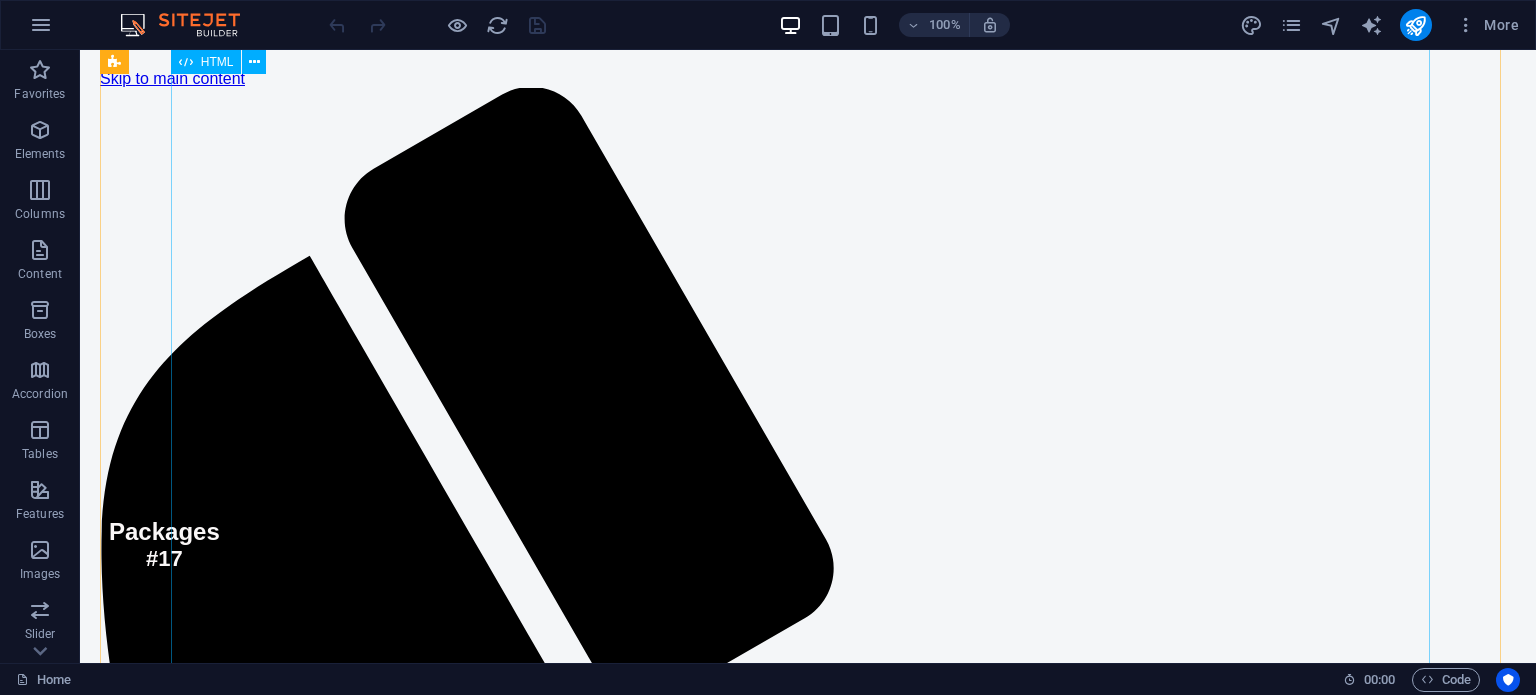 scroll, scrollTop: 586, scrollLeft: 0, axis: vertical 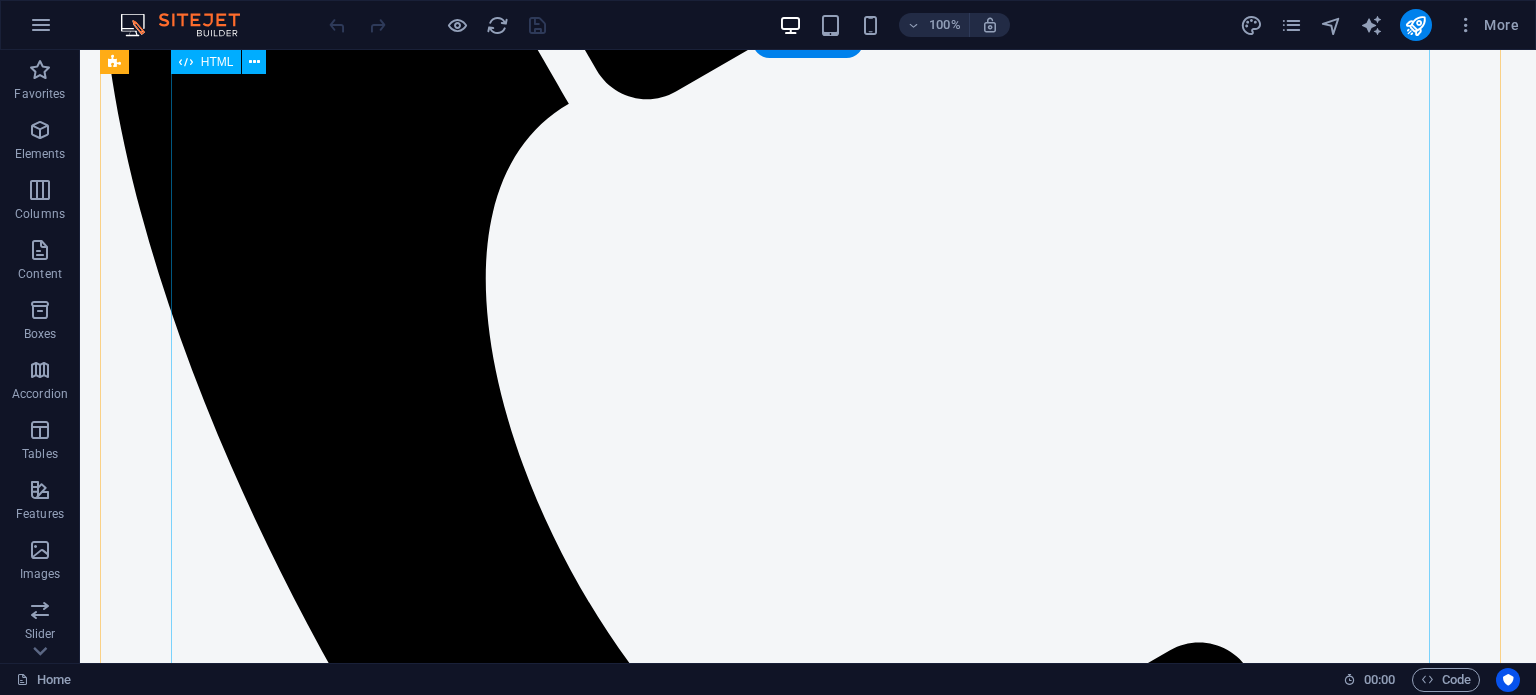 click on "Charts Dashboard
≡
Export as PNG
Export as JPEG
Export as PDF
Export as Excel
View Data Table
View Full Screen
Overall Physical Progress of All Packages/Sub-Packages
Back
View by: Count
≡
Export as PNG
Export as JPEG
Export as PDF
Export as Excel
View Data Table
View Full Screen
Total Roads by Count/ Kilometers
Packages ▾
Package#1
Package#2
Package#3
Package#4
Package#5
Package#6
Package#7
Package#8
Package#9
Package#10
Package#11
Package#12
Package#13
Package#14
Package#16
Package#17
Package#18
≡" at bounding box center [808, 3649] 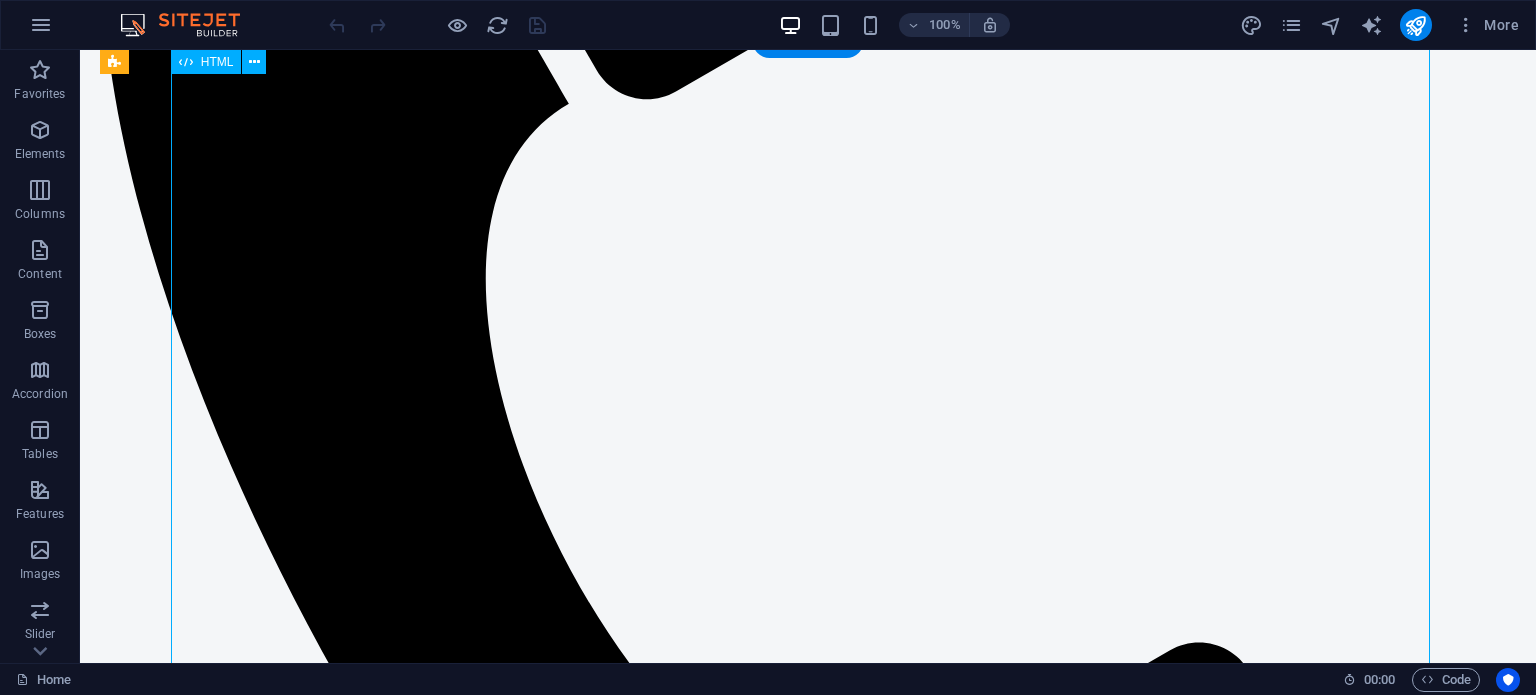click on "Charts Dashboard
≡
Export as PNG
Export as JPEG
Export as PDF
Export as Excel
View Data Table
View Full Screen
Overall Physical Progress of All Packages/Sub-Packages
Back
View by: Count
≡
Export as PNG
Export as JPEG
Export as PDF
Export as Excel
View Data Table
View Full Screen
Total Roads by Count/ Kilometers
Packages ▾
Package#1
Package#2
Package#3
Package#4
Package#5
Package#6
Package#7
Package#8
Package#9
Package#10
Package#11
Package#12
Package#13
Package#14
Package#16
Package#17
Package#18
≡" at bounding box center [808, 3649] 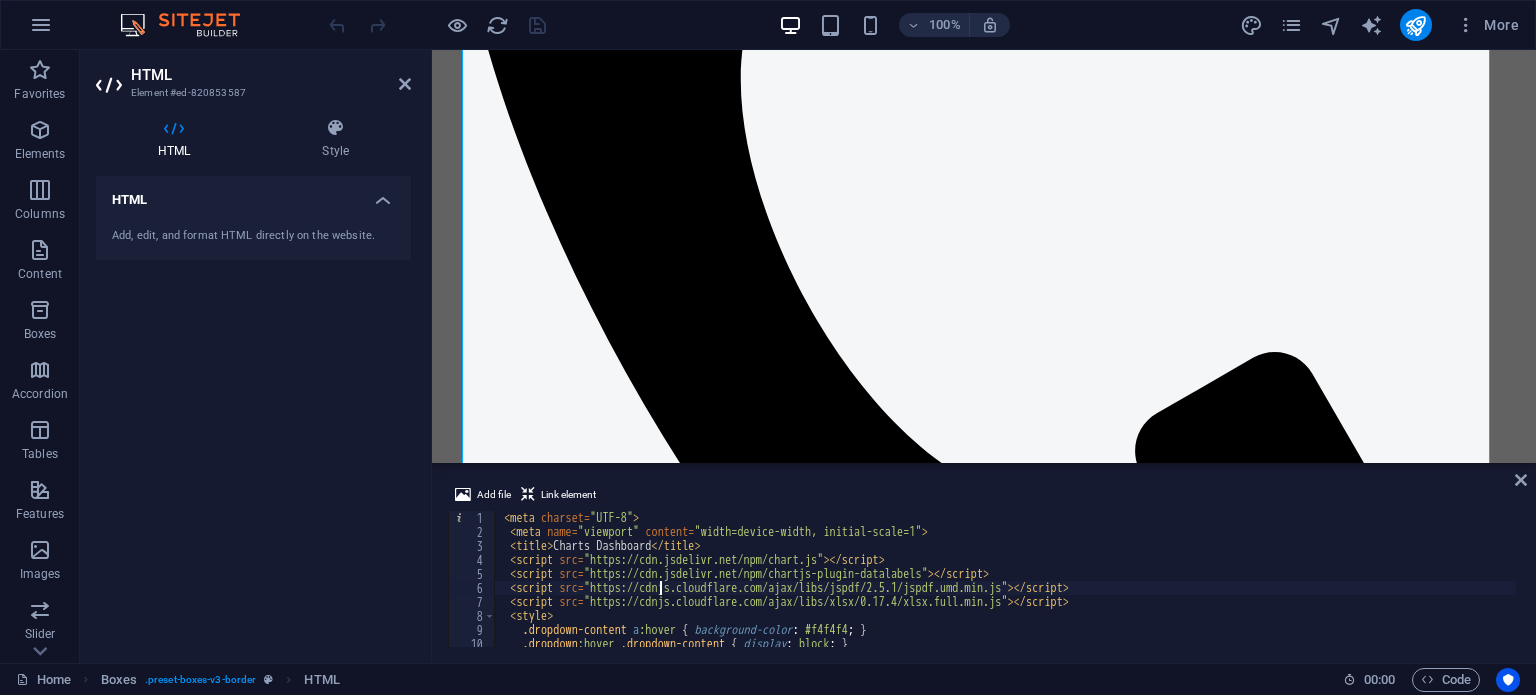 click on "< meta   charset = "UTF-8" >    < meta   name = "viewport"   content = "width=device-width, initial-scale=1" >    < title > Charts Dashboard </ title >    < script   src = "https://cdn.jsdelivr.net/npm/chart.js" > </ script >    < script   src = "https://cdn.jsdelivr.net/npm/chartjs-plugin-datalabels" > </ script >    < script   src = "https://cdnjs.cloudflare.com/ajax/libs/jspdf/2.5.1/jspdf.umd.min.js" > </ script >    < script   src = "https://cdnjs.cloudflare.com/ajax/libs/xlsx/0.17.4/xlsx.full.min.js" > </ script >    < style >      .dropdown-content   a :hover   {   background-color :   #f4f4f4 ;   }      .dropdown :hover   .dropdown-content   {   display :   block ;   }      body   {   font-family :   " Segoe UI " ,  Tahoma ,  sans-serif ;   margin :   0 ;   padding :   20 px ;   background :   #f4f6f8 ;   }" at bounding box center [2061, 591] 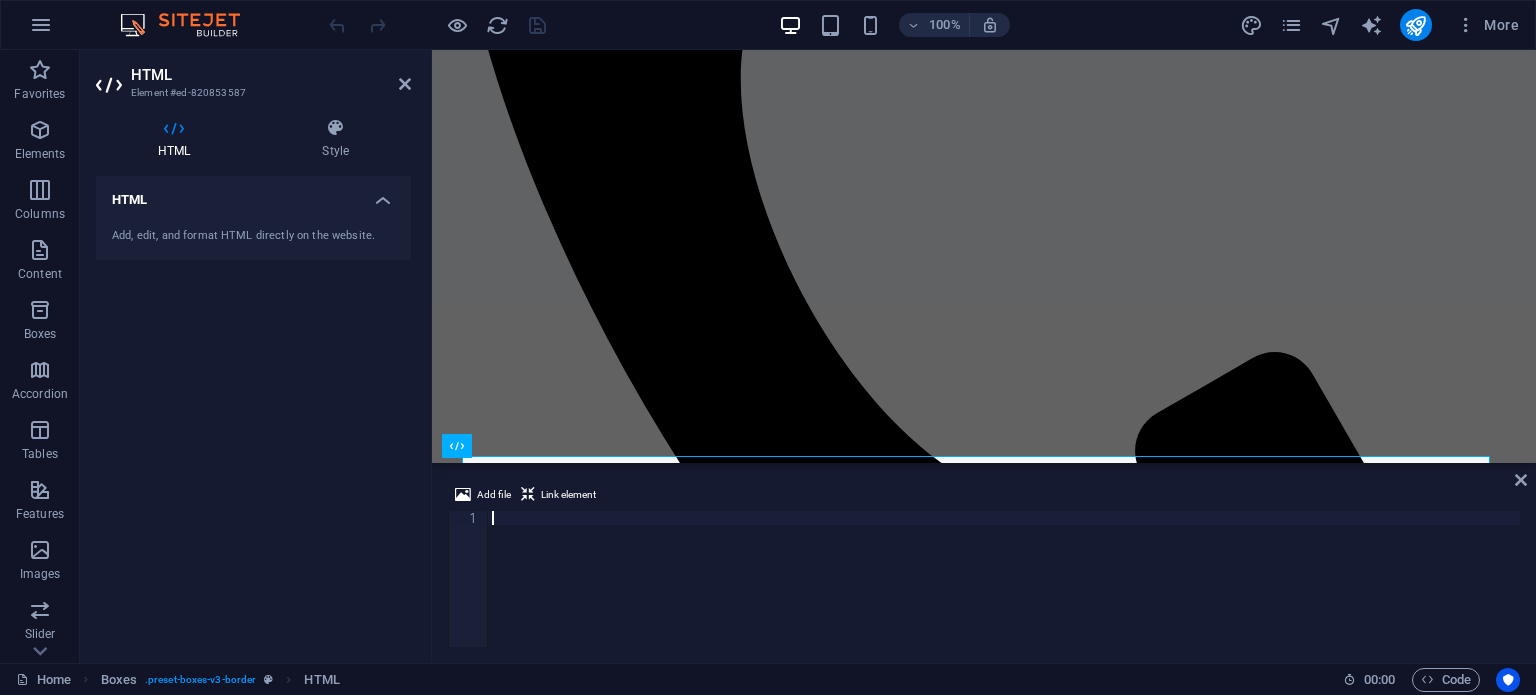 scroll, scrollTop: 180, scrollLeft: 0, axis: vertical 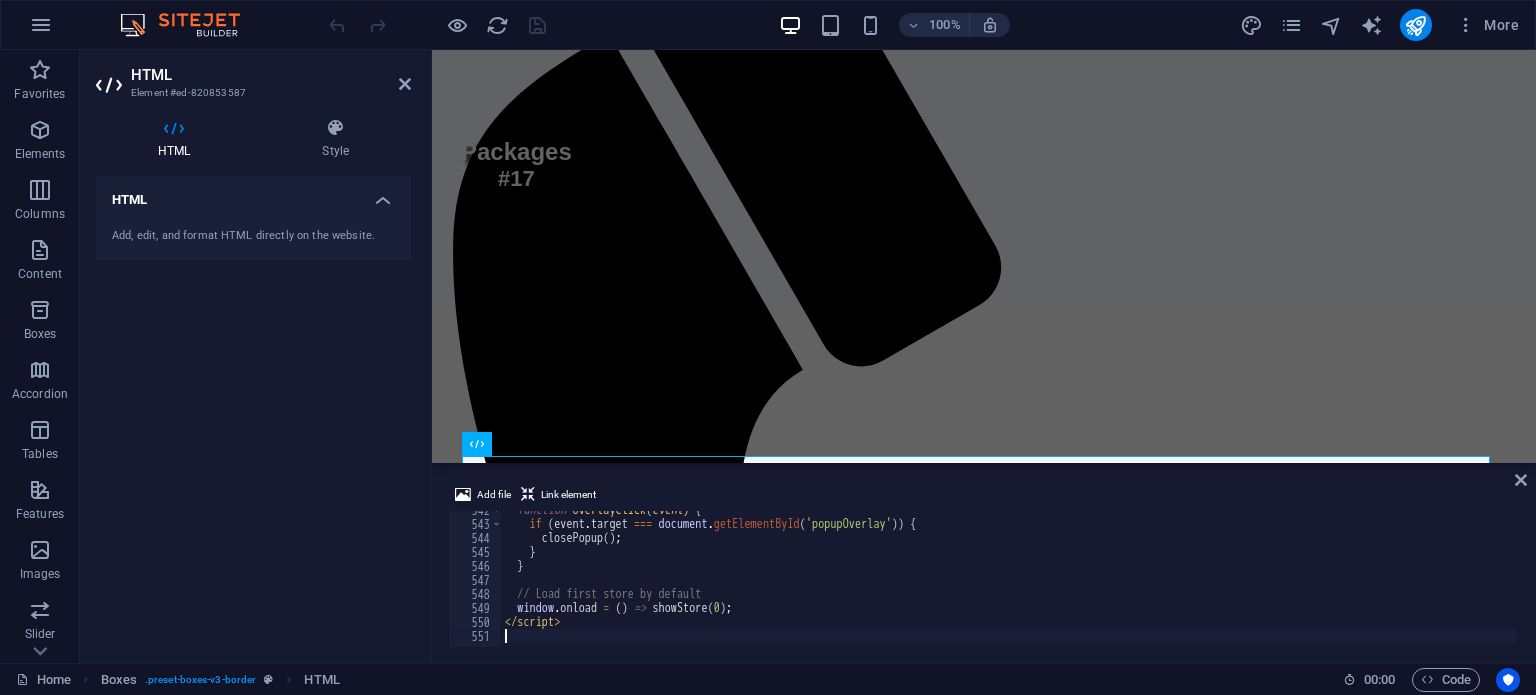 type on "</script>" 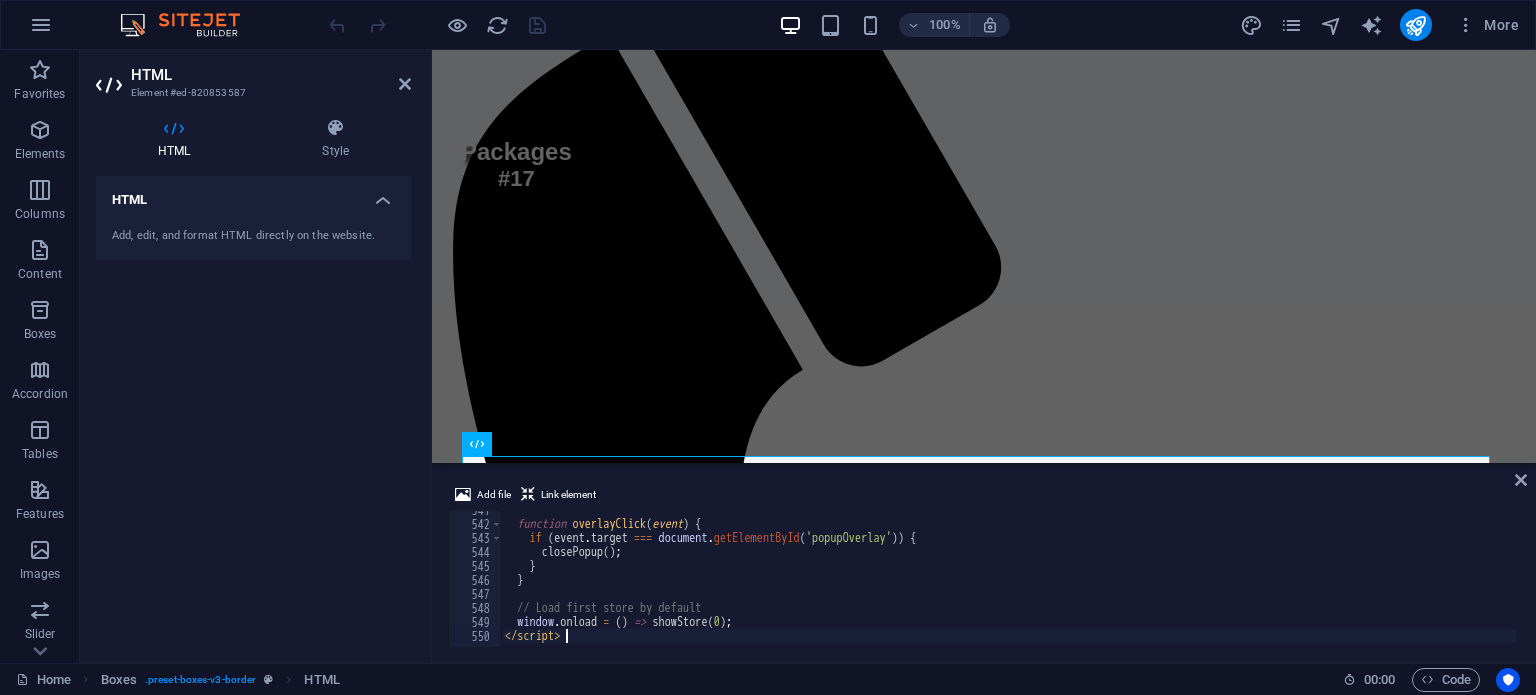 scroll, scrollTop: 7568, scrollLeft: 0, axis: vertical 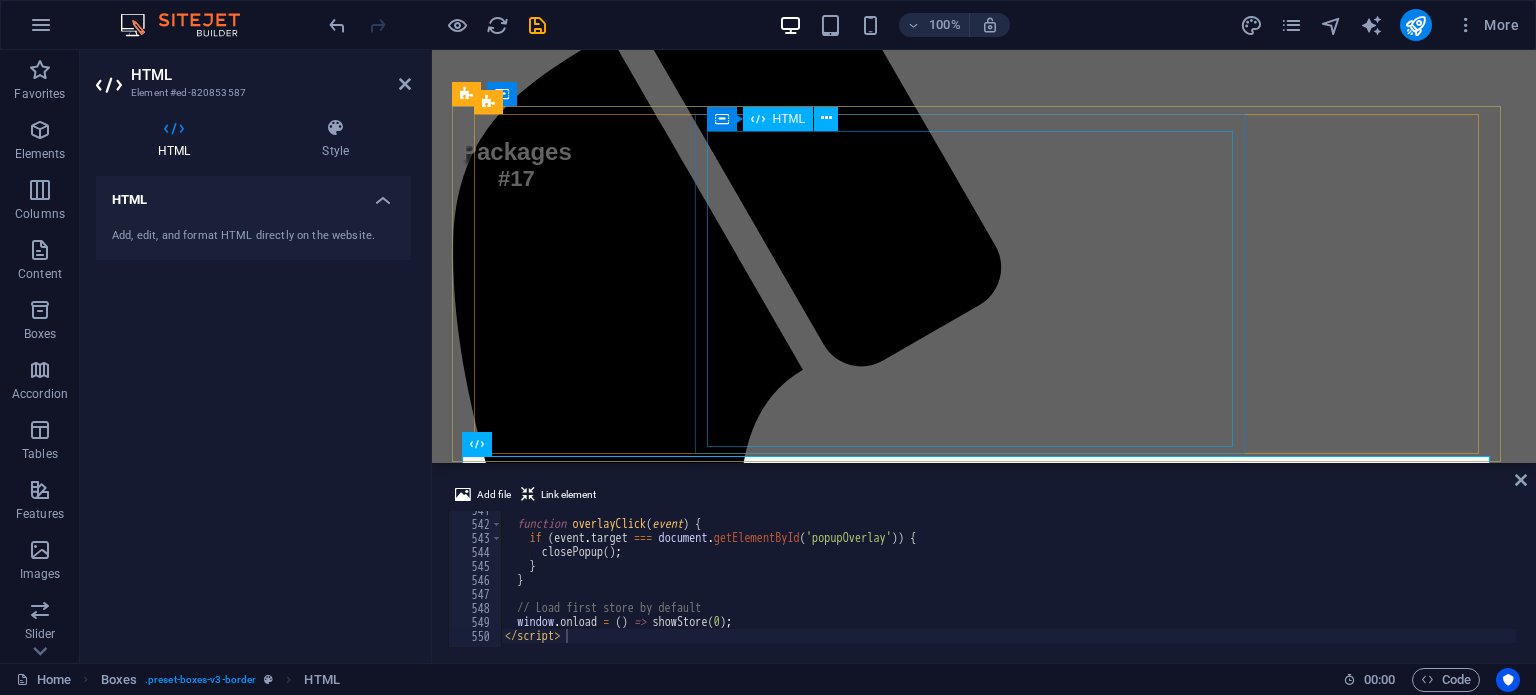 click on "`
Total Roads =  0
Ongoing Roads
0
Substantial  Completed Roads
0
Total Length
0  km
Completed Length
0  km" at bounding box center (984, 1953) 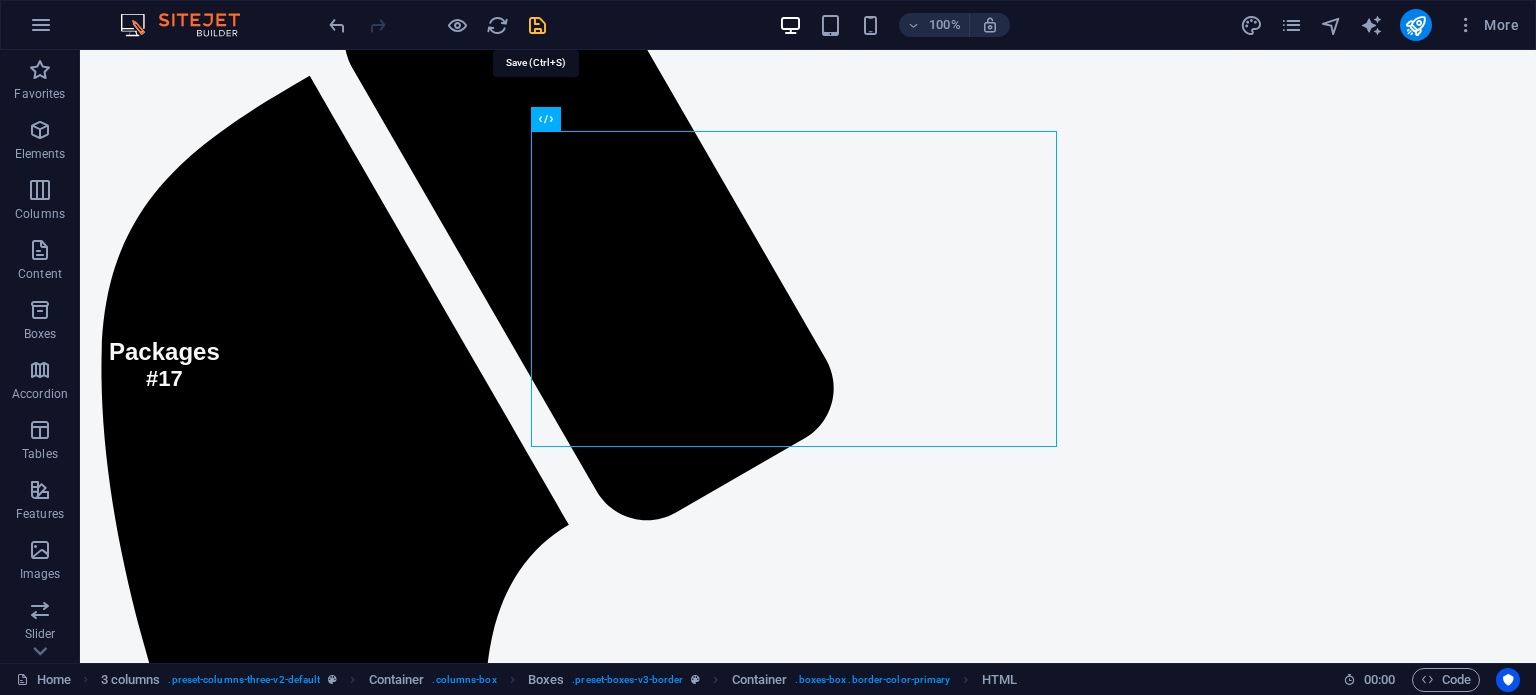 click at bounding box center (537, 25) 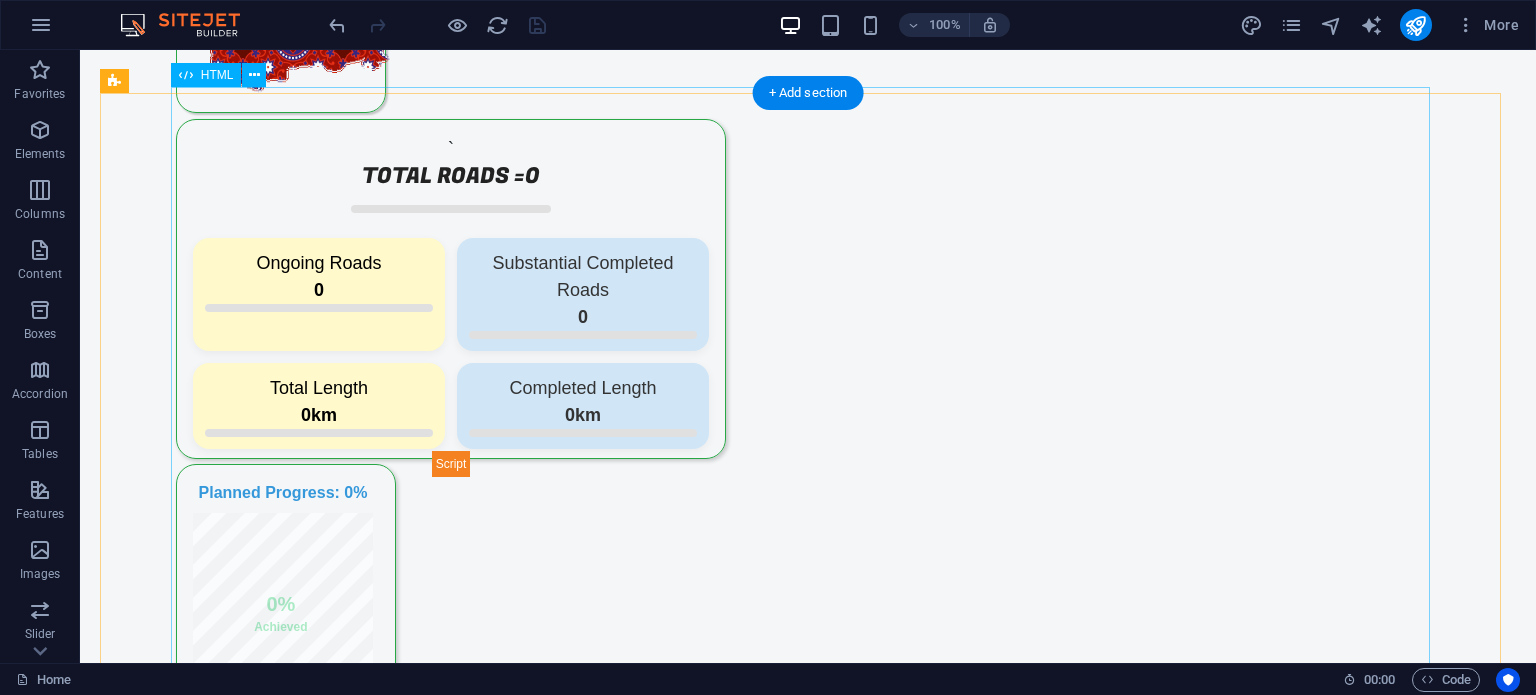 scroll, scrollTop: 582, scrollLeft: 0, axis: vertical 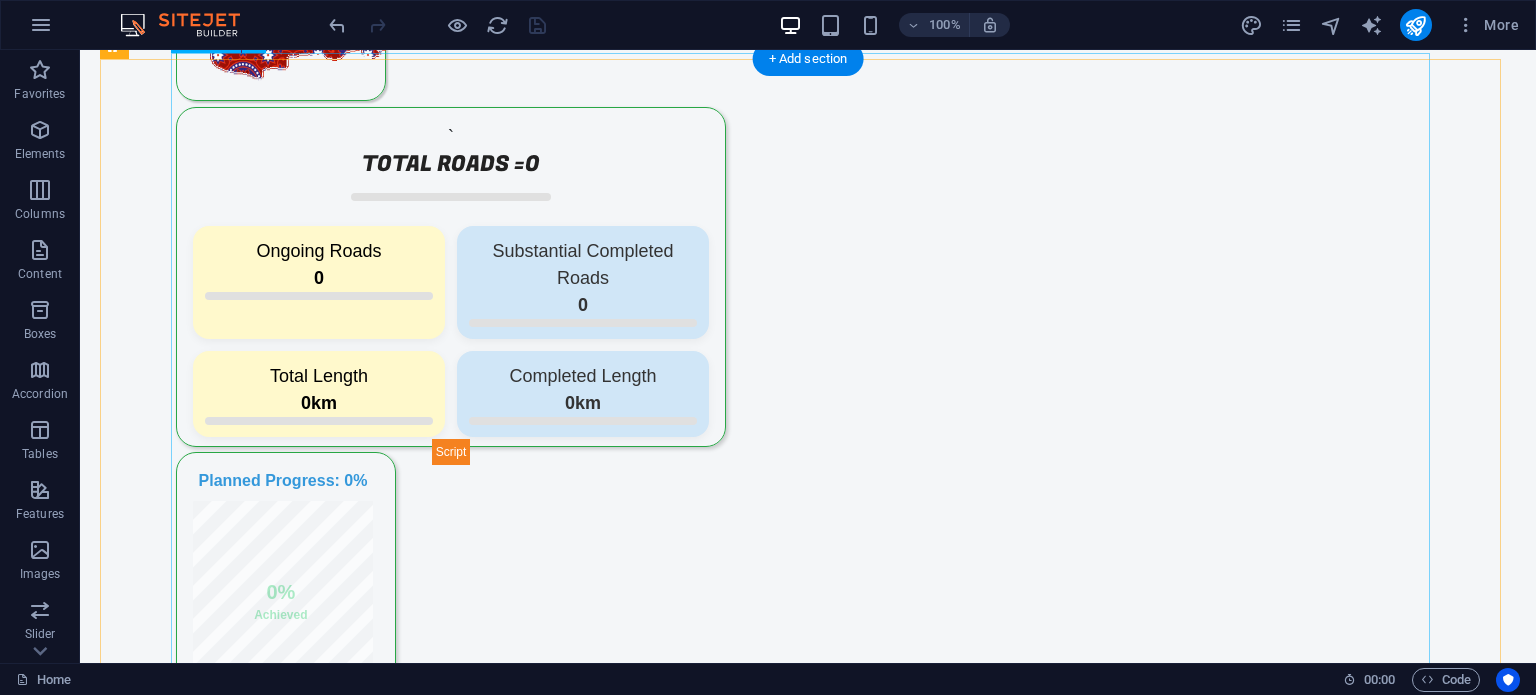 click on "Charts Dashboard
≡
Export as PNG
Export as JPEG
Export as PDF
Export as Excel
View Data Table
View Full Screen
Overall Physical Progress of All Packages/Sub-Packages
Back
View by: Count
≡
Export as PNG
Export as JPEG
Export as PDF
Export as Excel
View Data Table
View Full Screen
Total Roads by Count/ Kilometers
Packages ▾
Package#1
Package#2
Package#3
Package#4
Package#5
Package#6
Package#7
Package#8
Package#9
Package#10
Package#11
Package#12
Package#13
Package#14
Package#16
Package#17
Package#18
≡" at bounding box center (739, 1890) 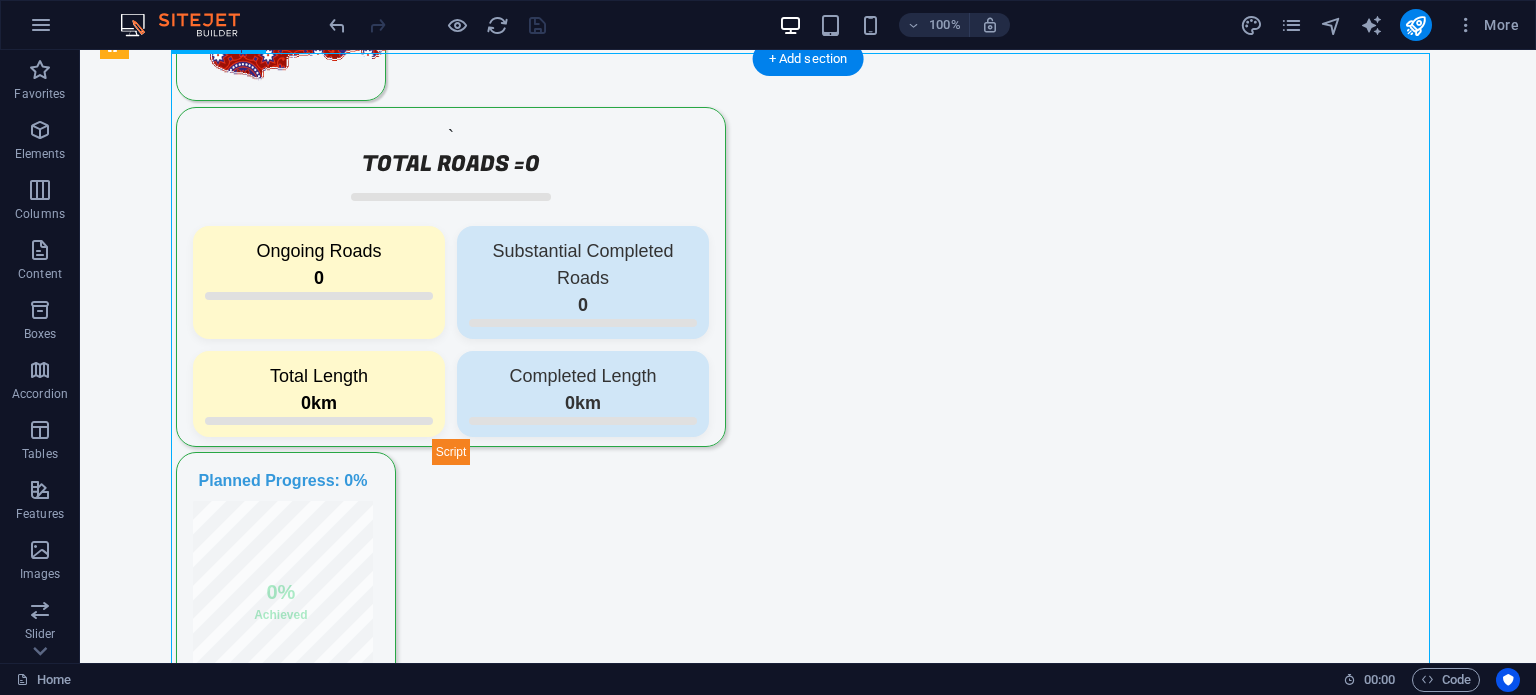 click on "Charts Dashboard
≡
Export as PNG
Export as JPEG
Export as PDF
Export as Excel
View Data Table
View Full Screen
Overall Physical Progress of All Packages/Sub-Packages
Back
View by: Count
≡
Export as PNG
Export as JPEG
Export as PDF
Export as Excel
View Data Table
View Full Screen
Total Roads by Count/ Kilometers
Packages ▾
Package#1
Package#2
Package#3
Package#4
Package#5
Package#6
Package#7
Package#8
Package#9
Package#10
Package#11
Package#12
Package#13
Package#14
Package#16
Package#17
Package#18
≡" at bounding box center [739, 1890] 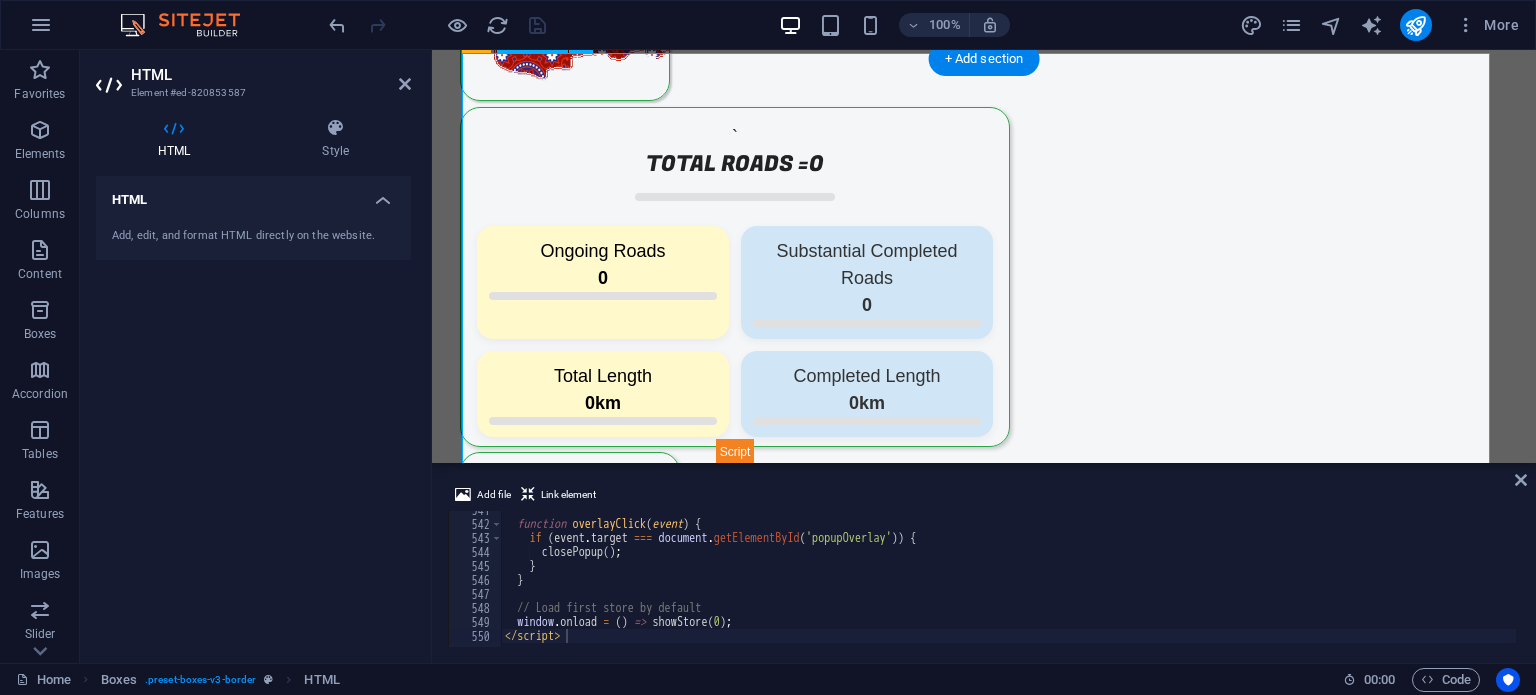 click on "Charts Dashboard
≡
Export as PNG
Export as JPEG
Export as PDF
Export as Excel
View Data Table
View Full Screen
Overall Physical Progress of All Packages/Sub-Packages
Back
View by: Count
≡
Export as PNG
Export as JPEG
Export as PDF
Export as Excel
View Data Table
View Full Screen
Total Roads by Count/ Kilometers
Packages ▾
Package#1
Package#2
Package#3
Package#4
Package#5
Package#6
Package#7
Package#8
Package#9
Package#10
Package#11
Package#12
Package#13
Package#14
Package#16
Package#17
Package#18
≡" at bounding box center [983, 1890] 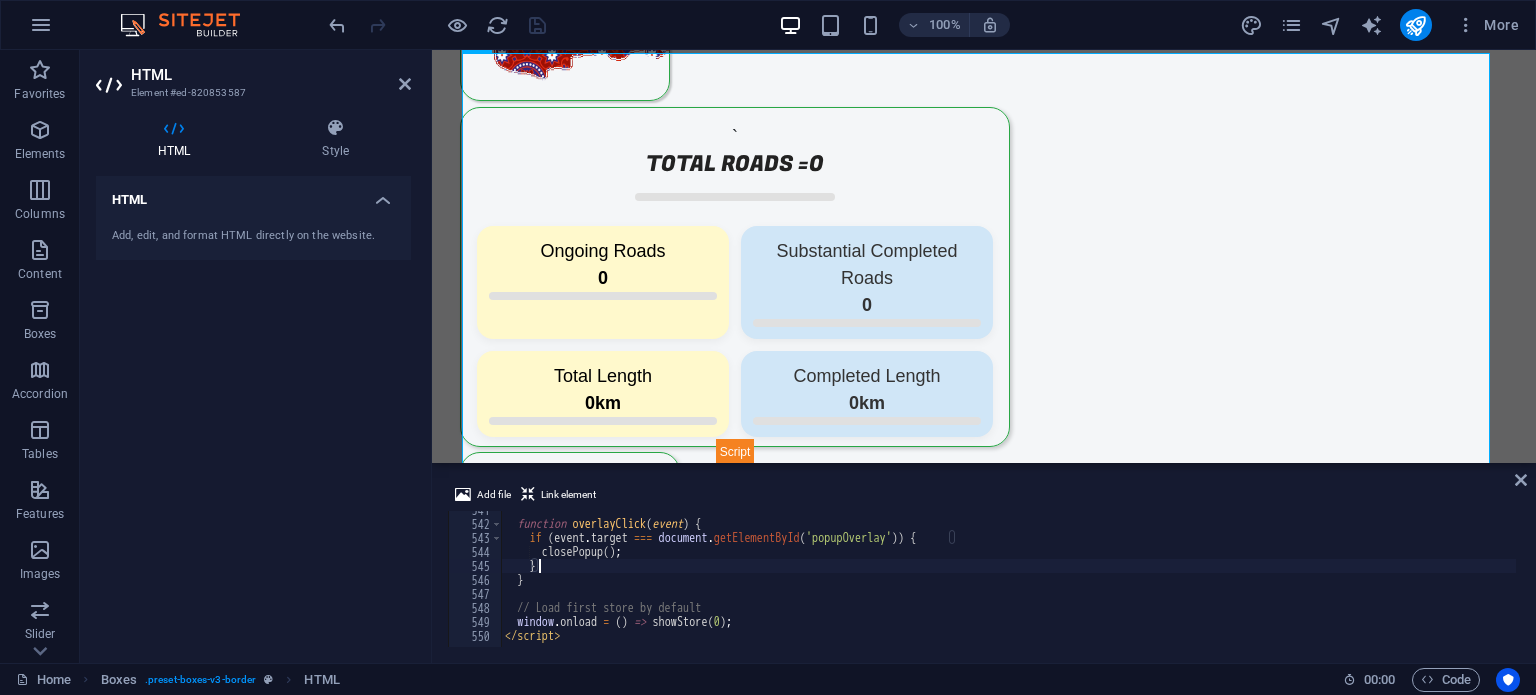 click on "function   overlayClick ( event )   {      if   ( event . target   ===   document . getElementById ( 'popupOverlay' ))   {         closePopup ( ) ;      }    }    // Load first store by default    window . onload   =   ( )   =>   showStore ( 0 ) ; </ script >" at bounding box center [2068, 583] 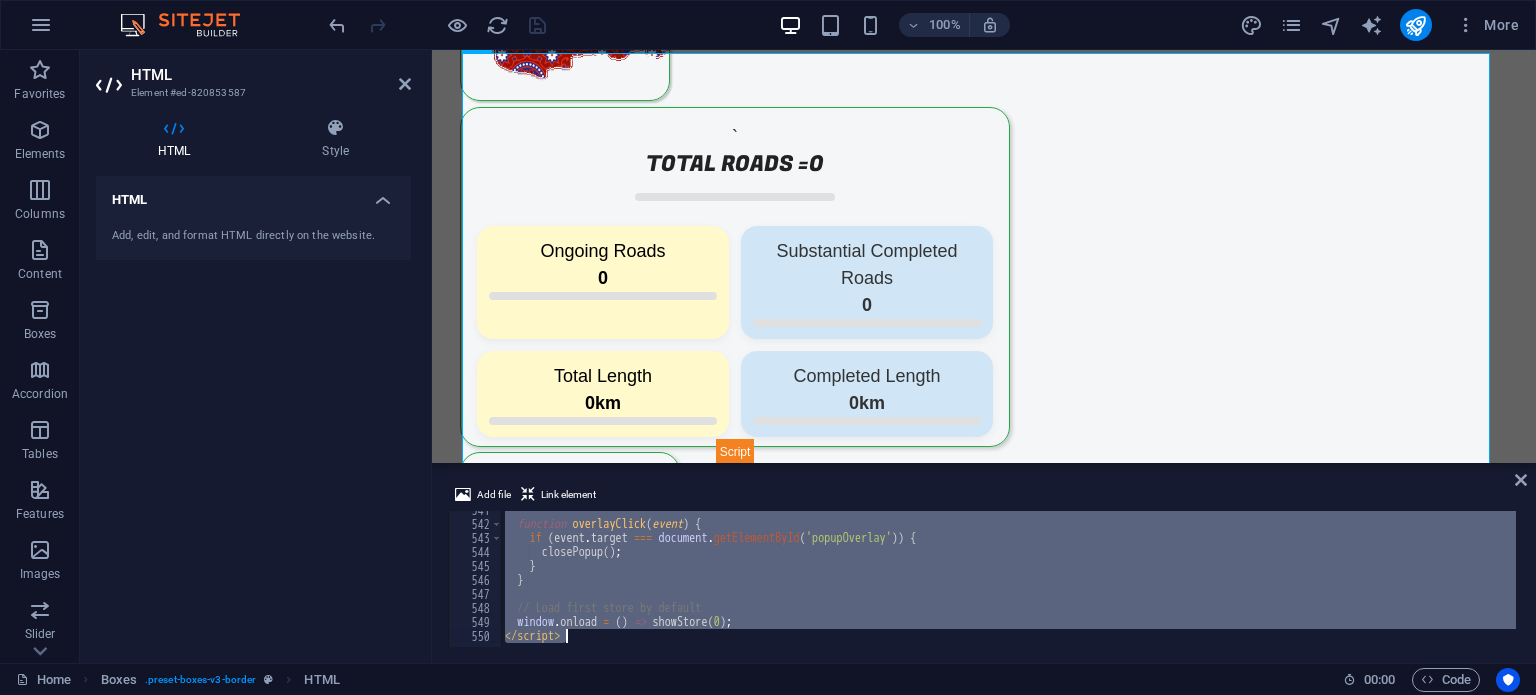 type 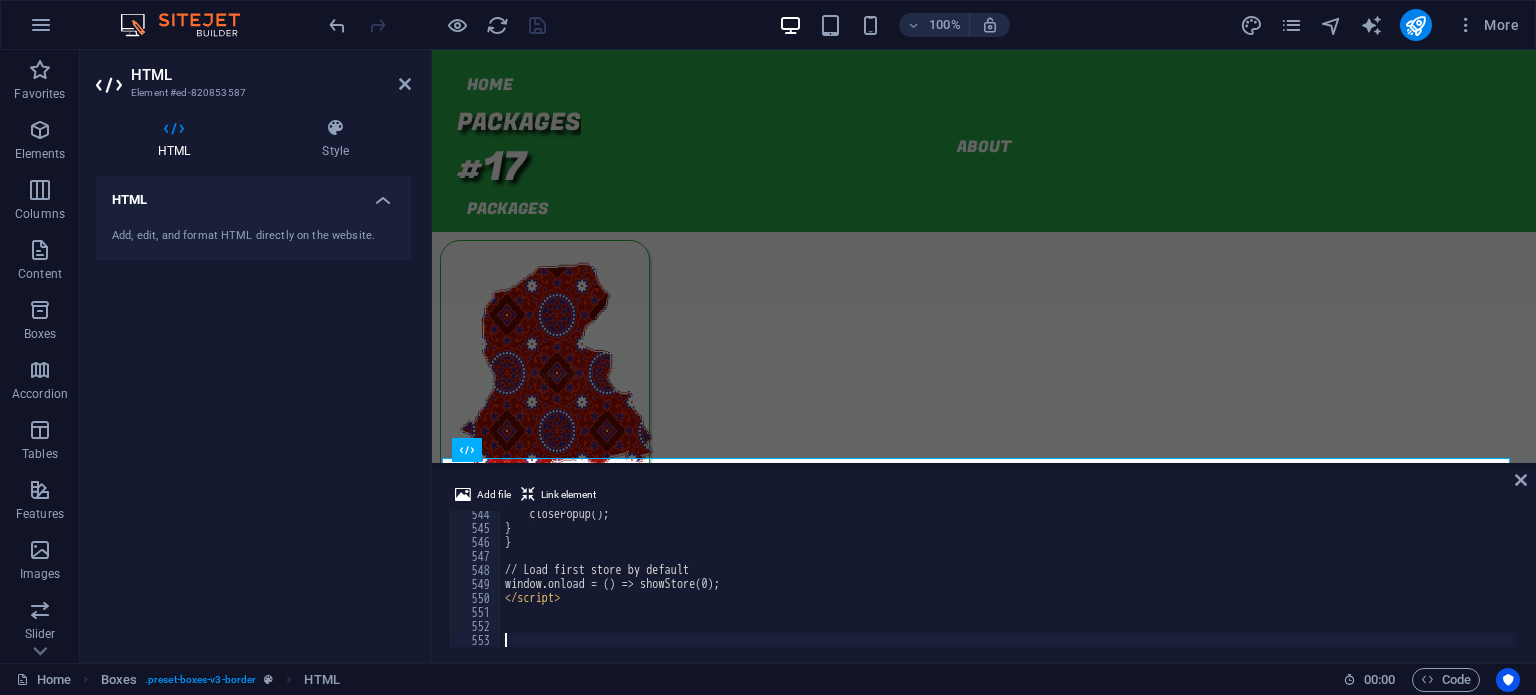 scroll, scrollTop: 7606, scrollLeft: 0, axis: vertical 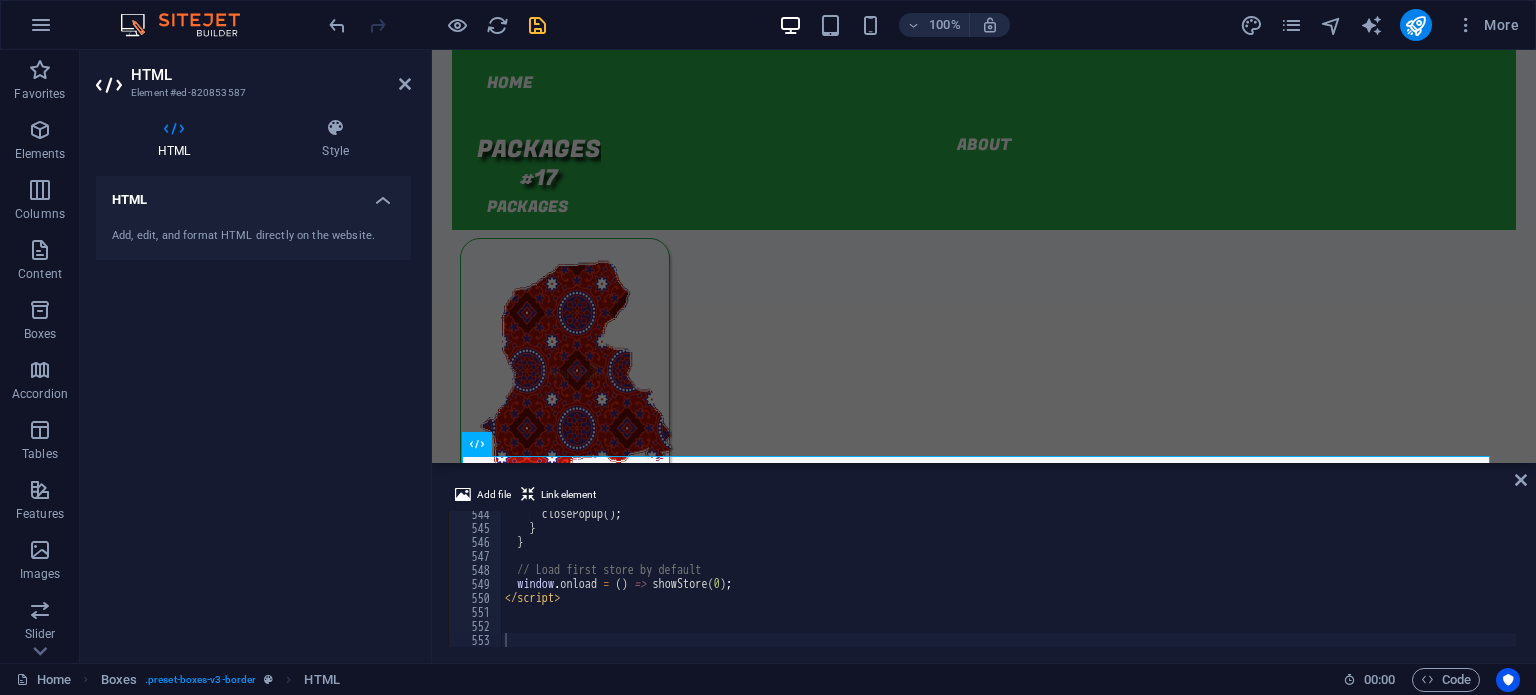 click on "HTML Add, edit, and format HTML directly on the website." at bounding box center [253, 411] 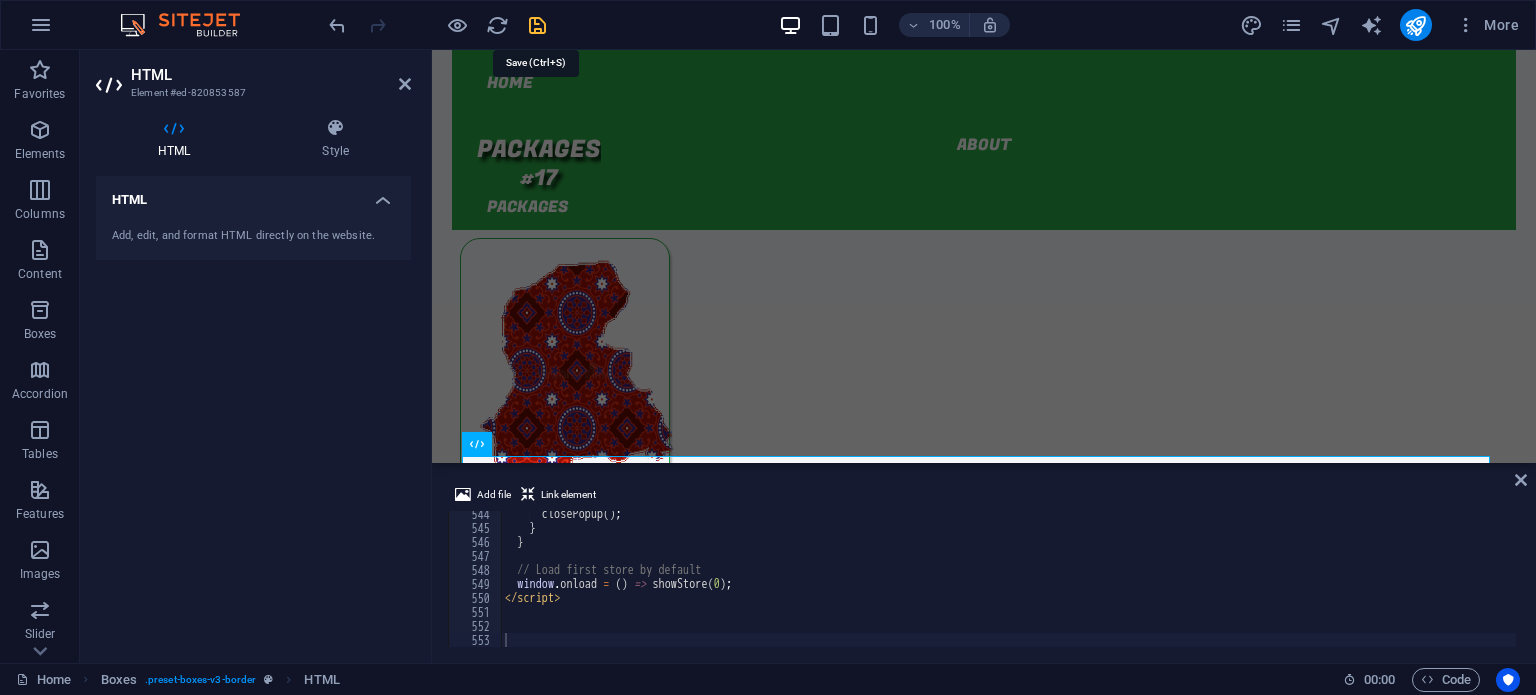 click at bounding box center (537, 25) 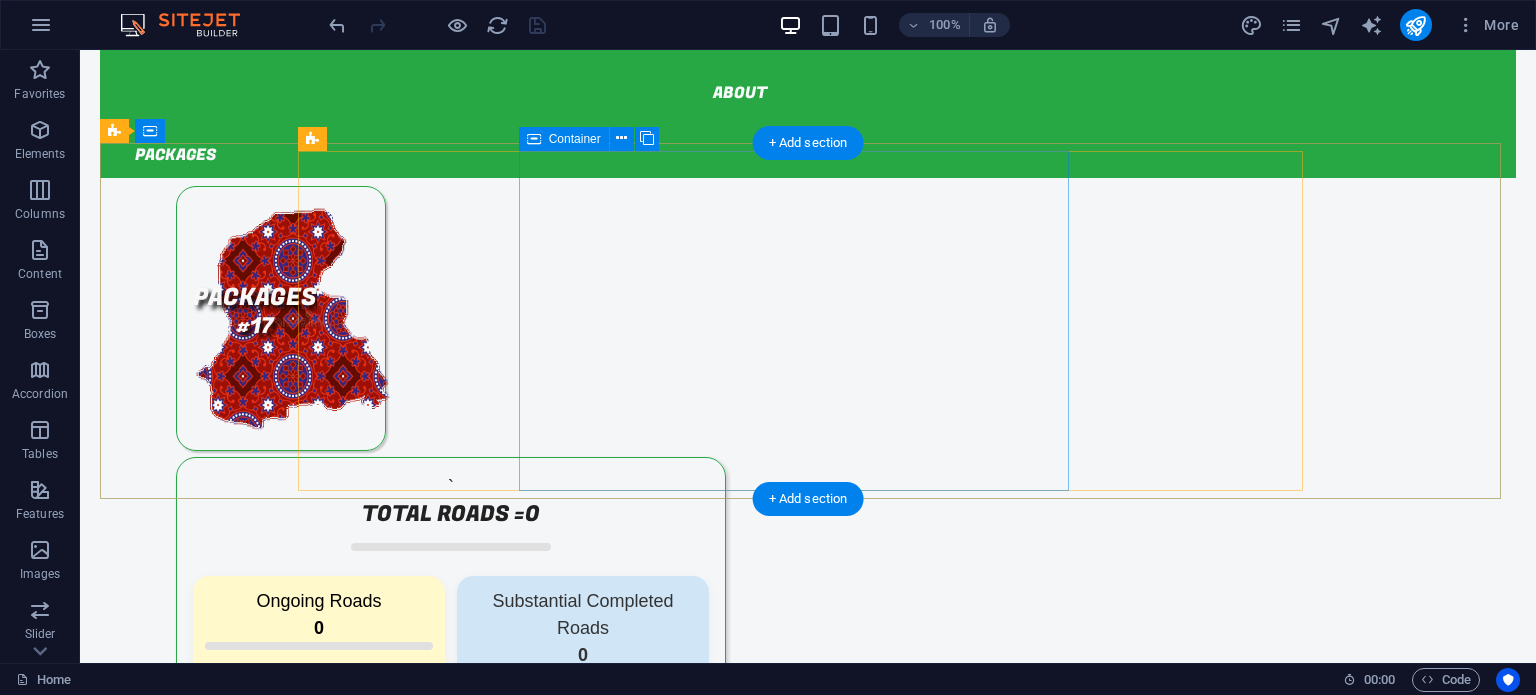 scroll, scrollTop: 0, scrollLeft: 0, axis: both 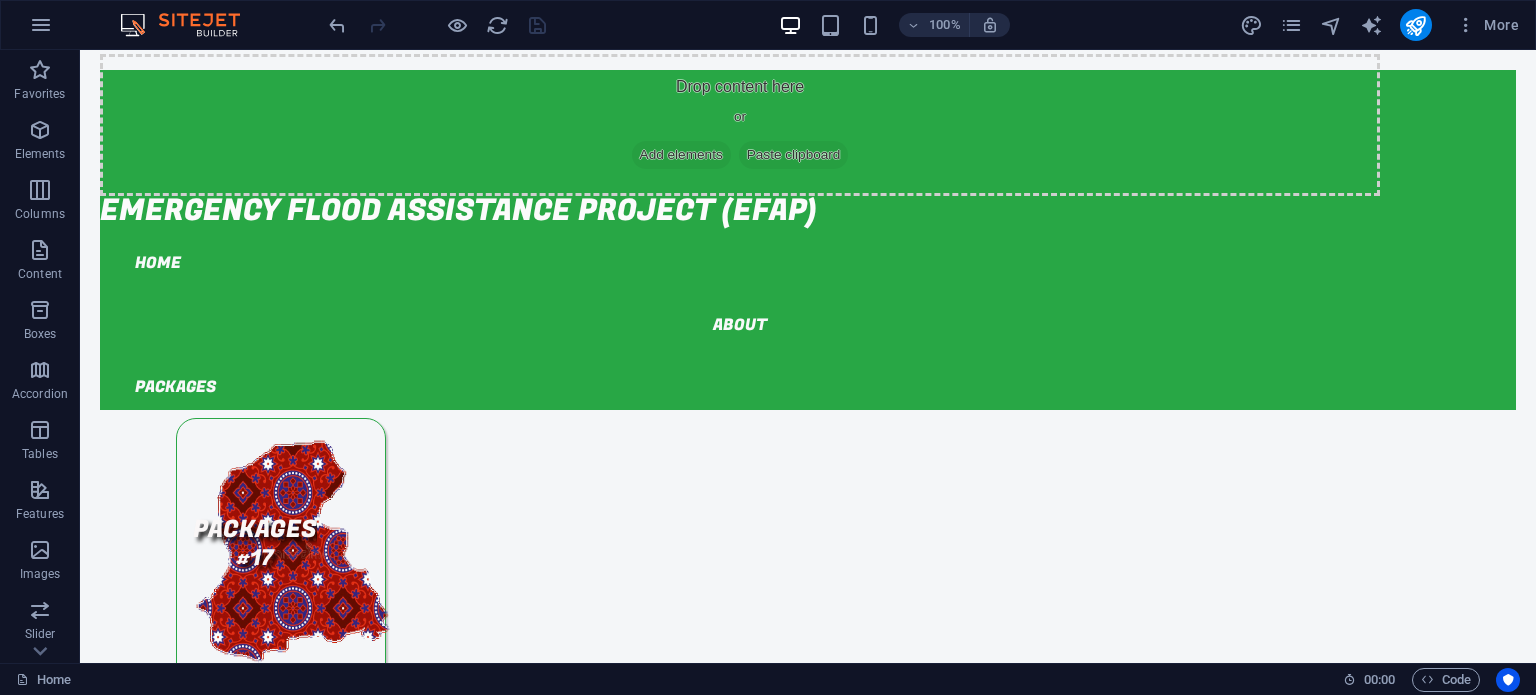 click on "100% More" at bounding box center (926, 25) 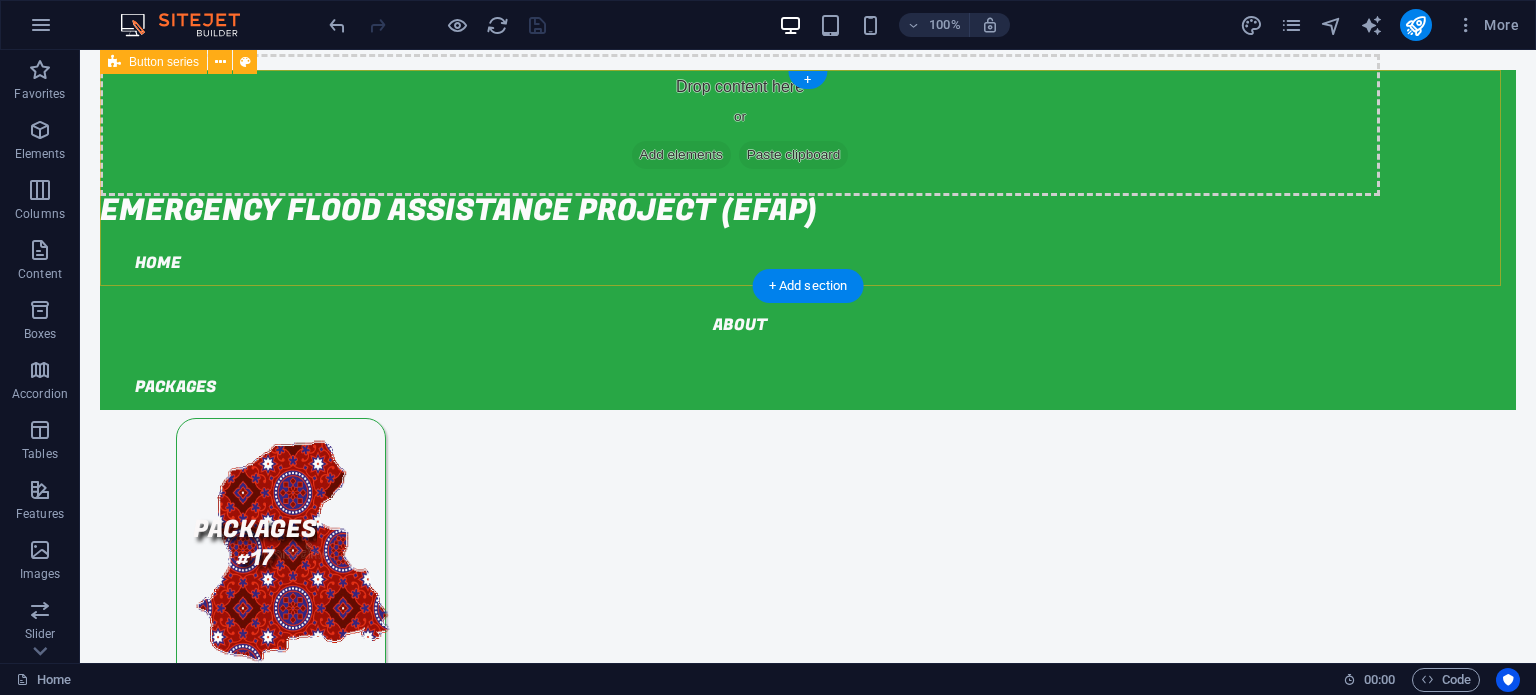 drag, startPoint x: 773, startPoint y: 69, endPoint x: 611, endPoint y: 256, distance: 247.41261 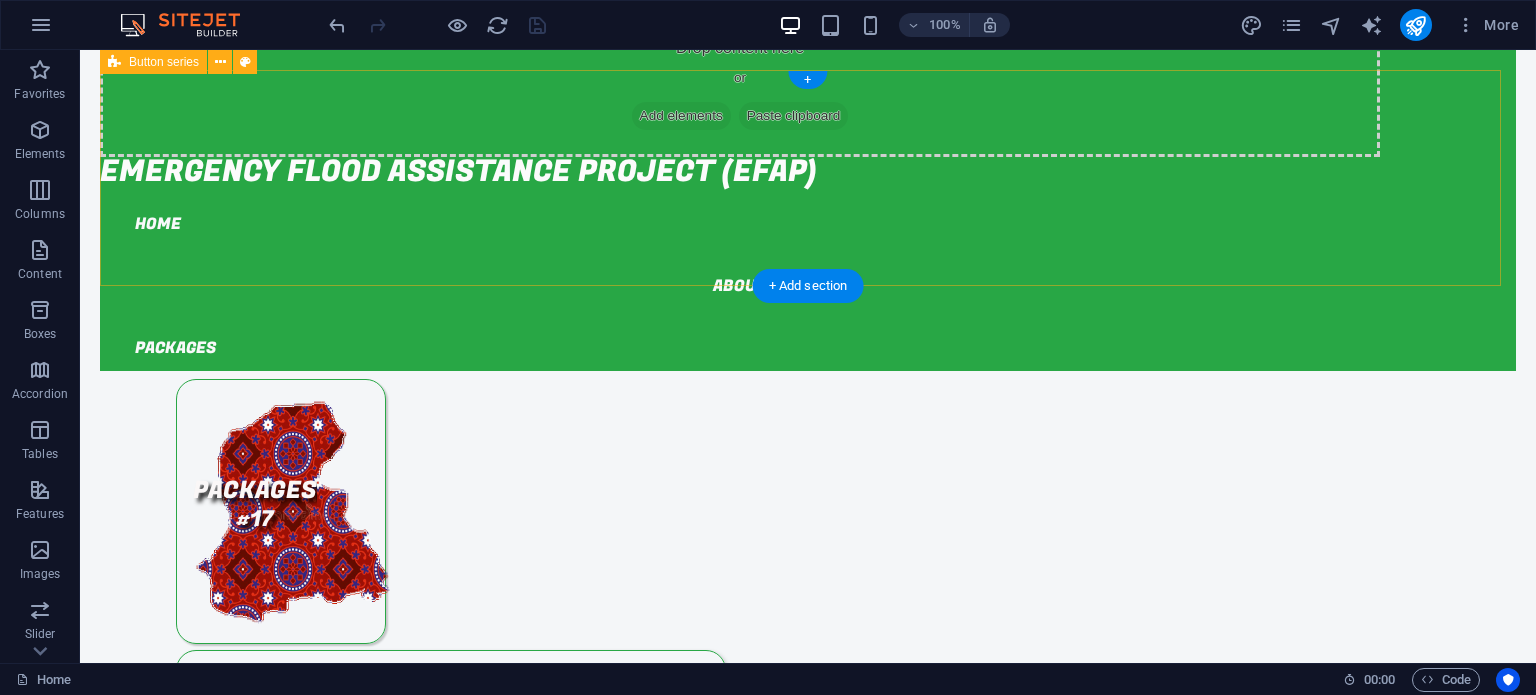 scroll, scrollTop: 0, scrollLeft: 0, axis: both 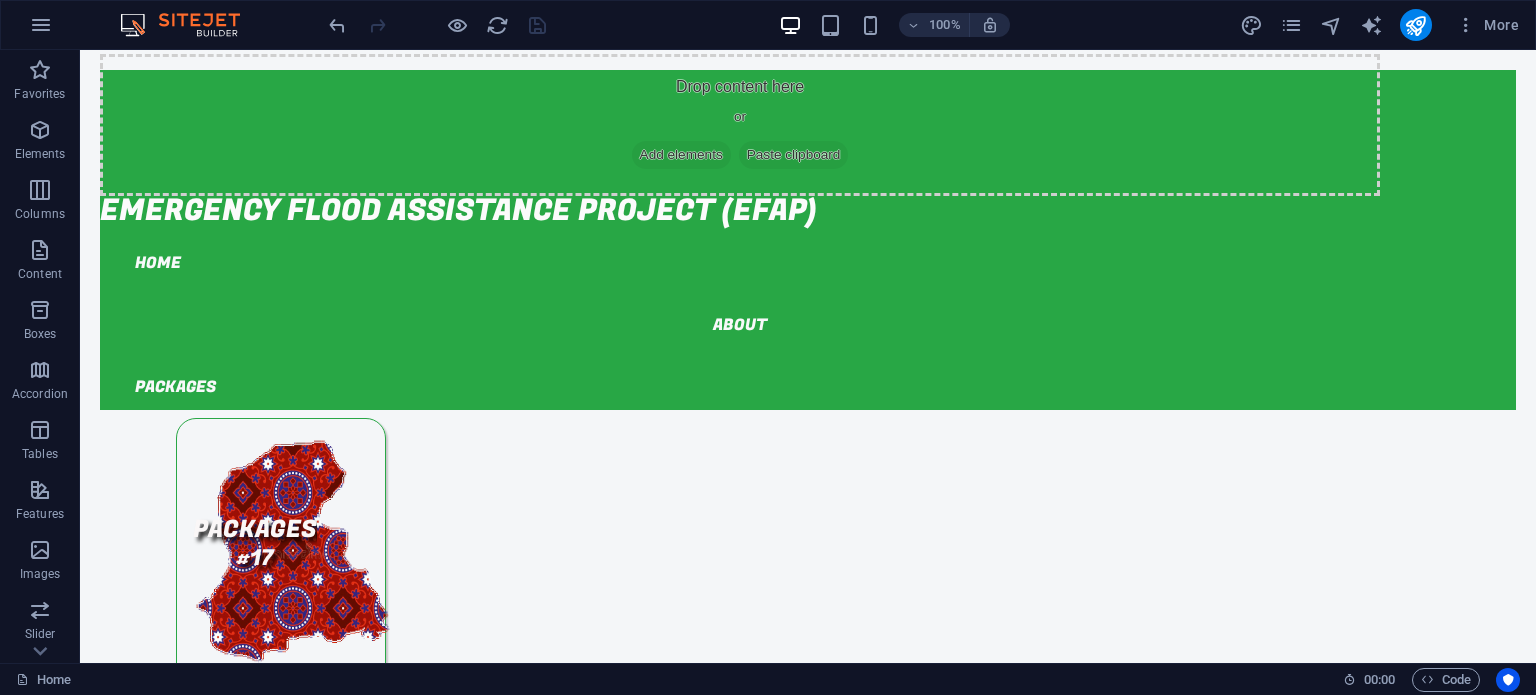 click on "100% More" at bounding box center [926, 25] 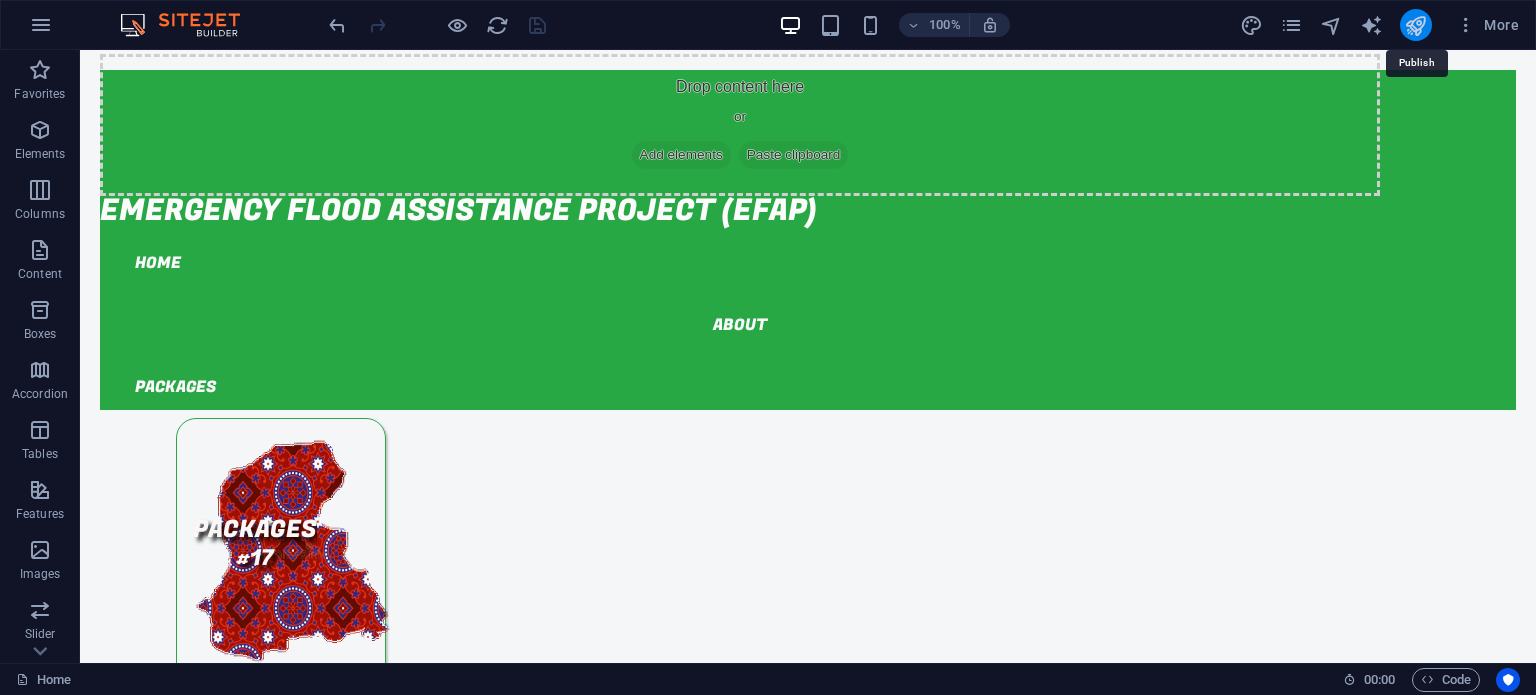 click at bounding box center (1415, 25) 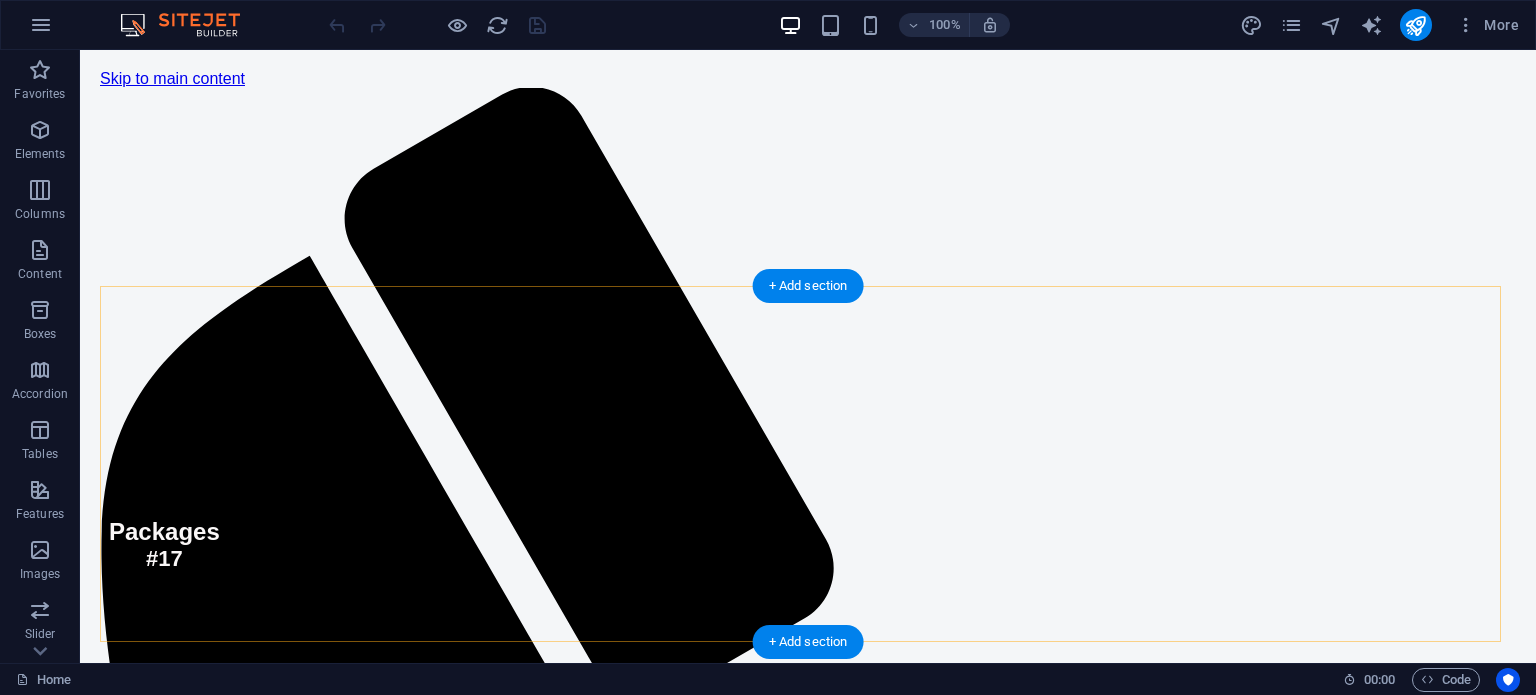 scroll, scrollTop: 0, scrollLeft: 0, axis: both 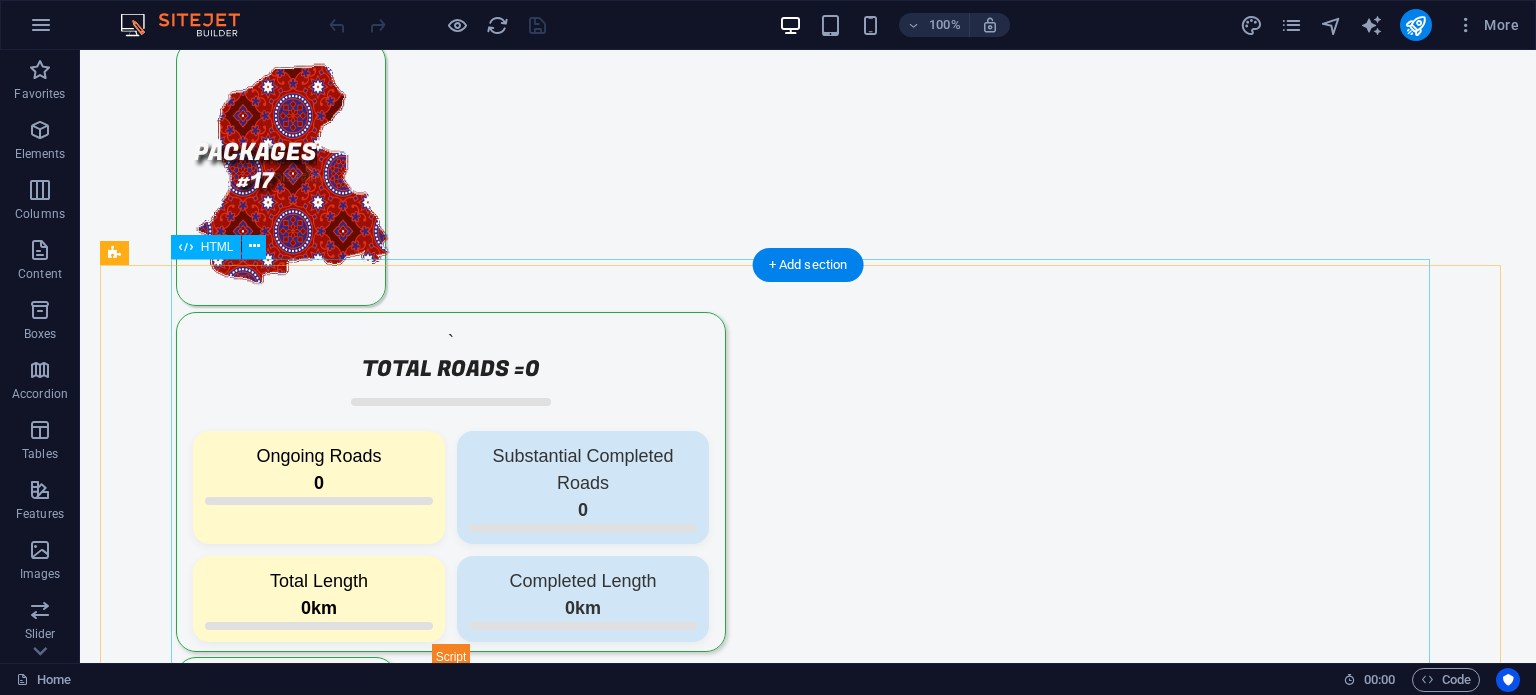 click on "Charts Dashboard
≡
Export as PNG
Export as JPEG
Export as PDF
Export as Excel
View Data Table
View Full Screen
Overall Physical Progress of All Packages/Sub-Packages
Back
View by: Count
≡
Export as PNG
Export as JPEG
Export as PDF
Export as Excel
View Data Table
View Full Screen
Total Roads by Count/ Kilometers
Packages ▾
Package#1
Package#2
Package#3
Package#4
Package#5
Package#6
Package#7
Package#8
Package#9
Package#10
Package#11
Package#12
Package#13
Package#14
Package#16
Package#17
Package#18
≡" at bounding box center (739, 2095) 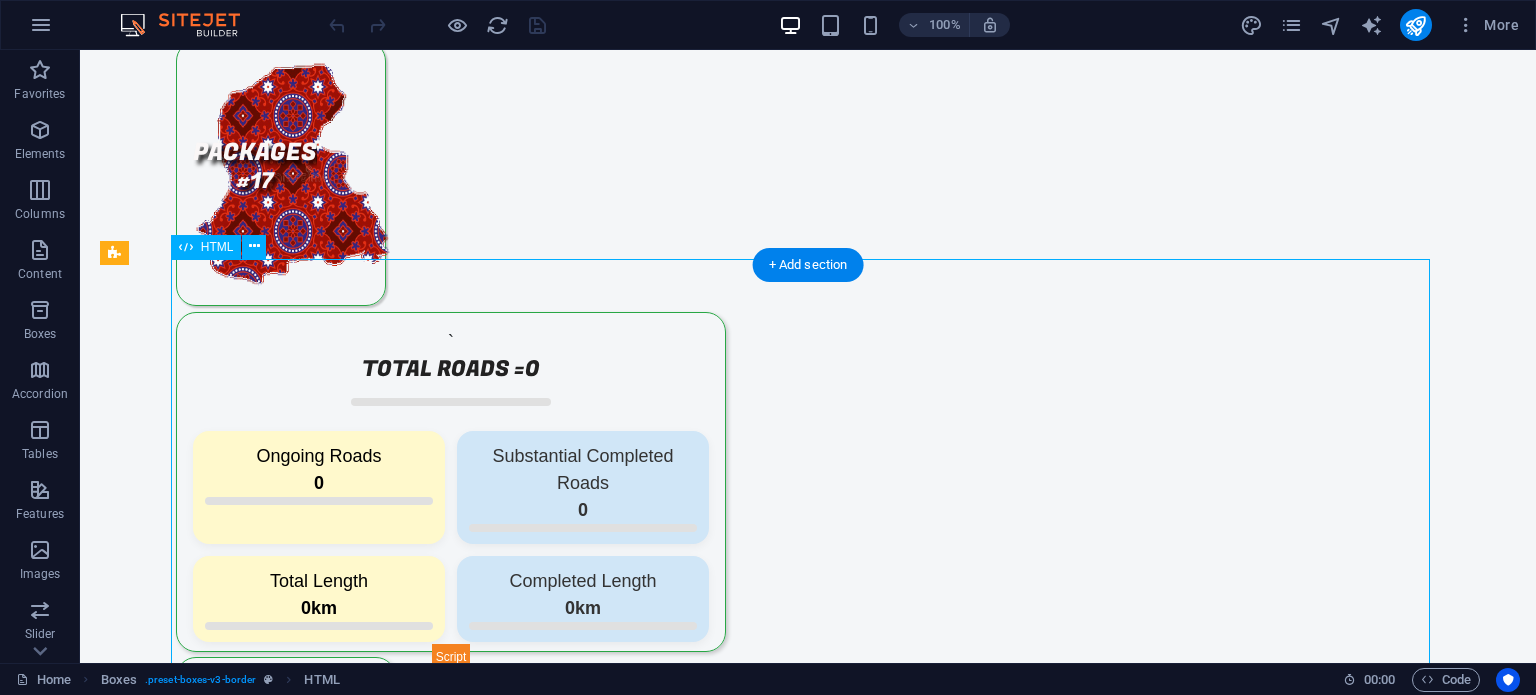 click on "Charts Dashboard
≡
Export as PNG
Export as JPEG
Export as PDF
Export as Excel
View Data Table
View Full Screen
Overall Physical Progress of All Packages/Sub-Packages
Back
View by: Count
≡
Export as PNG
Export as JPEG
Export as PDF
Export as Excel
View Data Table
View Full Screen
Total Roads by Count/ Kilometers
Packages ▾
Package#1
Package#2
Package#3
Package#4
Package#5
Package#6
Package#7
Package#8
Package#9
Package#10
Package#11
Package#12
Package#13
Package#14
Package#16
Package#17
Package#18
≡" at bounding box center [739, 2095] 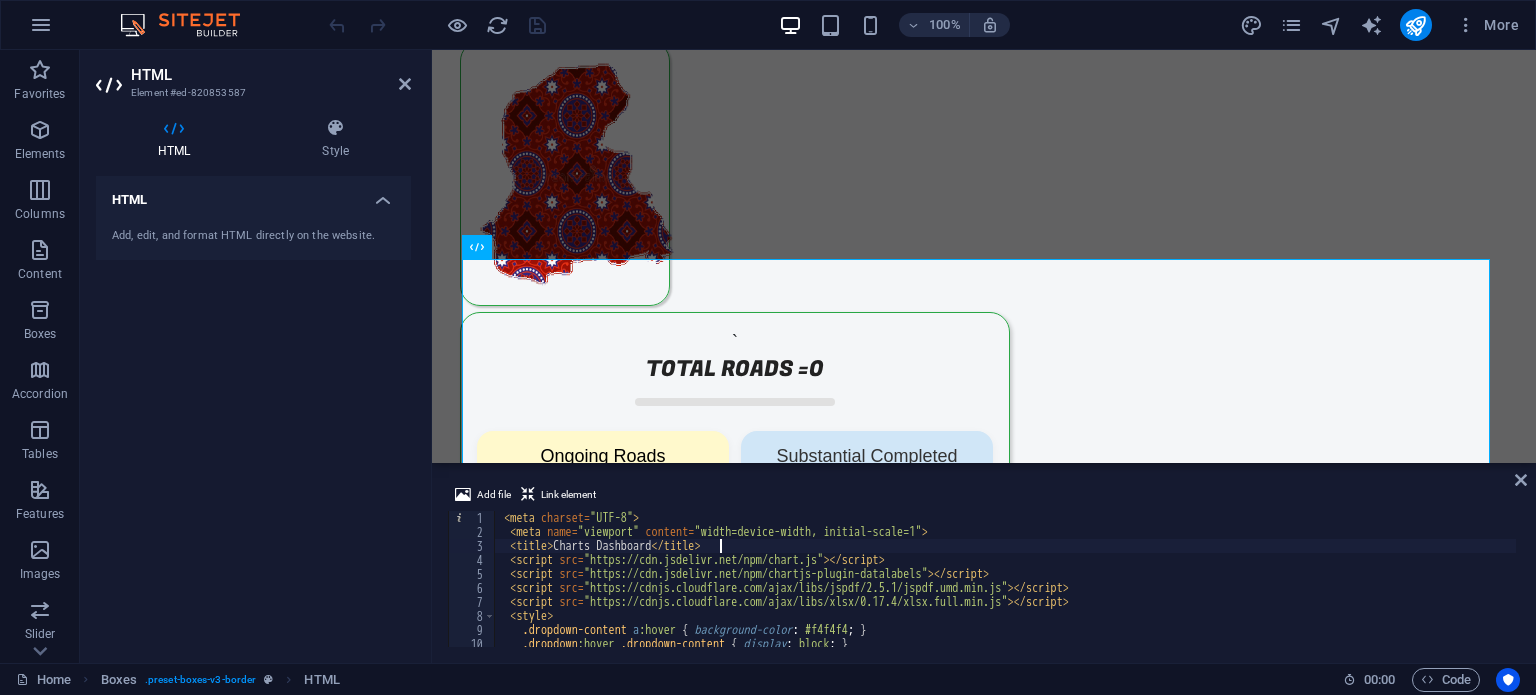 click on "< meta   charset = "UTF-8" >    < meta   name = "viewport"   content = "width=device-width, initial-scale=1" >    < title > Charts Dashboard </ title >    < script   src = "https://cdn.jsdelivr.net/npm/chart.js" > </ script >    < script   src = "https://cdn.jsdelivr.net/npm/chartjs-plugin-datalabels" > </ script >    < script   src = "https://cdnjs.cloudflare.com/ajax/libs/jspdf/2.5.1/jspdf.umd.min.js" > </ script >    < script   src = "https://cdnjs.cloudflare.com/ajax/libs/xlsx/0.17.4/xlsx.full.min.js" > </ script >    < style >      .dropdown-content   a :hover   {   background-color :   #f4f4f4 ;   }      .dropdown :hover   .dropdown-content   {   display :   block ;   }      body   {   font-family :   " Segoe UI " ,  Tahoma ,  sans-serif ;   margin :   0 ;   padding :   20 px ;   background :   #f4f6f8 ;   }" at bounding box center [2061, 591] 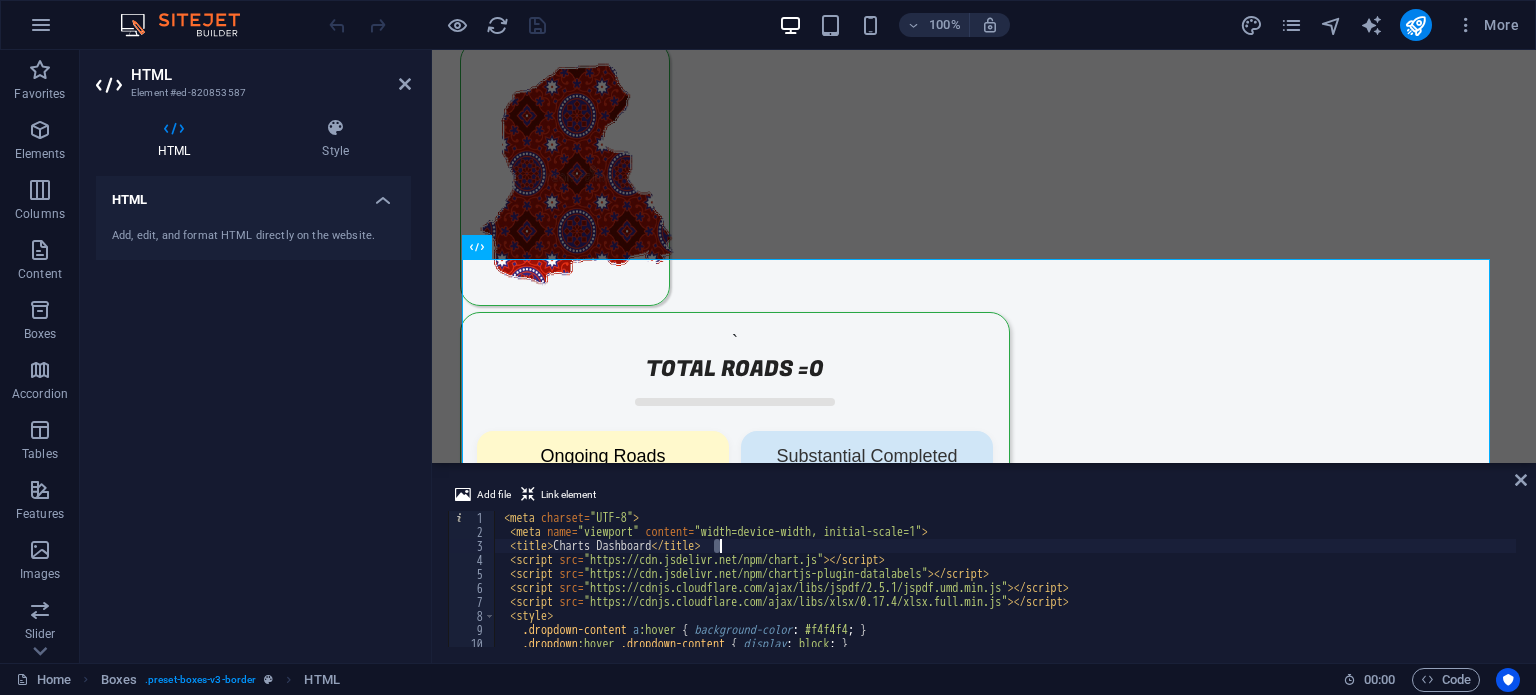 click on "< meta   charset = "UTF-8" >    < meta   name = "viewport"   content = "width=device-width, initial-scale=1" >    < title > Charts Dashboard </ title >    < script   src = "https://cdn.jsdelivr.net/npm/chart.js" > </ script >    < script   src = "https://cdn.jsdelivr.net/npm/chartjs-plugin-datalabels" > </ script >    < script   src = "https://cdnjs.cloudflare.com/ajax/libs/jspdf/2.5.1/jspdf.umd.min.js" > </ script >    < script   src = "https://cdnjs.cloudflare.com/ajax/libs/xlsx/0.17.4/xlsx.full.min.js" > </ script >    < style >      .dropdown-content   a :hover   {   background-color :   #f4f4f4 ;   }      .dropdown :hover   .dropdown-content   {   display :   block ;   }      body   {   font-family :   " Segoe UI " ,  Tahoma ,  sans-serif ;   margin :   0 ;   padding :   20 px ;   background :   #f4f6f8 ;   }" at bounding box center [2061, 591] 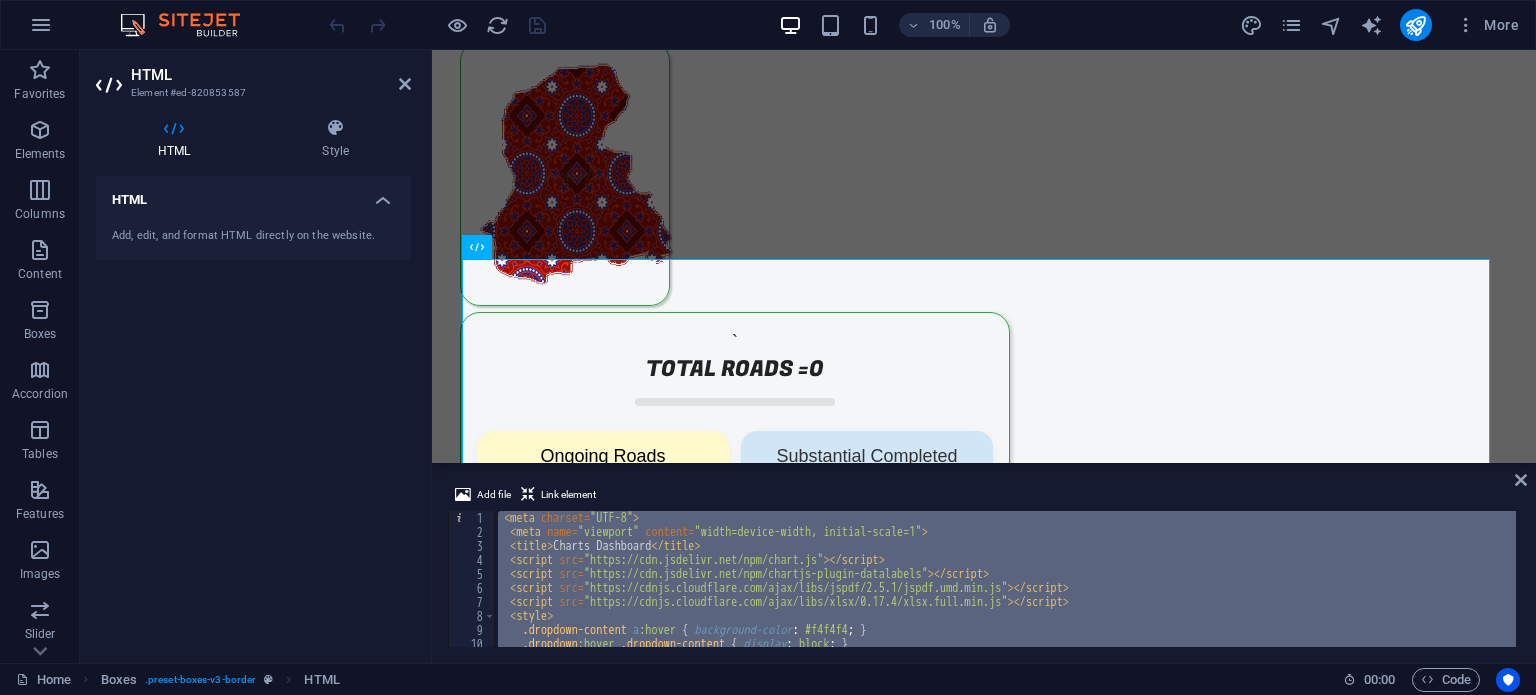 type 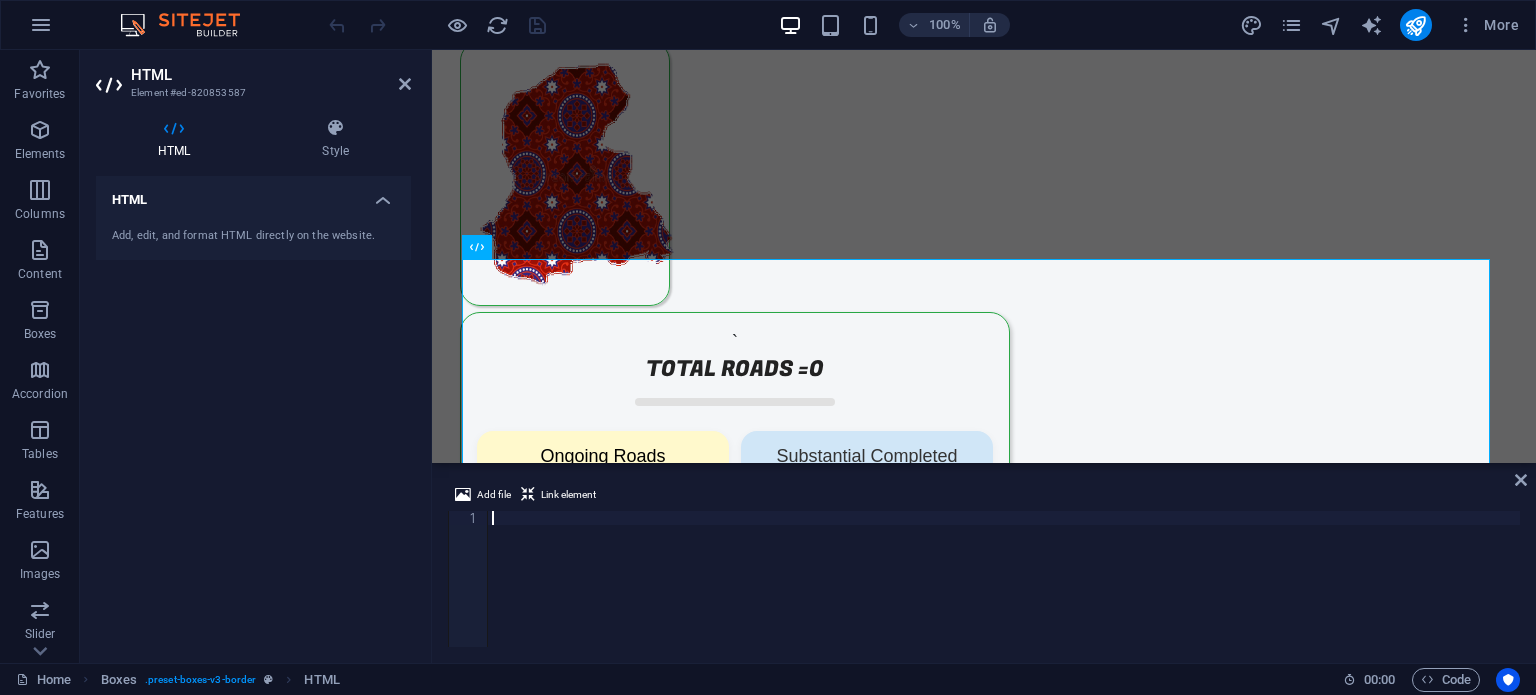 scroll, scrollTop: 180, scrollLeft: 0, axis: vertical 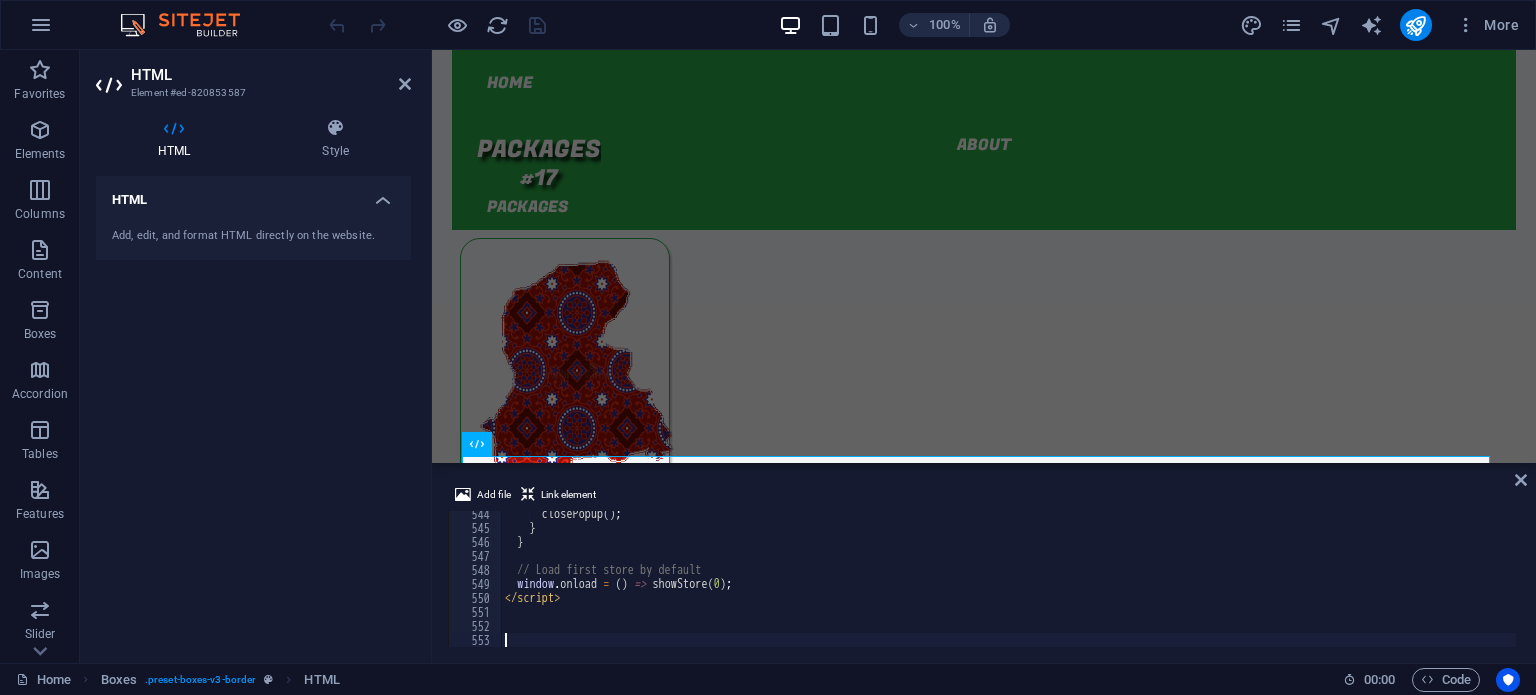 click on "100% More" at bounding box center [926, 25] 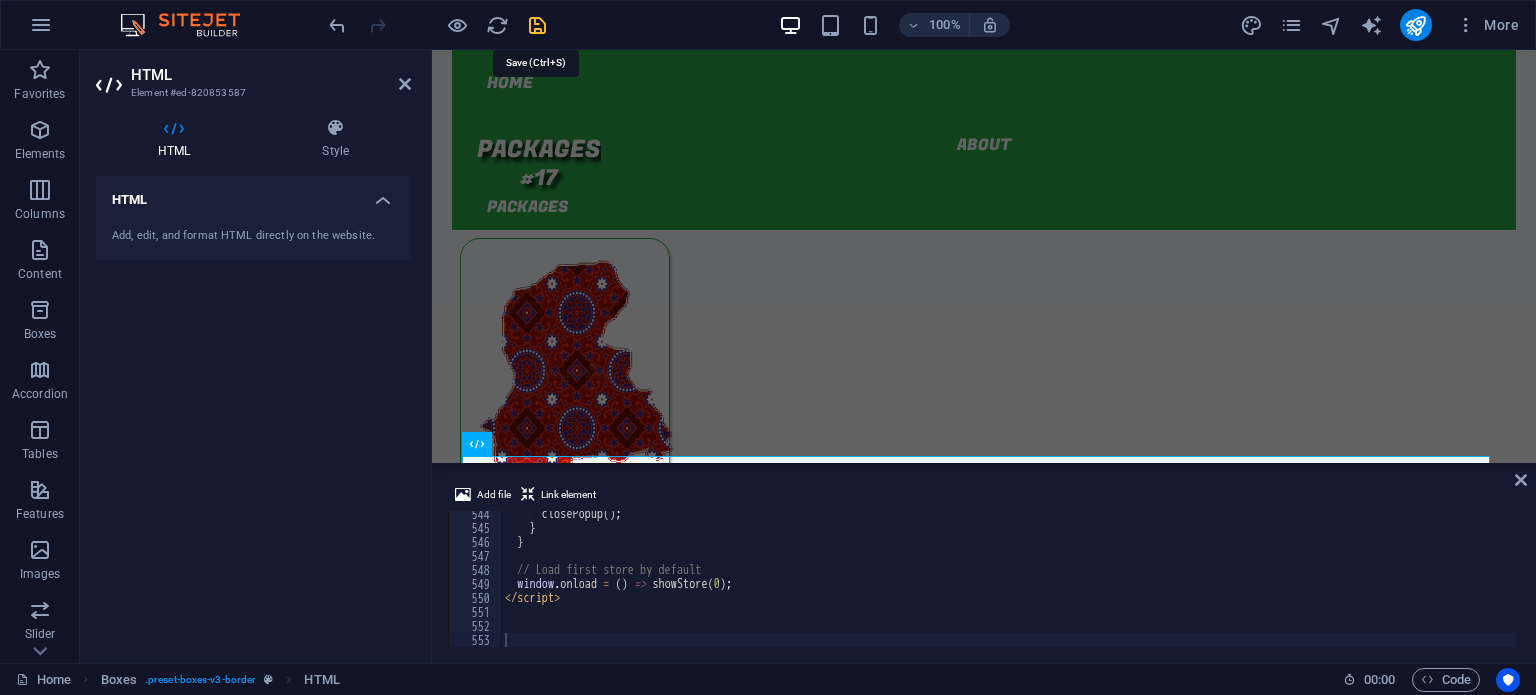 click at bounding box center [537, 25] 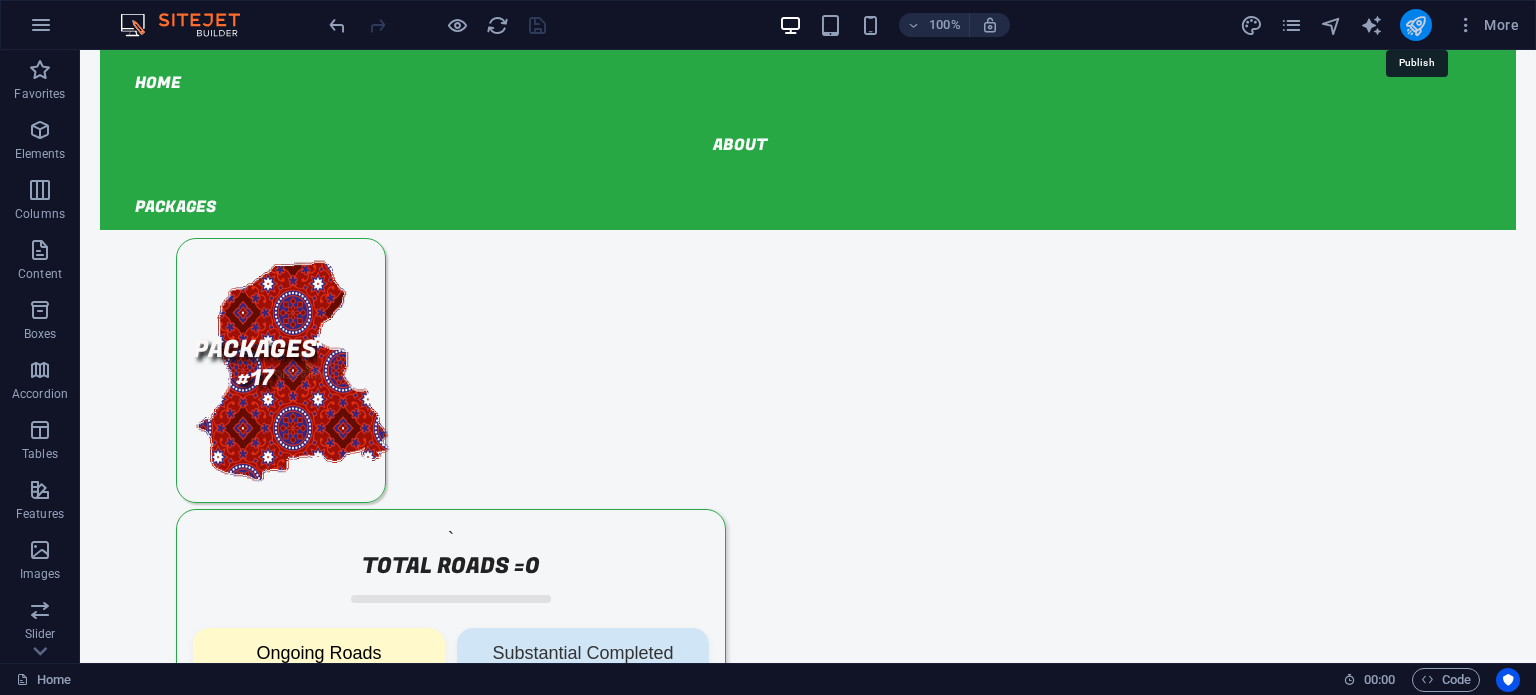 click at bounding box center (1415, 25) 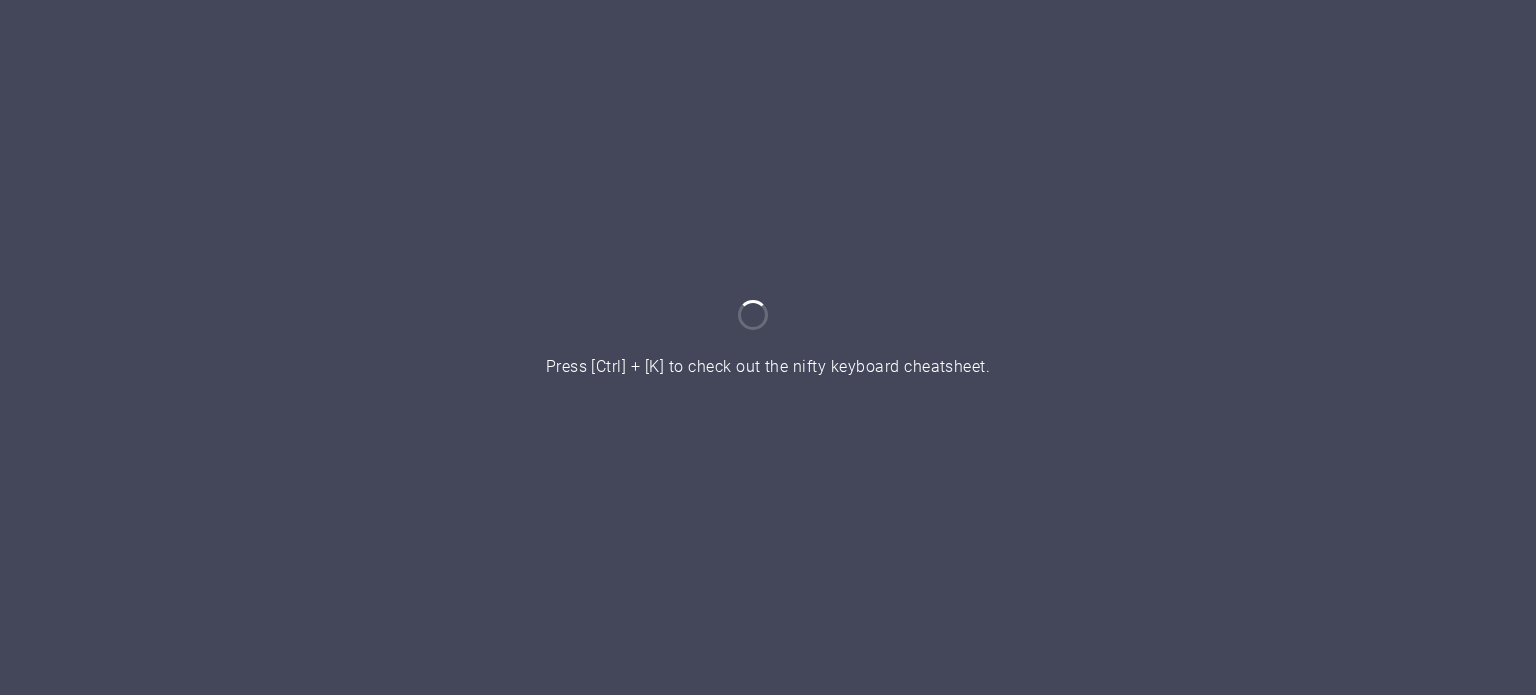 scroll, scrollTop: 0, scrollLeft: 0, axis: both 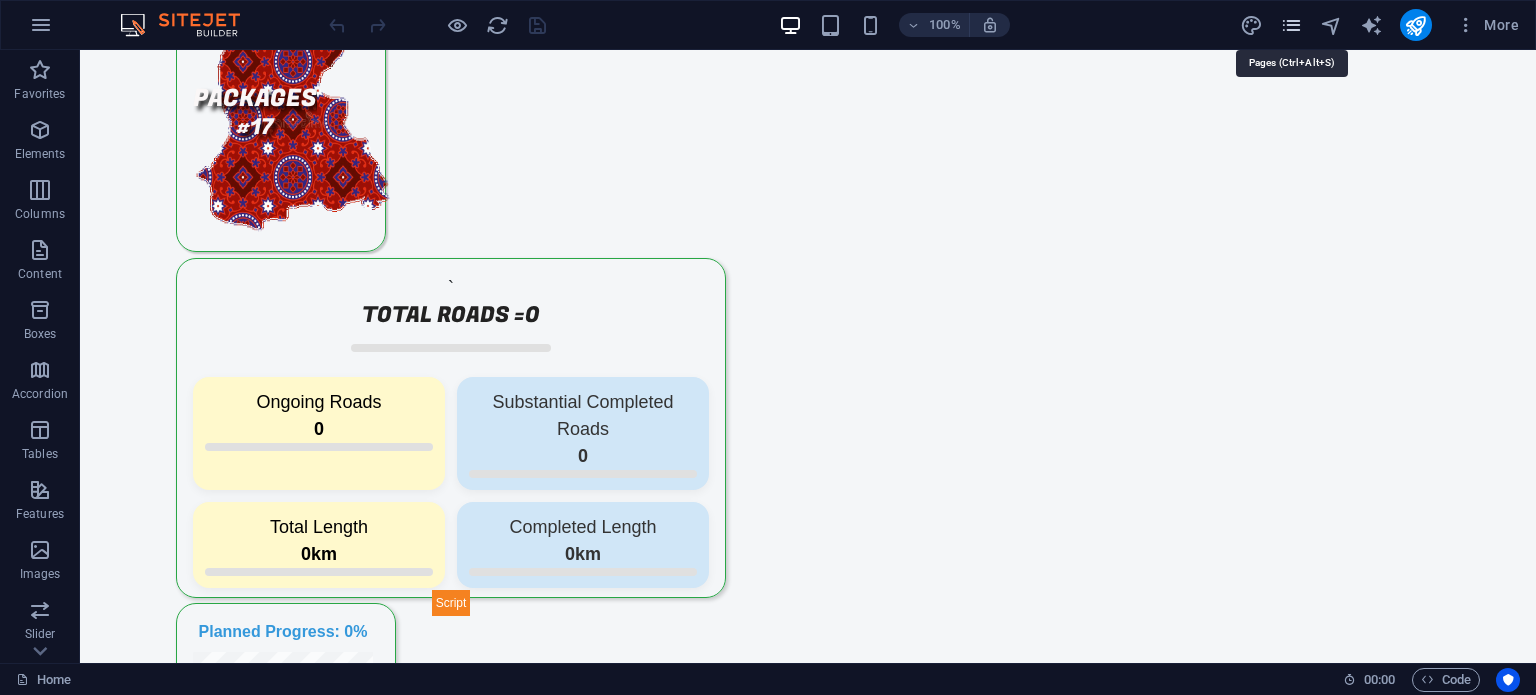 click at bounding box center [1291, 25] 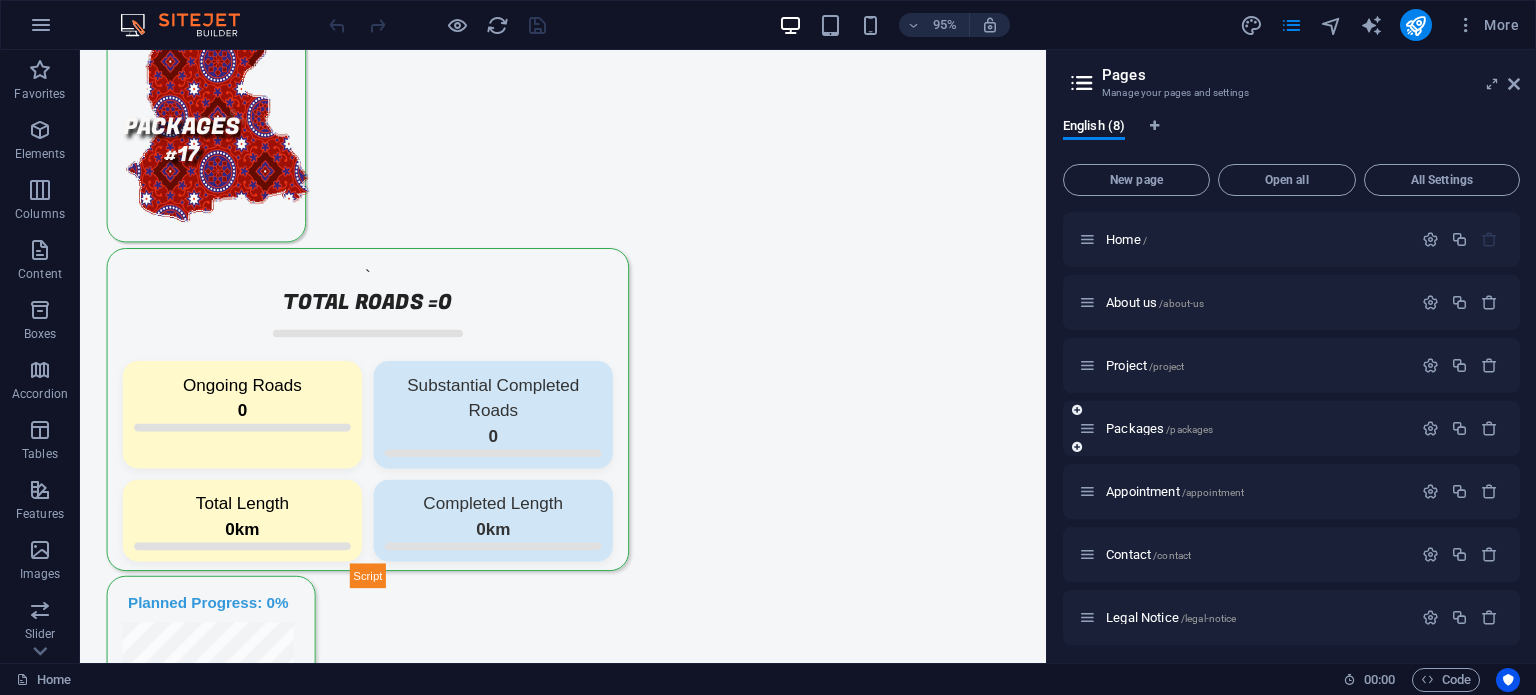 click on "Packages /packages" at bounding box center (1245, 428) 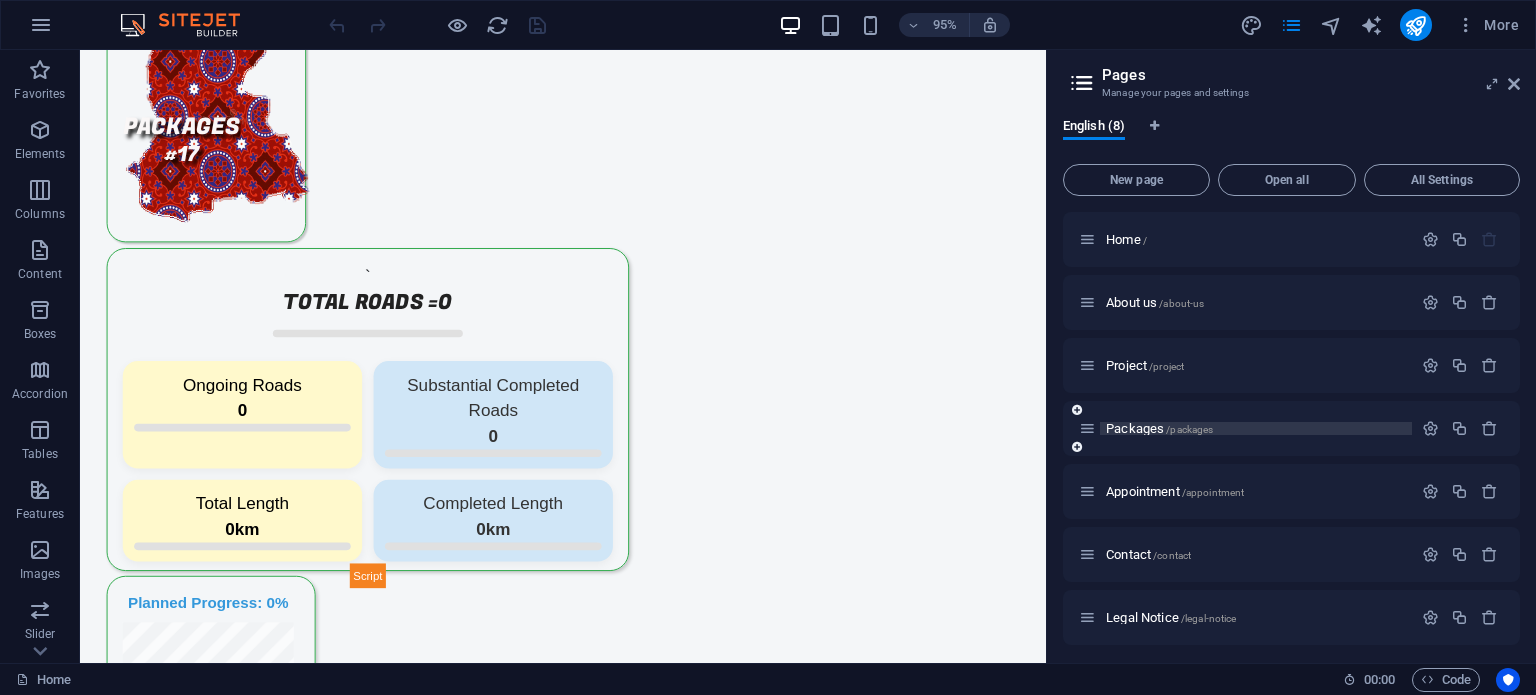 click on "Packages /packages" at bounding box center (1159, 428) 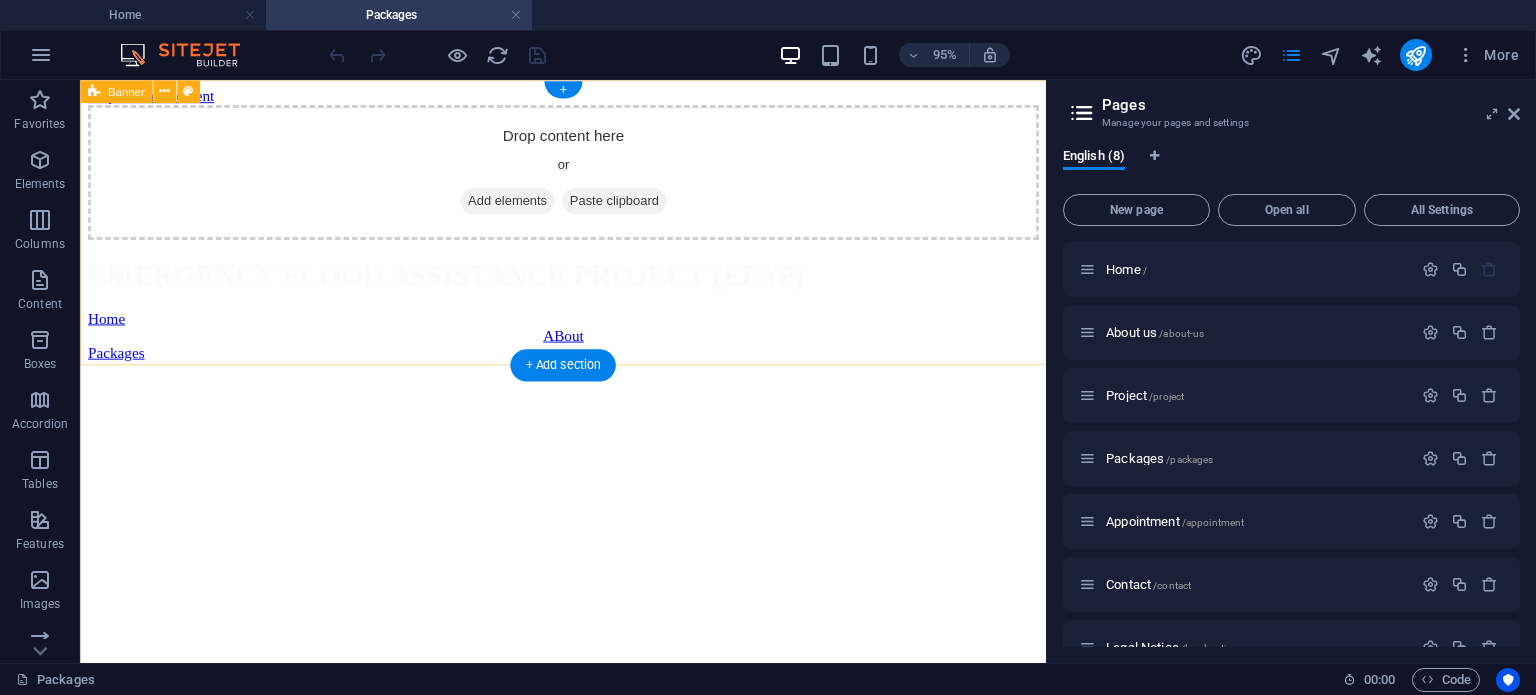 scroll, scrollTop: 0, scrollLeft: 0, axis: both 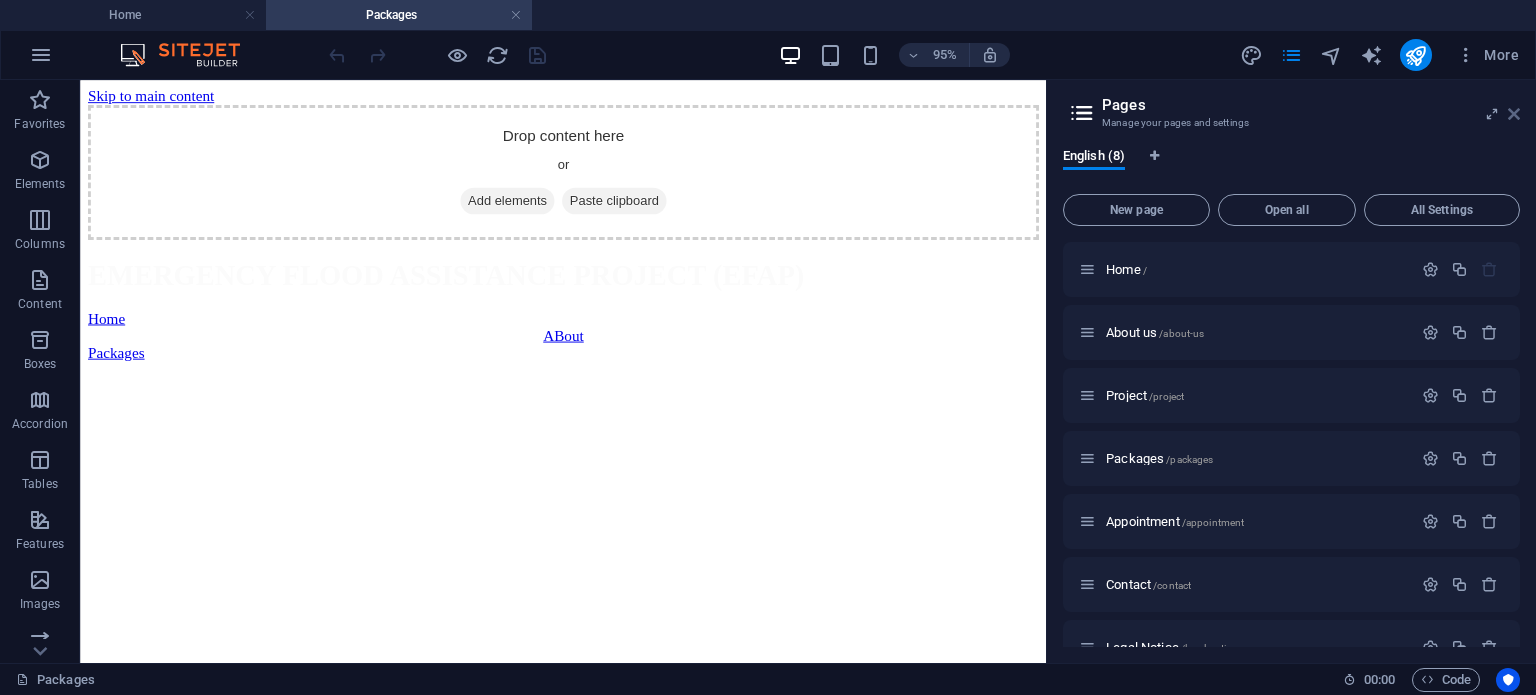 click at bounding box center (1514, 114) 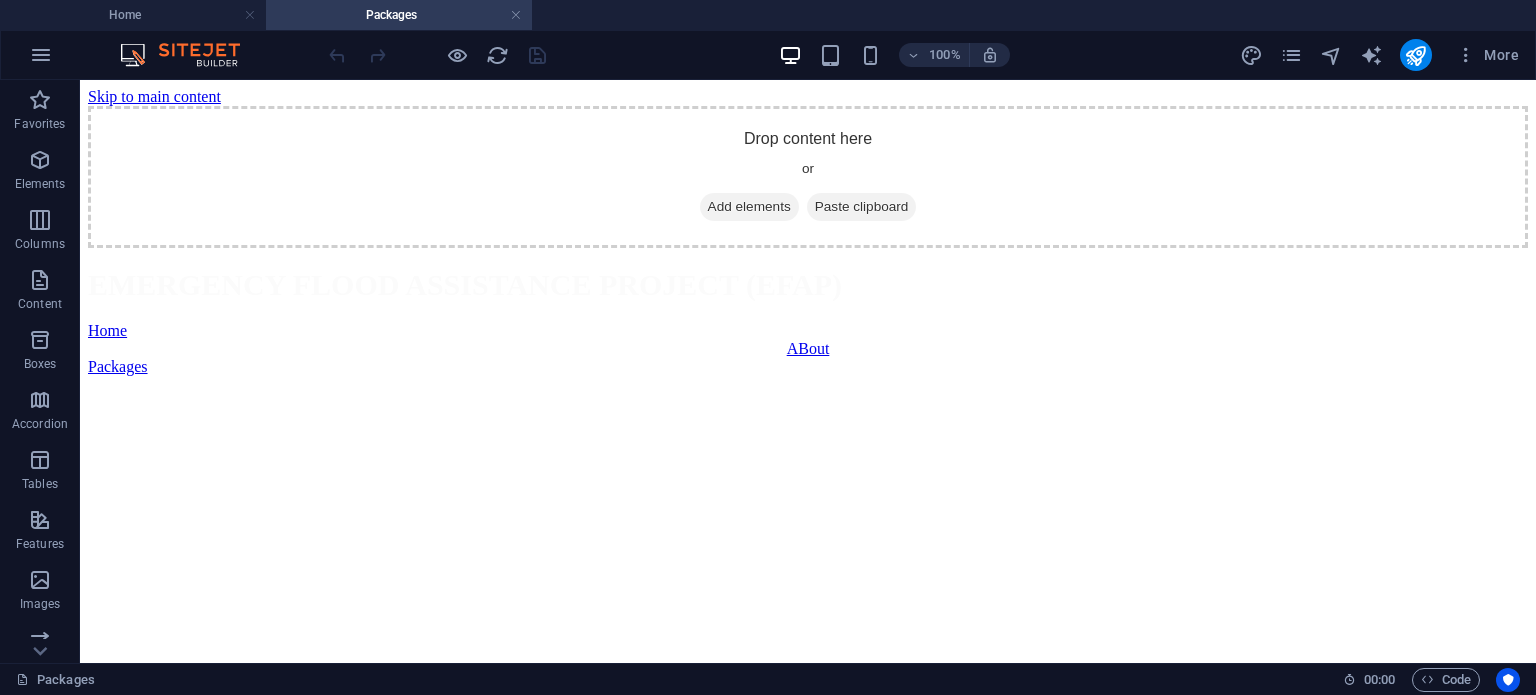 click on "Skip to main content
Drop content here or  Add elements  Paste clipboard EMERGENCY FLOOD ASSISTANCE PROJECT (EFAP) Home ABout Packages" at bounding box center [808, 232] 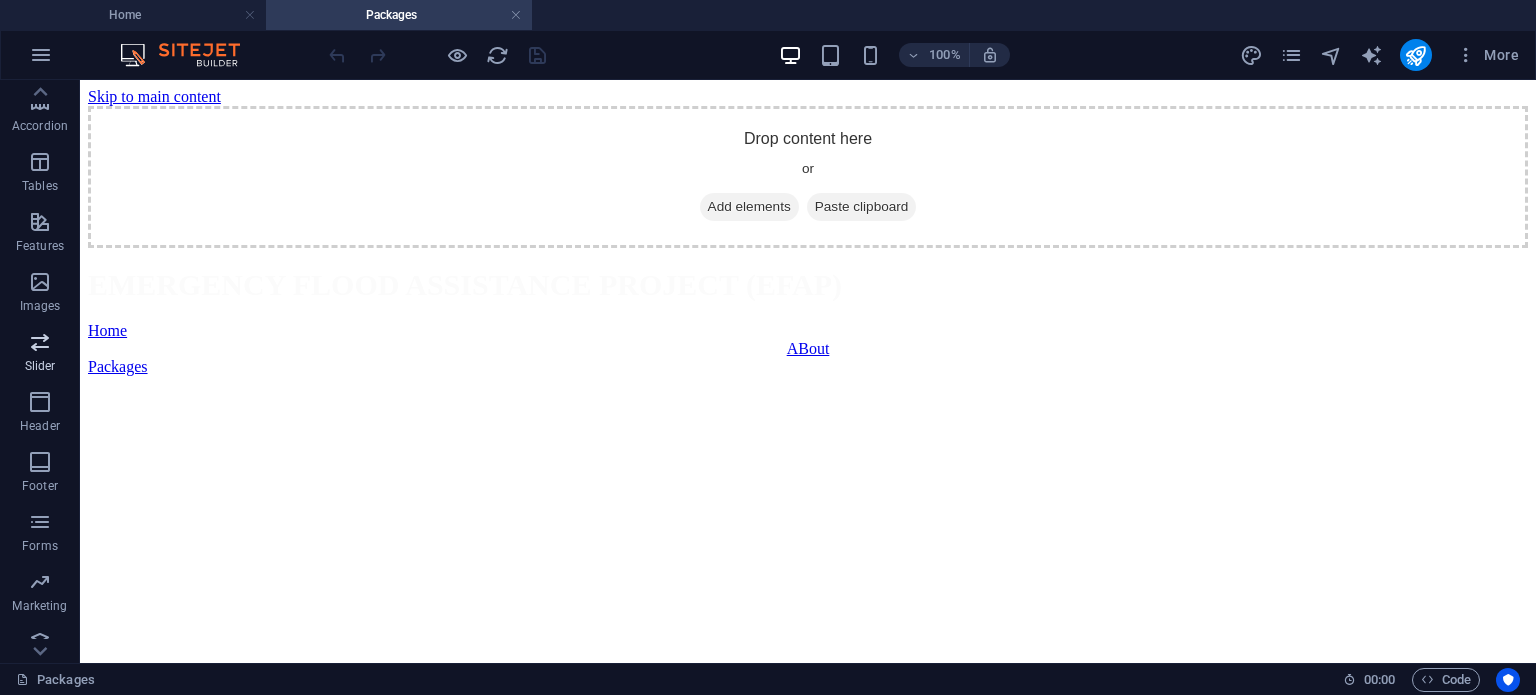 scroll, scrollTop: 316, scrollLeft: 0, axis: vertical 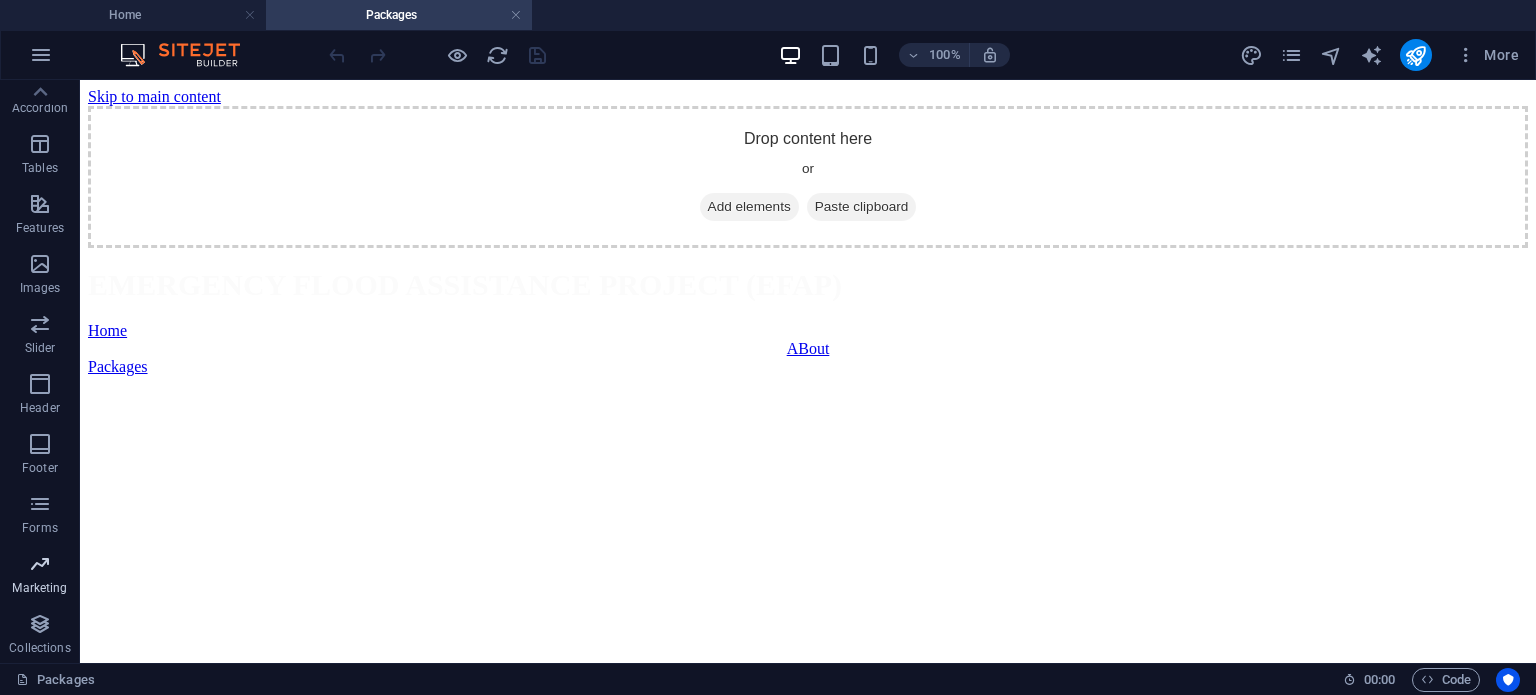 click on "Marketing" at bounding box center (39, 588) 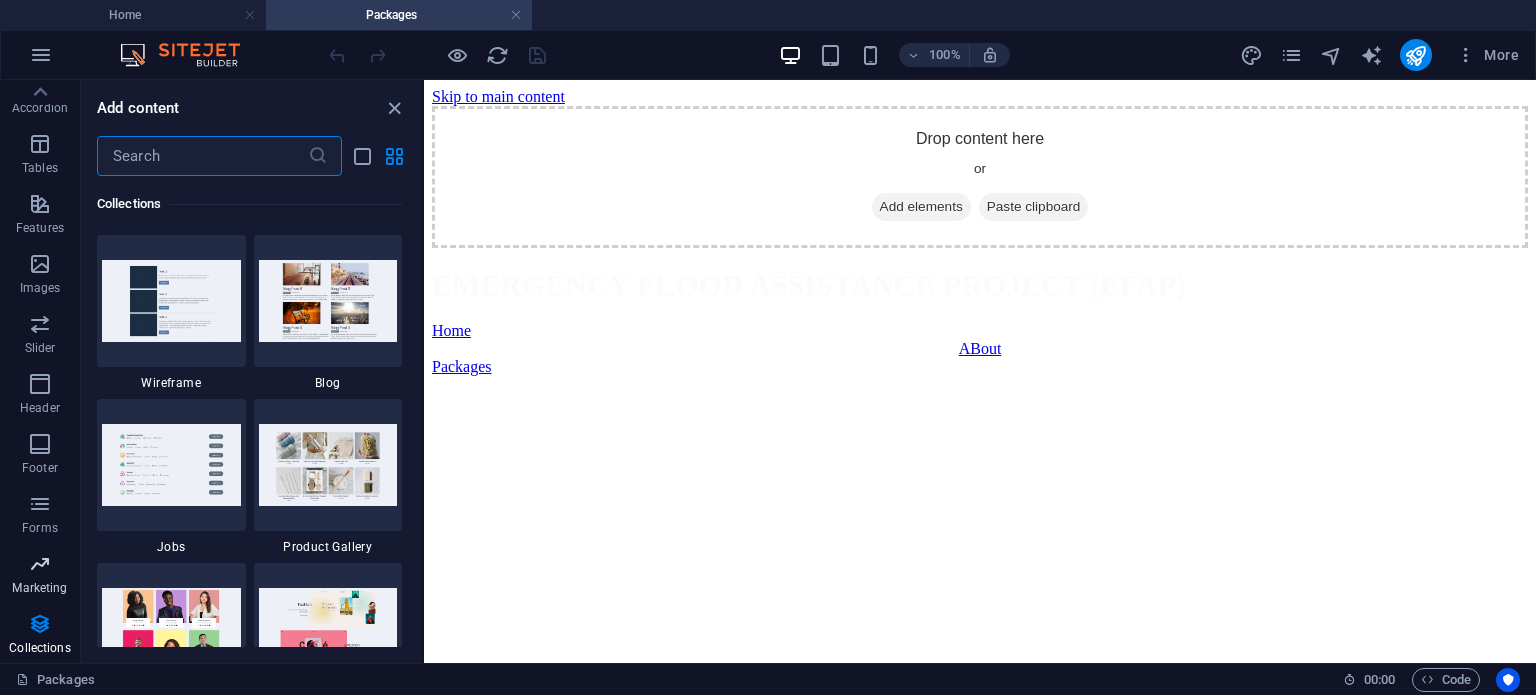 scroll, scrollTop: 18343, scrollLeft: 0, axis: vertical 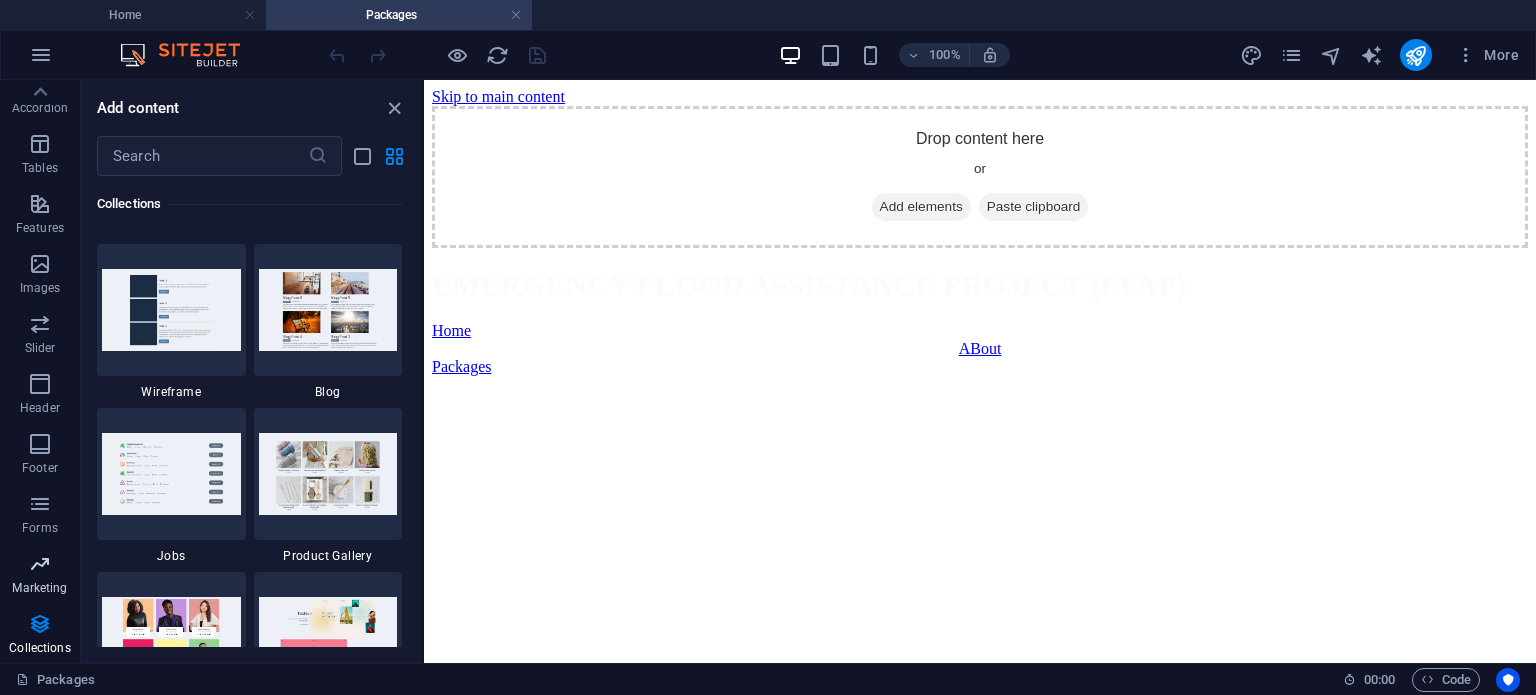 click at bounding box center (40, 564) 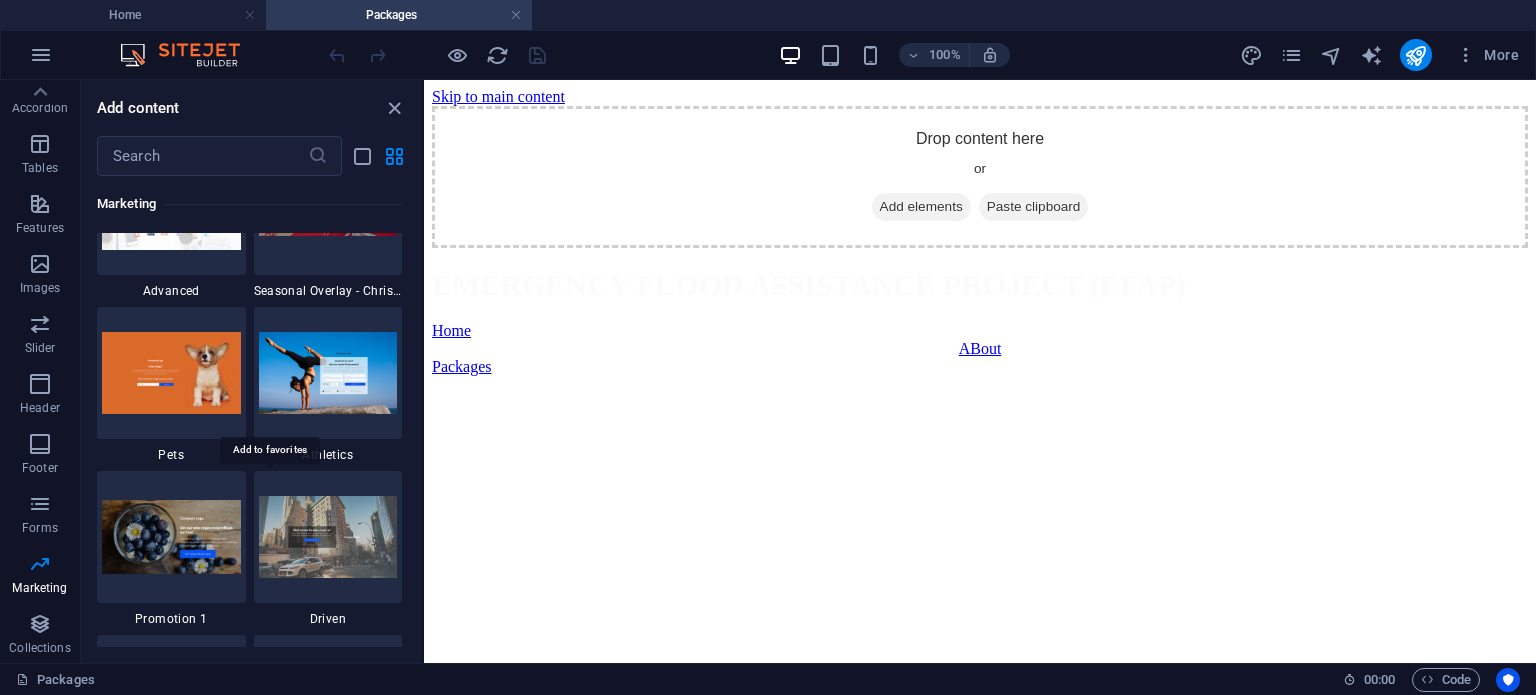 scroll, scrollTop: 17036, scrollLeft: 0, axis: vertical 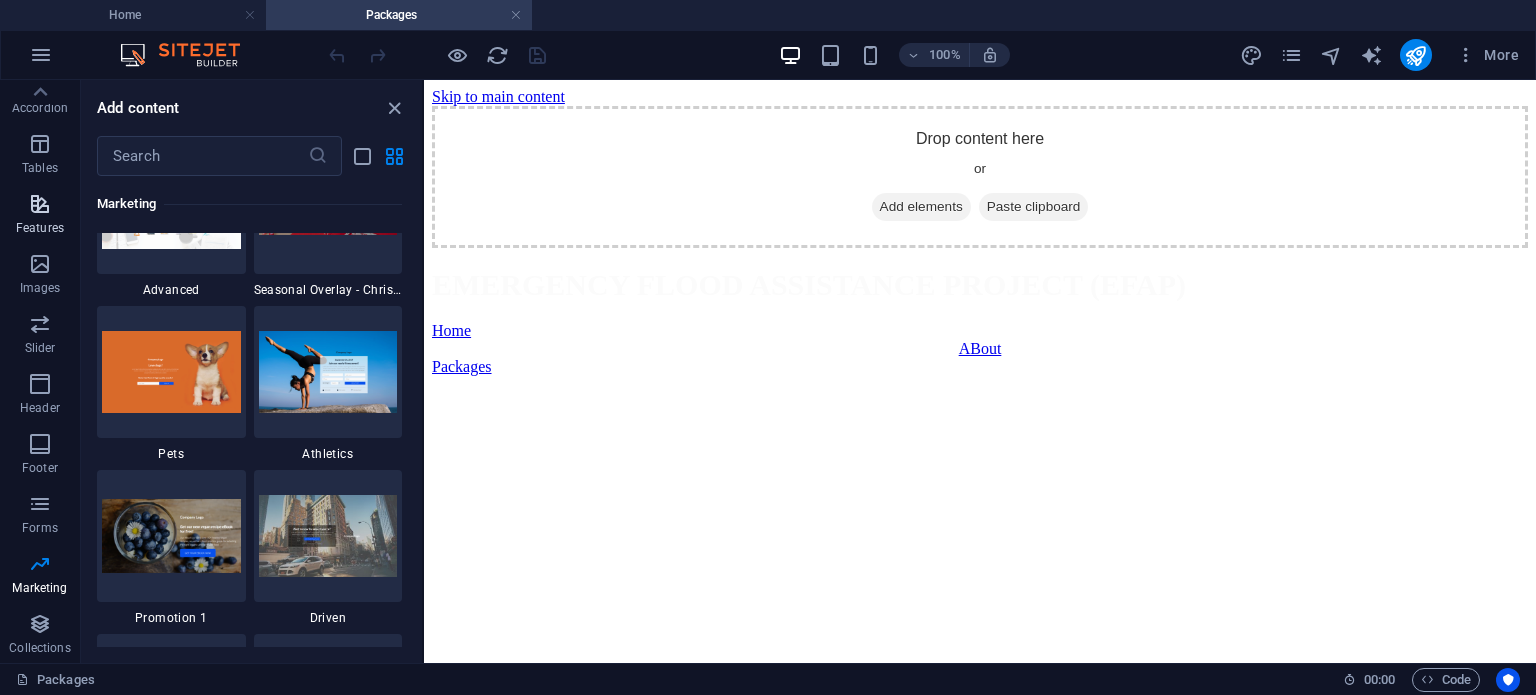 click on "Features" at bounding box center [40, 216] 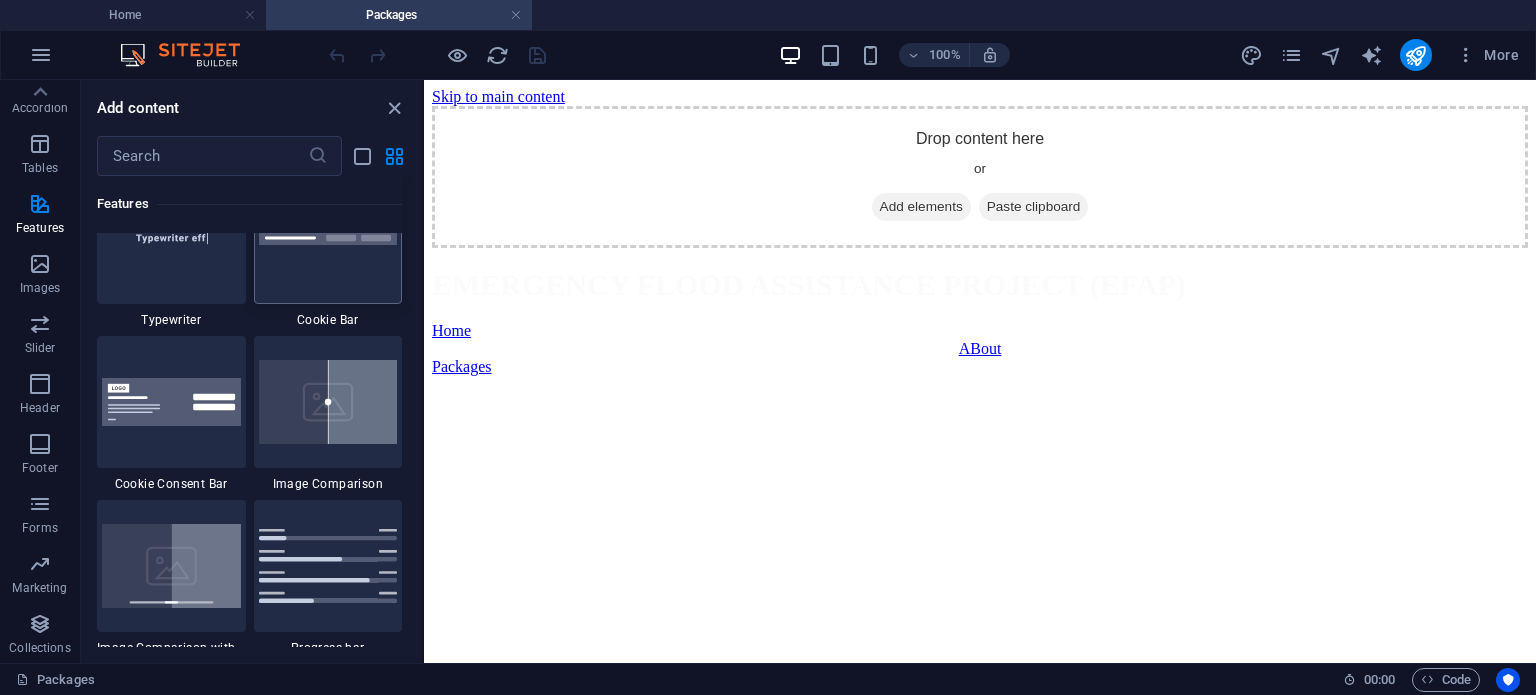 scroll, scrollTop: 8037, scrollLeft: 0, axis: vertical 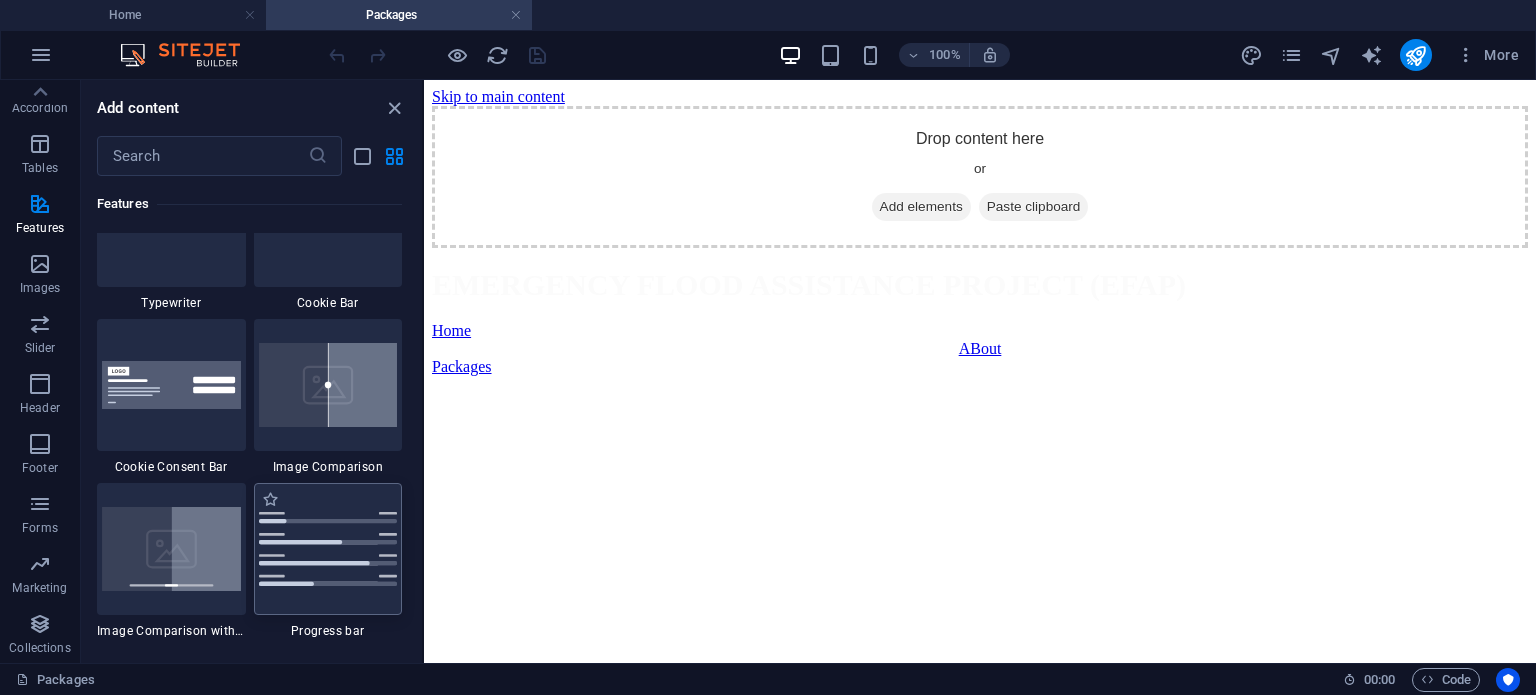 click at bounding box center (328, 549) 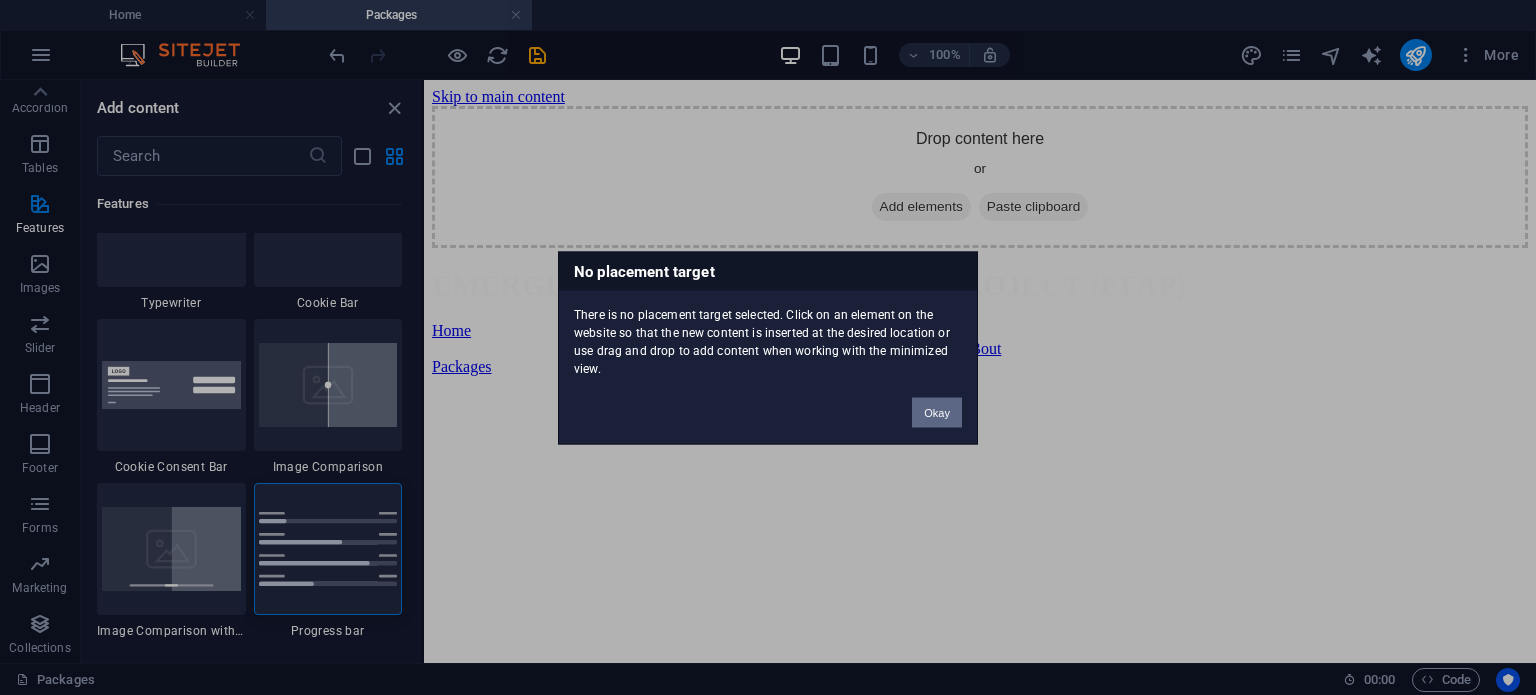 click on "No placement target There is no placement target selected. Click on an element on the website so that the new content is inserted at the desired location or use drag and drop to add content when working with the minimized view. Okay" at bounding box center [768, 347] 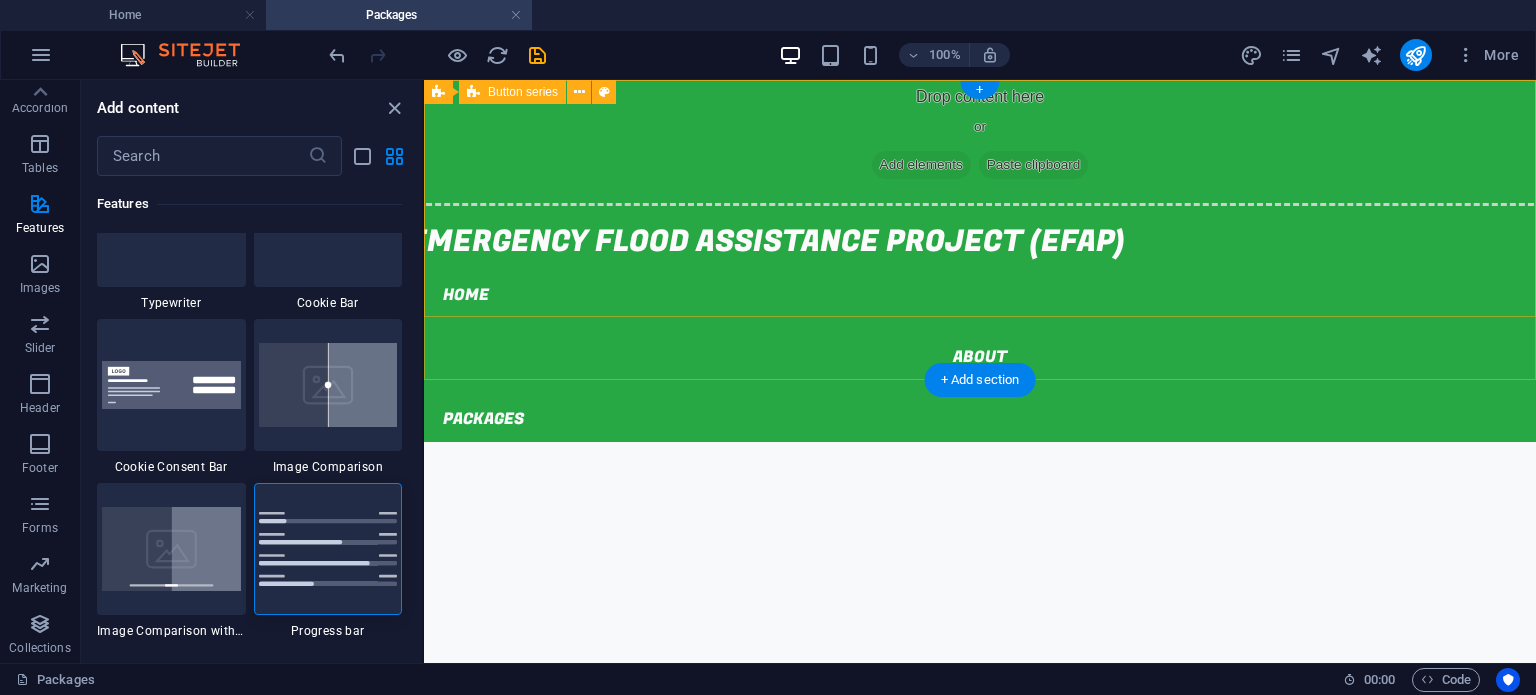 click on "Drop content here or  Add elements  Paste clipboard EMERGENCY FLOOD ASSISTANCE PROJECT (EFAP) Home ABout Packages" at bounding box center (980, 261) 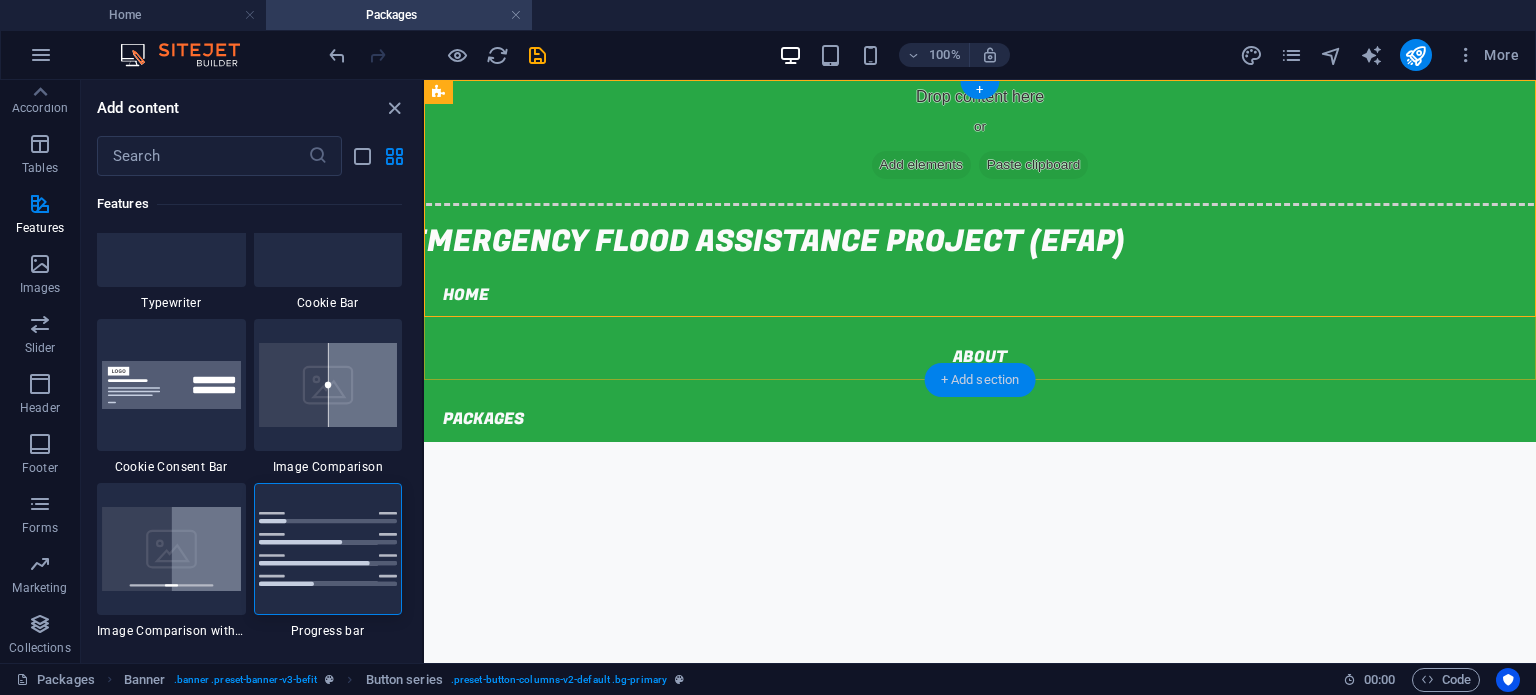 click on "+ Add section" at bounding box center [980, 380] 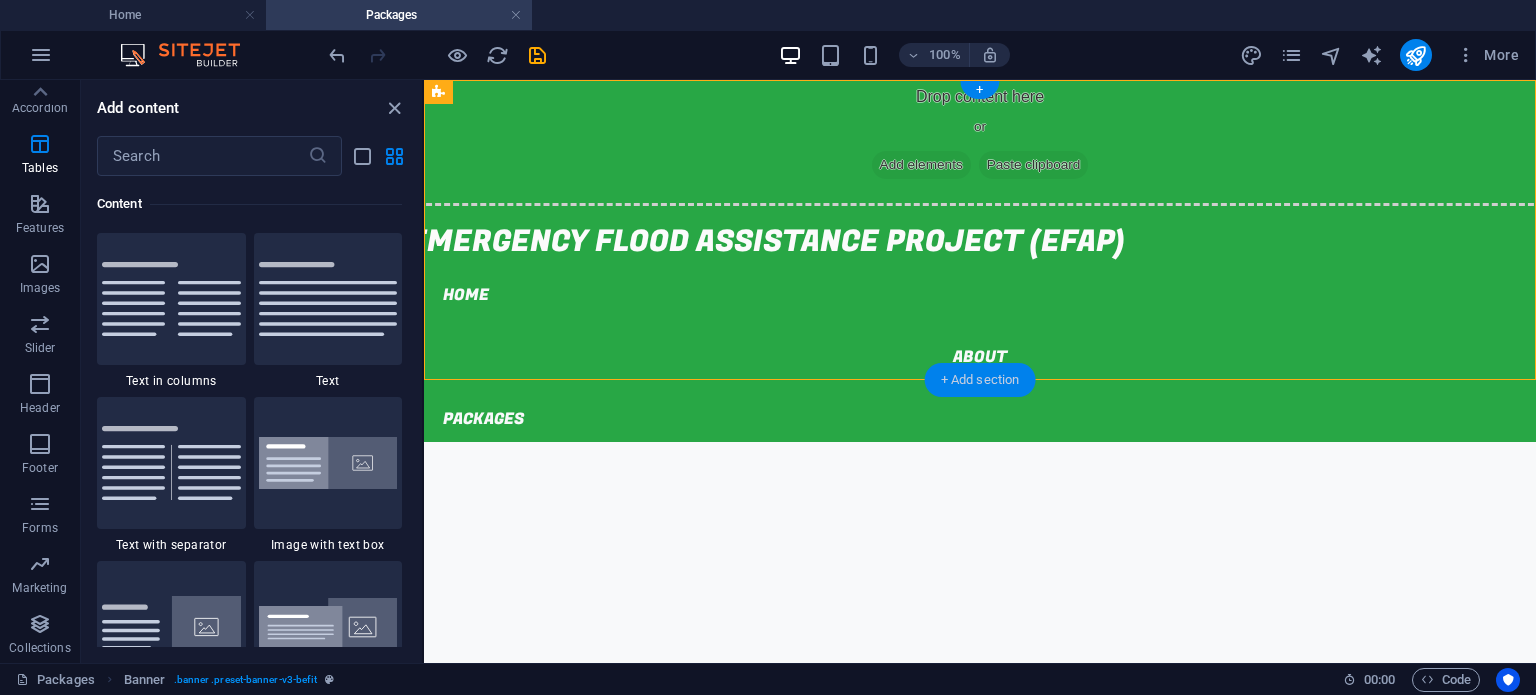 scroll, scrollTop: 3498, scrollLeft: 0, axis: vertical 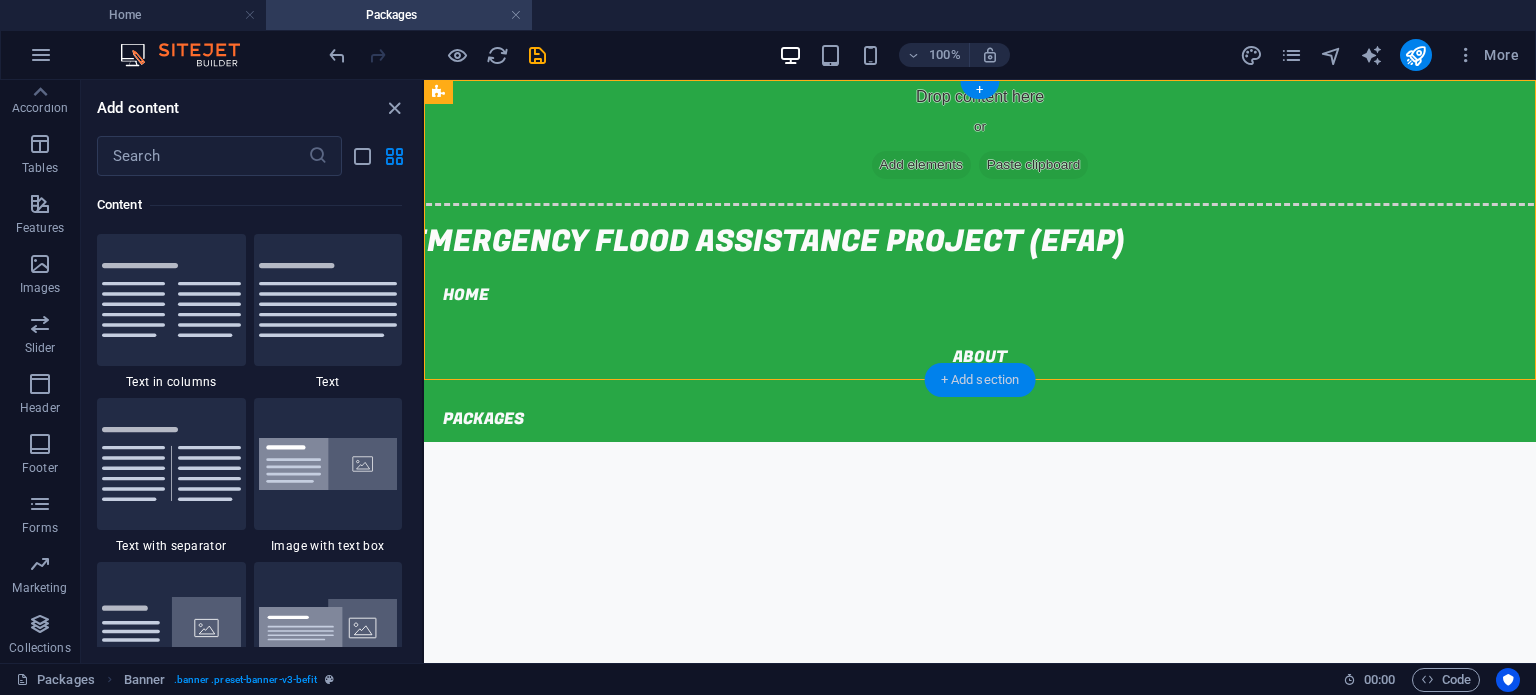 click on "+ Add section" at bounding box center (980, 380) 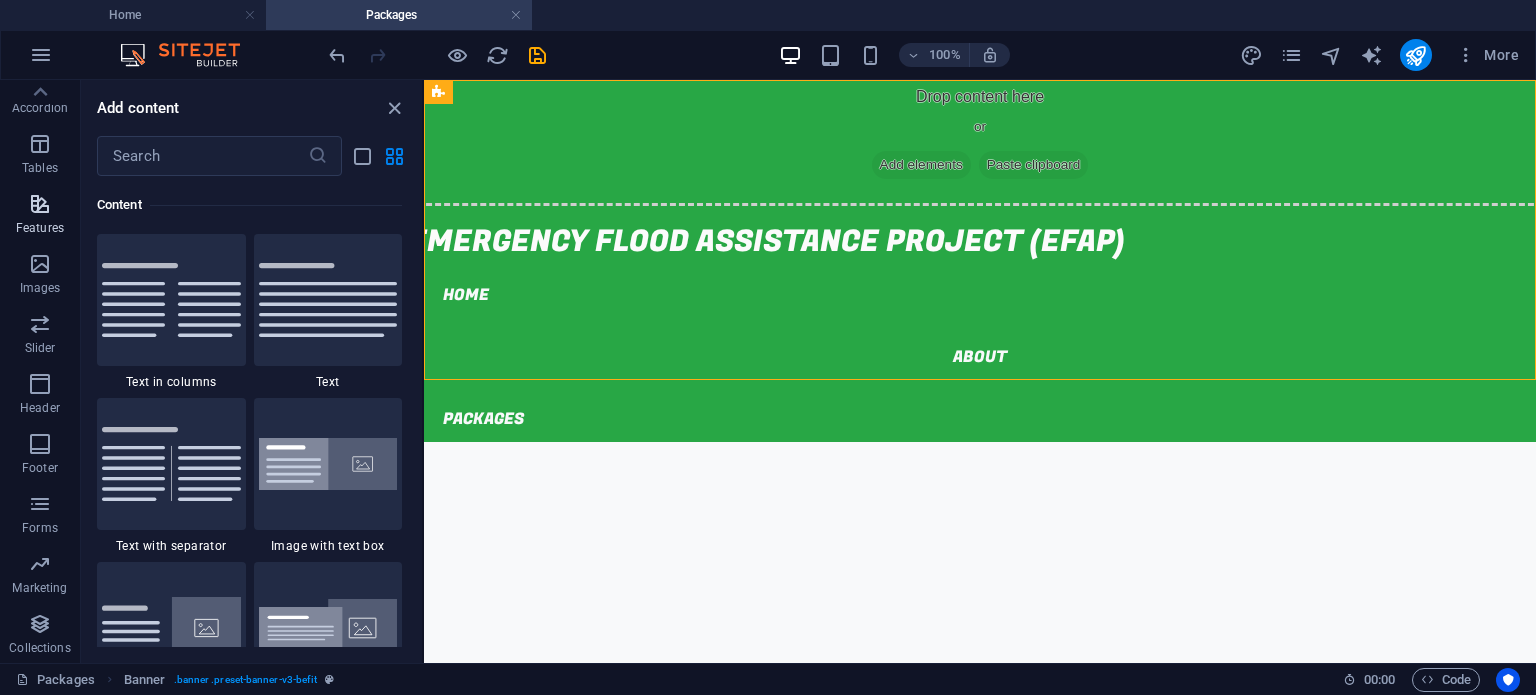 click on "Features" at bounding box center (40, 228) 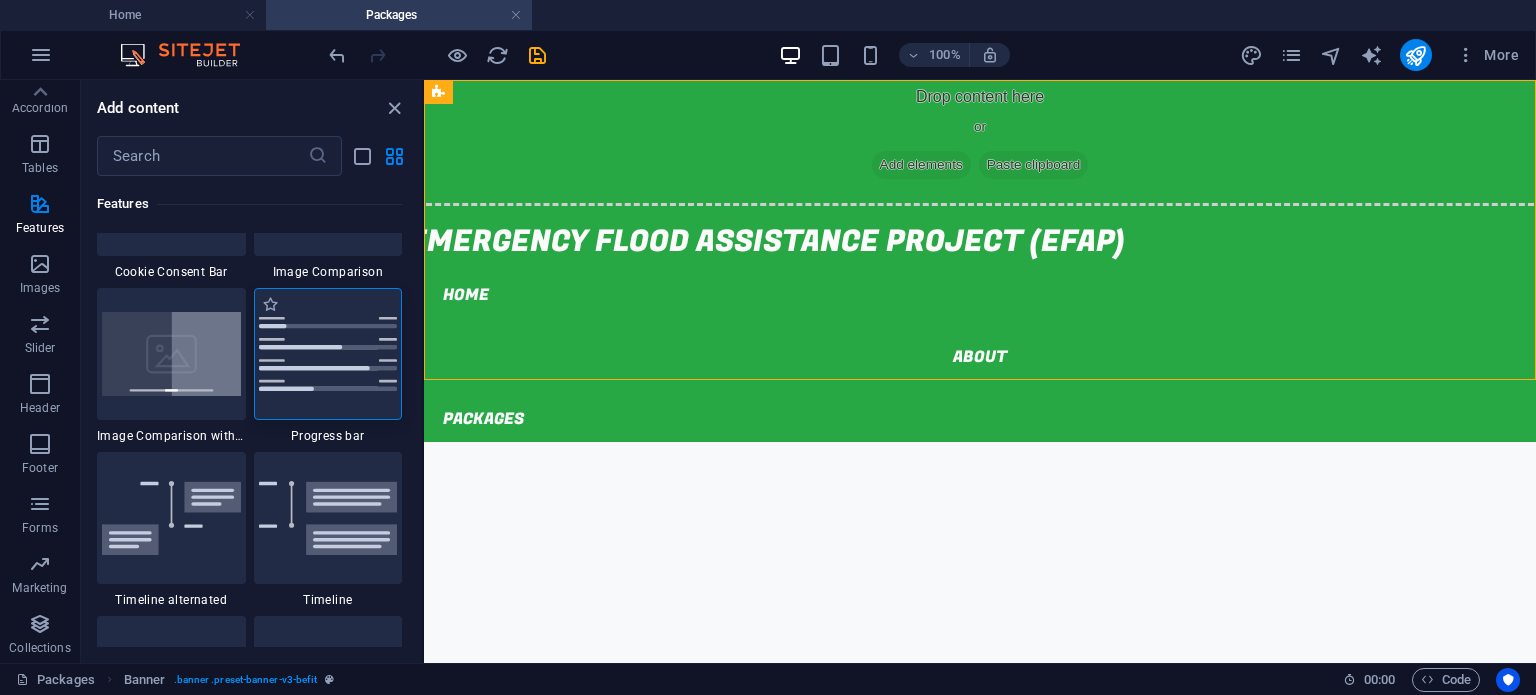 scroll, scrollTop: 8230, scrollLeft: 0, axis: vertical 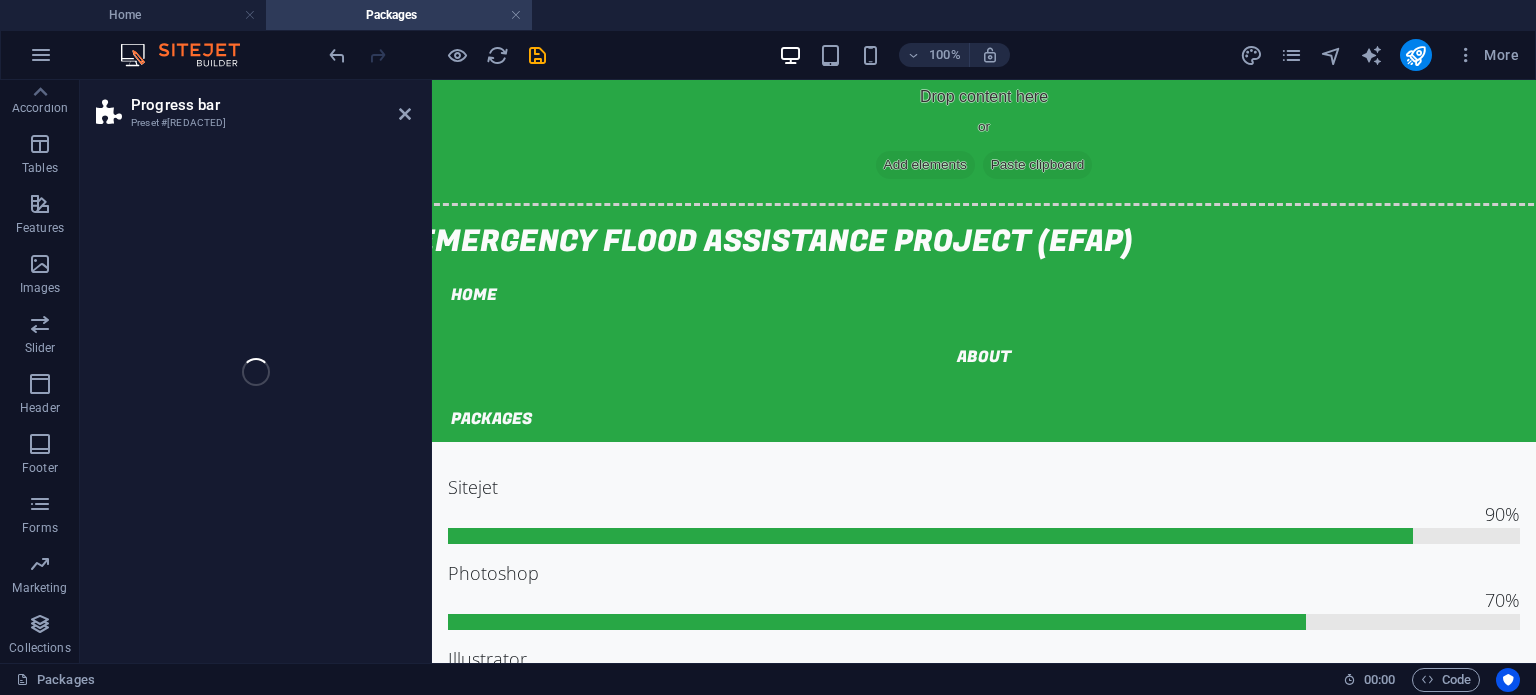 select on "rem" 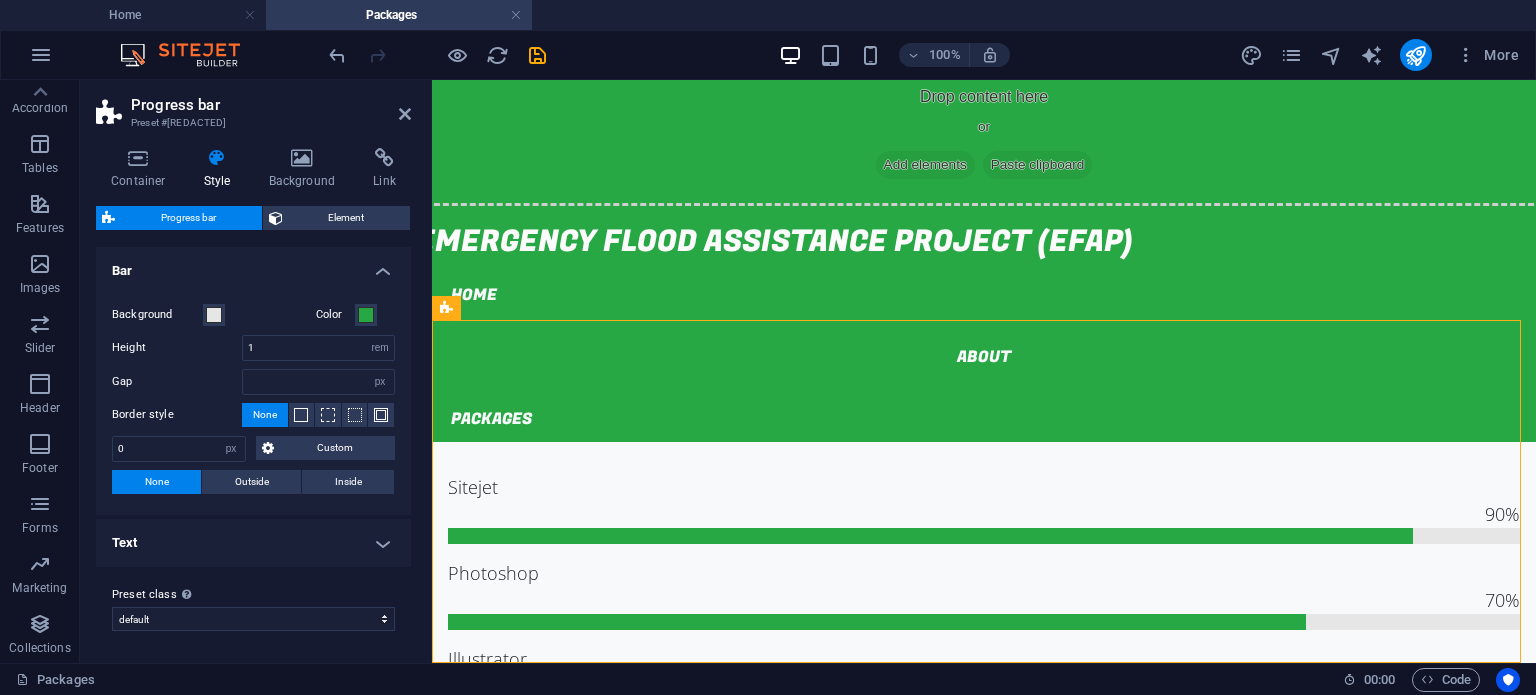 scroll, scrollTop: 60, scrollLeft: 0, axis: vertical 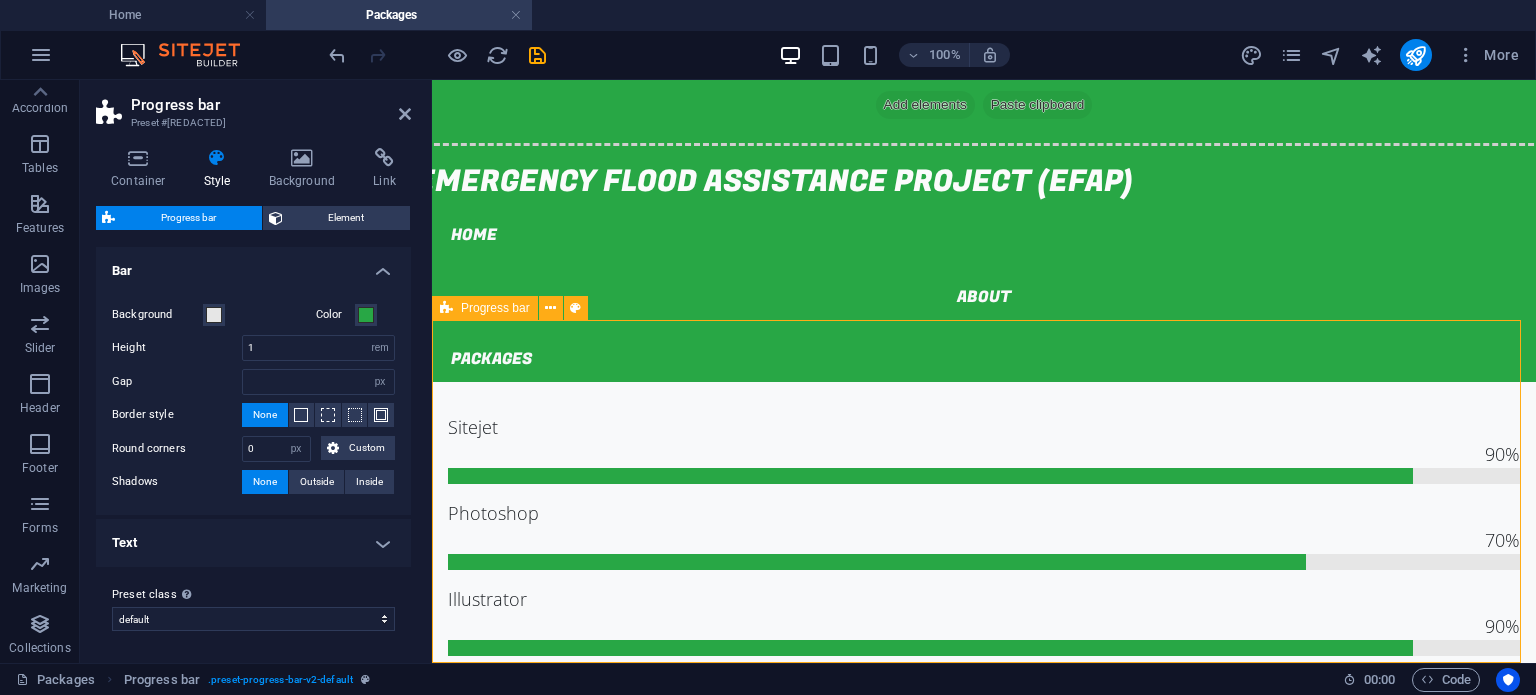 click on "Sitejet 90%
Photoshop 70%
Illustrator 90%
HTML5 & CSS3 85%
JavaScript 45%" at bounding box center (984, 621) 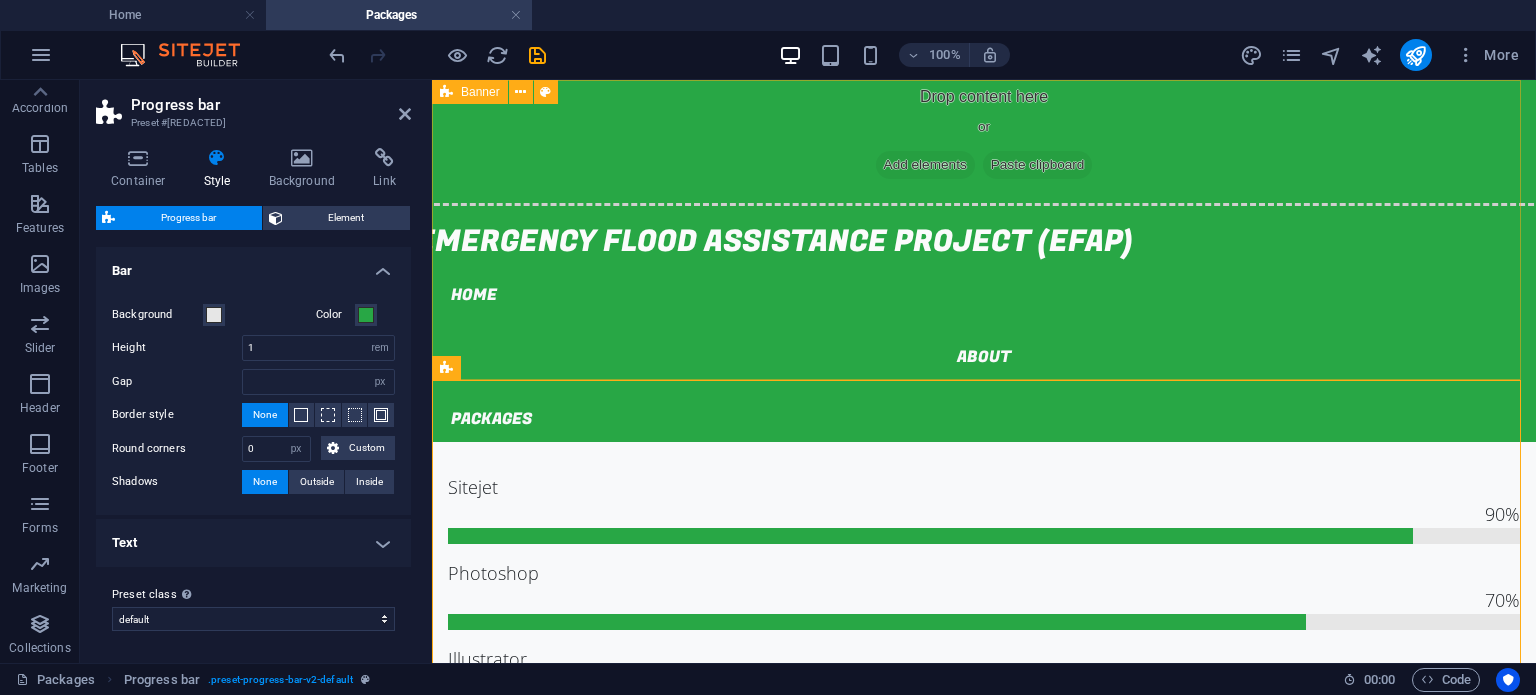 scroll, scrollTop: 60, scrollLeft: 0, axis: vertical 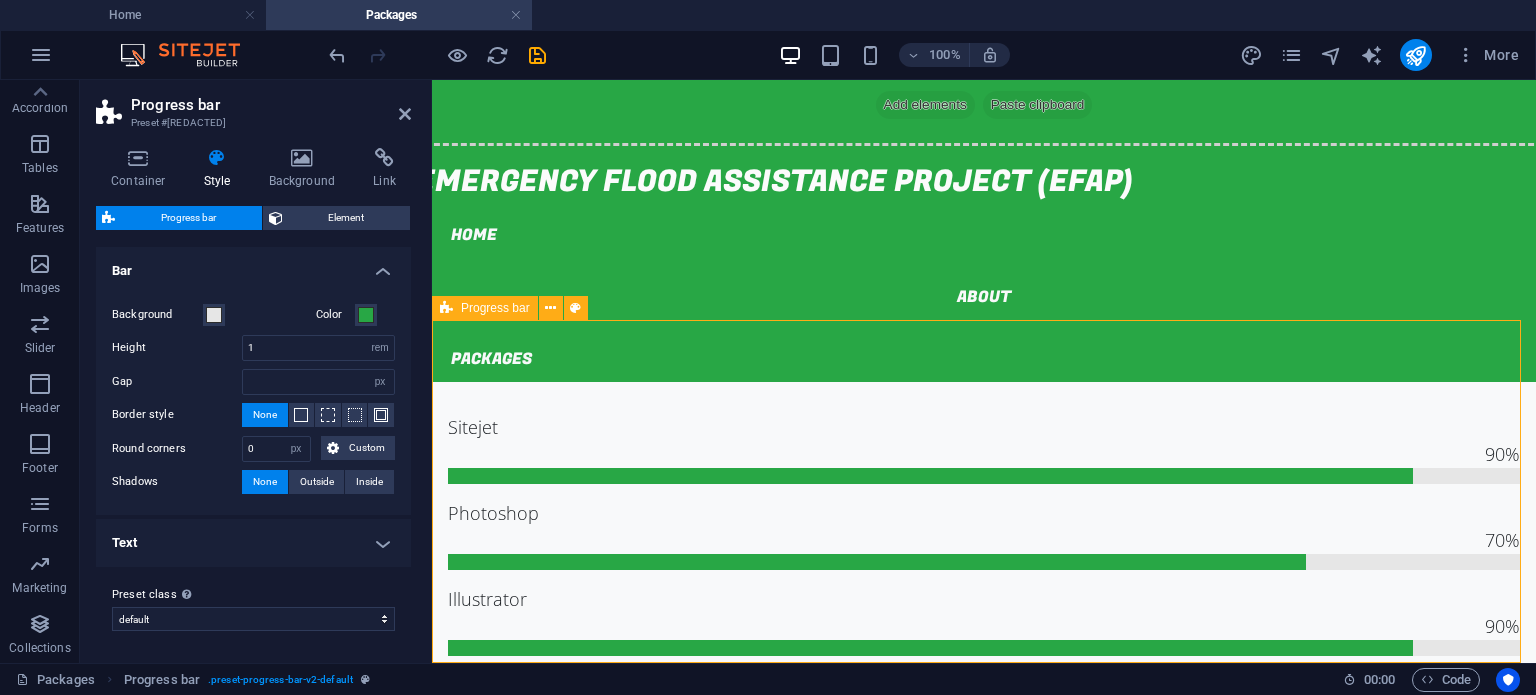 click on "Progress bar" at bounding box center (495, 308) 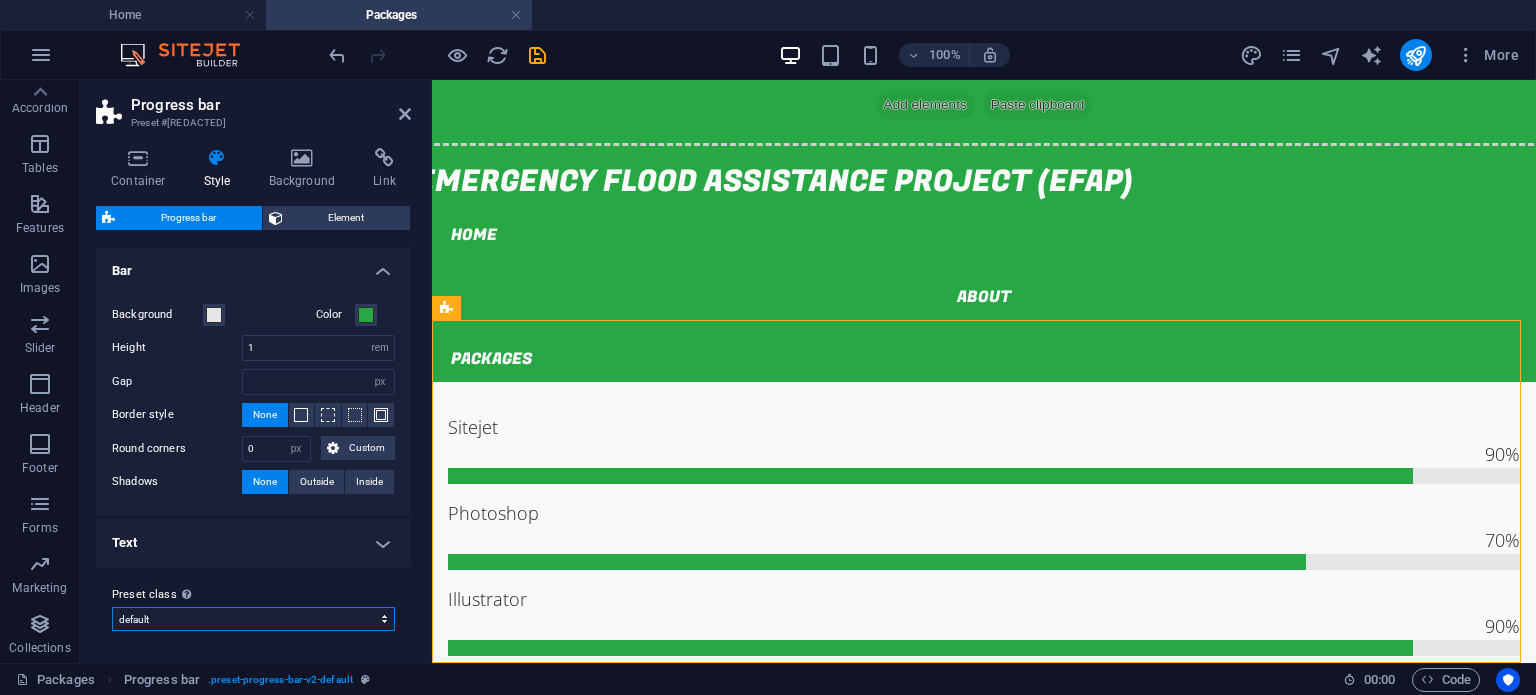 click on "default Add preset class" at bounding box center [253, 619] 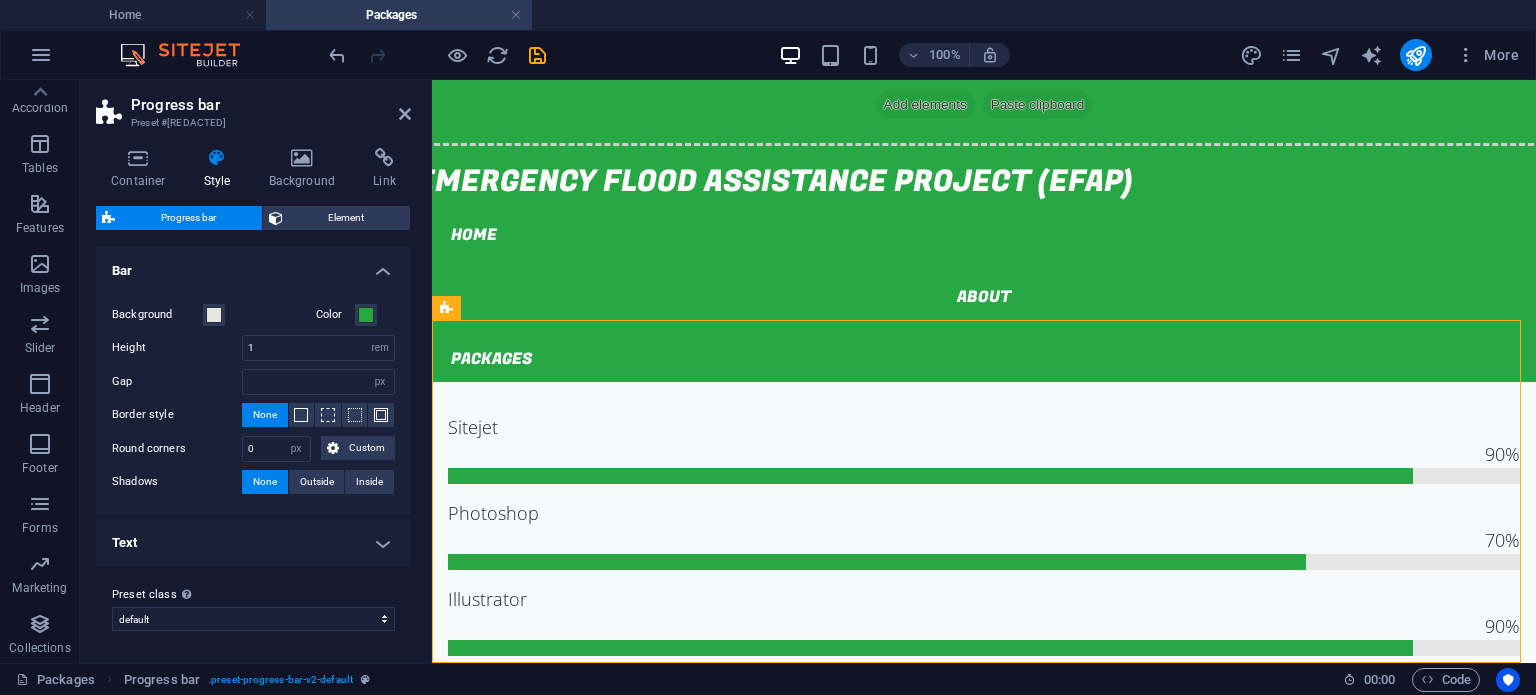 click on "Preset class Above chosen variant and settings affect all elements which carry this preset class." at bounding box center [253, 595] 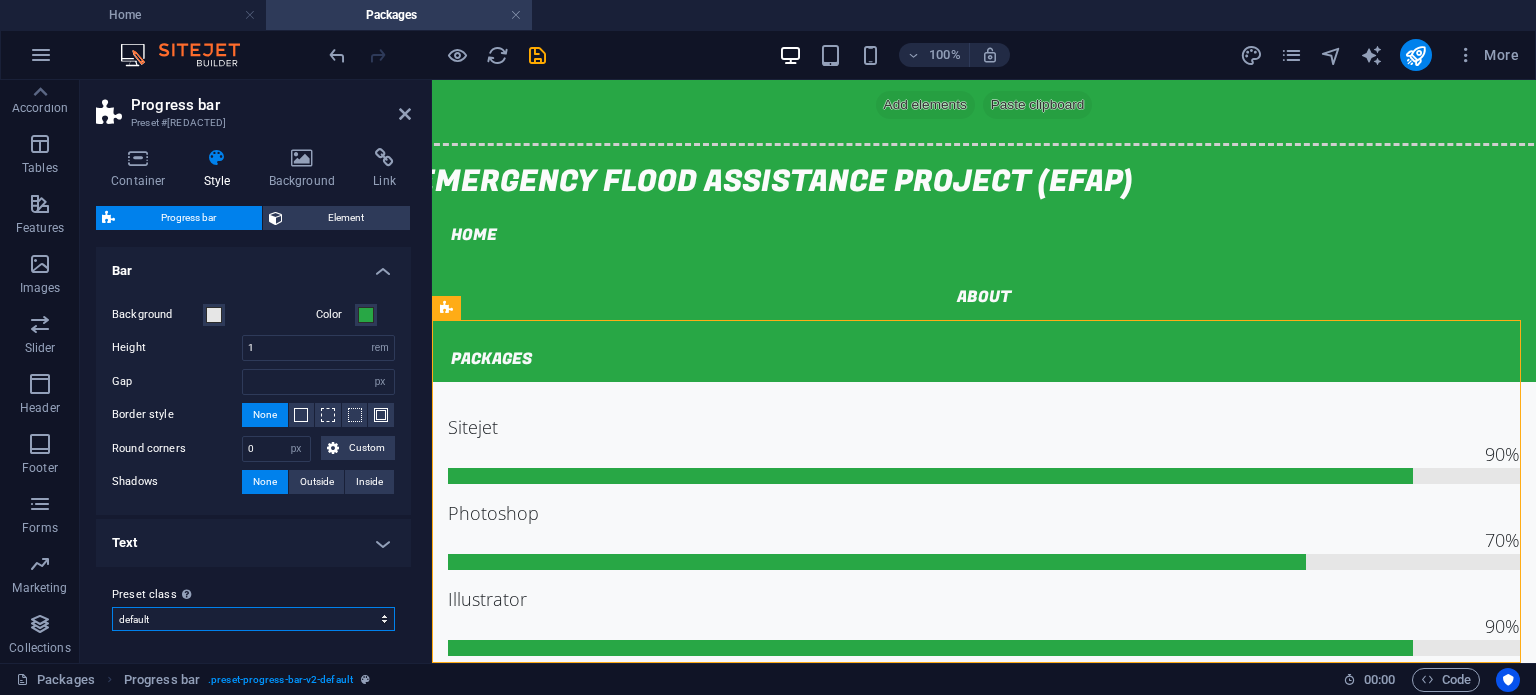 click on "default Add preset class" at bounding box center [253, 619] 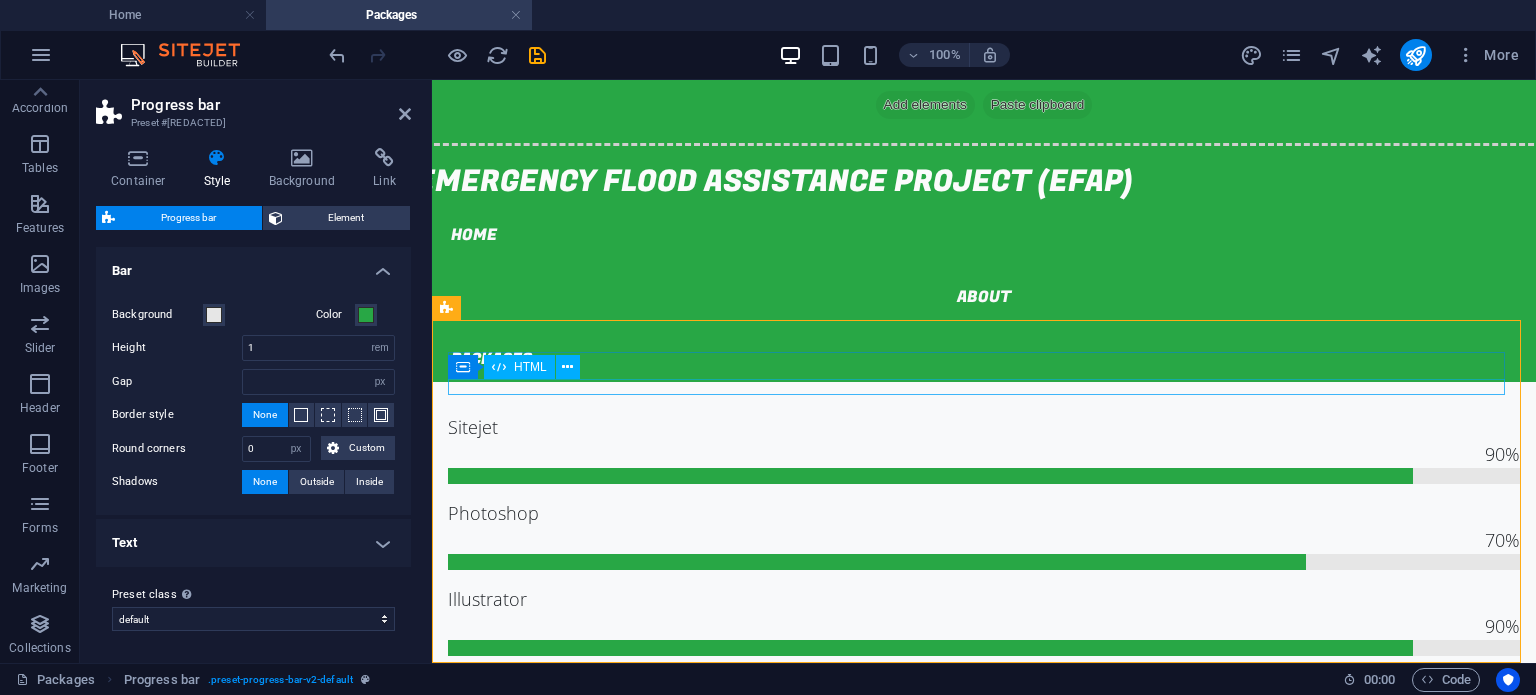 click at bounding box center (984, 476) 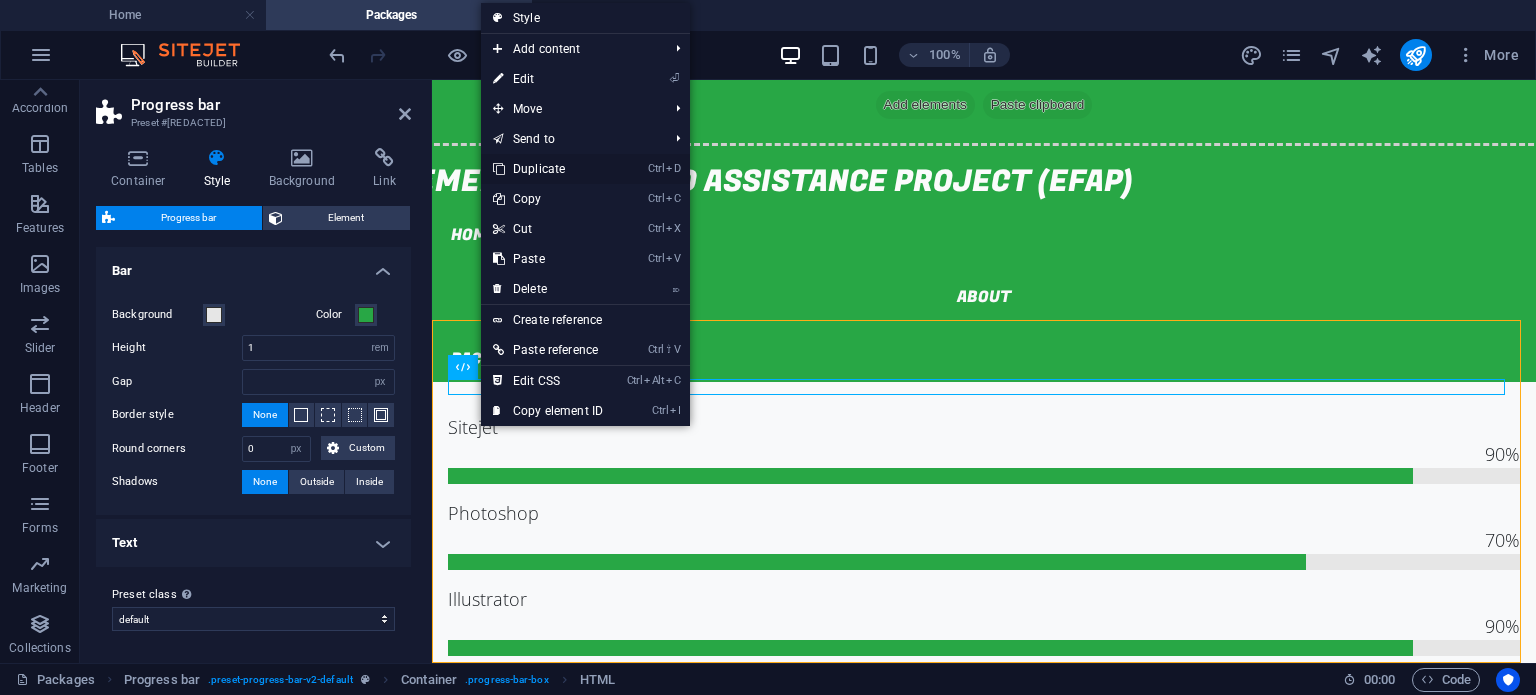 click on "Ctrl D  Duplicate" at bounding box center [548, 169] 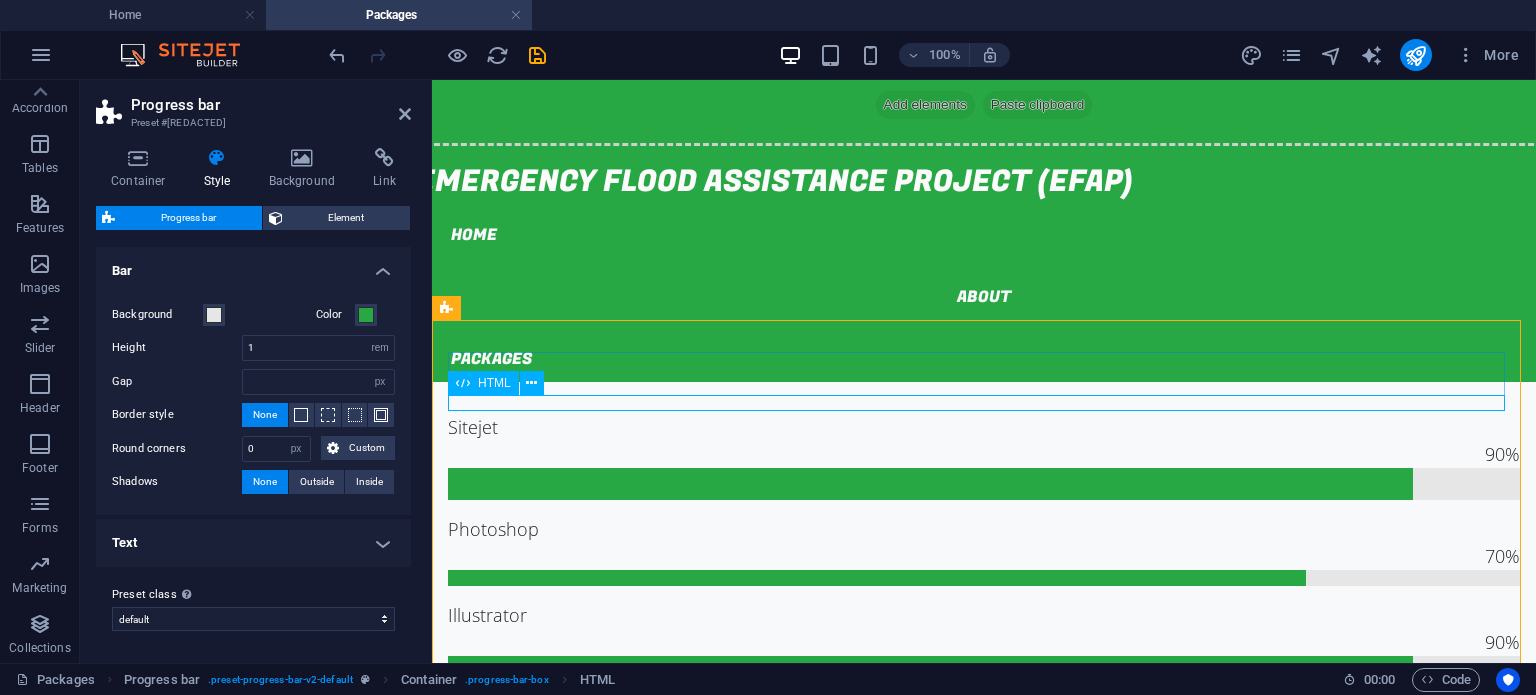 click at bounding box center [984, 492] 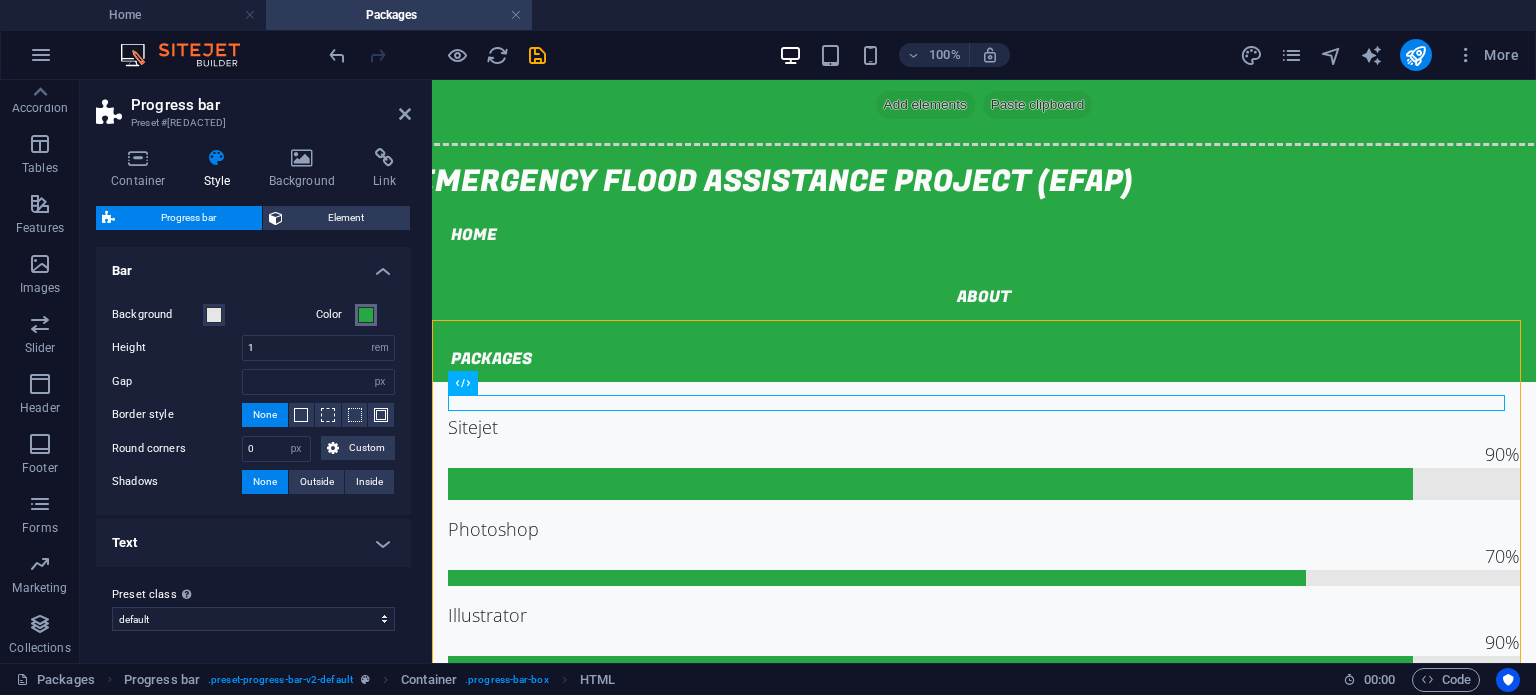 click at bounding box center [366, 315] 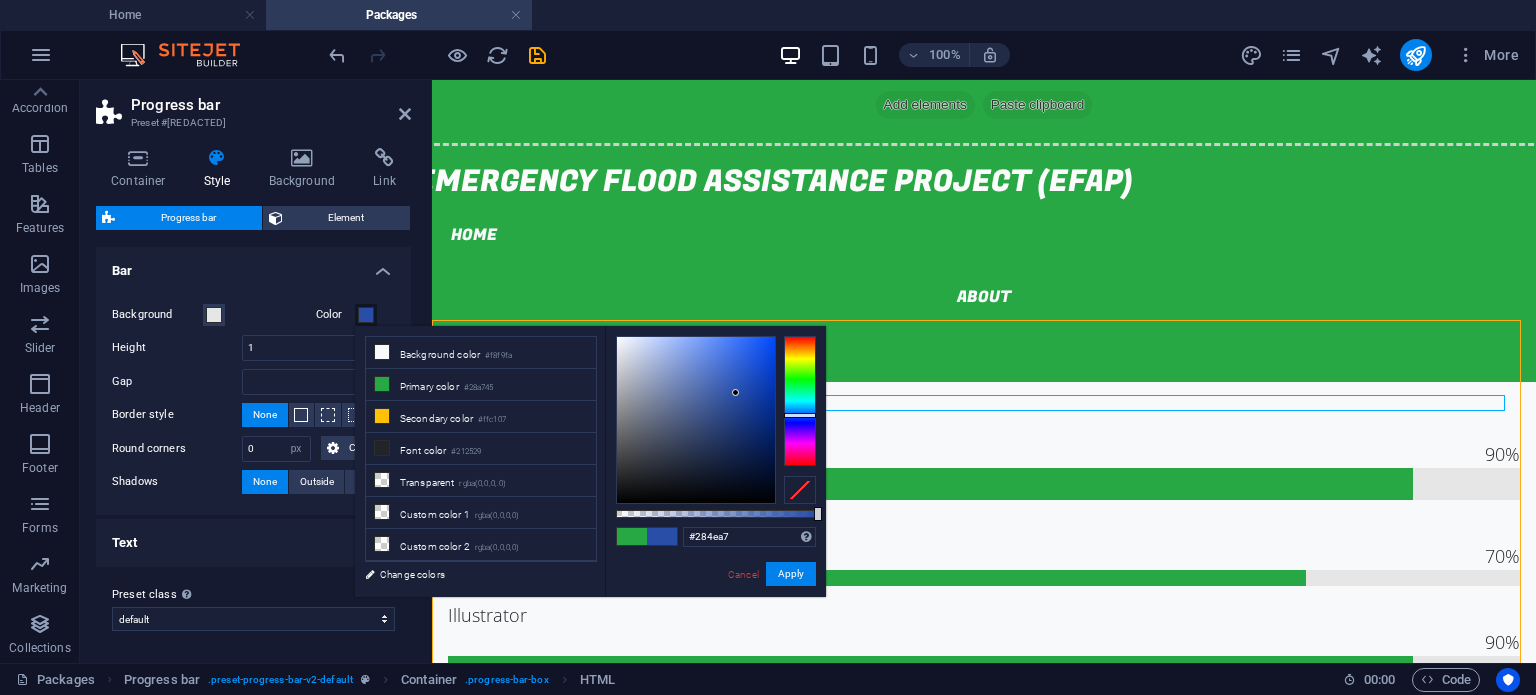 click at bounding box center (800, 401) 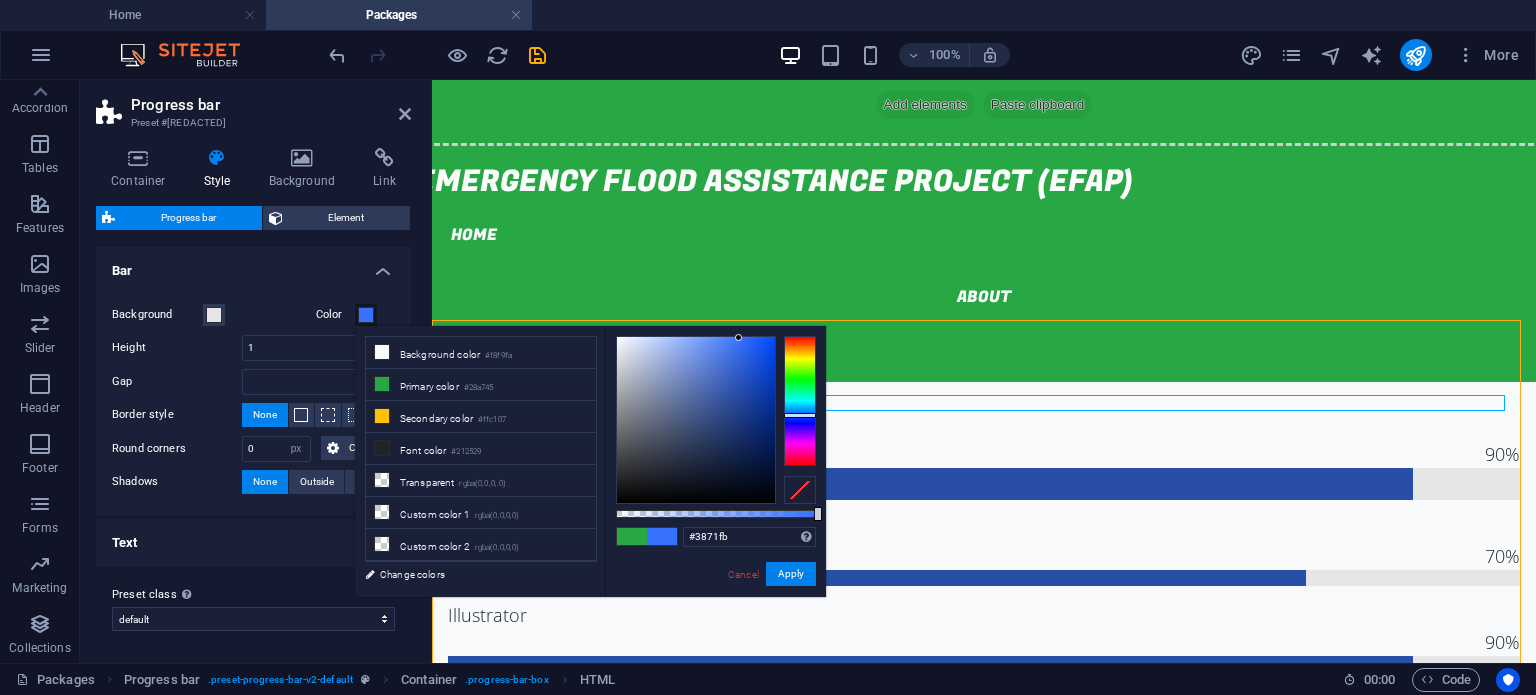 click at bounding box center [696, 420] 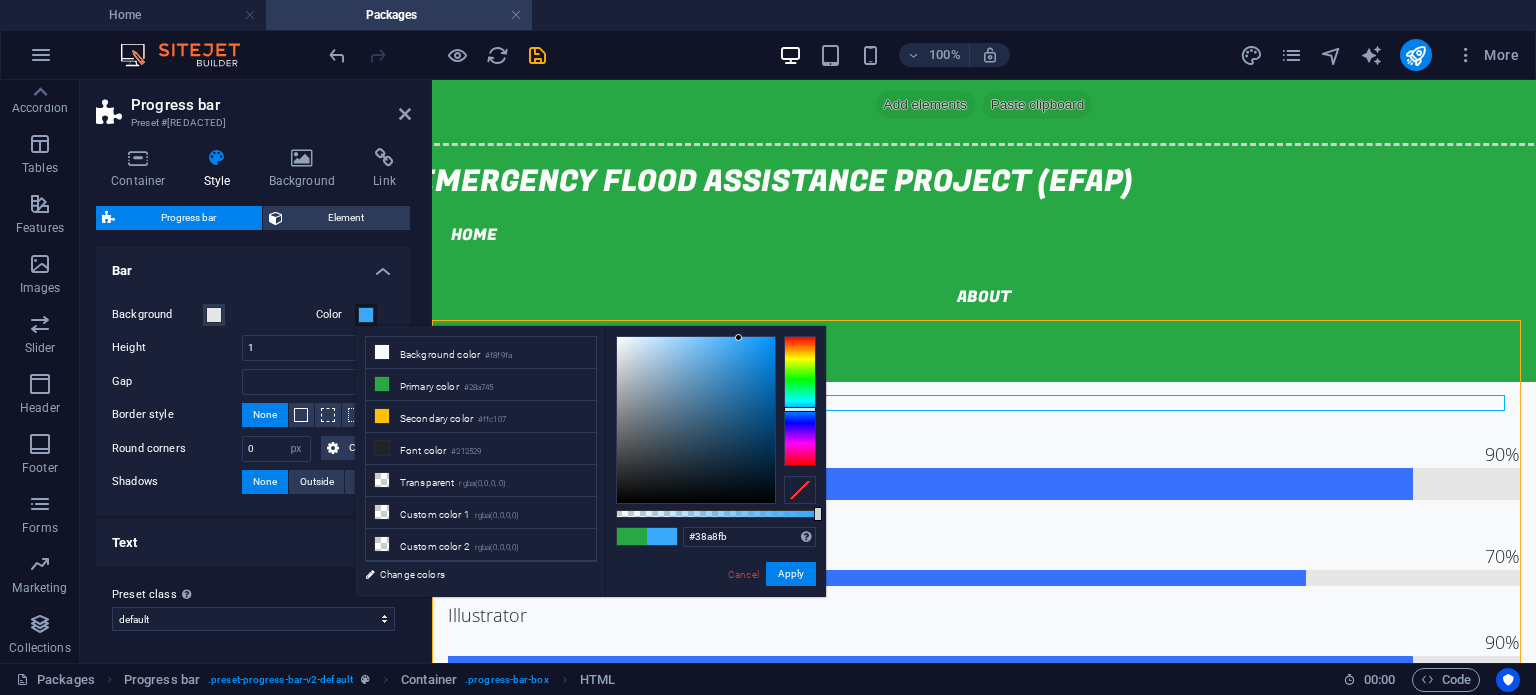 click at bounding box center [800, 401] 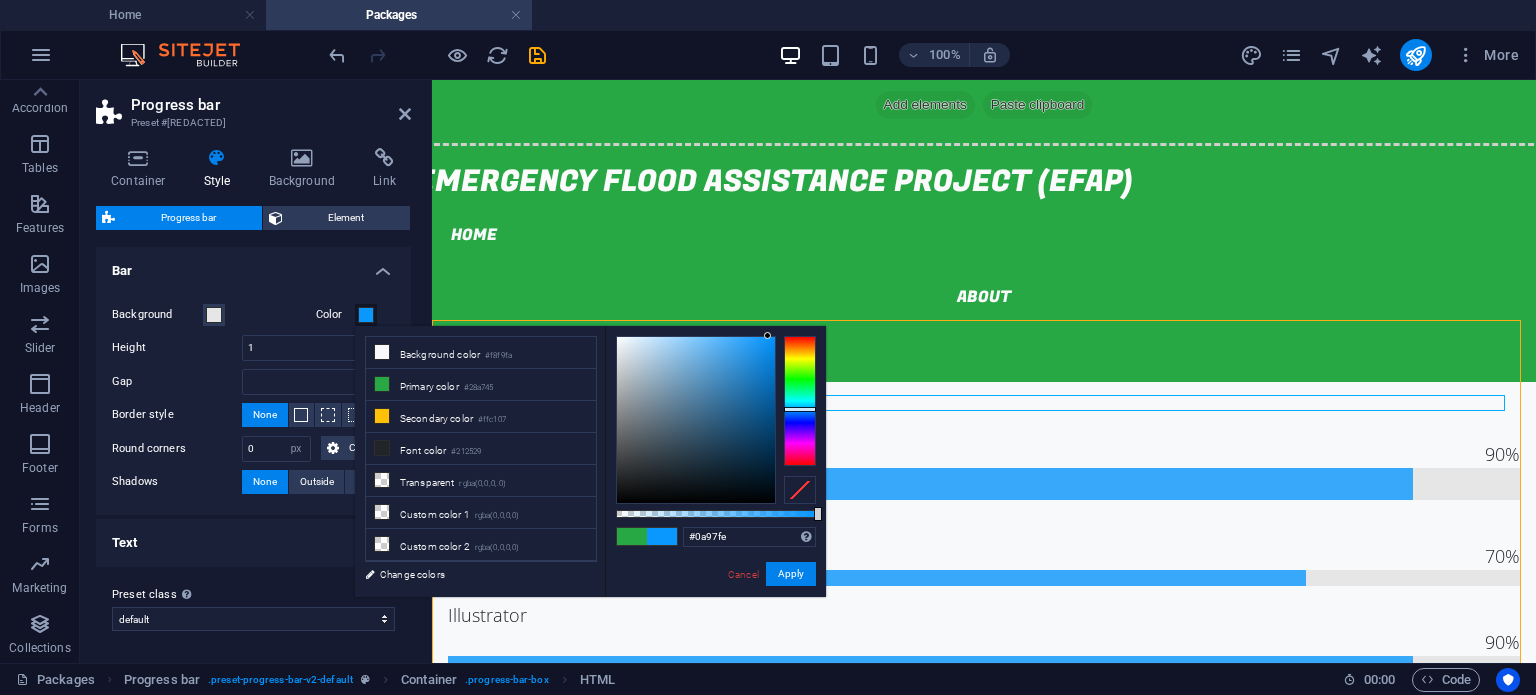 click at bounding box center (696, 420) 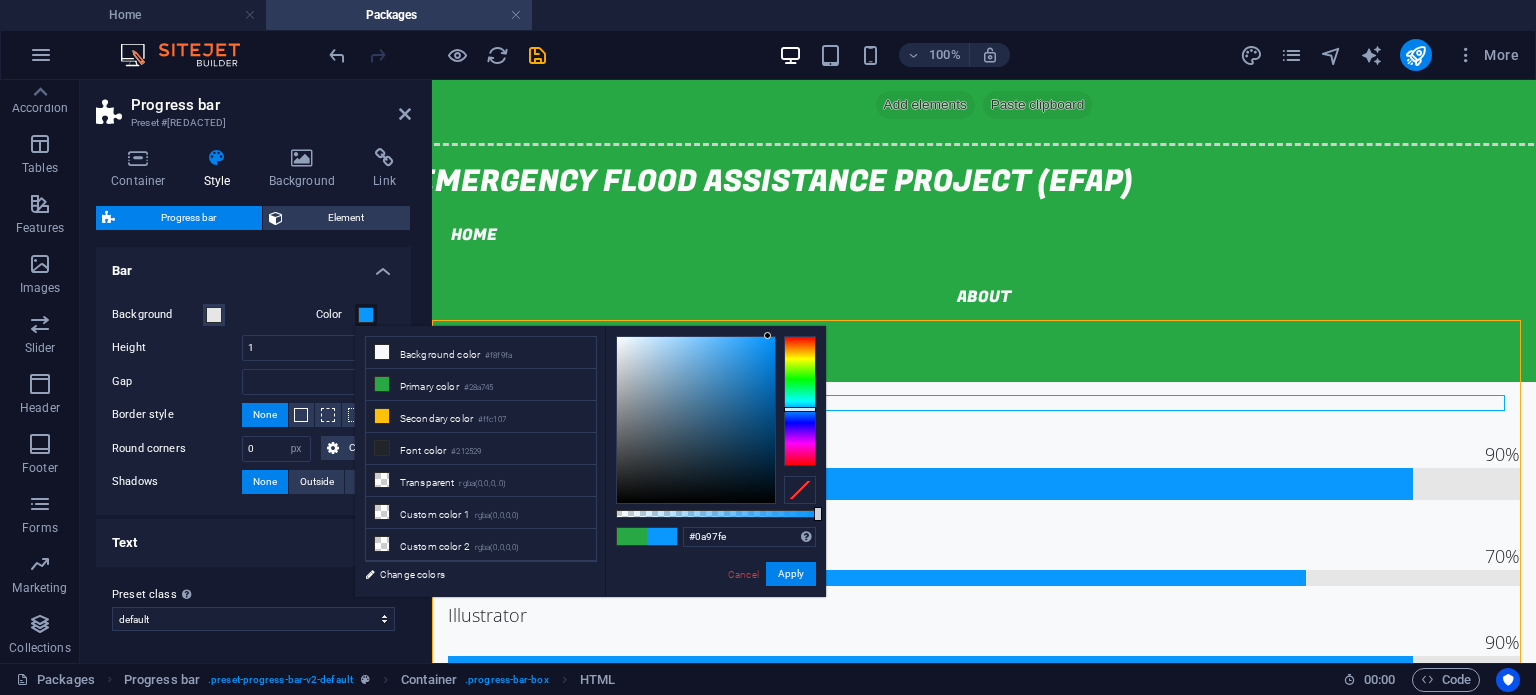 type on "#54b3fa" 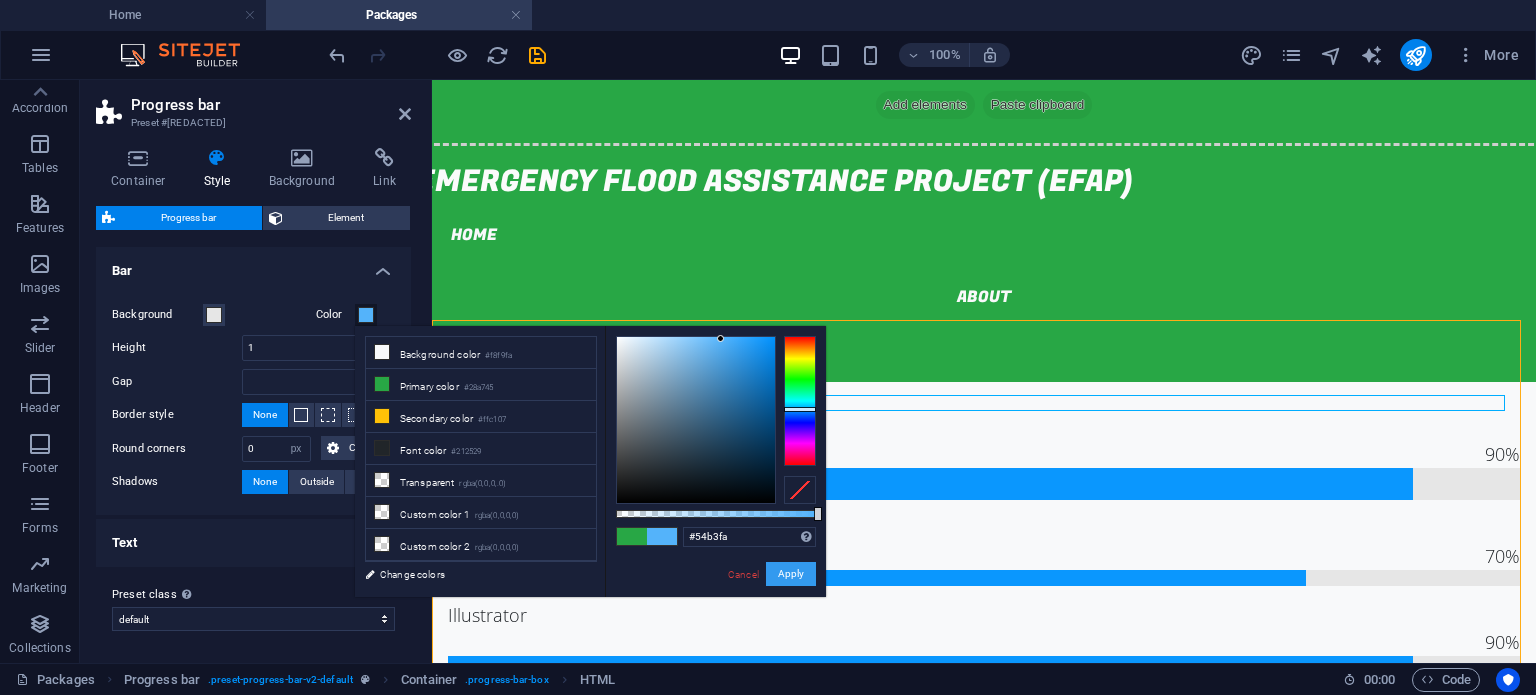 click on "Apply" at bounding box center [791, 574] 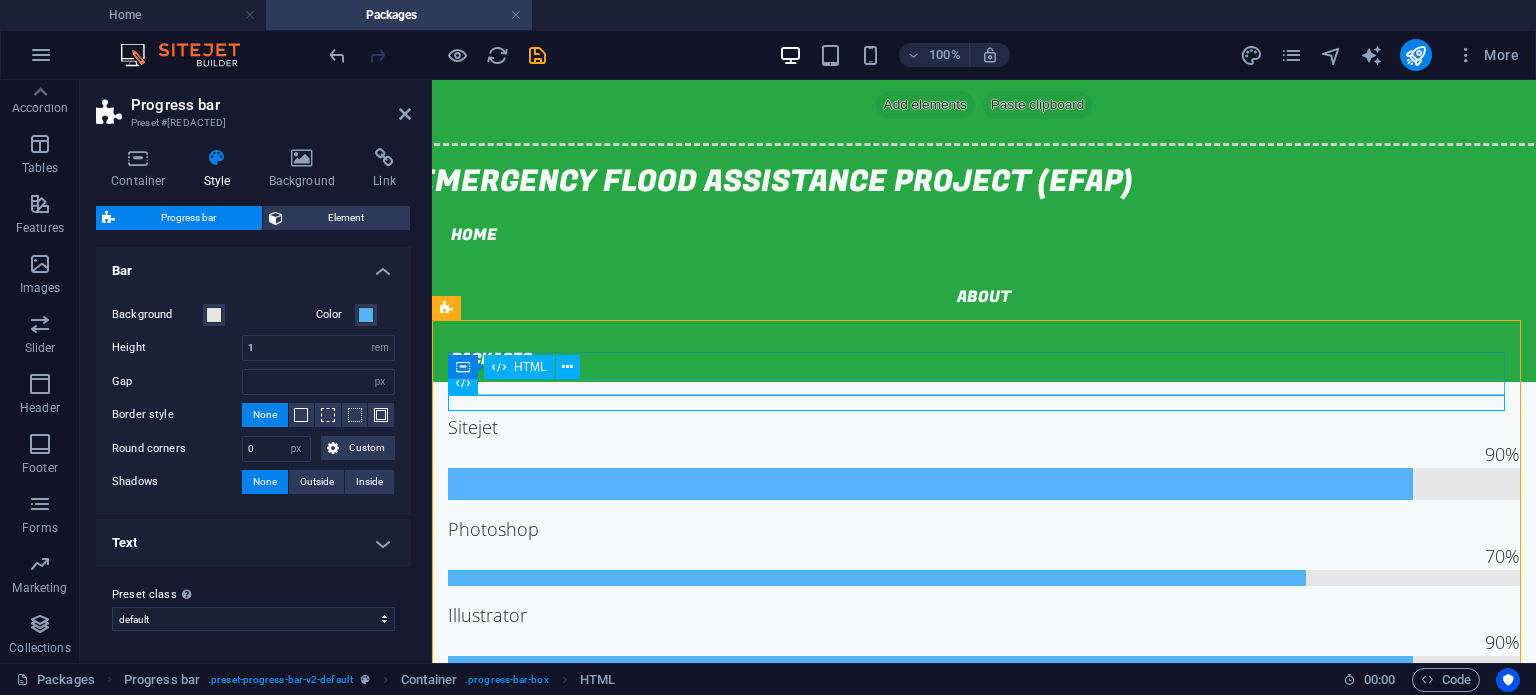 click at bounding box center (984, 476) 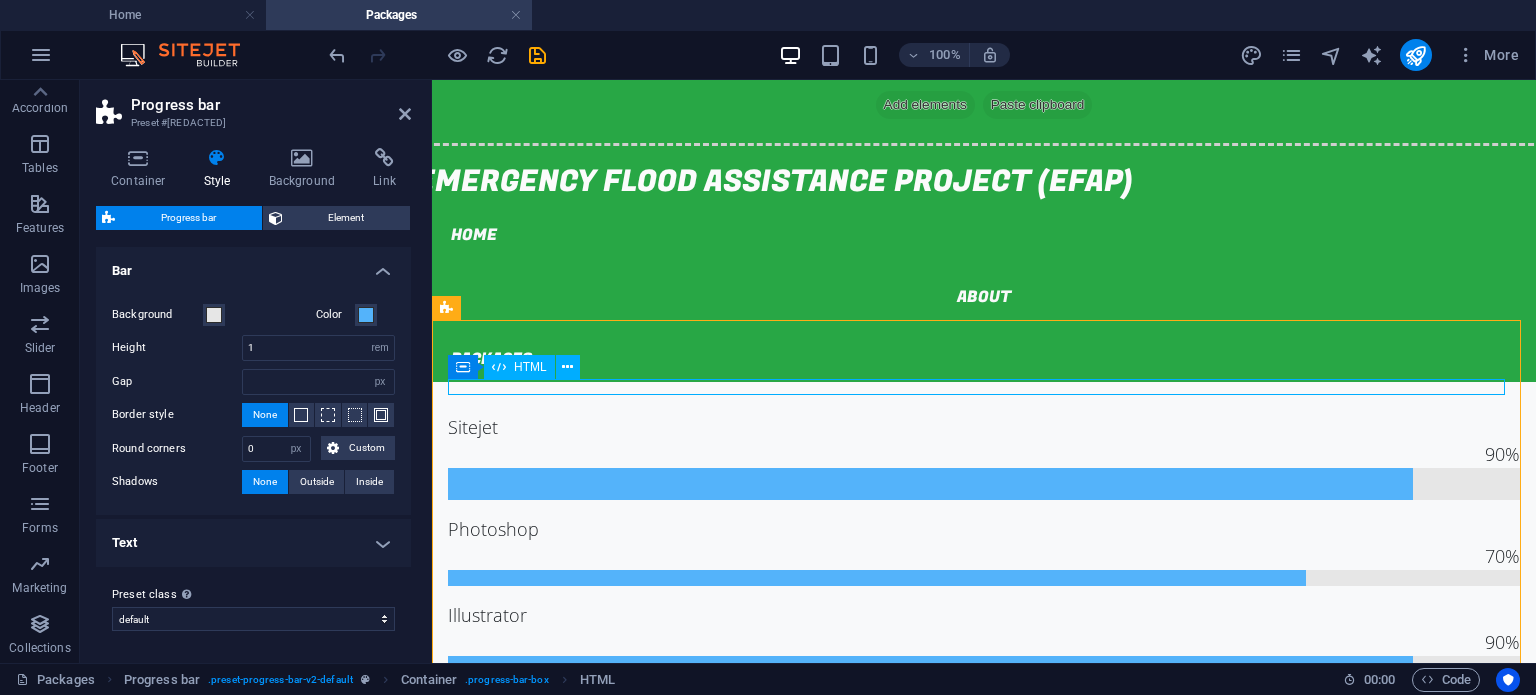 click at bounding box center [984, 476] 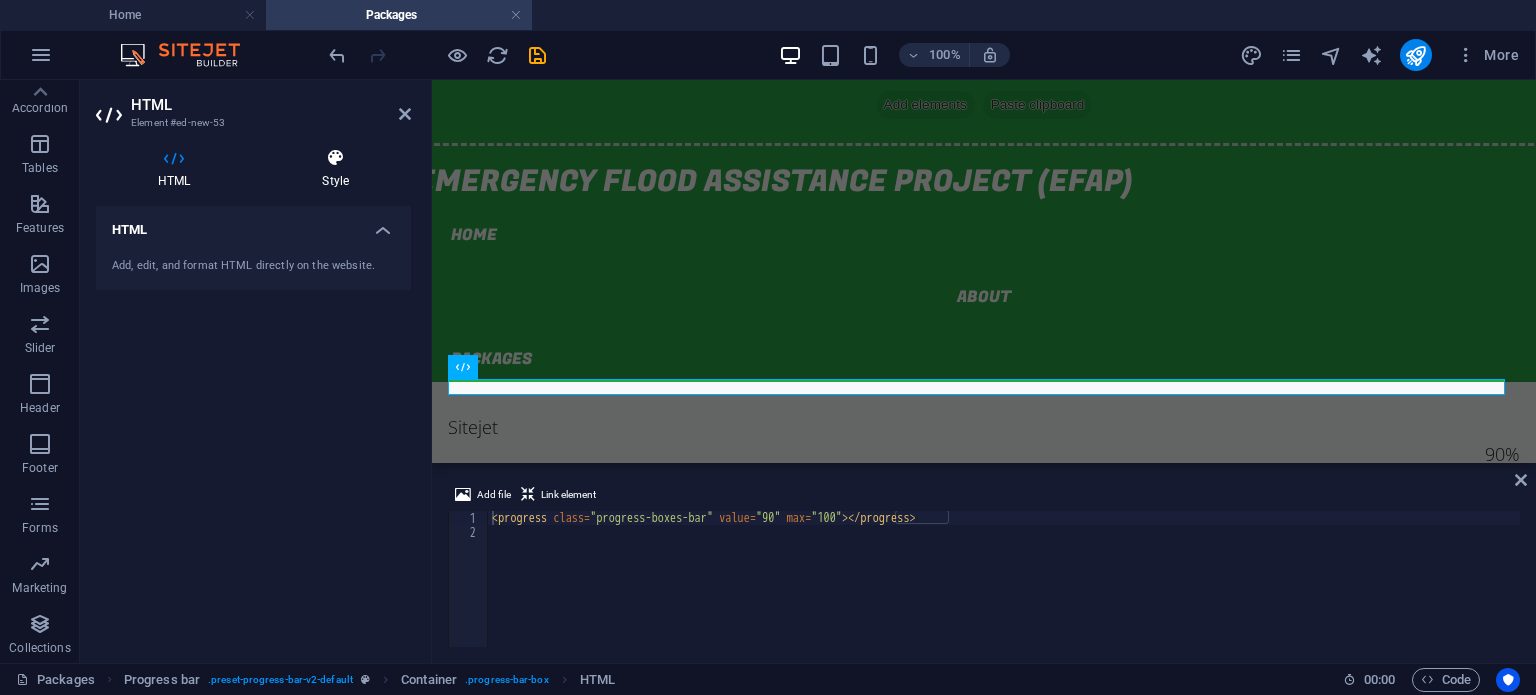 click on "Style" at bounding box center [335, 169] 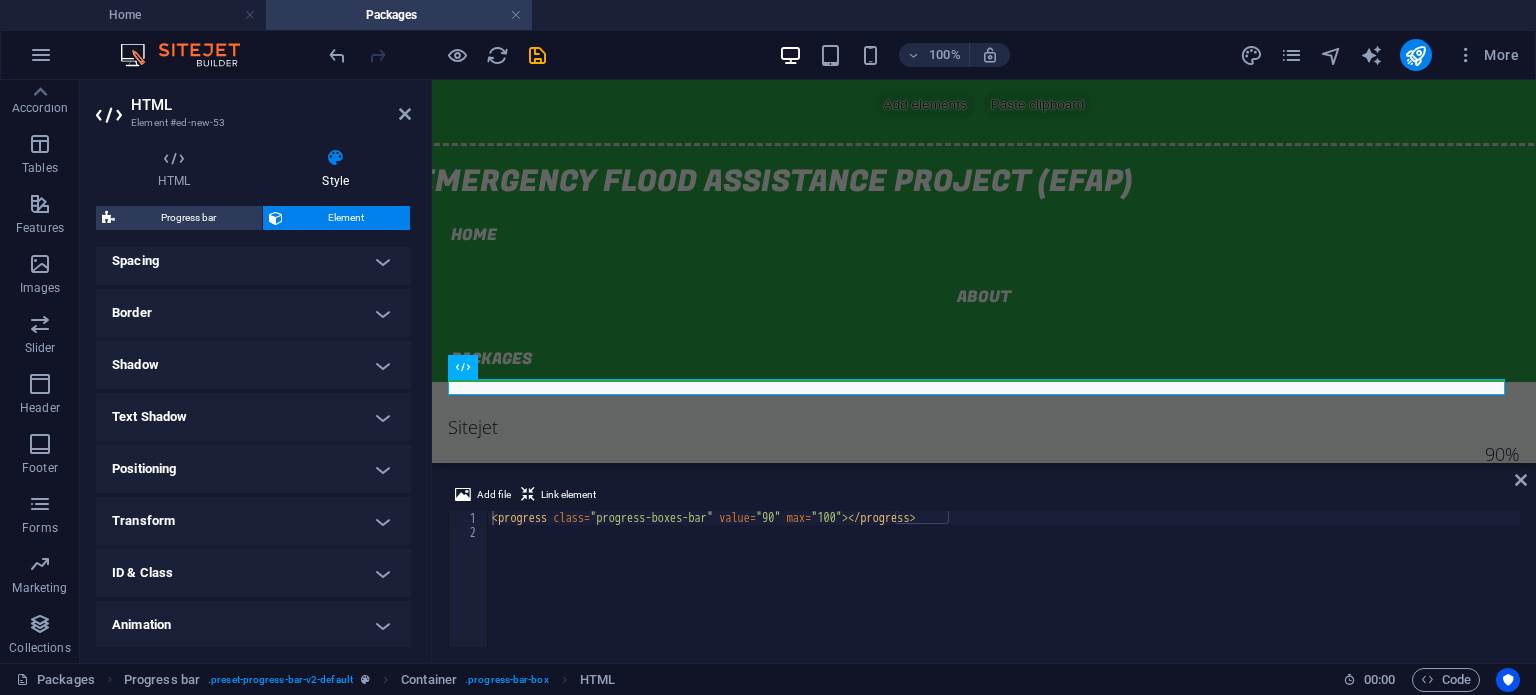scroll, scrollTop: 393, scrollLeft: 0, axis: vertical 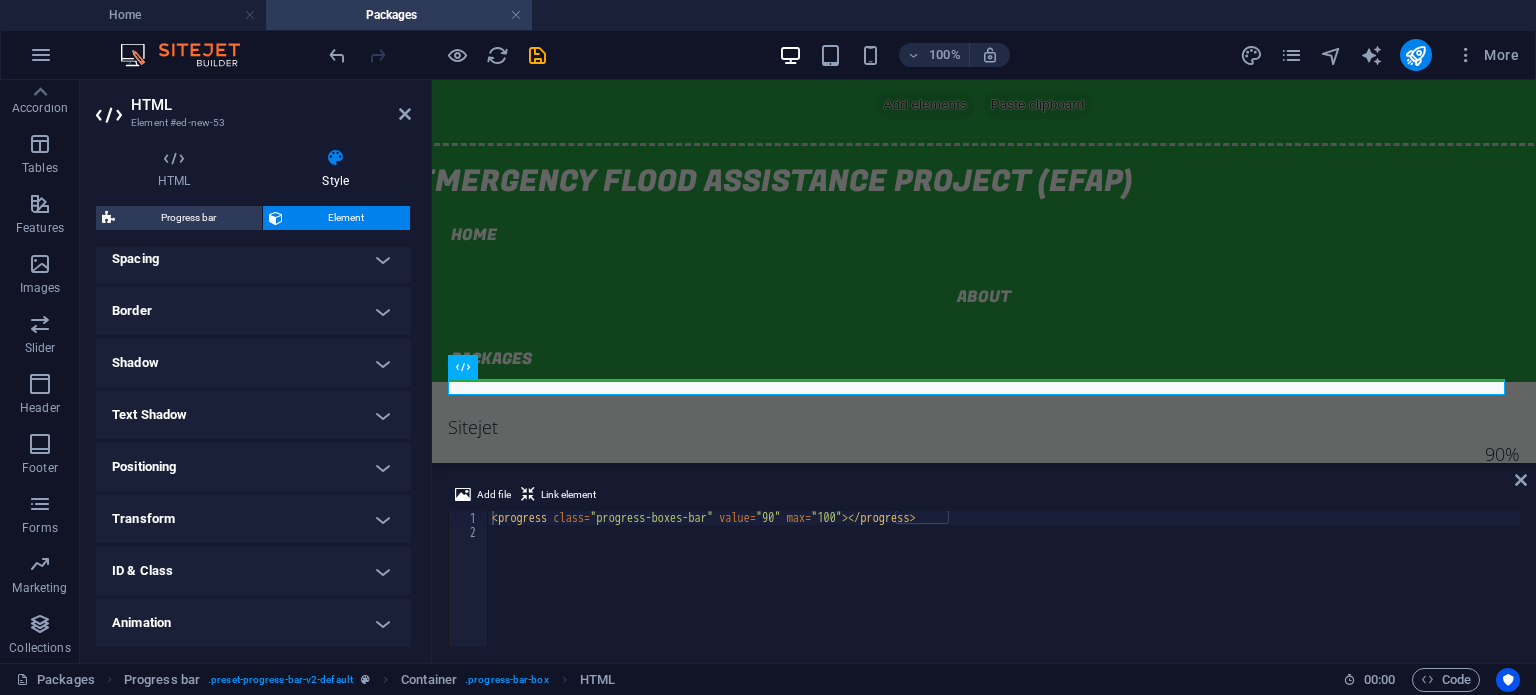 click on "Border" at bounding box center [253, 311] 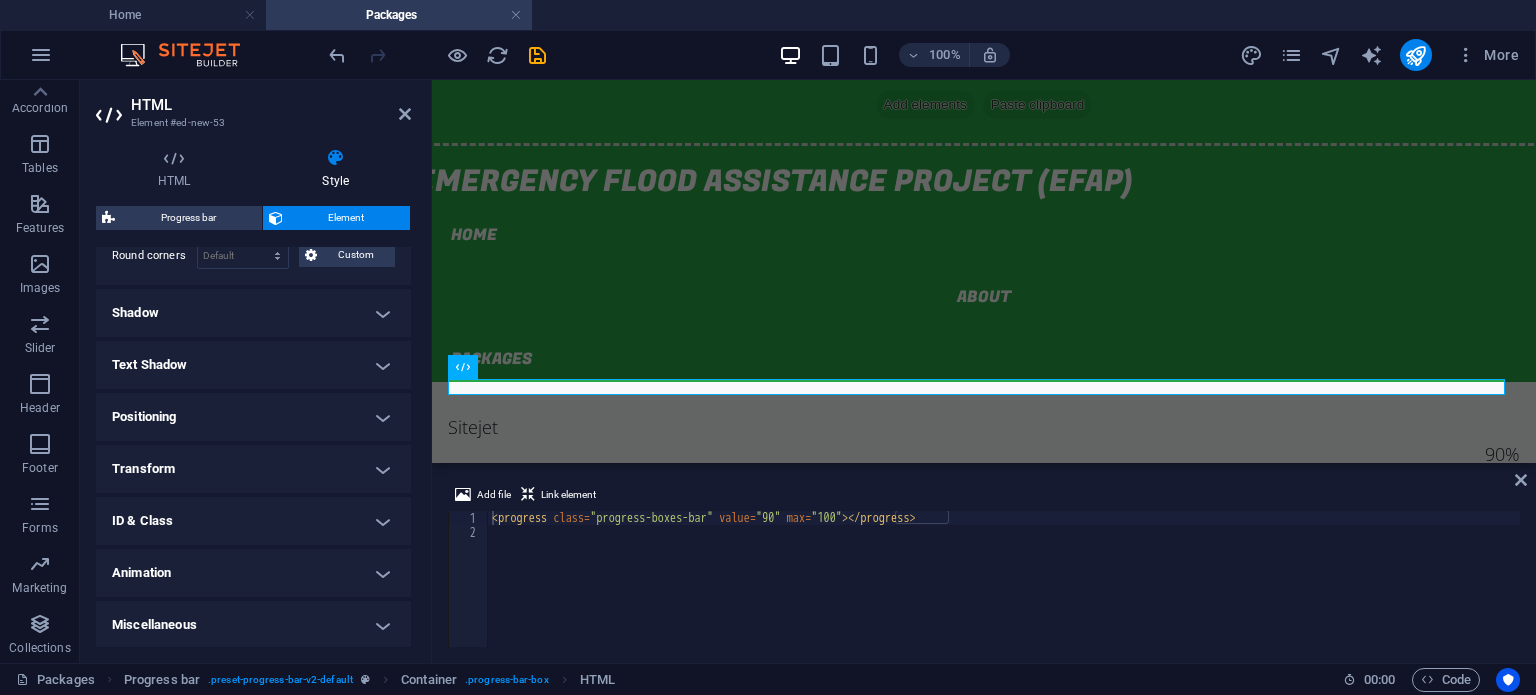 scroll, scrollTop: 0, scrollLeft: 0, axis: both 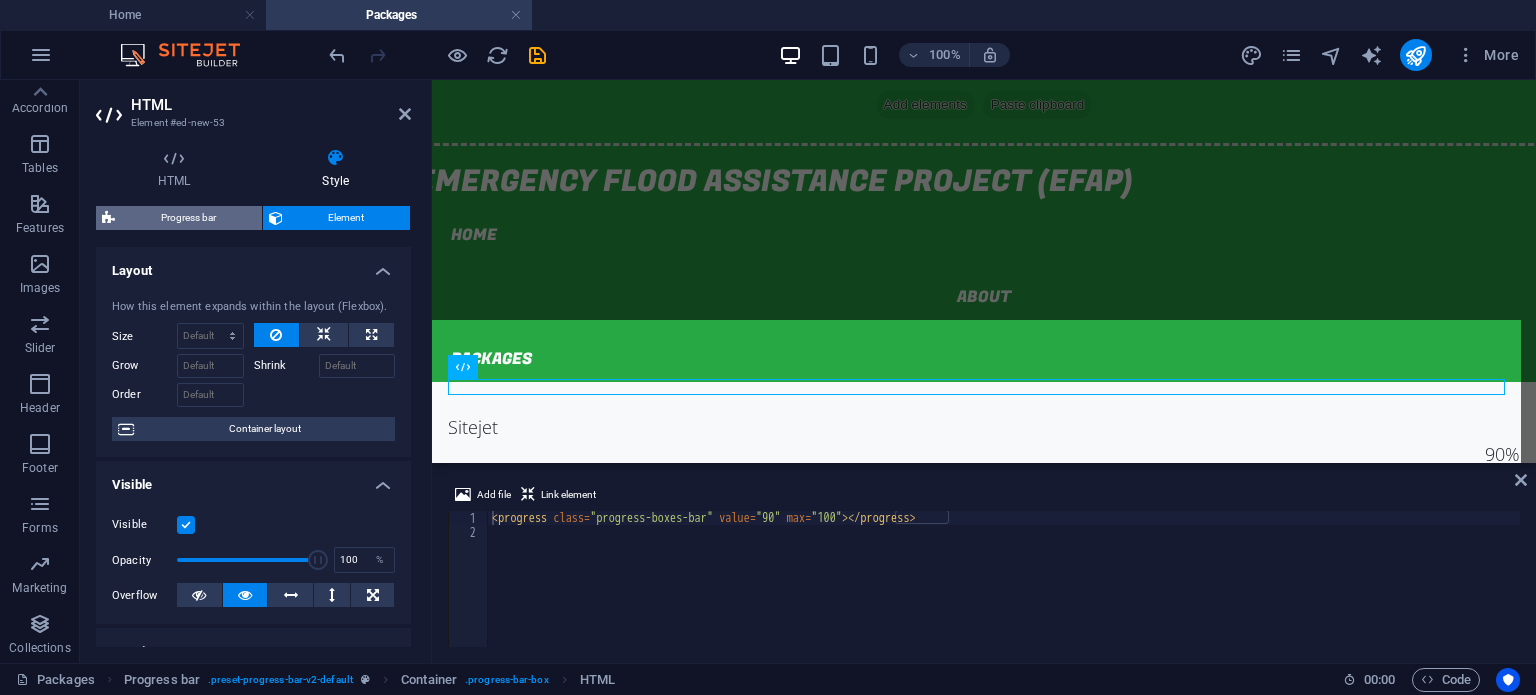 click on "Progress bar" at bounding box center (188, 218) 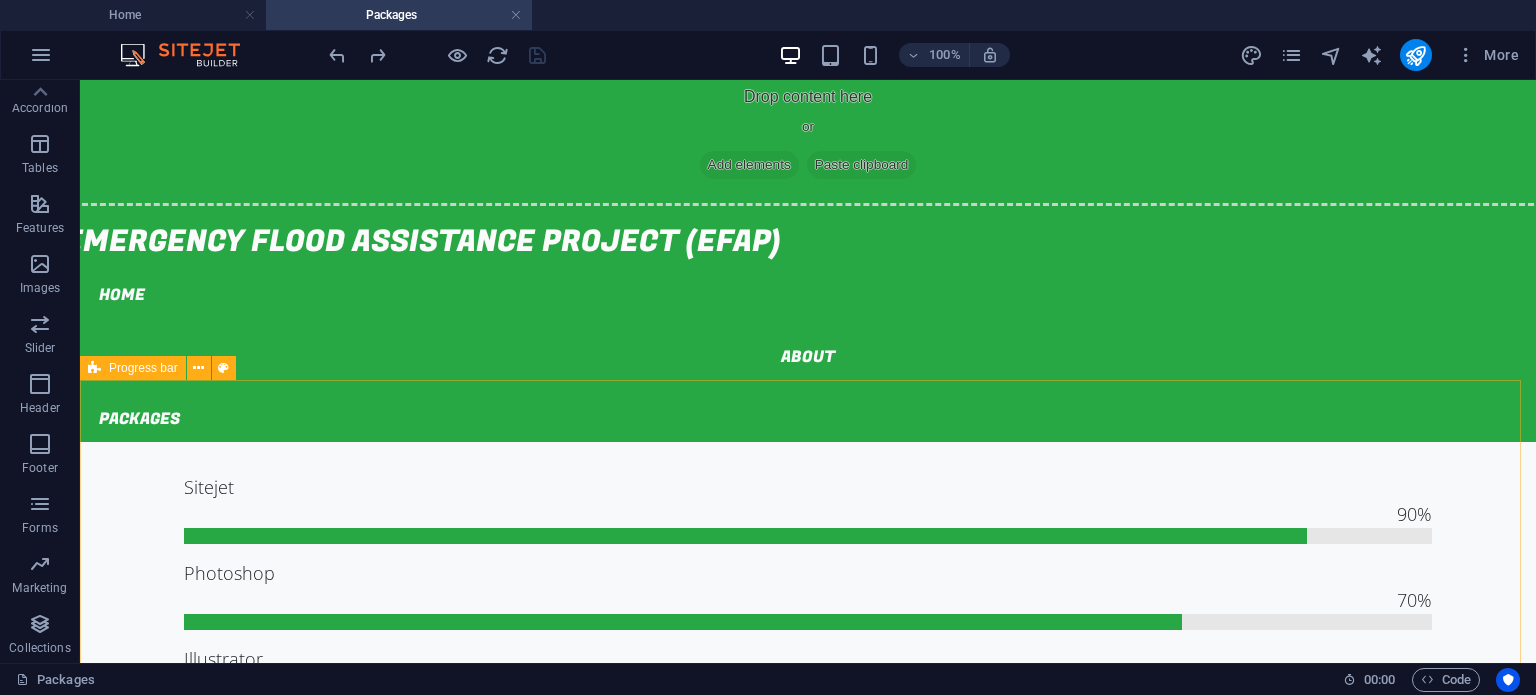 scroll, scrollTop: 60, scrollLeft: 0, axis: vertical 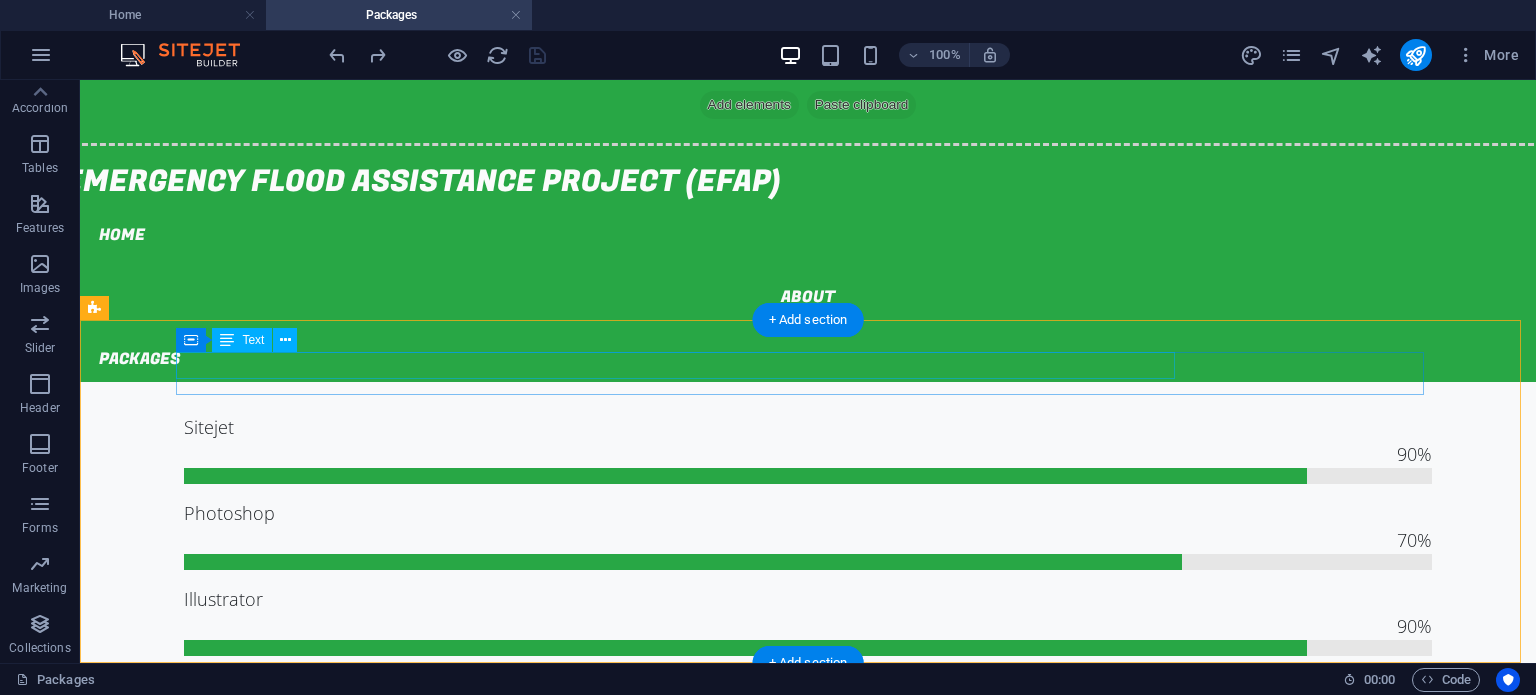 click on "Sitejet" at bounding box center (808, 427) 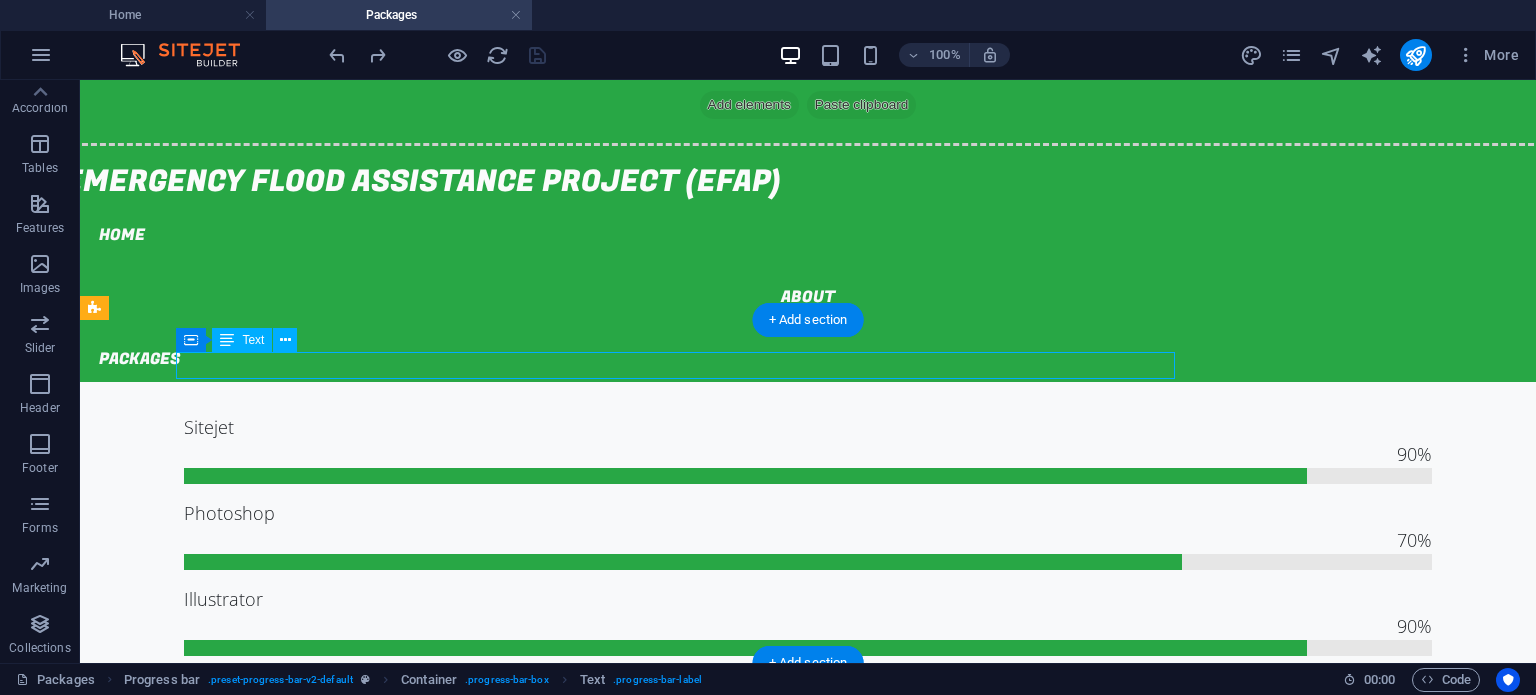 click on "Sitejet" at bounding box center [808, 427] 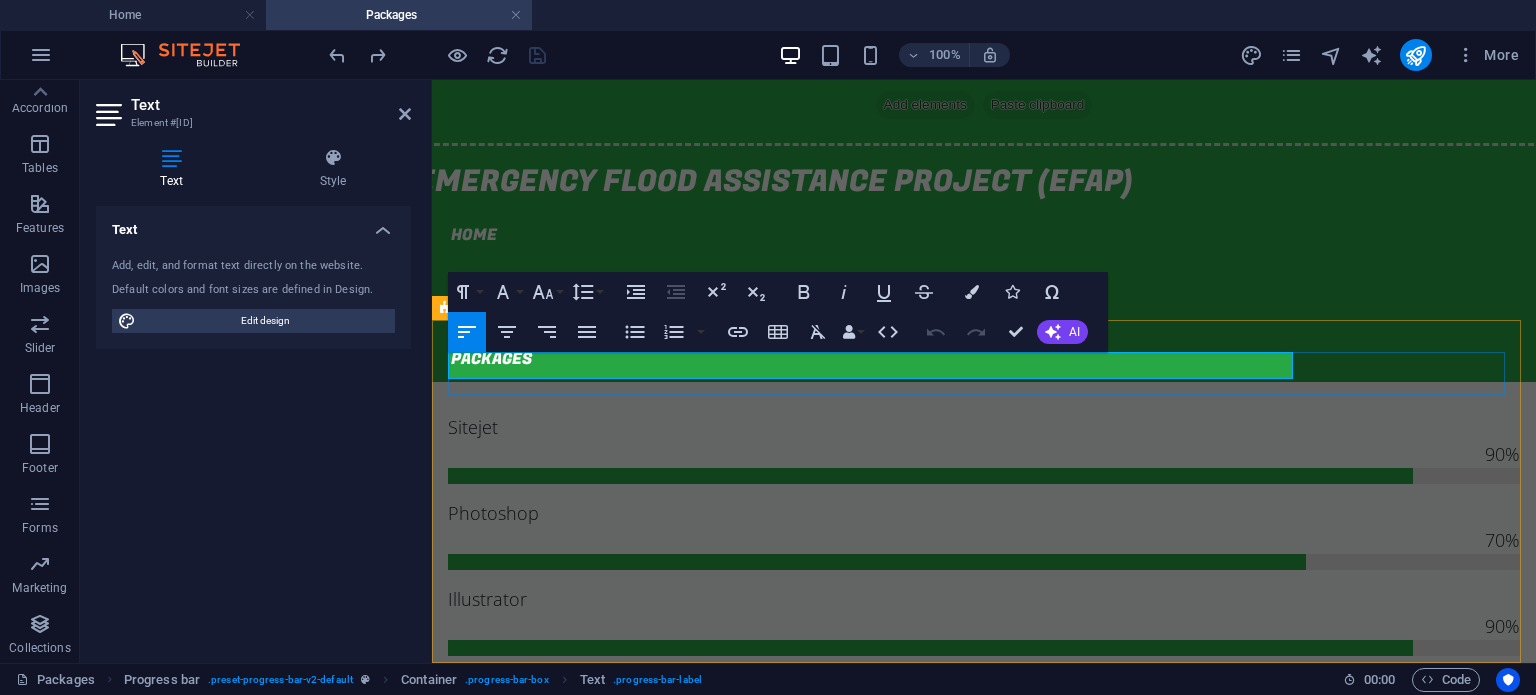 click on "Sitejet" at bounding box center [984, 427] 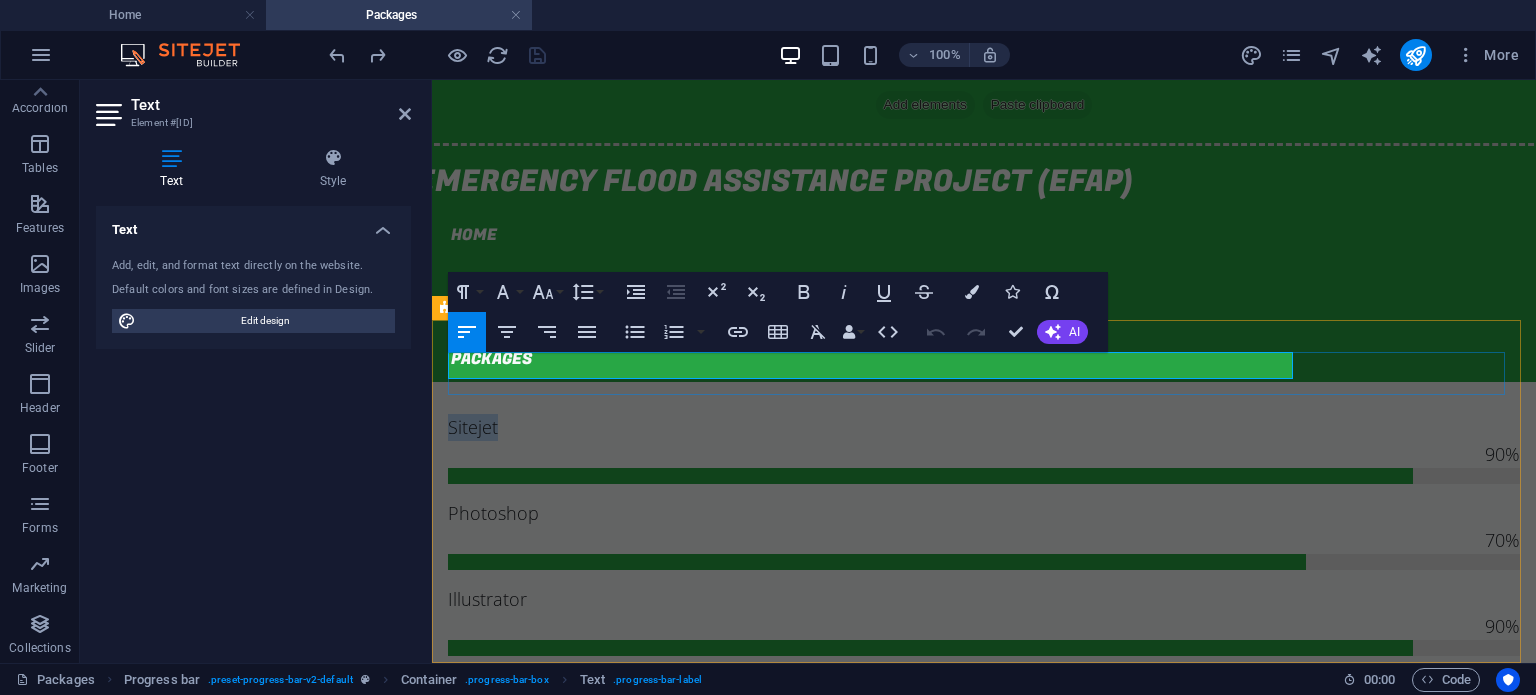 click on "Sitejet" at bounding box center [984, 427] 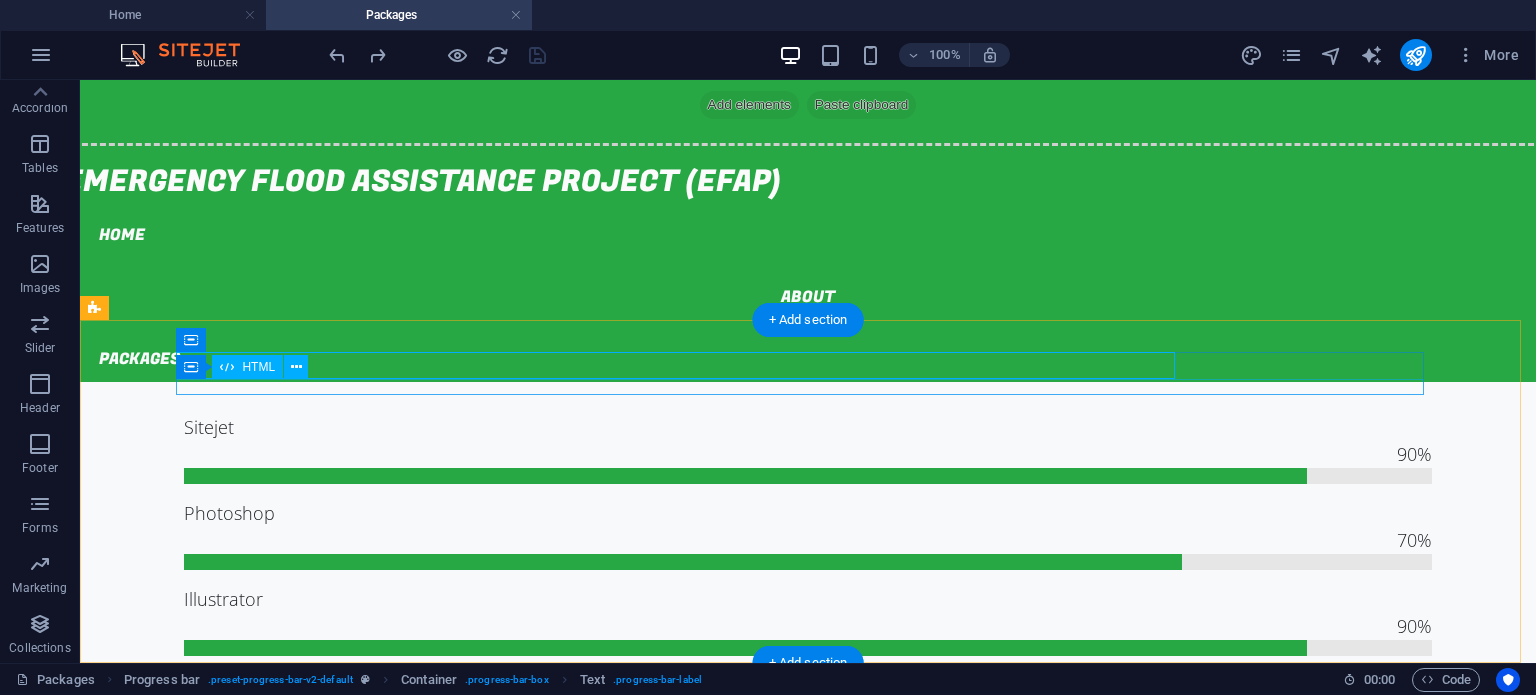 click at bounding box center [808, 476] 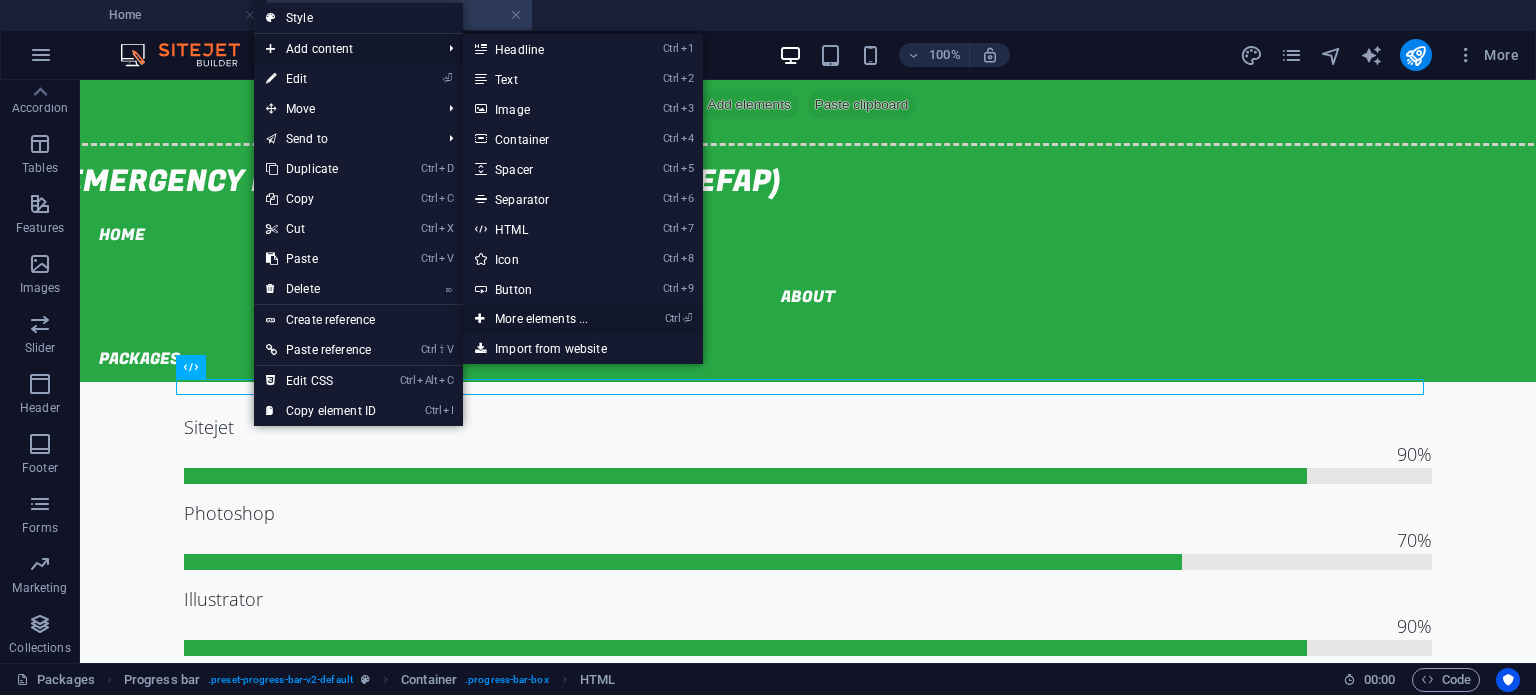 click on "Ctrl ⏎  More elements ..." at bounding box center (545, 319) 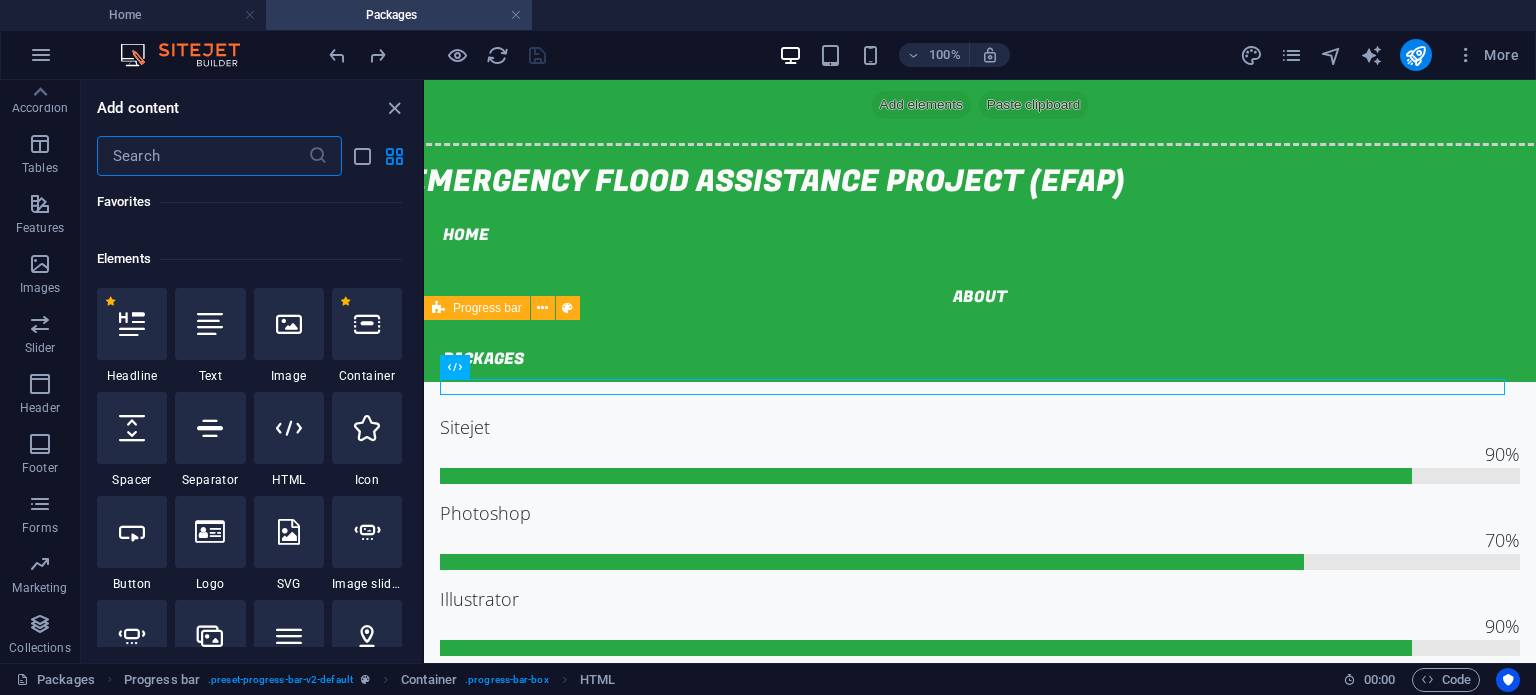 scroll, scrollTop: 157, scrollLeft: 0, axis: vertical 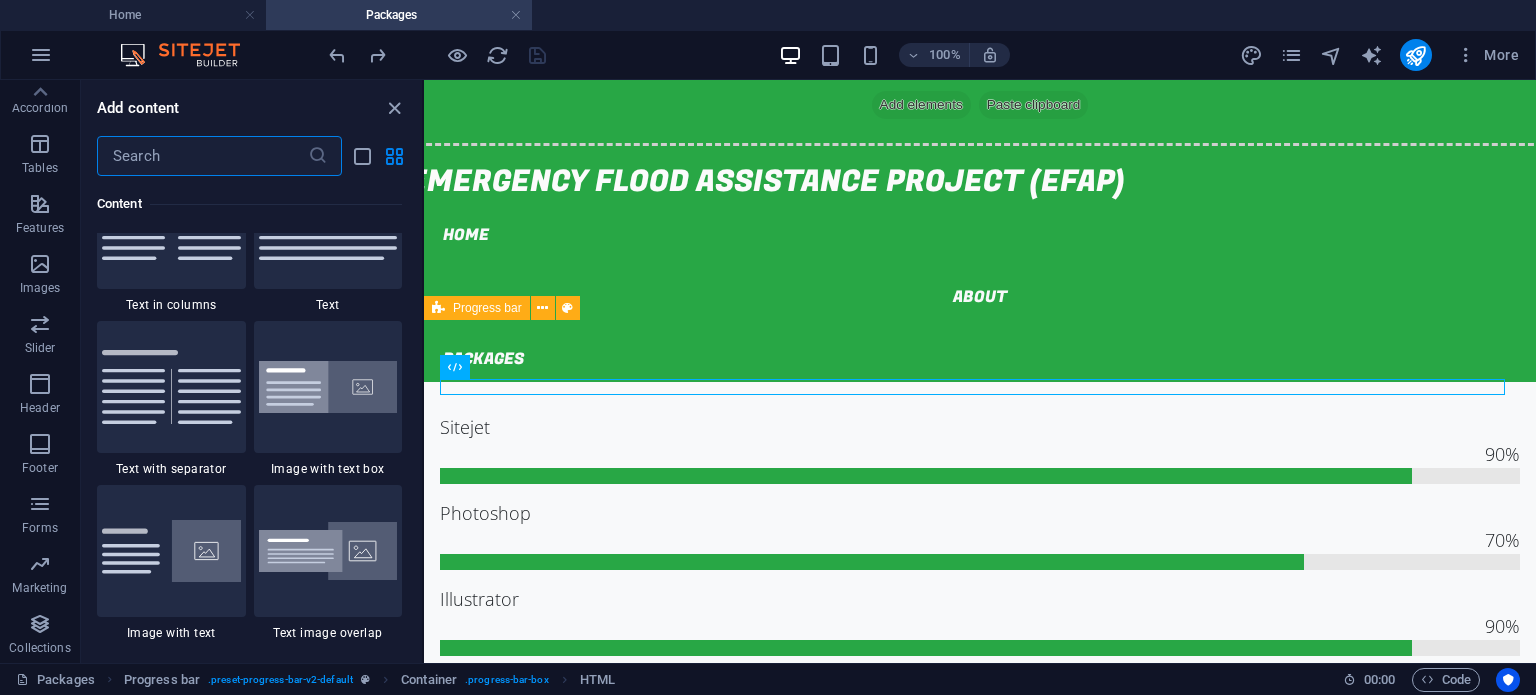 click at bounding box center (202, 156) 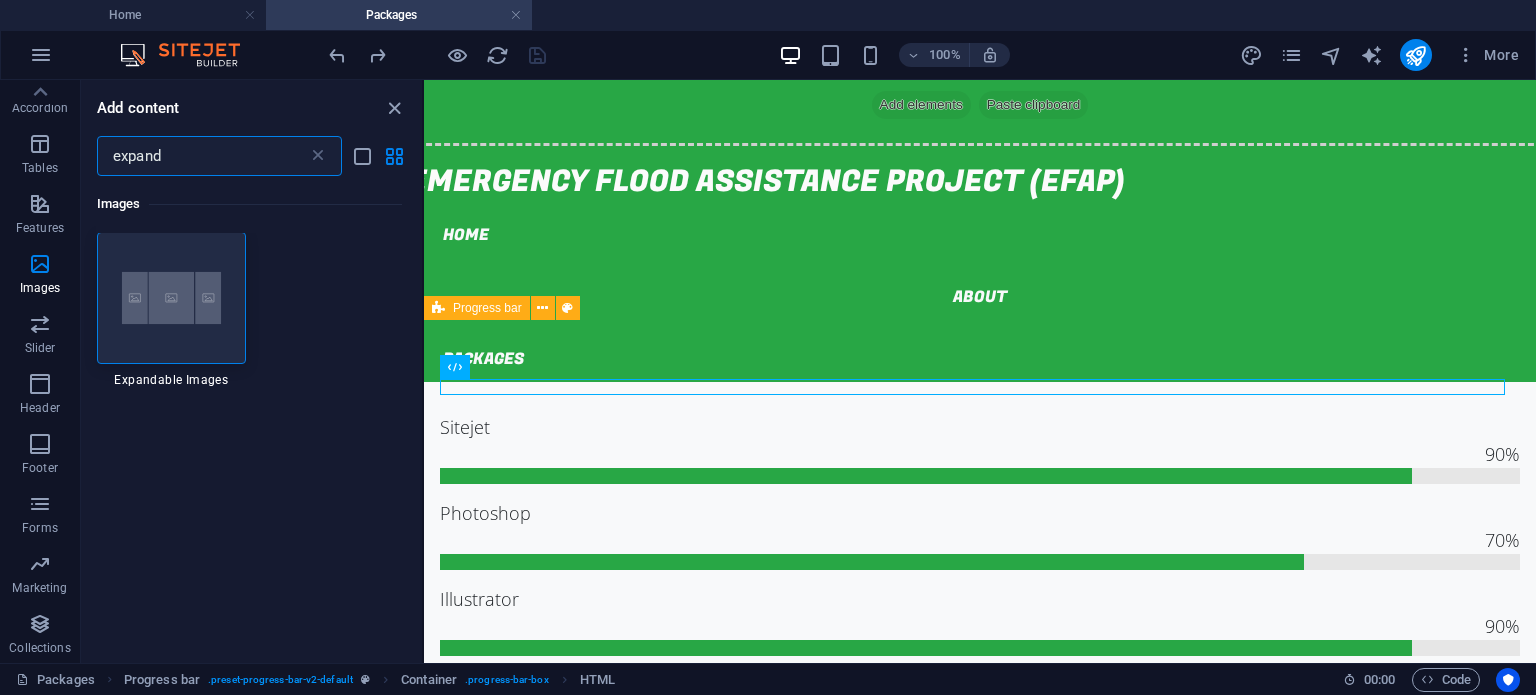 scroll, scrollTop: 0, scrollLeft: 0, axis: both 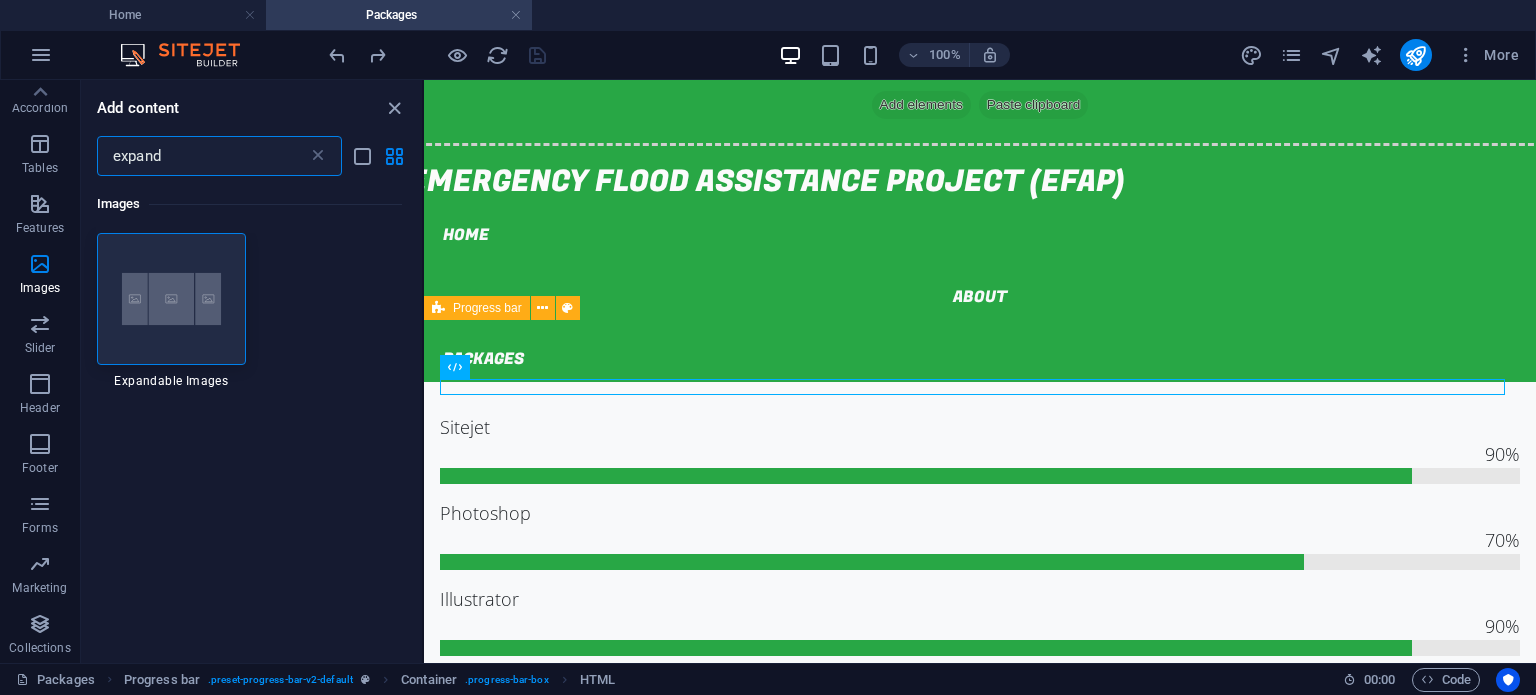 click on "expand" at bounding box center (202, 156) 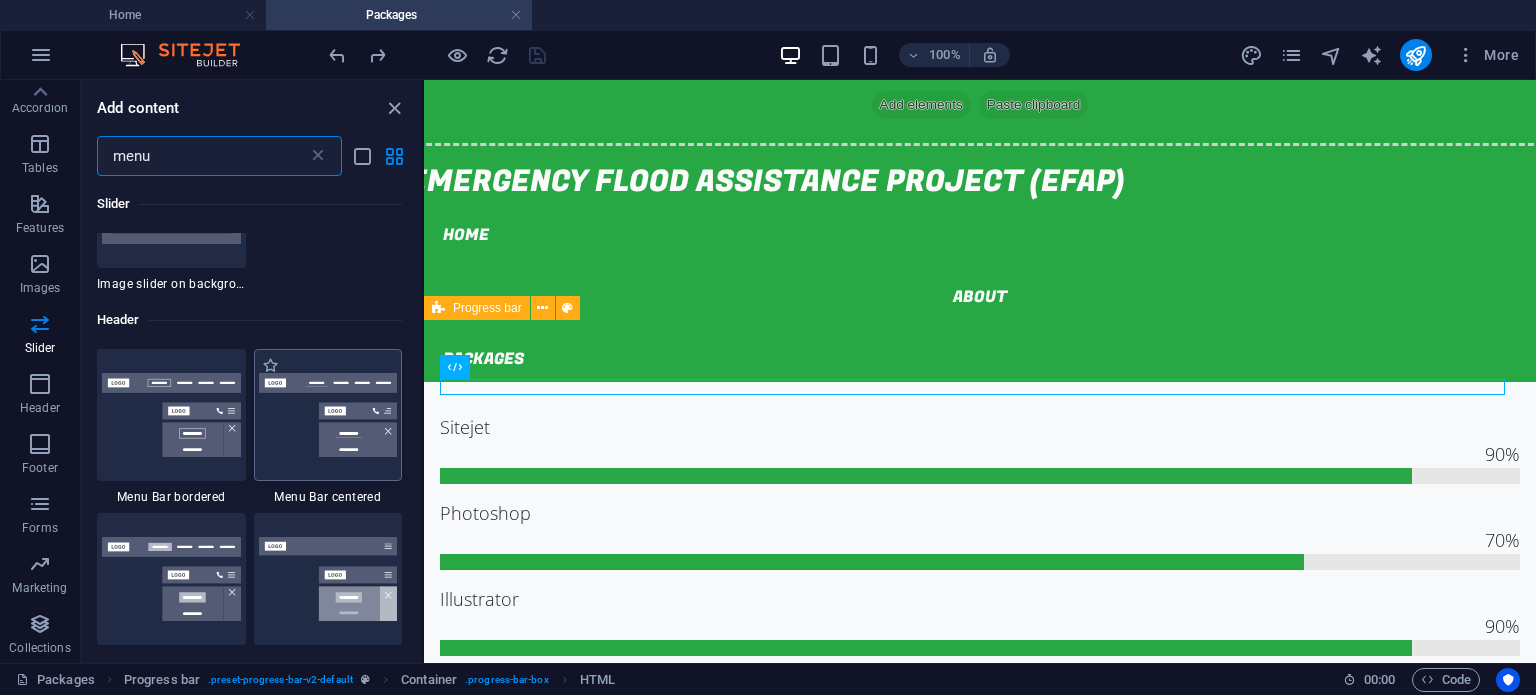 scroll, scrollTop: 454, scrollLeft: 0, axis: vertical 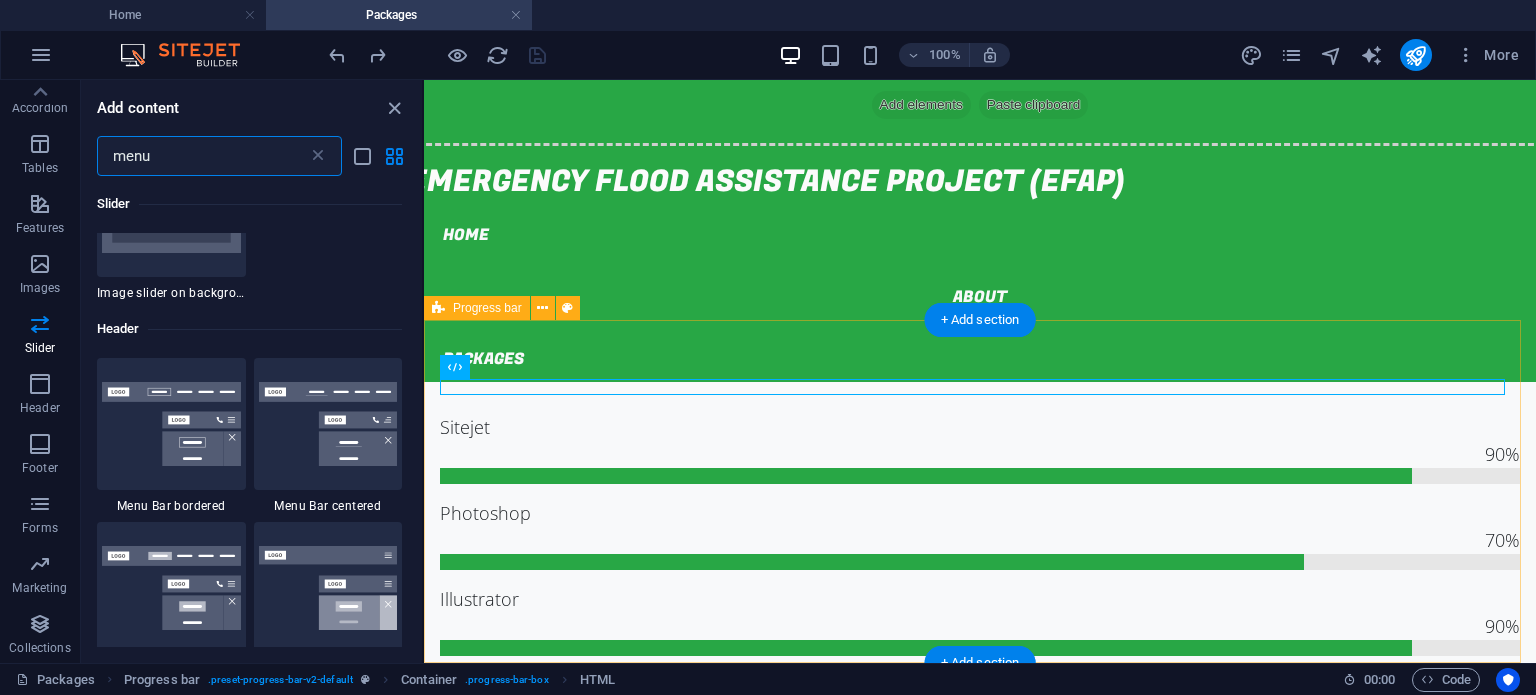 type on "menu" 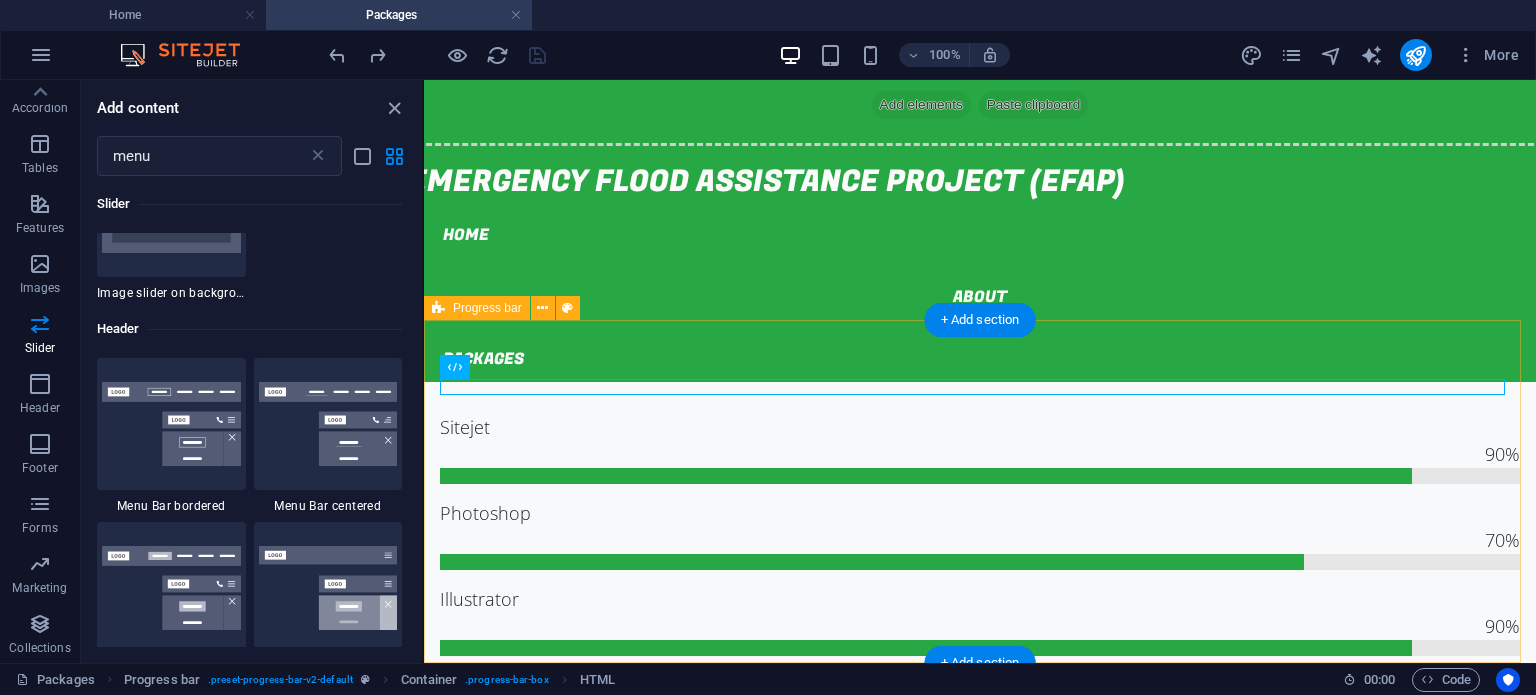 click on "Sitejet 90%
Photoshop 70%
Illustrator 90%
HTML5 & CSS3 85%
JavaScript 45%" at bounding box center [980, 621] 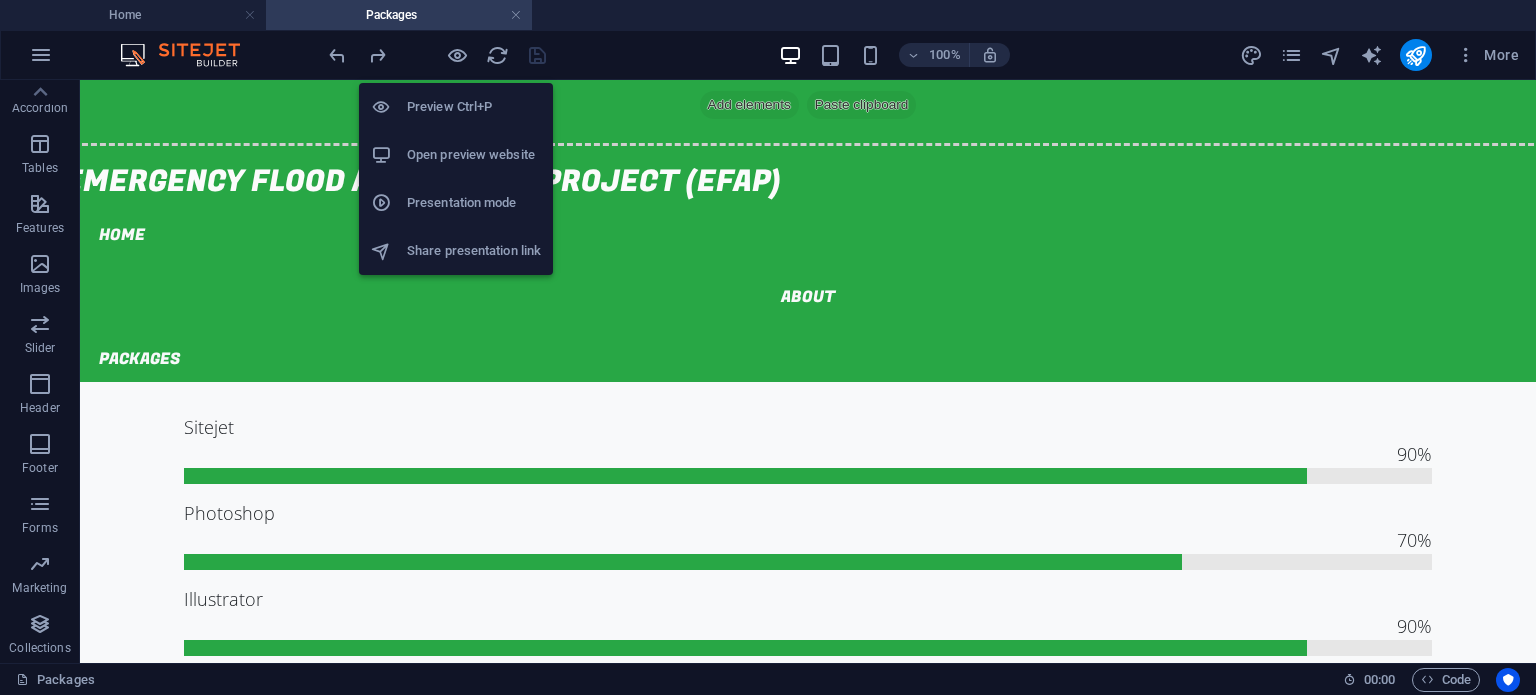 click on "Open preview website" at bounding box center [474, 155] 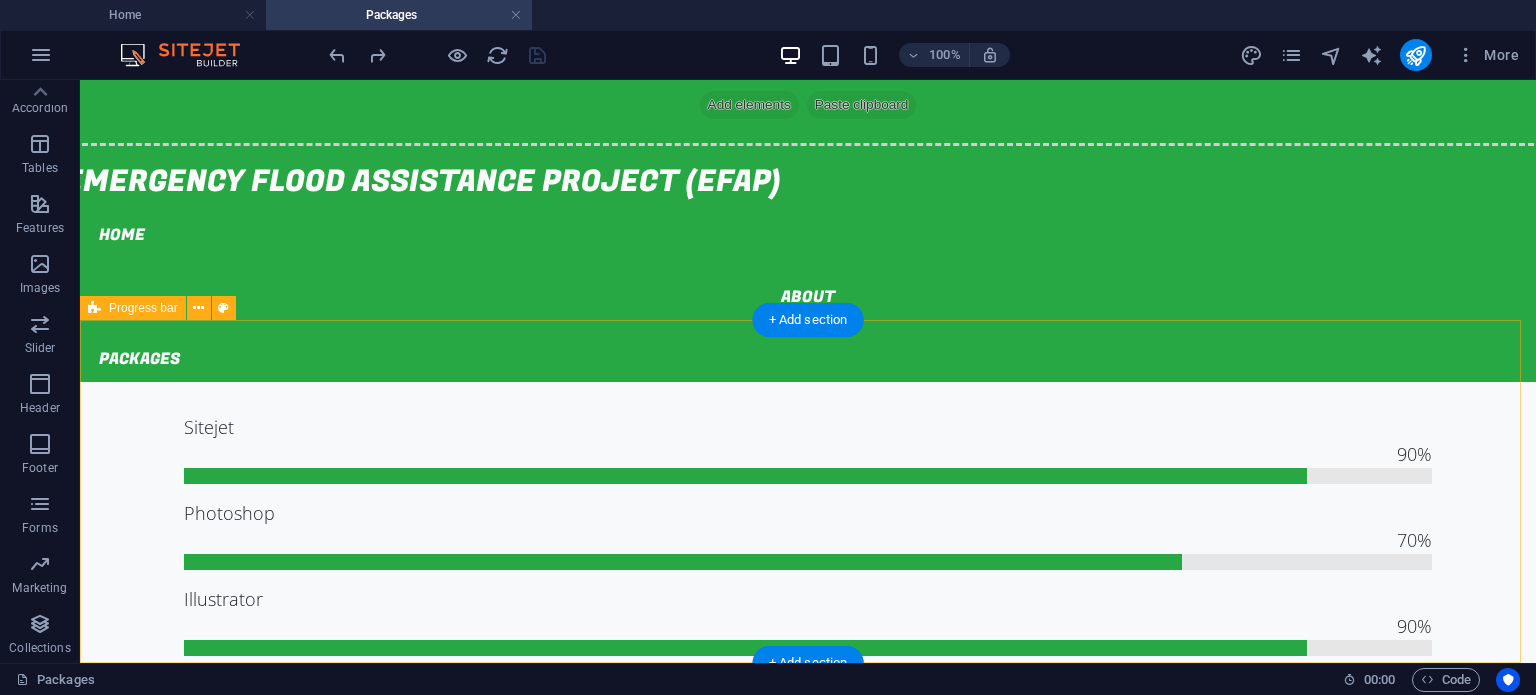 click on "Sitejet 90%
Photoshop 70%
Illustrator 90%
HTML5 & CSS3 85%
JavaScript 45%" at bounding box center [808, 621] 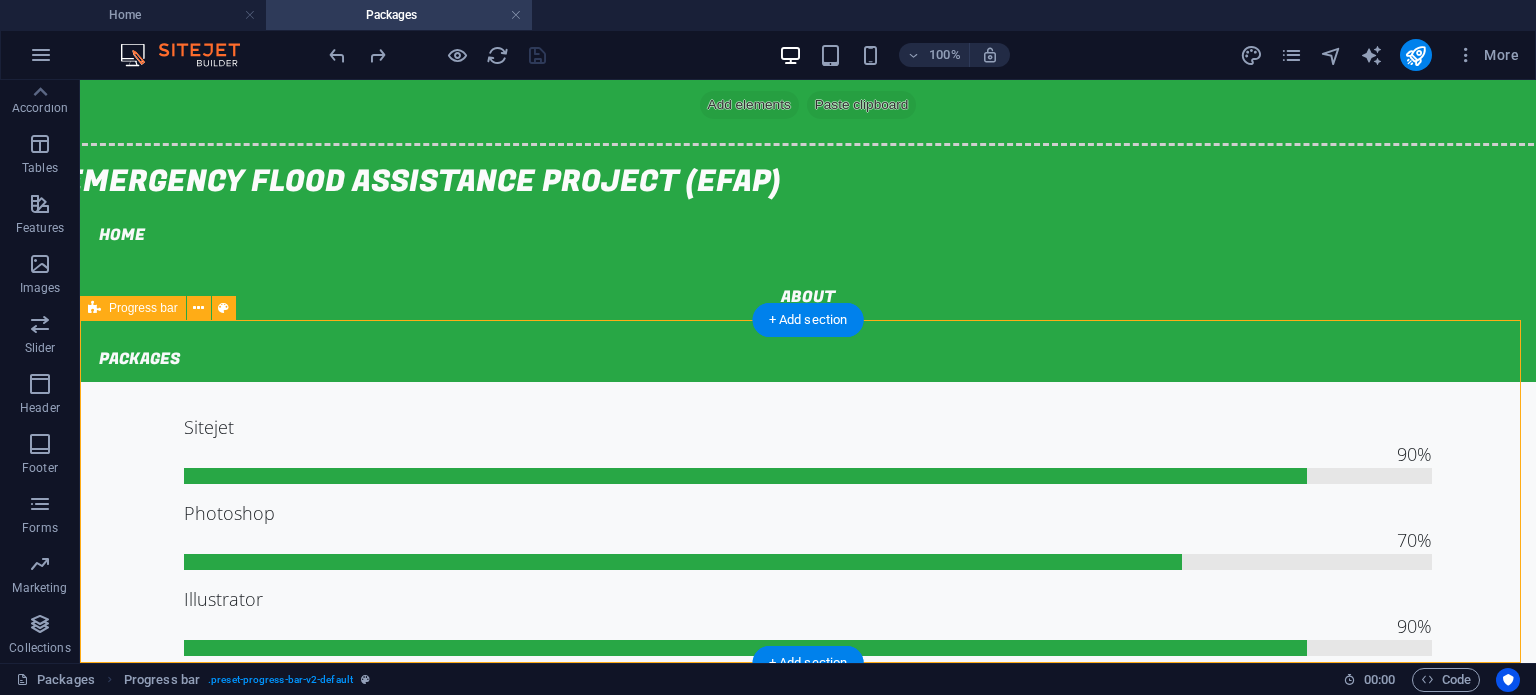 click on "Sitejet 90%
Photoshop 70%
Illustrator 90%
HTML5 & CSS3 85%
JavaScript 45%" at bounding box center (808, 621) 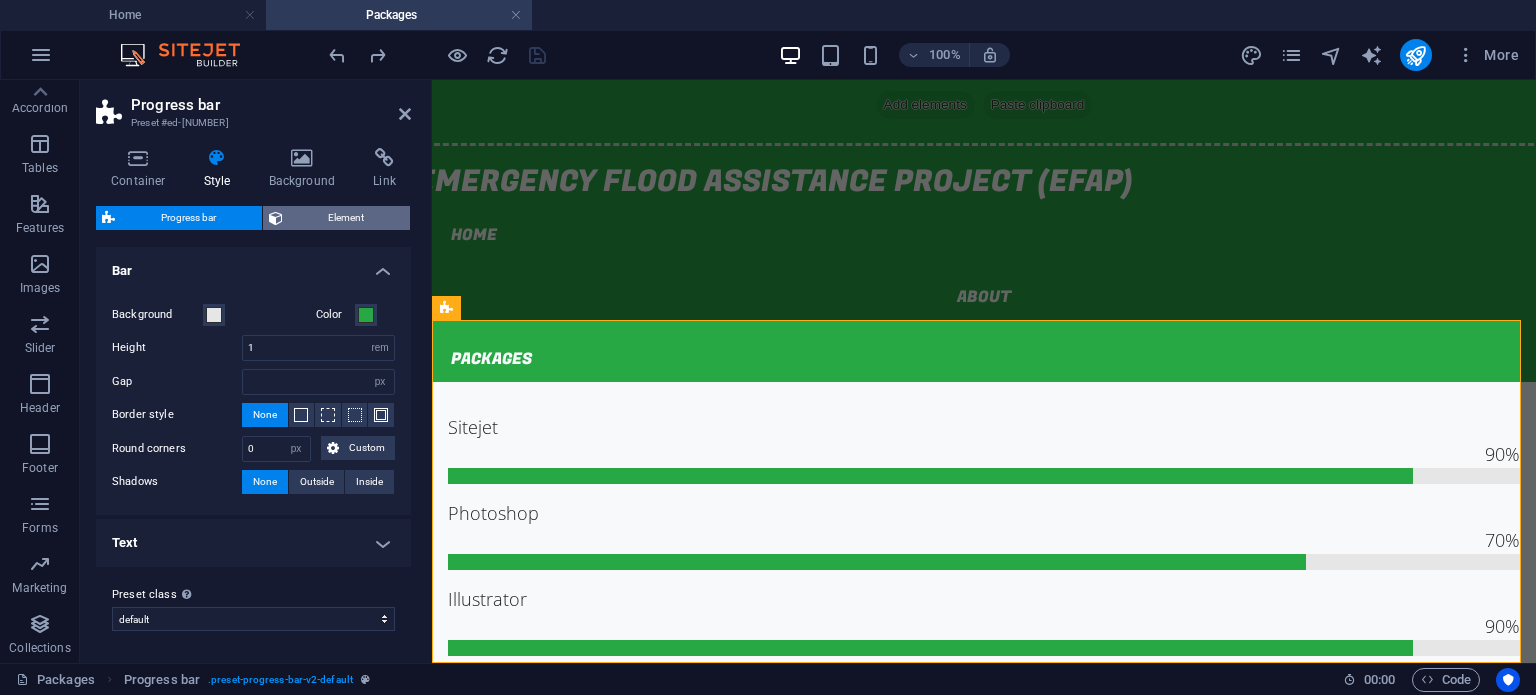 click on "Element" at bounding box center (347, 218) 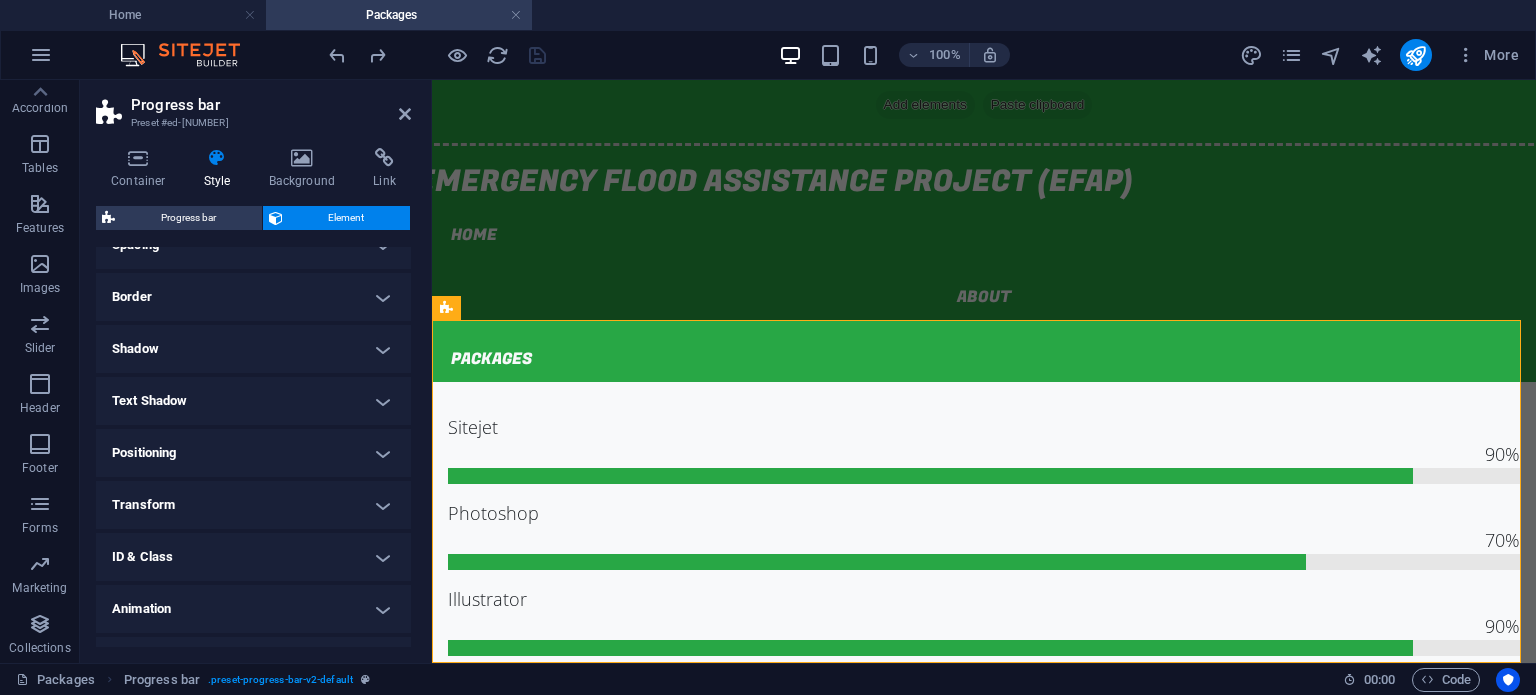 scroll, scrollTop: 230, scrollLeft: 0, axis: vertical 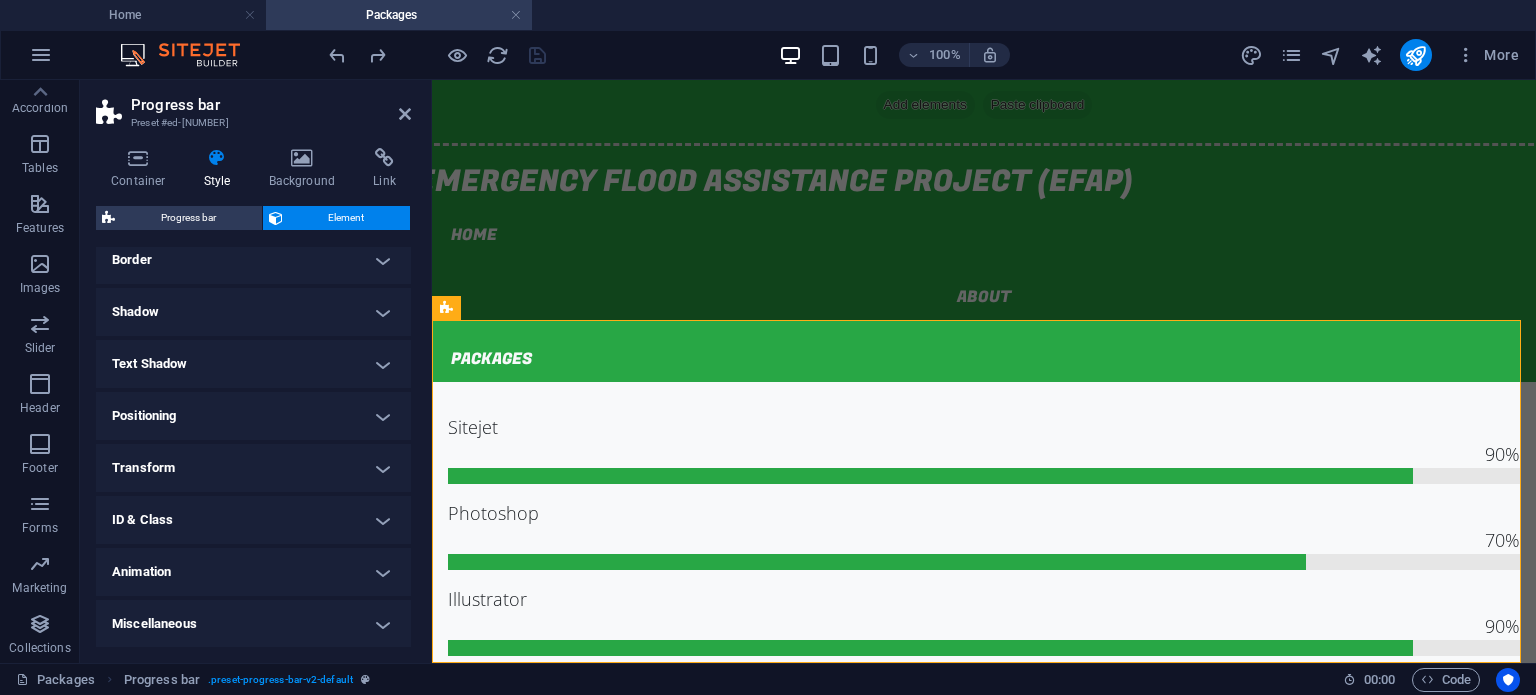 click on "Animation" at bounding box center [253, 572] 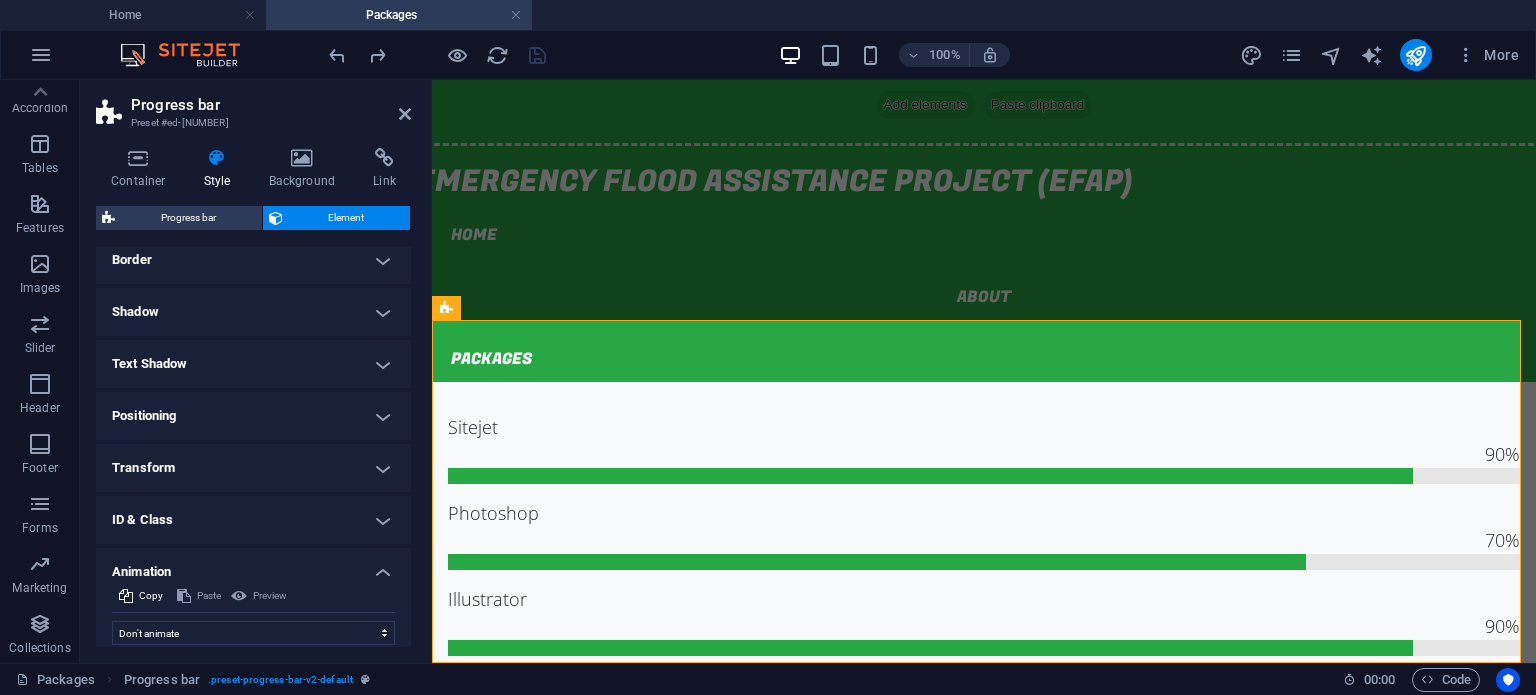scroll, scrollTop: 295, scrollLeft: 0, axis: vertical 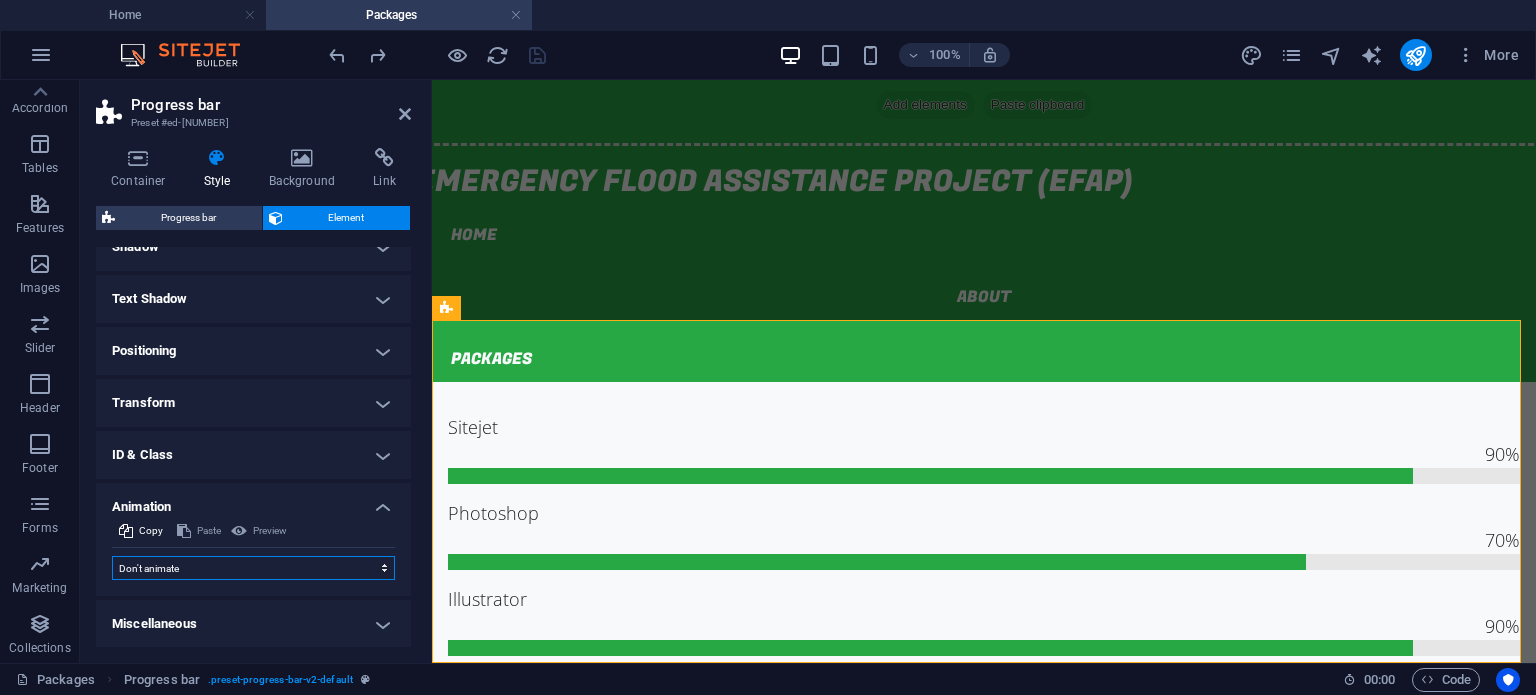 click on "Don't animate Show / Hide Slide up/down Zoom in/out Slide left to right Slide right to left Slide top to bottom Slide bottom to top Pulse Blink Open as overlay" at bounding box center [253, 568] 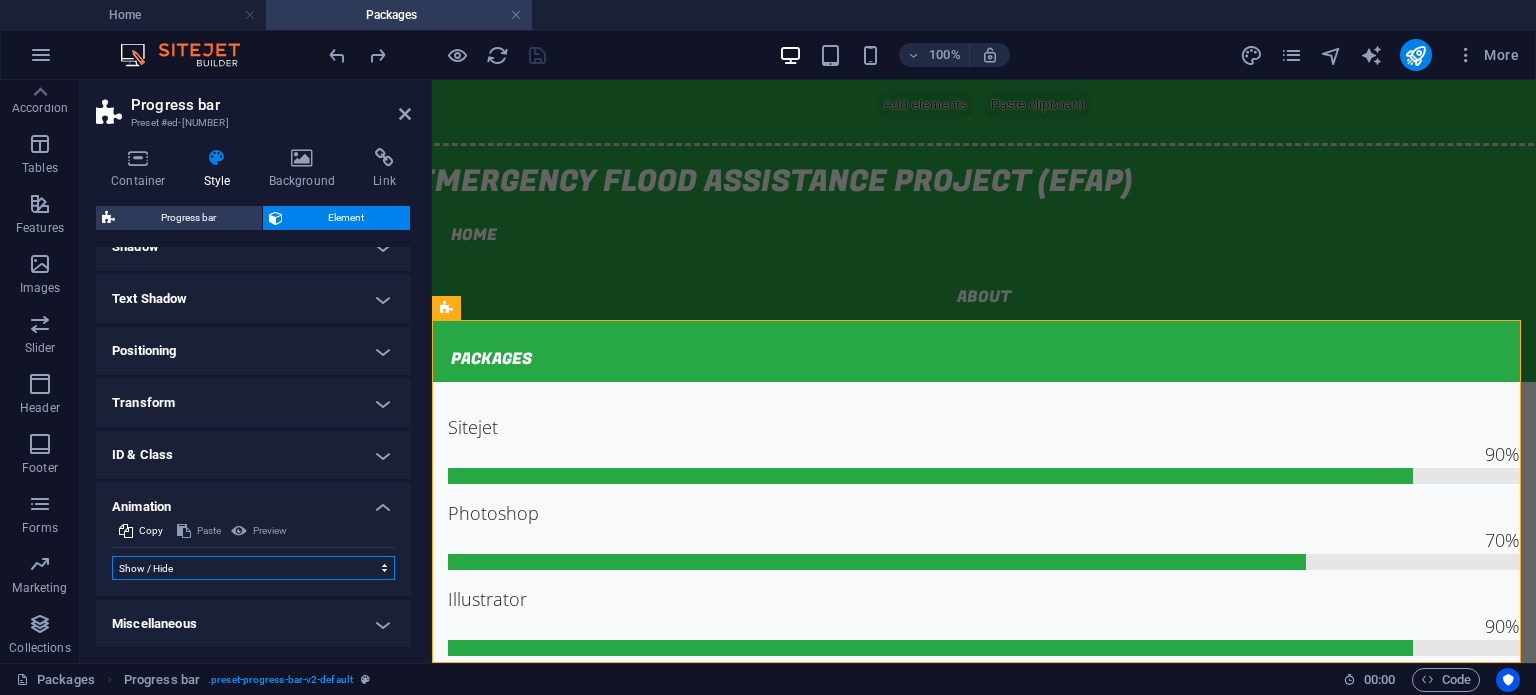 click on "Don't animate Show / Hide Slide up/down Zoom in/out Slide left to right Slide right to left Slide top to bottom Slide bottom to top Pulse Blink Open as overlay" at bounding box center (253, 568) 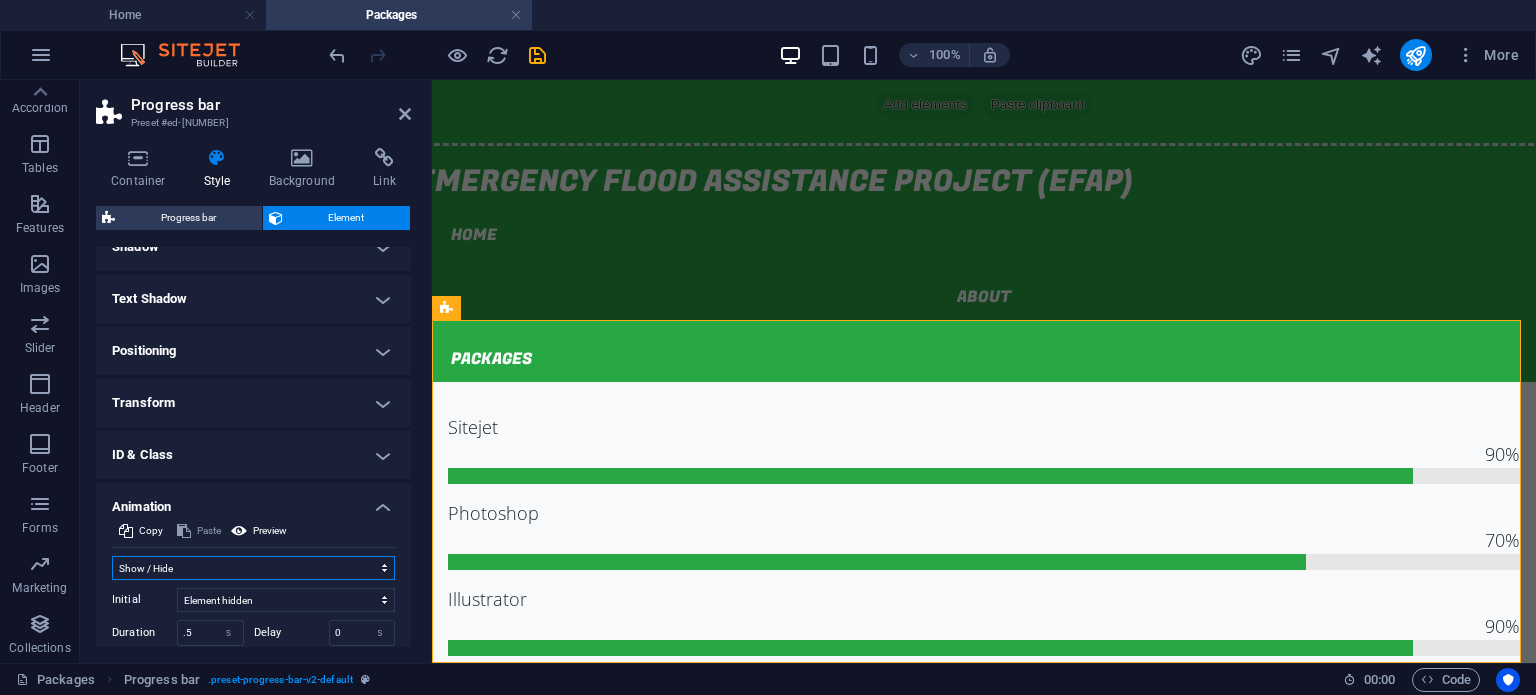scroll, scrollTop: 435, scrollLeft: 0, axis: vertical 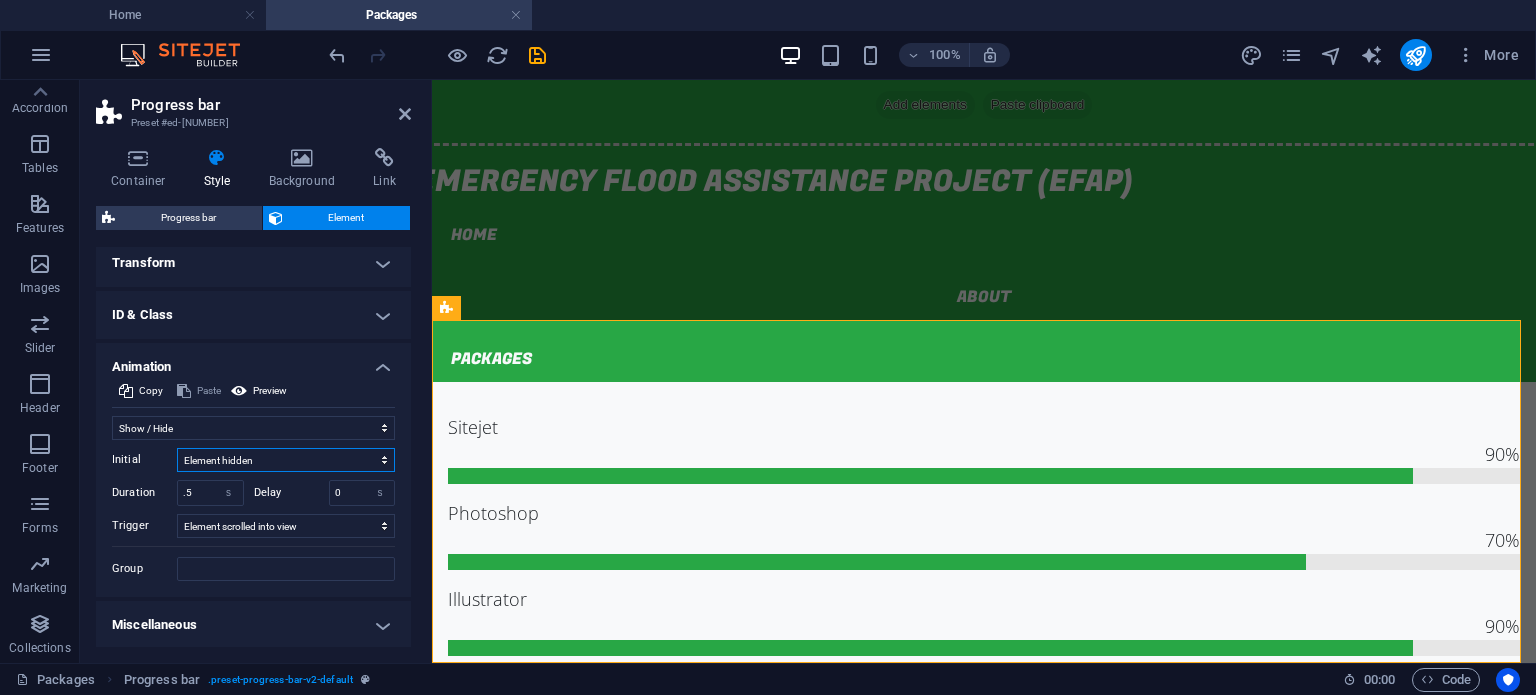 click on "Element hidden Element shown" at bounding box center [286, 460] 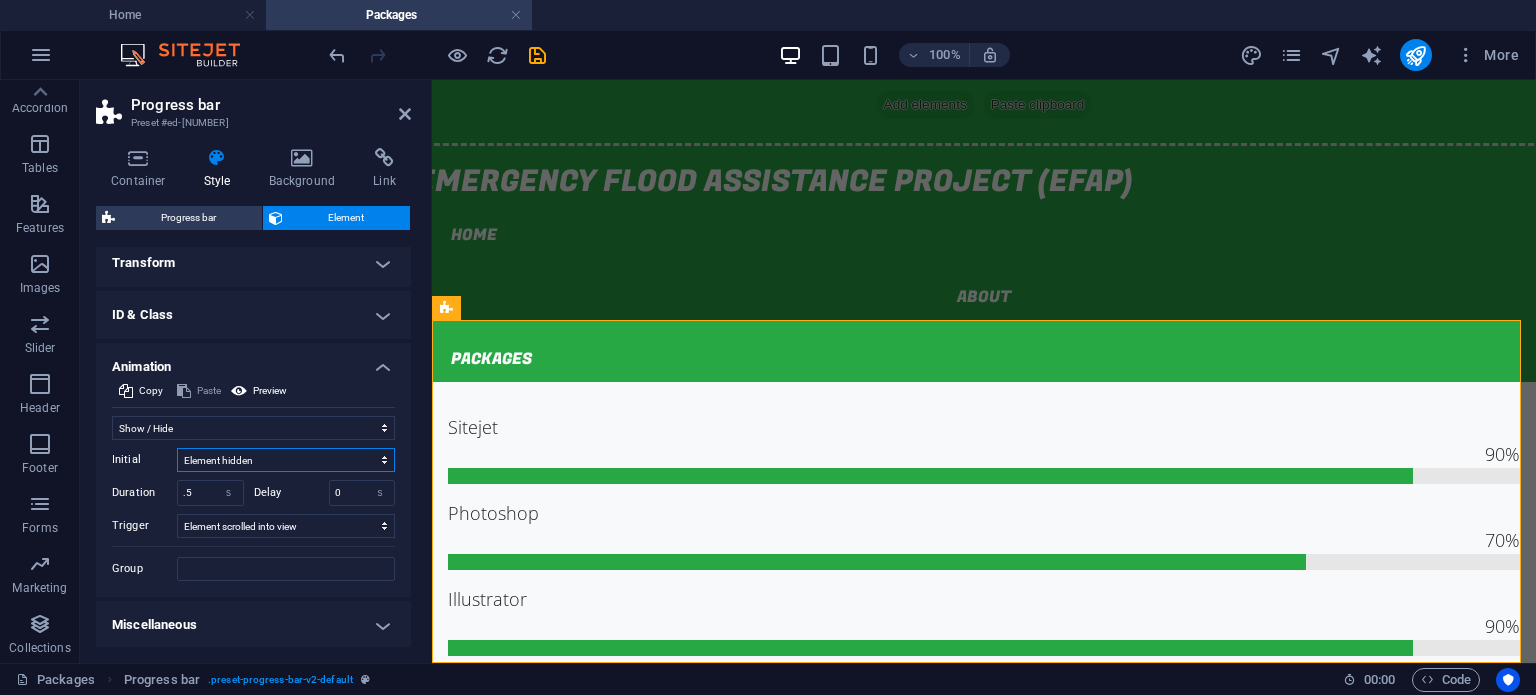 click on "Element hidden Element shown" at bounding box center [286, 460] 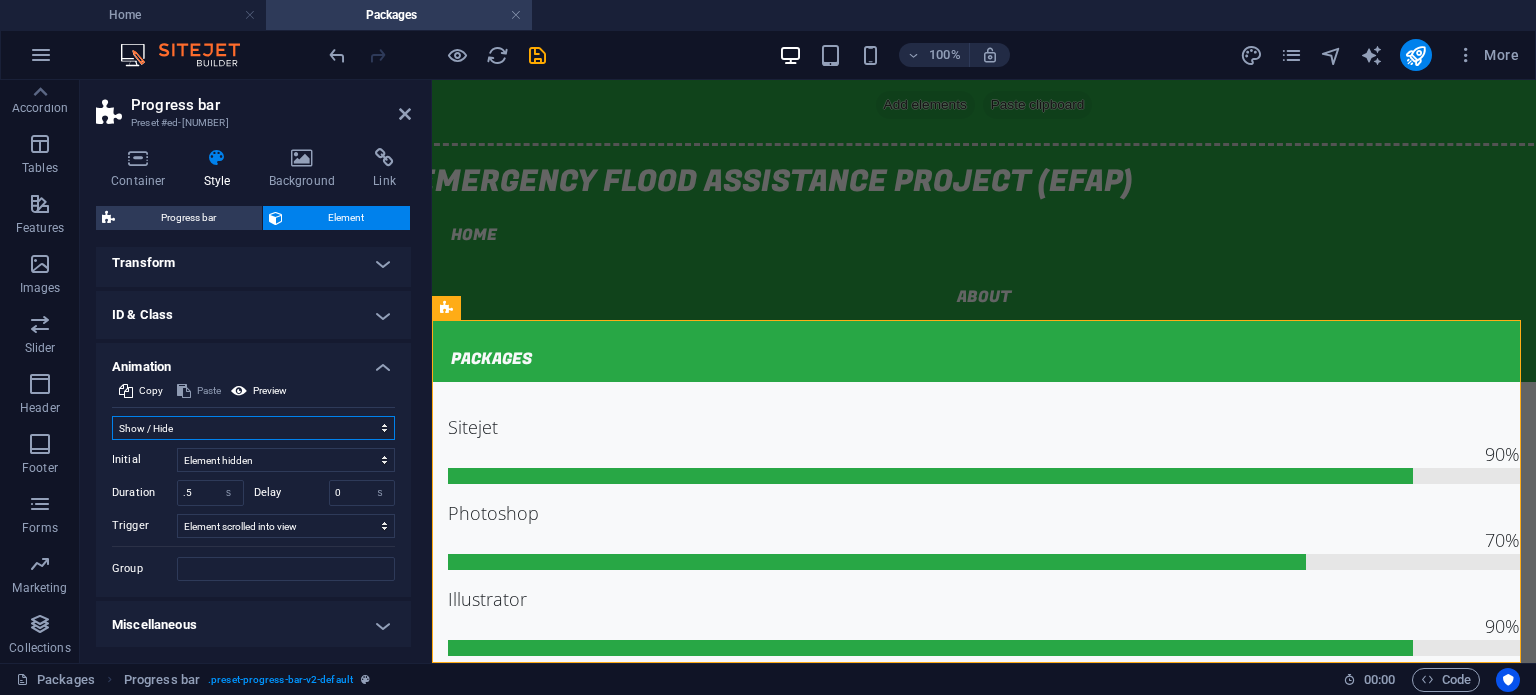 click on "Don't animate Show / Hide Slide up/down Zoom in/out Slide left to right Slide right to left Slide top to bottom Slide bottom to top Pulse Blink Open as overlay" at bounding box center (253, 428) 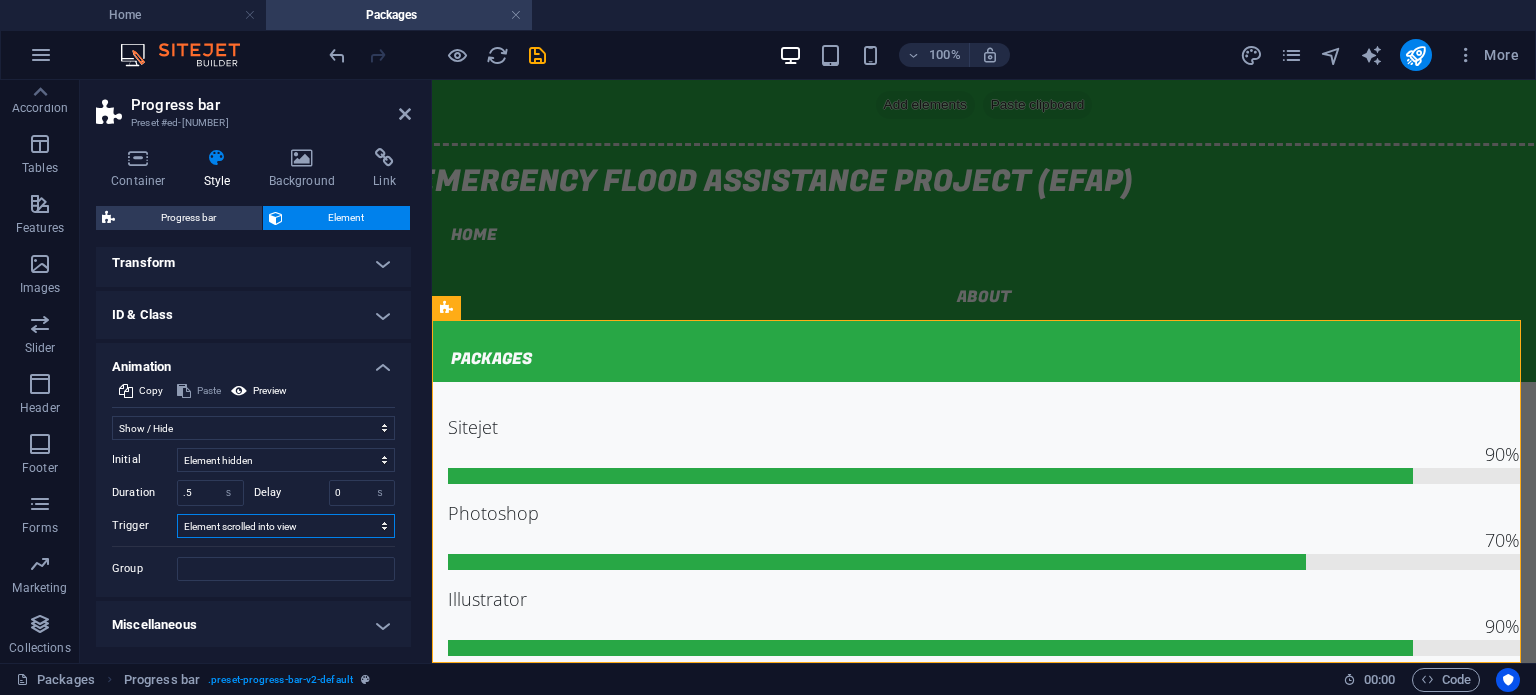 click on "No automatic trigger On page load Element scrolled into view" at bounding box center (286, 526) 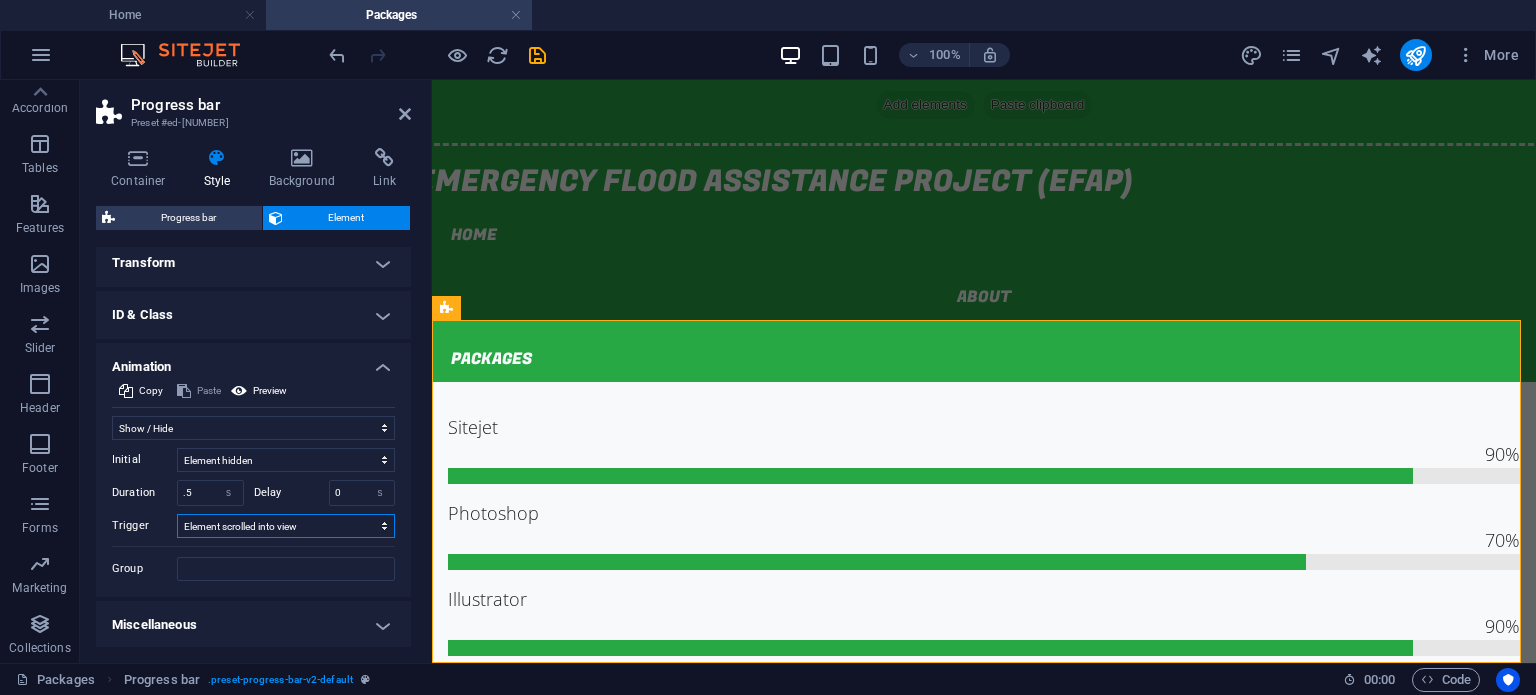 click on "No automatic trigger On page load Element scrolled into view" at bounding box center (286, 526) 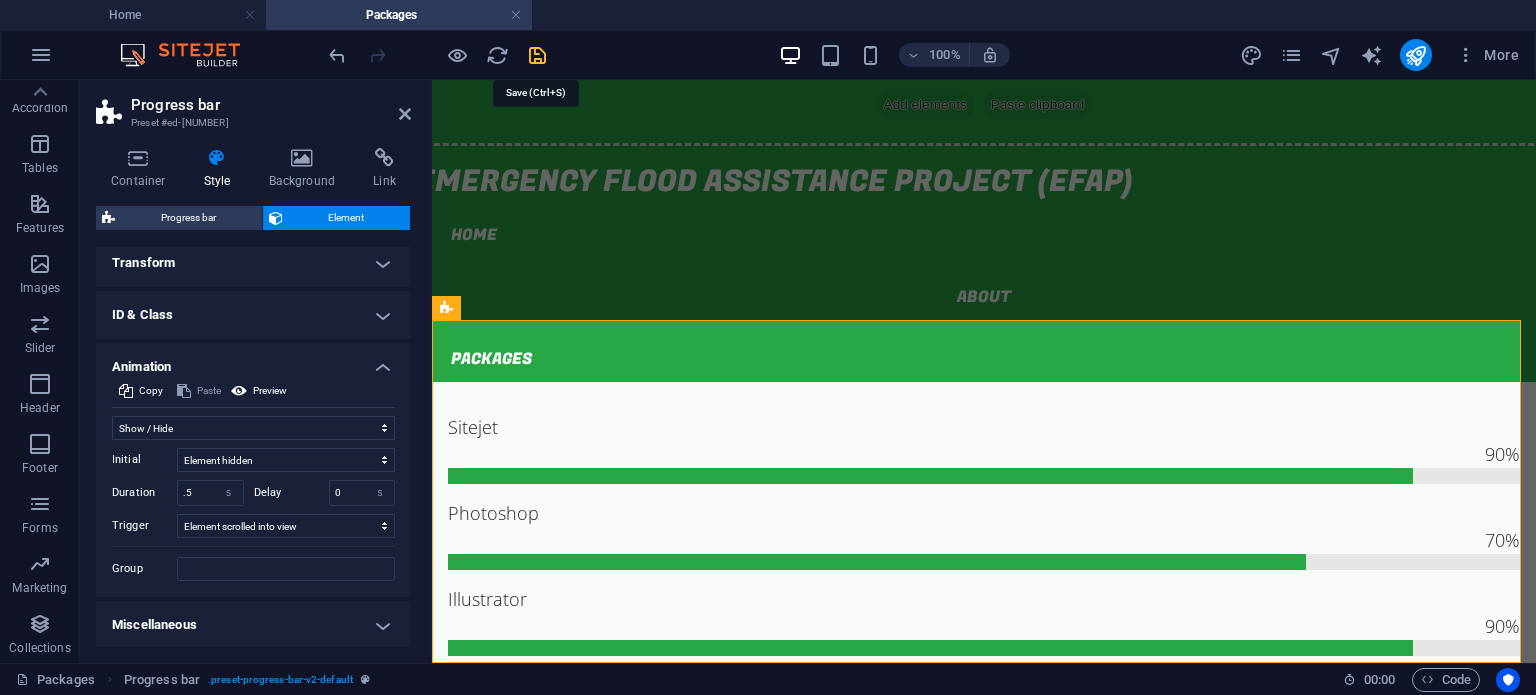 click at bounding box center (537, 55) 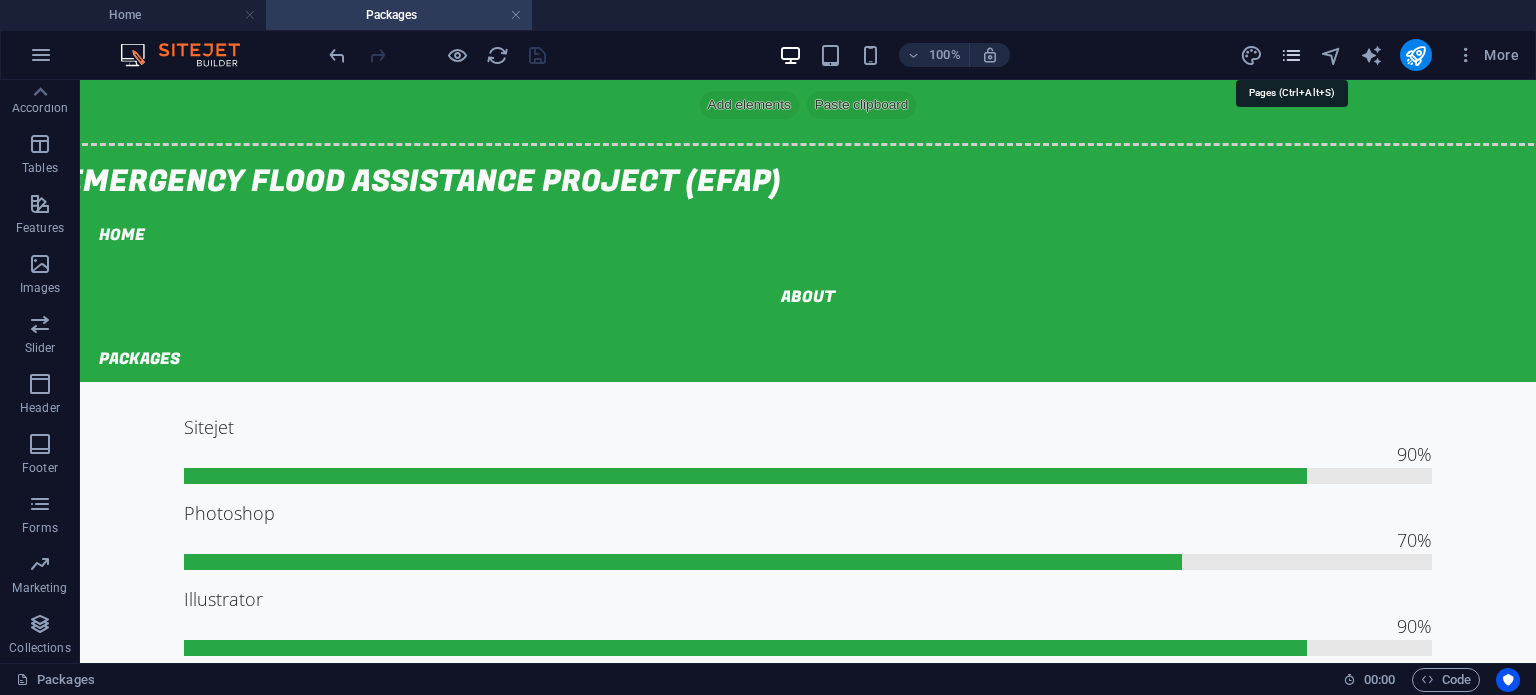 click at bounding box center (1291, 55) 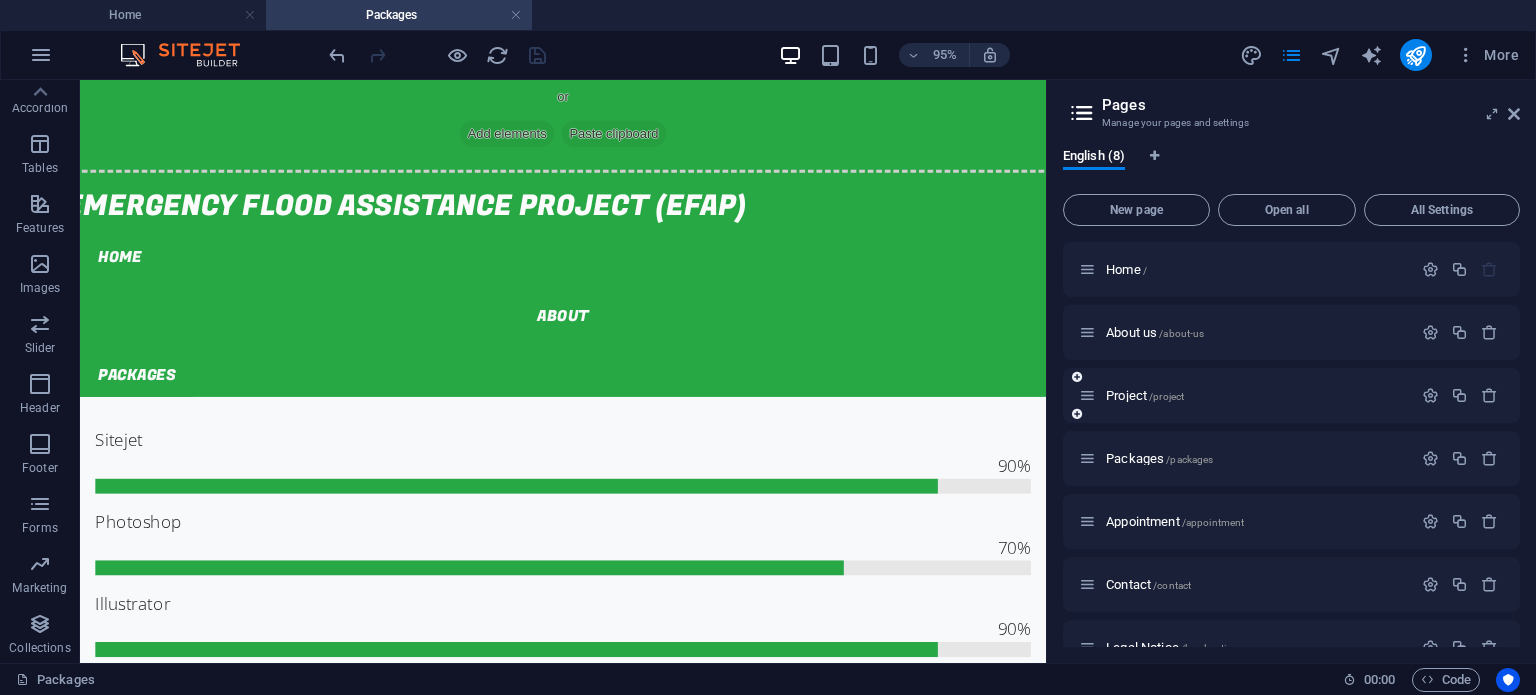 scroll, scrollTop: 98, scrollLeft: 0, axis: vertical 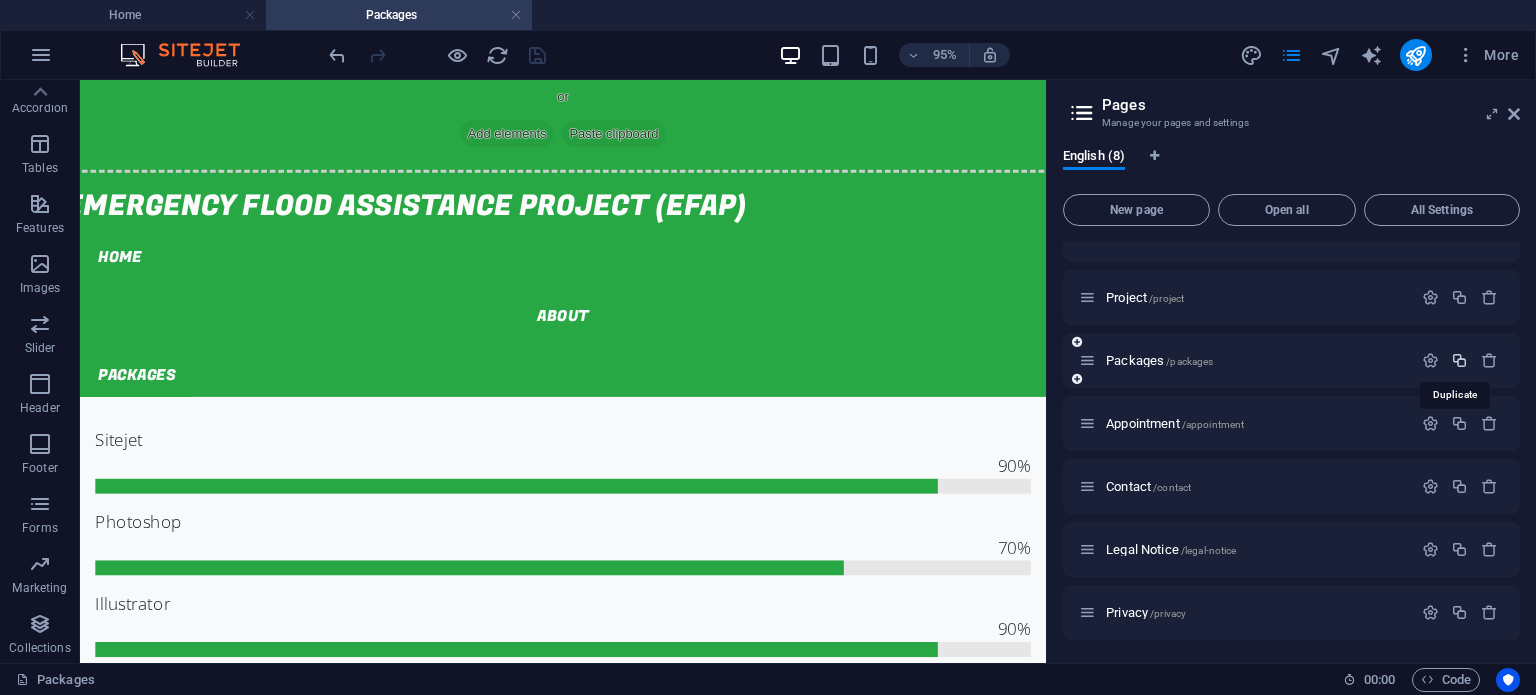 click at bounding box center (1459, 360) 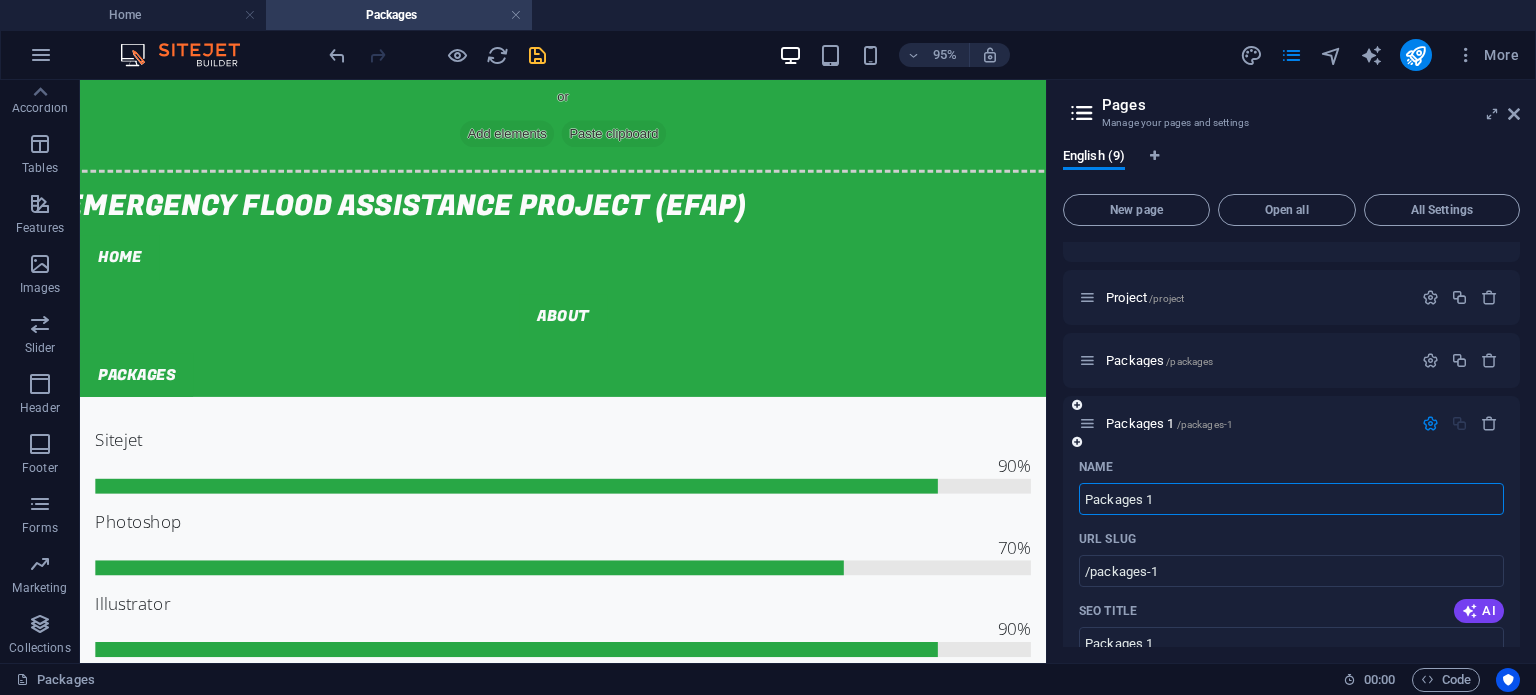 click on "Packages 1" at bounding box center (1291, 499) 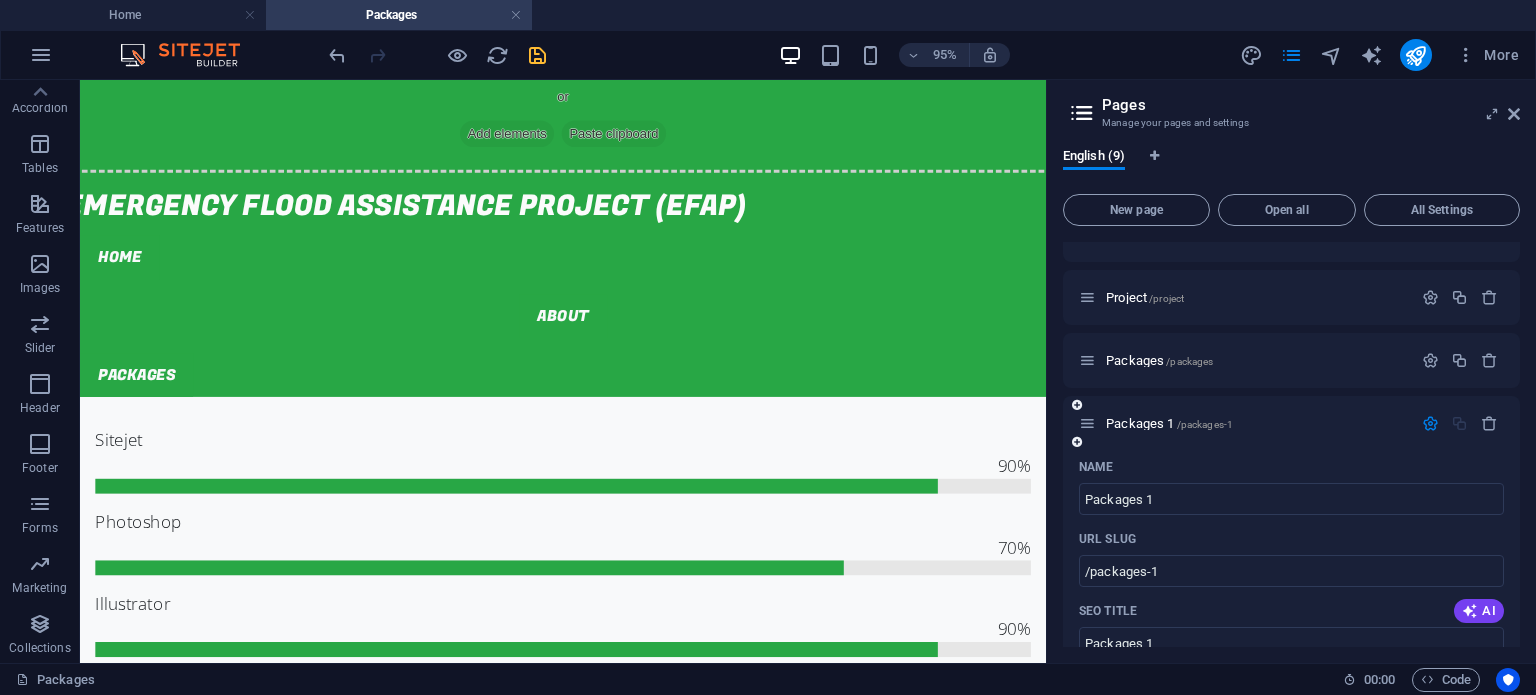 click on "Packages 1 /packages-1" at bounding box center [1291, 423] 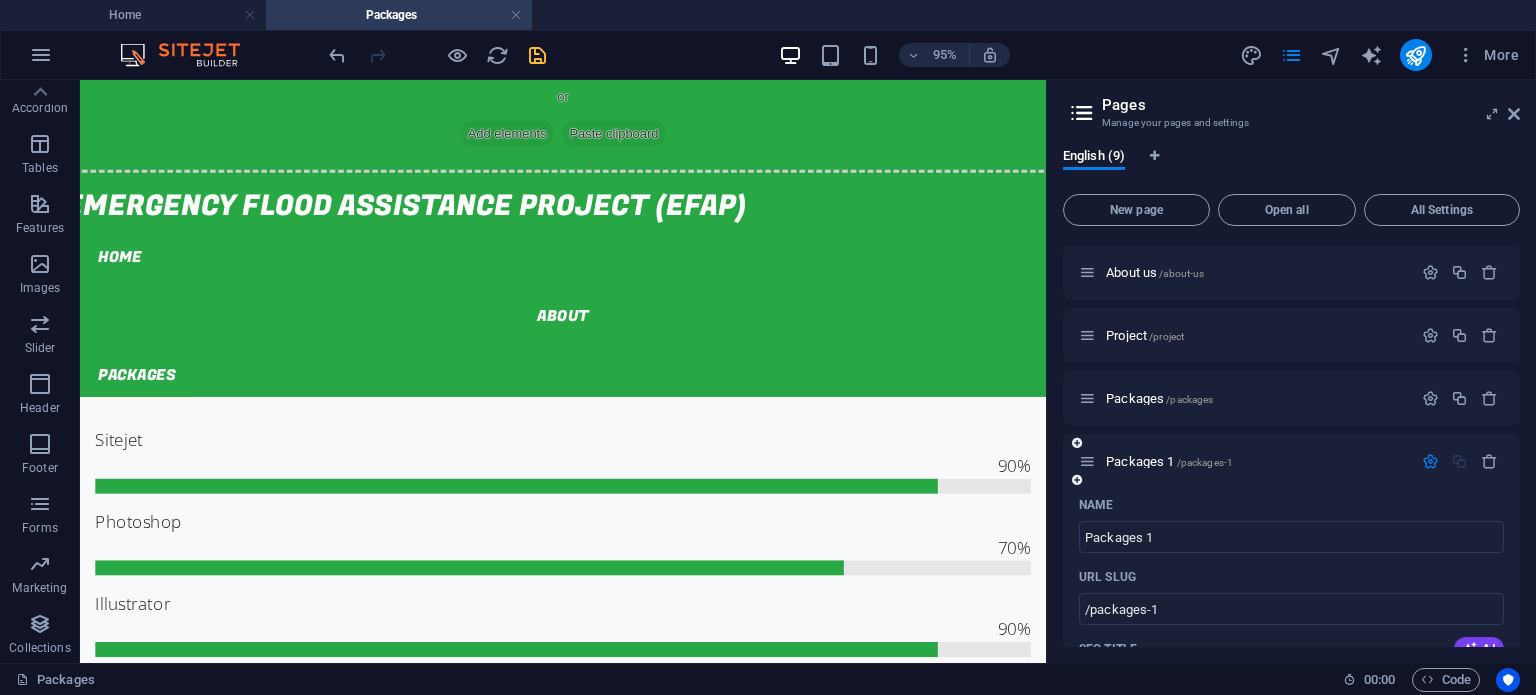 scroll, scrollTop: 0, scrollLeft: 0, axis: both 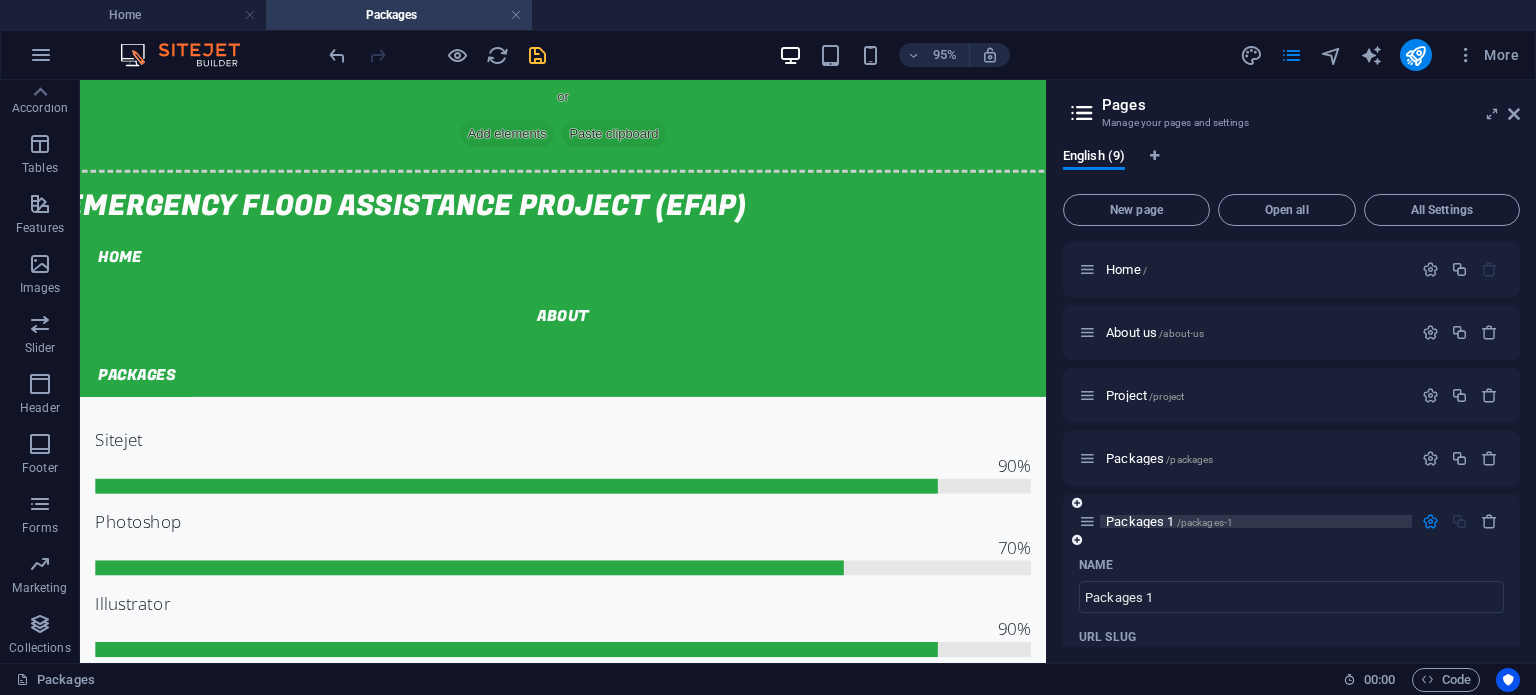 click on "Packages 1 /packages-1" at bounding box center [1169, 521] 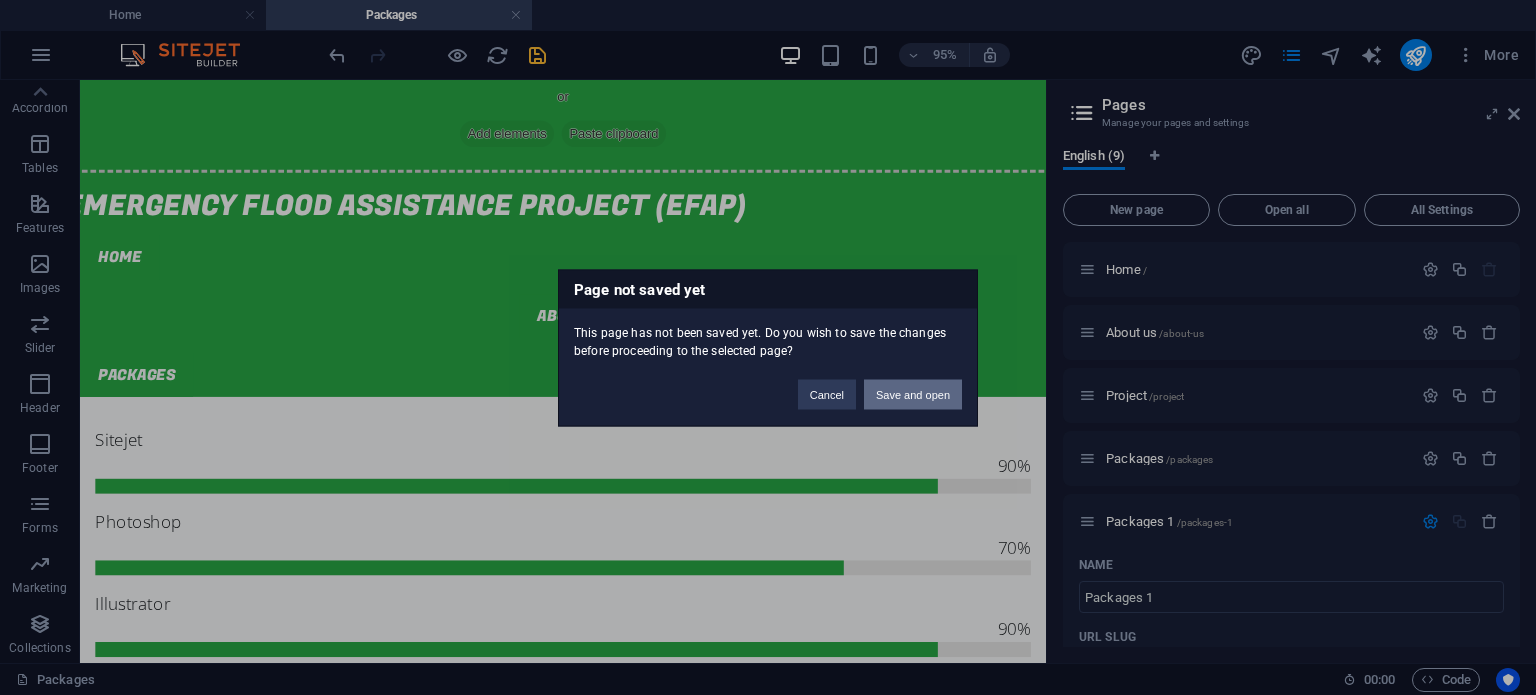 click on "Save and open" at bounding box center [913, 394] 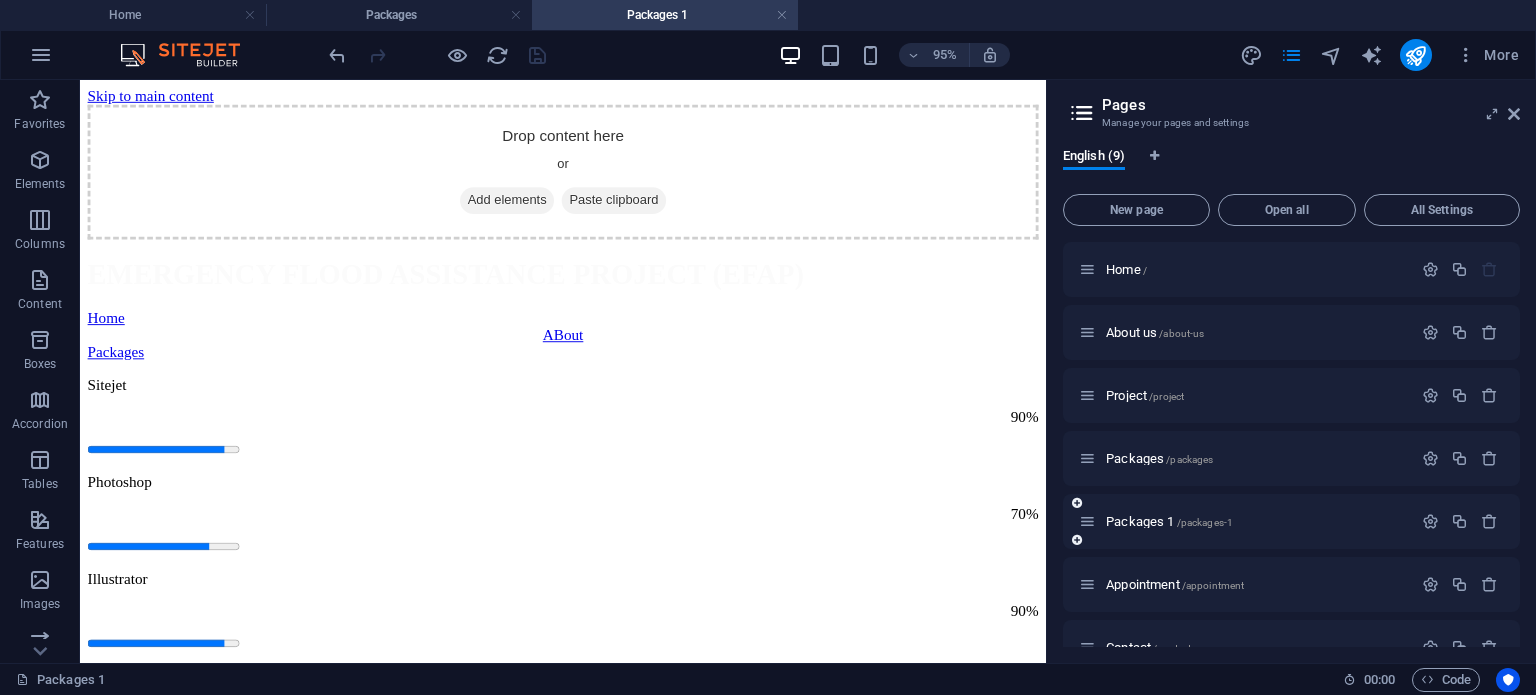scroll, scrollTop: 0, scrollLeft: 0, axis: both 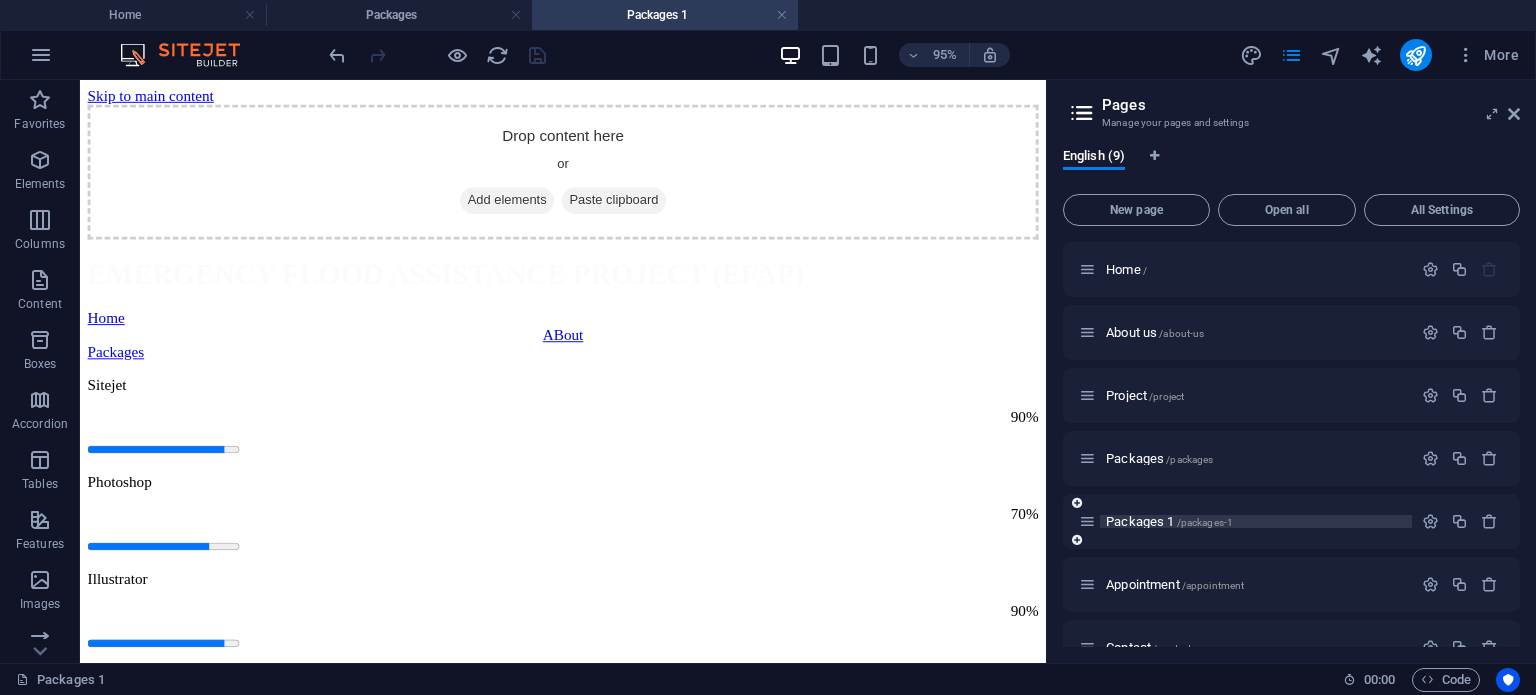 click on "Packages 1 /packages-1" at bounding box center [1169, 521] 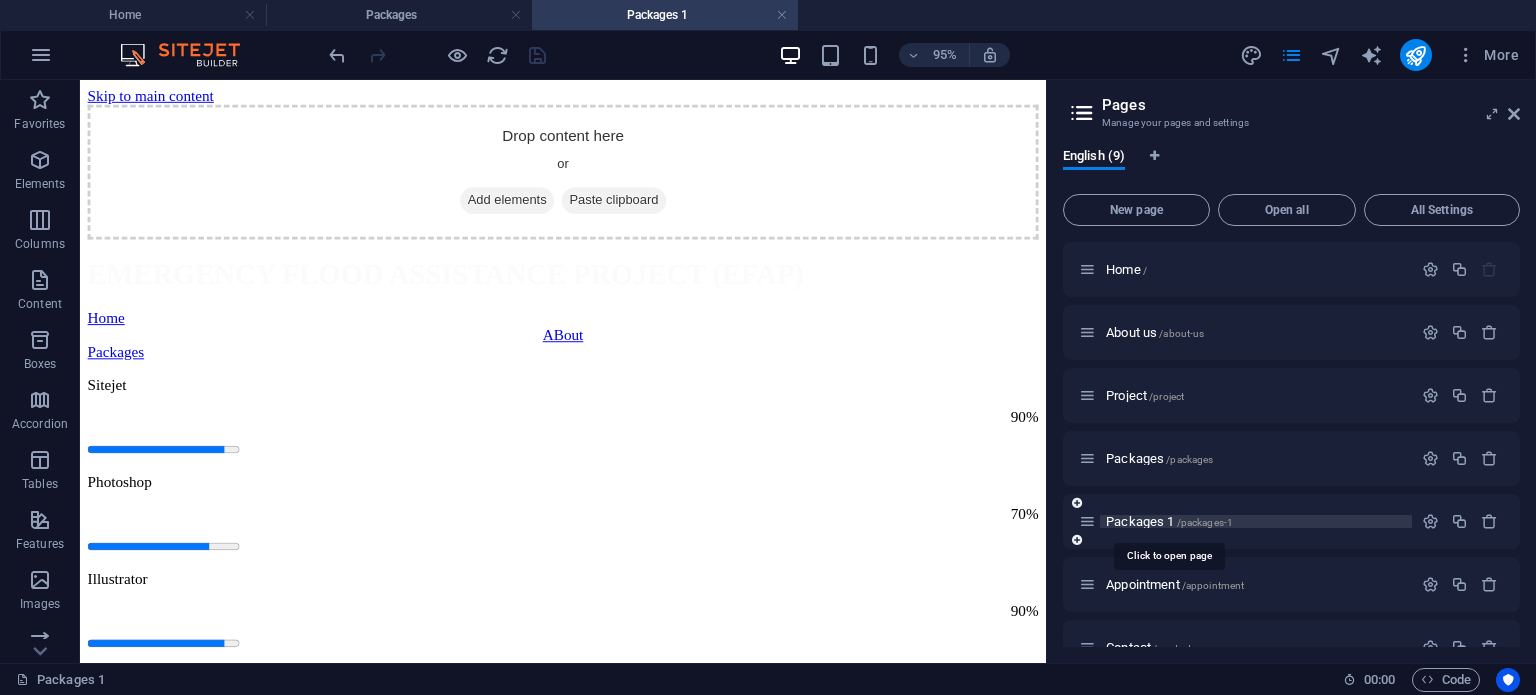 click on "Packages 1 /packages-1" at bounding box center (1169, 521) 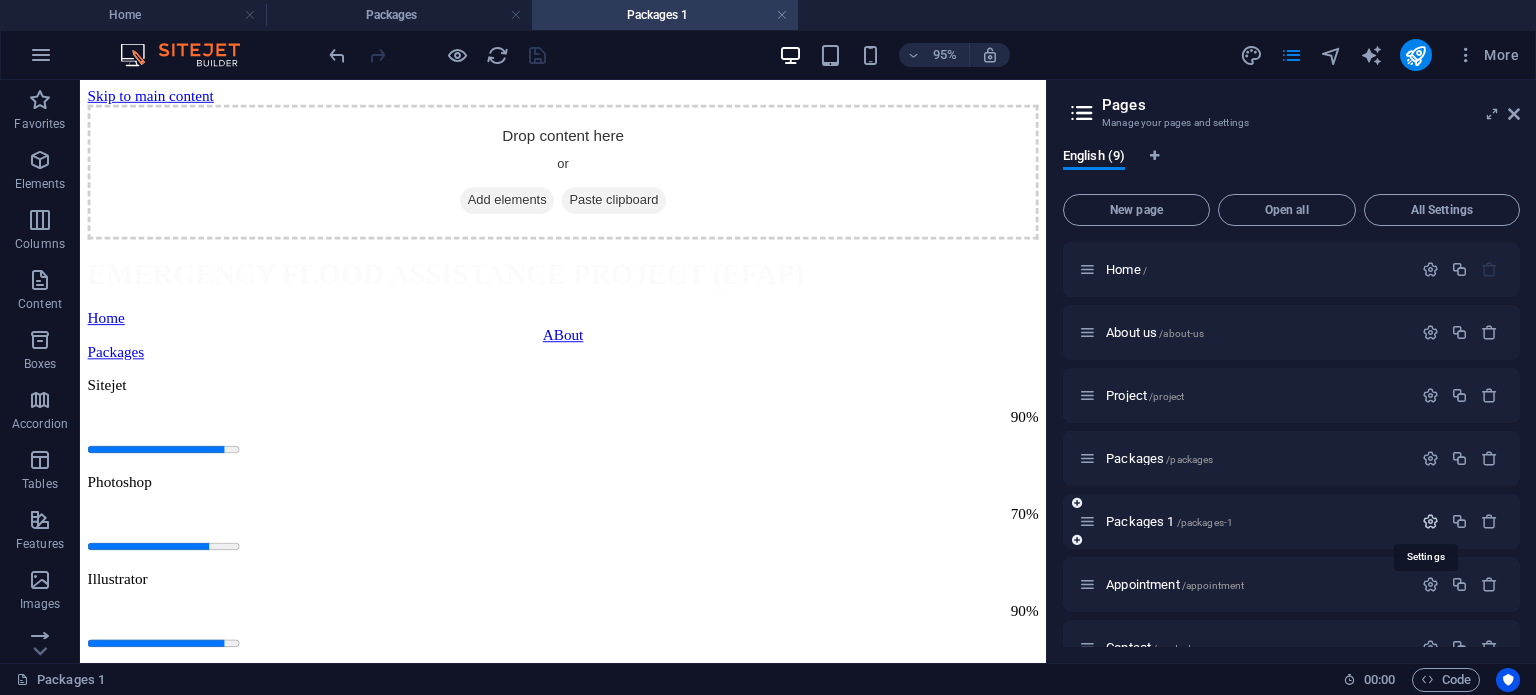 click at bounding box center (1430, 521) 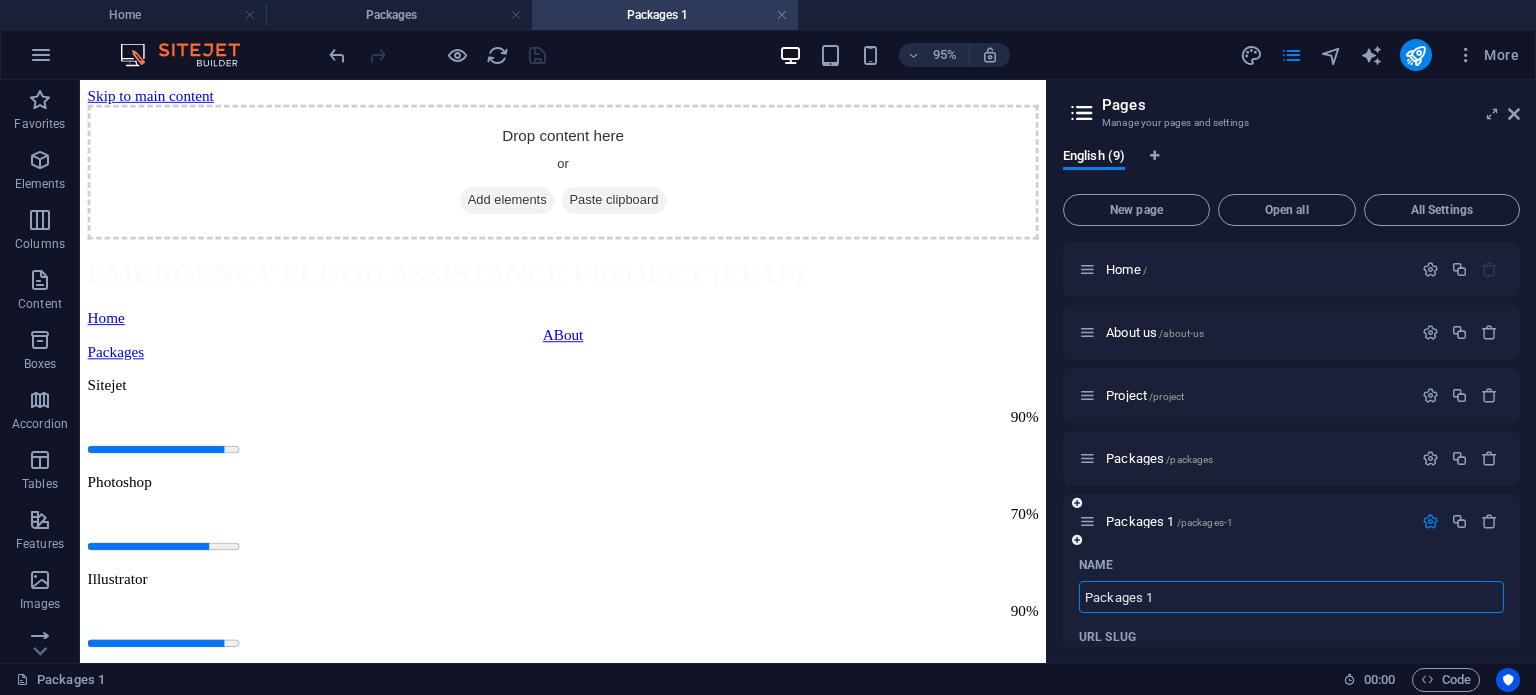 click on "Packages 1" at bounding box center [1291, 597] 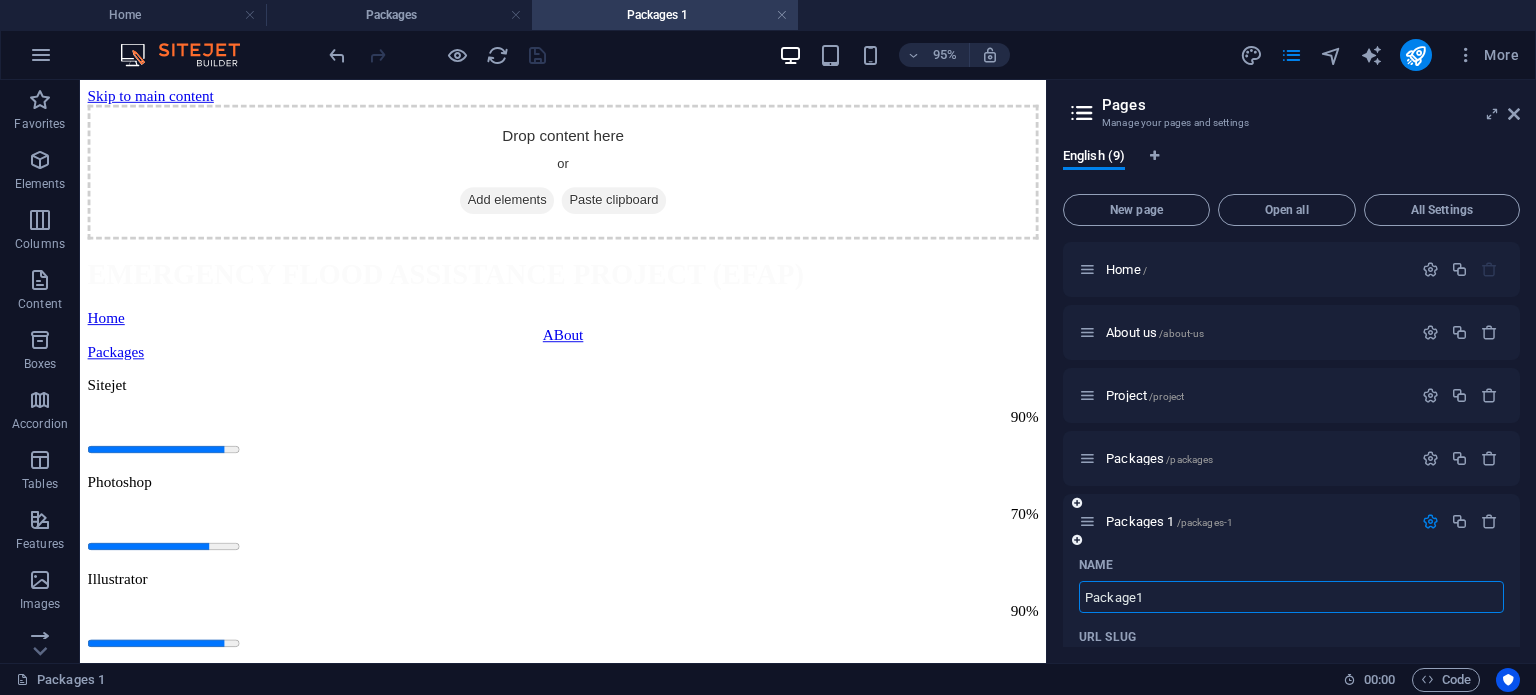 type on "Package#1" 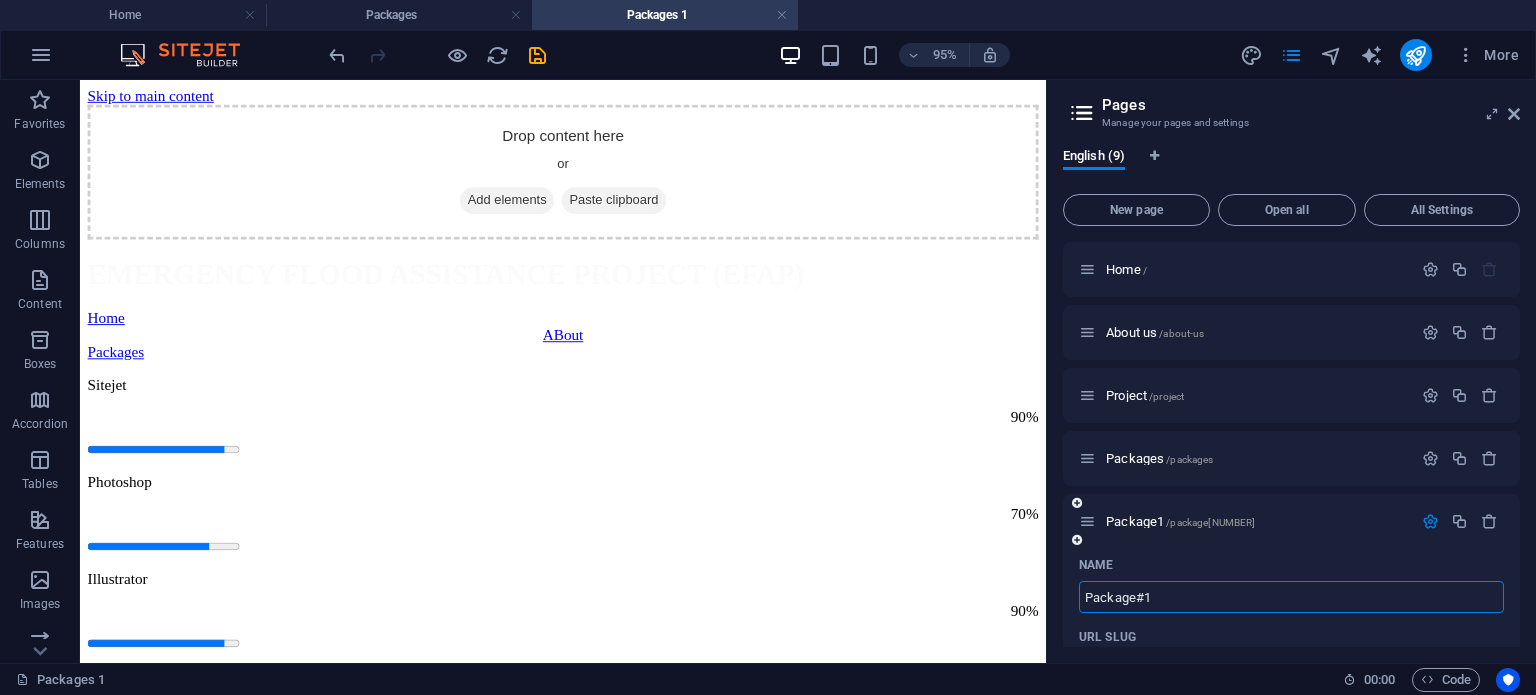 type on "/package1" 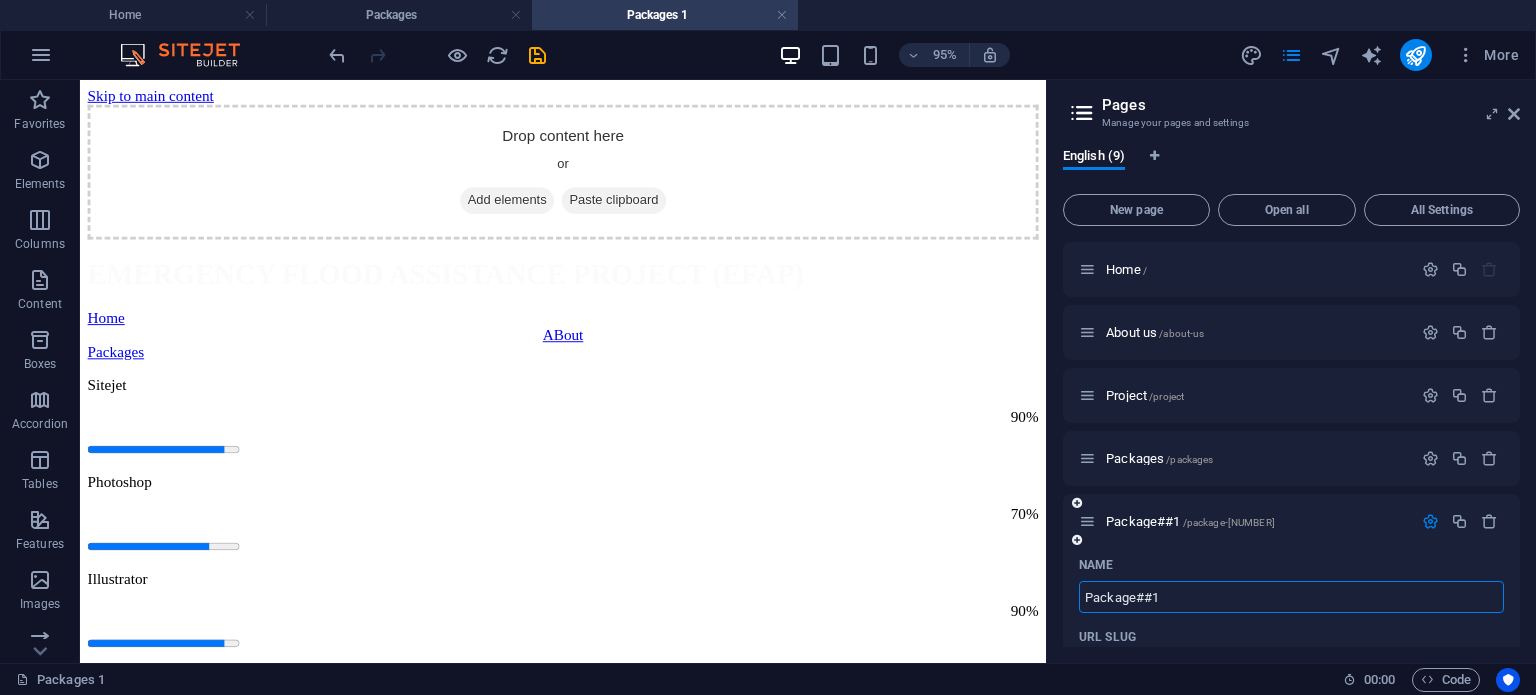 type on "Package##1" 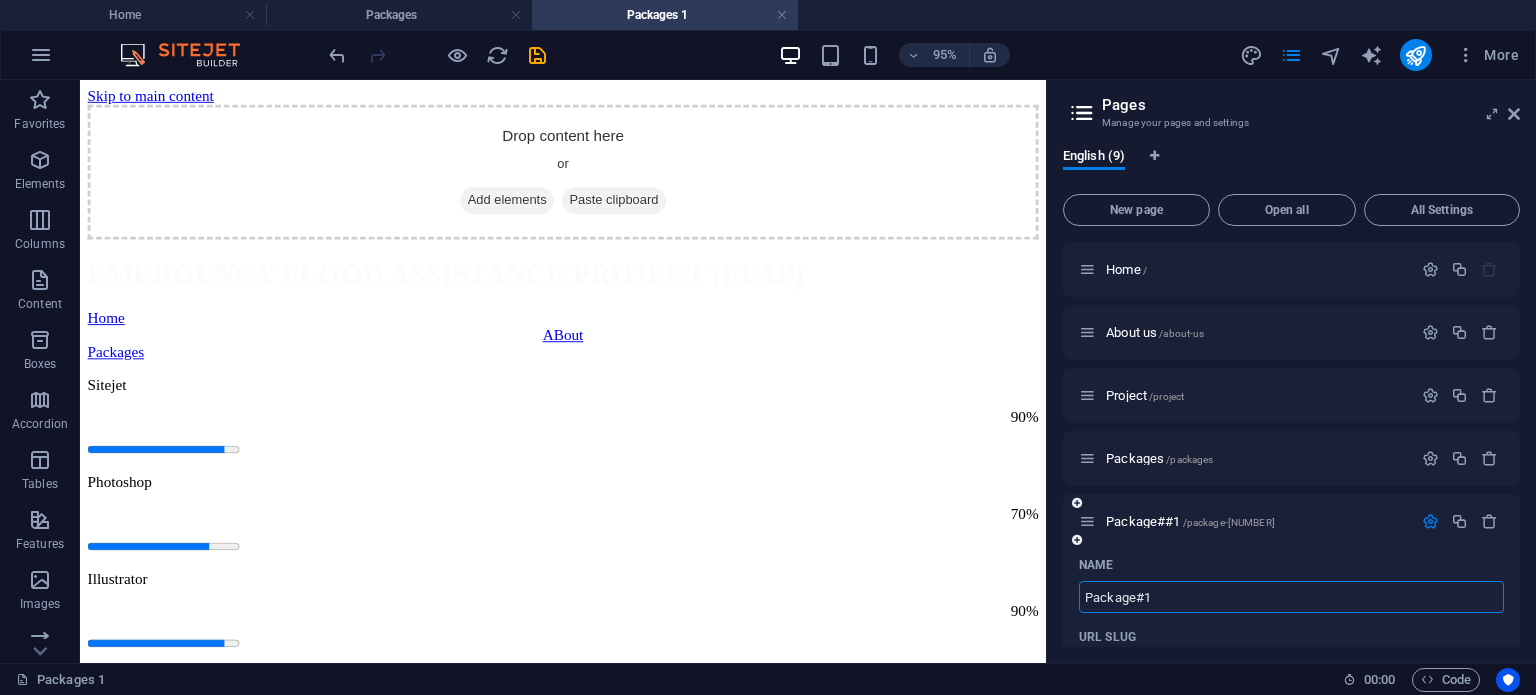 type on "Package#1" 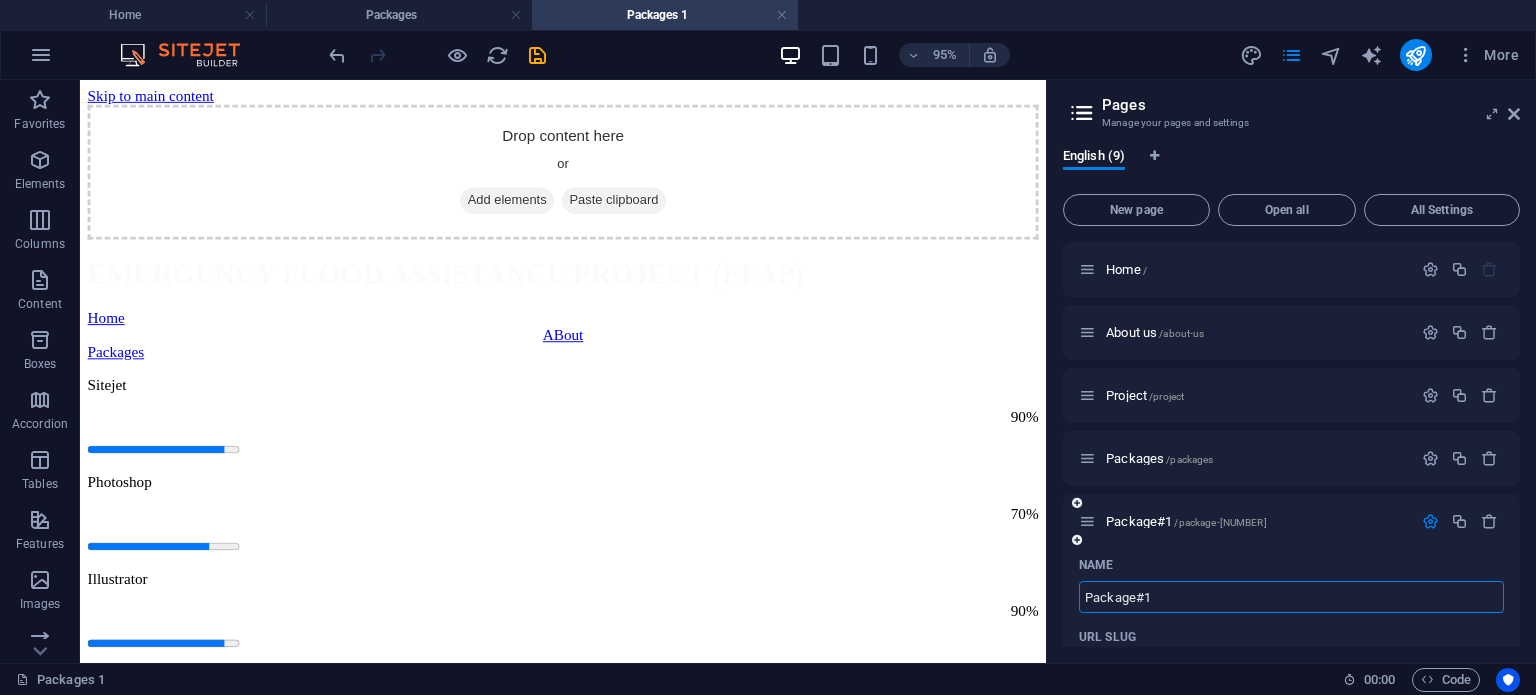 type on "Package#1" 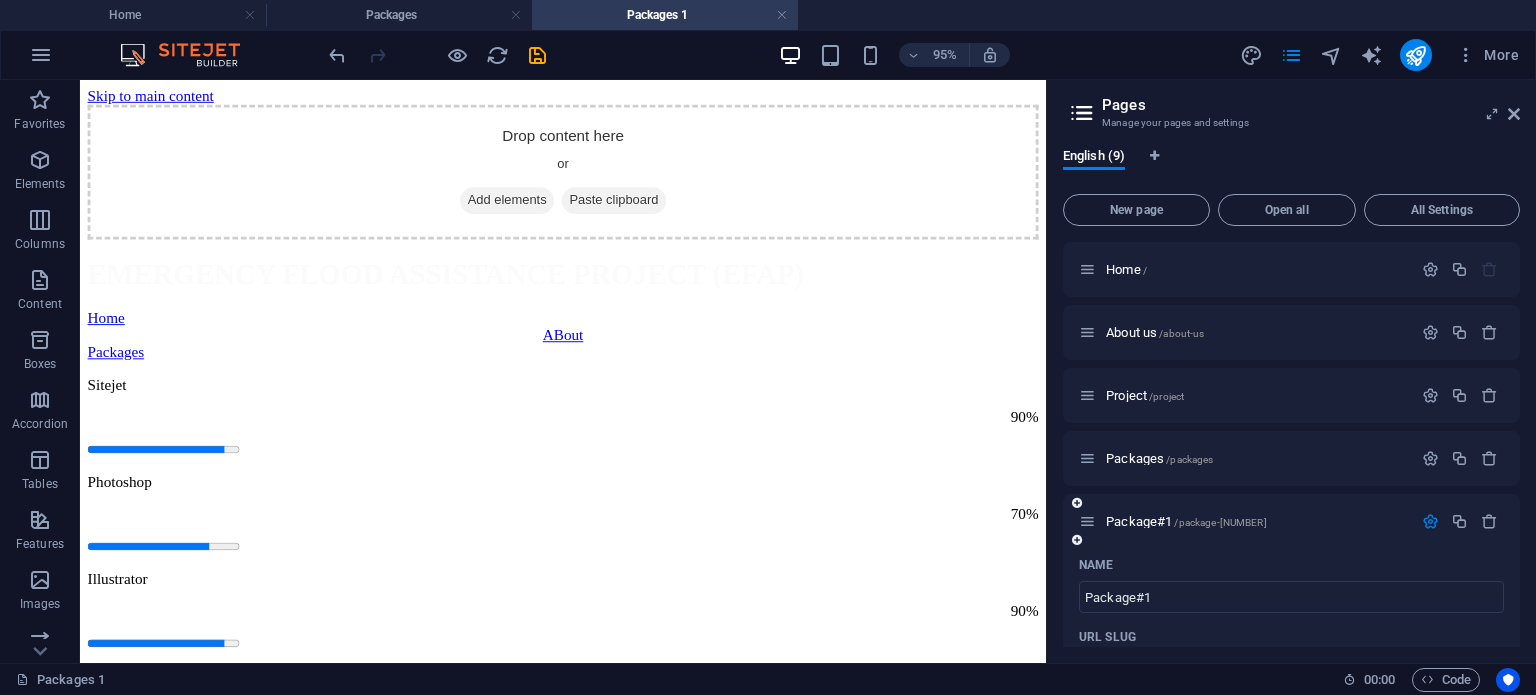 click on "Package#1 /package-1" at bounding box center [1245, 521] 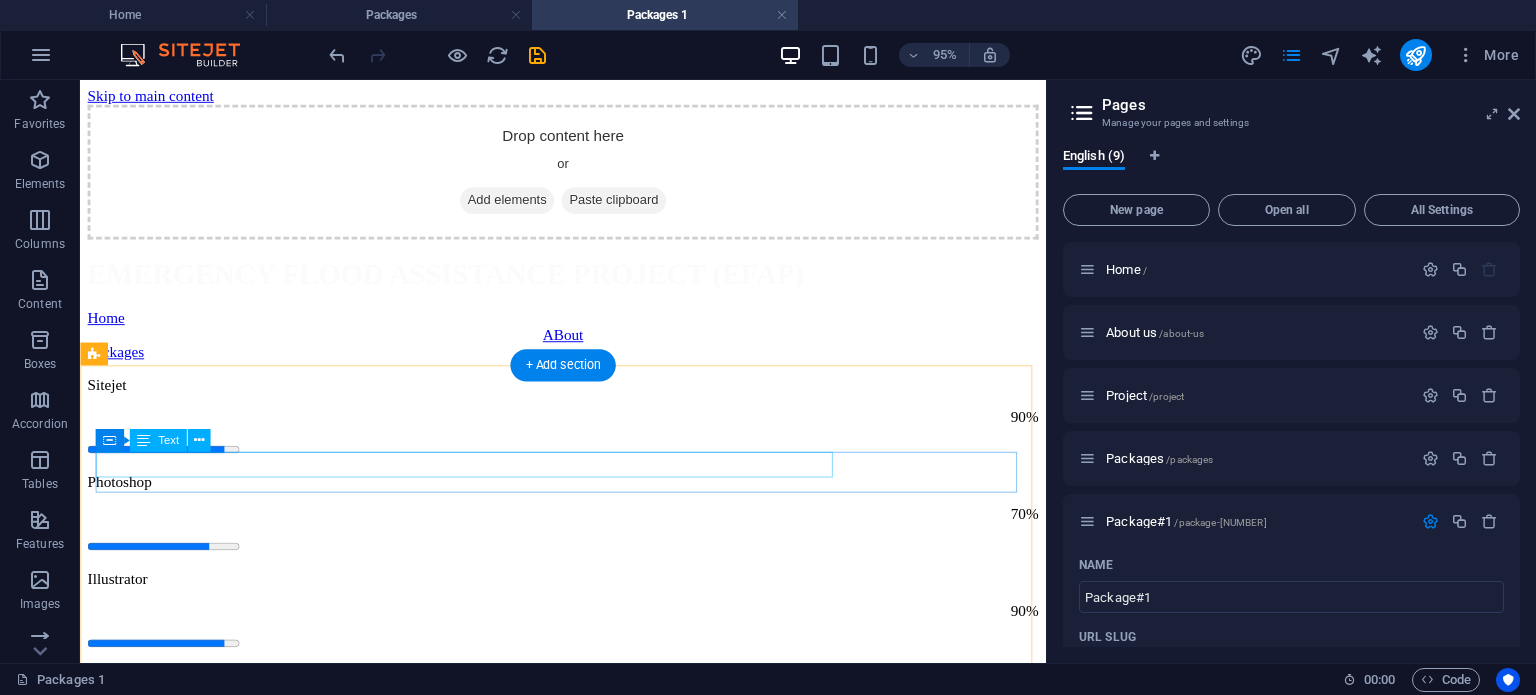 click on "Photoshop" at bounding box center [588, 503] 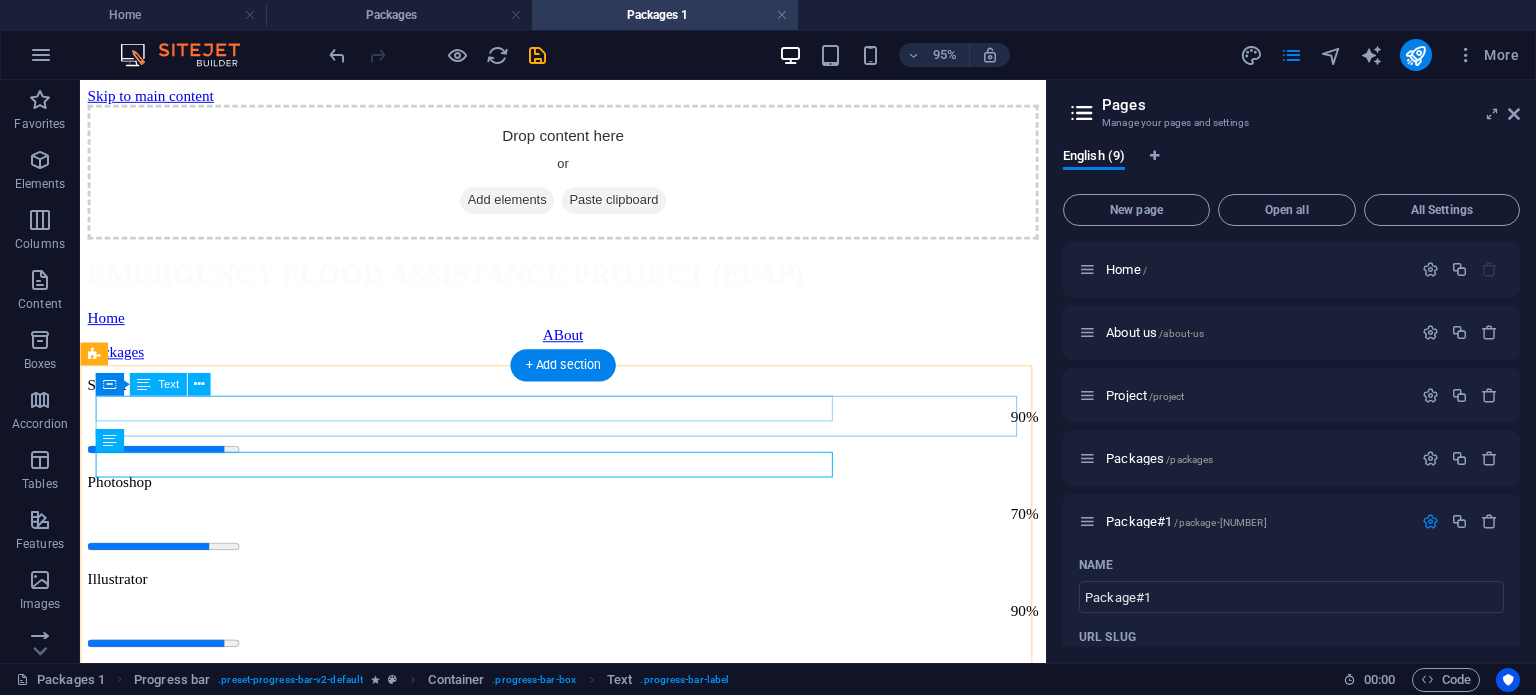 click on "Sitejet" at bounding box center (588, 401) 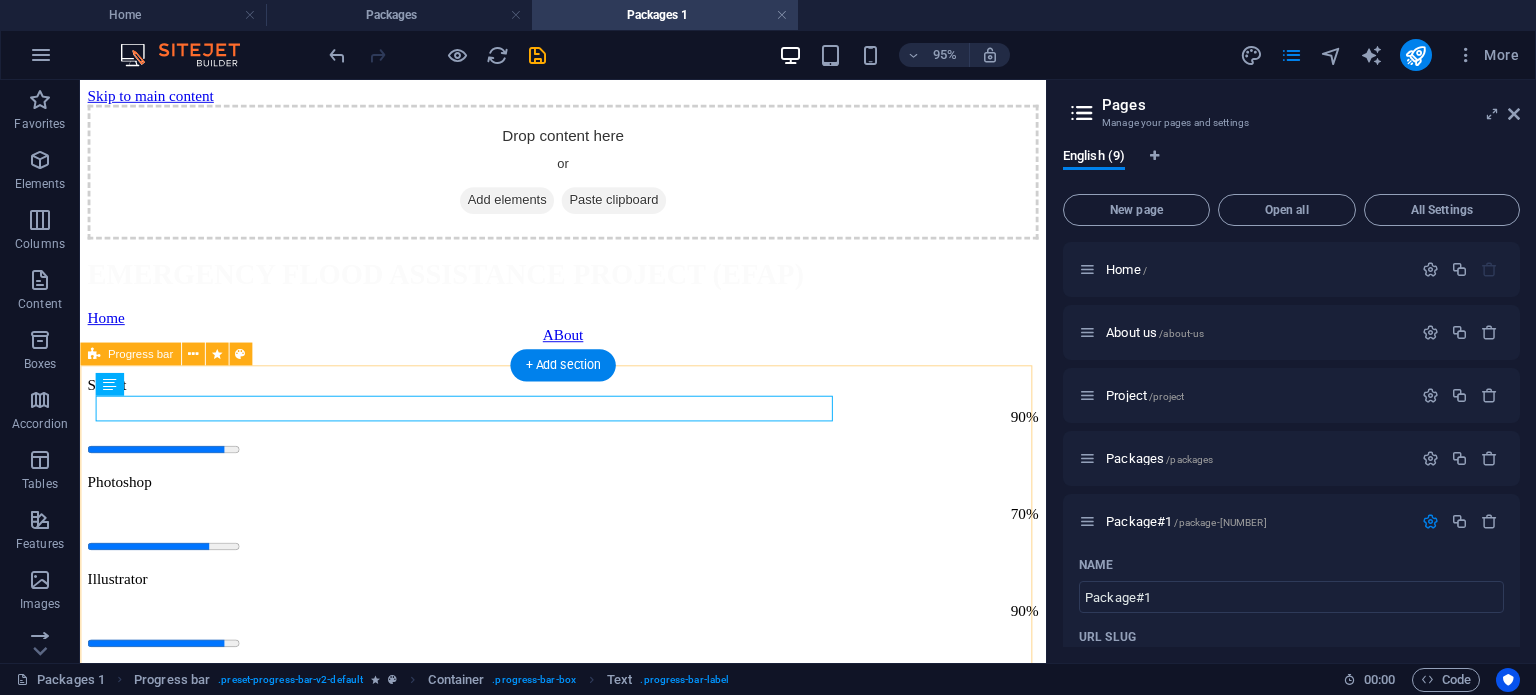 click on "Sitejet 90%
Photoshop 70%
Illustrator 90%
HTML5 & CSS3 85%
JavaScript 45%" at bounding box center [588, 639] 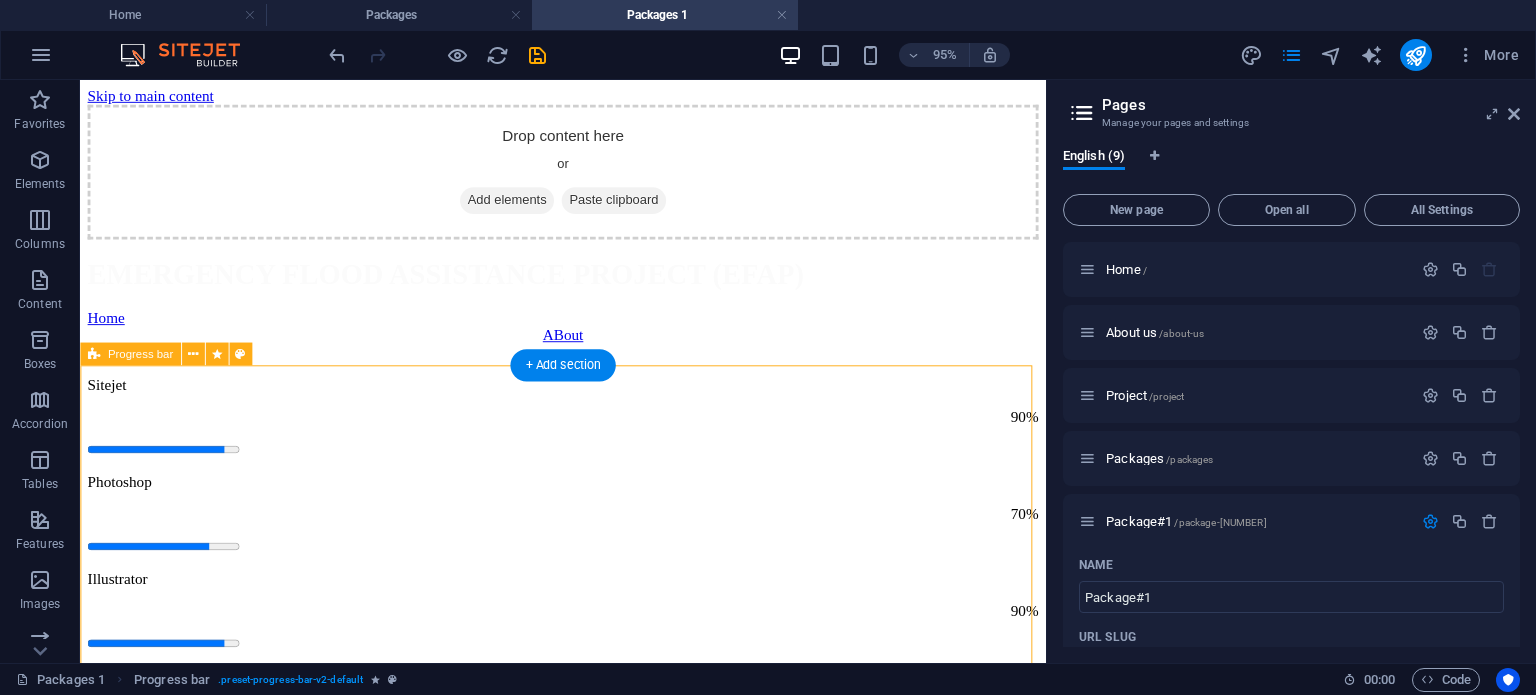 click on "Sitejet 90%
Photoshop 70%
Illustrator 90%
HTML5 & CSS3 85%
JavaScript 45%" at bounding box center (588, 639) 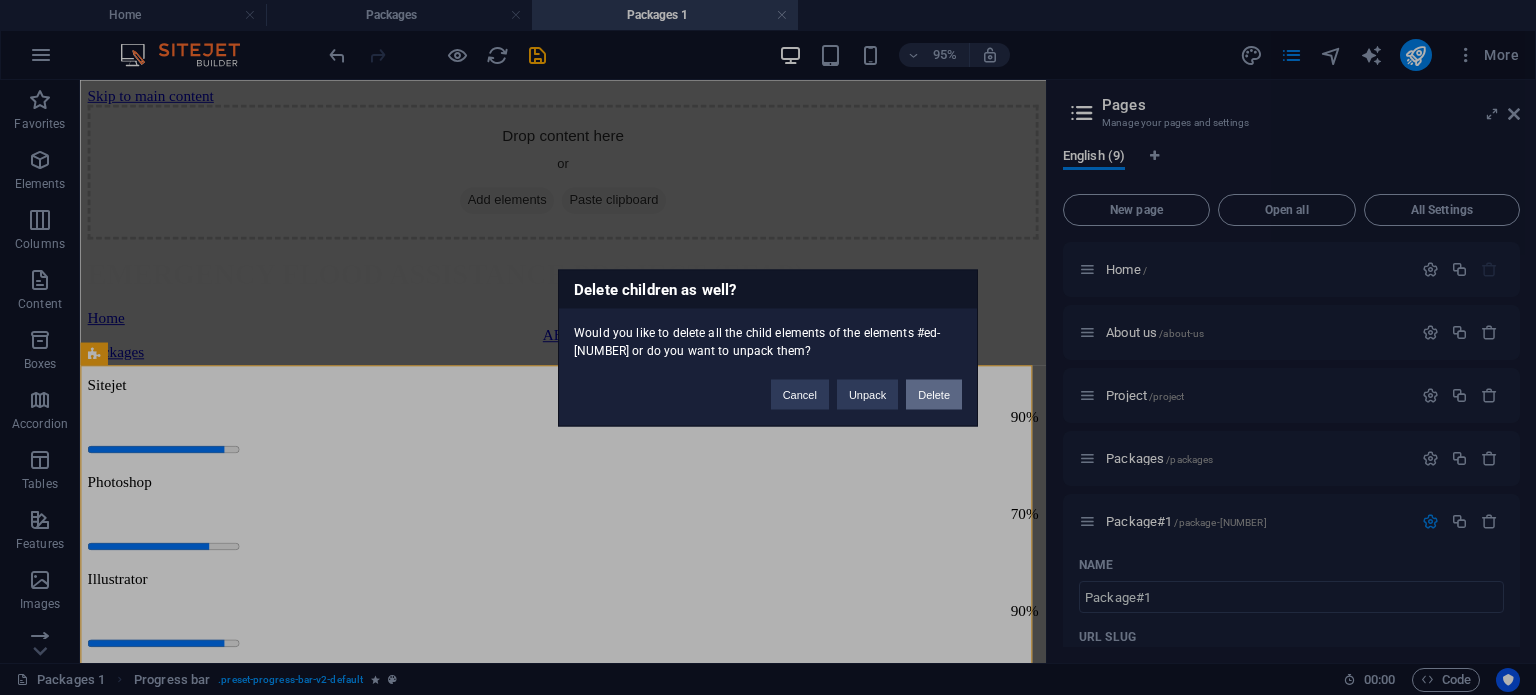 click on "Delete" at bounding box center [934, 394] 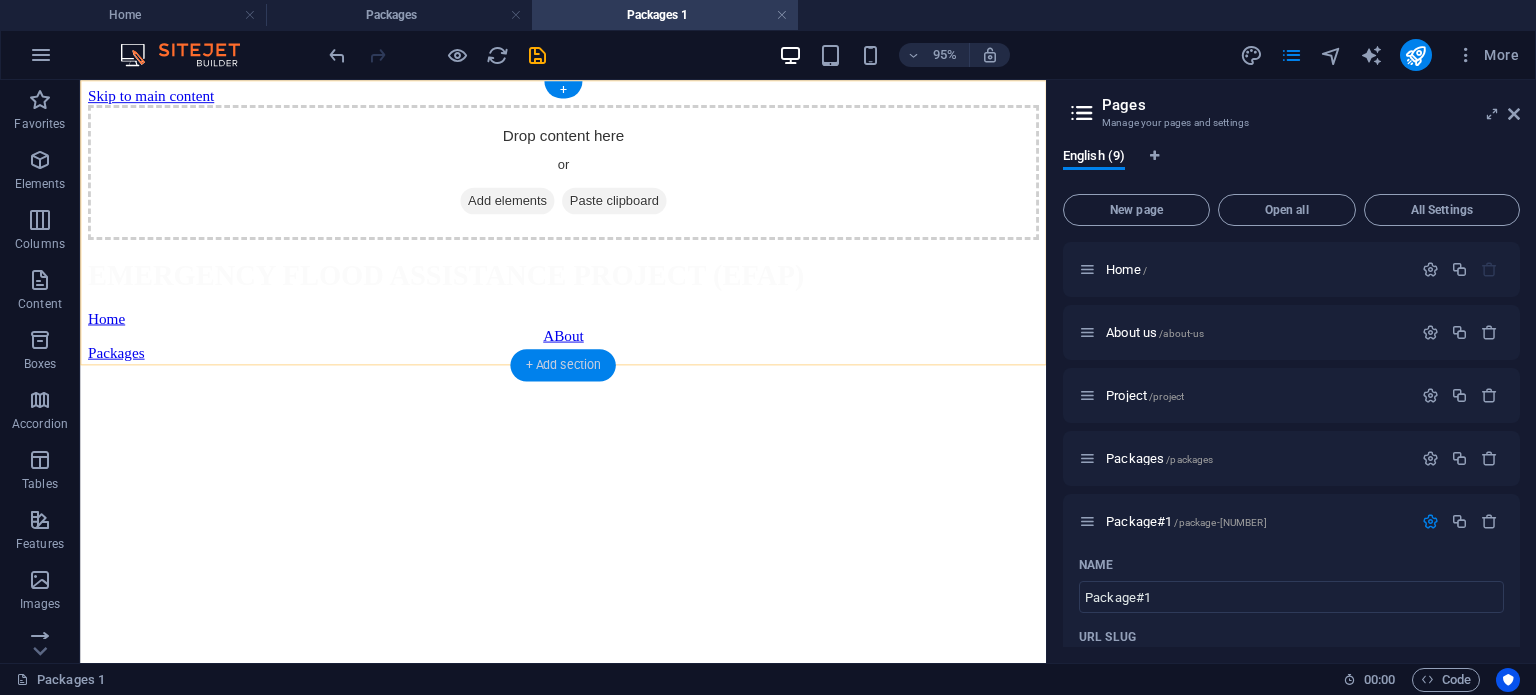 click on "+ Add section" at bounding box center (562, 365) 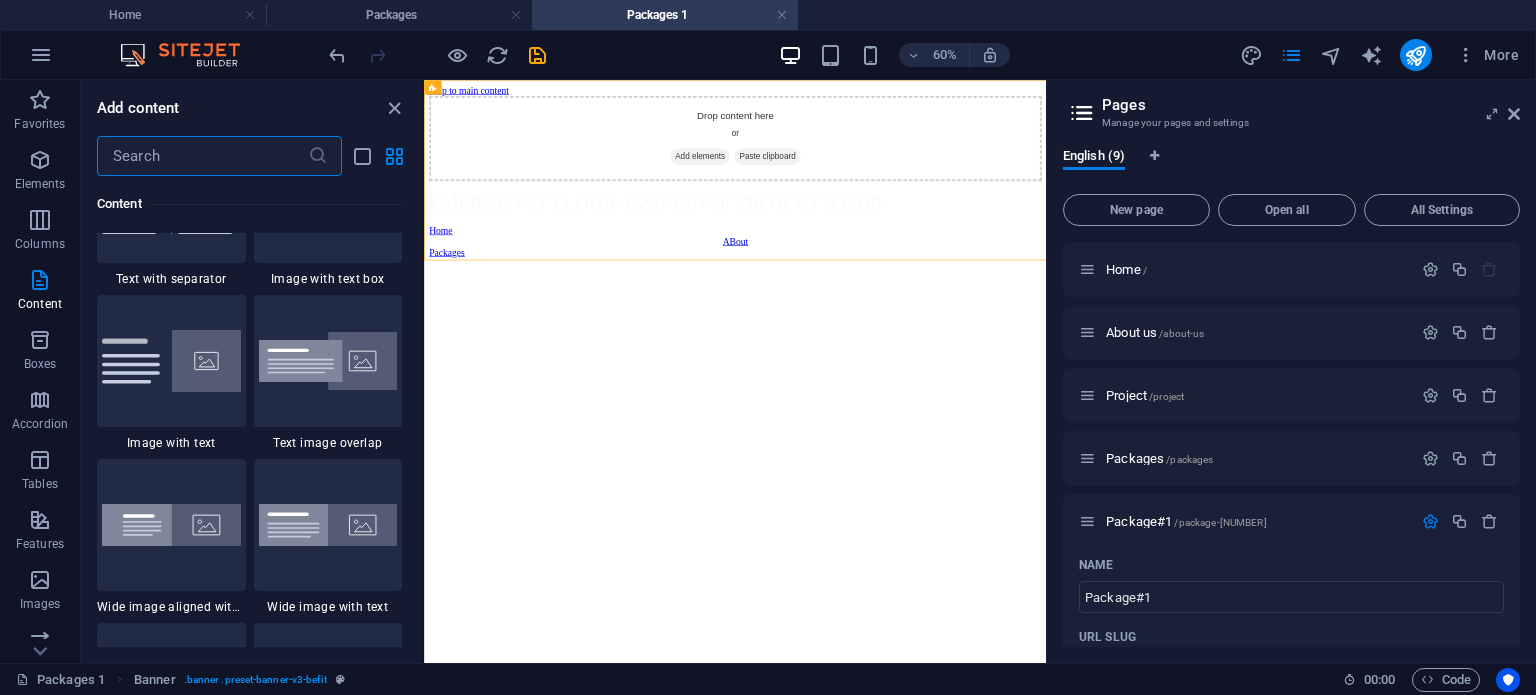 scroll, scrollTop: 3915, scrollLeft: 0, axis: vertical 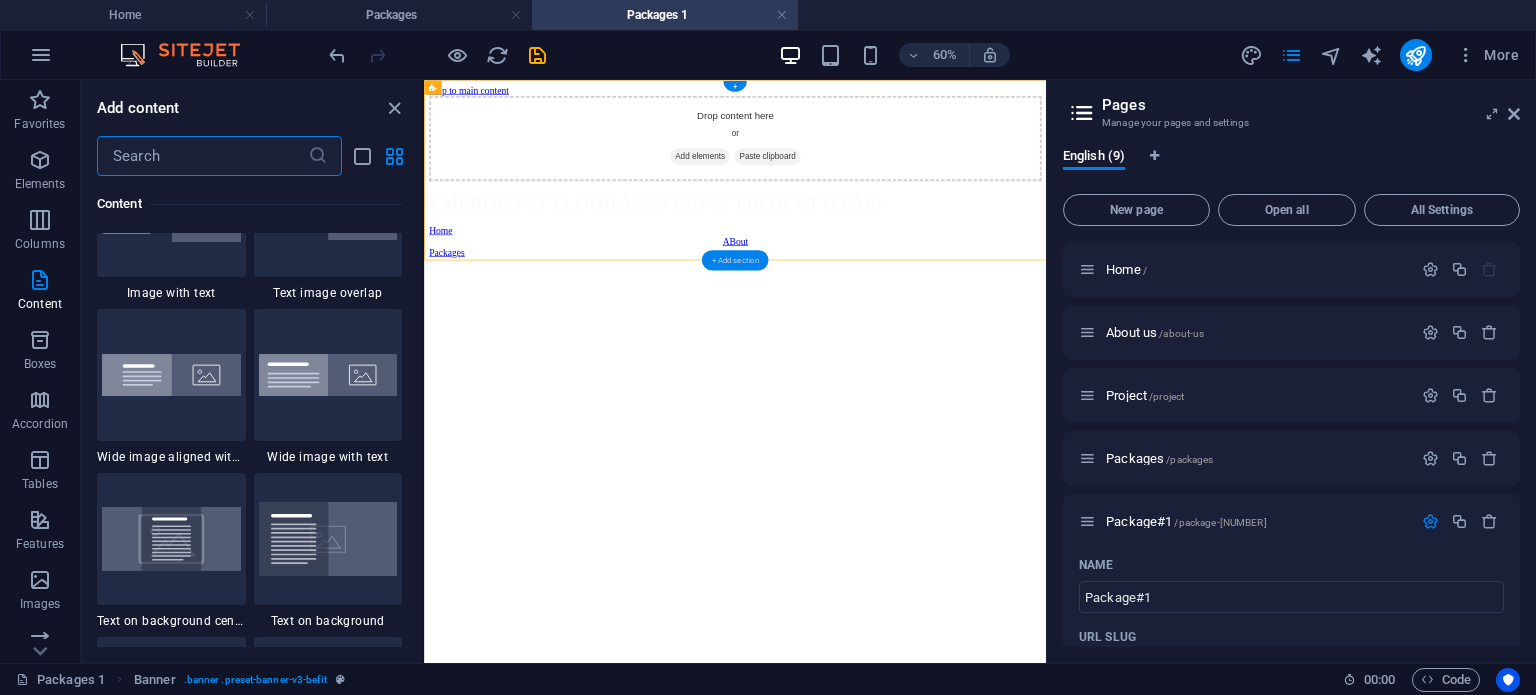 click on "+ Add section" at bounding box center [735, 260] 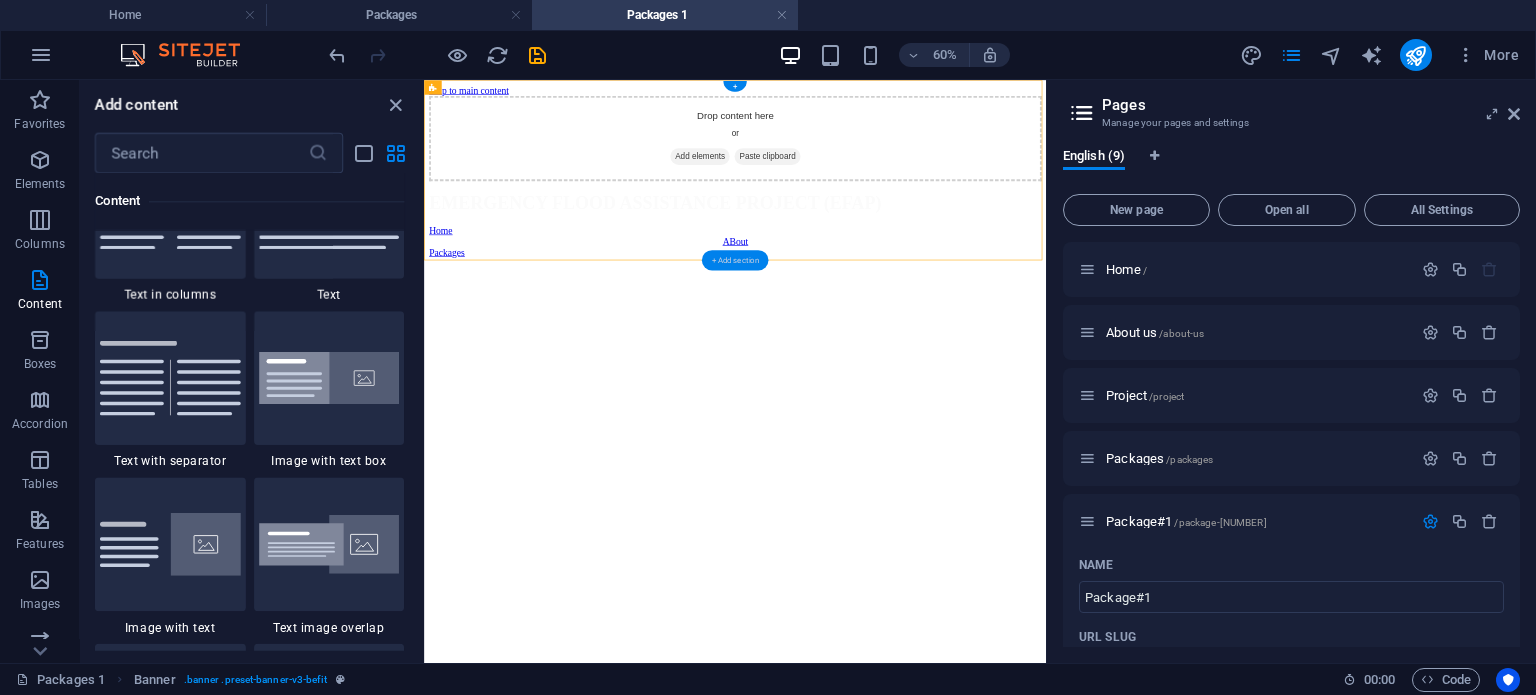 scroll, scrollTop: 3499, scrollLeft: 0, axis: vertical 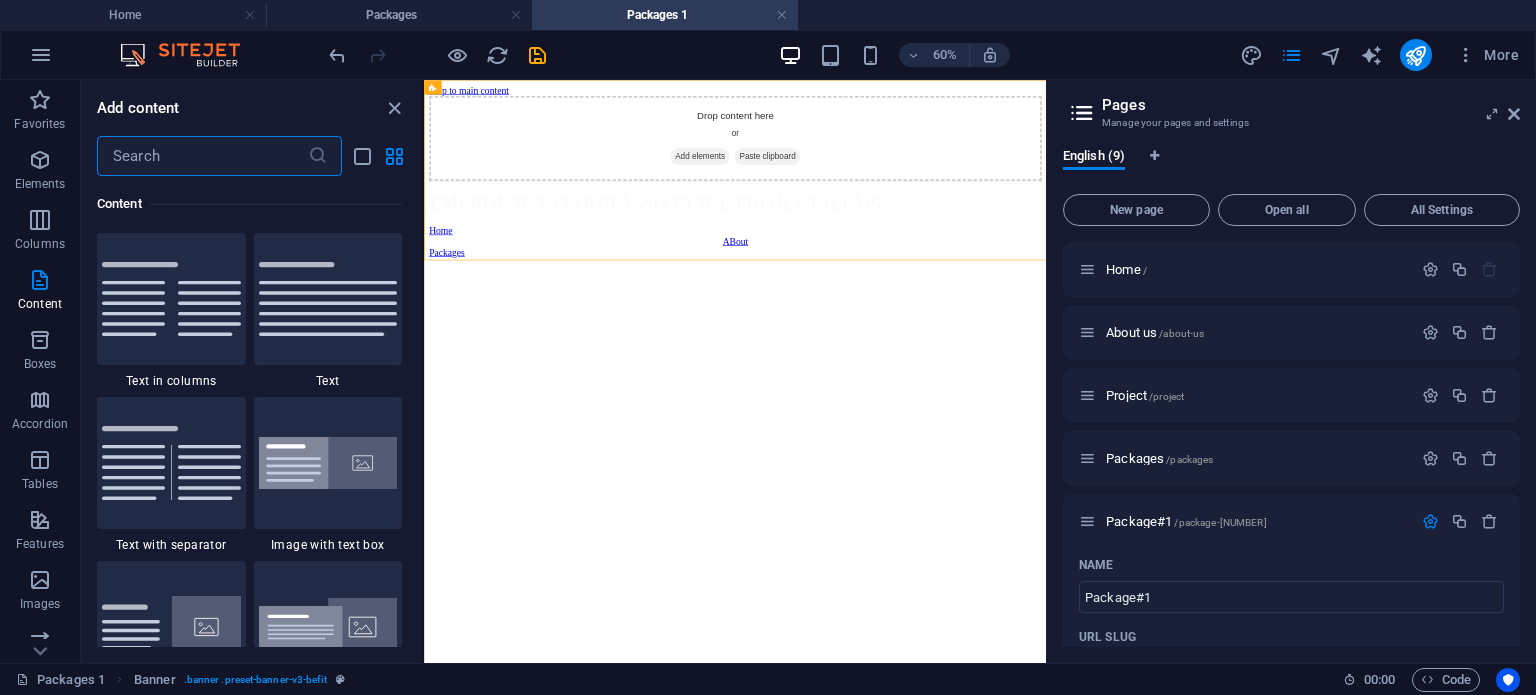 click at bounding box center (202, 156) 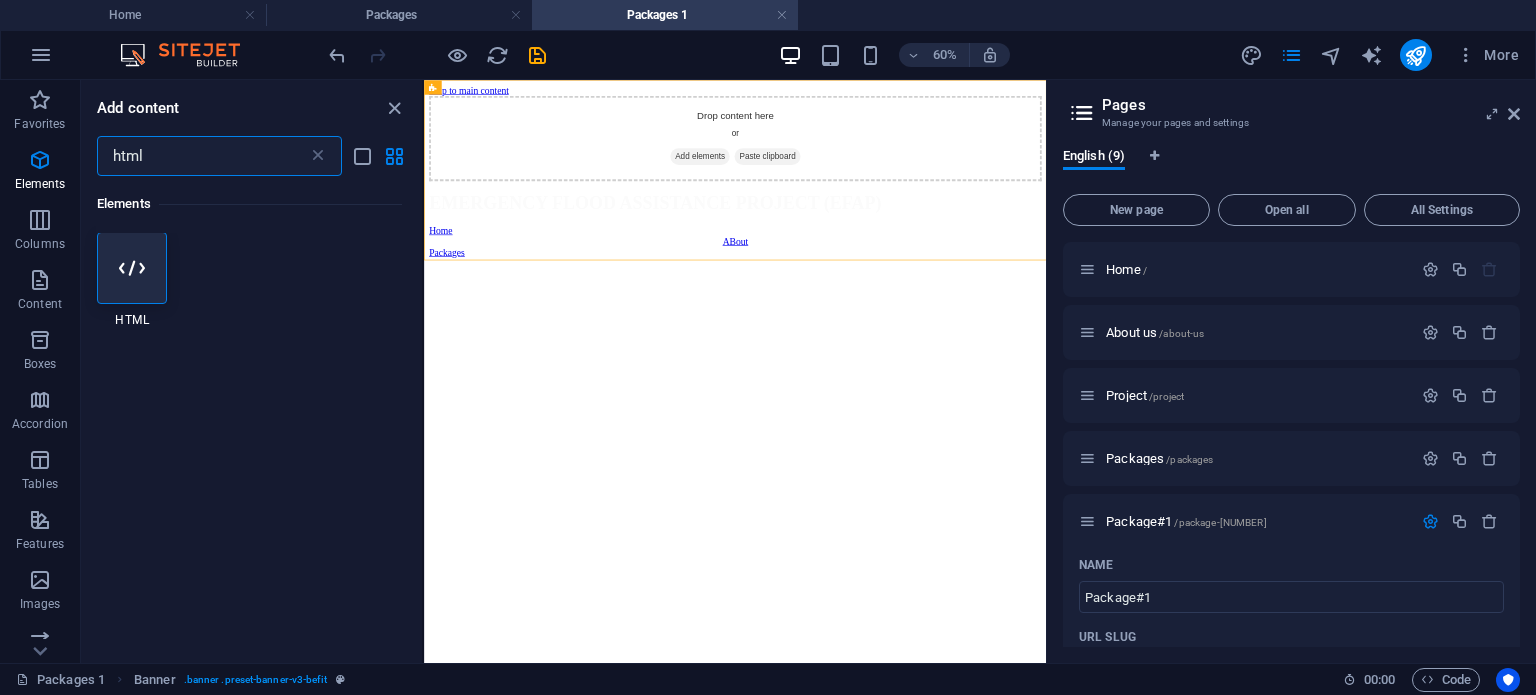 scroll, scrollTop: 0, scrollLeft: 0, axis: both 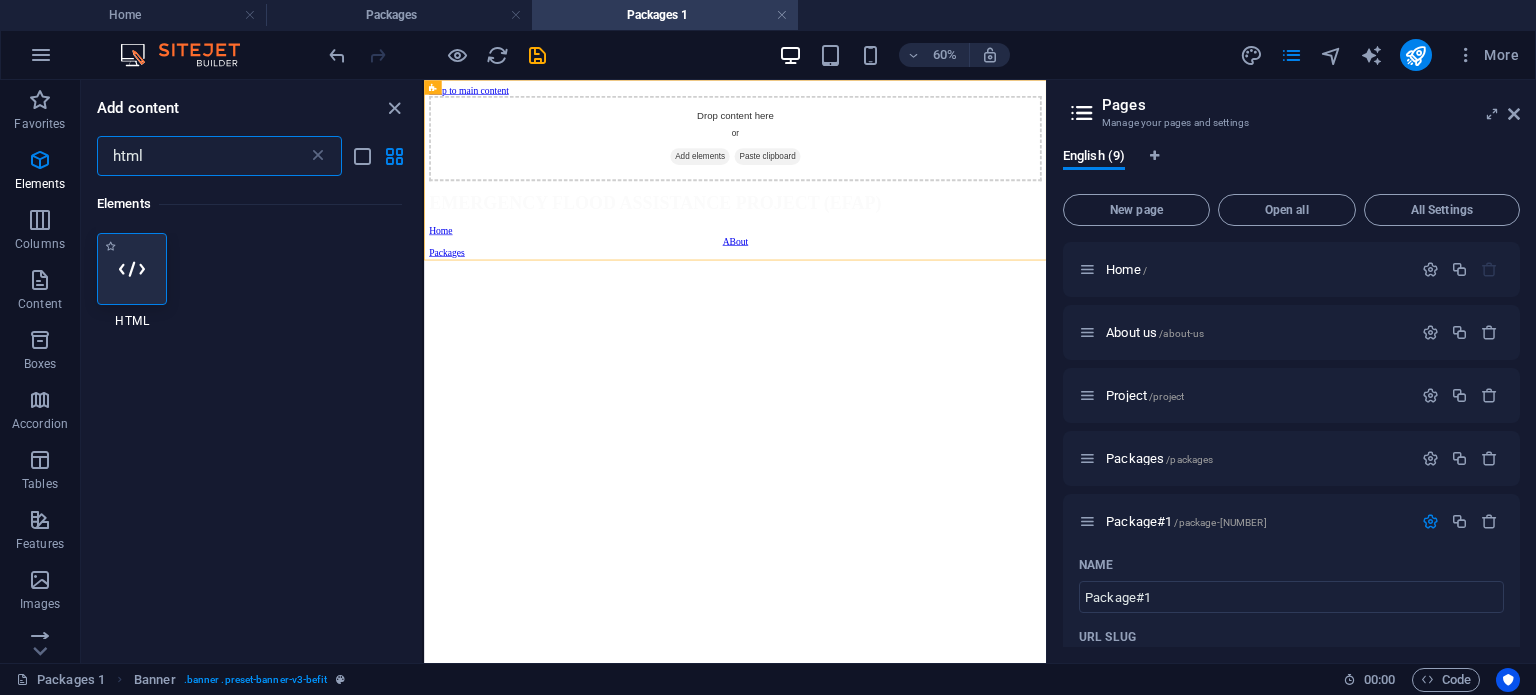 type on "html" 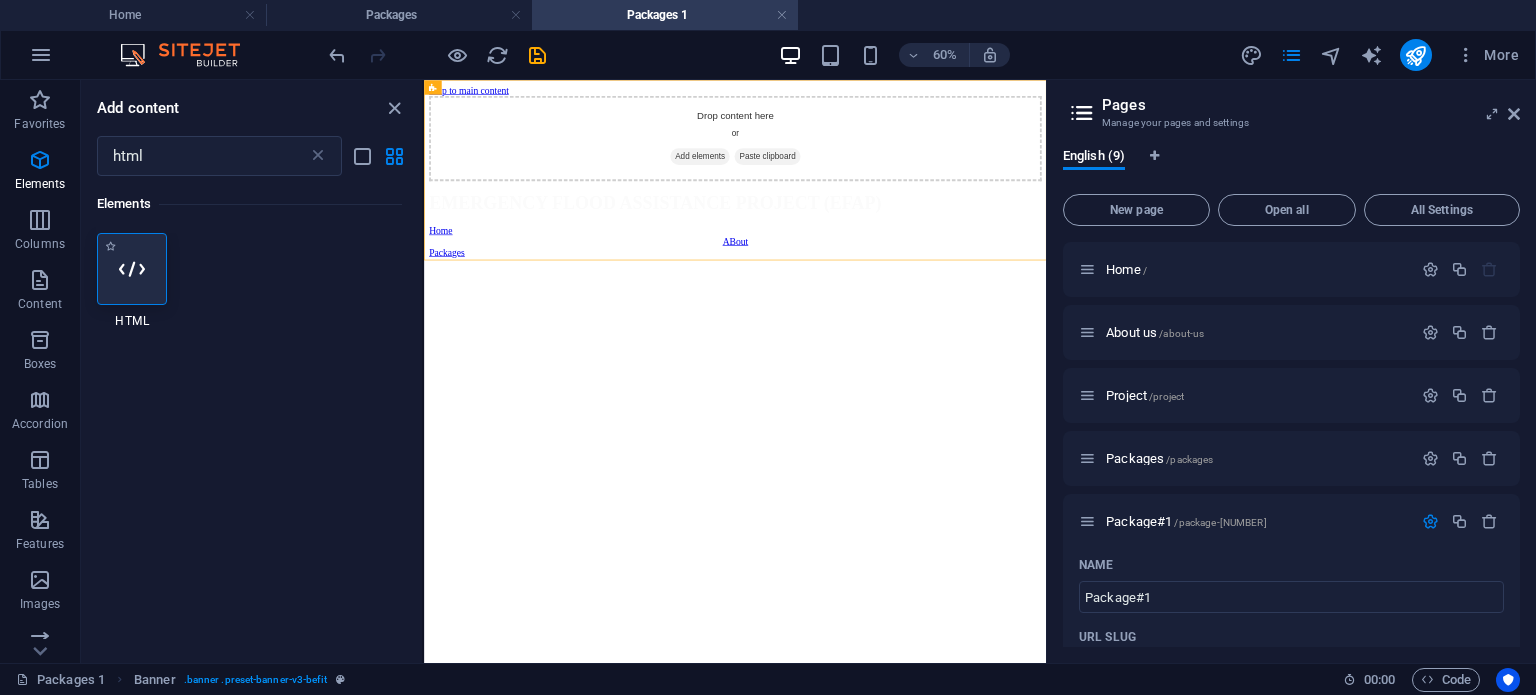 click at bounding box center (132, 269) 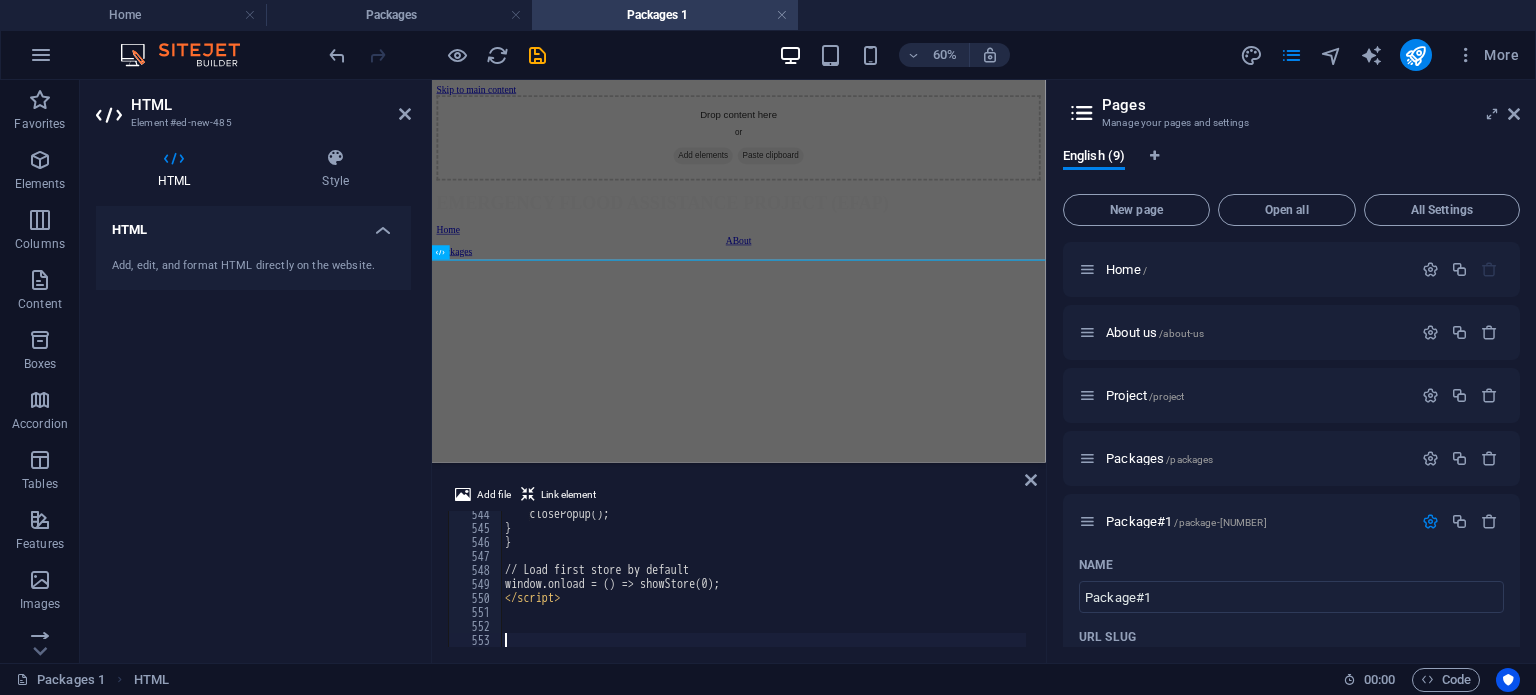 scroll, scrollTop: 7606, scrollLeft: 0, axis: vertical 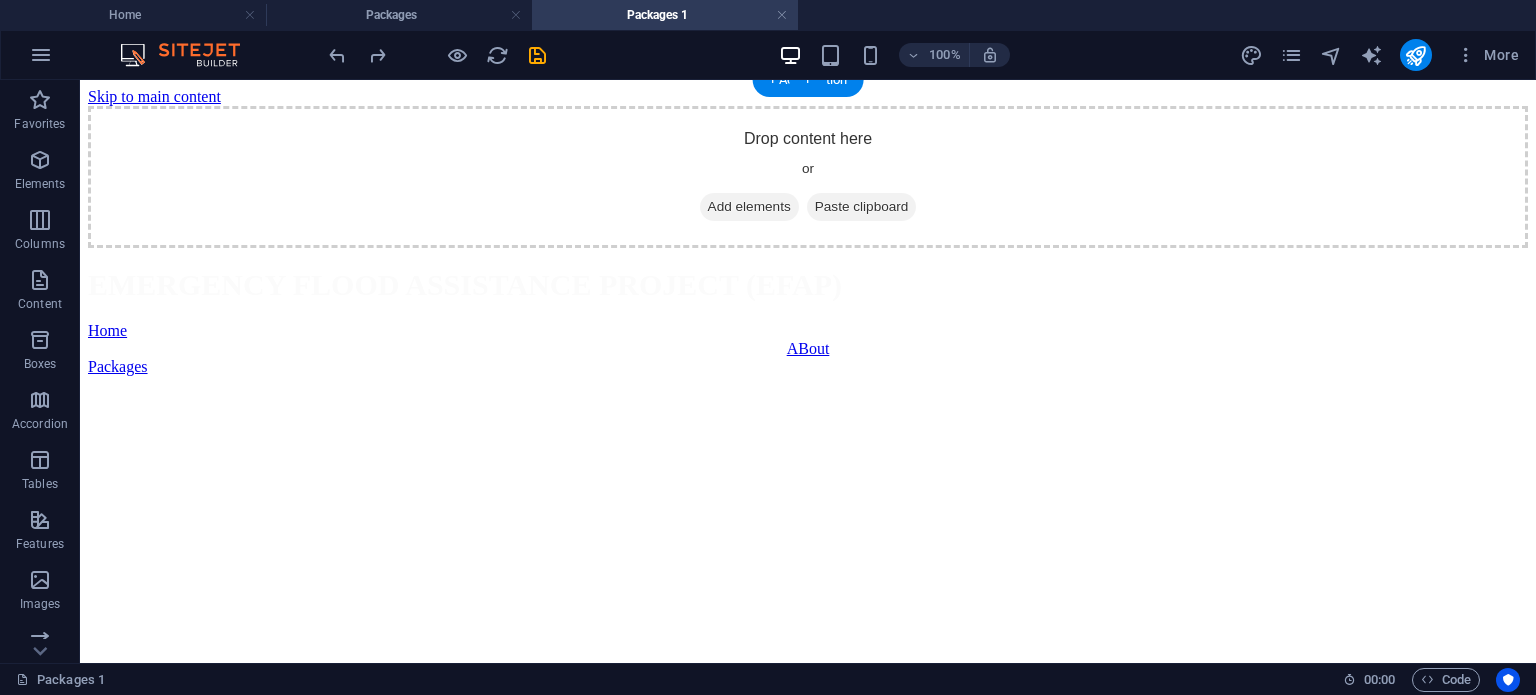 click on "Skip to main content
Drop content here or  Add elements  Paste clipboard EMERGENCY FLOOD ASSISTANCE PROJECT (EFAP) Home ABout Packages" at bounding box center (808, 232) 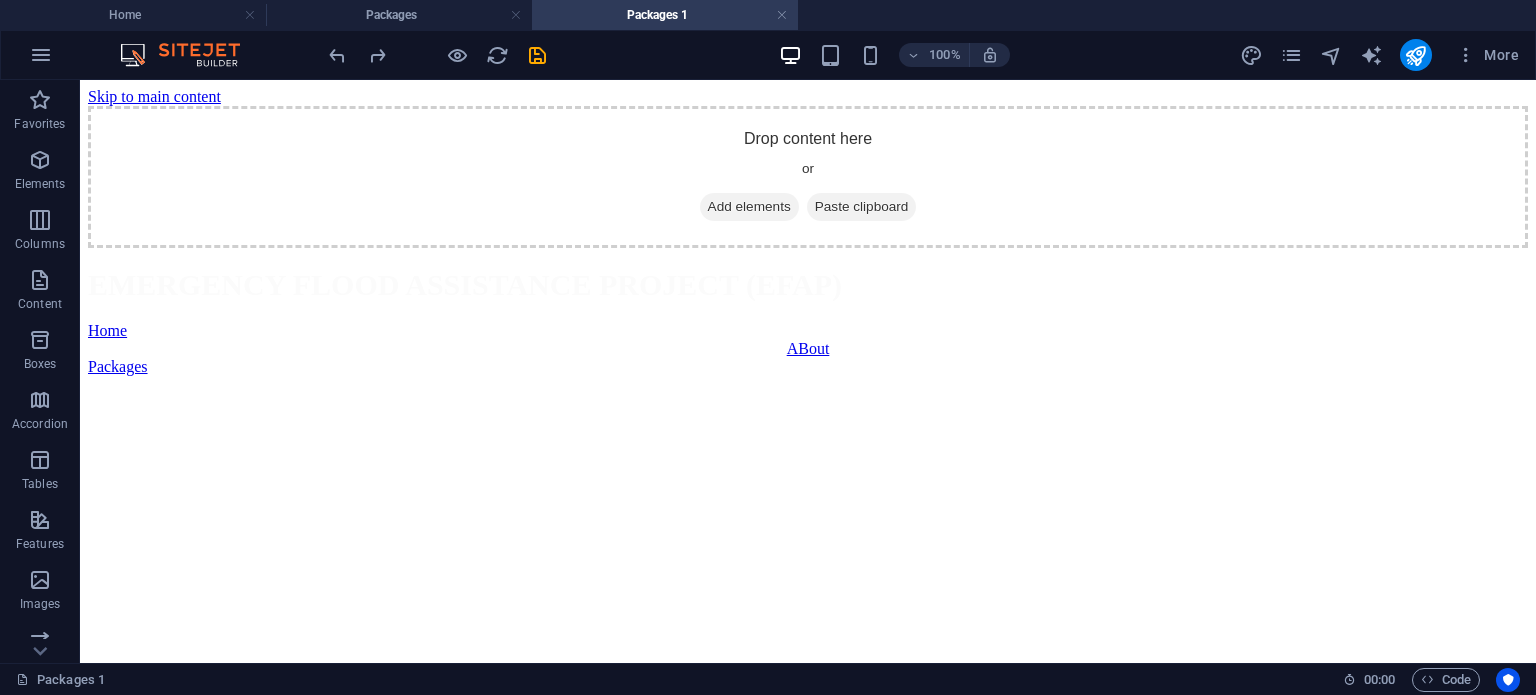 click on "Skip to main content
Drop content here or  Add elements  Paste clipboard EMERGENCY FLOOD ASSISTANCE PROJECT (EFAP) Home ABout Packages" at bounding box center (808, 232) 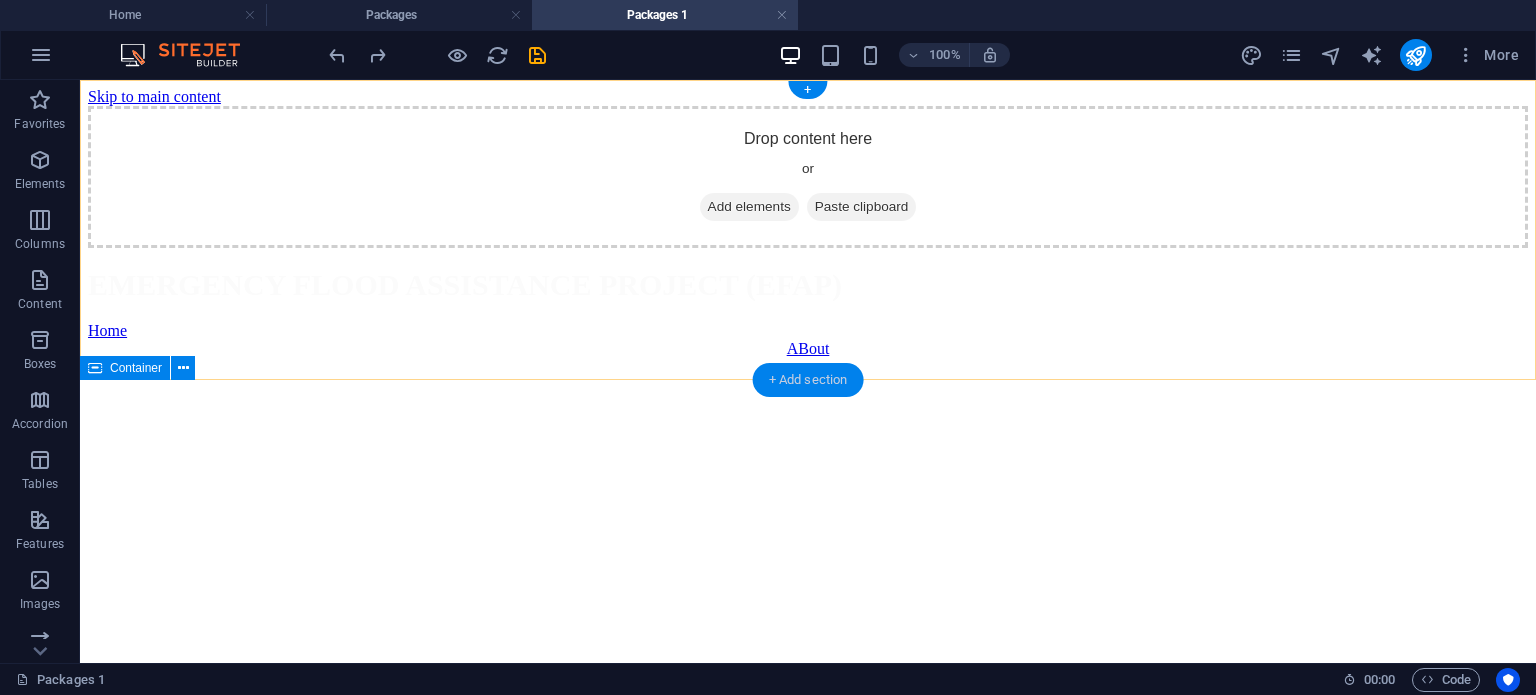 click on "+ Add section" at bounding box center [808, 380] 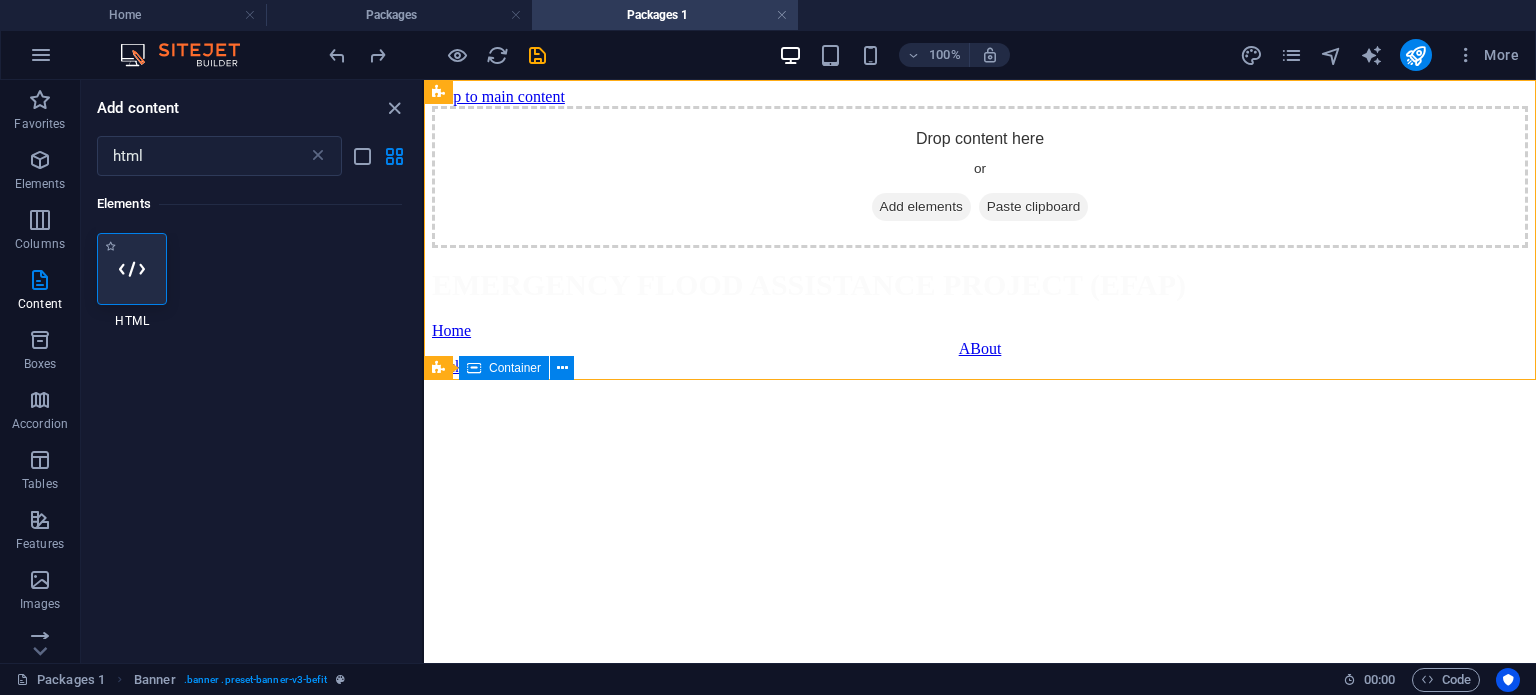 click at bounding box center (132, 269) 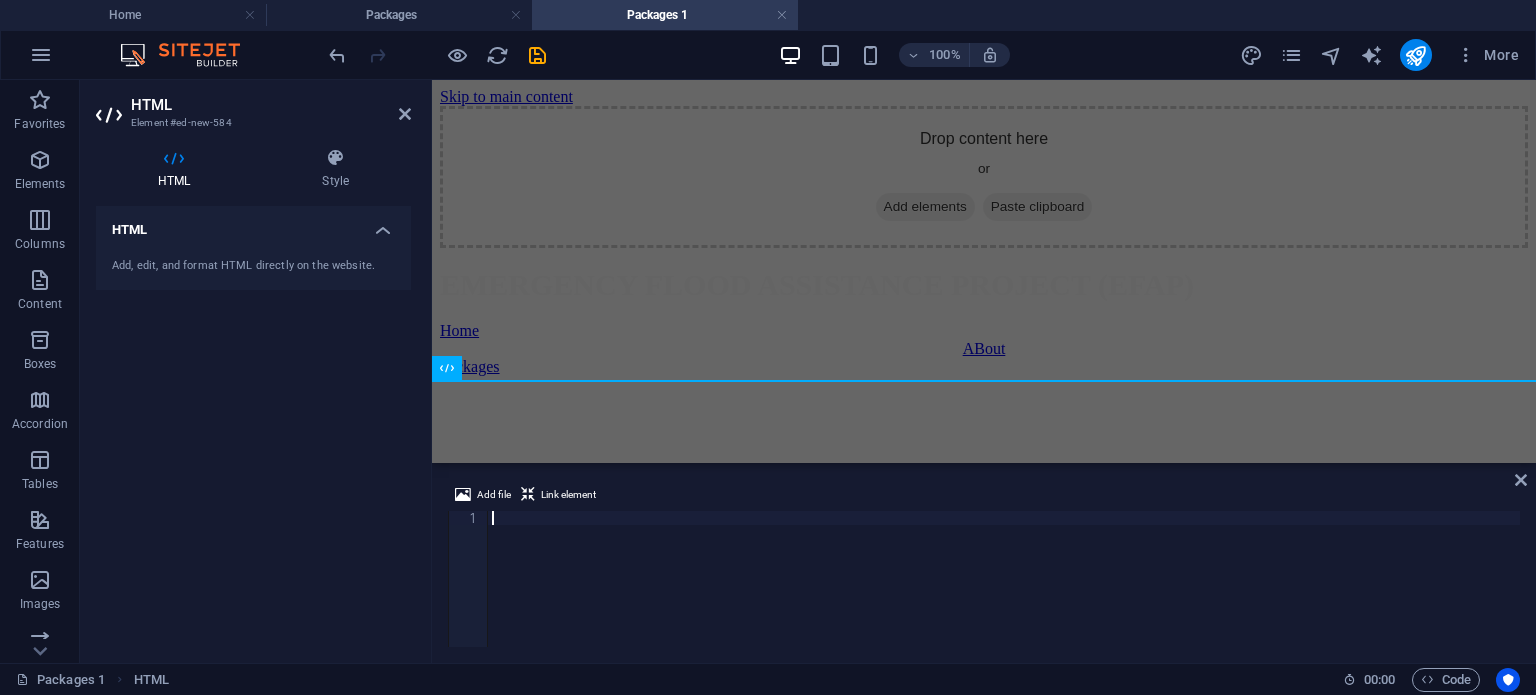 click at bounding box center [1004, 593] 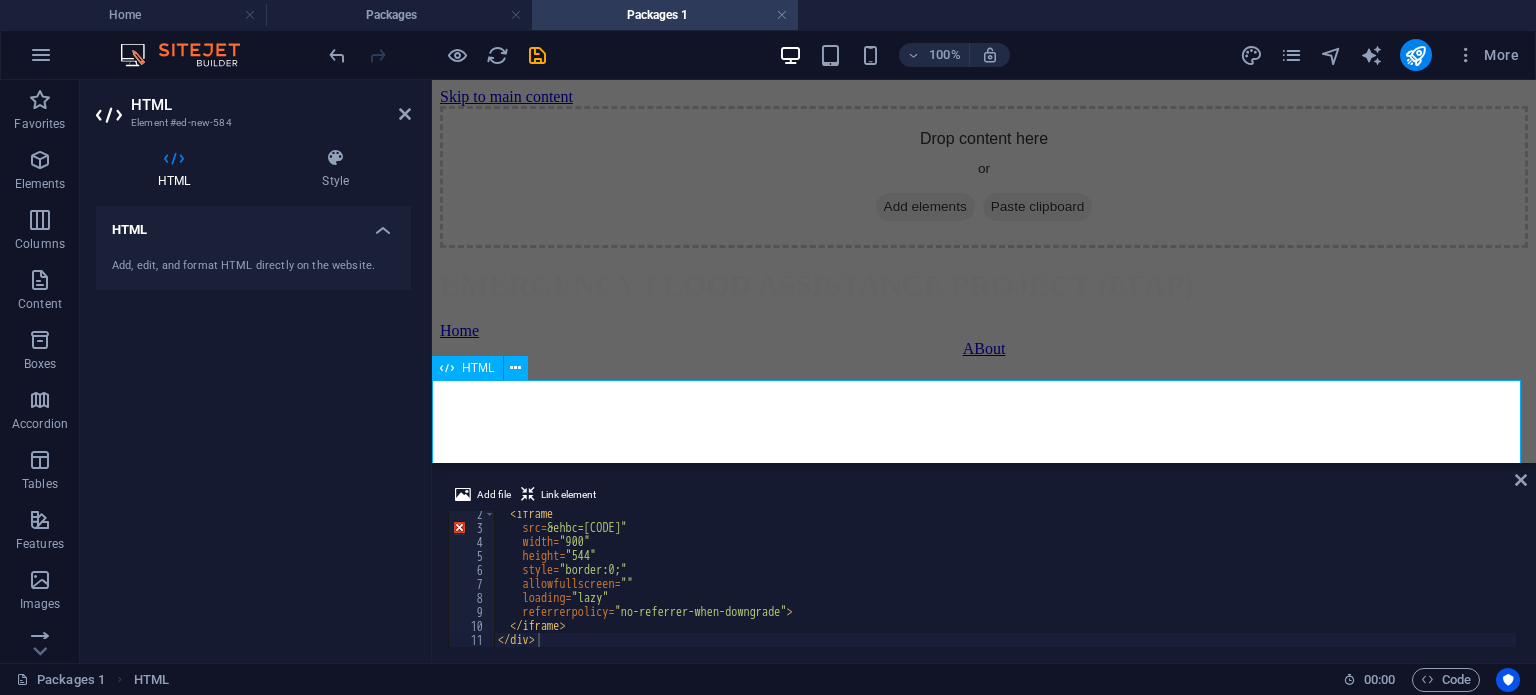 click on "Skip to main content
Drop content here or  Add elements  Paste clipboard EMERGENCY FLOOD ASSISTANCE PROJECT (EFAP) Home ABout Packages" at bounding box center [984, 385] 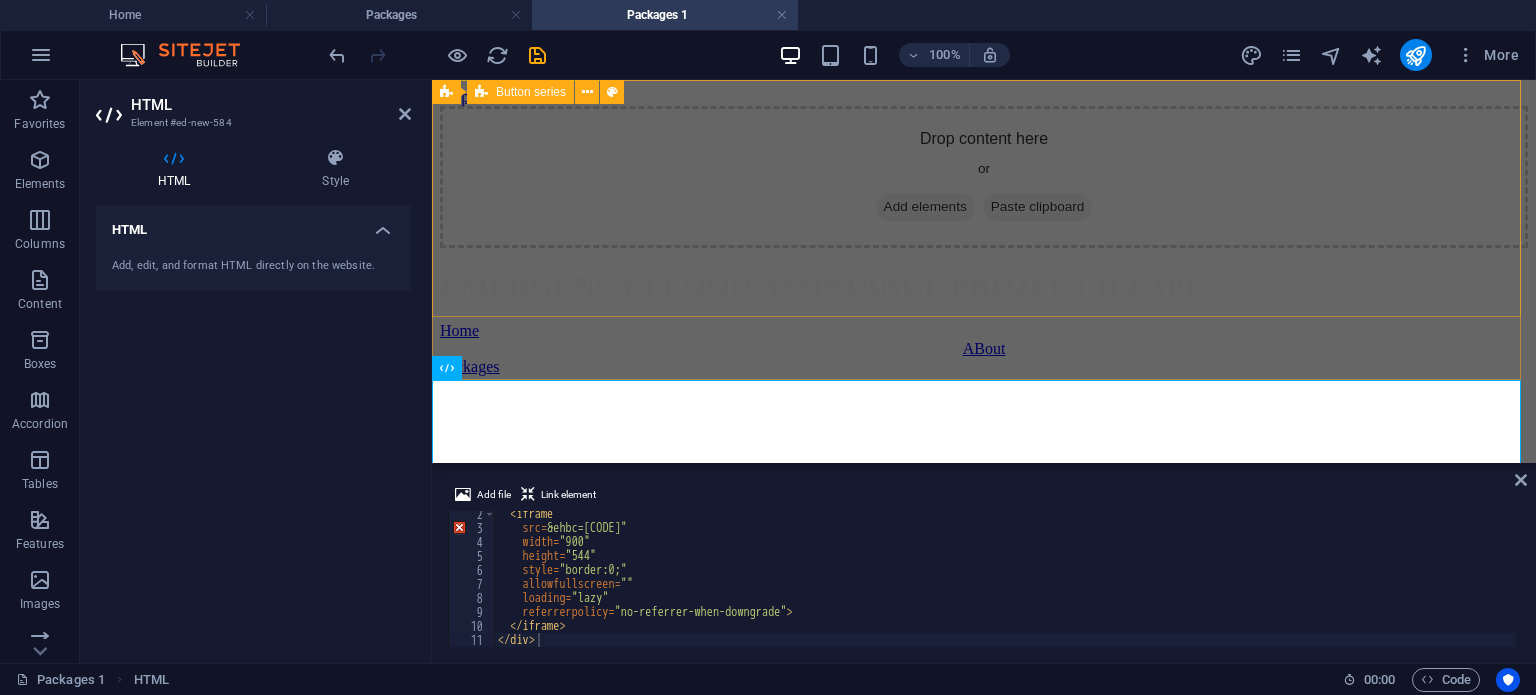 click on "Drop content here or  Add elements  Paste clipboard EMERGENCY FLOOD ASSISTANCE PROJECT (EFAP) Home ABout Packages" at bounding box center [984, 241] 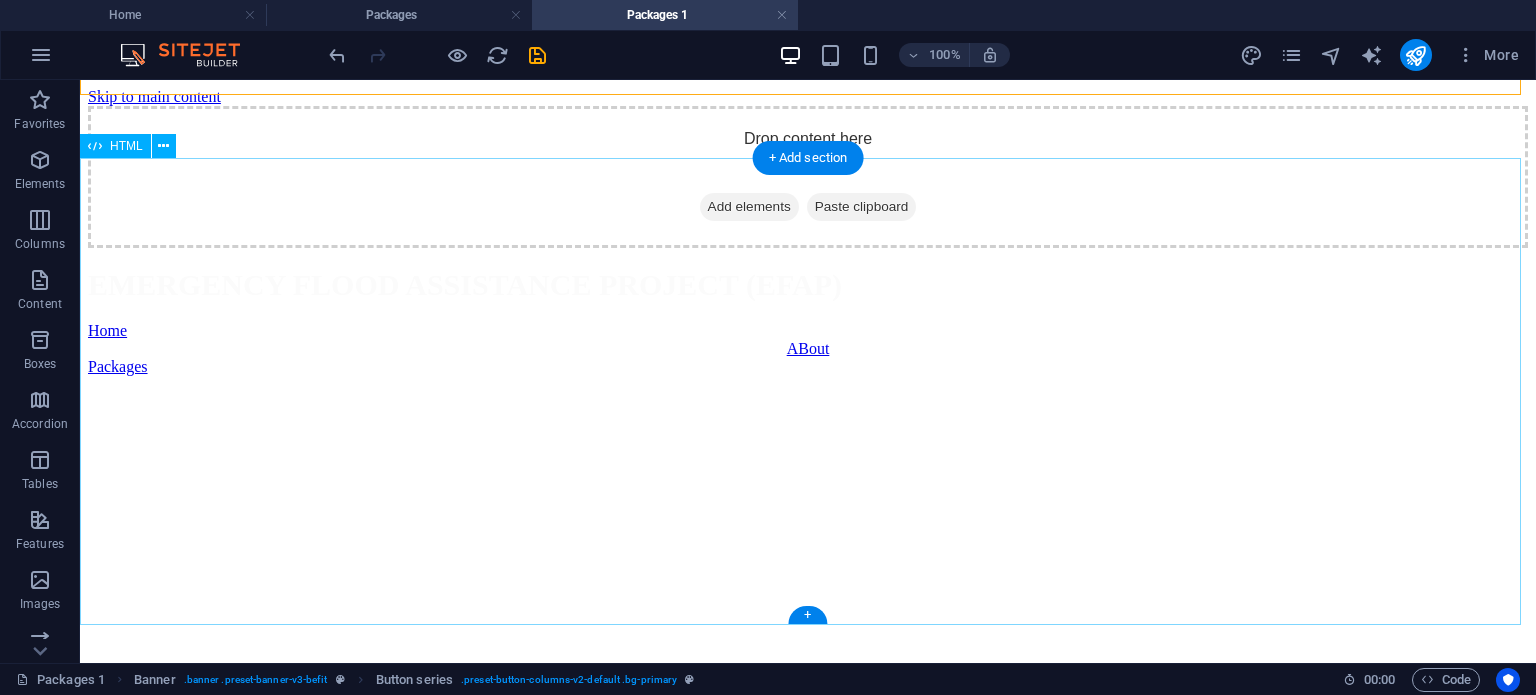 scroll, scrollTop: 222, scrollLeft: 0, axis: vertical 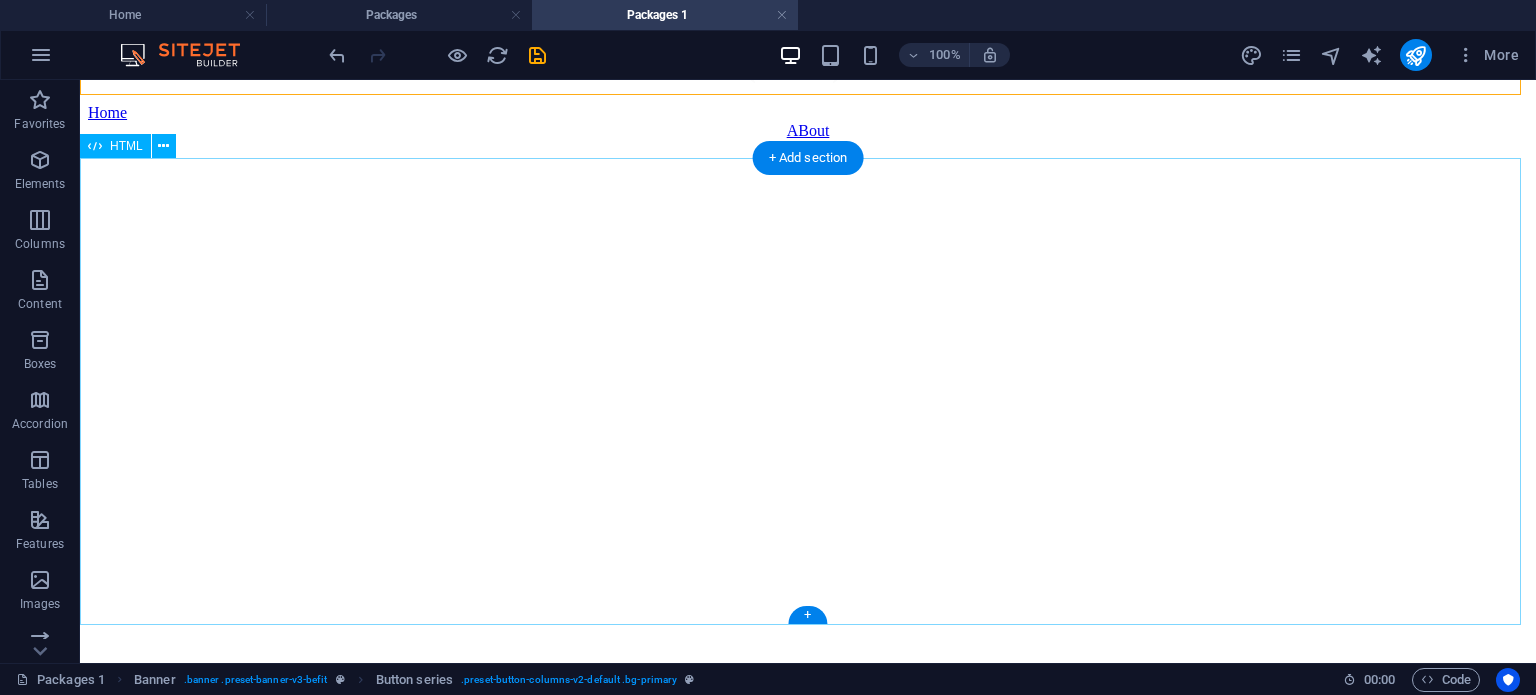 click at bounding box center (808, 391) 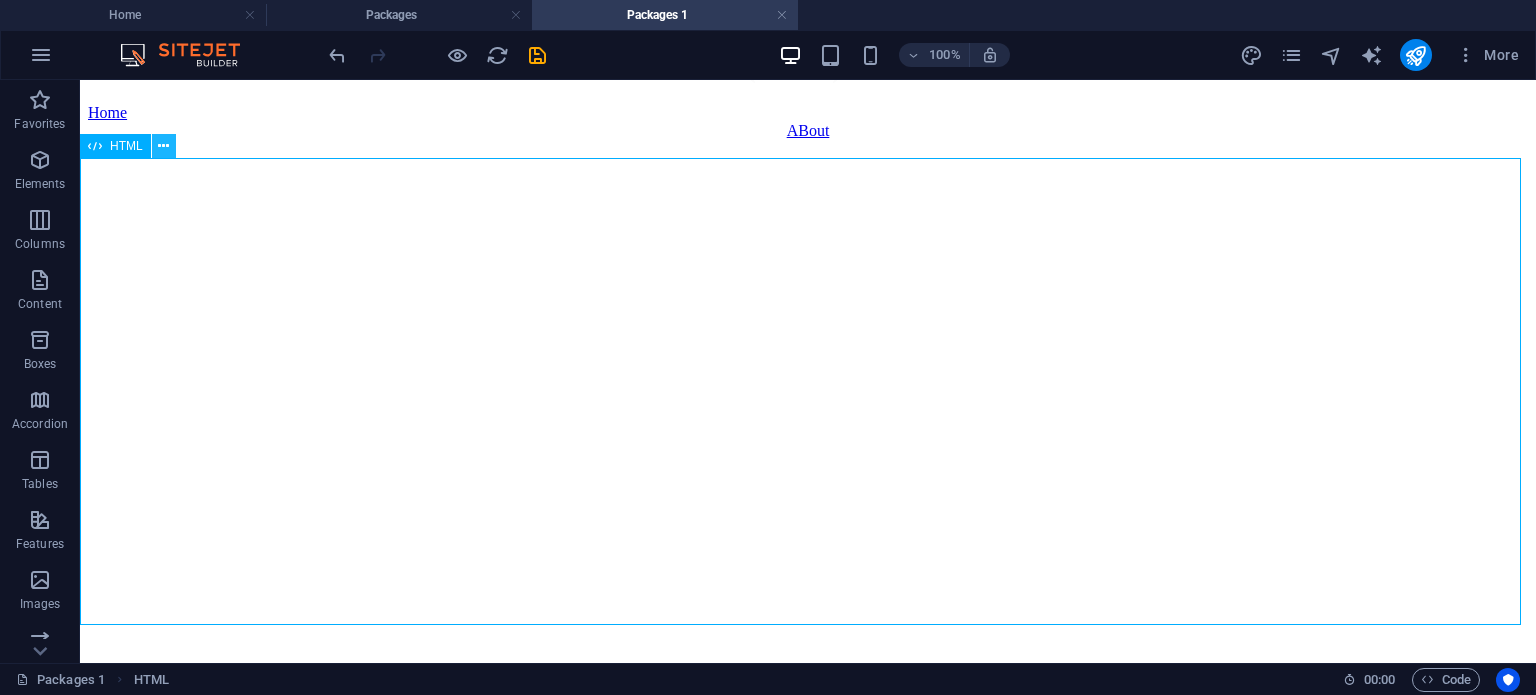 click at bounding box center [164, 146] 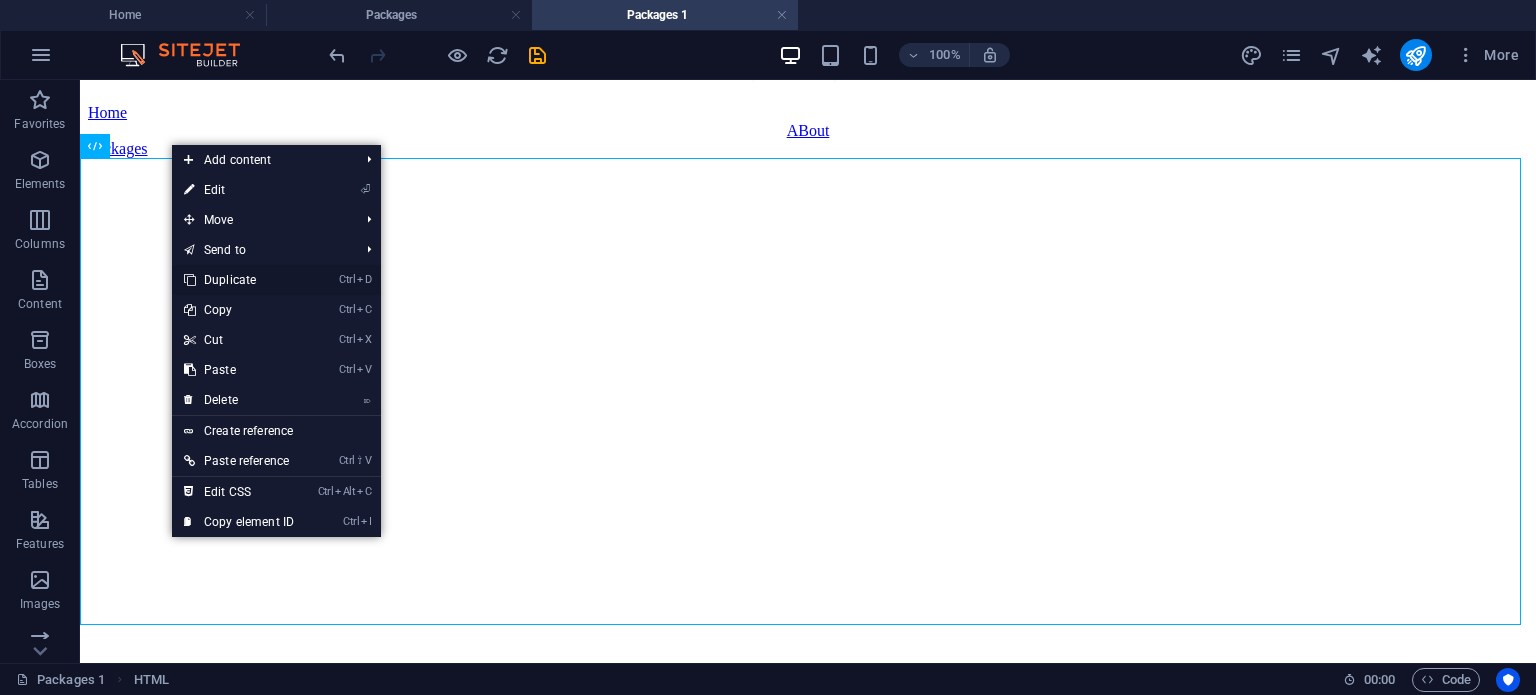 click on "Ctrl D  Duplicate" at bounding box center [239, 280] 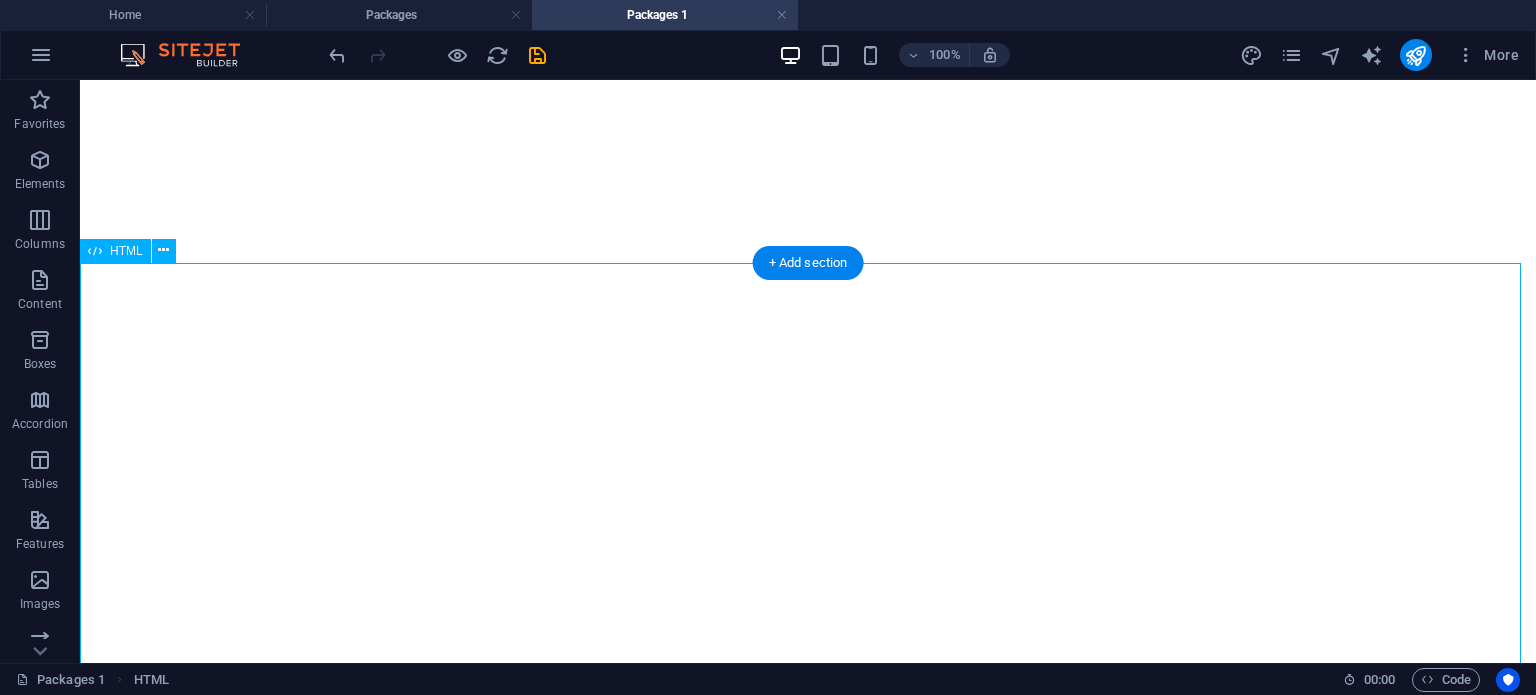 scroll, scrollTop: 584, scrollLeft: 0, axis: vertical 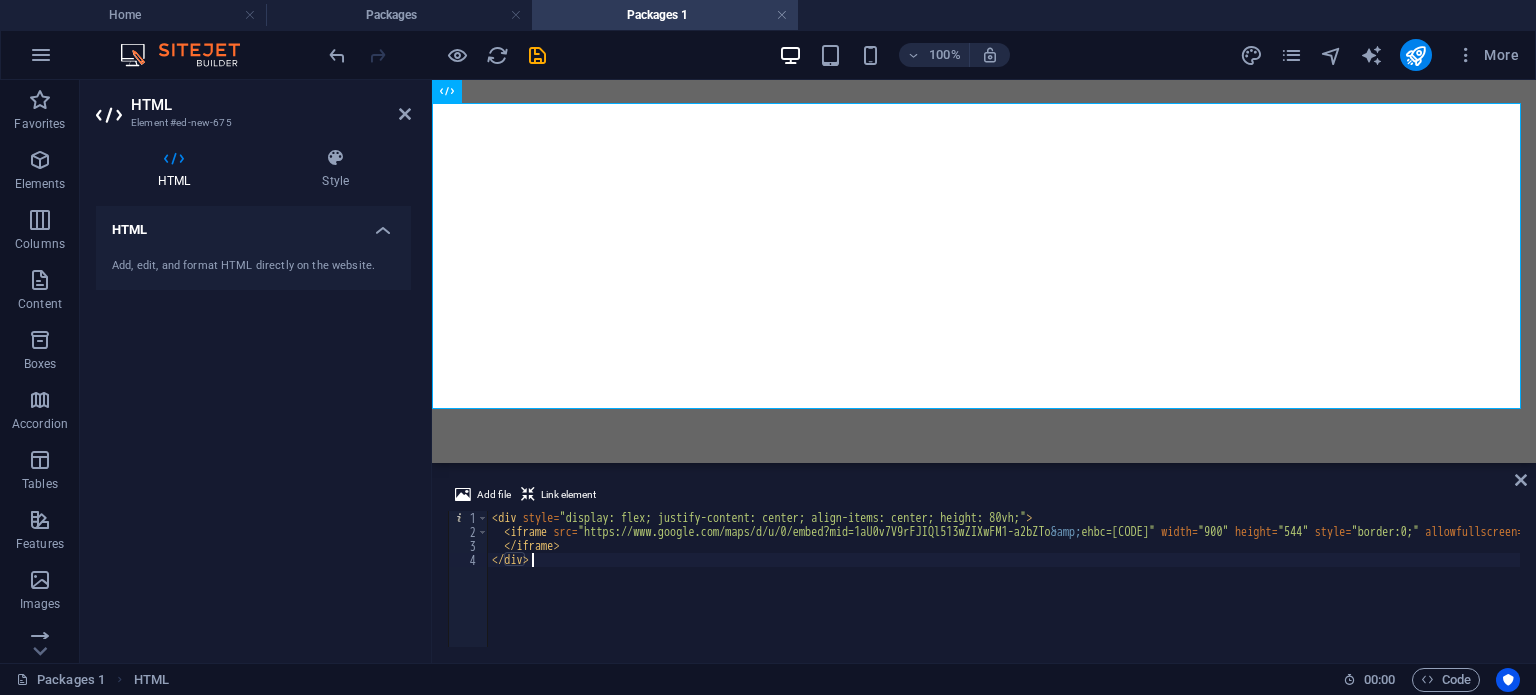 click on "< div   style = "display: flex; justify-content: center; align-items: center; height: 80vh;" >    < iframe   src = "https://www.google.com/maps/d/u/0/embed?mid=1aU0v7V9rFJIQl513wZIXwFM1-a2bZTo &amp; ehbc=2E312F"   width = "900"   height = "544"   style = "border:0;"   allowfullscreen = ""   loading = "lazy"   referrerpolicy = "no-referrer-when-downgrade" >    </ iframe > </ div >" at bounding box center [1267, 591] 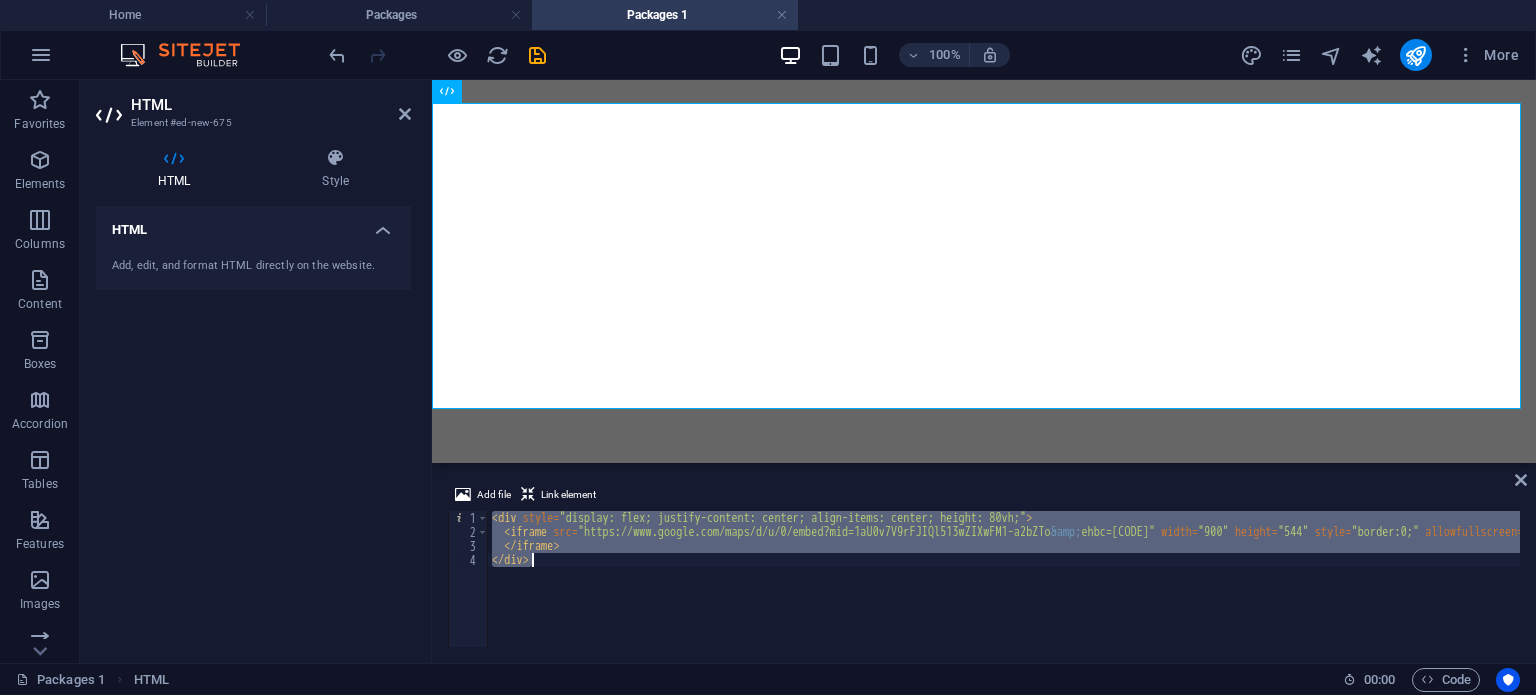 paste on "<iframe src="https://drive.google.com/file/d/1YqCP399XSd9rwqD5KNAwJ_4v6ZGcgK1q/preview" width="720" height="430" allow="autoplay"></iframe" 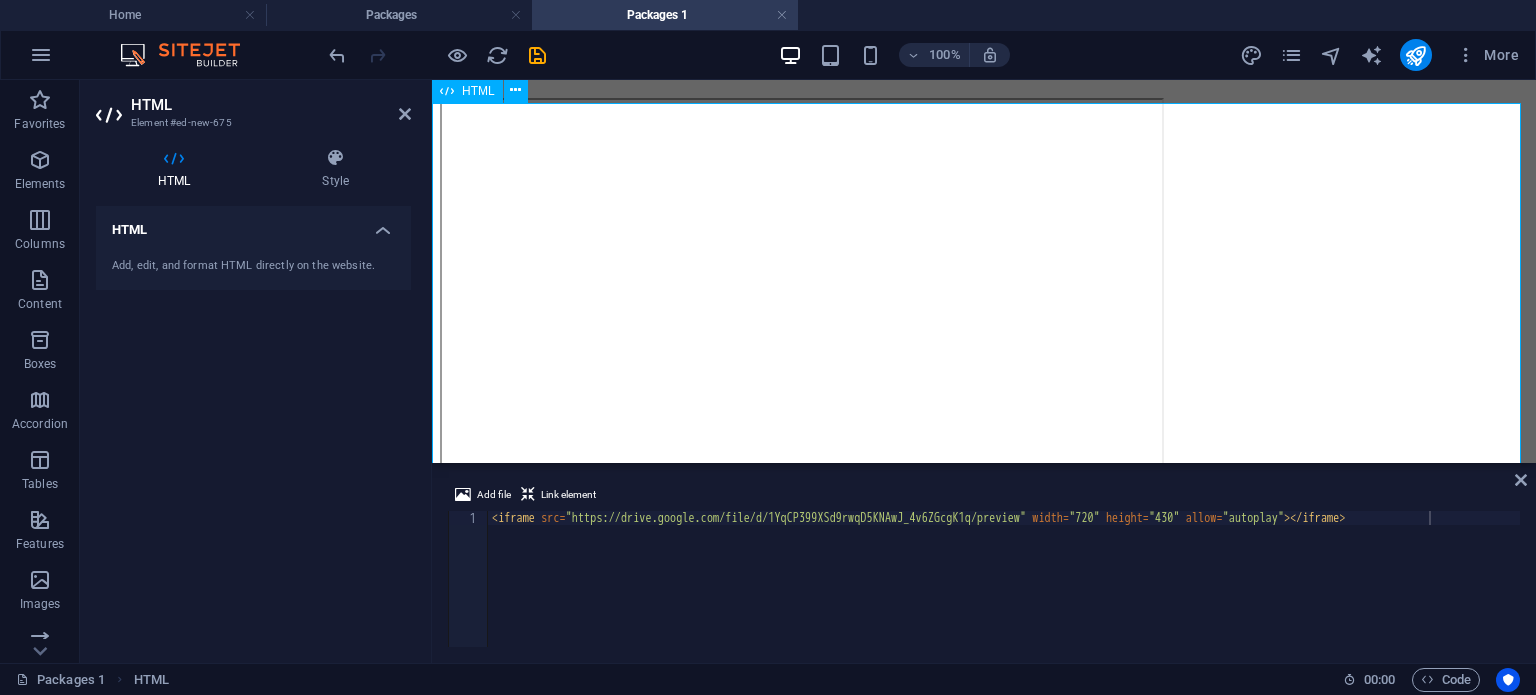 click at bounding box center [984, 317] 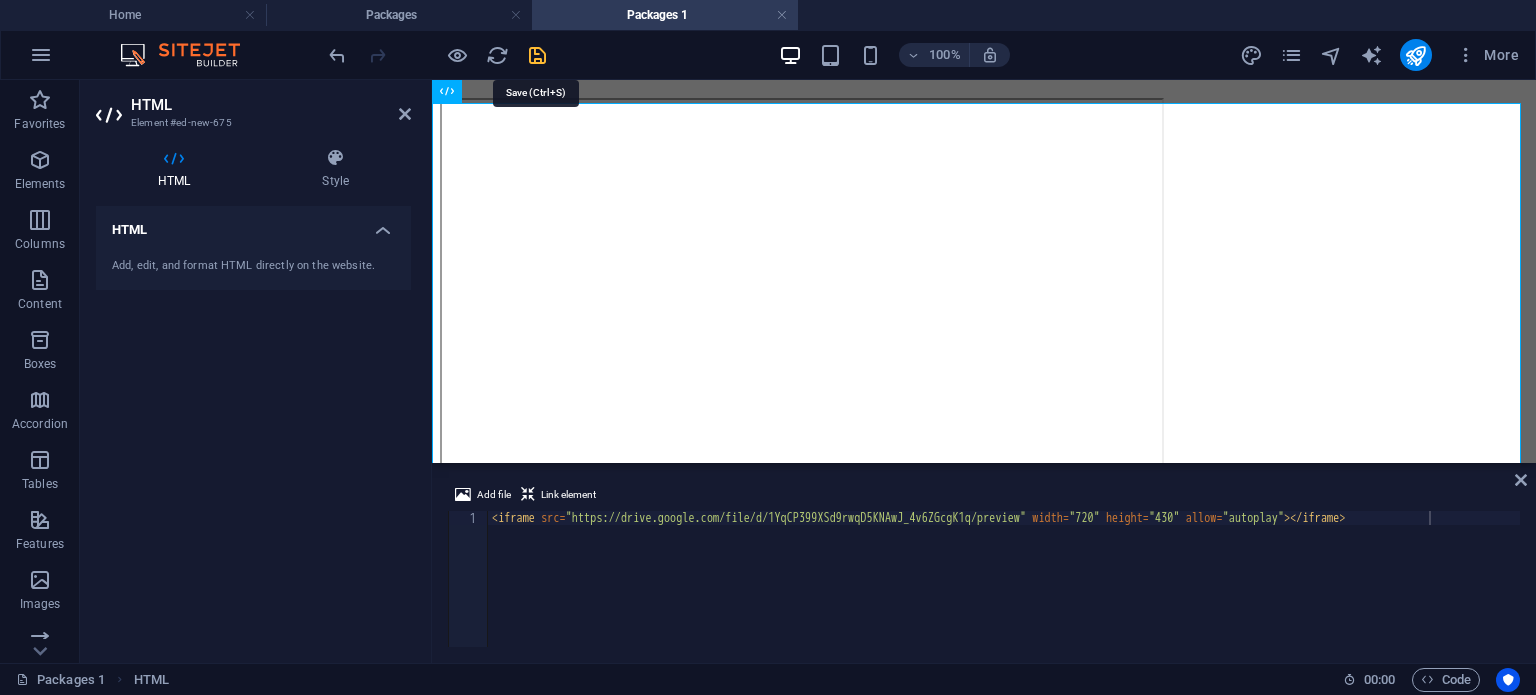 click at bounding box center [537, 55] 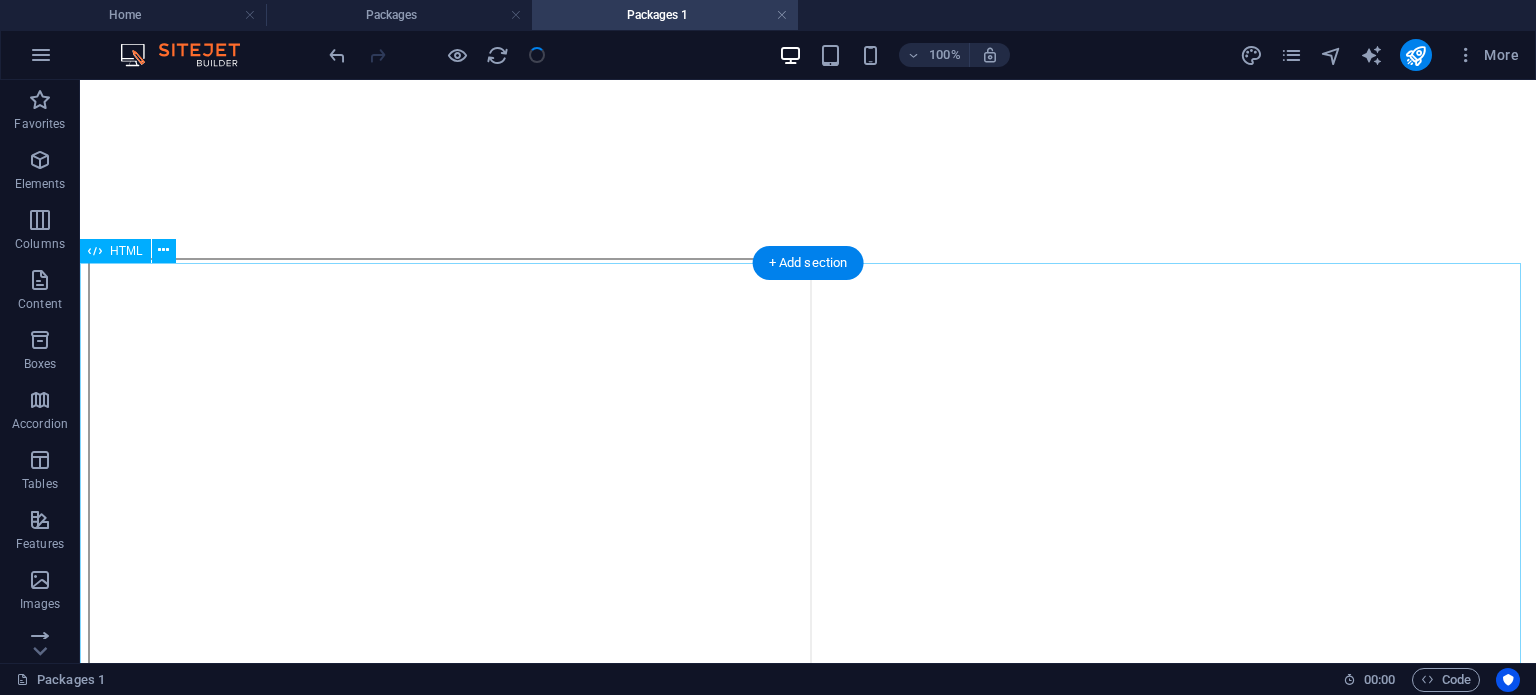 scroll, scrollTop: 620, scrollLeft: 0, axis: vertical 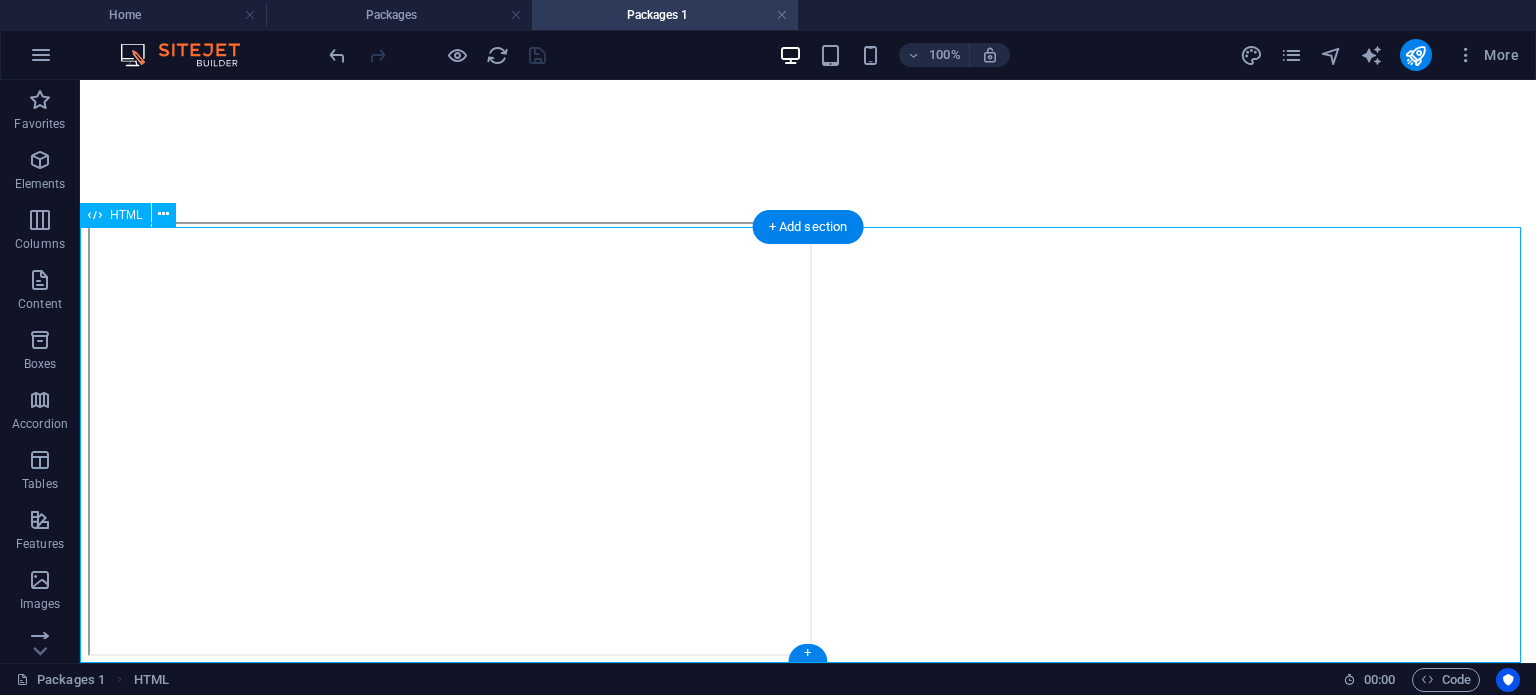 drag, startPoint x: 329, startPoint y: 308, endPoint x: 862, endPoint y: 367, distance: 536.25555 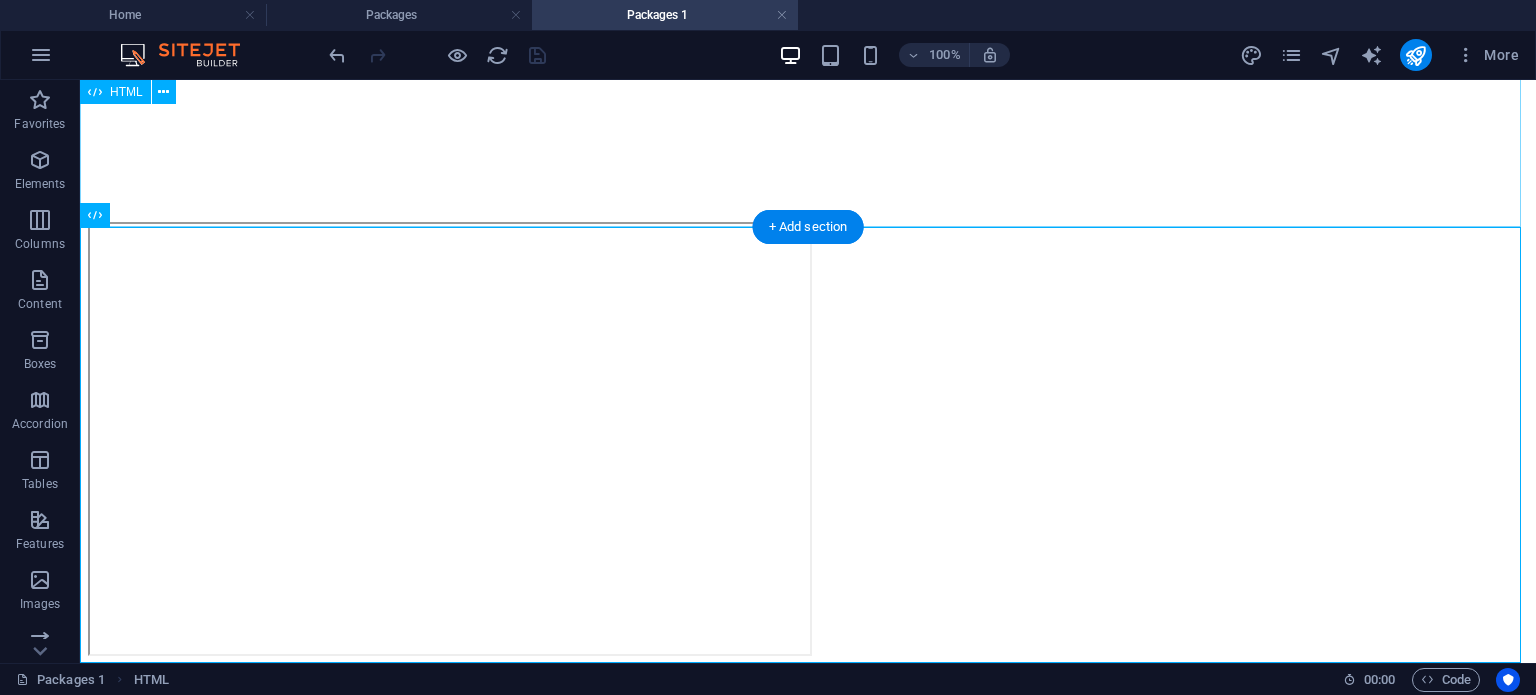 click at bounding box center [808, -11] 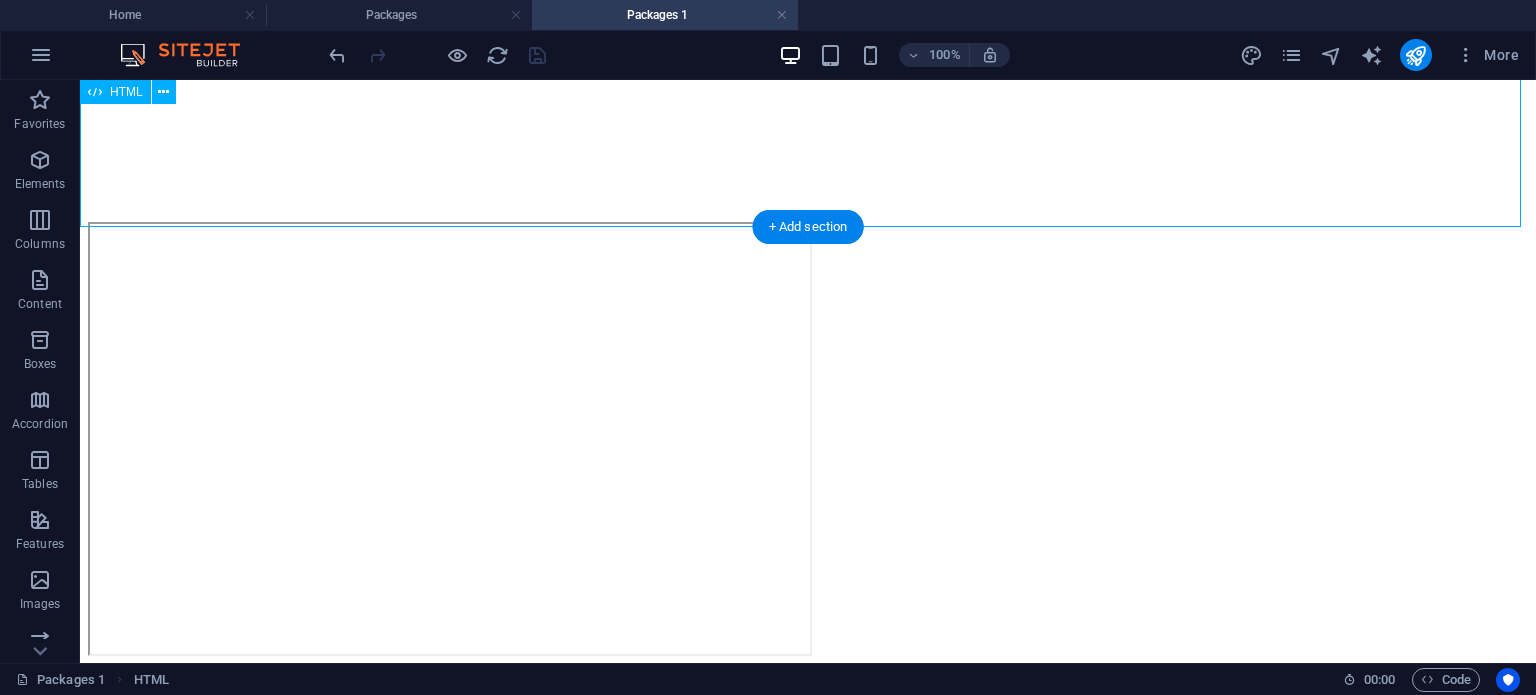 click at bounding box center [808, -11] 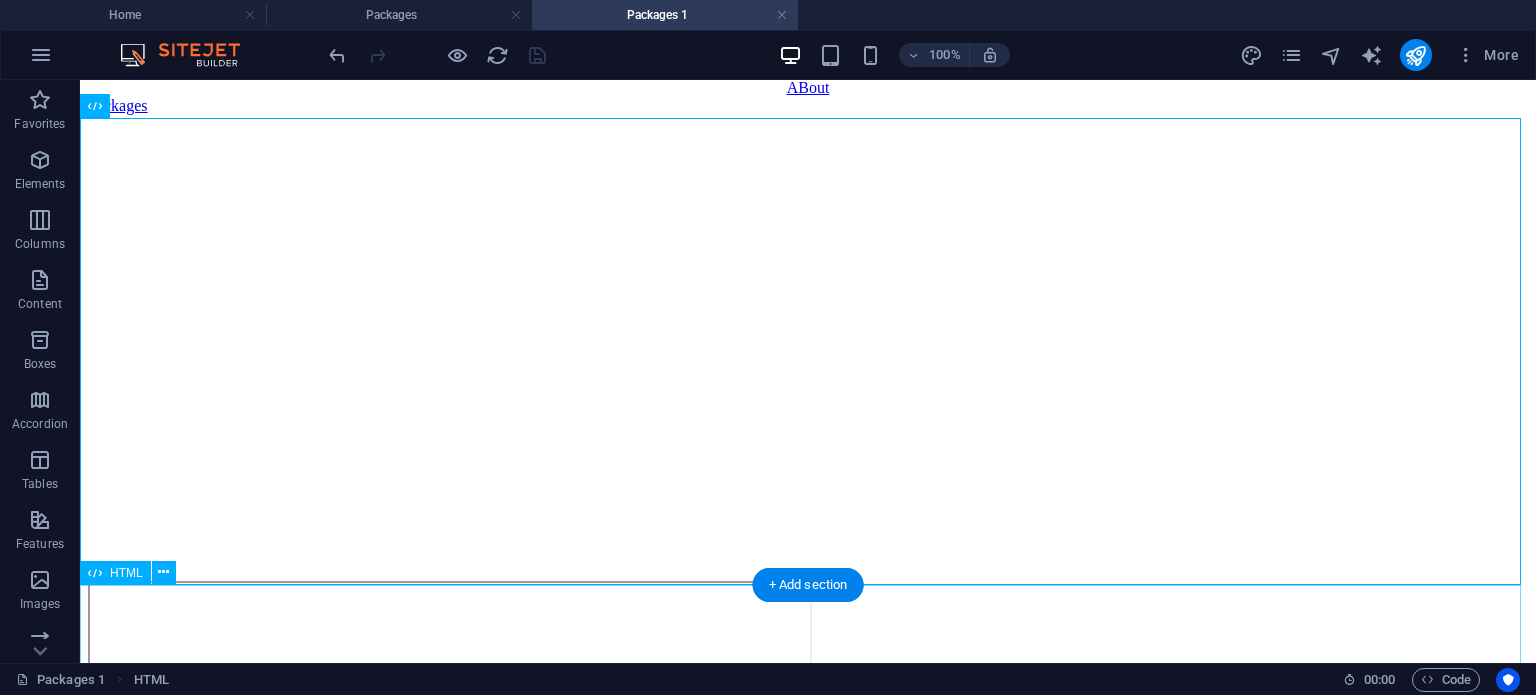 click at bounding box center [808, 800] 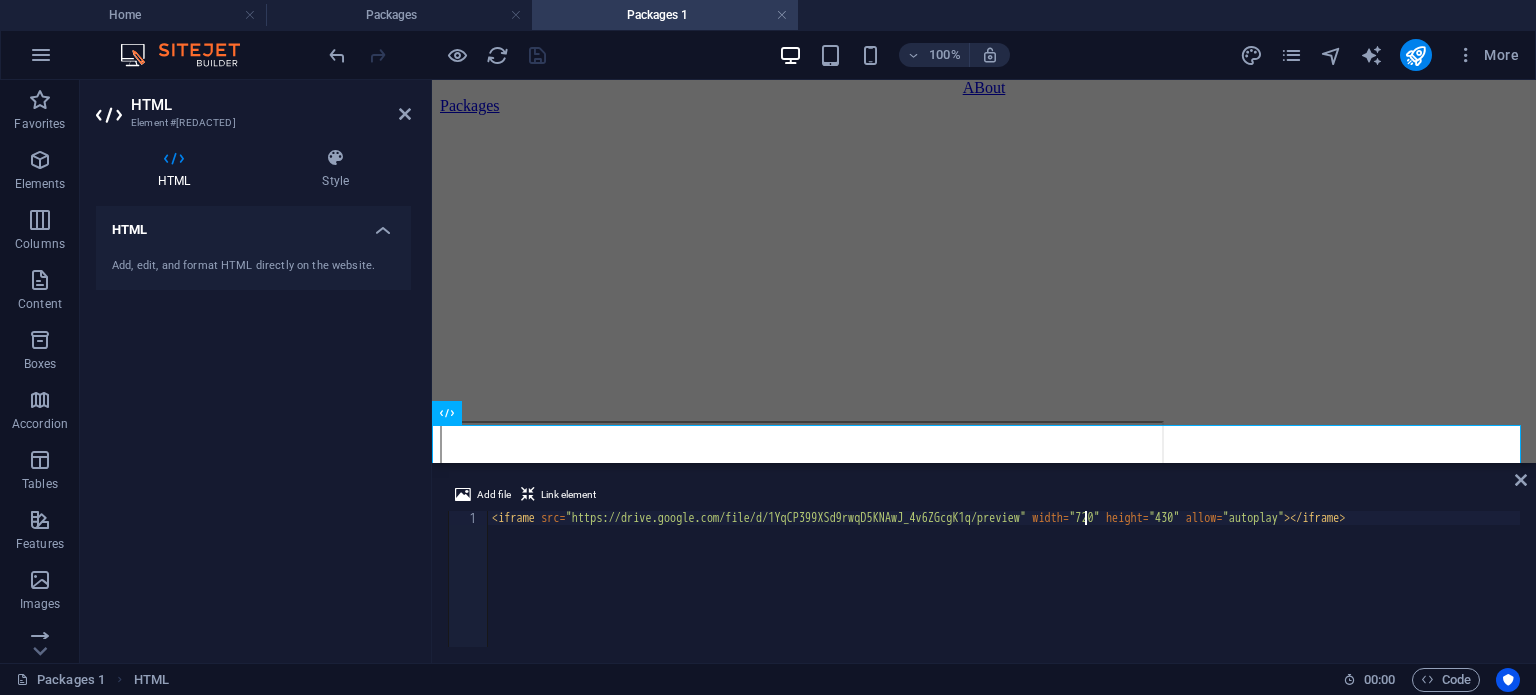 click on "< iframe   src = "https://drive.google.com/file/d/1YqCP399XSd9rwqD5KNAwJ_4v6ZGcgK1q/preview"   width = "720"   height = "430"   allow = "autoplay" > </ iframe >" at bounding box center (1004, 591) 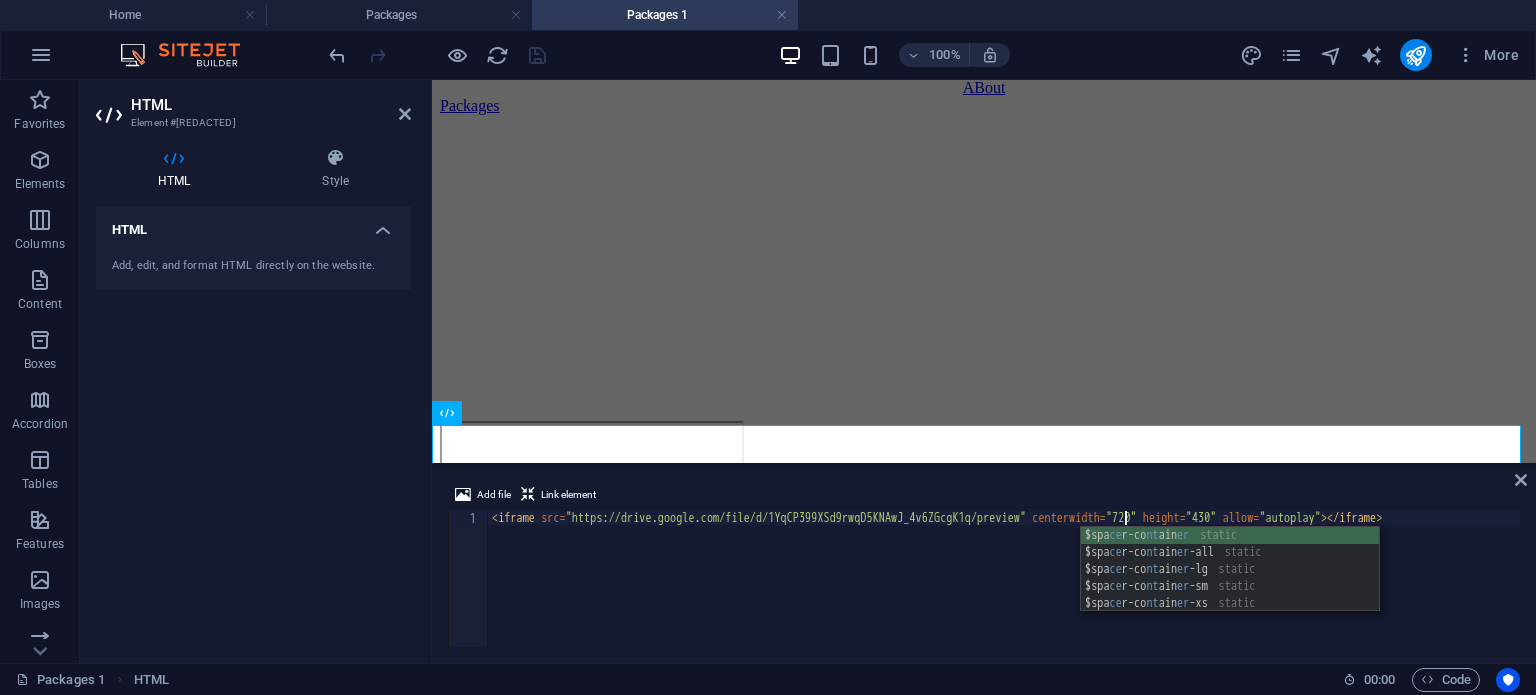 scroll, scrollTop: 0, scrollLeft: 51, axis: horizontal 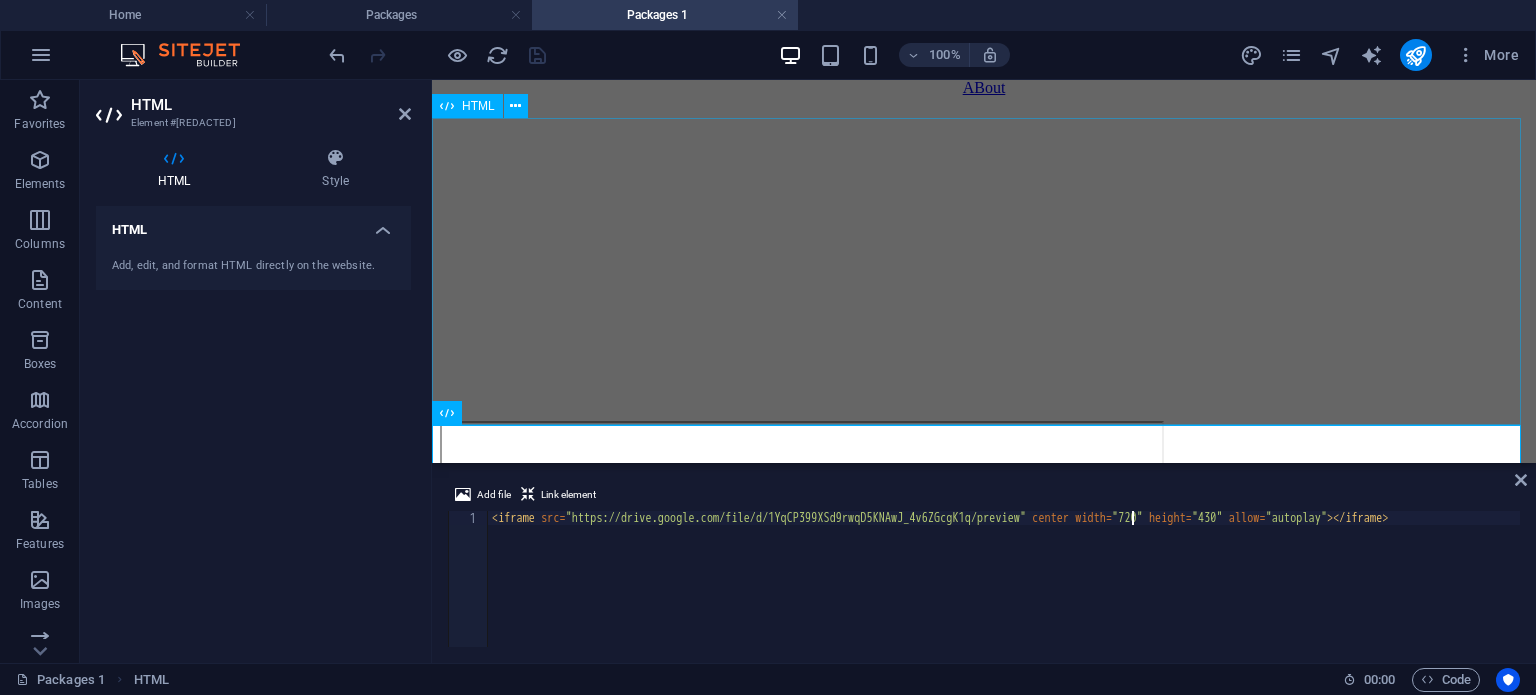 type on "<iframe src="https://drive.google.com/file/d/1YqCP399XSd9rwqD5KNAwJ_4v6ZGcgK1q/preview" center width="720" height="430" allow="autoplay"></iframe>" 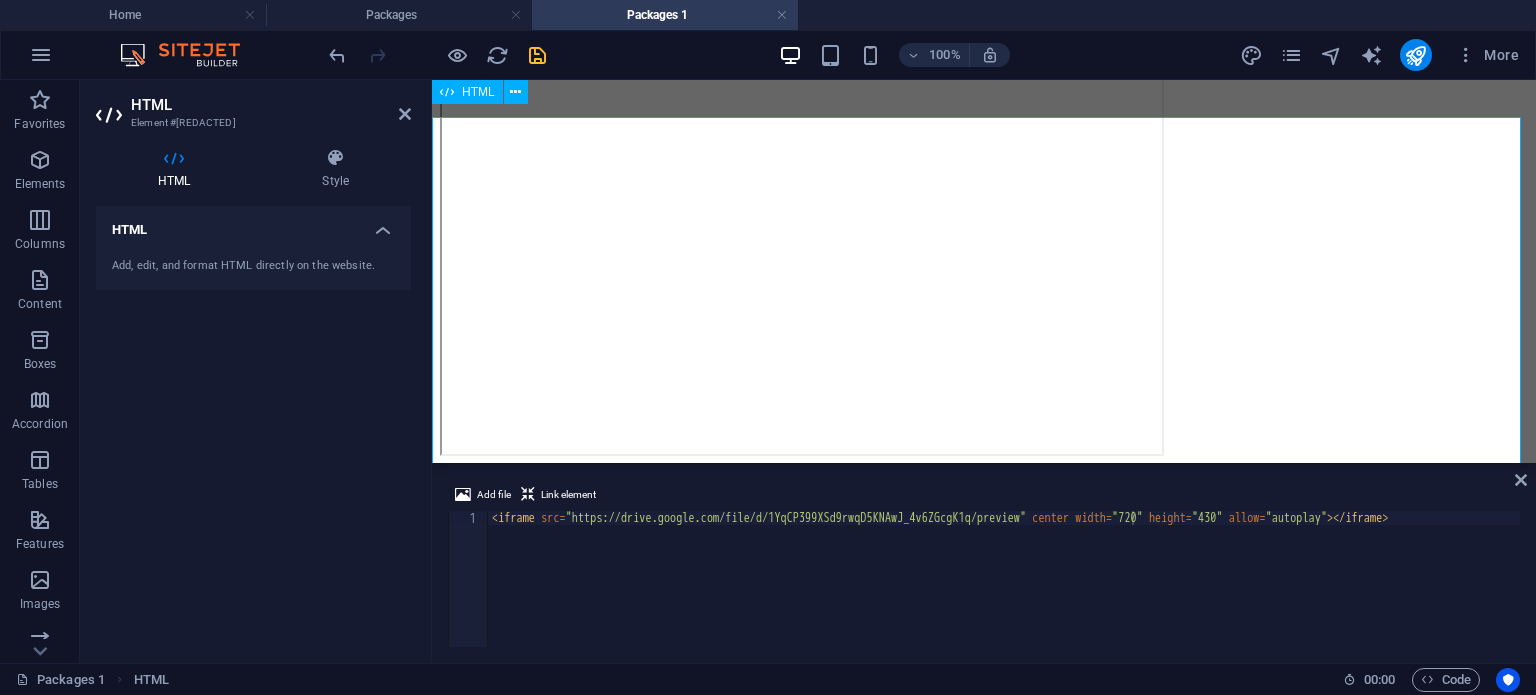 scroll, scrollTop: 558, scrollLeft: 0, axis: vertical 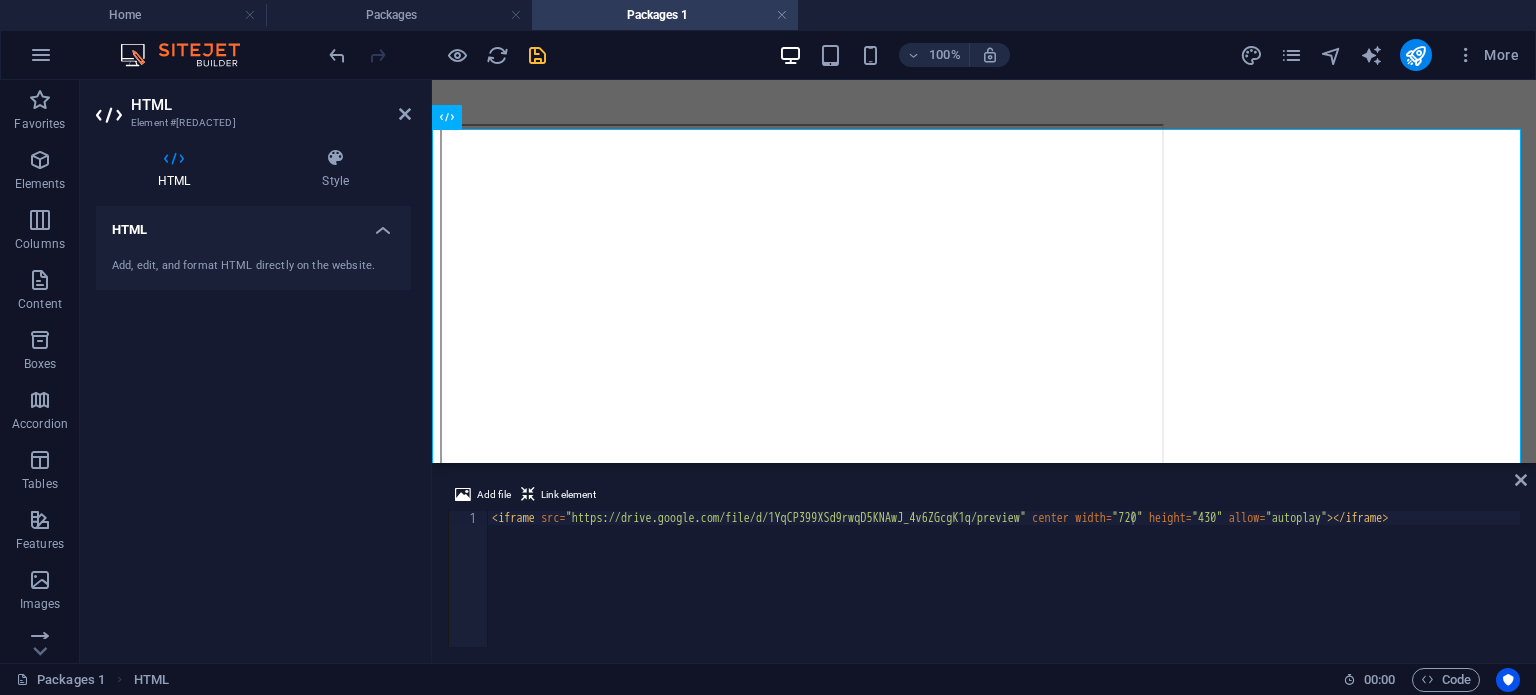 click on "Add file Link element" at bounding box center [984, 497] 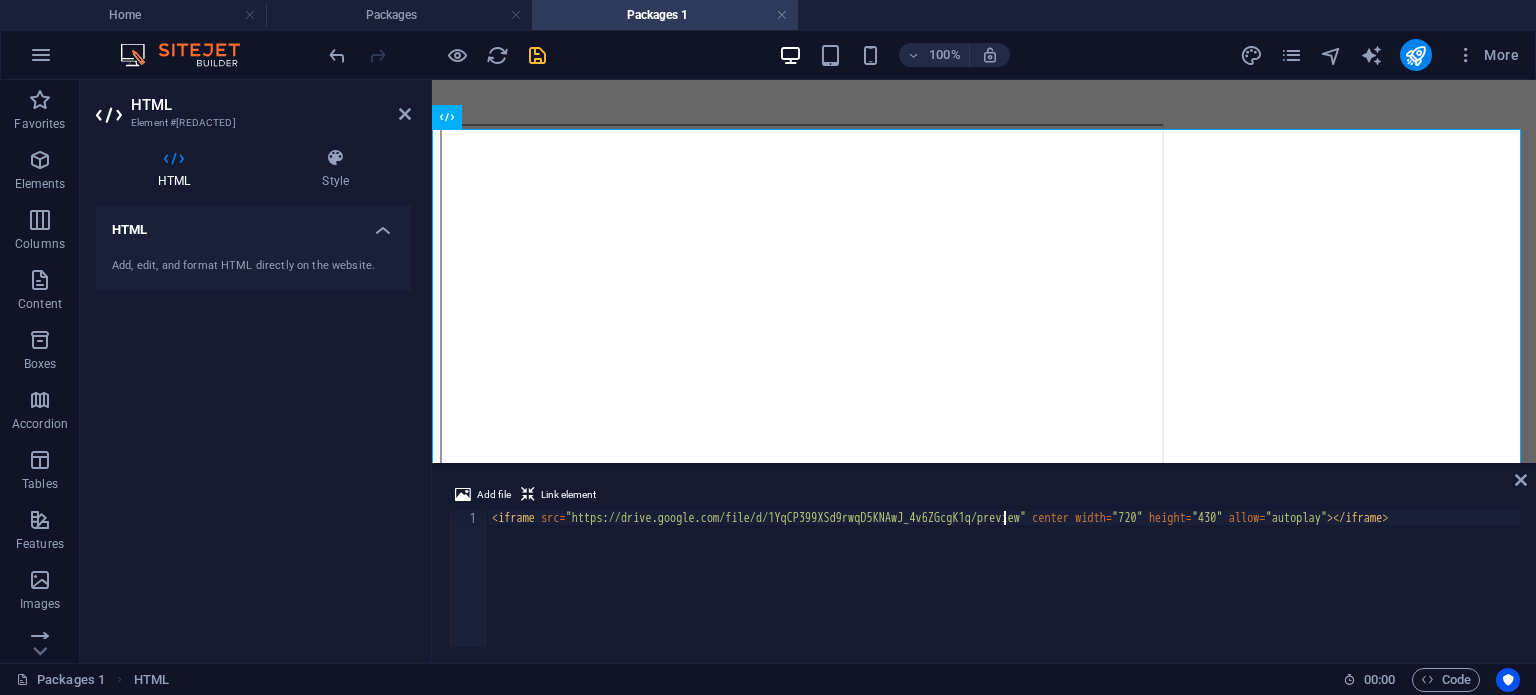 click on "< iframe   src = "https://drive.google.com/file/d/1YqCP399XSd9rwqD5KNAwJ_4v6ZGcgK1q/preview"   center   width = "720"   height = "430"   allow = "autoplay" > </ iframe >" at bounding box center (1004, 593) 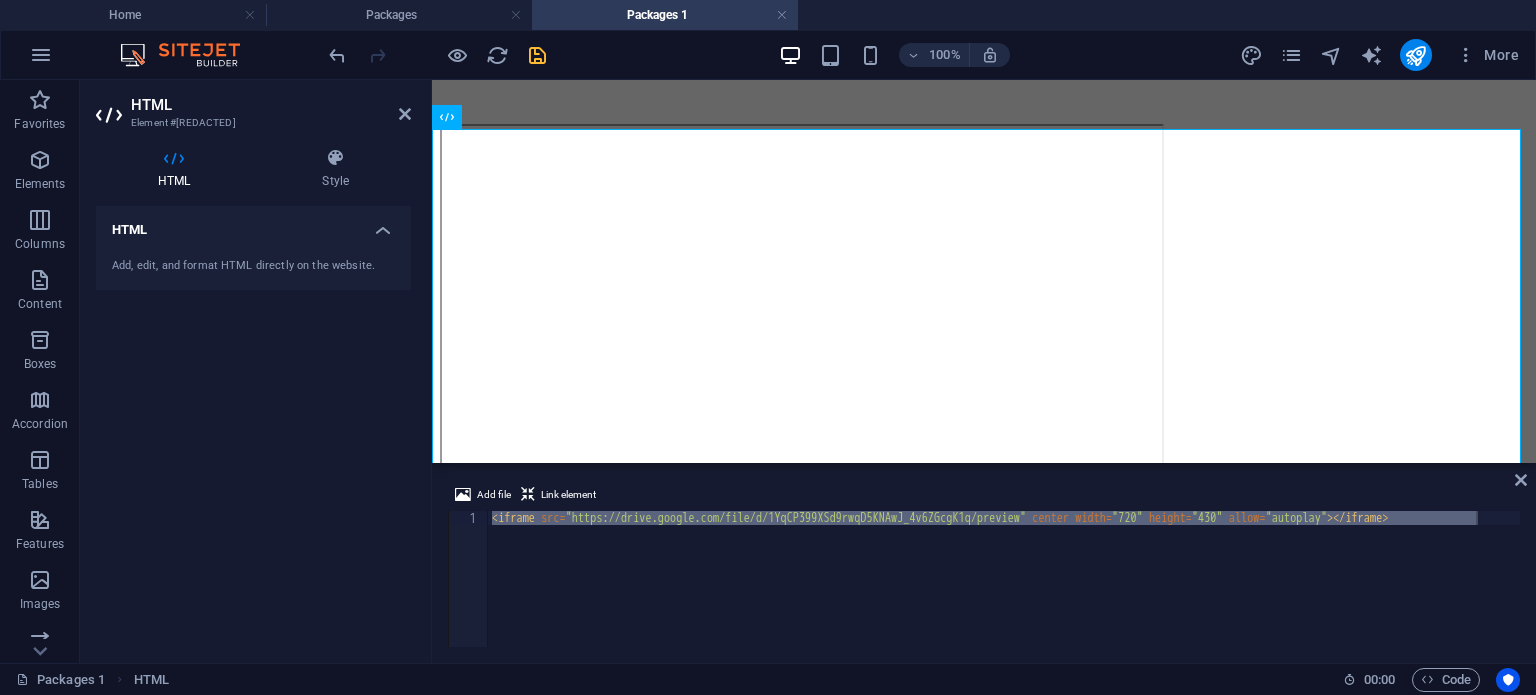 click on "Add file Link element" at bounding box center (984, 497) 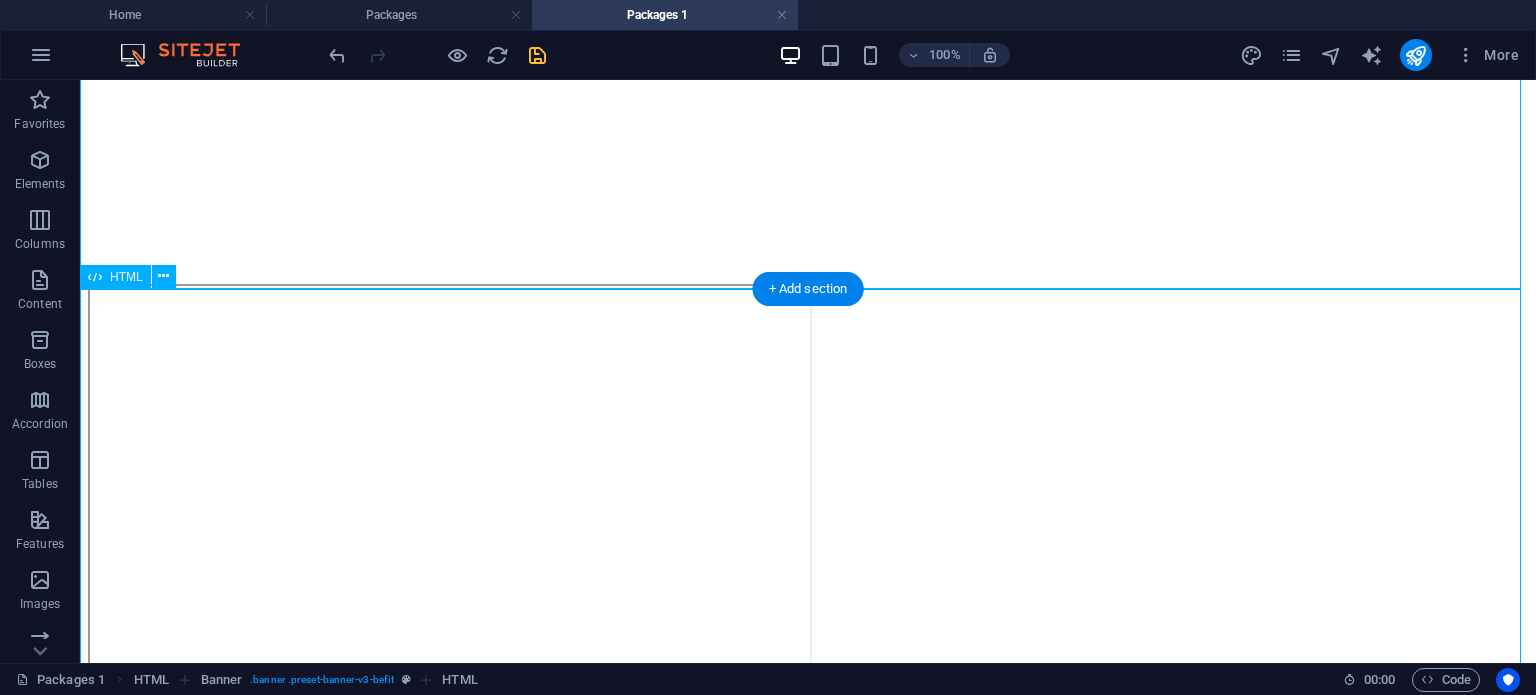 click at bounding box center [808, 503] 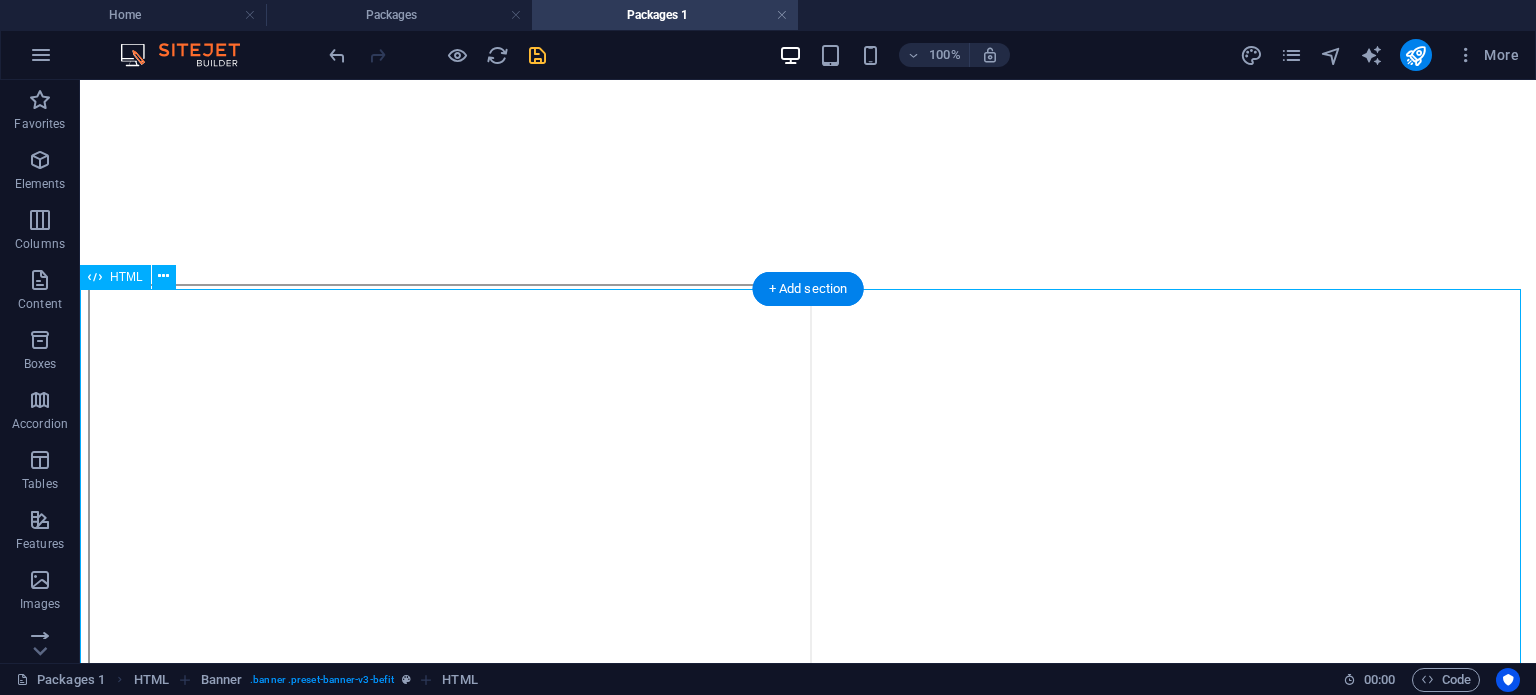 click at bounding box center (808, 503) 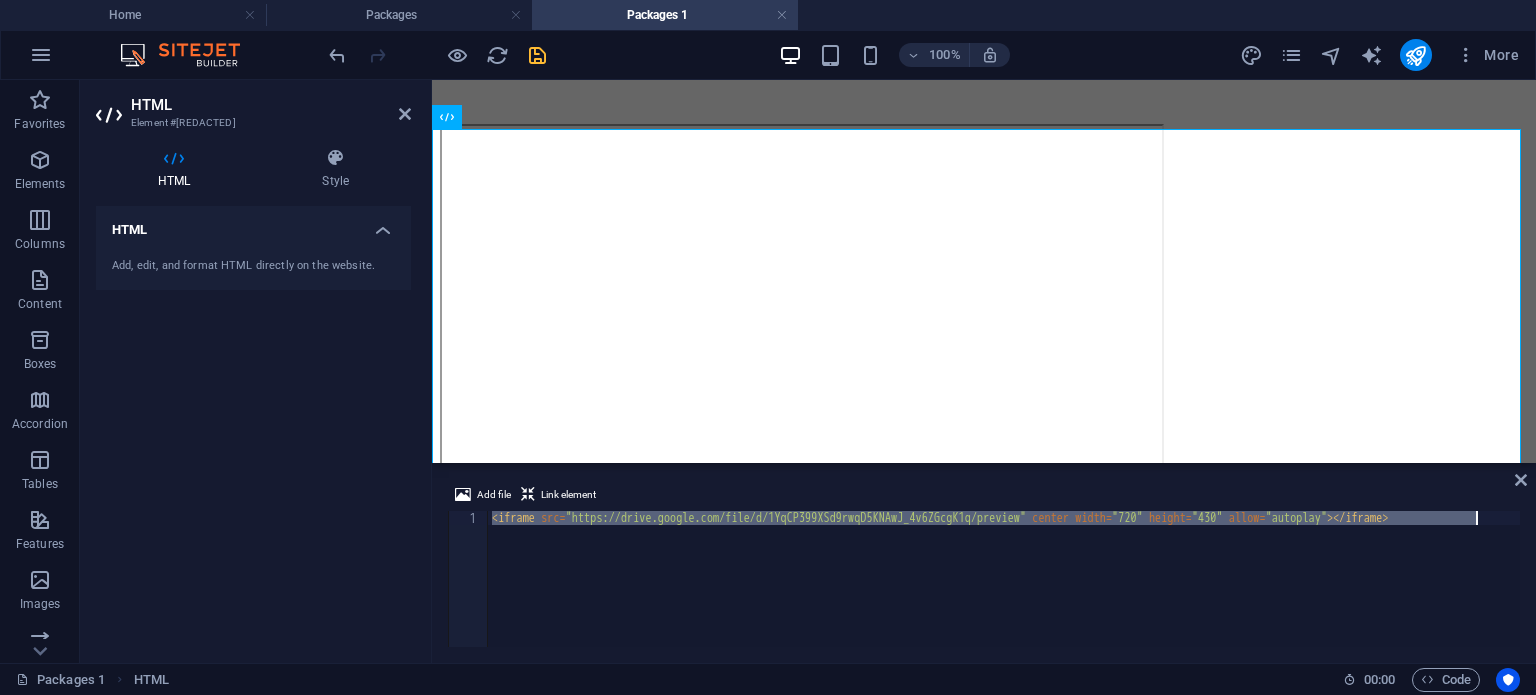 click on "< iframe   src = "https://drive.google.com/file/d/1YqCP399XSd9rwqD5KNAwJ_4v6ZGcgK1q/preview"   center   width = "720"   height = "430"   allow = "autoplay" > </ iframe >" at bounding box center (1004, 579) 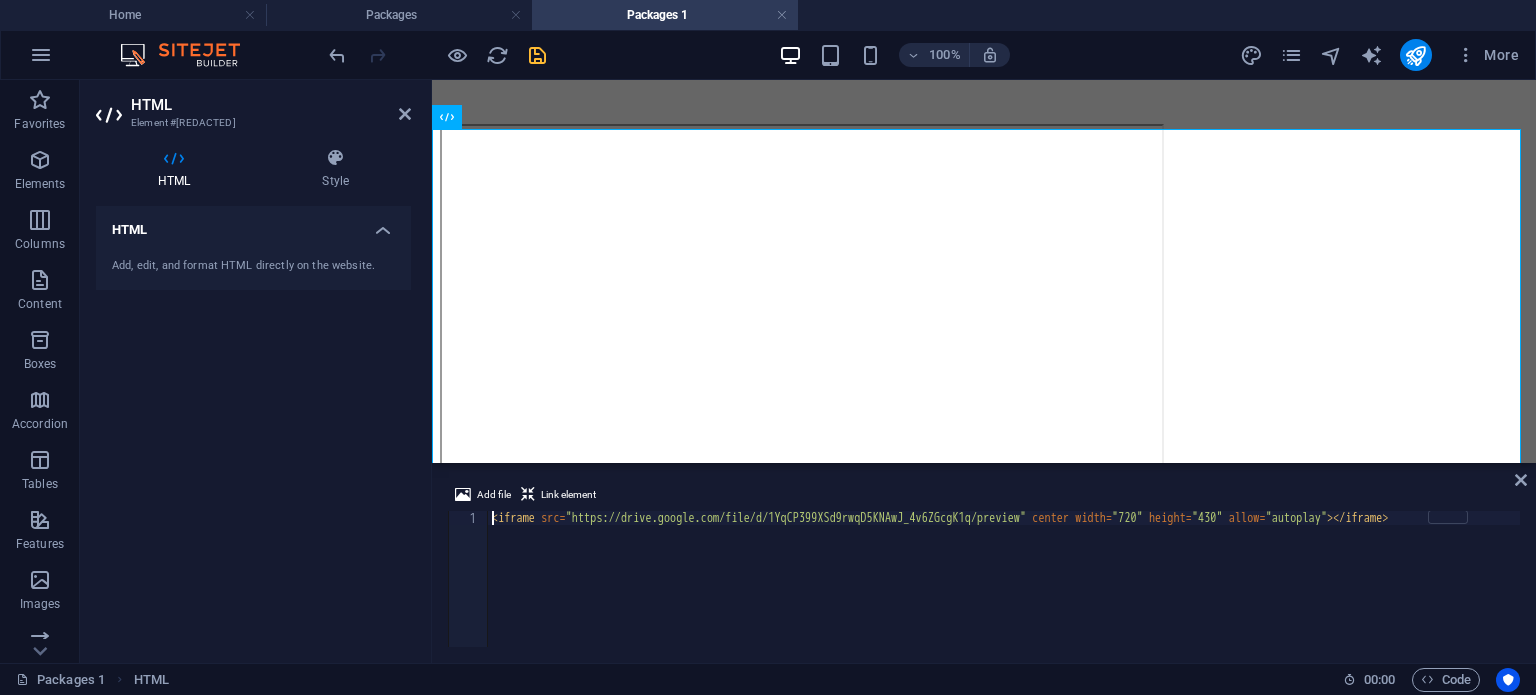paste on "<div style="text-align: center;">" 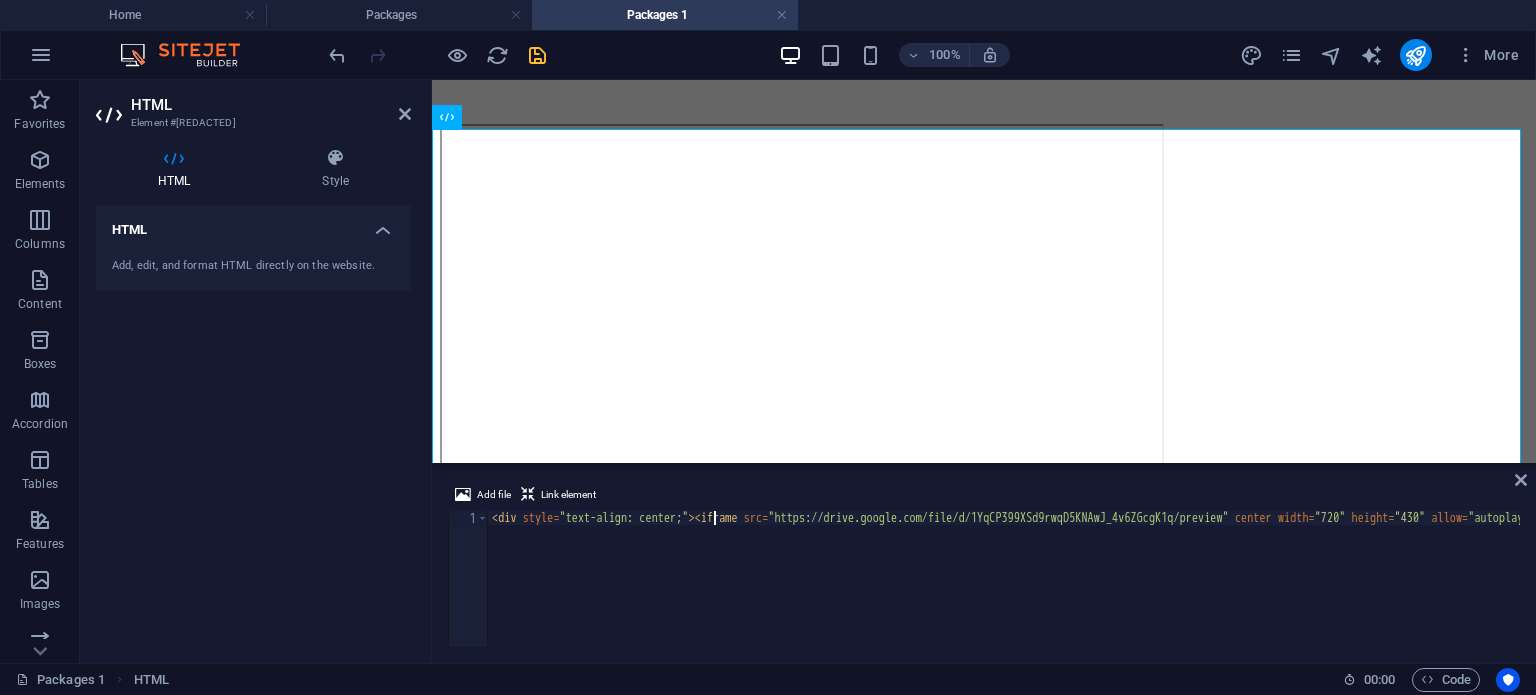 scroll, scrollTop: 0, scrollLeft: 2, axis: horizontal 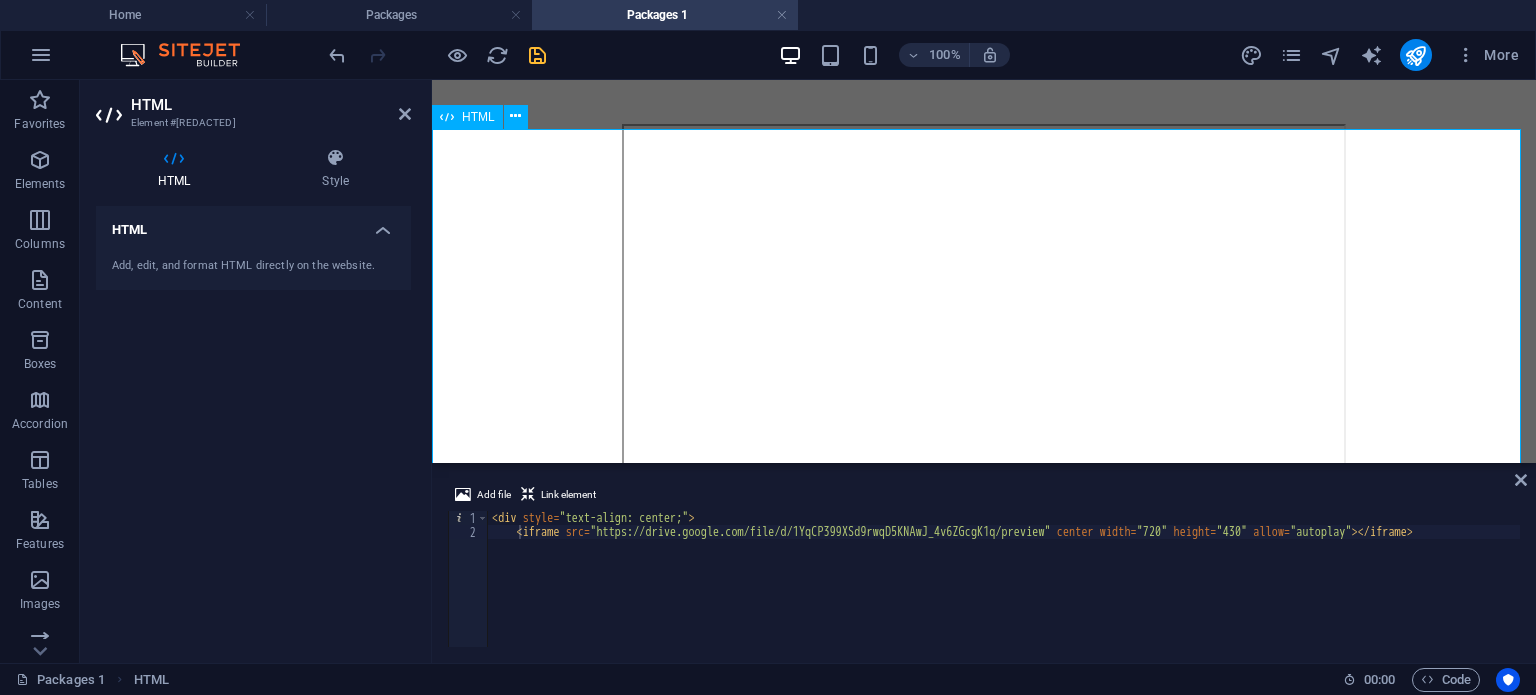 click at bounding box center [984, 343] 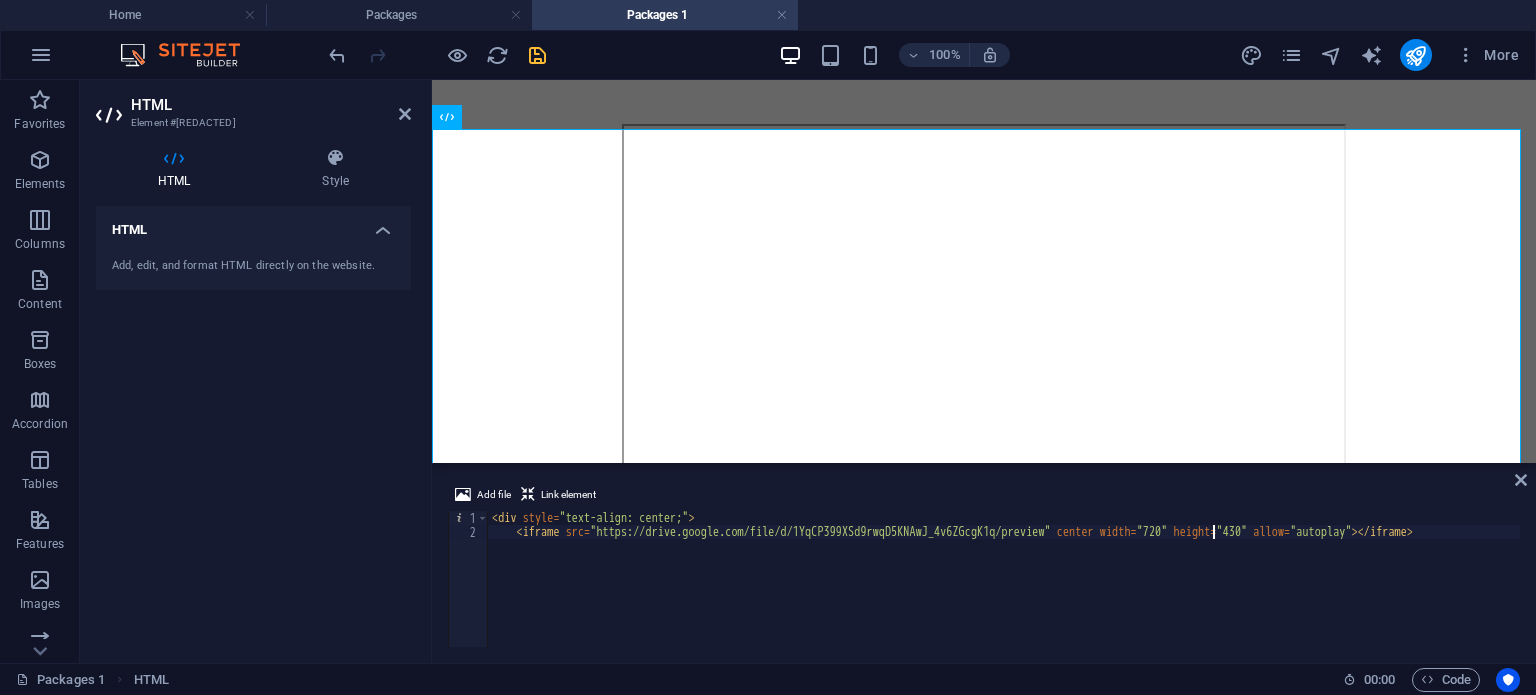 click on "< div   style = "text-align: center;" >      < iframe   src = "https://drive.google.com/file/d/1YqCP399XSd9rwqD5KNAwJ_4v6ZGcgK1q/preview"   center   width = "720"   height = "430"   allow = "autoplay" > </ iframe >" at bounding box center (1004, 591) 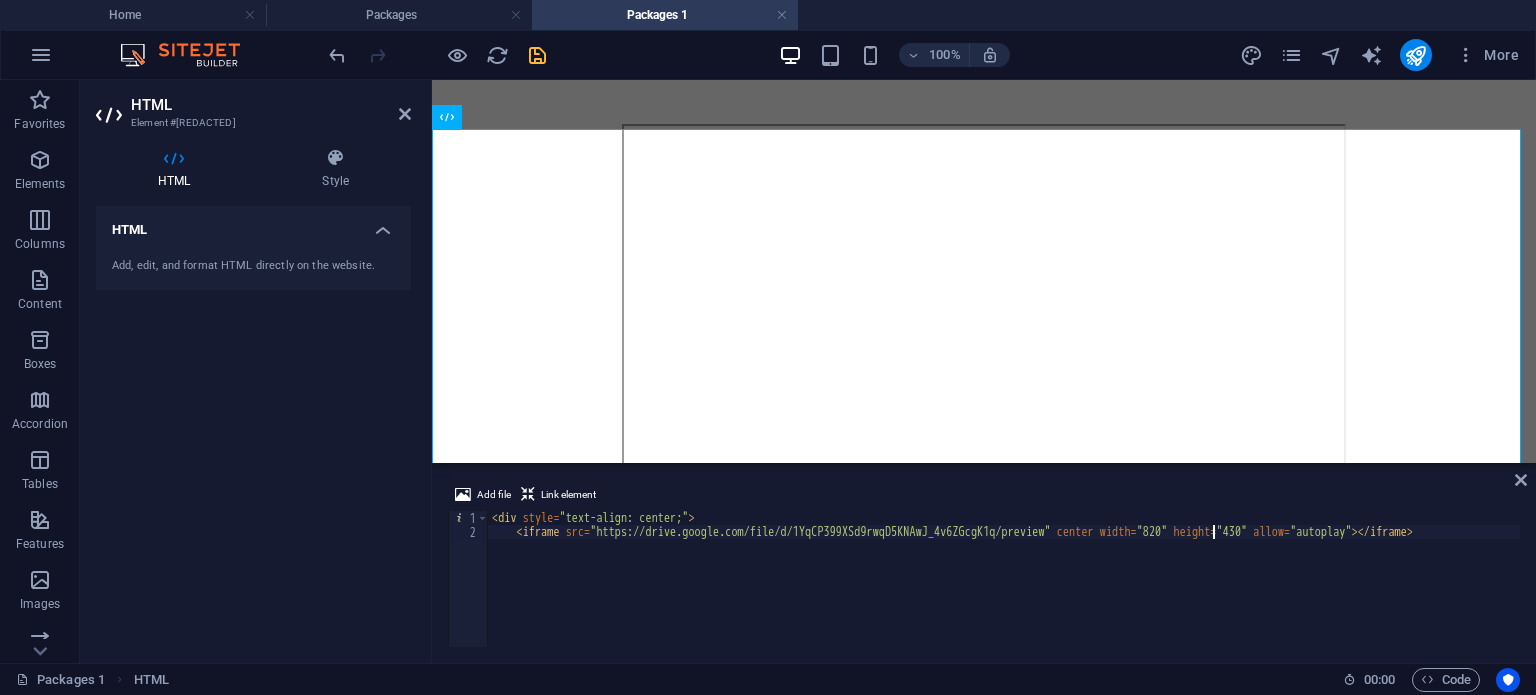 scroll, scrollTop: 0, scrollLeft: 58, axis: horizontal 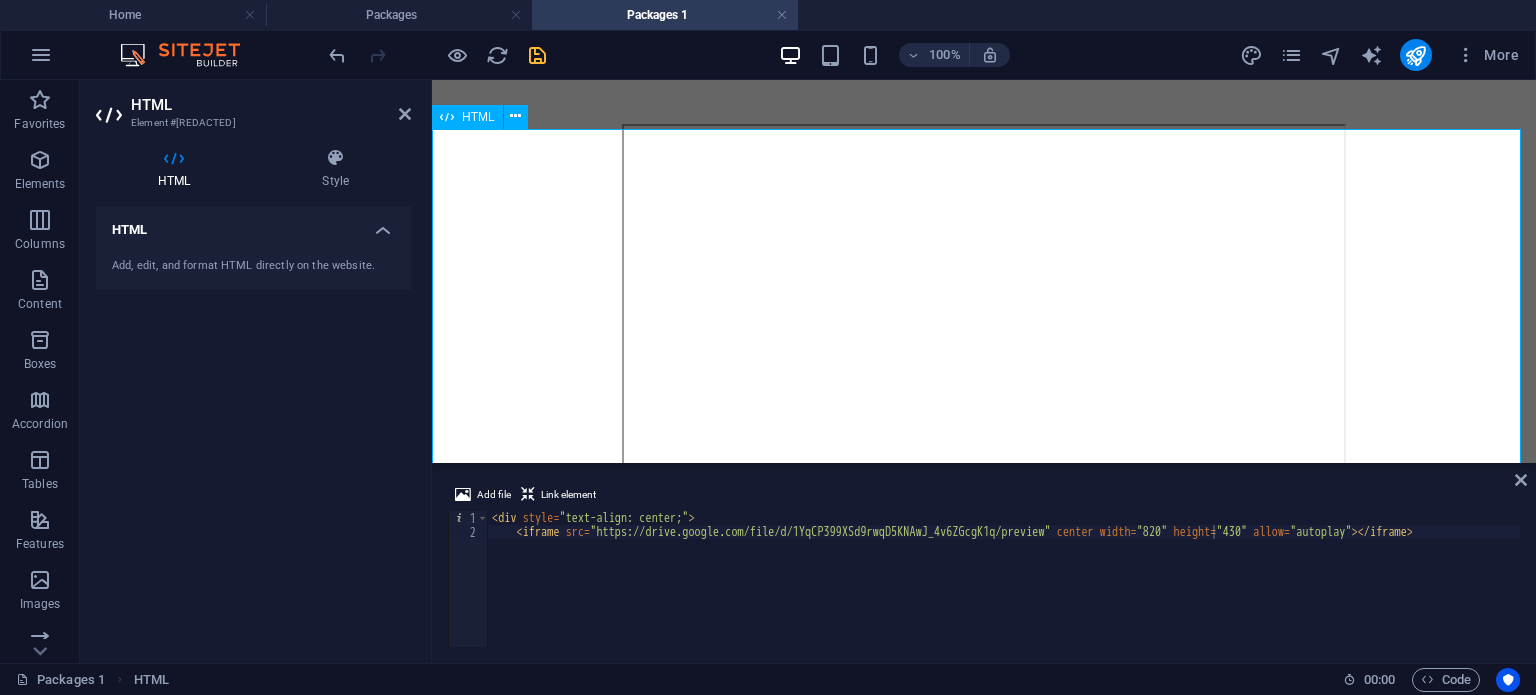 click at bounding box center [984, 343] 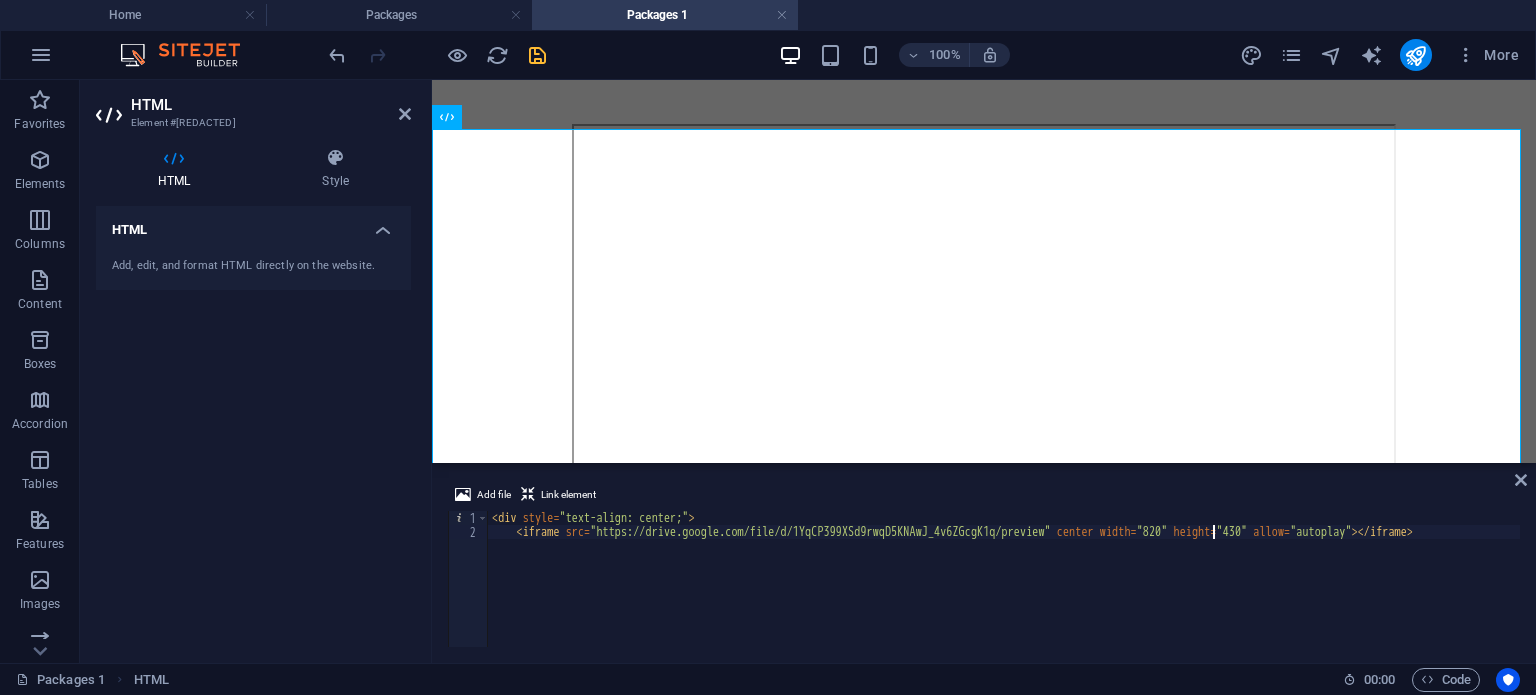 click on "< div   style = "text-align: center;" >      < iframe   src = "https://drive.google.com/file/d/1YqCP399XSd9rwqD5KNAwJ_4v6ZGcgK1q/preview"   center   width = "820"   height = "430"   allow = "autoplay" > </ iframe >" at bounding box center (1004, 593) 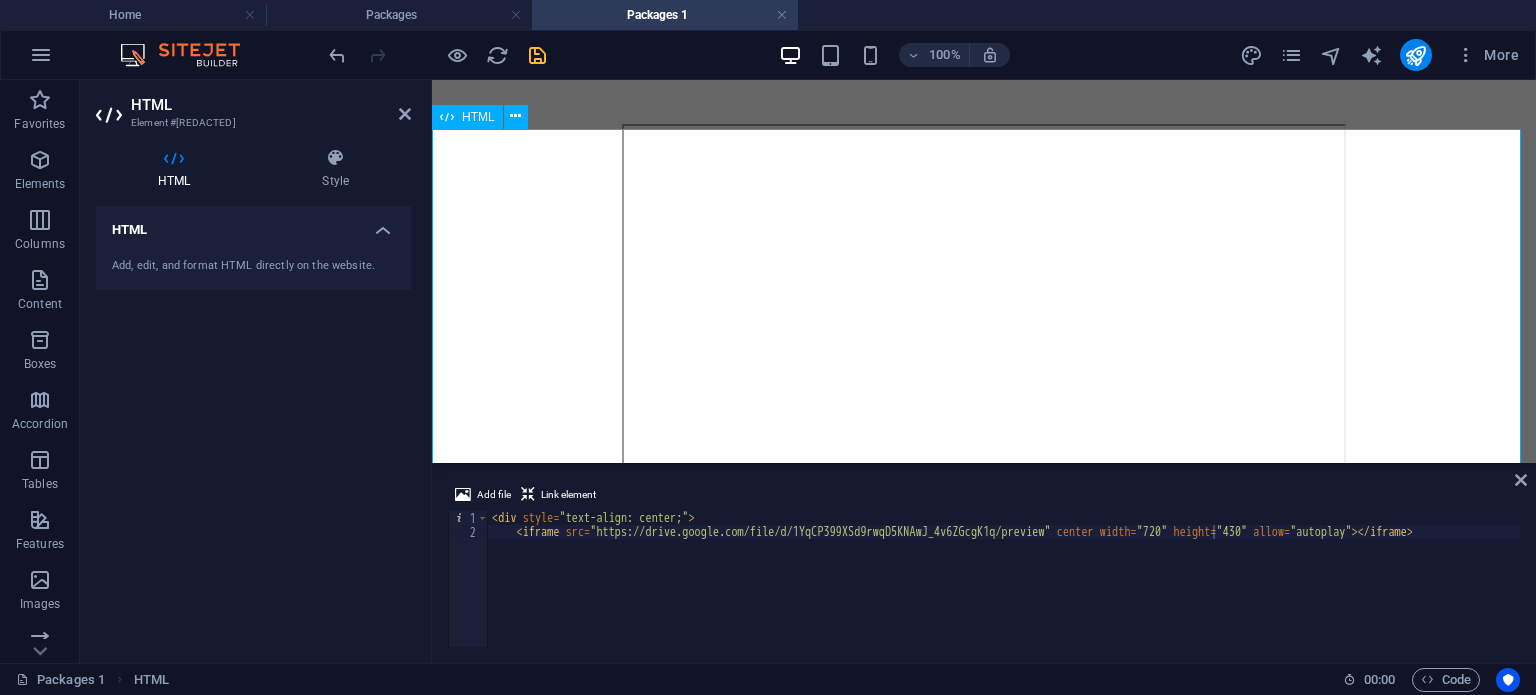 click at bounding box center (984, 343) 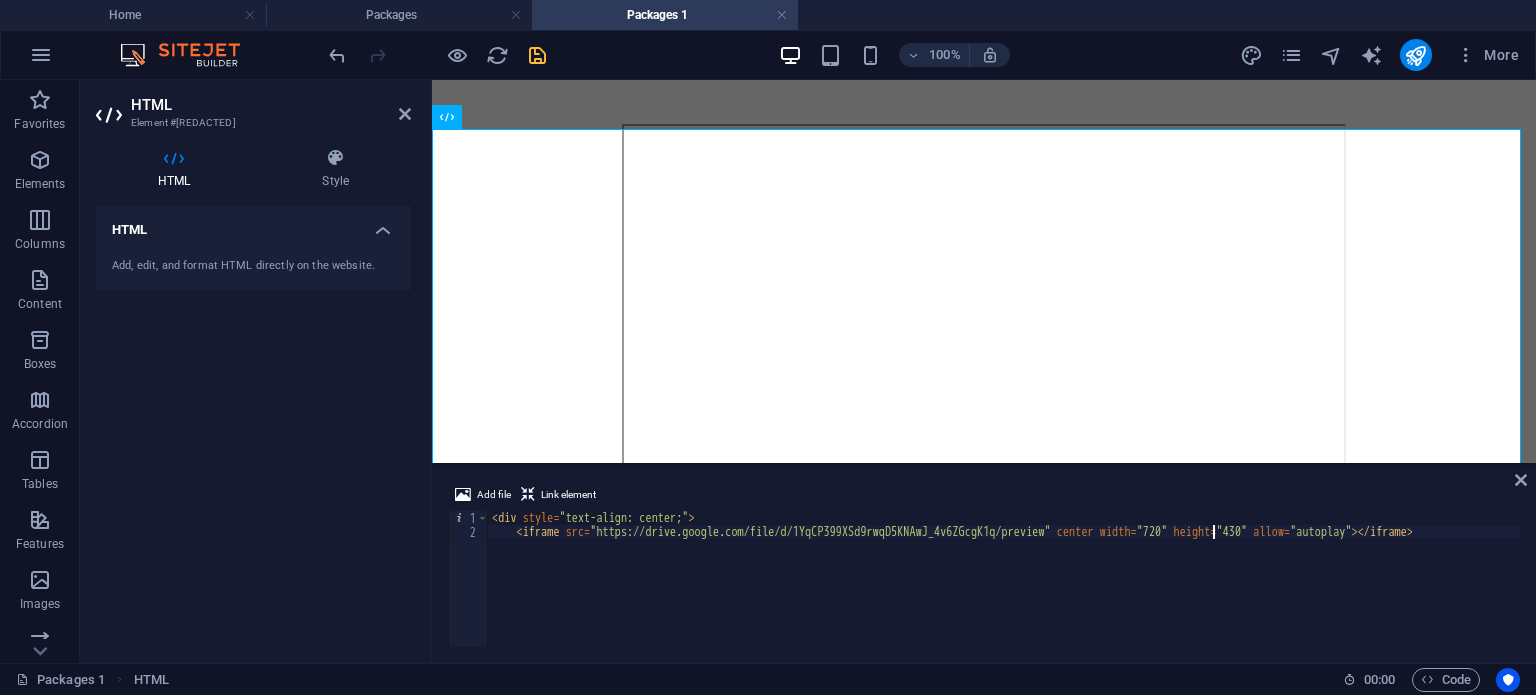 click on "< div   style = "text-align: center;" >      < iframe   src = "https://drive.google.com/file/d/1YqCP399XSd9rwqD5KNAwJ_4v6ZGcgK1q/preview"   center   width = "720"   height = "430"   allow = "autoplay" > </ iframe >" at bounding box center (1004, 593) 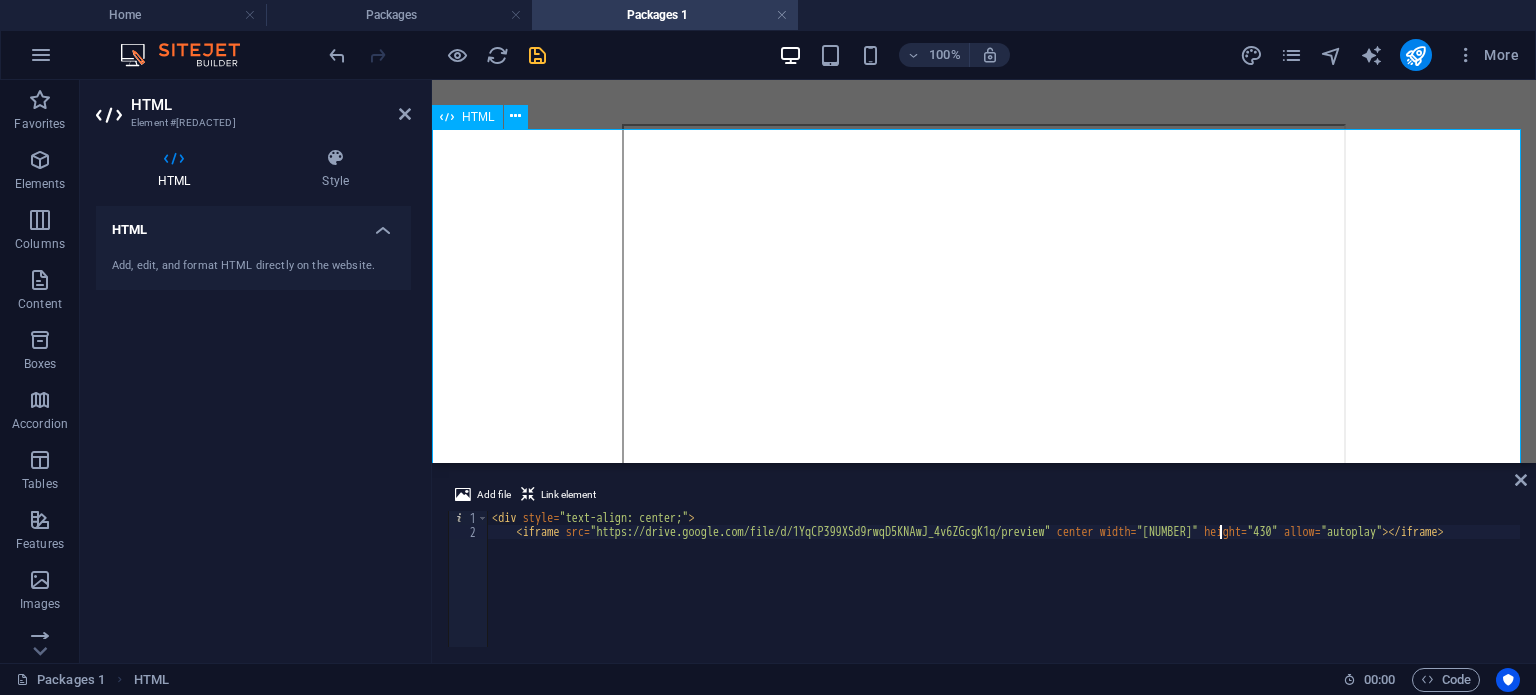 type on "<iframe src="https://drive.google.com/file/d/1YqCP399XSd9rwqD5KNAwJ_4v6ZGcgK1q/preview" center width="680" height="430" allow="autoplay"></iframe>" 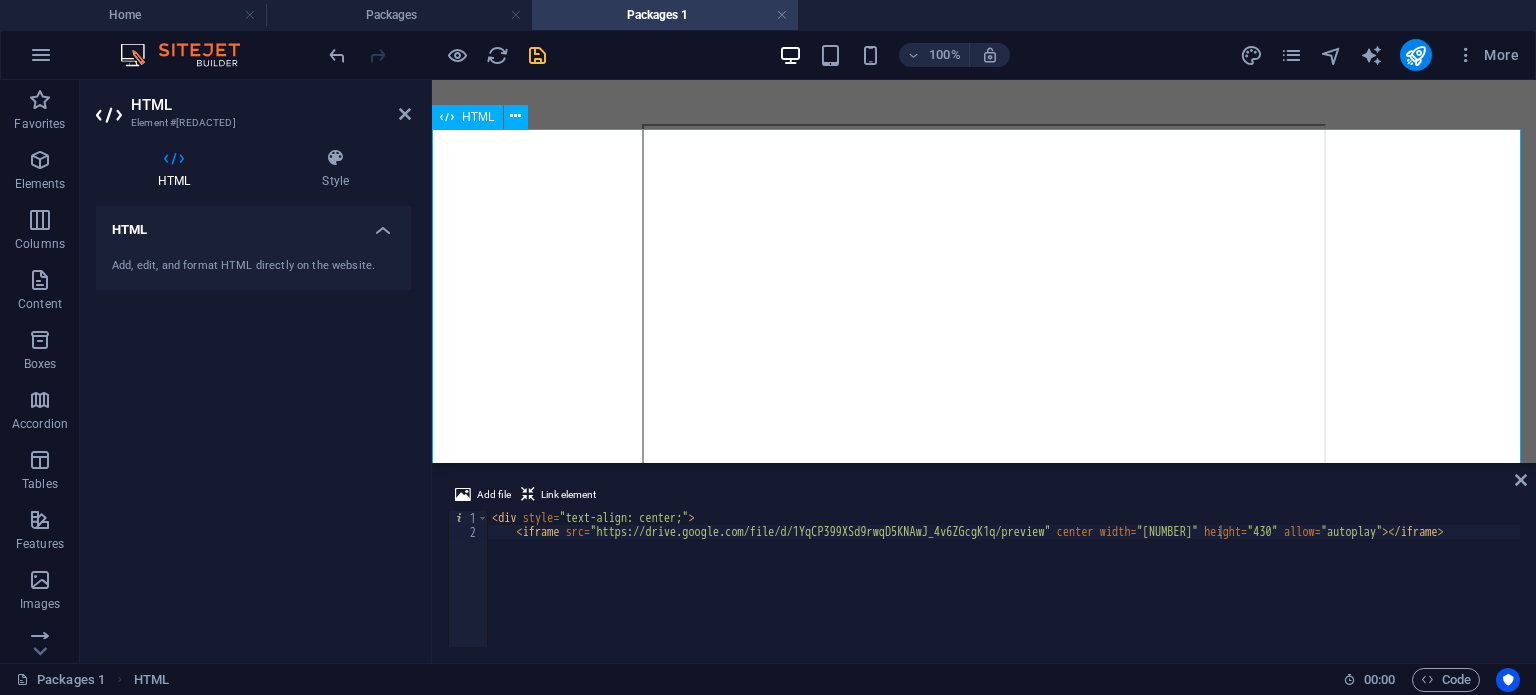click at bounding box center [984, 343] 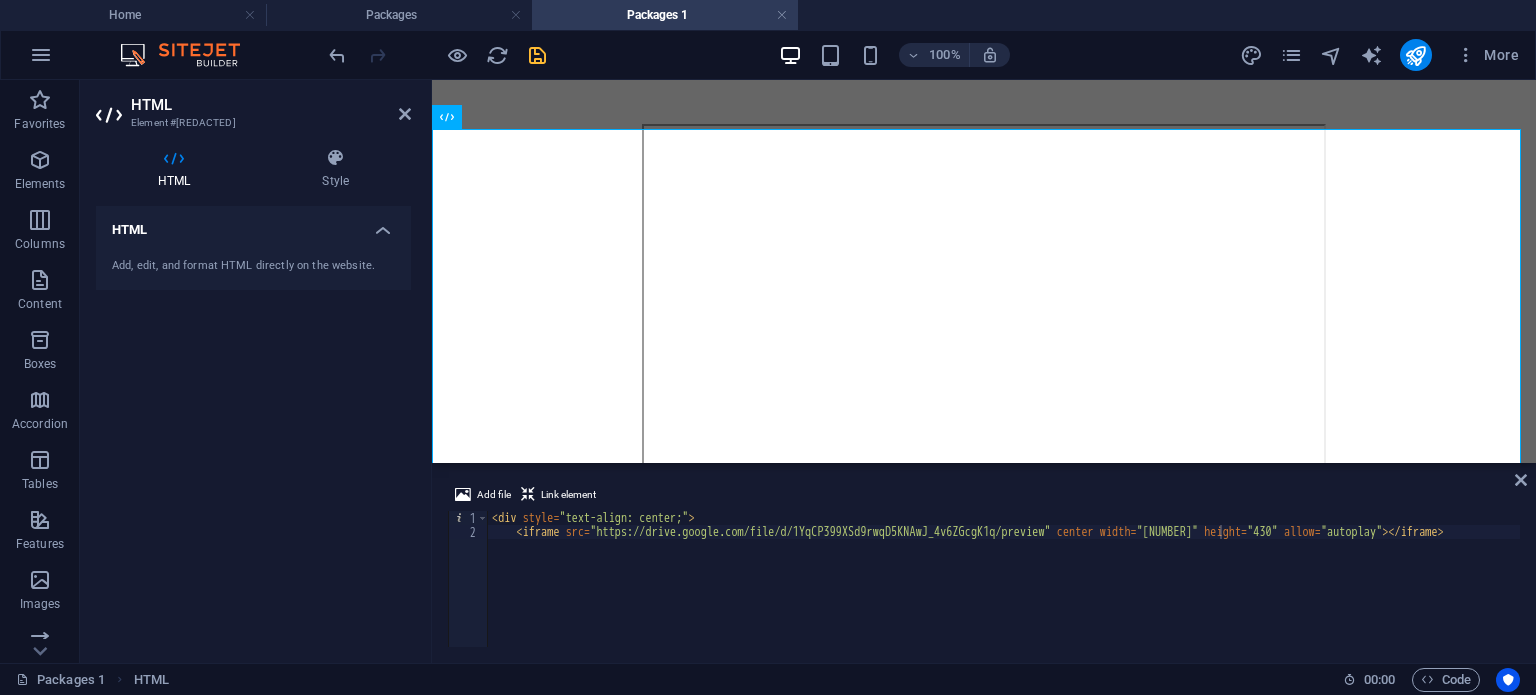click on "Add file Link element <iframe src="https://drive.google.com/file/d/1YqCP399XSd9rwqD5KNAwJ_4v6ZGcgK1q/preview" center width="680" height="430" allow="autoplay"></iframe> 1 2 < div   style = "text-align: center;" >      < iframe   src = "https://drive.google.com/file/d/1YqCP399XSd9rwqD5KNAwJ_4v6ZGcgK1q/preview"   center   width = "680"   height = "430"   allow = "autoplay" > </ iframe >     הההההההההההההההההההההההההההההההההההההההההההההההההההההההההההההההההההההההההההההההההההההההההההההההההההההההההההההההההההההההההההההההההההההההההההההההההההההההההההההההההההההההההההההההההההההההההההההההההההההההההההההההההההההההההההההההההההההההההההההההההההההההההההההההה" at bounding box center (984, 565) 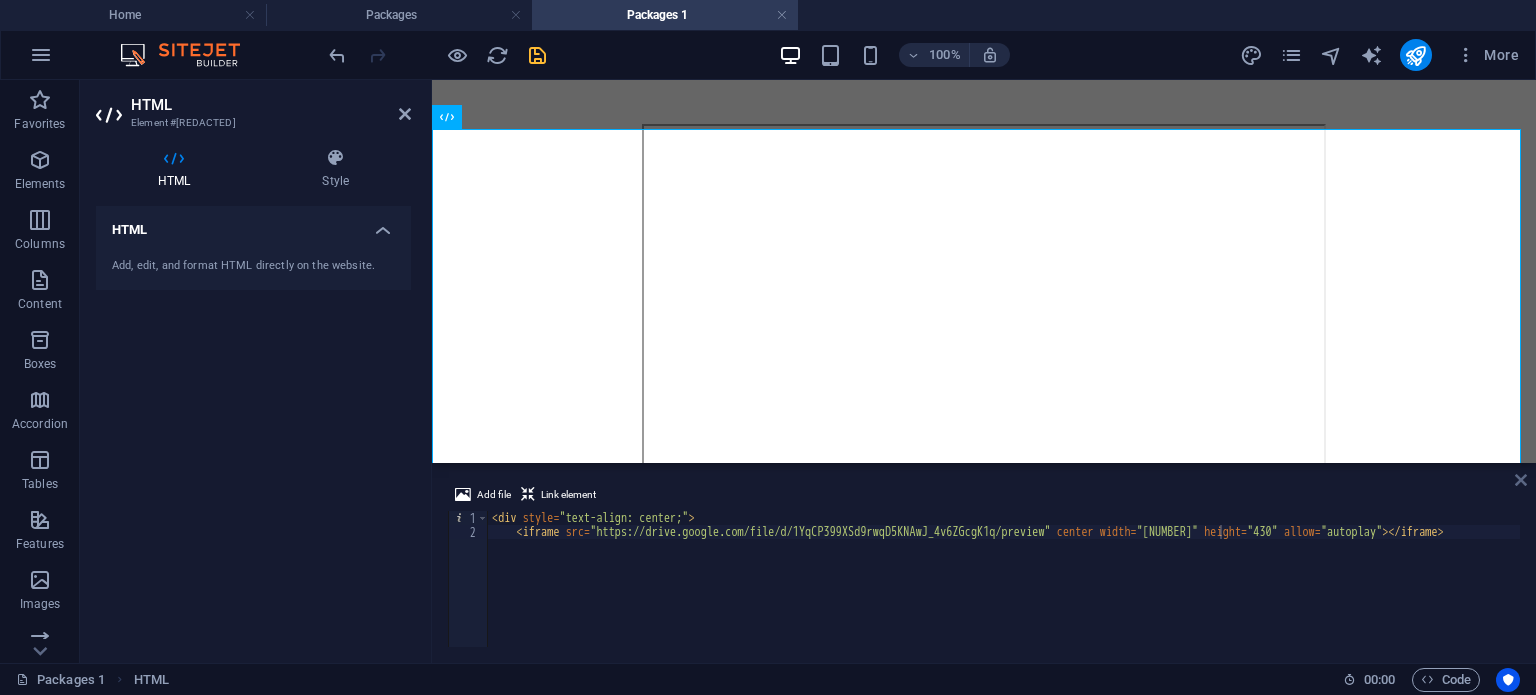 click at bounding box center (1521, 480) 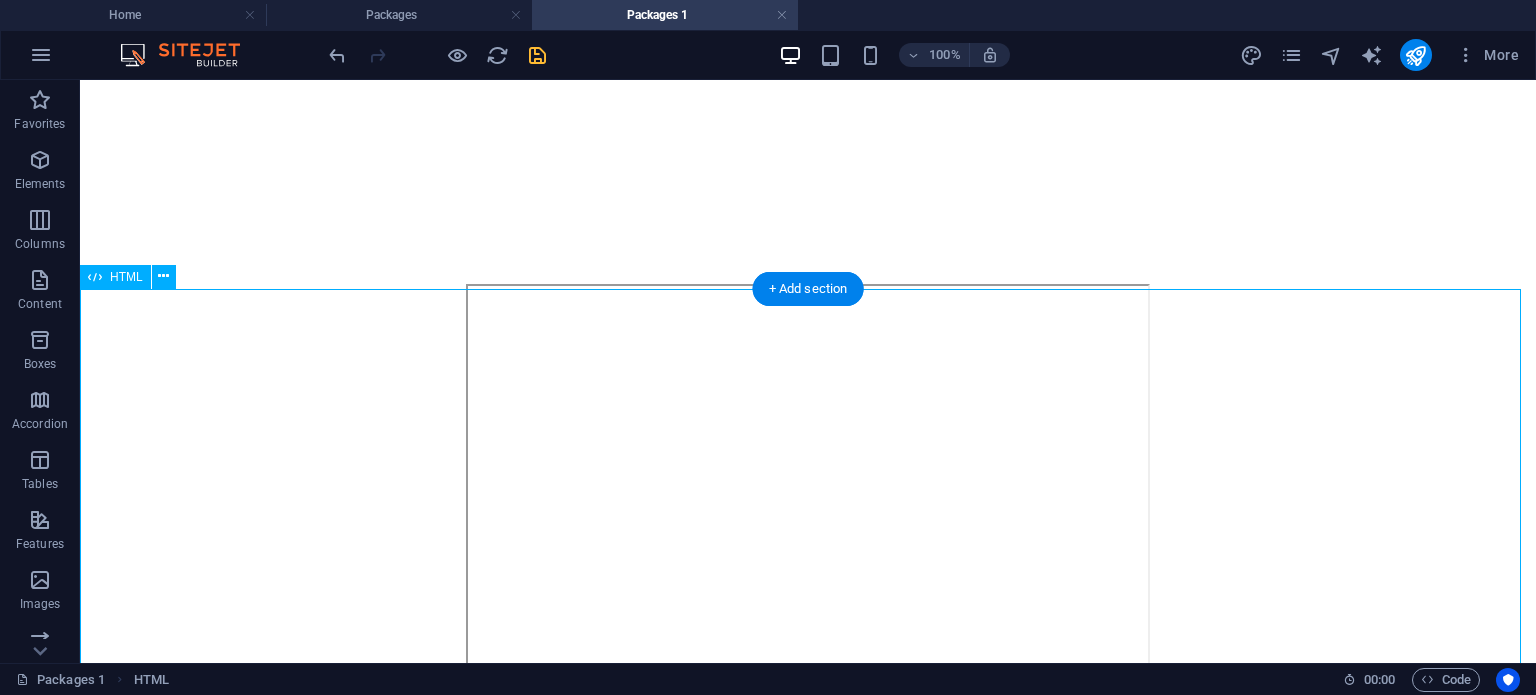 click at bounding box center [808, 503] 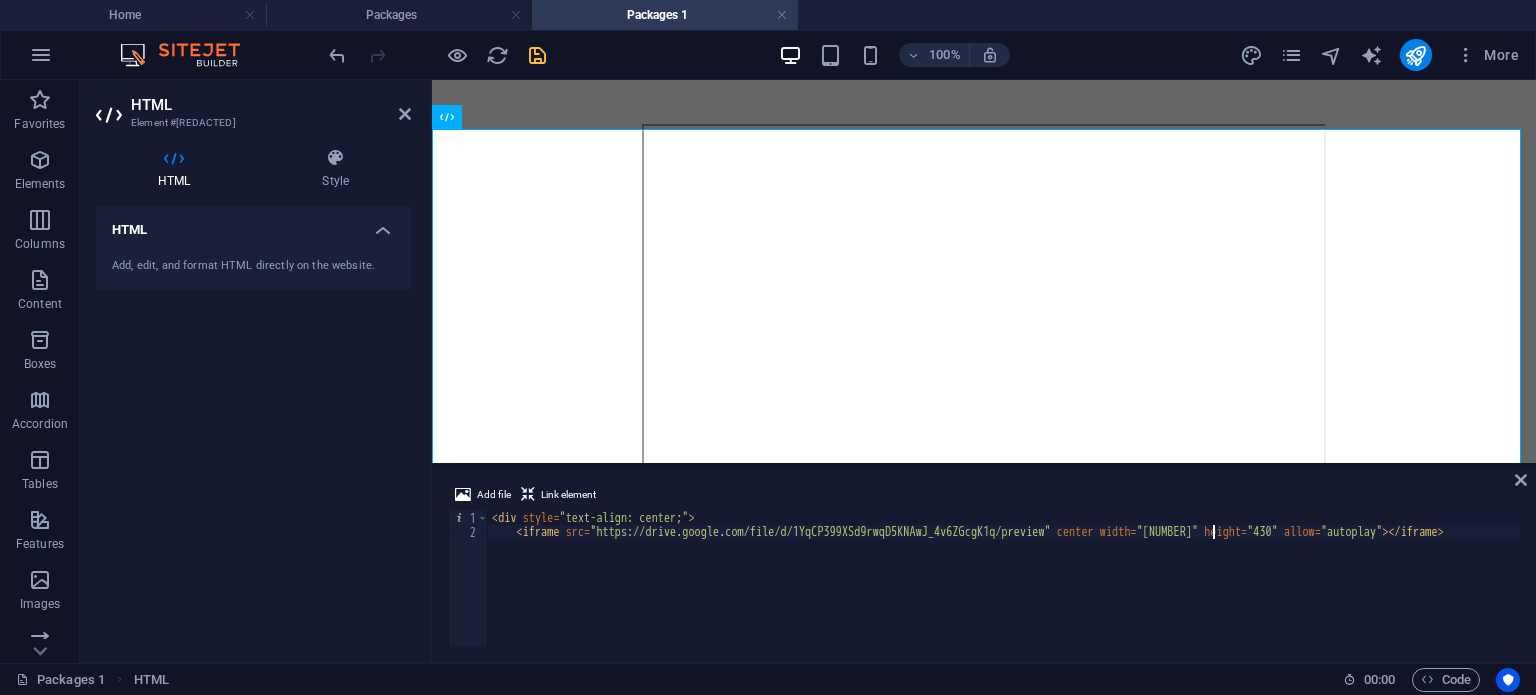 click on "< div   style = "text-align: center;" >      < iframe   src = "https://drive.google.com/file/d/1YqCP399XSd9rwqD5KNAwJ_4v6ZGcgK1q/preview"   center   width = "680"   height = "430"   allow = "autoplay" > </ iframe >" at bounding box center (1004, 593) 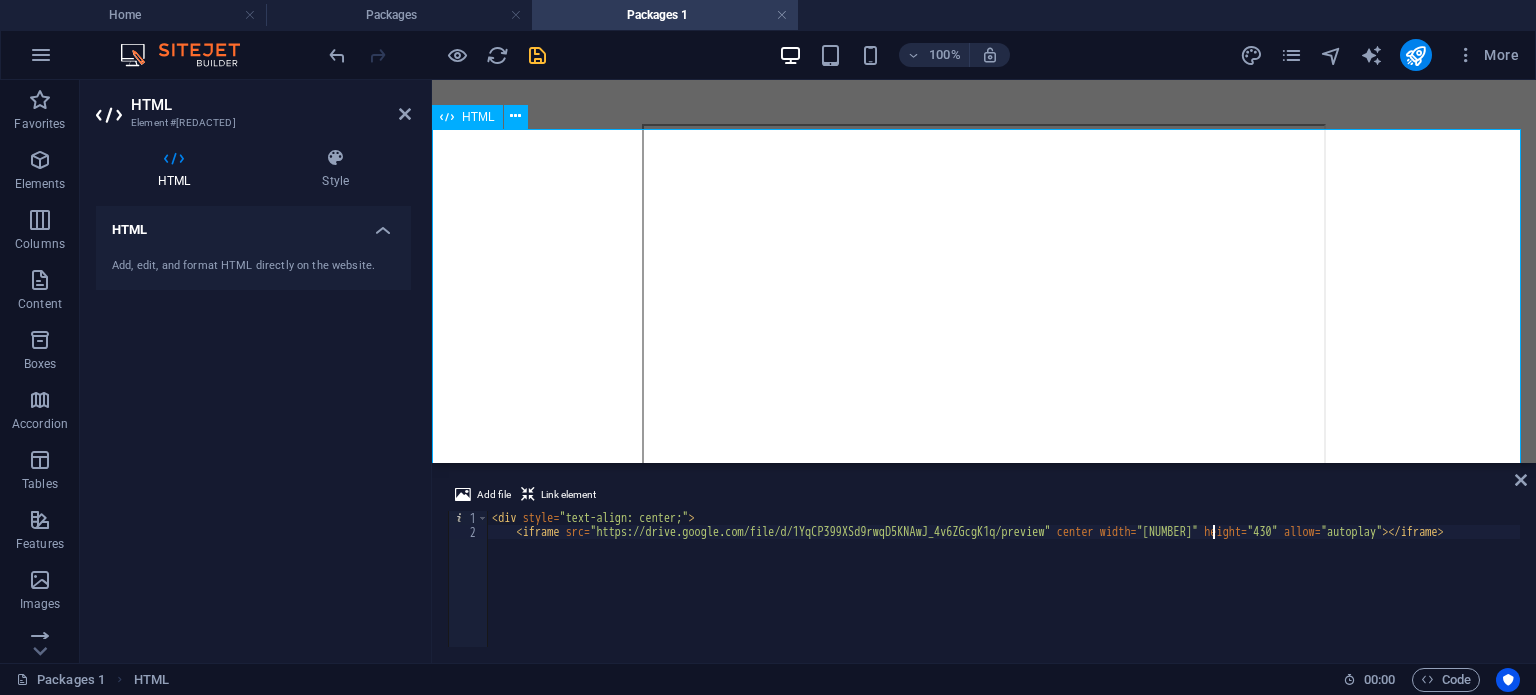 type on "<iframe src="https://drive.google.com/file/d/1YqCP399XSd9rwqD5KNAwJ_4v6ZGcgK1q/preview" center width="880" height="430" allow="autoplay"></iframe>" 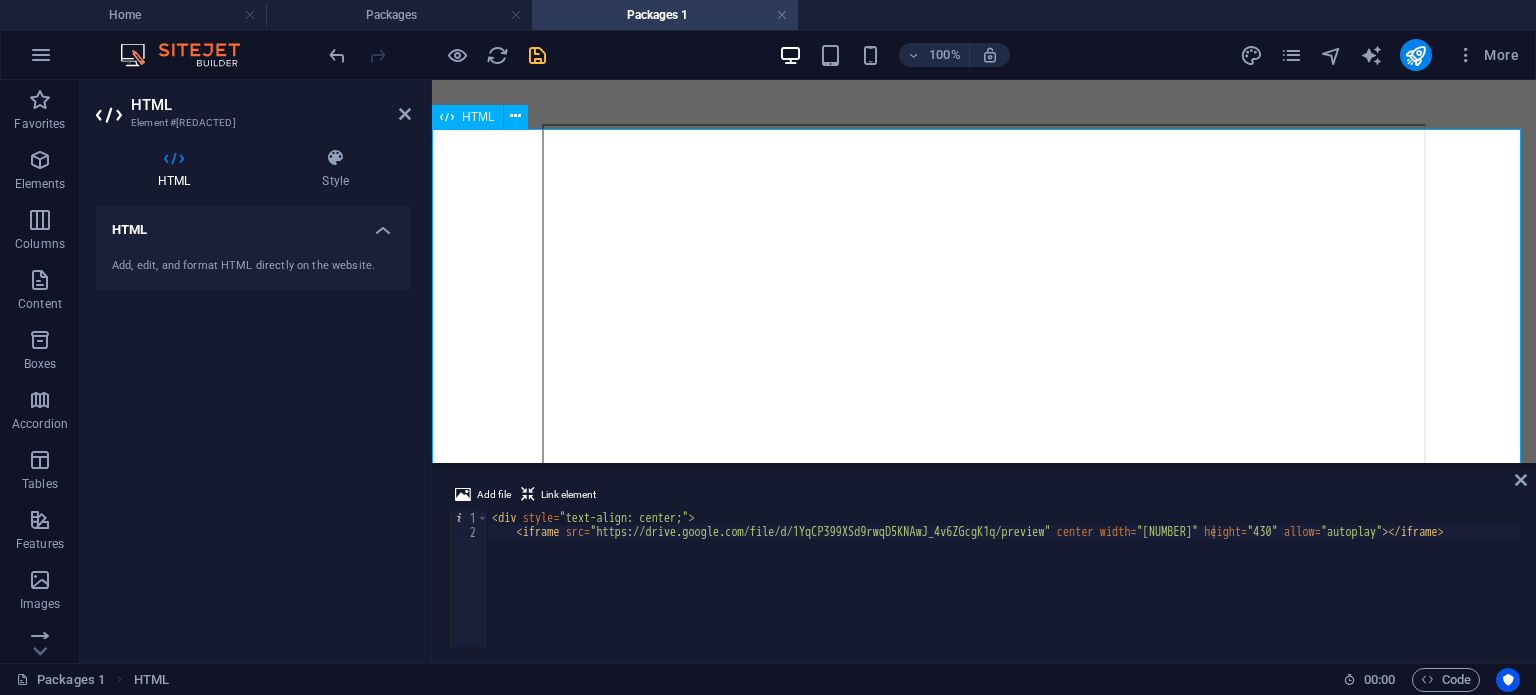 click at bounding box center [984, 343] 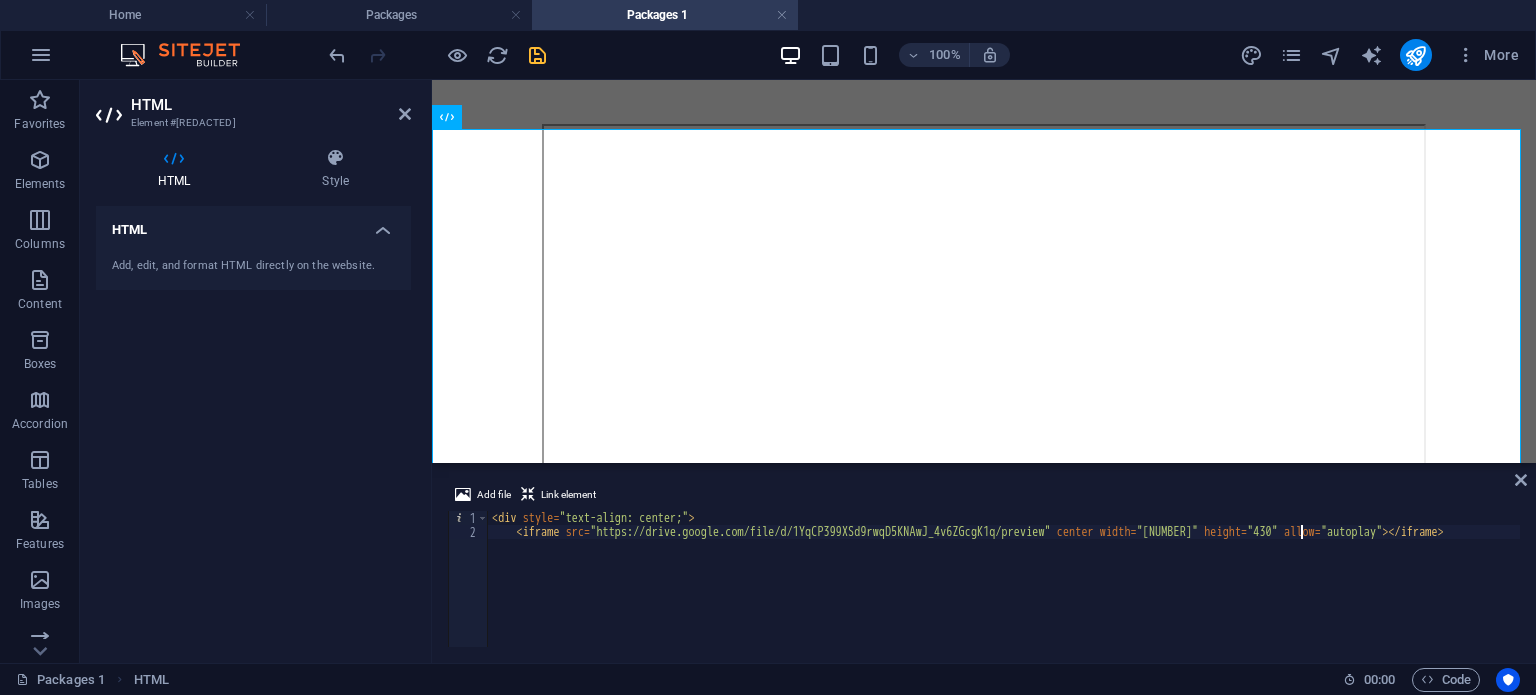 click on "< div   style = "text-align: center;" >      < iframe   src = "https://drive.google.com/file/d/1YqCP399XSd9rwqD5KNAwJ_4v6ZGcgK1q/preview"   center   width = "880"   height = "430"   allow = "autoplay" > </ iframe >" at bounding box center (1004, 593) 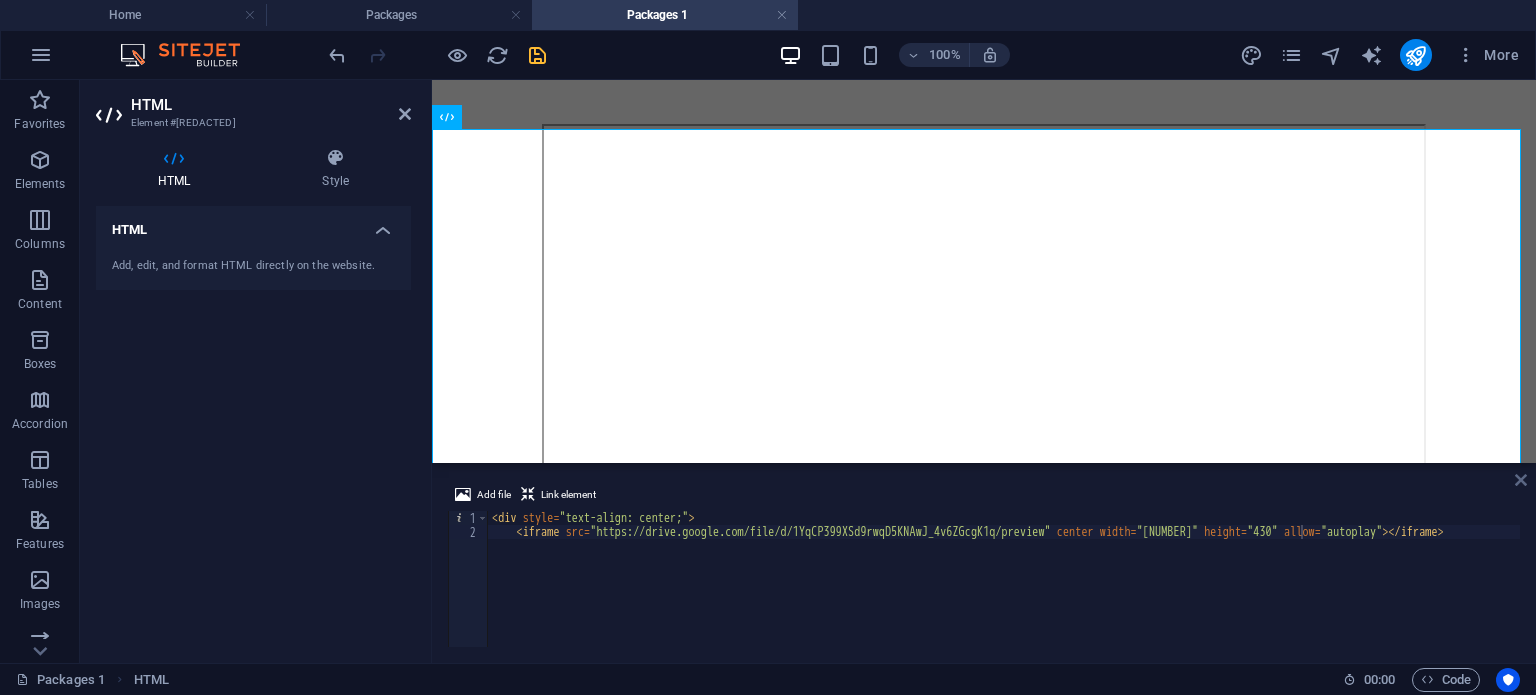 click at bounding box center (1521, 480) 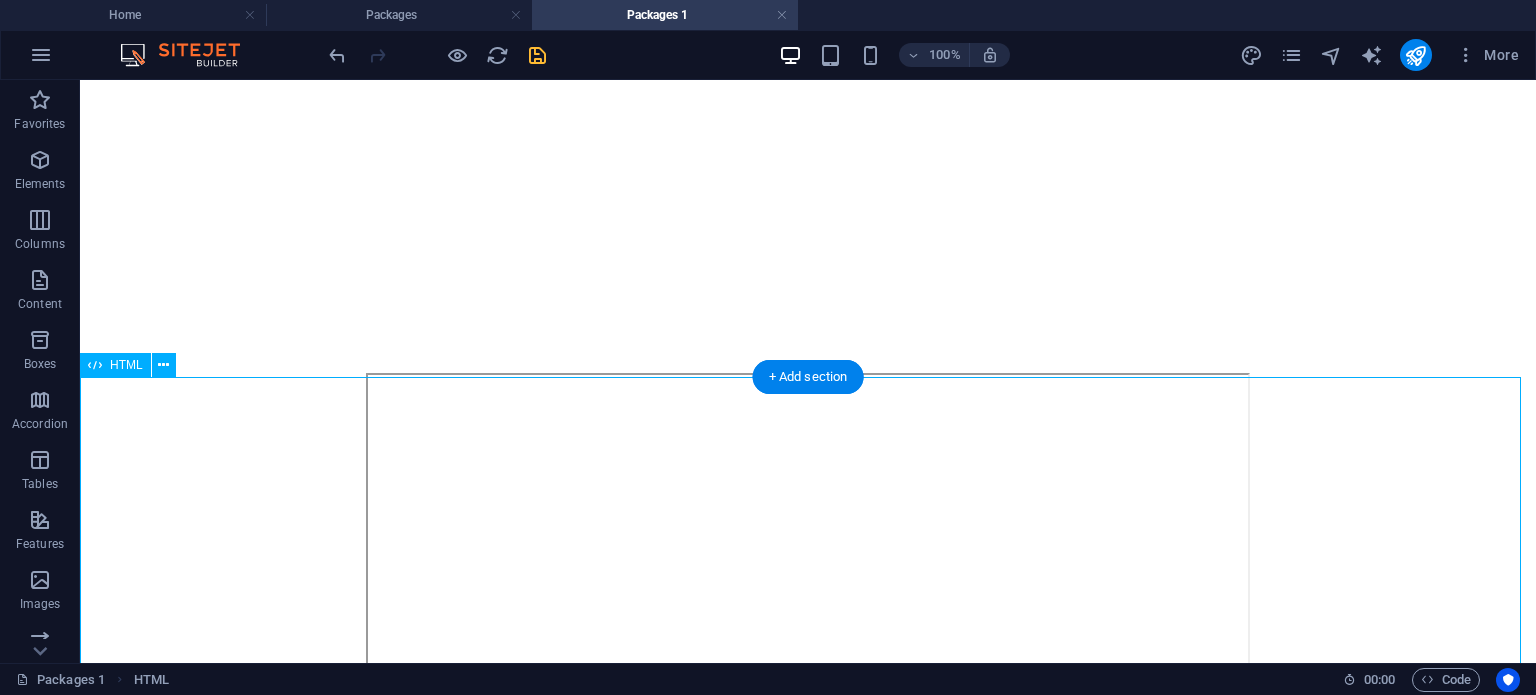 scroll, scrollTop: 620, scrollLeft: 0, axis: vertical 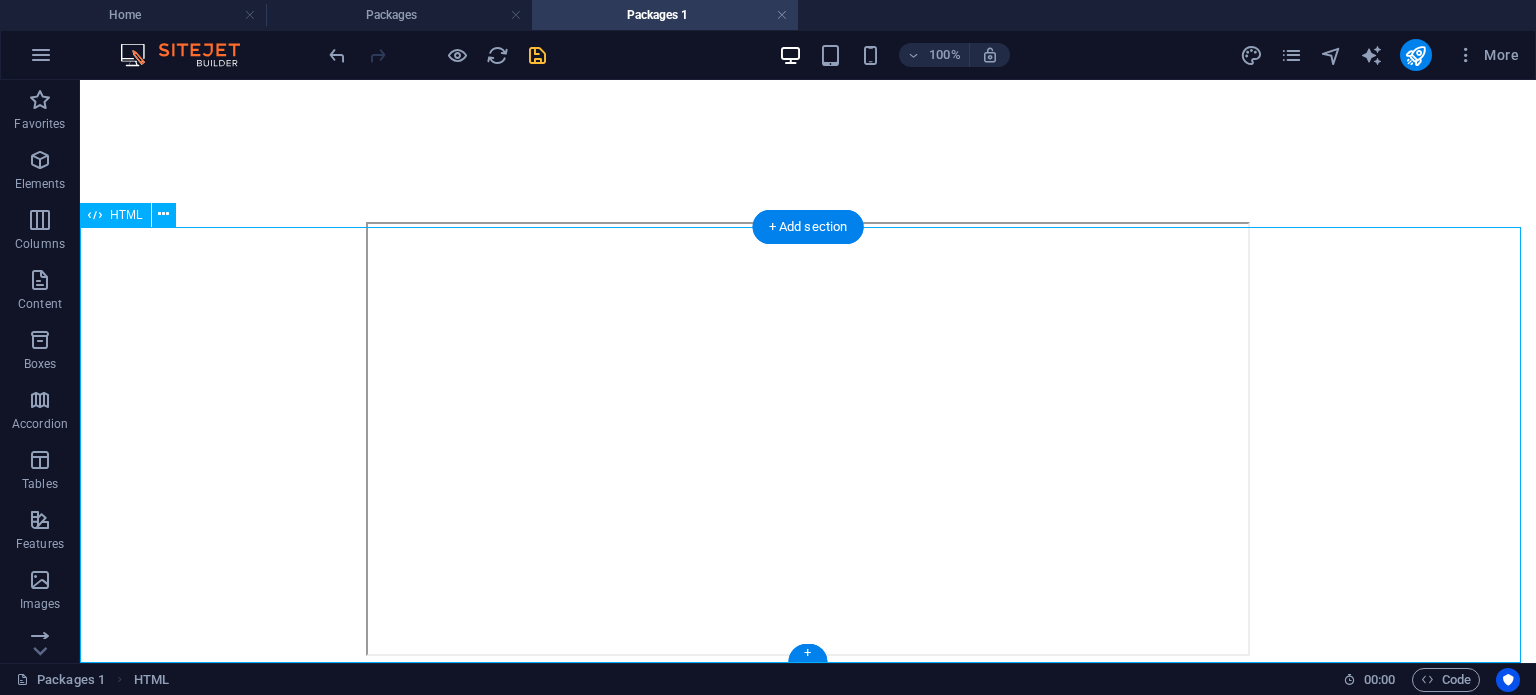 click at bounding box center (808, 441) 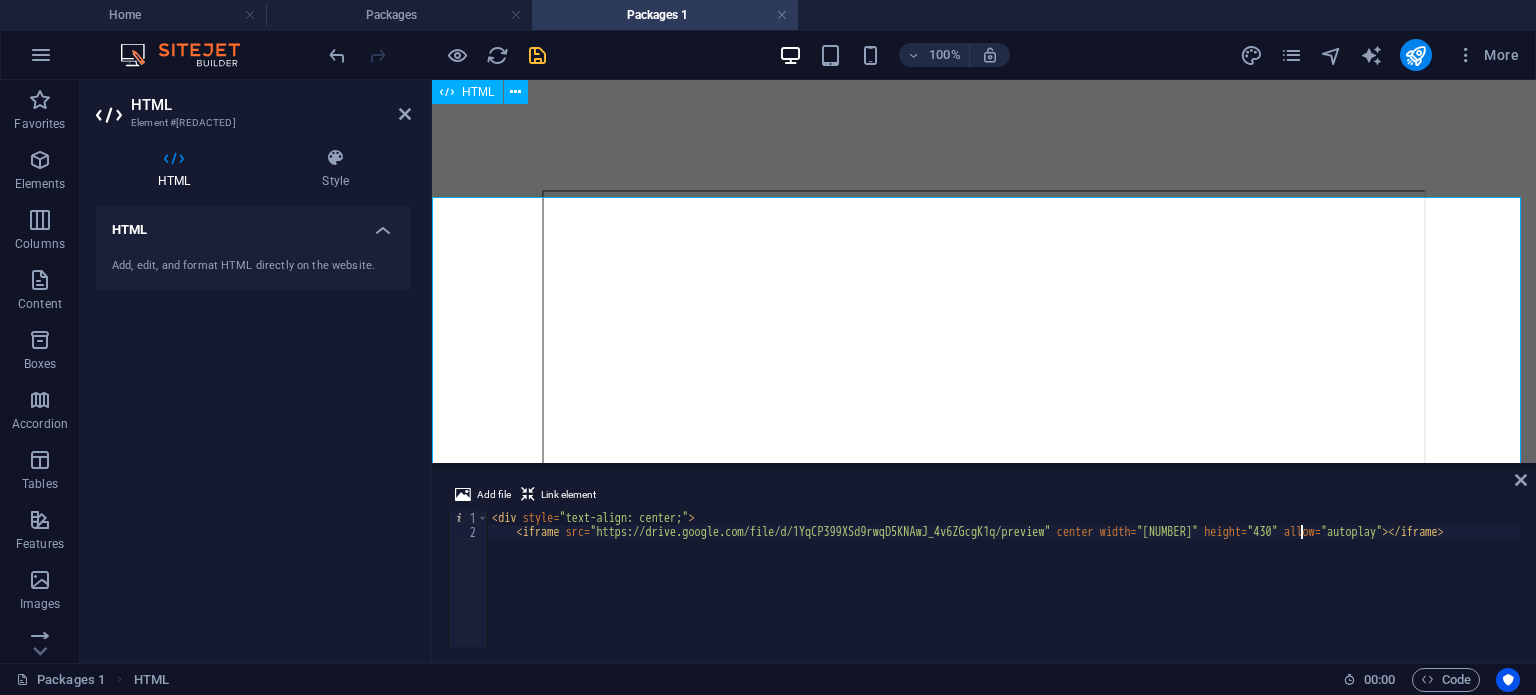 scroll, scrollTop: 490, scrollLeft: 0, axis: vertical 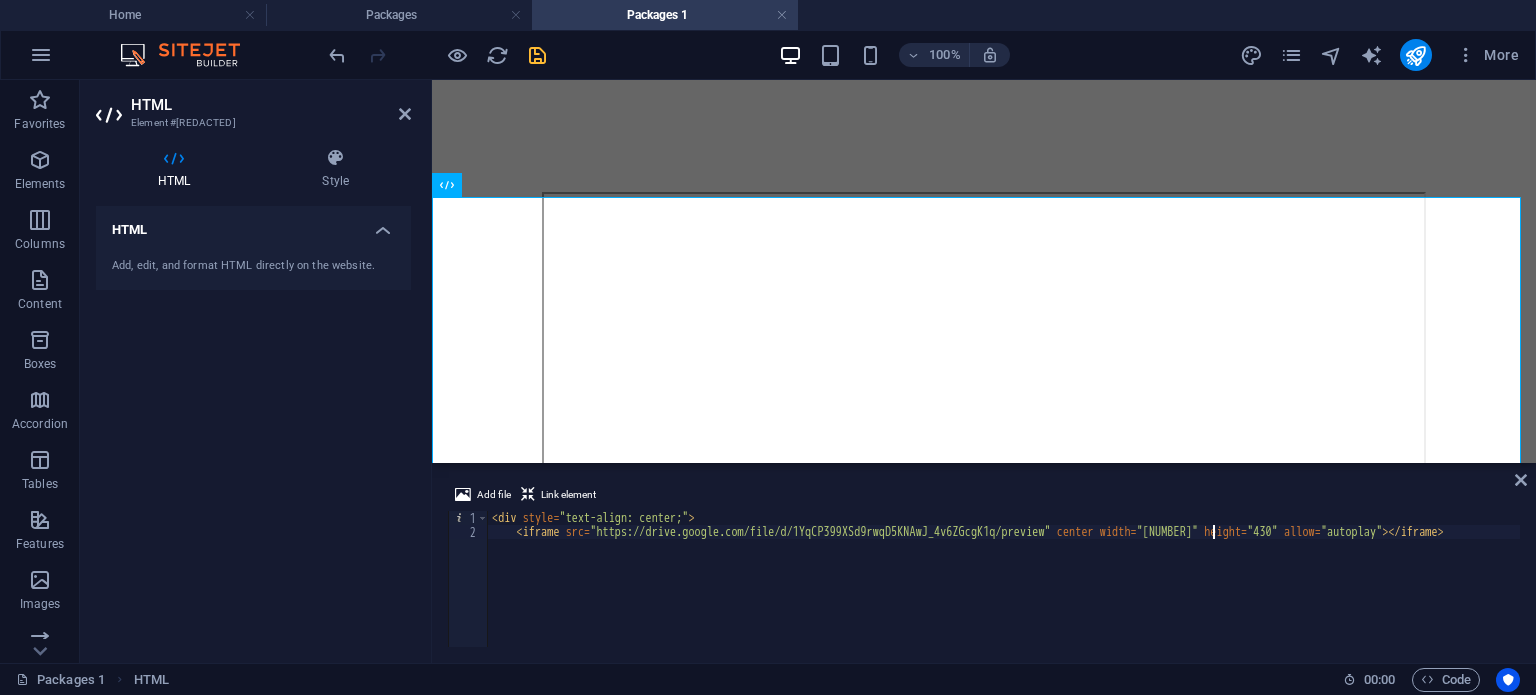 click on "< div   style = "text-align: center;" >      < iframe   src = "https://drive.google.com/file/d/1YqCP399XSd9rwqD5KNAwJ_4v6ZGcgK1q/preview"   center   width = "880"   height = "430"   allow = "autoplay" > </ iframe >" at bounding box center (1004, 593) 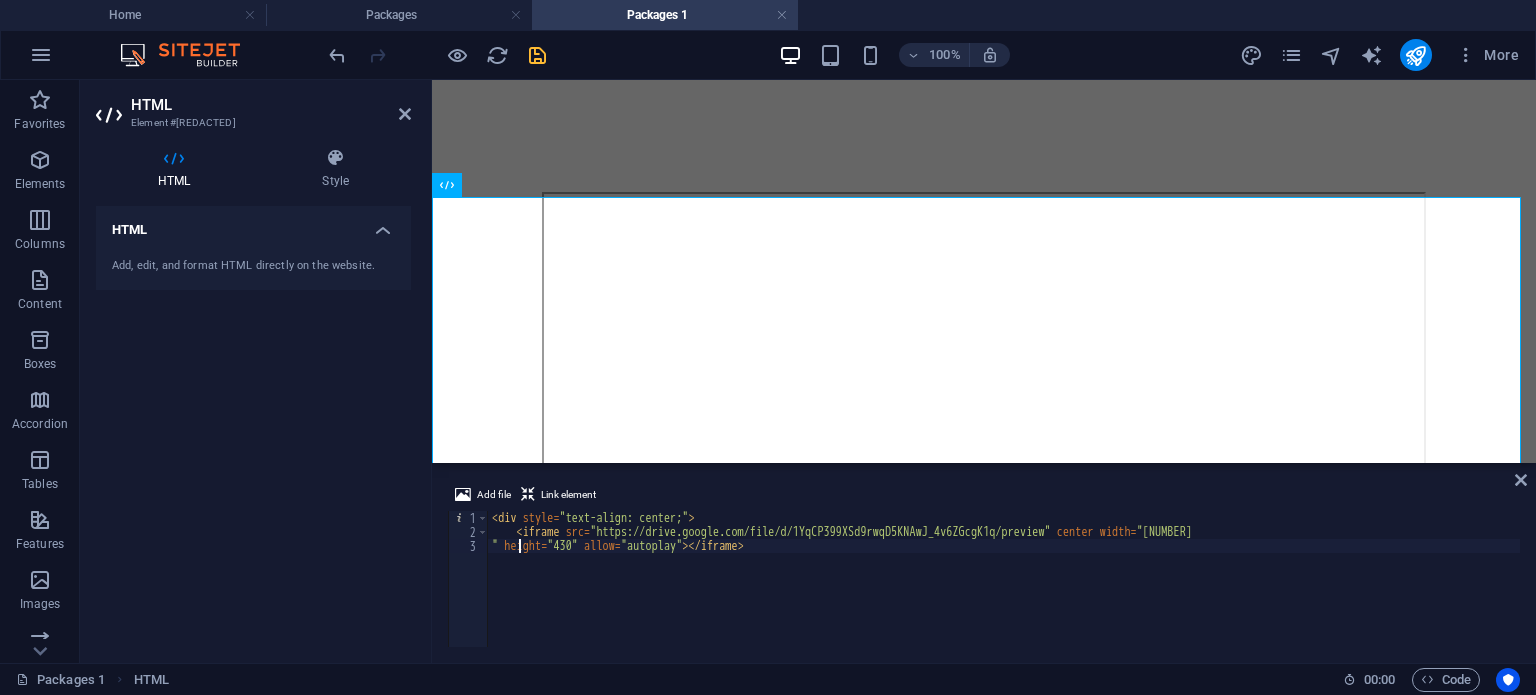 scroll, scrollTop: 0, scrollLeft: 2, axis: horizontal 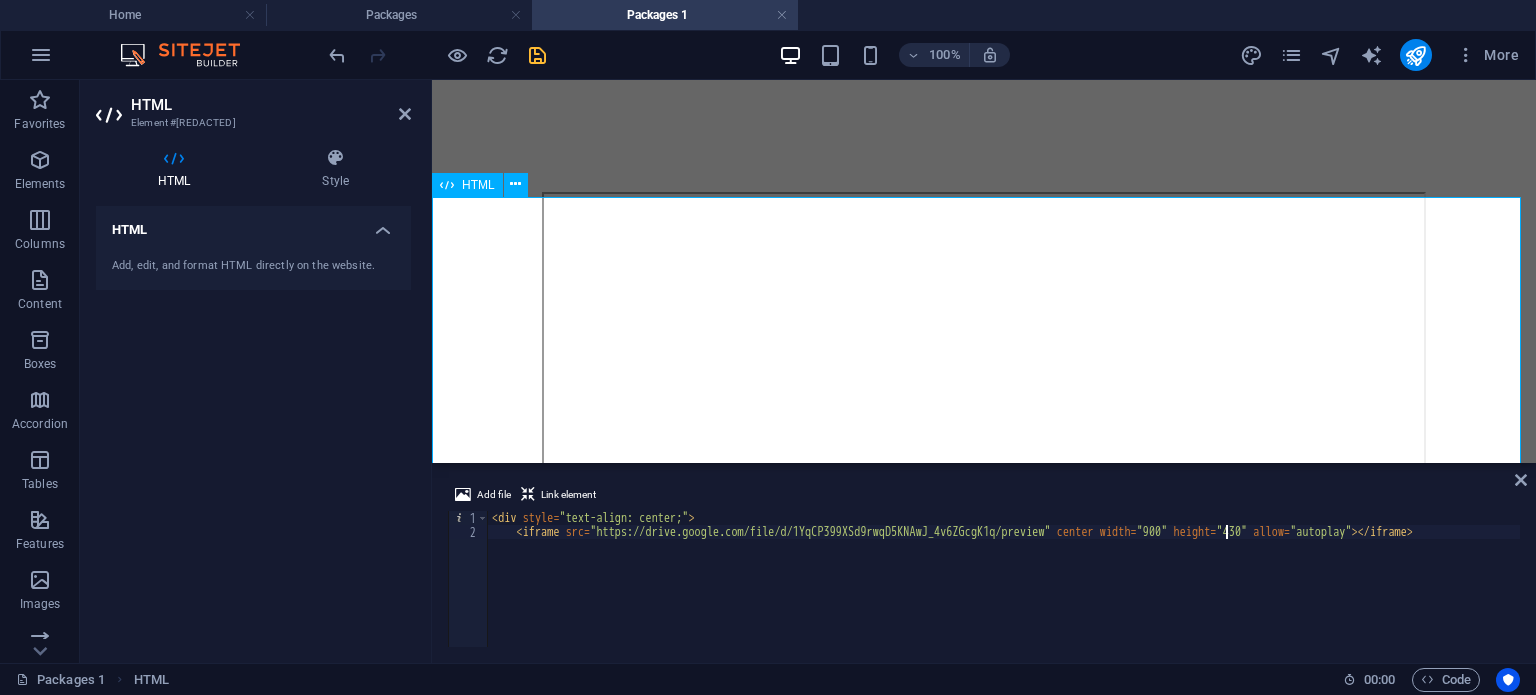 type on "<iframe src="https://drive.google.com/file/d/1YqCP399XSd9rwqD5KNAwJ_4v6ZGcgK1q/preview" center width="900" height="430" allow="autoplay"></iframe>" 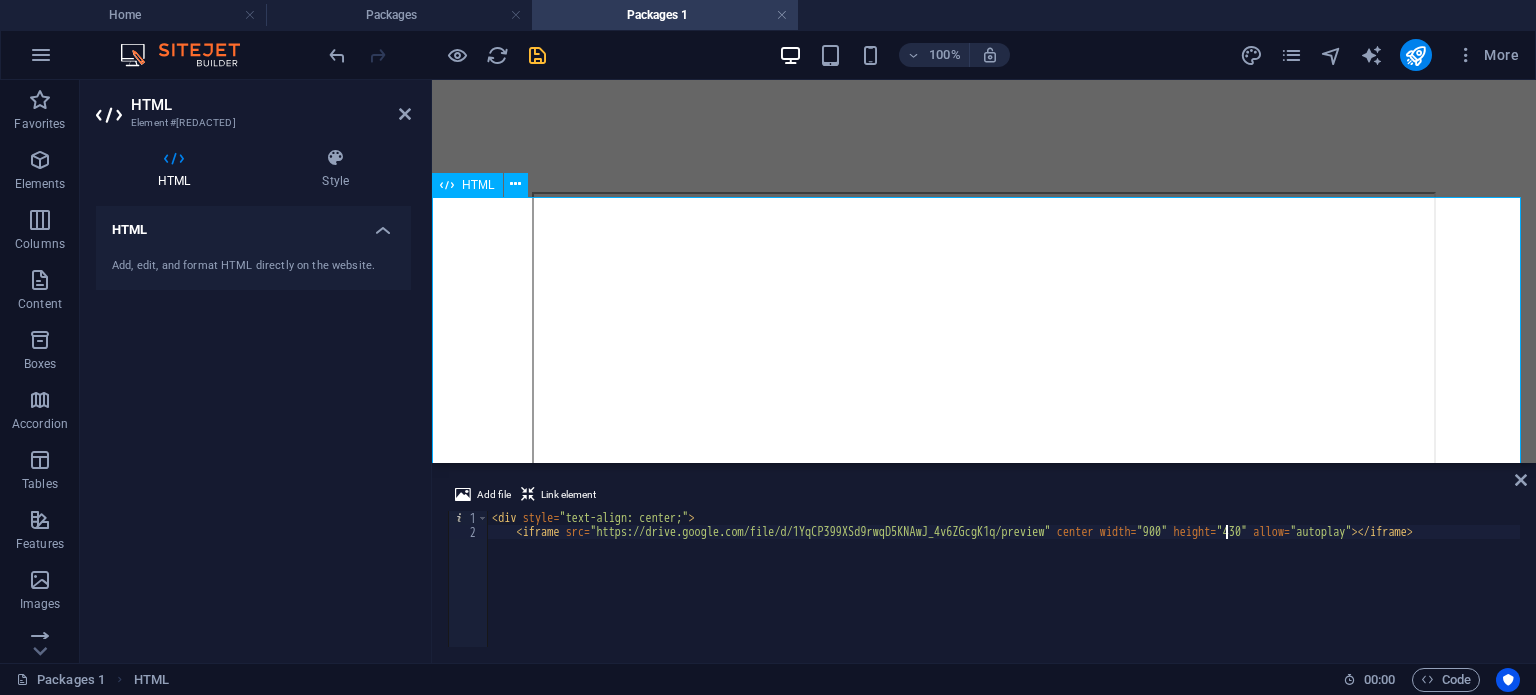 click at bounding box center (984, 411) 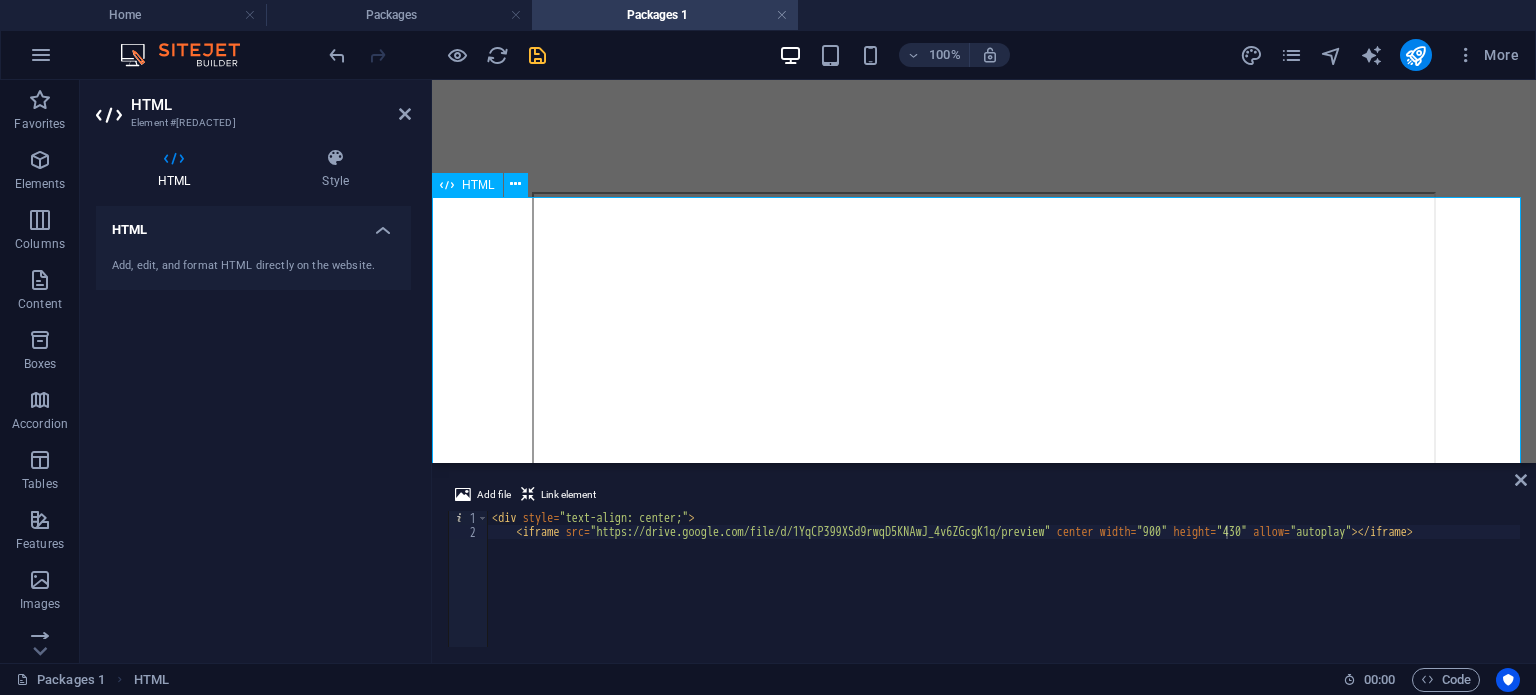click at bounding box center [984, 411] 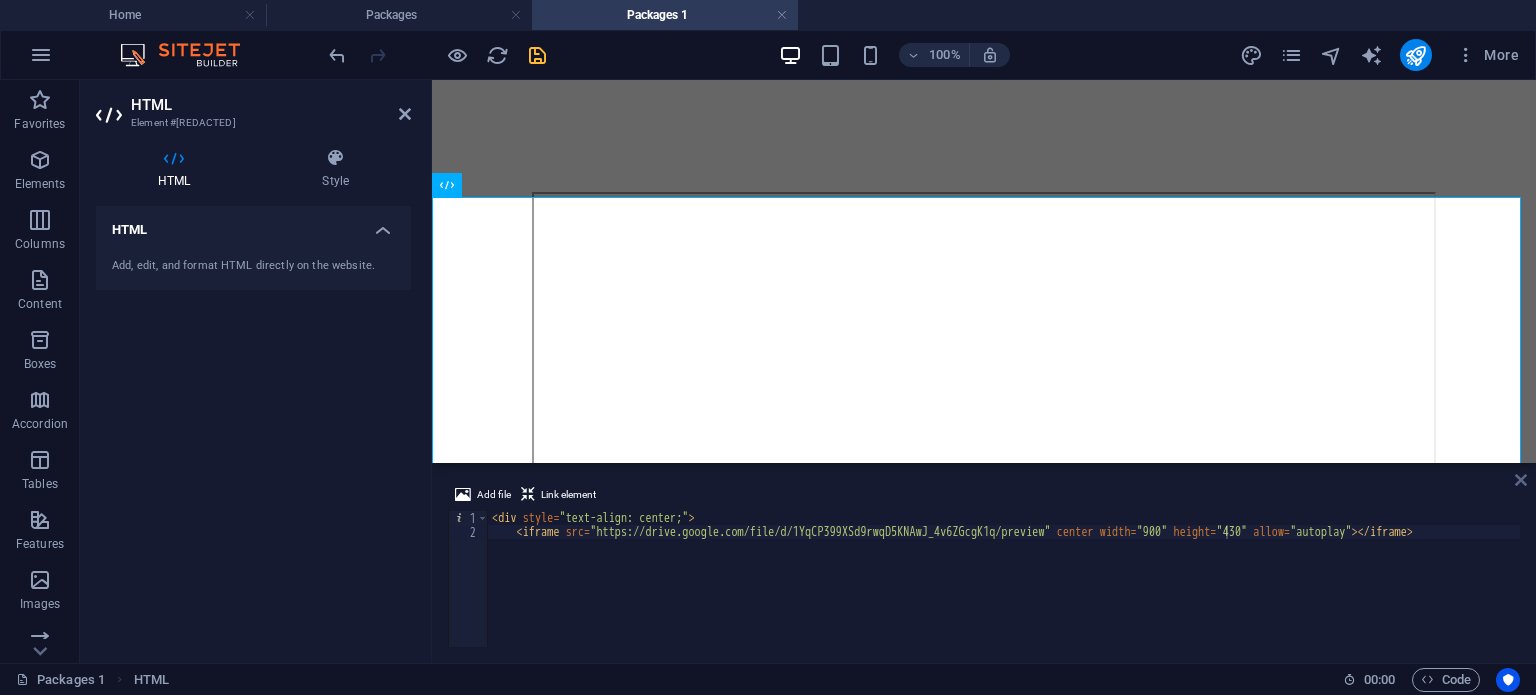 click at bounding box center [1521, 480] 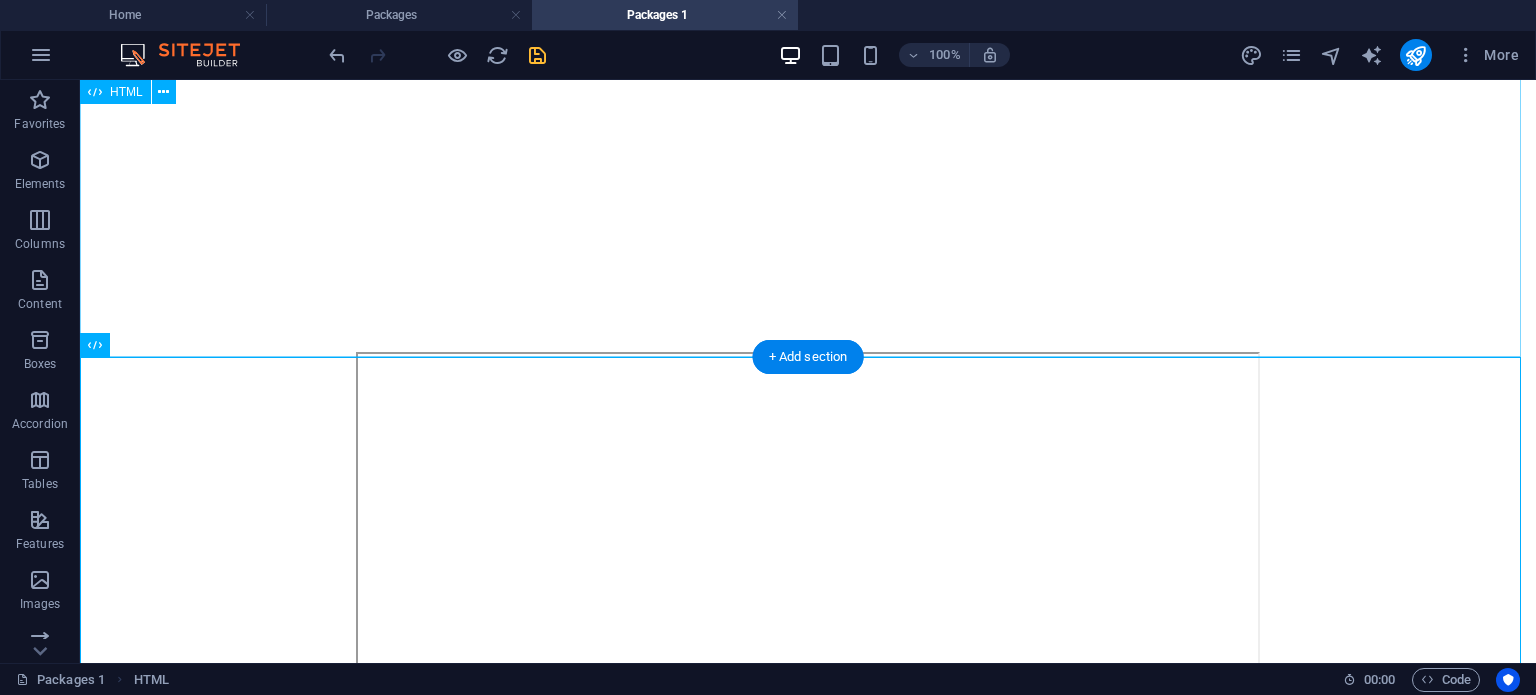 click at bounding box center (808, 119) 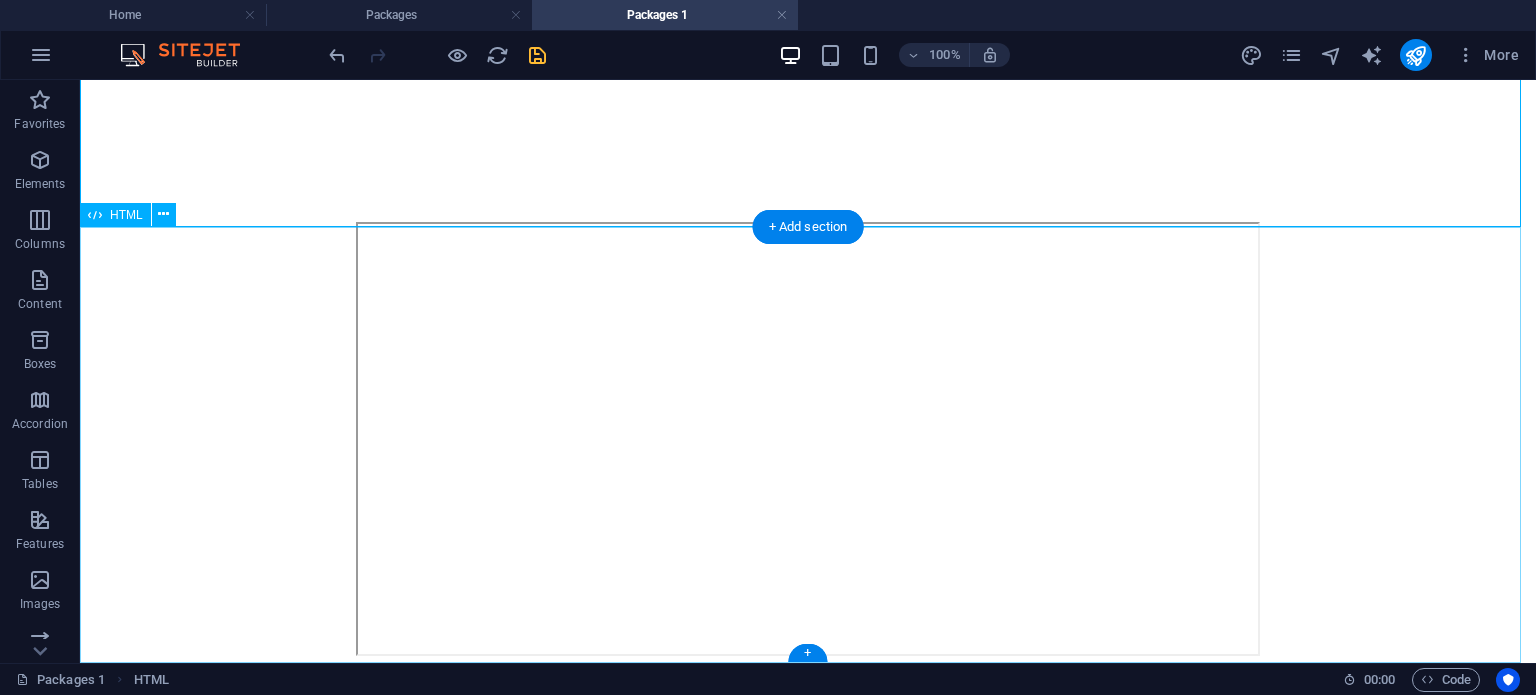 scroll, scrollTop: 618, scrollLeft: 0, axis: vertical 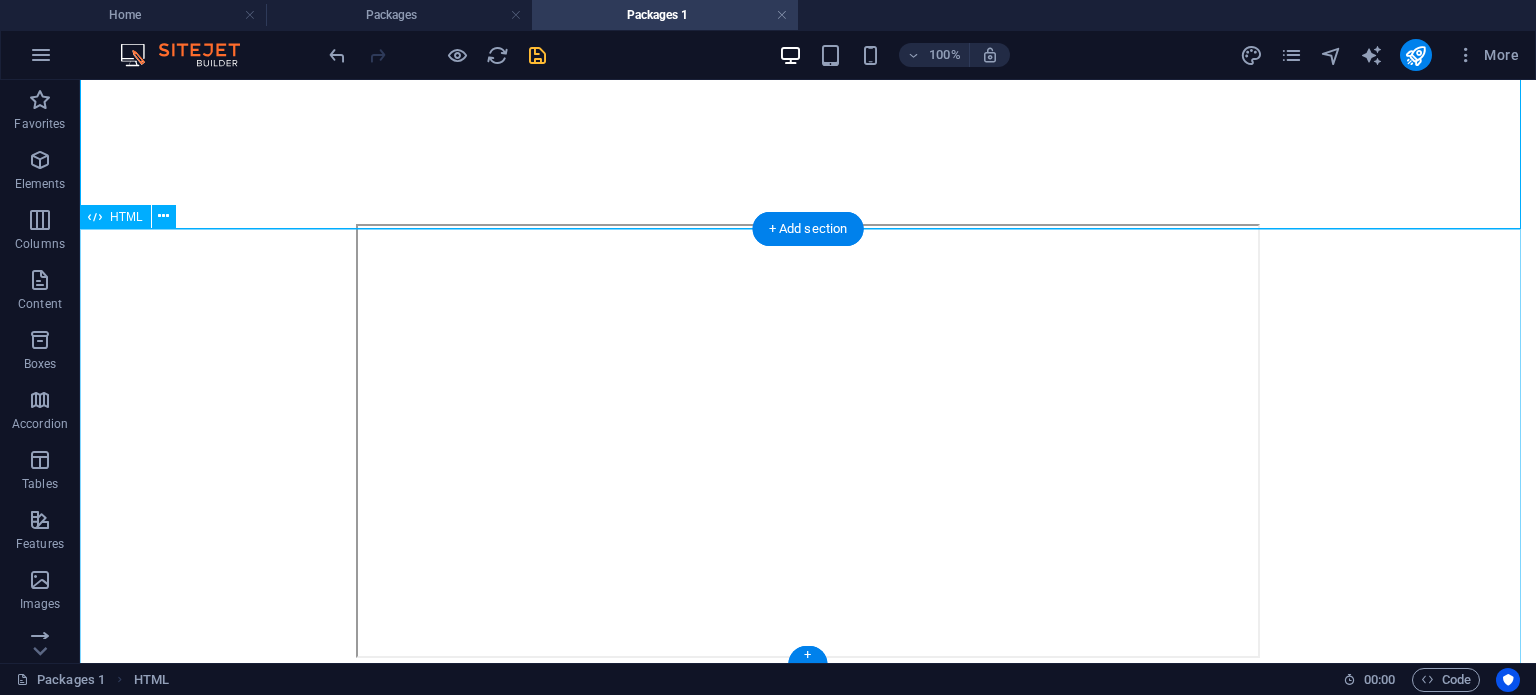 click at bounding box center [808, 443] 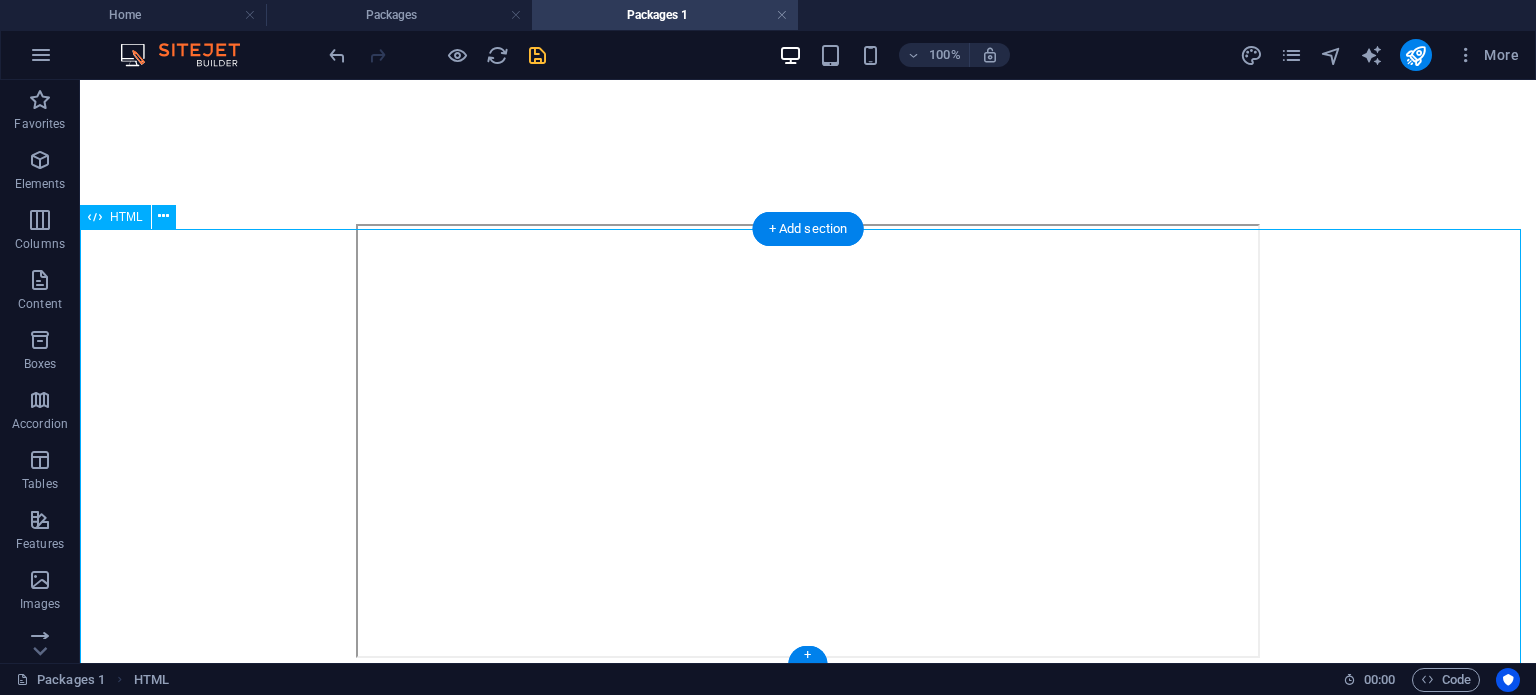 click at bounding box center (808, 443) 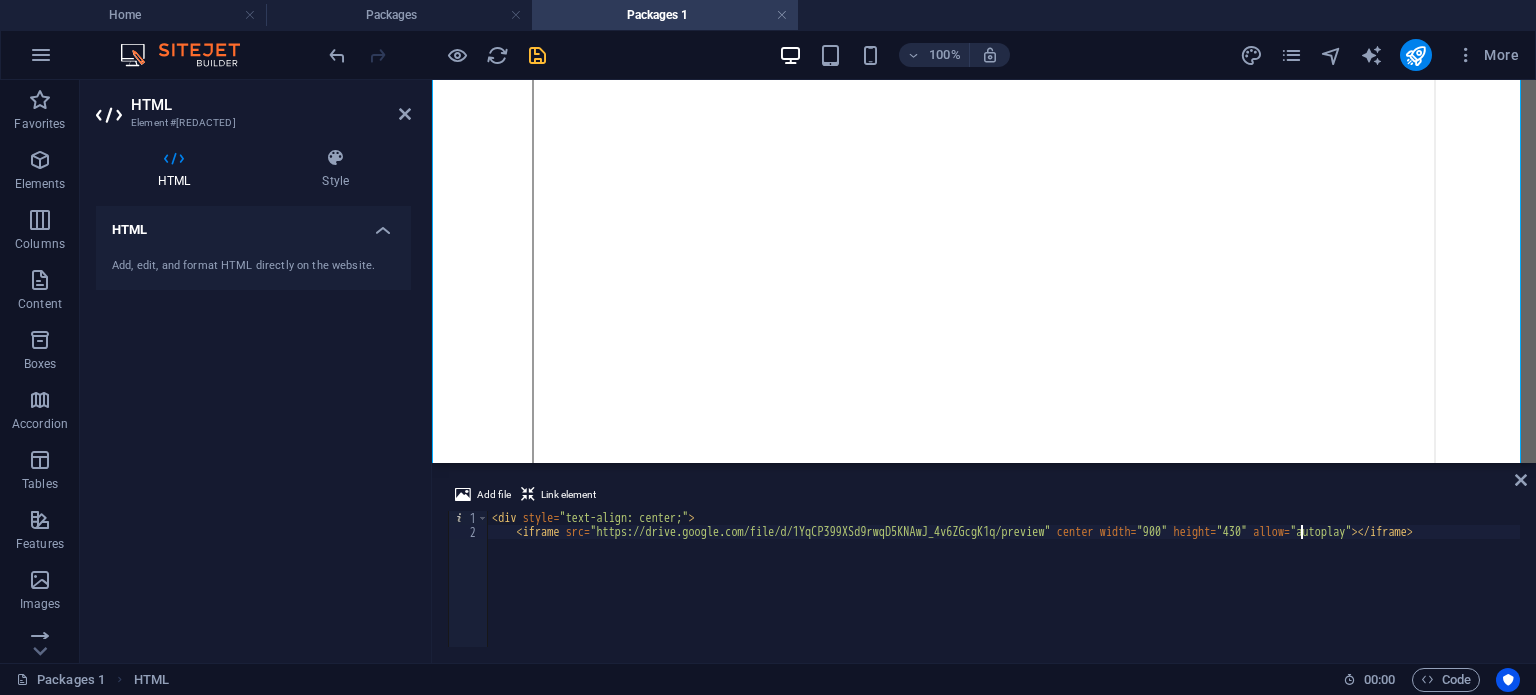 click on "< div   style = "text-align: center;" >      < iframe   src = "https://drive.google.com/file/d/1YqCP399XSd9rwqD5KNAwJ_4v6ZGcgK1q/preview"   center   width = "900"   height = "430"   allow = "autoplay" > </ iframe >" at bounding box center [1004, 593] 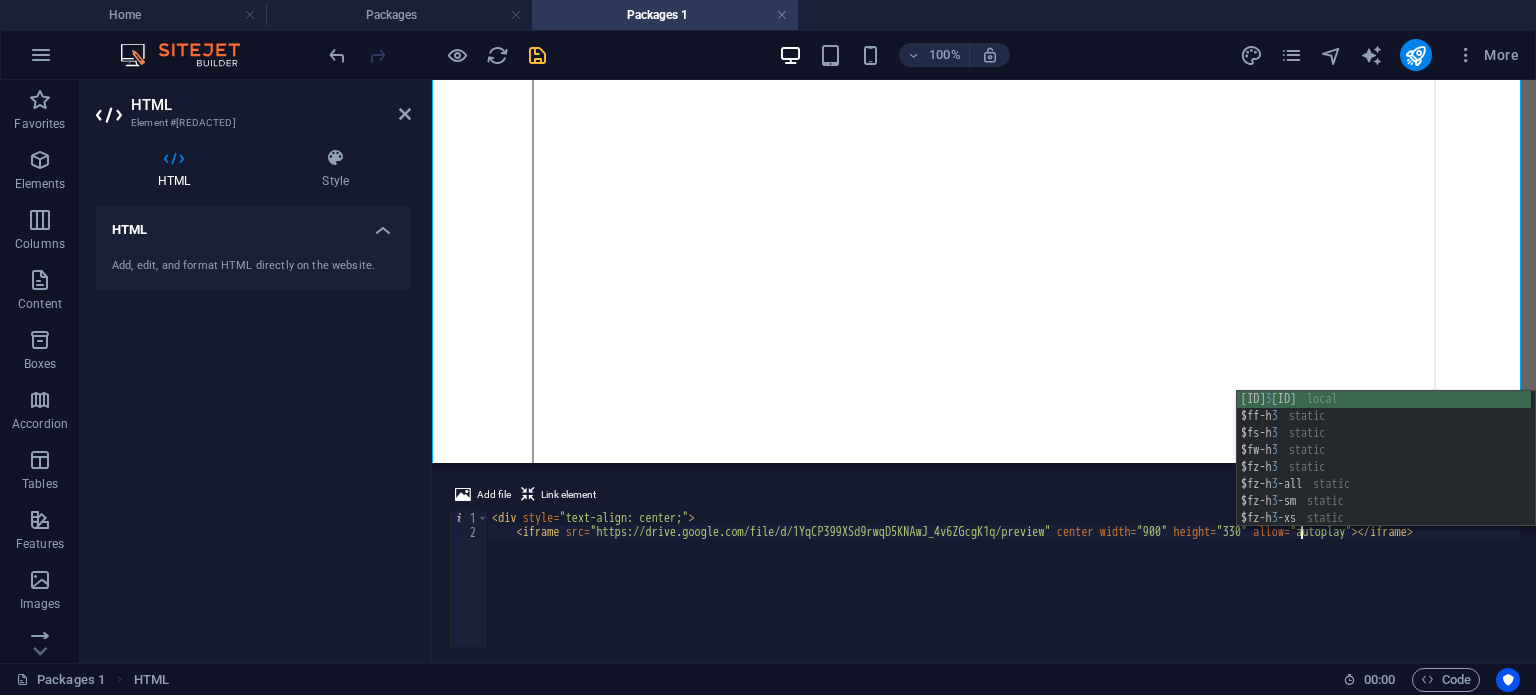 scroll, scrollTop: 0, scrollLeft: 66, axis: horizontal 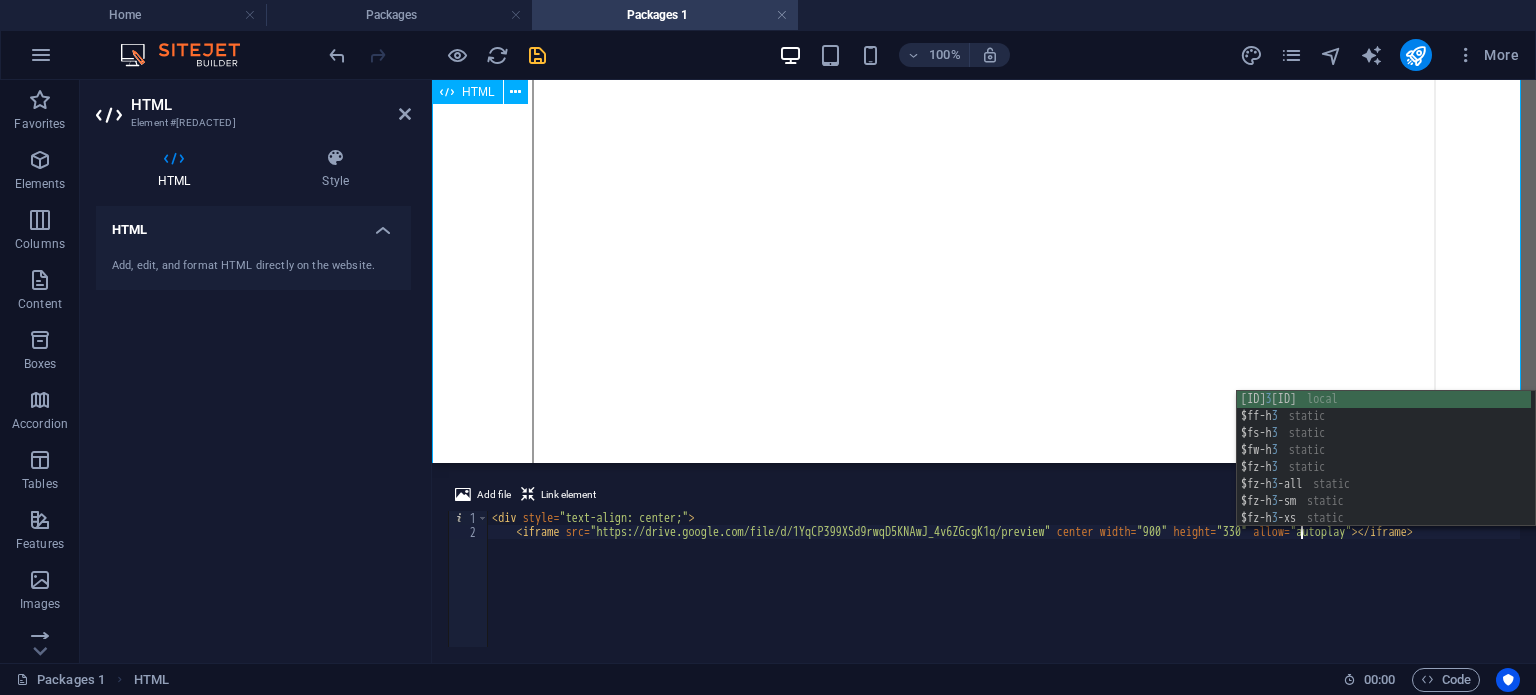 type on "<iframe src="https://drive.google.com/file/d/1YqCP399XSd9rwqD5KNAwJ_4v6ZGcgK1q/preview" center width="900" height="330" allow="autoplay"></iframe>" 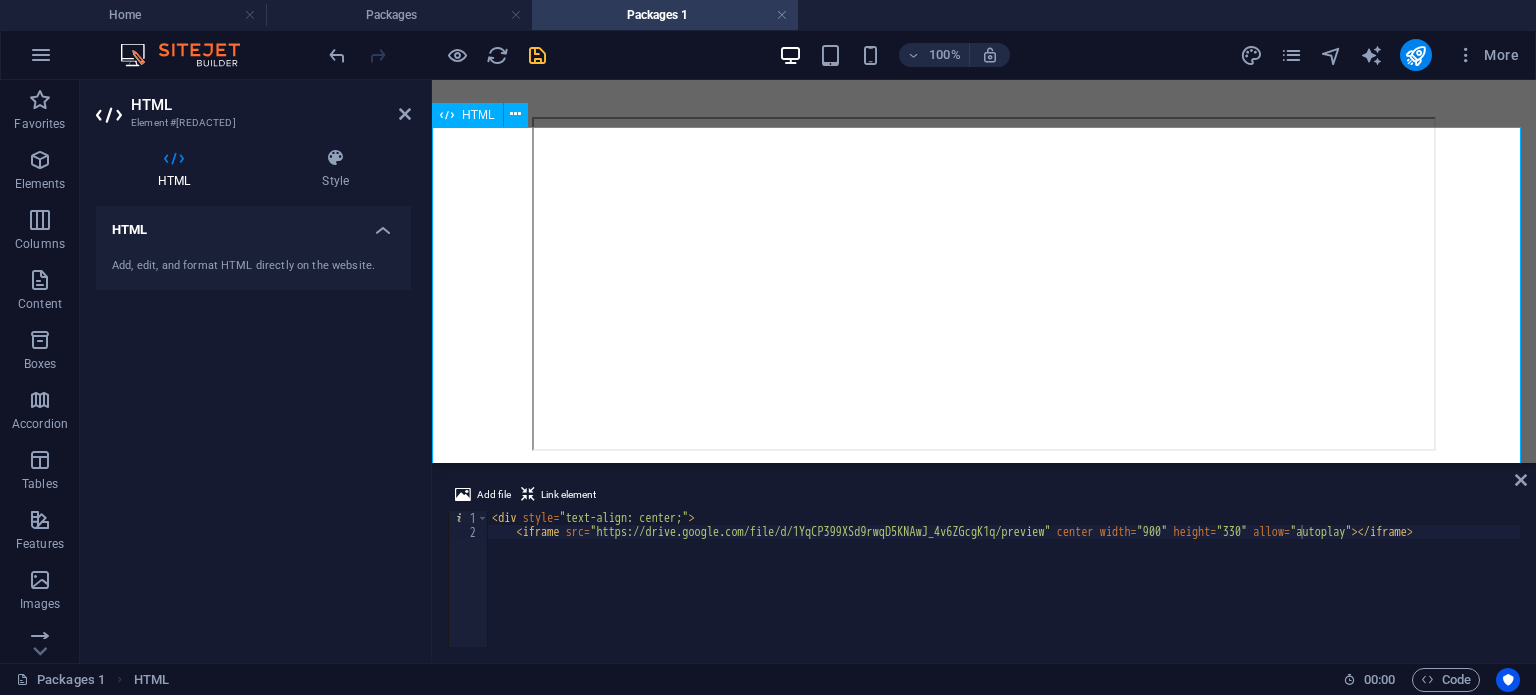 scroll, scrollTop: 560, scrollLeft: 0, axis: vertical 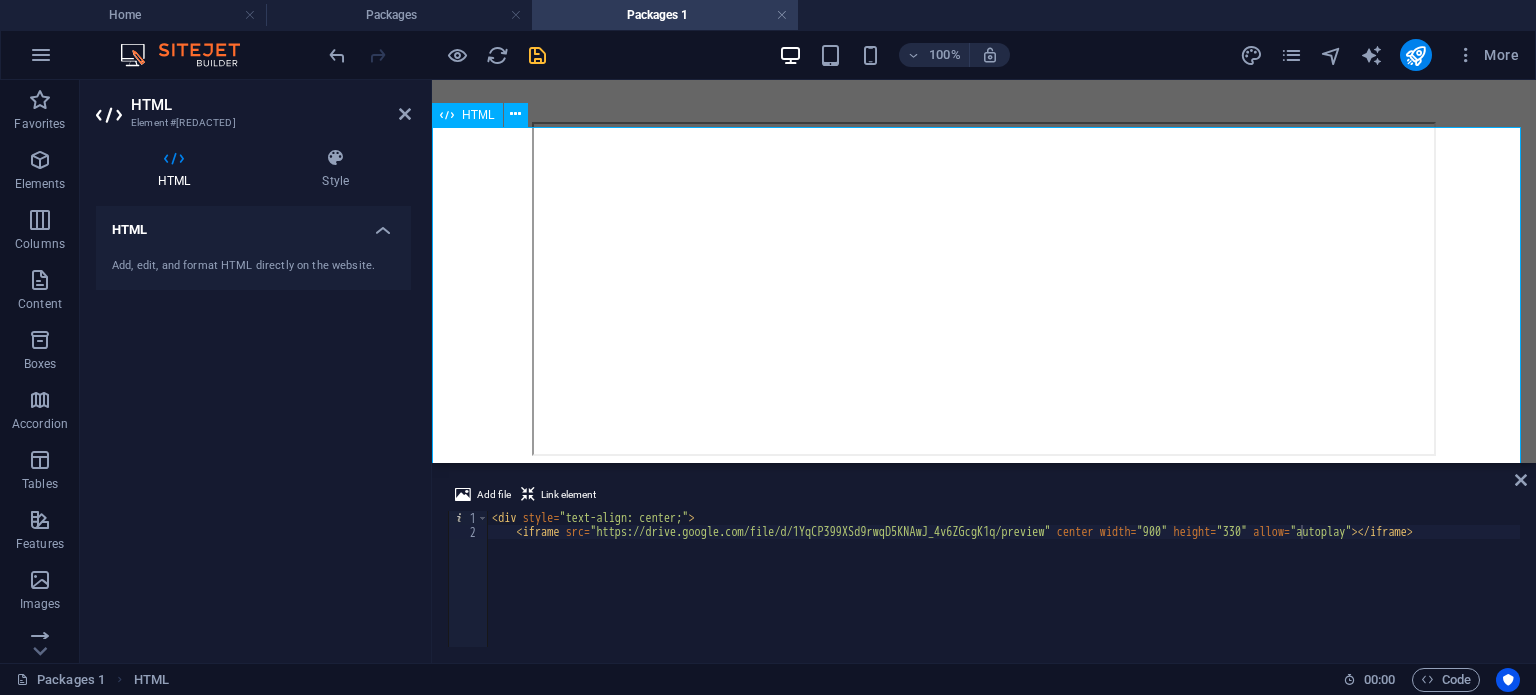 click at bounding box center [984, 291] 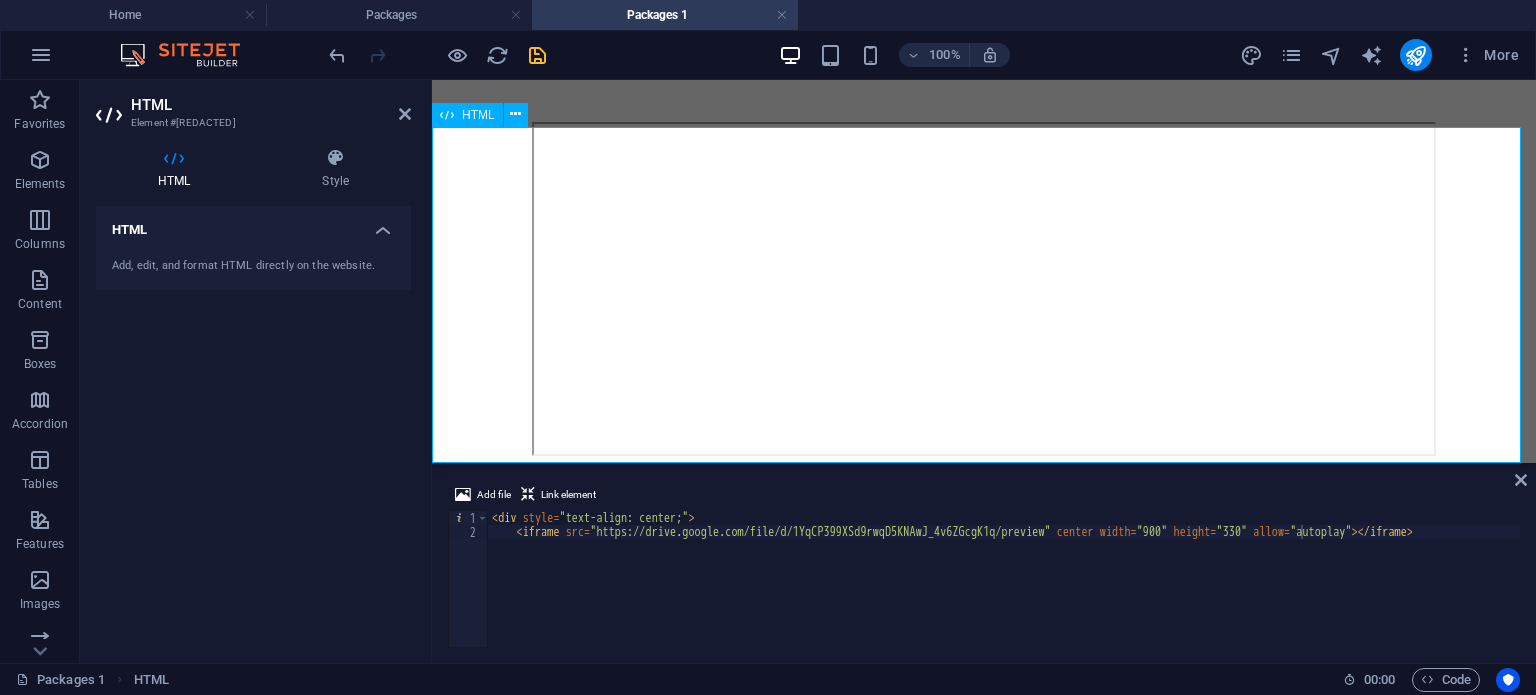 click at bounding box center (984, 291) 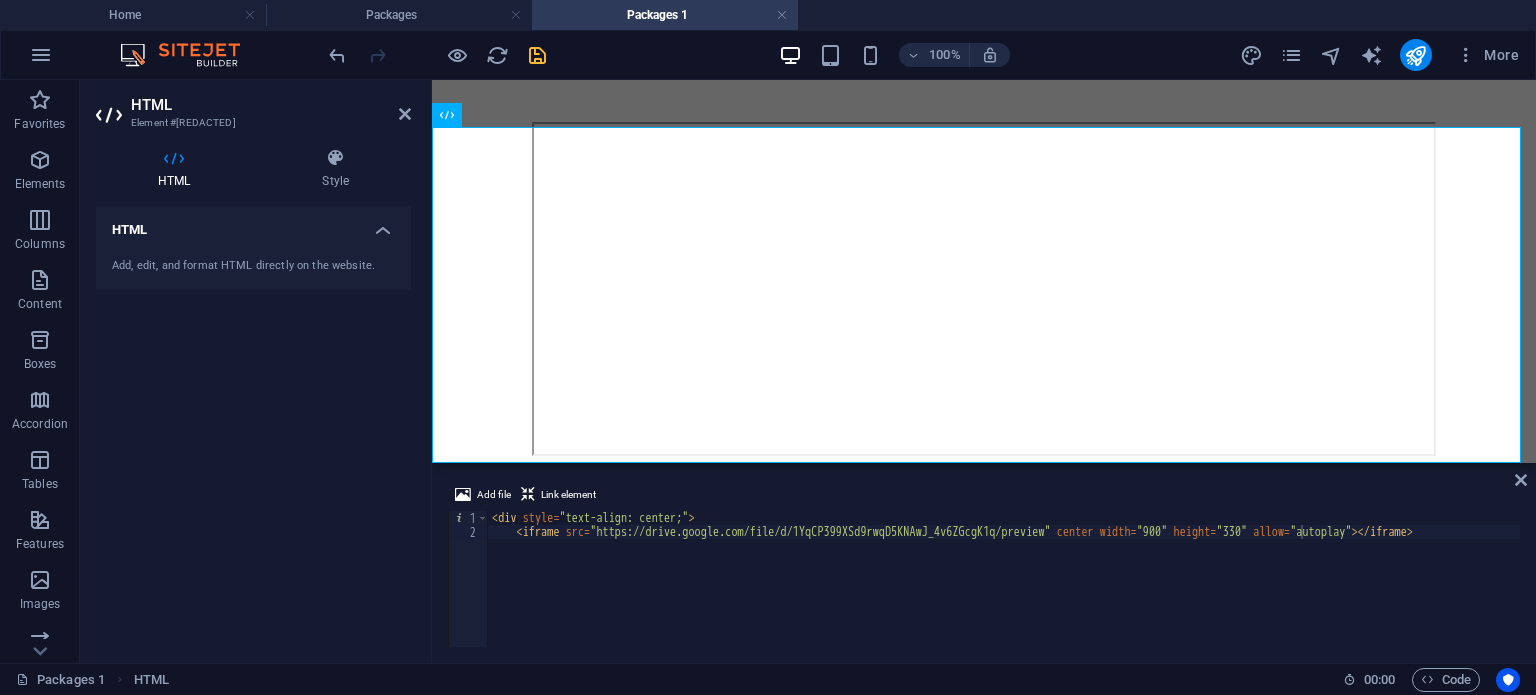 click on "Add file Link element <iframe src="https://drive.google.com/file/d/1YqCP399XSd9rwqD5KNAwJ_4v6ZGcgK1q/preview" center width="900" height="330" allow="autoplay"></iframe> 1 2 < div   style = "text-align: center;" >      < iframe   src = "https://drive.google.com/file/d/1YqCP399XSd9rwqD5KNAwJ_4v6ZGcgK1q/preview"   center   width = "900"   height = "330"   allow = "autoplay" > </ iframe >     הההההההההההההההההההההההההההההההההההההההההההההההההההההההההההההההההההההההההההההההההההההההההההההההההההההההההההההההההההההההההההההההההההההההההההההההההההההההההההההההההההההההההההההההההההההההההההההההההההההההההההההההההההההההההההההההההההההההההההההההההההההההההההההההה" at bounding box center (984, 565) 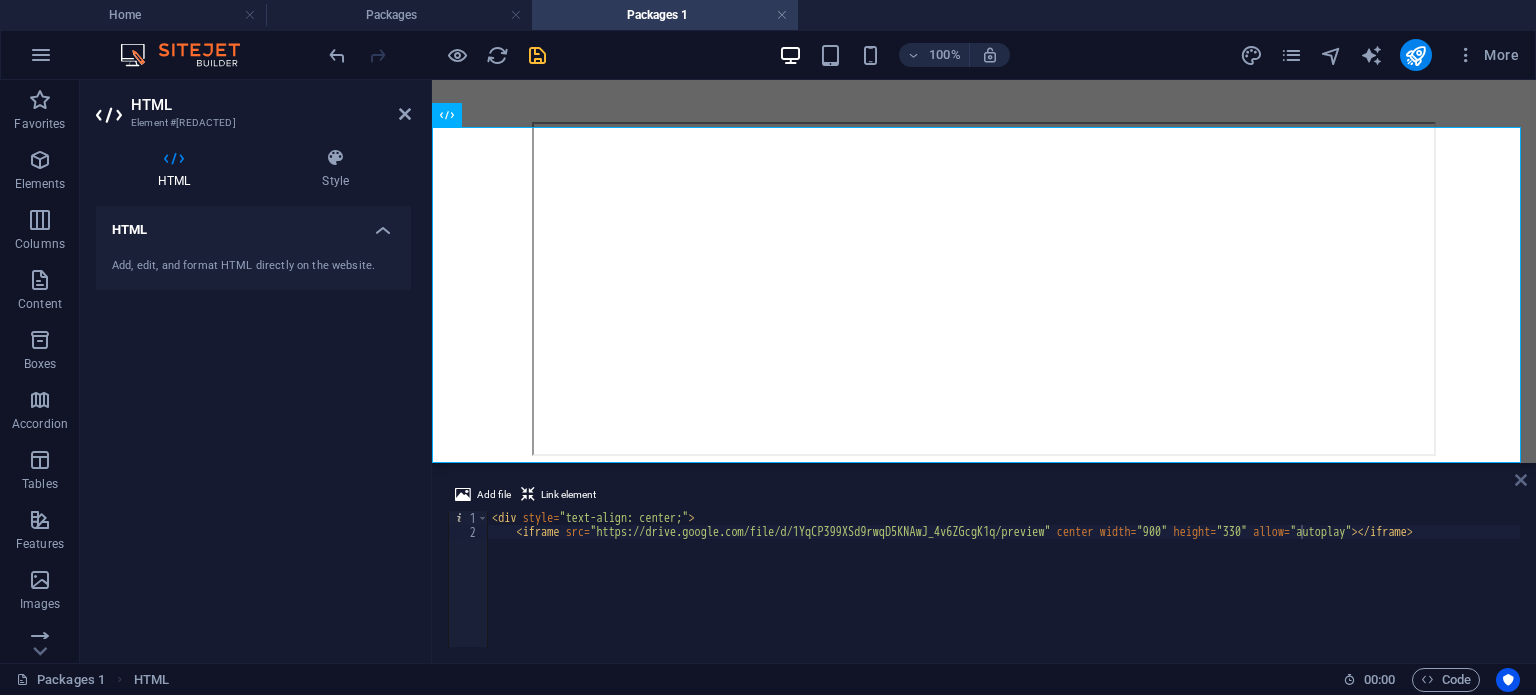 click at bounding box center [1521, 480] 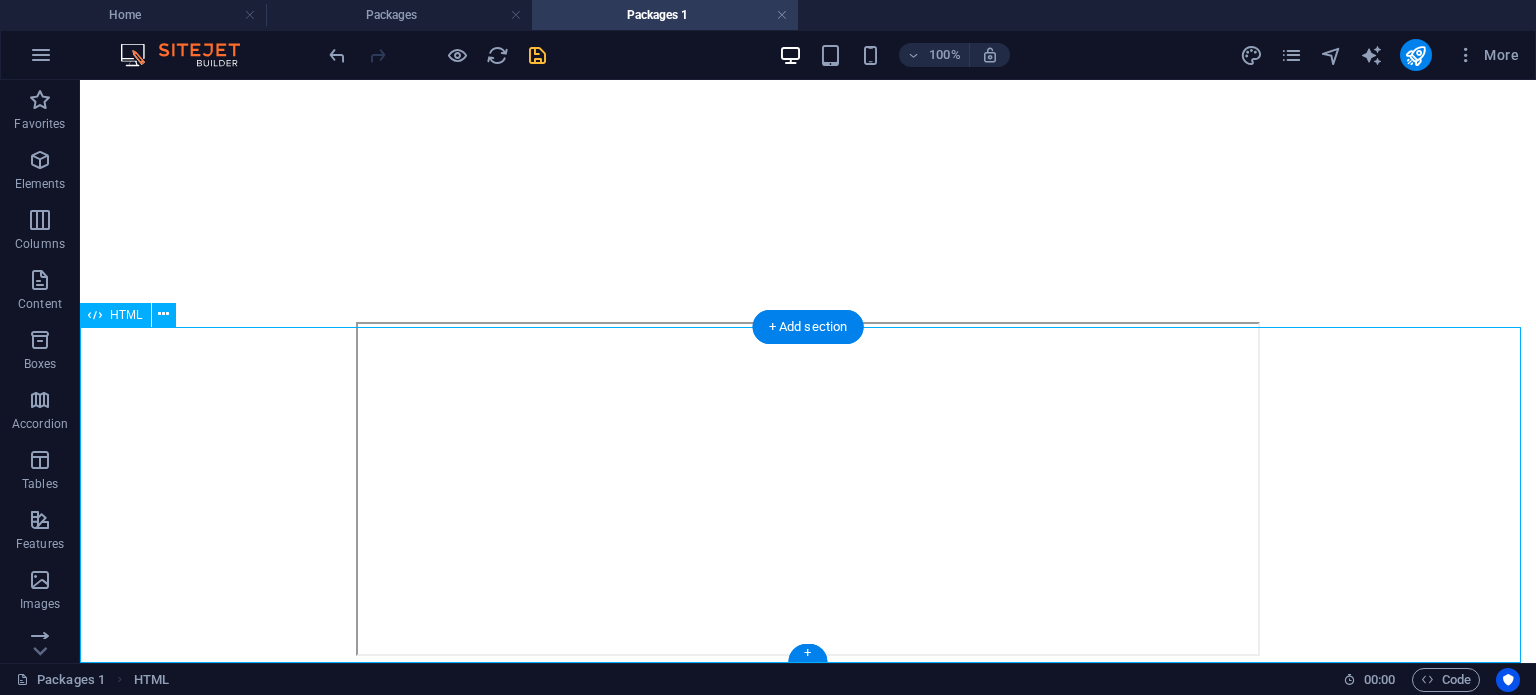 click at bounding box center [808, 491] 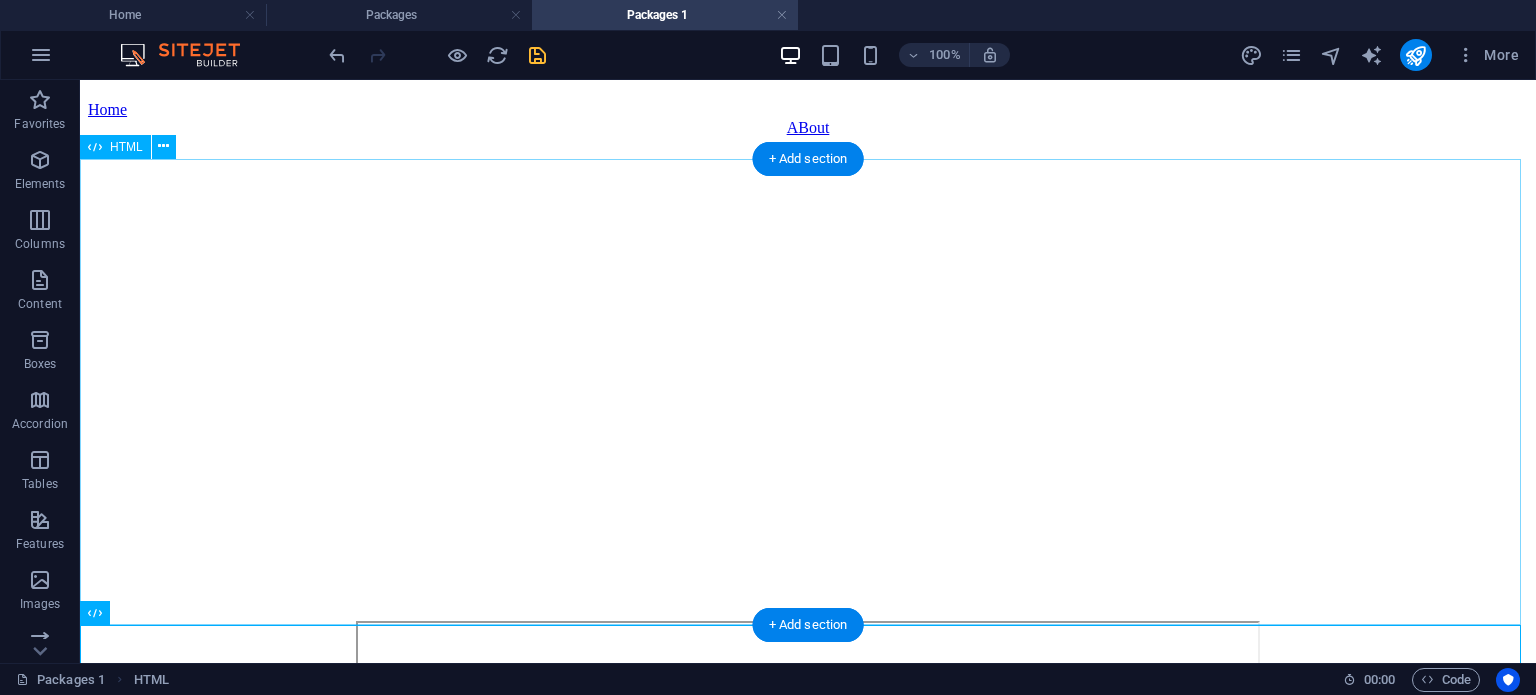 scroll, scrollTop: 520, scrollLeft: 0, axis: vertical 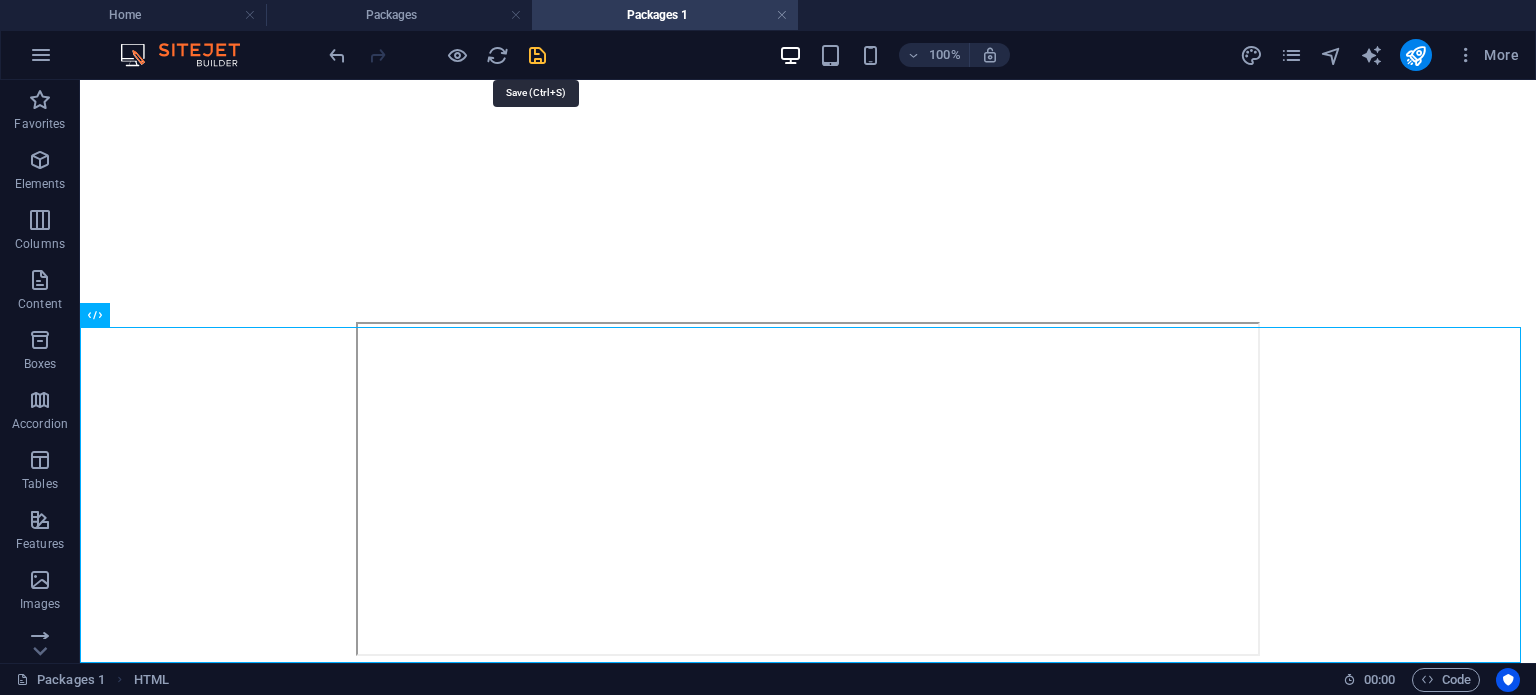 click at bounding box center [537, 55] 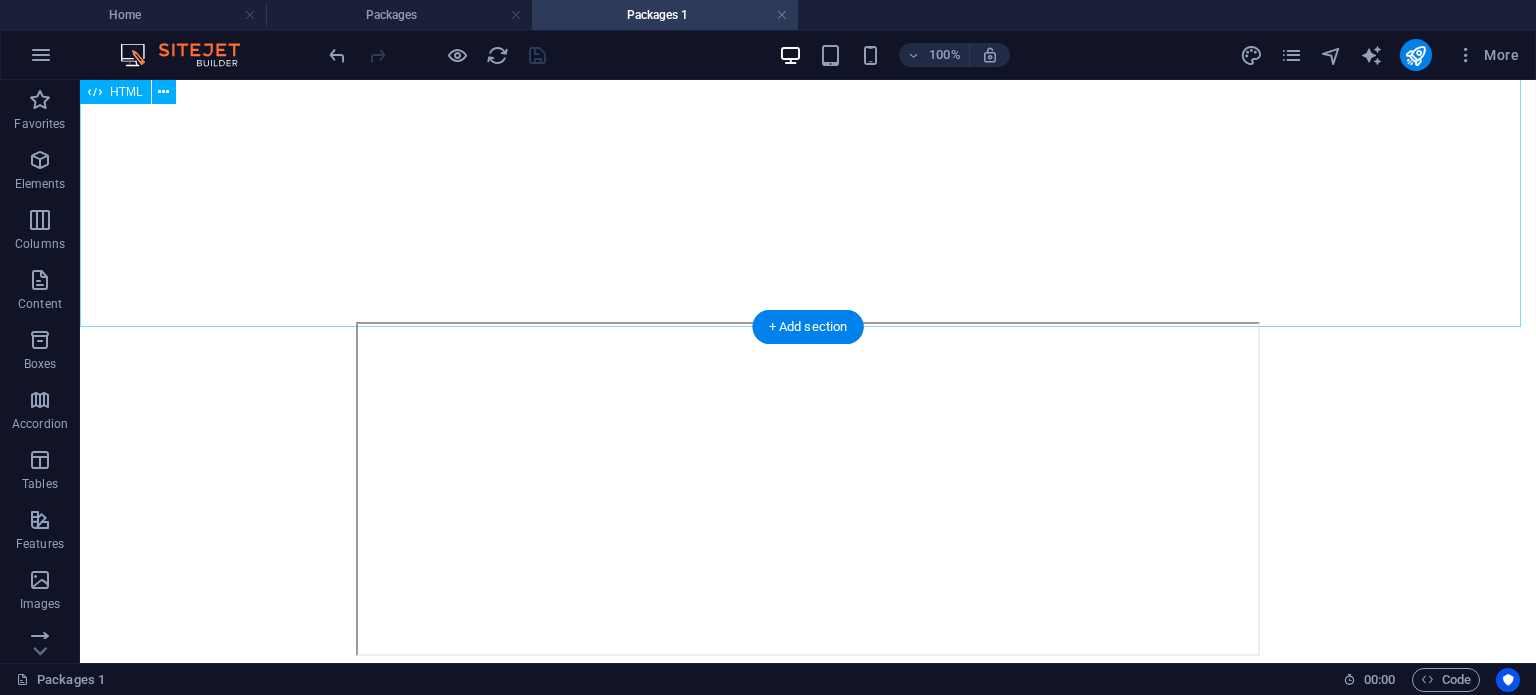 click at bounding box center (808, 89) 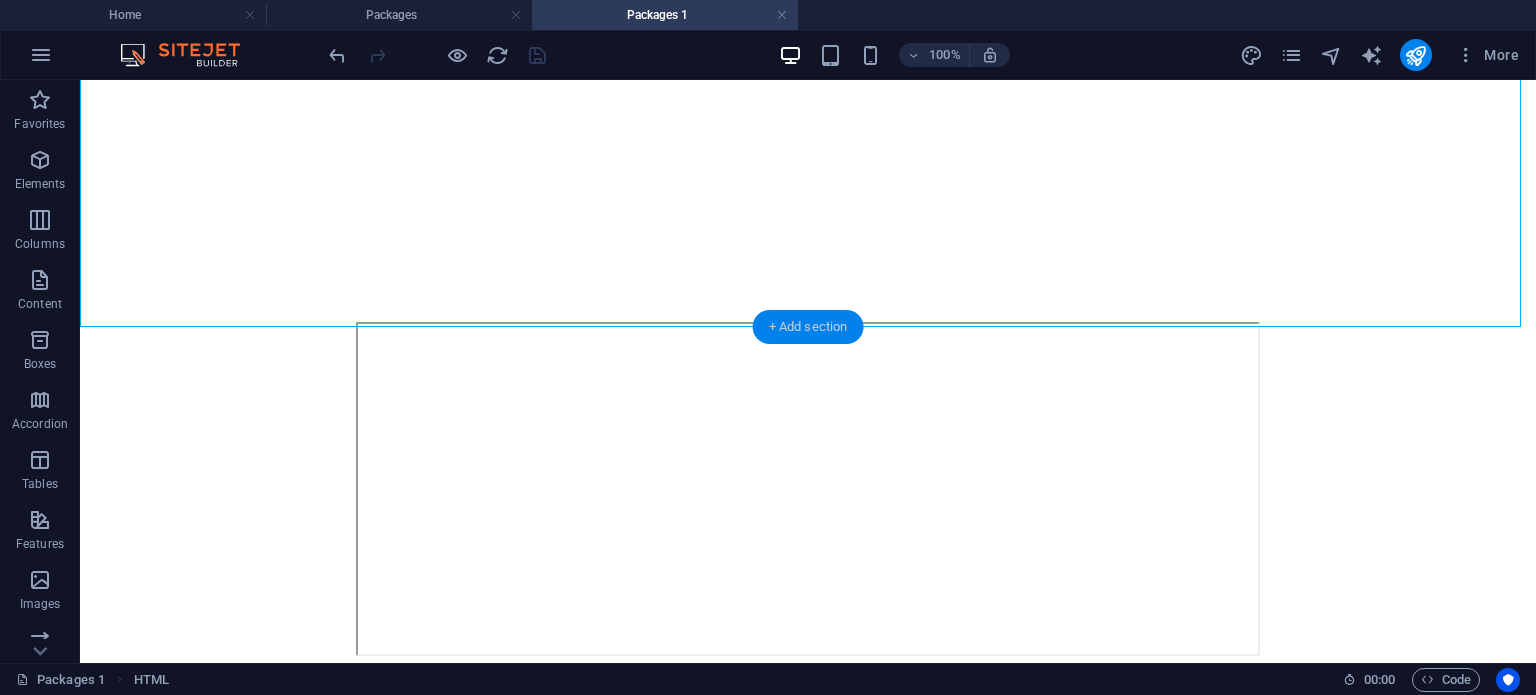 click on "+ Add section" at bounding box center [808, 327] 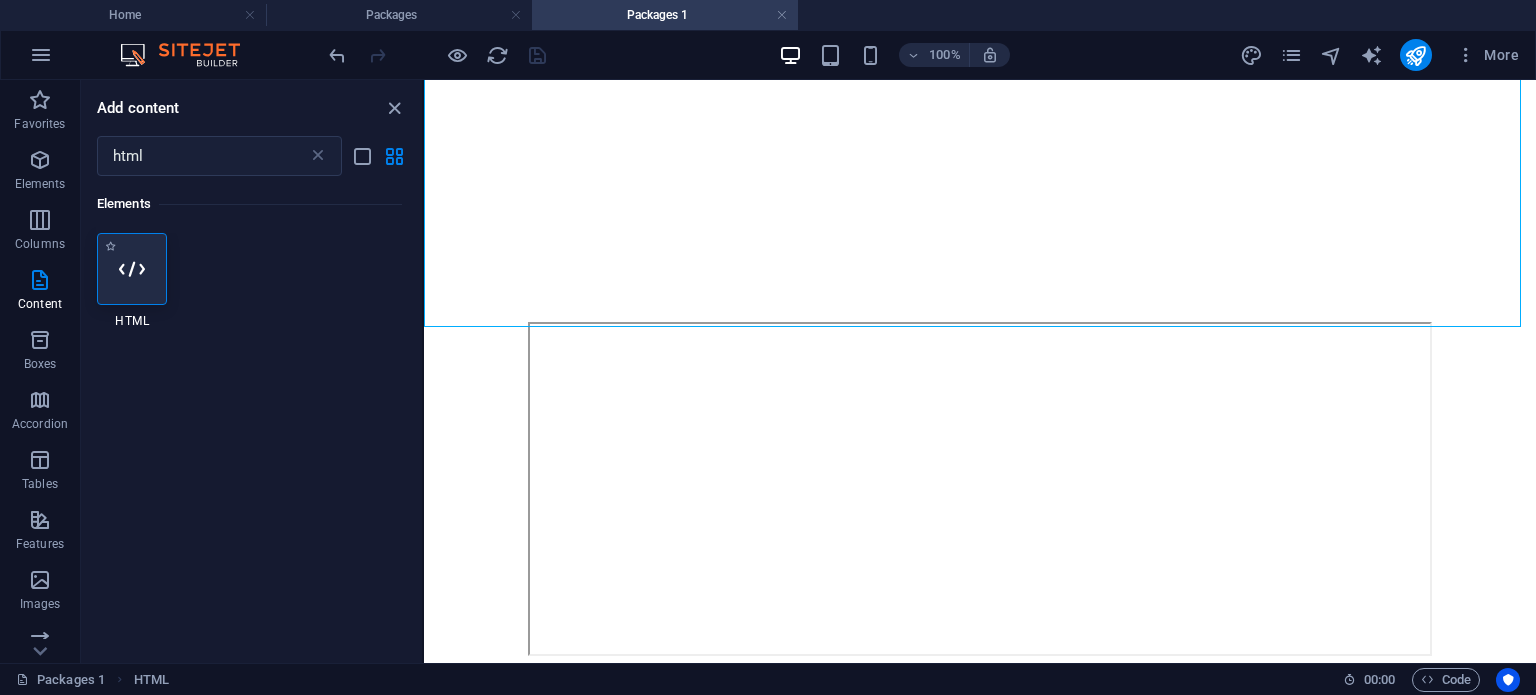 click at bounding box center [132, 269] 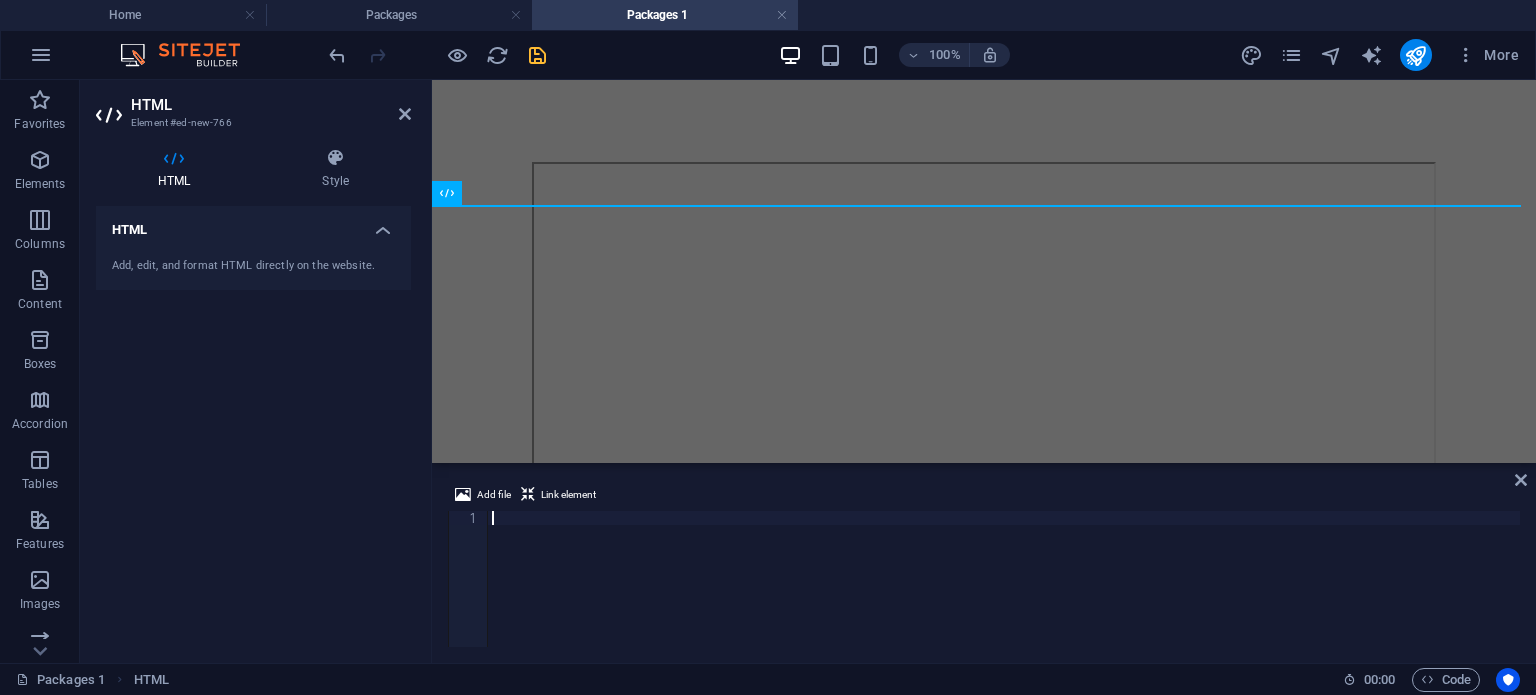 scroll, scrollTop: 481, scrollLeft: 0, axis: vertical 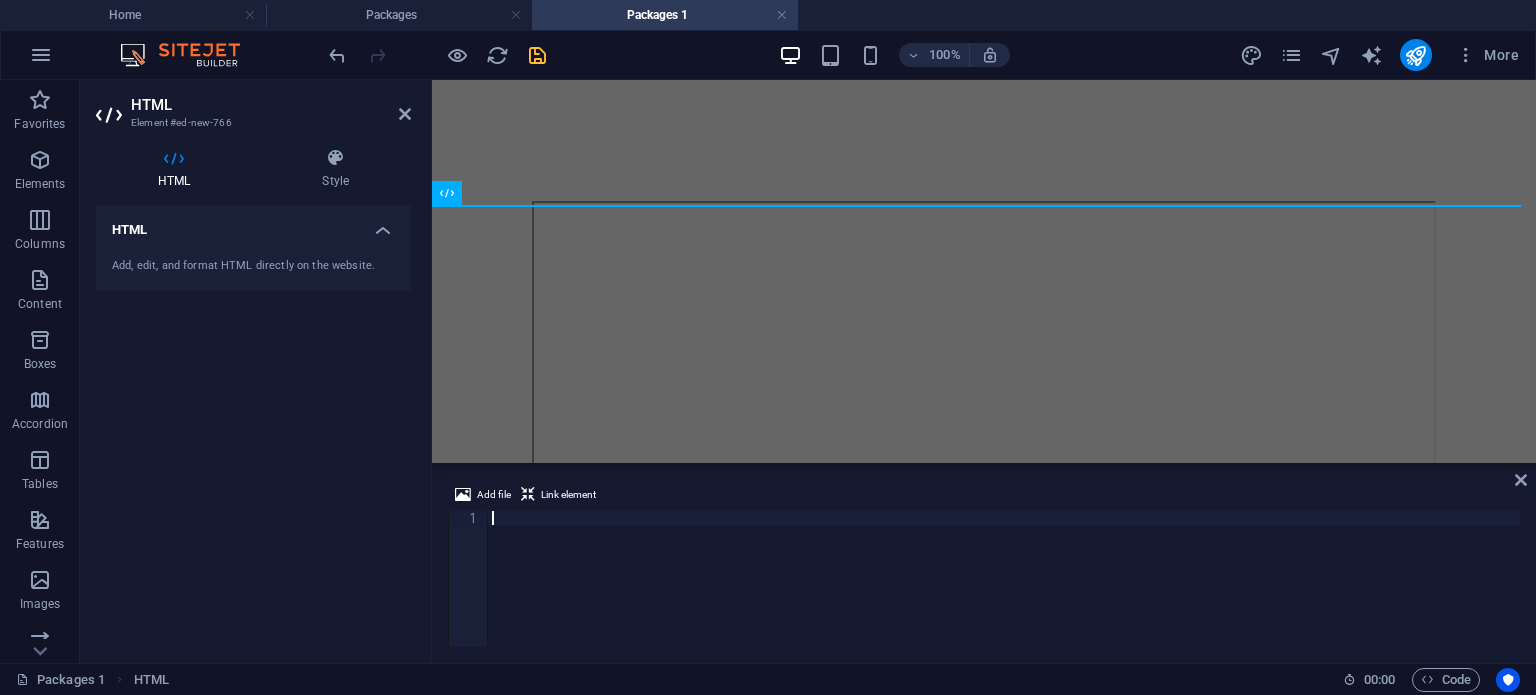 click at bounding box center [1004, 593] 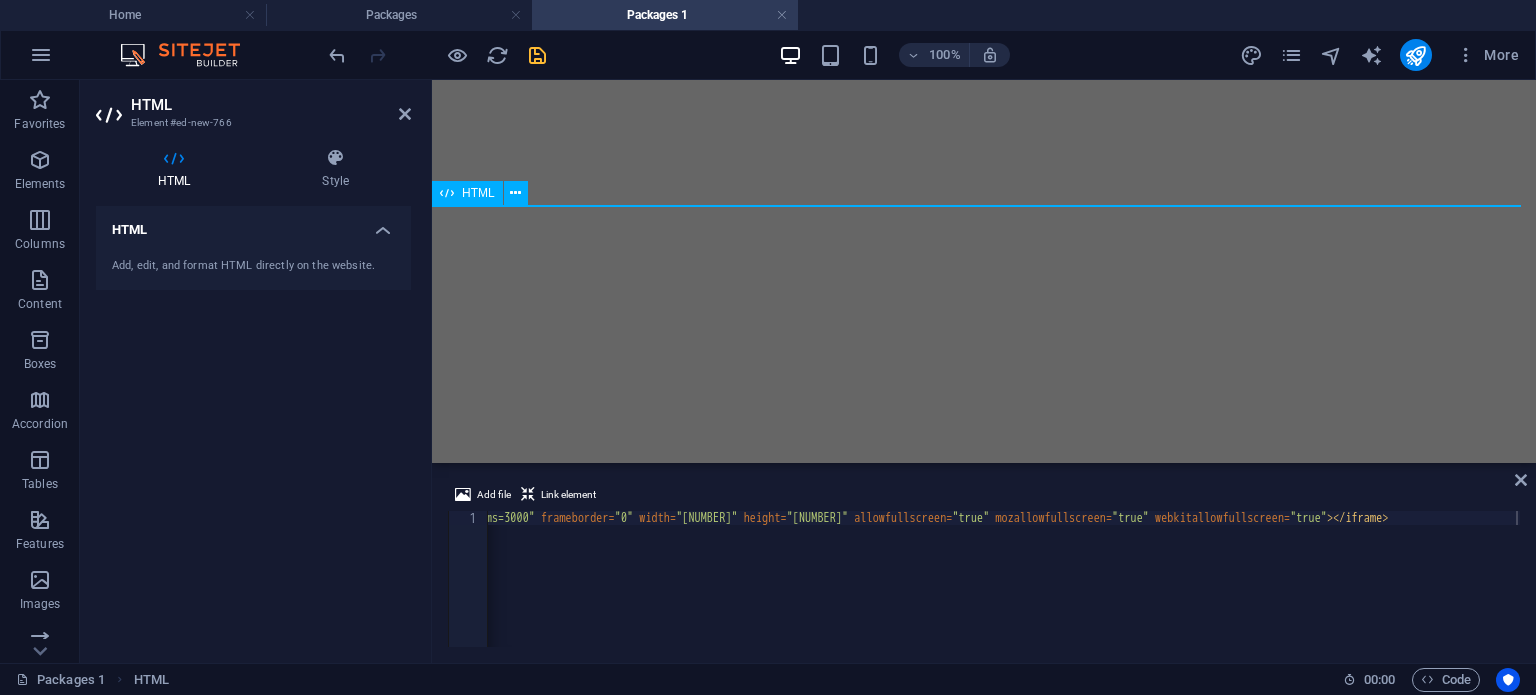 click on "Drop content here or  Add elements  Paste clipboard EMERGENCY FLOOD ASSISTANCE PROJECT (EFAP) Home ABout Packages" at bounding box center [984, 368] 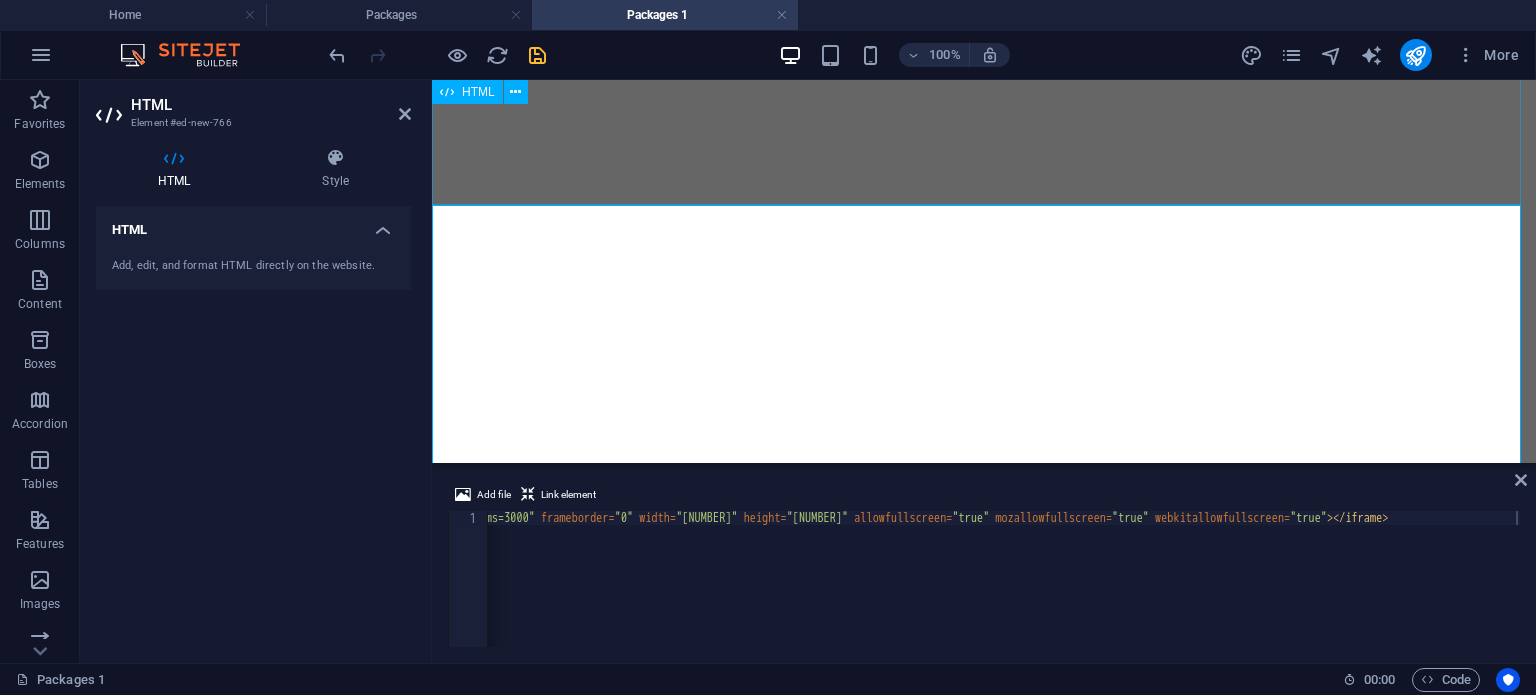 click at bounding box center [984, 48] 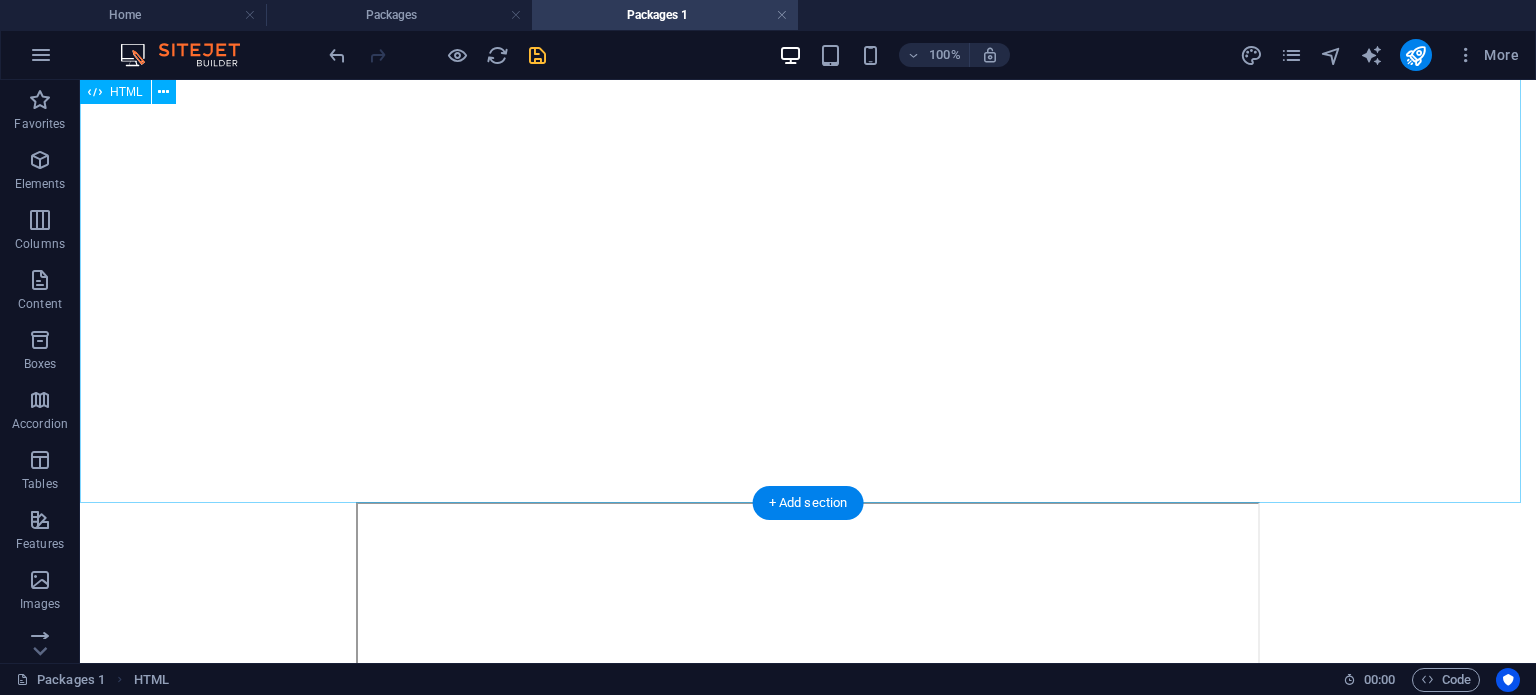 scroll, scrollTop: 921, scrollLeft: 0, axis: vertical 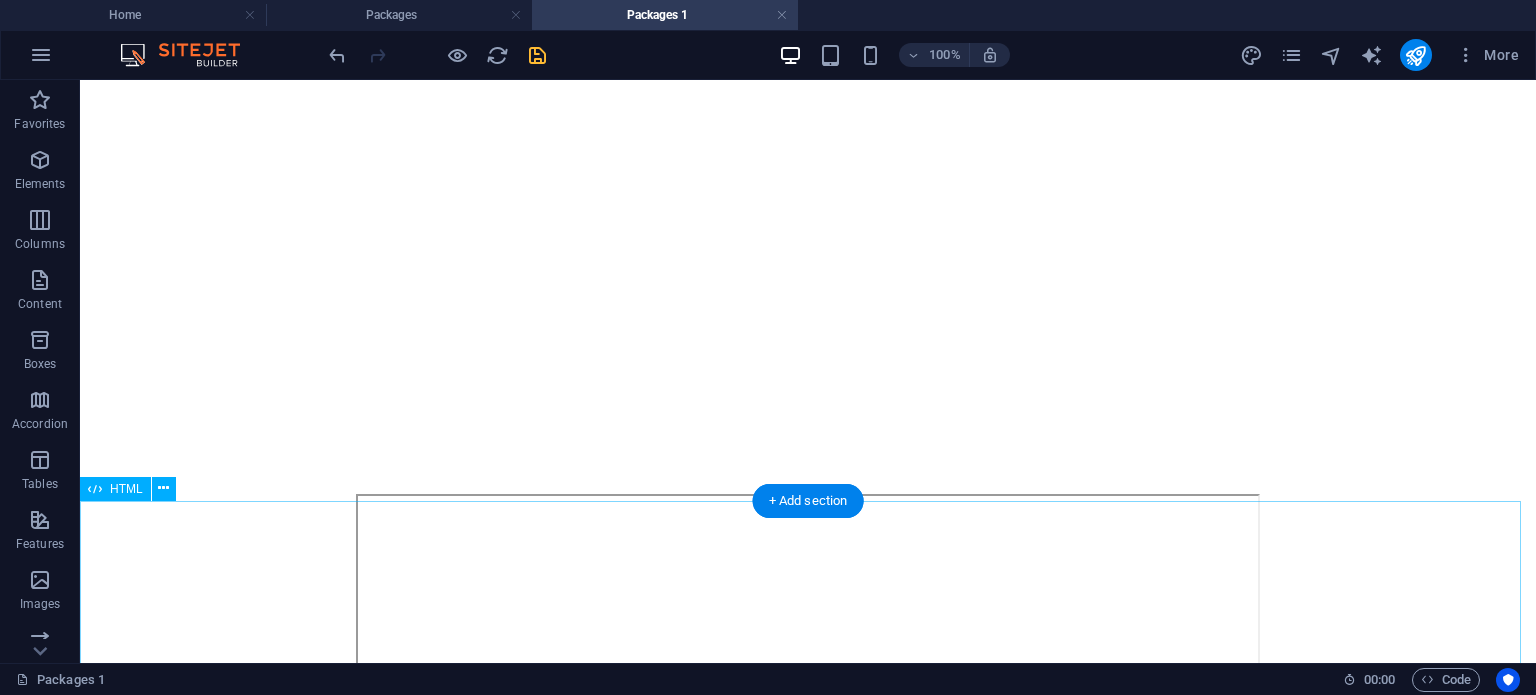 click at bounding box center (808, 663) 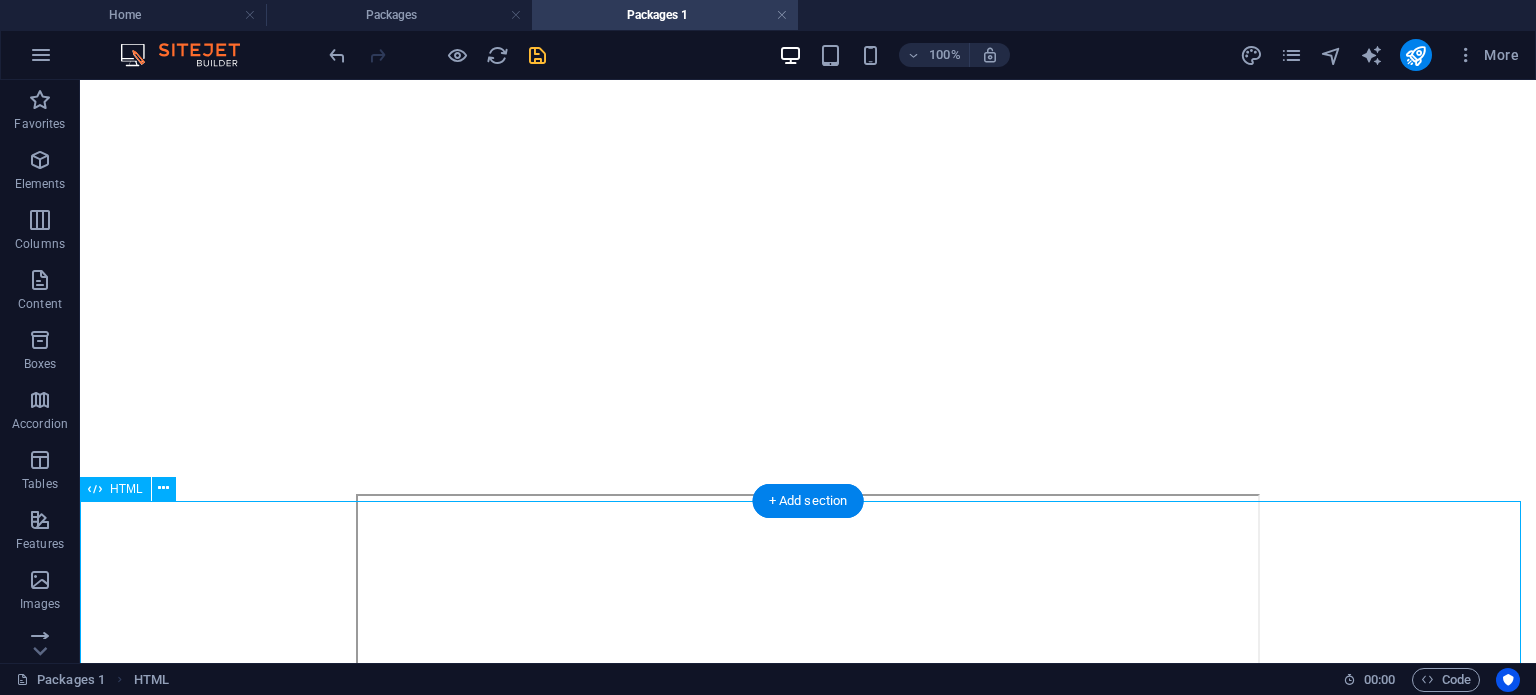 click at bounding box center [808, 663] 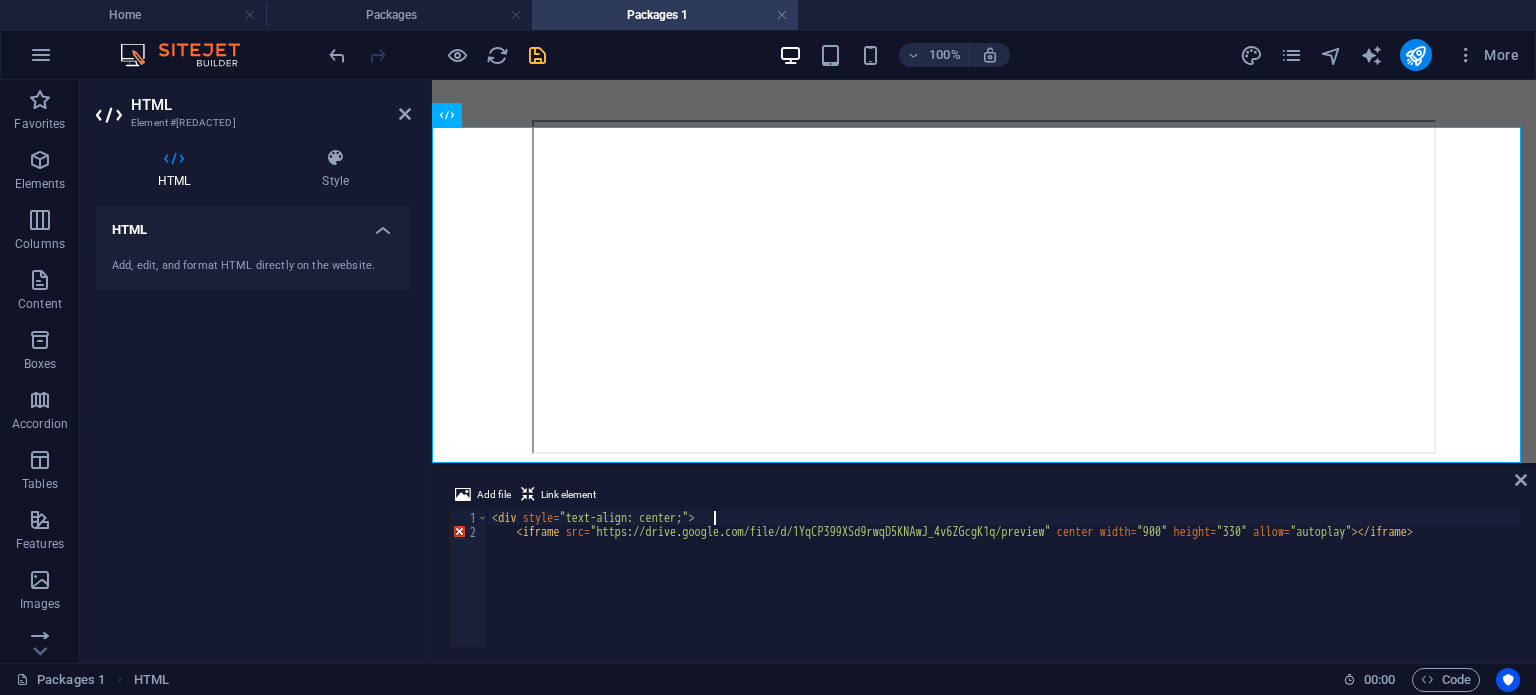 click on "< div   style = "text-align: center;" >      < iframe   src = "https://drive.google.com/file/d/1YqCP399XSd9rwqD5KNAwJ_4v6ZGcgK1q/preview"   center   width = "900"   height = "330"   allow = "autoplay" > </ iframe >" at bounding box center (1004, 593) 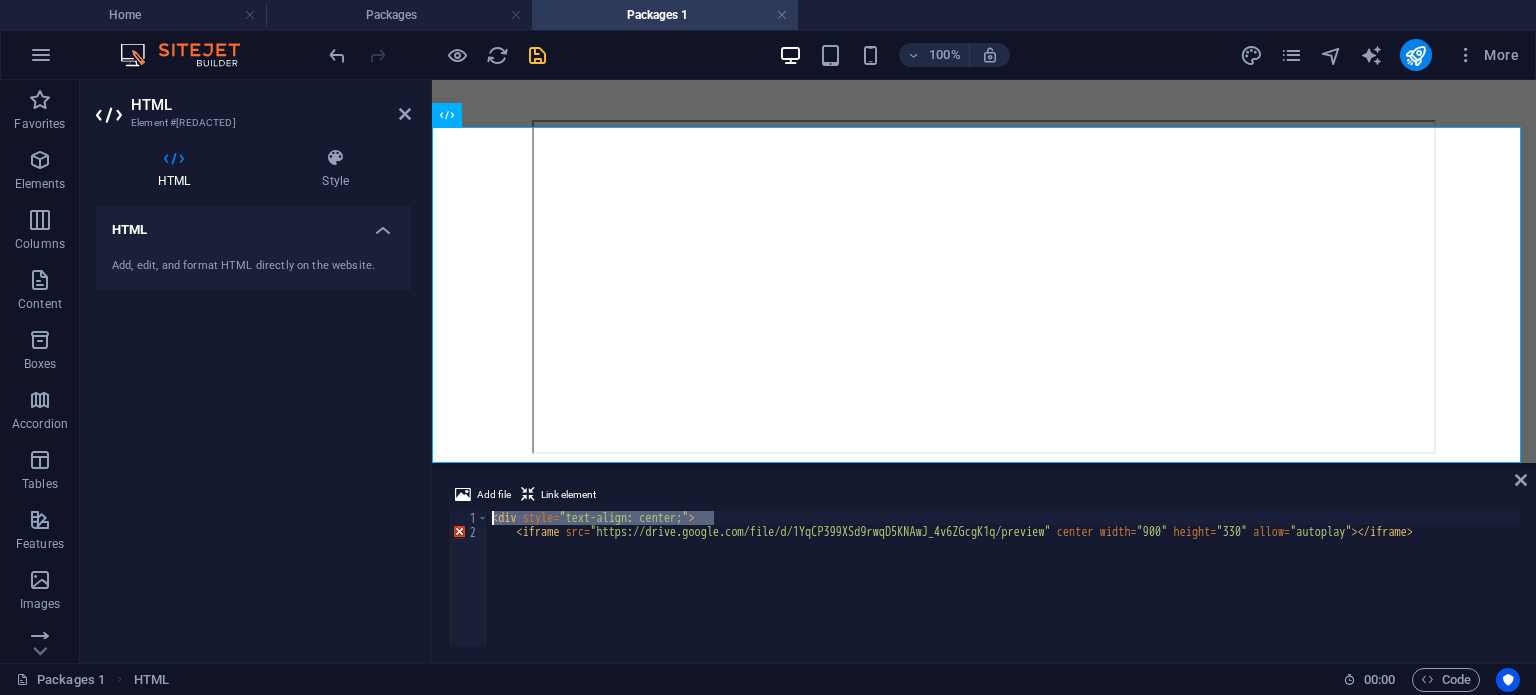 click on "< div   style = "text-align: center;" >      < iframe   src = "https://drive.google.com/file/d/1YqCP399XSd9rwqD5KNAwJ_4v6ZGcgK1q/preview"   center   width = "900"   height = "330"   allow = "autoplay" > </ iframe >" at bounding box center [1004, 593] 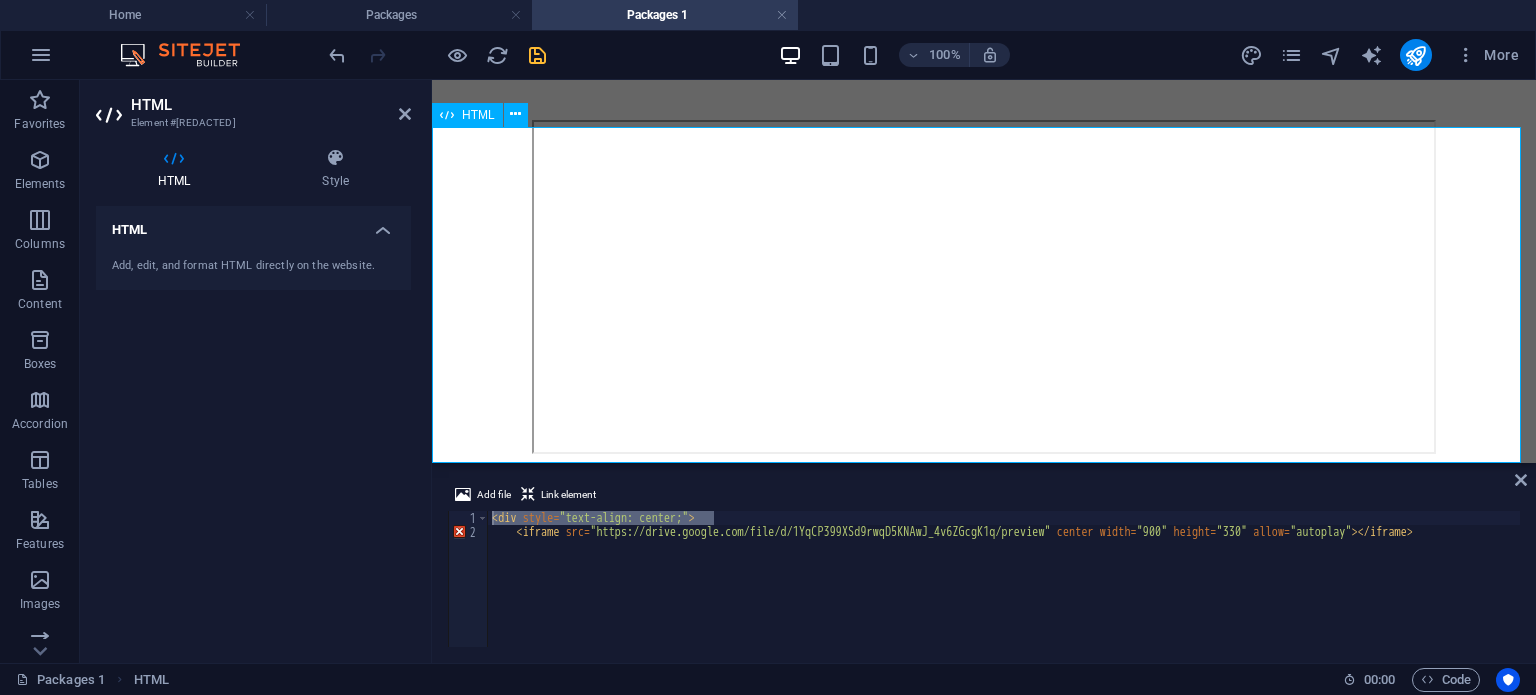 click at bounding box center [984, 289] 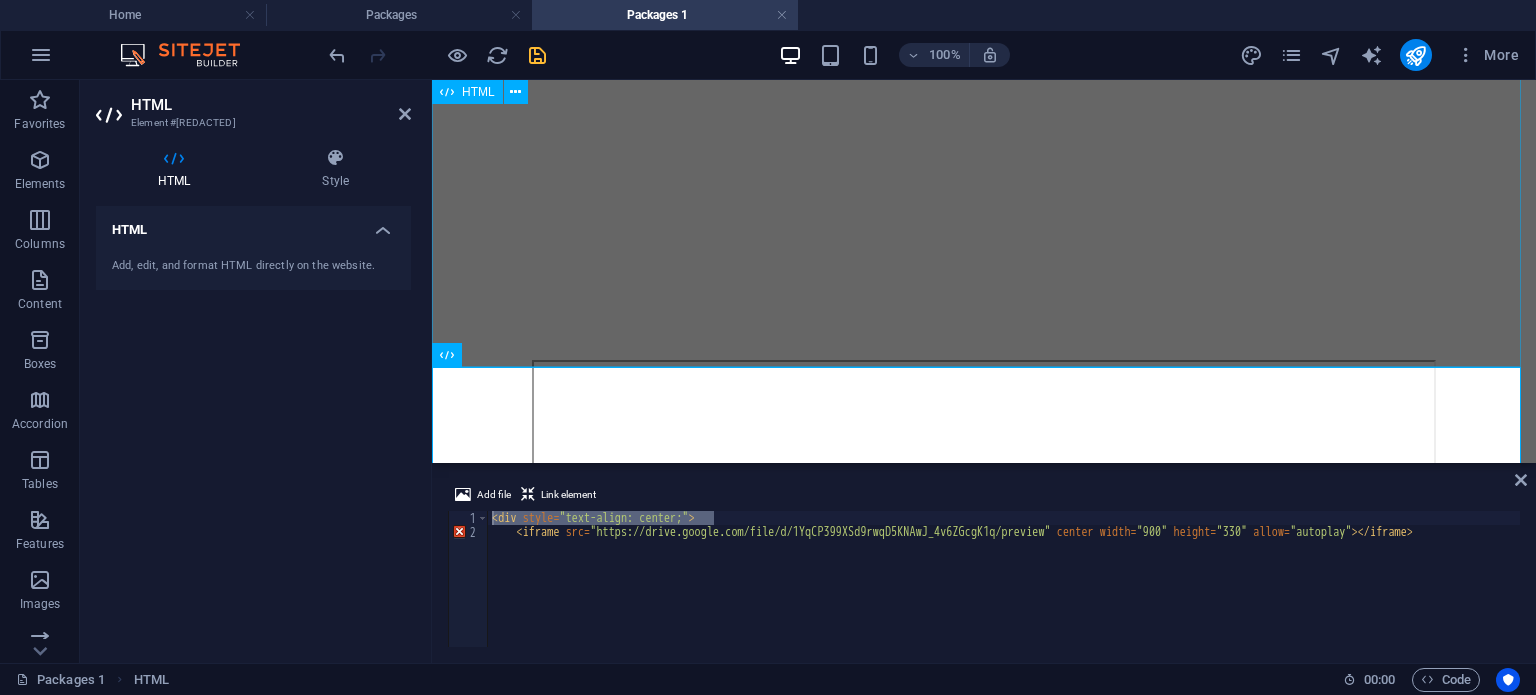 scroll, scrollTop: 893, scrollLeft: 0, axis: vertical 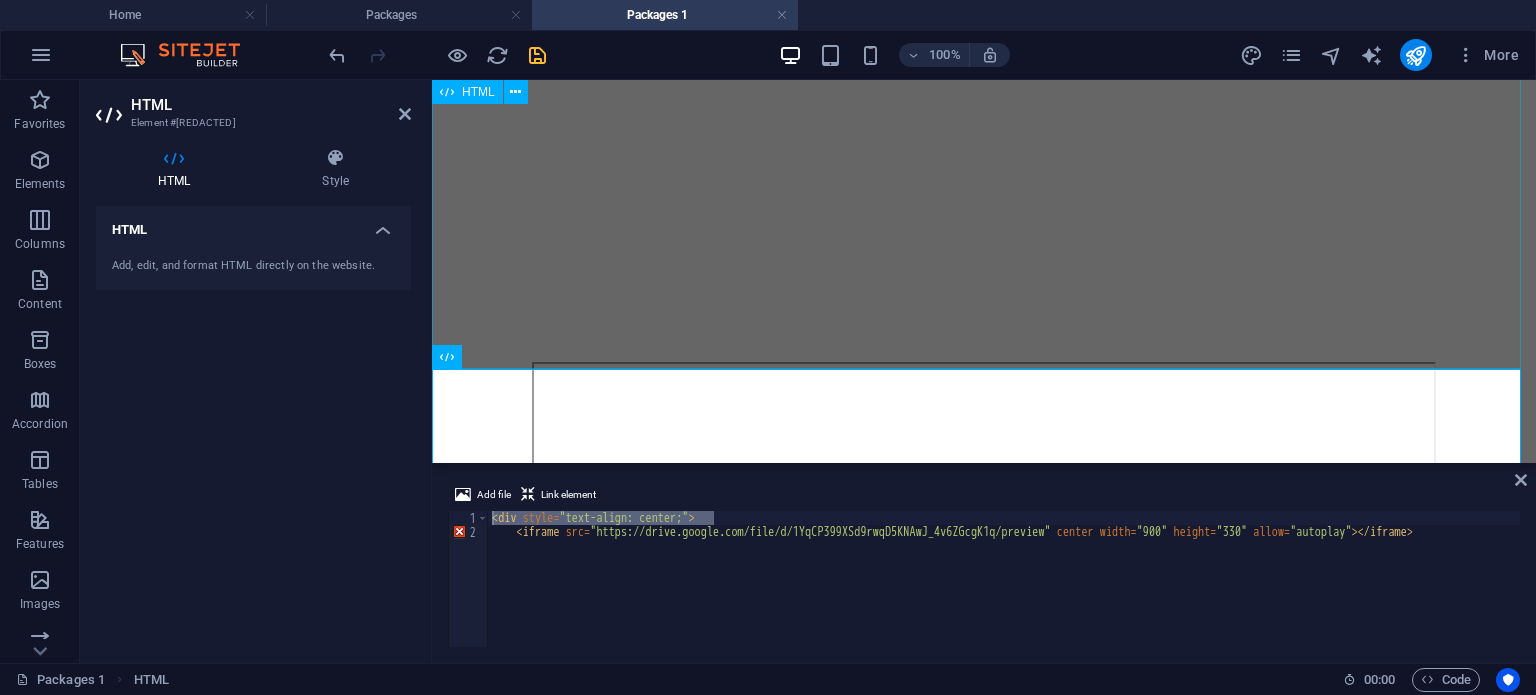 click at bounding box center (984, 75) 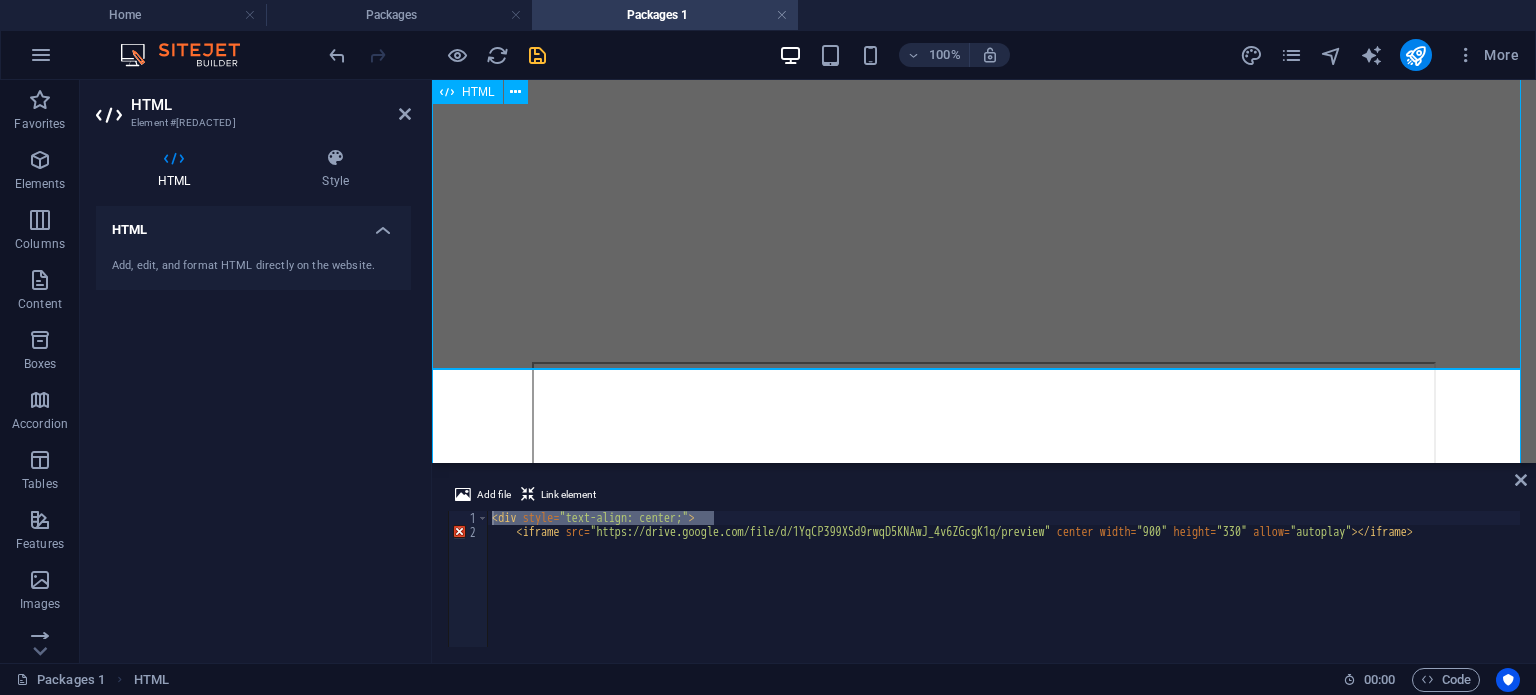 click at bounding box center [984, 75] 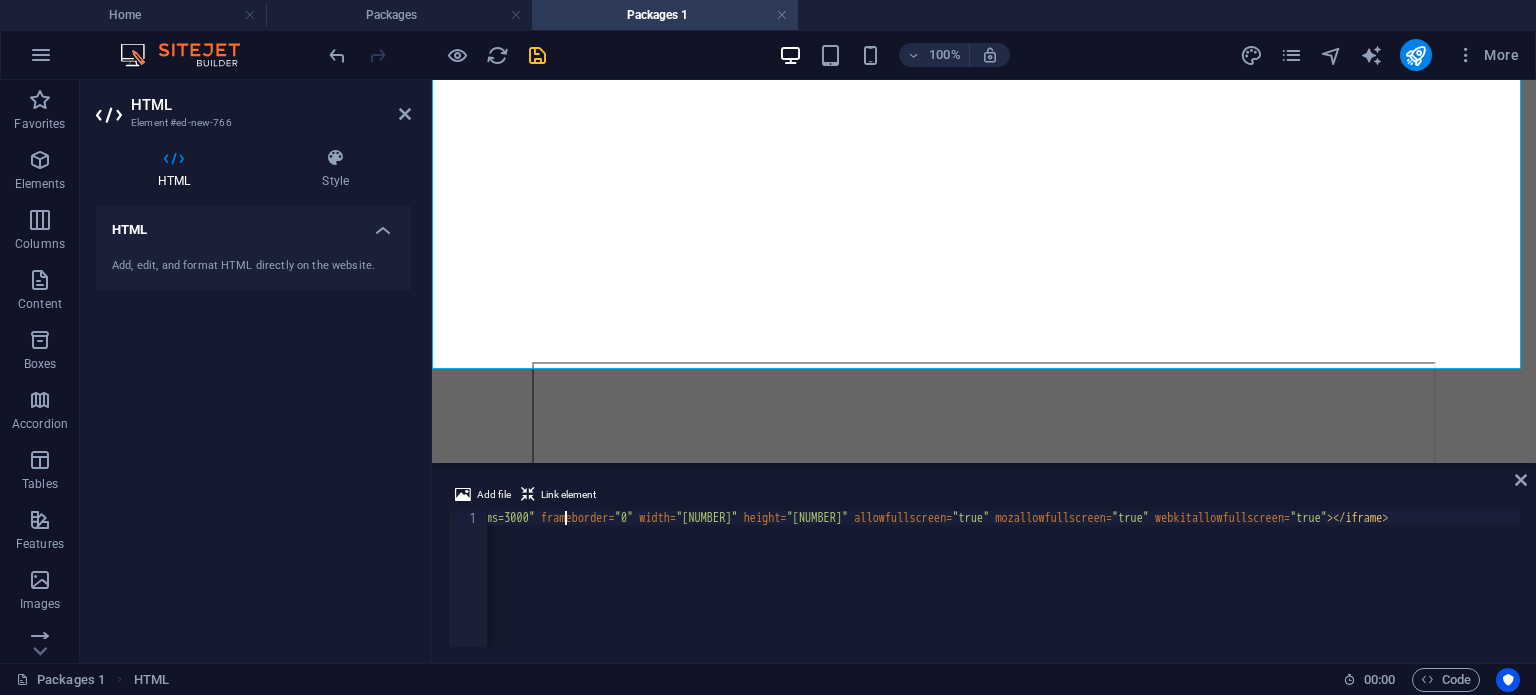 click on "< iframe   src = "https://docs.google.com/presentation/d/e/2PACX-1vRT9gZXvRlWTRwdiUuEb4_1uQhzJxAKrVB6dECEOIgCCQJ6ty_jX7L0UKFxJNqY-R_e2rbpnZhY-XFa/pubembed?start=false&loop=false&delayms=3000"   frameborder = "0"   width = "960"   height = "569"   allowfullscreen = "true"   mozallowfullscreen = "true"   webkitallowfullscreen = "true" > </ iframe >" at bounding box center [454, 593] 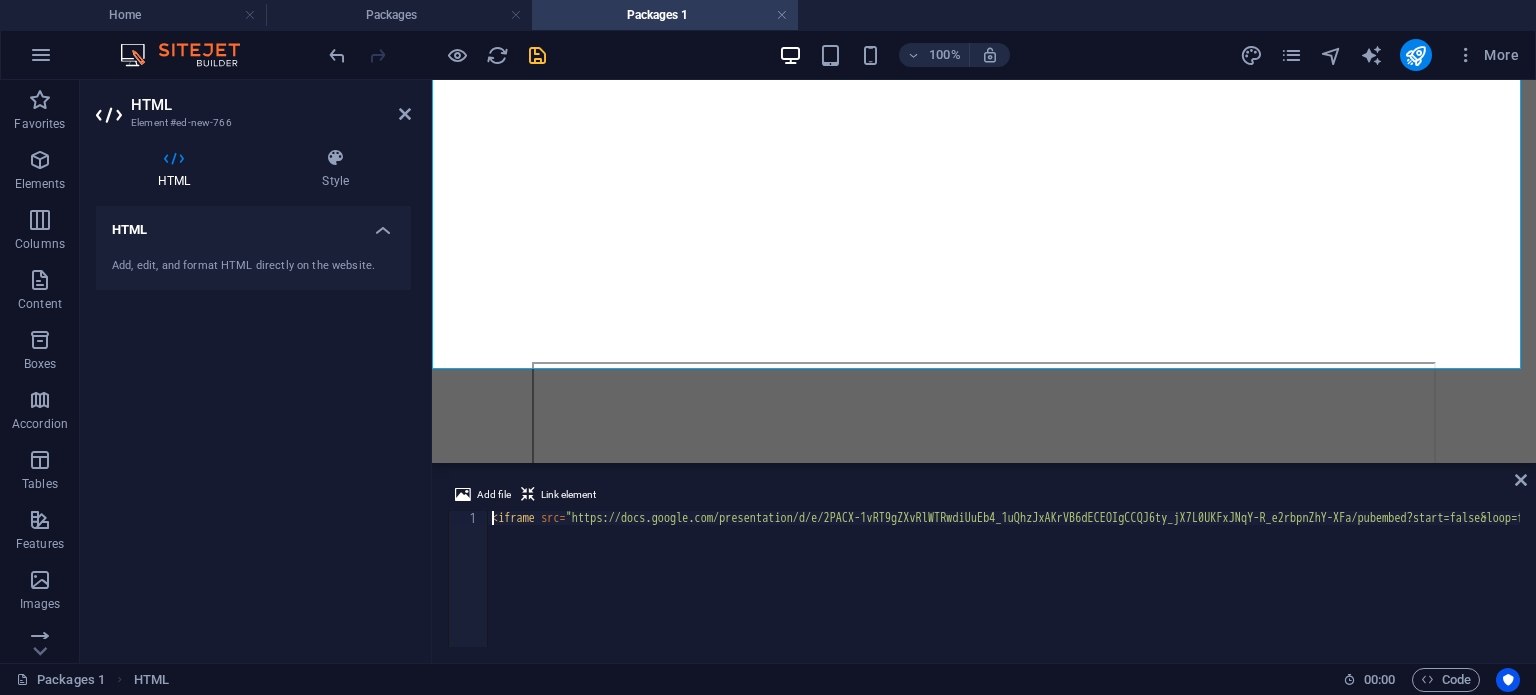 type on "<iframe src="https://docs.google.com/presentation/d/e/2PACX-1vRT9gZXvRlWTRwdiUuEb4_1uQhzJxAKrVB6dECEOIgCCQJ6ty_jX7L0UKFxJNqY-R_e2rbpnZhY-XFa/pubembed?start=false&loop=false&delayms=3000" frameborder="0" width="960" height="569" allowfullscreen="true" mozallowfullscreen="true" webkitallowfullscreen="true"></iframe>" 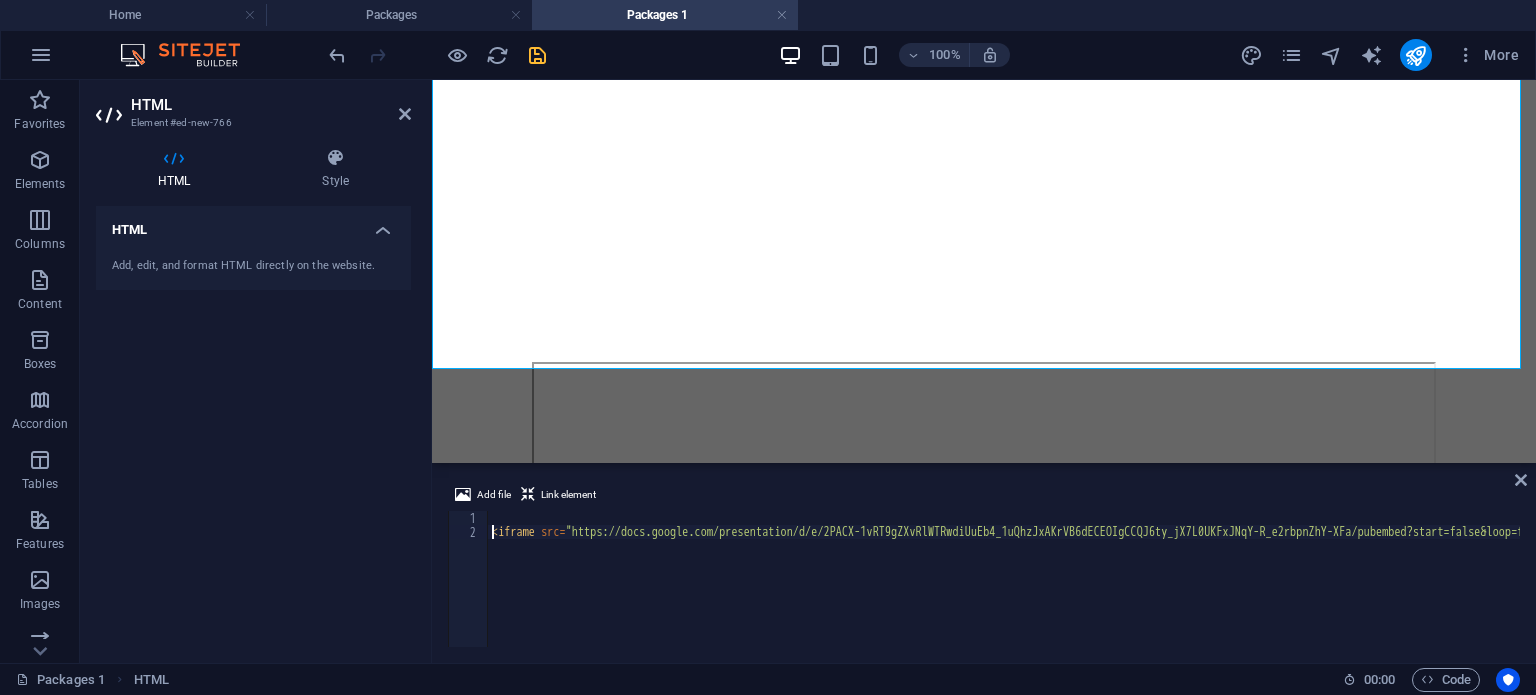scroll, scrollTop: 0, scrollLeft: 0, axis: both 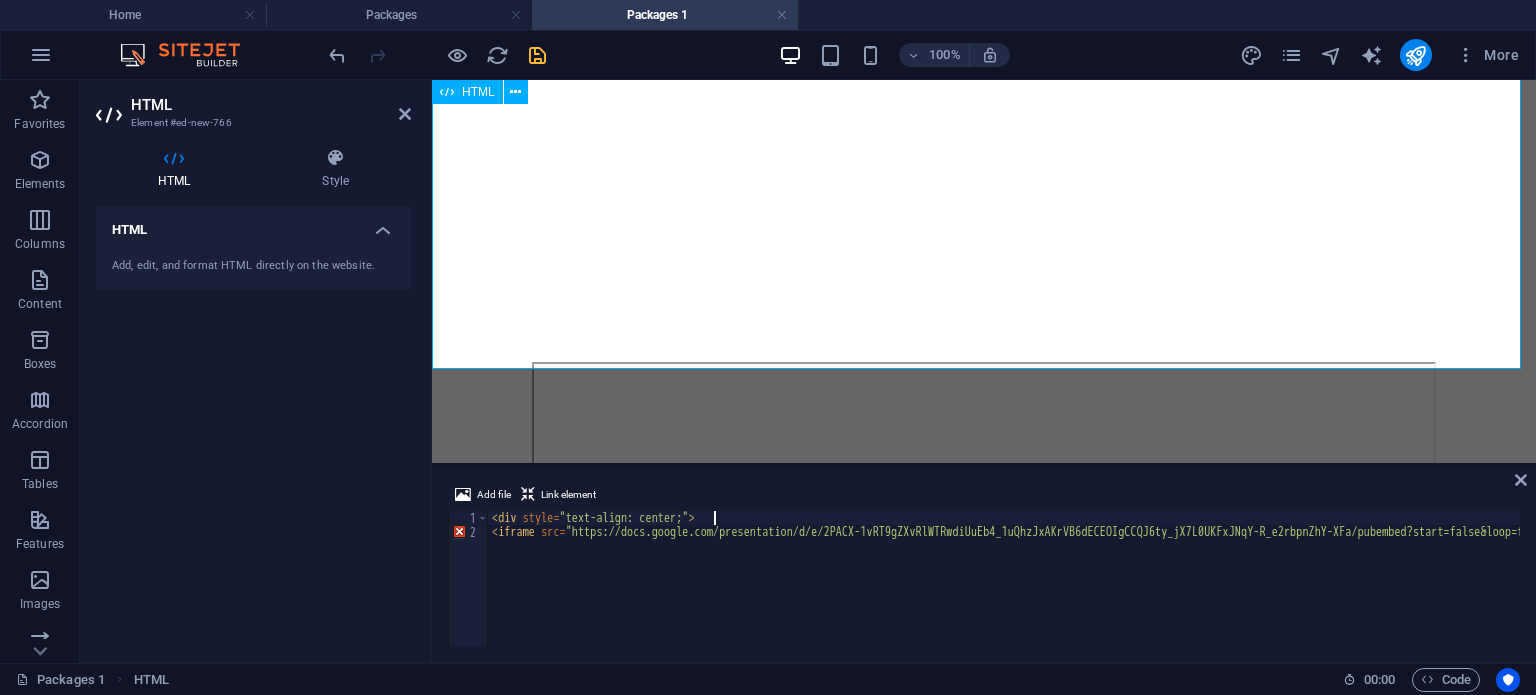 type on "<div style="text-align: center;">" 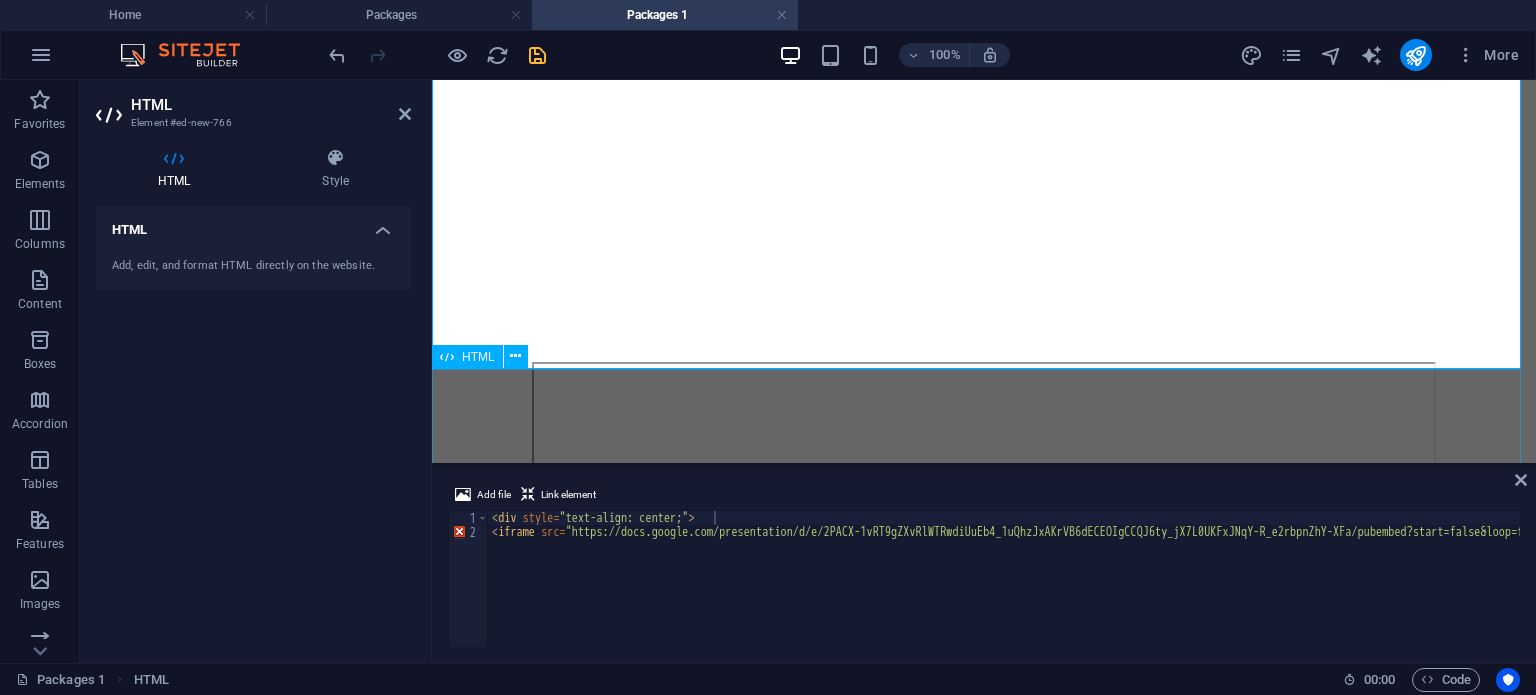 click at bounding box center [984, 531] 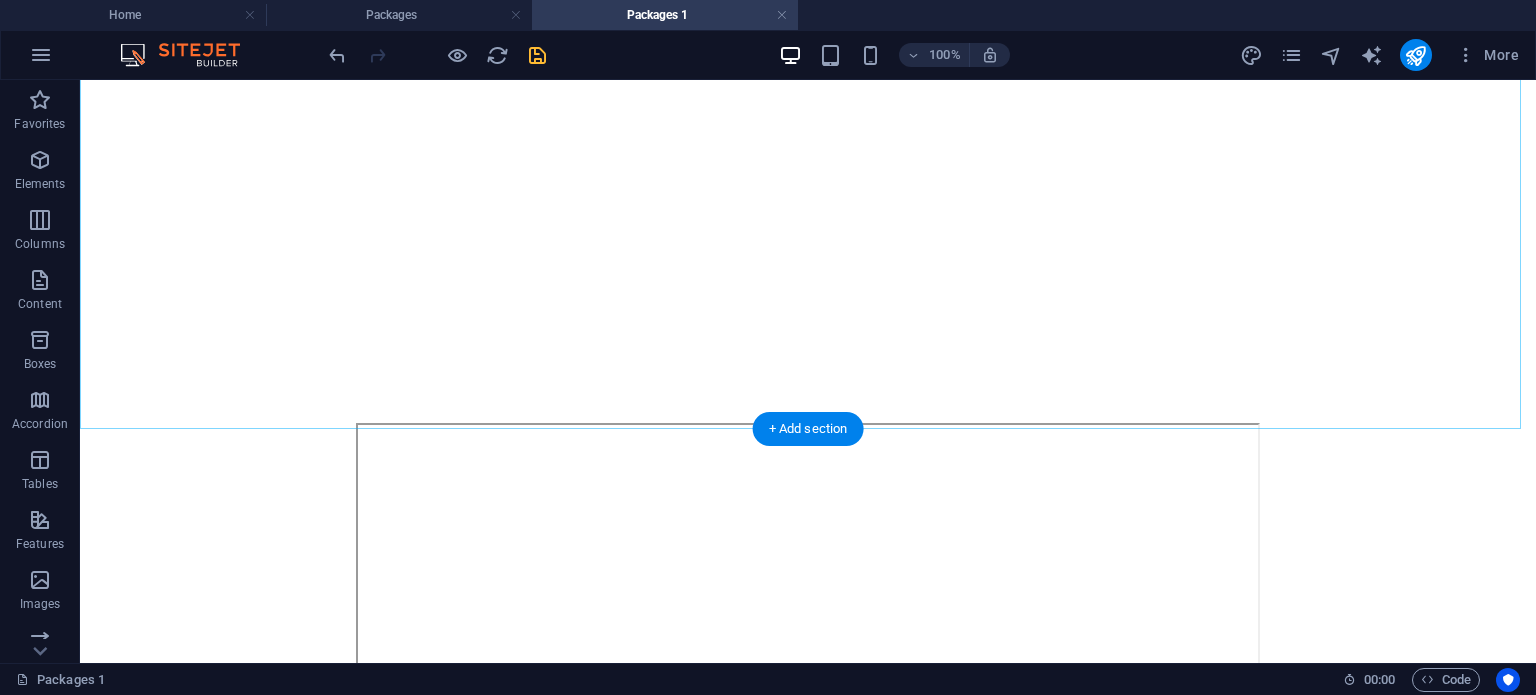 scroll, scrollTop: 1022, scrollLeft: 0, axis: vertical 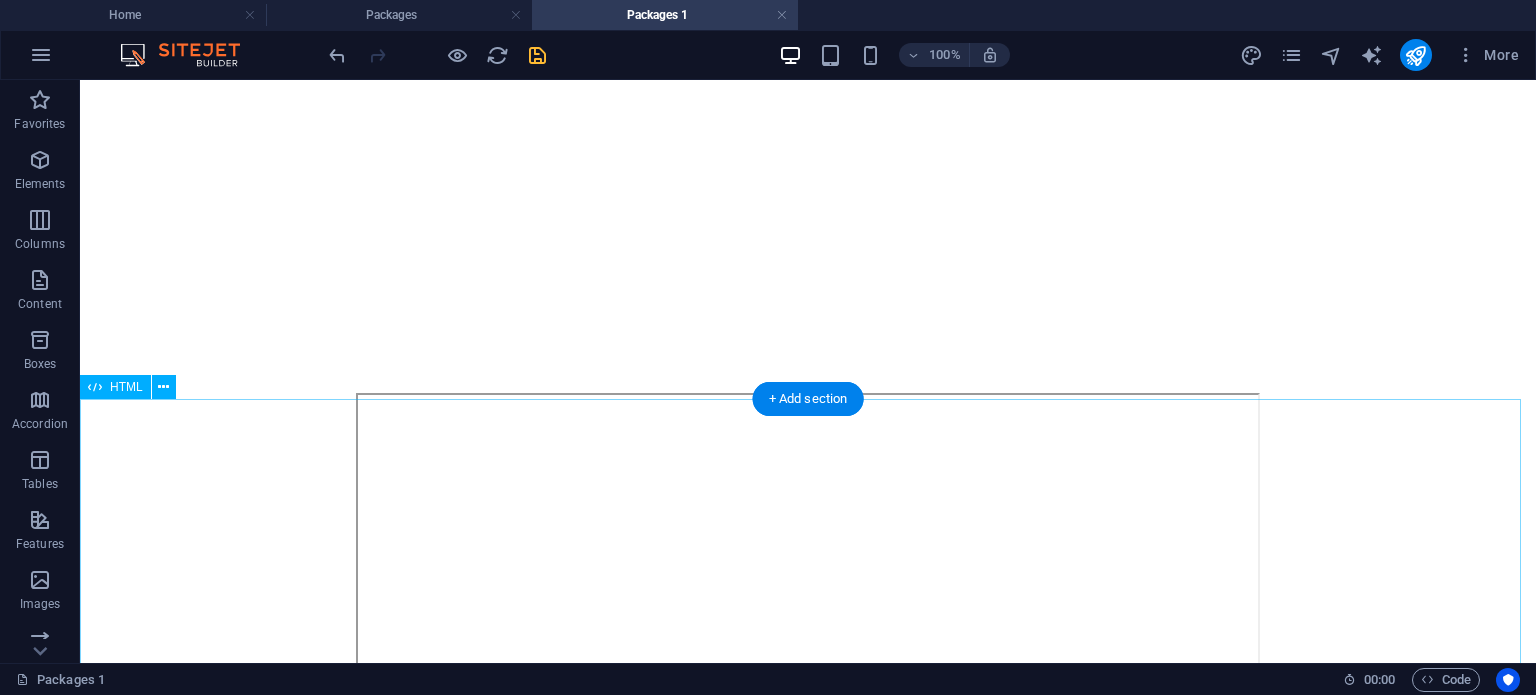click at bounding box center [808, 562] 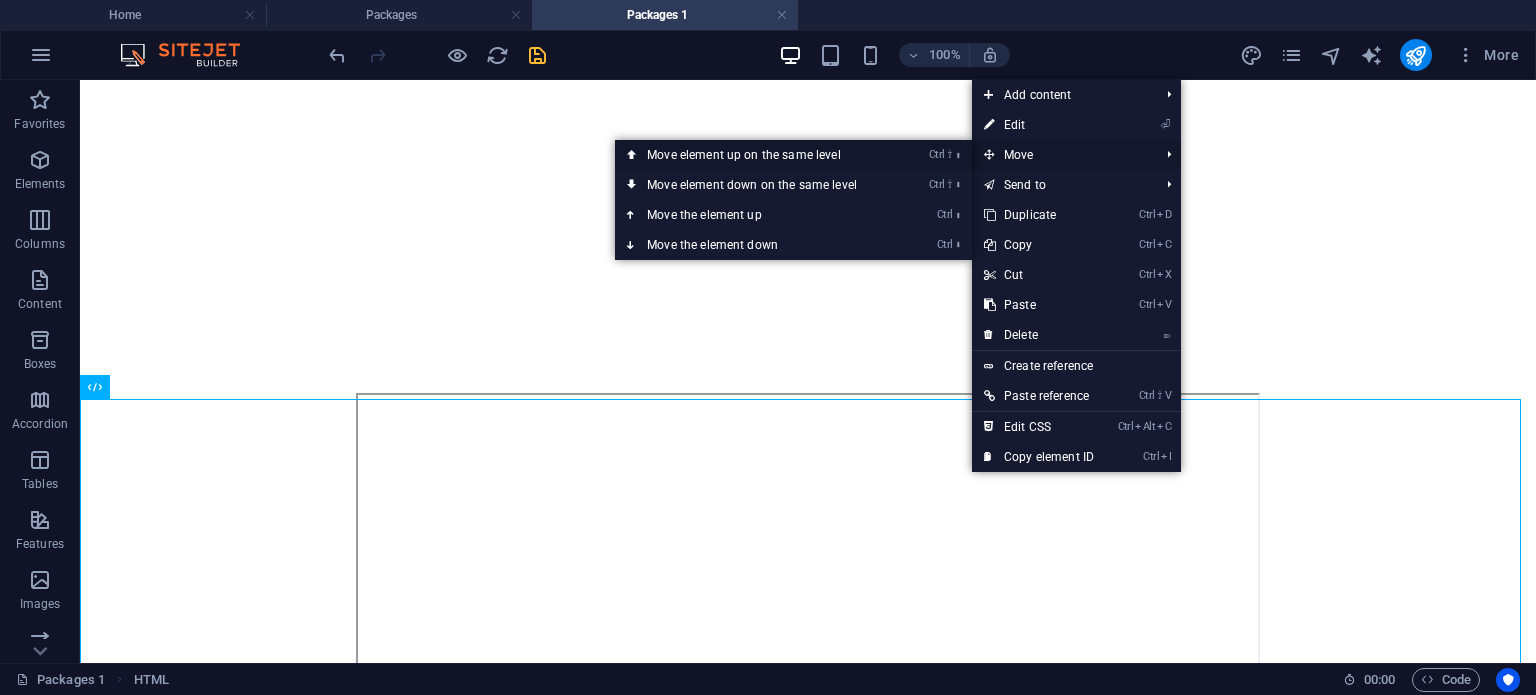 click on "Ctrl ⇧ ⬆  Move element up on the same level" at bounding box center [756, 155] 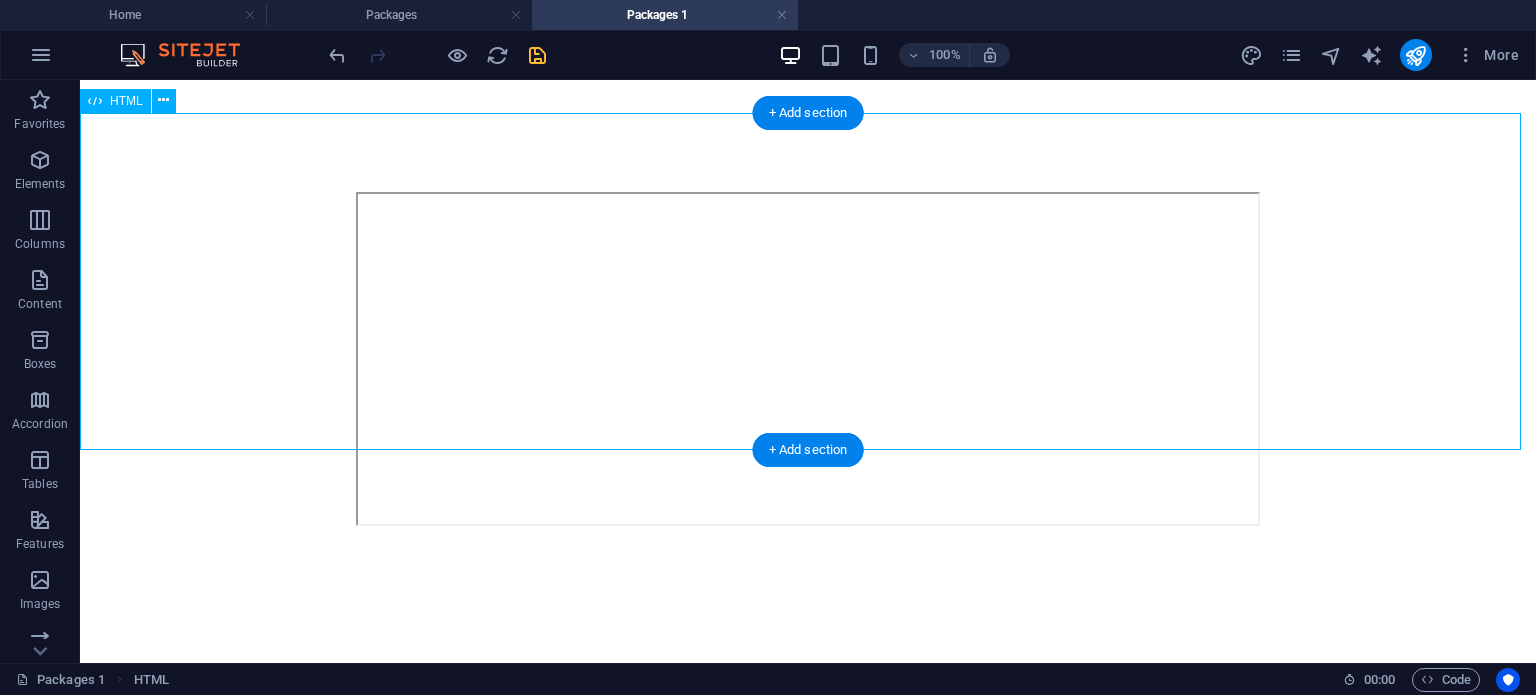 scroll, scrollTop: 746, scrollLeft: 0, axis: vertical 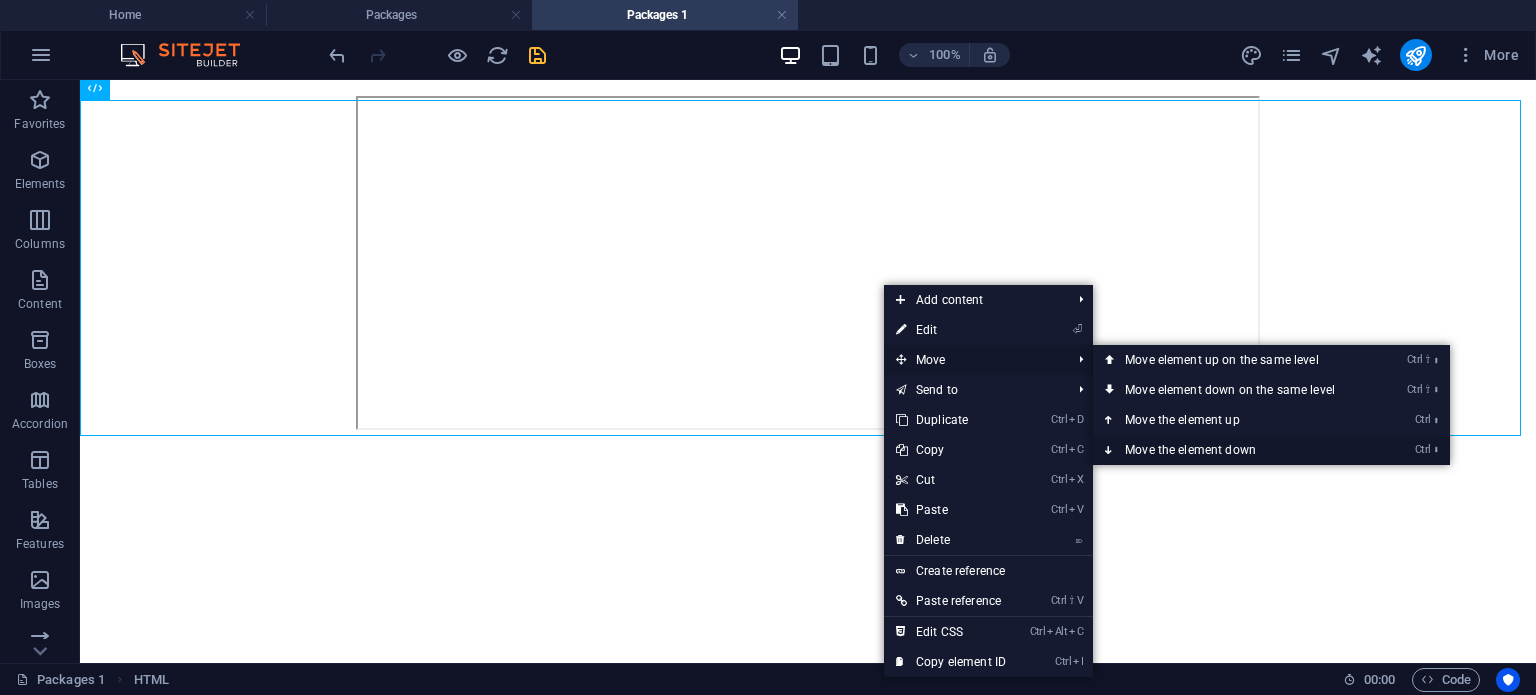 click on "Ctrl ⬇  Move the element down" at bounding box center (1234, 450) 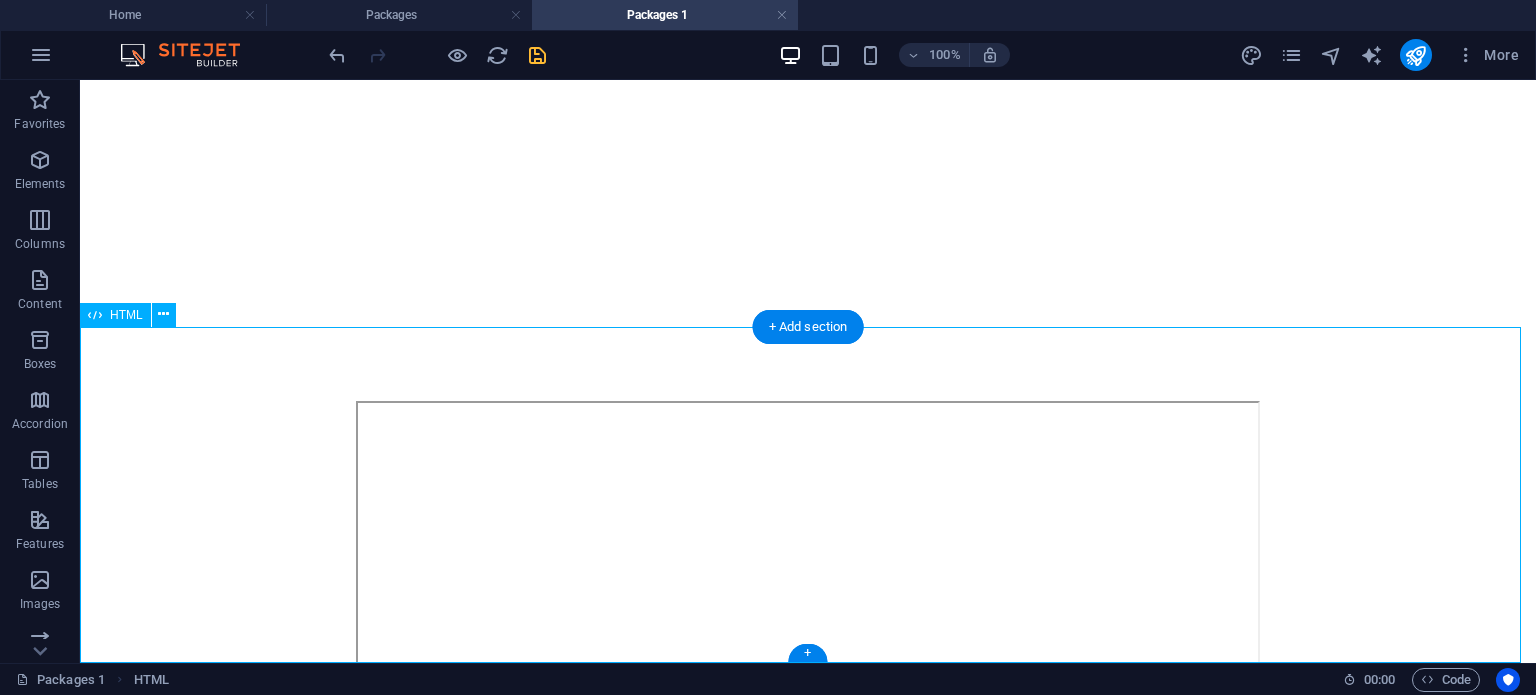 scroll, scrollTop: 1095, scrollLeft: 0, axis: vertical 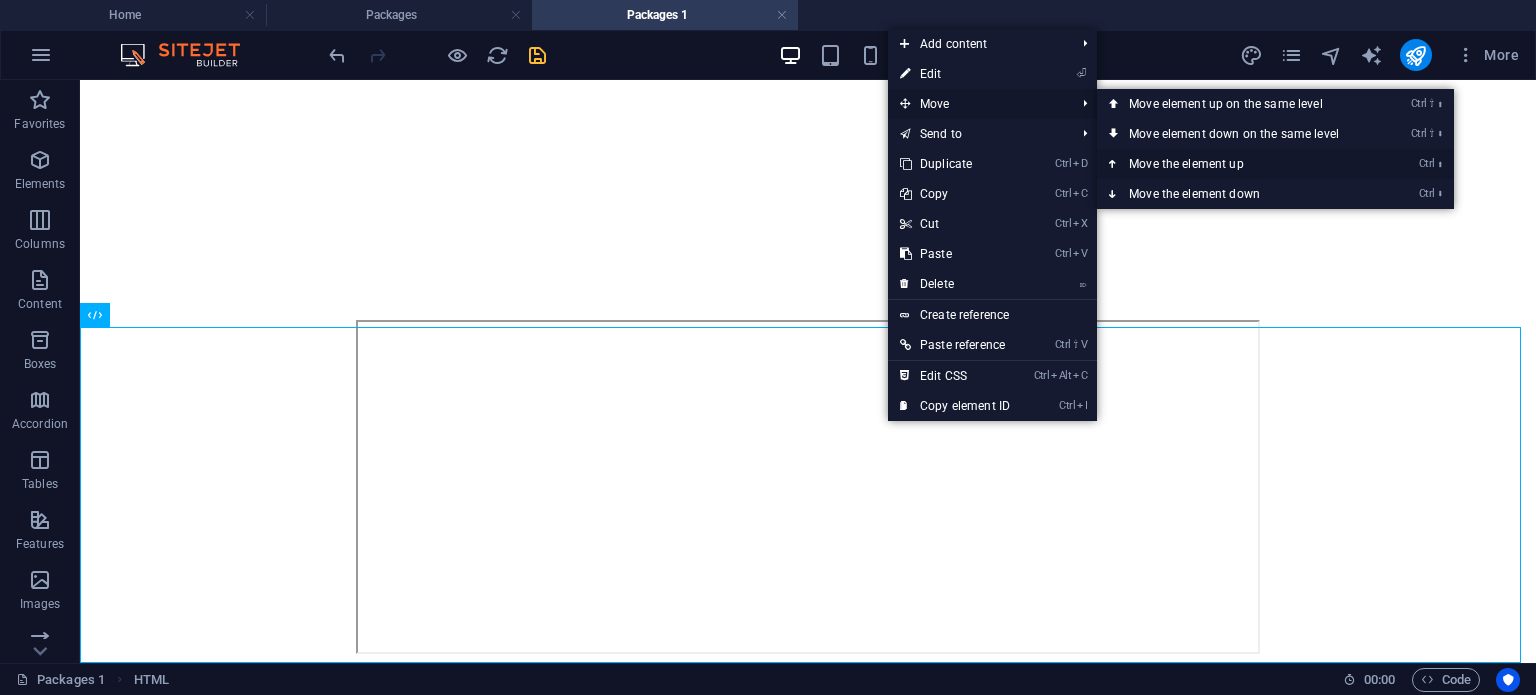 click on "Ctrl ⬆  Move the element up" at bounding box center [1238, 164] 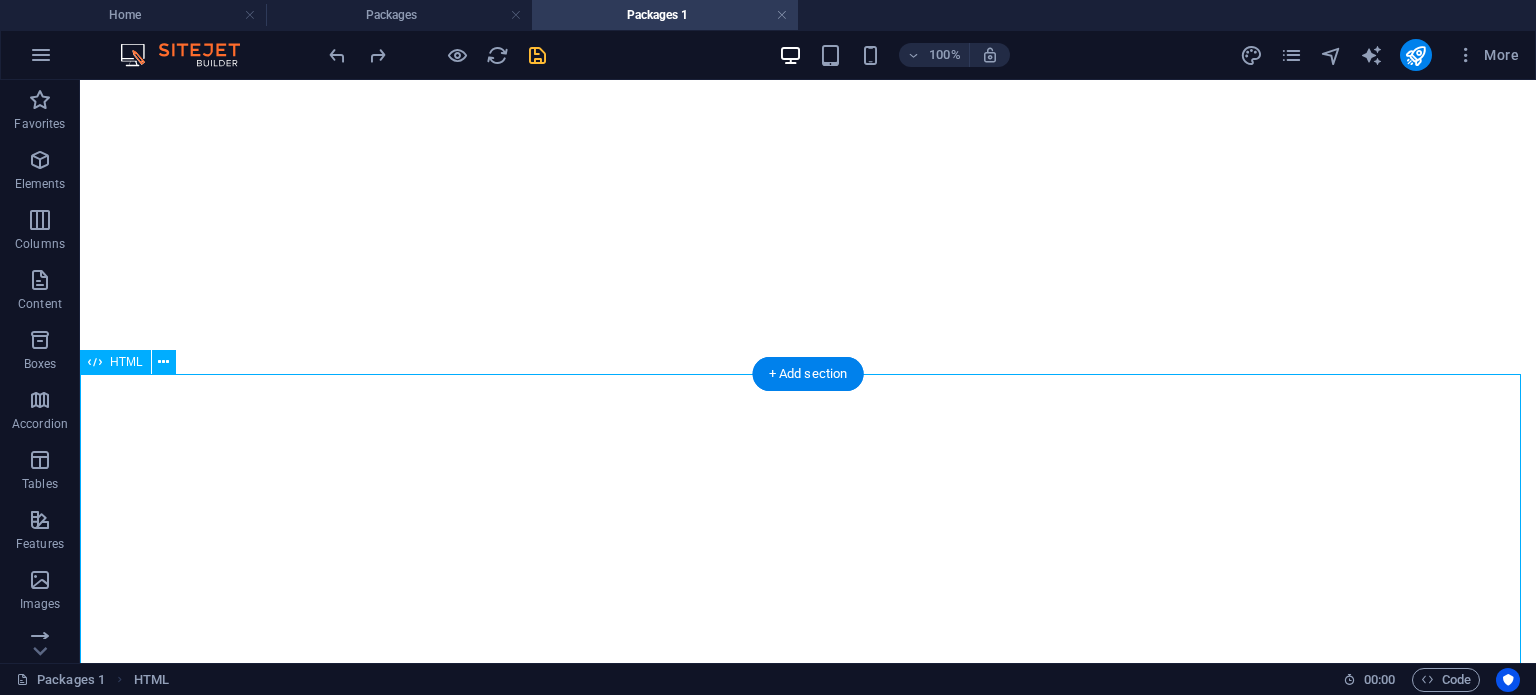 scroll, scrollTop: 1095, scrollLeft: 0, axis: vertical 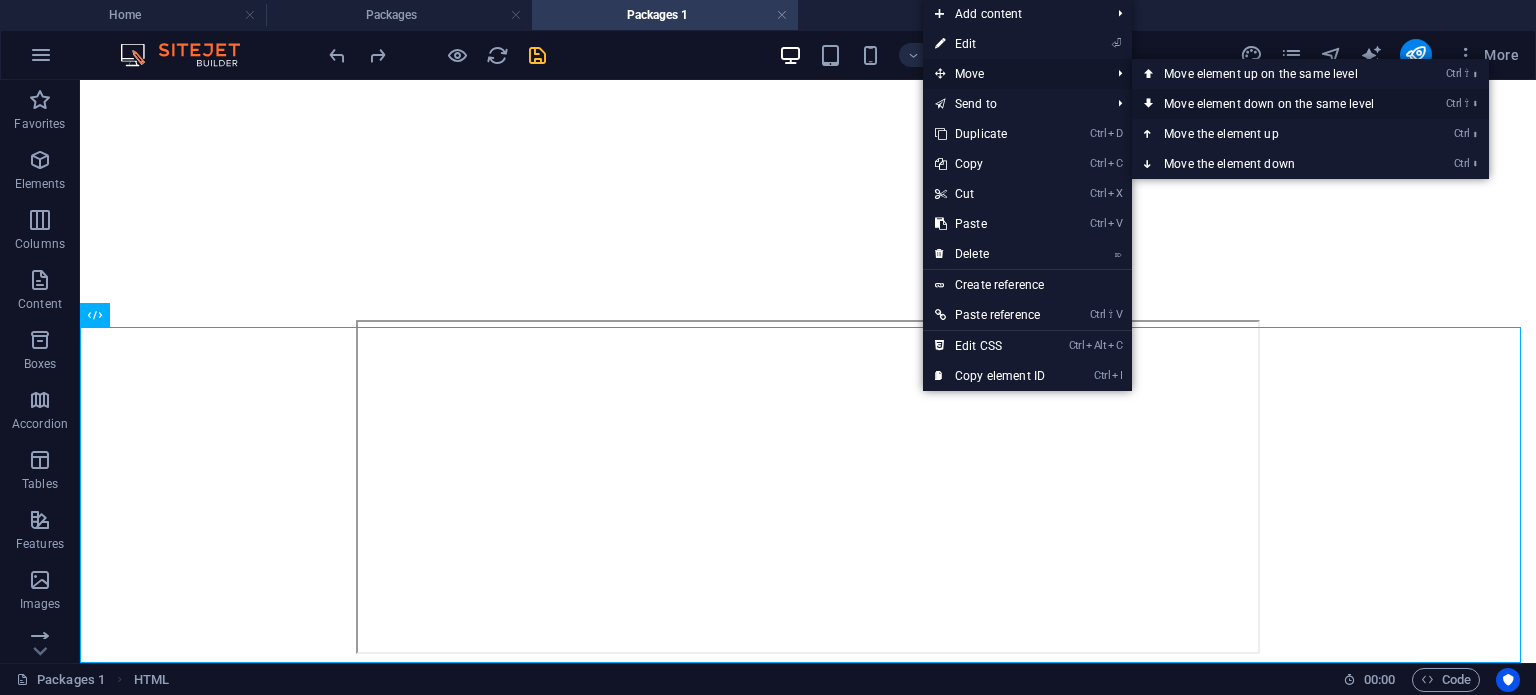click on "Ctrl ⇧ ⬇  Move element down on the same level" at bounding box center (1273, 104) 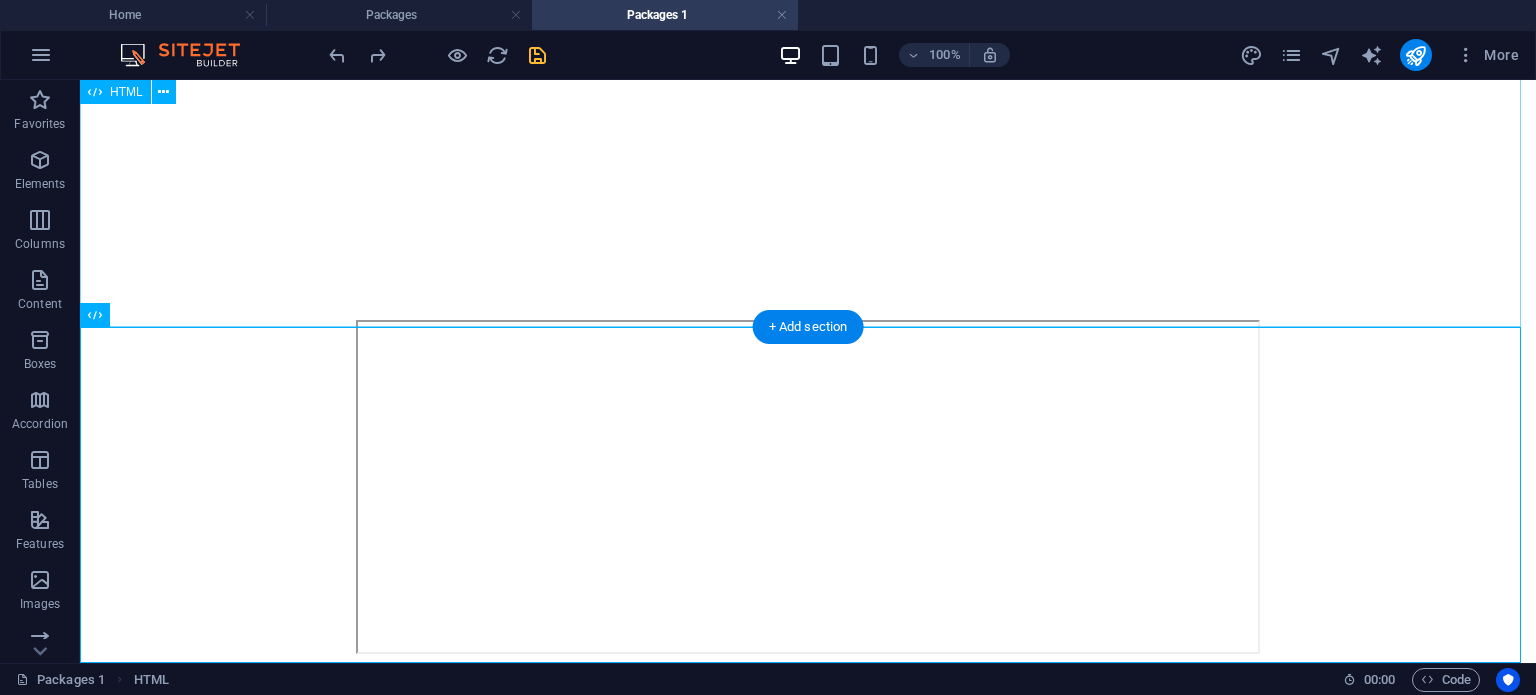 click at bounding box center (808, 33) 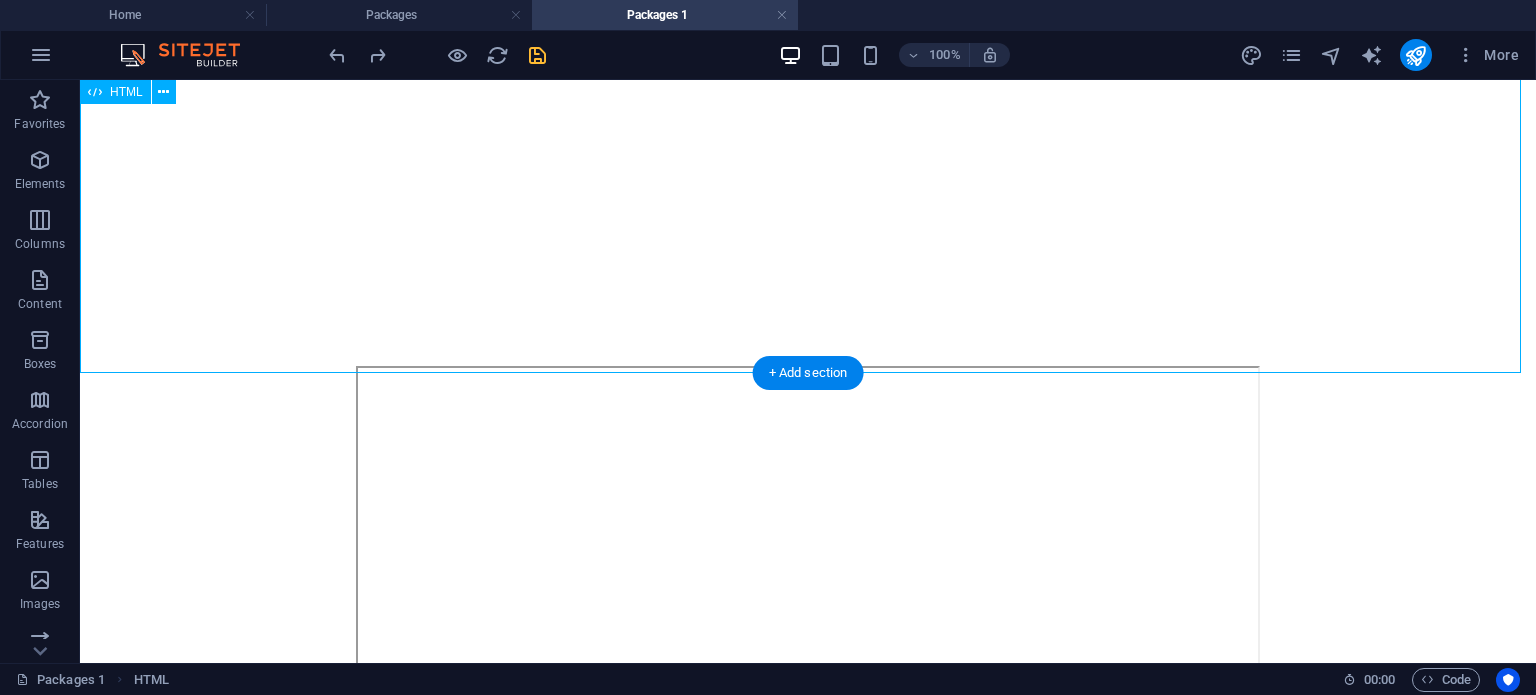 scroll, scrollTop: 1095, scrollLeft: 0, axis: vertical 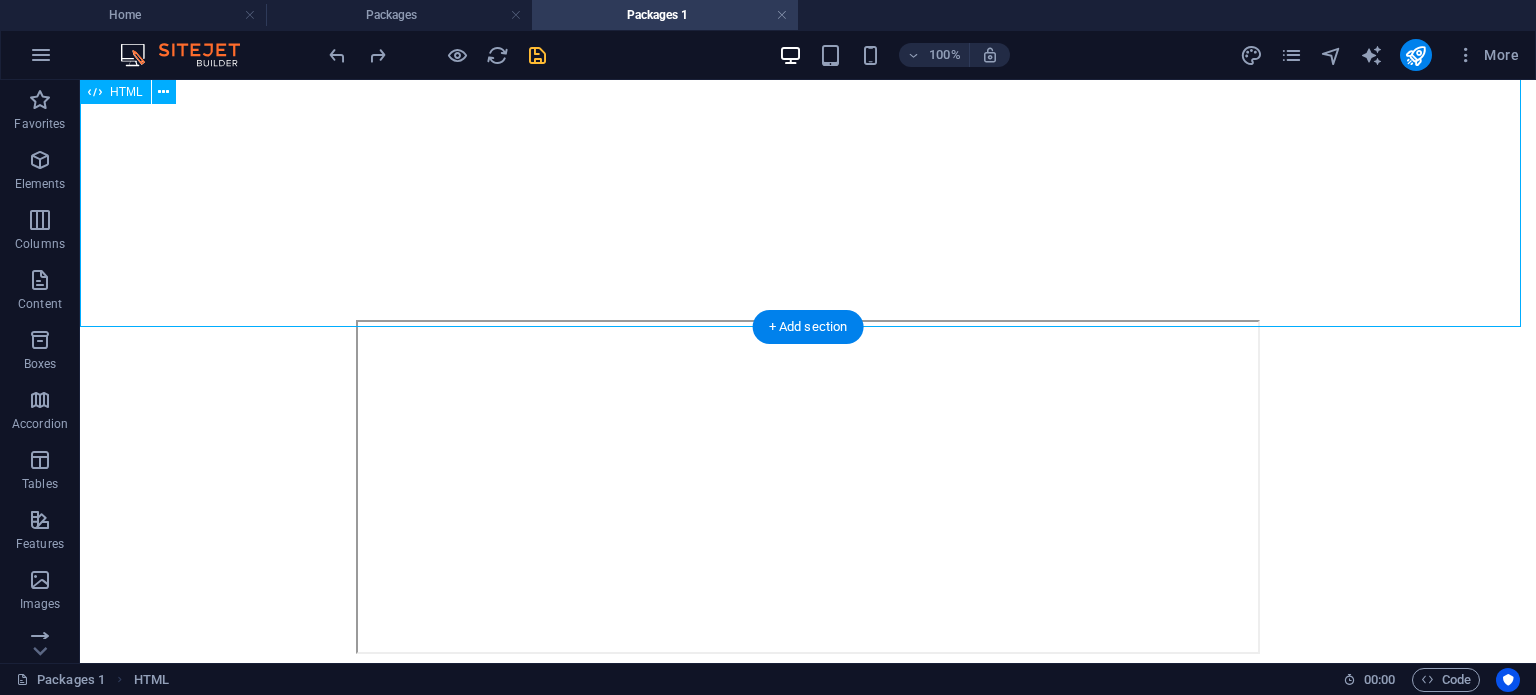 click at bounding box center [808, 33] 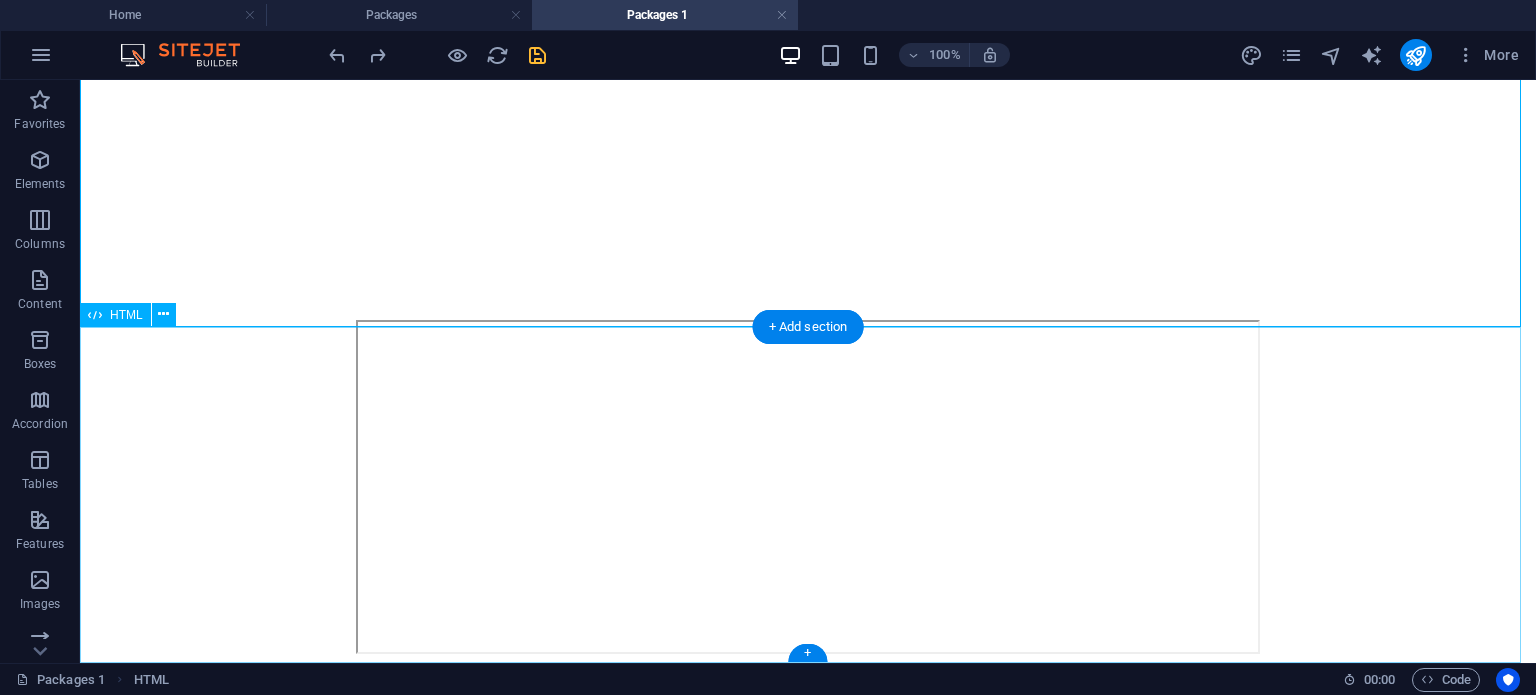 click at bounding box center [808, 489] 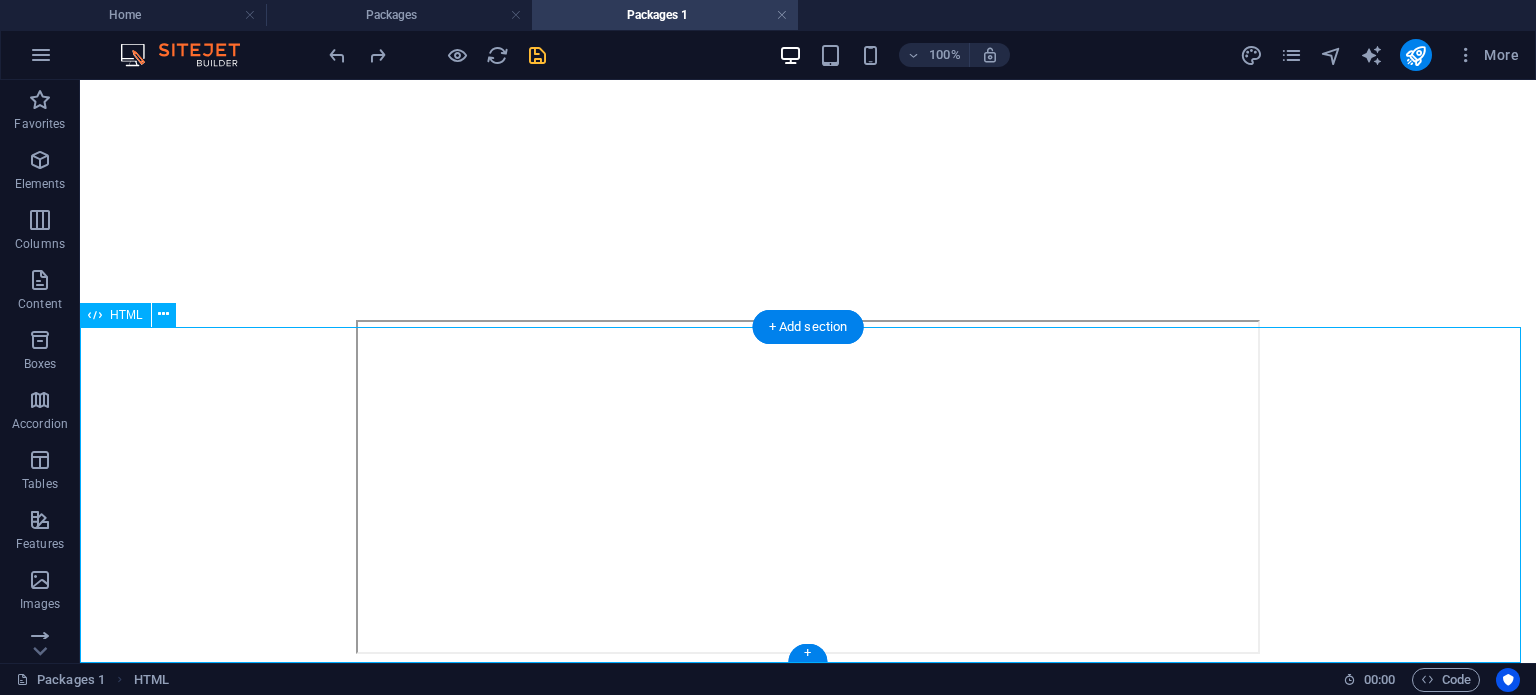 click at bounding box center (808, 489) 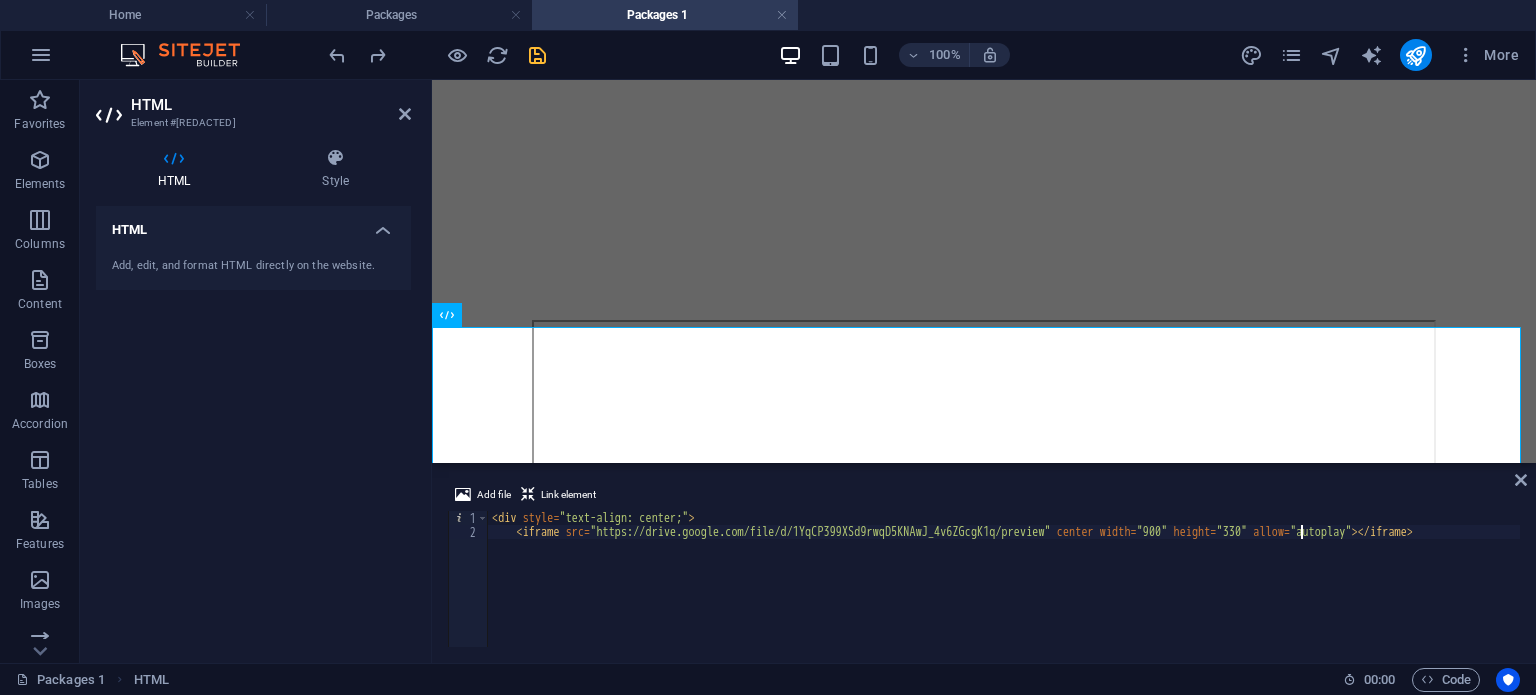 click on "< div   style = "text-align: center;" >      < iframe   src = "https://drive.google.com/file/d/1YqCP399XSd9rwqD5KNAwJ_4v6ZGcgK1q/preview"   center   width = "900"   height = "330"   allow = "autoplay" > </ iframe >" at bounding box center (1004, 593) 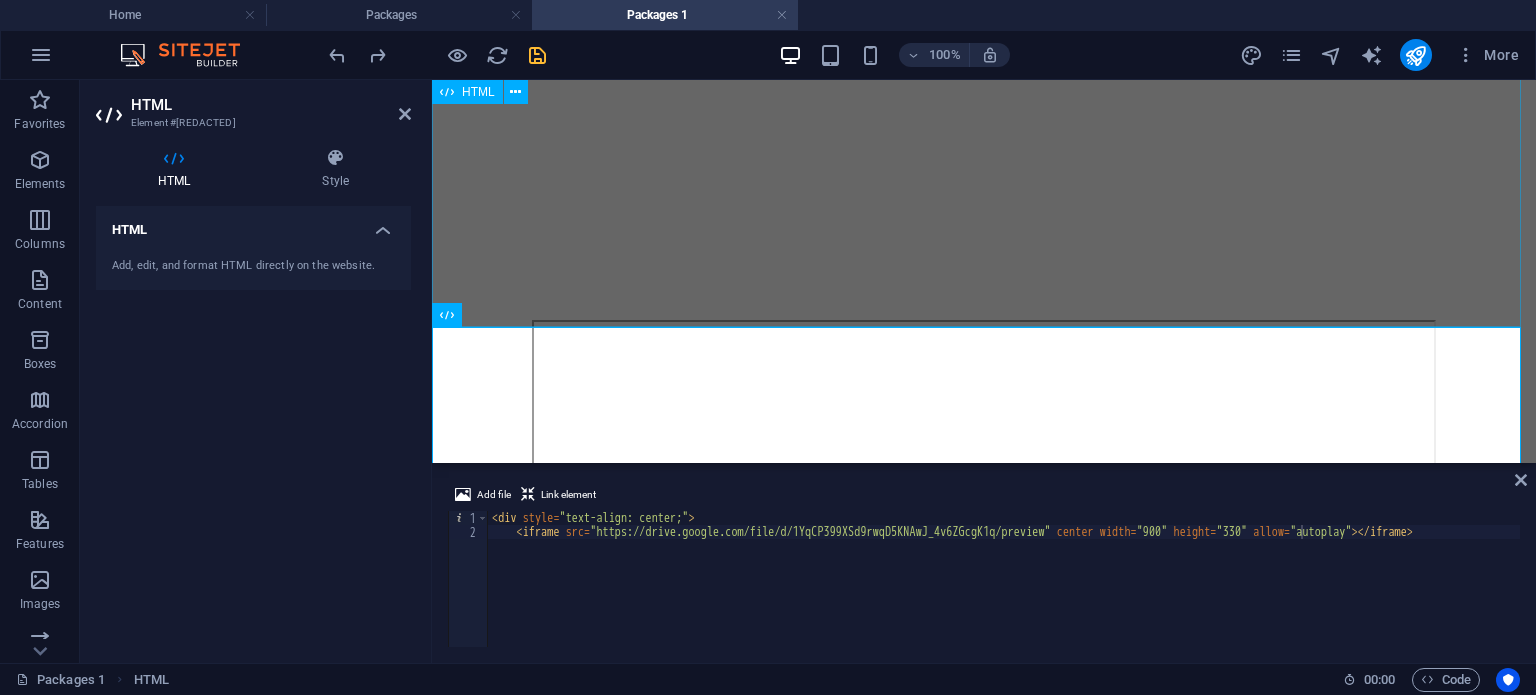 click at bounding box center (984, 33) 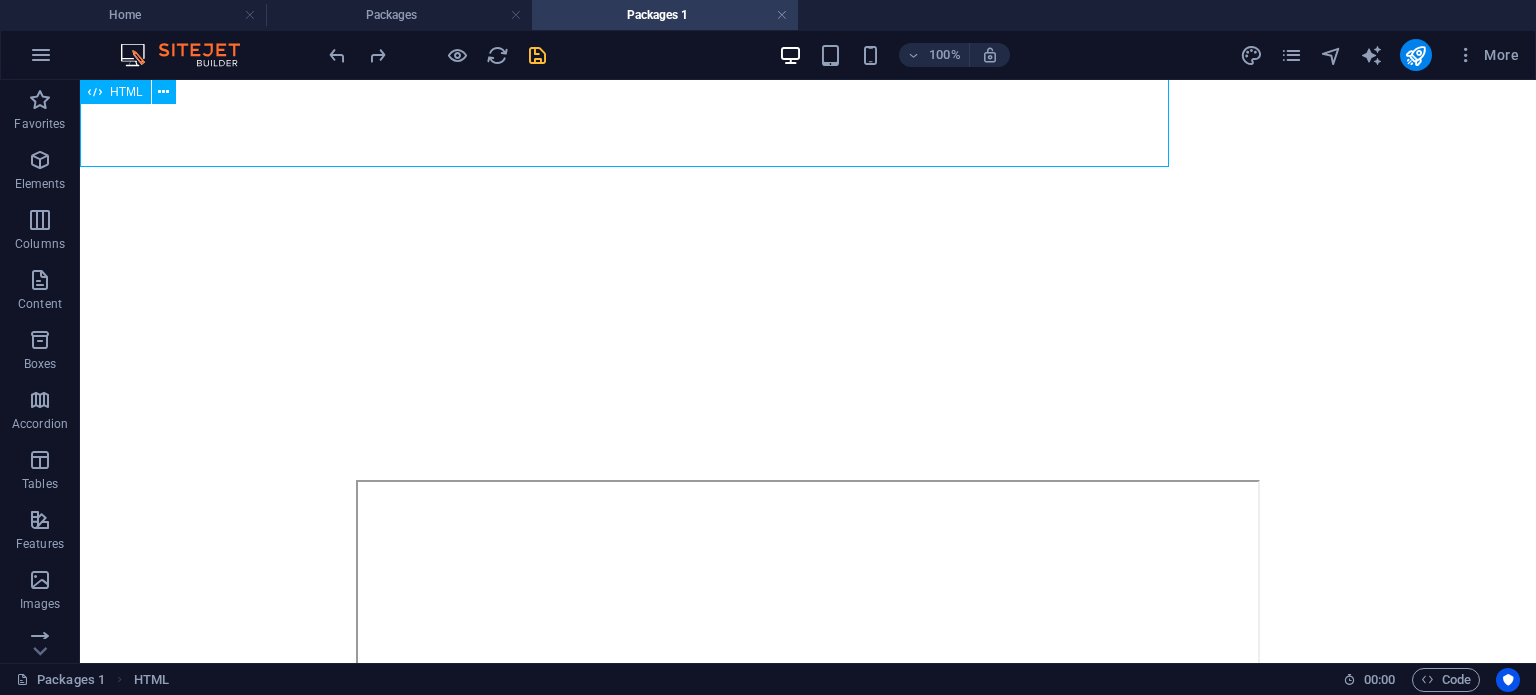scroll, scrollTop: 1095, scrollLeft: 0, axis: vertical 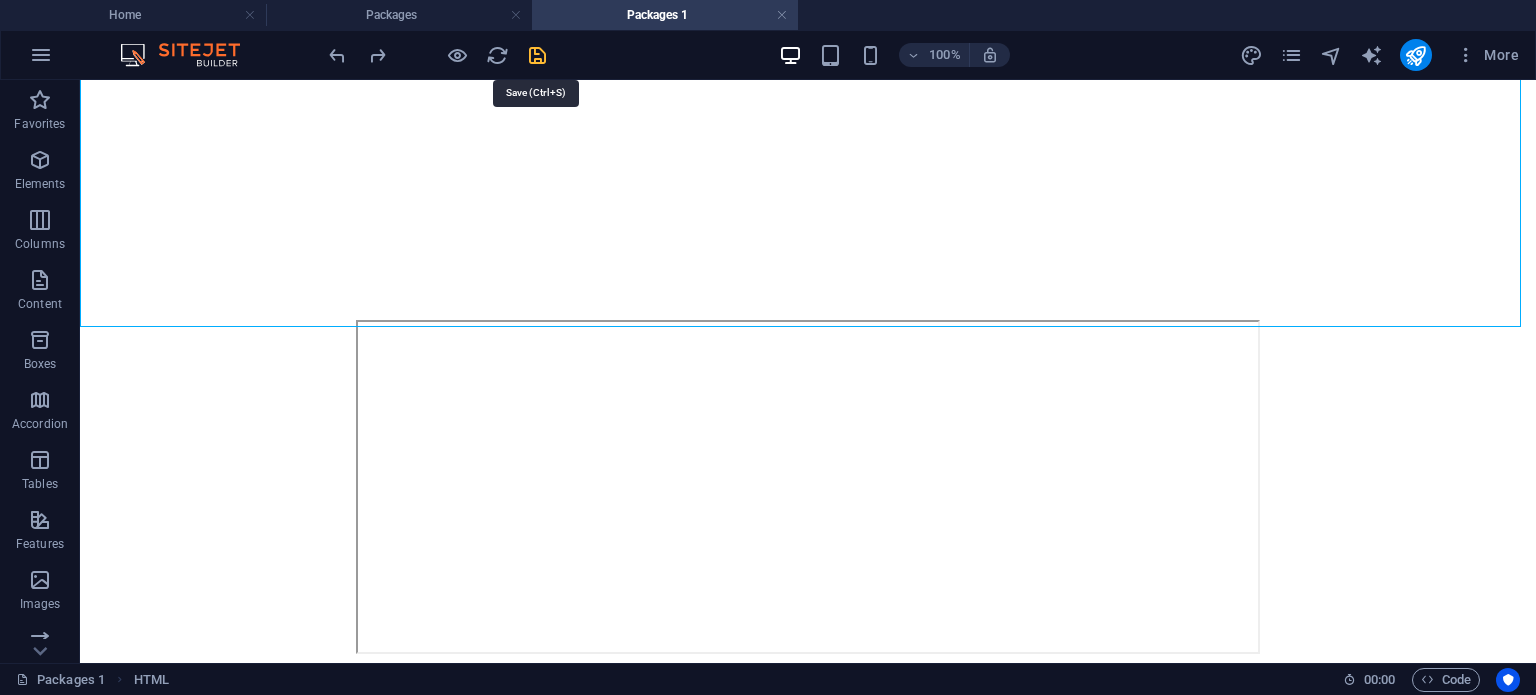 click at bounding box center [537, 55] 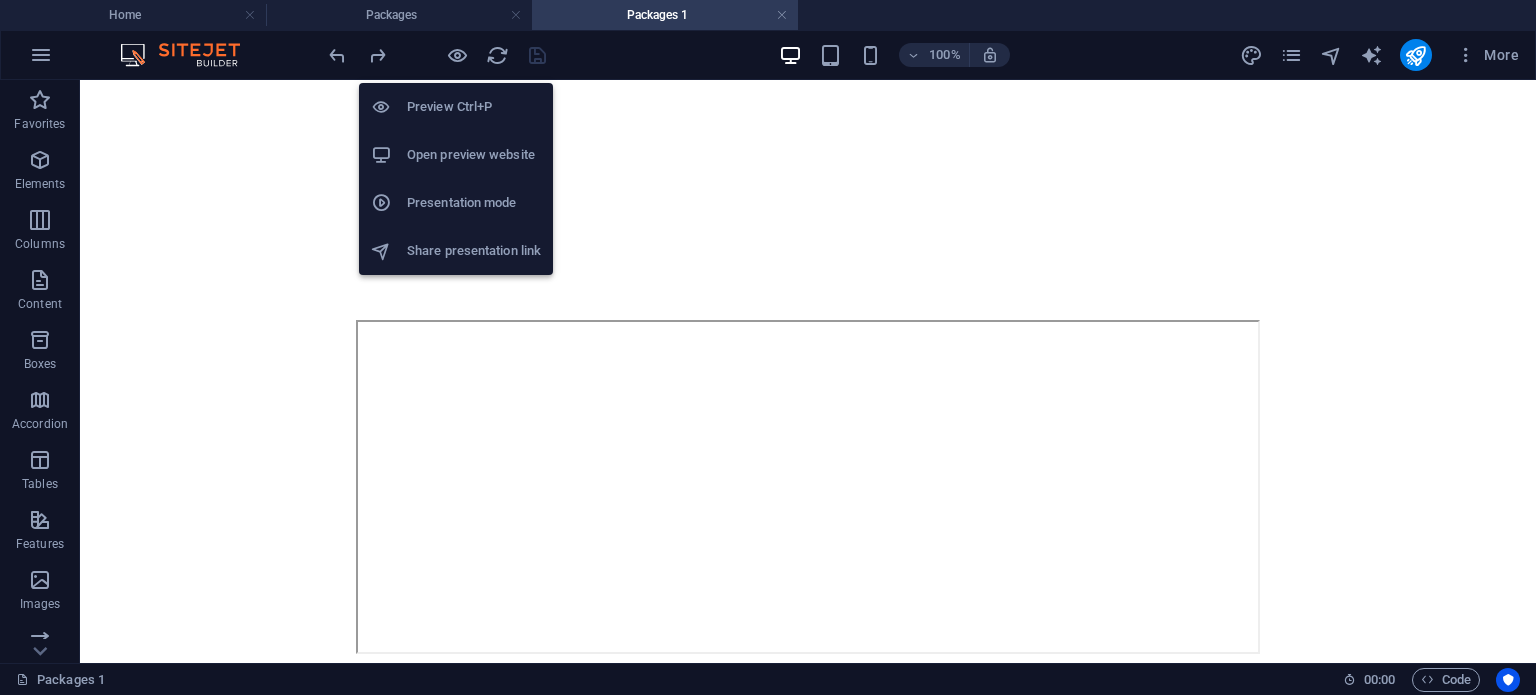 click on "Open preview website" at bounding box center [474, 155] 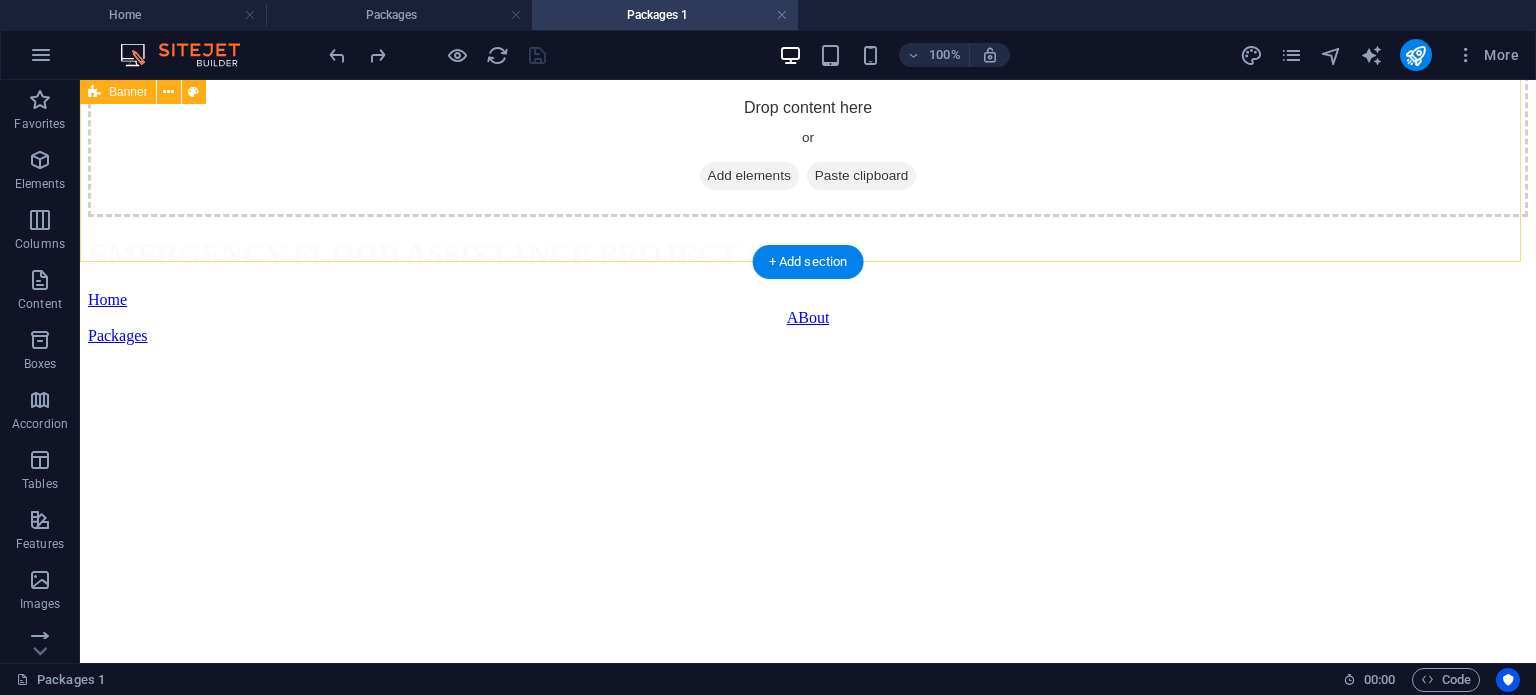 scroll, scrollTop: 0, scrollLeft: 0, axis: both 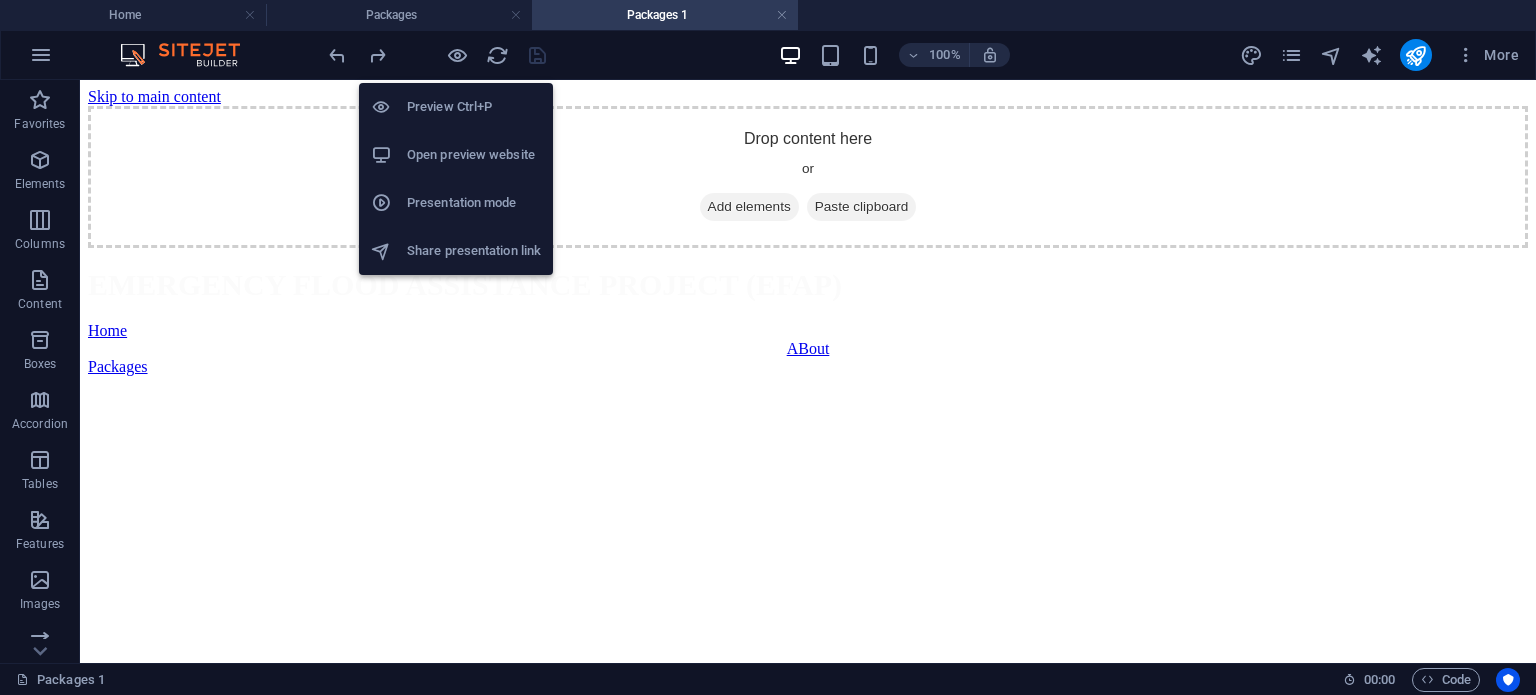 click on "Preview Ctrl+P" at bounding box center (456, 107) 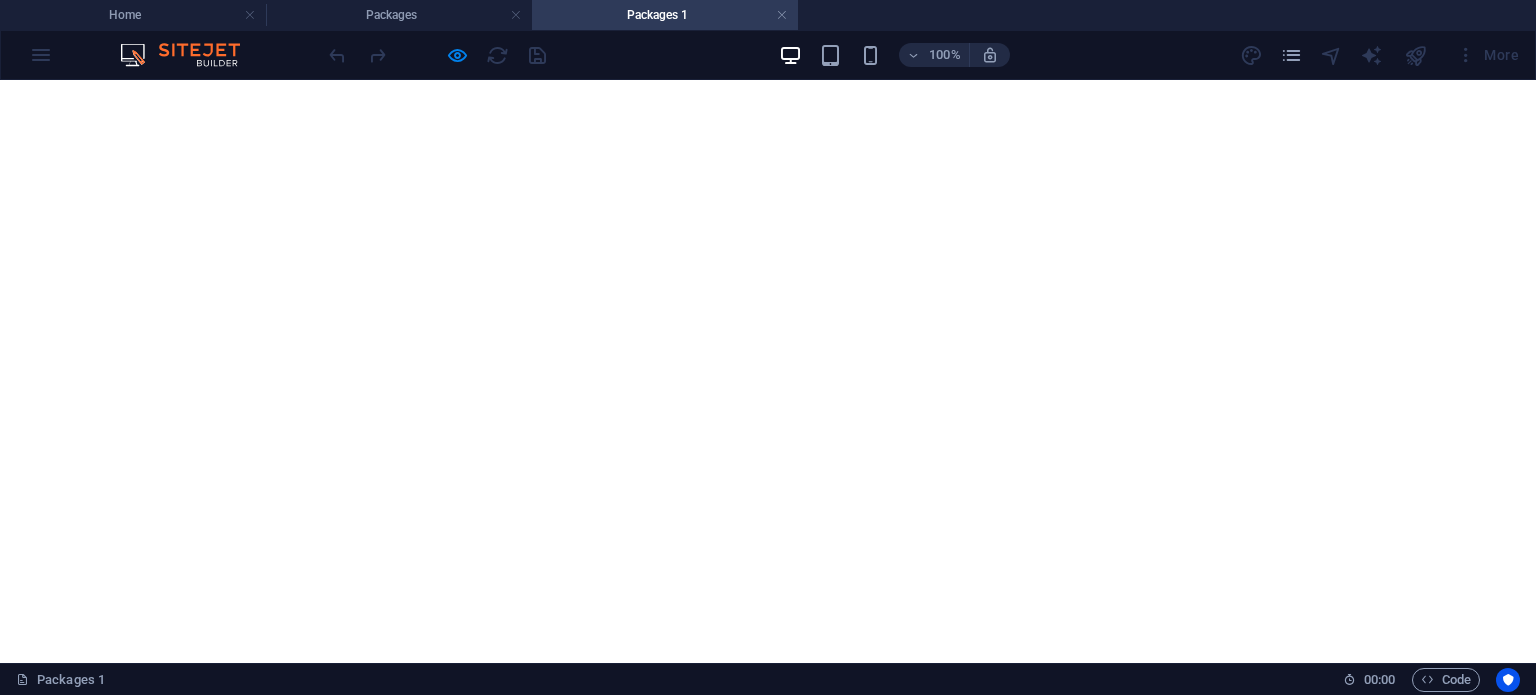 scroll, scrollTop: 552, scrollLeft: 0, axis: vertical 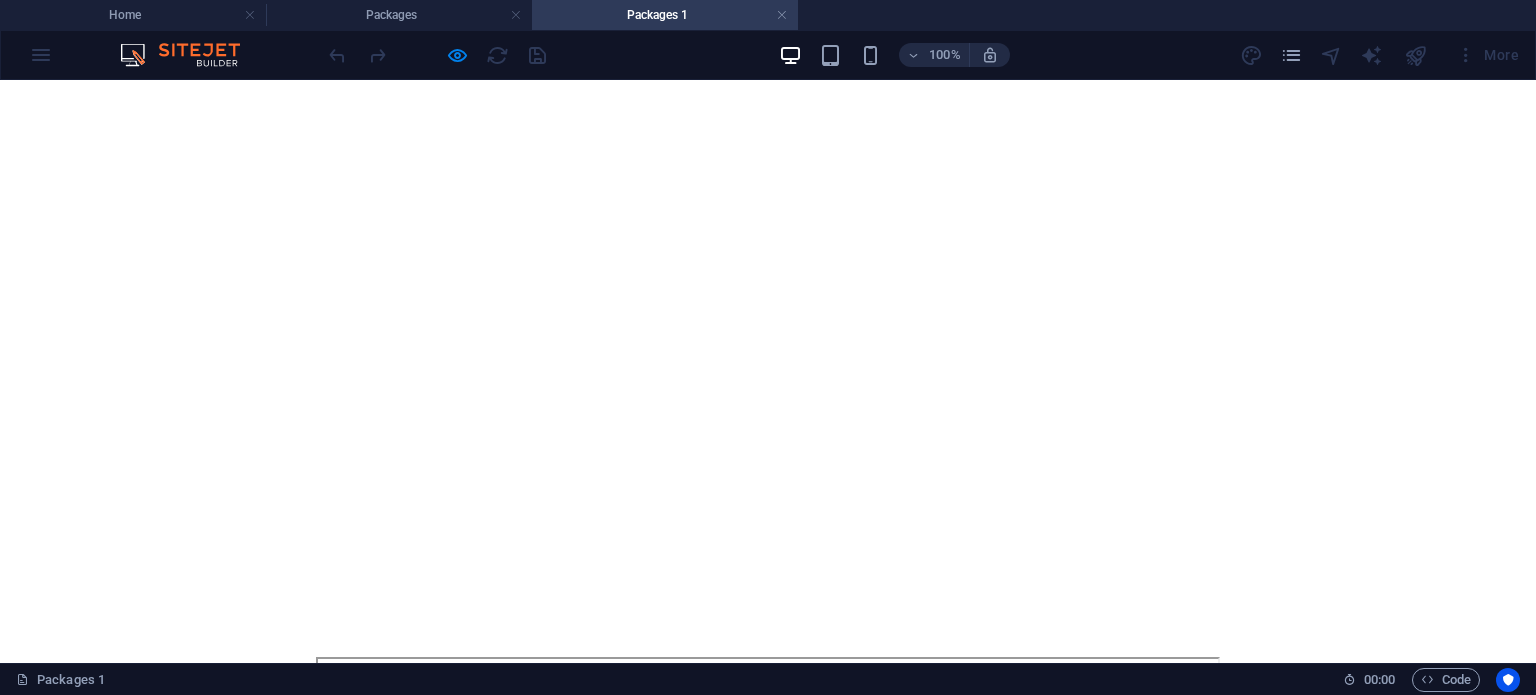 click at bounding box center (768, 370) 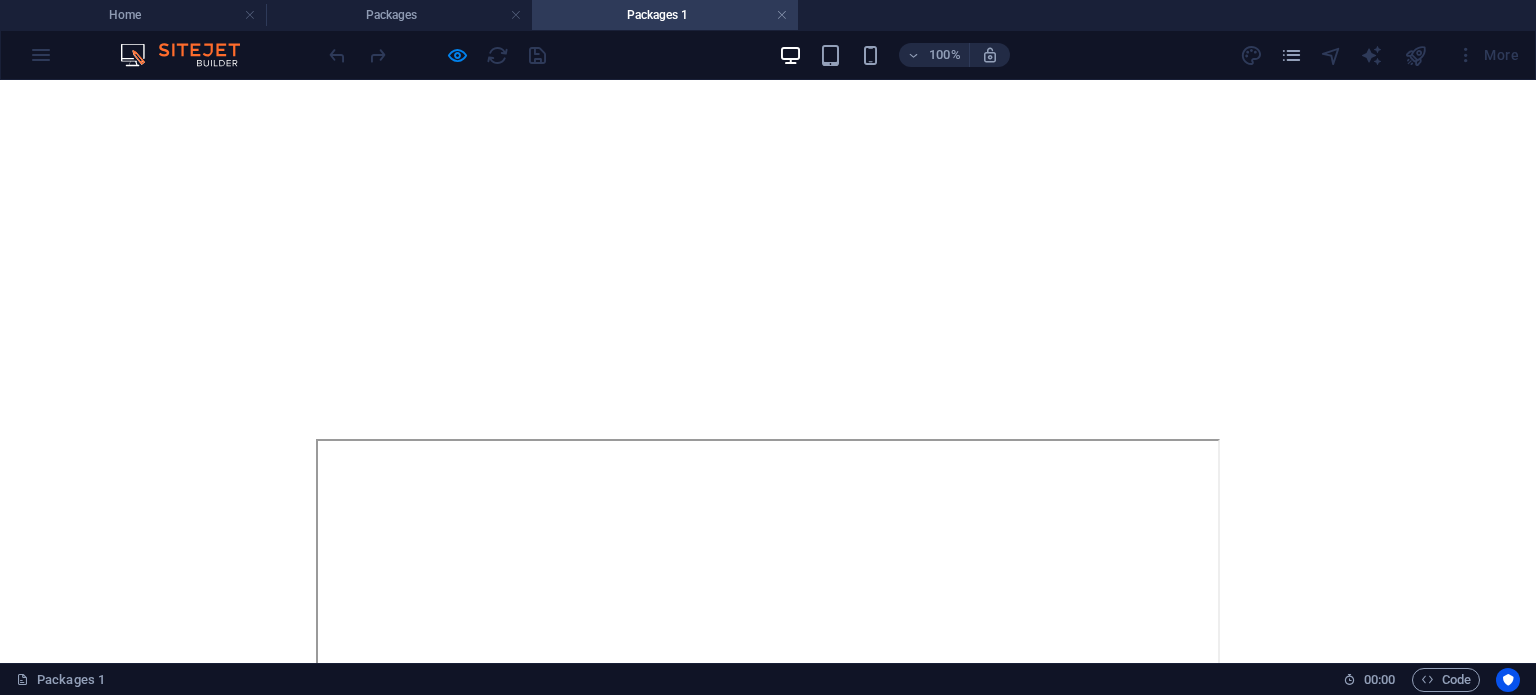 scroll, scrollTop: 904, scrollLeft: 0, axis: vertical 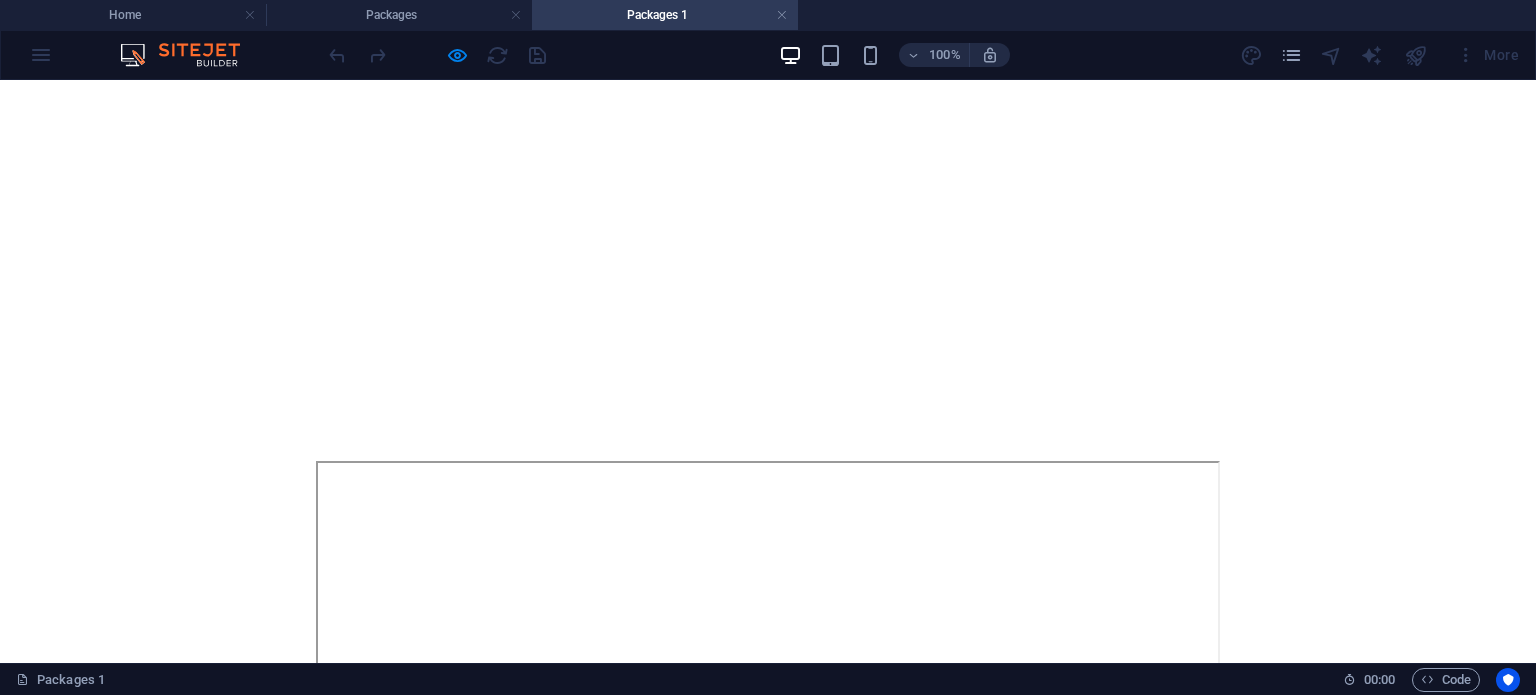 click on "Packages 1" at bounding box center (665, 15) 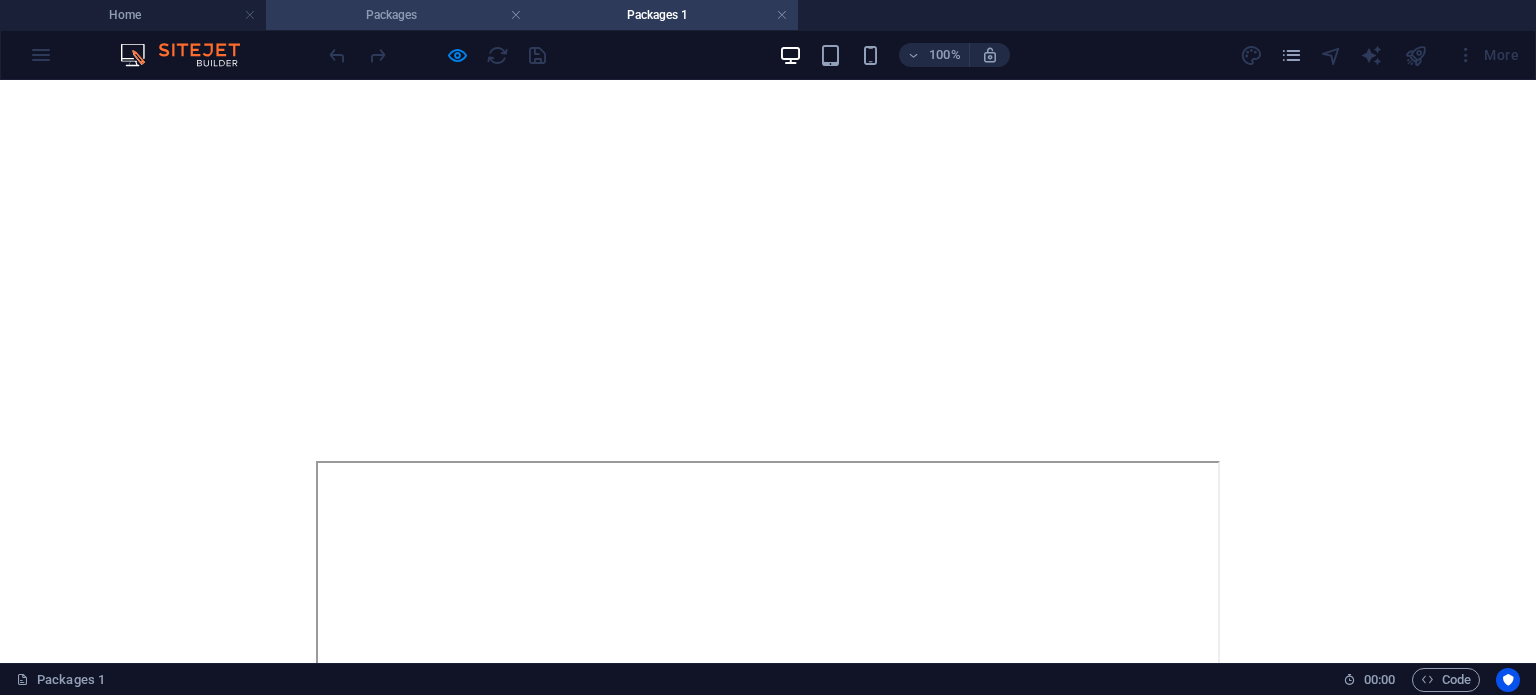 click on "Packages" at bounding box center (399, 15) 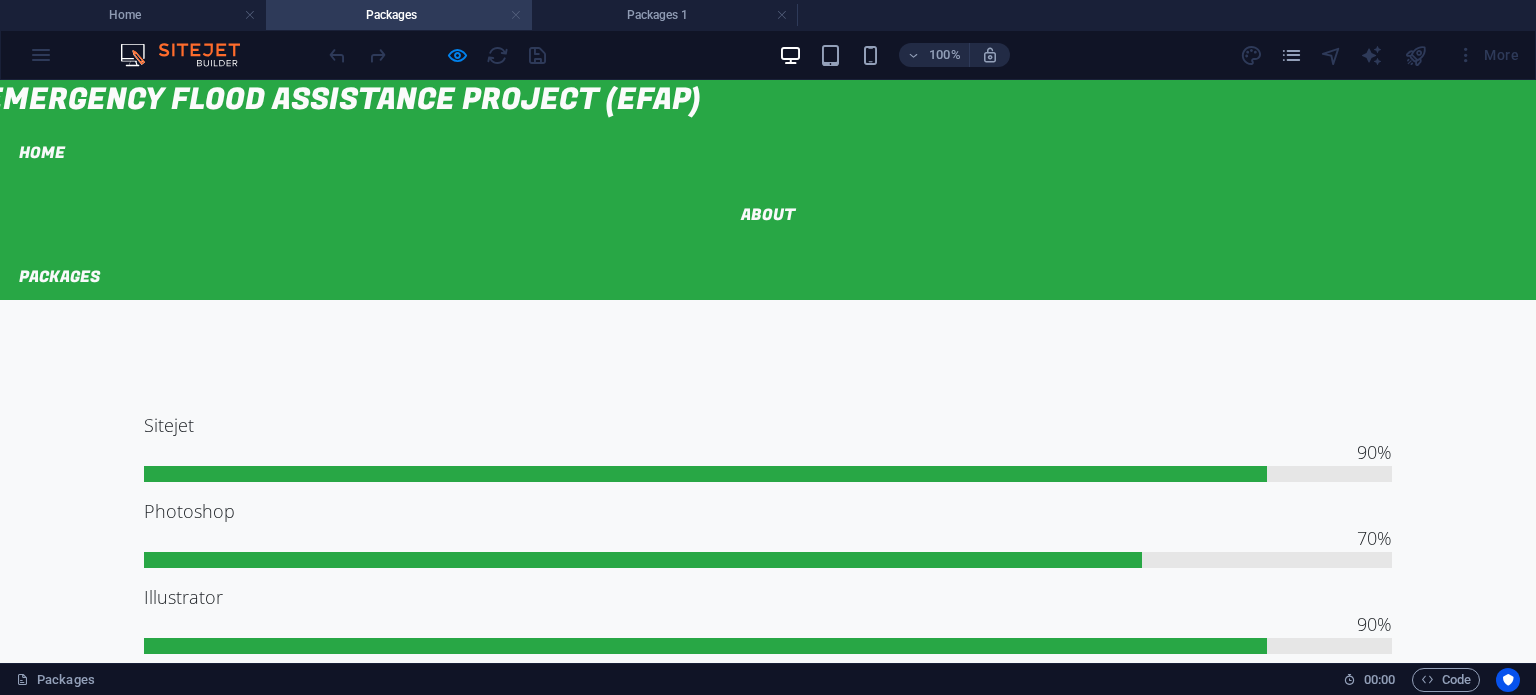 click at bounding box center (516, 15) 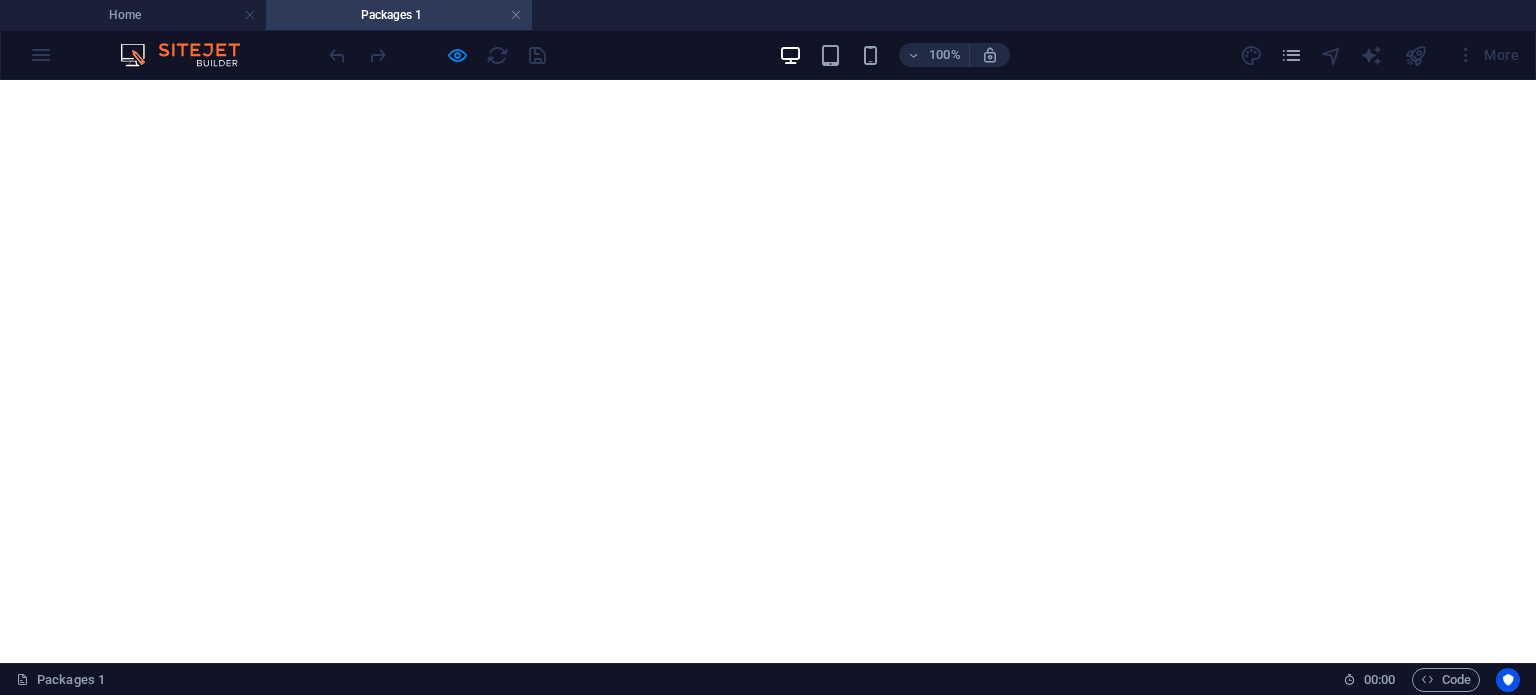 scroll, scrollTop: 213, scrollLeft: 0, axis: vertical 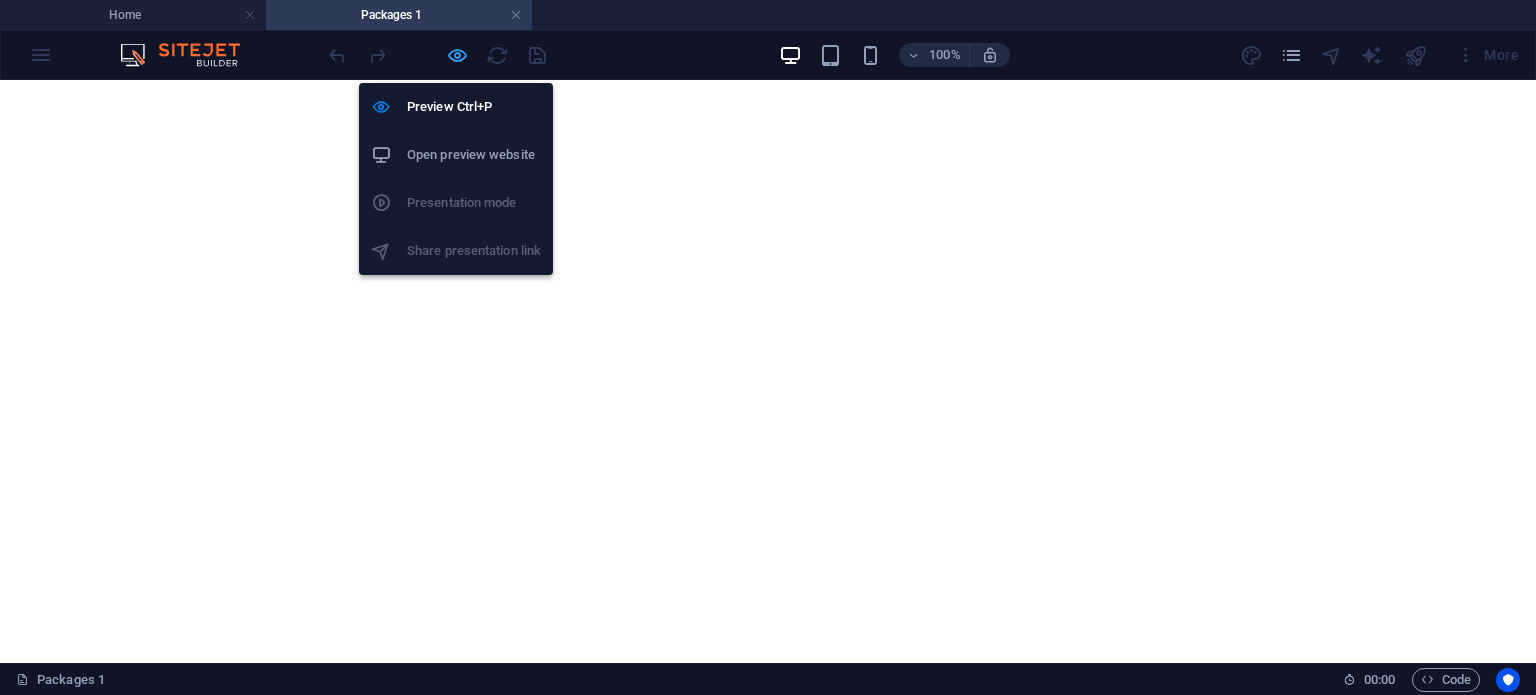click at bounding box center [457, 55] 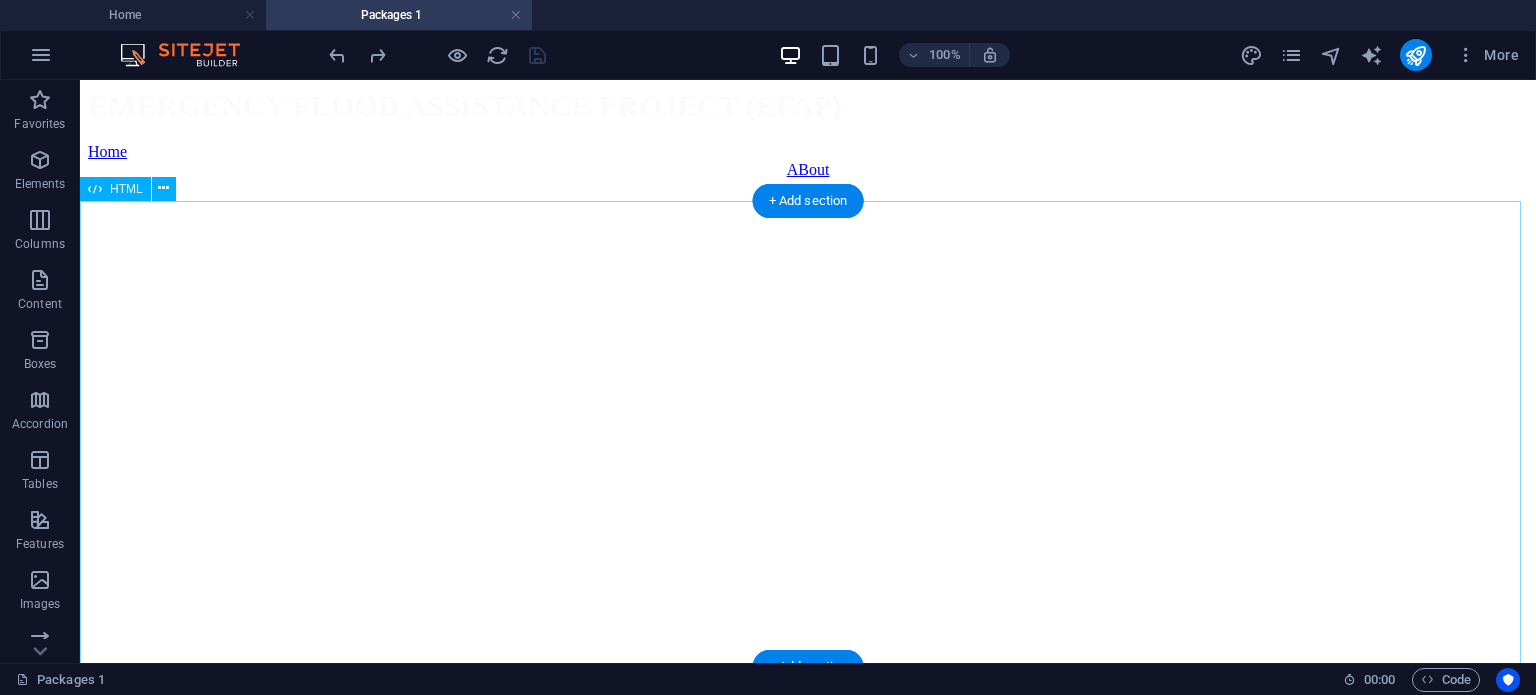 click at bounding box center [808, 430] 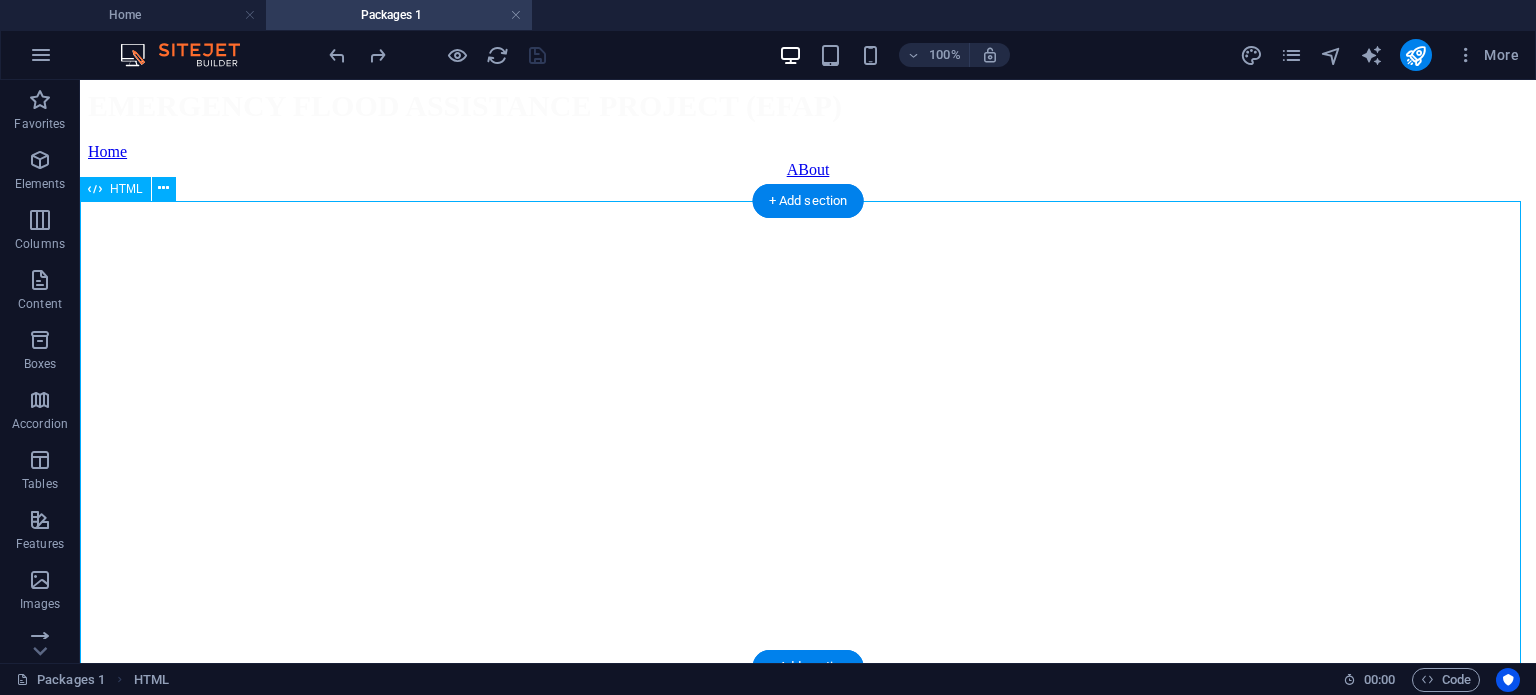 click at bounding box center (808, 430) 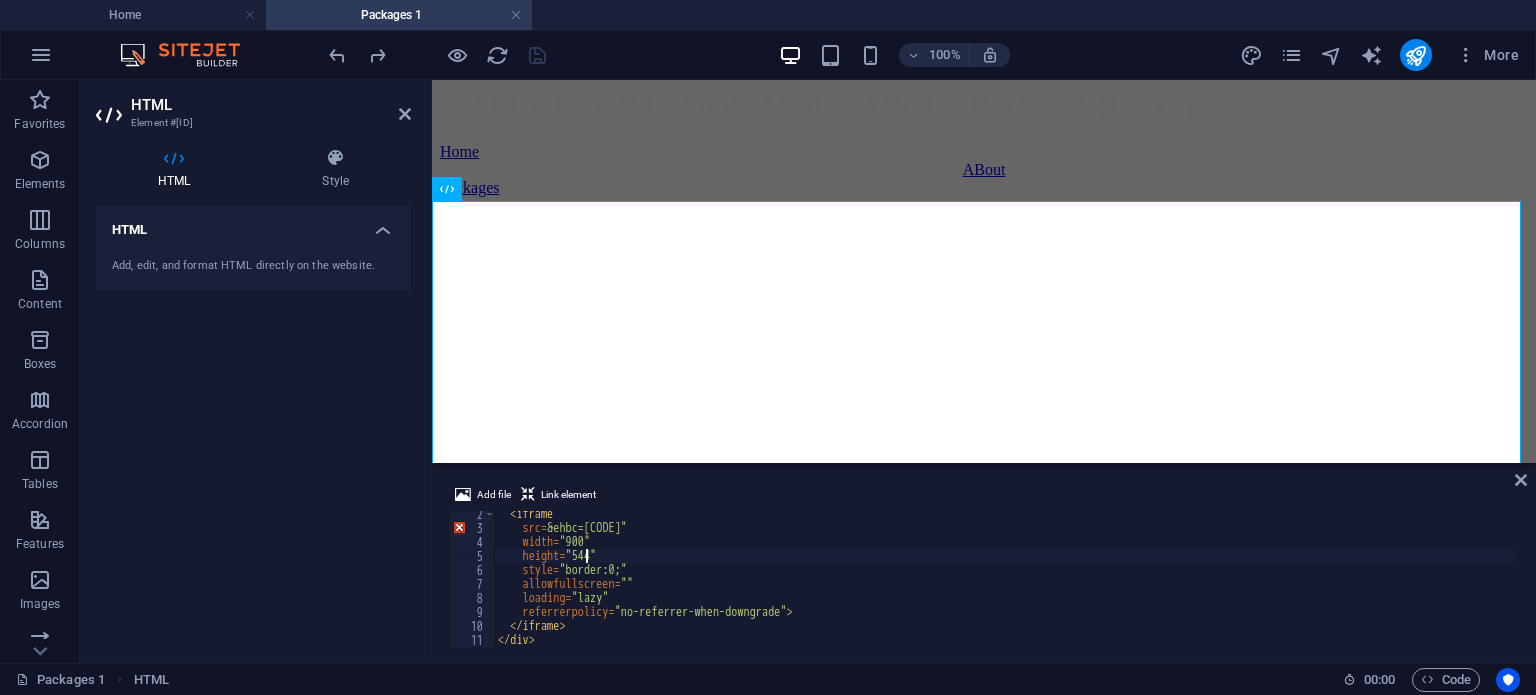 click on "< iframe        src = "https://www.google.com/maps/d/u/0/embed?mid=1aU0v7V9rFJIQl513wZIXwFM1-a2bZTo&ehbc=2E312F"        width = "900"        height = "544"        style = "border:0;"        allowfullscreen = ""        loading = "lazy"        referrerpolicy = "no-referrer-when-downgrade" >    </ iframe > </ div >" at bounding box center (1005, 589) 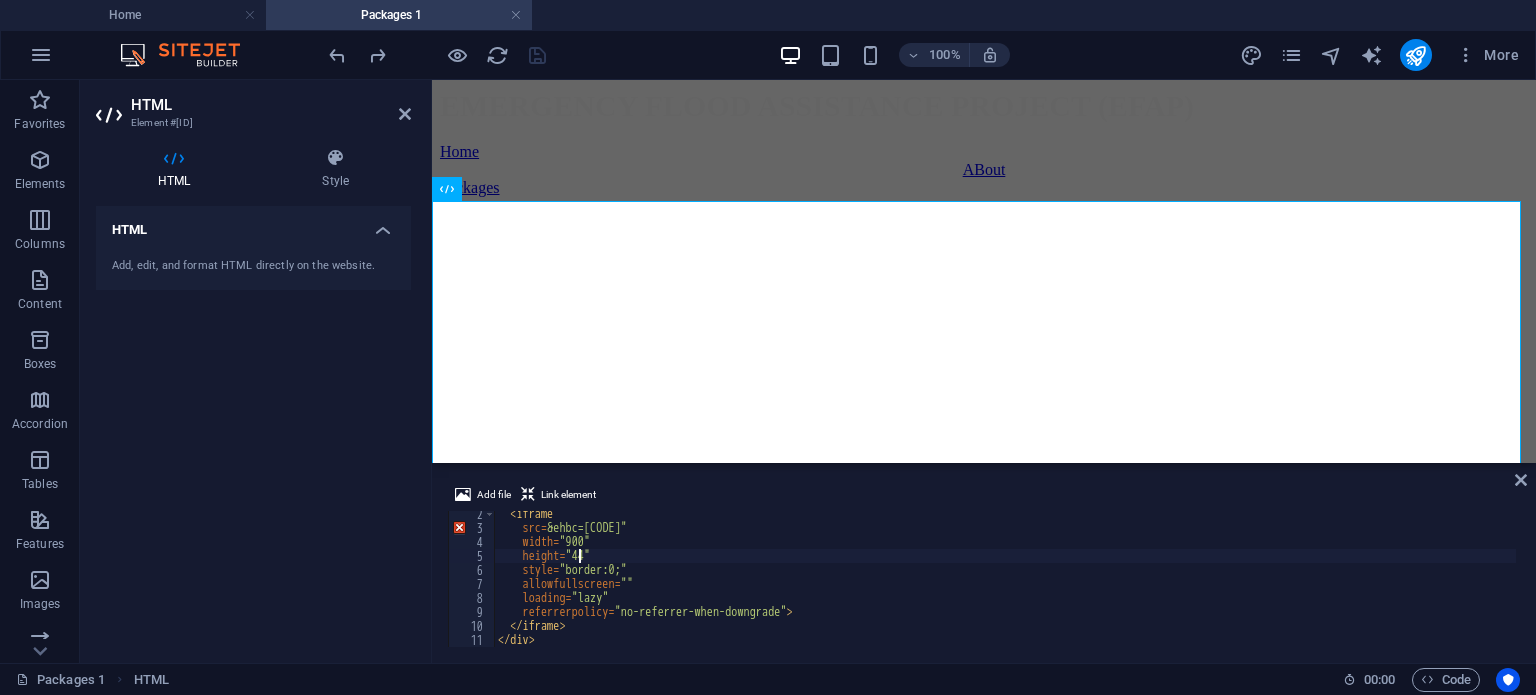 scroll, scrollTop: 0, scrollLeft: 6, axis: horizontal 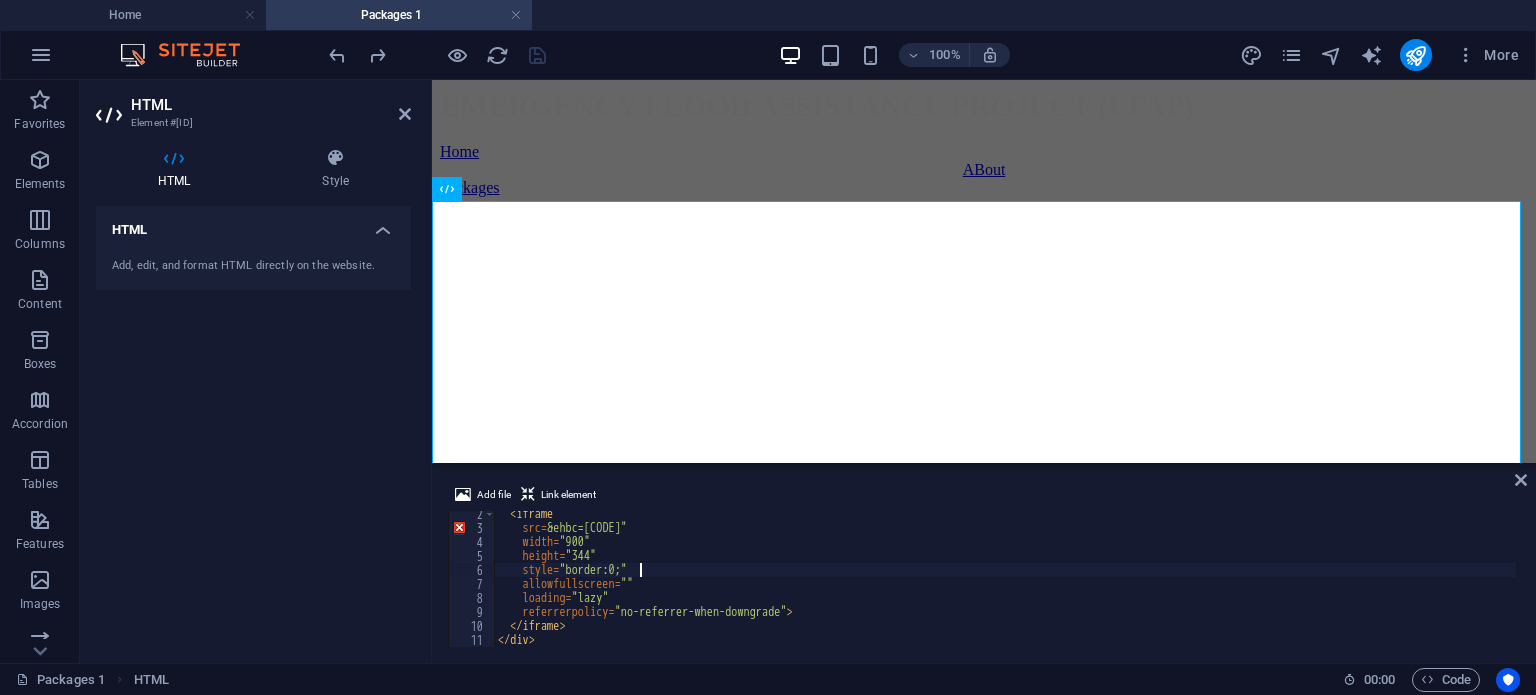 click on "< iframe        src = "https://www.google.com/maps/d/u/0/embed?mid=1aU0v7V9rFJIQl513wZIXwFM1-a2bZTo&ehbc=2E312F"        width = "900"        height = "344"        style = "border:0;"        allowfullscreen = ""        loading = "lazy"        referrerpolicy = "no-referrer-when-downgrade" >    </ iframe > </ div >" at bounding box center (1005, 589) 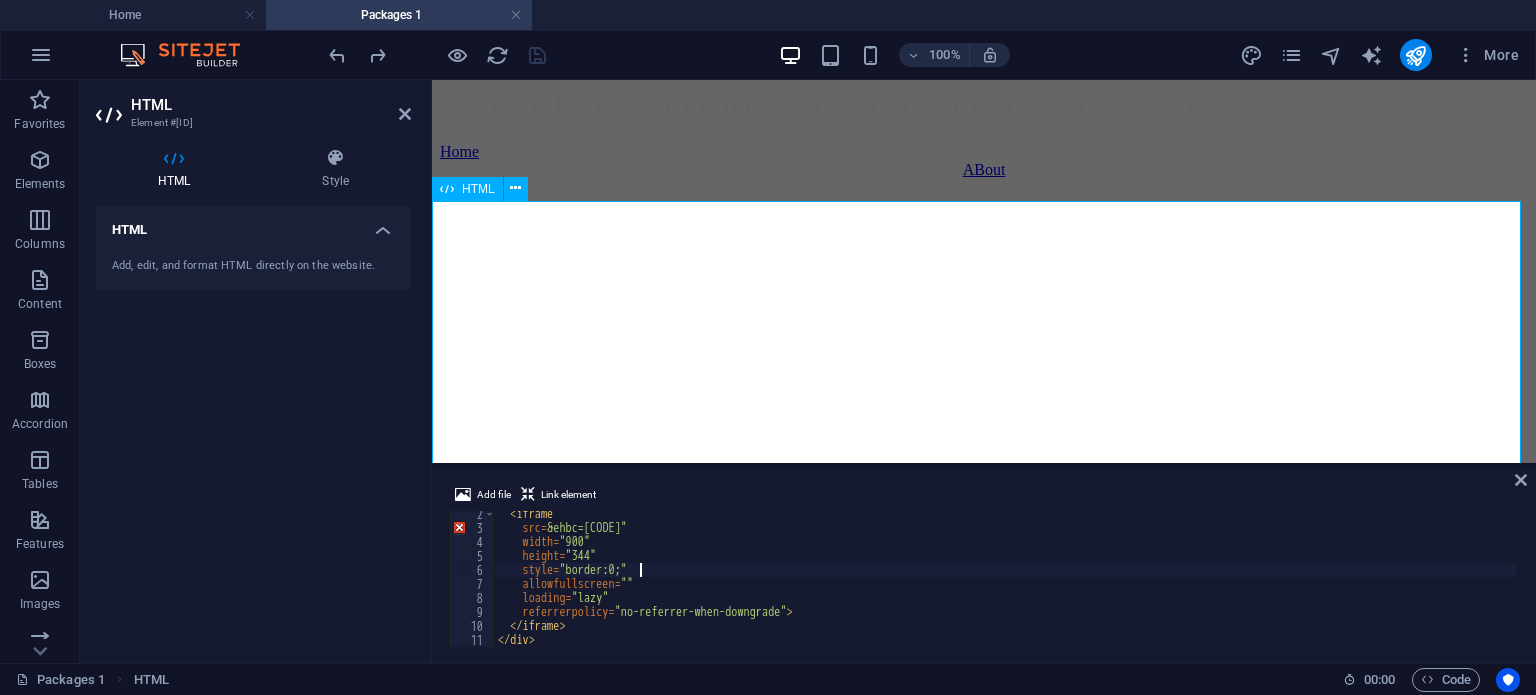type on "style="border:0;"" 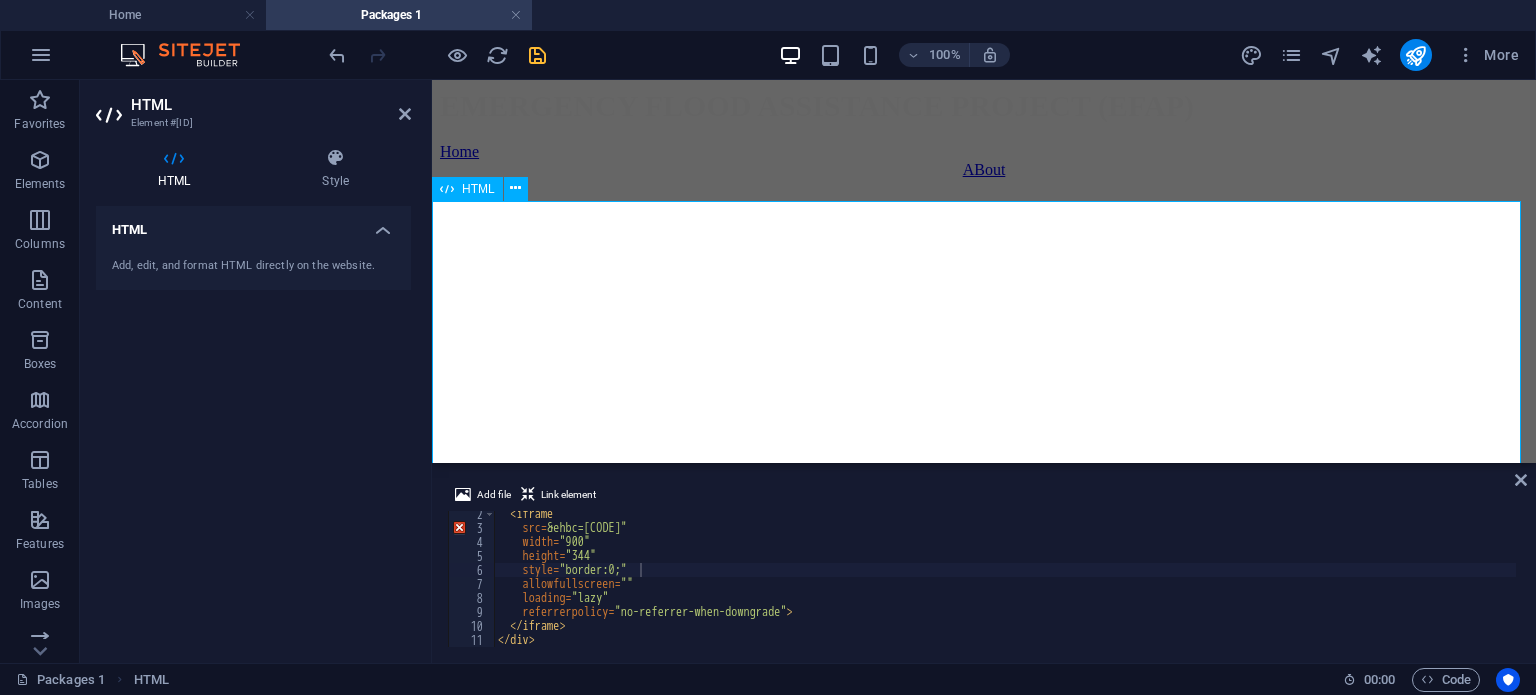 click at bounding box center (984, 350) 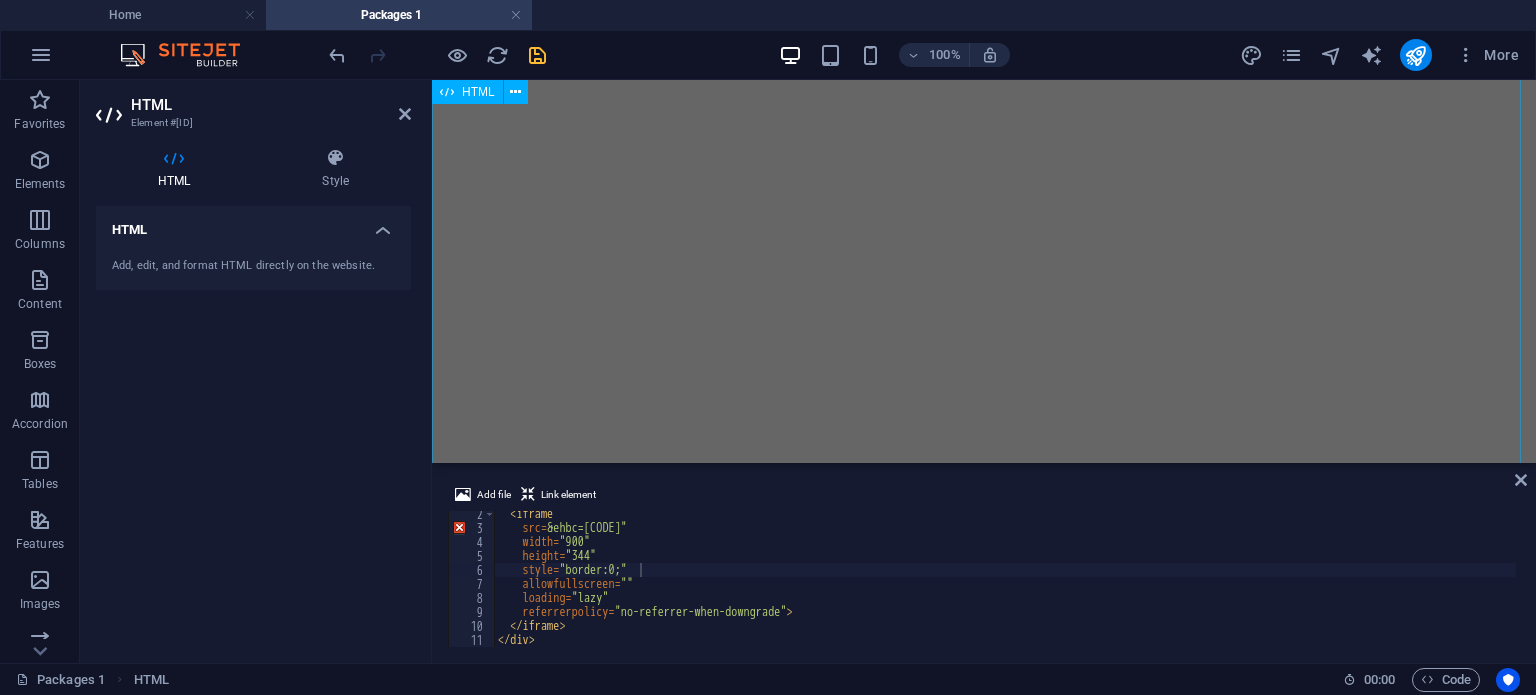 scroll, scrollTop: 622, scrollLeft: 0, axis: vertical 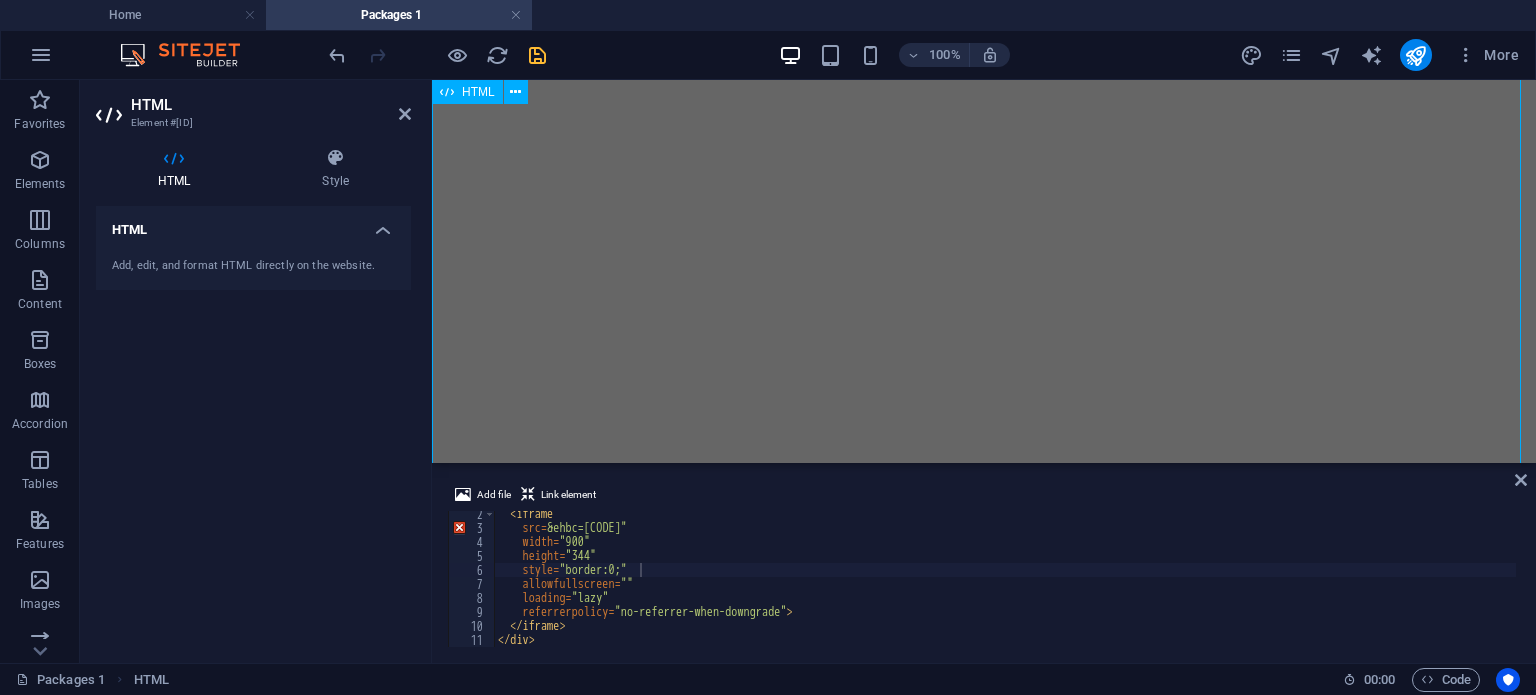 click at bounding box center (984, 346) 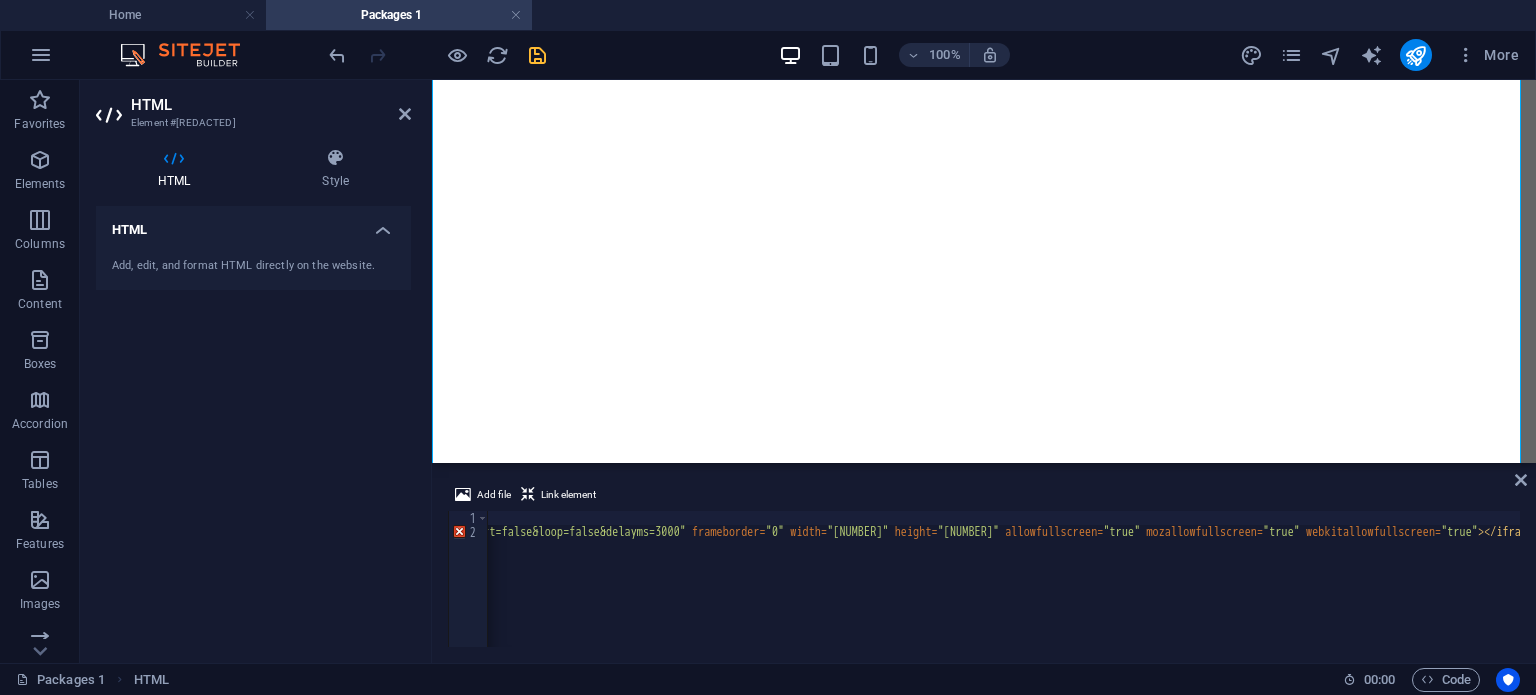scroll, scrollTop: 0, scrollLeft: 948, axis: horizontal 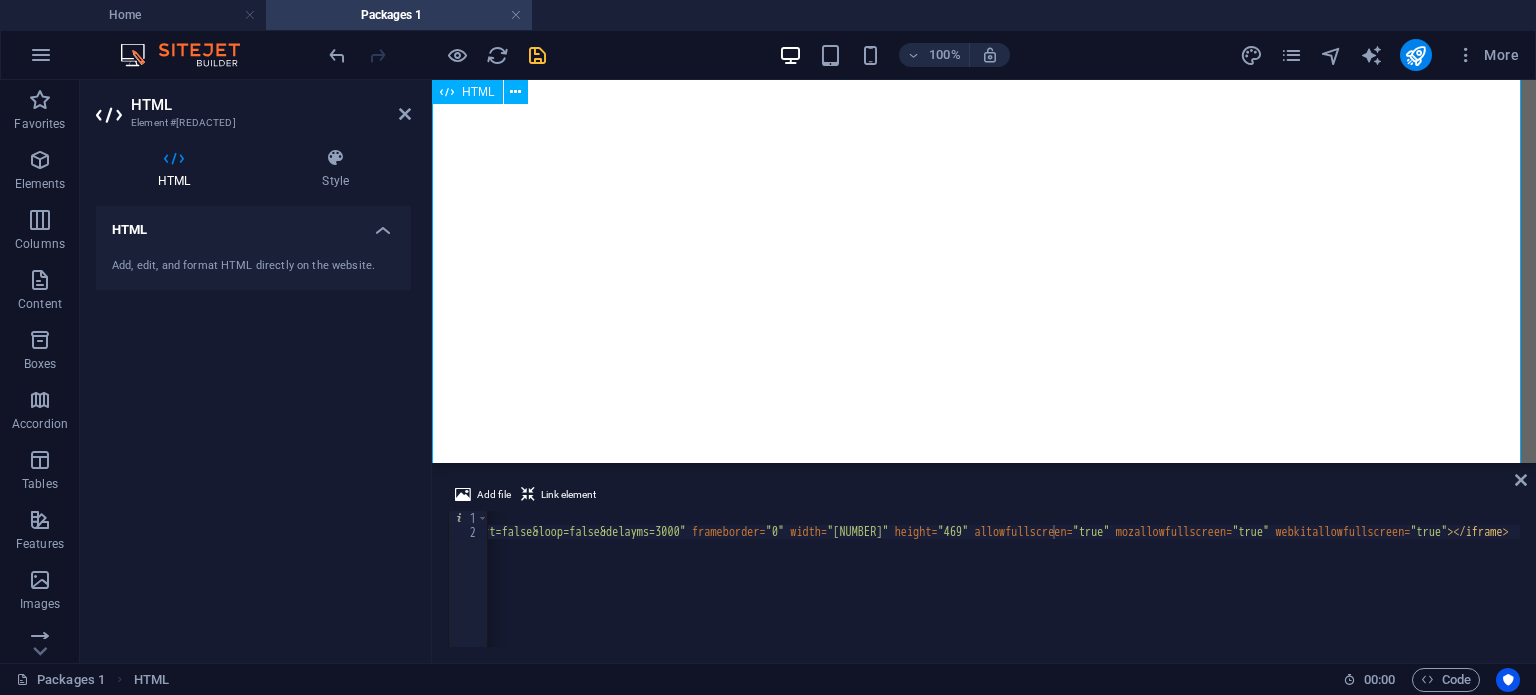 click at bounding box center (984, 296) 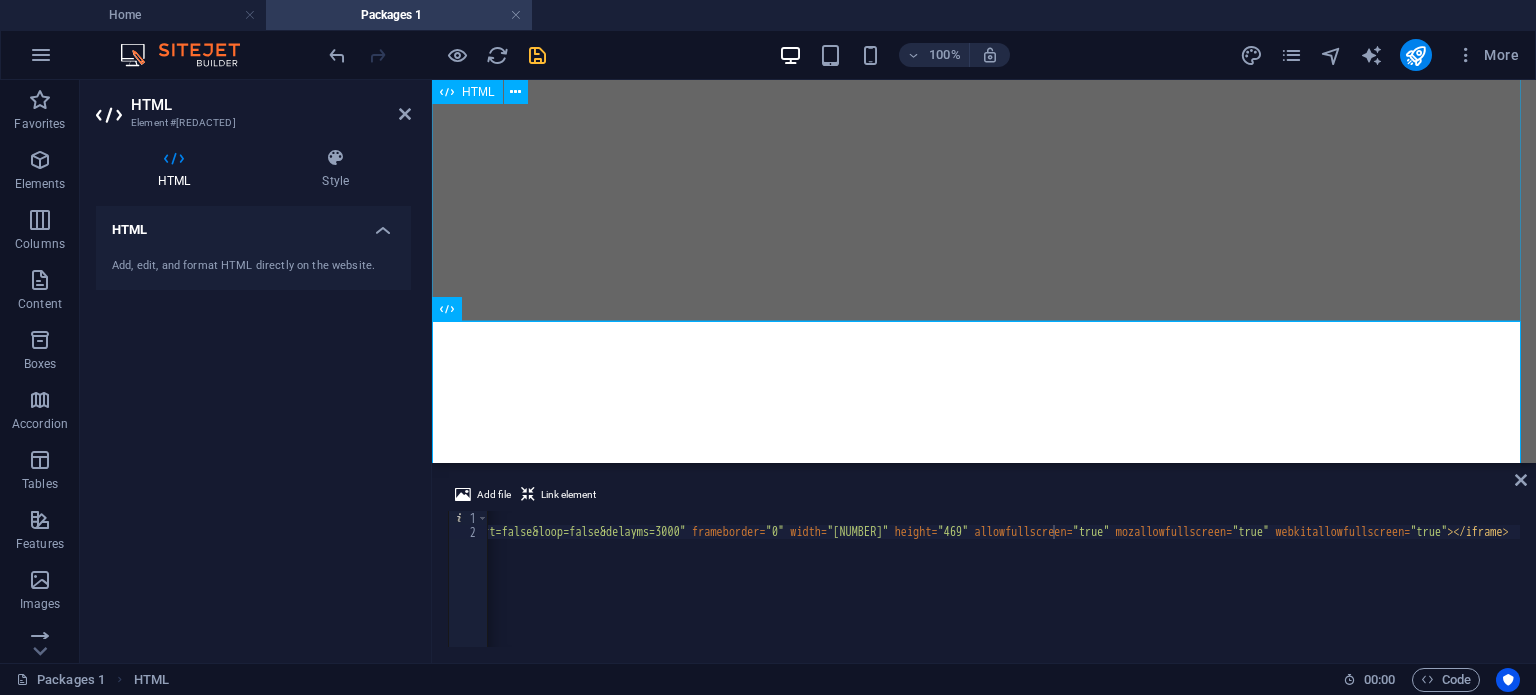 scroll, scrollTop: 364, scrollLeft: 0, axis: vertical 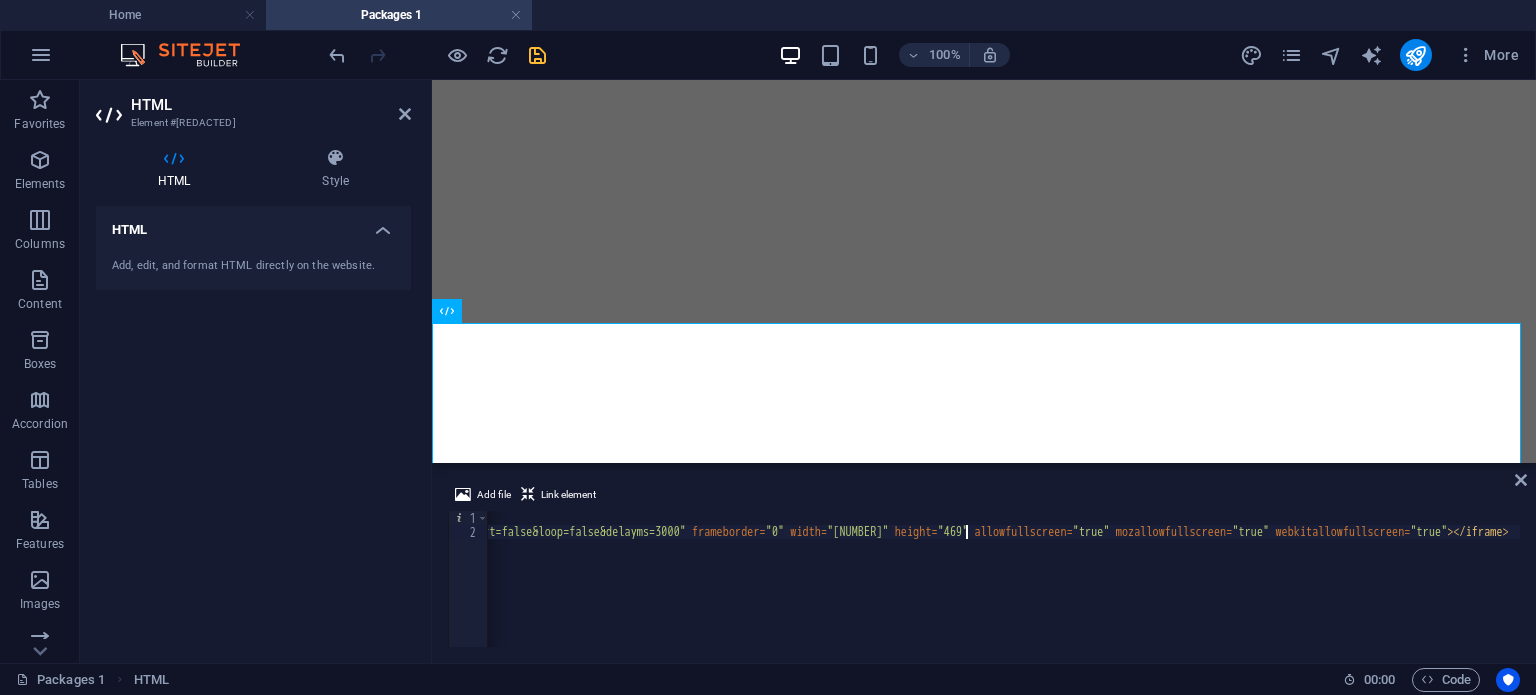 click on "< div   style = "text-align: center;" > < iframe   src = "https://docs.google.com/presentation/d/e/2PACX-1vRT9gZXvRlWTRwdiUuEb4_1uQhzJxAKrVB6dECEOIgCCQJ6ty_jX7L0UKFxJNqY-R_e2rbpnZhY-XFa/pubembed?start=false&loop=false&delayms=3000"   frameborder = "0"   width = "960"   height = "469"   allowfullscreen = "true"   mozallowfullscreen = "true"   webkitallowfullscreen = "true" > </ iframe >" at bounding box center (605, 591) 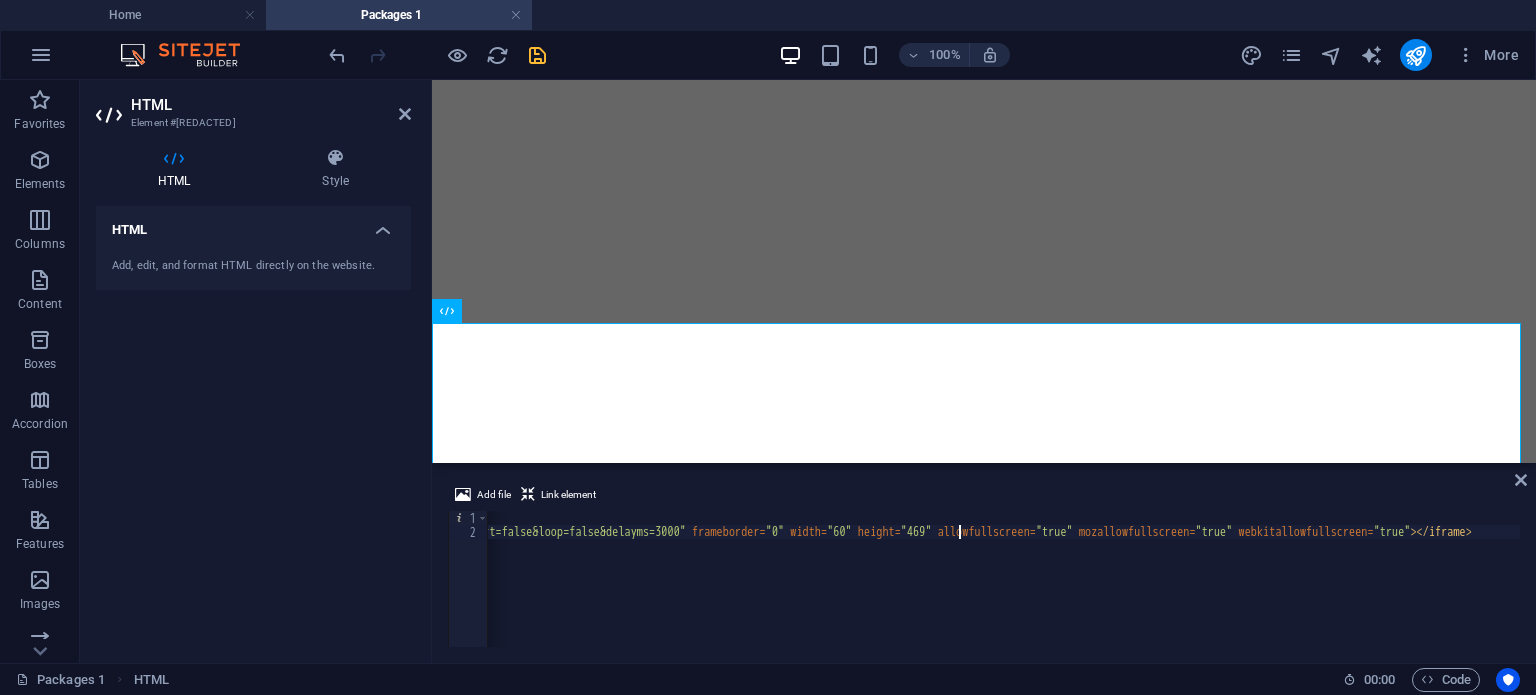 scroll, scrollTop: 0, scrollLeft: 116, axis: horizontal 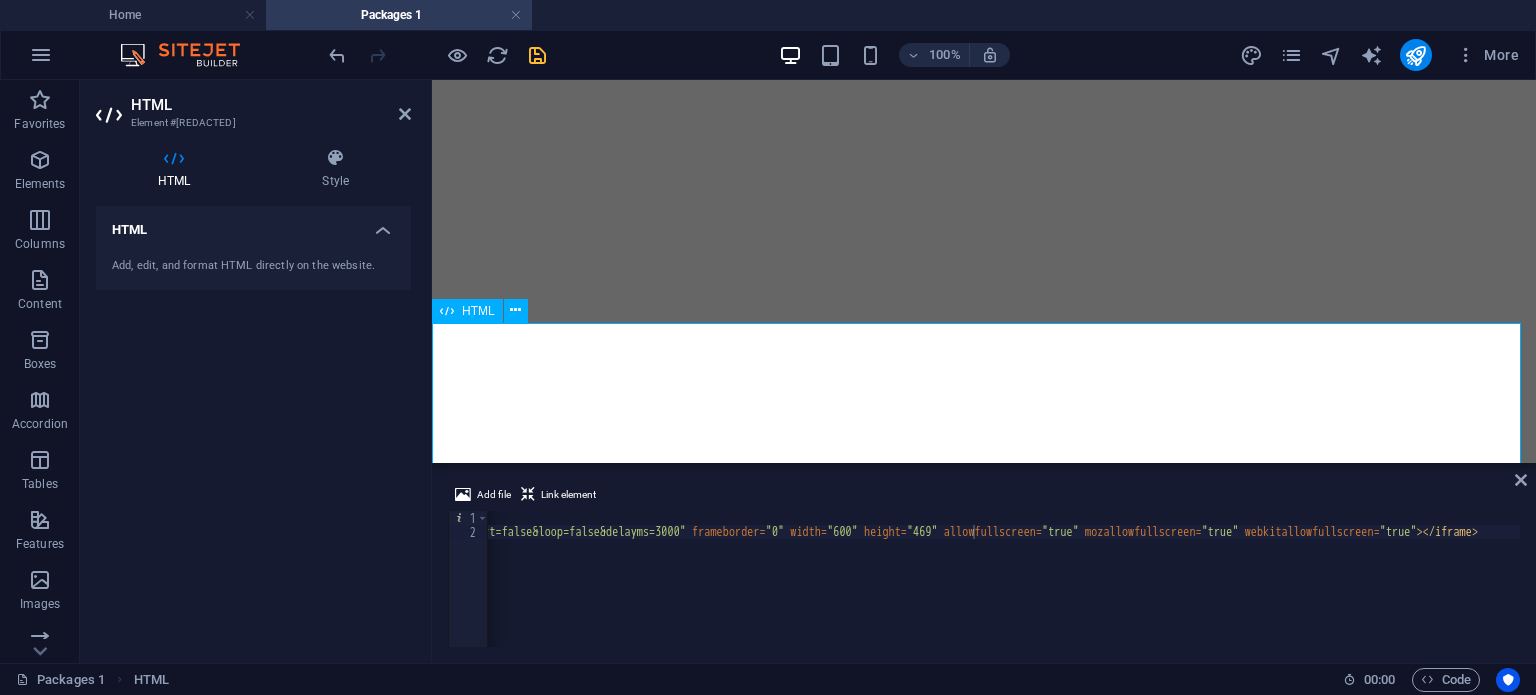 click at bounding box center (984, 554) 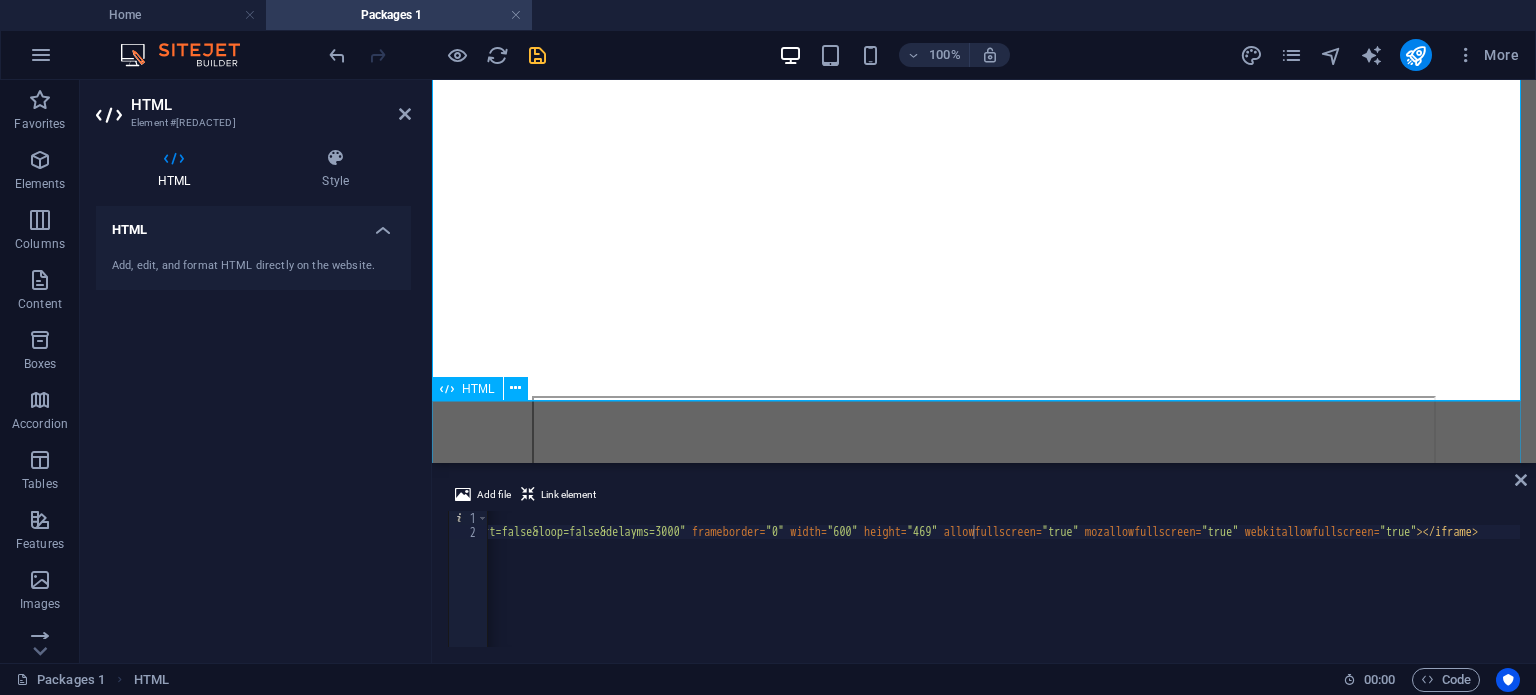 scroll, scrollTop: 761, scrollLeft: 0, axis: vertical 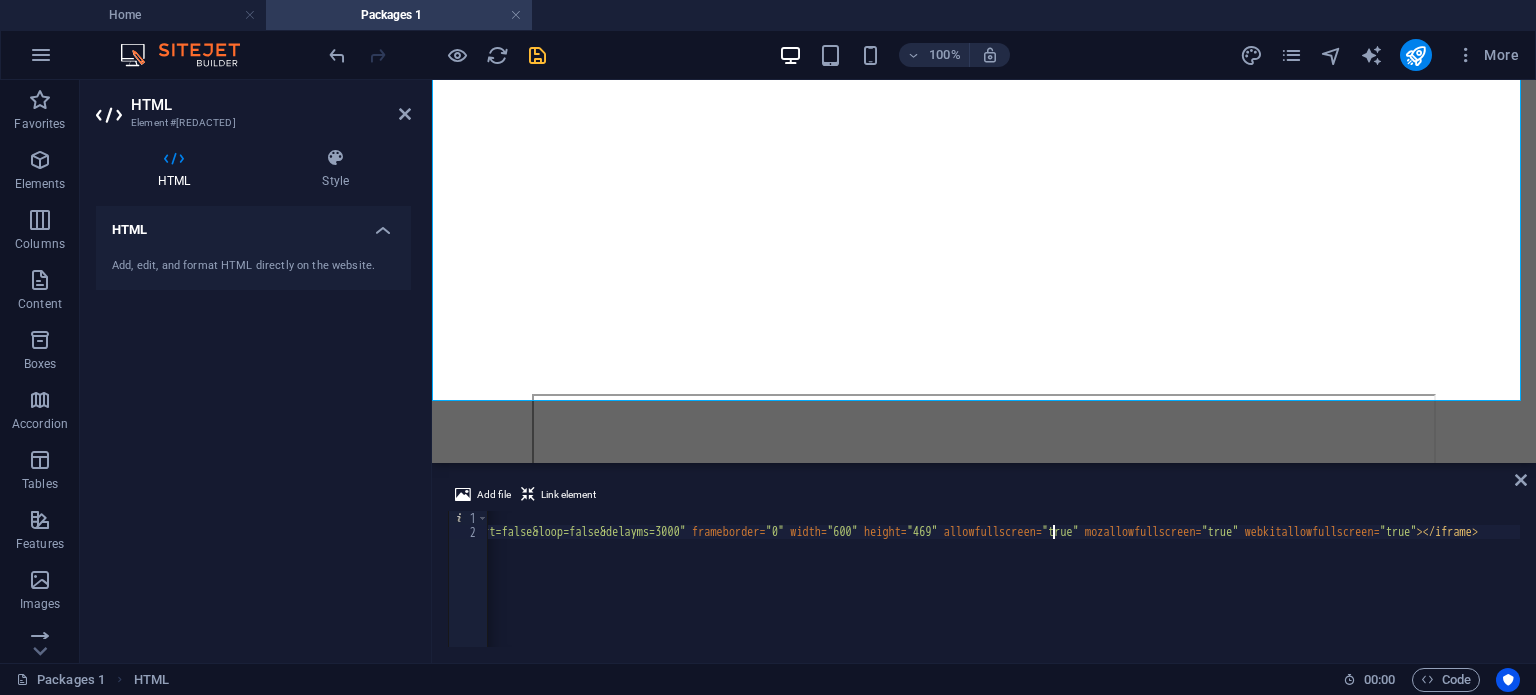 click on "< div   style = "text-align: center;" > < iframe   src = "https://docs.google.com/presentation/d/e/2PACX-1vRT9gZXvRlWTRwdiUuEb4_1uQhzJxAKrVB6dECEOIgCCQJ6ty_jX7L0UKFxJNqY-R_e2rbpnZhY-XFa/pubembed?start=false&loop=false&delayms=3000"   frameborder = "0"   width = "600"   height = "469"   allowfullscreen = "true"   mozallowfullscreen = "true"   webkitallowfullscreen = "true" > </ iframe >" at bounding box center [605, 591] 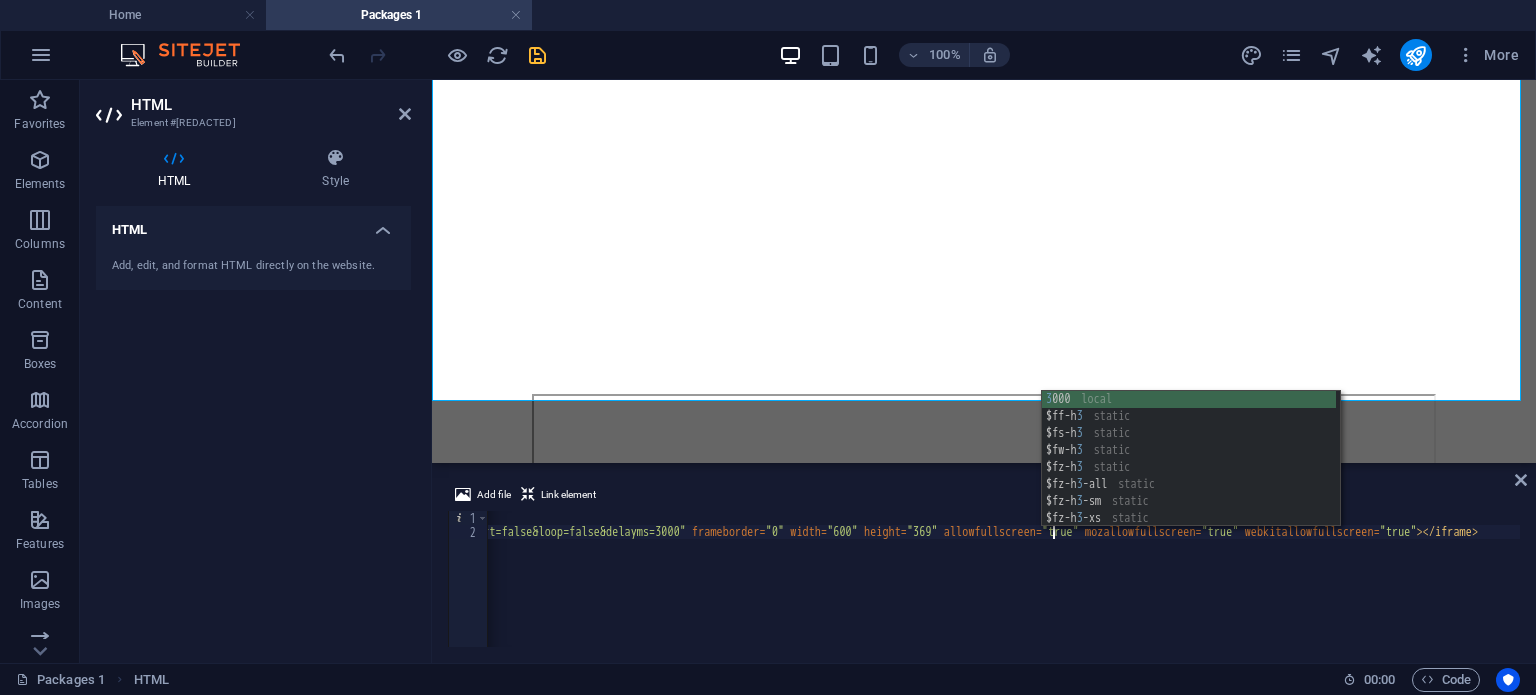 scroll, scrollTop: 0, scrollLeft: 123, axis: horizontal 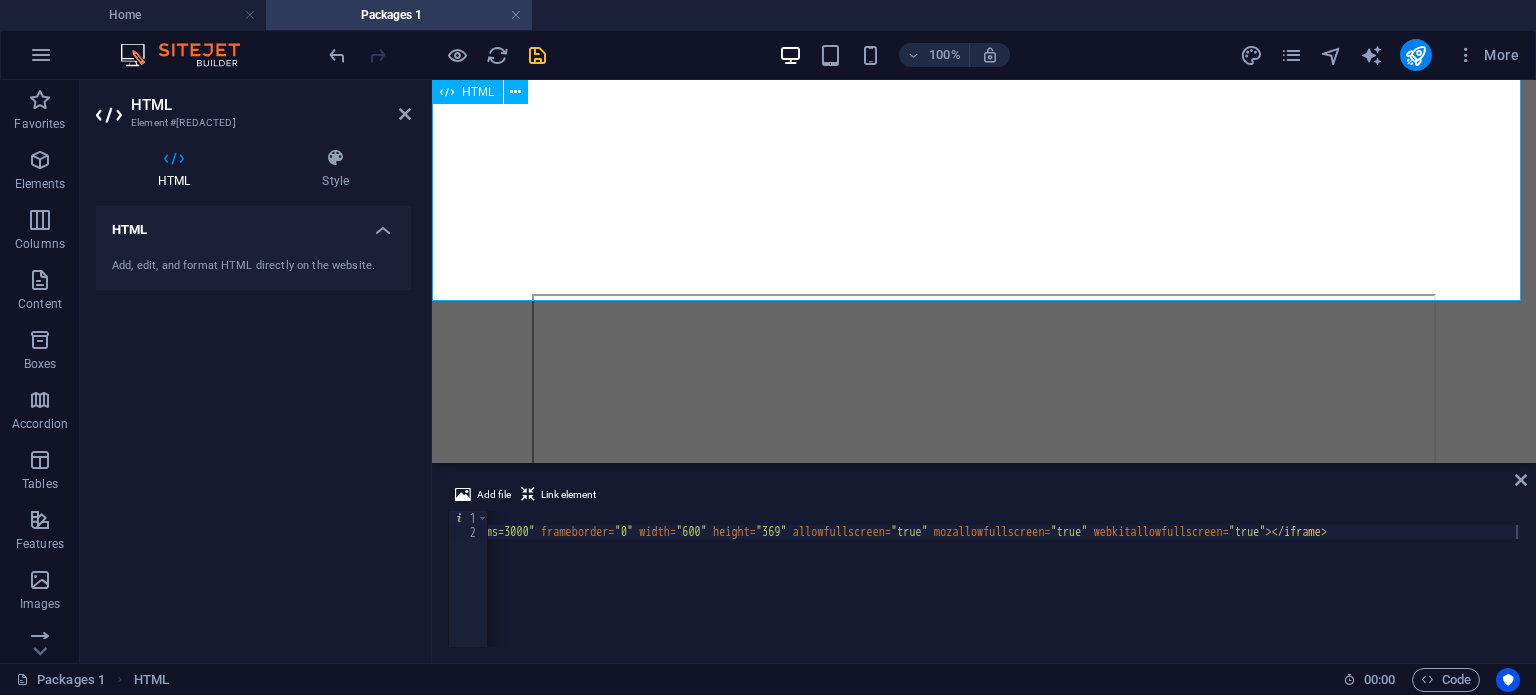 click at bounding box center (984, 107) 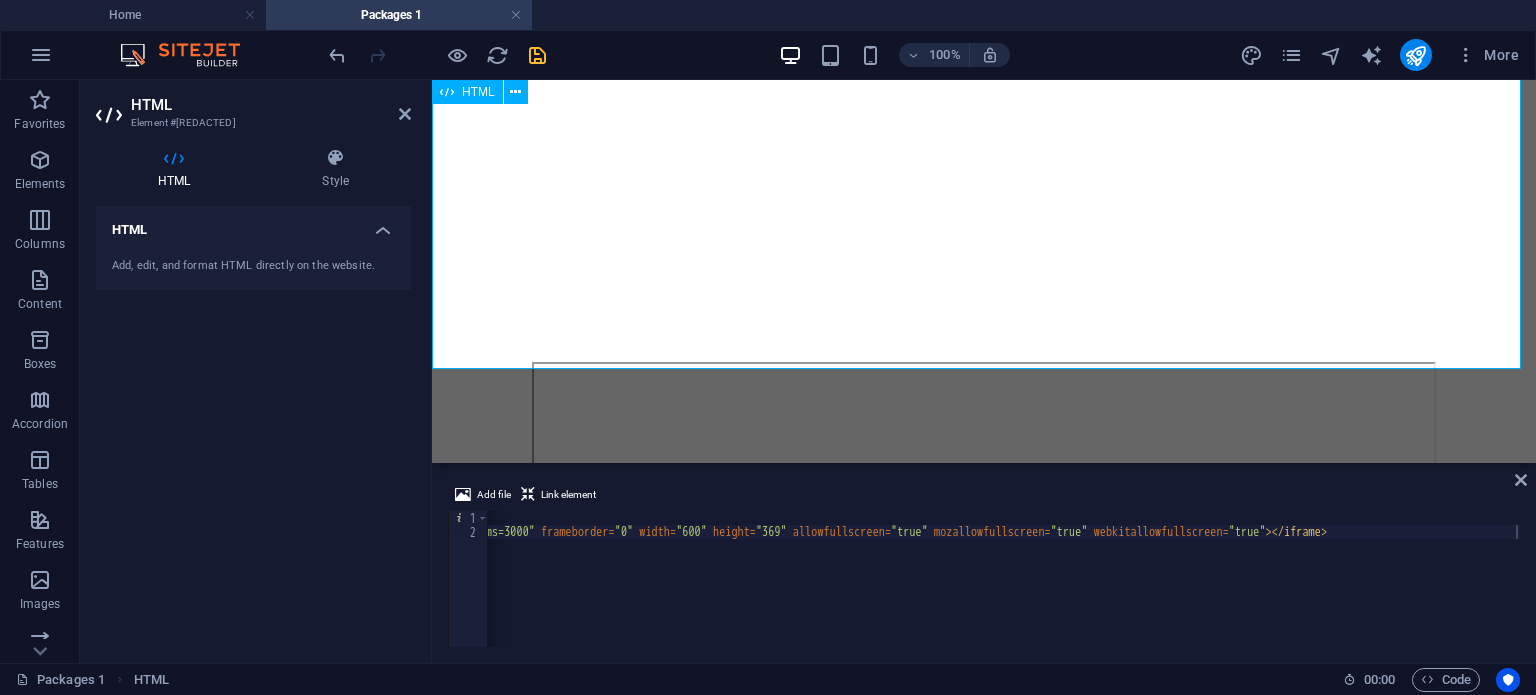 scroll, scrollTop: 711, scrollLeft: 0, axis: vertical 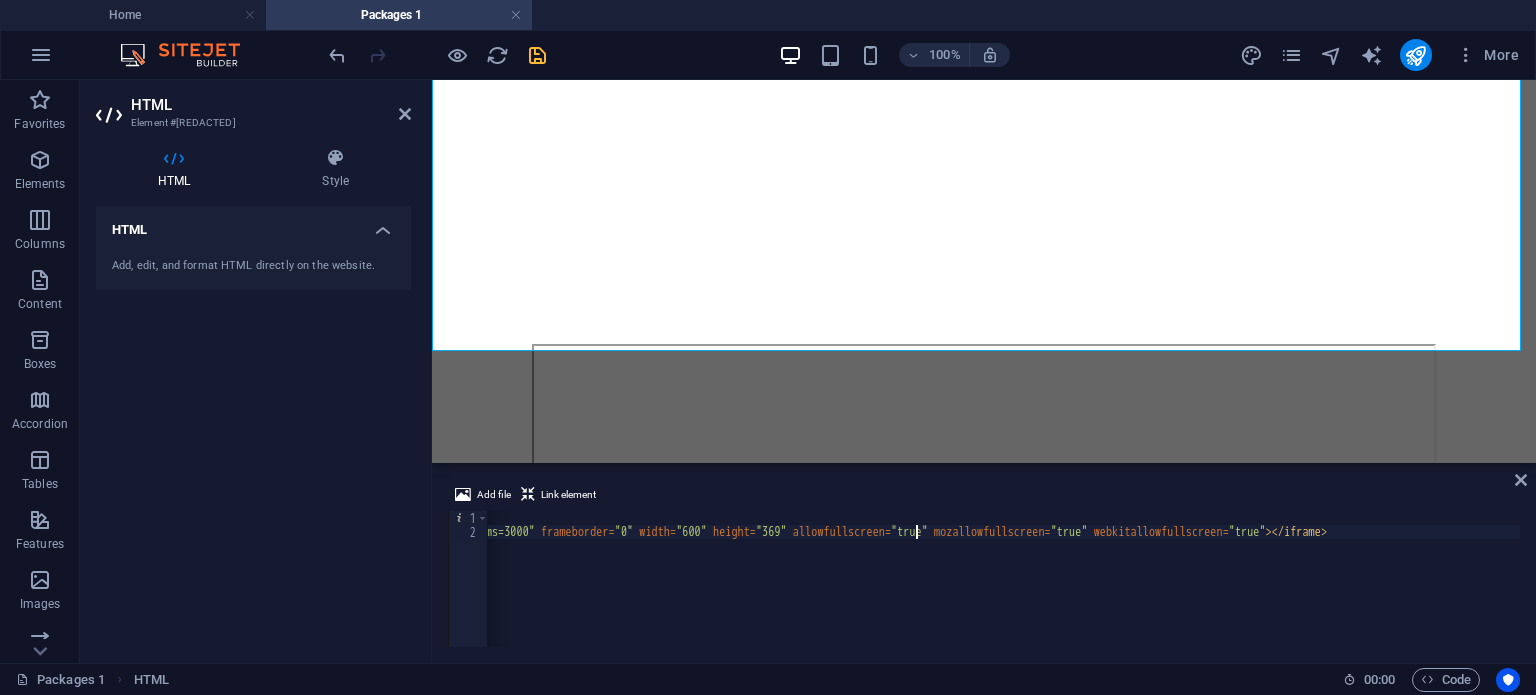 click on "< div   style = "text-align: center;" > < iframe   src = "https://docs.google.com/presentation/d/e/2PACX-1vRT9gZXvRlWTRwdiUuEb4_1uQhzJxAKrVB6dECEOIgCCQJ6ty_jX7L0UKFxJNqY-R_e2rbpnZhY-XFa/pubembed?start=false&loop=false&delayms=3000"   frameborder = "0"   width = "600"   height = "369"   allowfullscreen = "true"   mozallowfullscreen = "true"   webkitallowfullscreen = "true" > </ iframe >" at bounding box center [454, 591] 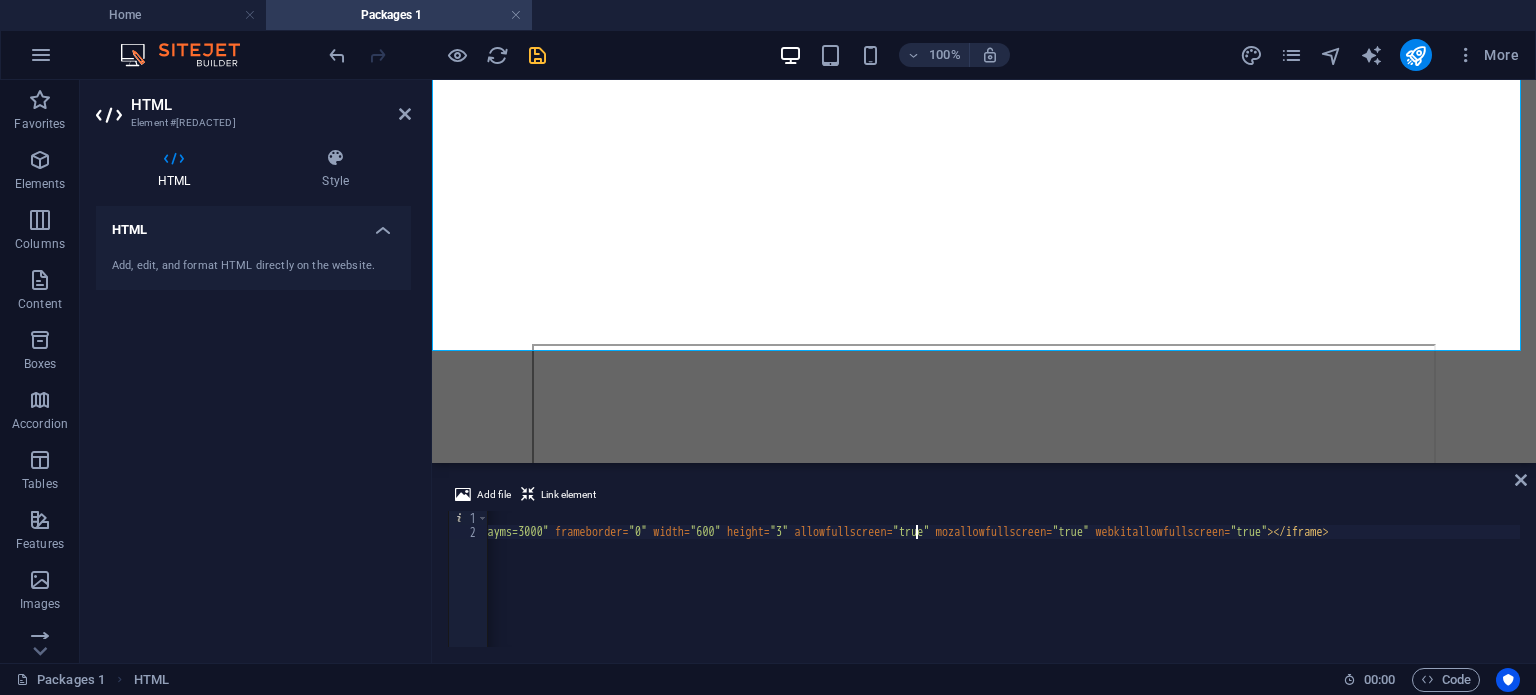 scroll, scrollTop: 0, scrollLeft: 1084, axis: horizontal 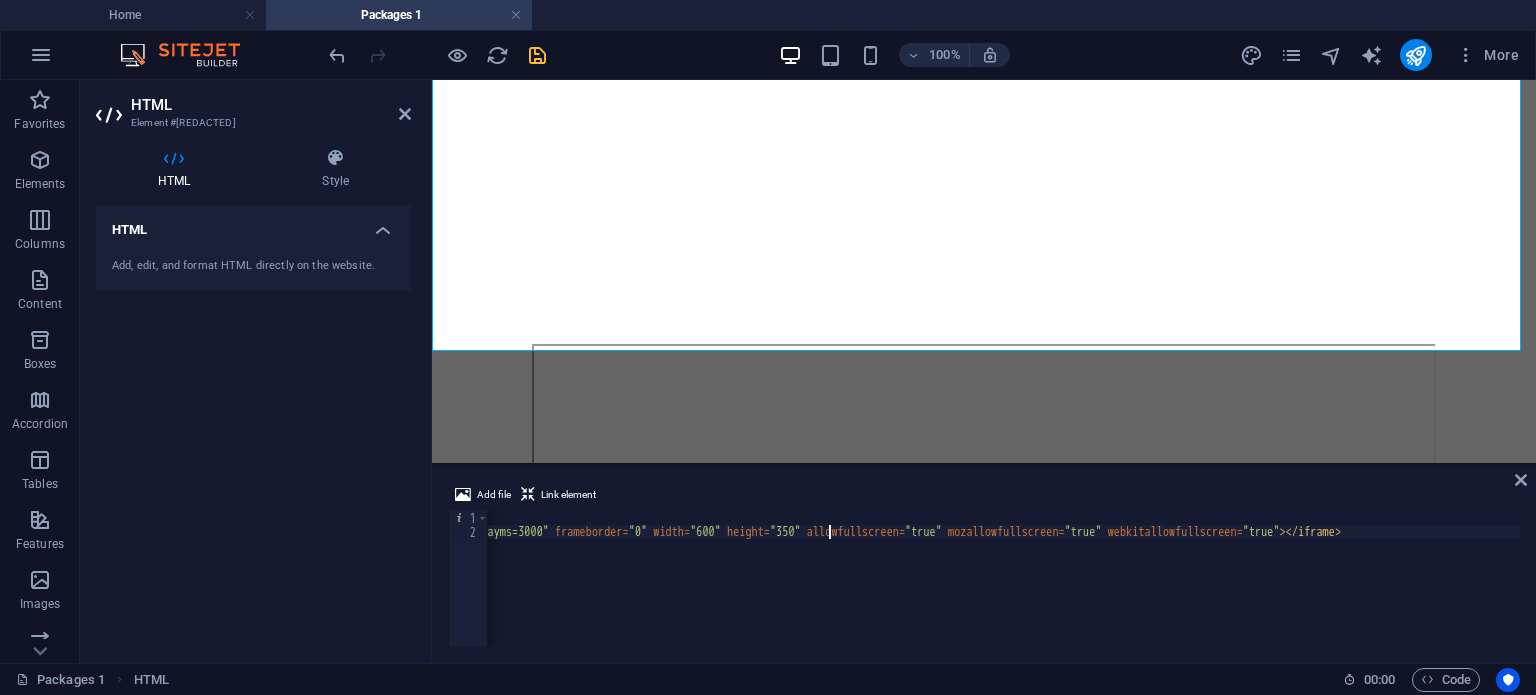 click on "< div   style = "text-align: center;" > < iframe   src = "https://docs.google.com/presentation/d/e/2PACX-1vRT9gZXvRlWTRwdiUuEb4_1uQhzJxAKrVB6dECEOIgCCQJ6ty_jX7L0UKFxJNqY-R_e2rbpnZhY-XFa/pubembed?start=false&loop=false&delayms=3000"   frameborder = "0"   width = "600"   height = "350"   allowfullscreen = "true"   mozallowfullscreen = "true"   webkitallowfullscreen = "true" > </ iframe >" at bounding box center [468, 591] 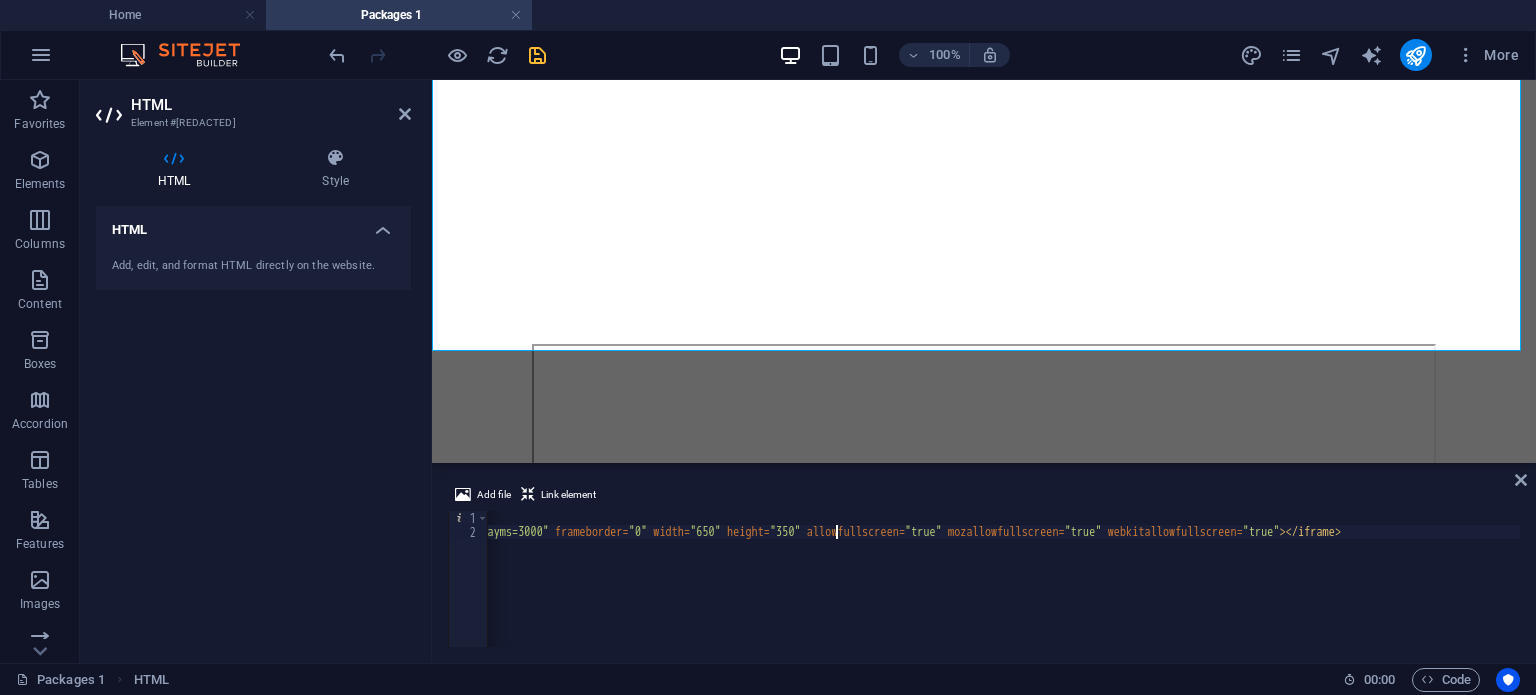 scroll, scrollTop: 0, scrollLeft: 116, axis: horizontal 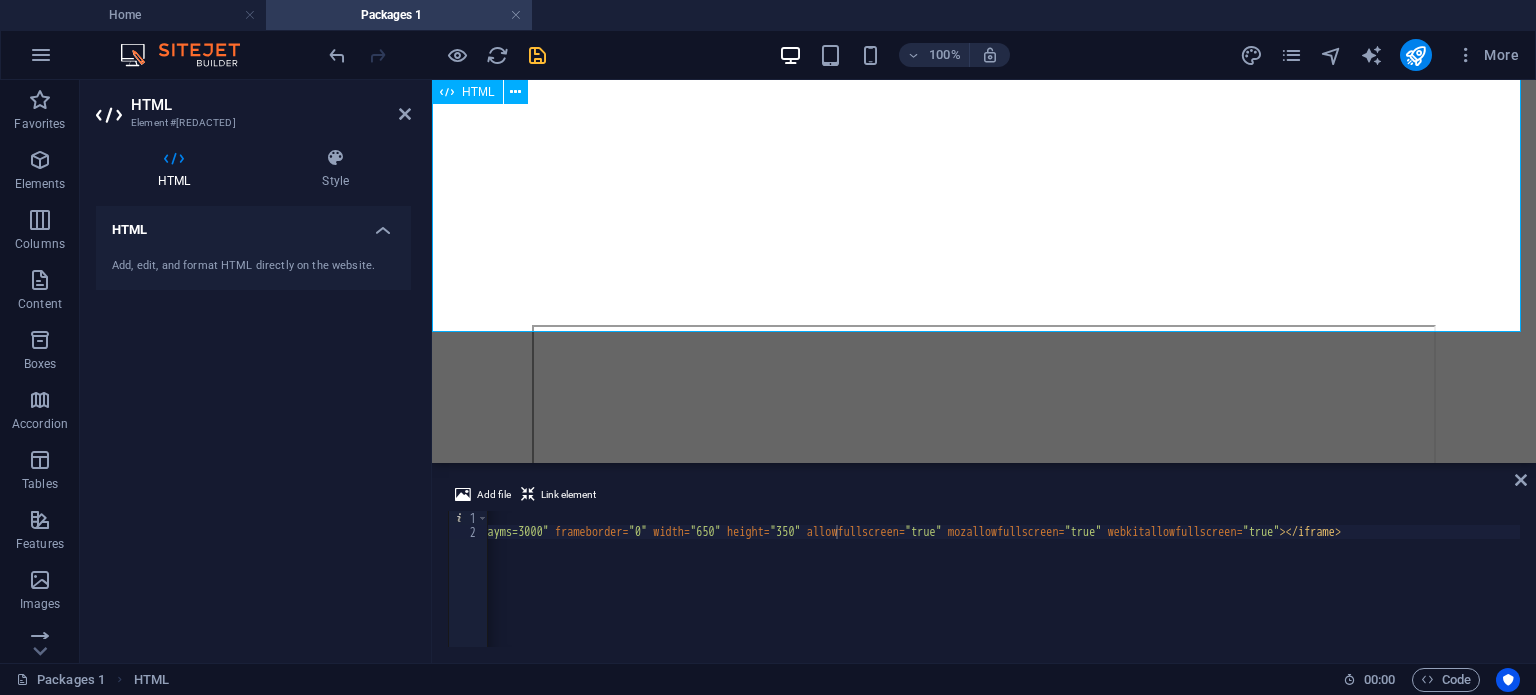 click at bounding box center [984, 148] 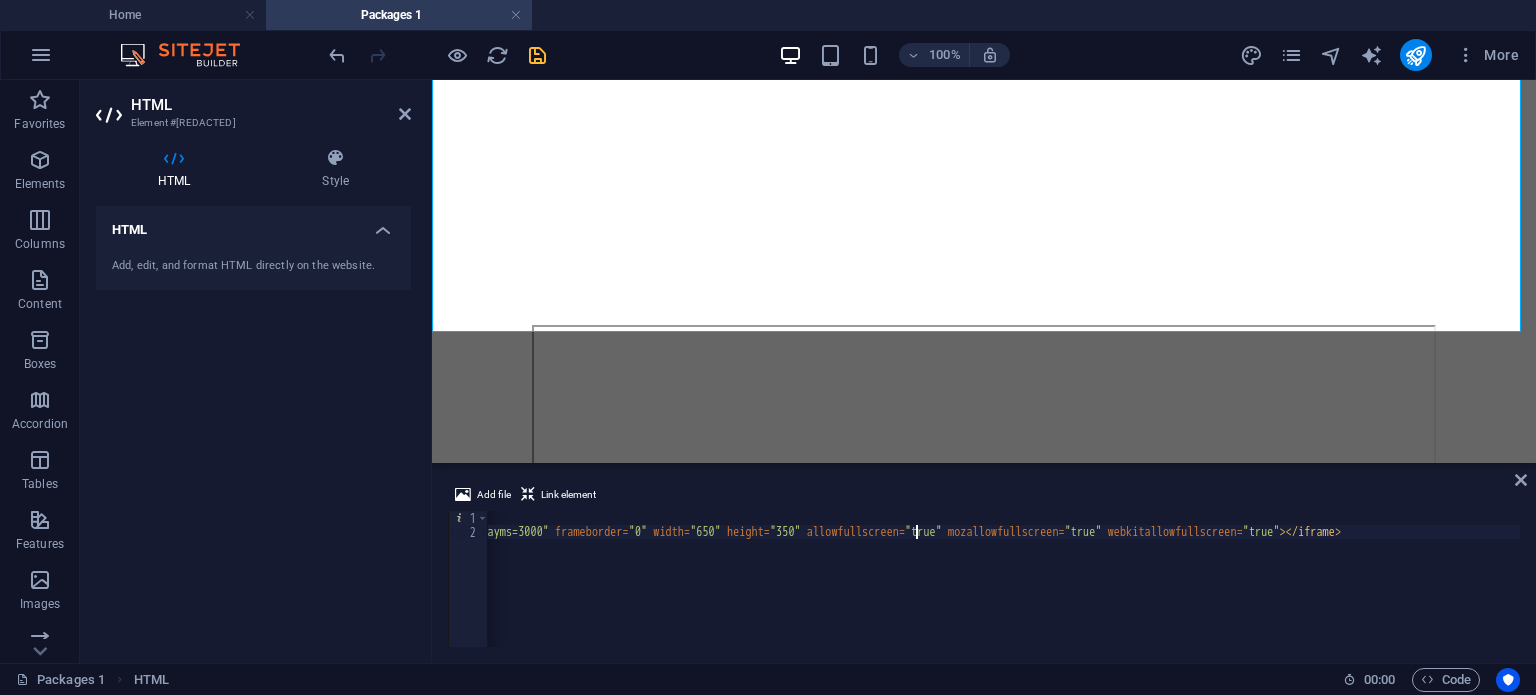 click on "< div   style = "text-align: center;" > < iframe   src = "https://docs.google.com/presentation/d/e/2PACX-1vRT9gZXvRlWTRwdiUuEb4_1uQhzJxAKrVB6dECEOIgCCQJ6ty_jX7L0UKFxJNqY-R_e2rbpnZhY-XFa/pubembed?start=false&loop=false&delayms=3000"   frameborder = "0"   width = "650"   height = "350"   allowfullscreen = "true"   mozallowfullscreen = "true"   webkitallowfullscreen = "true" > </ iframe >" at bounding box center (468, 591) 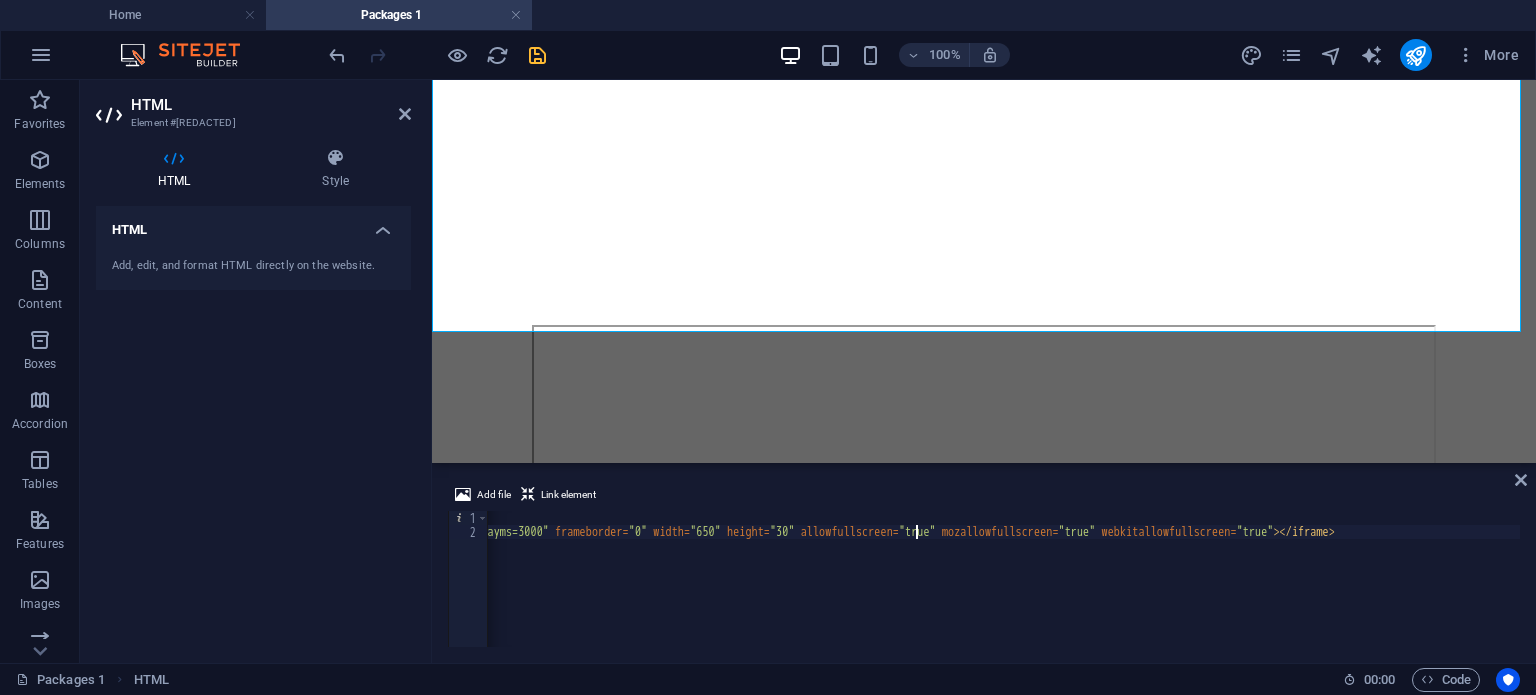 scroll, scrollTop: 0, scrollLeft: 123, axis: horizontal 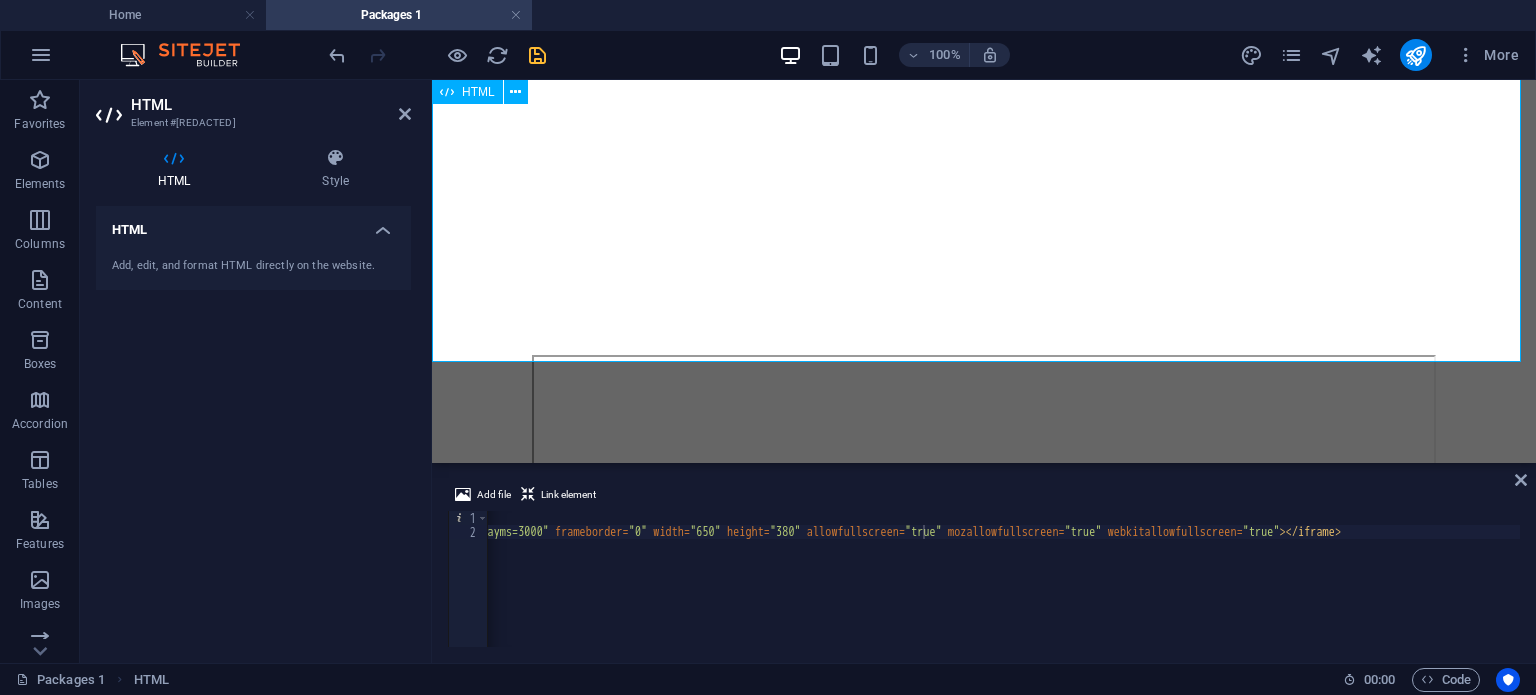 click at bounding box center [984, 163] 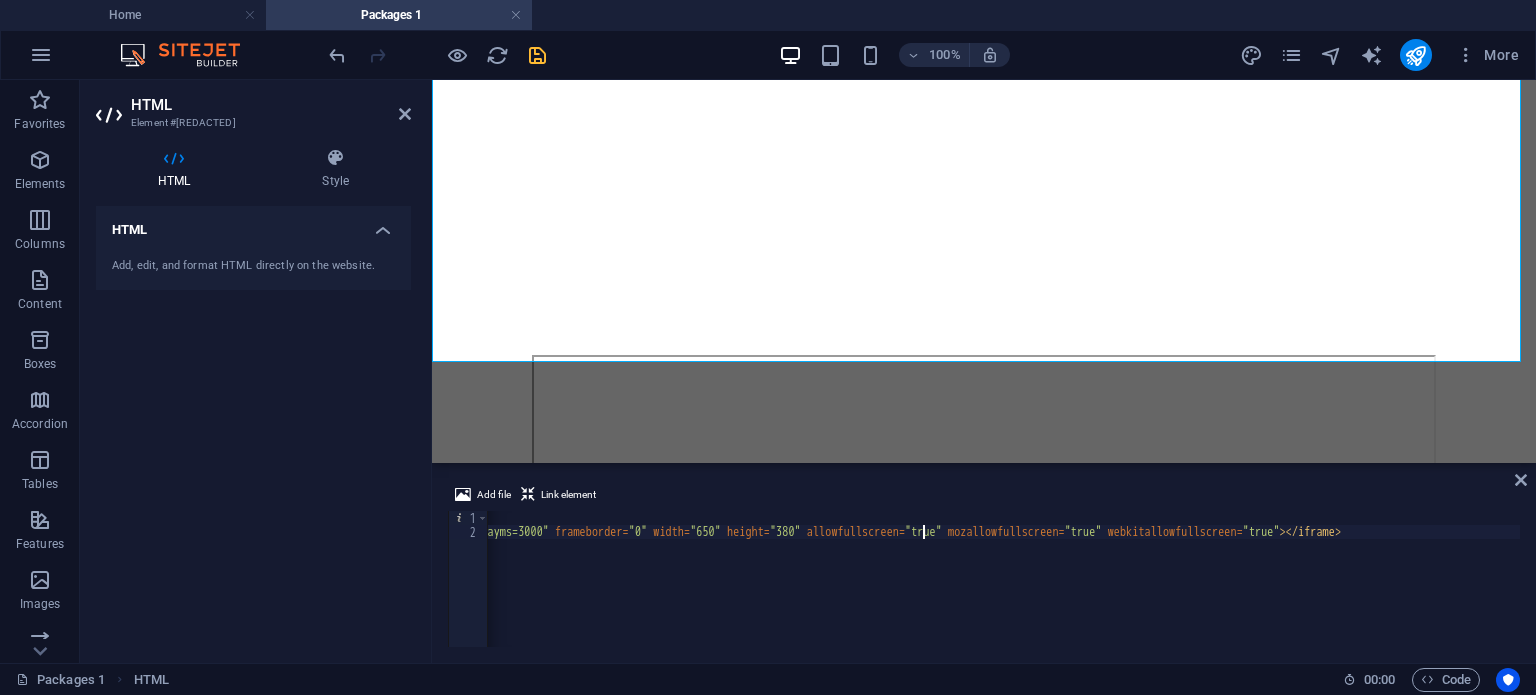 click on "< div   style = "text-align: center;" > < iframe   src = "https://docs.google.com/presentation/d/e/2PACX-1vRT9gZXvRlWTRwdiUuEb4_1uQhzJxAKrVB6dECEOIgCCQJ6ty_jX7L0UKFxJNqY-R_e2rbpnZhY-XFa/pubembed?start=false&loop=false&delayms=3000"   frameborder = "0"   width = "650"   height = "380"   allowfullscreen = "true"   mozallowfullscreen = "true"   webkitallowfullscreen = "true" > </ iframe >" at bounding box center (468, 591) 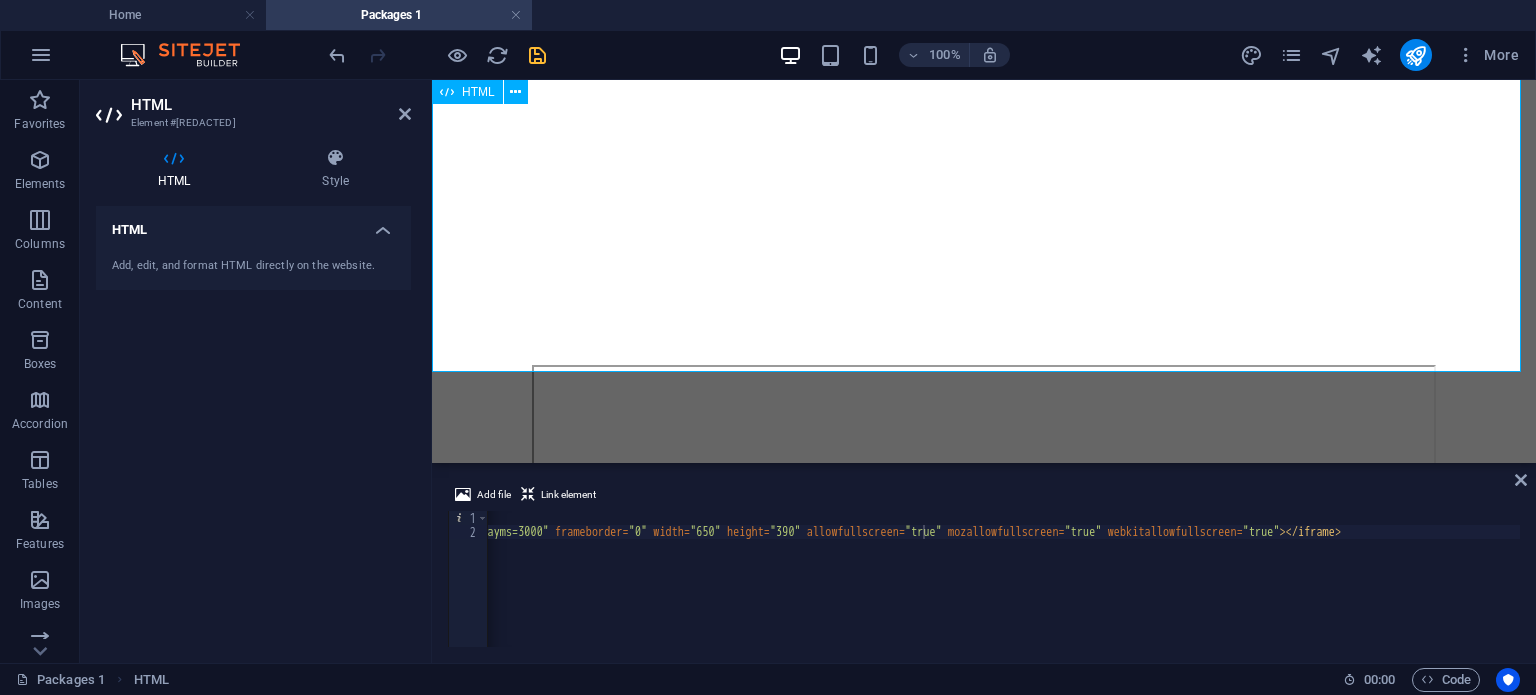 click at bounding box center [984, 168] 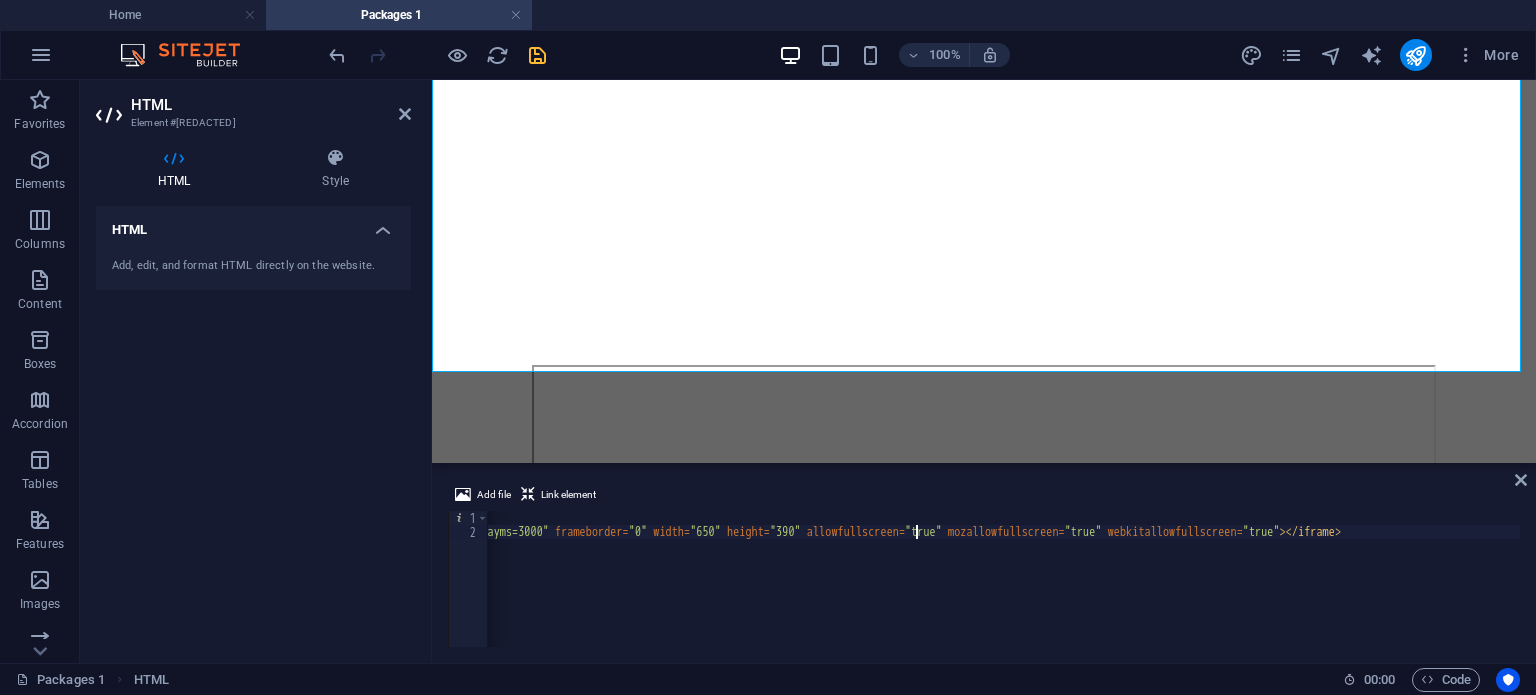 click on "< div   style = "text-align: center;" > < iframe   src = "https://docs.google.com/presentation/d/e/2PACX-1vRT9gZXvRlWTRwdiUuEb4_1uQhzJxAKrVB6dECEOIgCCQJ6ty_jX7L0UKFxJNqY-R_e2rbpnZhY-XFa/pubembed?start=false&loop=false&delayms=3000"   frameborder = "0"   width = "650"   height = "390"   allowfullscreen = "true"   mozallowfullscreen = "true"   webkitallowfullscreen = "true" > </ iframe >" at bounding box center (468, 591) 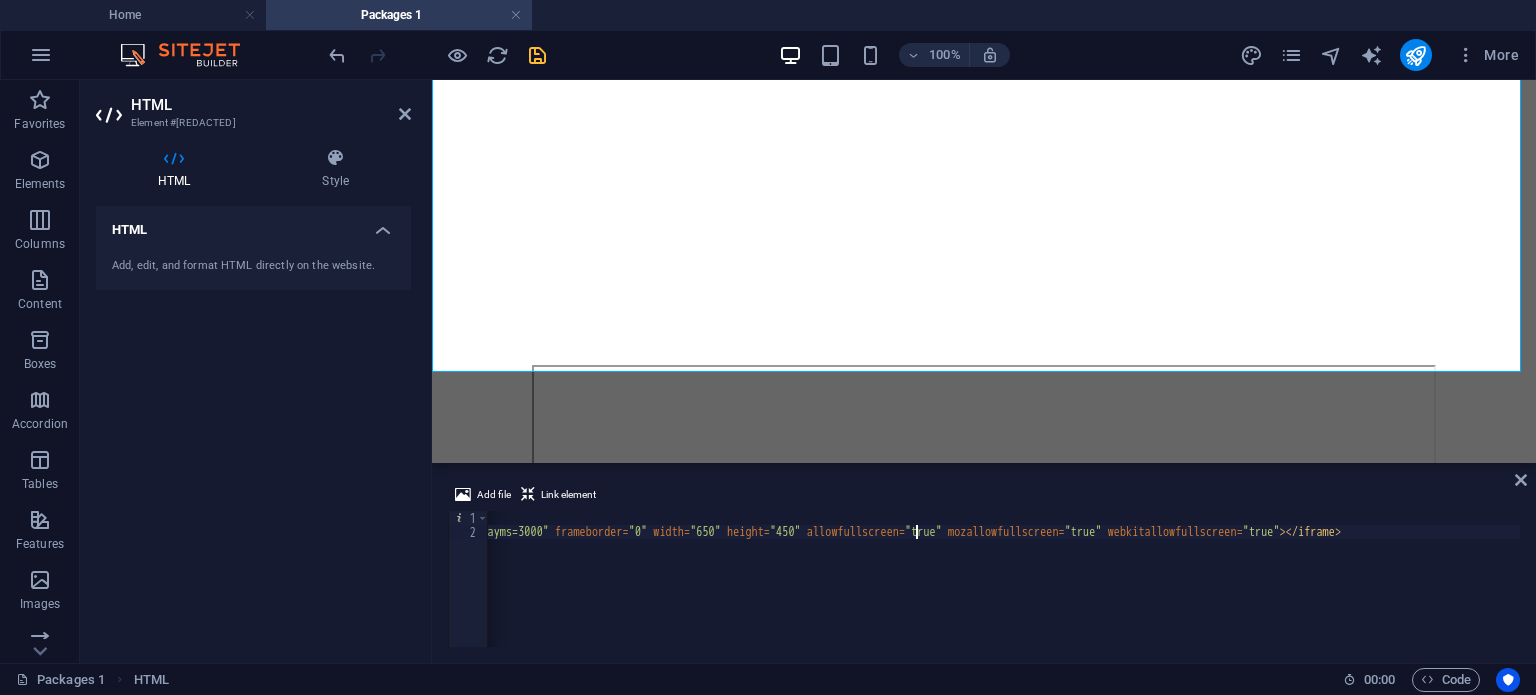 click on "< div   style = "text-align: center;" > < iframe   src = "https://docs.google.com/presentation/d/e/2PACX-1vRT9gZXvRlWTRwdiUuEb4_1uQhzJxAKrVB6dECEOIgCCQJ6ty_jX7L0UKFxJNqY-R_e2rbpnZhY-XFa/pubembed?start=false&loop=false&delayms=3000"   frameborder = "0"   width = "650"   height = "450"   allowfullscreen = "true"   mozallowfullscreen = "true"   webkitallowfullscreen = "true" > </ iframe >" at bounding box center [468, 591] 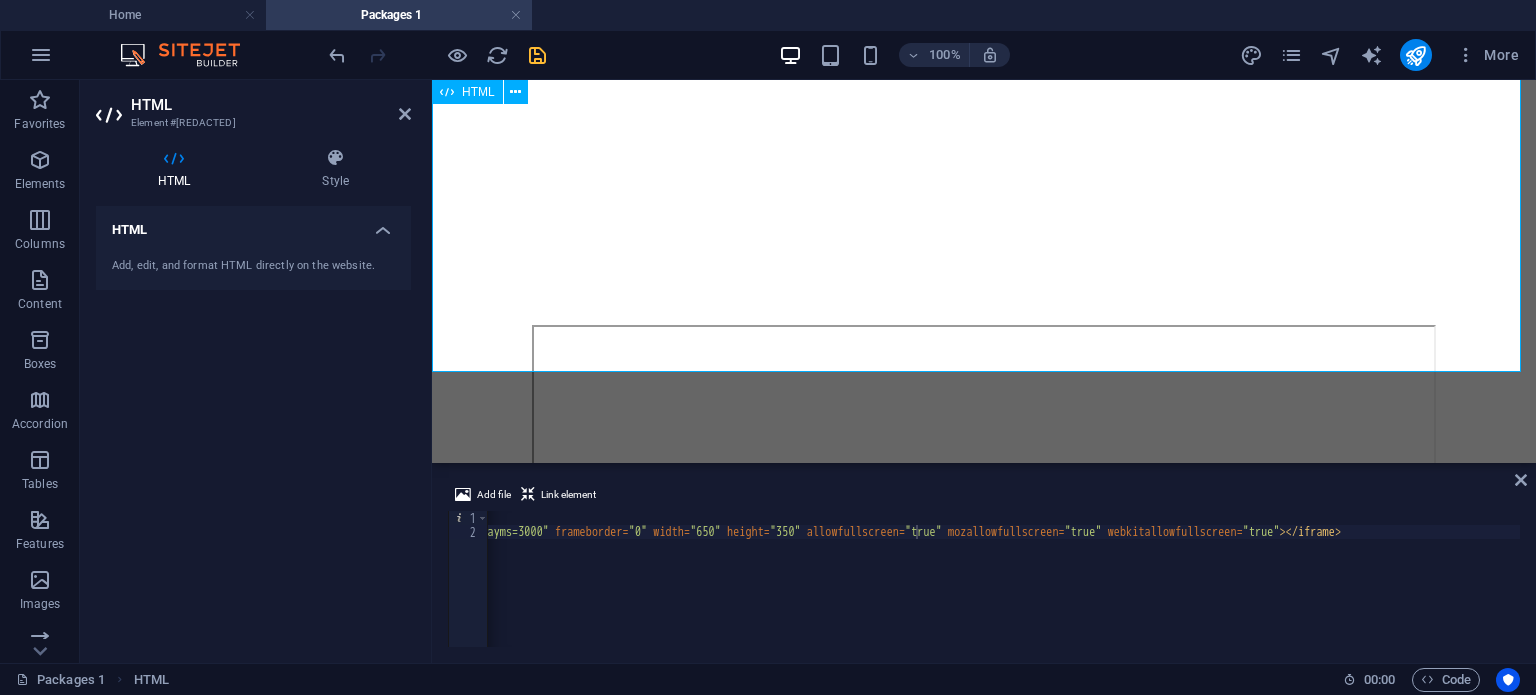 click at bounding box center (984, 148) 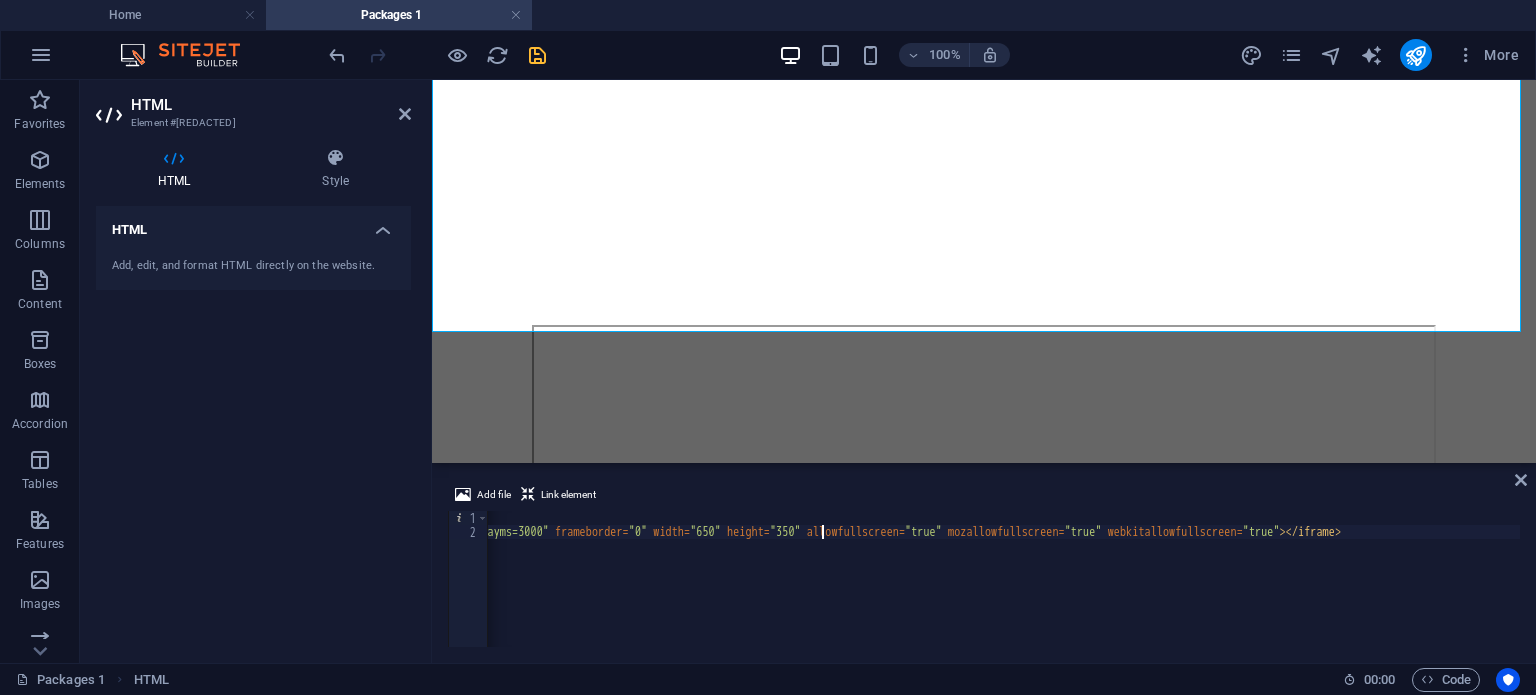 click on "< div   style = "text-align: center;" > < iframe   src = "https://docs.google.com/presentation/d/e/2PACX-1vRT9gZXvRlWTRwdiUuEb4_1uQhzJxAKrVB6dECEOIgCCQJ6ty_jX7L0UKFxJNqY-R_e2rbpnZhY-XFa/pubembed?start=false&loop=false&delayms=3000"   frameborder = "0"   width = "650"   height = "350"   allowfullscreen = "true"   mozallowfullscreen = "true"   webkitallowfullscreen = "true" > </ iframe >" at bounding box center [468, 591] 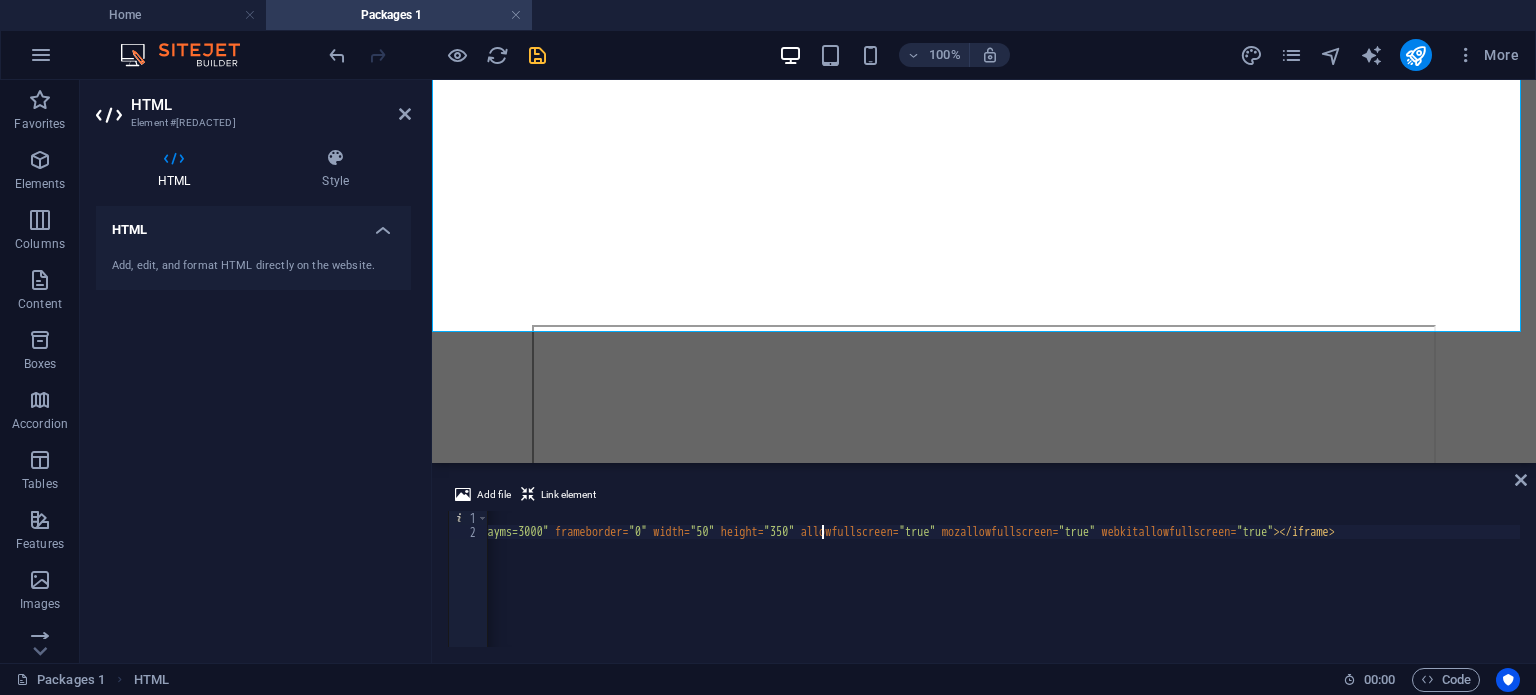 scroll, scrollTop: 0, scrollLeft: 116, axis: horizontal 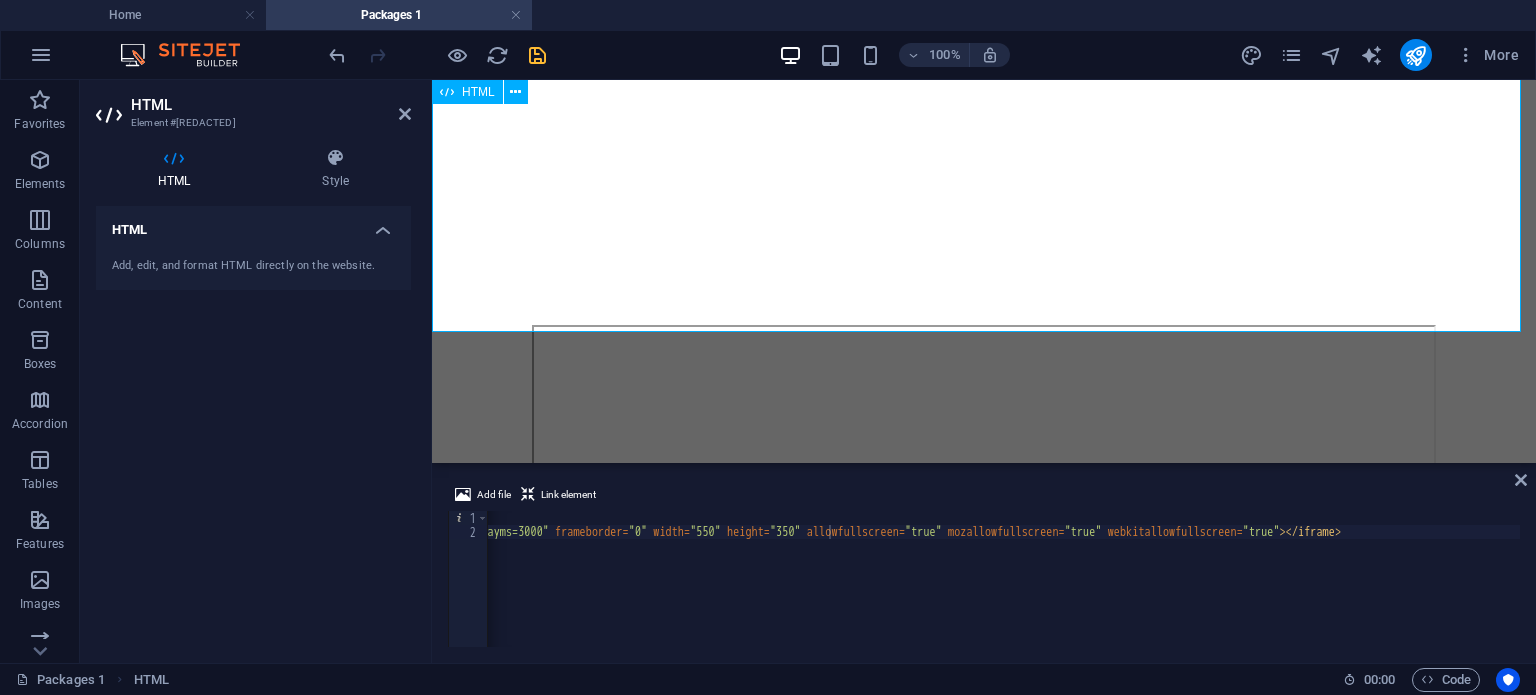 click at bounding box center [984, 148] 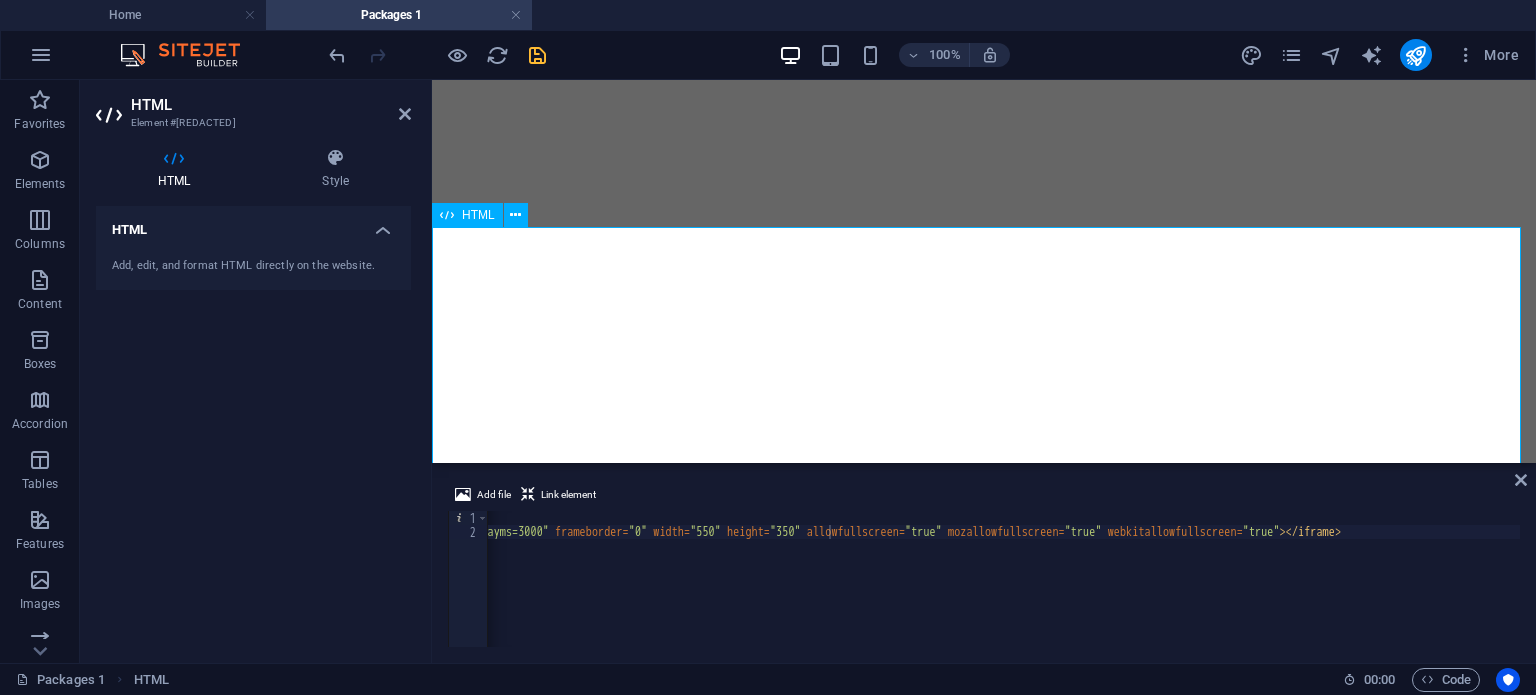 scroll, scrollTop: 458, scrollLeft: 0, axis: vertical 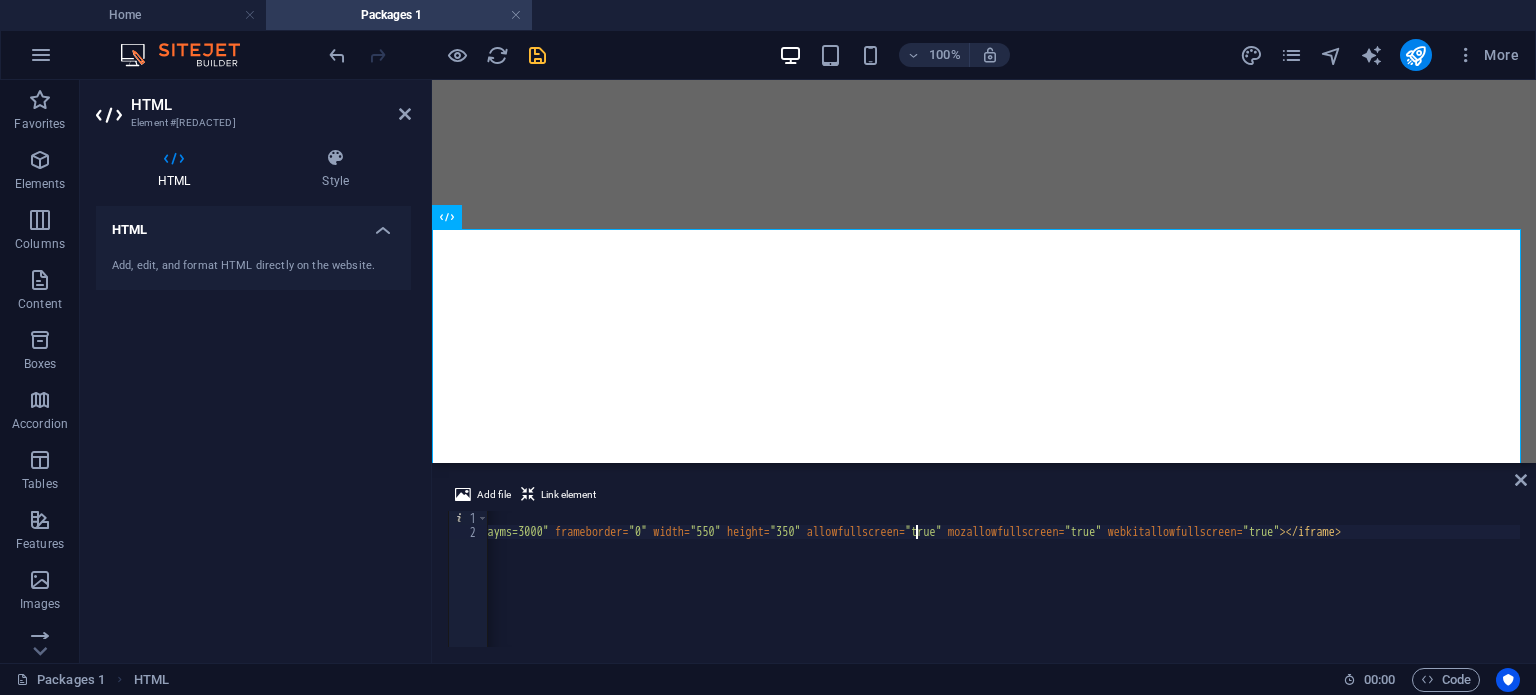click on "< div   style = "text-align: center;" > < iframe   src = "https://docs.google.com/presentation/d/e/2PACX-1vRT9gZXvRlWTRwdiUuEb4_1uQhzJxAKrVB6dECEOIgCCQJ6ty_jX7L0UKFxJNqY-R_e2rbpnZhY-XFa/pubembed?start=false&loop=false&delayms=3000"   frameborder = "0"   width = "550"   height = "350"   allowfullscreen = "true"   mozallowfullscreen = "true"   webkitallowfullscreen = "true" > </ iframe >" at bounding box center (468, 591) 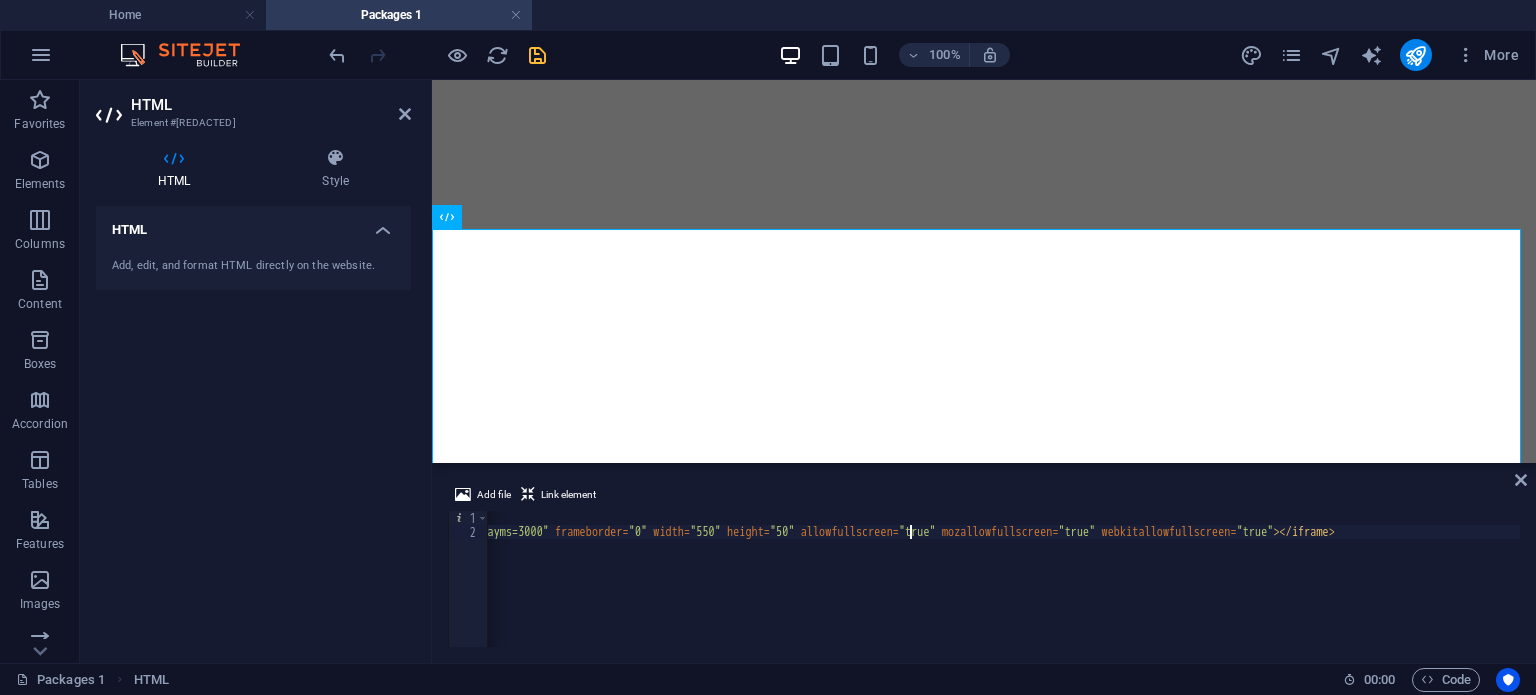 scroll, scrollTop: 0, scrollLeft: 123, axis: horizontal 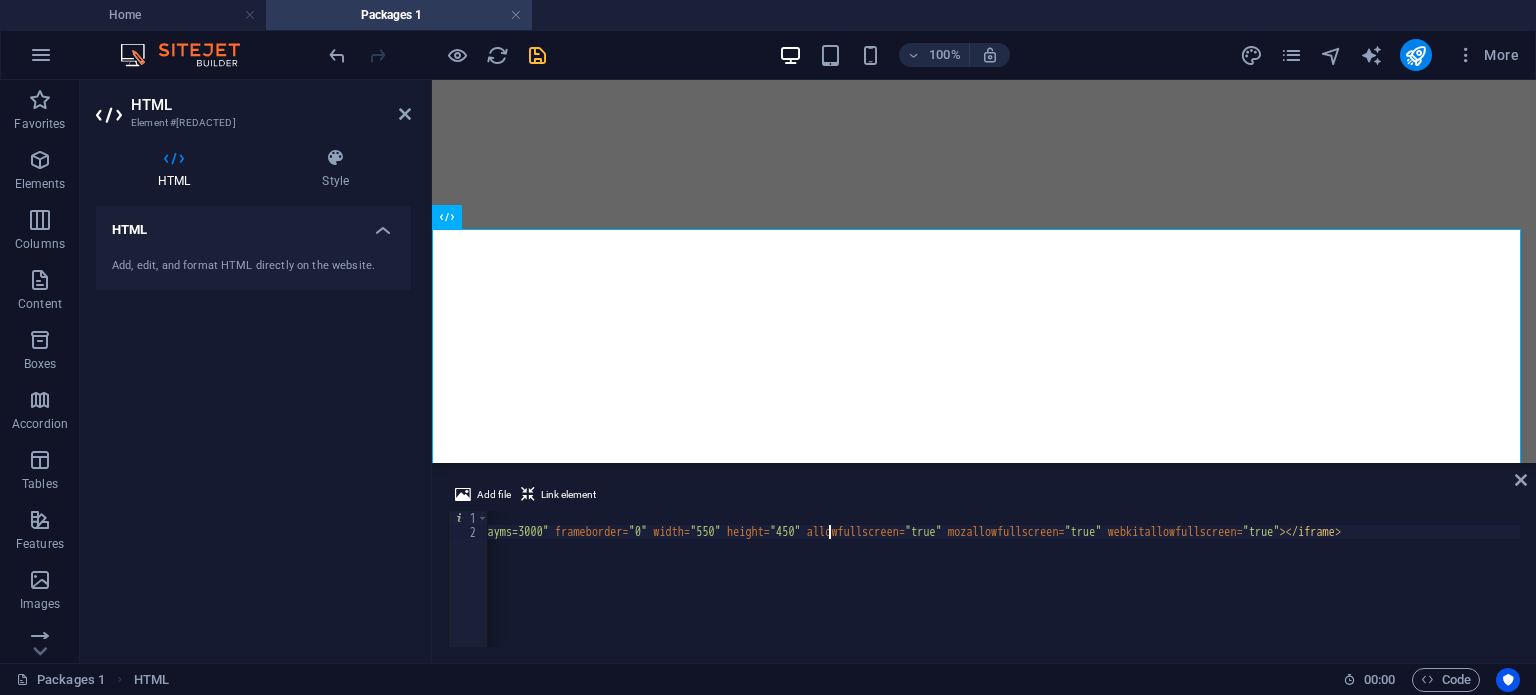 click on "< div   style = "text-align: center;" > < iframe   src = "https://docs.google.com/presentation/d/e/2PACX-1vRT9gZXvRlWTRwdiUuEb4_1uQhzJxAKrVB6dECEOIgCCQJ6ty_jX7L0UKFxJNqY-R_e2rbpnZhY-XFa/pubembed?start=false&loop=false&delayms=3000"   frameborder = "0"   width = "550"   height = "450"   allowfullscreen = "true"   mozallowfullscreen = "true"   webkitallowfullscreen = "true" > </ iframe >" at bounding box center [468, 591] 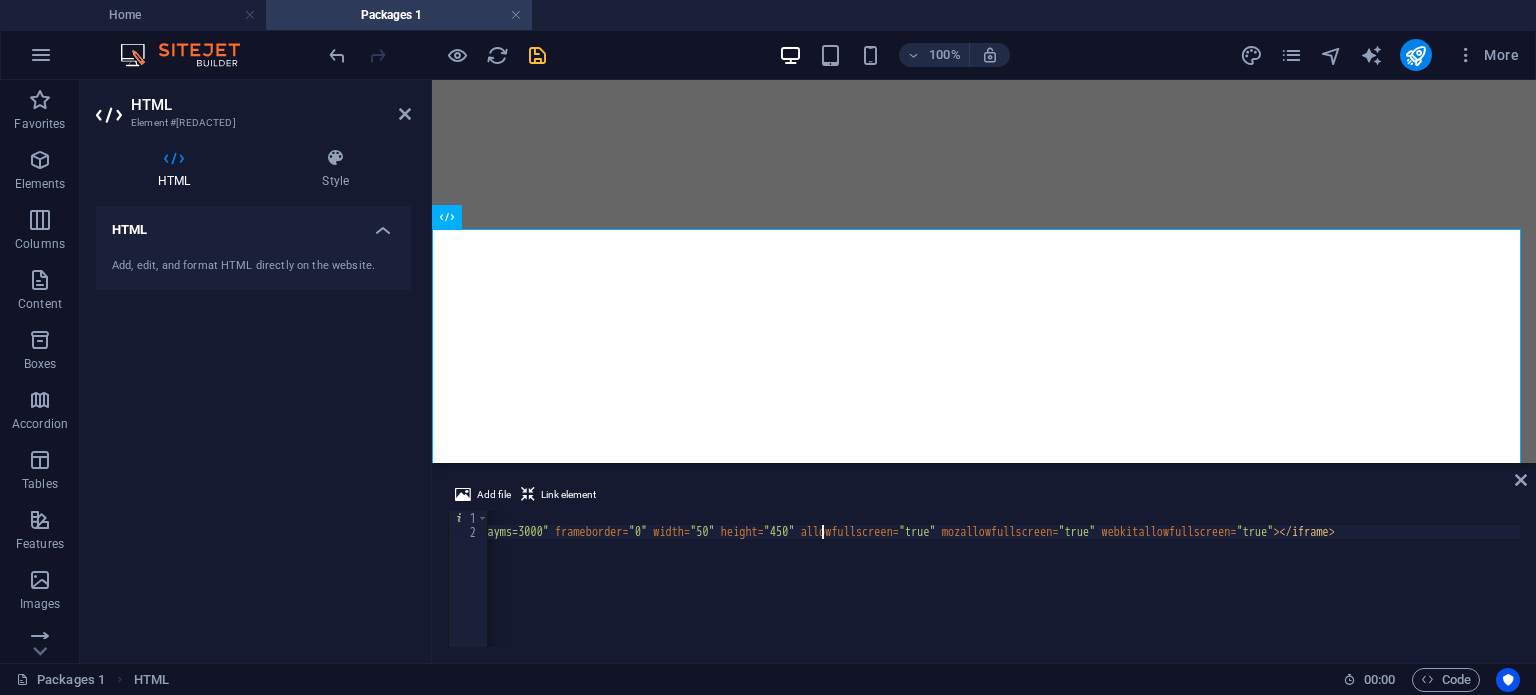 scroll, scrollTop: 0, scrollLeft: 116, axis: horizontal 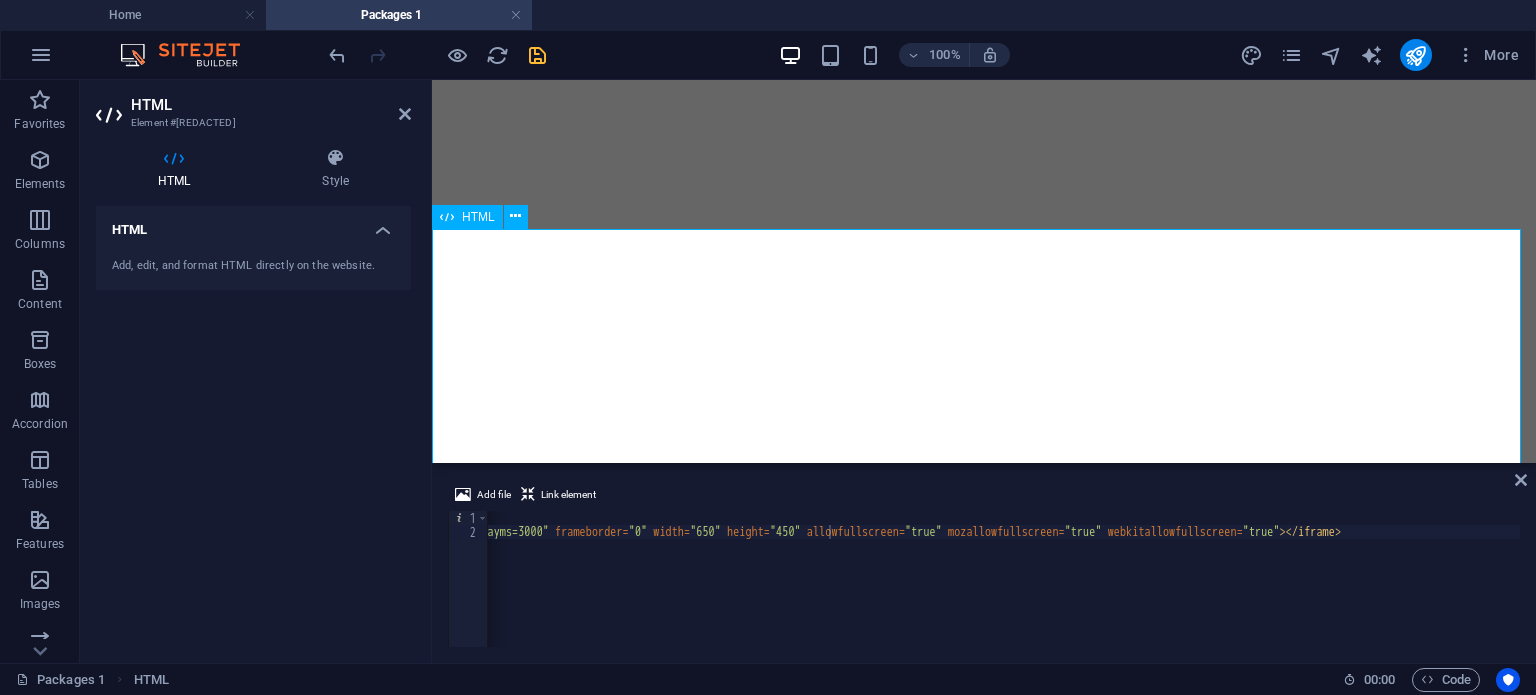 click at bounding box center (984, 401) 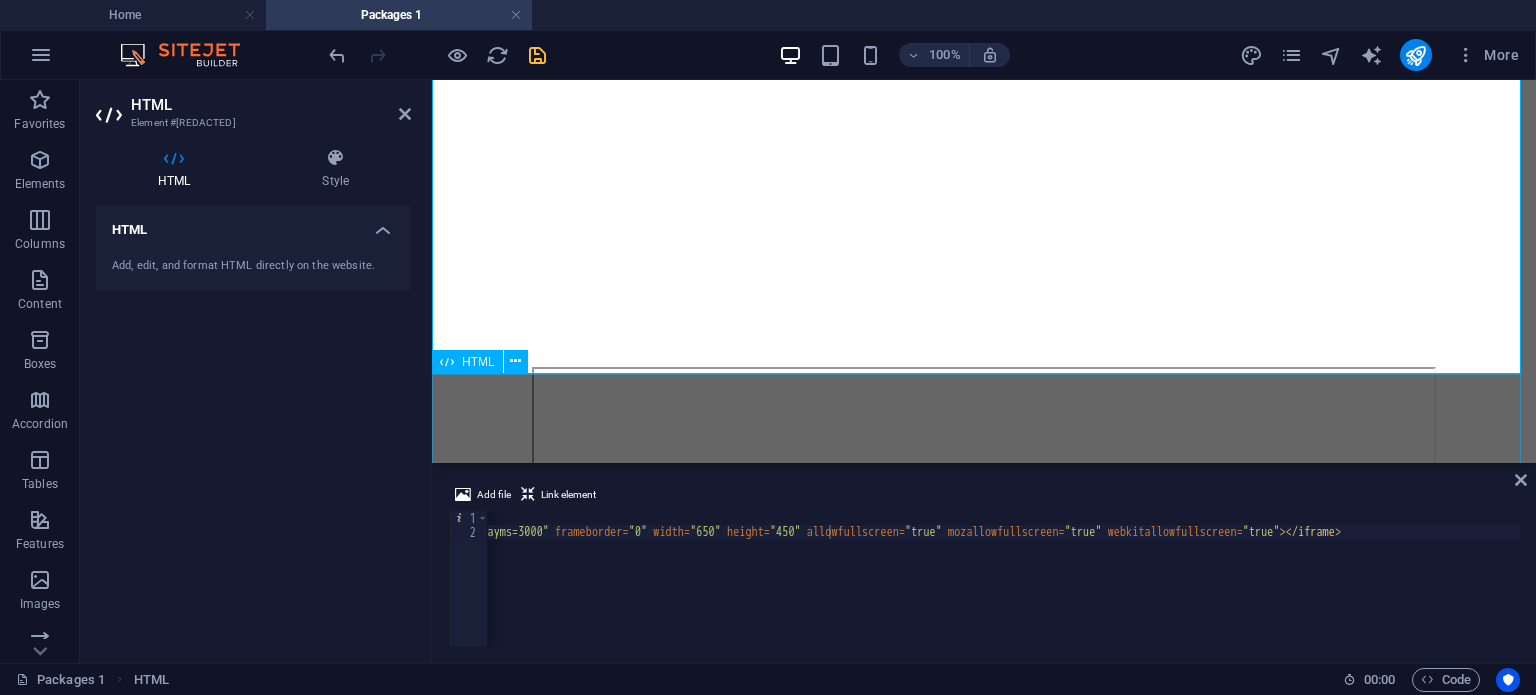 scroll, scrollTop: 770, scrollLeft: 0, axis: vertical 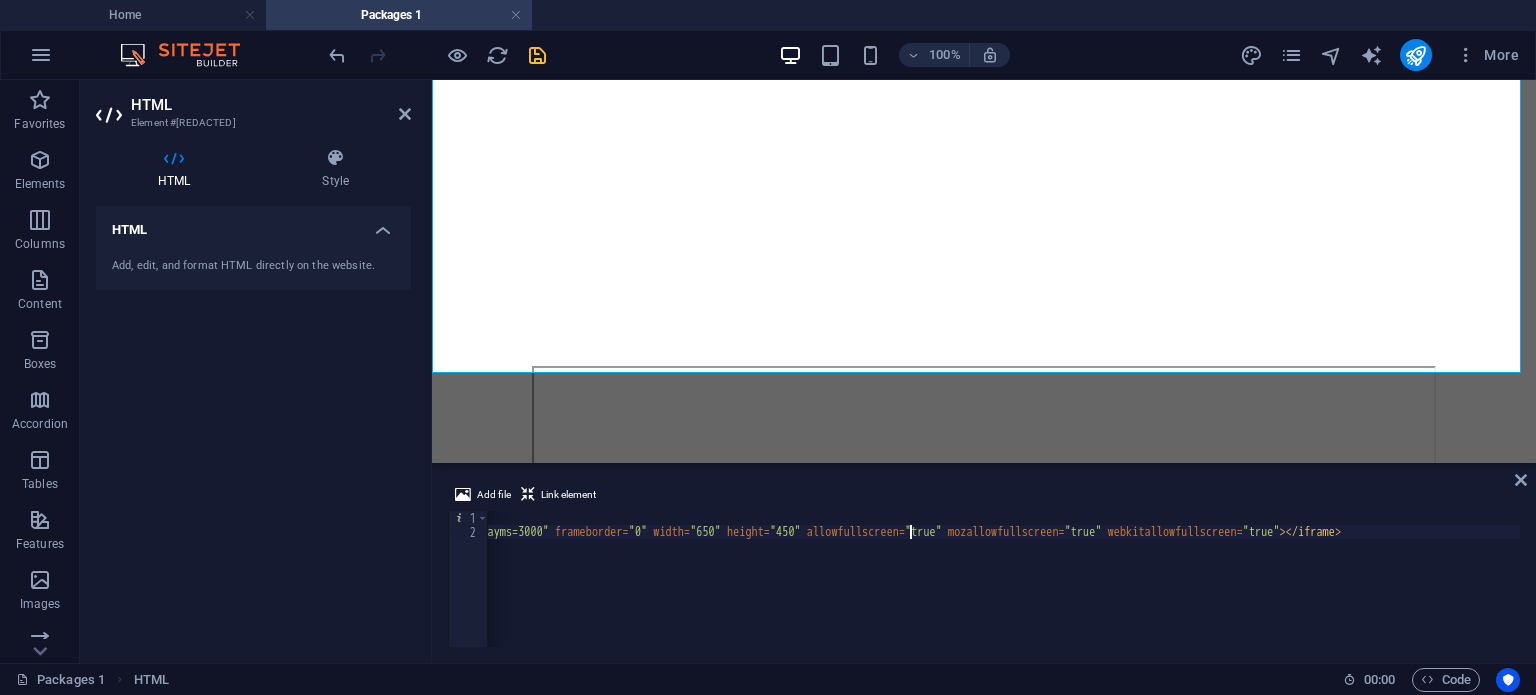 click on "< div   style = "text-align: center;" > < iframe   src = "https://docs.google.com/presentation/d/e/2PACX-1vRT9gZXvRlWTRwdiUuEb4_1uQhzJxAKrVB6dECEOIgCCQJ6ty_jX7L0UKFxJNqY-R_e2rbpnZhY-XFa/pubembed?start=false&loop=false&delayms=3000"   frameborder = "0"   width = "650"   height = "450"   allowfullscreen = "true"   mozallowfullscreen = "true"   webkitallowfullscreen = "true" > </ iframe >" at bounding box center [468, 591] 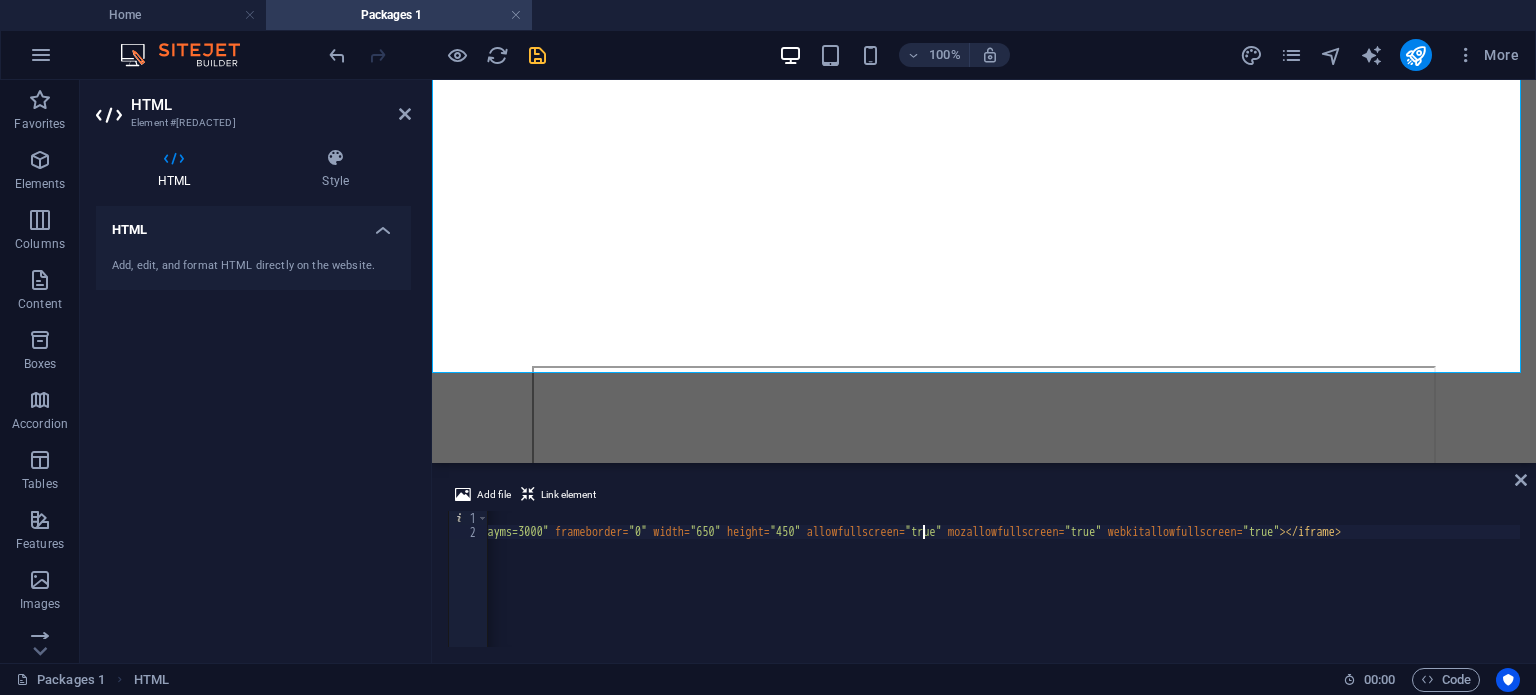click on "< div   style = "text-align: center;" > < iframe   src = "https://docs.google.com/presentation/d/e/2PACX-1vRT9gZXvRlWTRwdiUuEb4_1uQhzJxAKrVB6dECEOIgCCQJ6ty_jX7L0UKFxJNqY-R_e2rbpnZhY-XFa/pubembed?start=false&loop=false&delayms=3000"   frameborder = "0"   width = "650"   height = "450"   allowfullscreen = "true"   mozallowfullscreen = "true"   webkitallowfullscreen = "true" > </ iframe >" at bounding box center [468, 591] 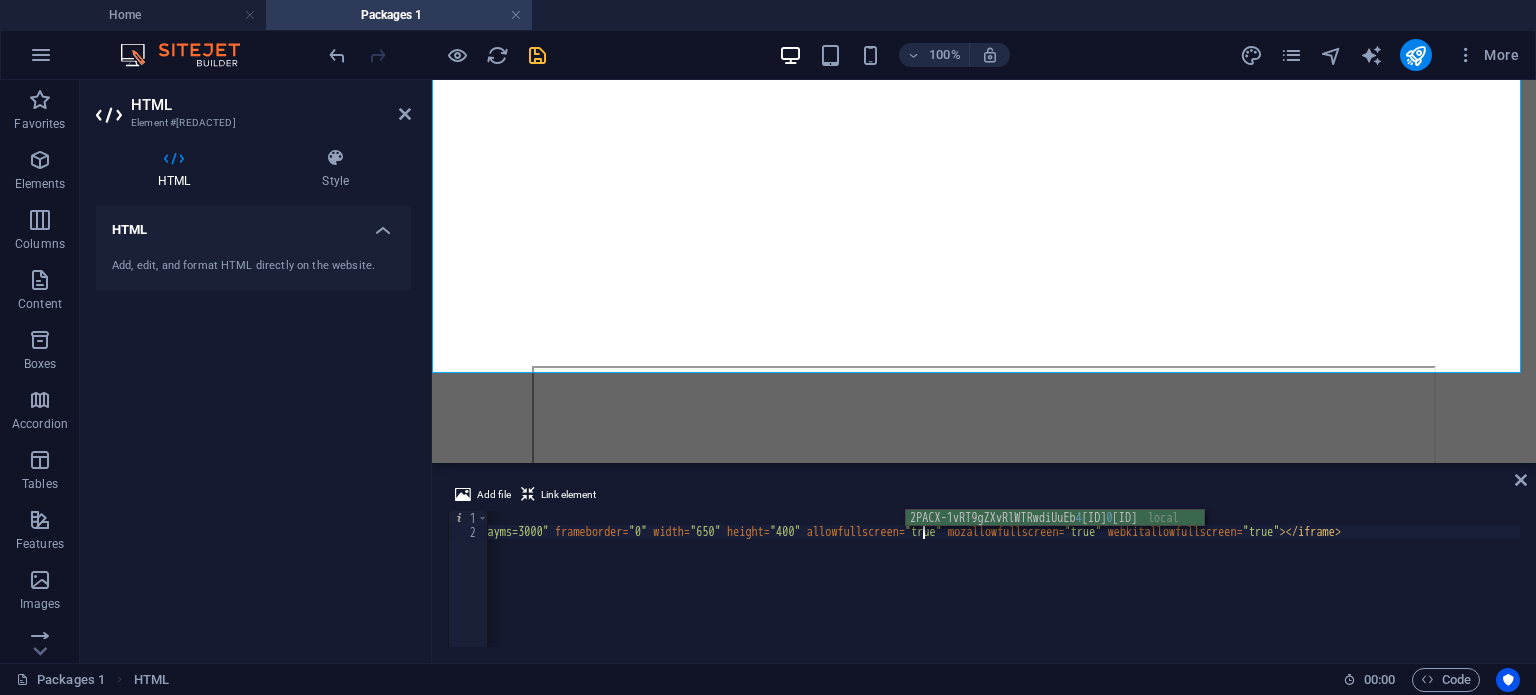 scroll, scrollTop: 0, scrollLeft: 123, axis: horizontal 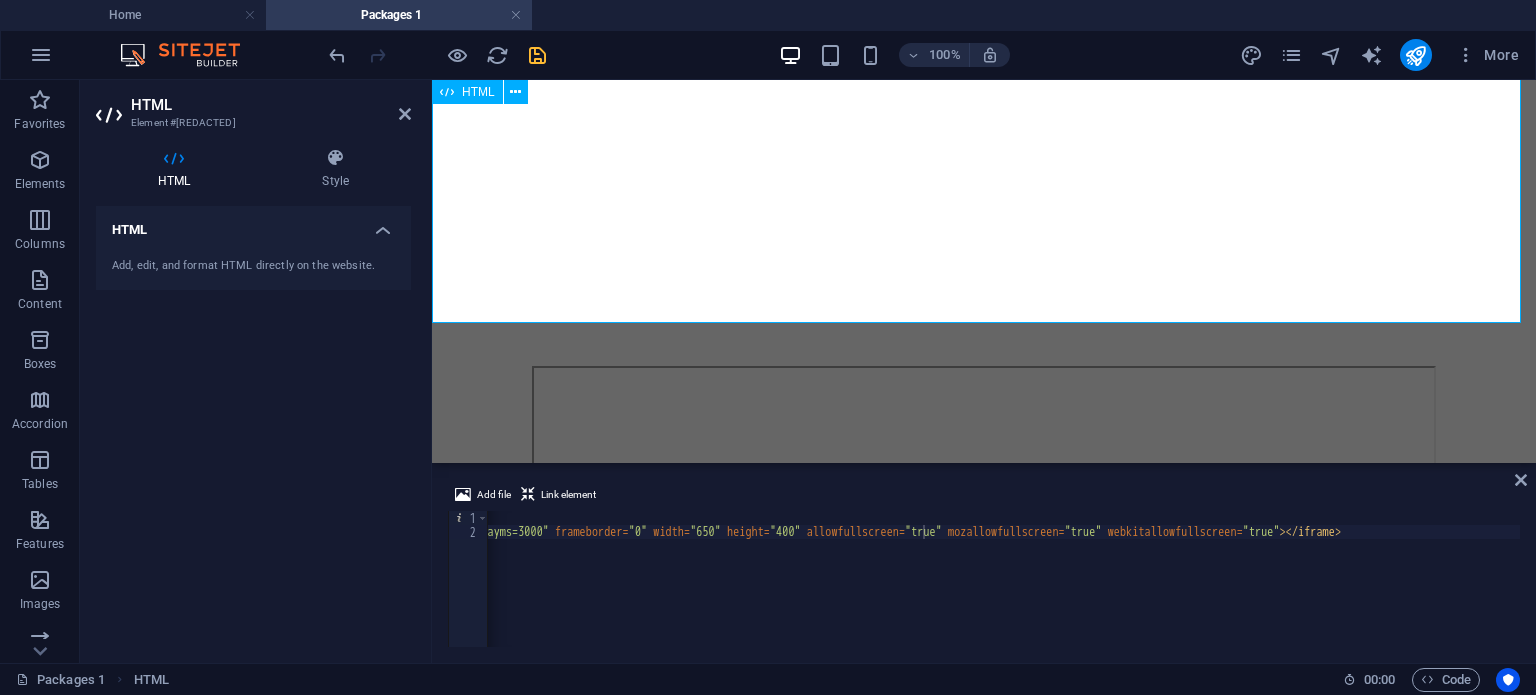 click at bounding box center [984, 139] 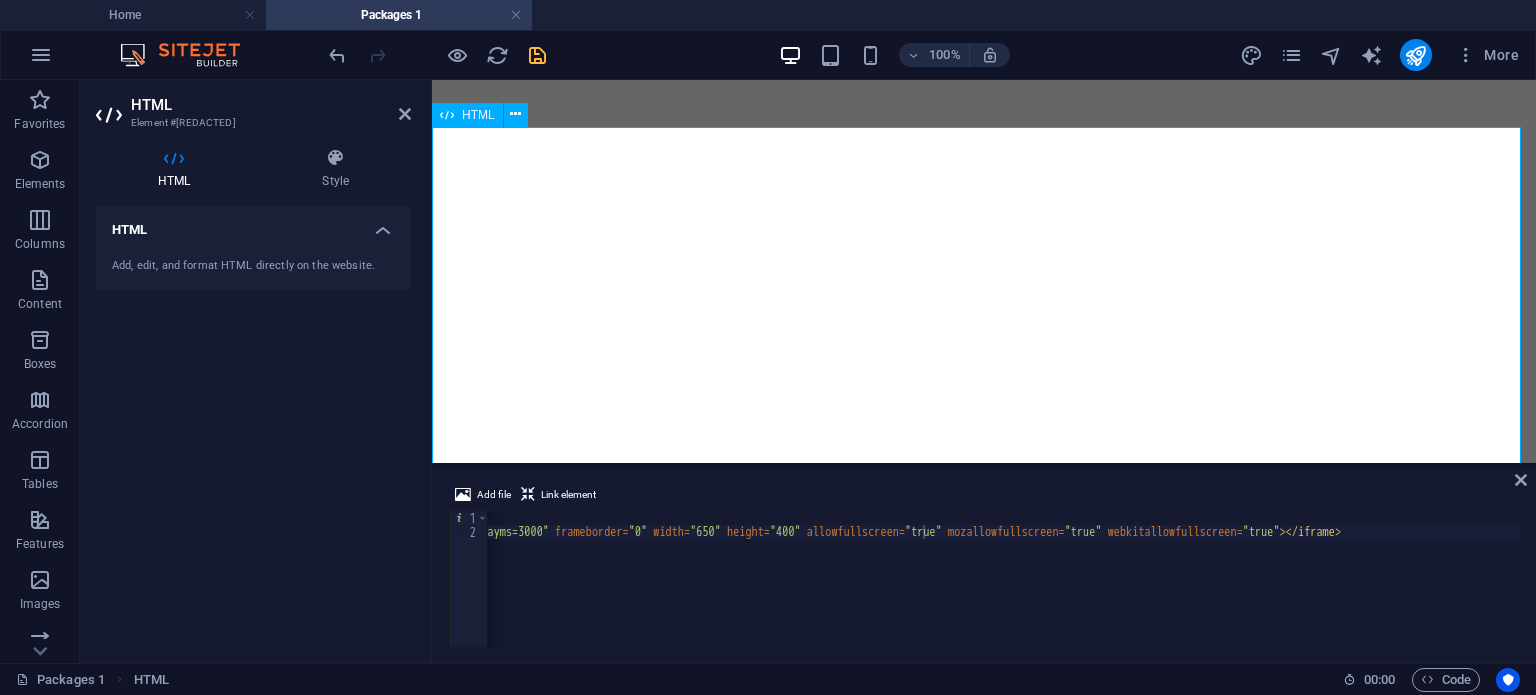 scroll, scrollTop: 555, scrollLeft: 0, axis: vertical 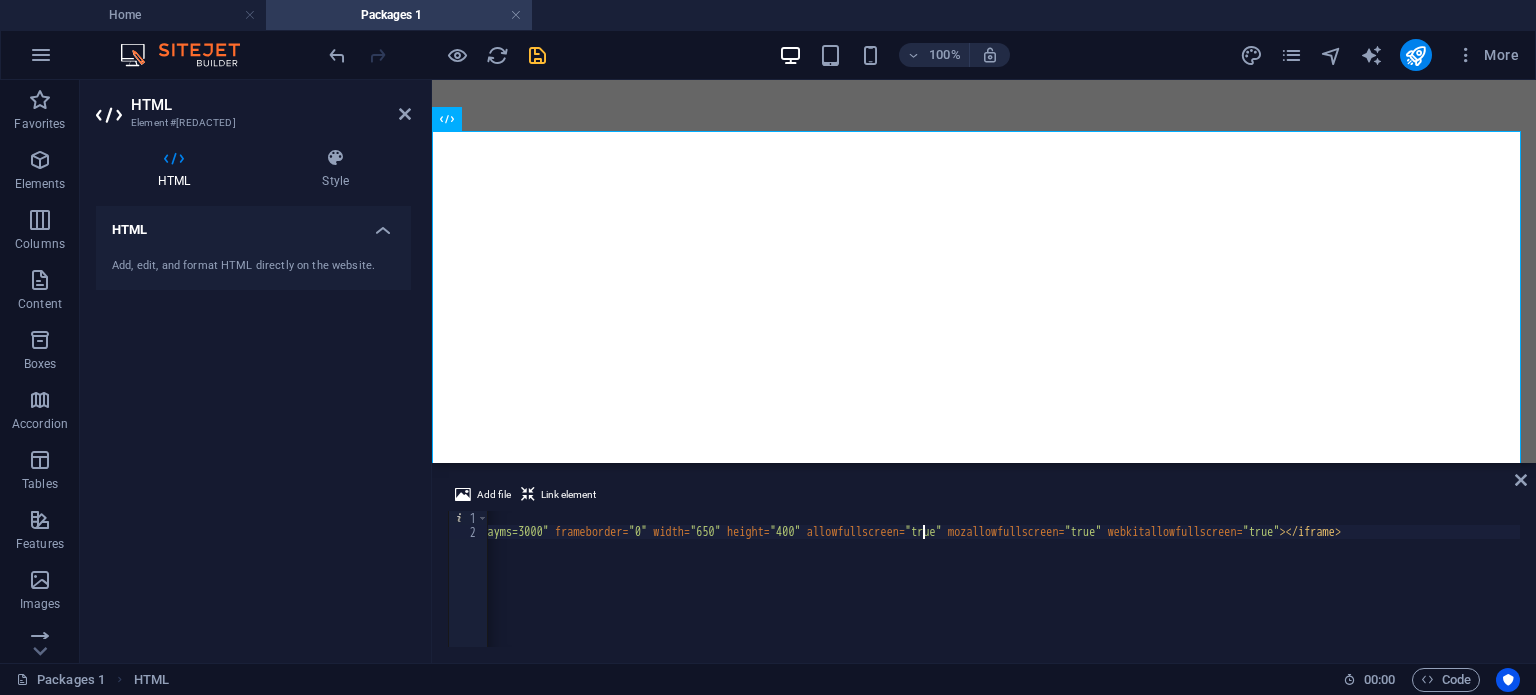 click on "< div   style = "text-align: center;" > < iframe   src = "https://docs.google.com/presentation/d/e/2PACX-1vRT9gZXvRlWTRwdiUuEb4_1uQhzJxAKrVB6dECEOIgCCQJ6ty_jX7L0UKFxJNqY-R_e2rbpnZhY-XFa/pubembed?start=false&loop=false&delayms=3000"   frameborder = "0"   width = "650"   height = "400"   allowfullscreen = "true"   mozallowfullscreen = "true"   webkitallowfullscreen = "true" > </ iframe >" at bounding box center [468, 591] 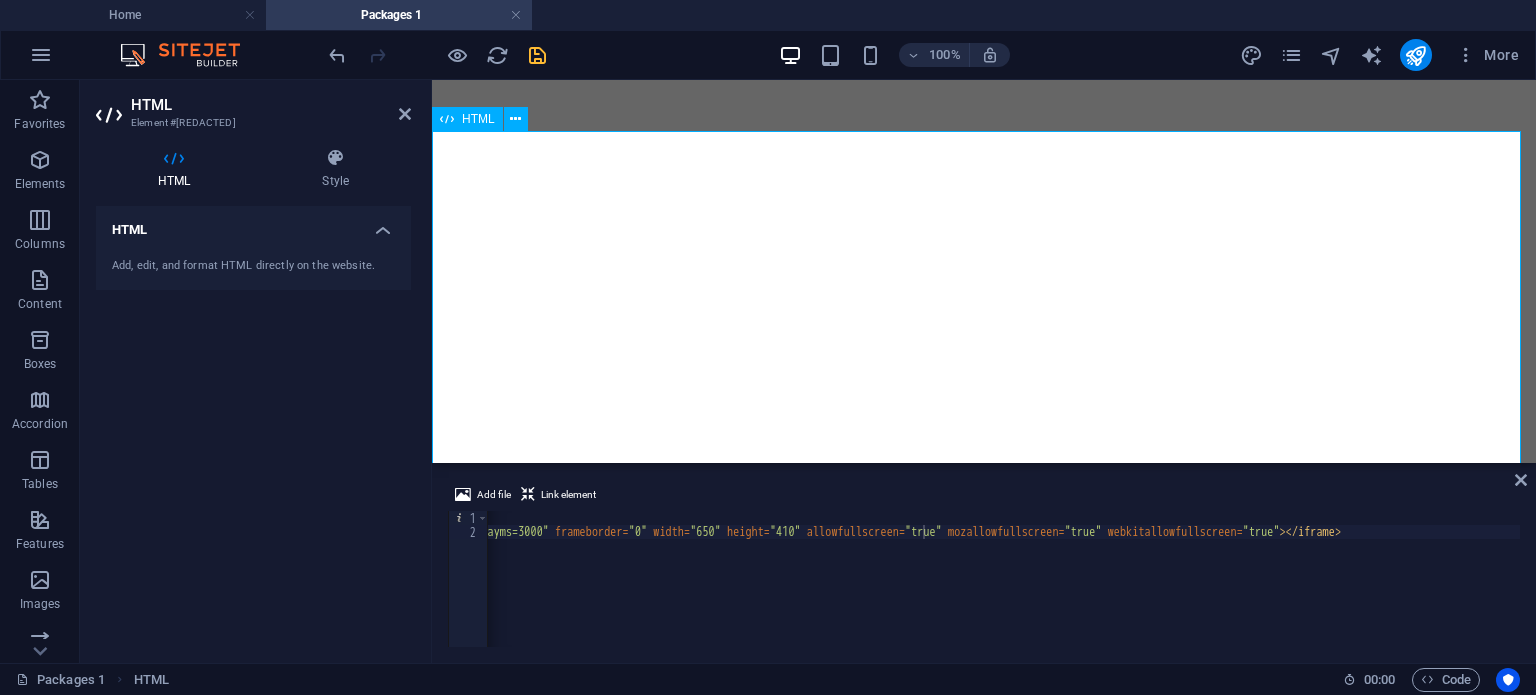 click at bounding box center (984, 334) 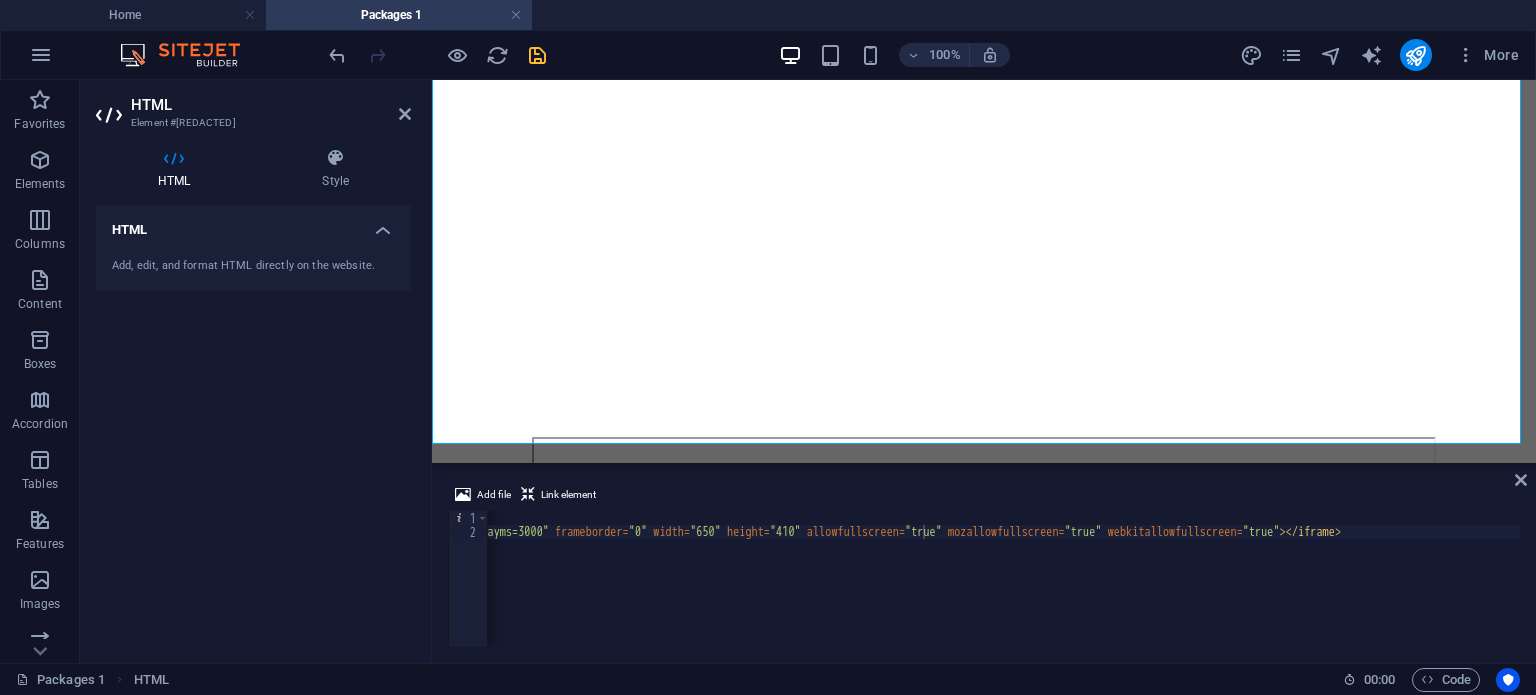 scroll, scrollTop: 676, scrollLeft: 0, axis: vertical 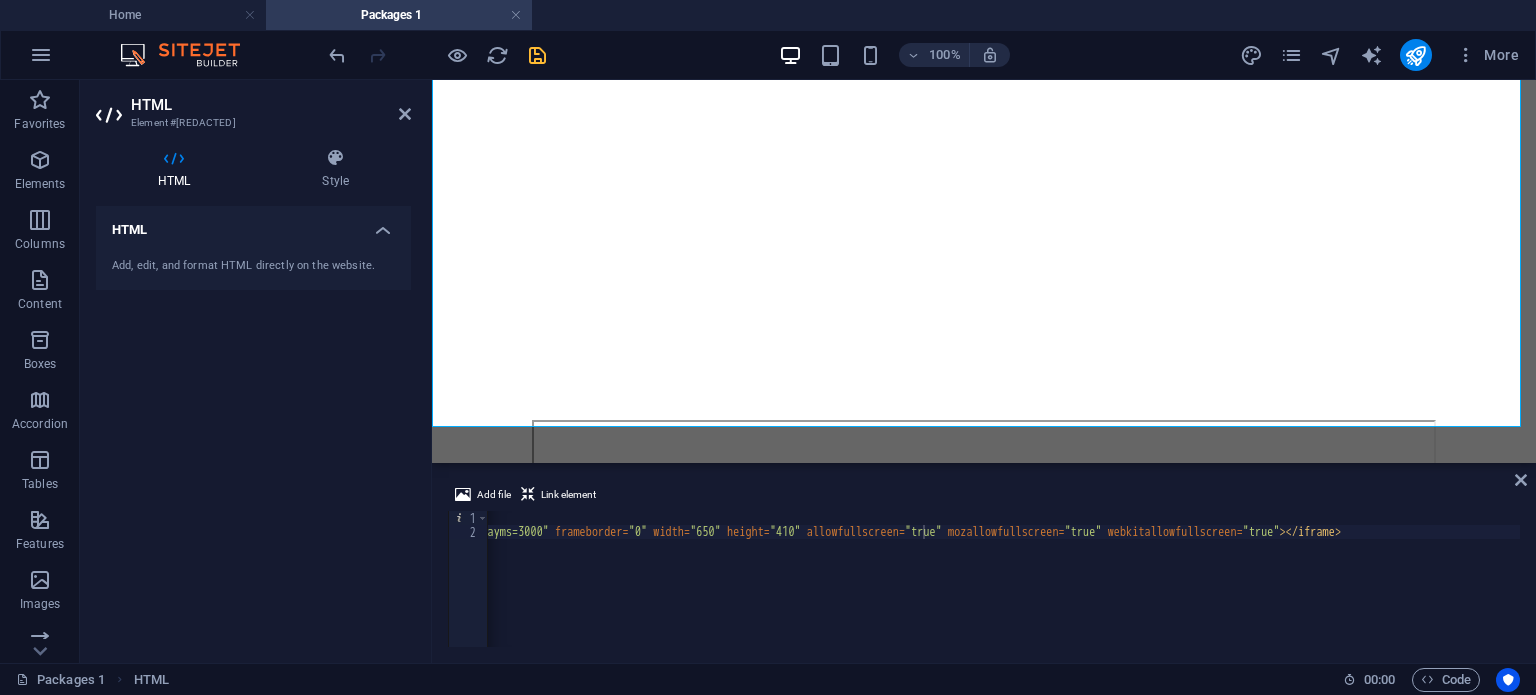 click on "< div   style = "text-align: center;" > < iframe   src = "https://docs.google.com/presentation/d/e/2PACX-1vRT9gZXvRlWTRwdiUuEb4_1uQhzJxAKrVB6dECEOIgCCQJ6ty_jX7L0UKFxJNqY-R_e2rbpnZhY-XFa/pubembed?start=false&loop=false&delayms=3000"   frameborder = "0"   width = "650"   height = "410"   allowfullscreen = "true"   mozallowfullscreen = "true"   webkitallowfullscreen = "true" > </ iframe >" at bounding box center (468, 591) 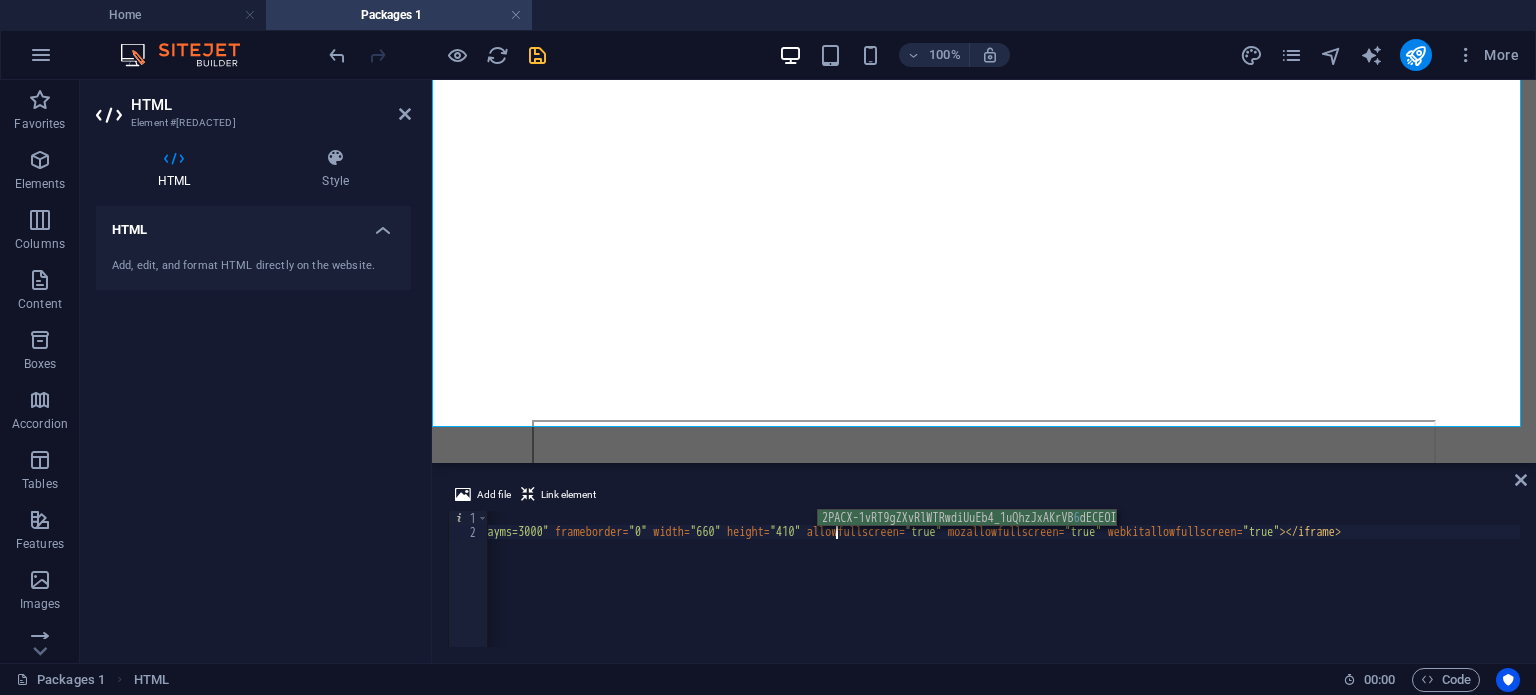 scroll, scrollTop: 0, scrollLeft: 116, axis: horizontal 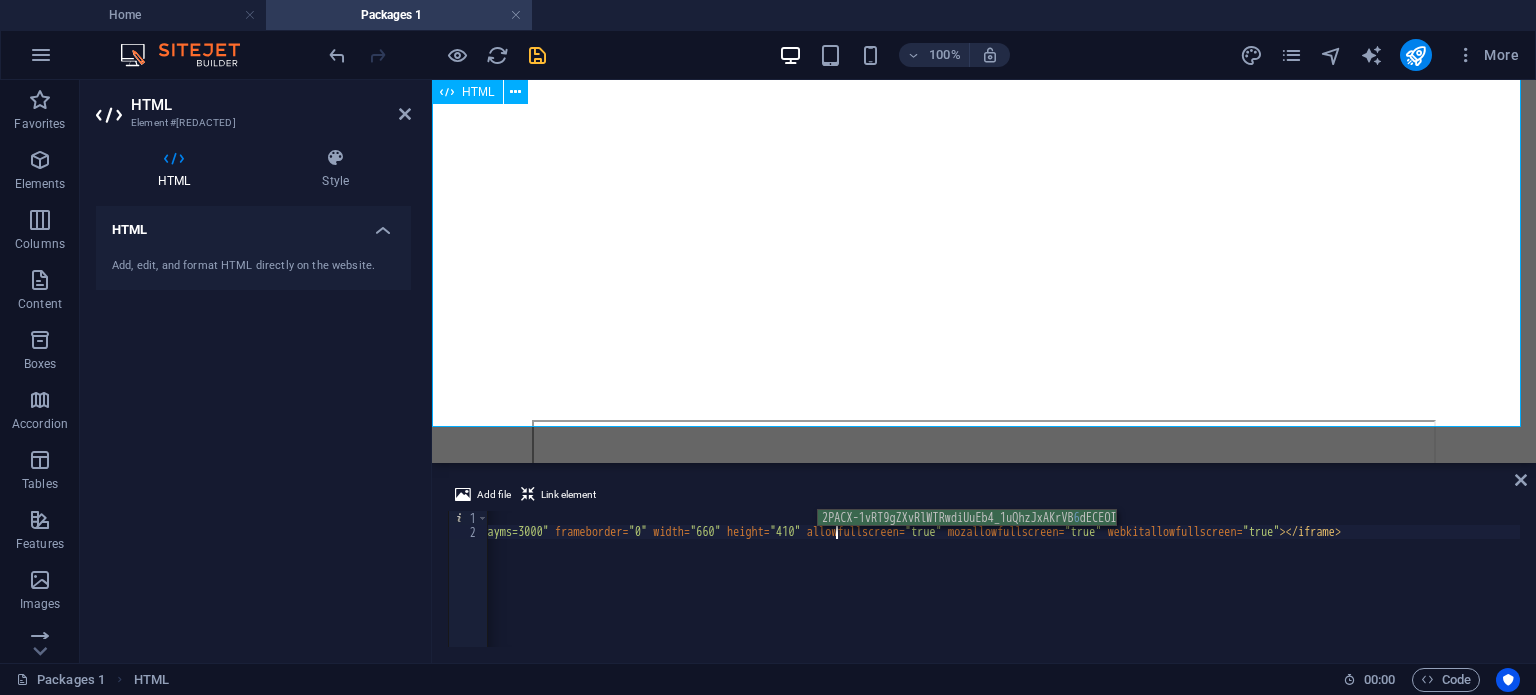 type on "<iframe src="https://docs.google.com/presentation/d/e/2PACX-1vRT9gZXvRlWTRwdiUuEb4_1uQhzJxAKrVB6dECEOIgCCQJ6ty_jX7L0UKFxJNqY-R_e2rbpnZhY-XFa/pubembed?start=false&loop=false&delayms=3000" frameborder="0" width="660" height="410" allowfullscreen="true" mozallowfullscreen="true" webkitallowfullscreen="true"></iframe>" 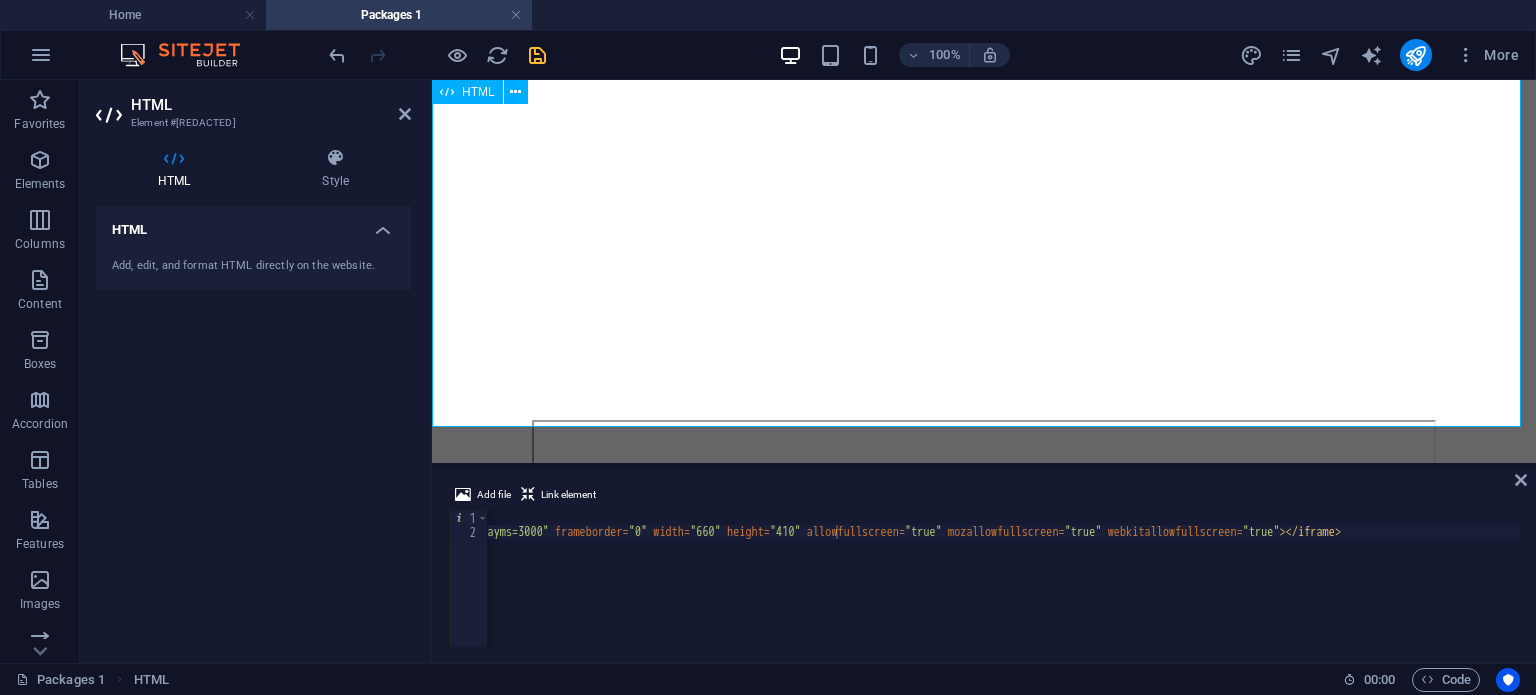 click at bounding box center (984, 213) 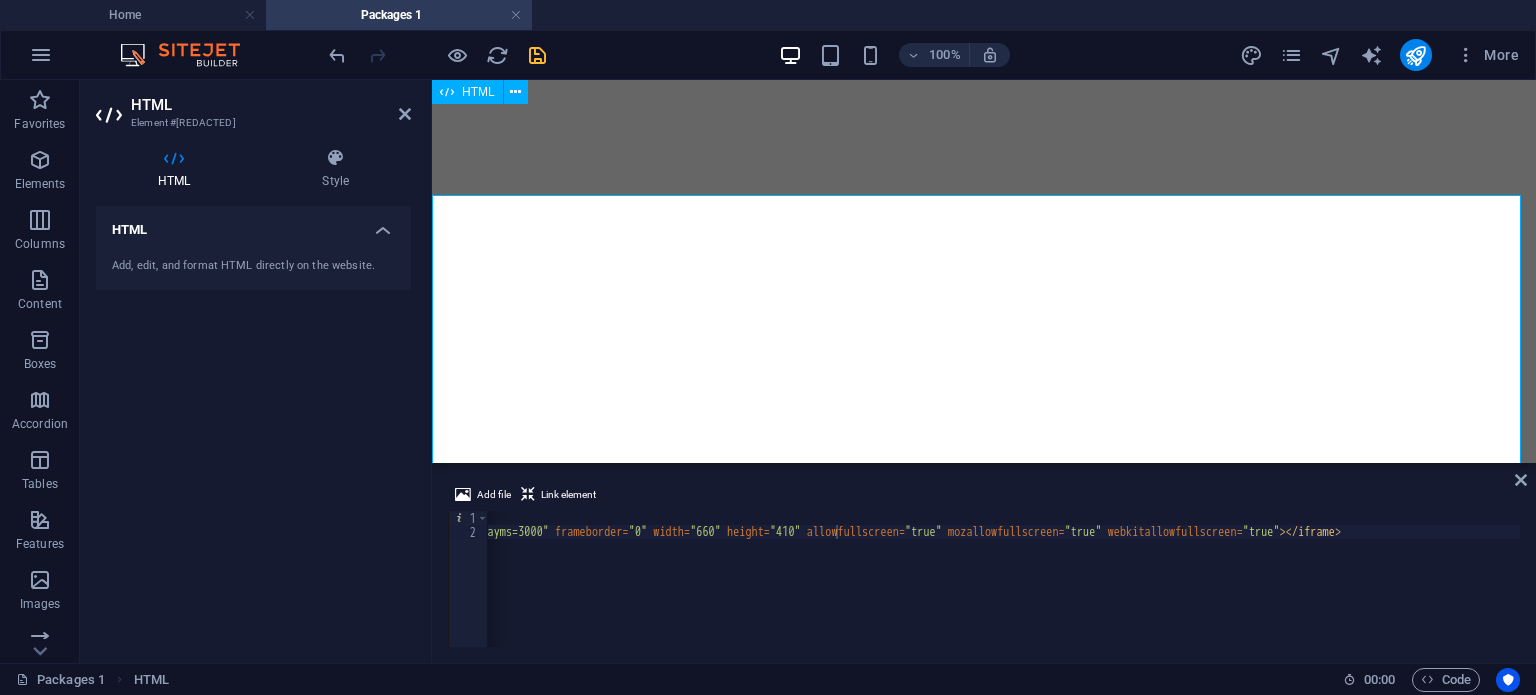 scroll, scrollTop: 489, scrollLeft: 0, axis: vertical 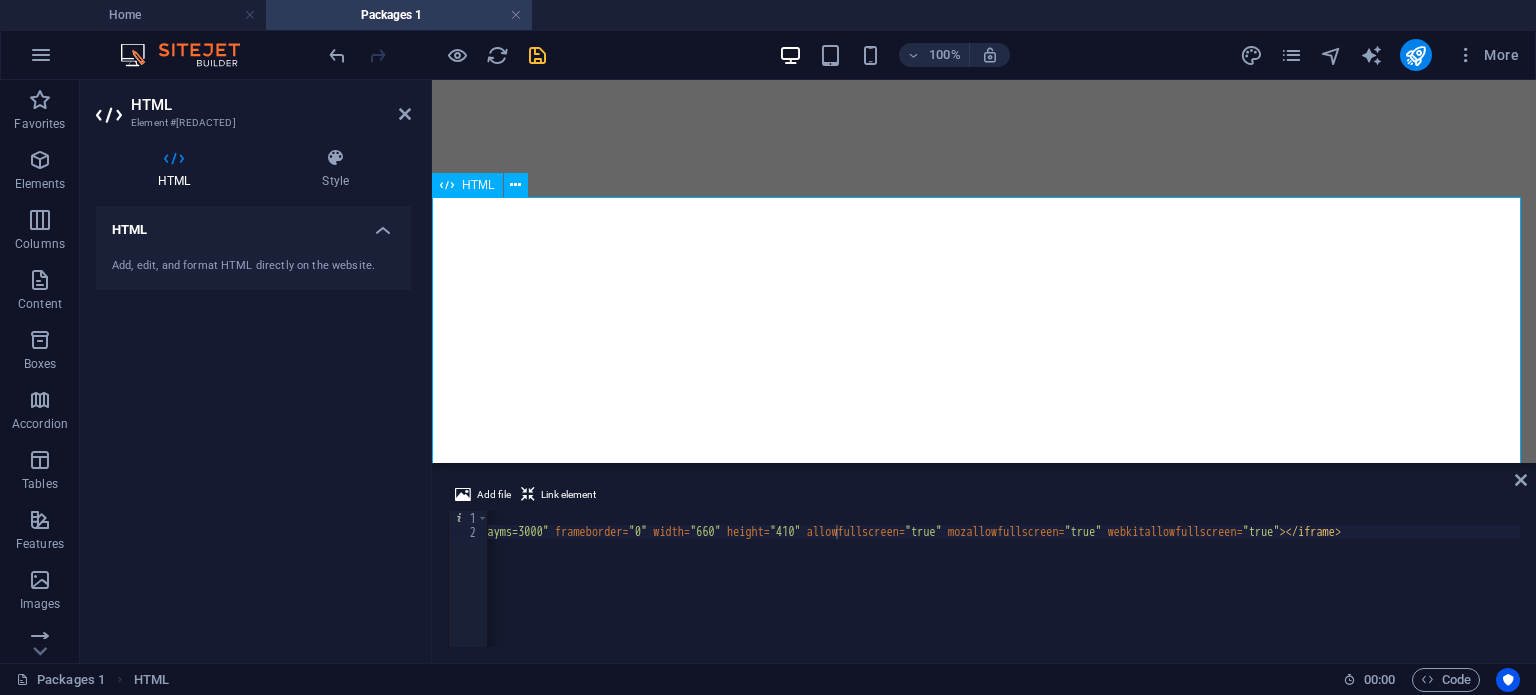 click at bounding box center [984, 400] 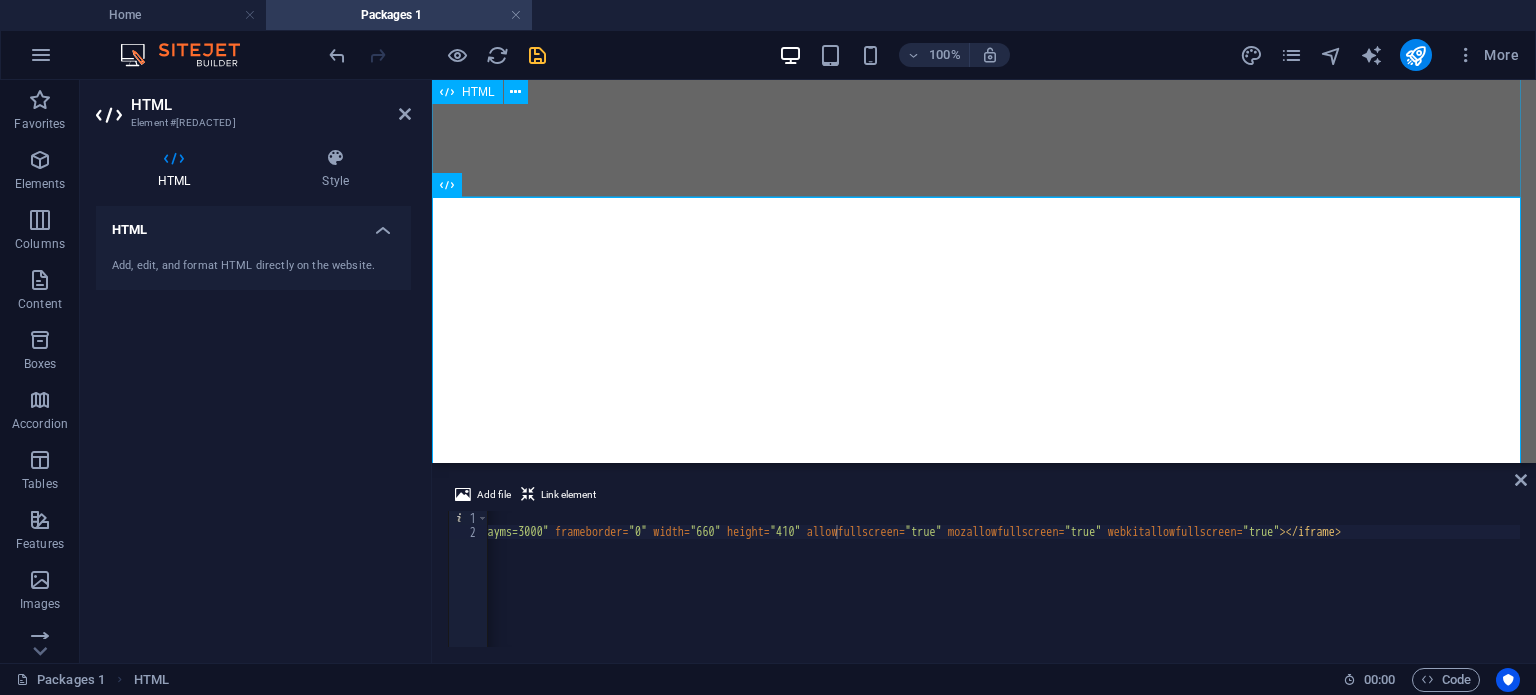 click at bounding box center (984, 40) 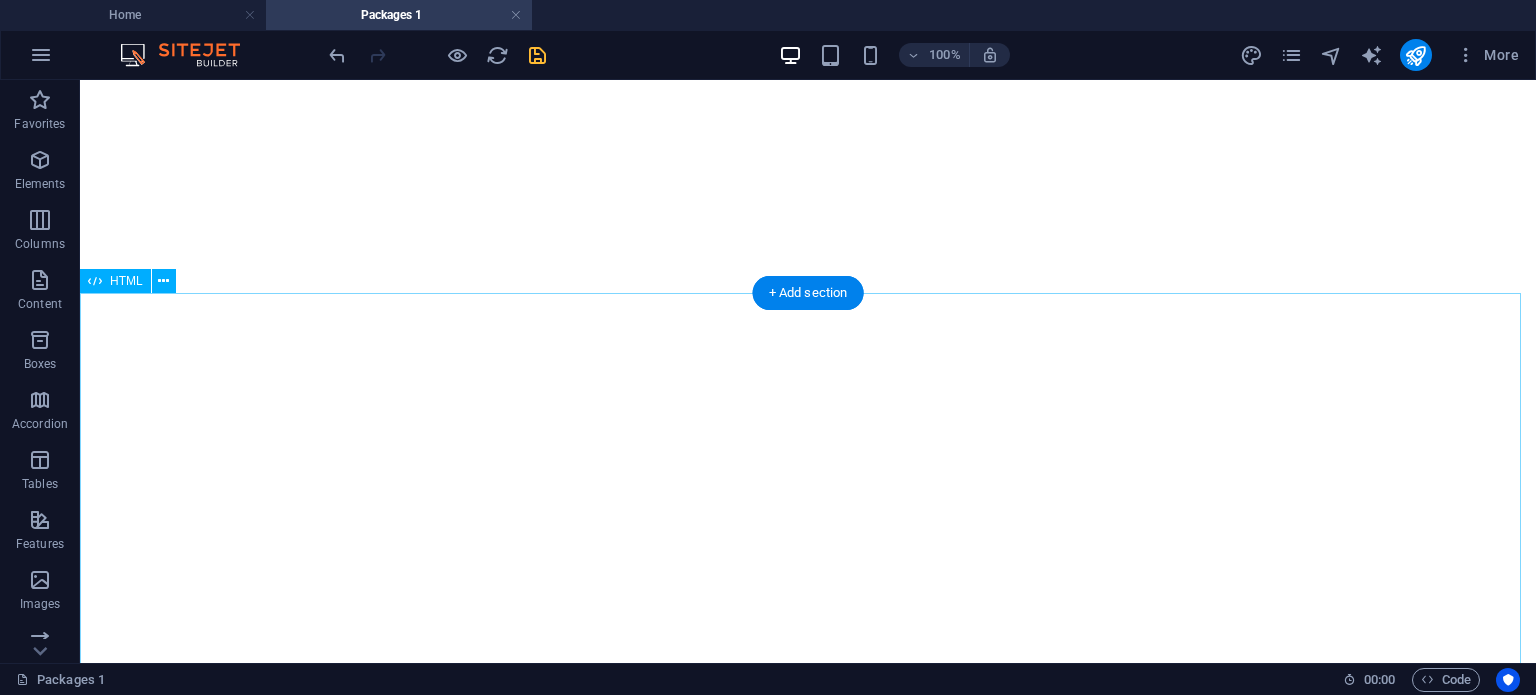 scroll, scrollTop: 544, scrollLeft: 0, axis: vertical 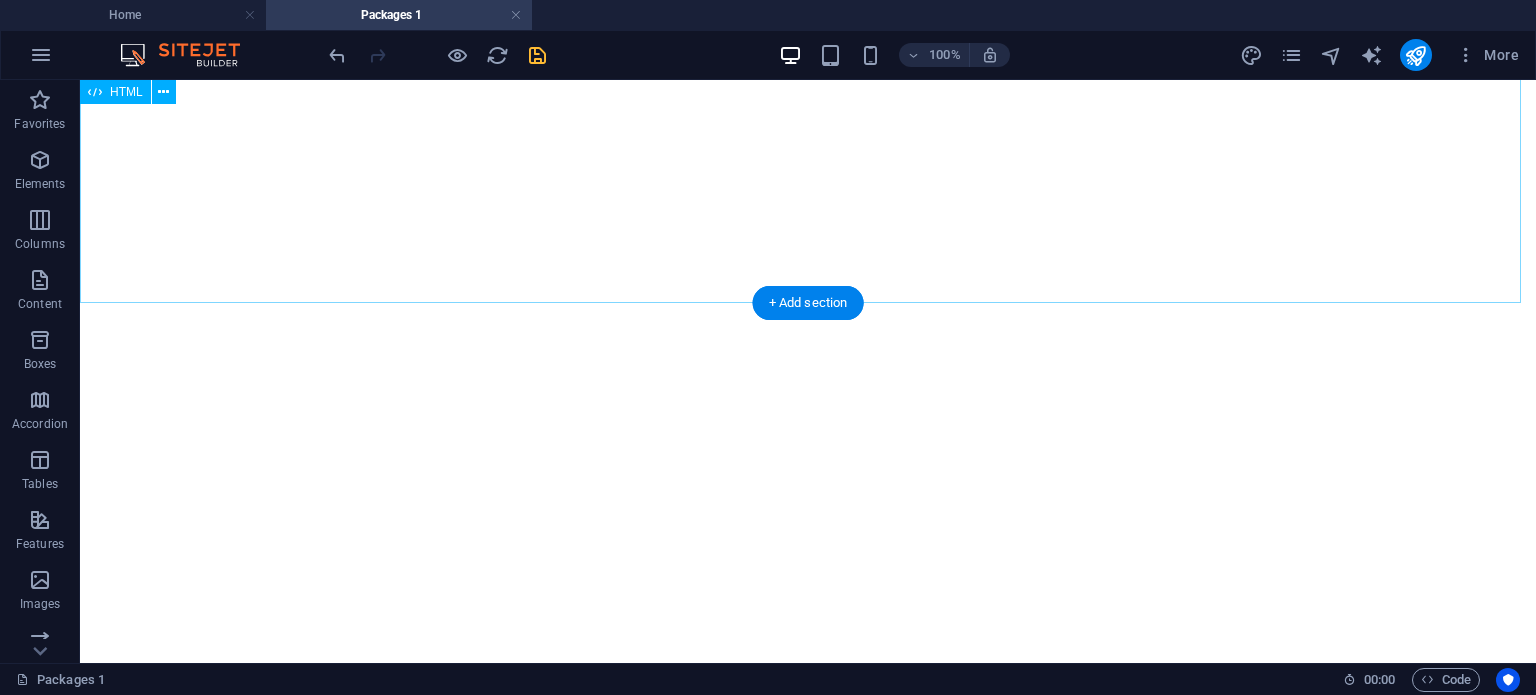 click at bounding box center (808, 65) 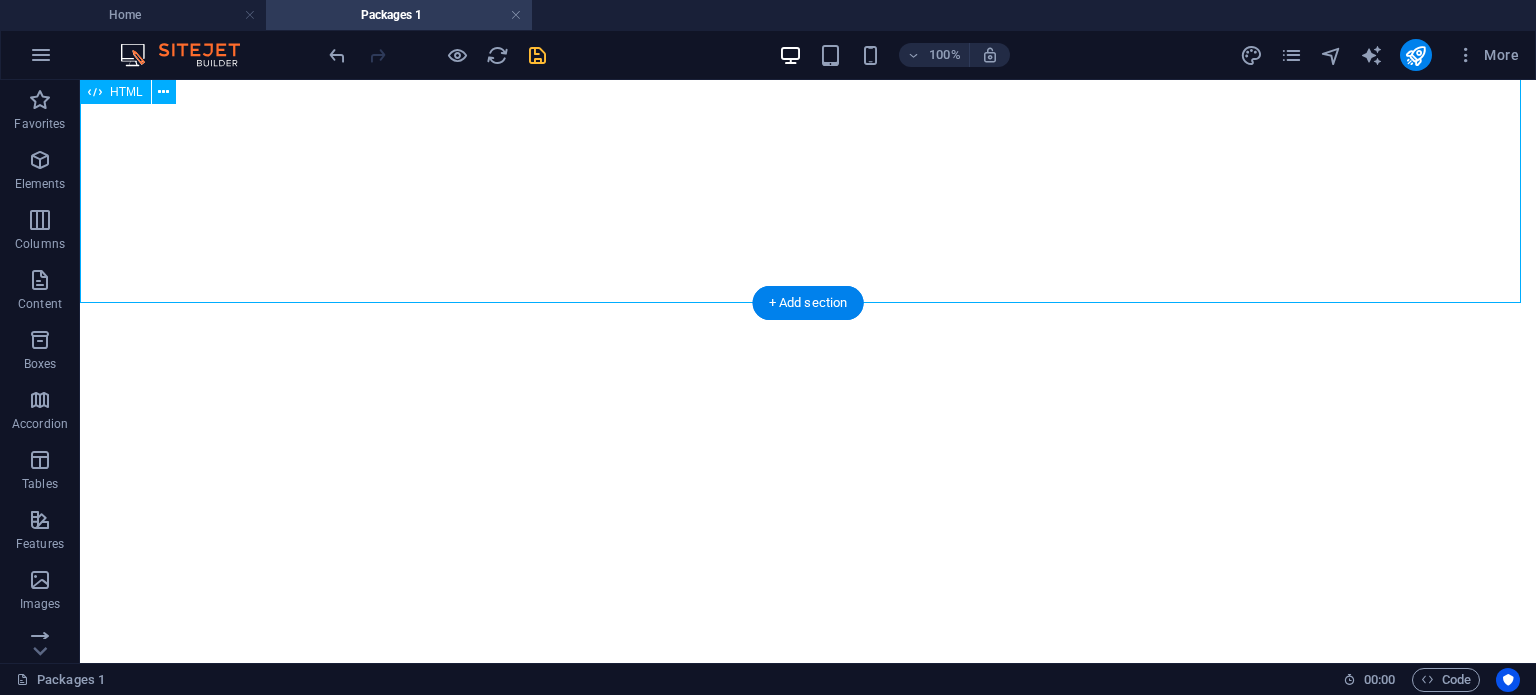 click at bounding box center [808, 65] 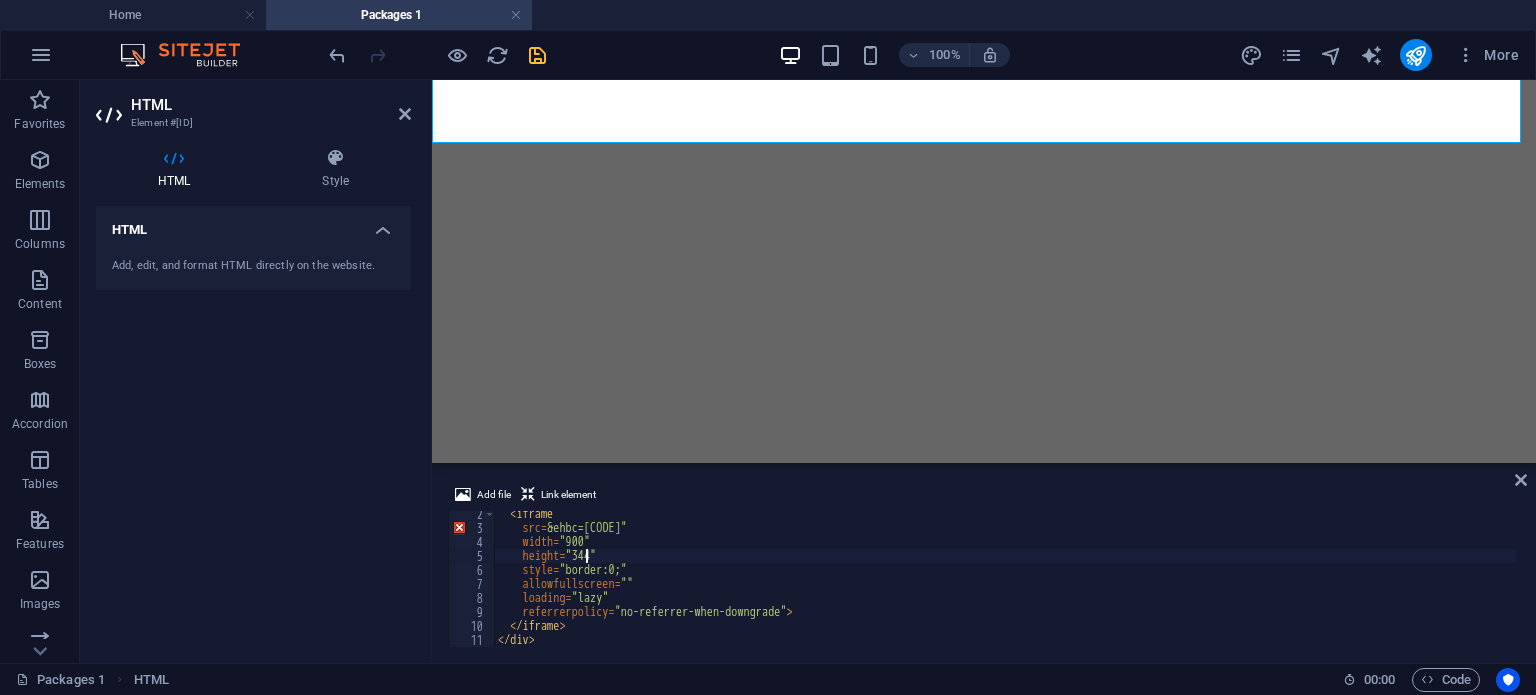 click on "< iframe        src = "https://www.google.com/maps/d/u/0/embed?mid=1aU0v7V9rFJIQl513wZIXwFM1-a2bZTo&ehbc=2E312F"        width = "900"        height = "344"        style = "border:0;"        allowfullscreen = ""        loading = "lazy"        referrerpolicy = "no-referrer-when-downgrade" >    </ iframe > </ div >" at bounding box center [1005, 589] 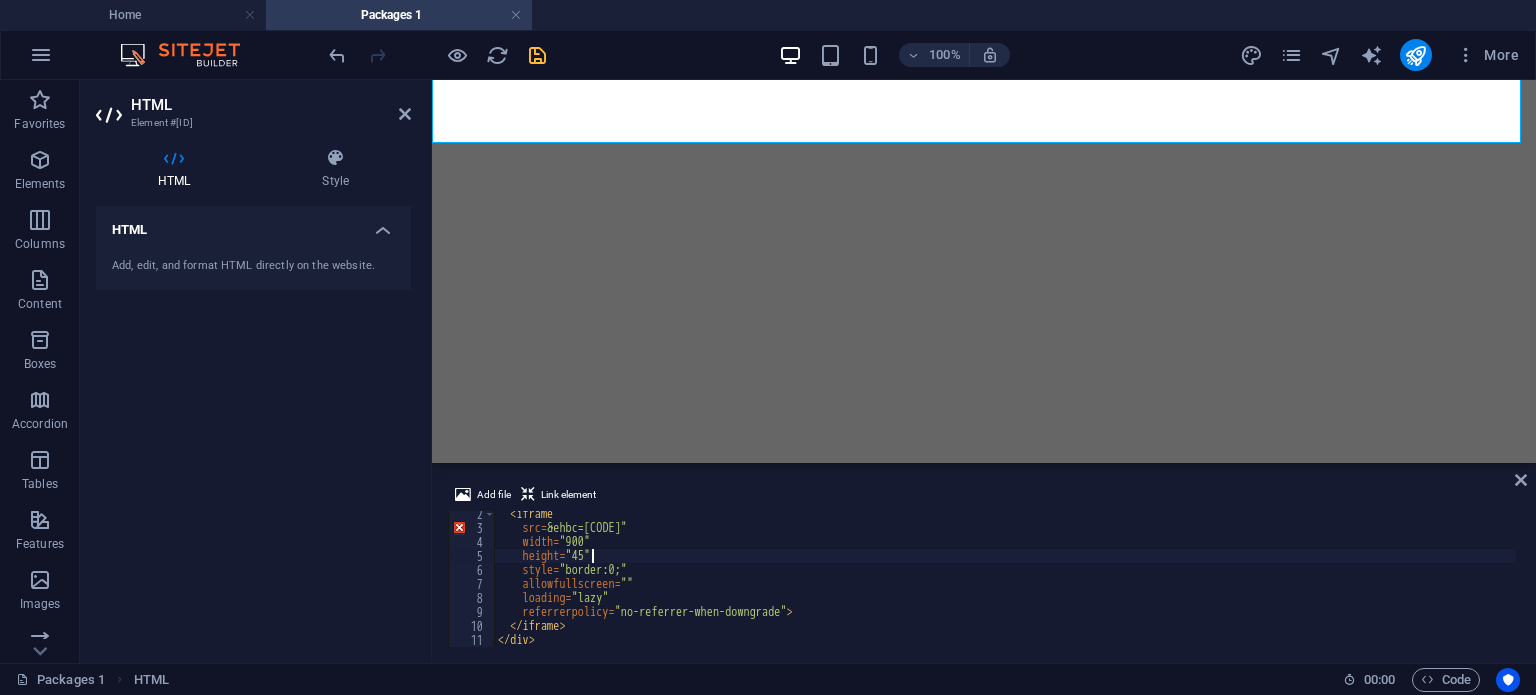 scroll, scrollTop: 0, scrollLeft: 7, axis: horizontal 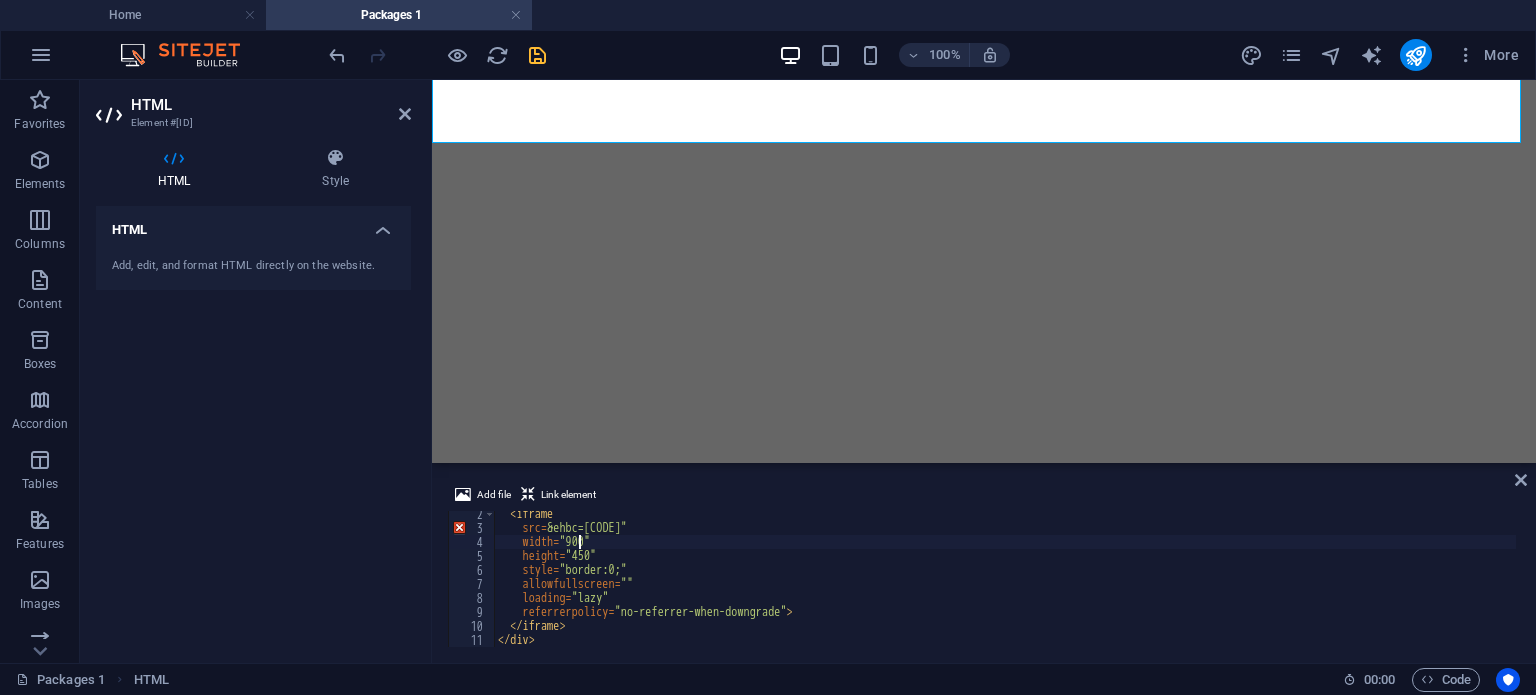 click on "< iframe        src = "https://www.google.com/maps/d/u/0/embed?mid=1aU0v7V9rFJIQl513wZIXwFM1-a2bZTo&ehbc=2E312F"        width = "900"        height = "450"        style = "border:0;"        allowfullscreen = ""        loading = "lazy"        referrerpolicy = "no-referrer-when-downgrade" >    </ iframe > </ div >" at bounding box center [1005, 589] 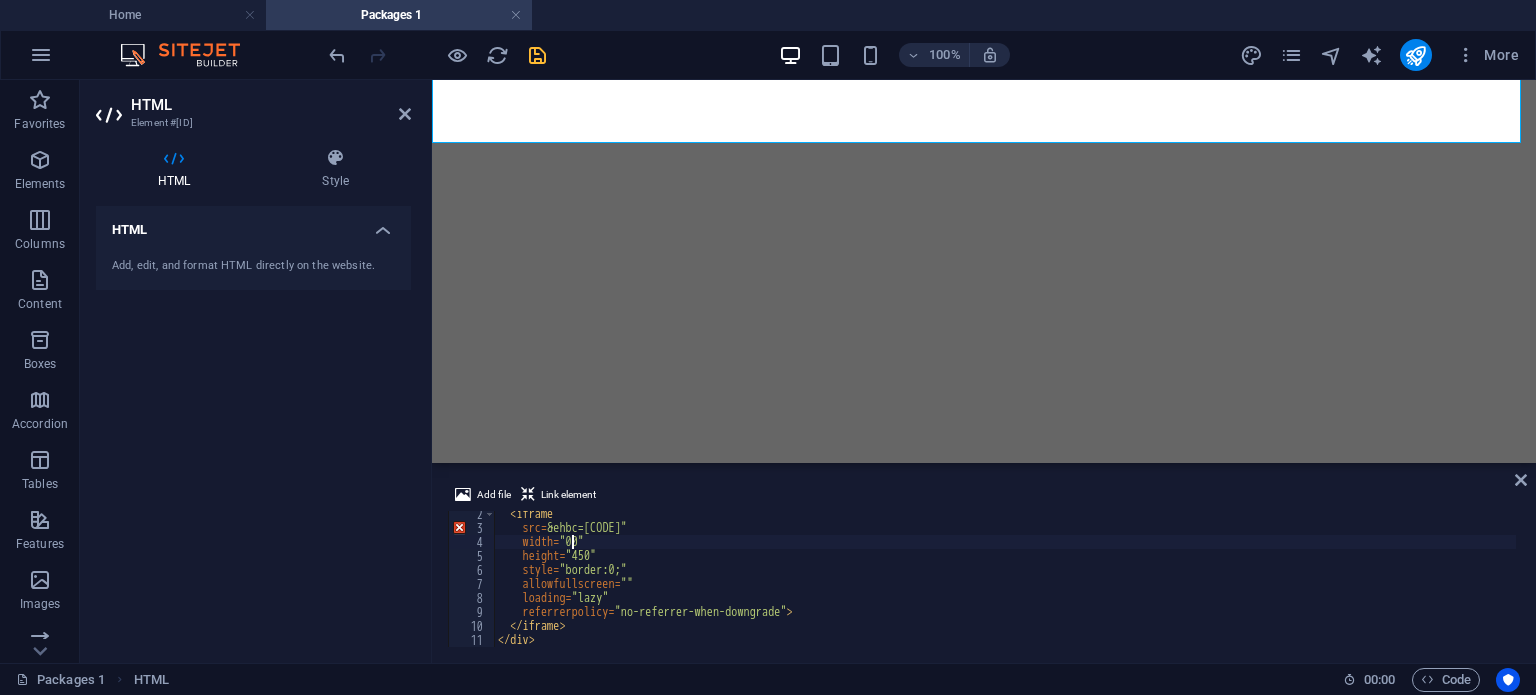 scroll, scrollTop: 0, scrollLeft: 6, axis: horizontal 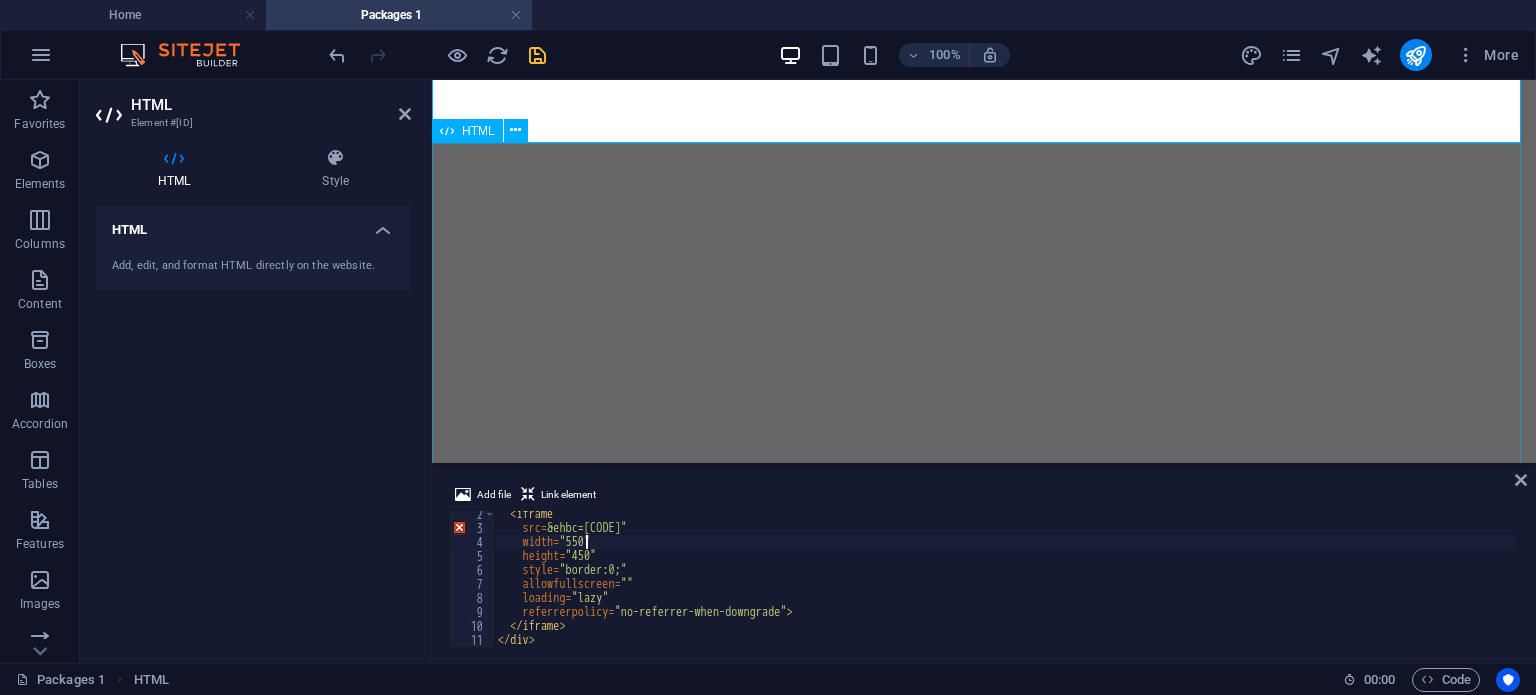 type on "width="550"" 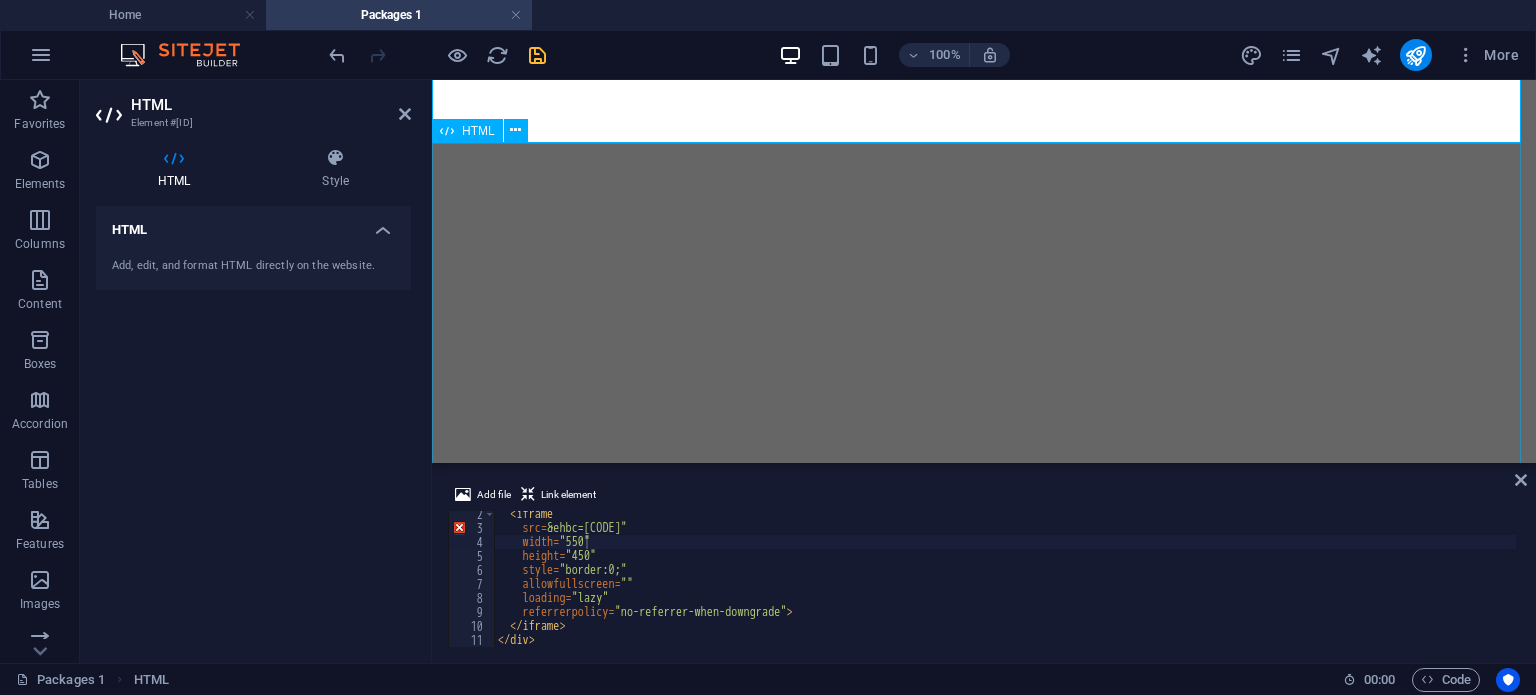 click at bounding box center [984, 345] 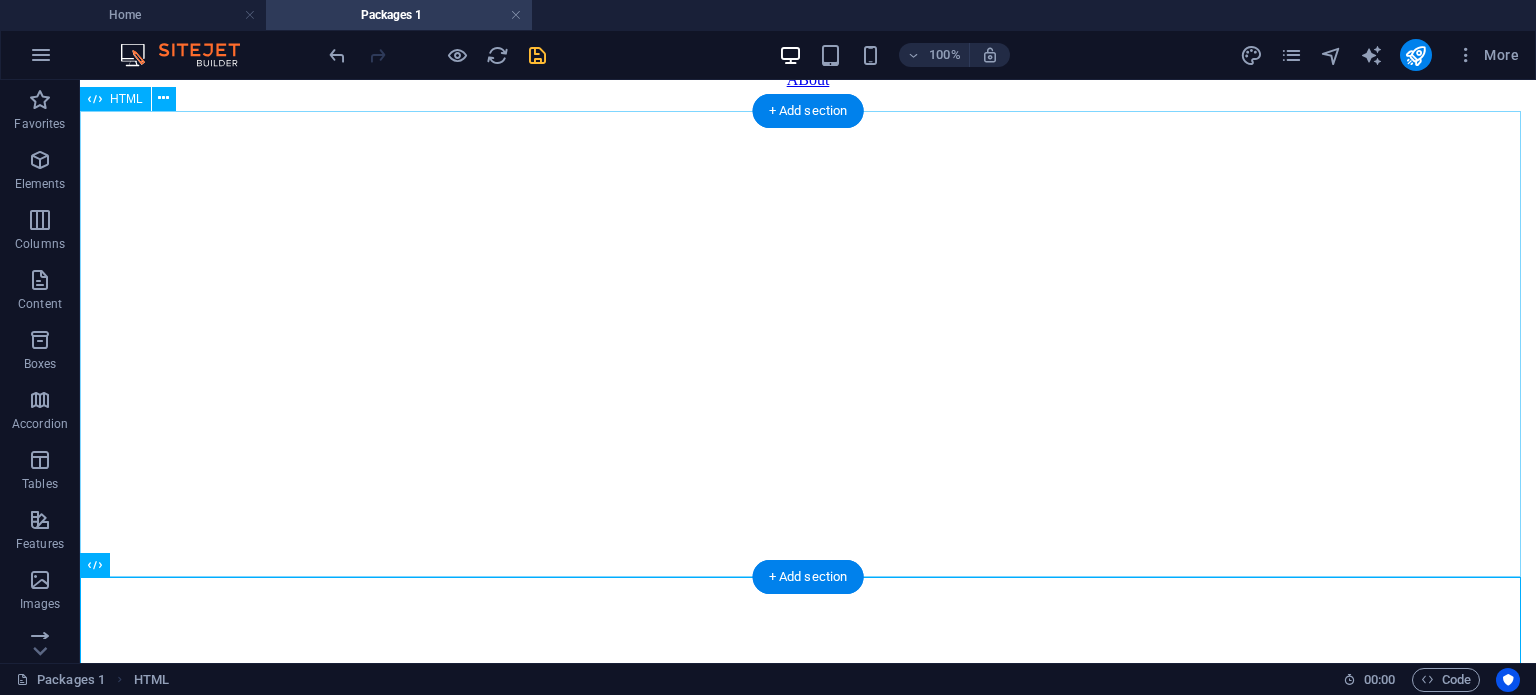 scroll, scrollTop: 268, scrollLeft: 0, axis: vertical 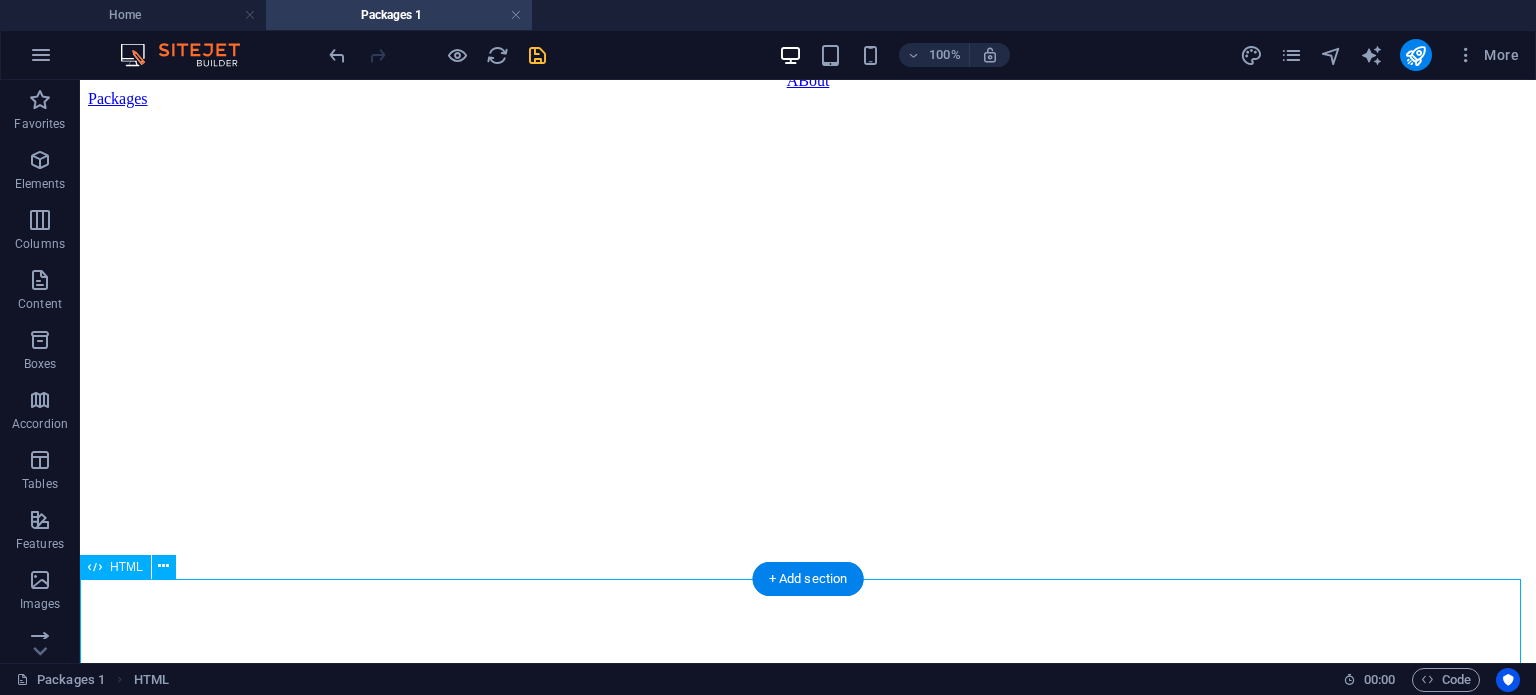 click at bounding box center (808, 781) 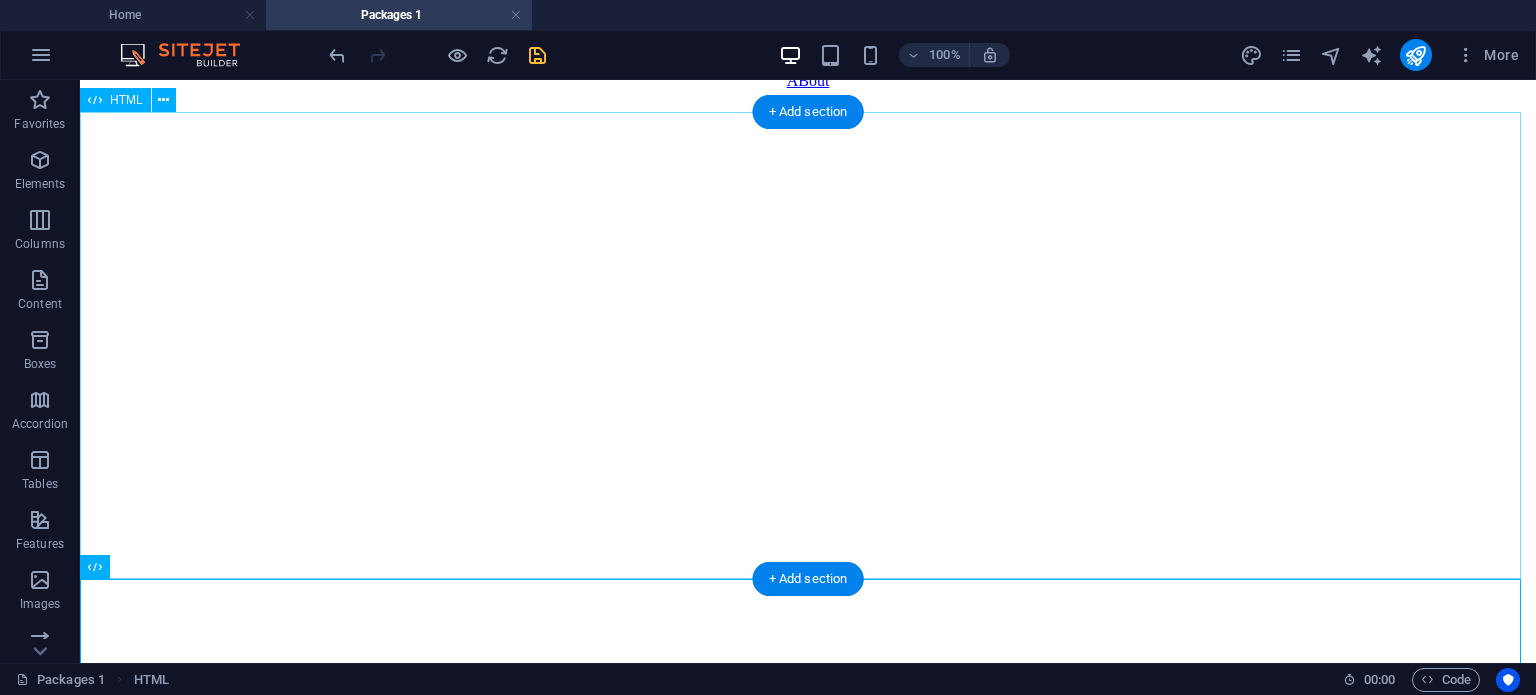 click at bounding box center (808, 341) 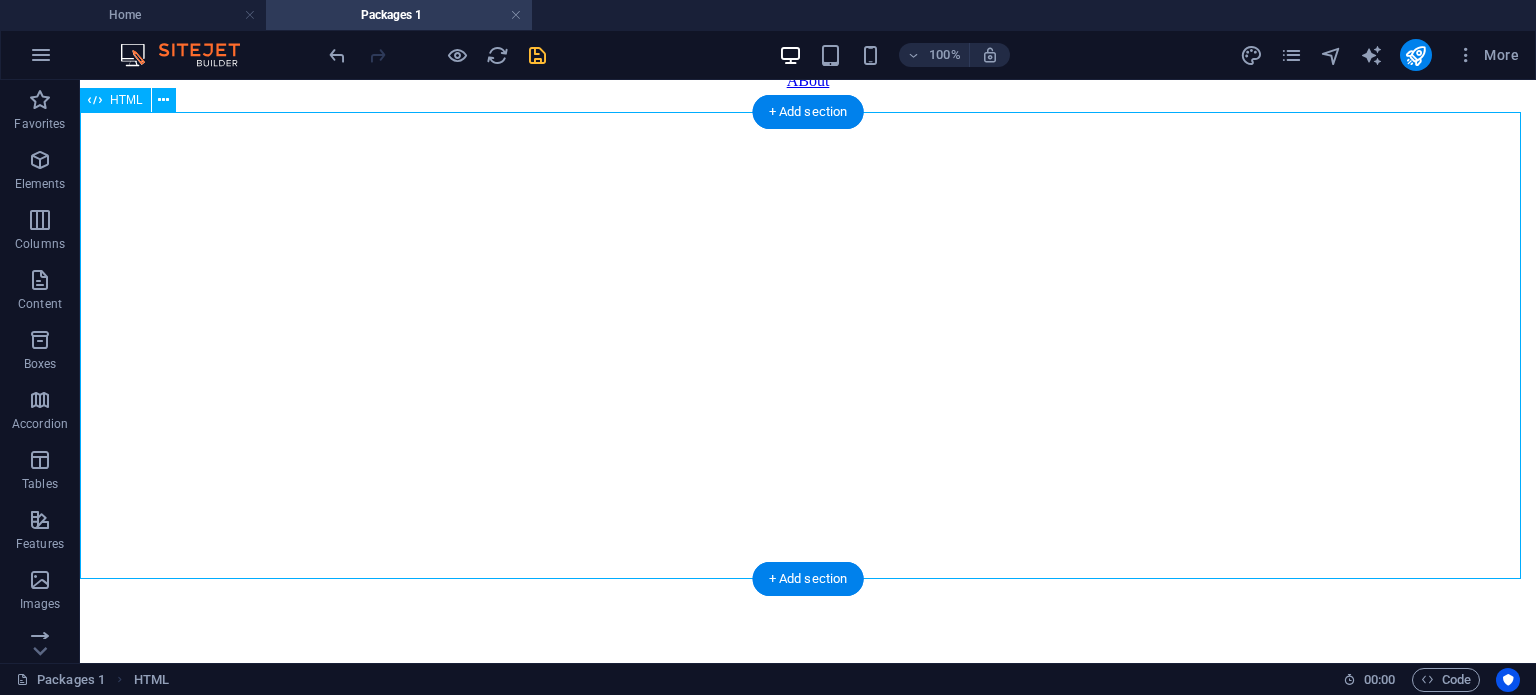 click at bounding box center (808, 341) 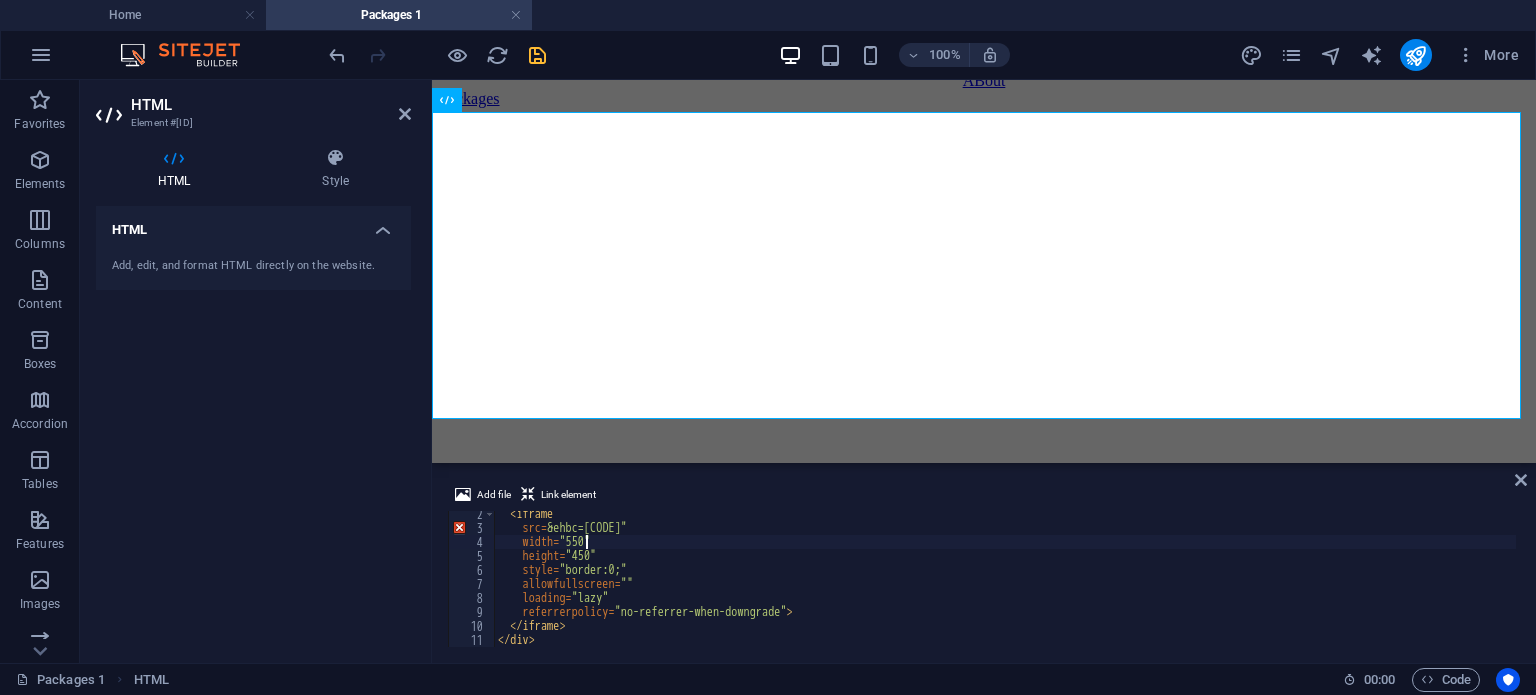 scroll, scrollTop: 18, scrollLeft: 0, axis: vertical 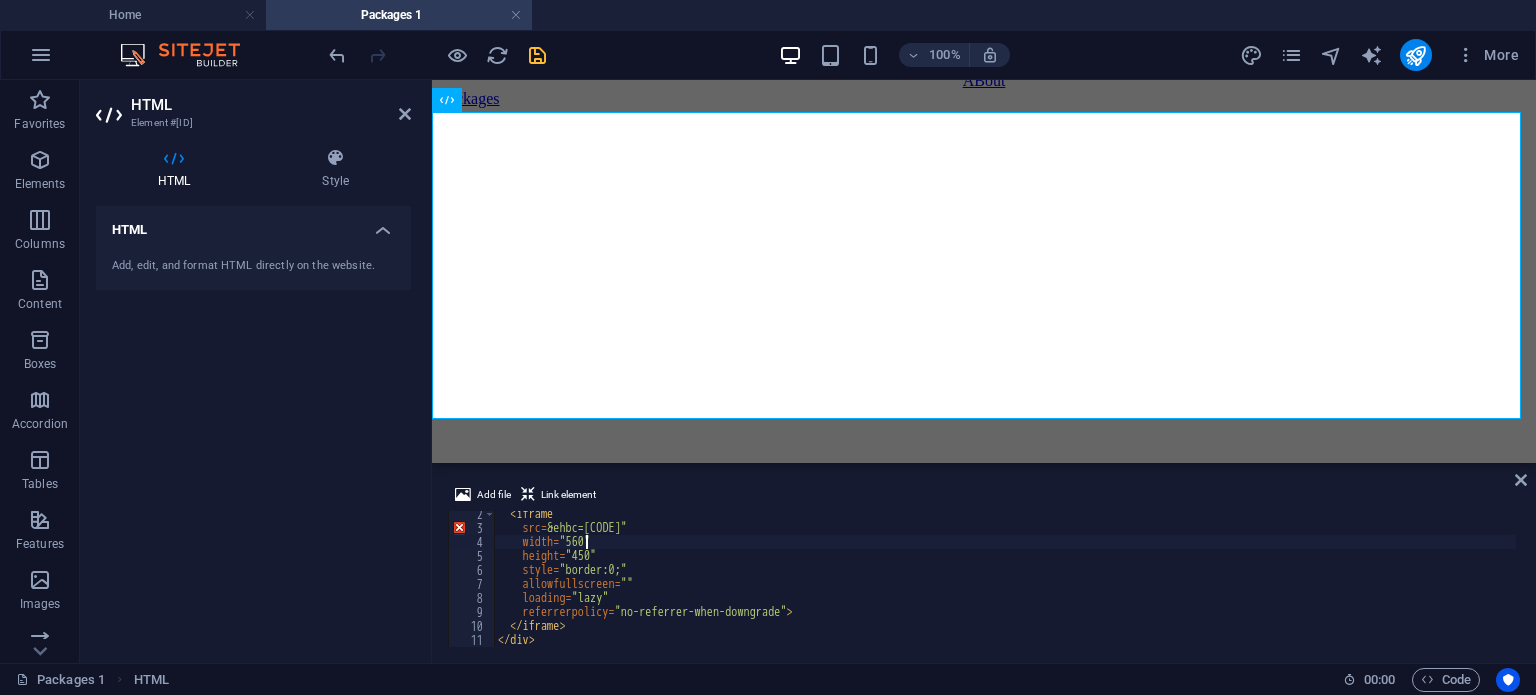 click on "< iframe        src = "https://www.google.com/maps/d/u/0/embed?mid=1aU0v7V9rFJIQl513wZIXwFM1-a2bZTo&ehbc=2E312F"        width = "560"        height = "450"        style = "border:0;"        allowfullscreen = ""        loading = "lazy"        referrerpolicy = "no-referrer-when-downgrade" >    </ iframe > </ div >" at bounding box center [1005, 589] 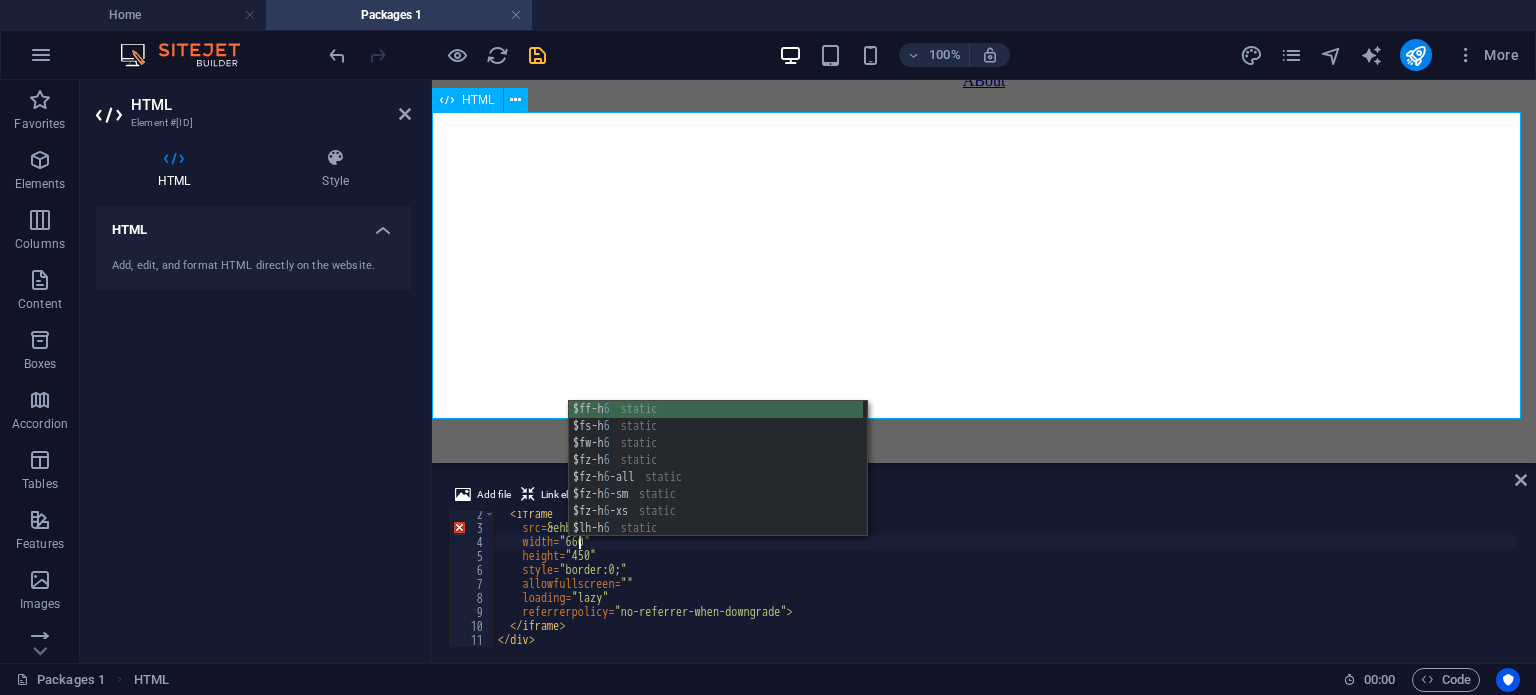 type on "width="660"" 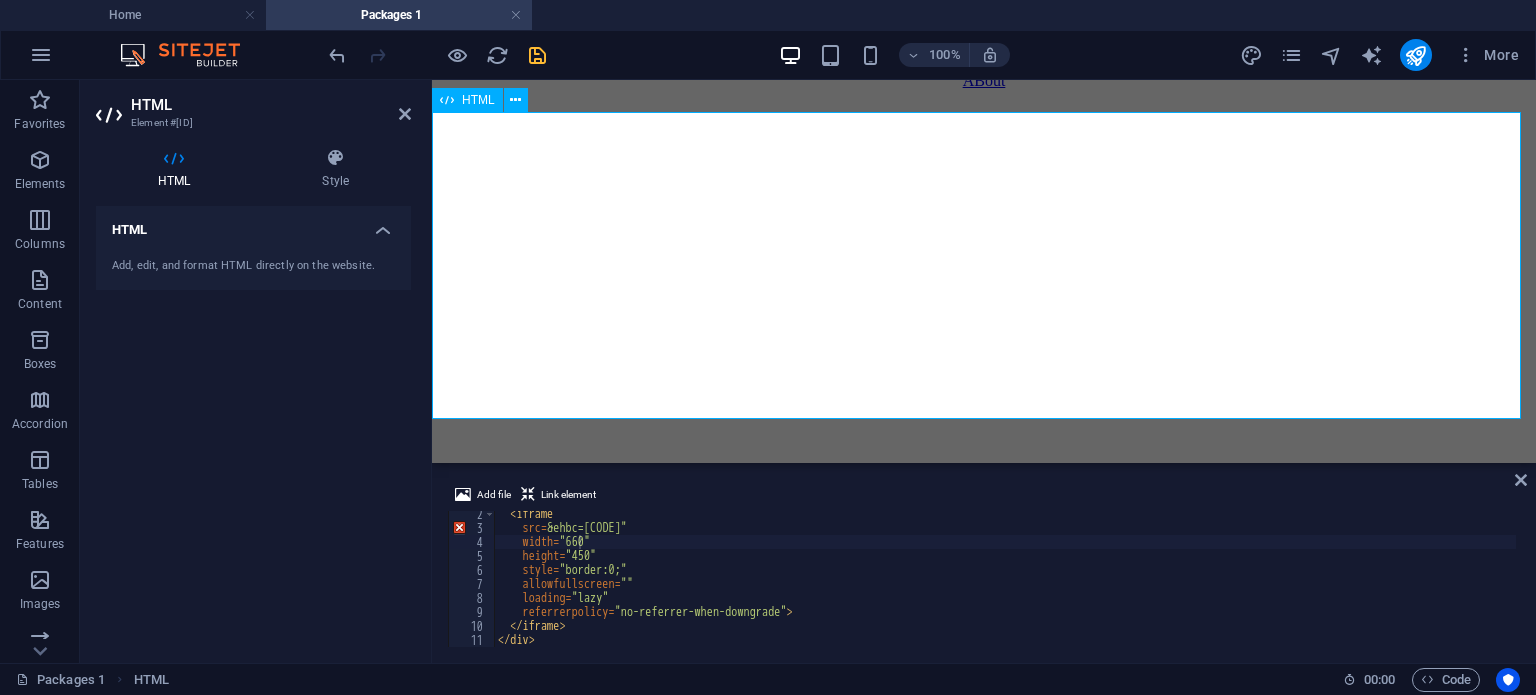 click at bounding box center (984, 261) 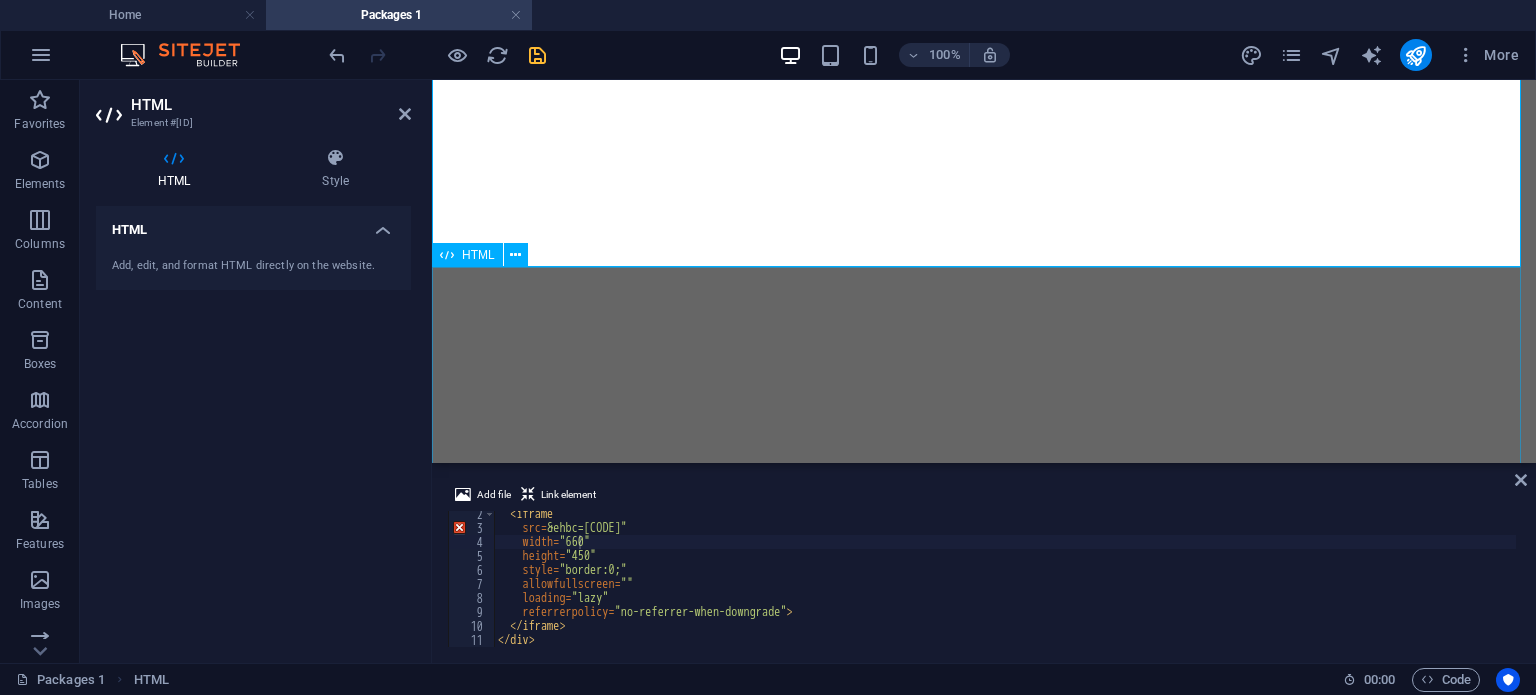 scroll, scrollTop: 420, scrollLeft: 0, axis: vertical 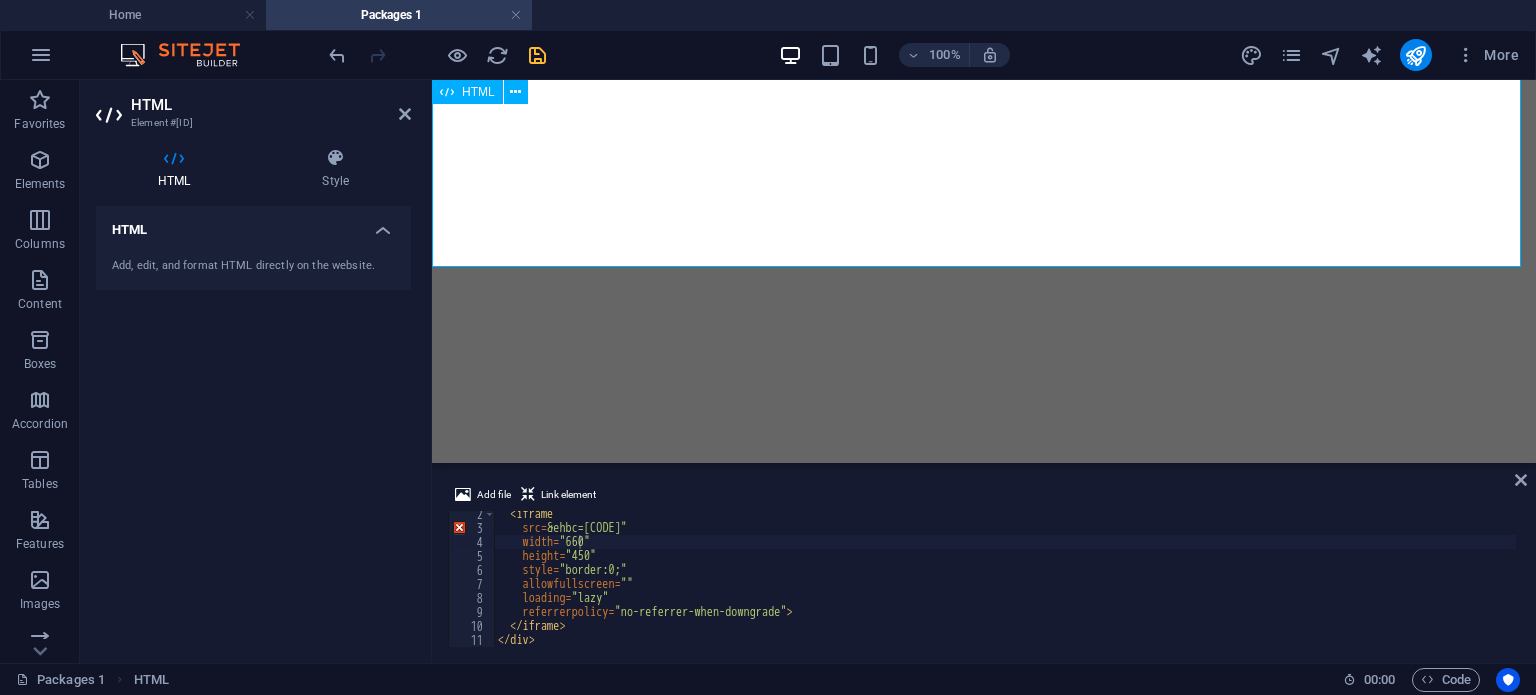 click at bounding box center [984, 109] 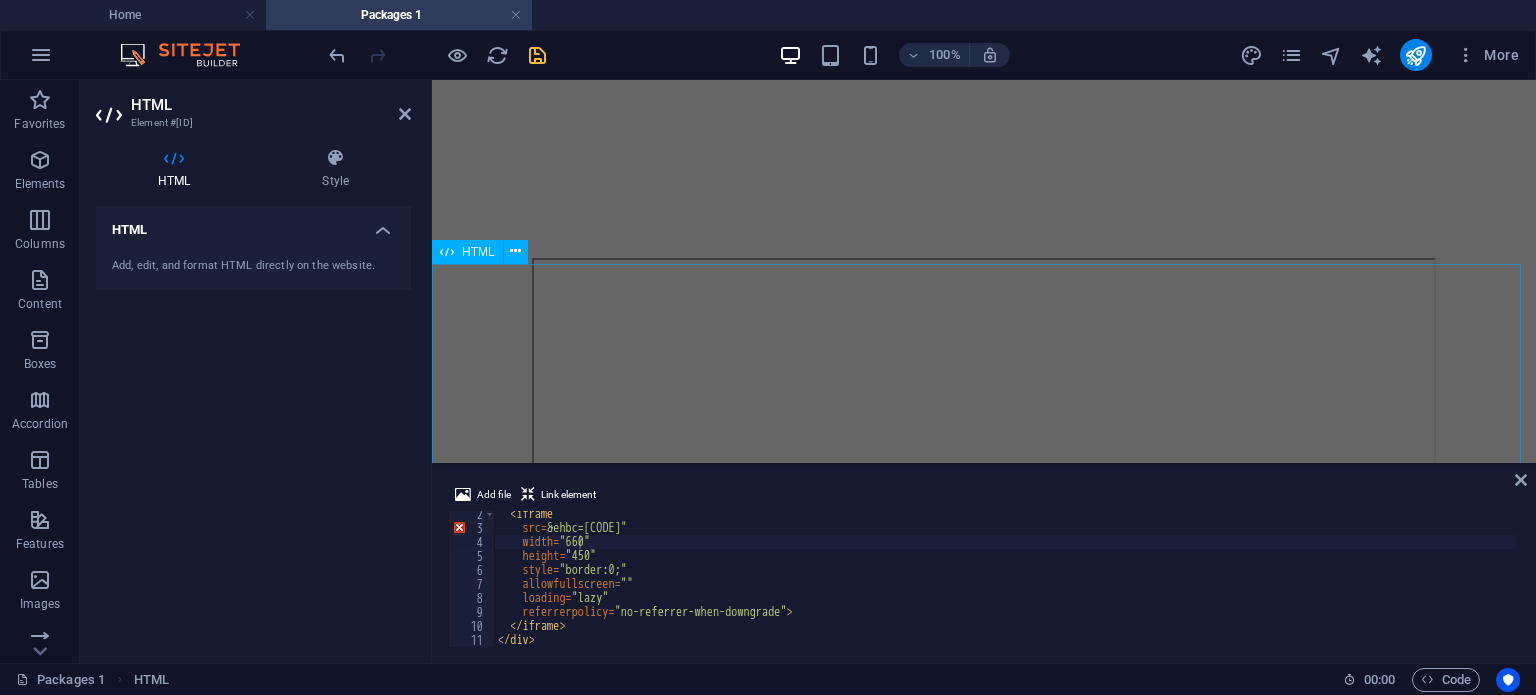 scroll, scrollTop: 839, scrollLeft: 0, axis: vertical 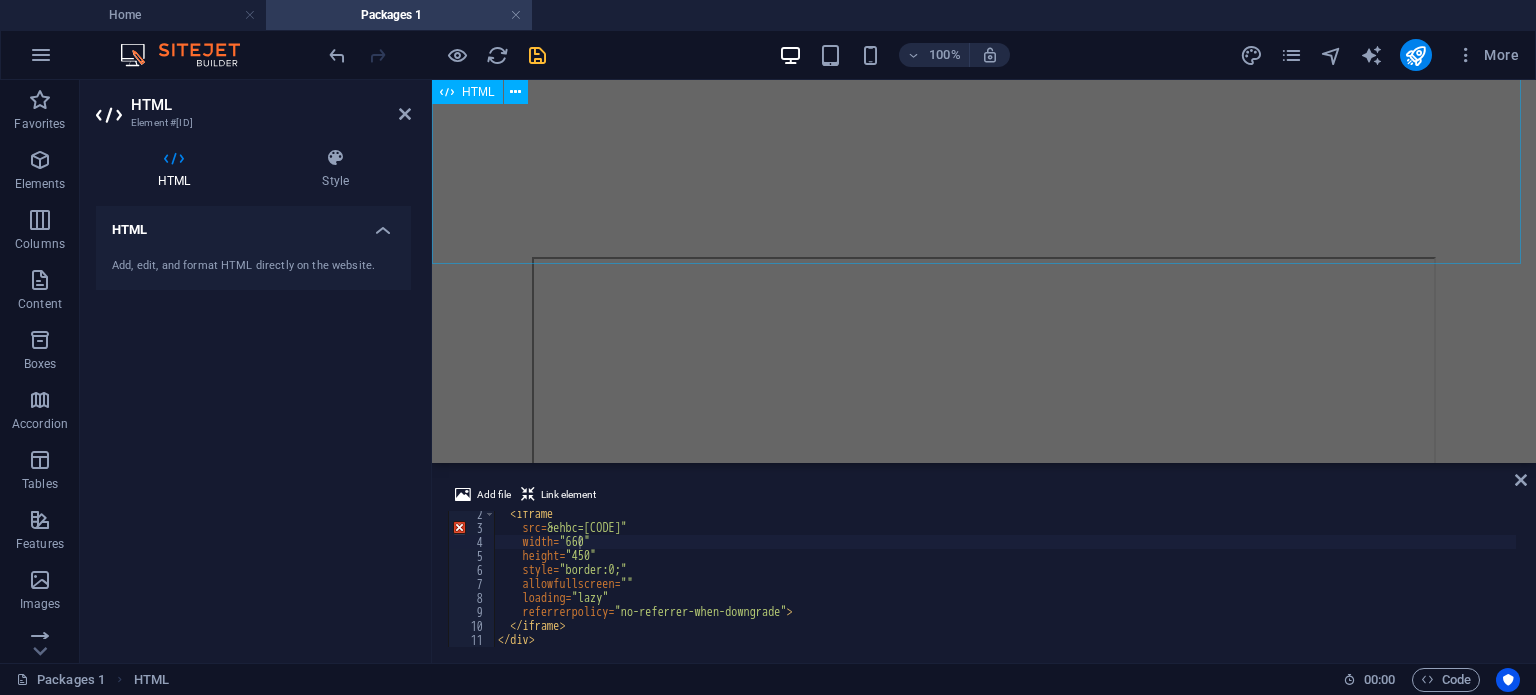 click at bounding box center [984, 50] 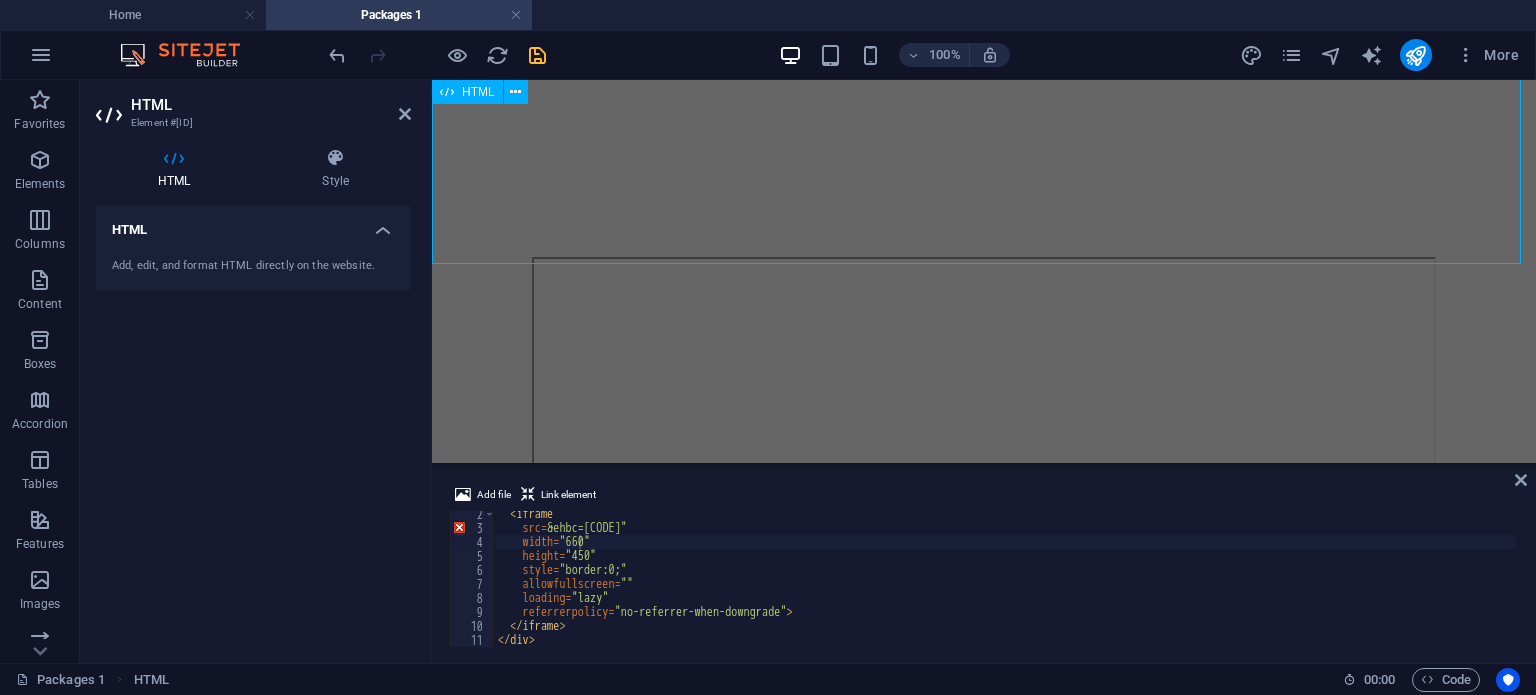 click at bounding box center [984, 50] 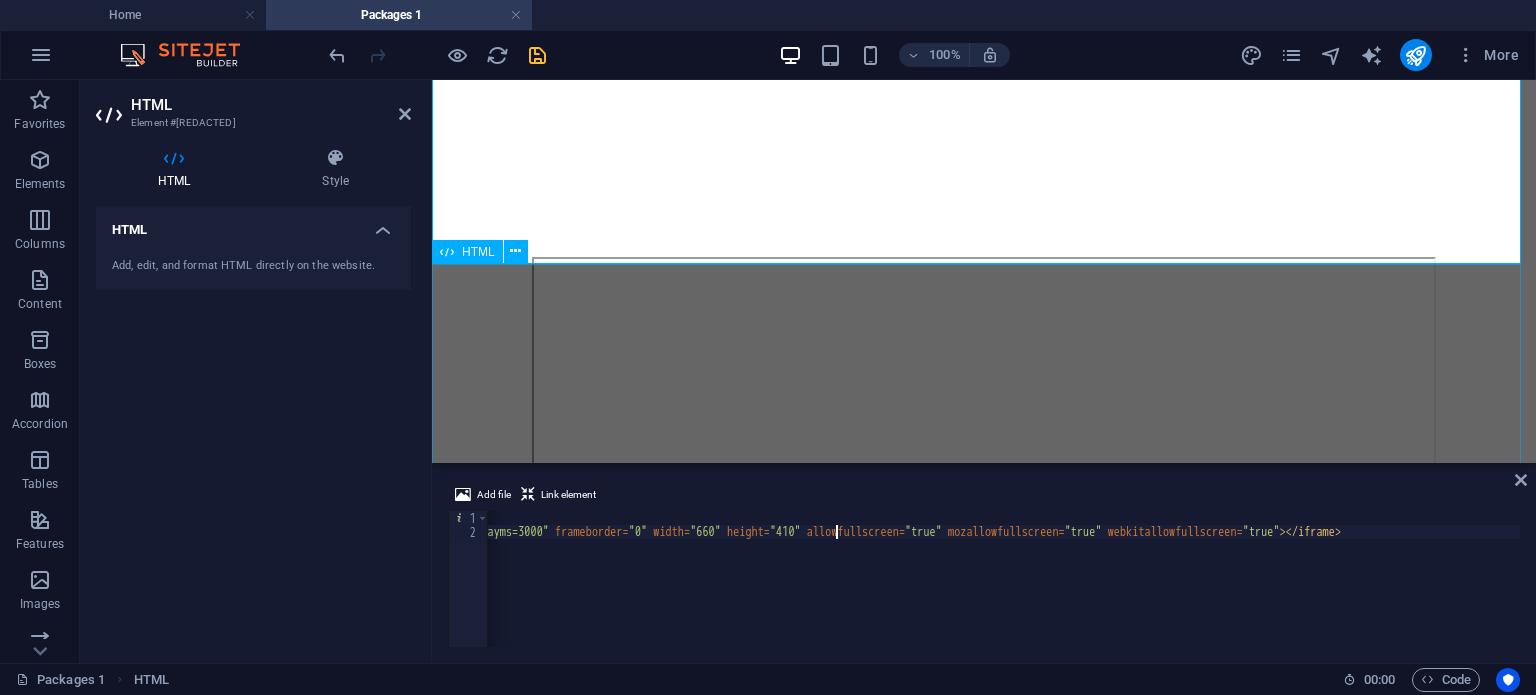 click at bounding box center (984, 426) 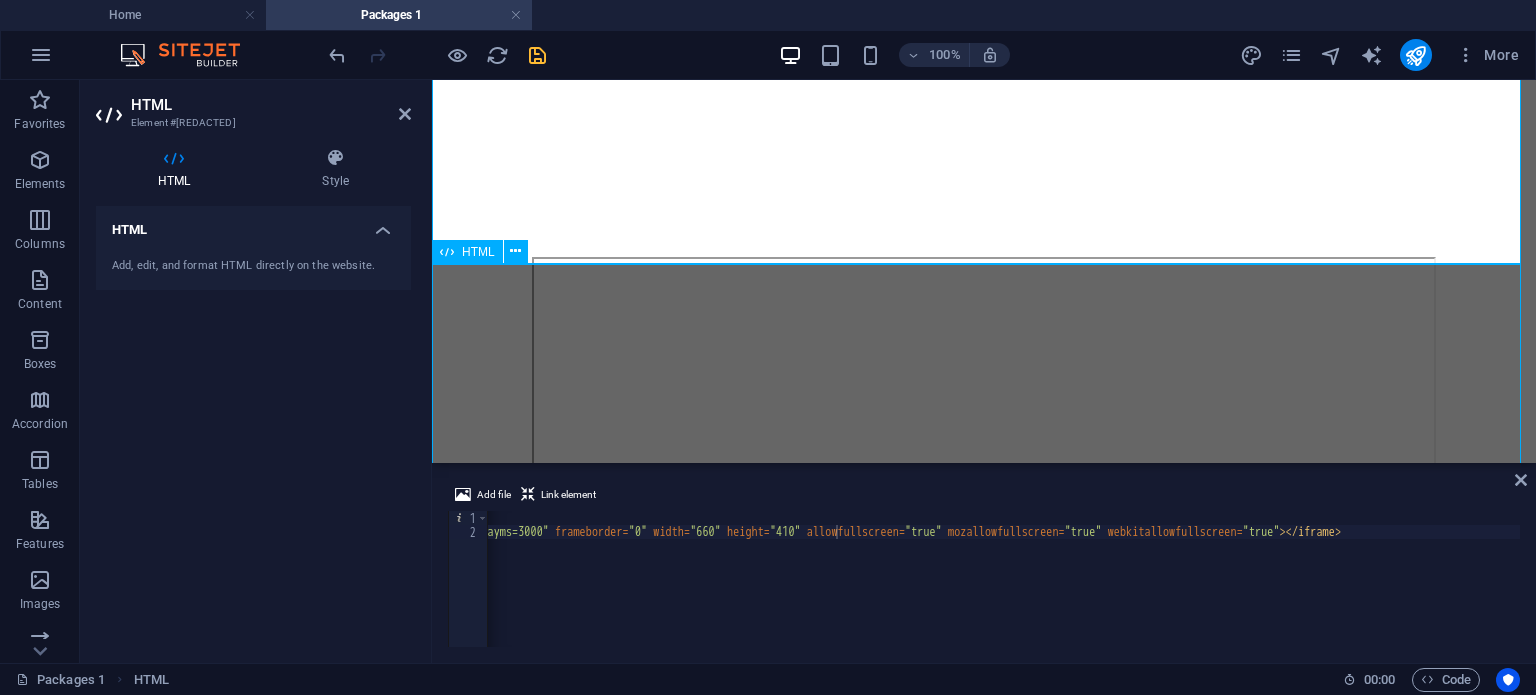 click at bounding box center (984, 426) 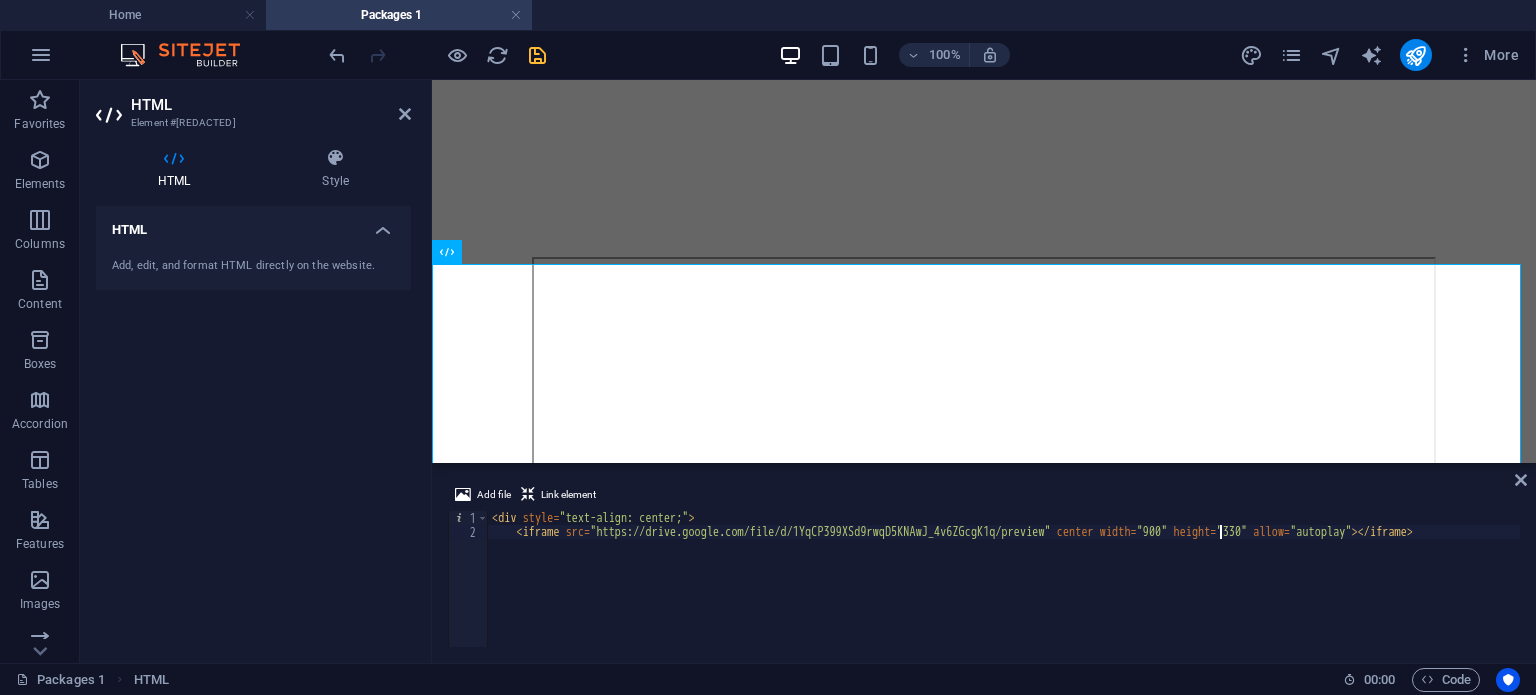 click on "< div   style = "text-align: center;" >      < iframe   src = "https://drive.google.com/file/d/1YqCP399XSd9rwqD5KNAwJ_4v6ZGcgK1q/preview"   center   width = "900"   height = "330"   allow = "autoplay" > </ iframe >" at bounding box center [1004, 593] 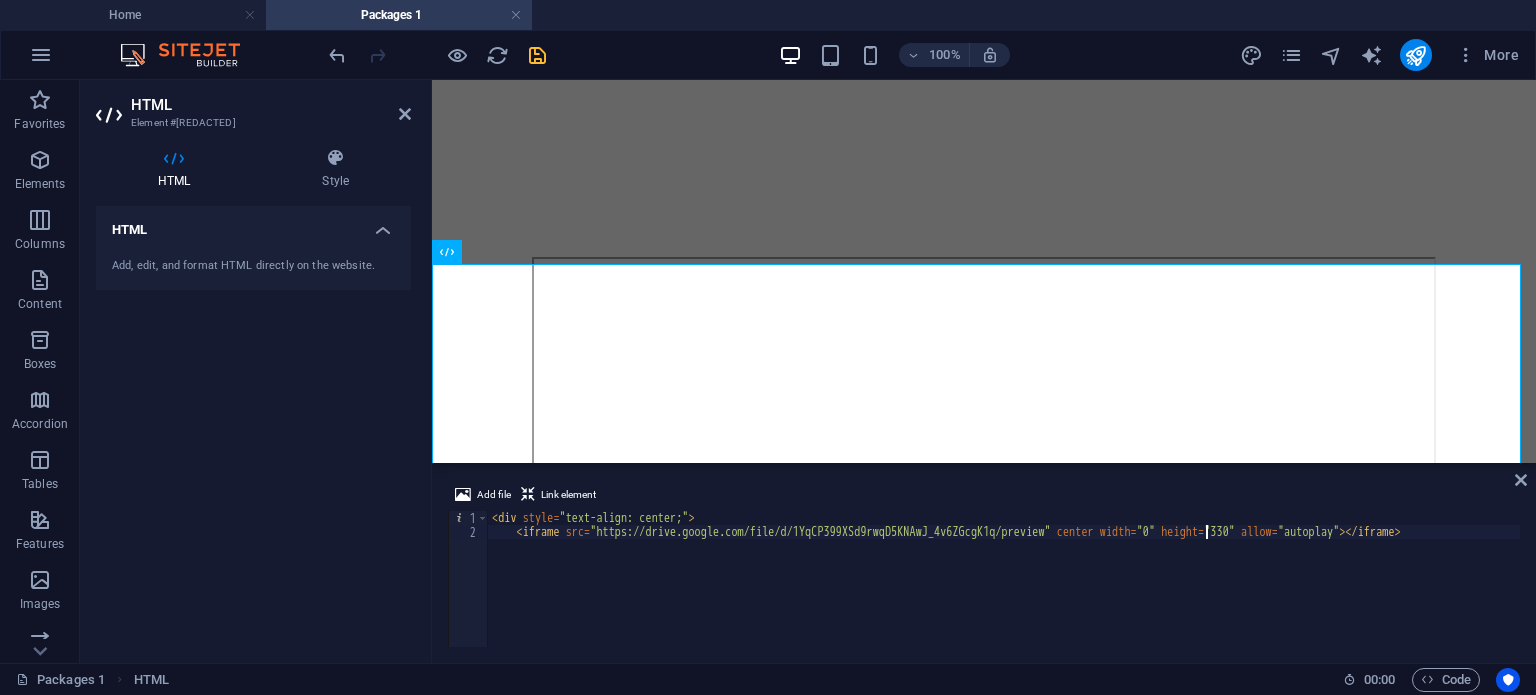 scroll, scrollTop: 0, scrollLeft: 58, axis: horizontal 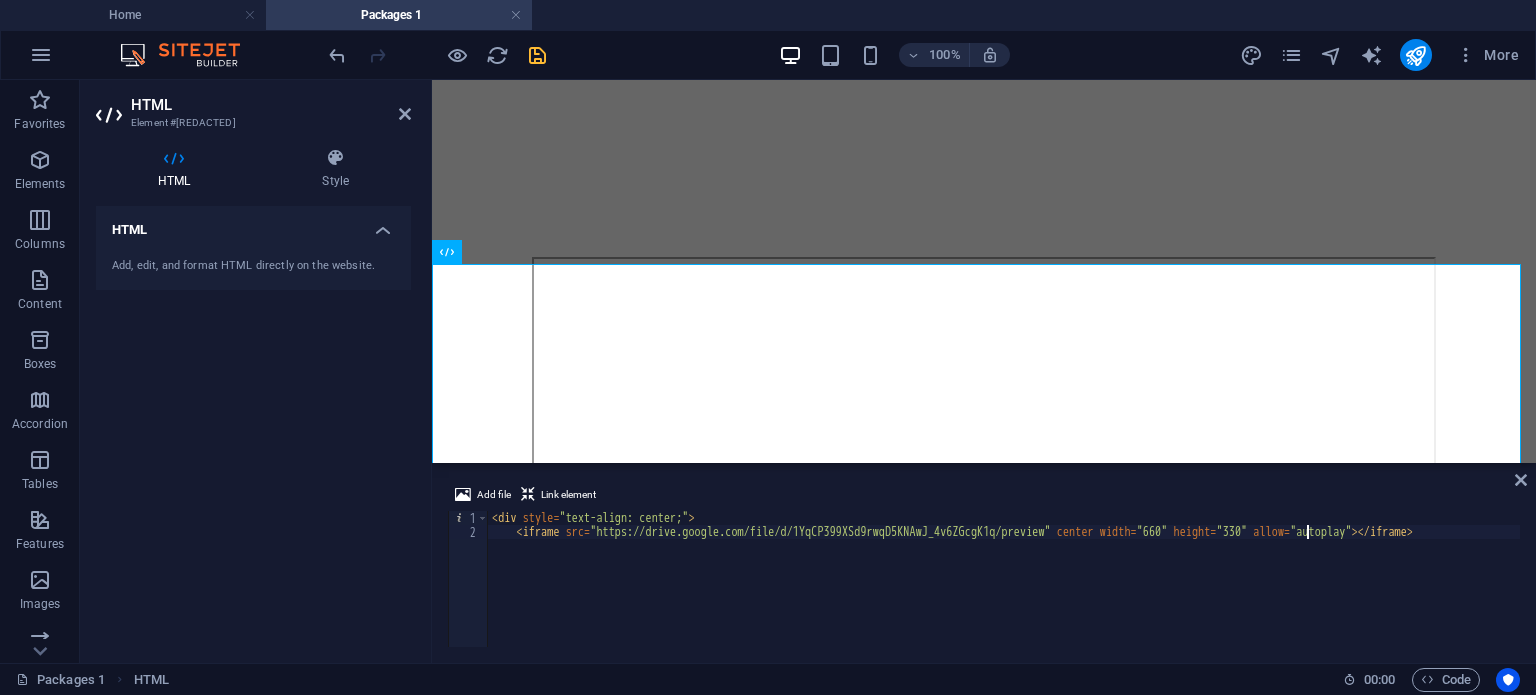 click on "< div   style = "text-align: center;" >      < iframe   src = "https://drive.google.com/file/d/1YqCP399XSd9rwqD5KNAwJ_4v6ZGcgK1q/preview"   center   width = "660"   height = "330"   allow = "autoplay" > </ iframe >" at bounding box center [1004, 593] 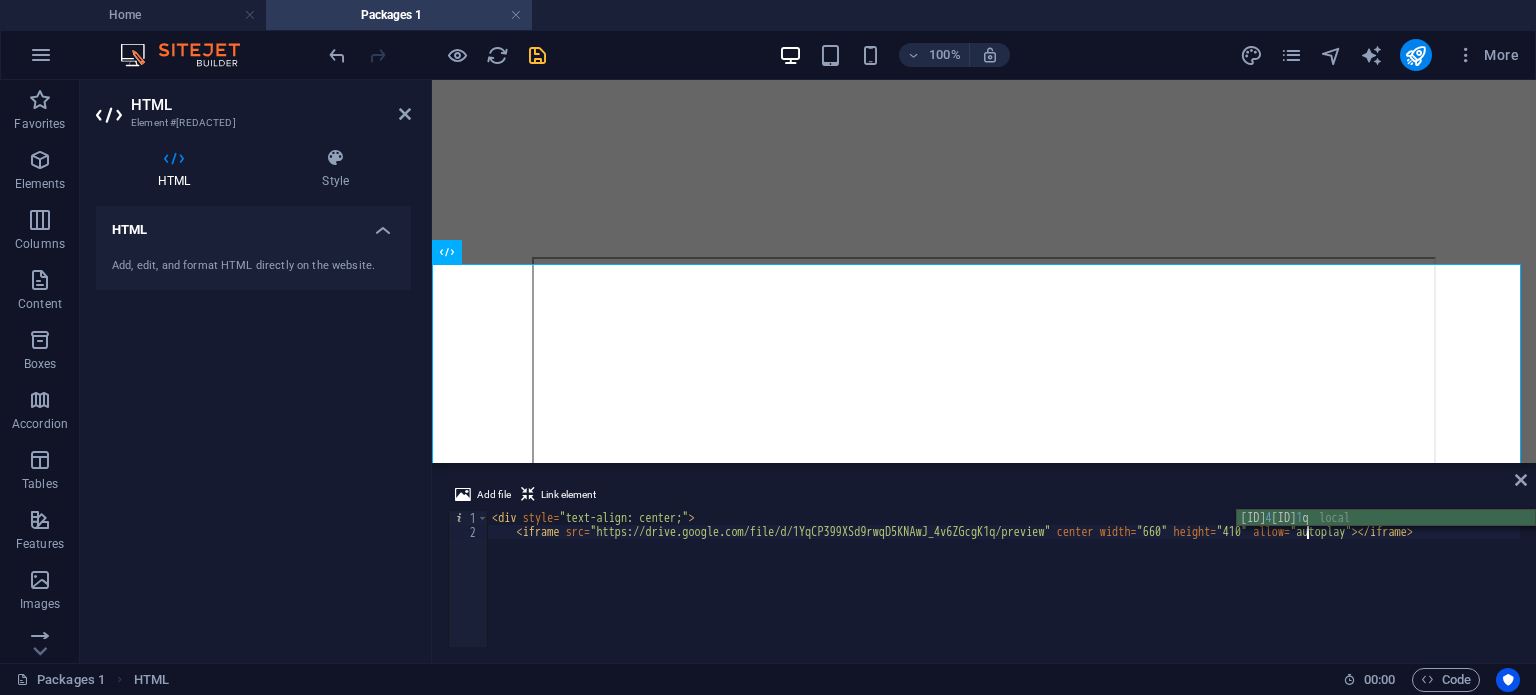 scroll, scrollTop: 0, scrollLeft: 66, axis: horizontal 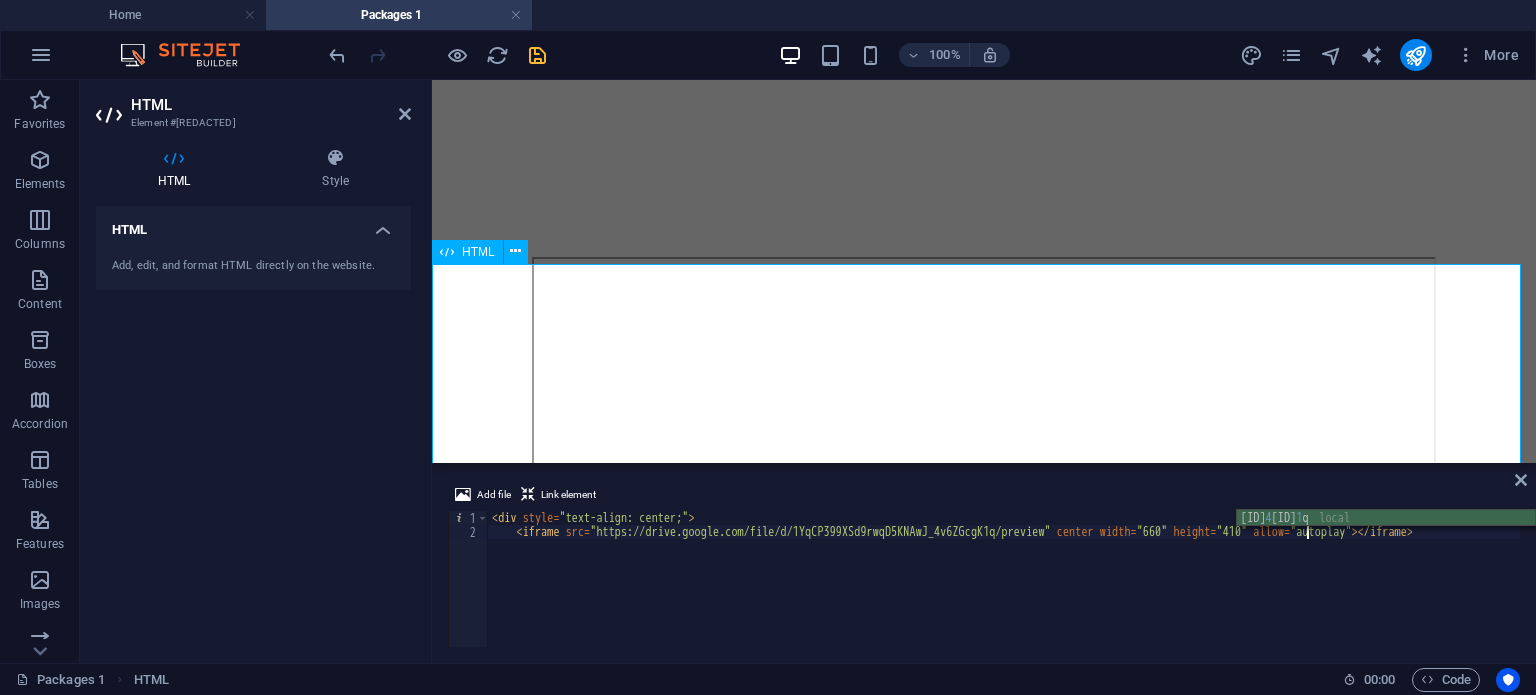 type on "<iframe src="https://drive.google.com/file/d/1YqCP399XSd9rwqD5KNAwJ_4v6ZGcgK1q/preview" center width="660" height="410" allow="autoplay"></iframe>" 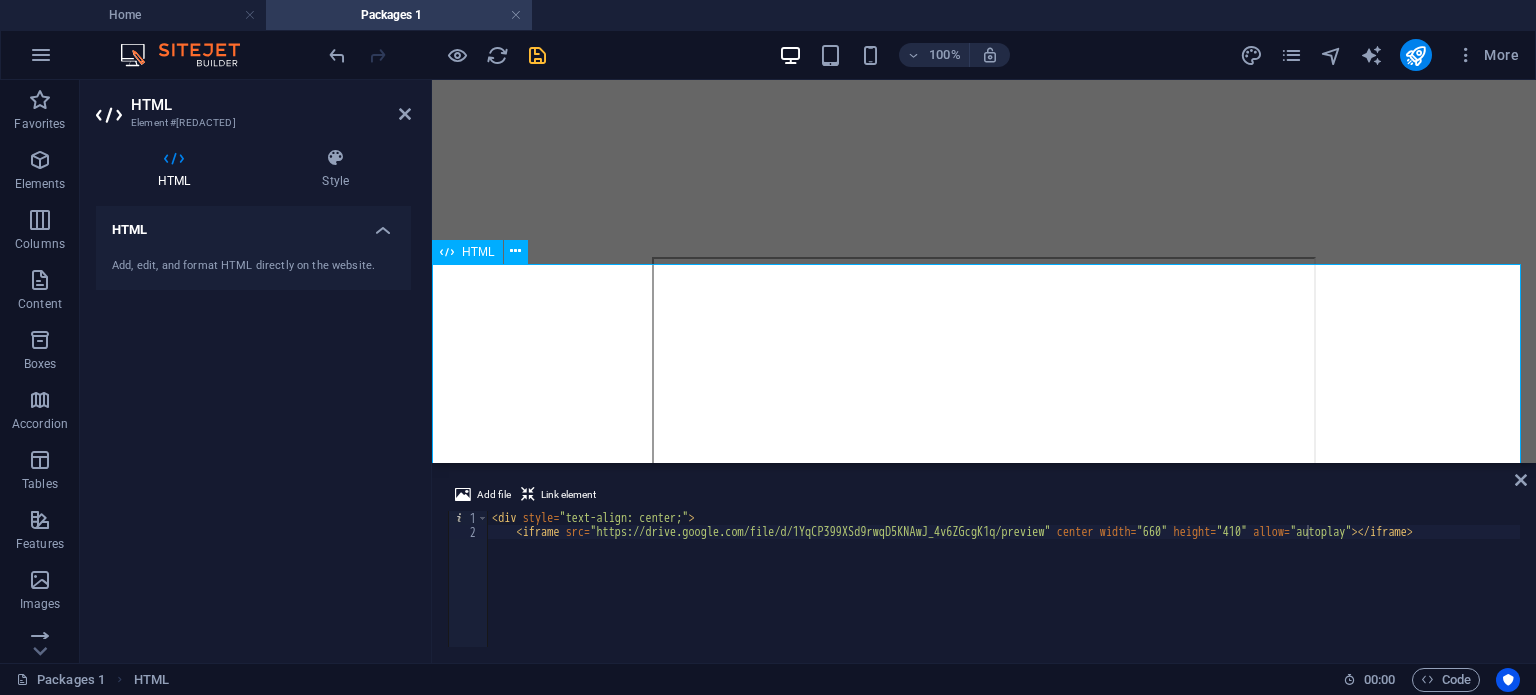 click at bounding box center (984, 466) 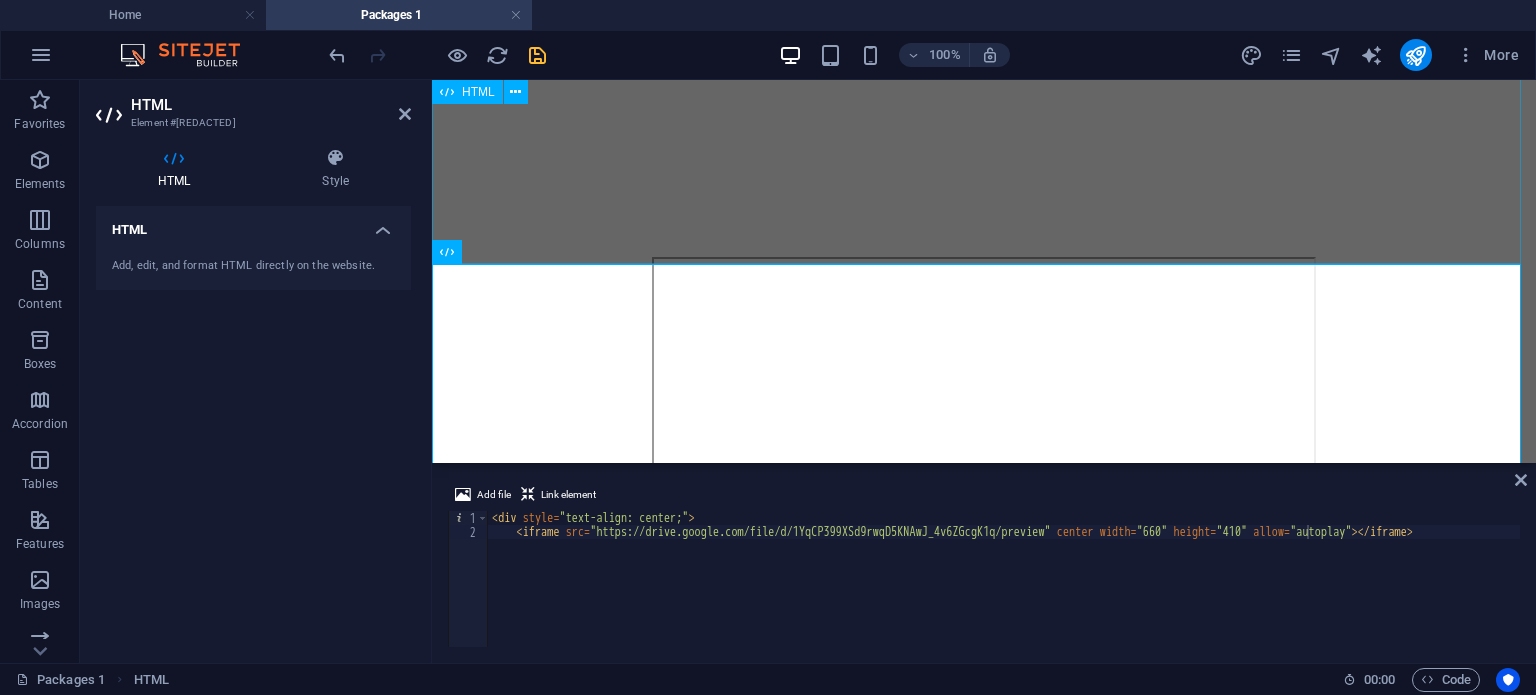 click at bounding box center (984, 50) 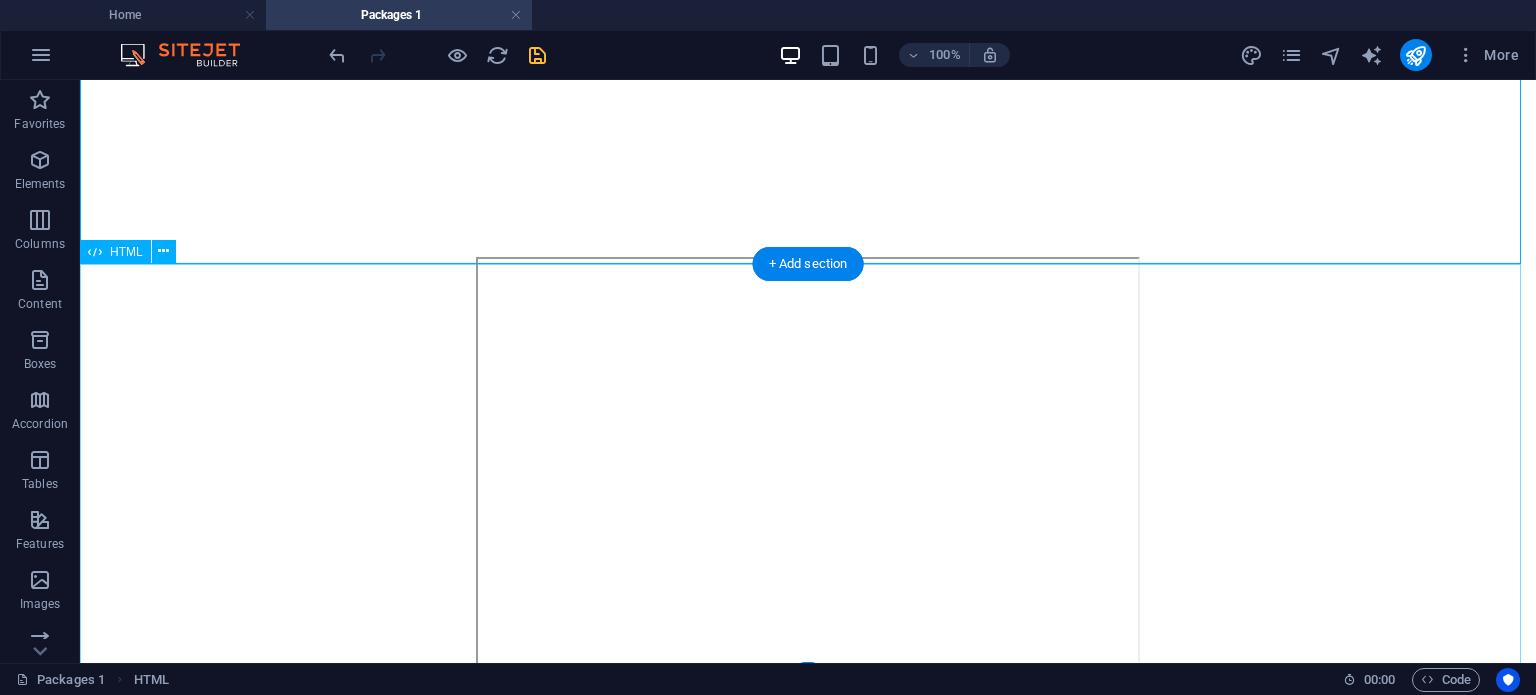 scroll, scrollTop: 1016, scrollLeft: 0, axis: vertical 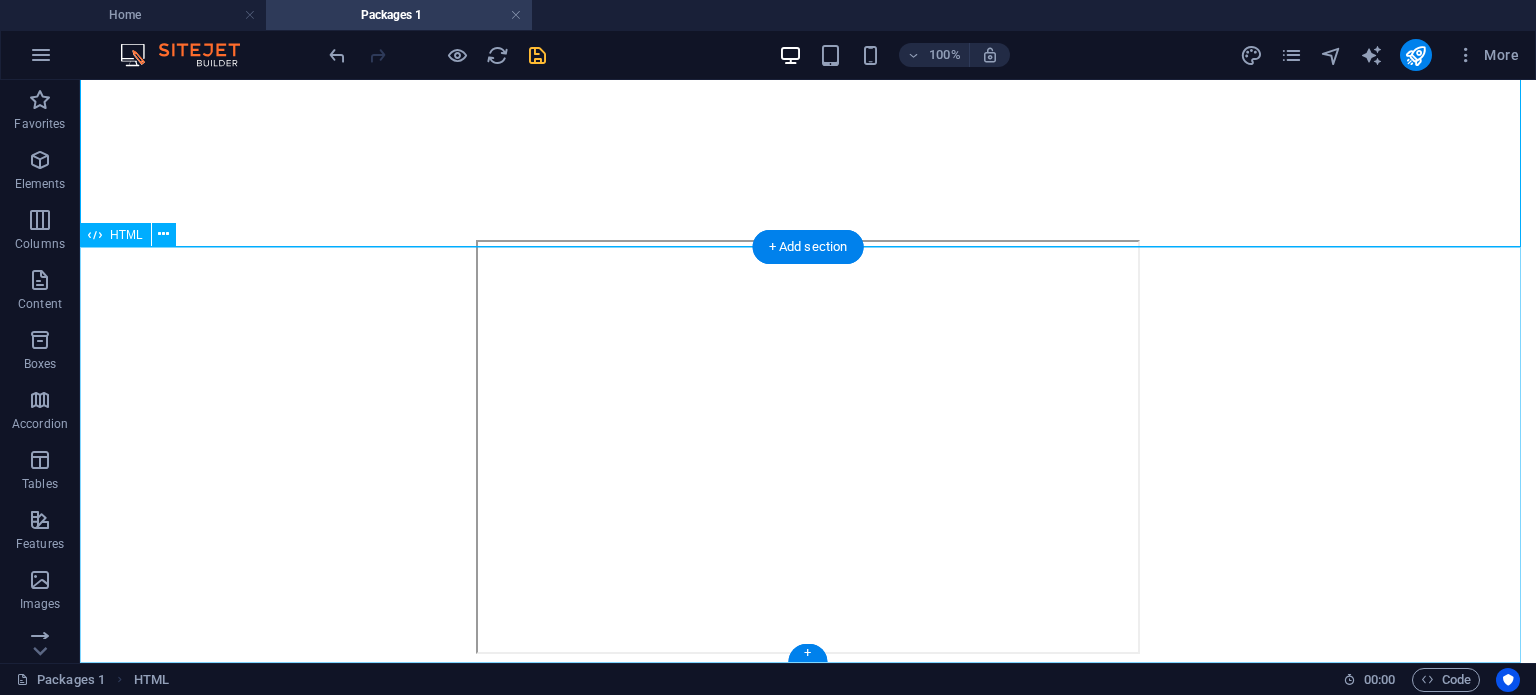 click at bounding box center [808, 449] 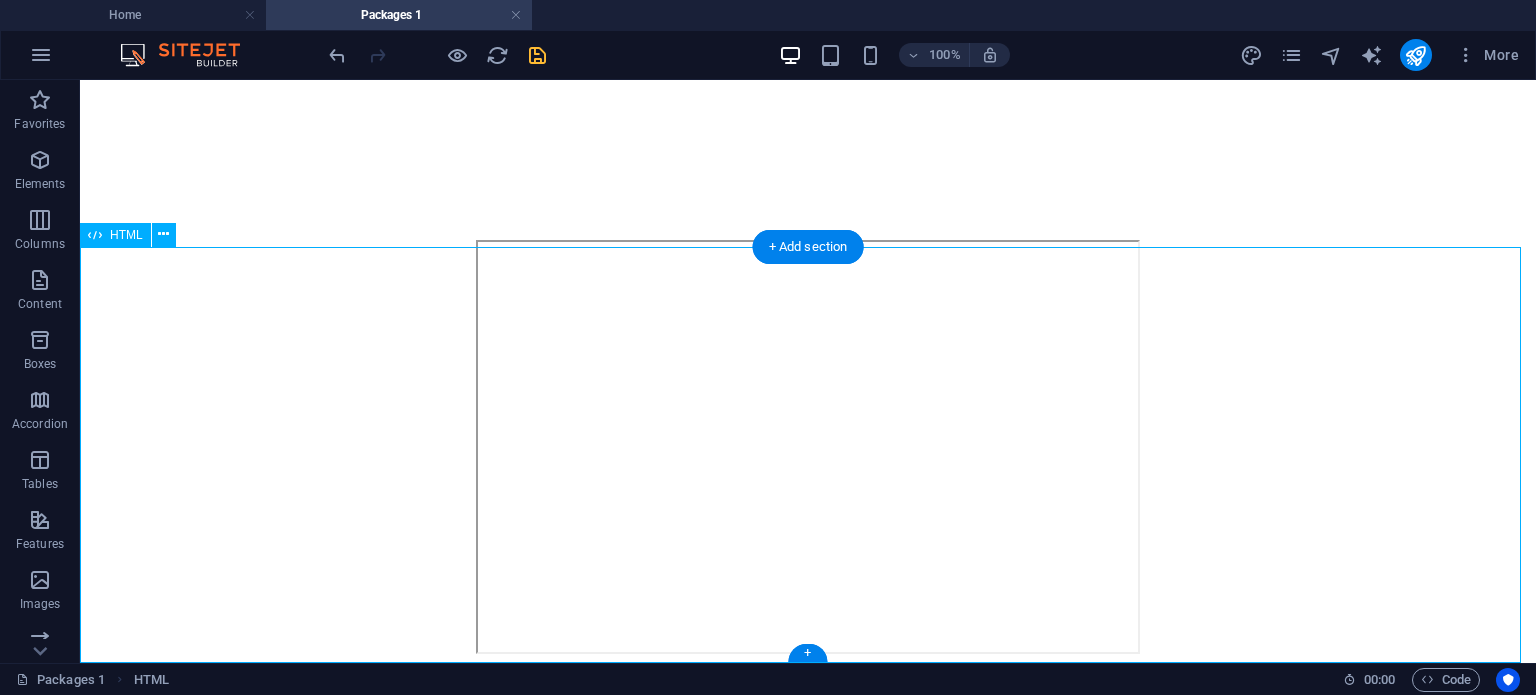 click at bounding box center [808, 449] 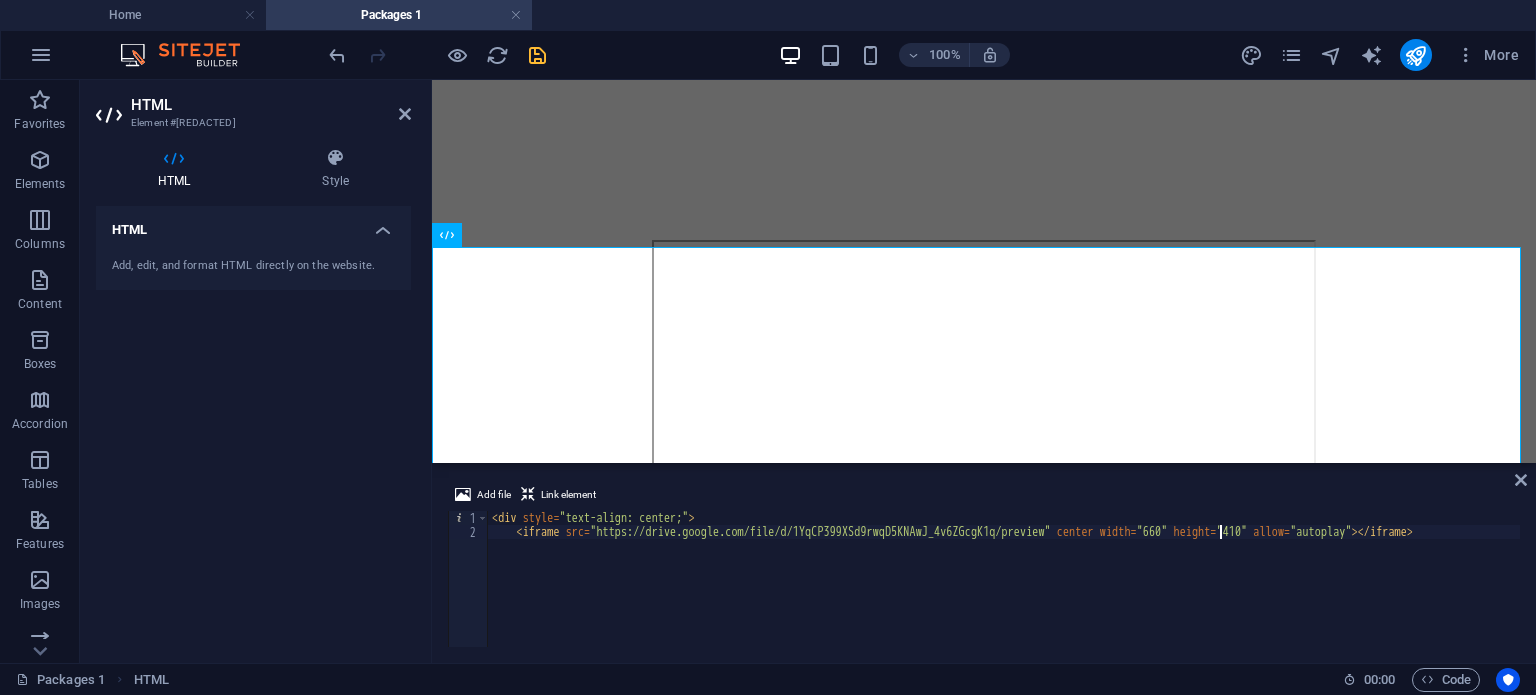 click on "< div   style = "text-align: center;" >      < iframe   src = "https://drive.google.com/file/d/1YqCP399XSd9rwqD5KNAwJ_4v6ZGcgK1q/preview"   center   width = "660"   height = "410"   allow = "autoplay" > </ iframe >" at bounding box center [1004, 593] 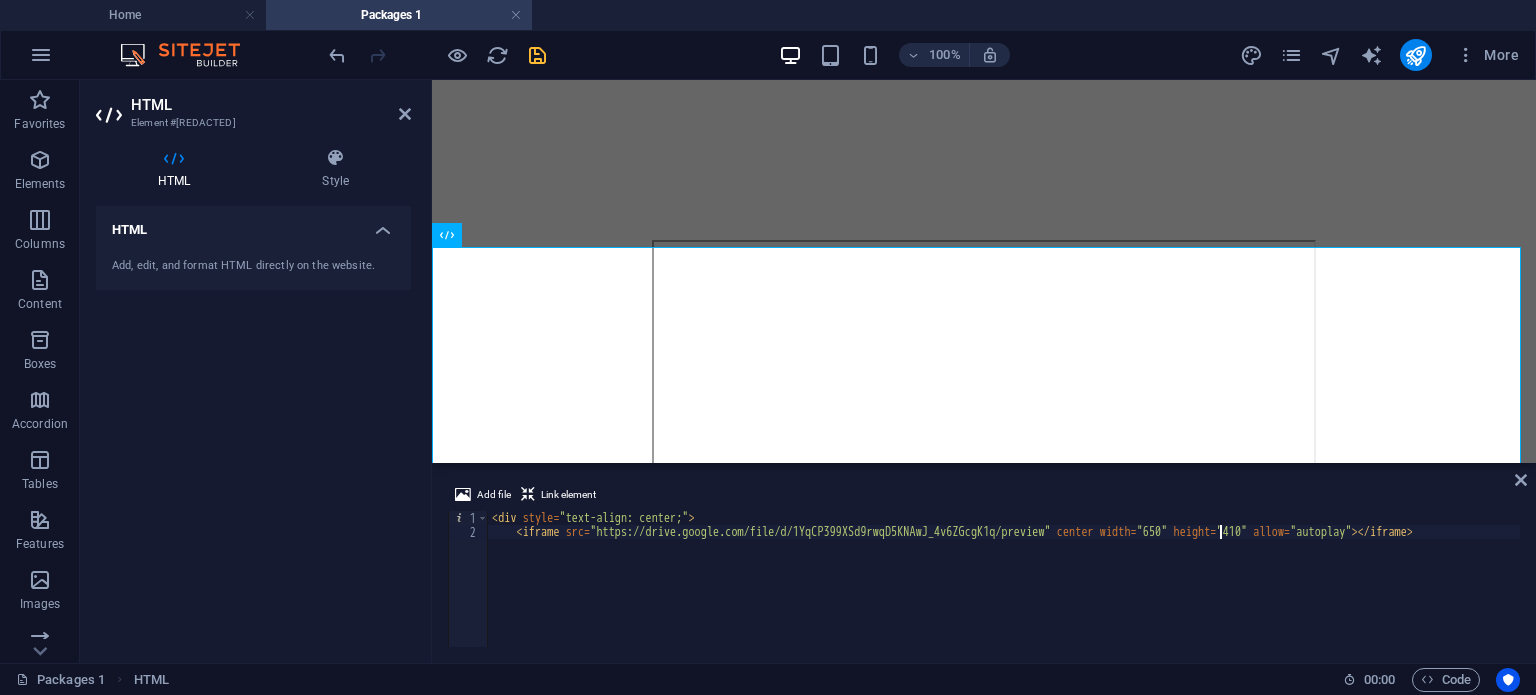 scroll, scrollTop: 0, scrollLeft: 58, axis: horizontal 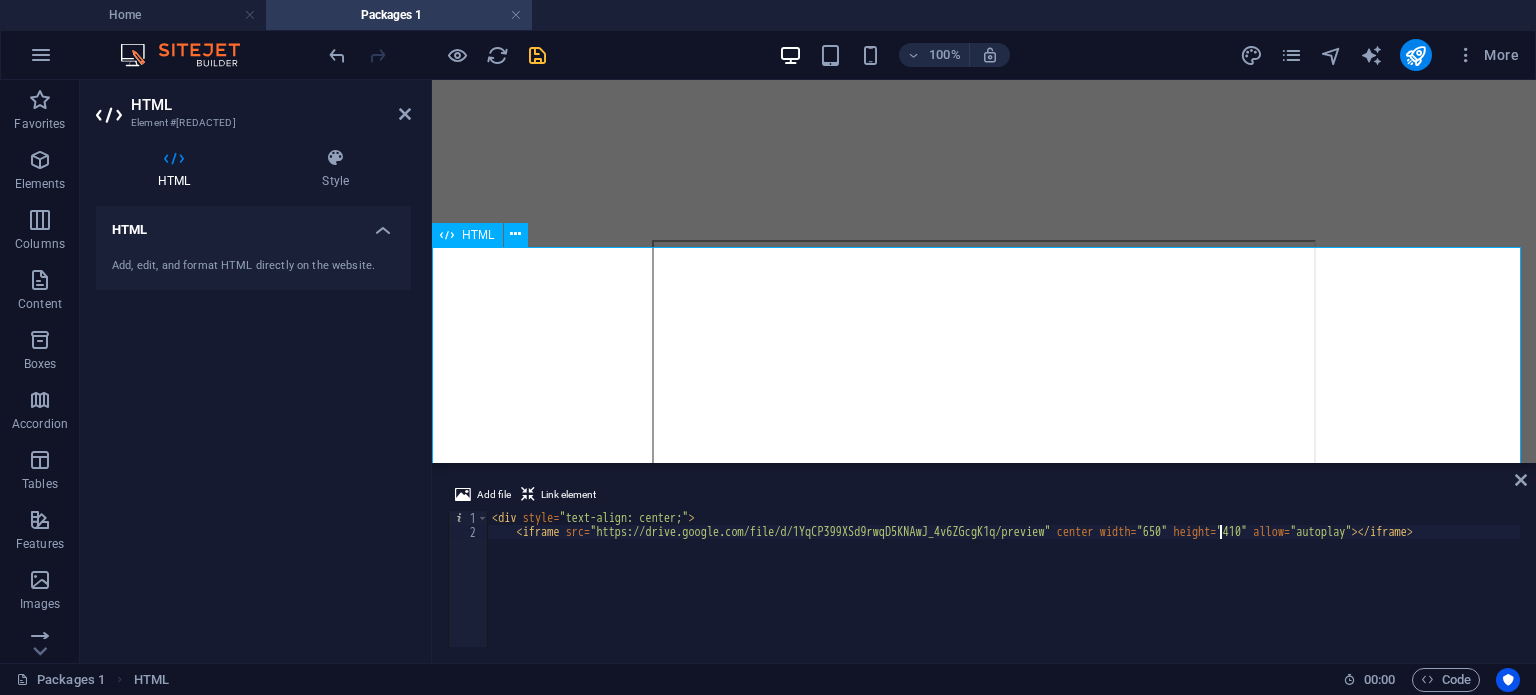 type on "<iframe src="https://drive.google.com/file/d/1YqCP399XSd9rwqD5KNAwJ_4v6ZGcgK1q/preview" center width="650" height="410" allow="autoplay"></iframe>" 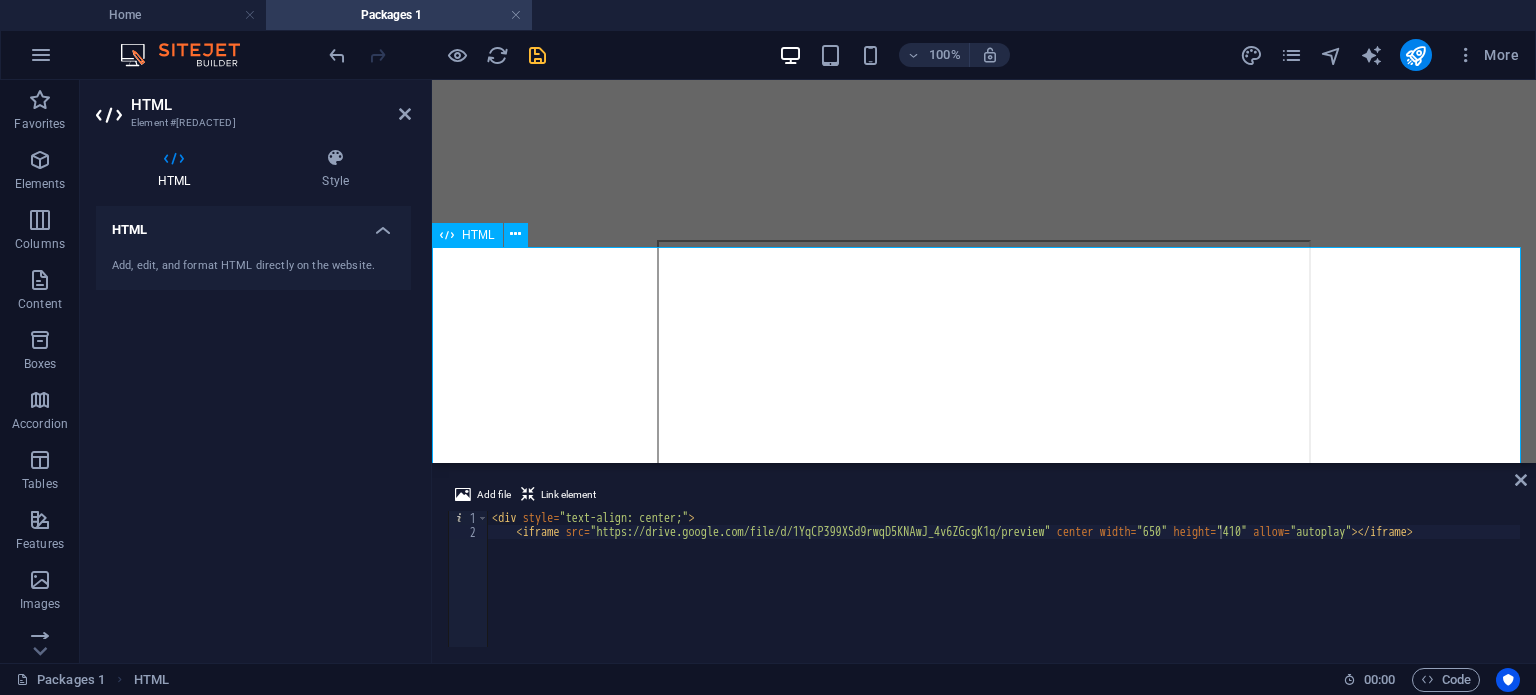 click at bounding box center [984, 449] 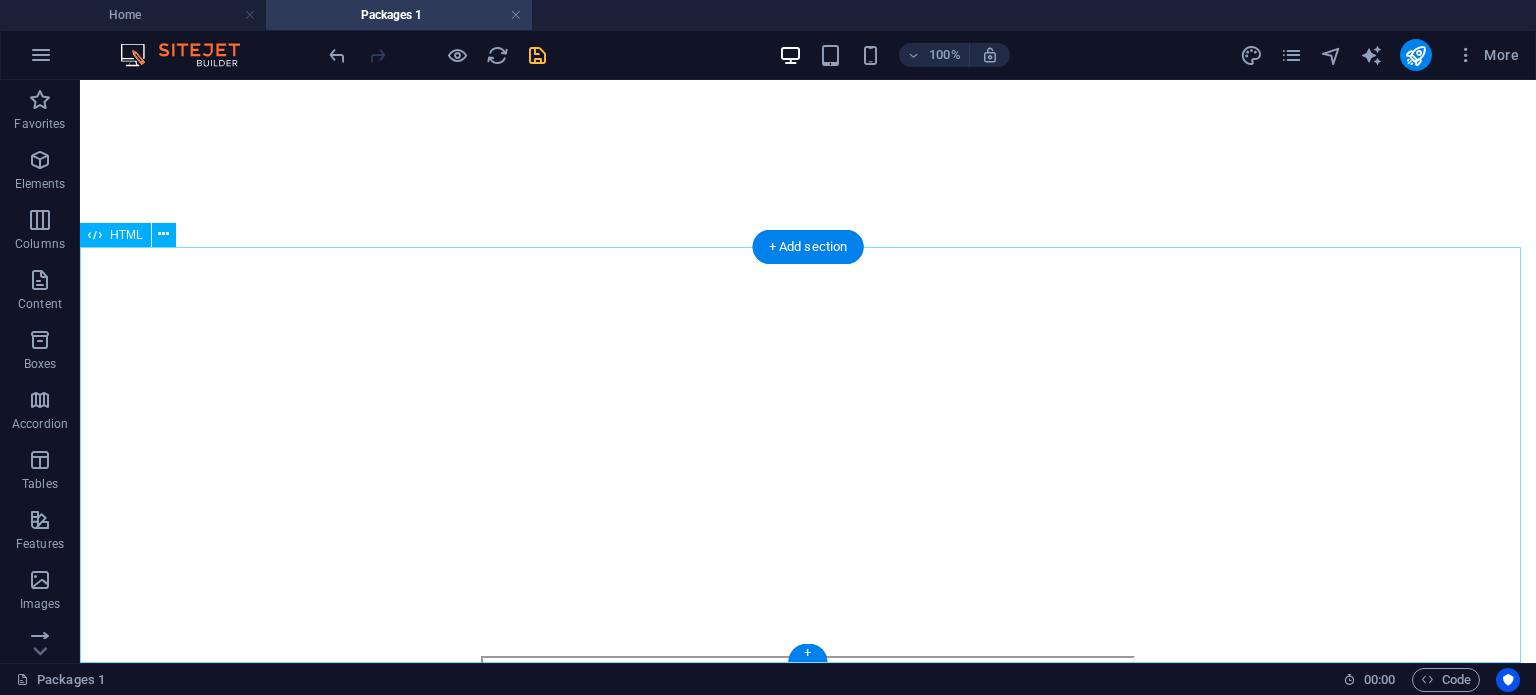 scroll, scrollTop: 1016, scrollLeft: 0, axis: vertical 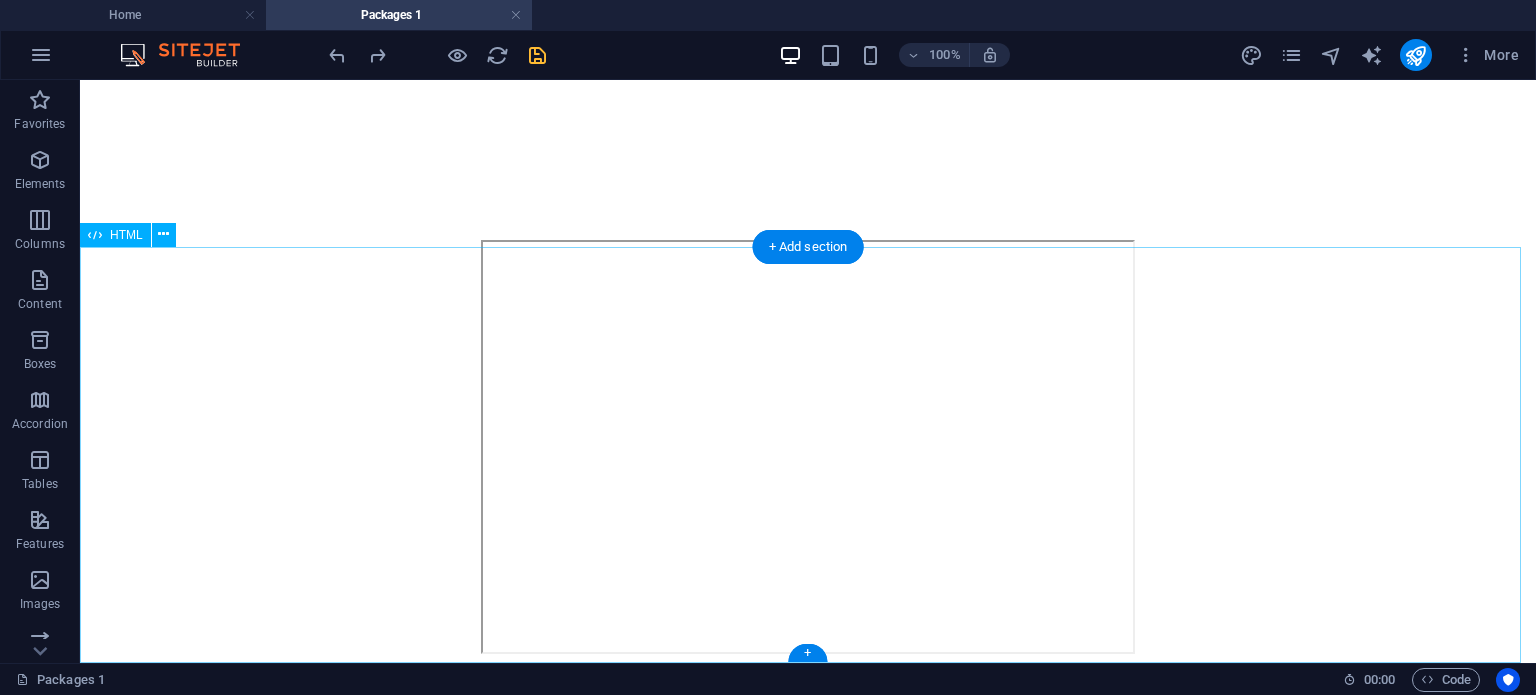 click at bounding box center (808, 449) 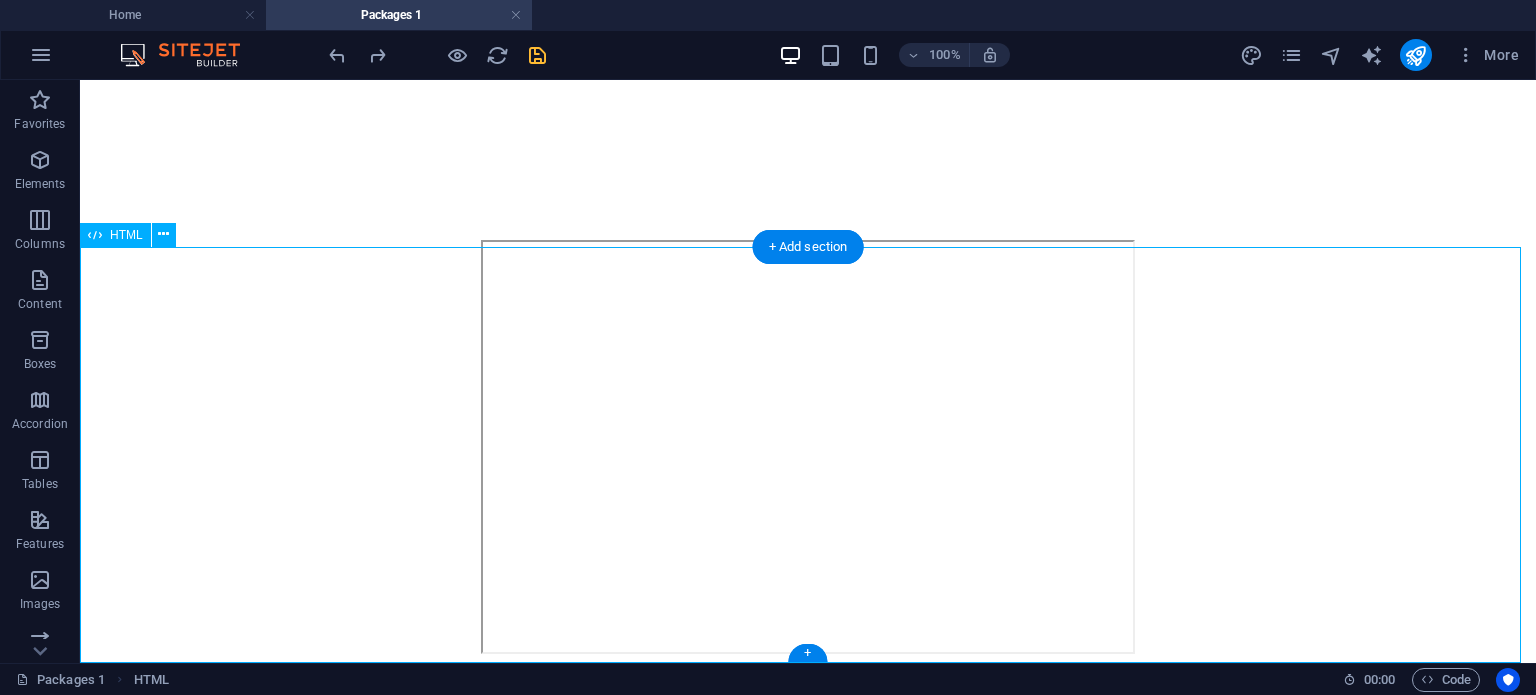 click at bounding box center (808, 449) 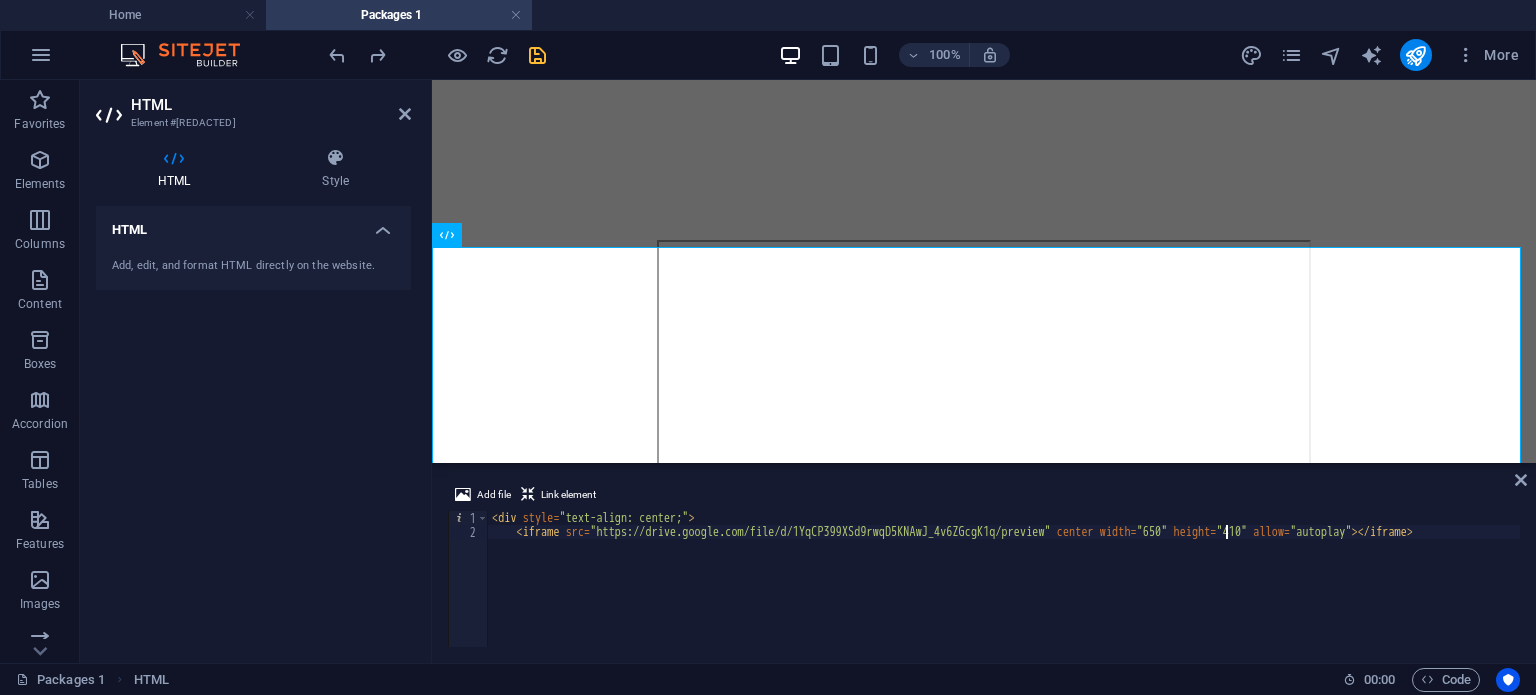 click on "< div   style = "text-align: center;" >      < iframe   src = "https://drive.google.com/file/d/1YqCP399XSd9rwqD5KNAwJ_4v6ZGcgK1q/preview"   center   width = "650"   height = "410"   allow = "autoplay" > </ iframe >" at bounding box center [1004, 593] 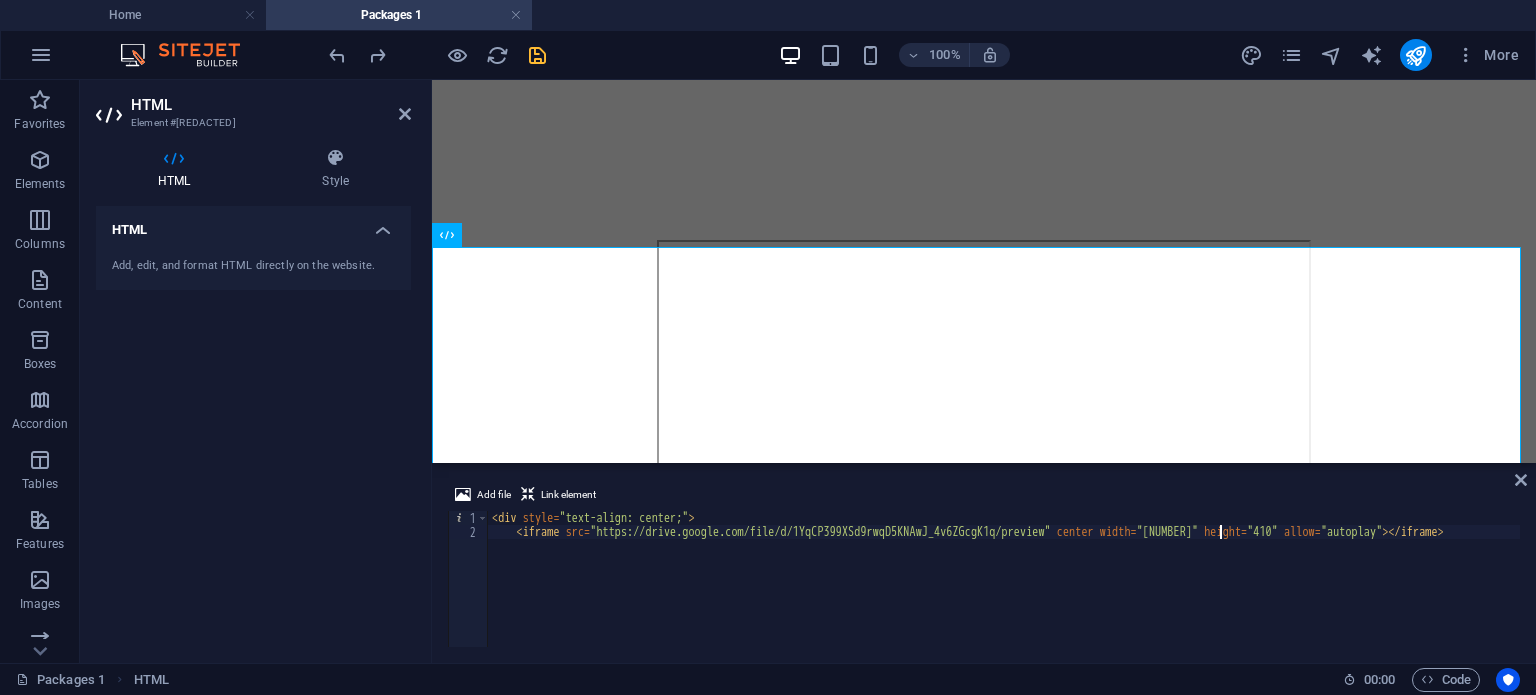 scroll, scrollTop: 0, scrollLeft: 58, axis: horizontal 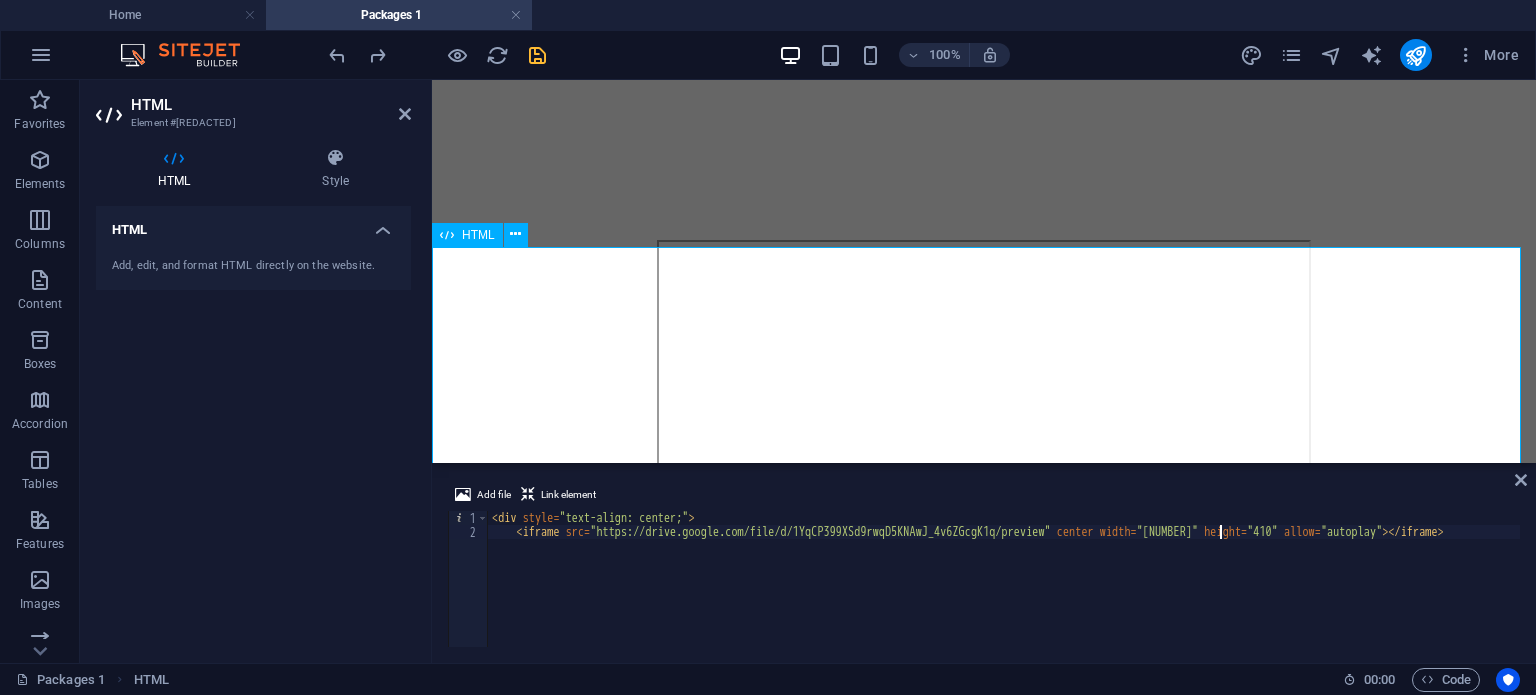 type on "<iframe src="https://drive.google.com/file/d/1YqCP399XSd9rwqD5KNAwJ_4v6ZGcgK1q/preview" center width="670" height="410" allow="autoplay"></iframe>" 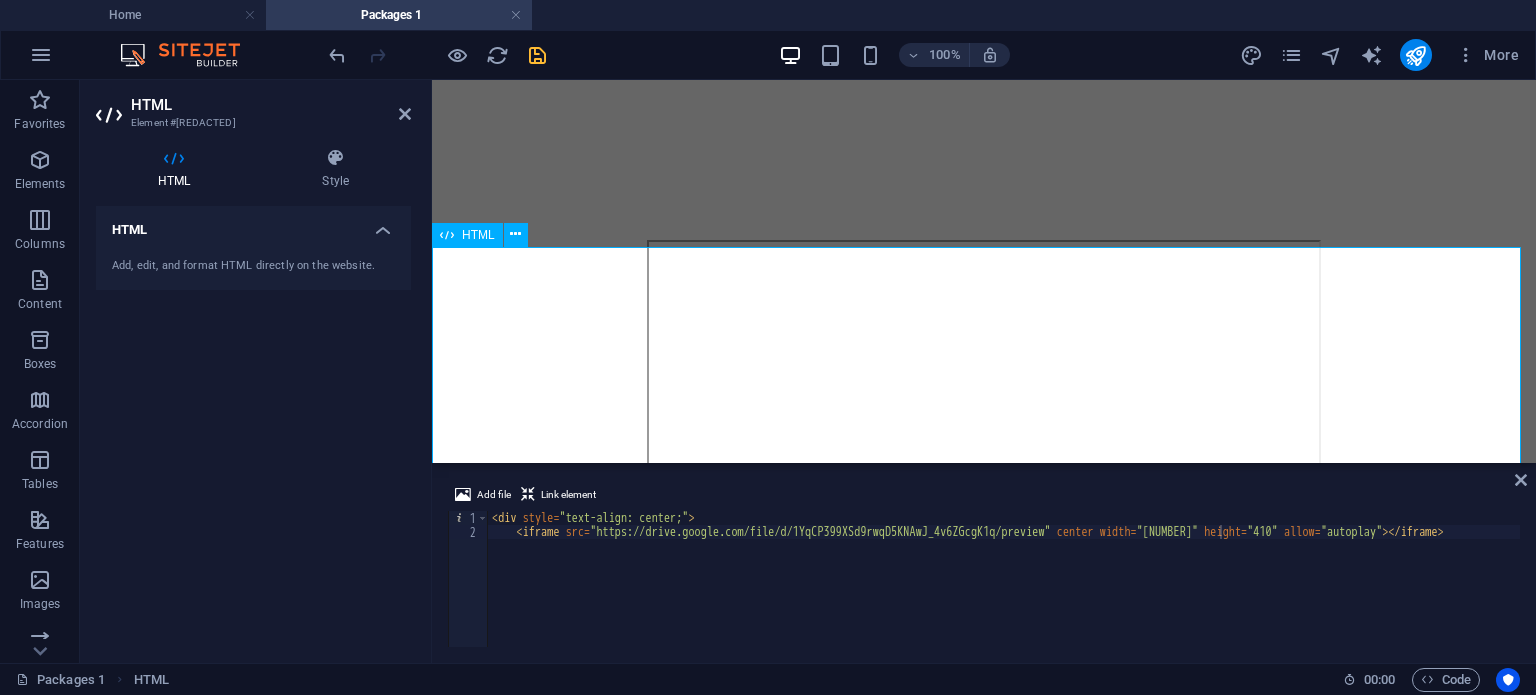 click at bounding box center [984, 449] 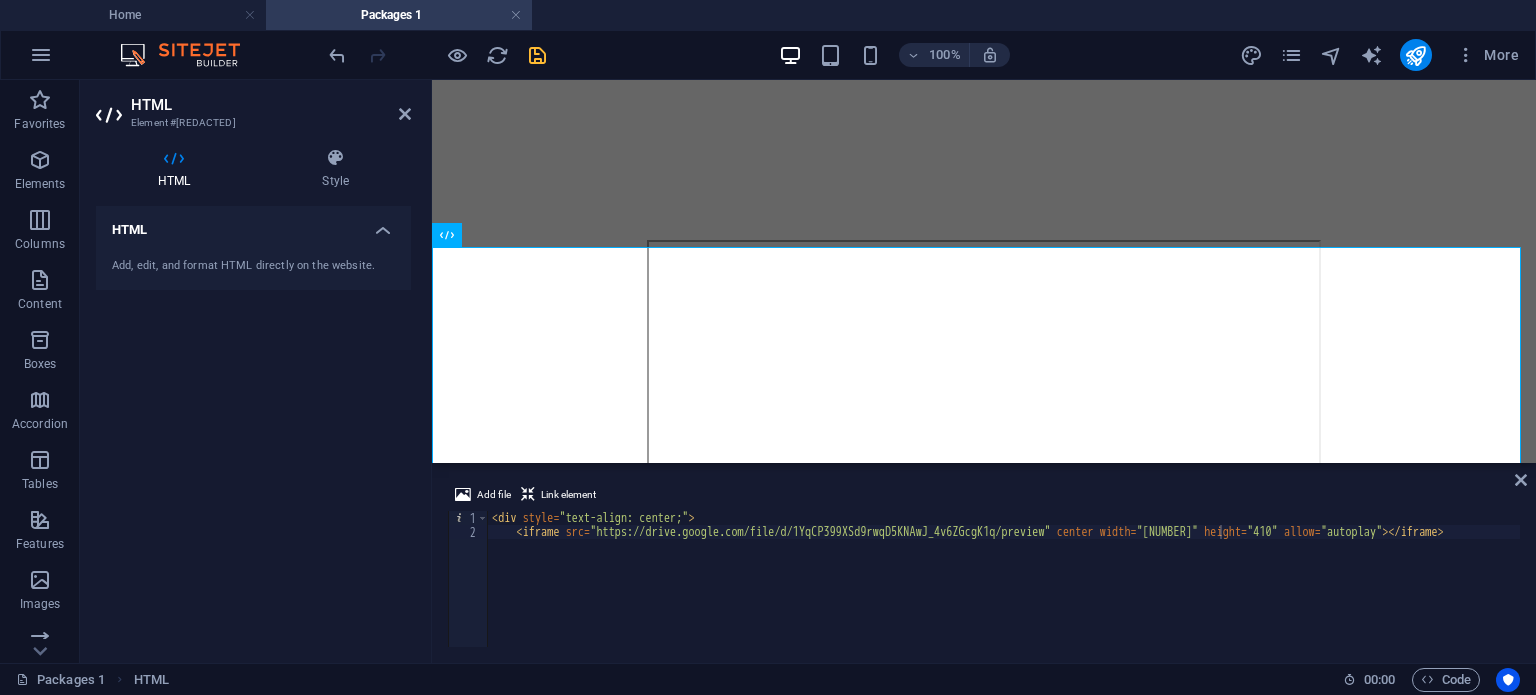click on "More" at bounding box center [1383, 55] 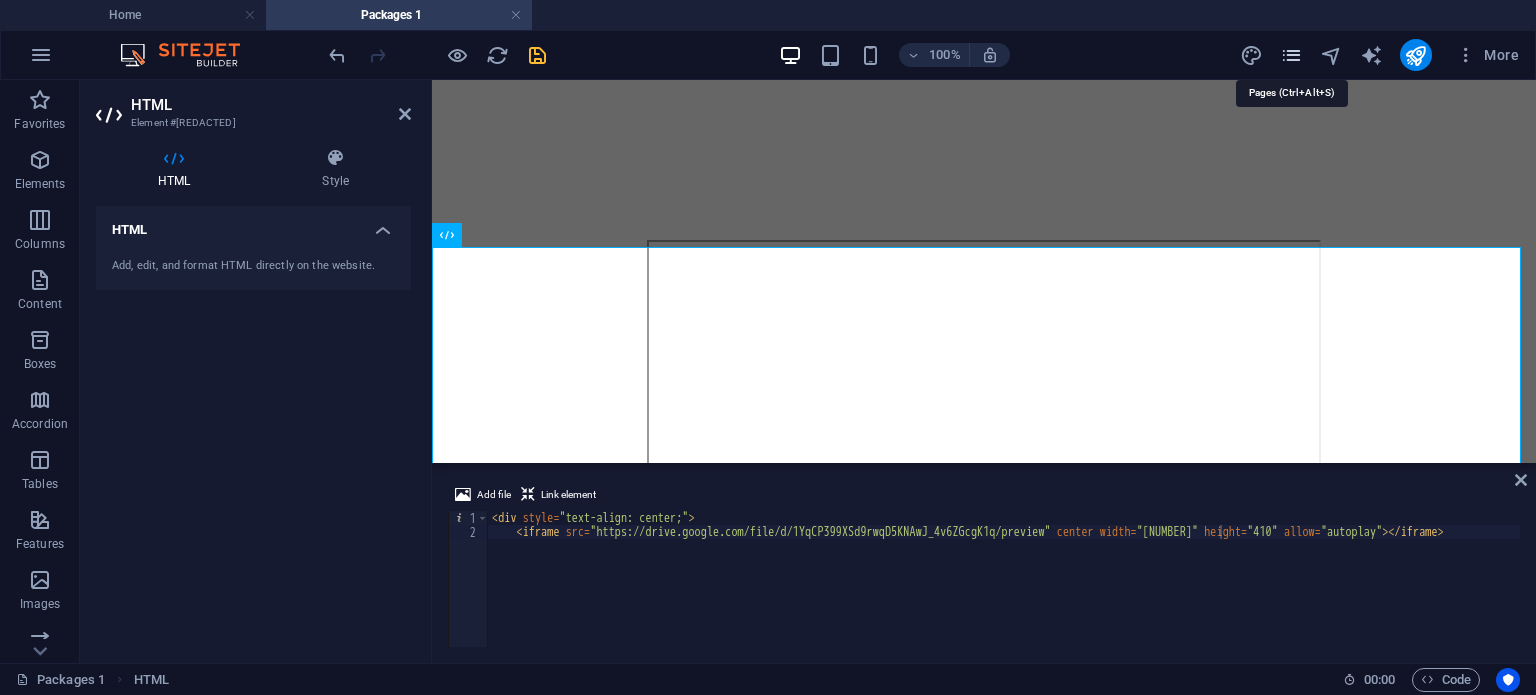 click at bounding box center (1291, 55) 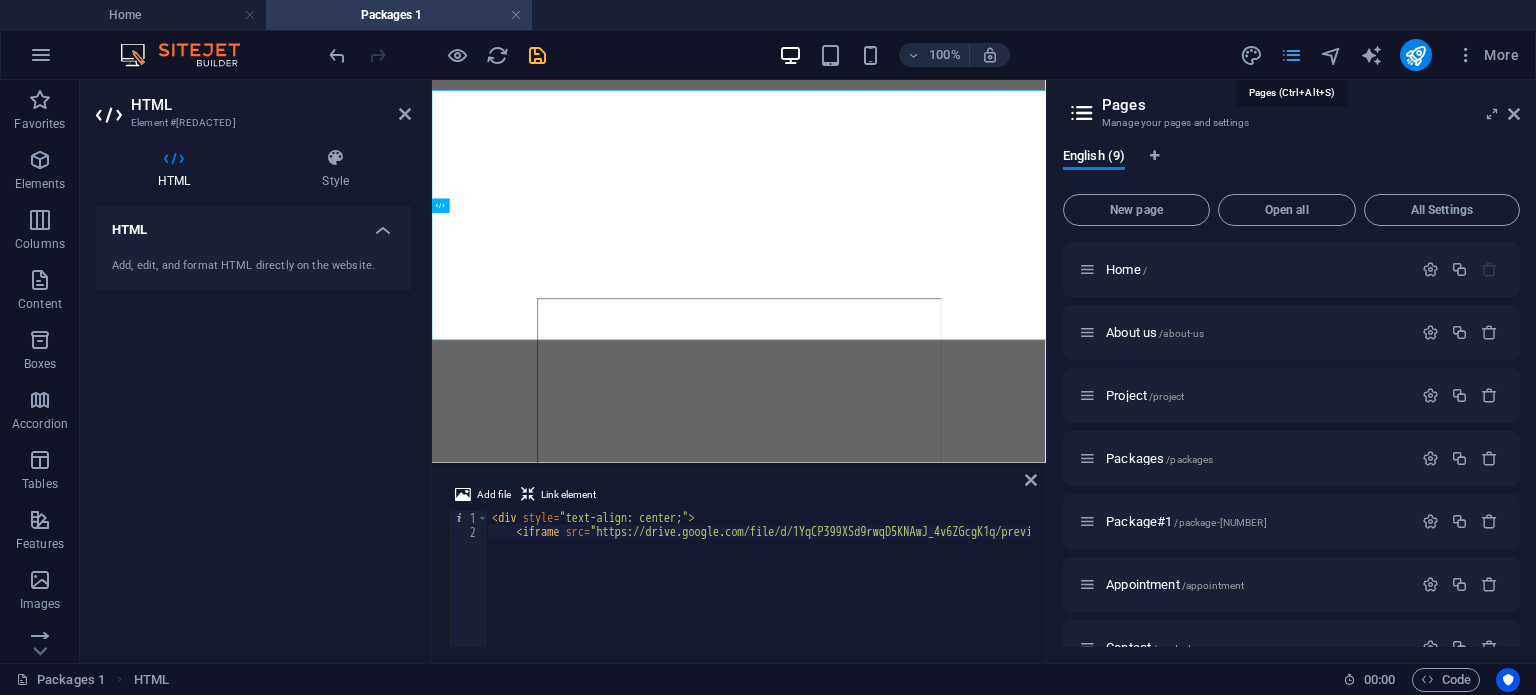 scroll, scrollTop: 1005, scrollLeft: 0, axis: vertical 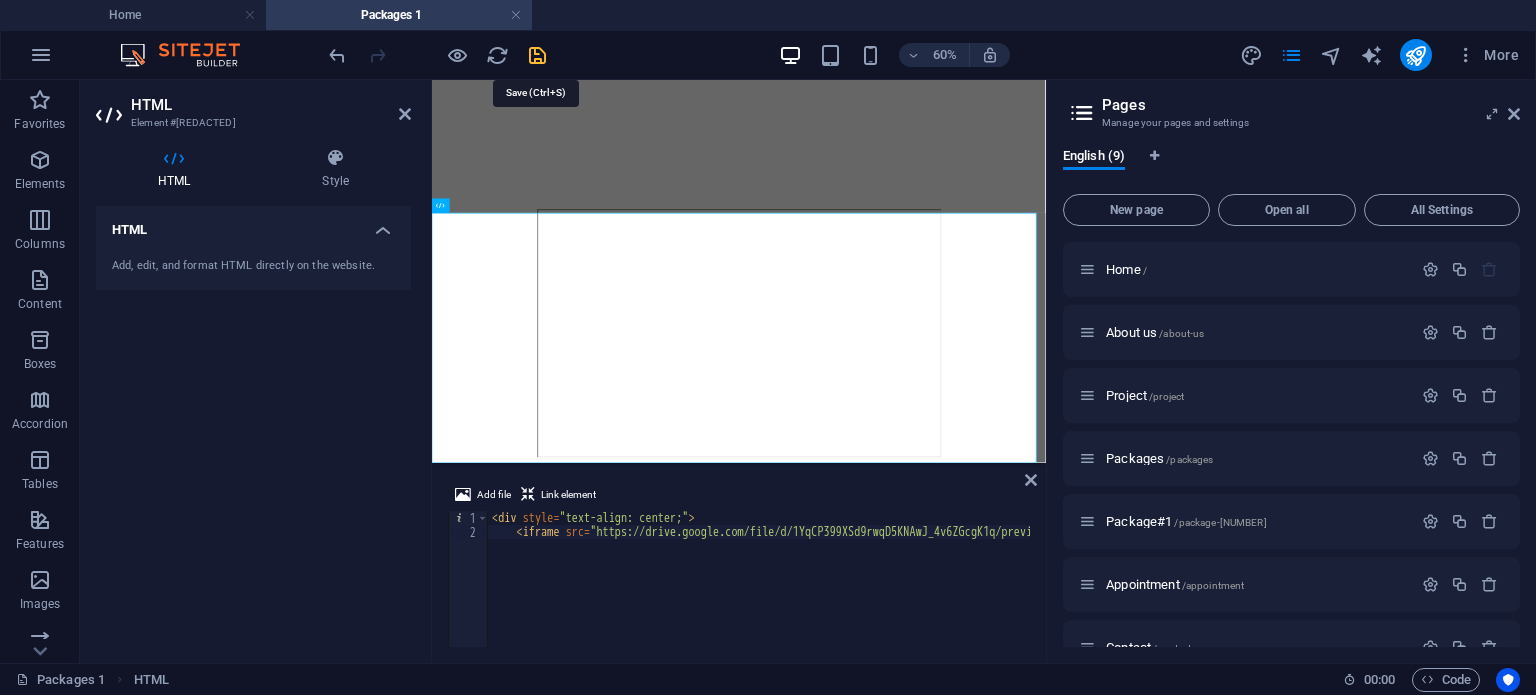 click at bounding box center [537, 55] 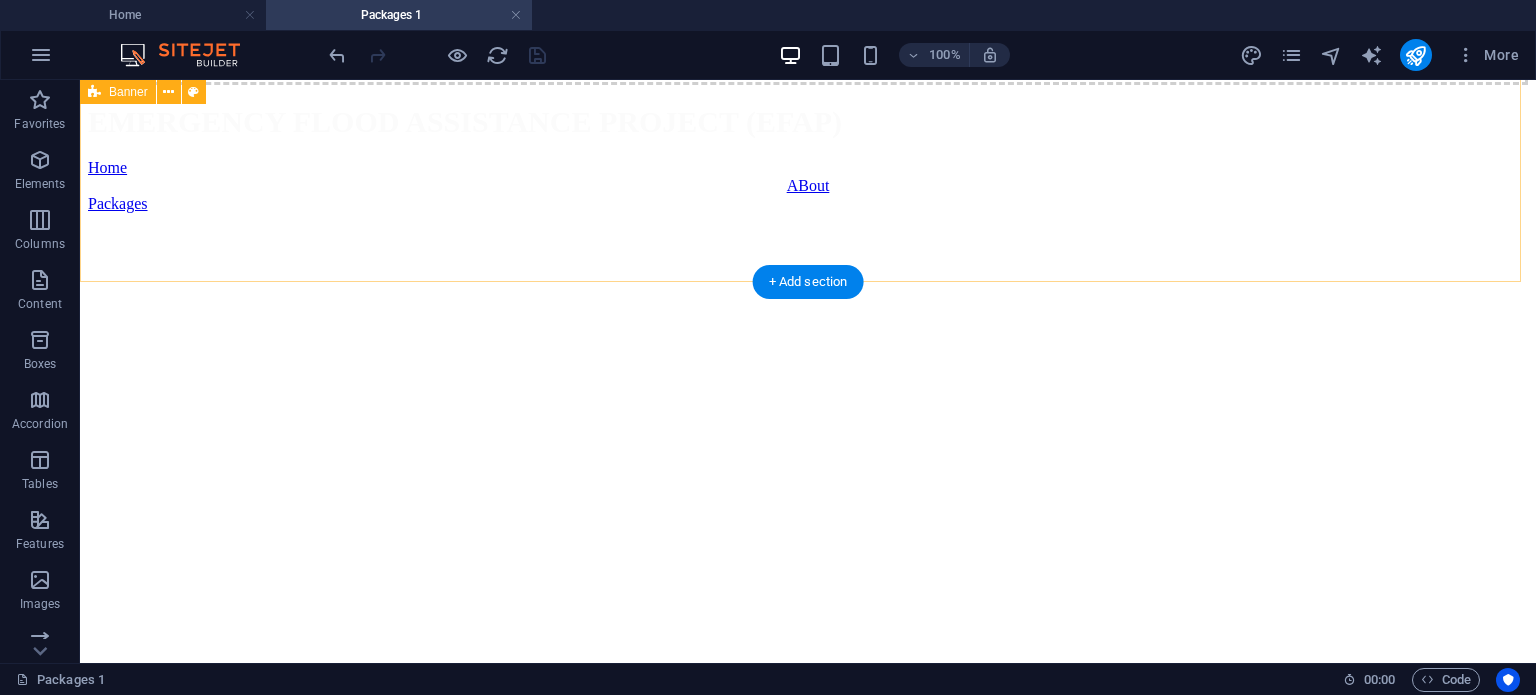 scroll, scrollTop: 0, scrollLeft: 0, axis: both 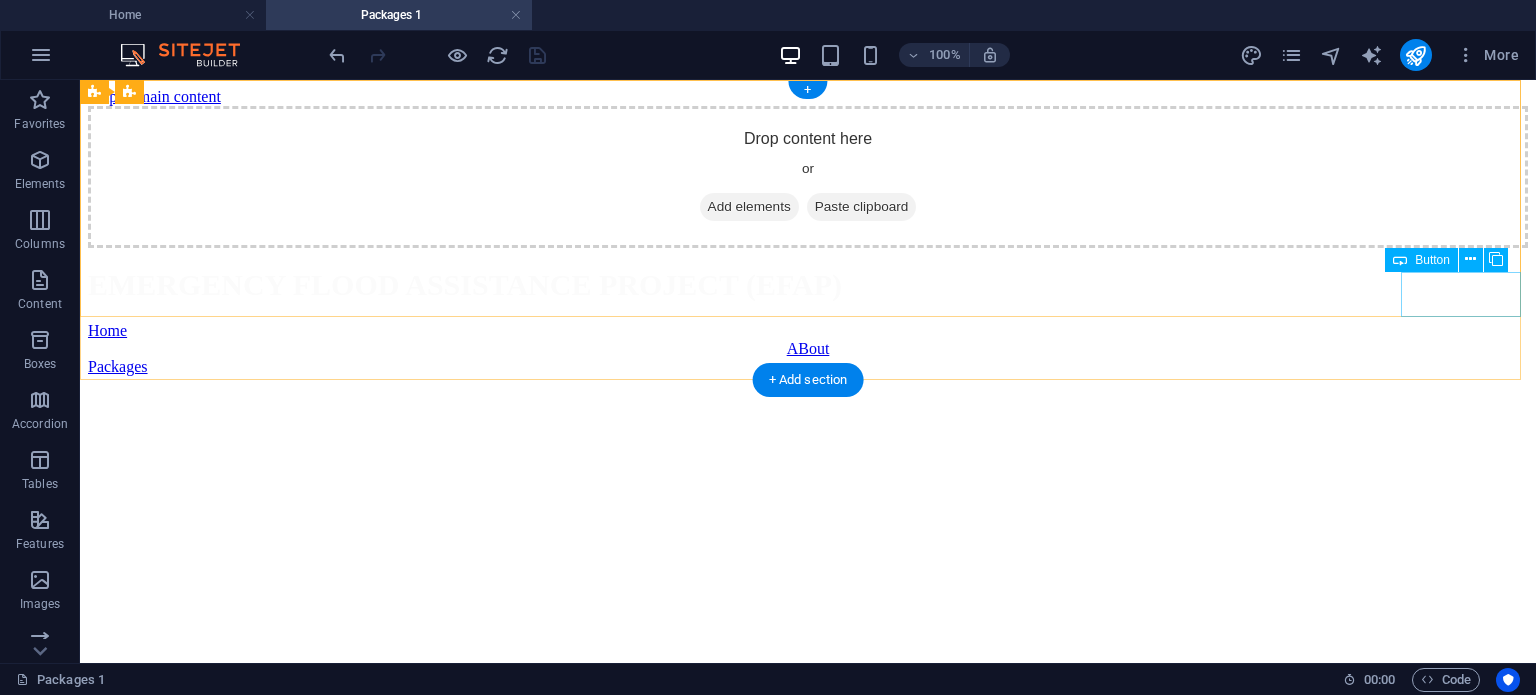 click on "Packages" at bounding box center [808, 367] 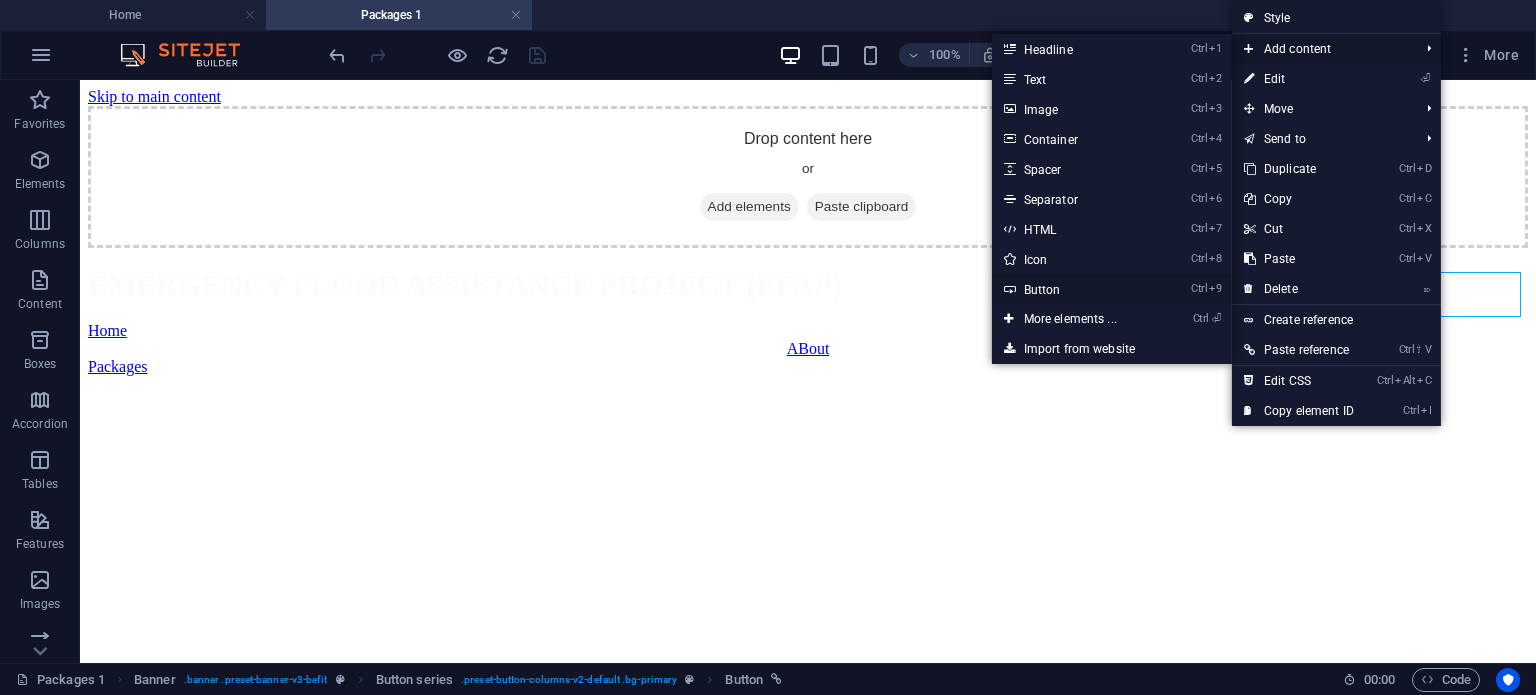 click on "Ctrl 9  Button" at bounding box center (1074, 289) 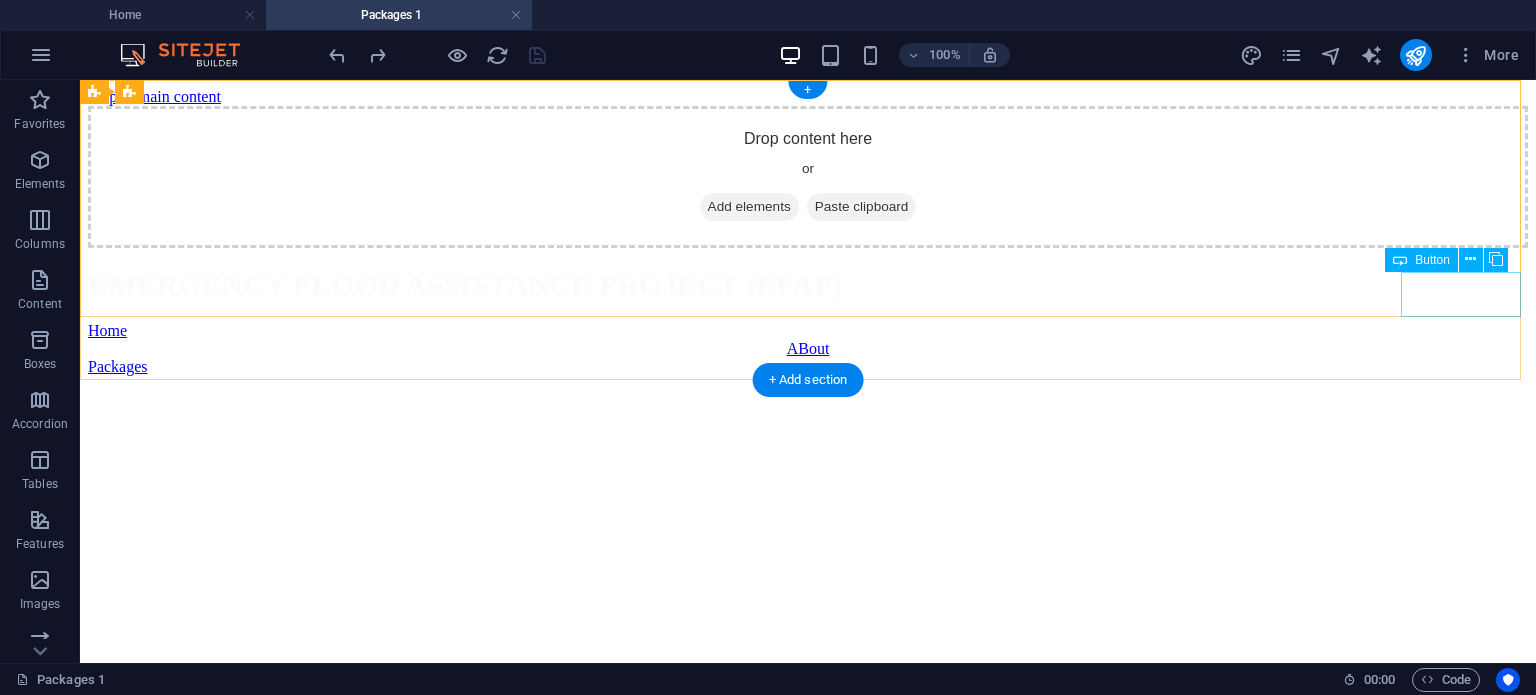click on "Packages" at bounding box center (808, 367) 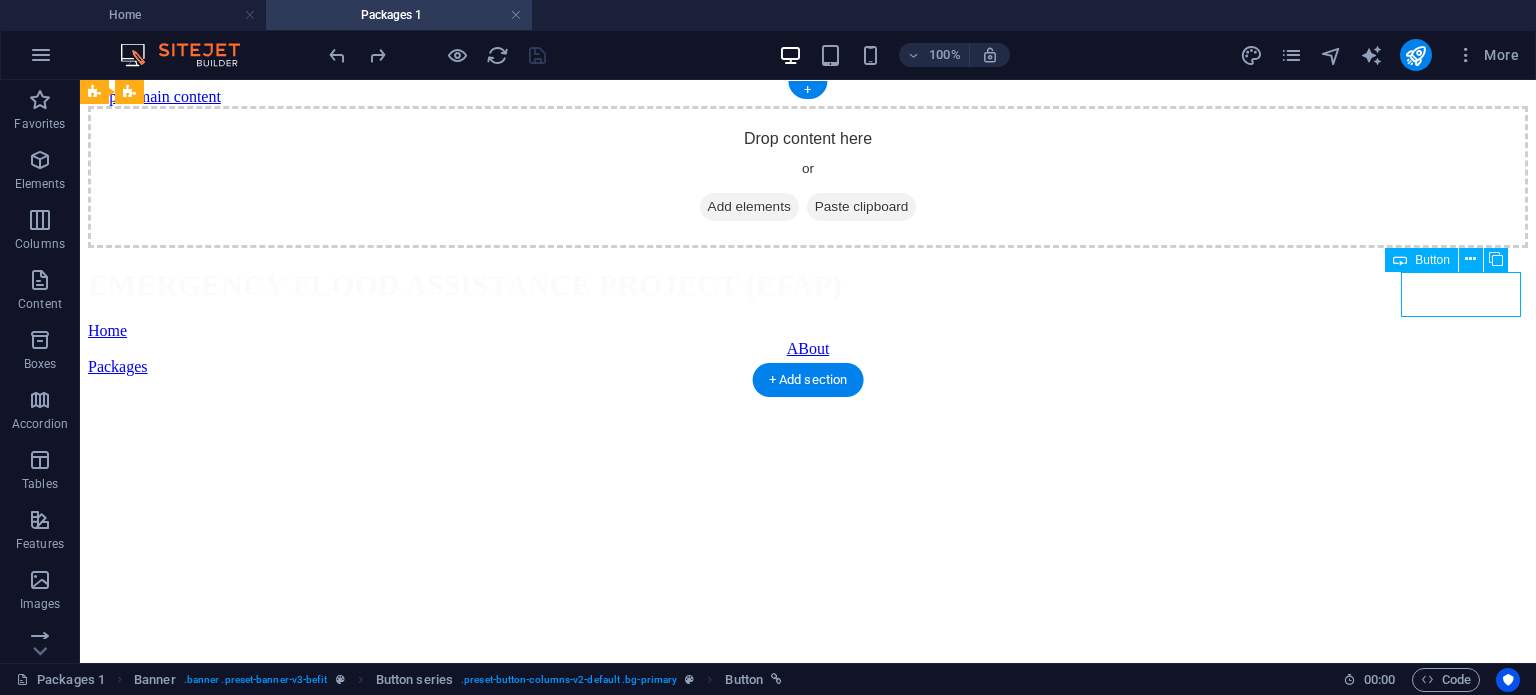 click on "Packages" at bounding box center [808, 367] 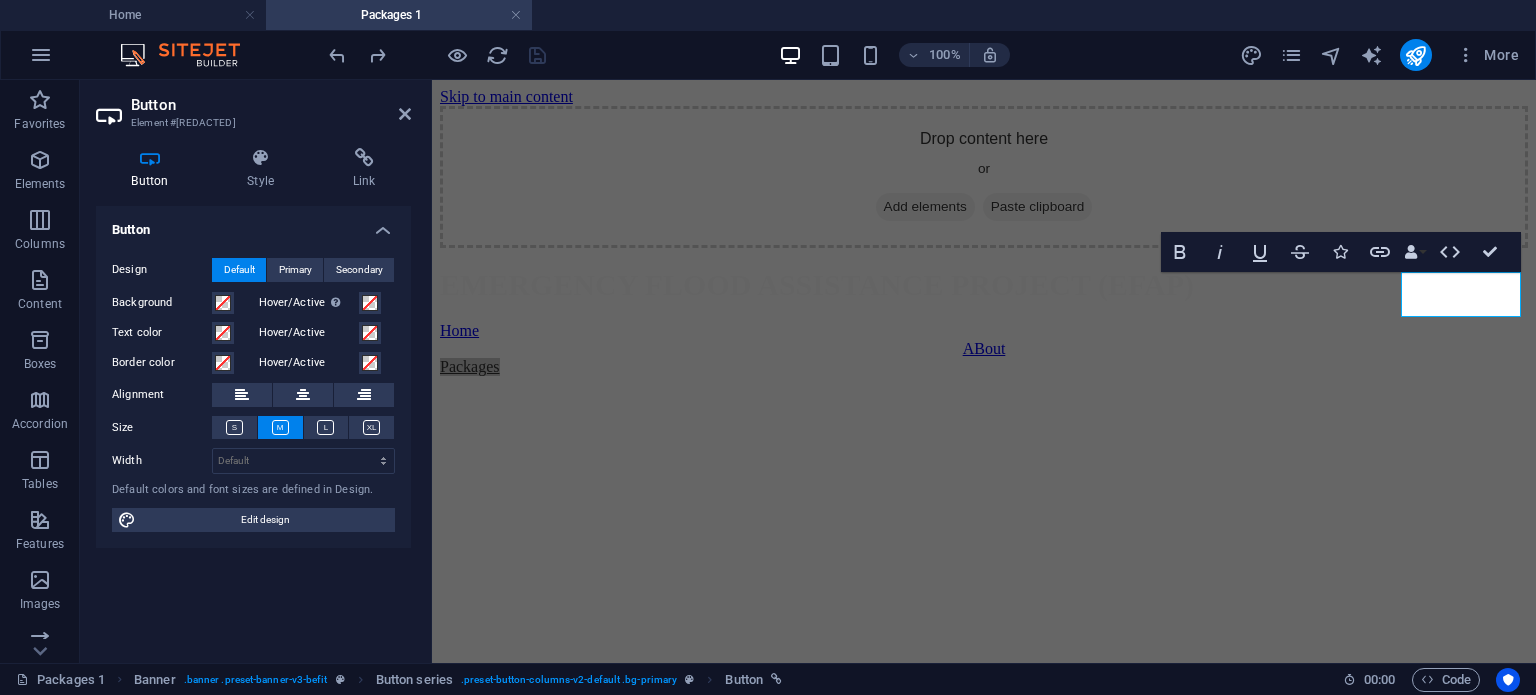 click on "Button" at bounding box center (253, 224) 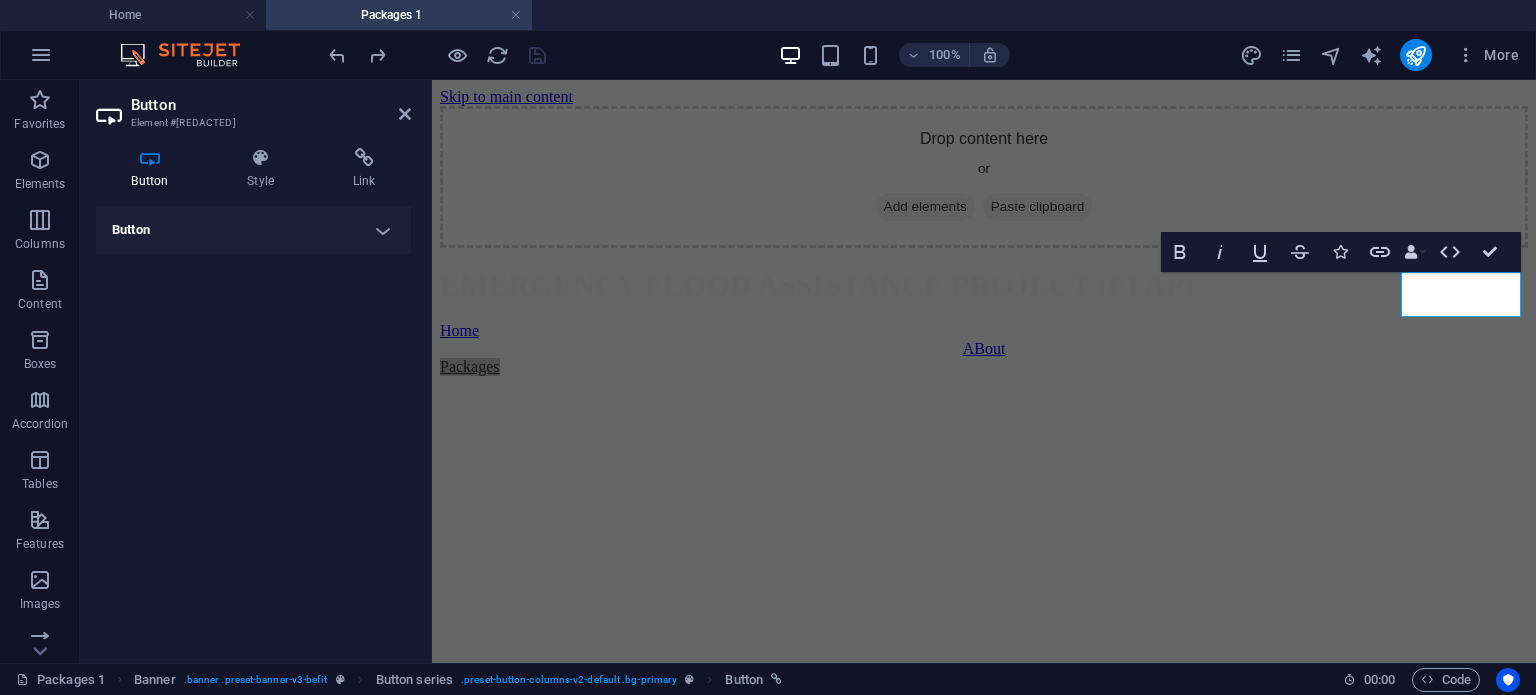click on "Button" at bounding box center (253, 230) 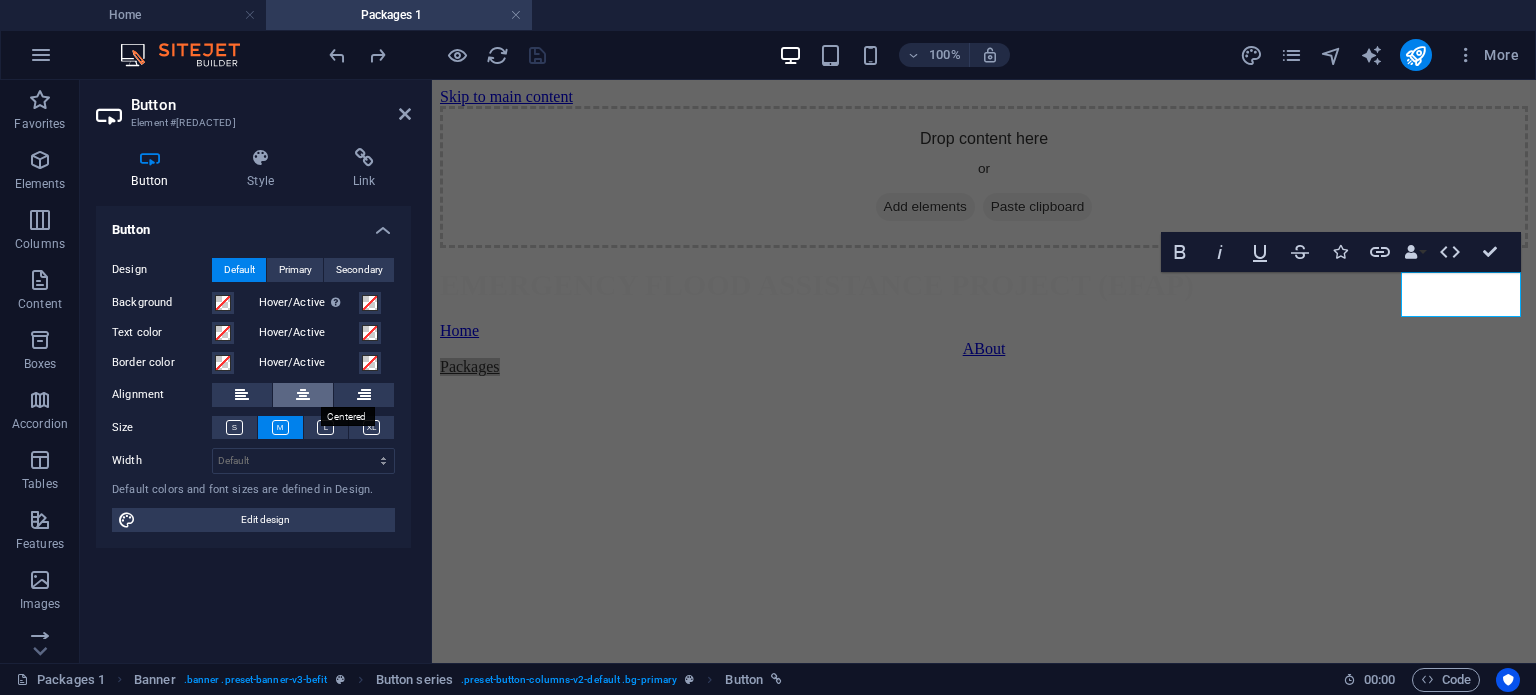 click at bounding box center (303, 395) 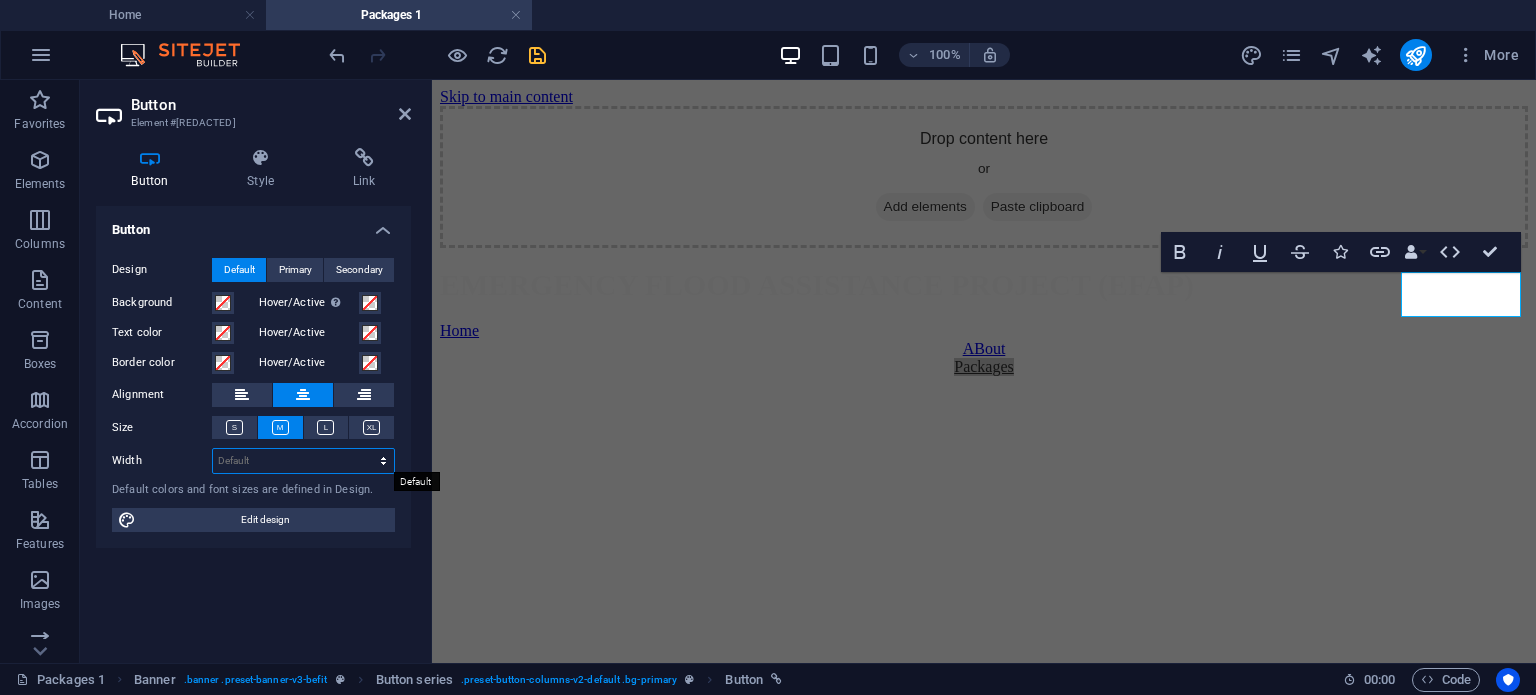 click on "Default px rem % em vh vw" at bounding box center [303, 461] 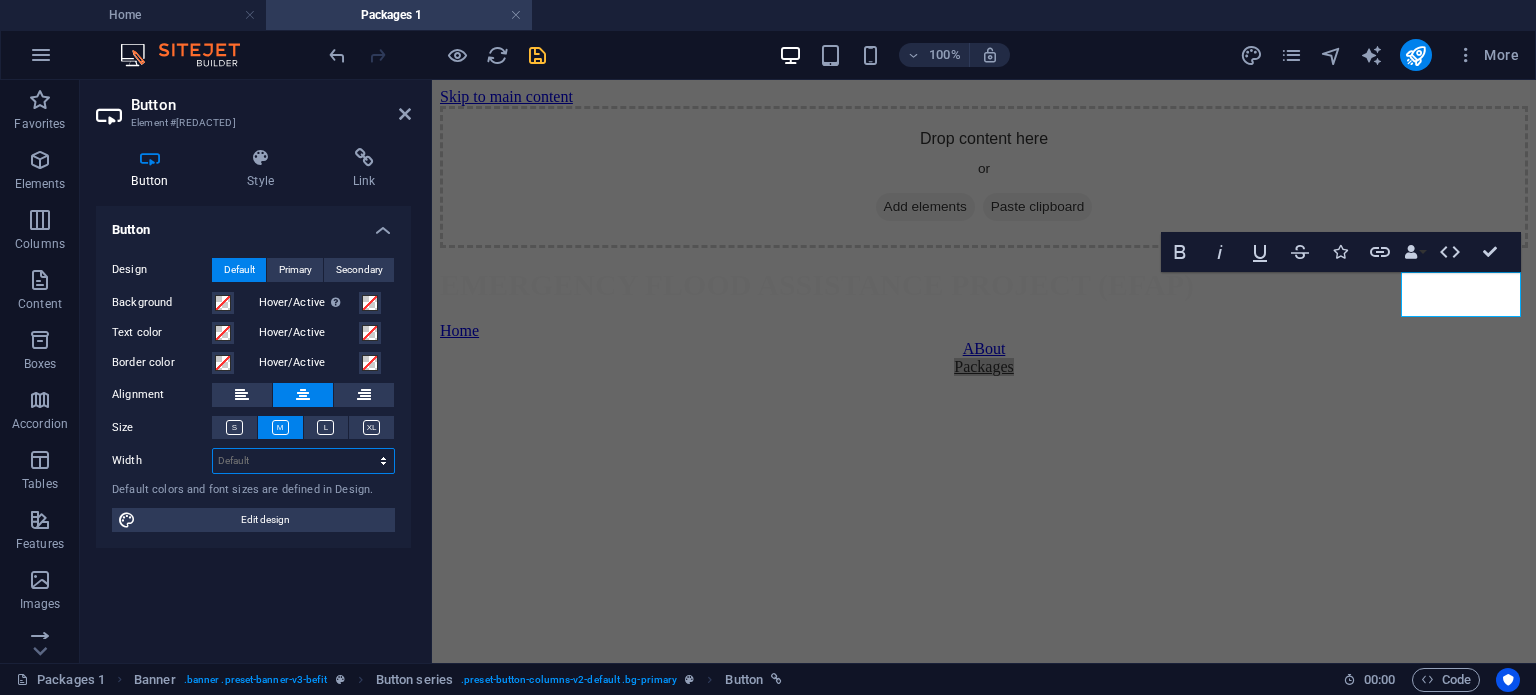 click on "Default px rem % em vh vw" at bounding box center [303, 461] 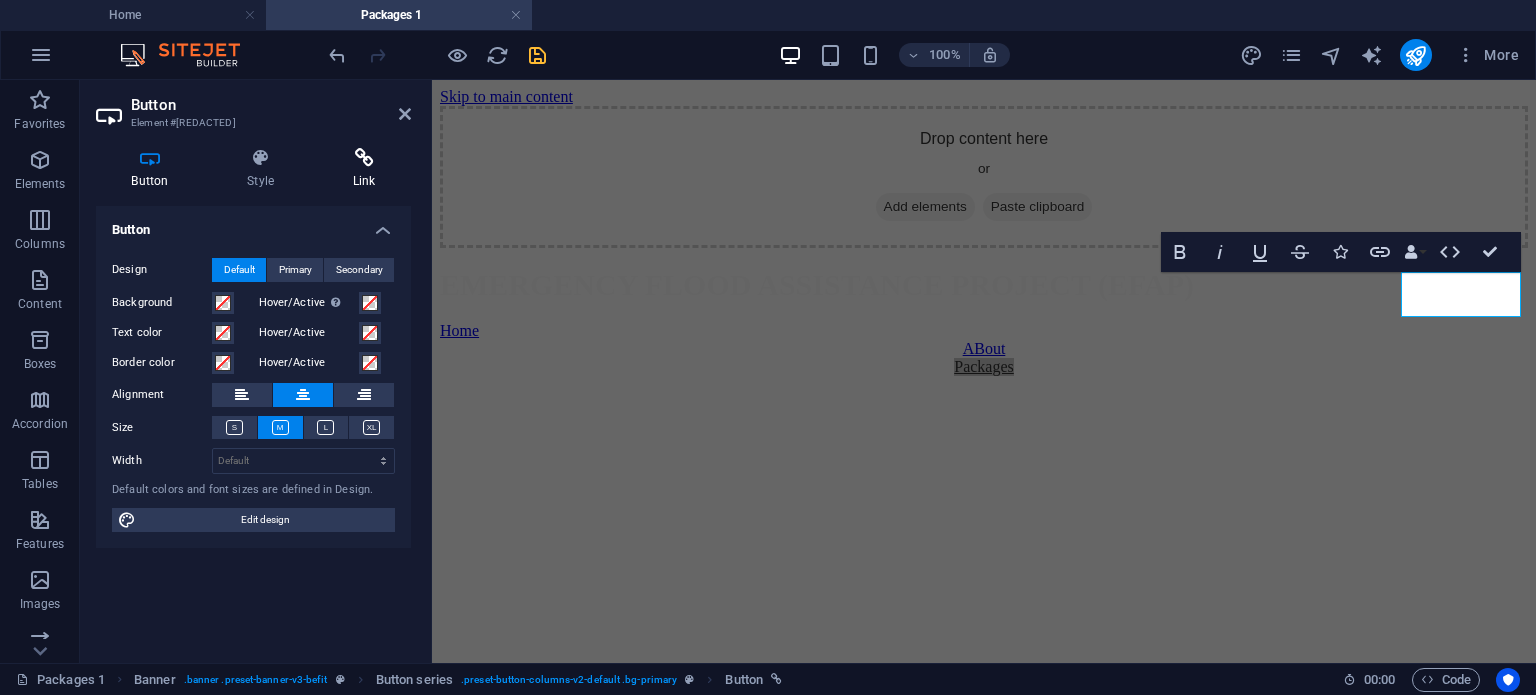 click on "Link" at bounding box center [364, 169] 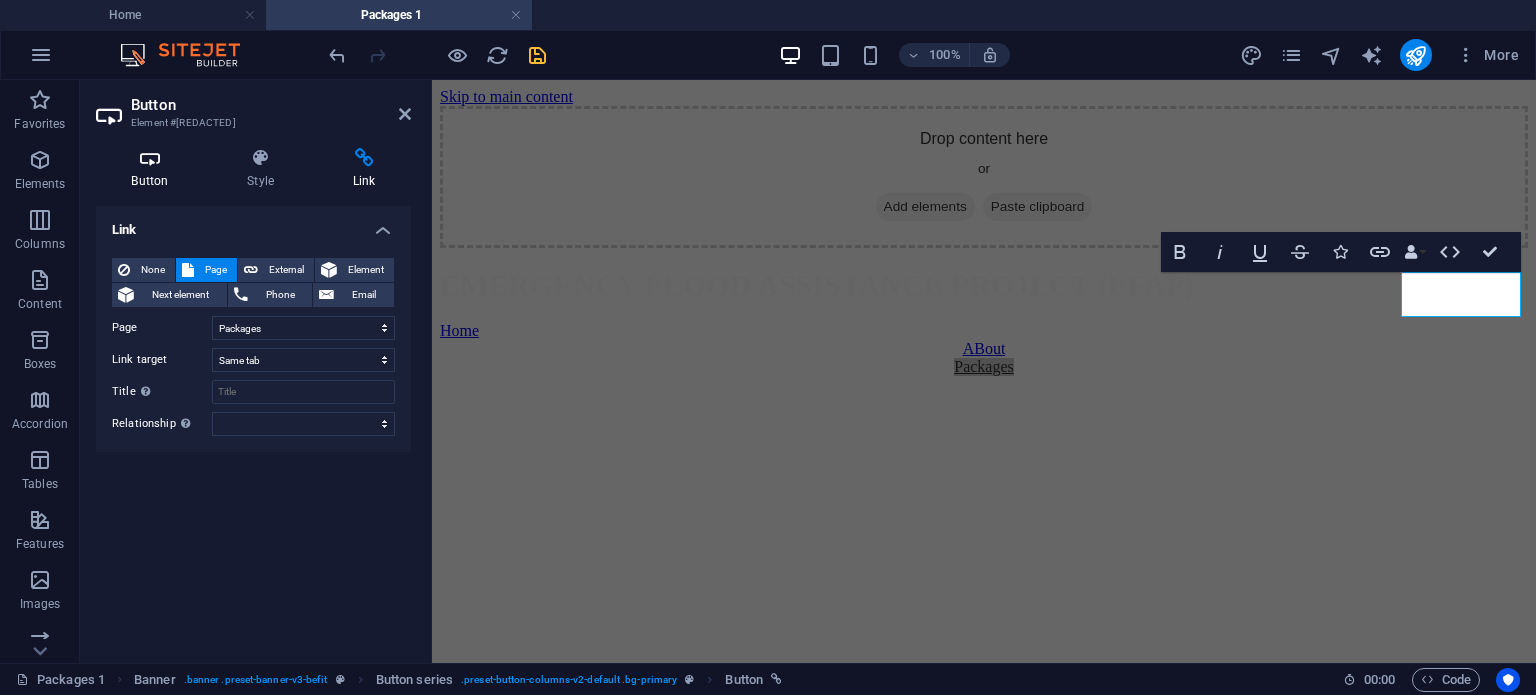 click at bounding box center (150, 158) 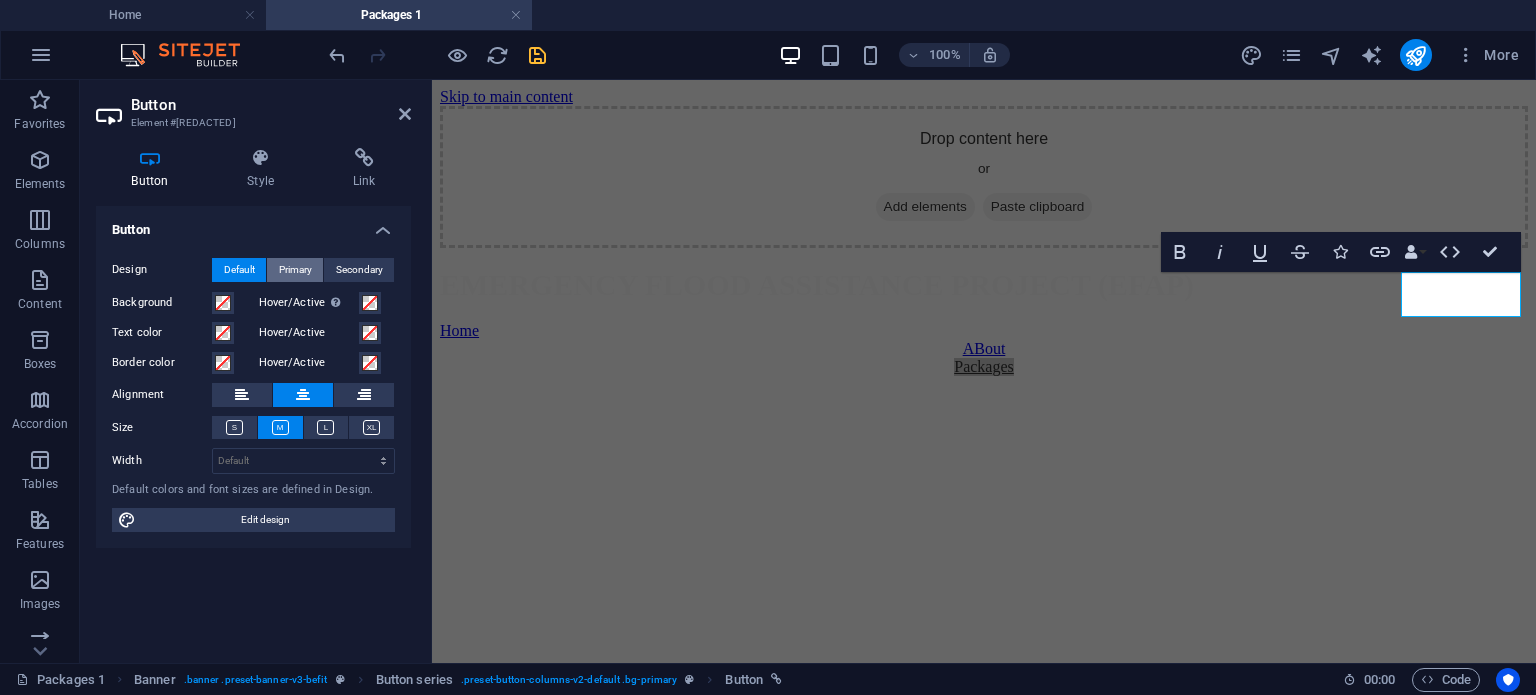 click on "Primary" at bounding box center (295, 270) 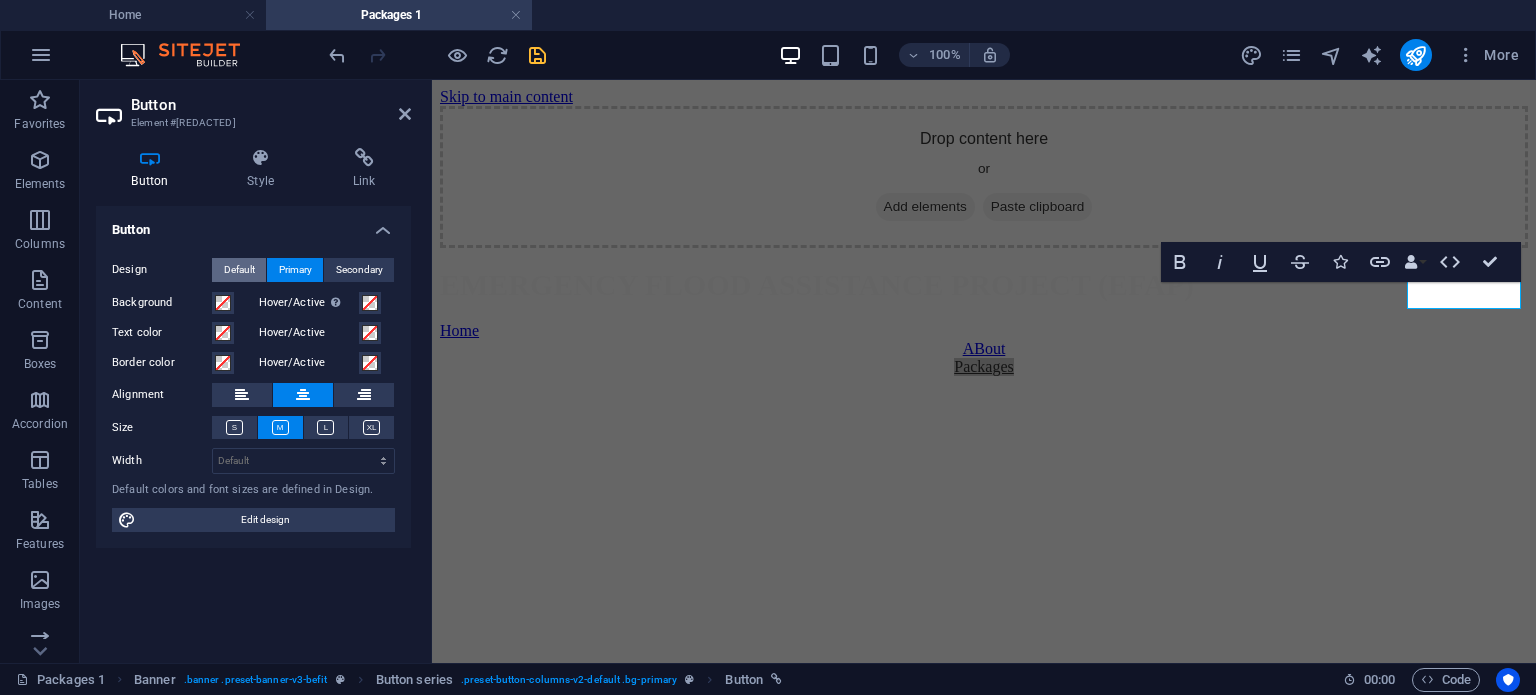 click on "Default" at bounding box center (239, 270) 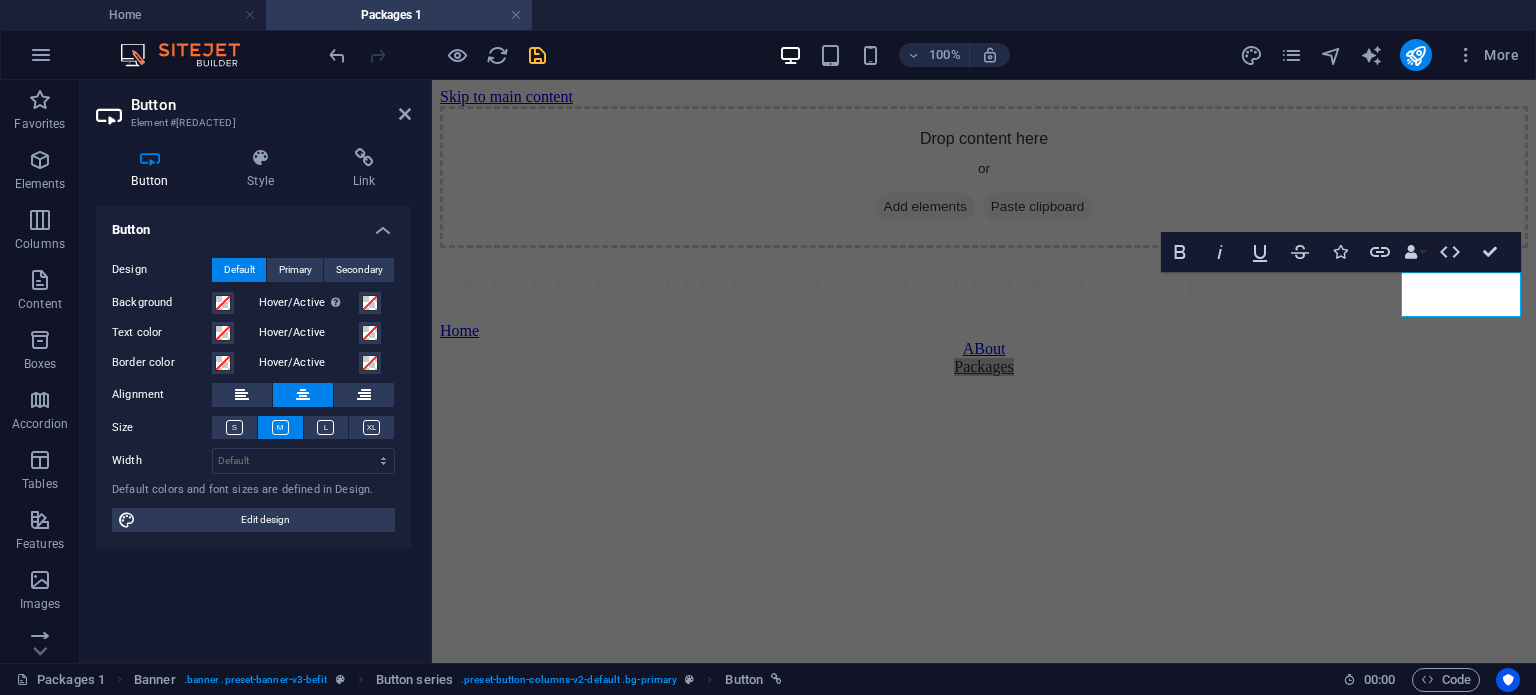 click on "Button Design Default Primary Secondary Background Hover/Active Switch to preview mode to test the active/hover state Text color Hover/Active Border color Hover/Active Alignment Size Width Default px rem % em vh vw Default colors and font sizes are defined in Design. Edit design" at bounding box center (253, 426) 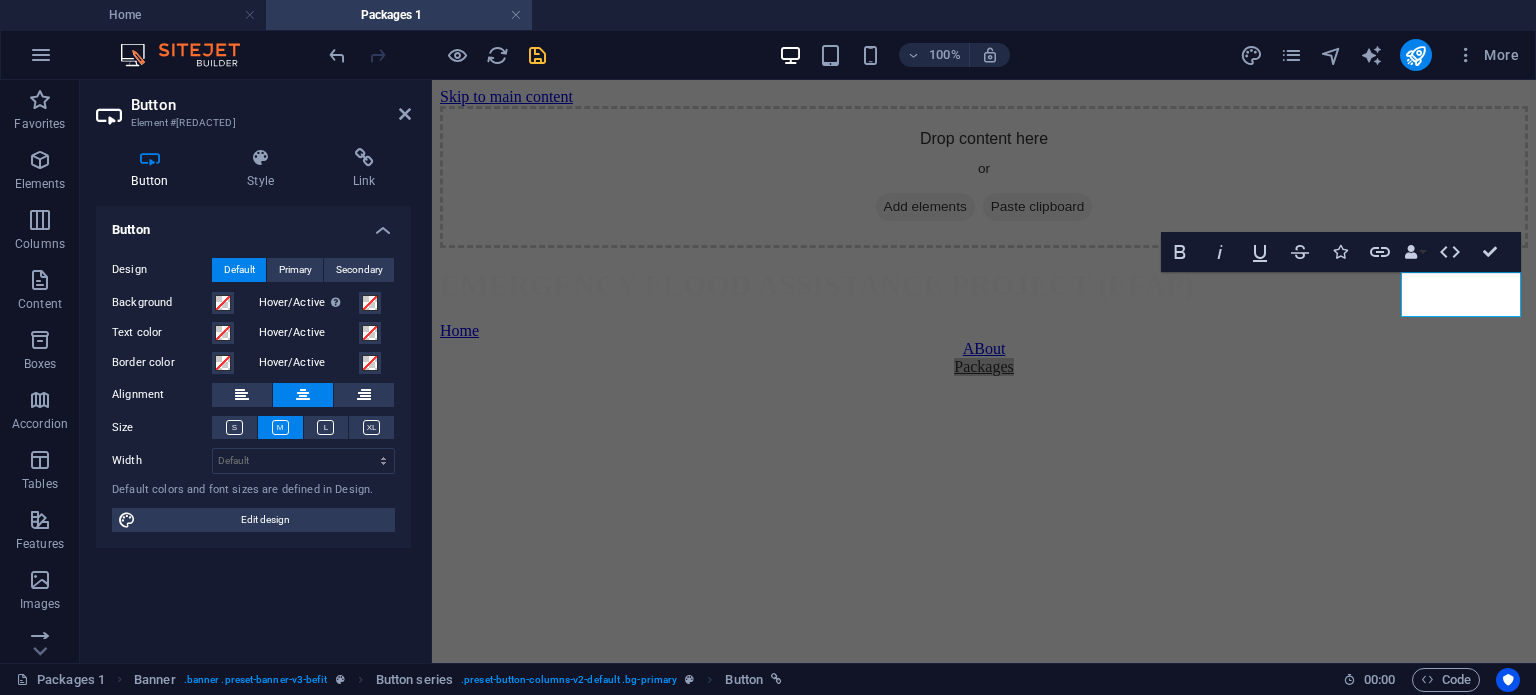 click on "Button" at bounding box center [271, 105] 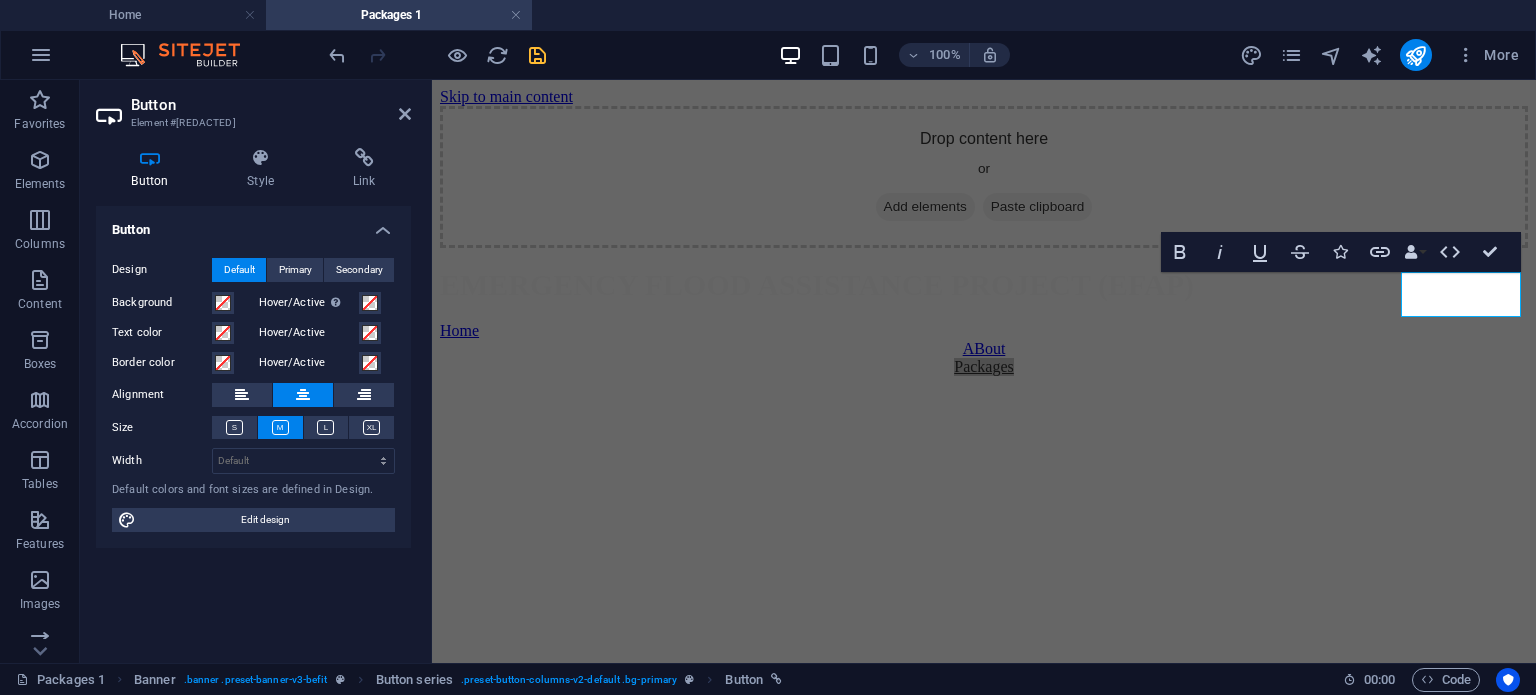 click on "Button" at bounding box center [271, 105] 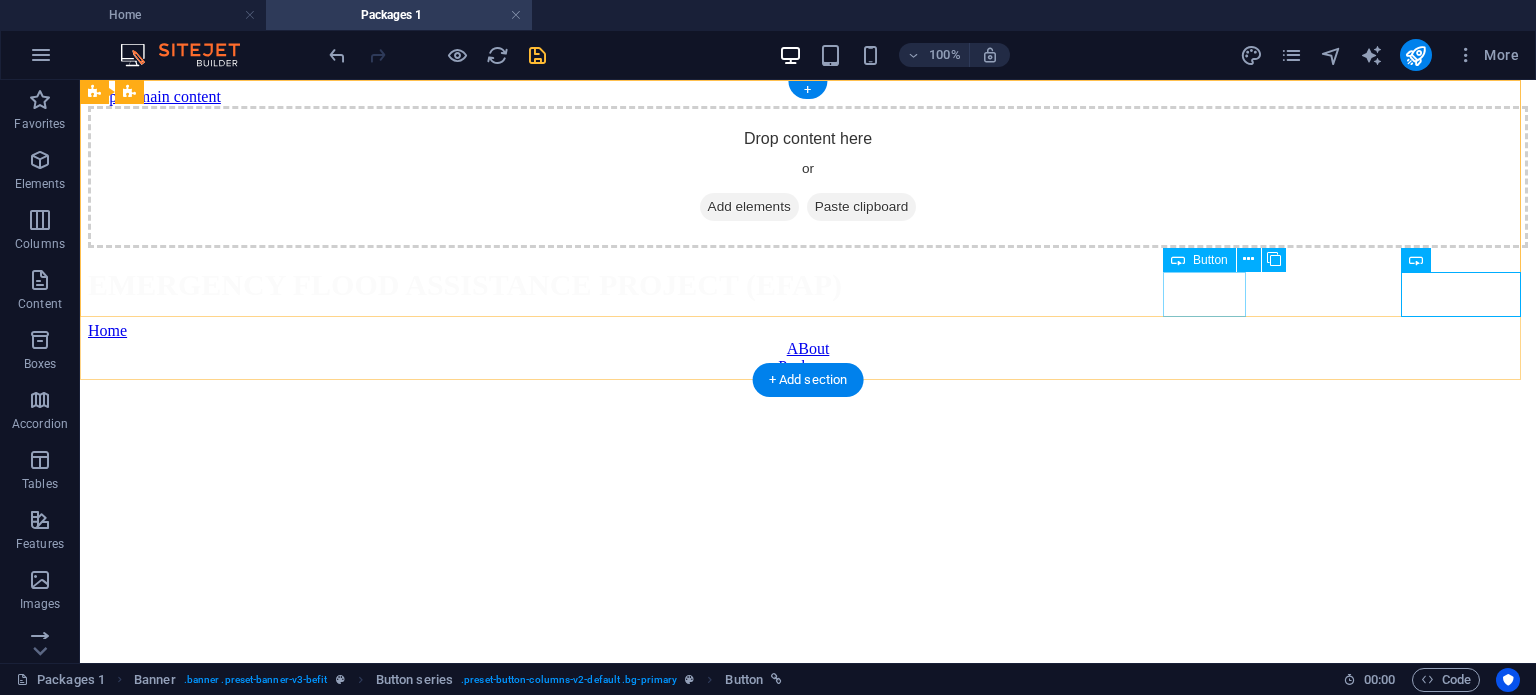 click on "Home" at bounding box center [808, 331] 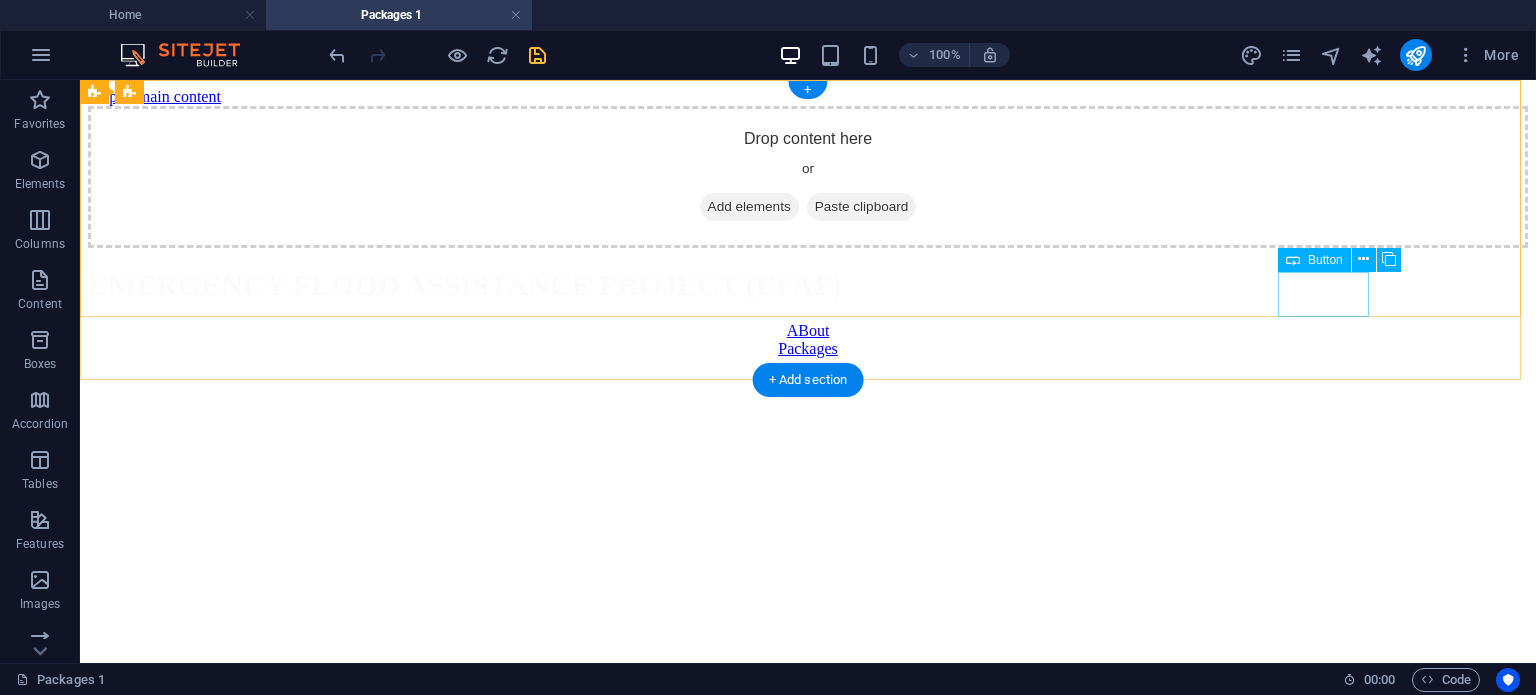 click on "ABout" at bounding box center (808, 331) 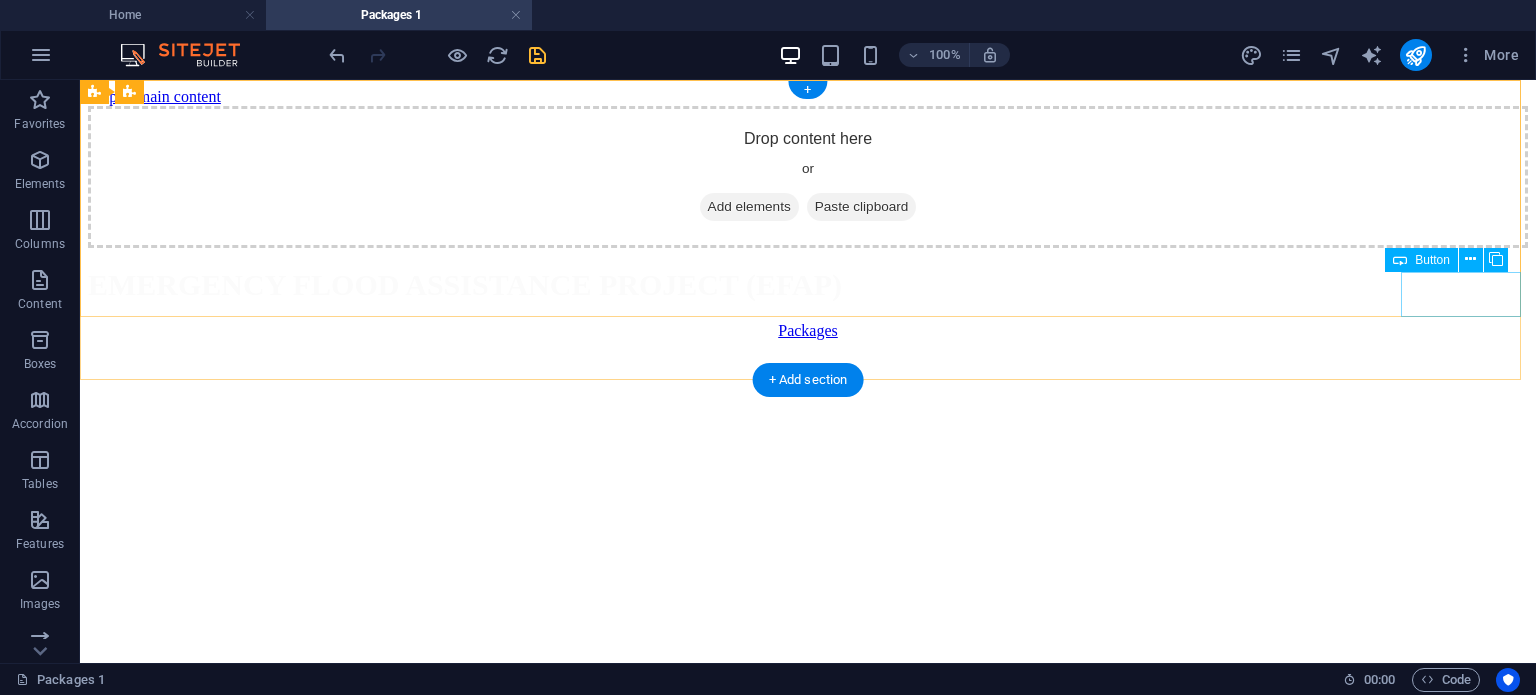 click on "Packages" at bounding box center [808, 331] 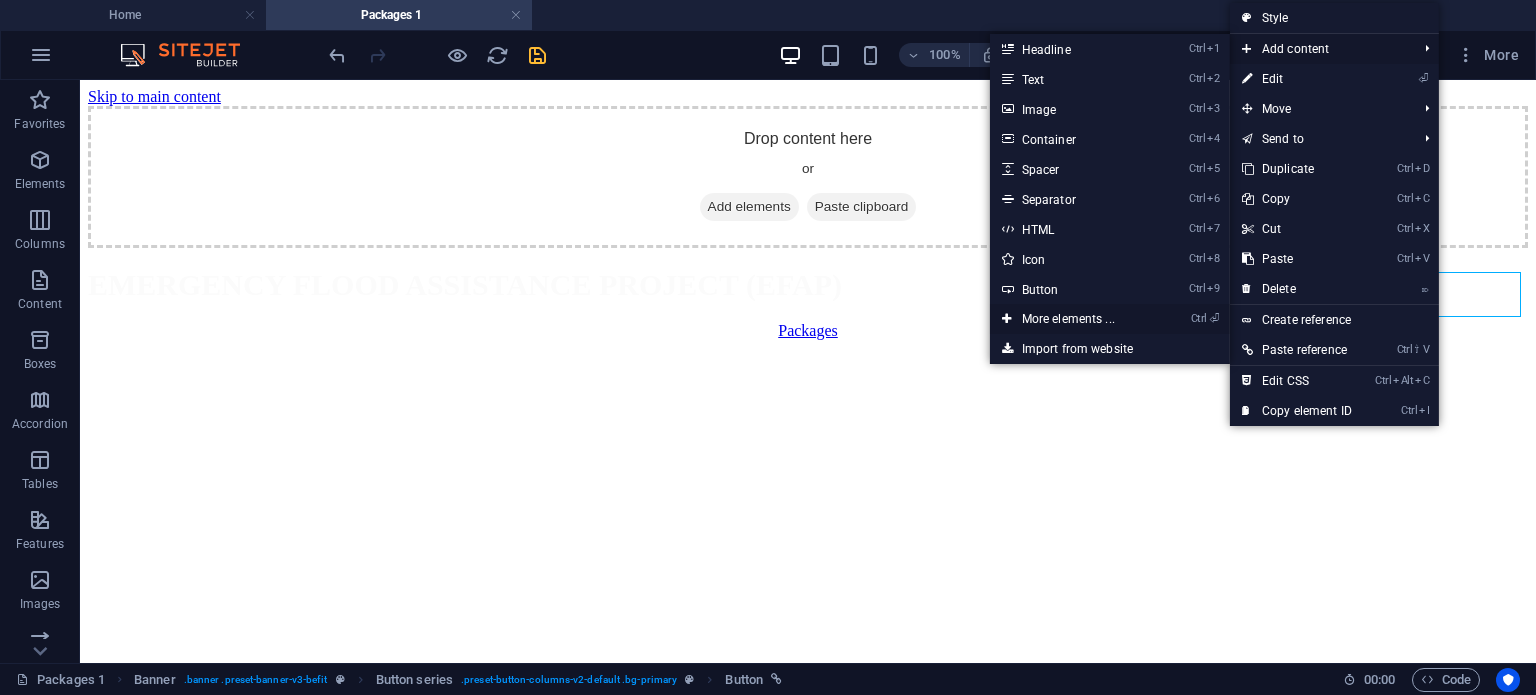 click on "Ctrl ⏎  More elements ..." at bounding box center [1072, 319] 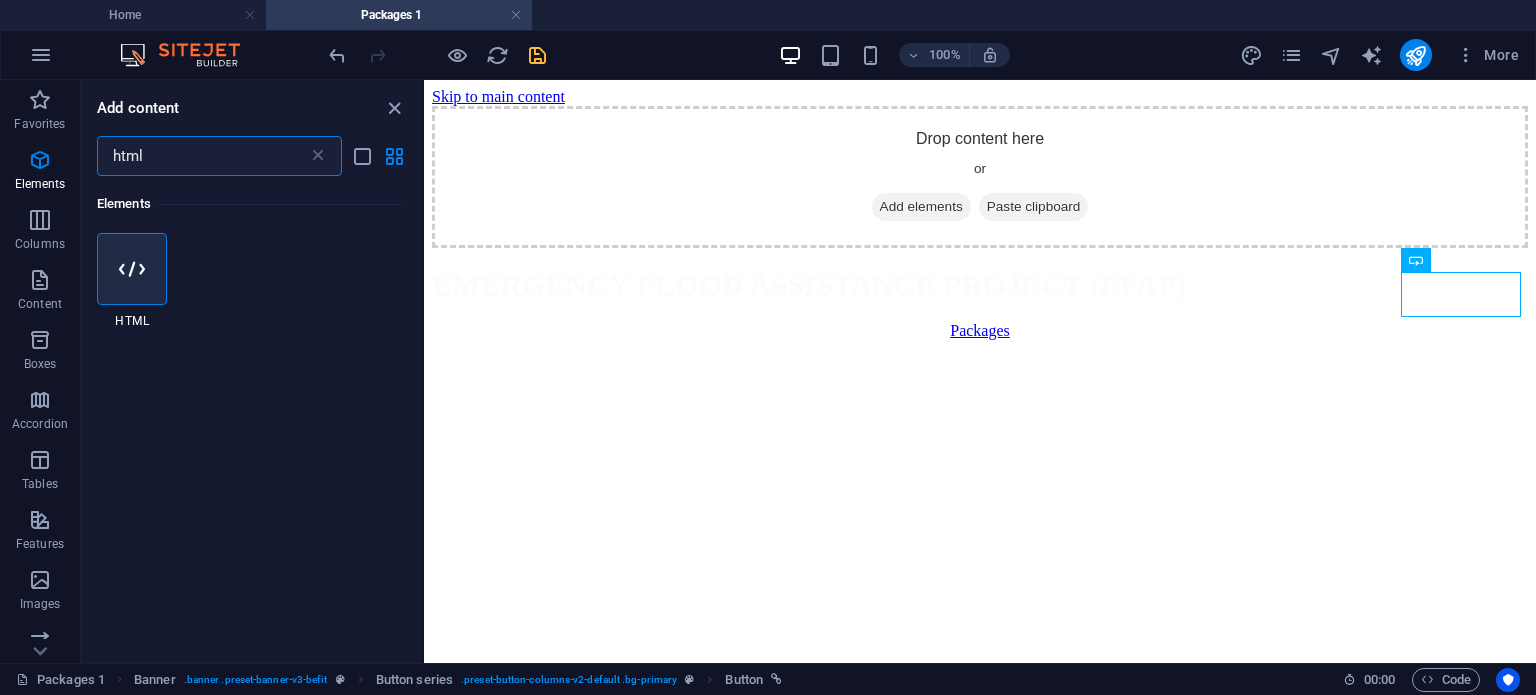 click on "html" at bounding box center [202, 156] 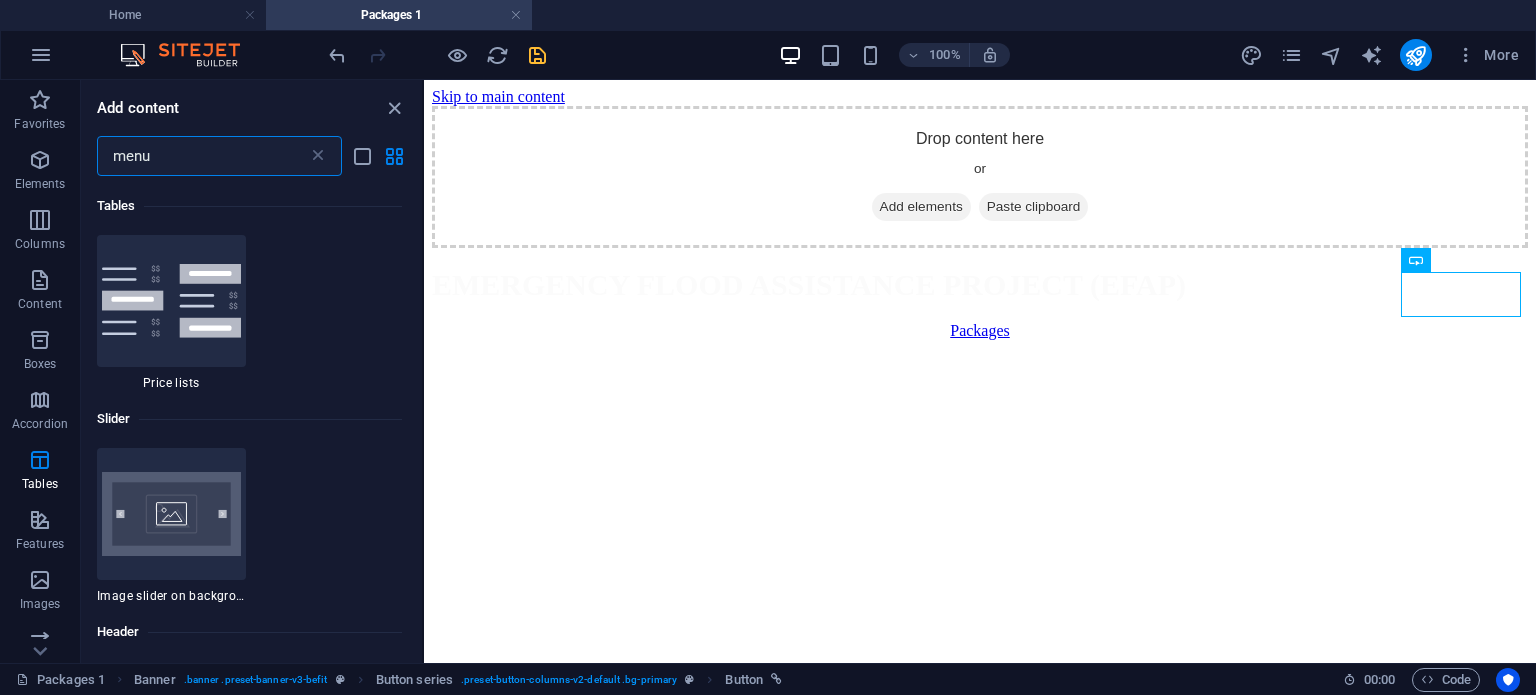 scroll, scrollTop: 517, scrollLeft: 0, axis: vertical 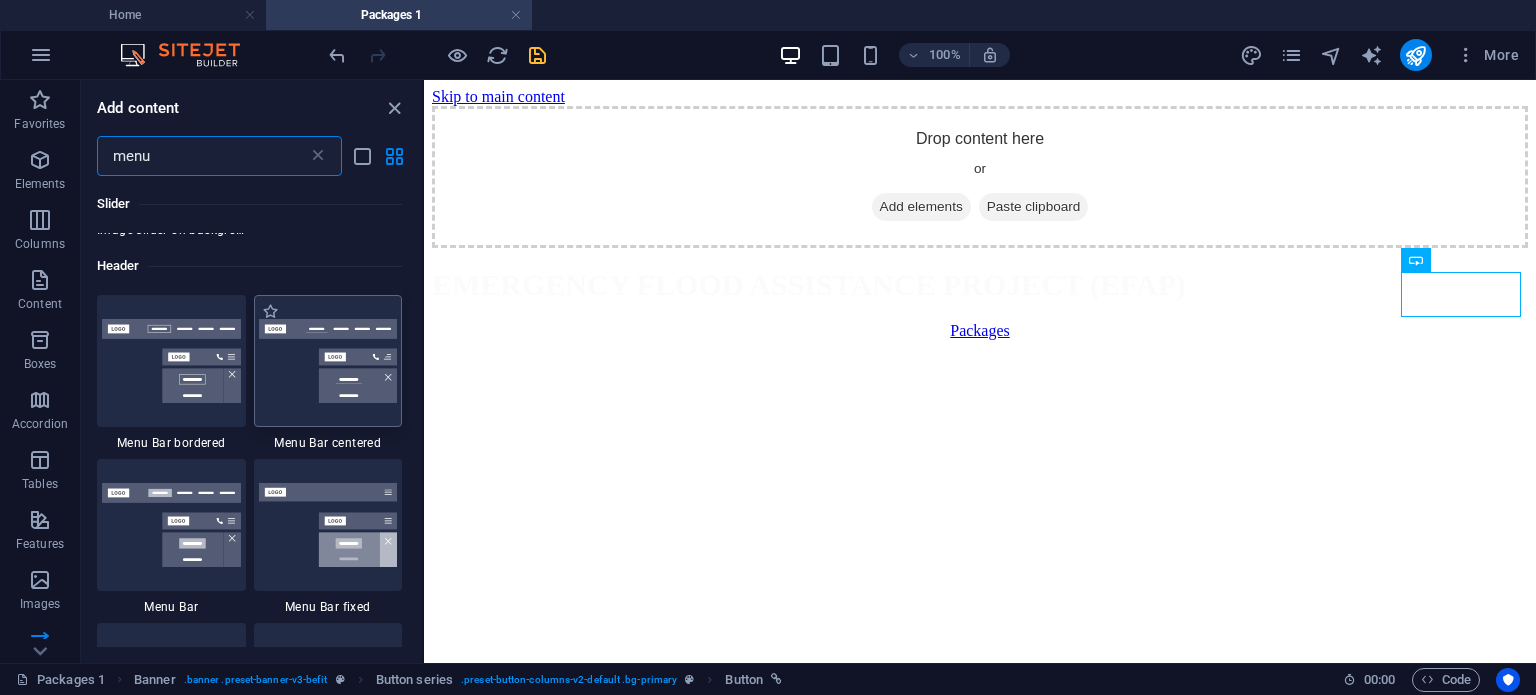 type on "menu" 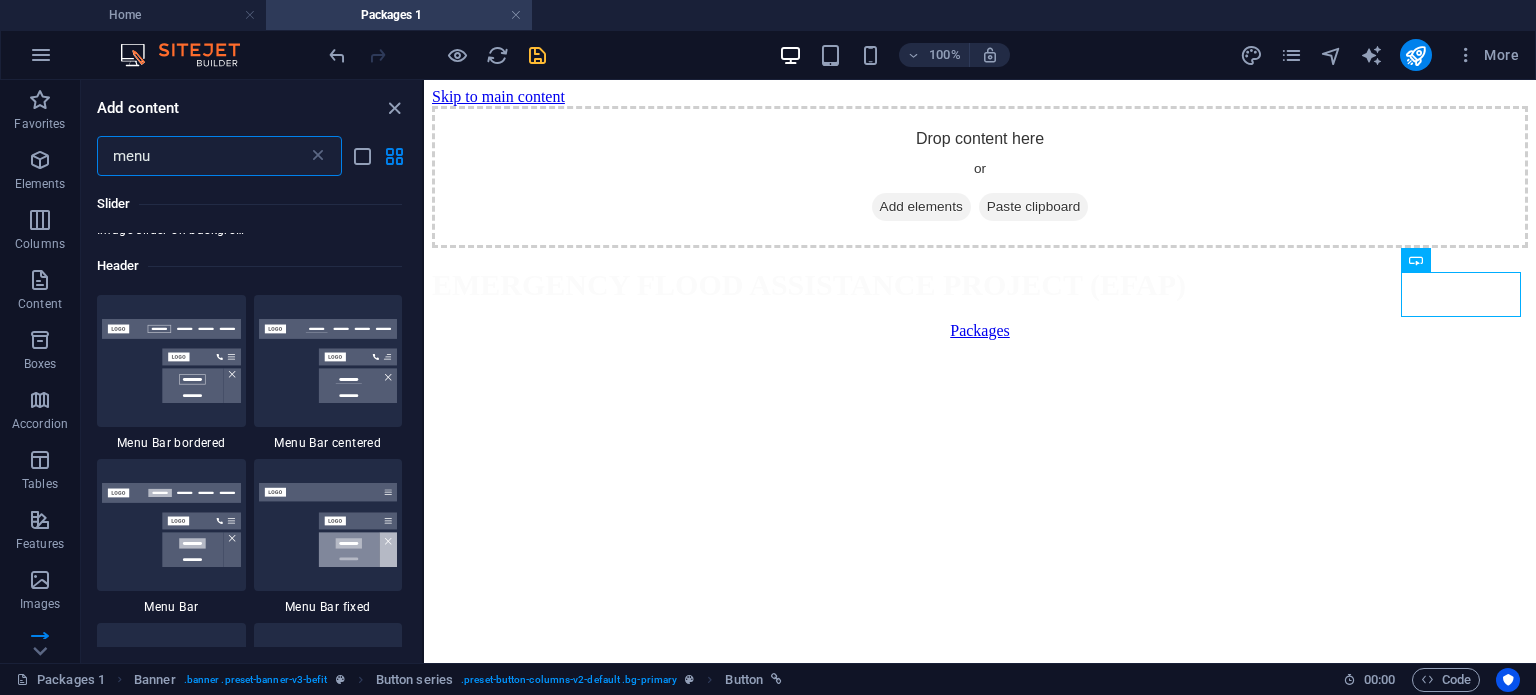 click on "Progress bar   Text   Container   Container   Text   Container   HTML   Container   Container   Text   Banner   Banner   Button series   Text   HTML   Placeholder   Button series   Banner   Container   Button series   Container   HTML   HTML   HTML   HTML   HTML   HTML   Button   Button   Button   Button" at bounding box center [980, 371] 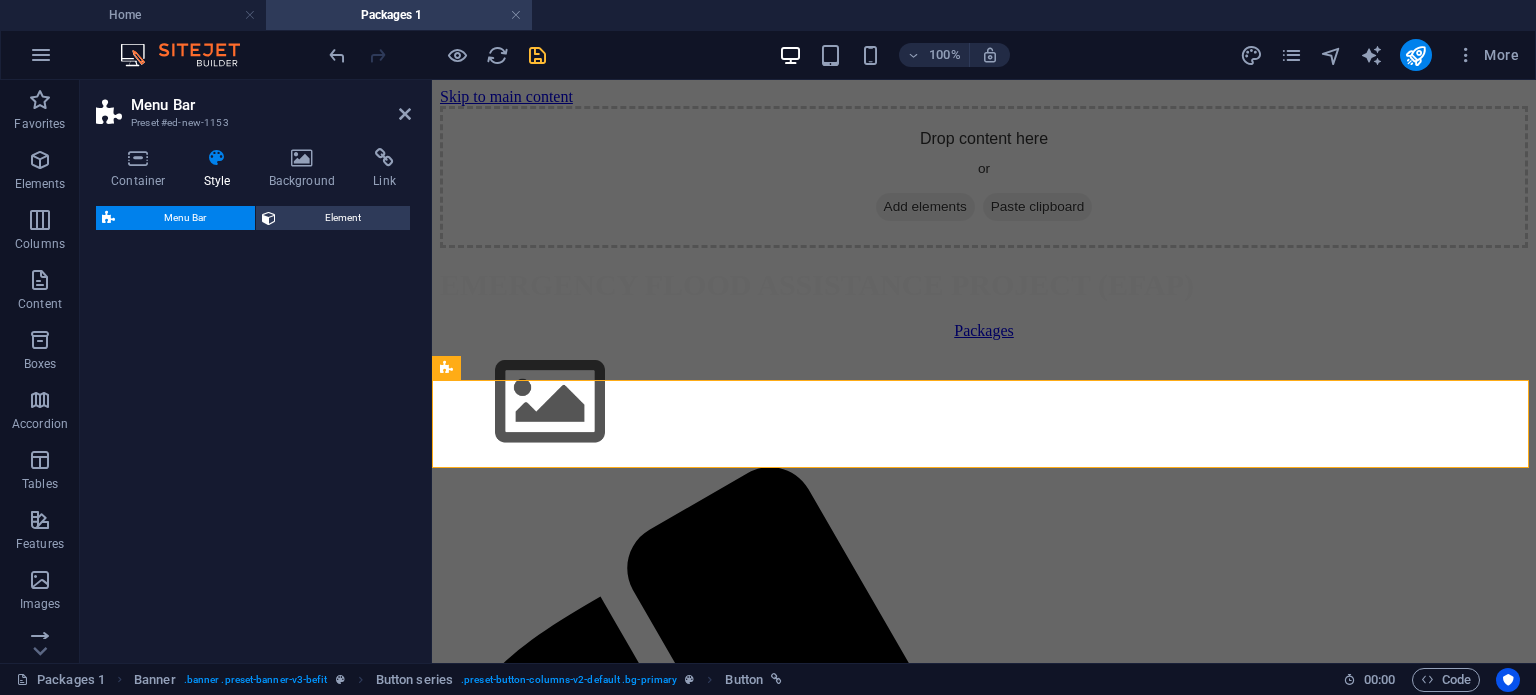 click on "Menu Bar Element" at bounding box center (253, 426) 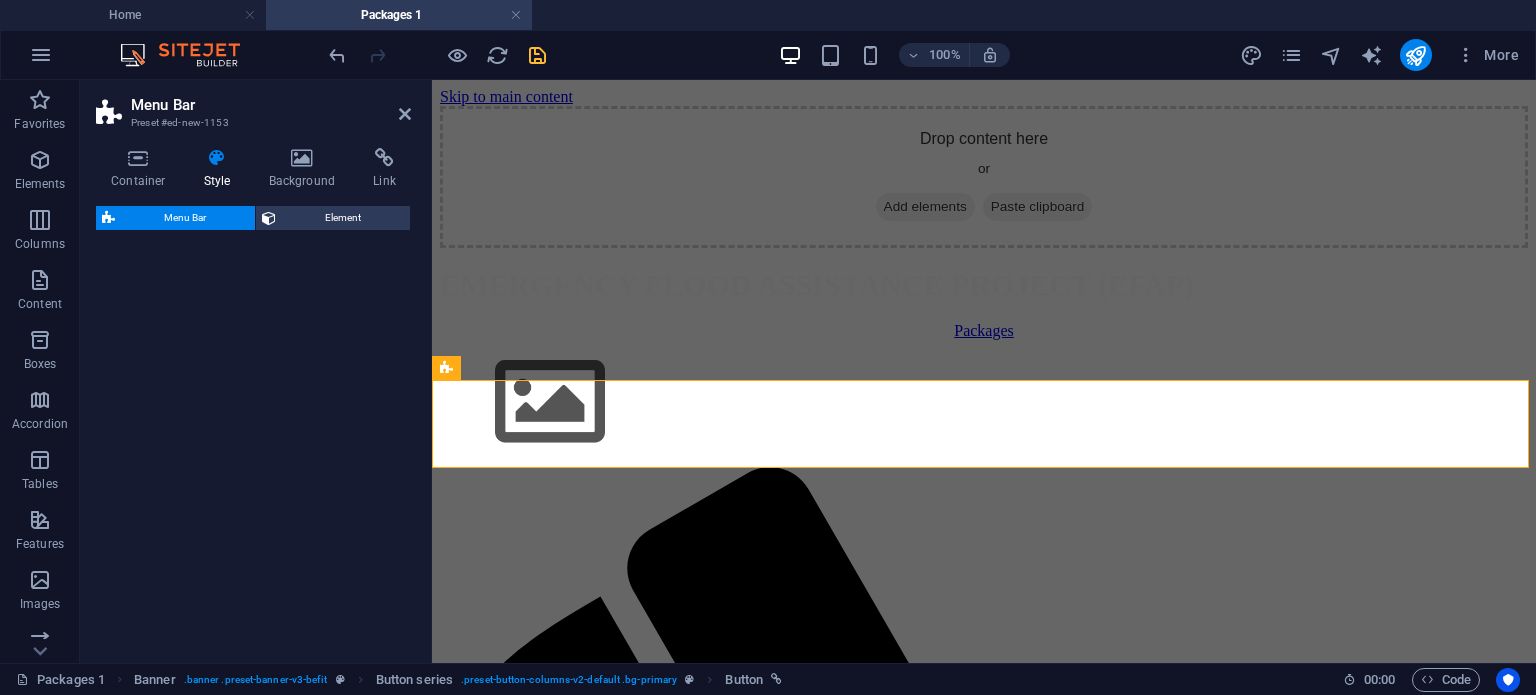 select on "rem" 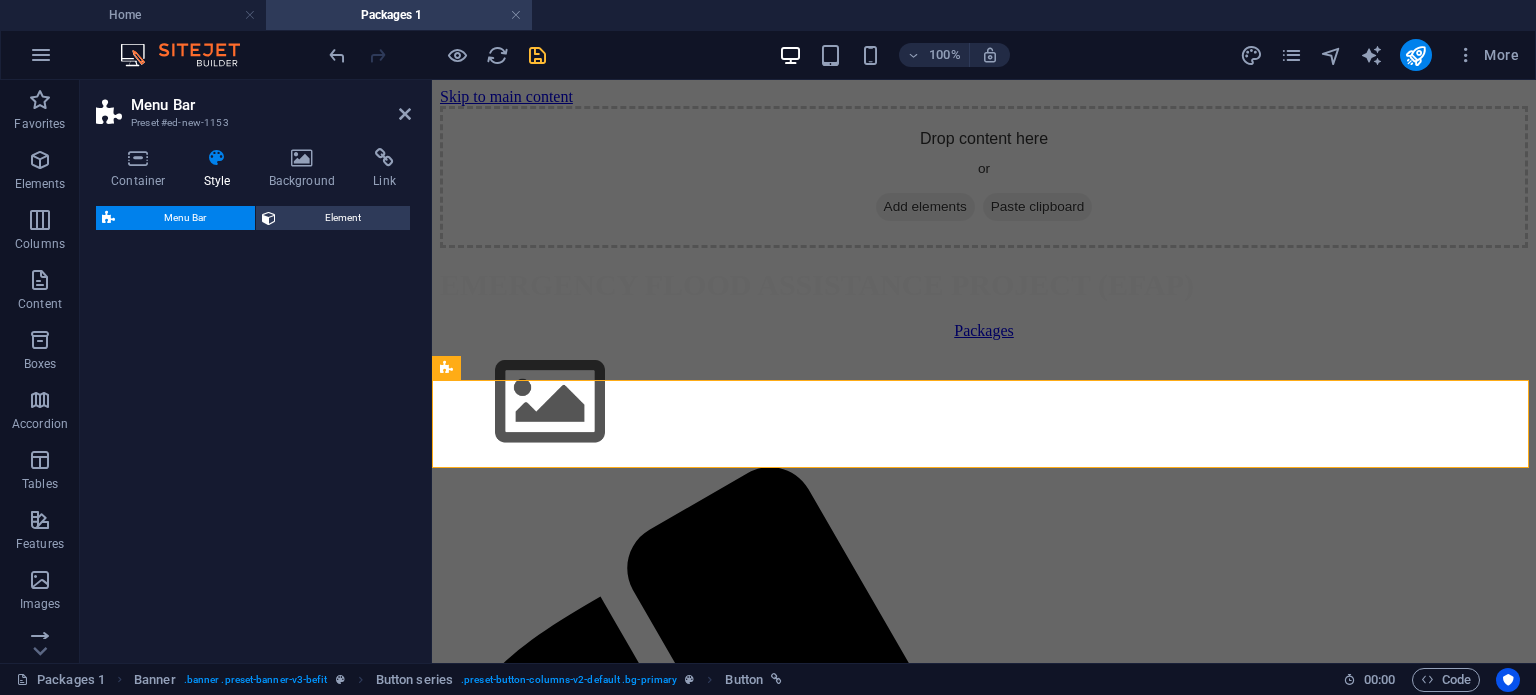 select on "preset-menu-v2-centered" 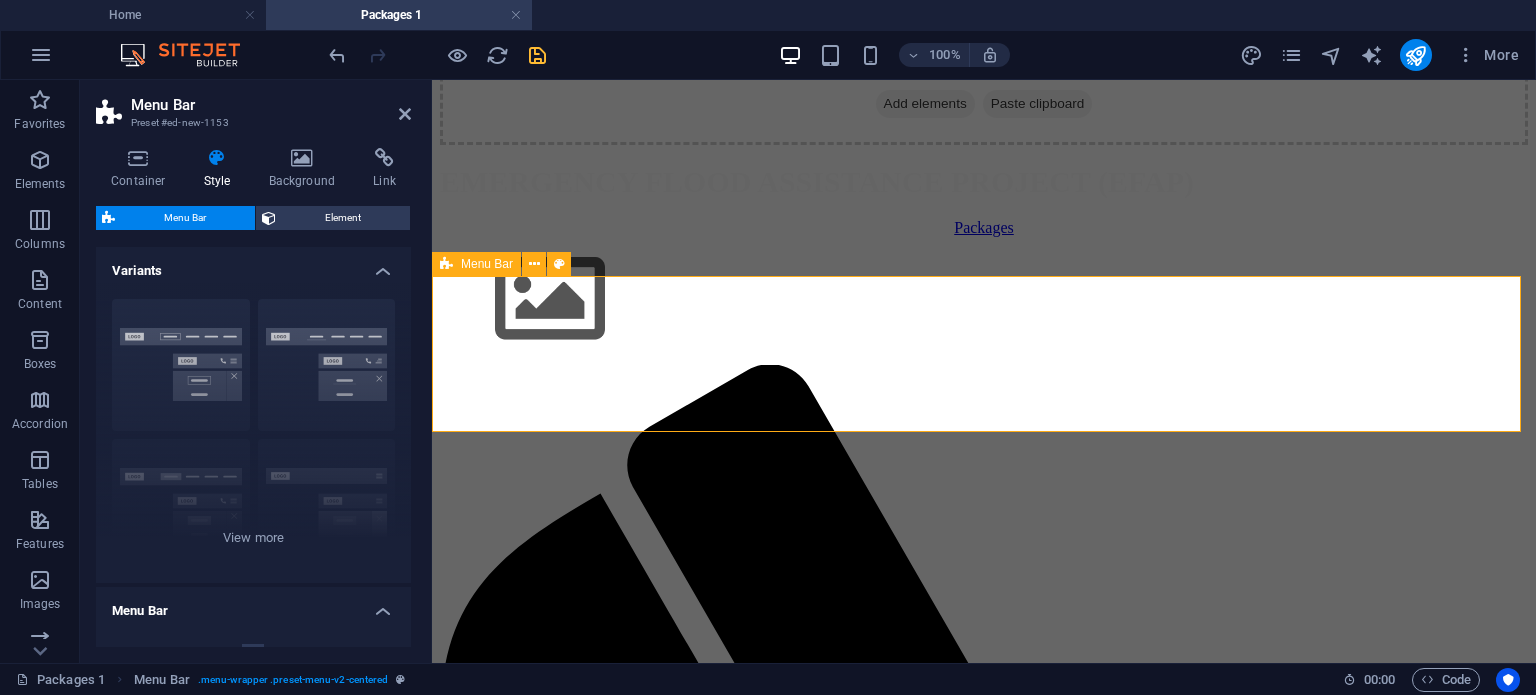 scroll, scrollTop: 104, scrollLeft: 0, axis: vertical 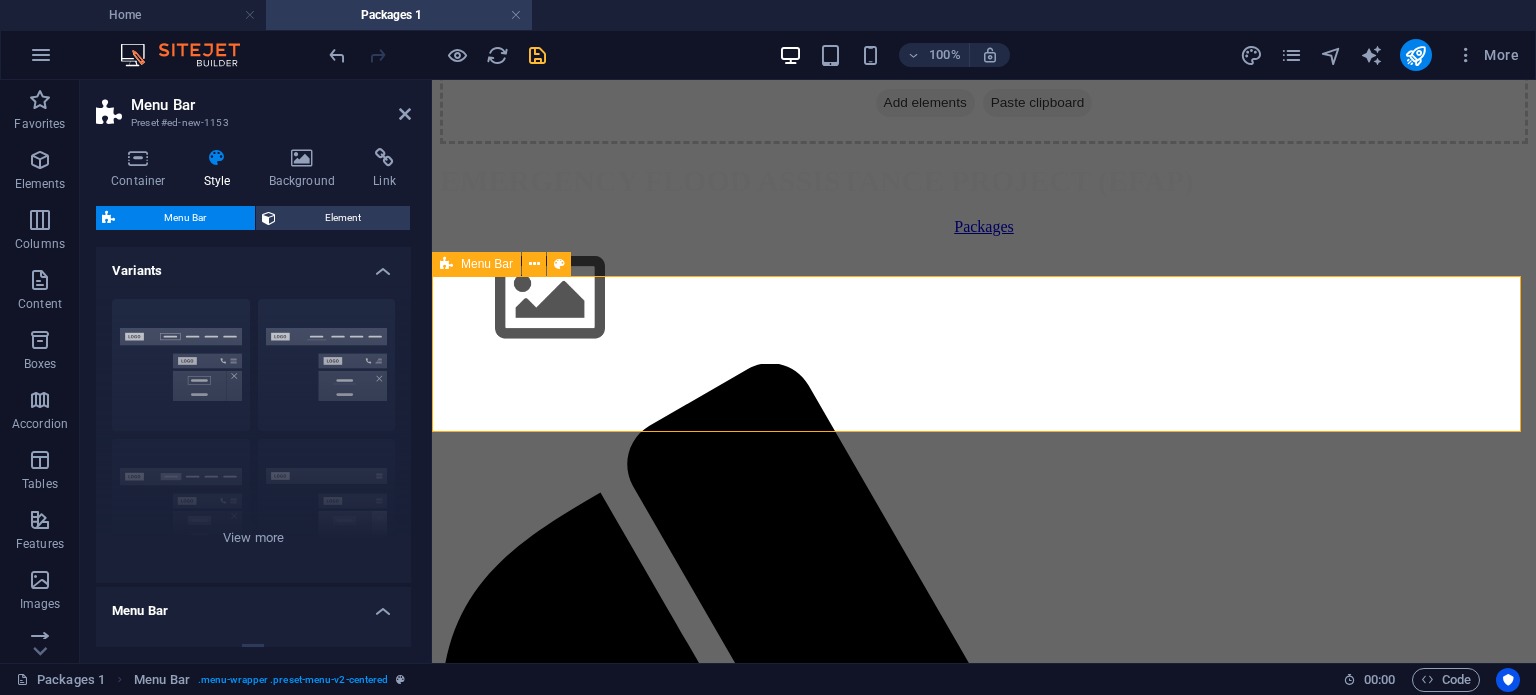 click on "Menu Home About Service Contact" at bounding box center [984, 1068] 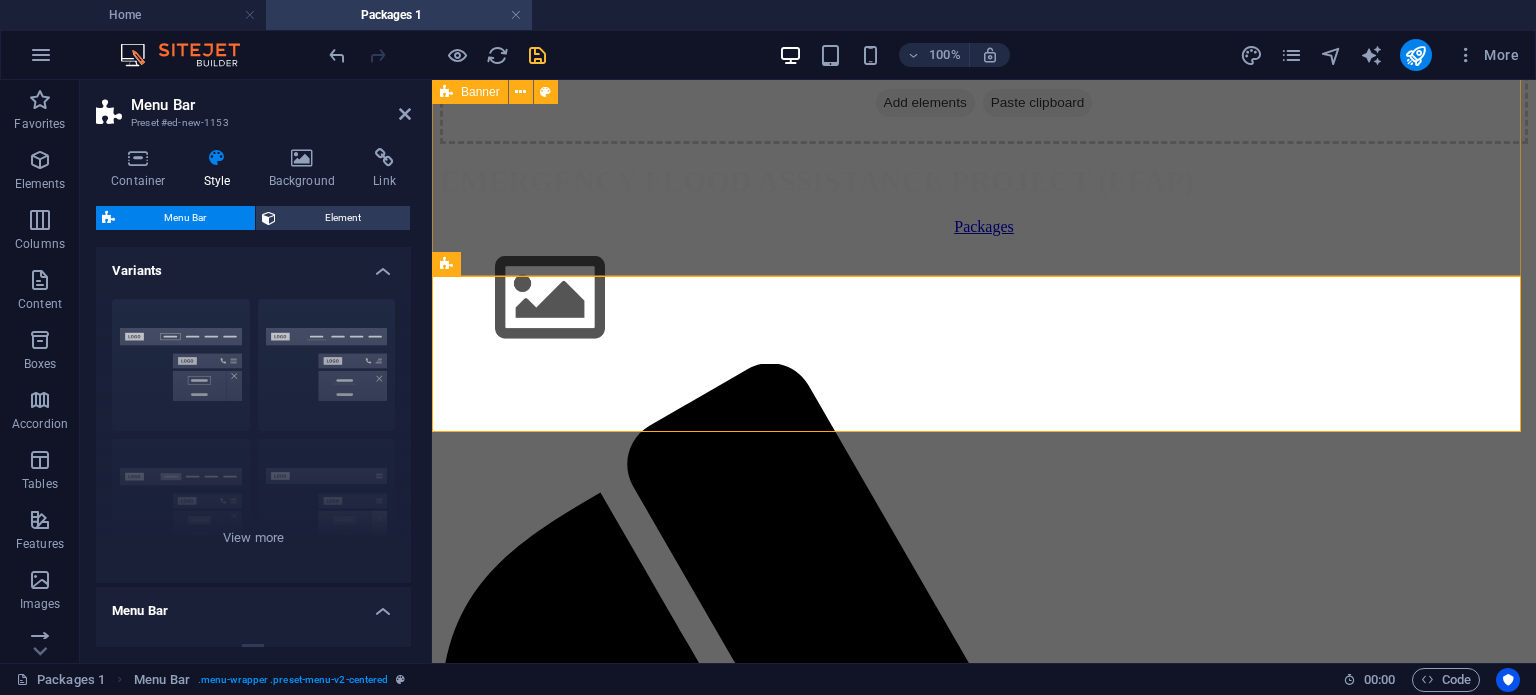 click on "Drop content here or  Add elements  Paste clipboard EMERGENCY FLOOD ASSISTANCE PROJECT (EFAP) Packages" at bounding box center [984, 119] 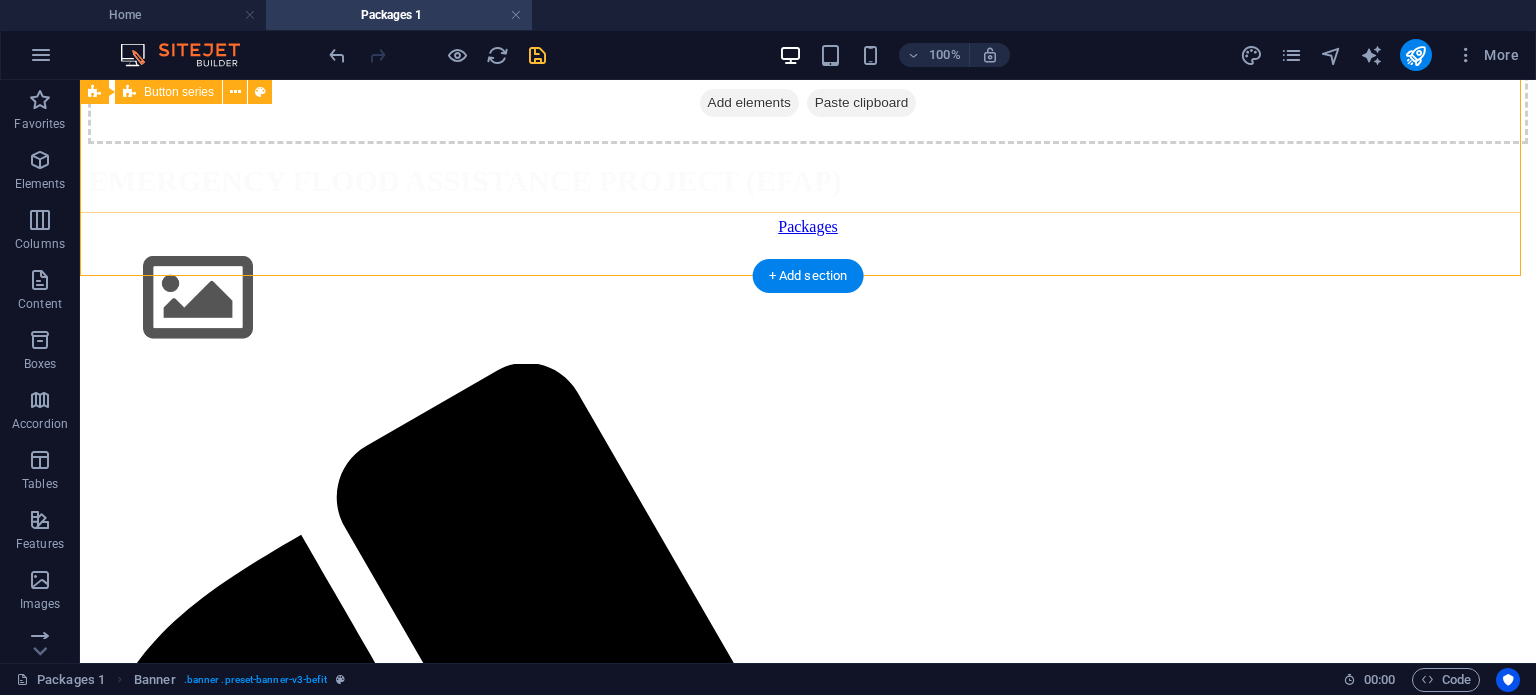drag, startPoint x: 1104, startPoint y: 271, endPoint x: 1134, endPoint y: 186, distance: 90.13878 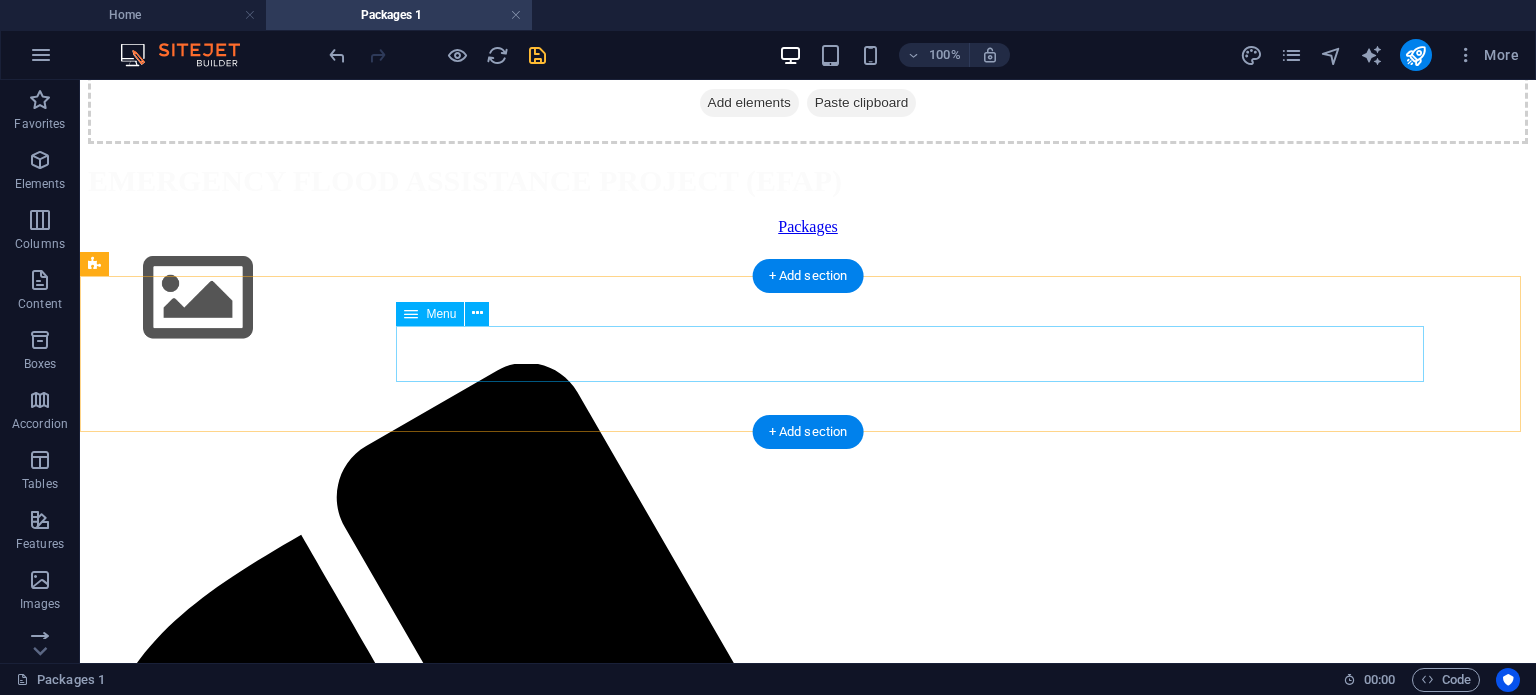 click on "Home About Service Contact" at bounding box center [808, 2331] 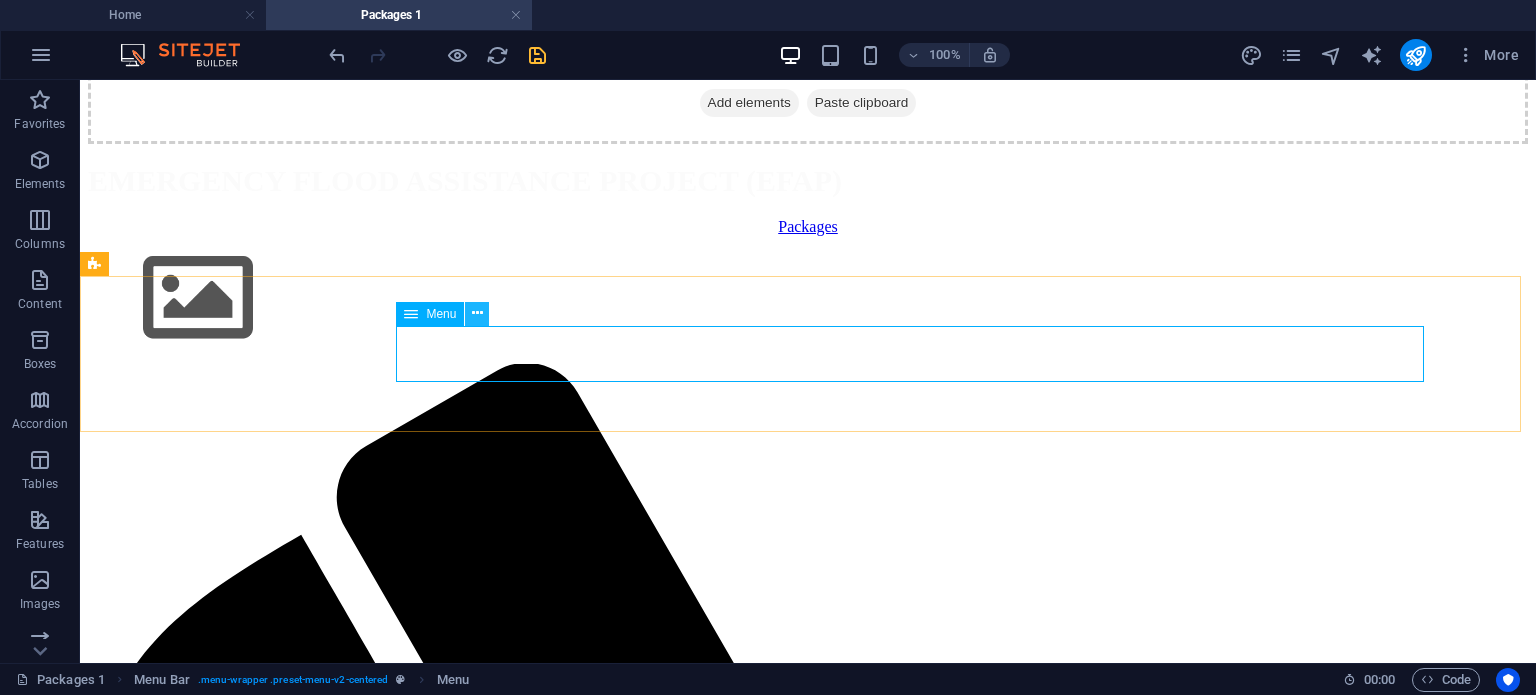 click at bounding box center [477, 313] 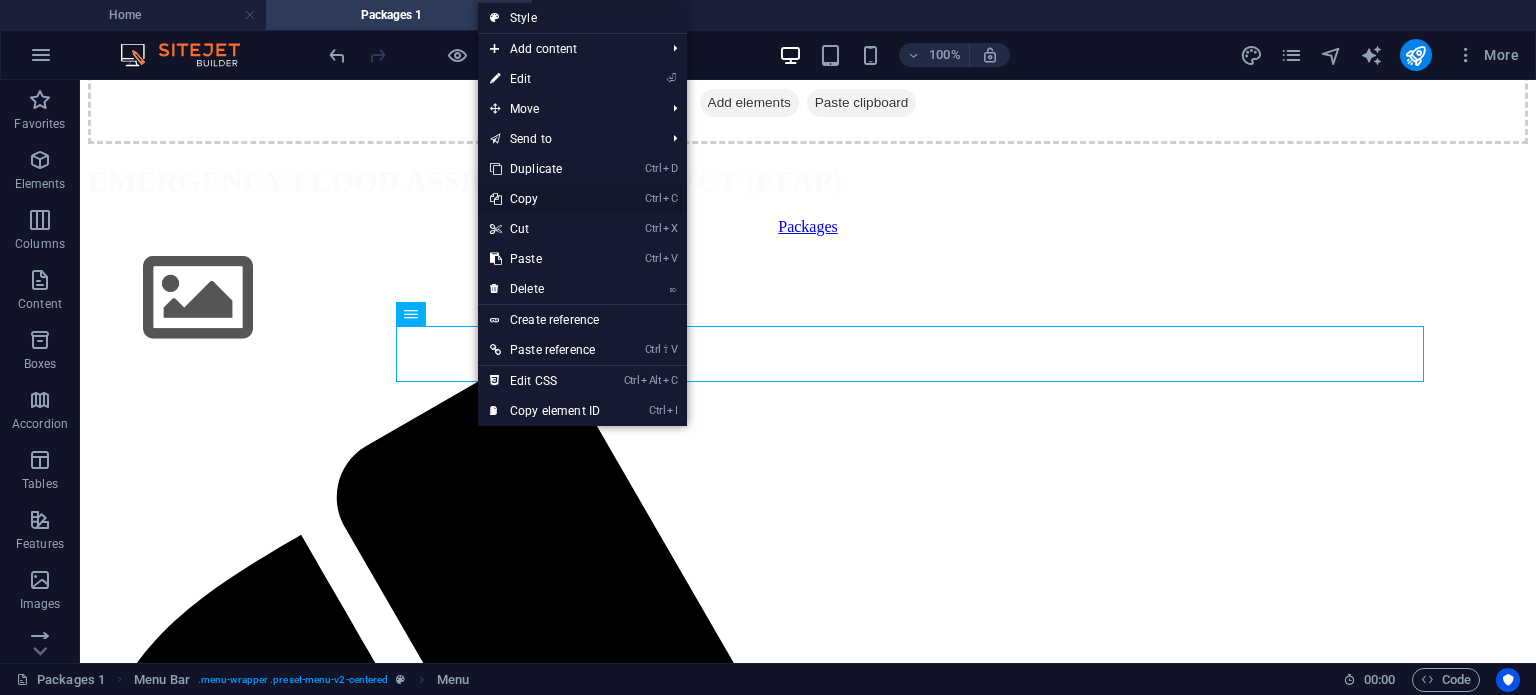 click on "Ctrl C  Copy" at bounding box center (545, 199) 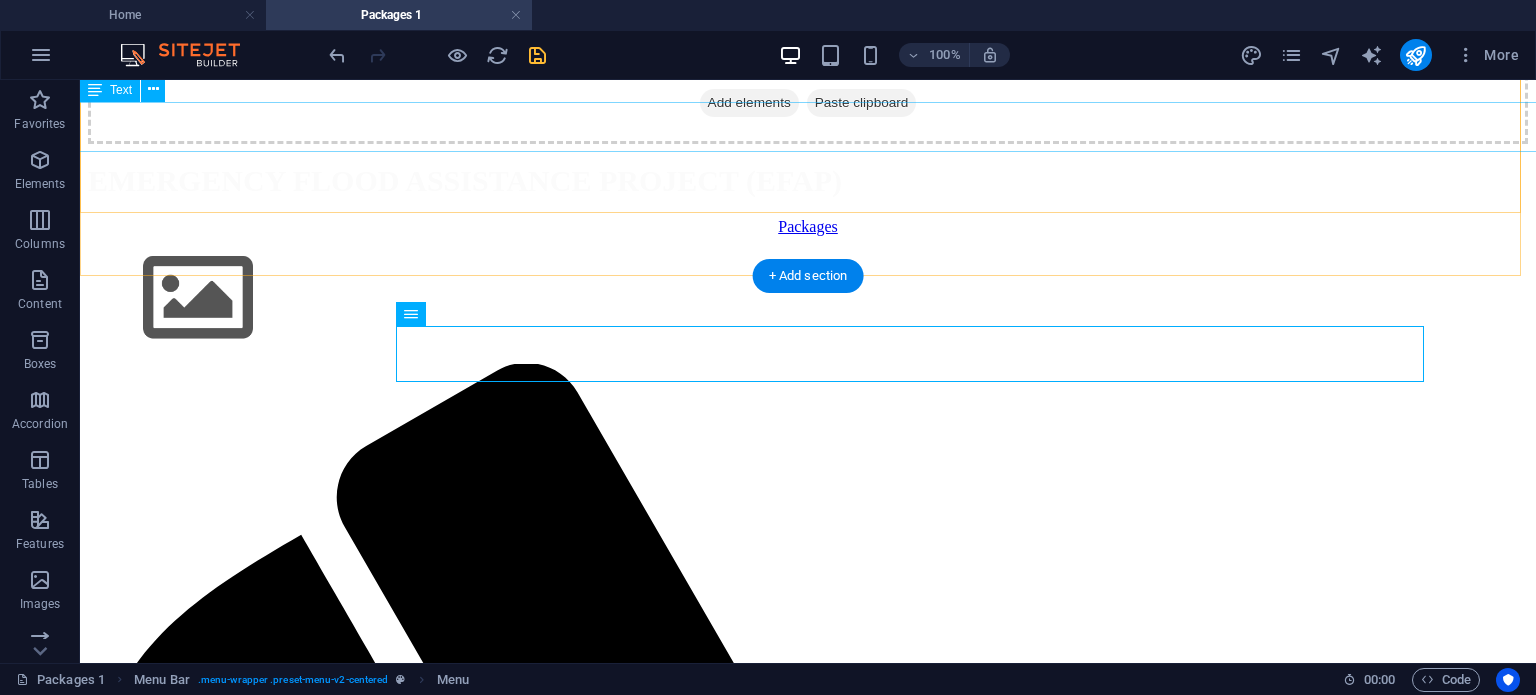 click on "EMERGENCY FLOOD ASSISTANCE PROJECT (EFAP)" at bounding box center [808, 181] 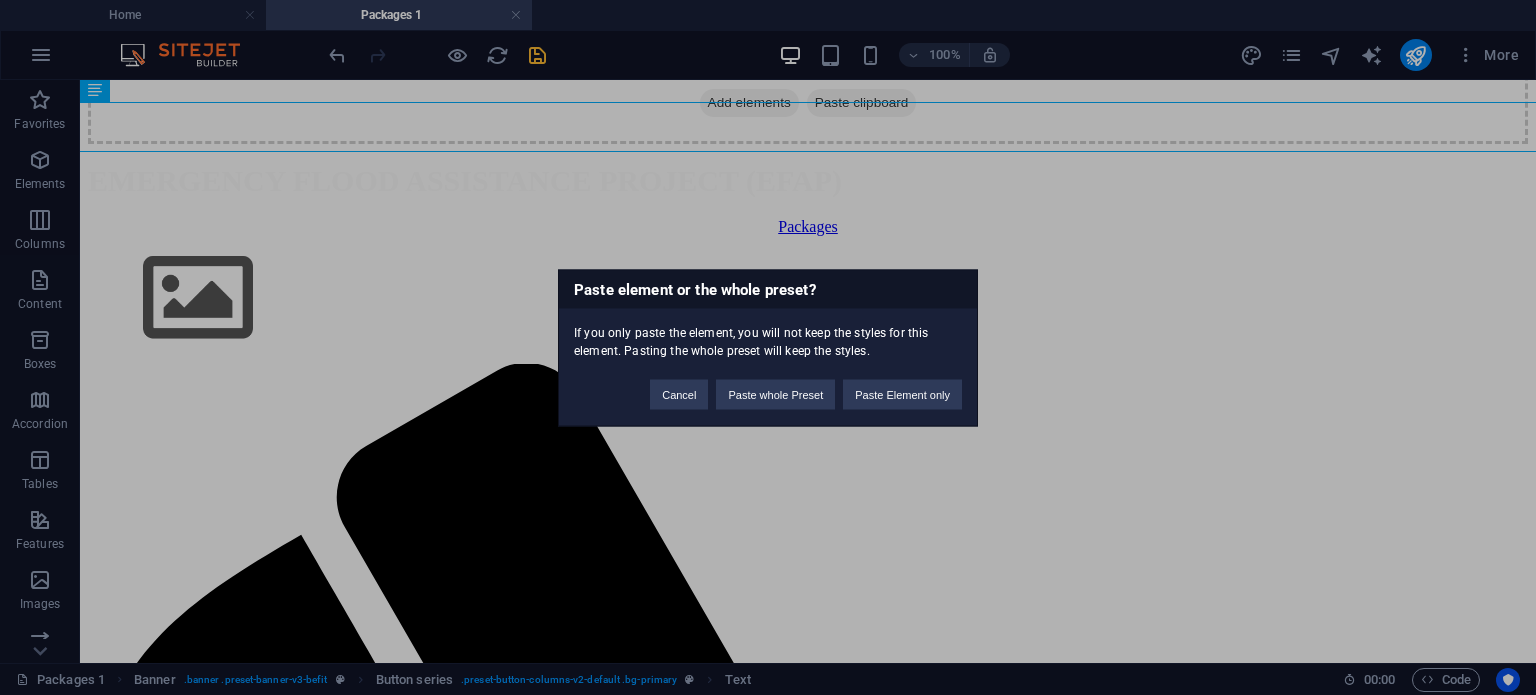 type 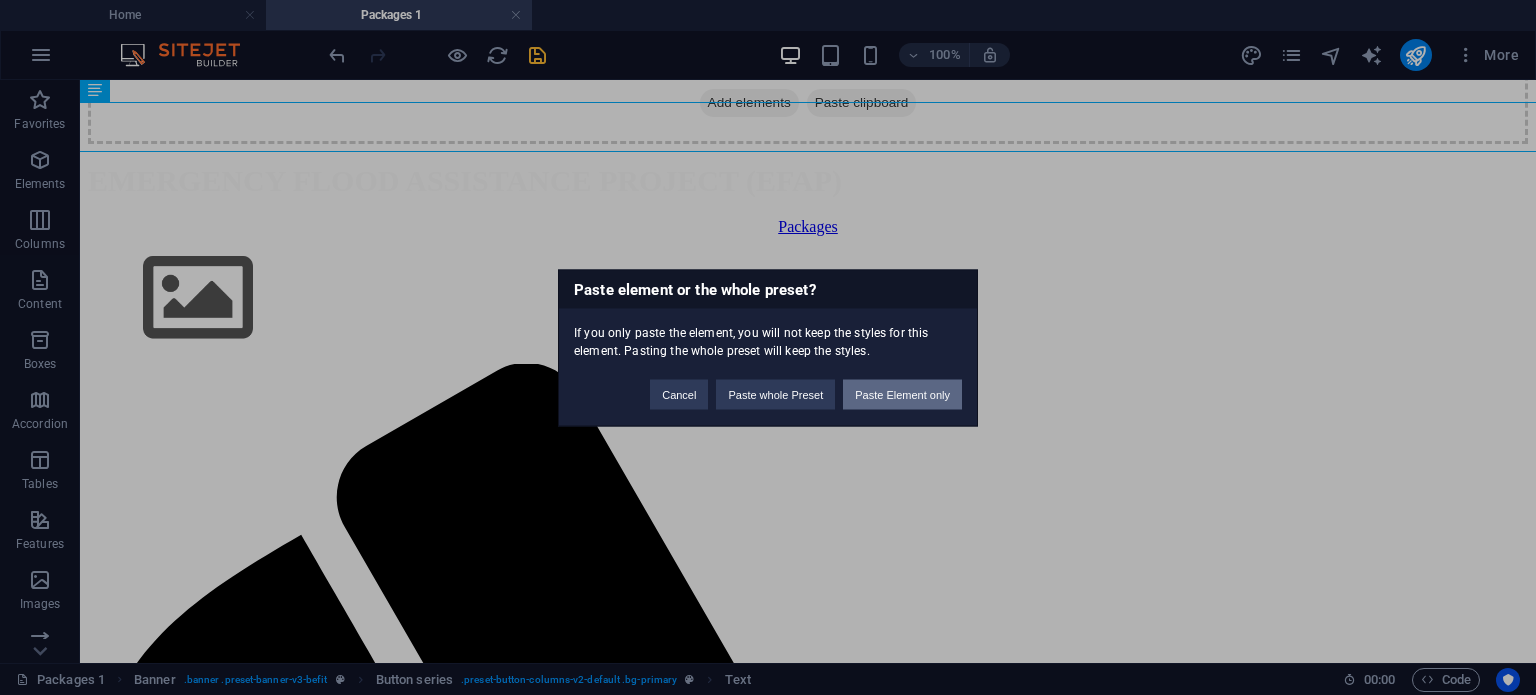 click on "Paste Element only" at bounding box center (902, 394) 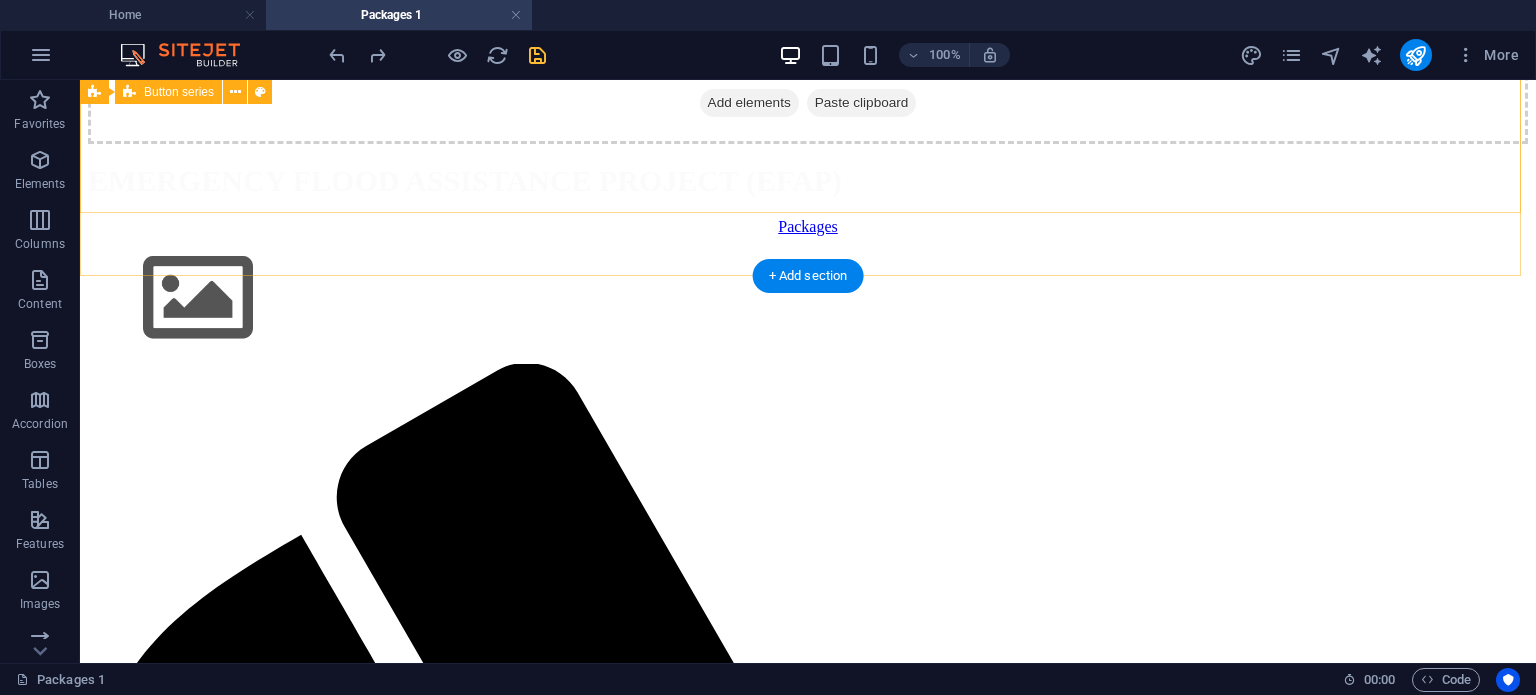 click on "Drop content here or  Add elements  Paste clipboard EMERGENCY FLOOD ASSISTANCE PROJECT (EFAP) Packages" at bounding box center (808, 119) 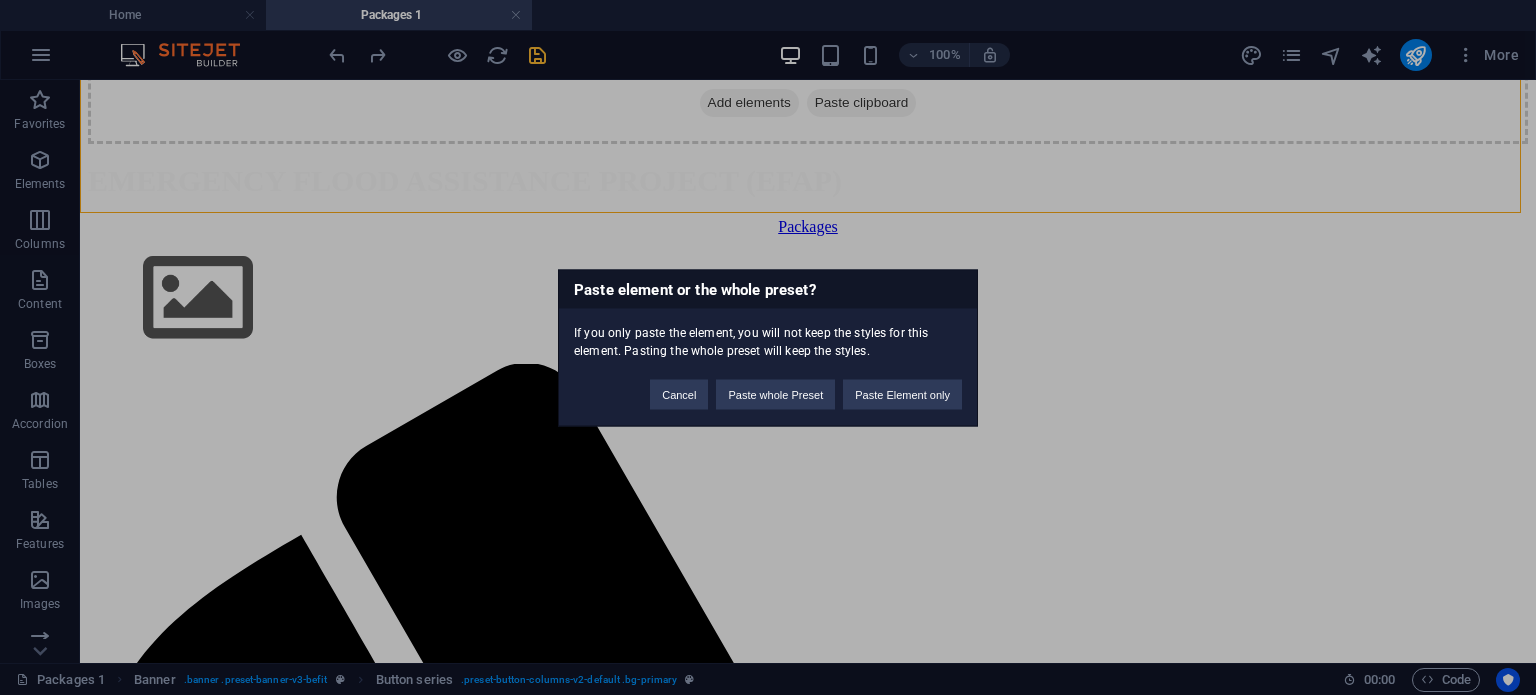 type 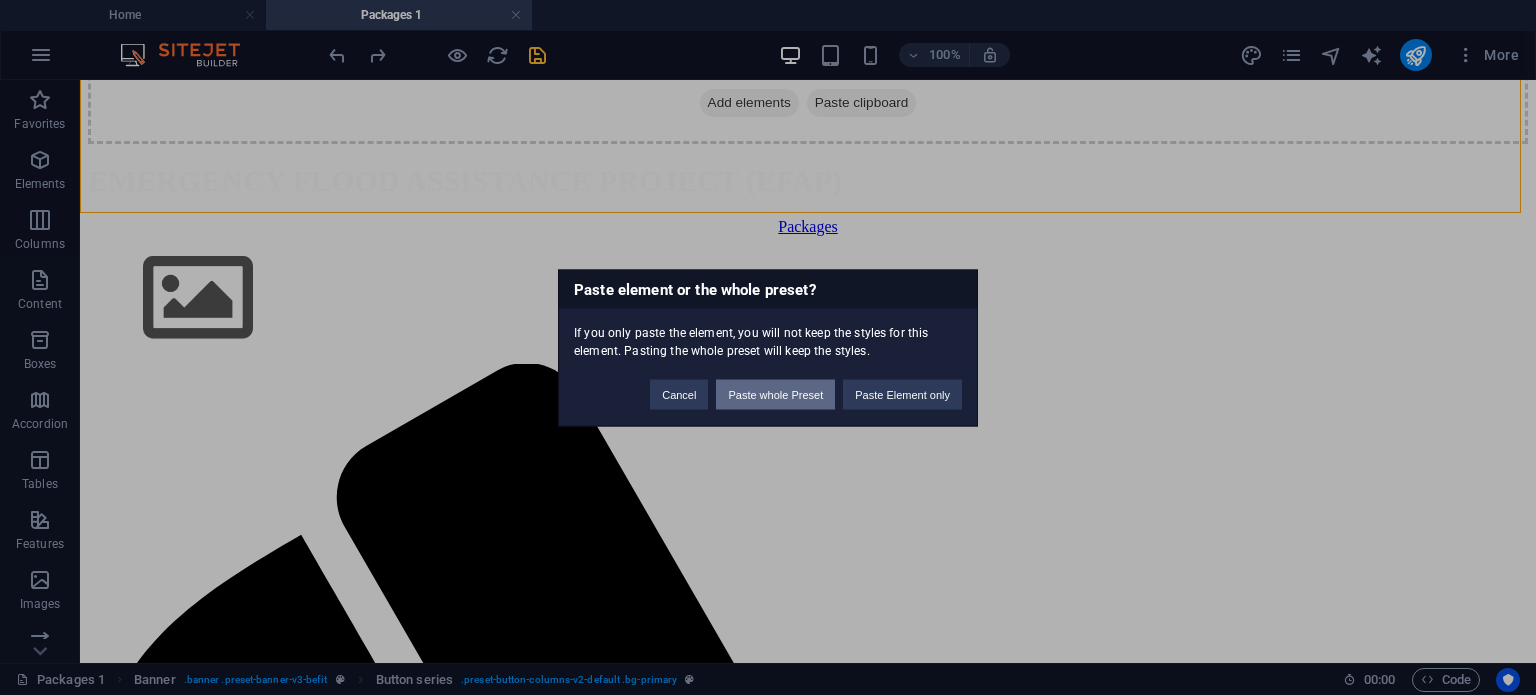 click on "Paste whole Preset" at bounding box center (775, 394) 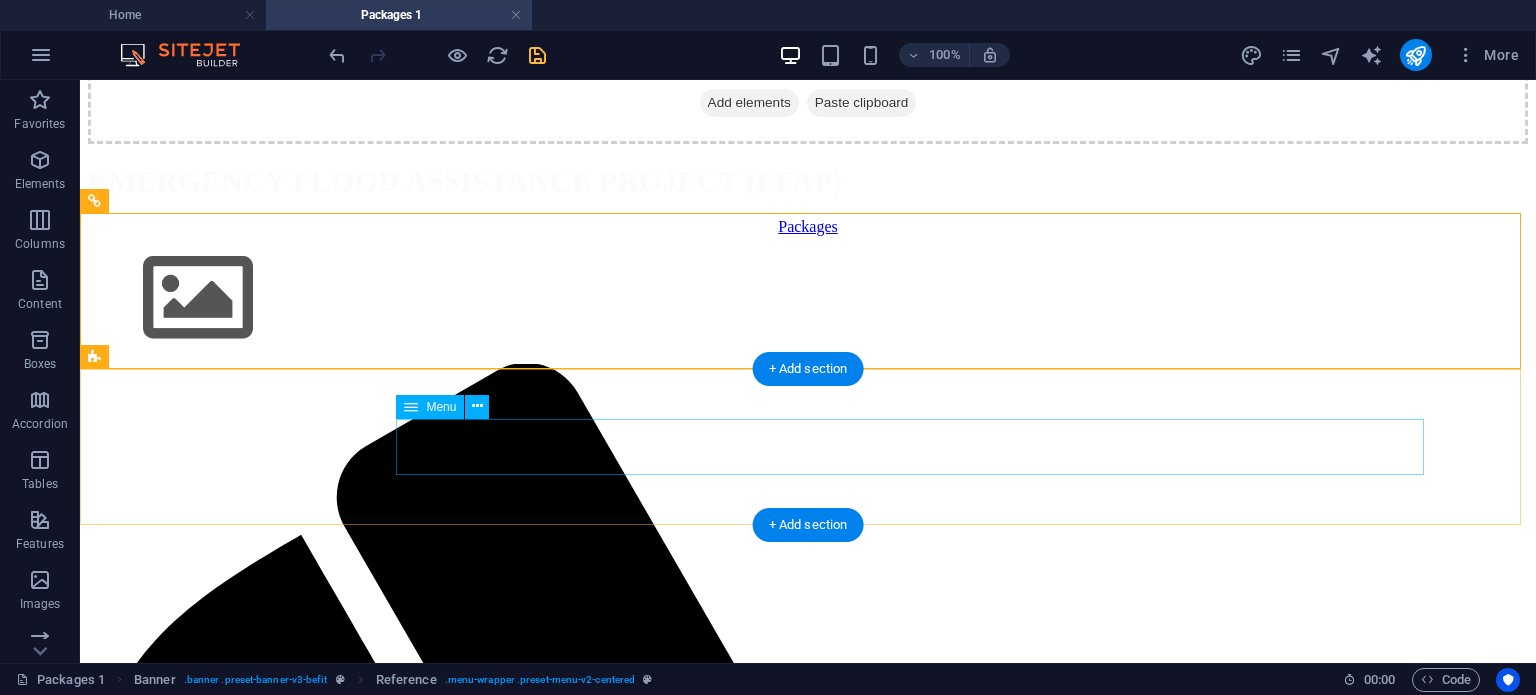 click on "Home About Service Contact" at bounding box center (808, 4479) 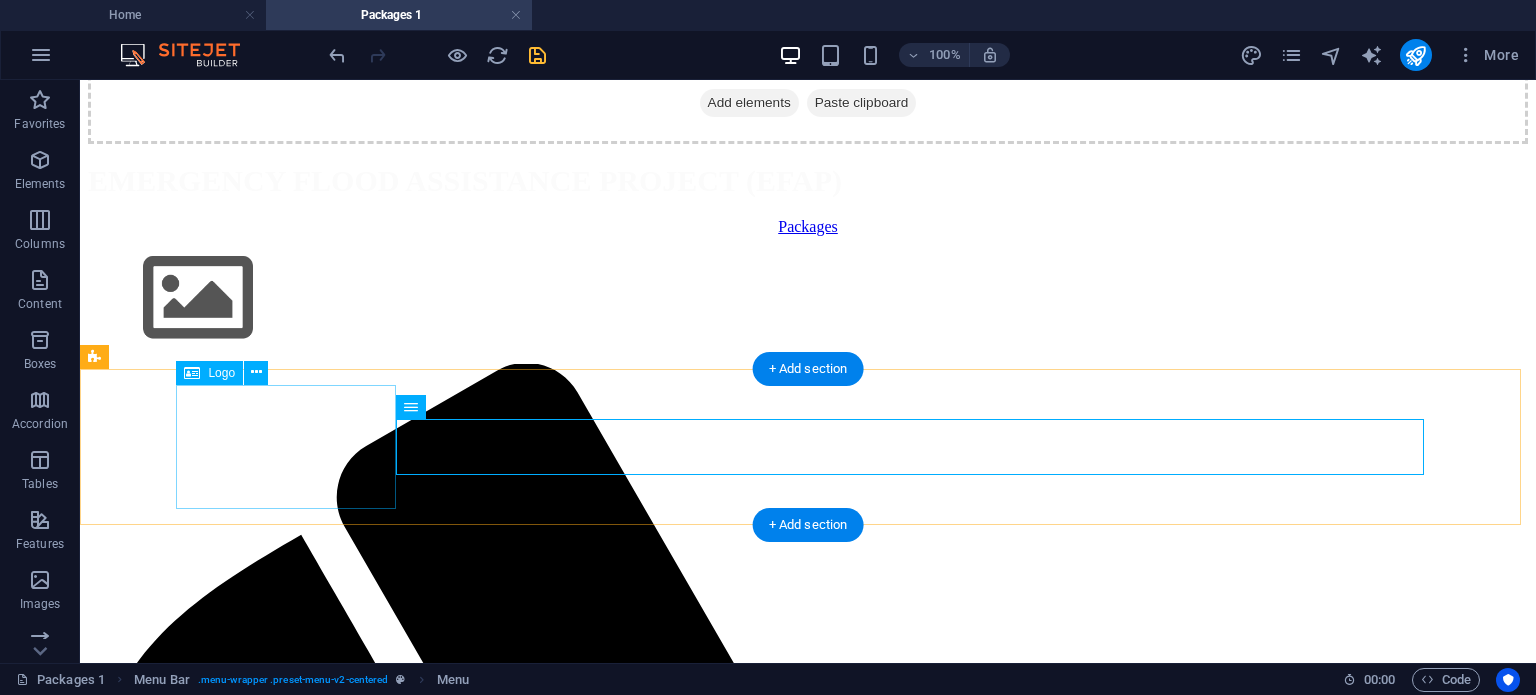click at bounding box center [808, 2447] 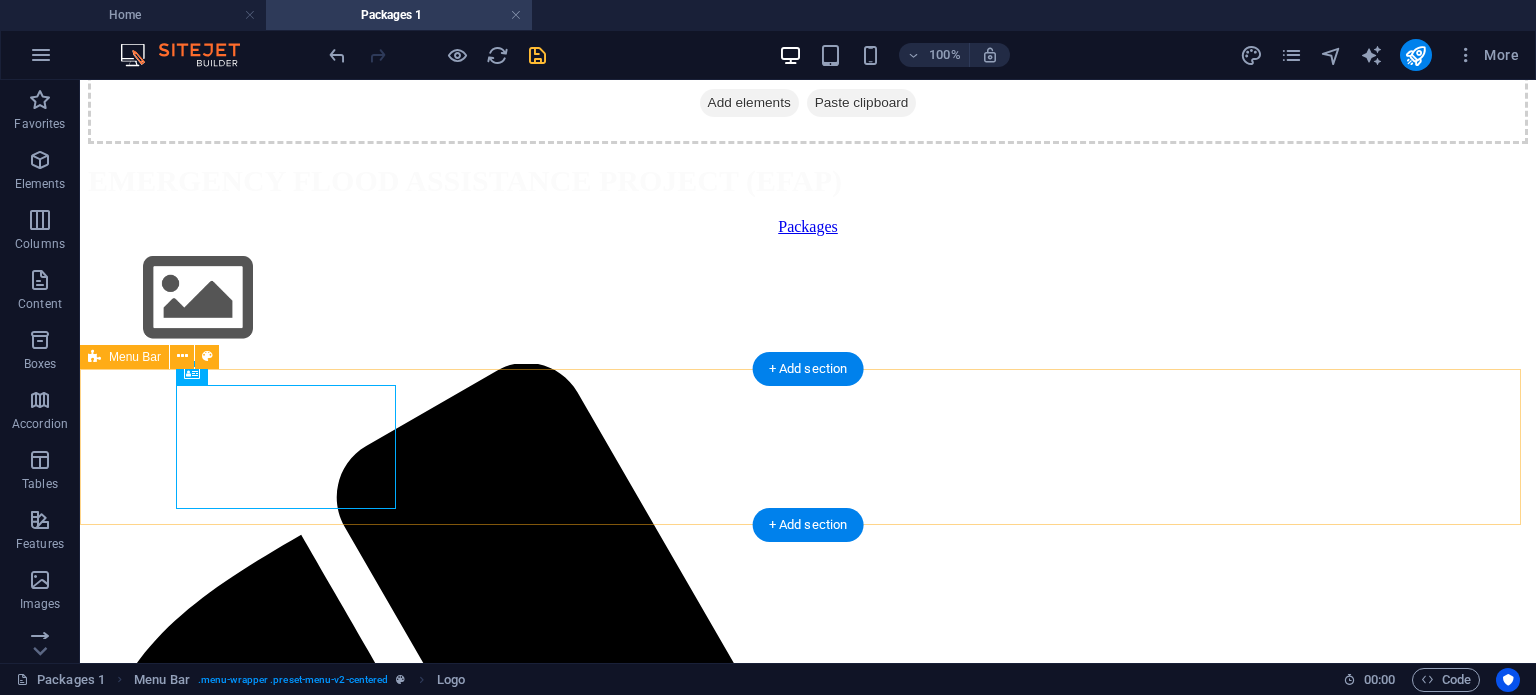 click on "Menu Home About Service Contact" at bounding box center [808, 3448] 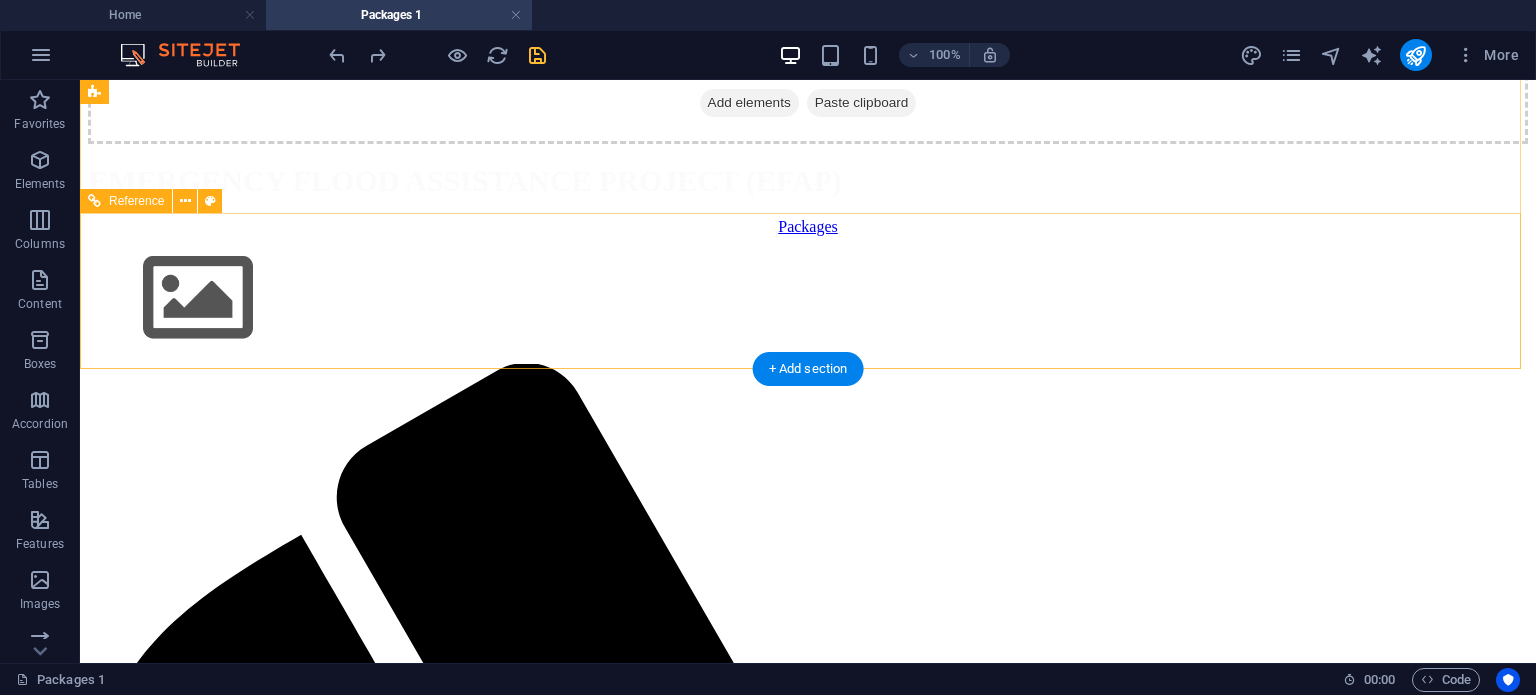 click on "Menu Home About Service Contact" at bounding box center [808, 1301] 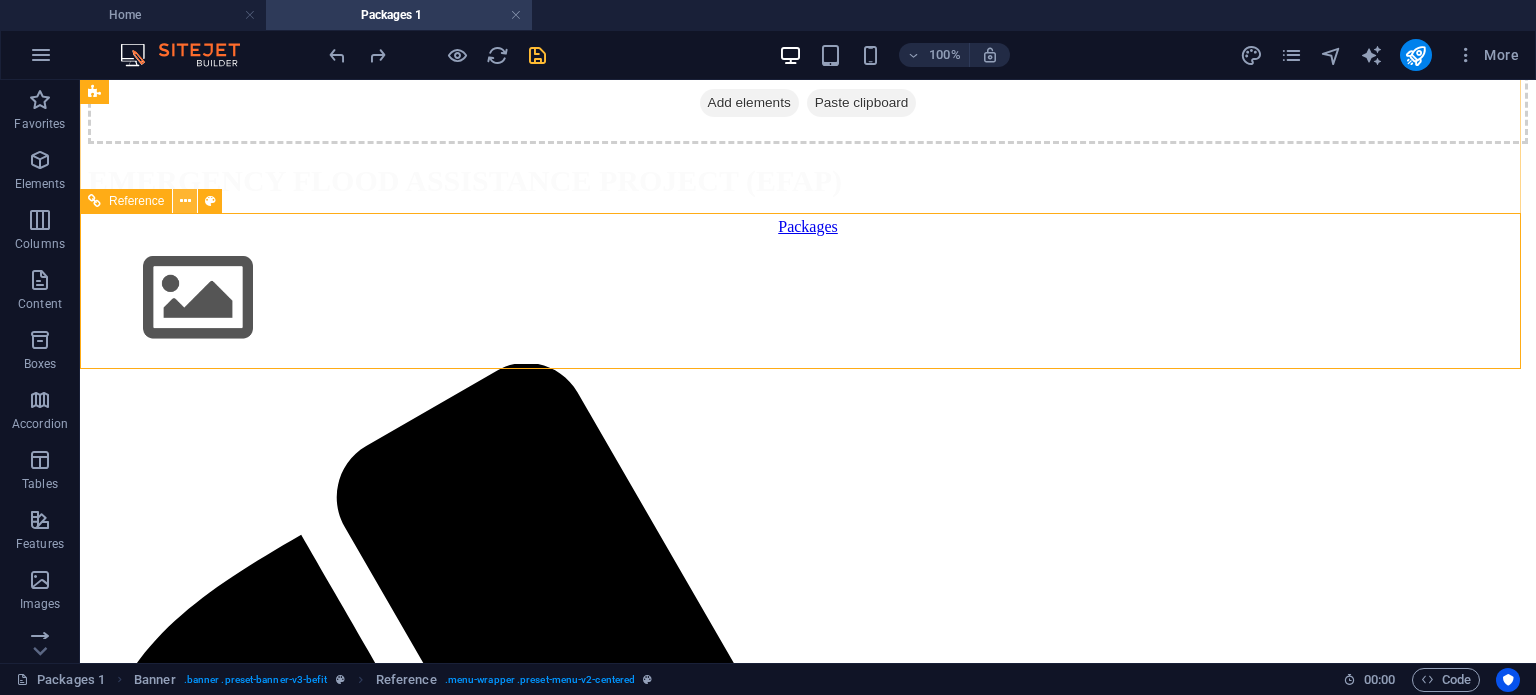 click at bounding box center [185, 201] 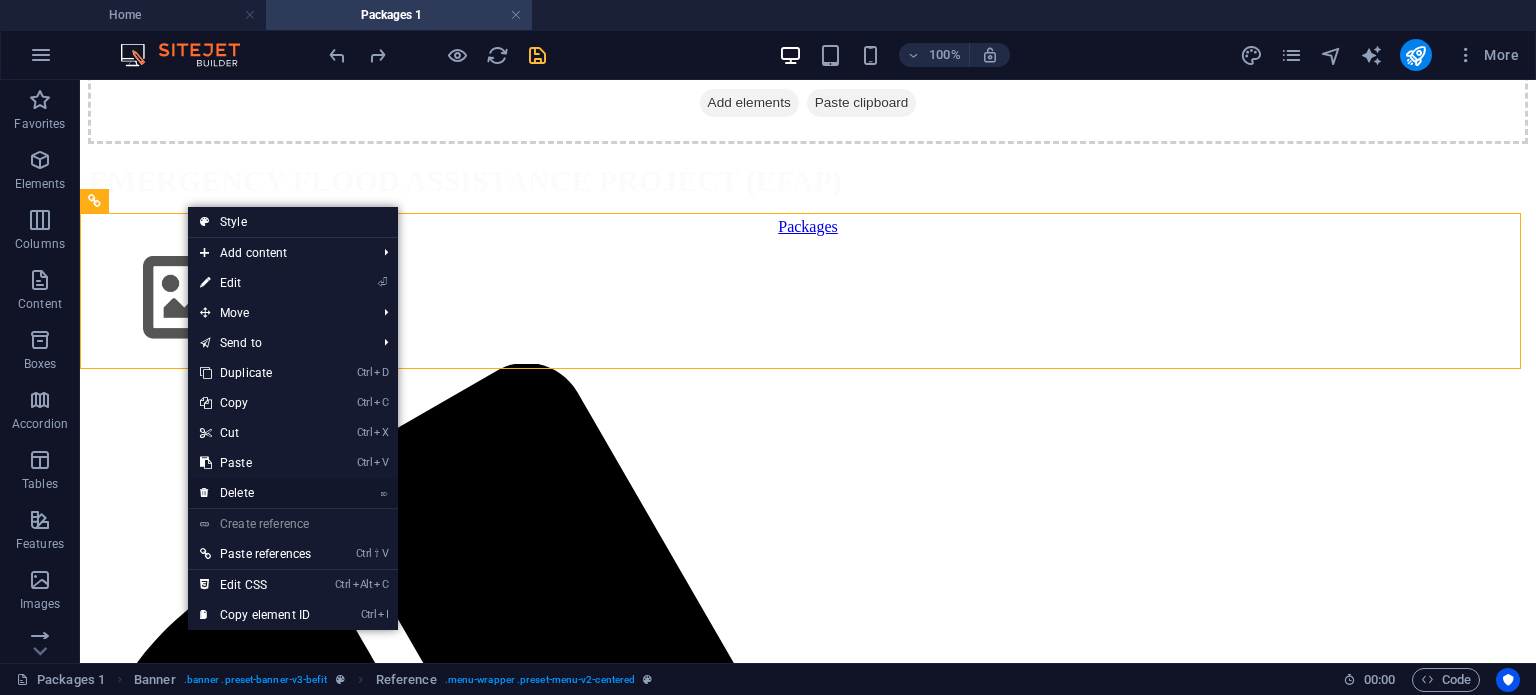 click on "⌦  Delete" at bounding box center (255, 493) 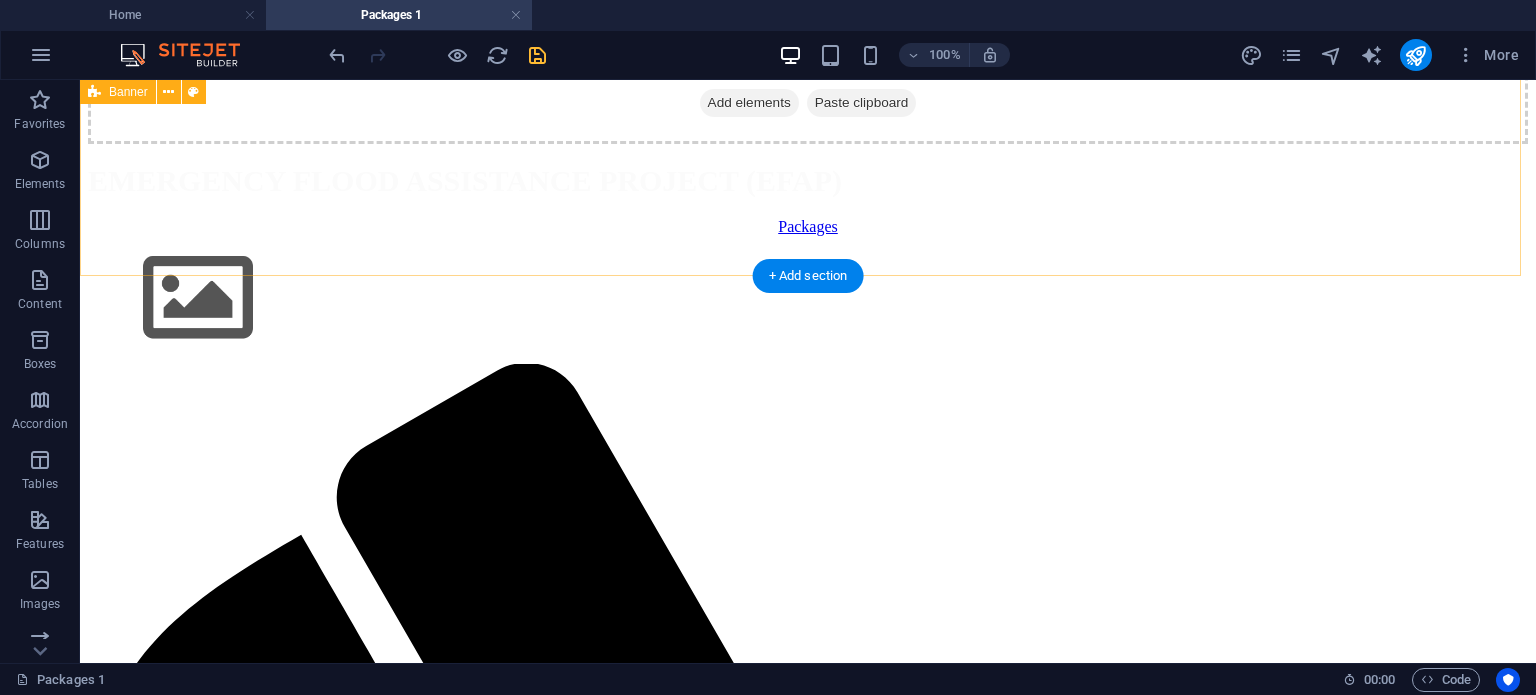 click on "Drop content here or  Add elements  Paste clipboard EMERGENCY FLOOD ASSISTANCE PROJECT (EFAP) Packages" at bounding box center [808, 119] 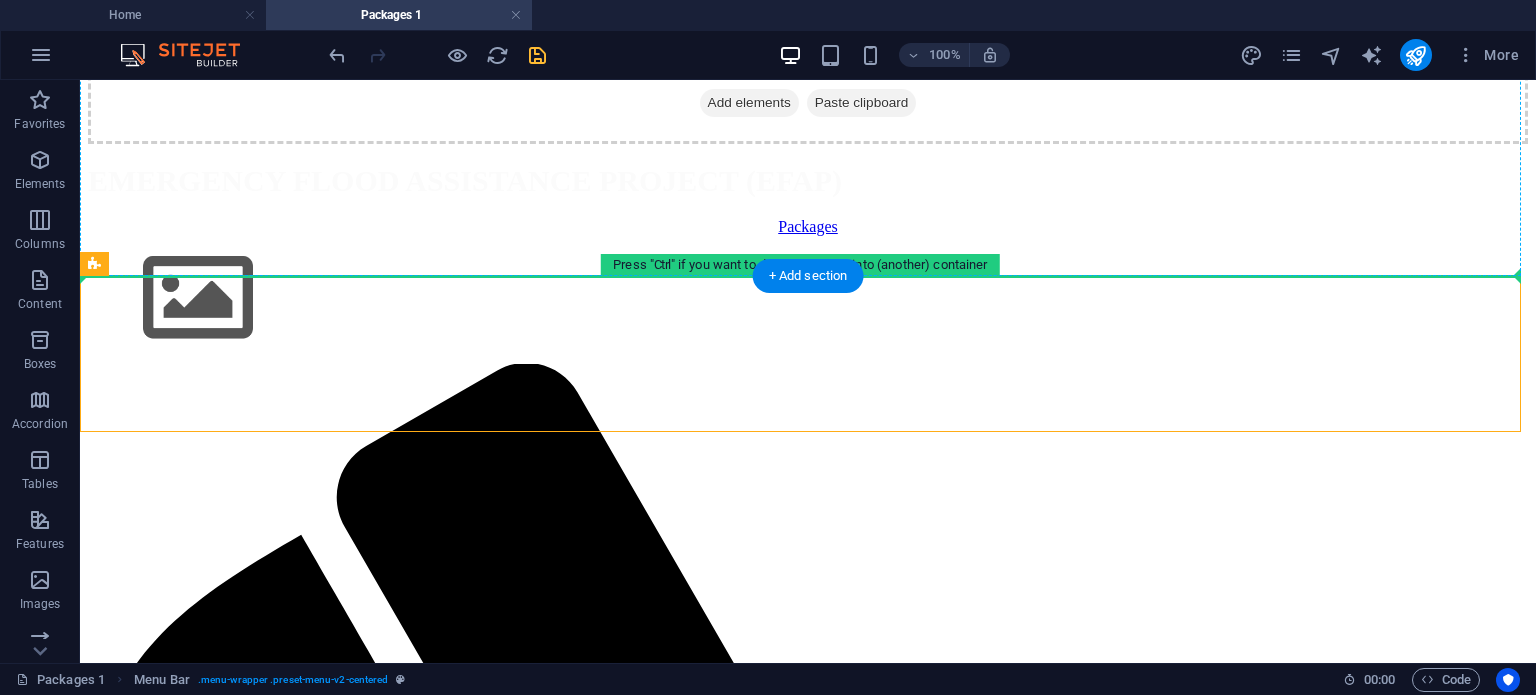drag, startPoint x: 610, startPoint y: 287, endPoint x: 616, endPoint y: 211, distance: 76.23647 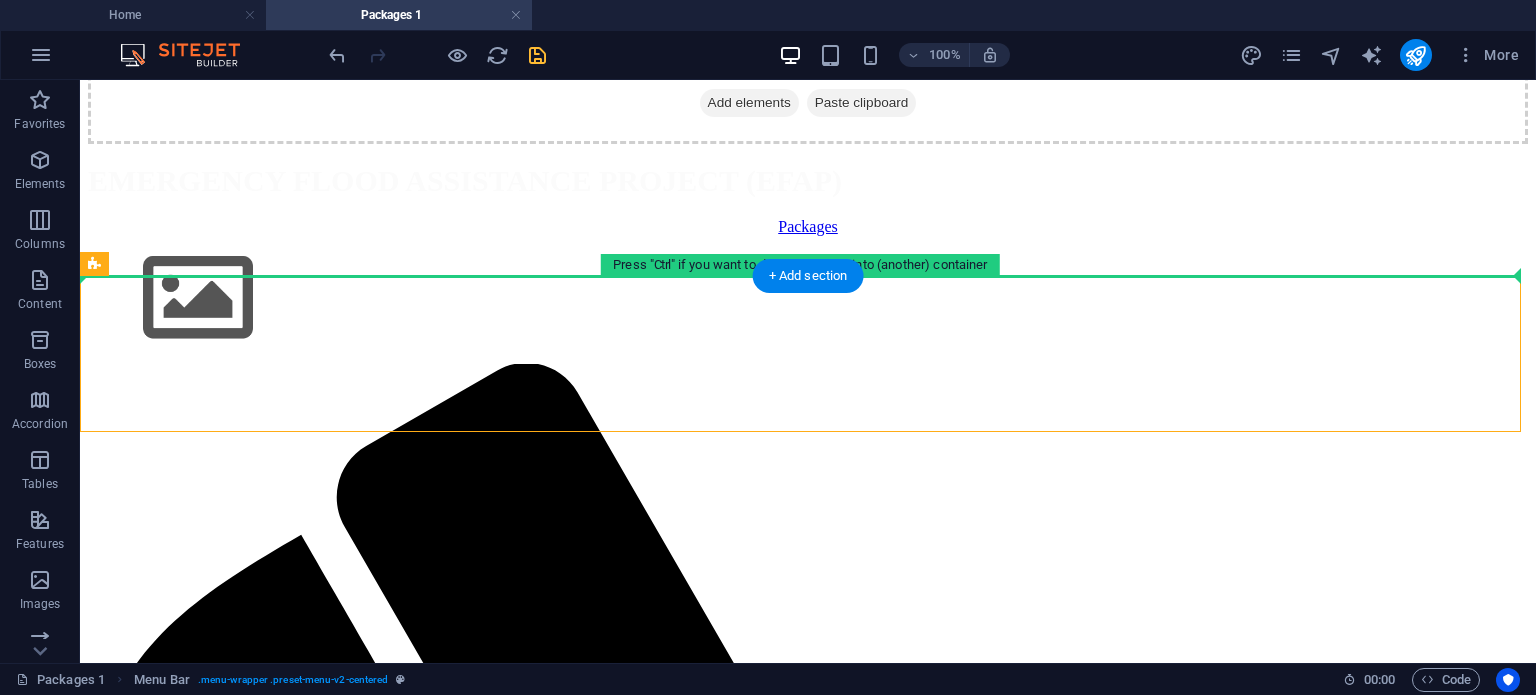 drag, startPoint x: 572, startPoint y: 300, endPoint x: 591, endPoint y: 215, distance: 87.09765 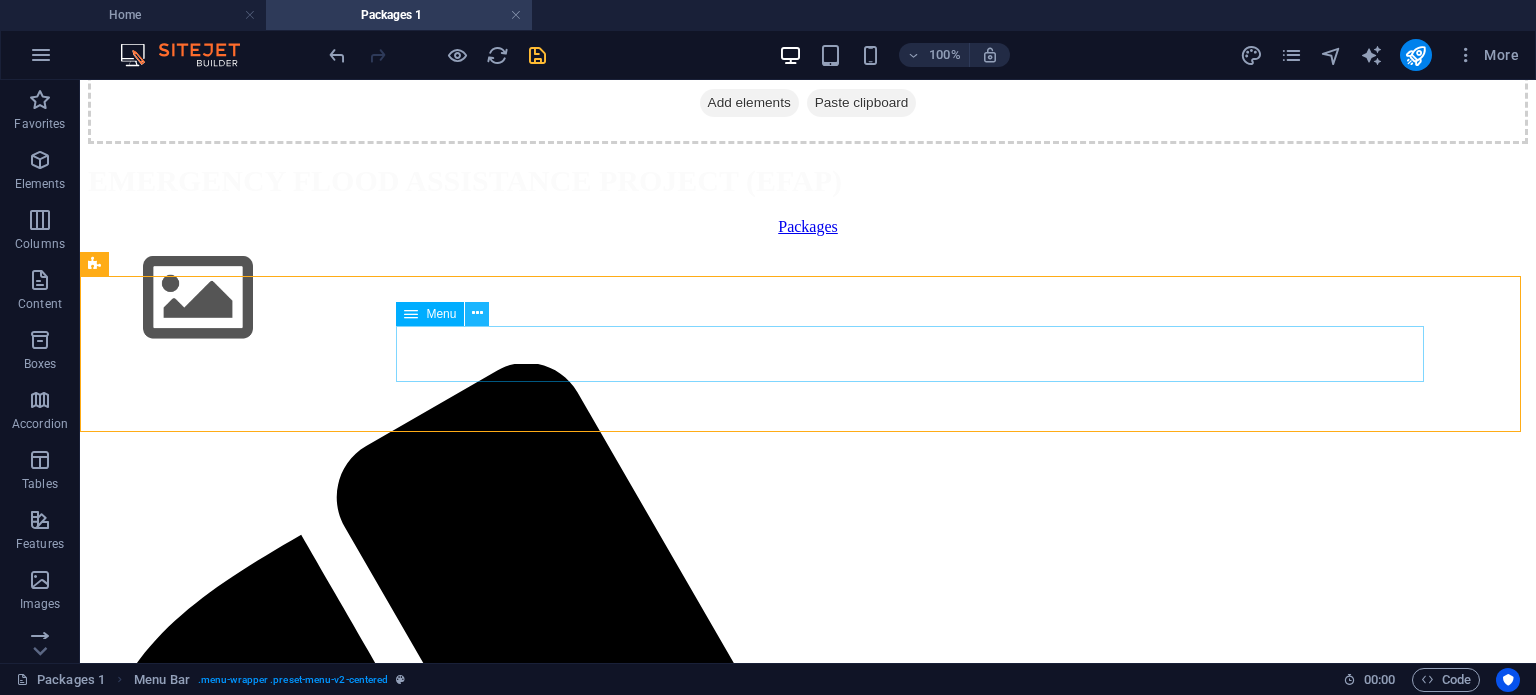 click at bounding box center [477, 313] 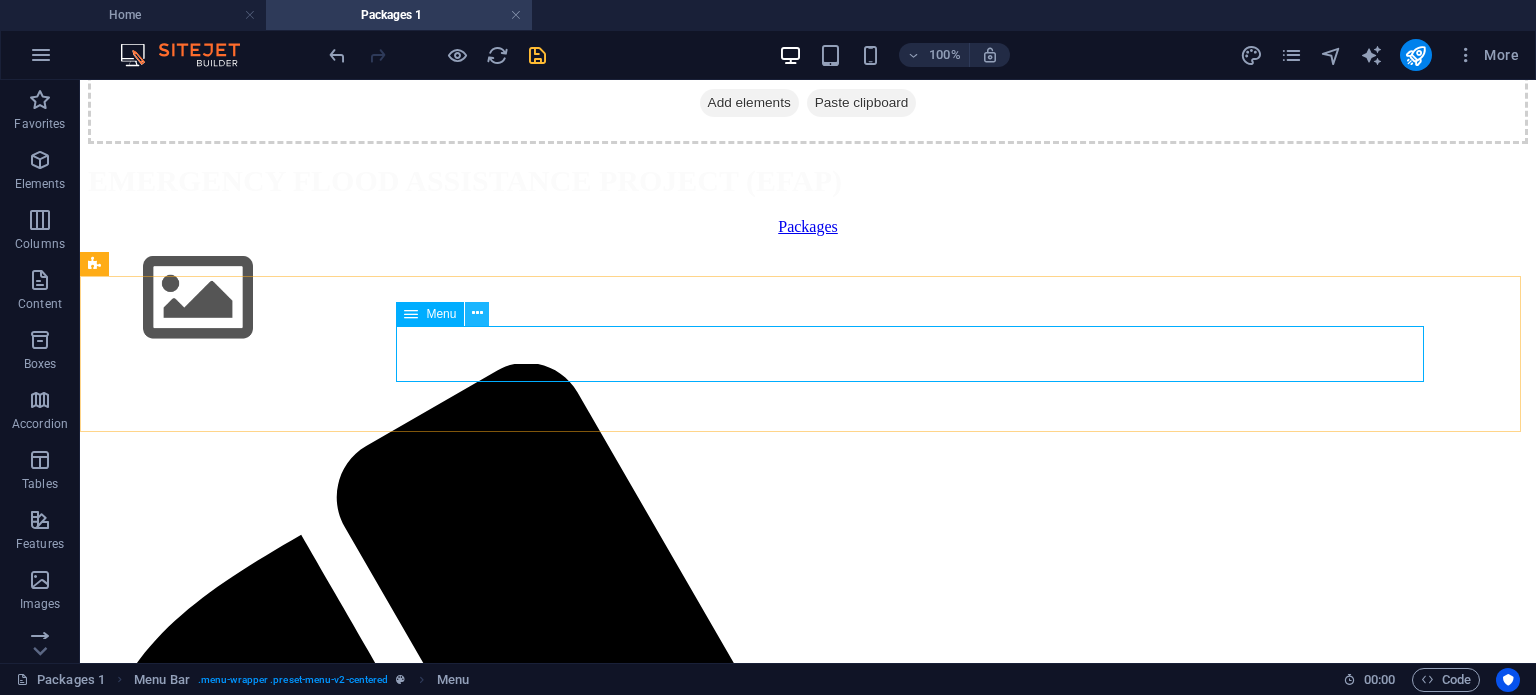 click at bounding box center [477, 314] 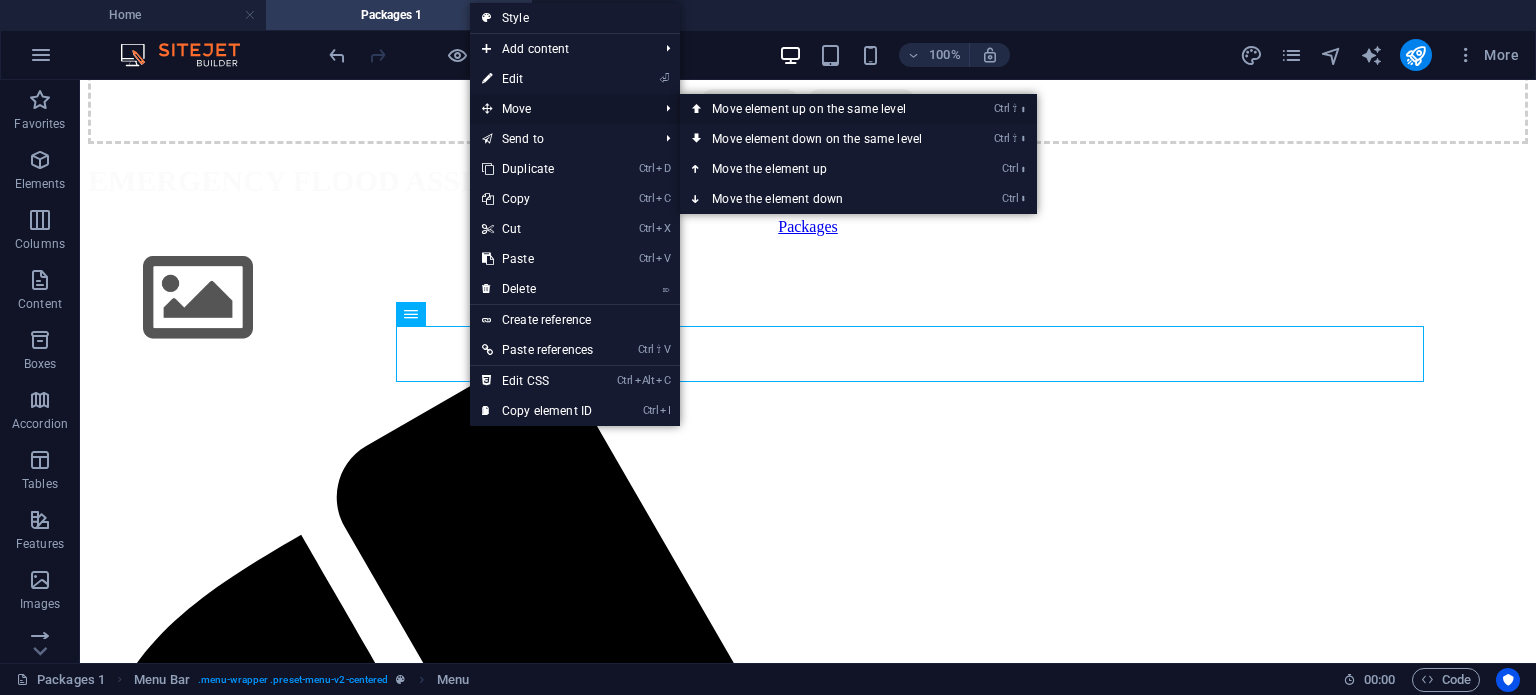 click on "Ctrl ⇧ ⬆  Move element up on the same level" at bounding box center (821, 109) 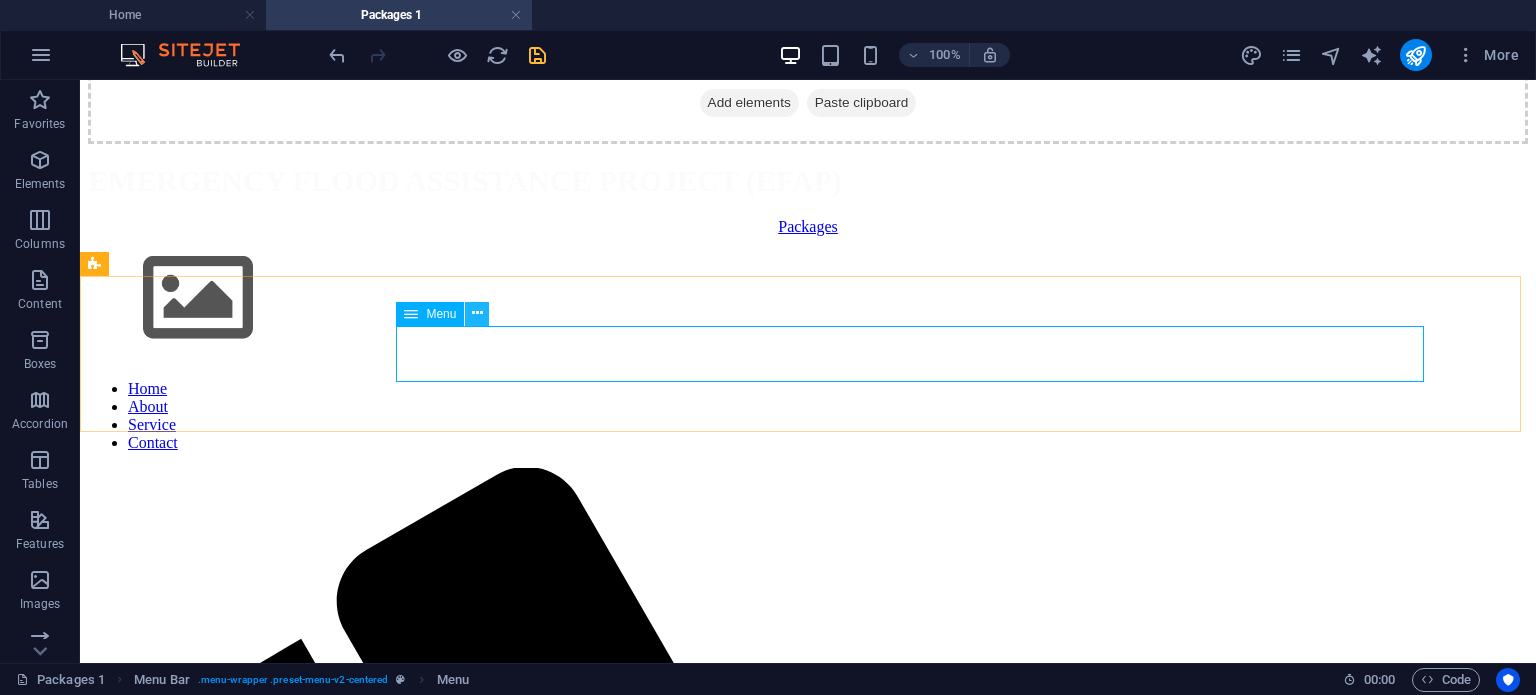 click at bounding box center (477, 313) 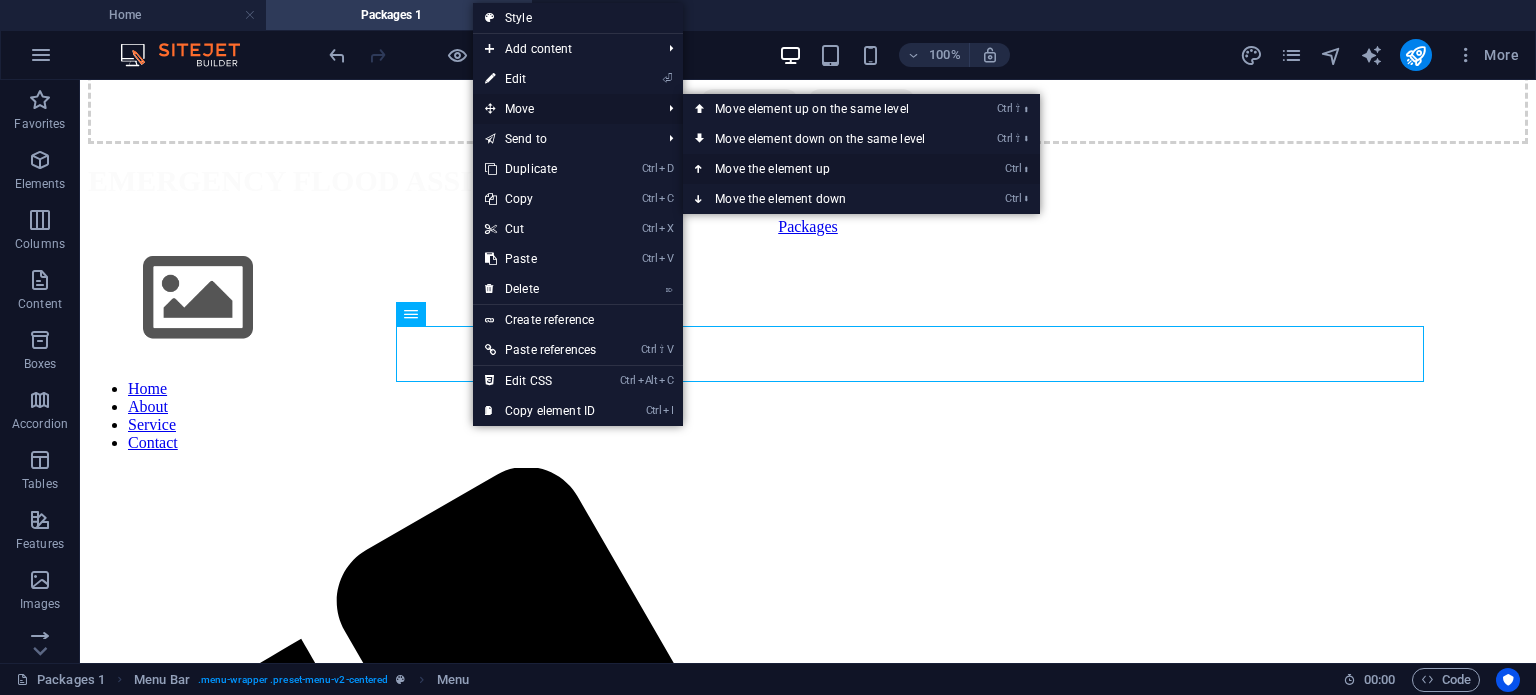 click on "Ctrl ⬆  Move the element up" at bounding box center (824, 169) 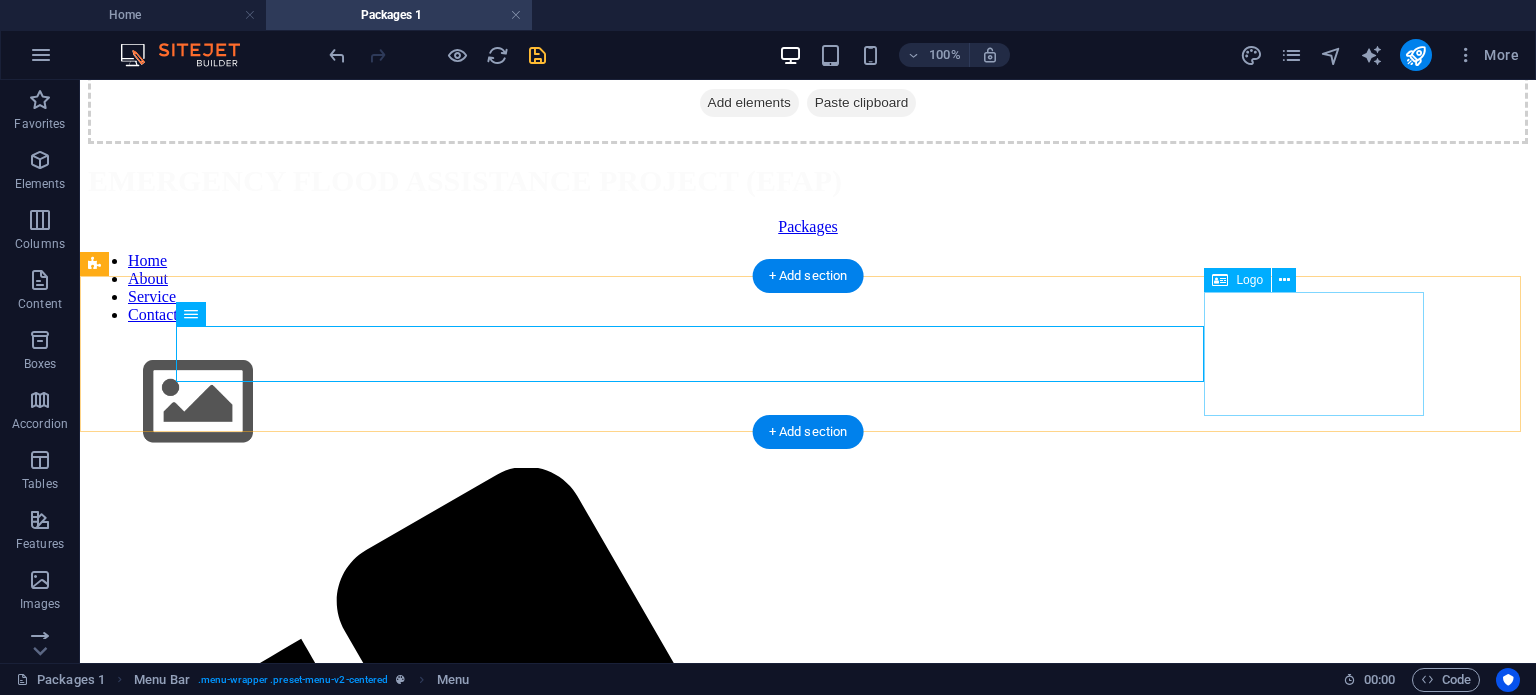 click at bounding box center [808, 404] 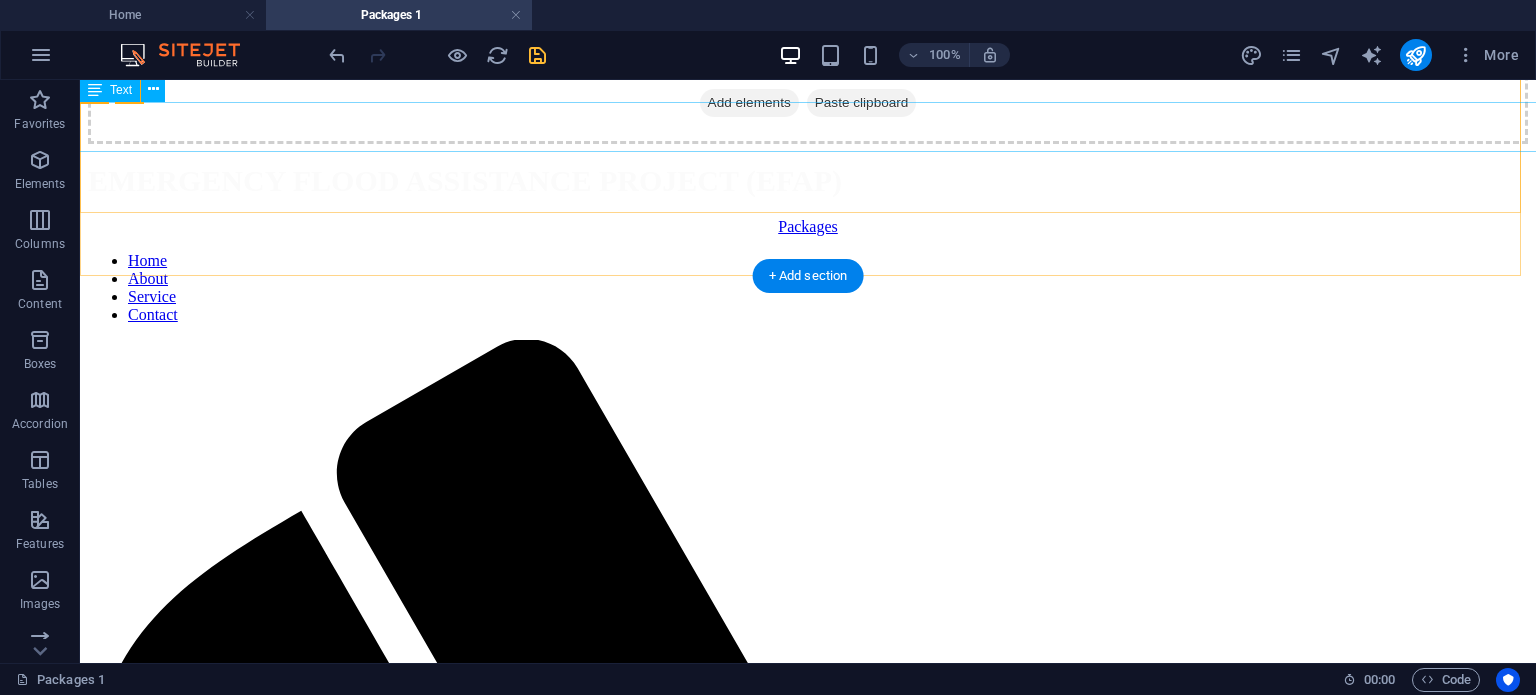 click on "EMERGENCY FLOOD ASSISTANCE PROJECT (EFAP)" at bounding box center [808, 181] 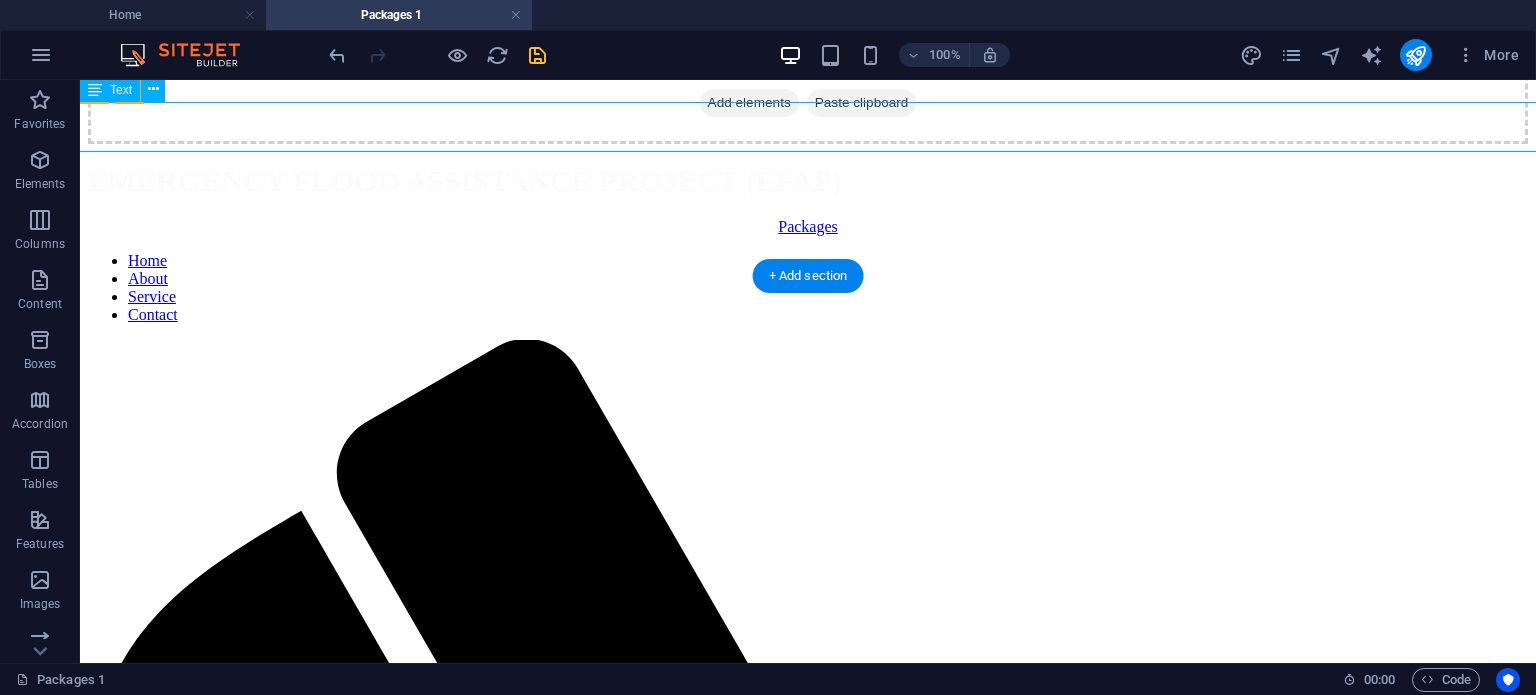 click on "EMERGENCY FLOOD ASSISTANCE PROJECT (EFAP)" at bounding box center [808, 181] 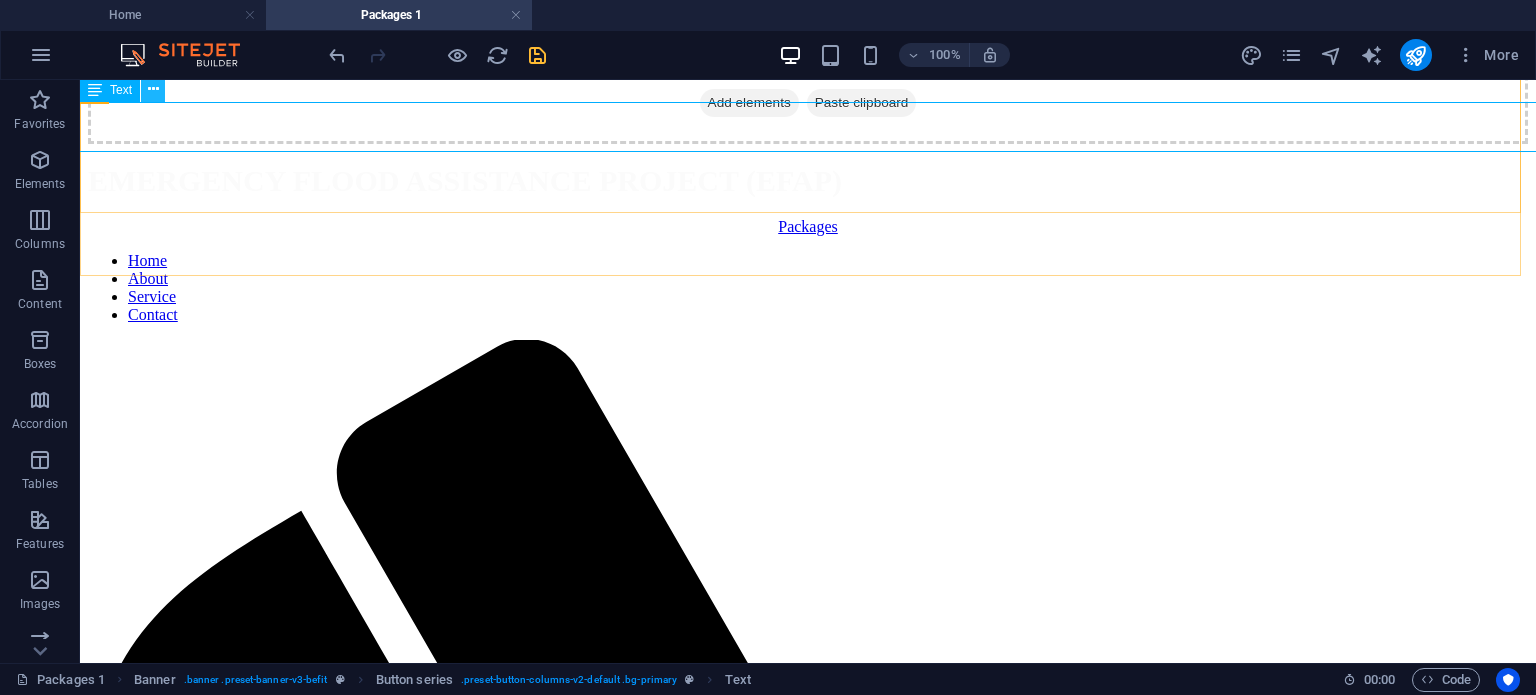 click at bounding box center (153, 90) 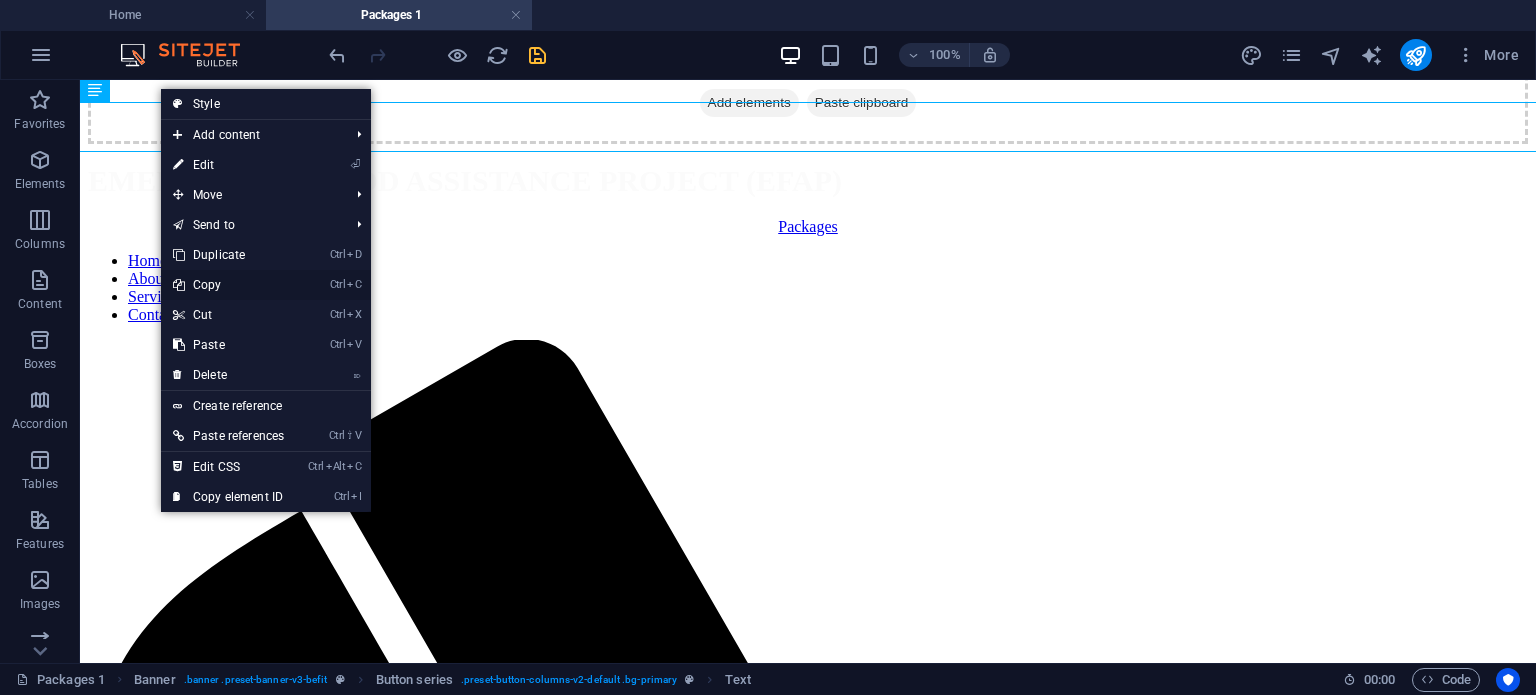 click on "Ctrl C  Copy" at bounding box center (228, 285) 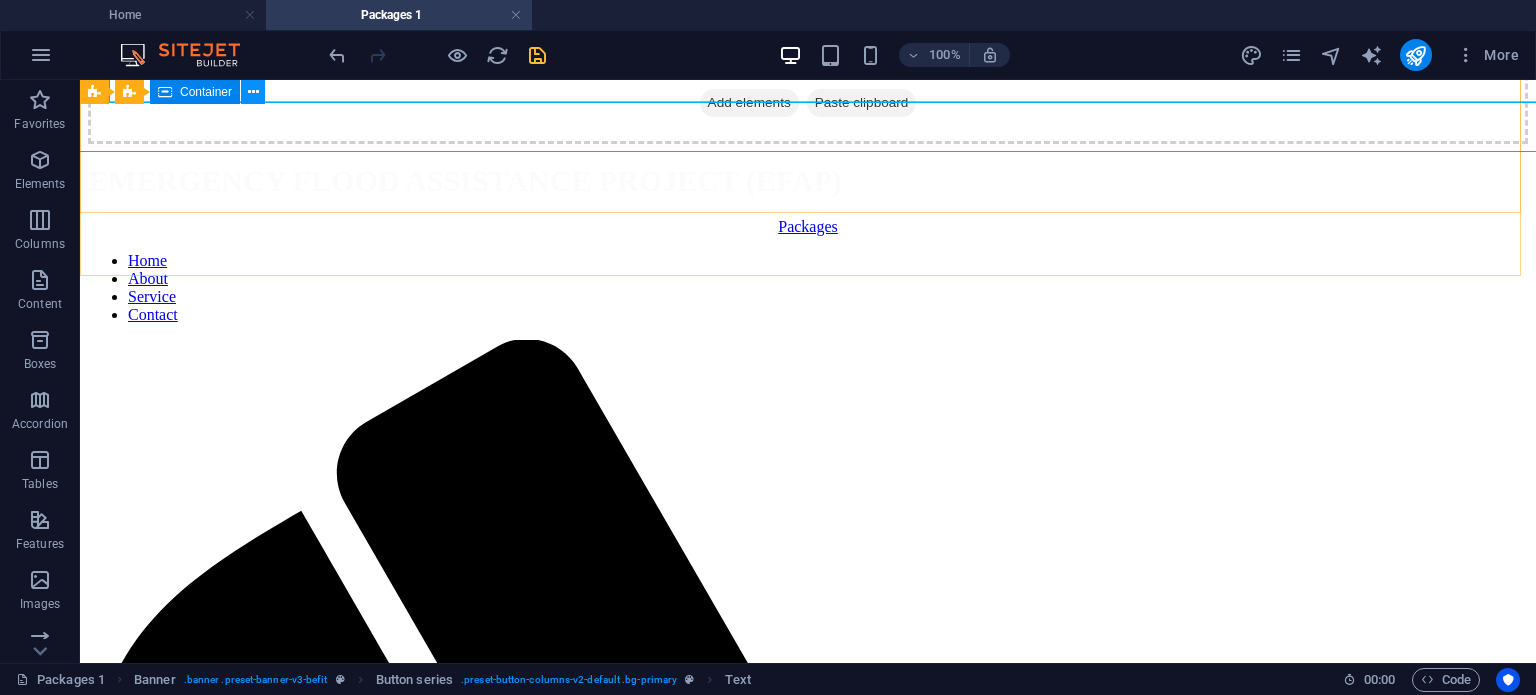 click at bounding box center [253, 92] 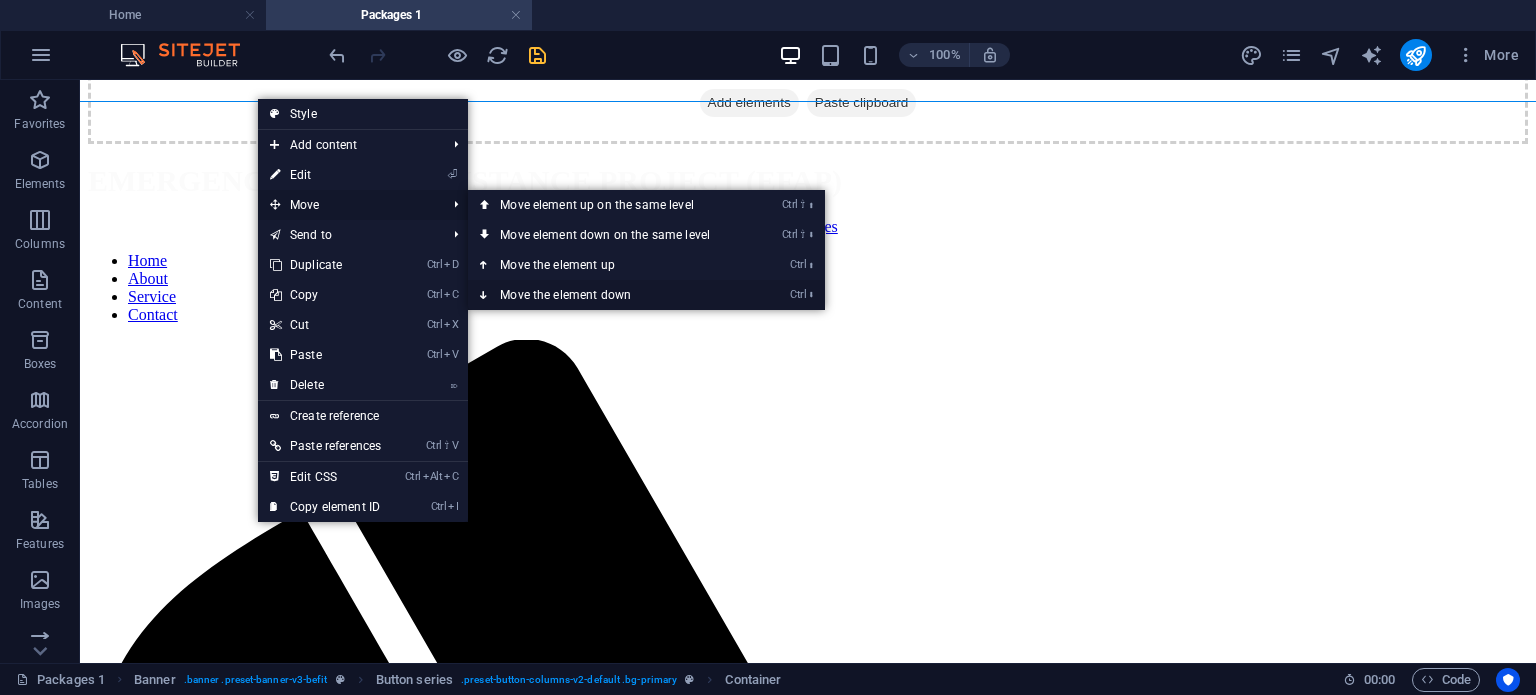 click on "Ctrl ⬇  Move the element down" at bounding box center (609, 295) 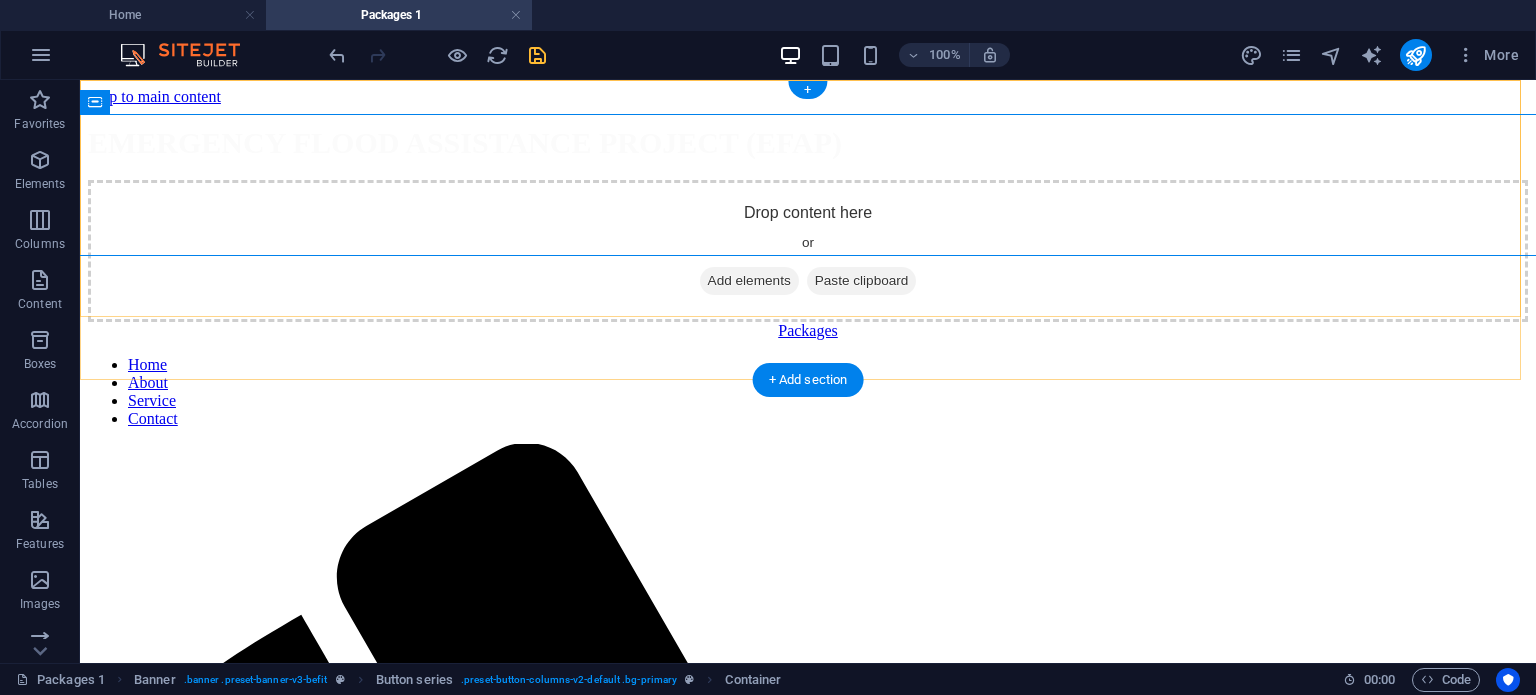 click on "EMERGENCY FLOOD ASSISTANCE PROJECT (EFAP) Drop content here or  Add elements  Paste clipboard Packages" at bounding box center (808, 223) 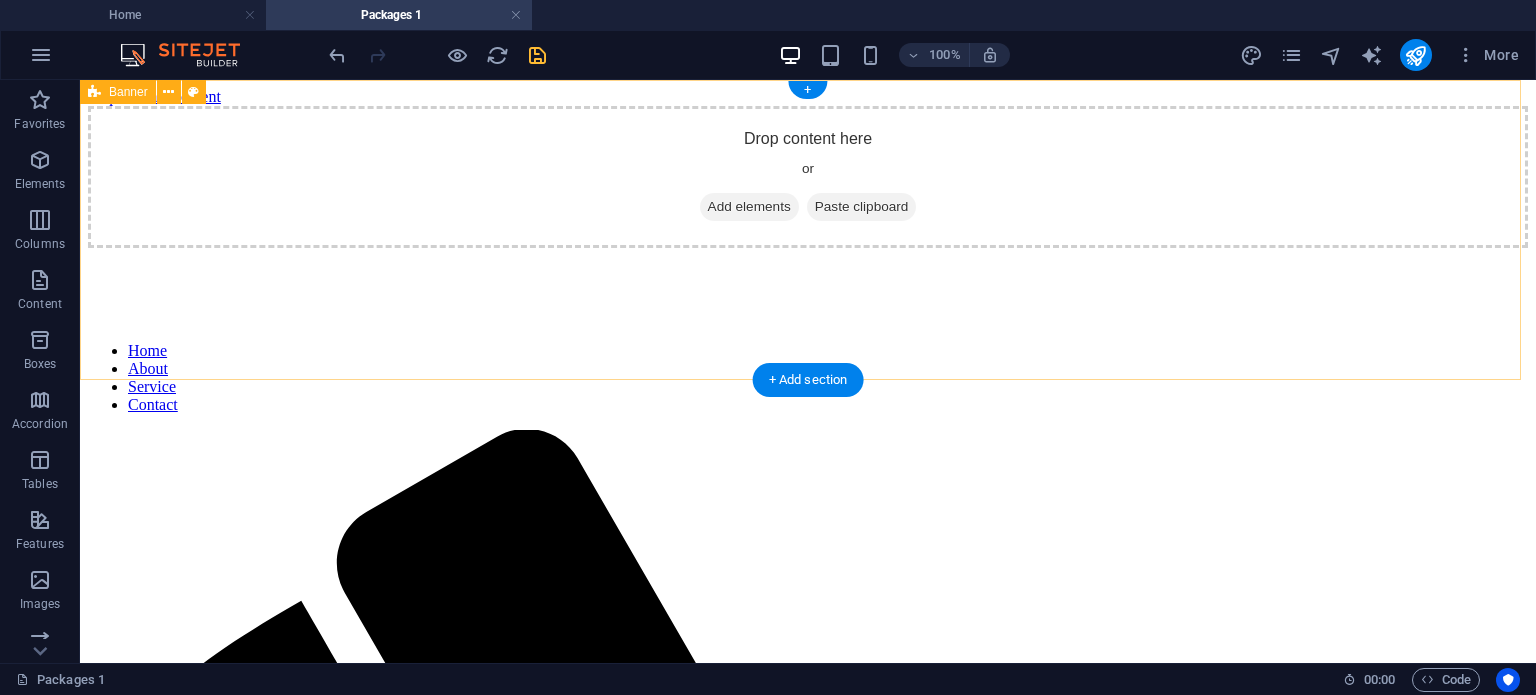 click on "Drop content here or  Add elements  Paste clipboard" at bounding box center [808, 177] 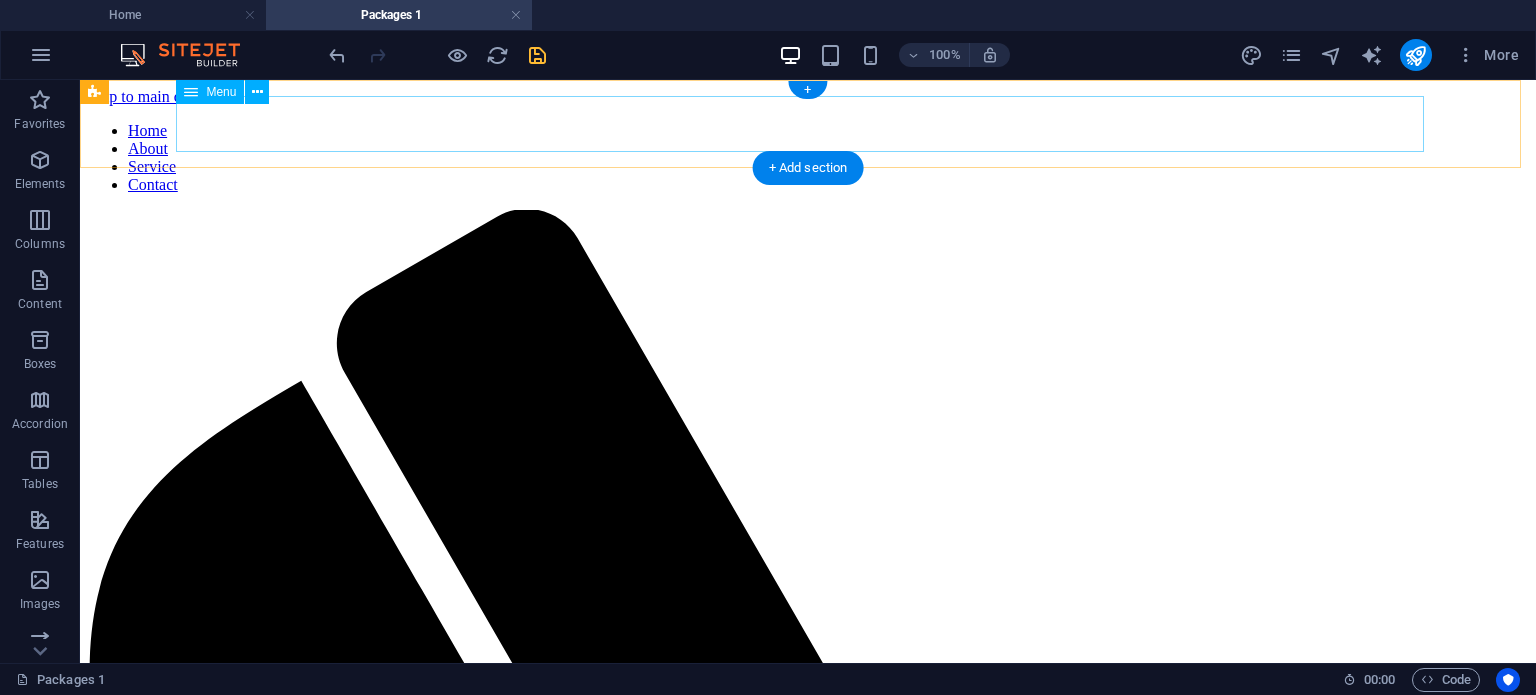 click on "Home About Service Contact" at bounding box center (808, 158) 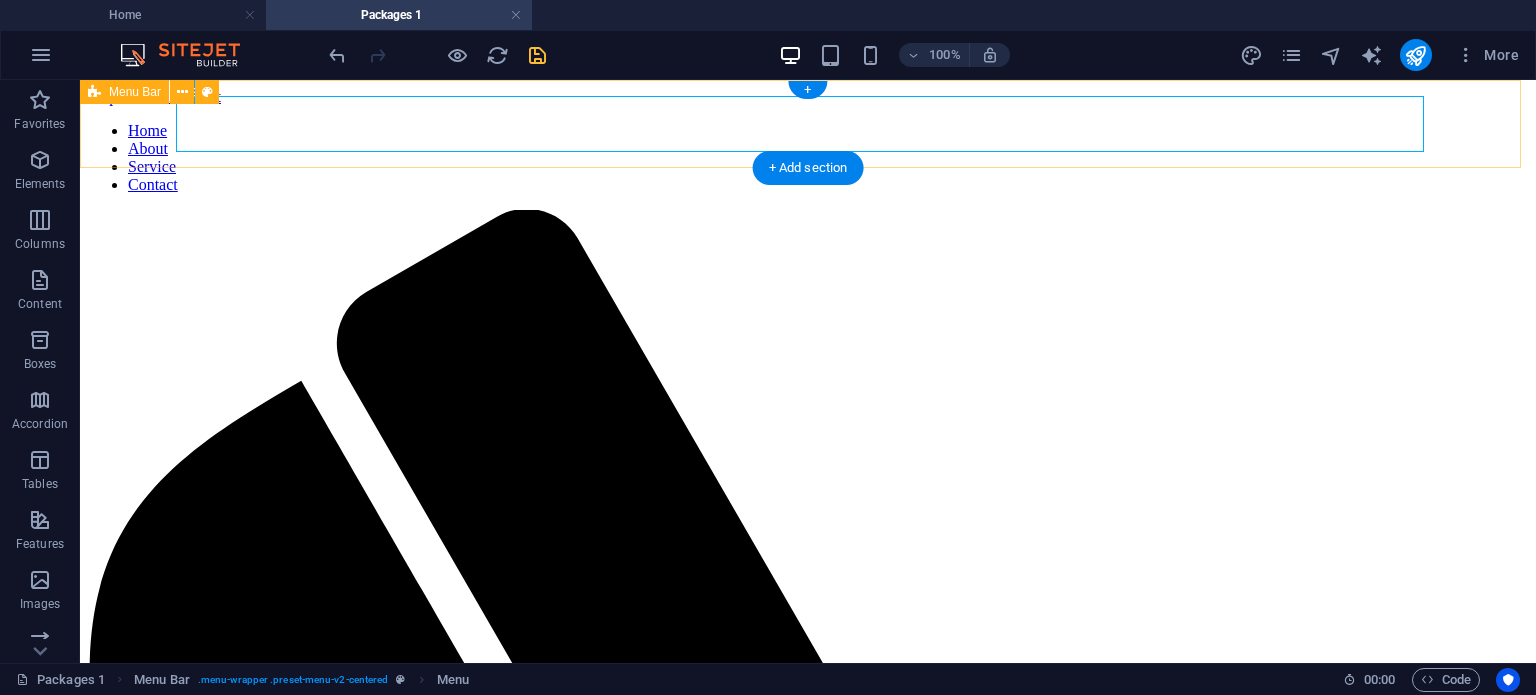 click on "Home About Service Contact Menu" at bounding box center (808, 1124) 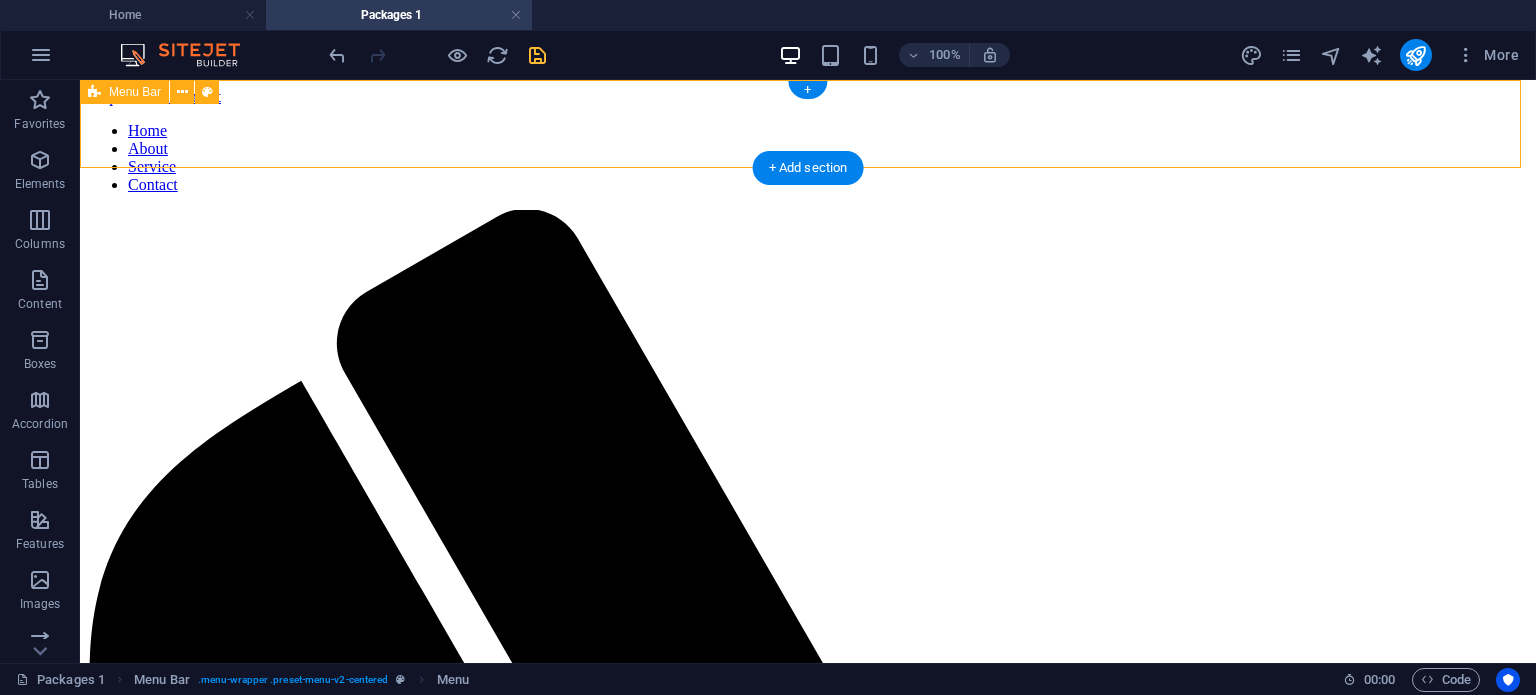 click on "Home About Service Contact Menu" at bounding box center [808, 1124] 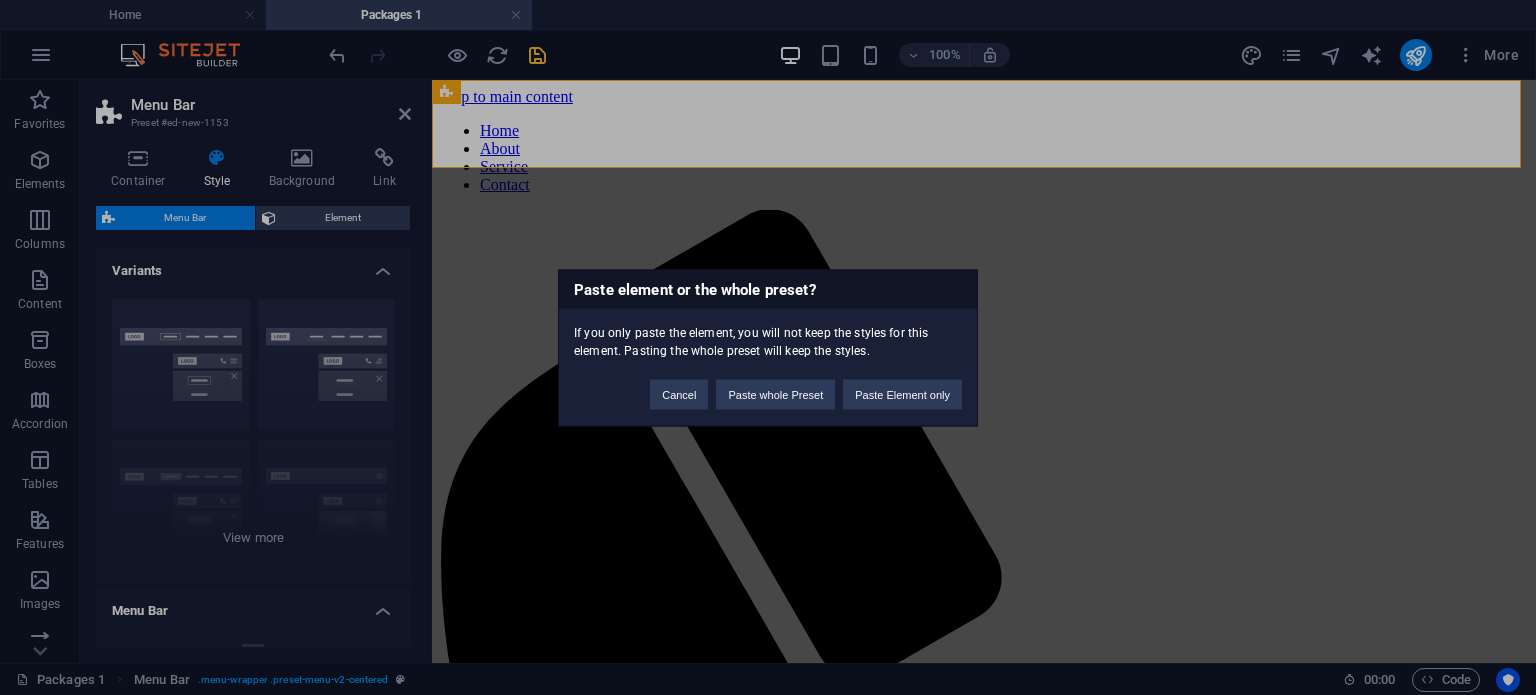 type 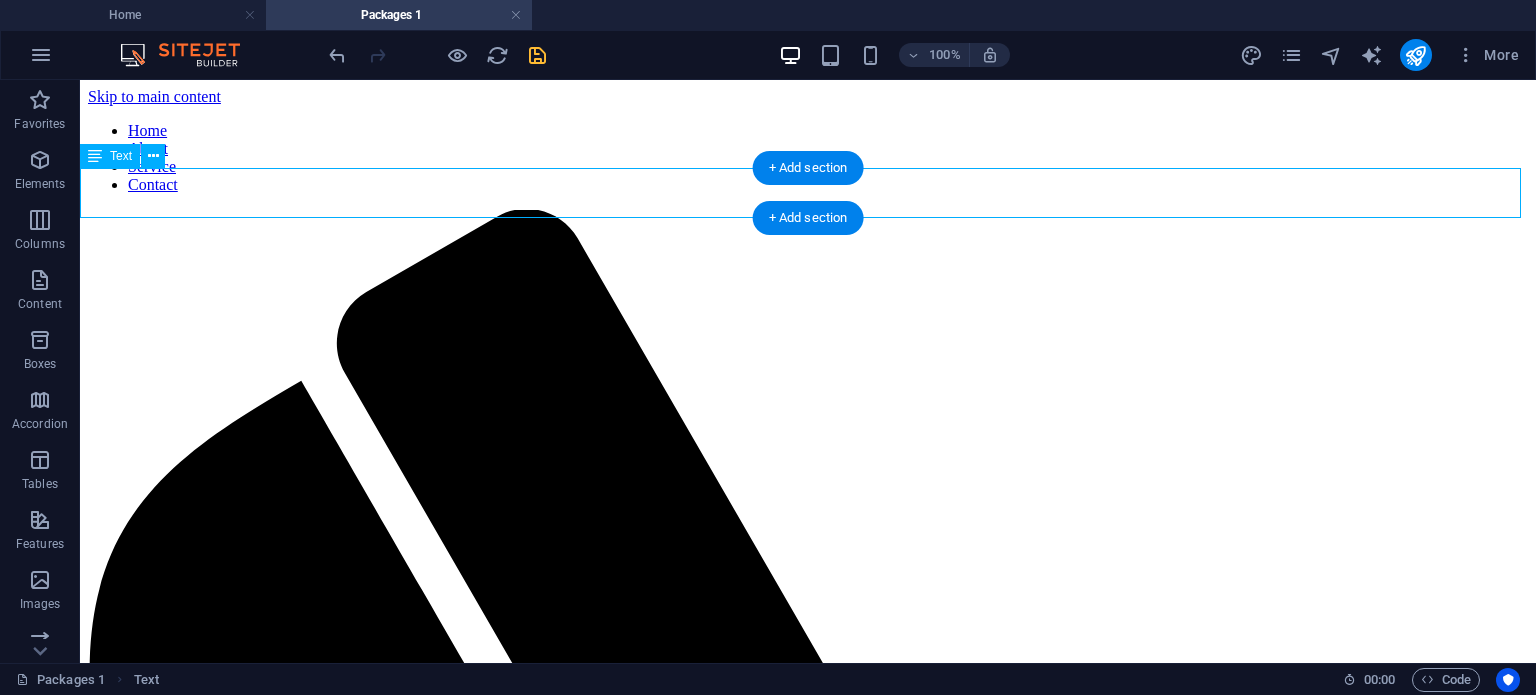 click on "EMERGENCY FLOOD ASSISTANCE PROJECT (EFAP)" at bounding box center (808, 2163) 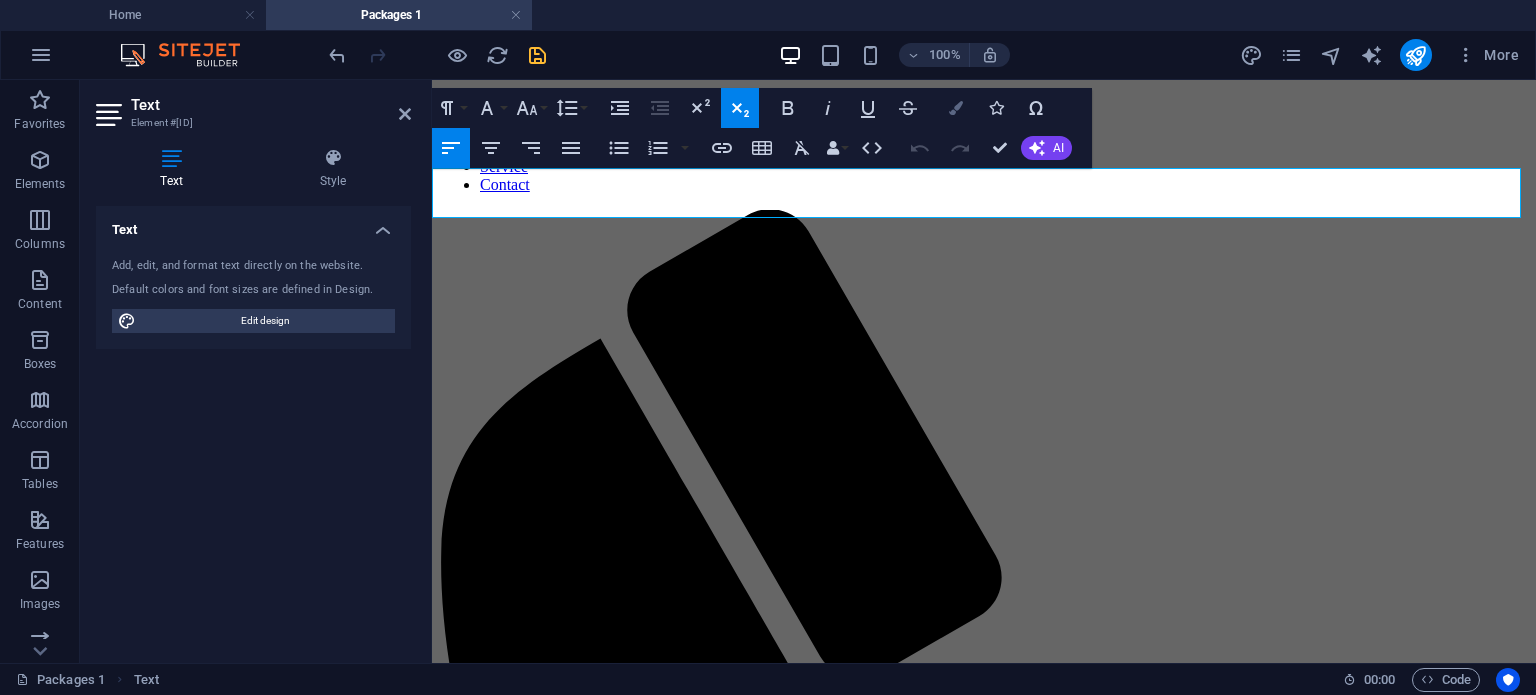 click at bounding box center (956, 108) 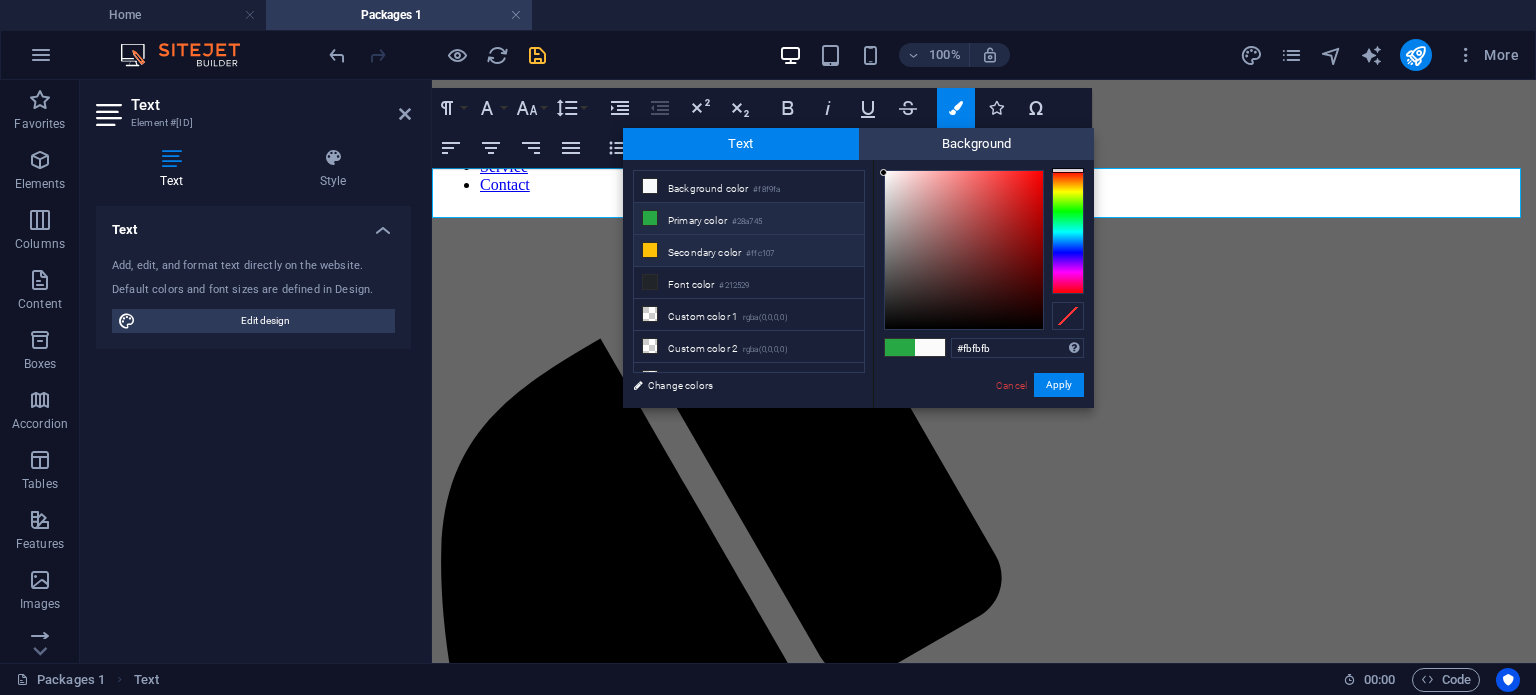 click on "Secondary color
#ffc107" at bounding box center (749, 251) 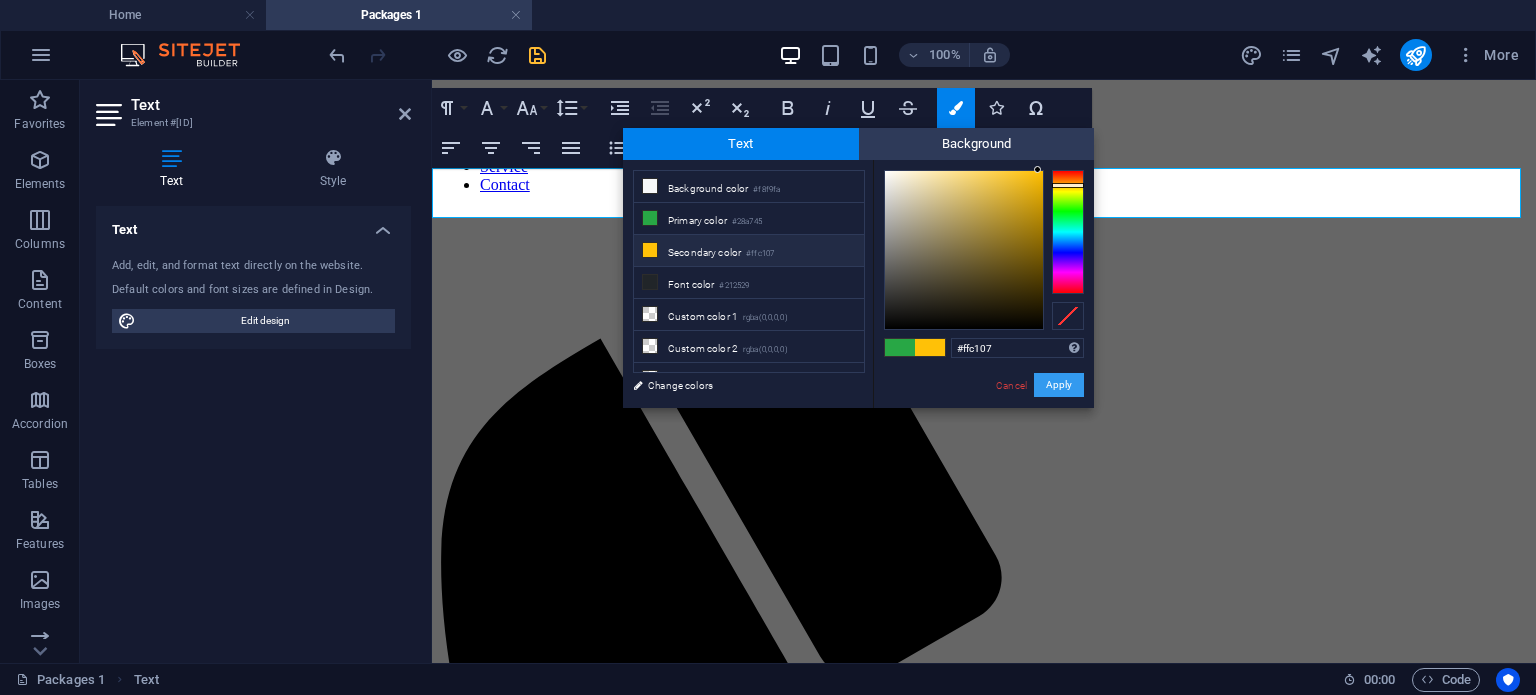 click on "Apply" at bounding box center [1059, 385] 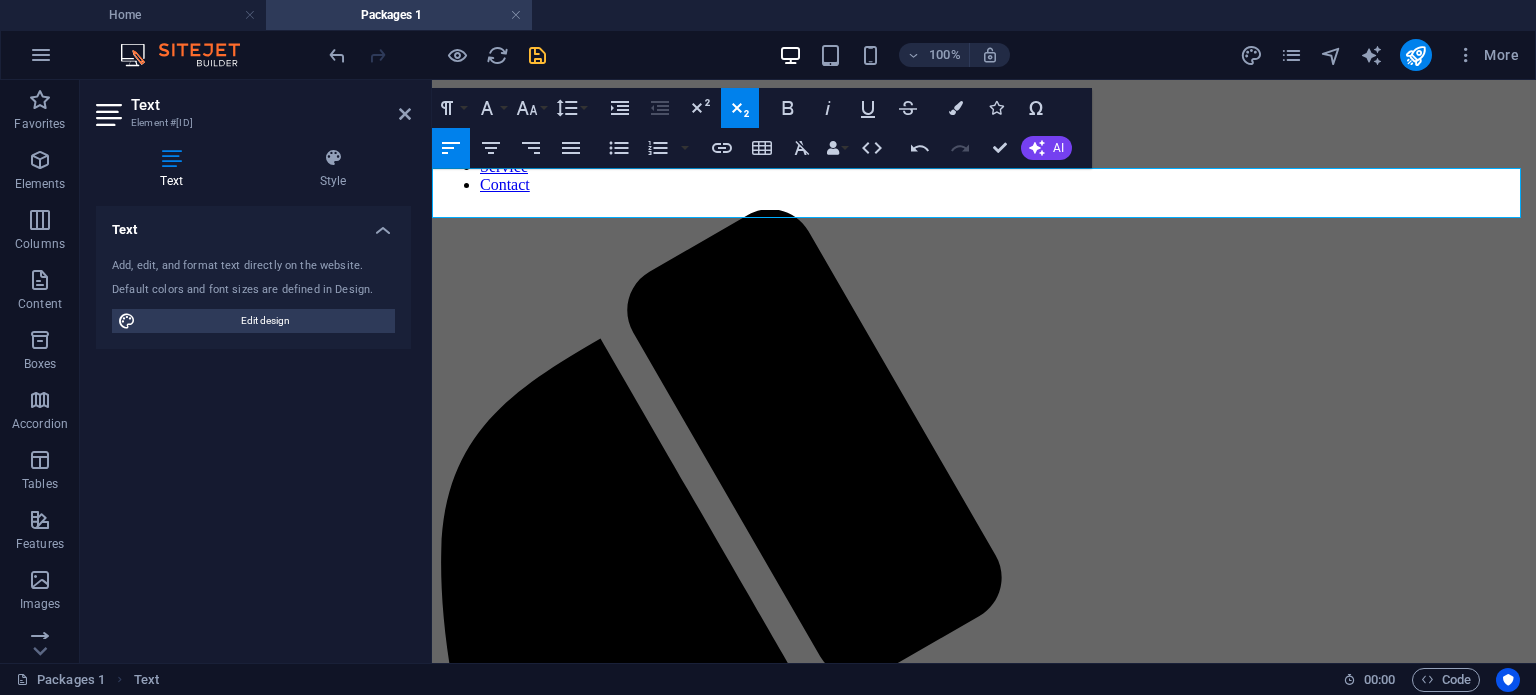 click on "EMERGENCY FLOOD ASSISTANCE PROJECT (EFAP)" at bounding box center [817, 1694] 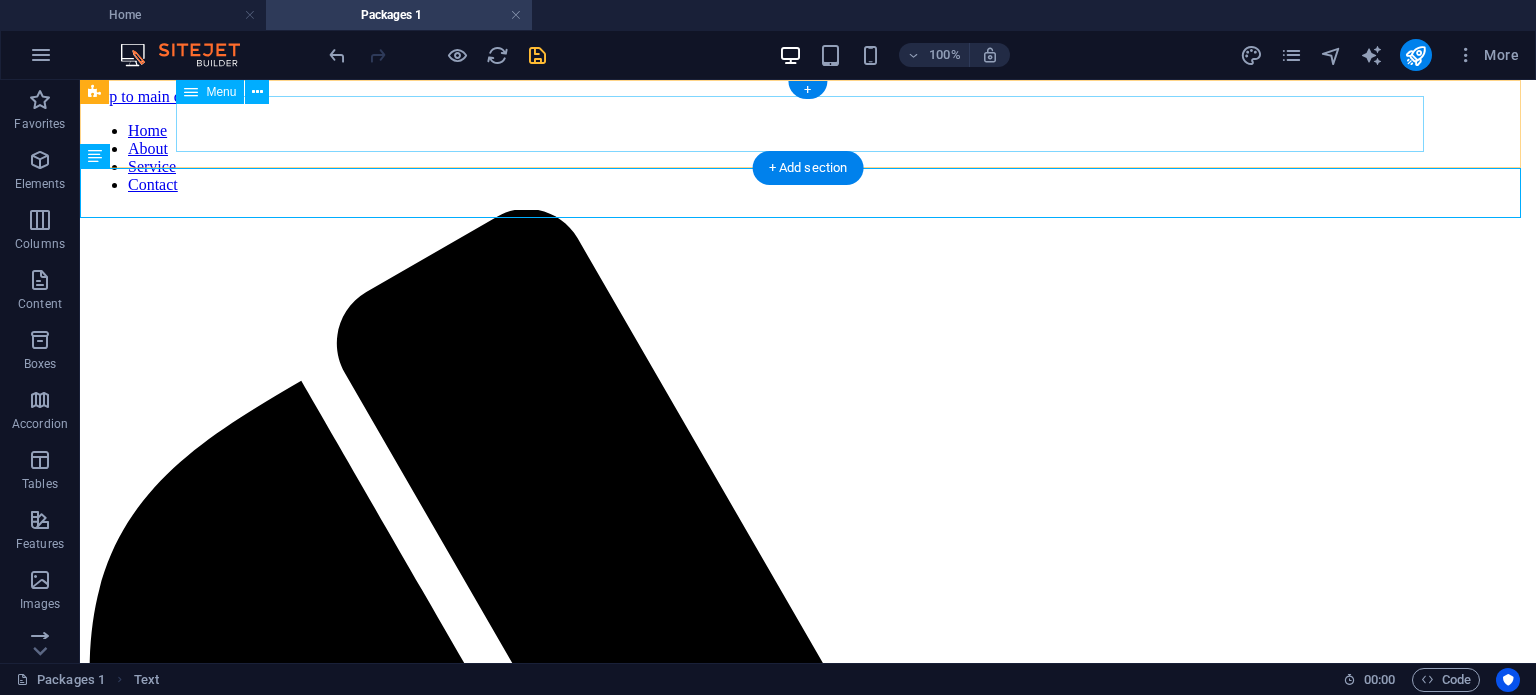 click on "Home About Service Contact" at bounding box center (808, 158) 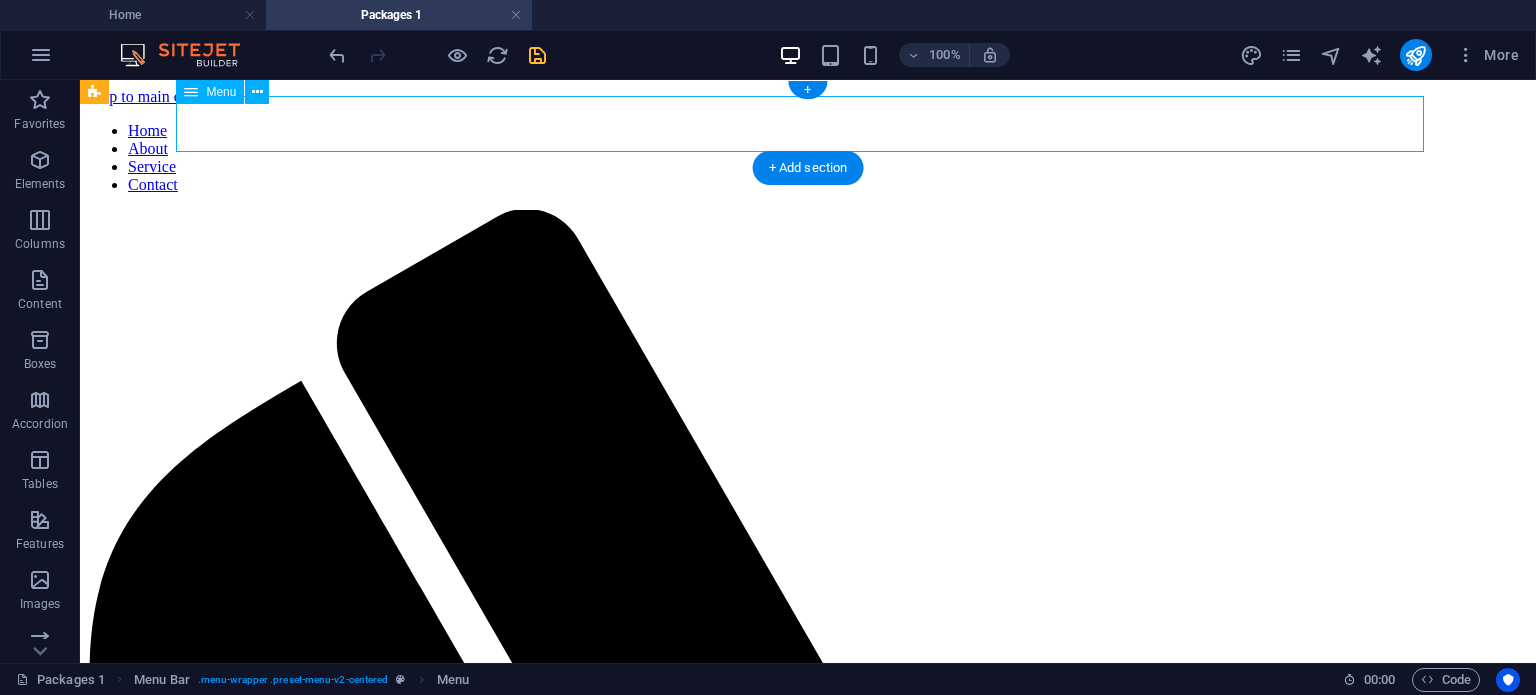 click on "Home About Service Contact" at bounding box center (808, 158) 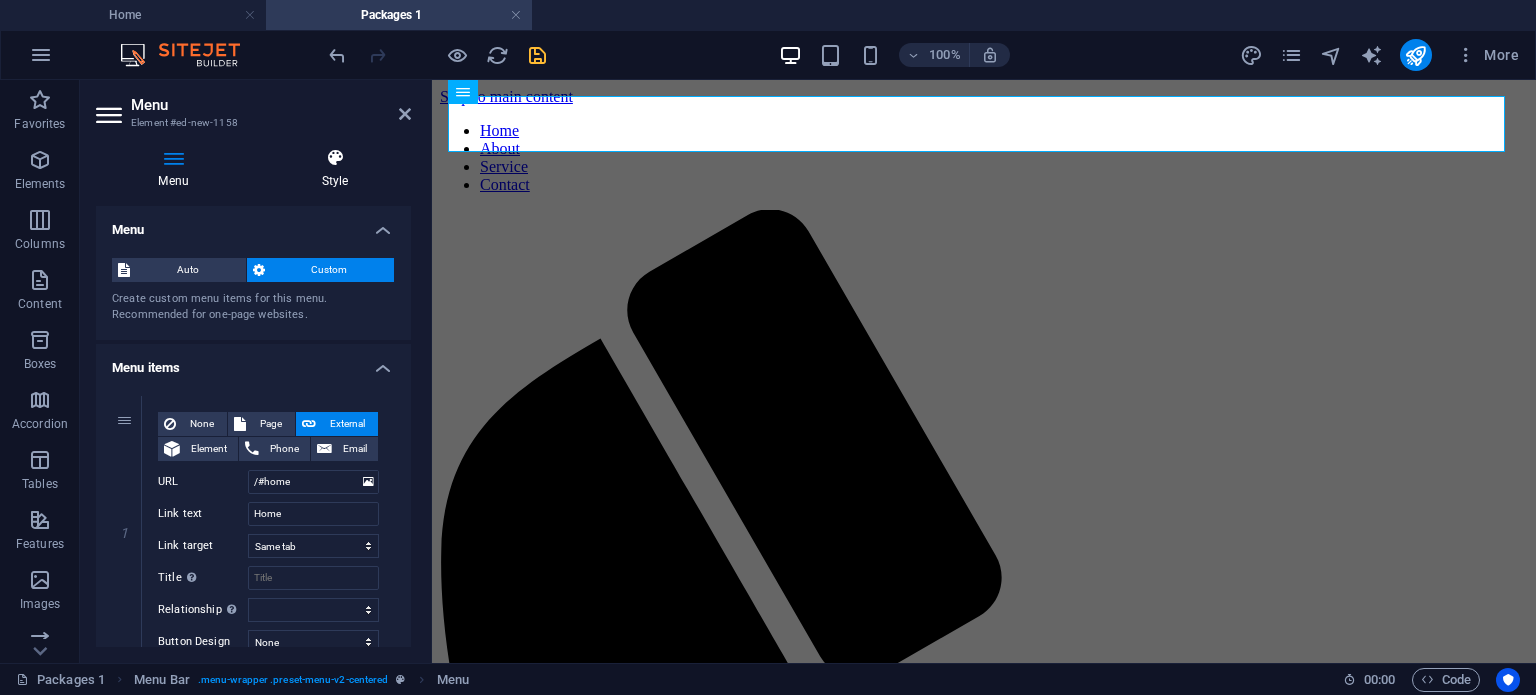 click on "Style" at bounding box center [335, 169] 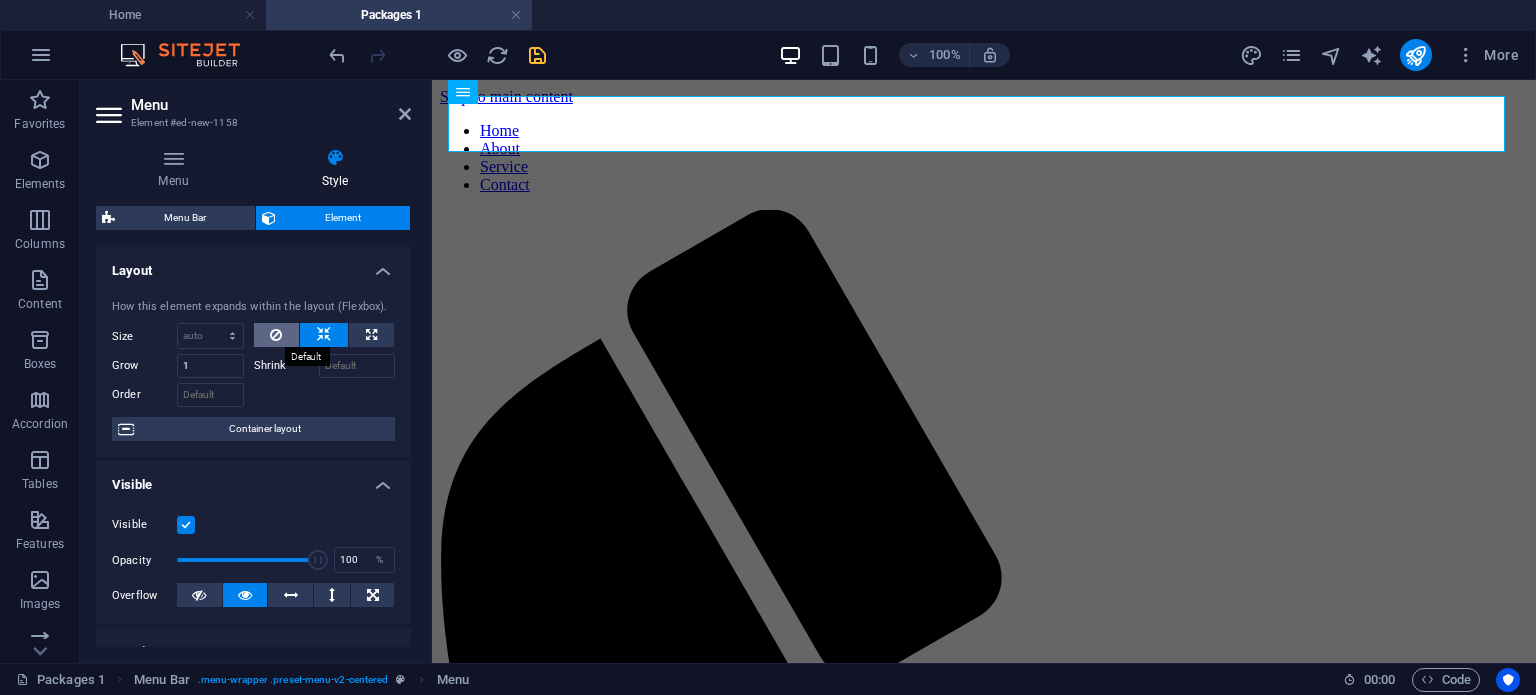 click at bounding box center (276, 335) 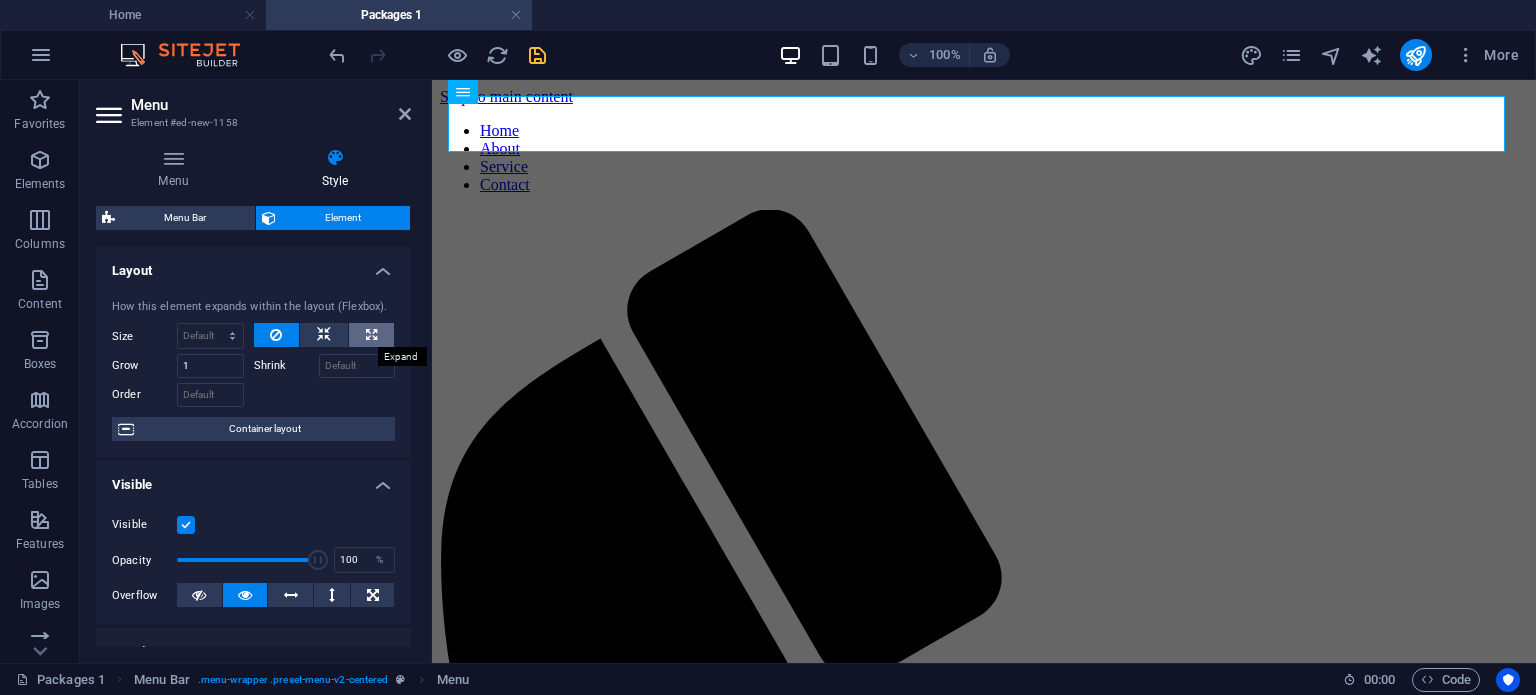 click at bounding box center [371, 335] 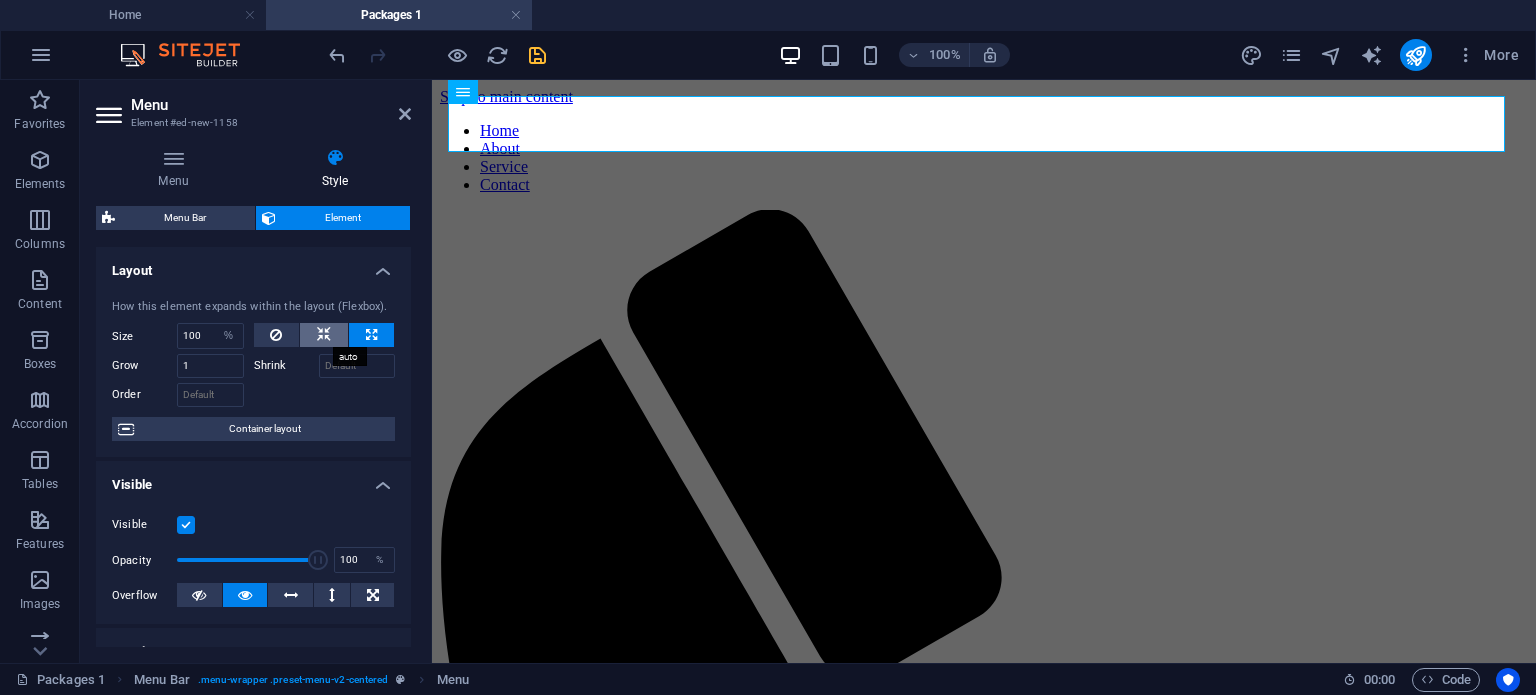 click at bounding box center (324, 335) 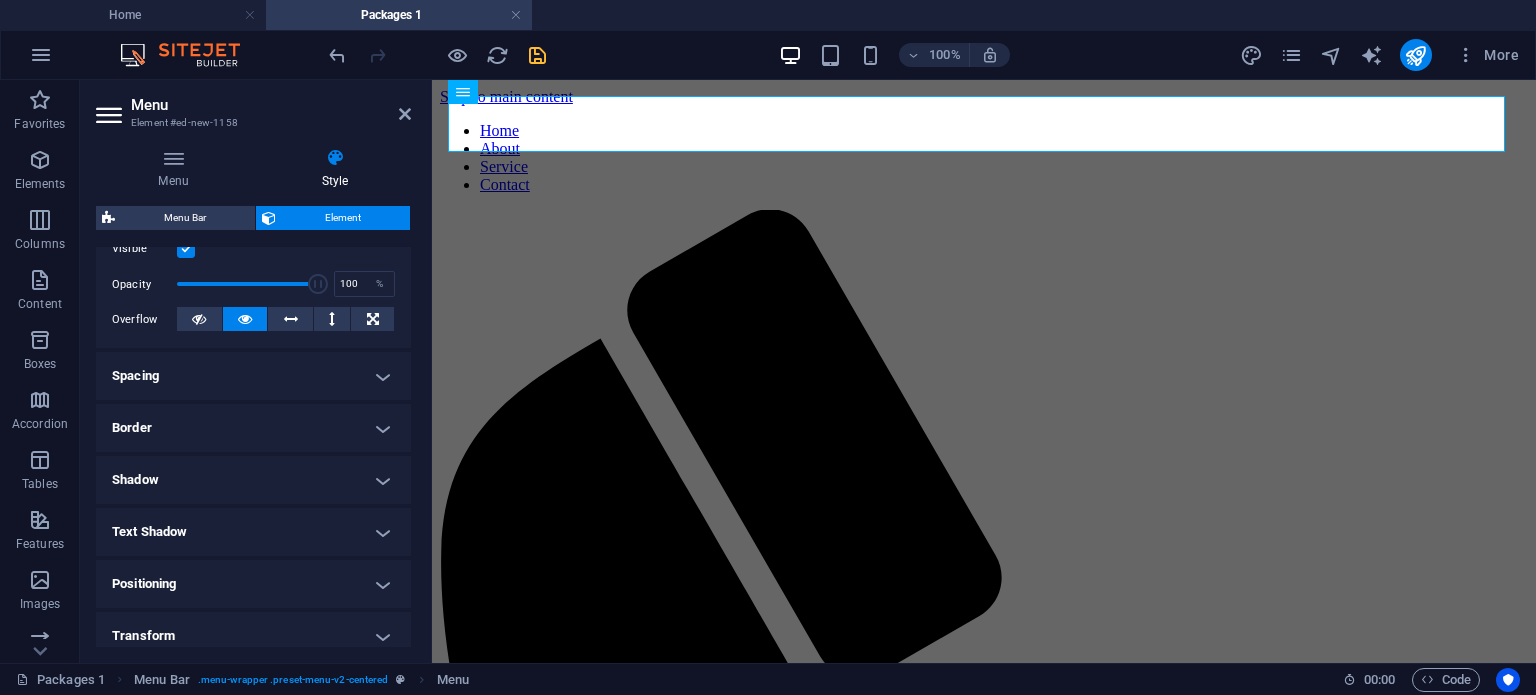 scroll, scrollTop: 338, scrollLeft: 0, axis: vertical 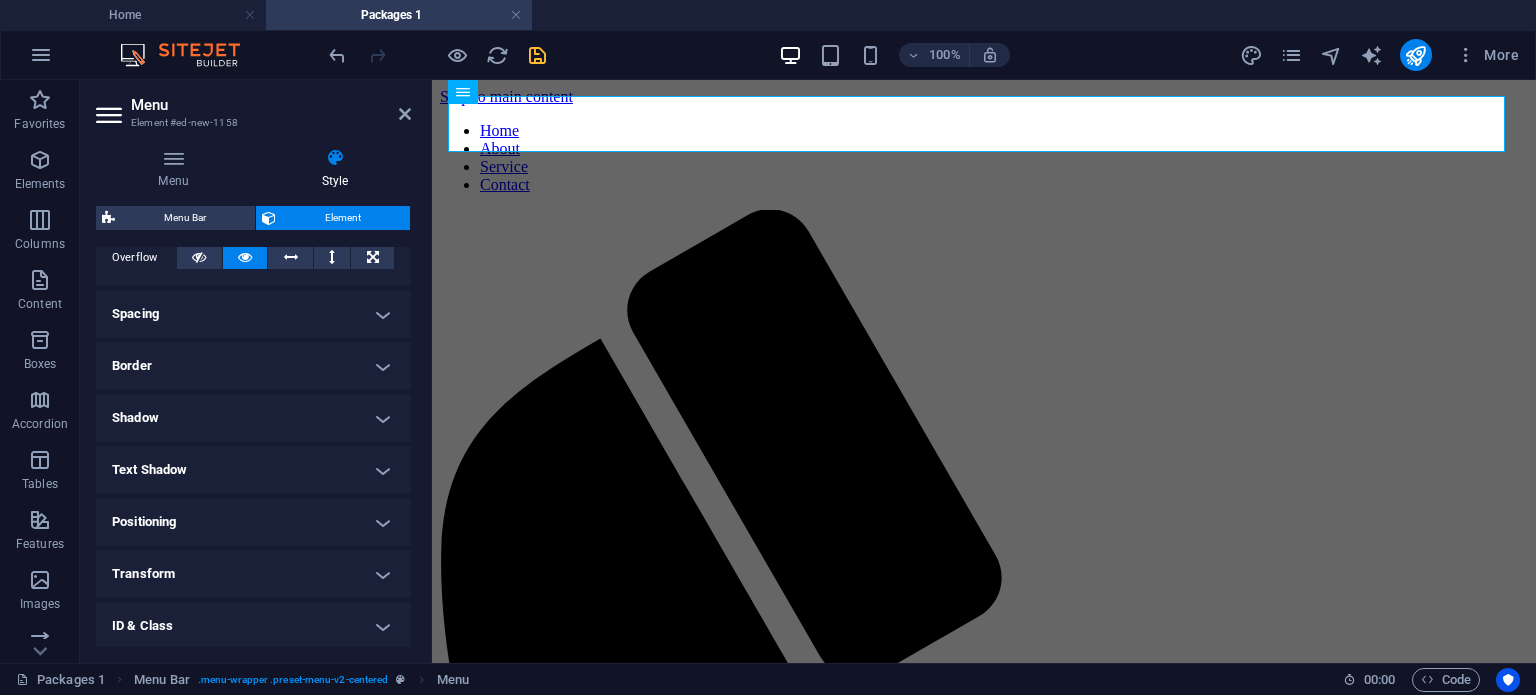 click on "Positioning" at bounding box center (253, 522) 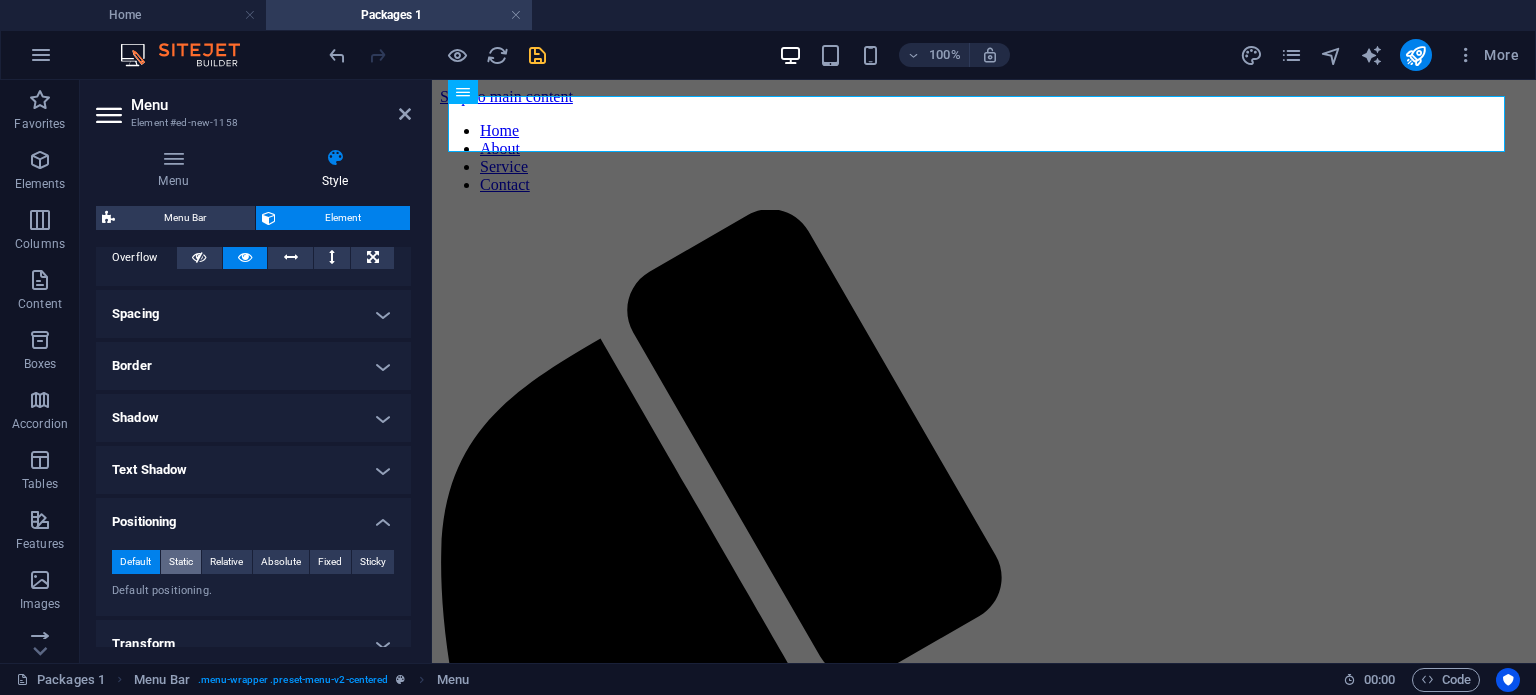 click on "Static" at bounding box center [181, 562] 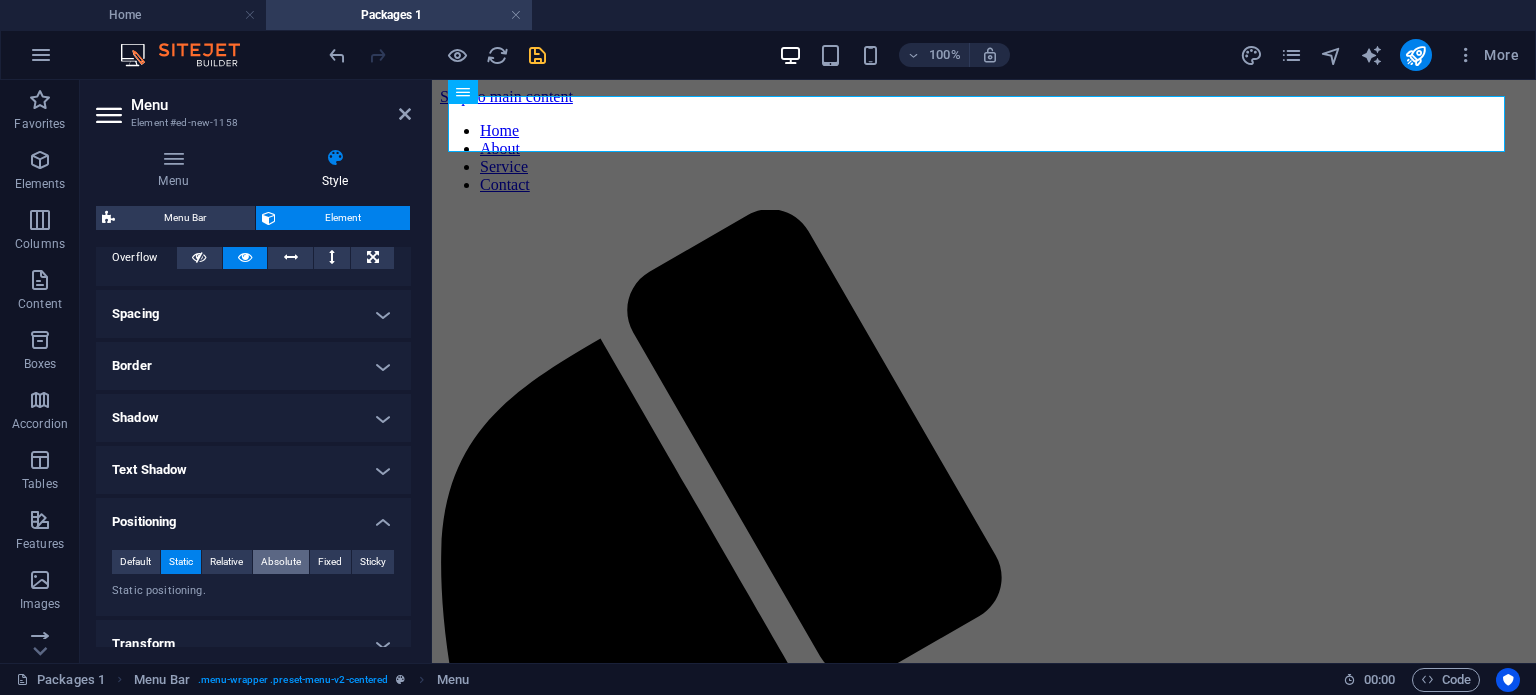 click on "Absolute" at bounding box center (281, 562) 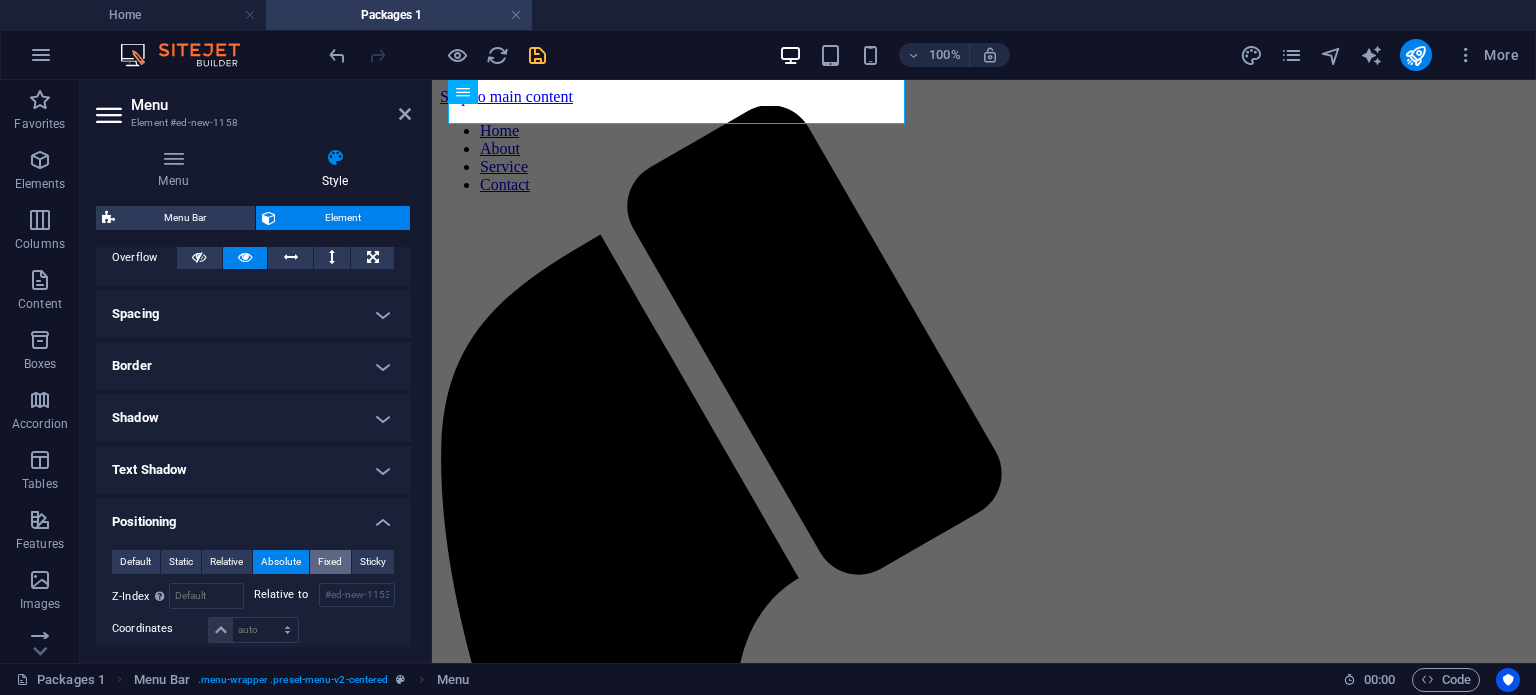 click on "Fixed" at bounding box center [330, 562] 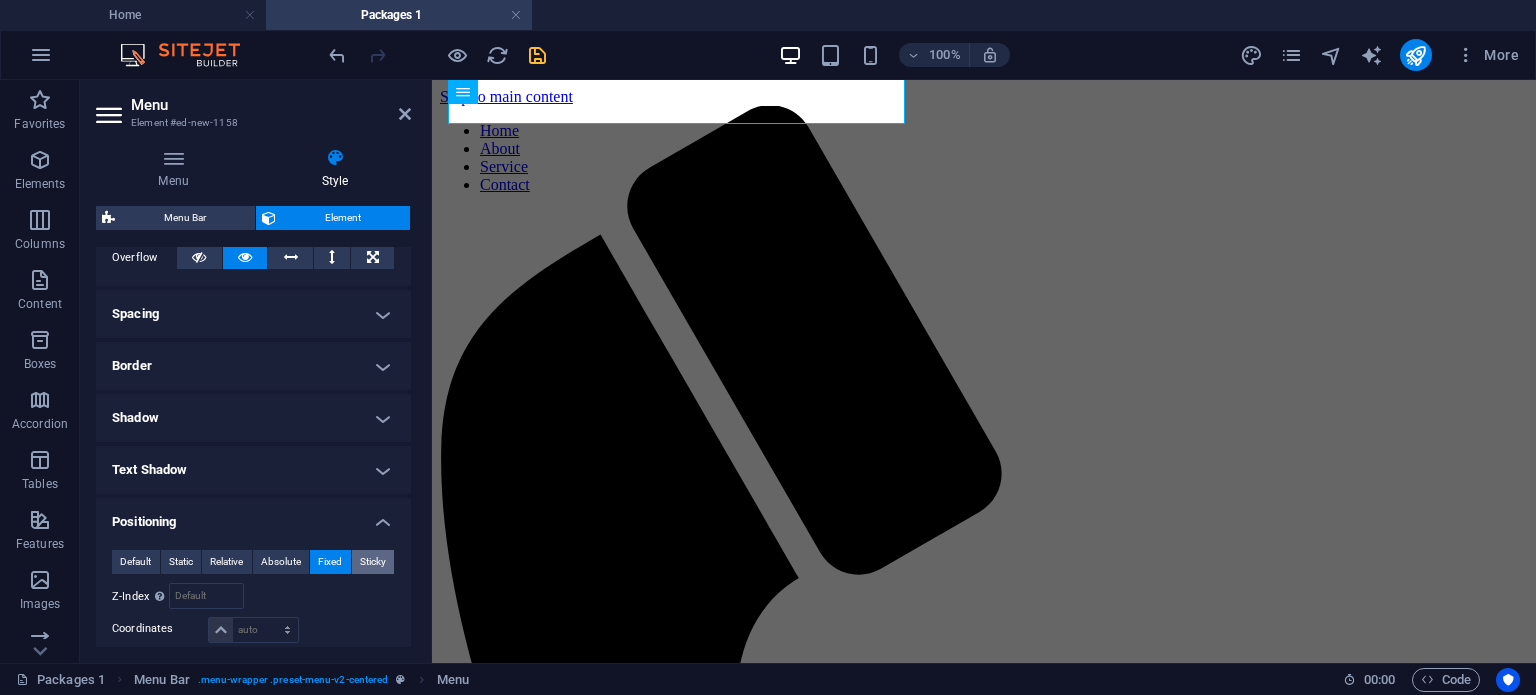 click on "Sticky" at bounding box center [373, 562] 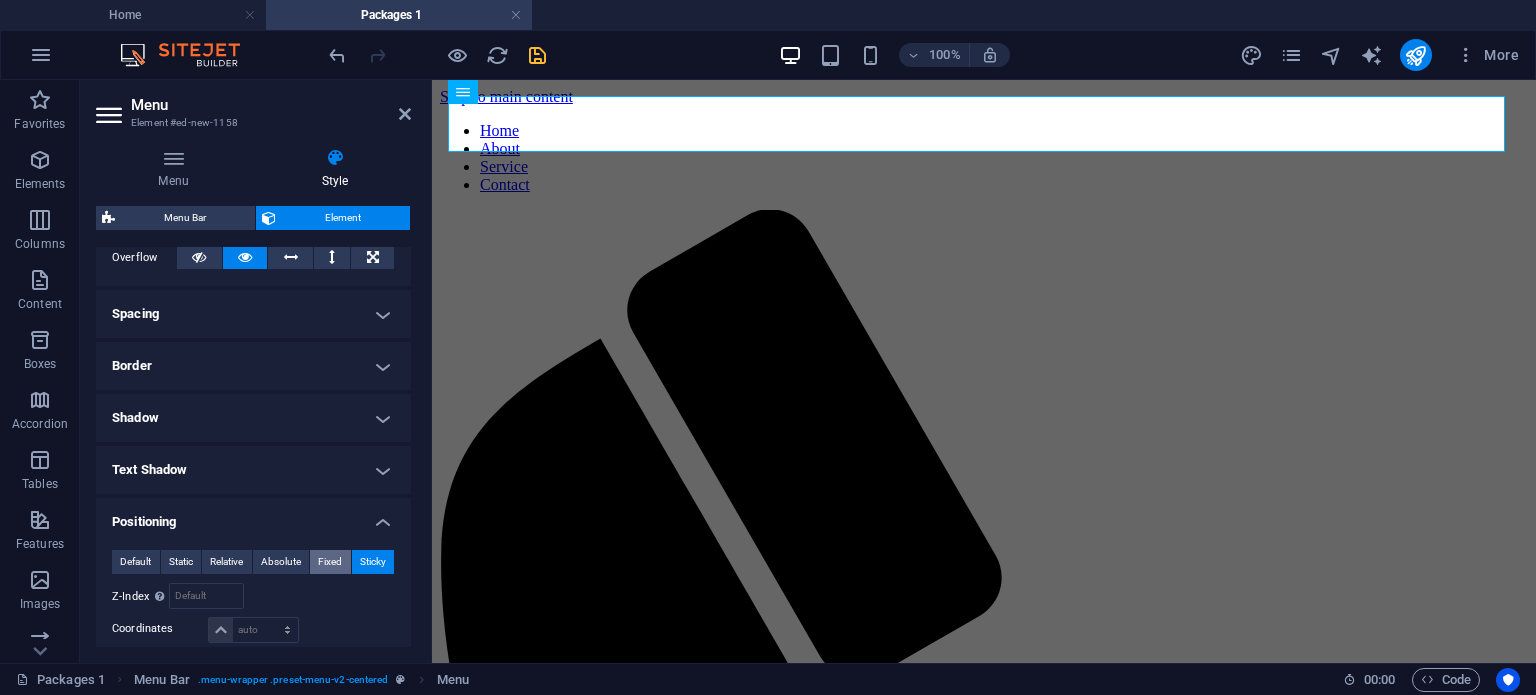 click on "Fixed" at bounding box center (330, 562) 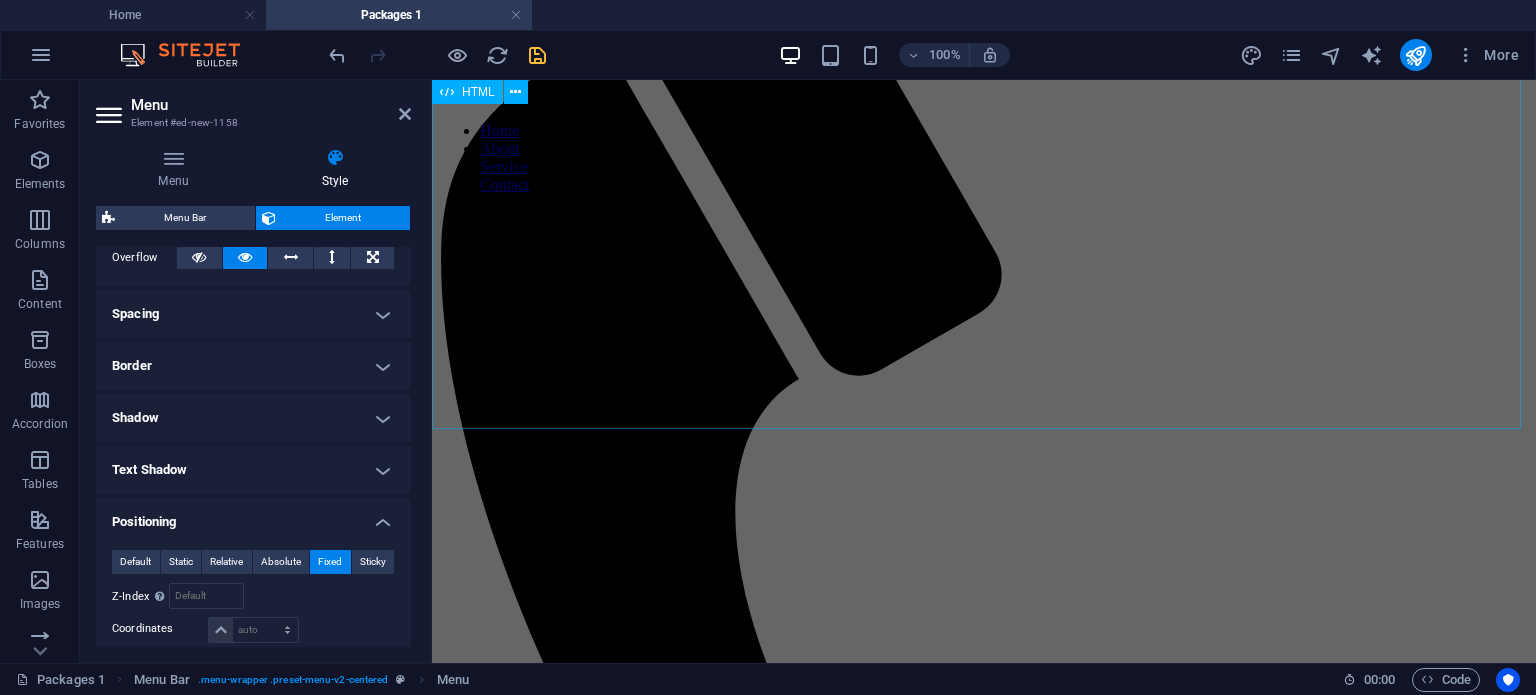 scroll, scrollTop: 0, scrollLeft: 0, axis: both 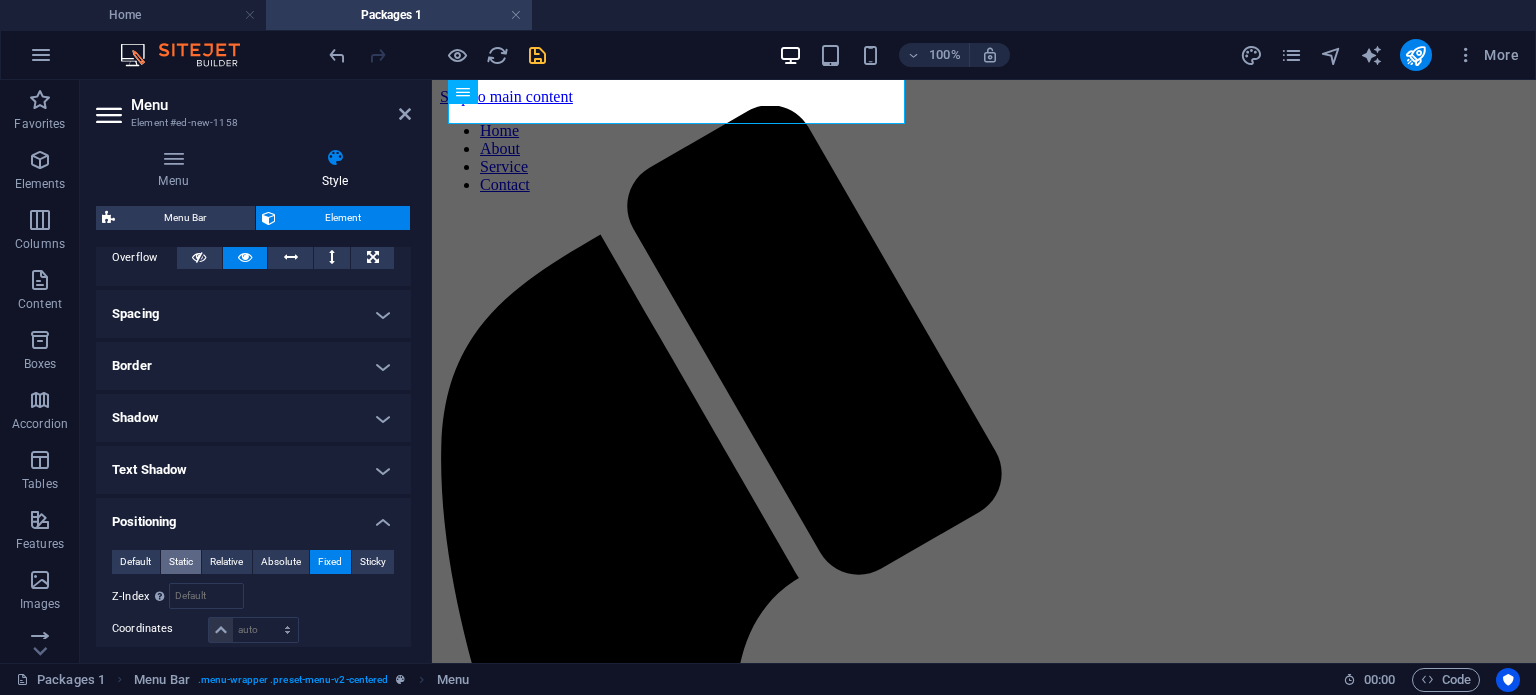click on "Static" at bounding box center [181, 562] 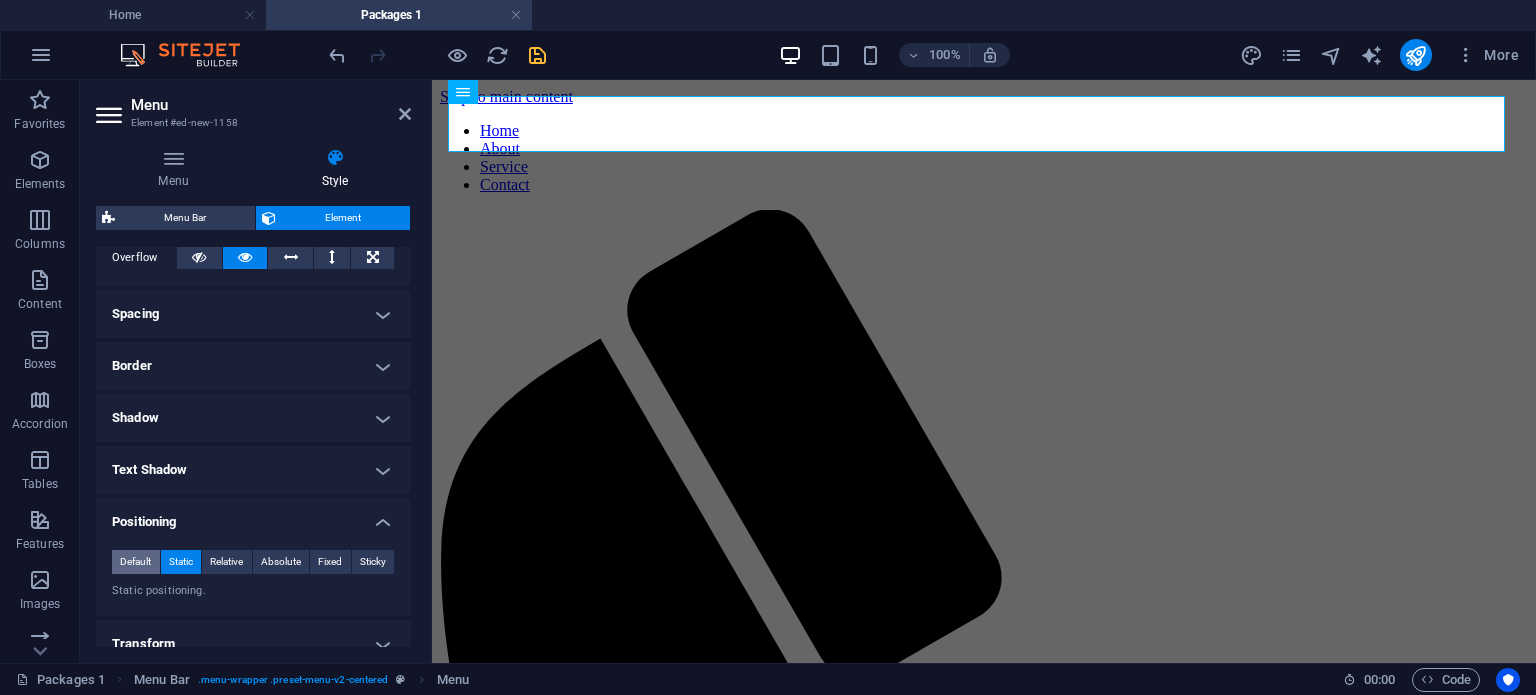 click on "Default" at bounding box center (135, 562) 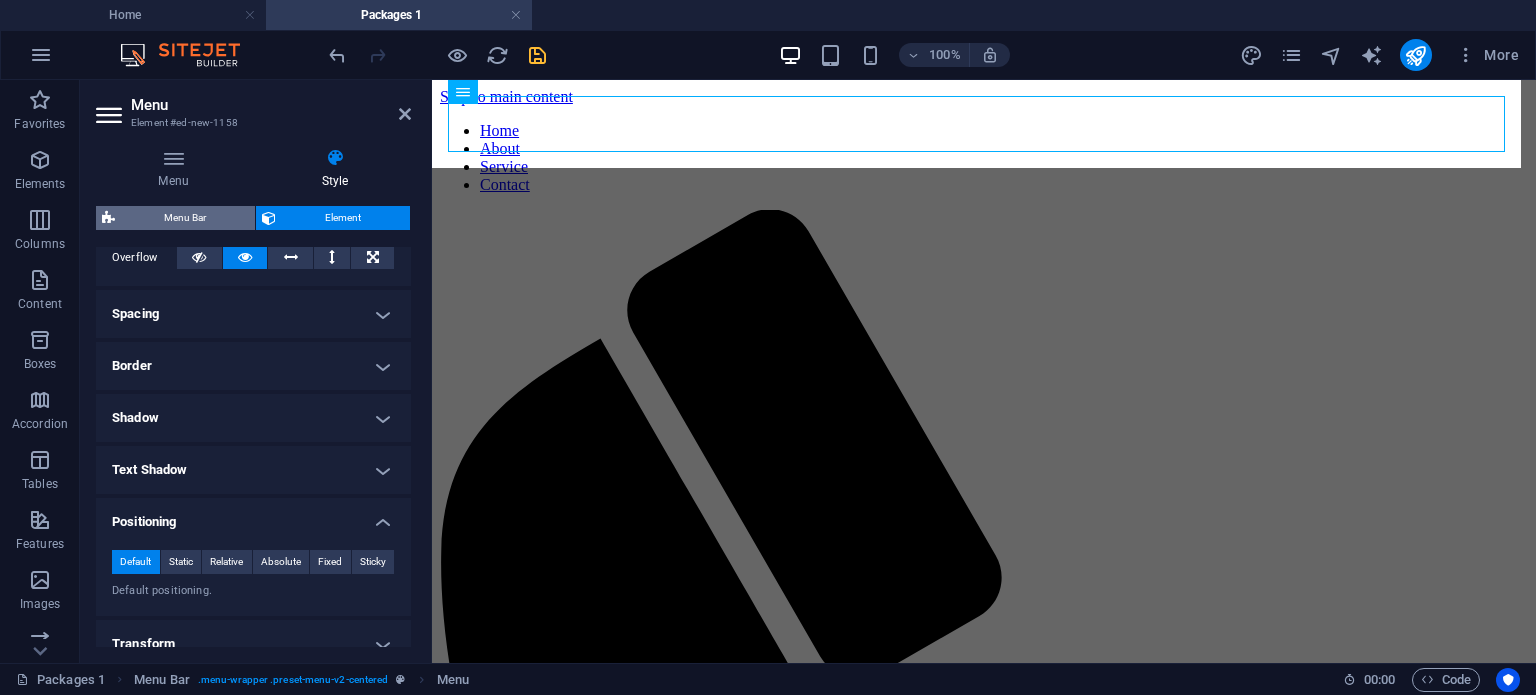 click on "Menu Bar" at bounding box center (185, 218) 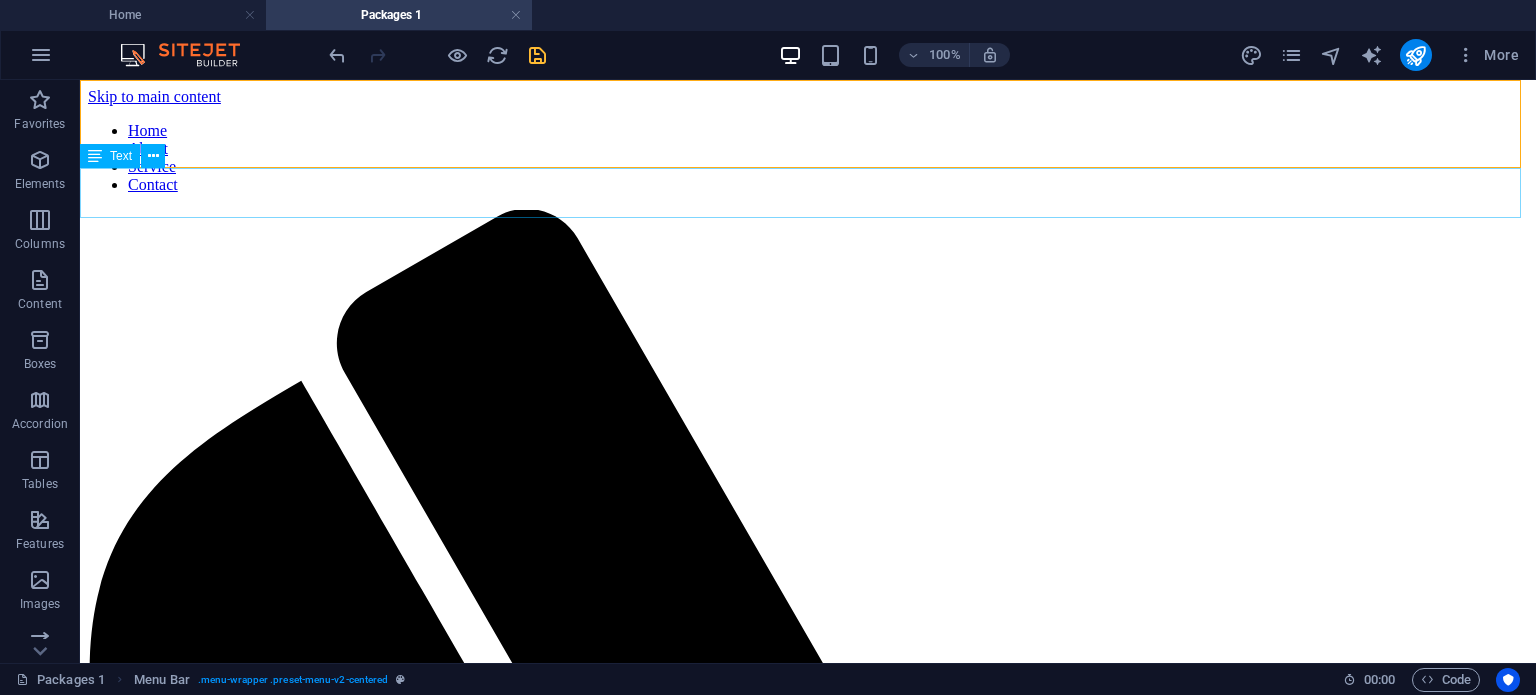 click on "EMERGENCY FLOOD ASSISTANCE PROJECT (EFAP)" at bounding box center [808, 2163] 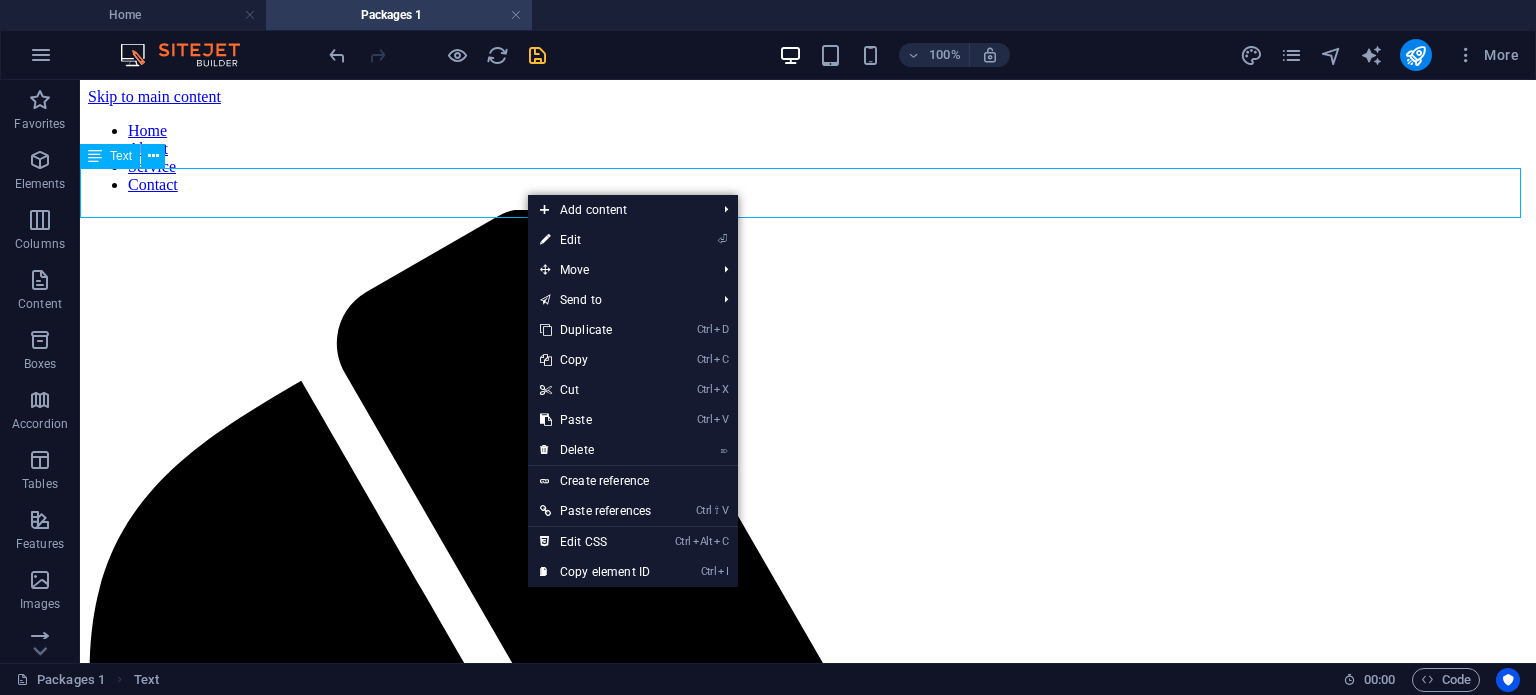 click on "EMERGENCY FLOOD ASSISTANCE PROJECT (EFAP)" at bounding box center [808, 2163] 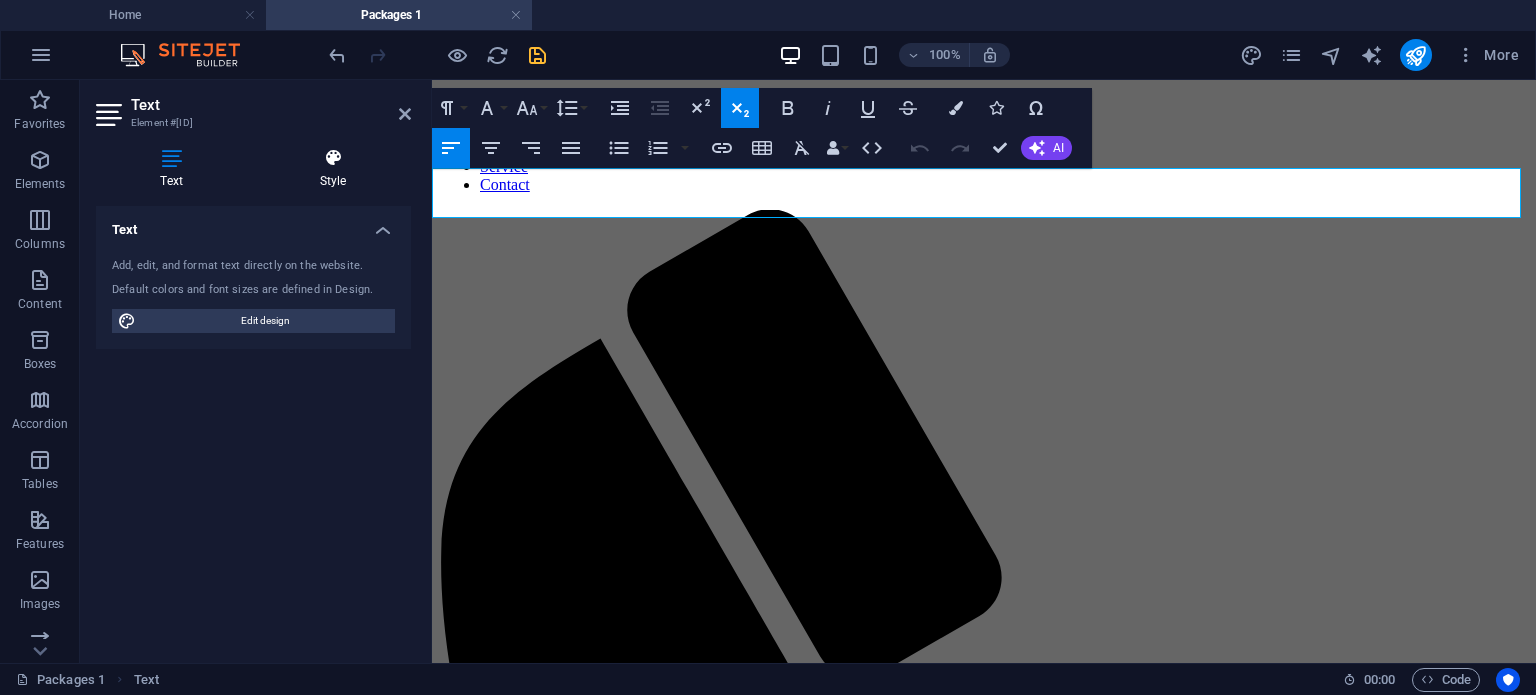 click on "Style" at bounding box center (333, 169) 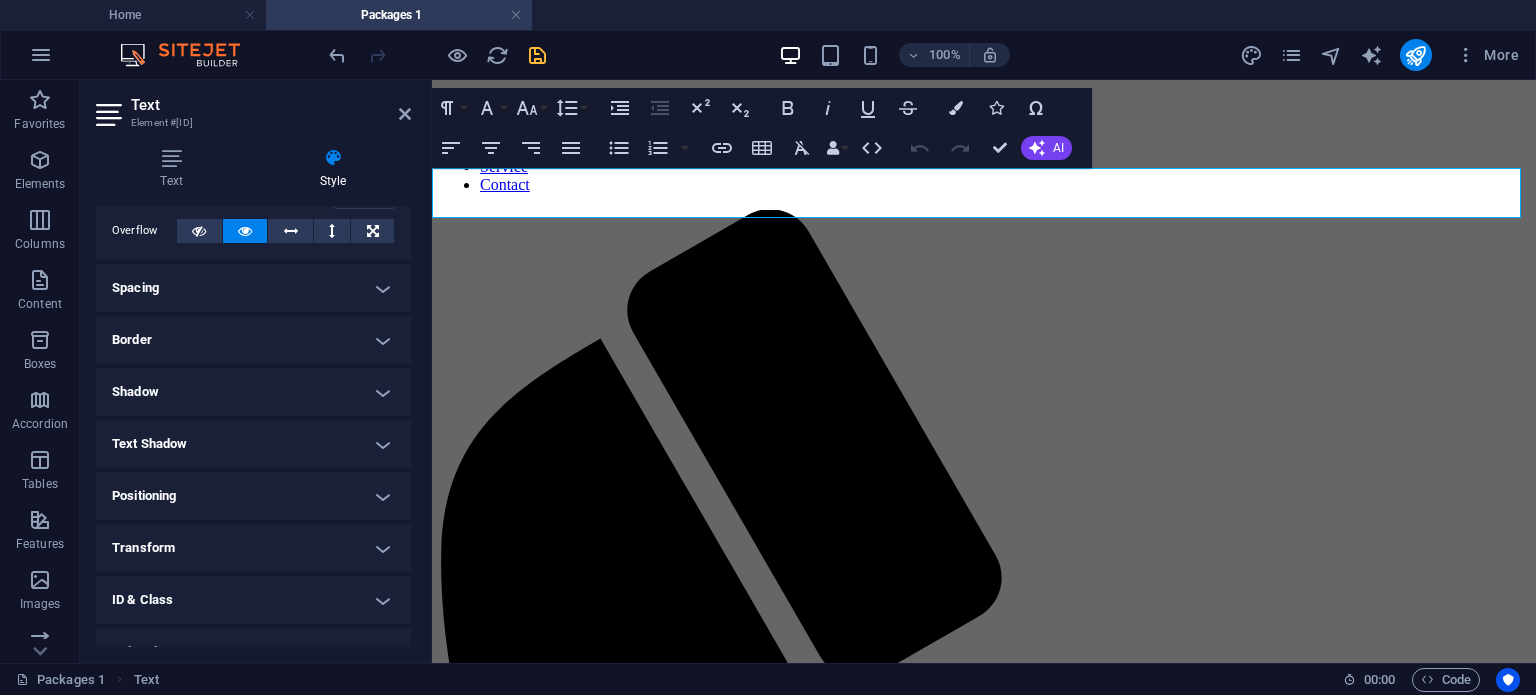 scroll, scrollTop: 123, scrollLeft: 0, axis: vertical 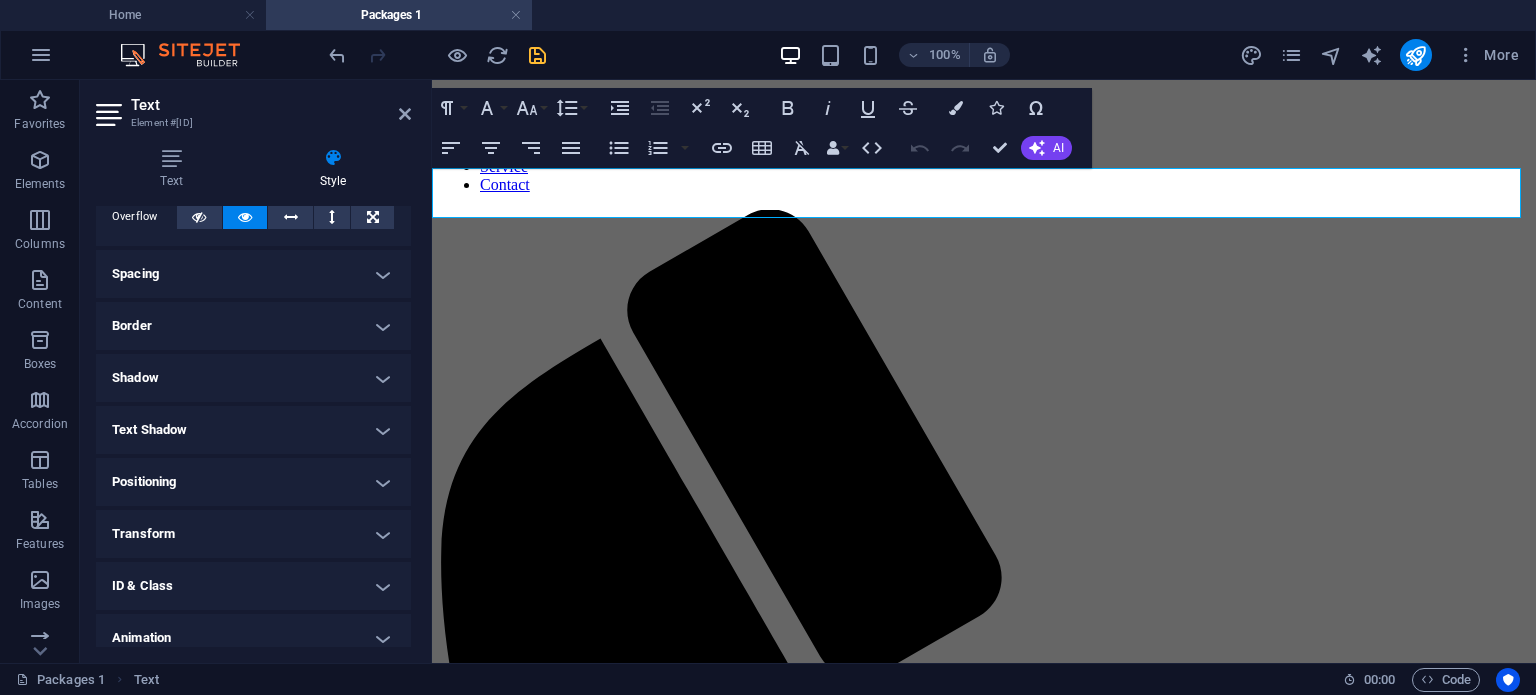 click on "Positioning" at bounding box center [253, 482] 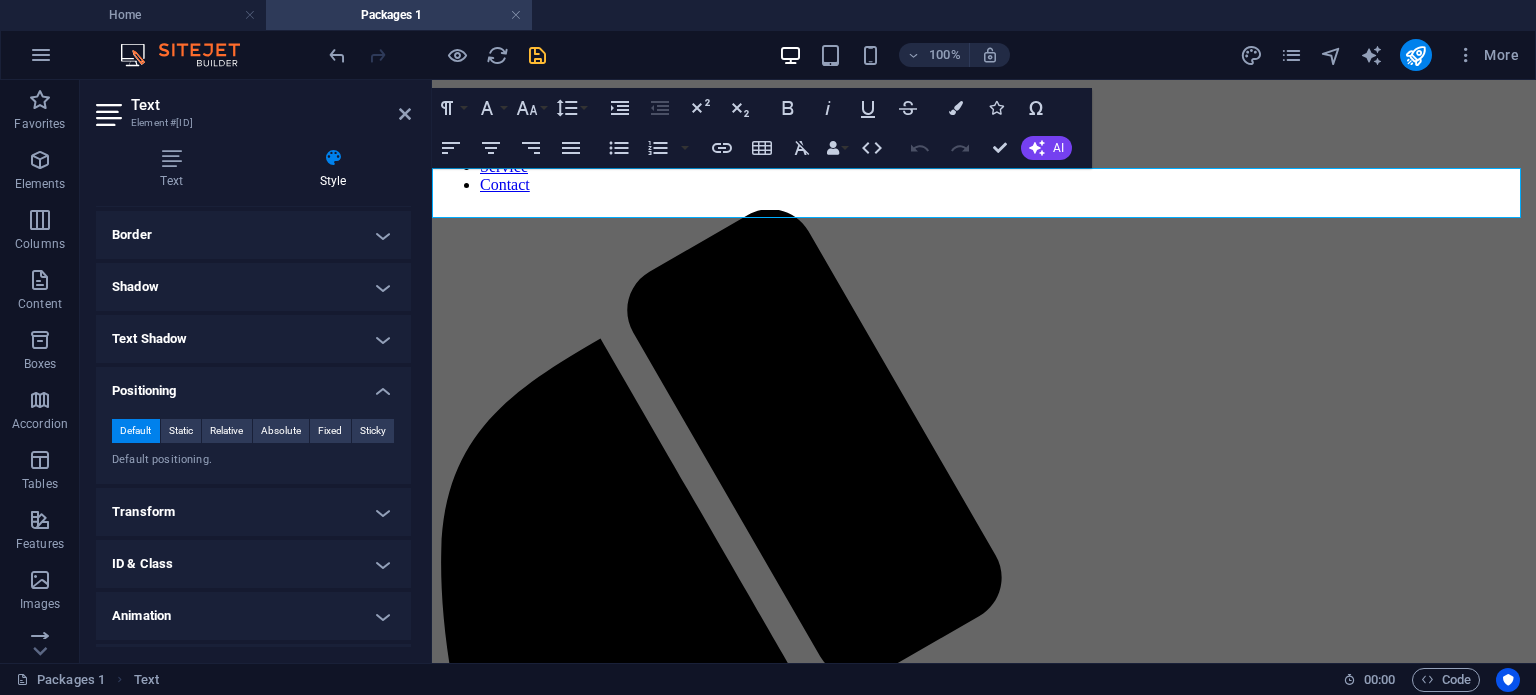 scroll, scrollTop: 215, scrollLeft: 0, axis: vertical 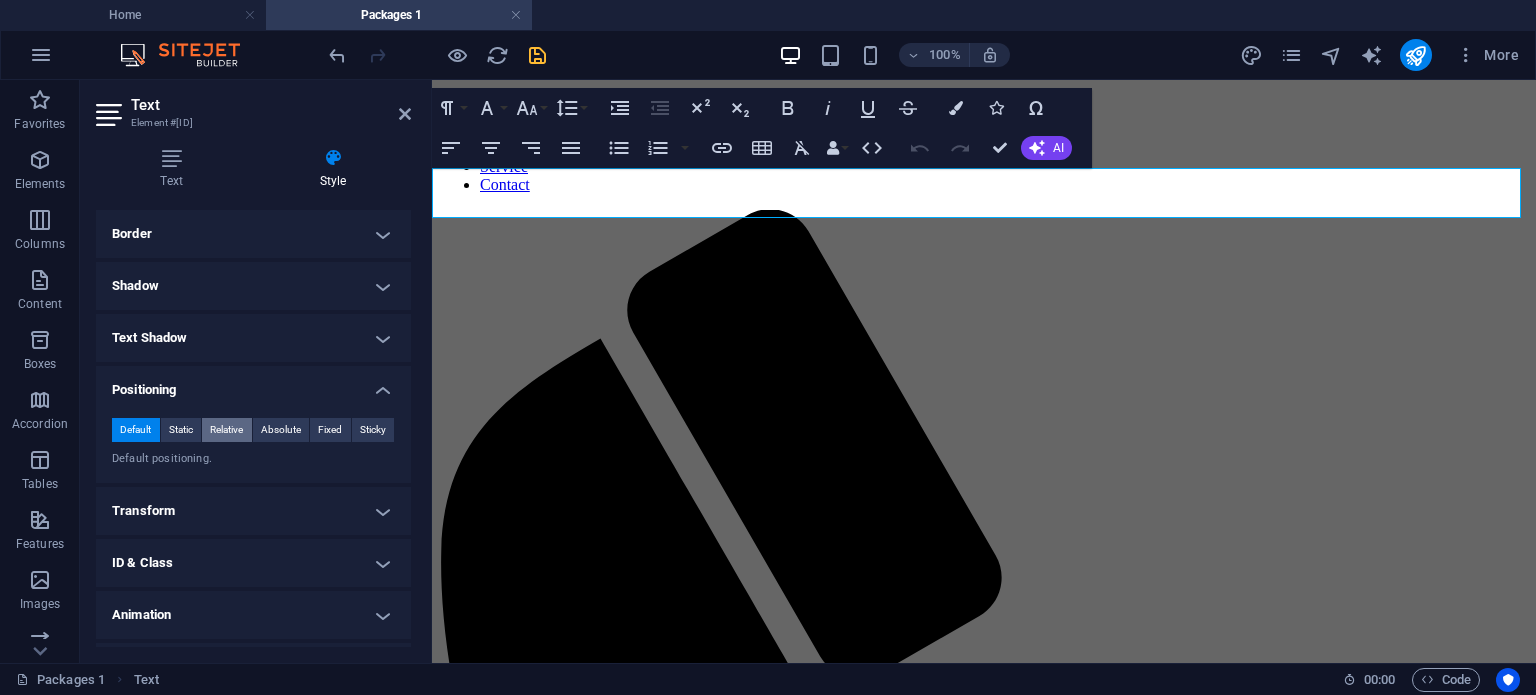 click on "Relative" at bounding box center (226, 430) 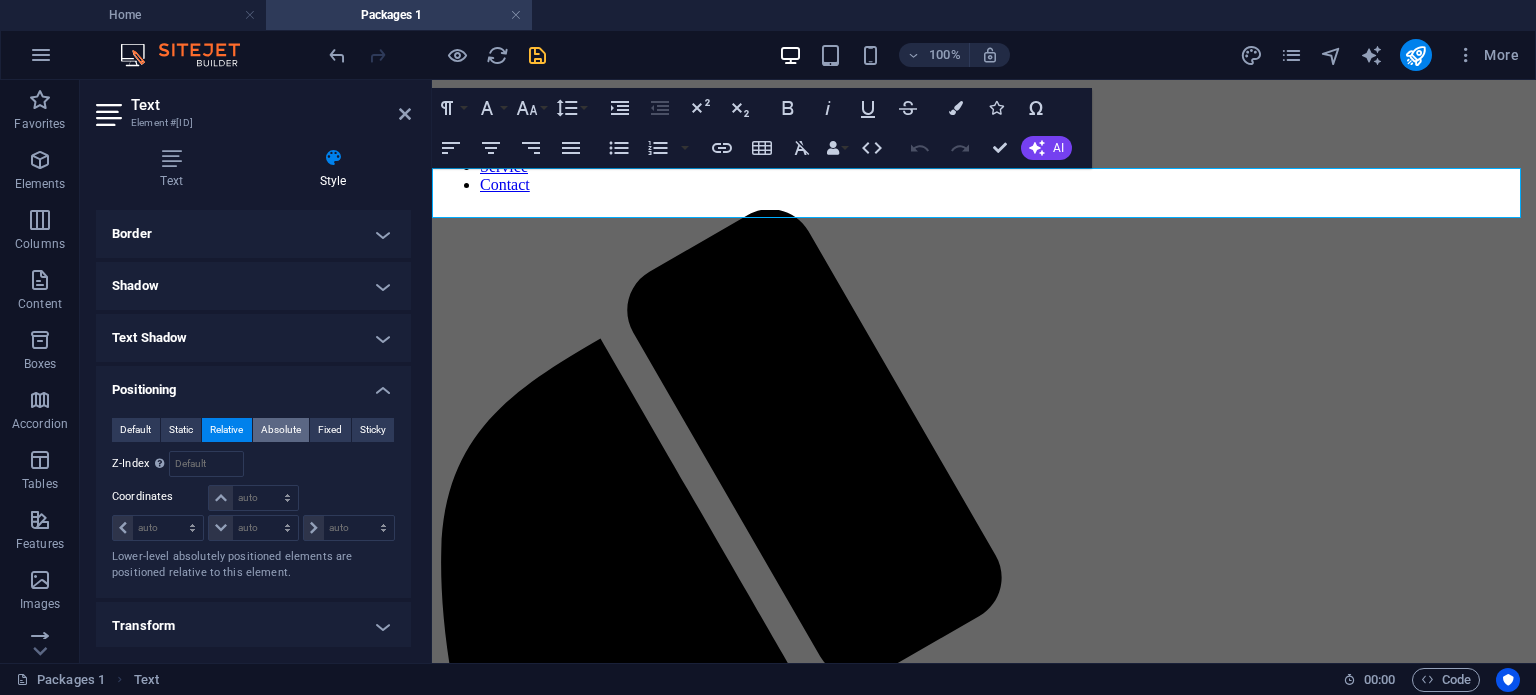 click on "Absolute" at bounding box center [281, 430] 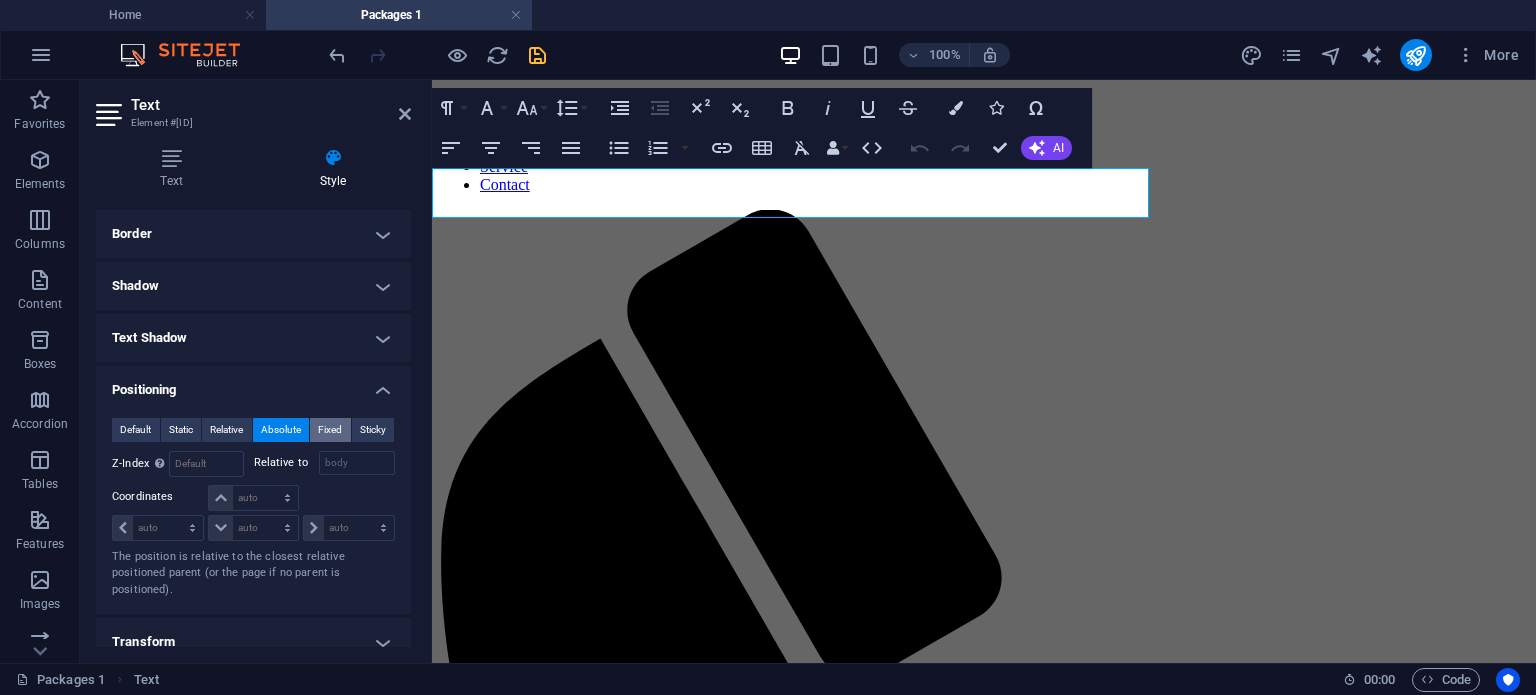 click on "Fixed" at bounding box center (330, 430) 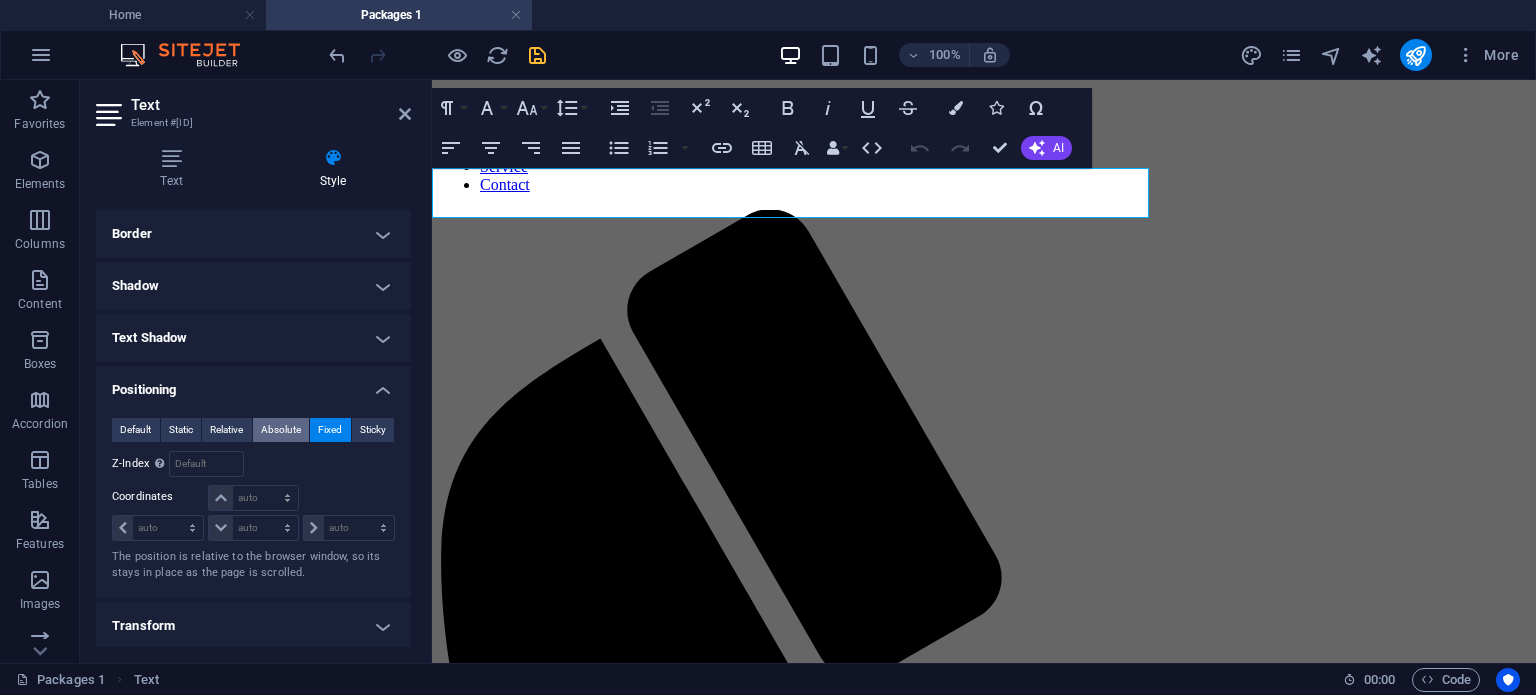 click on "Absolute" at bounding box center [281, 430] 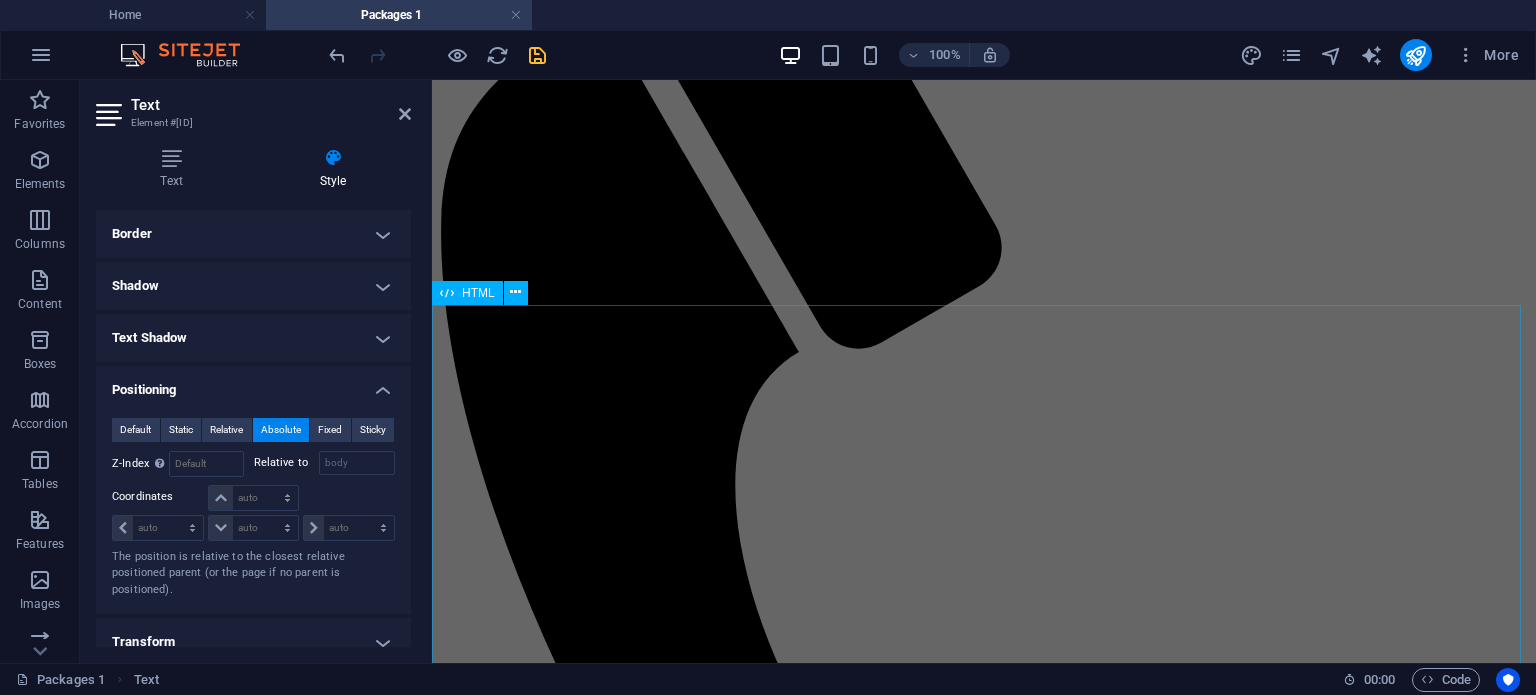 scroll, scrollTop: 0, scrollLeft: 0, axis: both 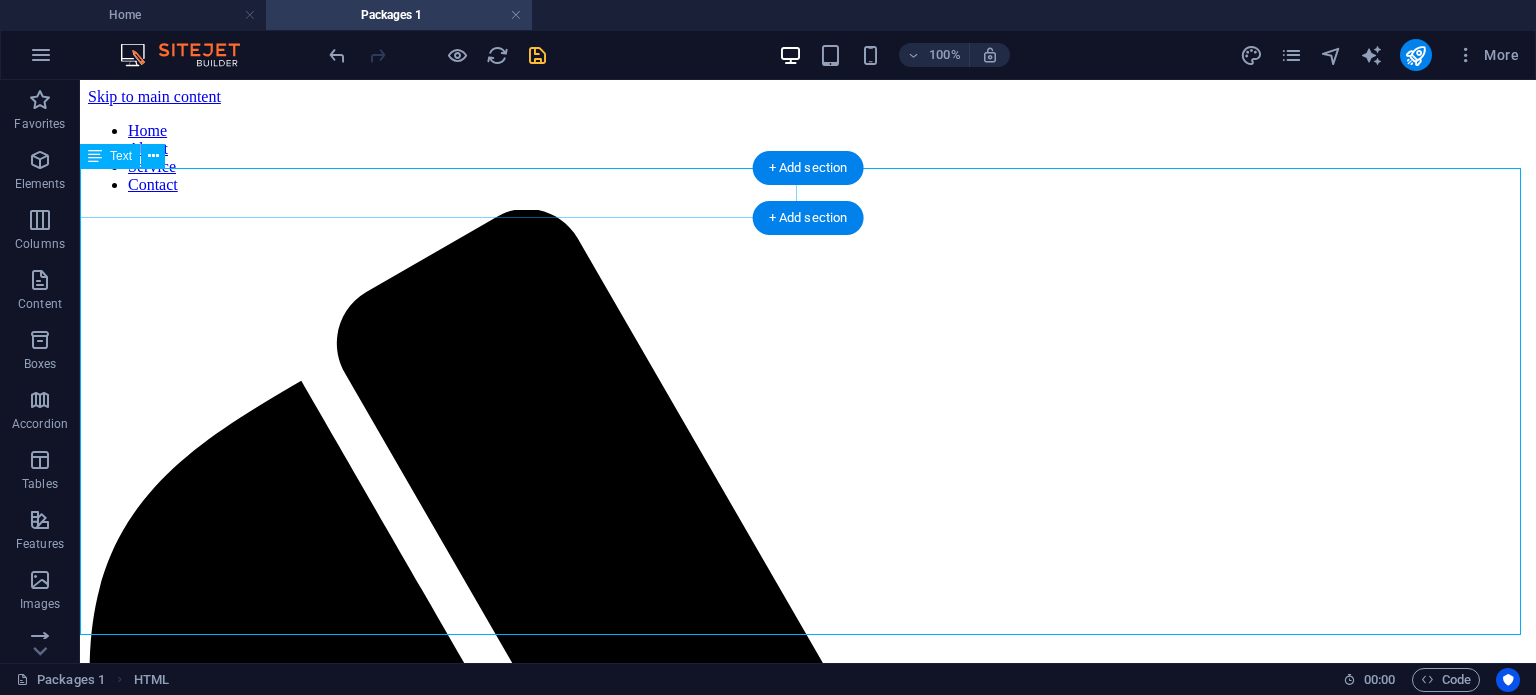 click on "EMERGENCY FLOOD ASSISTANCE PROJECT (EFAP)" at bounding box center [465, 2163] 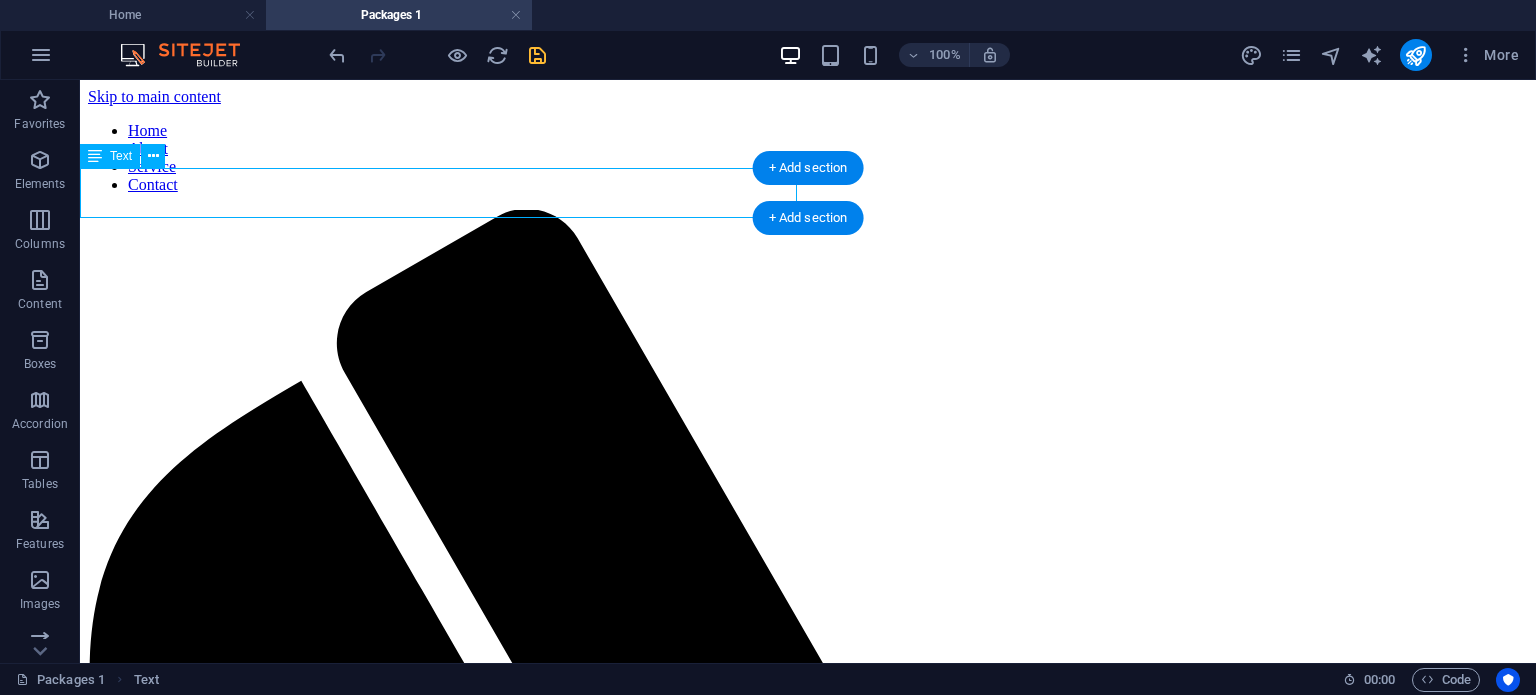 click on "EMERGENCY FLOOD ASSISTANCE PROJECT (EFAP)" at bounding box center [465, 2163] 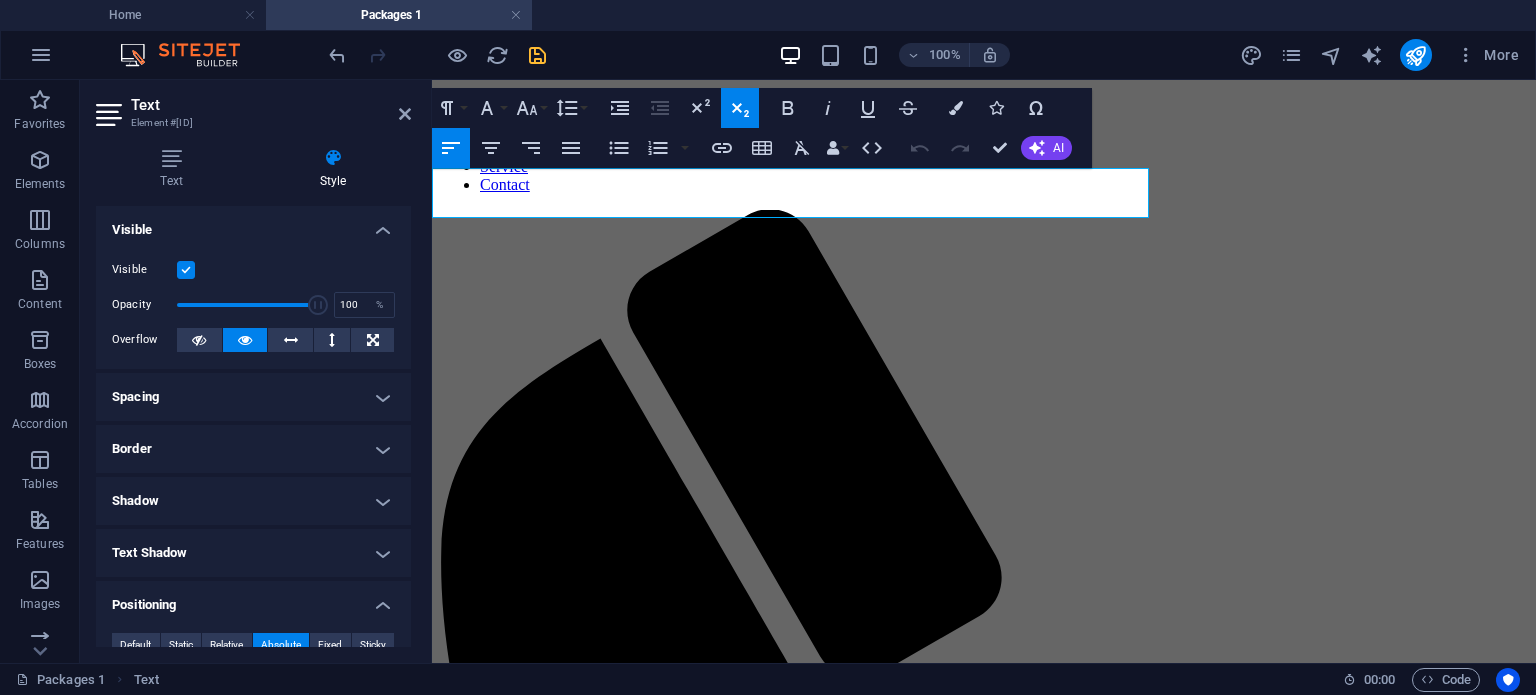 click on "Text Style Text Add, edit, and format text directly on the website. Default colors and font sizes are defined in Design. Edit design Alignment Left aligned Centered Right aligned Preset Element Layout How this element expands within the layout (Flexbox). Size Default auto px % 1/1 1/2 1/3 1/4 1/5 1/6 1/7 1/8 1/9 1/10 Grow Shrink Order Container layout Visible Visible Opacity 100 % Overflow Spacing Margin Default auto px % rem vw vh Custom Custom auto px % rem vw vh auto px % rem vw vh auto px % rem vw vh auto px % rem vw vh Padding Default px rem % vh vw Custom Custom px rem % vh vw px rem % vh vw px rem % vh vw px rem % vh vw Border Style              - Width 1 auto px rem % vh vw Custom Custom 1 auto px rem % vh vw 1 auto px rem % vh vw 1 auto px rem % vh vw 1 auto px rem % vh vw  - Color Round corners Default px rem % vh vw Custom Custom px rem % vh vw px rem % vh vw px rem % vh vw px rem % vh vw Shadow Default None Outside Inside Color X offset 0 px rem vh vw Y offset 0 px rem vh vw Blur 0 px %" at bounding box center [253, 397] 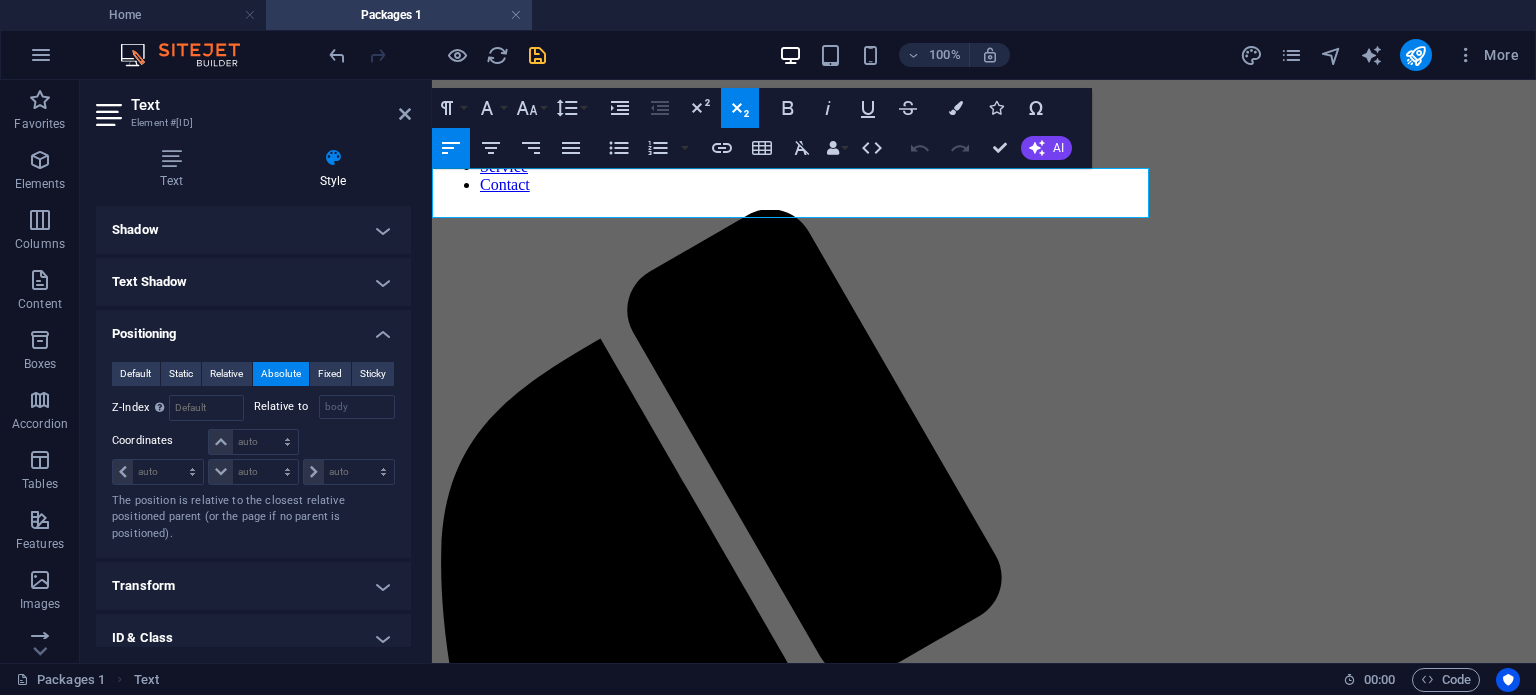 scroll, scrollTop: 272, scrollLeft: 0, axis: vertical 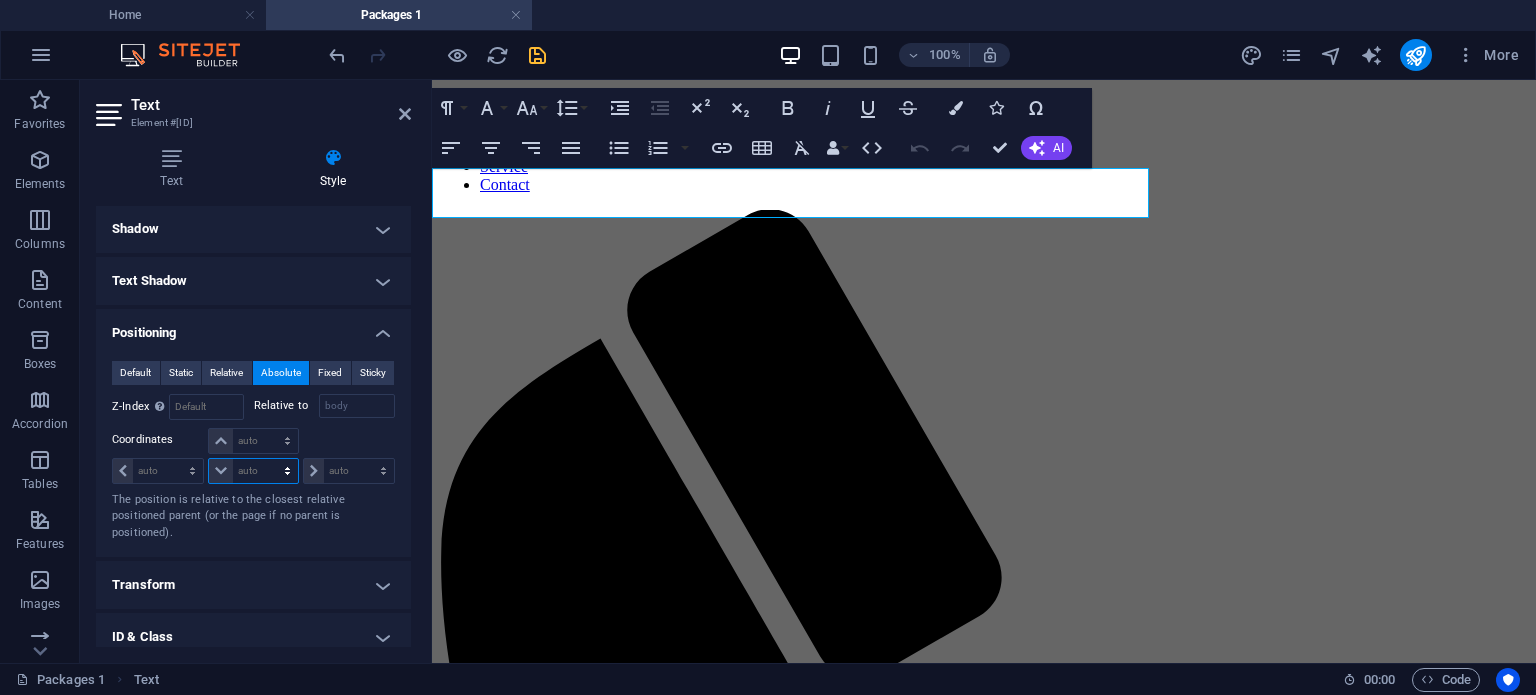 click on "auto px rem % em" at bounding box center [253, 471] 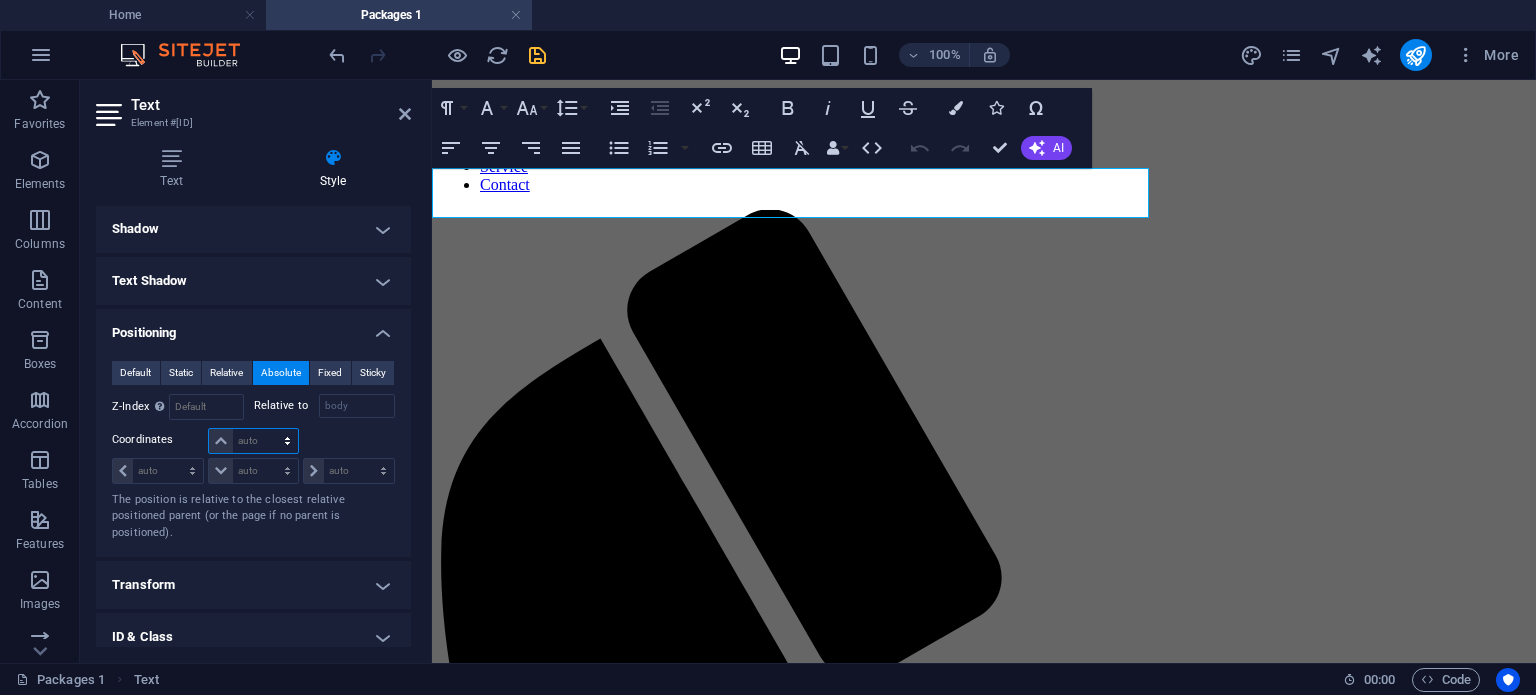 click on "auto px rem % em" at bounding box center [253, 441] 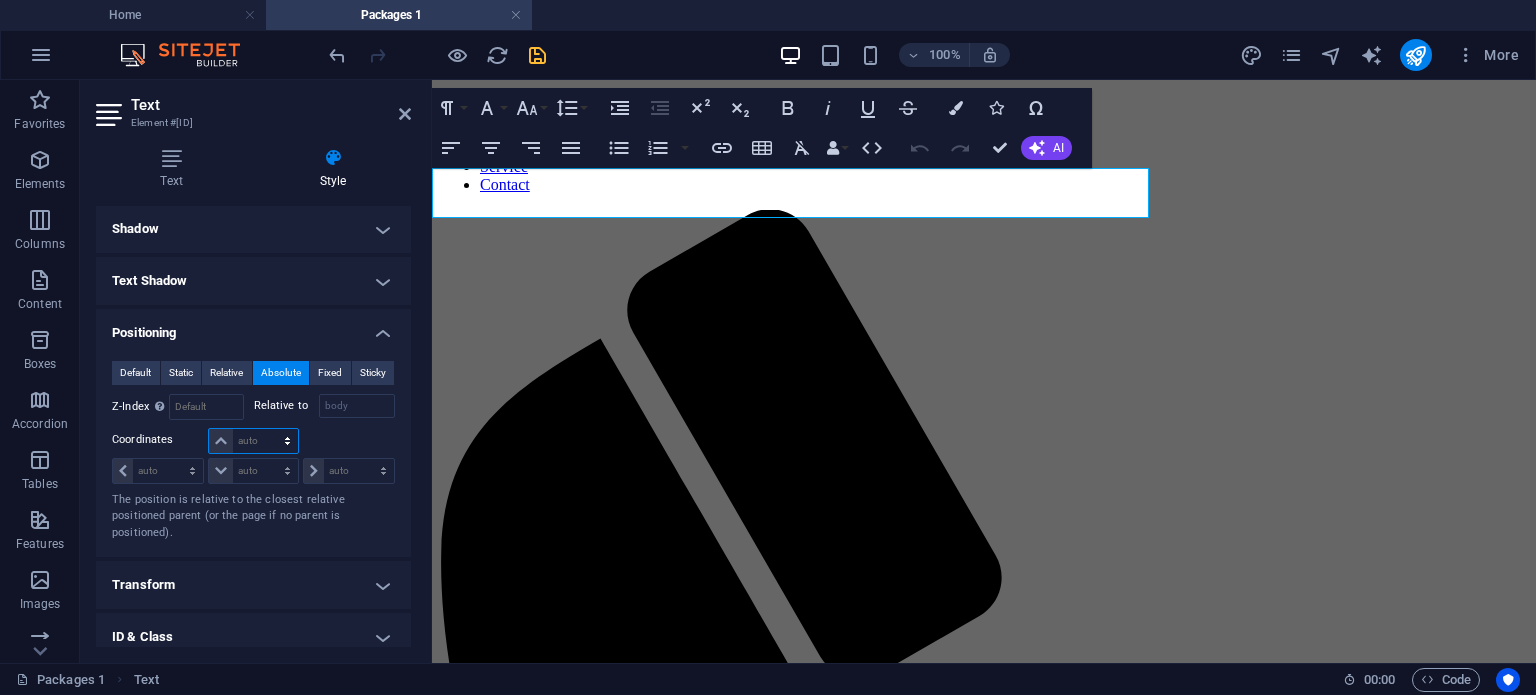 select on "px" 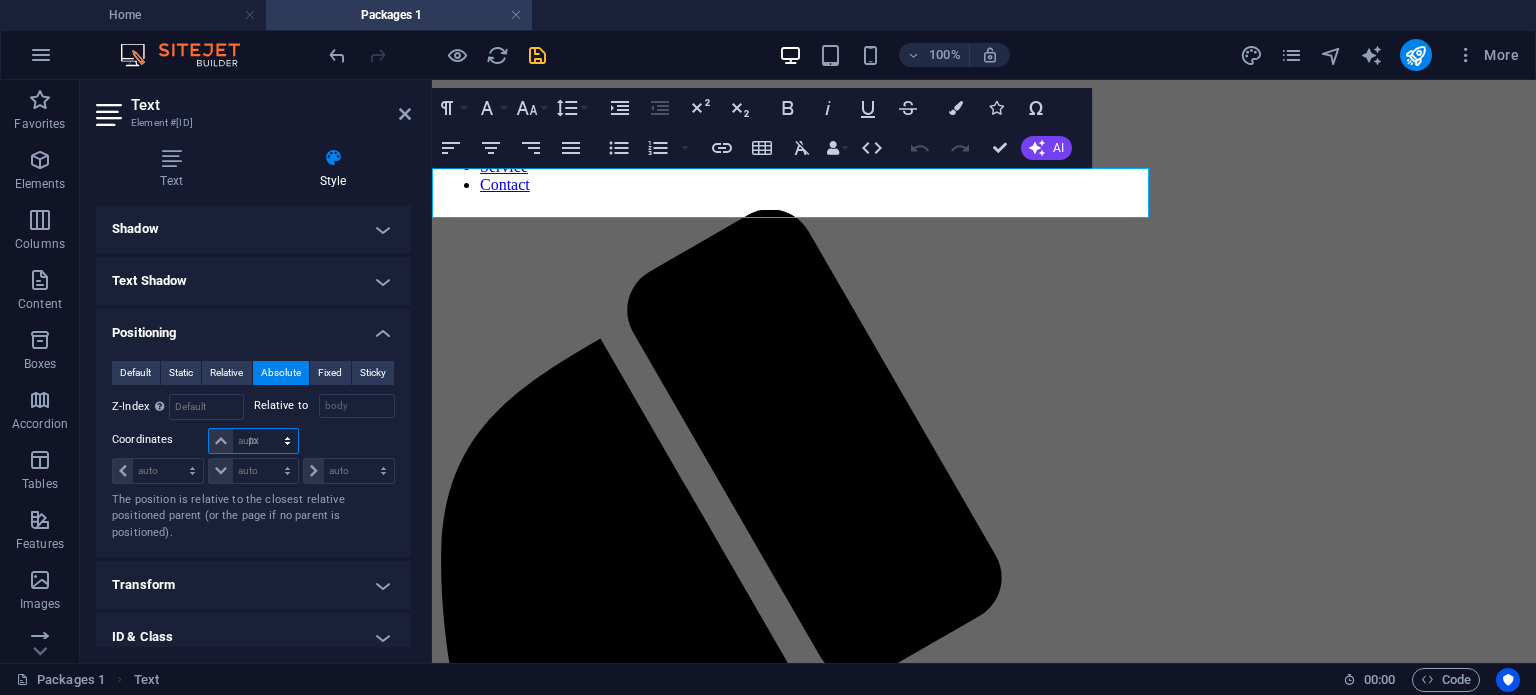 click on "auto px rem % em" at bounding box center (253, 441) 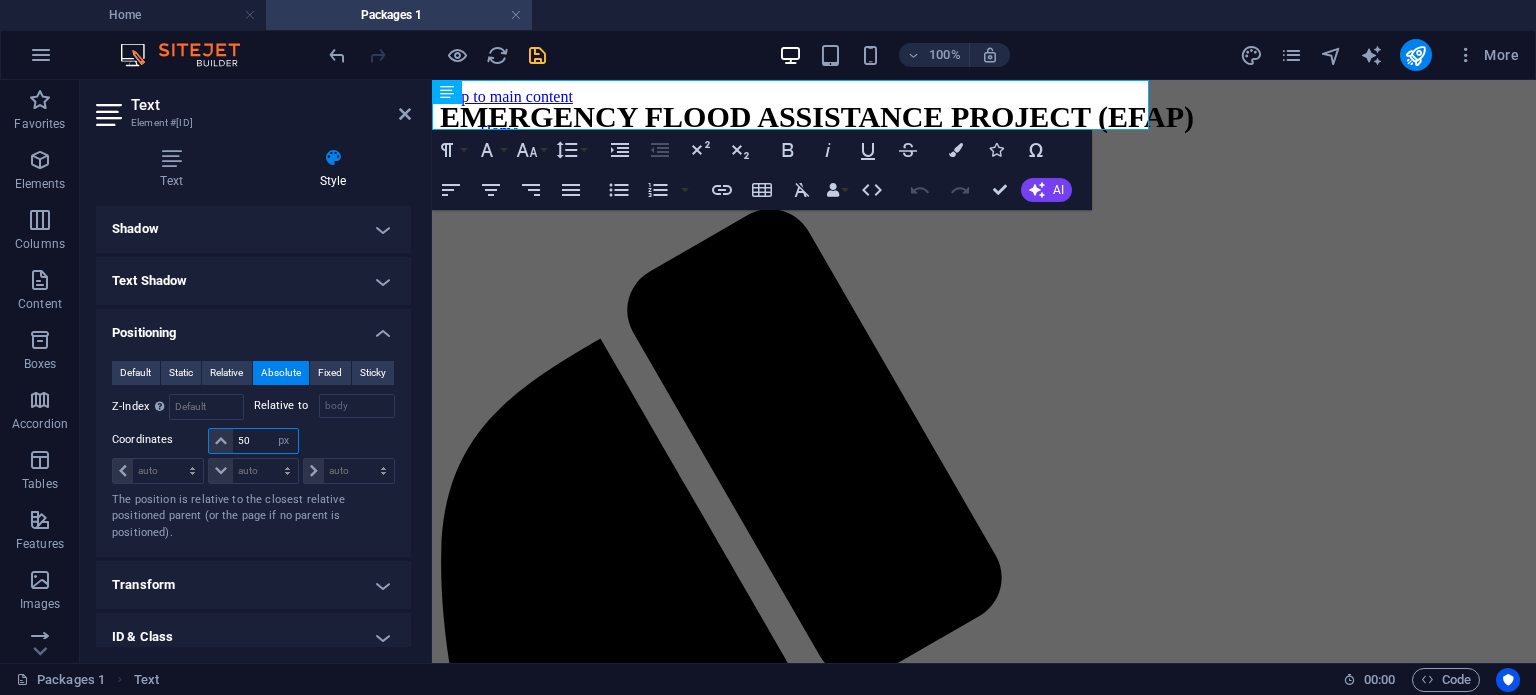 type on "50" 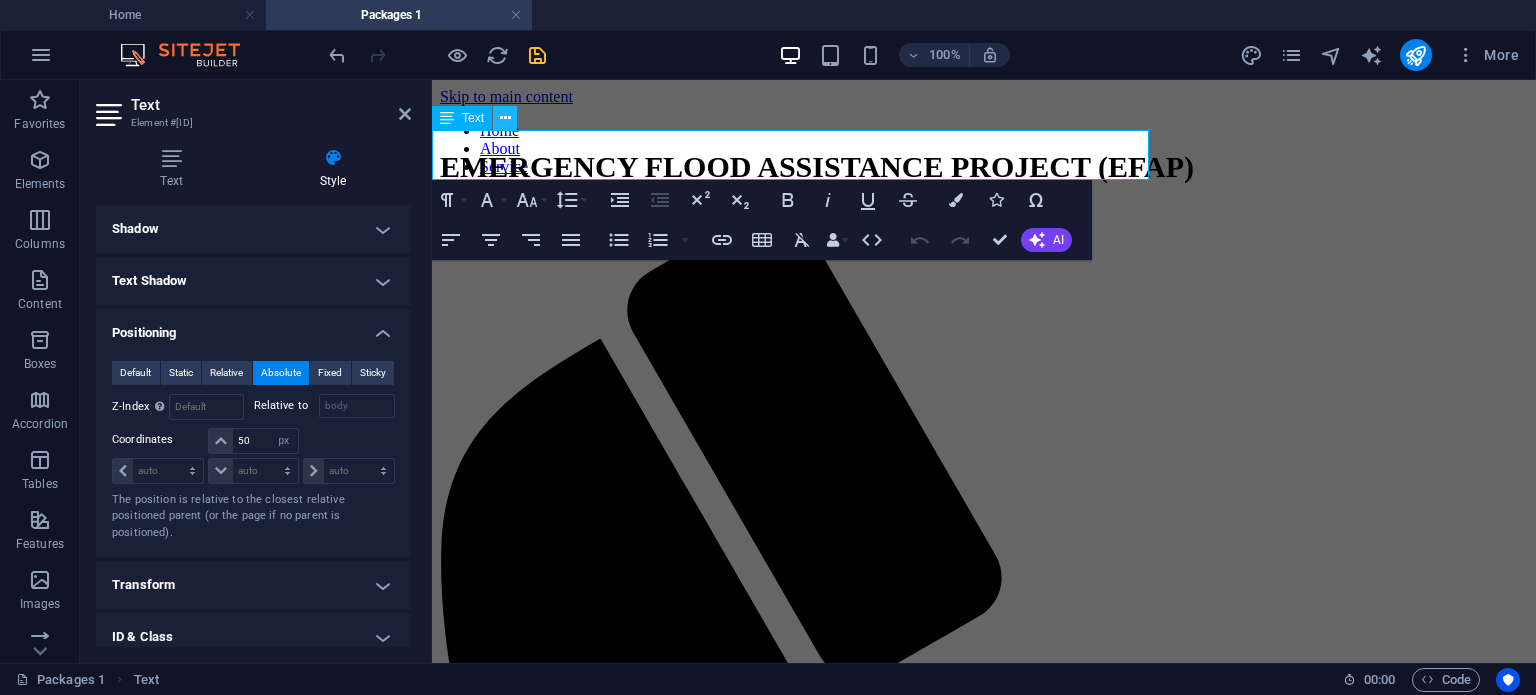 click at bounding box center (505, 118) 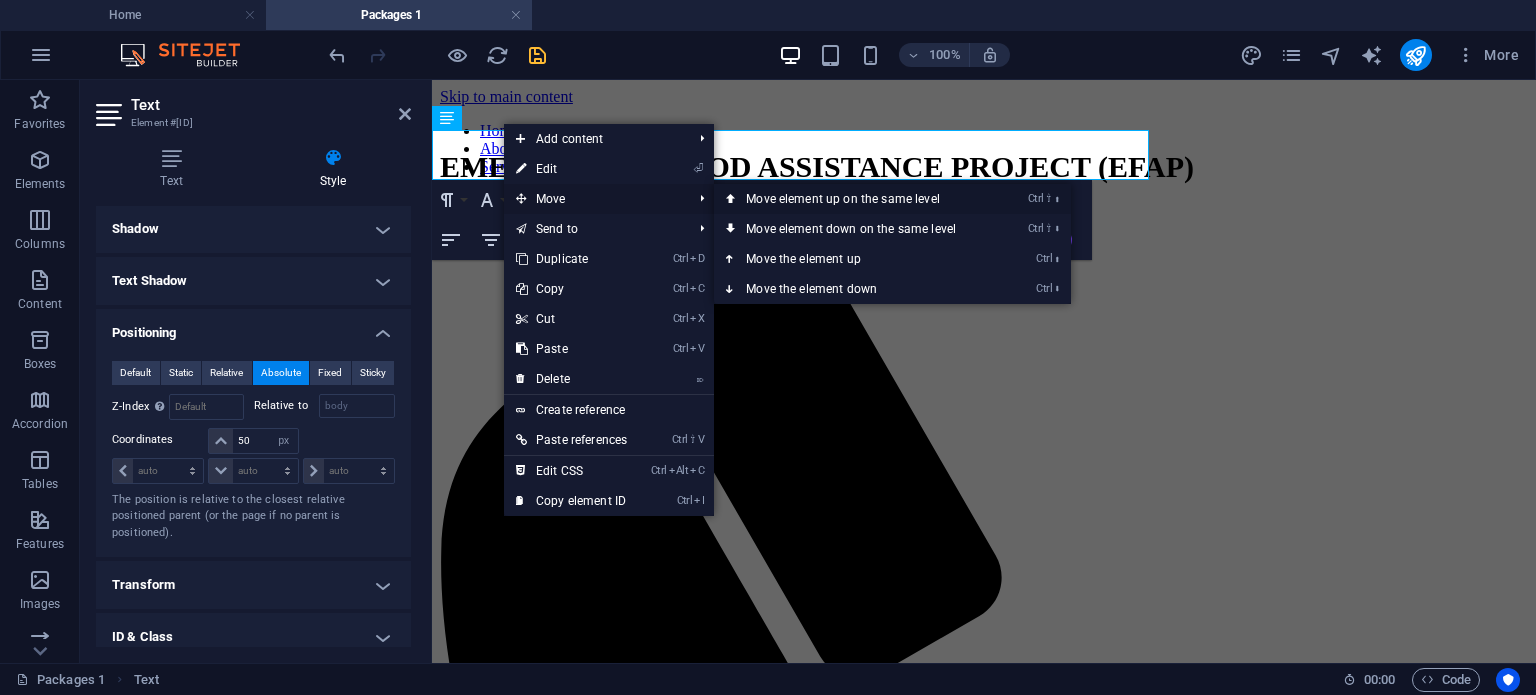 click on "Ctrl ⇧ ⬆  Move element up on the same level" at bounding box center [855, 199] 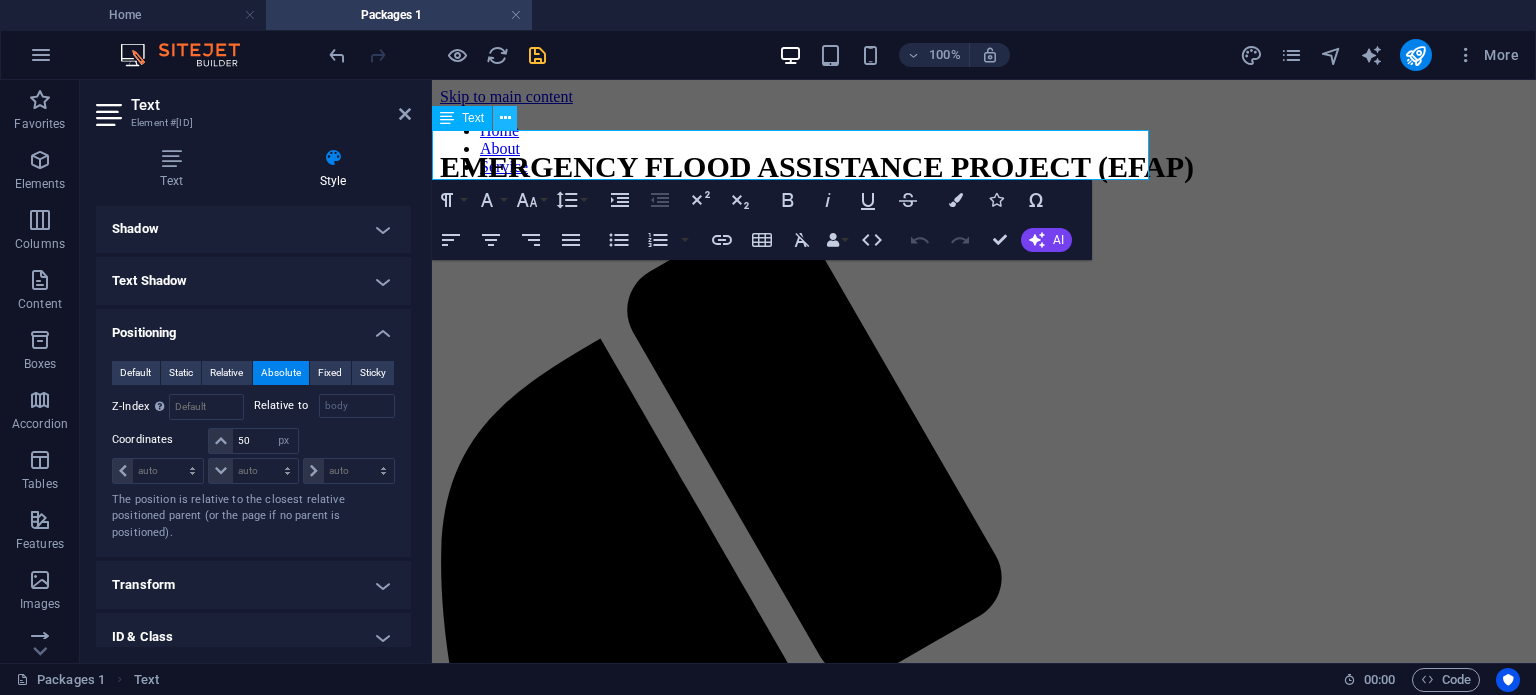 click at bounding box center [505, 118] 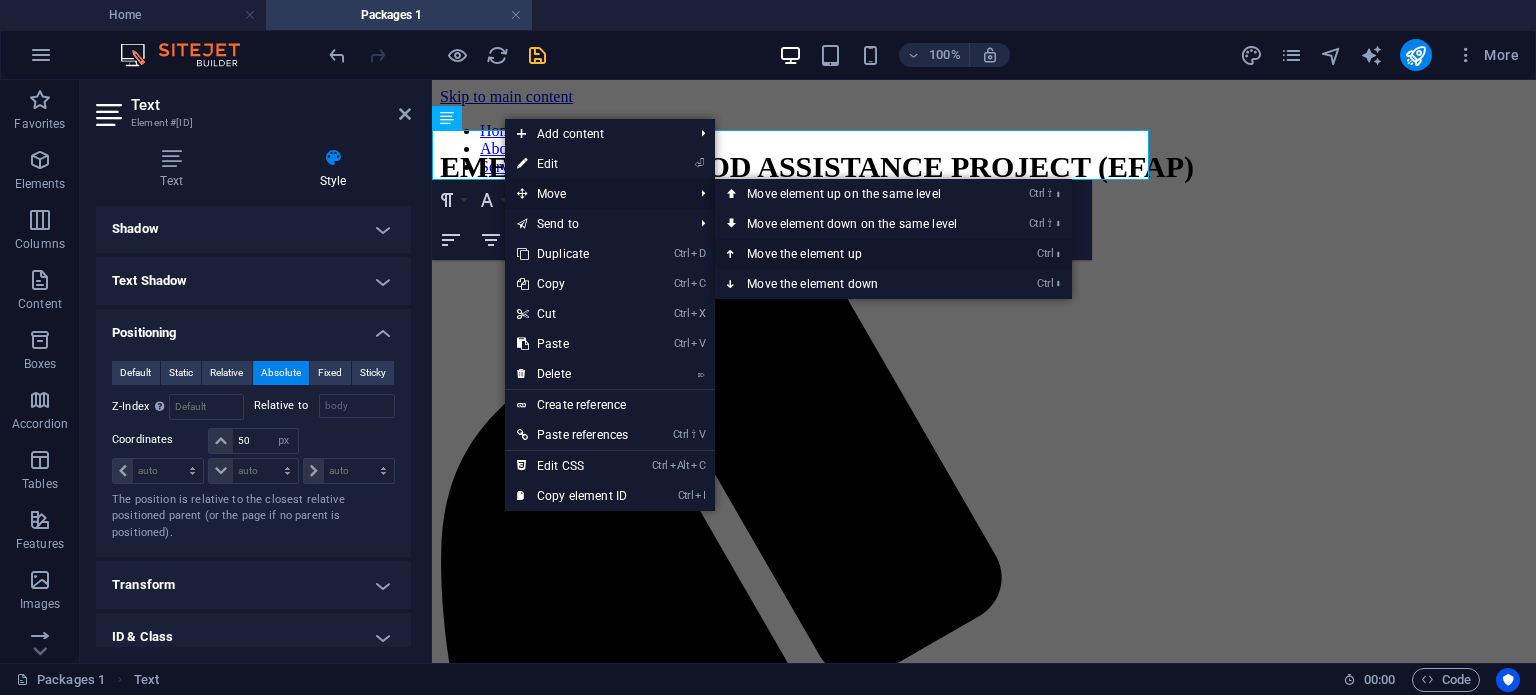 click on "Ctrl ⬆  Move the element up" at bounding box center [856, 254] 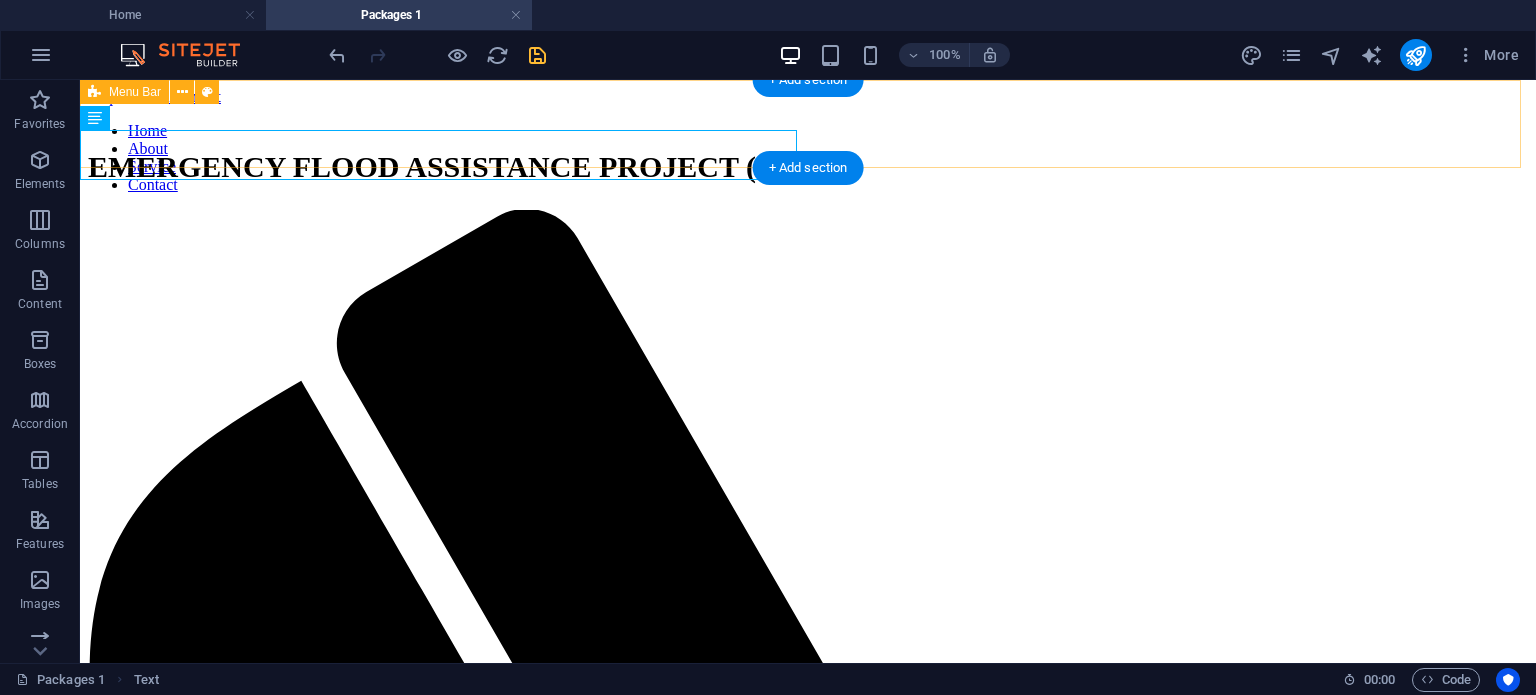 click on "Home About Service Contact Menu" at bounding box center (808, 1124) 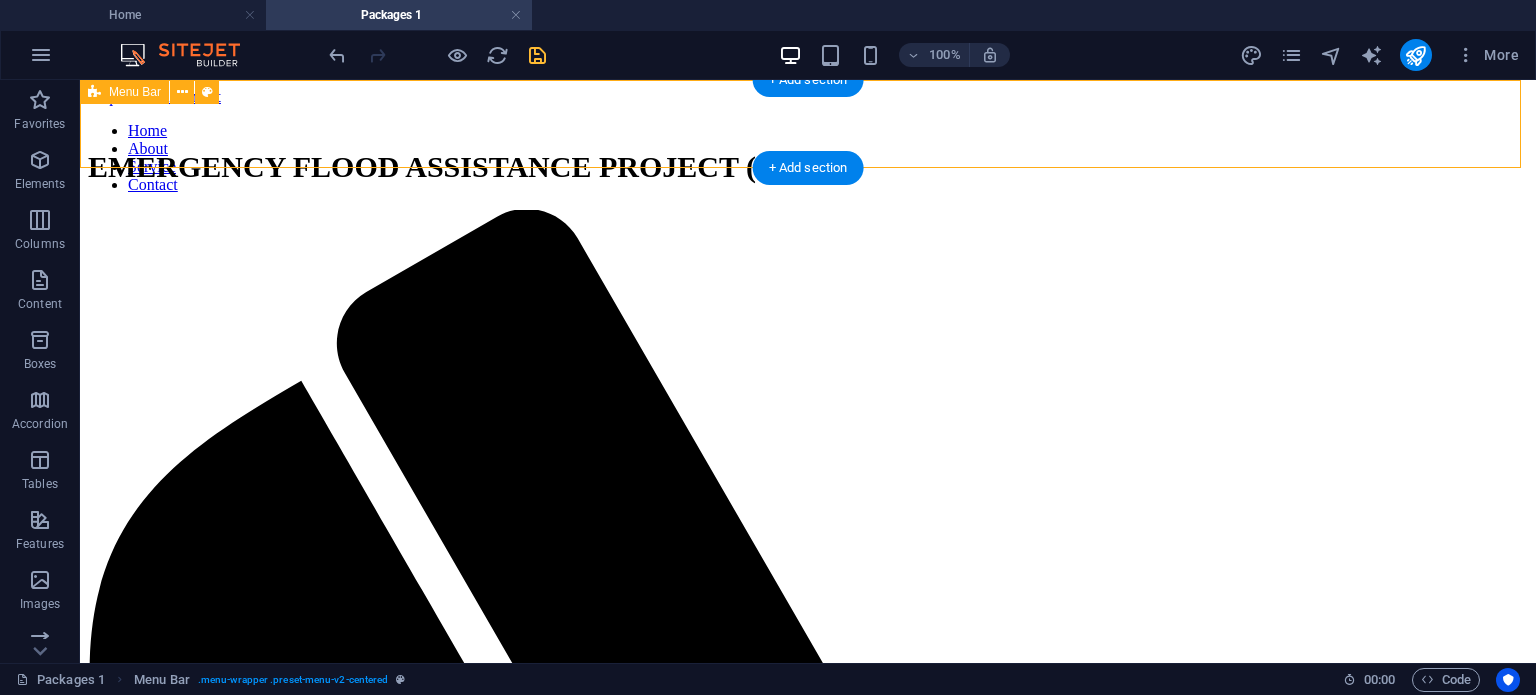 click on "Home About Service Contact Menu" at bounding box center (808, 1124) 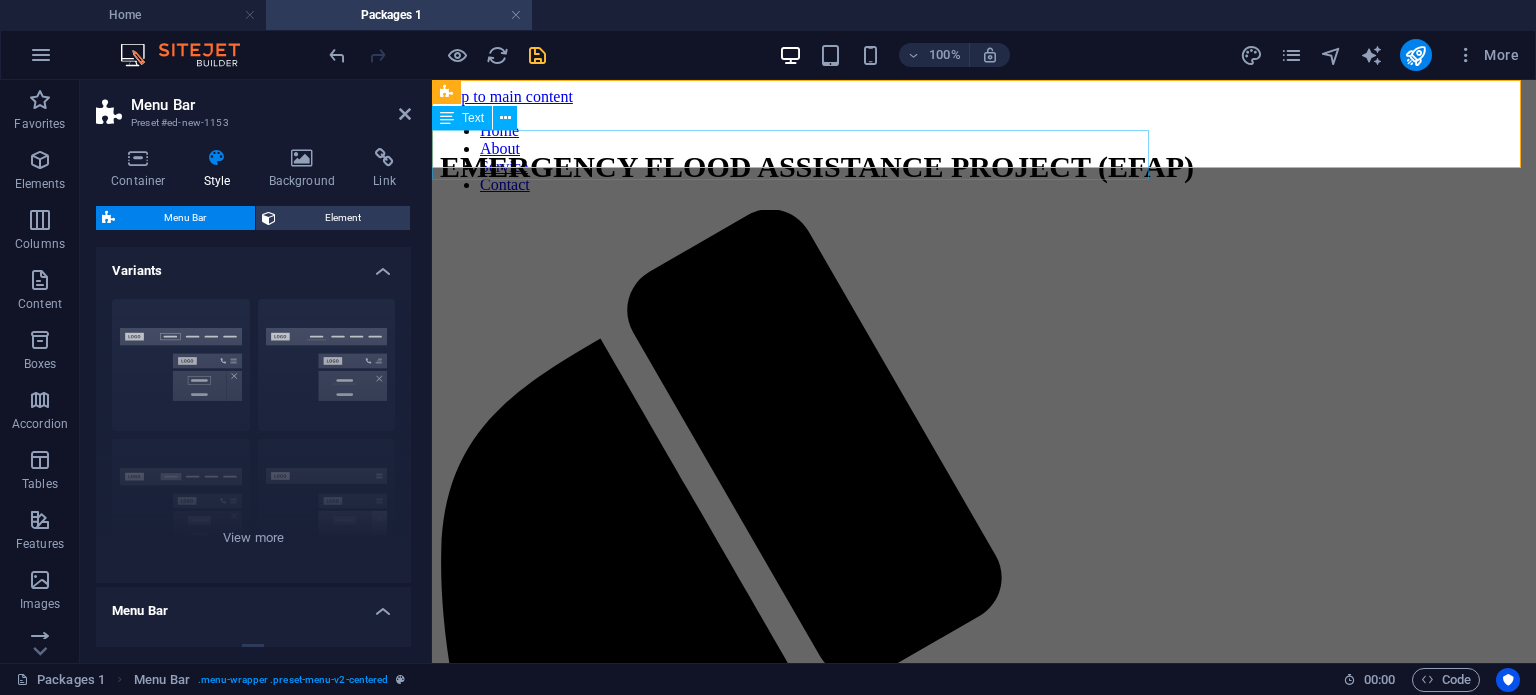 click on "EMERGENCY FLOOD ASSISTANCE PROJECT (EFAP)" at bounding box center [817, 167] 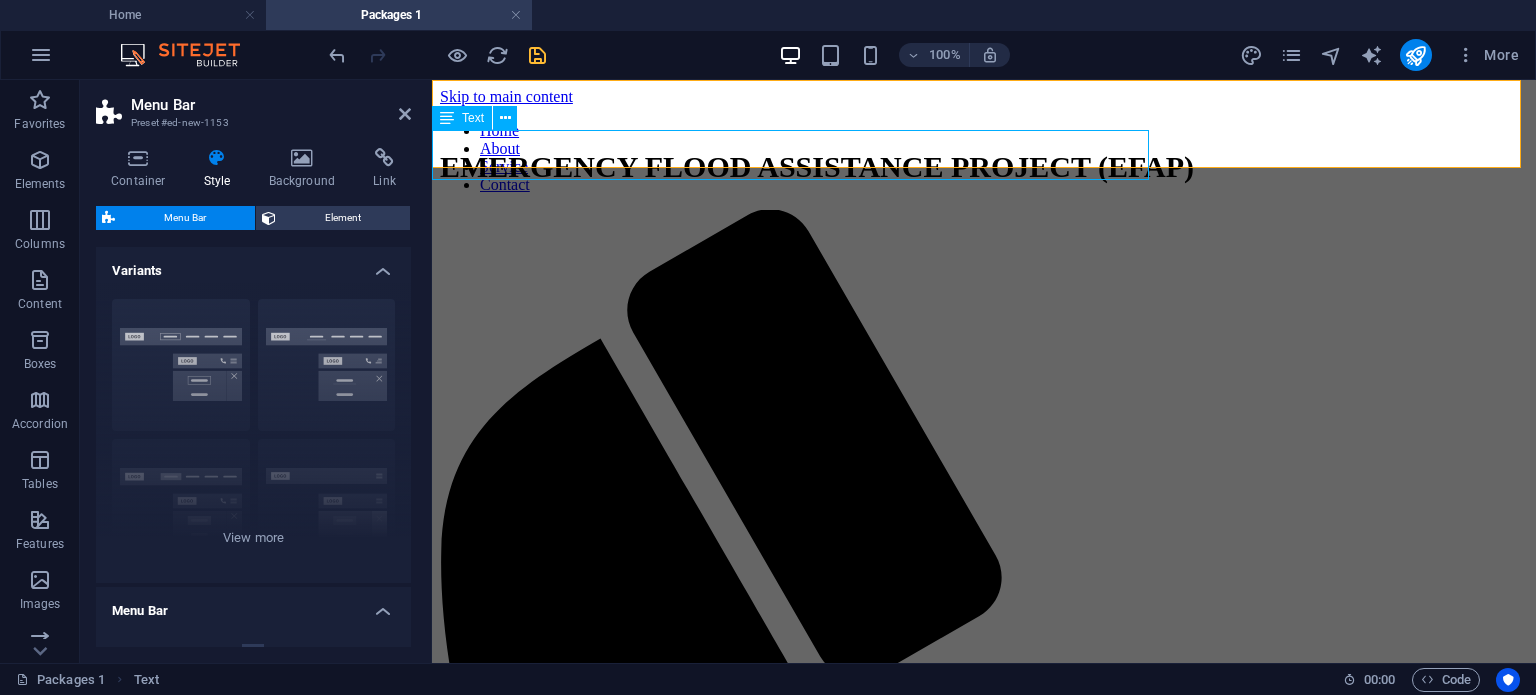 click on "EMERGENCY FLOOD ASSISTANCE PROJECT (EFAP)" at bounding box center (817, 167) 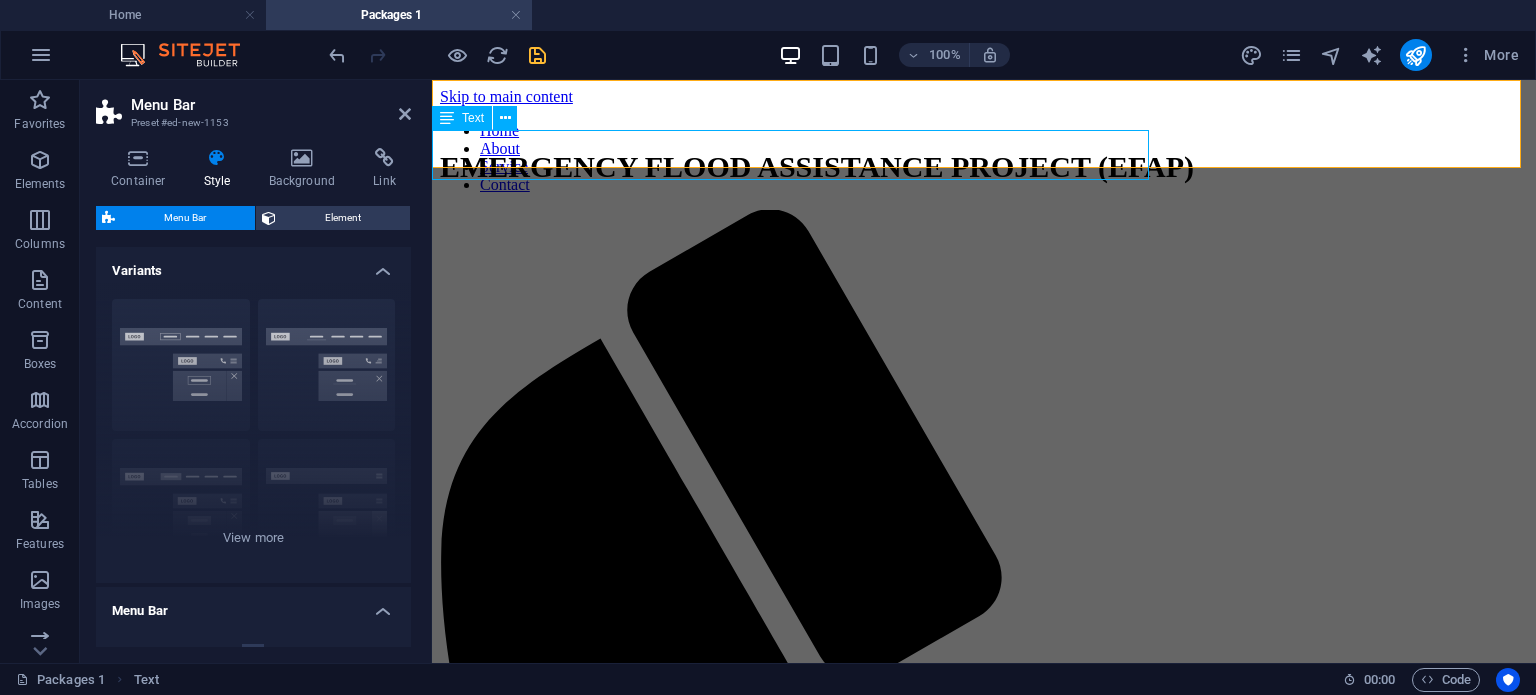 select on "px" 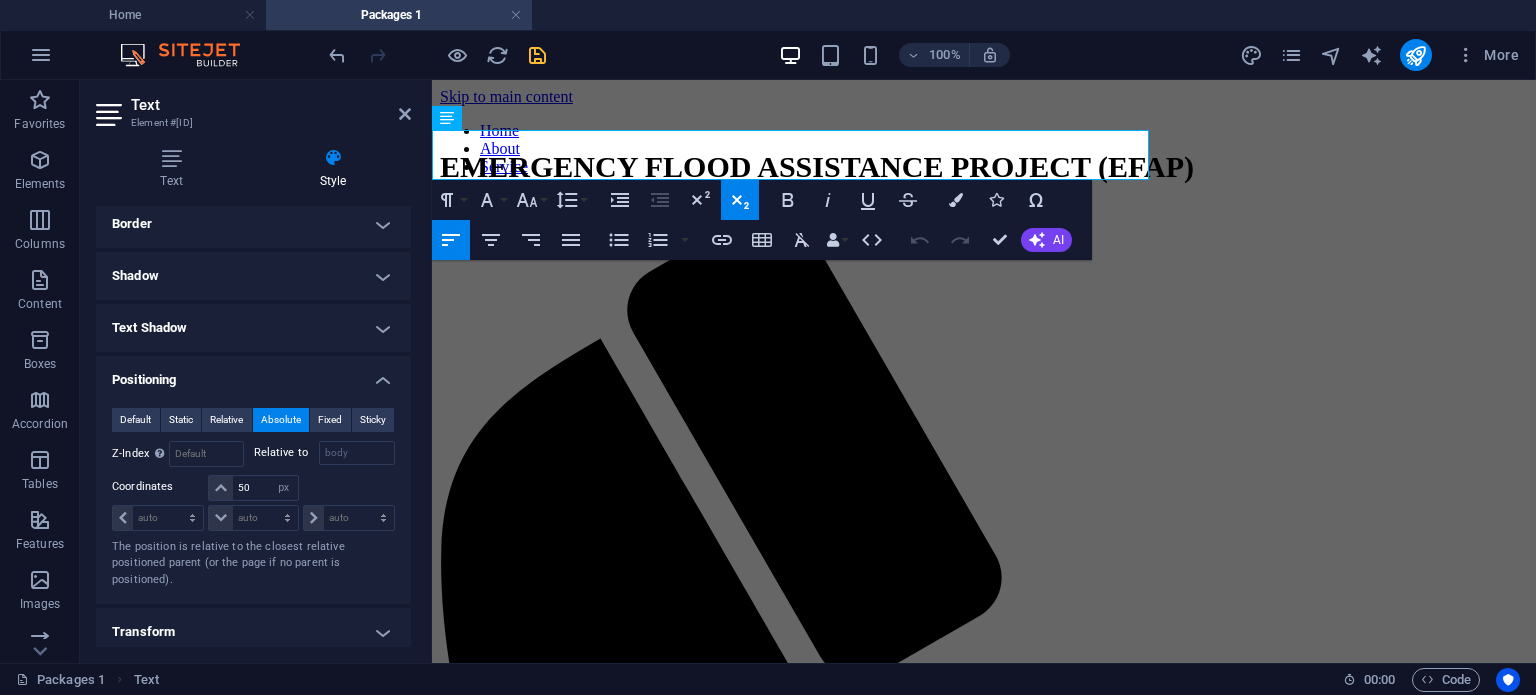 scroll, scrollTop: 226, scrollLeft: 0, axis: vertical 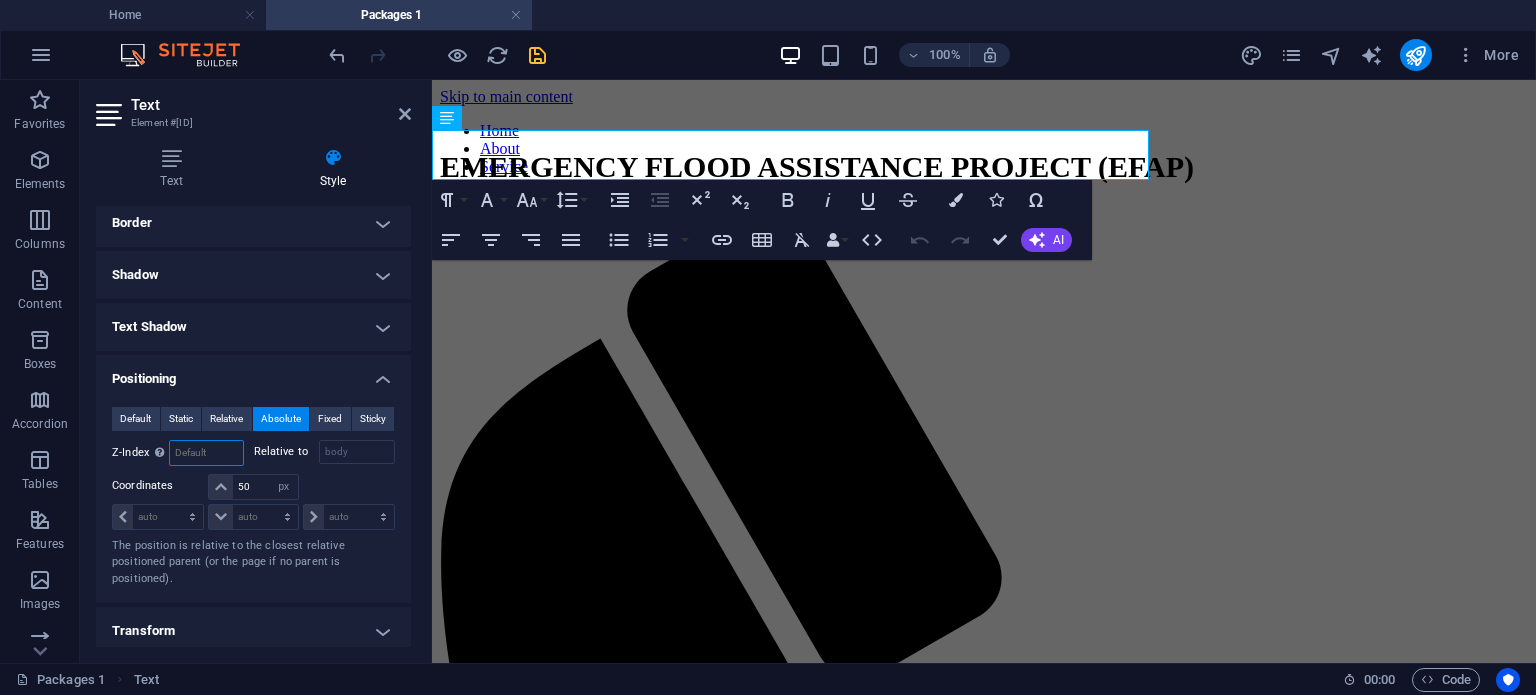 click at bounding box center (206, 453) 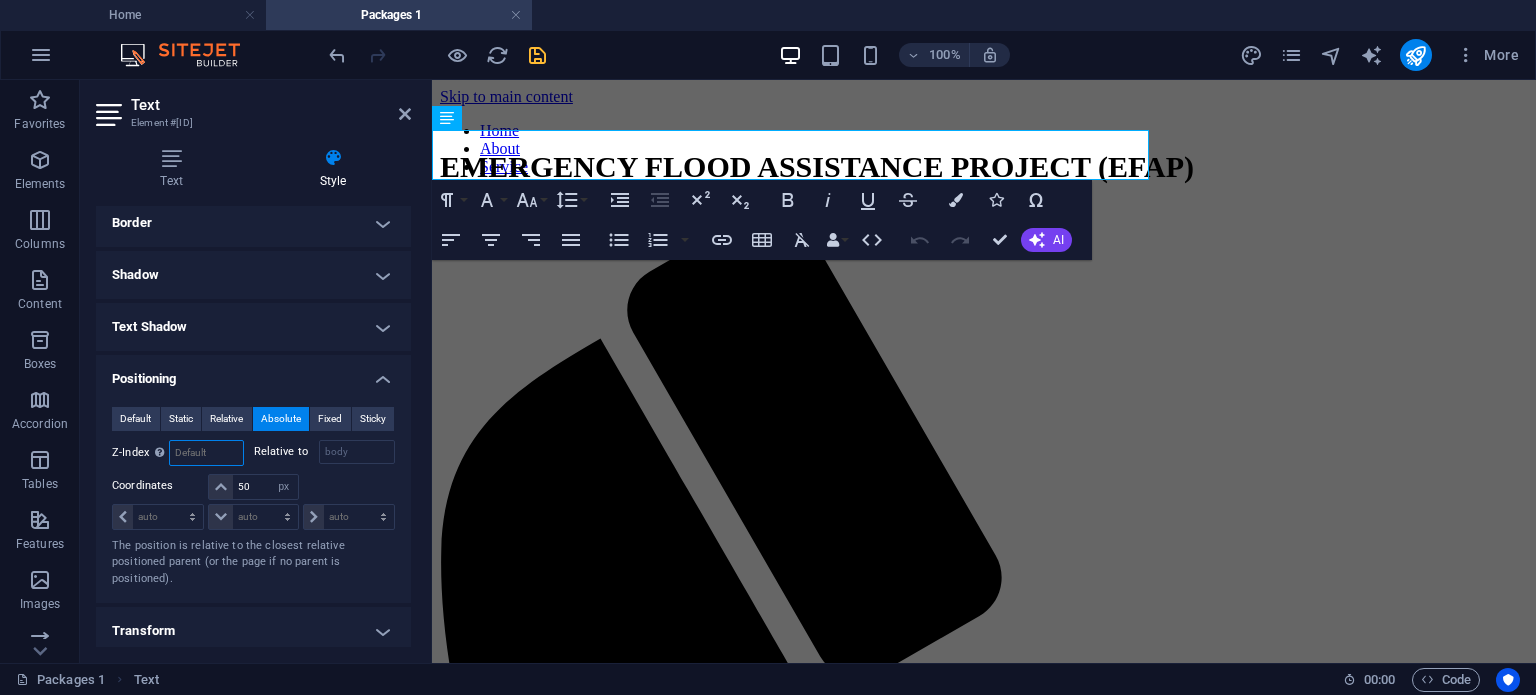 click at bounding box center [206, 453] 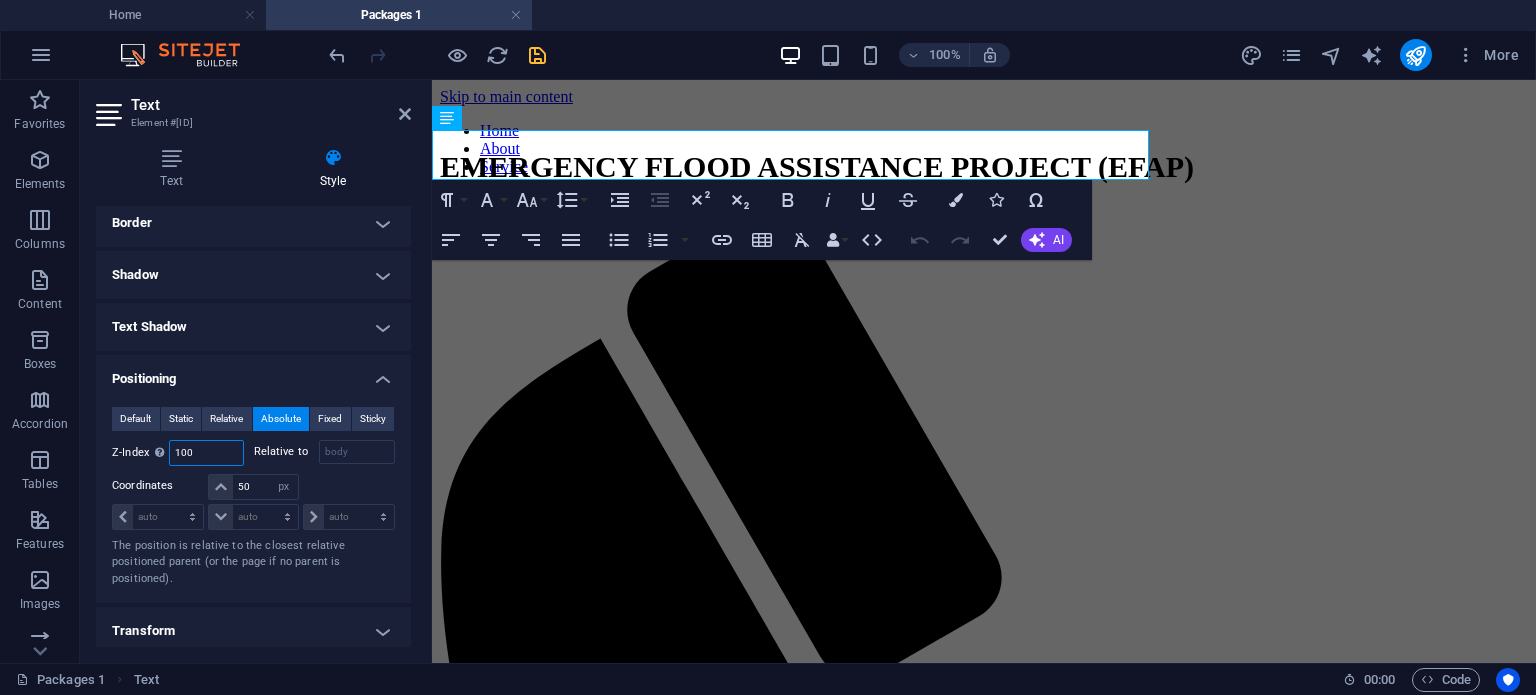 type on "100" 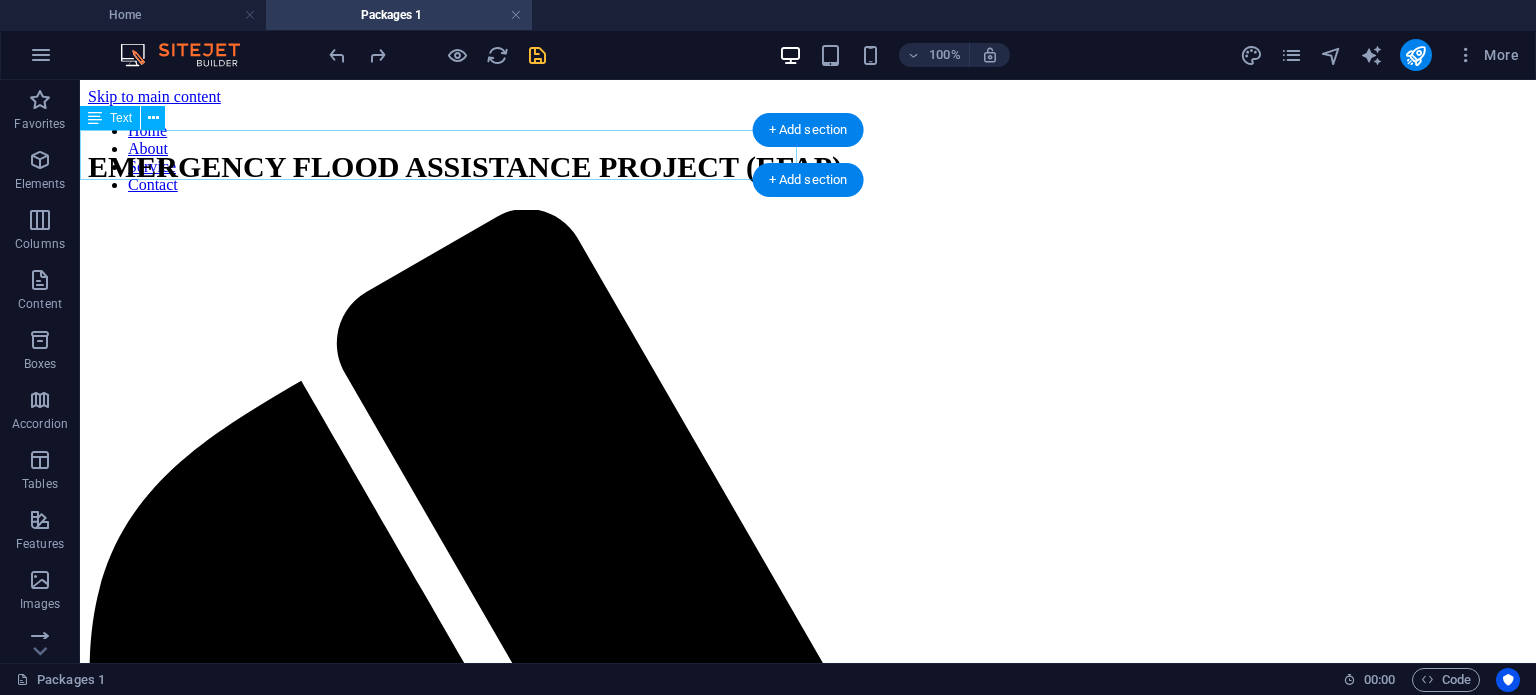 click on "EMERGENCY FLOOD ASSISTANCE PROJECT (EFAP)" at bounding box center (465, 167) 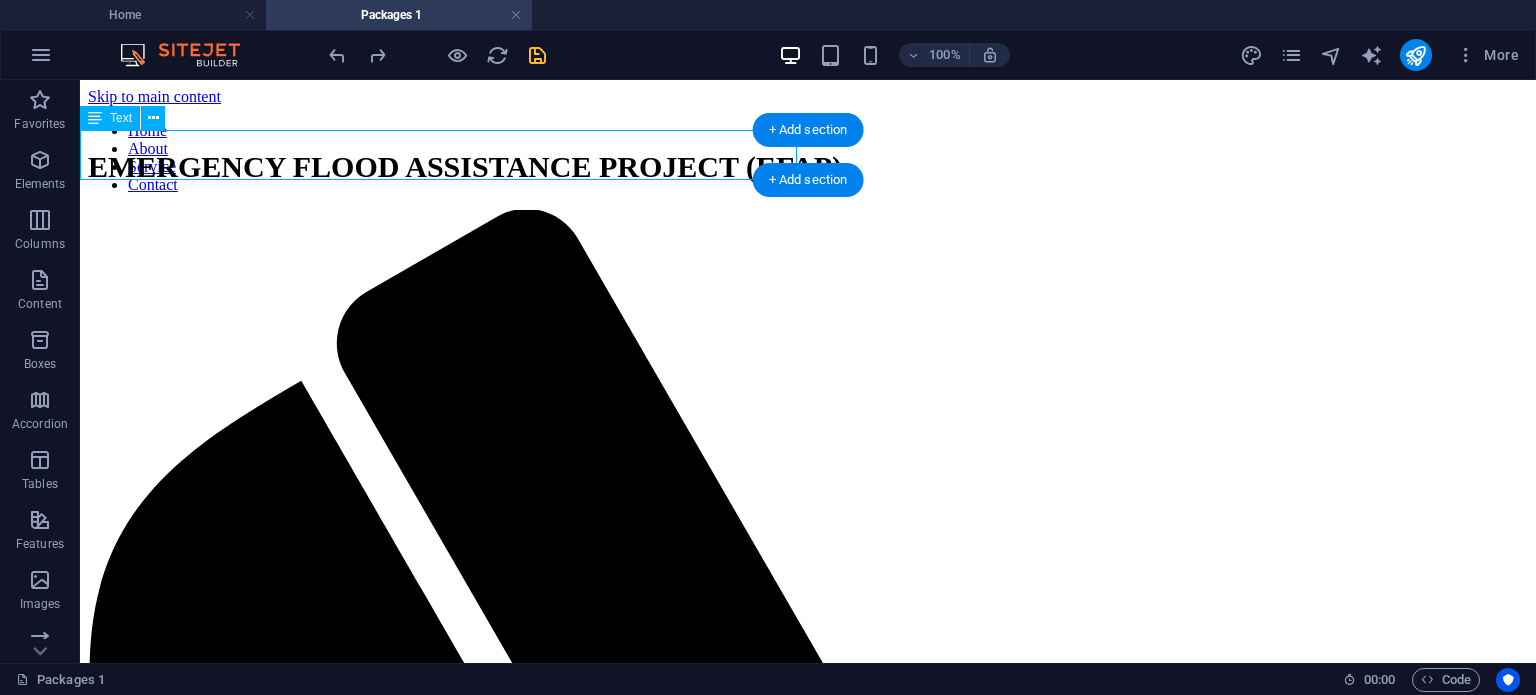 click on "EMERGENCY FLOOD ASSISTANCE PROJECT (EFAP)" at bounding box center [465, 167] 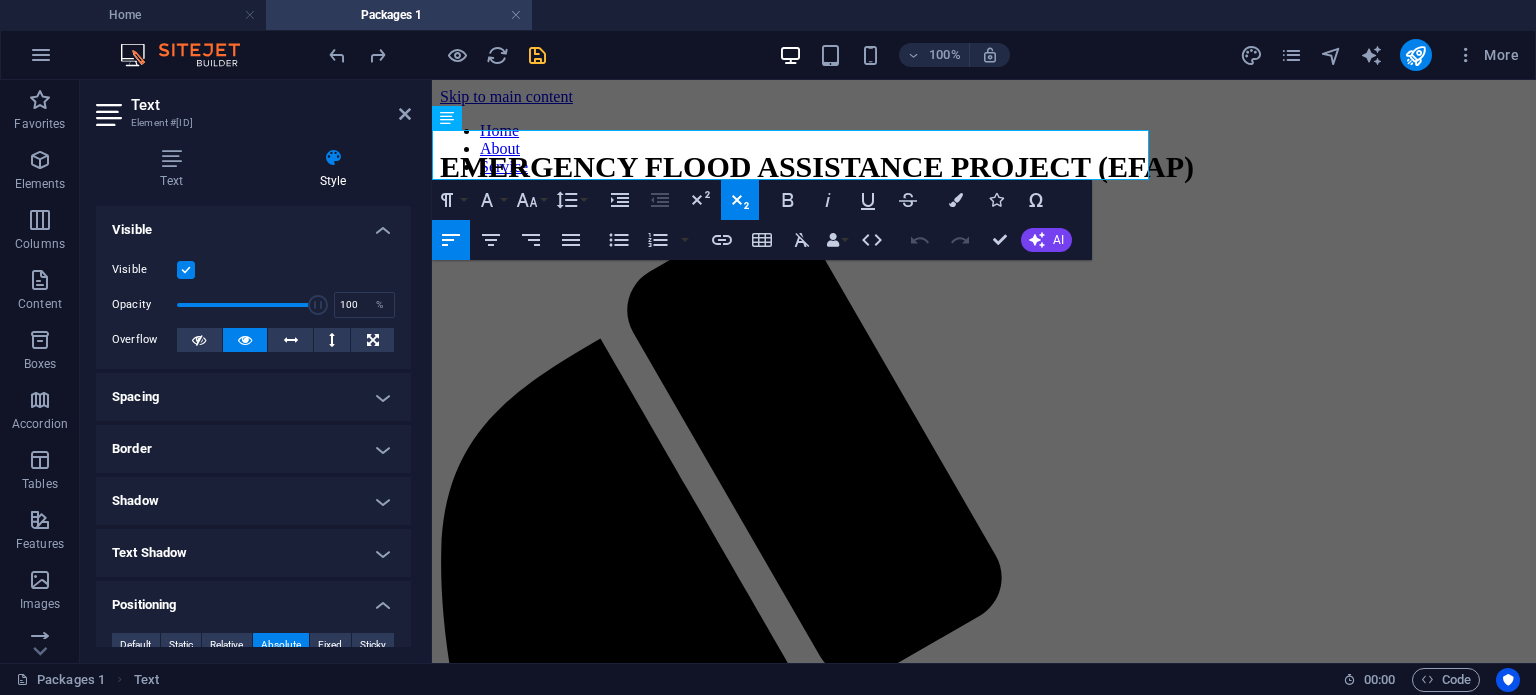 scroll, scrollTop: 298, scrollLeft: 0, axis: vertical 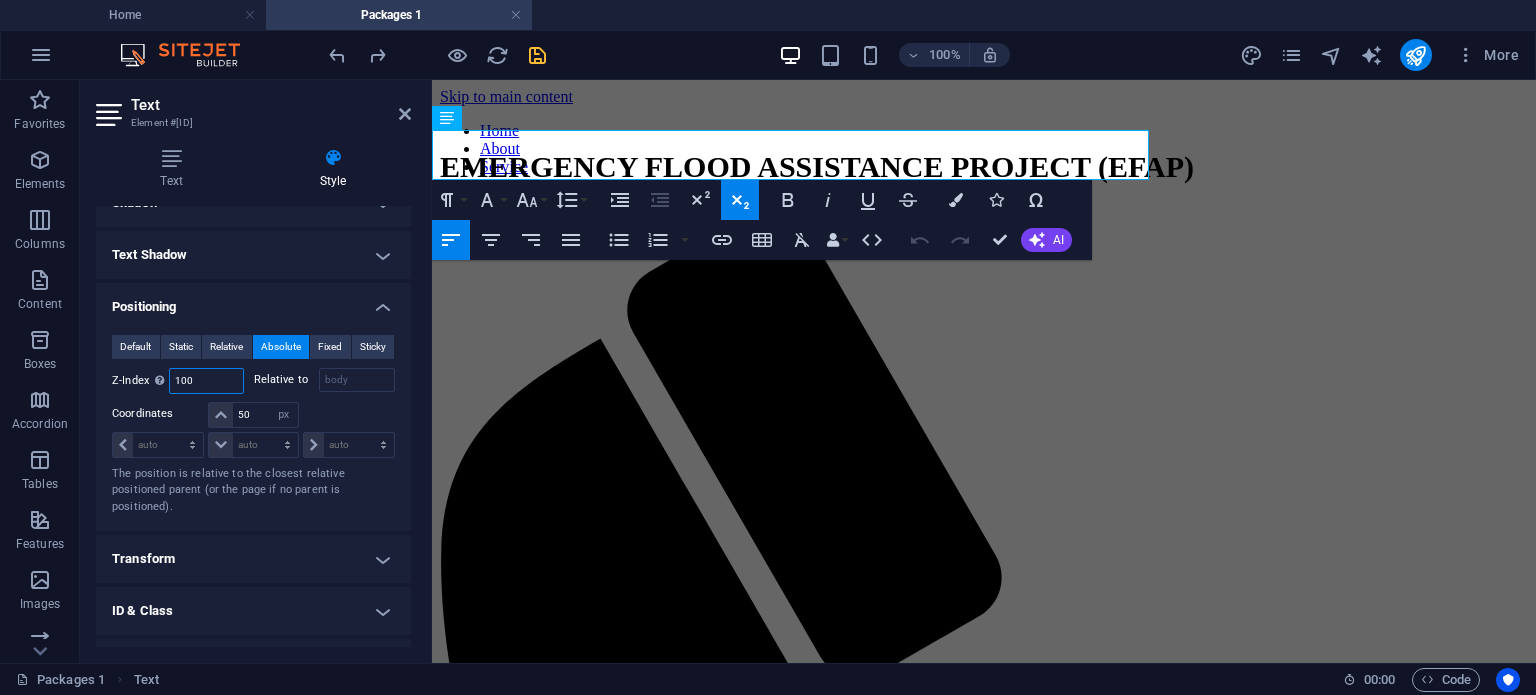 click on "100" at bounding box center (206, 381) 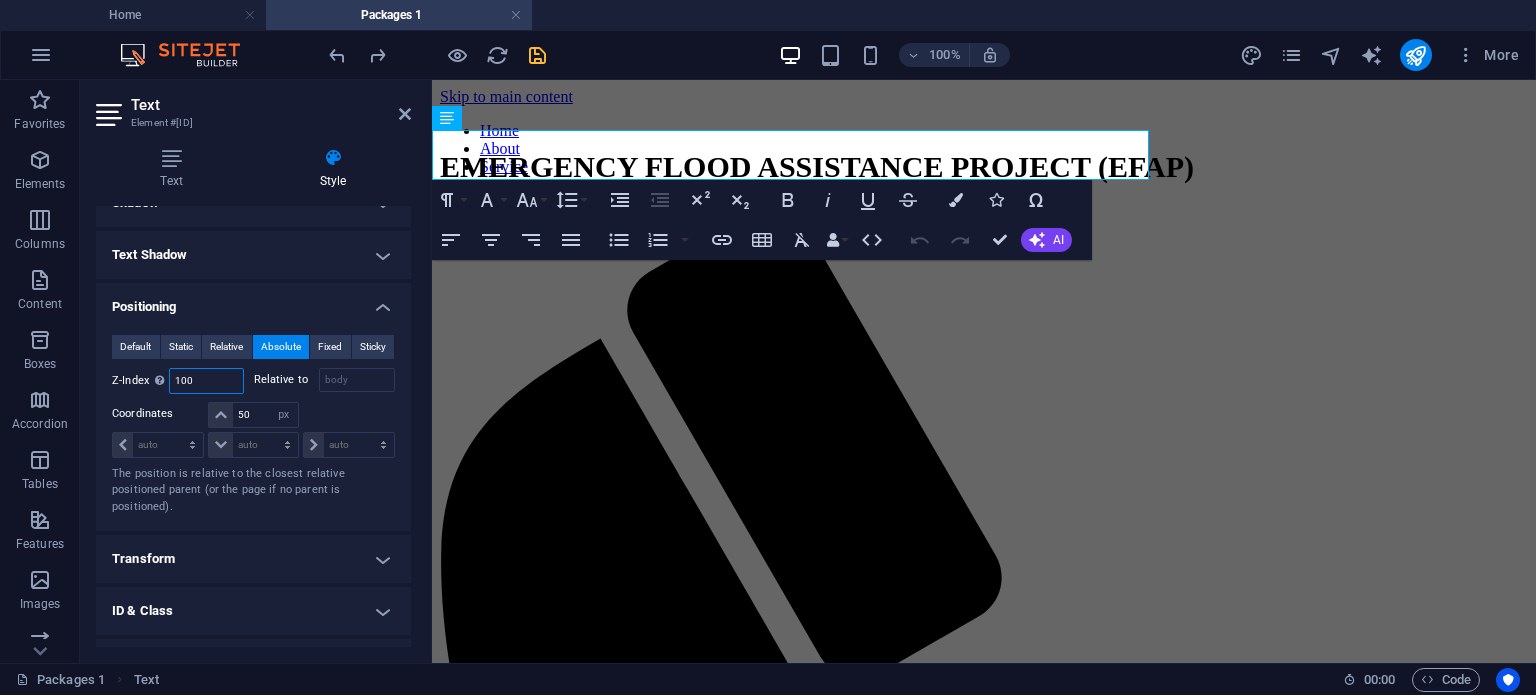 click on "100" at bounding box center [206, 381] 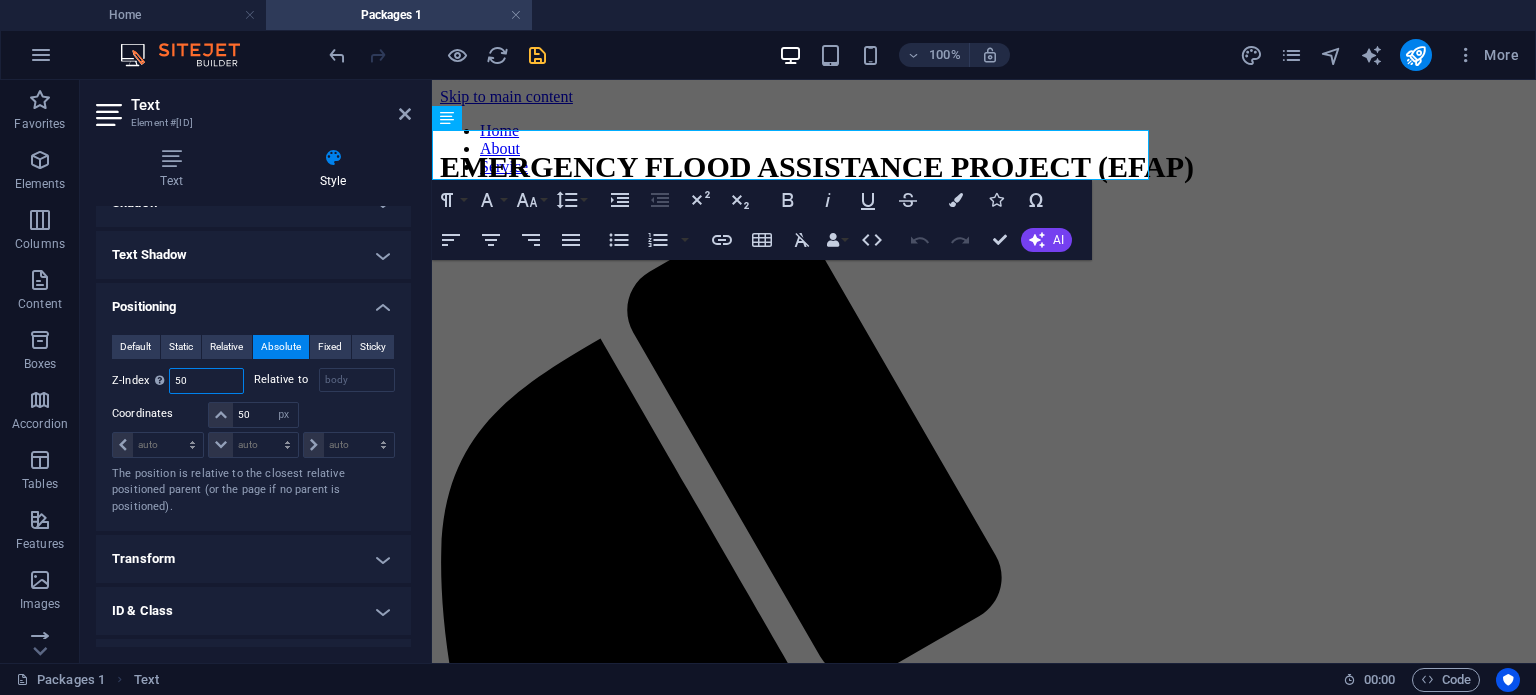 click on "50" at bounding box center [206, 381] 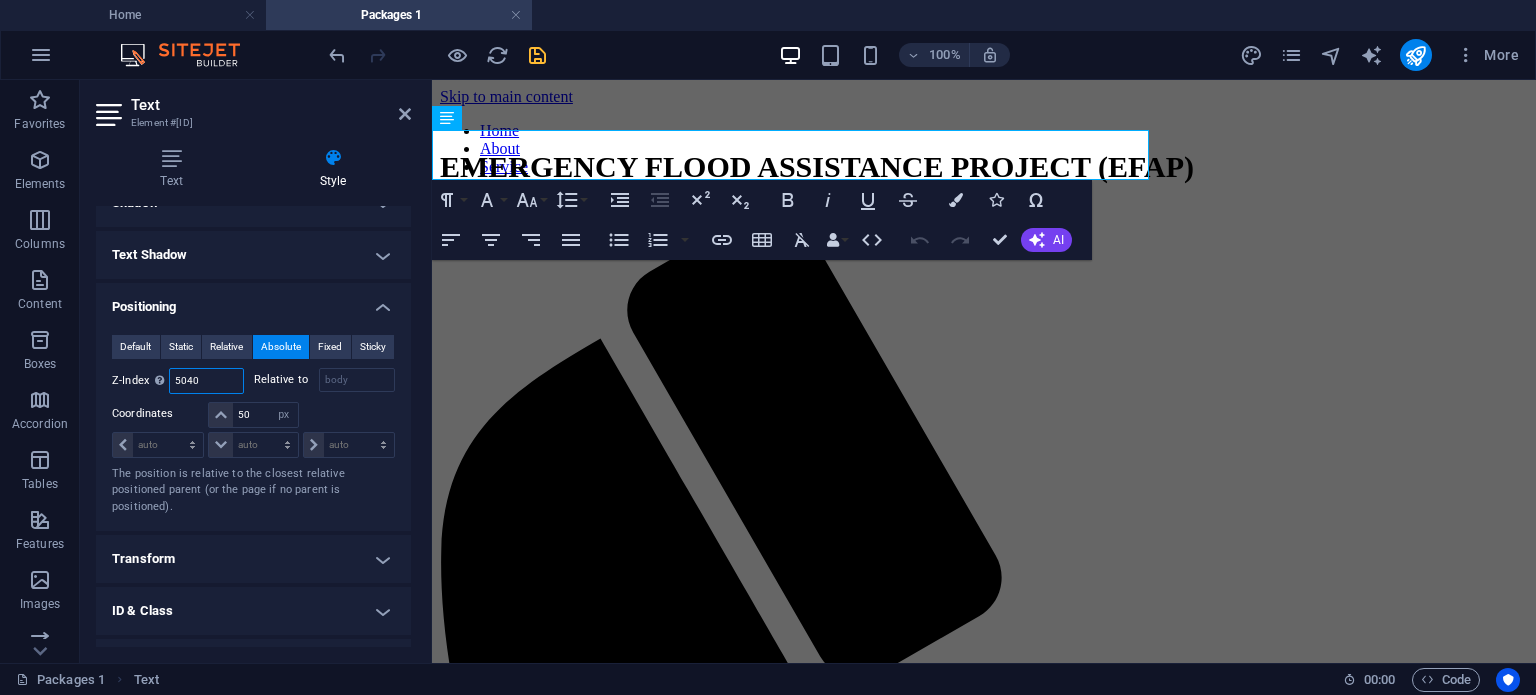 click on "5040" at bounding box center (206, 381) 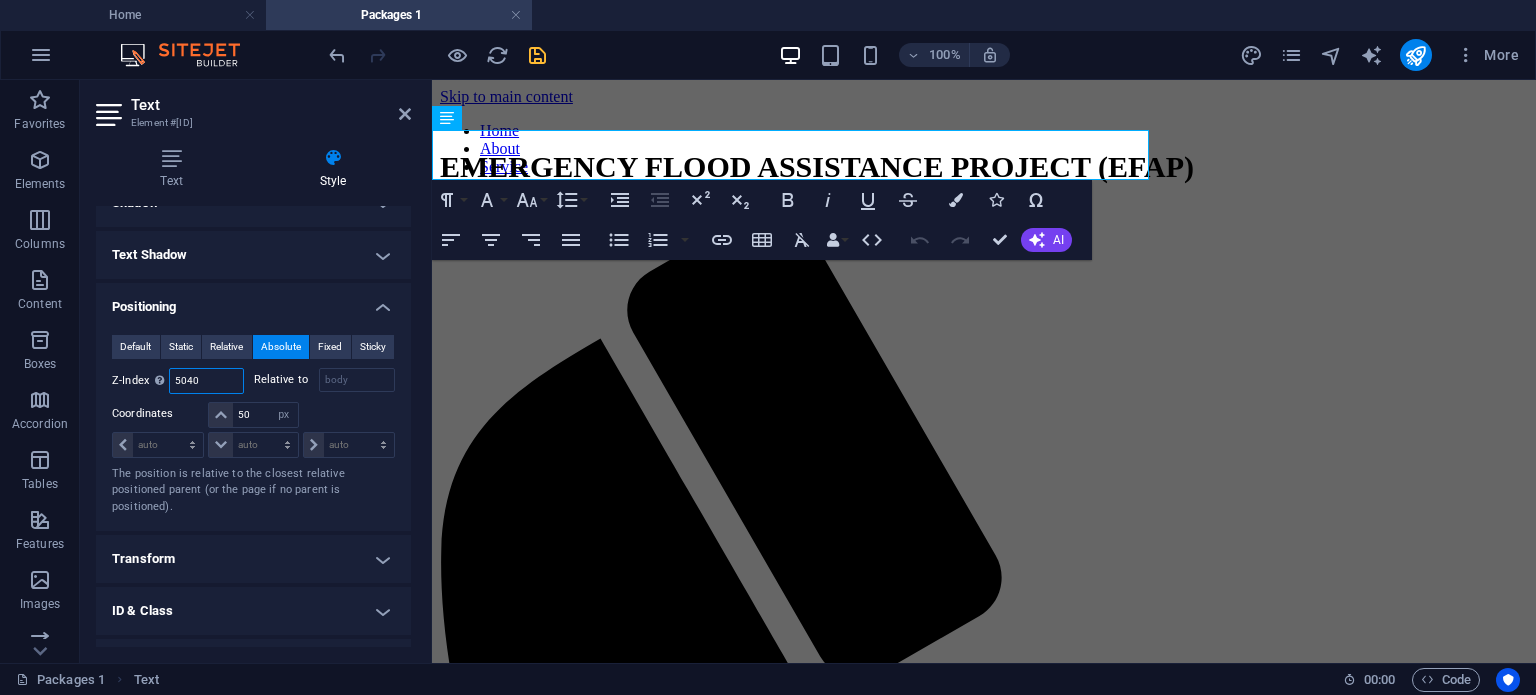 click on "5040" at bounding box center [206, 381] 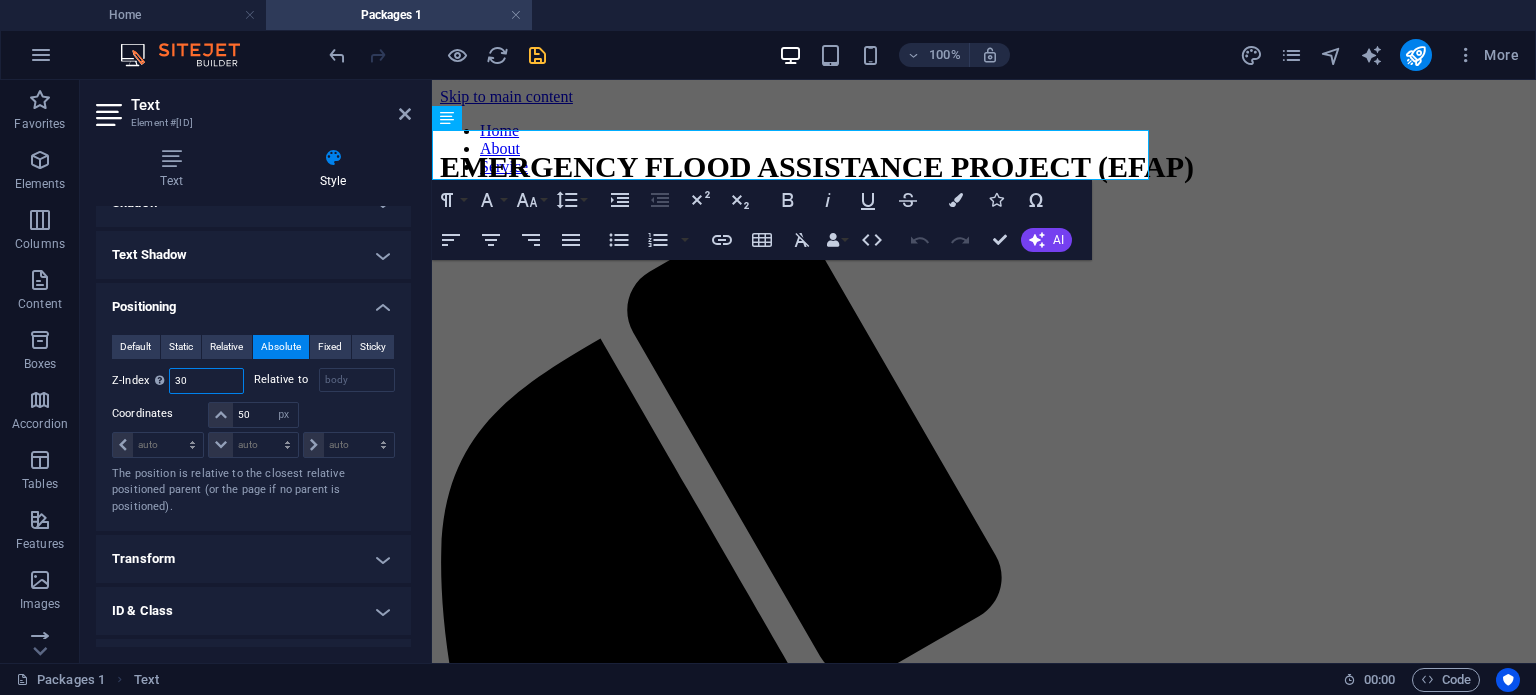 click on "30" at bounding box center [206, 381] 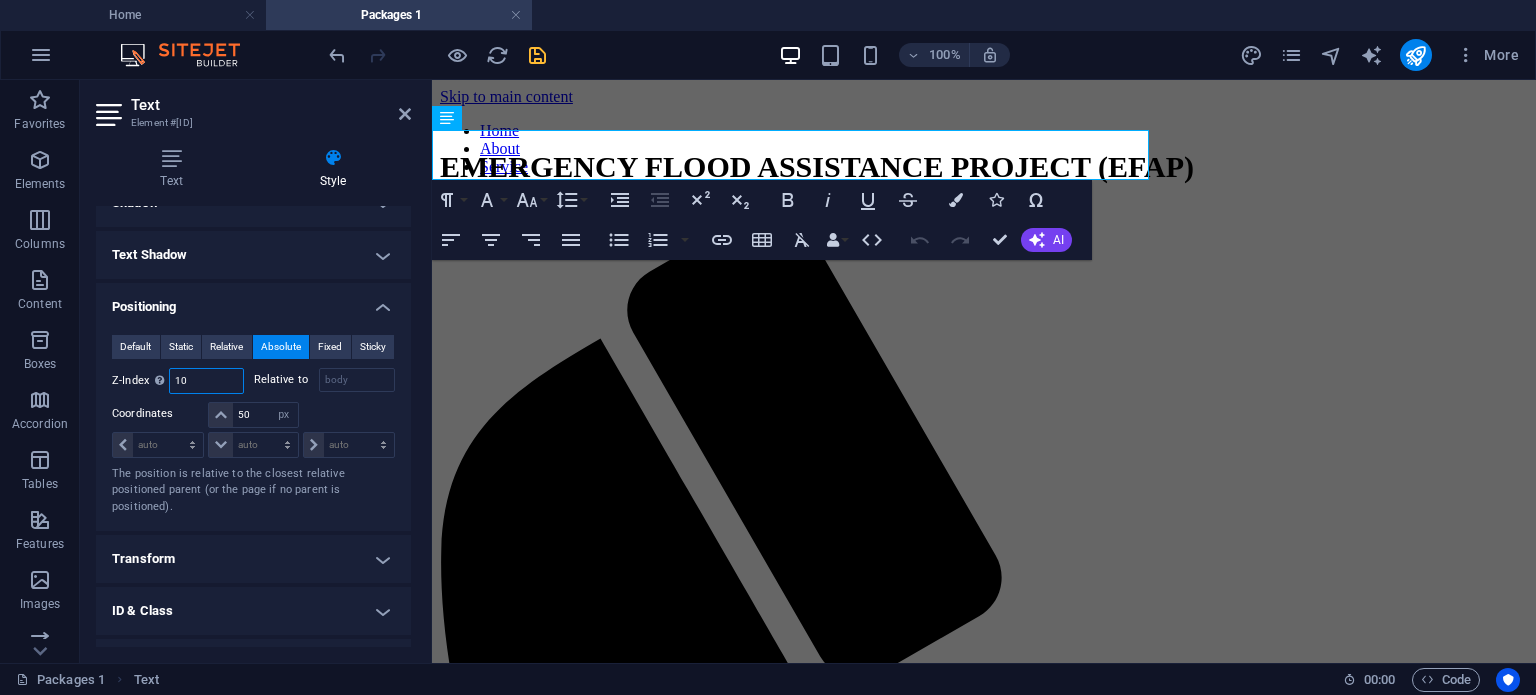 type on "10" 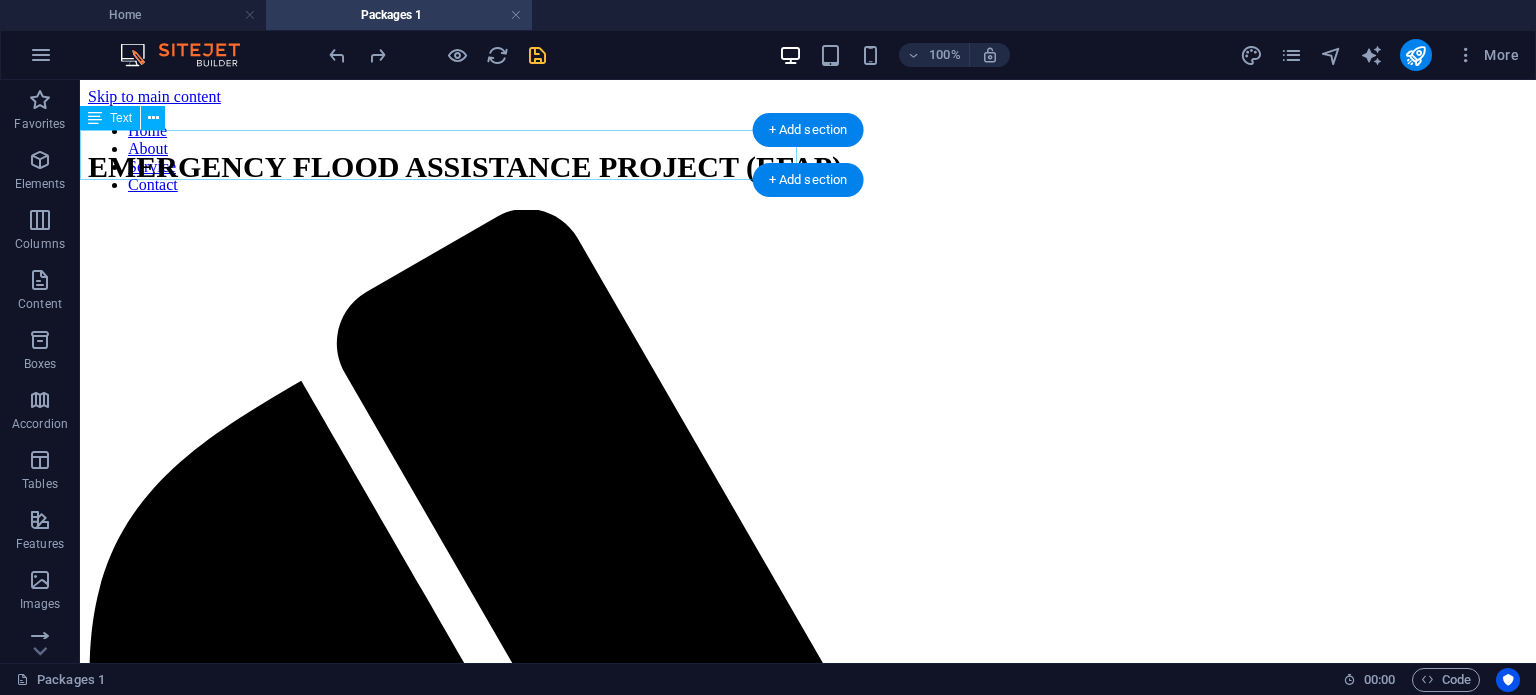 click on "EMERGENCY FLOOD ASSISTANCE PROJECT (EFAP)" at bounding box center (465, 167) 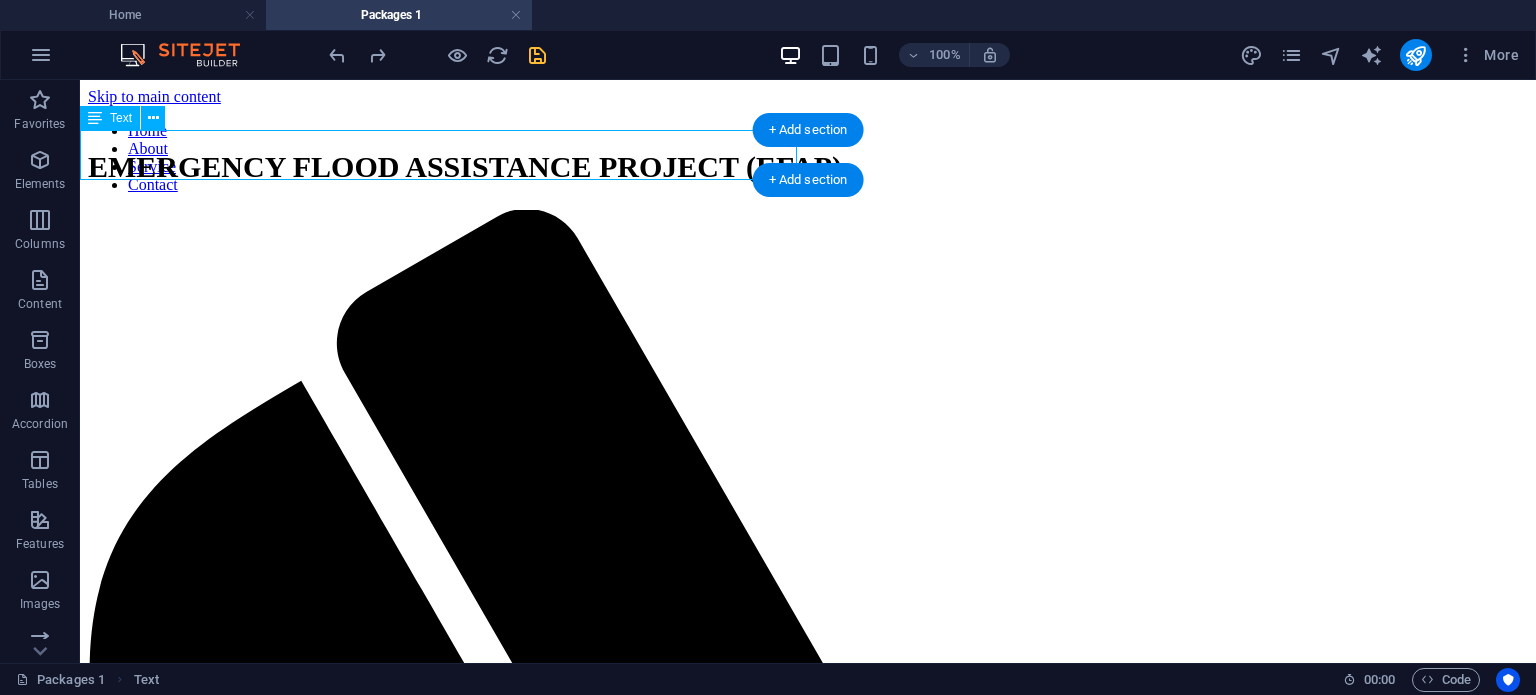 click on "EMERGENCY FLOOD ASSISTANCE PROJECT (EFAP)" at bounding box center (465, 167) 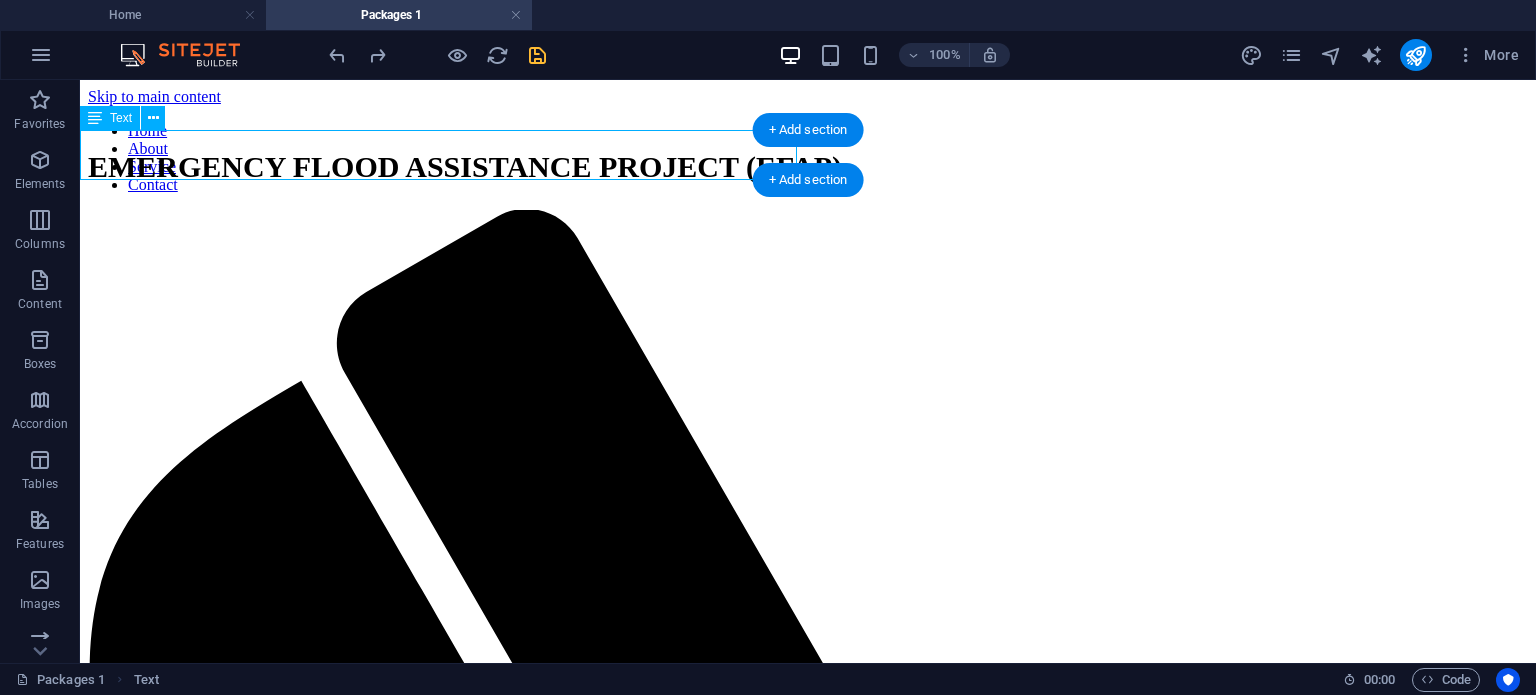 select on "px" 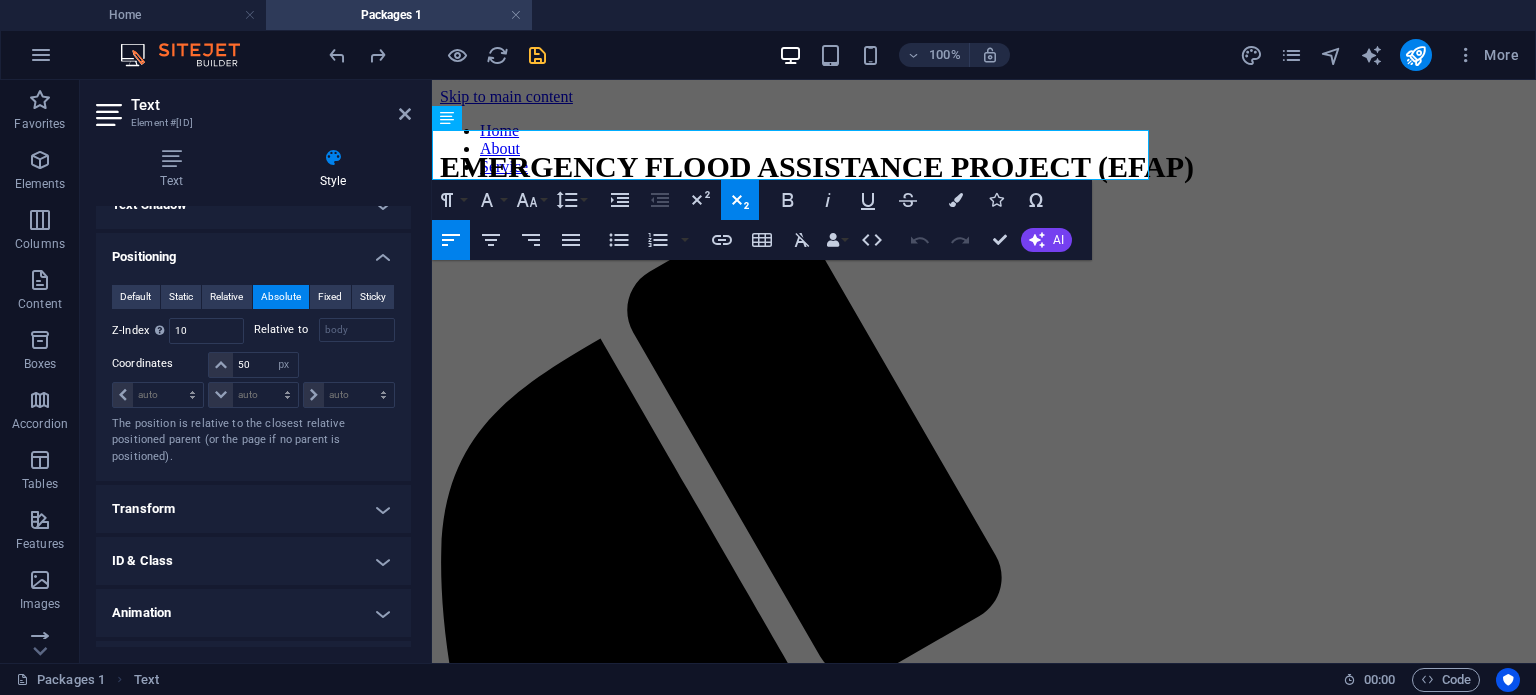 scroll, scrollTop: 352, scrollLeft: 0, axis: vertical 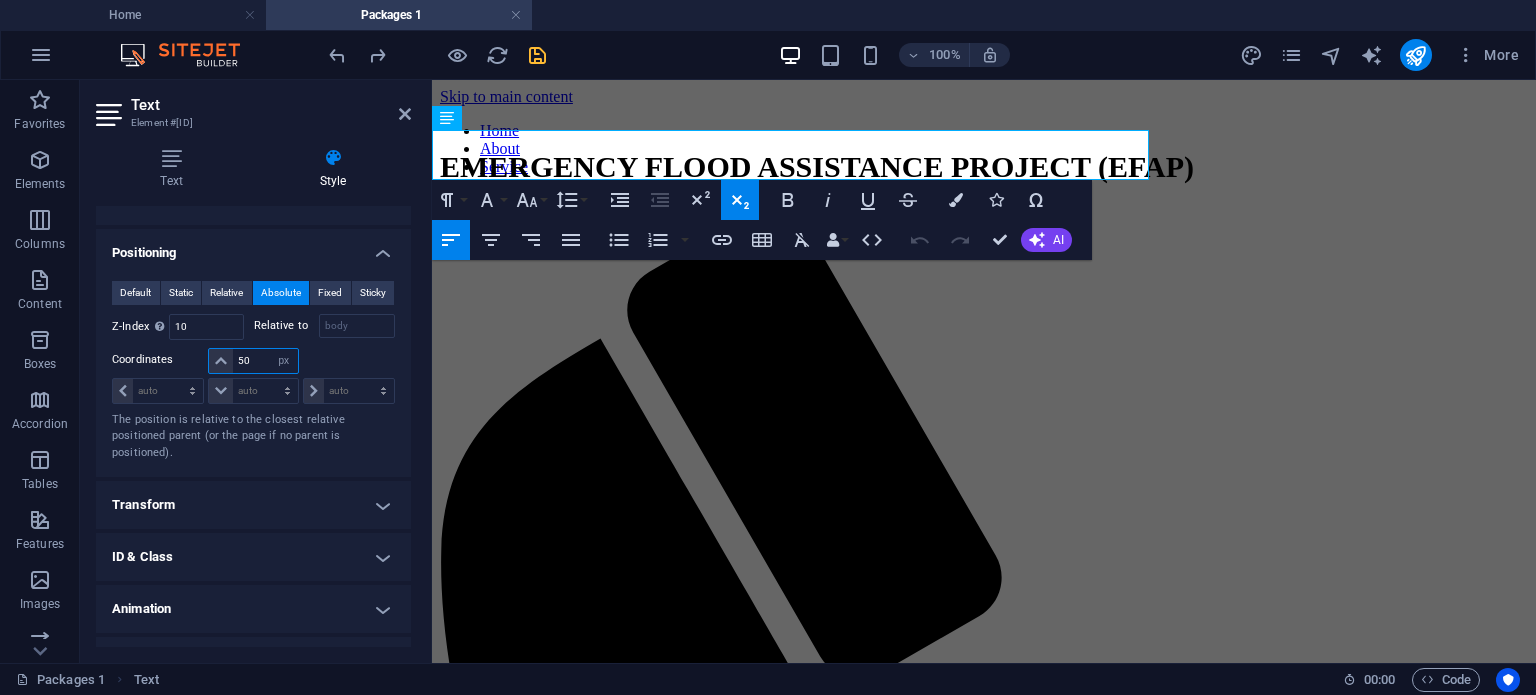 click on "50" at bounding box center (265, 361) 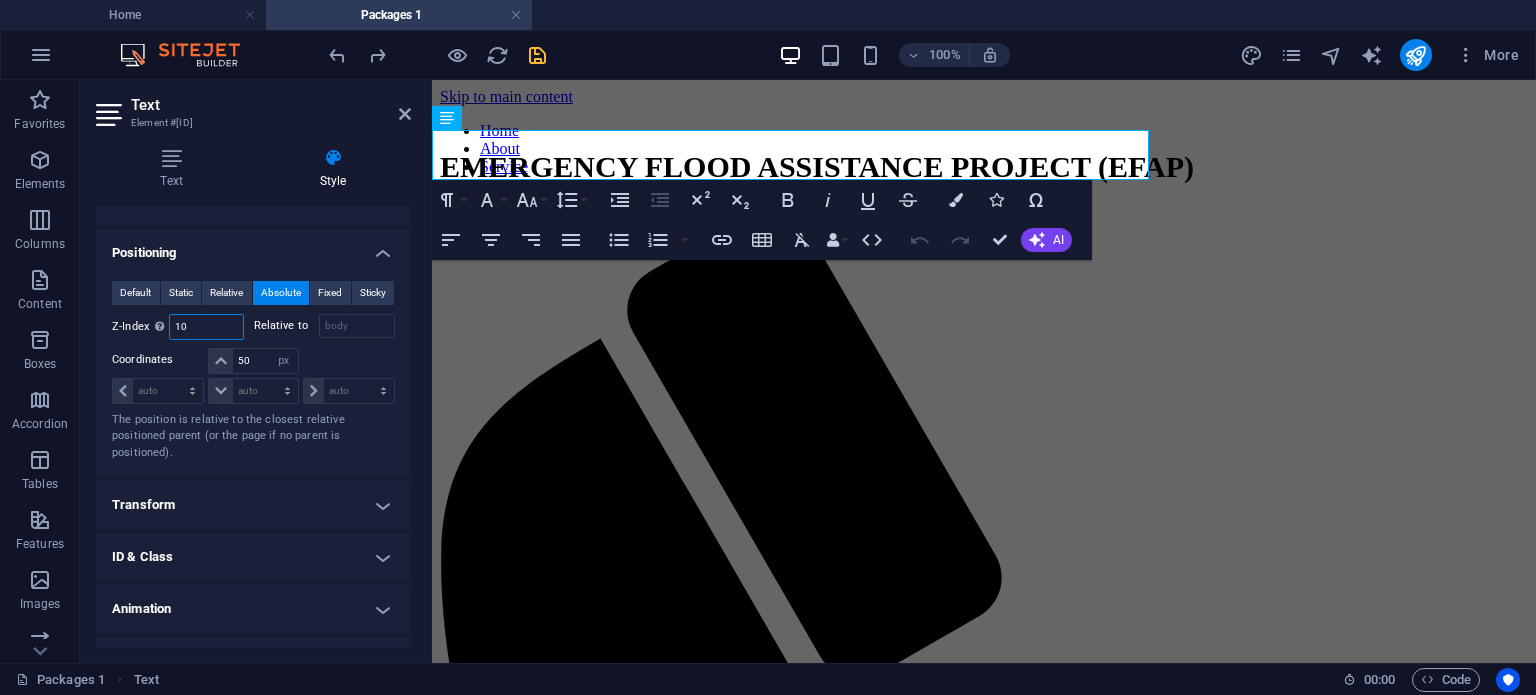 click on "10" at bounding box center [206, 327] 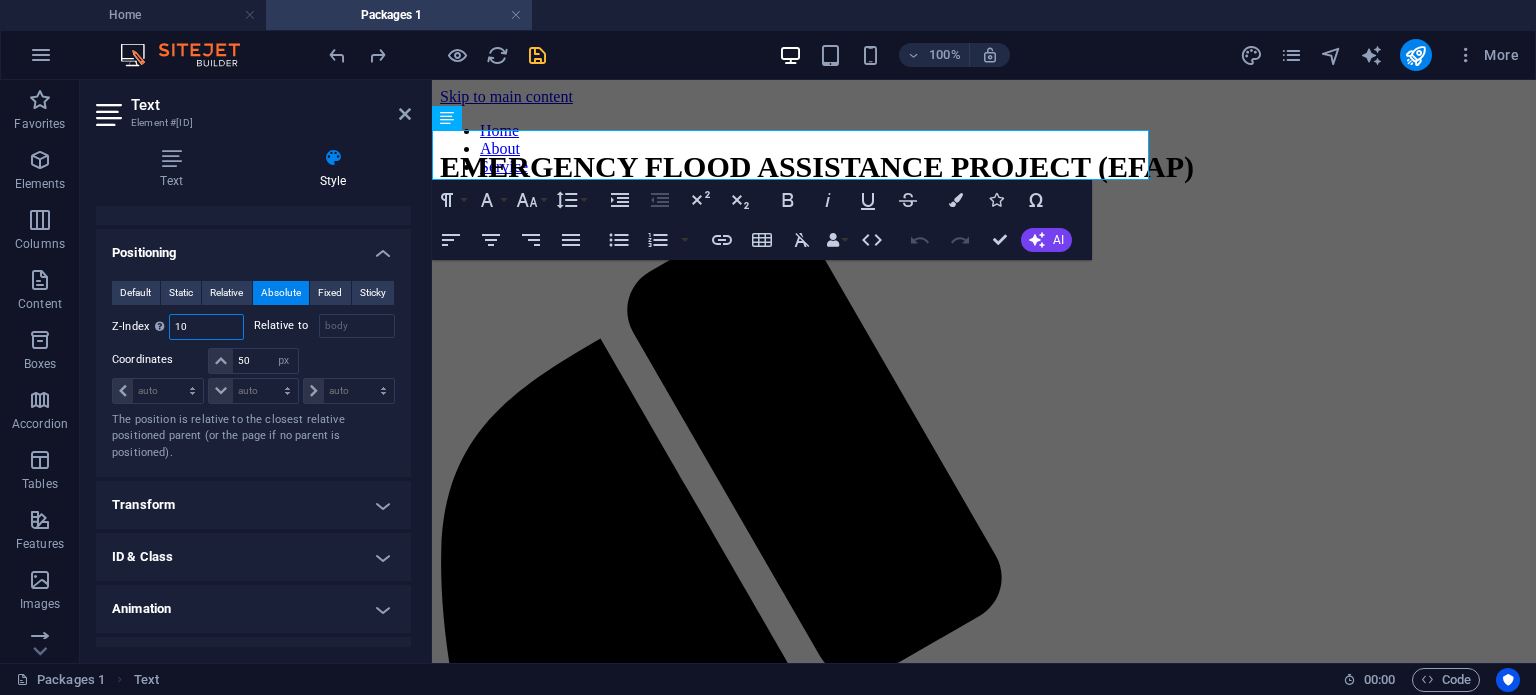 click on "10" at bounding box center (206, 327) 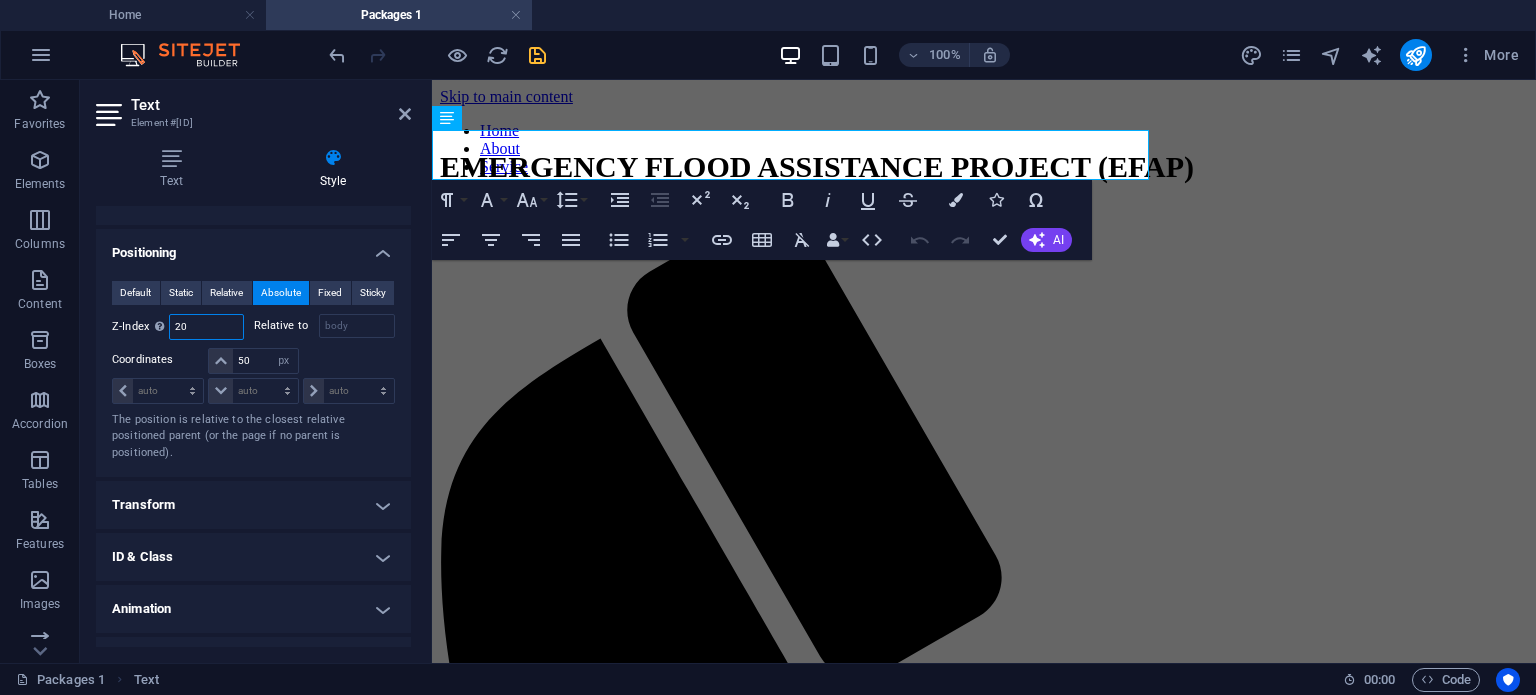 click on "20" at bounding box center (206, 327) 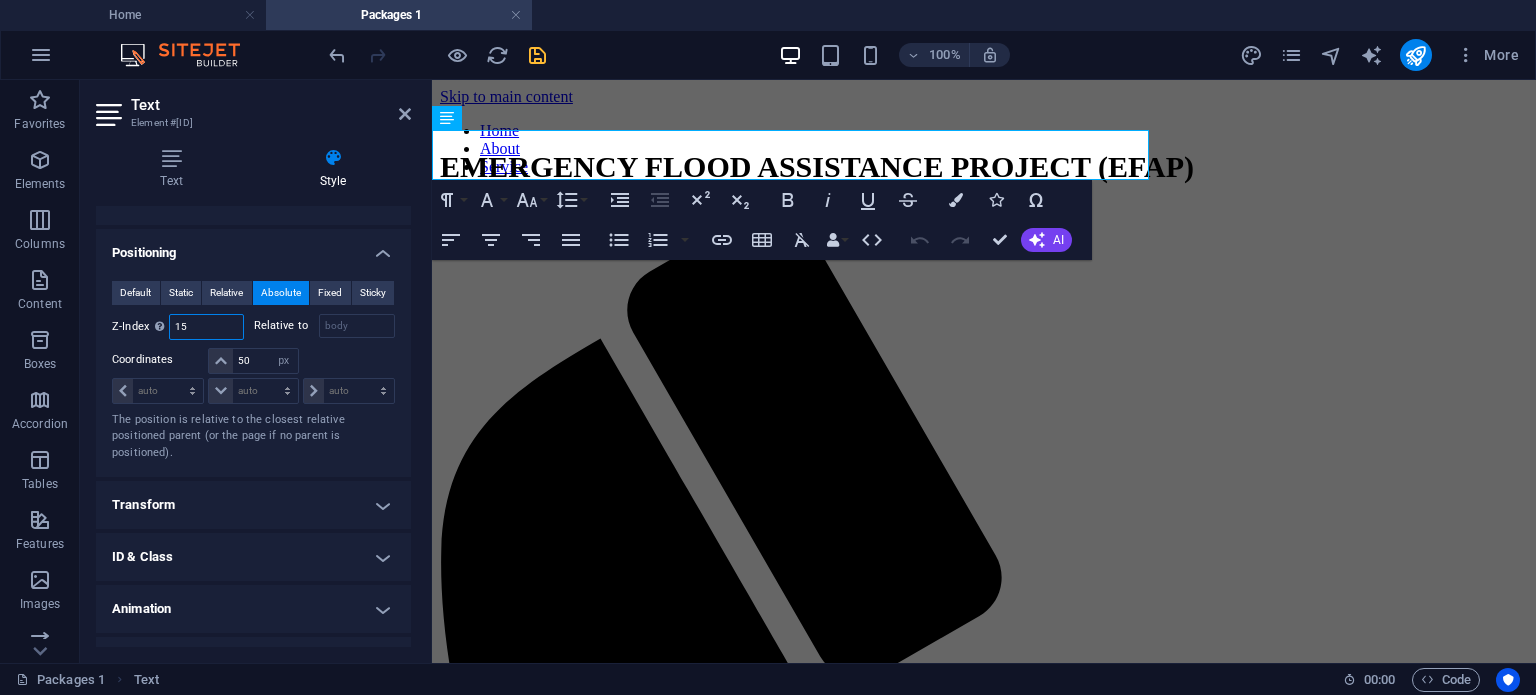 click on "15" at bounding box center (206, 327) 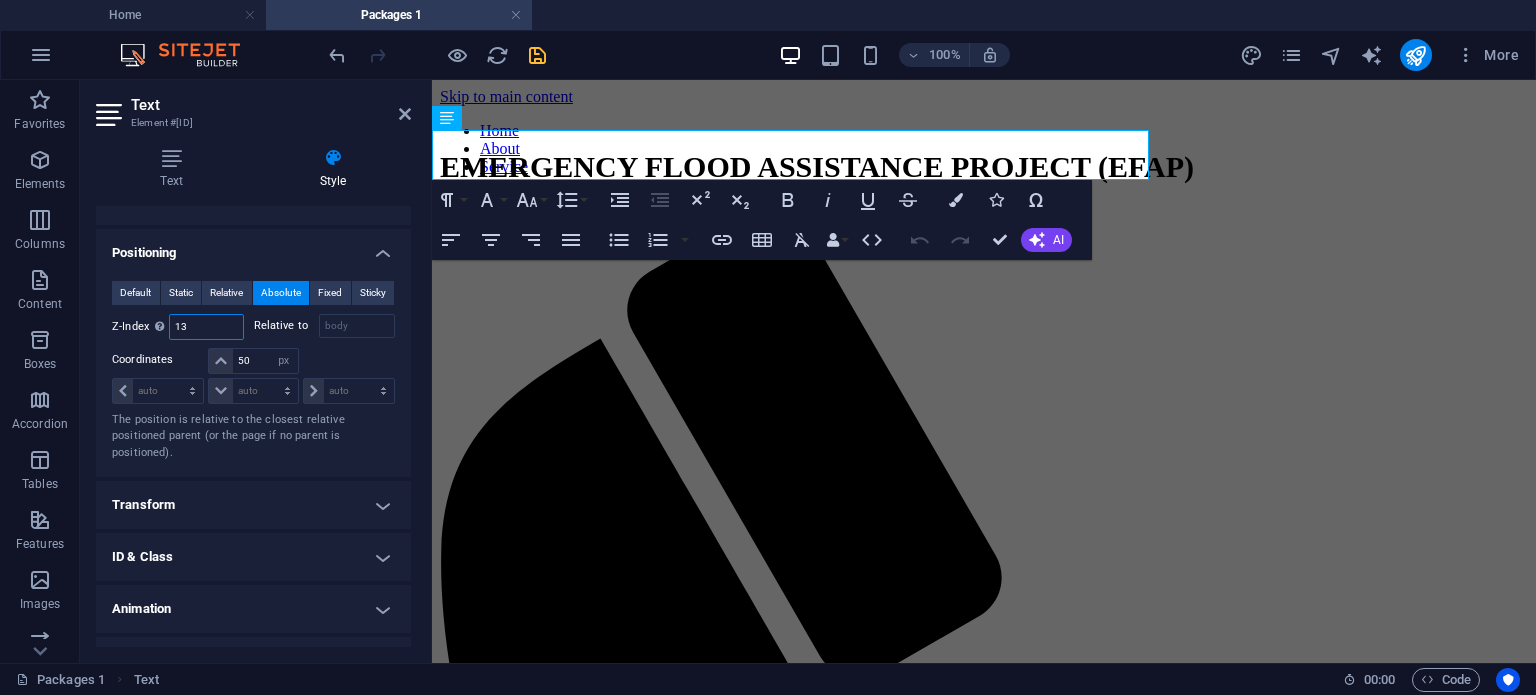 click on "13" at bounding box center (206, 327) 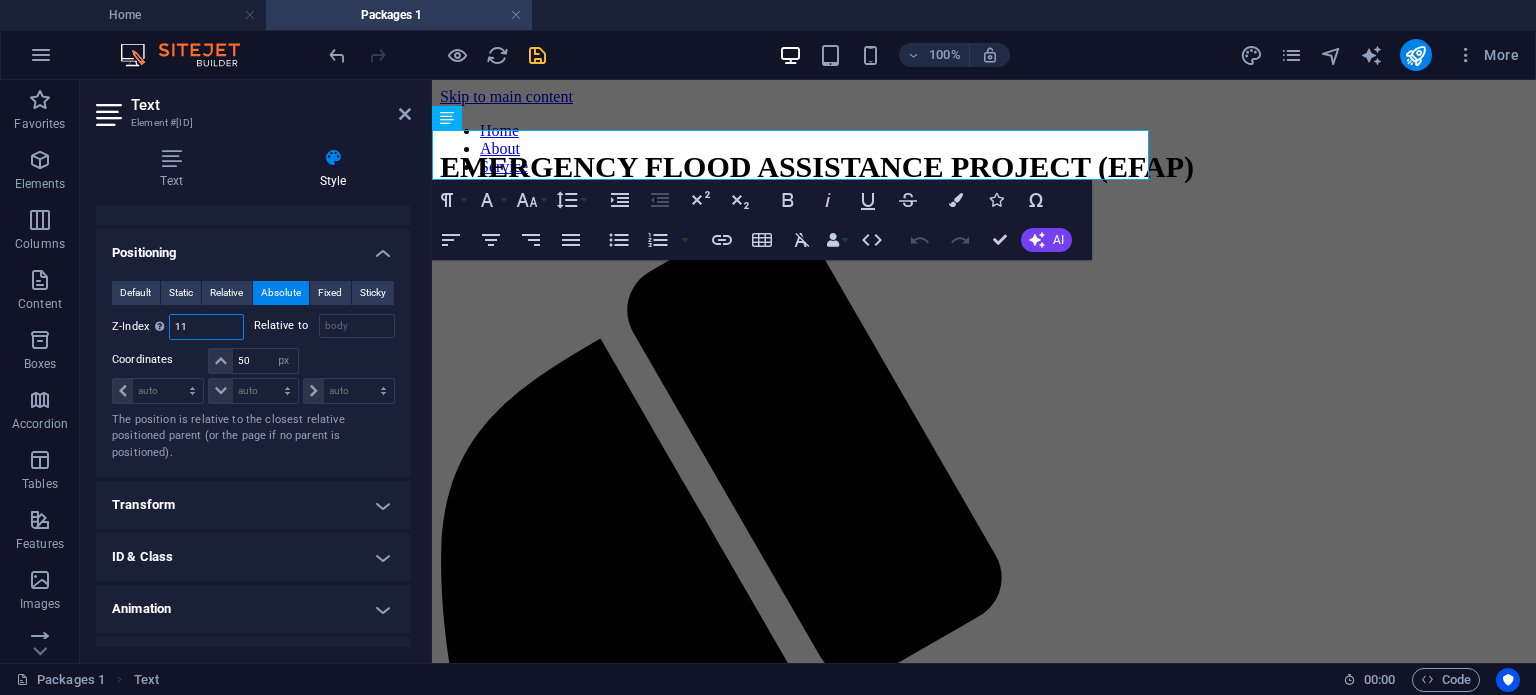 type on "11" 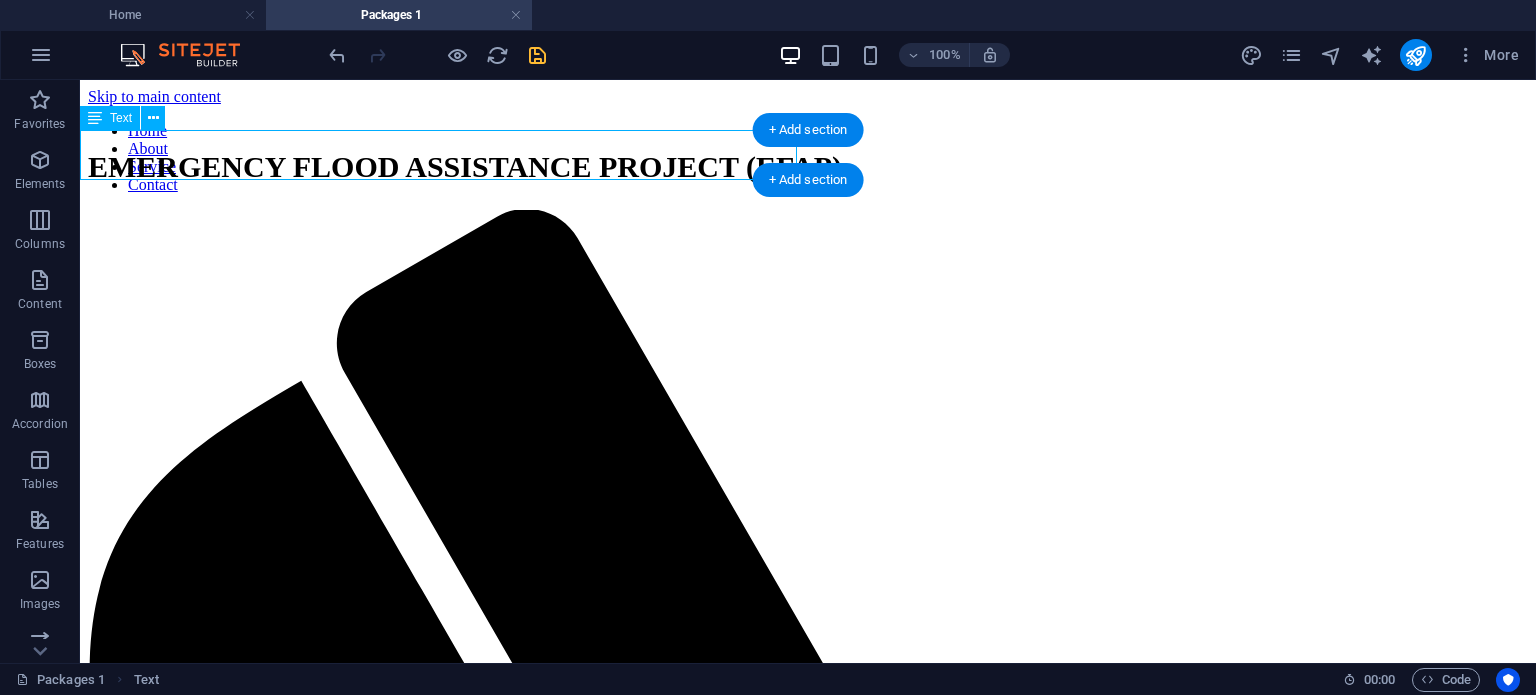 click on "EMERGENCY FLOOD ASSISTANCE PROJECT (EFAP)" at bounding box center [465, 167] 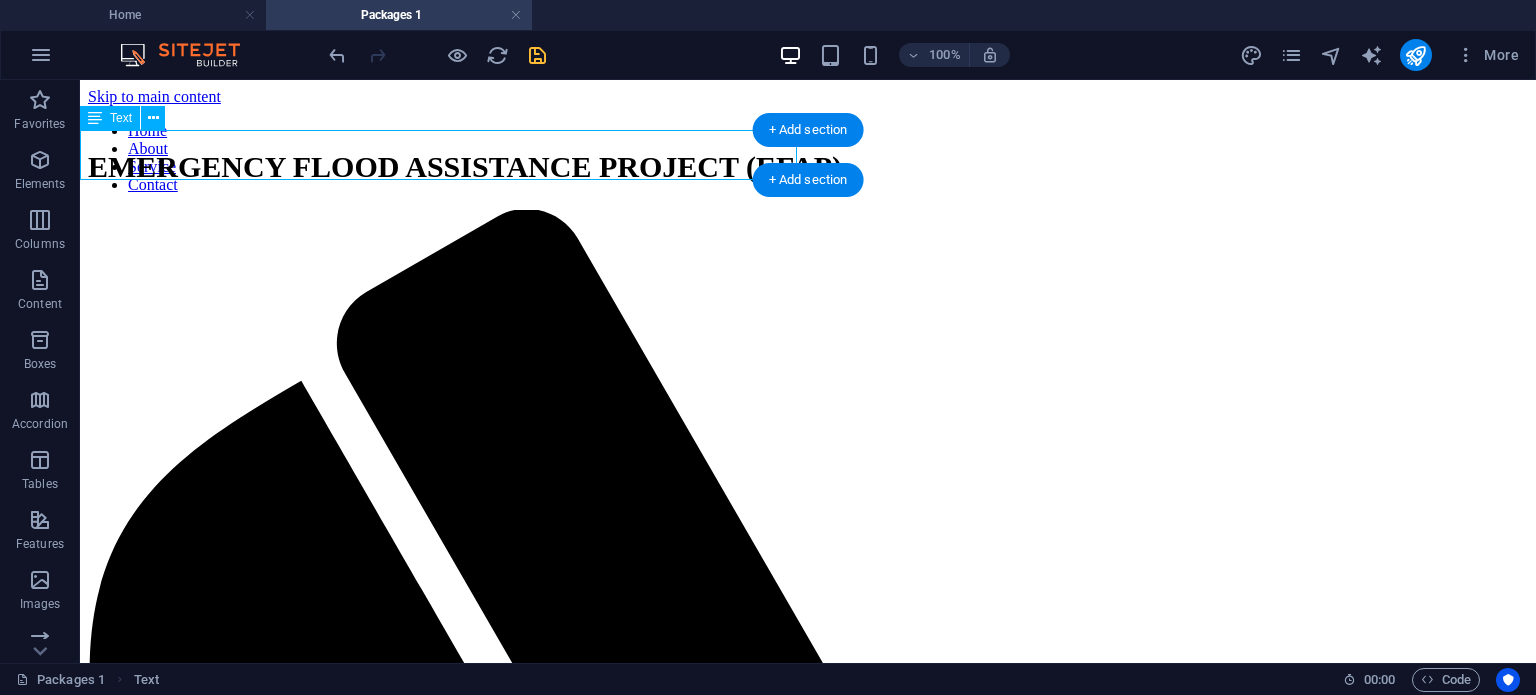 select on "px" 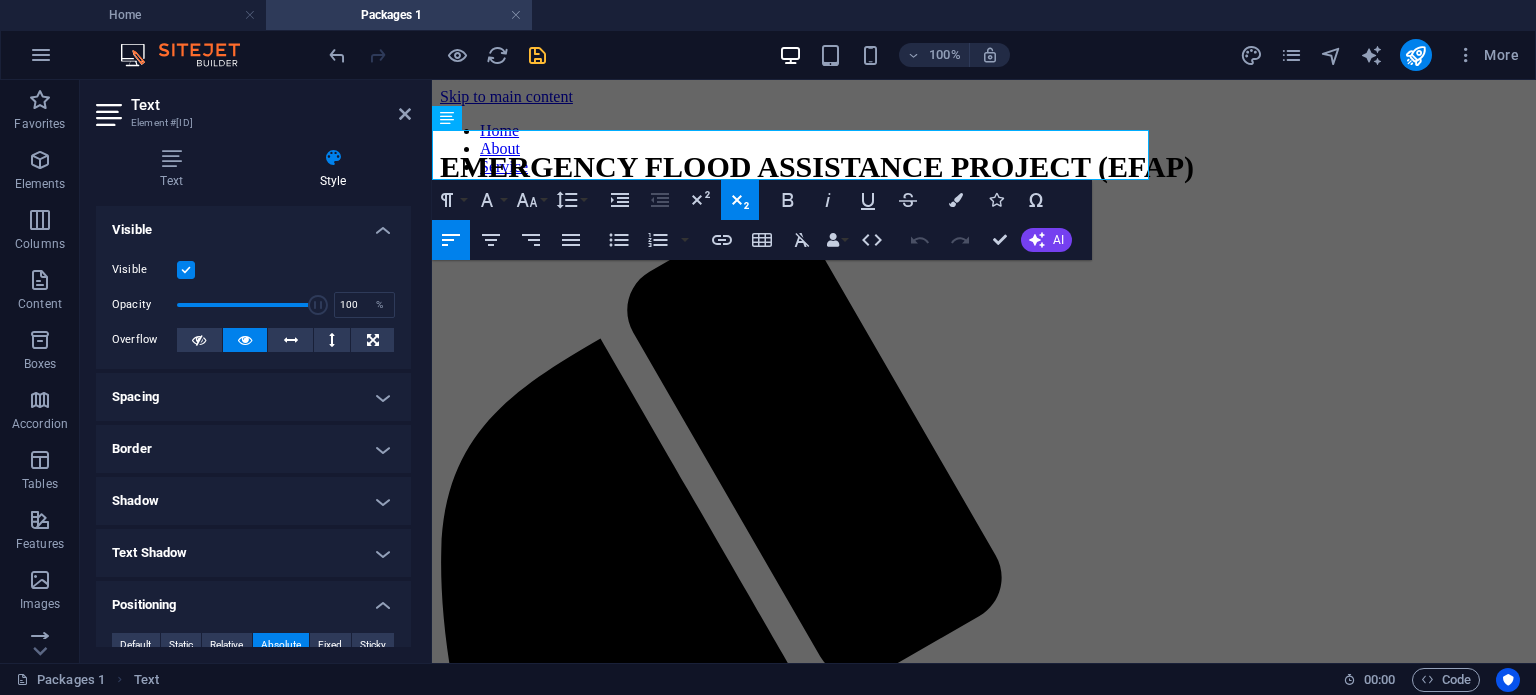 scroll, scrollTop: 330, scrollLeft: 0, axis: vertical 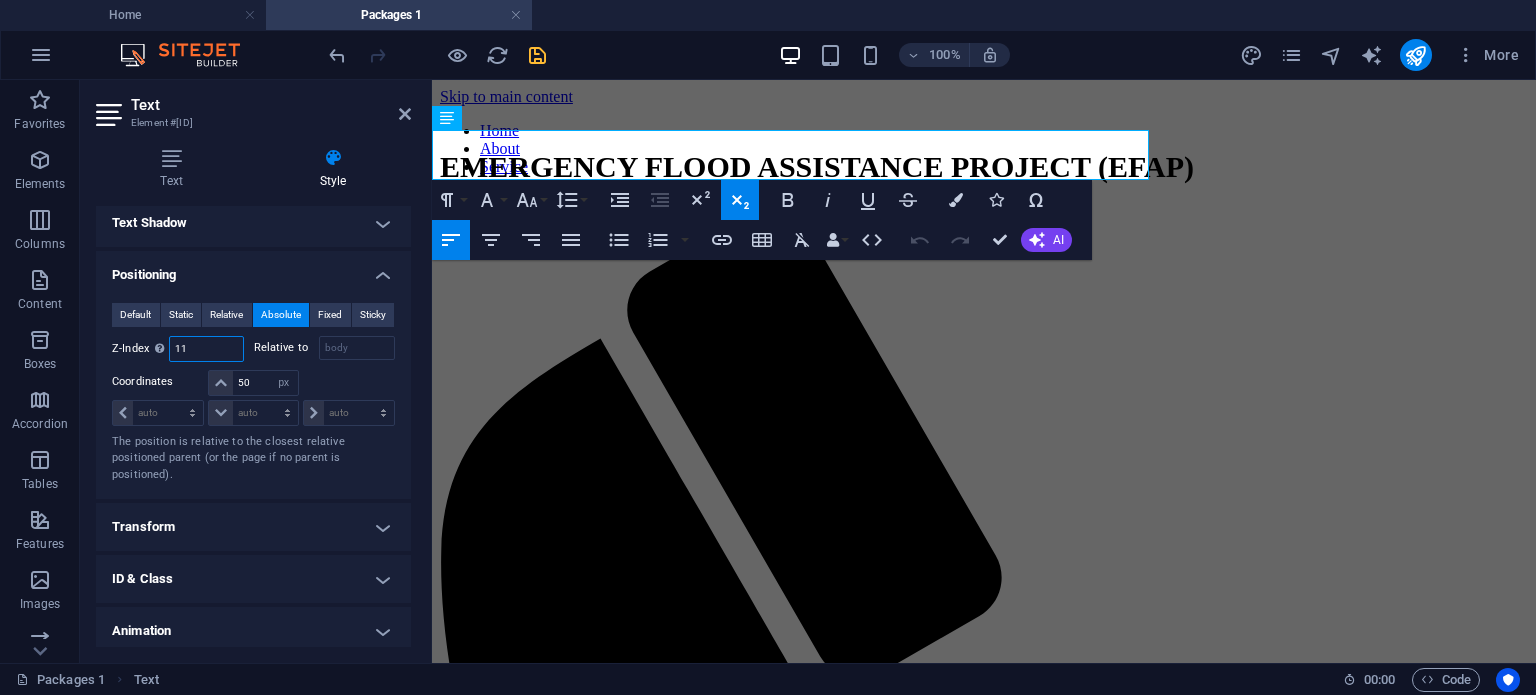 click on "11" at bounding box center (206, 349) 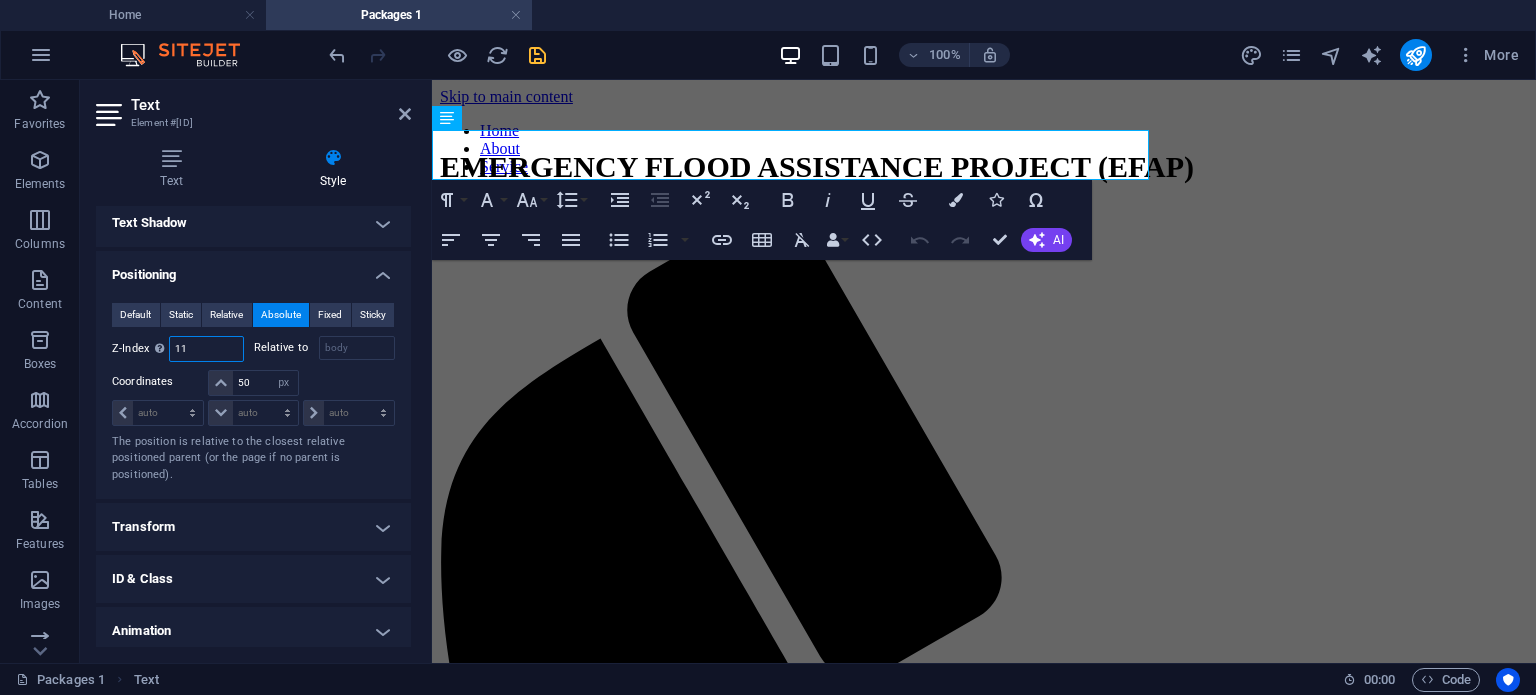 click on "11" at bounding box center (206, 349) 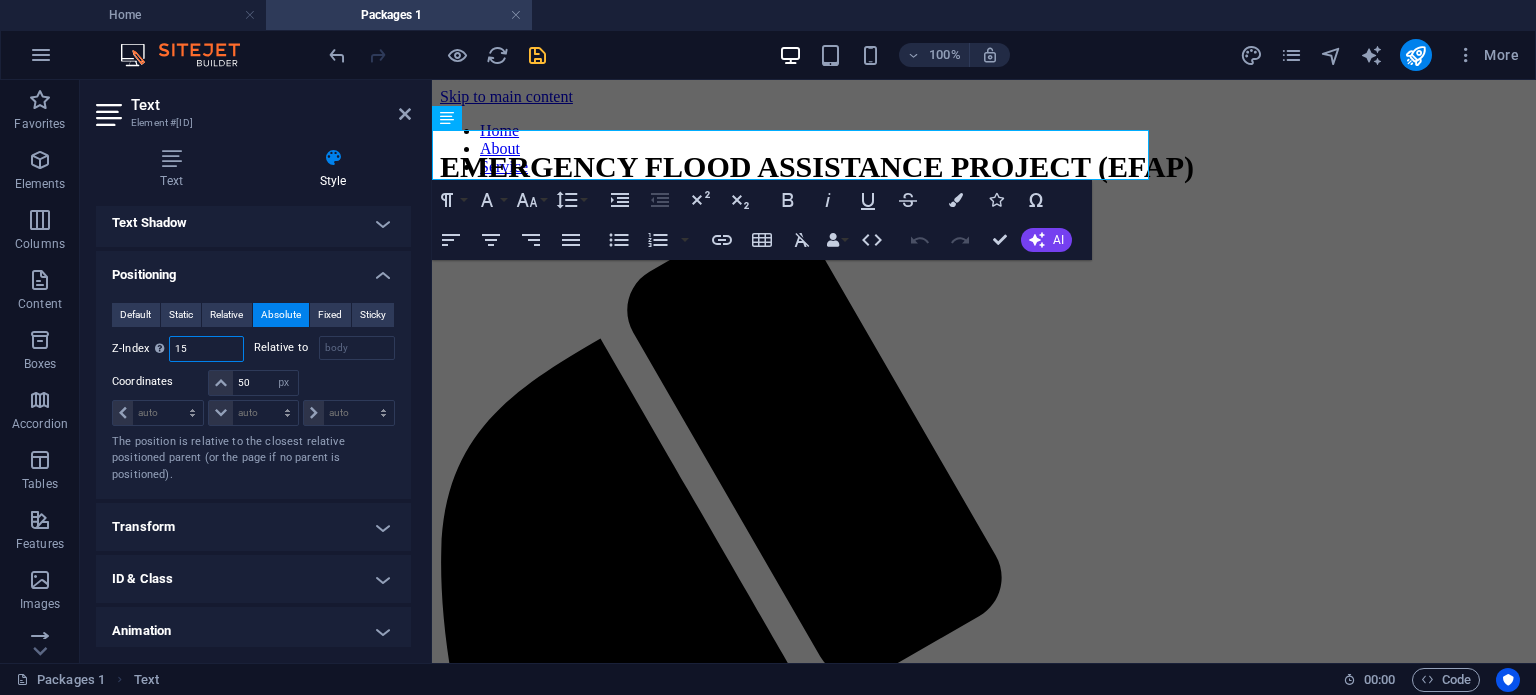 type on "15" 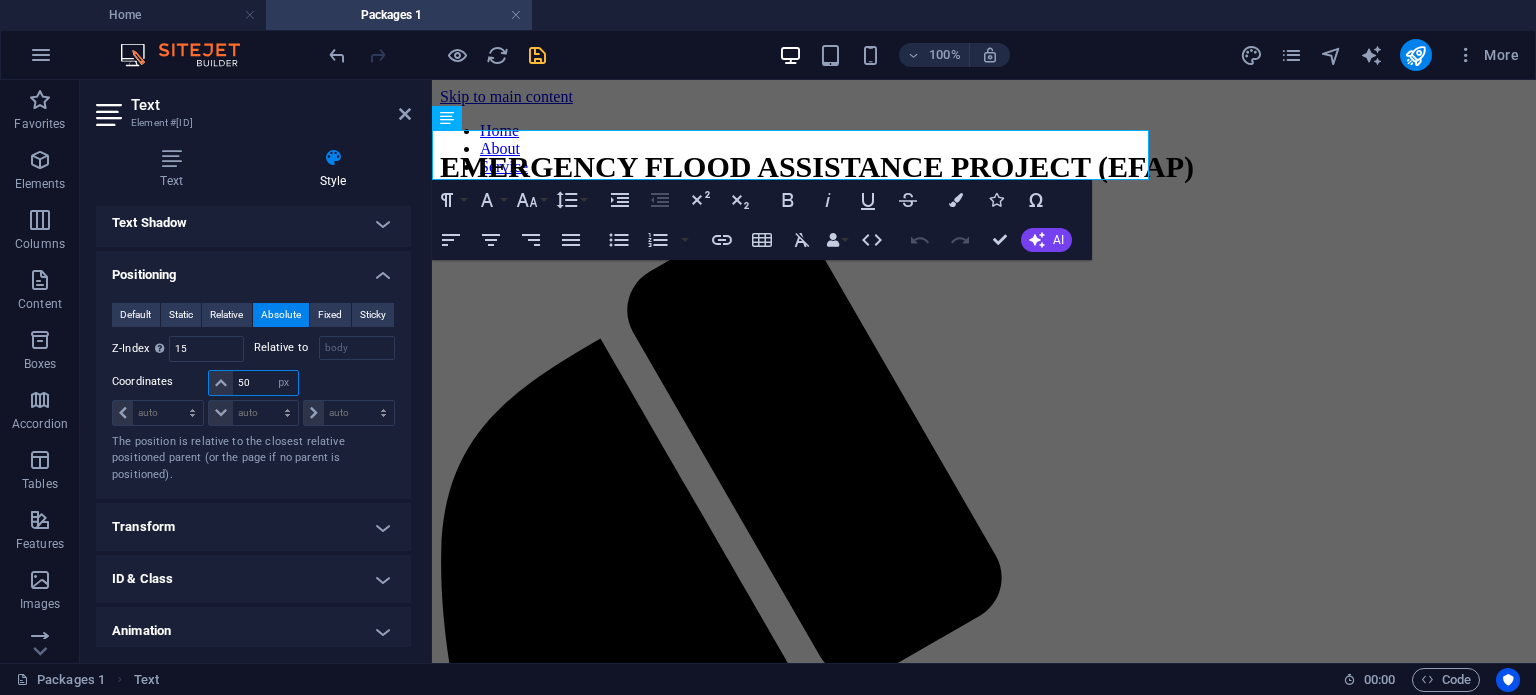 click on "50" at bounding box center [265, 383] 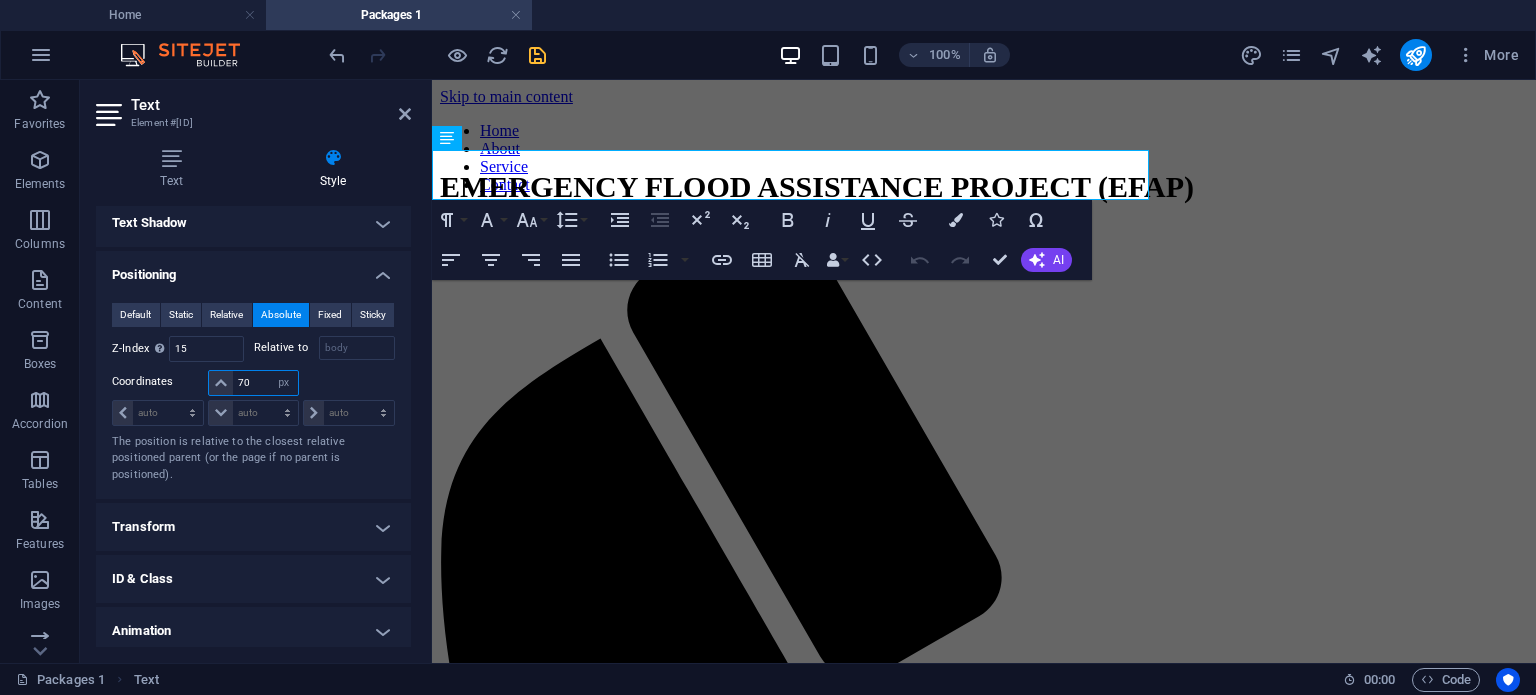 click on "70" at bounding box center (265, 383) 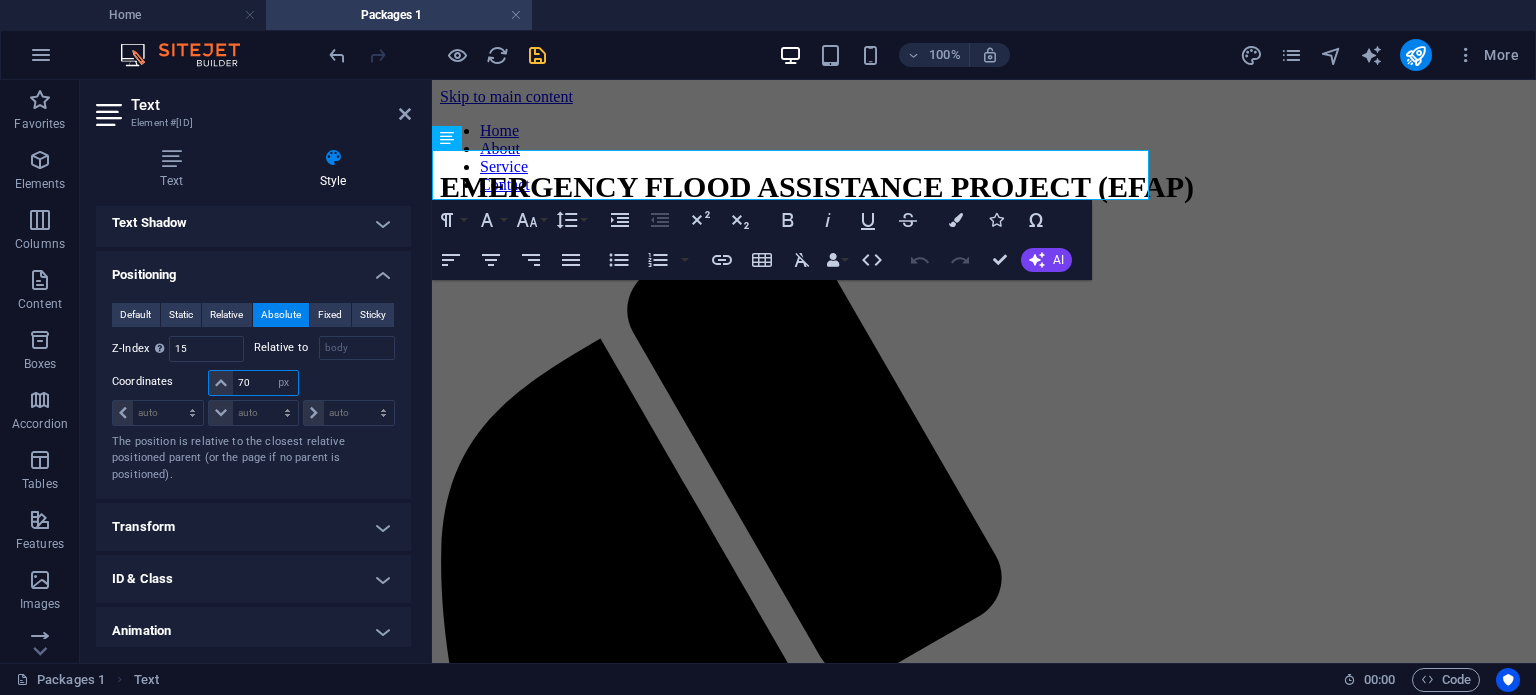 click on "70" at bounding box center [265, 383] 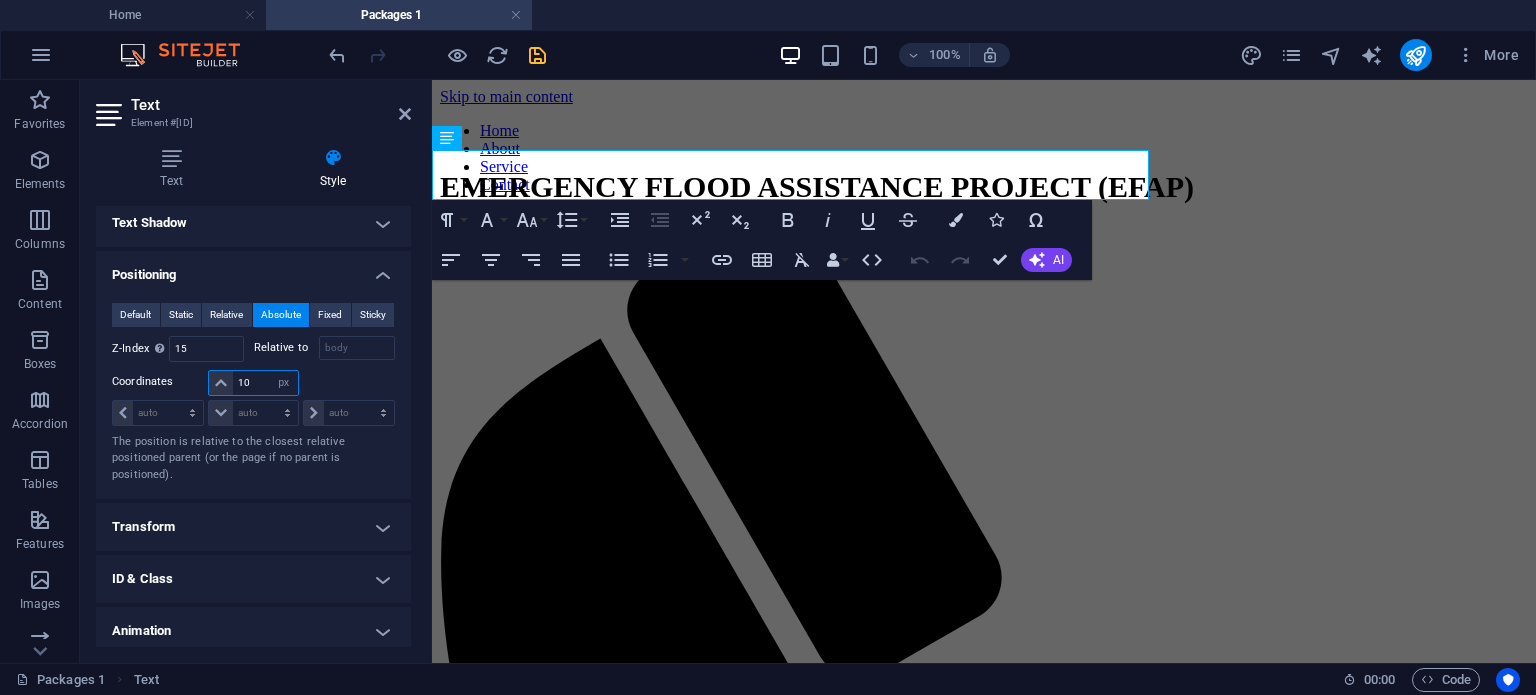 type on "10" 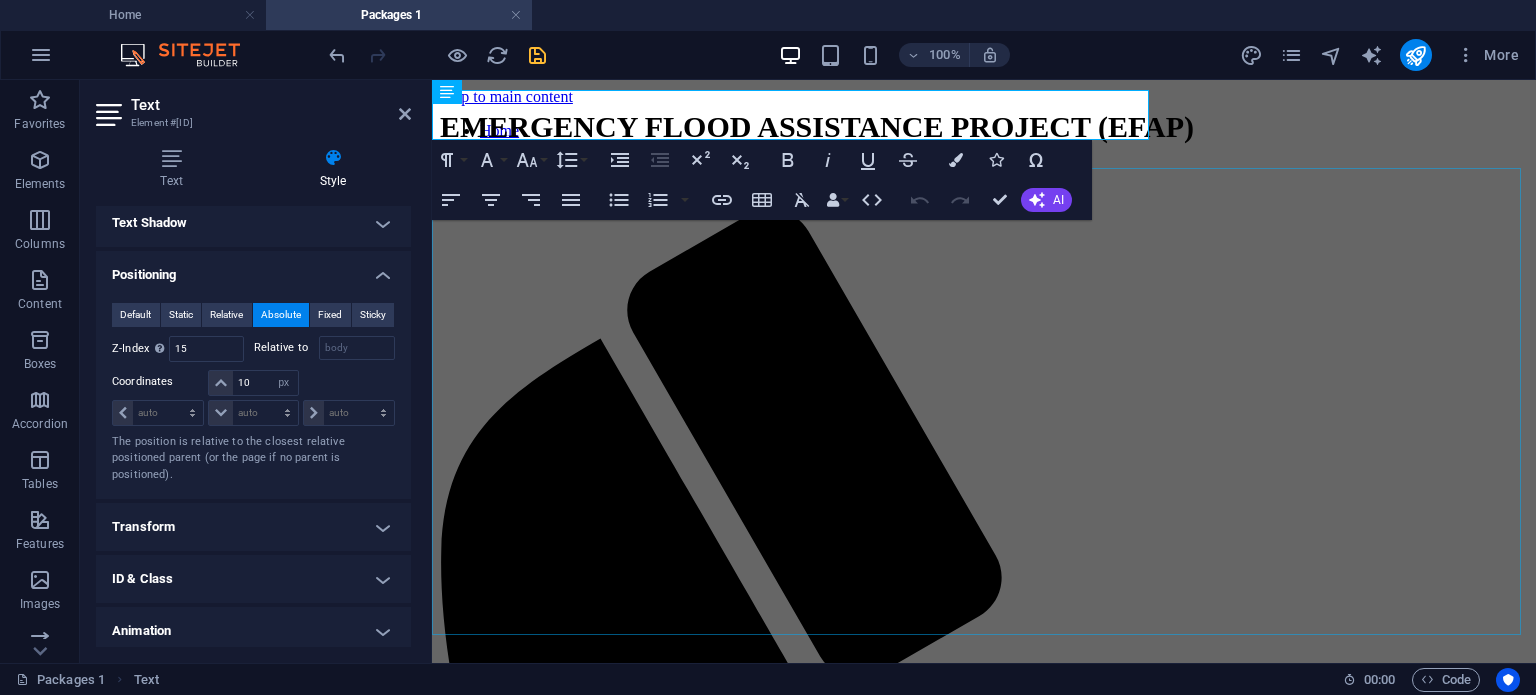 click at bounding box center (984, 1891) 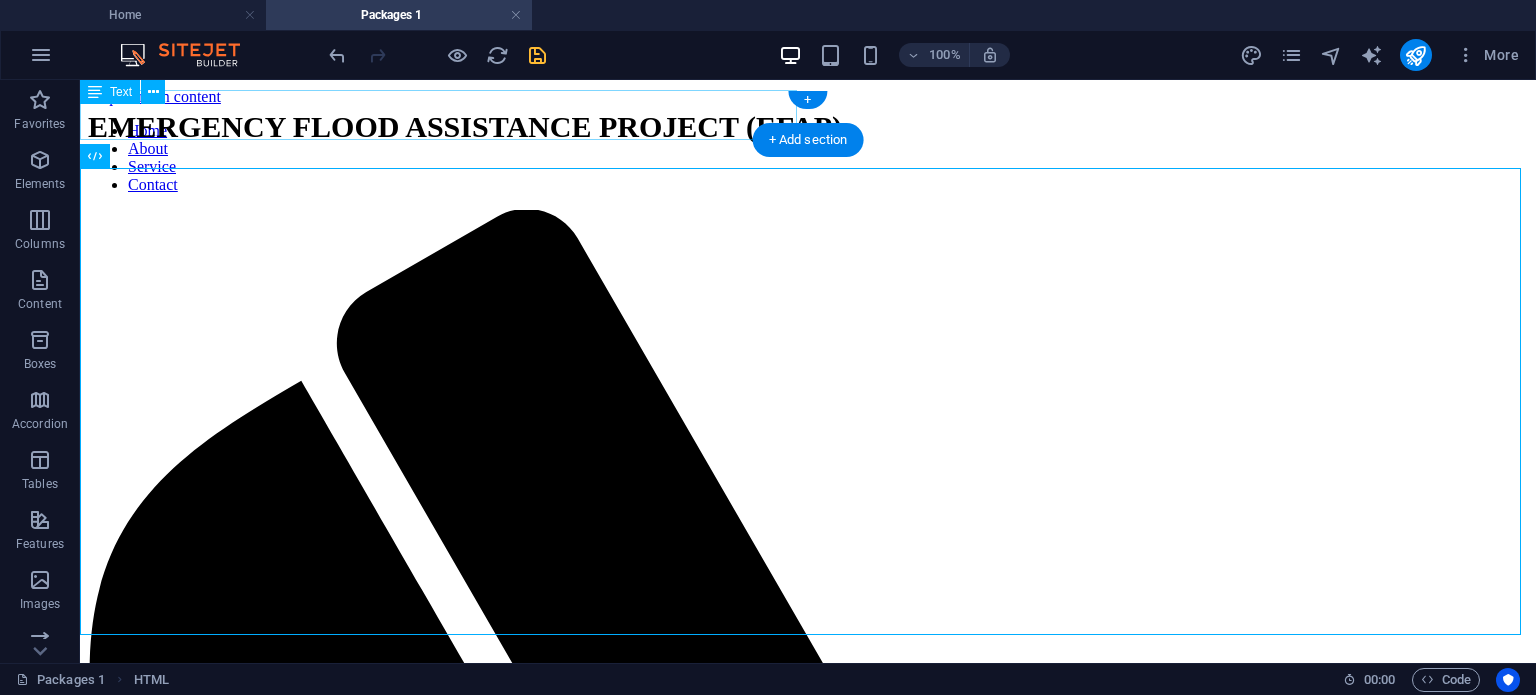 click on "EMERGENCY FLOOD ASSISTANCE PROJECT (EFAP)" at bounding box center (465, 127) 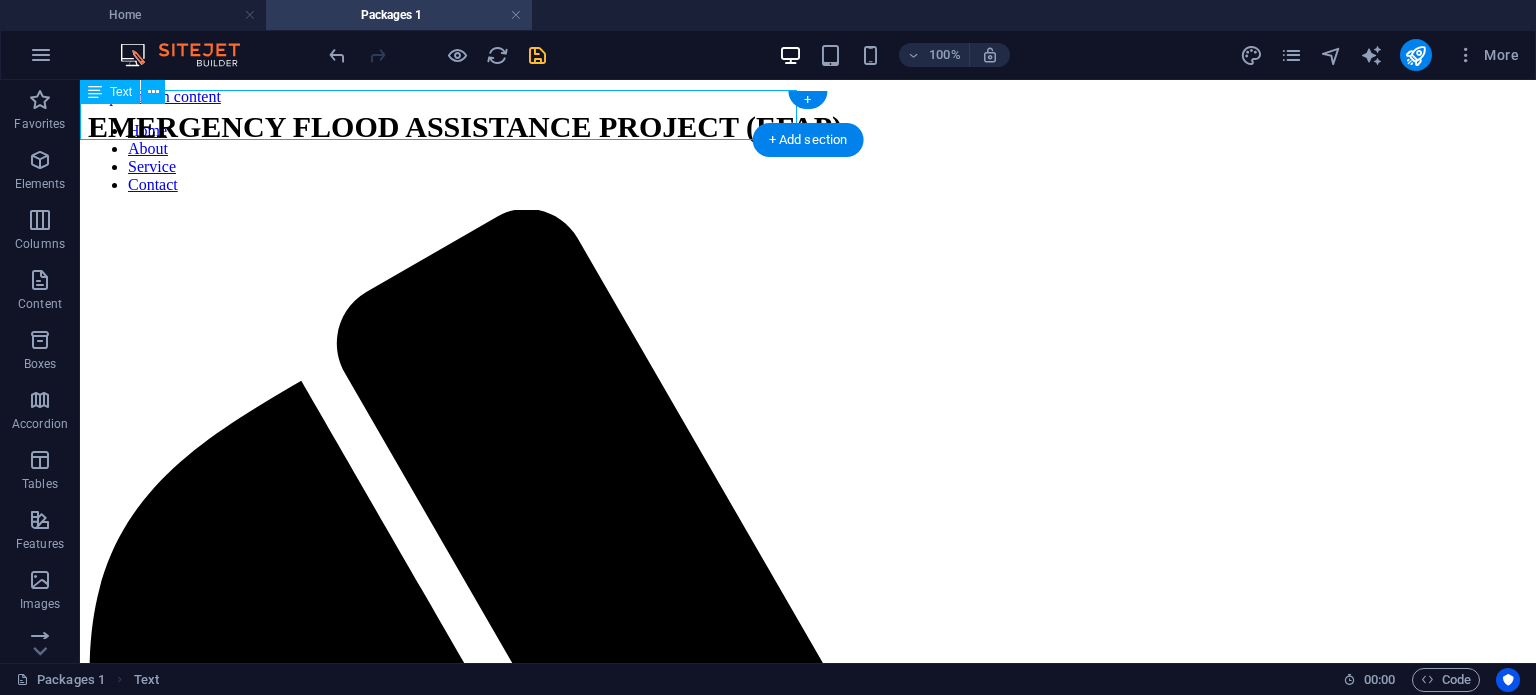 click on "EMERGENCY FLOOD ASSISTANCE PROJECT (EFAP)" at bounding box center [465, 127] 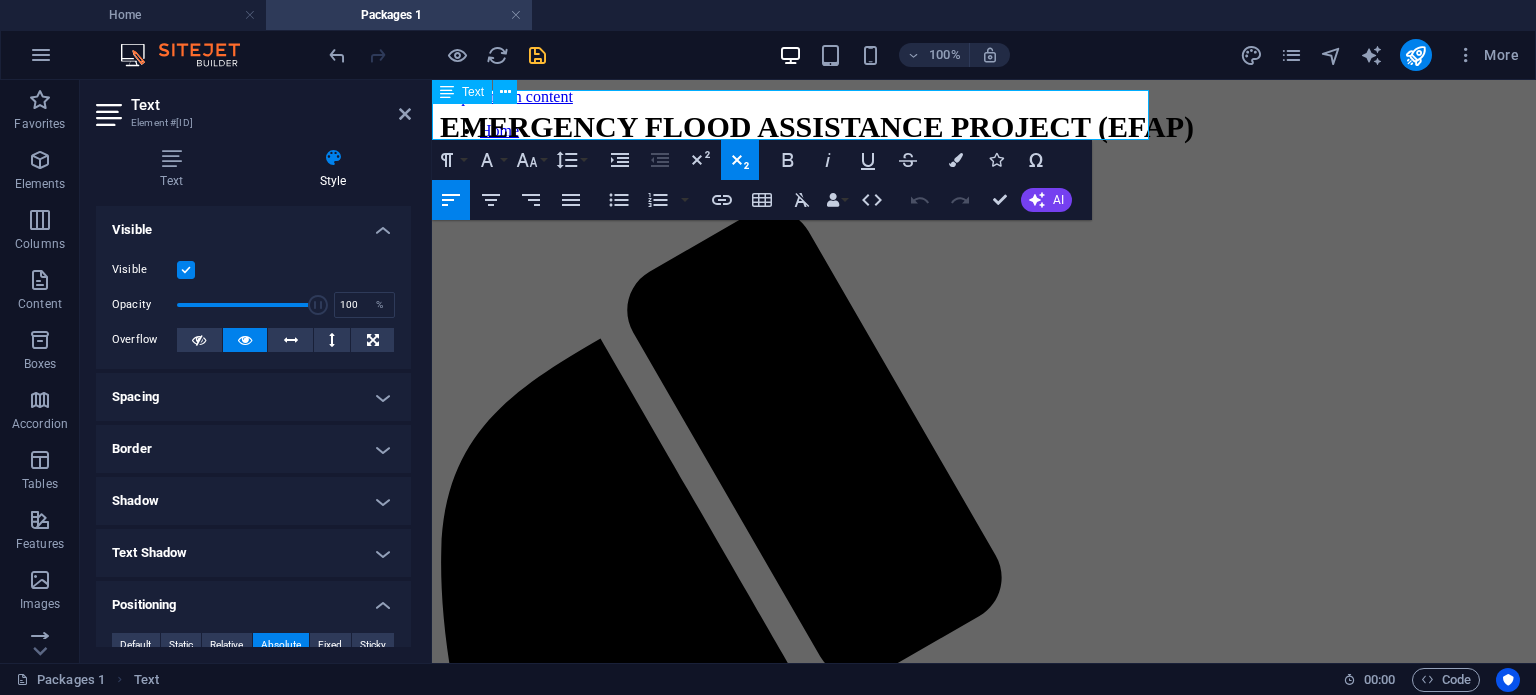 click on "EMERGENCY FLOOD ASSISTANCE PROJECT (EFAP)" at bounding box center [817, 126] 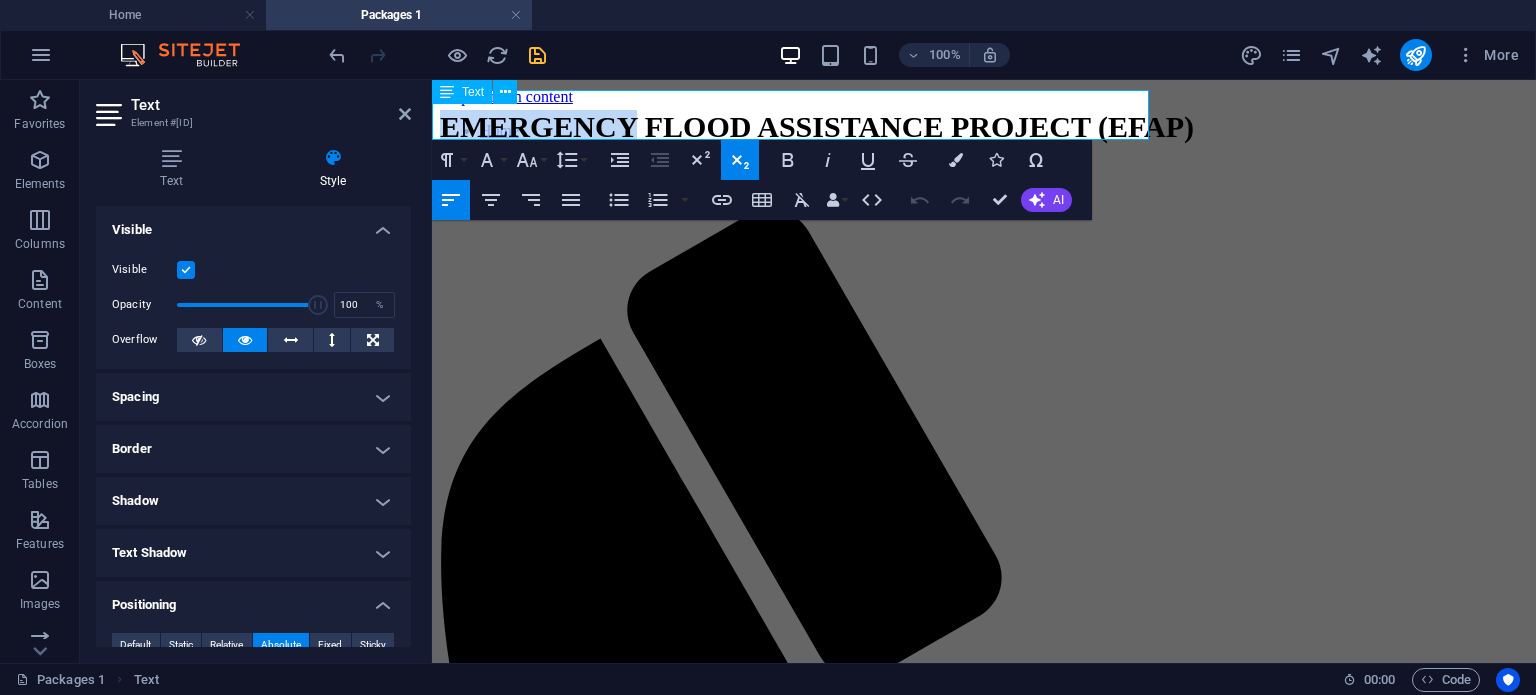 click on "EMERGENCY FLOOD ASSISTANCE PROJECT (EFAP)" at bounding box center [817, 126] 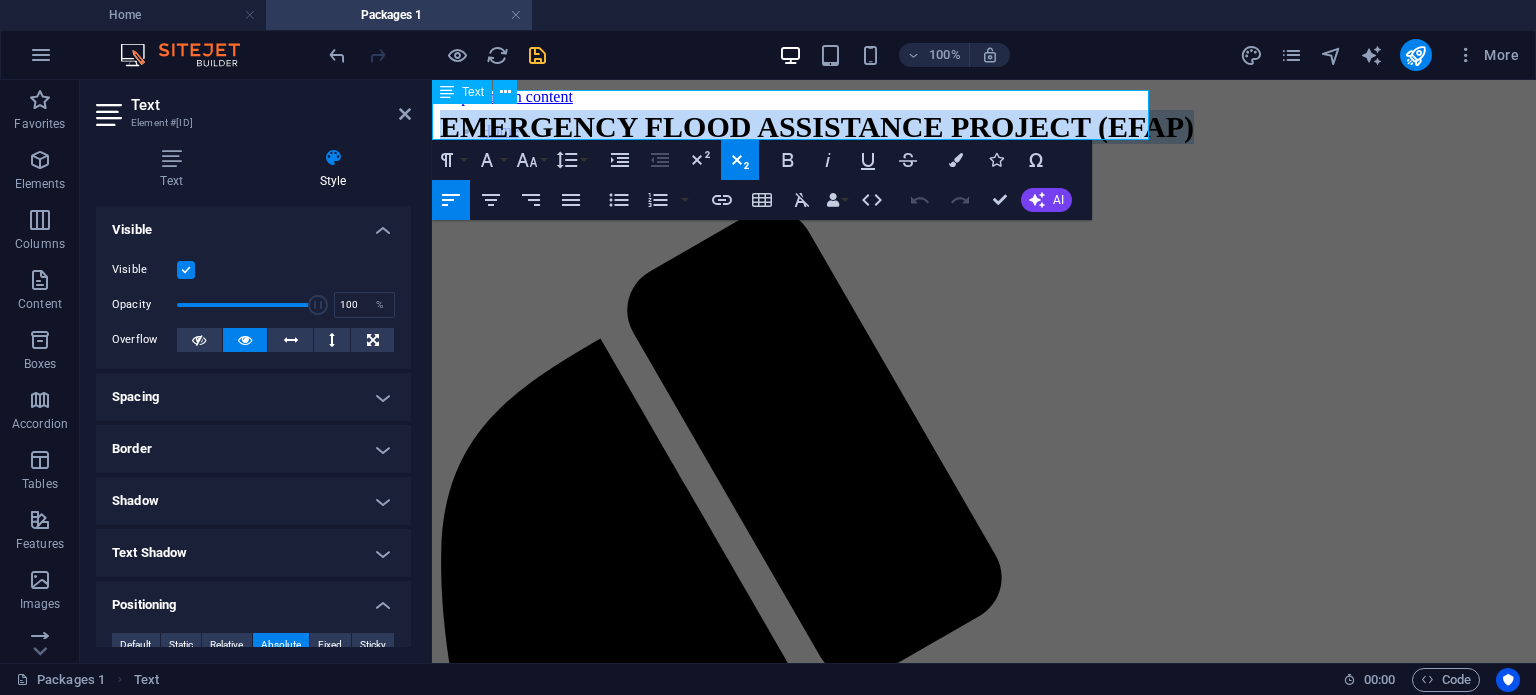 click on "EMERGENCY FLOOD ASSISTANCE PROJECT (EFAP)" at bounding box center [817, 126] 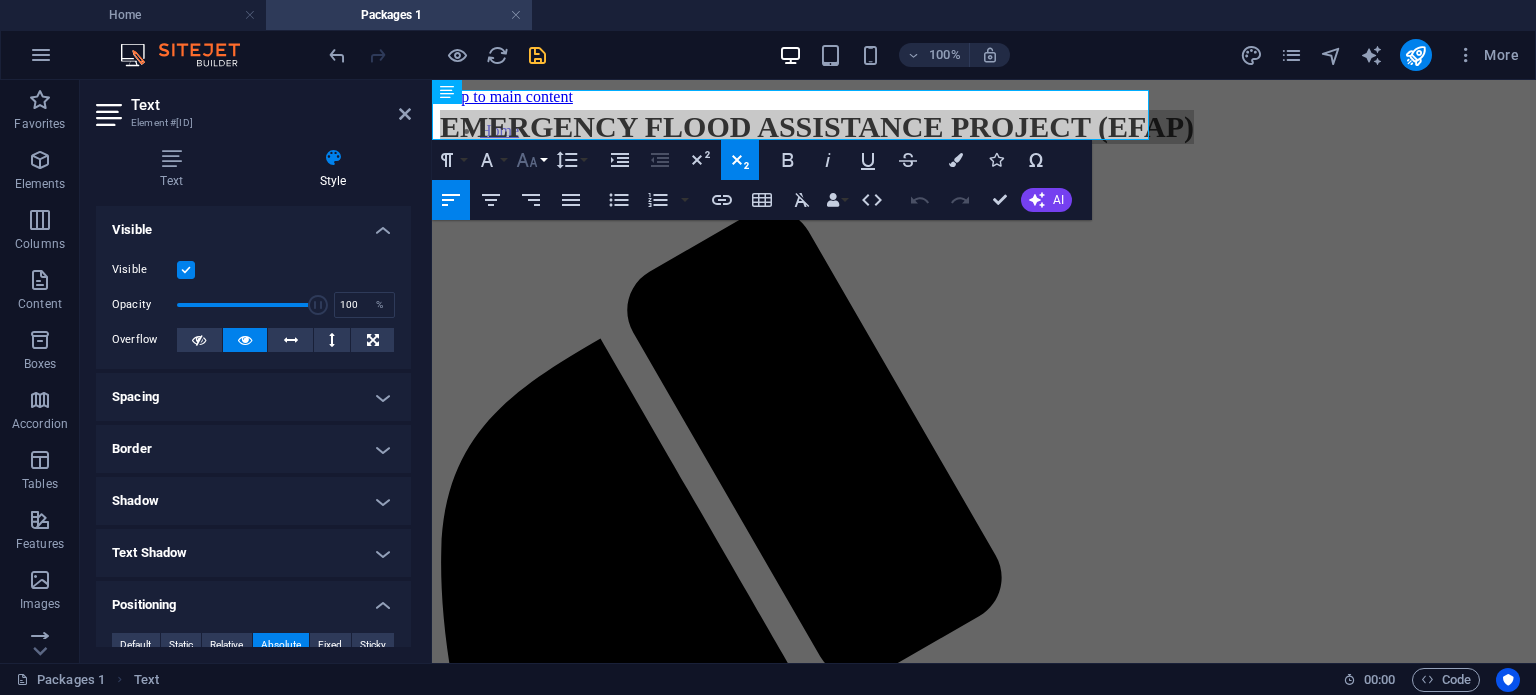 click 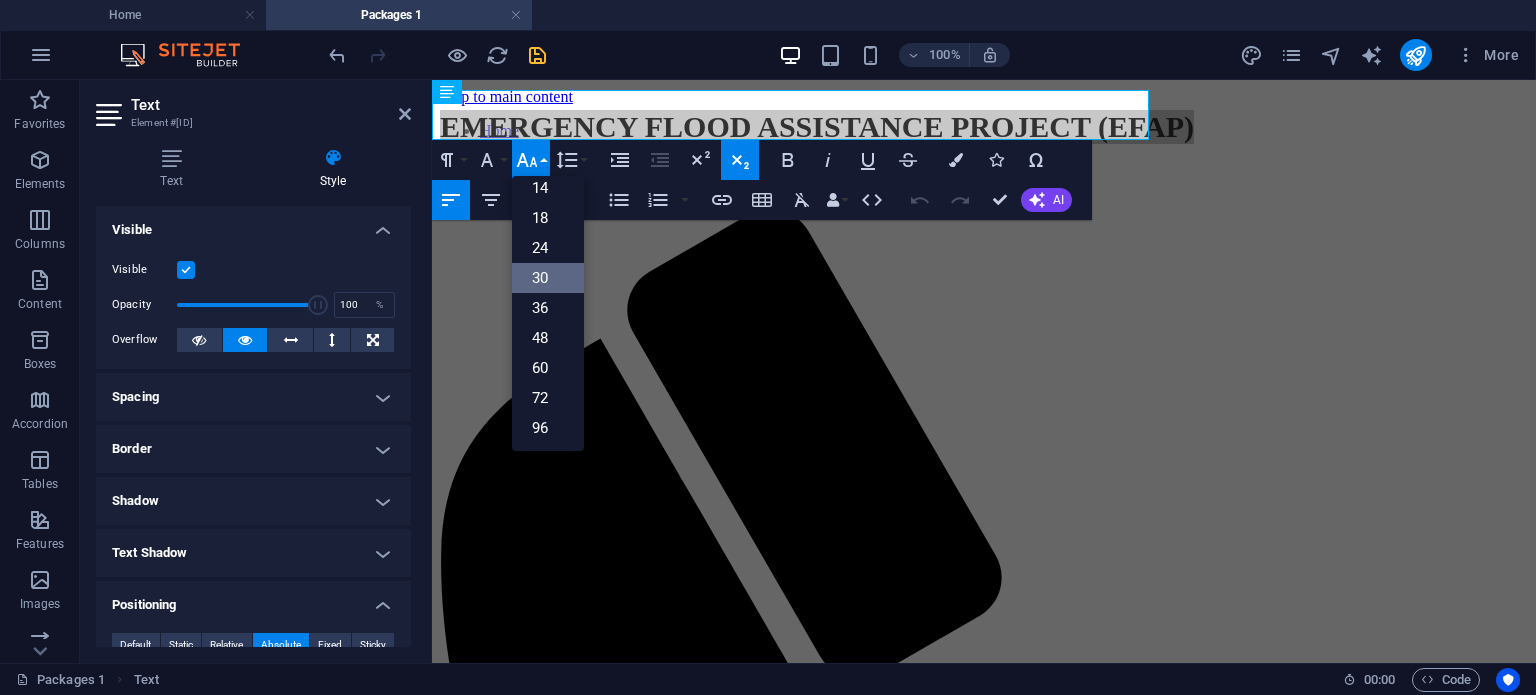 scroll, scrollTop: 160, scrollLeft: 0, axis: vertical 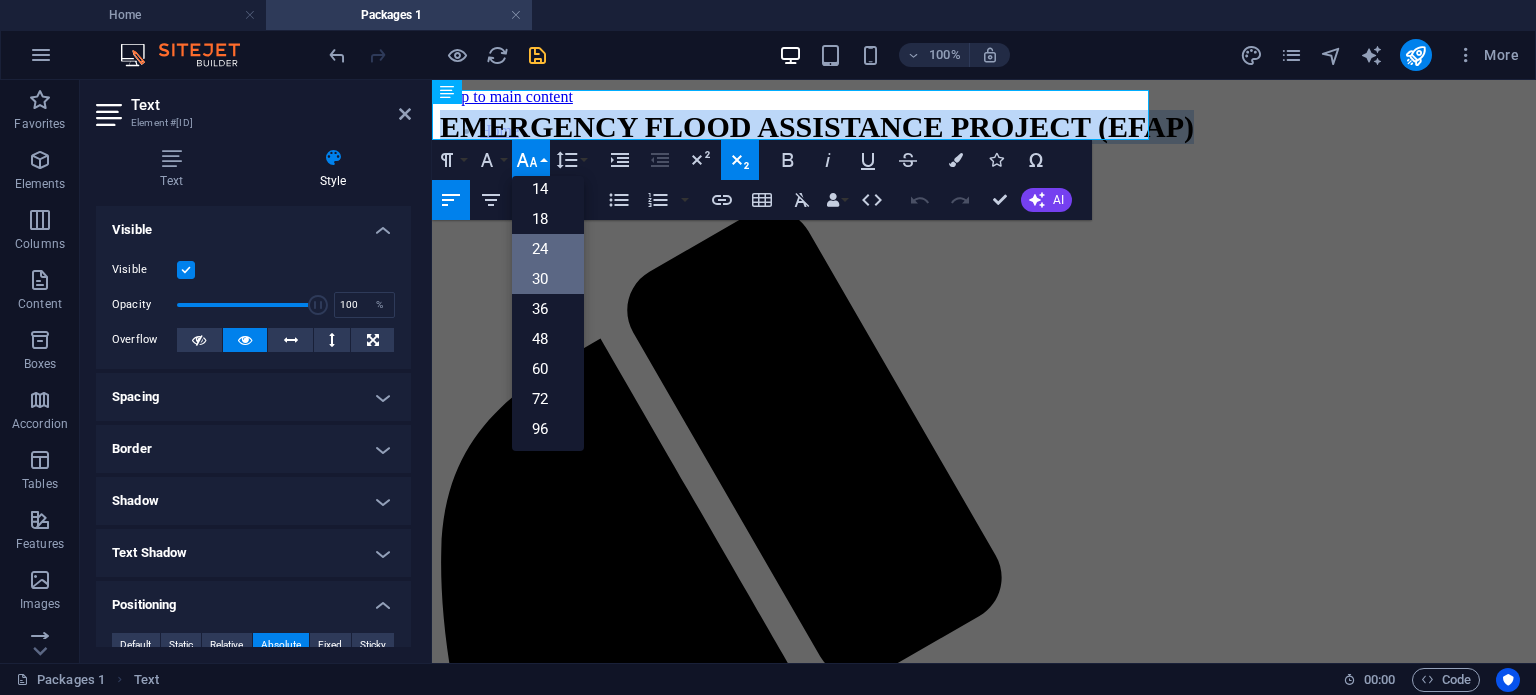 click on "24" at bounding box center [548, 249] 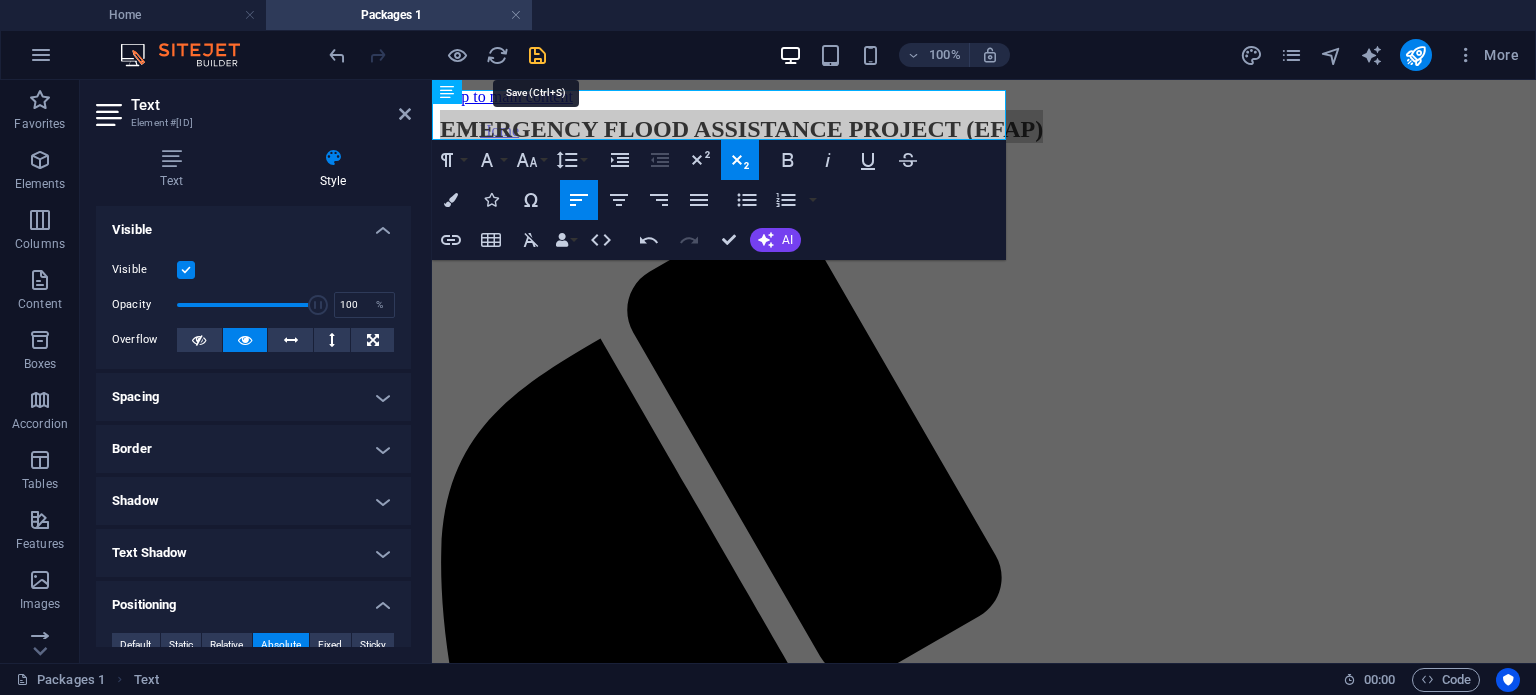 click at bounding box center [537, 55] 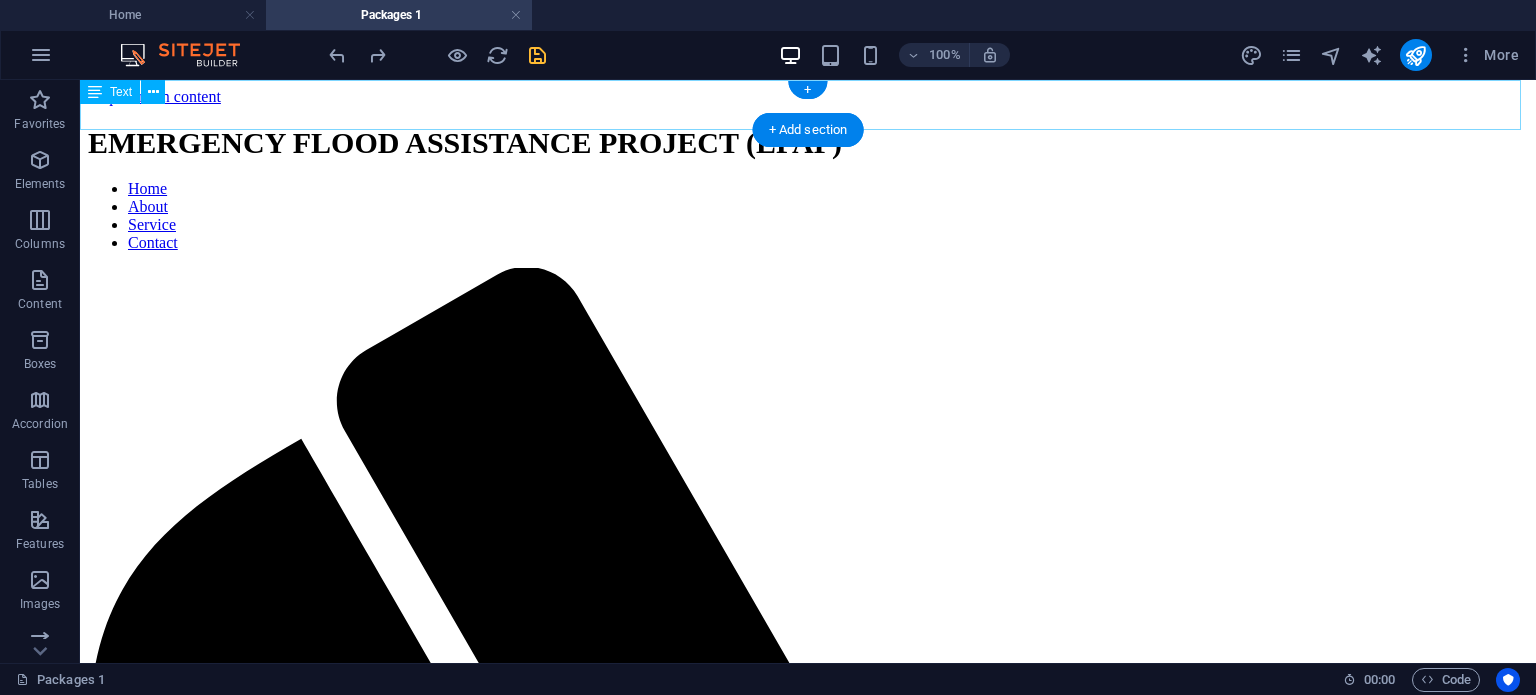 click on "EMERGENCY FLOOD ASSISTANCE PROJECT (EFAP)" at bounding box center (808, 143) 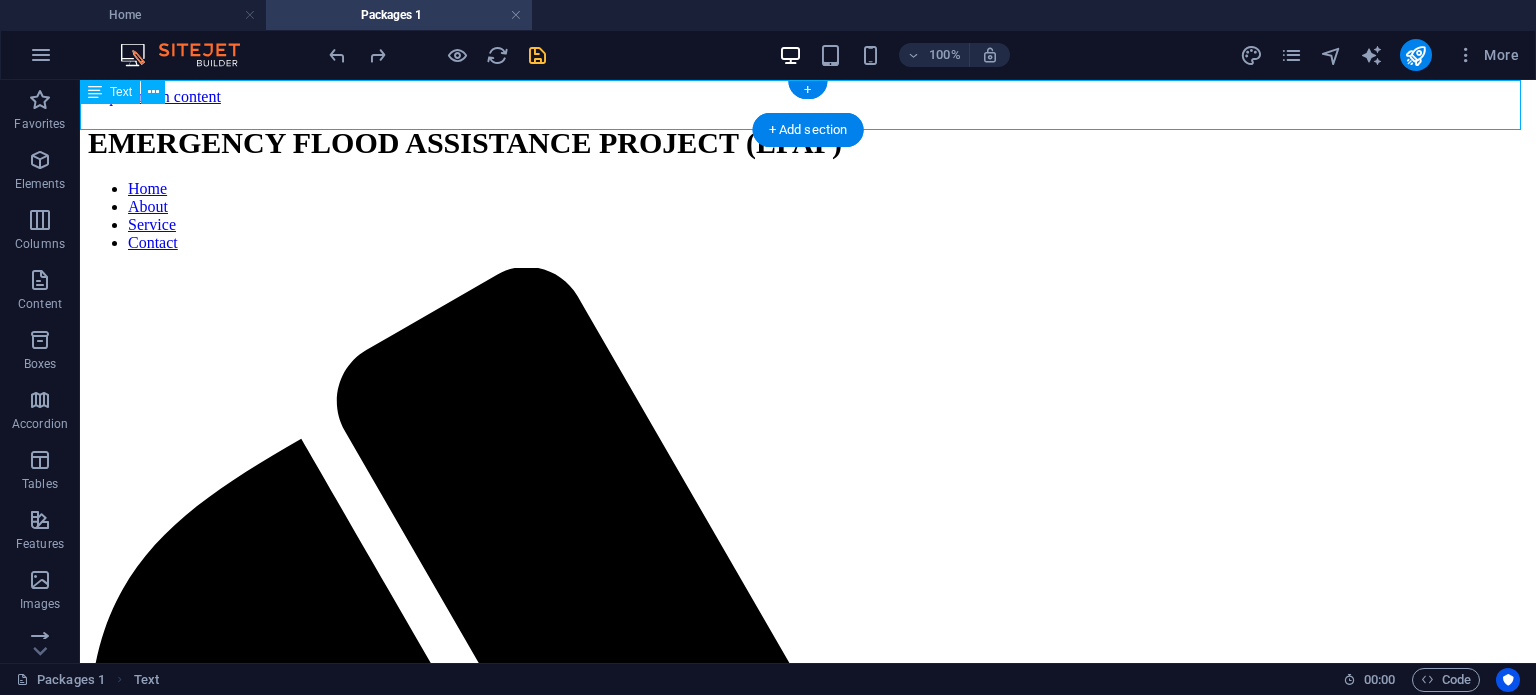 click on "EMERGENCY FLOOD ASSISTANCE PROJECT (EFAP)" at bounding box center [808, 143] 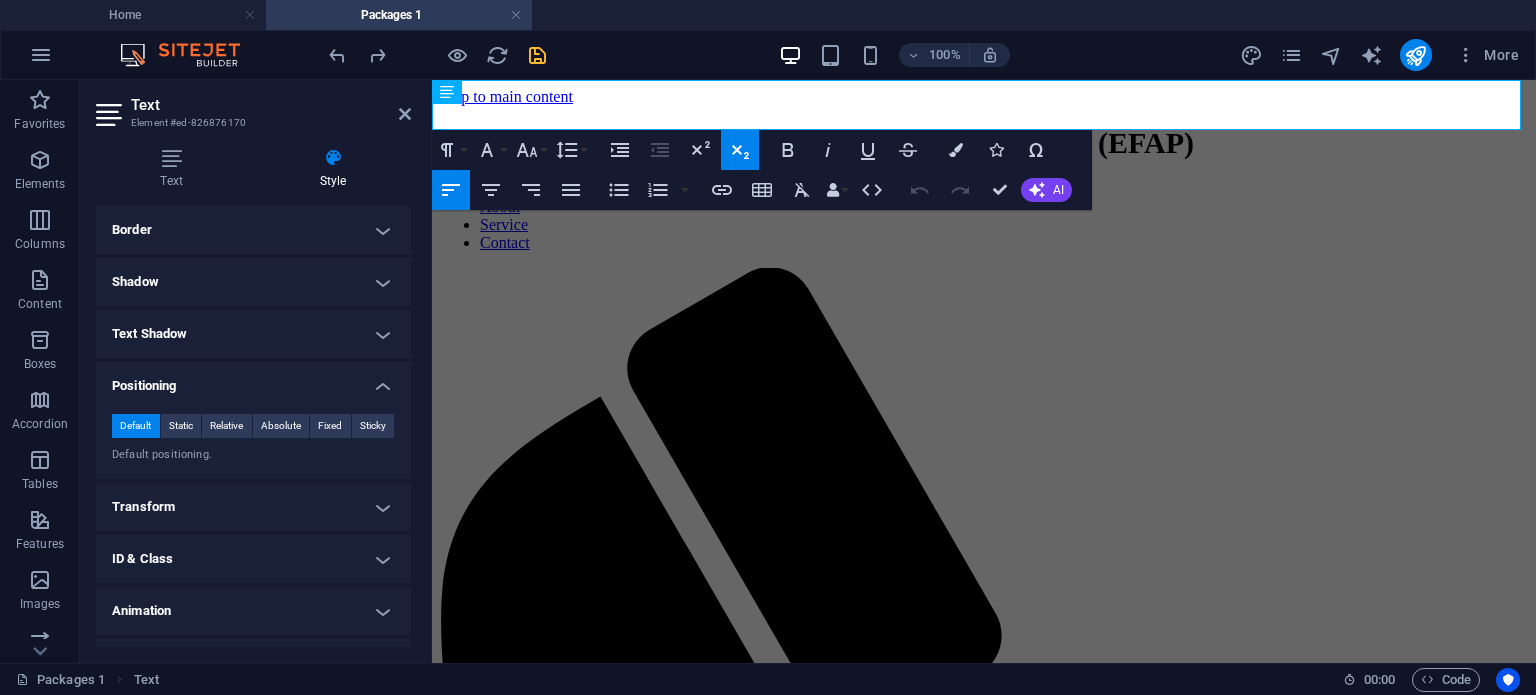 scroll, scrollTop: 258, scrollLeft: 0, axis: vertical 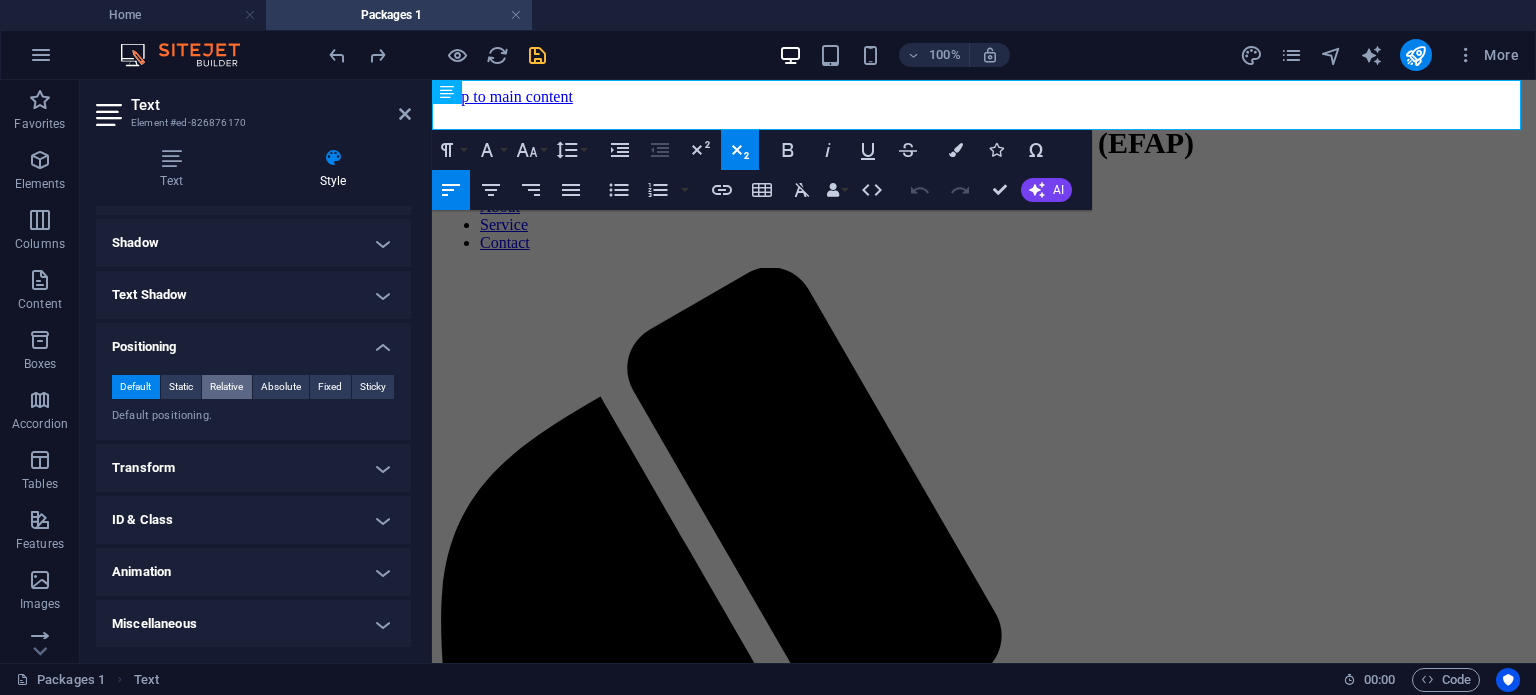 click on "Relative" at bounding box center [226, 387] 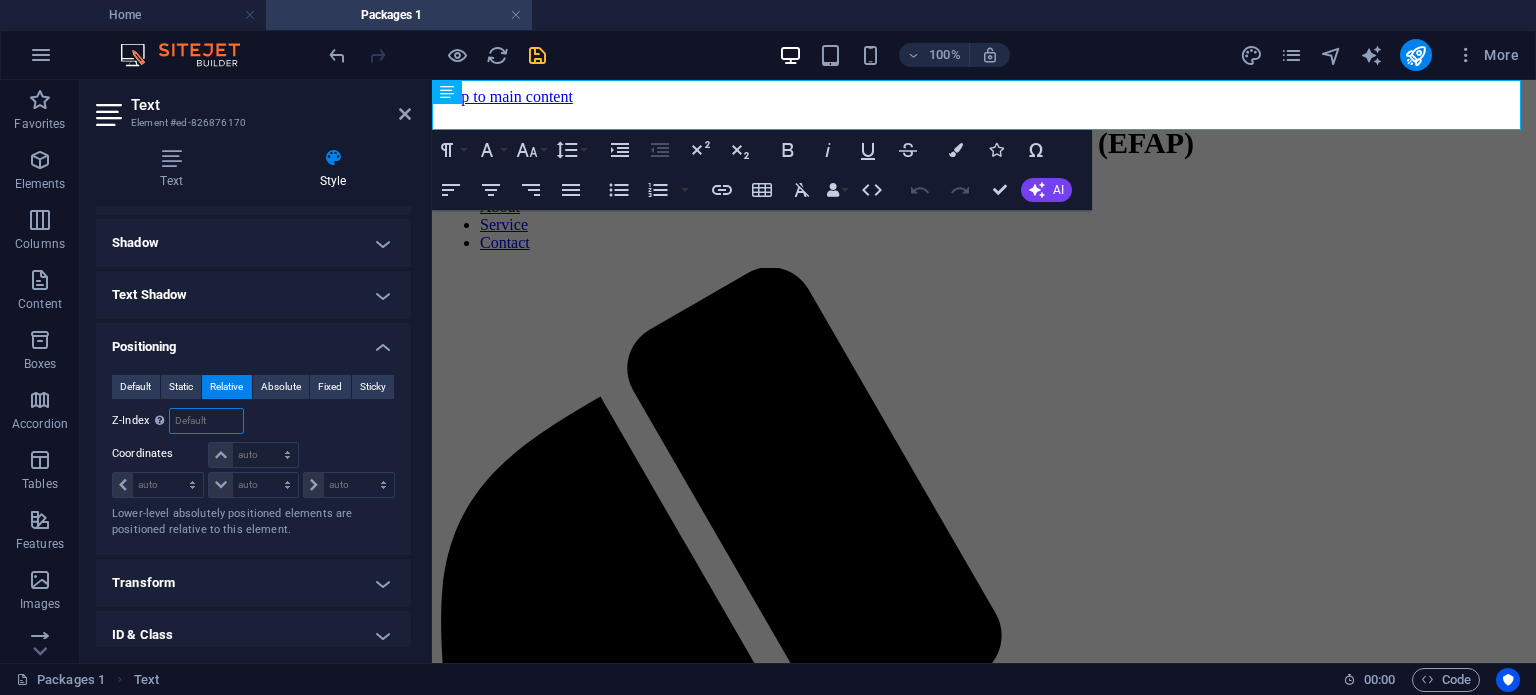 click at bounding box center [206, 421] 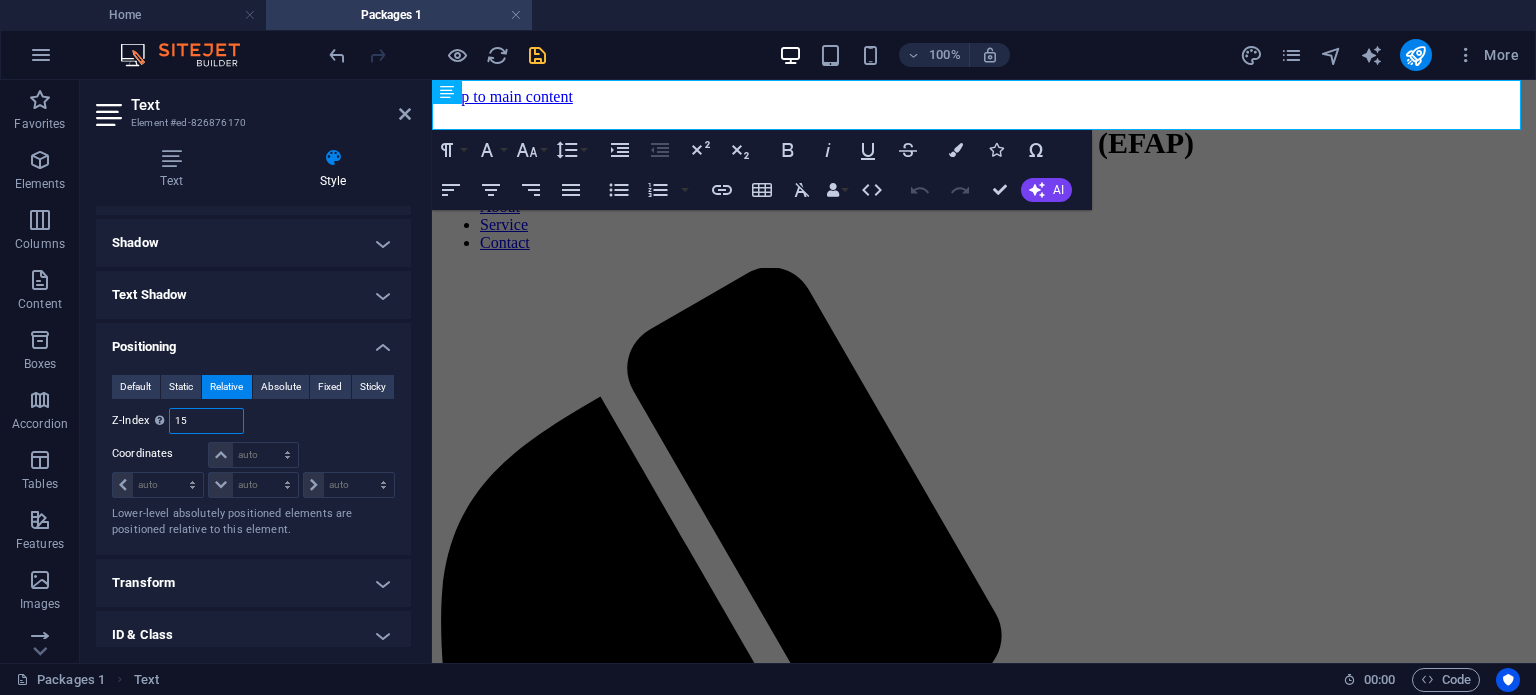 type on "15" 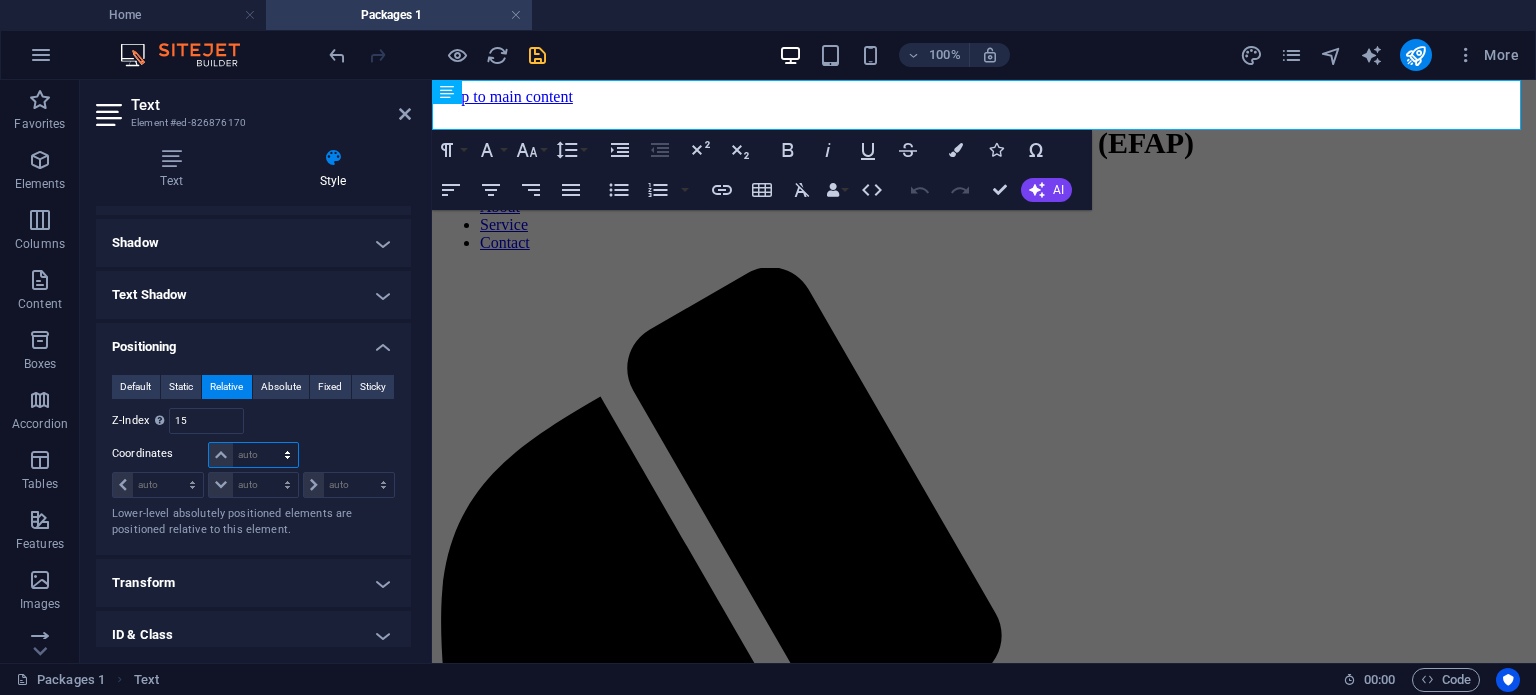 click on "auto px rem % em" at bounding box center (253, 455) 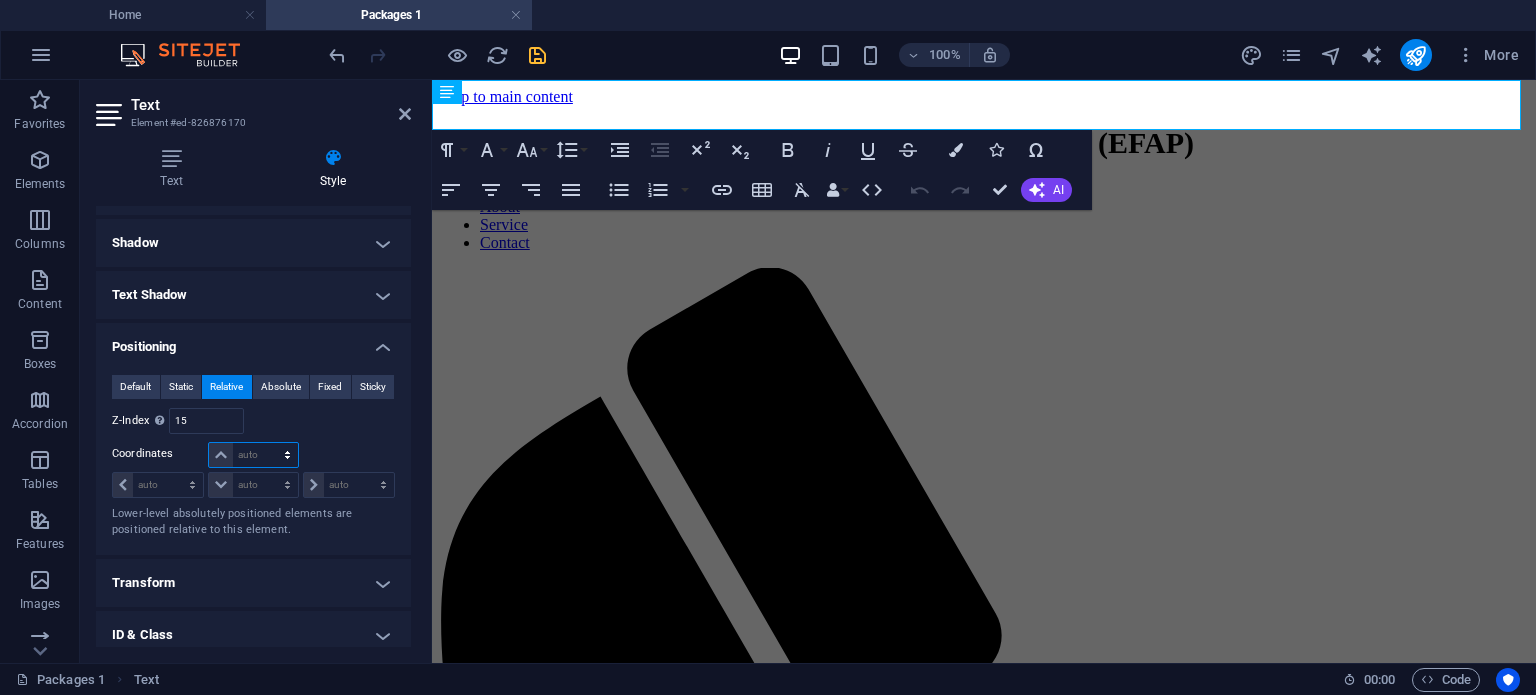 select on "px" 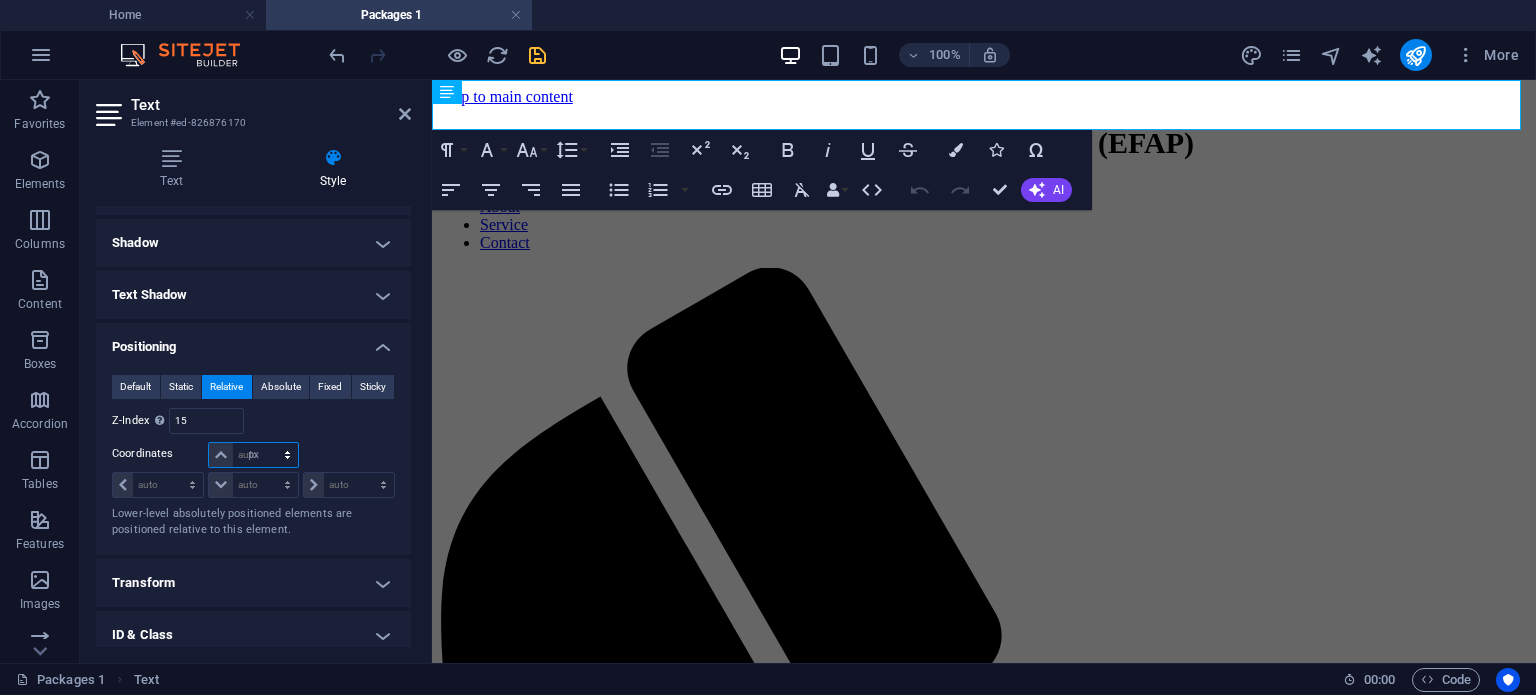 click on "auto px rem % em" at bounding box center [253, 455] 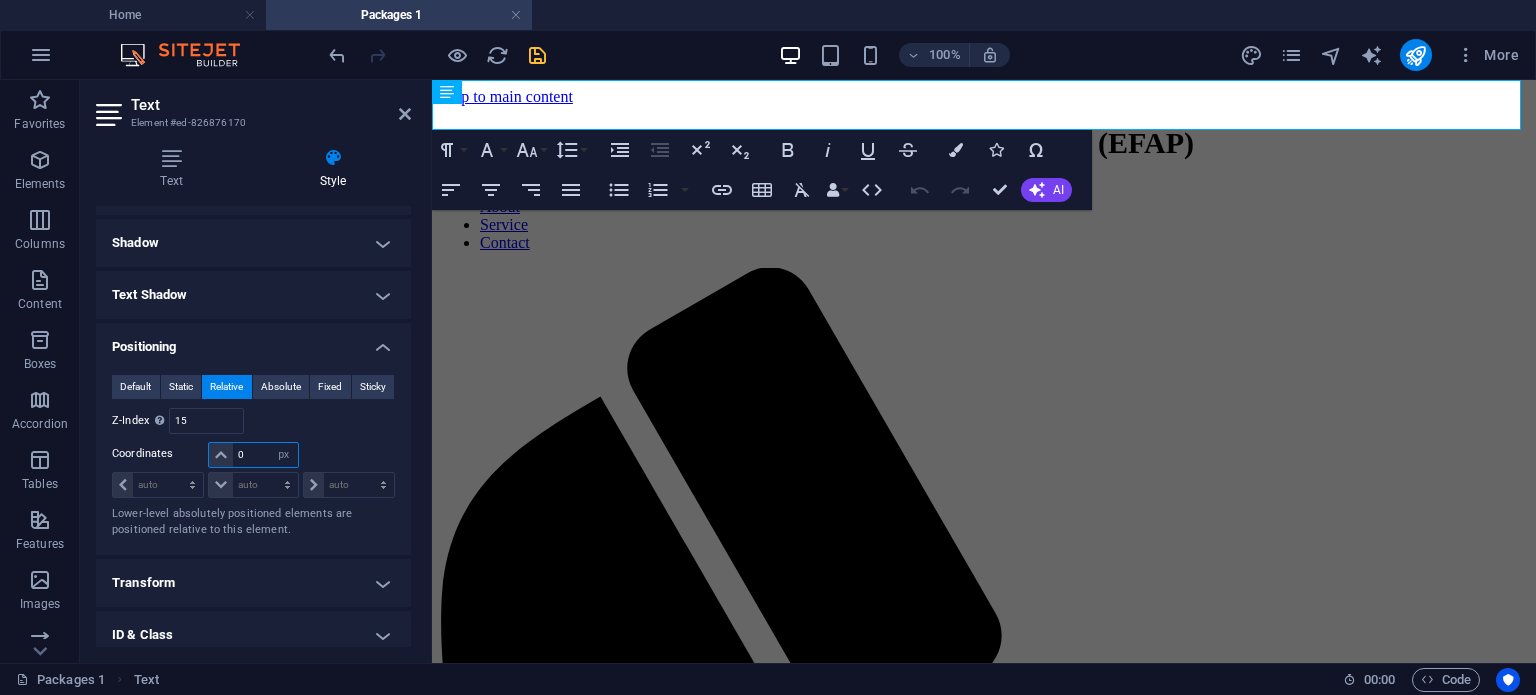 click on "0" at bounding box center [265, 455] 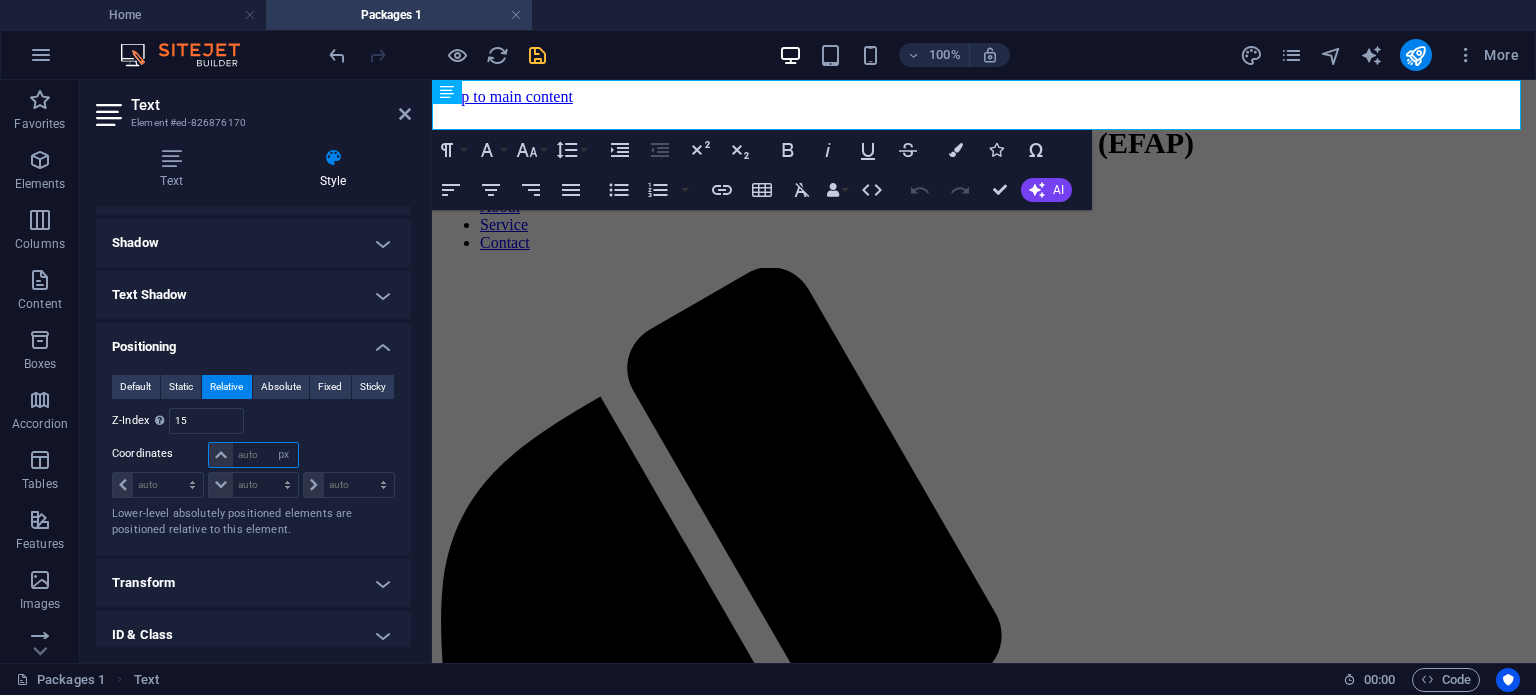 type on "1" 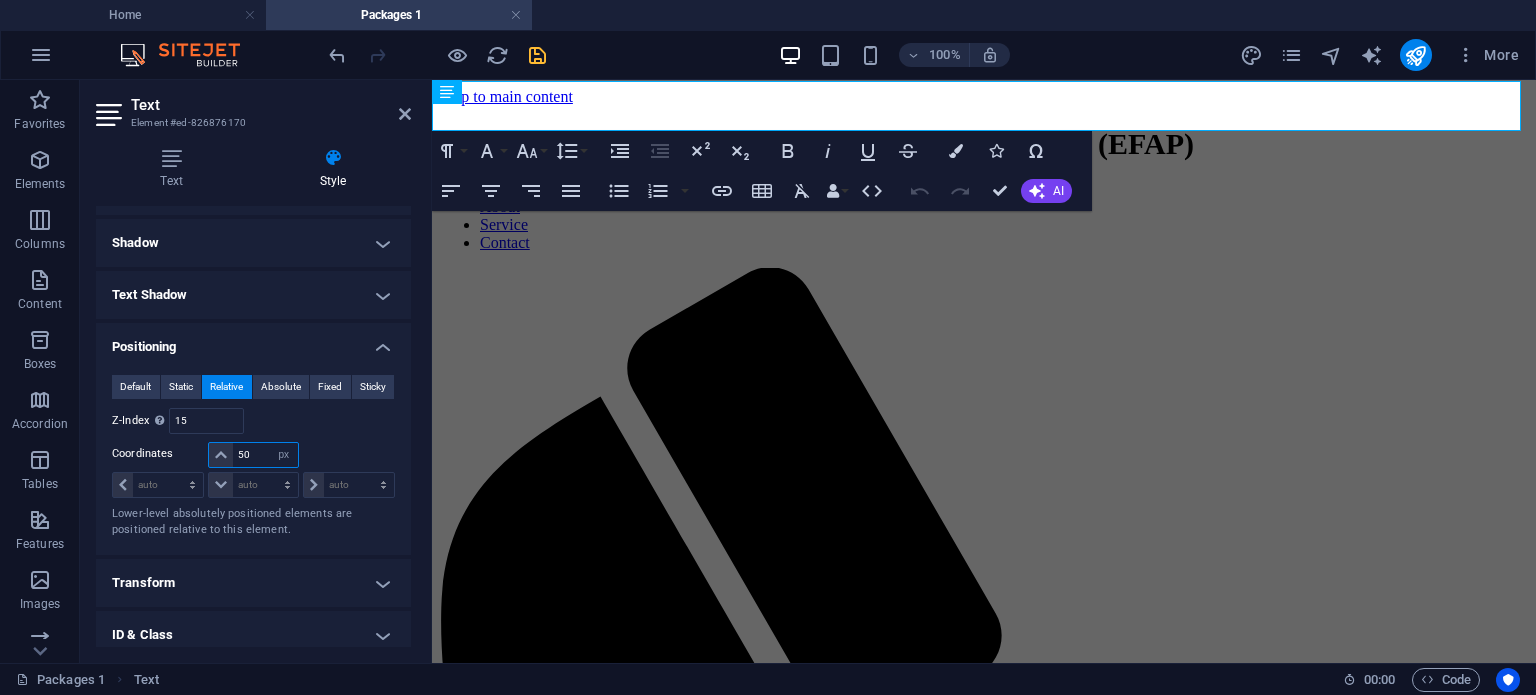 type on "50" 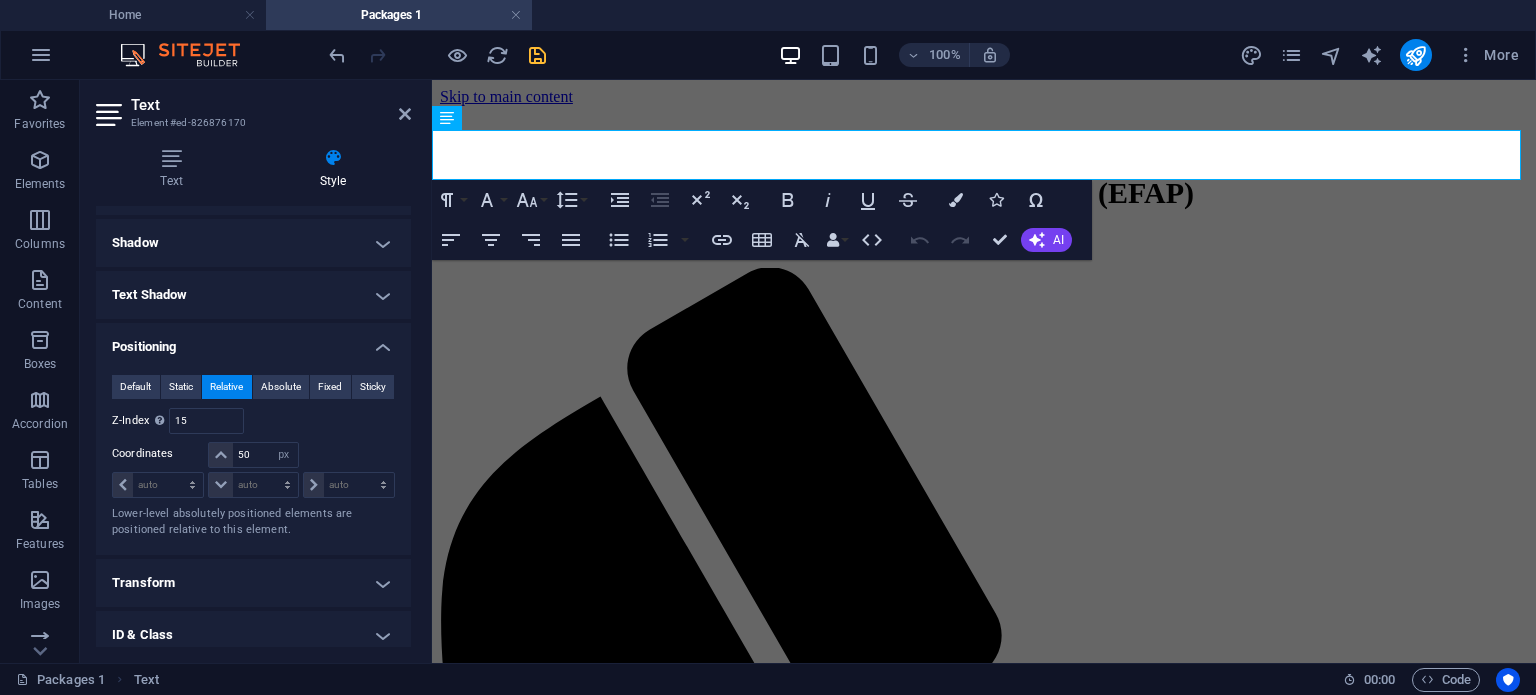 click on "Home Packages 1" at bounding box center [768, 15] 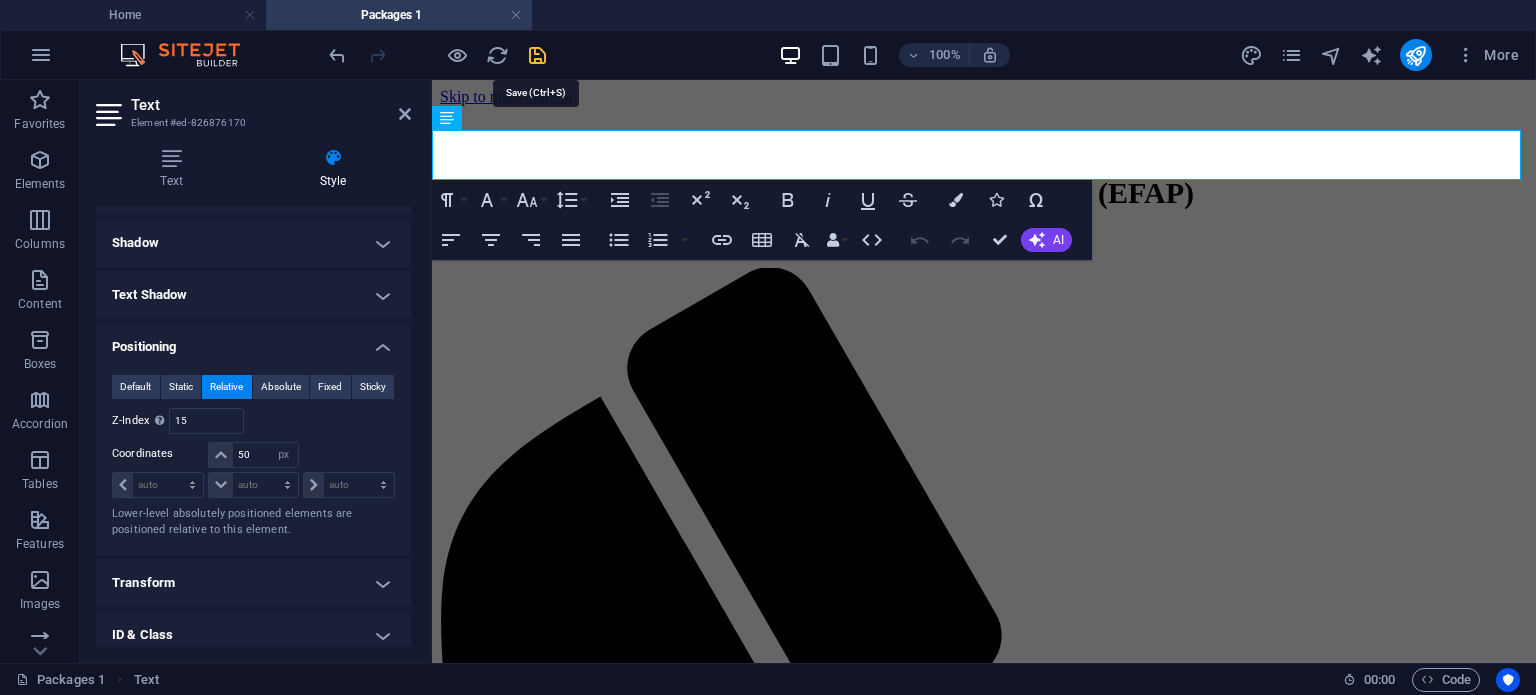 click at bounding box center [537, 55] 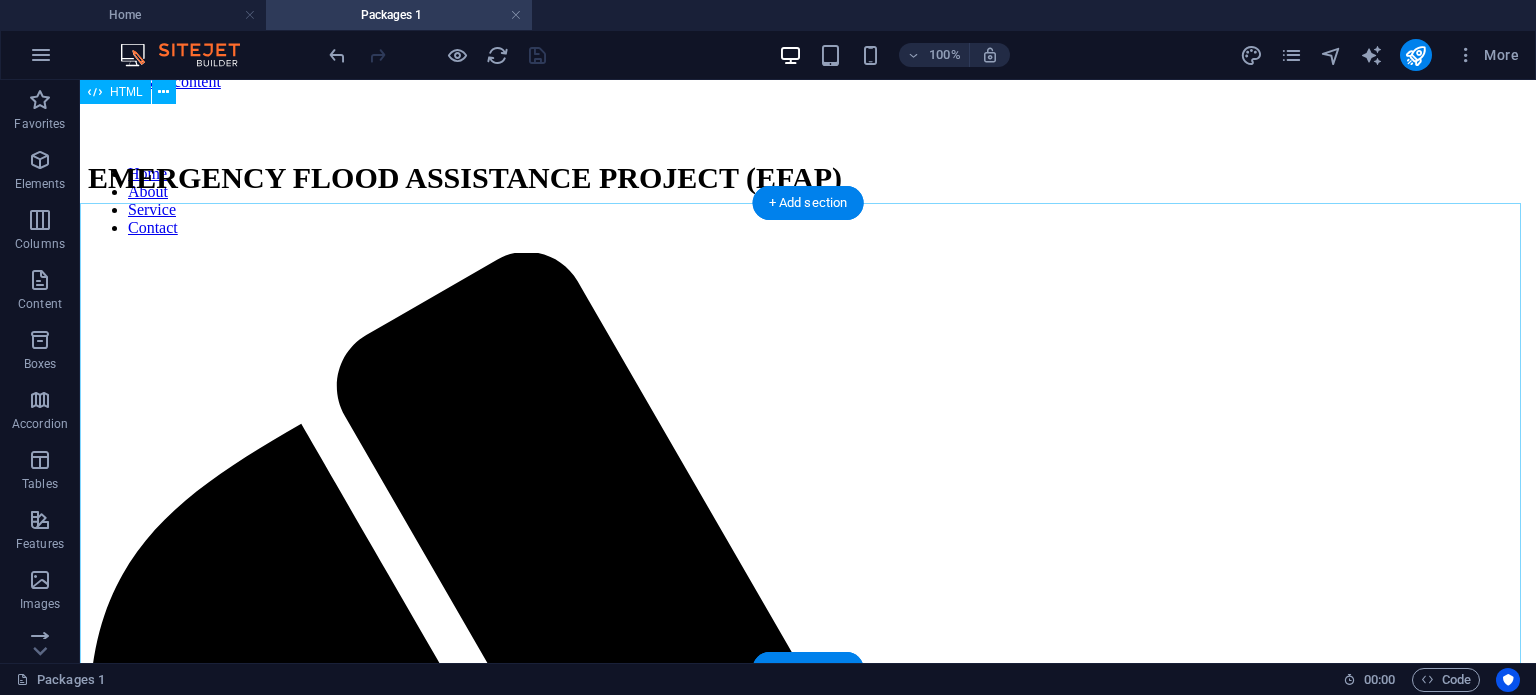 scroll, scrollTop: 0, scrollLeft: 0, axis: both 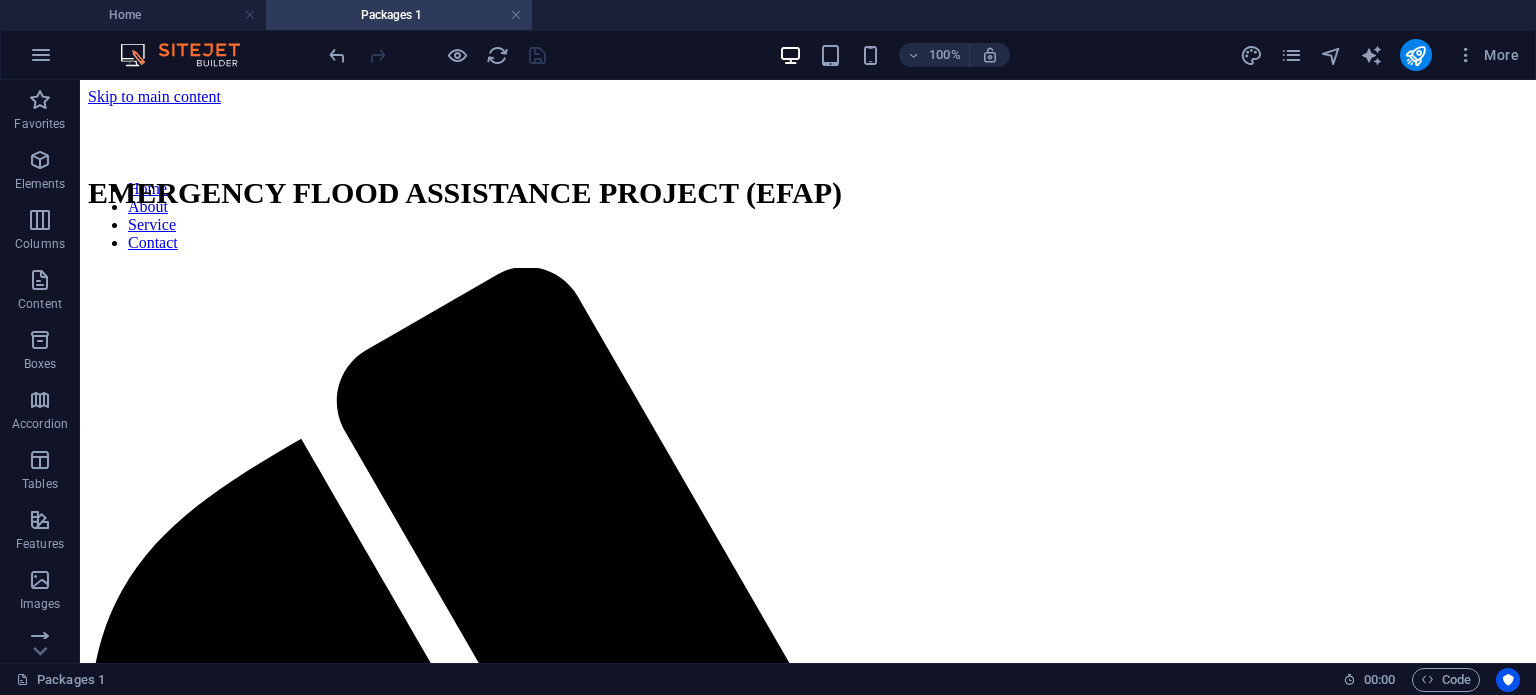 click on "EMERGENCY FLOOD ASSISTANCE PROJECT (EFAP) Home About Service Contact Menu" at bounding box center [808, 1804] 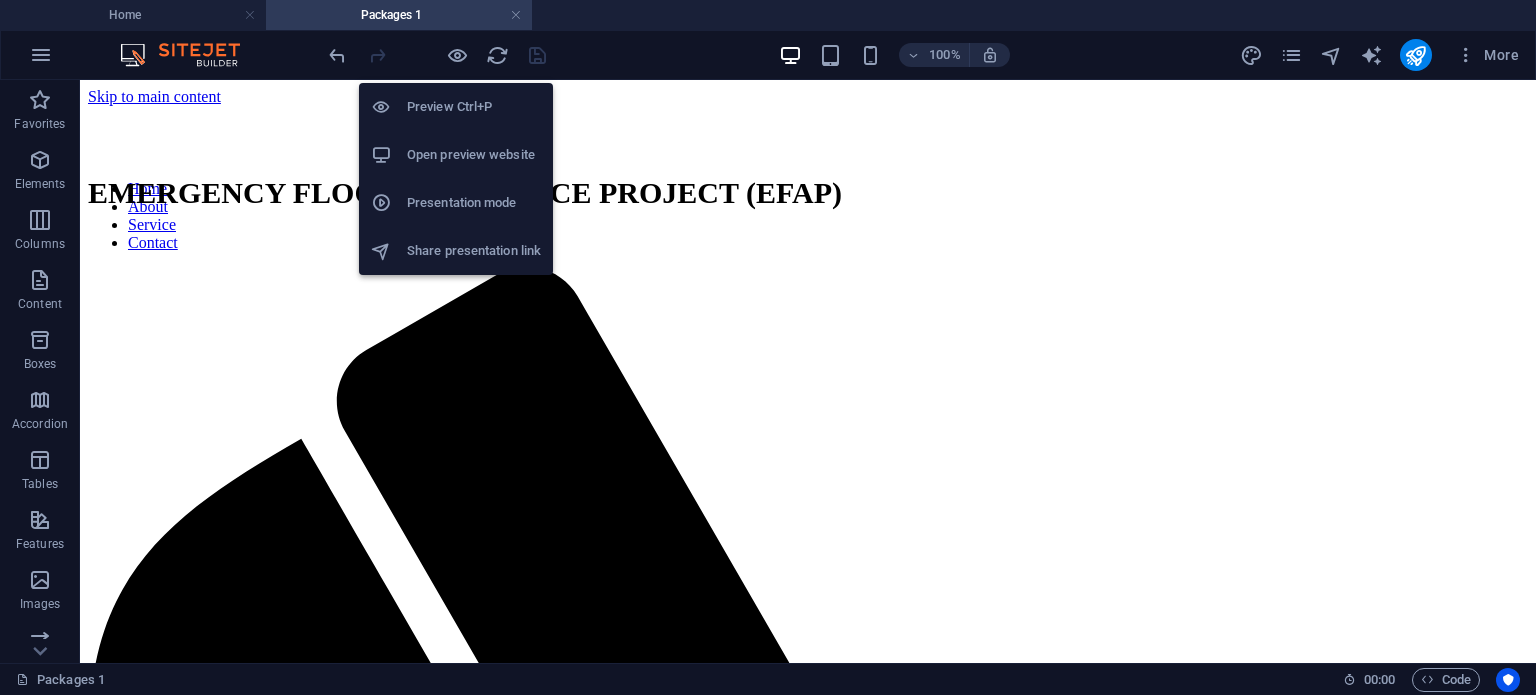 click on "Open preview website" at bounding box center (474, 155) 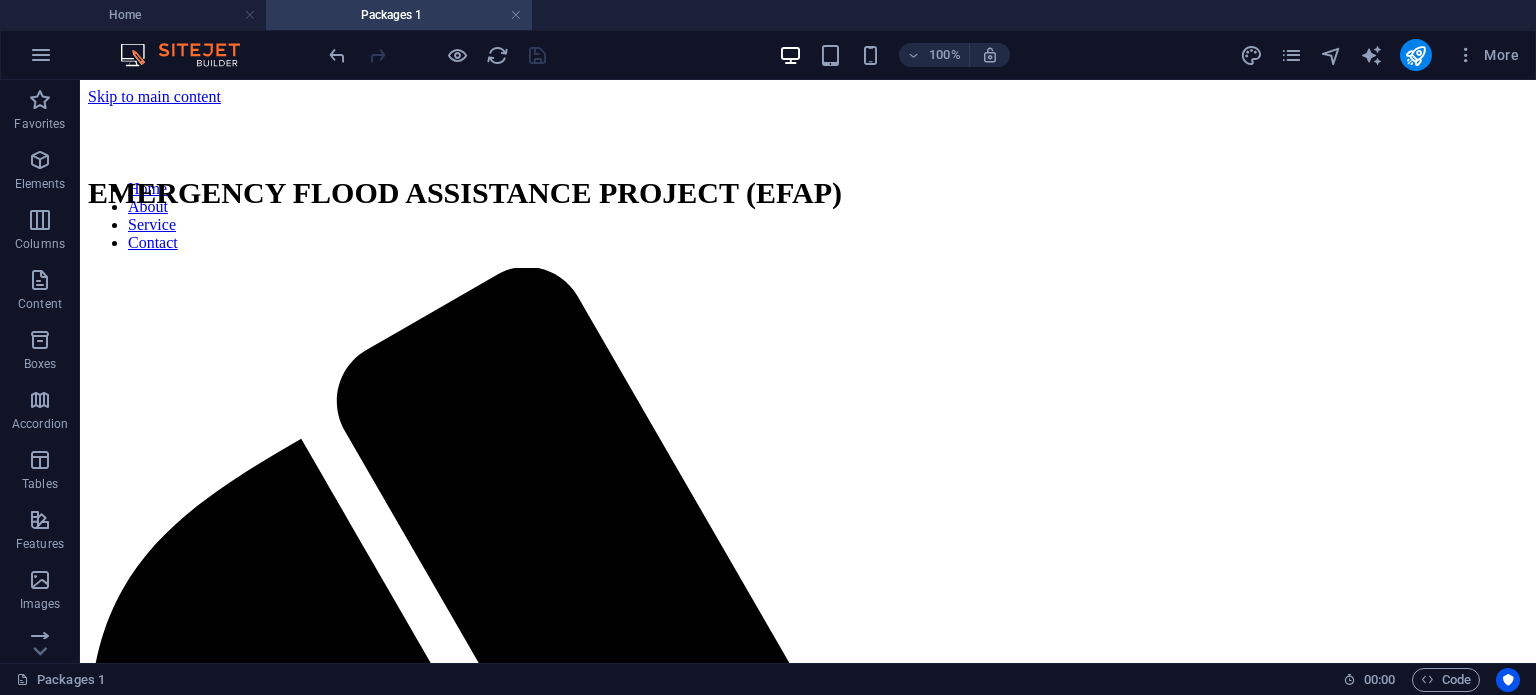 click on "Packages 1" at bounding box center [399, 15] 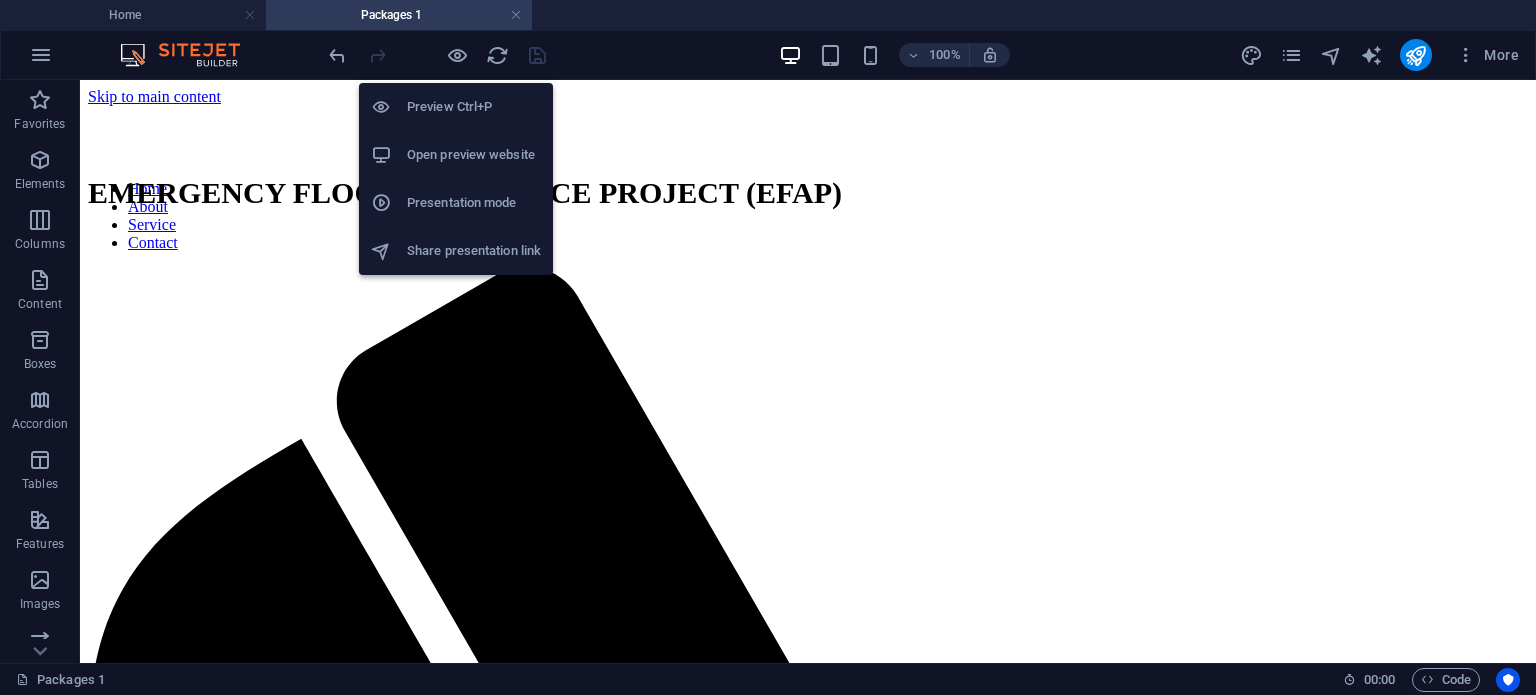 click on "Open preview website" at bounding box center [474, 155] 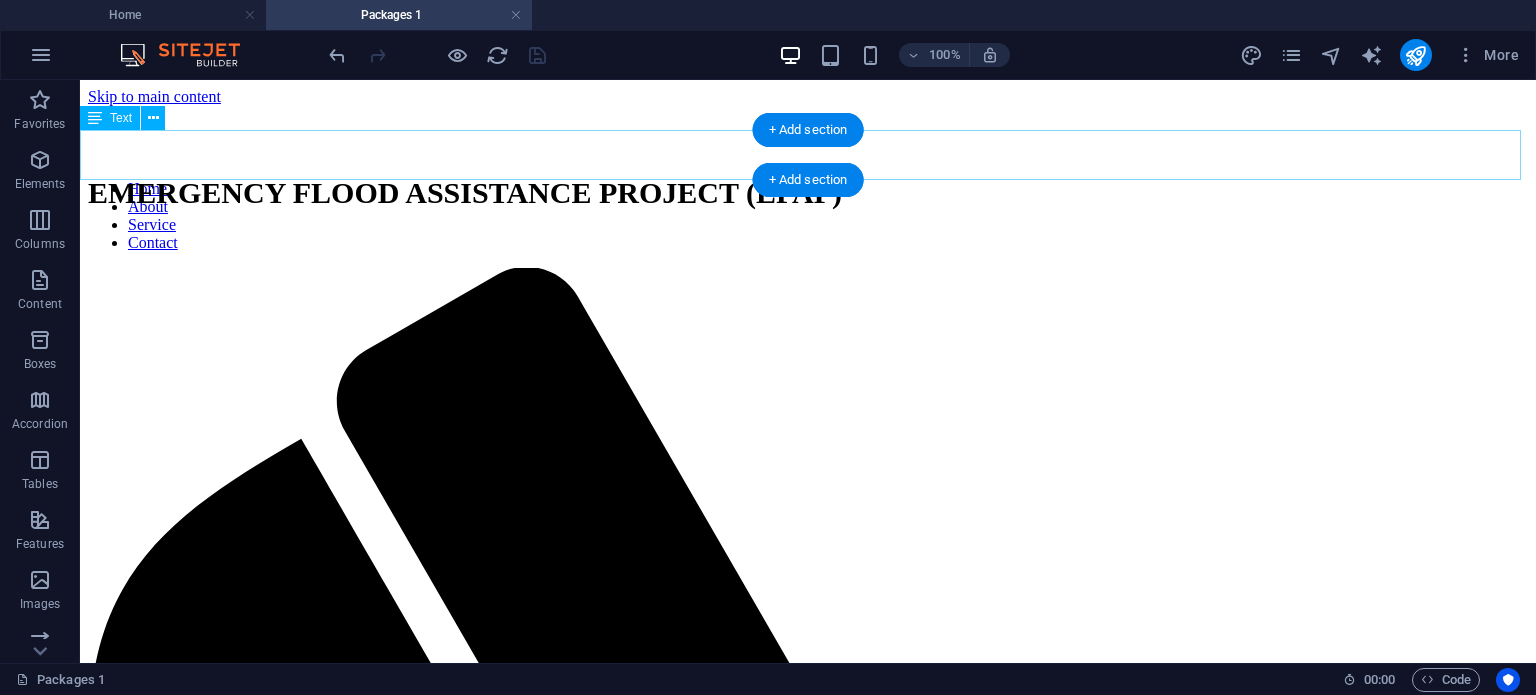 click on "EMERGENCY FLOOD ASSISTANCE PROJECT (EFAP)" at bounding box center (808, 193) 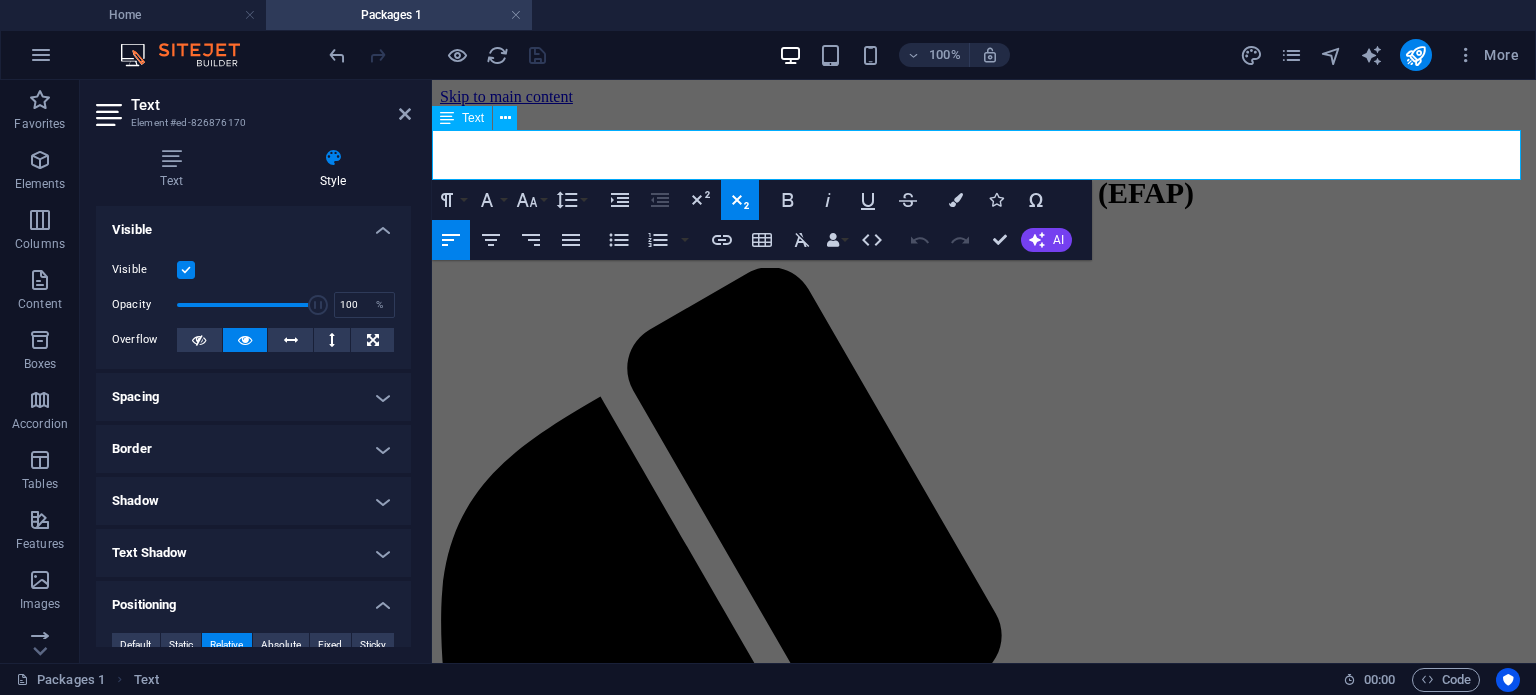 click on "EMERGENCY FLOOD ASSISTANCE PROJECT (EFAP)" at bounding box center (817, 192) 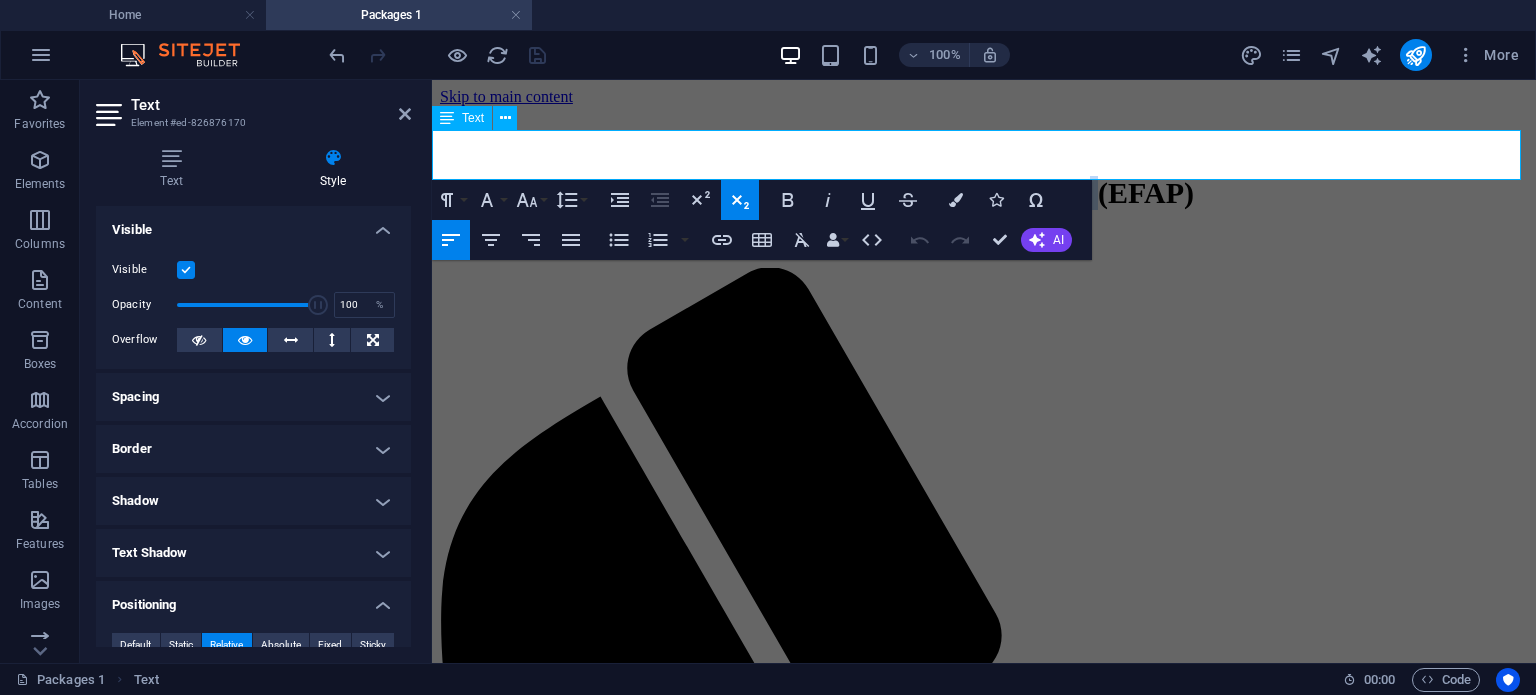 click on "EMERGENCY FLOOD ASSISTANCE PROJECT (EFAP)" at bounding box center [817, 192] 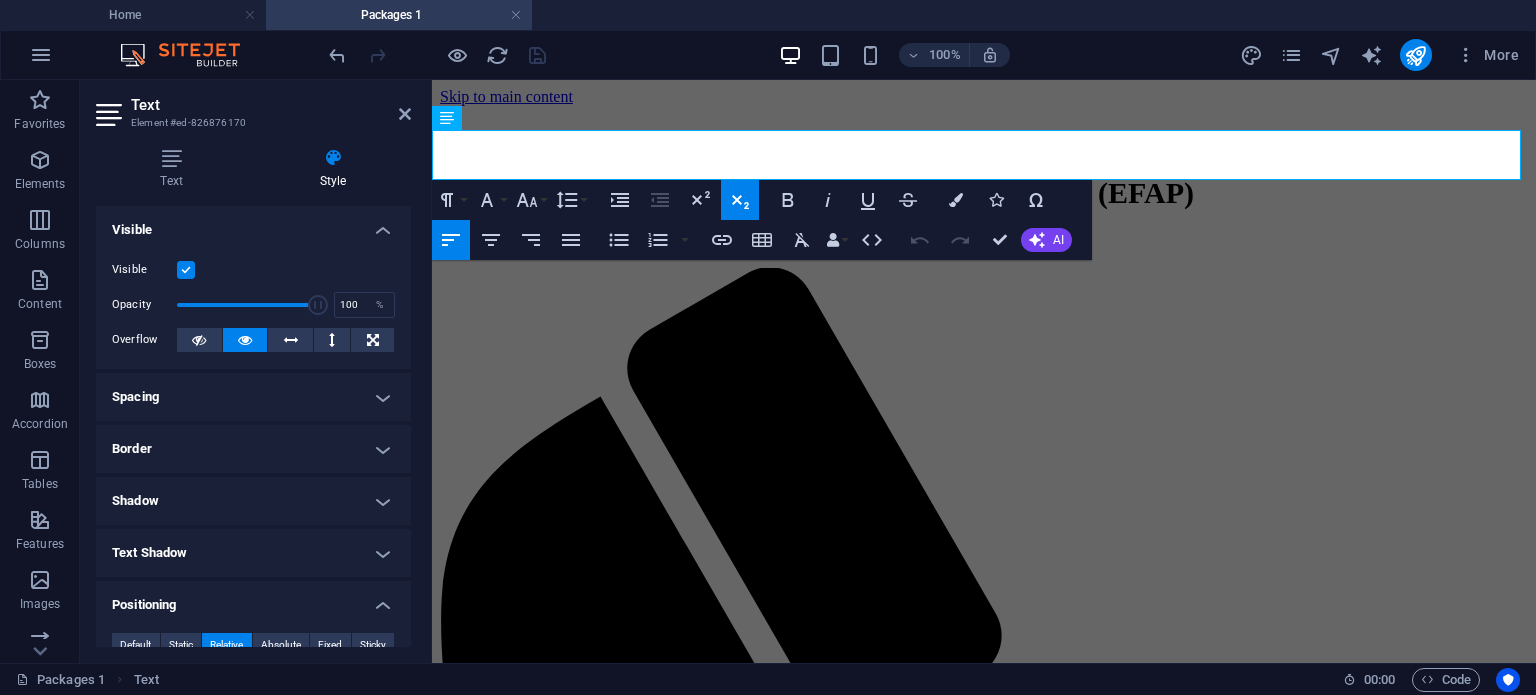 click on "EMERGENCY FLOOD ASSISTANCE PROJECT (EFAP) Home About Service Contact Menu" at bounding box center (984, 1570) 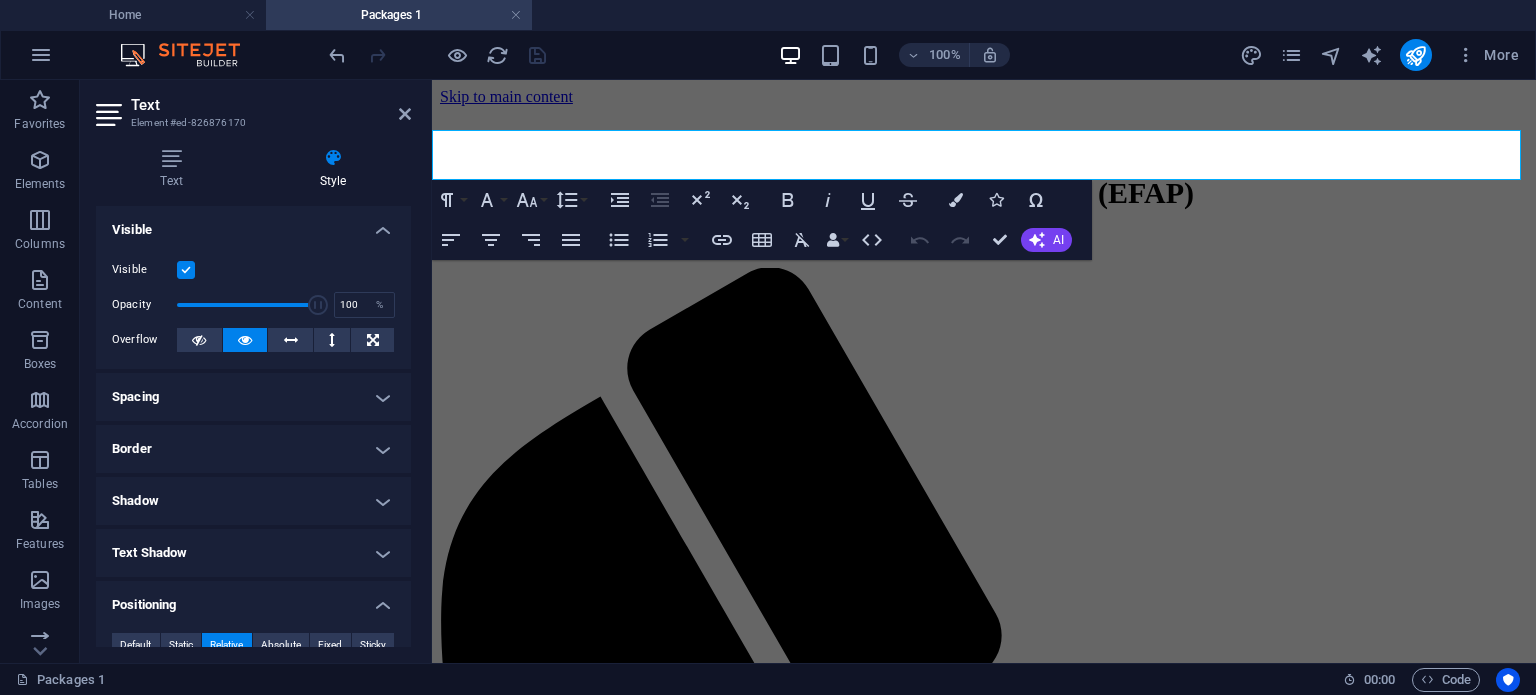 click on "100% More" at bounding box center [926, 55] 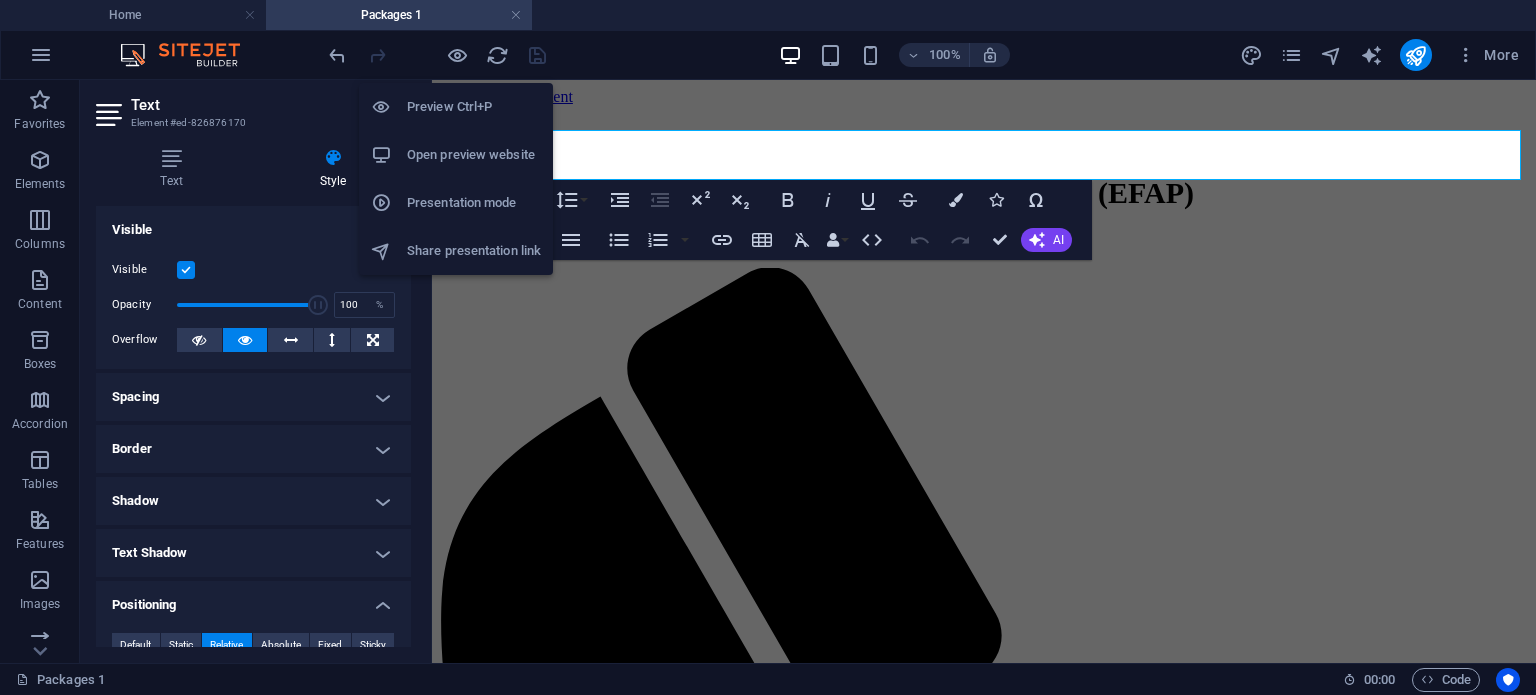 click on "Share presentation link" at bounding box center (474, 251) 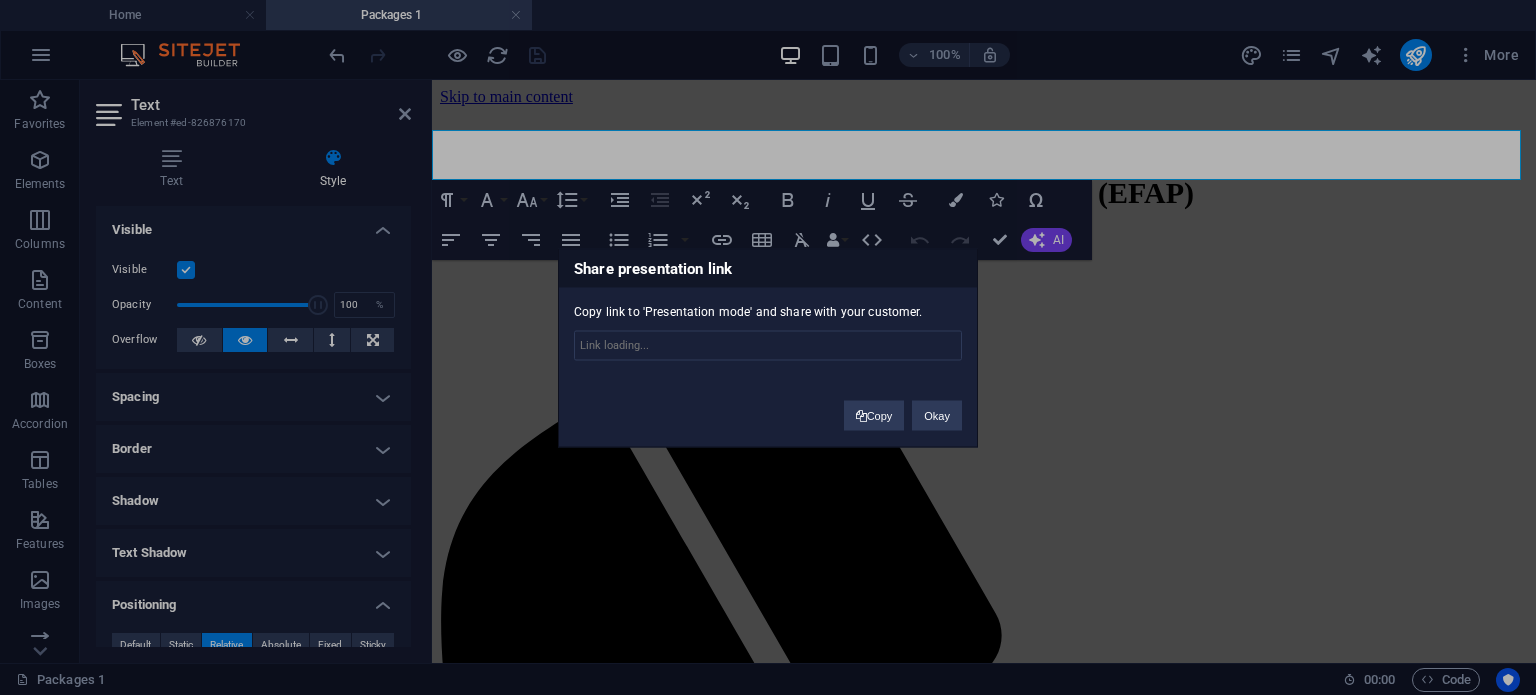 type on "https://cms.sitehub.io/presentation/1908495/4c9ba694bcdd0836721ab613b9e1f316a0077c170788776aa719c2a8fd96a23b" 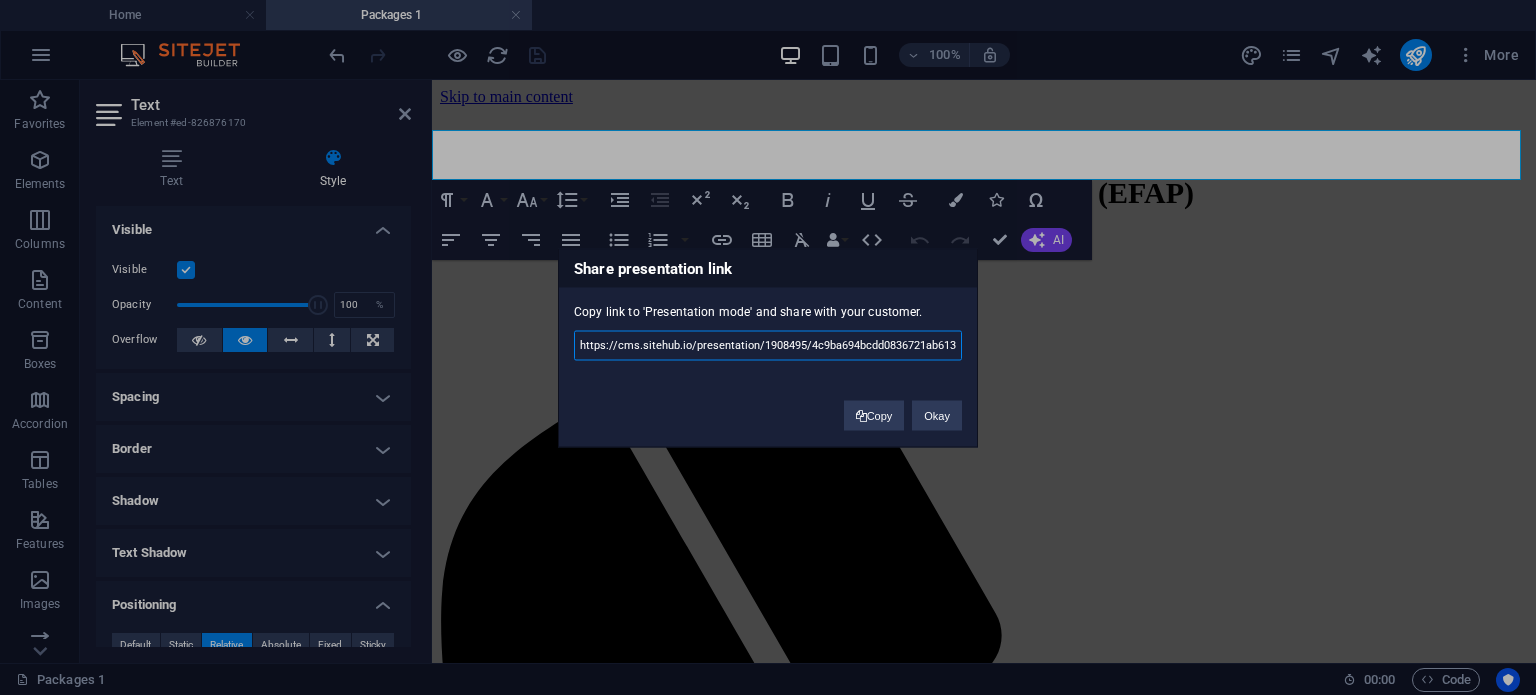 click on "https://cms.sitehub.io/presentation/1908495/4c9ba694bcdd0836721ab613b9e1f316a0077c170788776aa719c2a8fd96a23b" at bounding box center (768, 345) 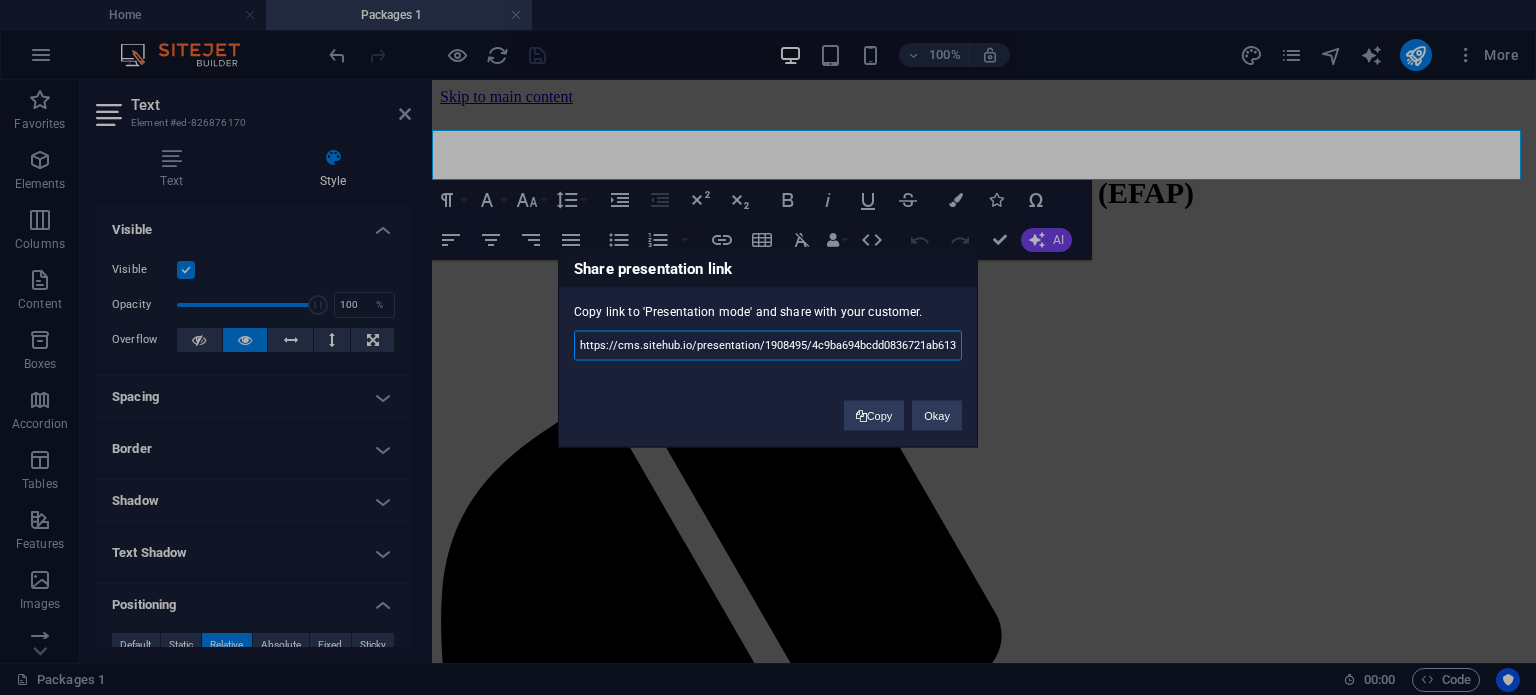 drag, startPoint x: 828, startPoint y: 341, endPoint x: 794, endPoint y: 350, distance: 35.17101 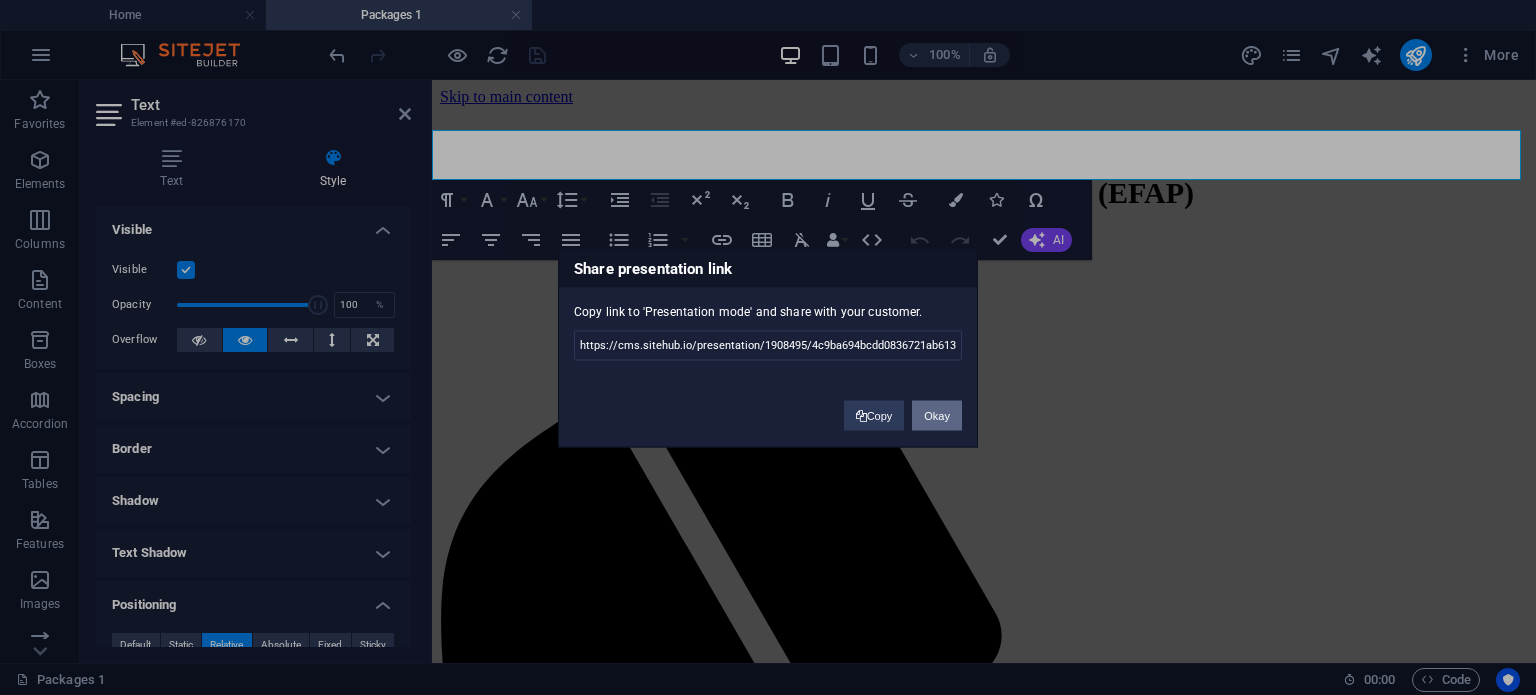 click on "Okay" at bounding box center (937, 415) 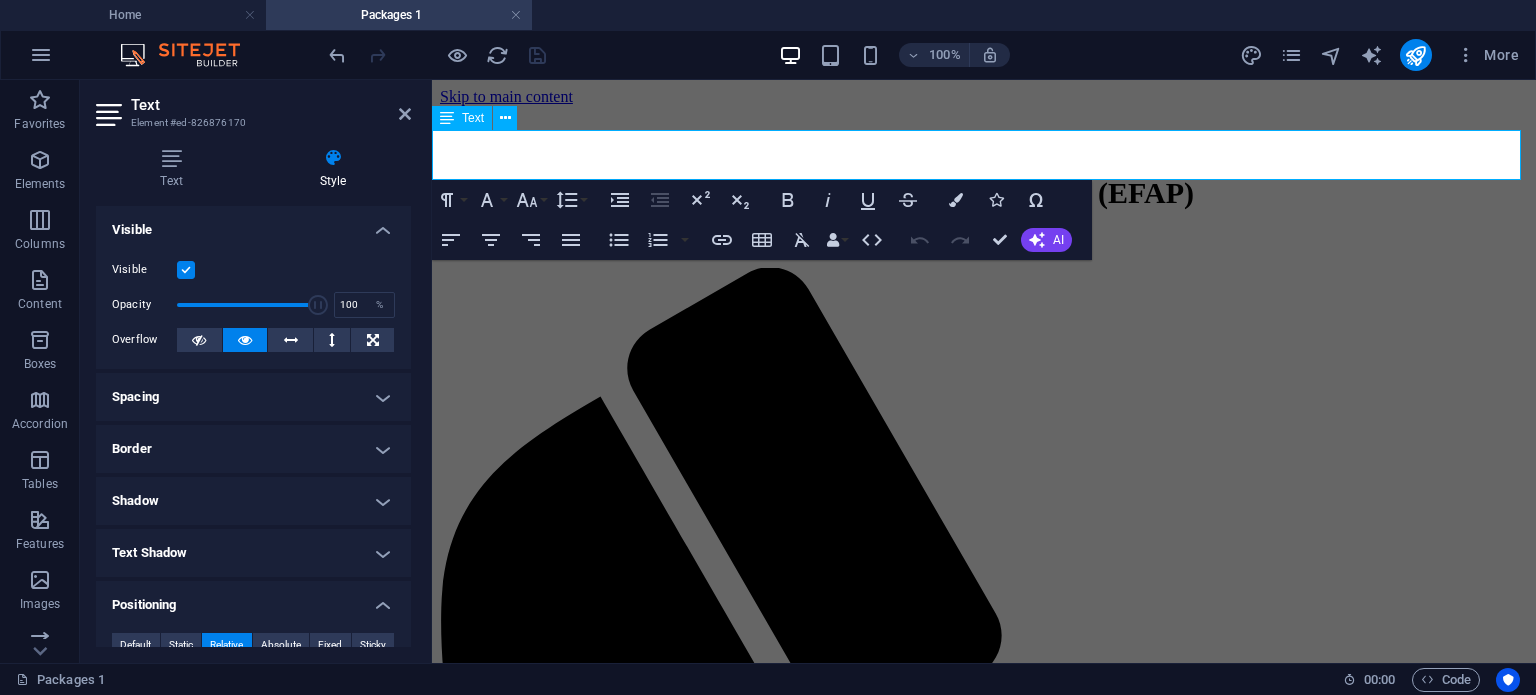 click on "EMERGENCY FLOOD ASSISTANCE PROJECT (EFAP)" at bounding box center [817, 192] 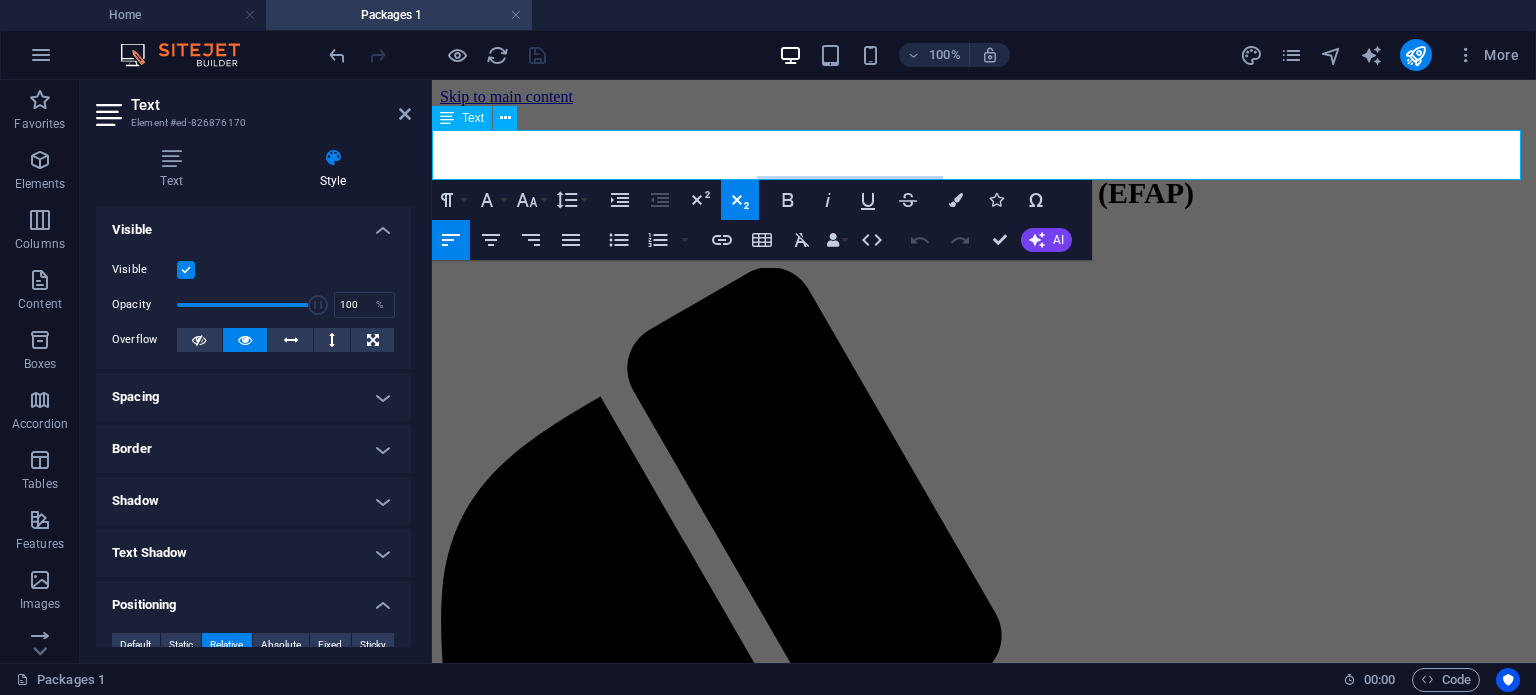click on "EMERGENCY FLOOD ASSISTANCE PROJECT (EFAP)" at bounding box center [817, 192] 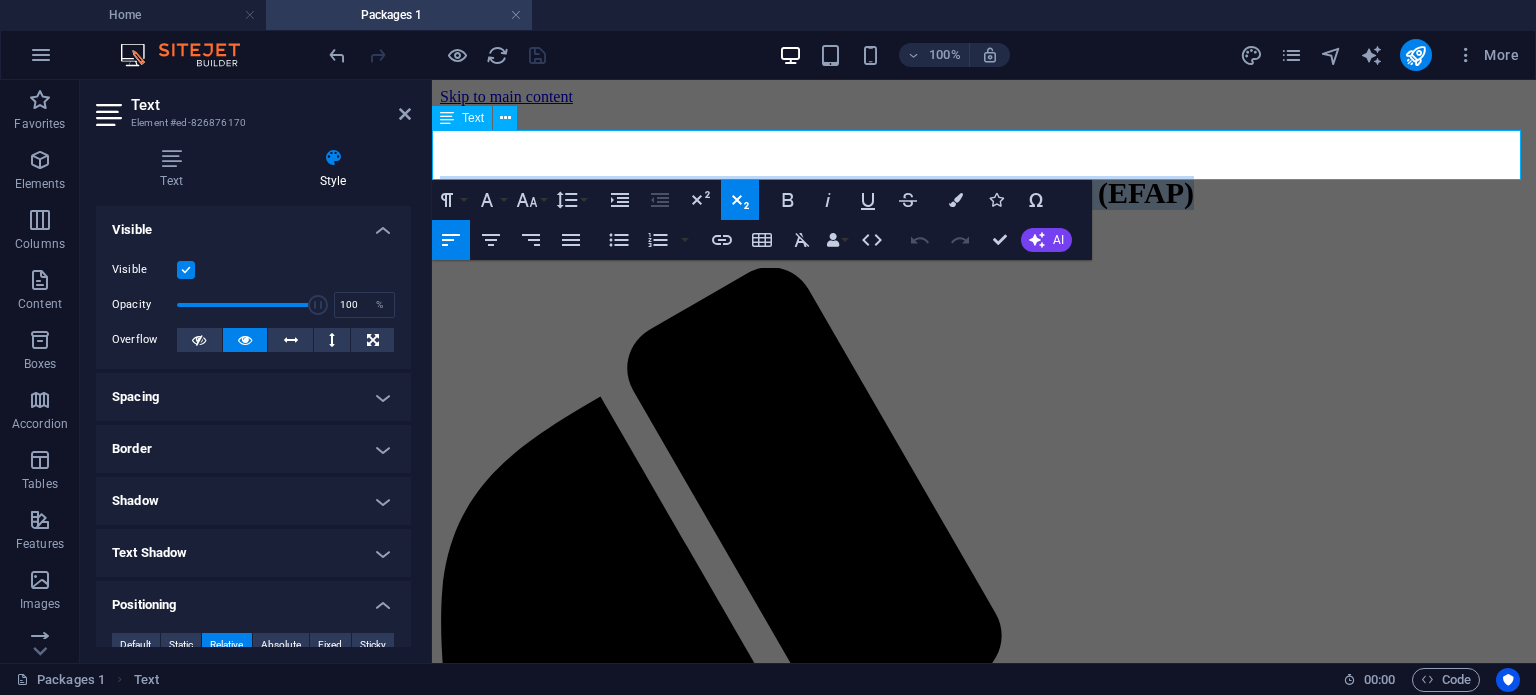 click on "EMERGENCY FLOOD ASSISTANCE PROJECT (EFAP)" at bounding box center (817, 192) 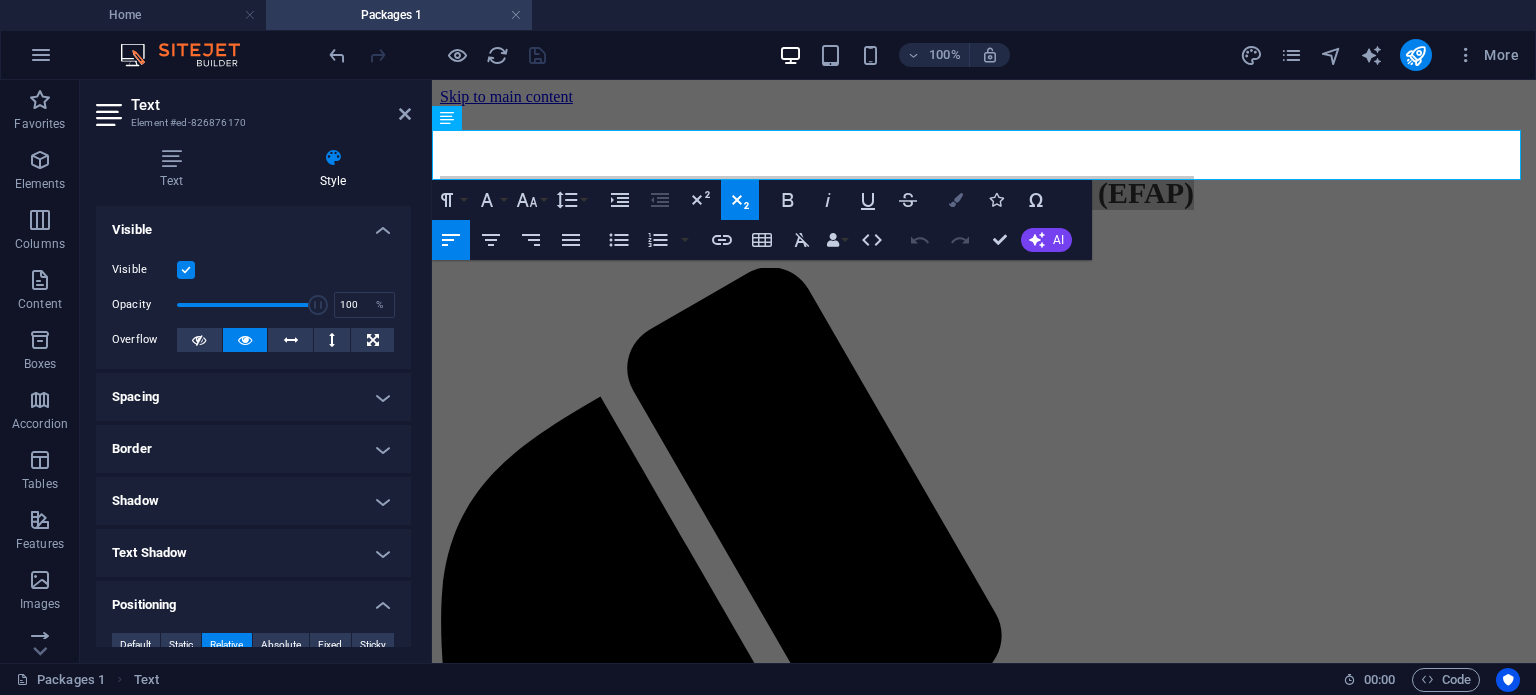 click at bounding box center (956, 200) 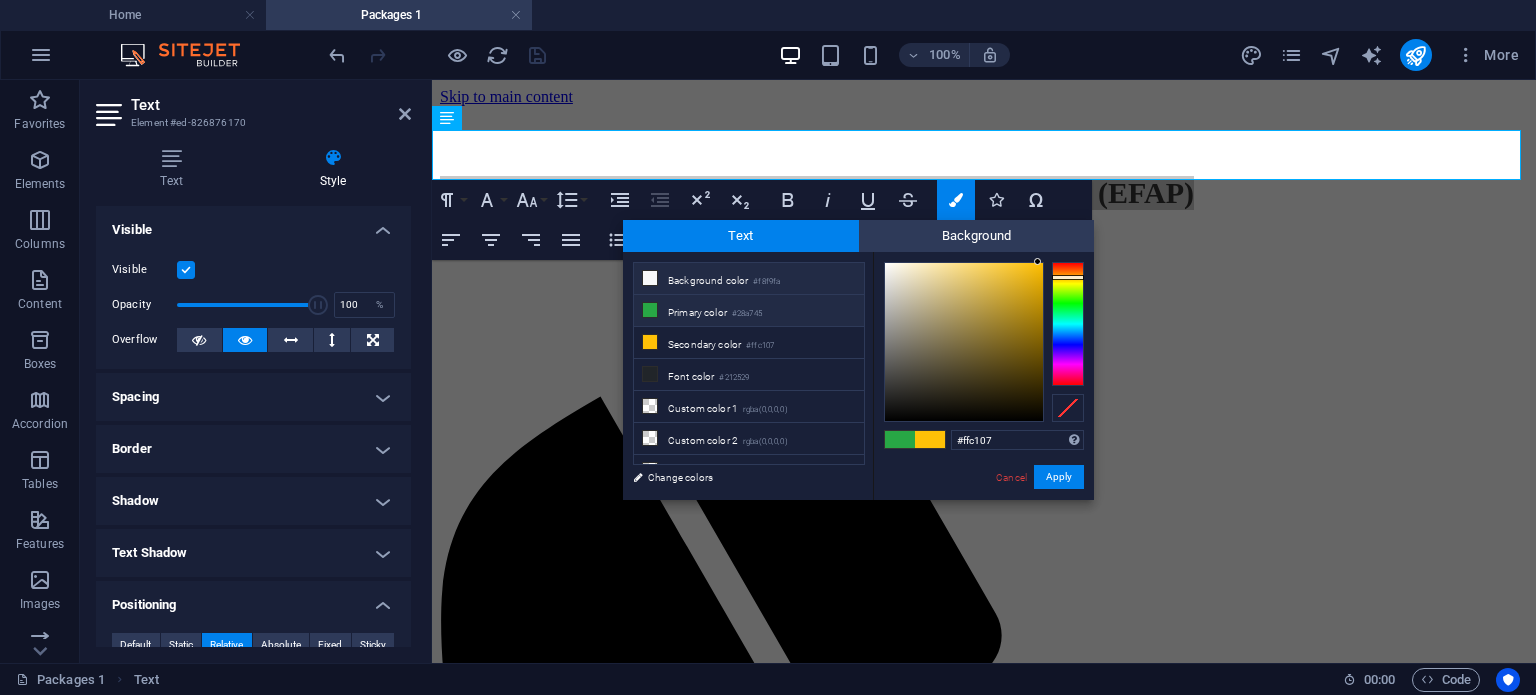 click on "Background color
#f8f9fa" at bounding box center [749, 279] 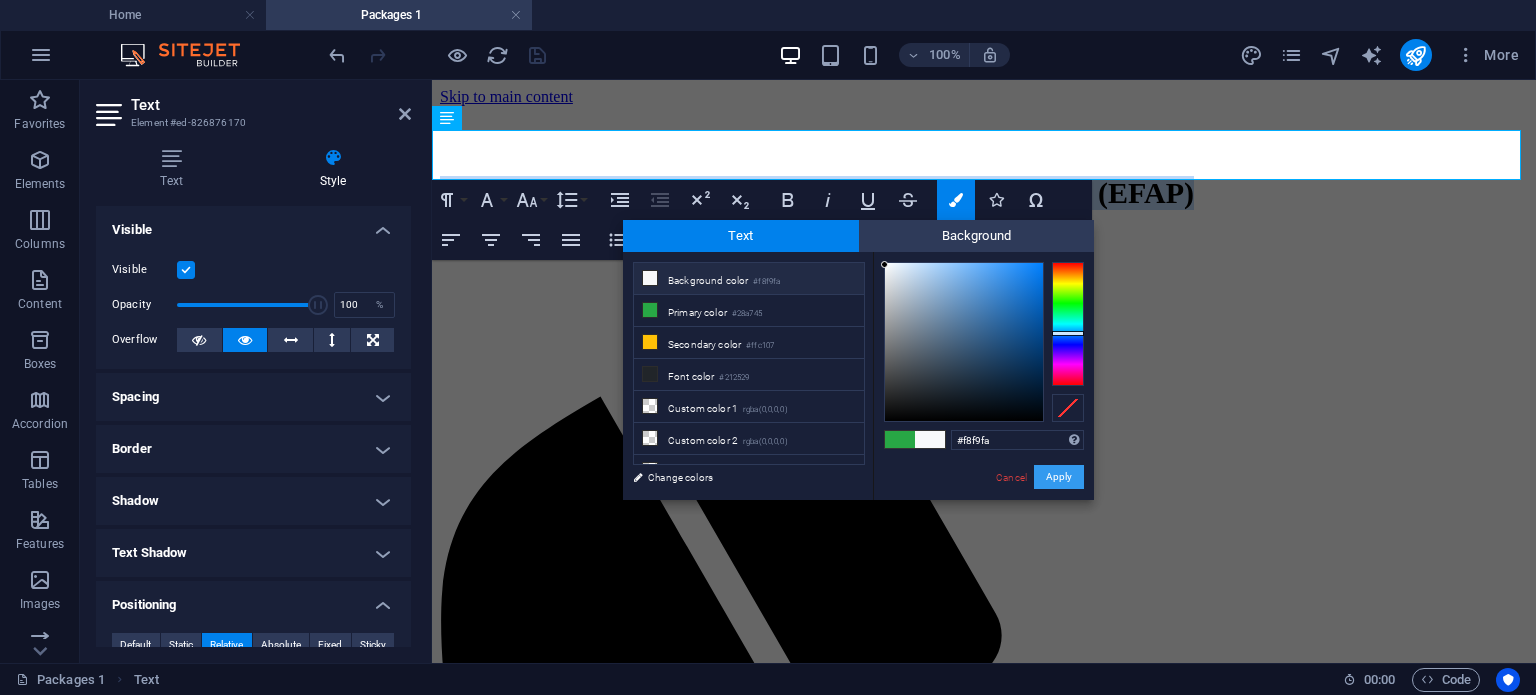 click on "Apply" at bounding box center [1059, 477] 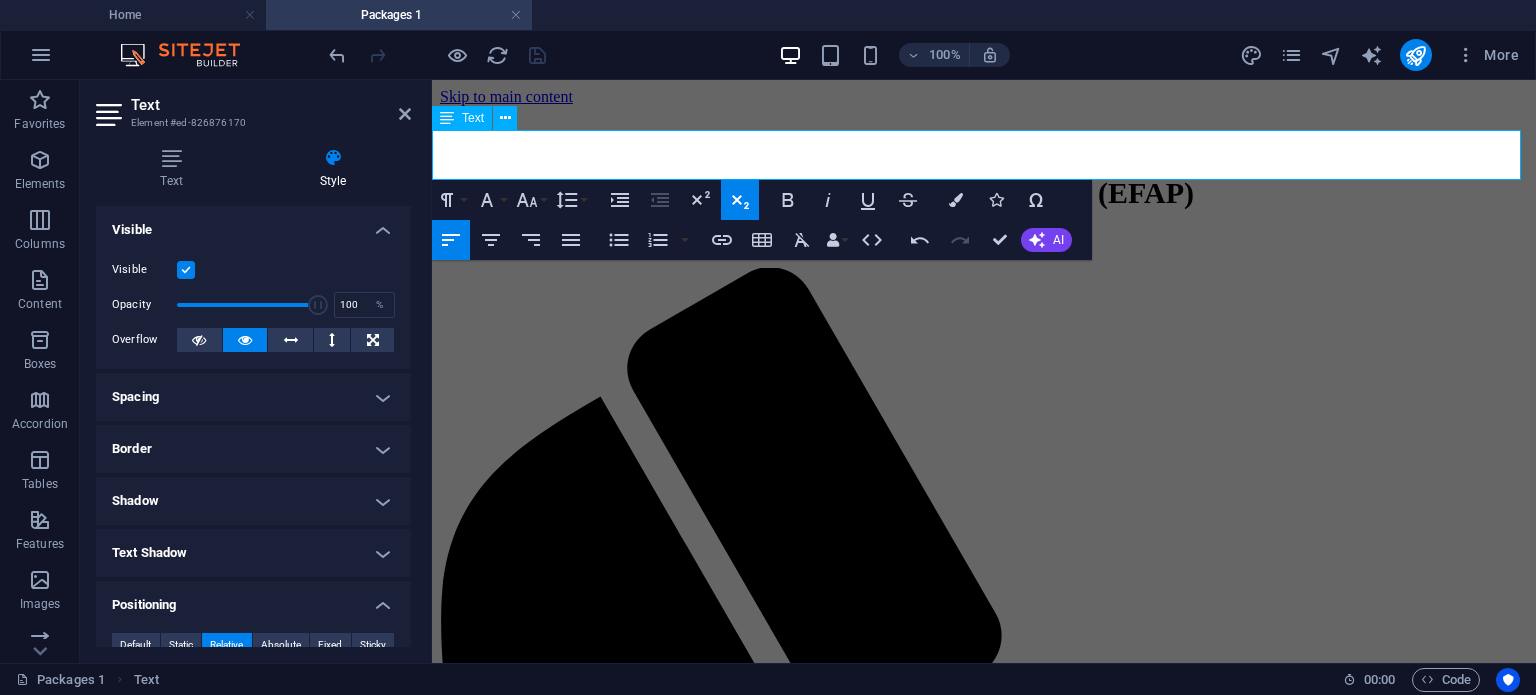 click on "EMERGENCY FLOOD ASSISTANCE PROJECT (EFAP)" at bounding box center [817, 192] 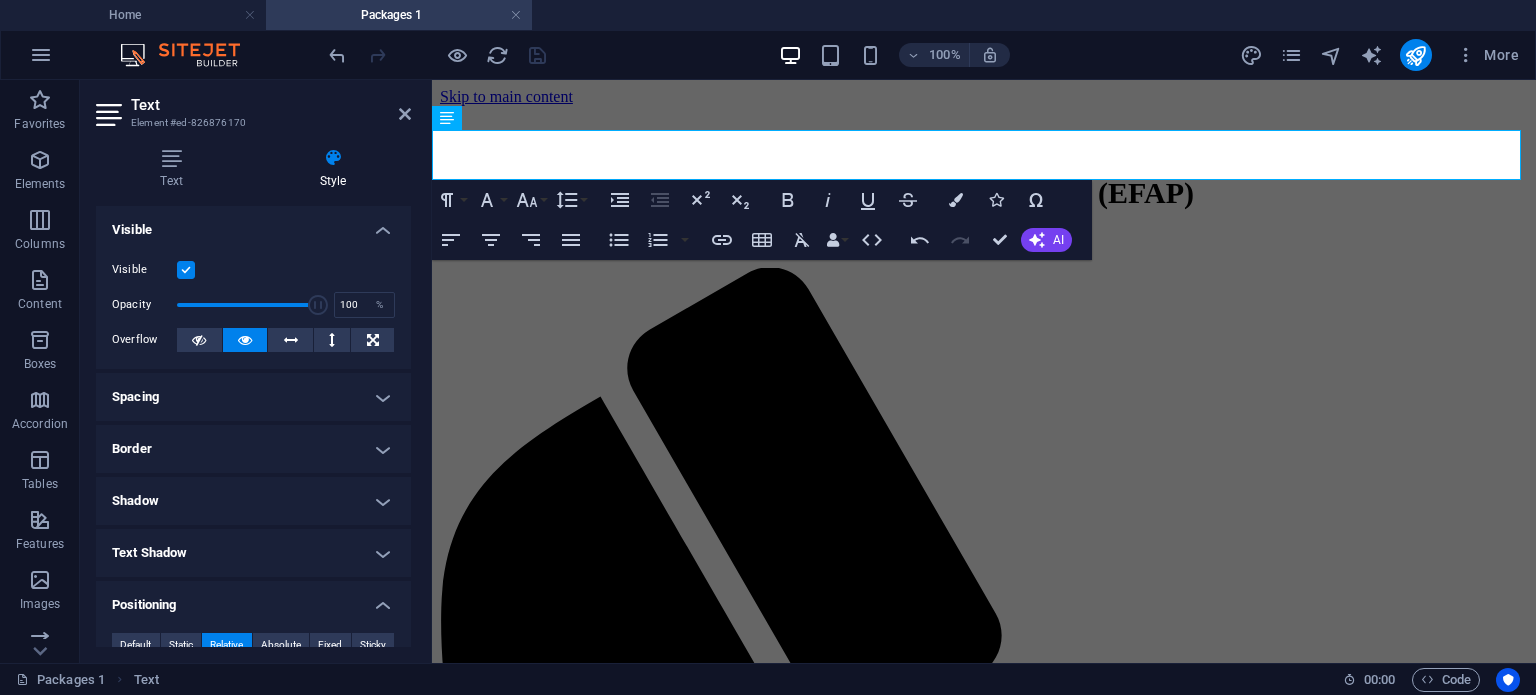 click on "EMERGENCY FLOOD ASSISTANCE PROJECT (EFAP) Home About Service Contact Menu" at bounding box center [984, 1570] 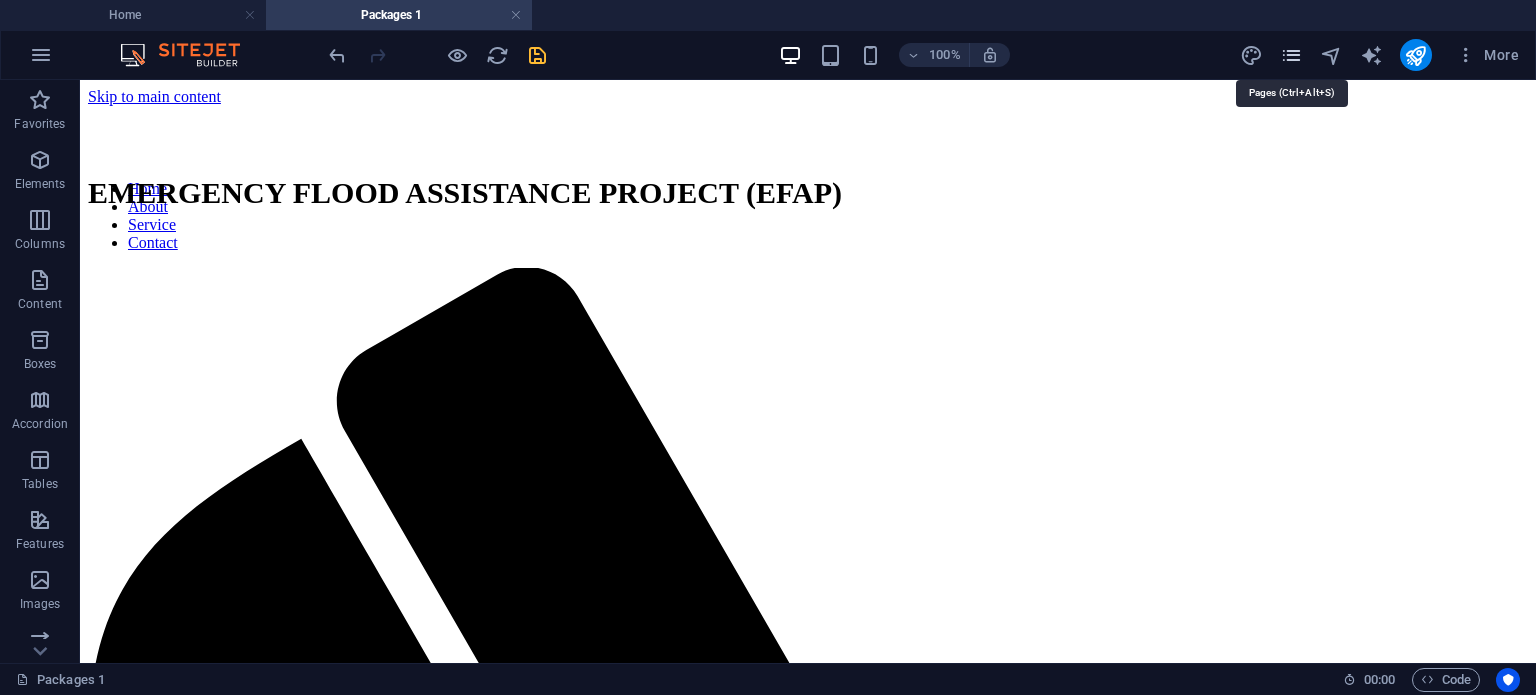 click at bounding box center [1291, 55] 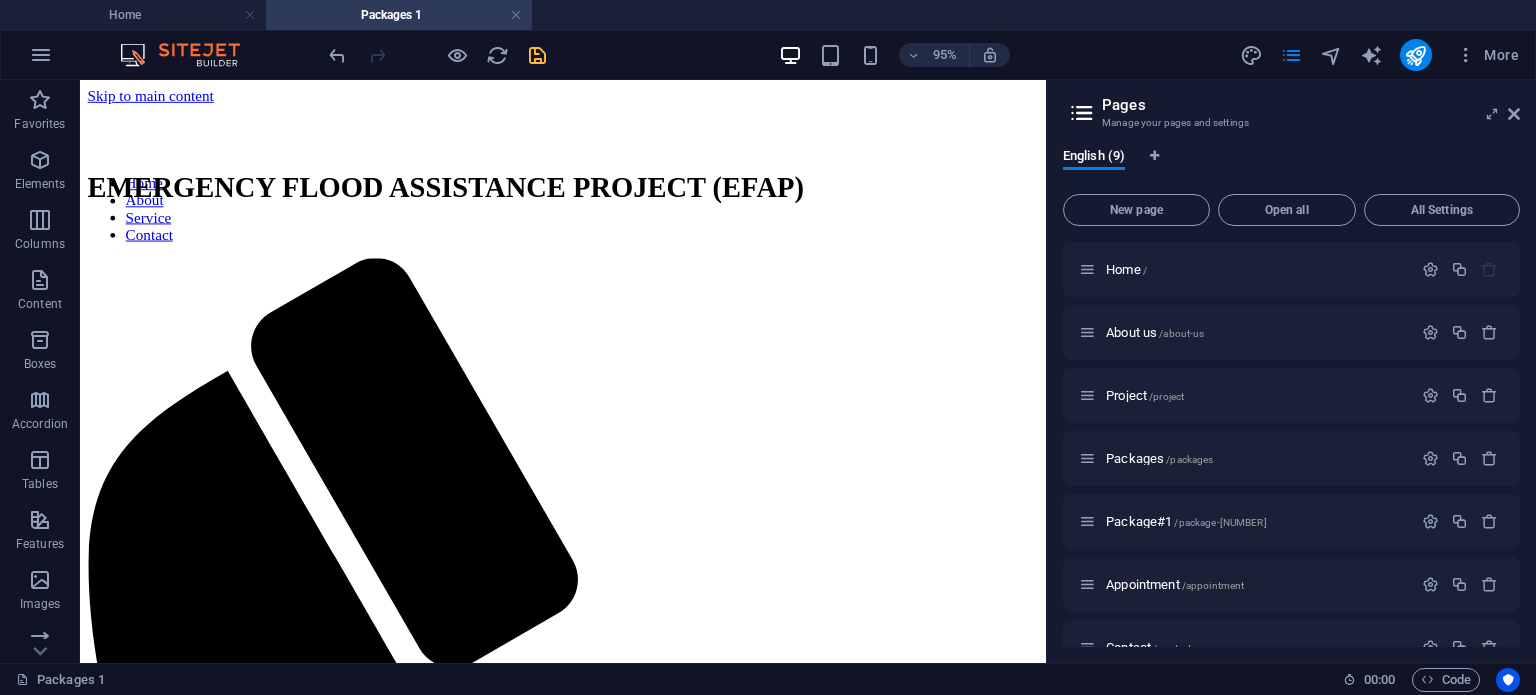 drag, startPoint x: 1142, startPoint y: 526, endPoint x: 1362, endPoint y: 552, distance: 221.53104 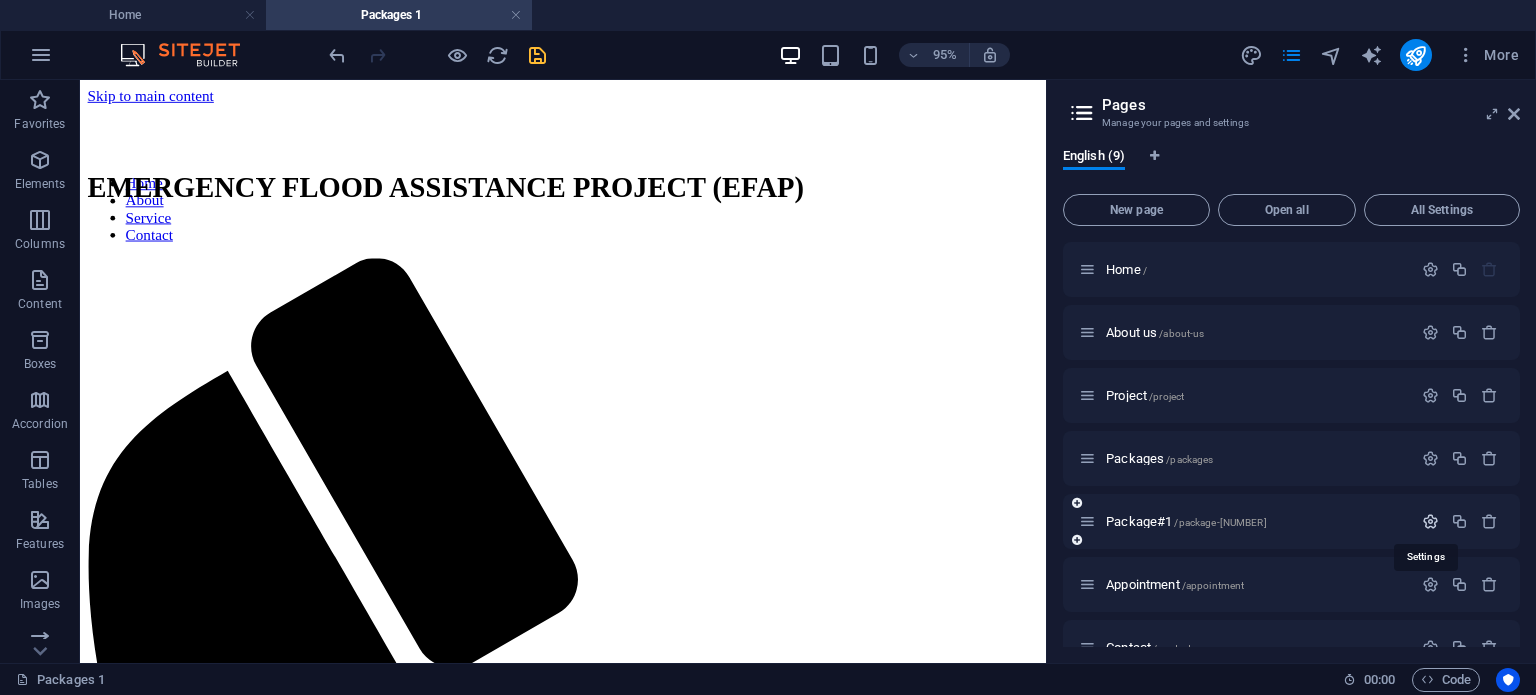 click at bounding box center [1430, 521] 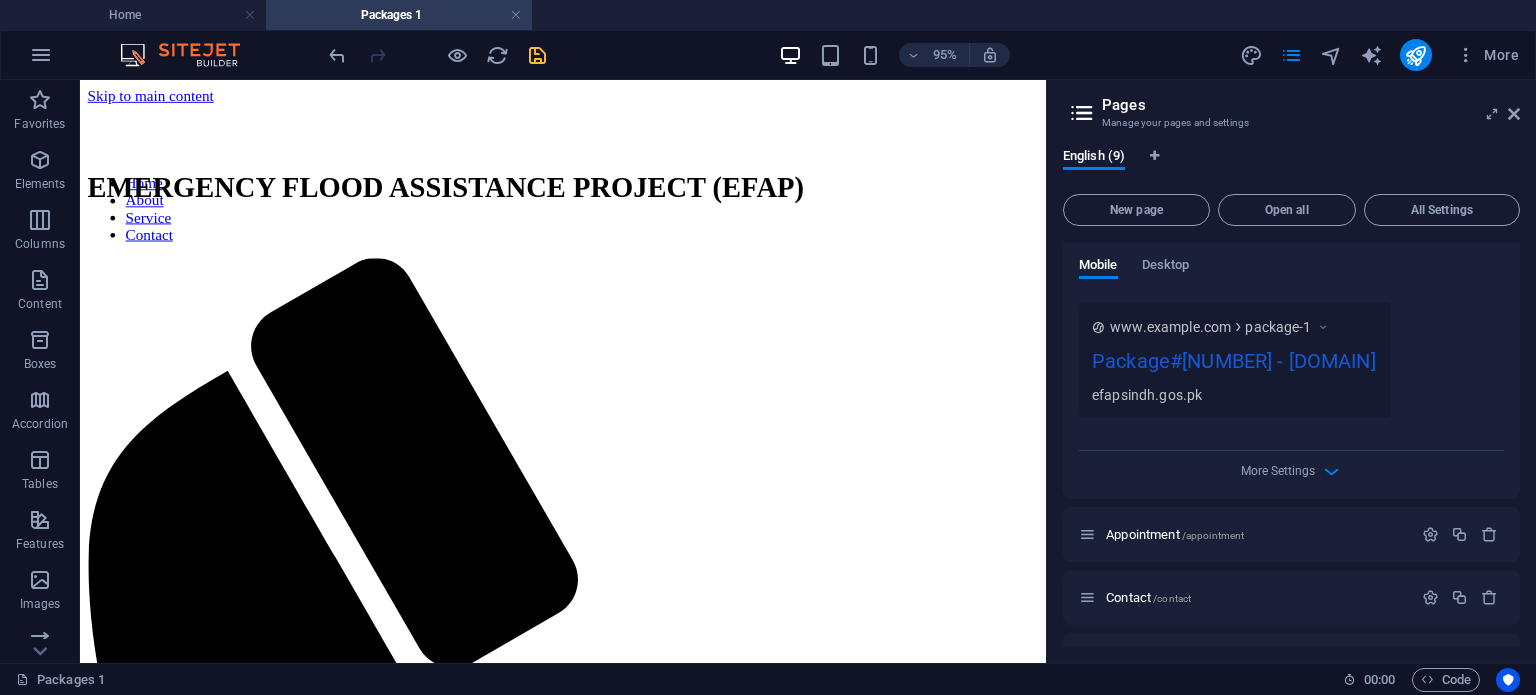 scroll, scrollTop: 796, scrollLeft: 0, axis: vertical 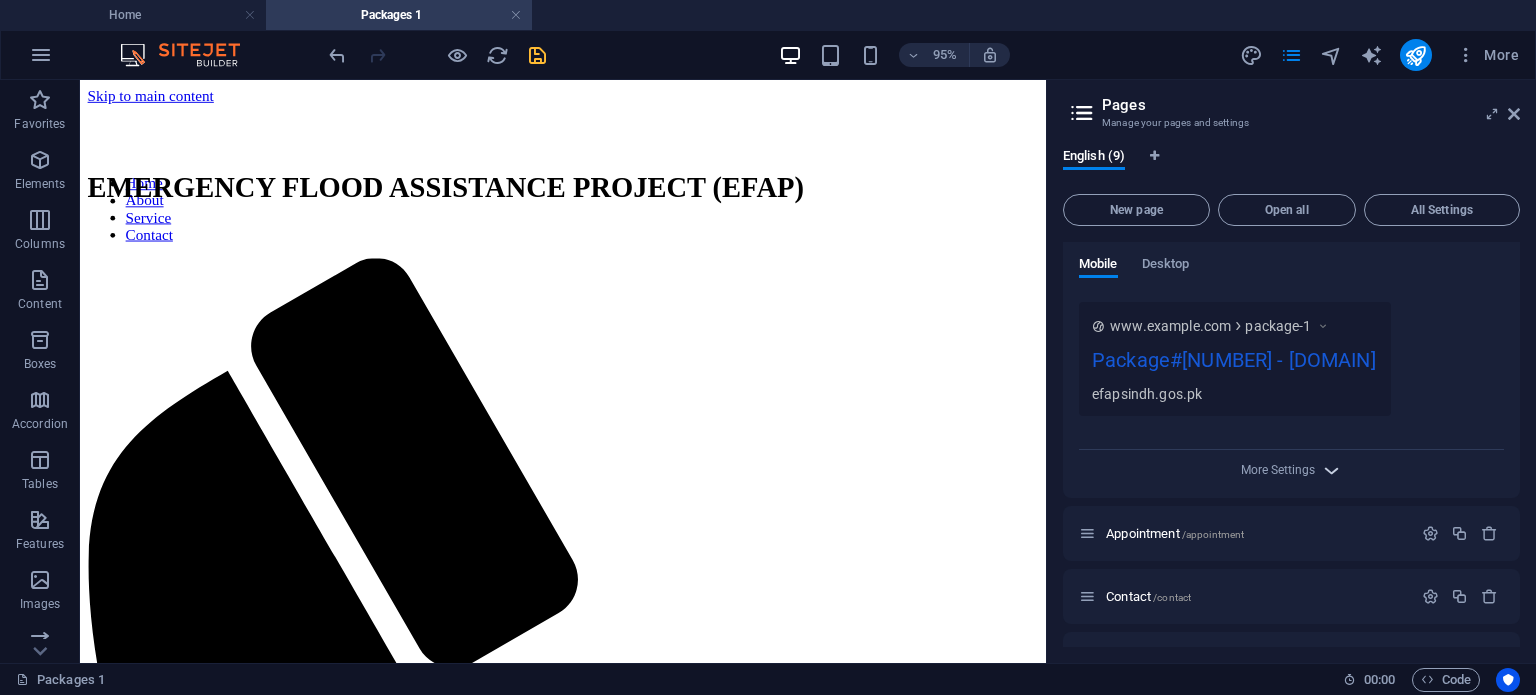 click at bounding box center [1331, 470] 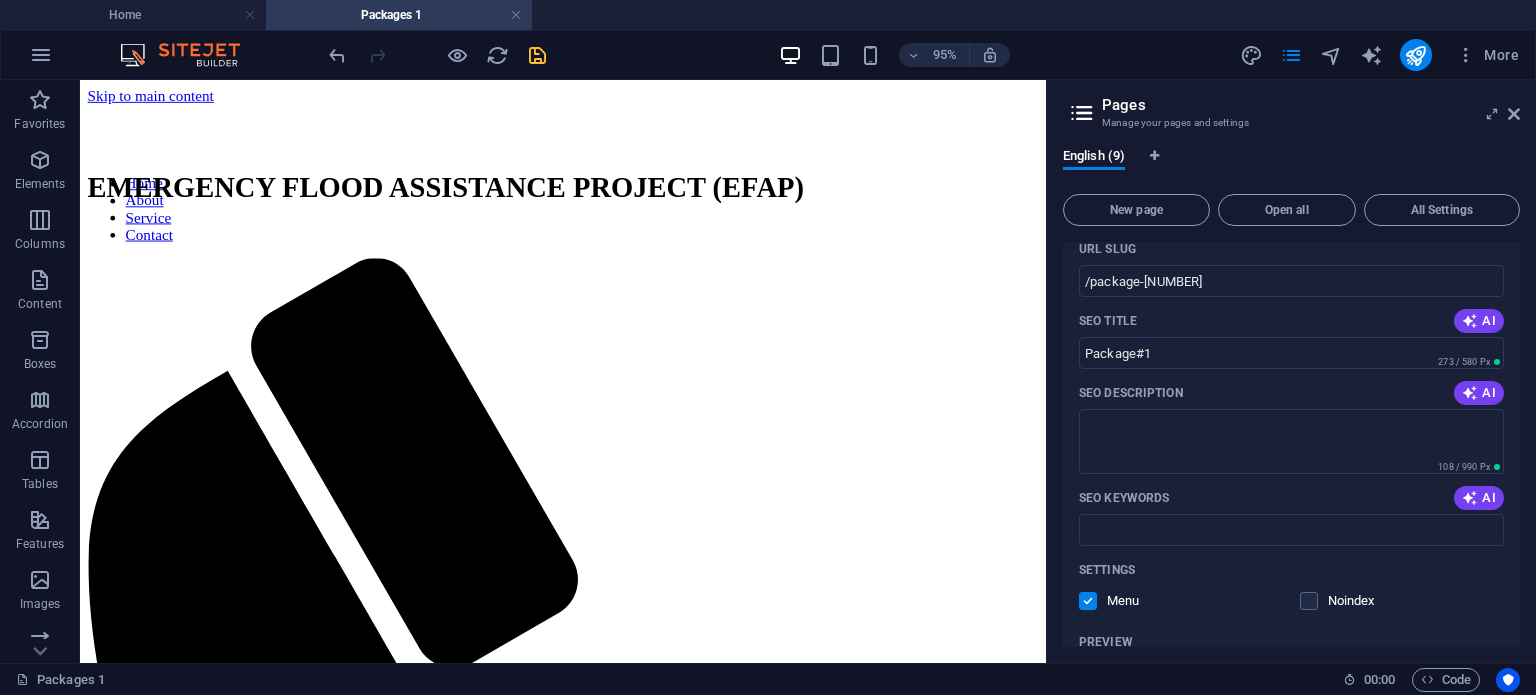 scroll, scrollTop: 268, scrollLeft: 0, axis: vertical 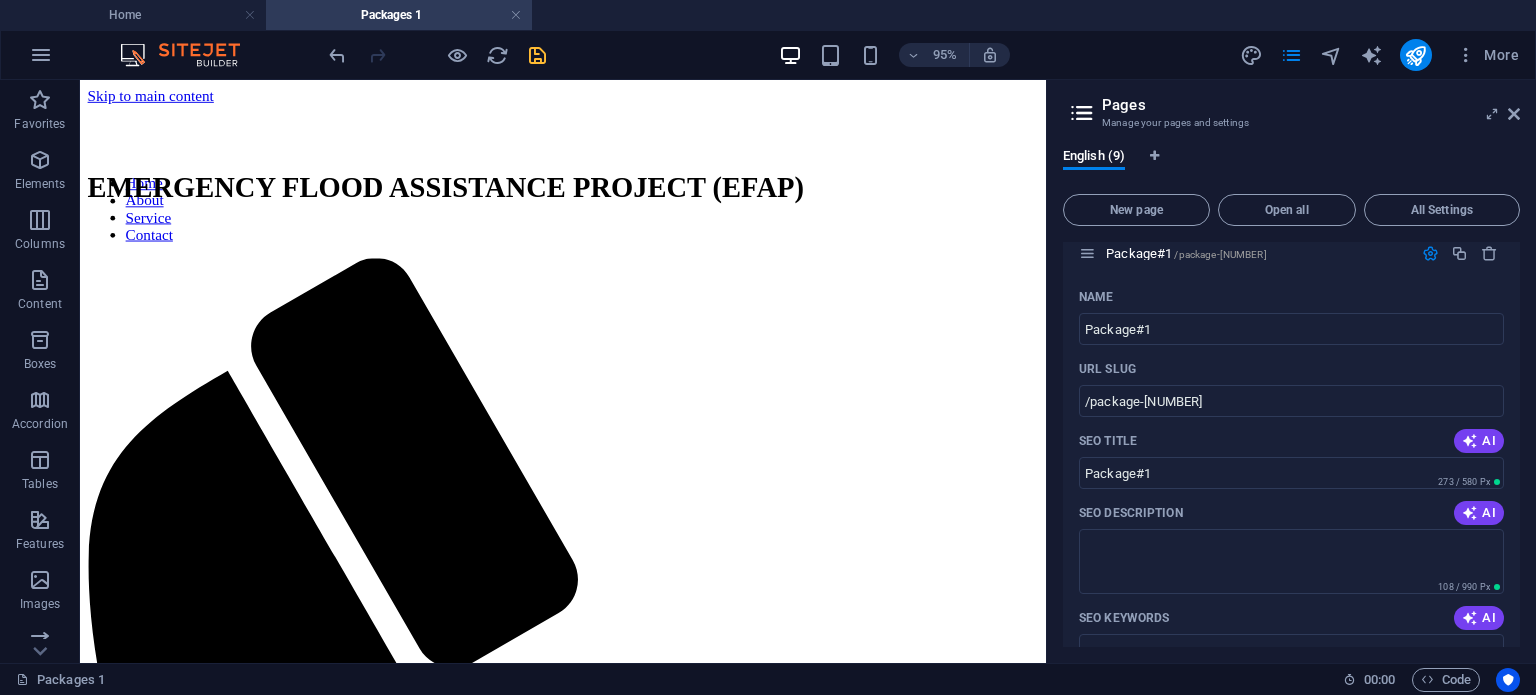 click on "English (9)" at bounding box center [1291, 167] 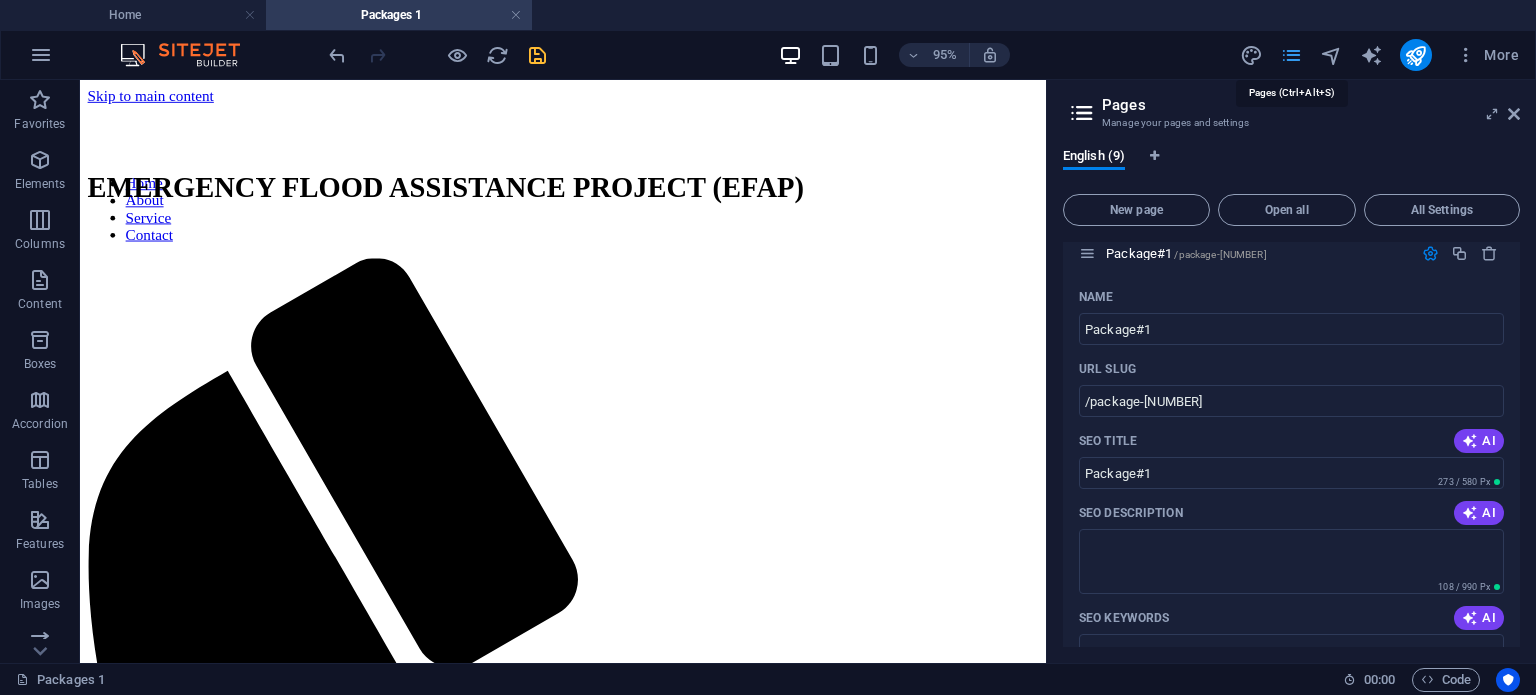 click at bounding box center [1291, 55] 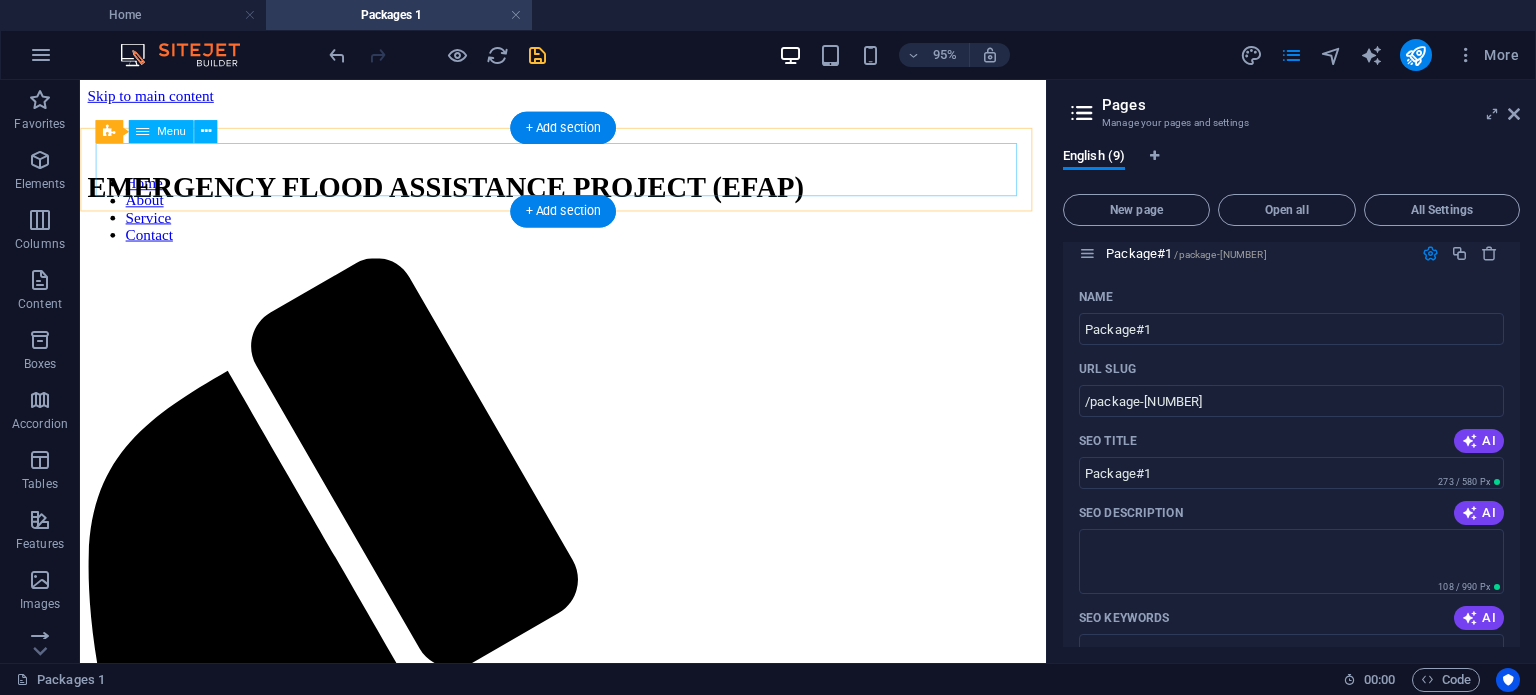 click on "Home About Service Contact" at bounding box center [588, 216] 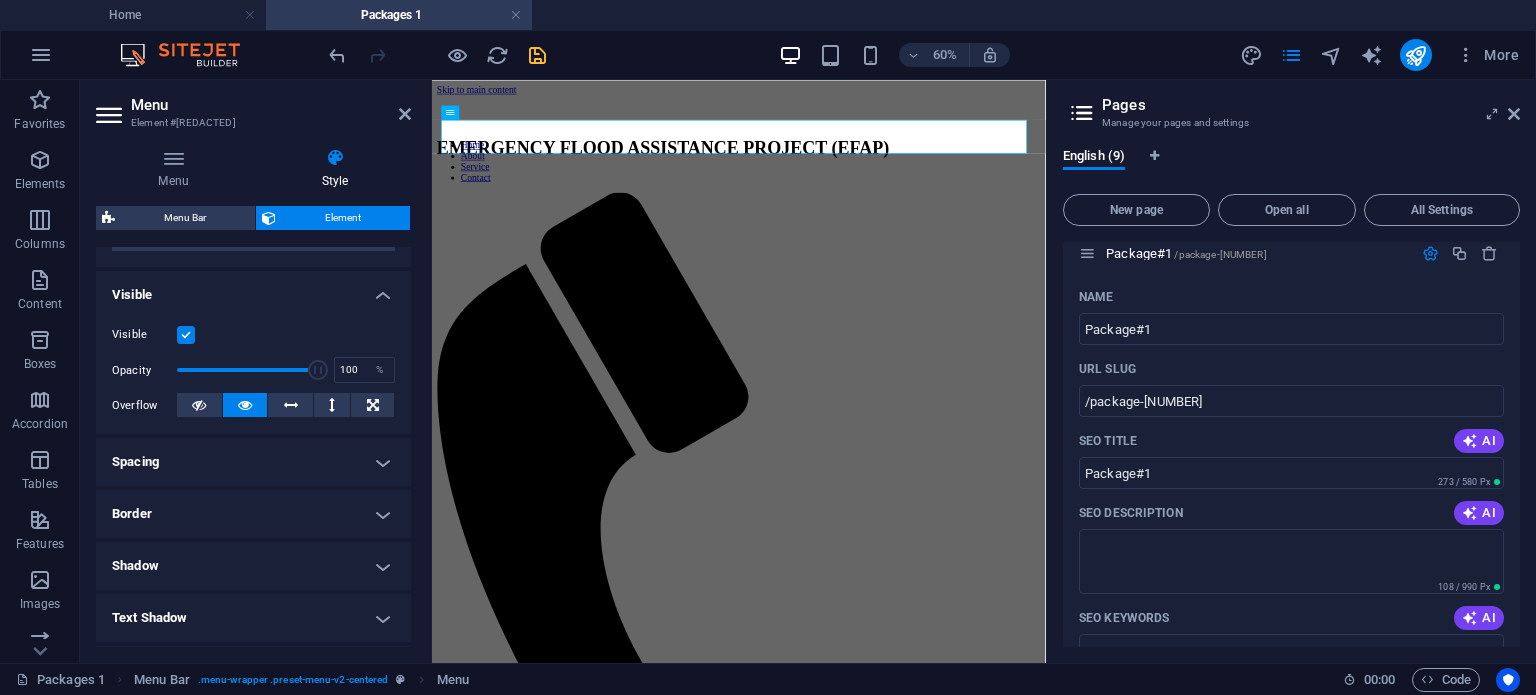 scroll, scrollTop: 0, scrollLeft: 0, axis: both 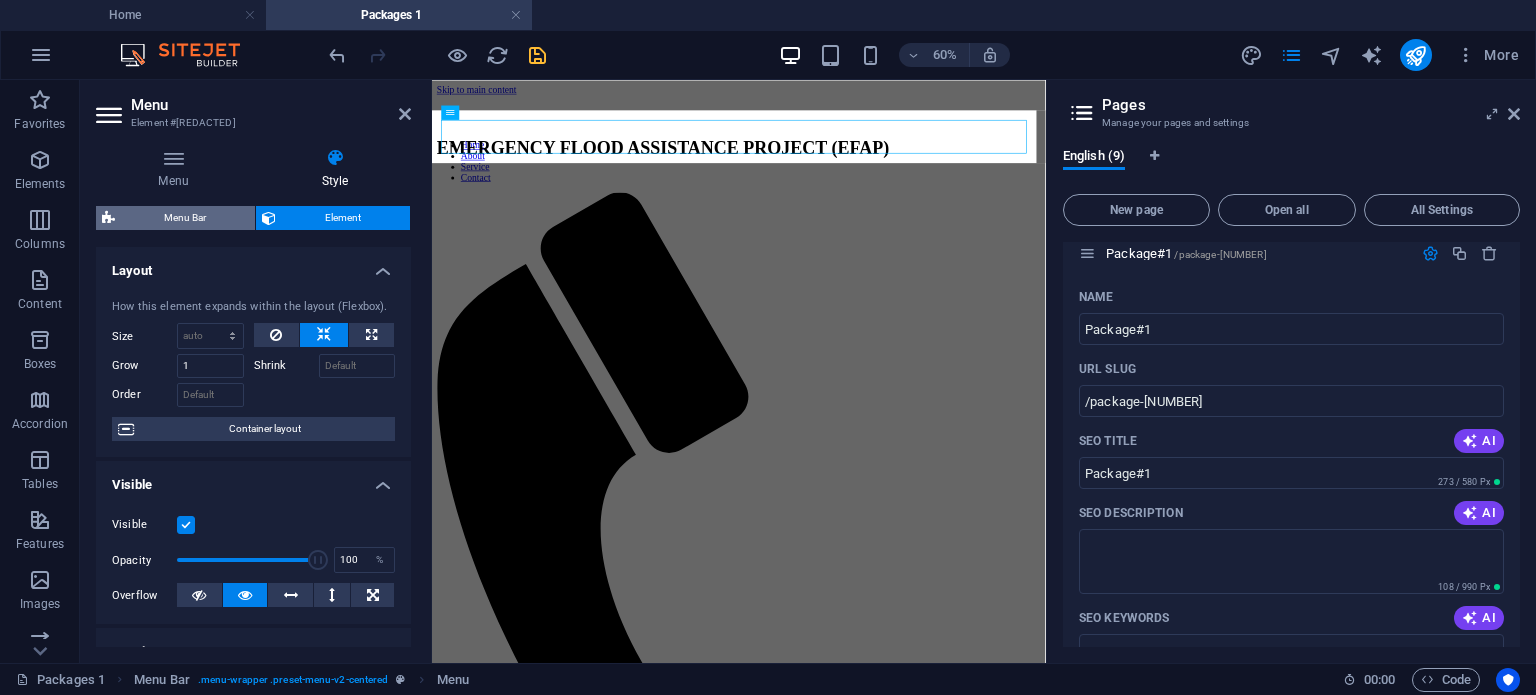 click on "Menu Bar" at bounding box center [185, 218] 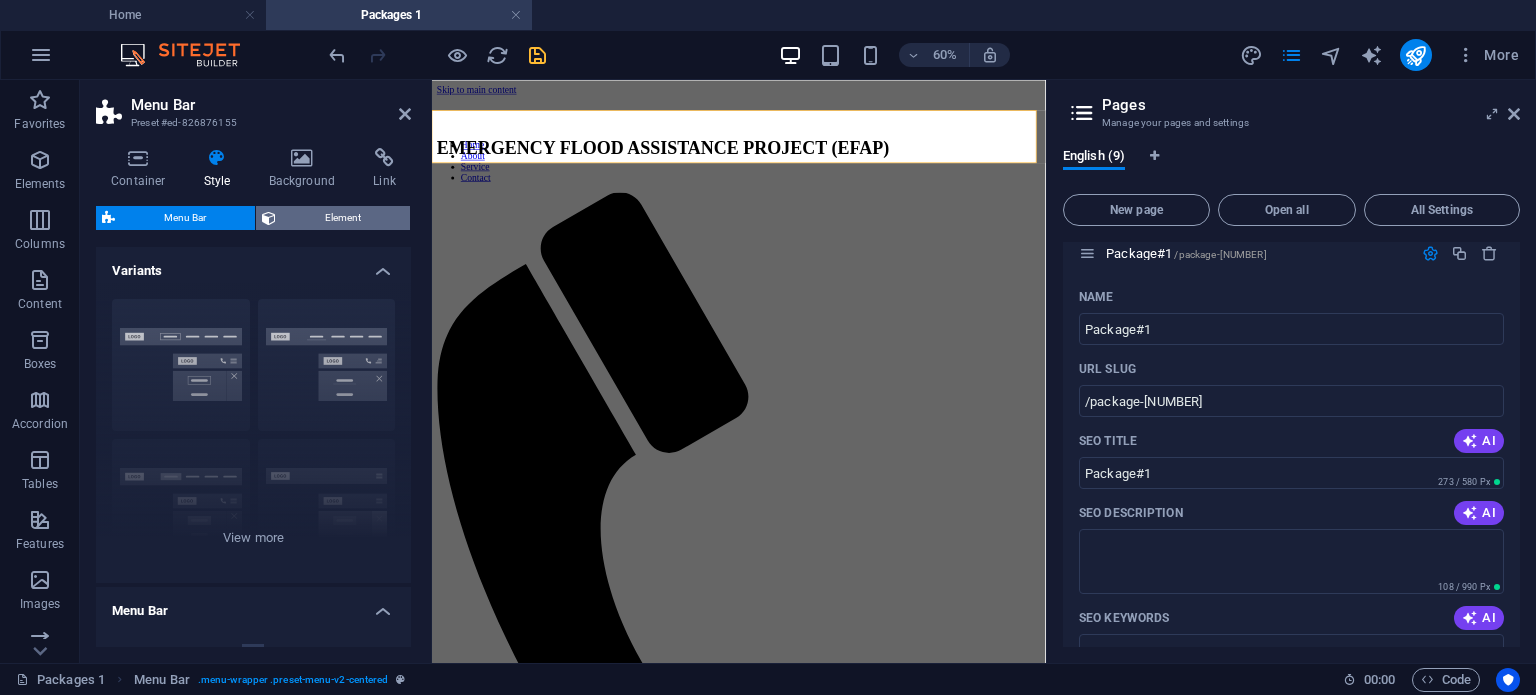 click on "Element" at bounding box center (343, 218) 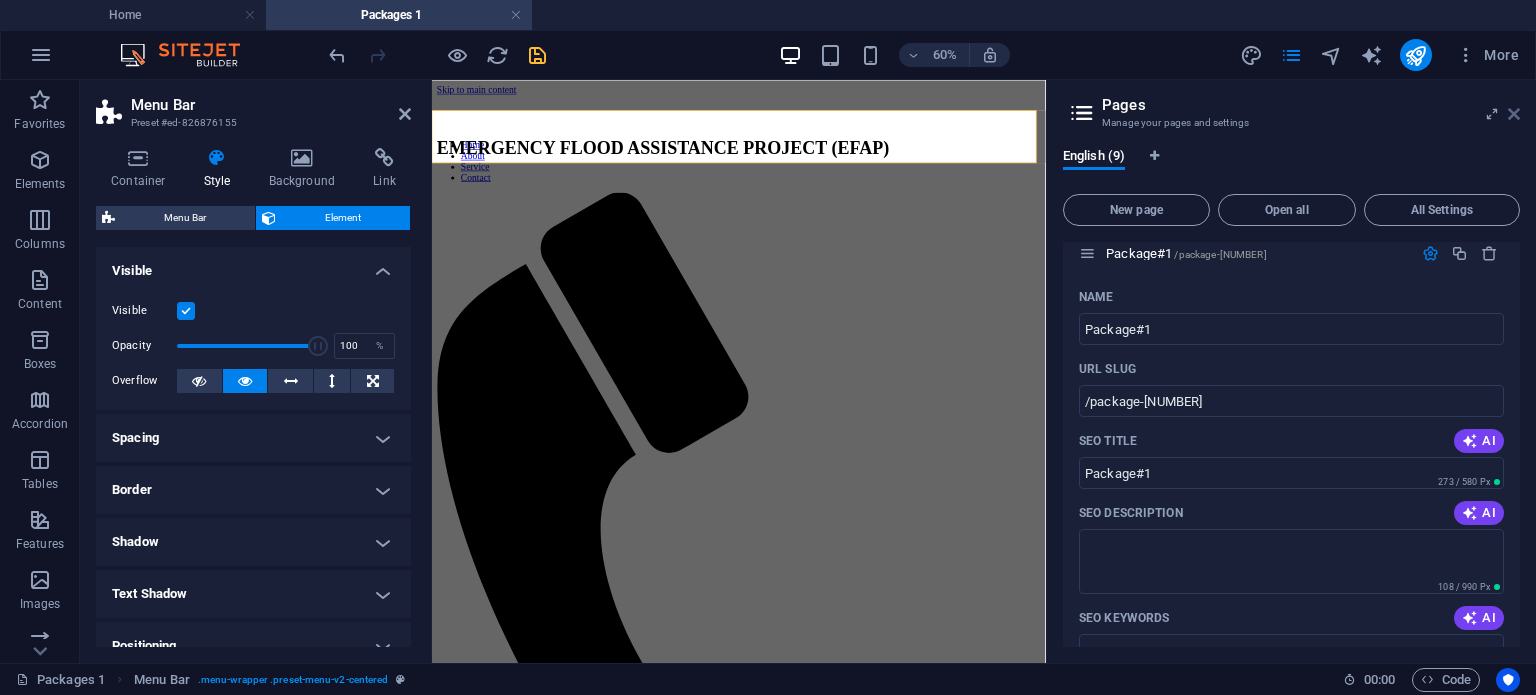 click at bounding box center (1514, 114) 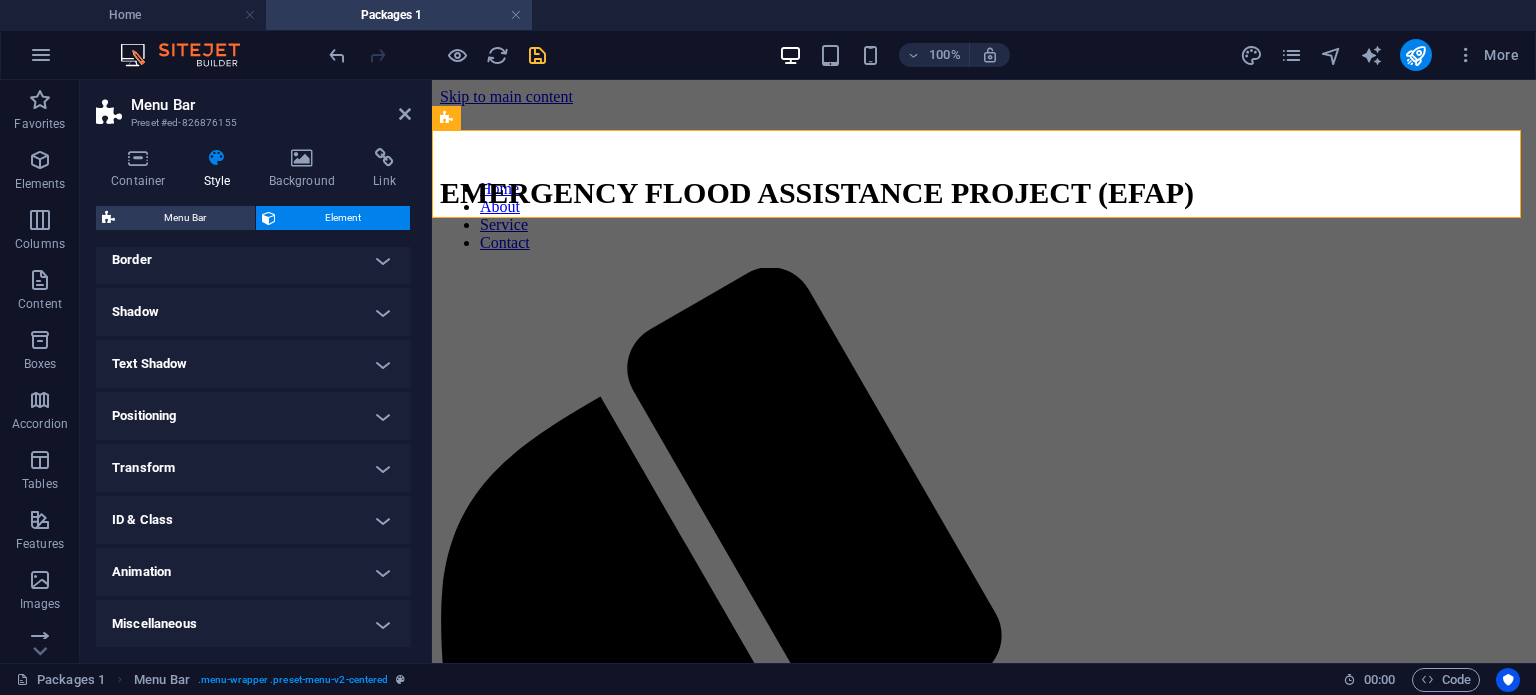 scroll, scrollTop: 0, scrollLeft: 0, axis: both 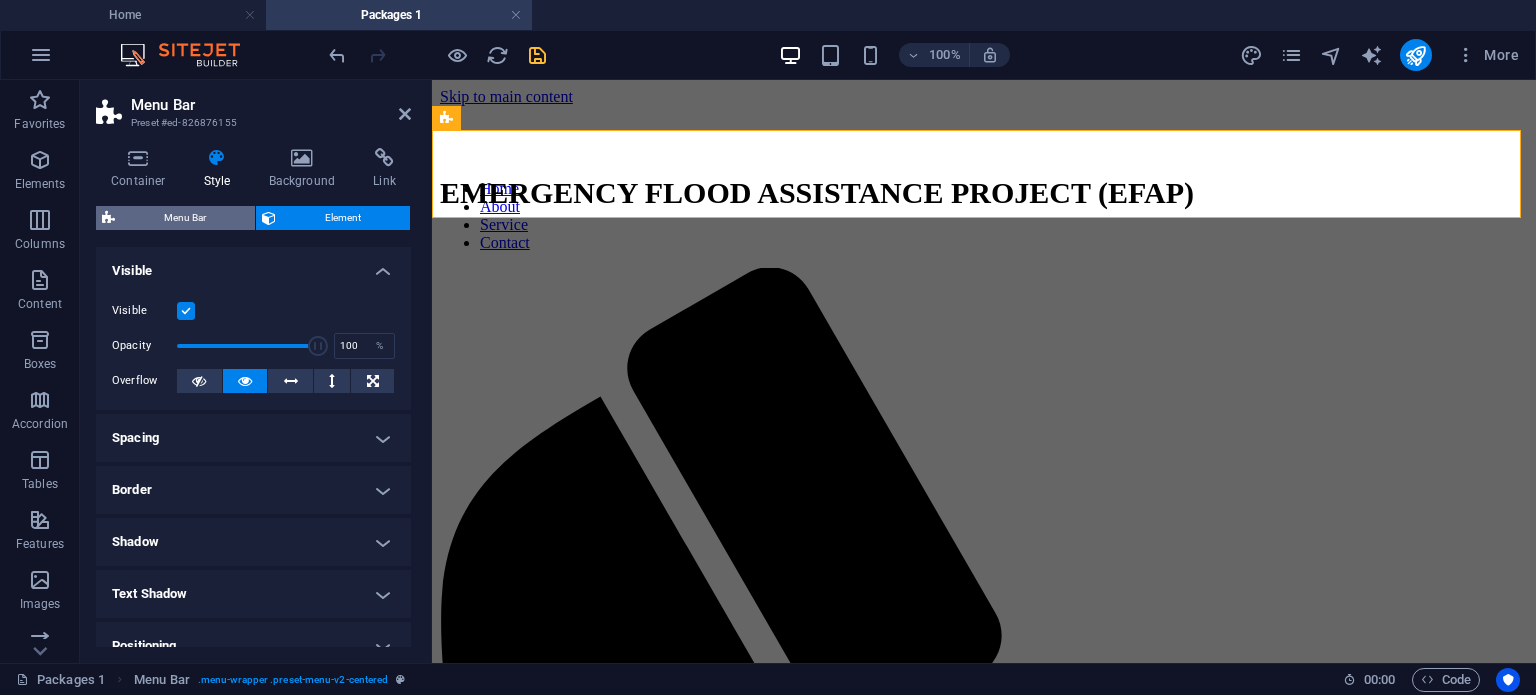 click on "Menu Bar" at bounding box center [185, 218] 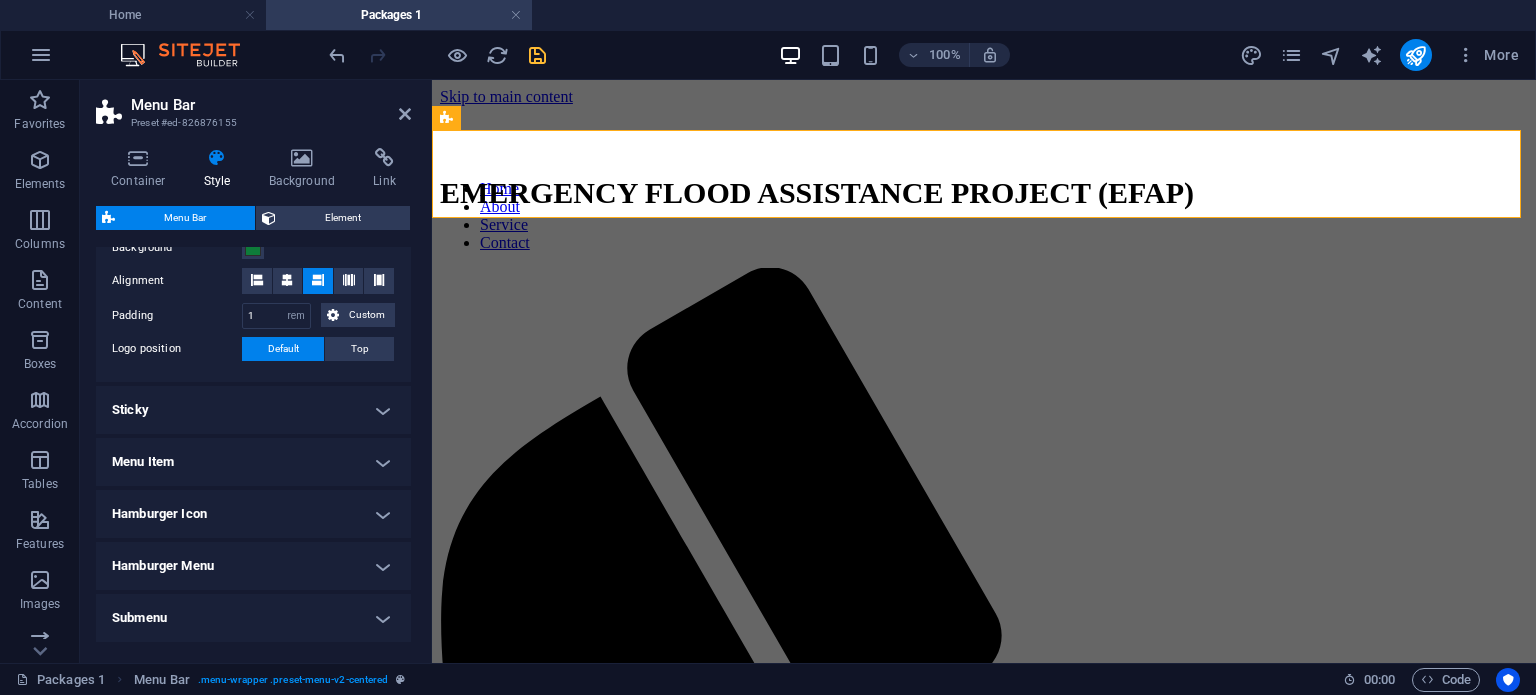 scroll, scrollTop: 480, scrollLeft: 0, axis: vertical 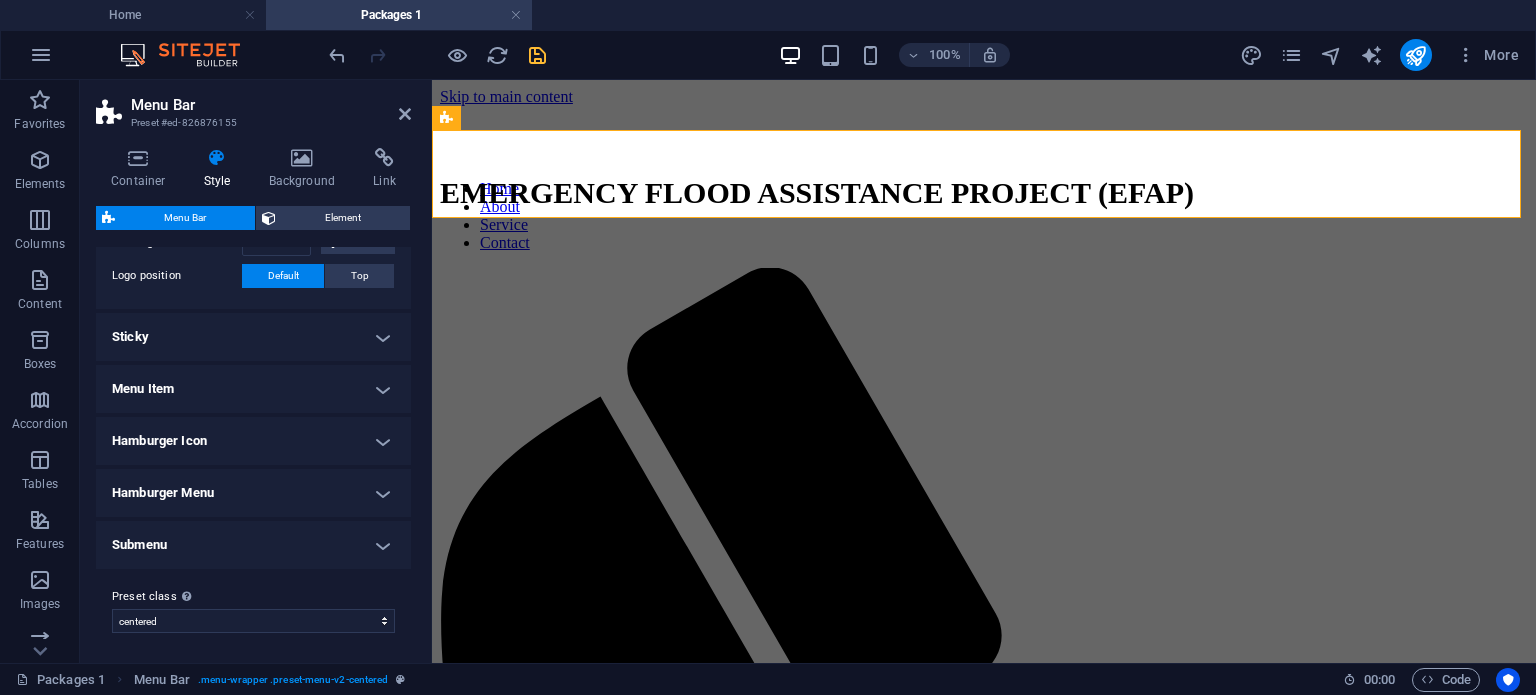 click on "Menu Item" at bounding box center [253, 389] 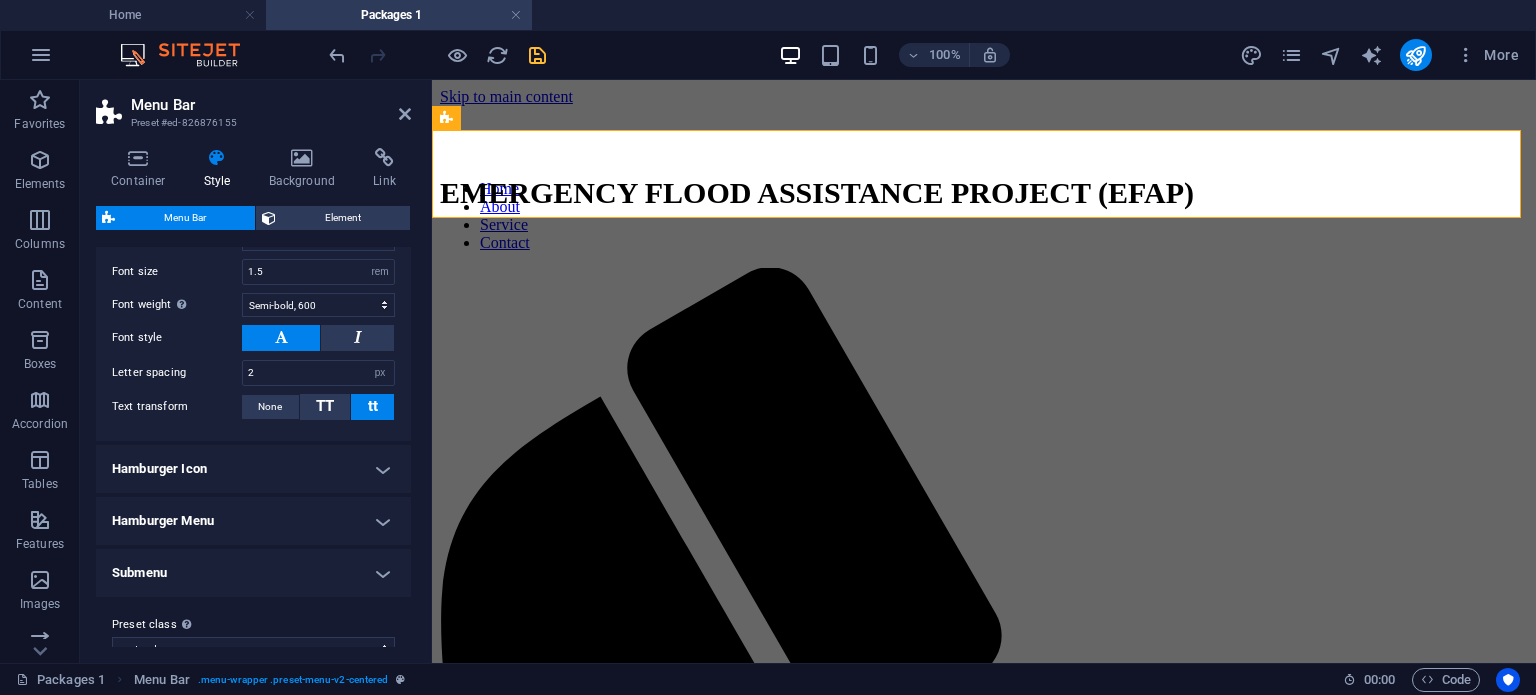 scroll, scrollTop: 1036, scrollLeft: 0, axis: vertical 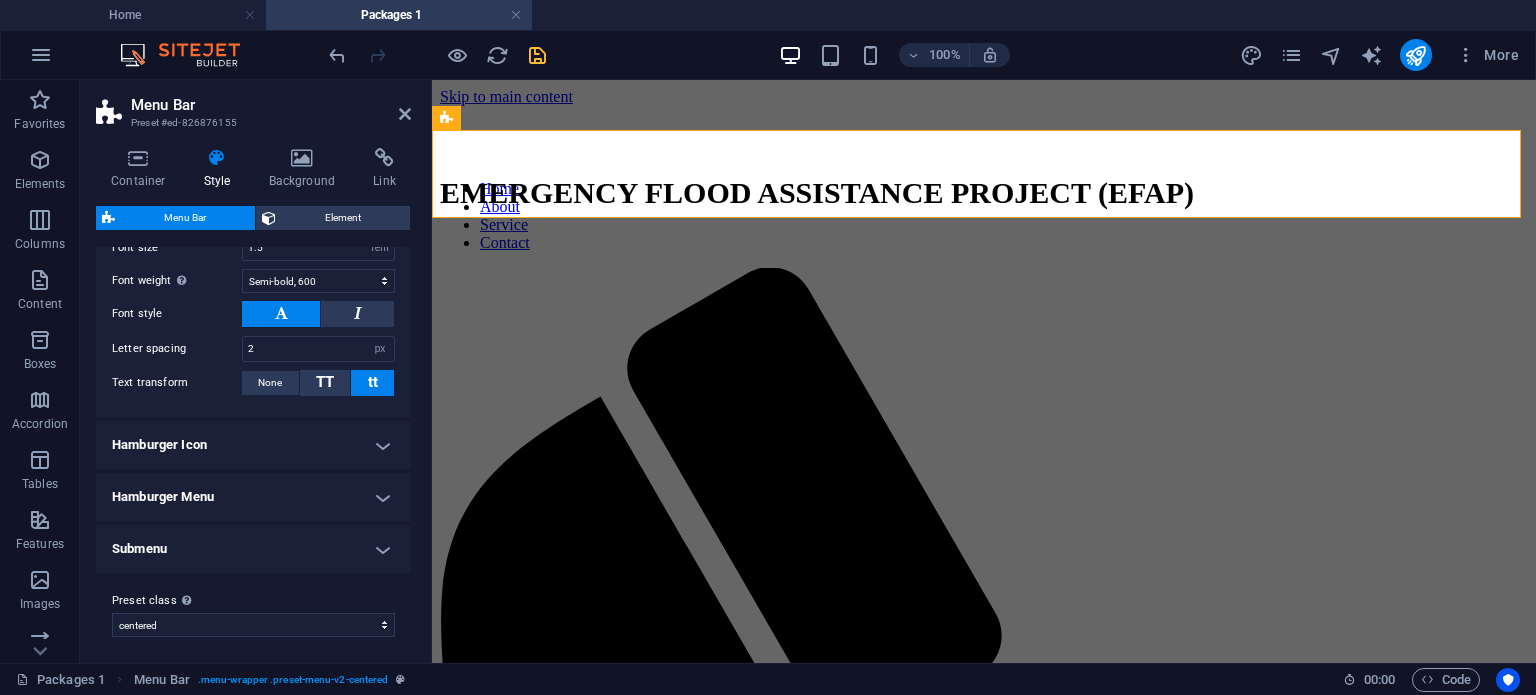 click on "Hamburger Menu" at bounding box center (253, 497) 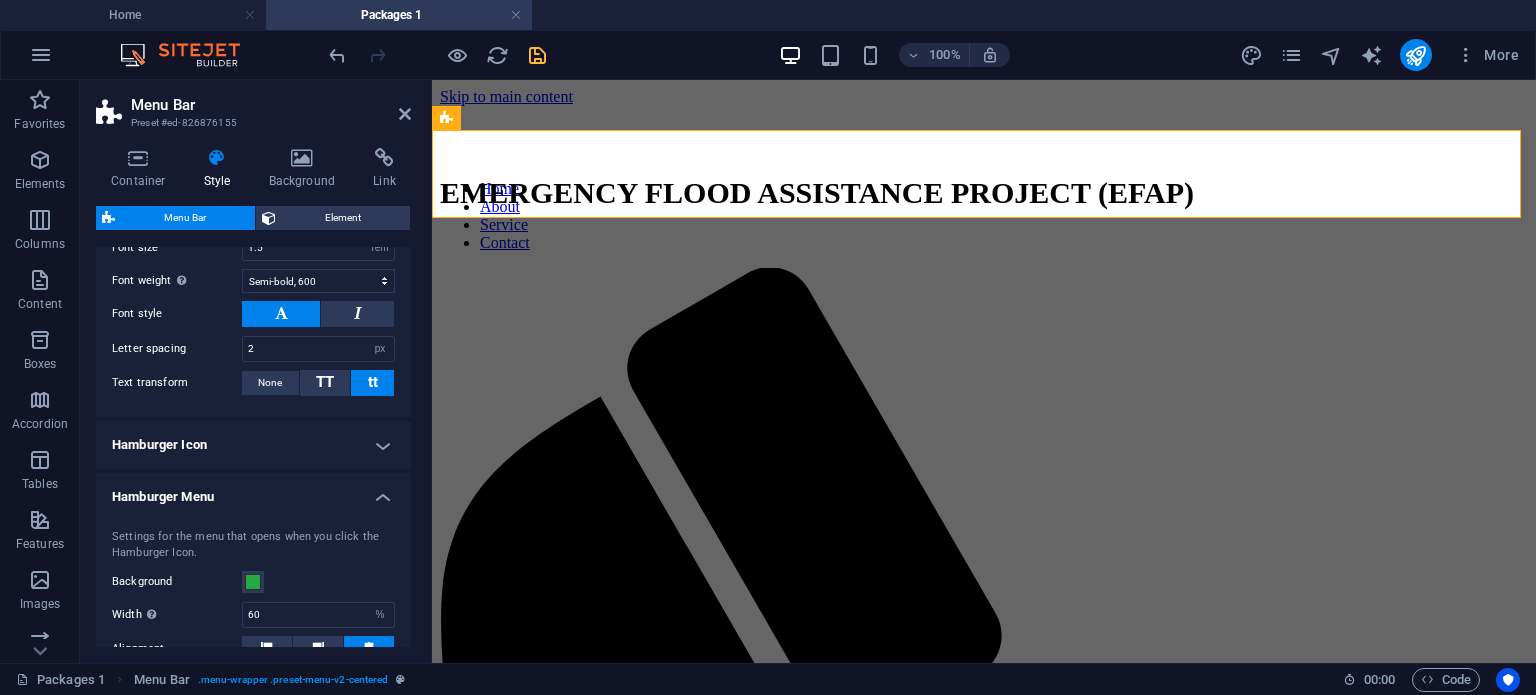 scroll, scrollTop: 1333, scrollLeft: 0, axis: vertical 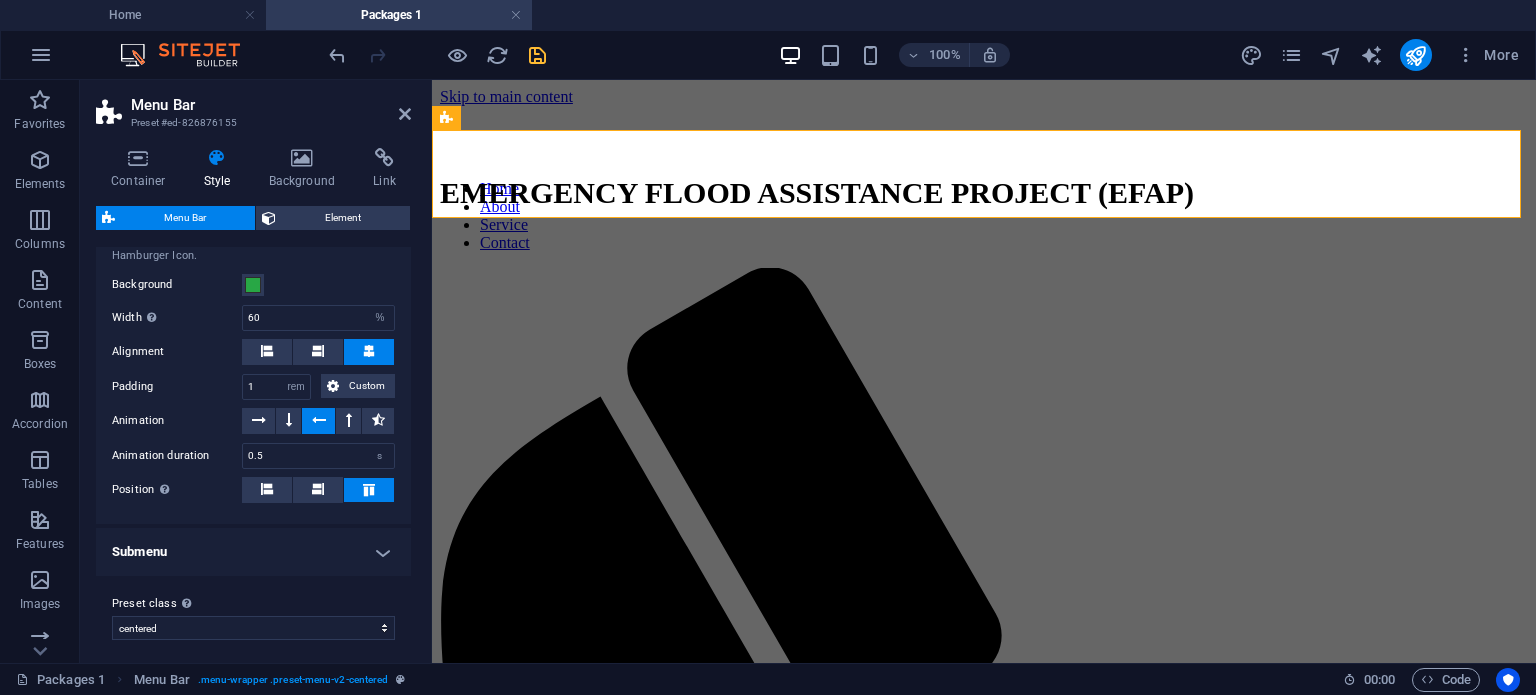 click on "Submenu" at bounding box center [253, 552] 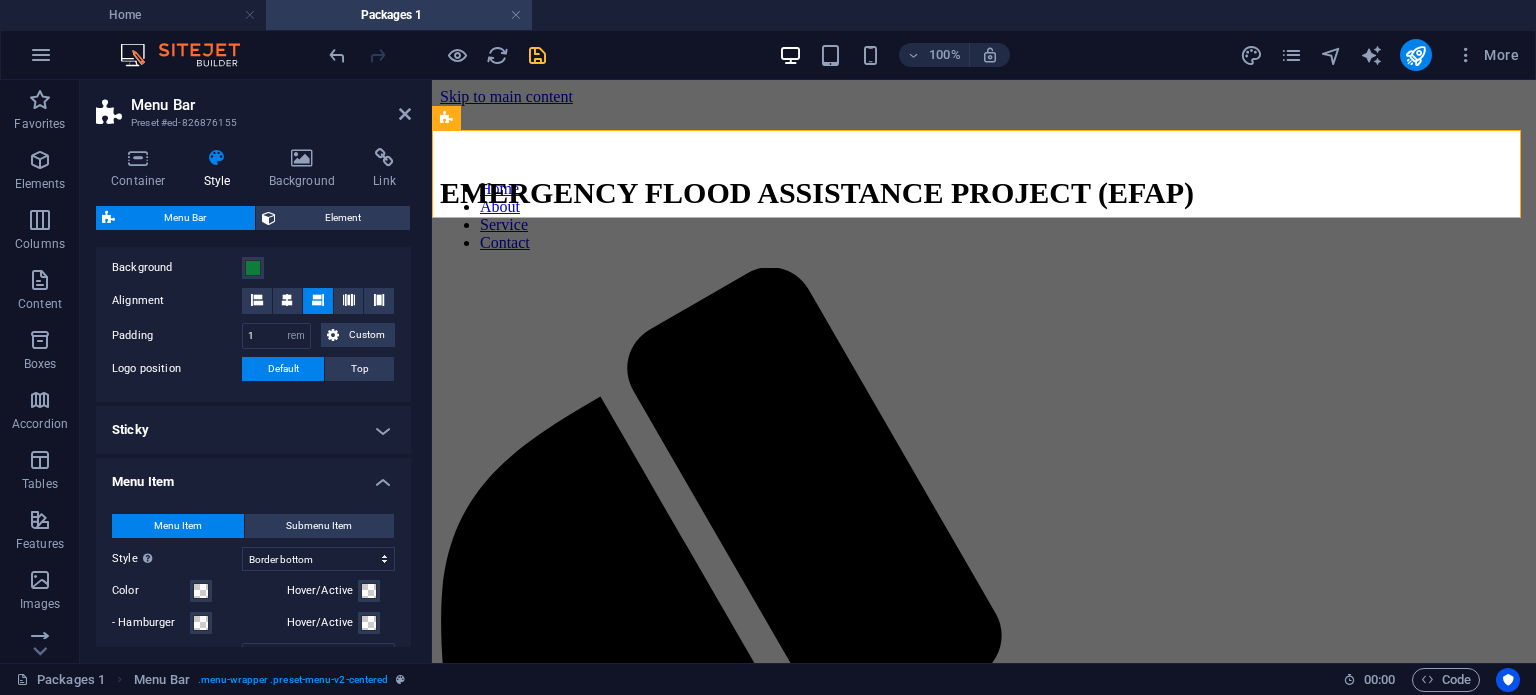scroll, scrollTop: 0, scrollLeft: 0, axis: both 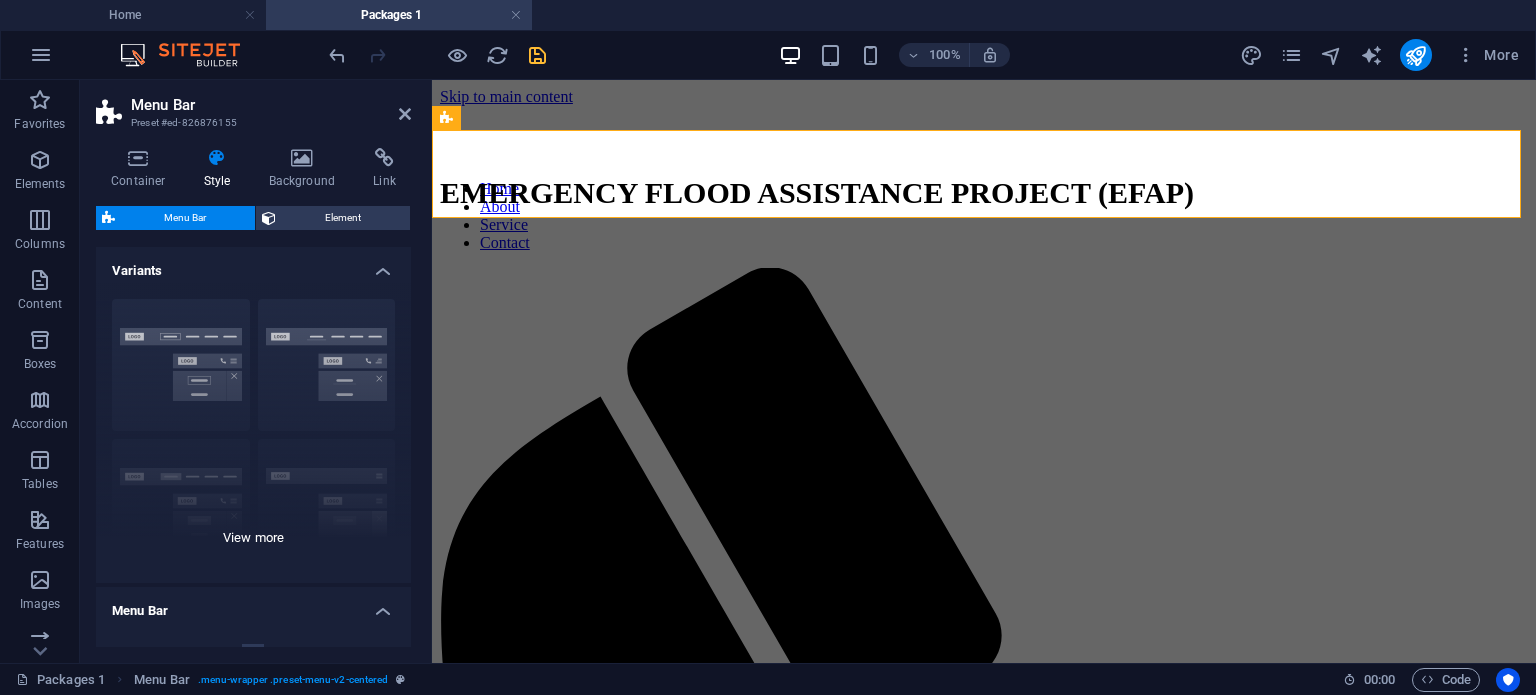 click on "Border Centered Default Fixed Loki Trigger Wide XXL" at bounding box center (253, 433) 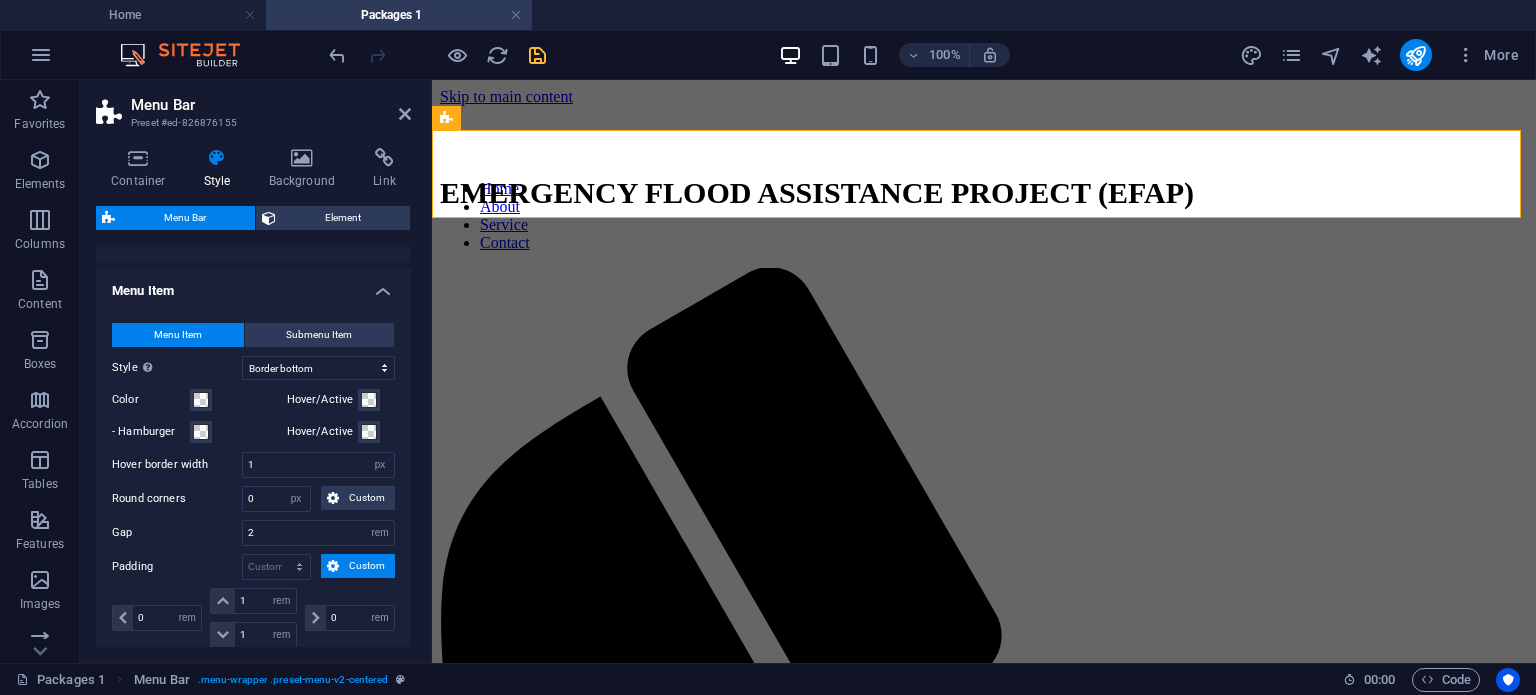 scroll, scrollTop: 865, scrollLeft: 0, axis: vertical 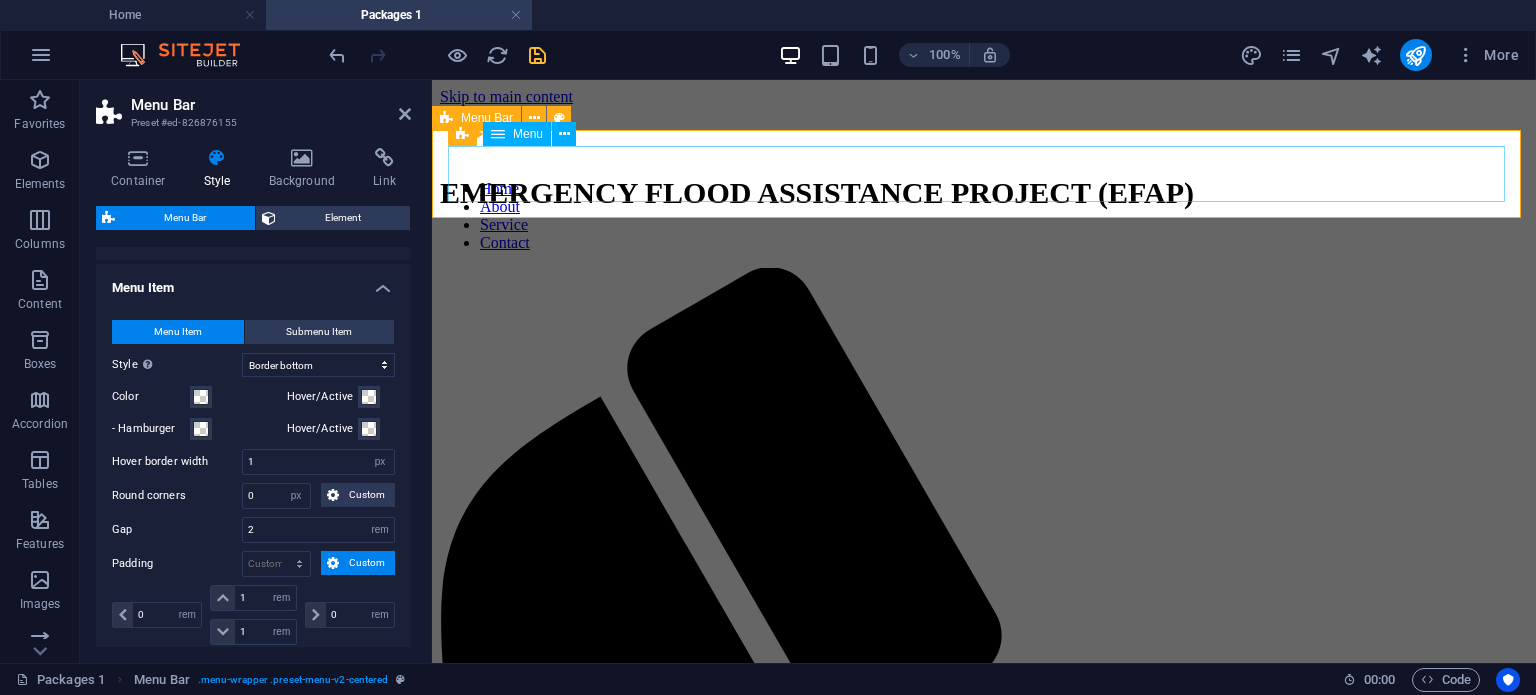 click on "Home About Service Contact" at bounding box center [984, 216] 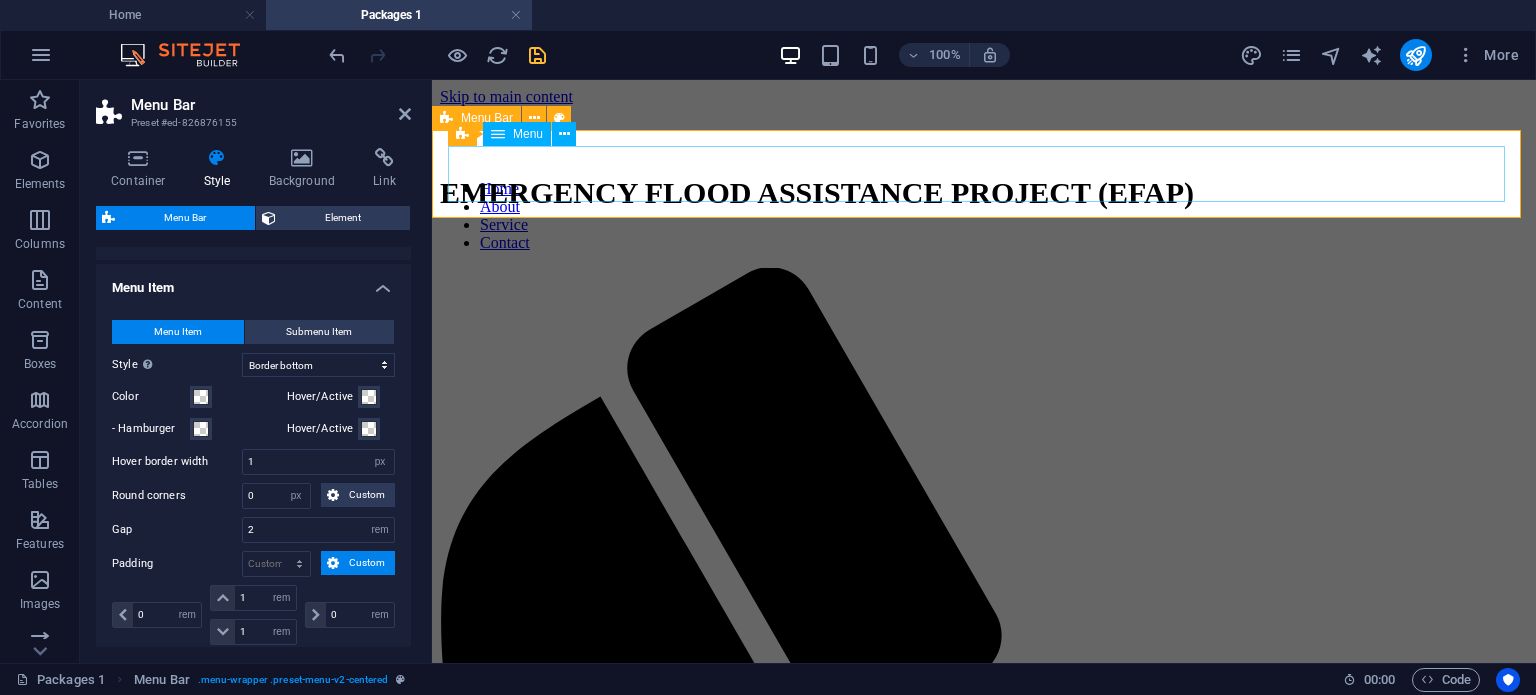 click on "Home About Service Contact" at bounding box center (984, 216) 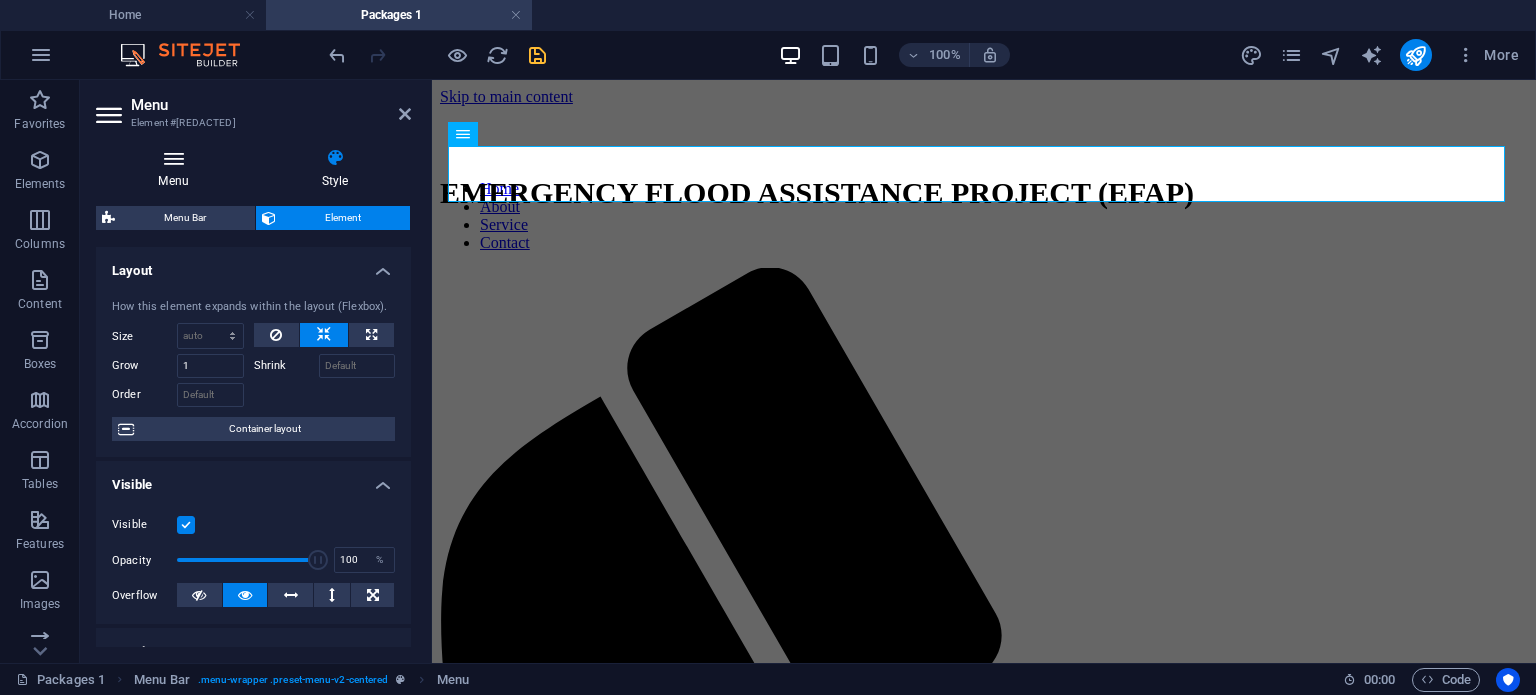 click on "Menu" at bounding box center [177, 169] 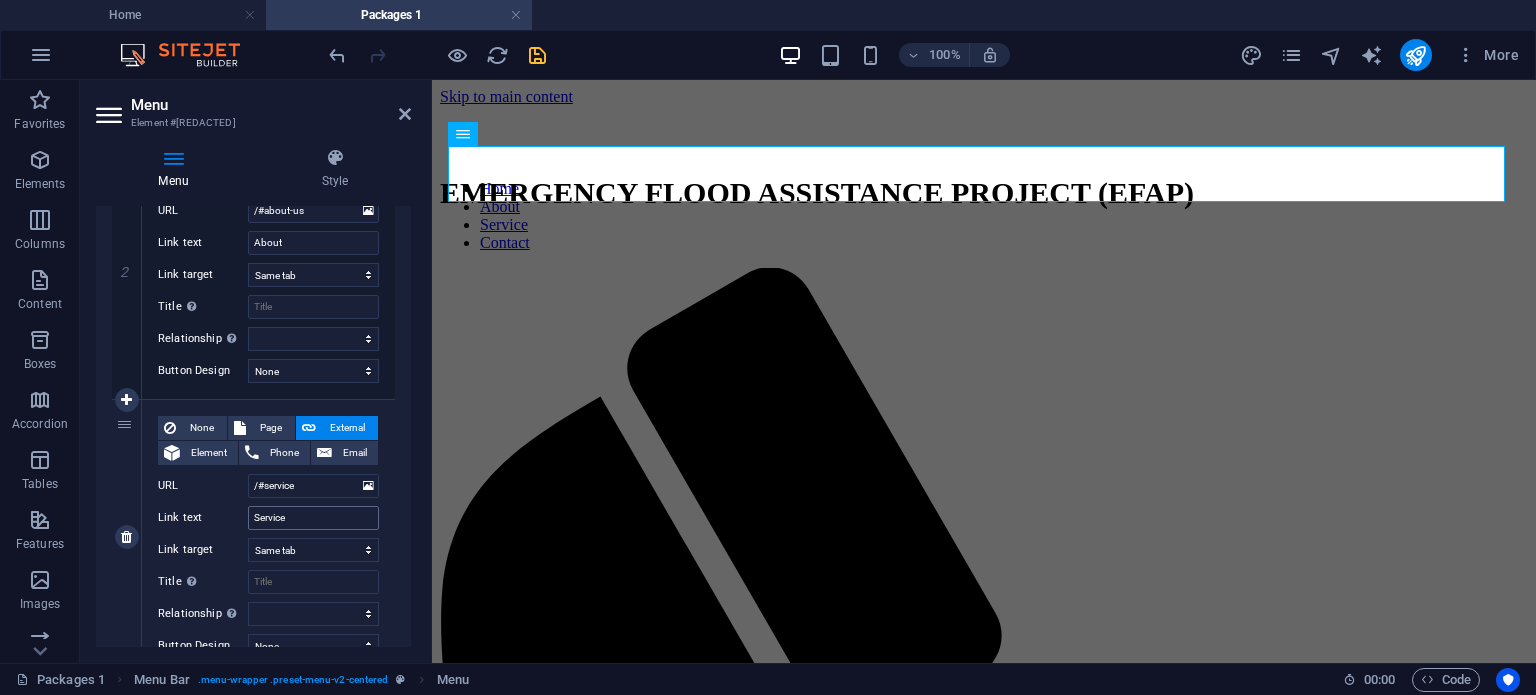 scroll, scrollTop: 549, scrollLeft: 0, axis: vertical 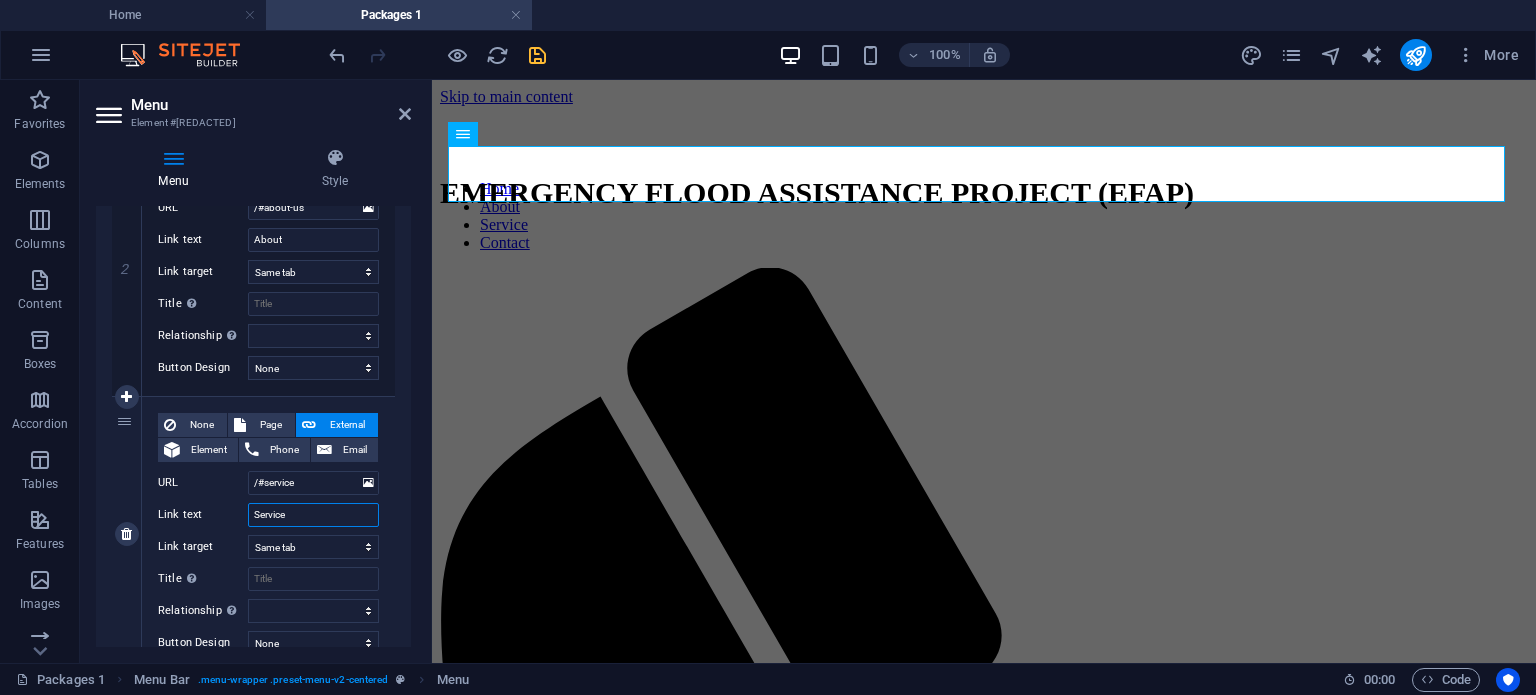 click on "Service" at bounding box center [313, 515] 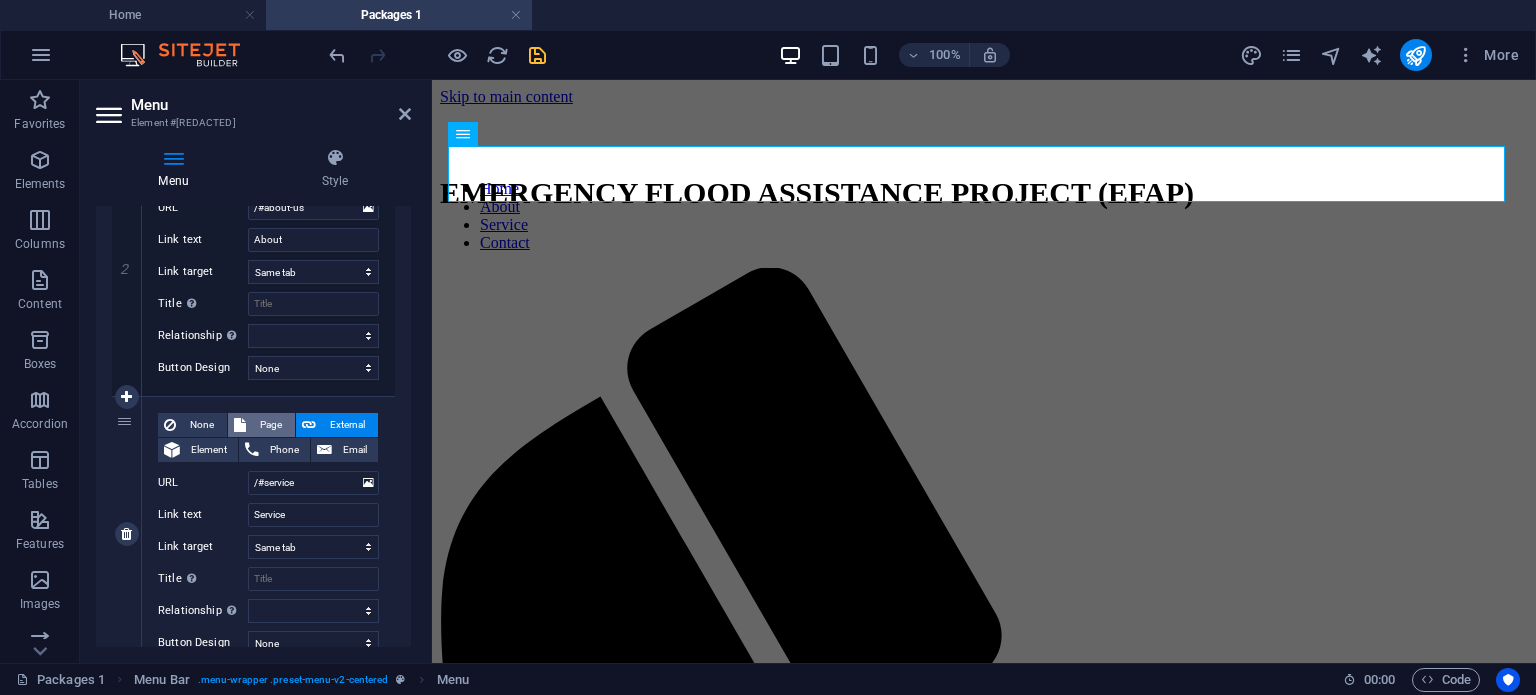click on "Page" at bounding box center (270, 425) 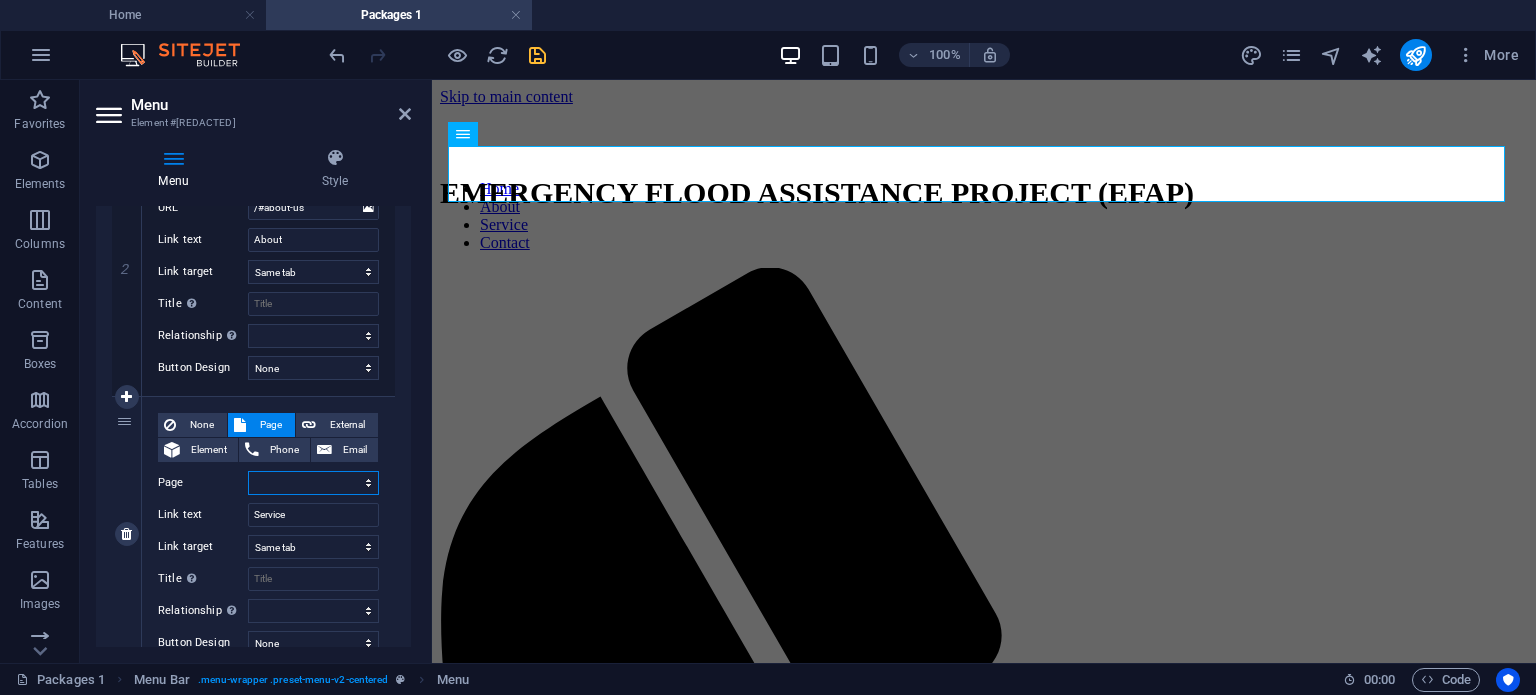 select 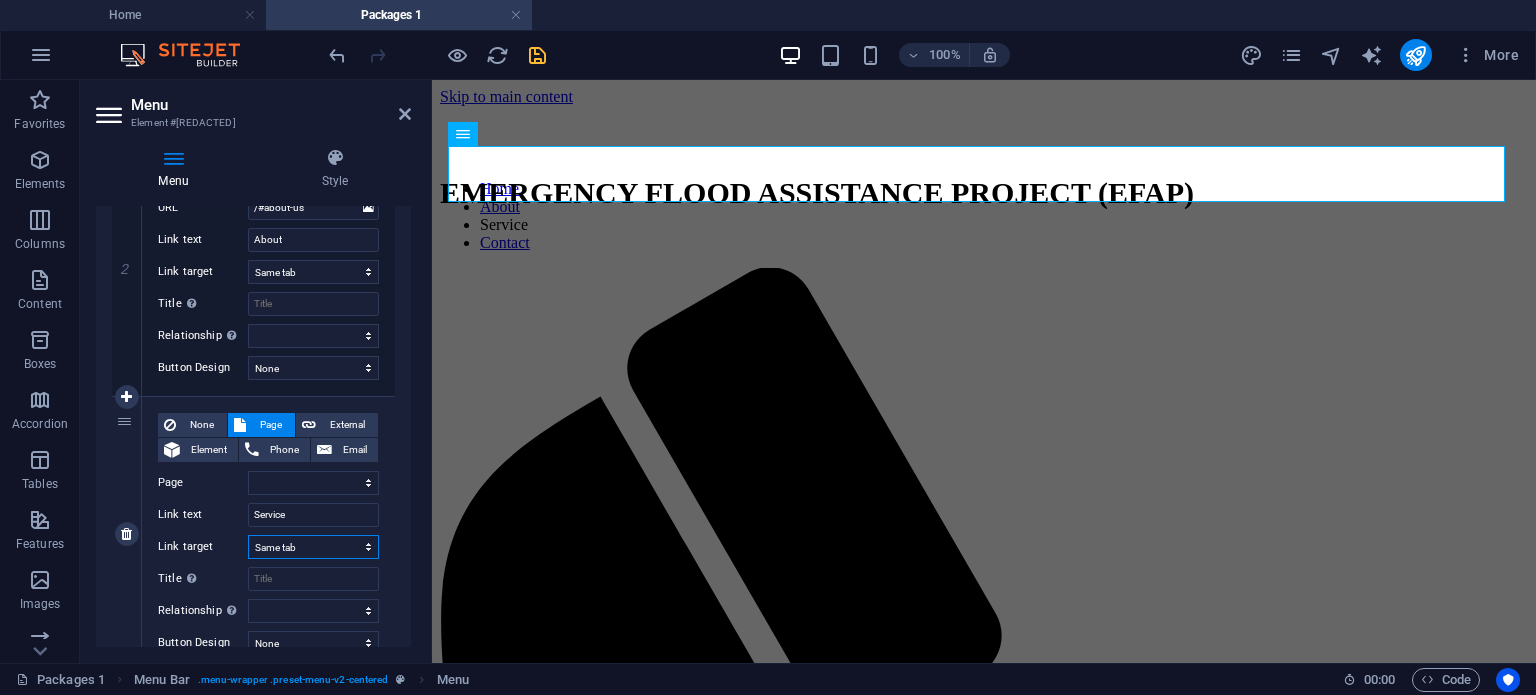 click on "New tab Same tab Overlay" at bounding box center [313, 547] 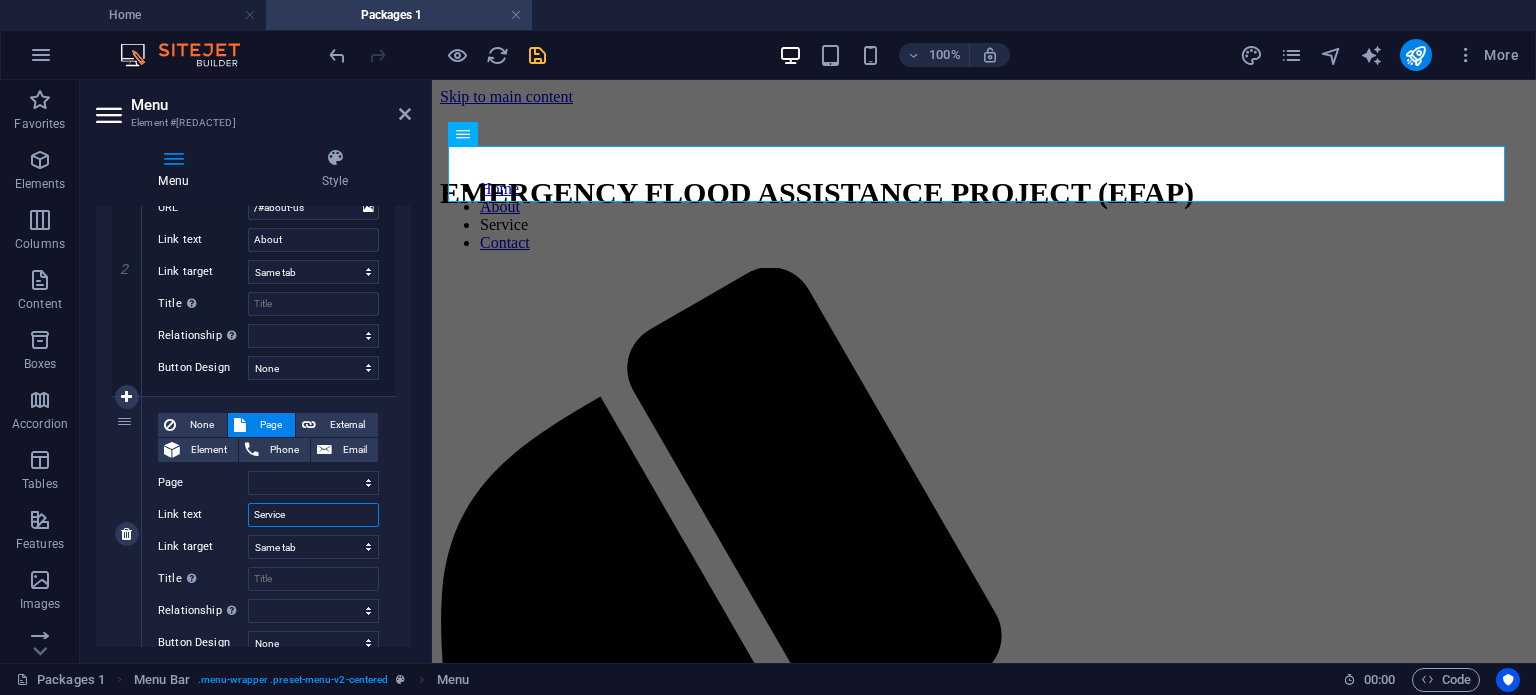 click on "Service" at bounding box center [313, 515] 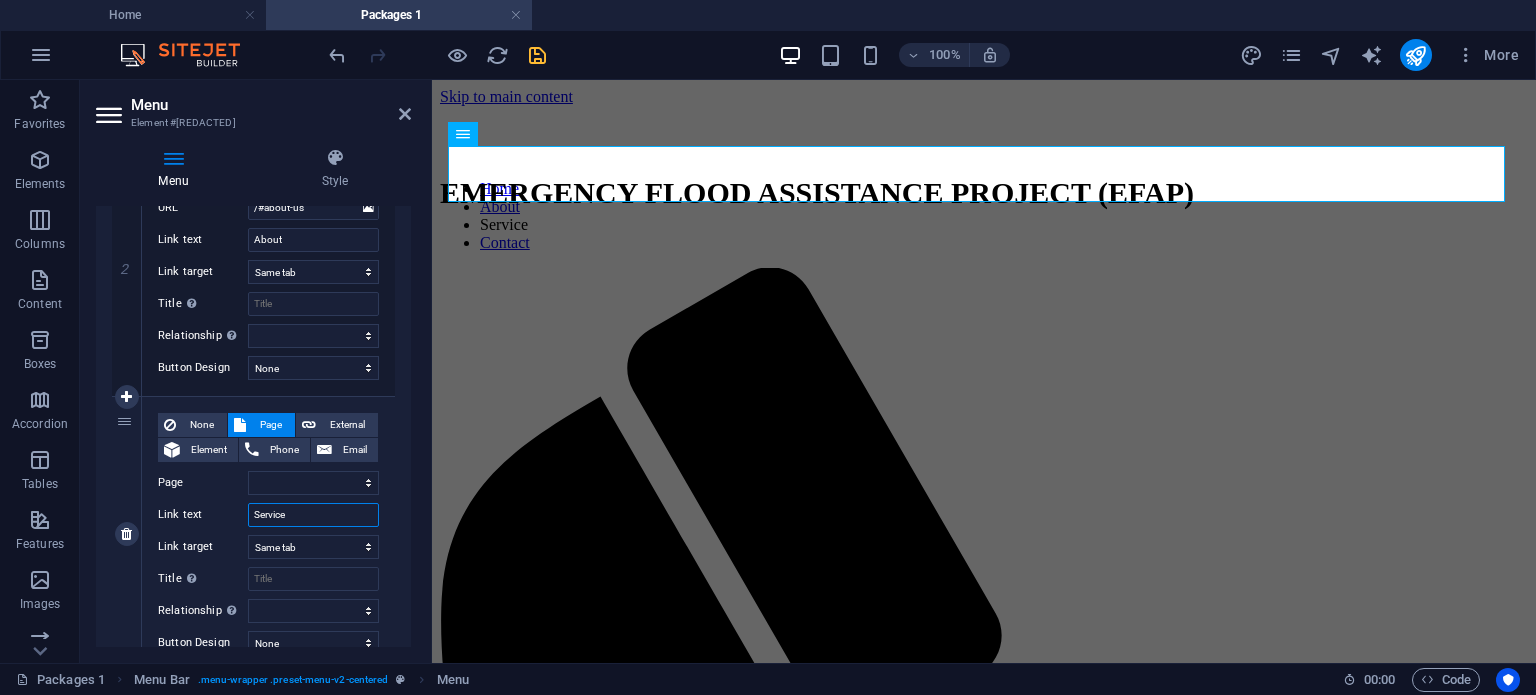 click on "Service" at bounding box center (313, 515) 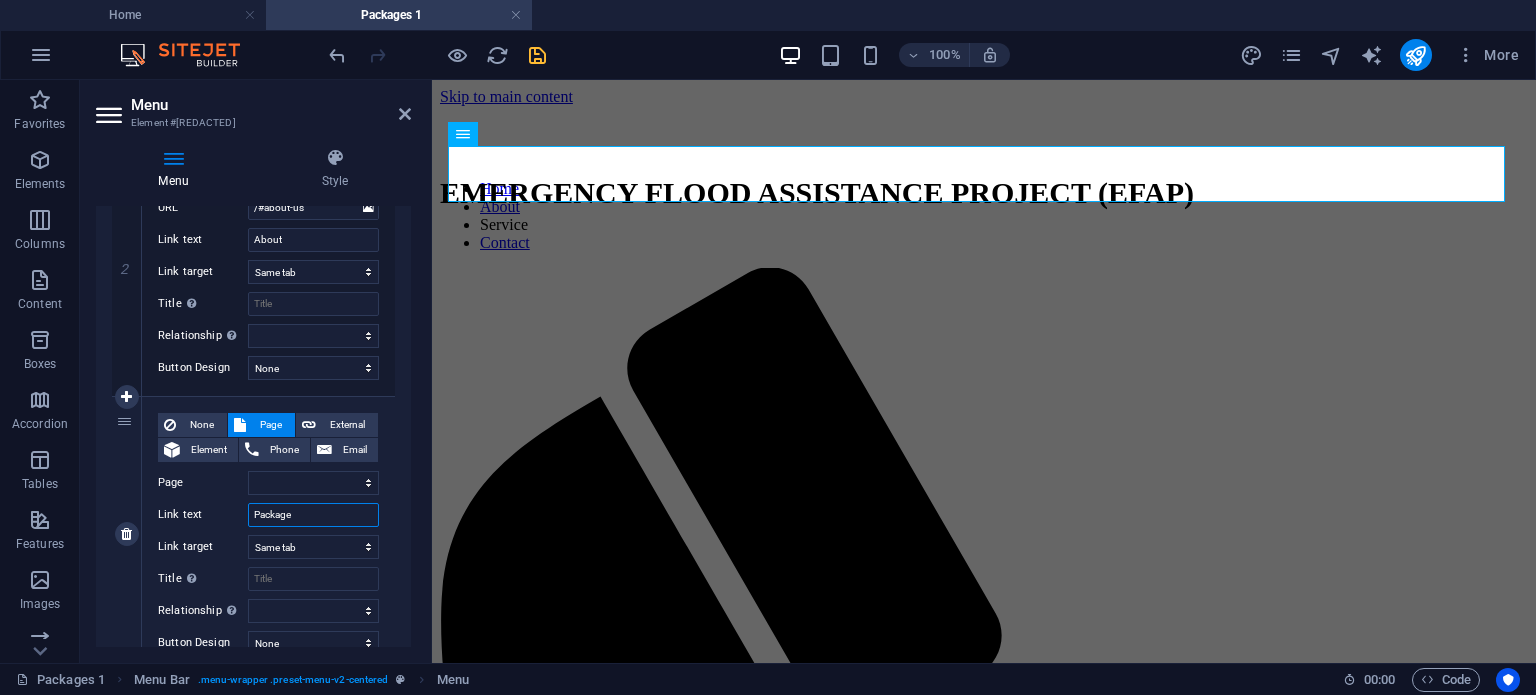 type on "Packages" 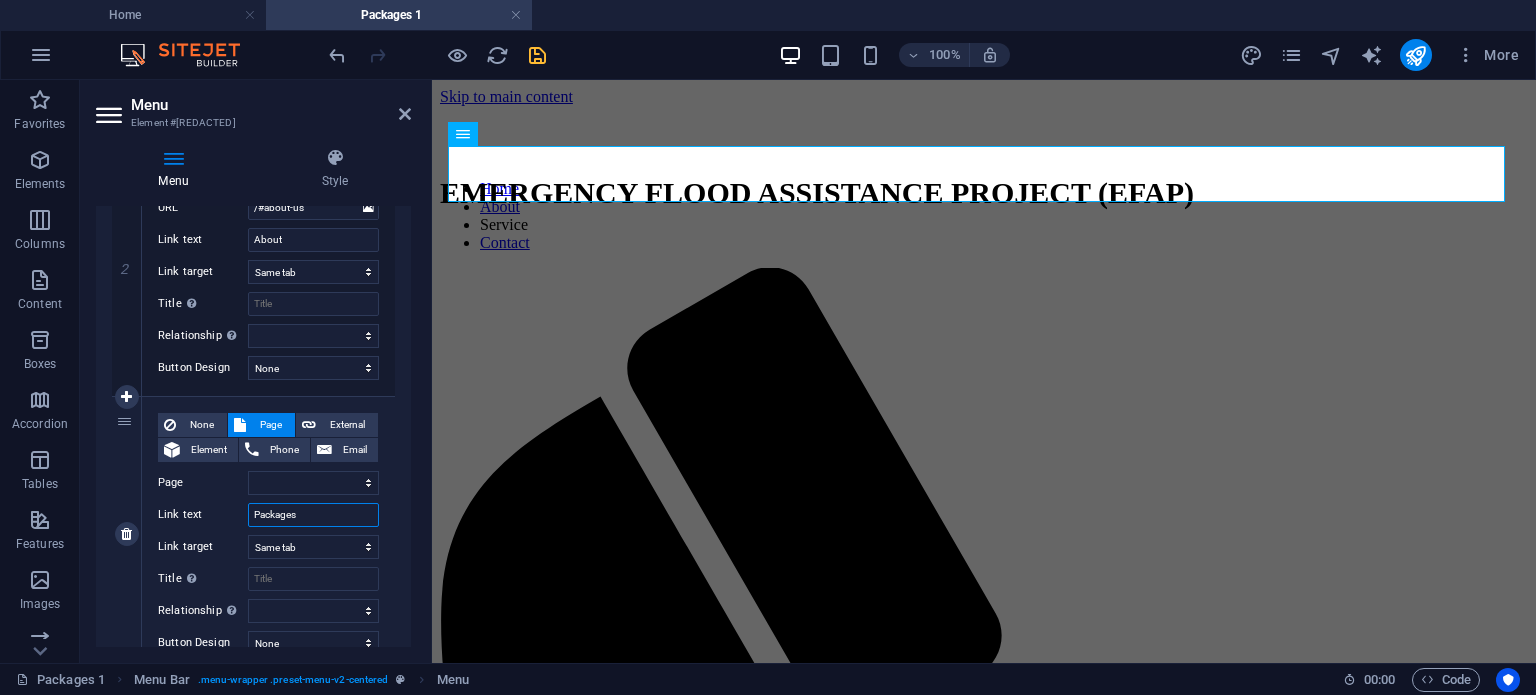 select 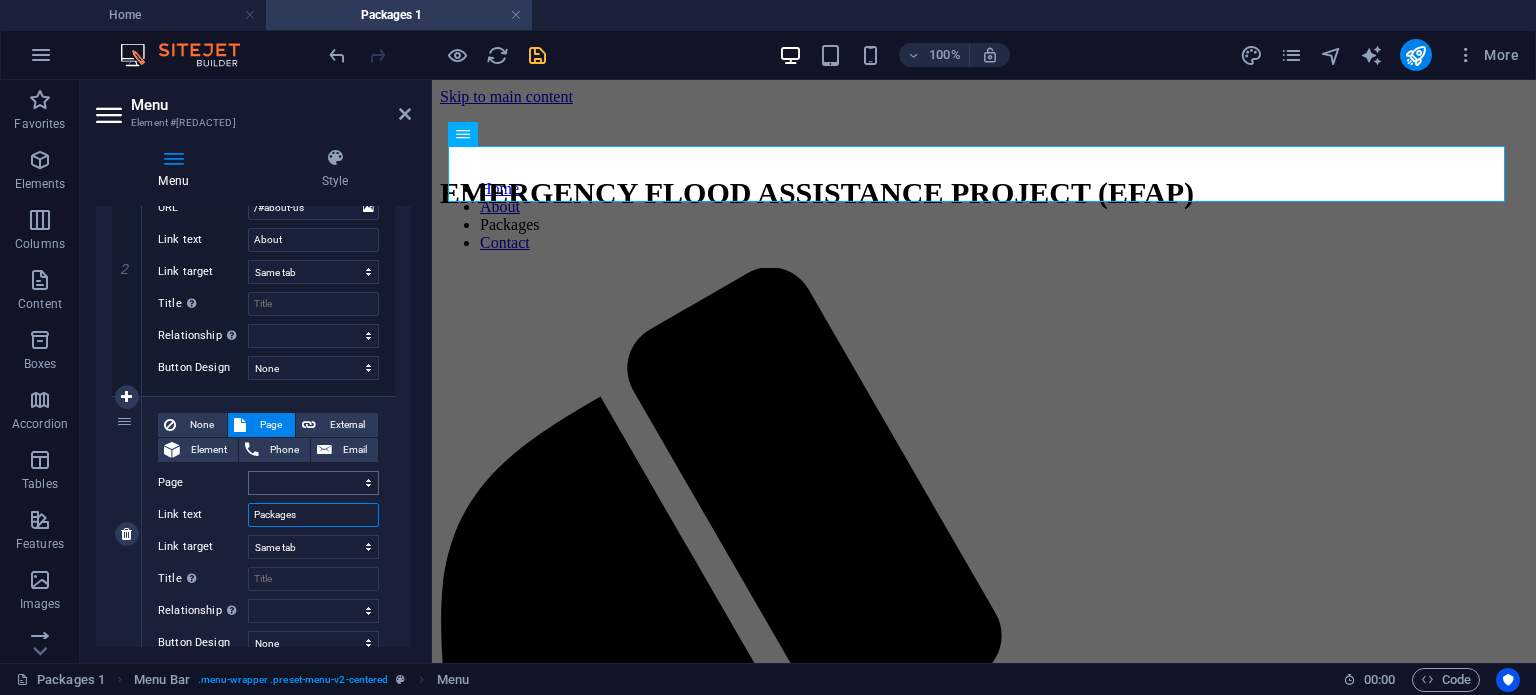 type on "Packages" 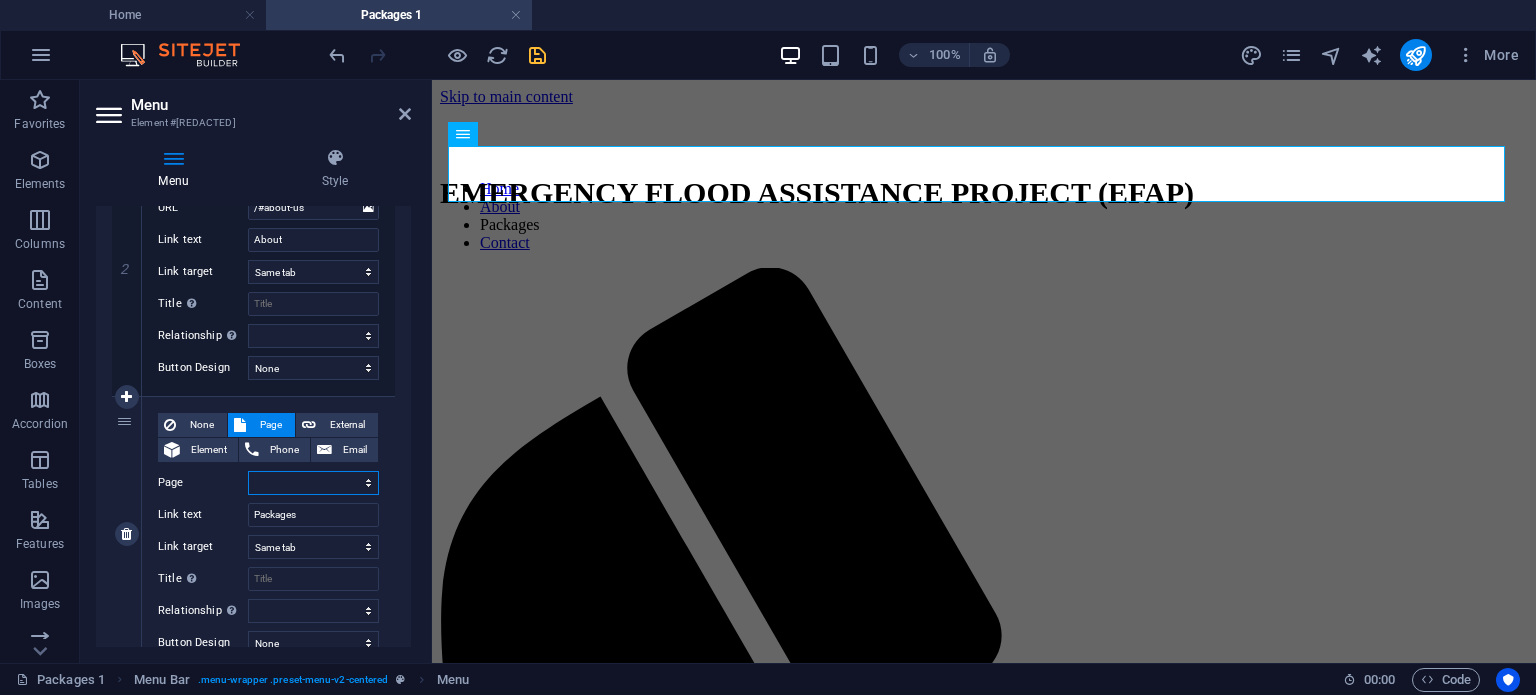 click on "Home About us Project Packages Package#1 Appointment Contact Legal Notice Privacy" at bounding box center (313, 483) 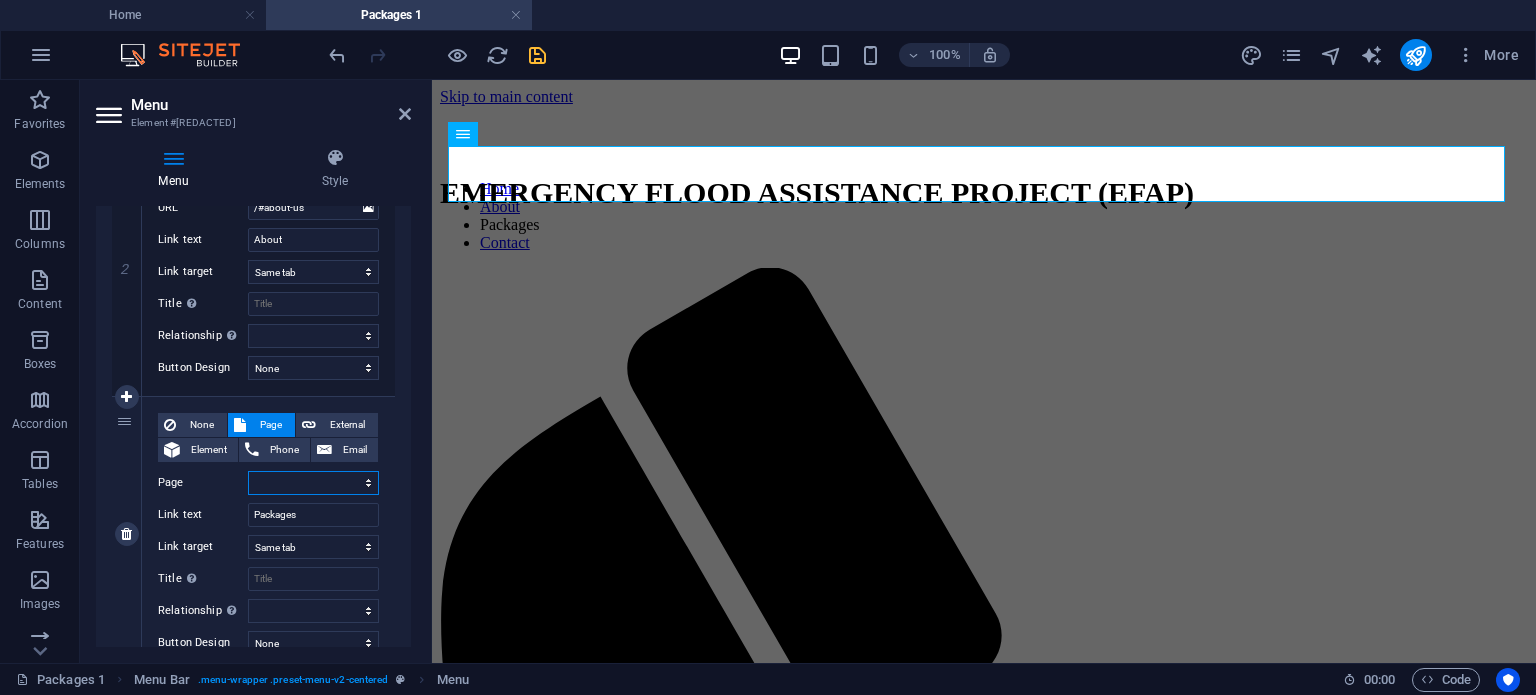select on "3" 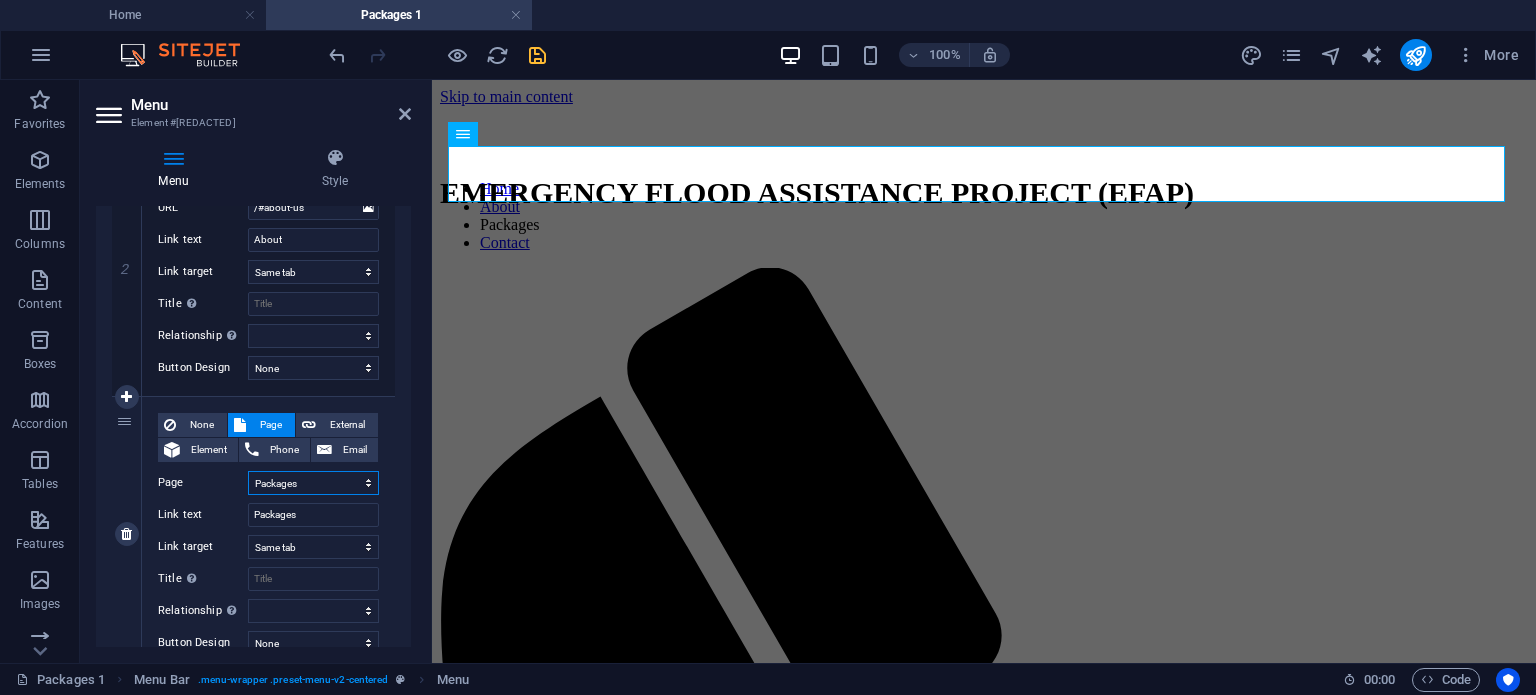 click on "Home About us Project Packages Package#1 Appointment Contact Legal Notice Privacy" at bounding box center (313, 483) 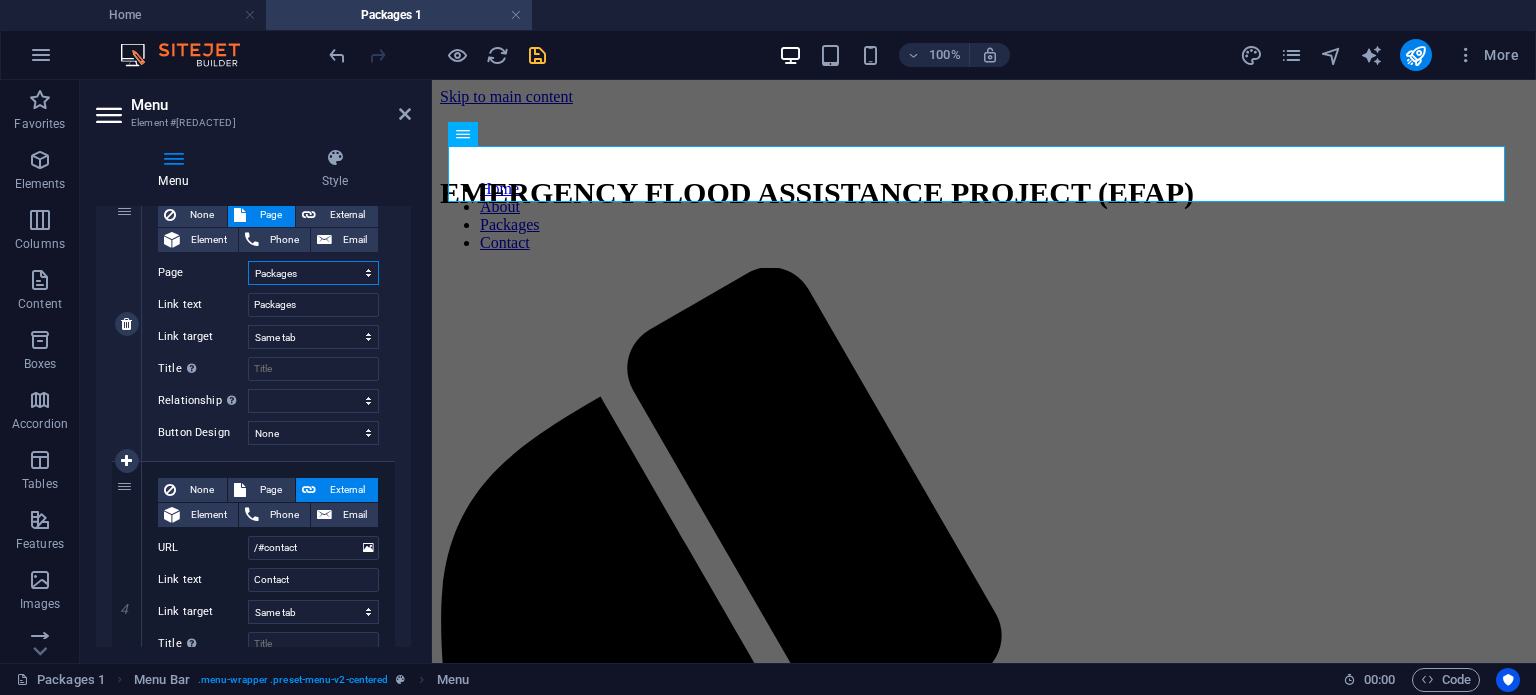 scroll, scrollTop: 767, scrollLeft: 0, axis: vertical 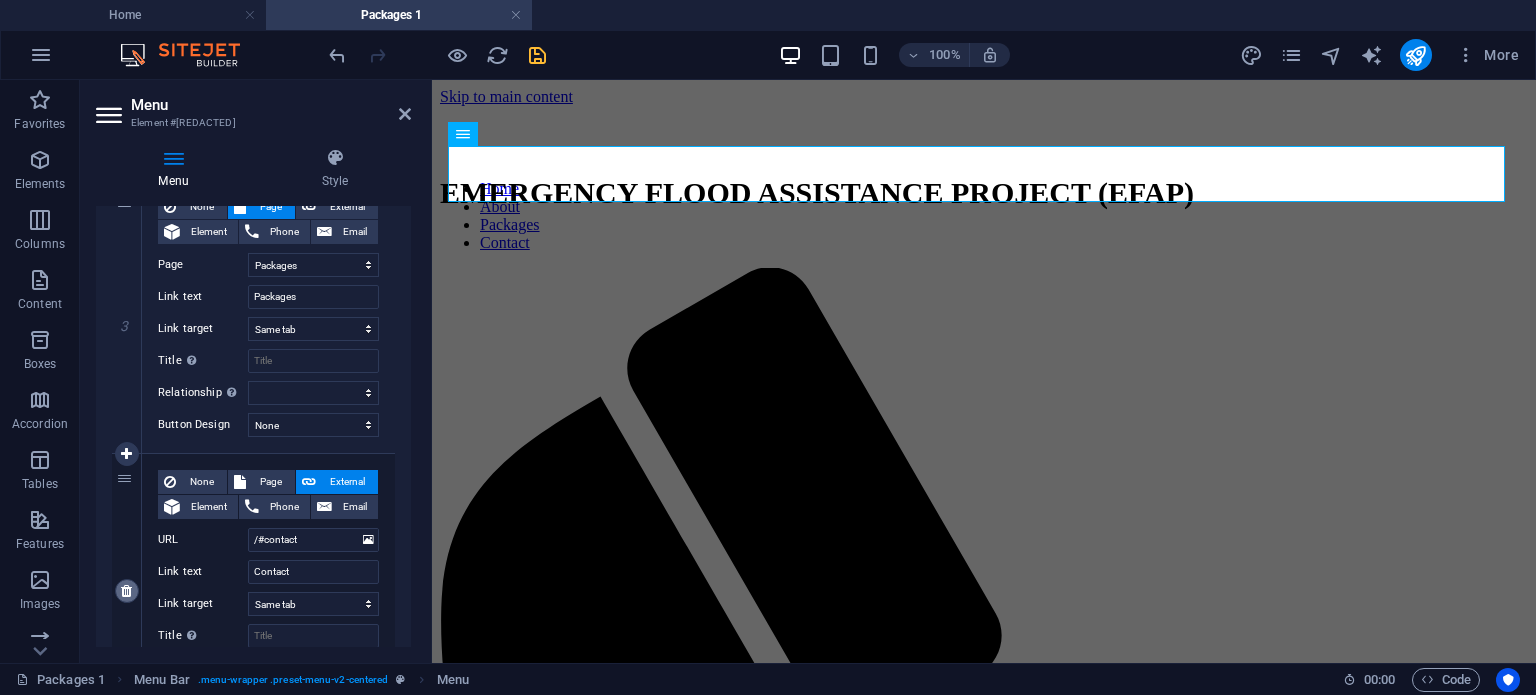 click at bounding box center (126, 591) 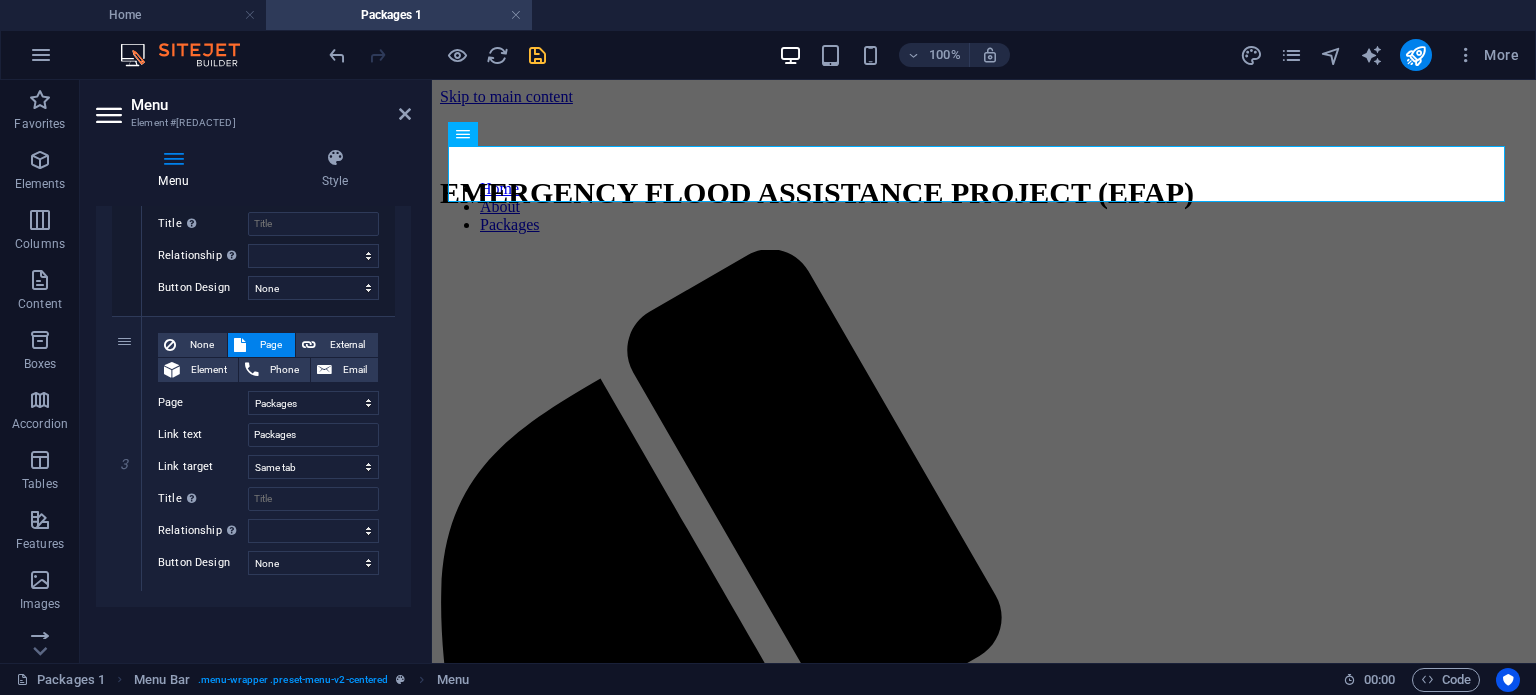 scroll, scrollTop: 628, scrollLeft: 0, axis: vertical 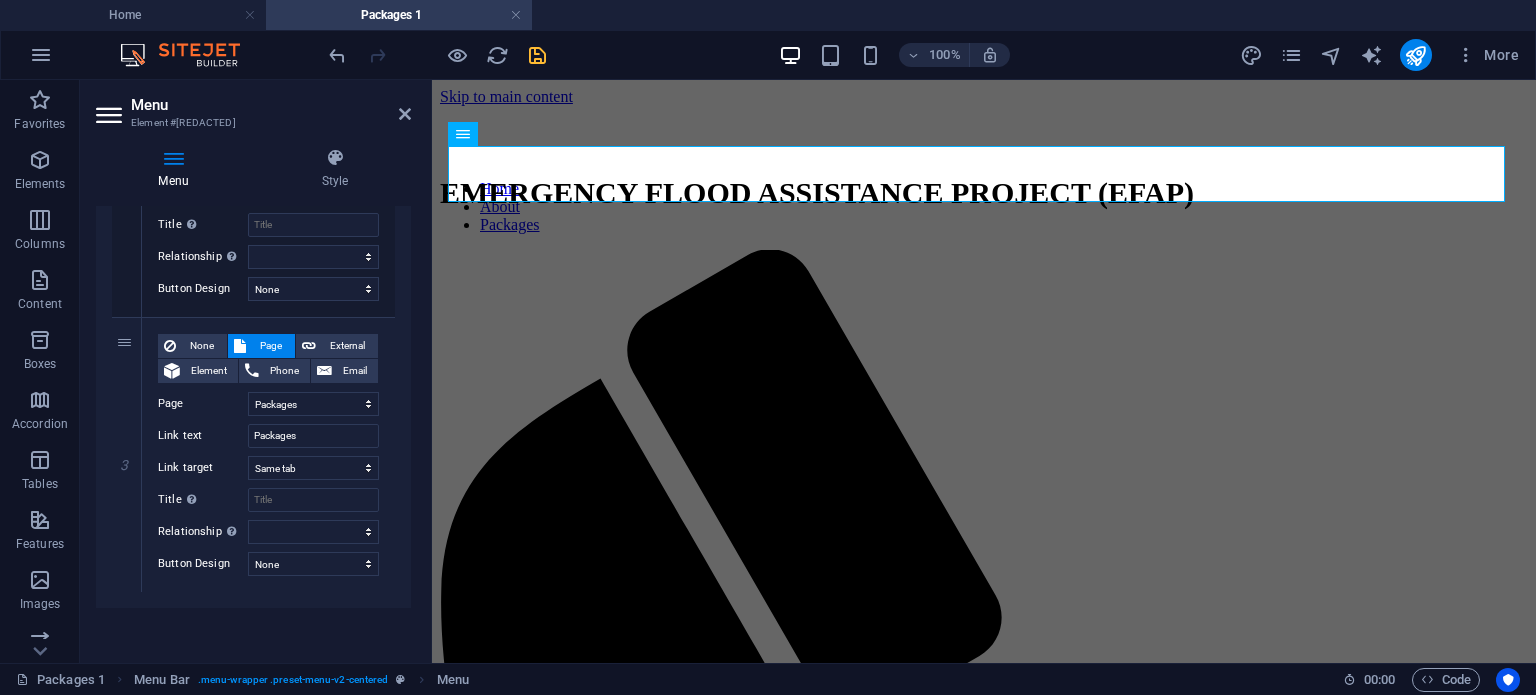 click on "Menu Auto Custom Create custom menu items for this menu. Recommended for one-page websites. Manage pages Menu items 1 None Page External Element Phone Email Page Home About us Project Packages Package#1 Appointment Contact Legal Notice Privacy Element
URL /#home Phone Email Link text Home Link target New tab Same tab Overlay Title Additional link description, should not be the same as the link text. The title is most often shown as a tooltip text when the mouse moves over the element. Leave empty if uncertain. Relationship Sets the  relationship of this link to the link target . For example, the value "nofollow" instructs search engines not to follow the link. Can be left empty. alternate author bookmark external help license next nofollow noreferrer noopener prev search tag Button Design None Default Primary Secondary 2 None Page External Element Phone Email Page Home About us Project Packages Package#1 Appointment Contact Legal Notice Privacy Element
URL Phone" at bounding box center [253, 426] 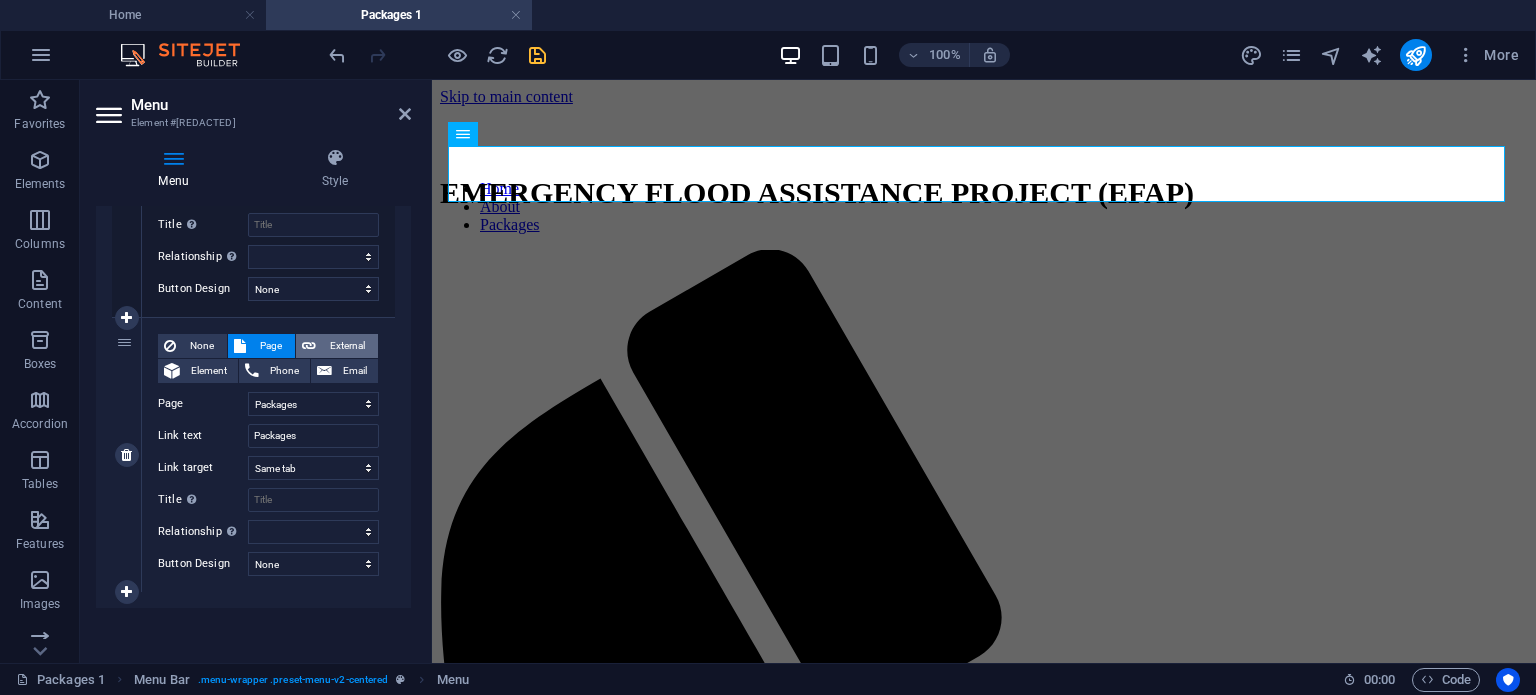 click on "External" at bounding box center (347, 346) 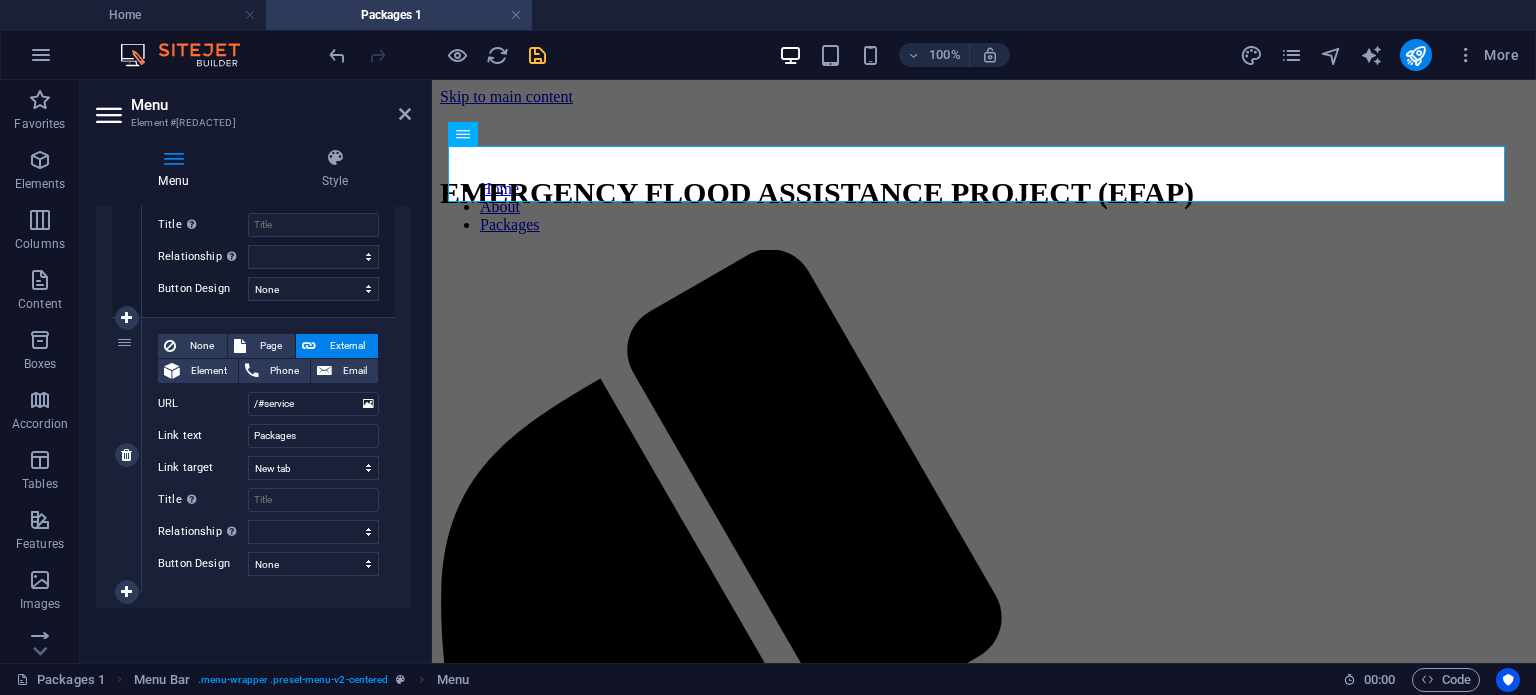 click on "3" at bounding box center (127, 455) 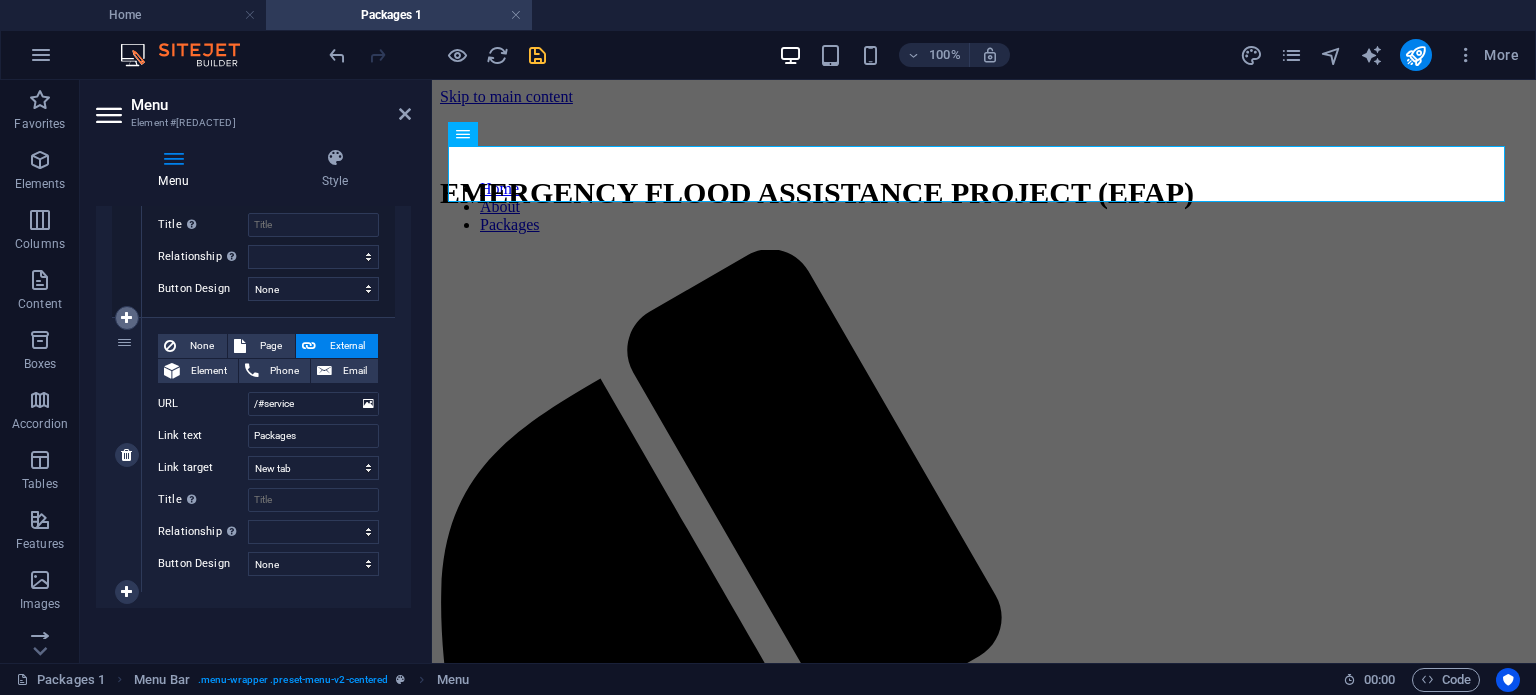 click at bounding box center (126, 318) 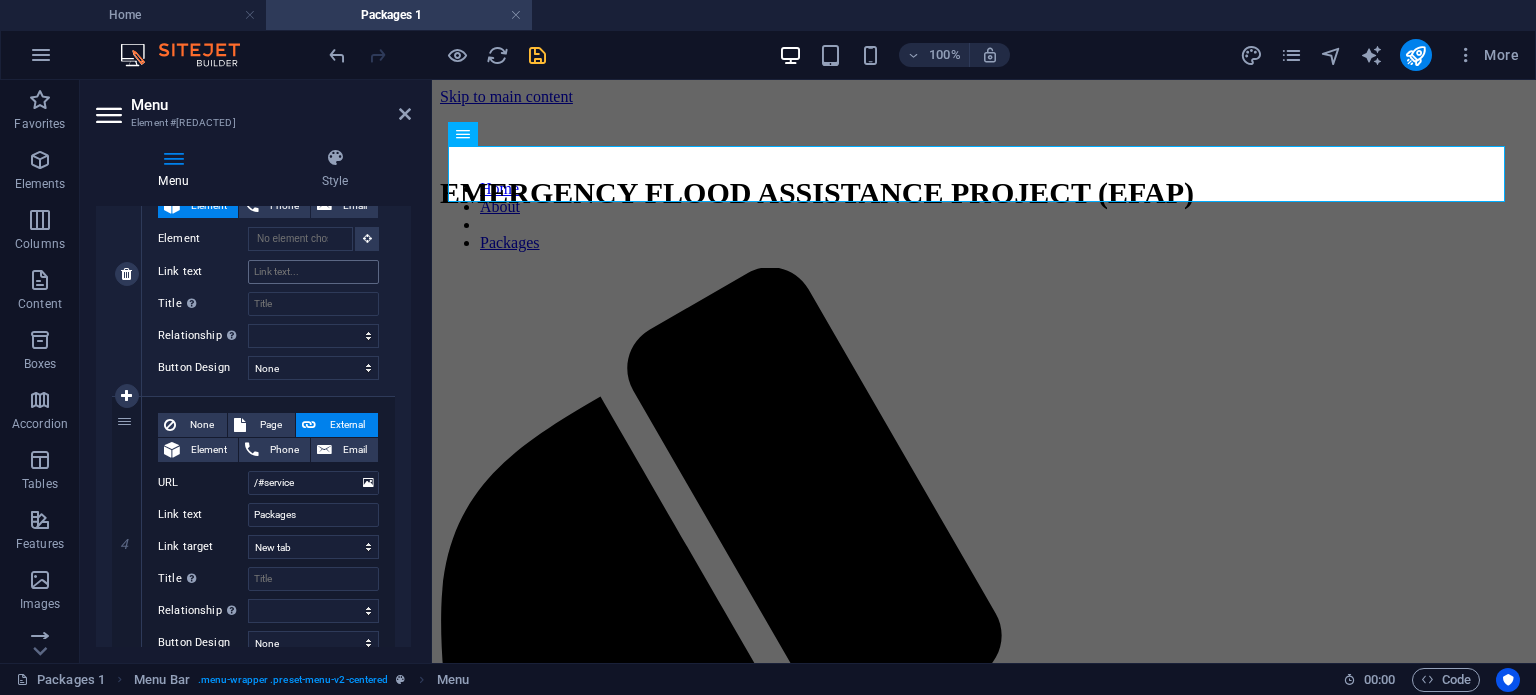 scroll, scrollTop: 804, scrollLeft: 0, axis: vertical 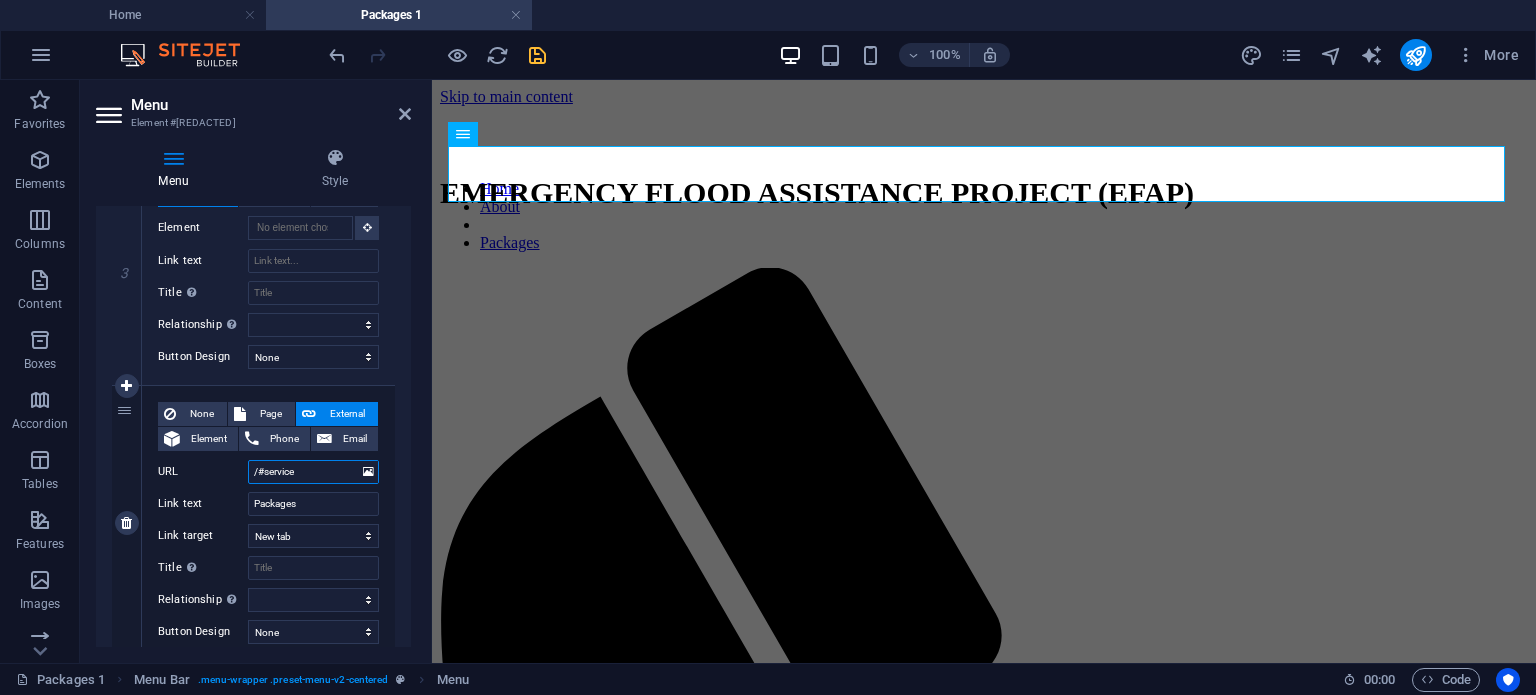 click on "/#service" at bounding box center (313, 472) 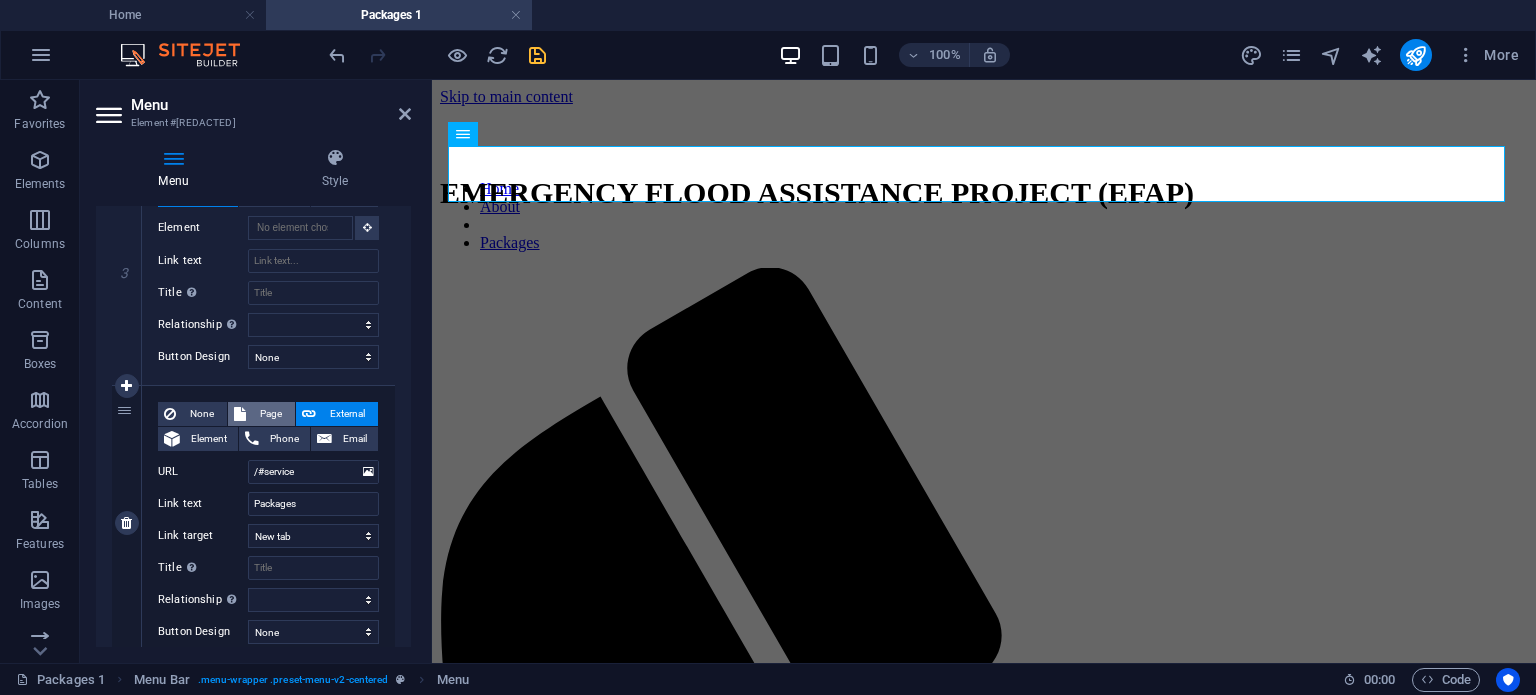click on "Page" at bounding box center (270, 414) 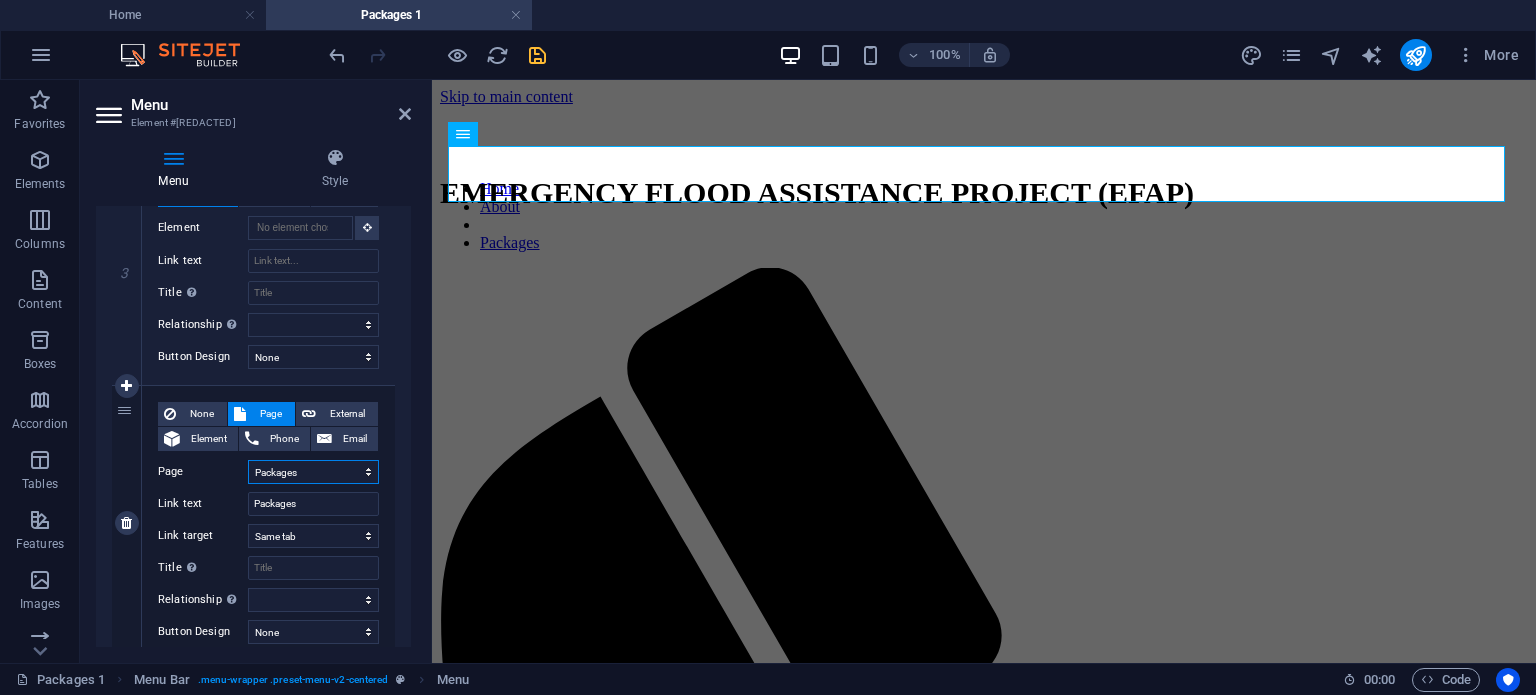 click on "Home About us Project Packages Package#1 Appointment Contact Legal Notice Privacy" at bounding box center [313, 472] 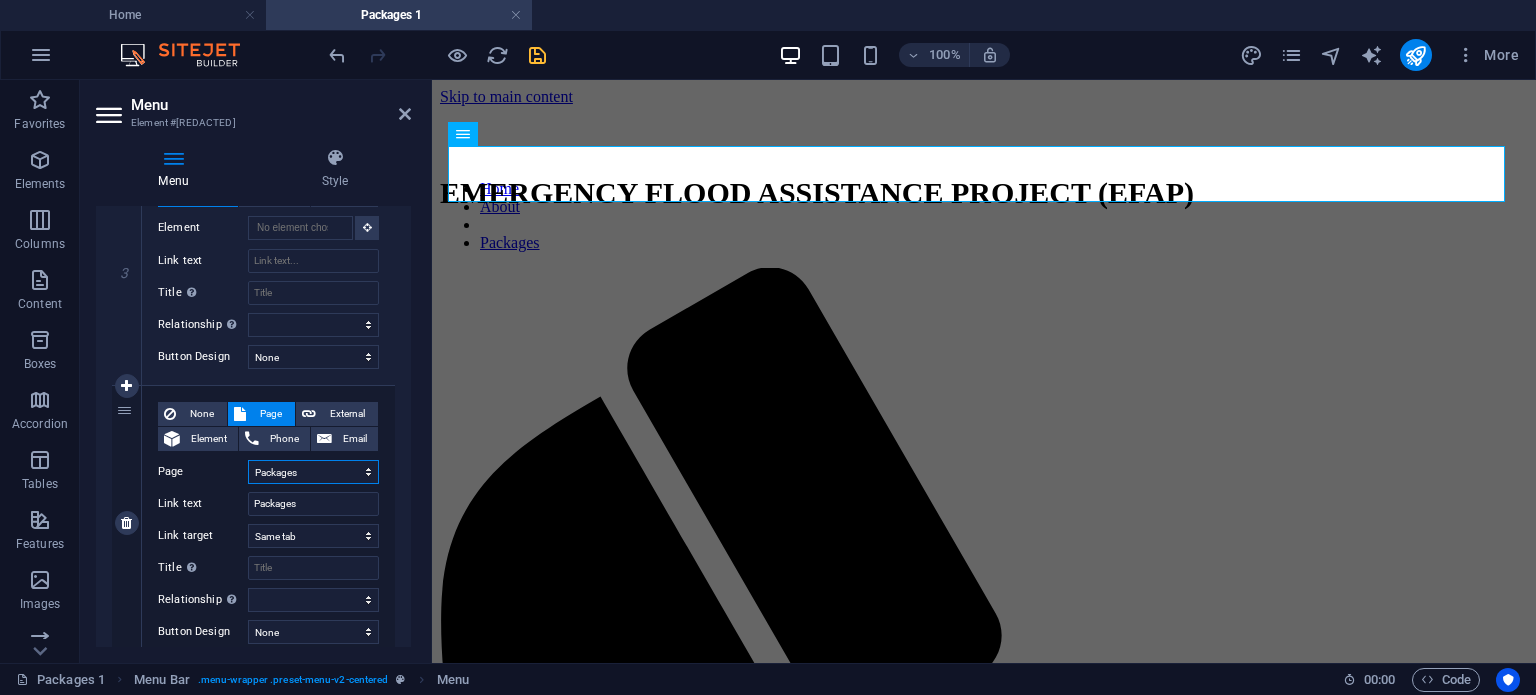 select on "4" 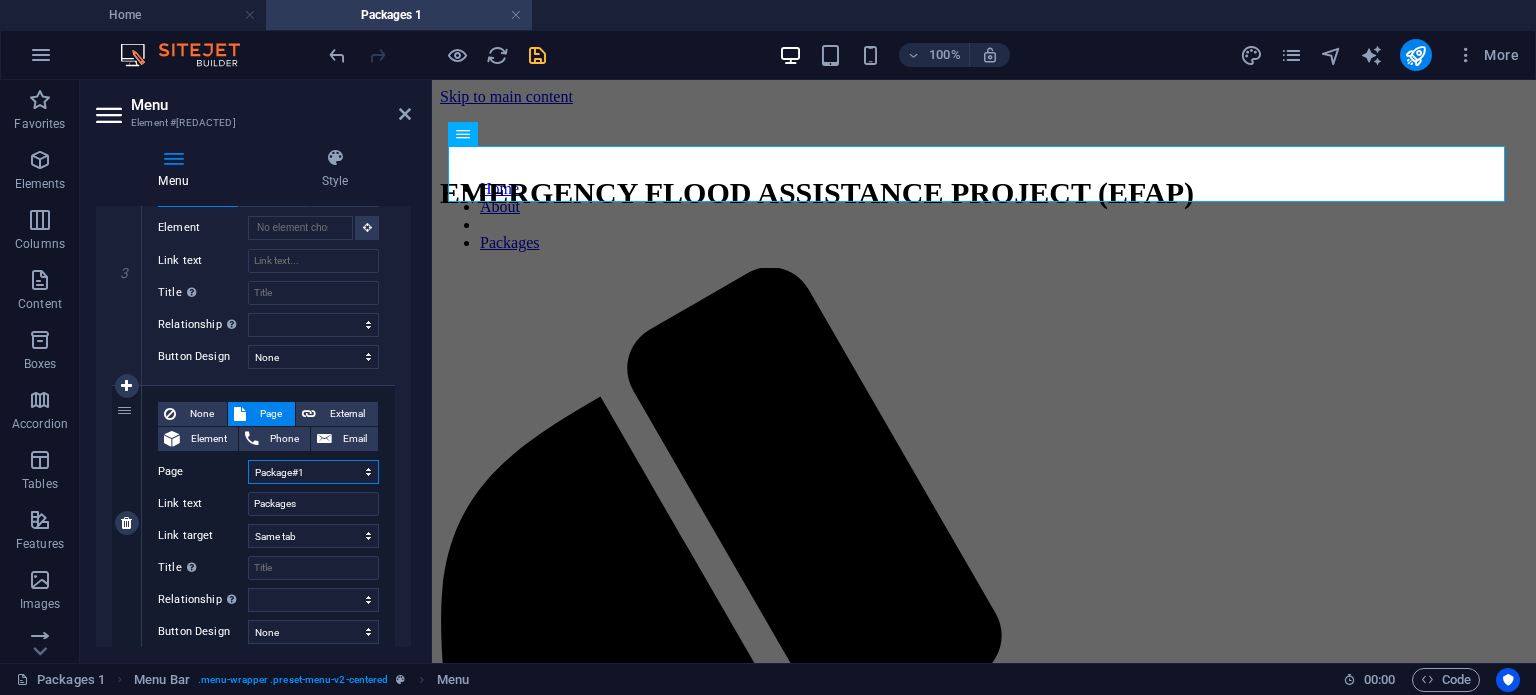 click on "Home About us Project Packages Package#1 Appointment Contact Legal Notice Privacy" at bounding box center [313, 472] 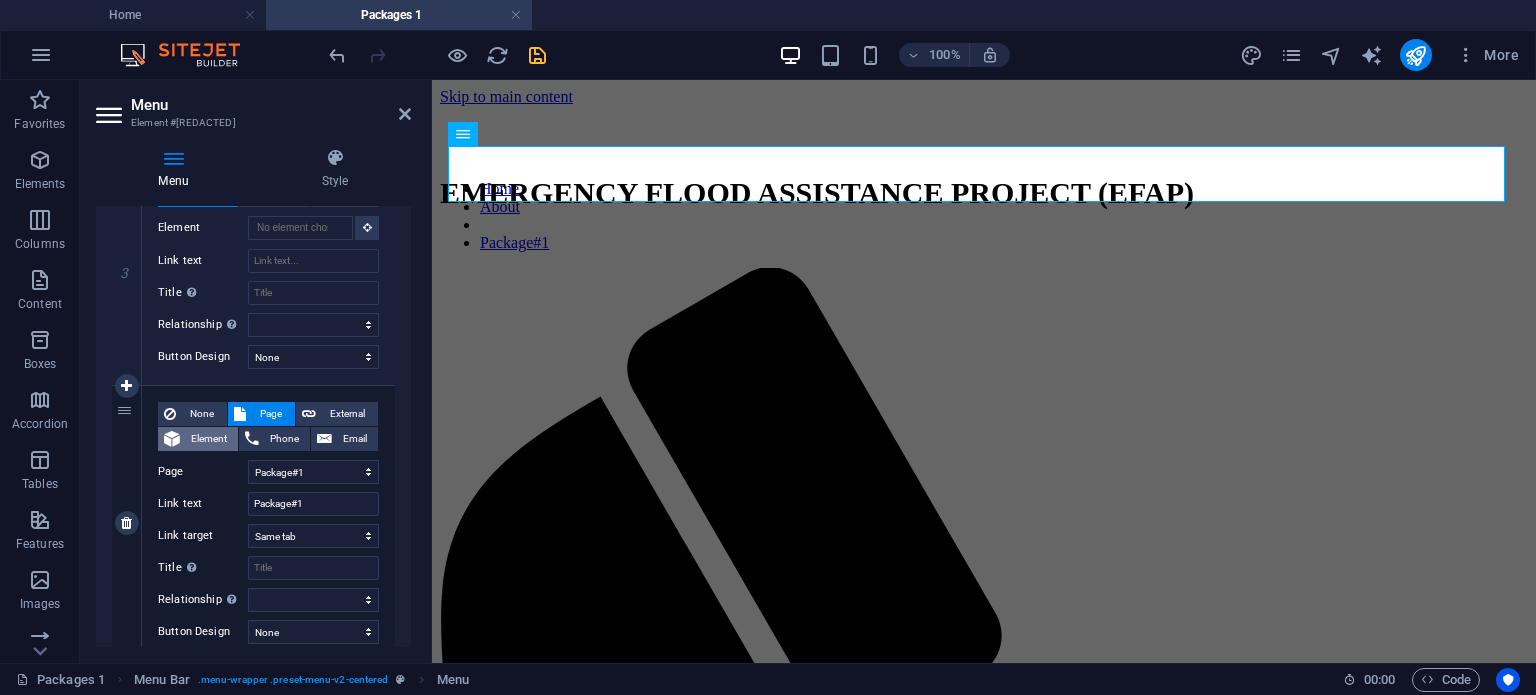 click on "Element" at bounding box center [209, 439] 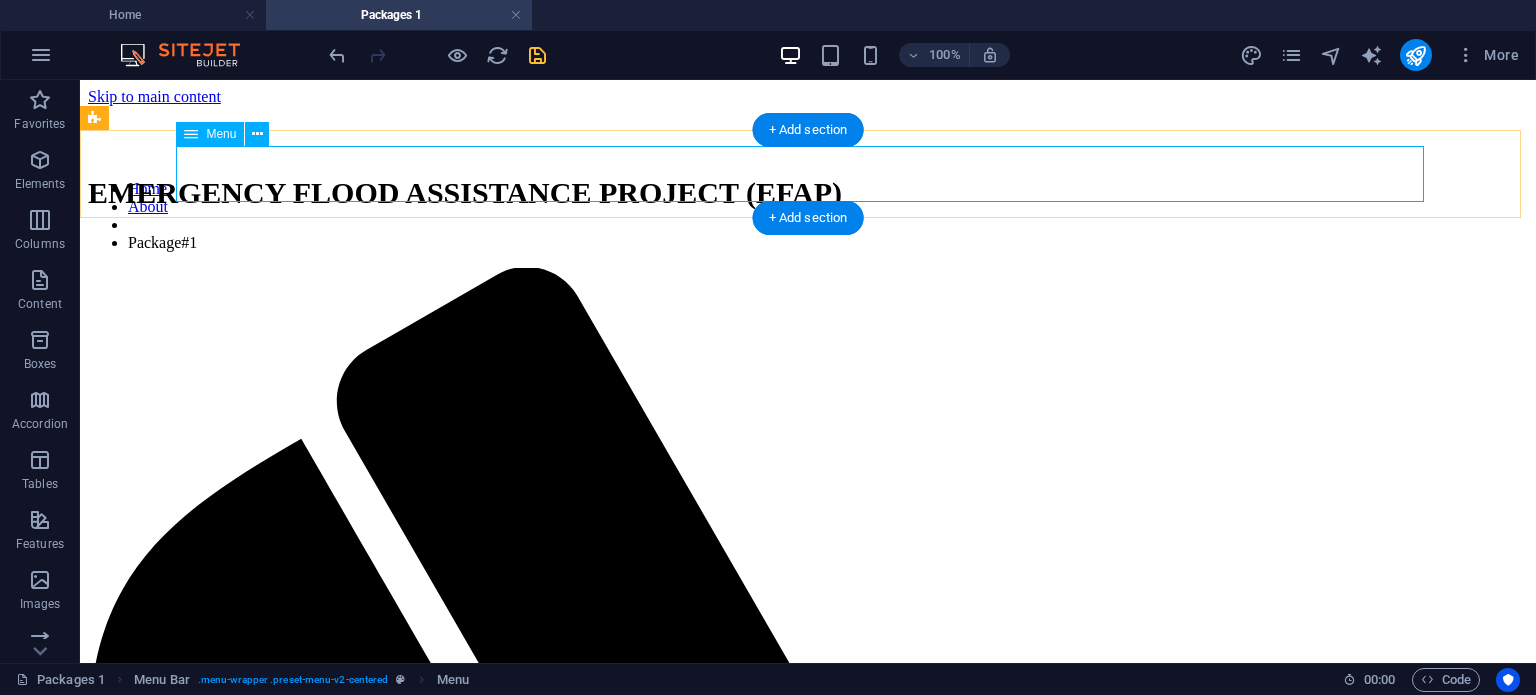 click on "Home About Package#1" at bounding box center (808, 216) 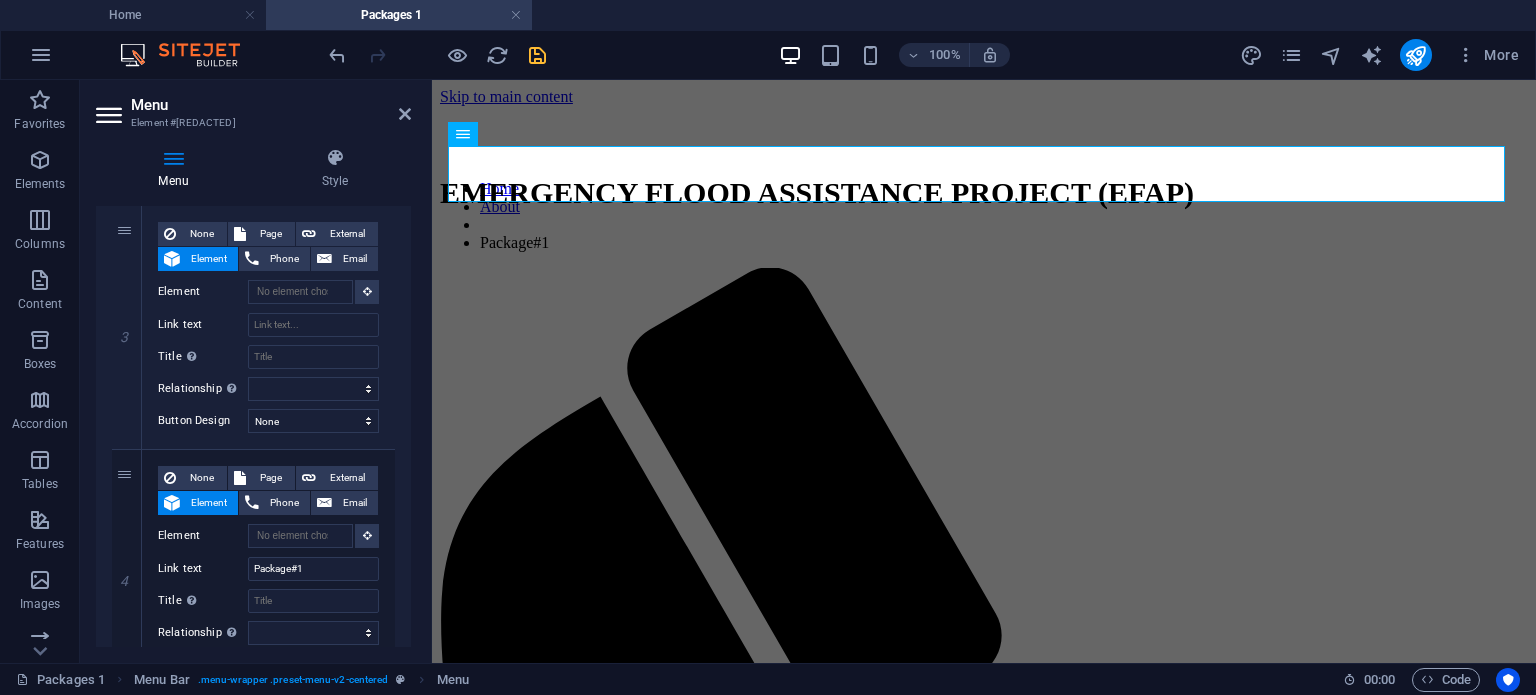 scroll, scrollTop: 841, scrollLeft: 0, axis: vertical 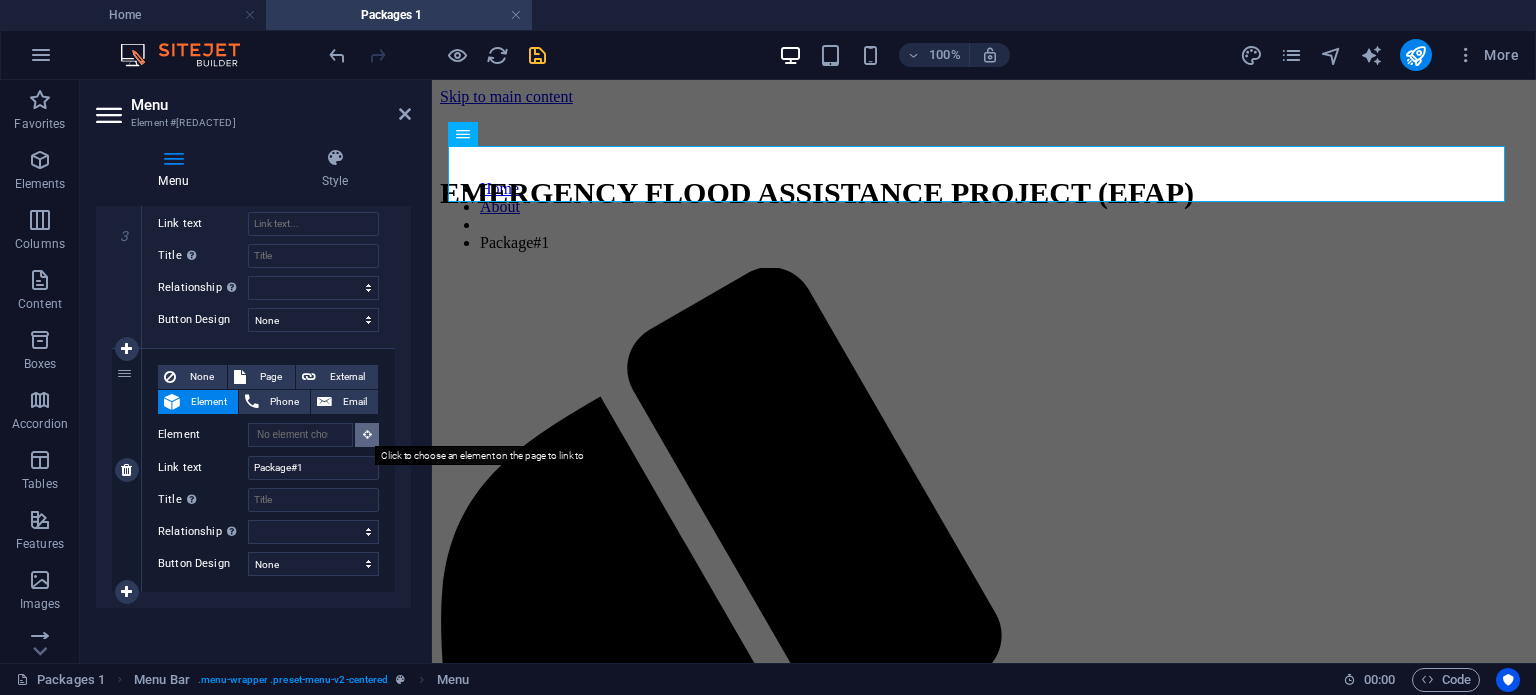 click at bounding box center (367, 434) 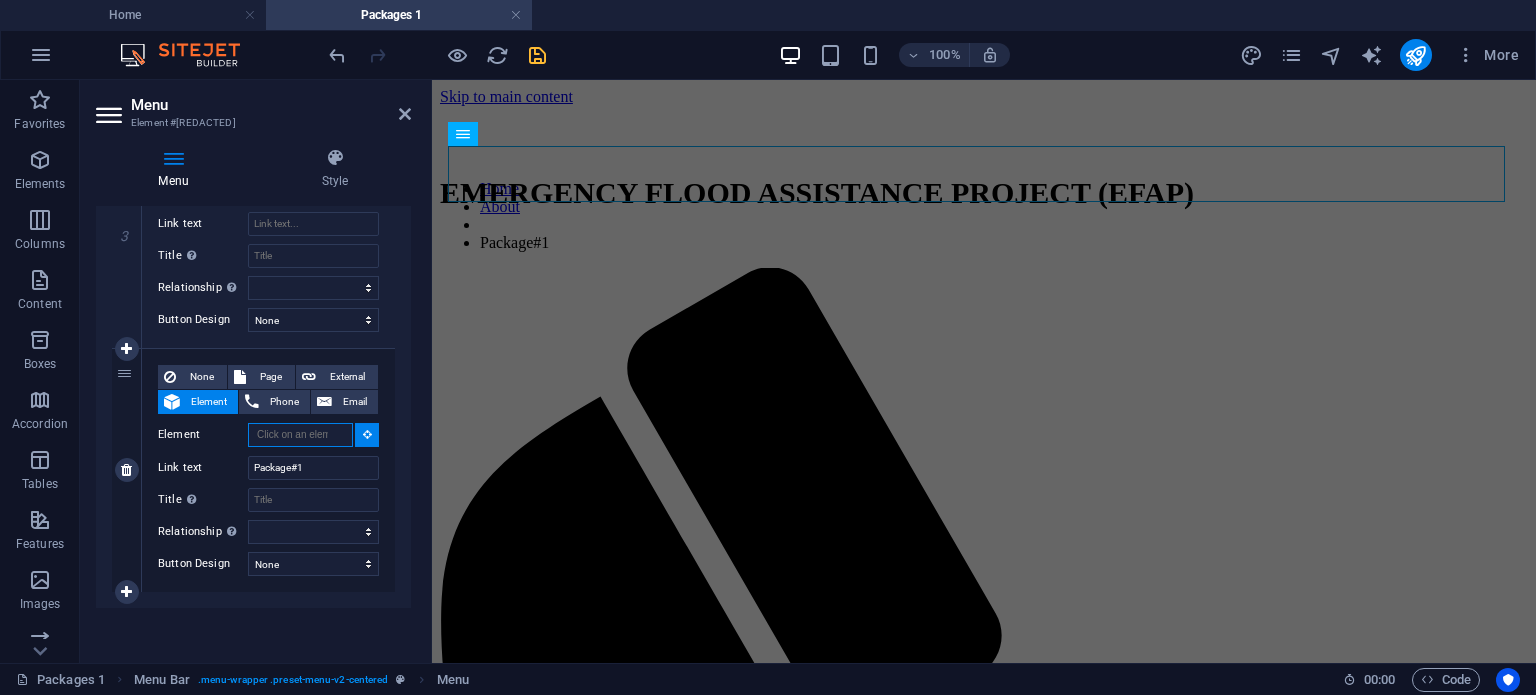 click on "Element" at bounding box center [300, 435] 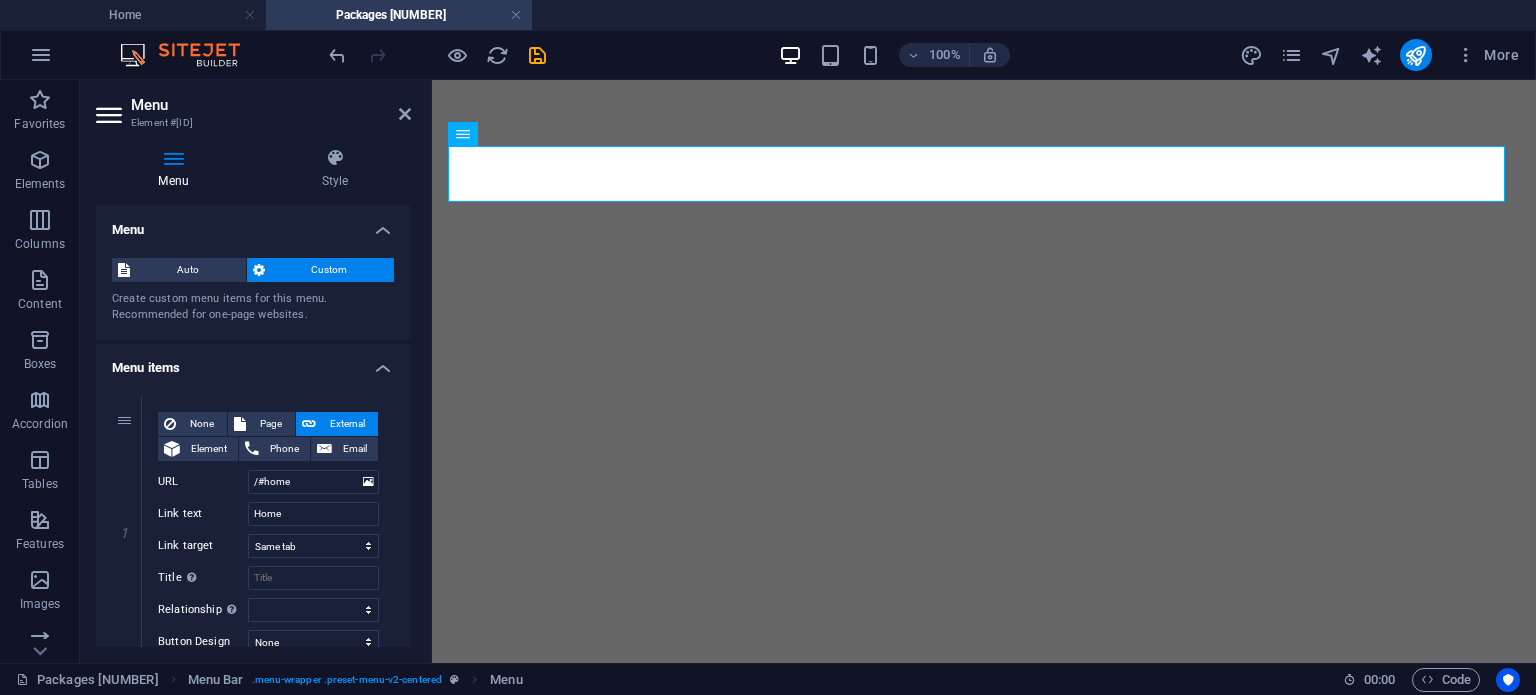 select 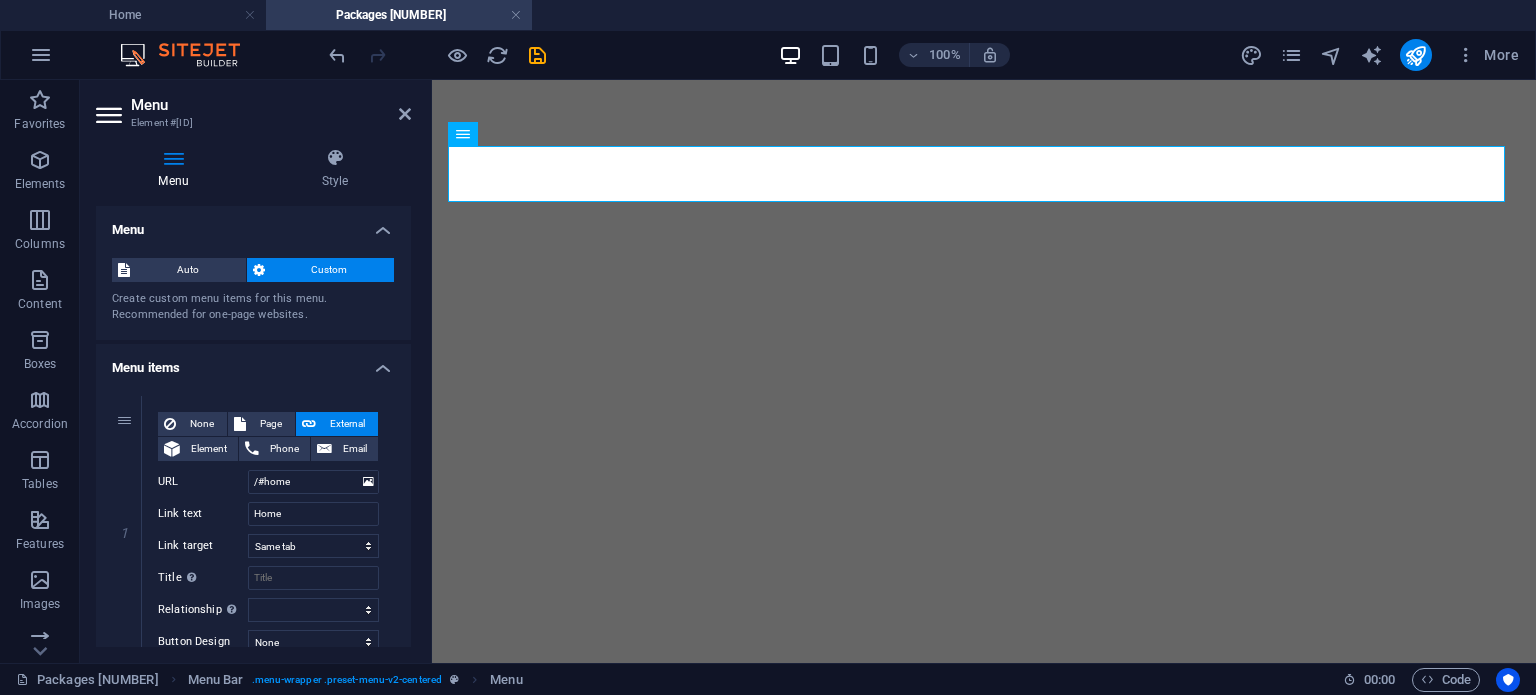 scroll, scrollTop: 0, scrollLeft: 0, axis: both 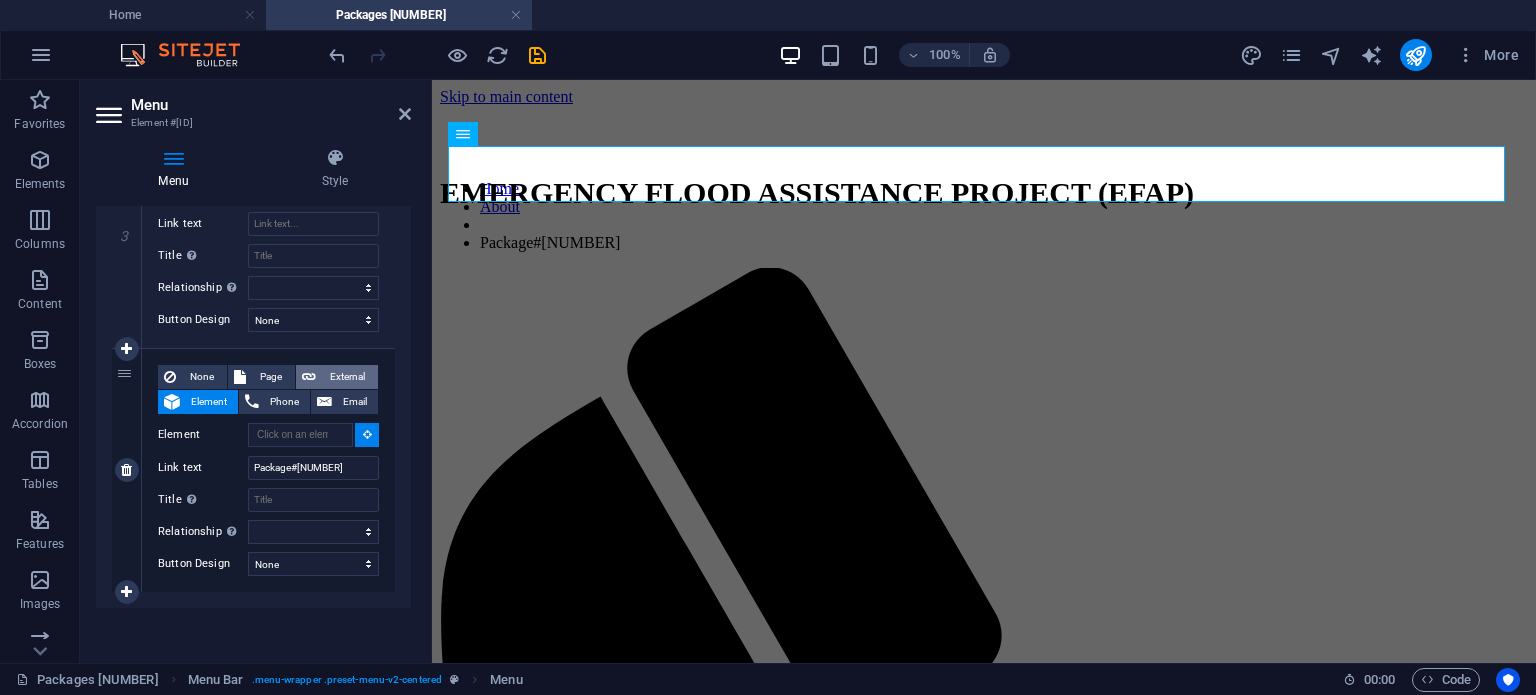 click on "External" at bounding box center (347, 377) 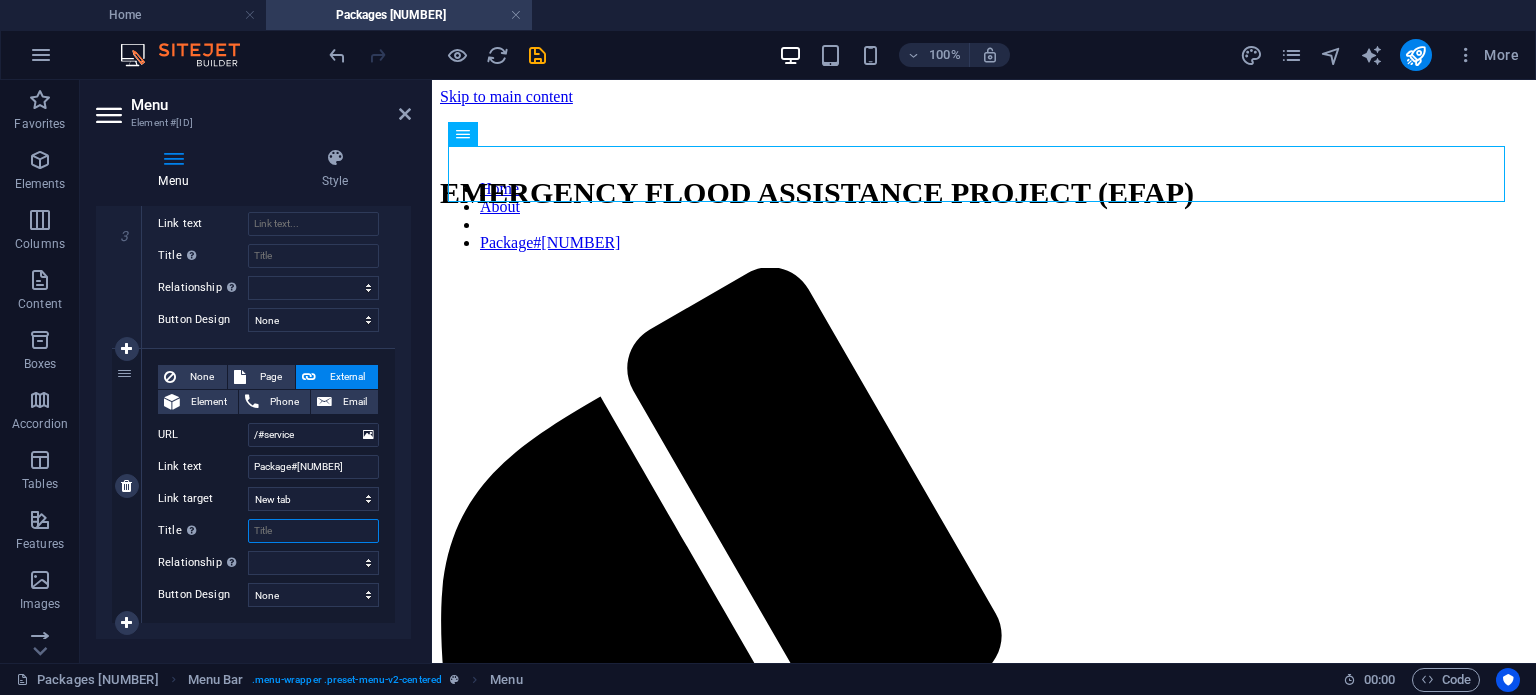 click on "Title Additional link description, should not be the same as the link text. The title is most often shown as a tooltip text when the mouse moves over the element. Leave empty if uncertain." at bounding box center (313, 531) 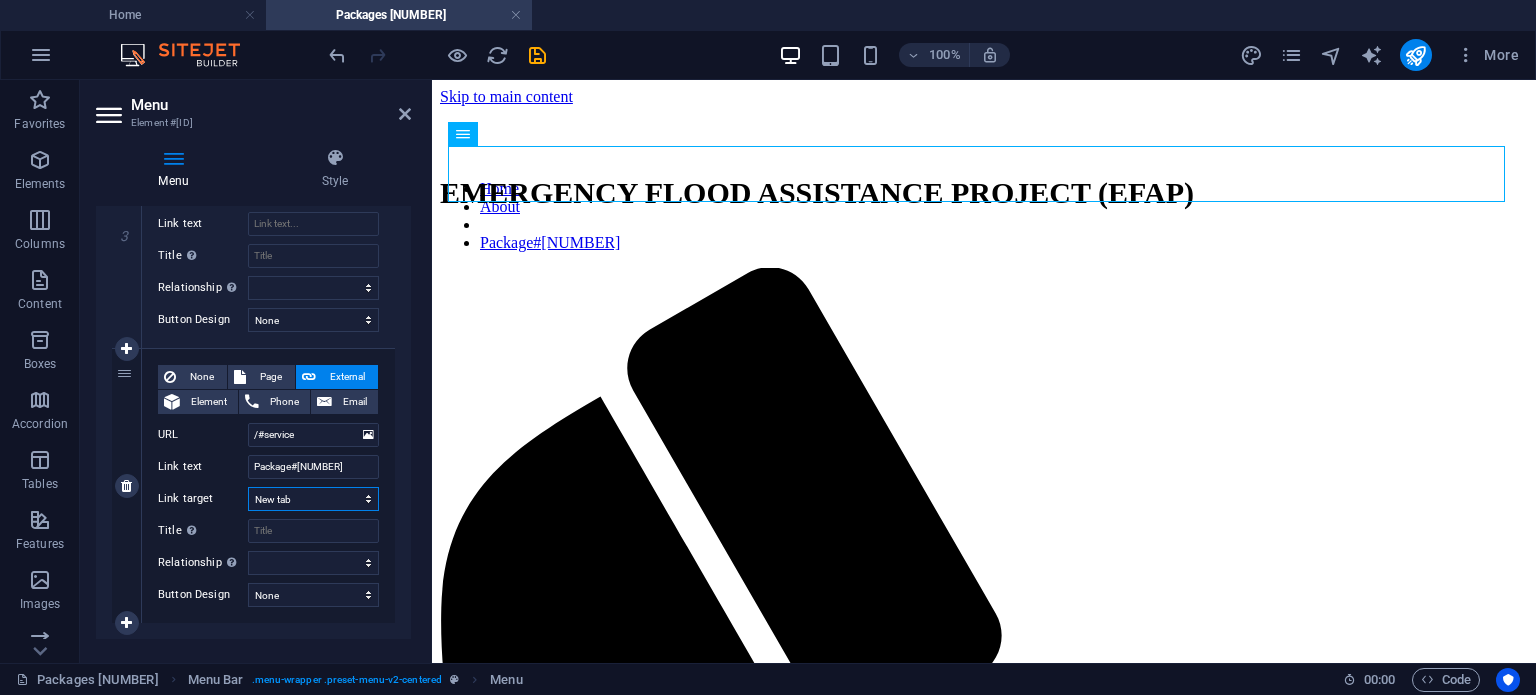 click on "New tab Same tab Overlay" at bounding box center [313, 499] 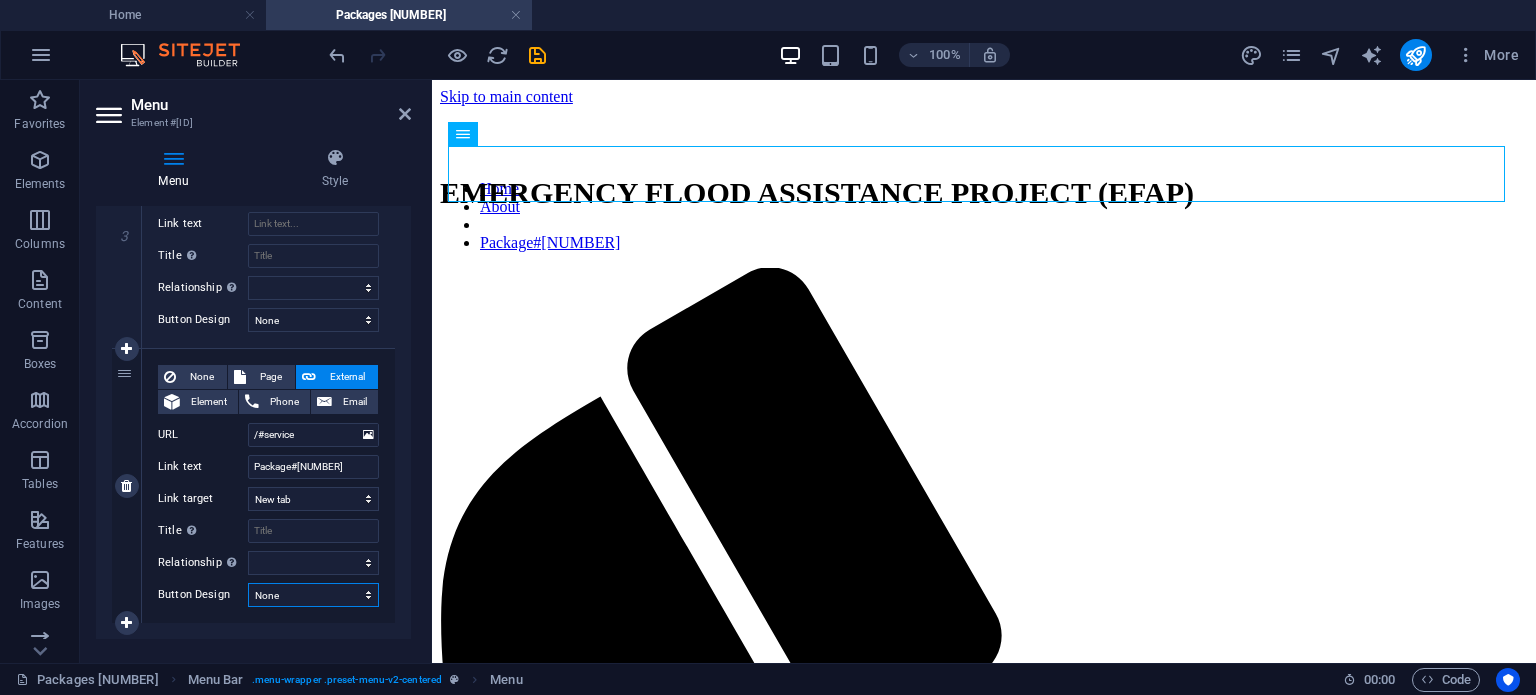 click on "None Default Primary Secondary" at bounding box center [313, 595] 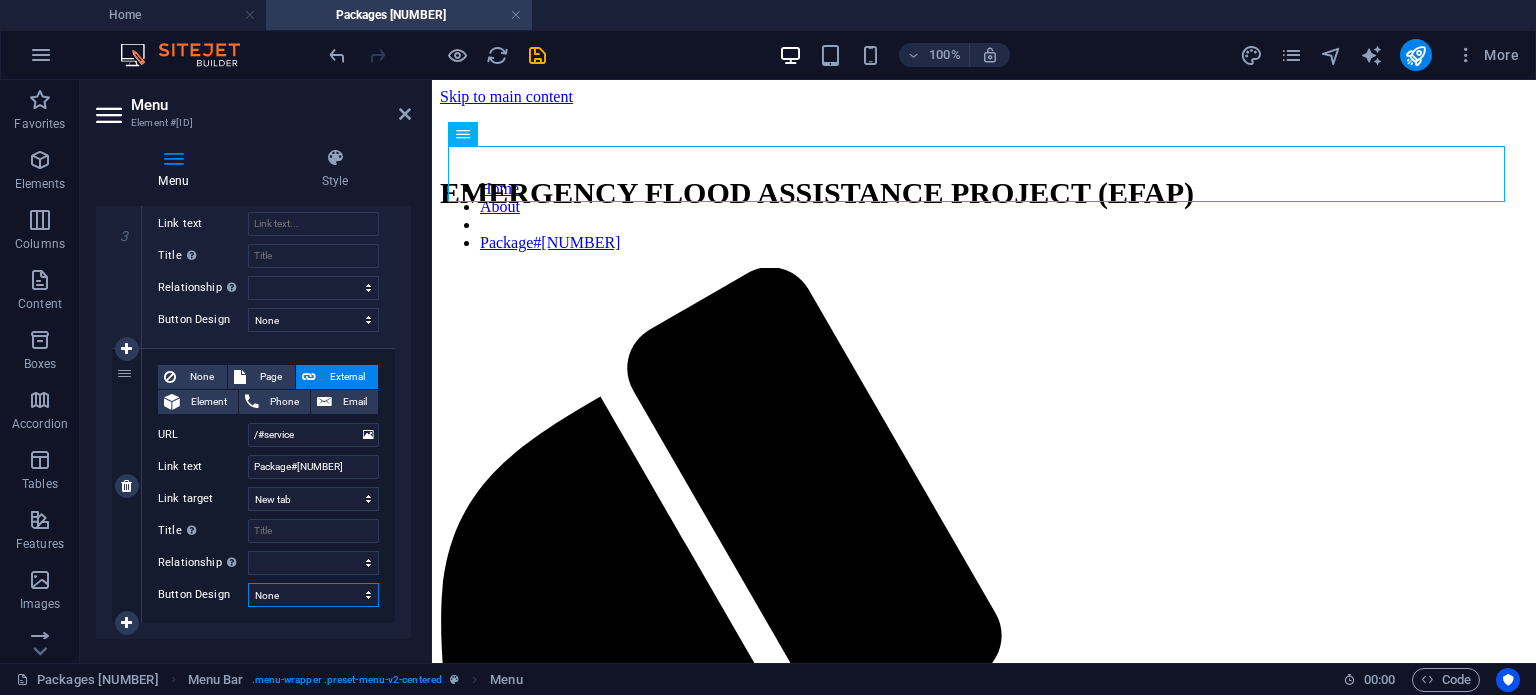 select on "primary" 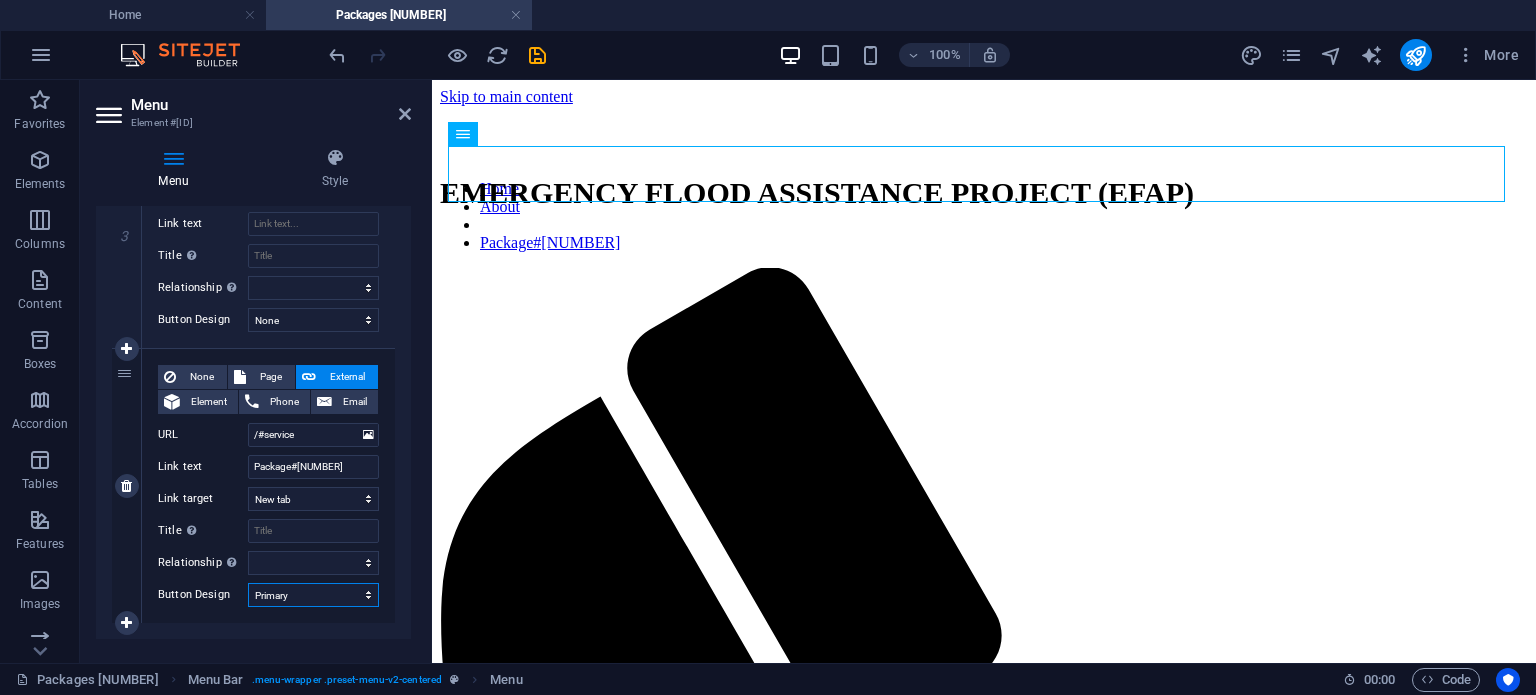 click on "None Default Primary Secondary" at bounding box center (313, 595) 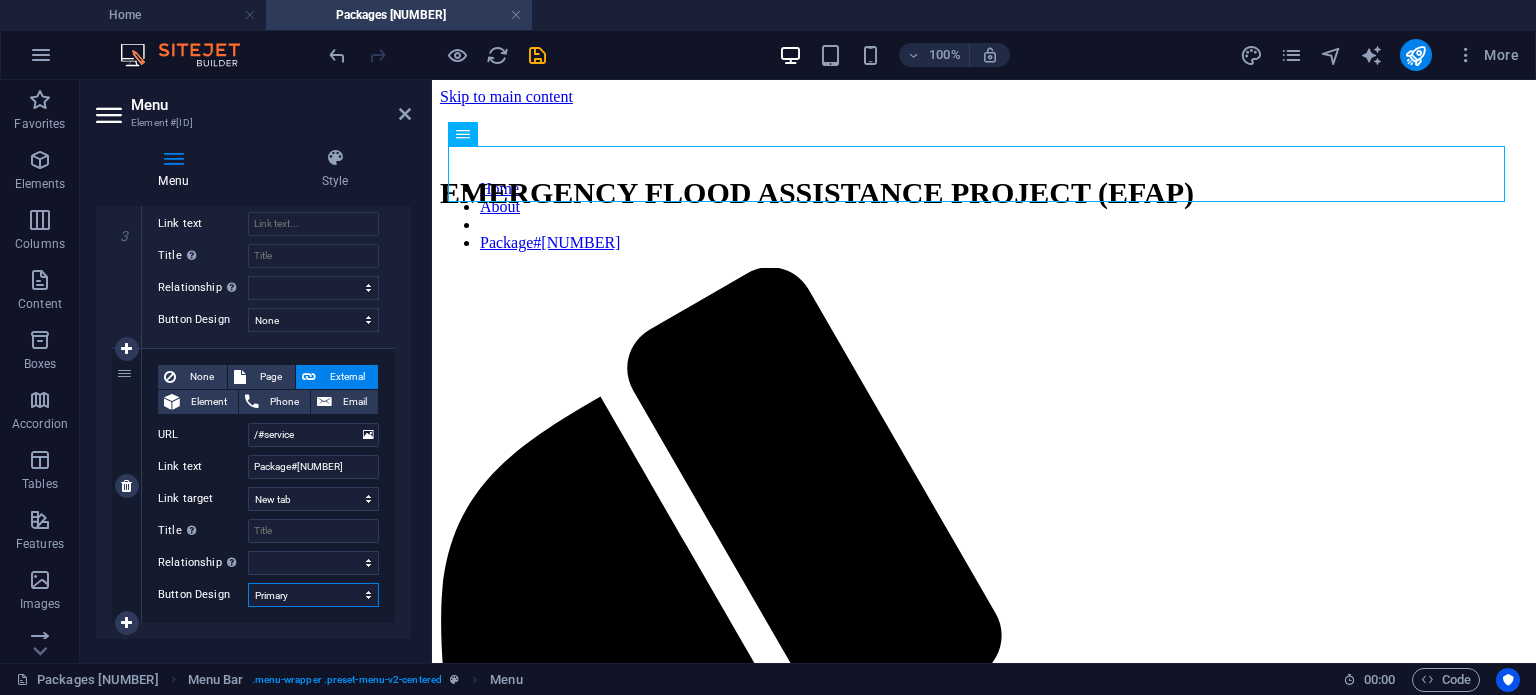 select 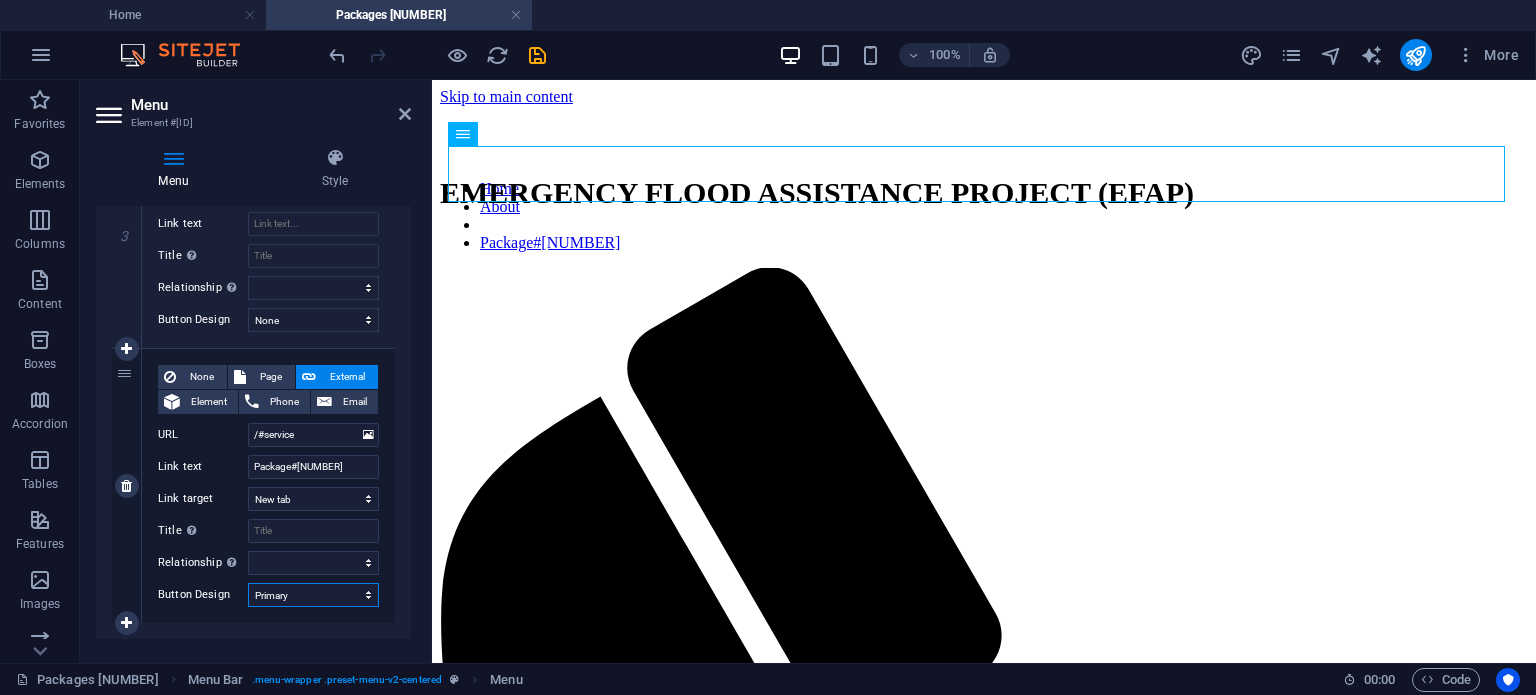 click on "None Default Primary Secondary" at bounding box center [313, 595] 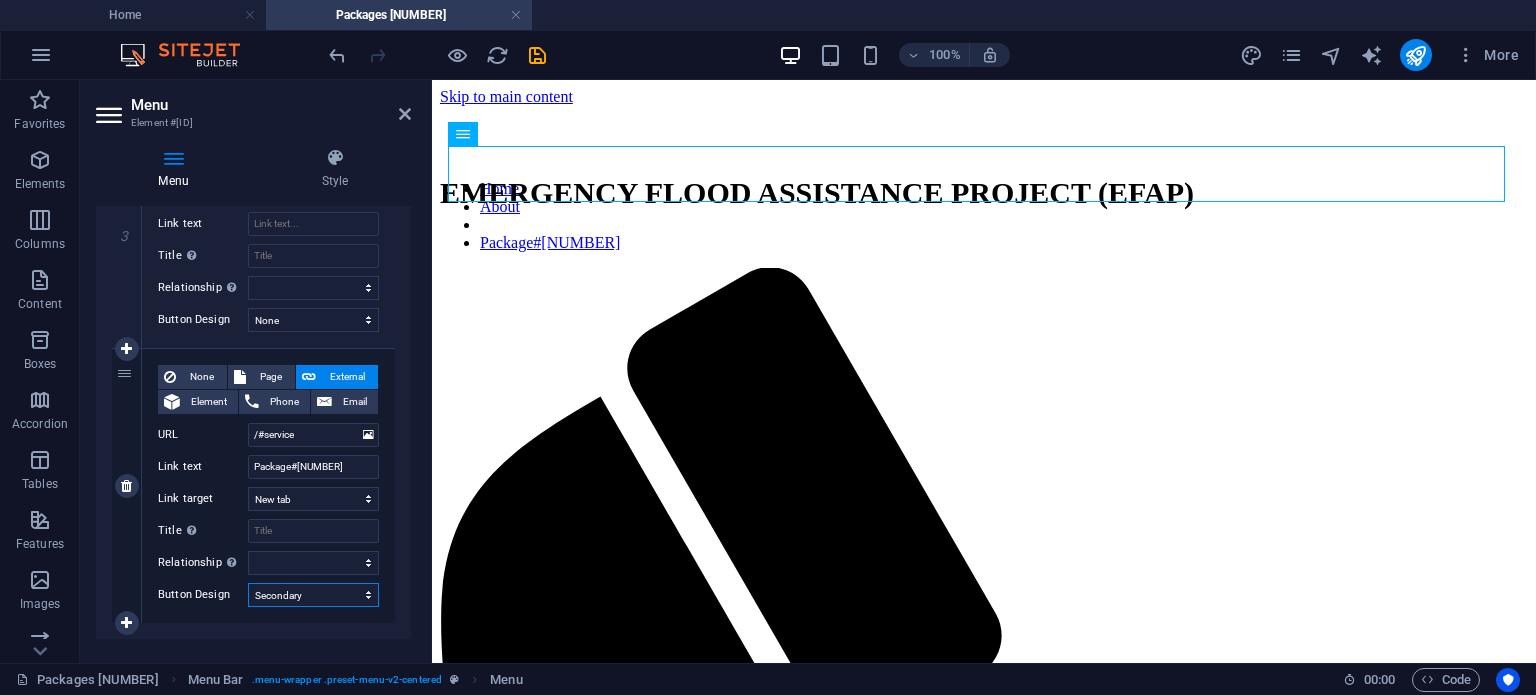 click on "None Default Primary Secondary" at bounding box center [313, 595] 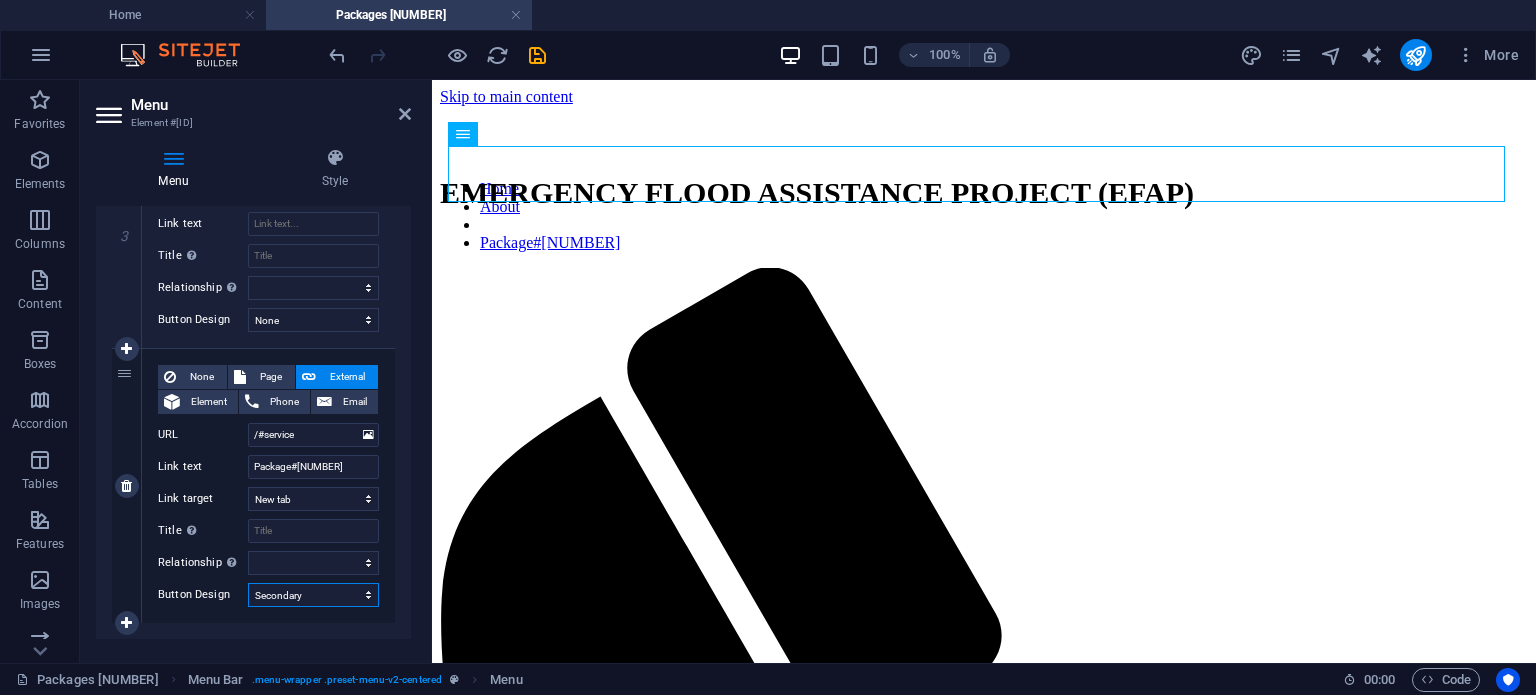 click on "None Default Primary Secondary" at bounding box center (313, 595) 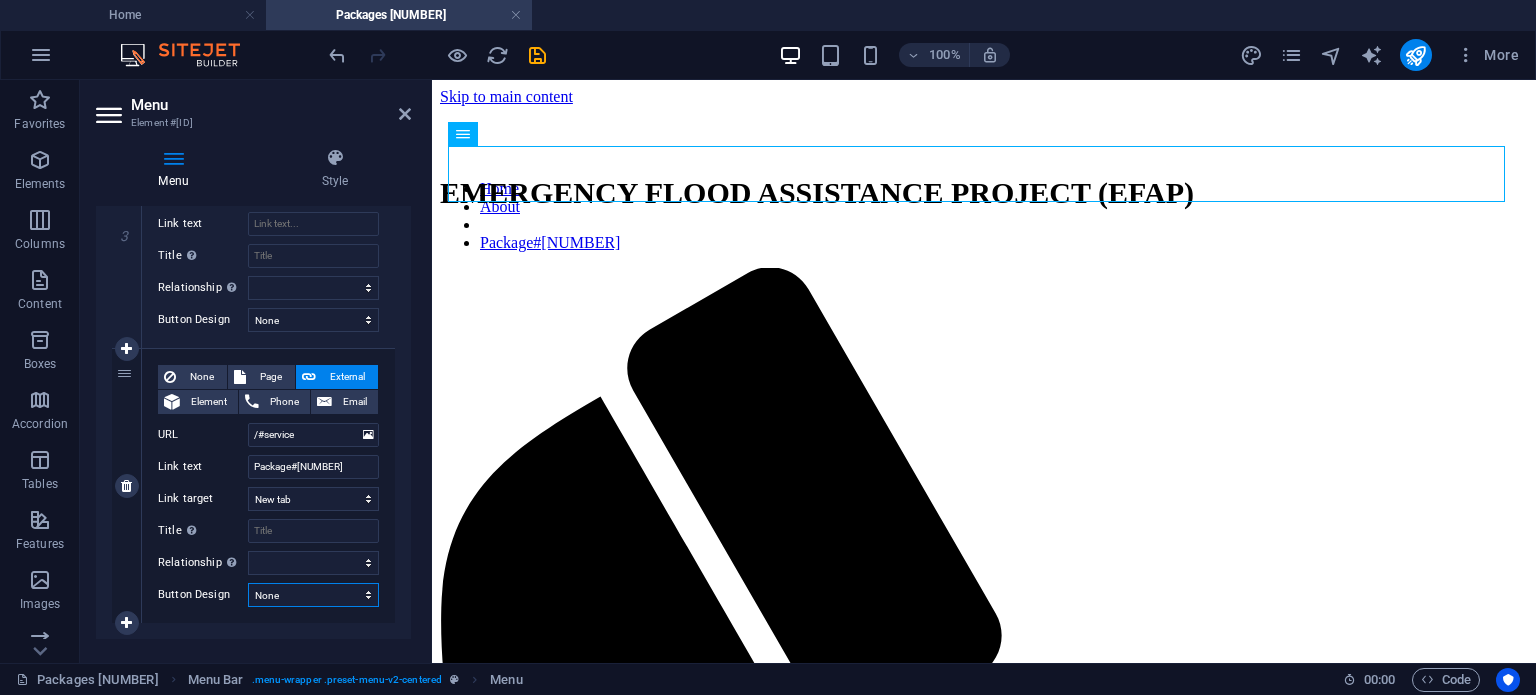 click on "None Default Primary Secondary" at bounding box center [313, 595] 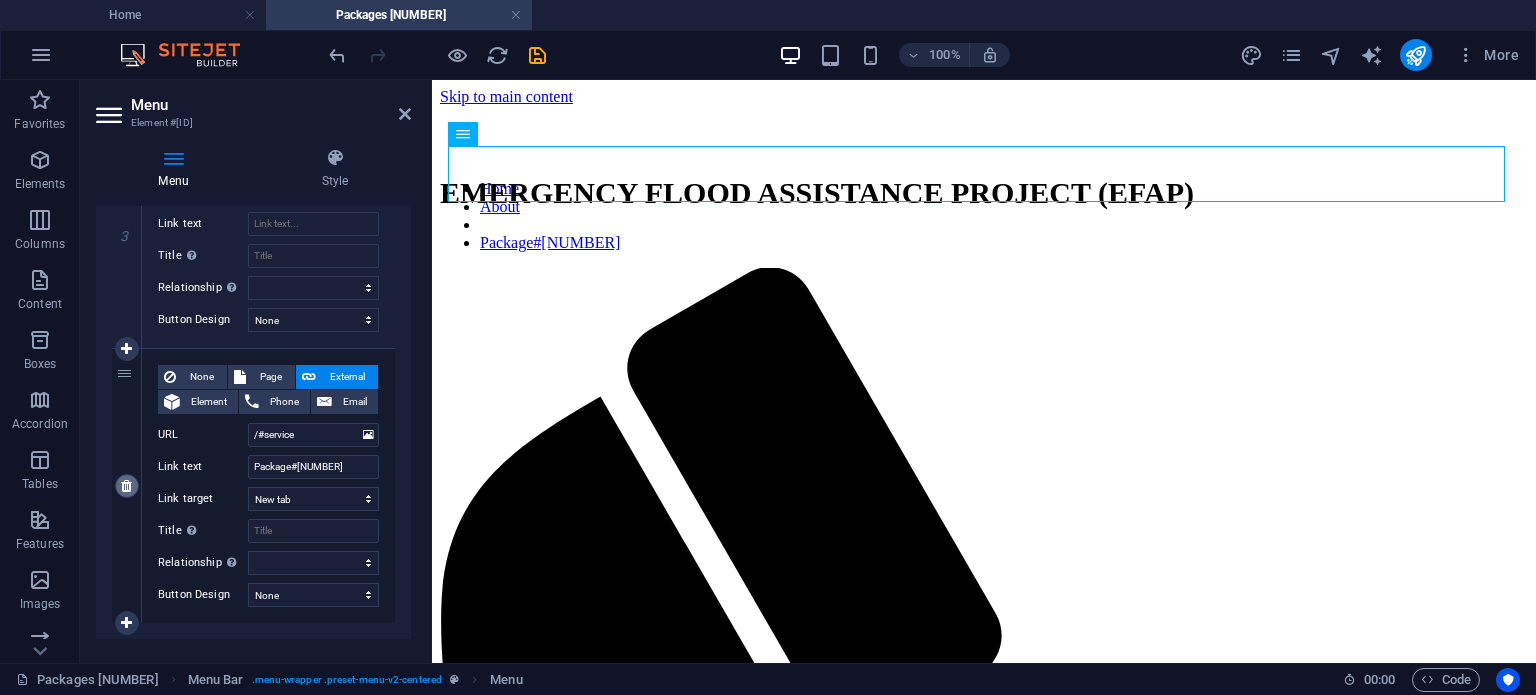 click at bounding box center (127, 486) 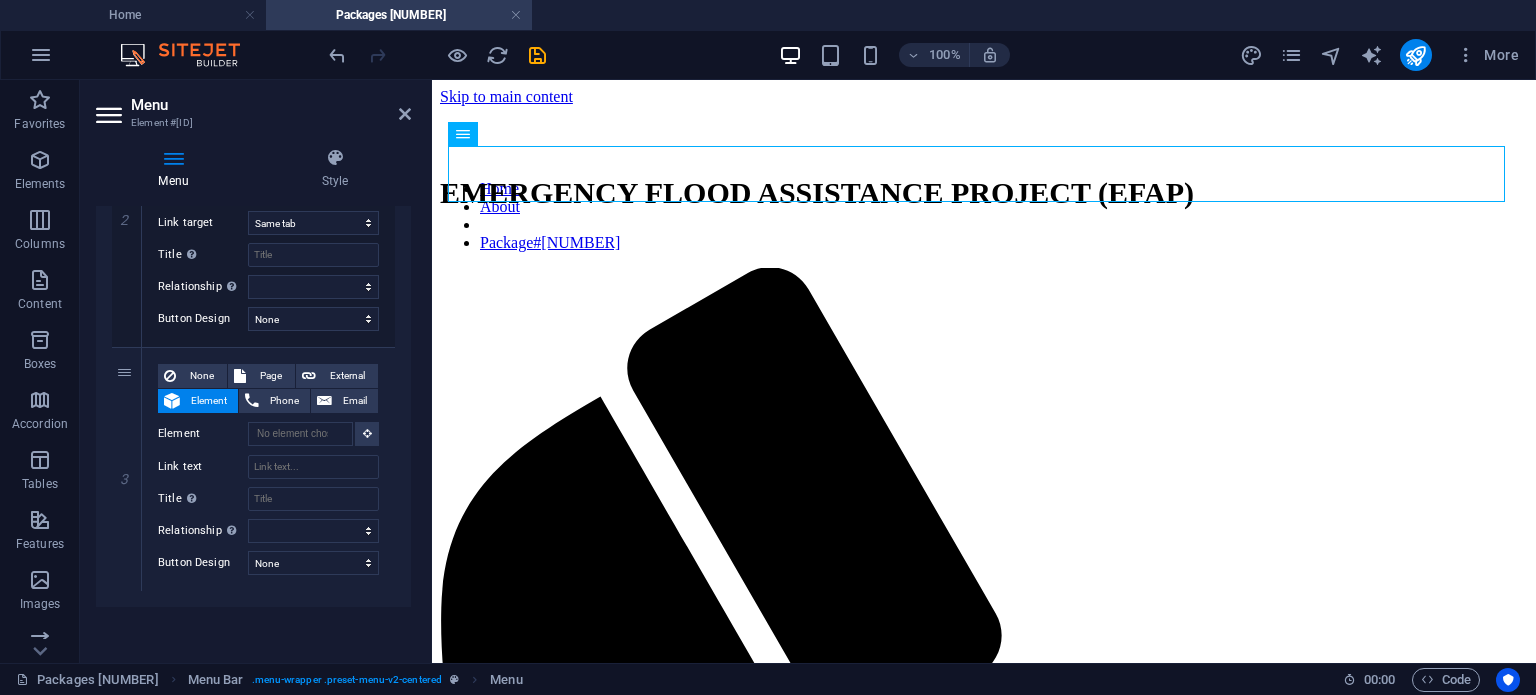 scroll, scrollTop: 597, scrollLeft: 0, axis: vertical 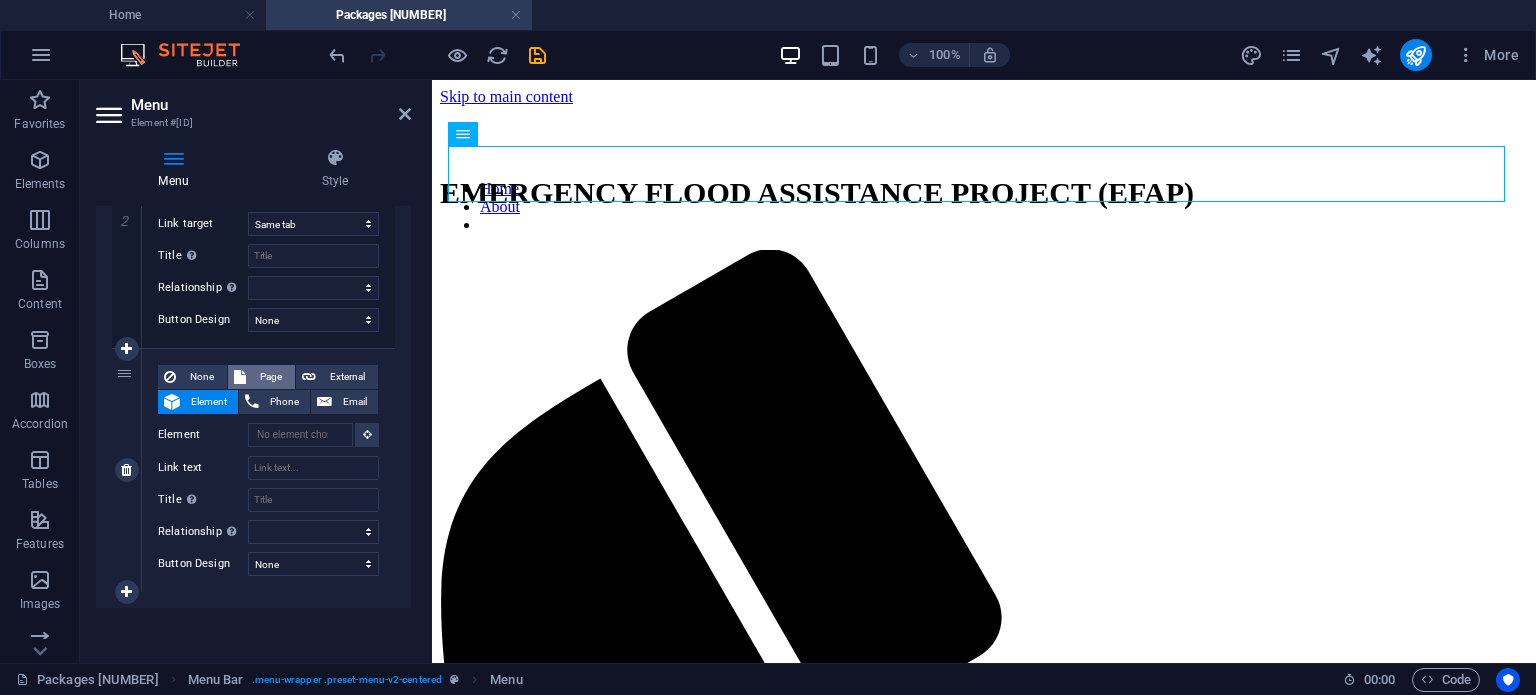 click on "Page" at bounding box center [270, 377] 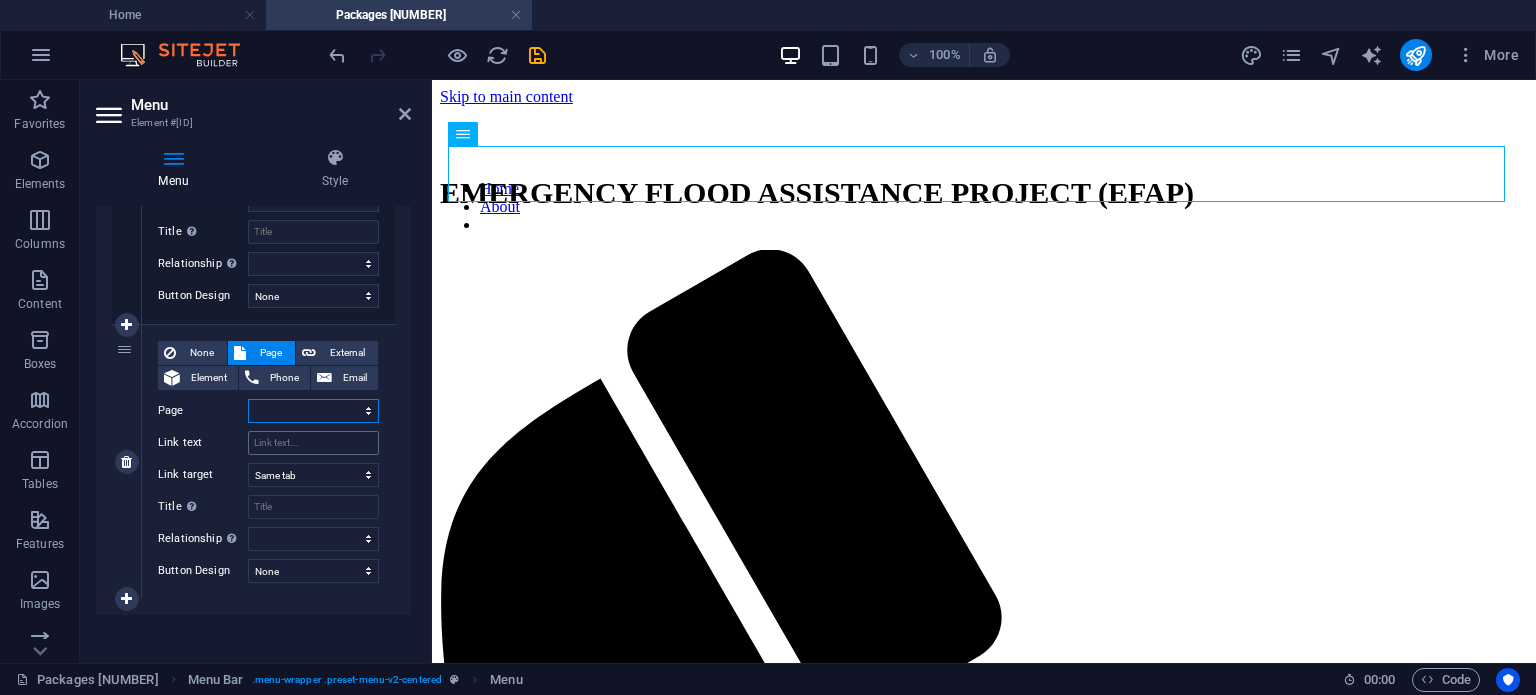 scroll, scrollTop: 628, scrollLeft: 0, axis: vertical 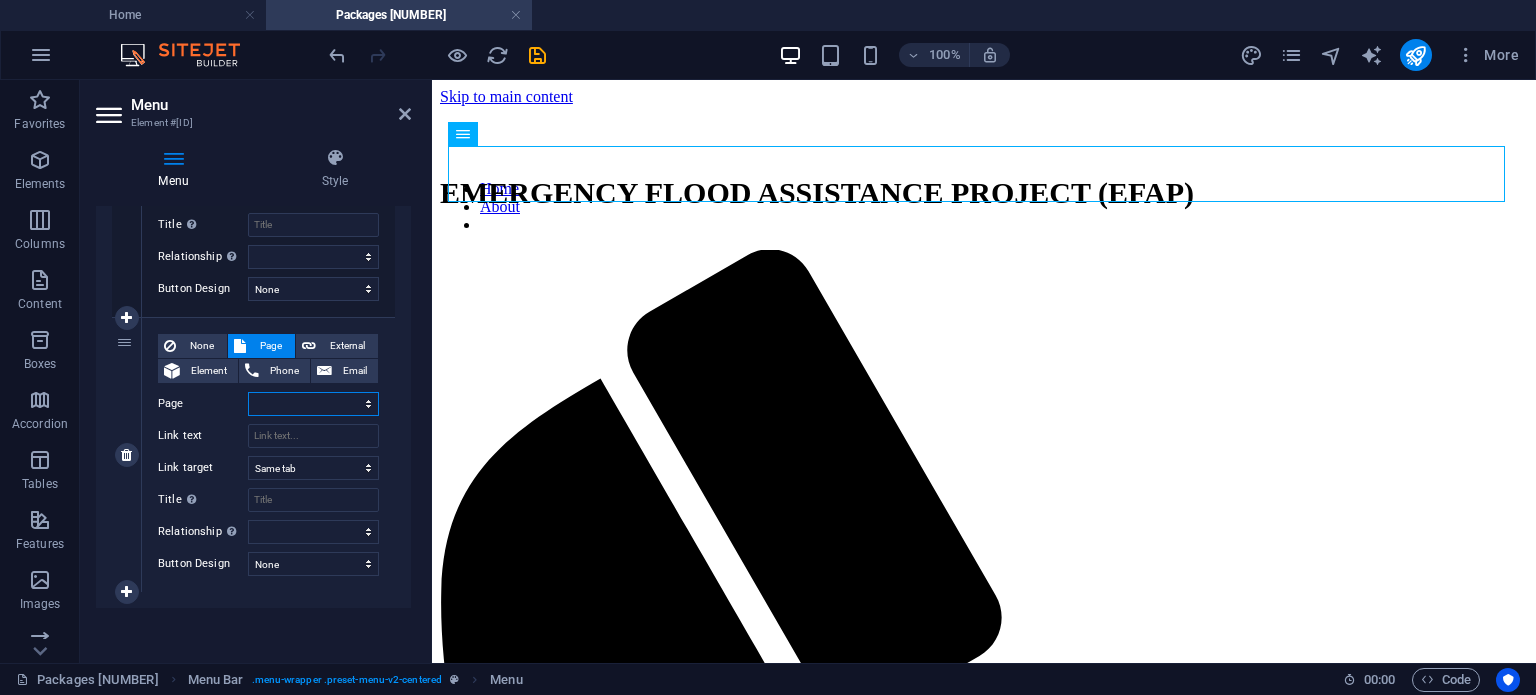 click on "Home About us Project Packages Package#1 Appointment Contact Legal Notice Privacy" at bounding box center (313, 404) 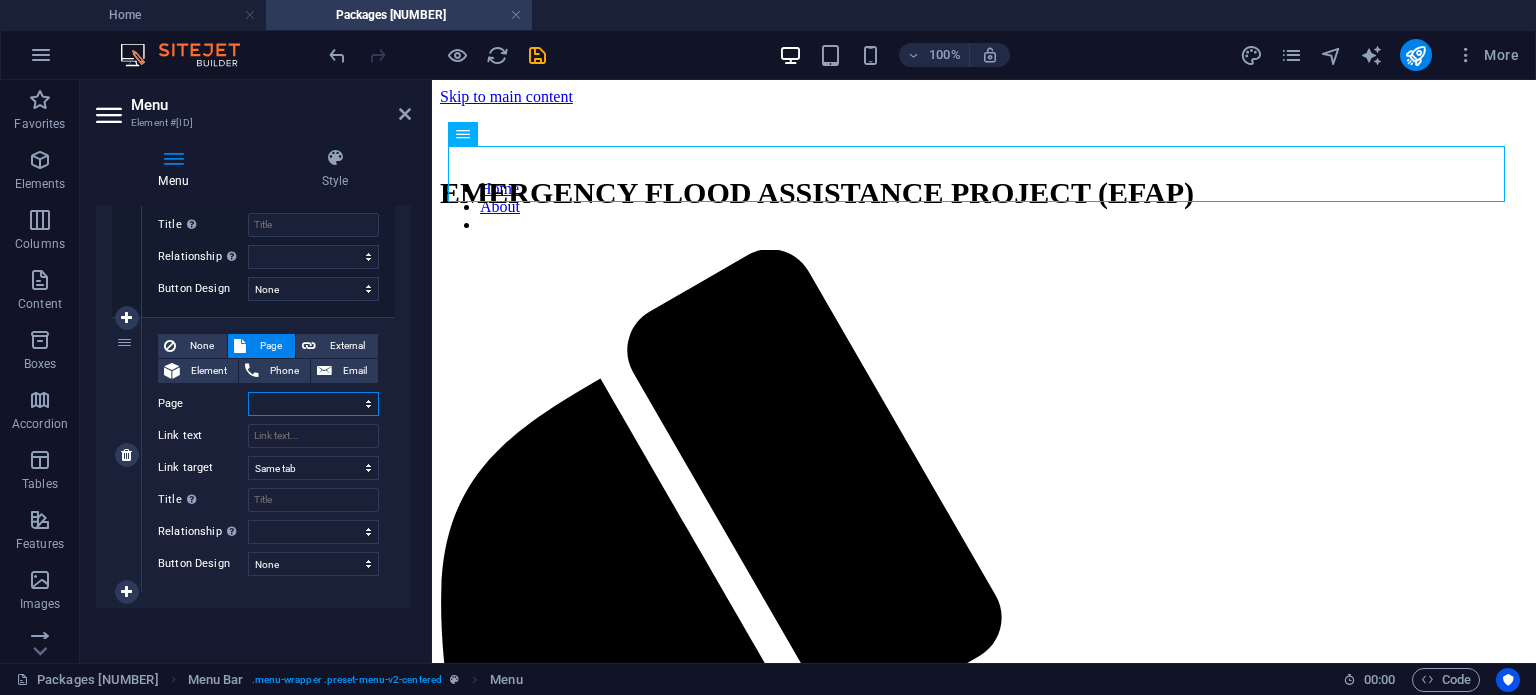 select on "3" 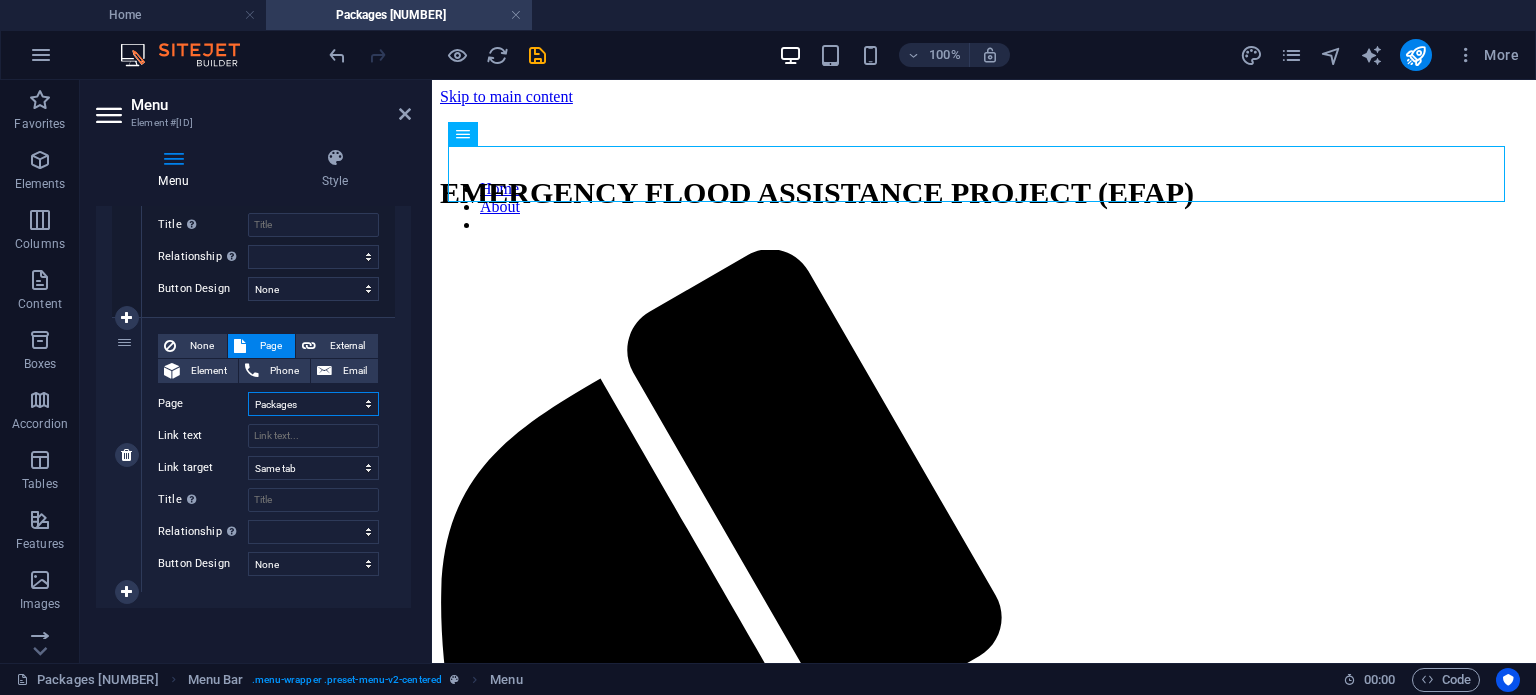 click on "Home About us Project Packages Package#1 Appointment Contact Legal Notice Privacy" at bounding box center (313, 404) 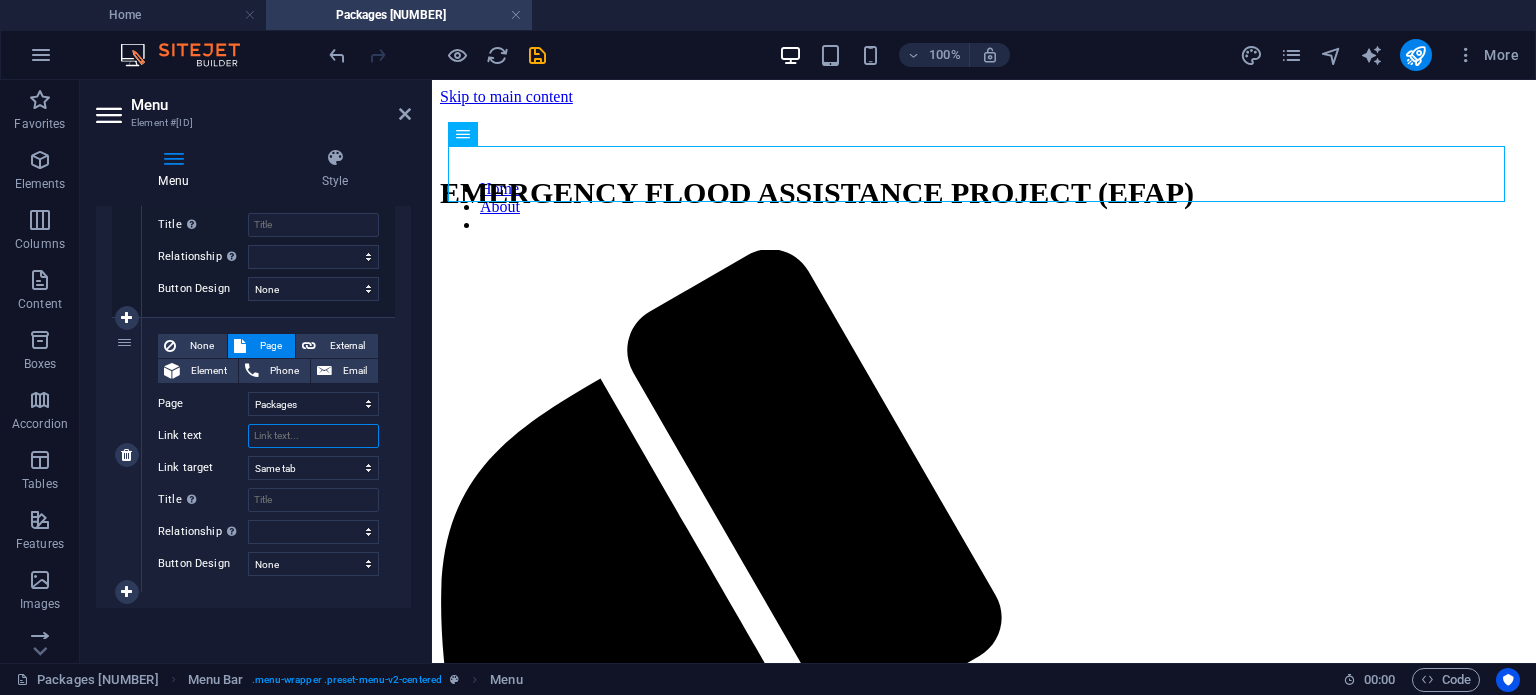 click on "Link text" at bounding box center (313, 436) 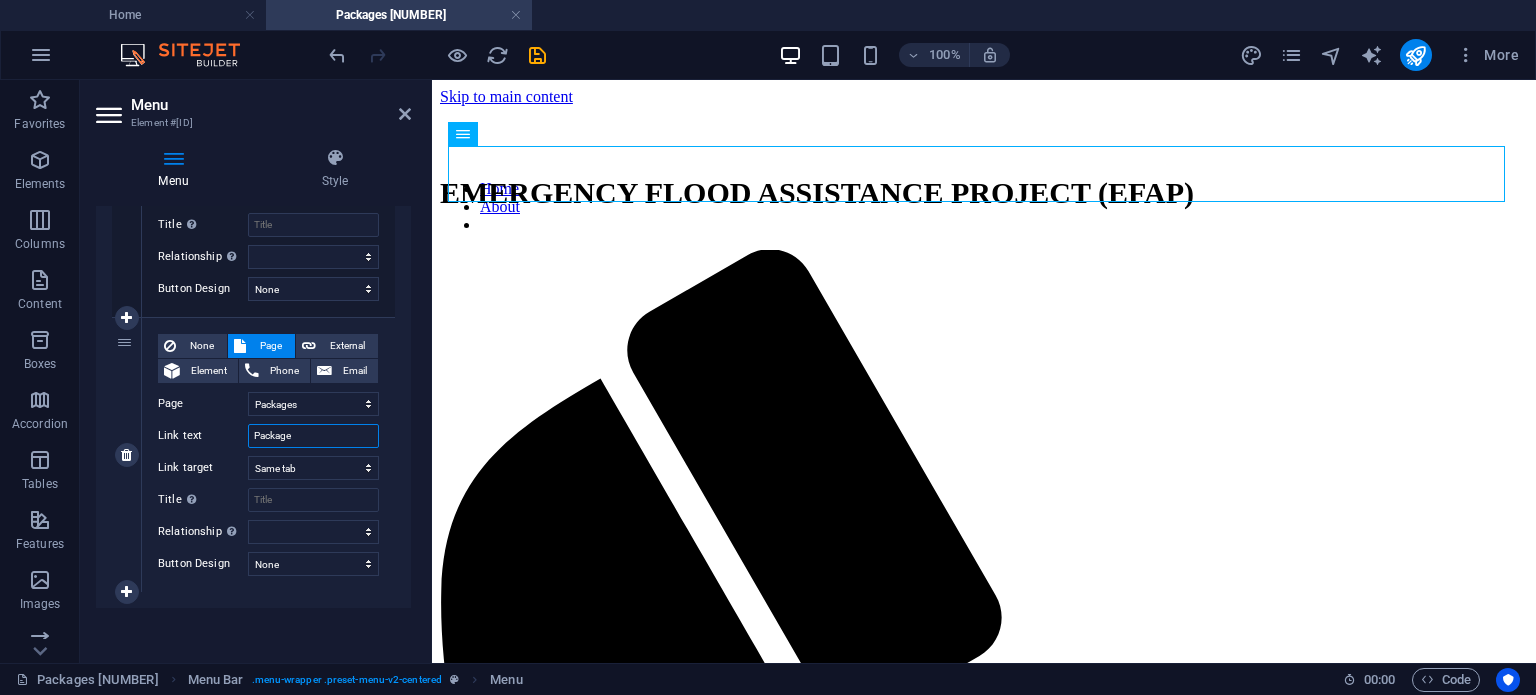 type on "Packages" 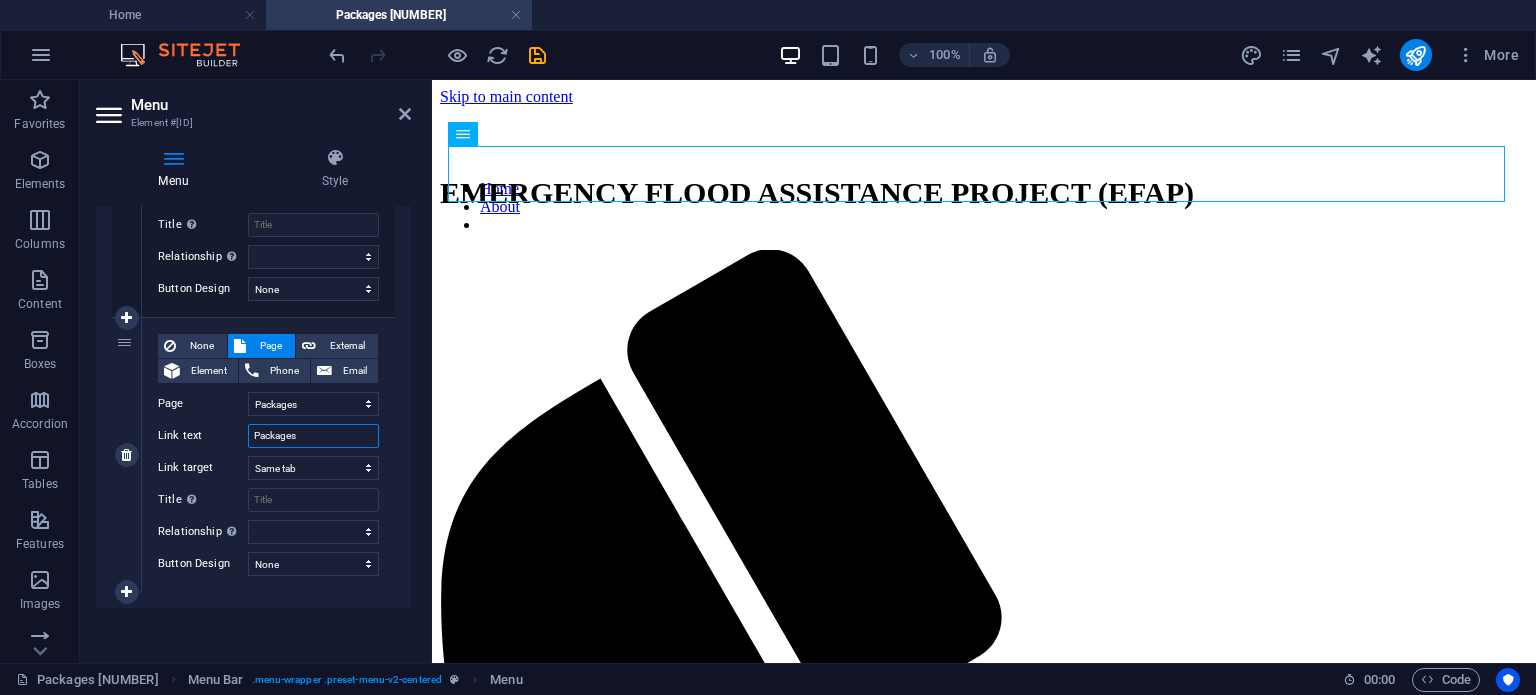 select 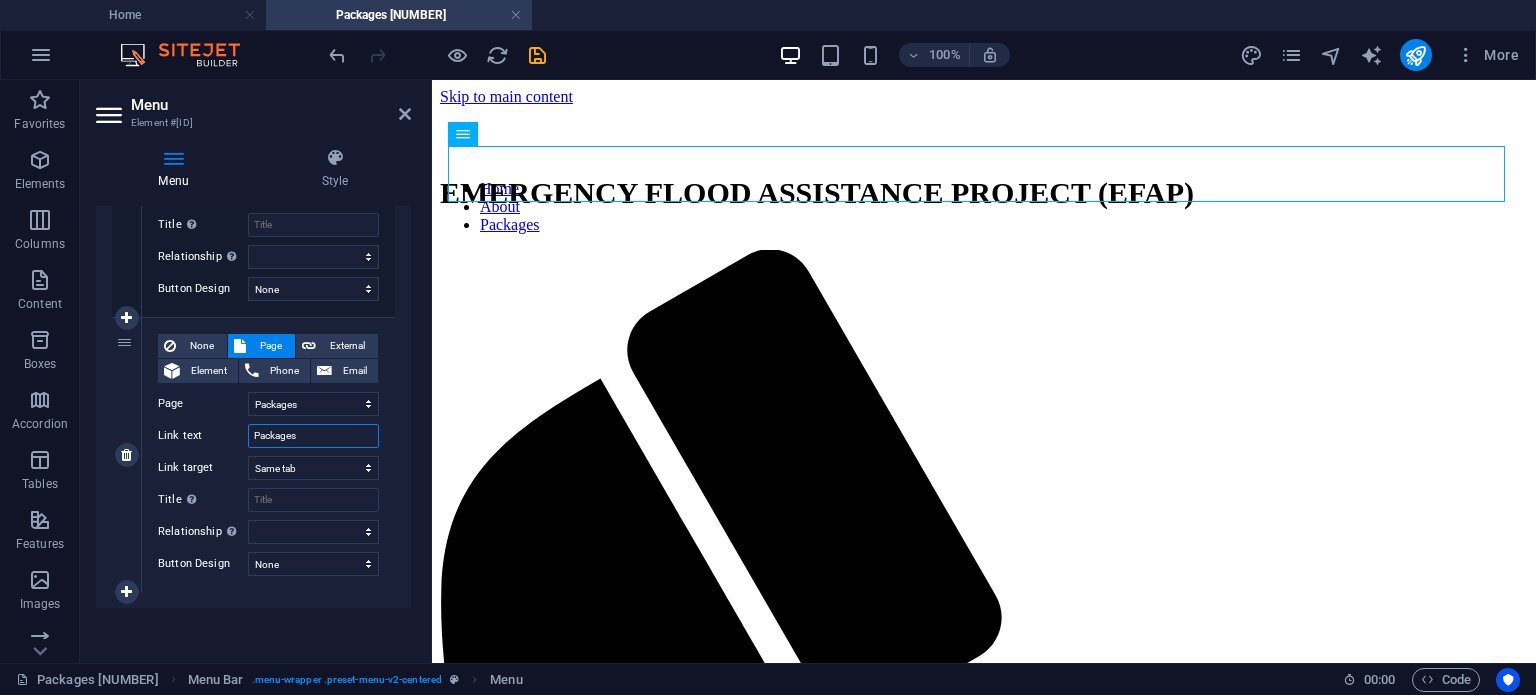 type on "Packages" 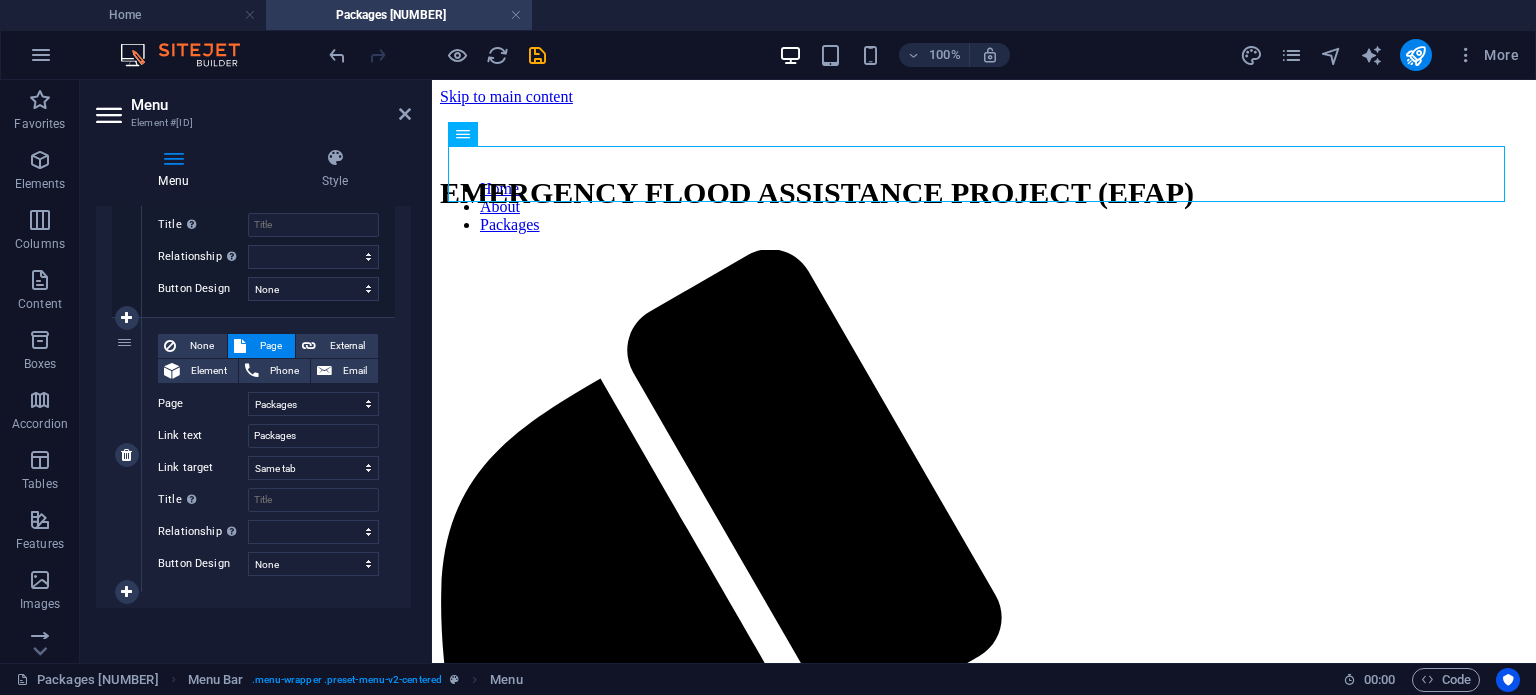 click on "None Page External Element Phone Email Page Home About us Project Packages Package#1 Appointment Contact Legal Notice Privacy Element
URL Phone Email Link text Packages Link target New tab Same tab Overlay Title Additional link description, should not be the same as the link text. The title is most often shown as a tooltip text when the mouse moves over the element. Leave empty if uncertain. Relationship Sets the  relationship of this link to the link target . For example, the value "nofollow" instructs search engines not to follow the link. Can be left empty. alternate author bookmark external help license next nofollow noreferrer noopener prev search tag Button Design None Default Primary Secondary" at bounding box center [268, 455] 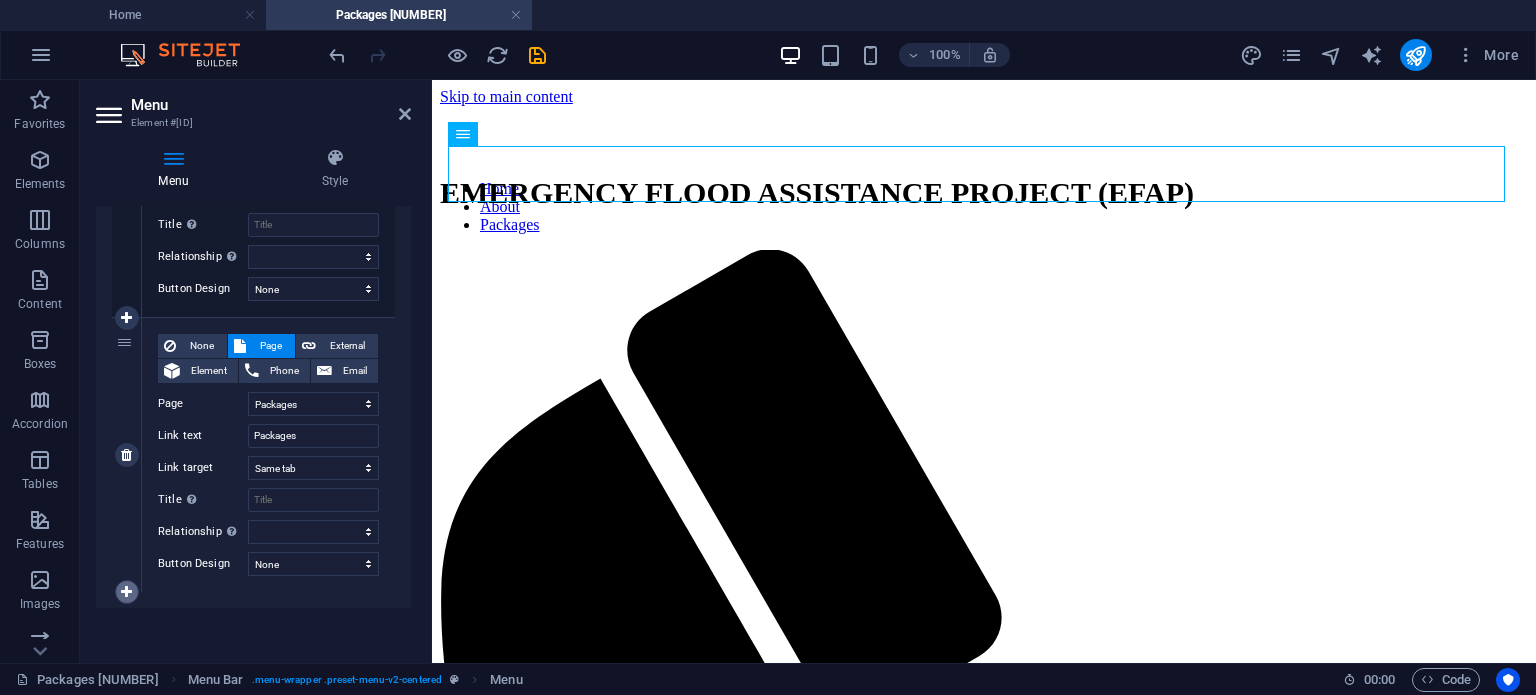 click at bounding box center [126, 592] 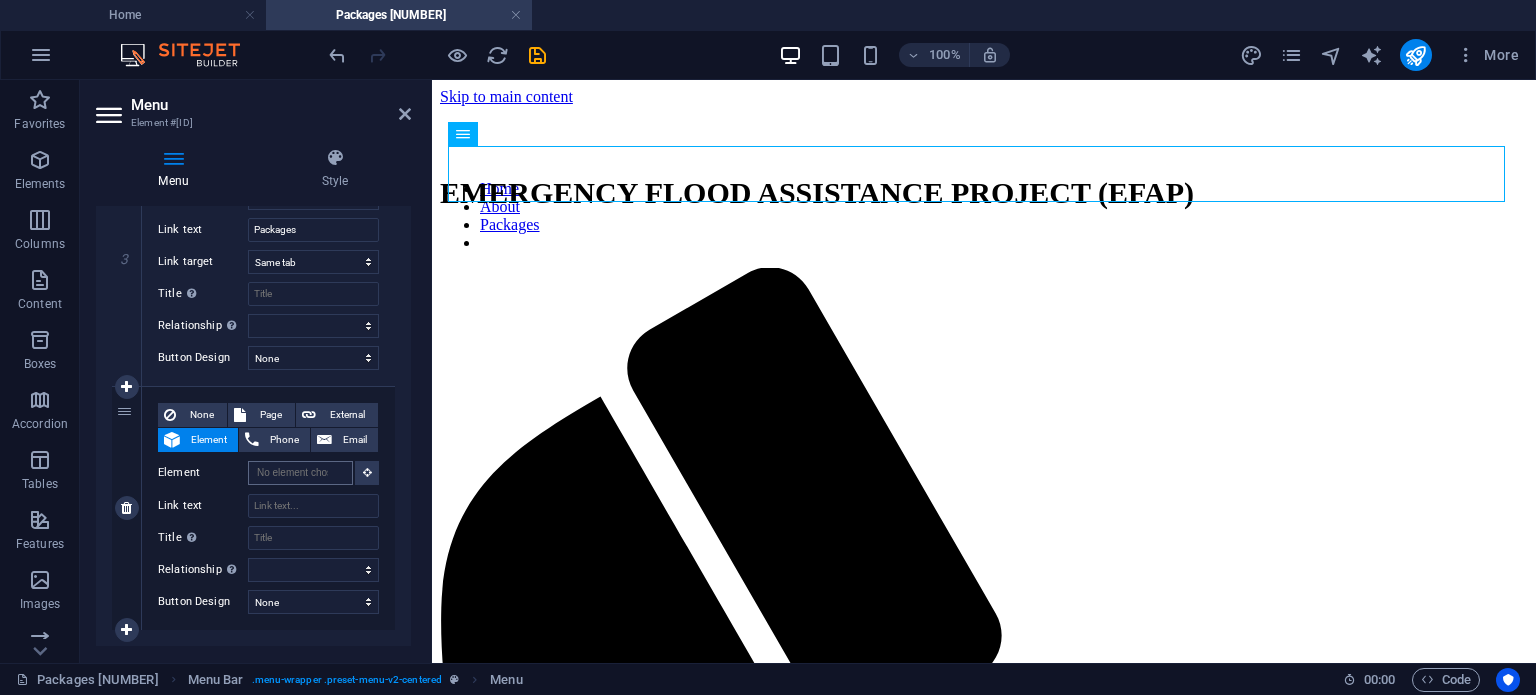scroll, scrollTop: 835, scrollLeft: 0, axis: vertical 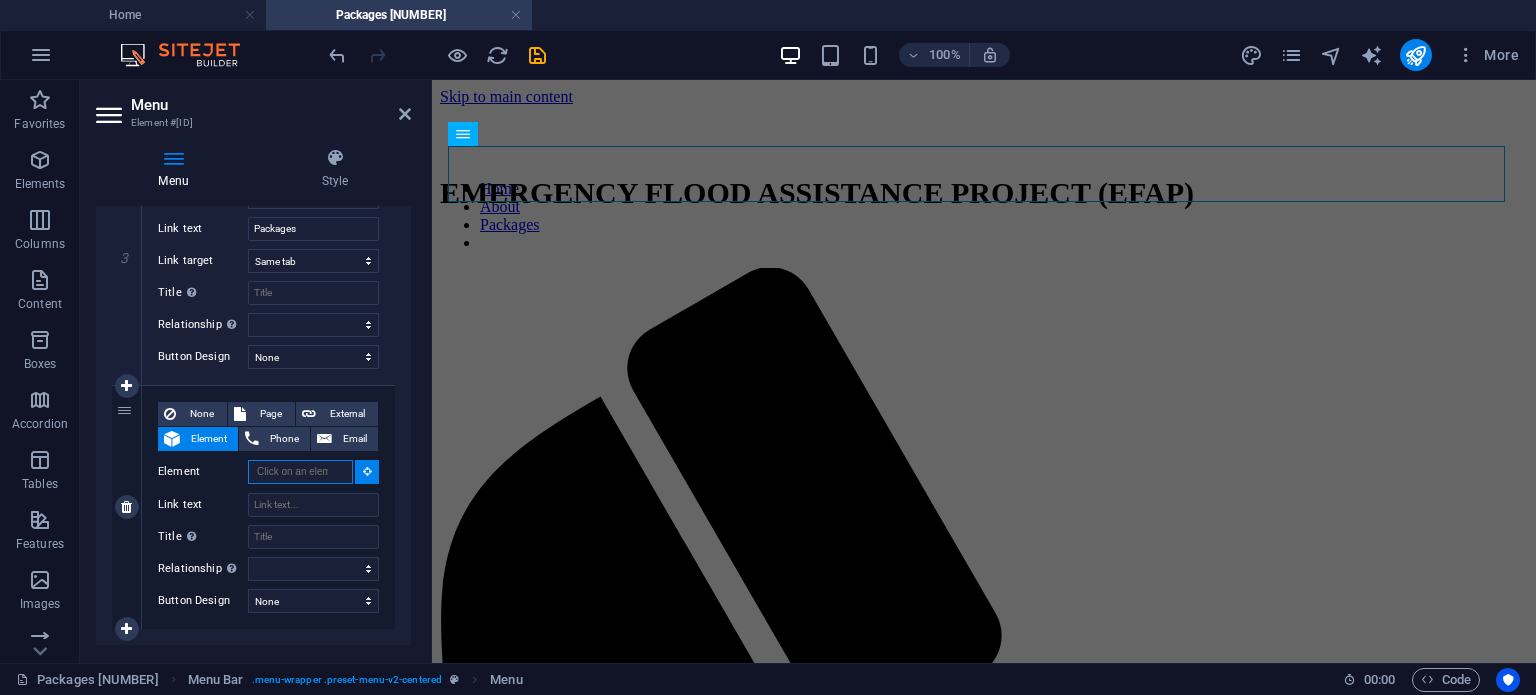 click on "Element" at bounding box center (300, 472) 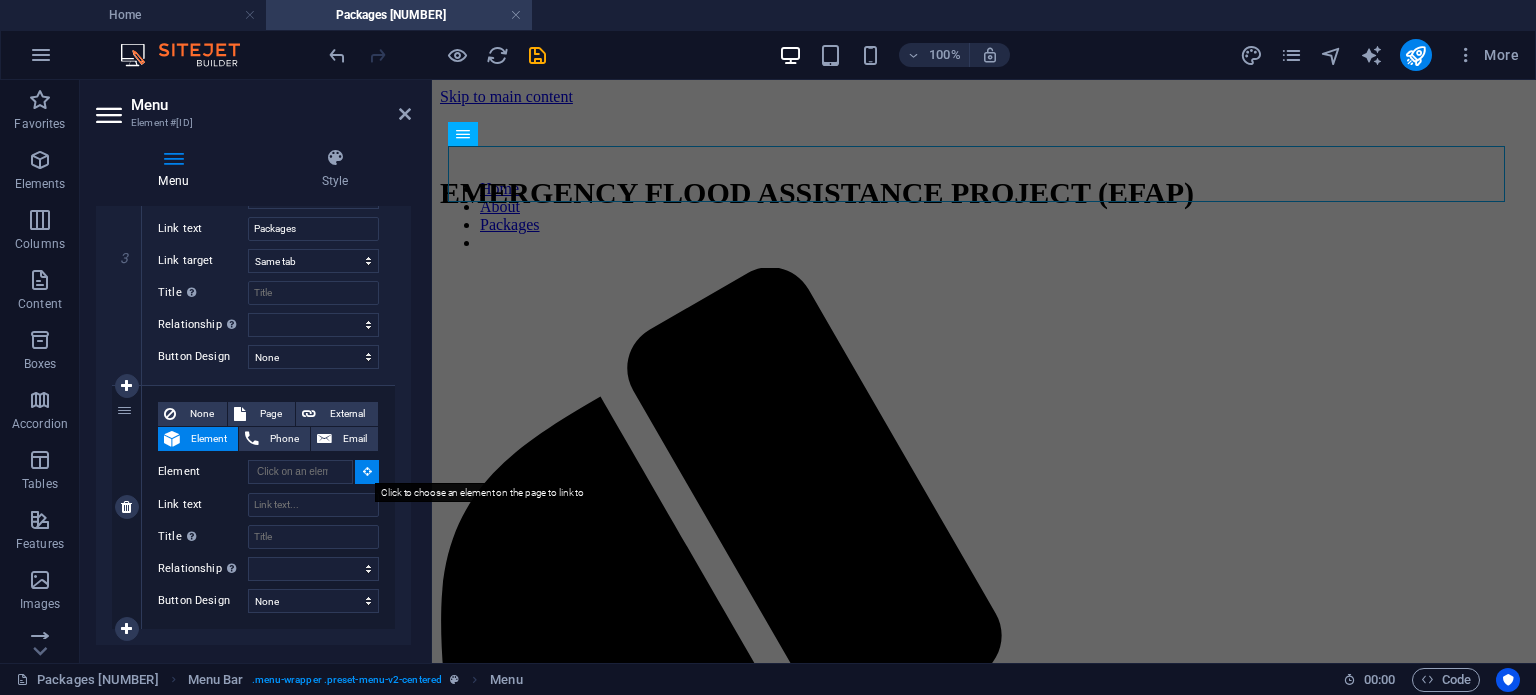 click at bounding box center (367, 472) 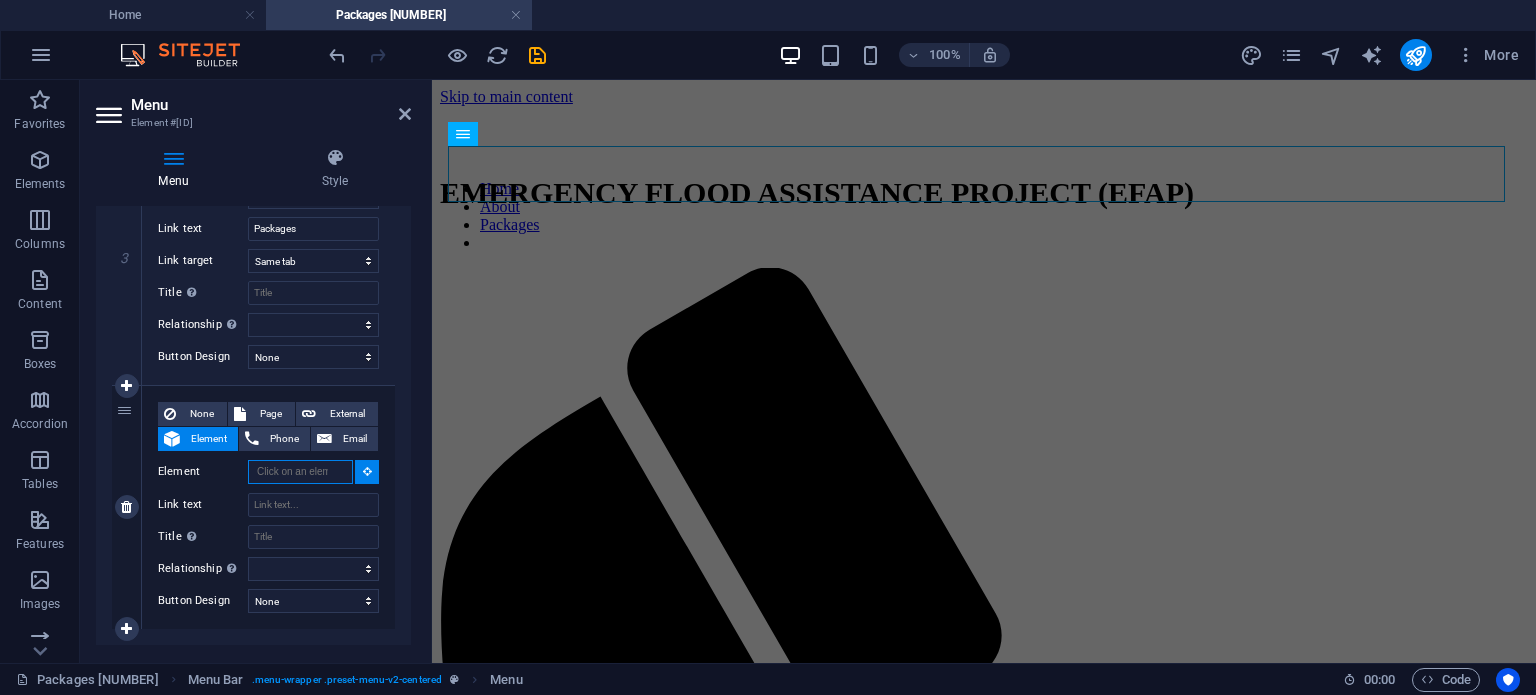 click on "Element" at bounding box center [300, 472] 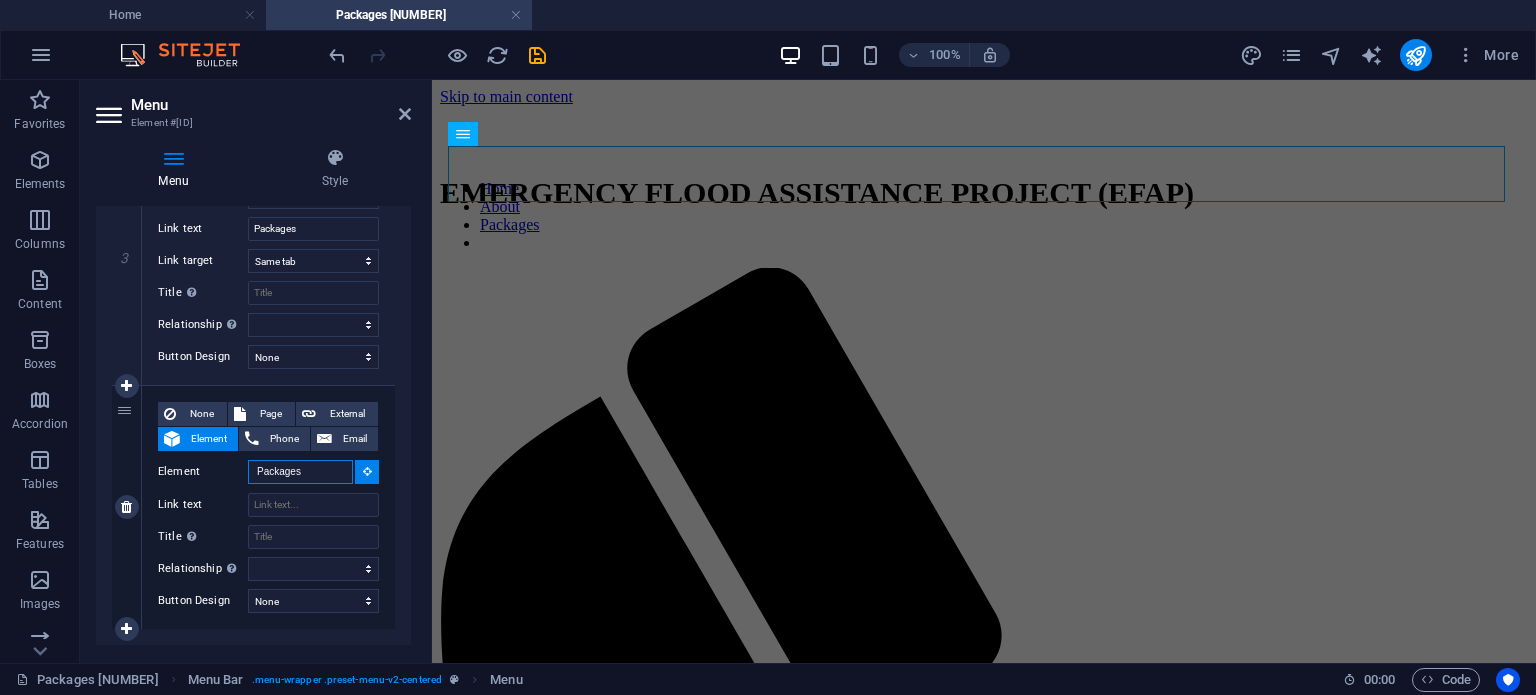 type on "Packages" 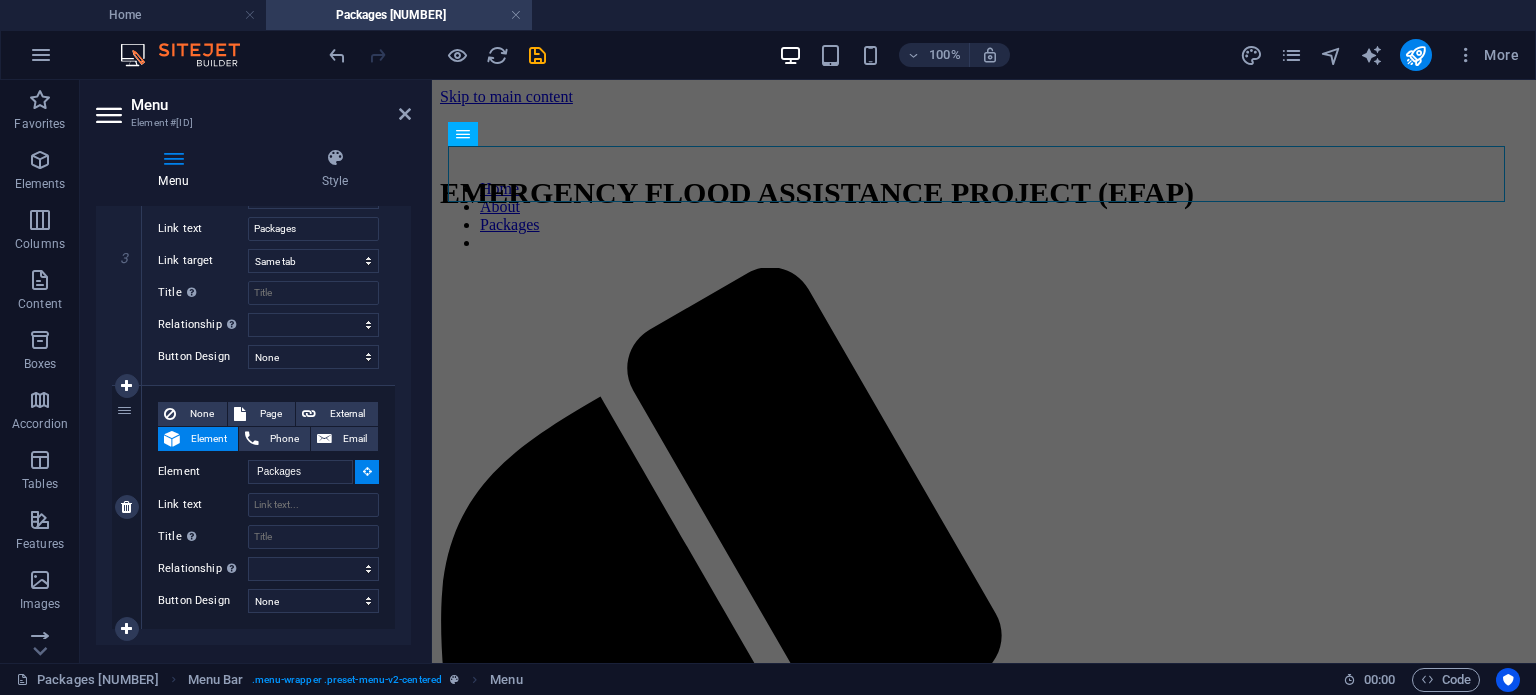 type 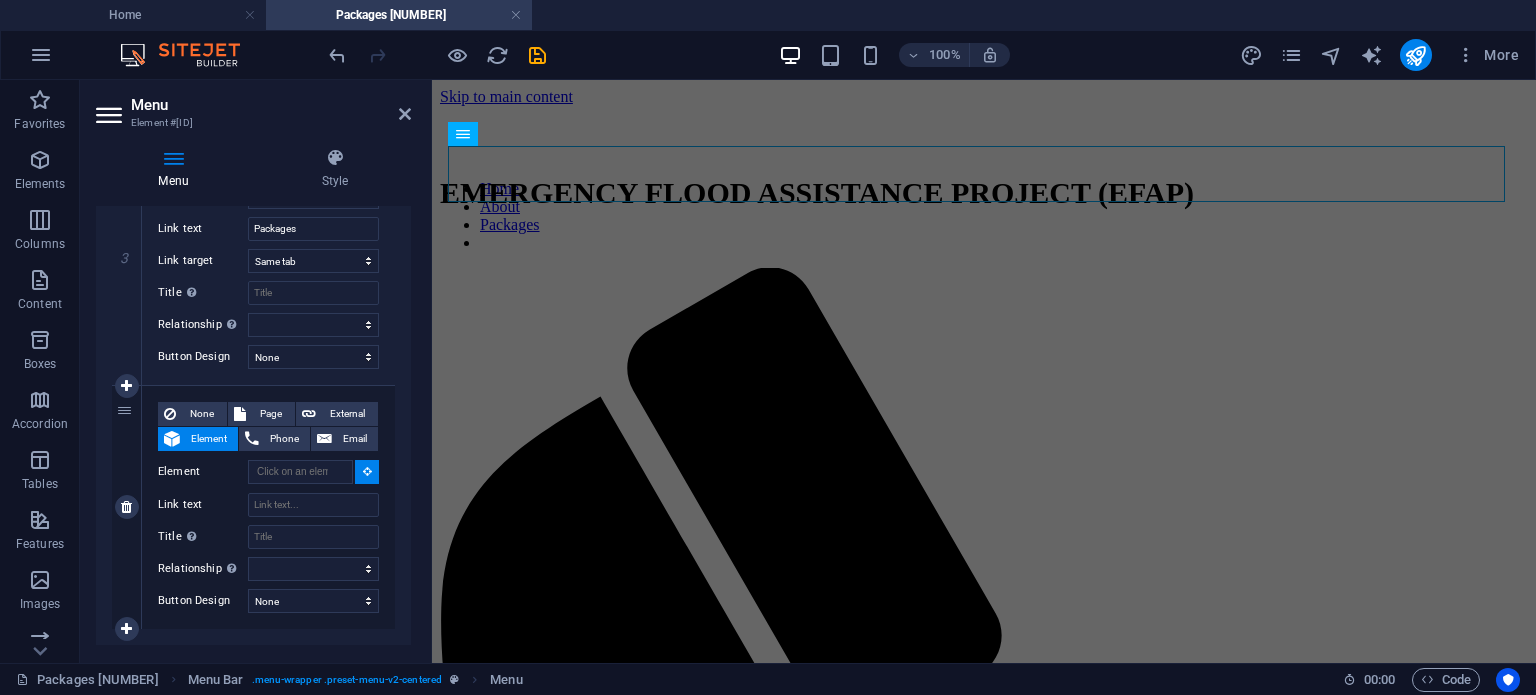click on "None Page External Element Phone Email Page Home About us Project Packages Package#1 Appointment Contact Legal Notice Privacy Element
URL Phone Email Link text Link target New tab Same tab Overlay Title Additional link description, should not be the same as the link text. The title is most often shown as a tooltip text when the mouse moves over the element. Leave empty if uncertain. Relationship Sets the  relationship of this link to the link target . For example, the value "nofollow" instructs search engines not to follow the link. Can be left empty. alternate author bookmark external help license next nofollow noreferrer noopener prev search tag" at bounding box center (268, 491) 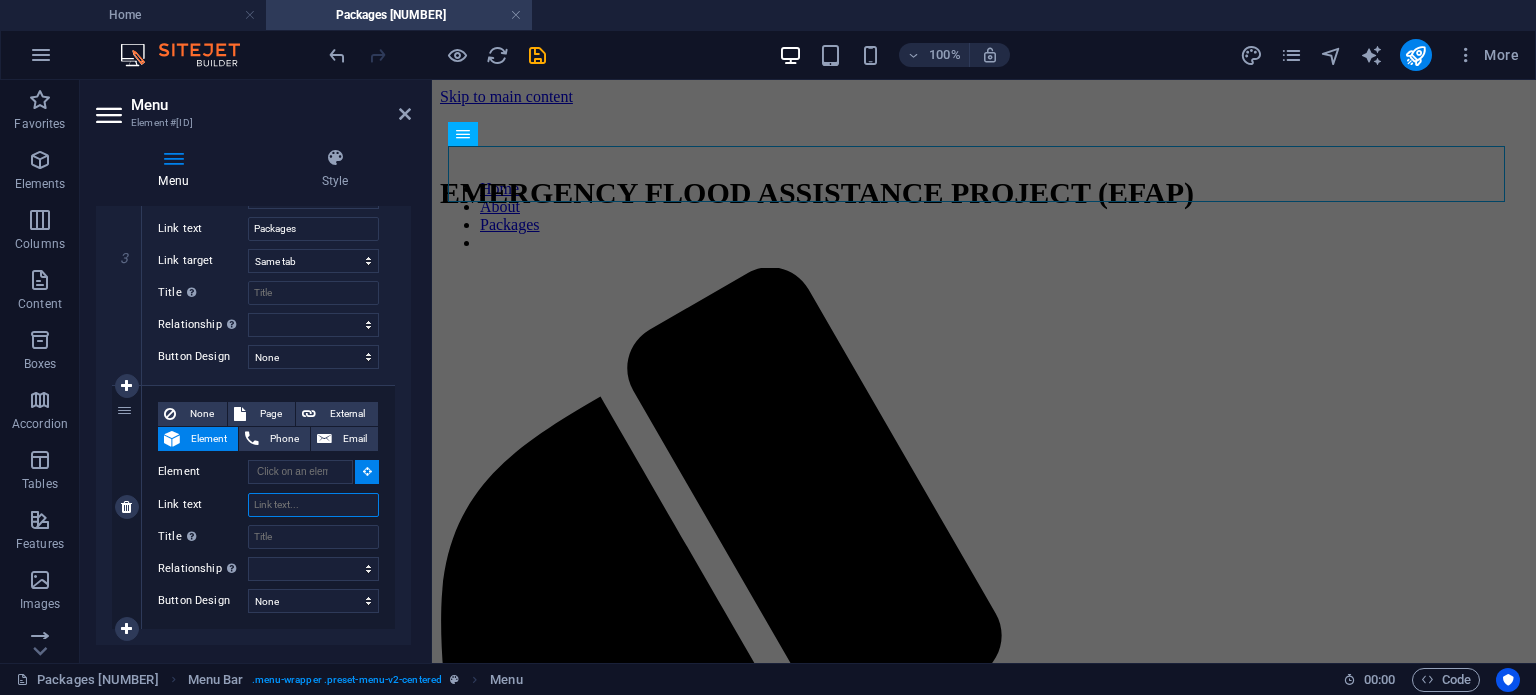 click on "Link text" at bounding box center (313, 505) 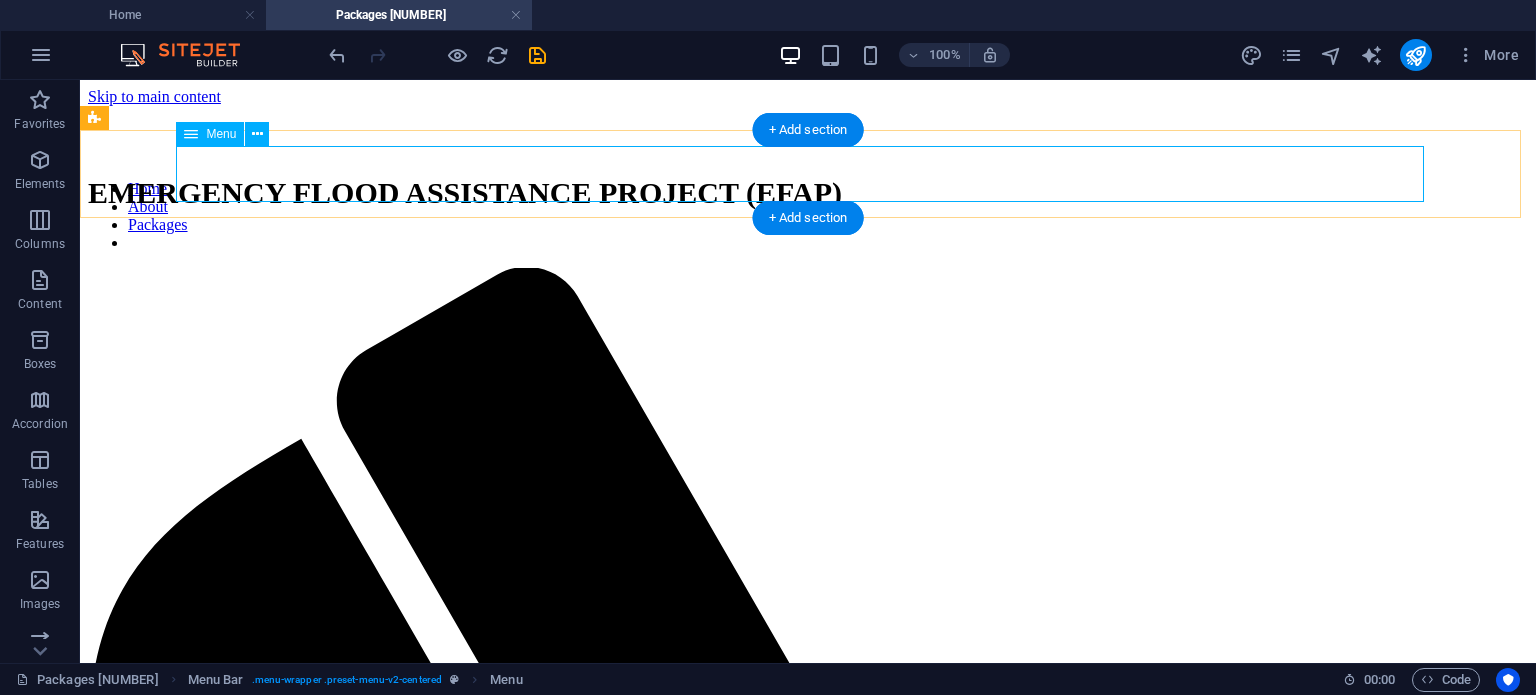 click on "Home About Packages" at bounding box center [808, 216] 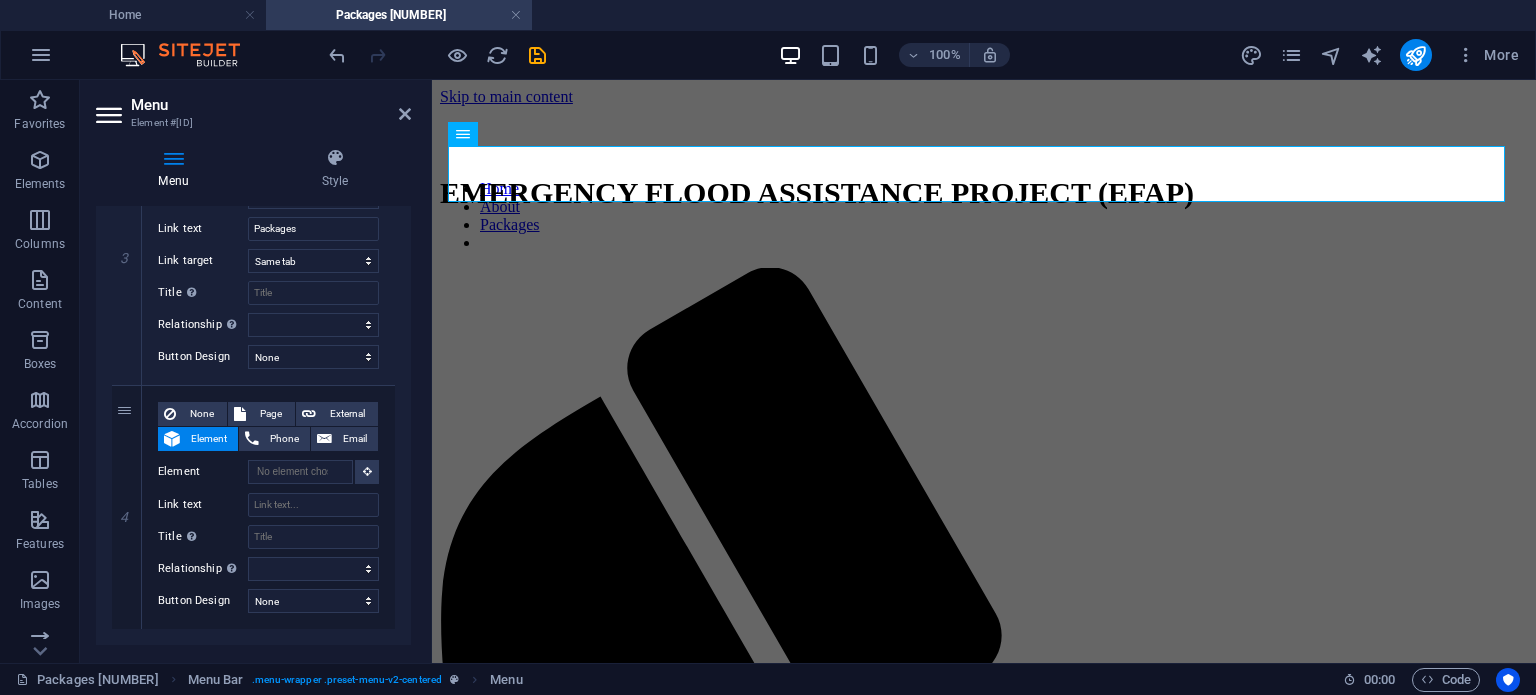 scroll, scrollTop: 872, scrollLeft: 0, axis: vertical 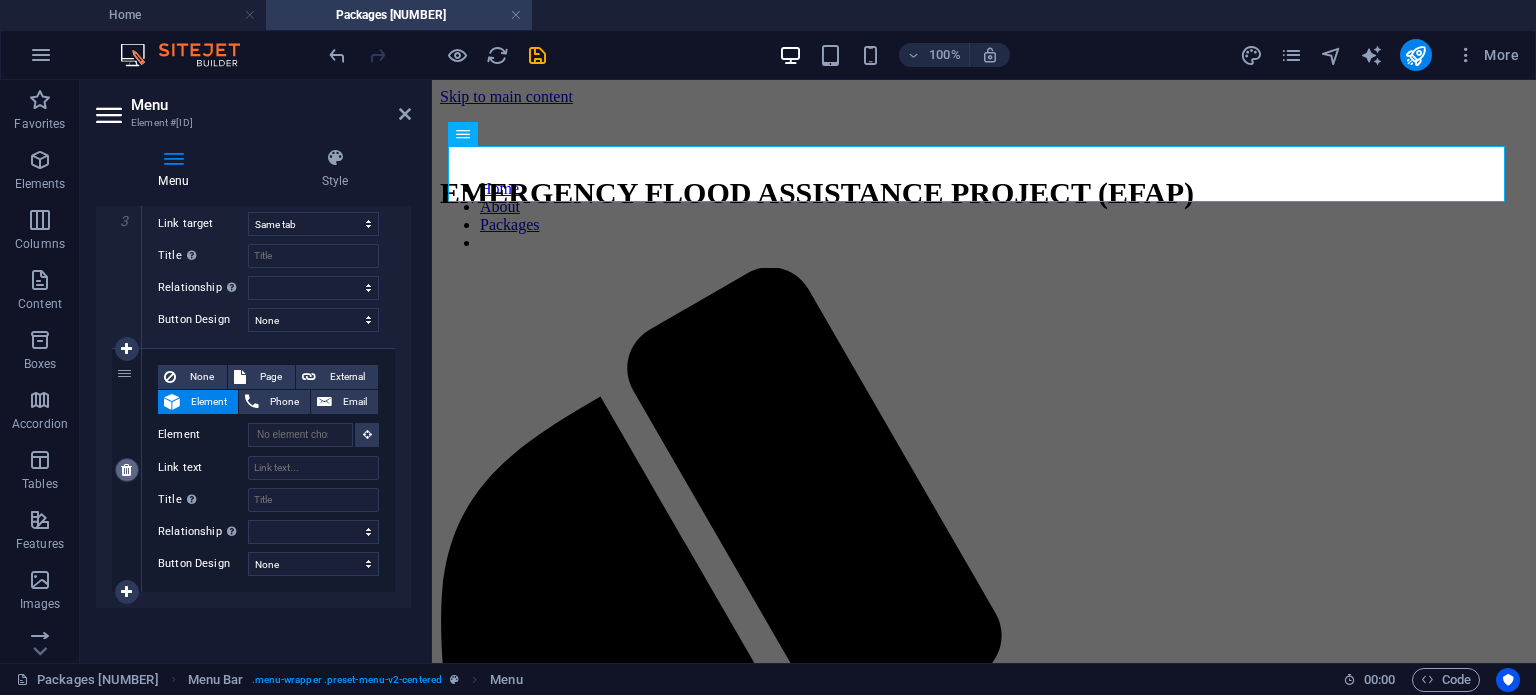 click at bounding box center [126, 470] 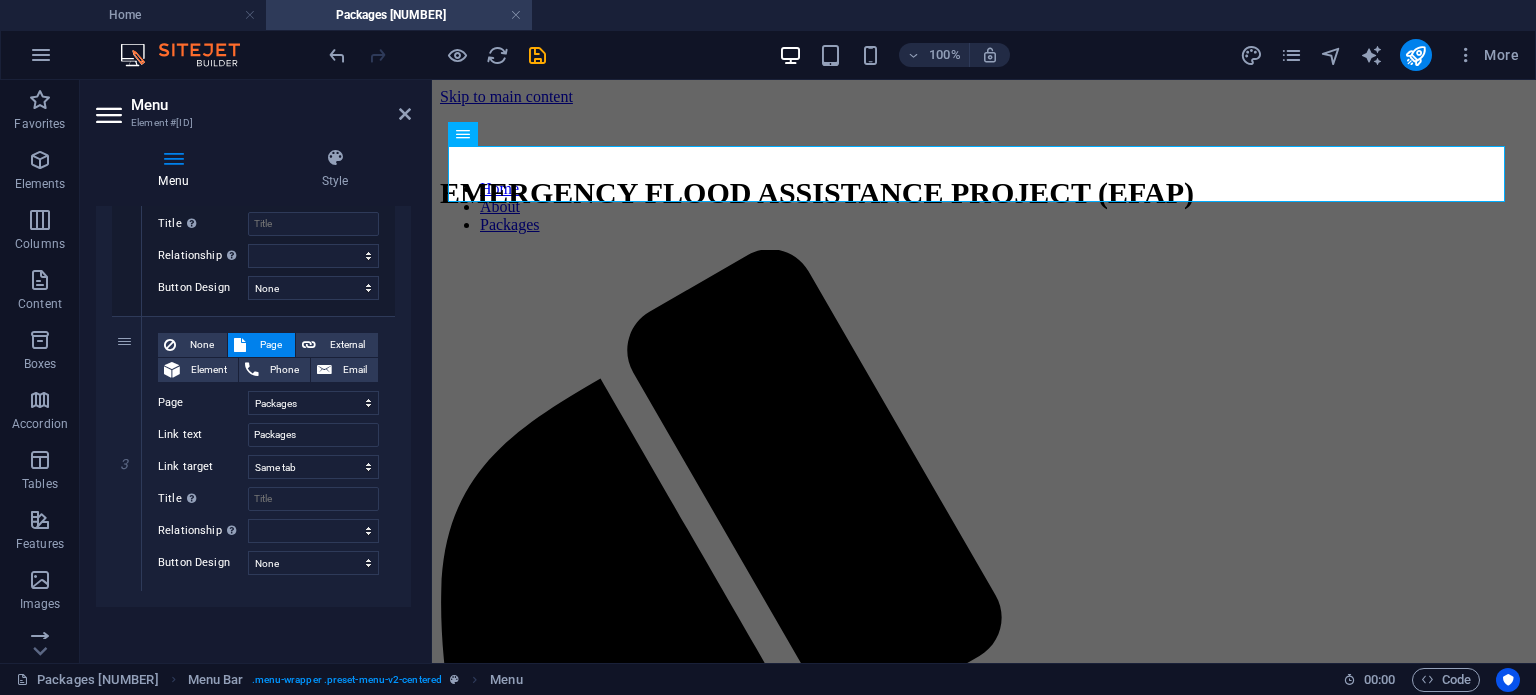 scroll, scrollTop: 628, scrollLeft: 0, axis: vertical 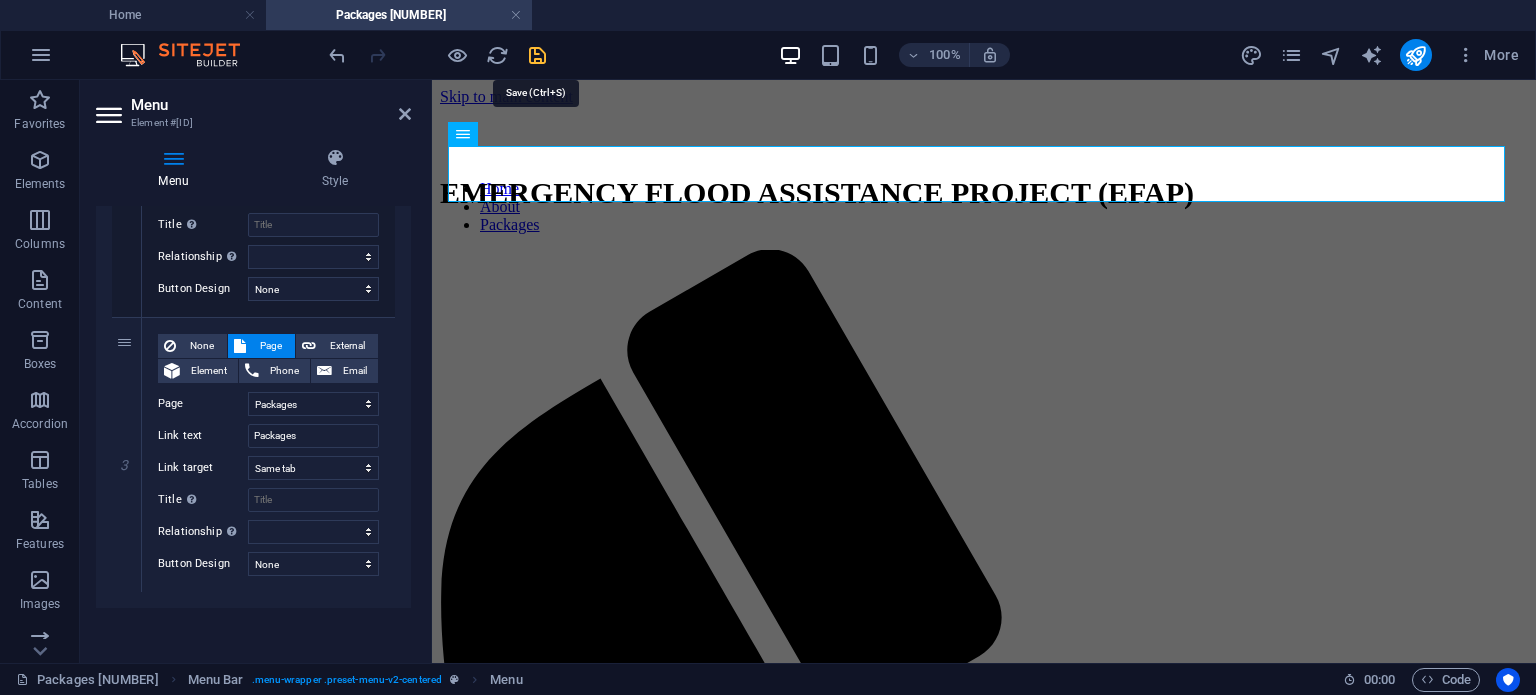 click at bounding box center (537, 55) 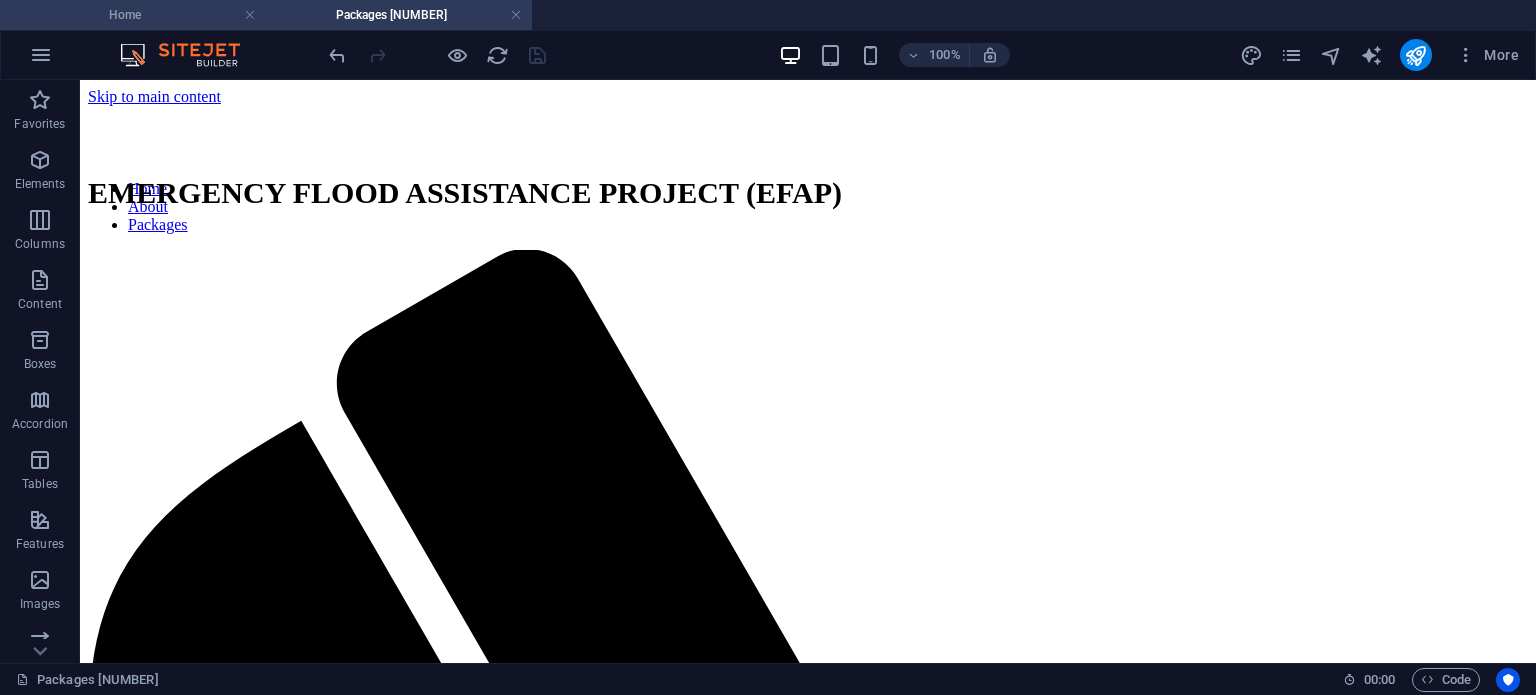 click on "Home" at bounding box center [133, 15] 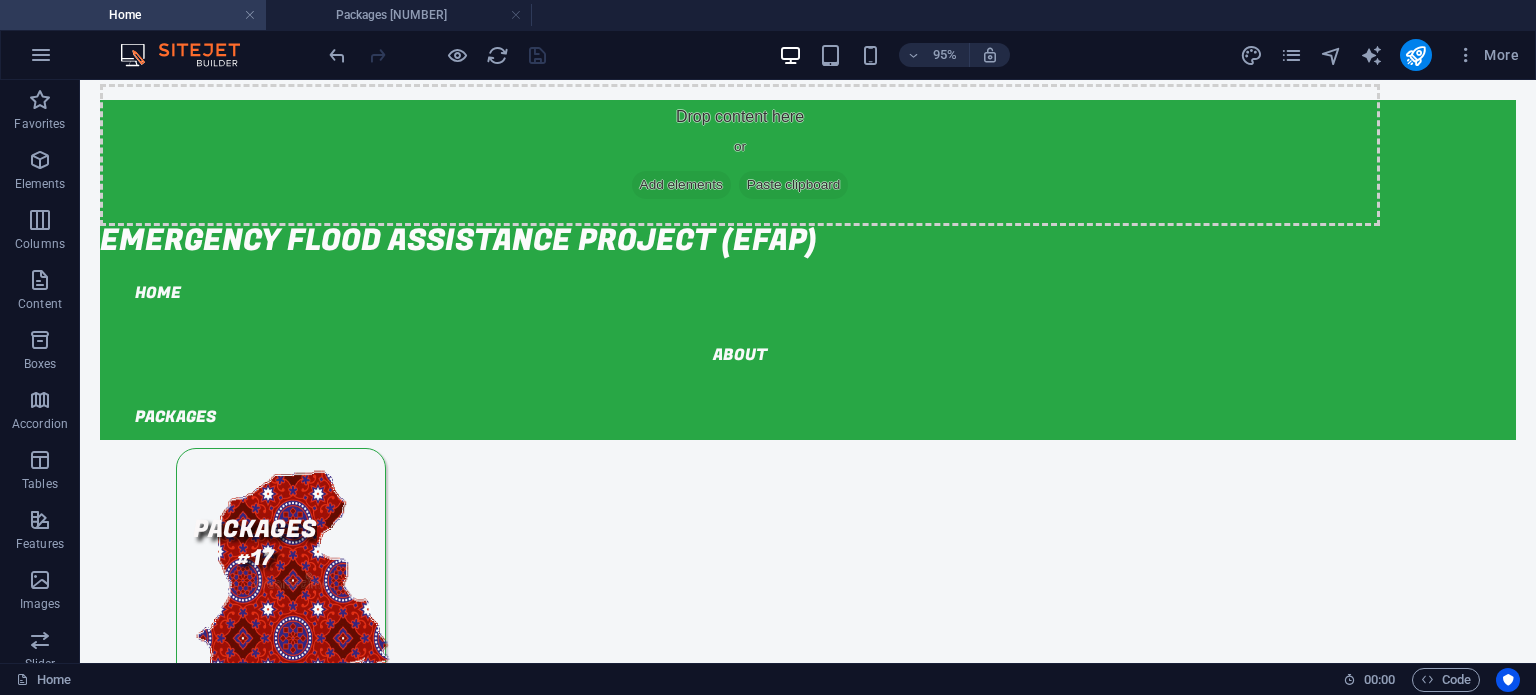 scroll, scrollTop: 431, scrollLeft: 0, axis: vertical 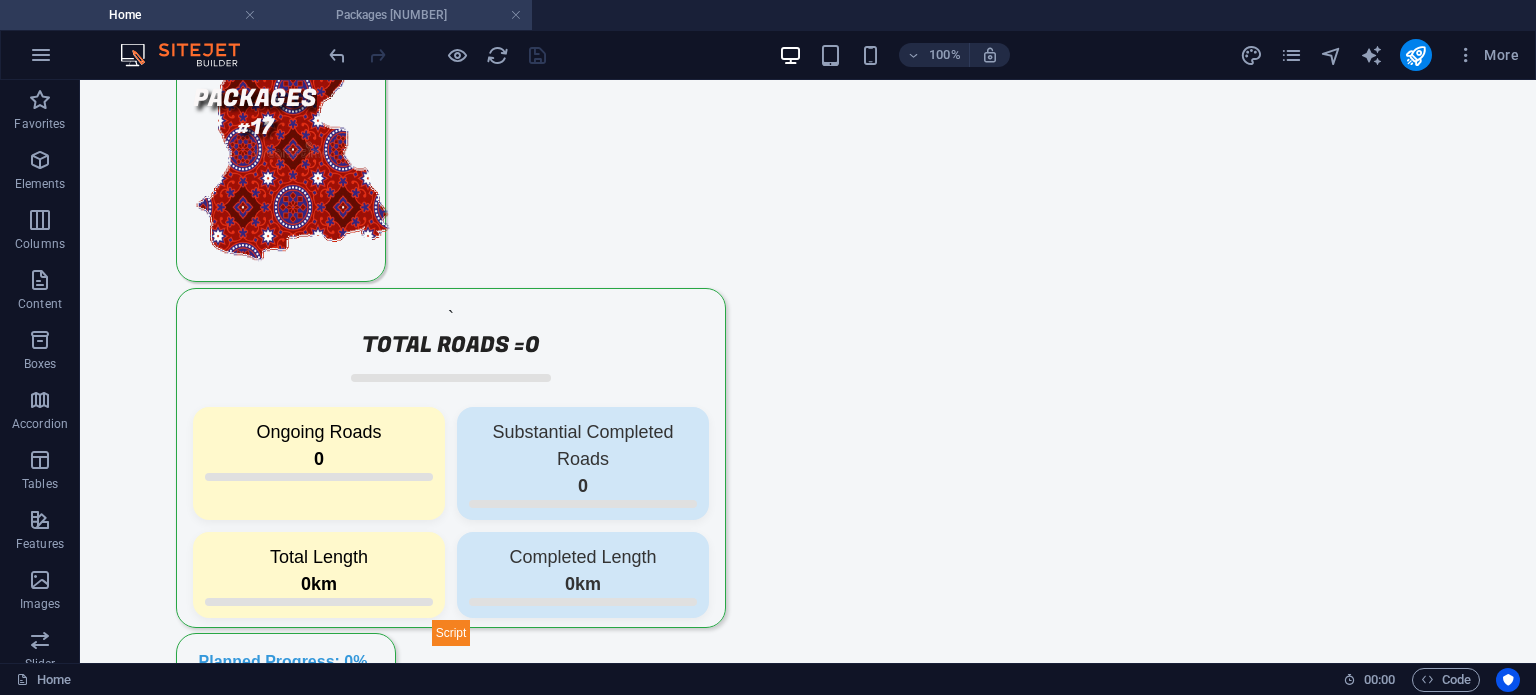 click on "Packages 1" at bounding box center [399, 15] 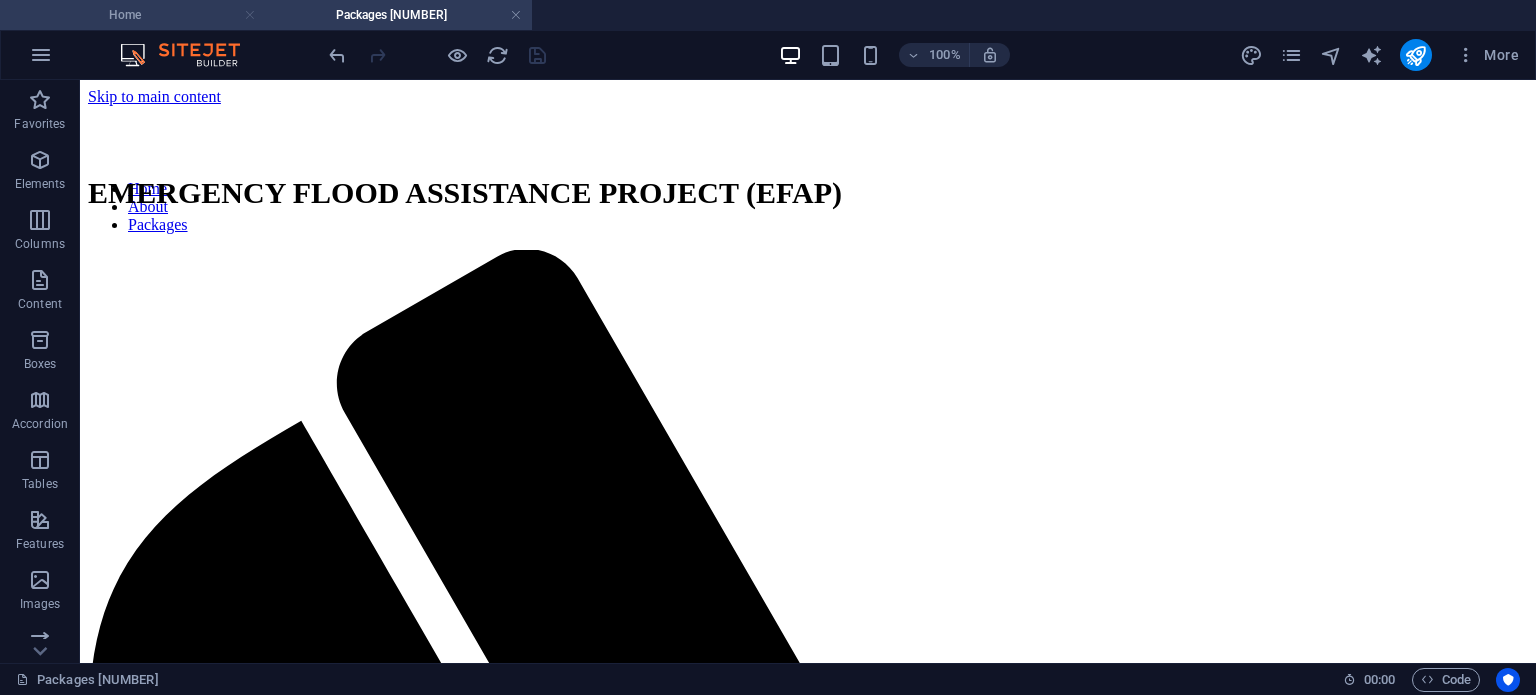 click at bounding box center (250, 15) 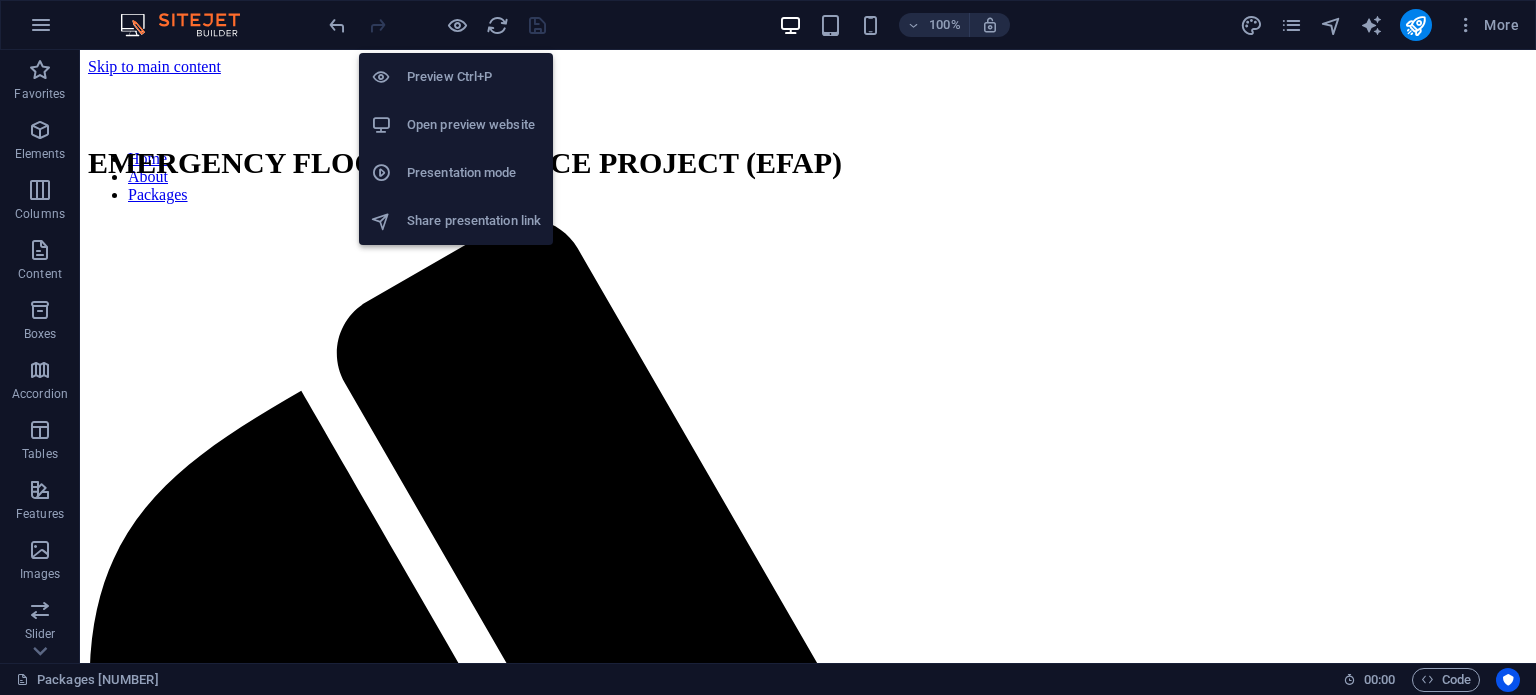 click on "Open preview website" at bounding box center (474, 125) 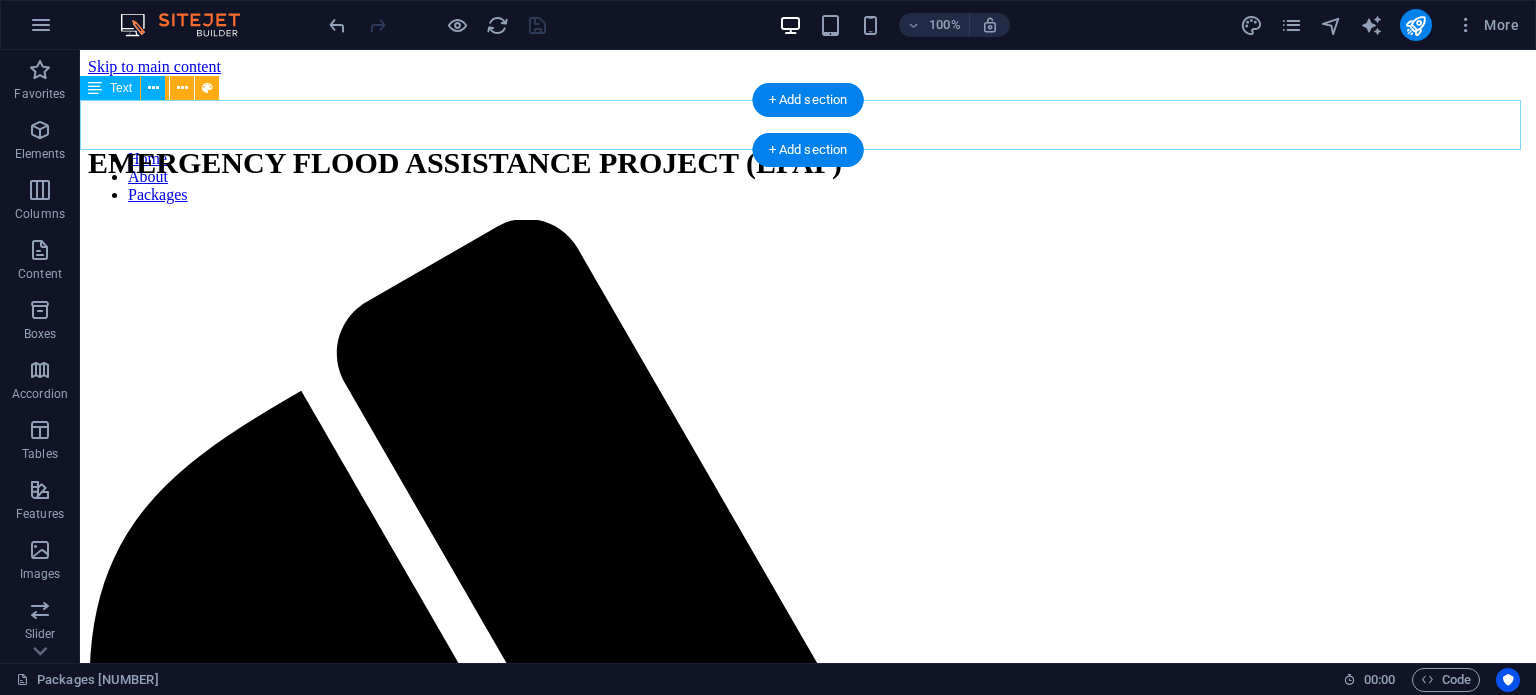 click on "EMERGENCY FLOOD ASSISTANCE PROJECT (EFAP)" at bounding box center [808, 163] 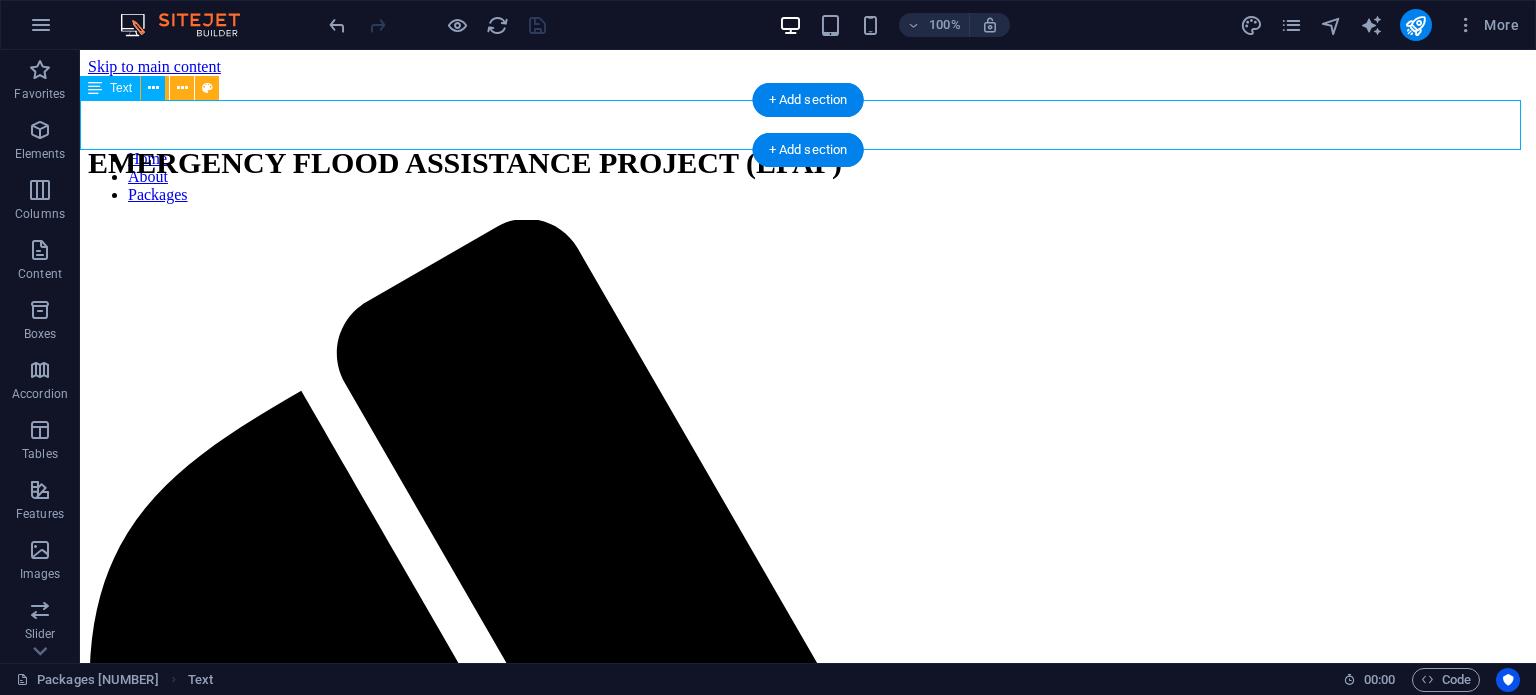 click on "EMERGENCY FLOOD ASSISTANCE PROJECT (EFAP)" at bounding box center (808, 163) 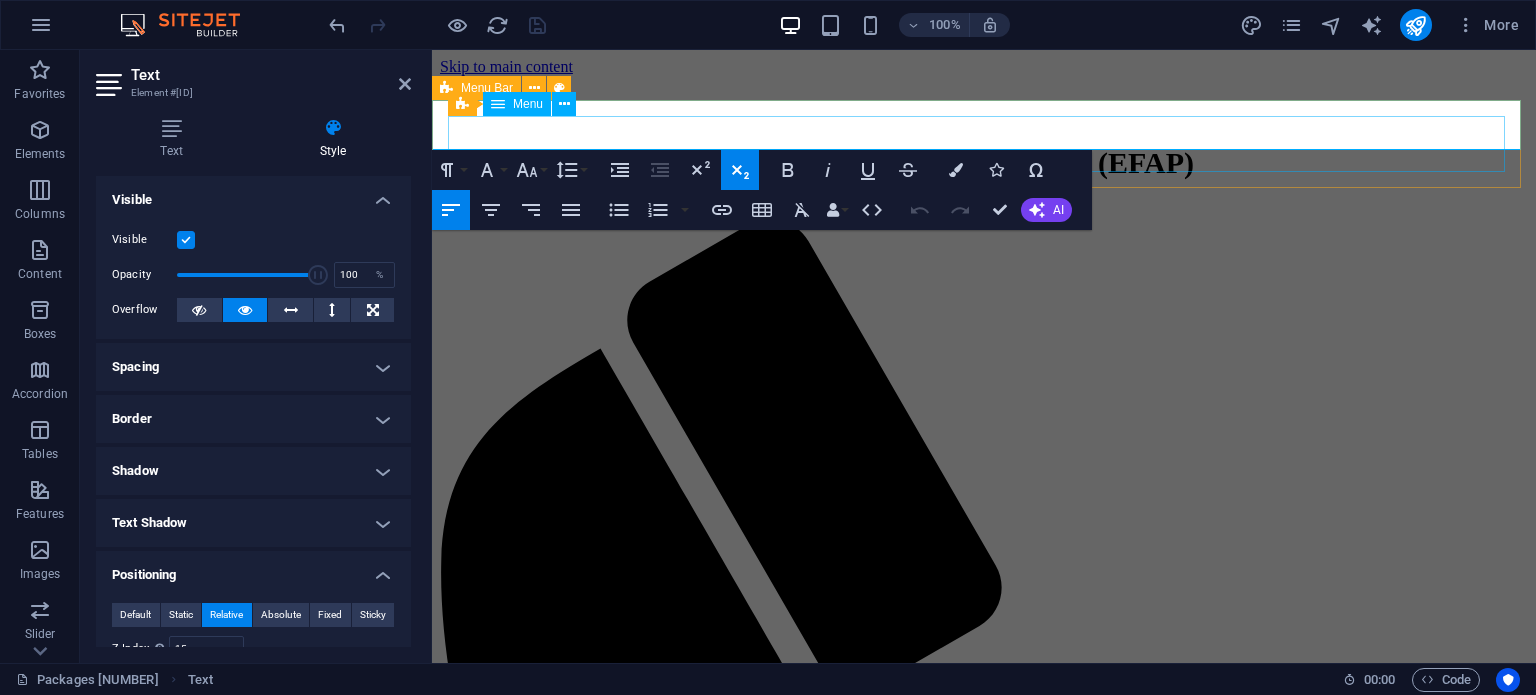 click on "Home About Packages" at bounding box center (984, 177) 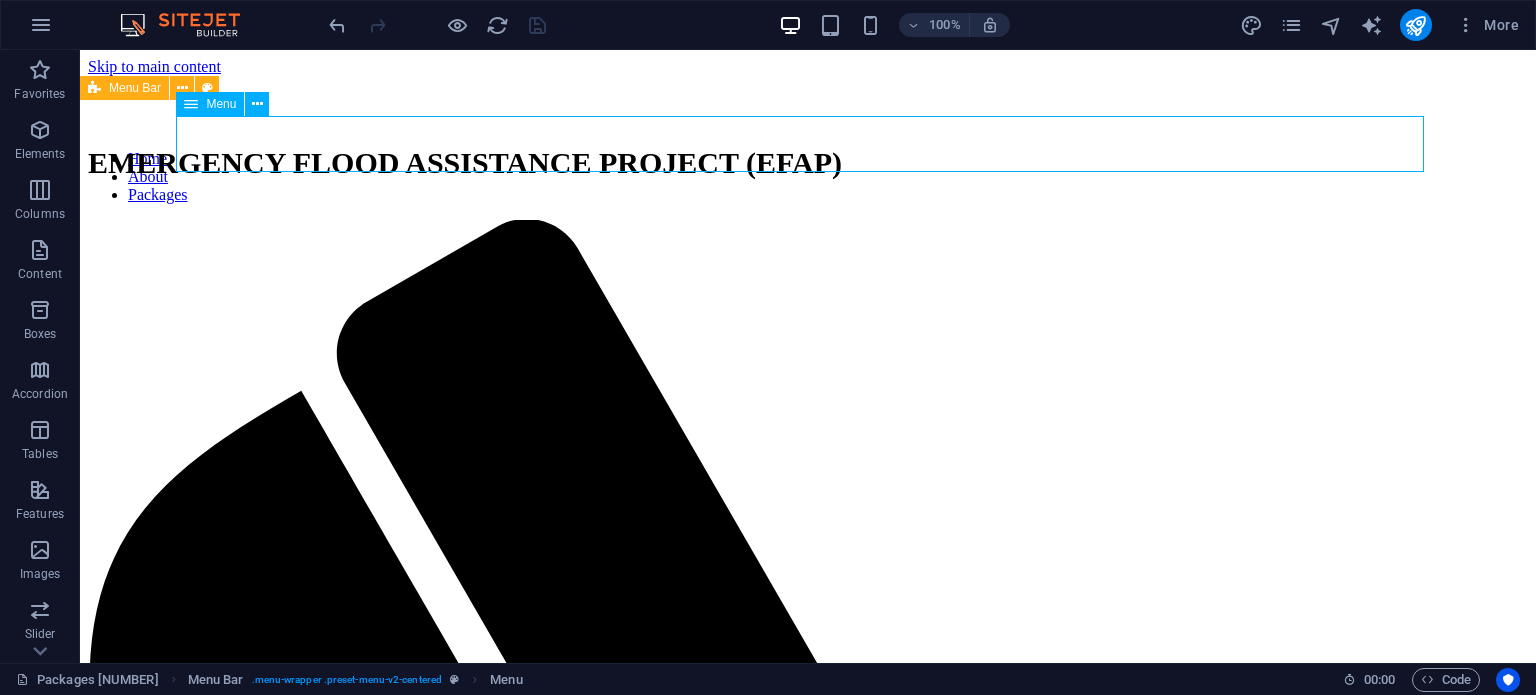 click on "Home About Packages" at bounding box center (808, 177) 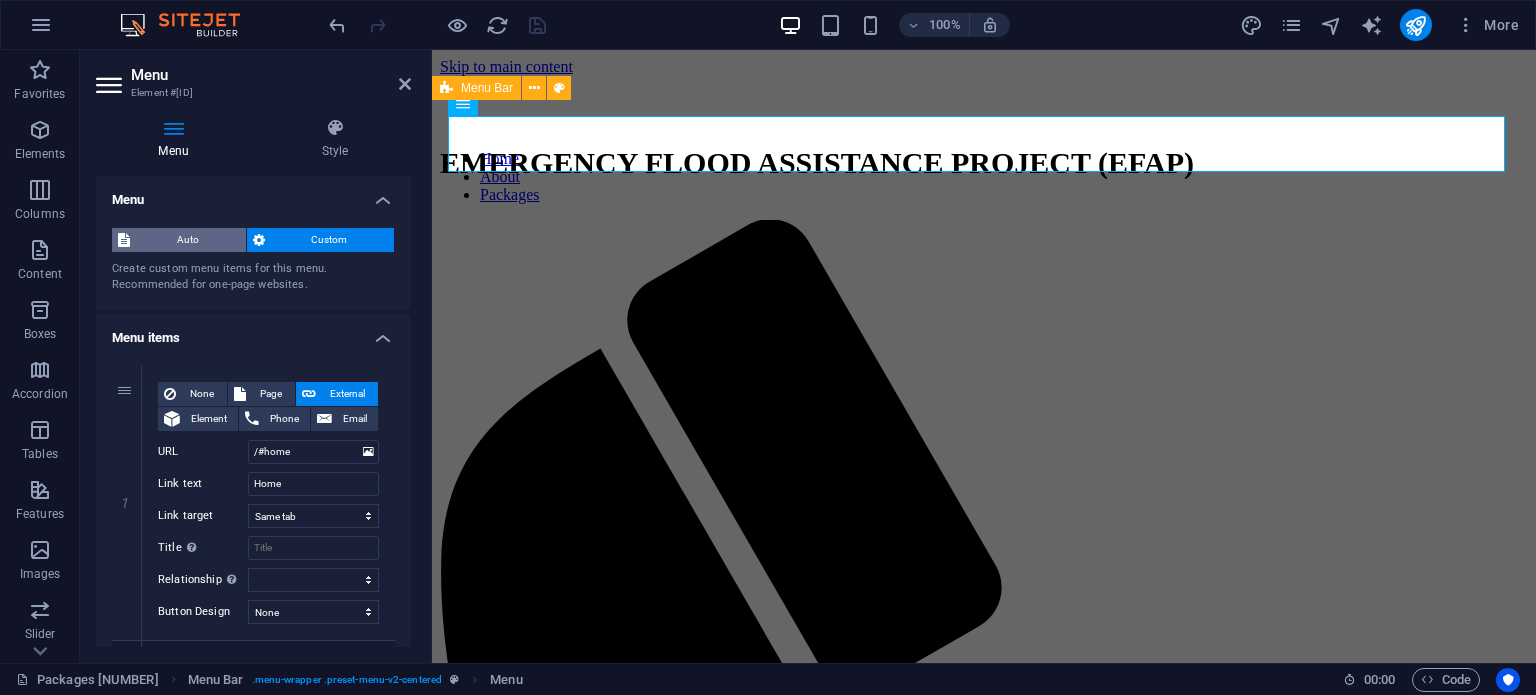 click on "Auto" at bounding box center (188, 240) 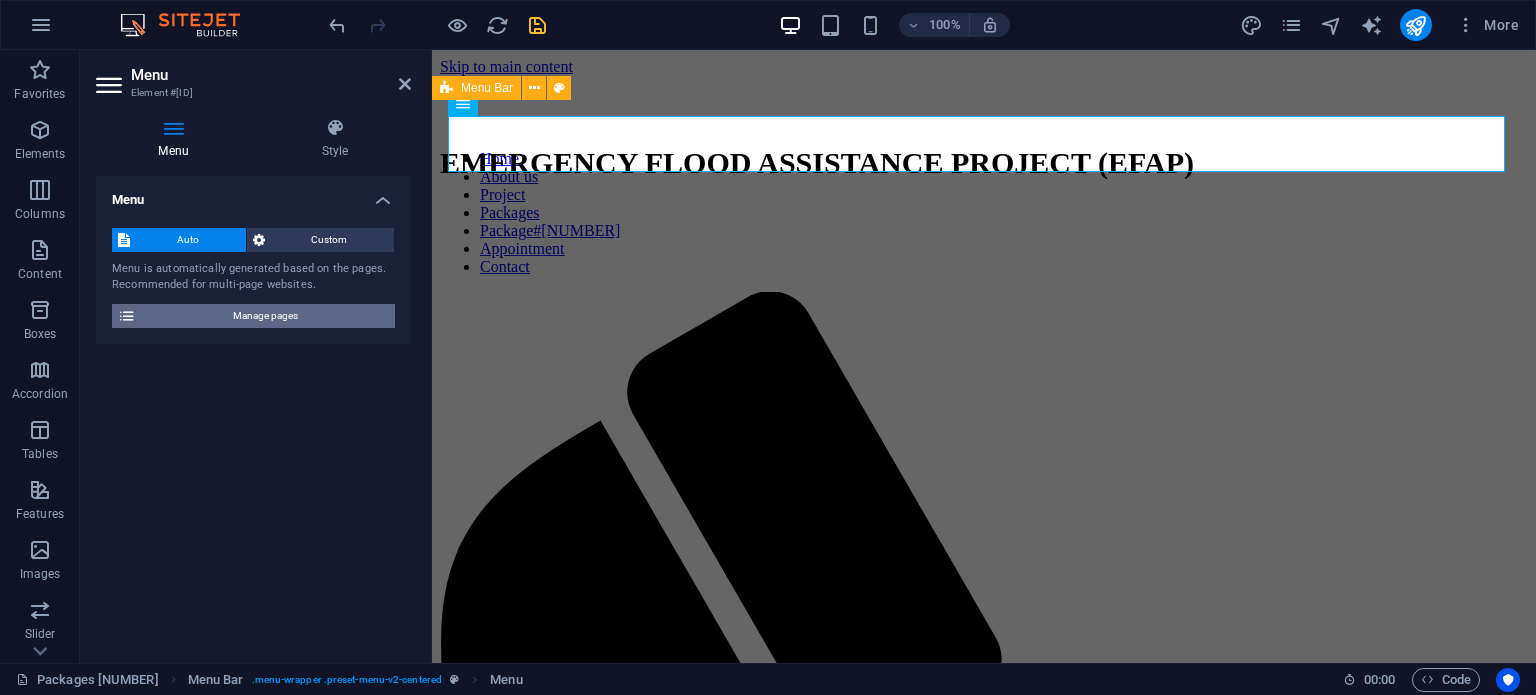 click on "Manage pages" at bounding box center [265, 316] 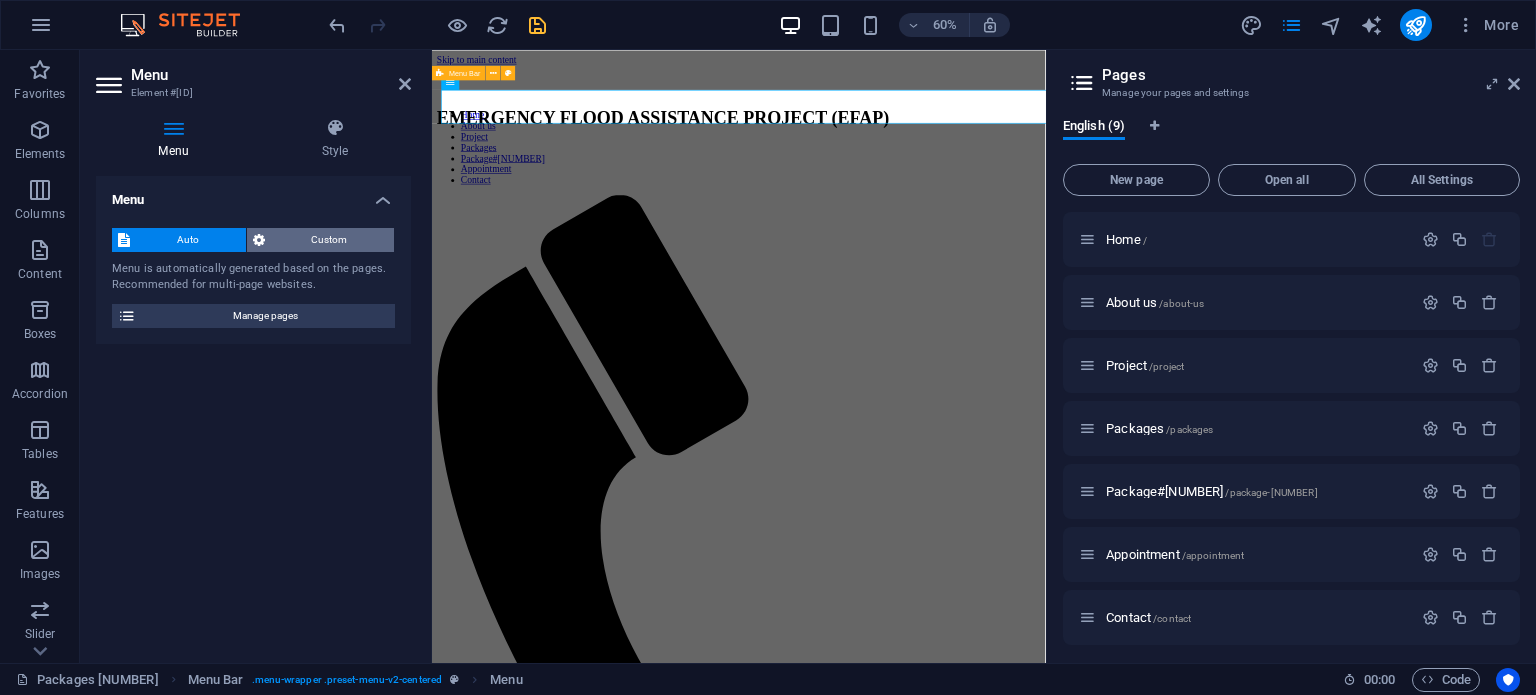 click on "Custom" at bounding box center [330, 240] 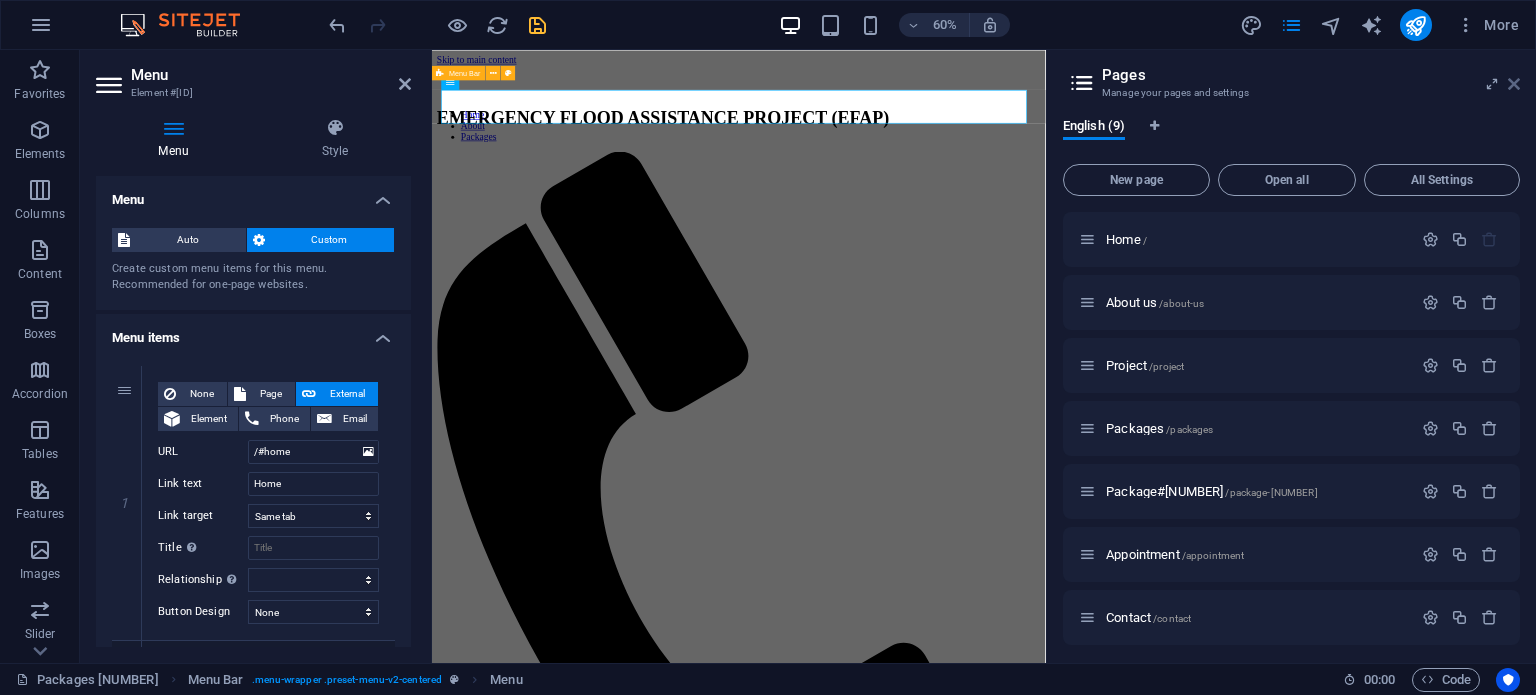 click at bounding box center [1514, 84] 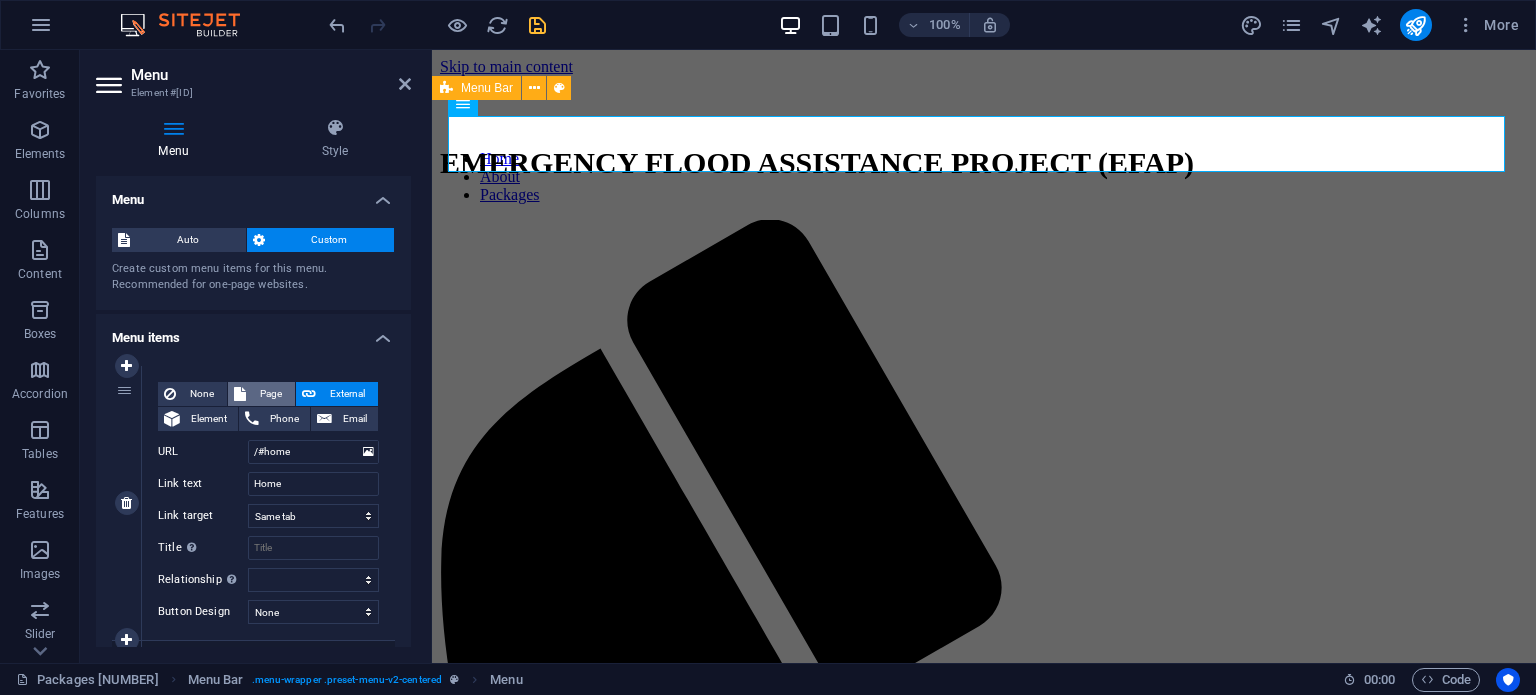 click on "Page" at bounding box center [270, 394] 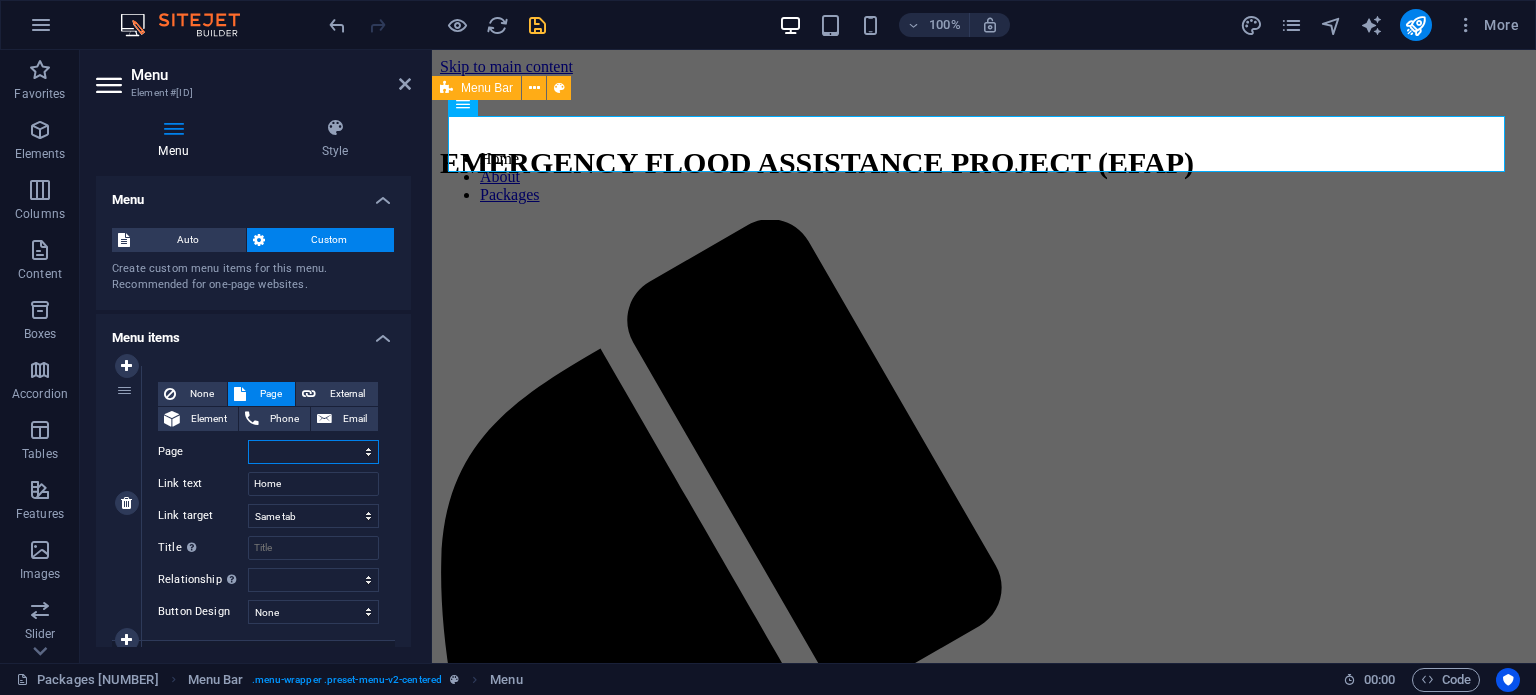click on "Home About us Project Packages Package#1 Appointment Contact Legal Notice Privacy" at bounding box center [313, 452] 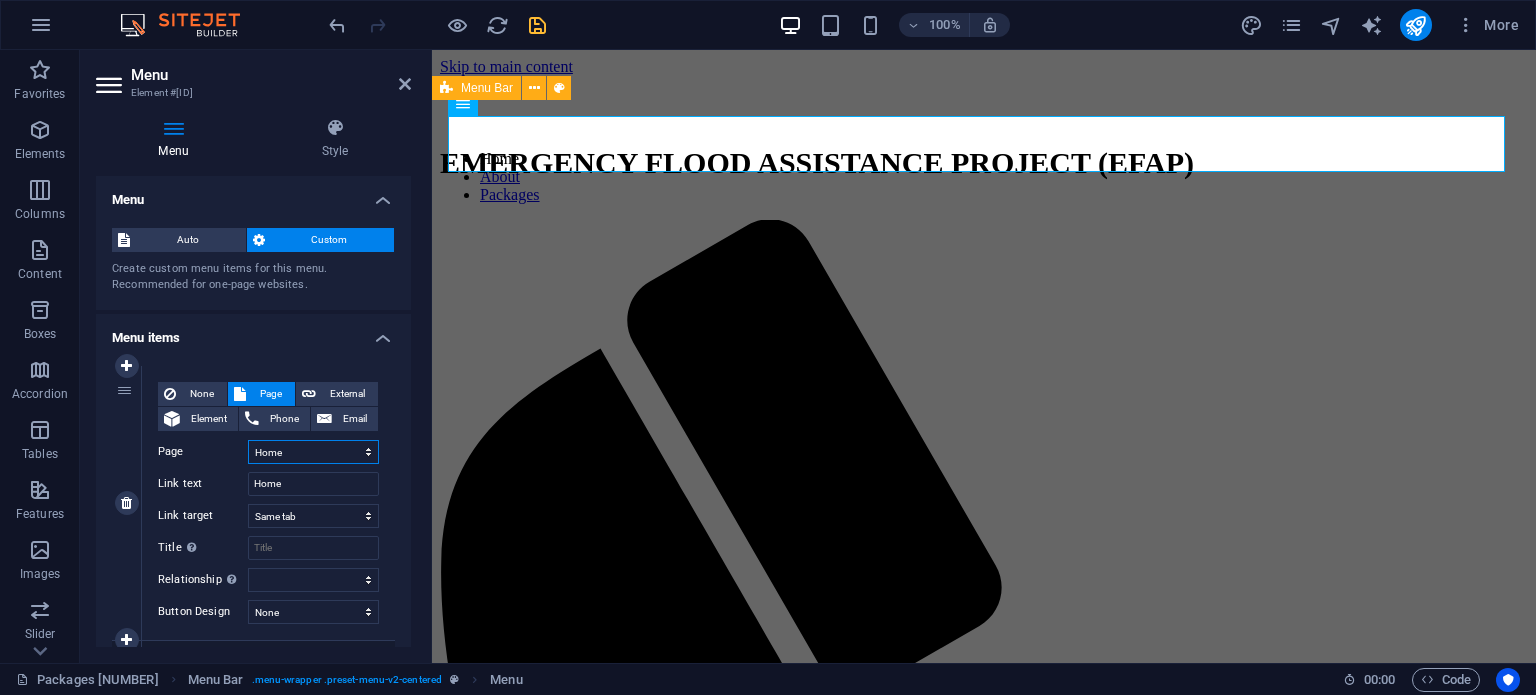 click on "Home About us Project Packages Package#1 Appointment Contact Legal Notice Privacy" at bounding box center [313, 452] 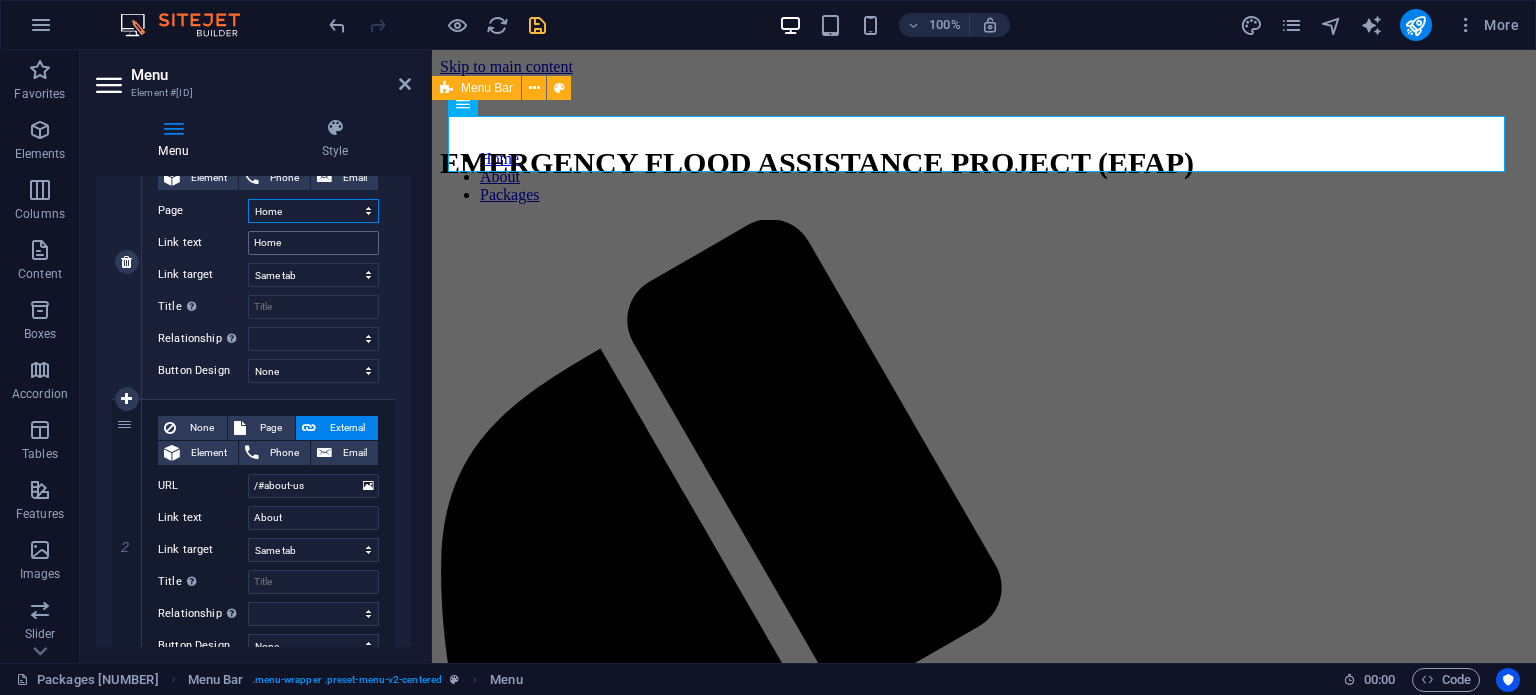 scroll, scrollTop: 244, scrollLeft: 0, axis: vertical 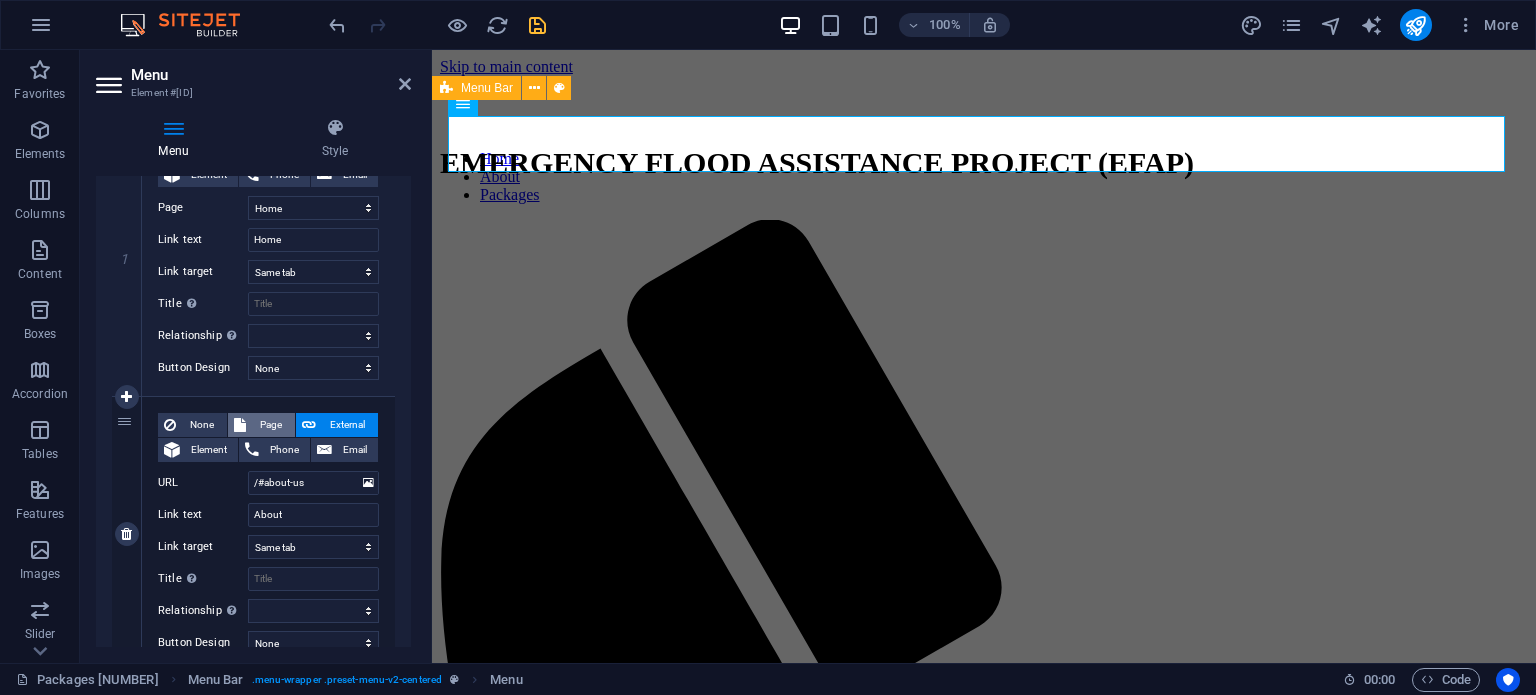 click on "Page" at bounding box center [270, 425] 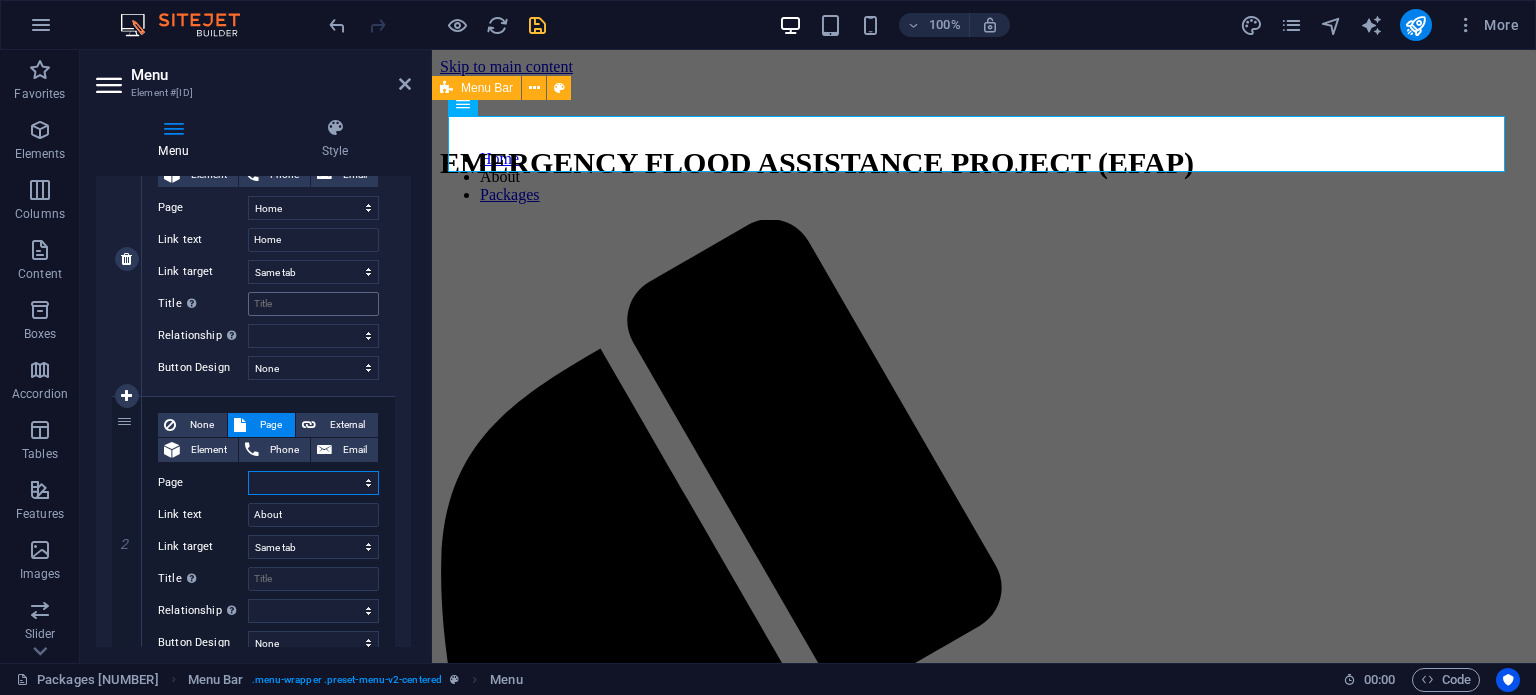drag, startPoint x: 298, startPoint y: 489, endPoint x: 310, endPoint y: 307, distance: 182.39517 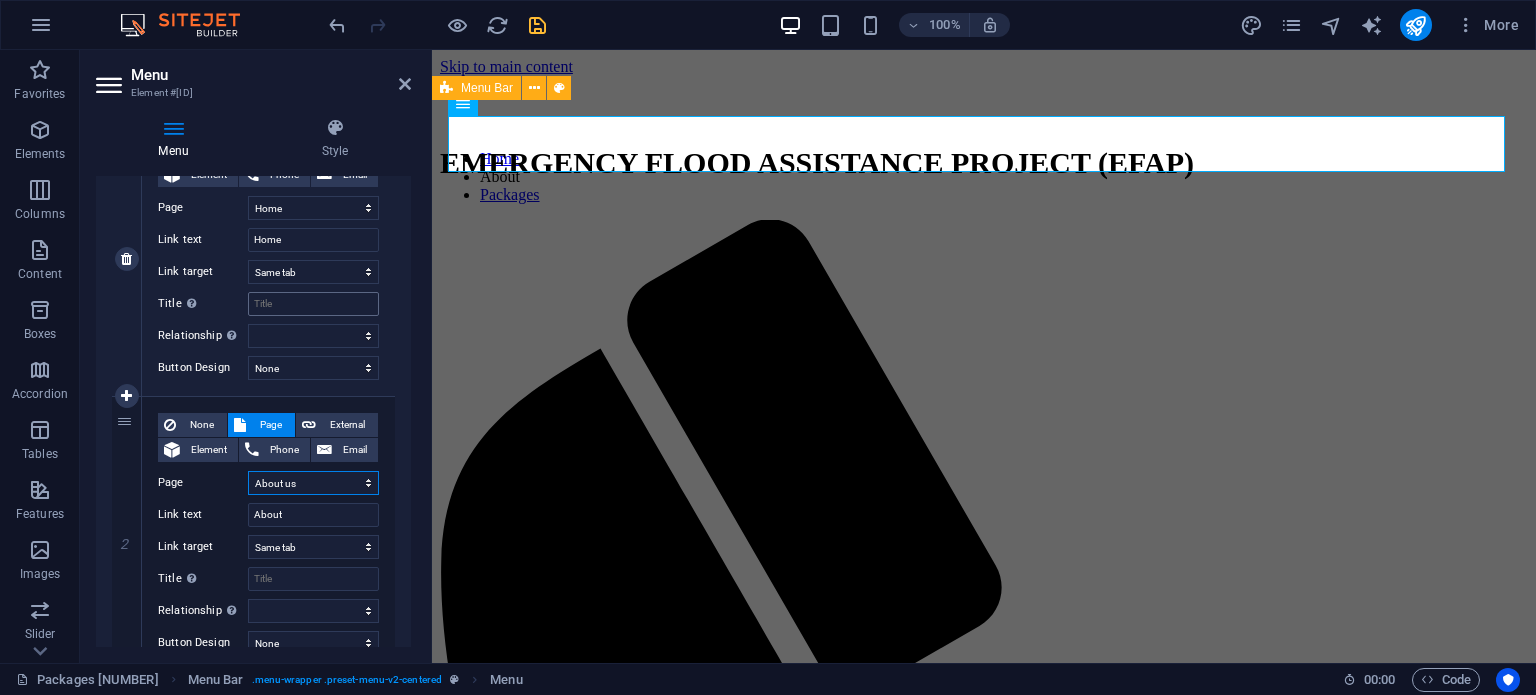 click on "Home About us Project Packages Package#1 Appointment Contact Legal Notice Privacy" at bounding box center (313, 483) 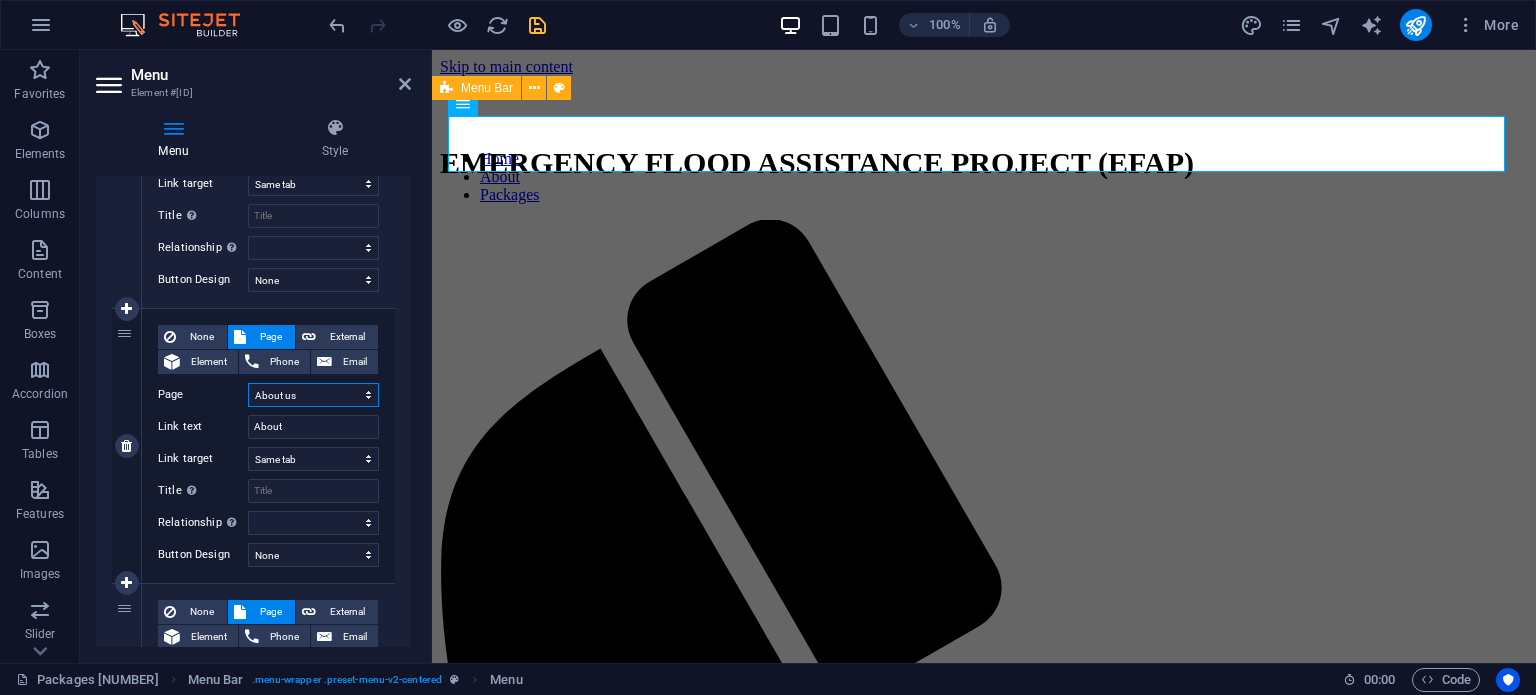 scroll, scrollTop: 335, scrollLeft: 0, axis: vertical 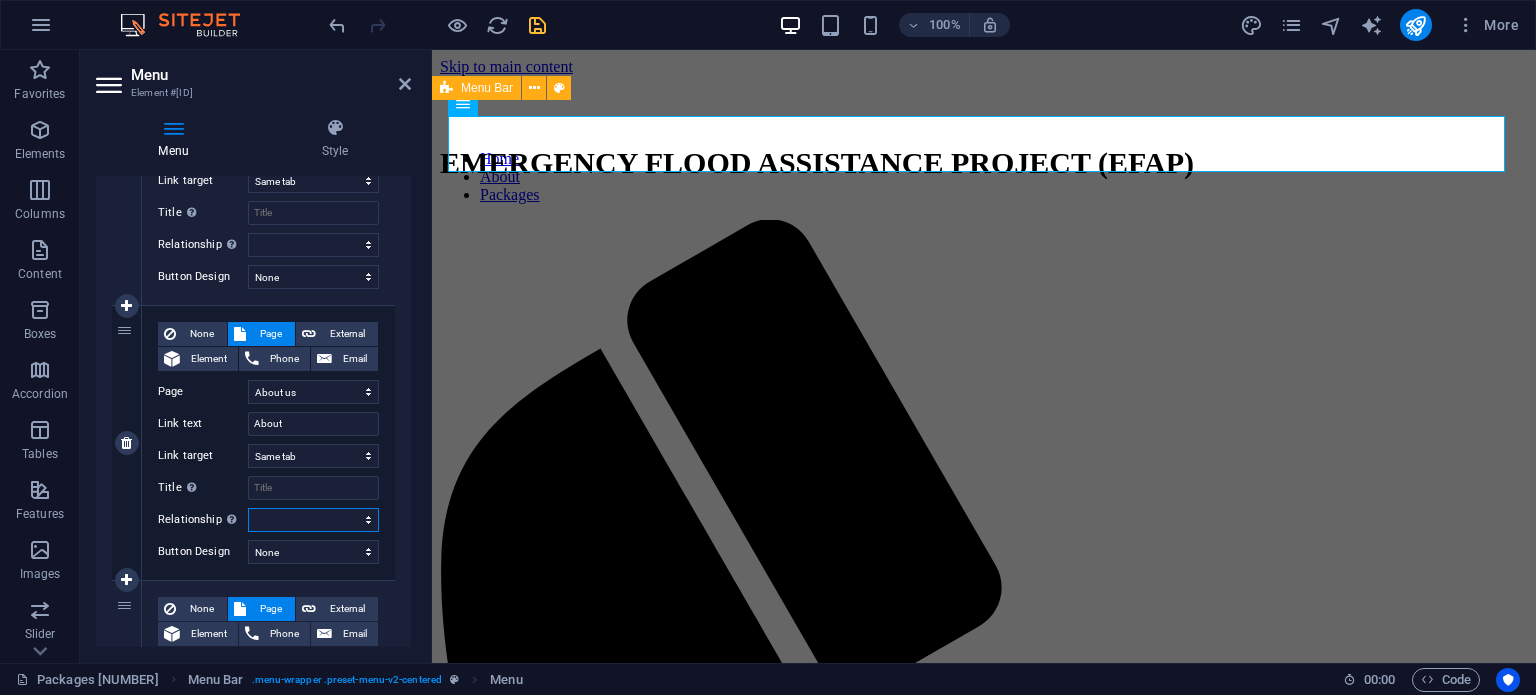 click on "alternate author bookmark external help license next nofollow noreferrer noopener prev search tag" at bounding box center [313, 520] 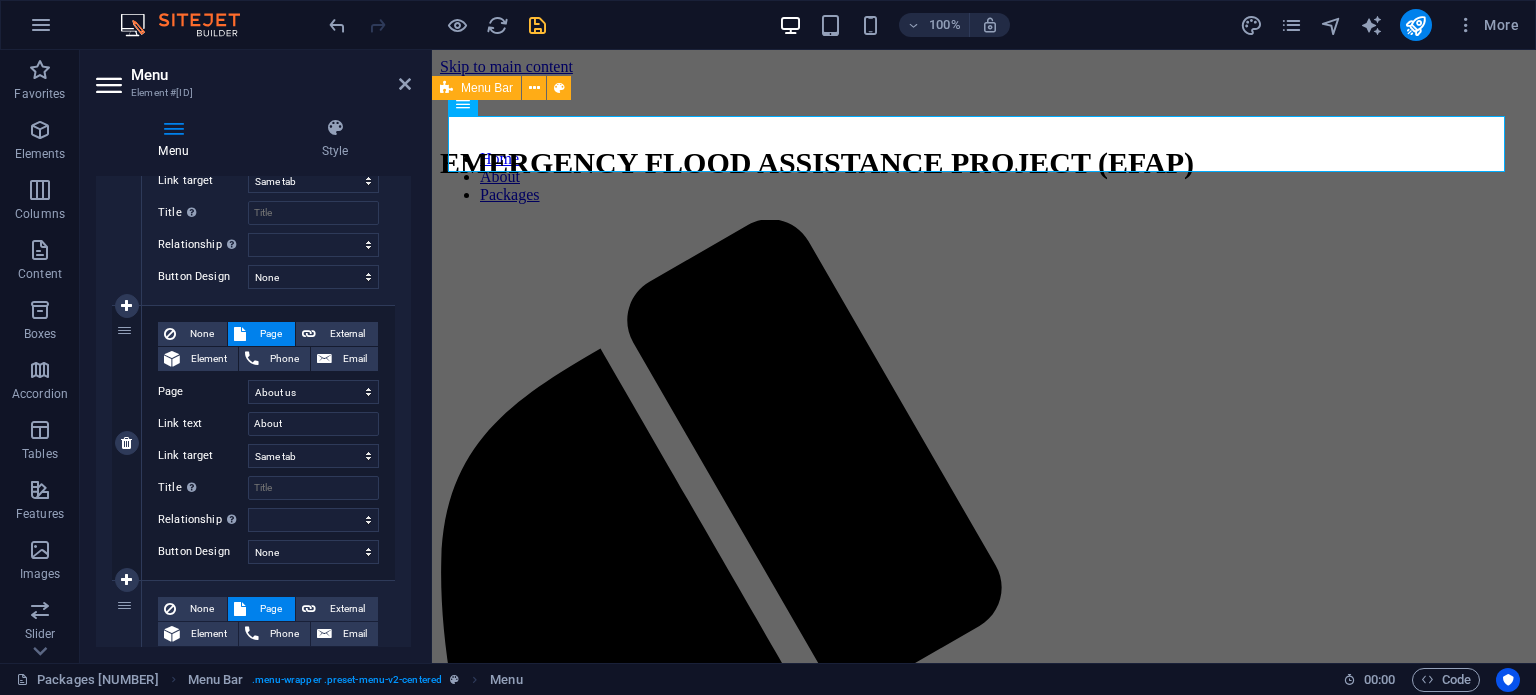 click on "Button Design" at bounding box center (203, 552) 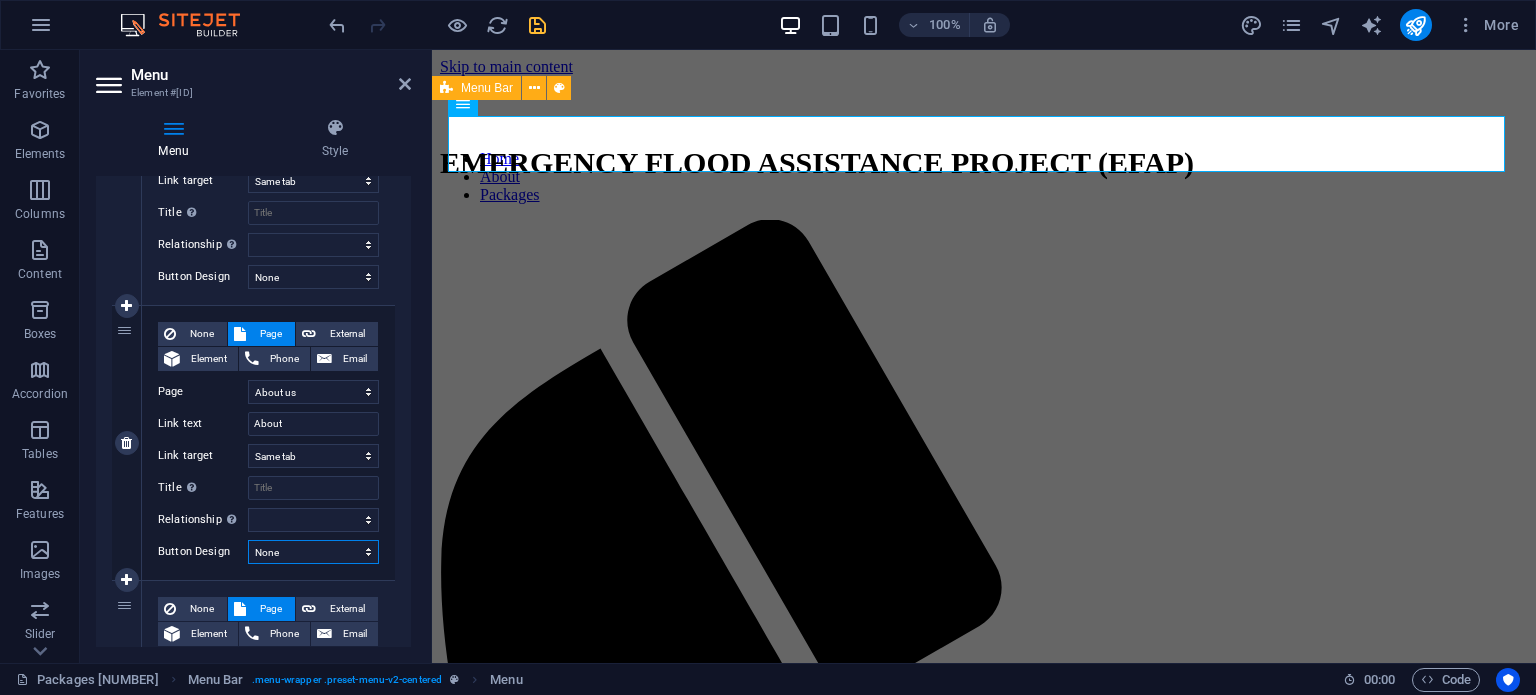 click on "None Default Primary Secondary" at bounding box center (313, 552) 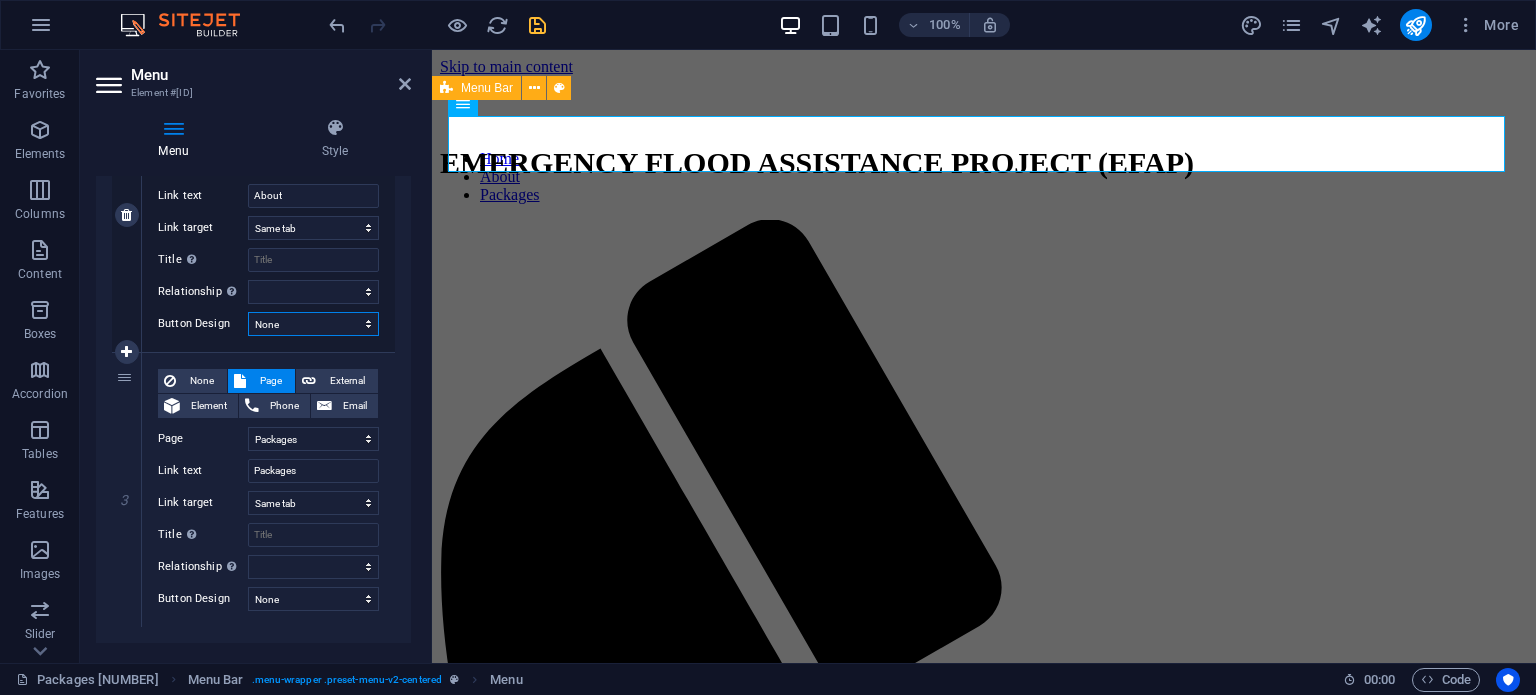 scroll, scrollTop: 598, scrollLeft: 0, axis: vertical 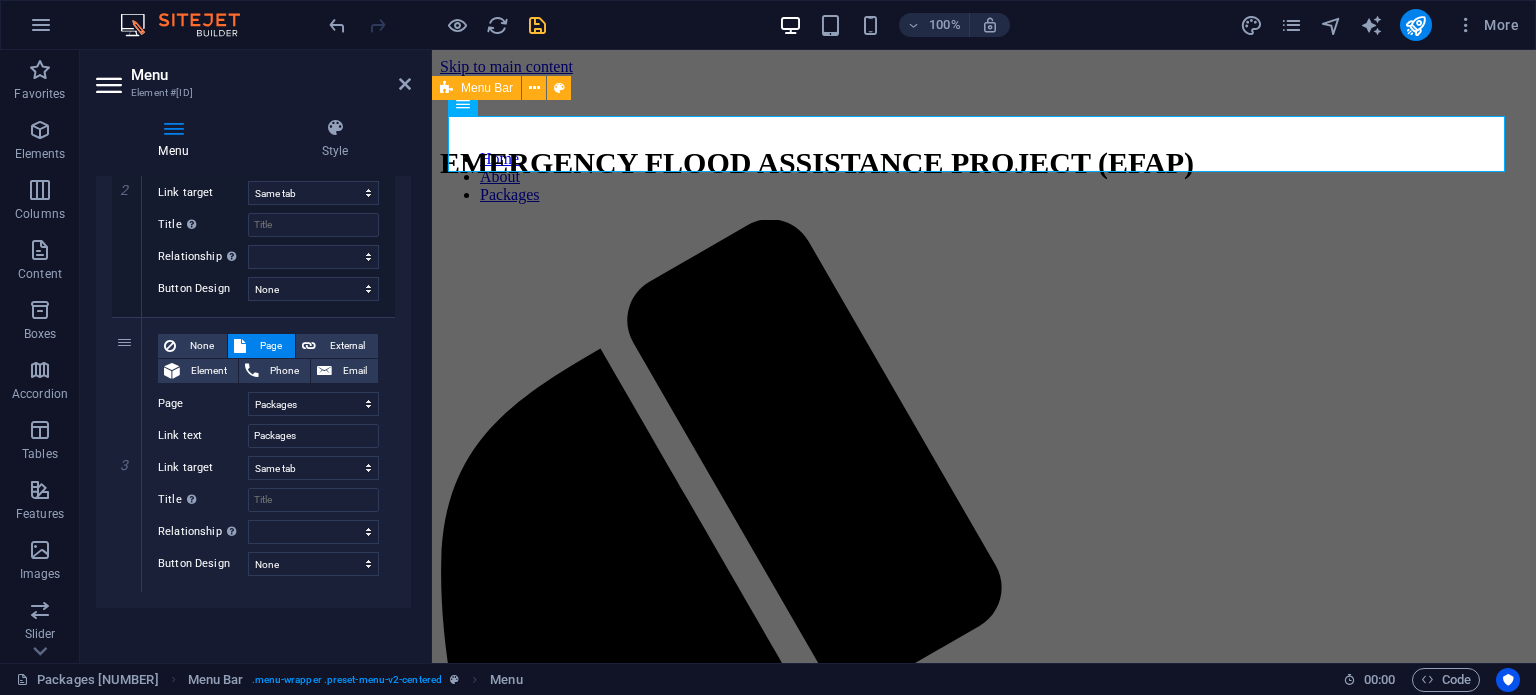 click on "Menu Style Menu Auto Custom Create custom menu items for this menu. Recommended for one-page websites. Manage pages Menu items 1 None Page External Element Phone Email Page Home About us Project Packages Package#1 Appointment Contact Legal Notice Privacy Element
URL /#home Phone Email Link text Home Link target New tab Same tab Overlay Title Additional link description, should not be the same as the link text. The title is most often shown as a tooltip text when the mouse moves over the element. Leave empty if uncertain. Relationship Sets the  relationship of this link to the link target . For example, the value "nofollow" instructs search engines not to follow the link. Can be left empty. alternate author bookmark external help license next nofollow noreferrer noopener prev search tag Button Design None Default Primary Secondary 2 None Page External Element Phone Email Page Home About us Project Packages Package#1 Appointment Contact Legal Notice Privacy Element
URL help" at bounding box center (253, 382) 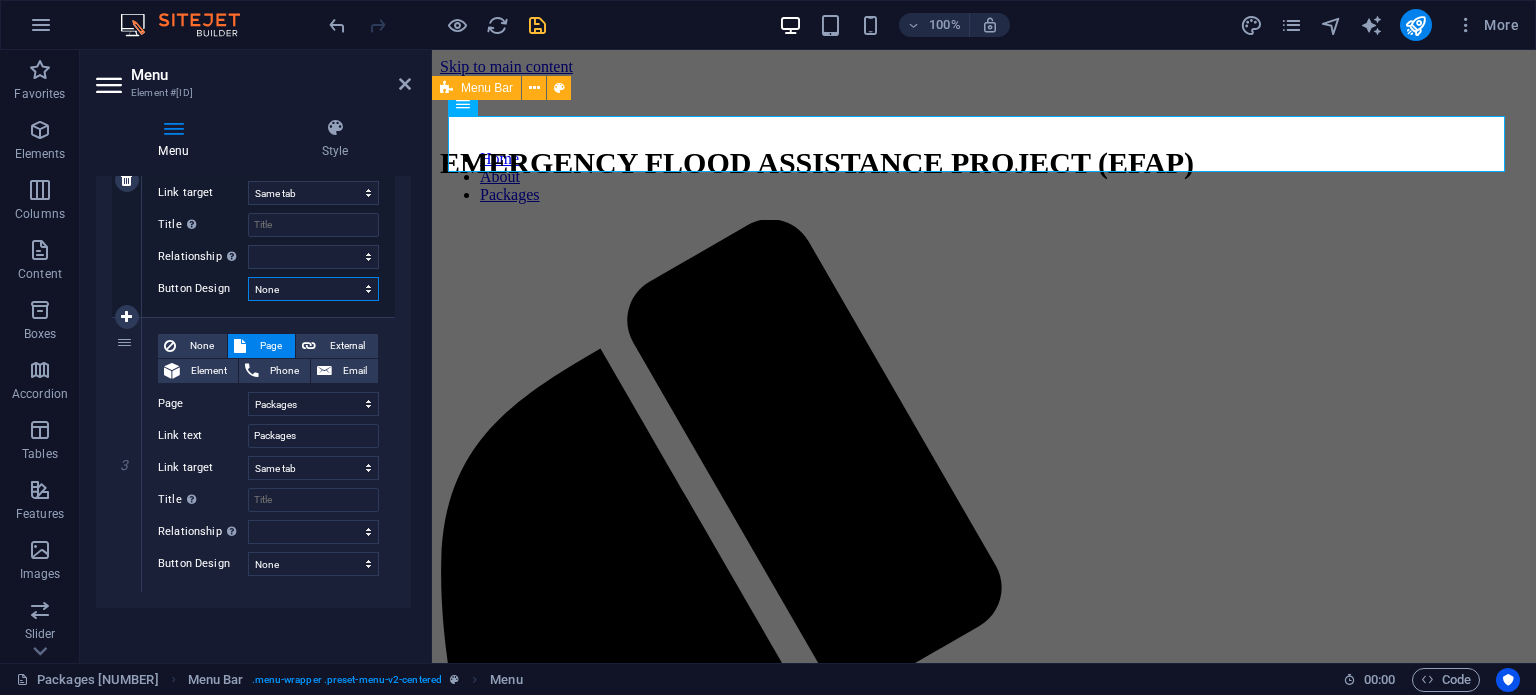 click on "None Default Primary Secondary" at bounding box center [313, 289] 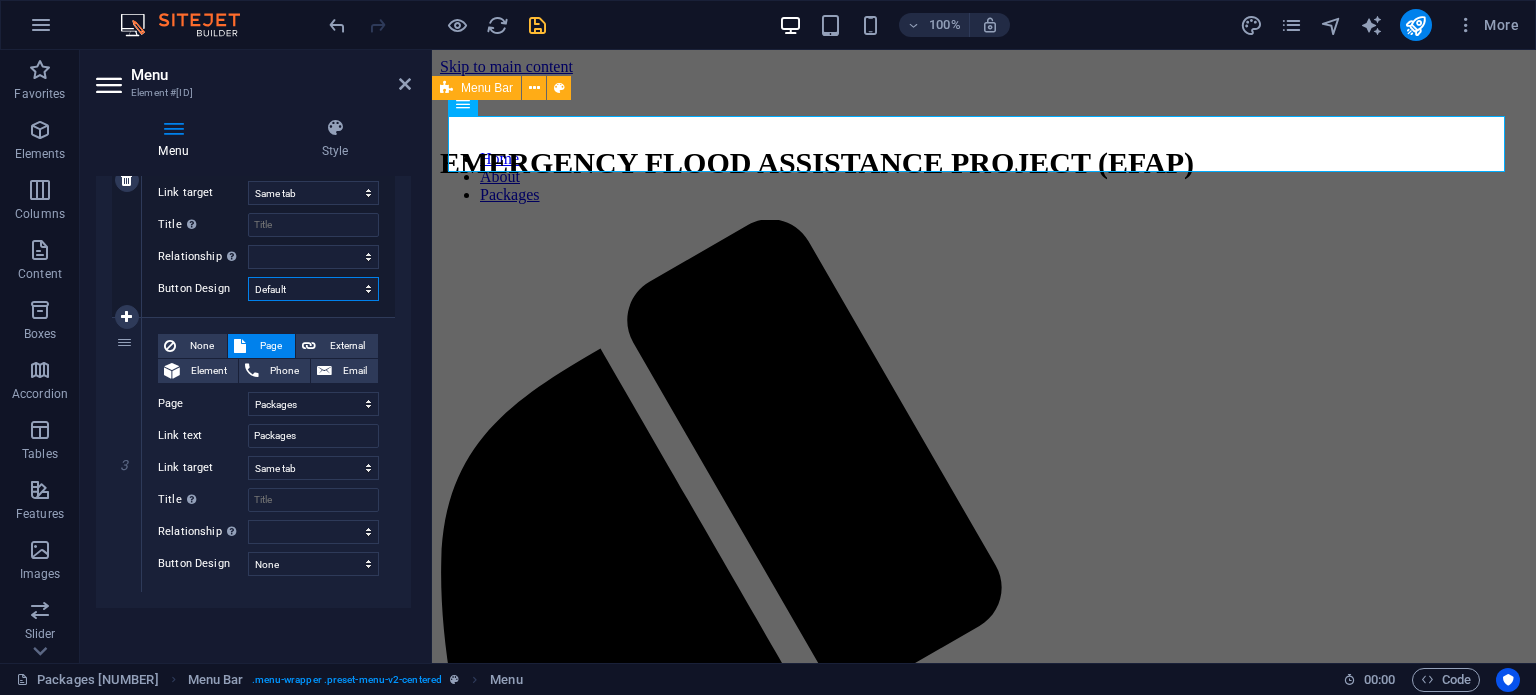 click on "None Default Primary Secondary" at bounding box center (313, 289) 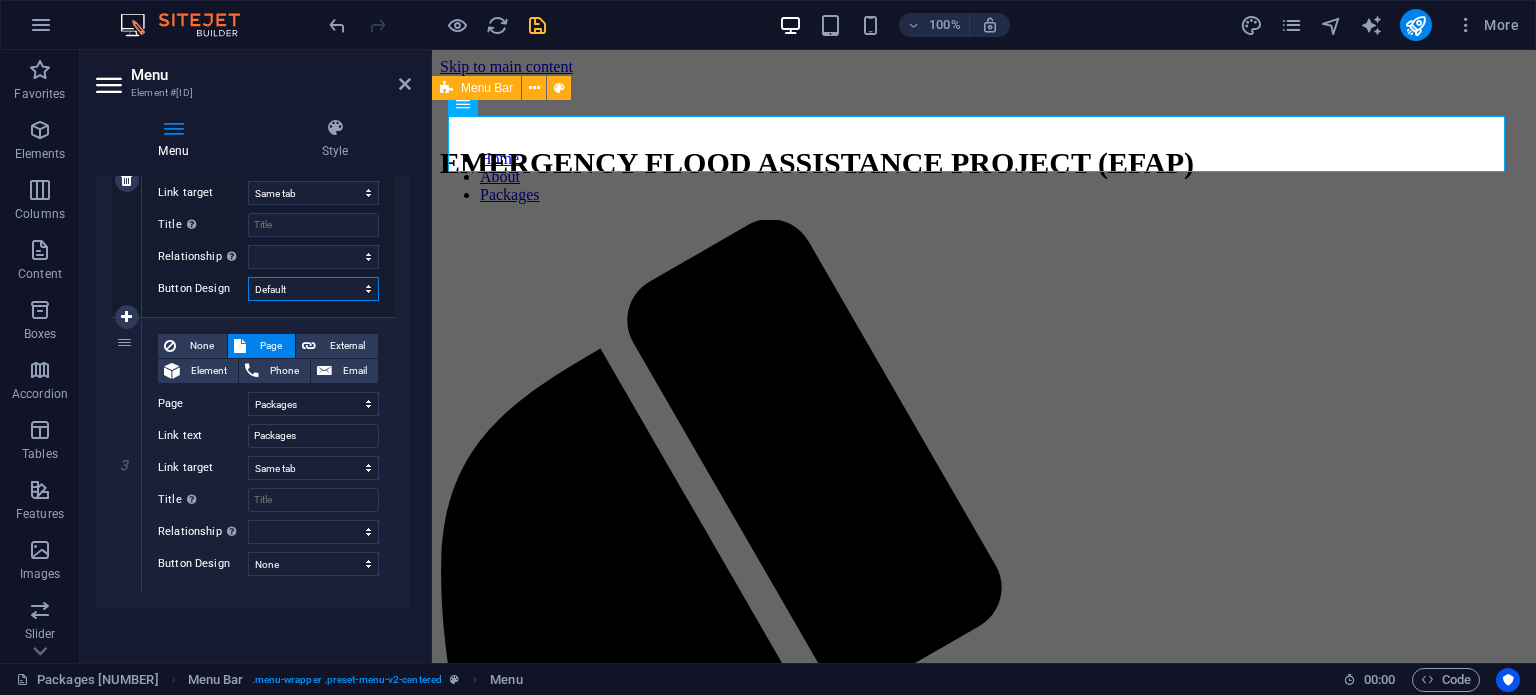 click on "None Default Primary Secondary" at bounding box center [313, 289] 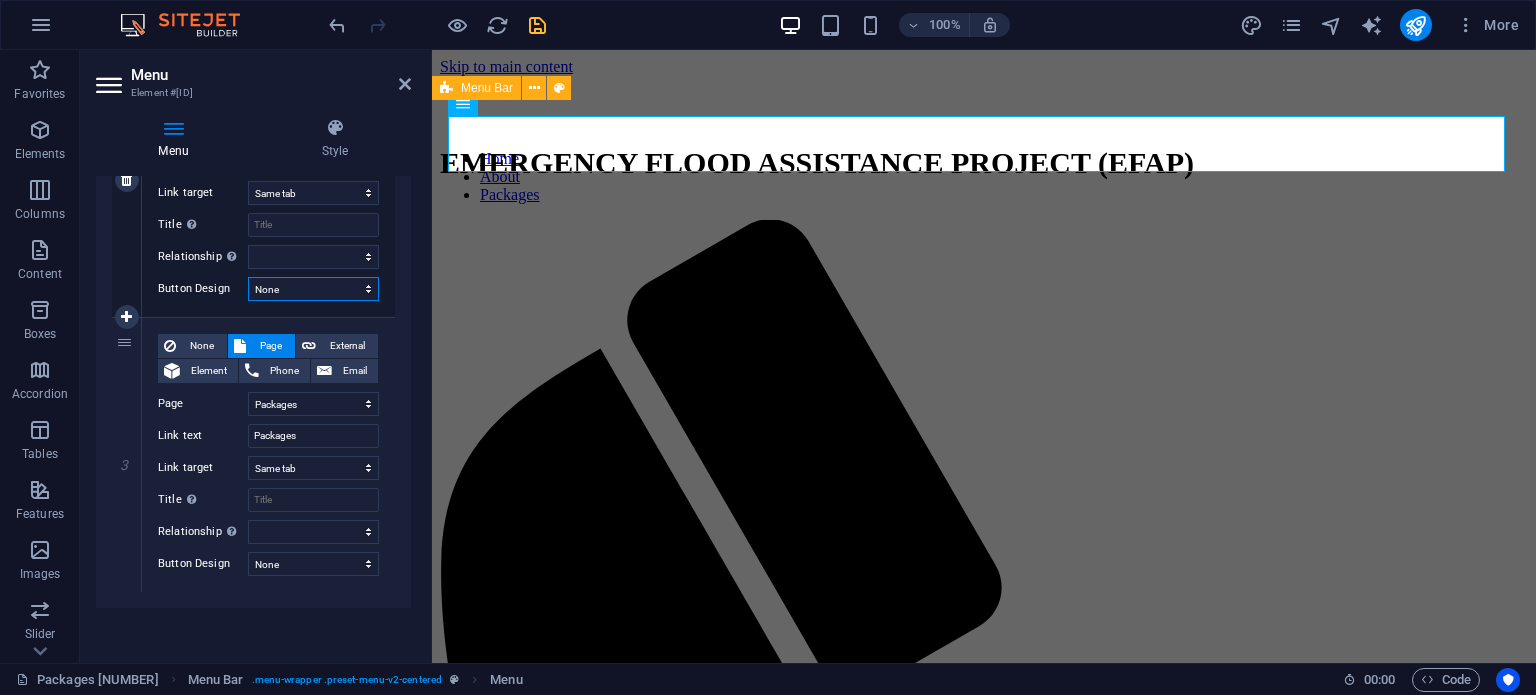 click on "None Default Primary Secondary" at bounding box center [313, 289] 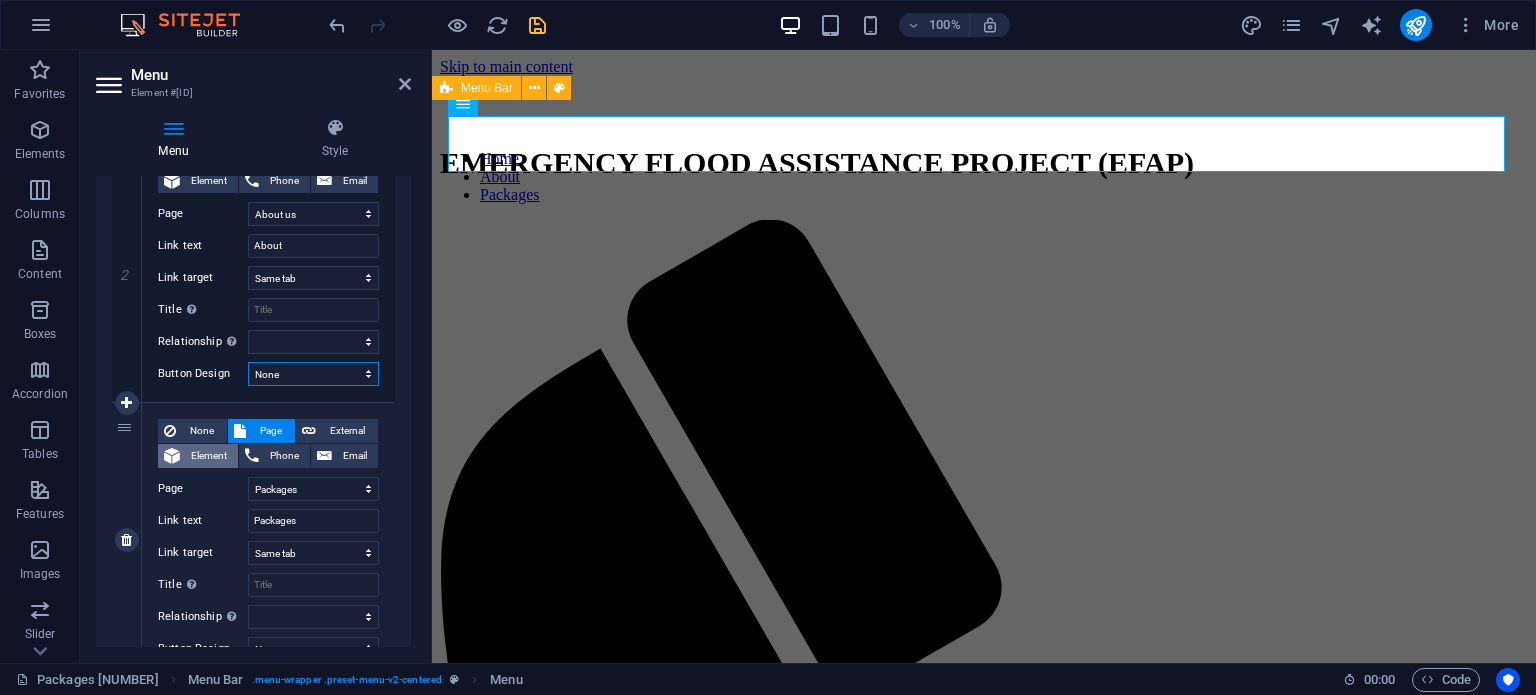 scroll, scrollTop: 598, scrollLeft: 0, axis: vertical 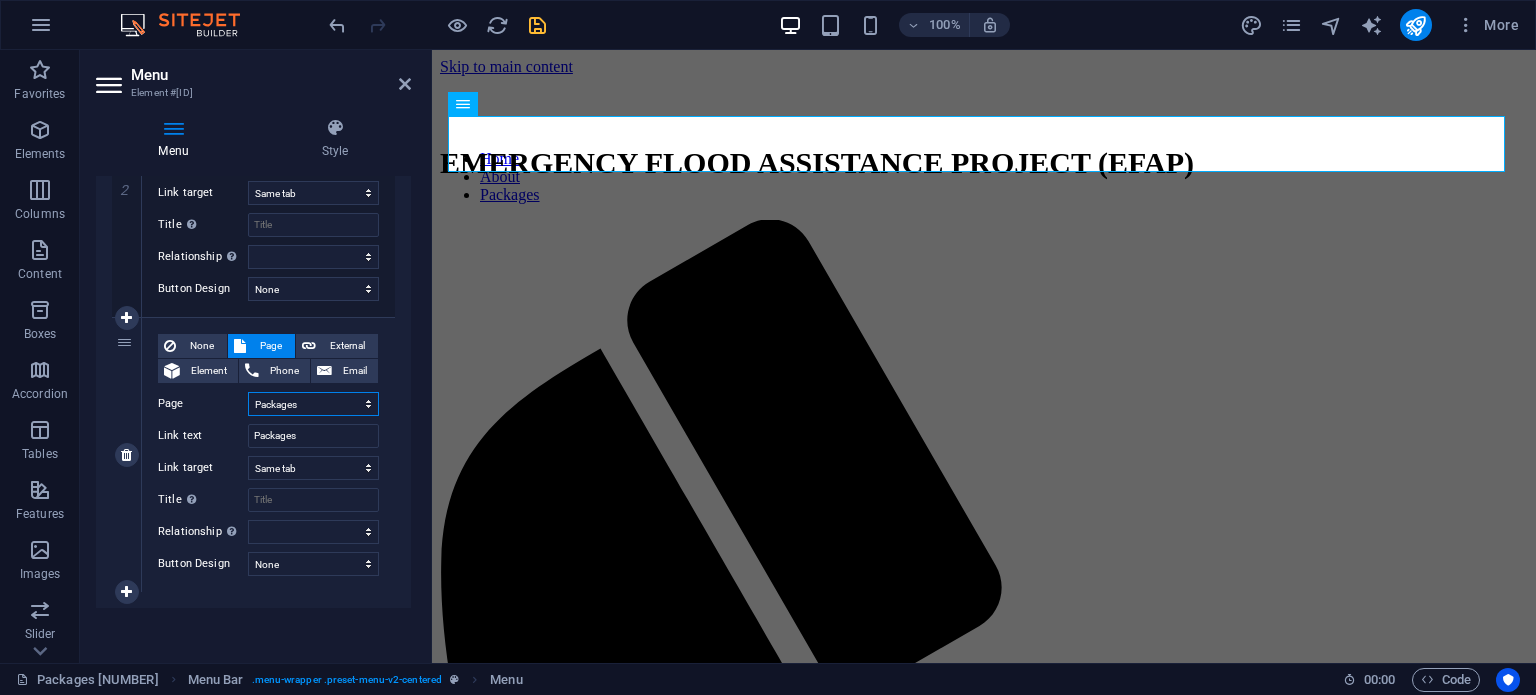 click on "Home About us Project Packages Package#1 Appointment Contact Legal Notice Privacy" at bounding box center [313, 404] 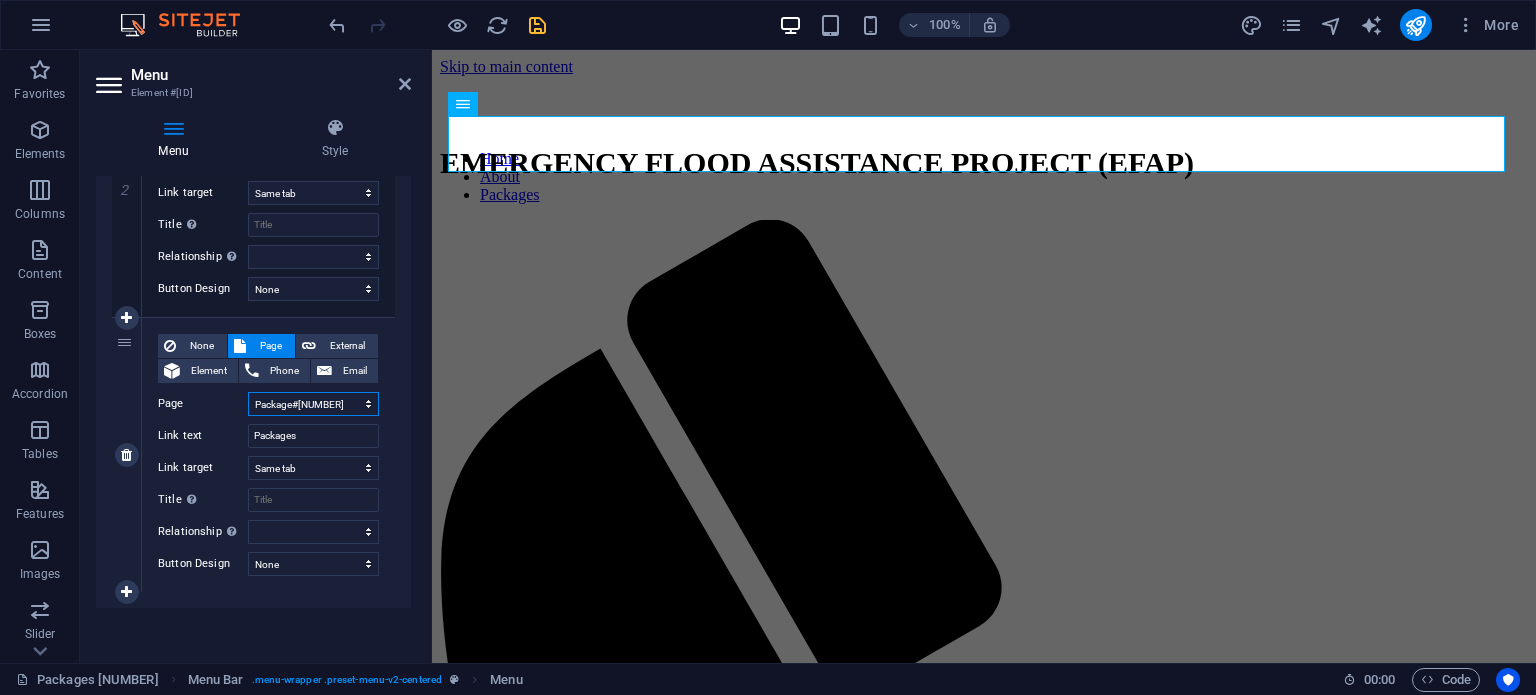 click on "Home About us Project Packages Package#1 Appointment Contact Legal Notice Privacy" at bounding box center [313, 404] 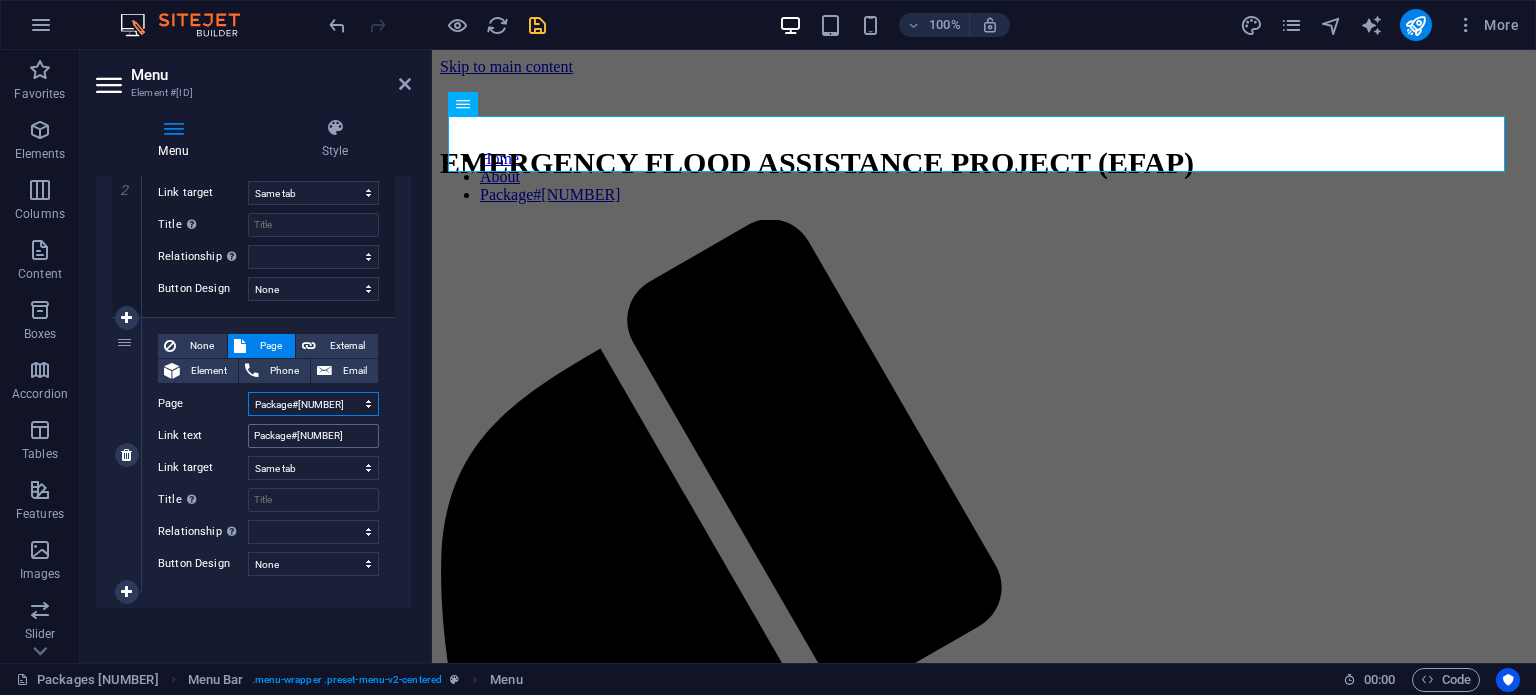 select 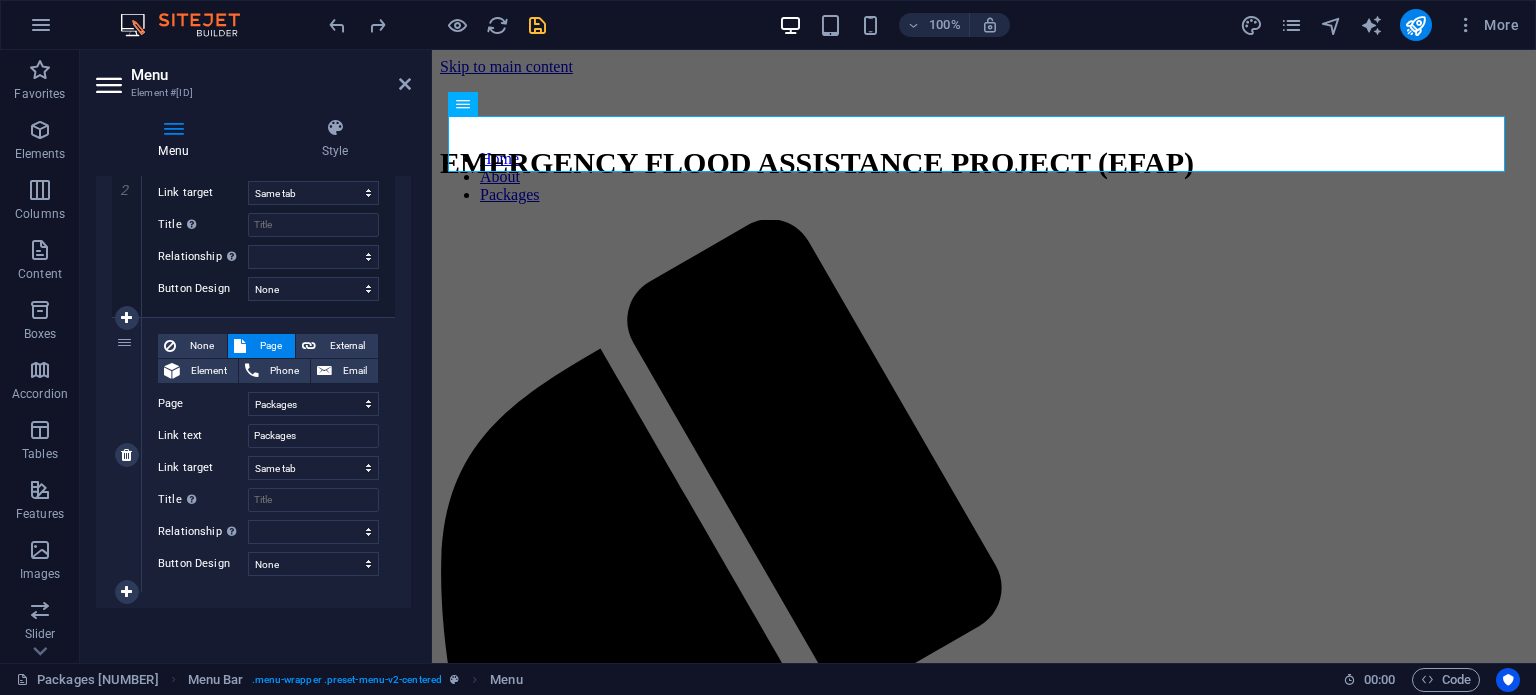 click on "3" at bounding box center (127, 455) 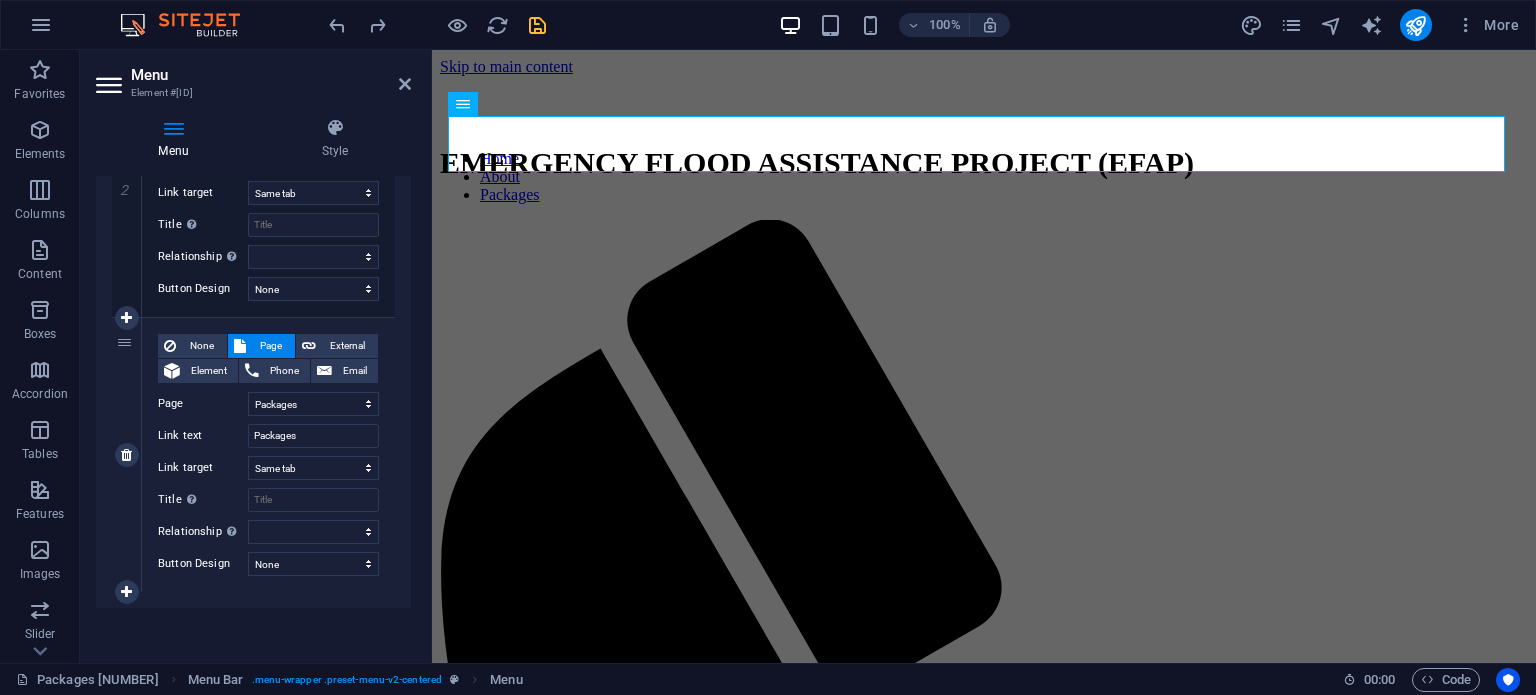 click on "3" at bounding box center [127, 455] 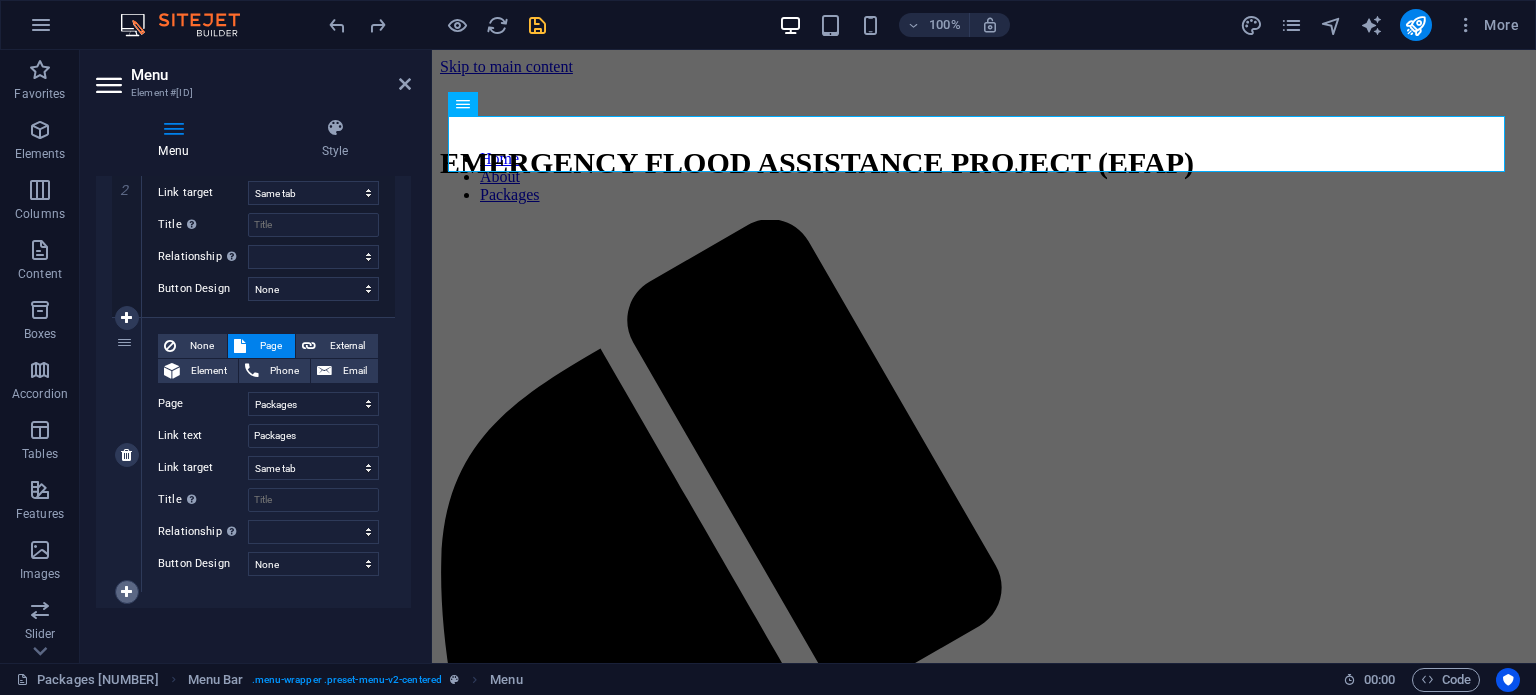 click at bounding box center (126, 592) 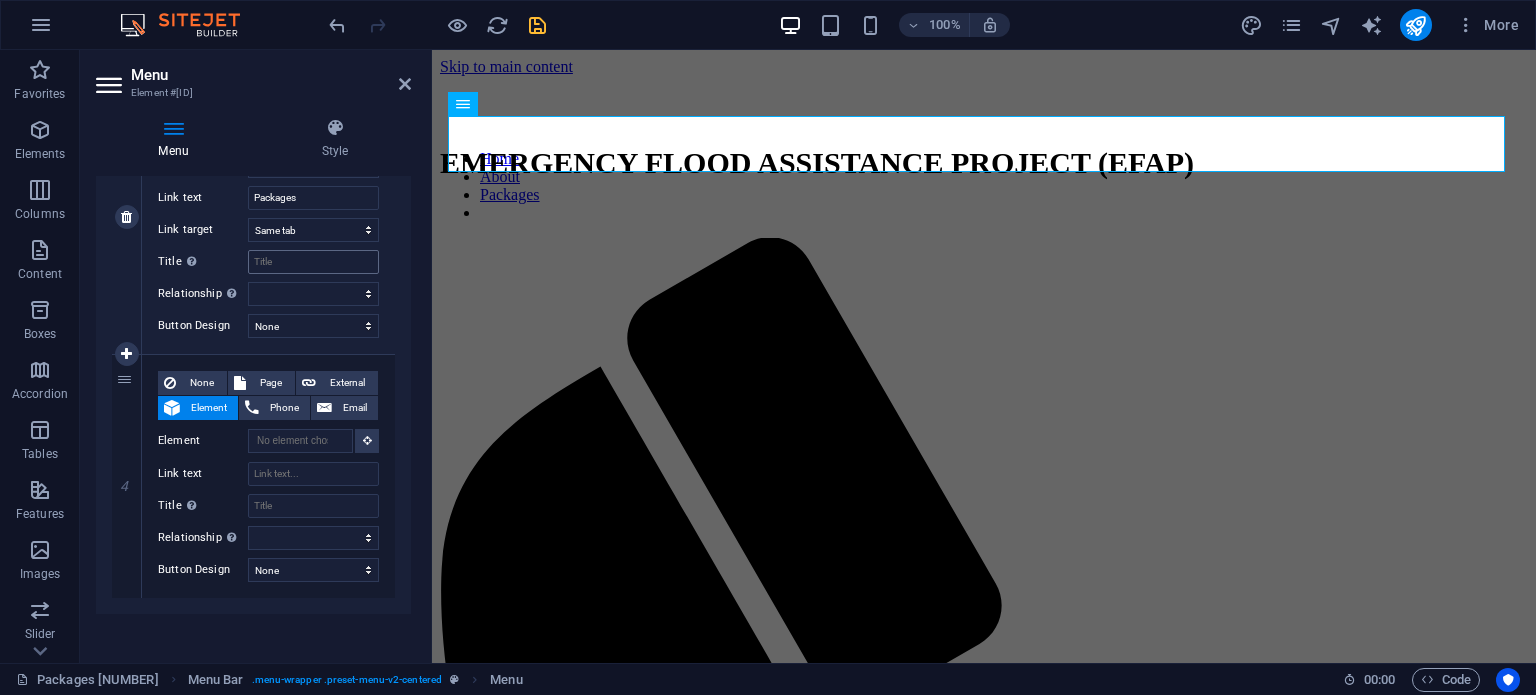 scroll, scrollTop: 842, scrollLeft: 0, axis: vertical 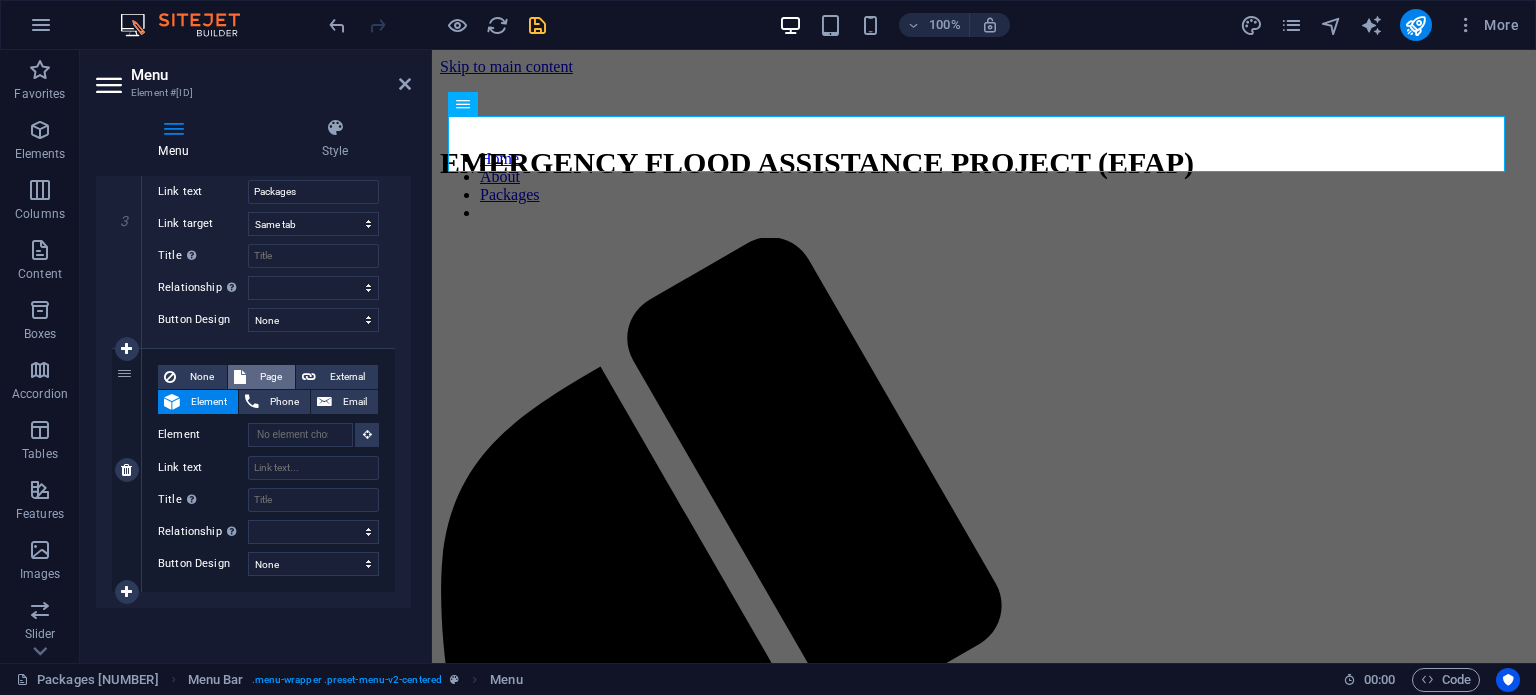 click on "Page" at bounding box center (270, 377) 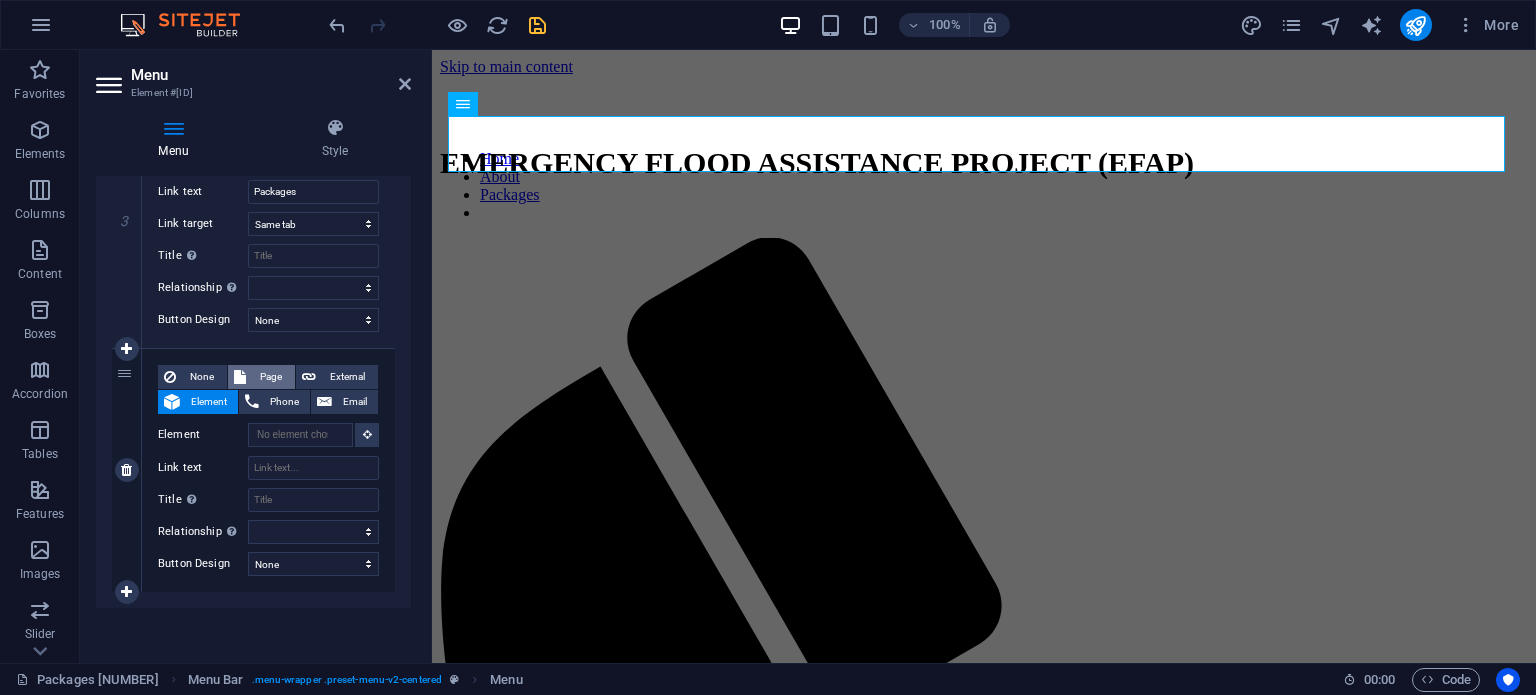 select 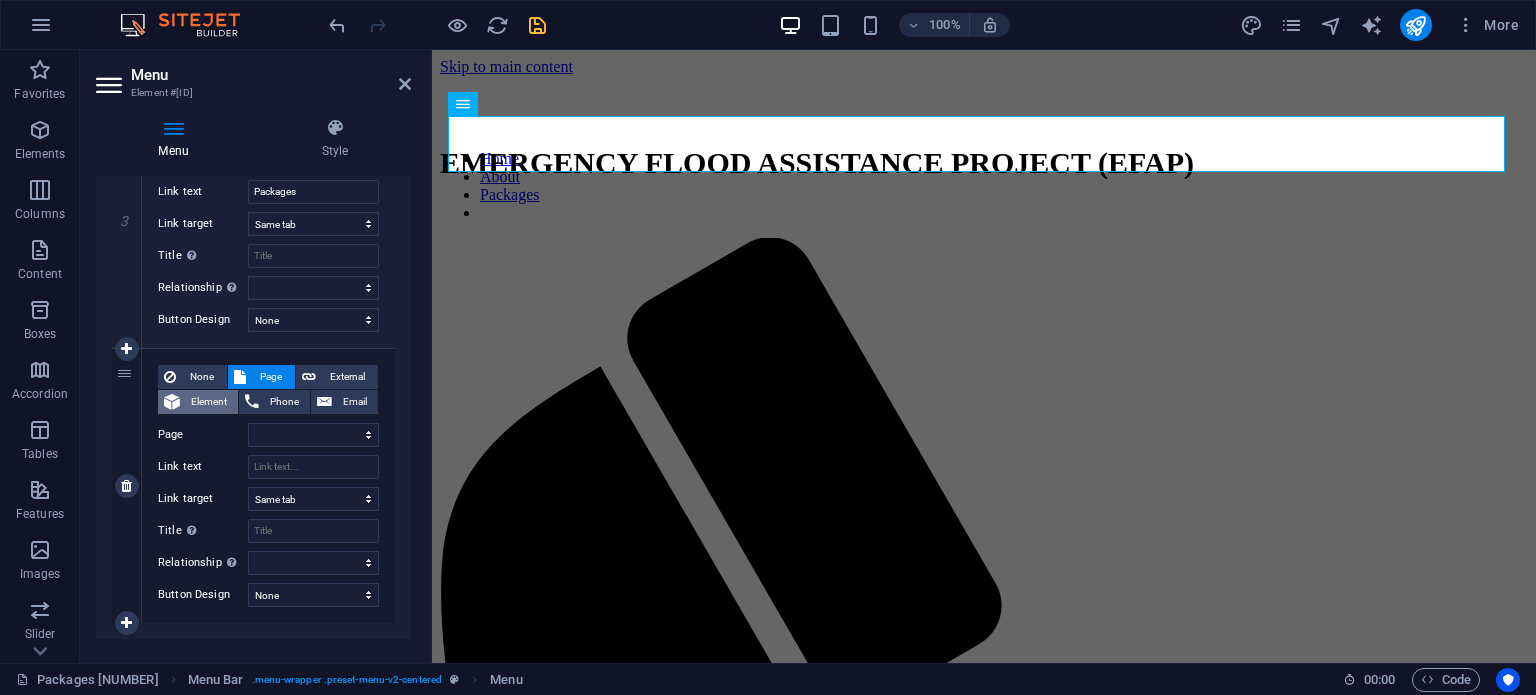 click on "Element" at bounding box center (209, 402) 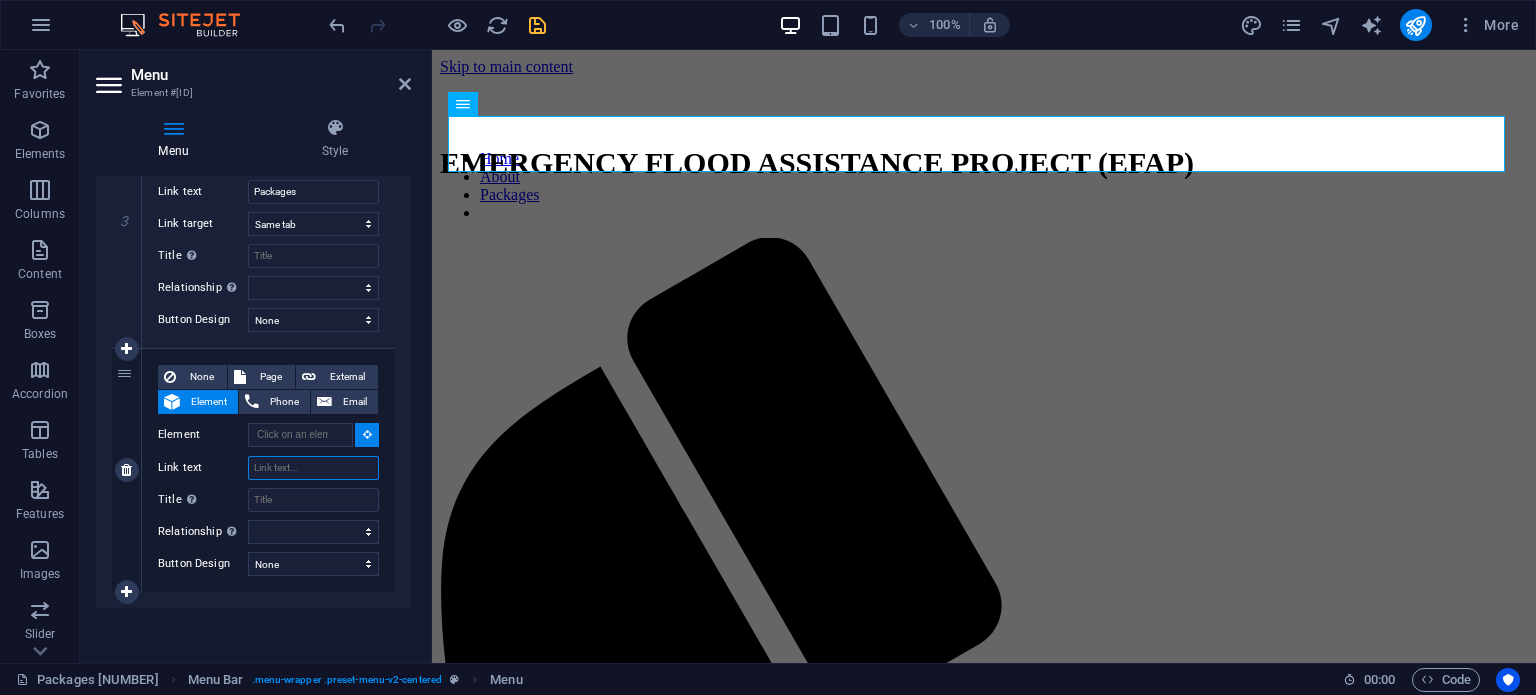 click on "Link text" at bounding box center [313, 468] 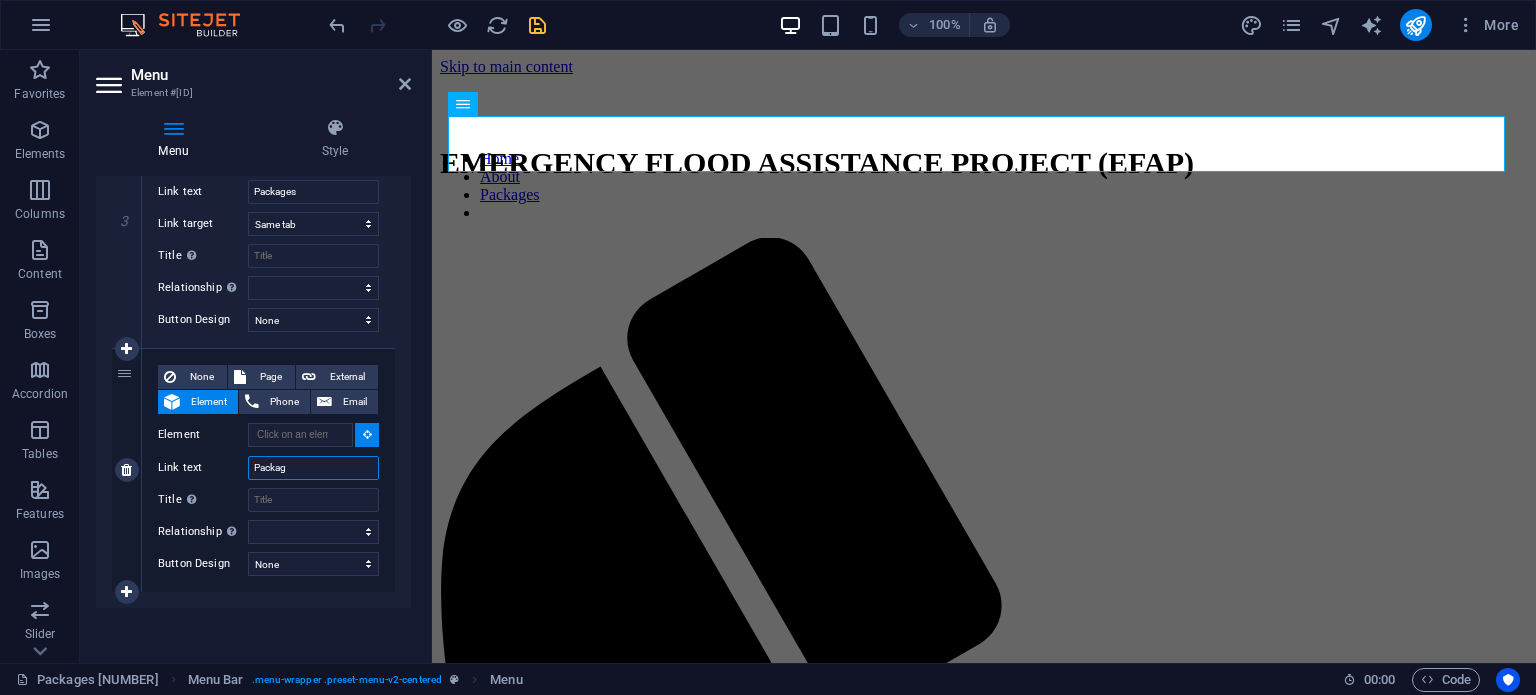 type on "Package" 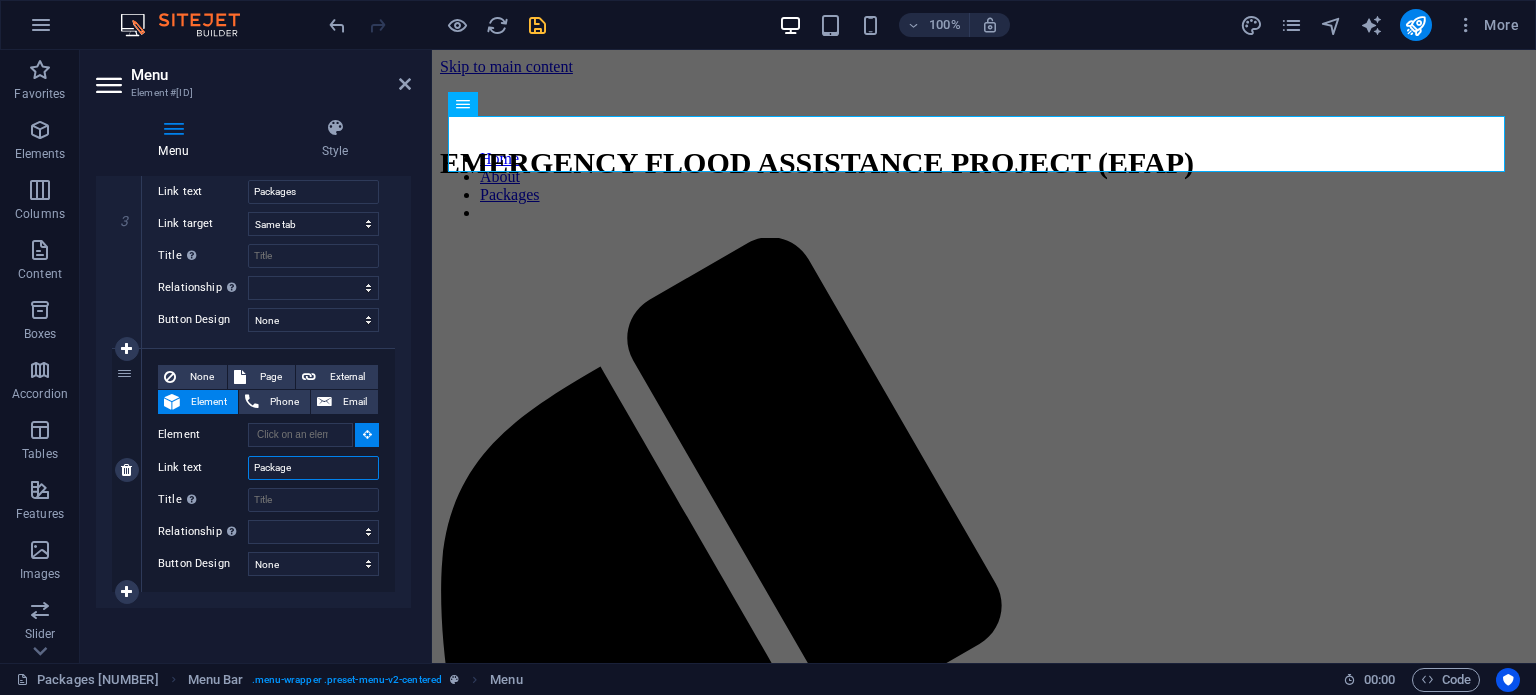 select 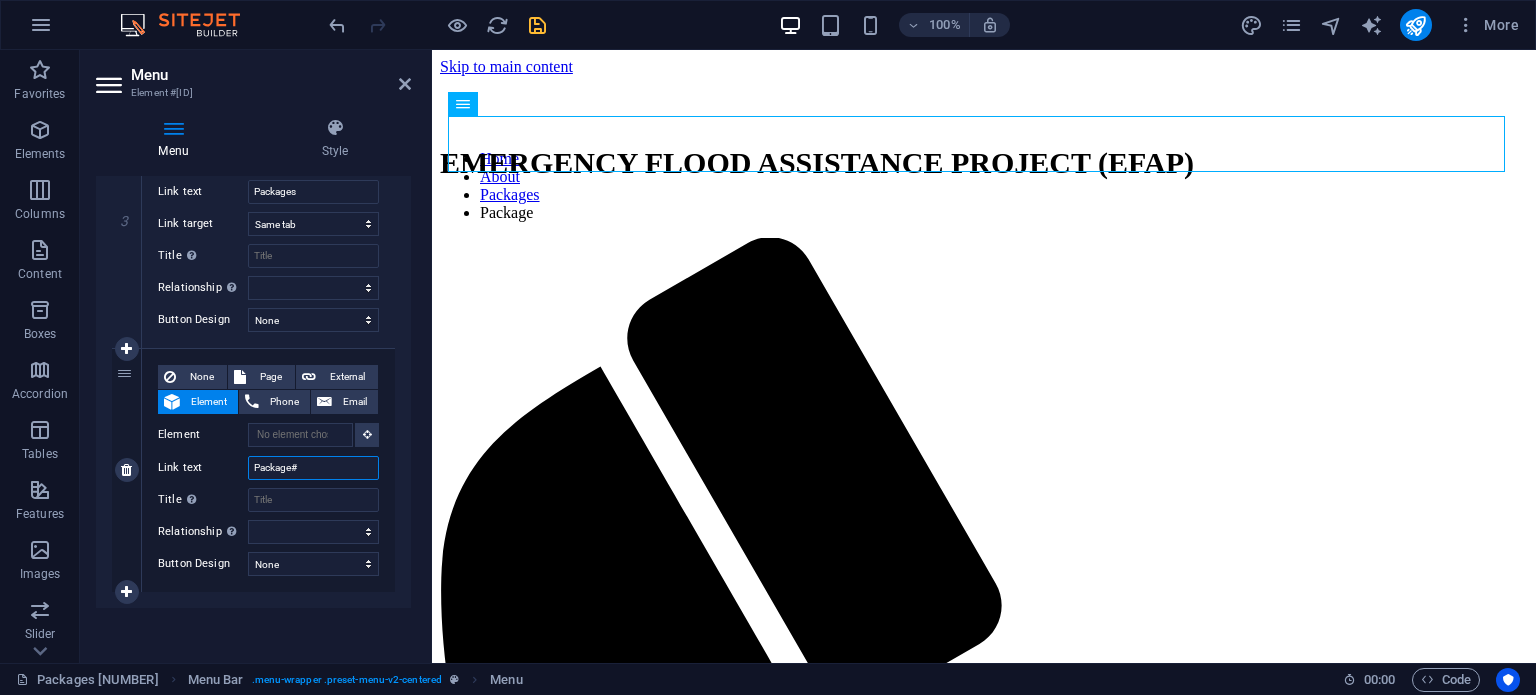type on "Package#1" 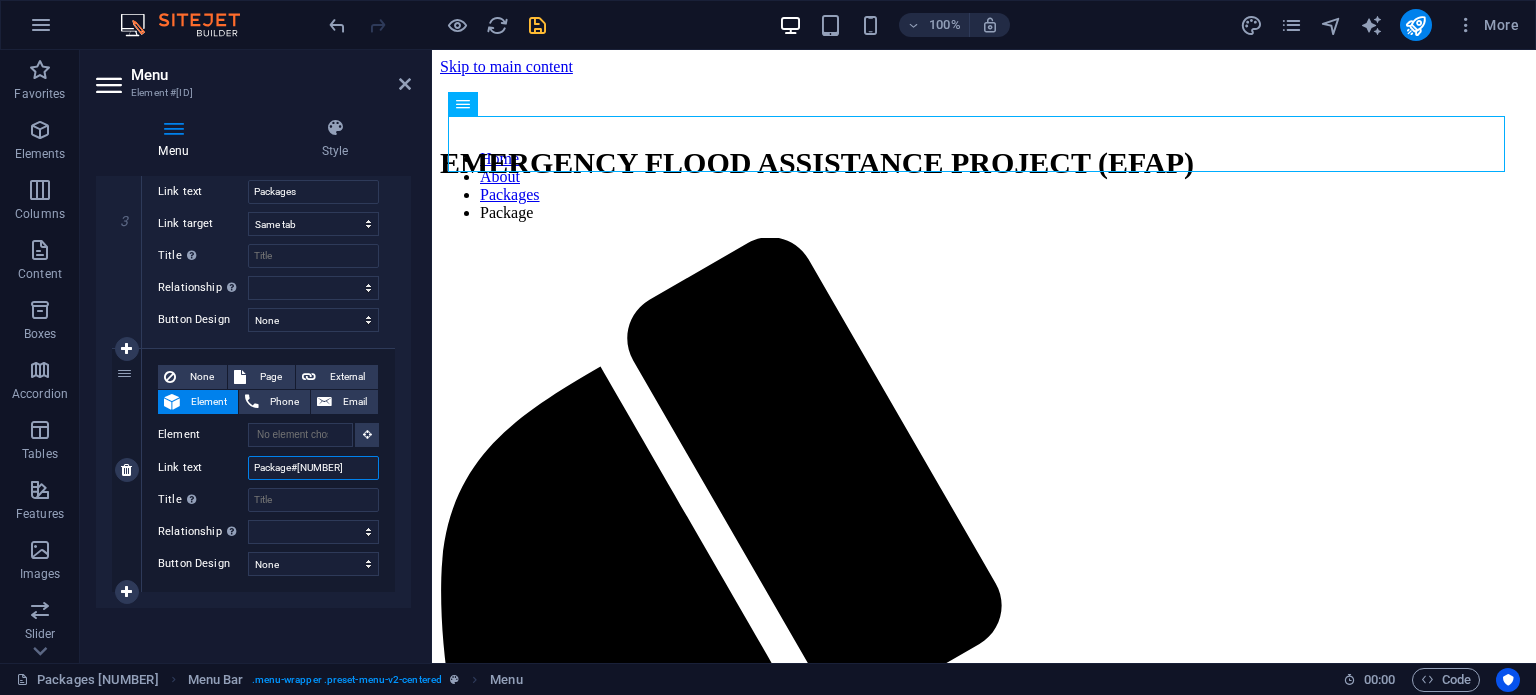select 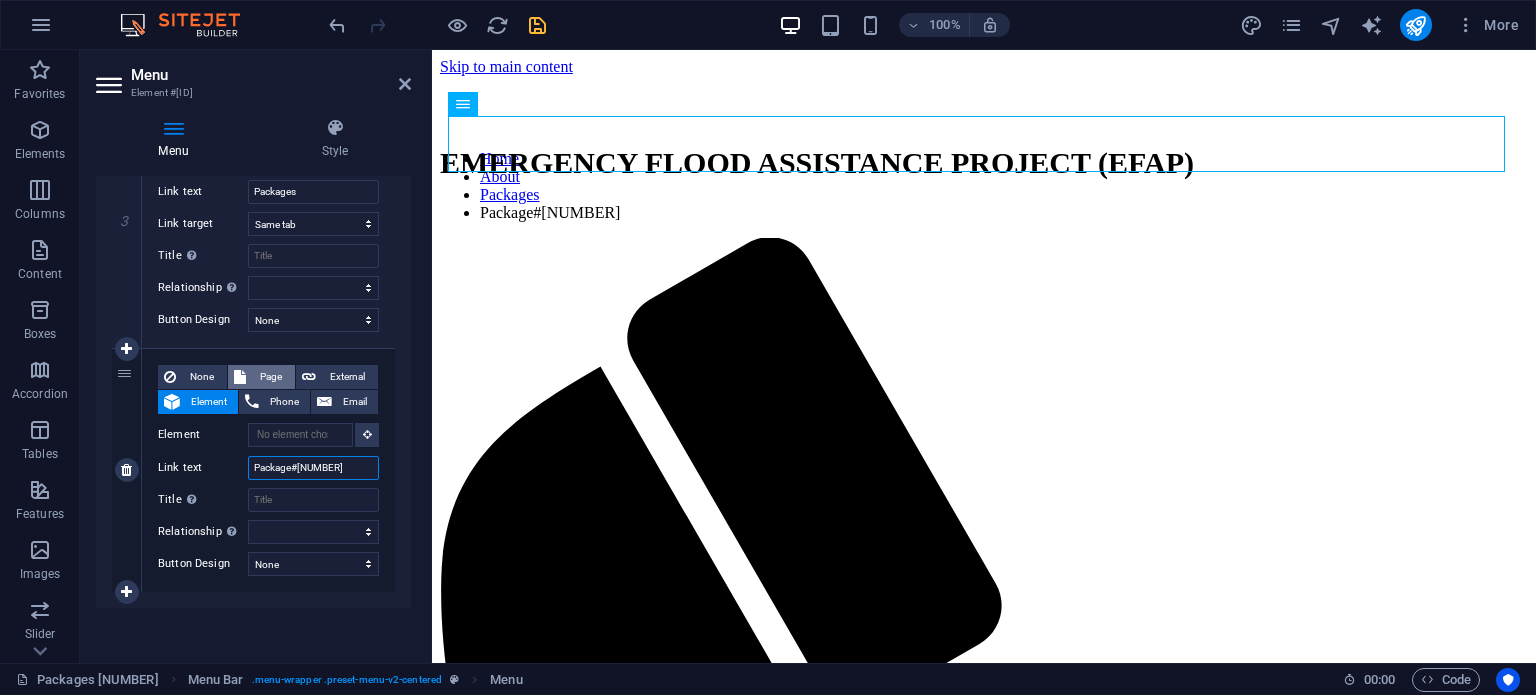 type on "Package#1" 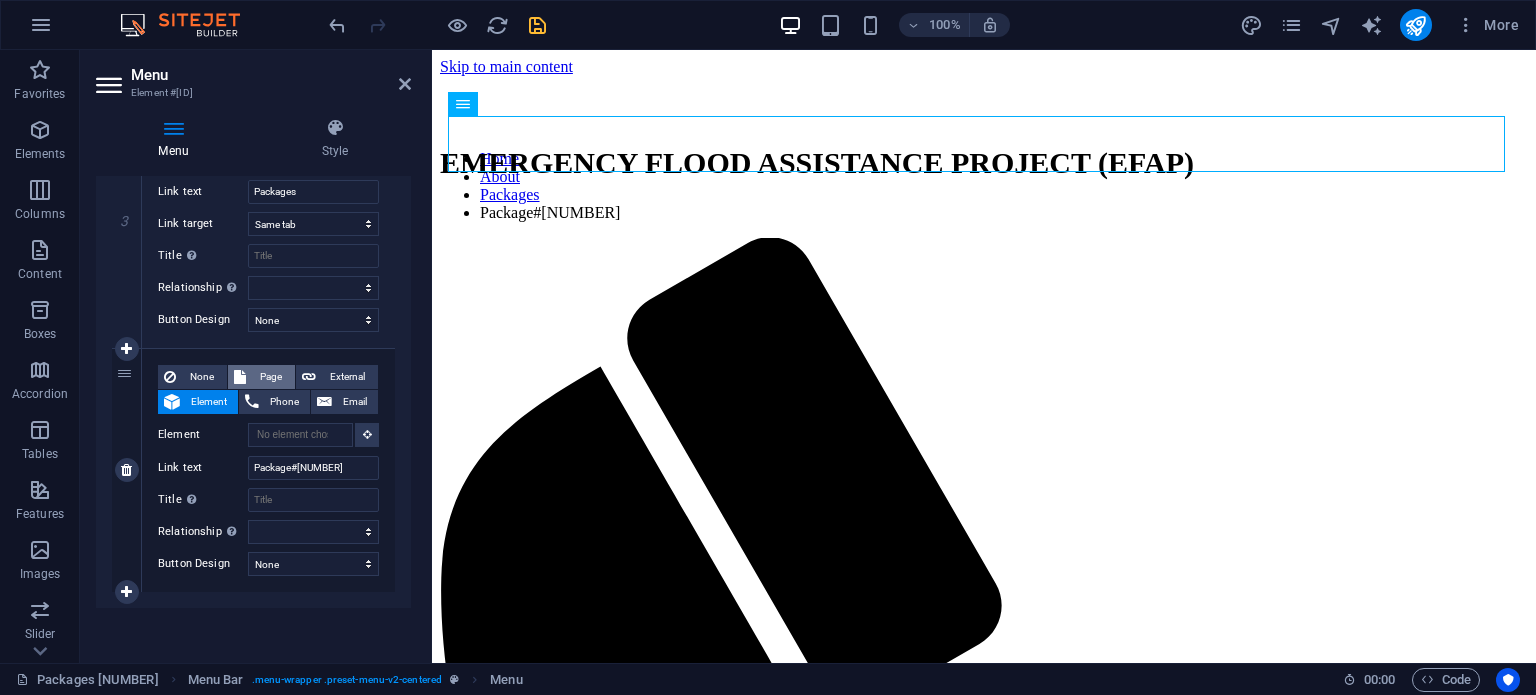 click on "Page" at bounding box center (270, 377) 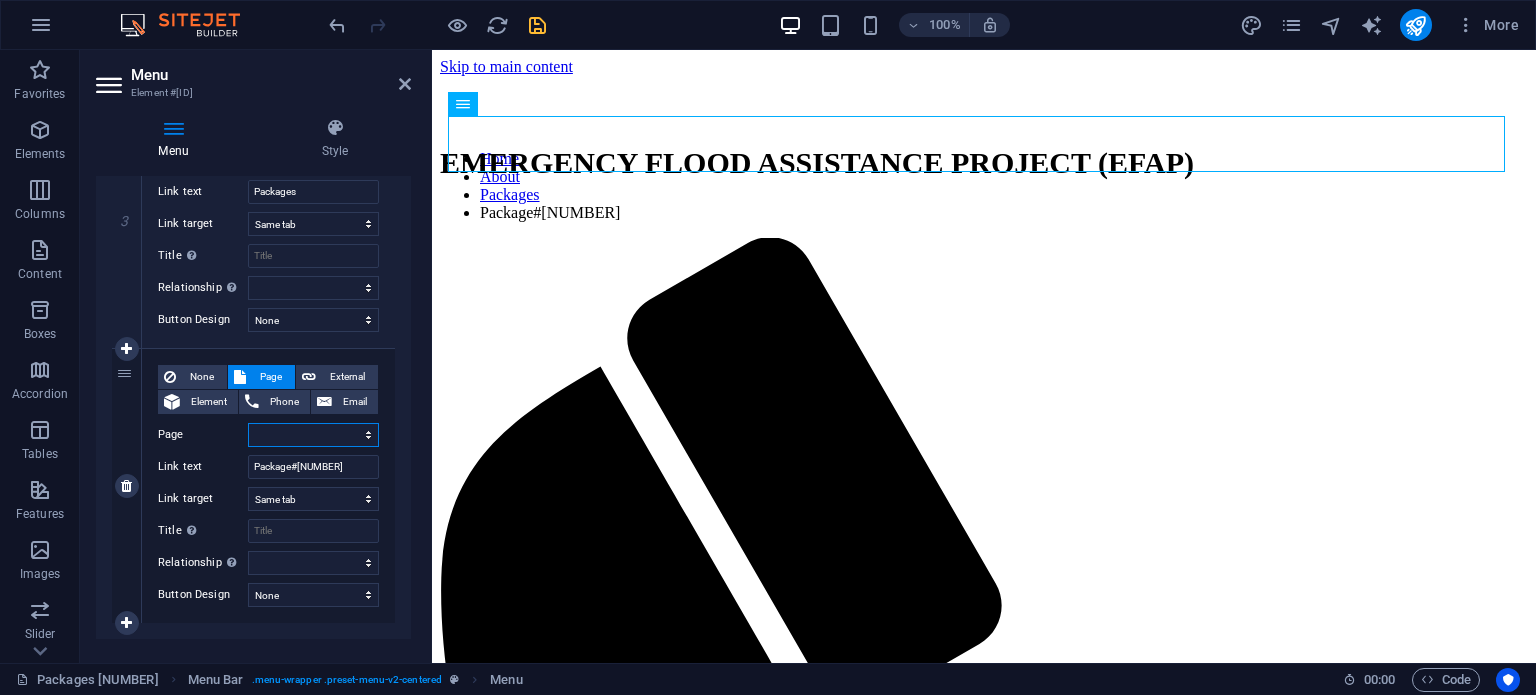 click on "Home About us Project Packages Package#1 Appointment Contact Legal Notice Privacy" at bounding box center (313, 435) 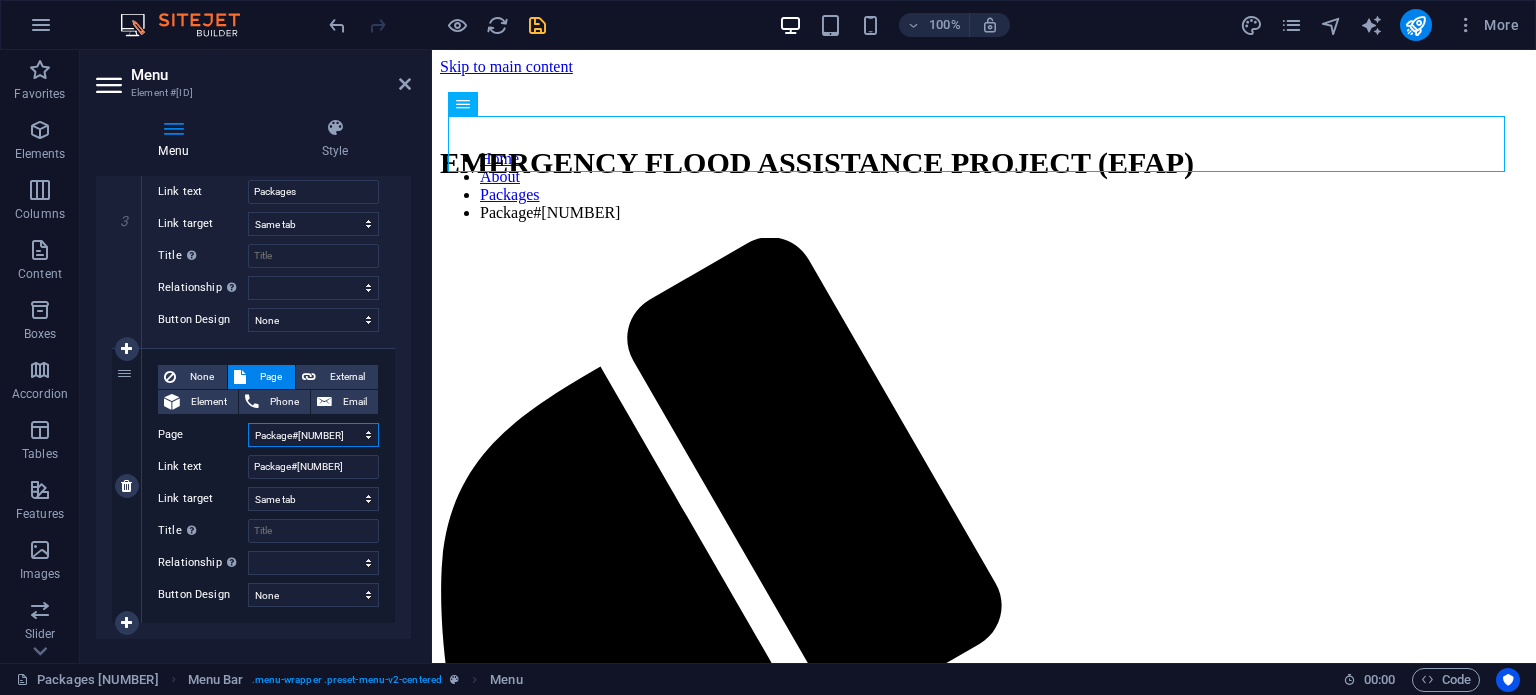 click on "Home About us Project Packages Package#1 Appointment Contact Legal Notice Privacy" at bounding box center (313, 435) 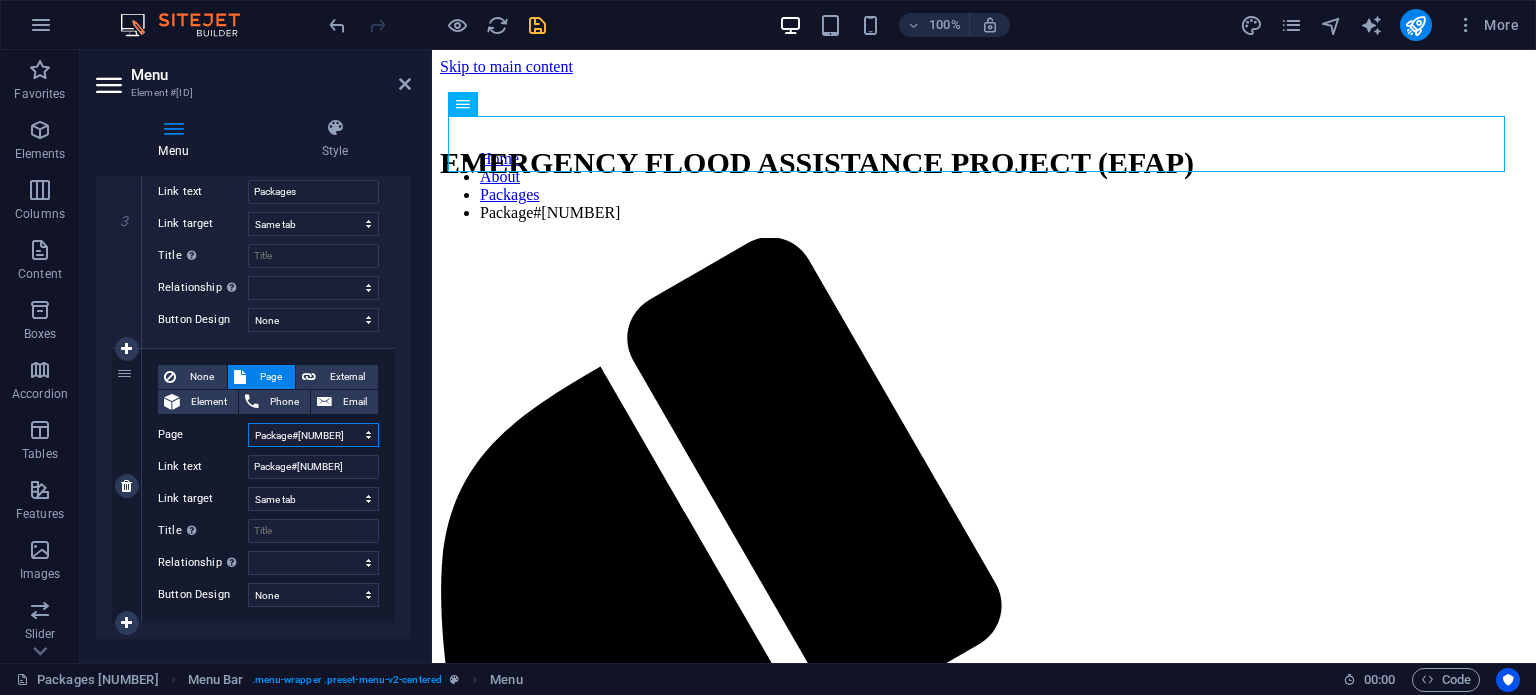 select 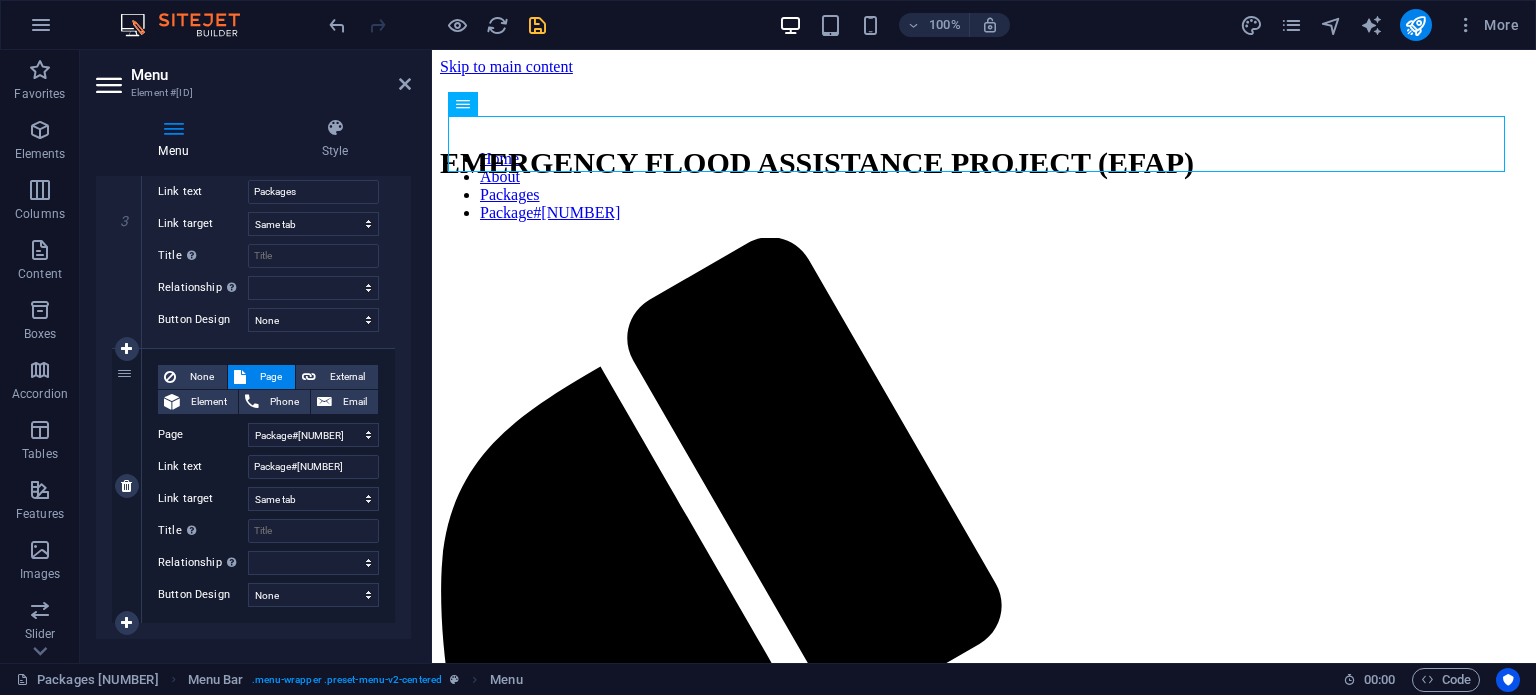 drag, startPoint x: 398, startPoint y: 459, endPoint x: 135, endPoint y: 373, distance: 276.70383 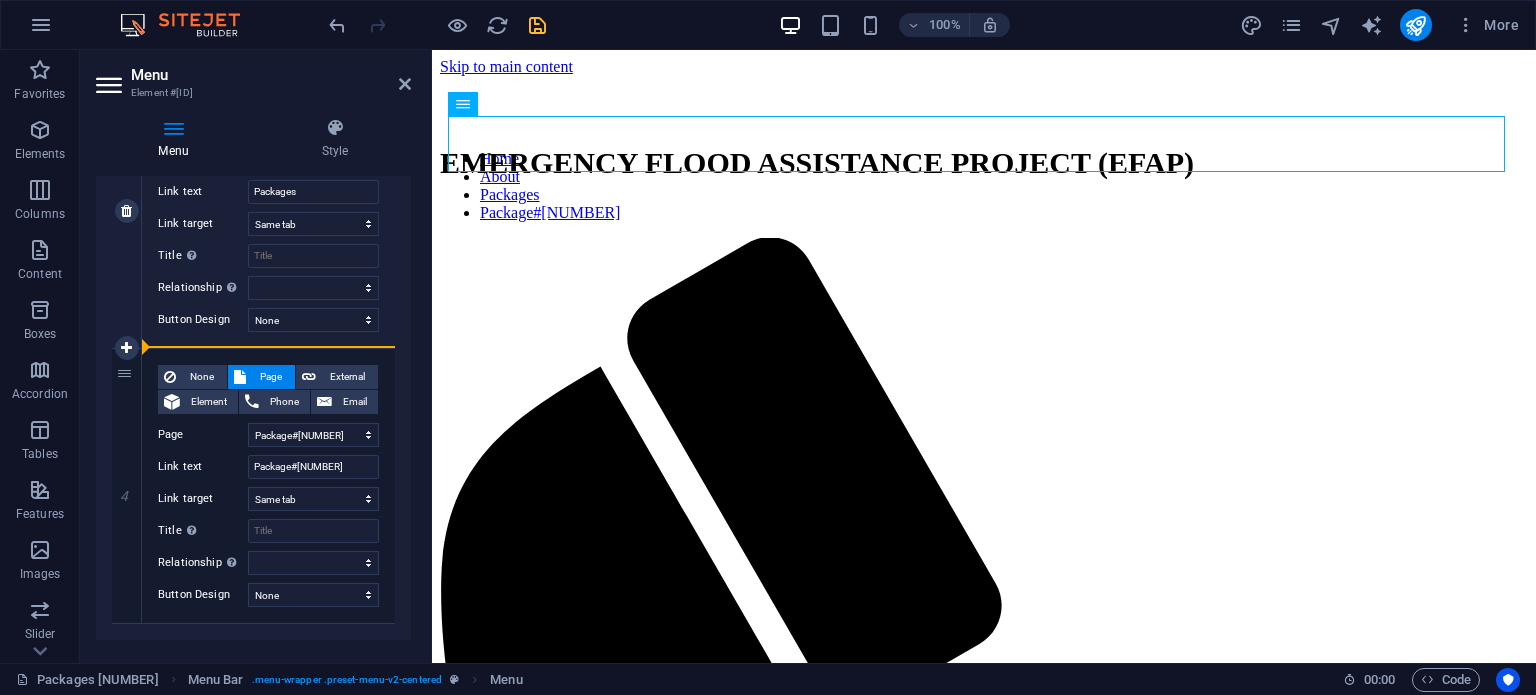 drag, startPoint x: 135, startPoint y: 373, endPoint x: 301, endPoint y: 342, distance: 168.86977 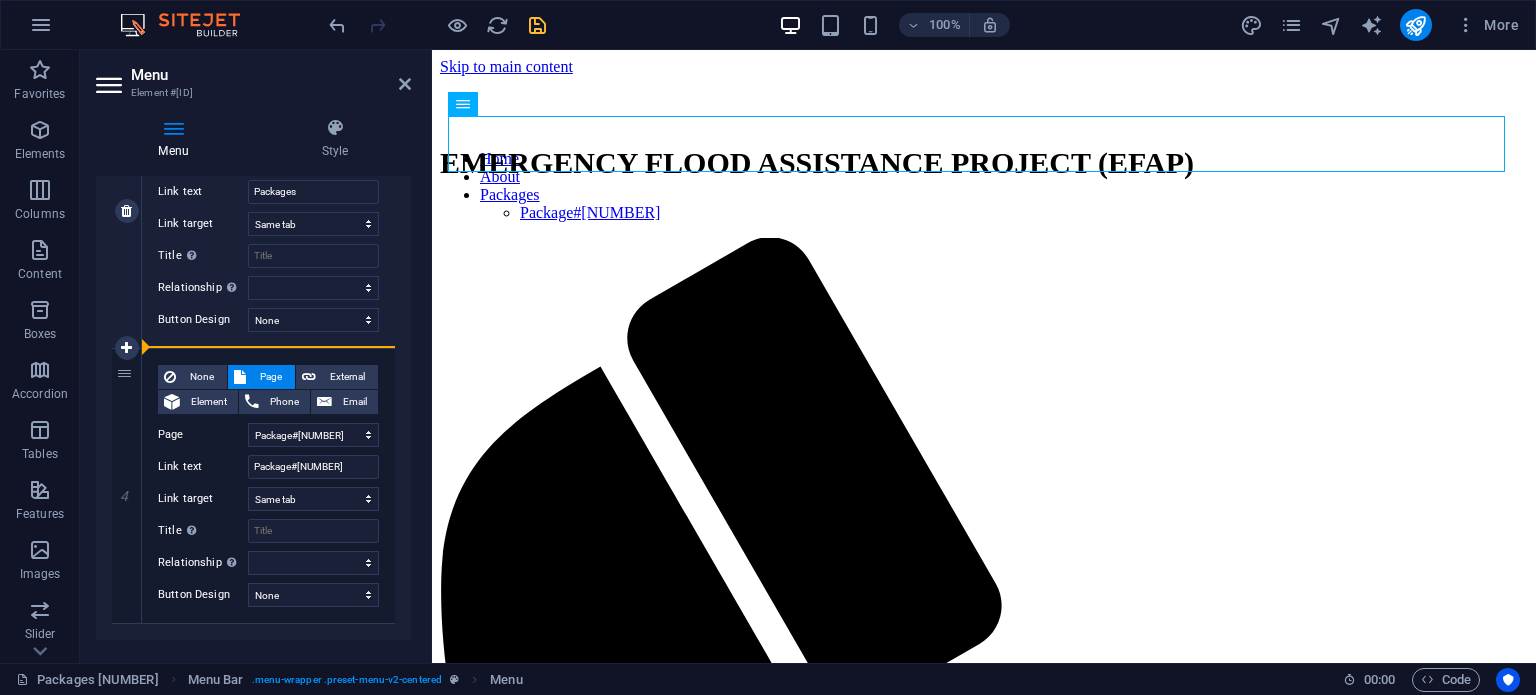 select on "4" 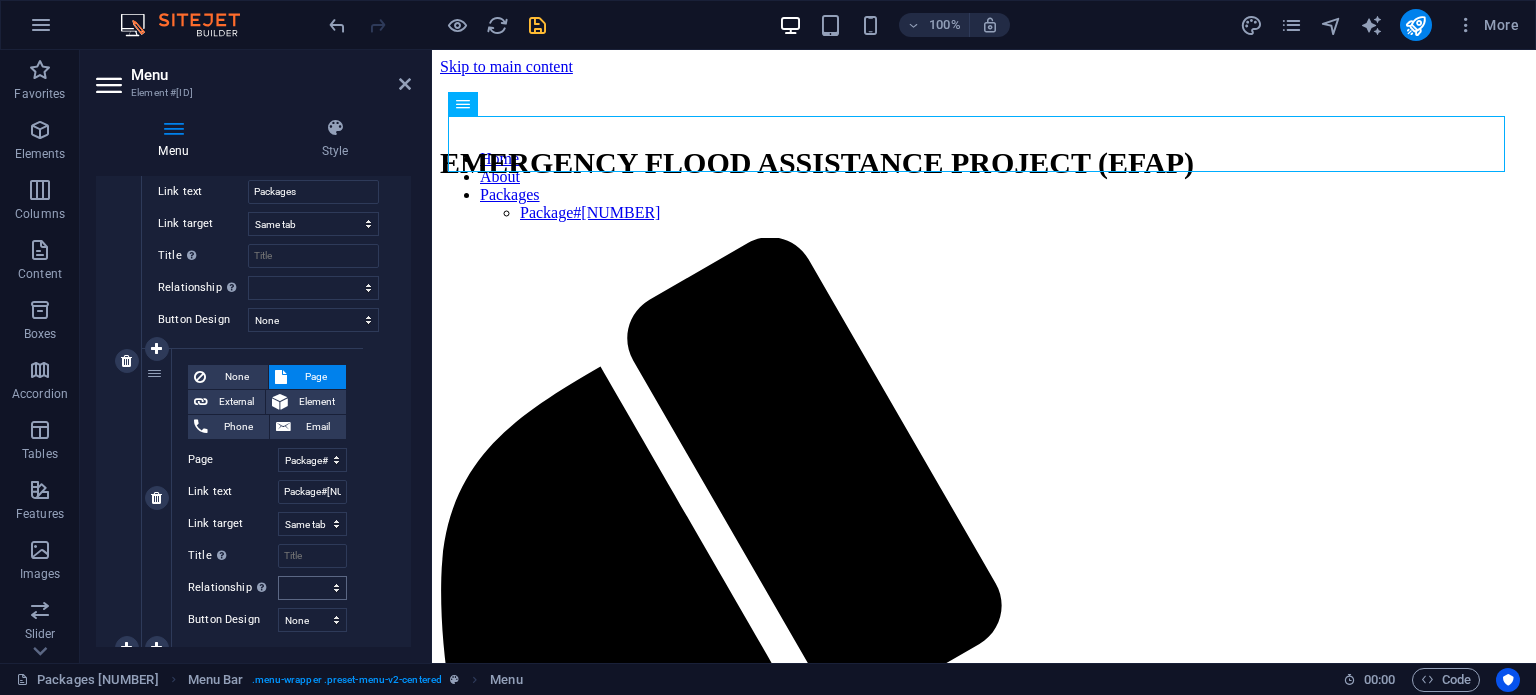 scroll, scrollTop: 898, scrollLeft: 0, axis: vertical 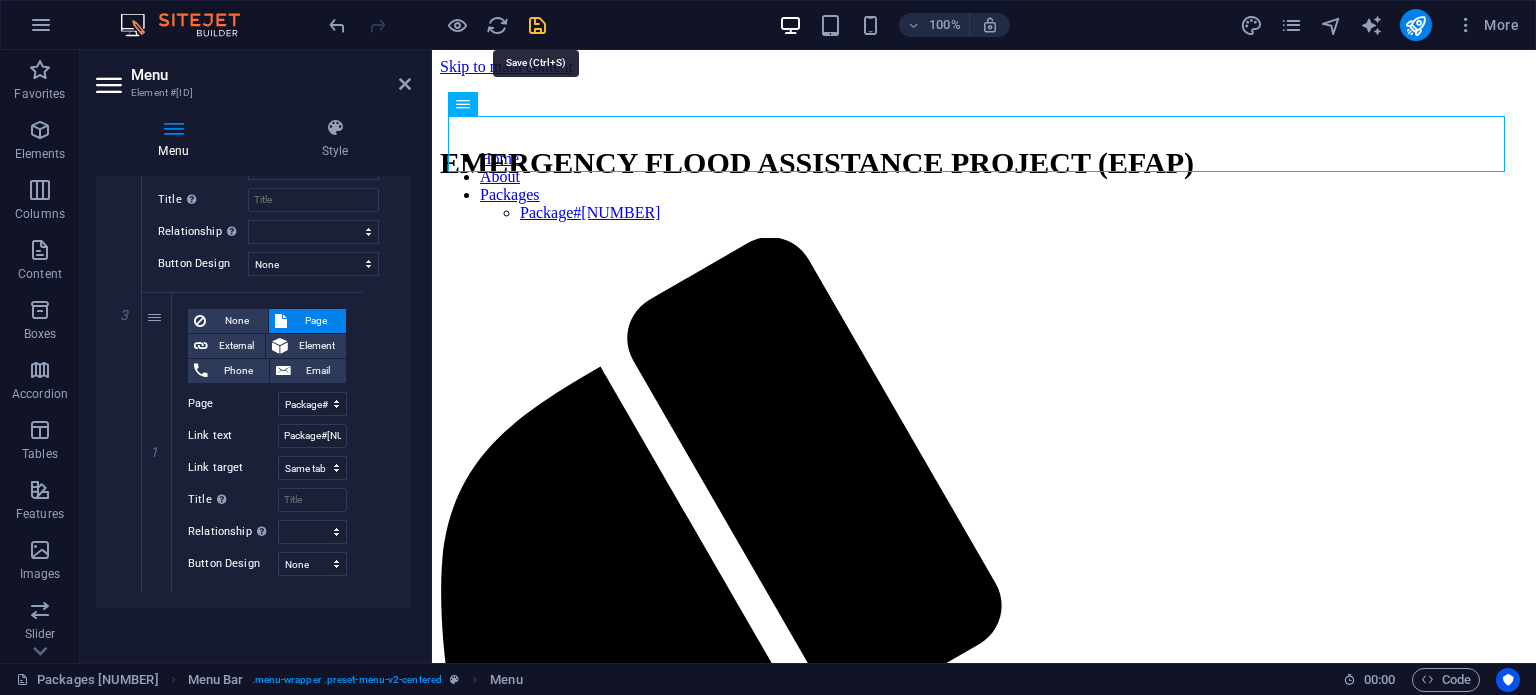 click at bounding box center [537, 25] 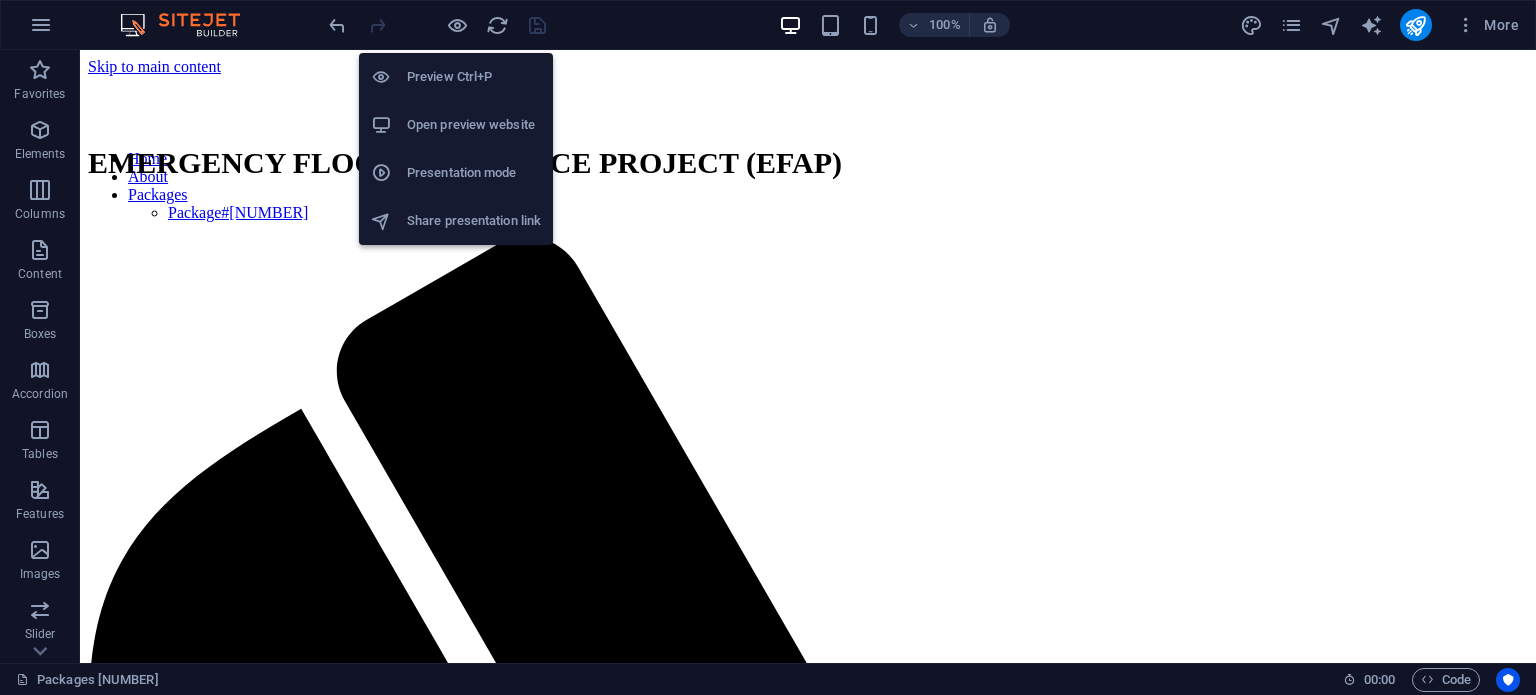 click on "Open preview website" at bounding box center [456, 125] 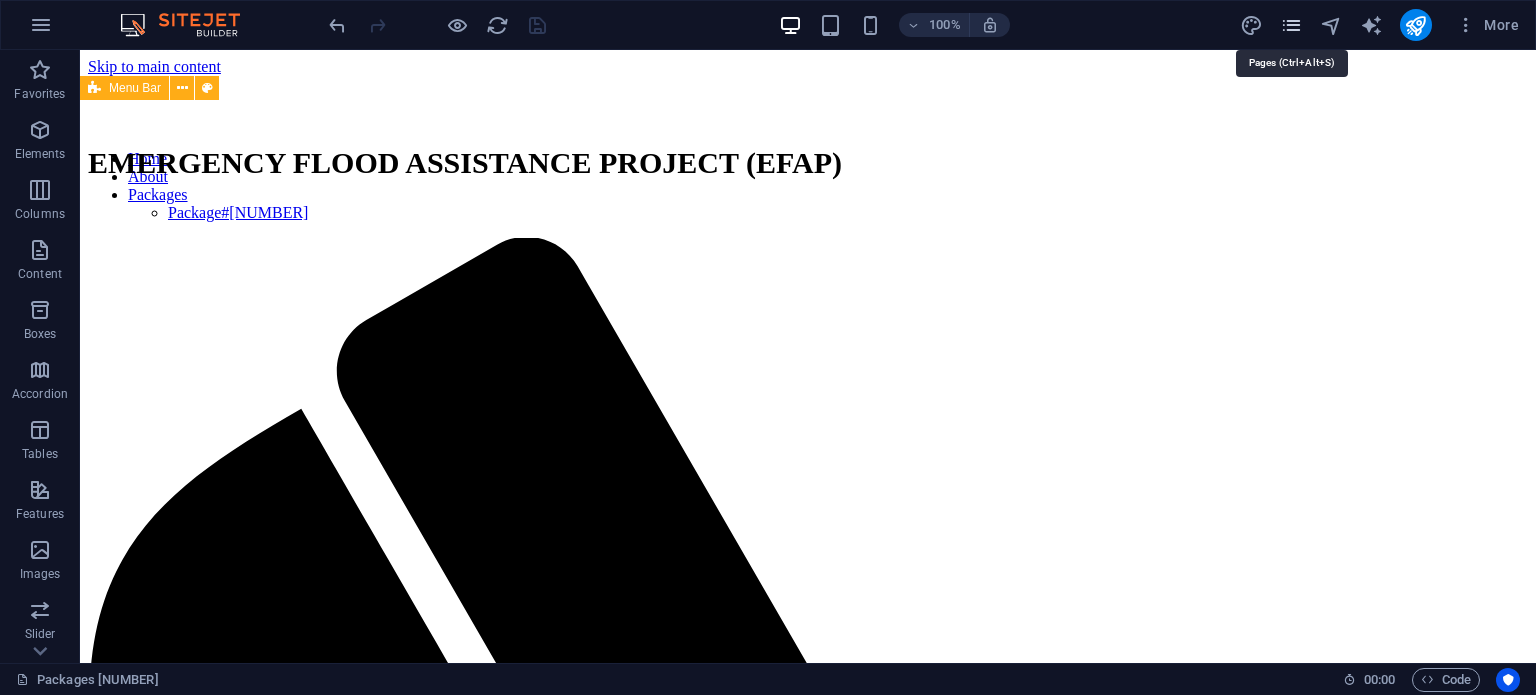 click at bounding box center [1291, 25] 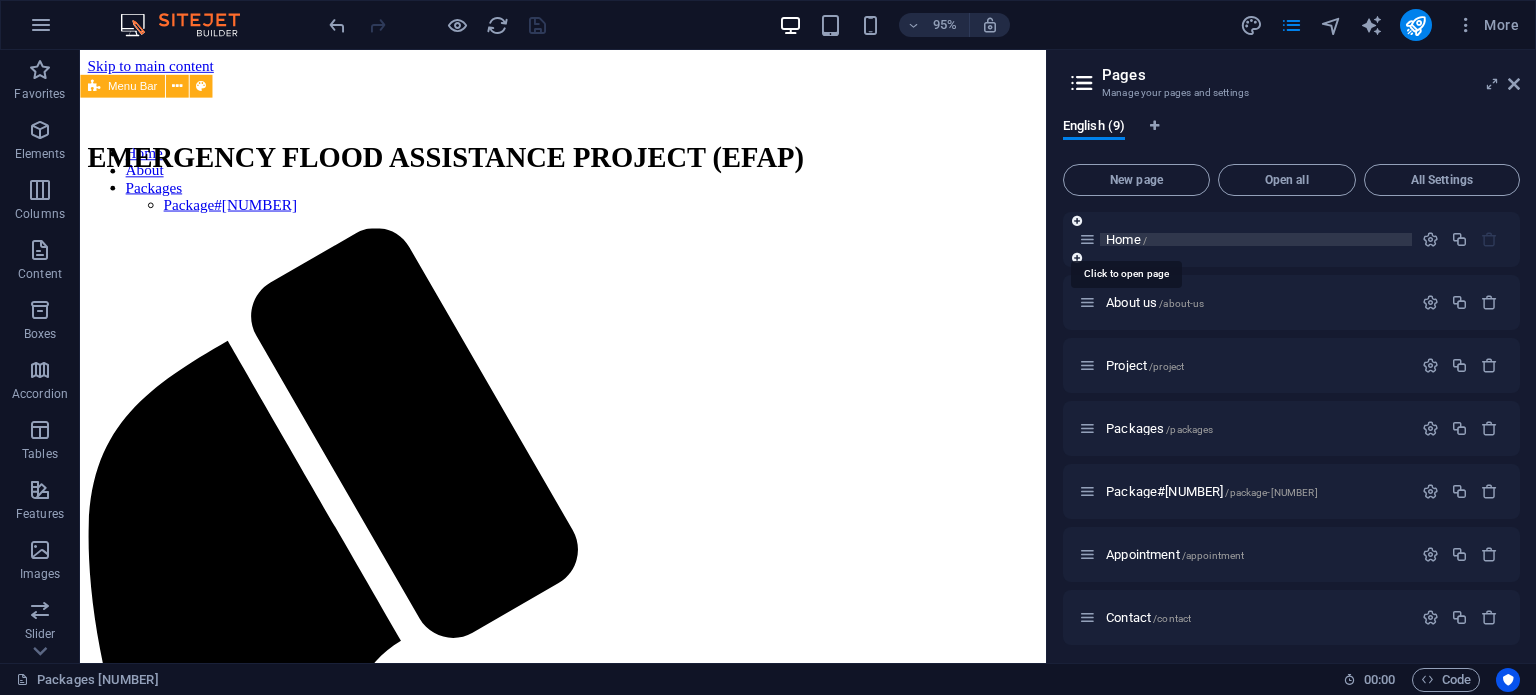 click on "Home /" at bounding box center [1126, 239] 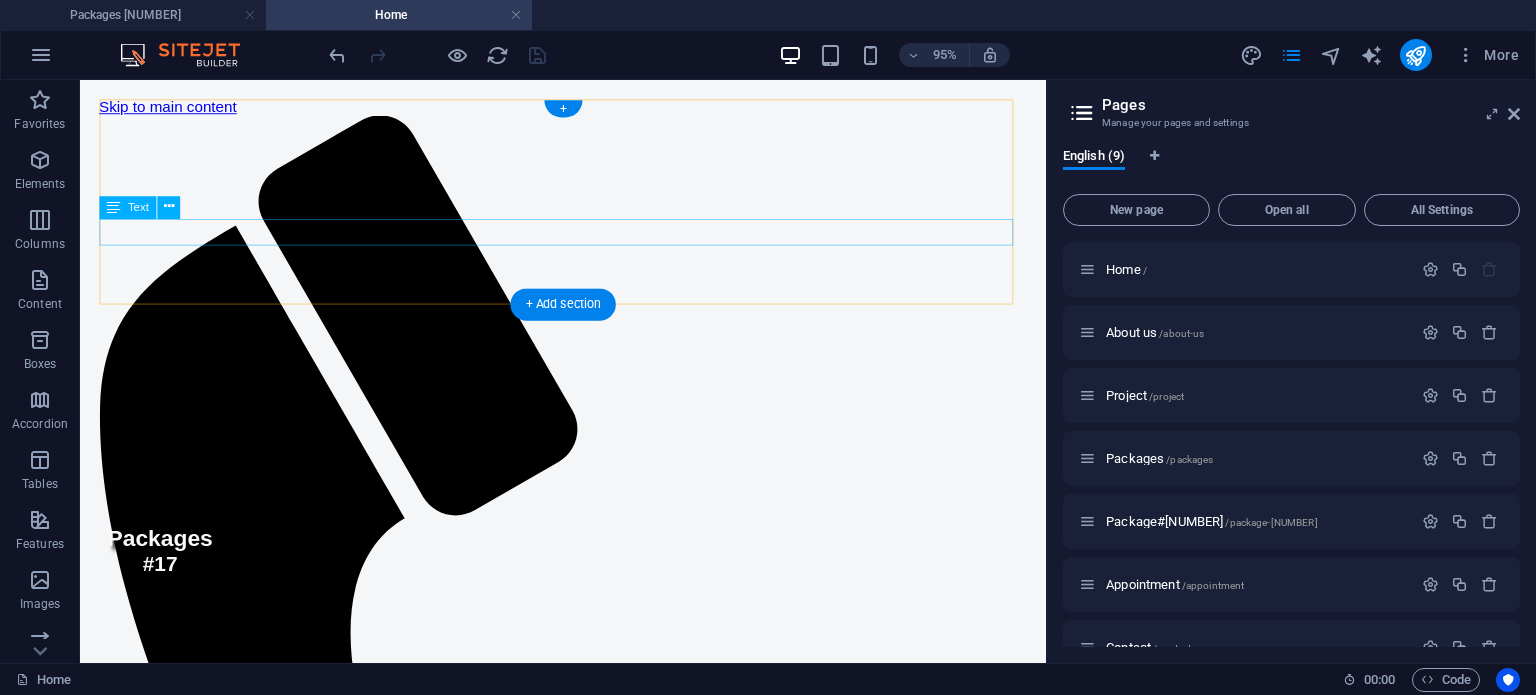 scroll, scrollTop: 0, scrollLeft: 0, axis: both 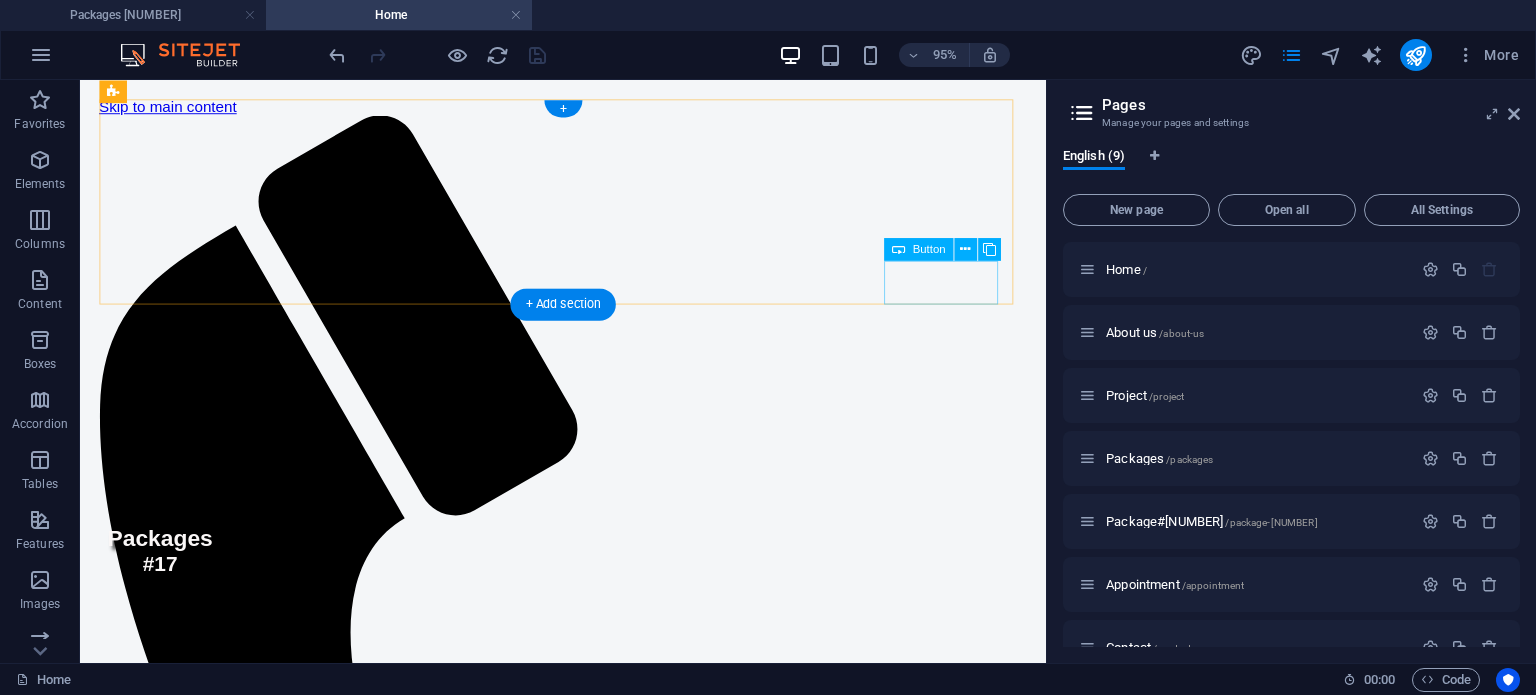 click on "Packages" at bounding box center (588, 1659) 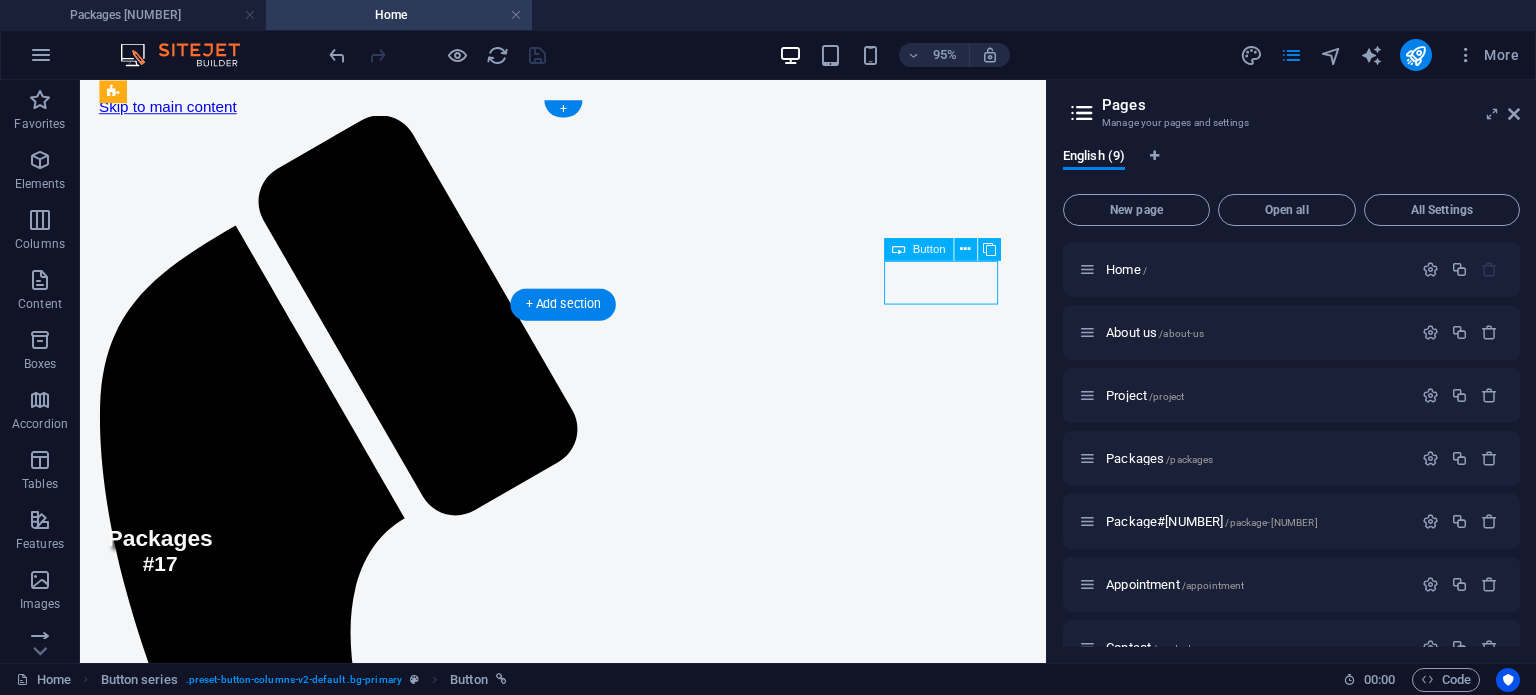 click on "Packages" at bounding box center [588, 1659] 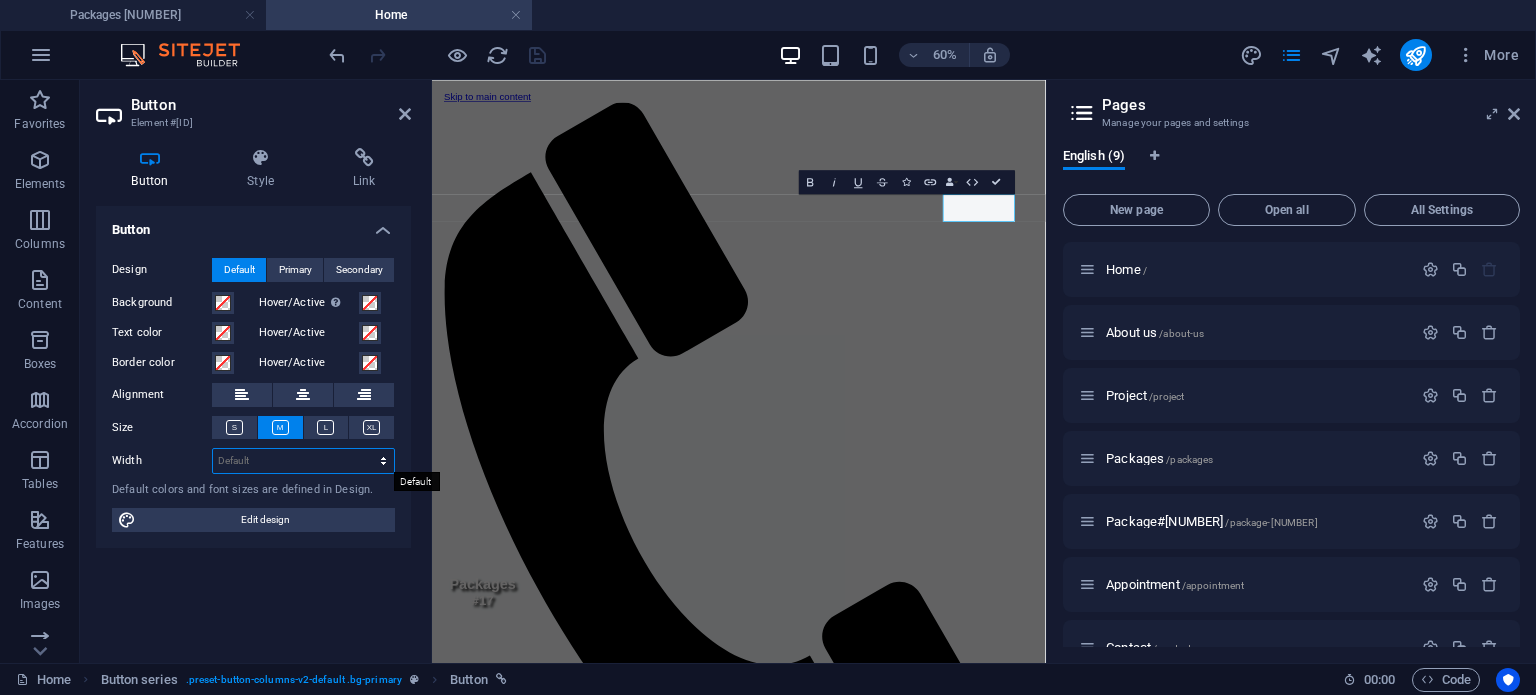 click on "Default px rem % em vh vw" at bounding box center [303, 461] 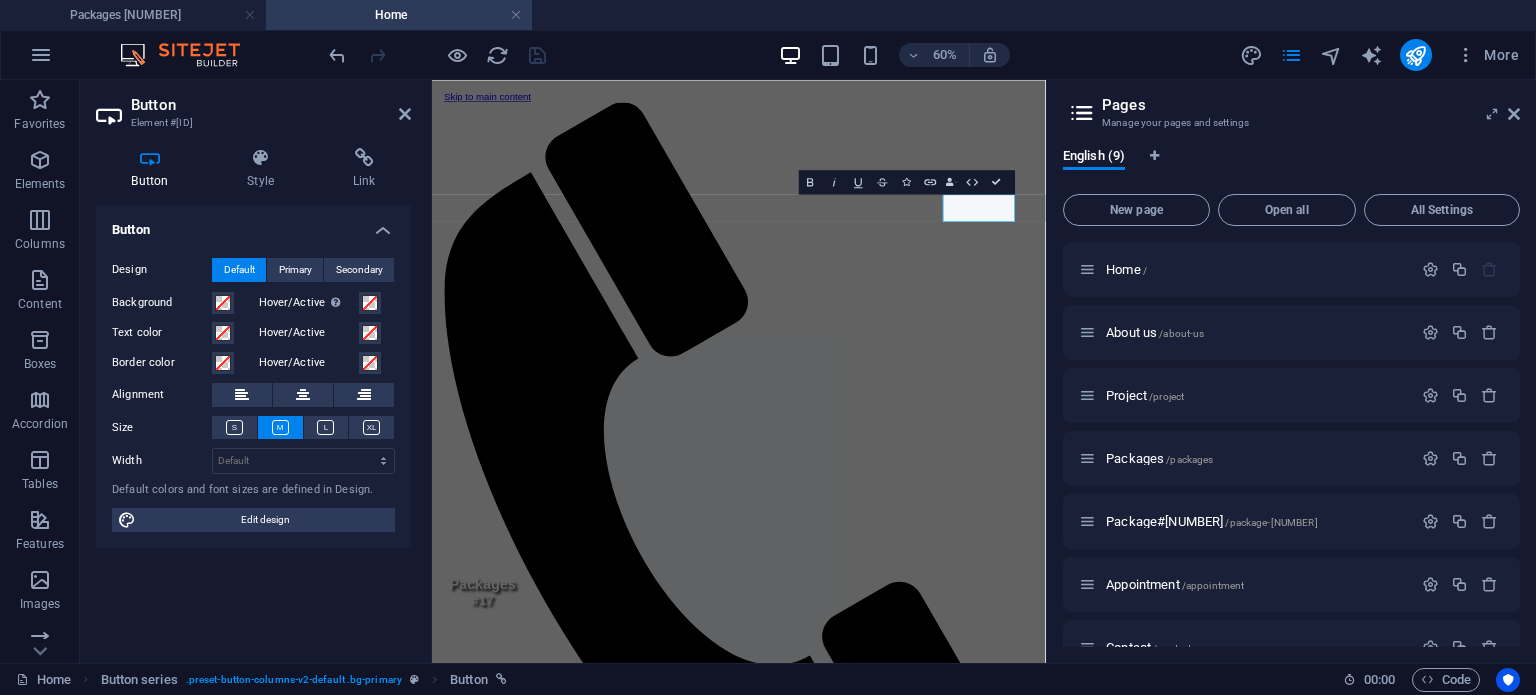 click on "Button Style Link Button Design Default Primary Secondary Background Hover/Active Switch to preview mode to test the active/hover state Text color Hover/Active Border color Hover/Active Alignment Size Width Default px rem % em vh vw Default colors and font sizes are defined in Design. Edit design Button series Element Layout How this element expands within the layout (Flexbox). Size Default auto px % 1/1 1/2 1/3 1/4 1/5 1/6 1/7 1/8 1/9 1/10 Grow Shrink Order Container layout Visible Visible Opacity 100 % Overflow Spacing Margin Default auto px % rem vw vh Custom Custom auto px % rem vw vh auto px % rem vw vh auto px % rem vw vh auto px % rem vw vh Padding Default px rem % vh vw Custom Custom px rem % vh vw px rem % vh vw px rem % vh vw px rem % vh vw Border Style              - Width 1 auto px rem % vh vw Custom Custom 1 auto px rem % vh vw 1 auto px rem % vh vw 1 auto px rem % vh vw 1 auto px rem % vh vw  - Color Round corners Default px rem % vh vw Custom Custom px rem % vh vw px rem % vh vw px %" at bounding box center [253, 397] 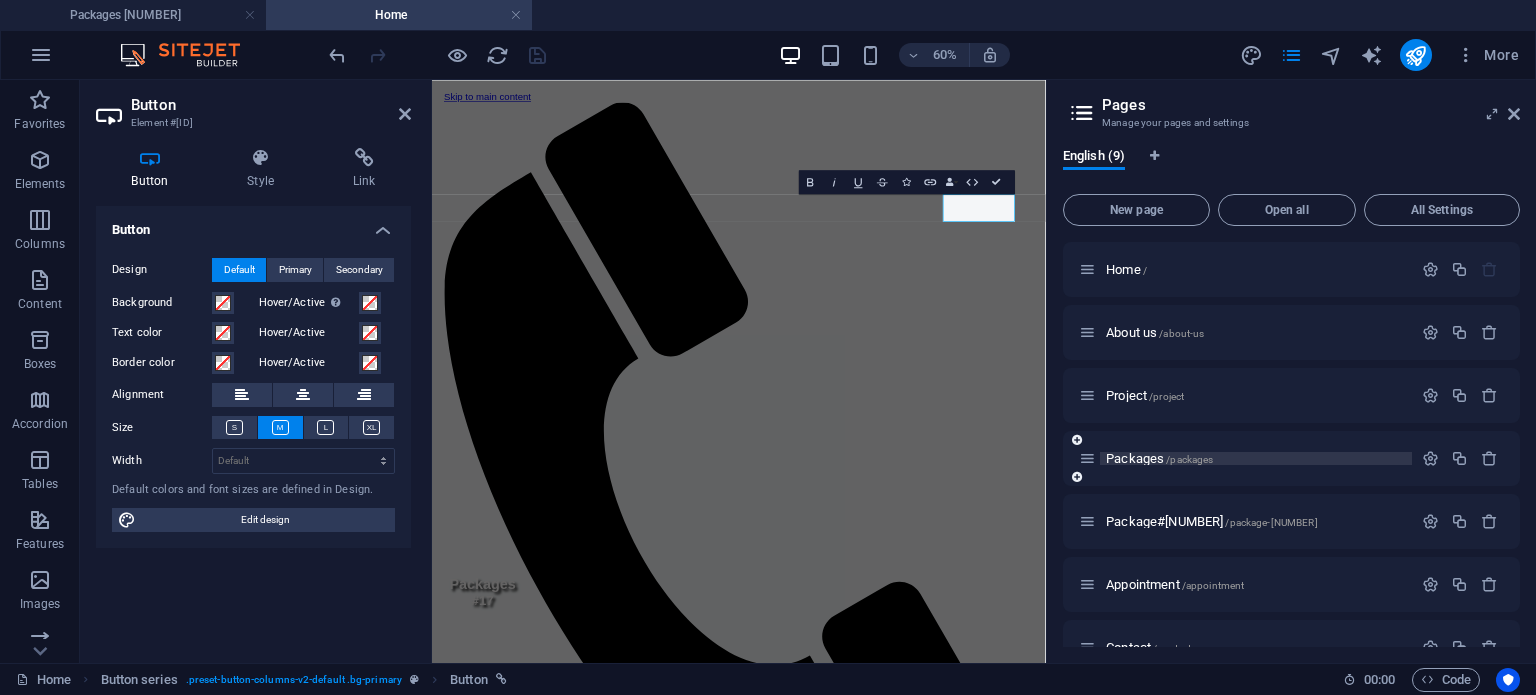 click on "Packages /packages" at bounding box center [1159, 458] 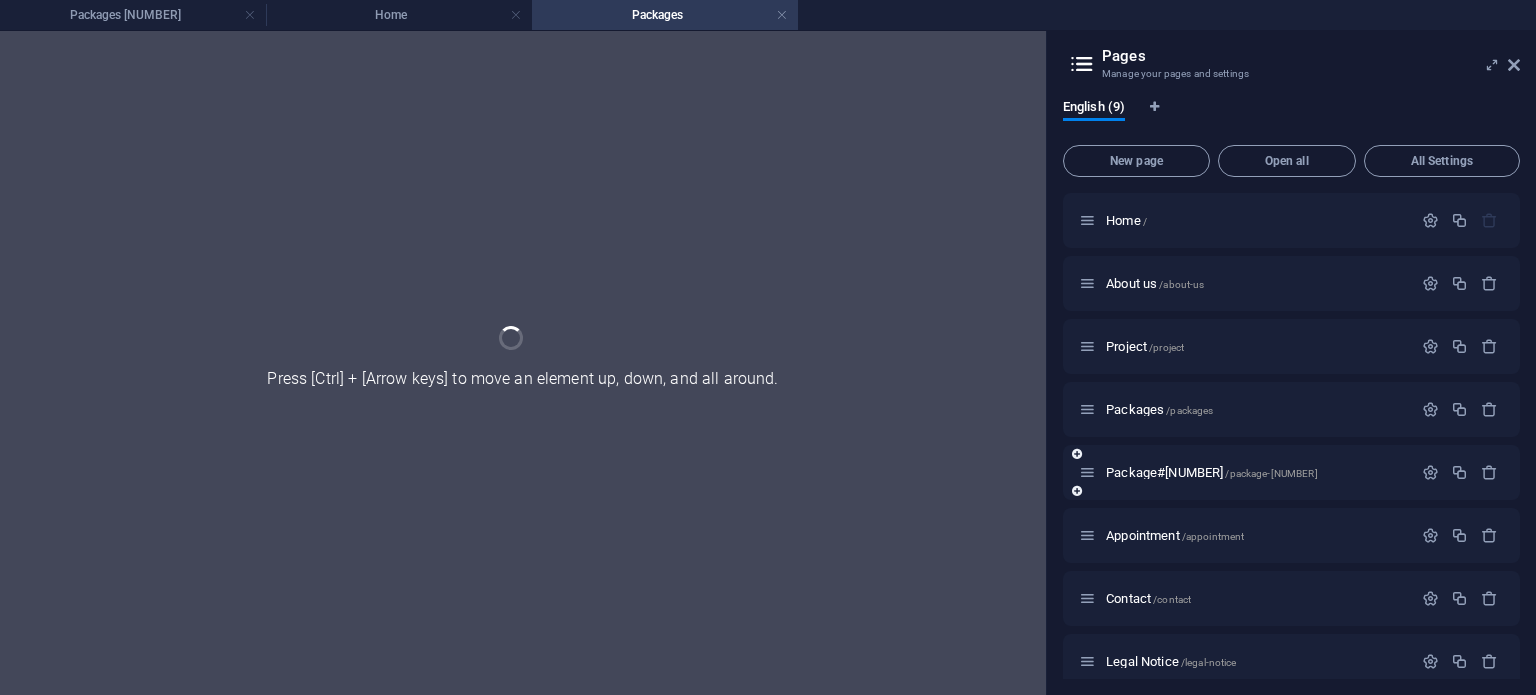 click on "Package#1 /package-1" at bounding box center [1291, 472] 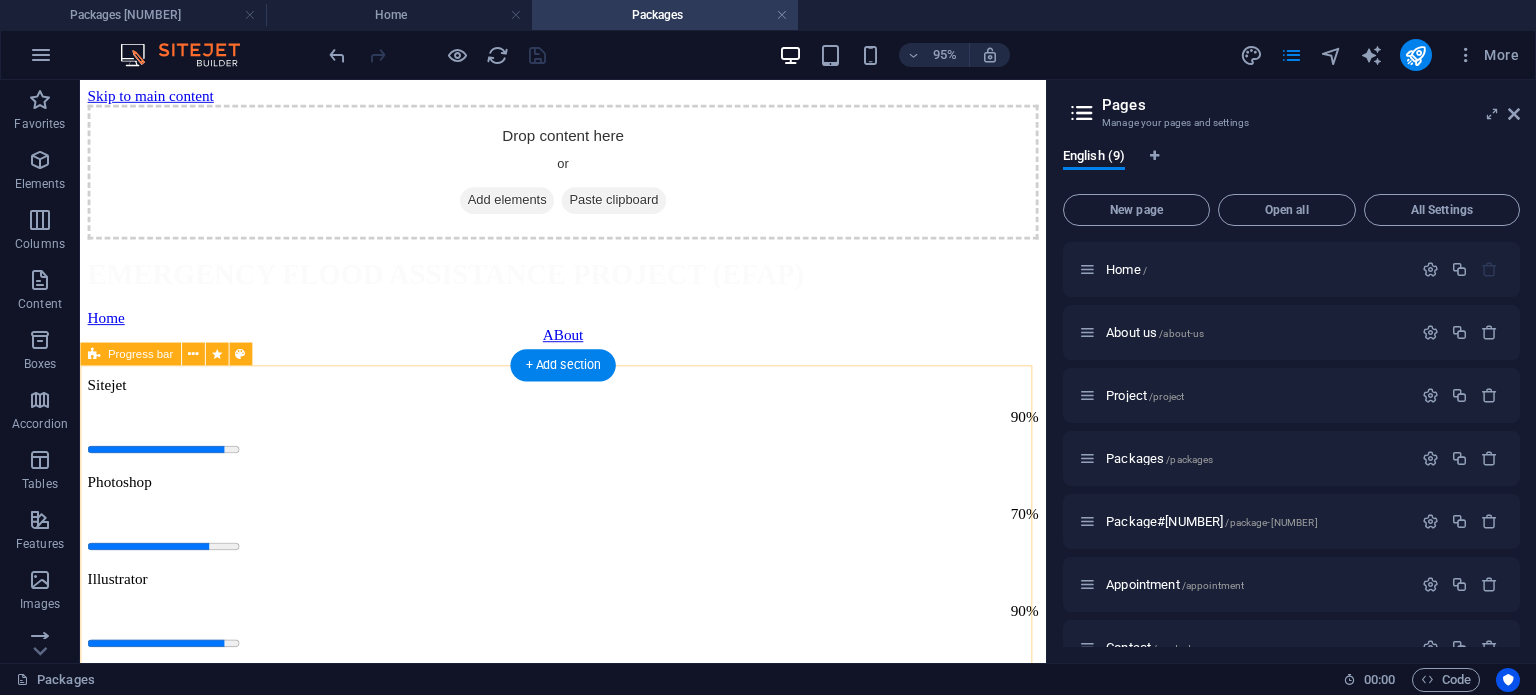 scroll, scrollTop: 0, scrollLeft: 0, axis: both 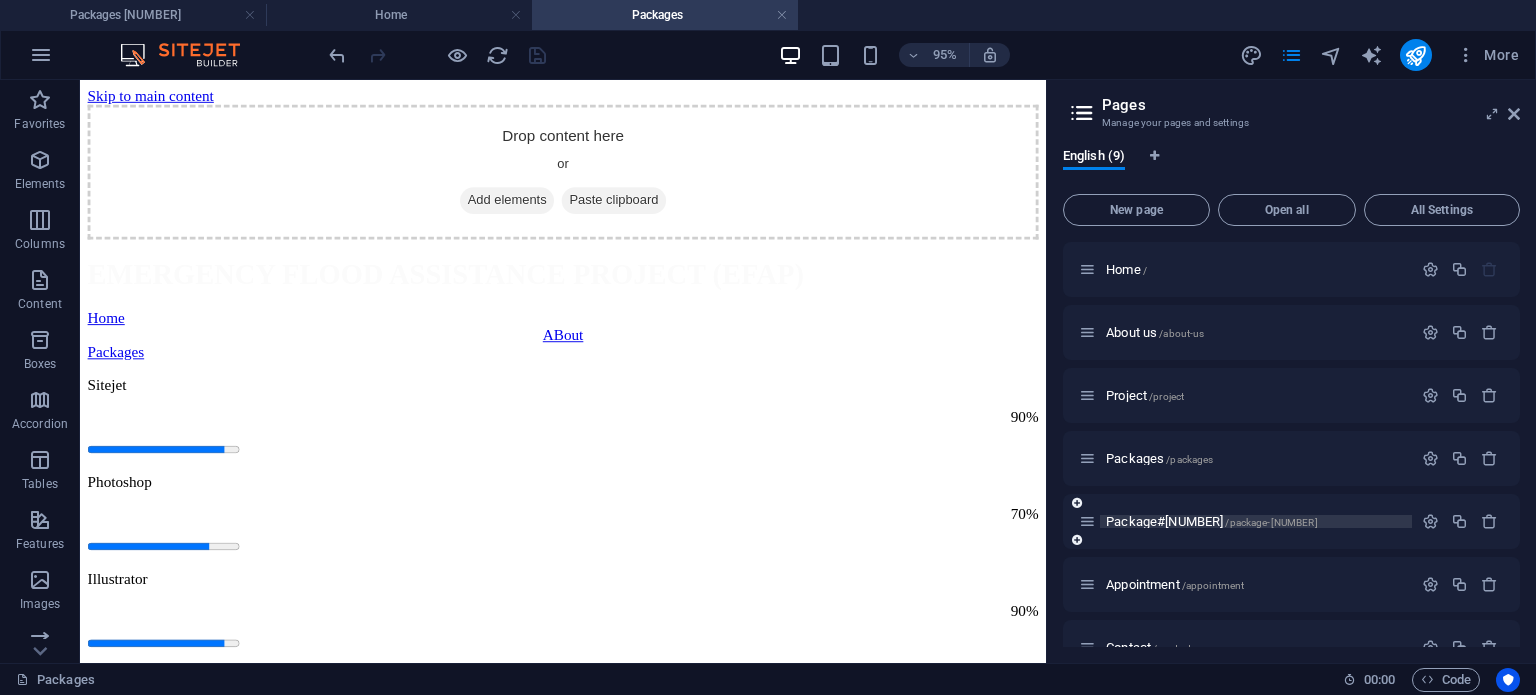 click on "Package#1 /package-1" at bounding box center [1212, 521] 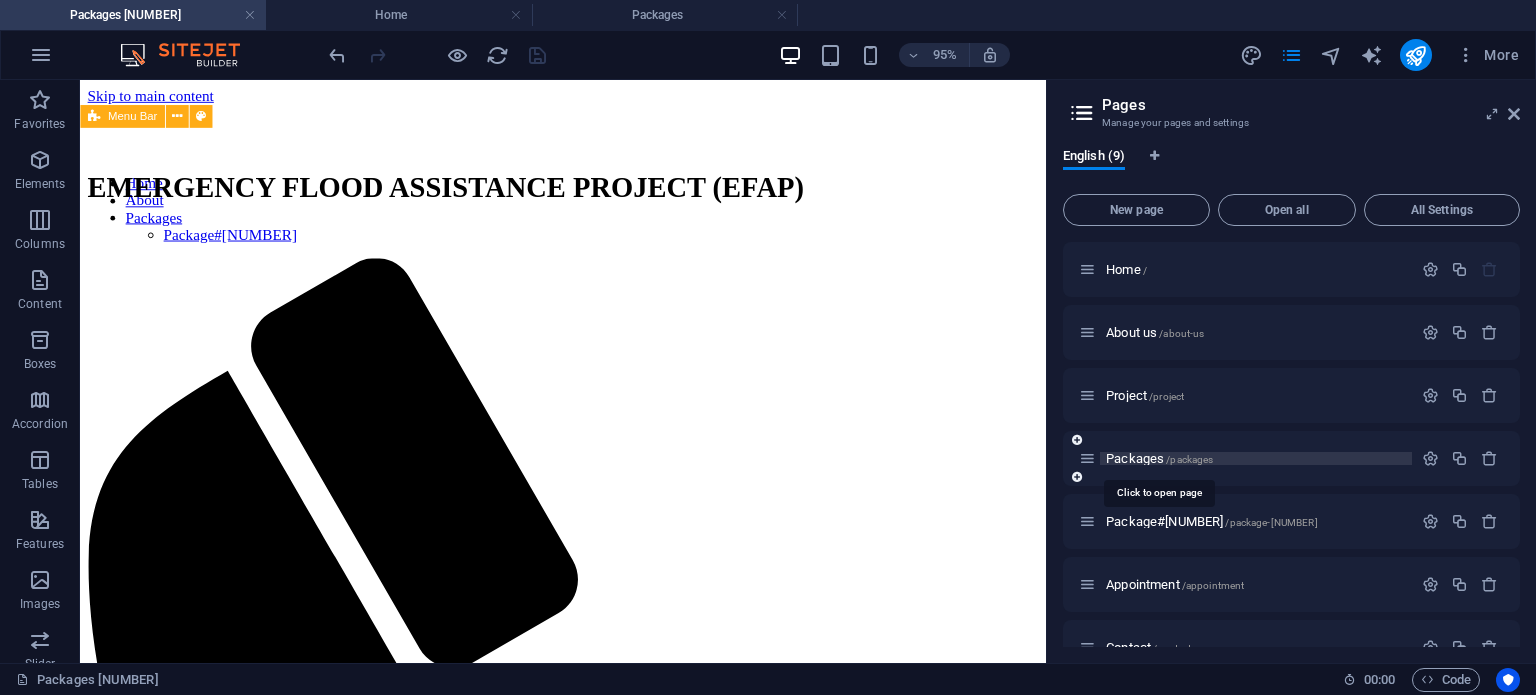click on "Packages /packages" at bounding box center [1159, 458] 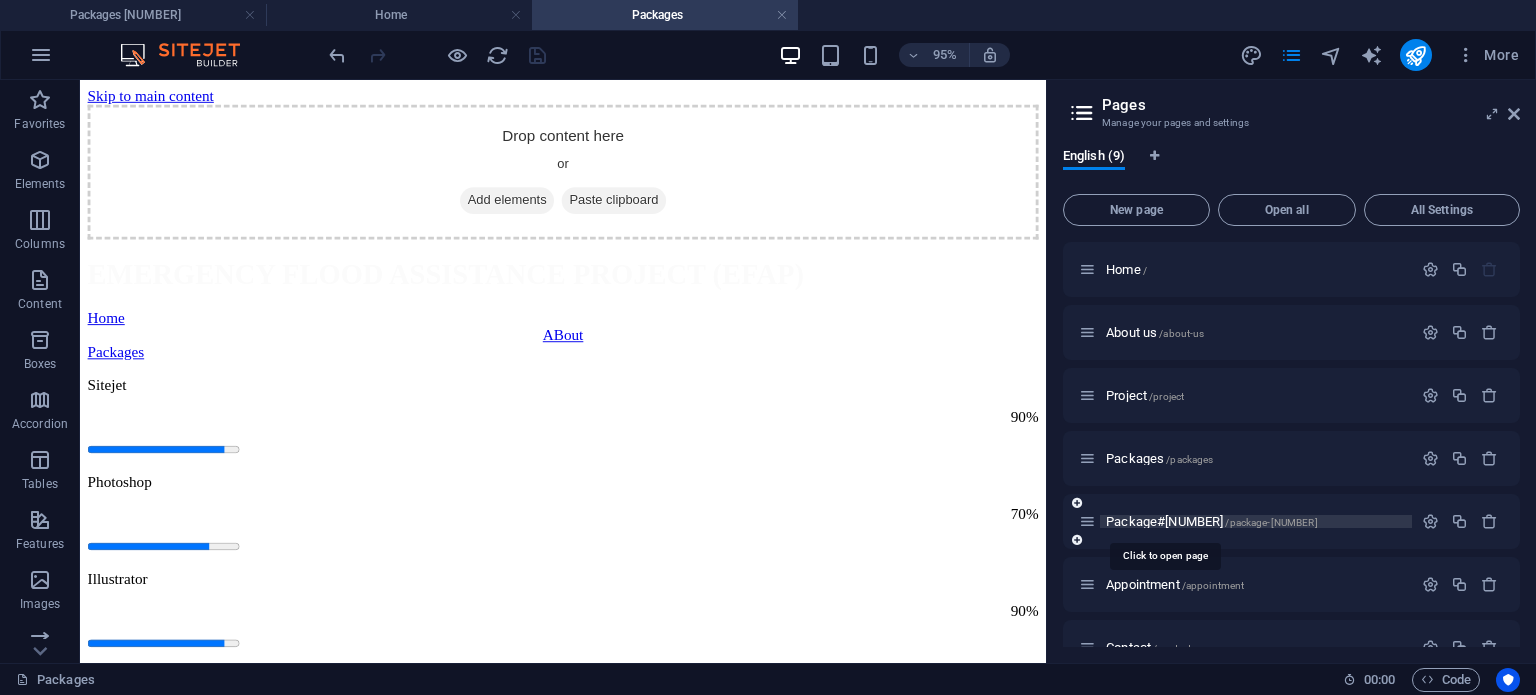 click on "Package#1 /package-1" at bounding box center [1212, 521] 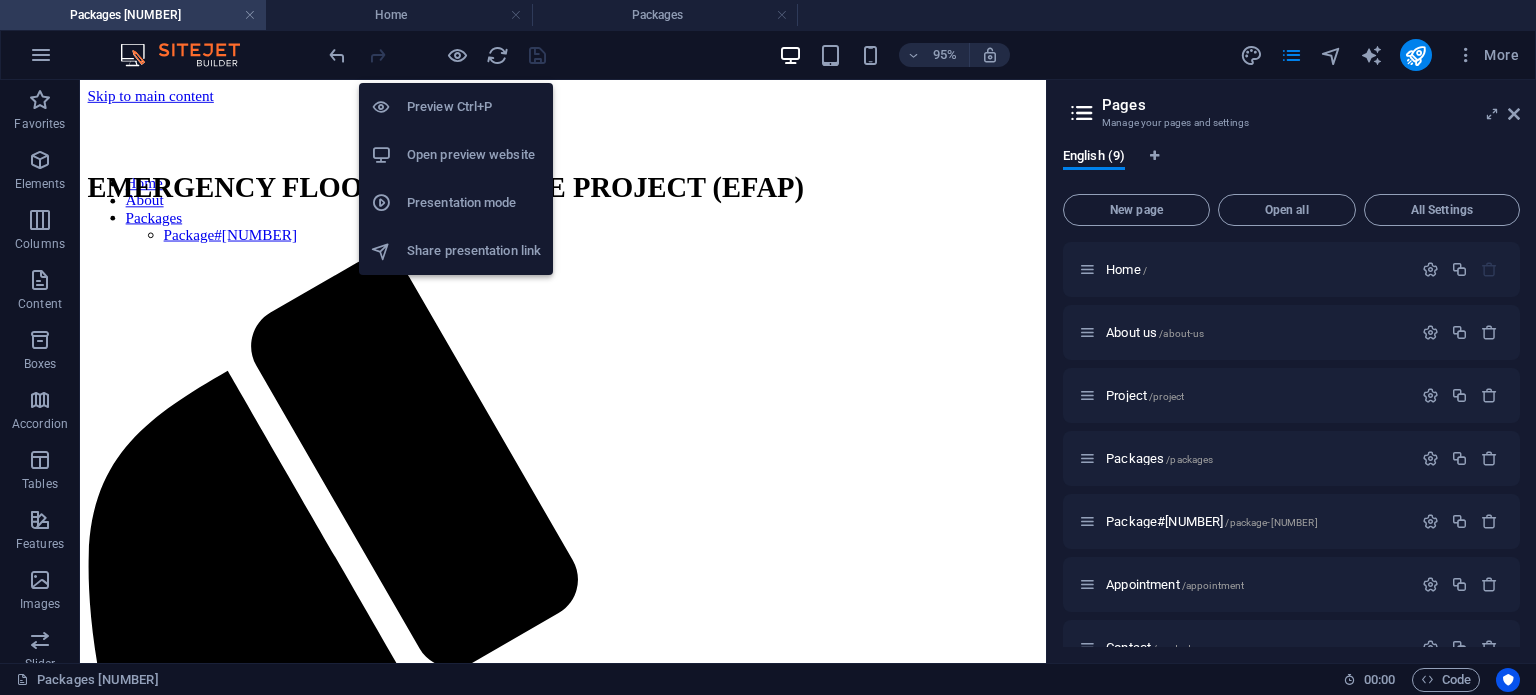 click on "Open preview website" at bounding box center (474, 155) 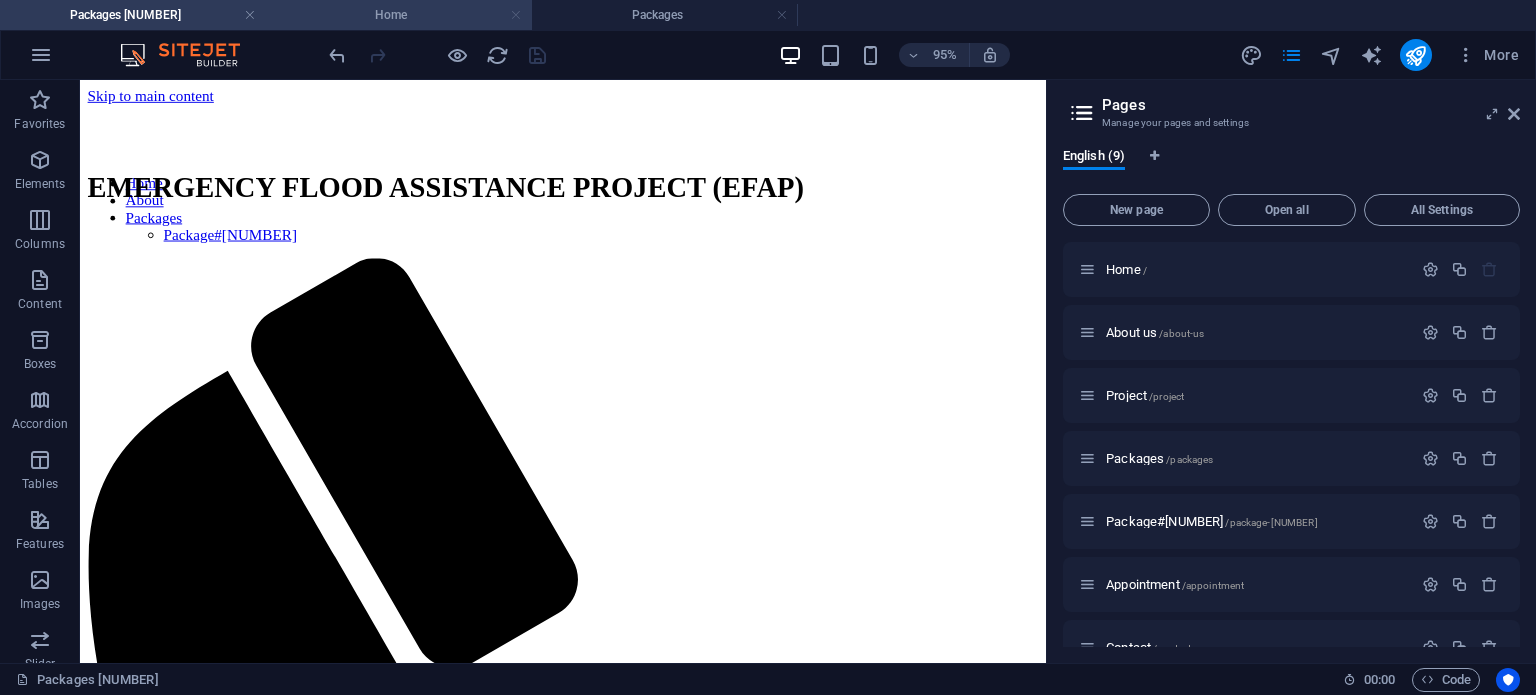 click at bounding box center (516, 15) 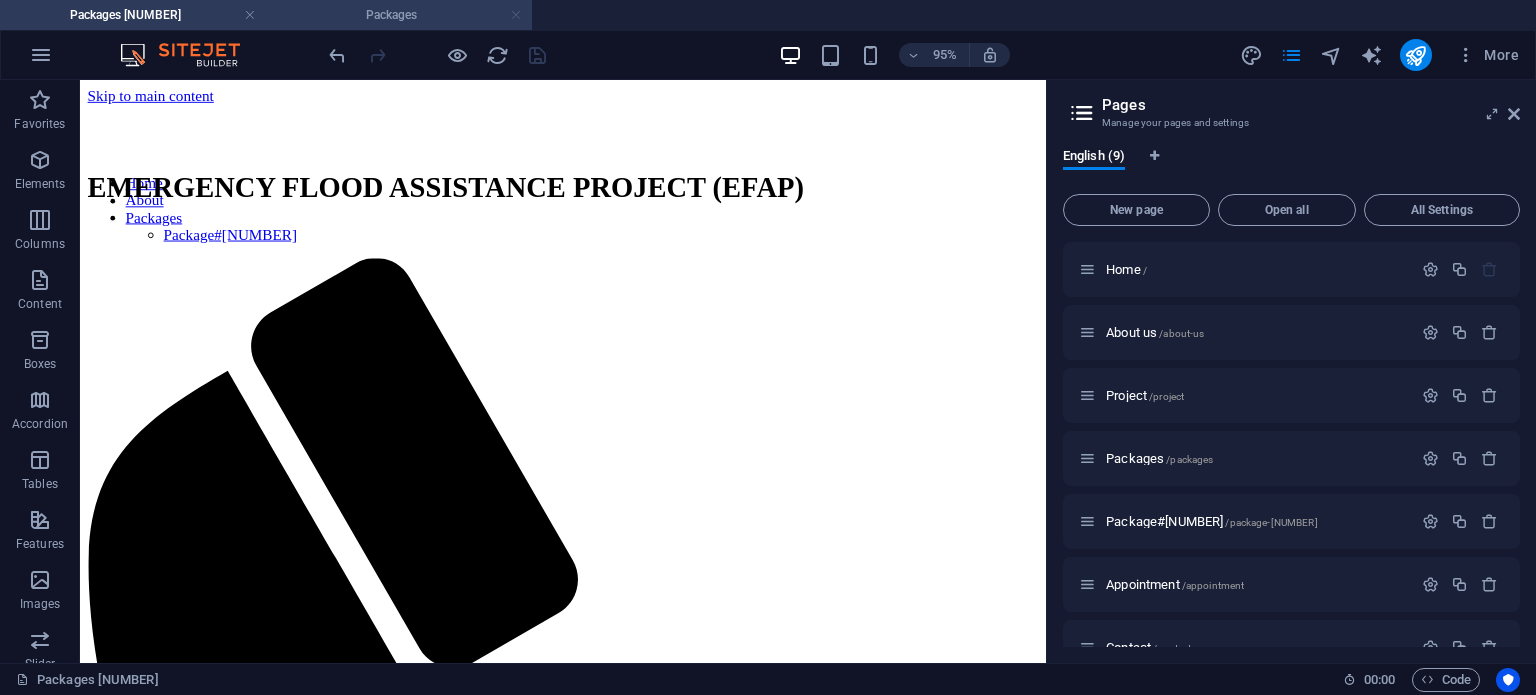 drag, startPoint x: 517, startPoint y: 16, endPoint x: 401, endPoint y: 12, distance: 116.06895 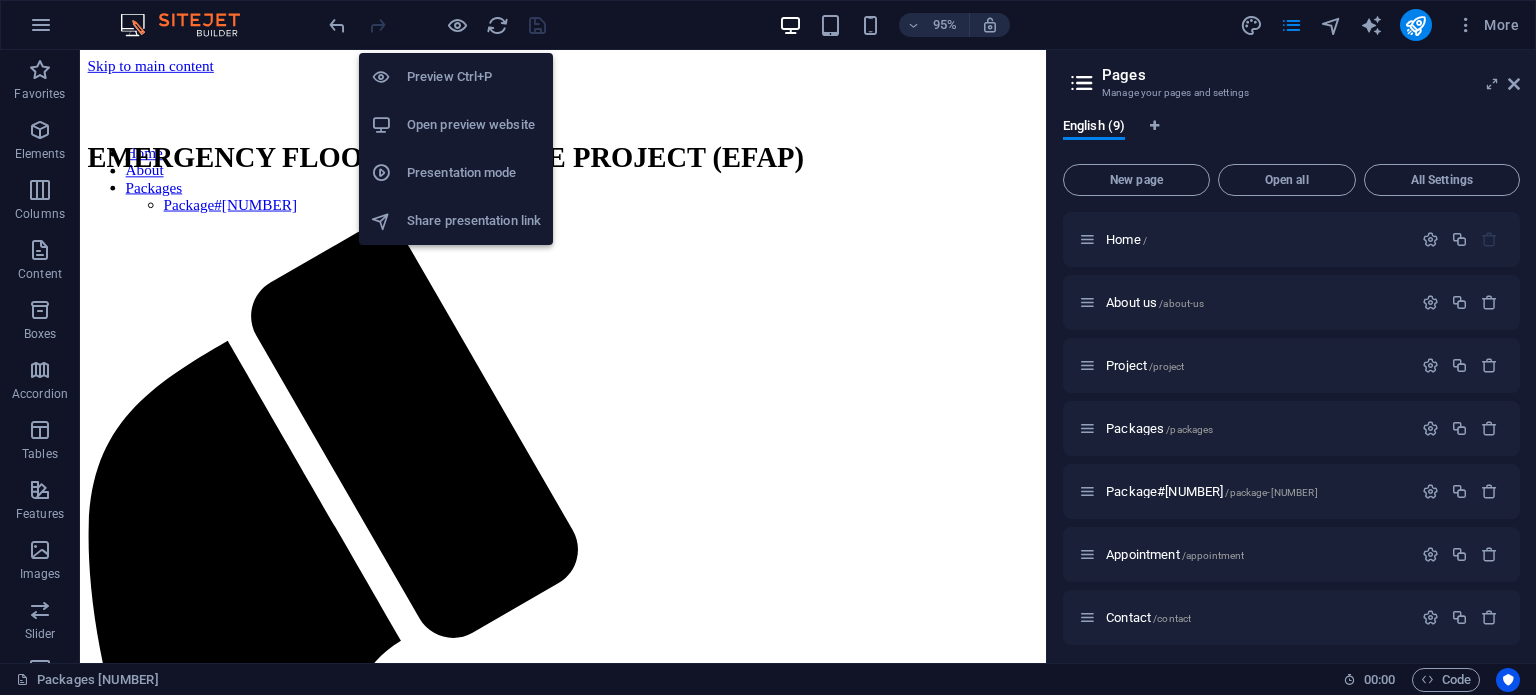 click on "Preview Ctrl+P" at bounding box center (474, 77) 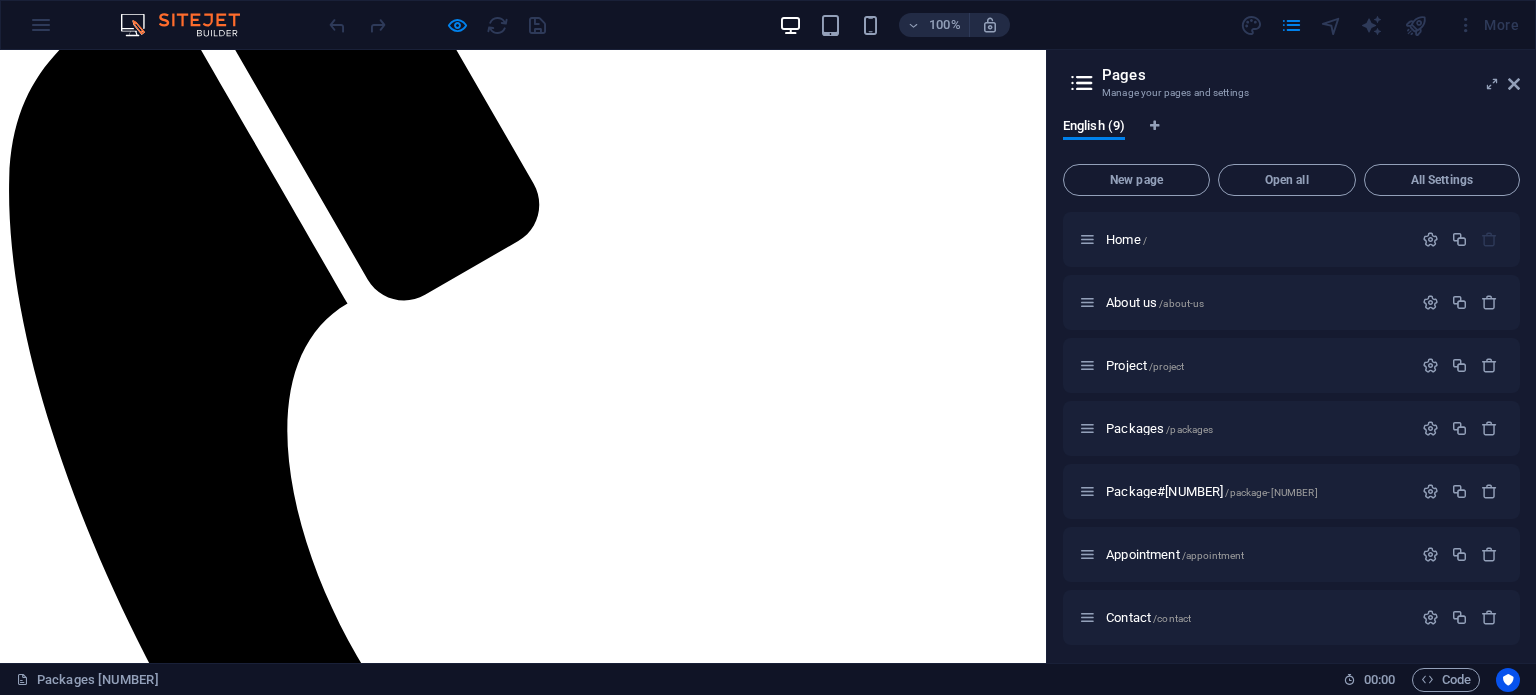 scroll, scrollTop: 382, scrollLeft: 0, axis: vertical 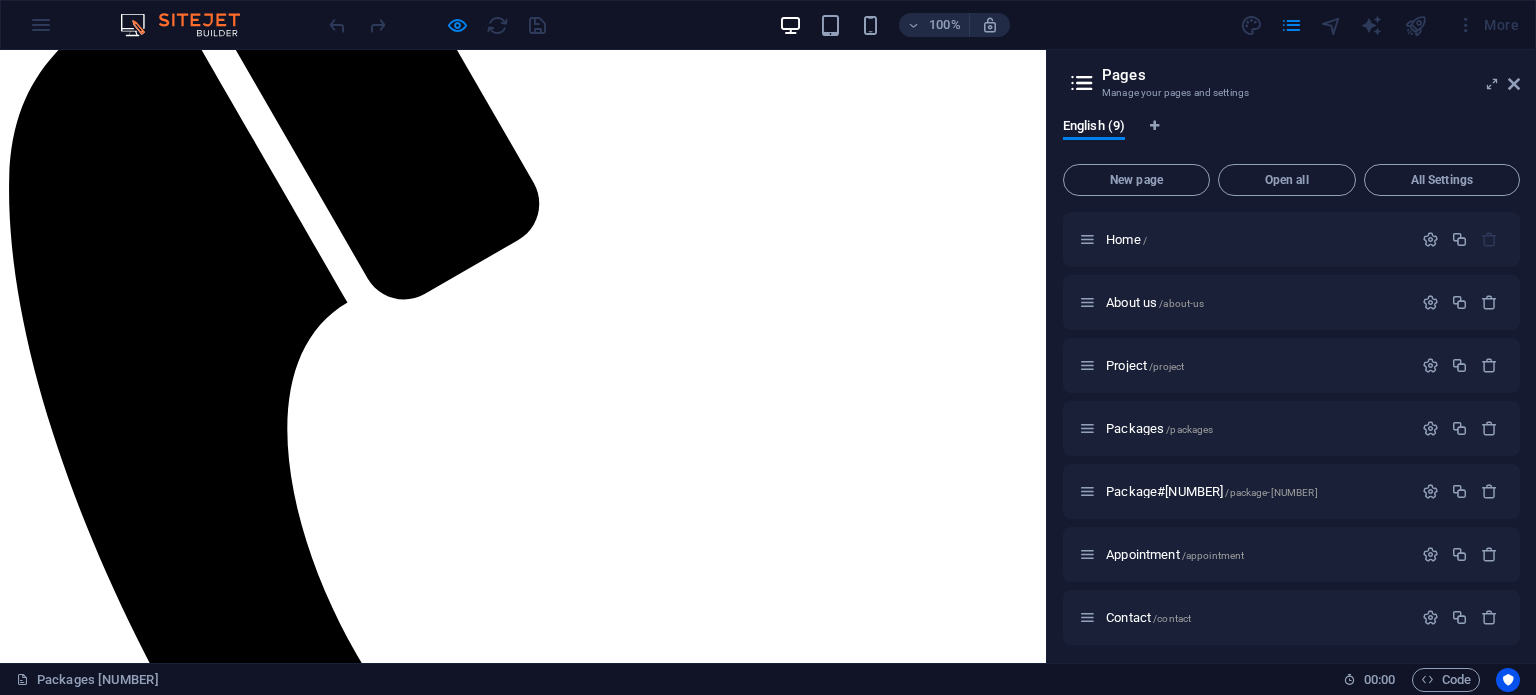 click at bounding box center [523, 1925] 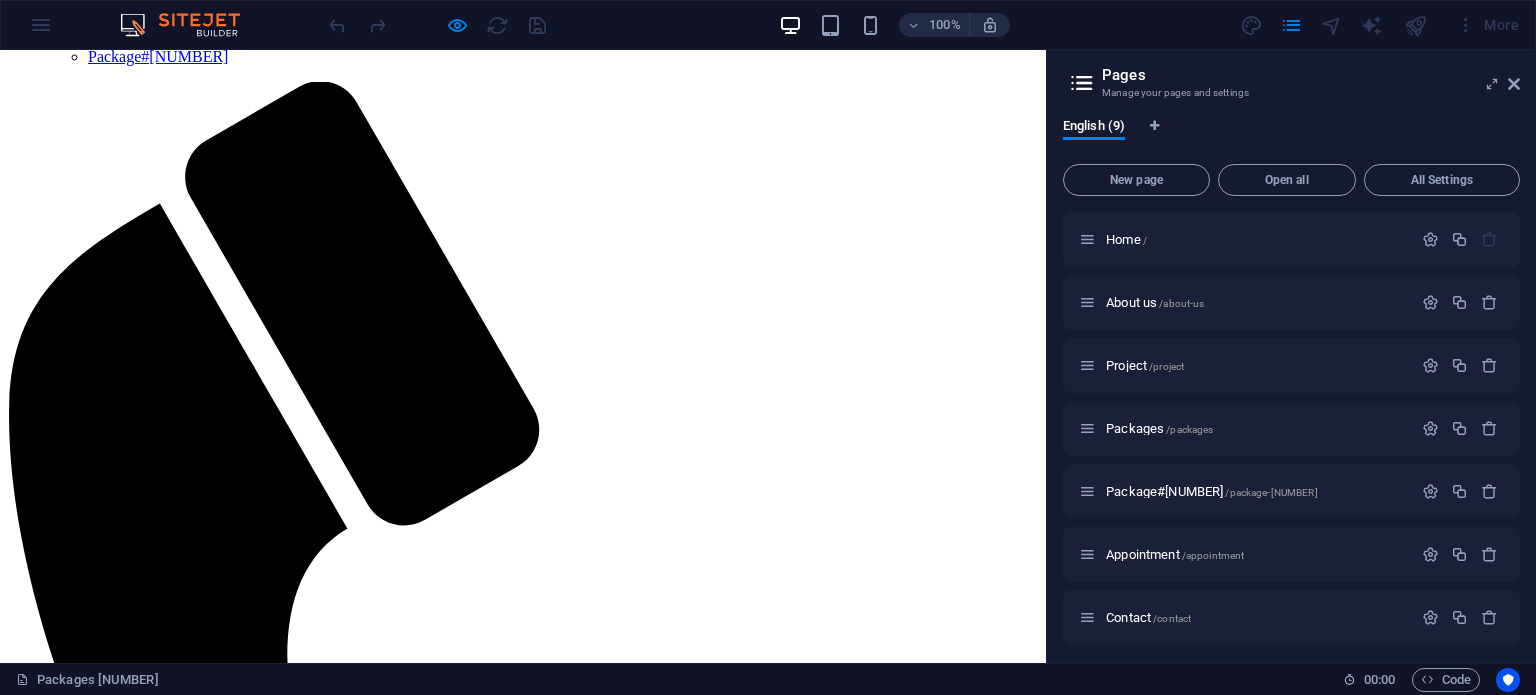 scroll, scrollTop: 848, scrollLeft: 0, axis: vertical 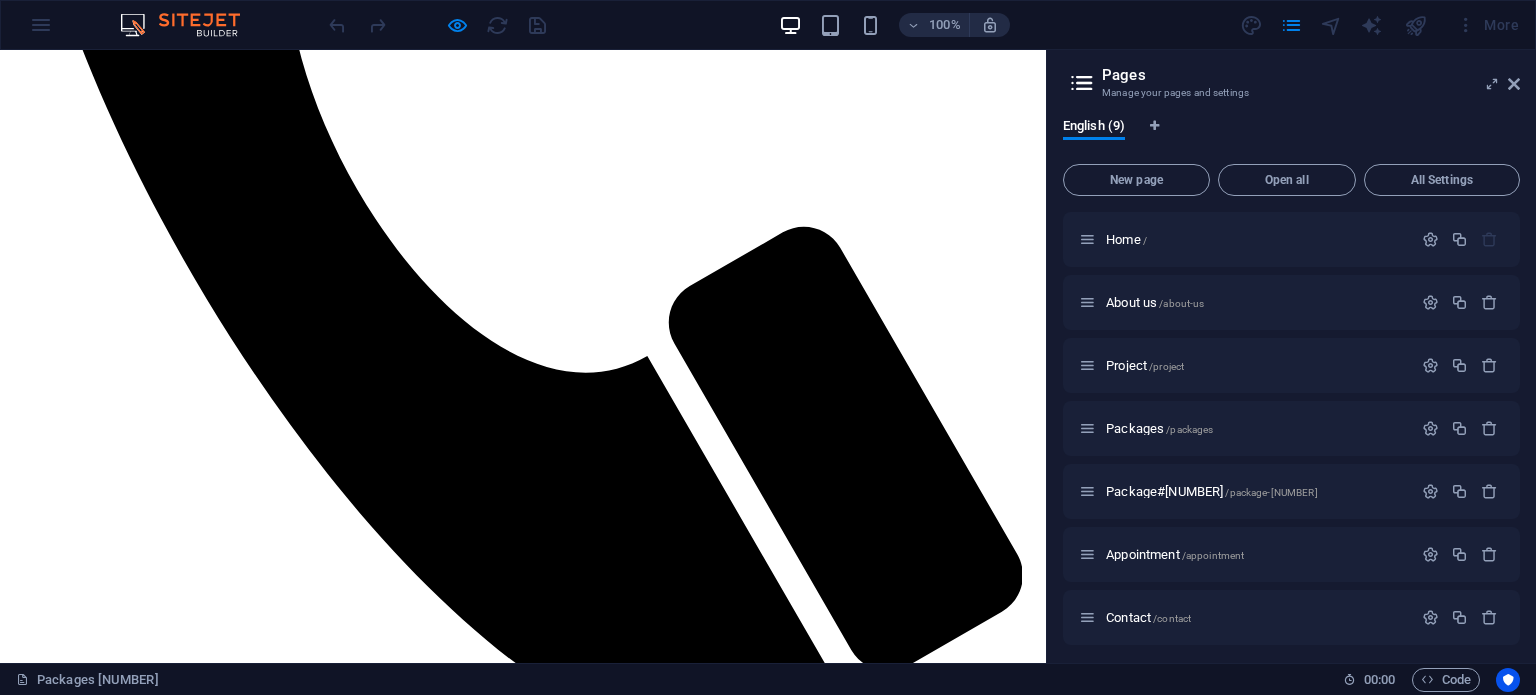 click at bounding box center [437, 25] 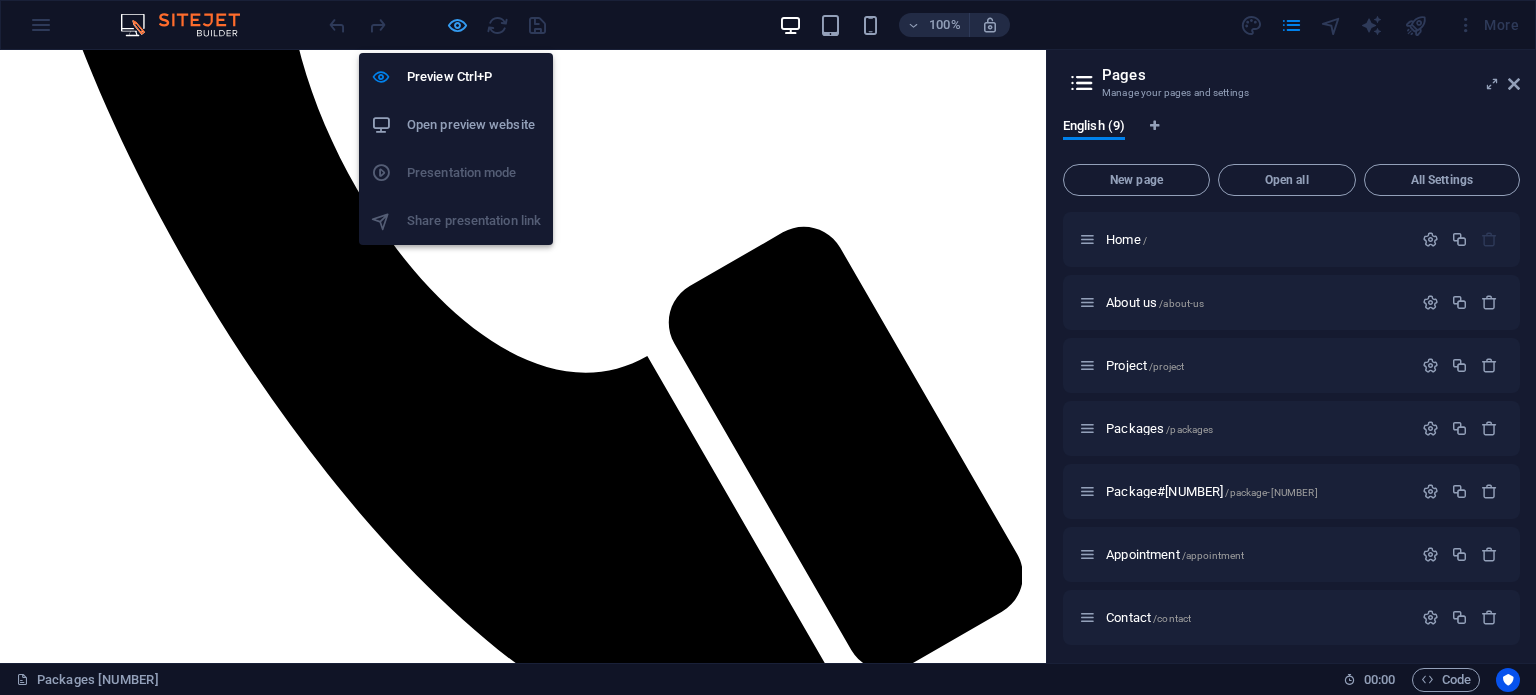 click at bounding box center [457, 25] 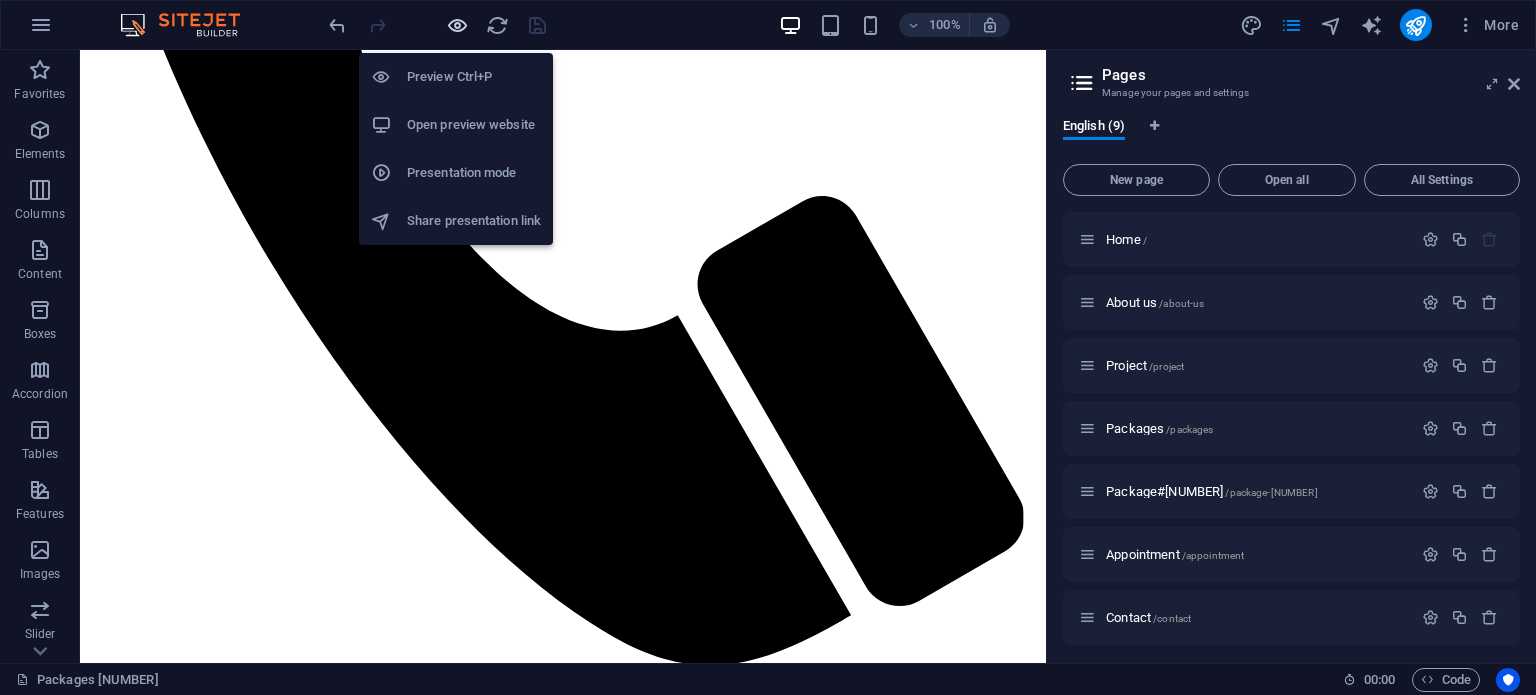 scroll, scrollTop: 842, scrollLeft: 0, axis: vertical 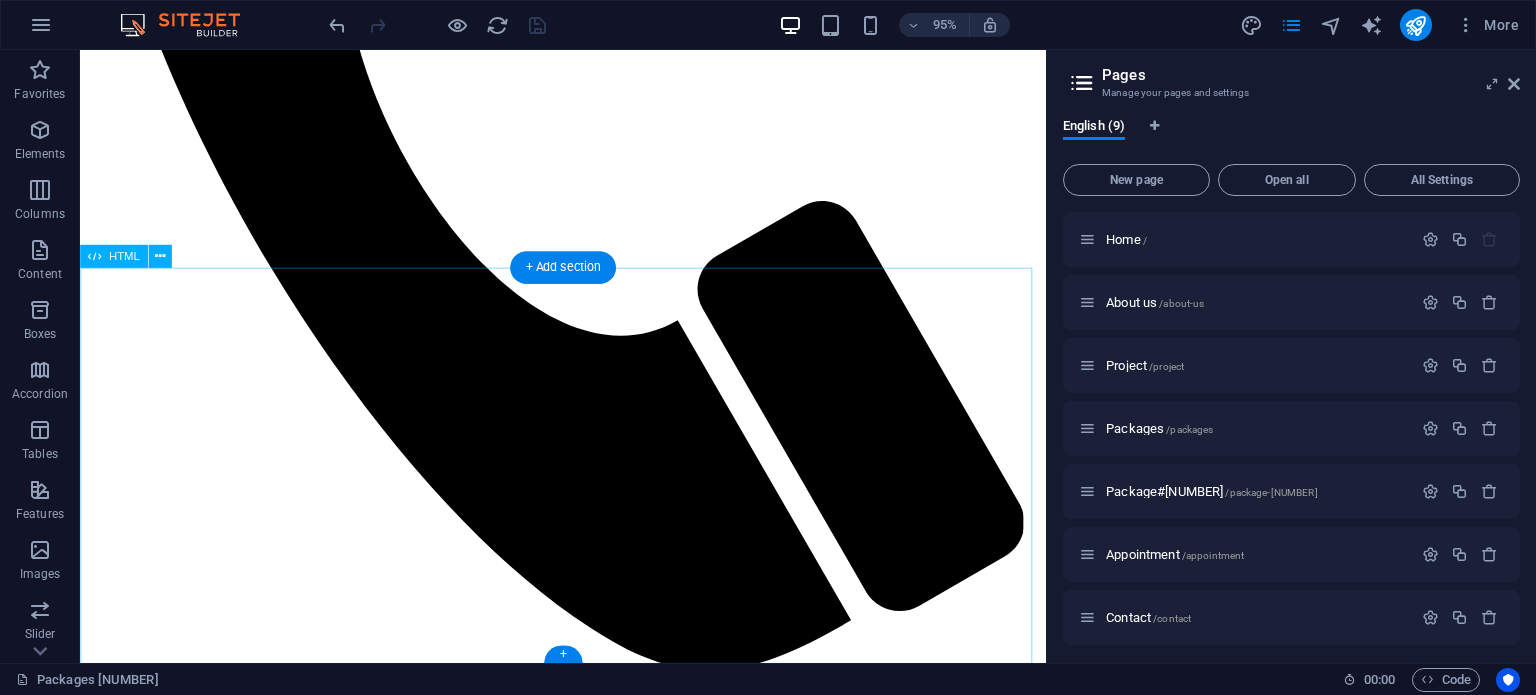 click at bounding box center [588, 1868] 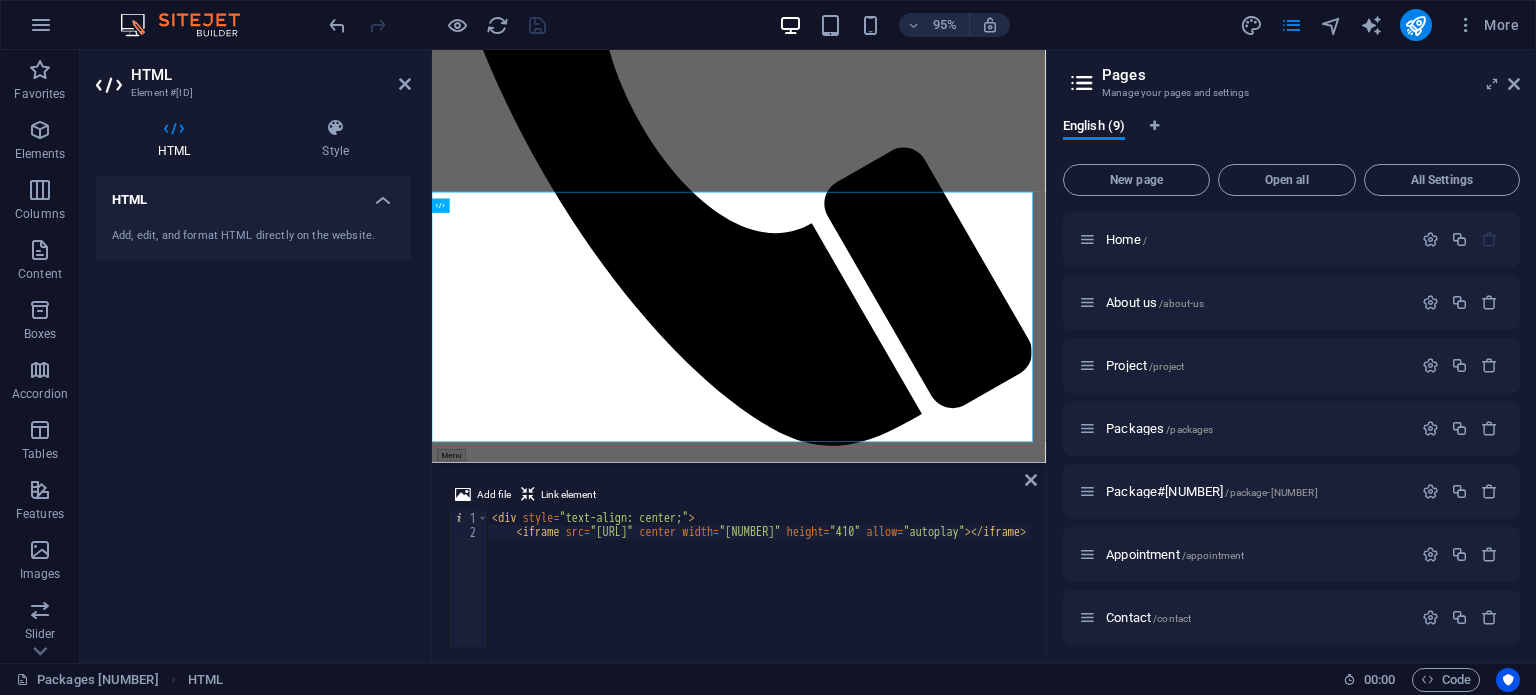 scroll, scrollTop: 833, scrollLeft: 0, axis: vertical 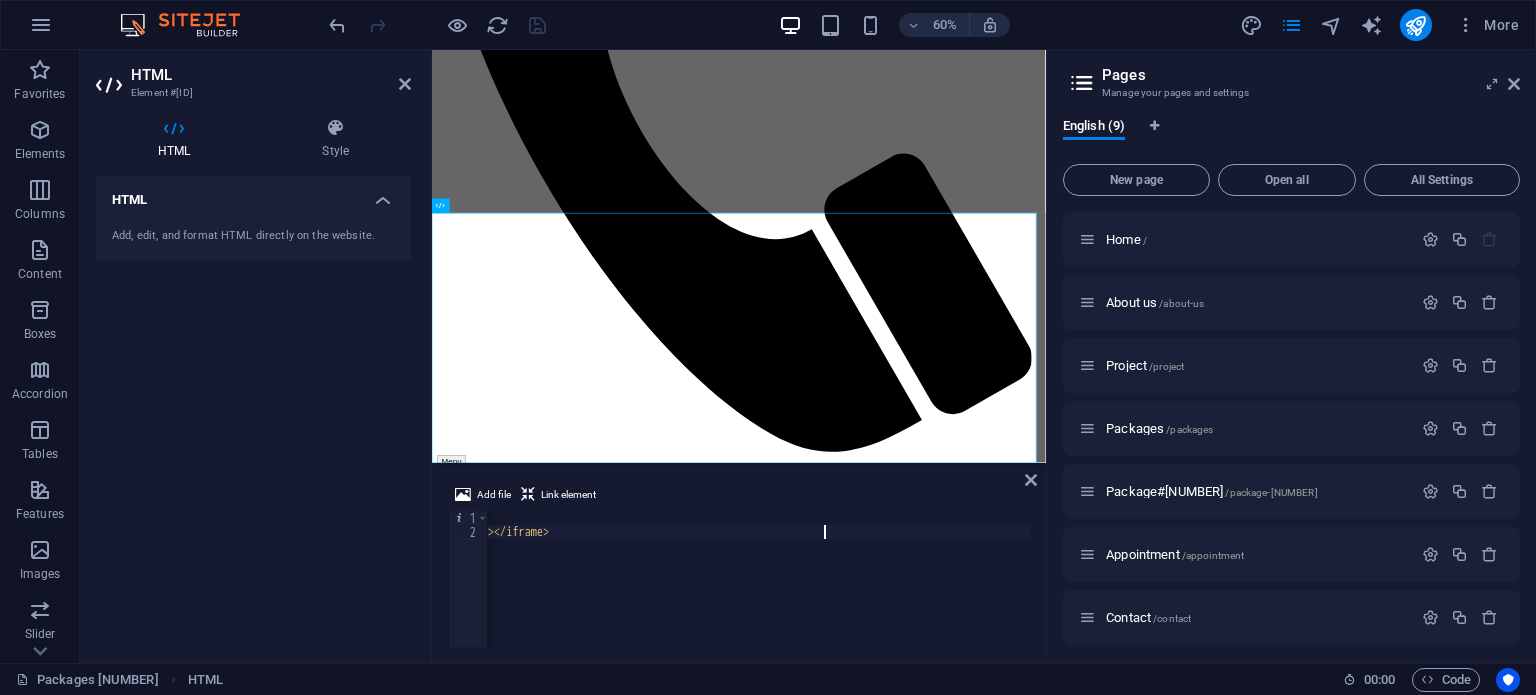 click on "< div   style = "text-align: center;" >      < iframe   src = "https://drive.google.com/file/d/1YqCP399XSd9rwqD5KNAwJ_4v6ZGcgK1q/preview"   center   width = "670"   height = "410"   allow = "autoplay" > </ iframe >" at bounding box center [520, 591] 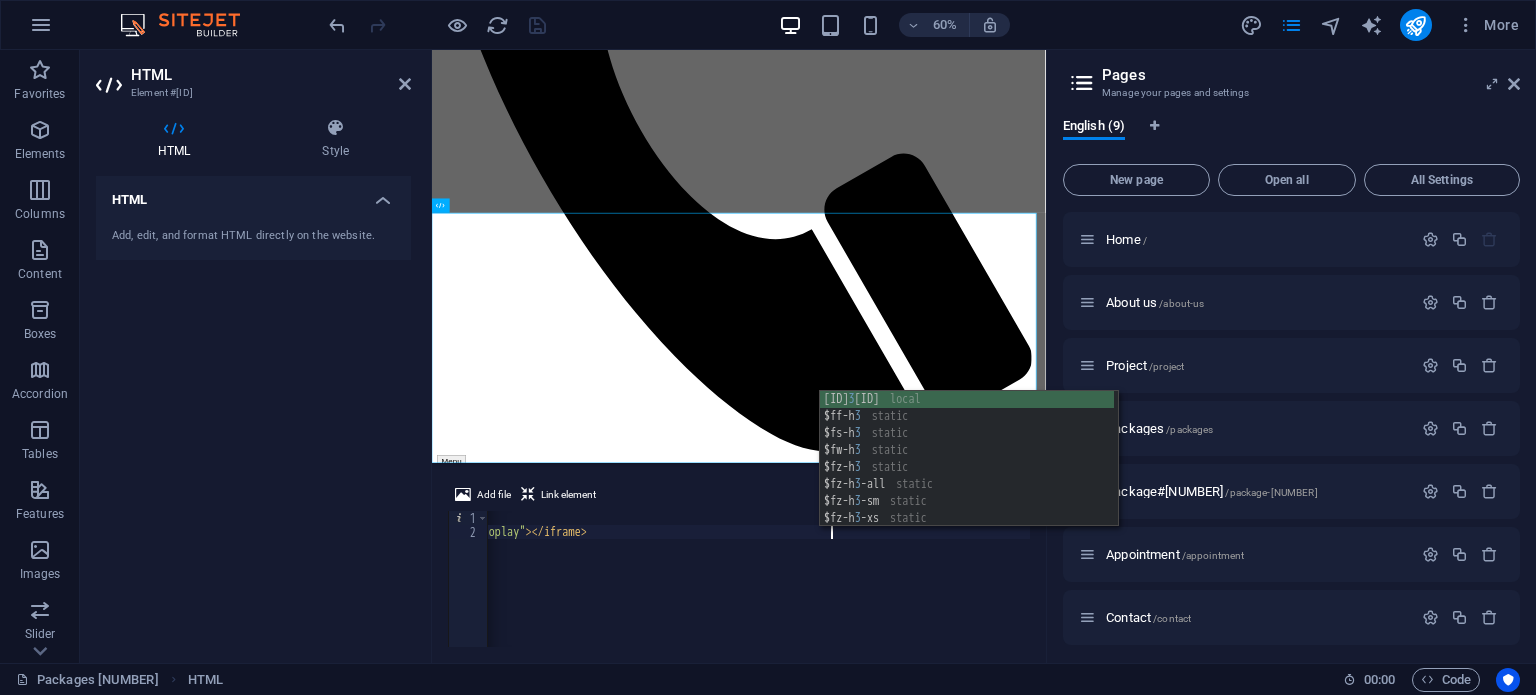 scroll, scrollTop: 0, scrollLeft: 66, axis: horizontal 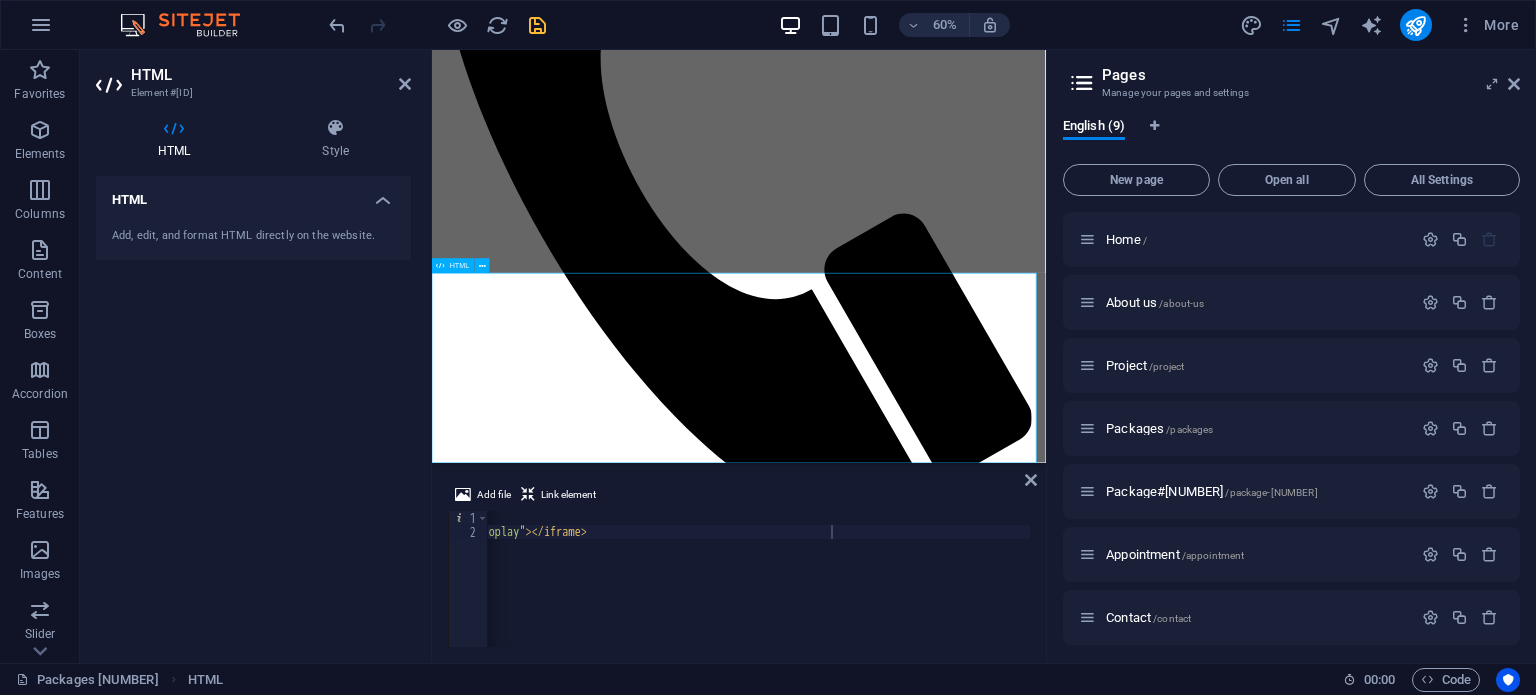 click at bounding box center [943, 1969] 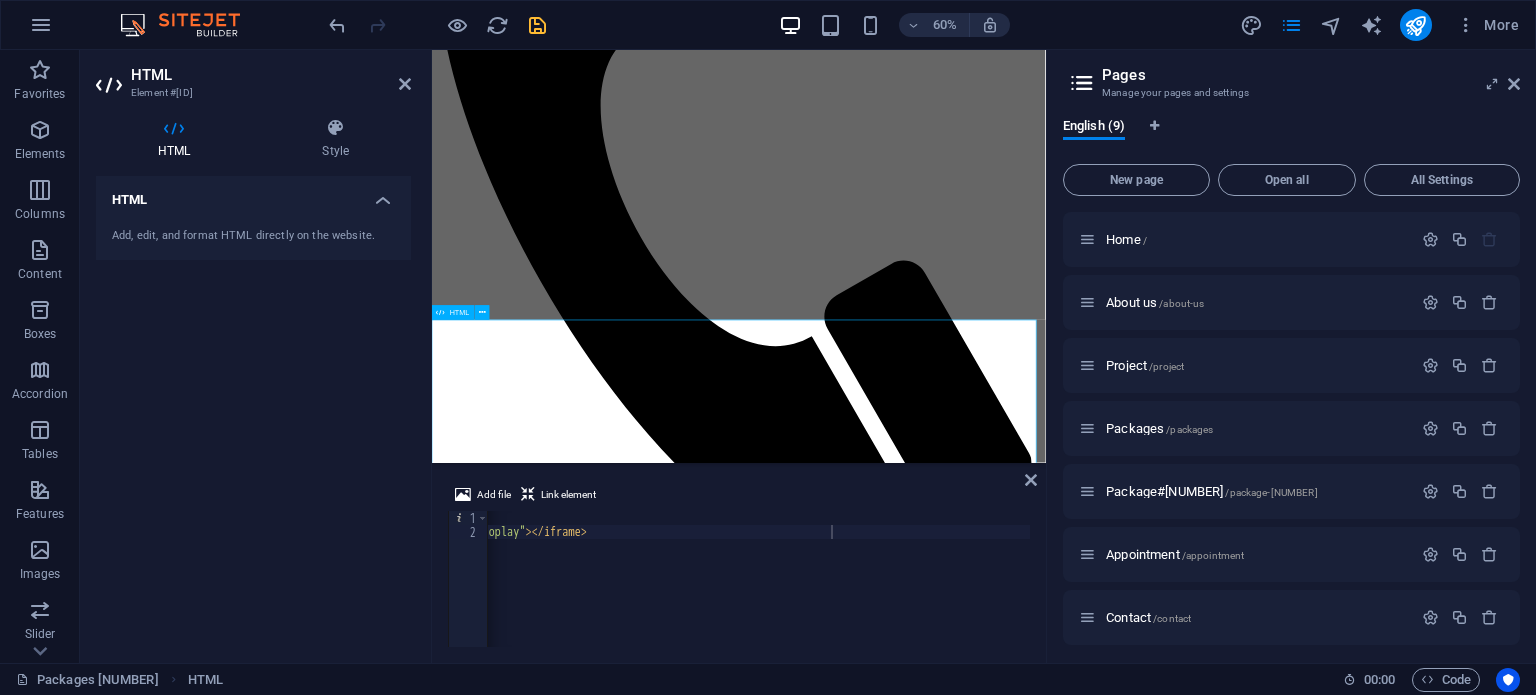 scroll, scrollTop: 733, scrollLeft: 0, axis: vertical 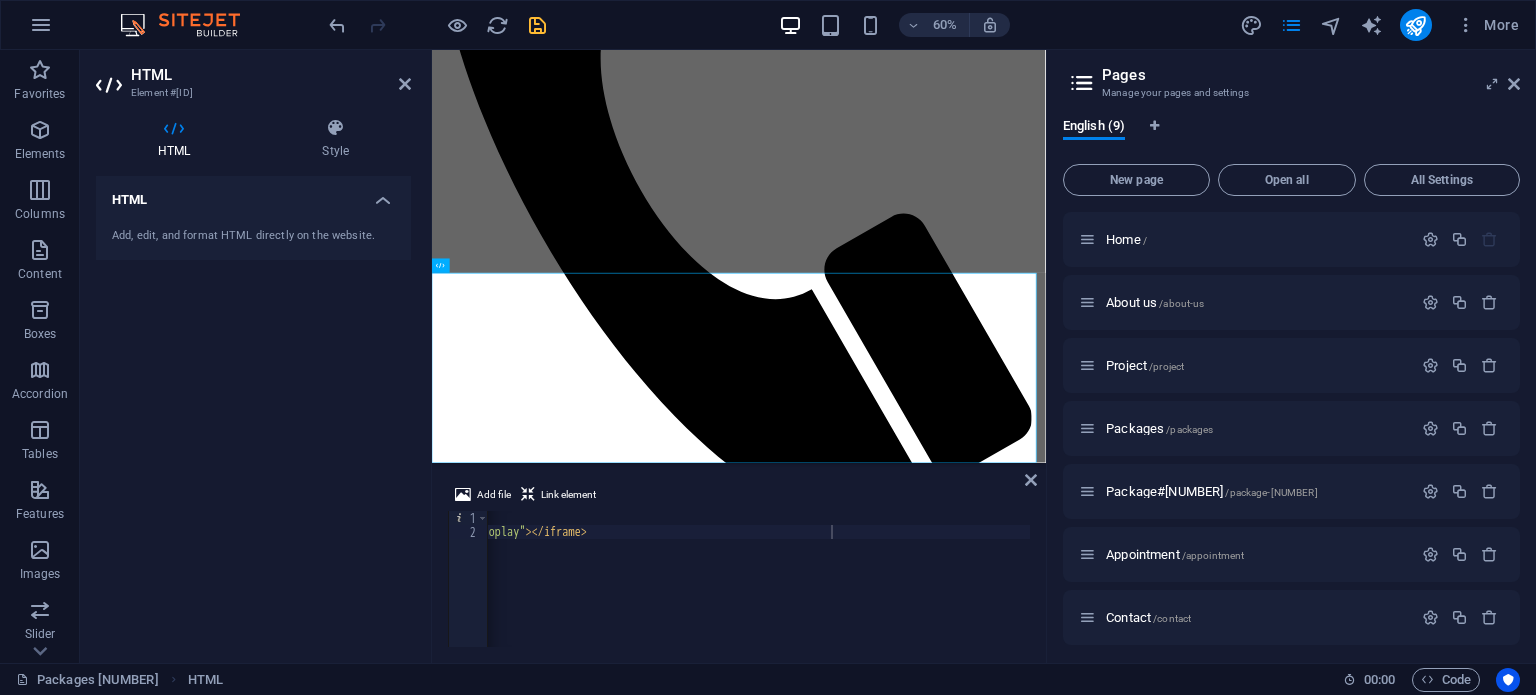 click on "< div   style = "text-align: center;" >      < iframe   src = "https://drive.google.com/file/d/1YqCP399XSd9rwqD5KNAwJ_4v6ZGcgK1q/preview"   center   width = "670"   height = "310"   allow = "autoplay" > </ iframe >" at bounding box center (527, 591) 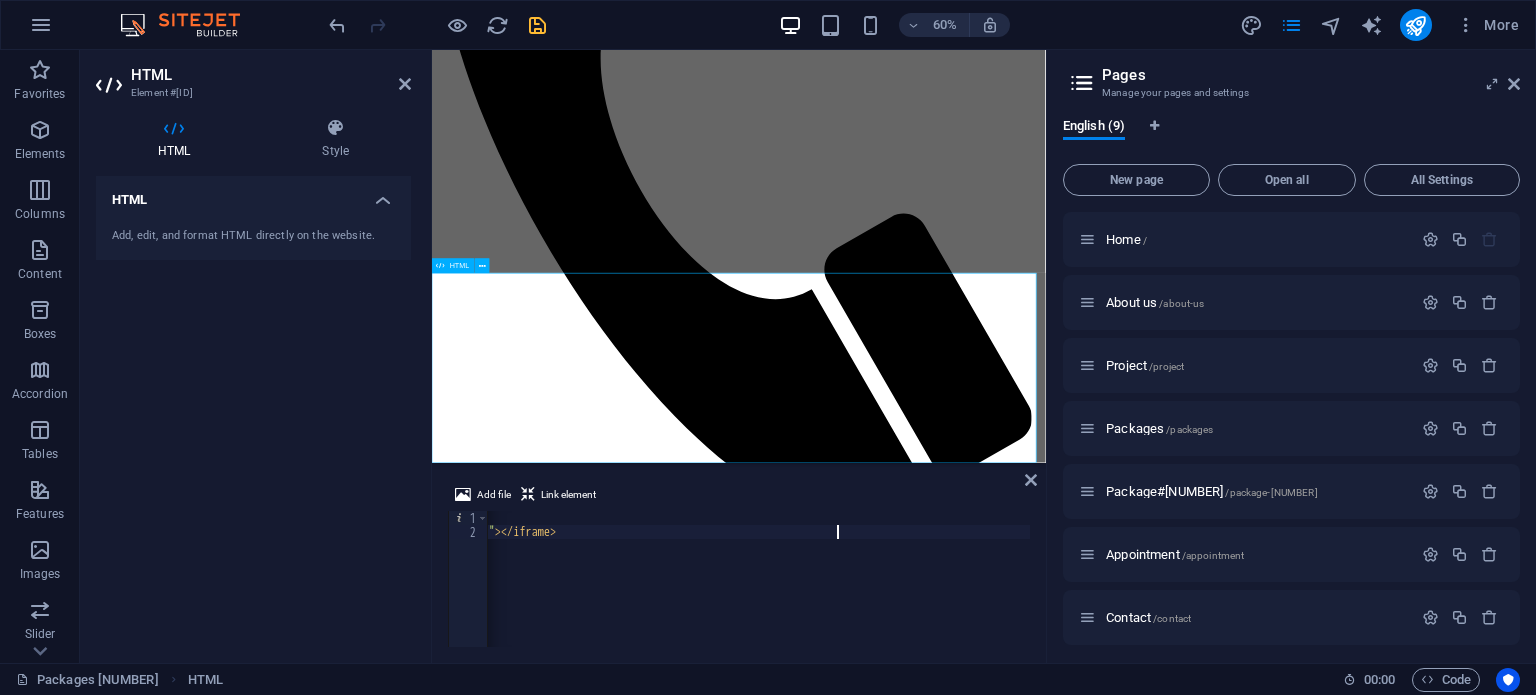type on "<iframe src="https://drive.google.com/file/d/1YqCP399XSd9rwqD5KNAwJ_4v6ZGcgK1q/preview" center width="670" height="270" allow="autoplay"></iframe>" 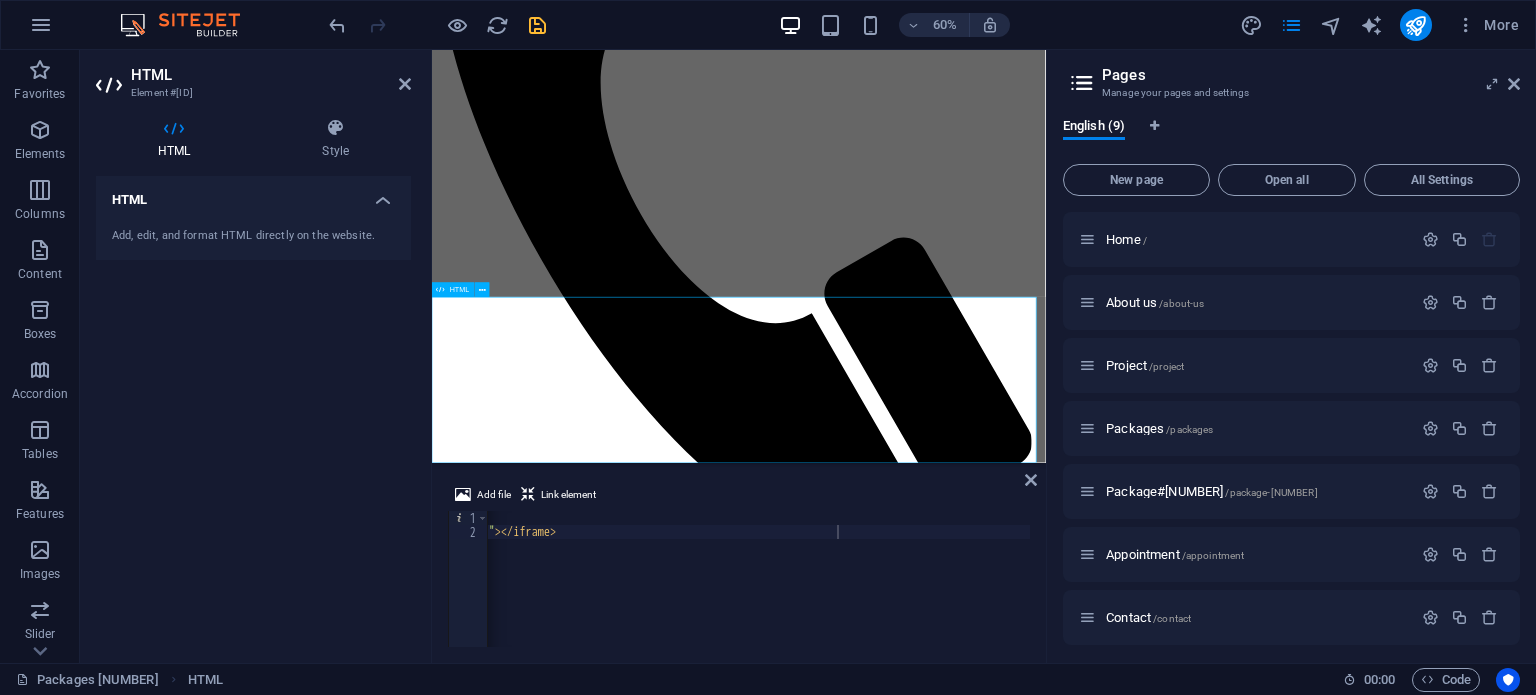 click at bounding box center [943, 2009] 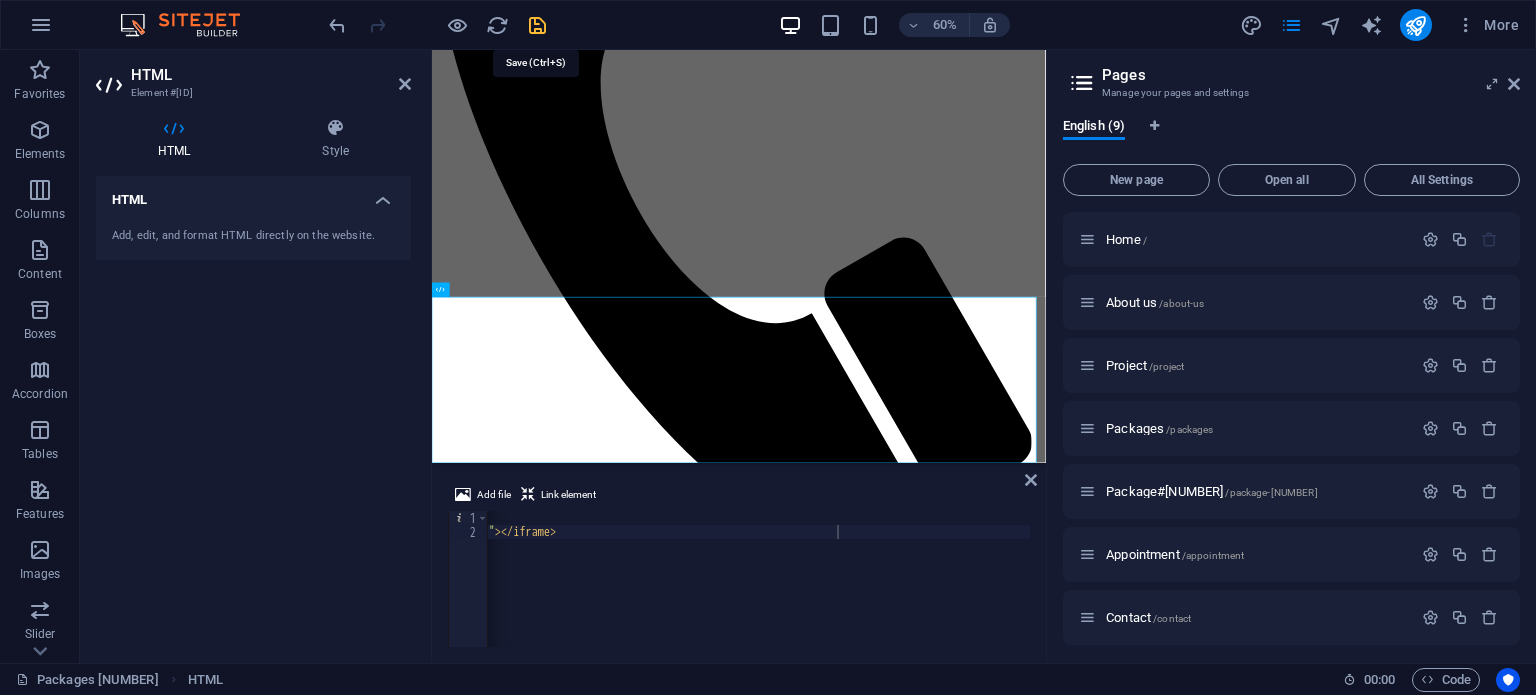 click at bounding box center [537, 25] 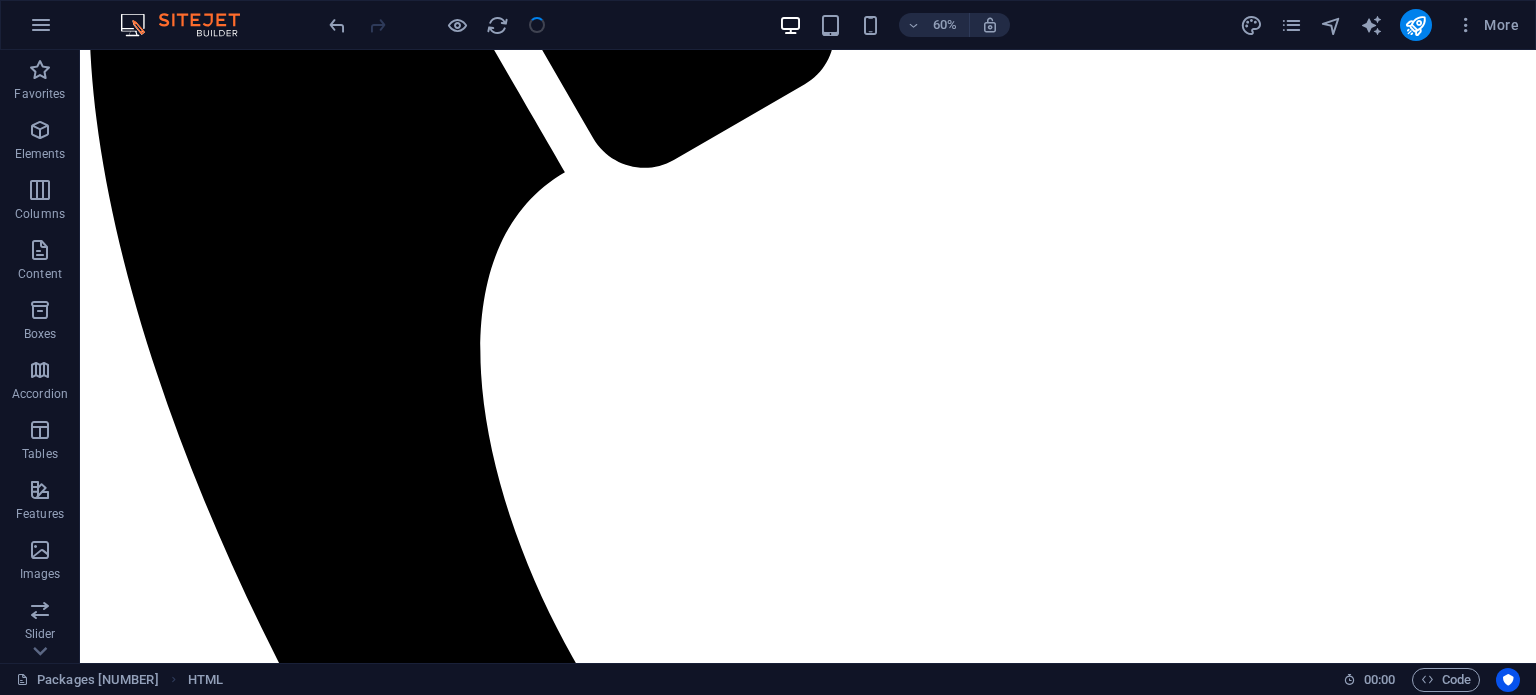 scroll, scrollTop: 672, scrollLeft: 0, axis: vertical 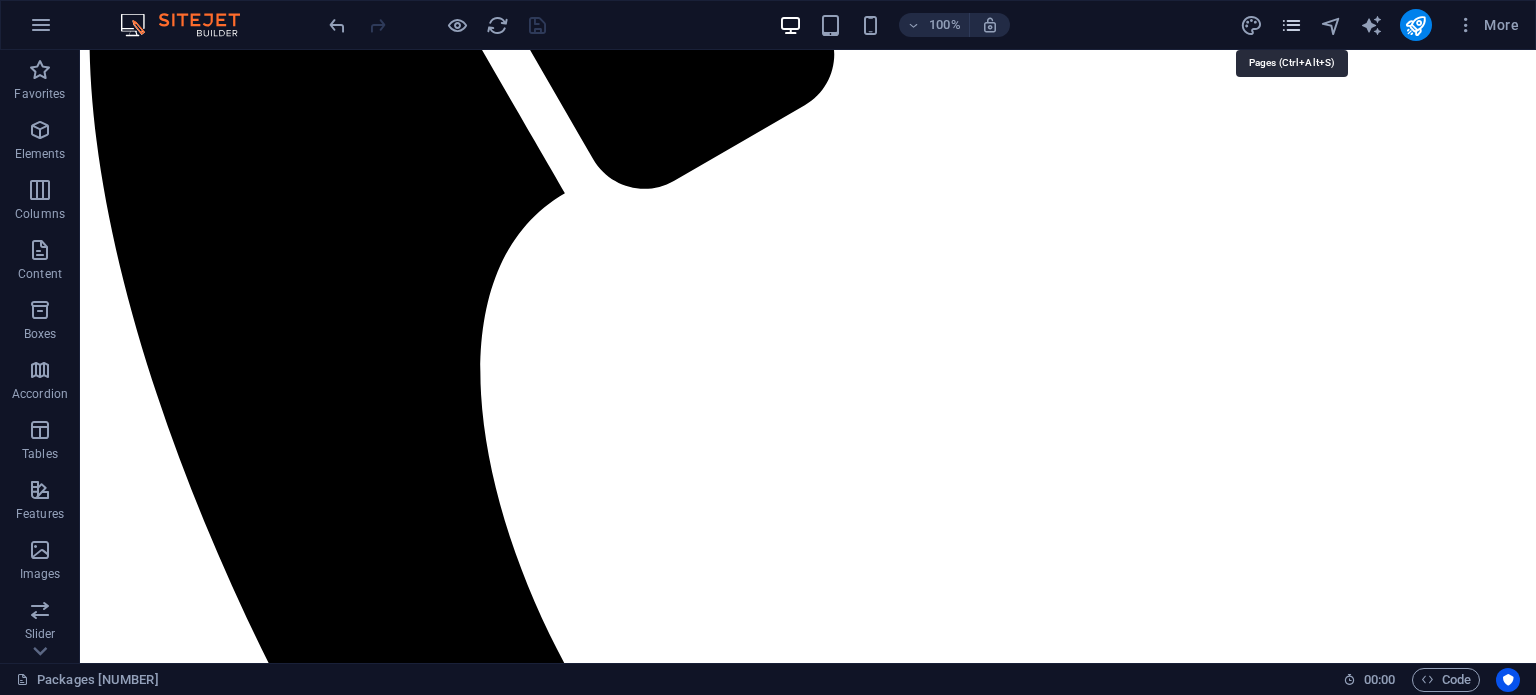 click at bounding box center (1291, 25) 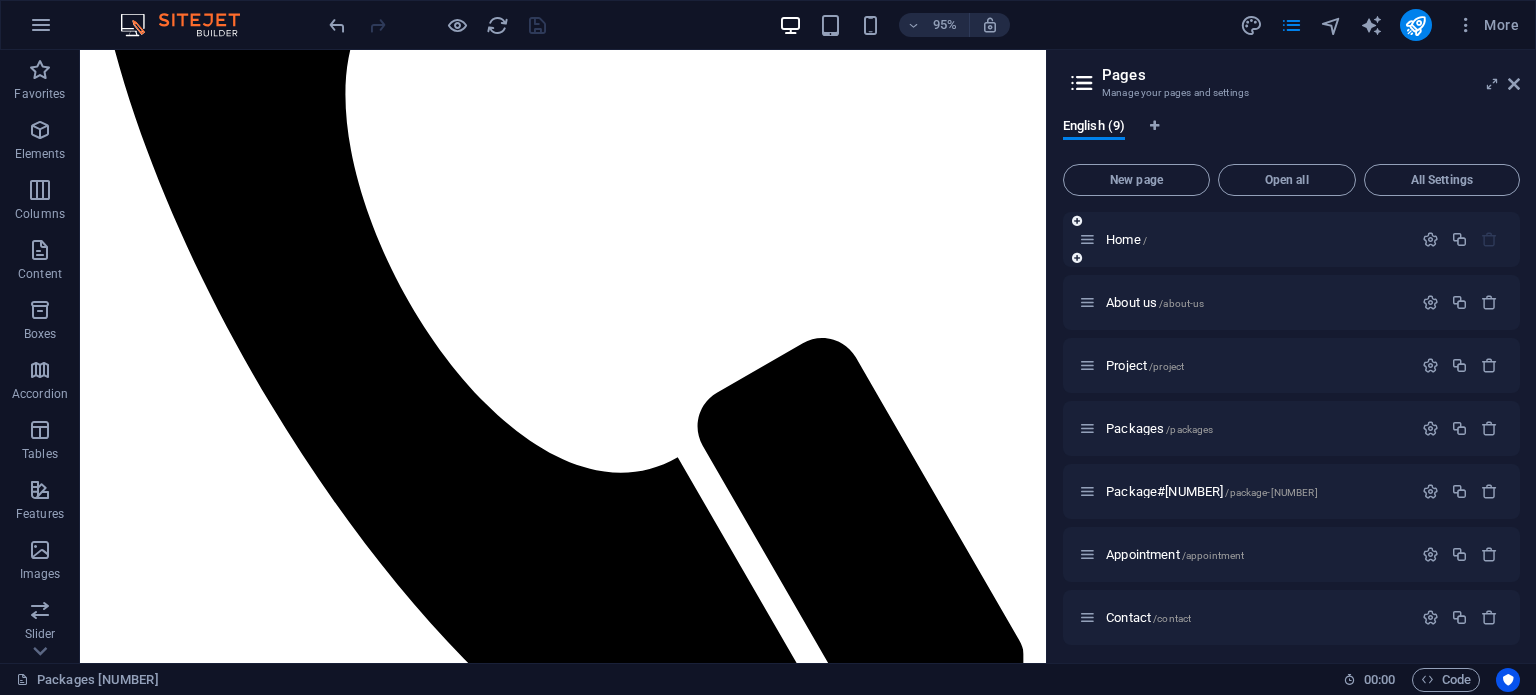 click on "Home /" at bounding box center [1245, 239] 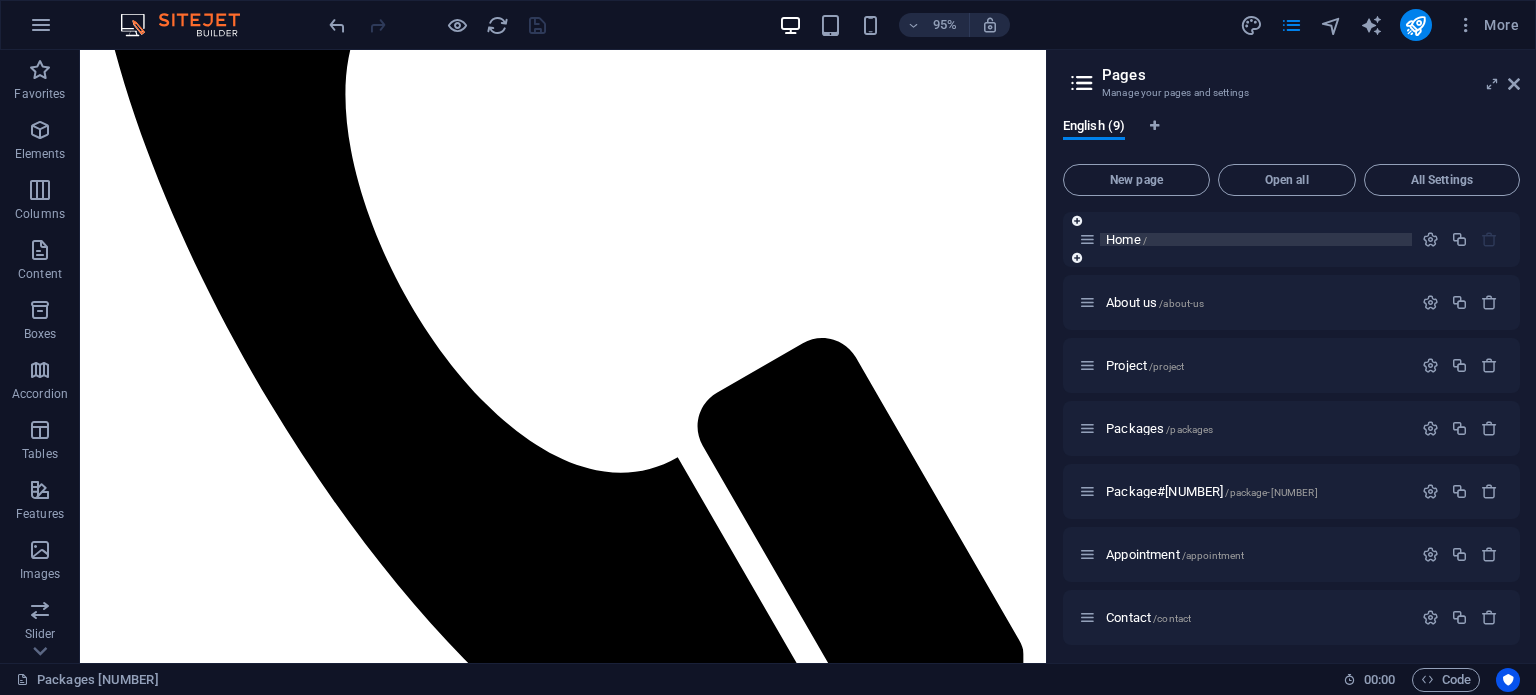click on "Home /" at bounding box center [1245, 239] 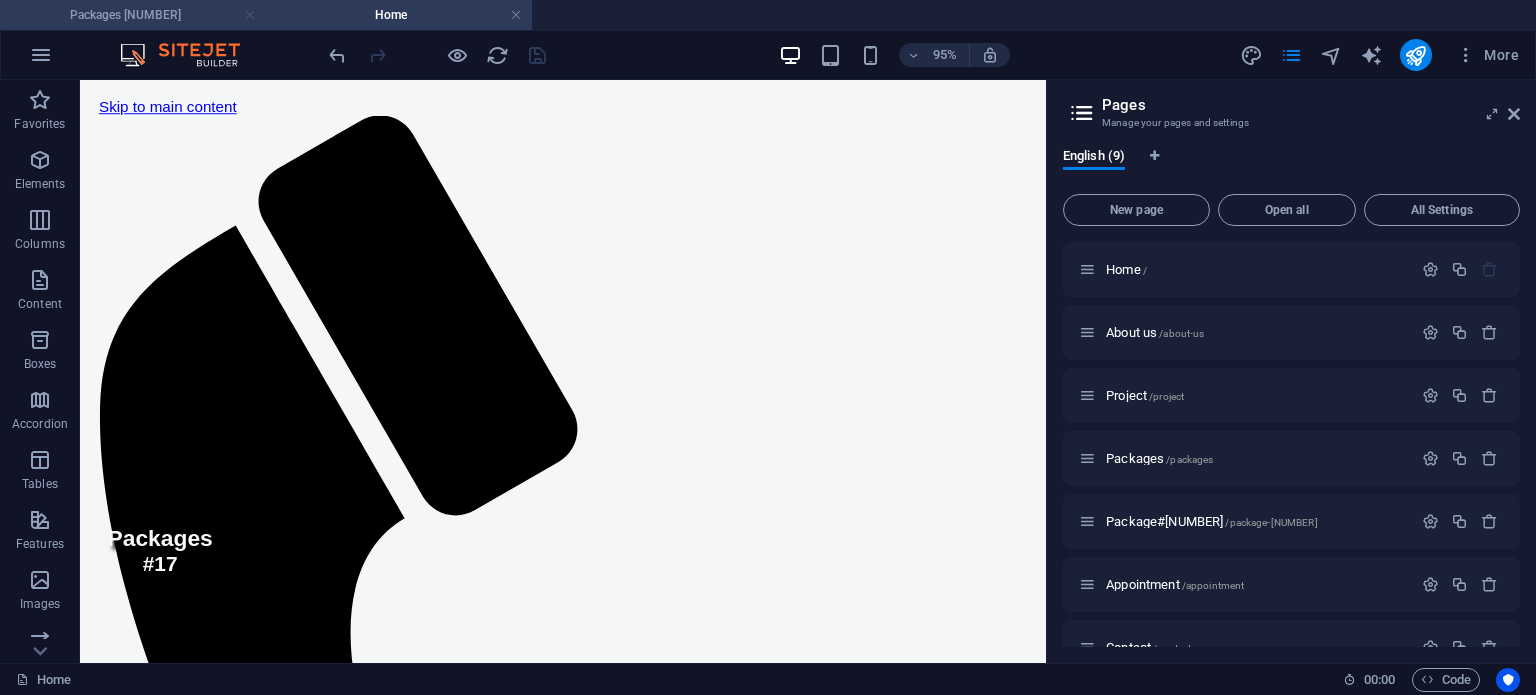 scroll, scrollTop: 0, scrollLeft: 0, axis: both 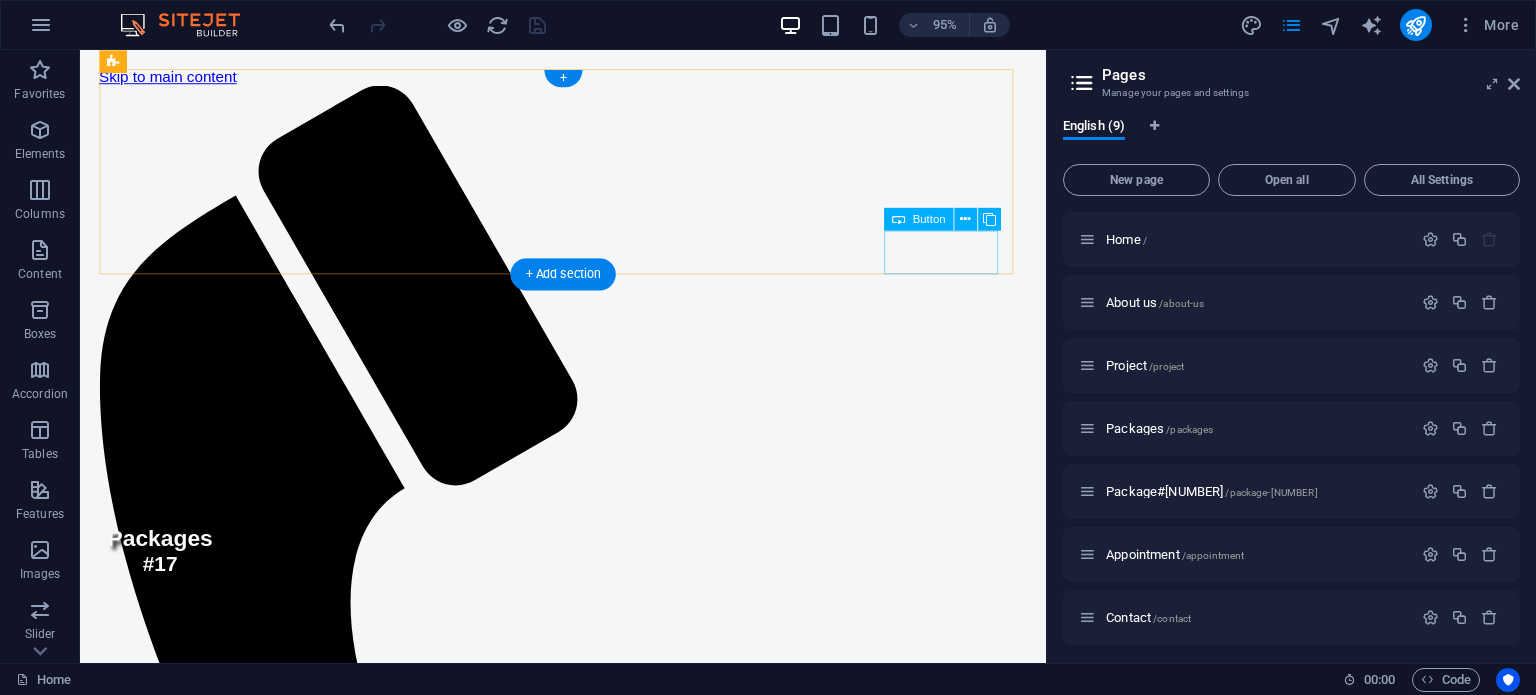 click on "Packages" at bounding box center [588, 1629] 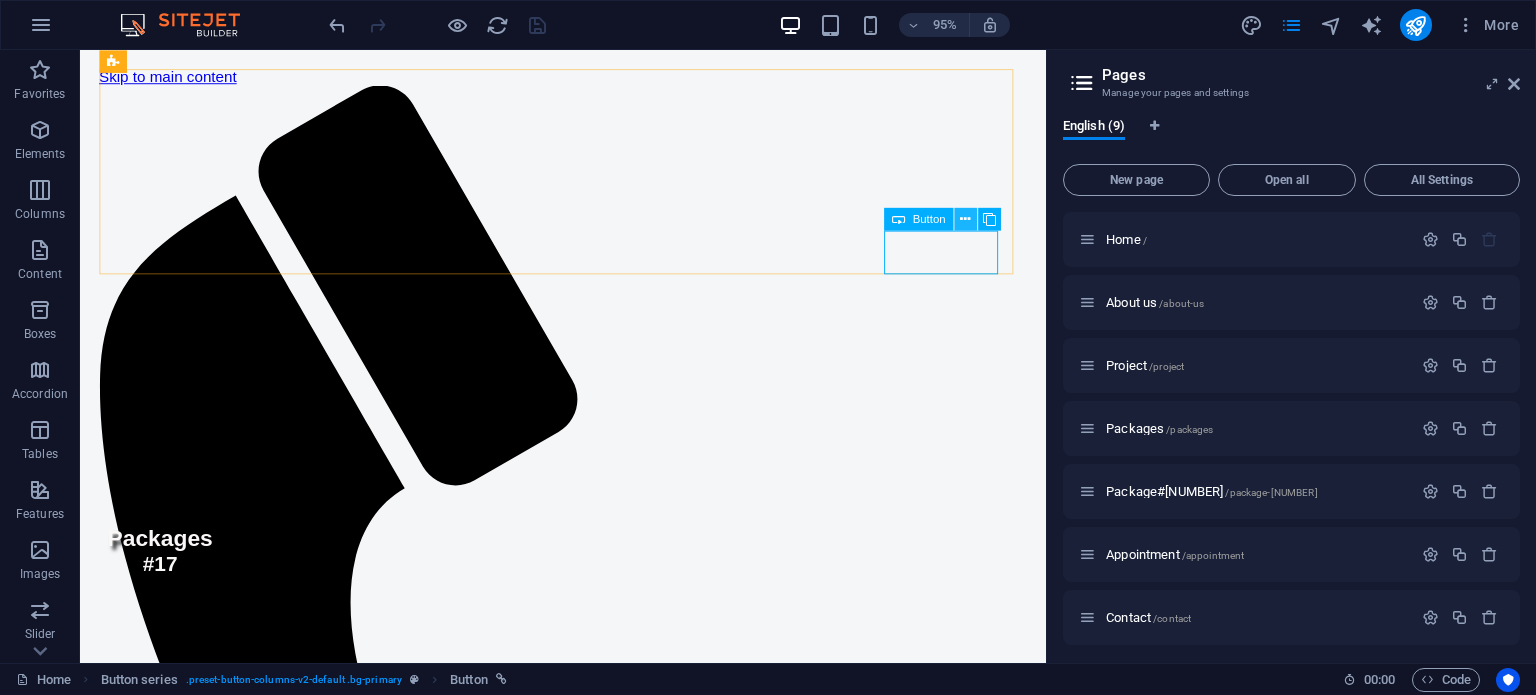 click at bounding box center [965, 219] 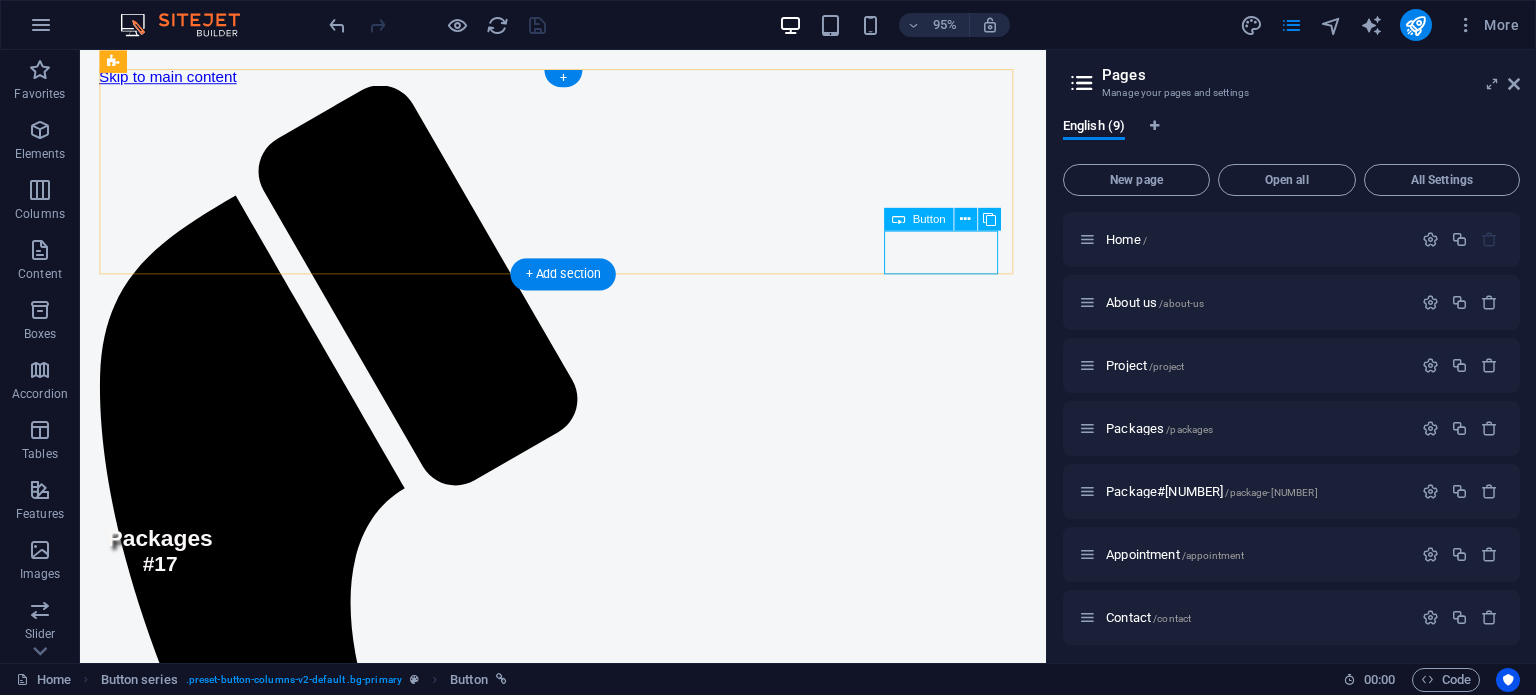 click on "Packages" at bounding box center (588, 1629) 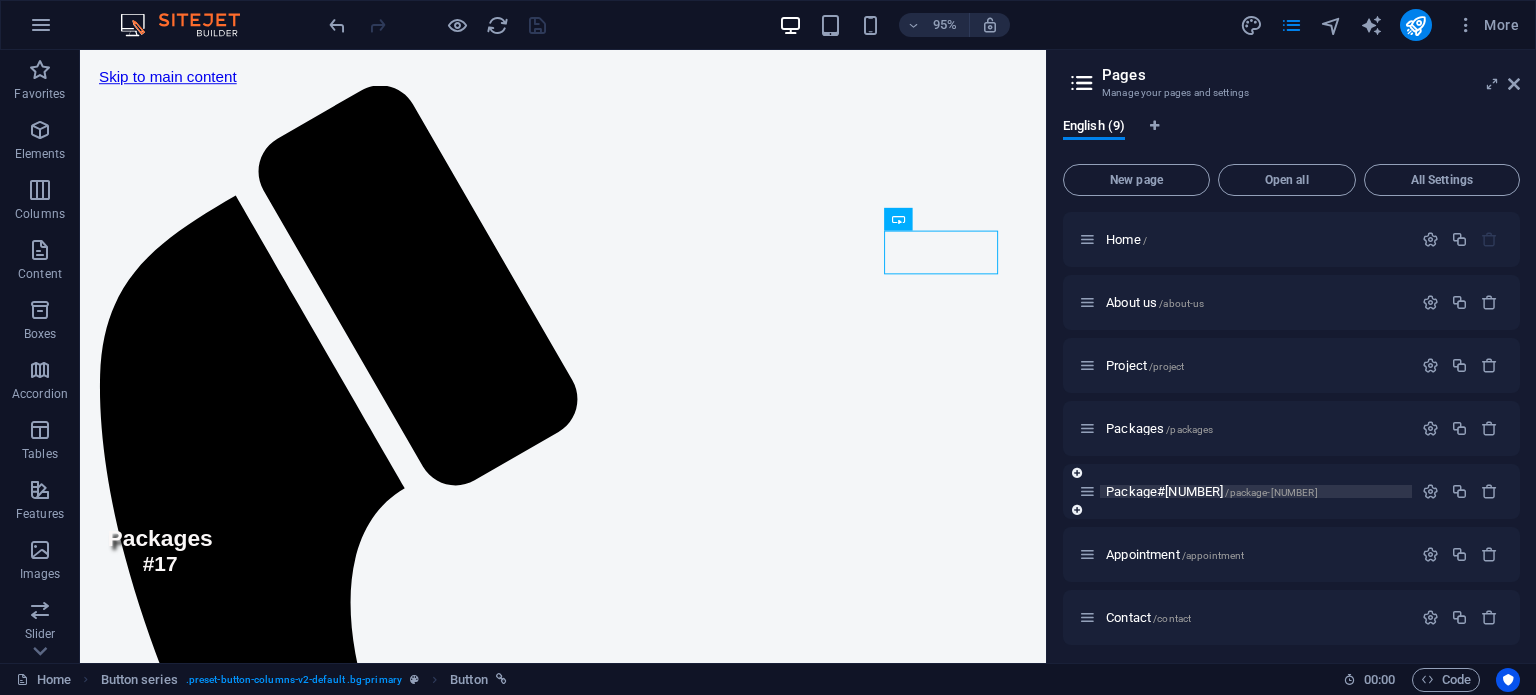 click on "Package#1 /package-1" at bounding box center [1212, 491] 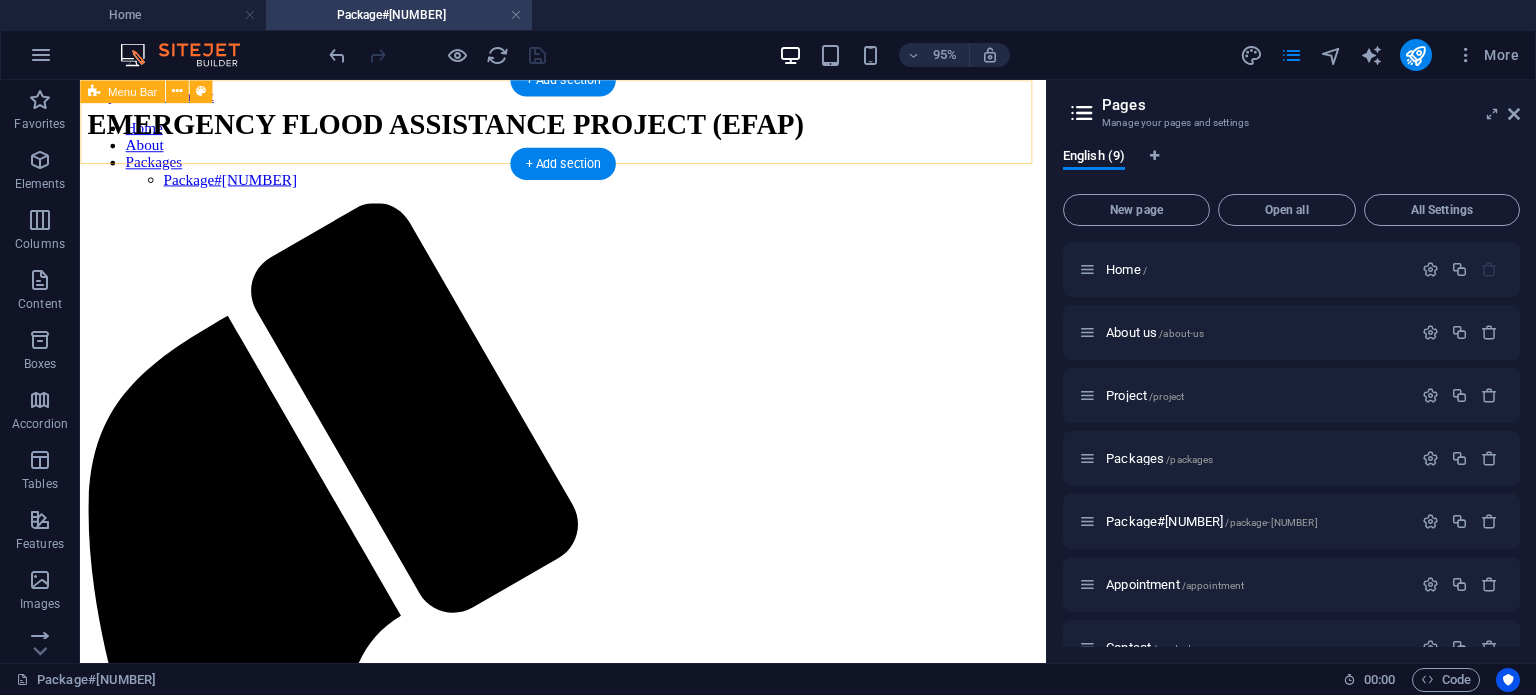 scroll, scrollTop: 0, scrollLeft: 0, axis: both 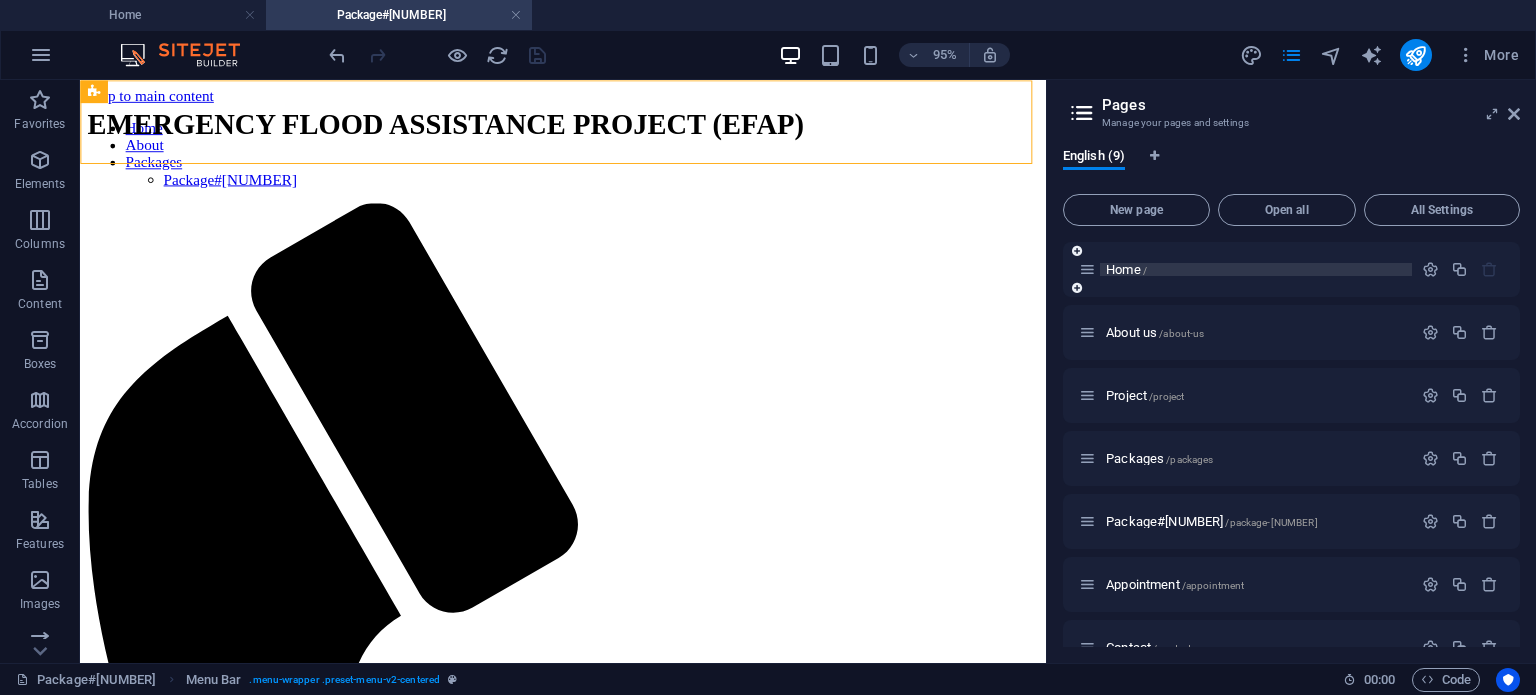 click on "Home /" at bounding box center [1256, 269] 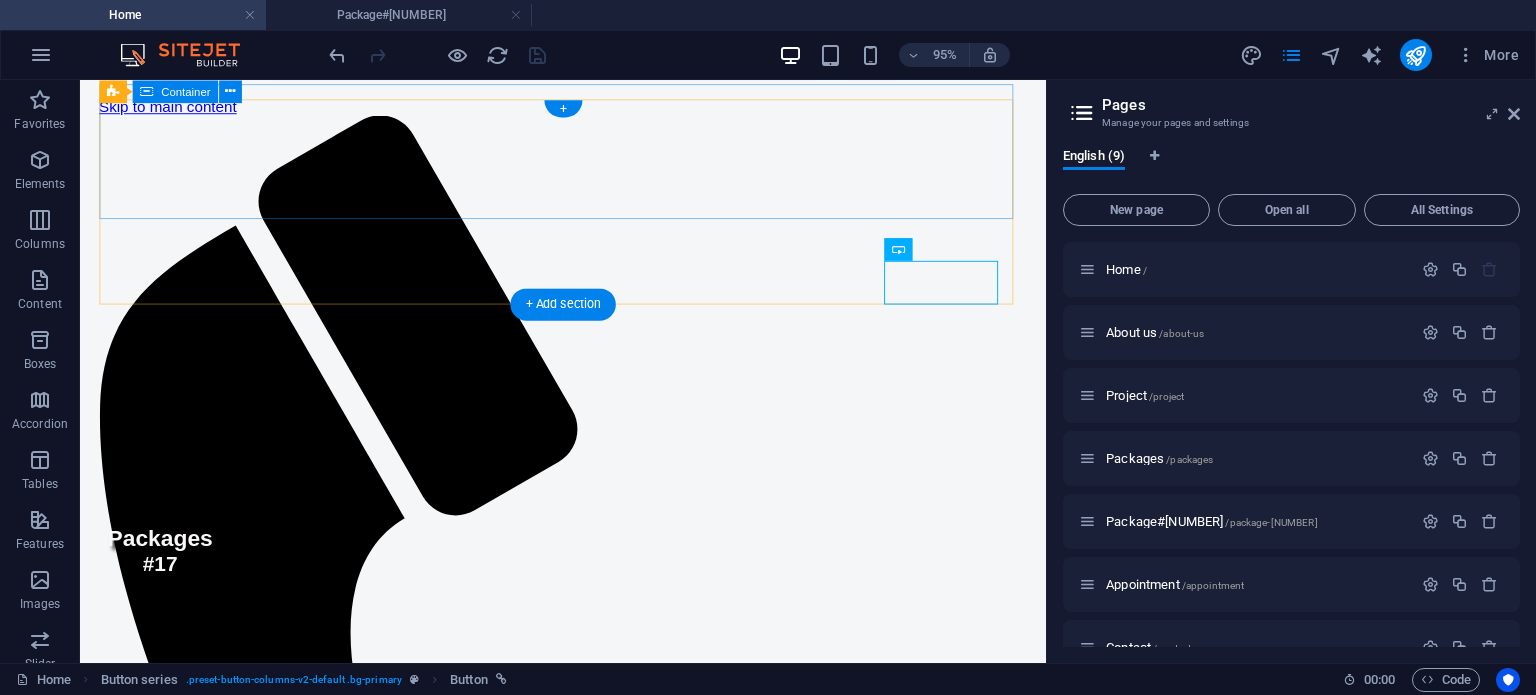 click on "Drop content here or  Add elements  Paste clipboard" at bounding box center [588, 1490] 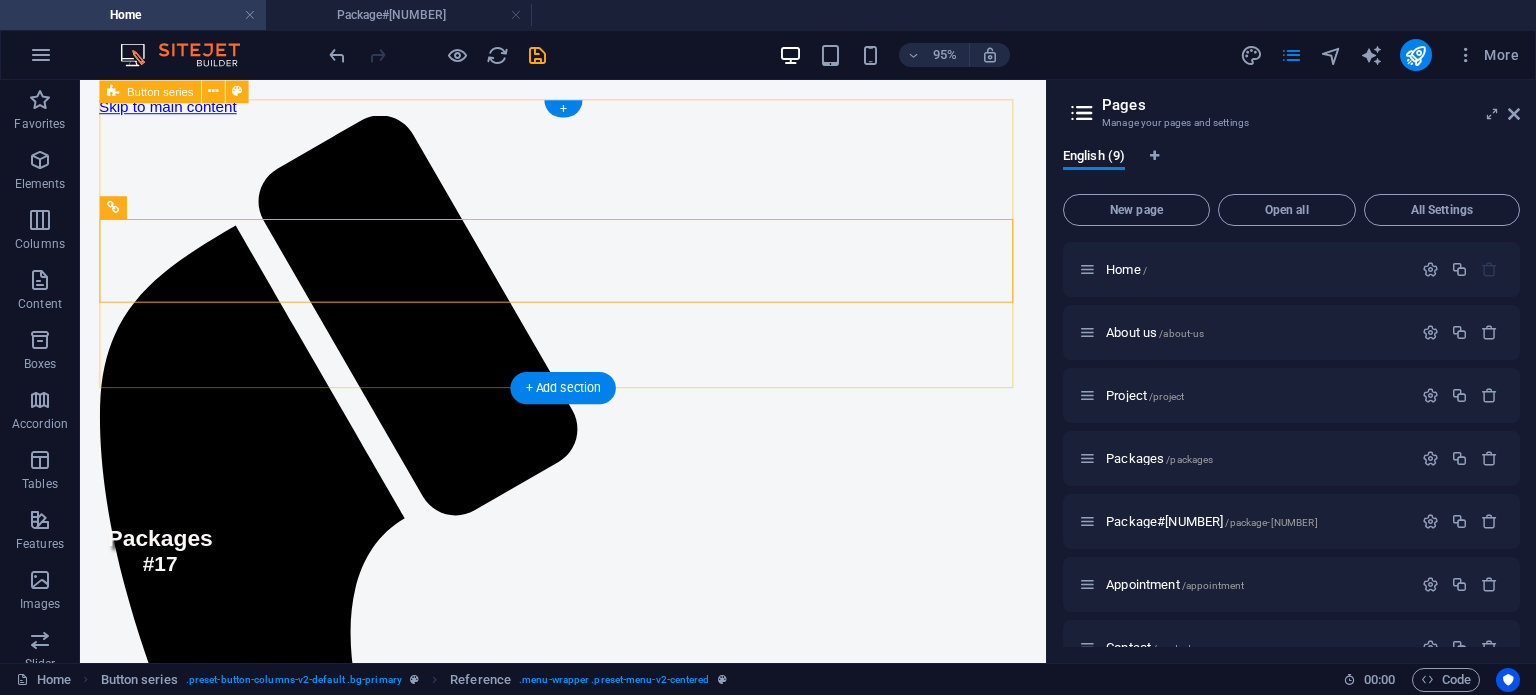click on "Drop content here or  Add elements  Paste clipboard Home About Packages Package#1 Menu EMERGENCY FLOOD ASSISTANCE PROJECT (EFAP) Home ABout Packages" at bounding box center [588, 2246] 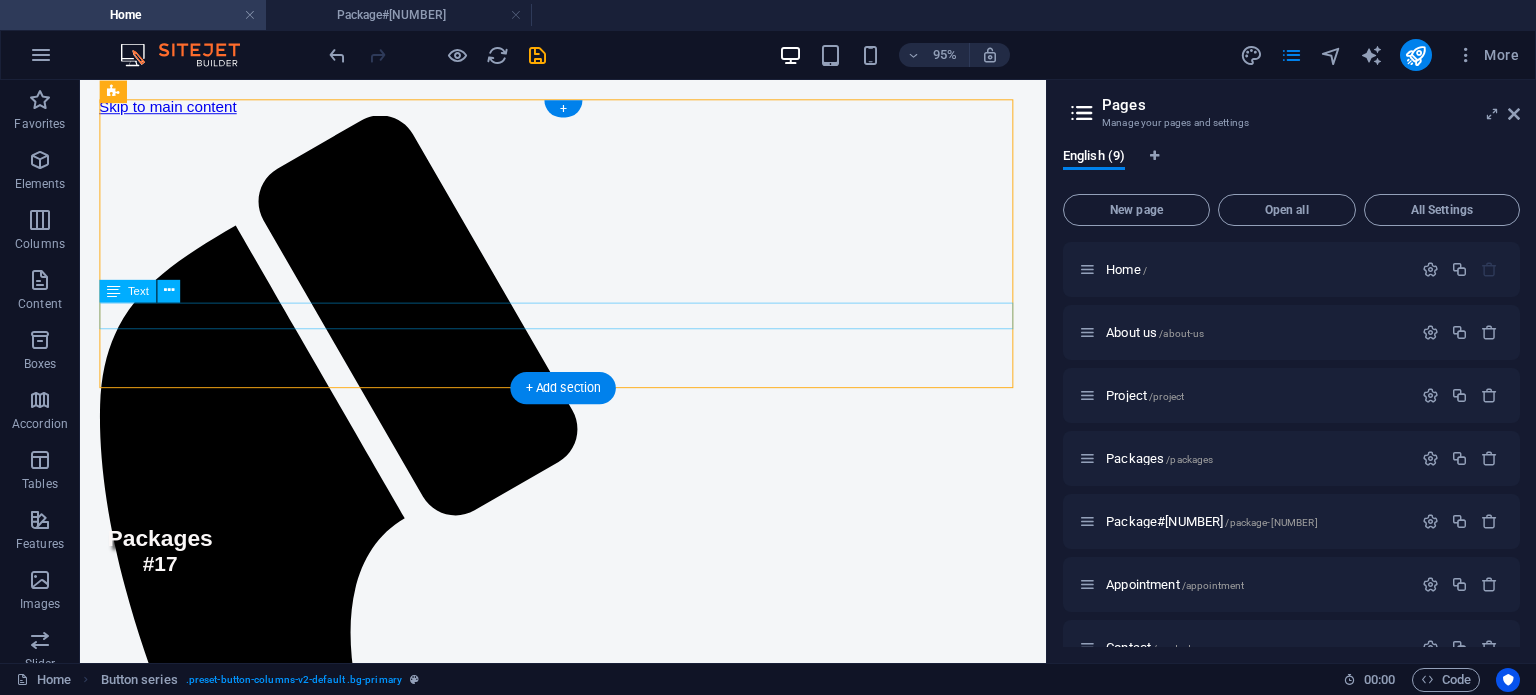click on "EMERGENCY FLOOD ASSISTANCE PROJECT (EFAP)" at bounding box center [588, 3001] 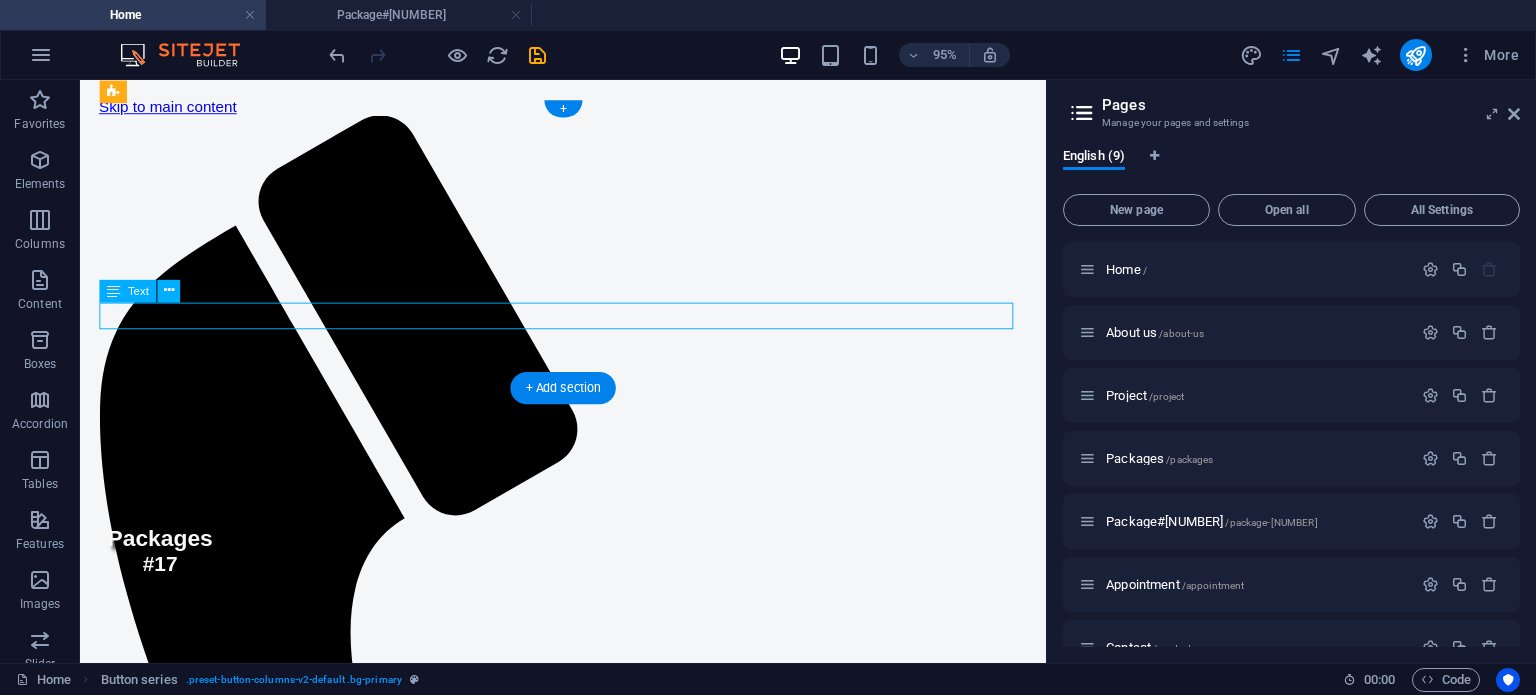 click on "EMERGENCY FLOOD ASSISTANCE PROJECT (EFAP)" at bounding box center (588, 3001) 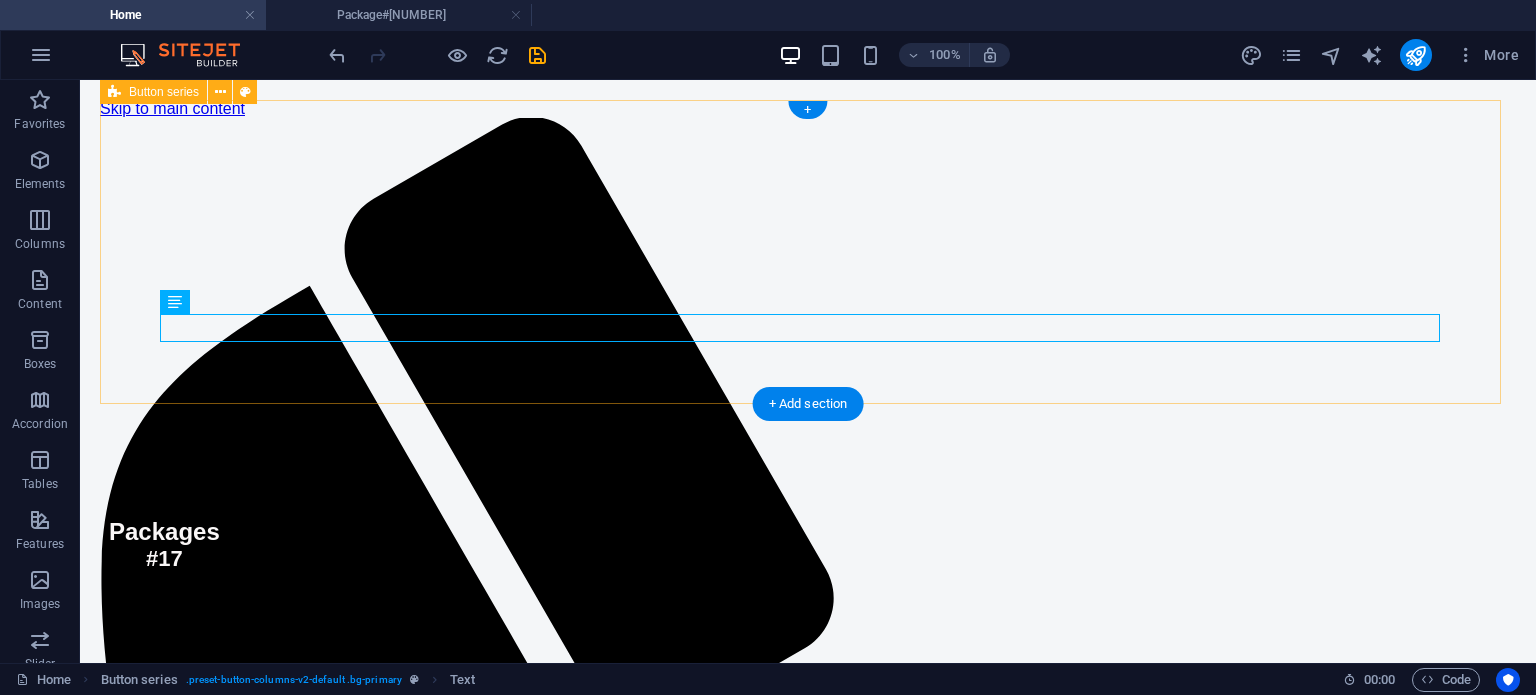 click on "Drop content here or  Add elements  Paste clipboard Home About Packages Package#1 Menu EMERGENCY FLOOD ASSISTANCE PROJECT (EFAP) Home ABout Packages" at bounding box center (808, 3120) 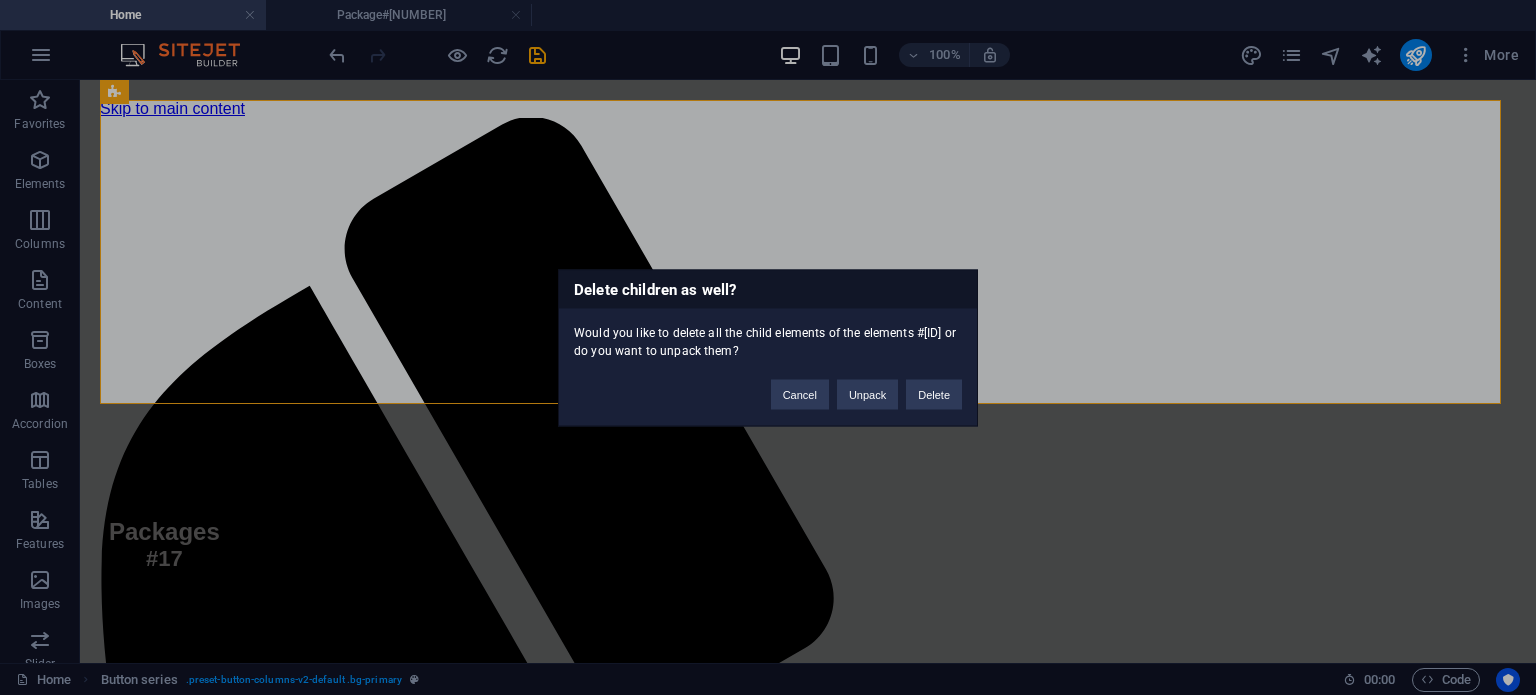 type 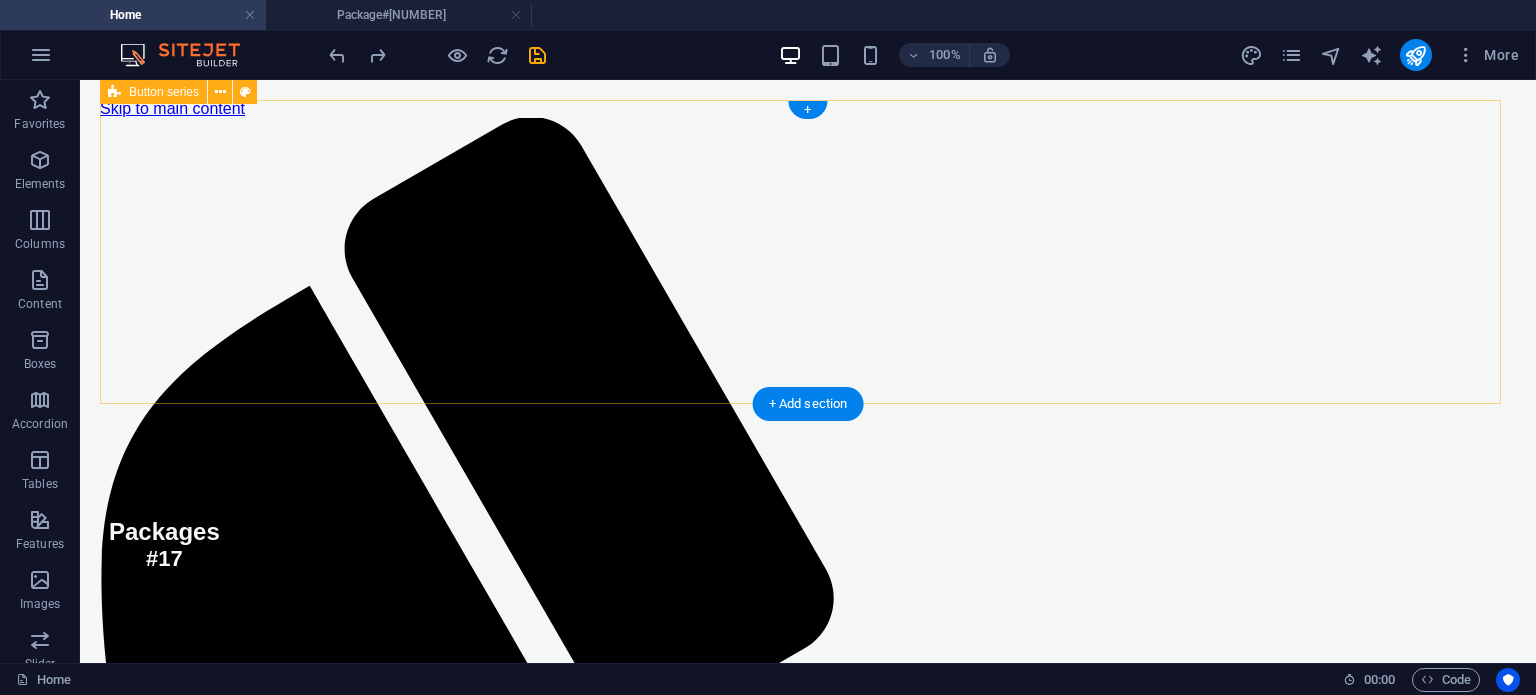 click on "Drop content here or  Add elements  Paste clipboard Home About Packages Package#1 Menu EMERGENCY FLOOD ASSISTANCE PROJECT (EFAP) Home ABout Packages" at bounding box center (808, 3120) 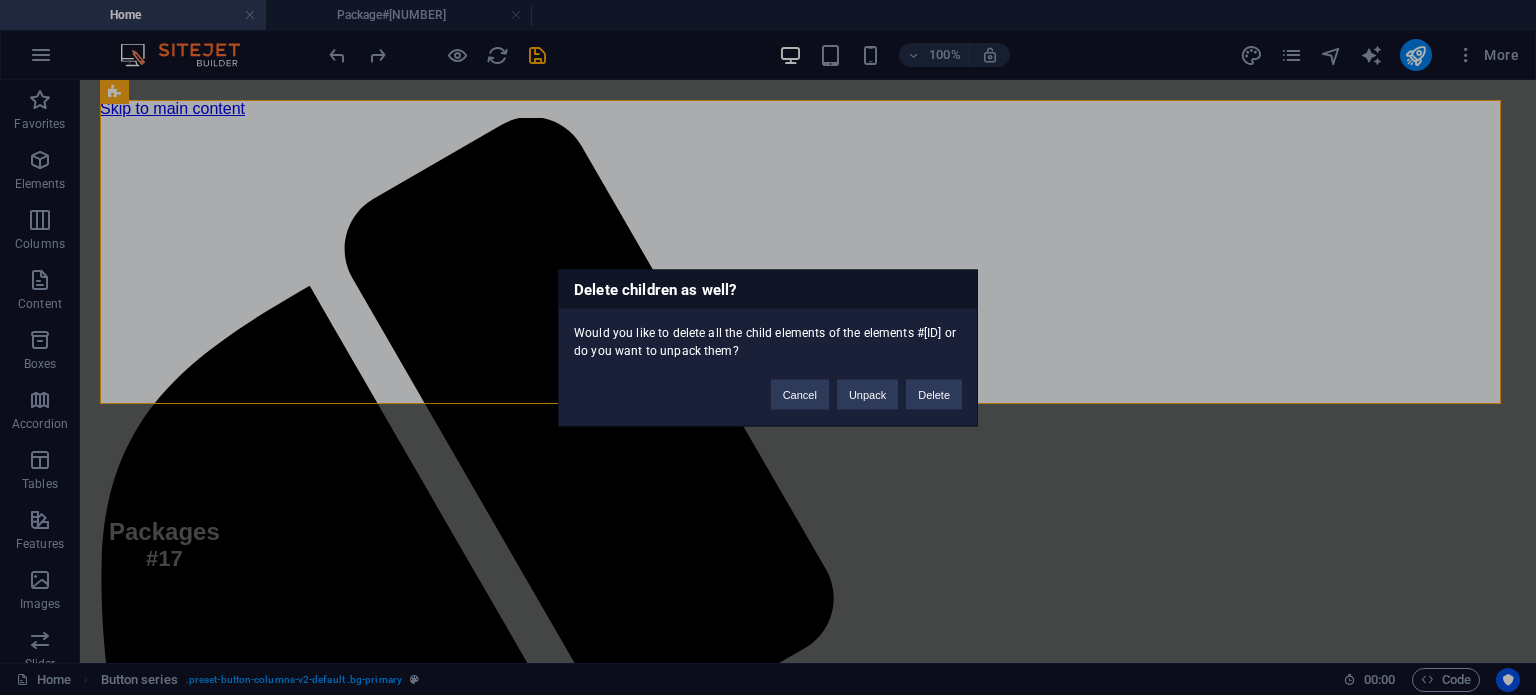 type 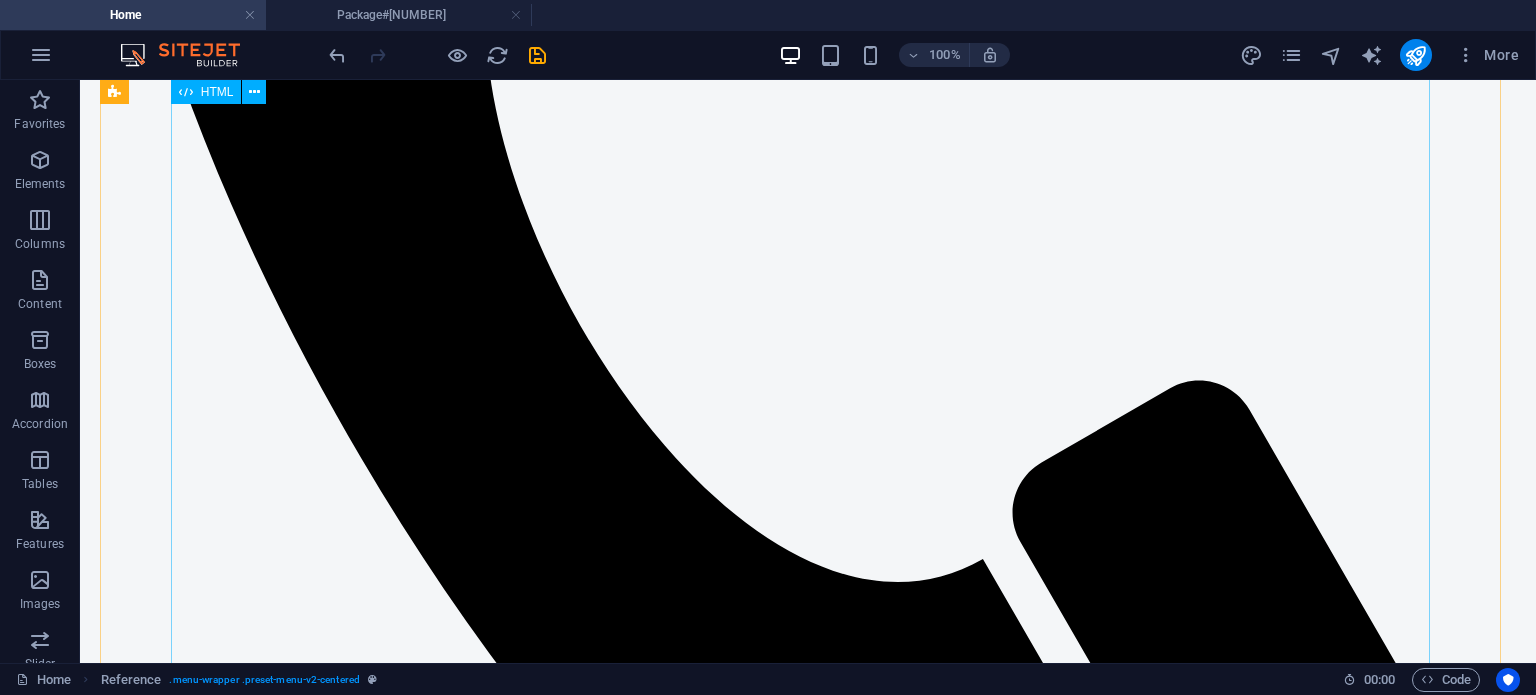 scroll, scrollTop: 2097, scrollLeft: 0, axis: vertical 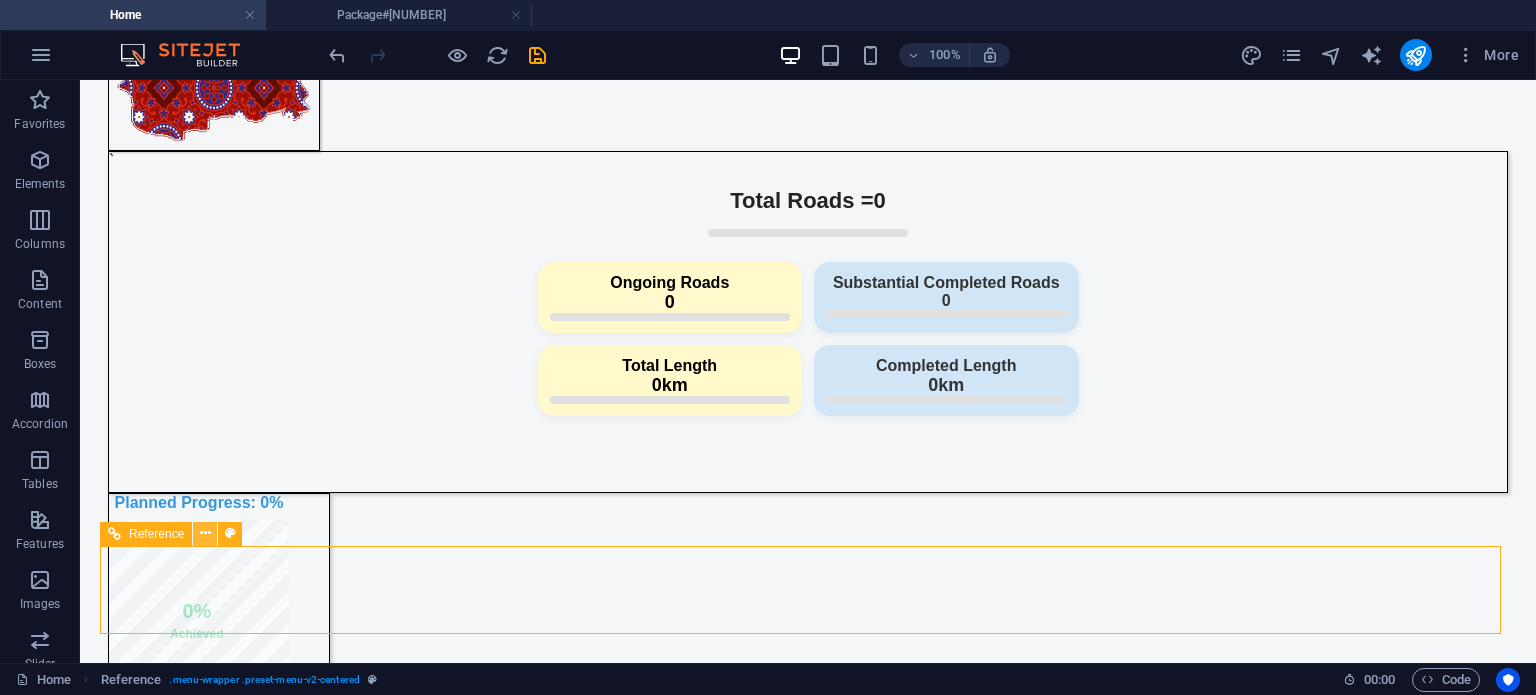 click at bounding box center [205, 533] 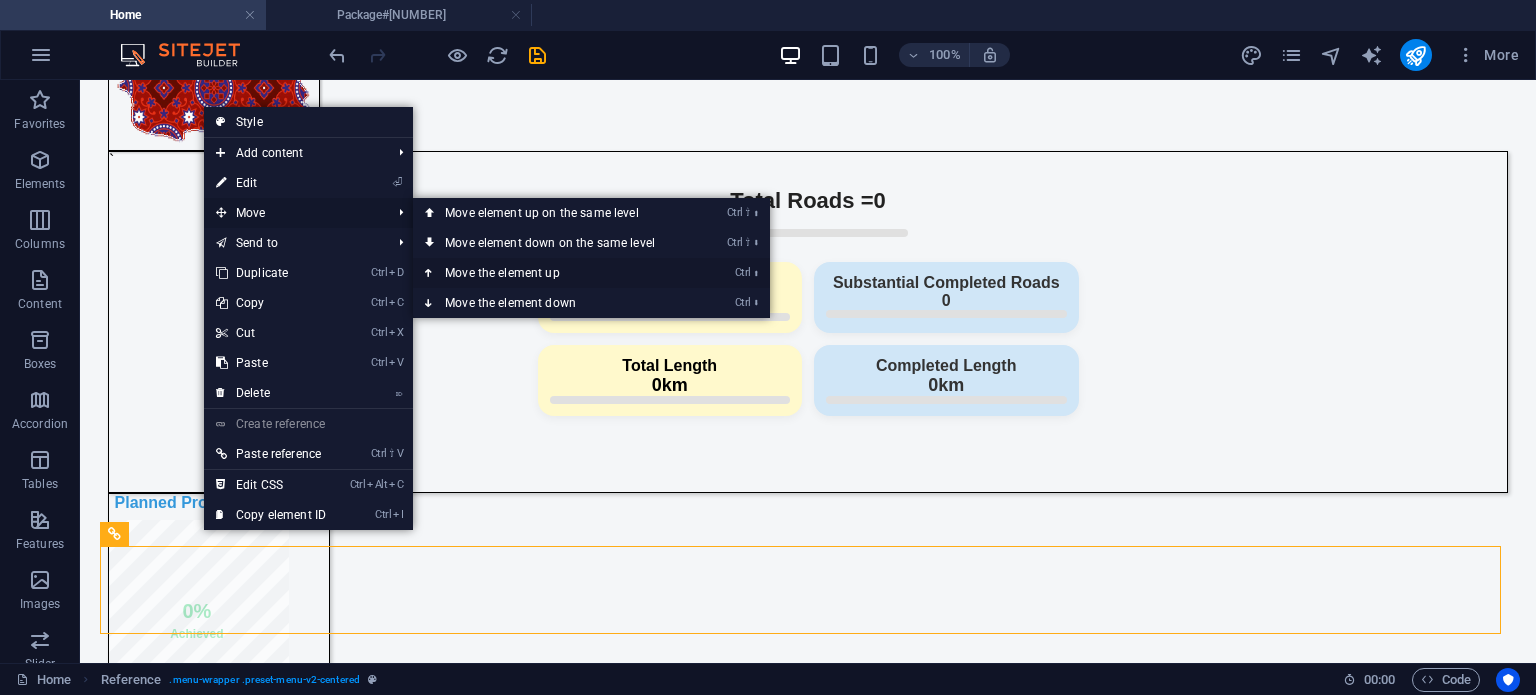click on "Ctrl ⬆  Move the element up" at bounding box center (554, 273) 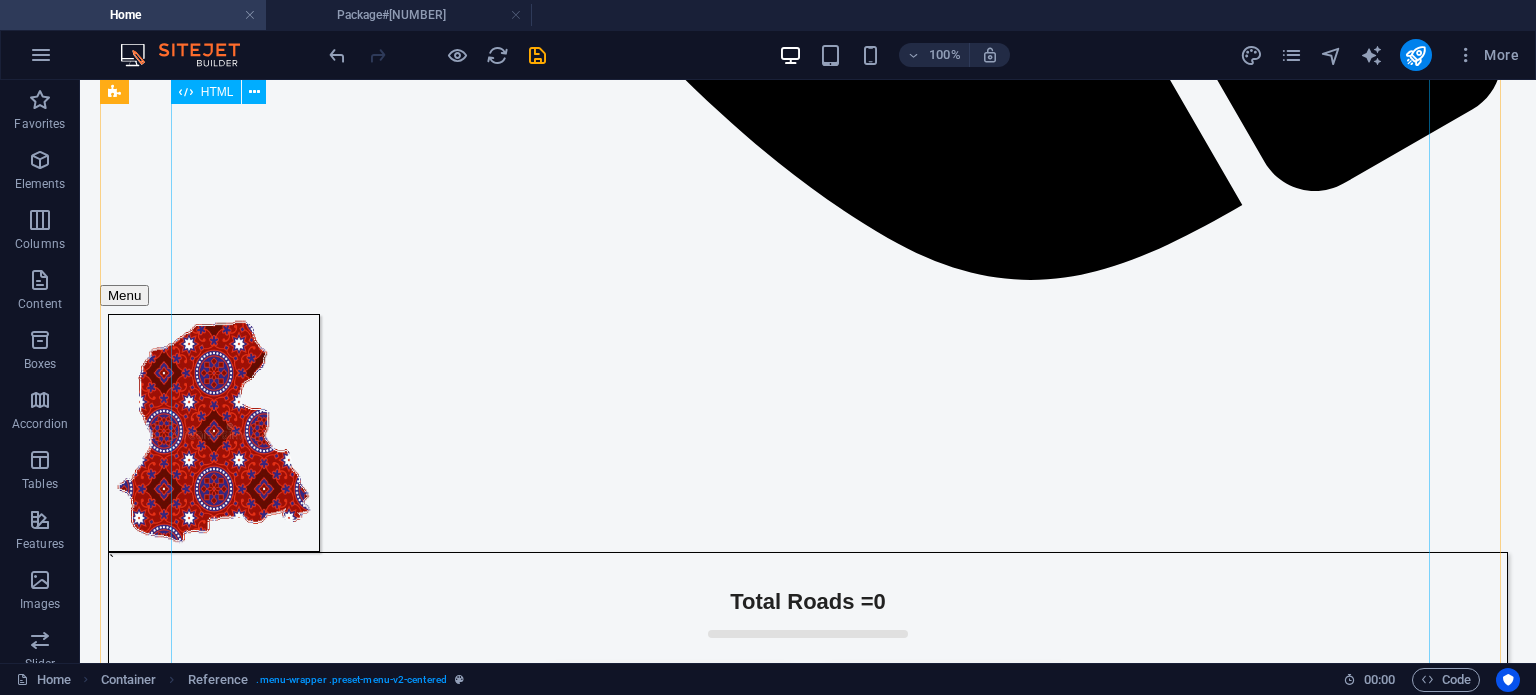 scroll, scrollTop: 2088, scrollLeft: 0, axis: vertical 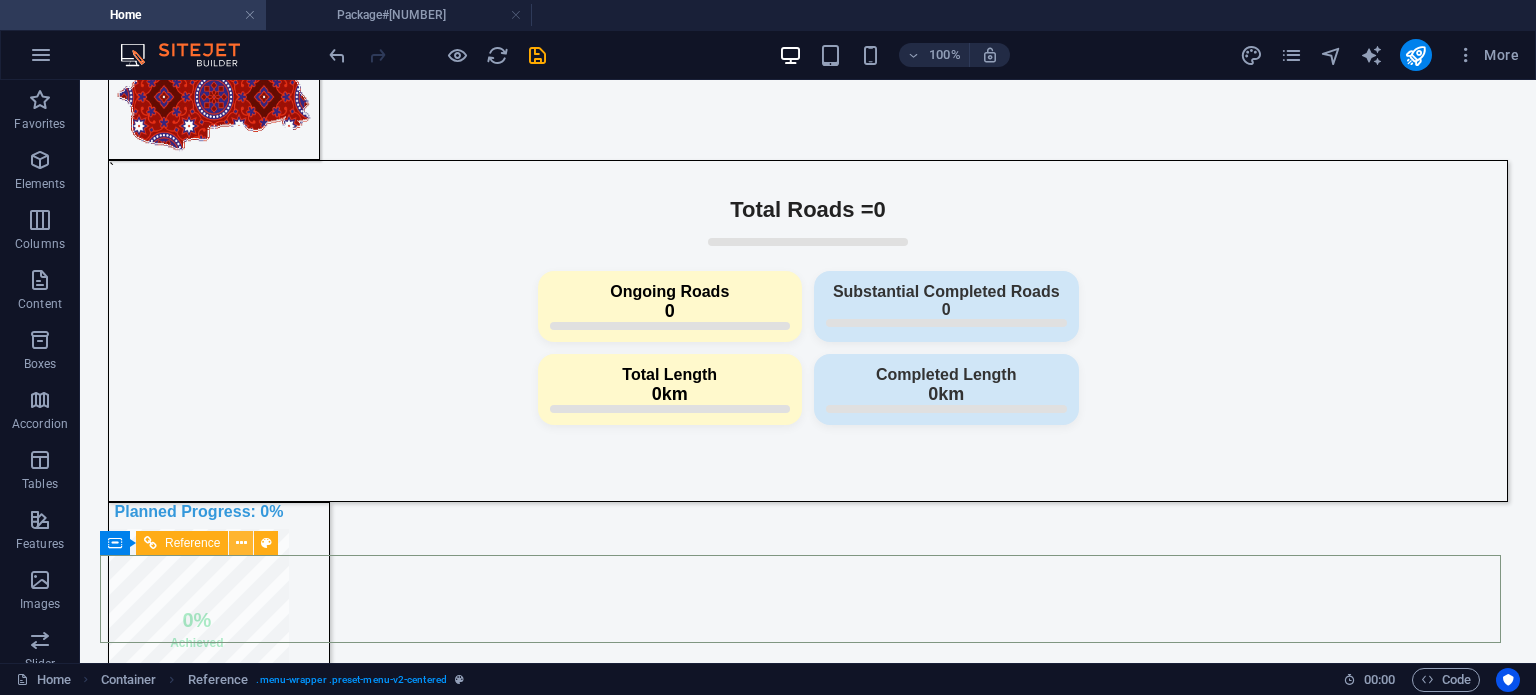 click at bounding box center [241, 543] 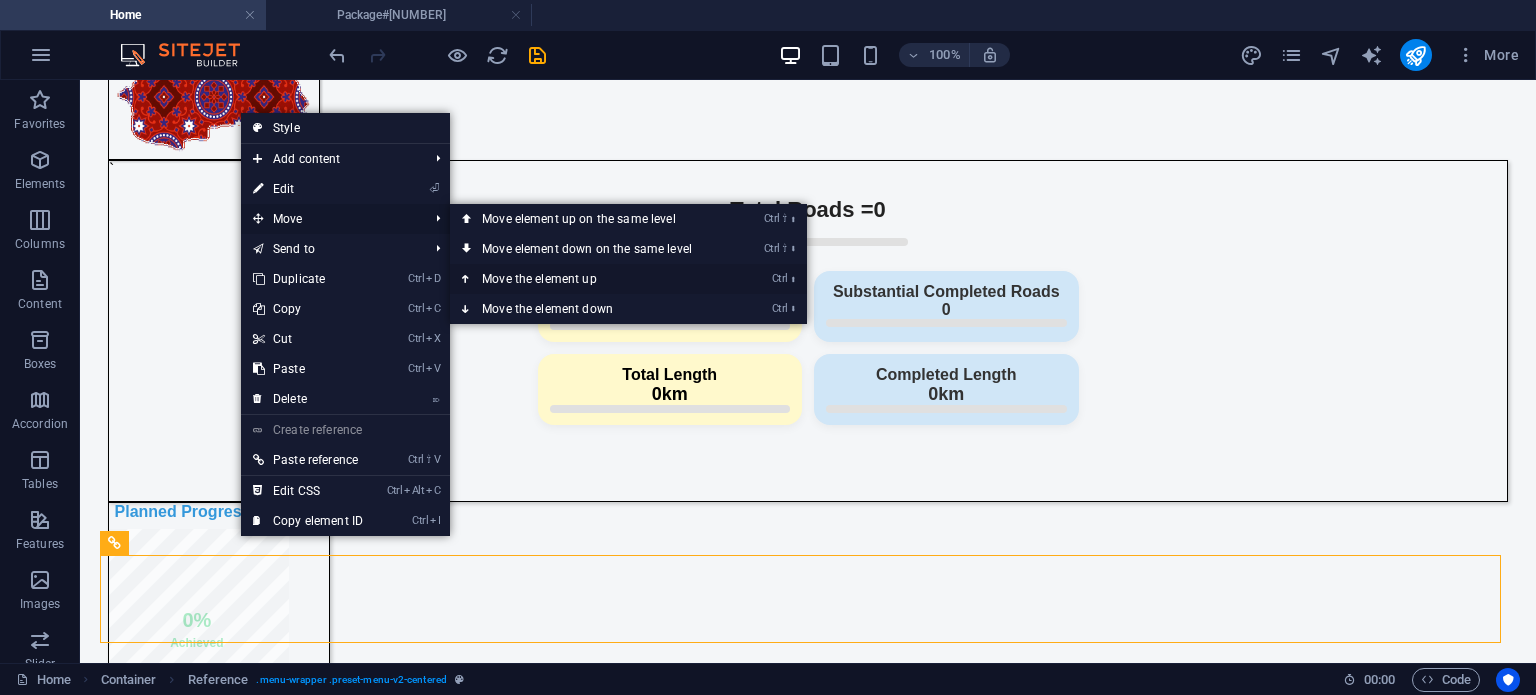 click on "Ctrl ⬆  Move the element up" at bounding box center (591, 279) 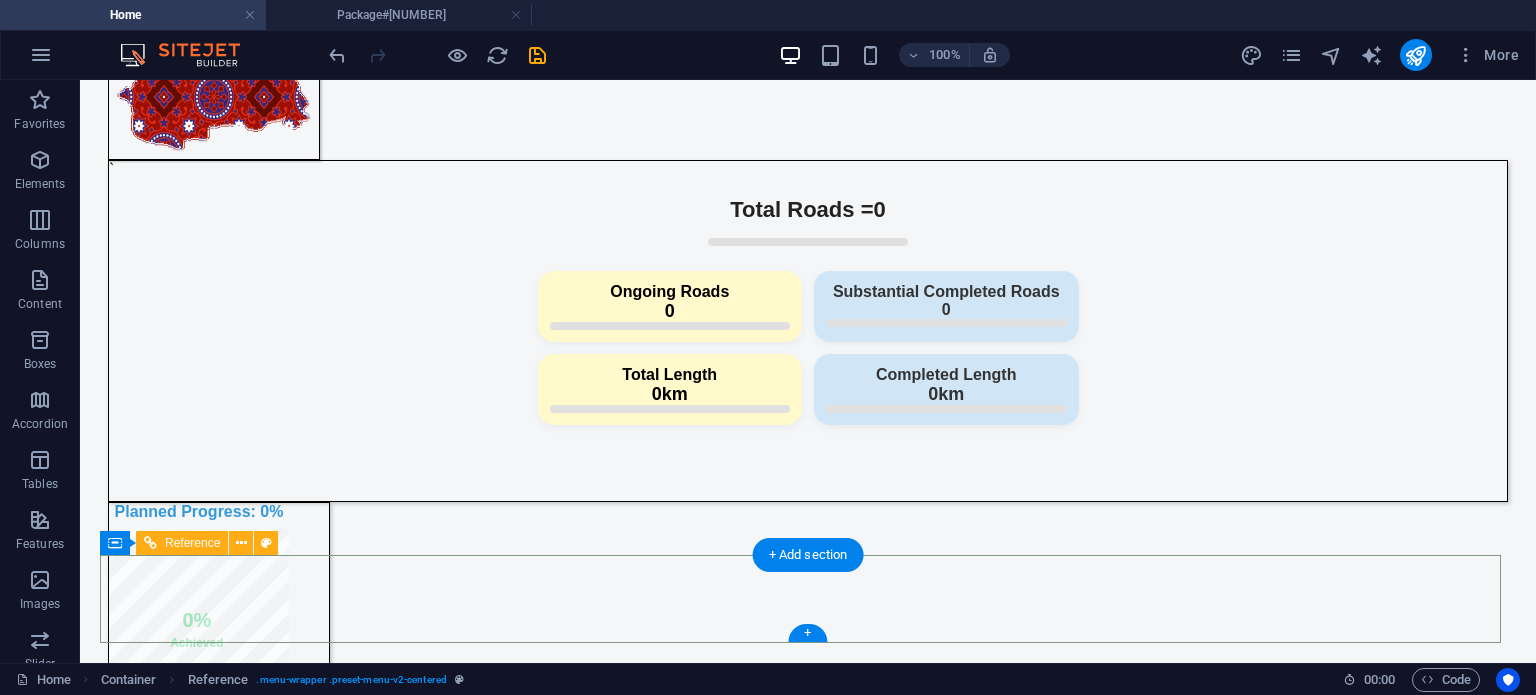 click on "Home About Packages Package#1" at bounding box center (808, 3076) 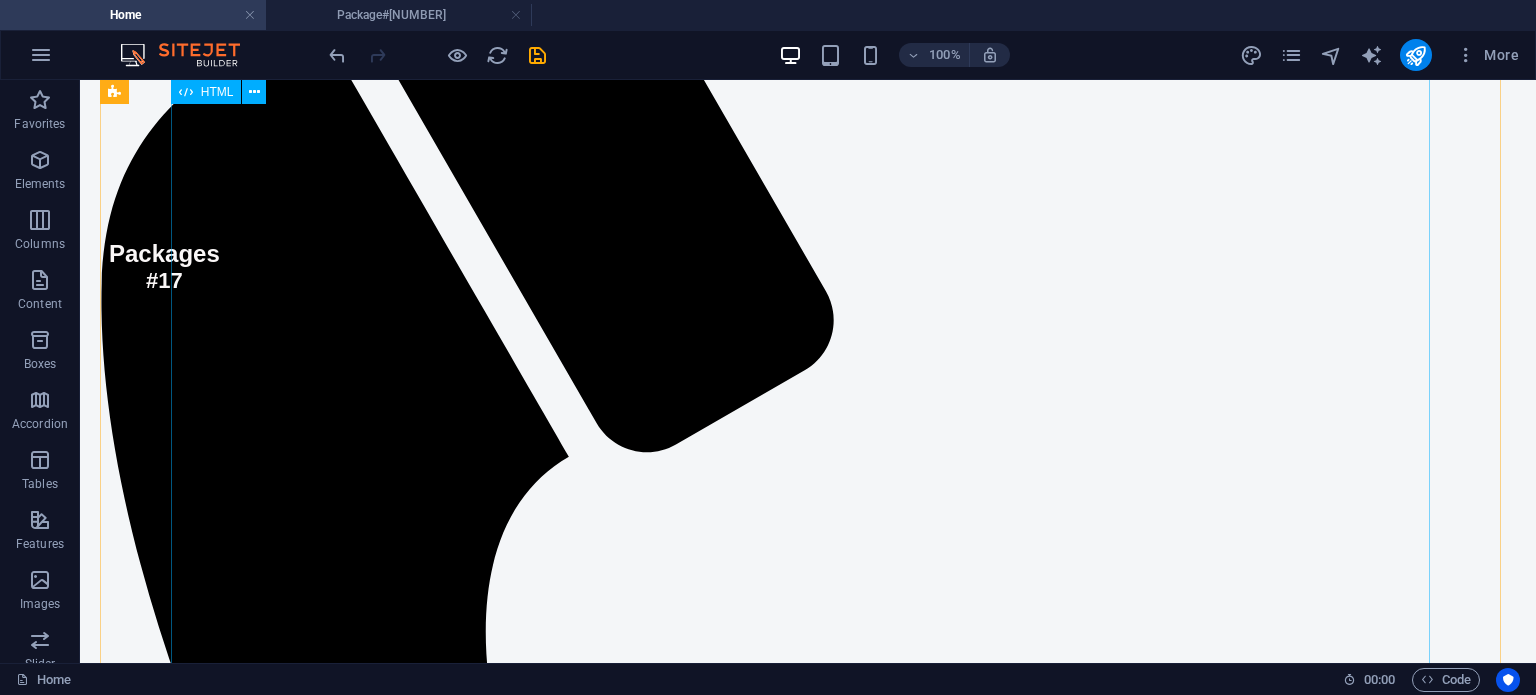 scroll, scrollTop: 0, scrollLeft: 0, axis: both 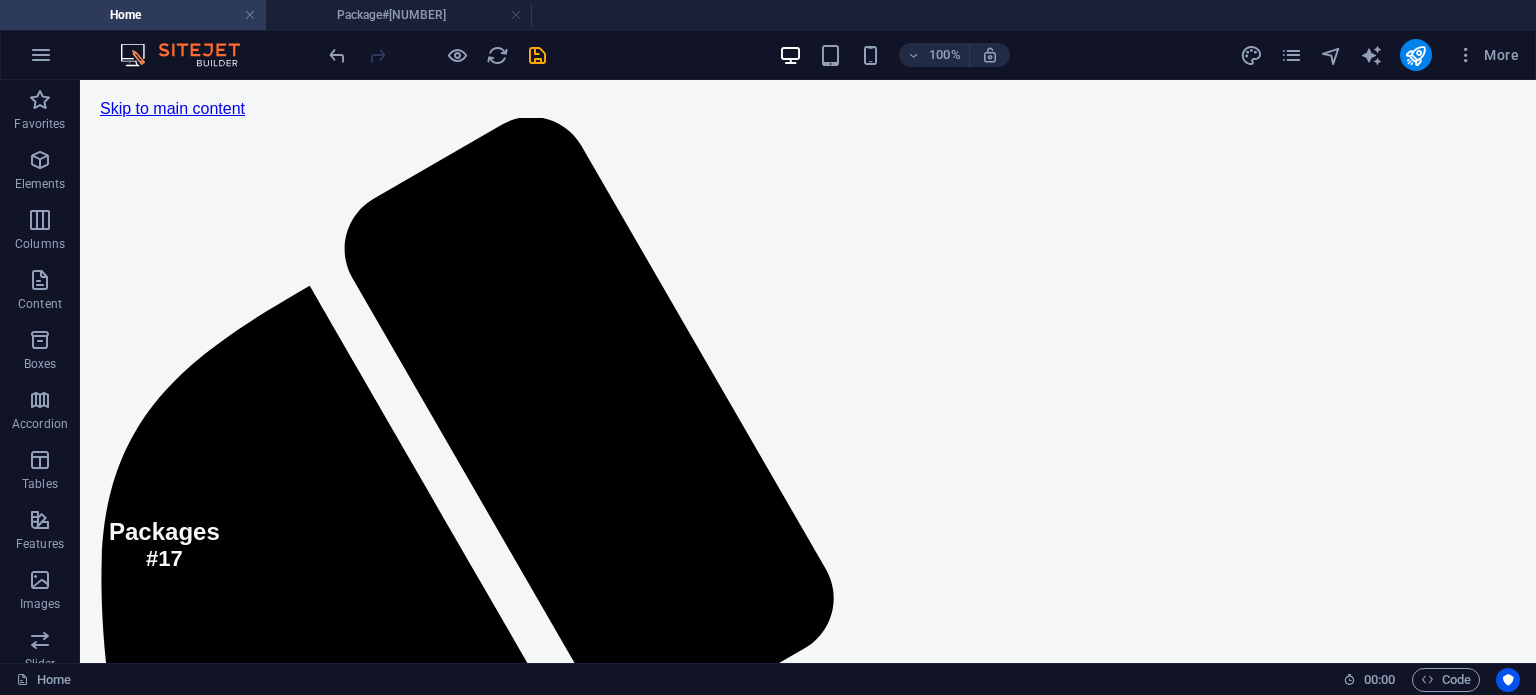 click on "Skip to main content
Menu   Packages #17  `
Total Roads =  0
Ongoing Roads
0
Substantial  Completed Roads
0
Total Length
0  km
Completed Length
0  km
Planned Progress: 0%
0%
Achieved
Charts Dashboard
≡
Export as PNG
Export as JPEG
Export as PDF
Export as Excel
View Data Table
View Full Screen
Overall Physical Progress of All Packages/Sub-Packages
Back
View by: Count
≡
Export as PNG
Export as JPEG
Export as PDF
Export as Excel
View Data Table" at bounding box center [808, 2606] 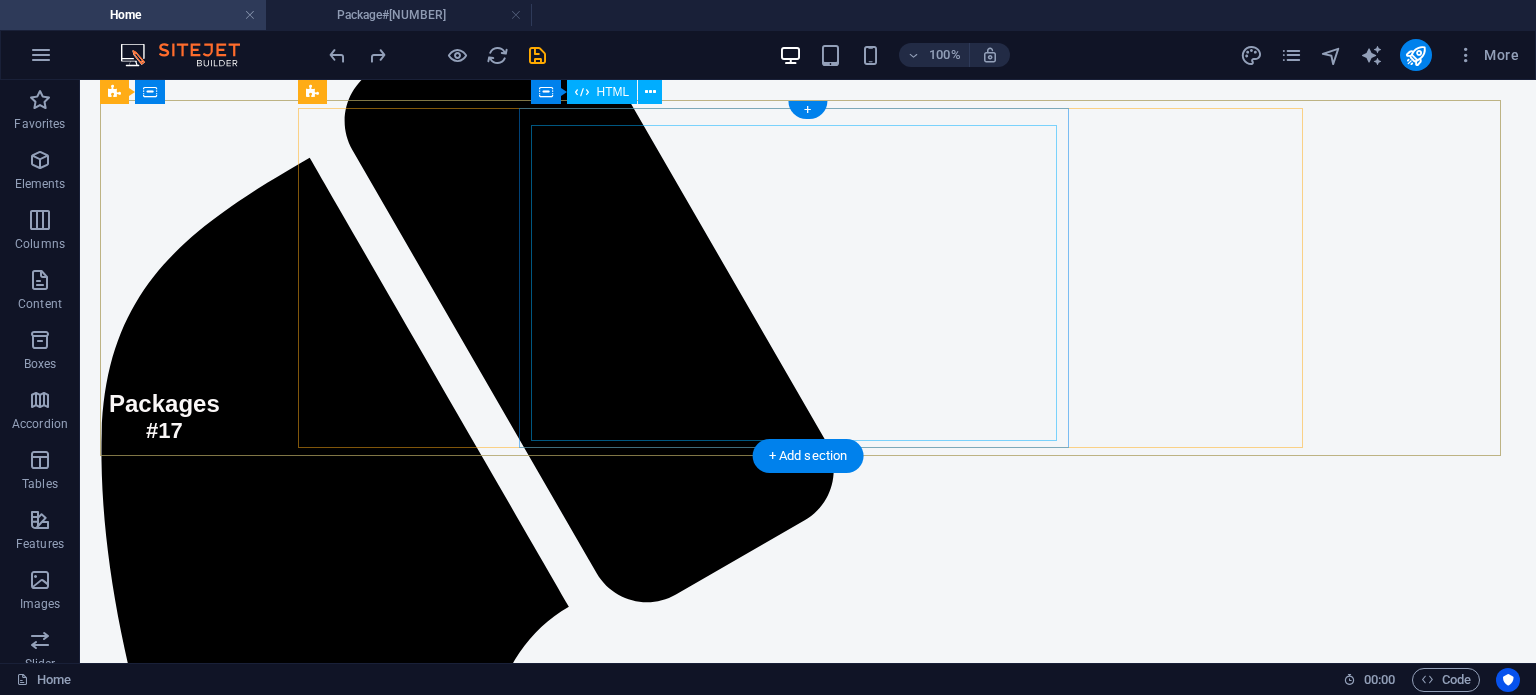 scroll, scrollTop: 0, scrollLeft: 0, axis: both 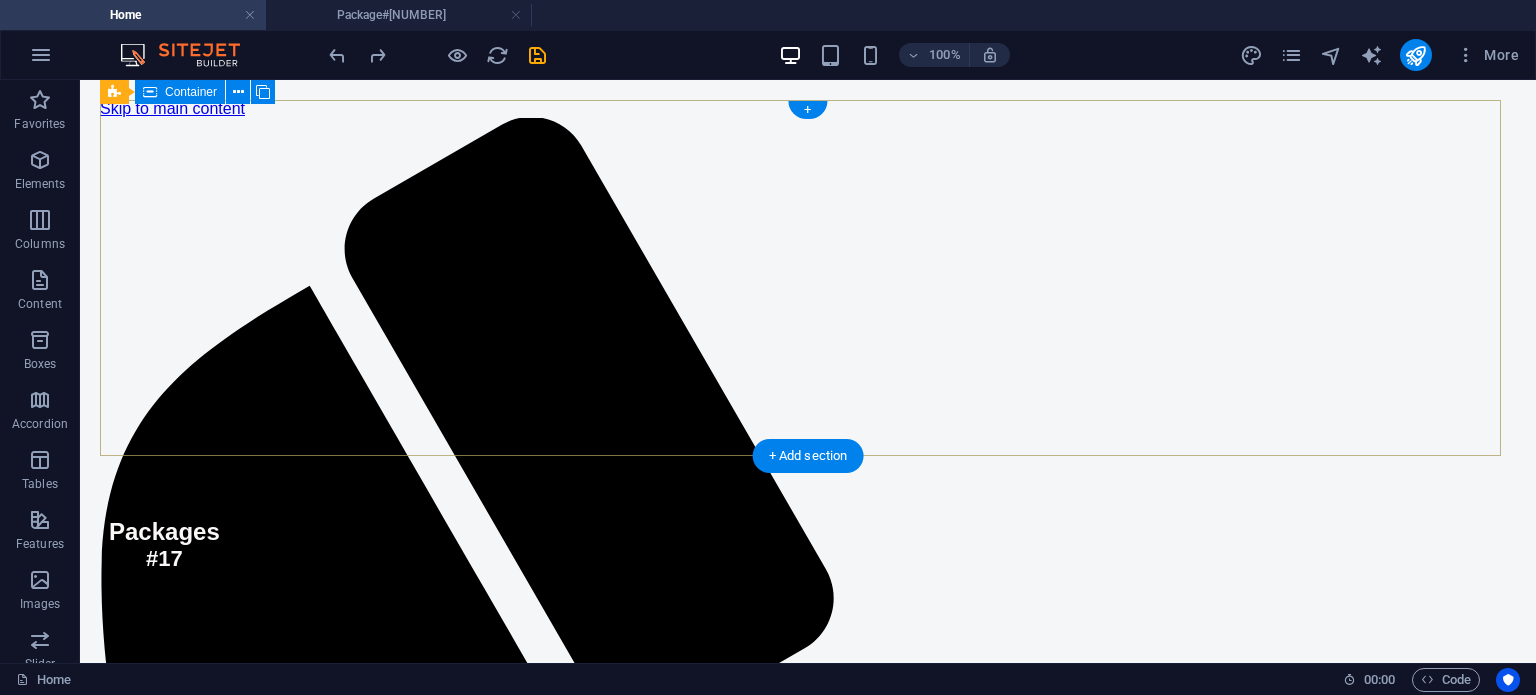 click on "Packages #17  `
Total Roads =  0
Ongoing Roads
0
Substantial  Completed Roads
0
Total Length
0  km
Completed Length
0  km
Planned Progress: 0%
0%
Achieved" at bounding box center [808, 2471] 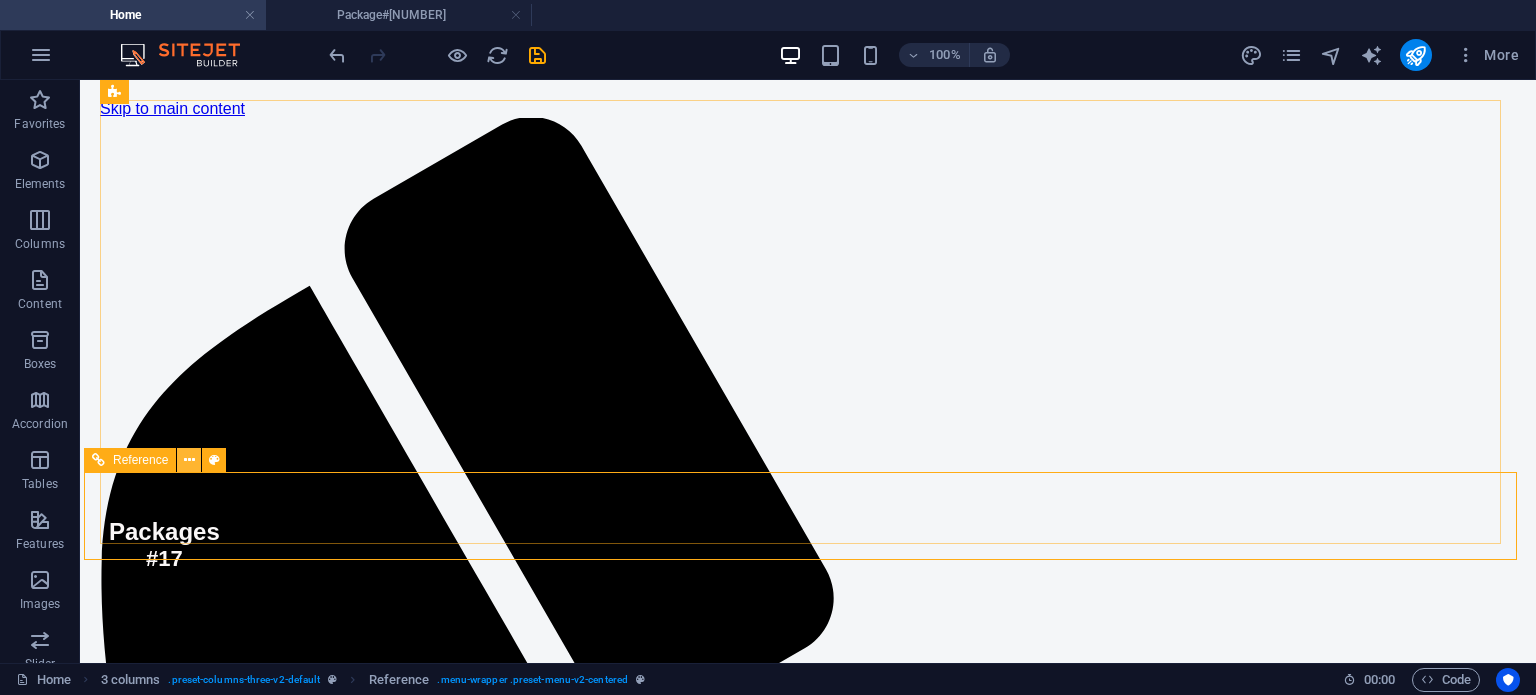 click at bounding box center (189, 460) 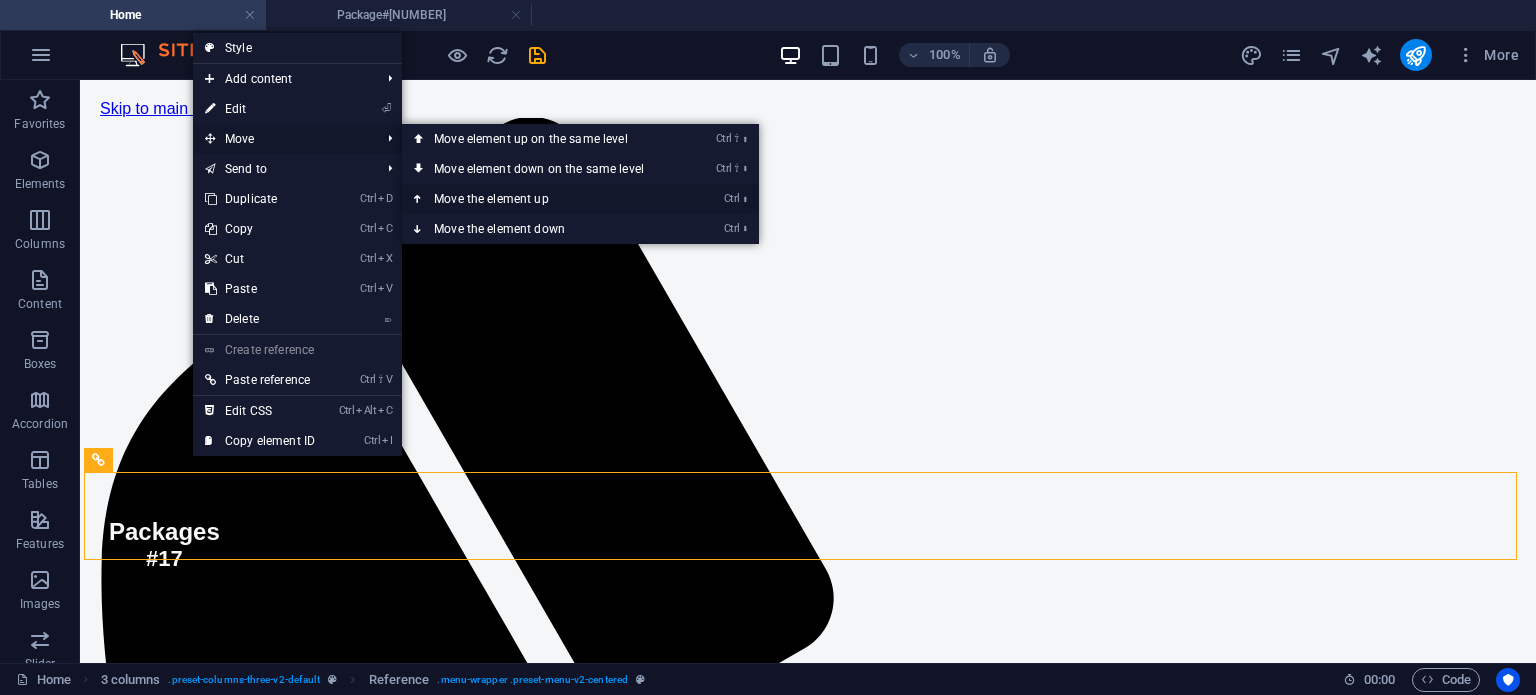 click on "Ctrl ⬆  Move the element up" at bounding box center [543, 199] 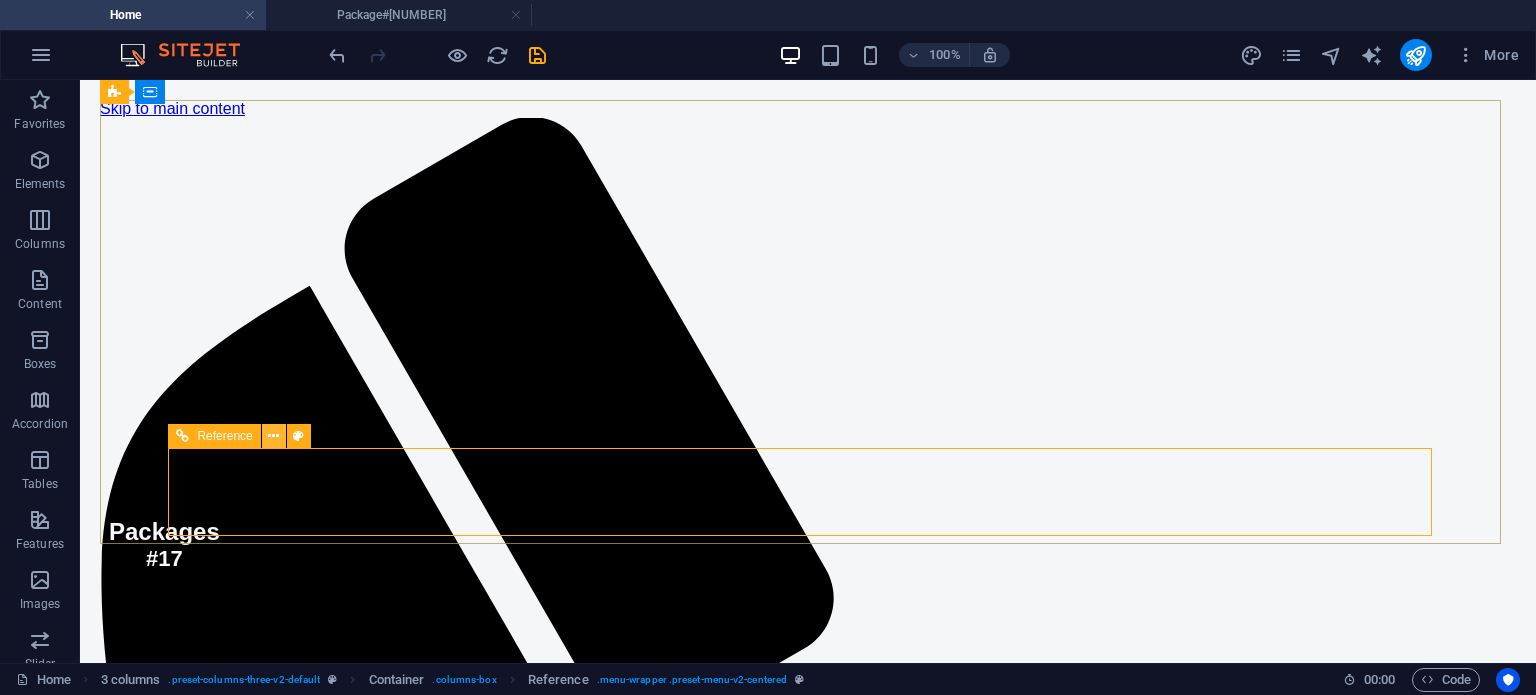 click at bounding box center (273, 436) 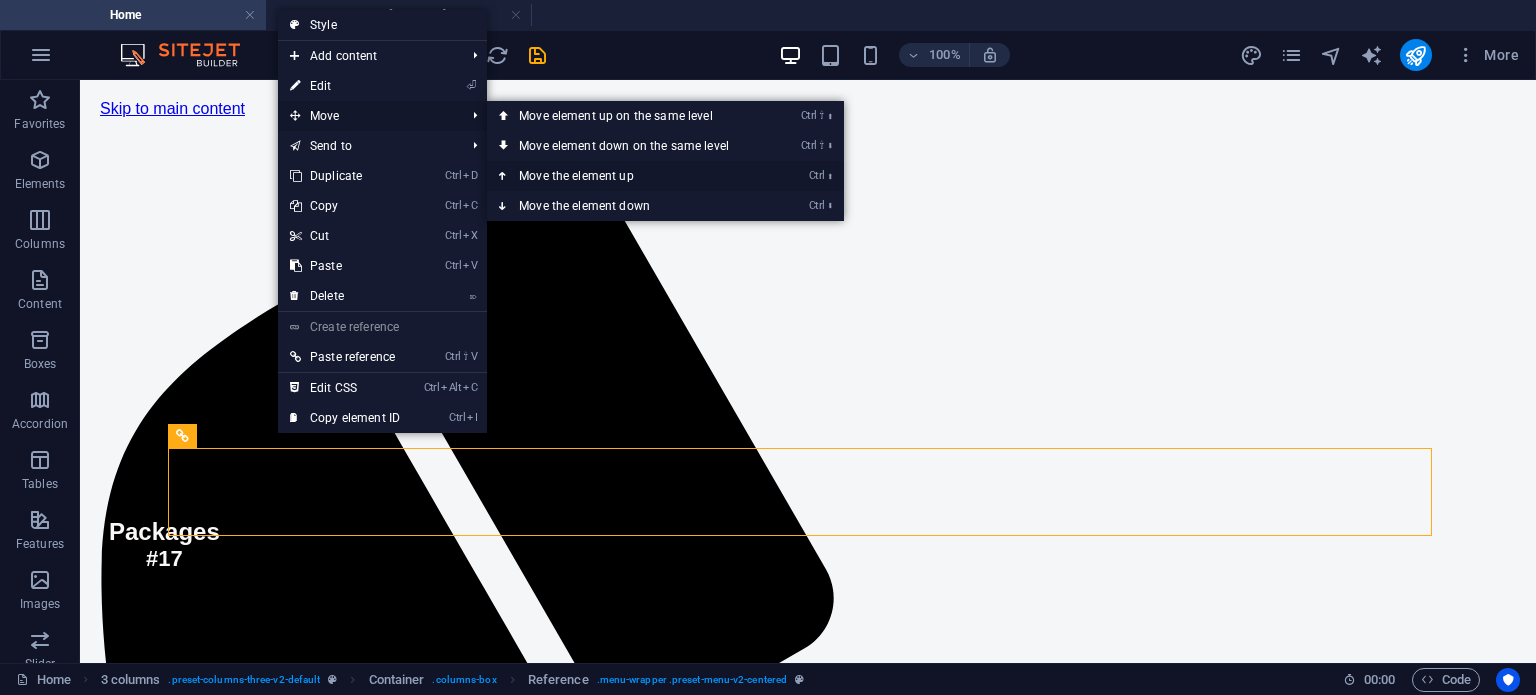click on "Ctrl ⬆  Move the element up" at bounding box center (628, 176) 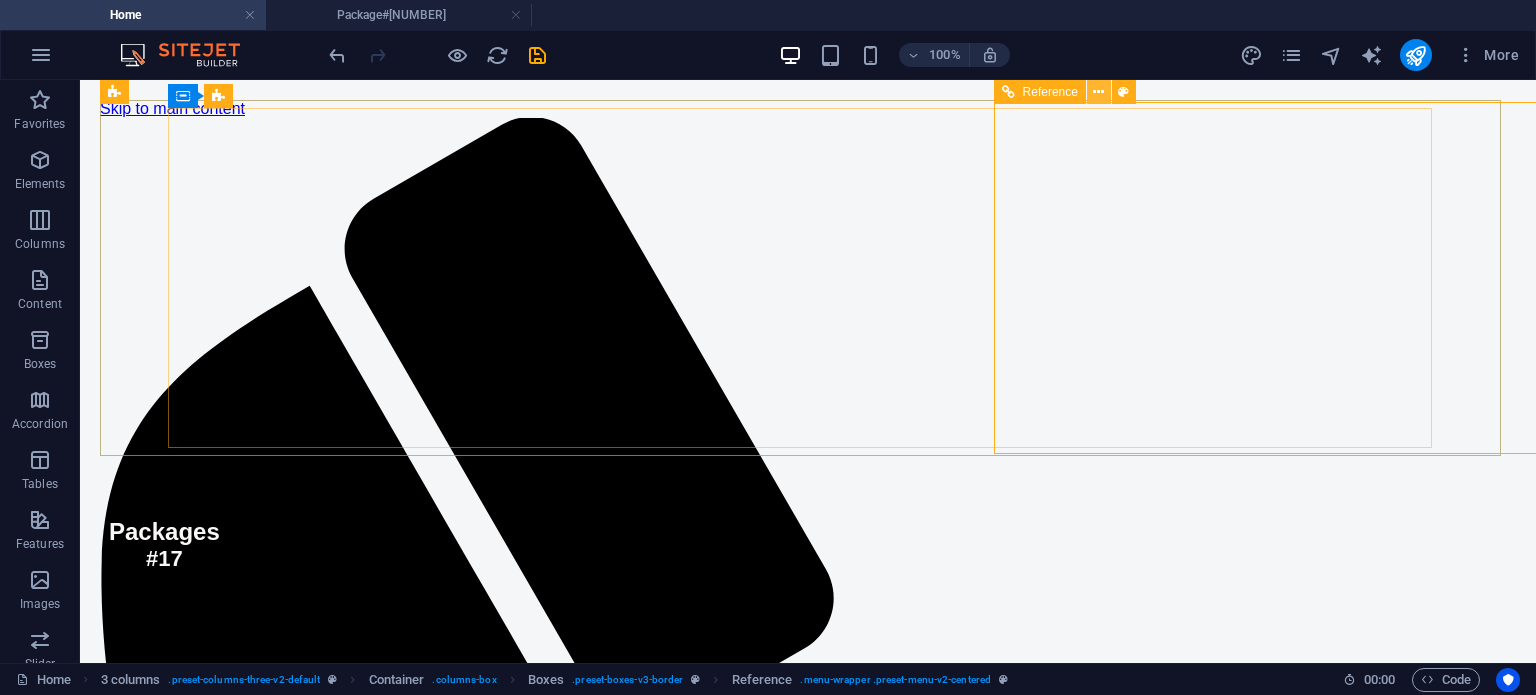 click at bounding box center [1099, 92] 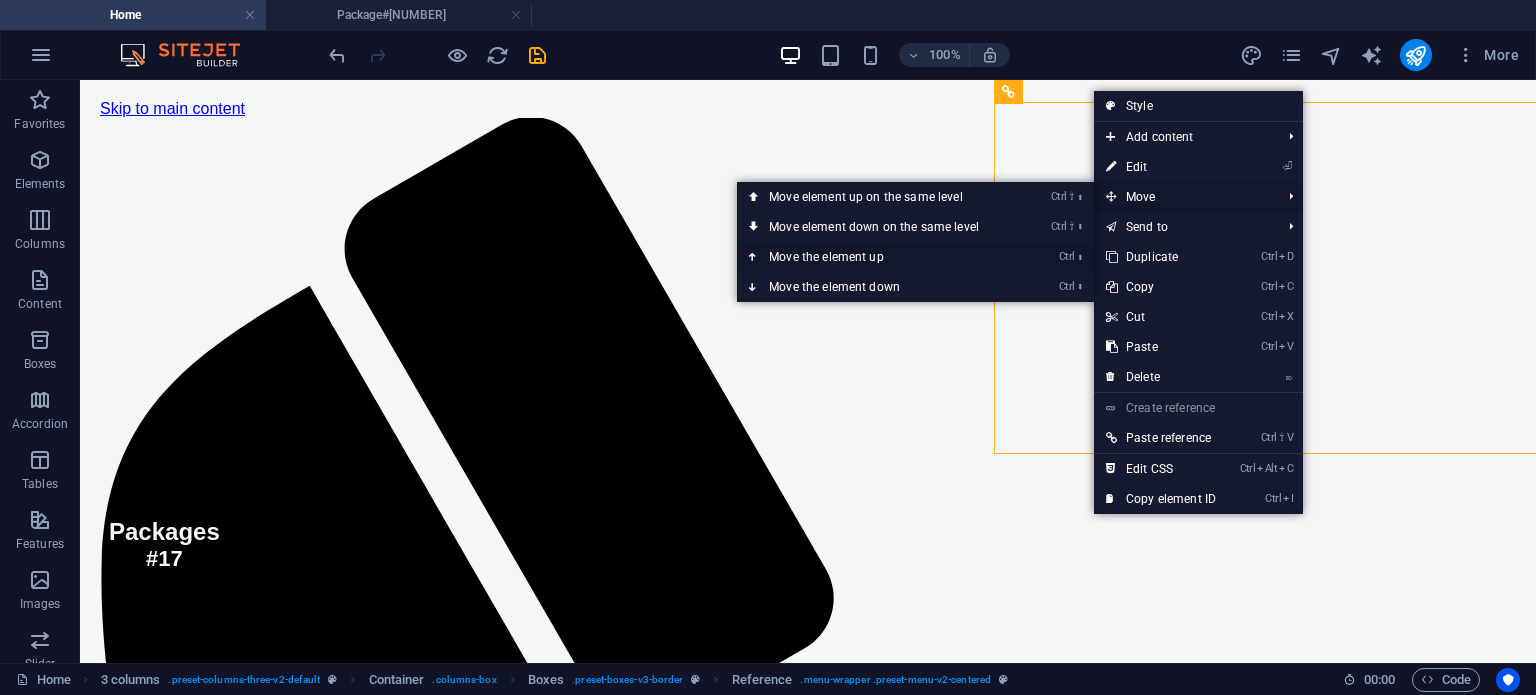 click on "Ctrl ⬆  Move the element up" at bounding box center (878, 257) 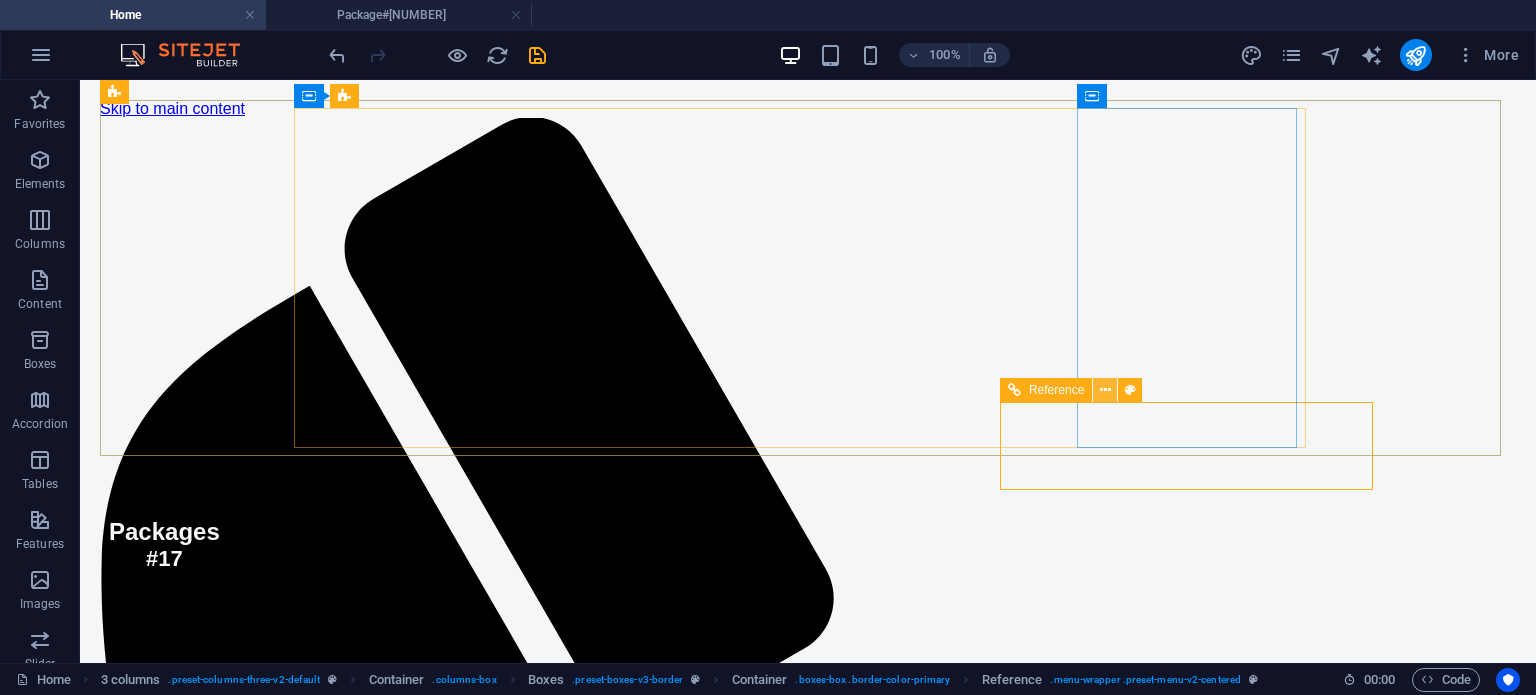 click at bounding box center [1105, 390] 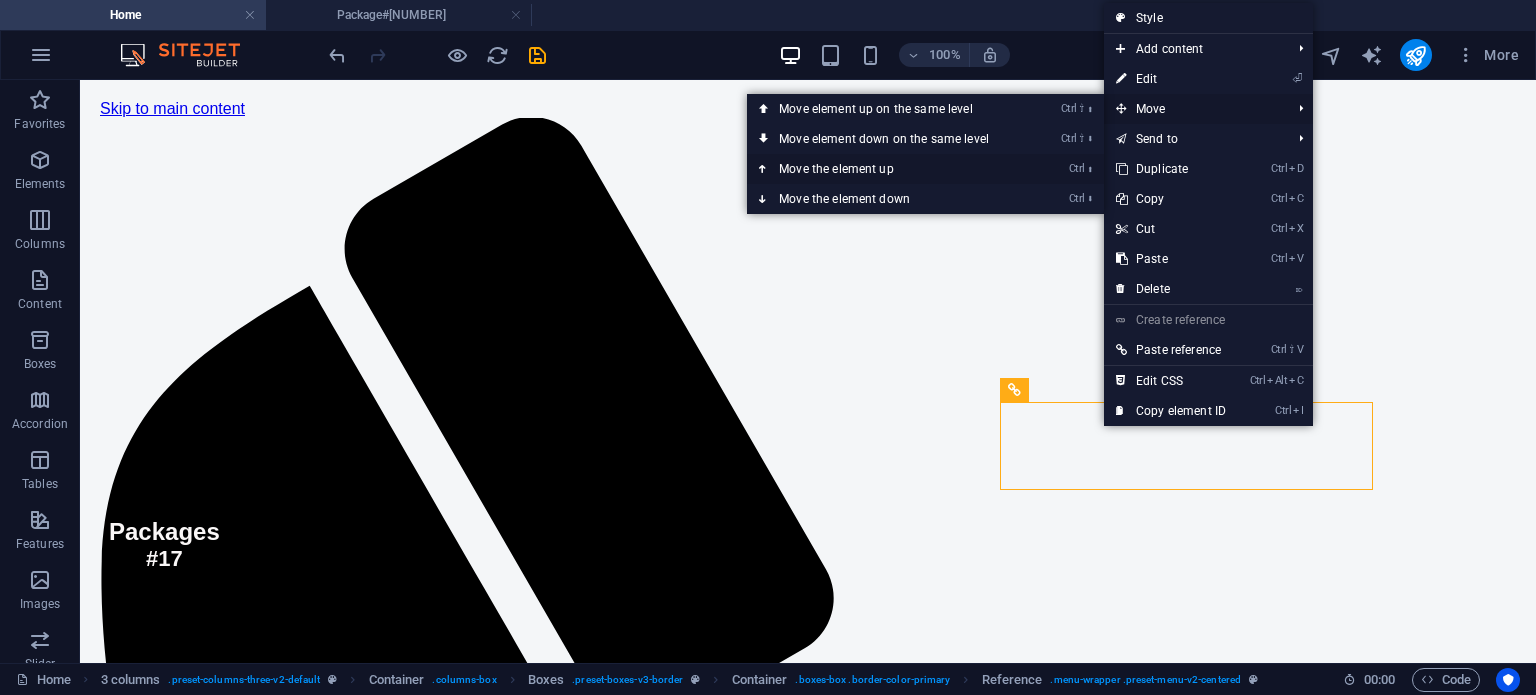click on "Ctrl ⬆  Move the element up" at bounding box center (888, 169) 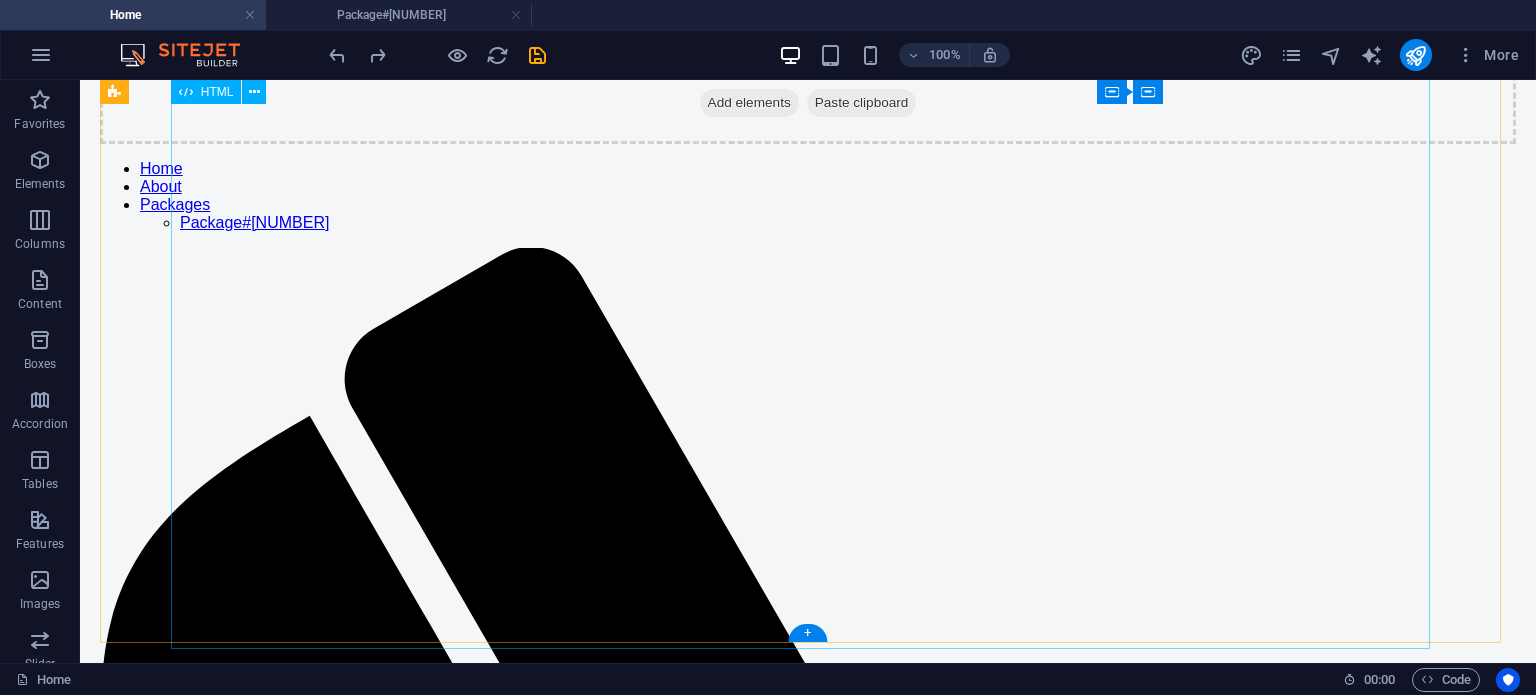 scroll, scrollTop: 0, scrollLeft: 0, axis: both 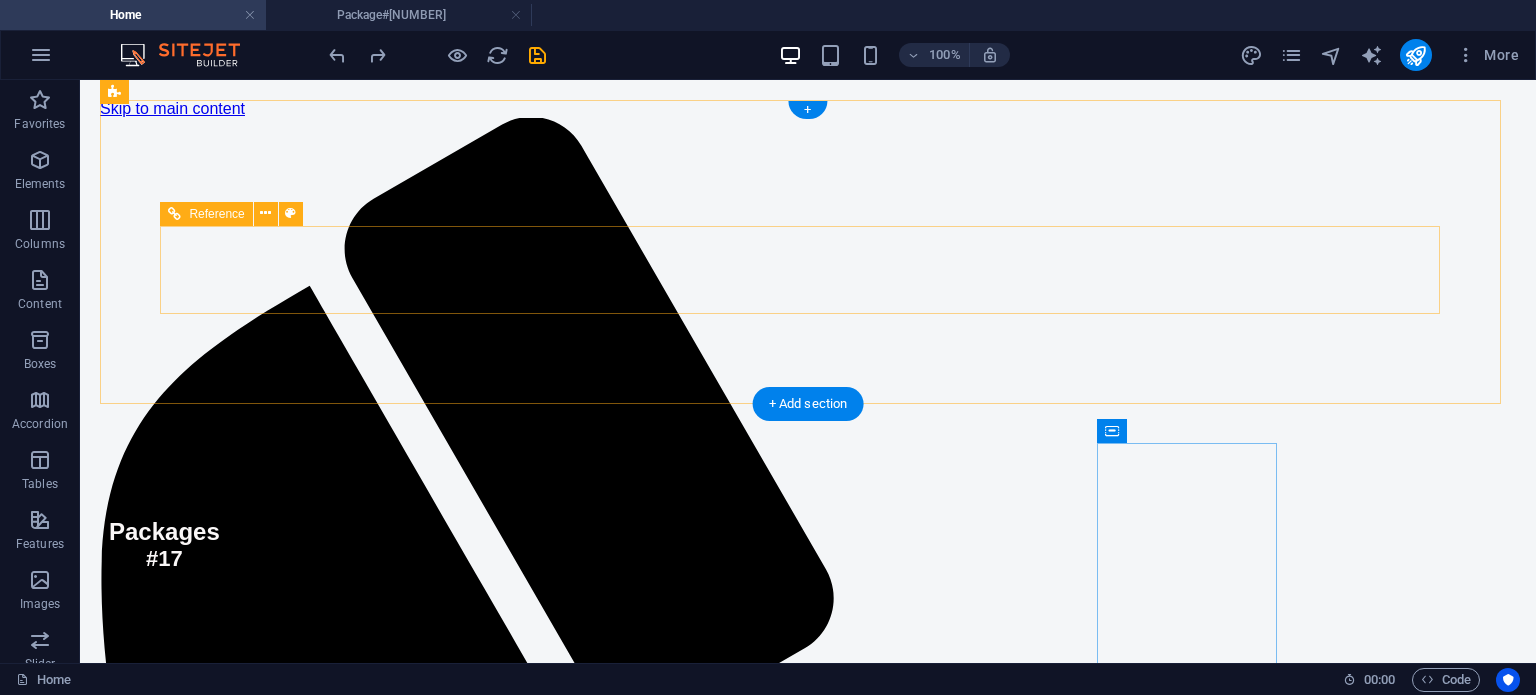 click on "Home About Packages Package#1" at bounding box center (808, 2196) 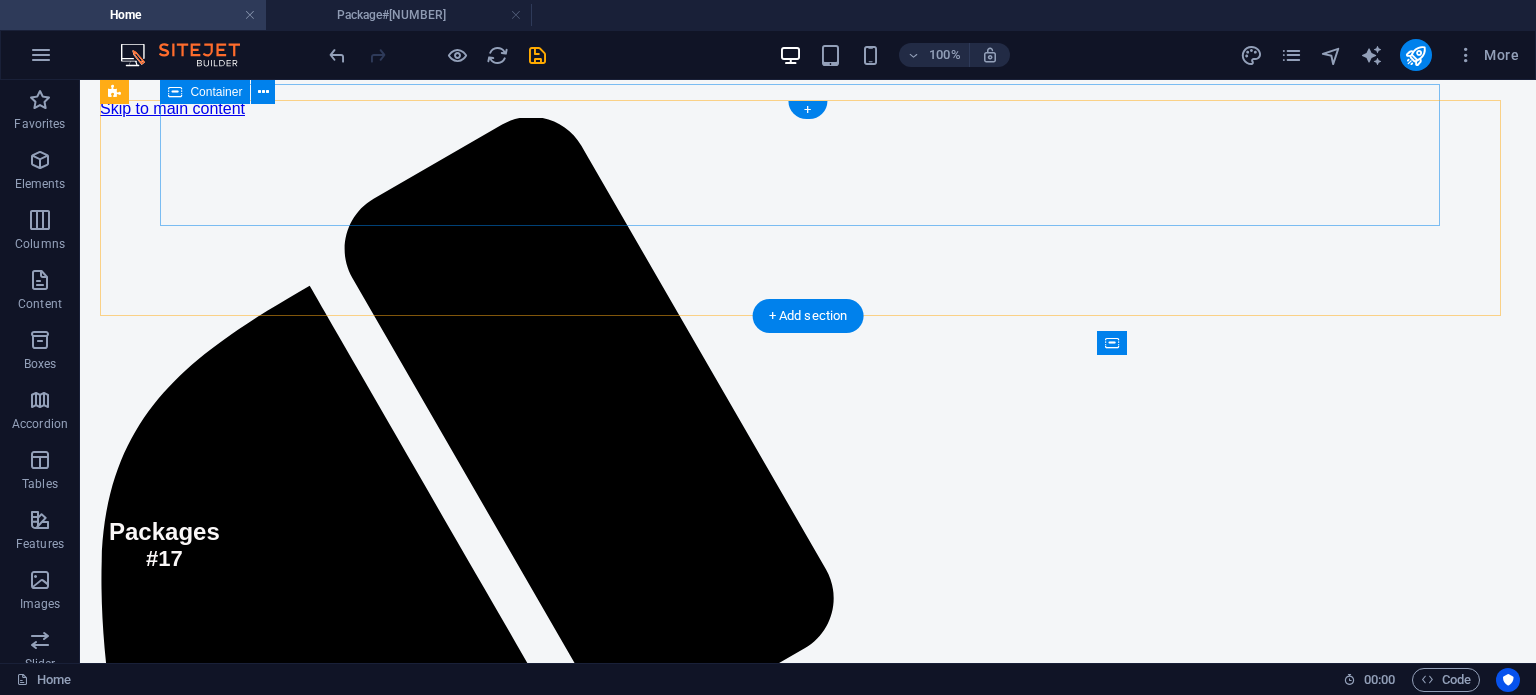 click on "Add elements" at bounding box center [749, 2103] 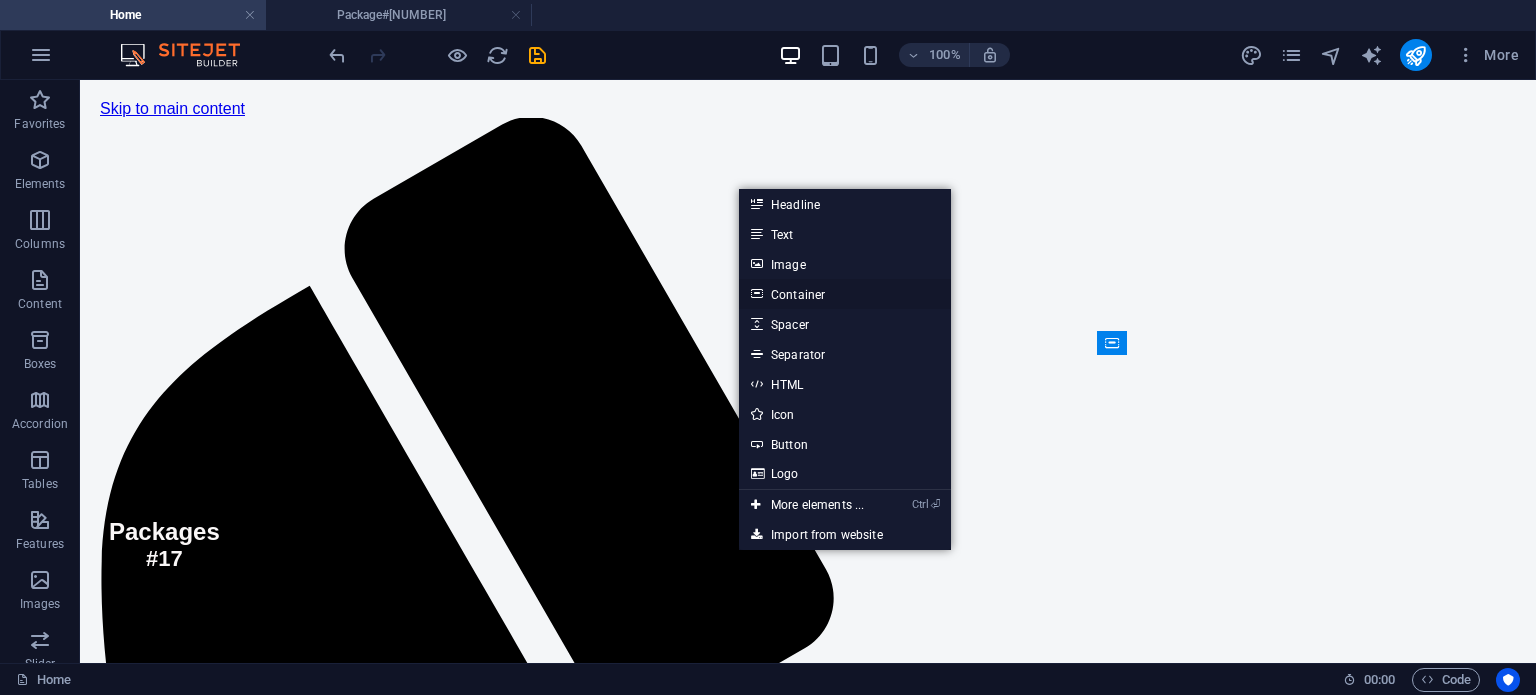 click on "Container" at bounding box center (845, 294) 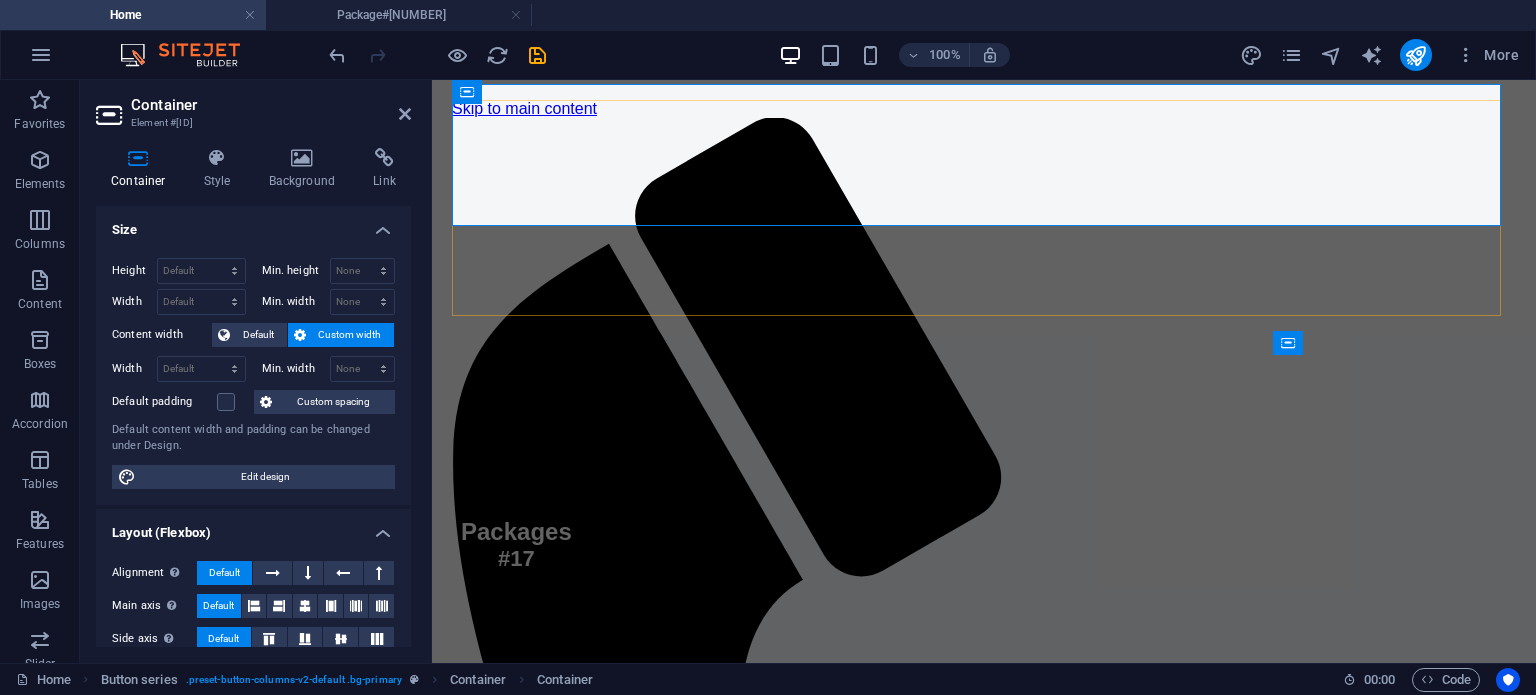 click on "Drop content here or  Add elements  Paste clipboard EMERGENCY FLOOD ASSISTANCE PROJECT (EFAP) Home ABout Packages" at bounding box center [984, 1659] 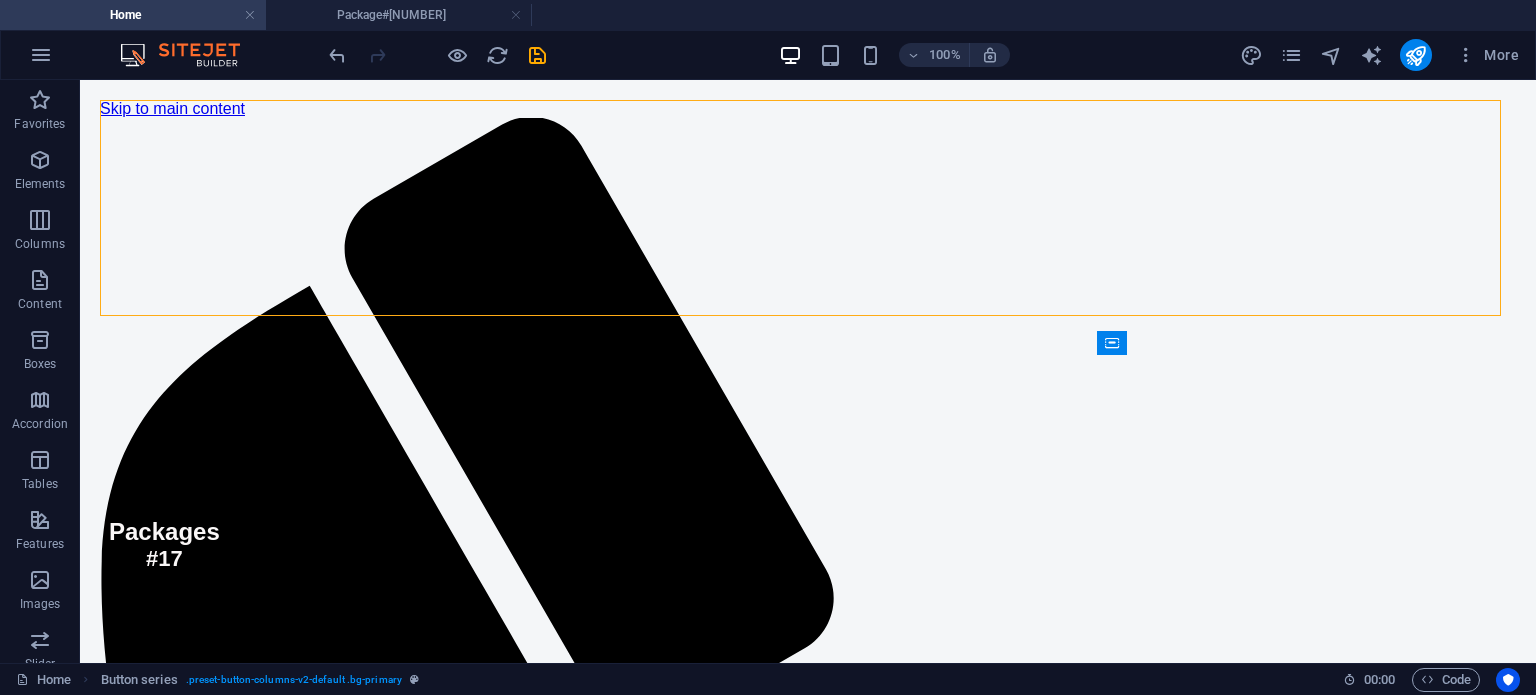 click on "Drop content here or  Add elements  Paste clipboard EMERGENCY FLOOD ASSISTANCE PROJECT (EFAP) Home ABout Packages" at bounding box center [808, 2126] 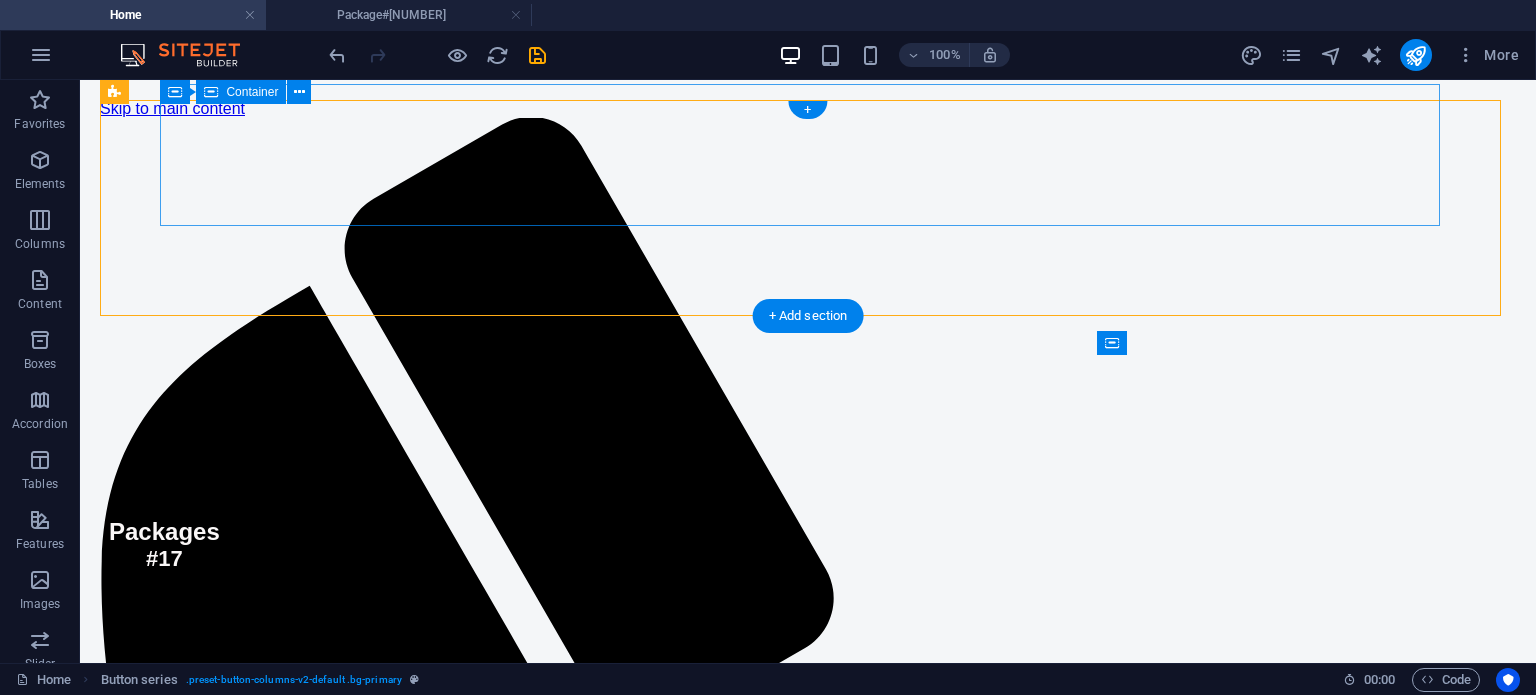 click on "Add elements" at bounding box center [749, 2103] 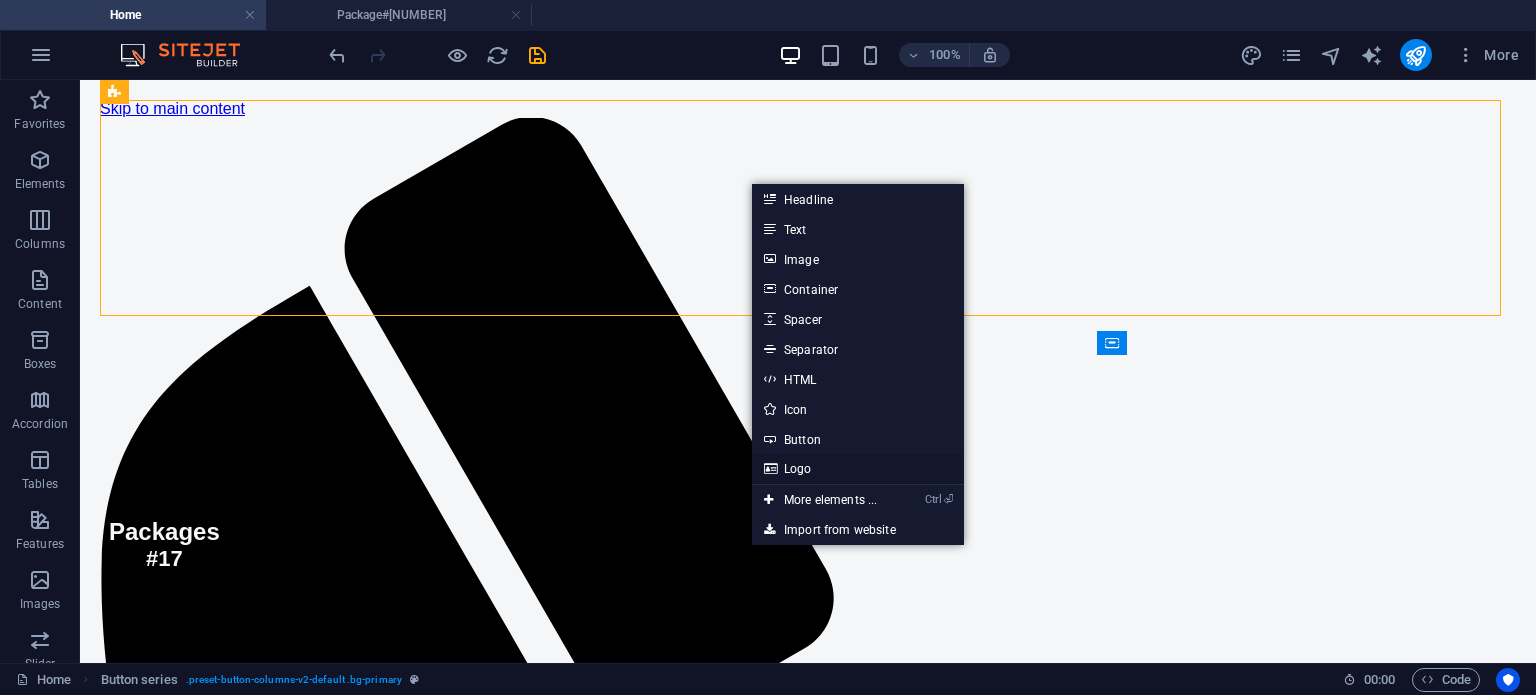 click on "Logo" at bounding box center [858, 469] 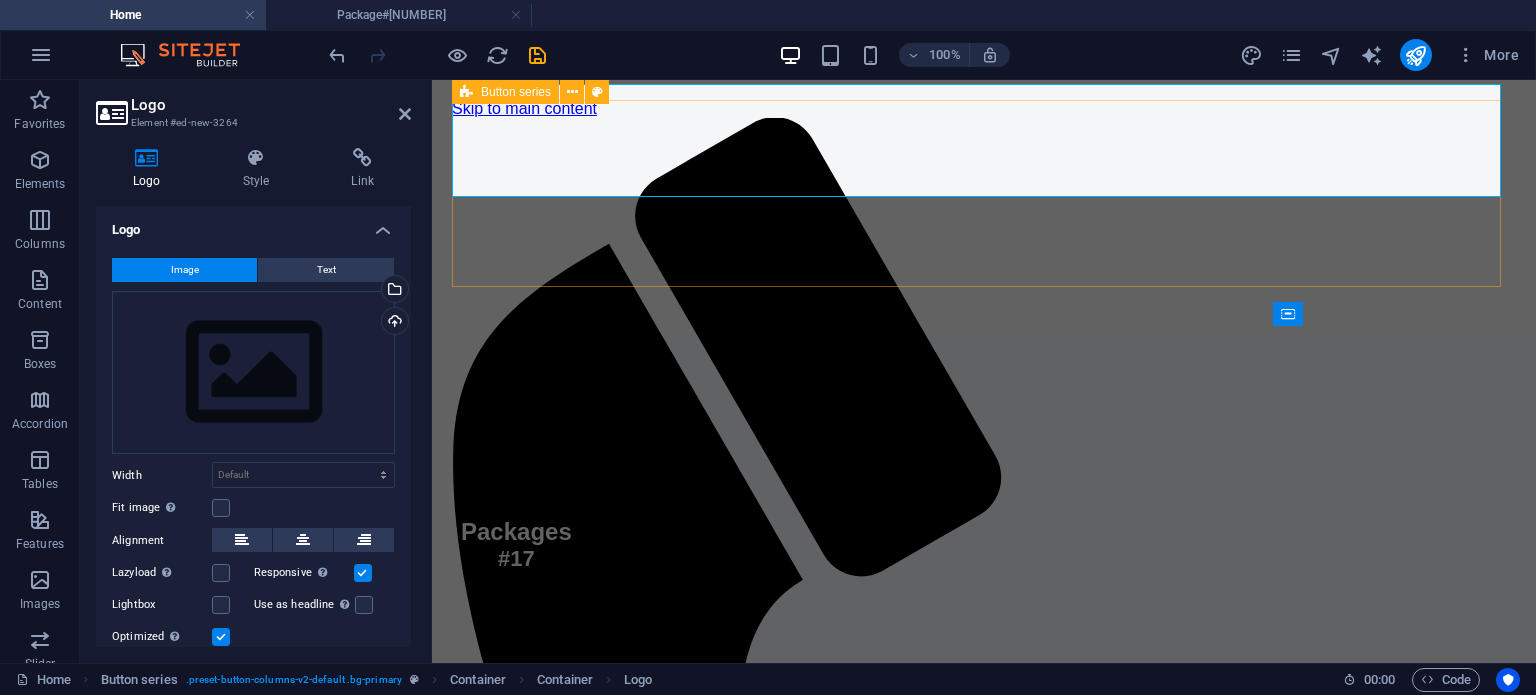click on "EMERGENCY FLOOD ASSISTANCE PROJECT (EFAP) Home ABout Packages" at bounding box center (984, 1703) 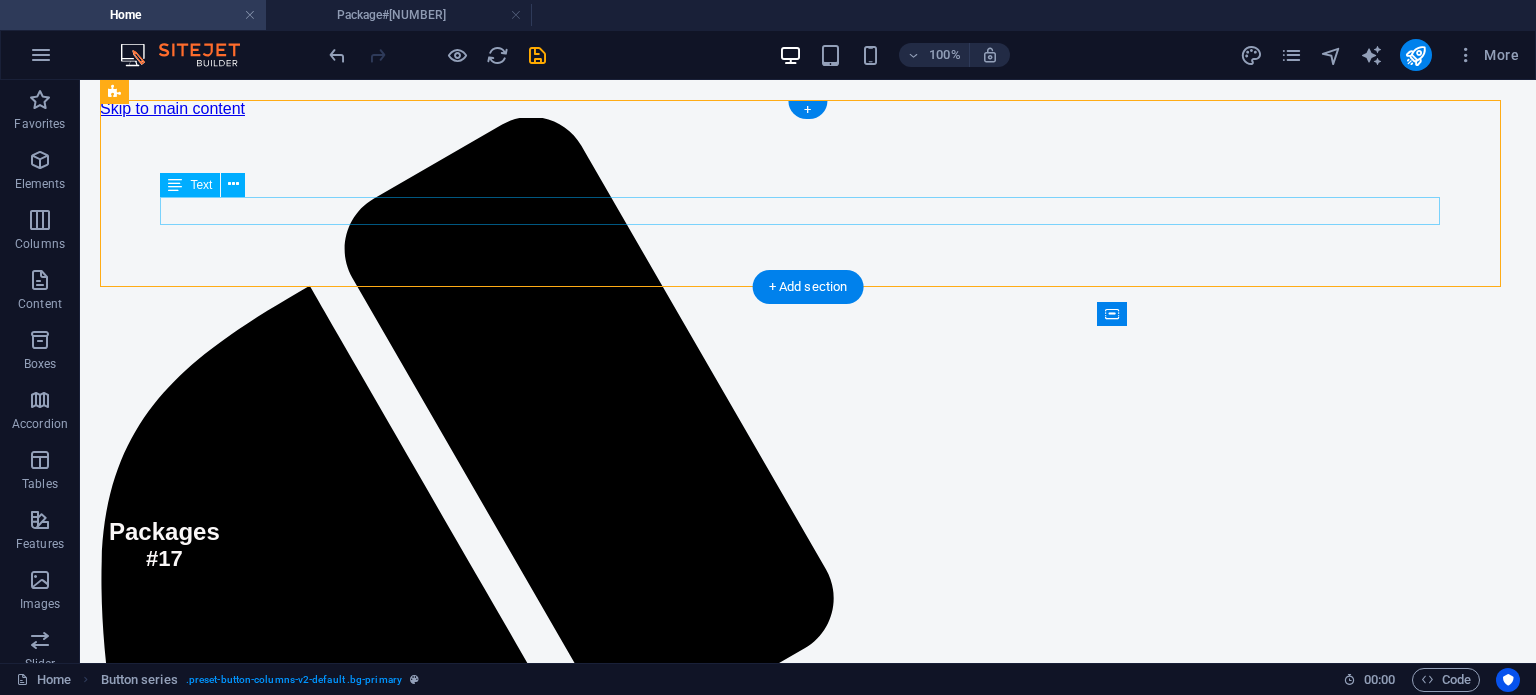 click on "EMERGENCY FLOOD ASSISTANCE PROJECT (EFAP)" at bounding box center (808, 2266) 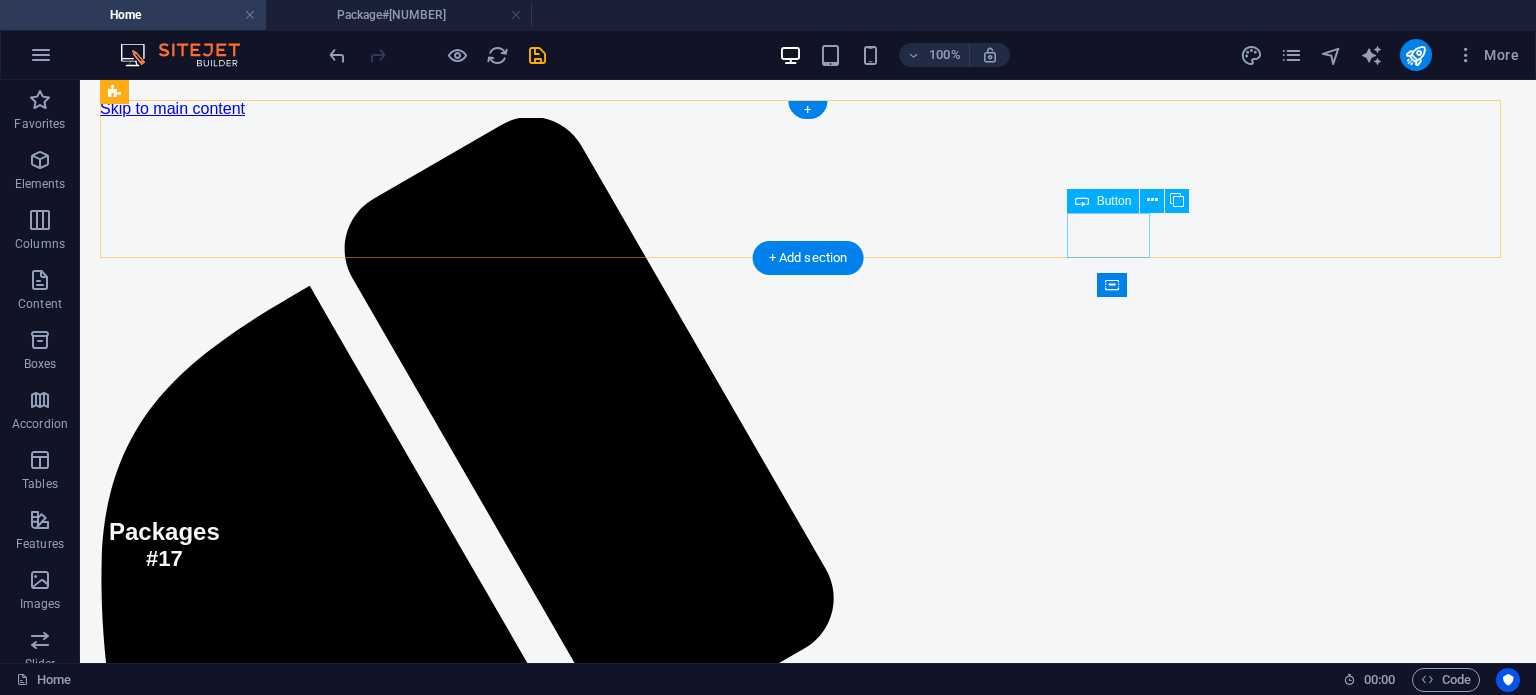 click on "Home" at bounding box center [808, 2240] 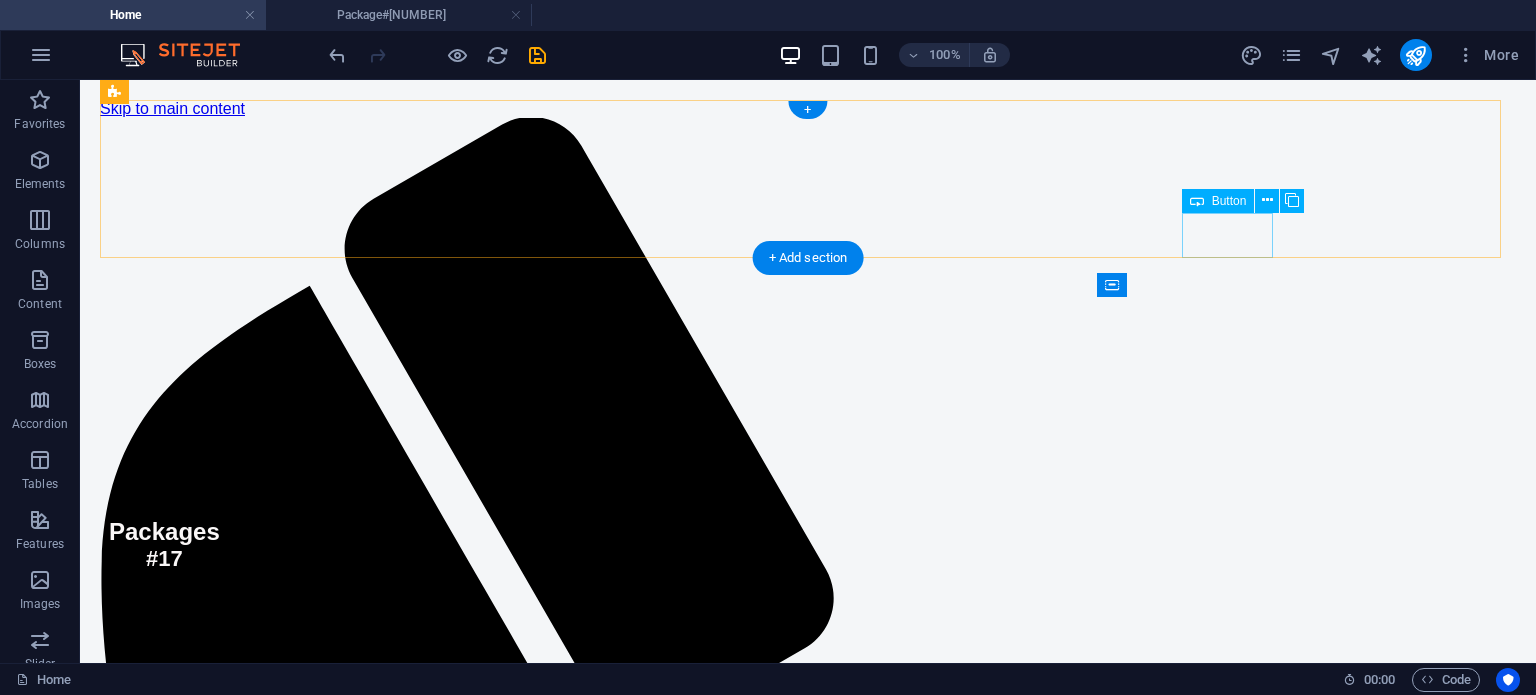 click on "ABout" at bounding box center [808, 2240] 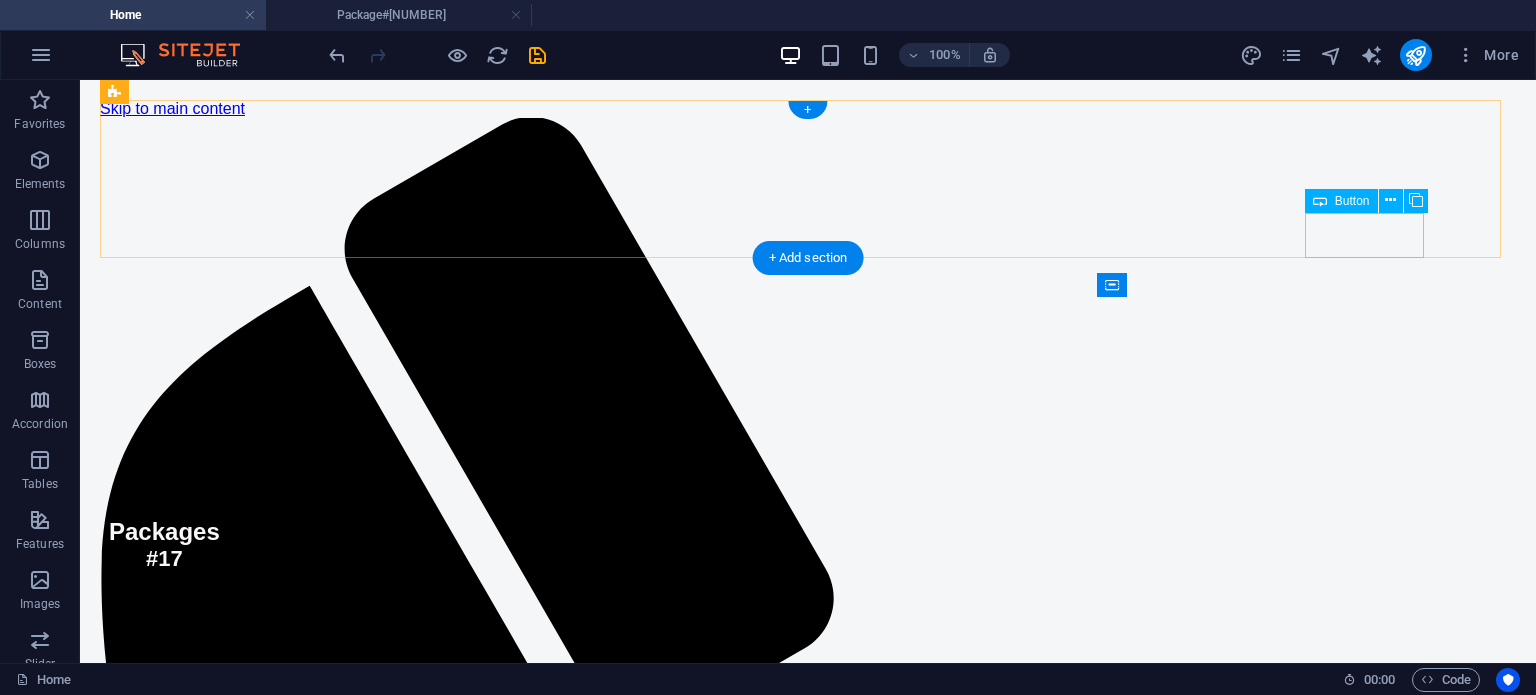 click on "Packages" at bounding box center [808, 2240] 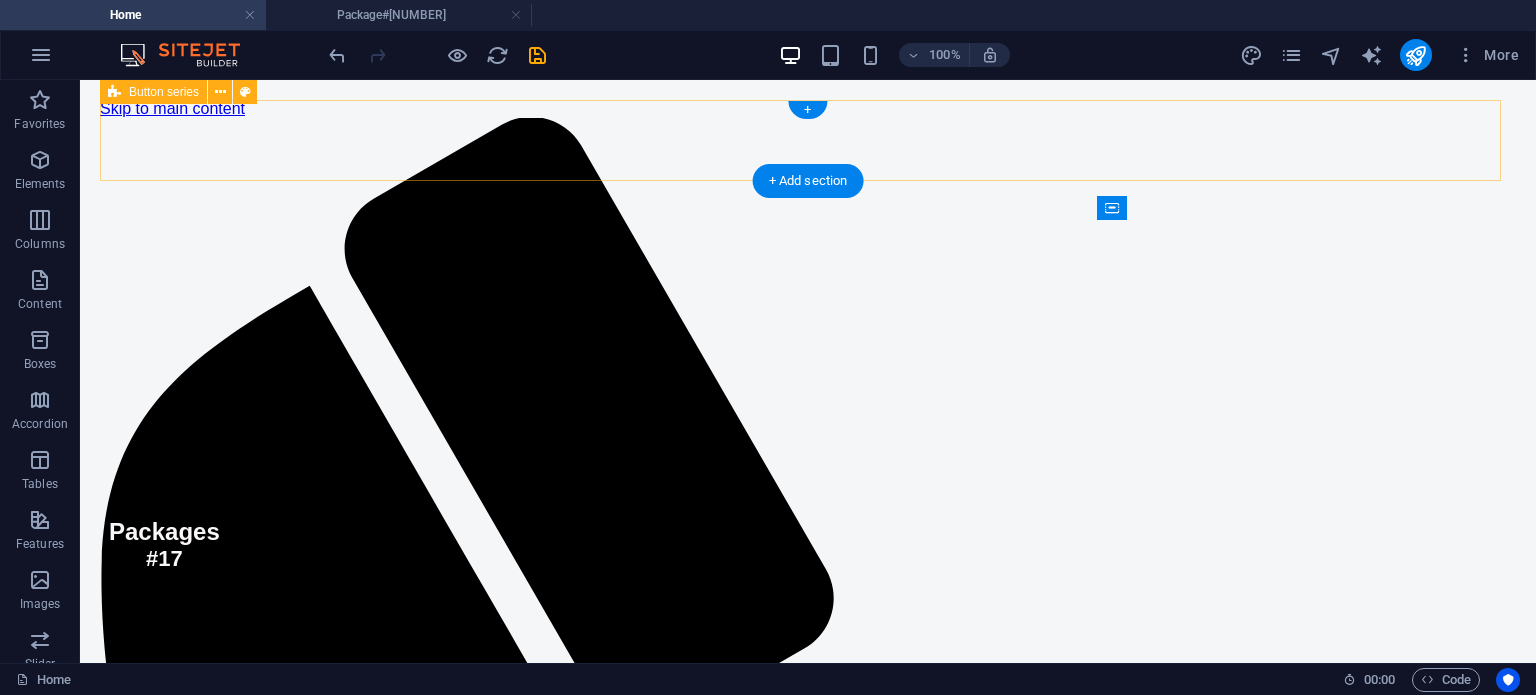 click at bounding box center (808, 2116) 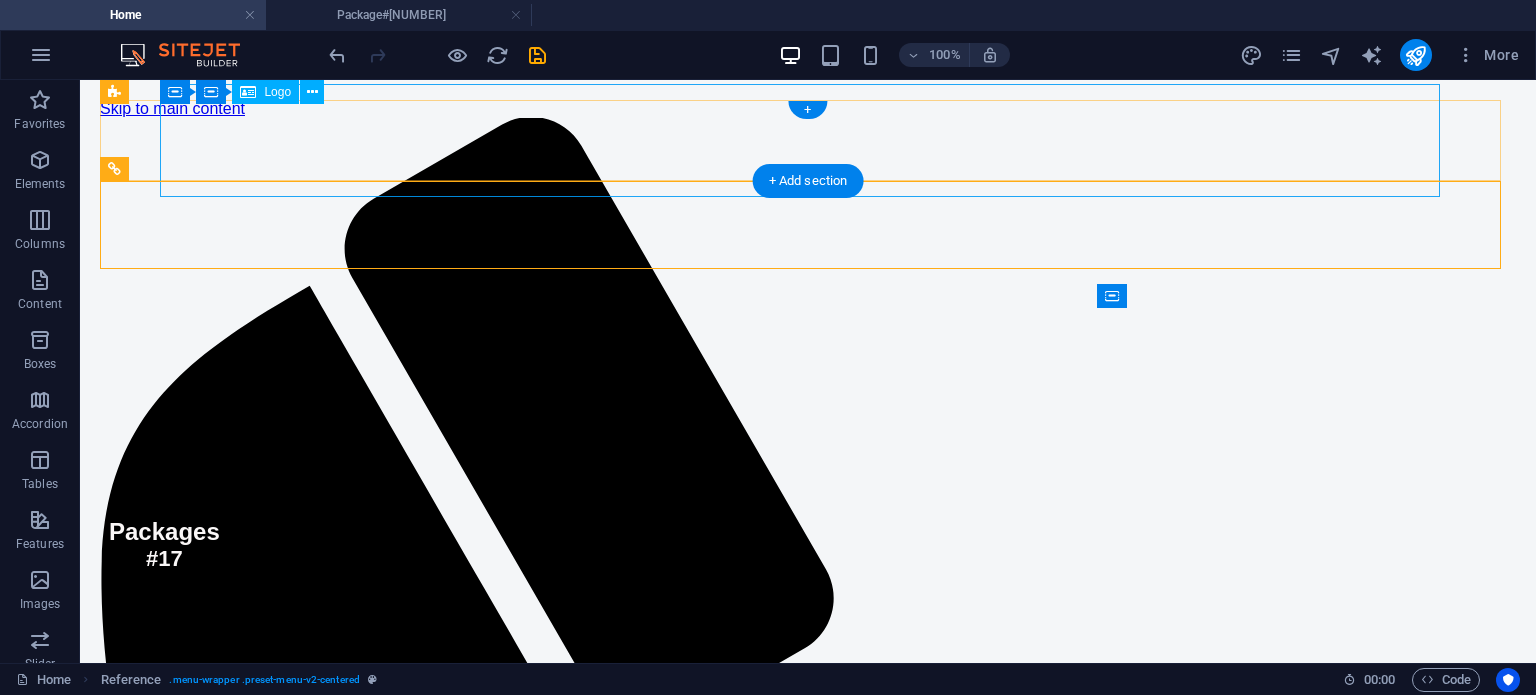 click at bounding box center [808, 2116] 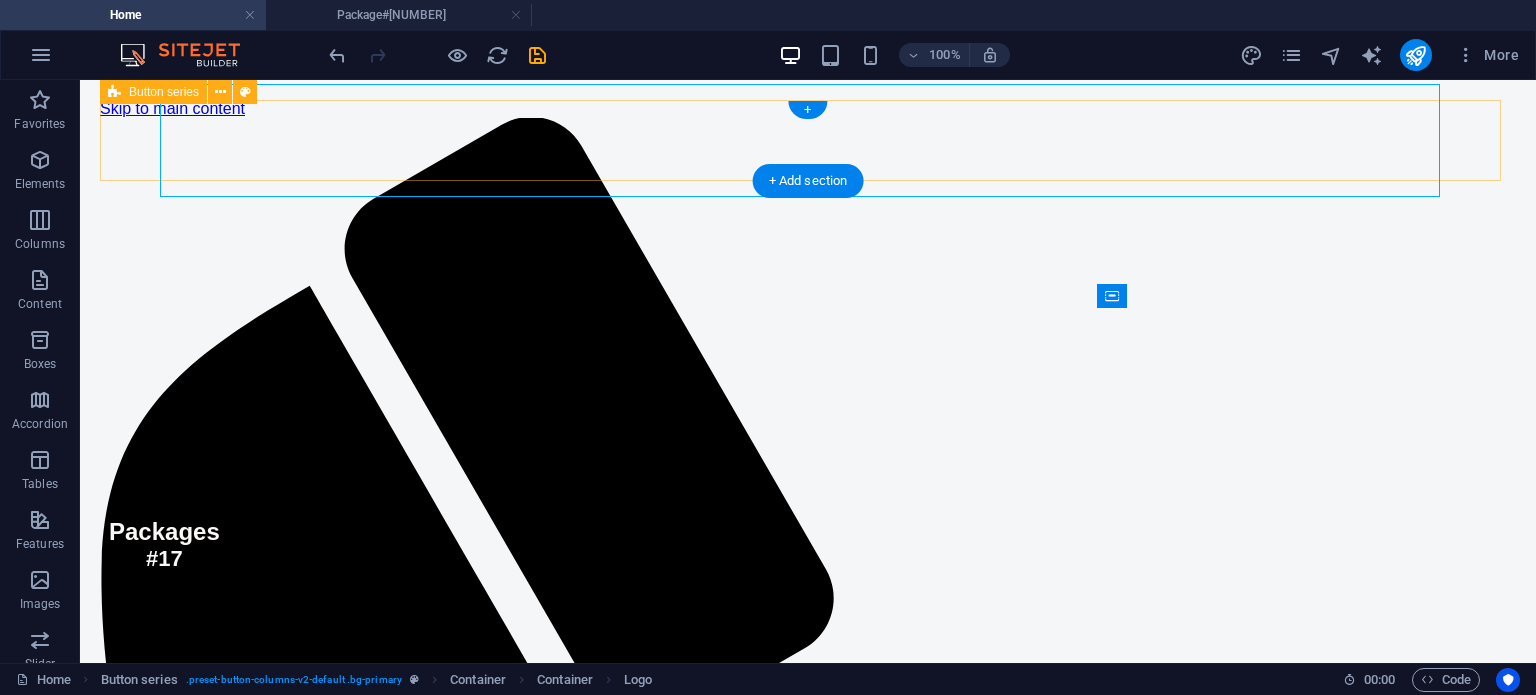 click at bounding box center [808, 2116] 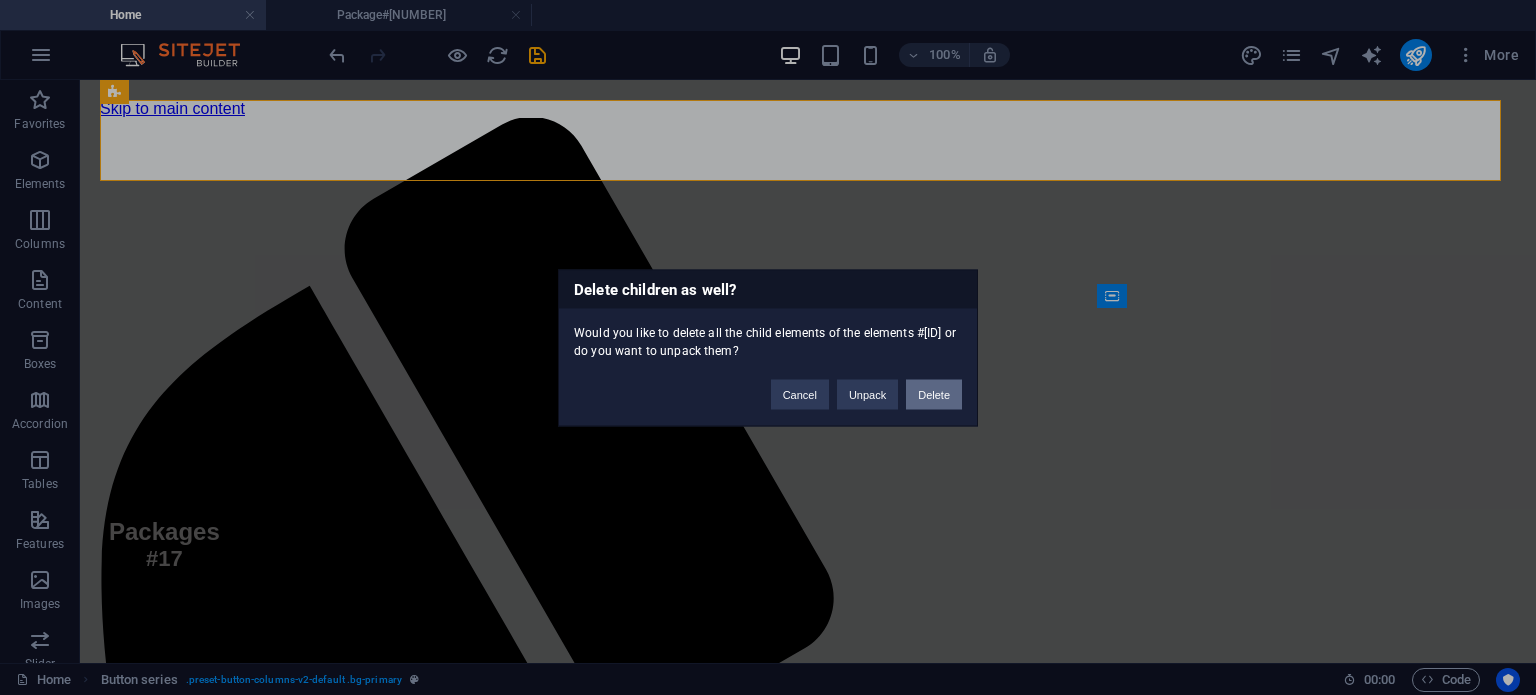 type 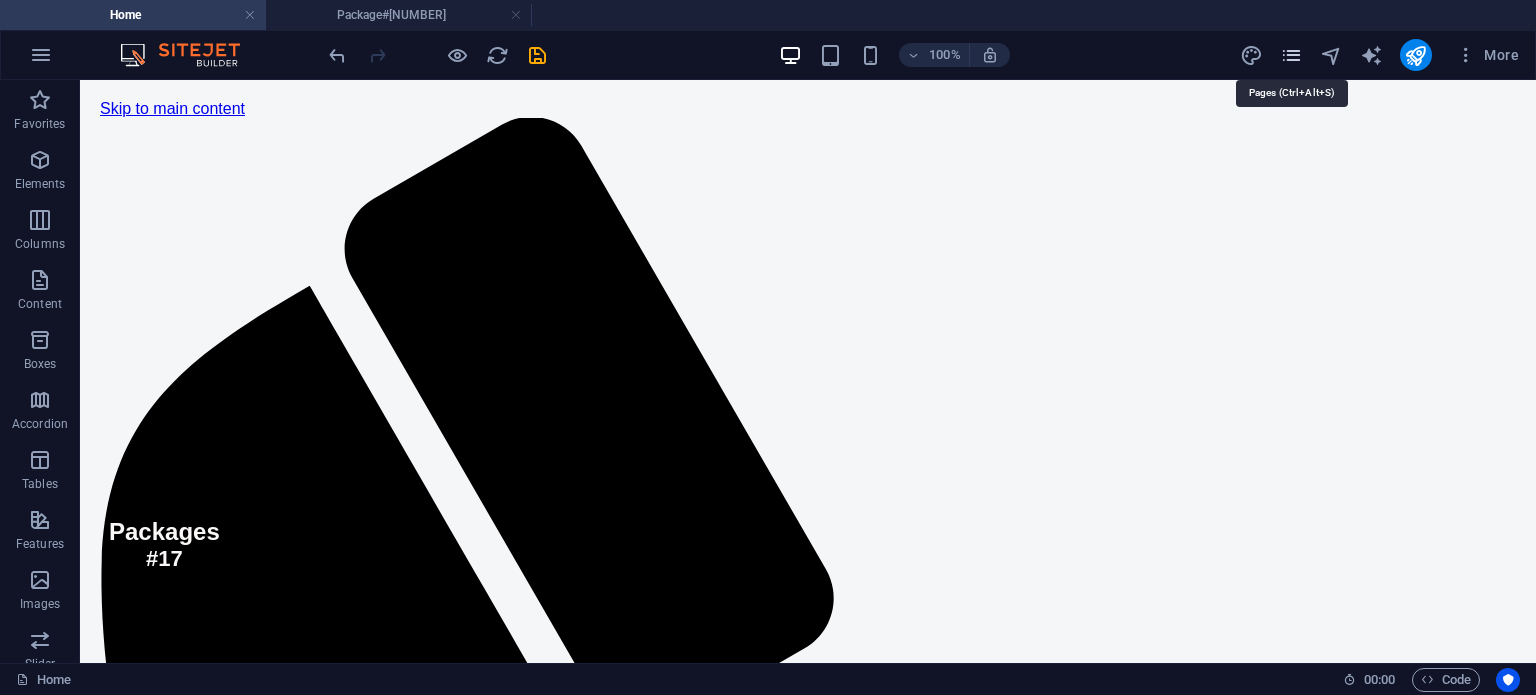 click at bounding box center (1291, 55) 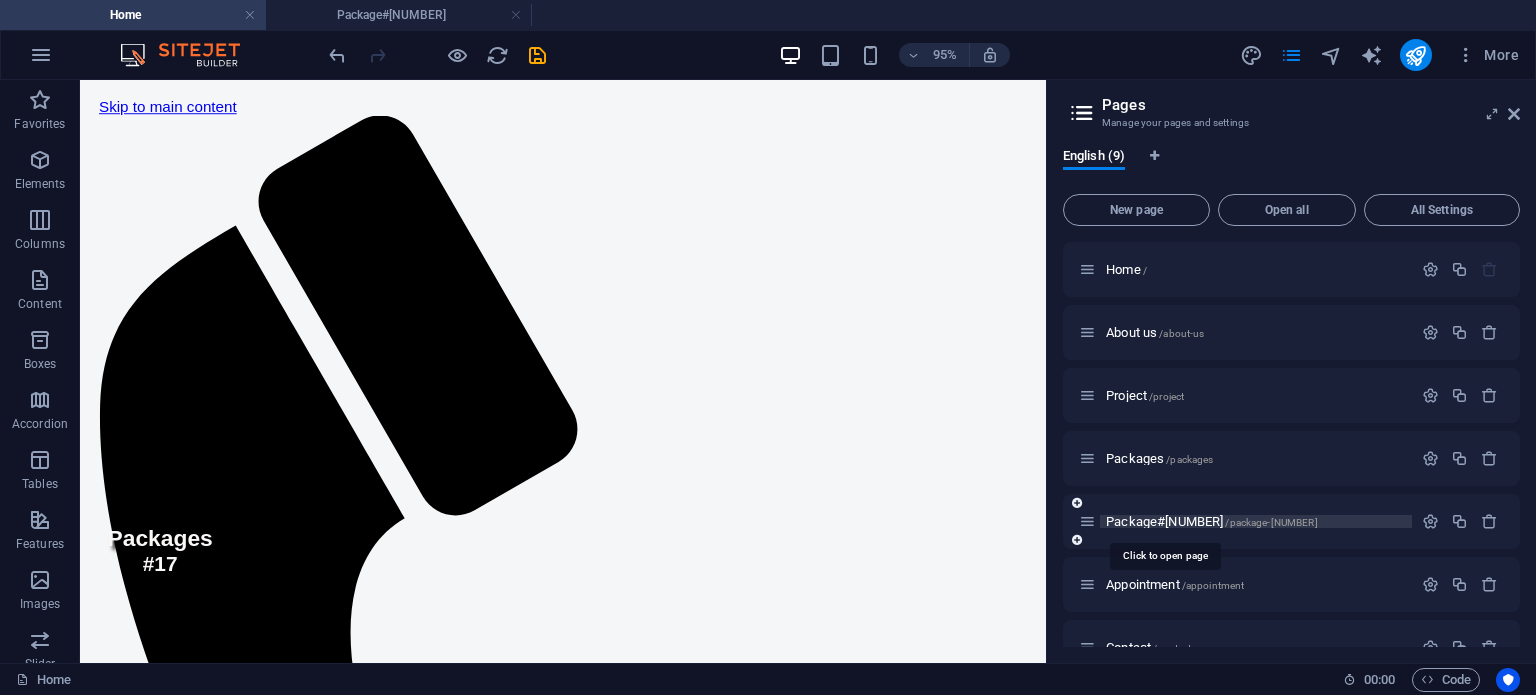 click on "Package#1 /package-1" at bounding box center (1212, 521) 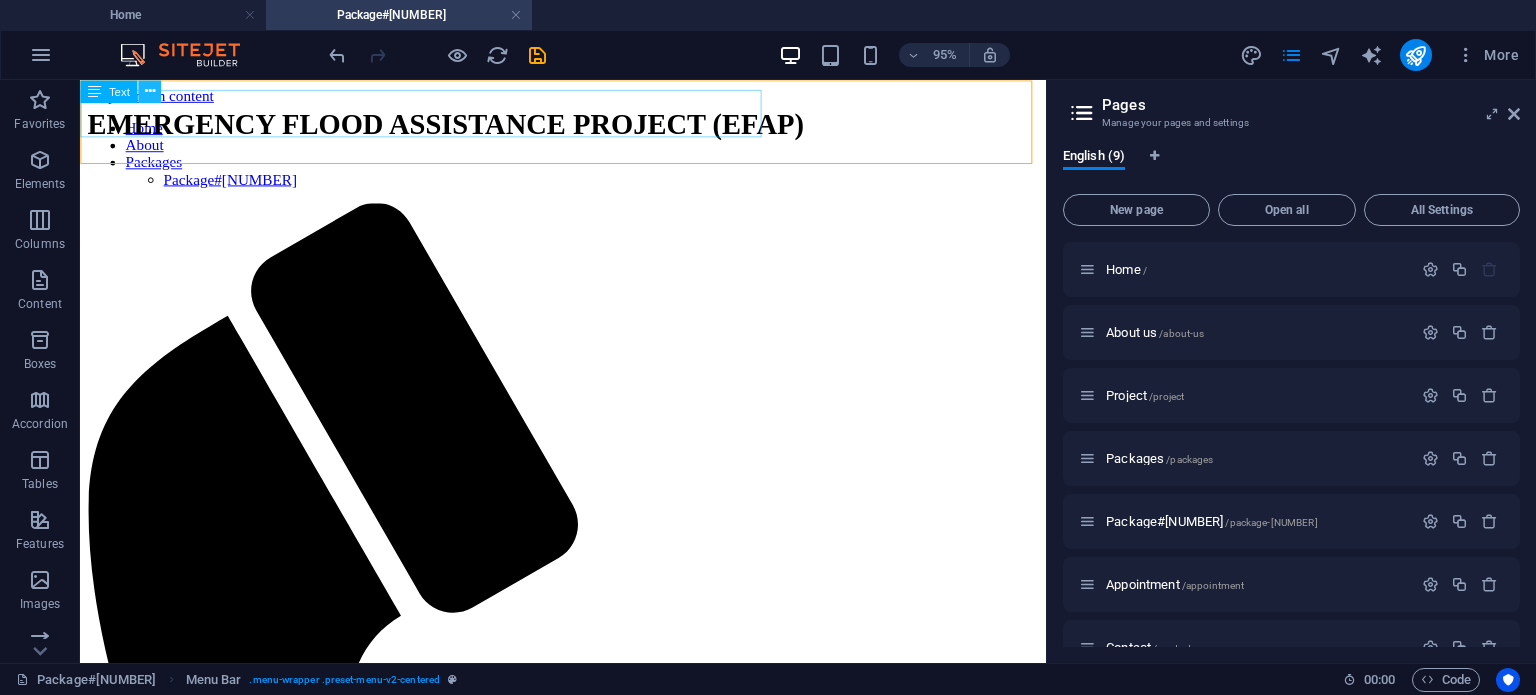 click at bounding box center [149, 91] 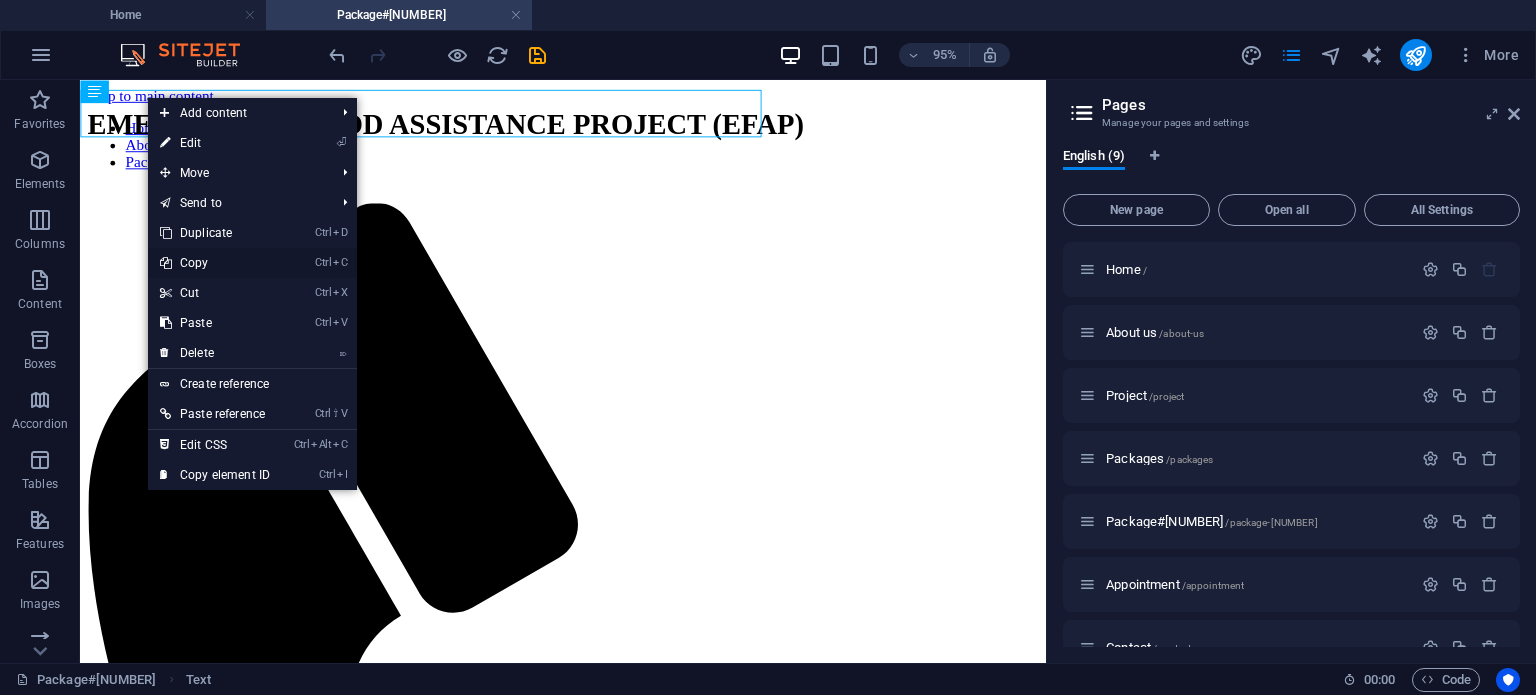 click on "Ctrl C  Copy" at bounding box center (215, 263) 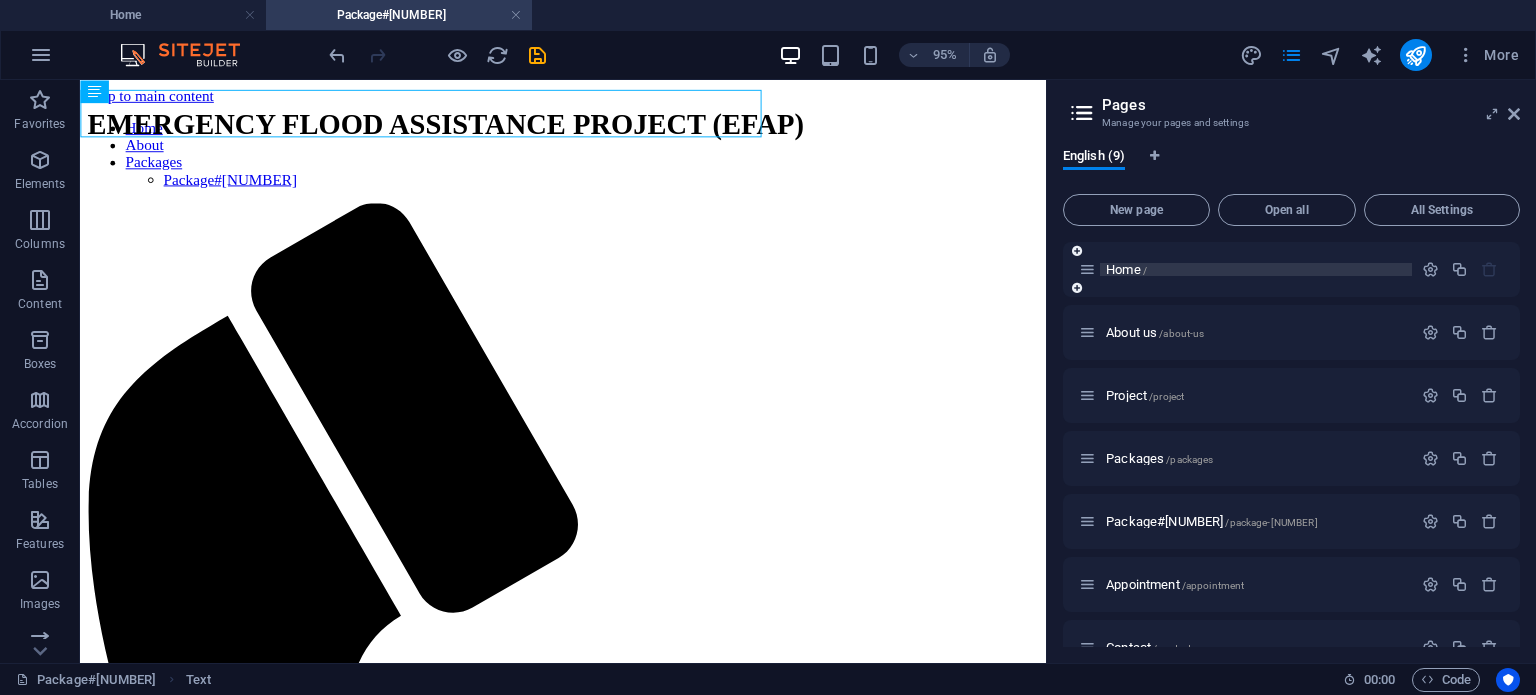 click on "Home /" at bounding box center [1126, 269] 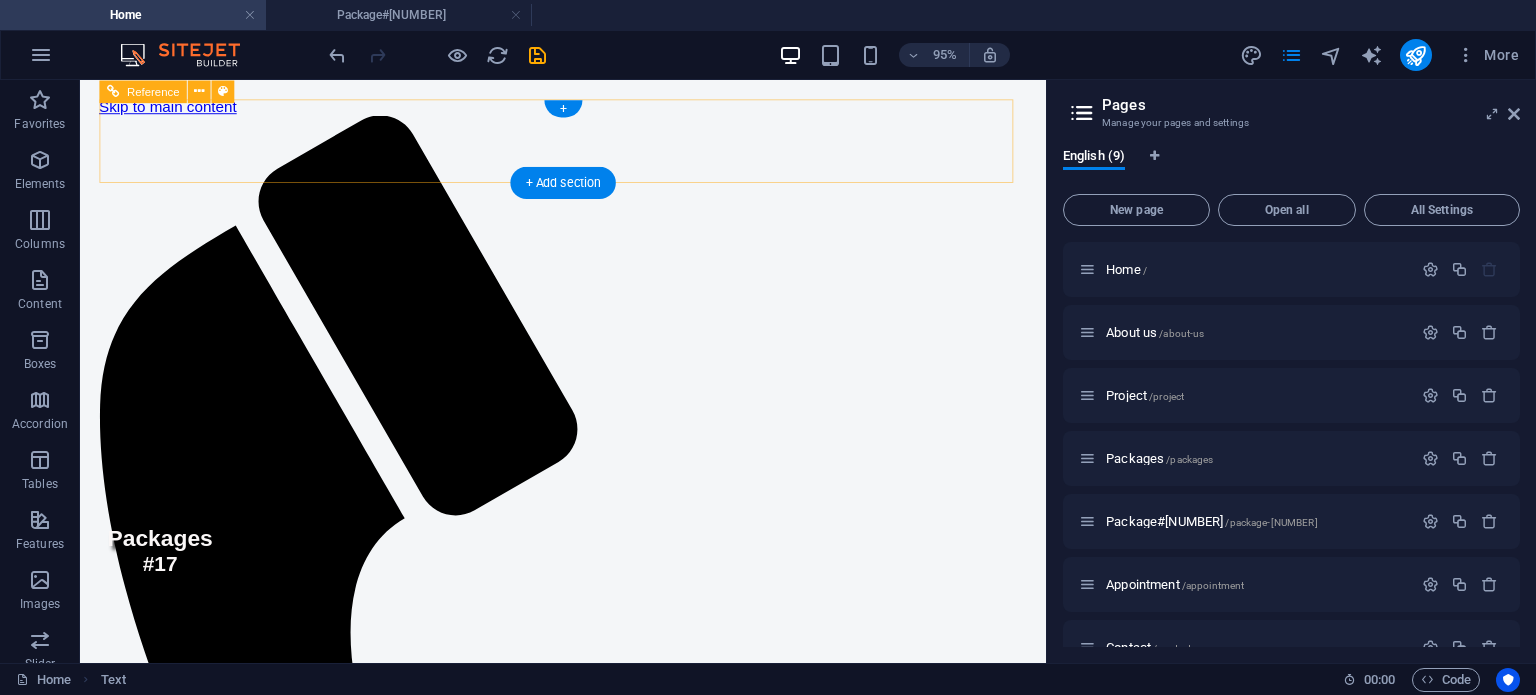 click on "Home About Packages Package#1" at bounding box center [588, 1471] 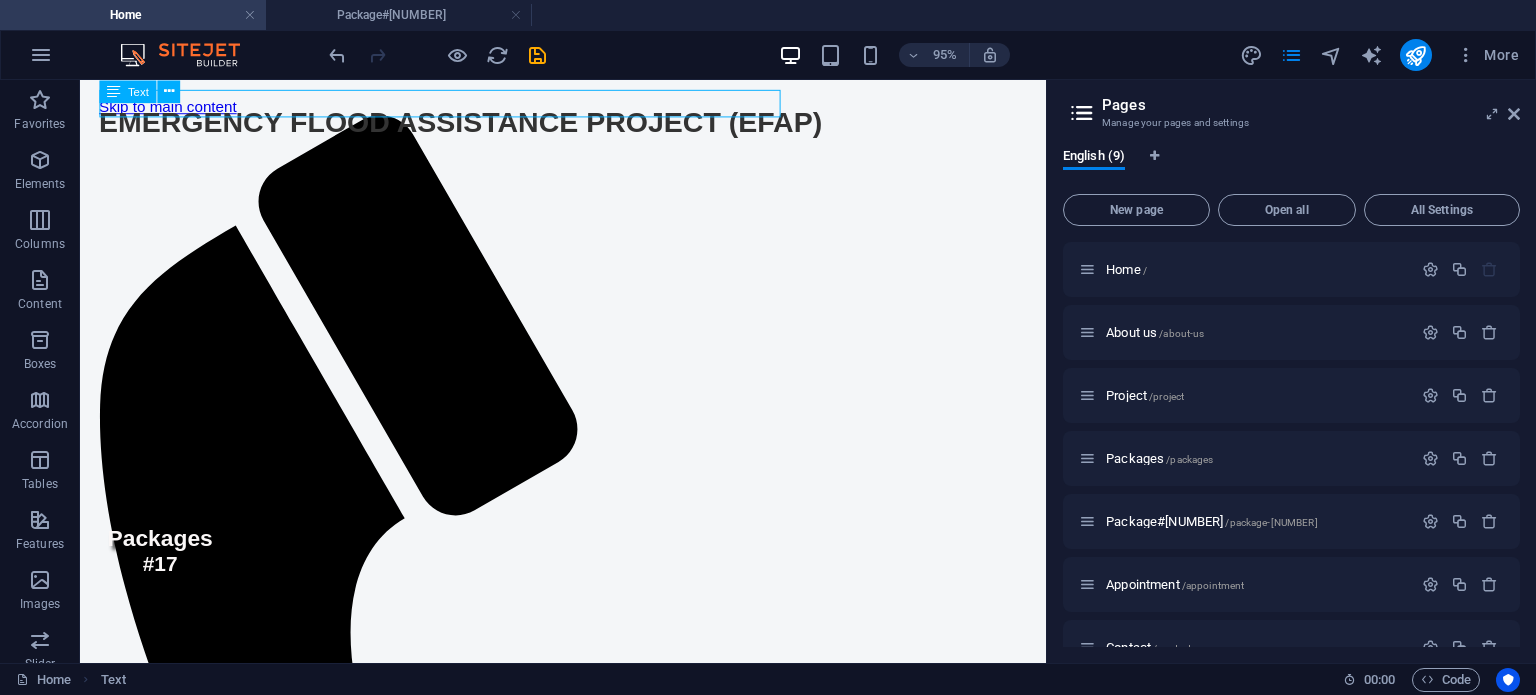 click on "EMERGENCY FLOOD ASSISTANCE PROJECT (EFAP)" at bounding box center (480, 116) 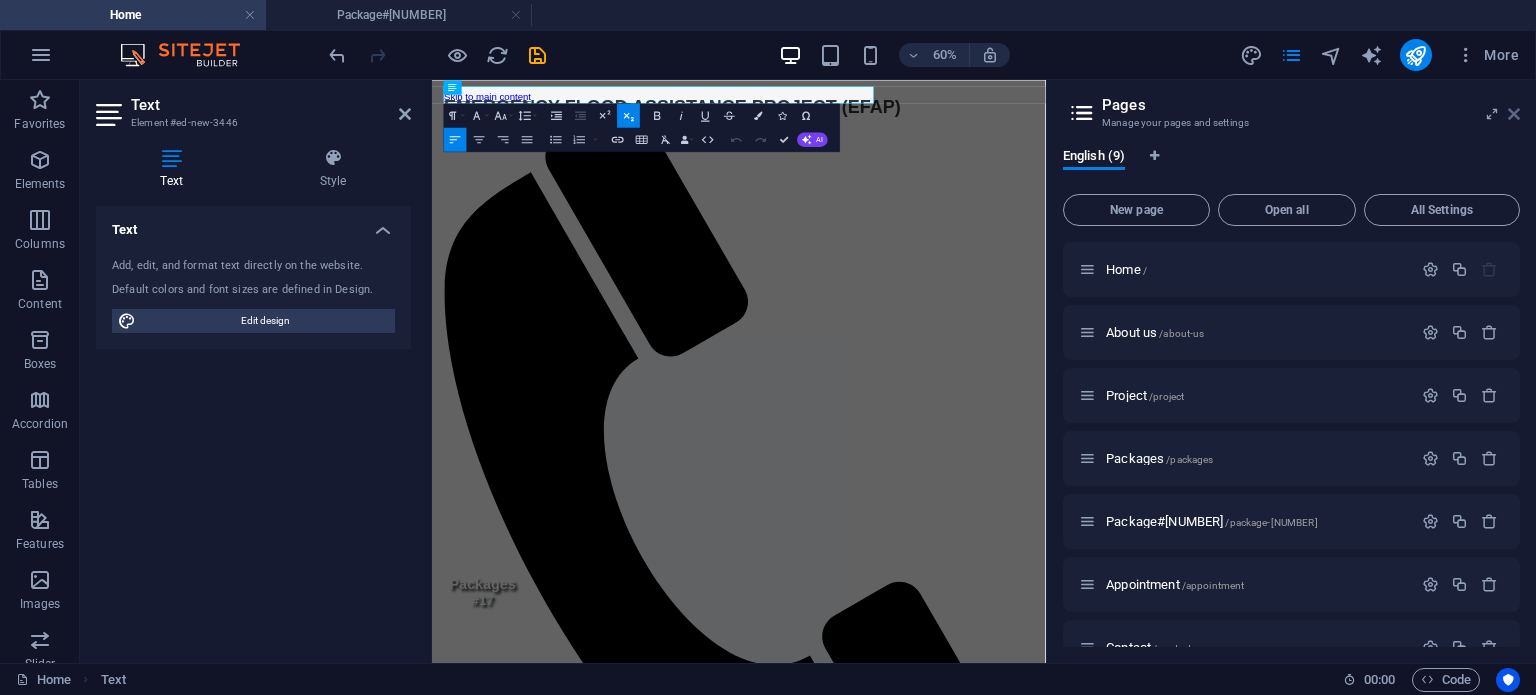 click at bounding box center (1514, 114) 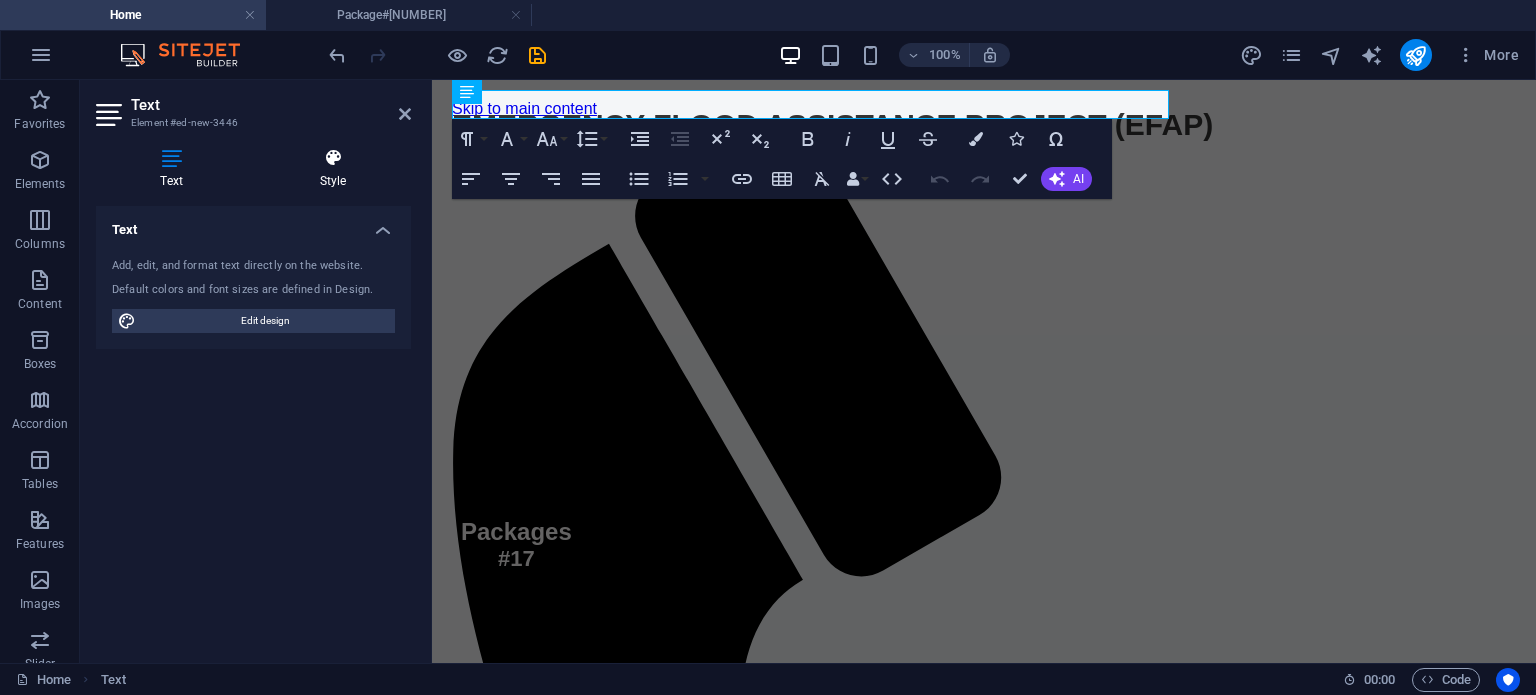 click on "Style" at bounding box center (333, 169) 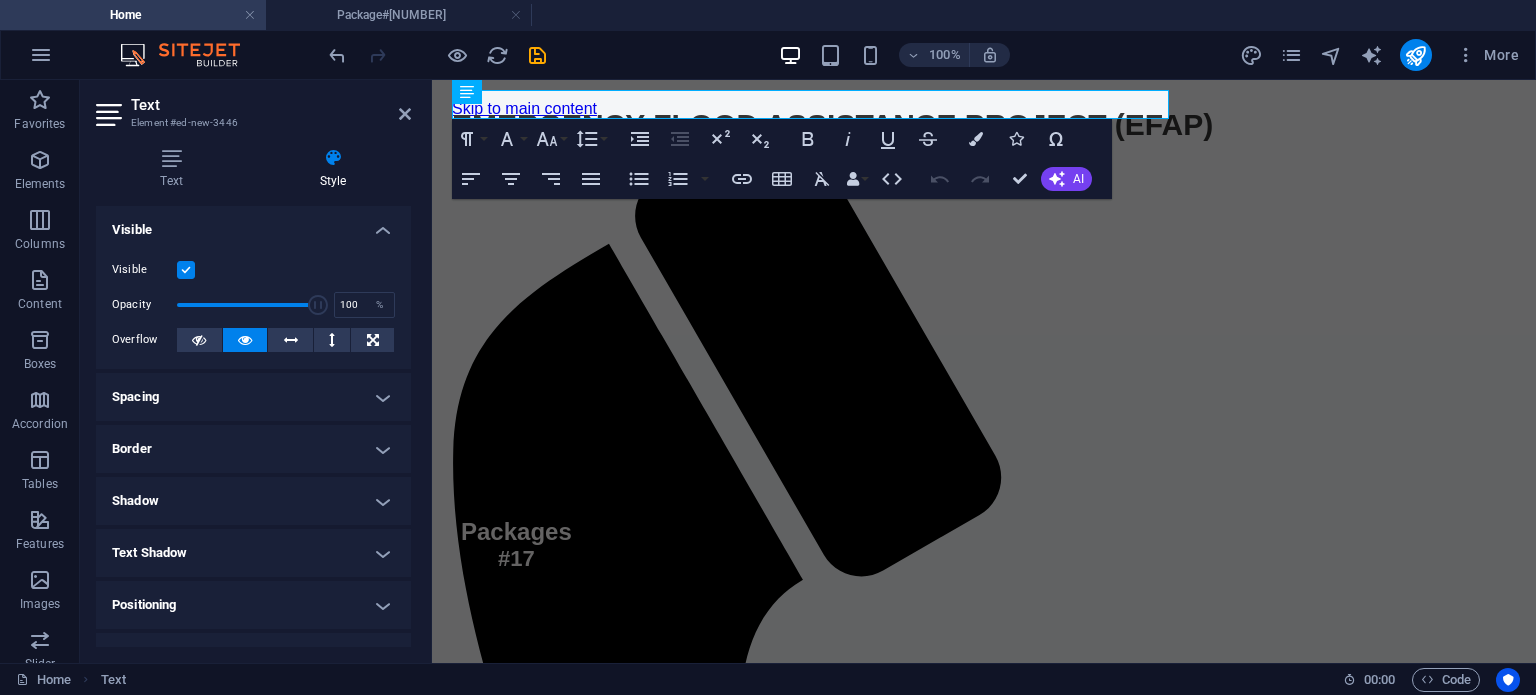 scroll, scrollTop: 189, scrollLeft: 0, axis: vertical 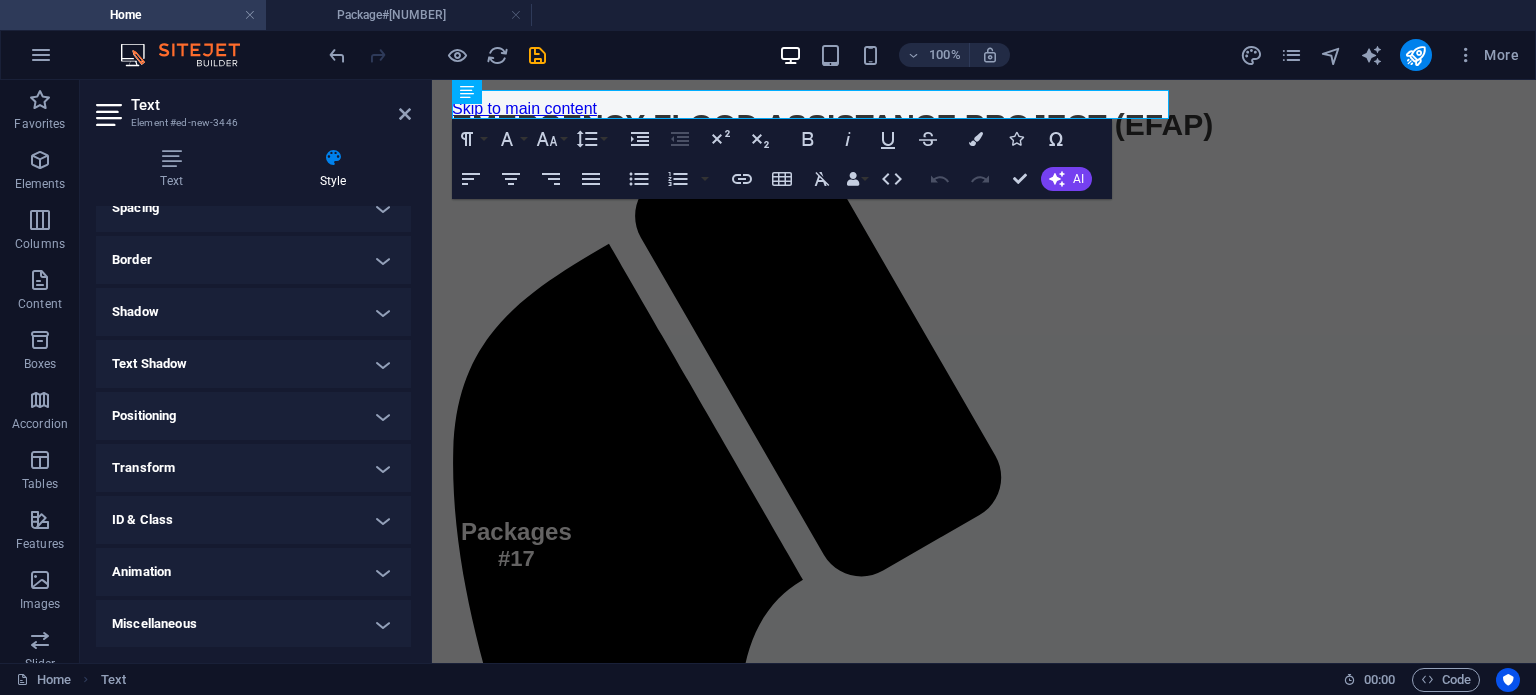 click on "Positioning" at bounding box center [253, 416] 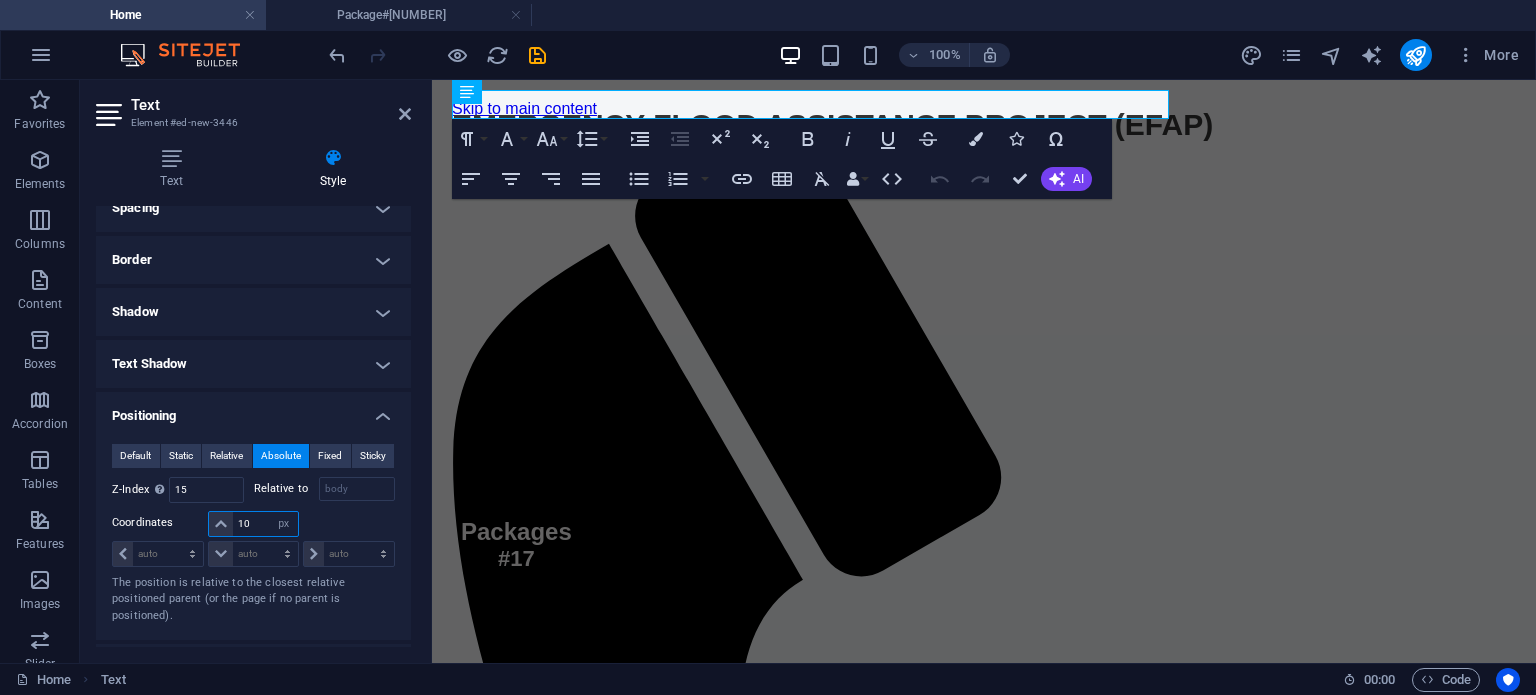 click on "10" at bounding box center (265, 524) 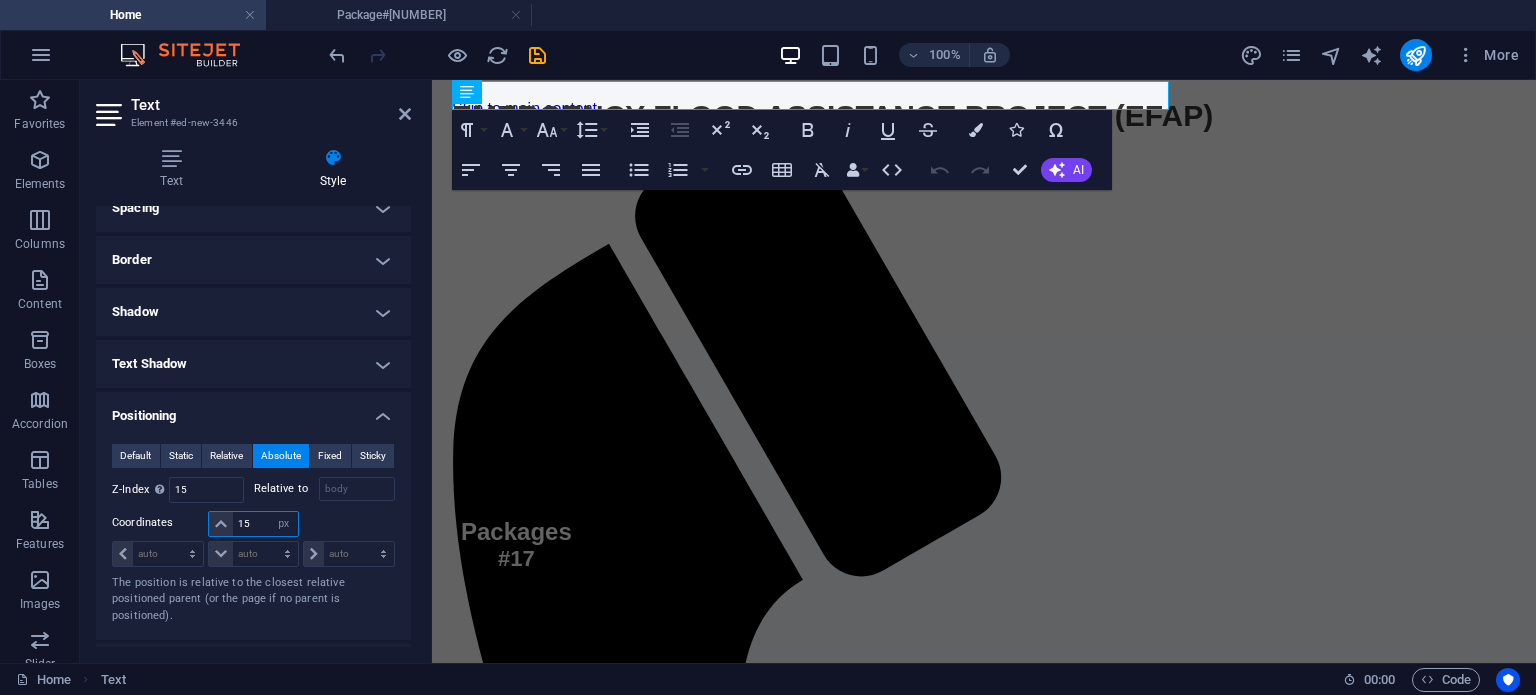 type on "15" 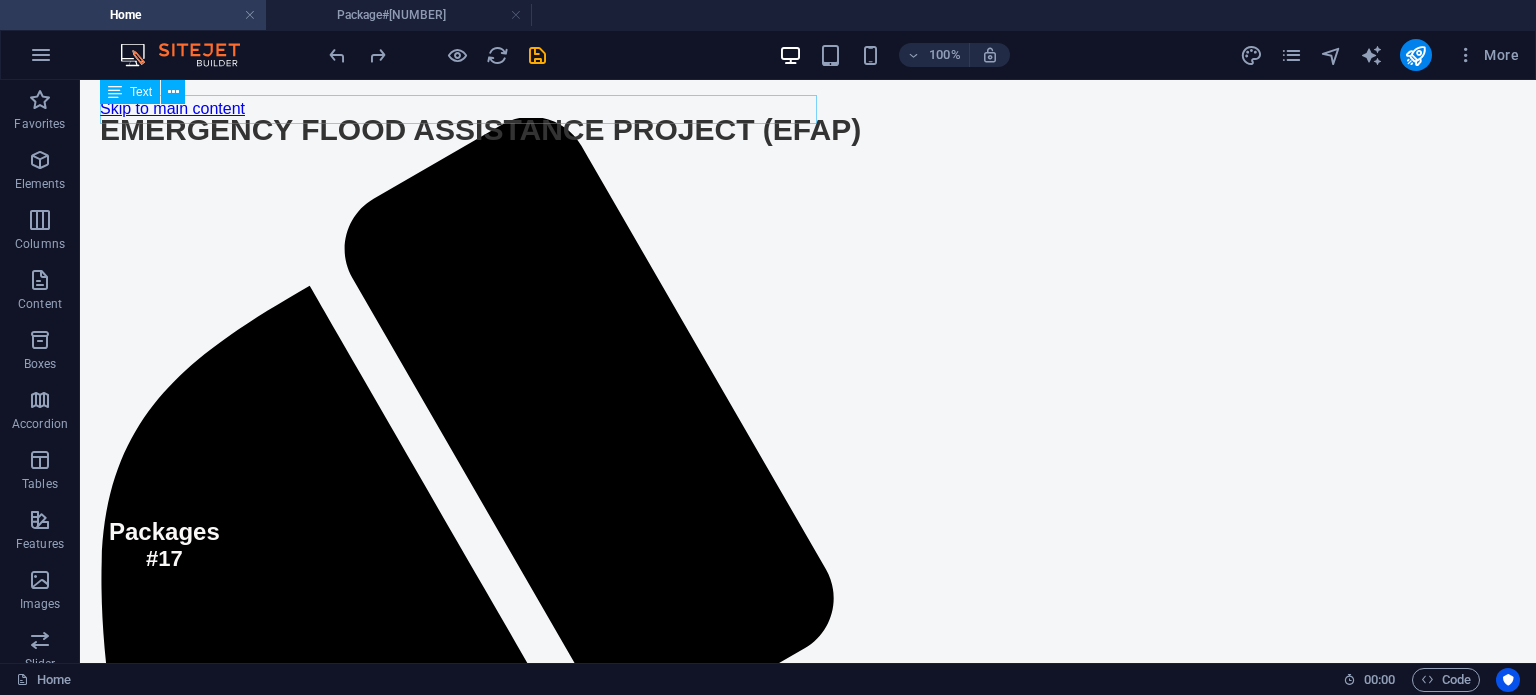 click on "EMERGENCY FLOOD ASSISTANCE PROJECT (EFAP)" at bounding box center [480, 121] 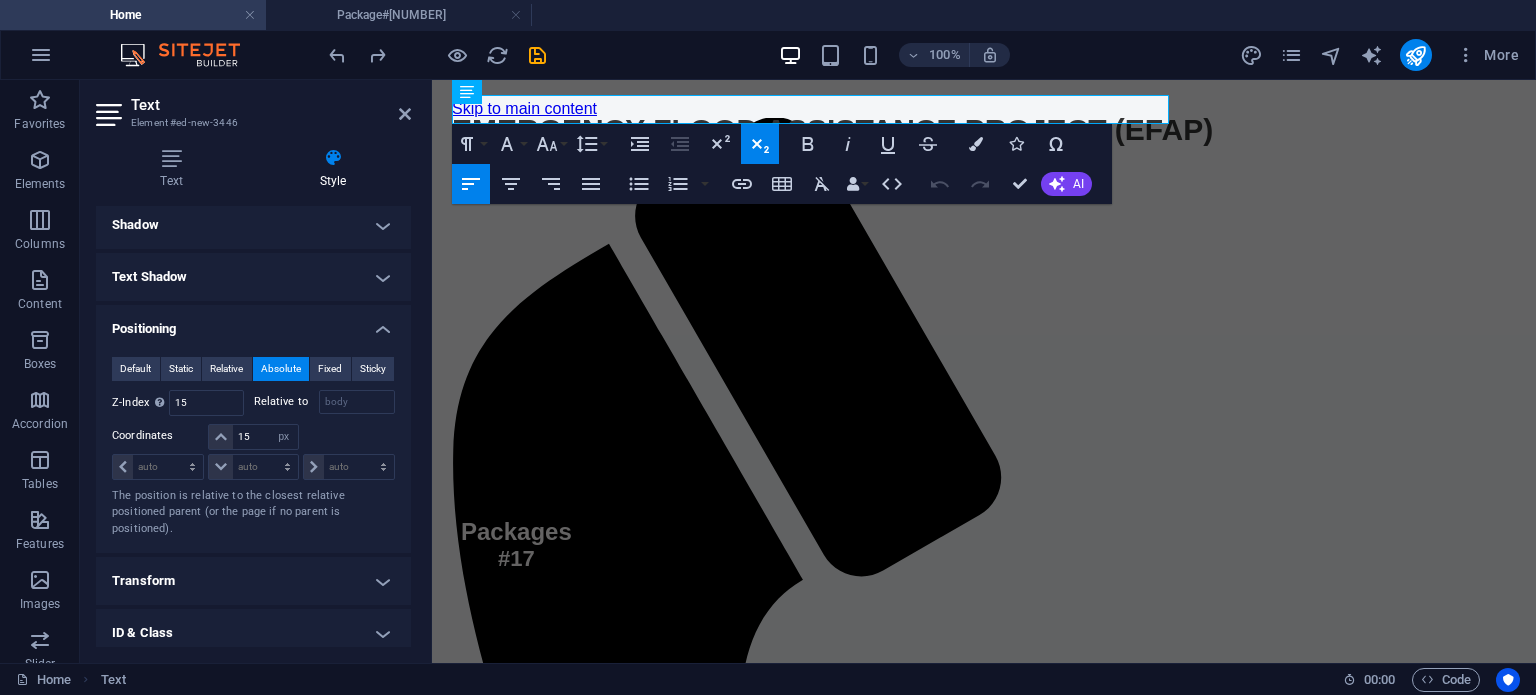 scroll, scrollTop: 300, scrollLeft: 0, axis: vertical 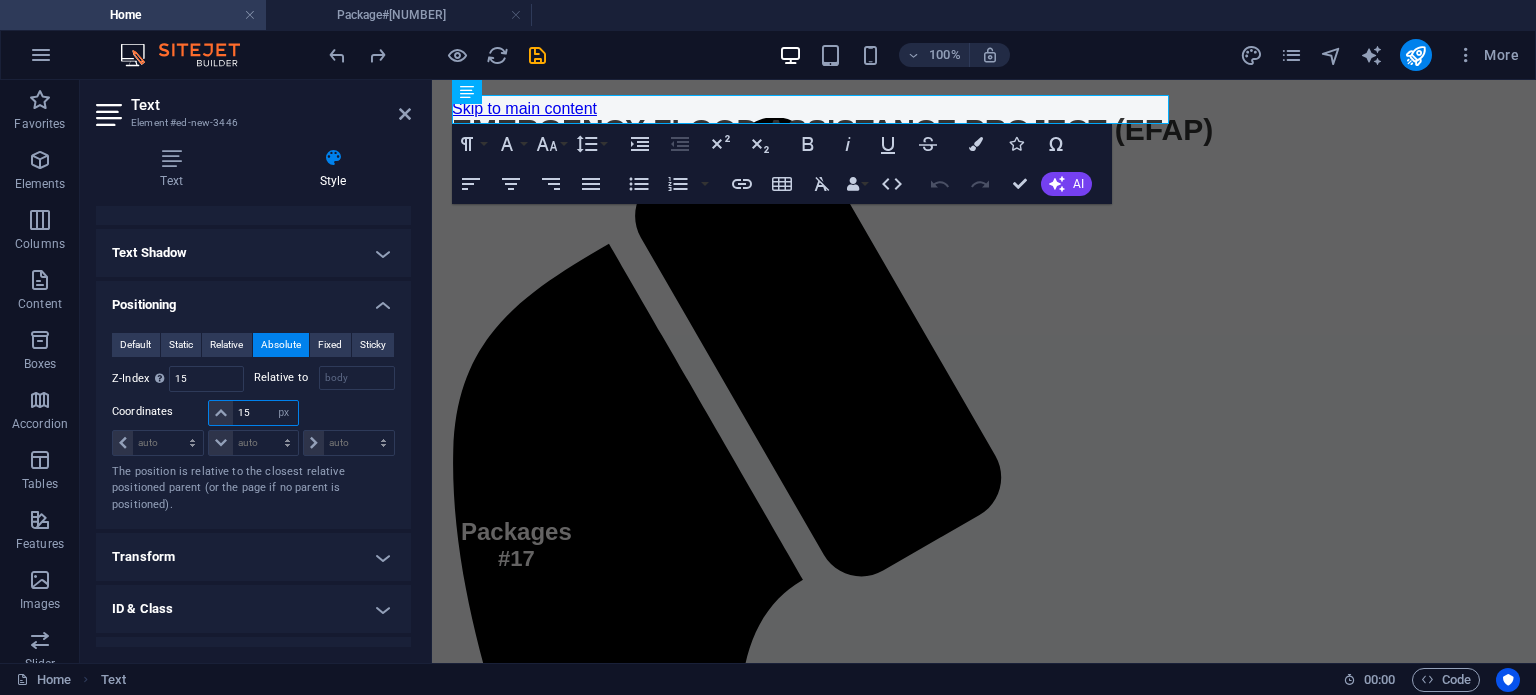 click on "15" at bounding box center (265, 413) 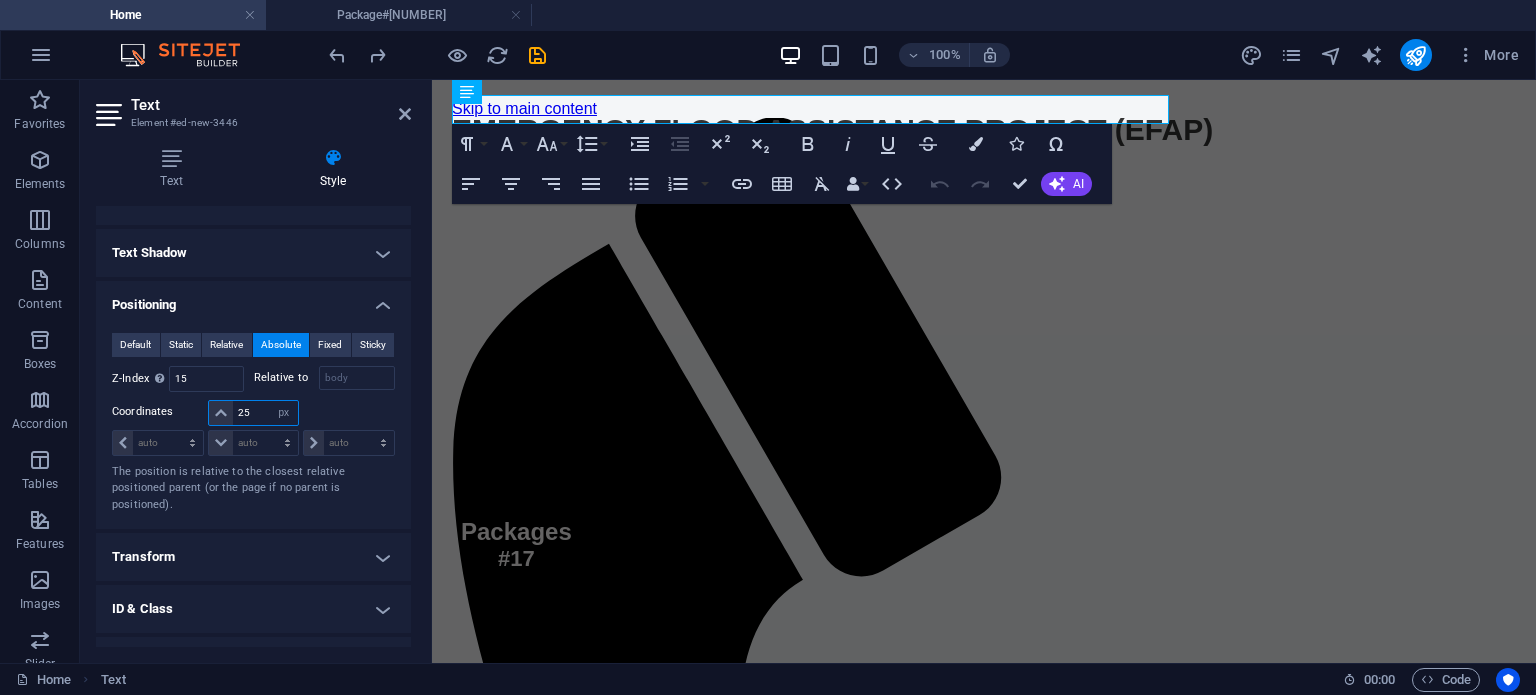 type on "25" 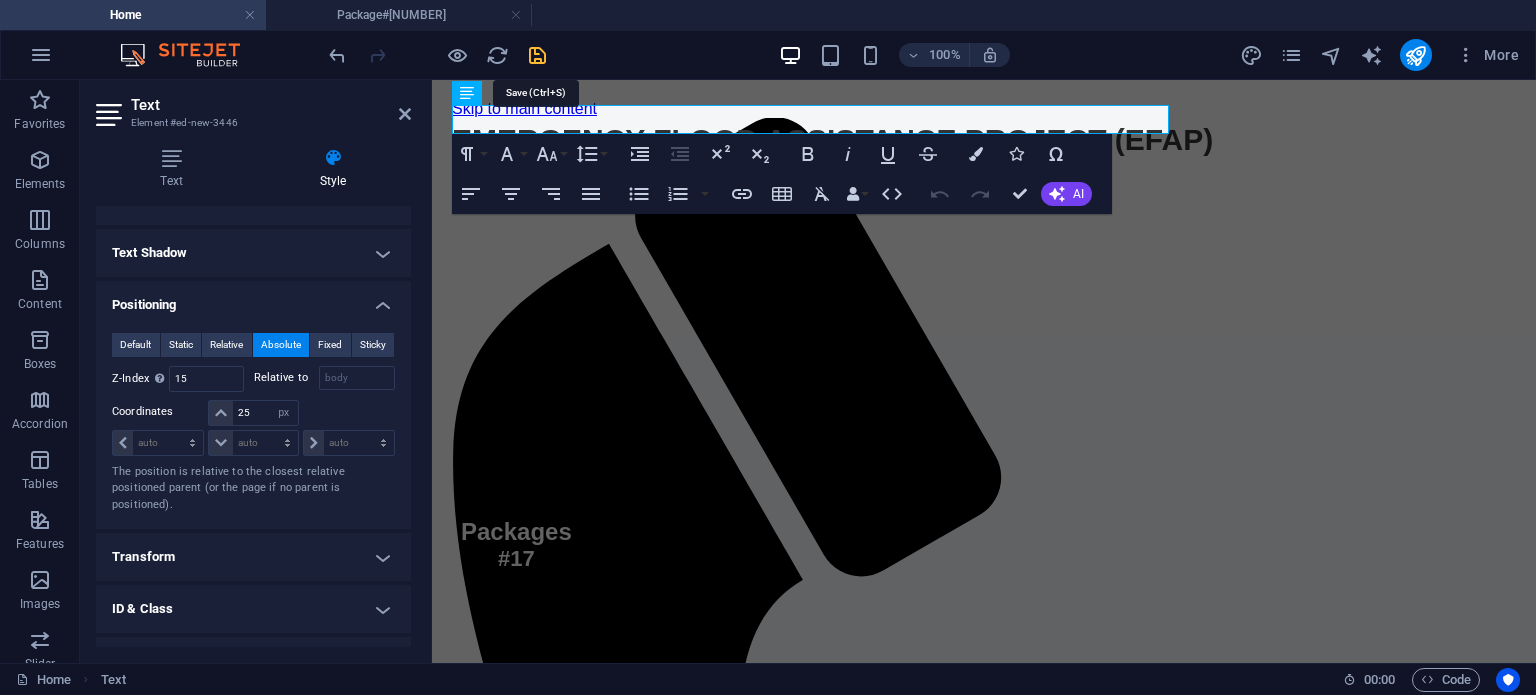 click at bounding box center (537, 55) 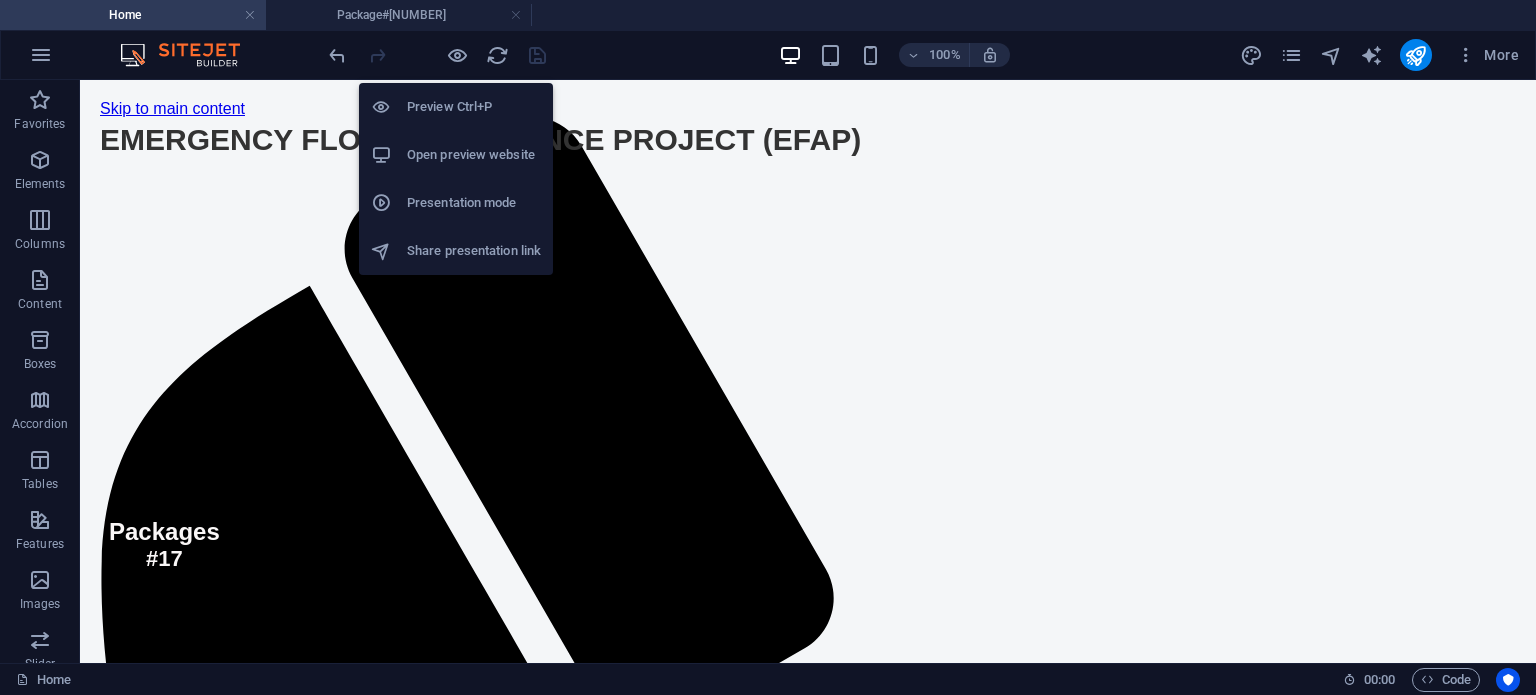 click on "Open preview website" at bounding box center [456, 155] 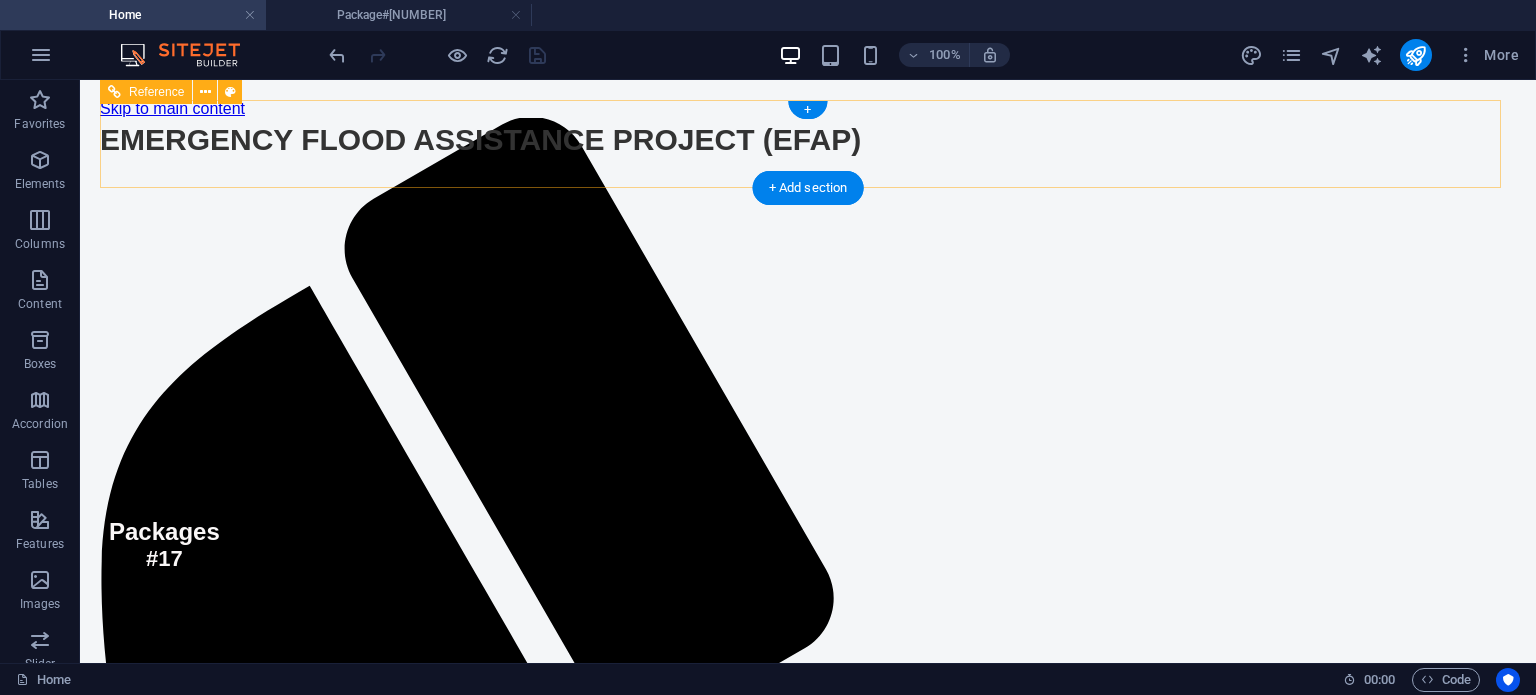click on "Home About Packages Package#1" at bounding box center [808, 2054] 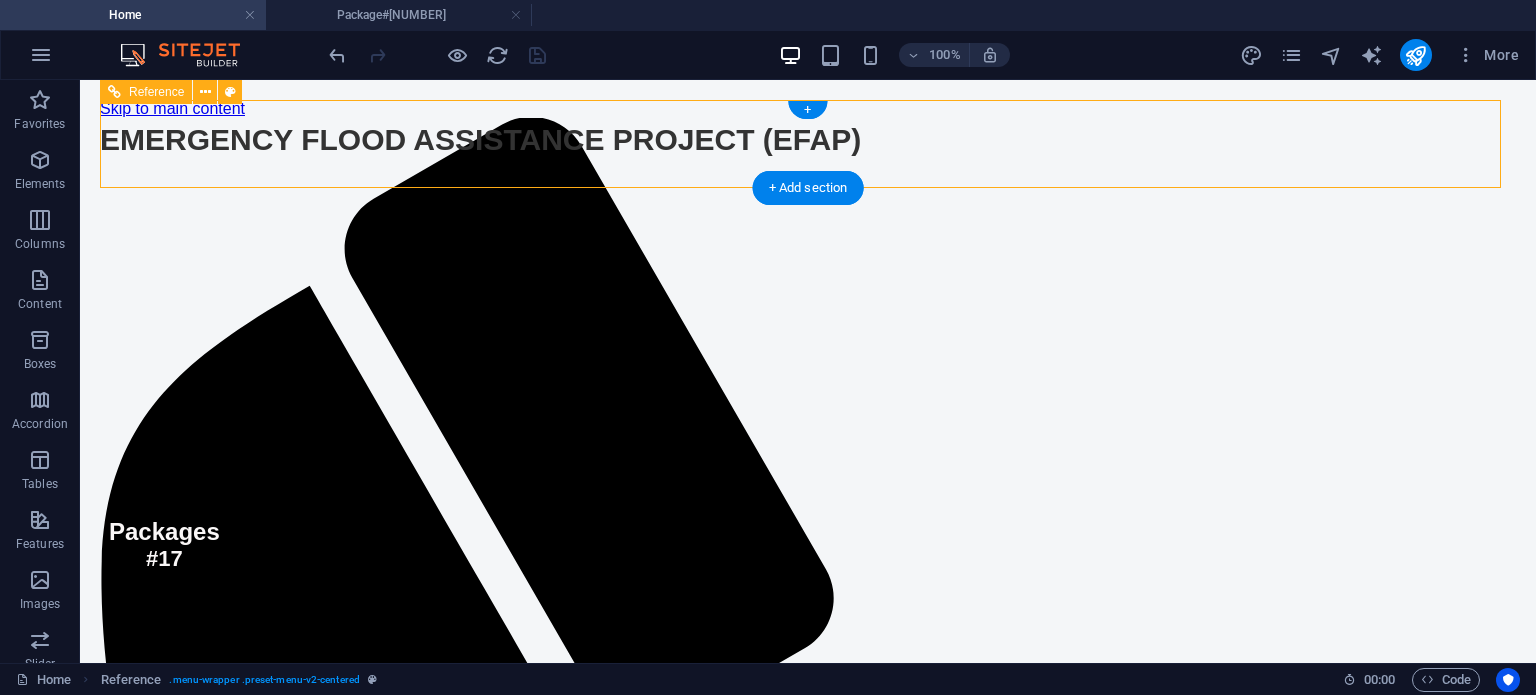 click on "Home About Packages Package#1" at bounding box center (808, 2054) 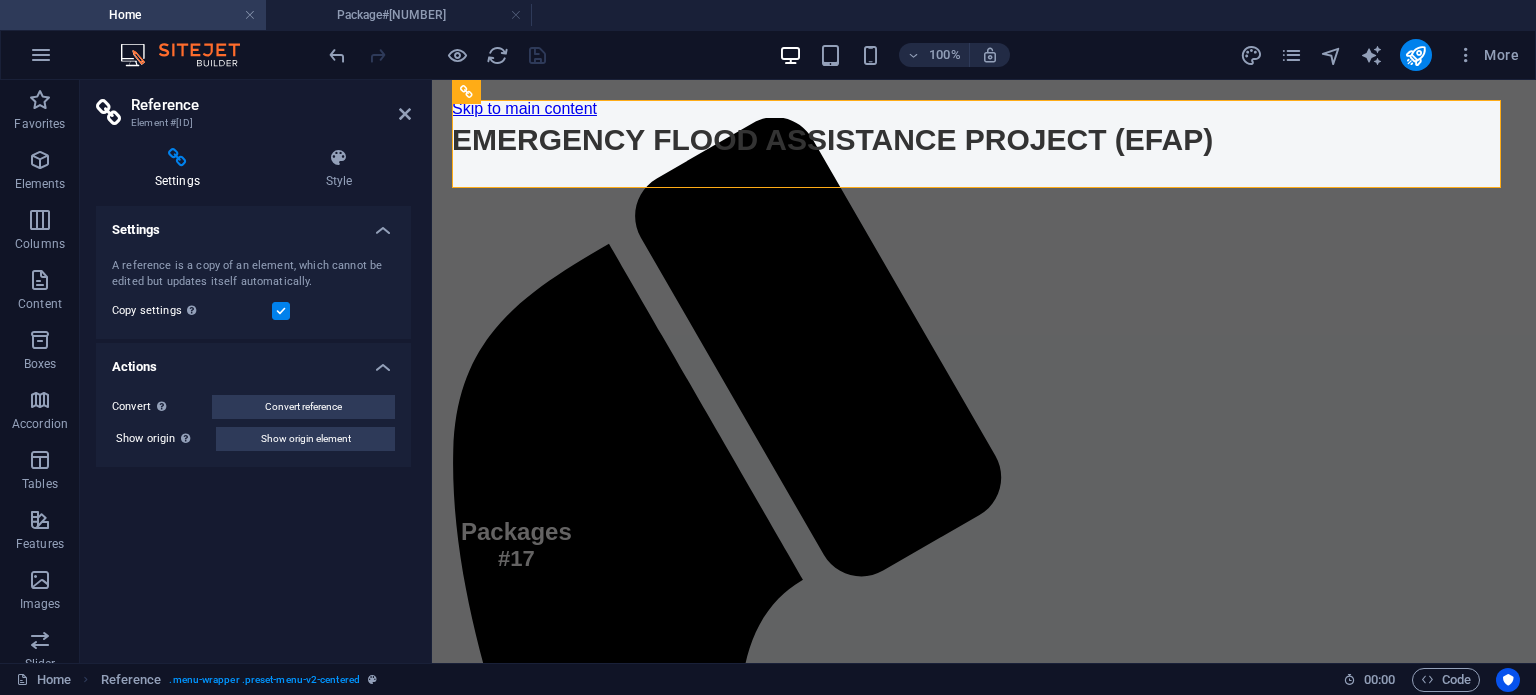 click on "Skip to main content
Menu Home About Packages Package#1 Menu EMERGENCY FLOOD ASSISTANCE PROJECT (EFAP)   Packages #17  `
Total Roads =  0
Ongoing Roads
0
Substantial  Completed Roads
0
Total Length
0  km
Completed Length
0  km
Planned Progress: 0%
0%
Achieved
Charts Dashboard
≡
Export as PNG
Export as JPEG
Export as PDF
Export as Excel
View Data Table
View Full Screen
Overall Physical Progress of All Packages/Sub-Packages
Back
View by: Count
≡
Export as PNG
Export as JPEG" at bounding box center [984, 3132] 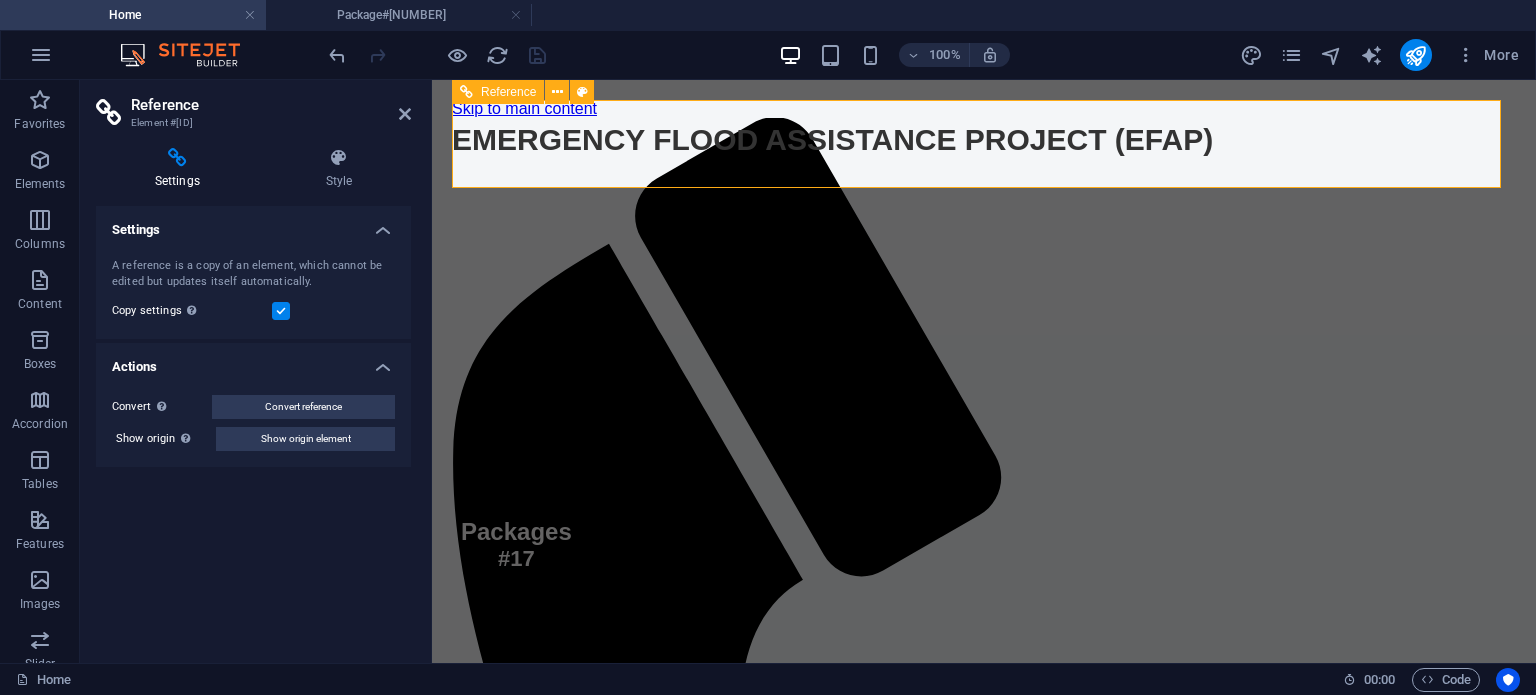 click on "Home About Packages Package#1" at bounding box center [984, 1587] 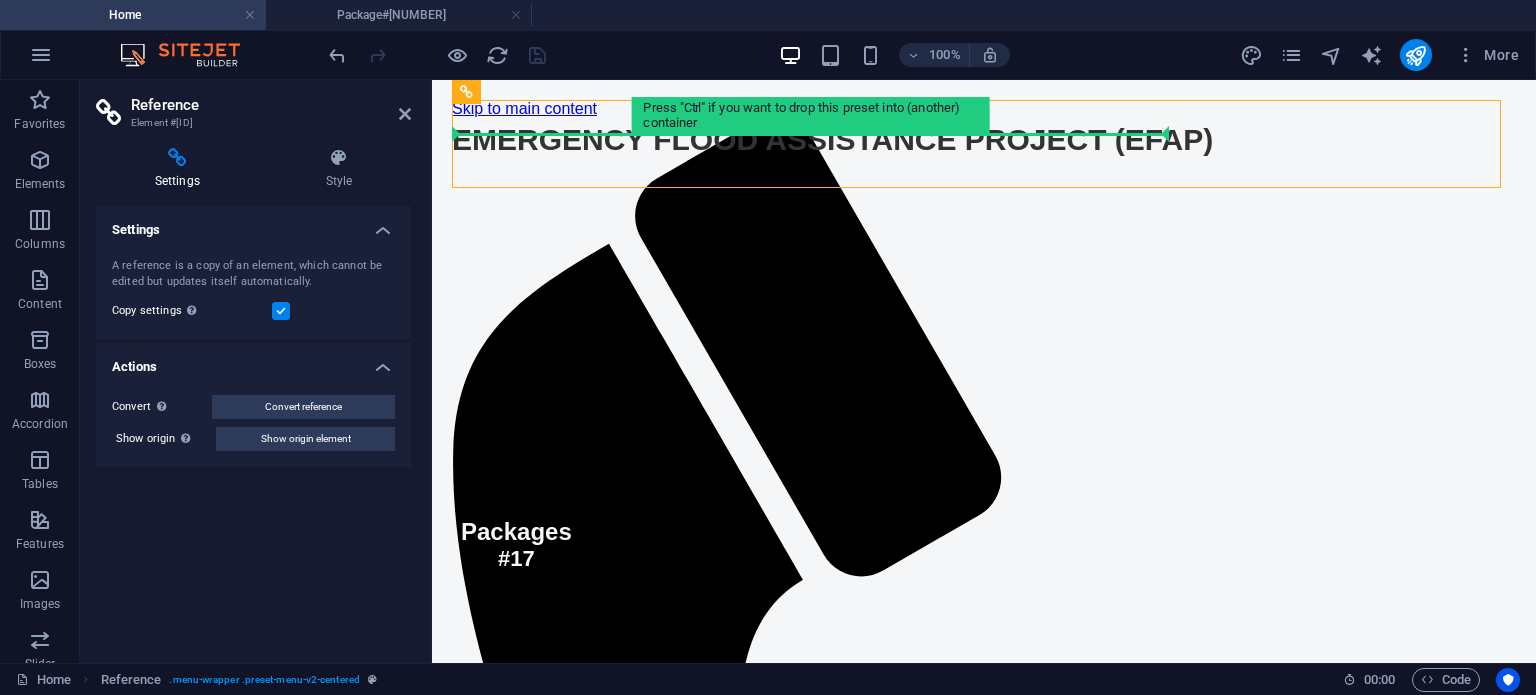 drag, startPoint x: 527, startPoint y: 153, endPoint x: 530, endPoint y: 173, distance: 20.22375 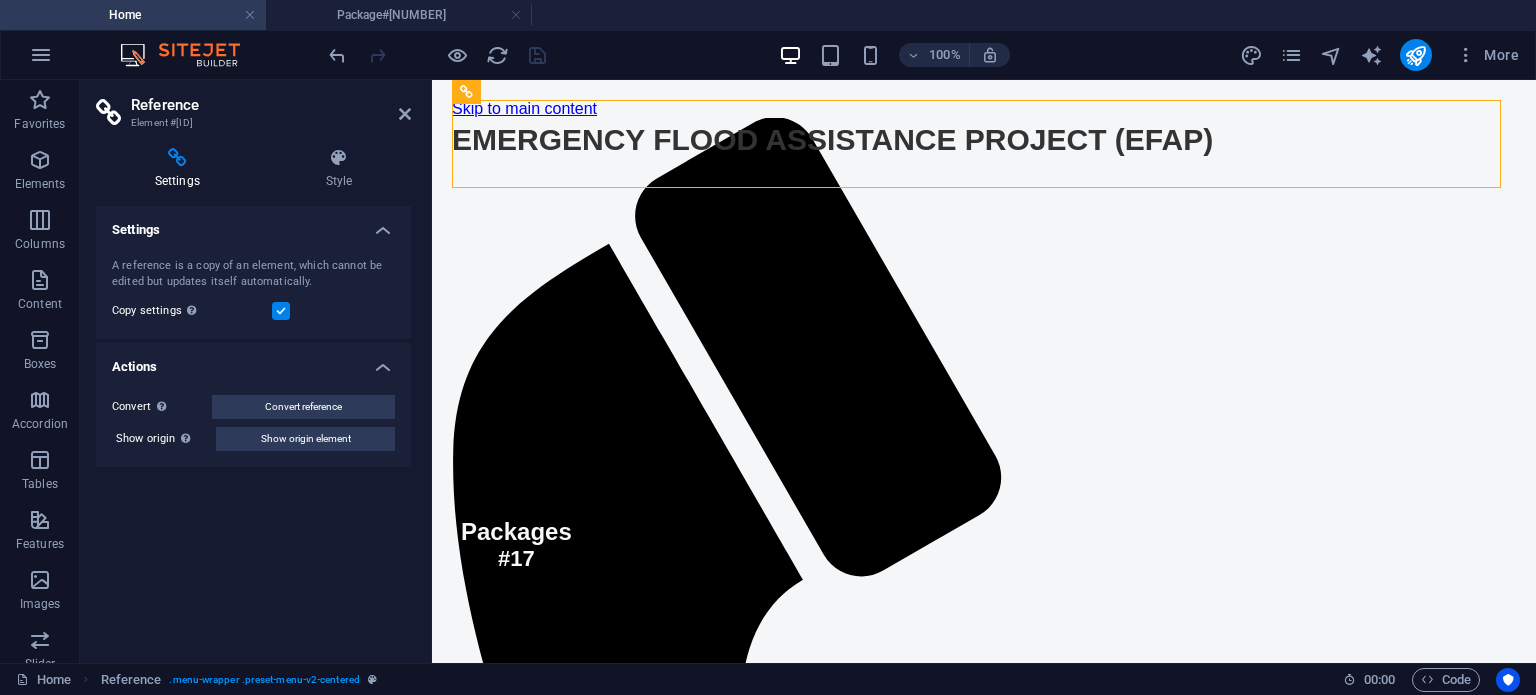 click on "Home About Packages Package#1 Menu" at bounding box center (984, 2303) 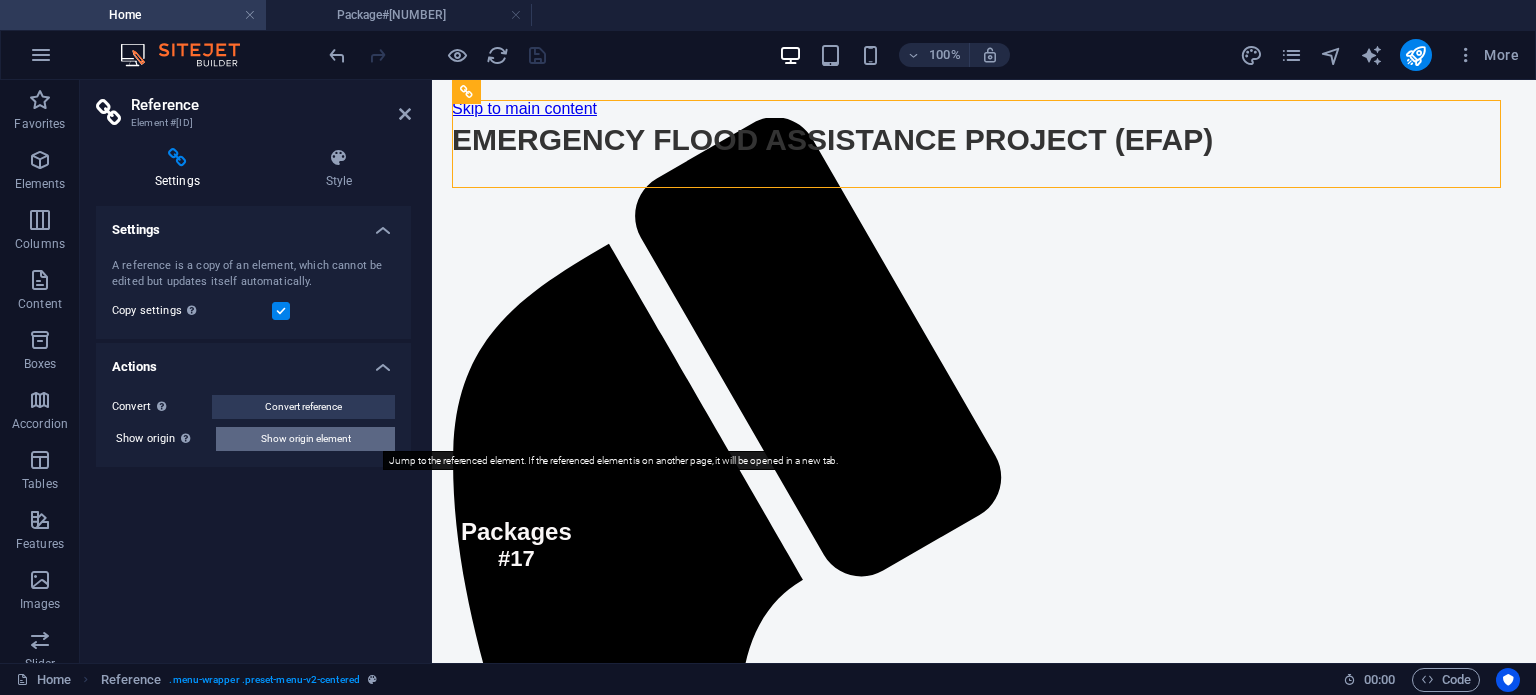 click on "Show origin element" at bounding box center [306, 439] 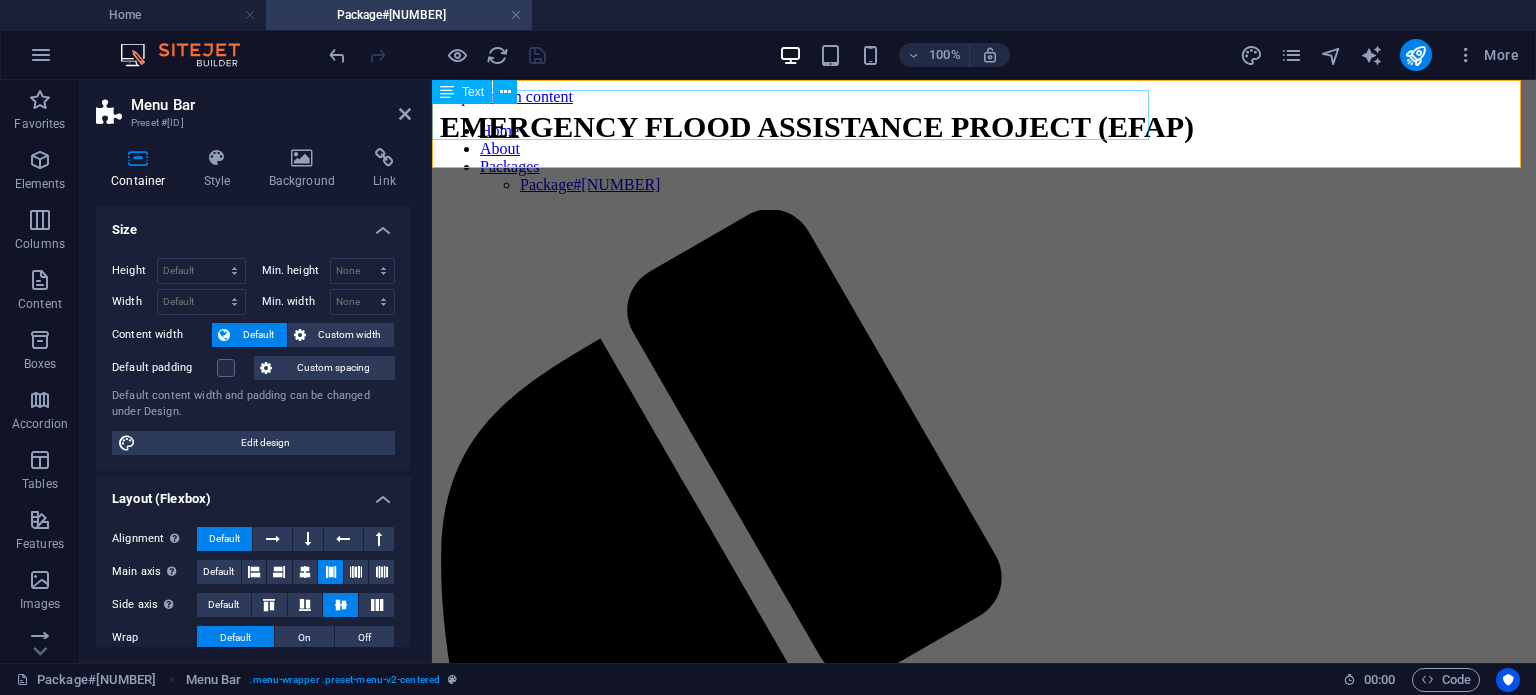 click on "EMERGENCY FLOOD ASSISTANCE PROJECT (EFAP)" at bounding box center (817, 127) 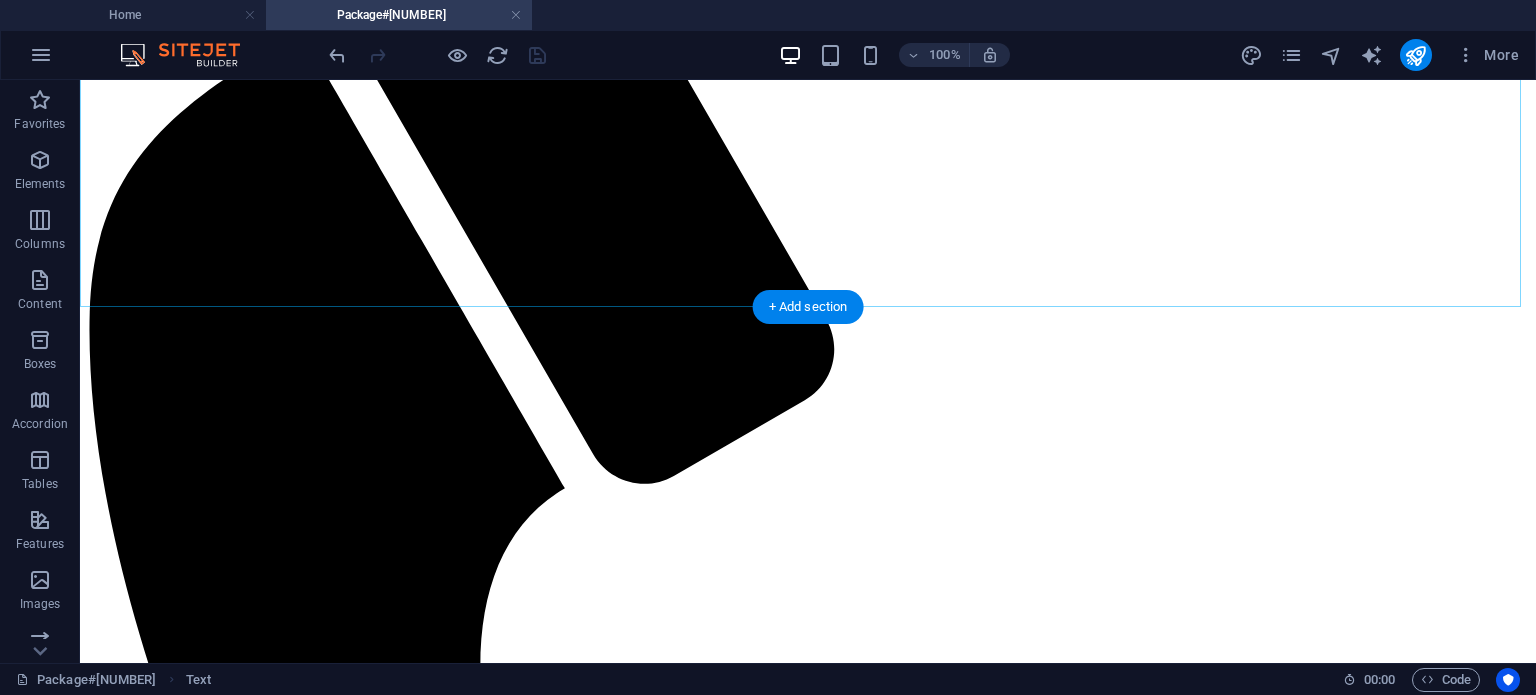 scroll, scrollTop: 0, scrollLeft: 0, axis: both 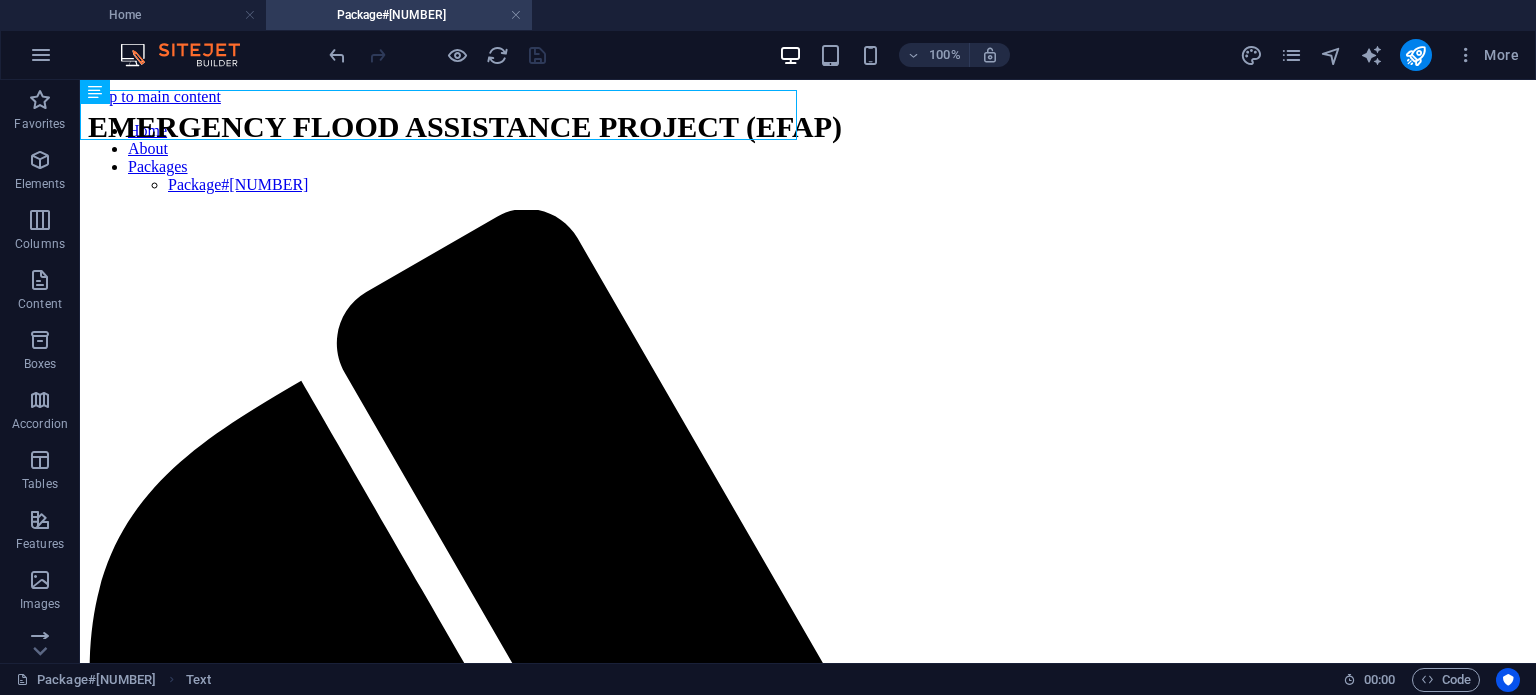 click on "Package#1" at bounding box center [399, 15] 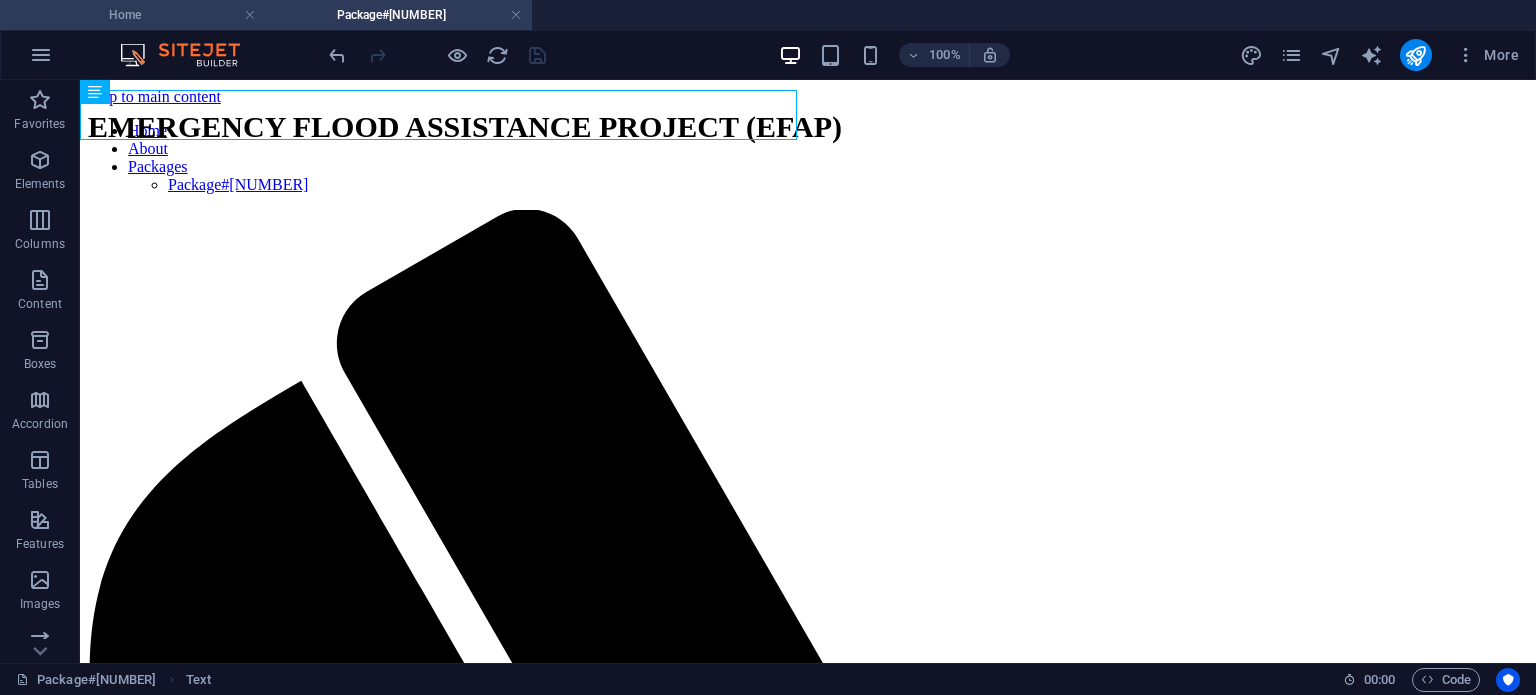 click on "Home" at bounding box center [133, 15] 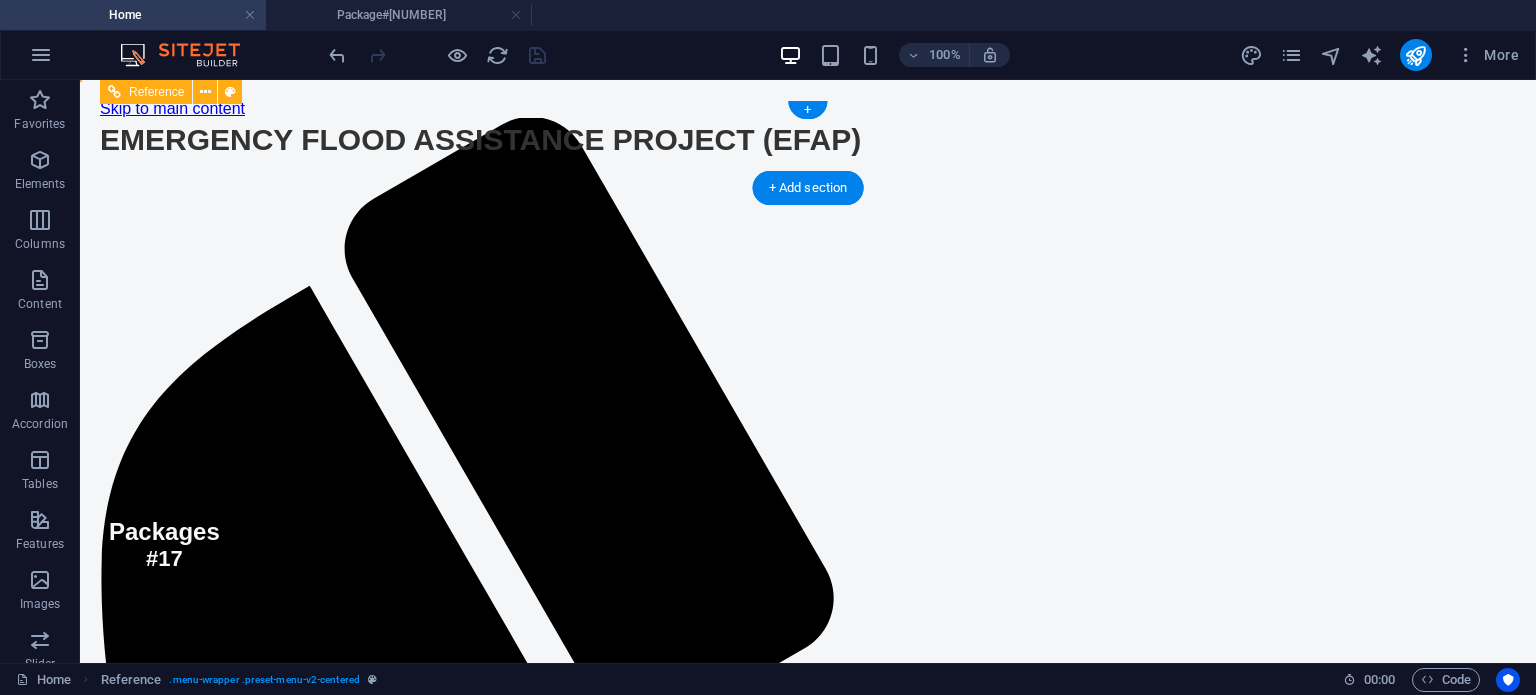 click on "Home About Packages Package#1" at bounding box center (808, 2054) 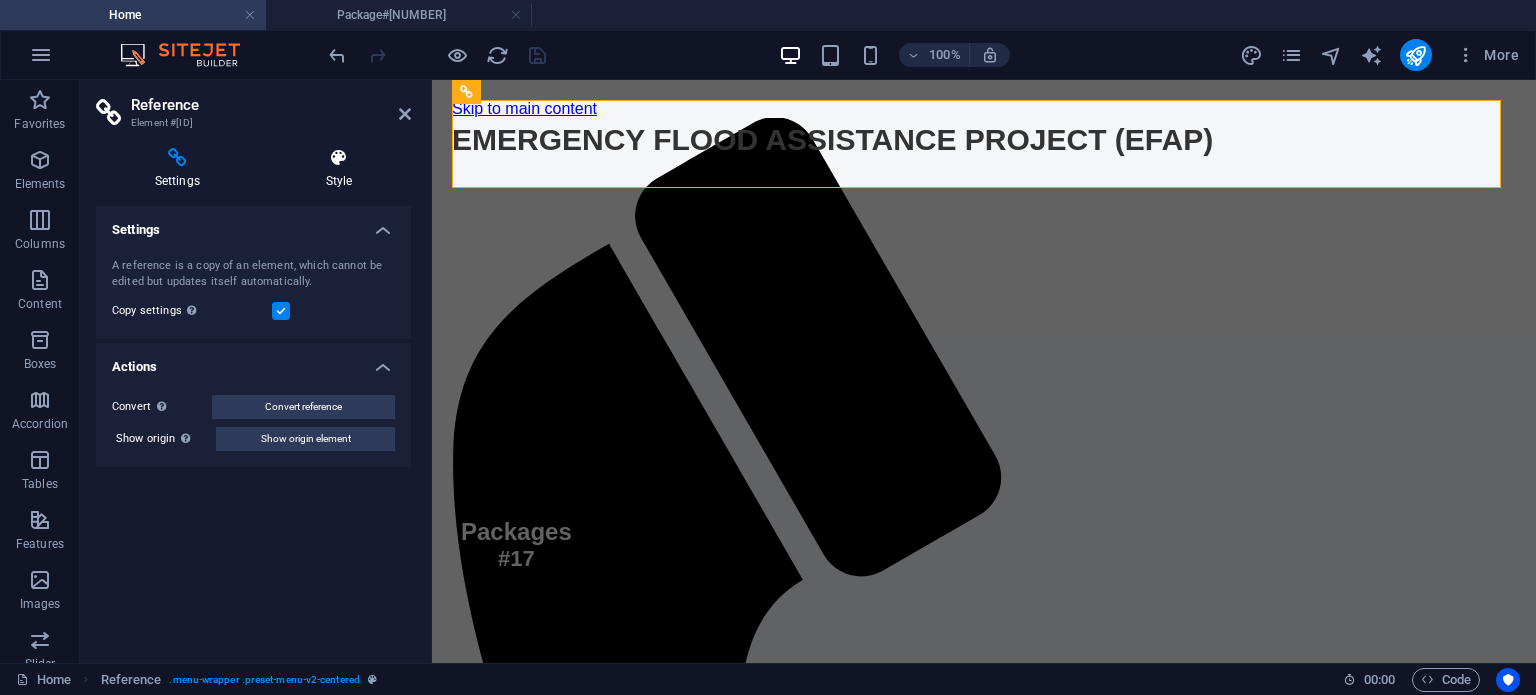 click on "Style" at bounding box center (339, 169) 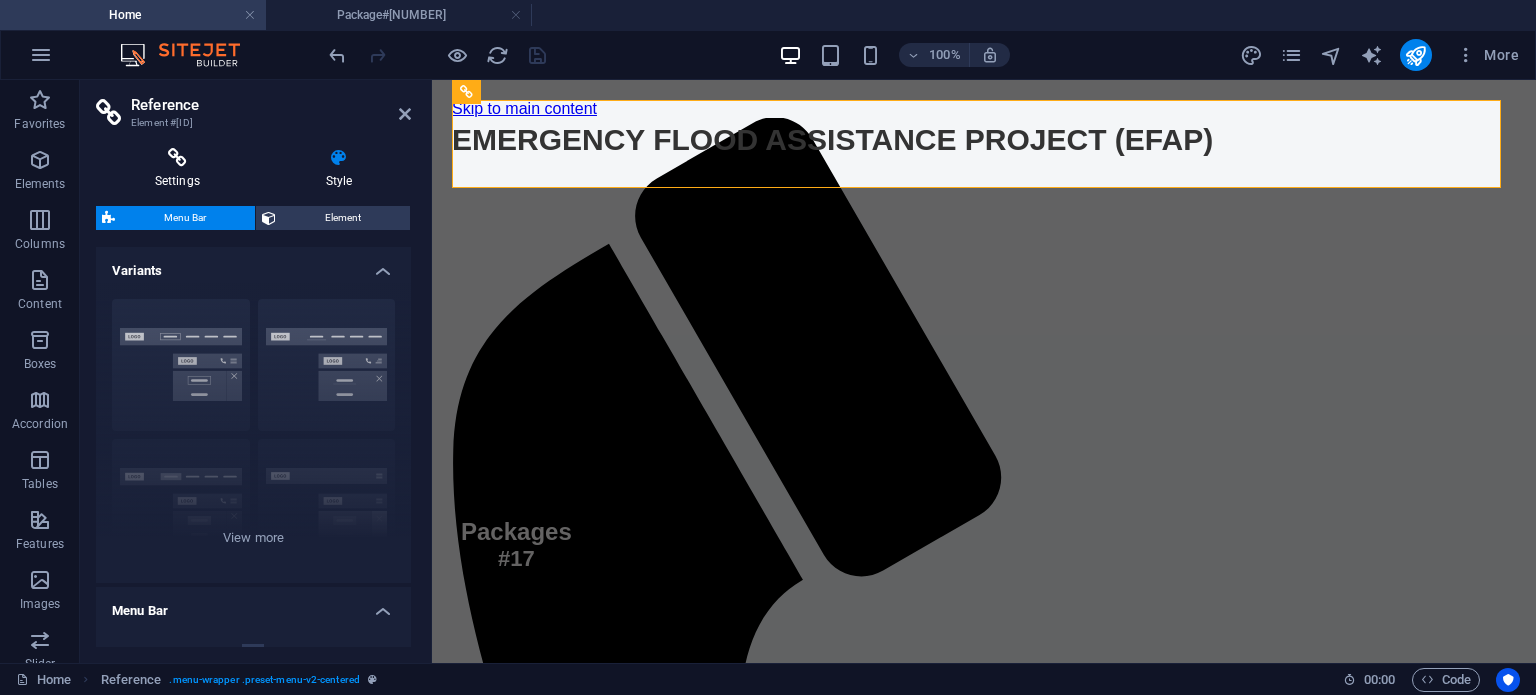 click at bounding box center (177, 158) 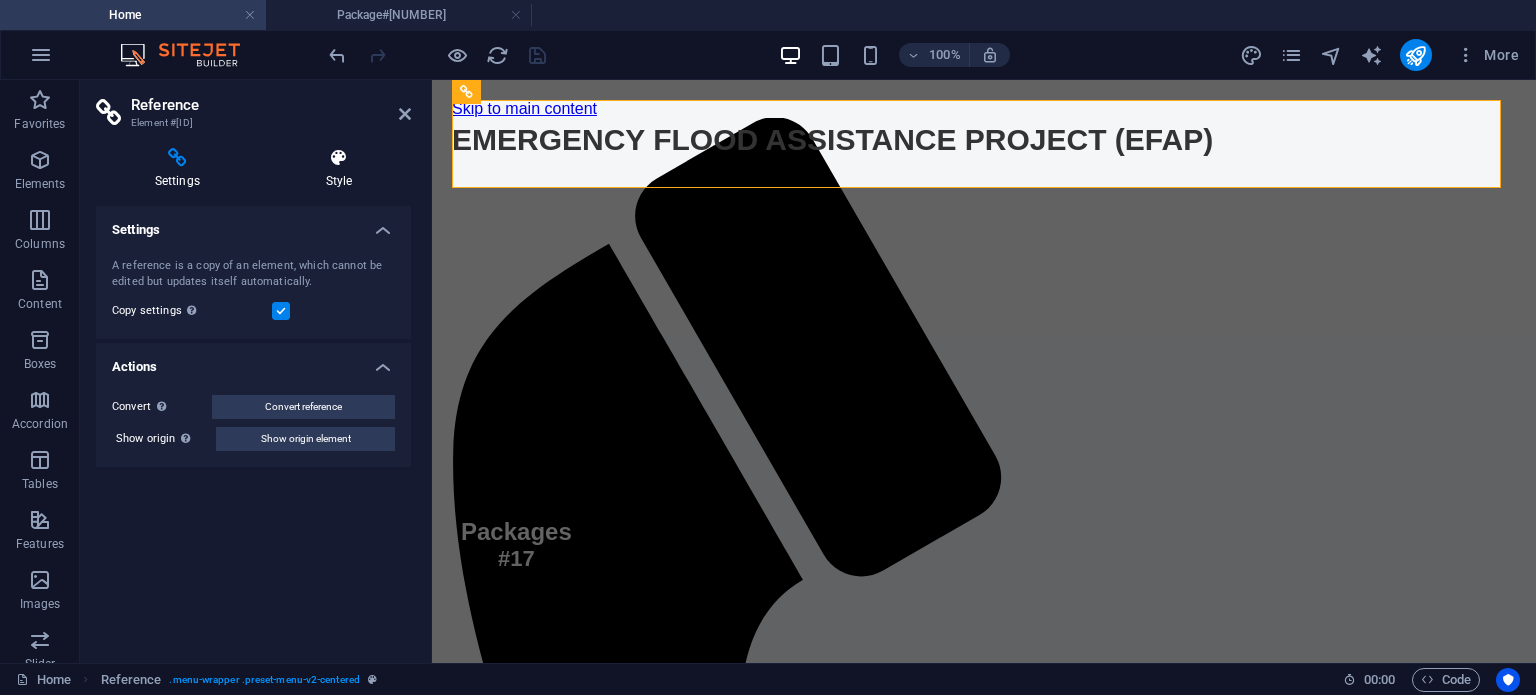 click at bounding box center [339, 158] 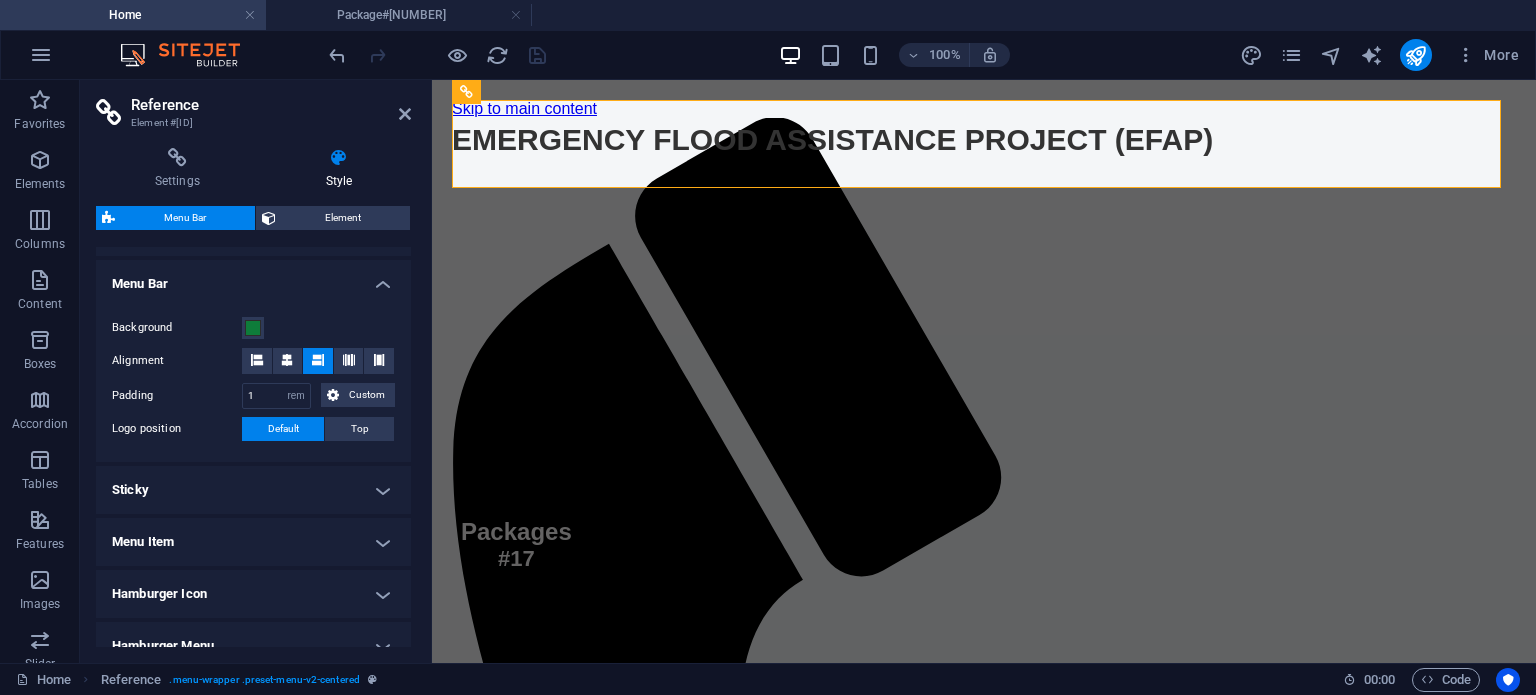 scroll, scrollTop: 329, scrollLeft: 0, axis: vertical 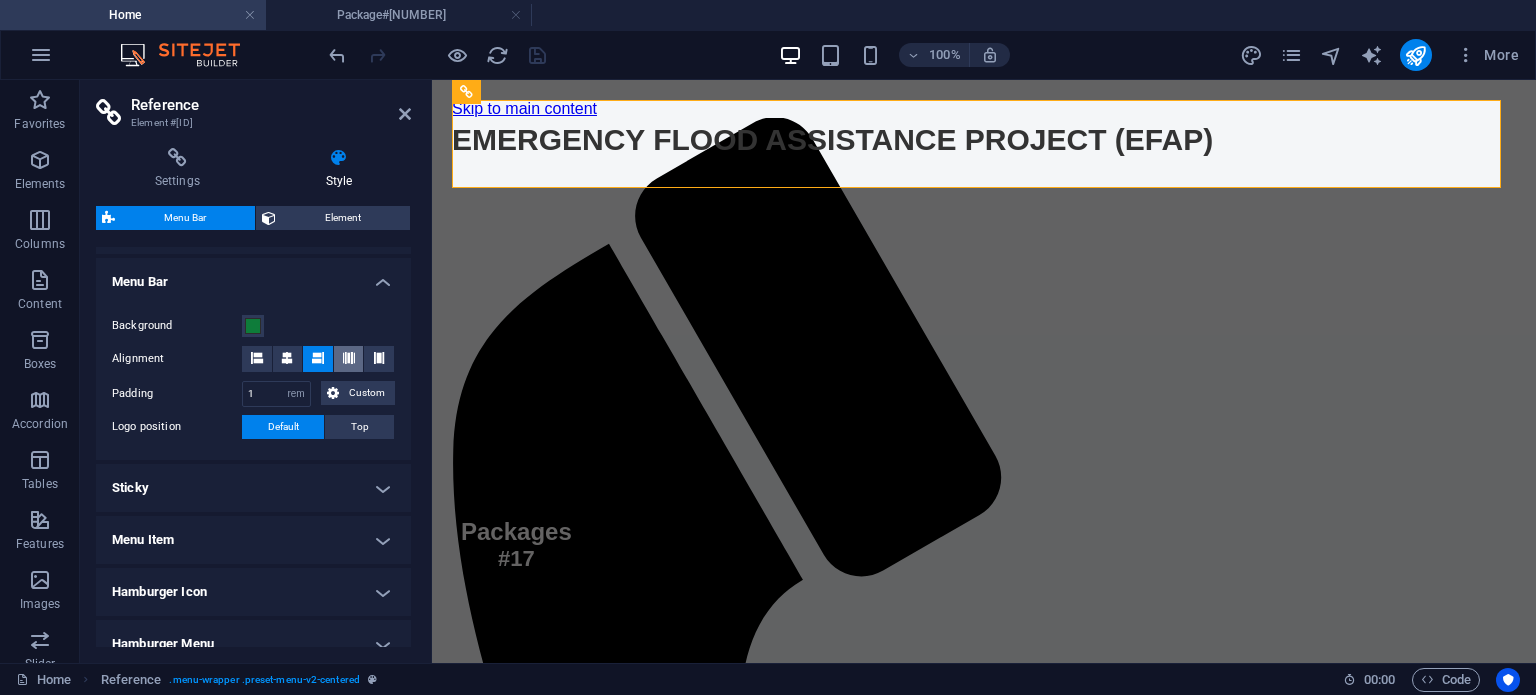 click at bounding box center [349, 359] 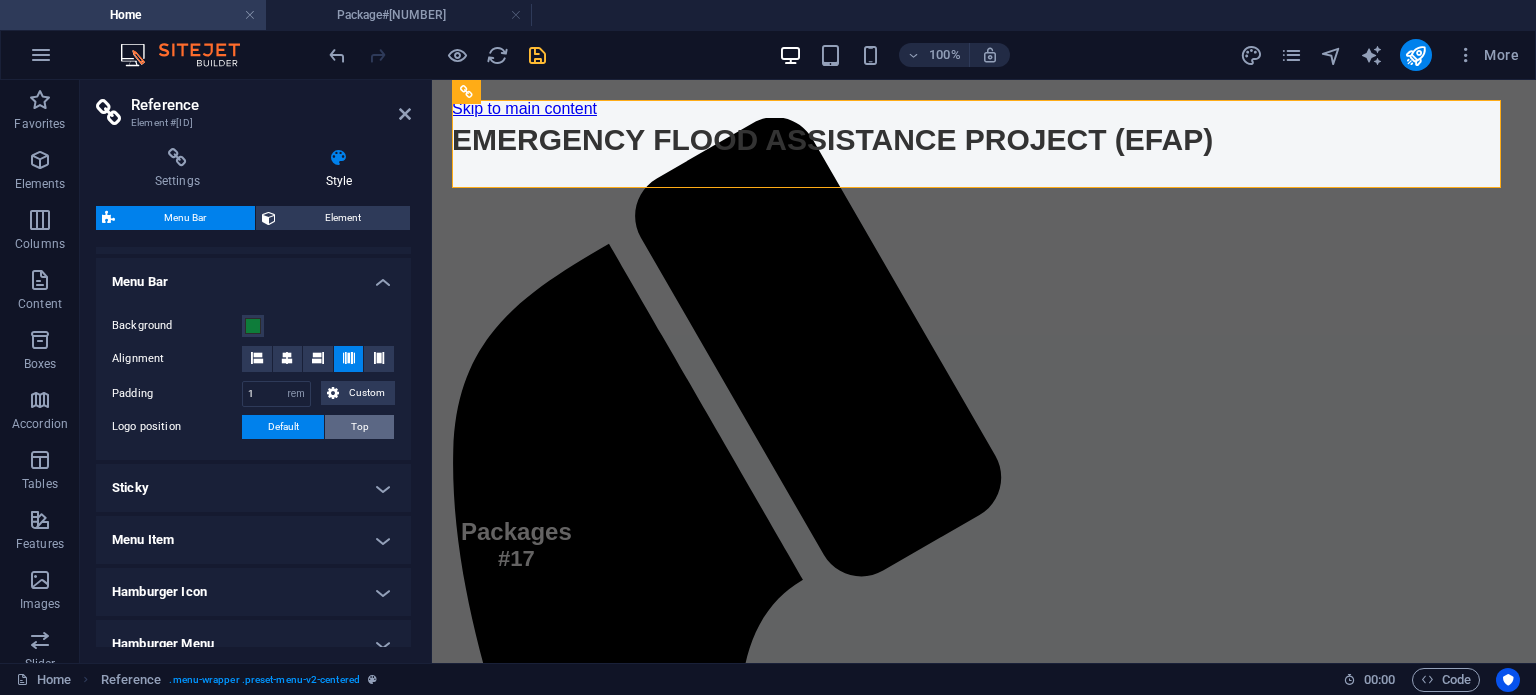 click on "Top" at bounding box center (360, 427) 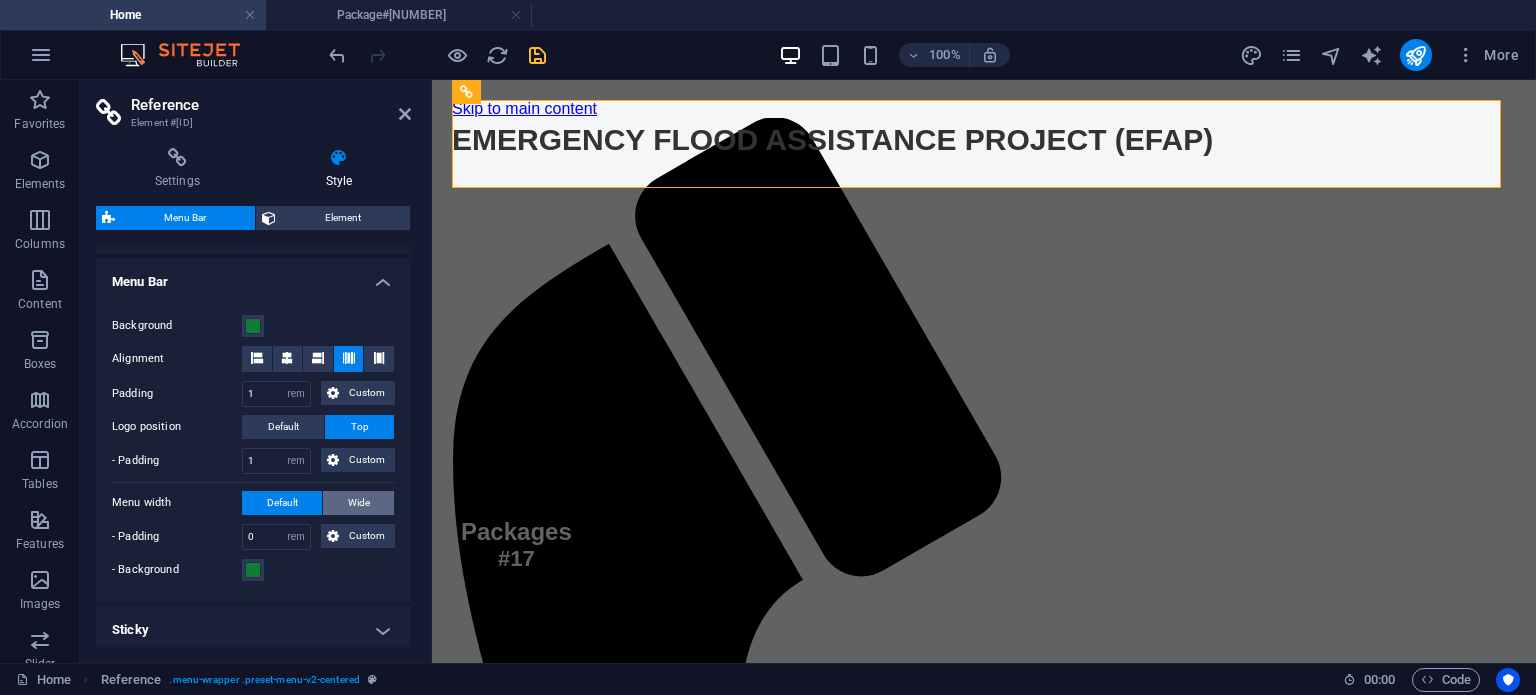click on "Wide" at bounding box center (359, 503) 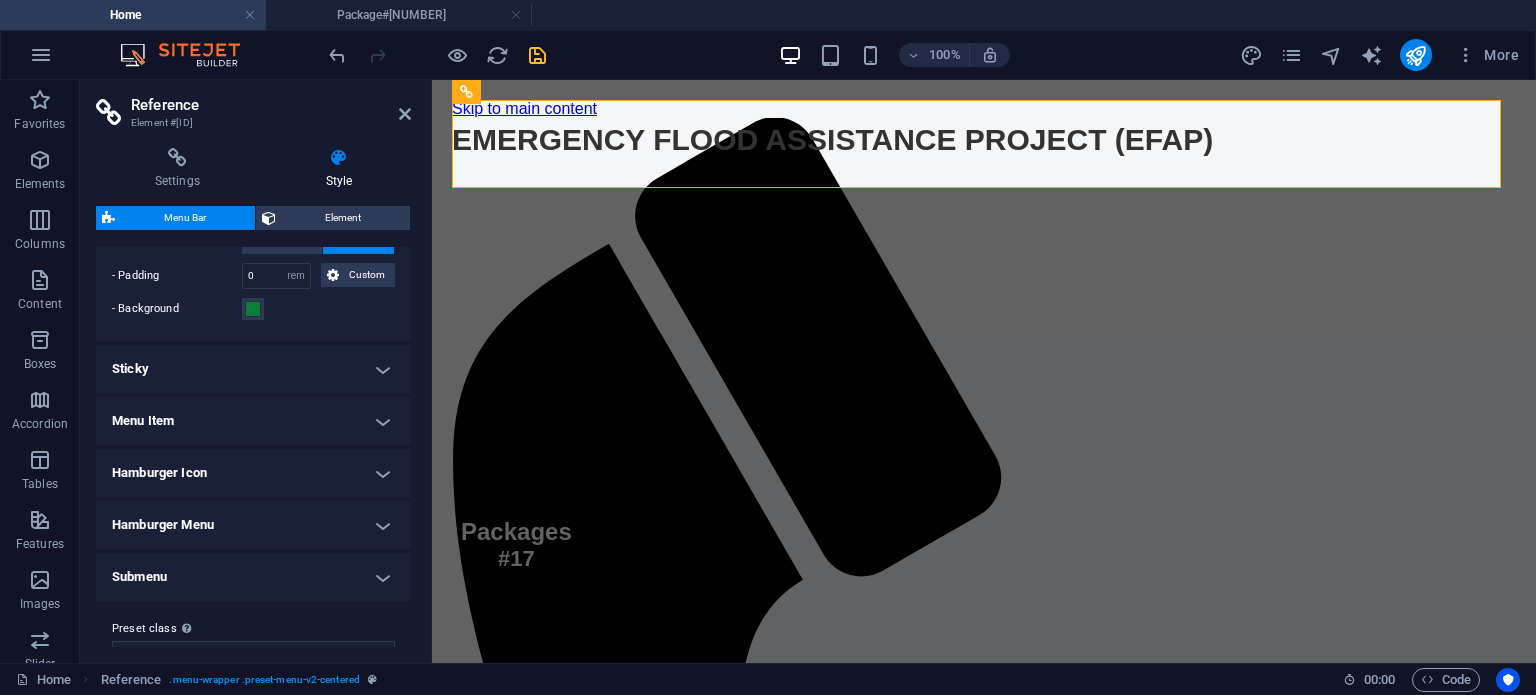 scroll, scrollTop: 621, scrollLeft: 0, axis: vertical 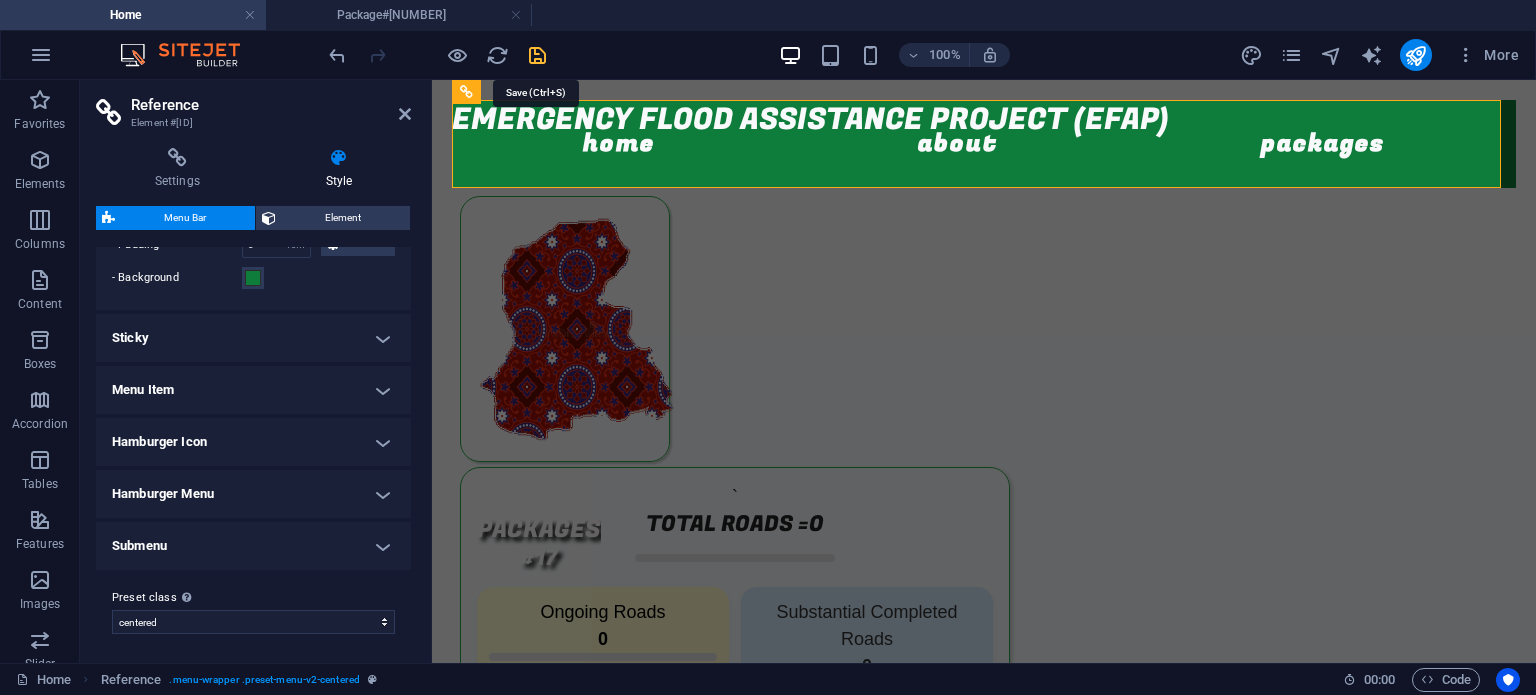 click at bounding box center [537, 55] 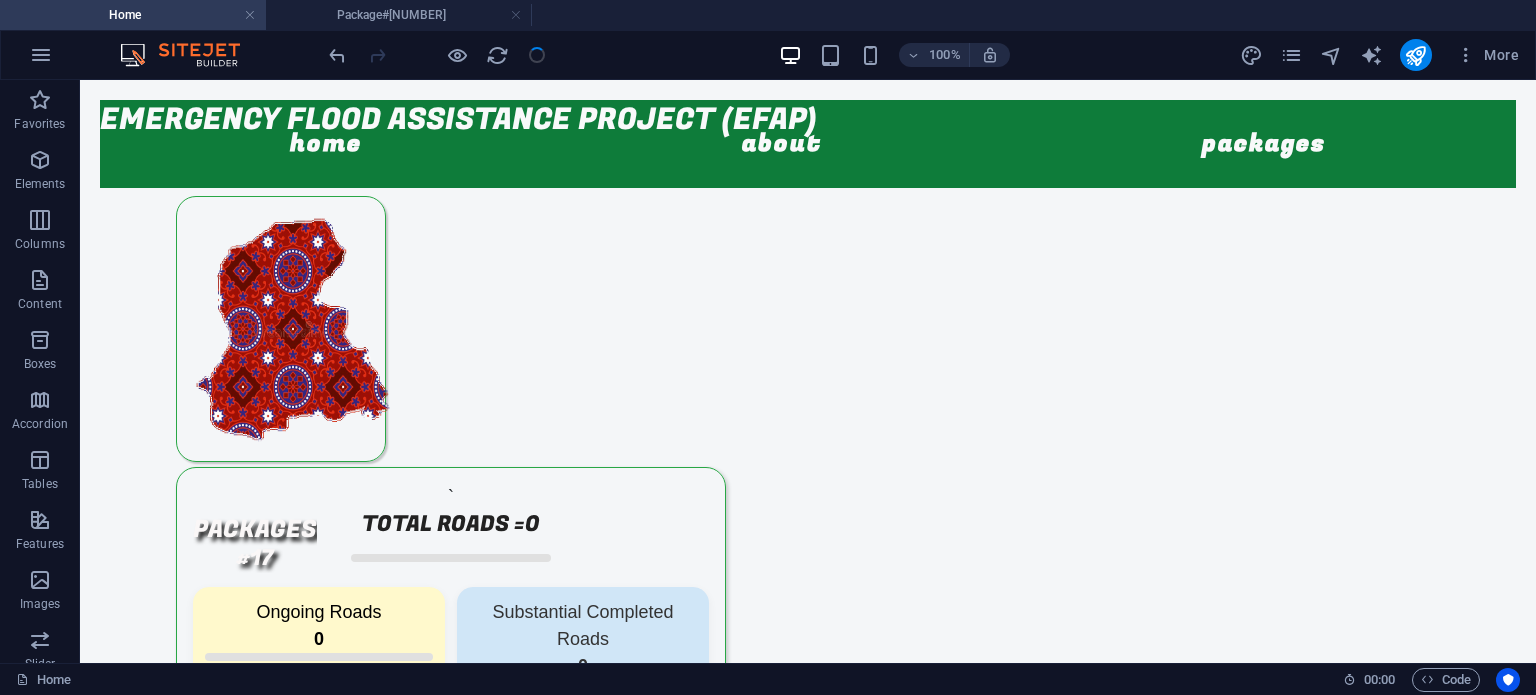 click on "Skip to main content
Menu Home About Packages Package#1 Menu EMERGENCY FLOOD ASSISTANCE PROJECT (EFAP)   Packages #17  `
Total Roads =  0
Ongoing Roads
0
Substantial  Completed Roads
0
Total Length
0  km
Completed Length
0  km
Planned Progress: 0%
0%
Achieved
Charts Dashboard
≡
Export as PNG
Export as JPEG
Export as PDF
Export as Excel
View Data Table
View Full Screen
Overall Physical Progress of All Packages/Sub-Packages
Back
View by: Count
≡
Export as PNG
Export as JPEG" at bounding box center [808, 1719] 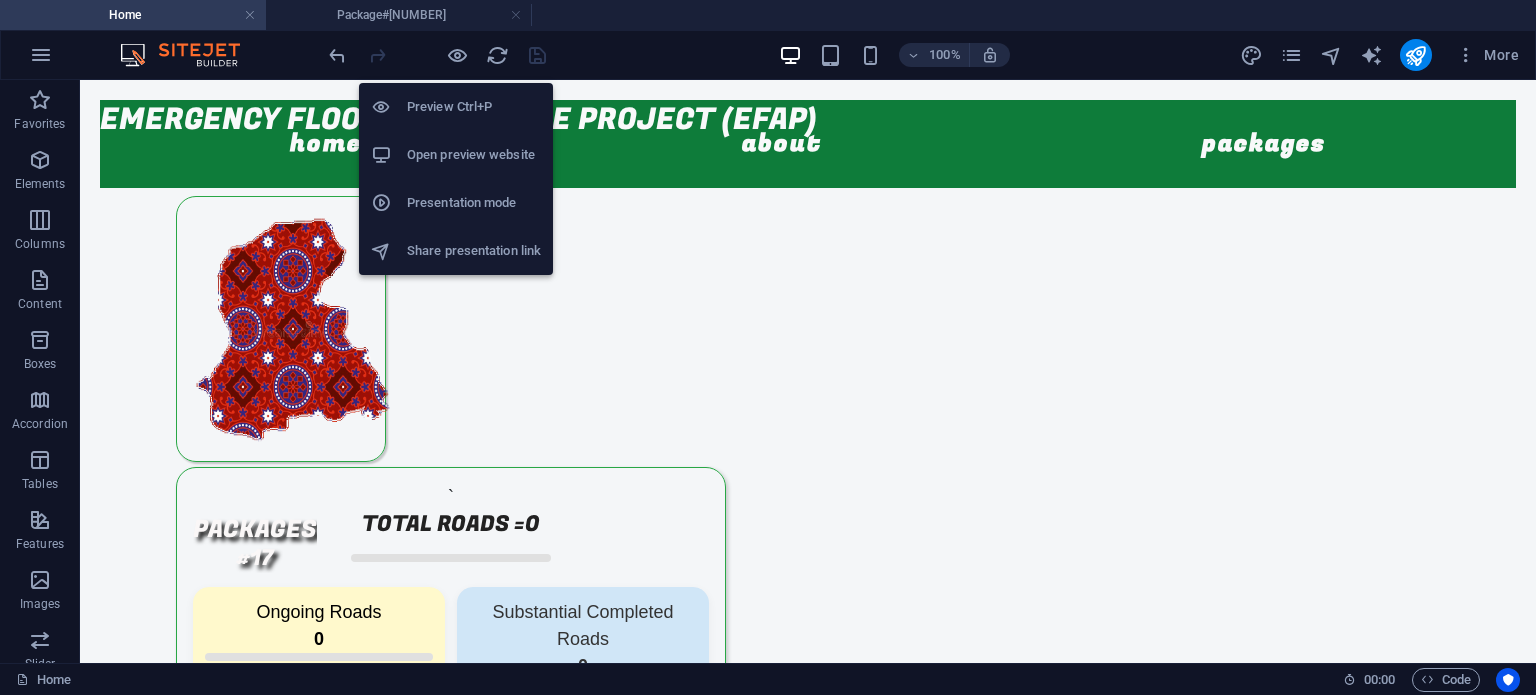click on "Open preview website" at bounding box center (474, 155) 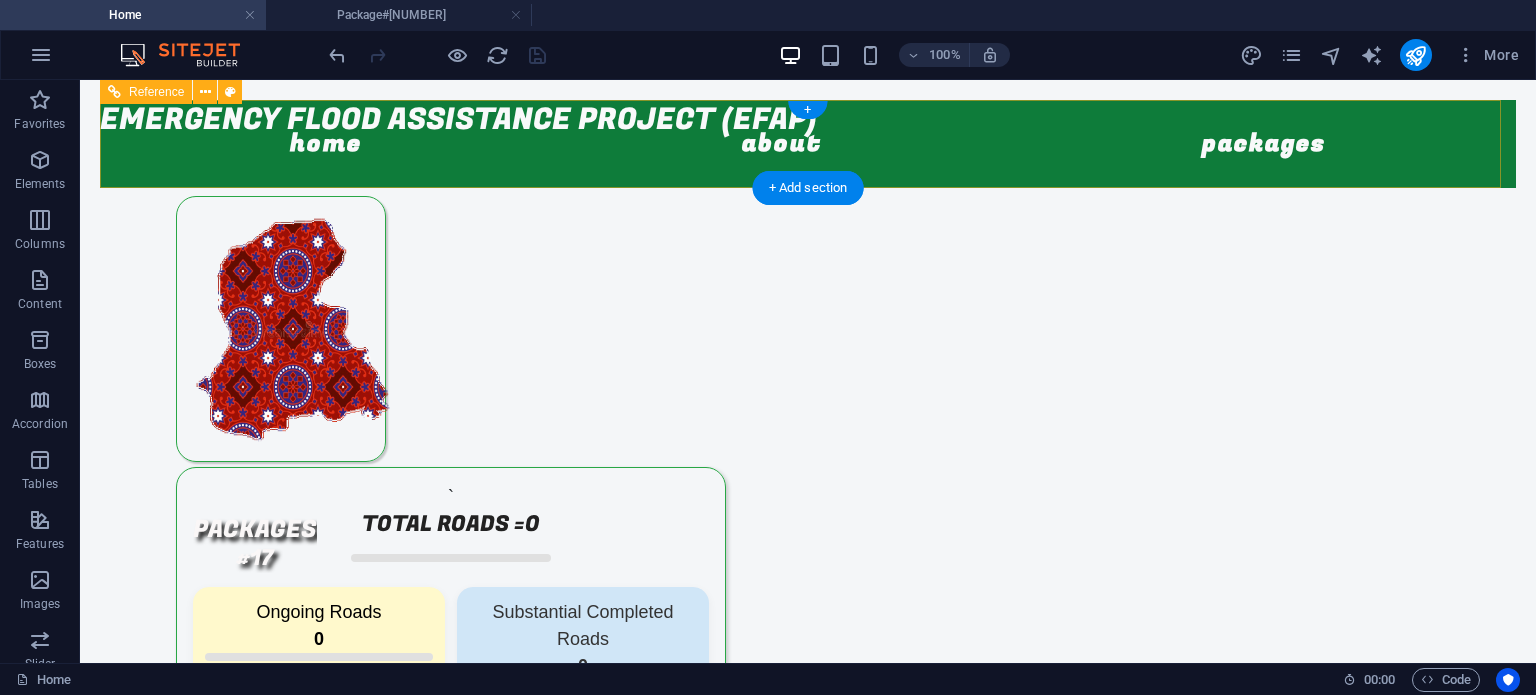 click on "Home About Packages Package#1" at bounding box center (808, 144) 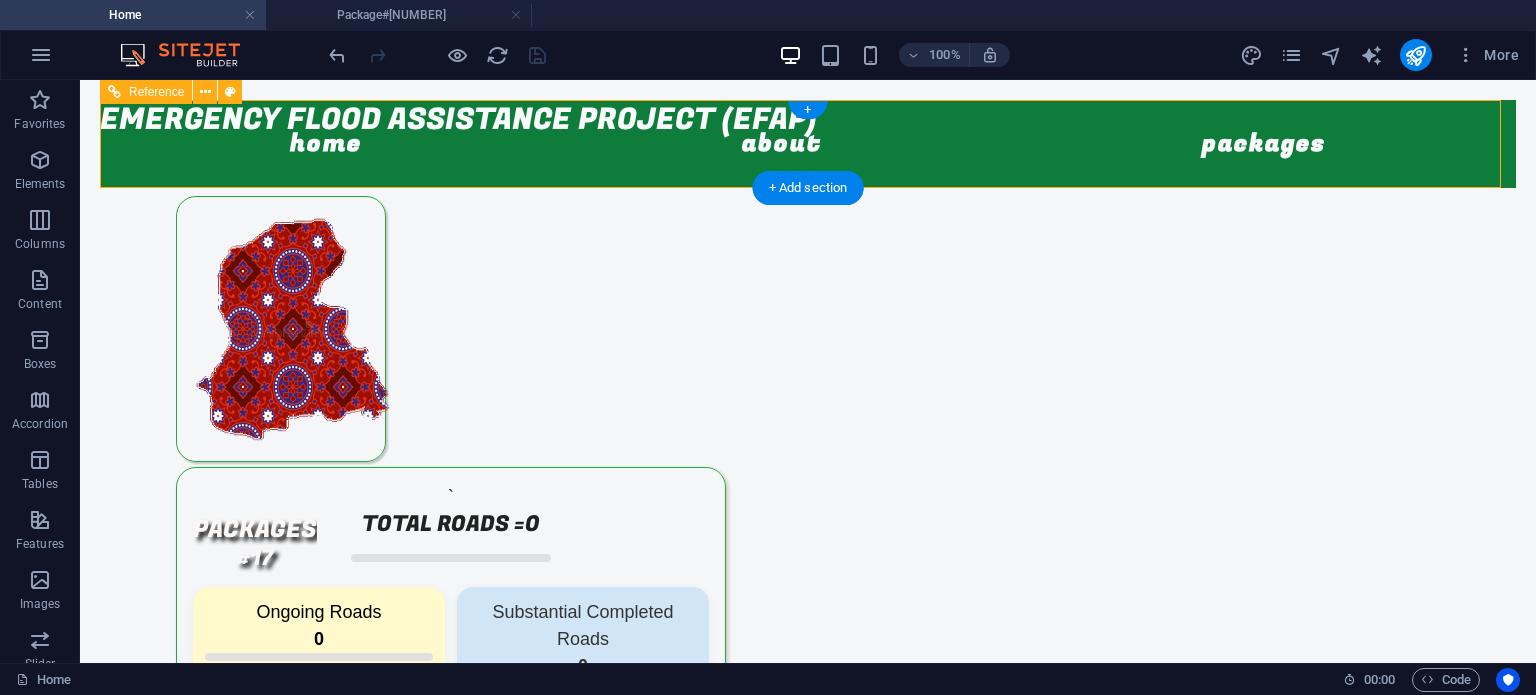 click on "Home About Packages Package#1" at bounding box center [808, 144] 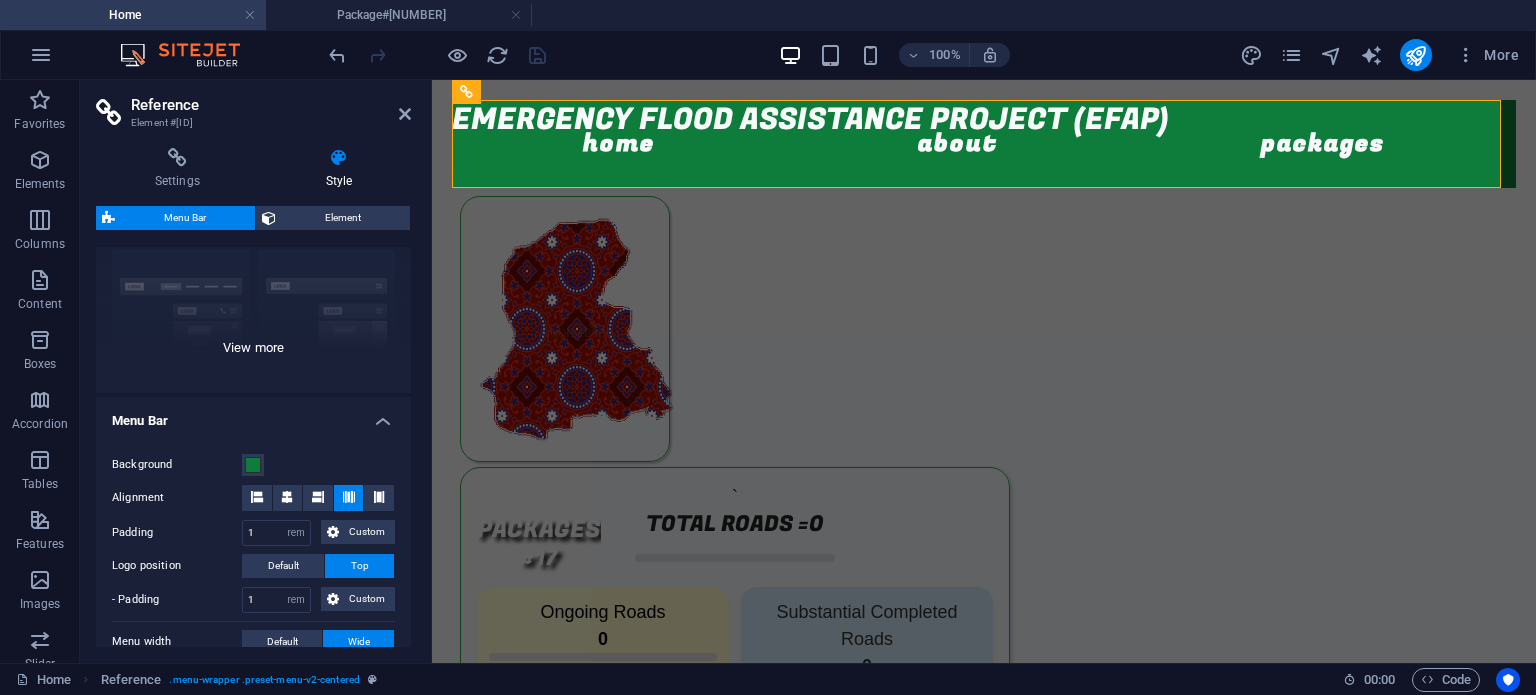 scroll, scrollTop: 192, scrollLeft: 0, axis: vertical 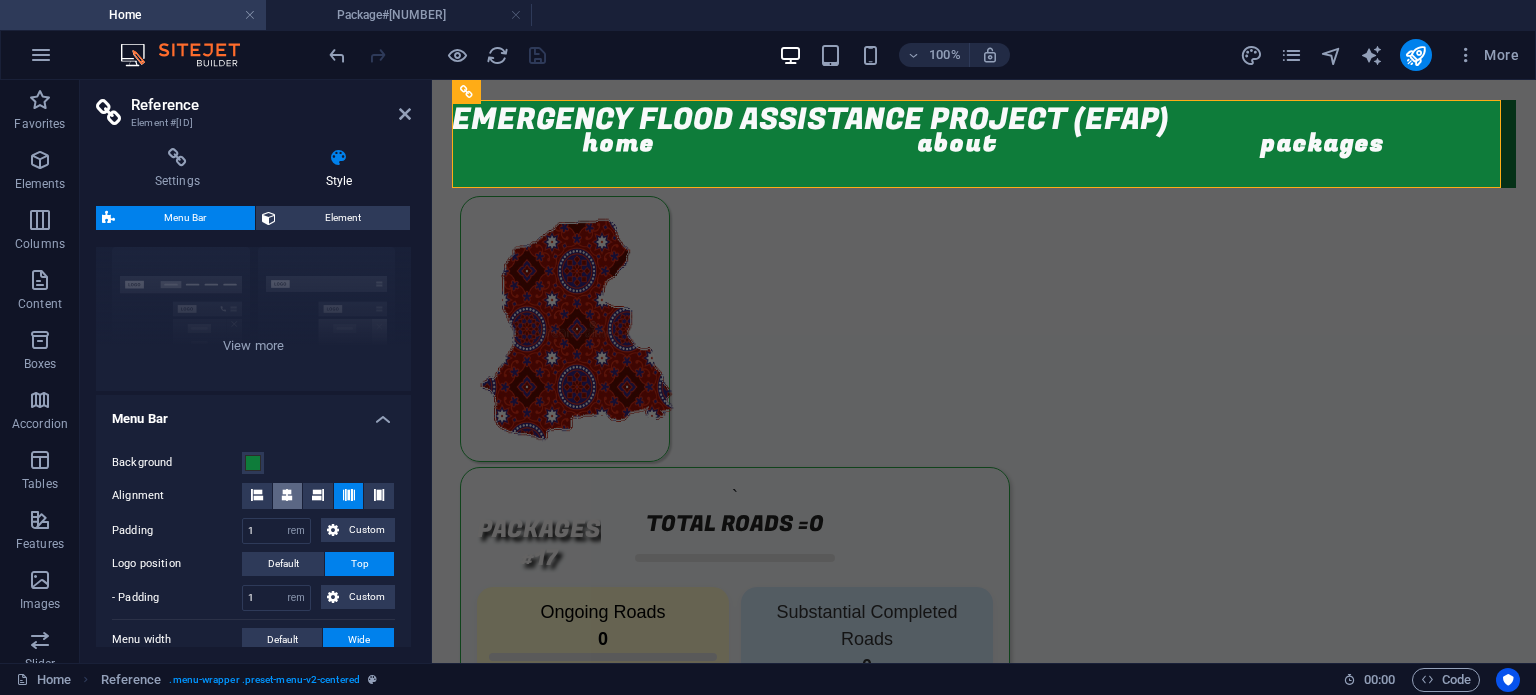 click at bounding box center [287, 495] 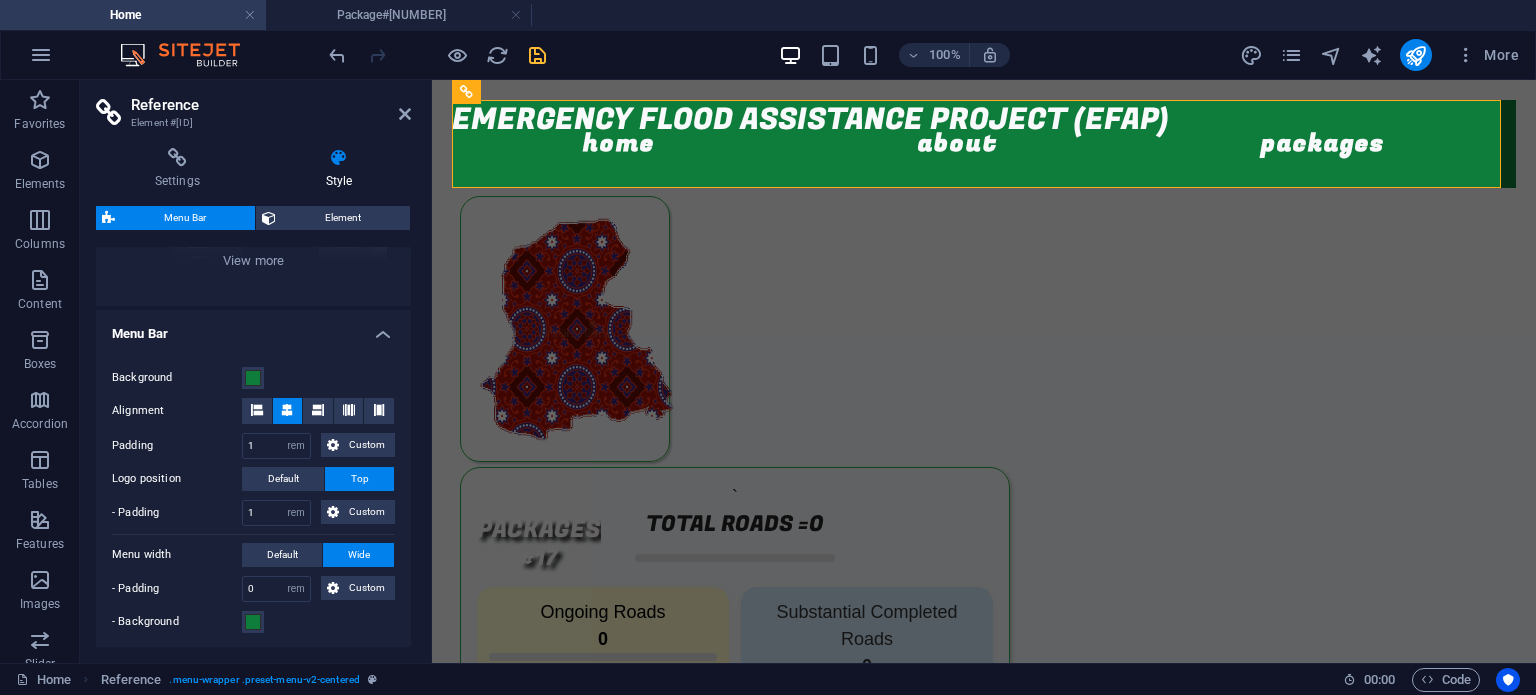 scroll, scrollTop: 278, scrollLeft: 0, axis: vertical 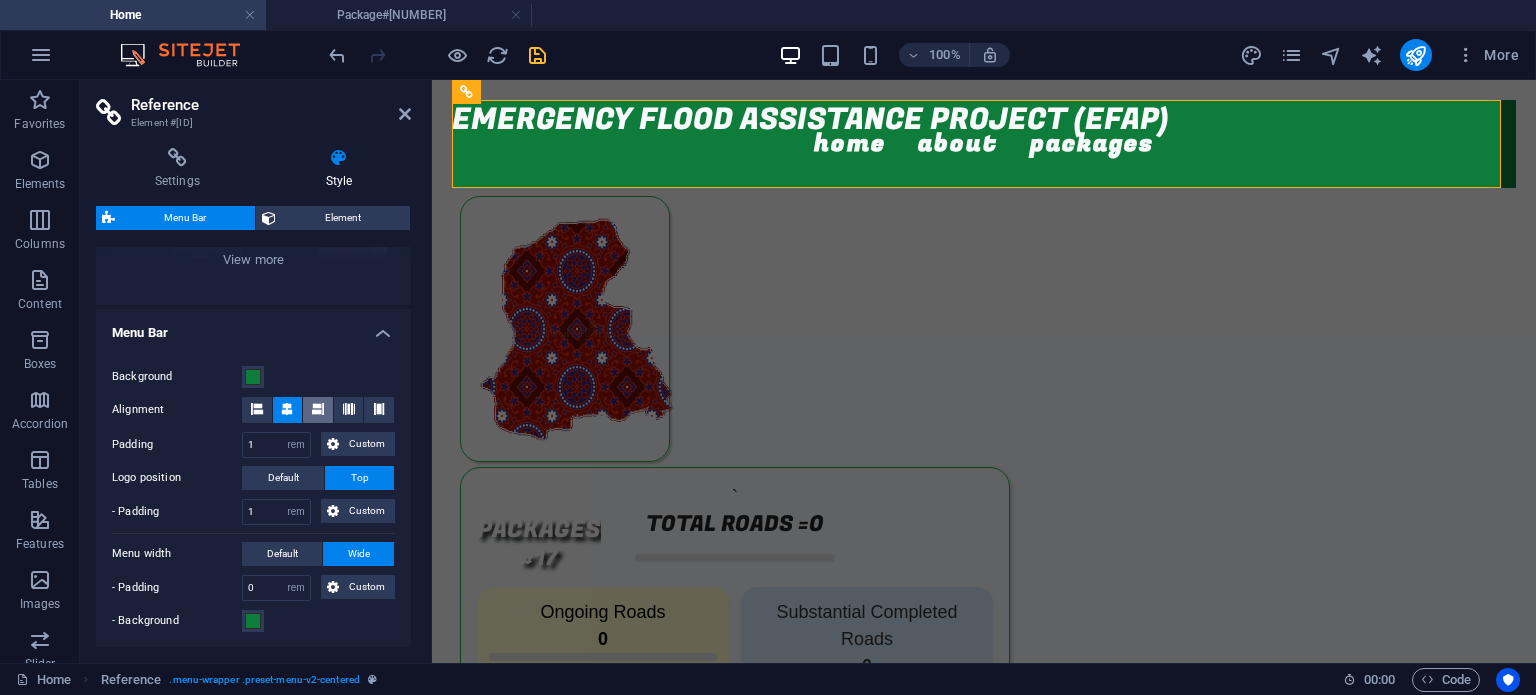 click at bounding box center (318, 410) 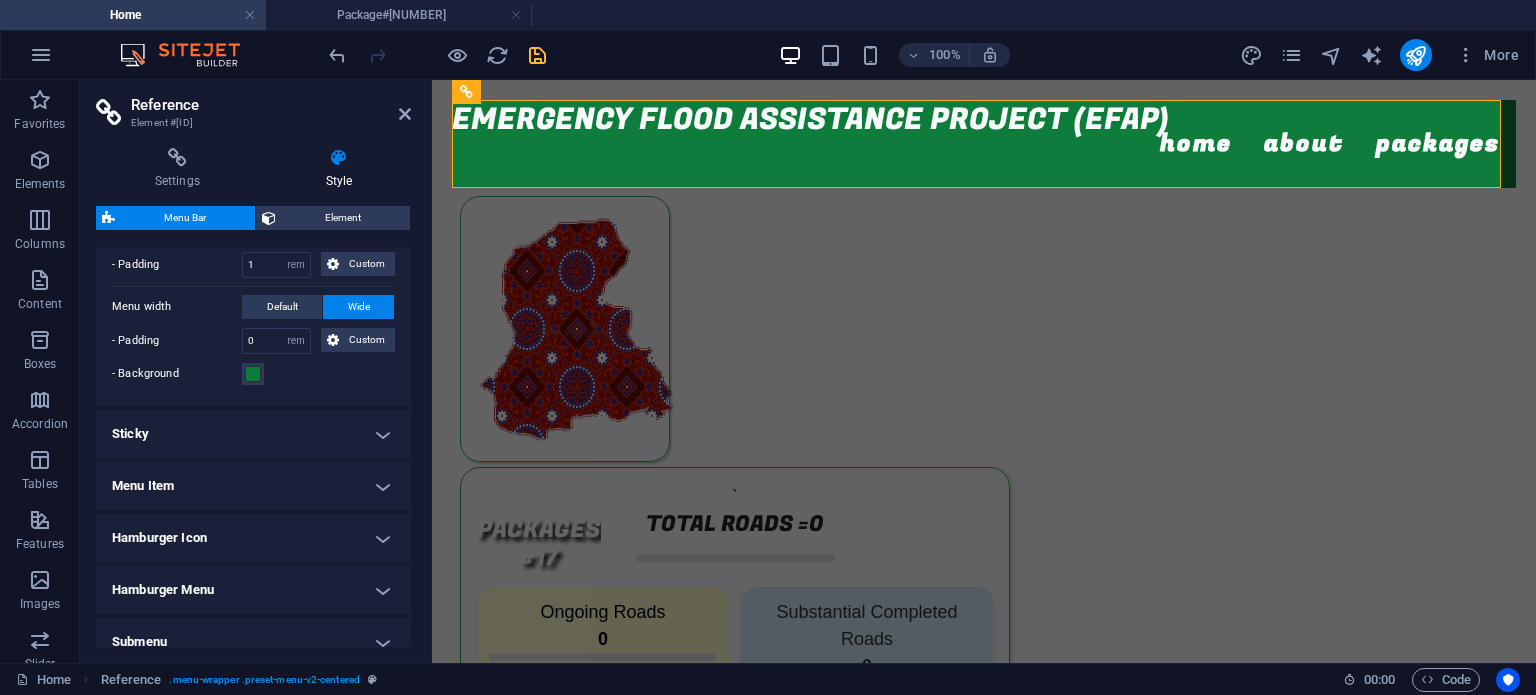 scroll, scrollTop: 585, scrollLeft: 0, axis: vertical 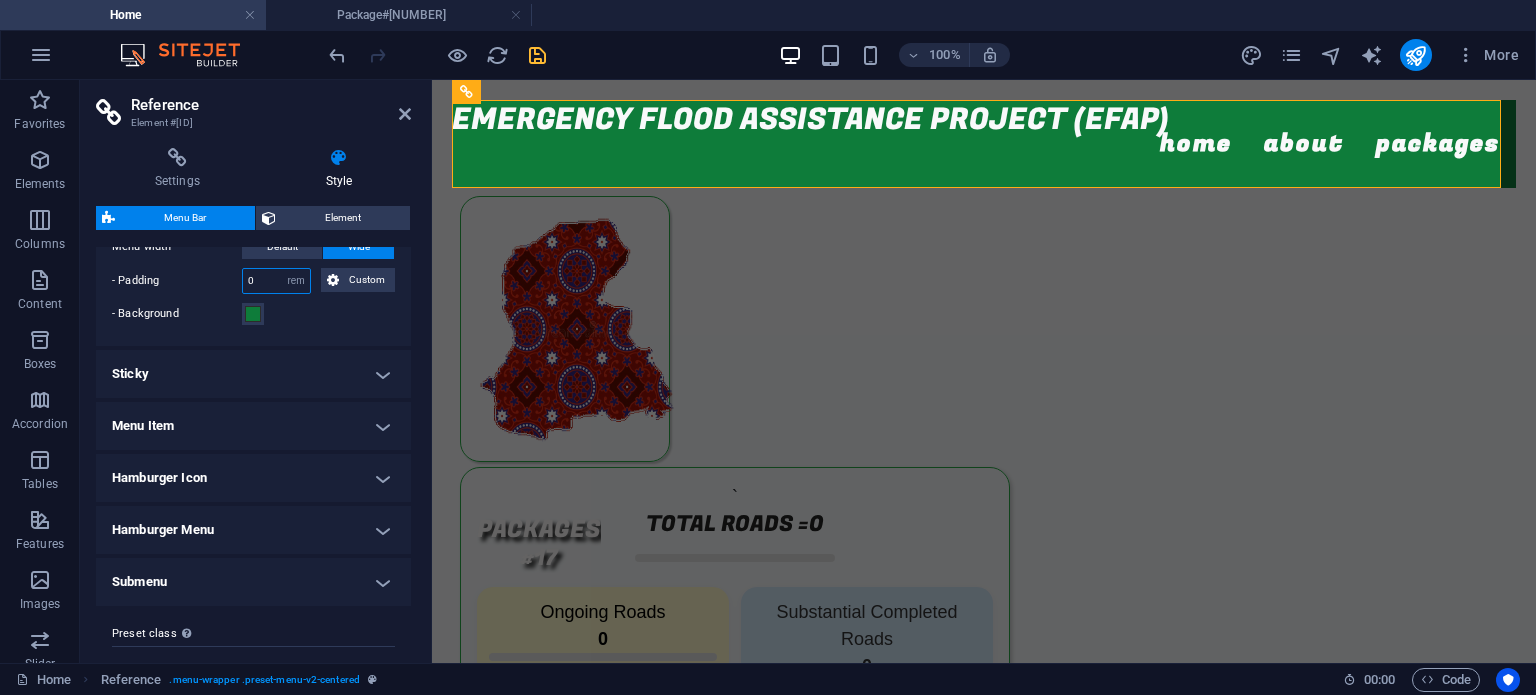 click on "0" at bounding box center [276, 281] 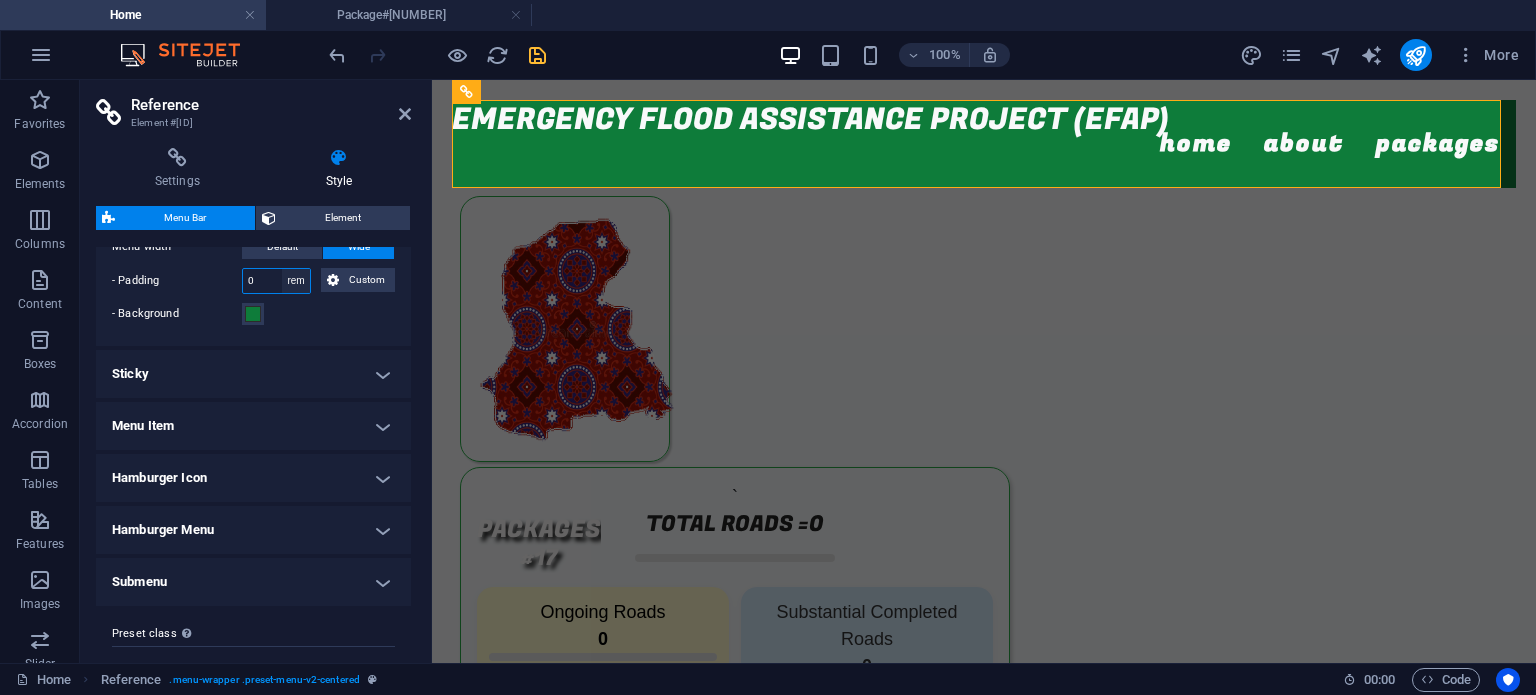 click on "px rem % vh vw Custom" at bounding box center (296, 281) 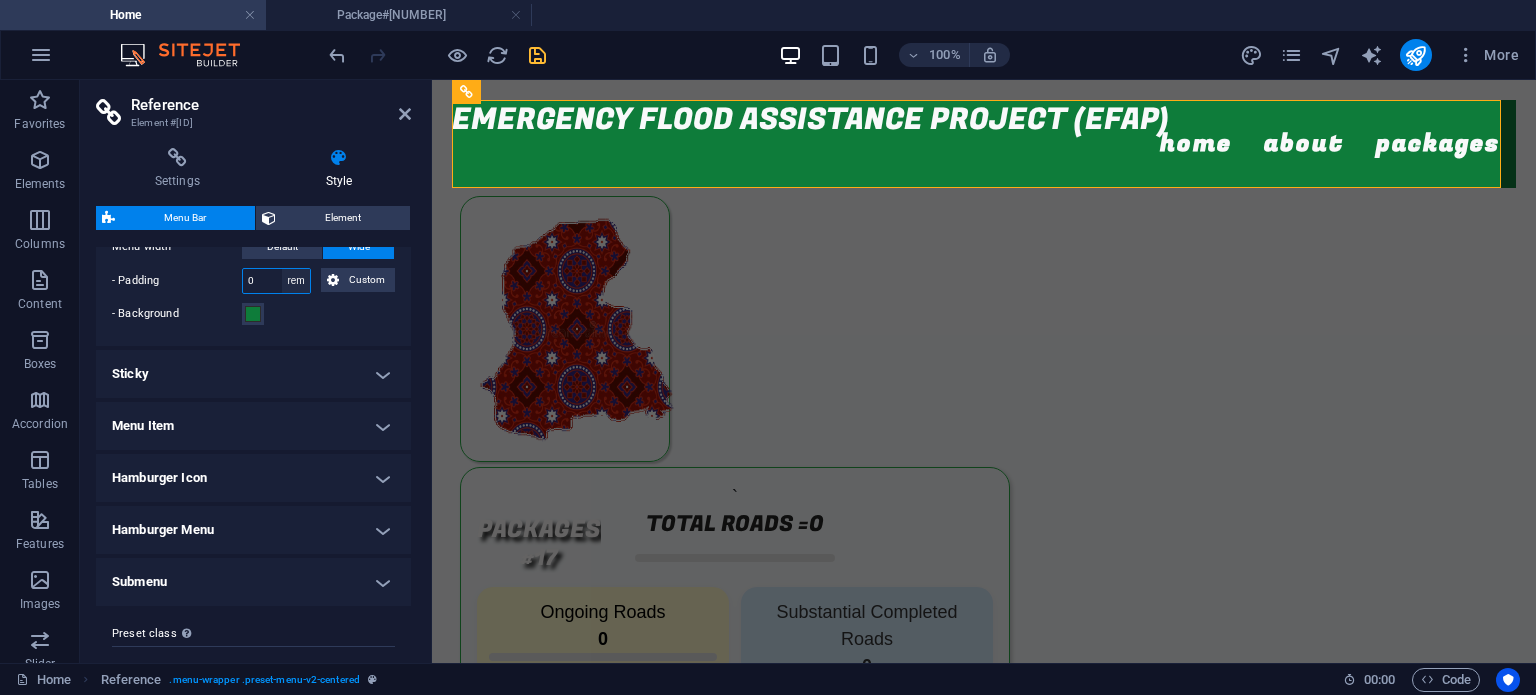 select on "px" 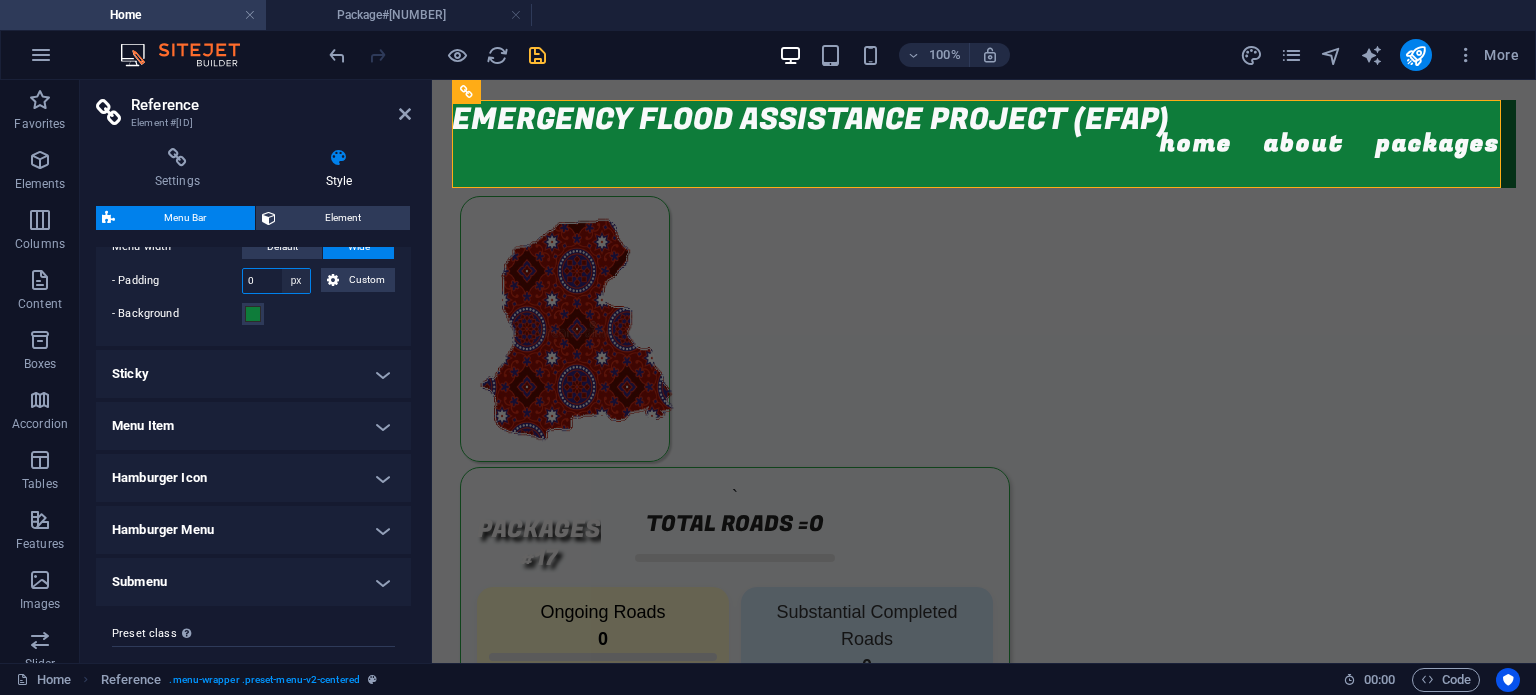click on "px rem % vh vw Custom" at bounding box center [296, 281] 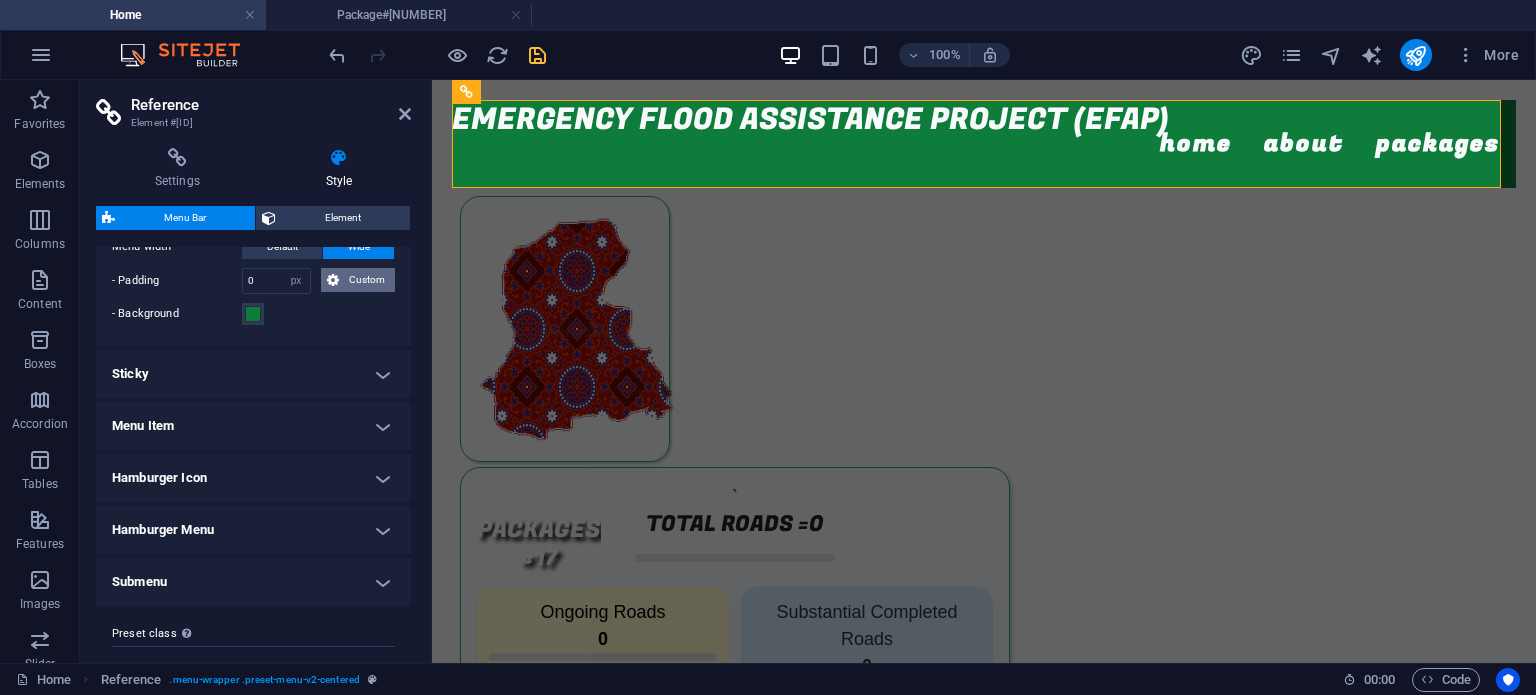 click on "Custom" at bounding box center (367, 280) 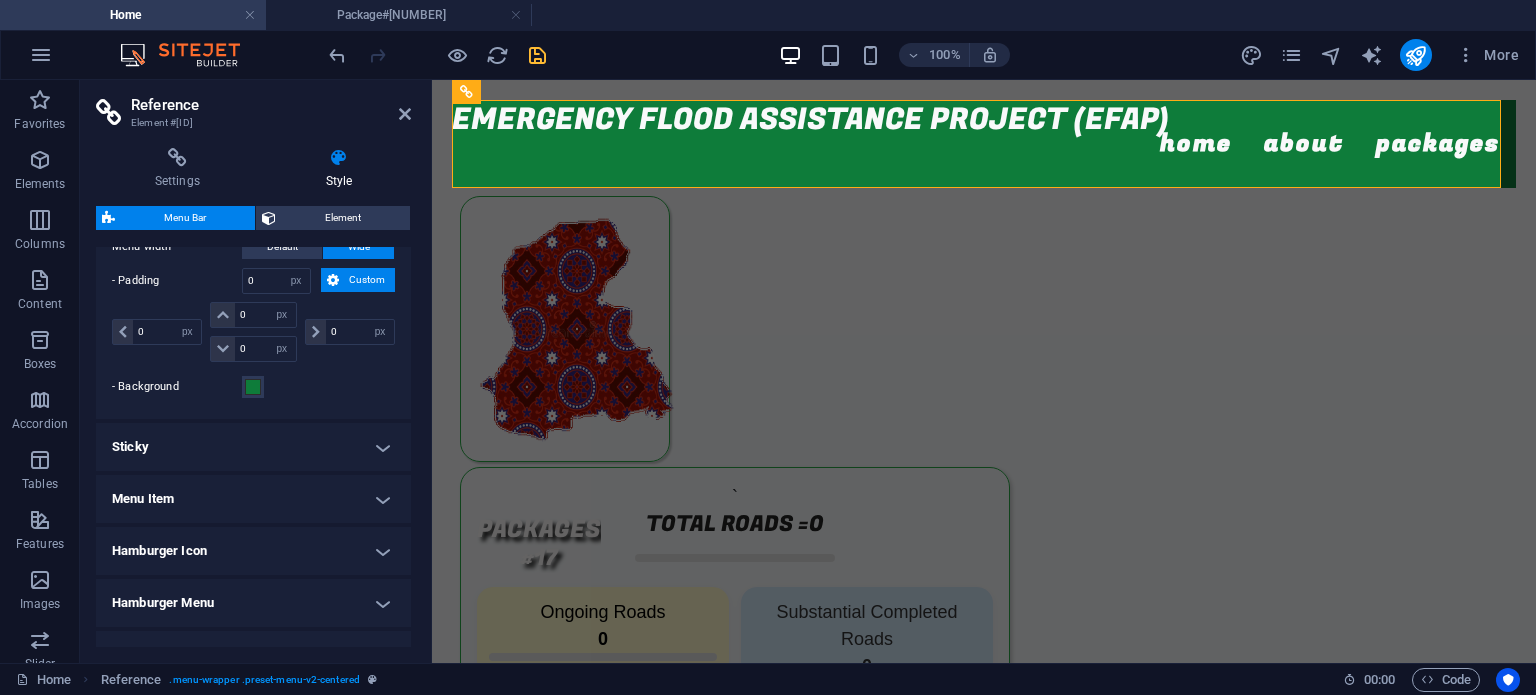 click on "Sticky" at bounding box center [253, 447] 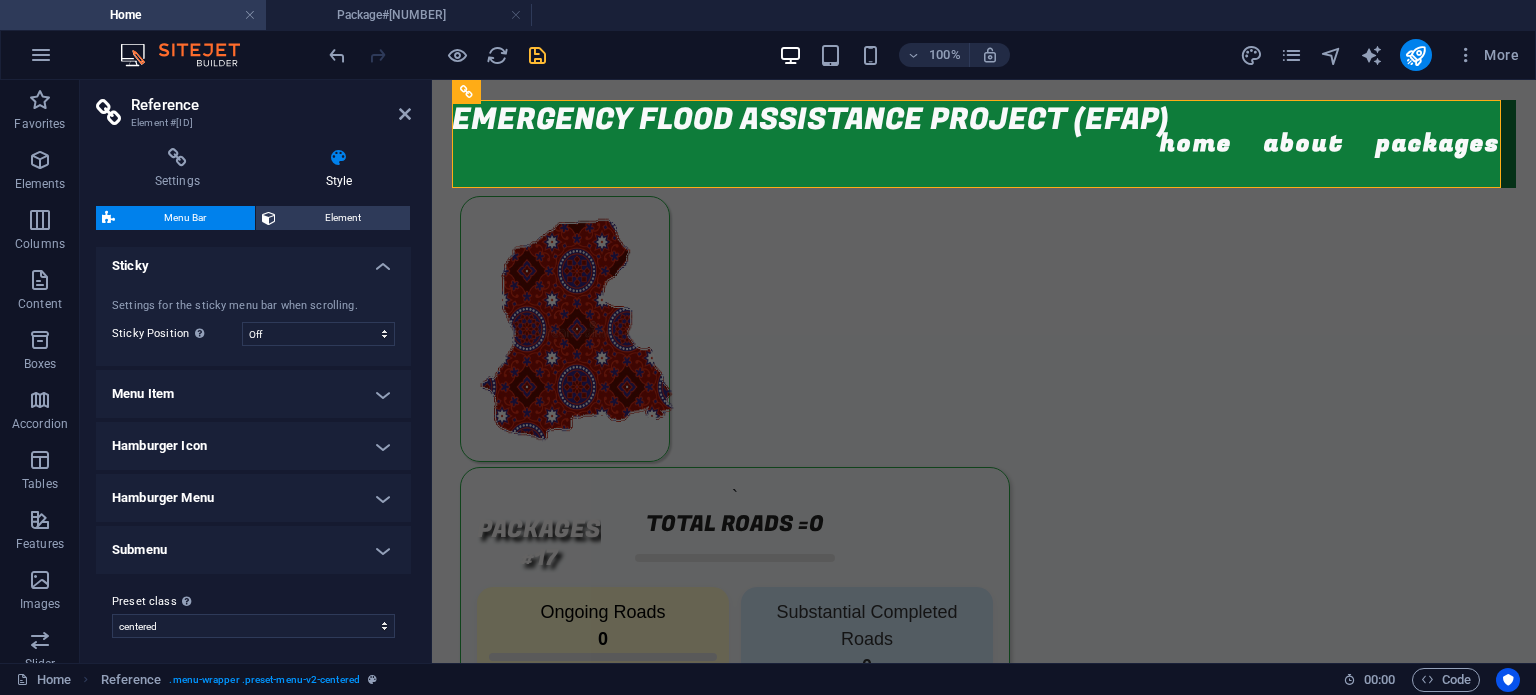 scroll, scrollTop: 770, scrollLeft: 0, axis: vertical 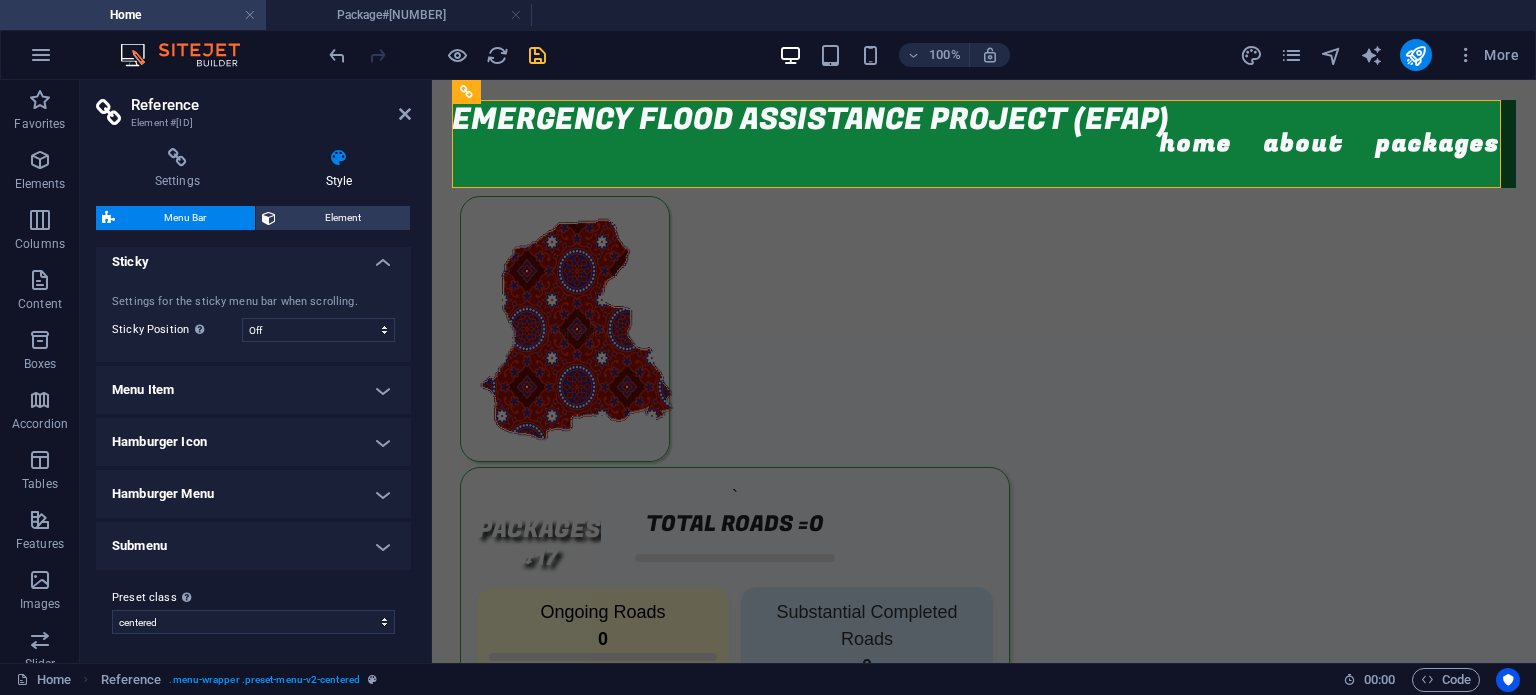 click on "Menu Item" at bounding box center (253, 390) 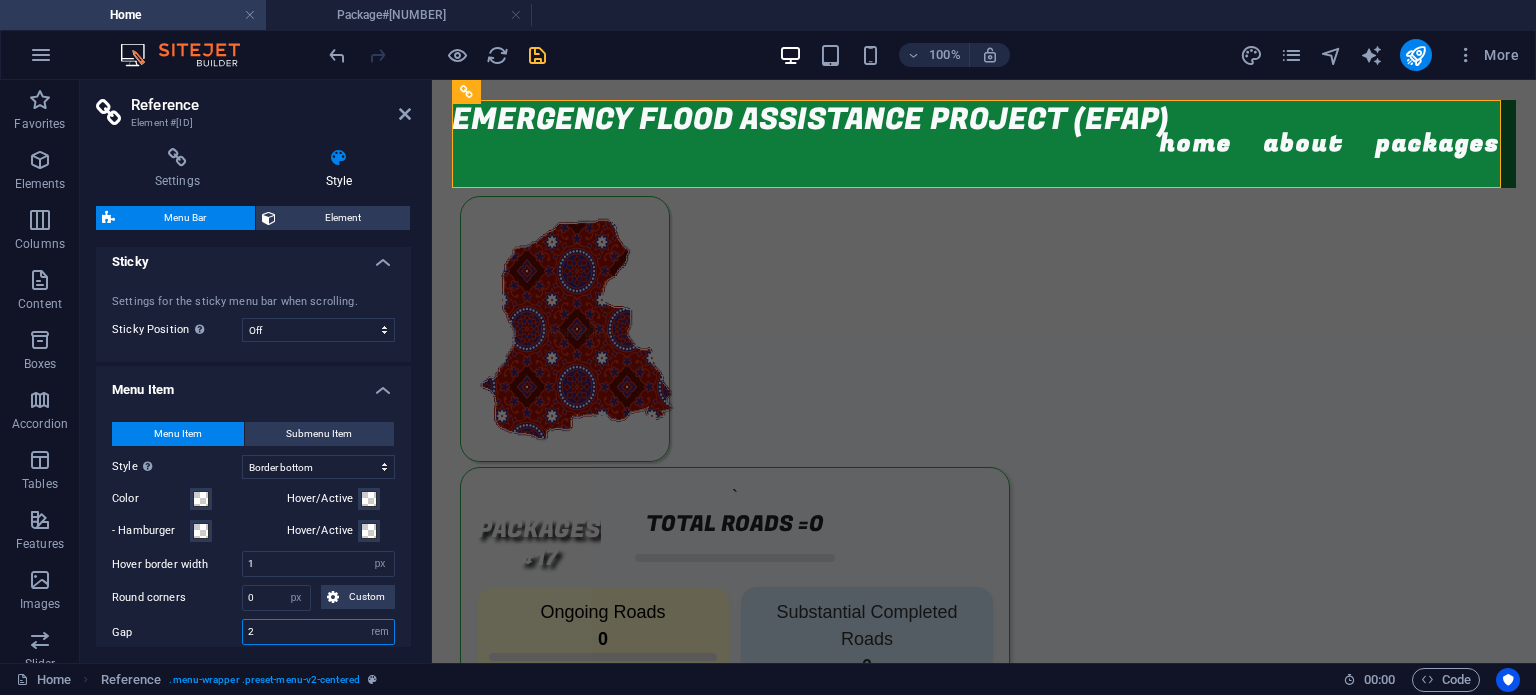 click on "2" at bounding box center (318, 632) 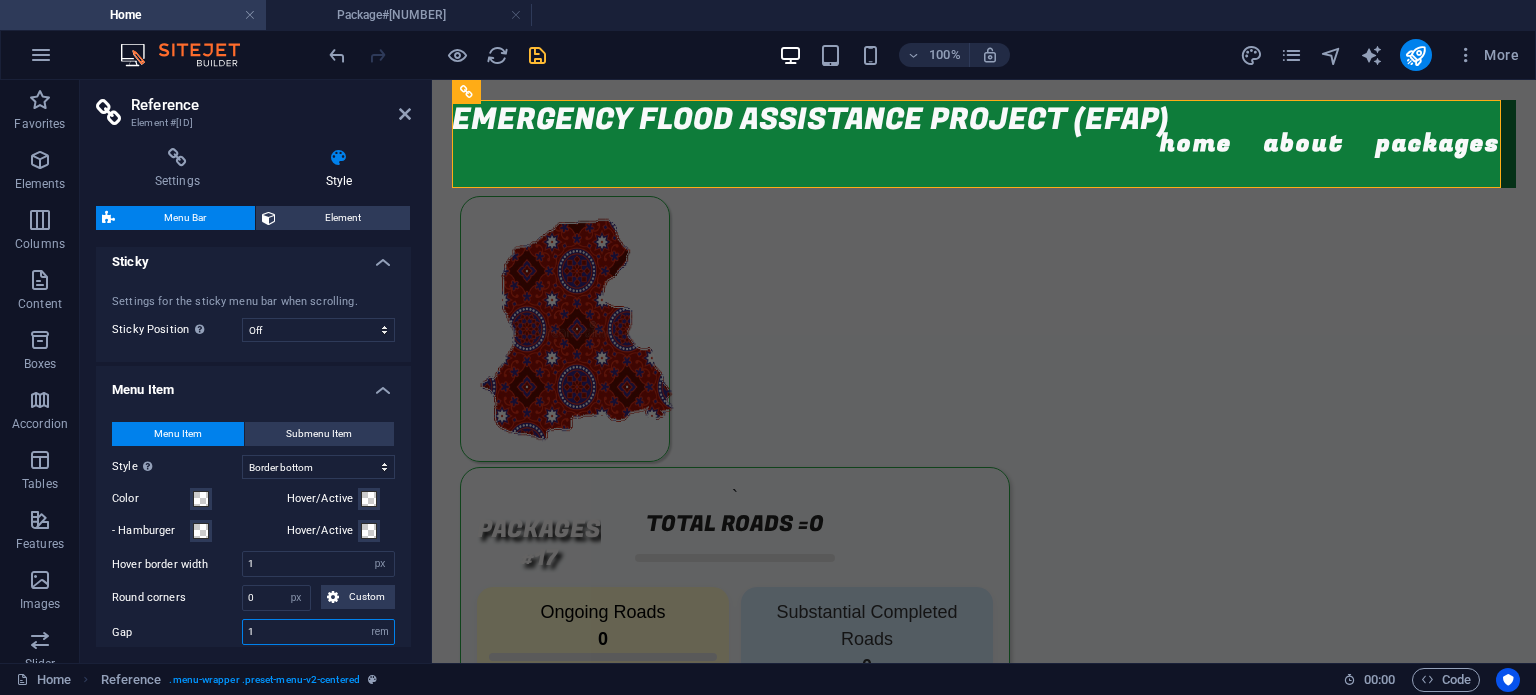 type on "1" 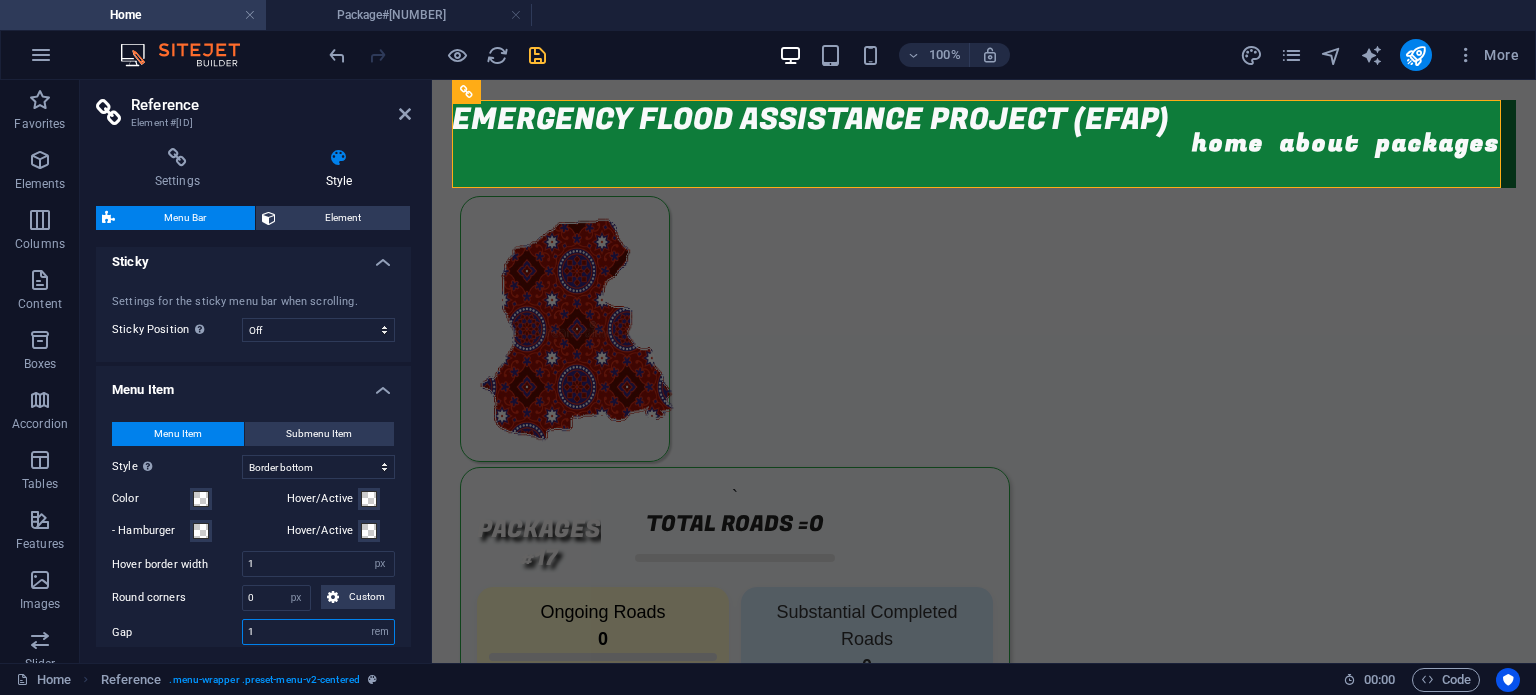 click on "1" at bounding box center (318, 632) 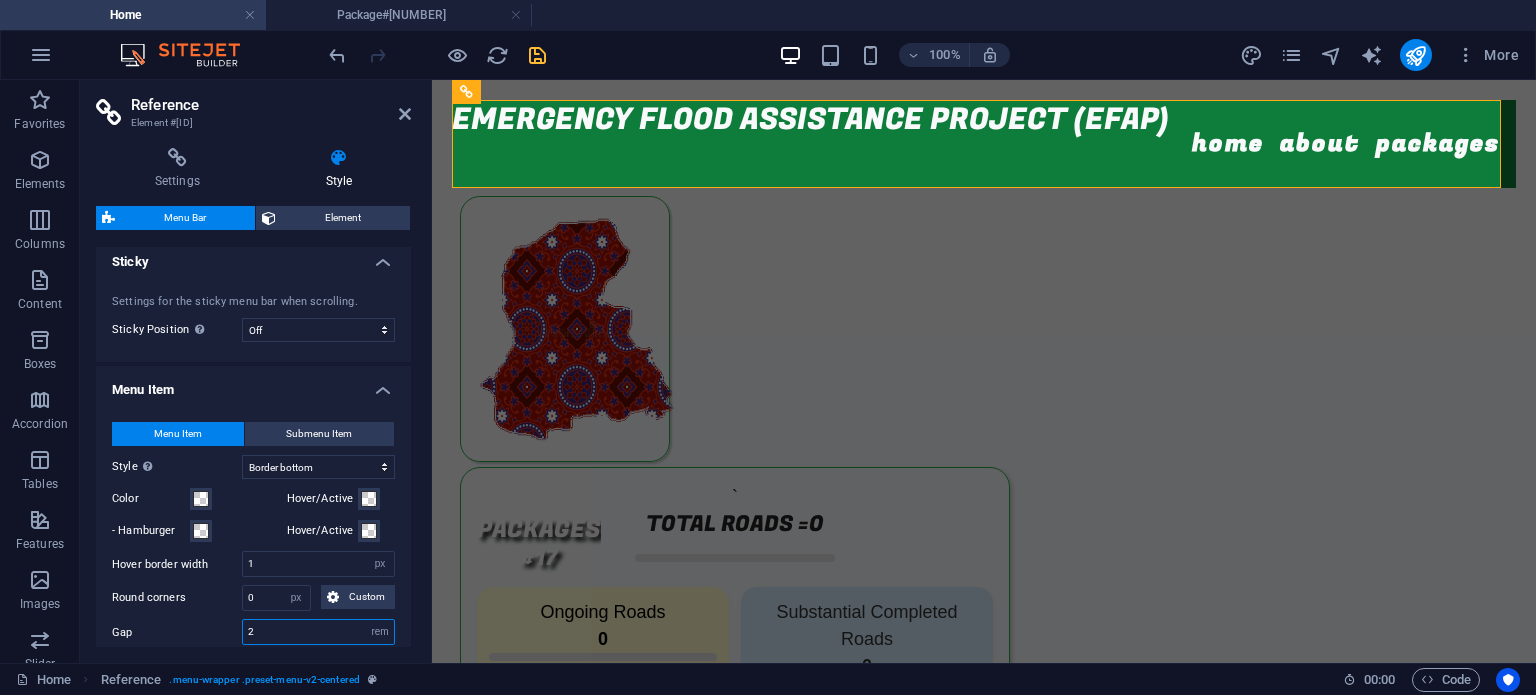 type on "2" 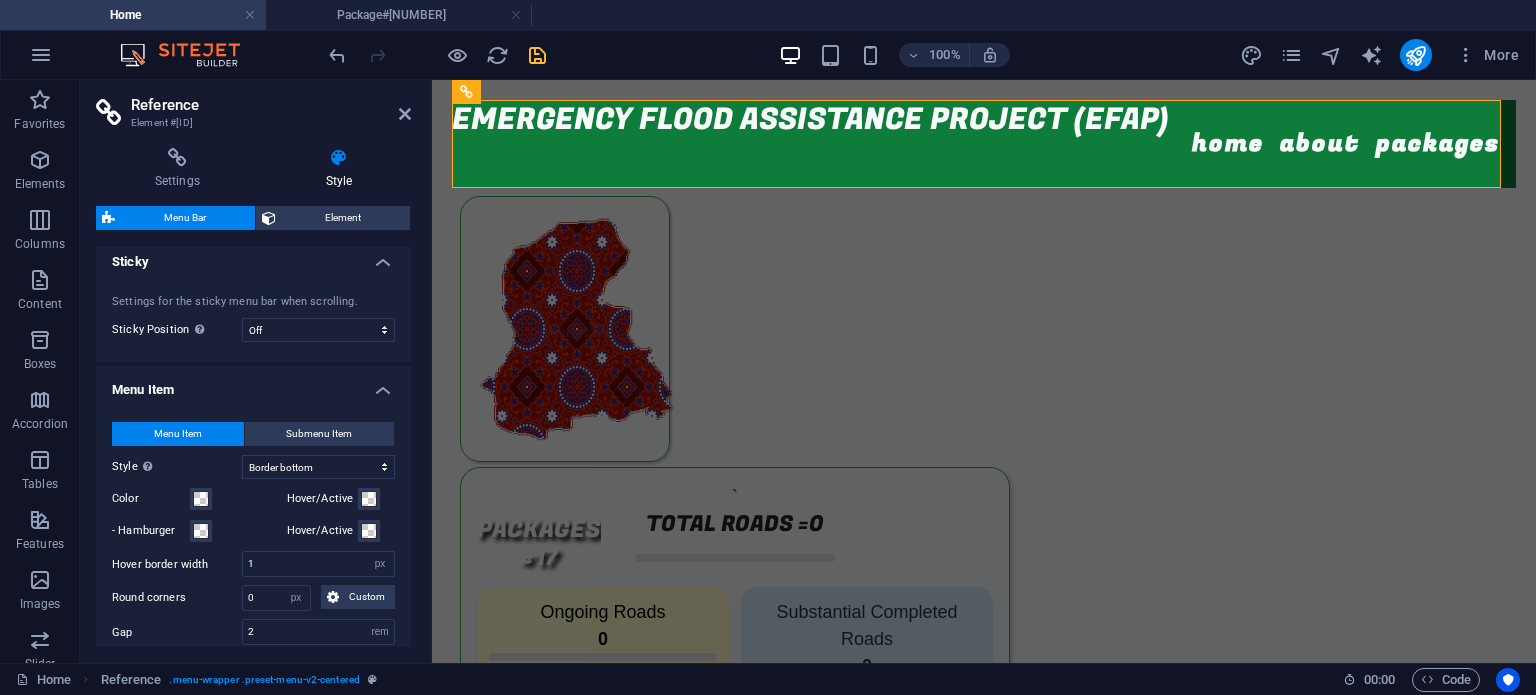 click on "Hover border width" at bounding box center [177, 564] 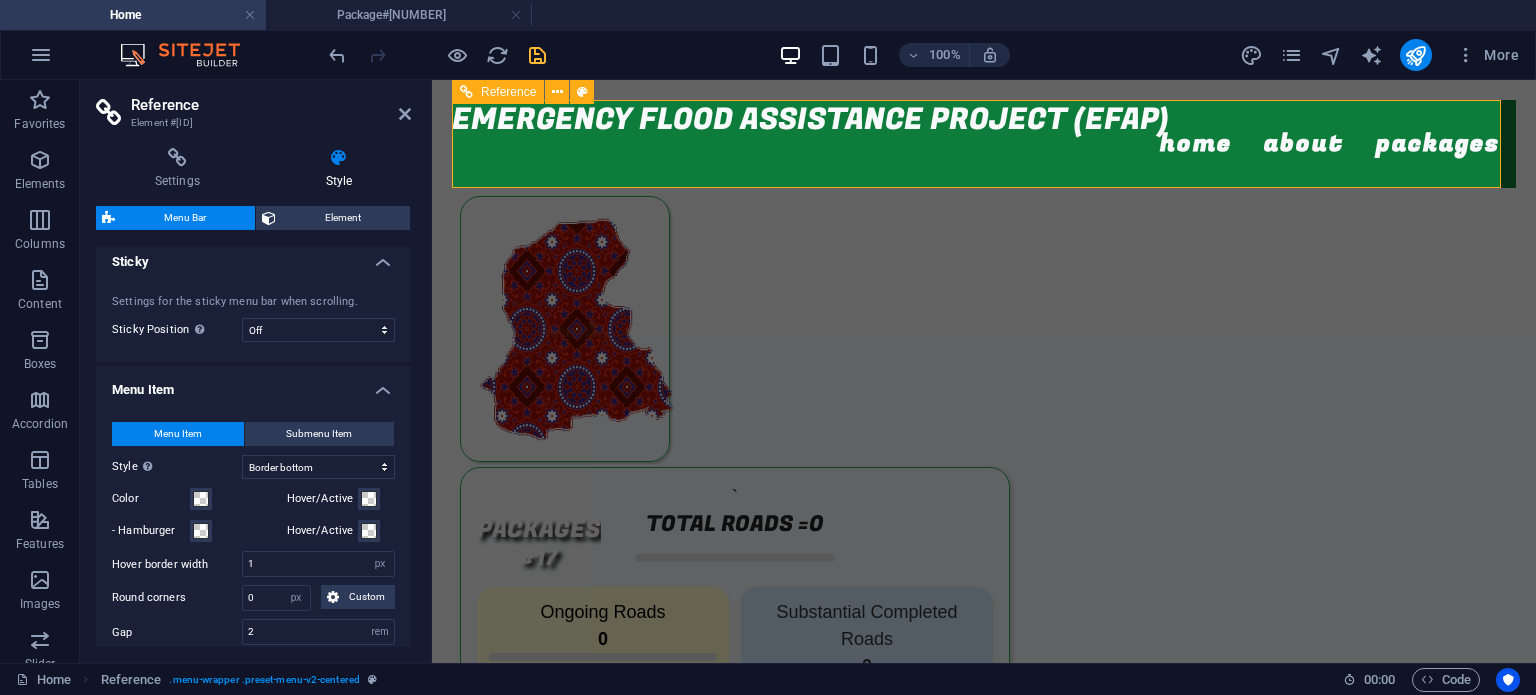 click on "Home About Packages Package#1 Menu" at bounding box center (984, 144) 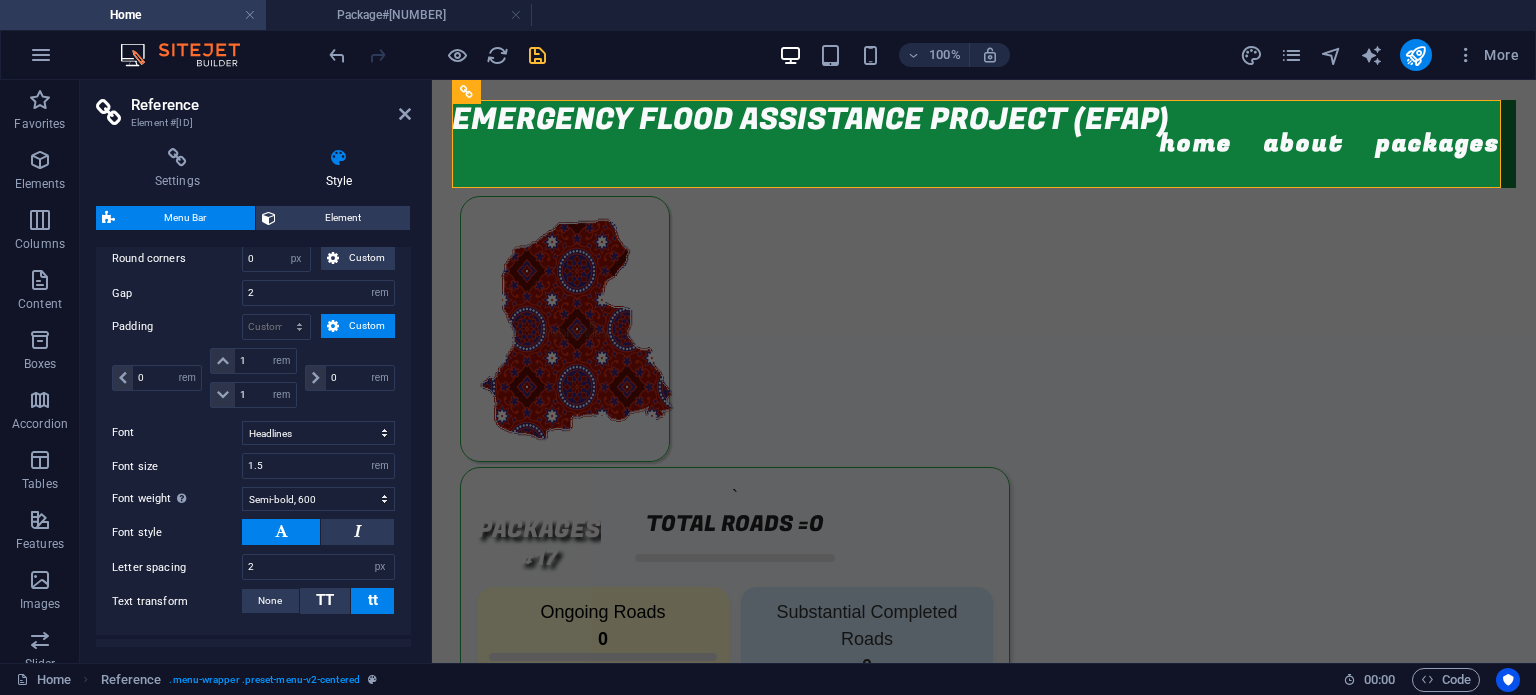 scroll, scrollTop: 1110, scrollLeft: 0, axis: vertical 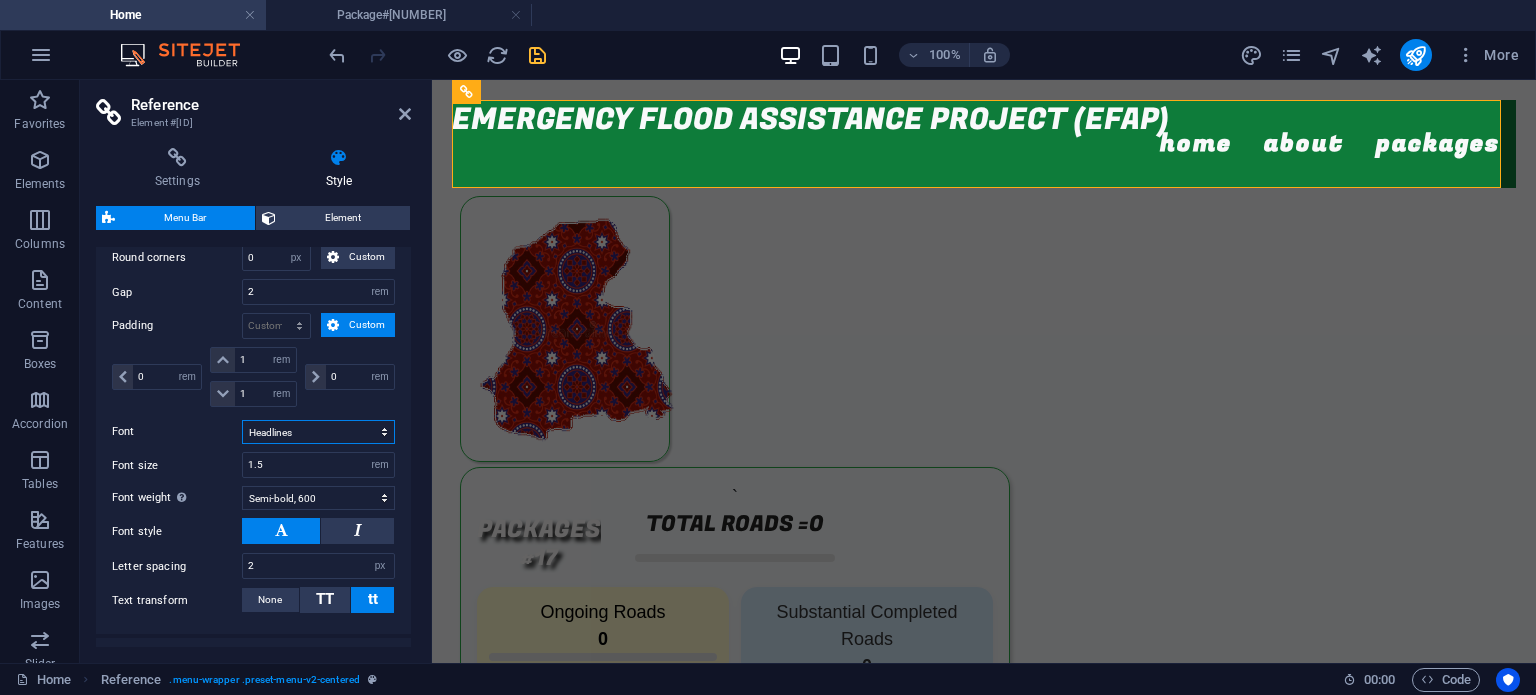 click on "Default Headlines" at bounding box center [318, 432] 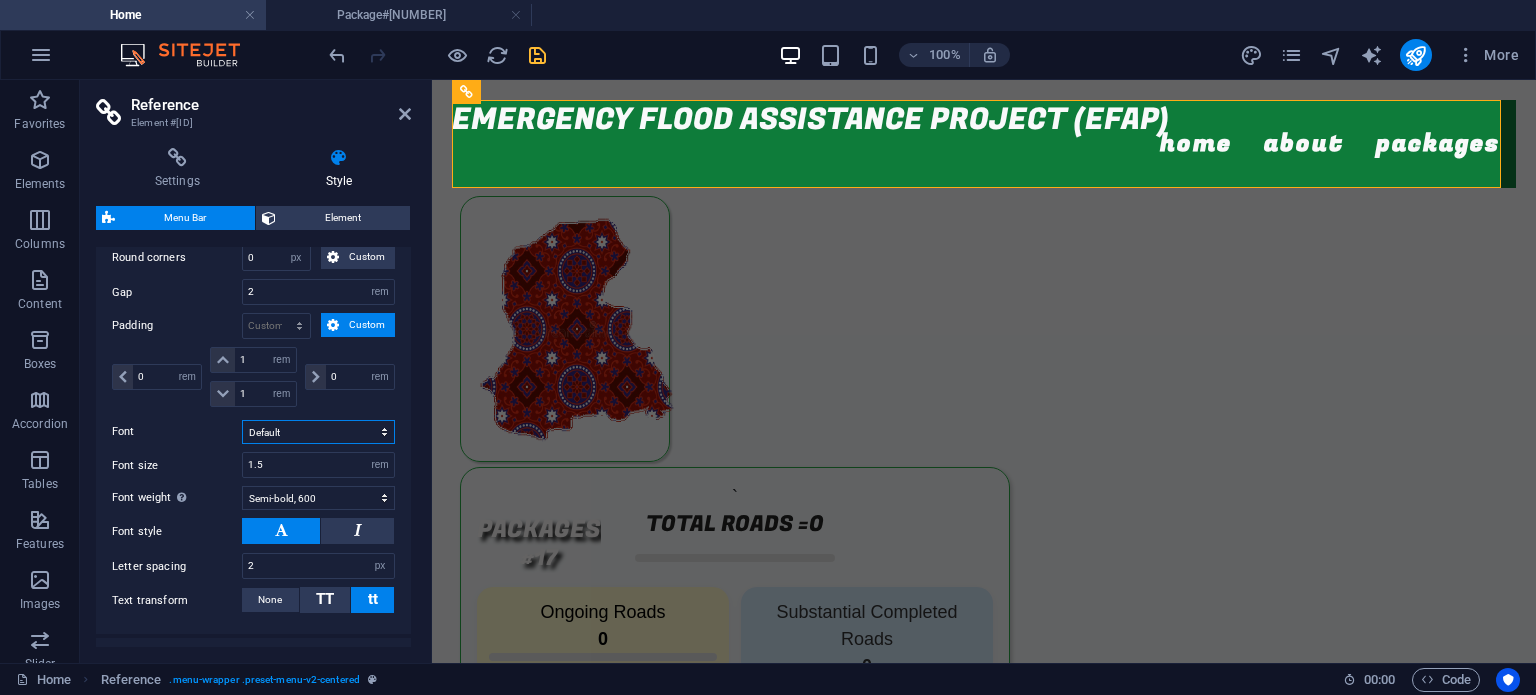 click on "Default Headlines" at bounding box center (318, 432) 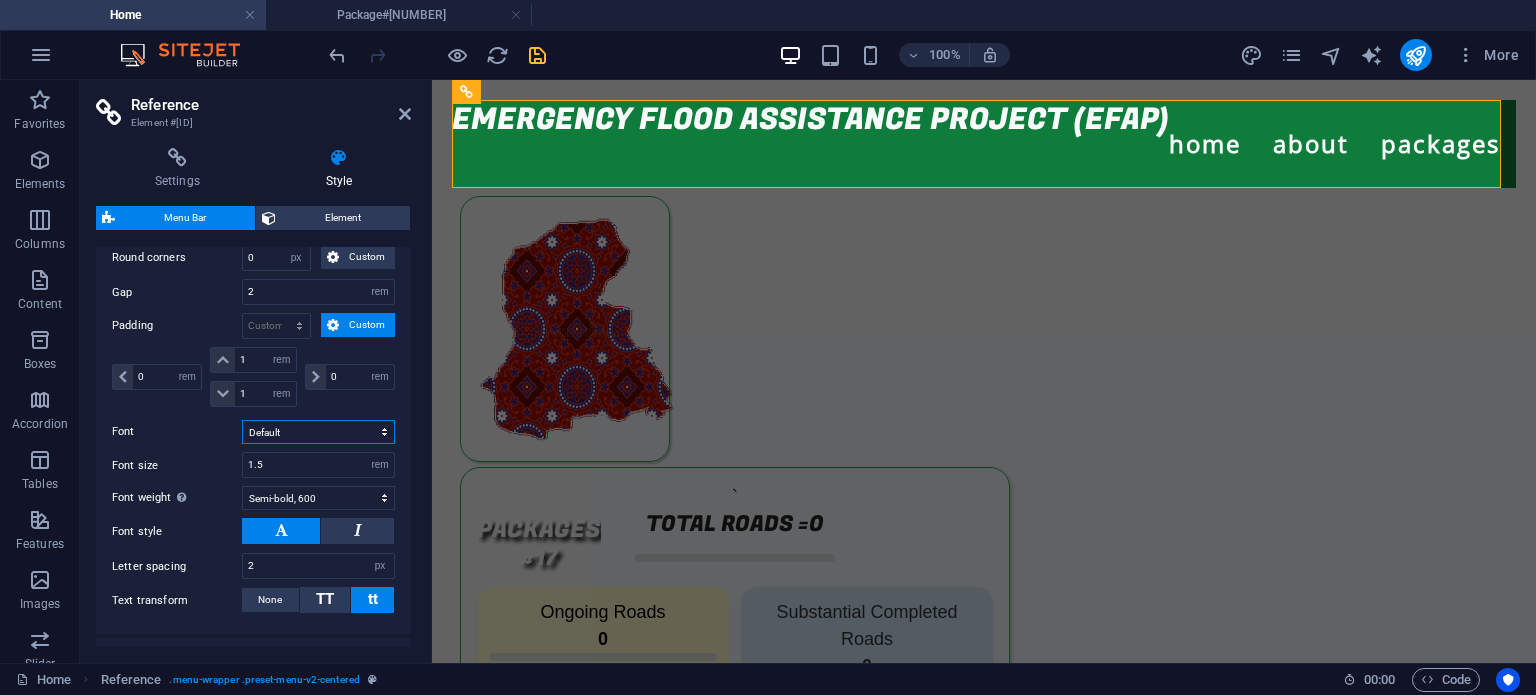 click on "Default Headlines" at bounding box center (318, 432) 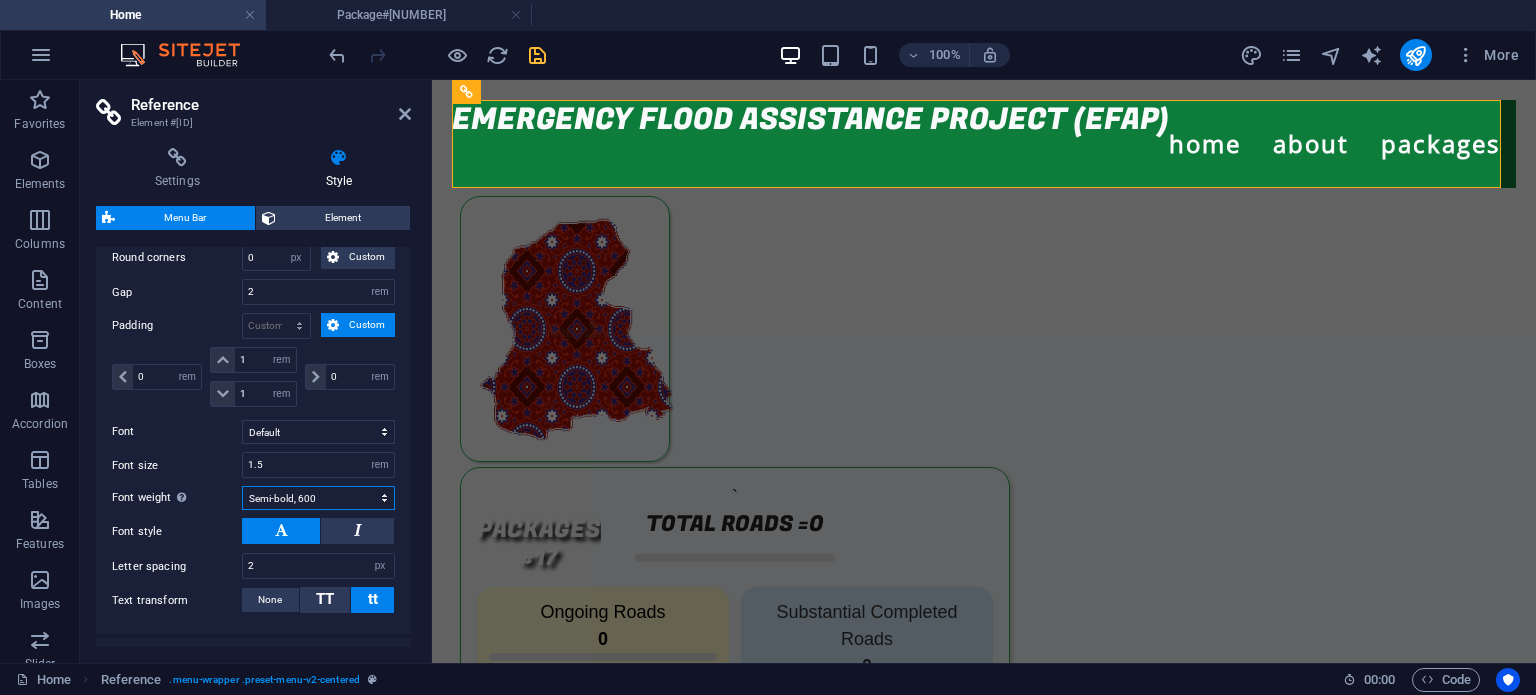 click on "Thin, 100 Extra-light, 200 Light, 300 Regular, 400 Medium, 500 Semi-bold, 600 Bold, 700 Extra-bold, 800 Black, 900" at bounding box center (318, 498) 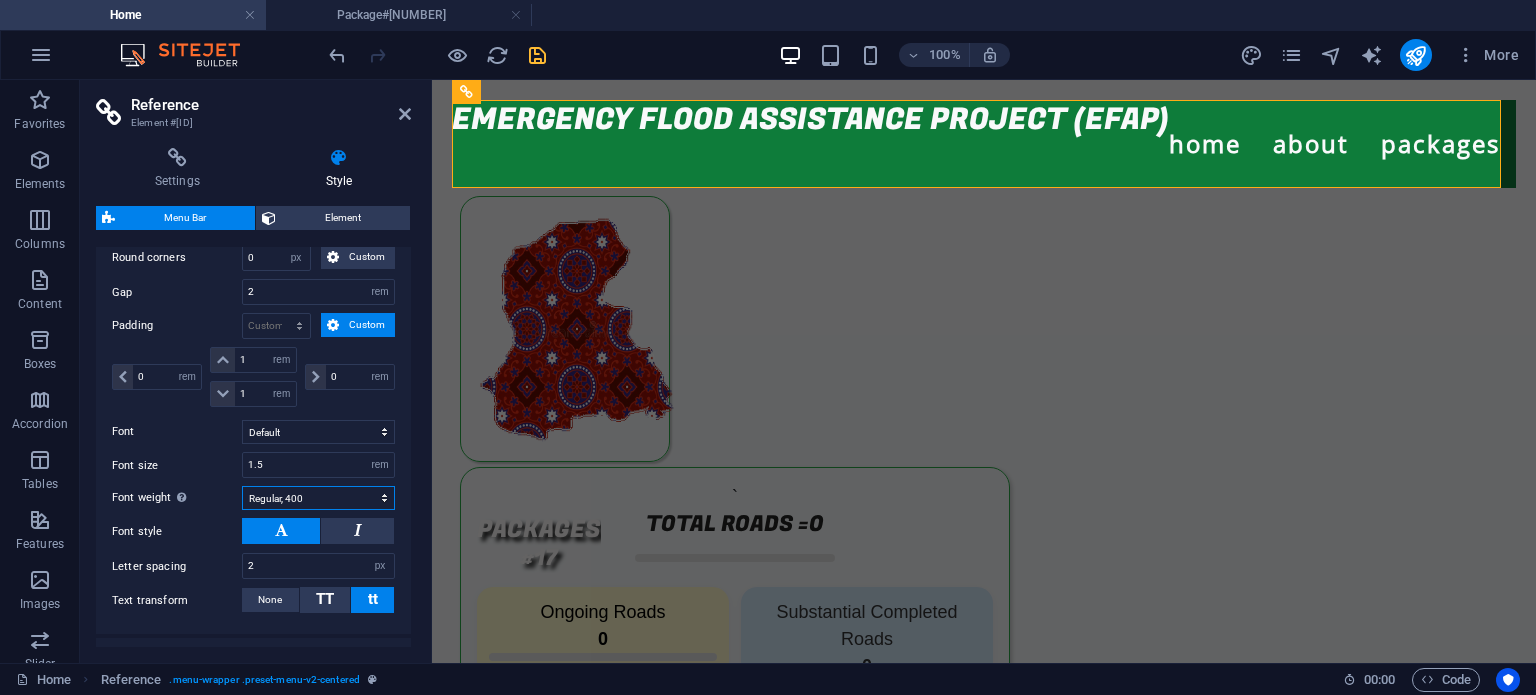 click on "Thin, 100 Extra-light, 200 Light, 300 Regular, 400 Medium, 500 Semi-bold, 600 Bold, 700 Extra-bold, 800 Black, 900" at bounding box center (318, 498) 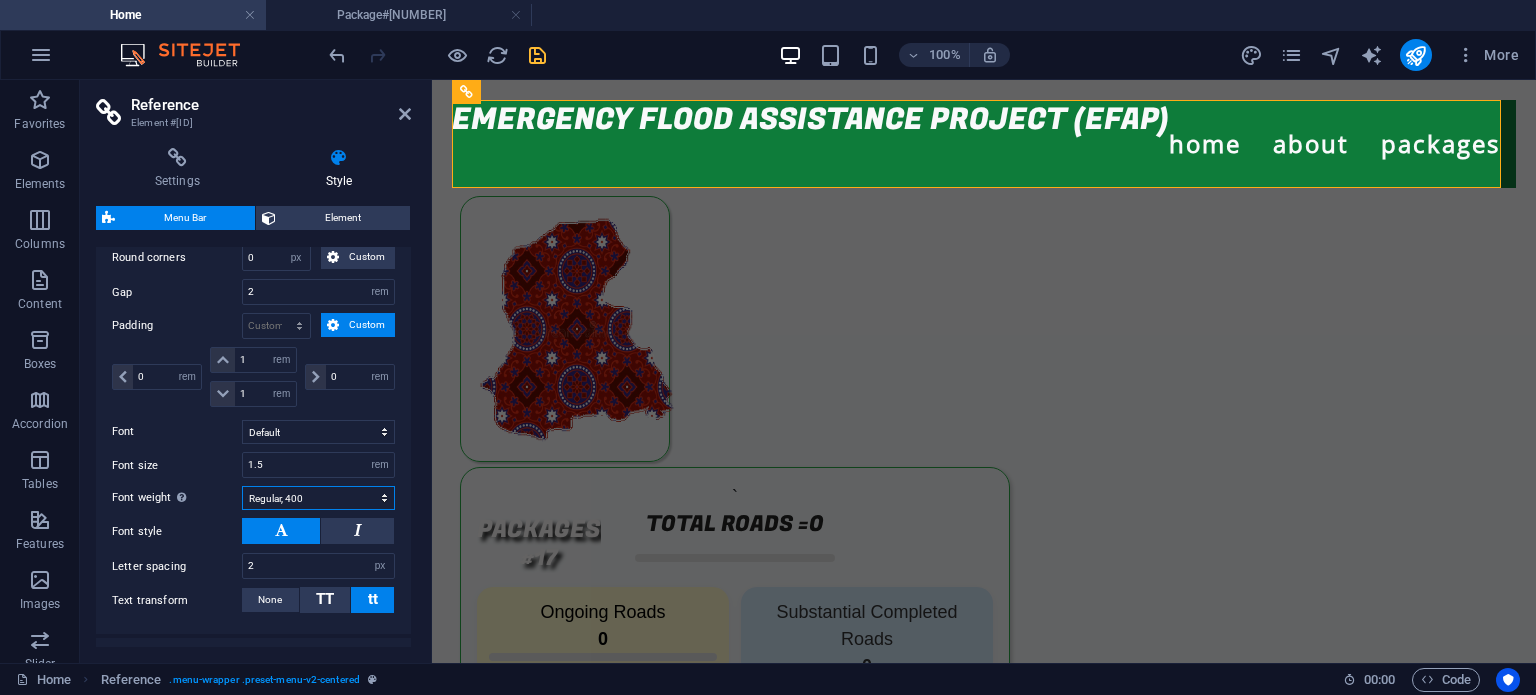 click on "Thin, 100 Extra-light, 200 Light, 300 Regular, 400 Medium, 500 Semi-bold, 600 Bold, 700 Extra-bold, 800 Black, 900" at bounding box center (318, 498) 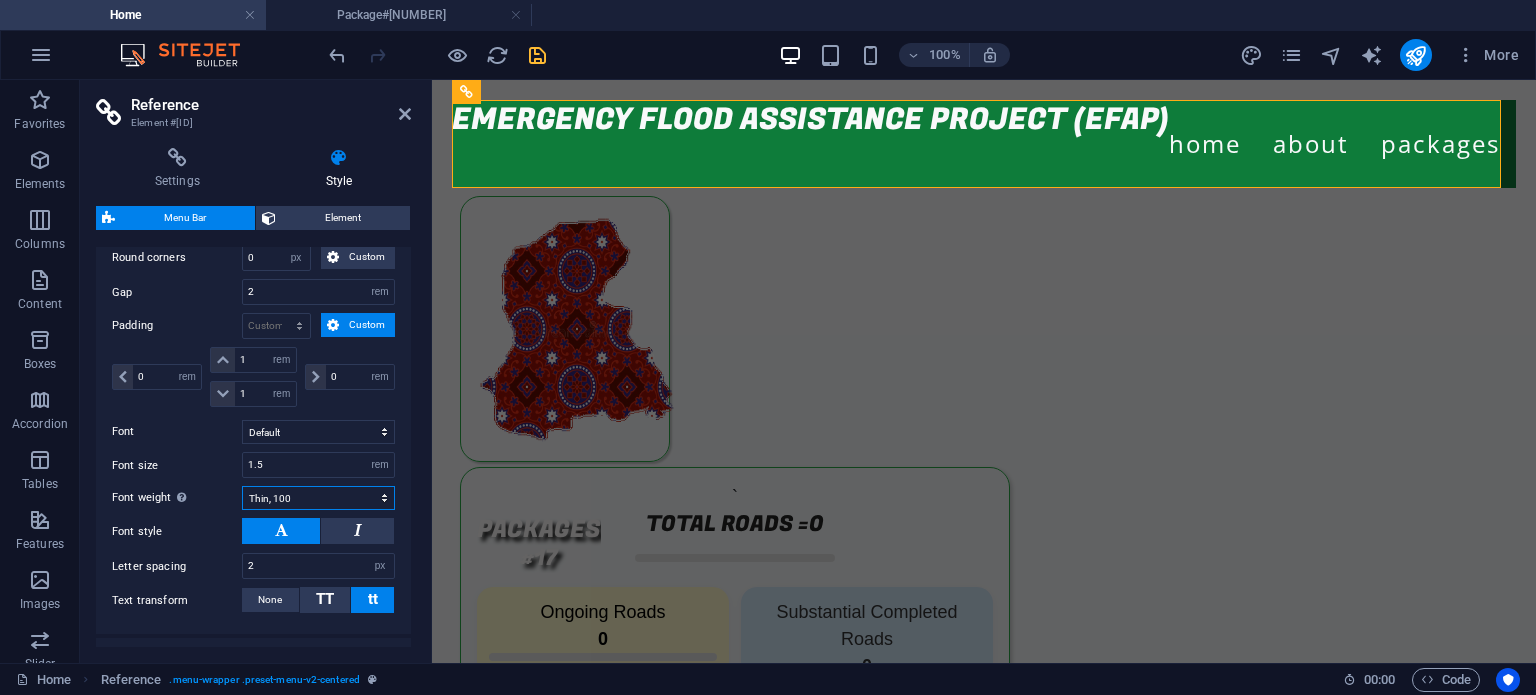 click on "Thin, 100 Extra-light, 200 Light, 300 Regular, 400 Medium, 500 Semi-bold, 600 Bold, 700 Extra-bold, 800 Black, 900" at bounding box center (318, 498) 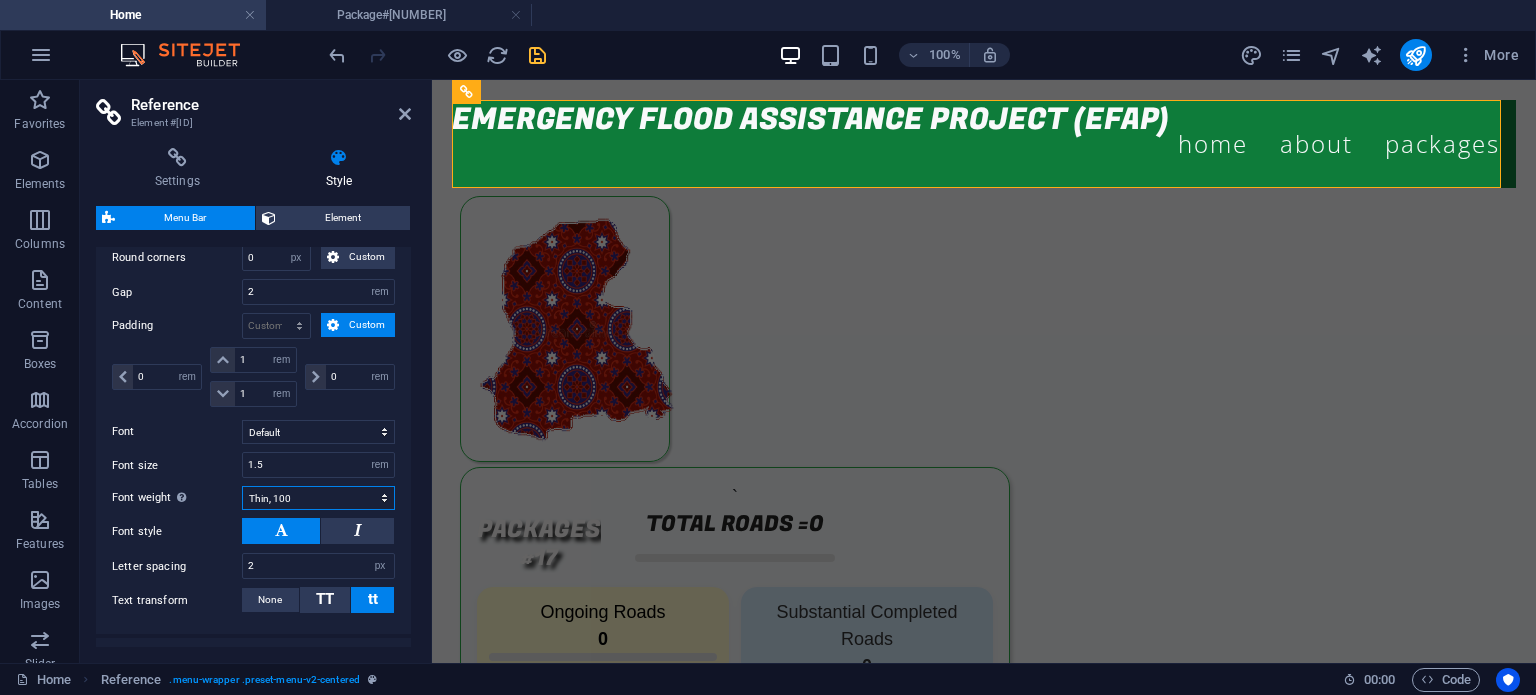 click on "Thin, 100 Extra-light, 200 Light, 300 Regular, 400 Medium, 500 Semi-bold, 600 Bold, 700 Extra-bold, 800 Black, 900" at bounding box center (318, 498) 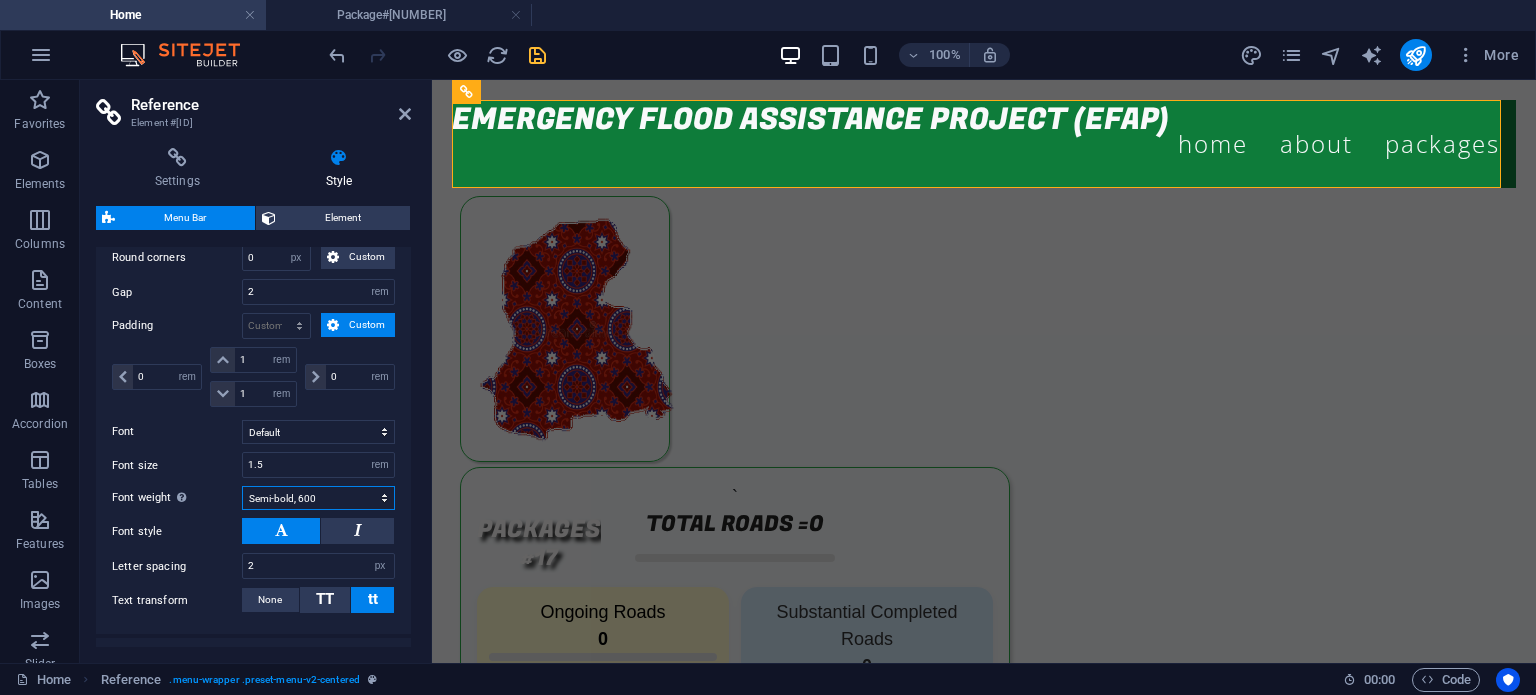 click on "Thin, 100 Extra-light, 200 Light, 300 Regular, 400 Medium, 500 Semi-bold, 600 Bold, 700 Extra-bold, 800 Black, 900" at bounding box center [318, 498] 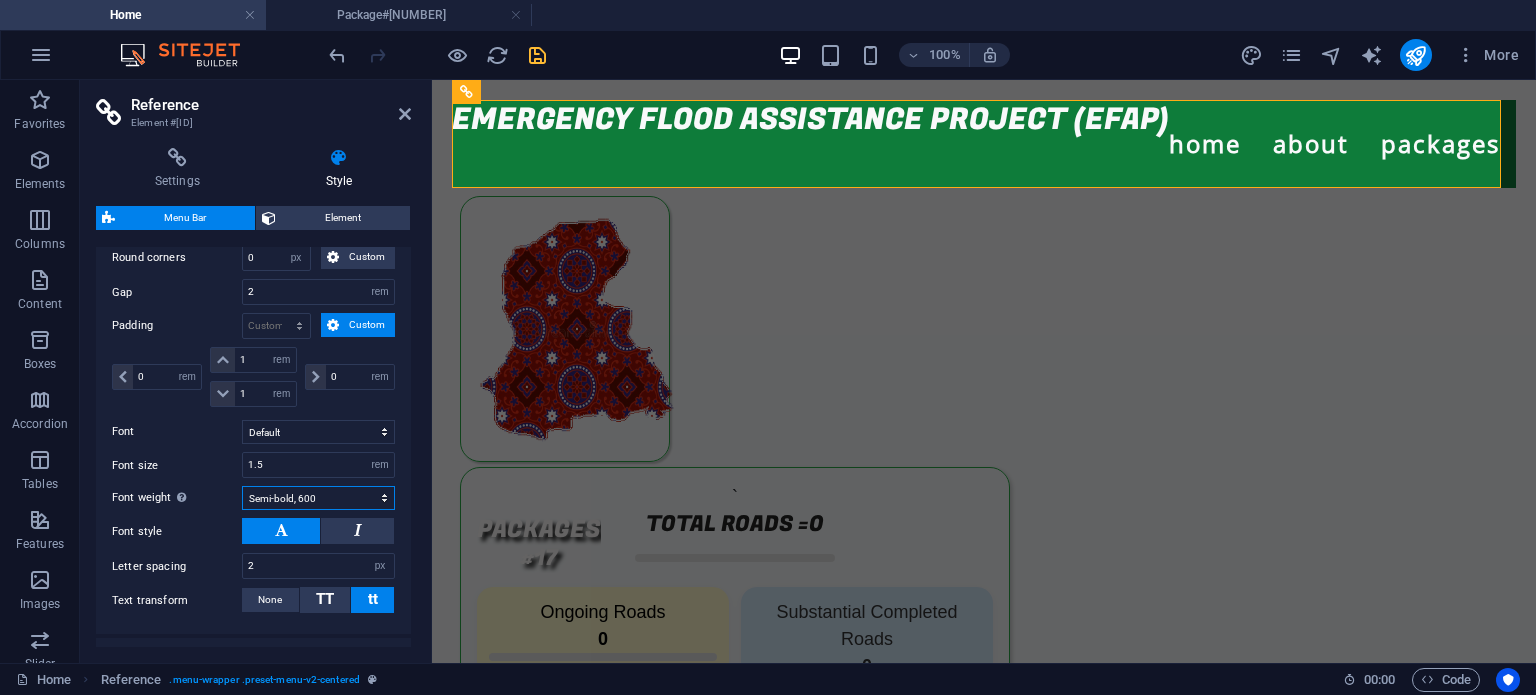 click on "Thin, 100 Extra-light, 200 Light, 300 Regular, 400 Medium, 500 Semi-bold, 600 Bold, 700 Extra-bold, 800 Black, 900" at bounding box center [318, 498] 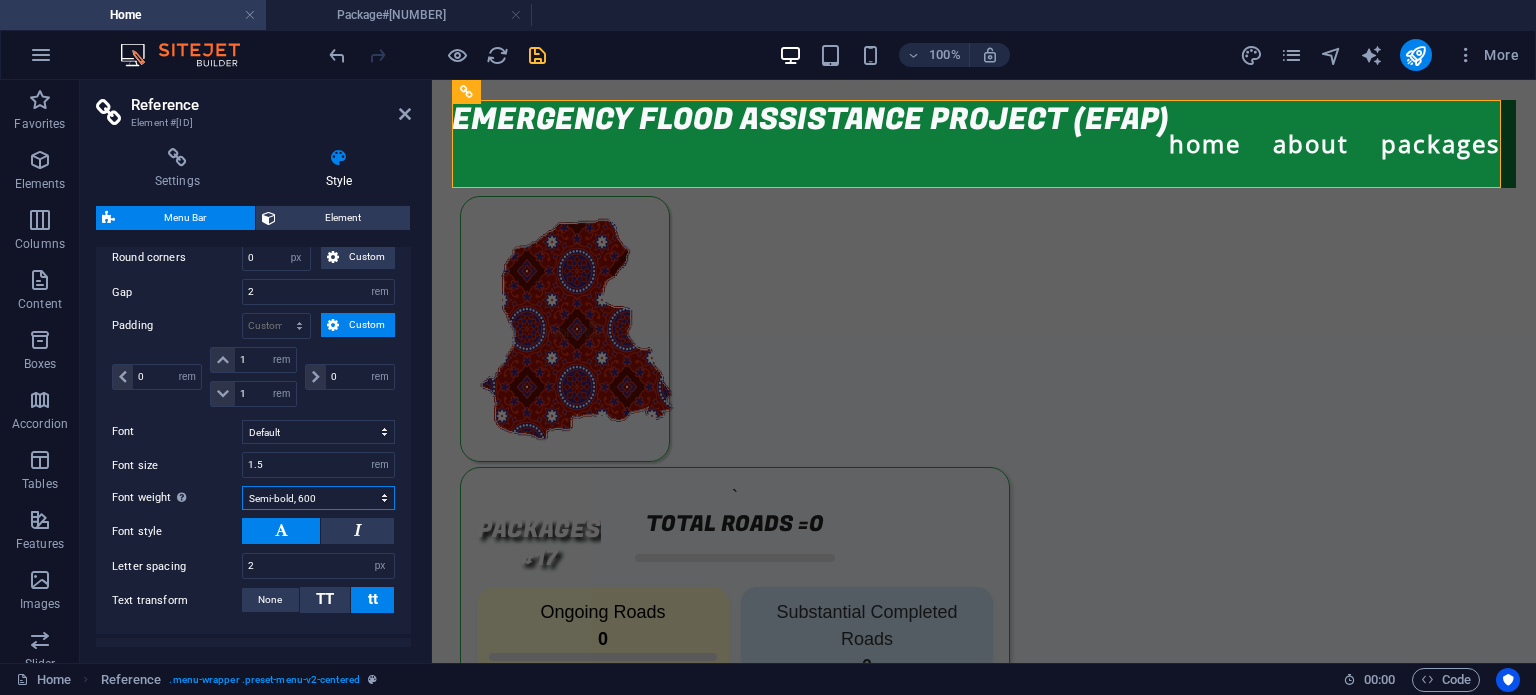 select on "800" 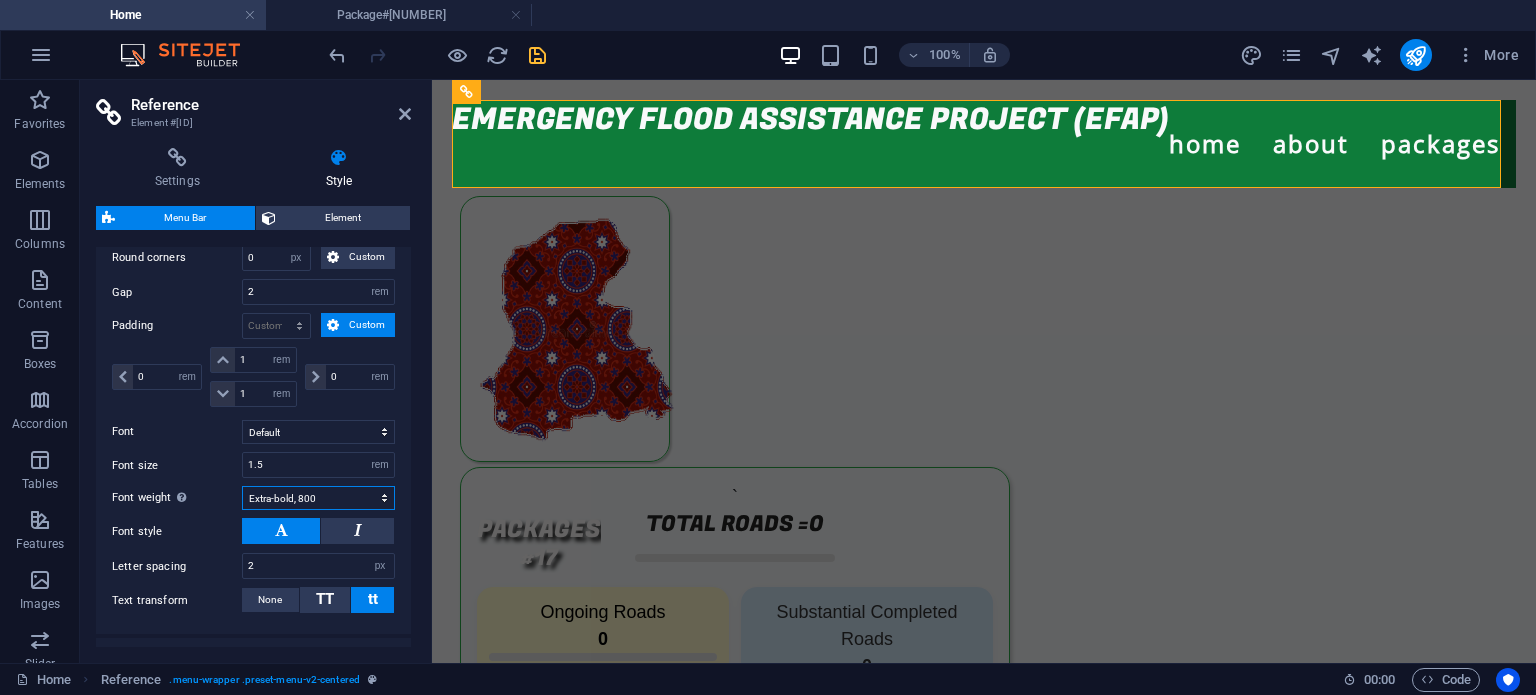 click on "Thin, 100 Extra-light, 200 Light, 300 Regular, 400 Medium, 500 Semi-bold, 600 Bold, 700 Extra-bold, 800 Black, 900" at bounding box center (318, 498) 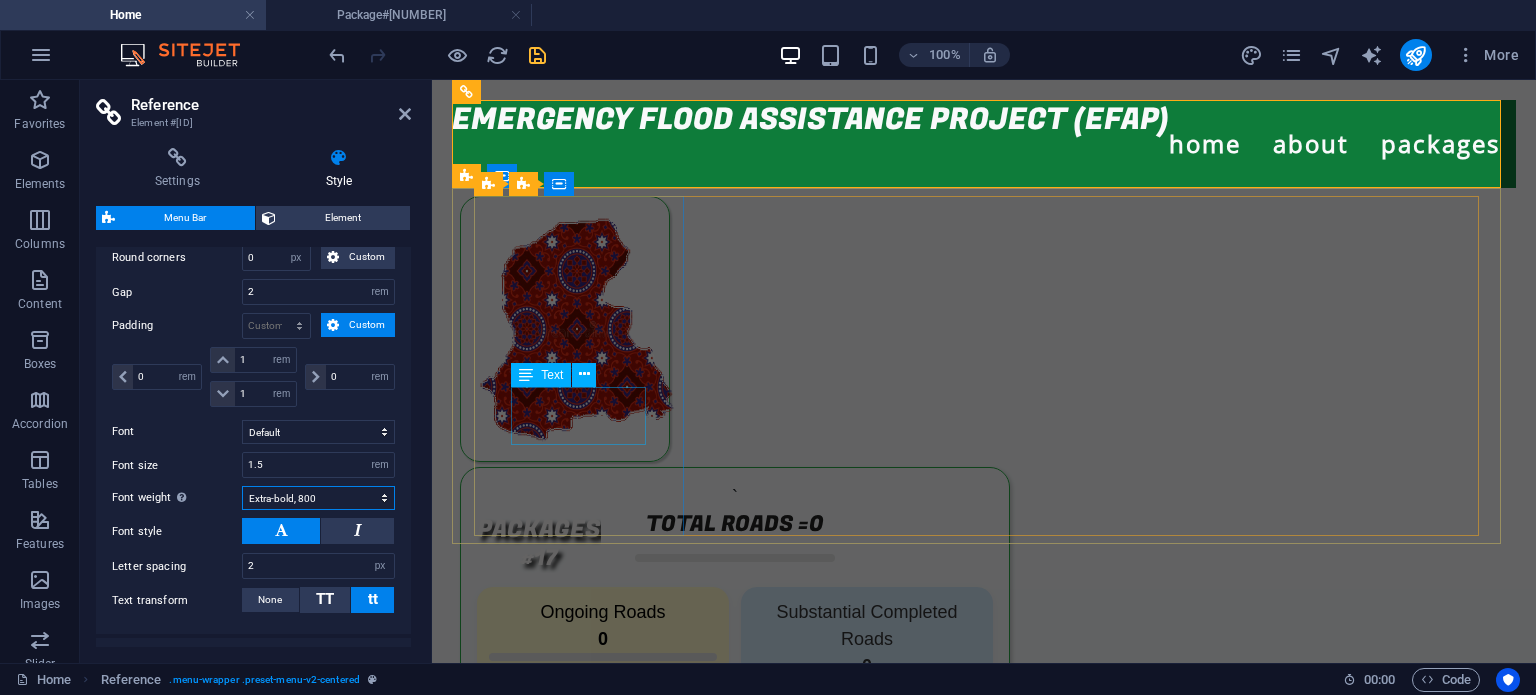 click on "Text" at bounding box center (541, 375) 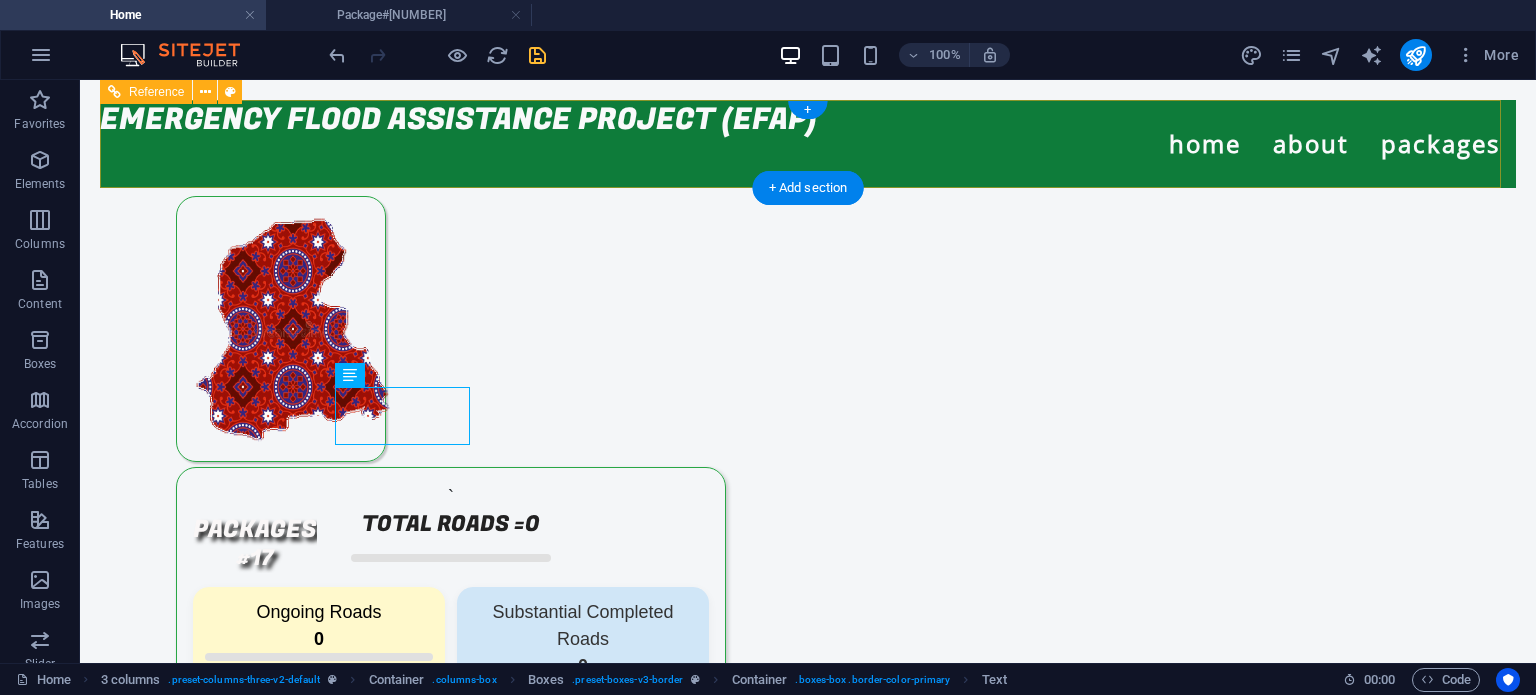 click on "Home About Packages Package#1" at bounding box center (808, 144) 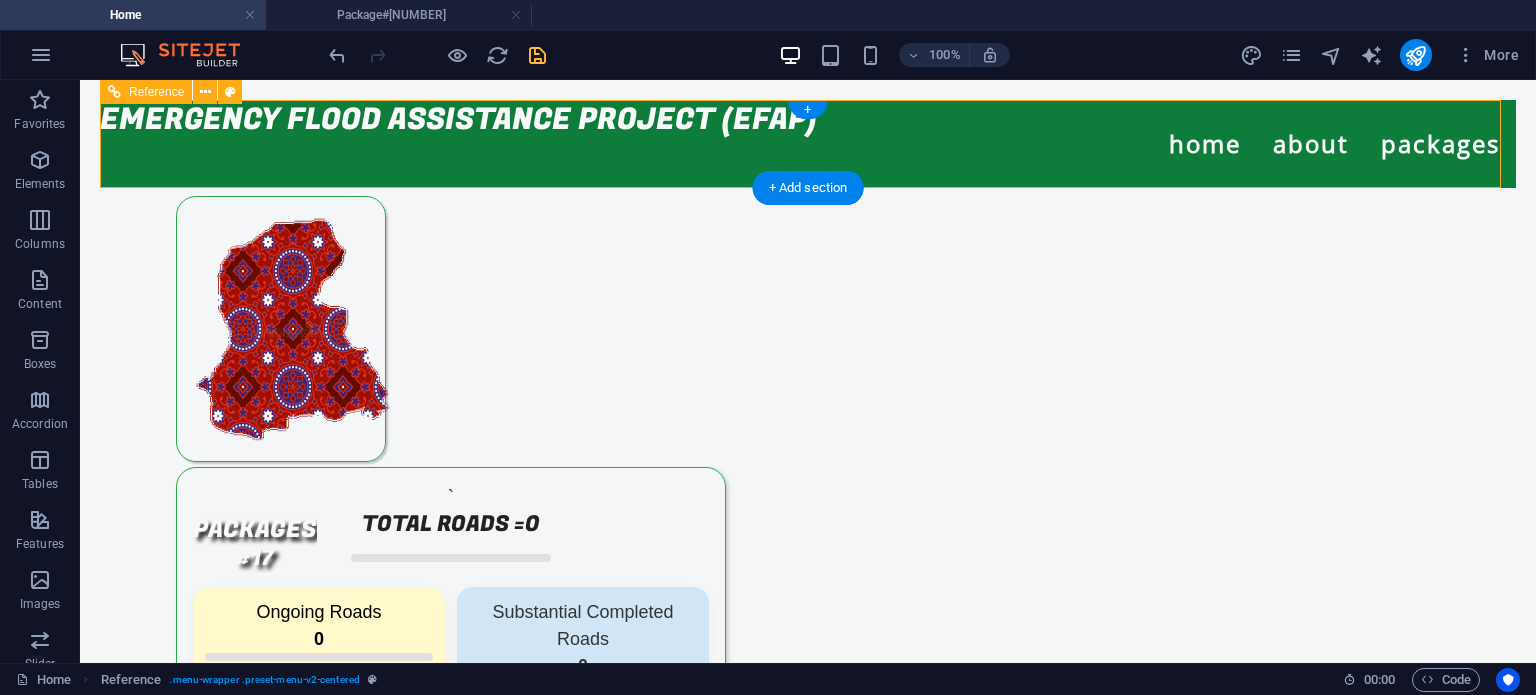 click on "Home About Packages Package#1" at bounding box center [808, 144] 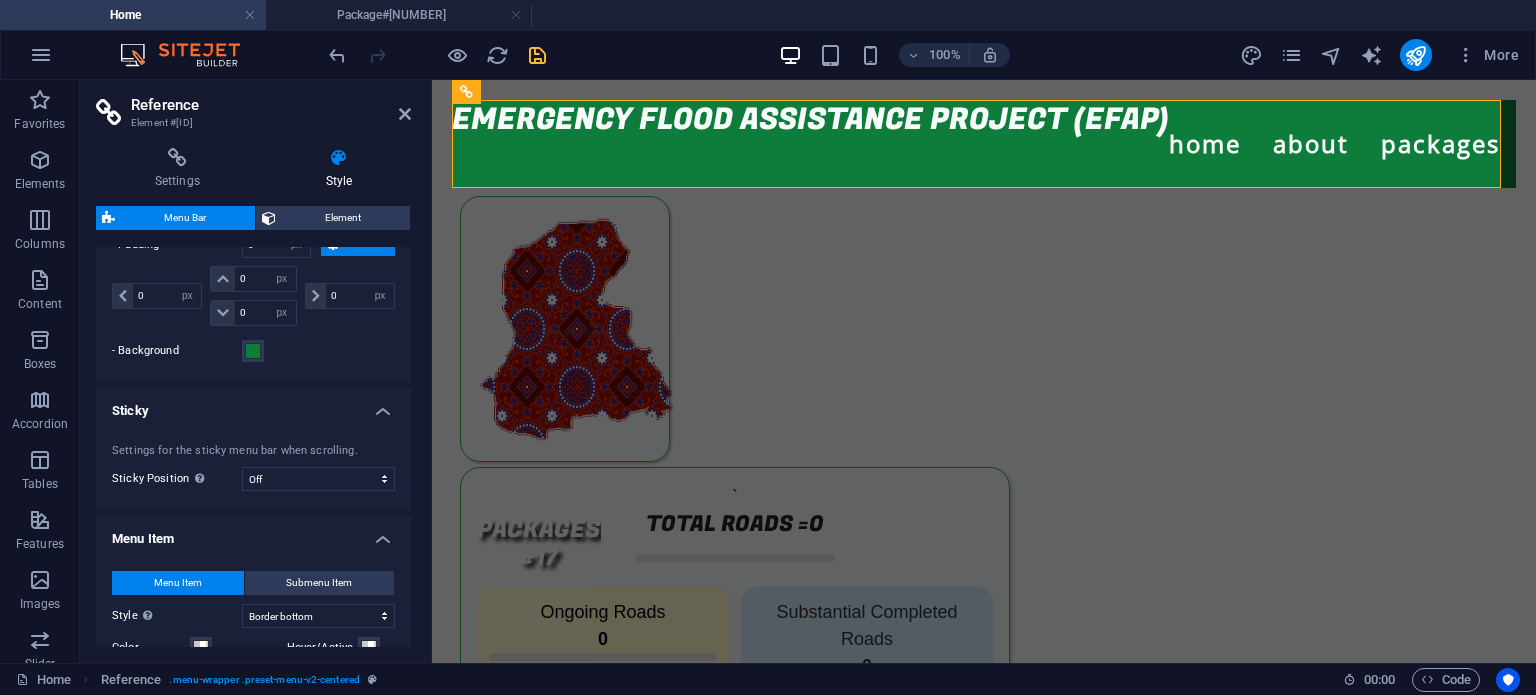 scroll, scrollTop: 722, scrollLeft: 0, axis: vertical 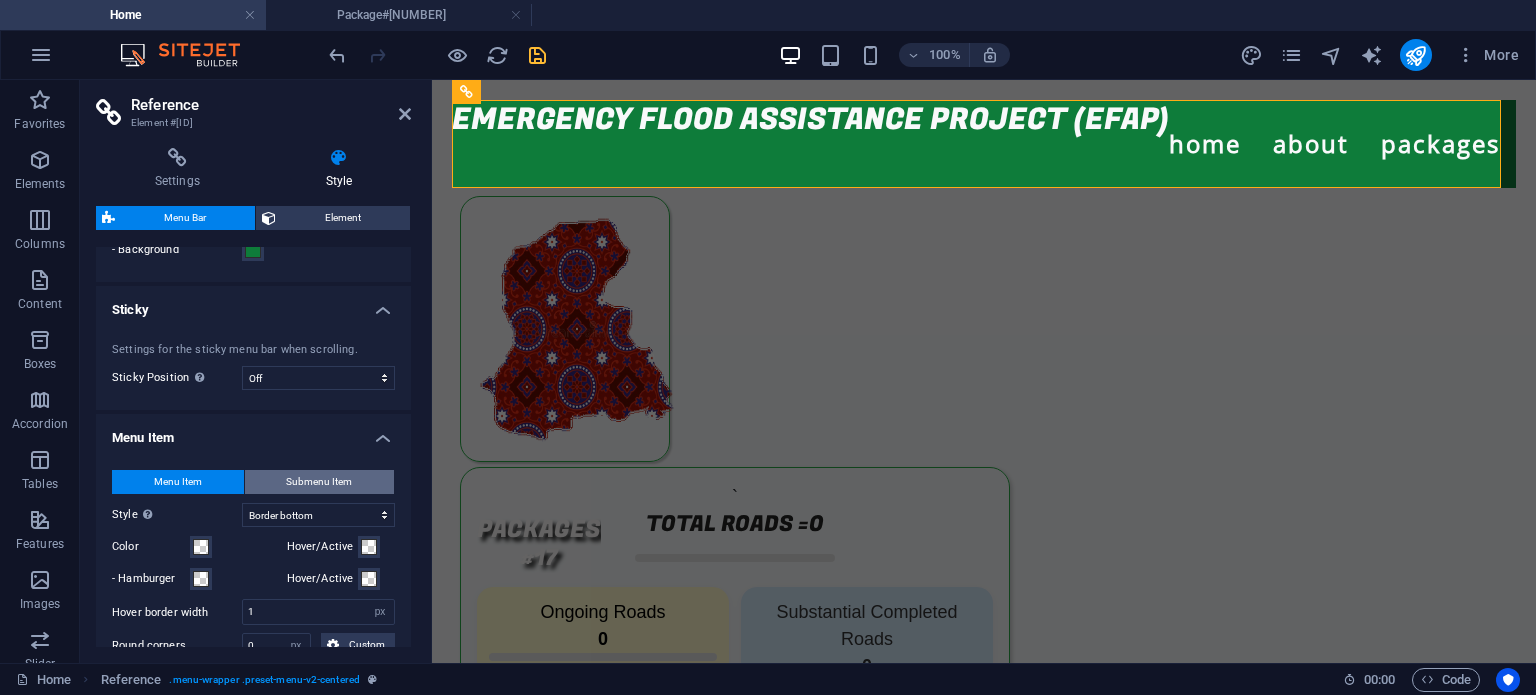 click on "Submenu Item" at bounding box center (319, 482) 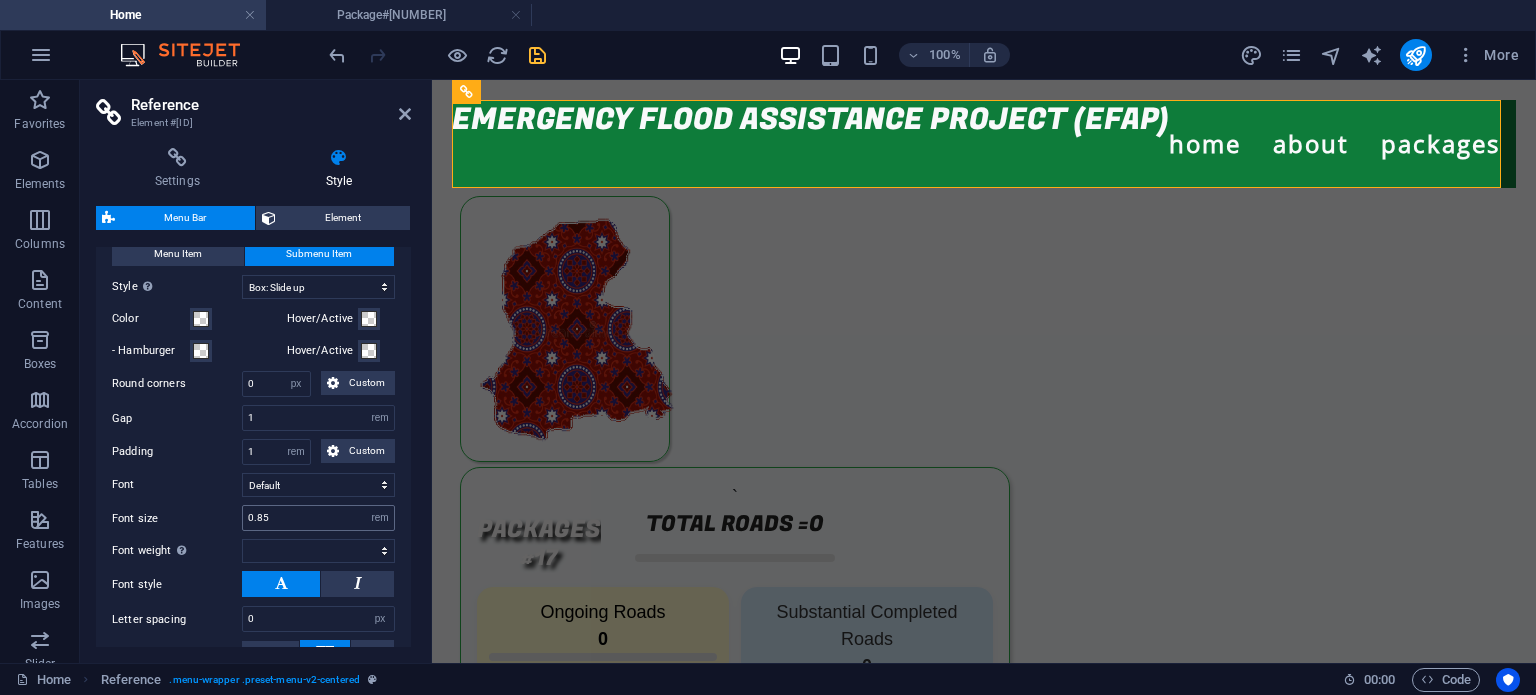 scroll, scrollTop: 997, scrollLeft: 0, axis: vertical 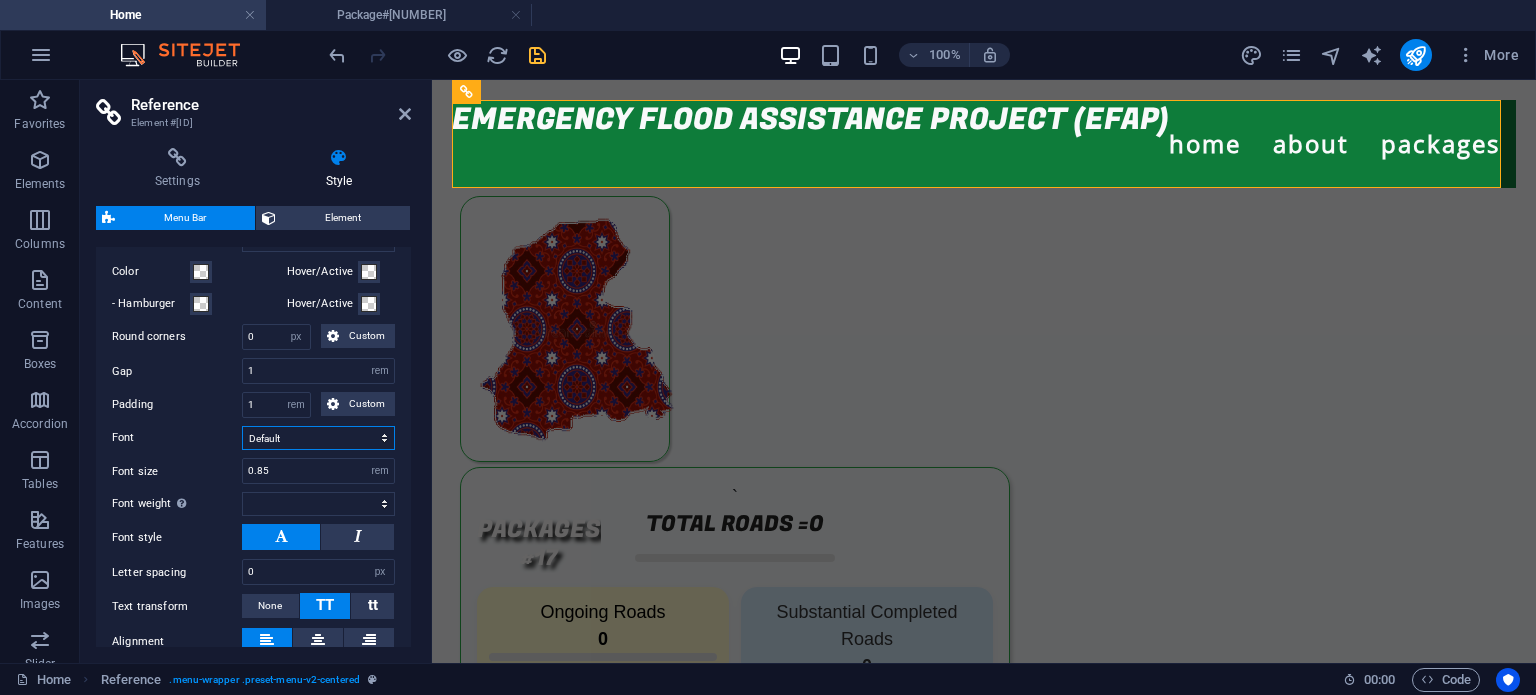 click on "Default Headlines" at bounding box center (318, 438) 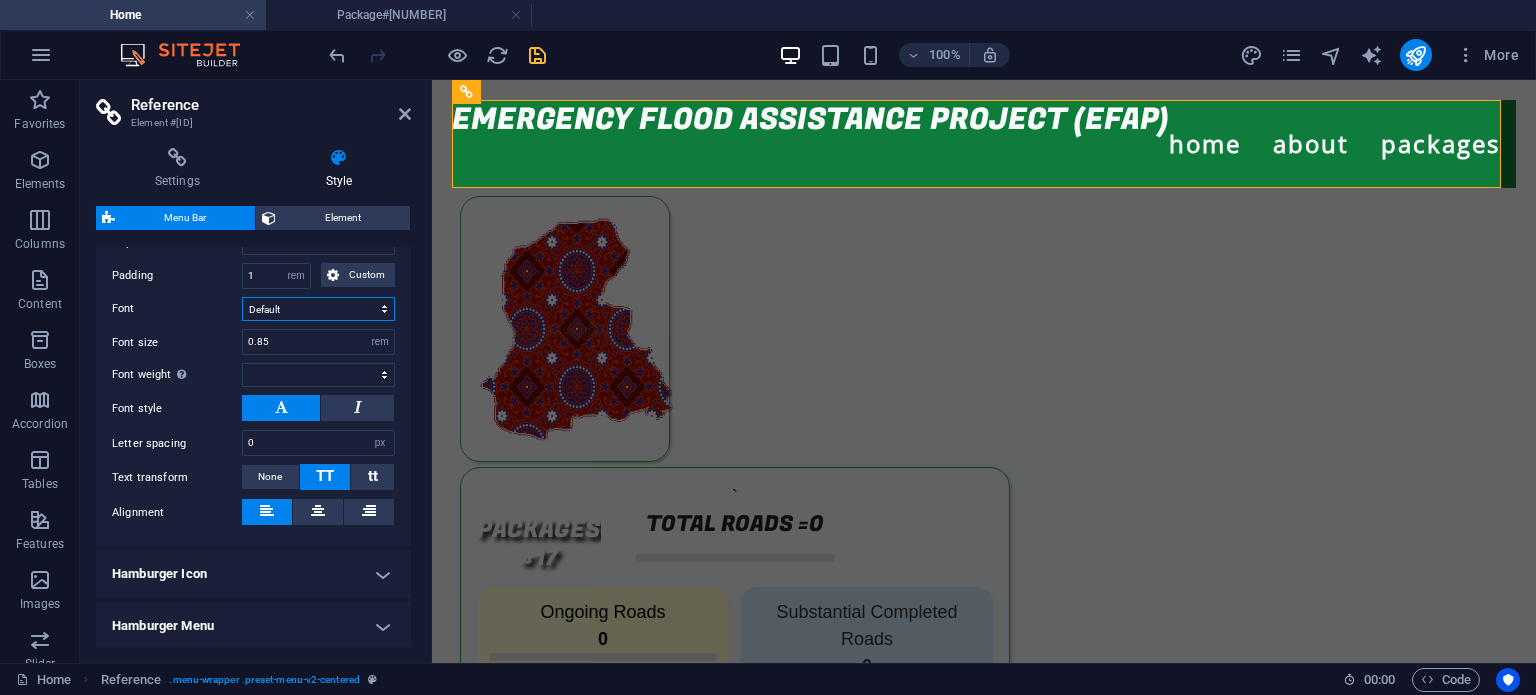 scroll, scrollTop: 1147, scrollLeft: 0, axis: vertical 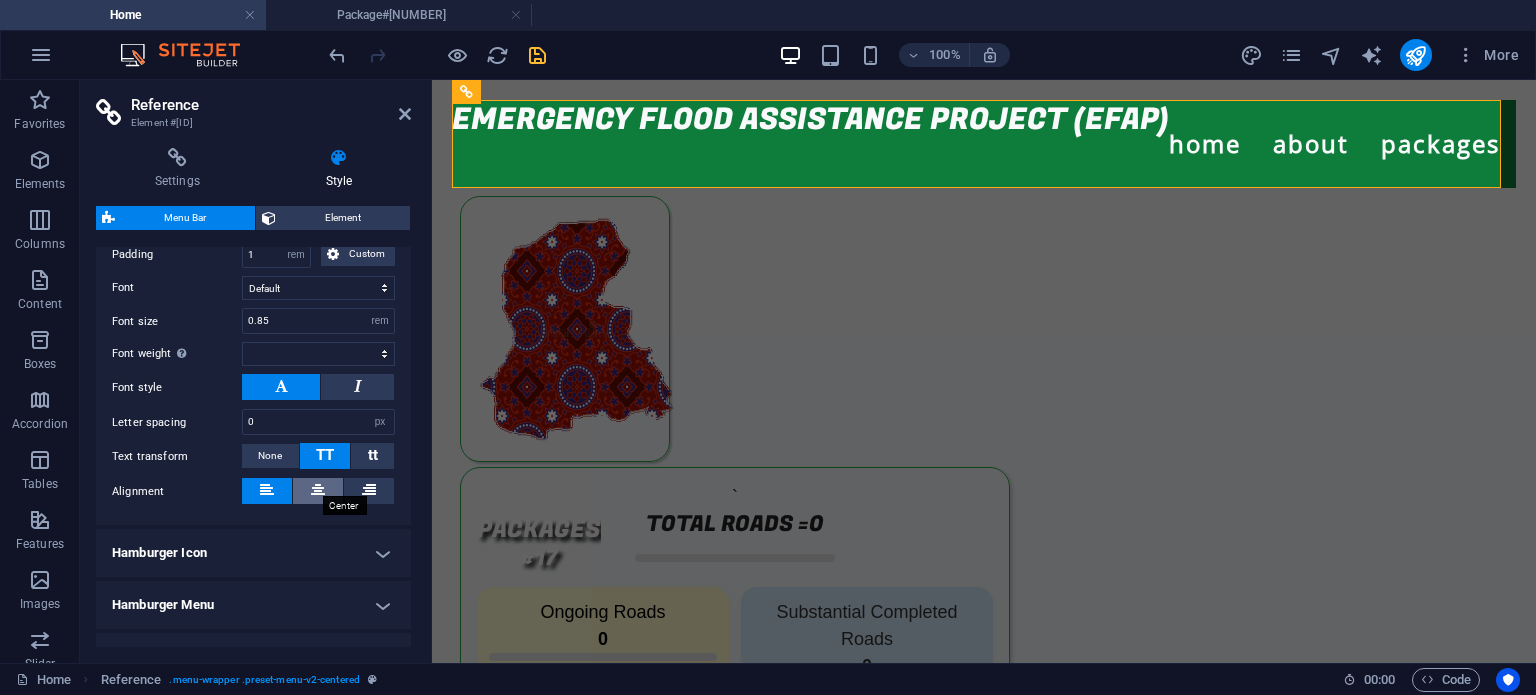 click at bounding box center [318, 490] 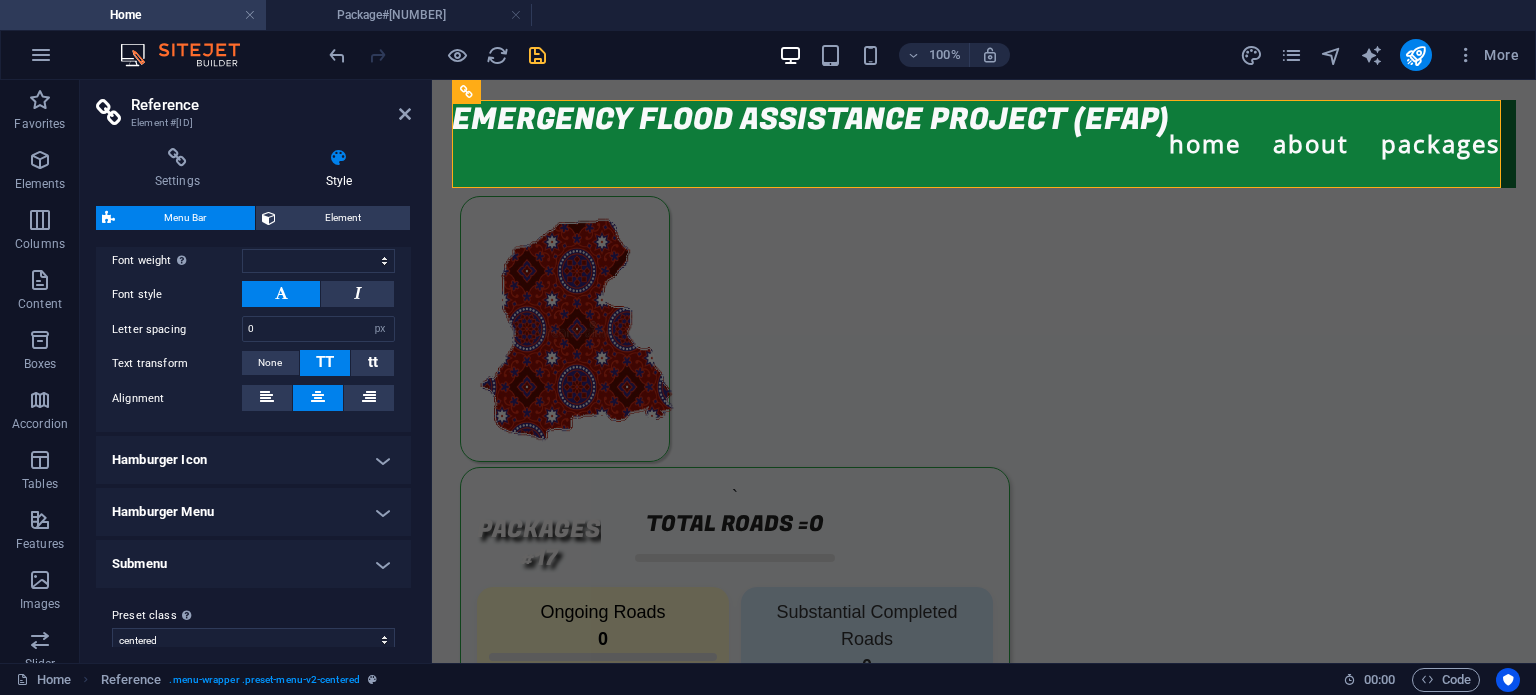 scroll, scrollTop: 1251, scrollLeft: 0, axis: vertical 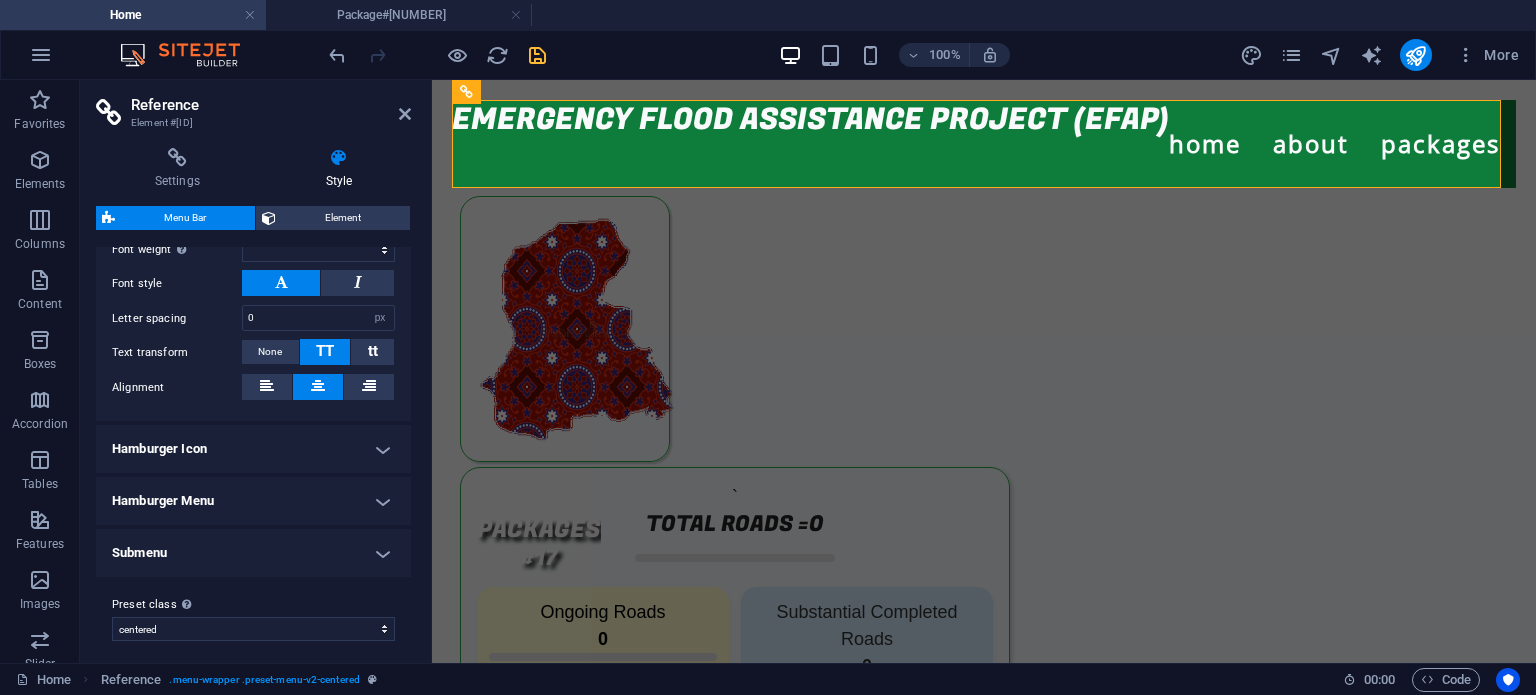 click on "Hamburger Icon" at bounding box center [253, 449] 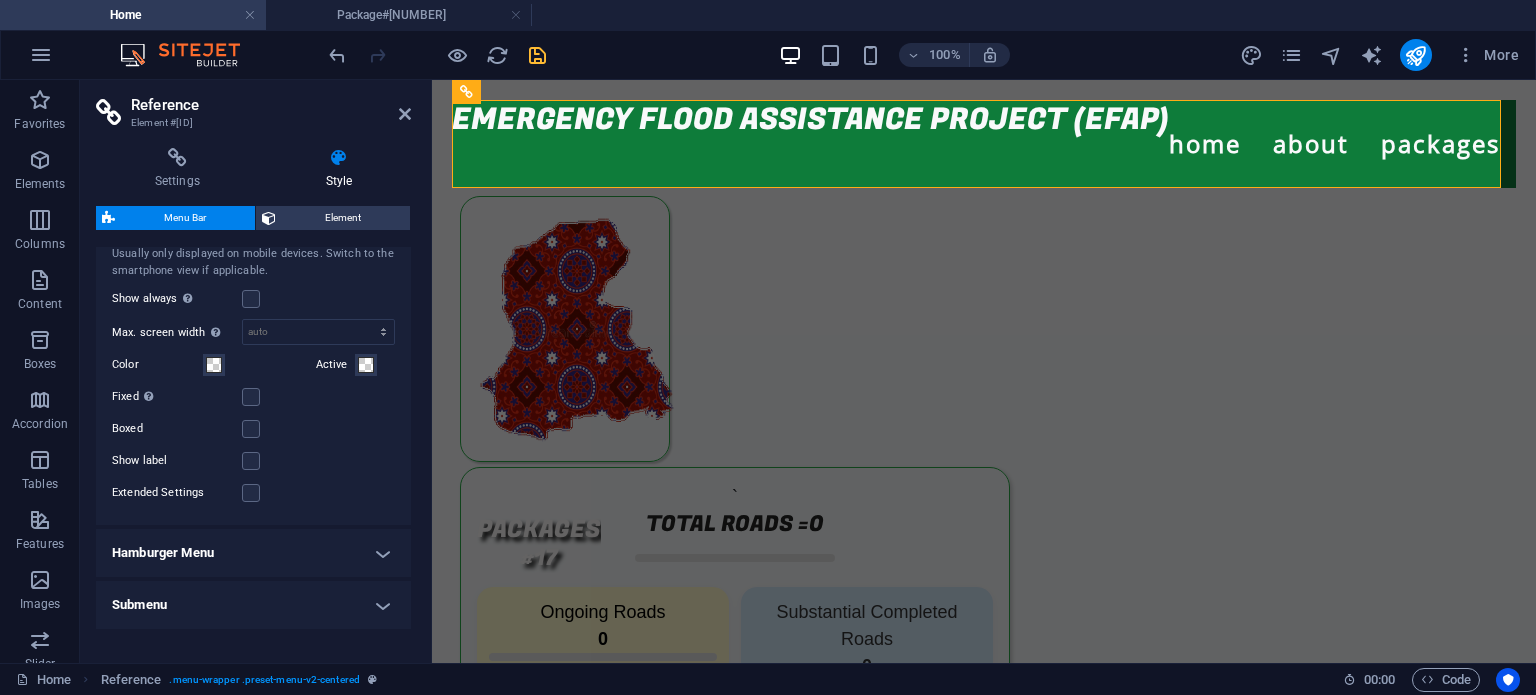 scroll, scrollTop: 1488, scrollLeft: 0, axis: vertical 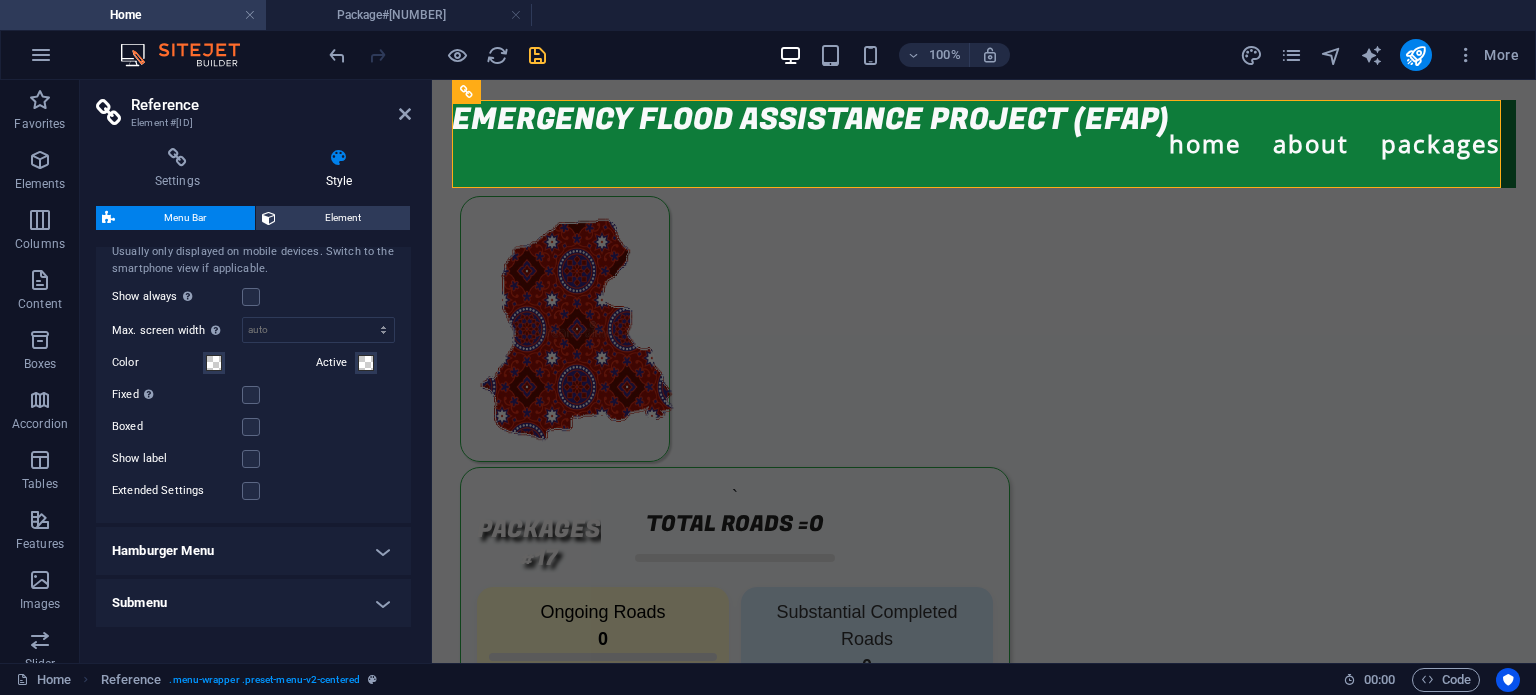 select 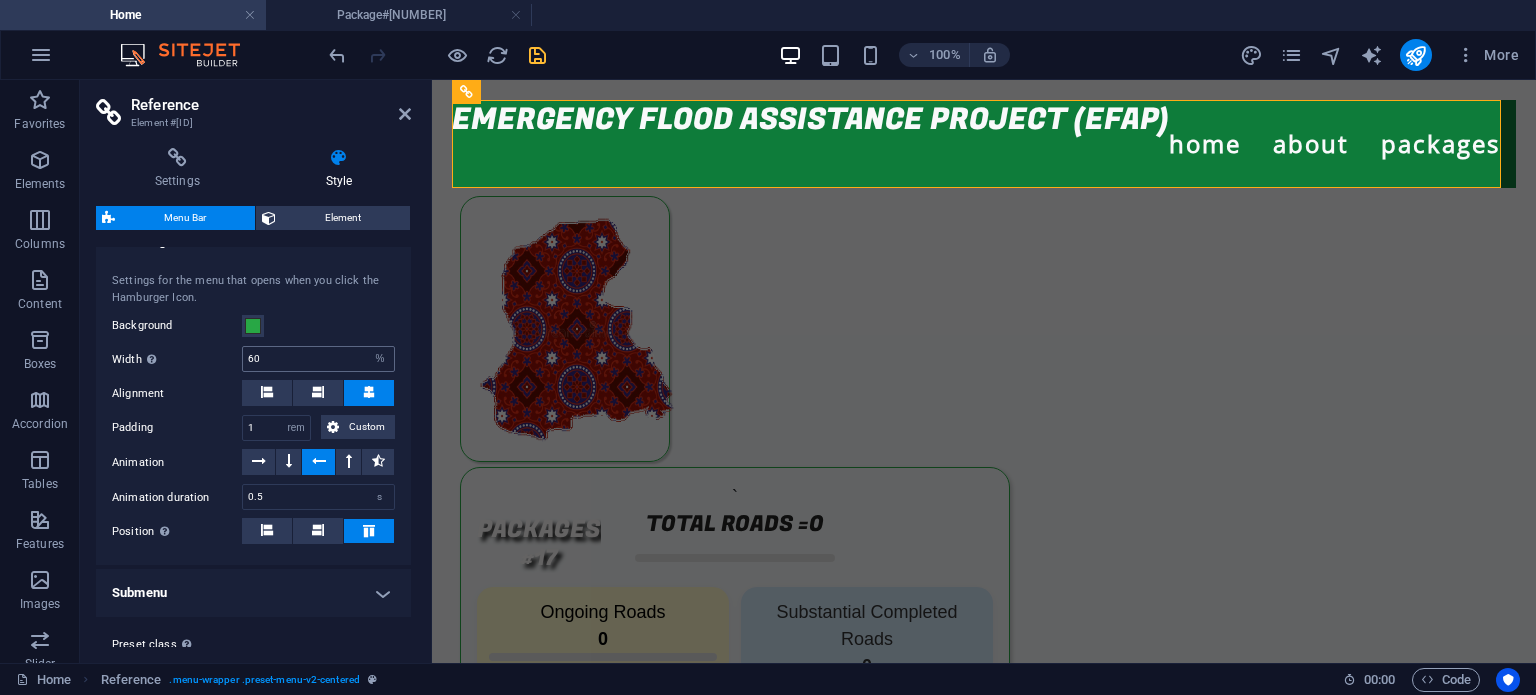 scroll, scrollTop: 1799, scrollLeft: 0, axis: vertical 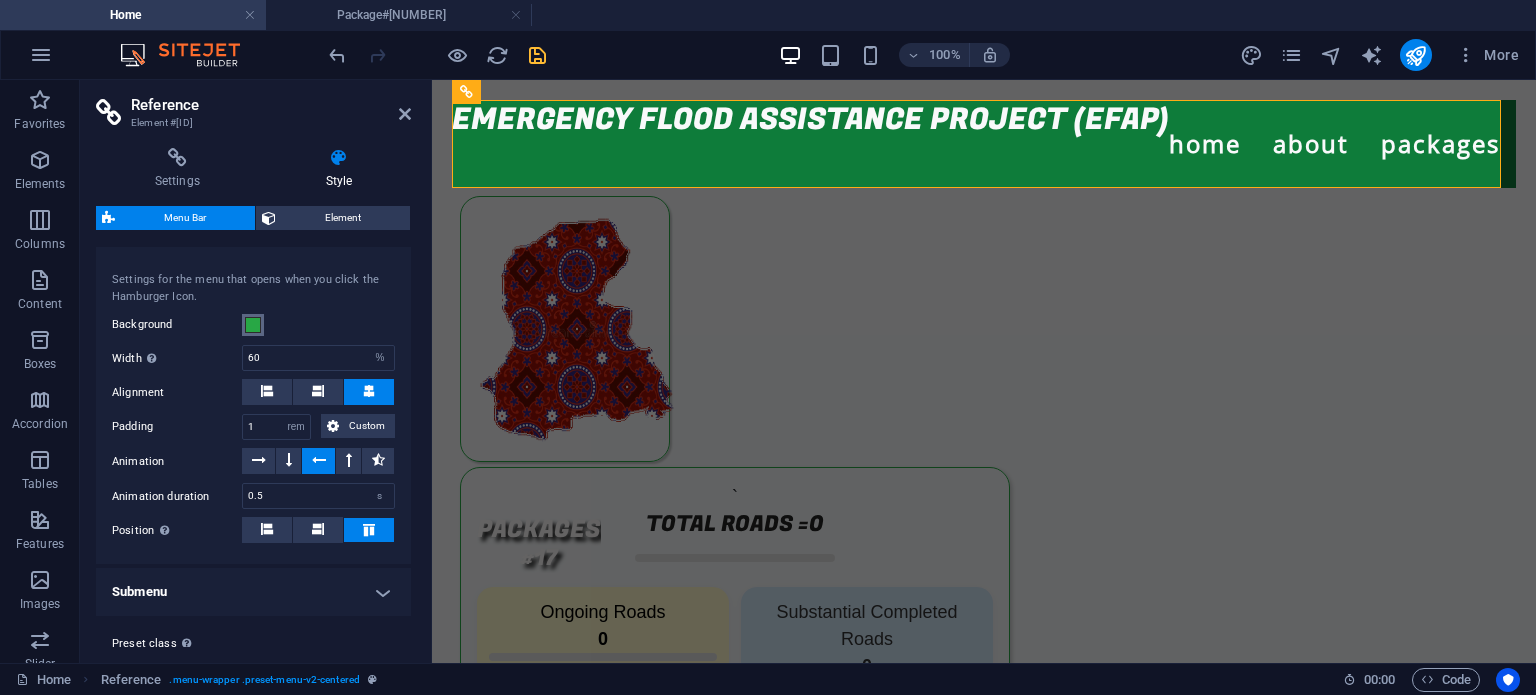 click at bounding box center [253, 325] 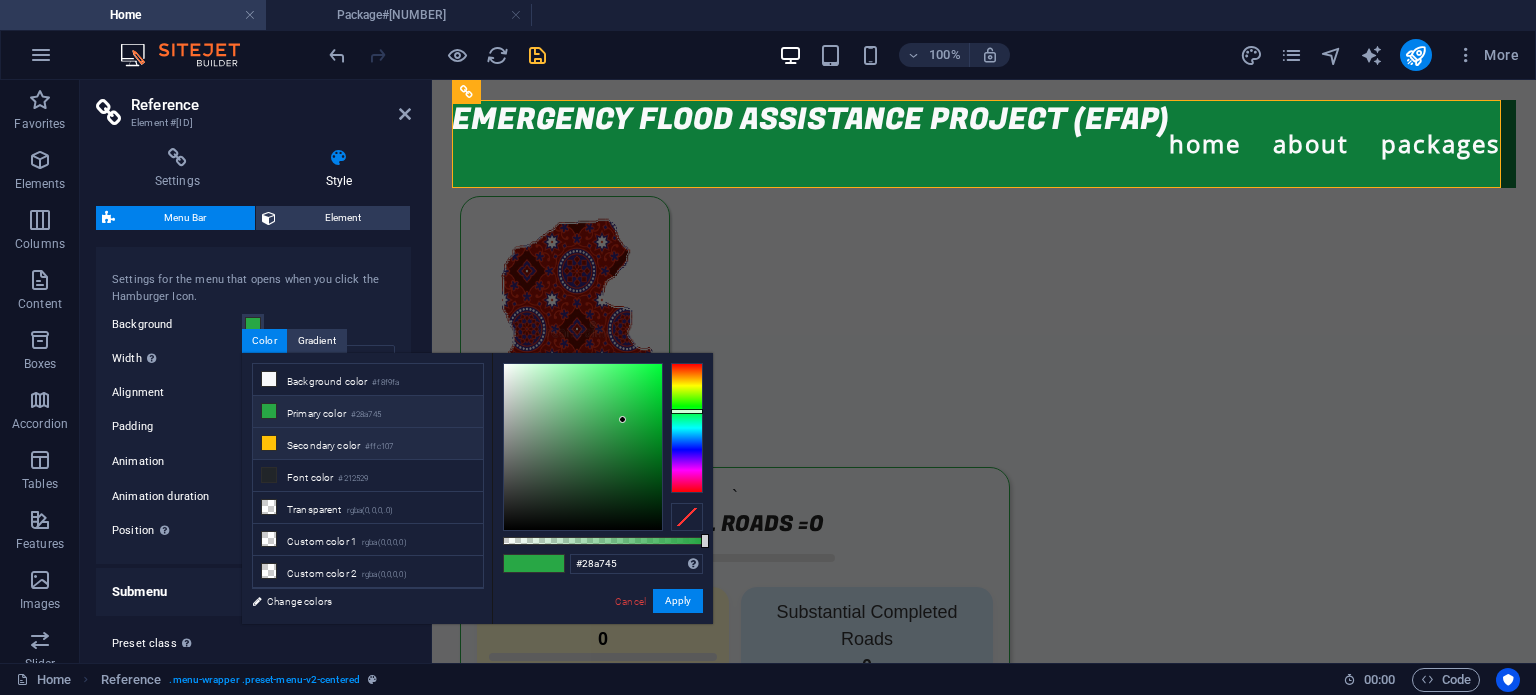 click on "Secondary color
#ffc107" at bounding box center (368, 444) 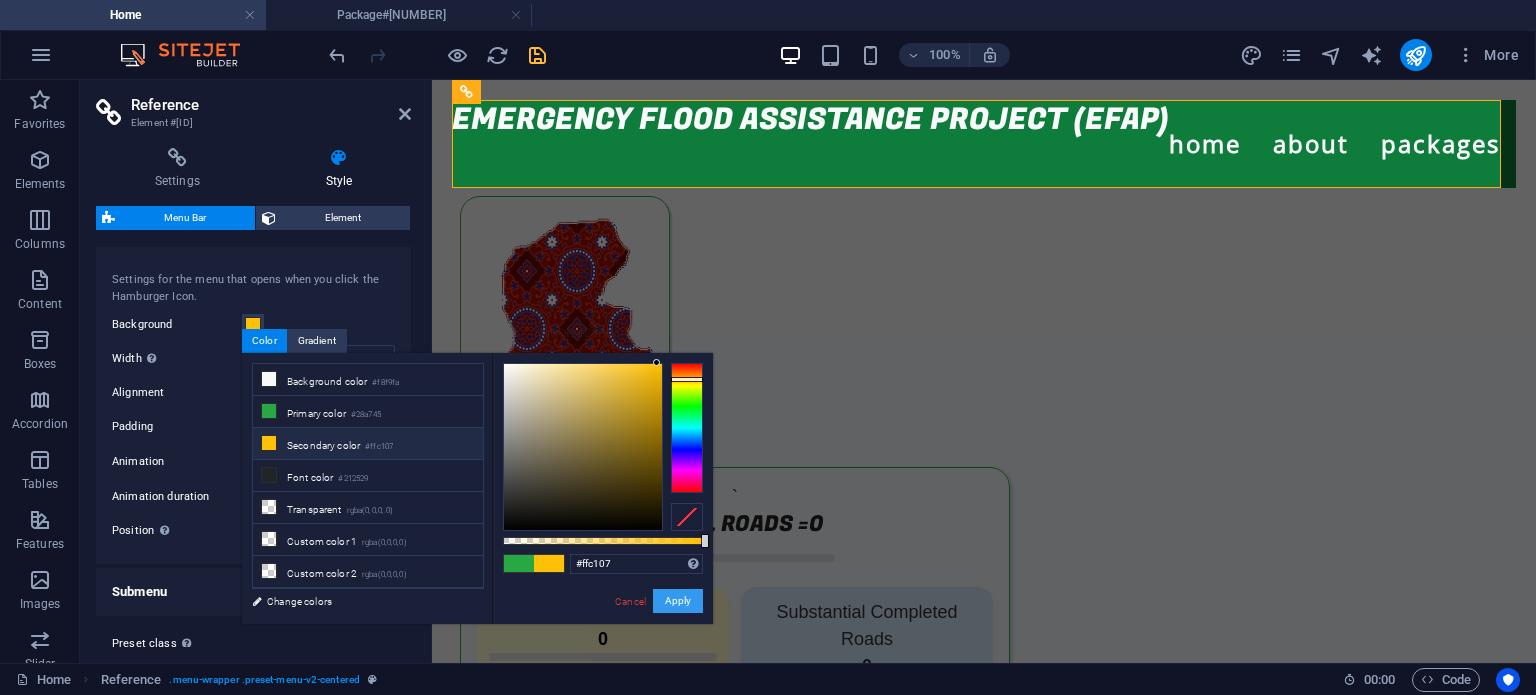 click on "Apply" at bounding box center (678, 601) 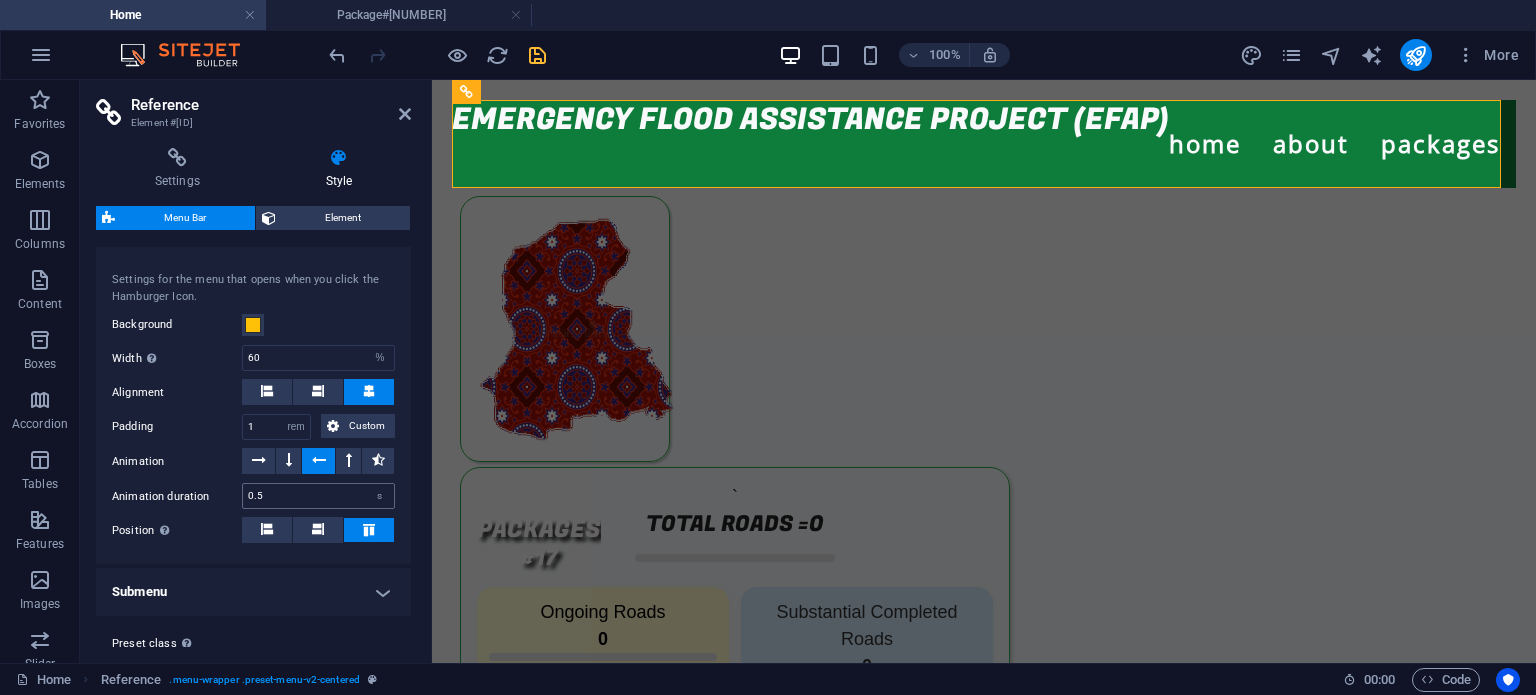 scroll, scrollTop: 1838, scrollLeft: 0, axis: vertical 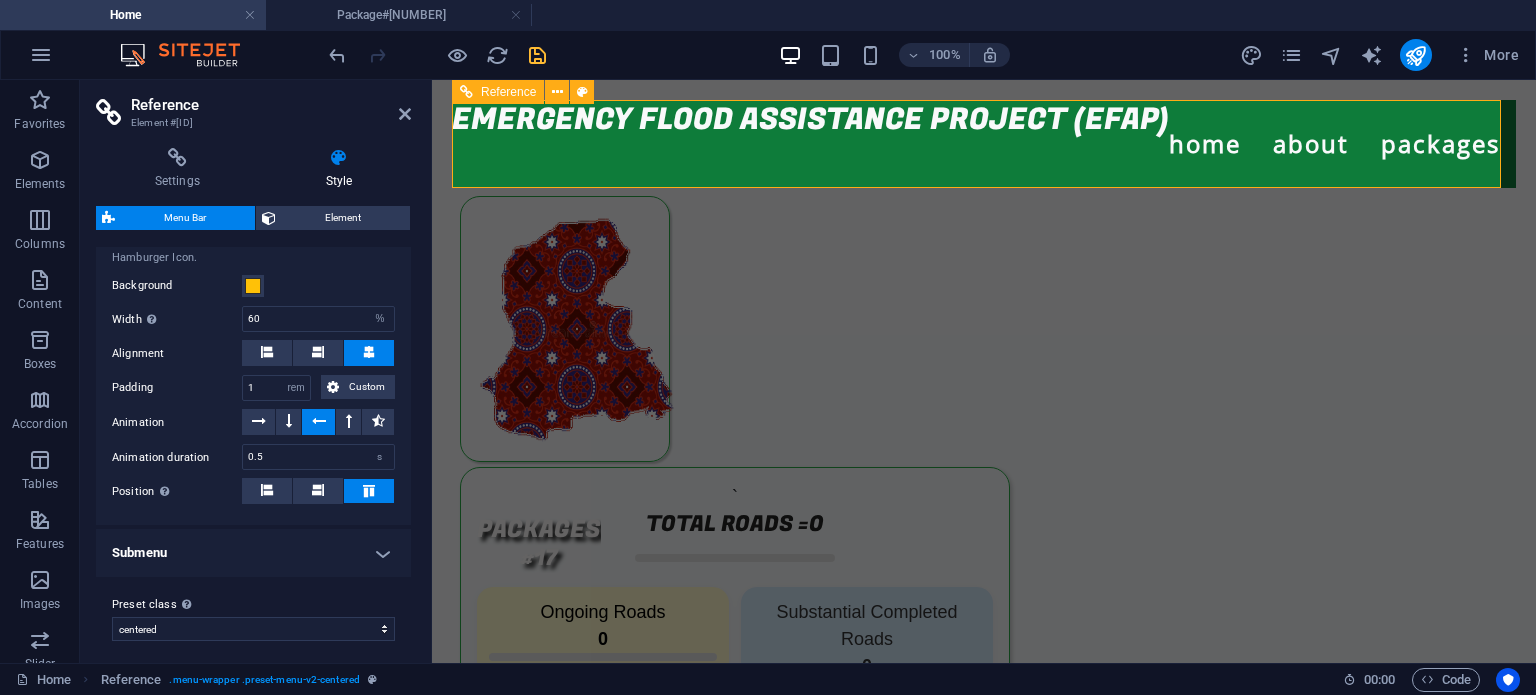 select 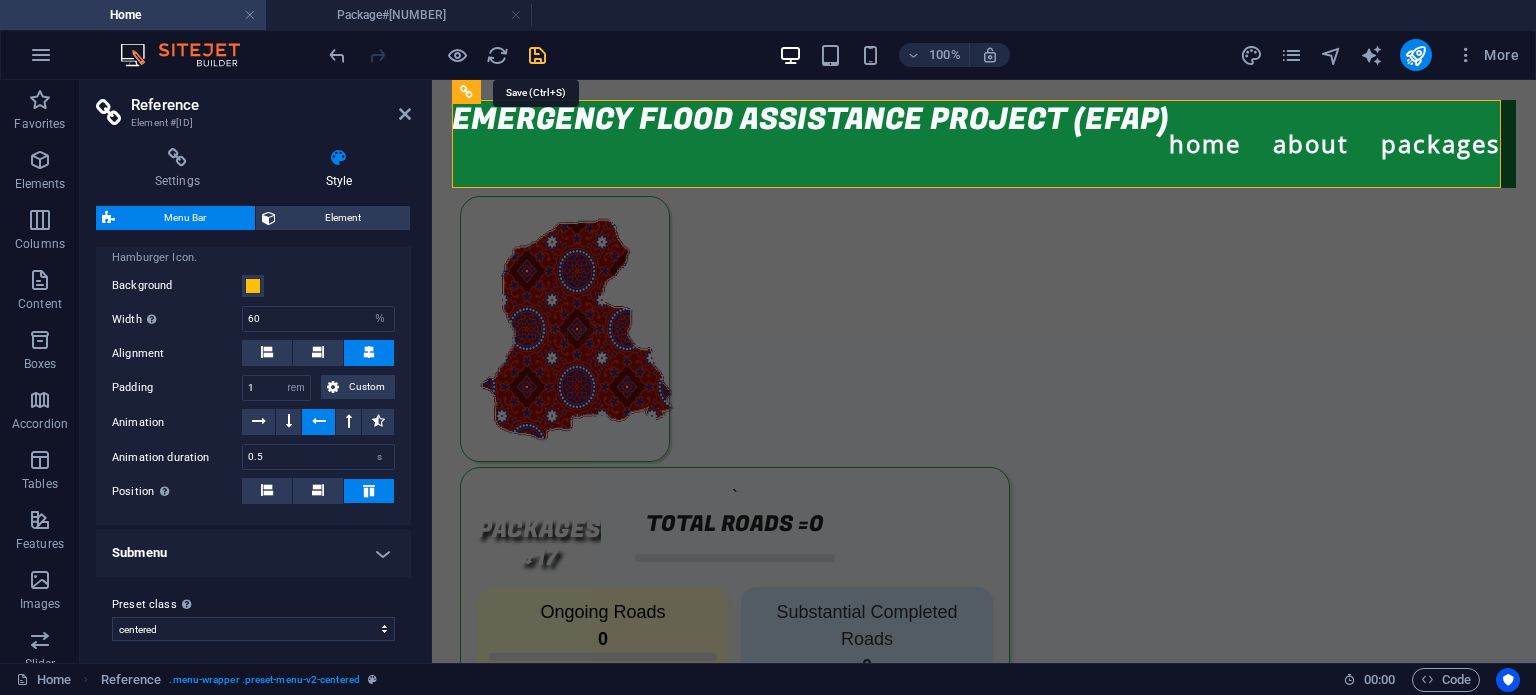 click at bounding box center (537, 55) 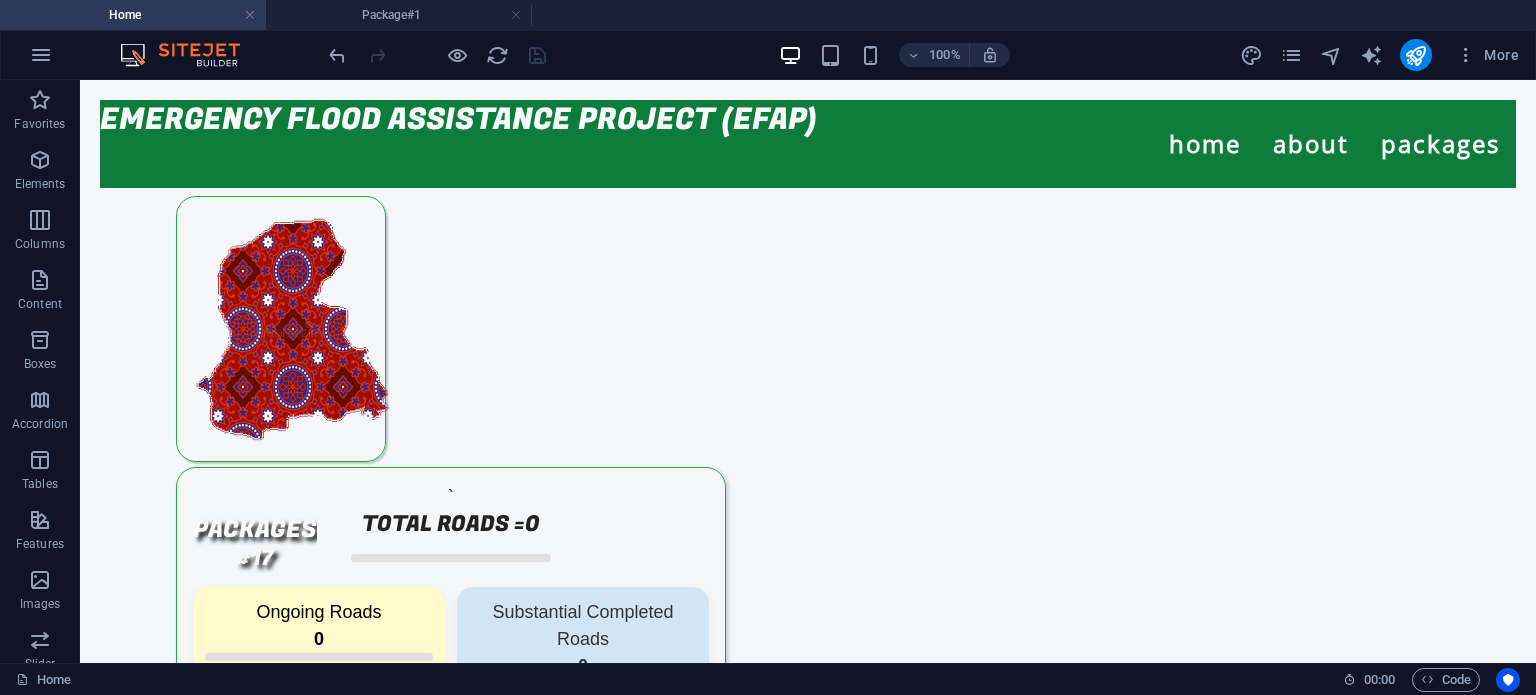 scroll, scrollTop: 0, scrollLeft: 0, axis: both 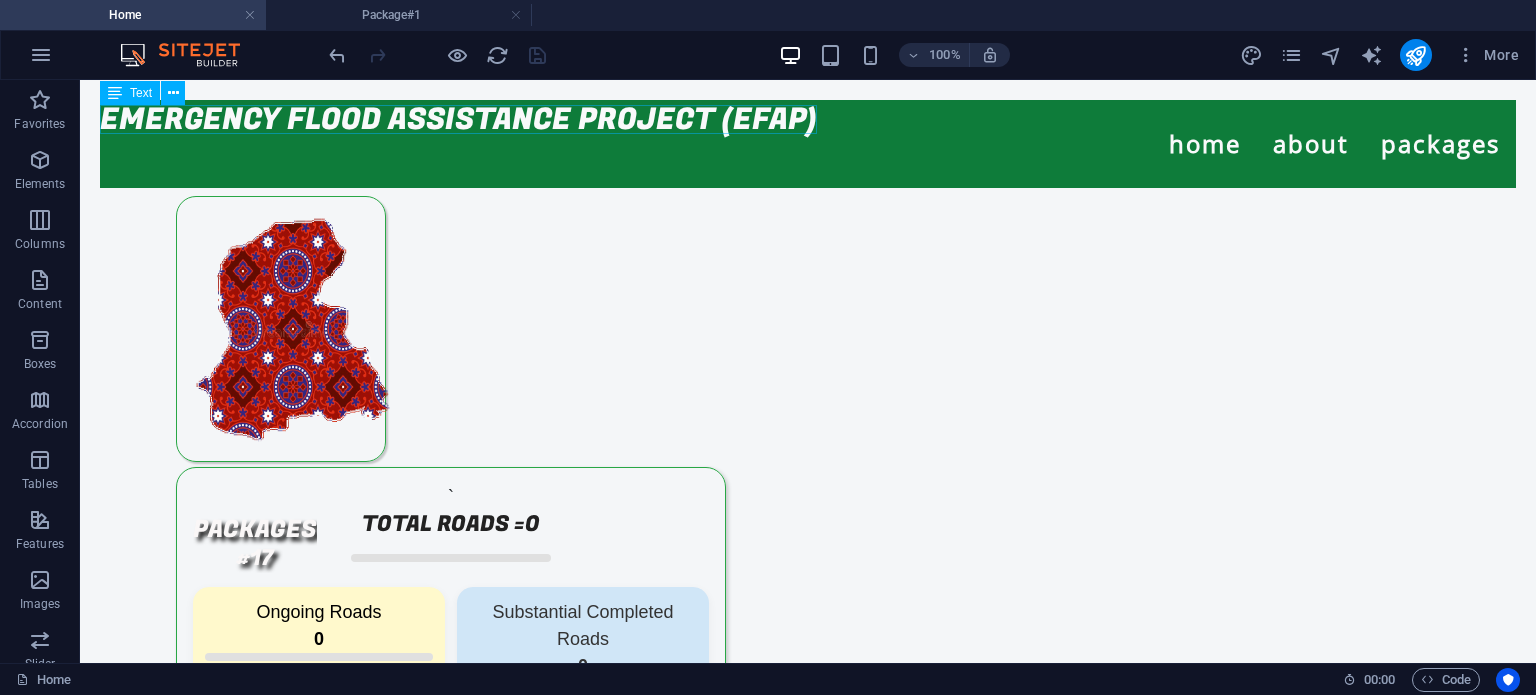click on "EMERGENCY FLOOD ASSISTANCE PROJECT (EFAP)" at bounding box center [458, 119] 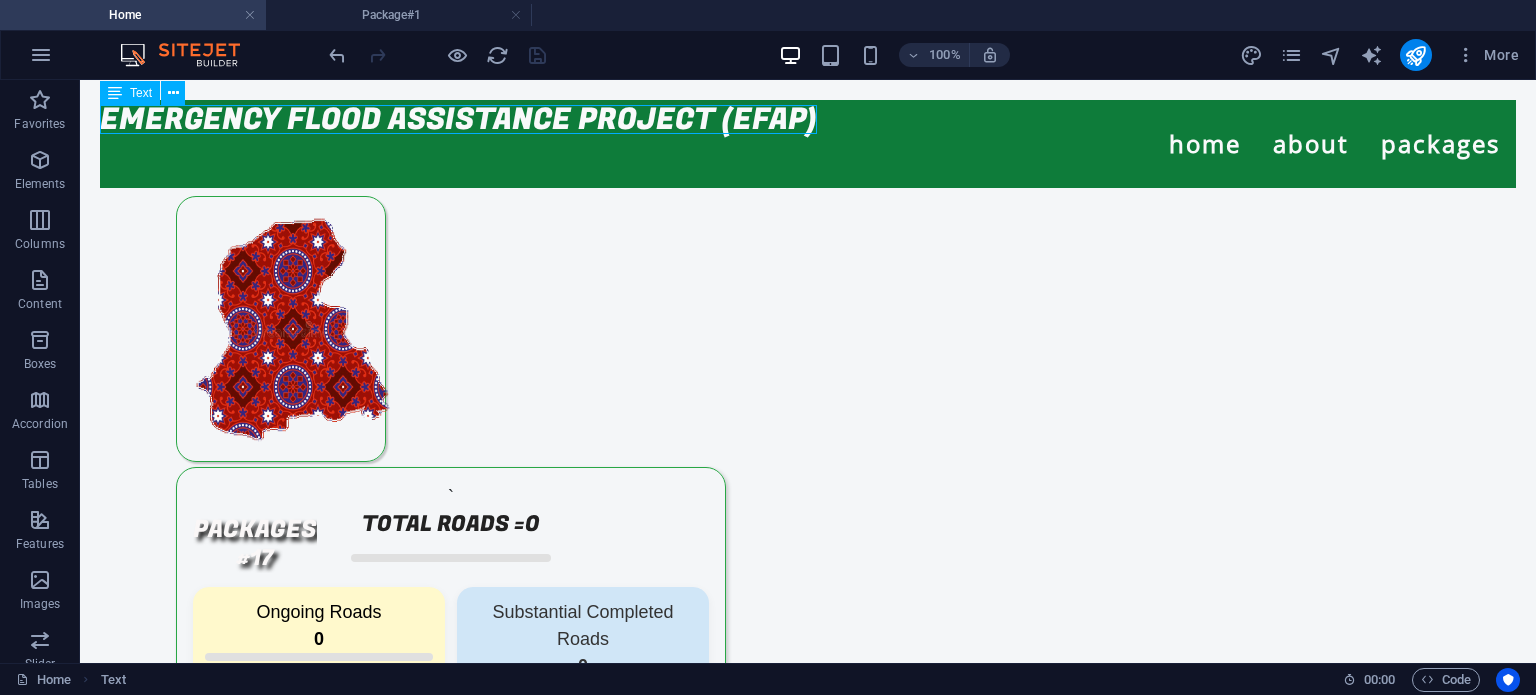 click on "EMERGENCY FLOOD ASSISTANCE PROJECT (EFAP)" at bounding box center (458, 119) 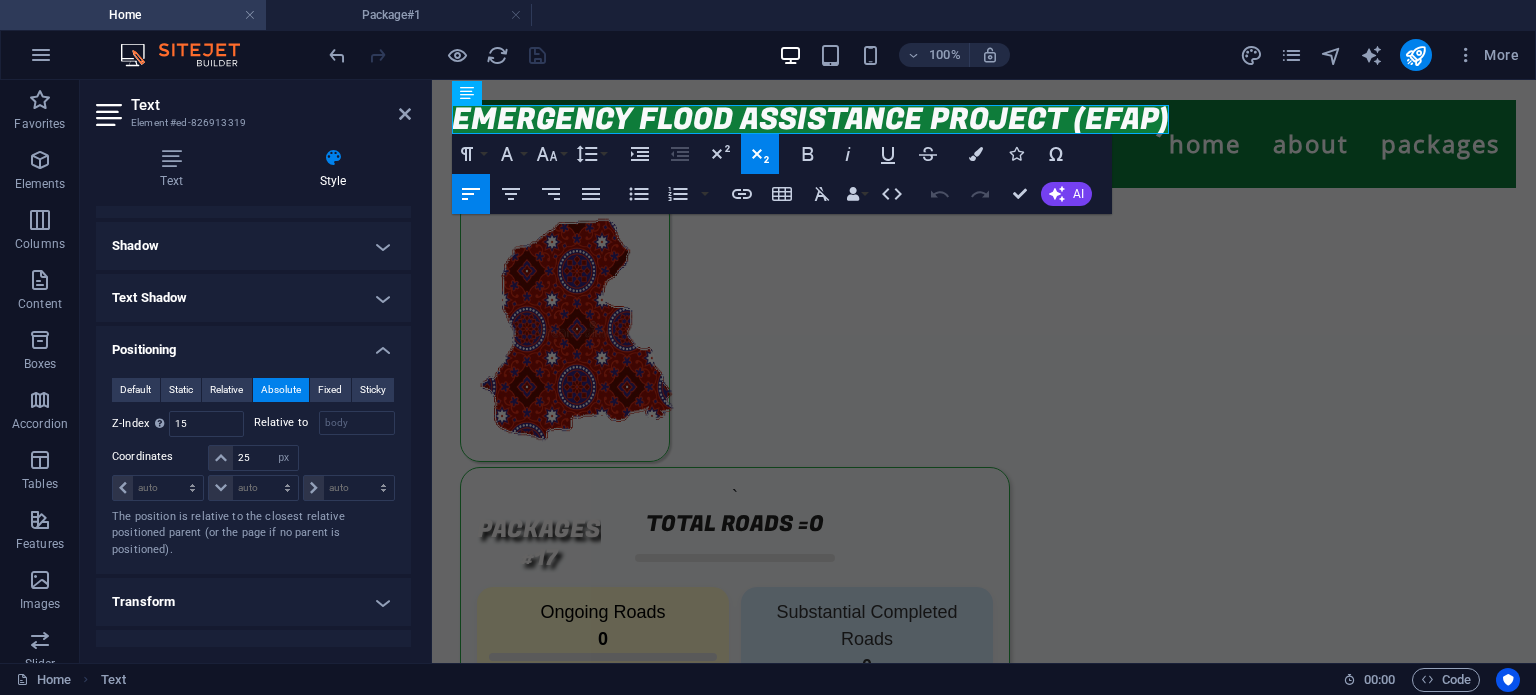 scroll, scrollTop: 262, scrollLeft: 0, axis: vertical 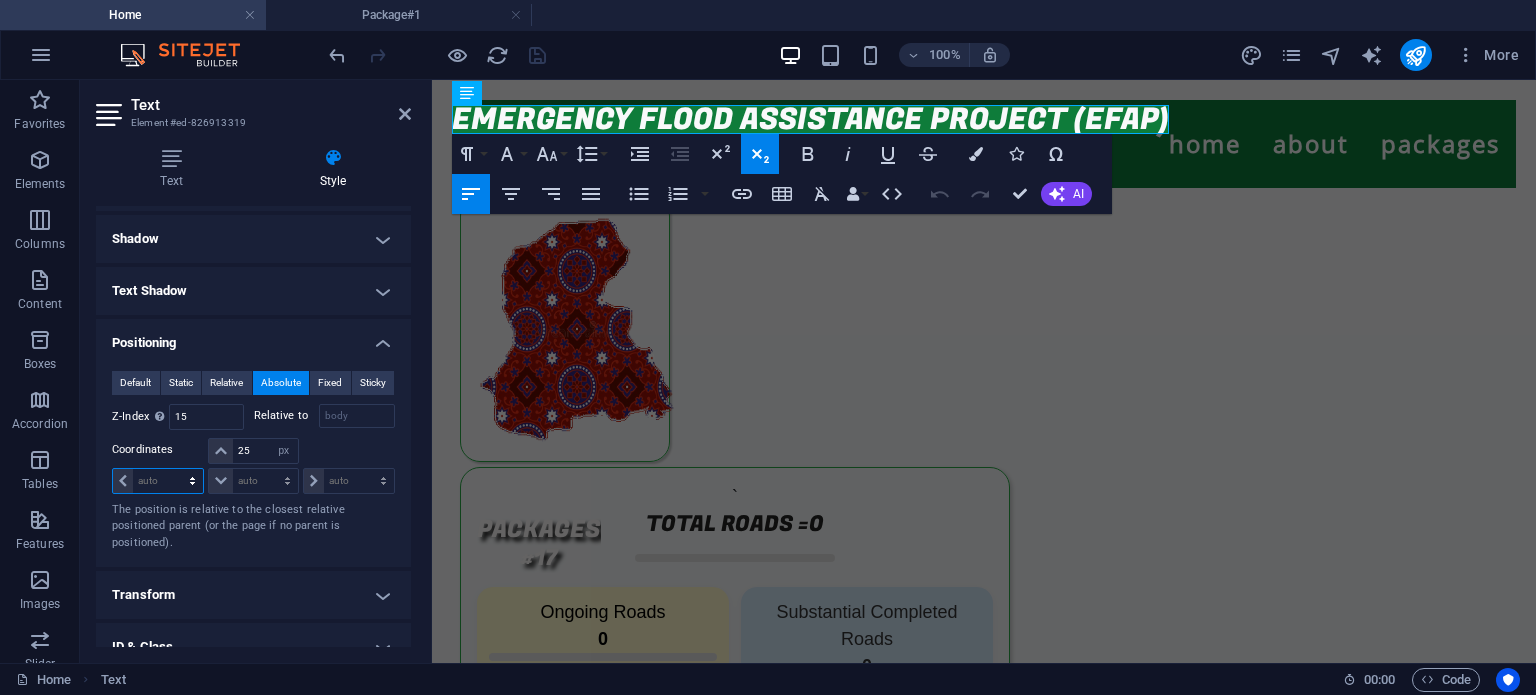 click on "auto px rem % em" at bounding box center [158, 481] 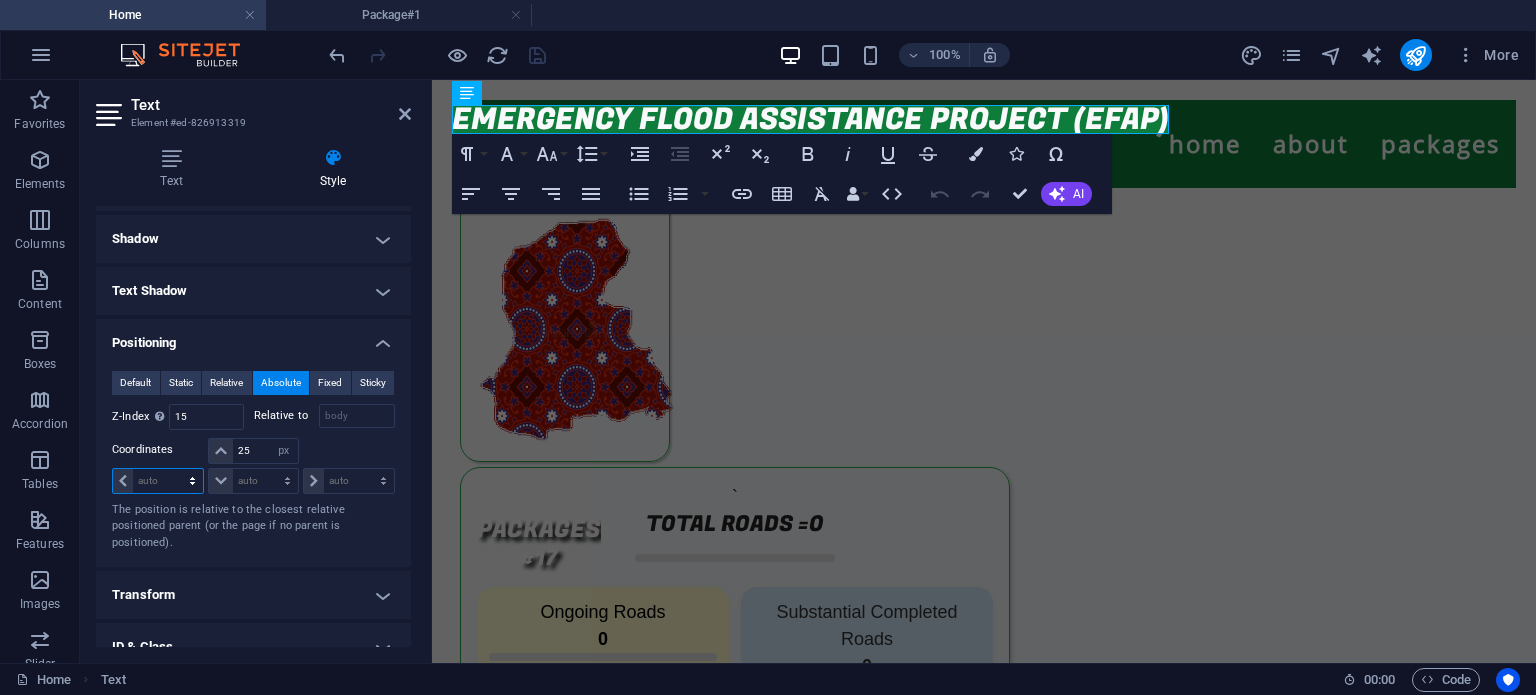 select on "px" 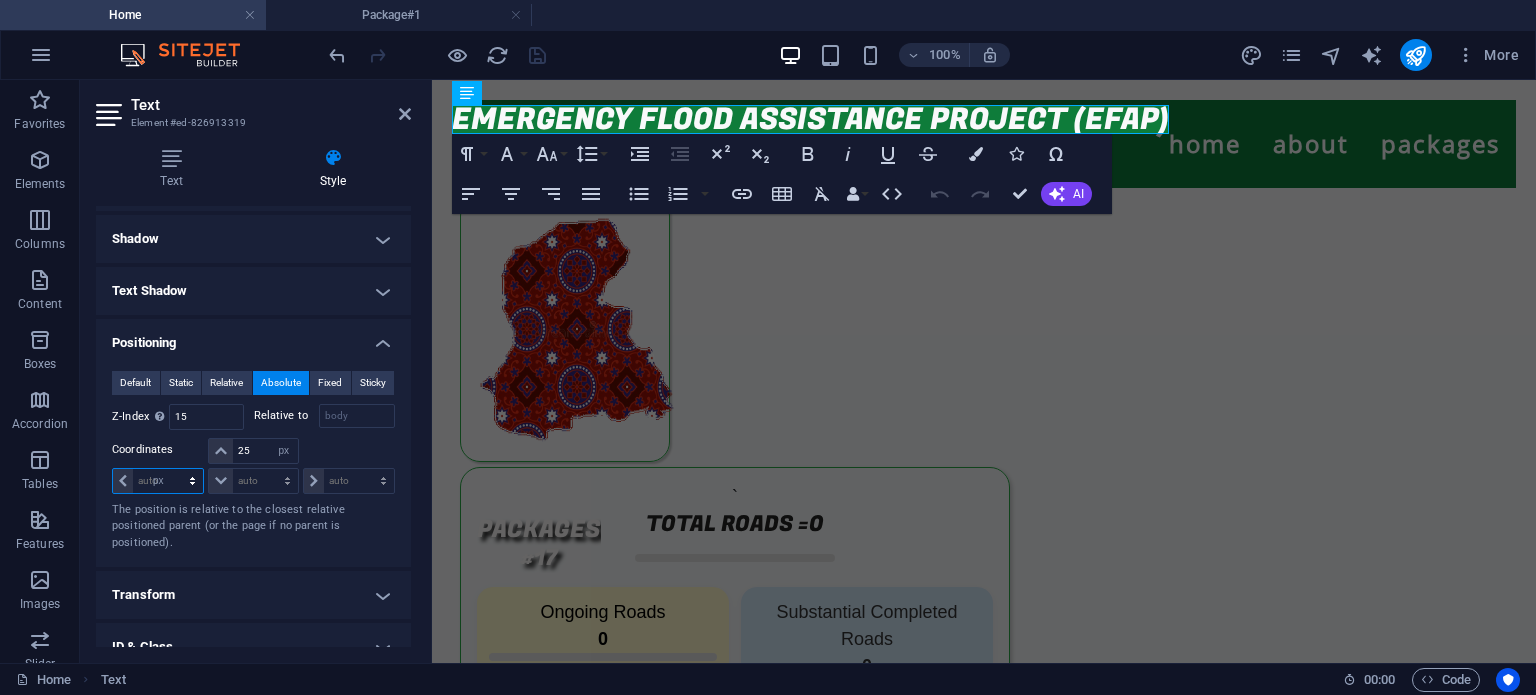 click on "auto px rem % em" at bounding box center (158, 481) 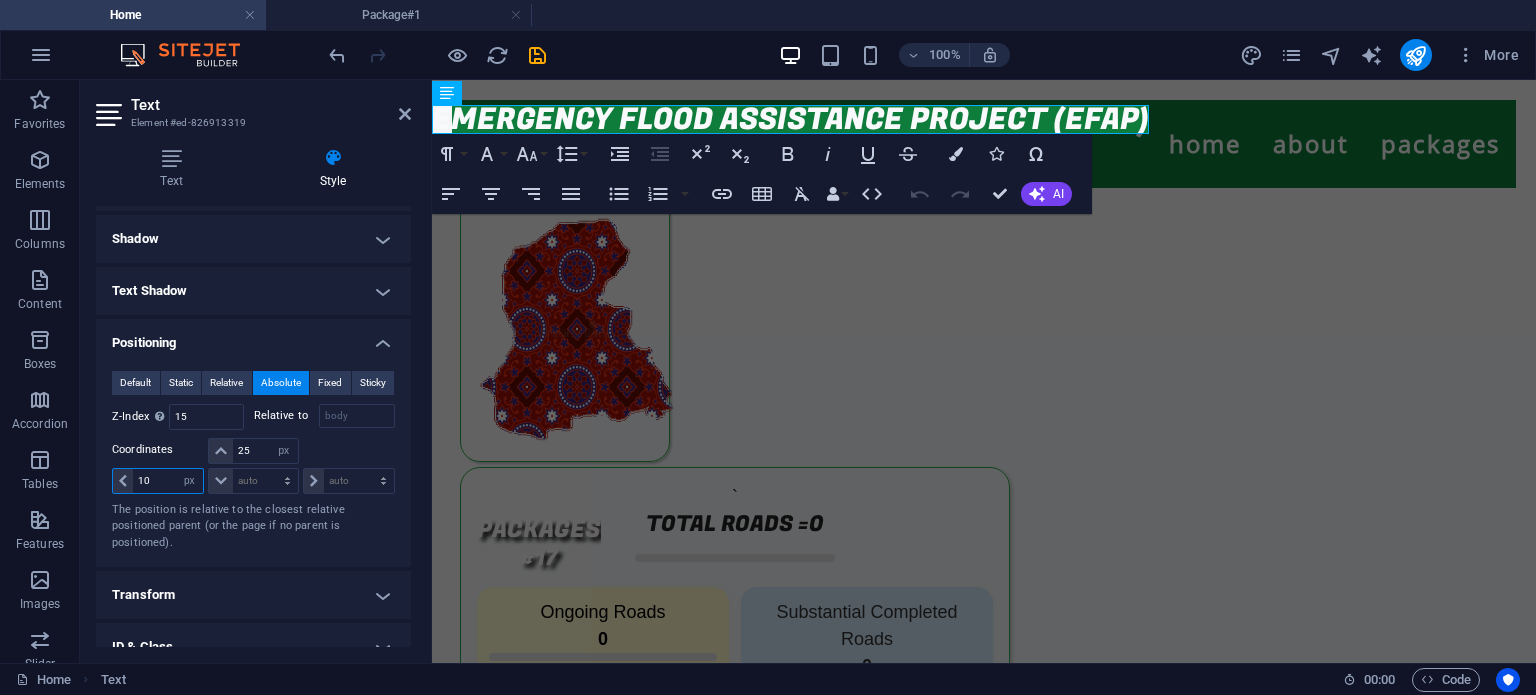 type on "10" 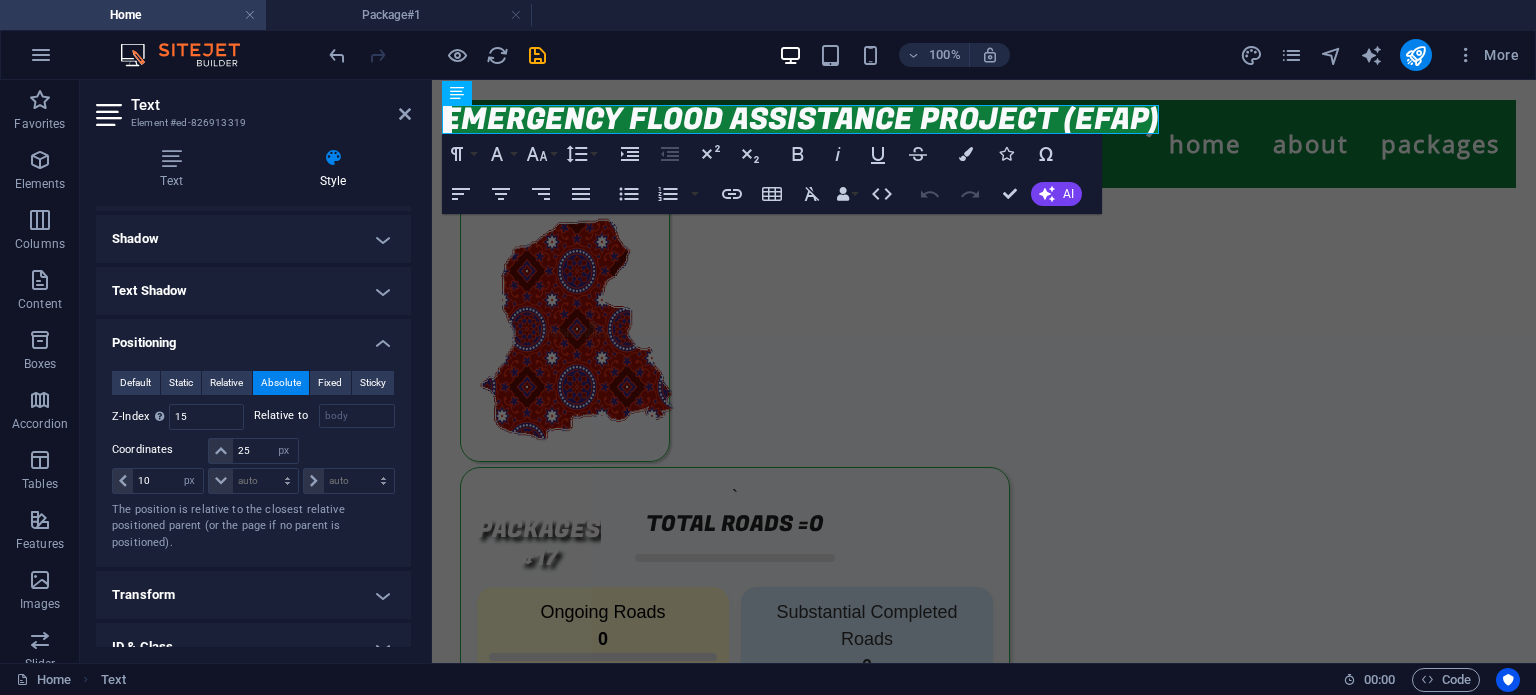 click on "Skip to main content
Menu Home About Packages Package#1 Menu EMERGENCY FLOOD ASSISTANCE PROJECT (EFAP)   Packages #17  `
Total Roads =  0
Ongoing Roads
0
Substantial  Completed Roads
0
Total Length
0  km
Completed Length
0  km
Planned Progress: 0%
0%
Achieved
Charts Dashboard
≡
Export as PNG
Export as JPEG
Export as PDF
Export as Excel
View Data Table
View Full Screen
Overall Physical Progress of All Packages/Sub-Packages
Back
View by: Count
≡
Export as PNG
Export as JPEG" at bounding box center [984, 1719] 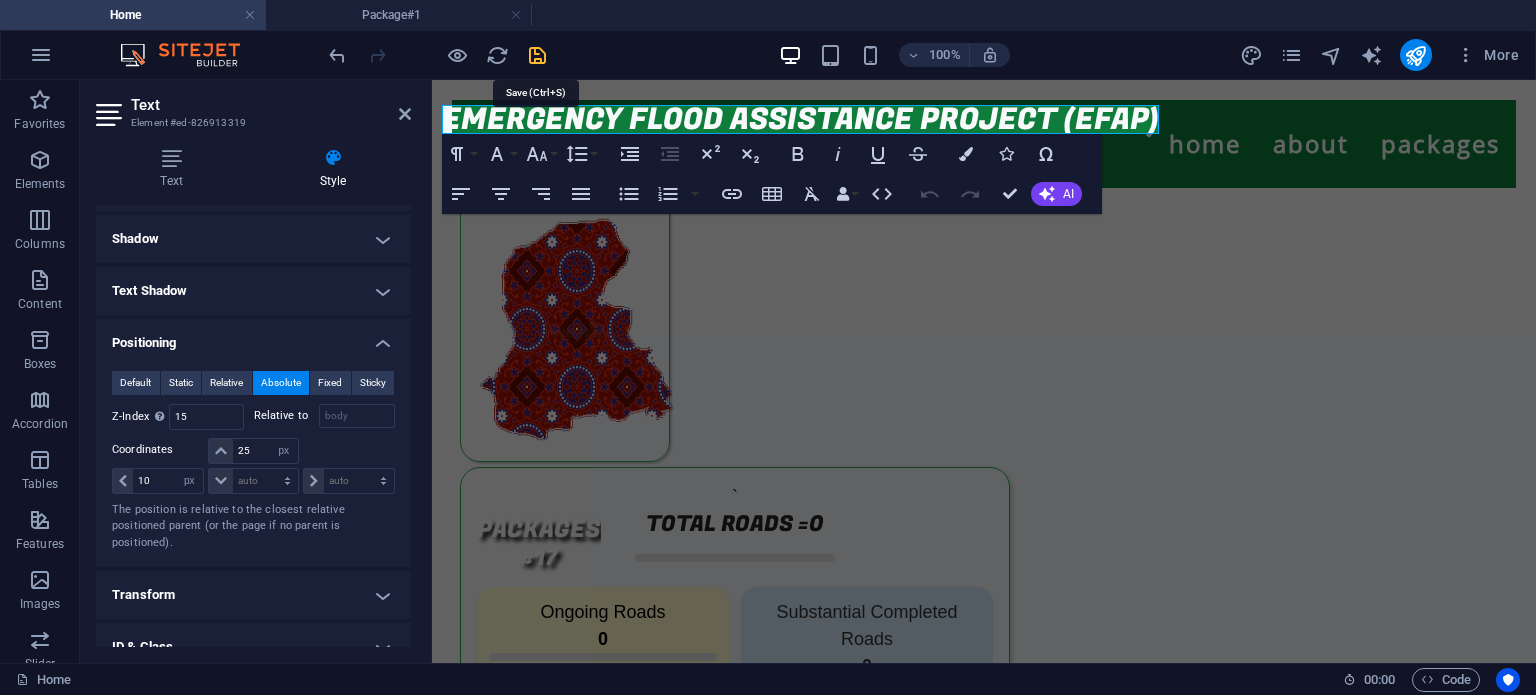 click at bounding box center (537, 55) 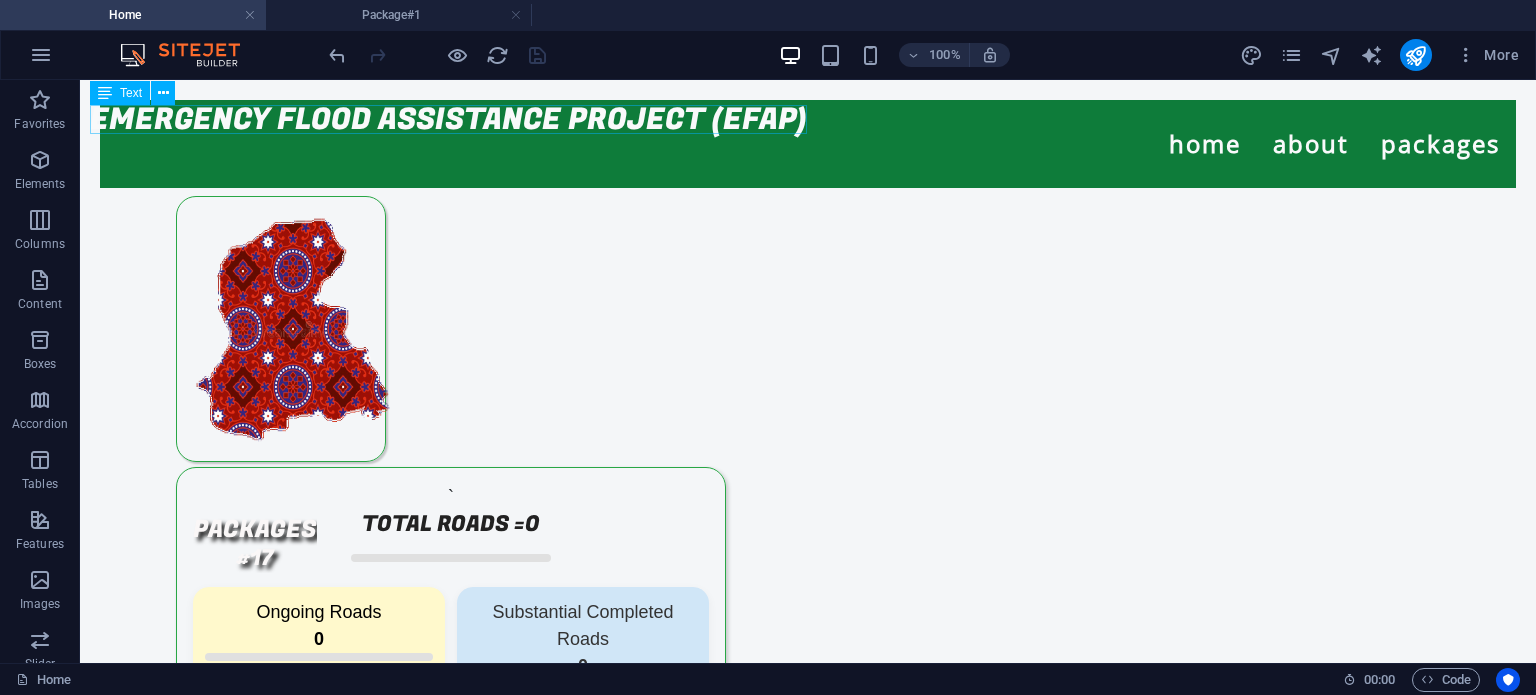 click on "EMERGENCY FLOOD ASSISTANCE PROJECT (EFAP)" at bounding box center (448, 119) 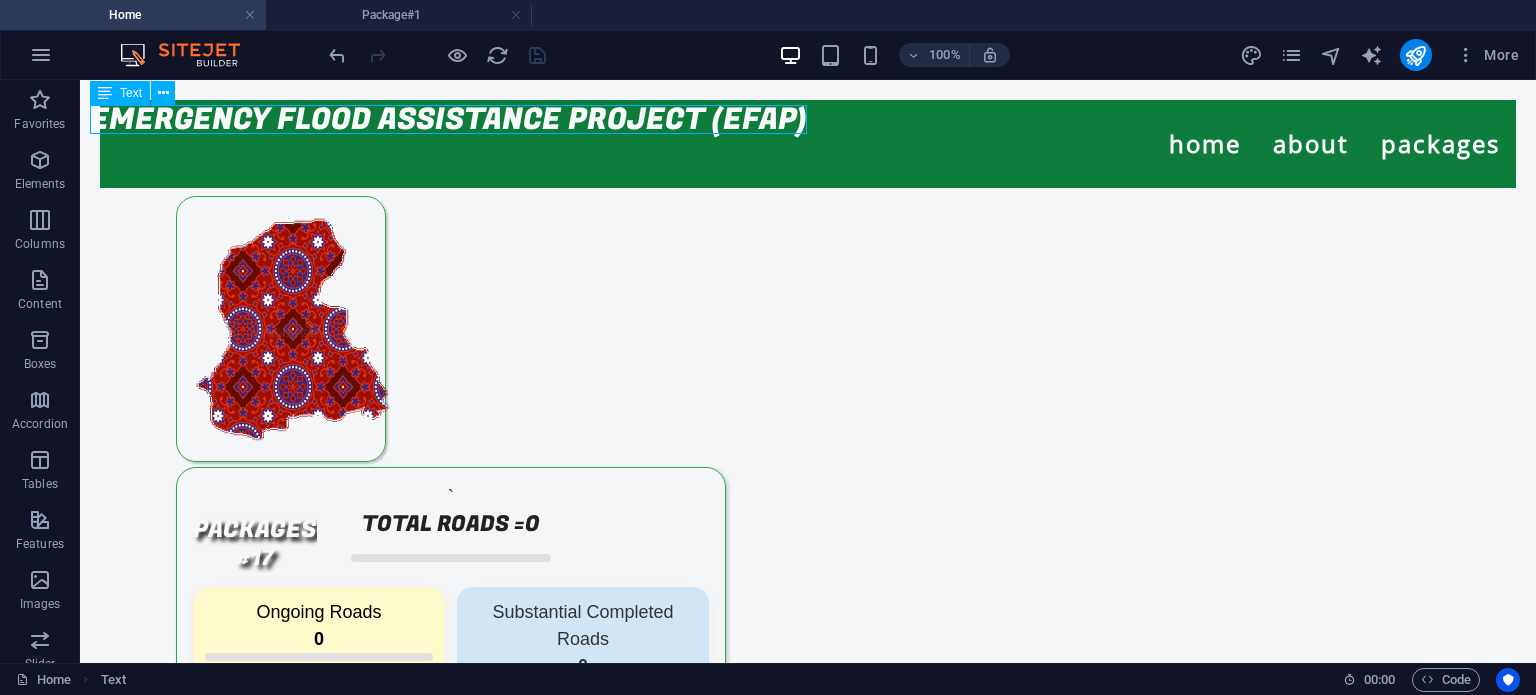 click on "EMERGENCY FLOOD ASSISTANCE PROJECT (EFAP)" at bounding box center (448, 119) 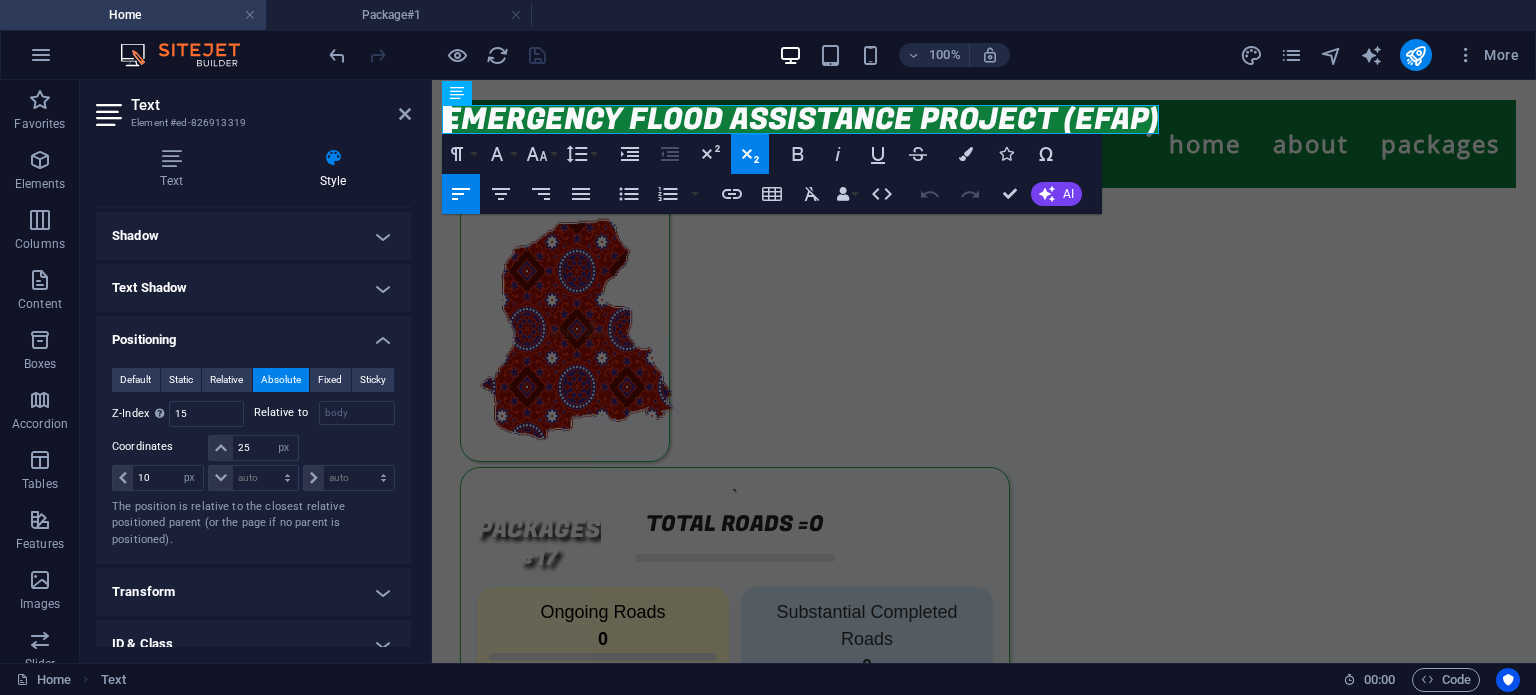 scroll, scrollTop: 270, scrollLeft: 0, axis: vertical 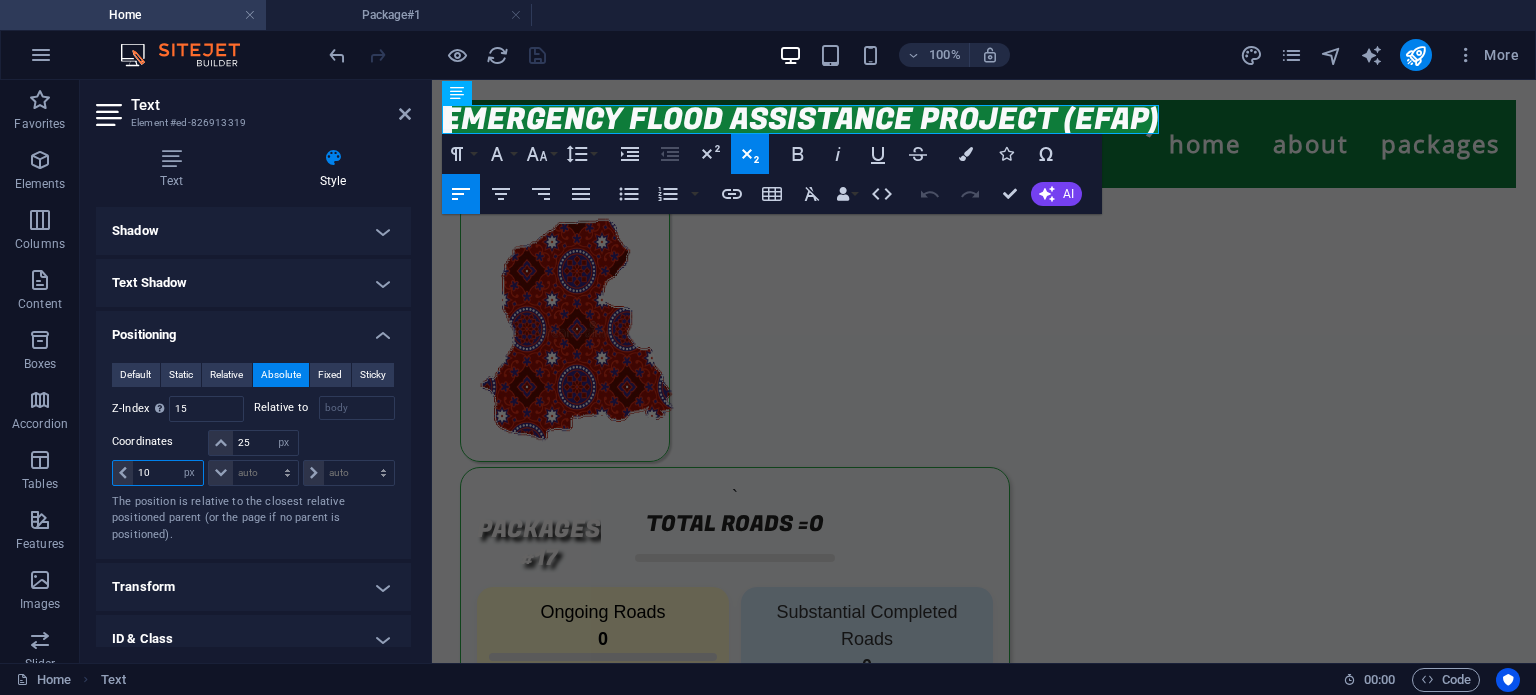 click on "10" at bounding box center (168, 473) 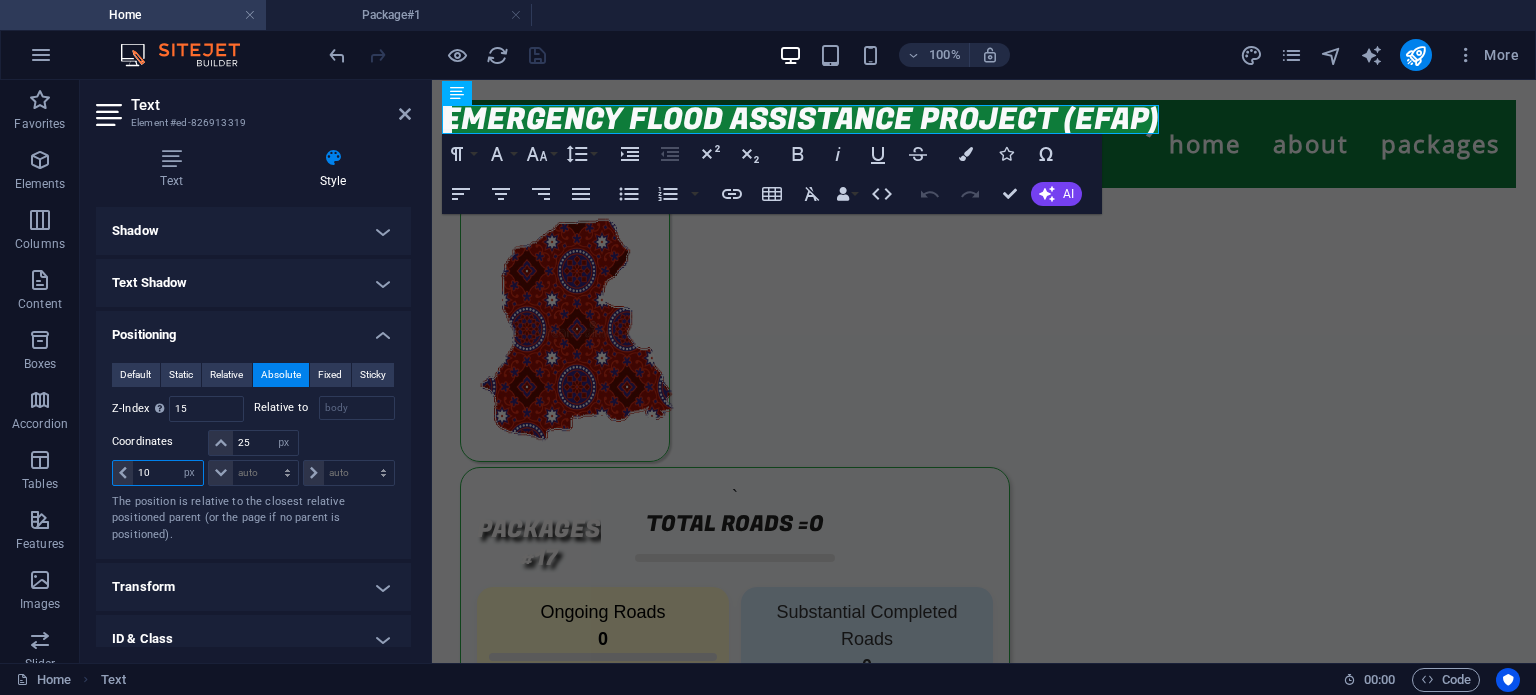 click on "10" at bounding box center (168, 473) 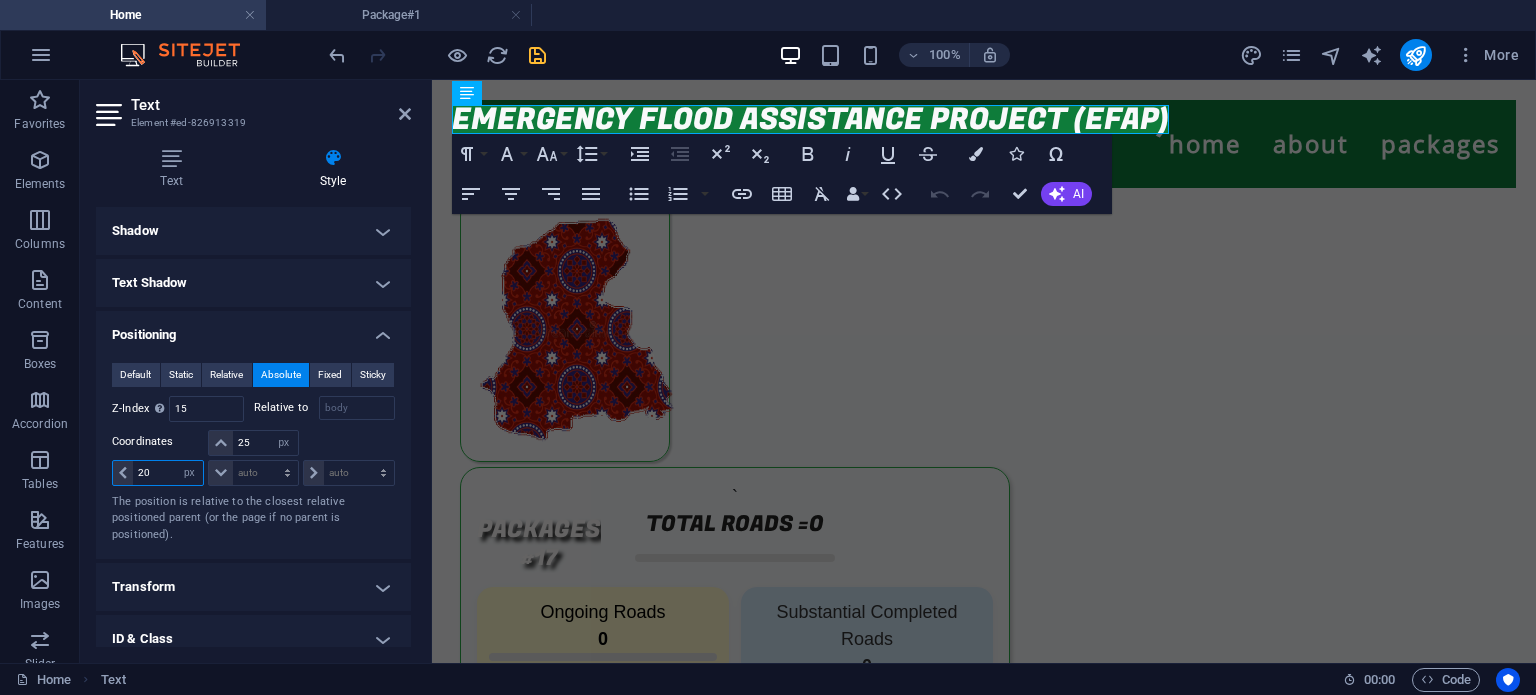 click on "20" at bounding box center [168, 473] 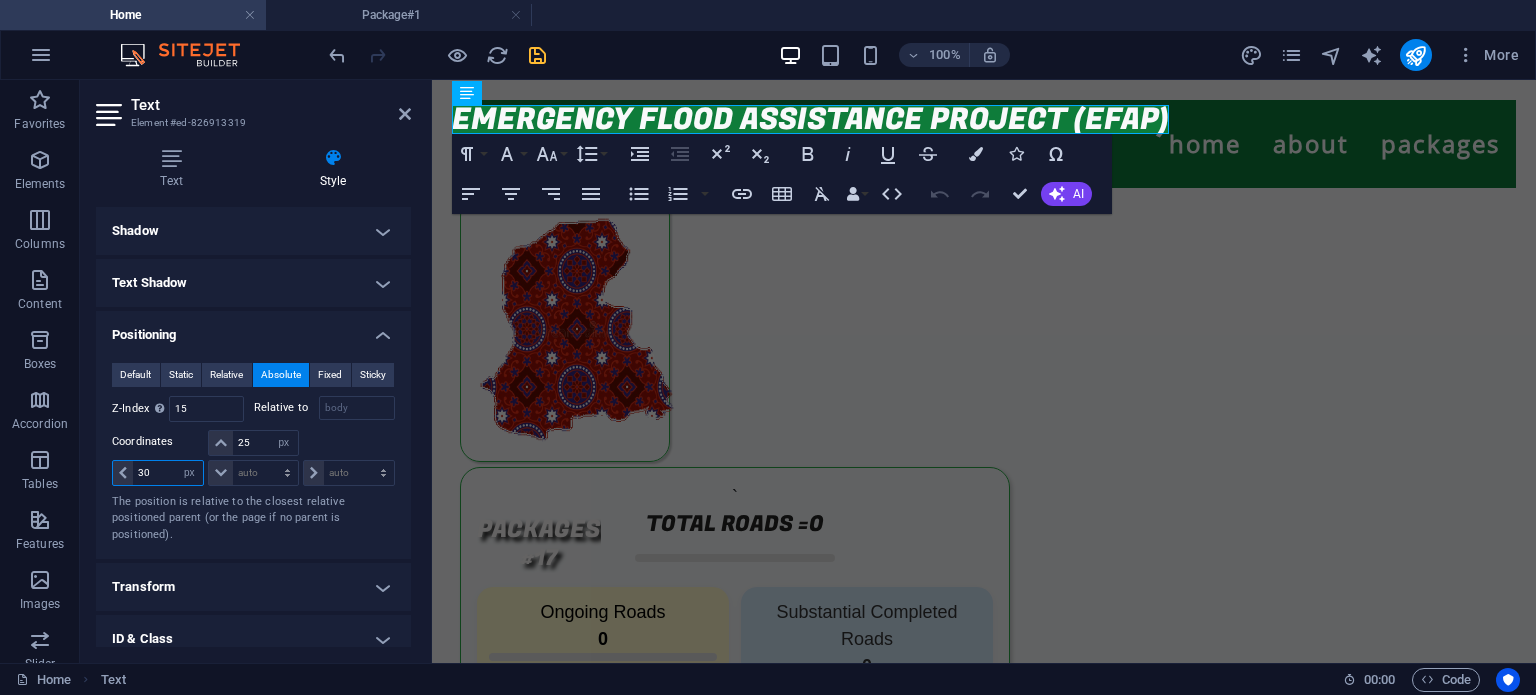 type on "30" 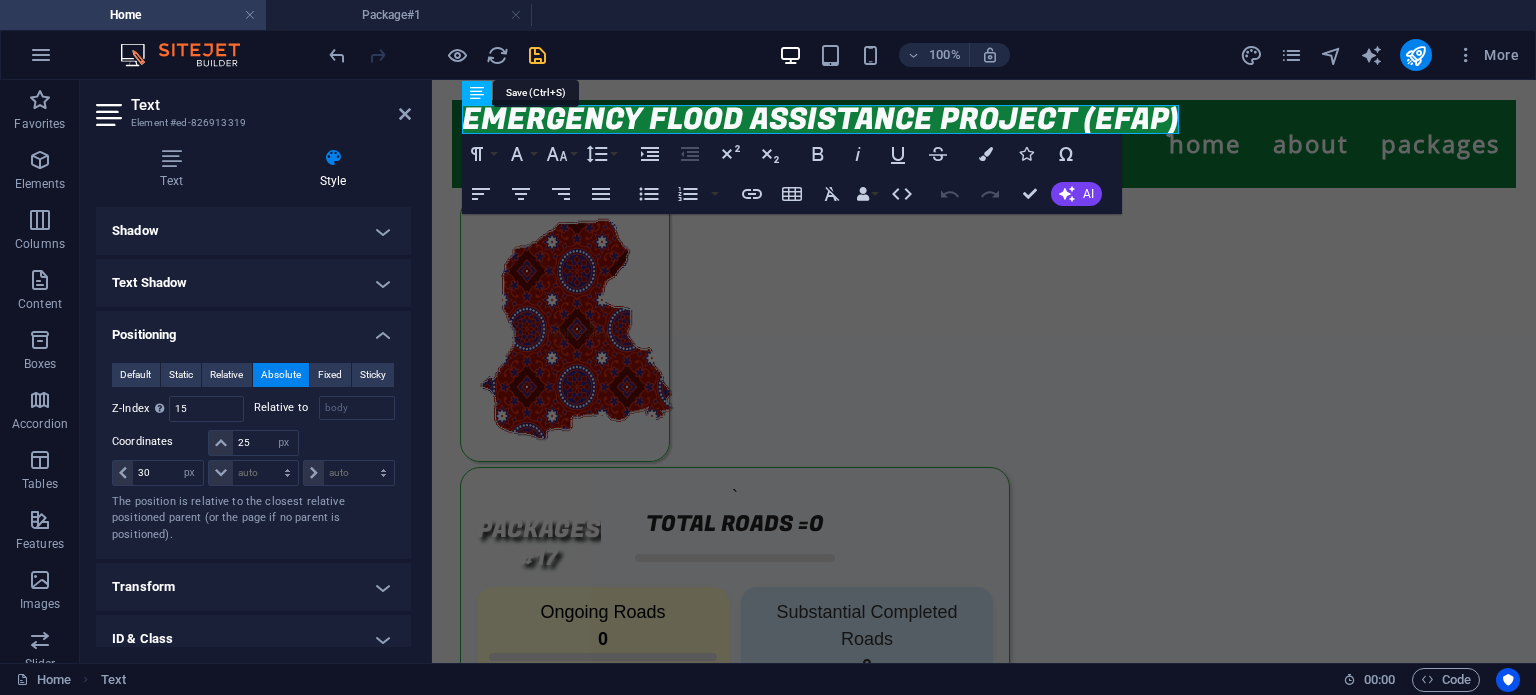 click at bounding box center (537, 55) 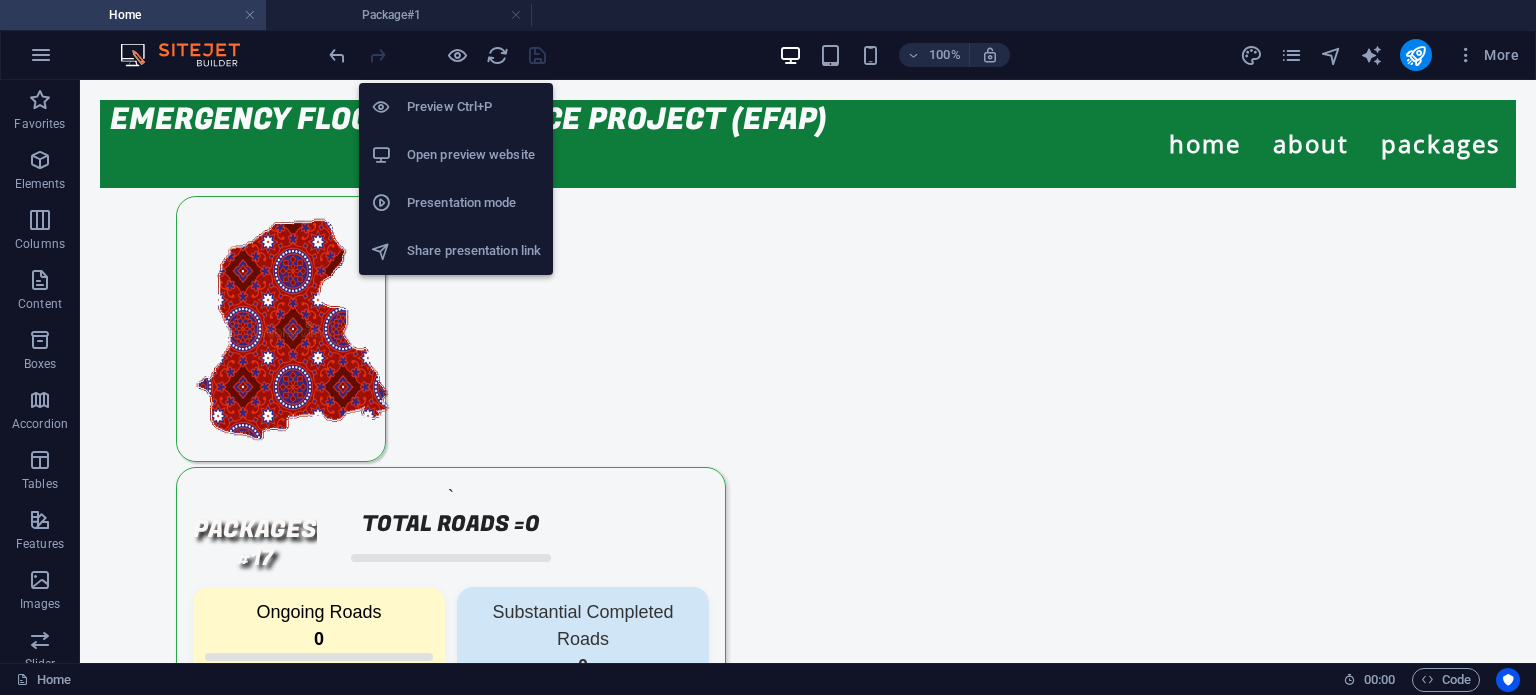 click on "Open preview website" at bounding box center (474, 155) 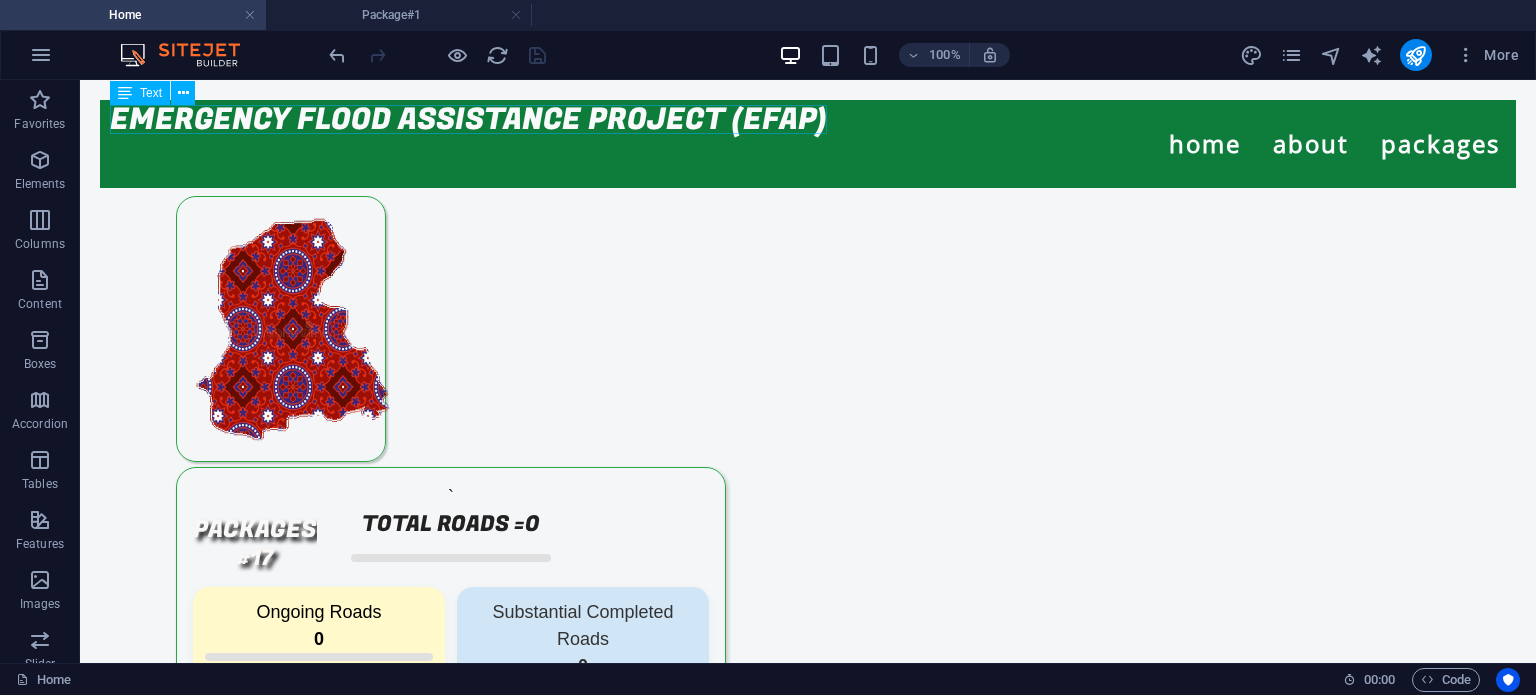 click on "EMERGENCY FLOOD ASSISTANCE PROJECT (EFAP)" at bounding box center (468, 119) 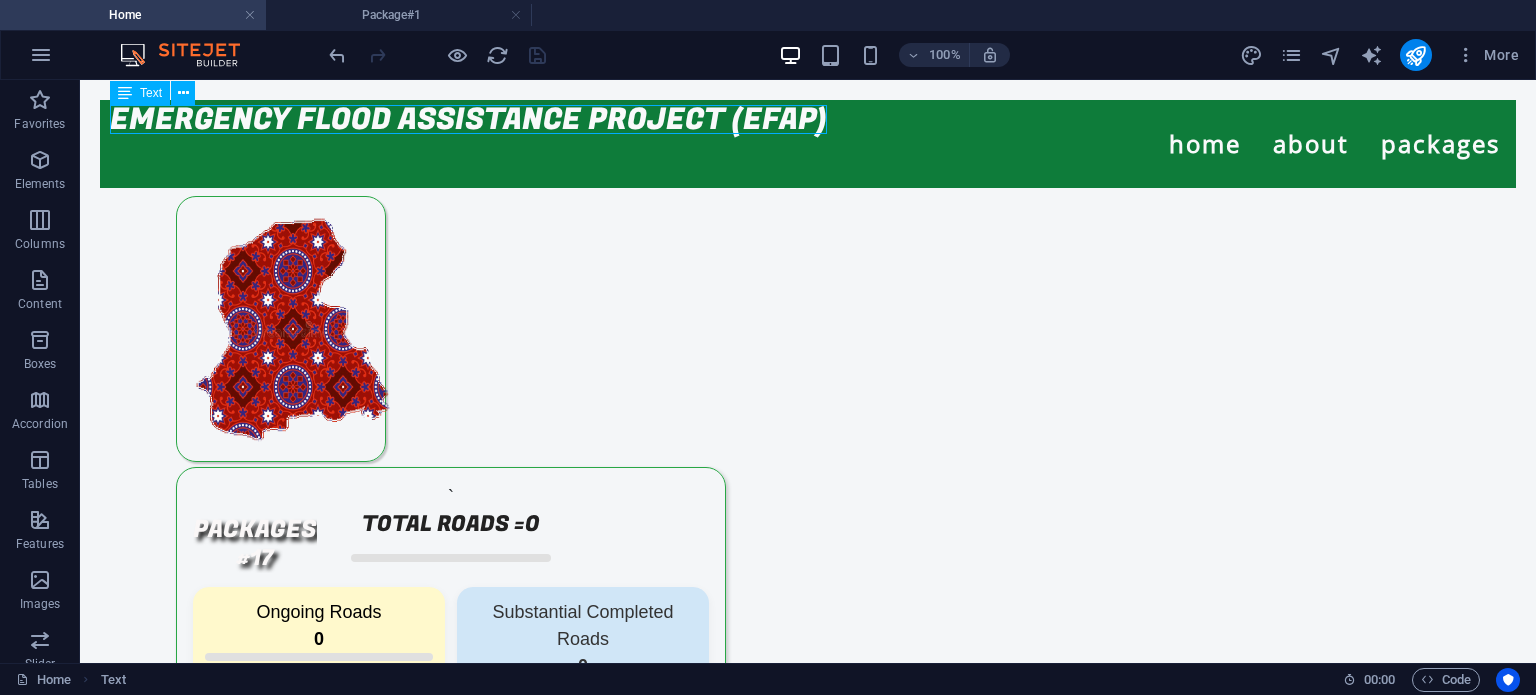 click on "EMERGENCY FLOOD ASSISTANCE PROJECT (EFAP)" at bounding box center (468, 119) 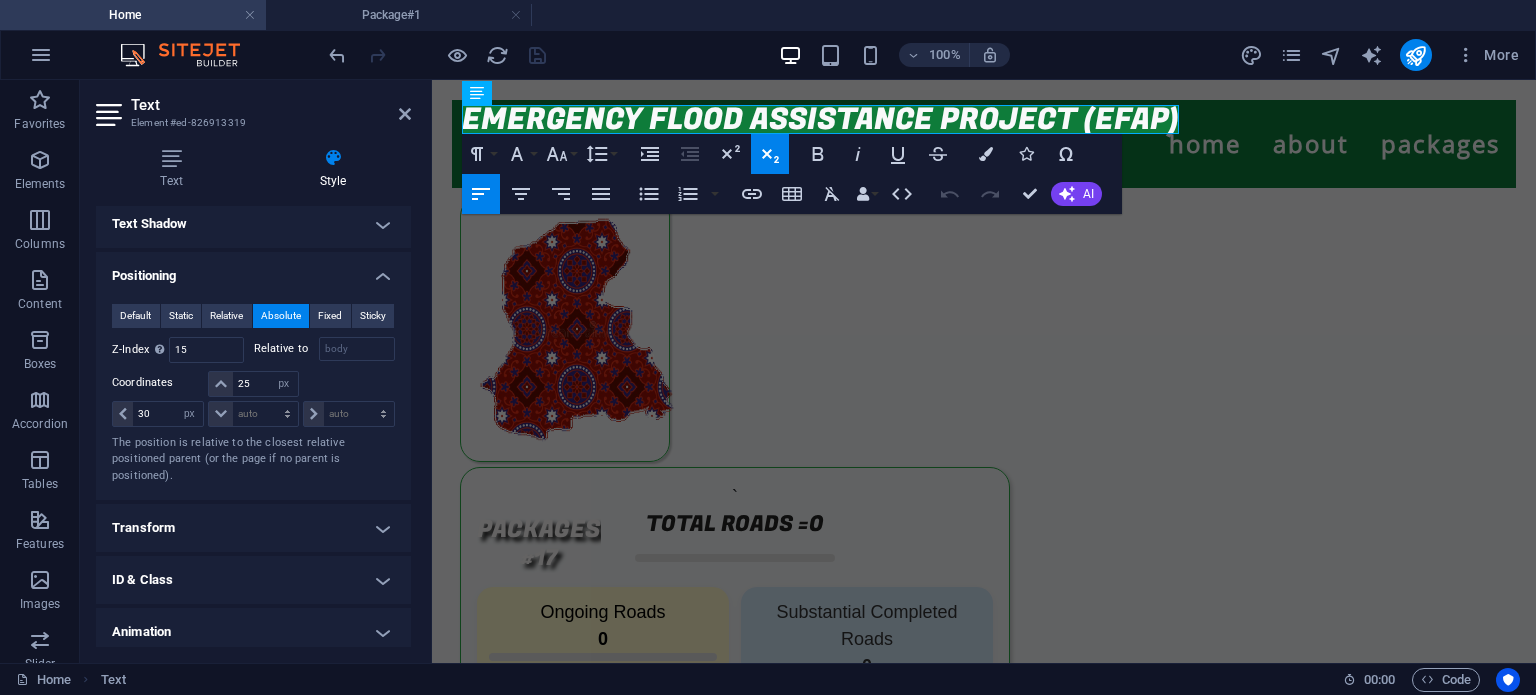 scroll, scrollTop: 388, scrollLeft: 0, axis: vertical 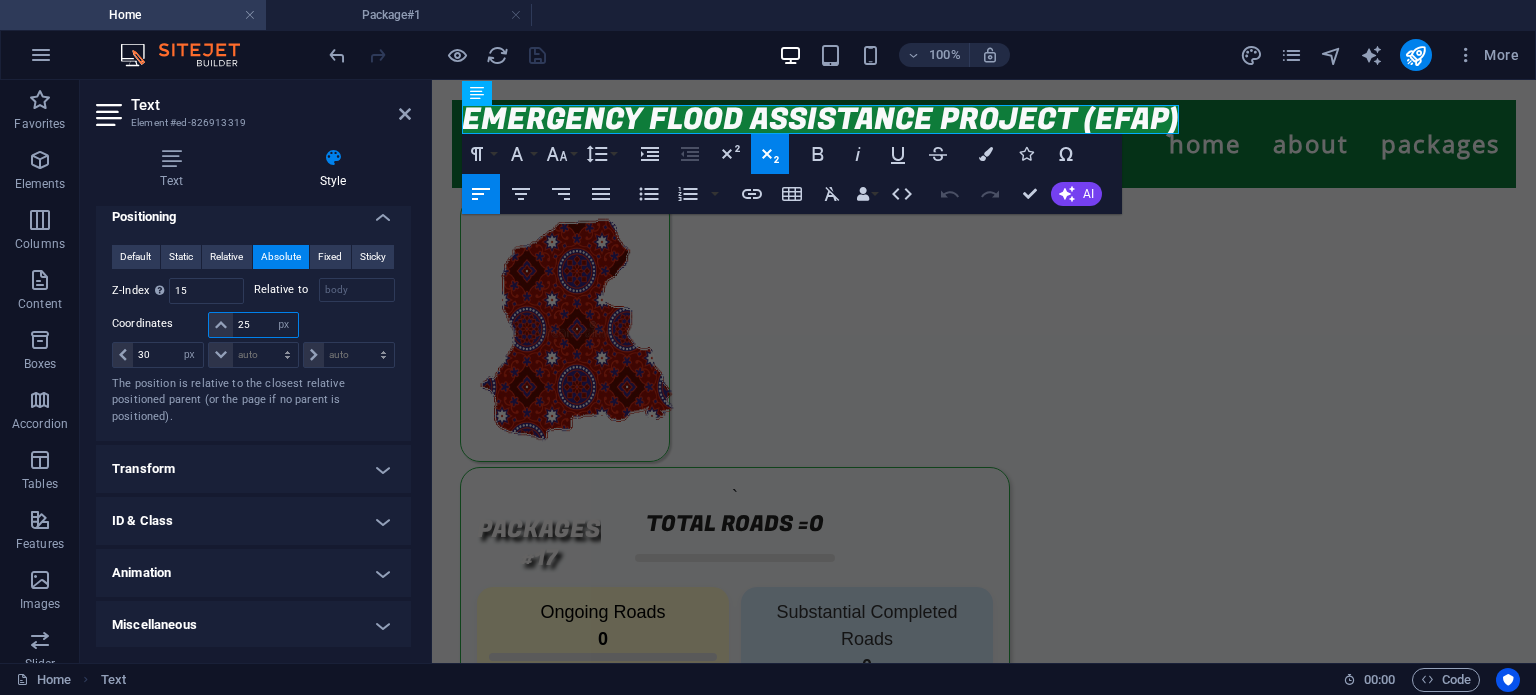 click on "25" at bounding box center [265, 325] 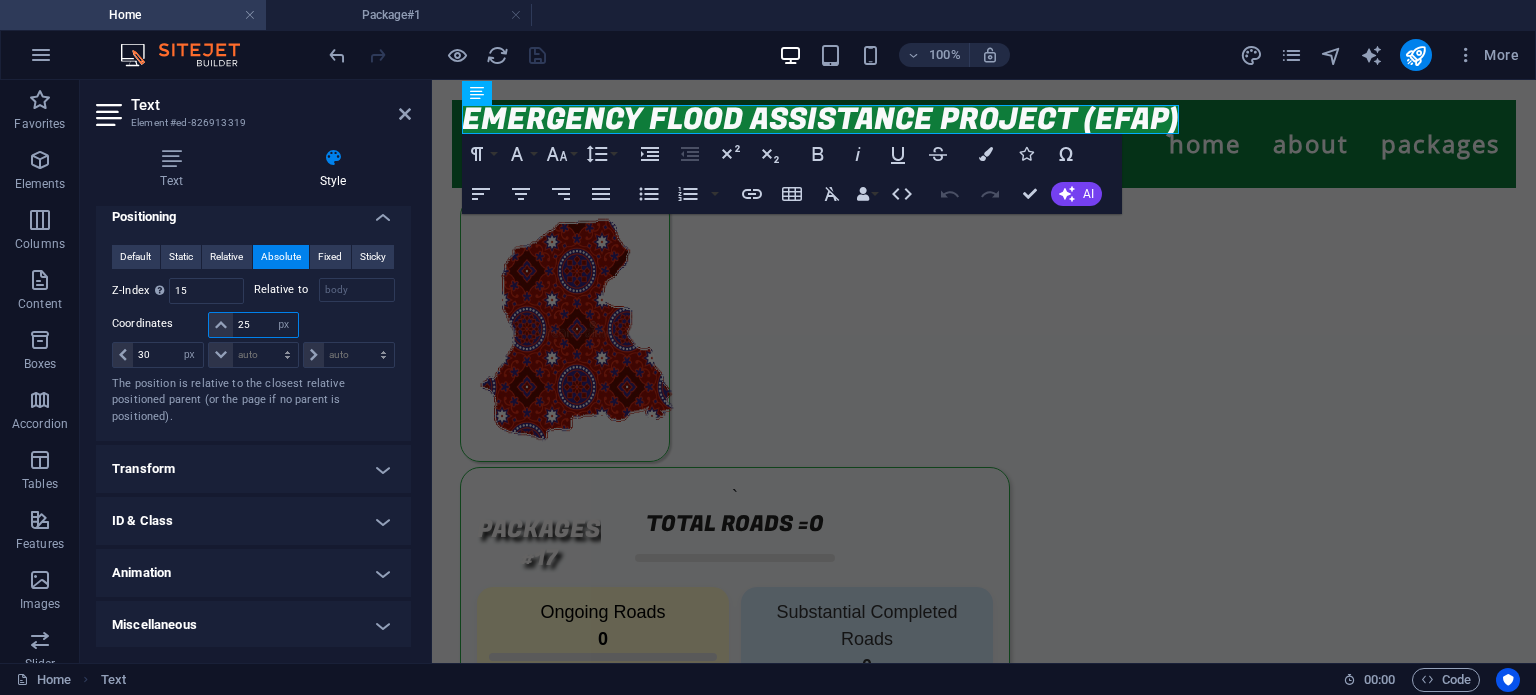 click on "25" at bounding box center (265, 325) 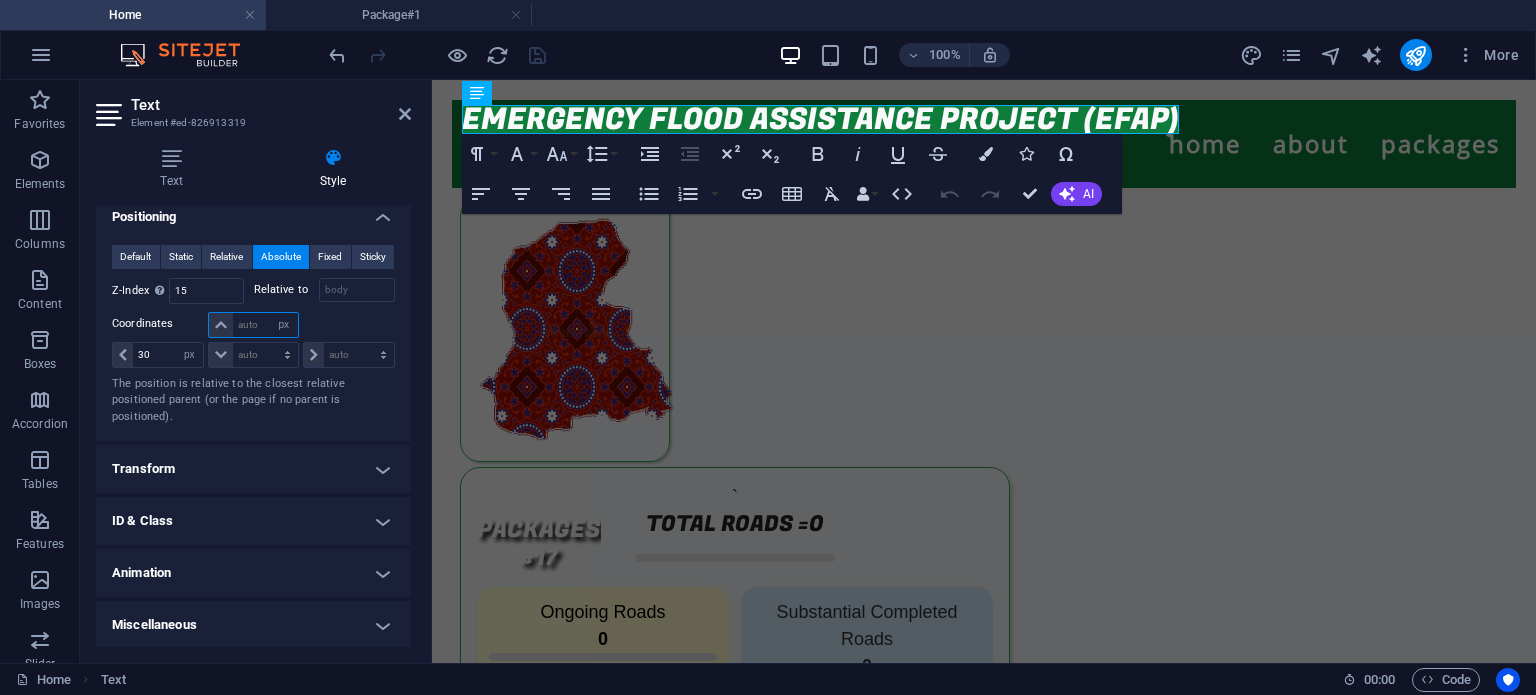 type on "3" 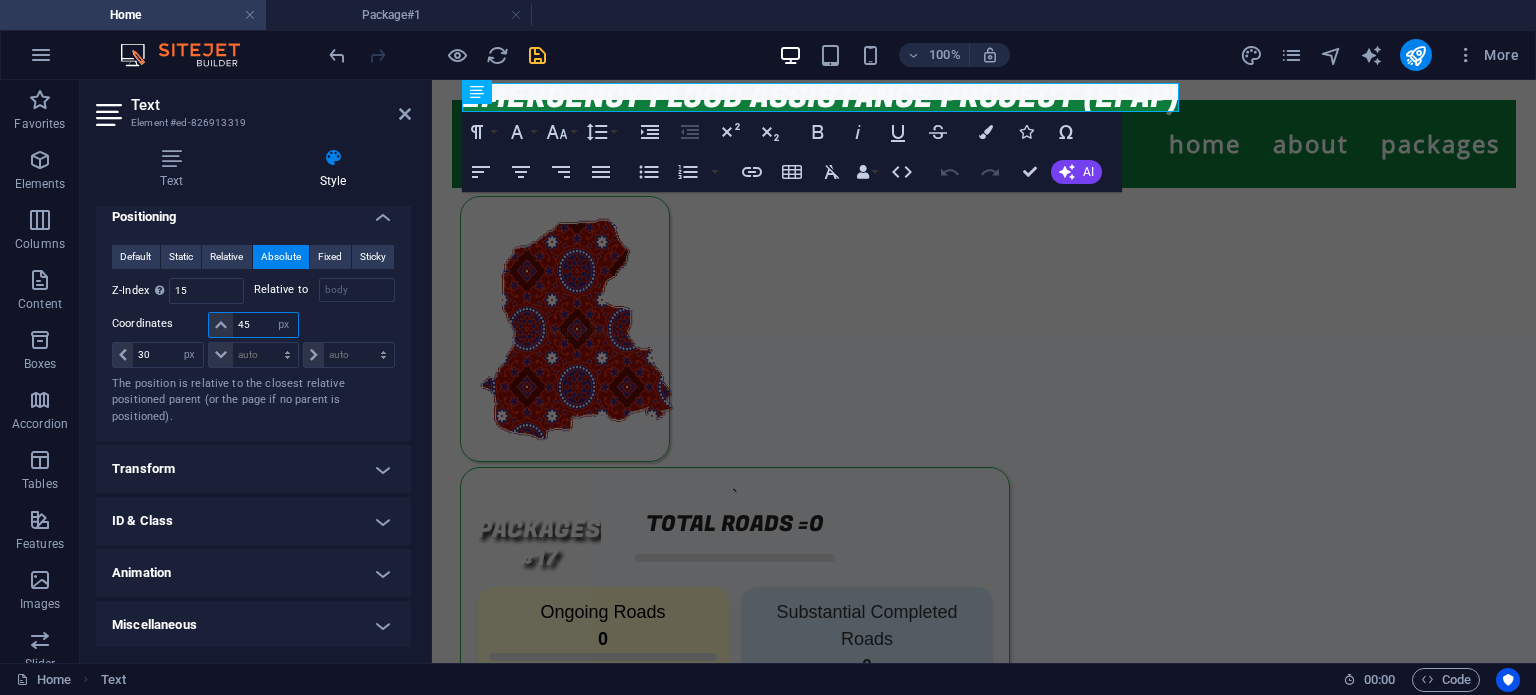 type on "45" 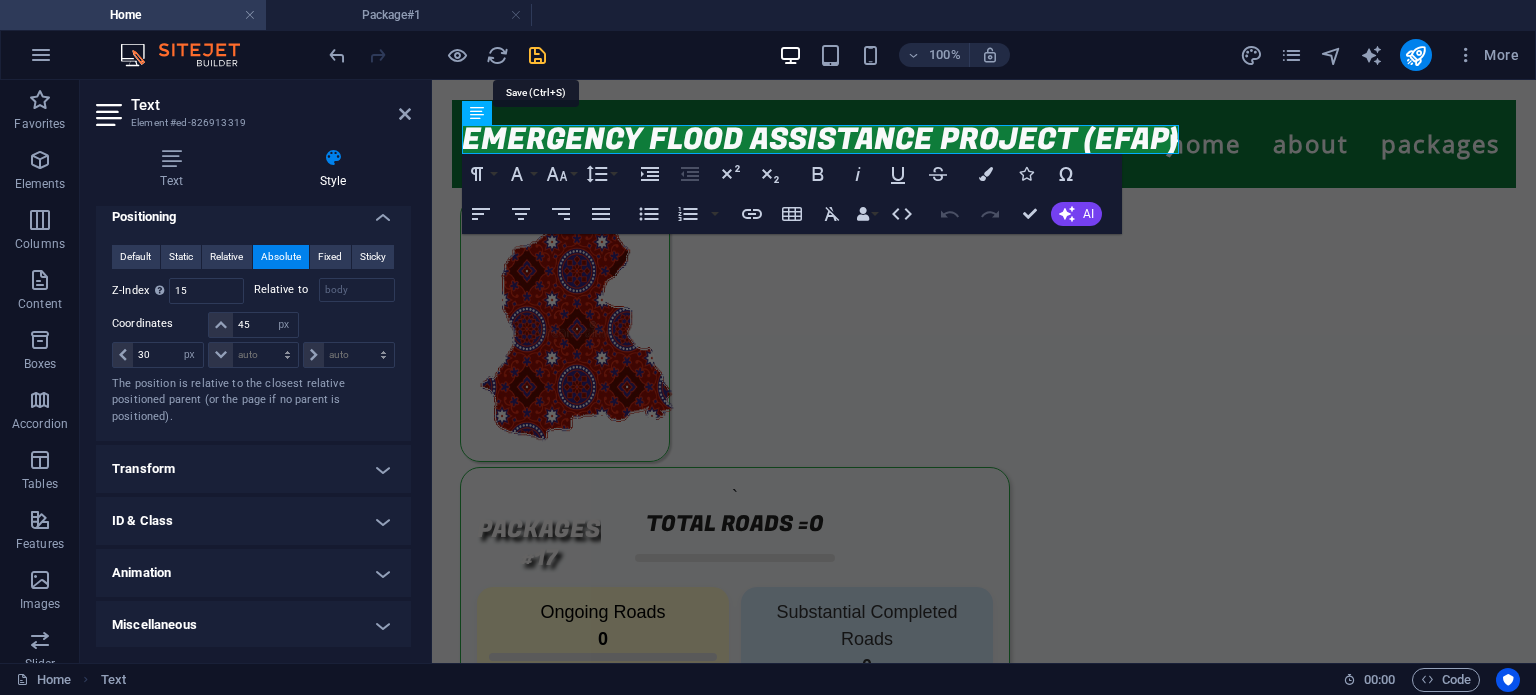 click at bounding box center [537, 55] 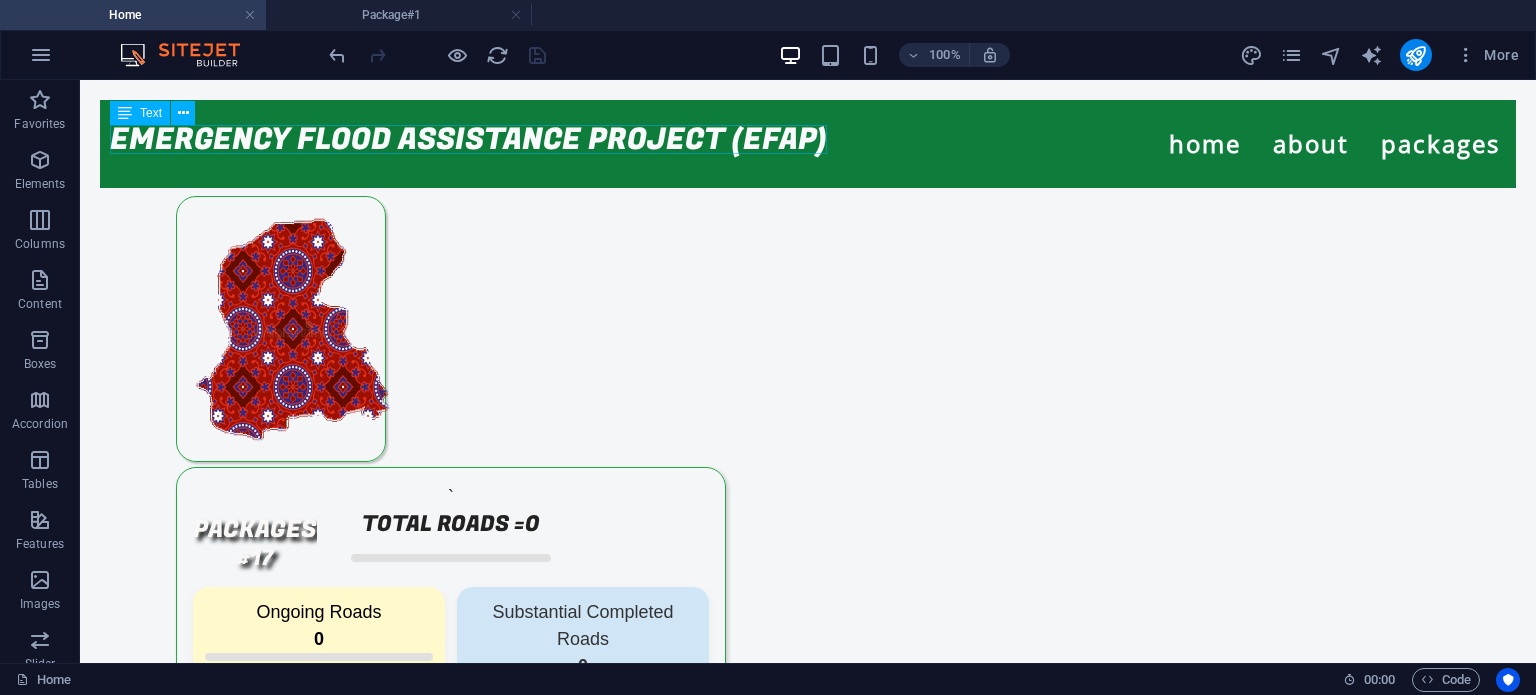 click on "EMERGENCY FLOOD ASSISTANCE PROJECT (EFAP)" at bounding box center (468, 139) 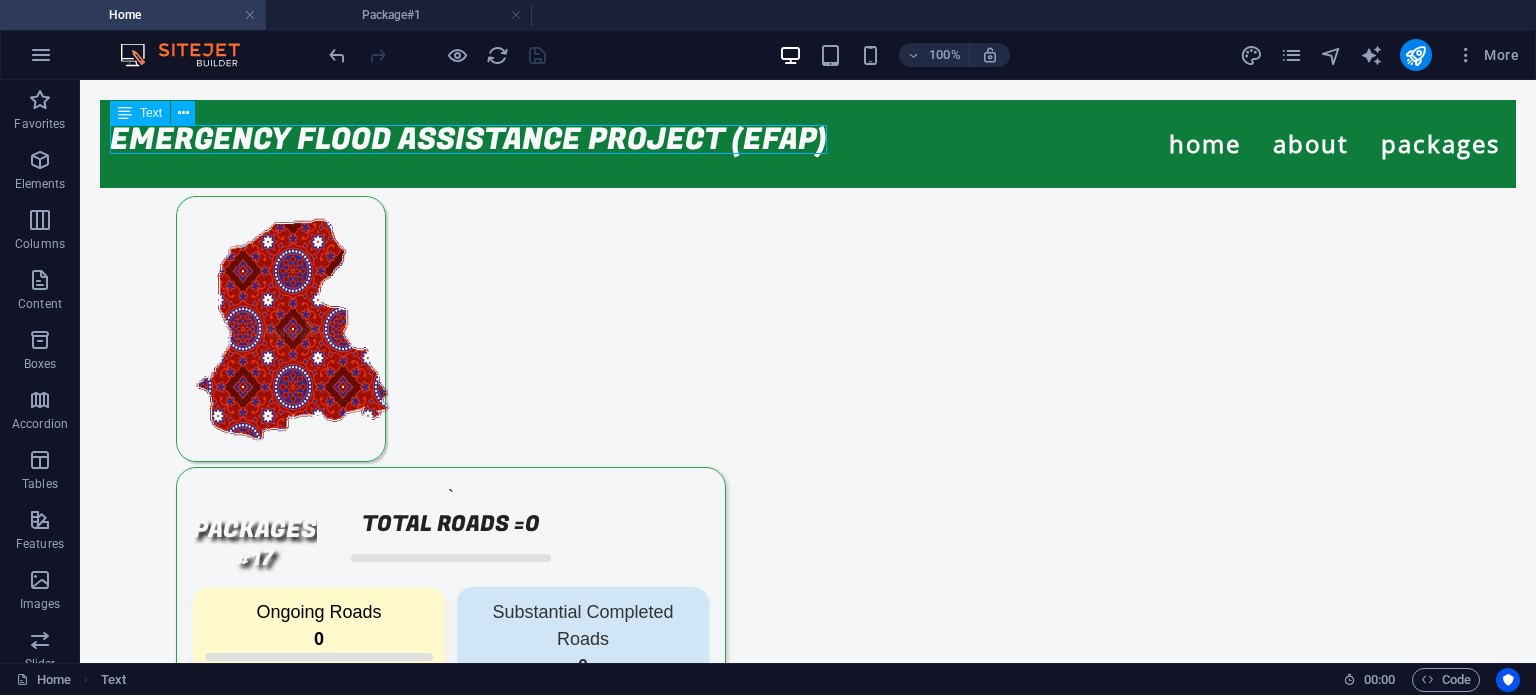 click on "EMERGENCY FLOOD ASSISTANCE PROJECT (EFAP)" at bounding box center (468, 139) 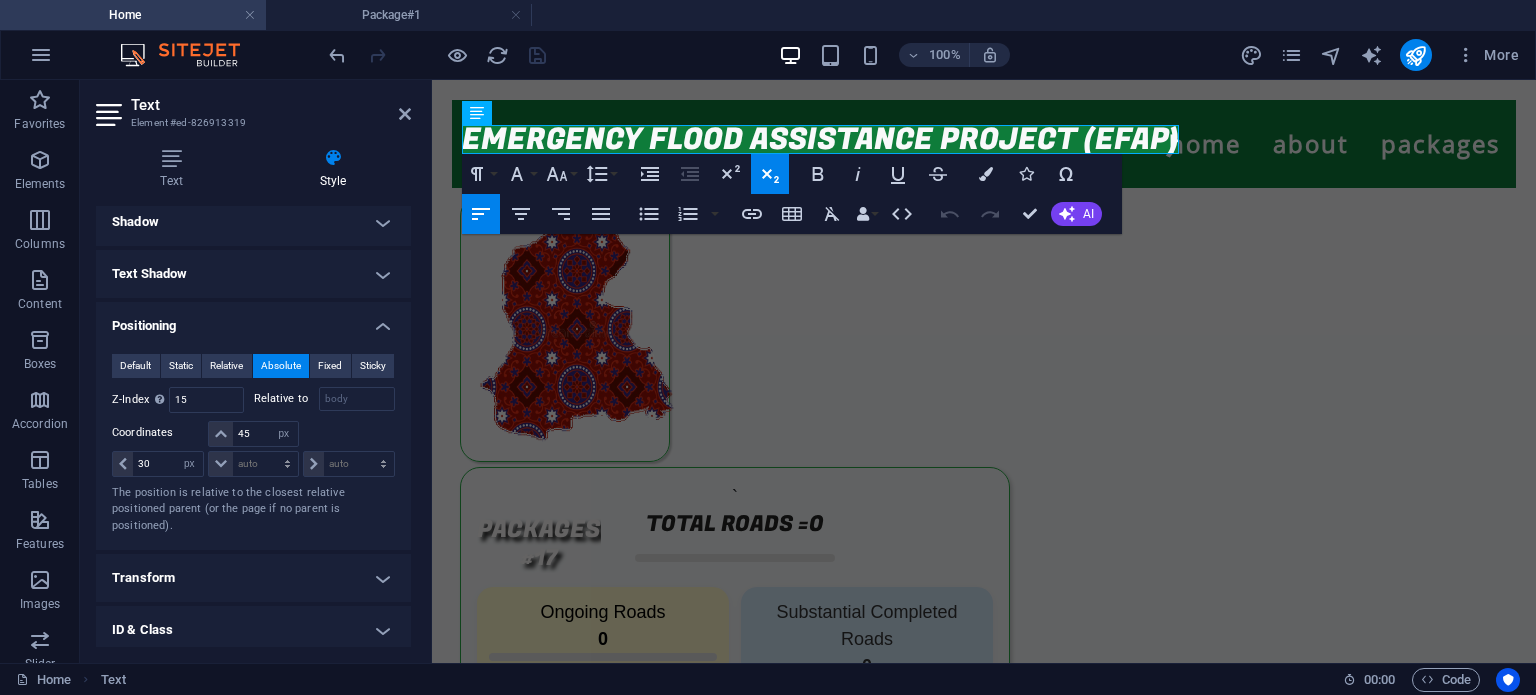 scroll, scrollTop: 282, scrollLeft: 0, axis: vertical 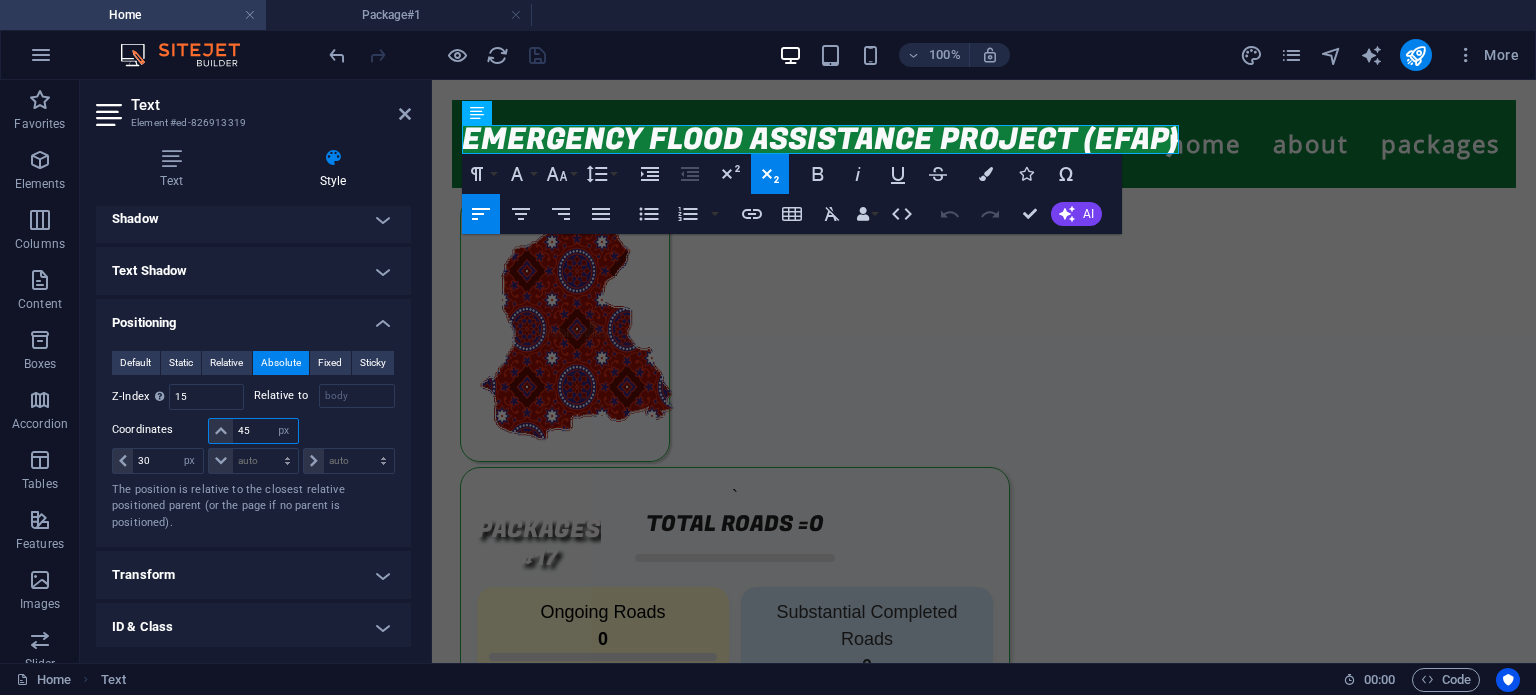 click on "45" at bounding box center [265, 431] 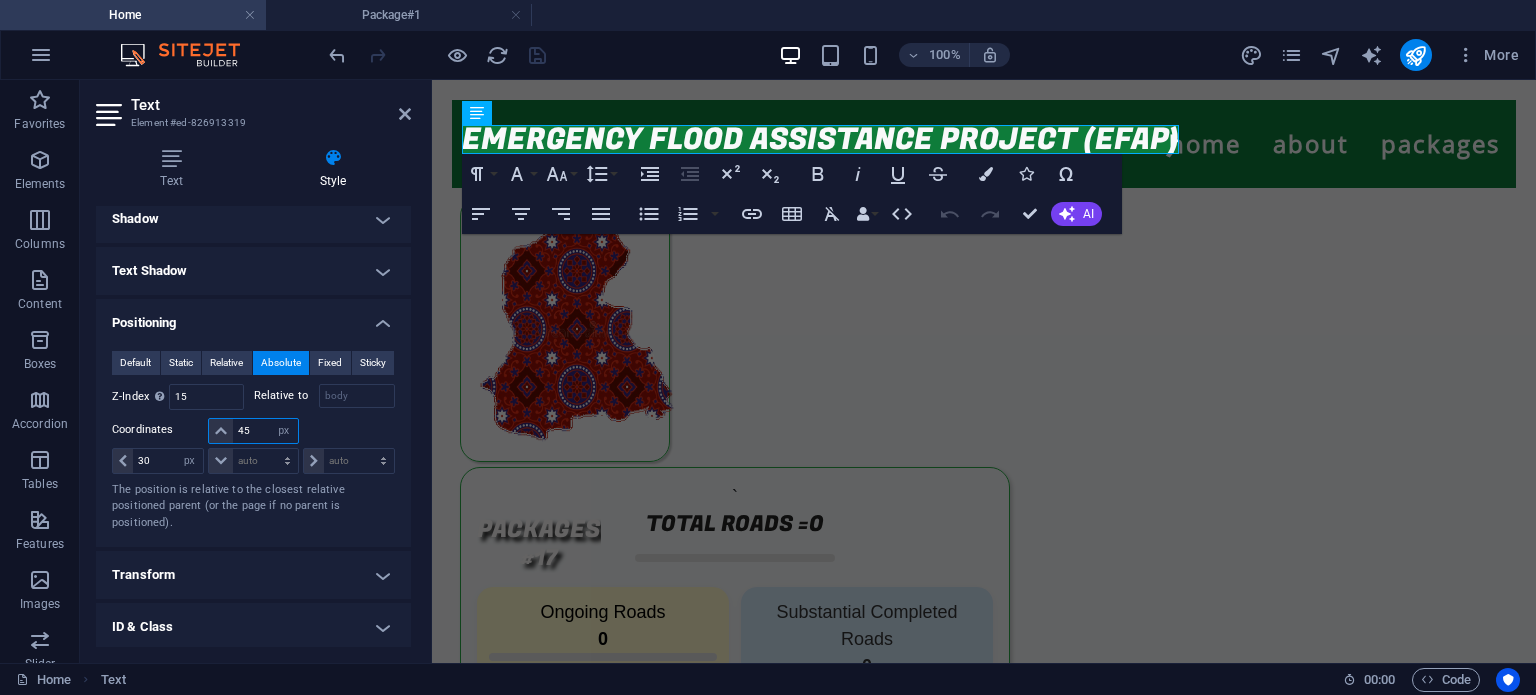click on "45" at bounding box center (265, 431) 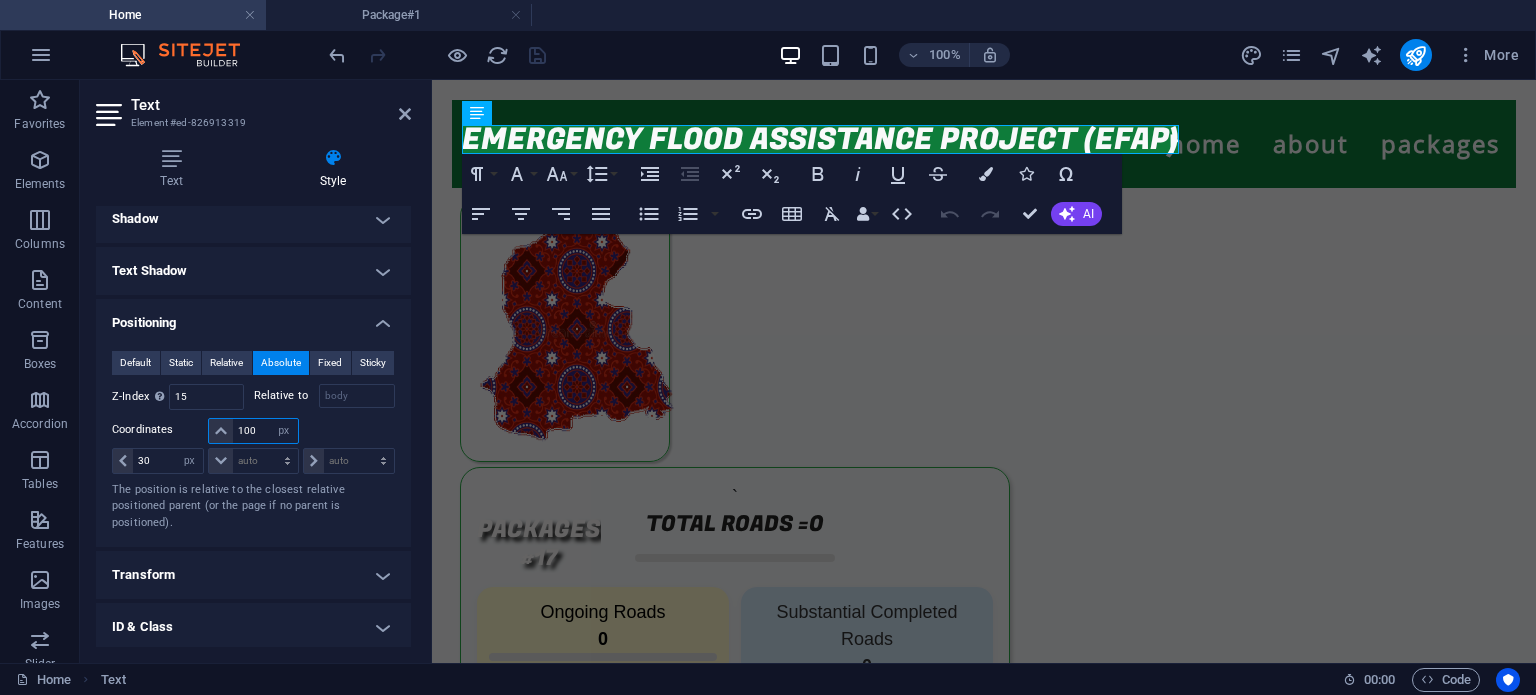 type on "100" 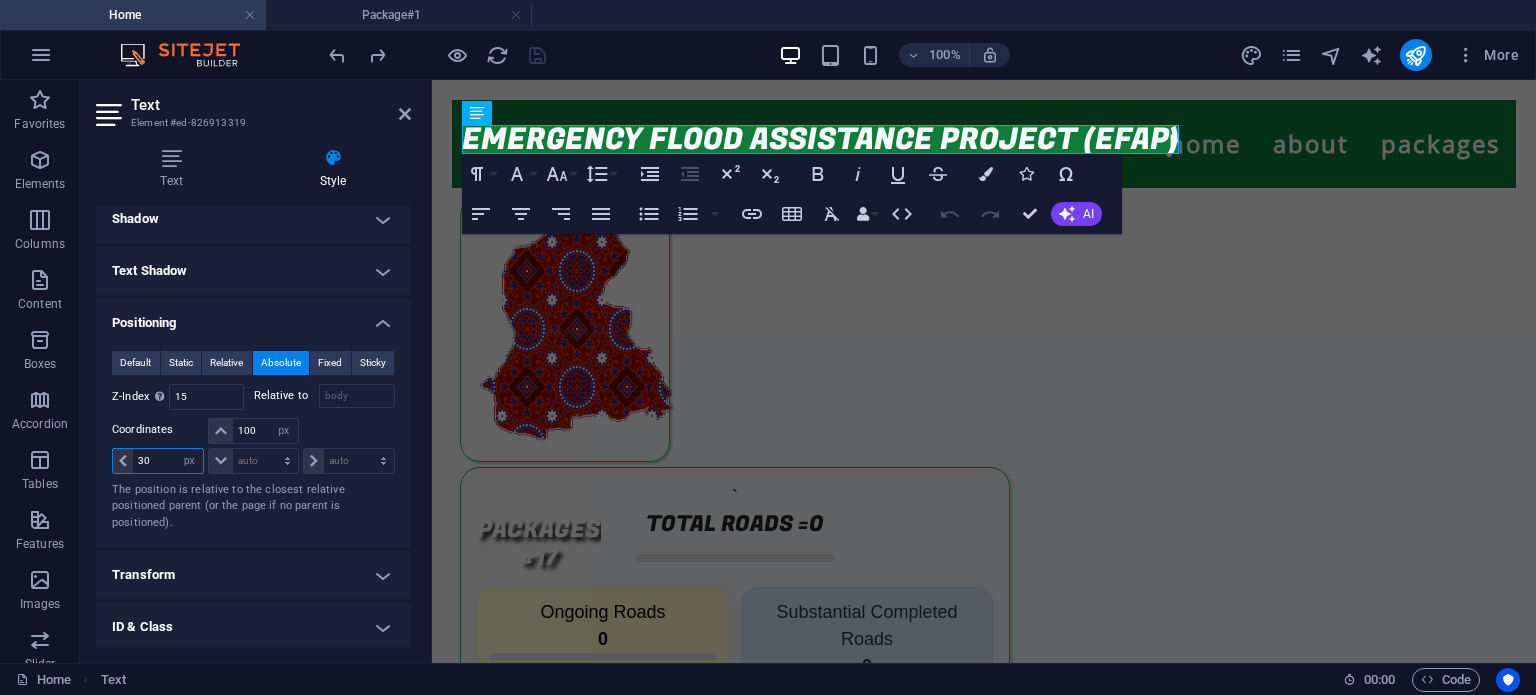 click on "30" at bounding box center (168, 461) 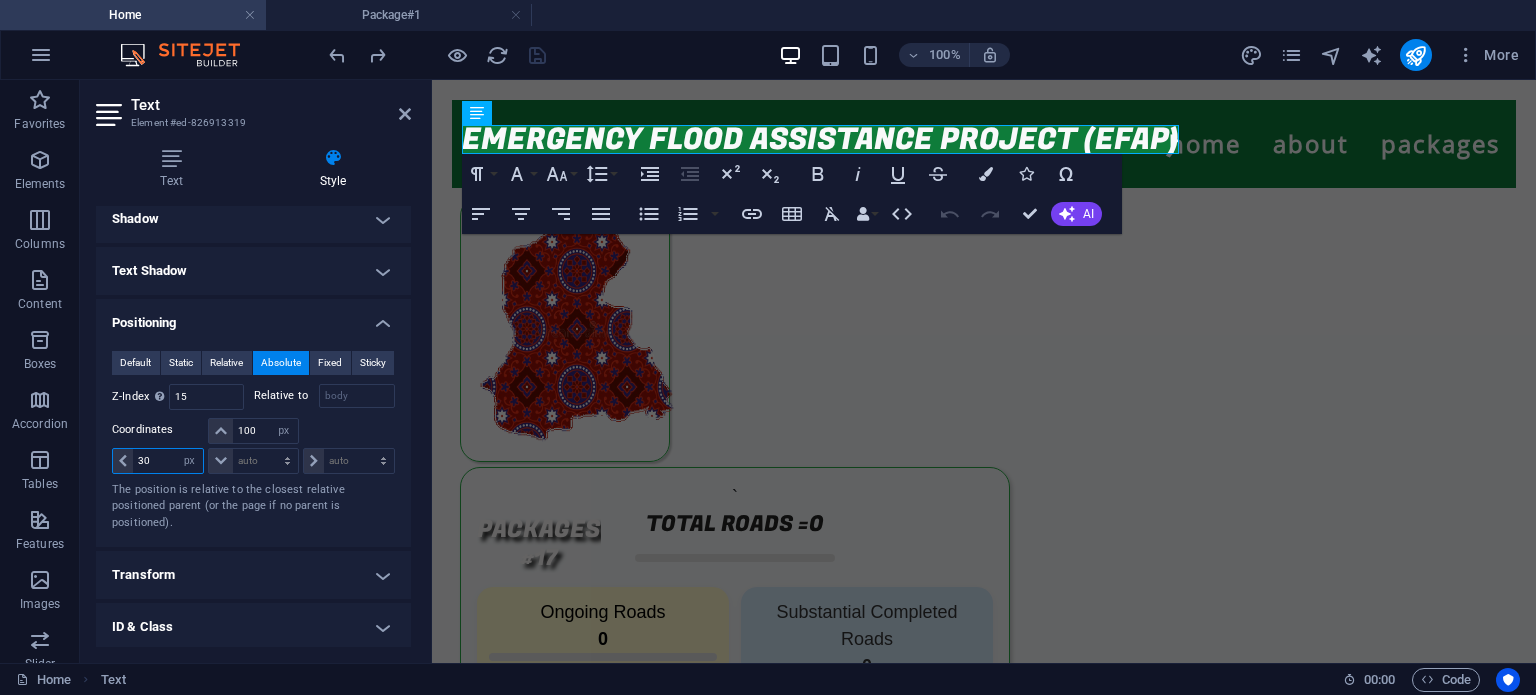 click on "30" at bounding box center [168, 461] 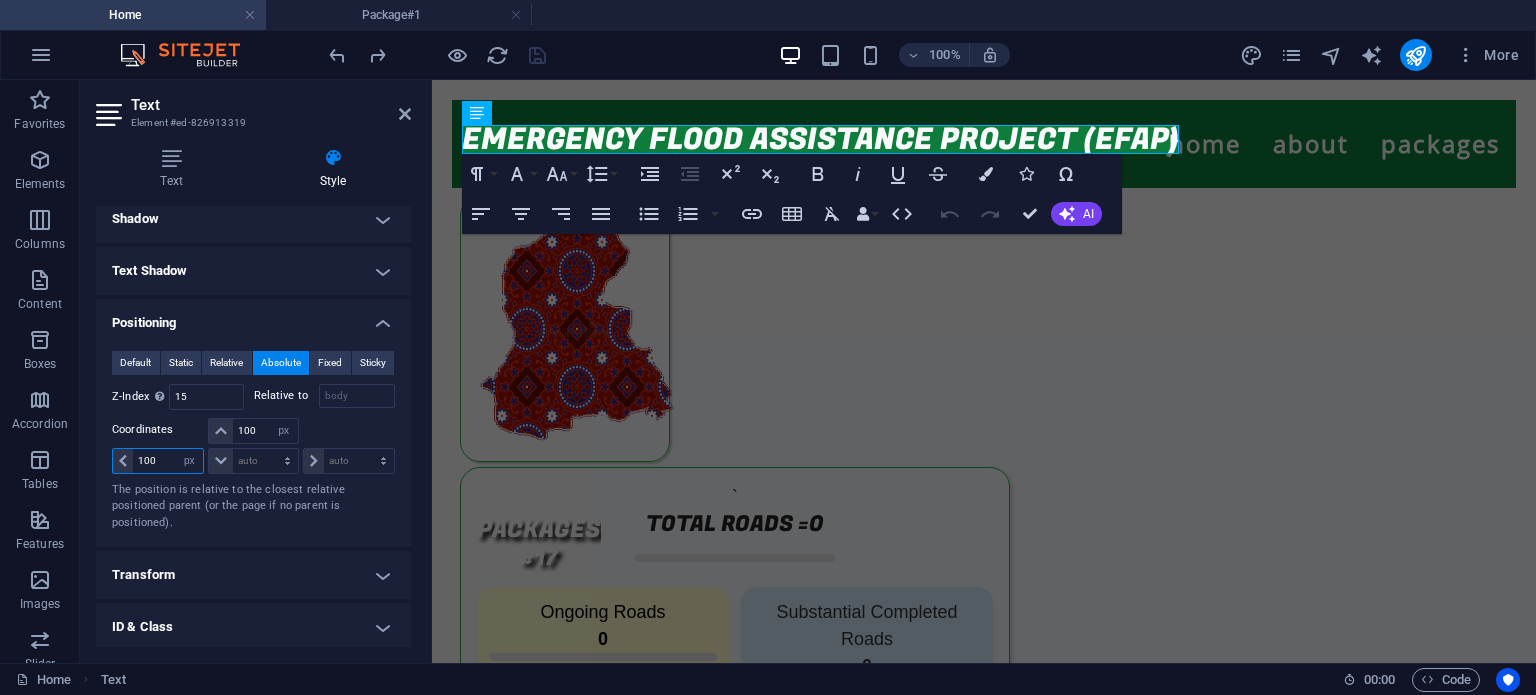 type on "100" 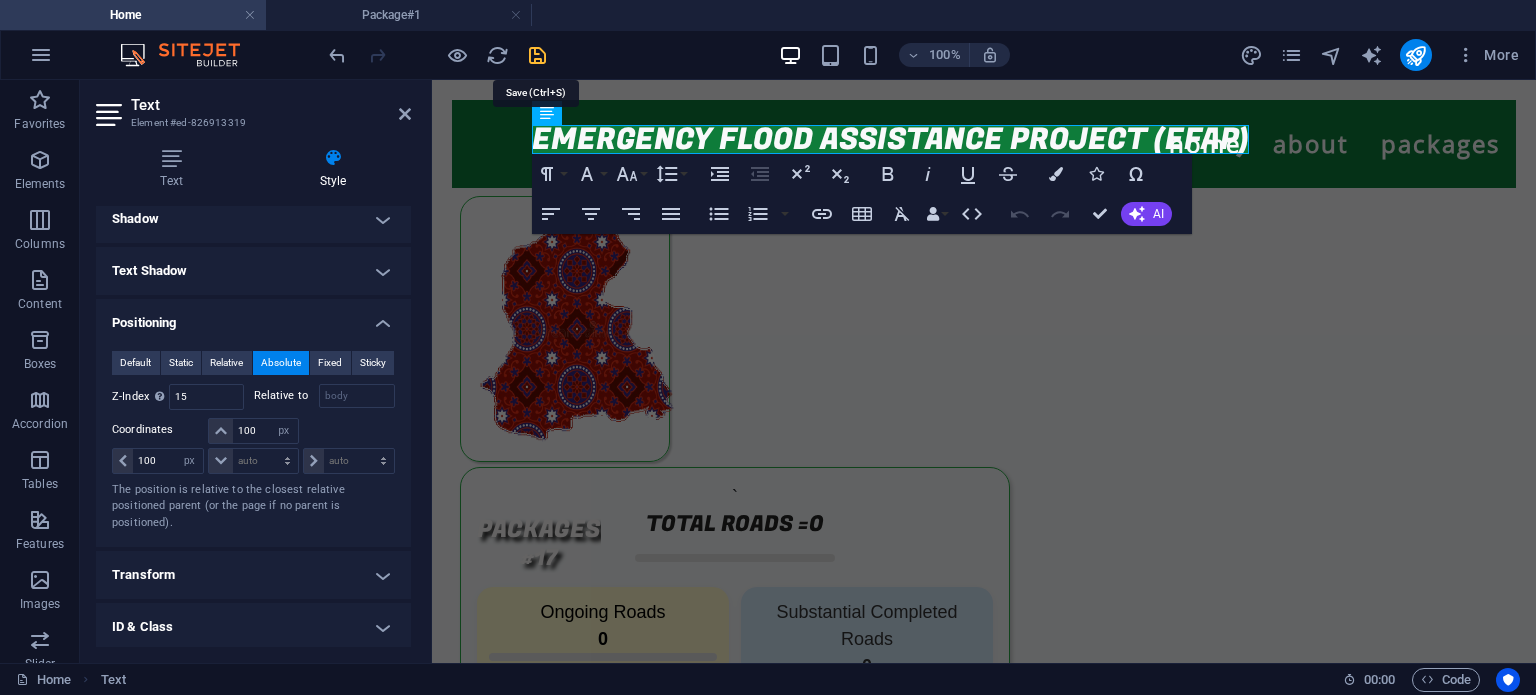 click at bounding box center [537, 55] 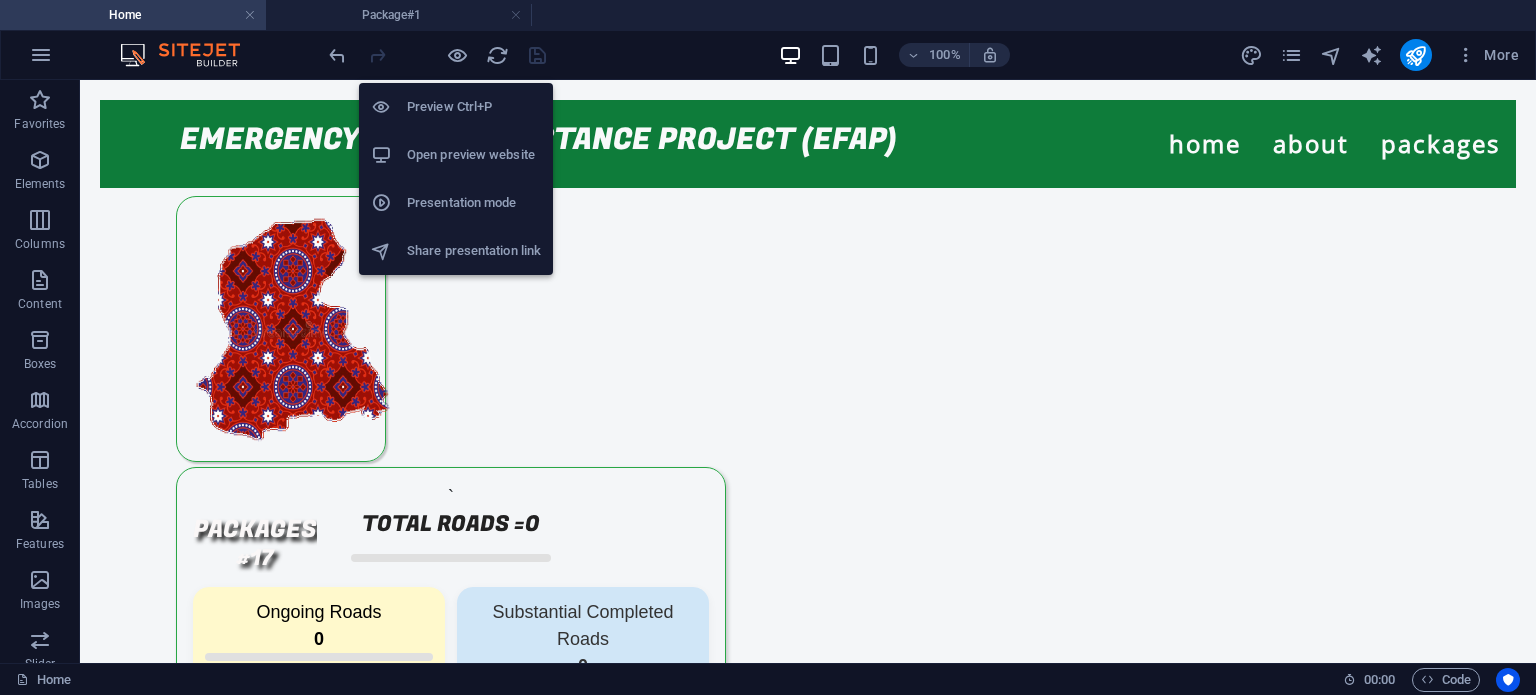 click on "Open preview website" at bounding box center [474, 155] 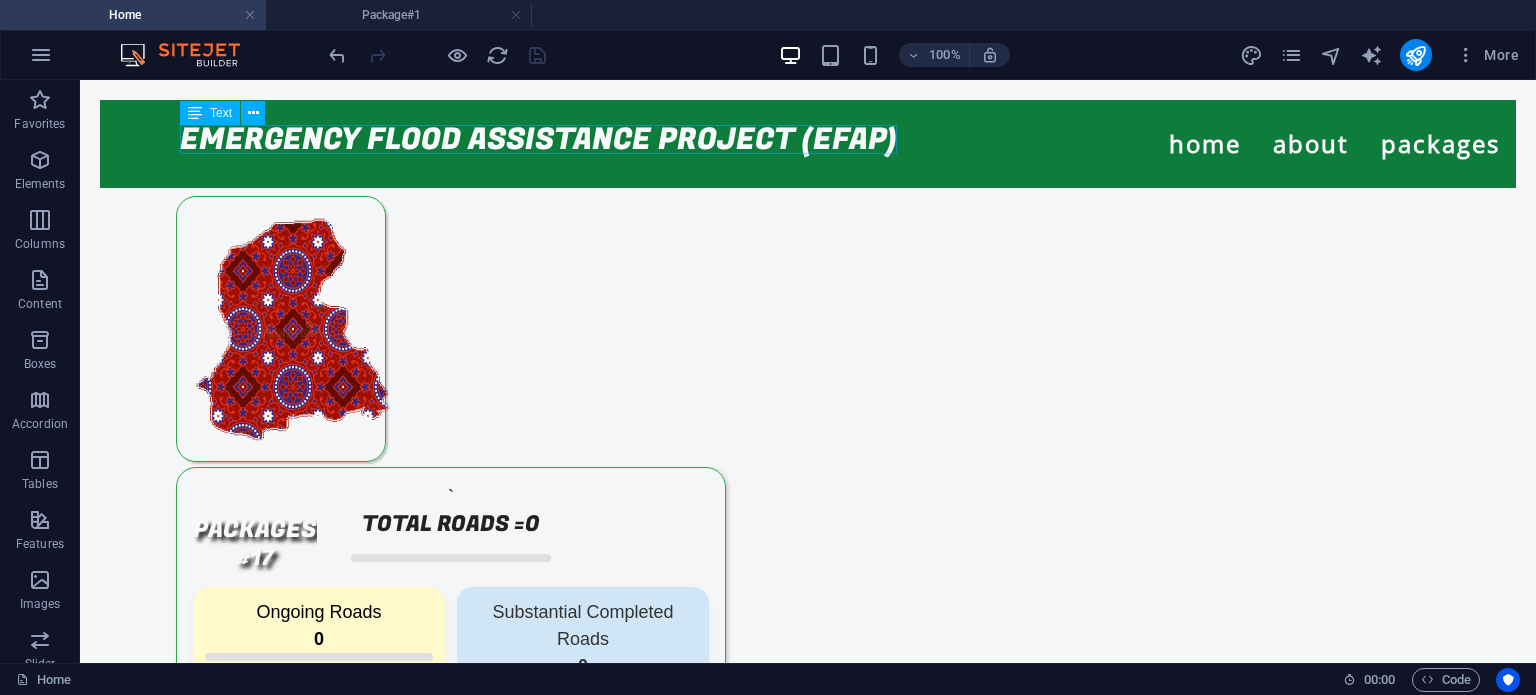 click on "EMERGENCY FLOOD ASSISTANCE PROJECT (EFAP)" at bounding box center (538, 139) 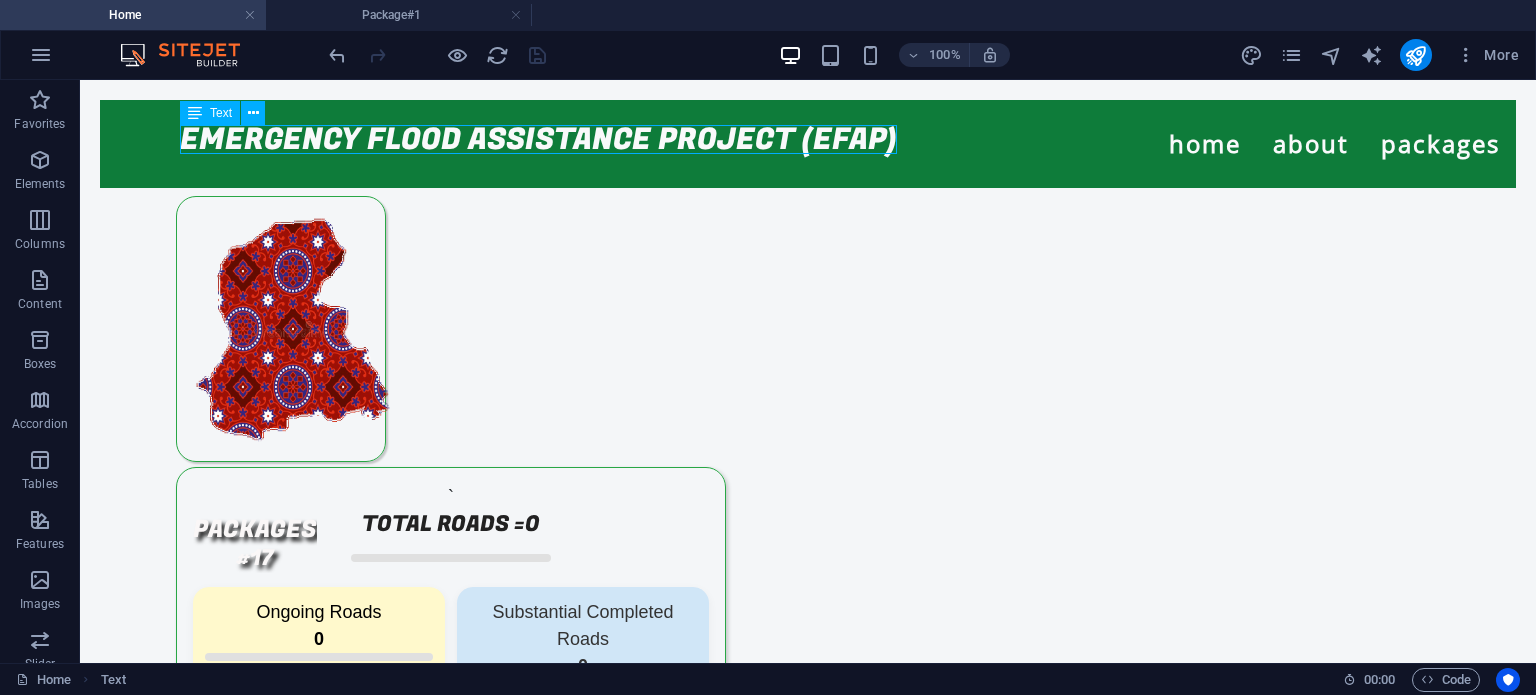 click on "EMERGENCY FLOOD ASSISTANCE PROJECT (EFAP)" at bounding box center [538, 139] 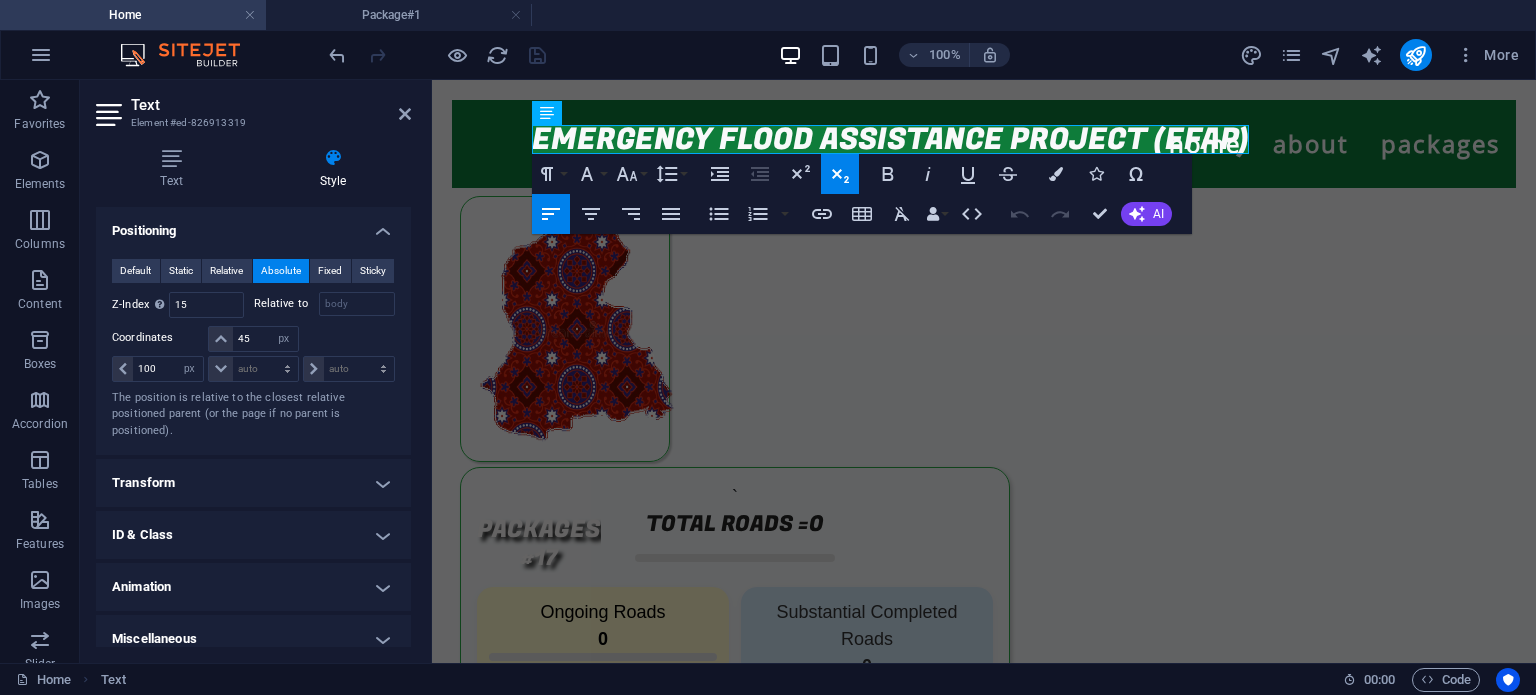 scroll, scrollTop: 388, scrollLeft: 0, axis: vertical 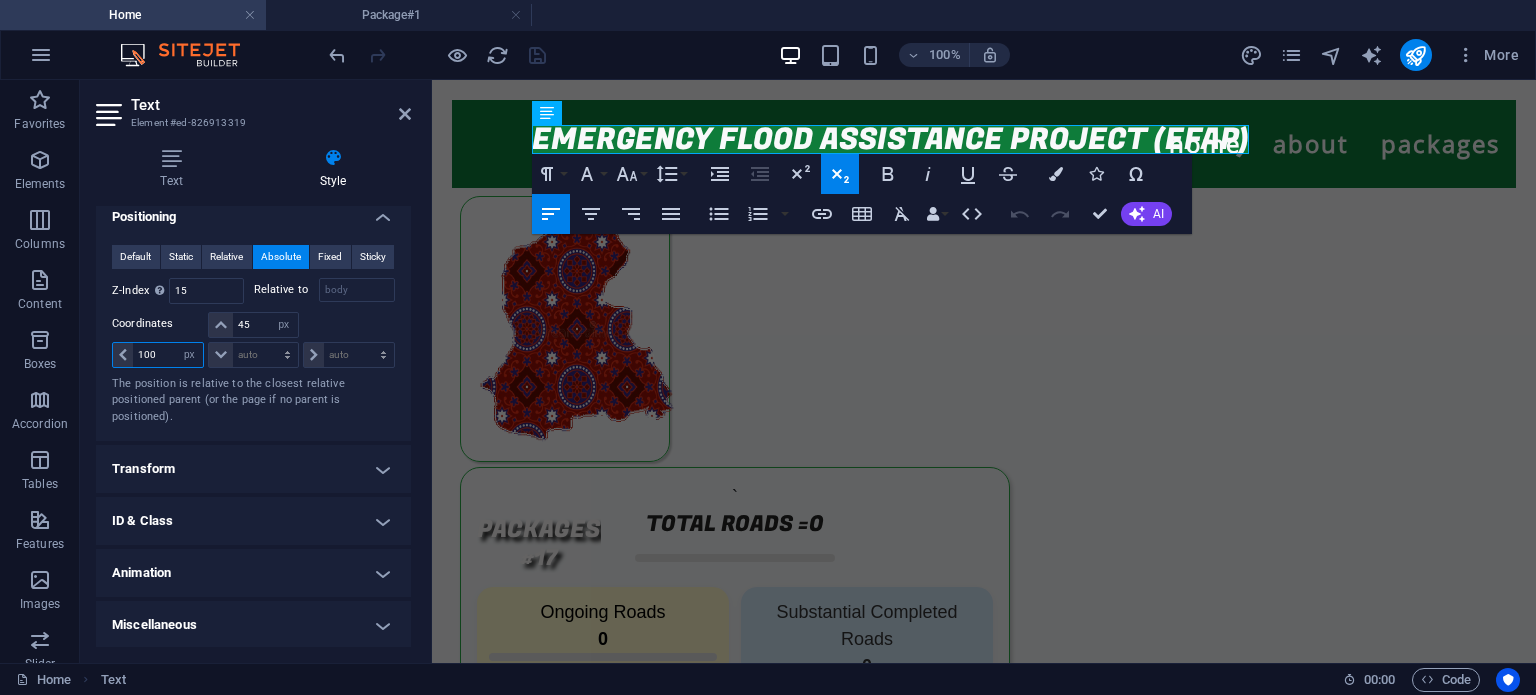 click on "100" at bounding box center [168, 355] 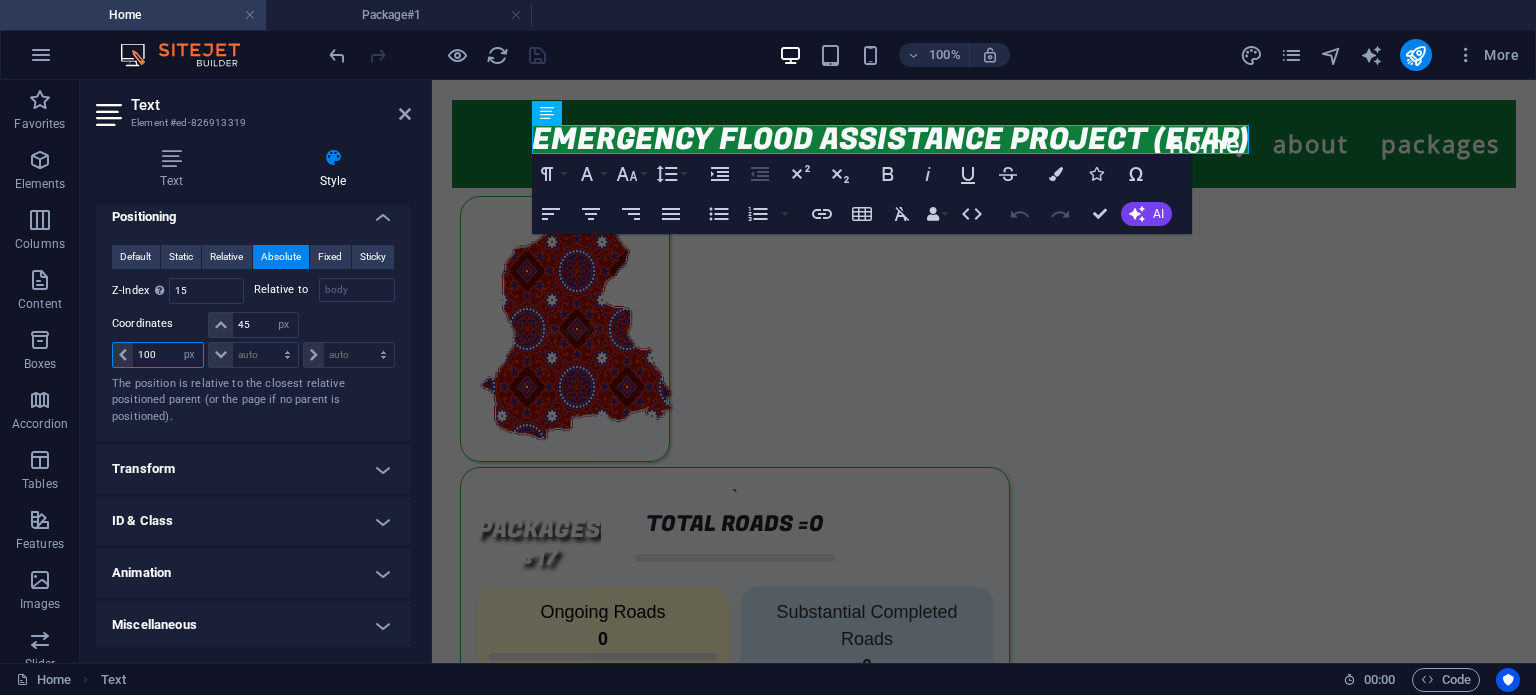 click on "100" at bounding box center (168, 355) 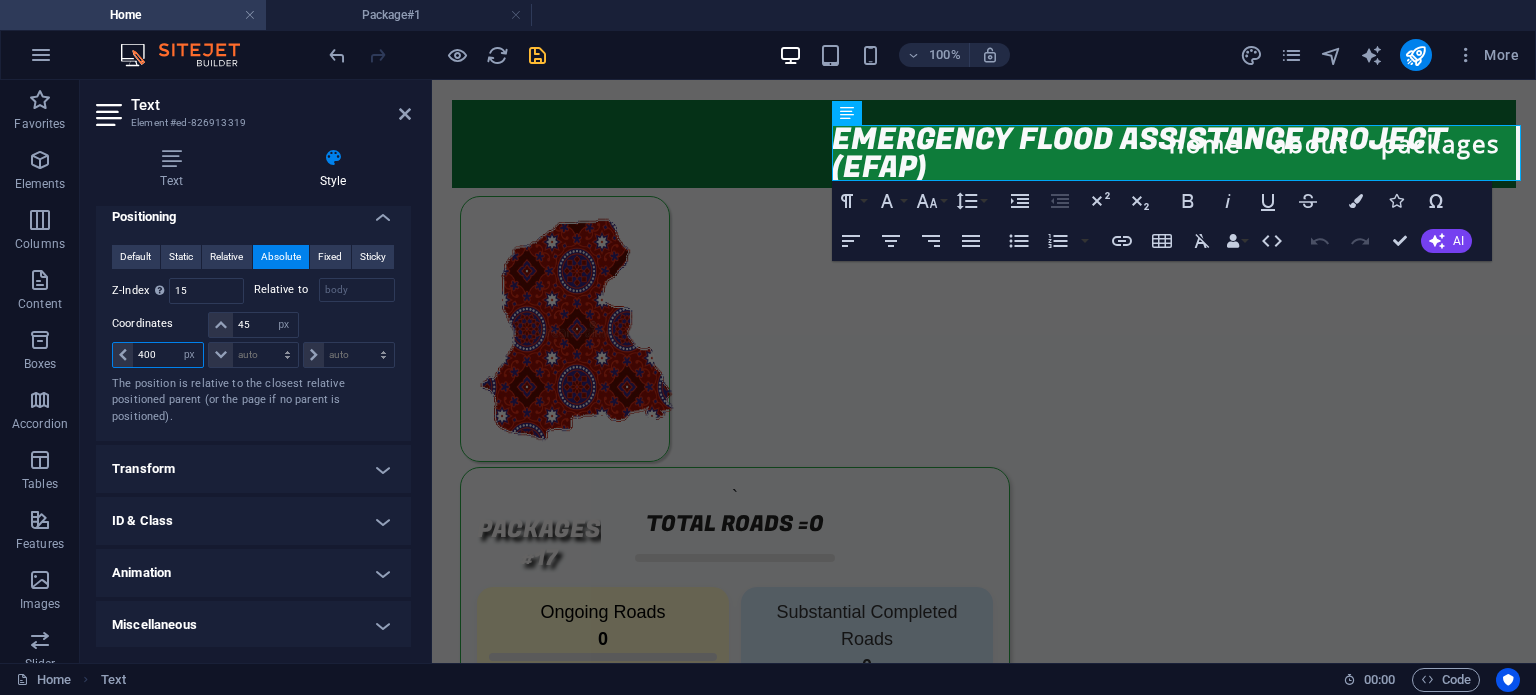 click on "400" at bounding box center [168, 355] 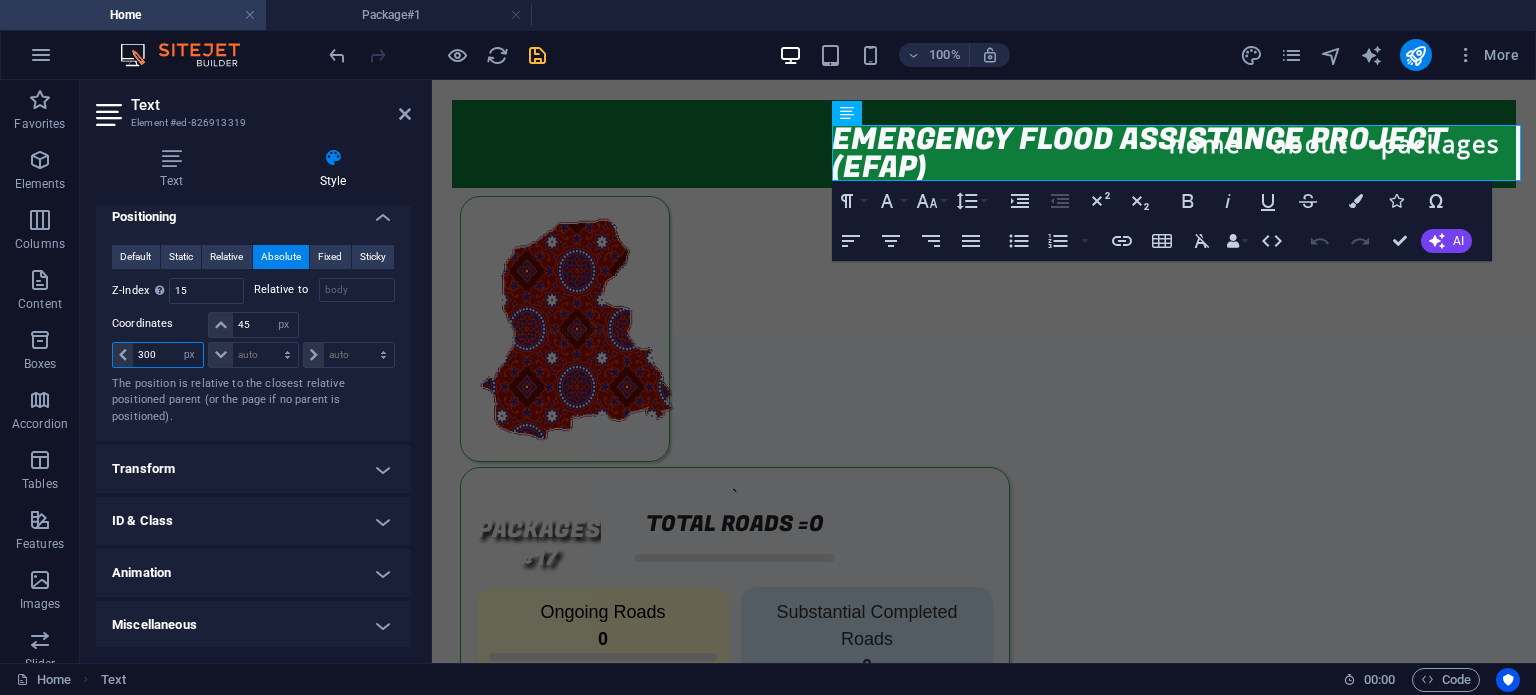 type on "300" 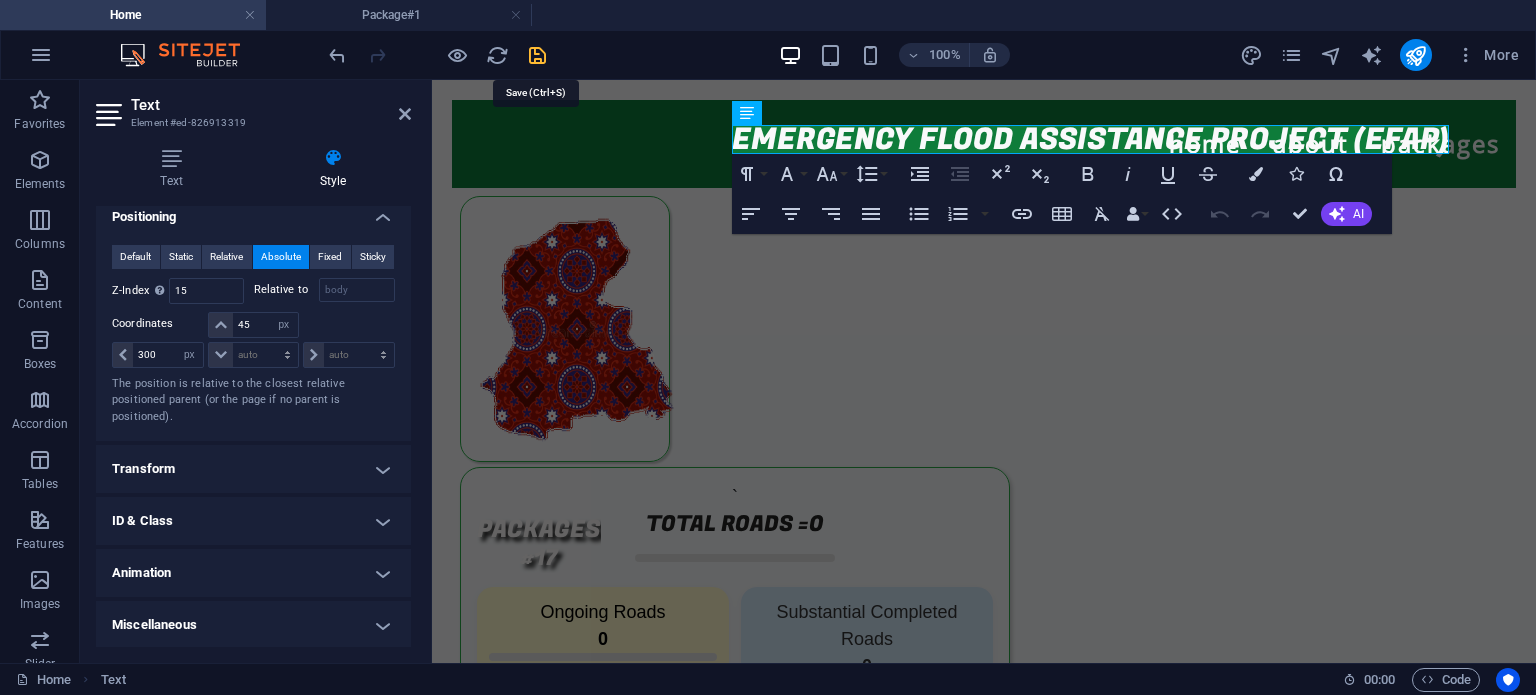 click at bounding box center [537, 55] 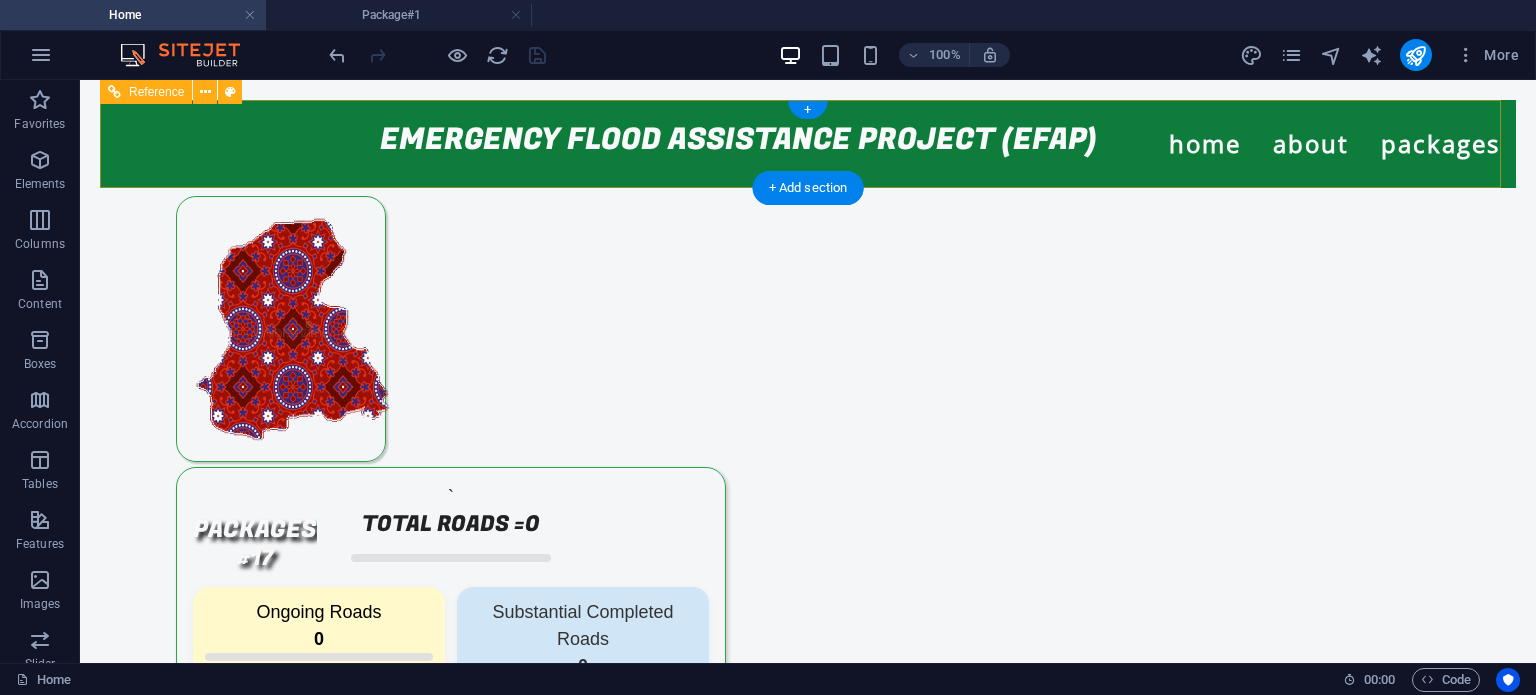 click on "Home About Packages Package#1" at bounding box center [808, 144] 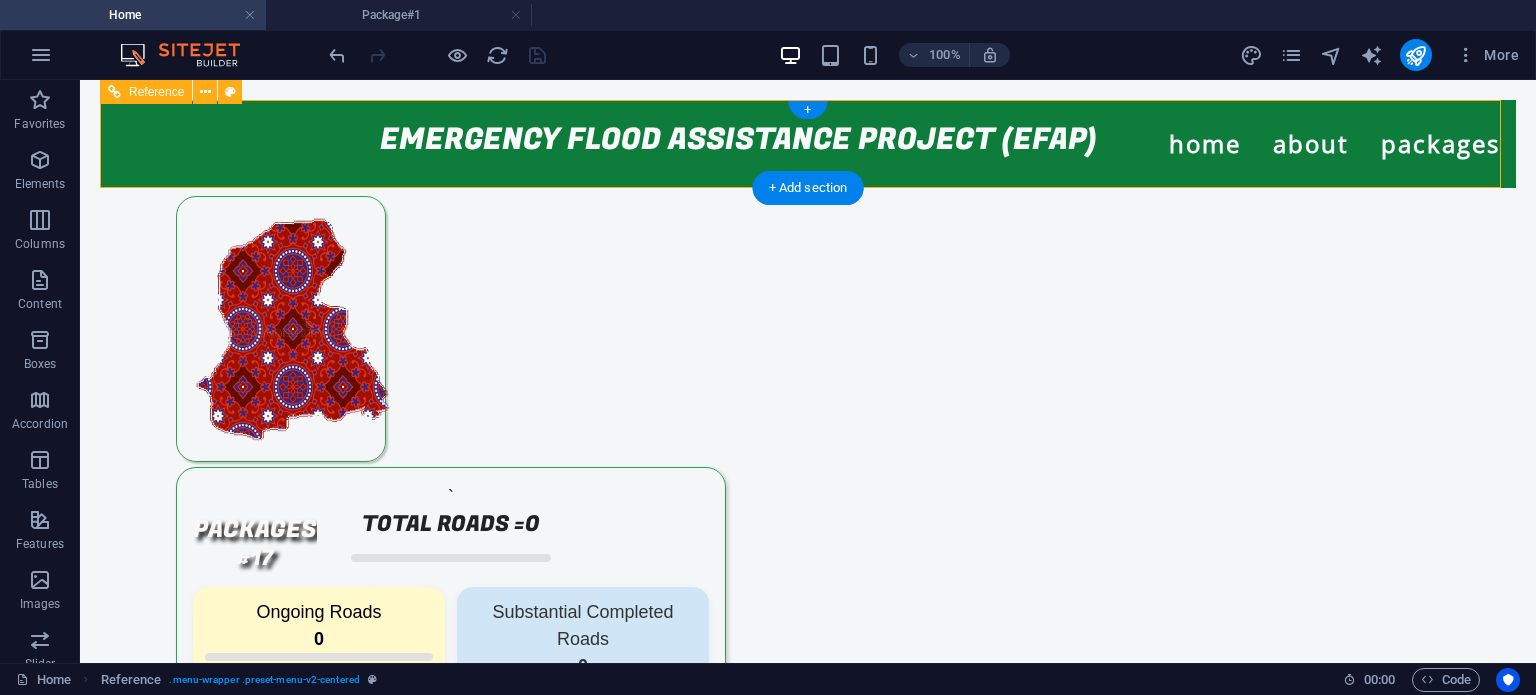 click on "Home About Packages Package#1" at bounding box center (808, 144) 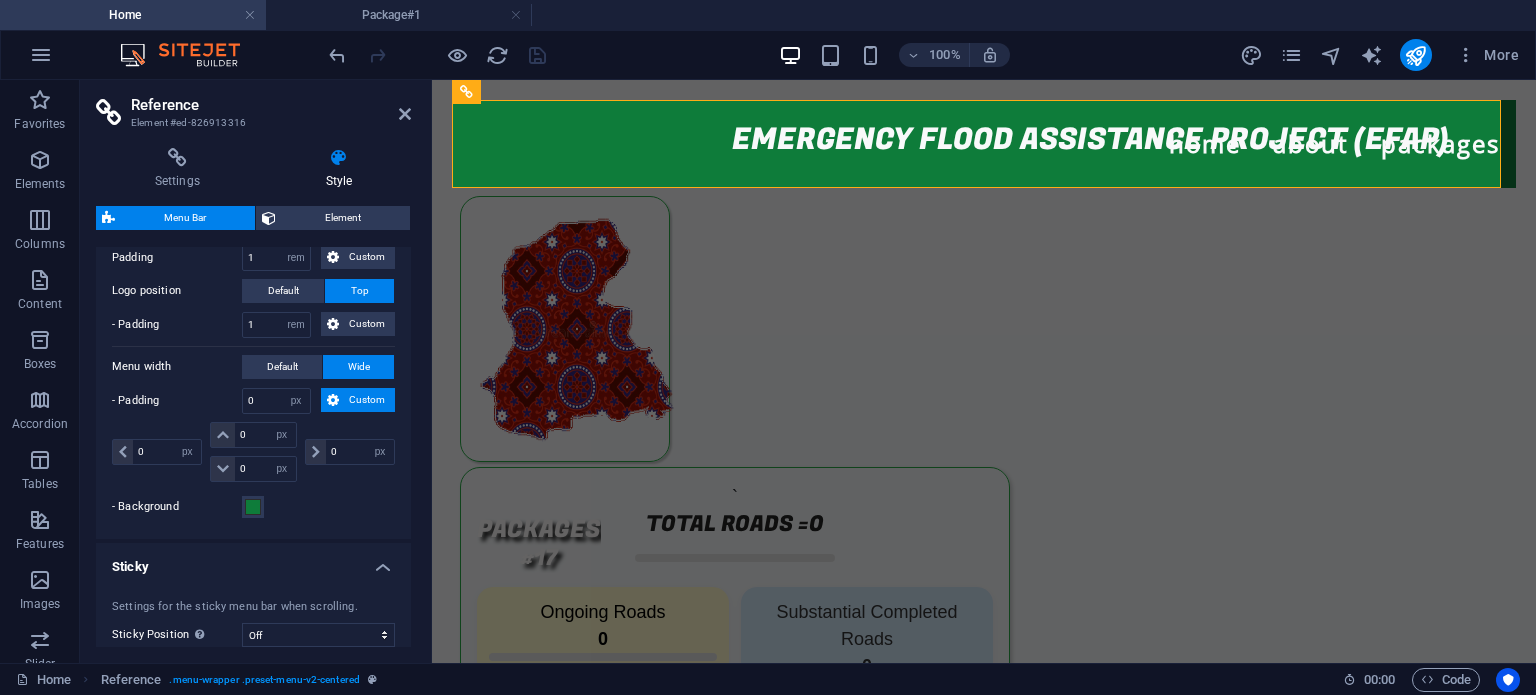 scroll, scrollTop: 466, scrollLeft: 0, axis: vertical 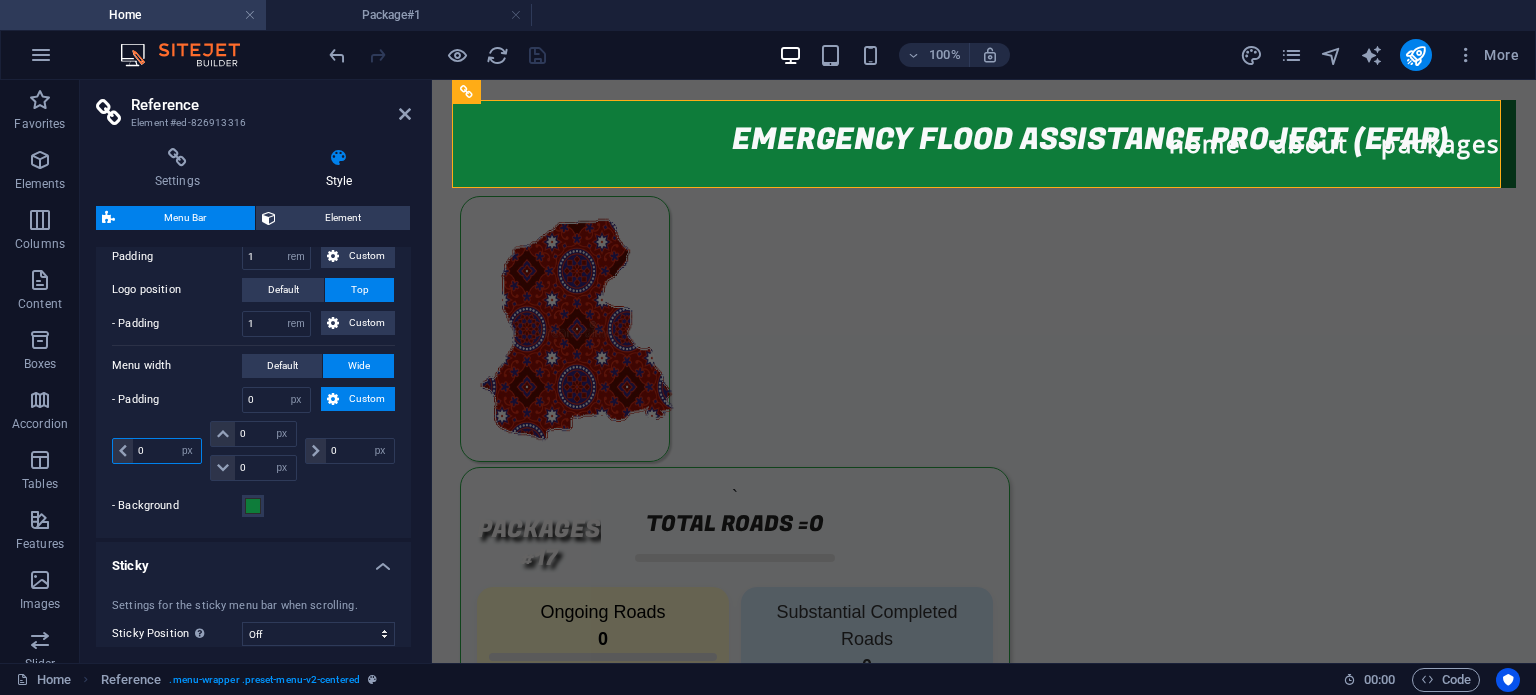 click on "0" at bounding box center [167, 451] 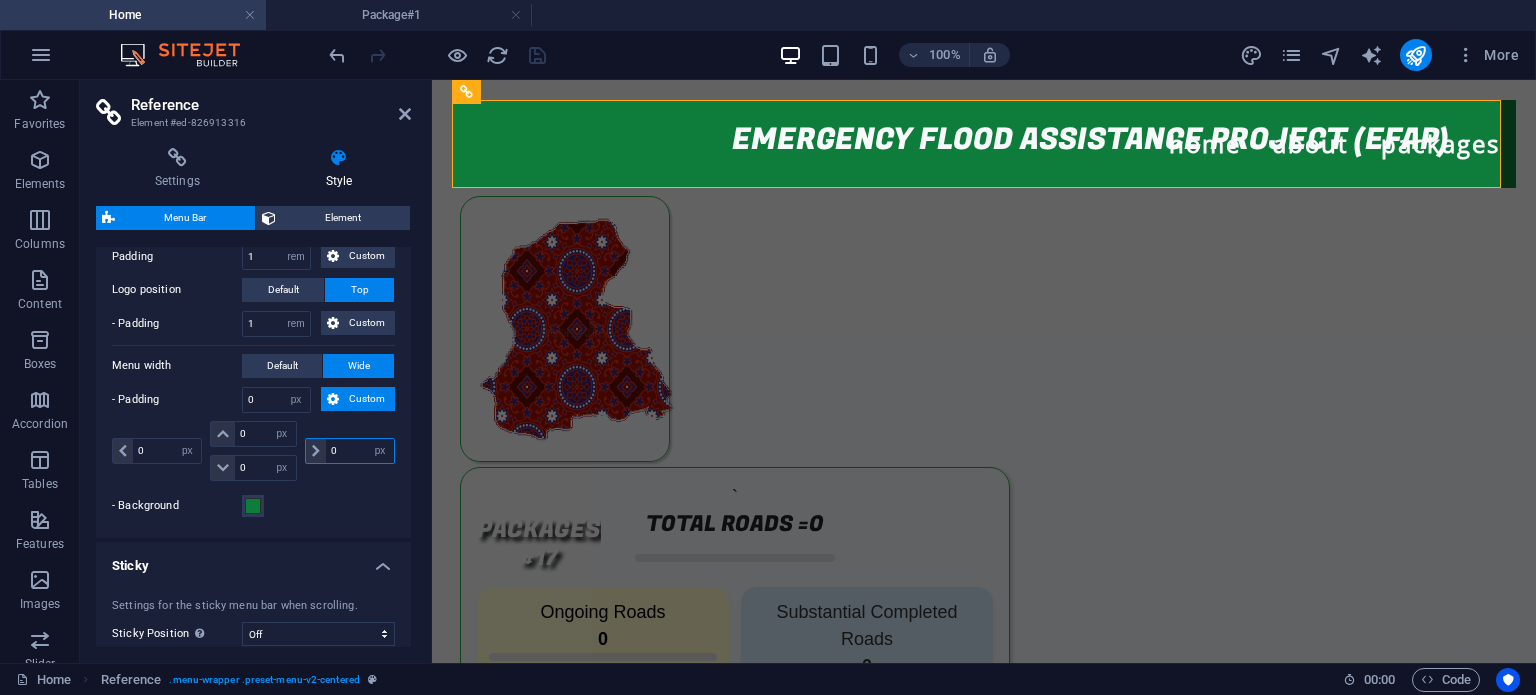 click on "0" at bounding box center [360, 451] 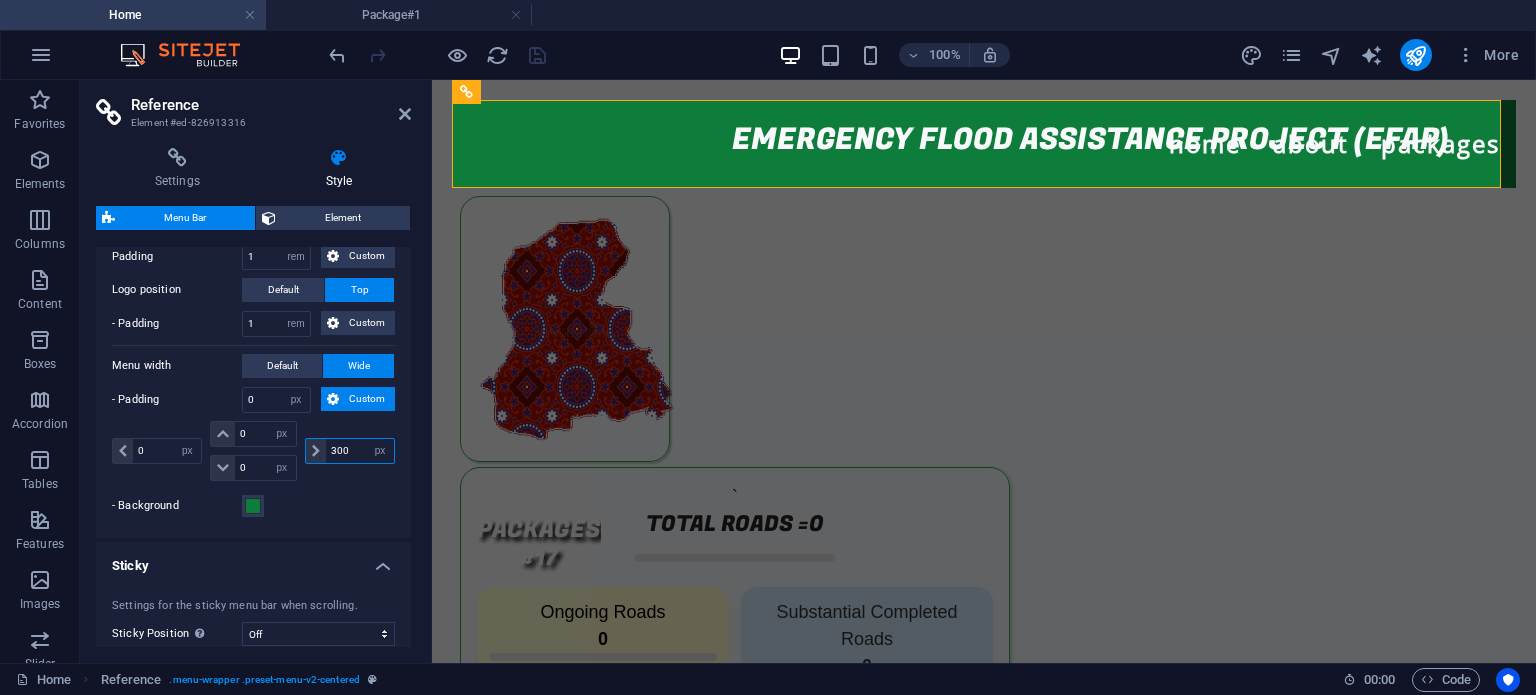 type on "300" 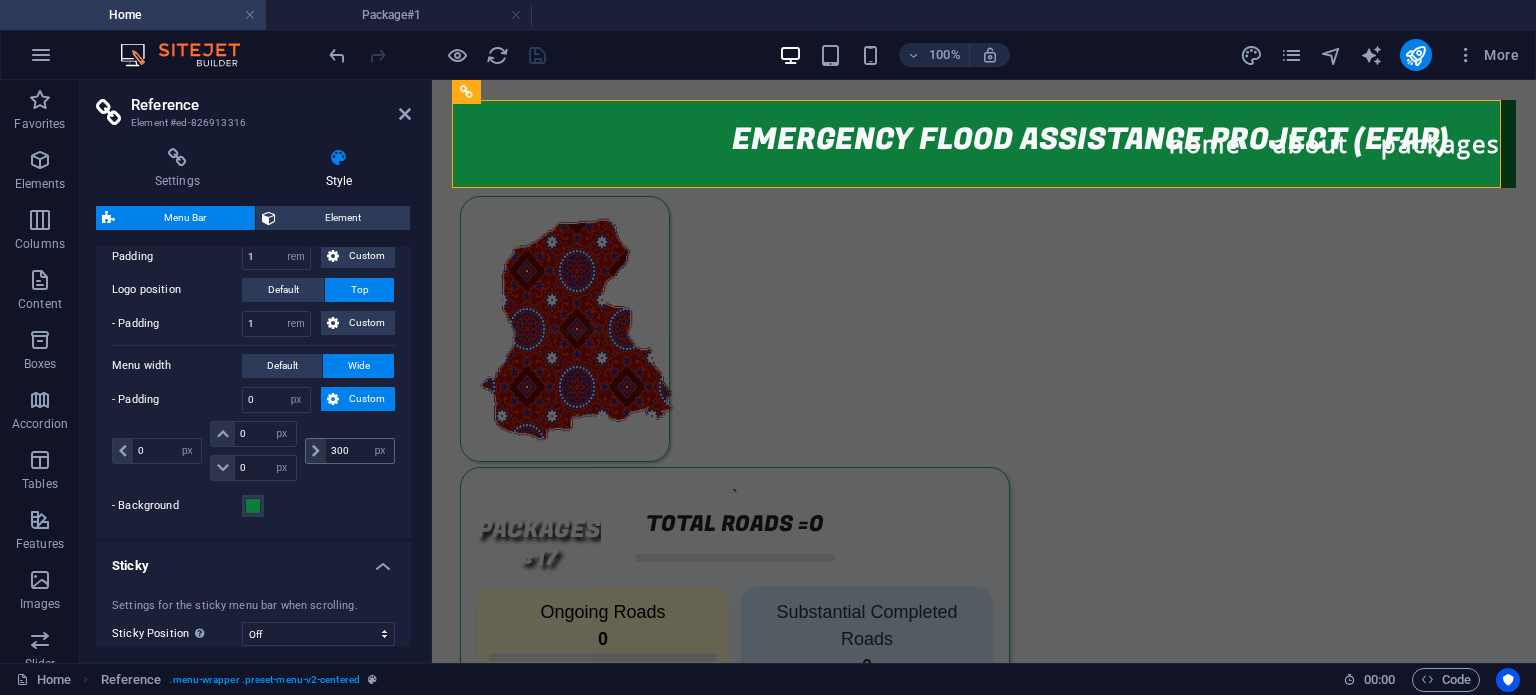 select on "DISABLED_OPTION_VALUE" 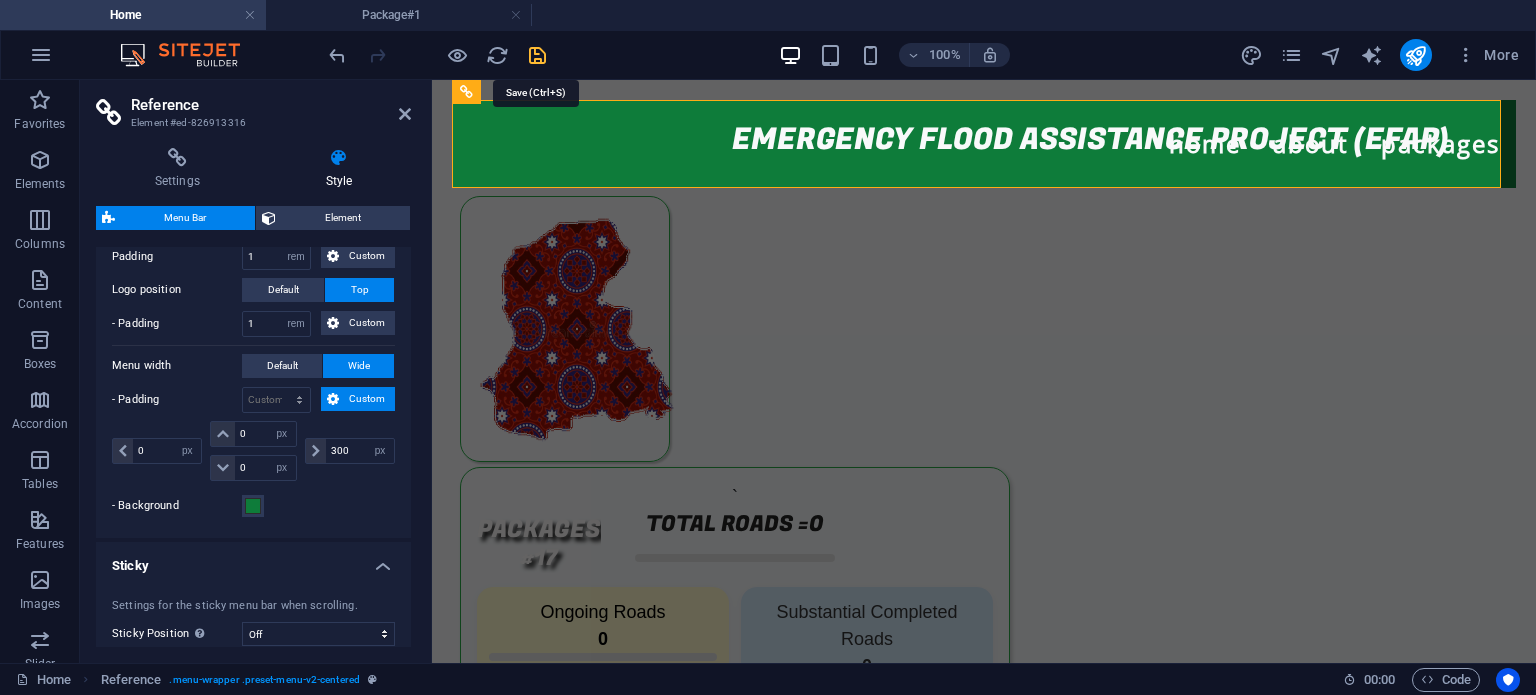 click at bounding box center (537, 55) 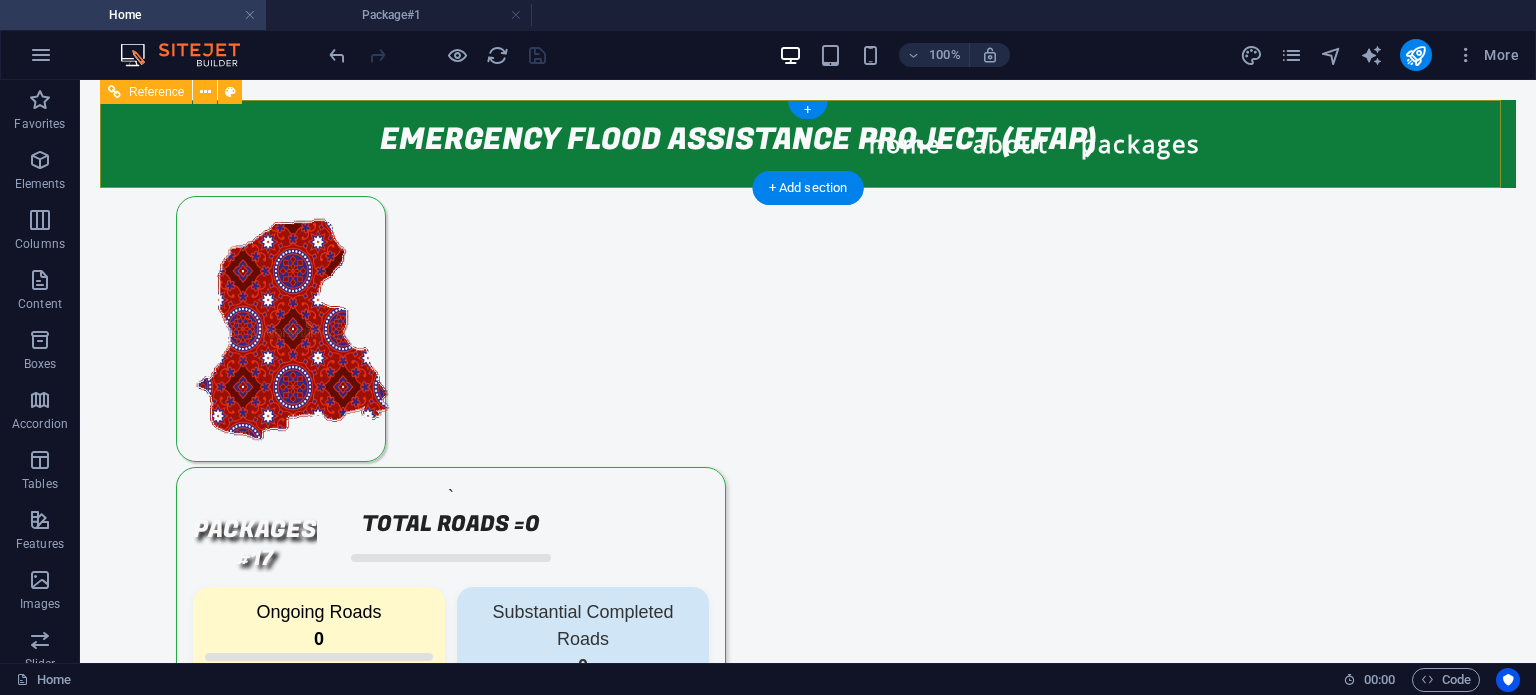 click on "Home About Packages Package#1" at bounding box center [808, 144] 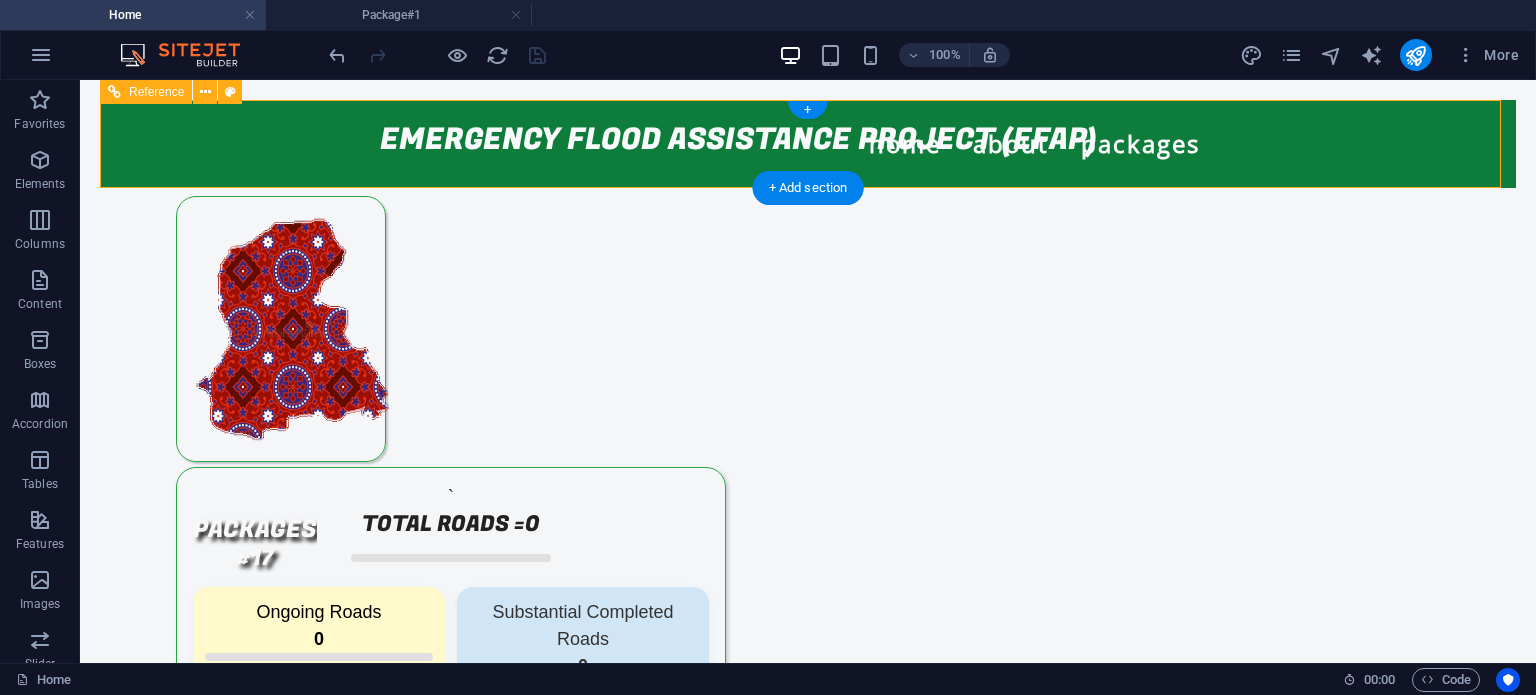 click on "Home About Packages Package#1" at bounding box center (808, 144) 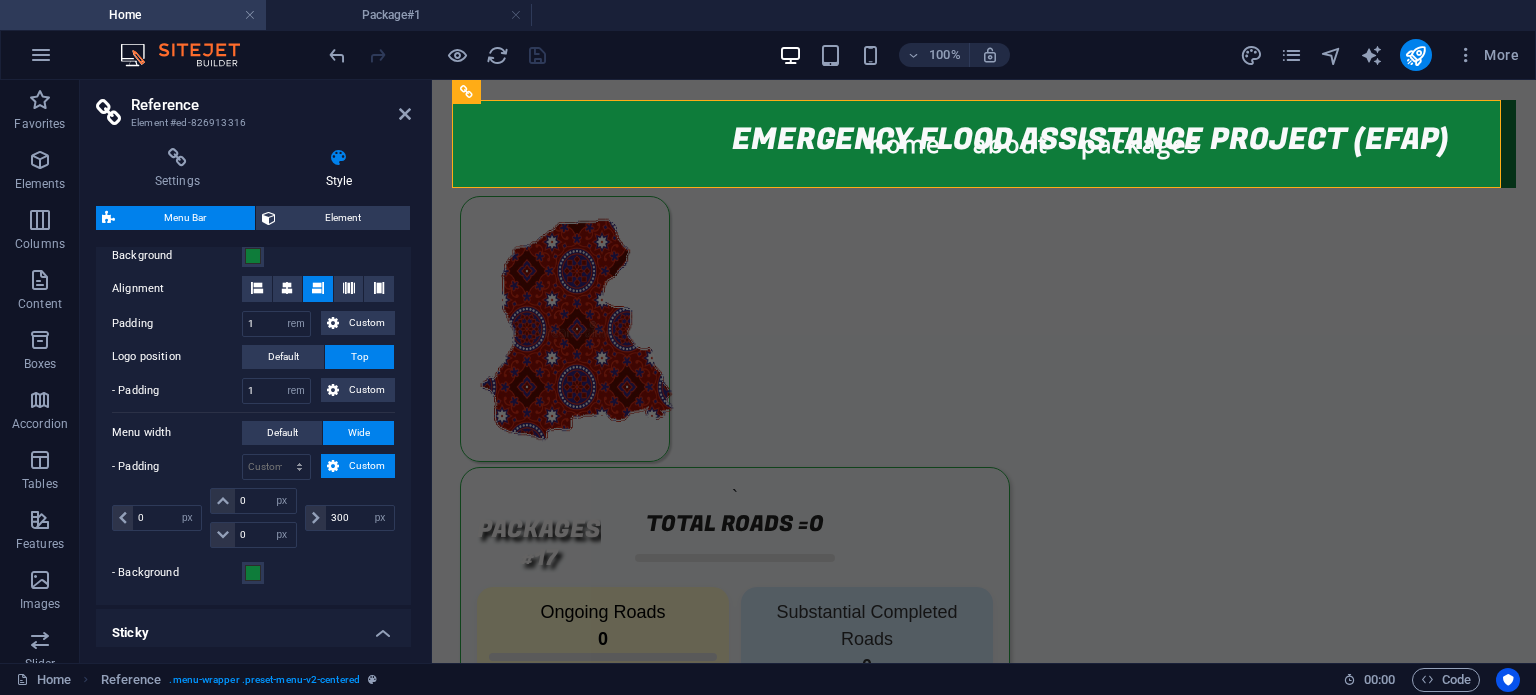 scroll, scrollTop: 400, scrollLeft: 0, axis: vertical 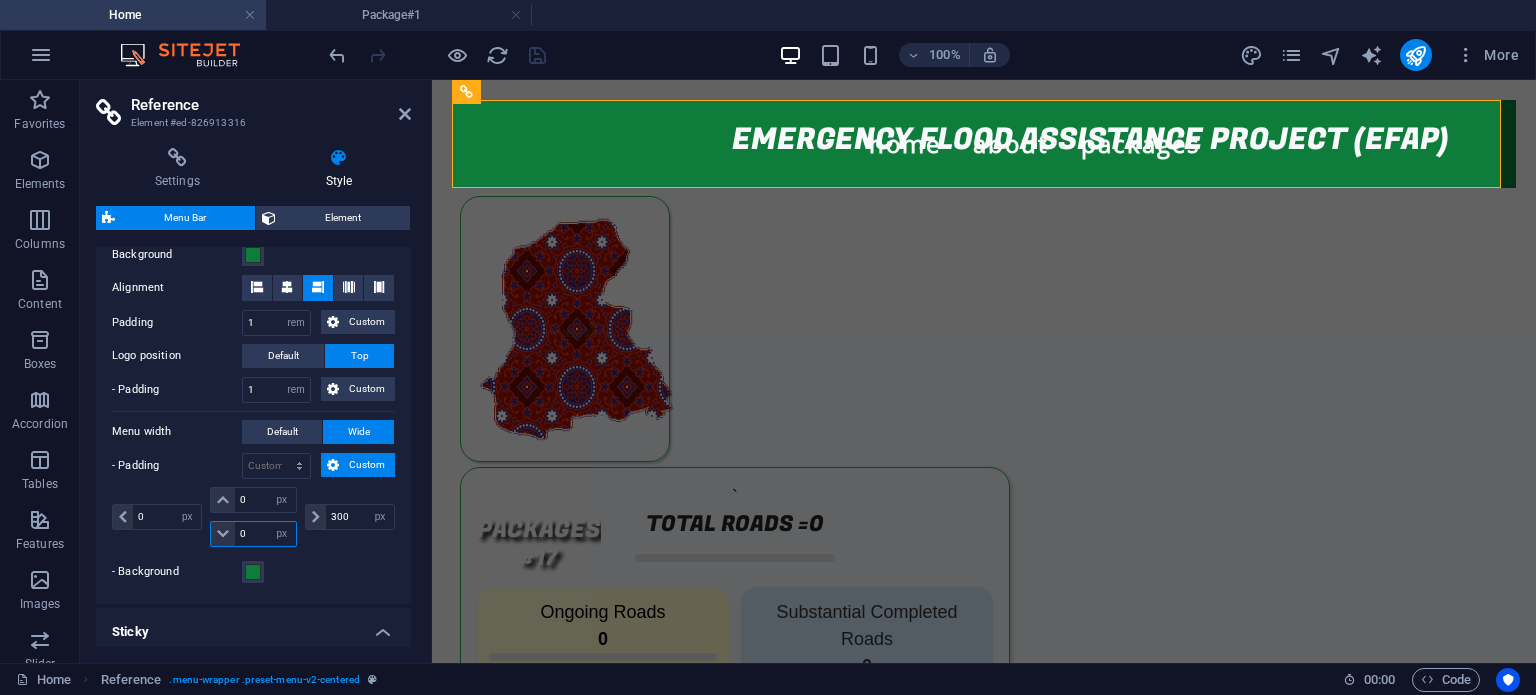 click on "0" at bounding box center [265, 534] 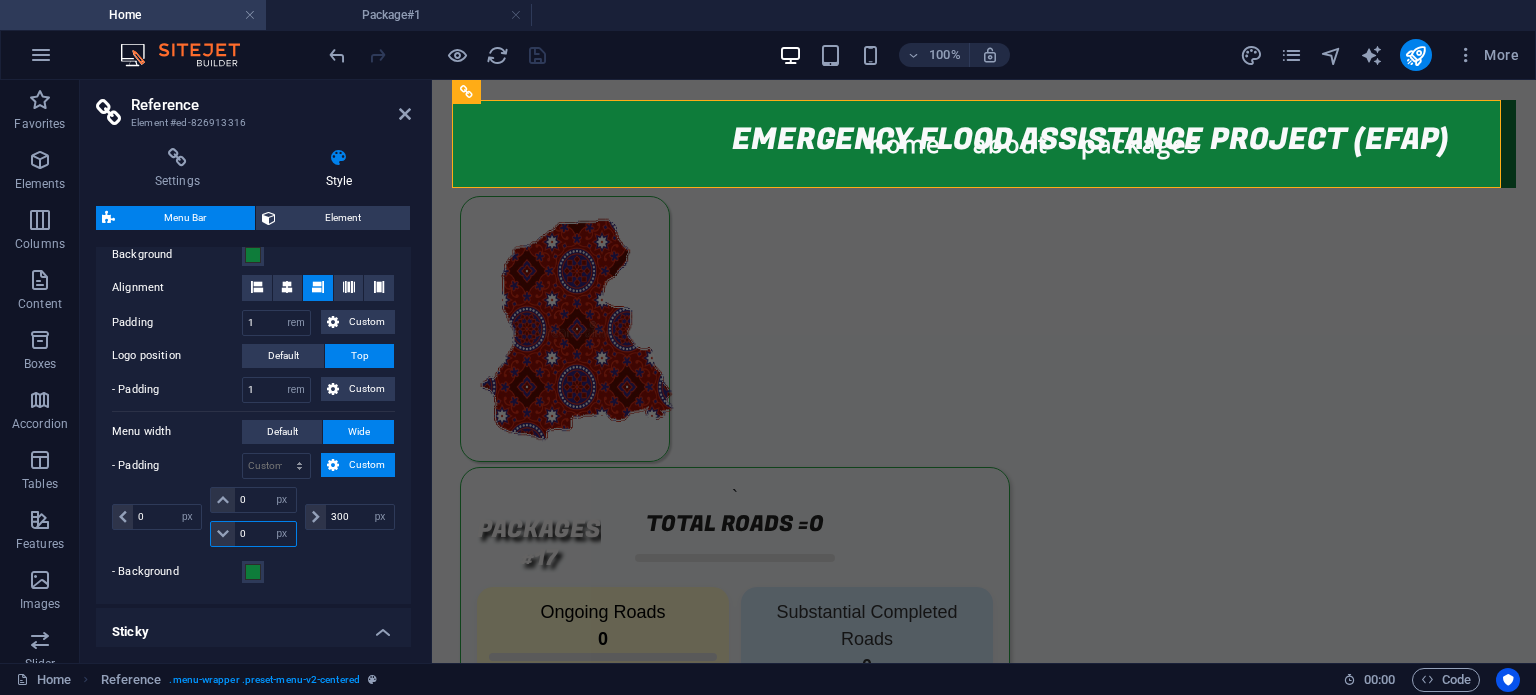 click on "0" at bounding box center (265, 534) 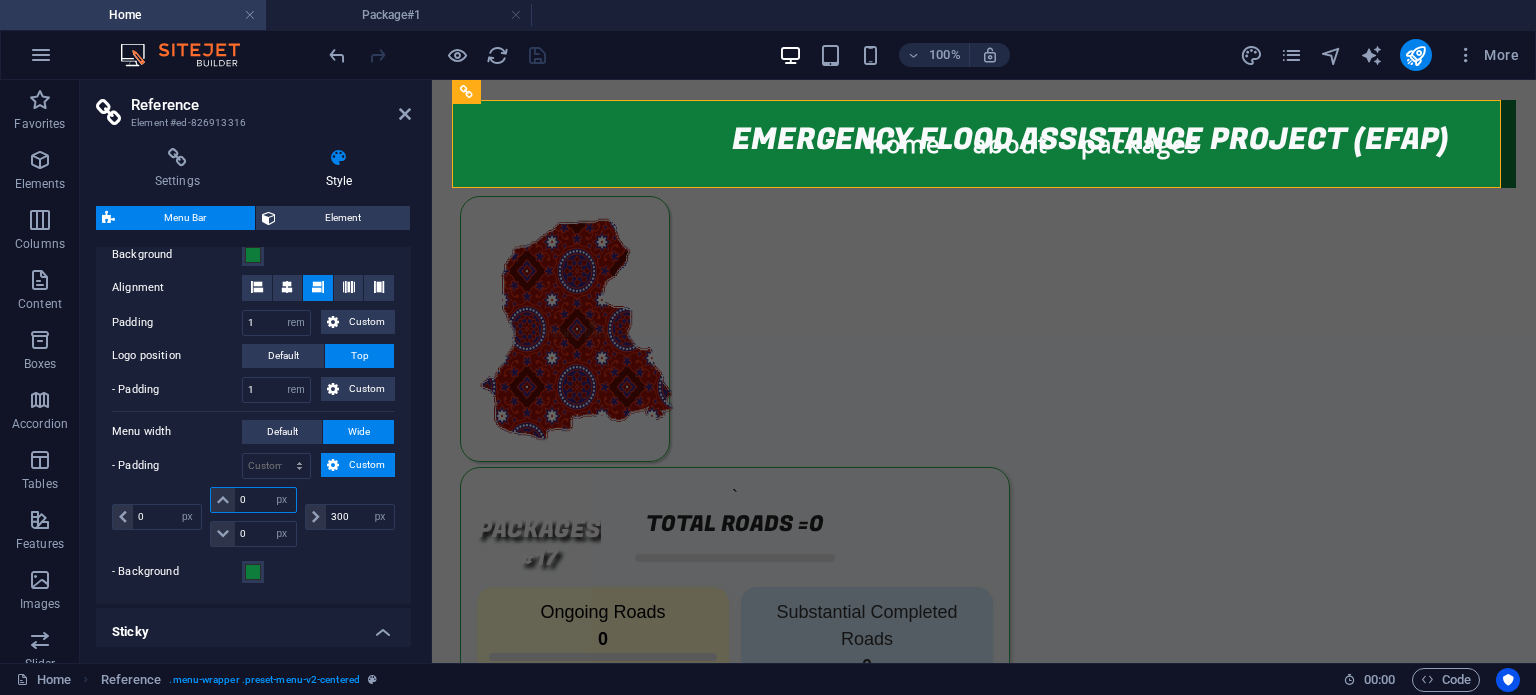 click on "0" at bounding box center [265, 500] 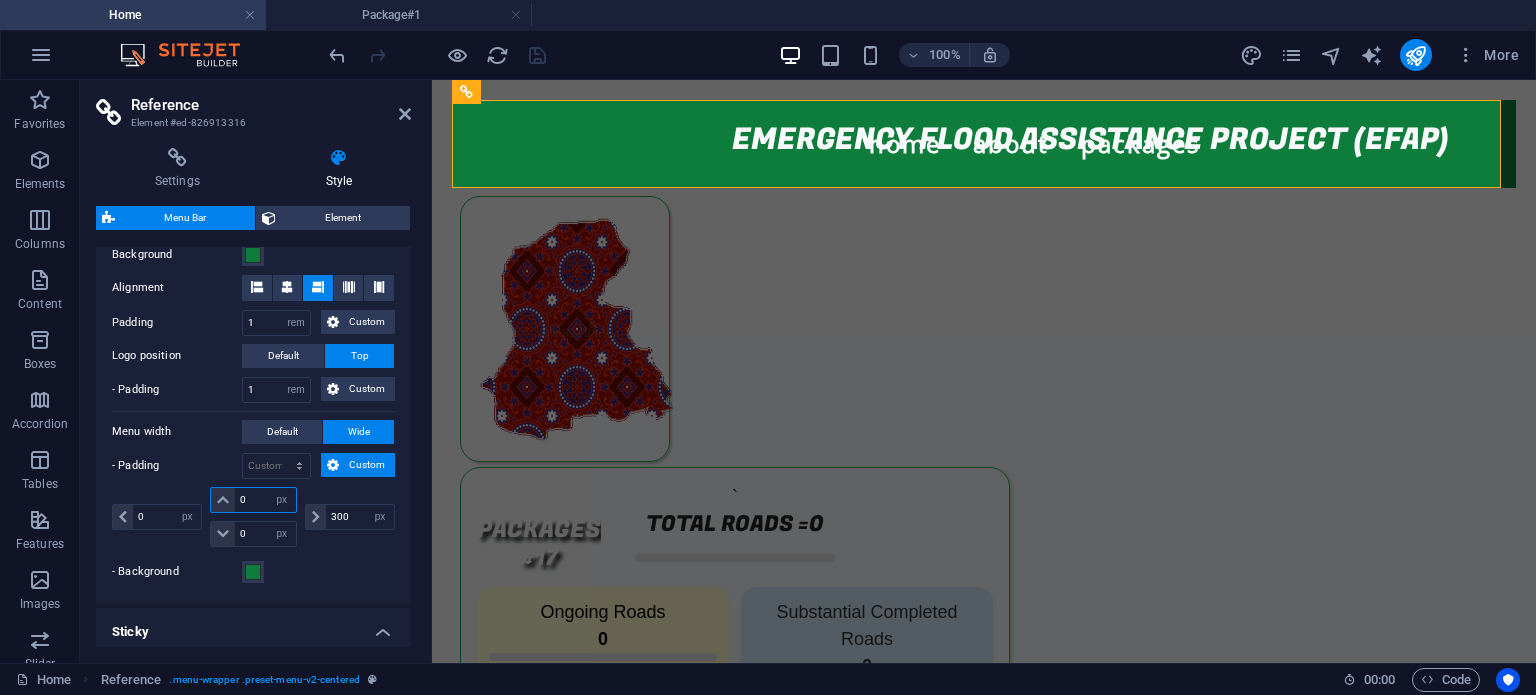 click on "0" at bounding box center (265, 500) 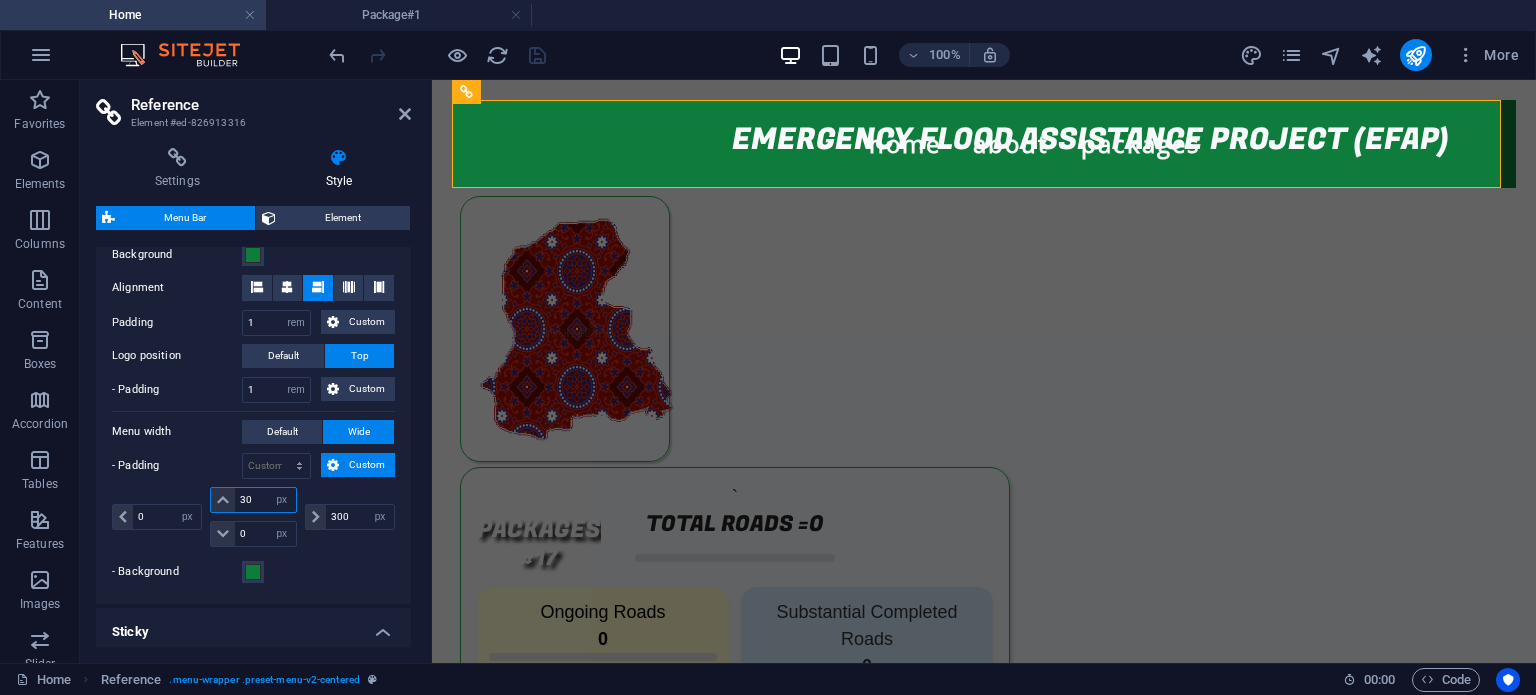 type on "30" 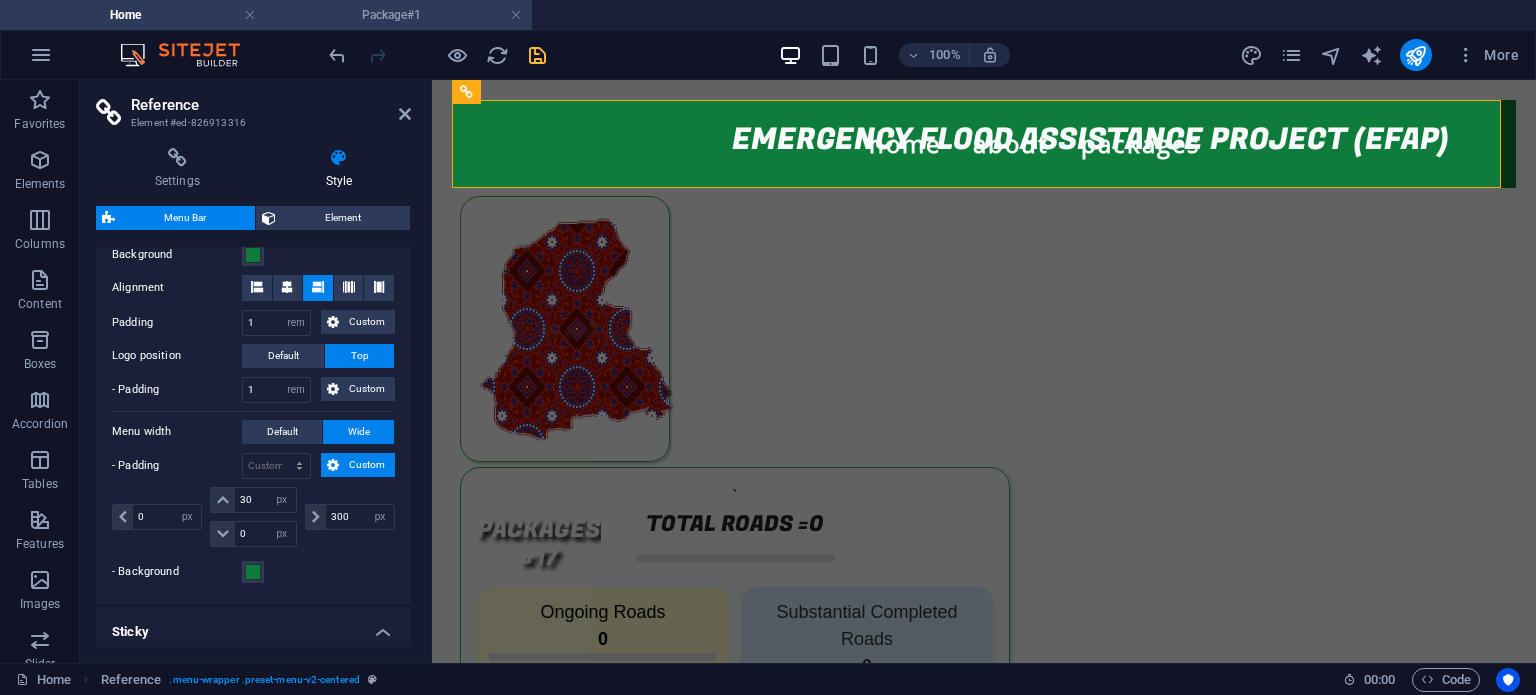 select 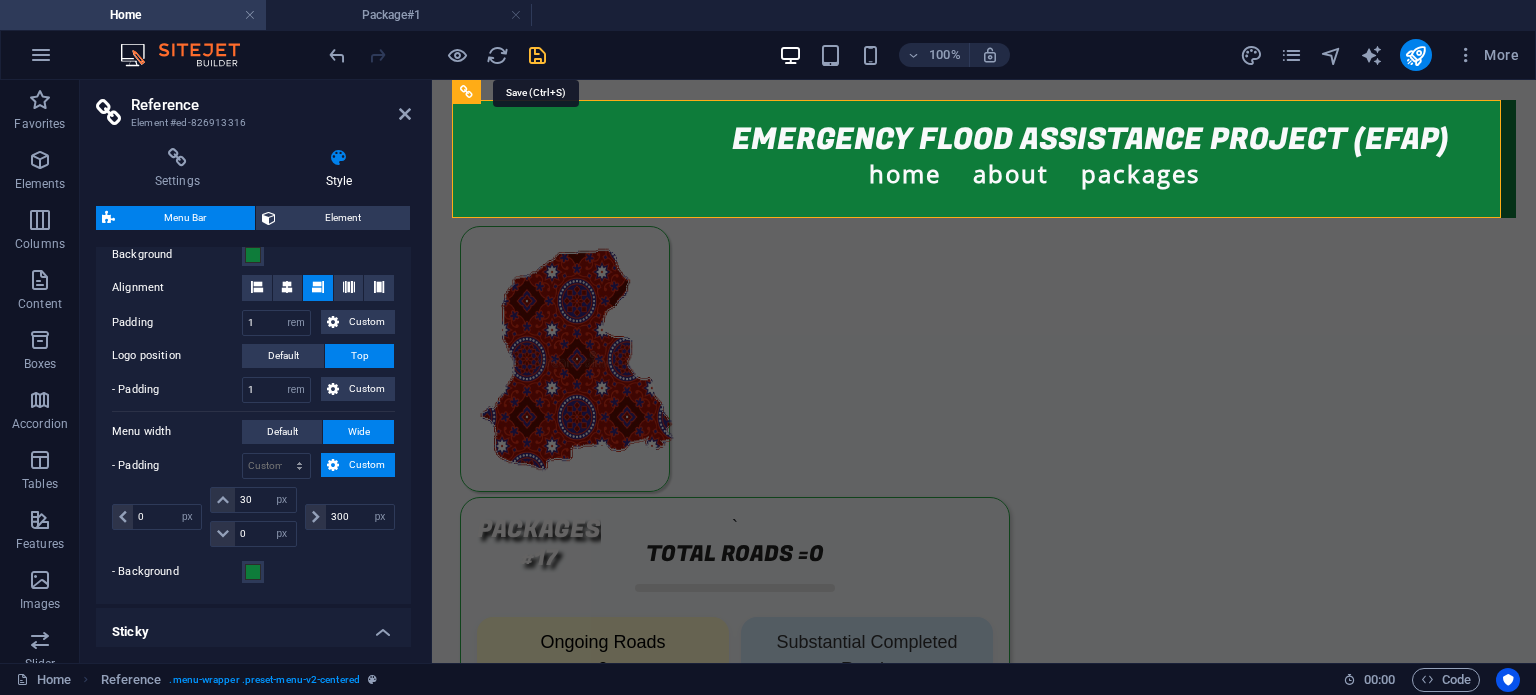 click at bounding box center (537, 55) 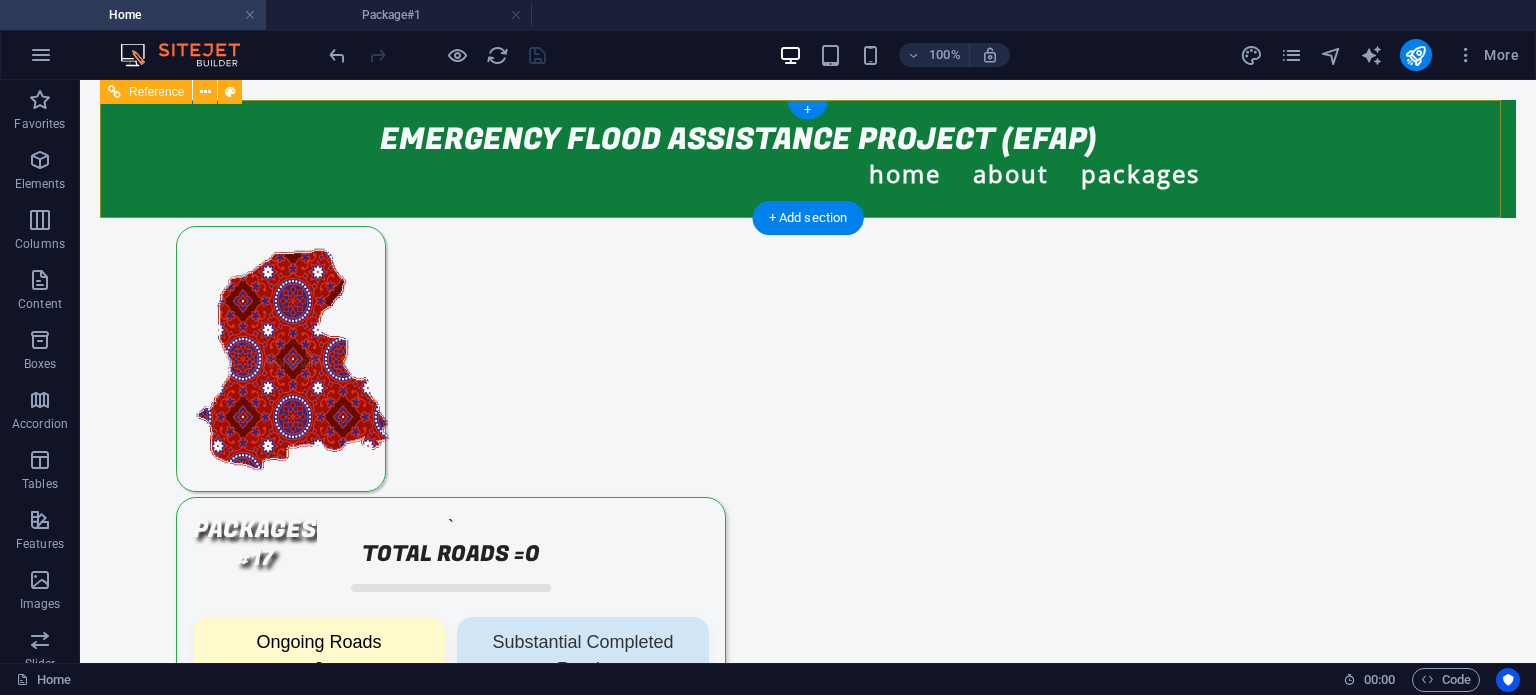 click on "Home About Packages Package#1" at bounding box center [808, 159] 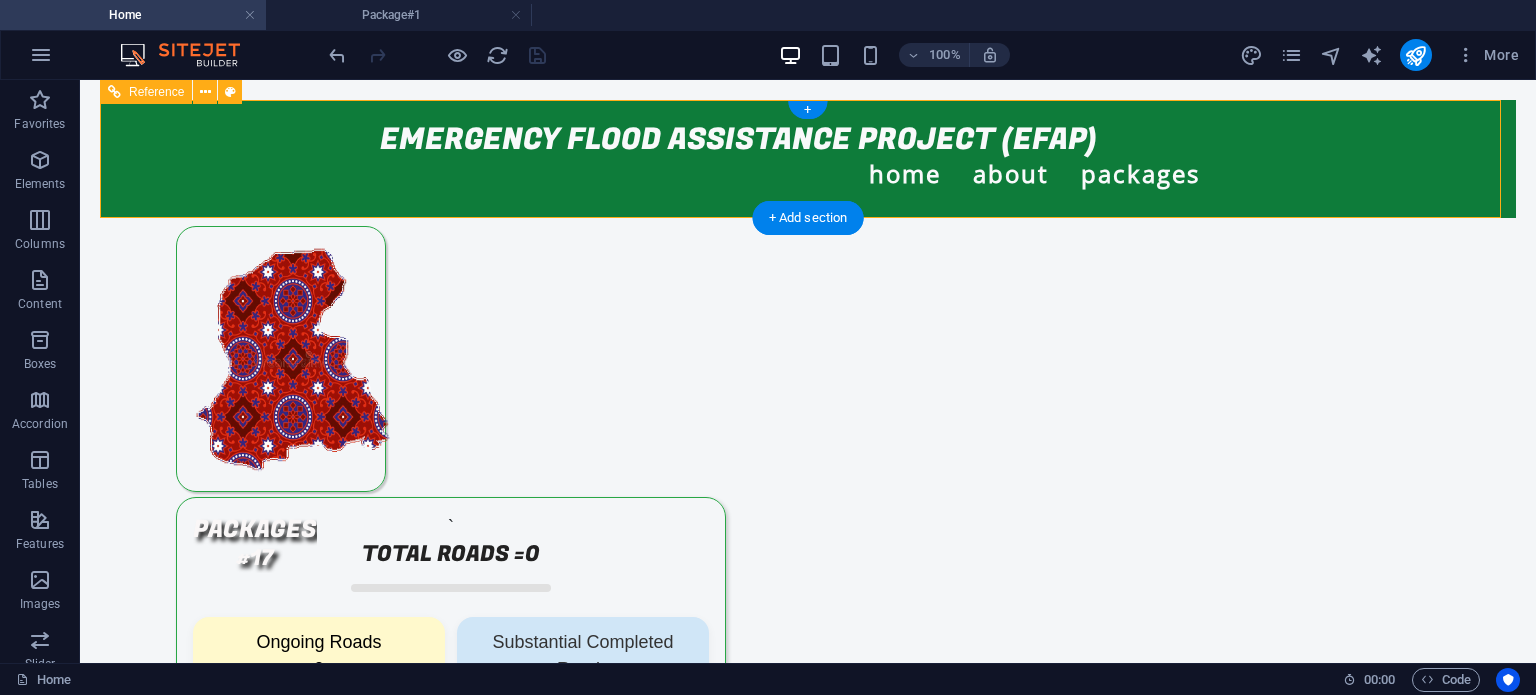 click on "Home About Packages Package#1" at bounding box center [808, 159] 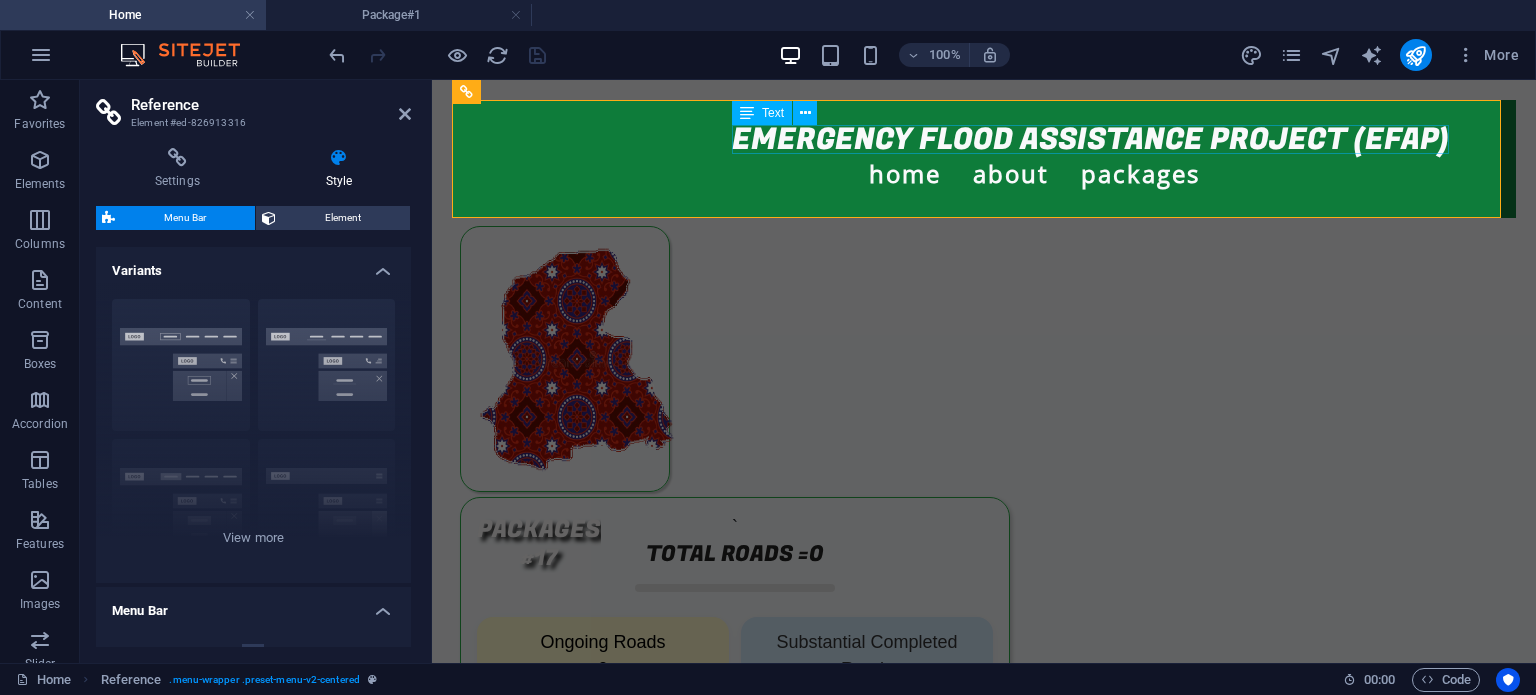 click on "EMERGENCY FLOOD ASSISTANCE PROJECT (EFAP)" at bounding box center (1090, 139) 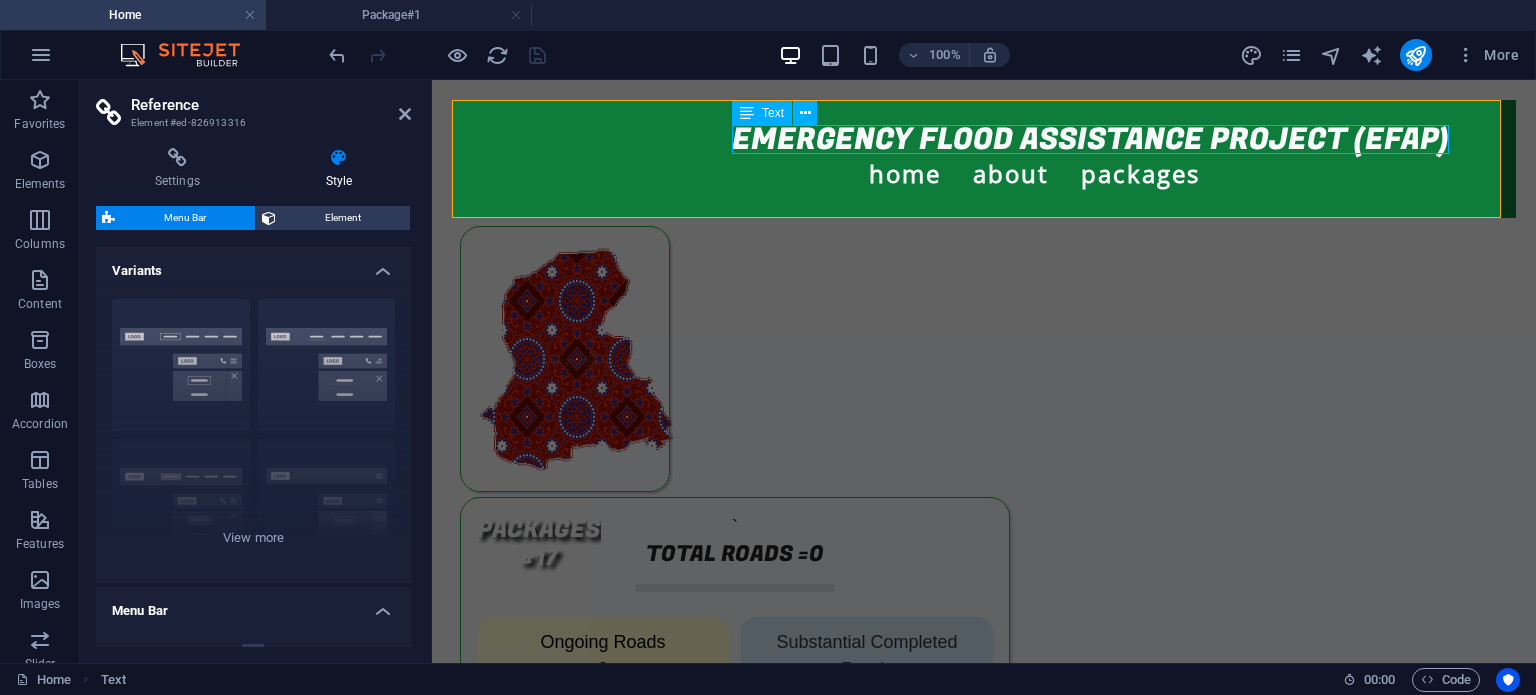 click on "EMERGENCY FLOOD ASSISTANCE PROJECT (EFAP)" at bounding box center (1090, 139) 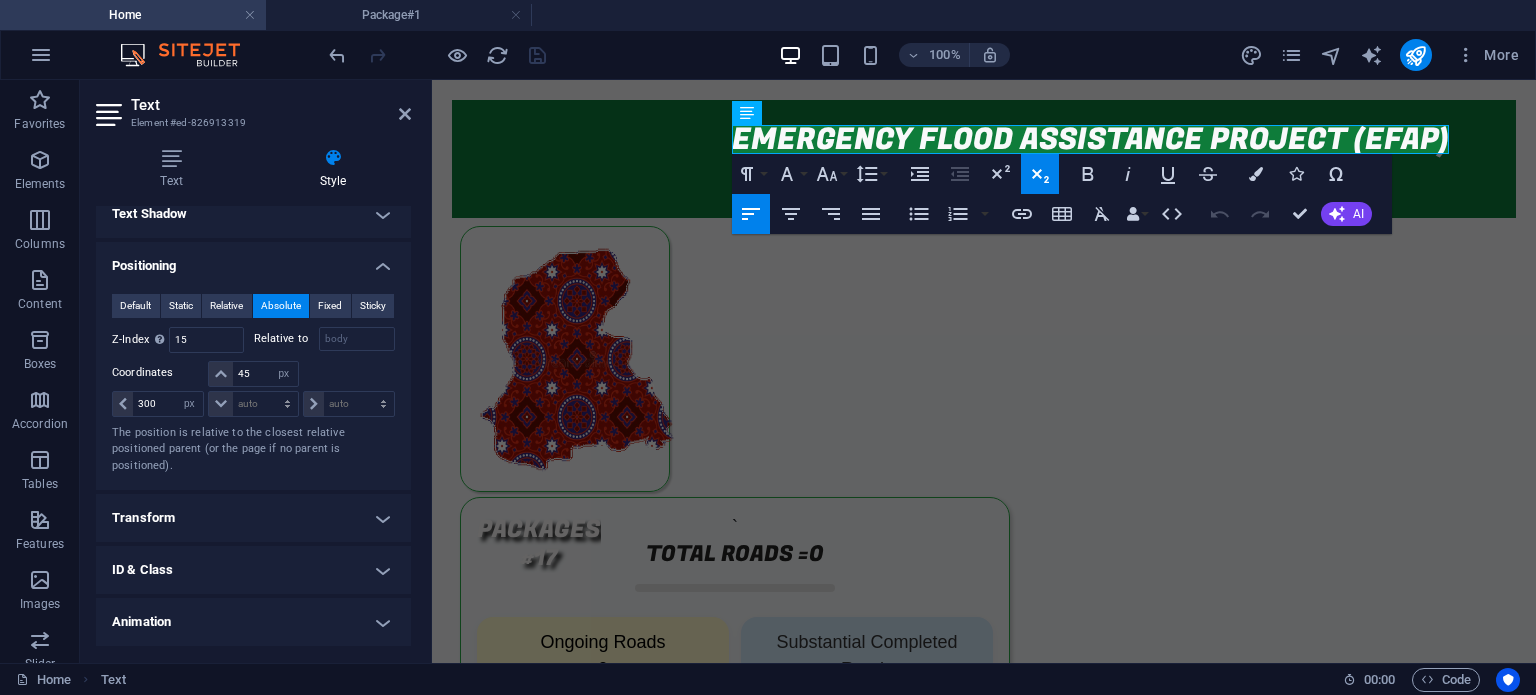 scroll, scrollTop: 340, scrollLeft: 0, axis: vertical 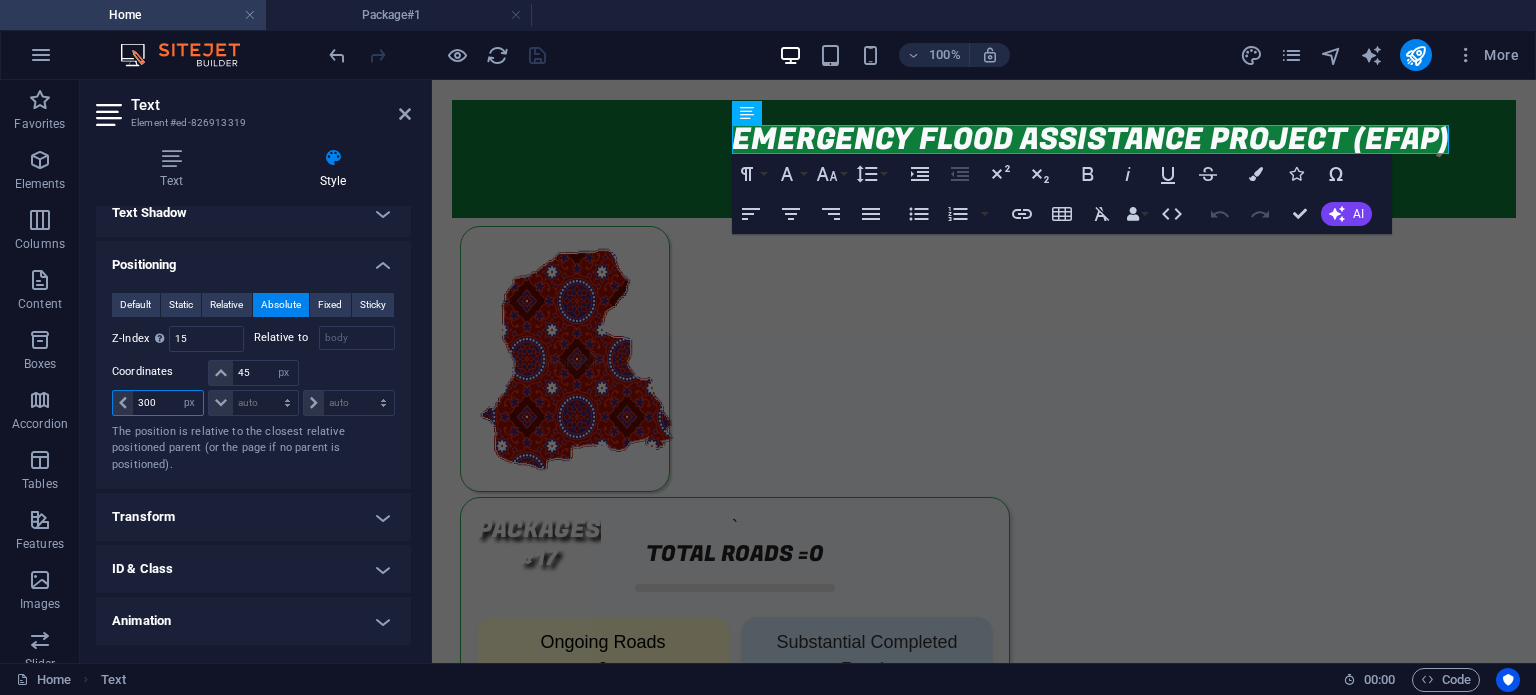 click on "300" at bounding box center [168, 403] 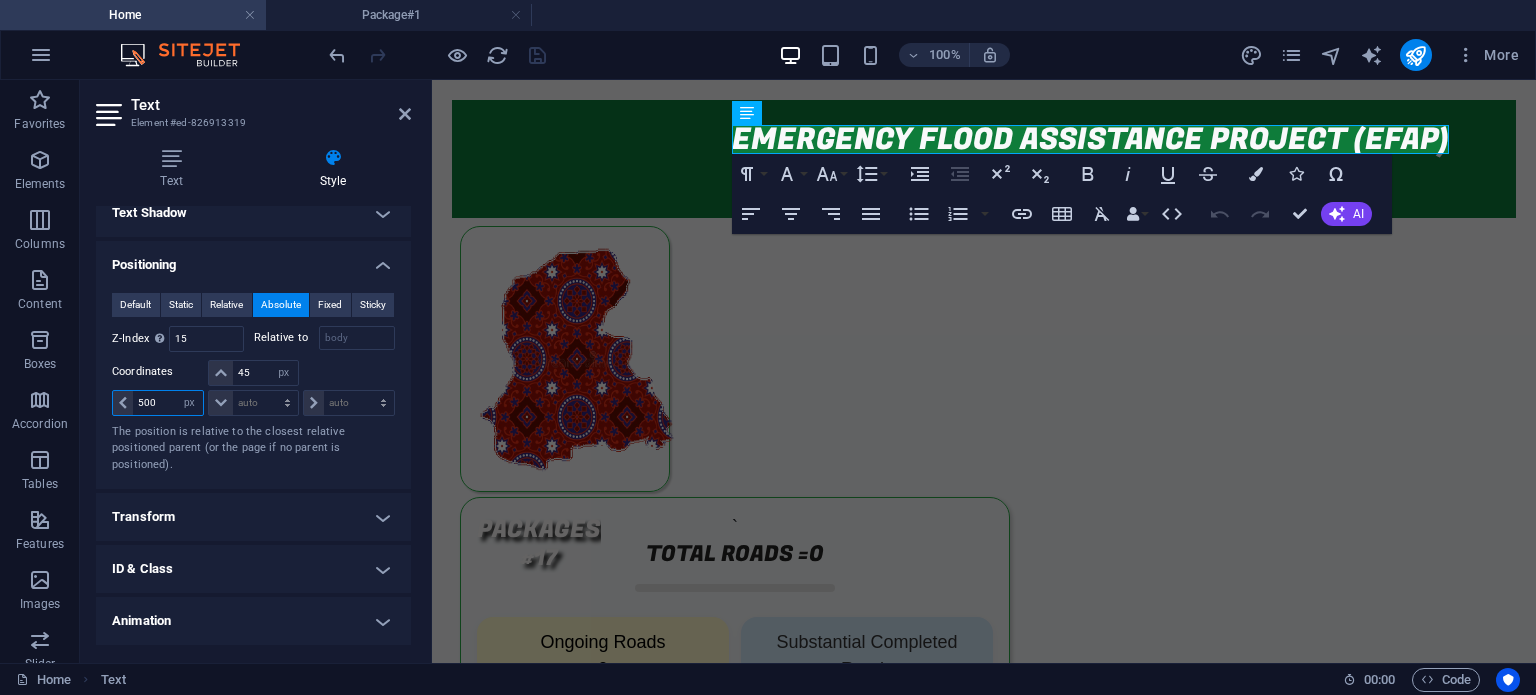 type on "500" 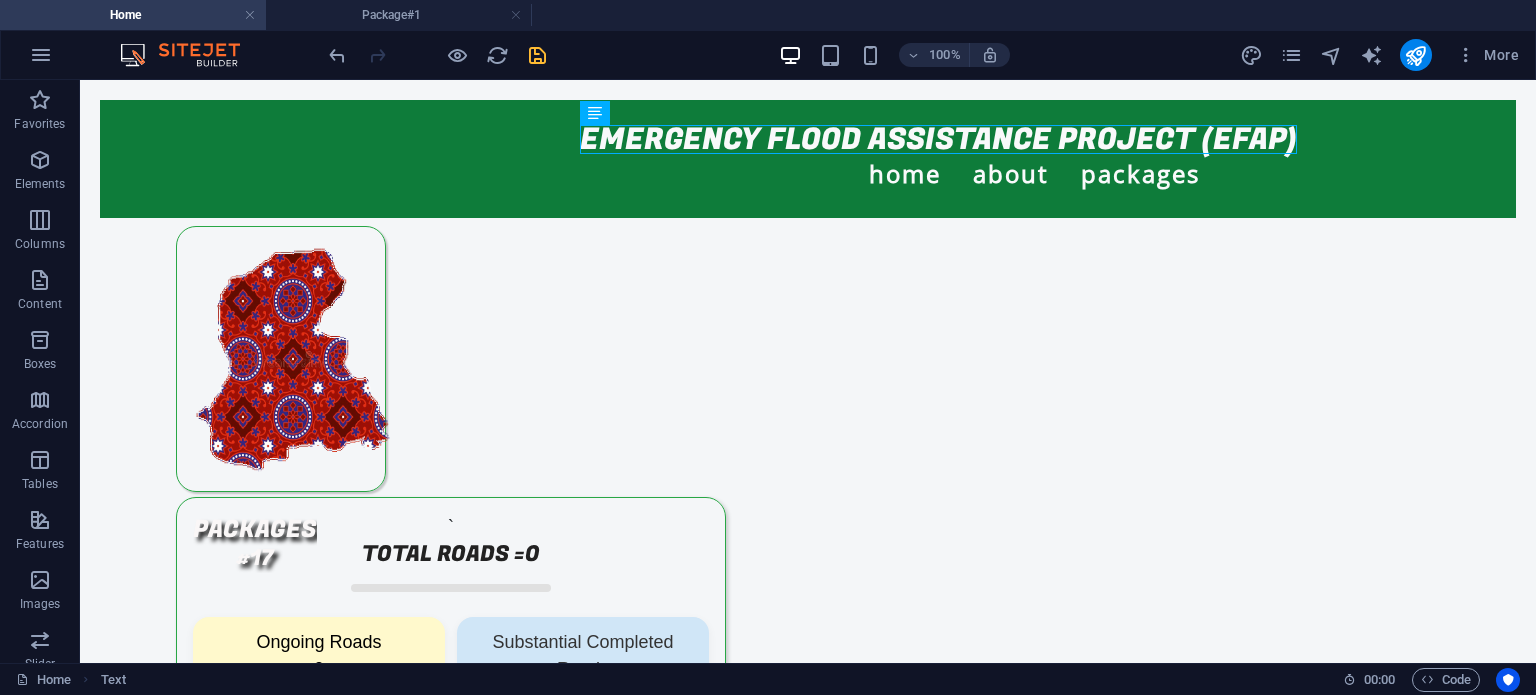 click on "100% More" at bounding box center [926, 55] 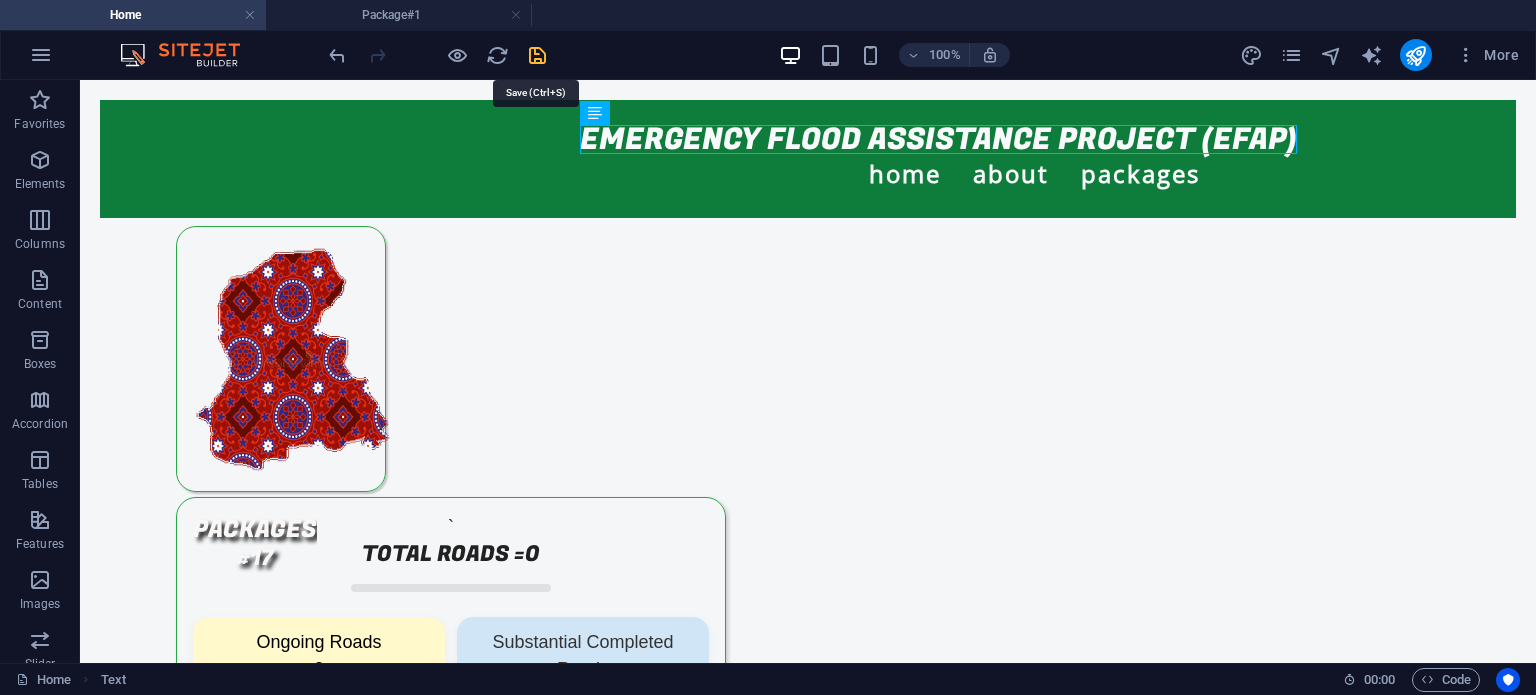 click at bounding box center (537, 55) 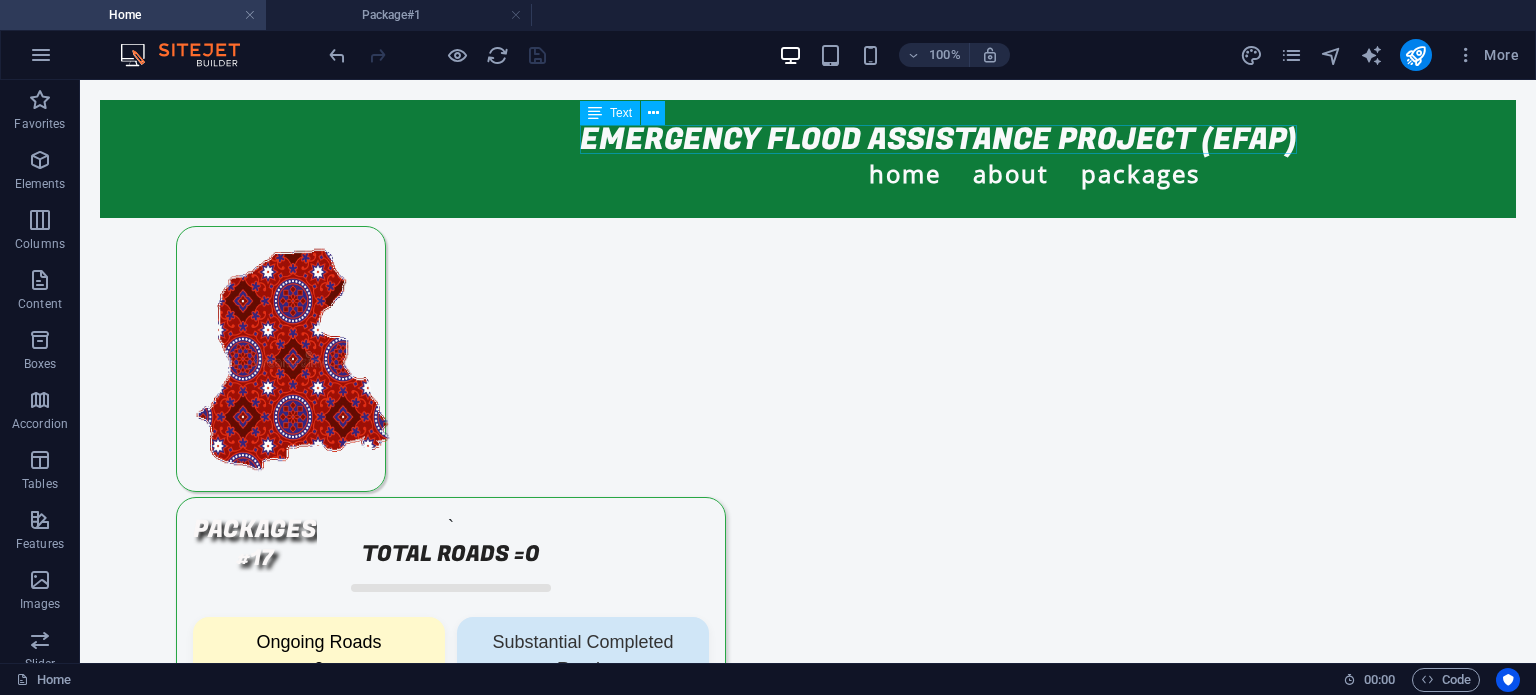 click on "EMERGENCY FLOOD ASSISTANCE PROJECT (EFAP)" at bounding box center (938, 139) 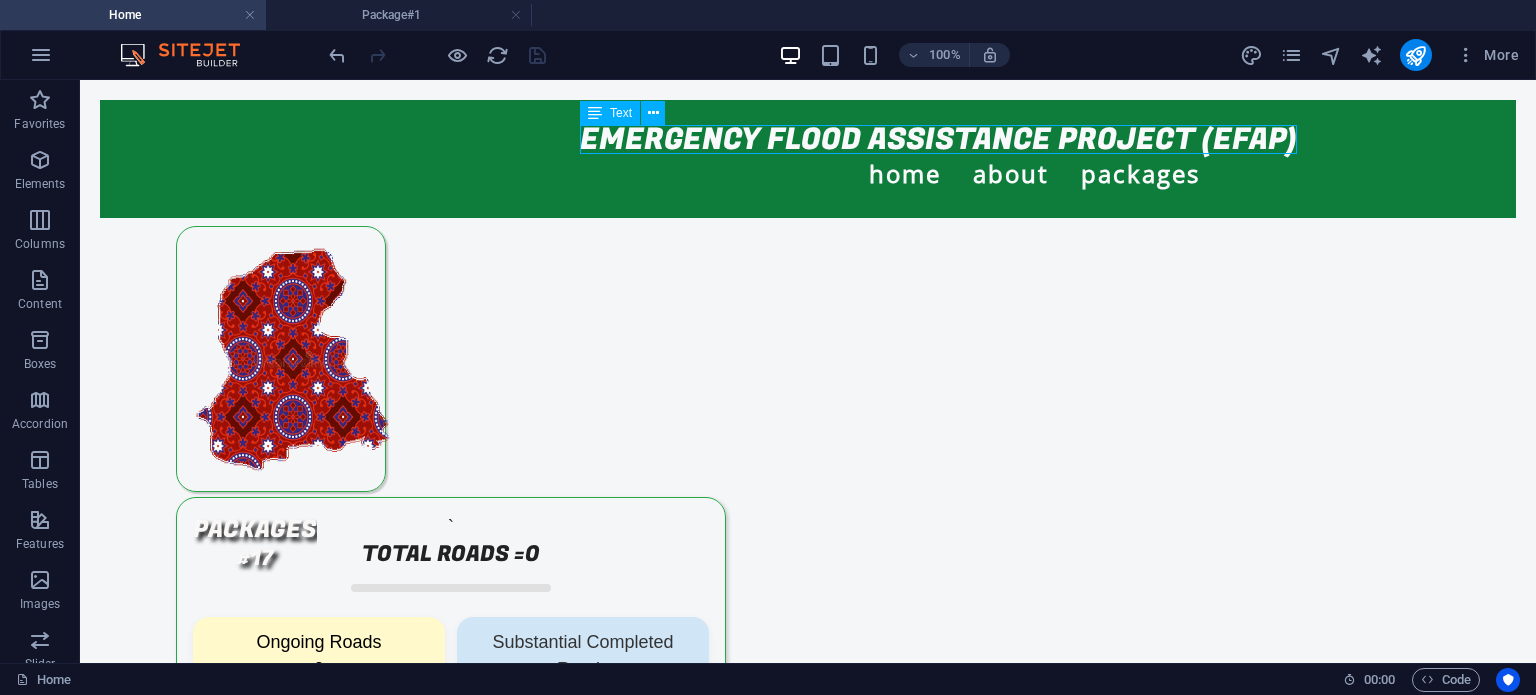 click on "EMERGENCY FLOOD ASSISTANCE PROJECT (EFAP)" at bounding box center (938, 139) 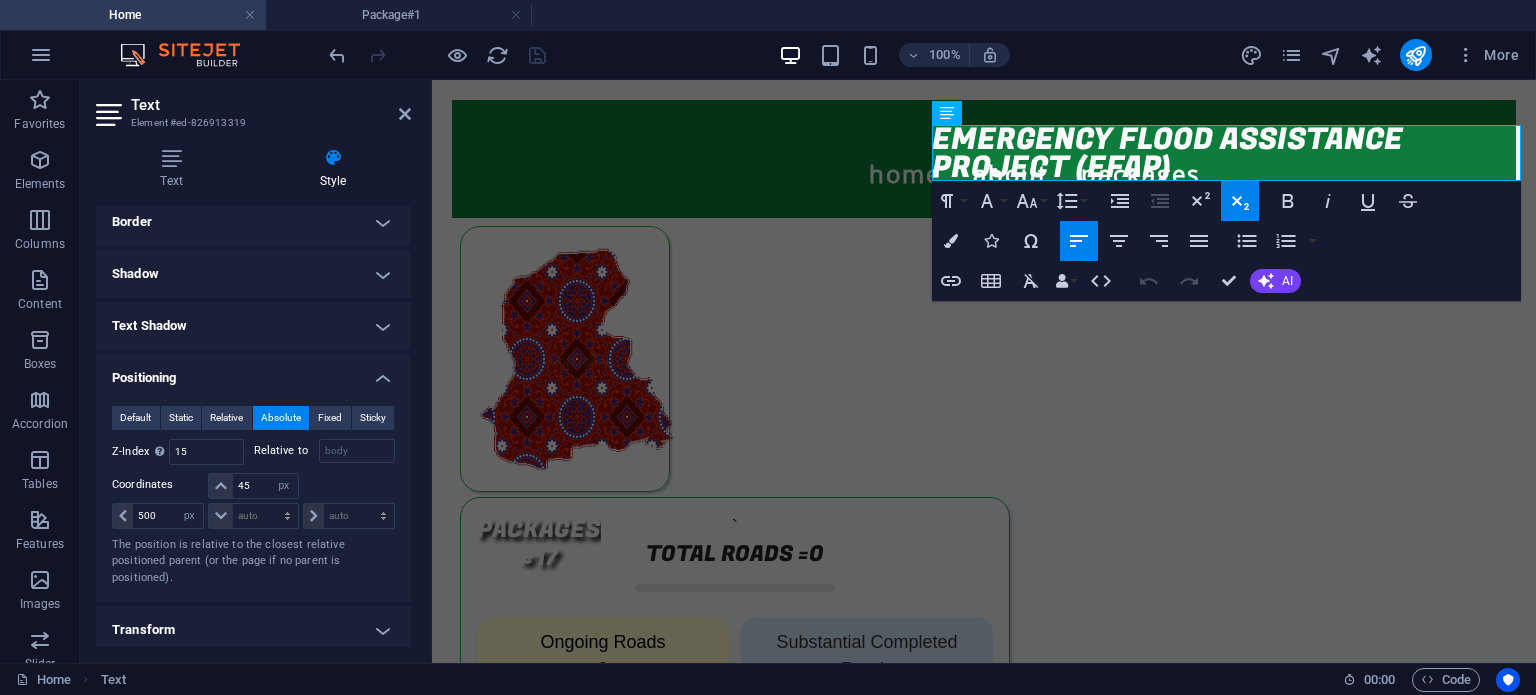 scroll, scrollTop: 228, scrollLeft: 0, axis: vertical 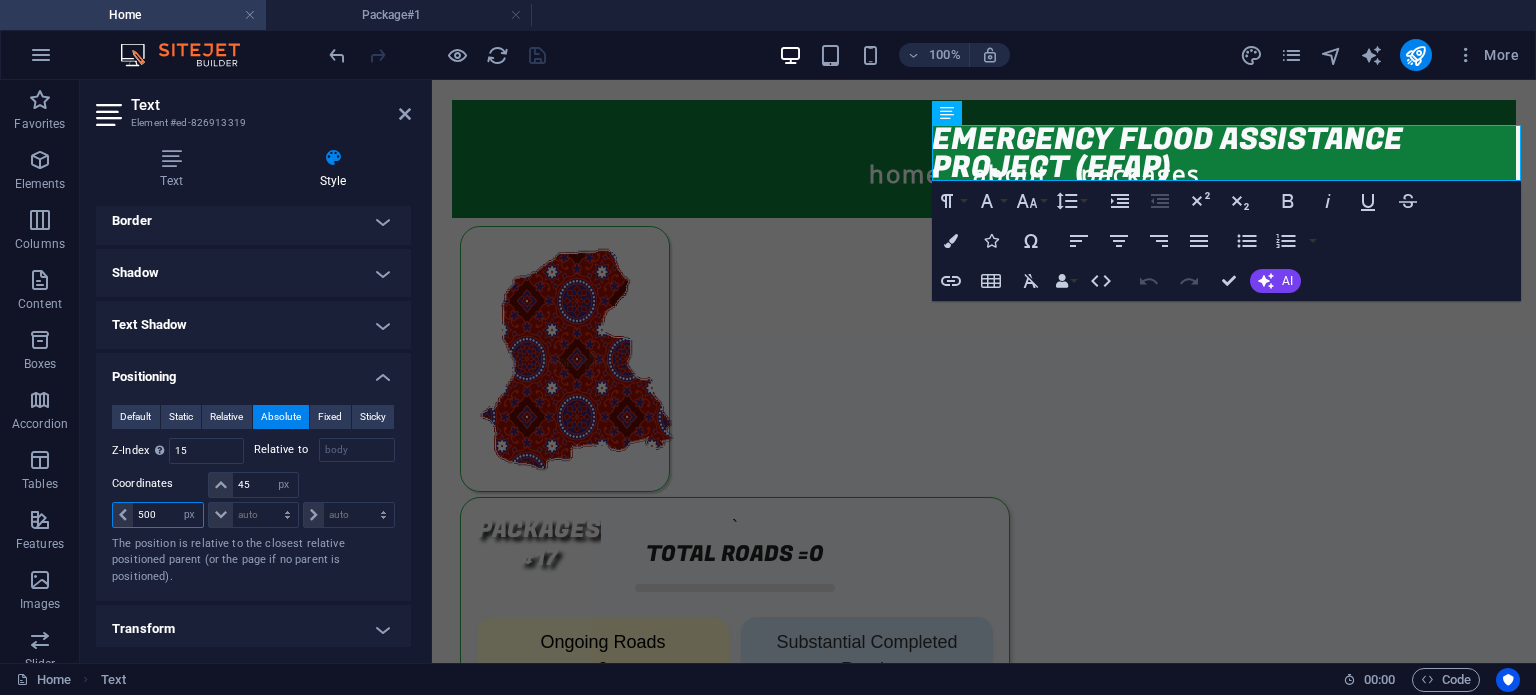 click on "500" at bounding box center [168, 515] 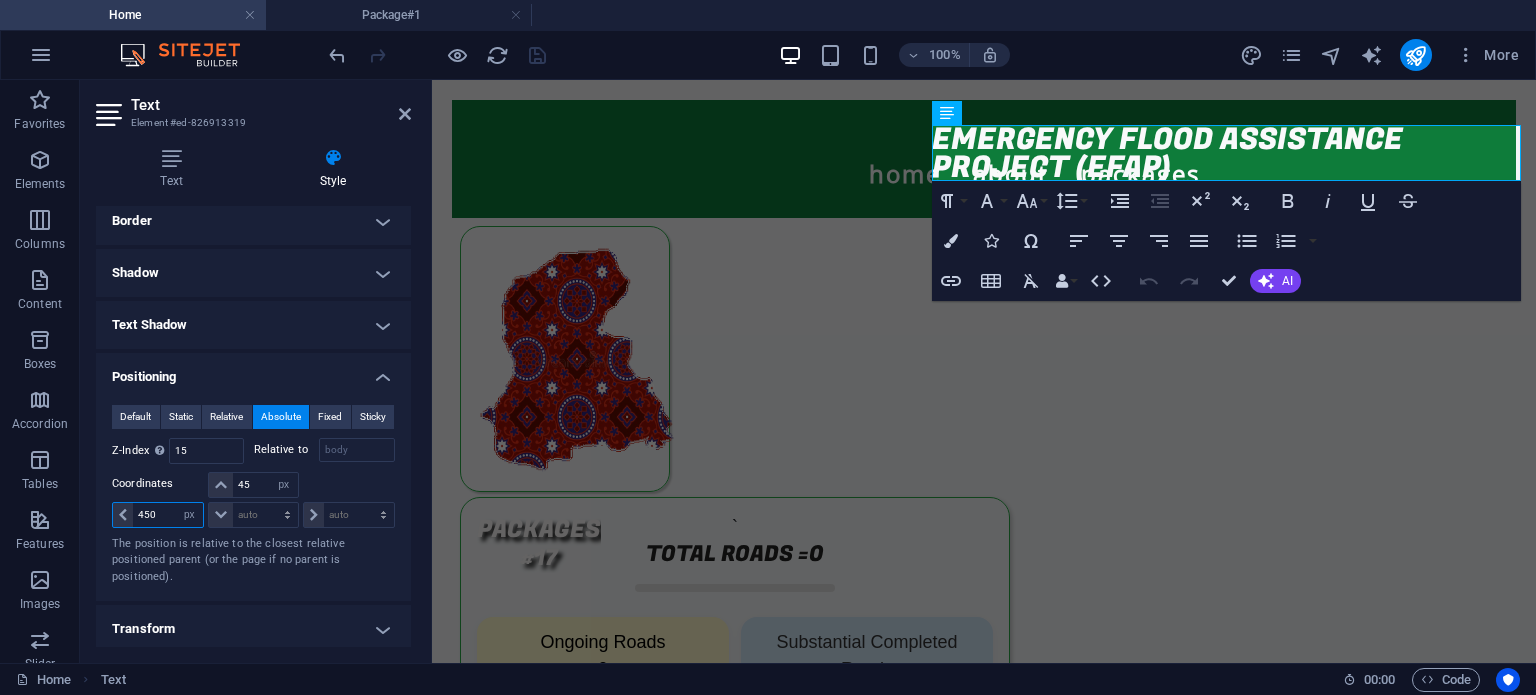 type on "450" 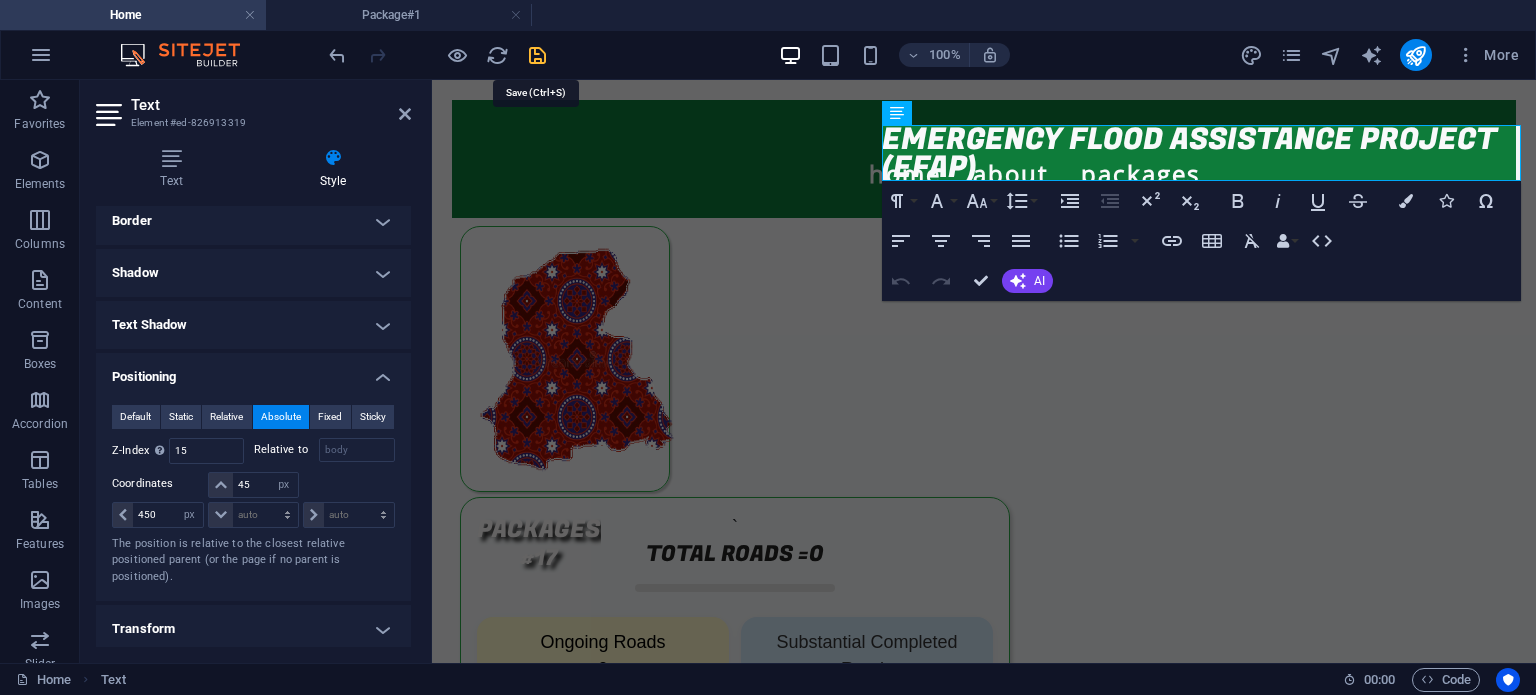 click at bounding box center [537, 55] 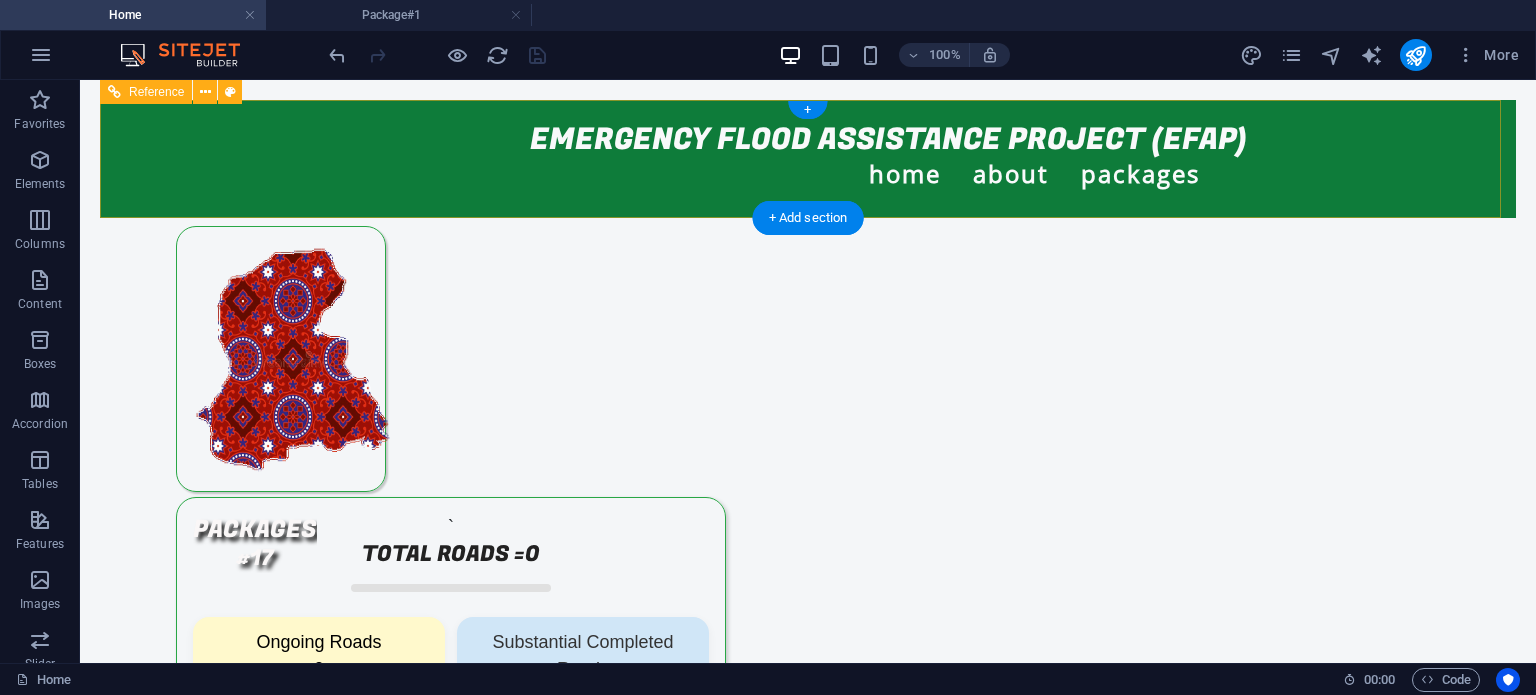 click on "Home About Packages Package#1 Menu" at bounding box center [808, 159] 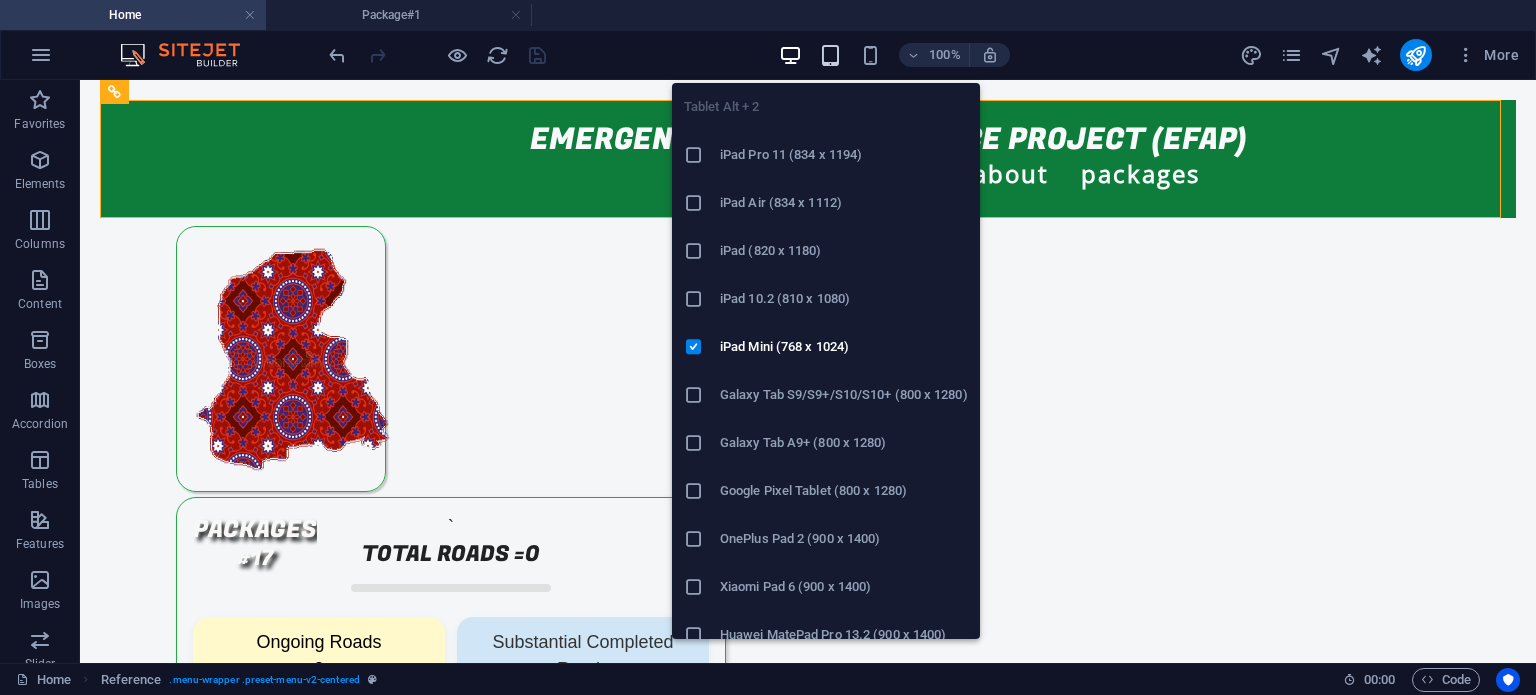 click at bounding box center (830, 55) 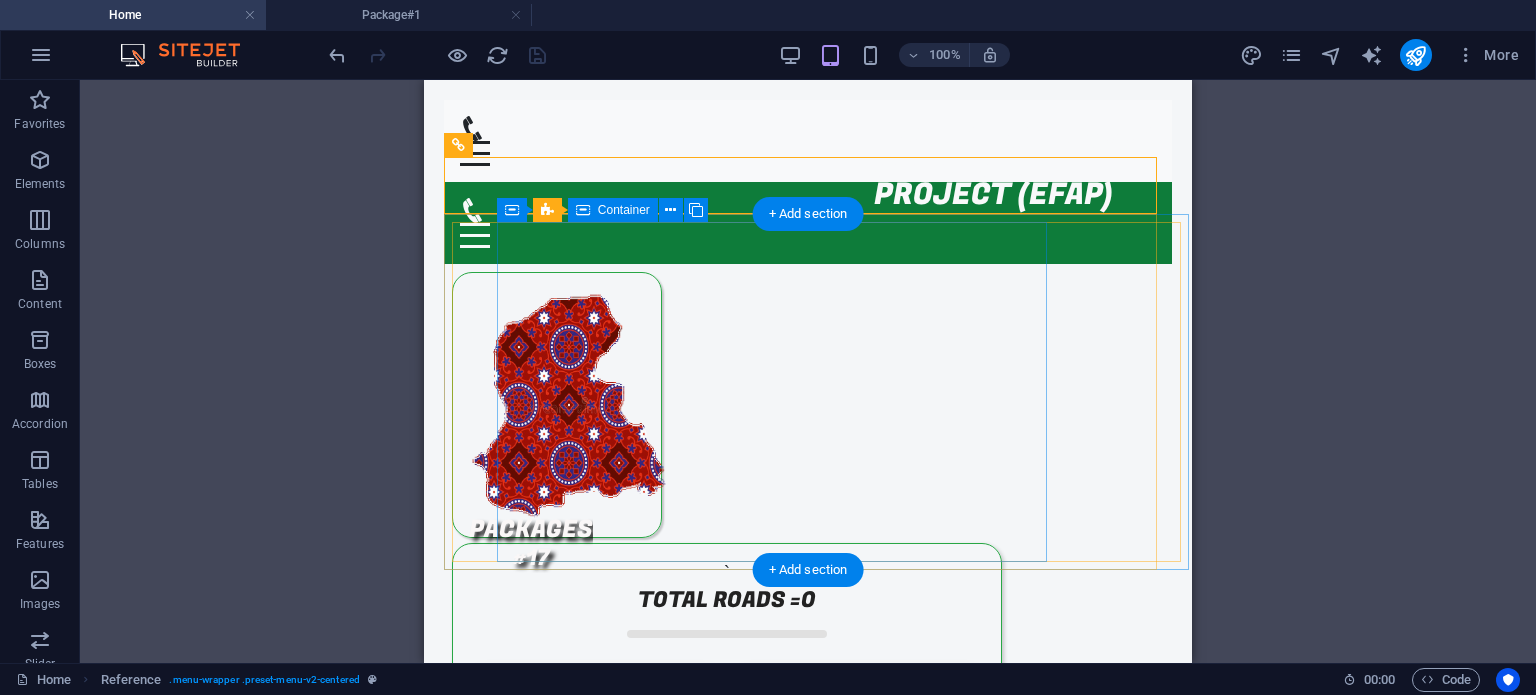 click on "`
Total Roads =  0
Ongoing Roads
0
Substantial  Completed Roads
0
Total Length
0  km
Completed Length
0  km" at bounding box center [727, 713] 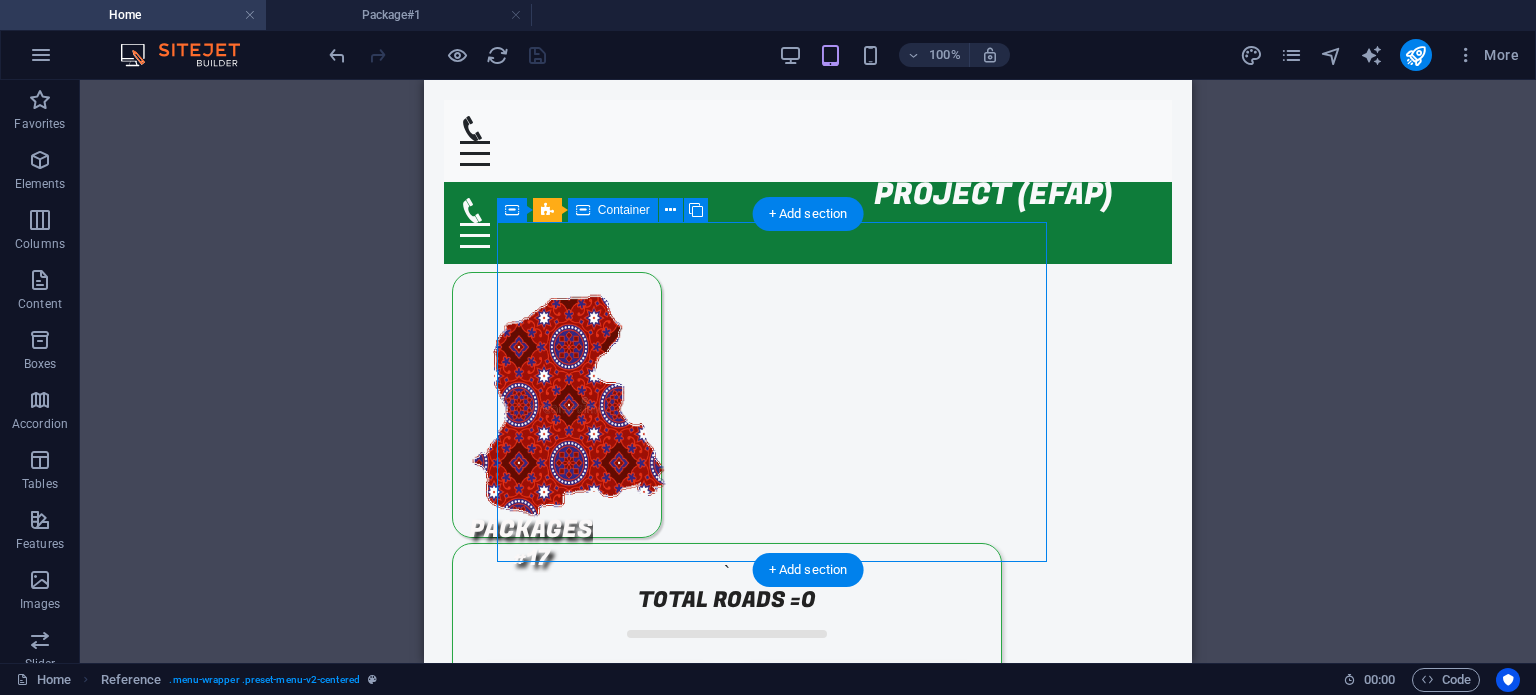 click on "`
Total Roads =  0
Ongoing Roads
0
Substantial  Completed Roads
0
Total Length
0  km
Completed Length
0  km" at bounding box center (727, 713) 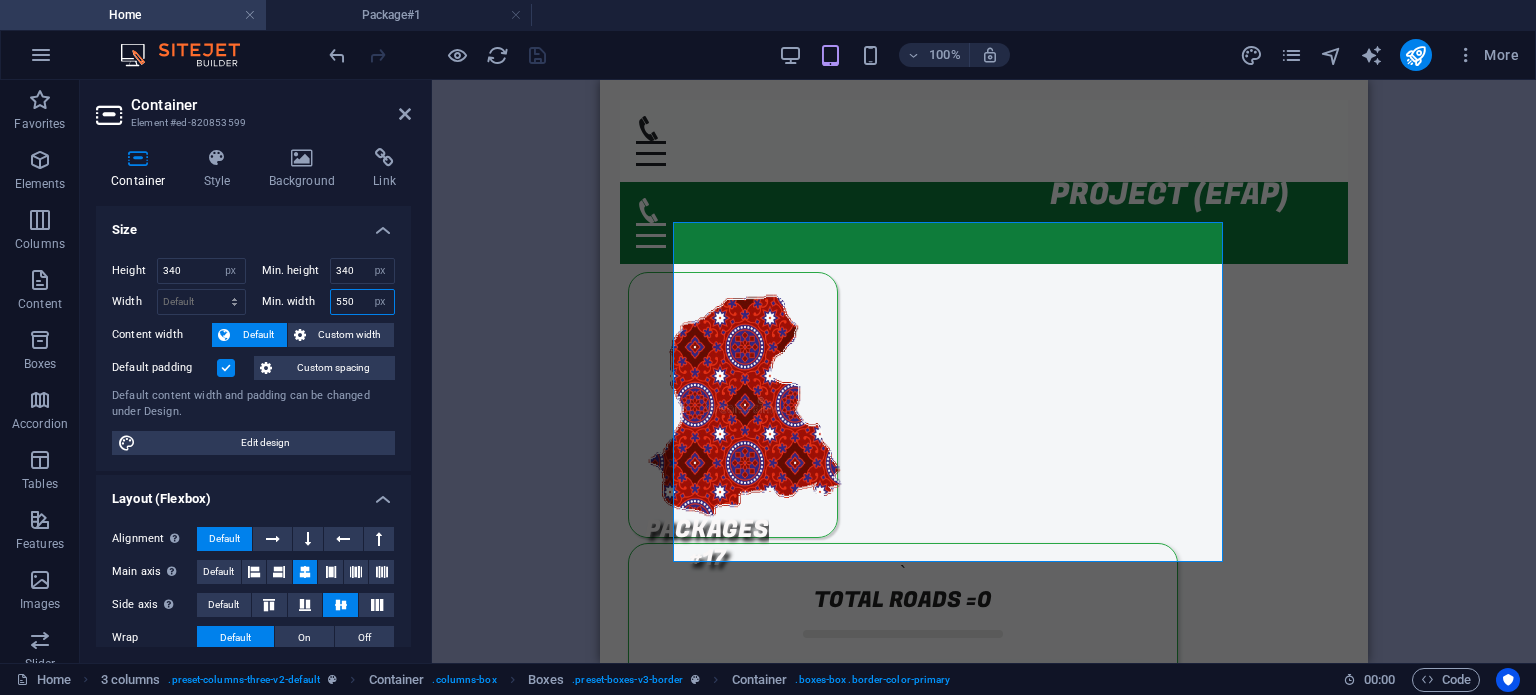click on "550" at bounding box center (363, 302) 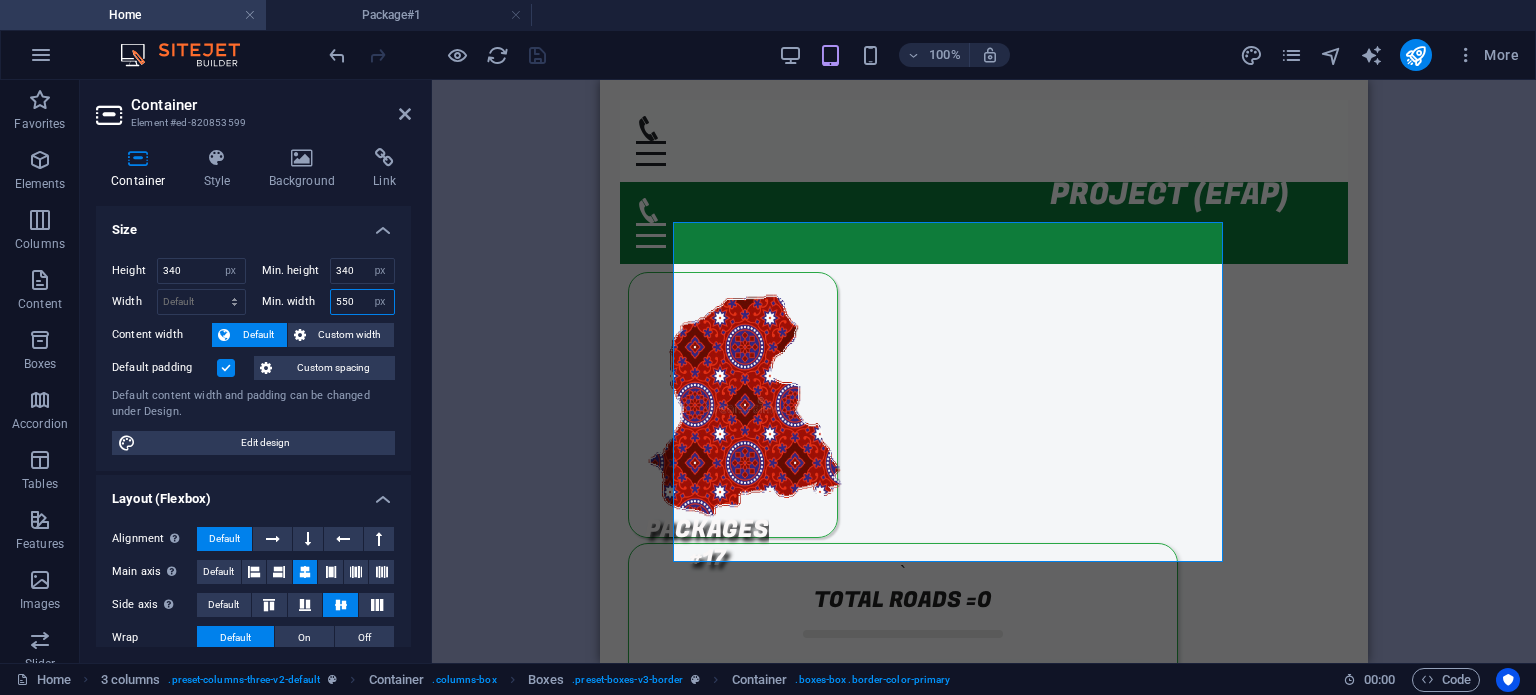 click on "550" at bounding box center (363, 302) 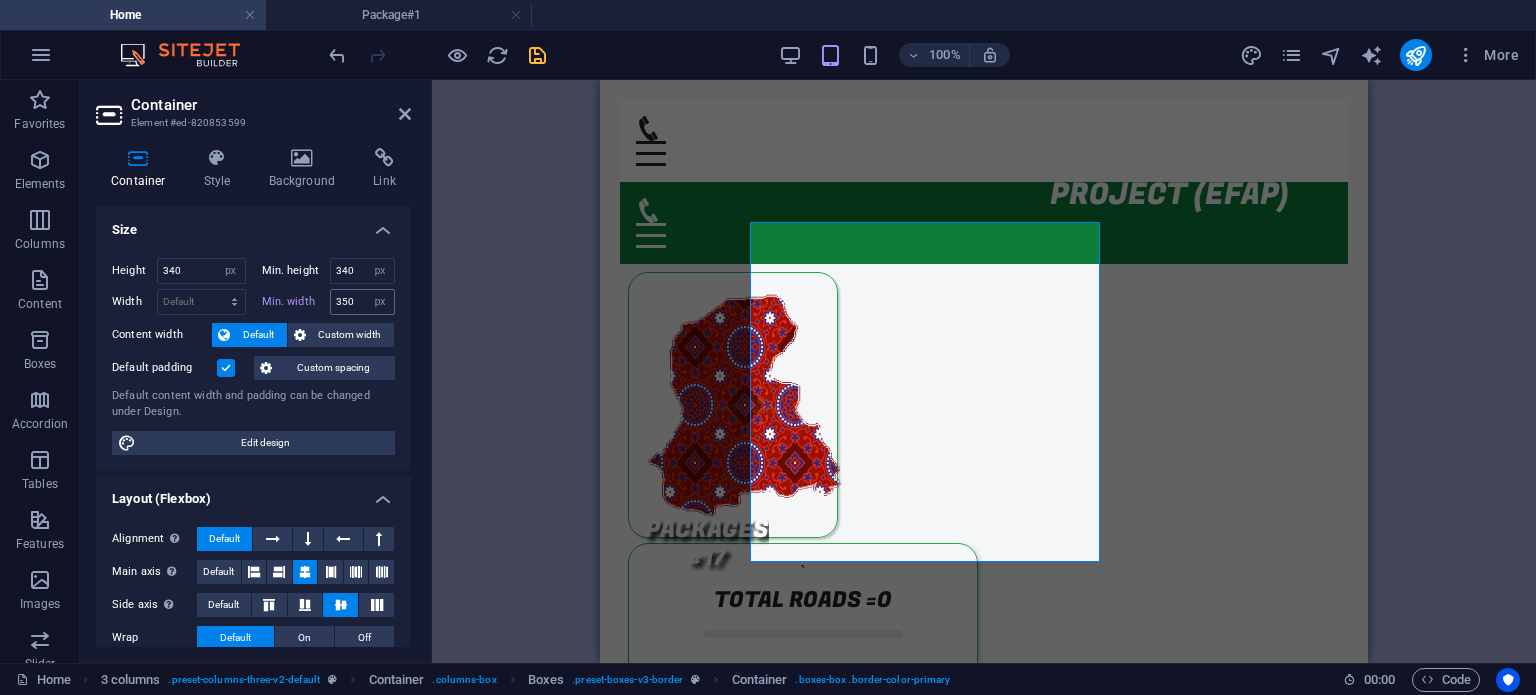 type on "550" 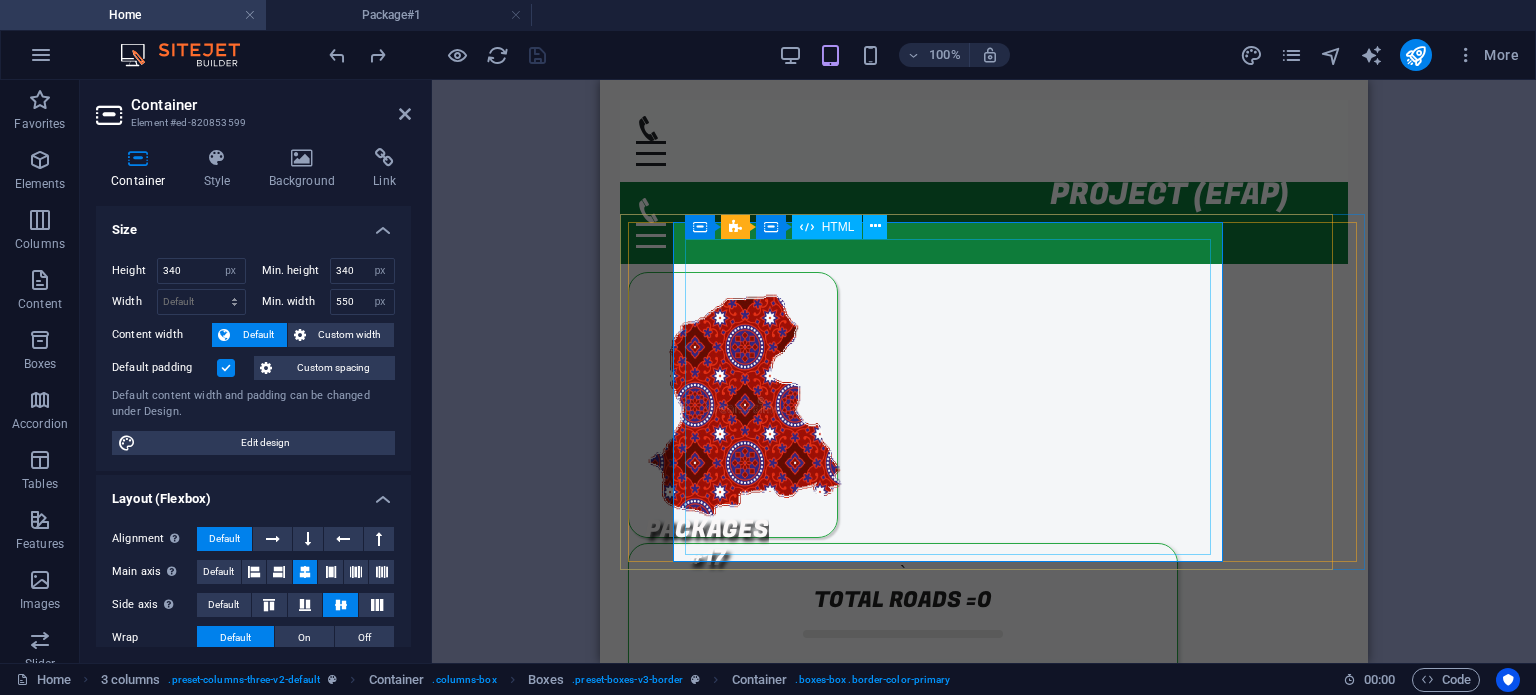 click on "`
Total Roads =  0
Ongoing Roads
0
Substantial  Completed Roads
0
Total Length
0  km
Completed Length
0  km" at bounding box center (903, 731) 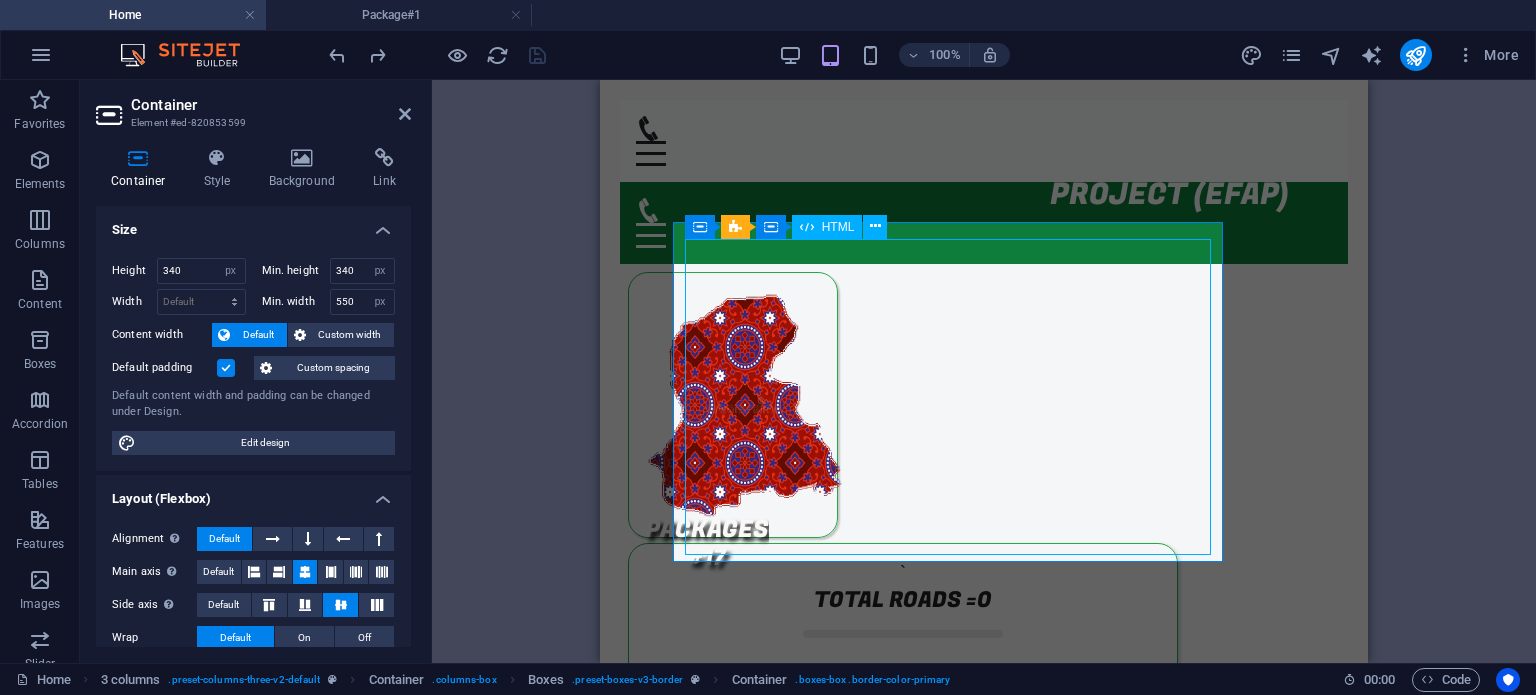 click on "`
Total Roads =  0
Ongoing Roads
0
Substantial  Completed Roads
0
Total Length
0  km
Completed Length
0  km" at bounding box center [903, 731] 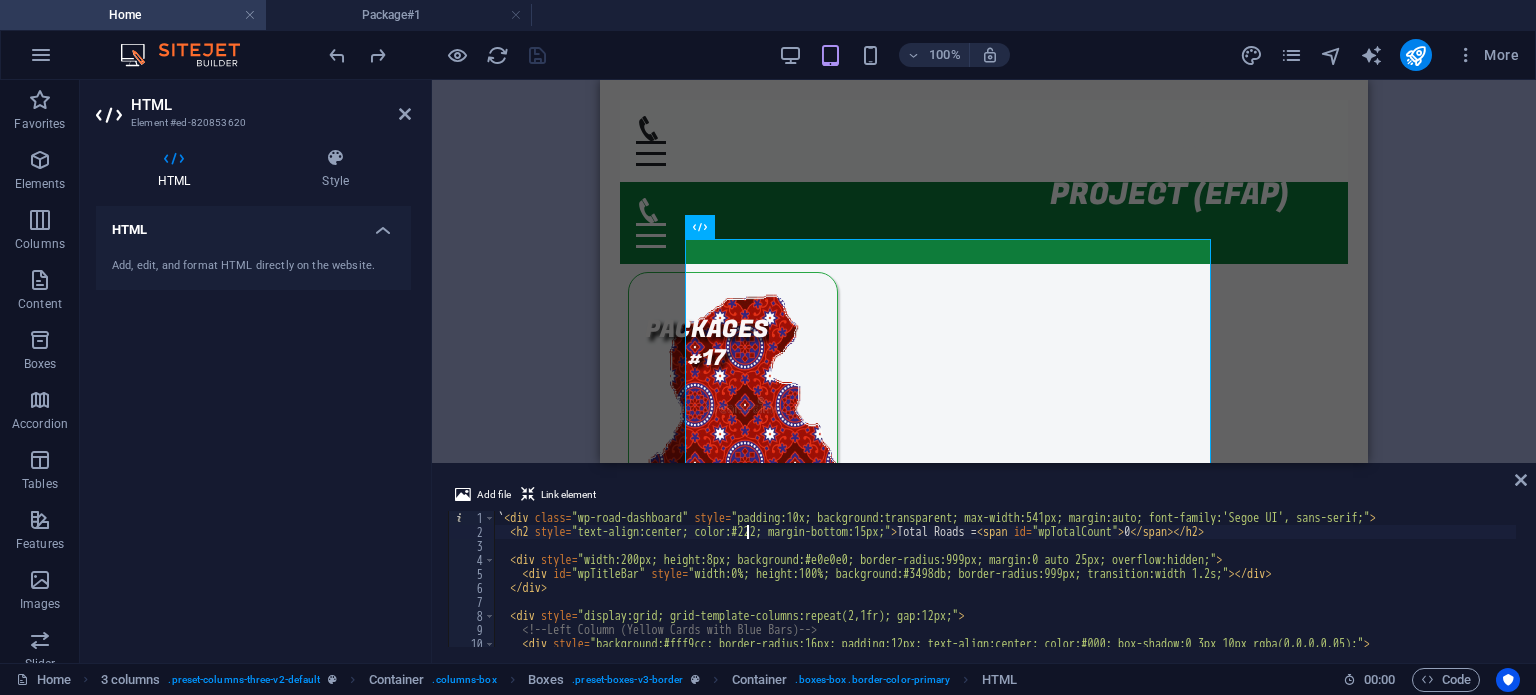click on "` < div   class = "wp-road-dashboard"   style = "padding:10x; background:transparent; max-width:541px; margin:auto; font-family:'Segoe UI', sans-serif;" >    < h2   style = "text-align:center; color:#222; margin-bottom:15px;" > Total Roads =  < span   id = "wpTotalCount" > 0 </ span > </ h2 >    < div   style = "width:200px; height:8px; background:#e0e0e0; border-radius:999px; margin:0 auto 25px; overflow:hidden;" >      < div   id = "wpTitleBar"   style = "width:0%; height:100%; background:#3498db; border-radius:999px; transition:width 1.2s;" > </ div >    </ div >    < div   style = "display:grid; grid-template-columns:repeat(2,1fr); gap:12px;" >      <!--  Left Column (Yellow Cards with Blue Bars)  -->      < div   style = "background:#fff9cc; border-radius:16px; padding:12px; text-align:center; color:#000; box-shadow:0 3px 10px rgba(0,0,0,0.05);" >         < strong > Ongoing Roads </ strong >" at bounding box center (1005, 593) 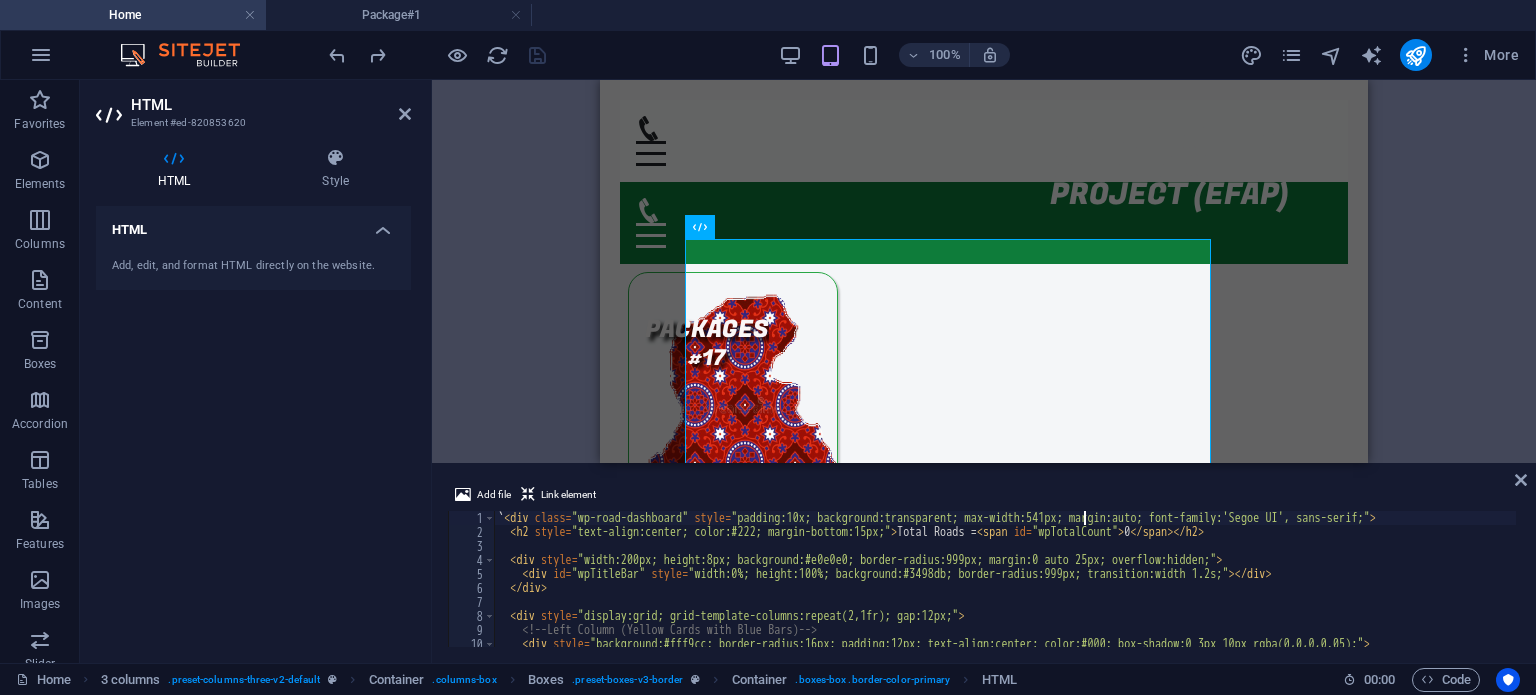 click on "` < div   class = "wp-road-dashboard"   style = "padding:10x; background:transparent; max-width:541px; margin:auto; font-family:'Segoe UI', sans-serif;" >    < h2   style = "text-align:center; color:#222; margin-bottom:15px;" > Total Roads =  < span   id = "wpTotalCount" > 0 </ span > </ h2 >    < div   style = "width:200px; height:8px; background:#e0e0e0; border-radius:999px; margin:0 auto 25px; overflow:hidden;" >      < div   id = "wpTitleBar"   style = "width:0%; height:100%; background:#3498db; border-radius:999px; transition:width 1.2s;" > </ div >    </ div >    < div   style = "display:grid; grid-template-columns:repeat(2,1fr); gap:12px;" >      <!--  Left Column (Yellow Cards with Blue Bars)  -->      < div   style = "background:#fff9cc; border-radius:16px; padding:12px; text-align:center; color:#000; box-shadow:0 3px 10px rgba(0,0,0,0.05);" >         < strong > Ongoing Roads </ strong >" at bounding box center (1005, 593) 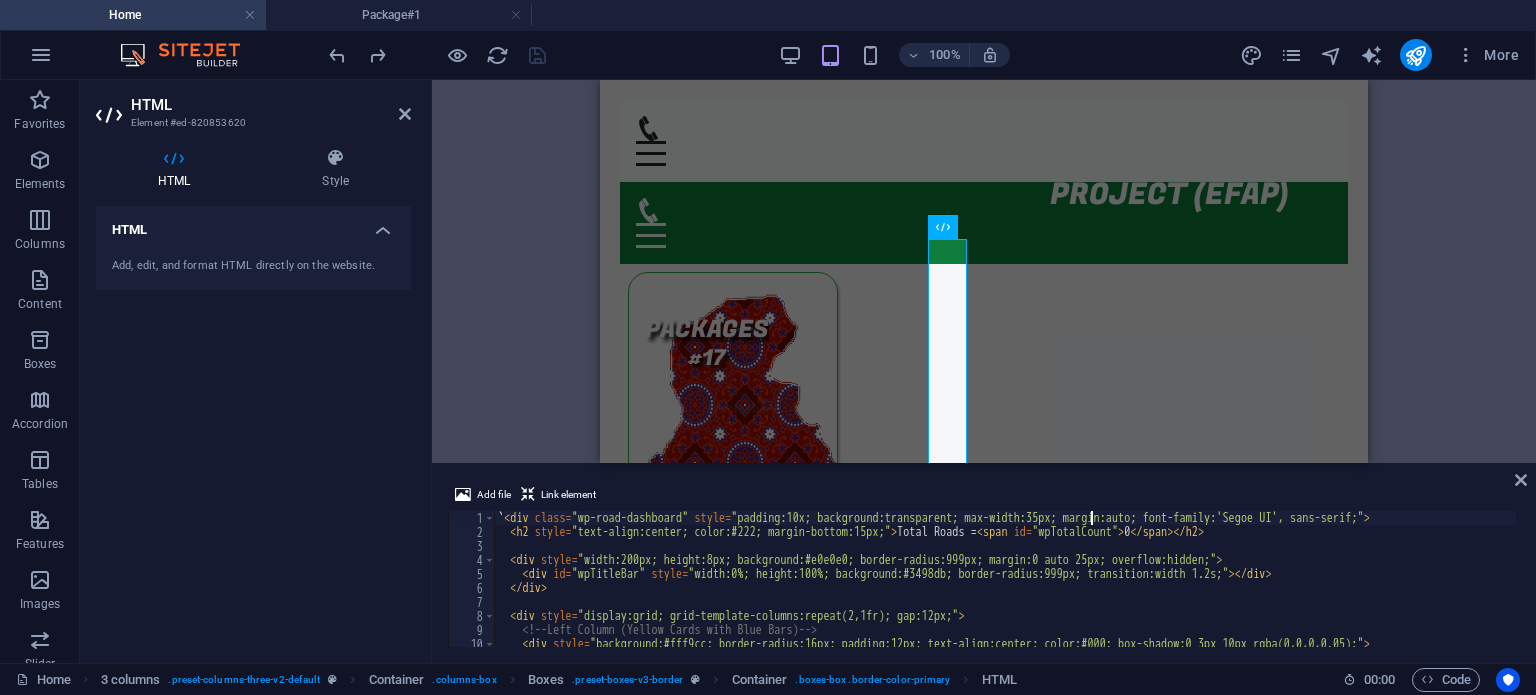 scroll, scrollTop: 0, scrollLeft: 48, axis: horizontal 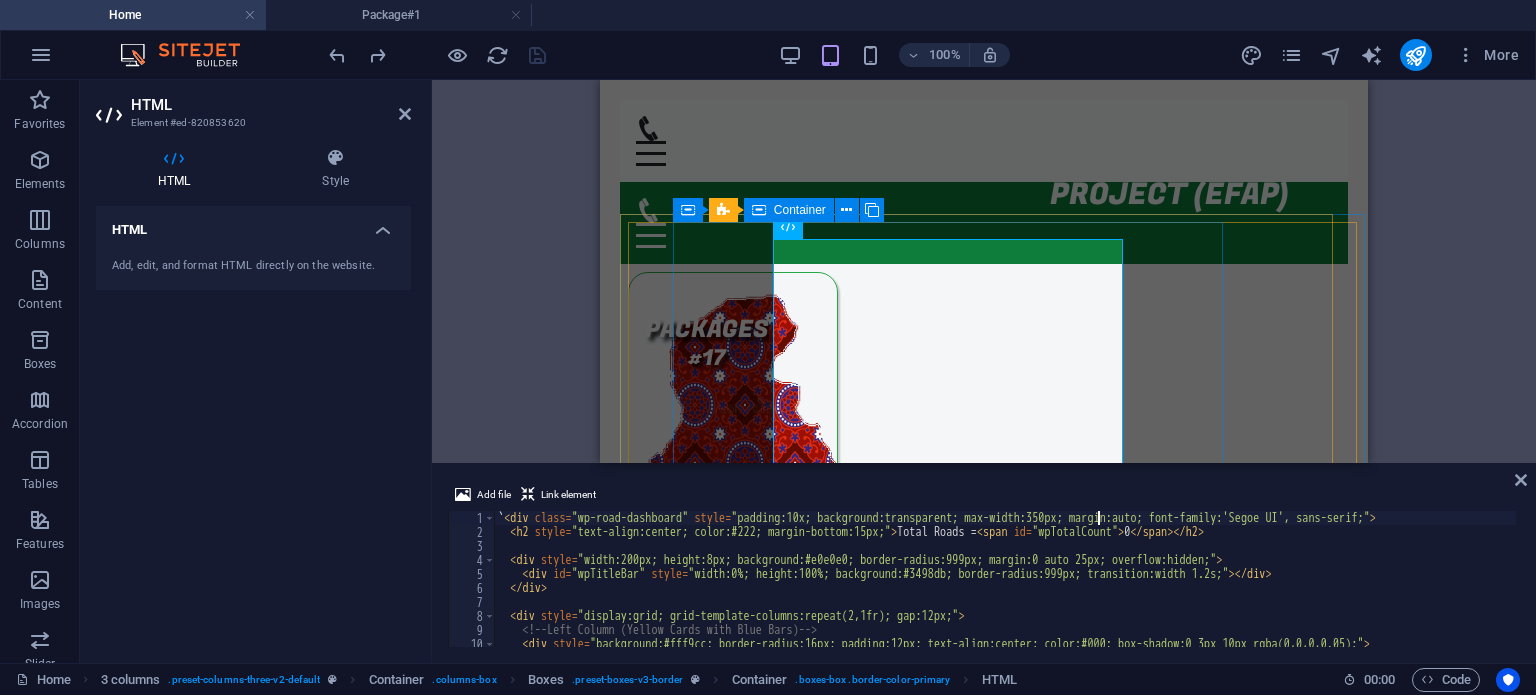 type on "`<div class="wp-road-dashboard" style="padding:10x; background:transparent; max-width:350px; margin:auto; font-family:'Segoe UI', sans-serif;">" 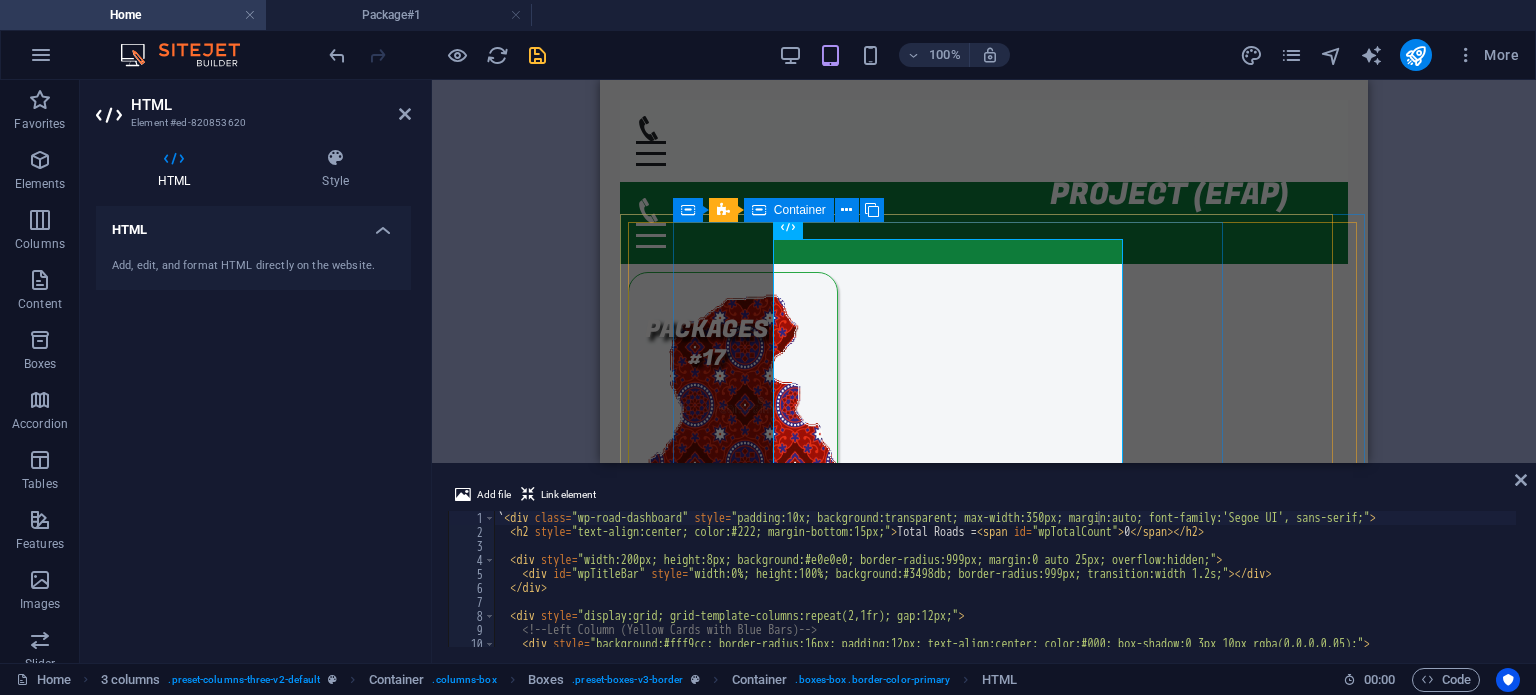 click on "`
Total Roads =  0
Ongoing Roads
0
Substantial  Completed Roads
0
Total Length
0  km
Completed Length
0  km" at bounding box center [903, 713] 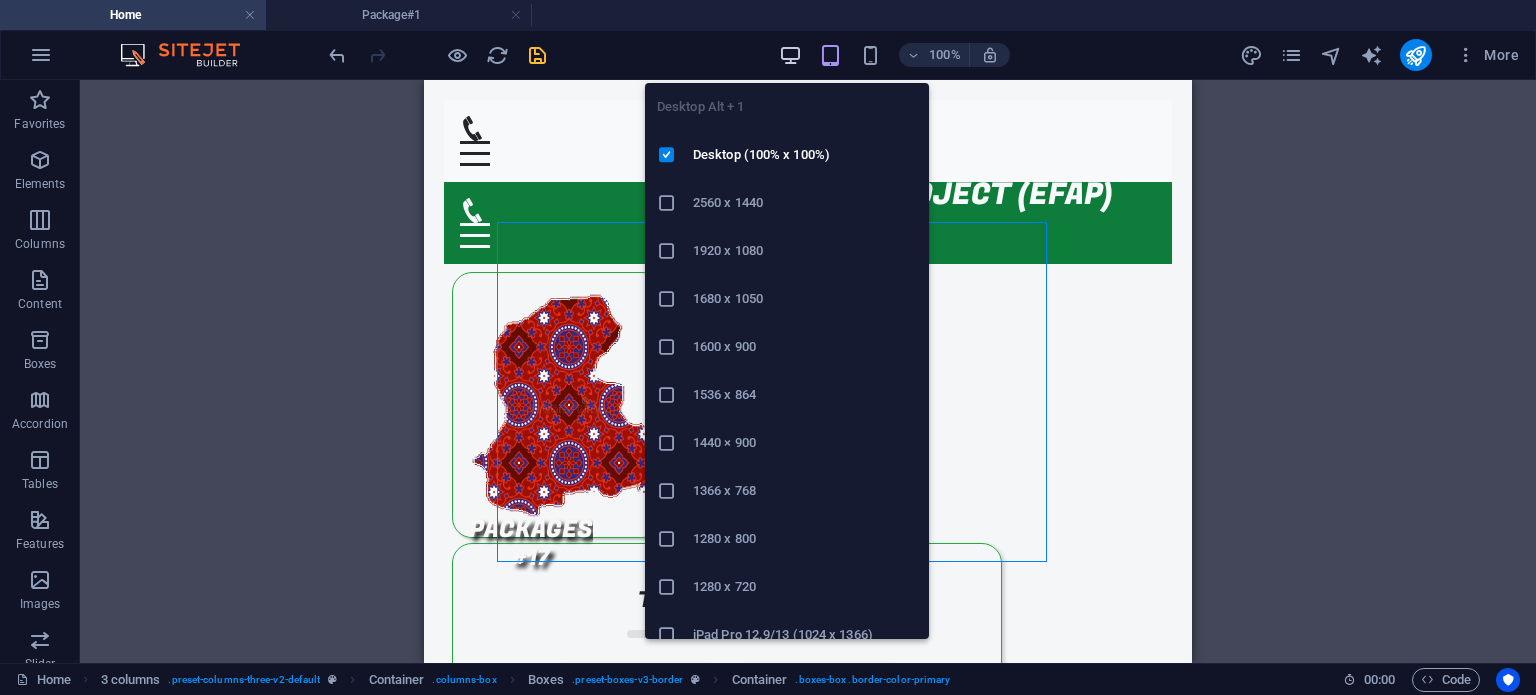 click at bounding box center [790, 55] 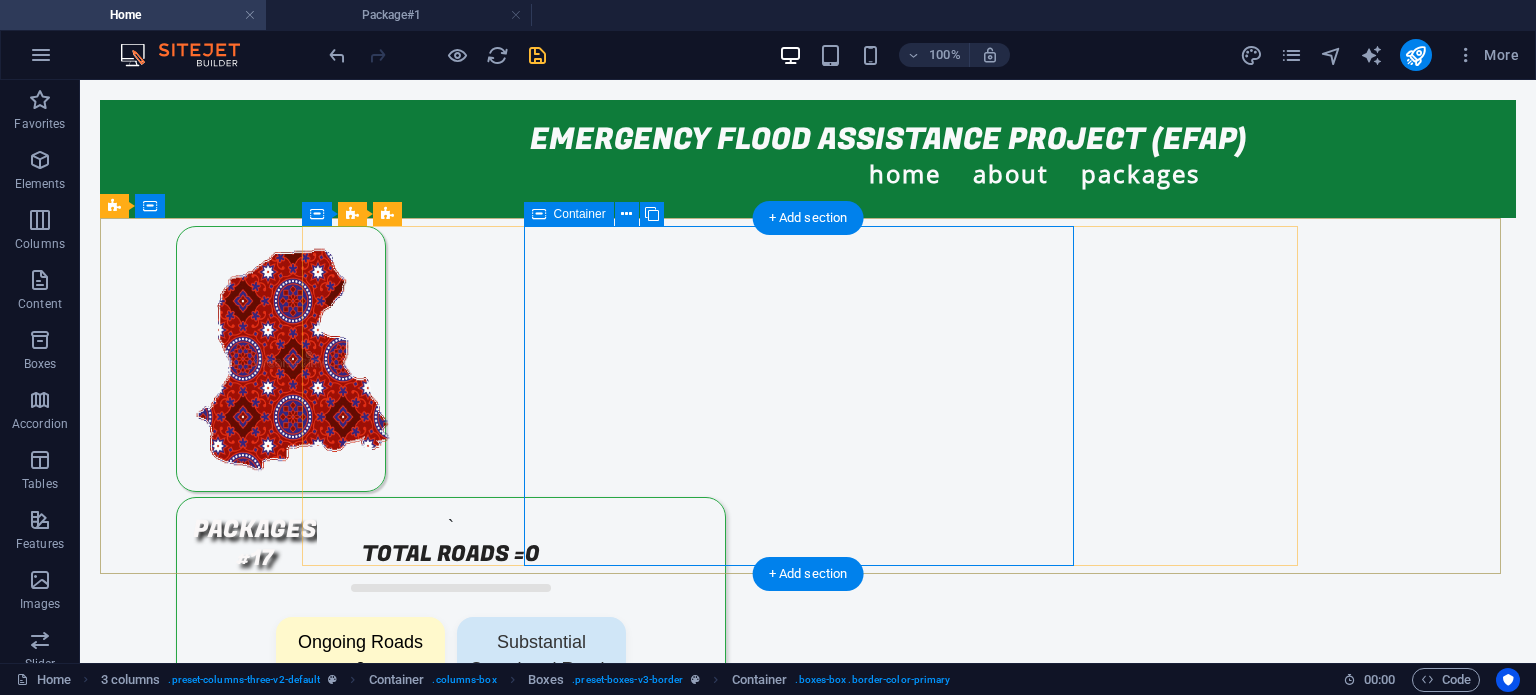 type 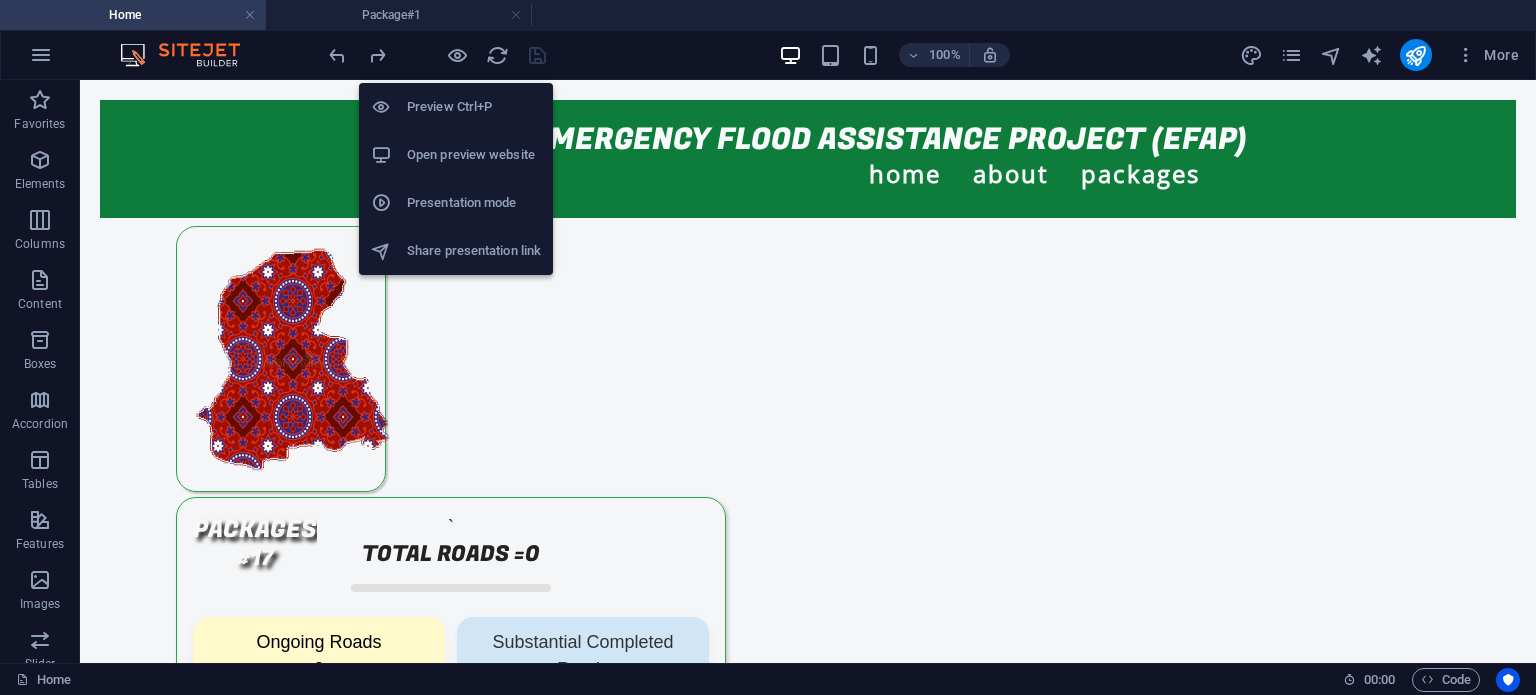 click on "Open preview website" at bounding box center (474, 155) 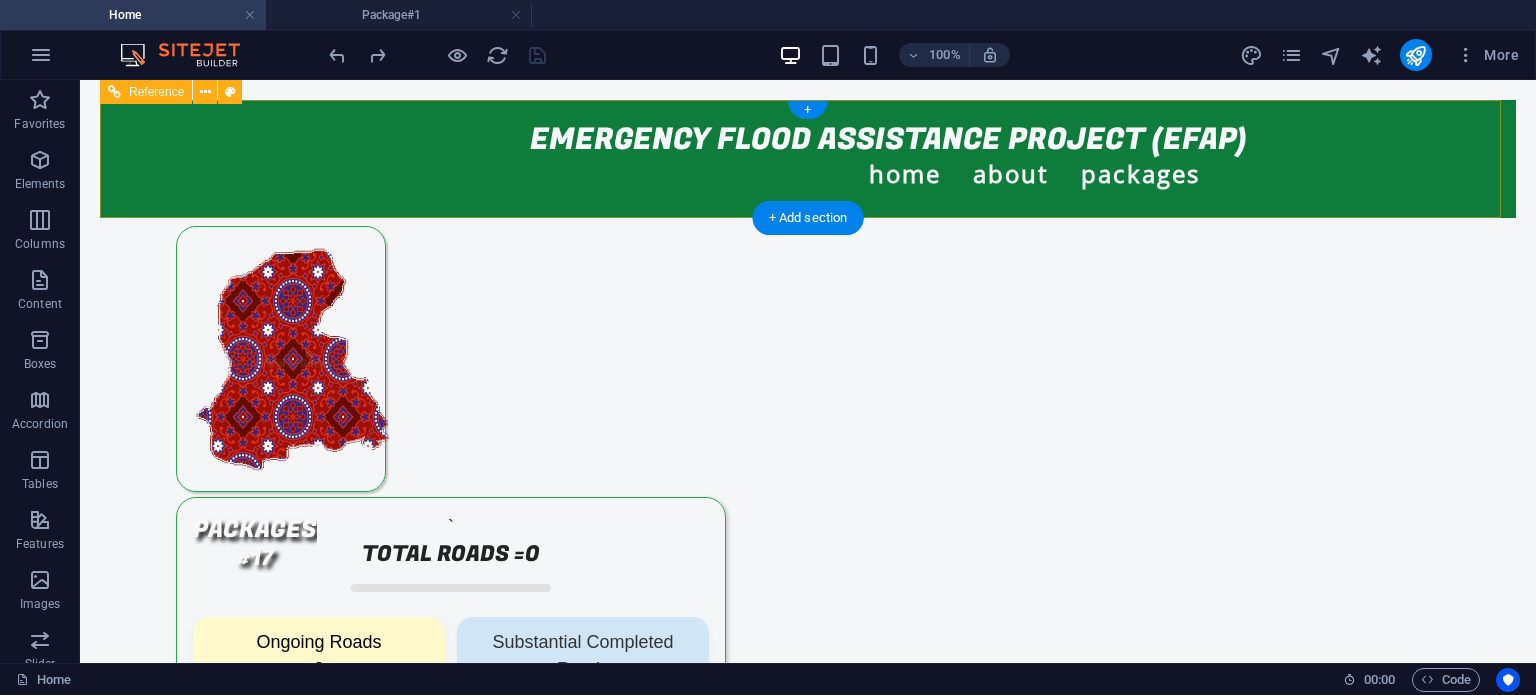 click on "Home About Packages Package#1" at bounding box center [808, 159] 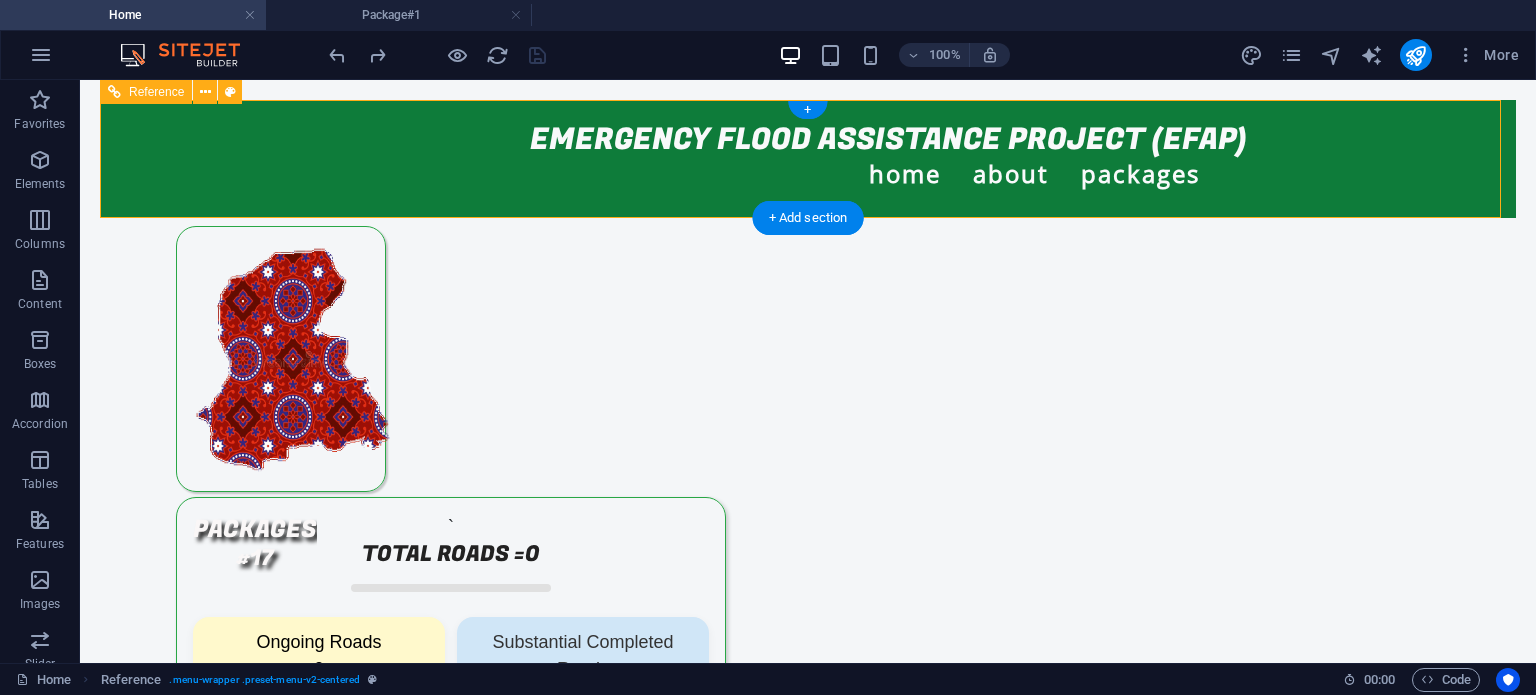 click on "Home About Packages Package#1" at bounding box center [808, 159] 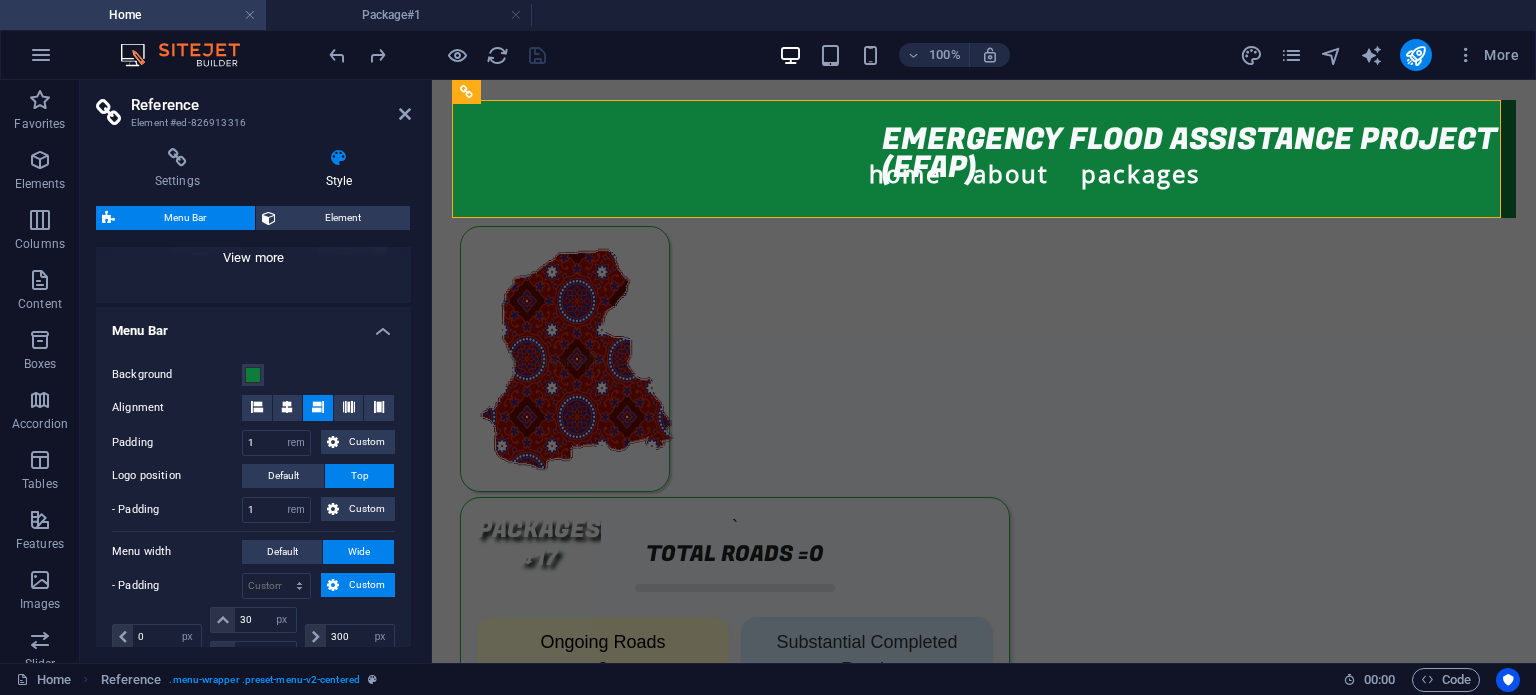 scroll, scrollTop: 573, scrollLeft: 0, axis: vertical 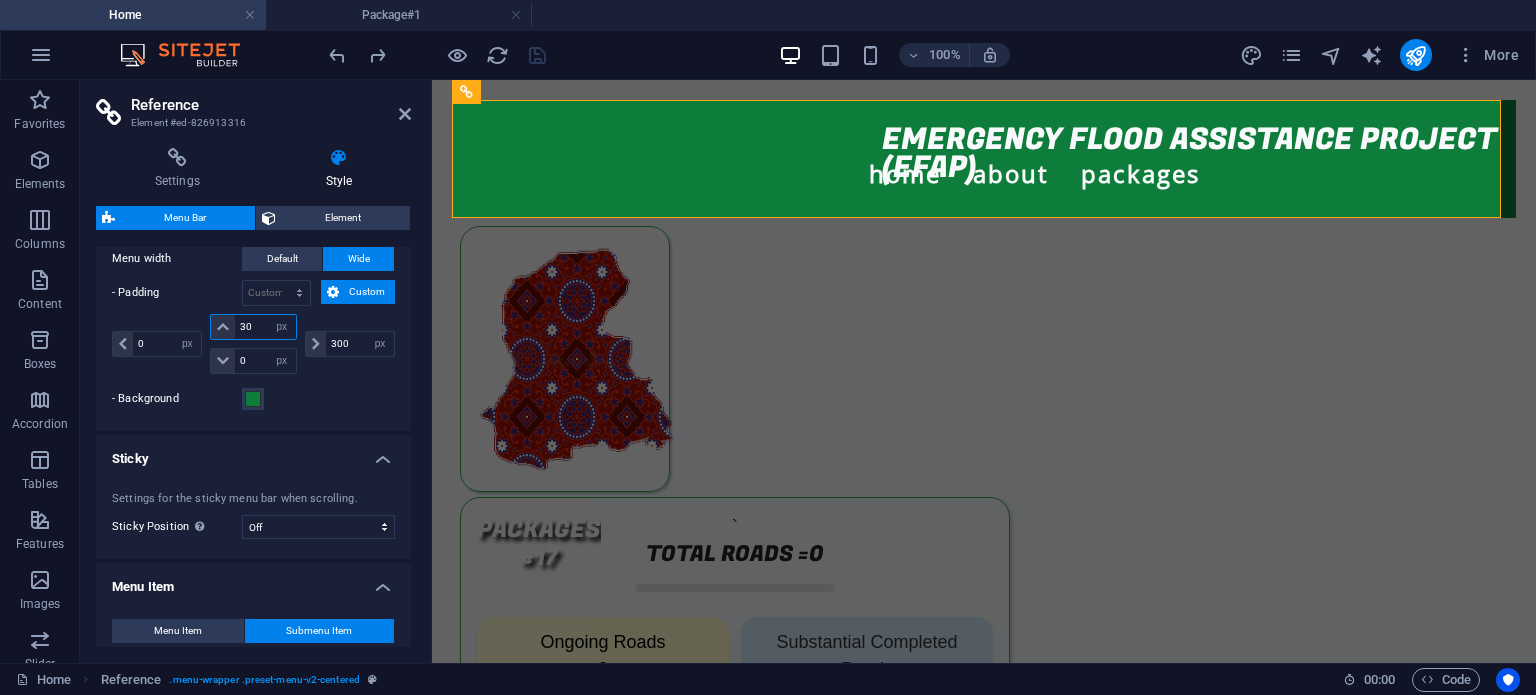 click on "30" at bounding box center (265, 327) 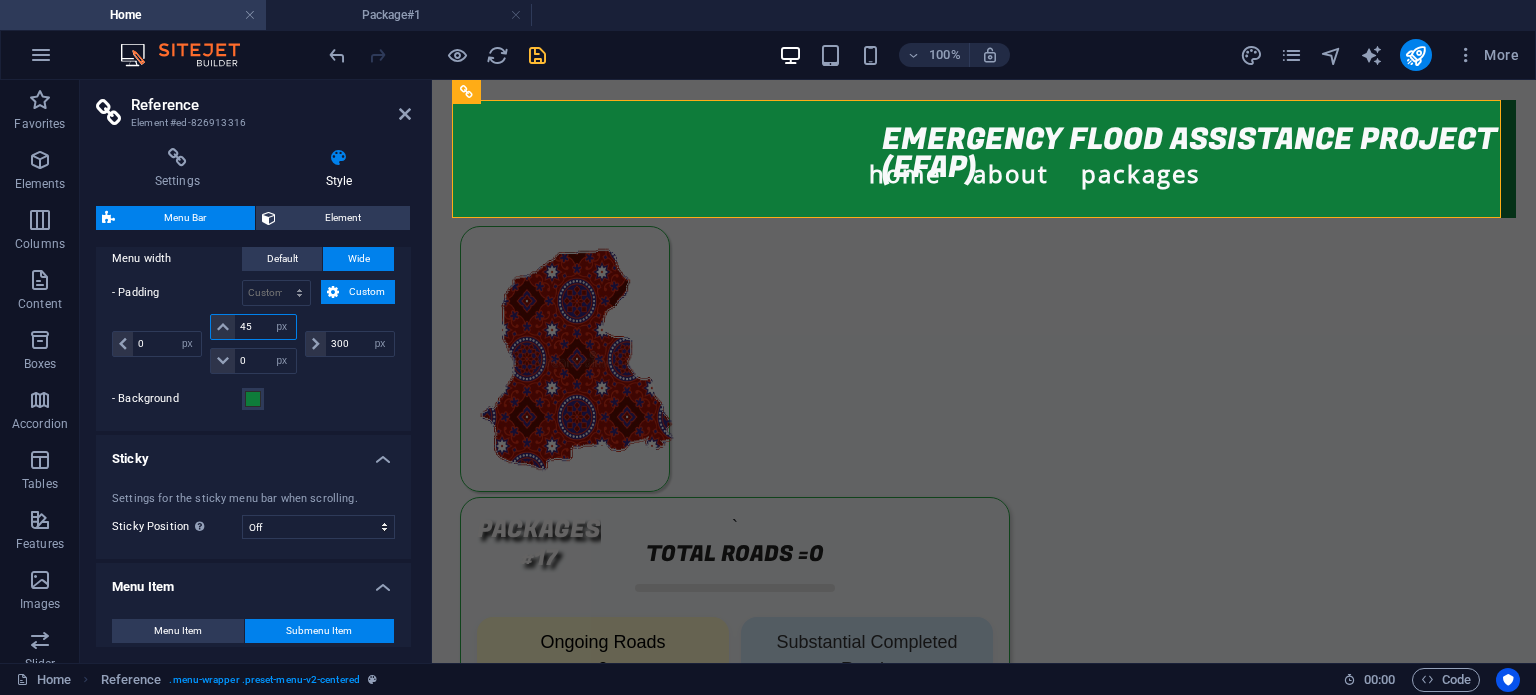 type on "45" 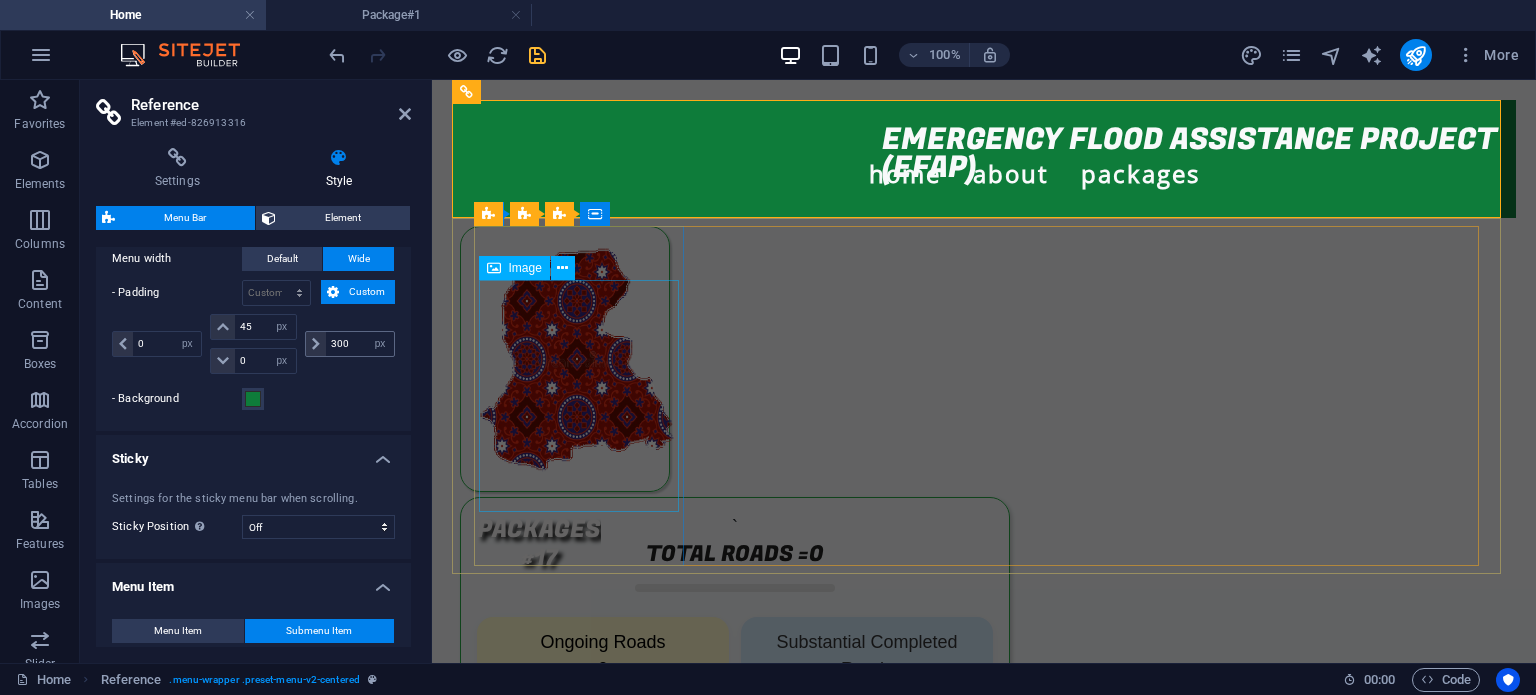 select 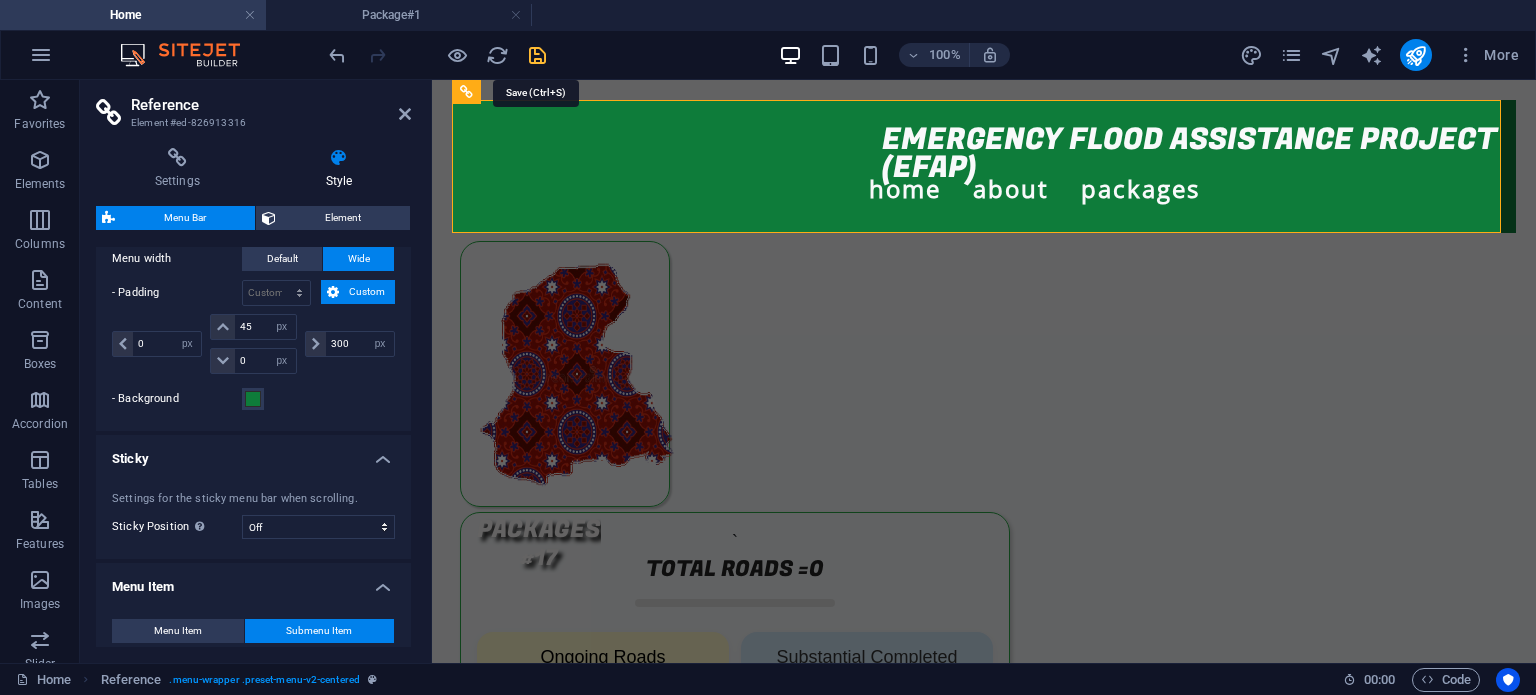 click at bounding box center [537, 55] 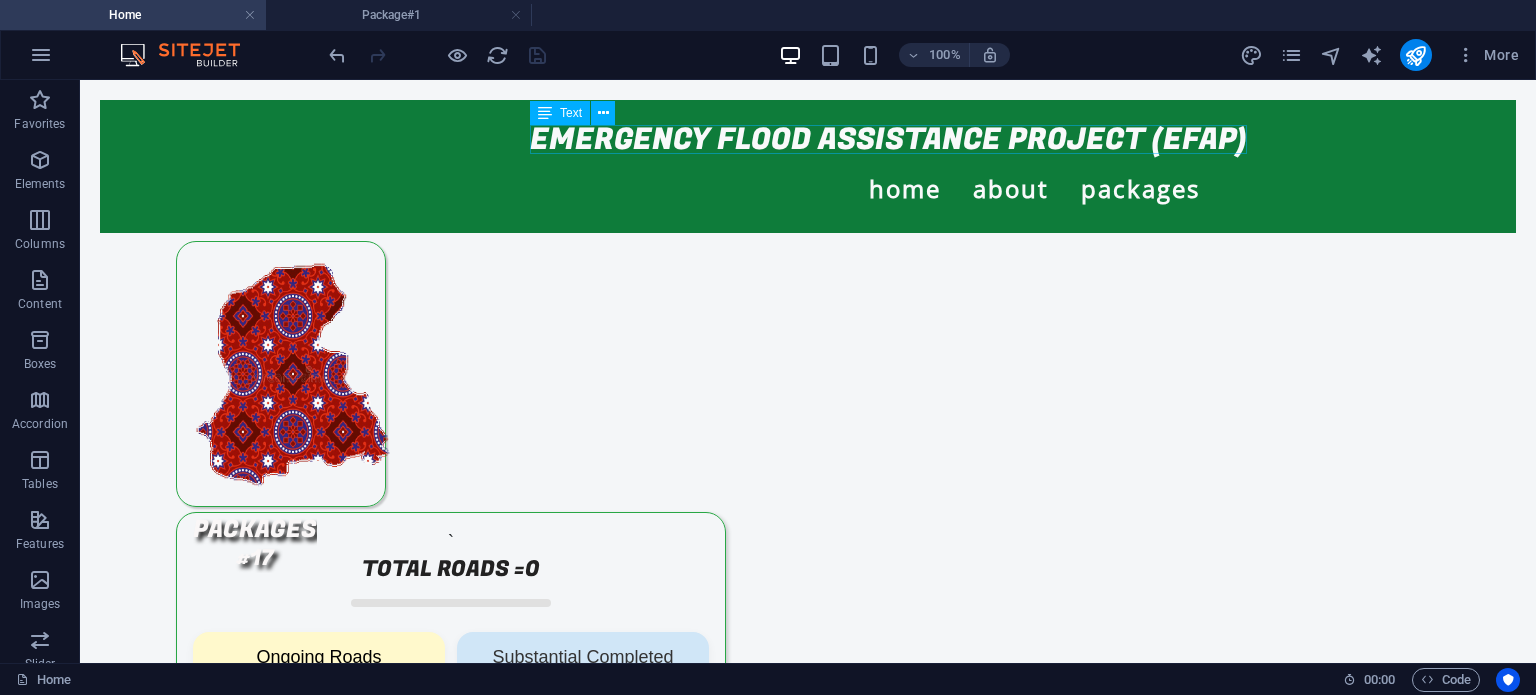 click on "EMERGENCY FLOOD ASSISTANCE PROJECT (EFAP)" at bounding box center (888, 139) 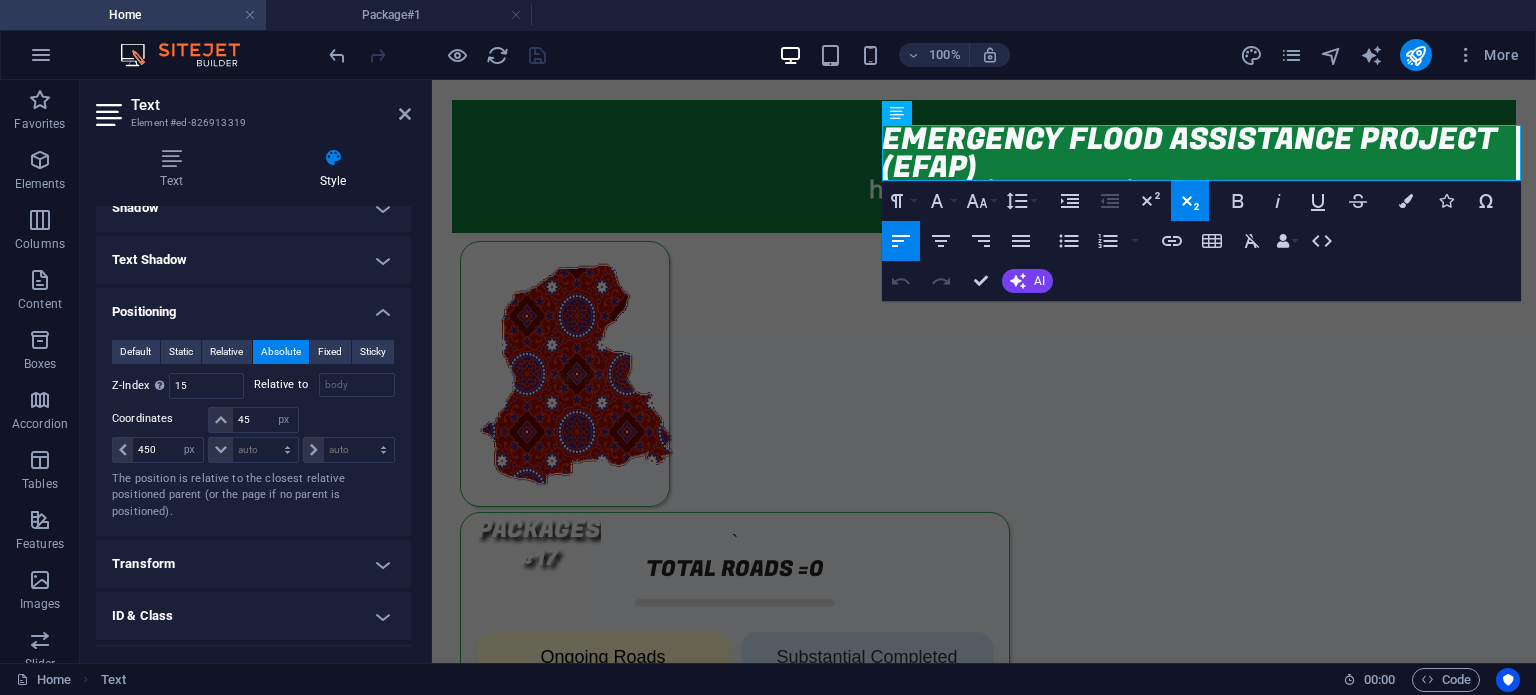 scroll, scrollTop: 294, scrollLeft: 0, axis: vertical 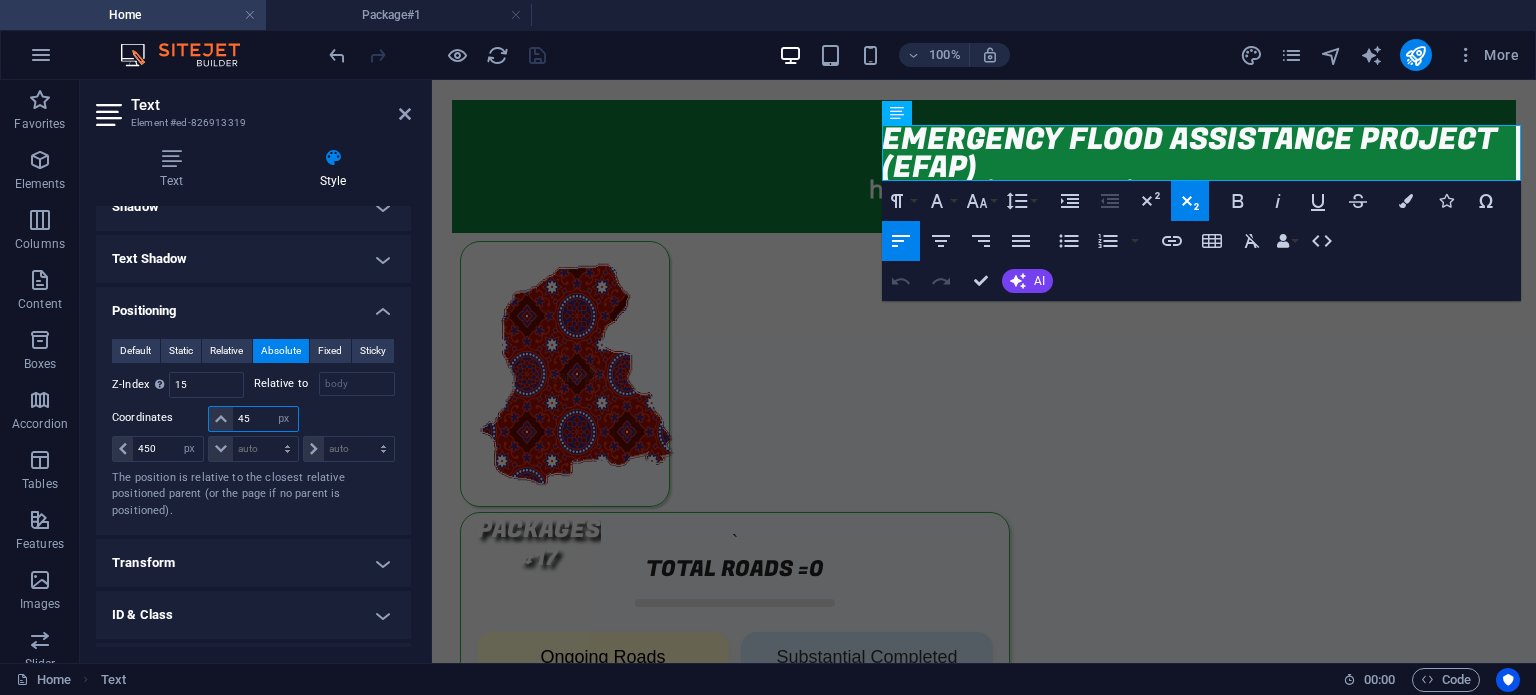 click on "45" at bounding box center (265, 419) 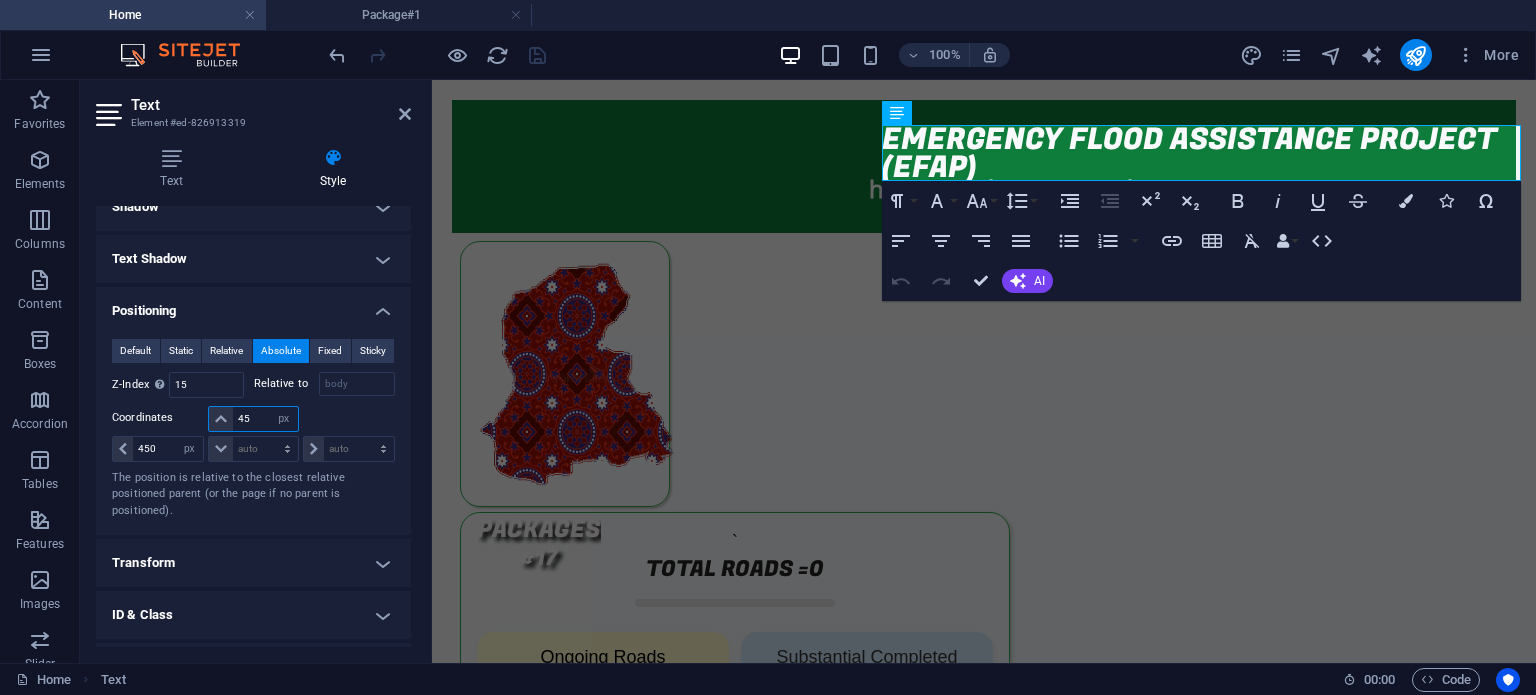 click on "45" at bounding box center [265, 419] 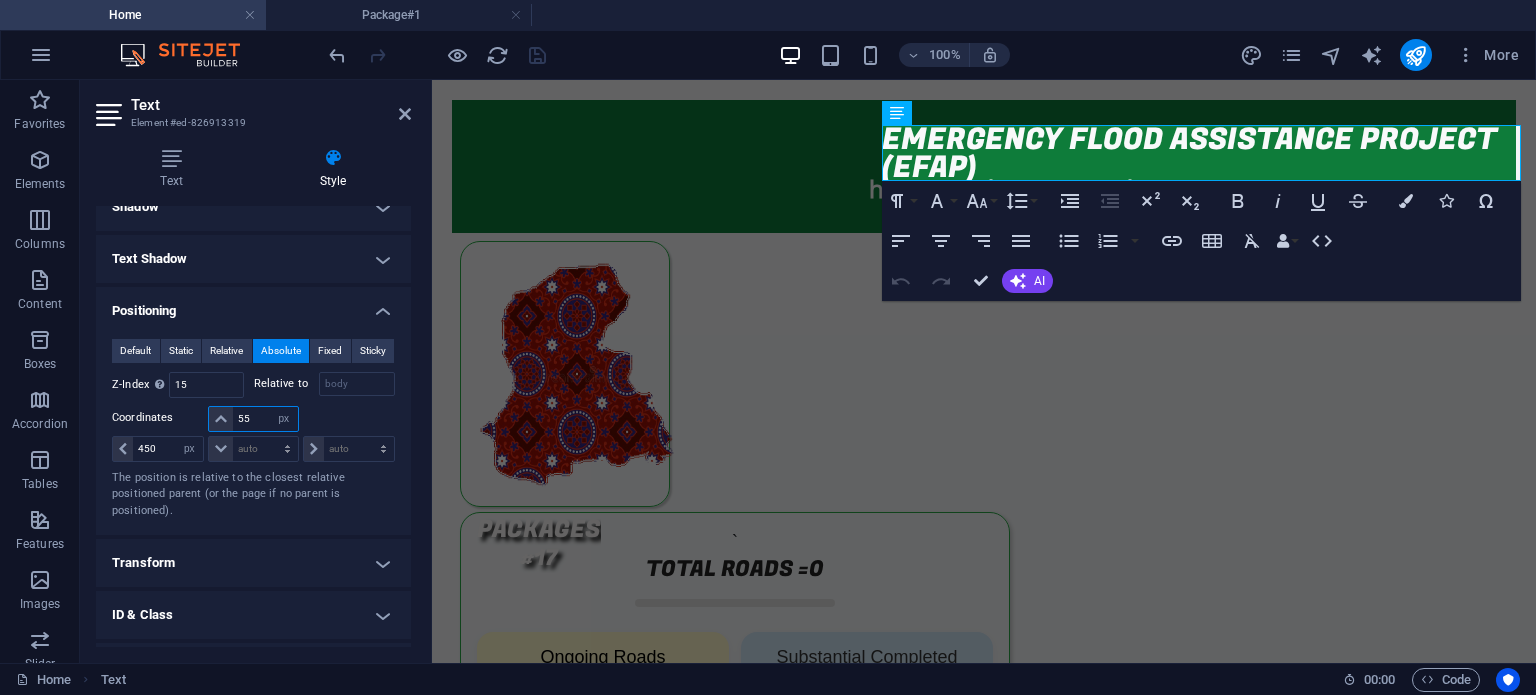 type on "55" 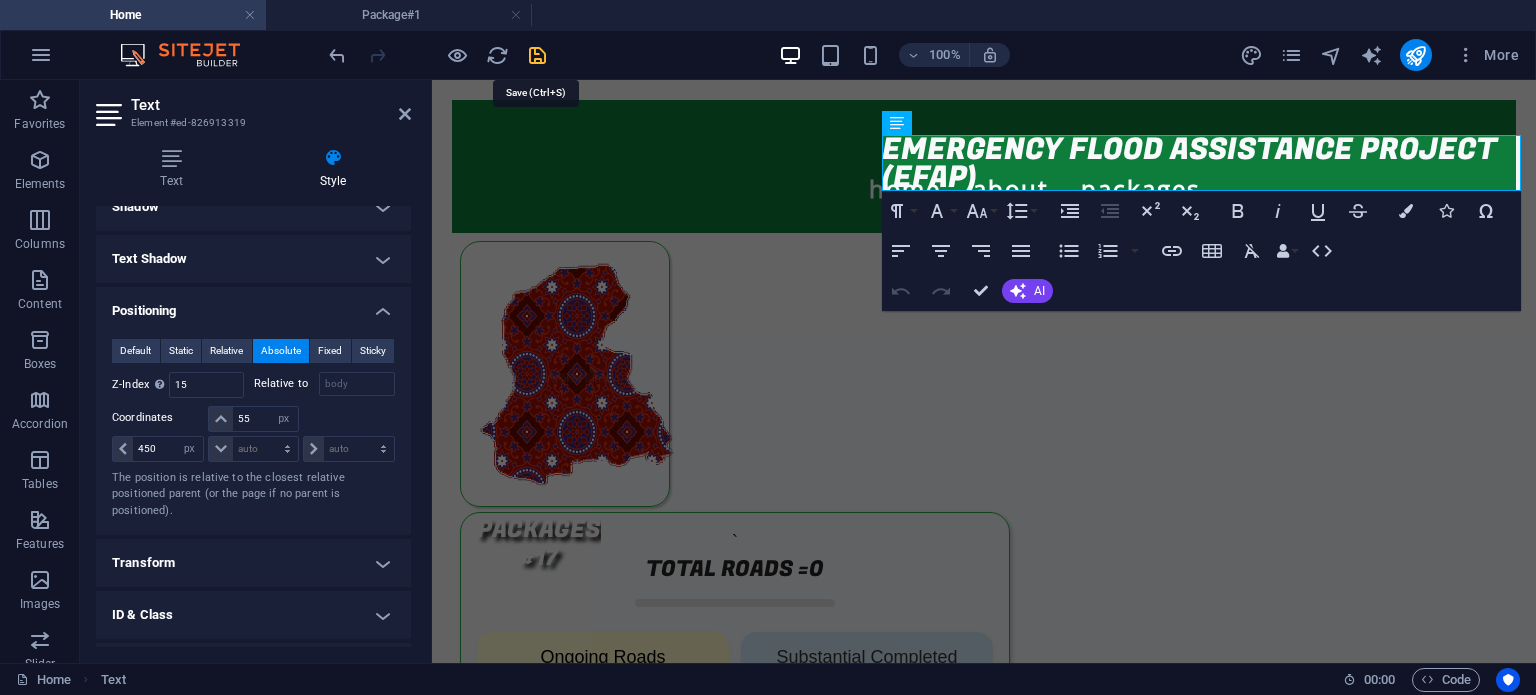 click at bounding box center (537, 55) 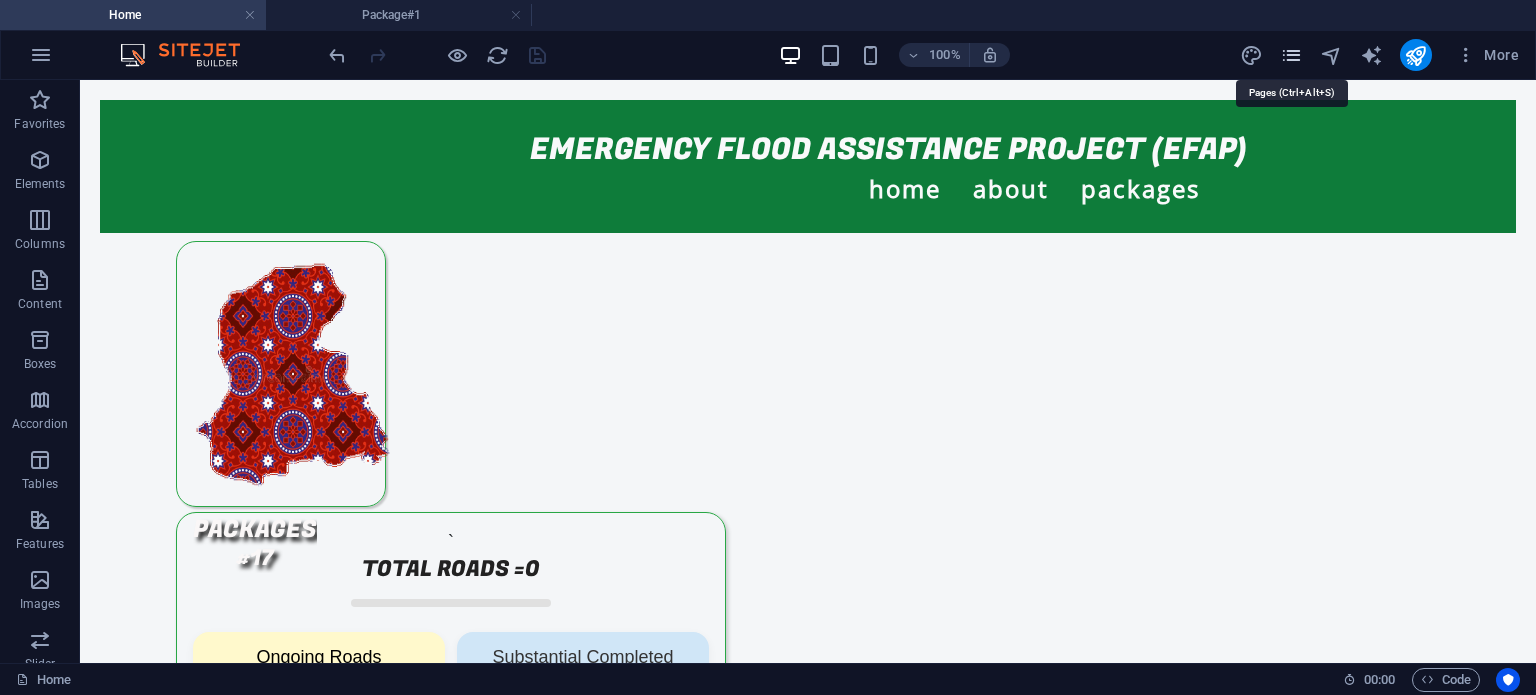 click at bounding box center [1291, 55] 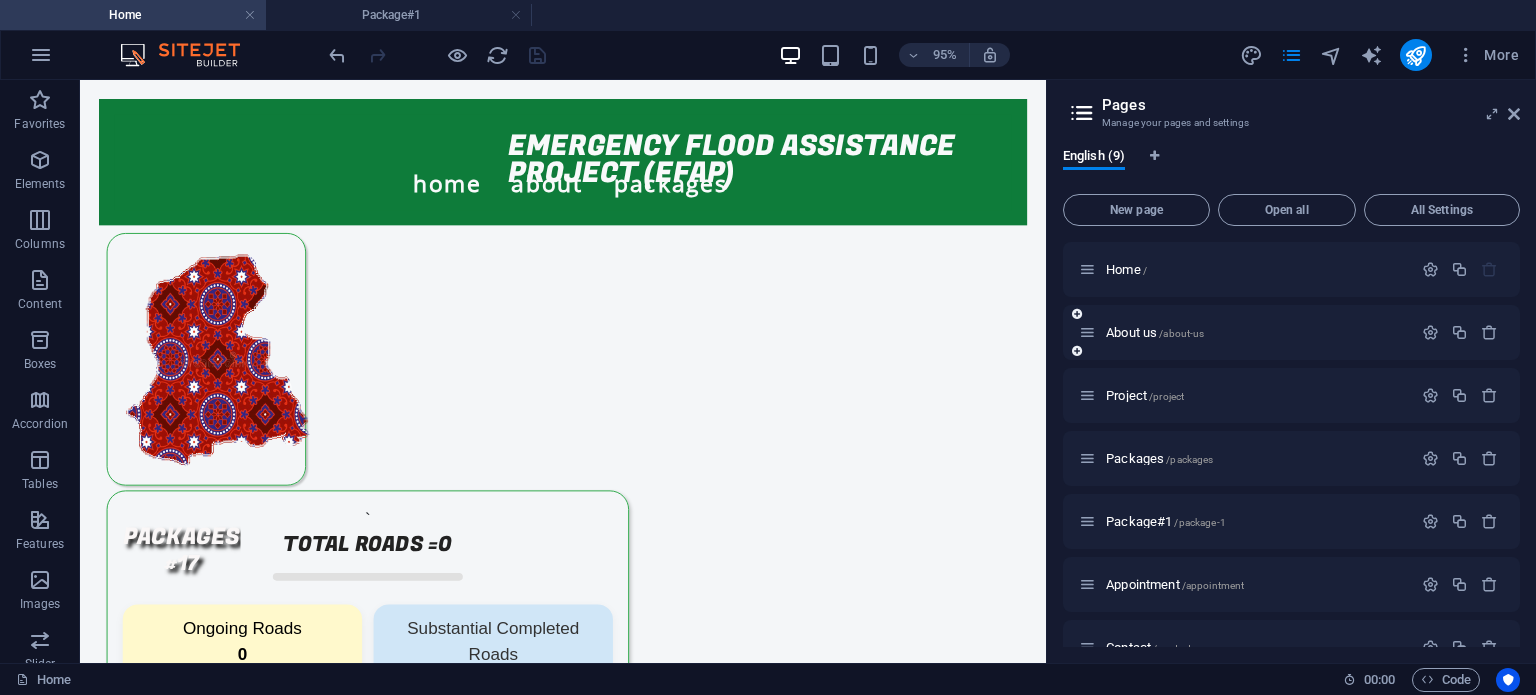 scroll, scrollTop: 162, scrollLeft: 0, axis: vertical 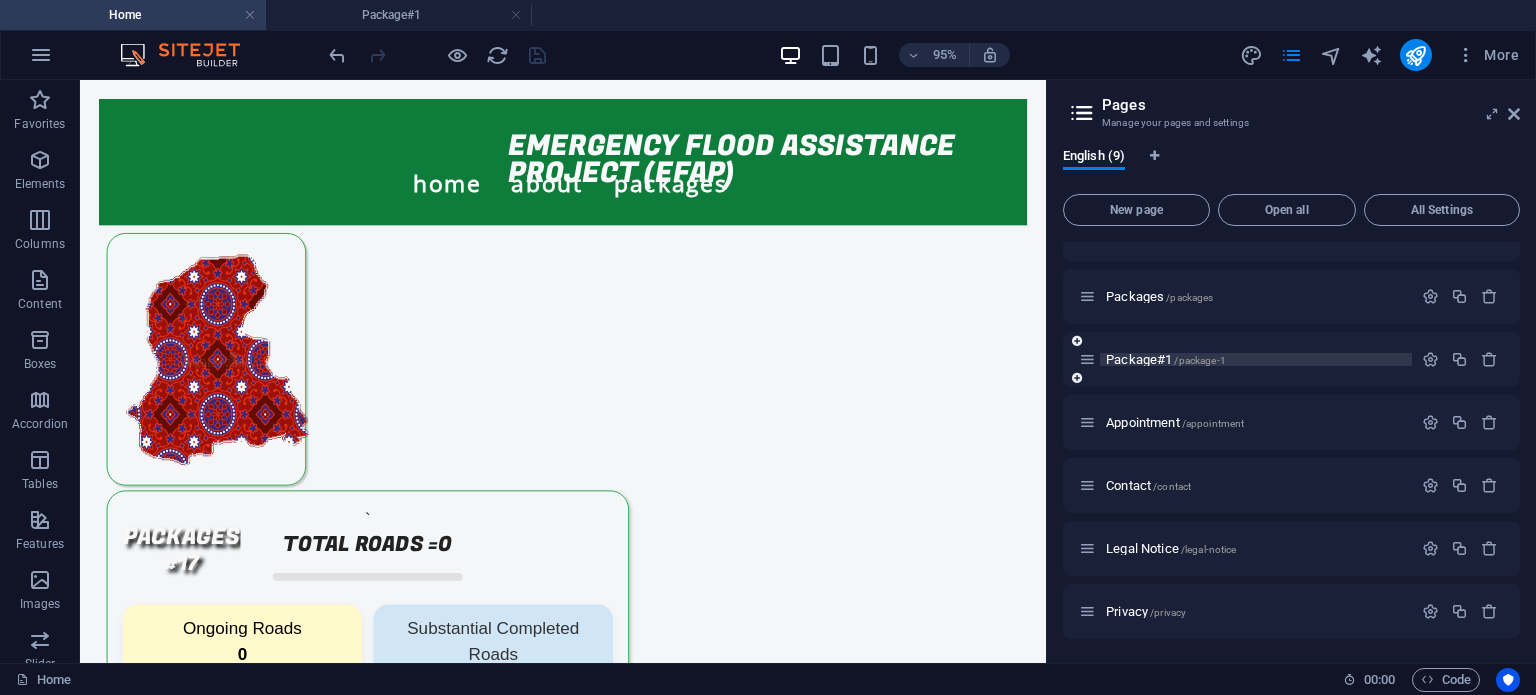 click on "Package#1 /package-1" at bounding box center (1166, 359) 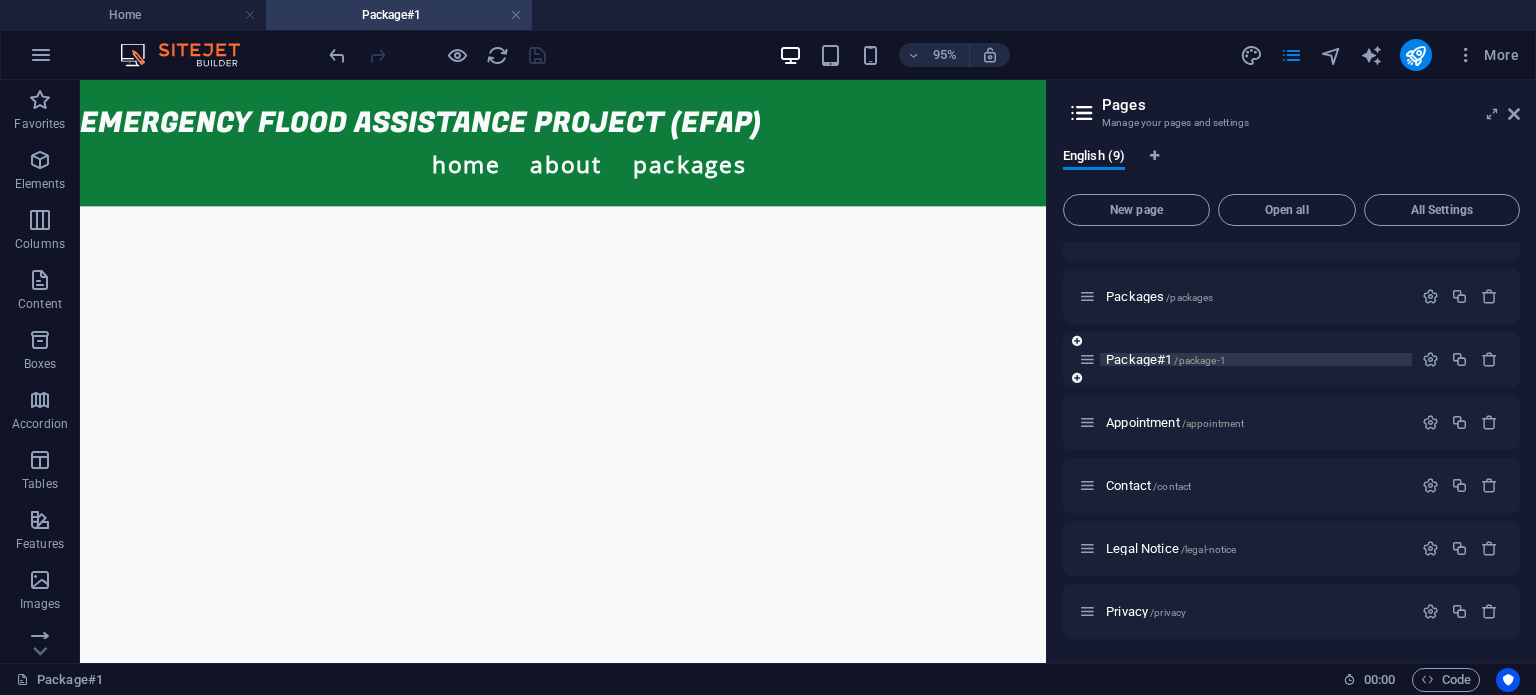 click on "Package#1 /package-1" at bounding box center (1166, 359) 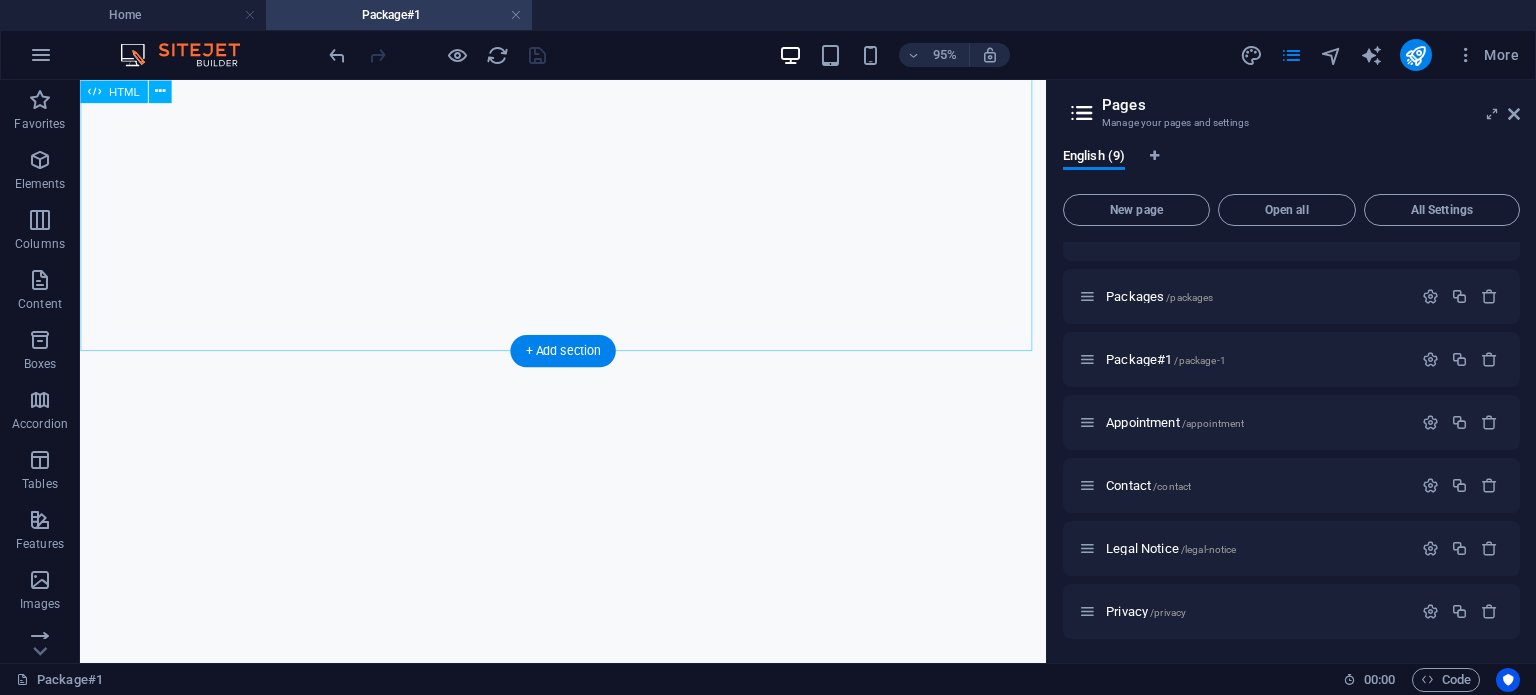 scroll, scrollTop: 338, scrollLeft: 0, axis: vertical 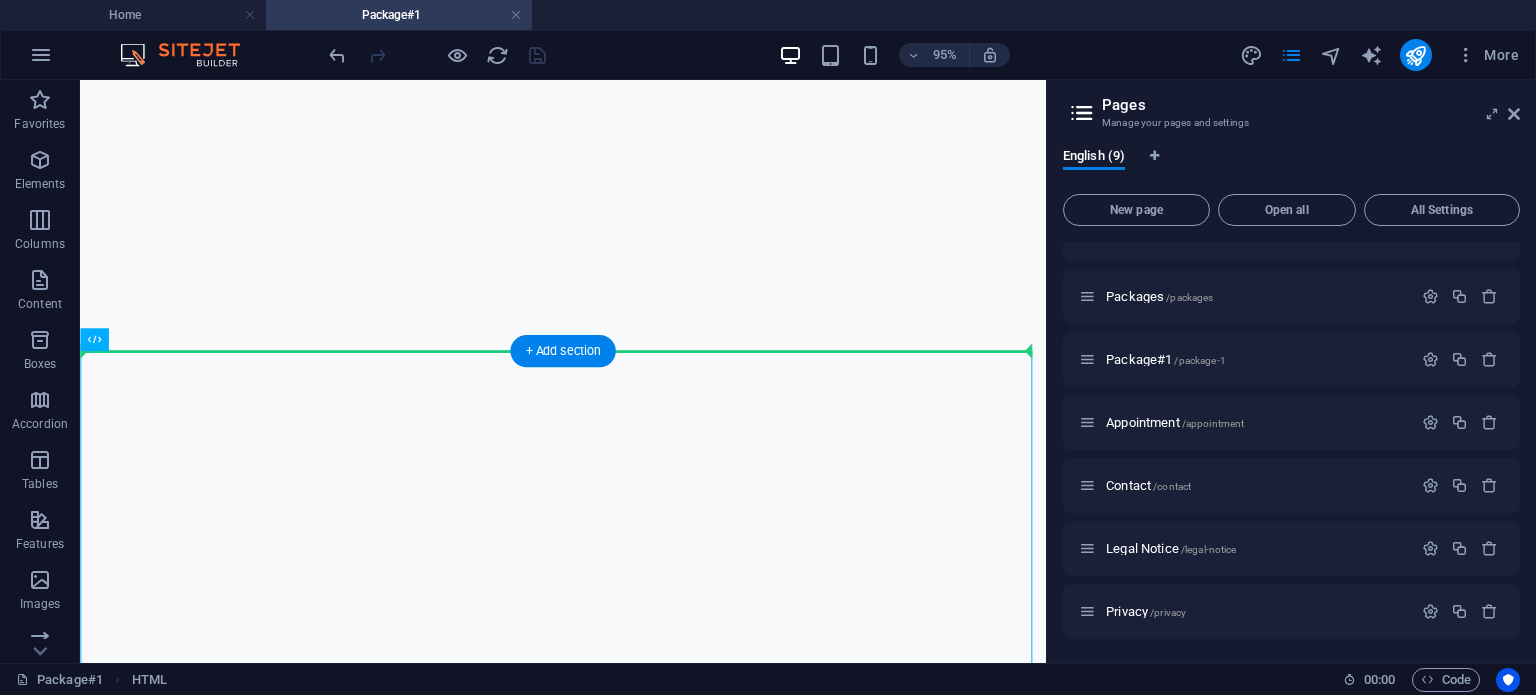drag, startPoint x: 676, startPoint y: 466, endPoint x: 676, endPoint y: 356, distance: 110 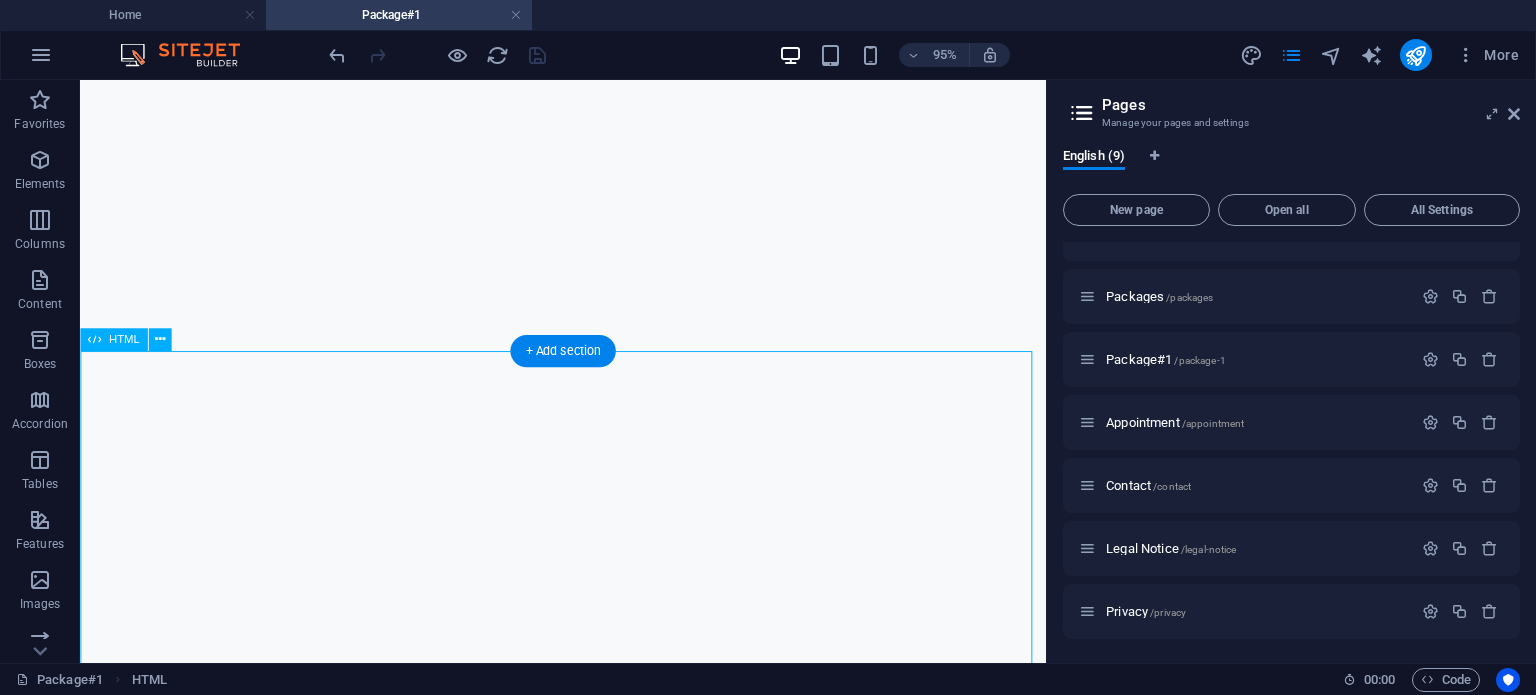 click at bounding box center (588, 574) 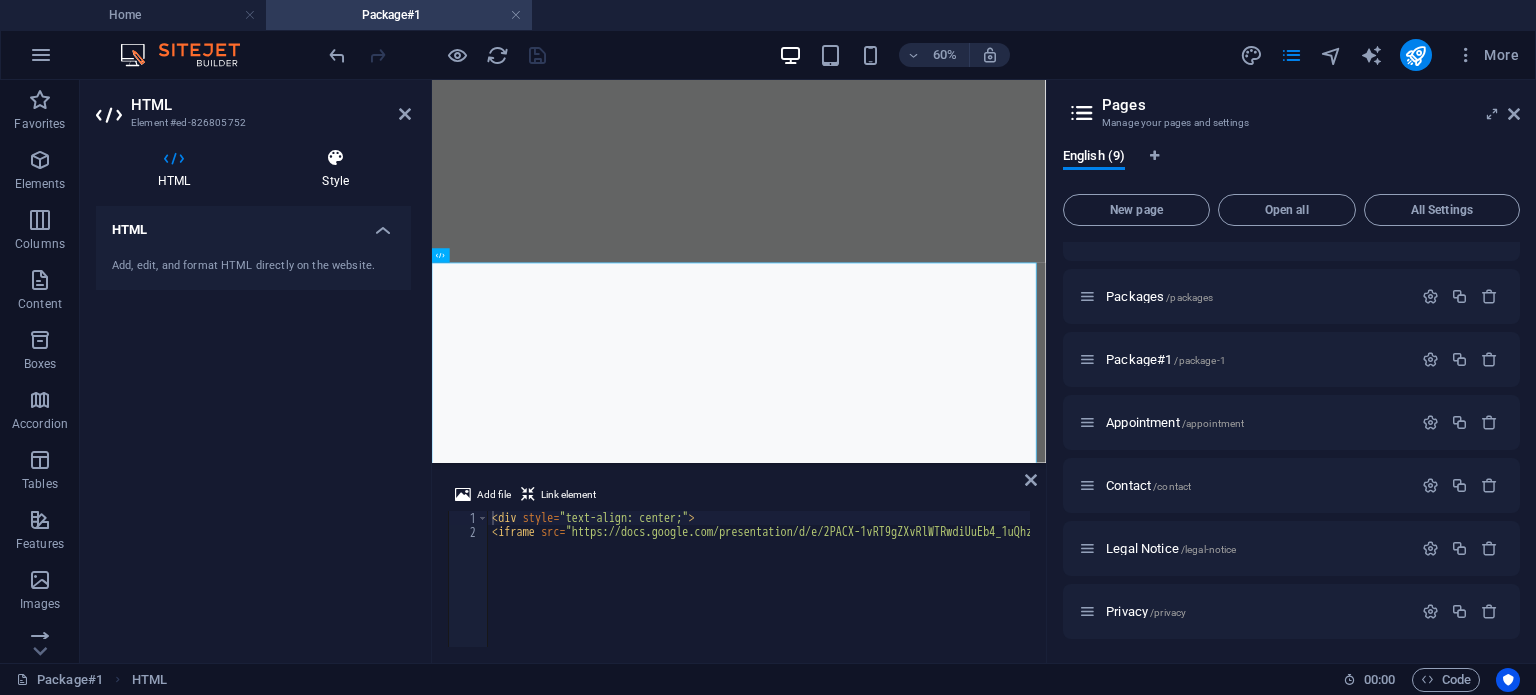 click on "Style" at bounding box center (335, 169) 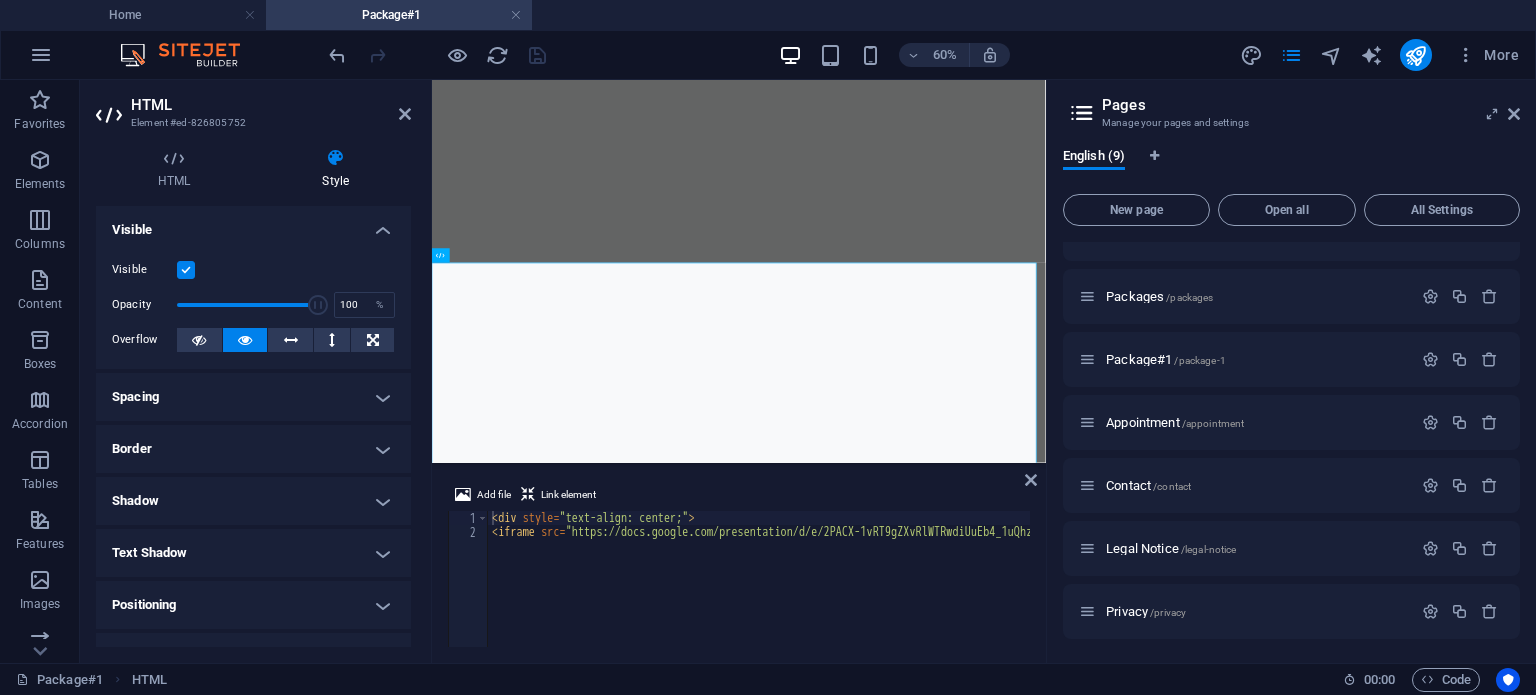scroll, scrollTop: 98, scrollLeft: 0, axis: vertical 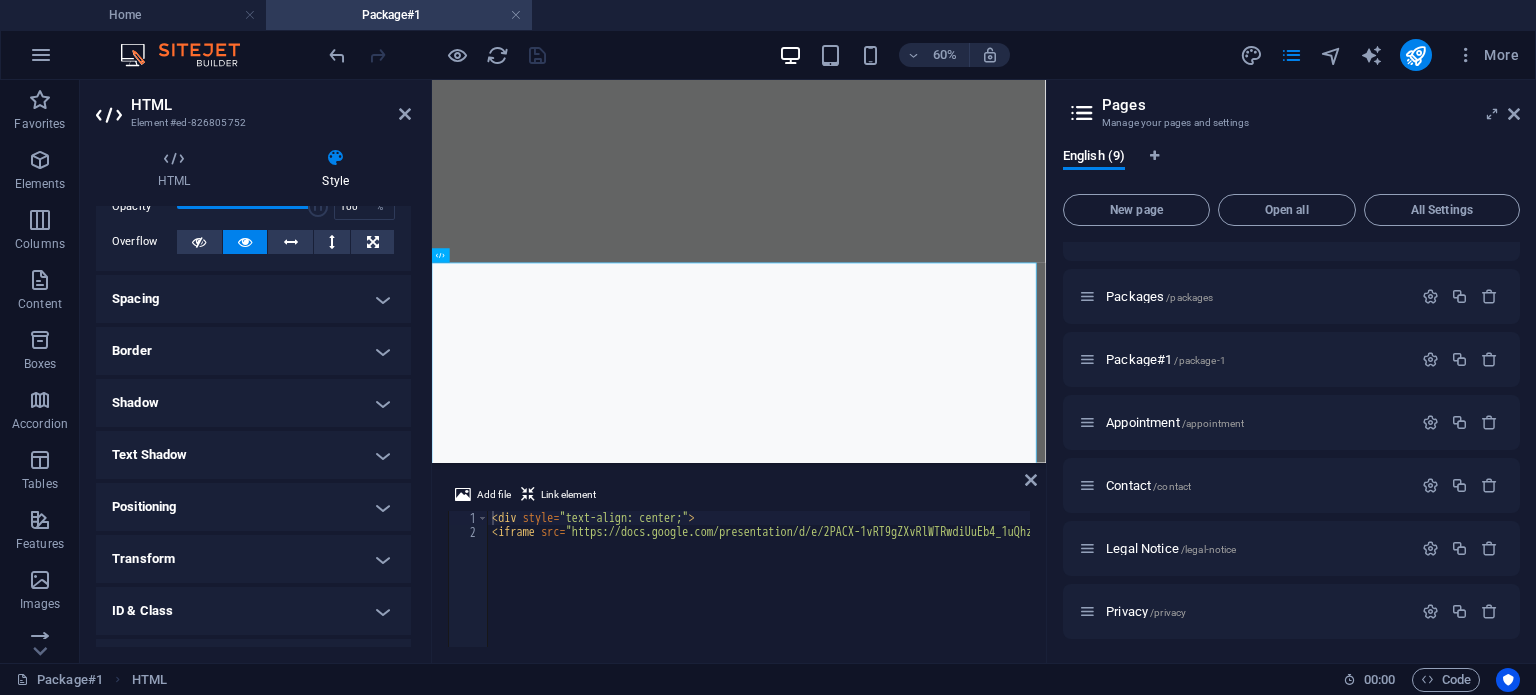 click on "Positioning" at bounding box center (253, 507) 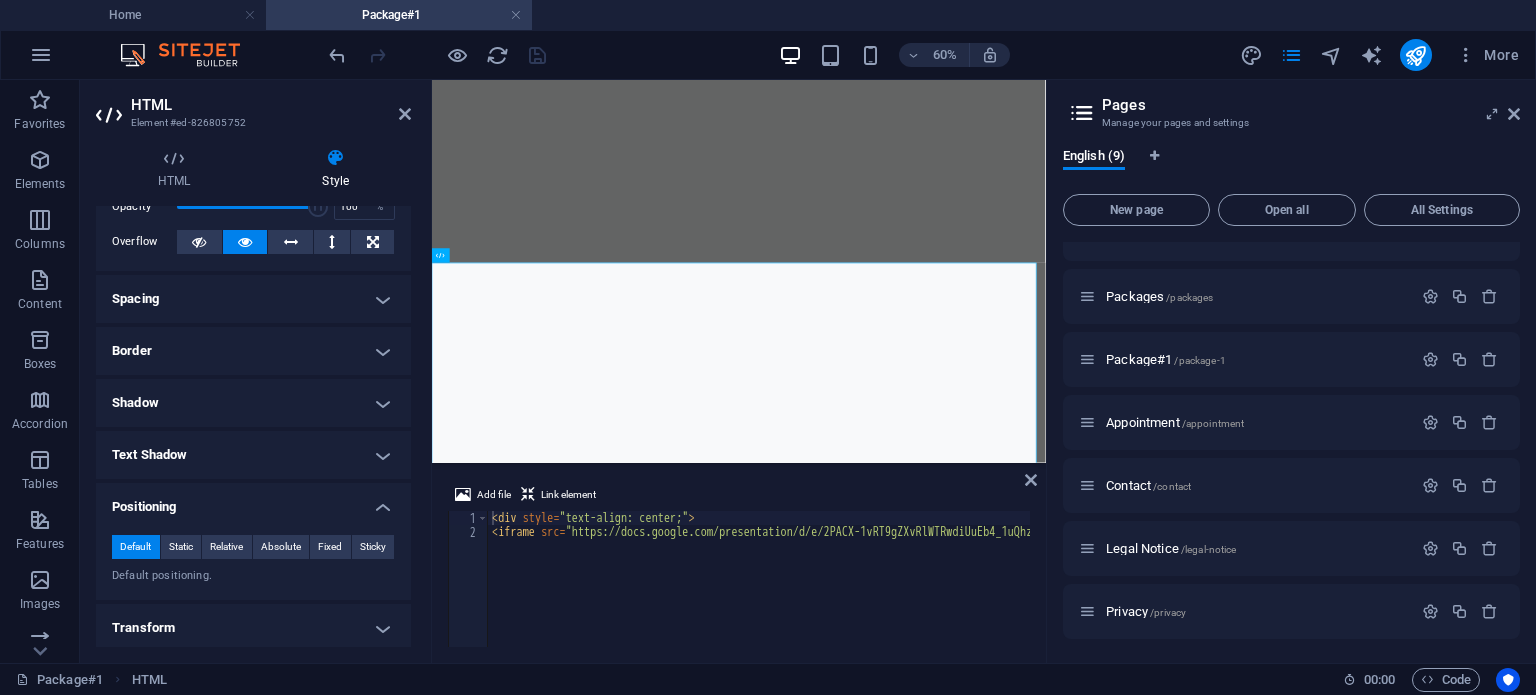 scroll, scrollTop: 258, scrollLeft: 0, axis: vertical 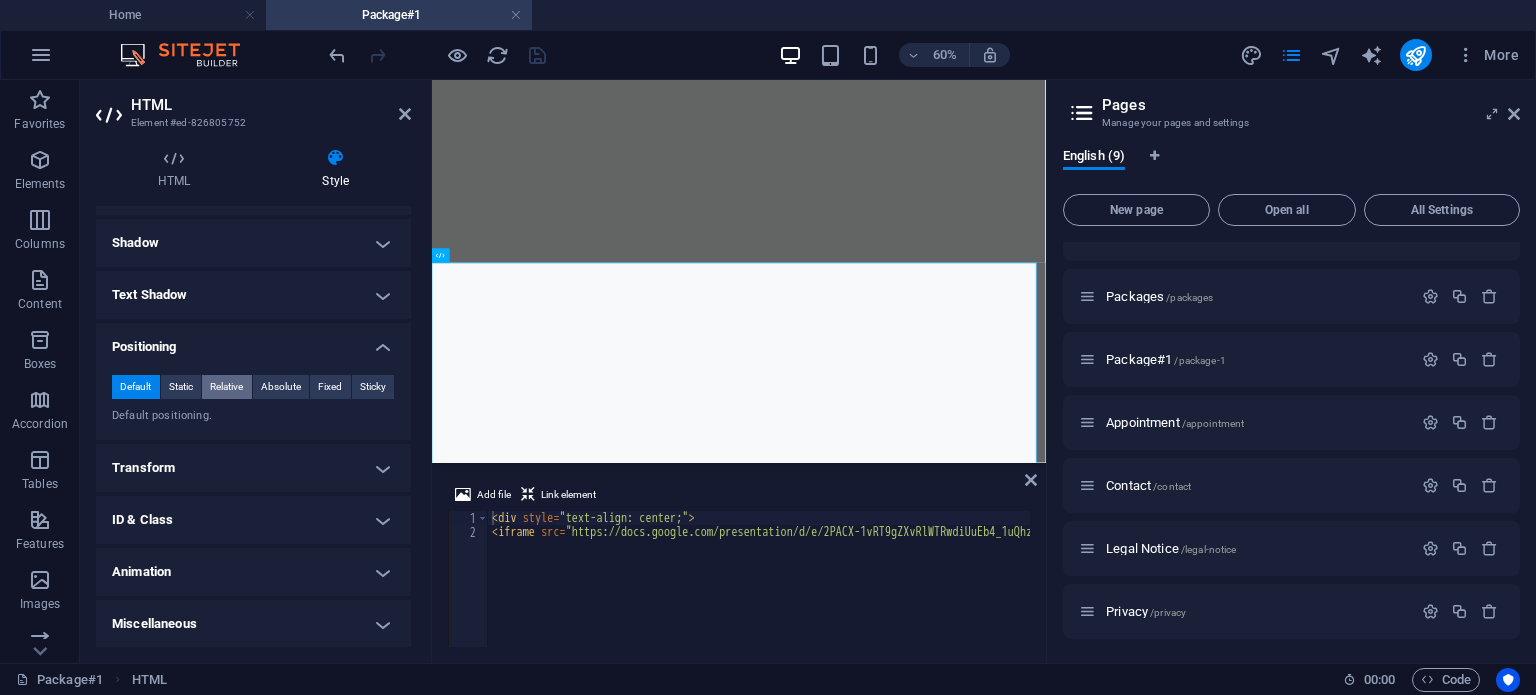 click on "Relative" at bounding box center [226, 387] 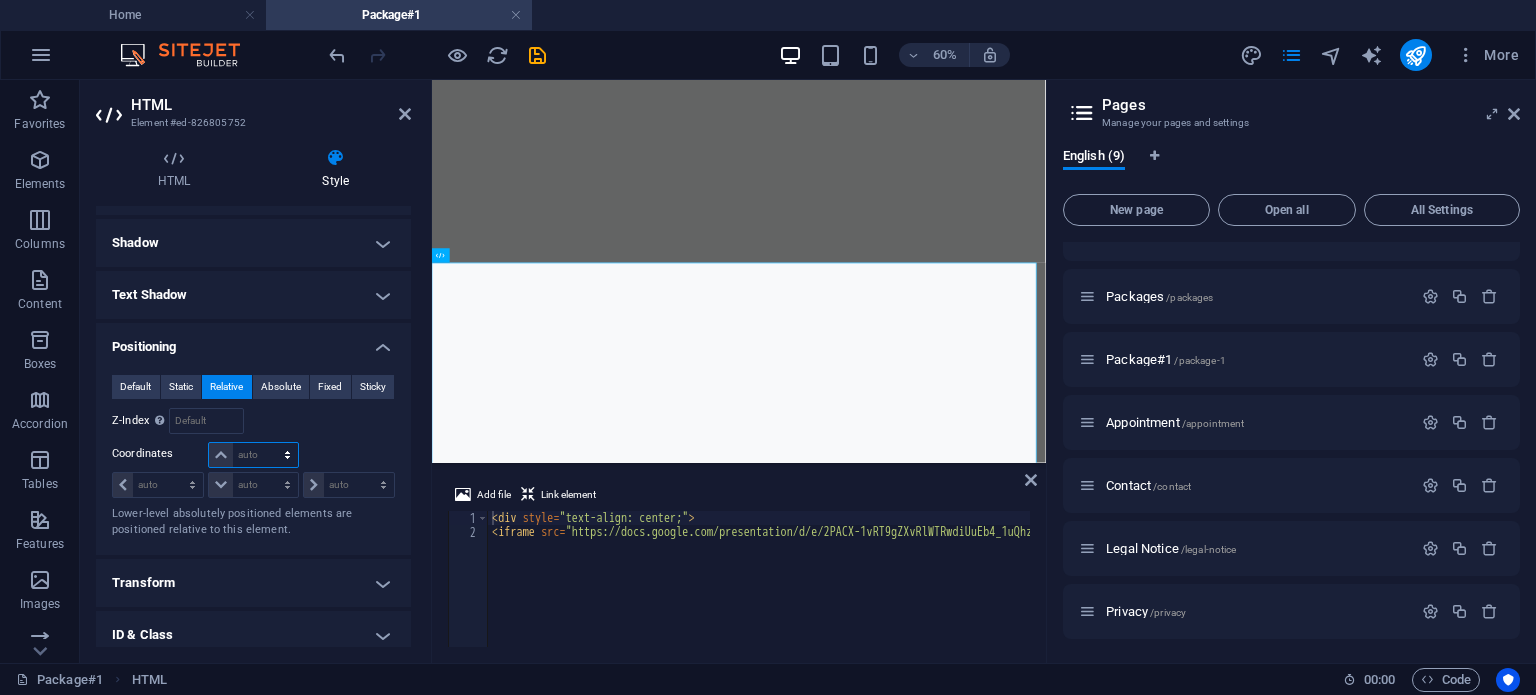 click on "auto px rem % em" at bounding box center [253, 455] 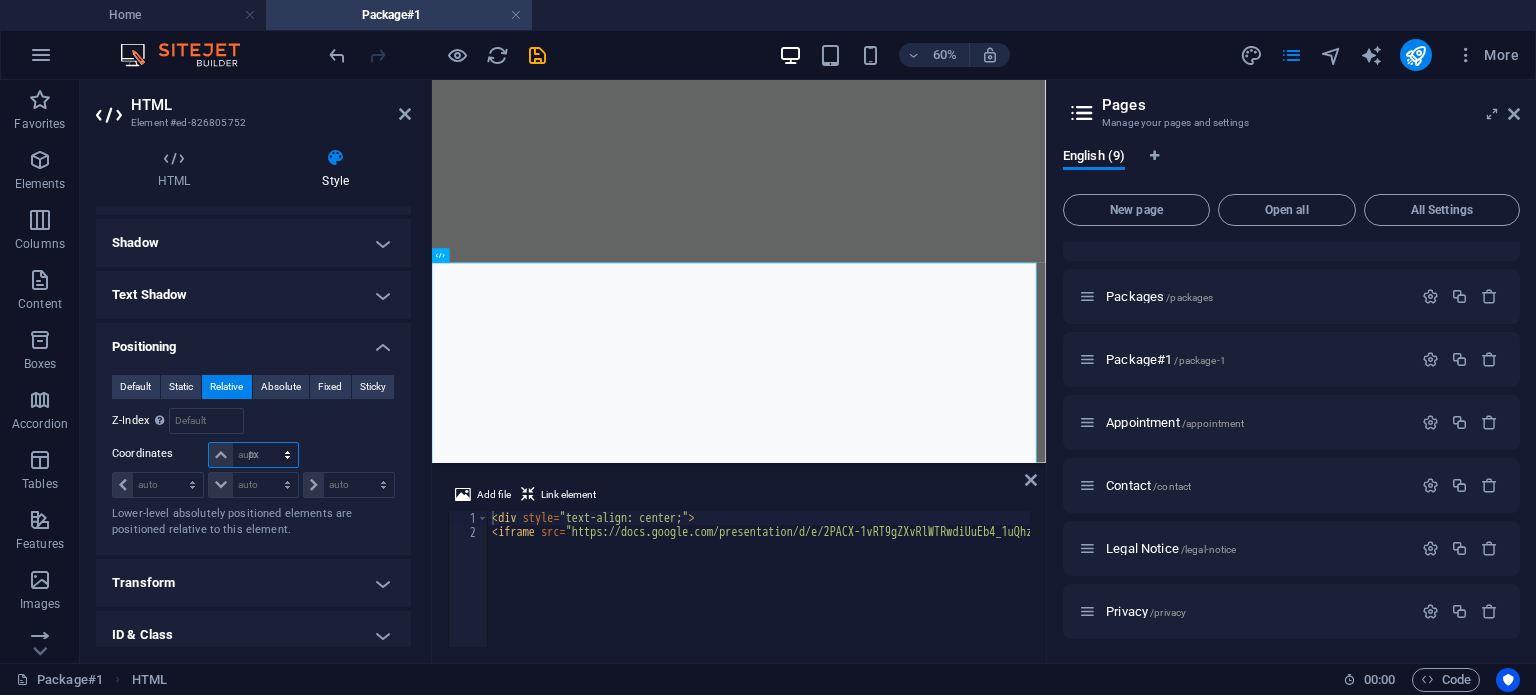 click on "auto px rem % em" at bounding box center [253, 455] 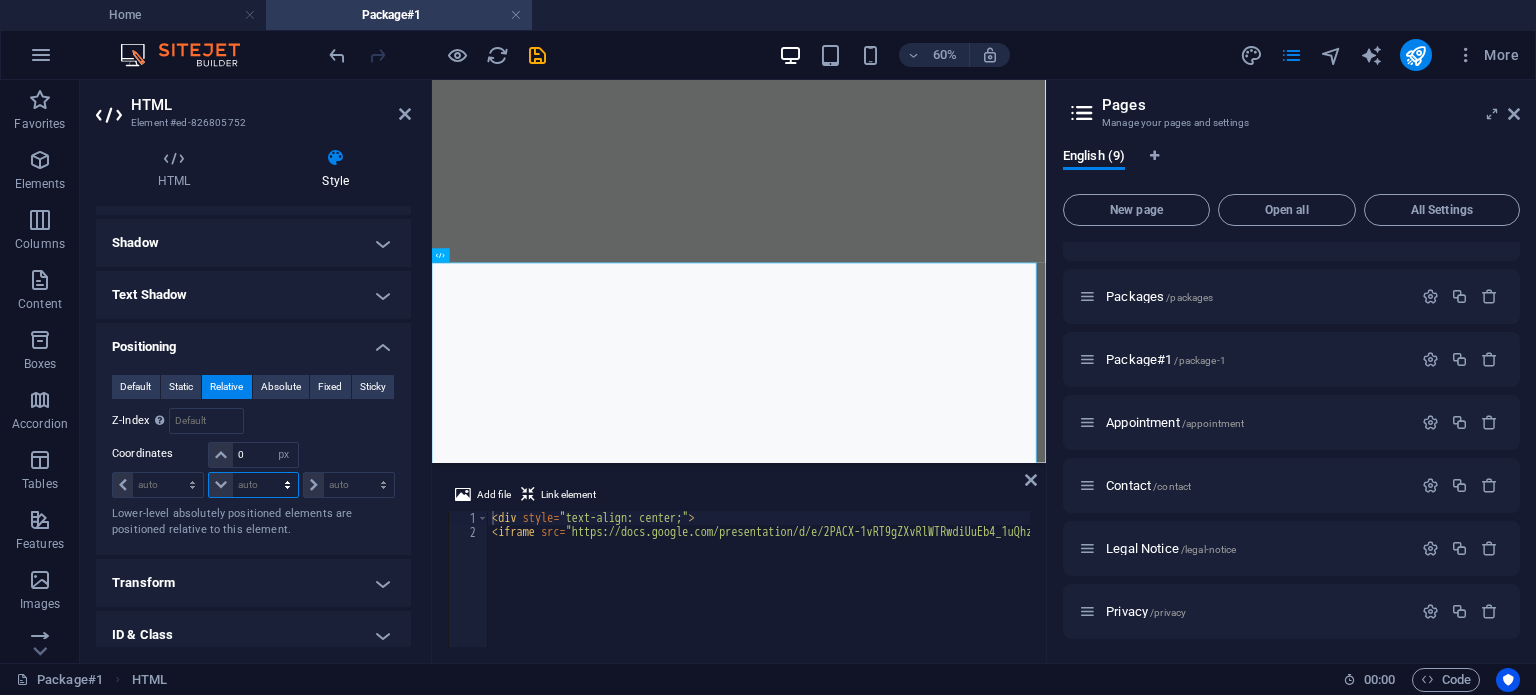click on "auto px rem % em" at bounding box center [253, 485] 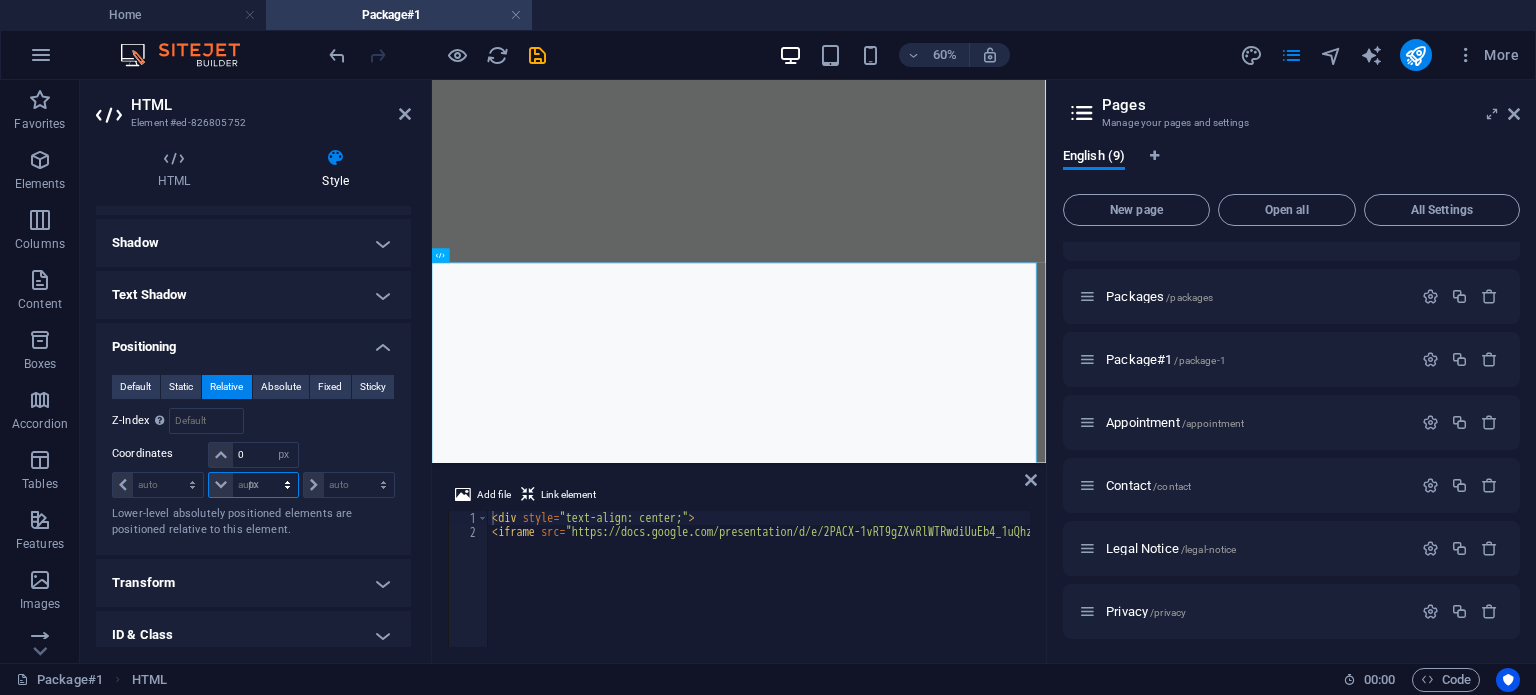 click on "auto px rem % em" at bounding box center [253, 485] 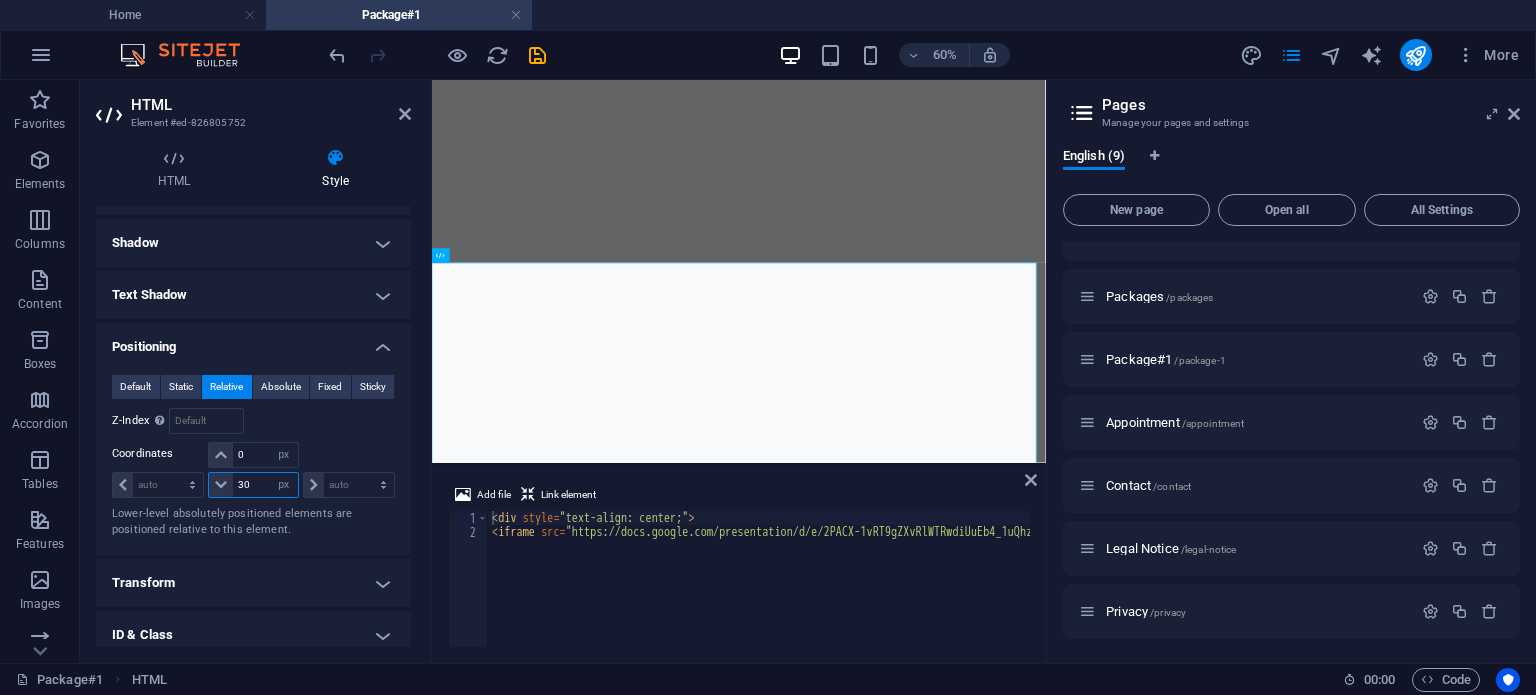 type on "30" 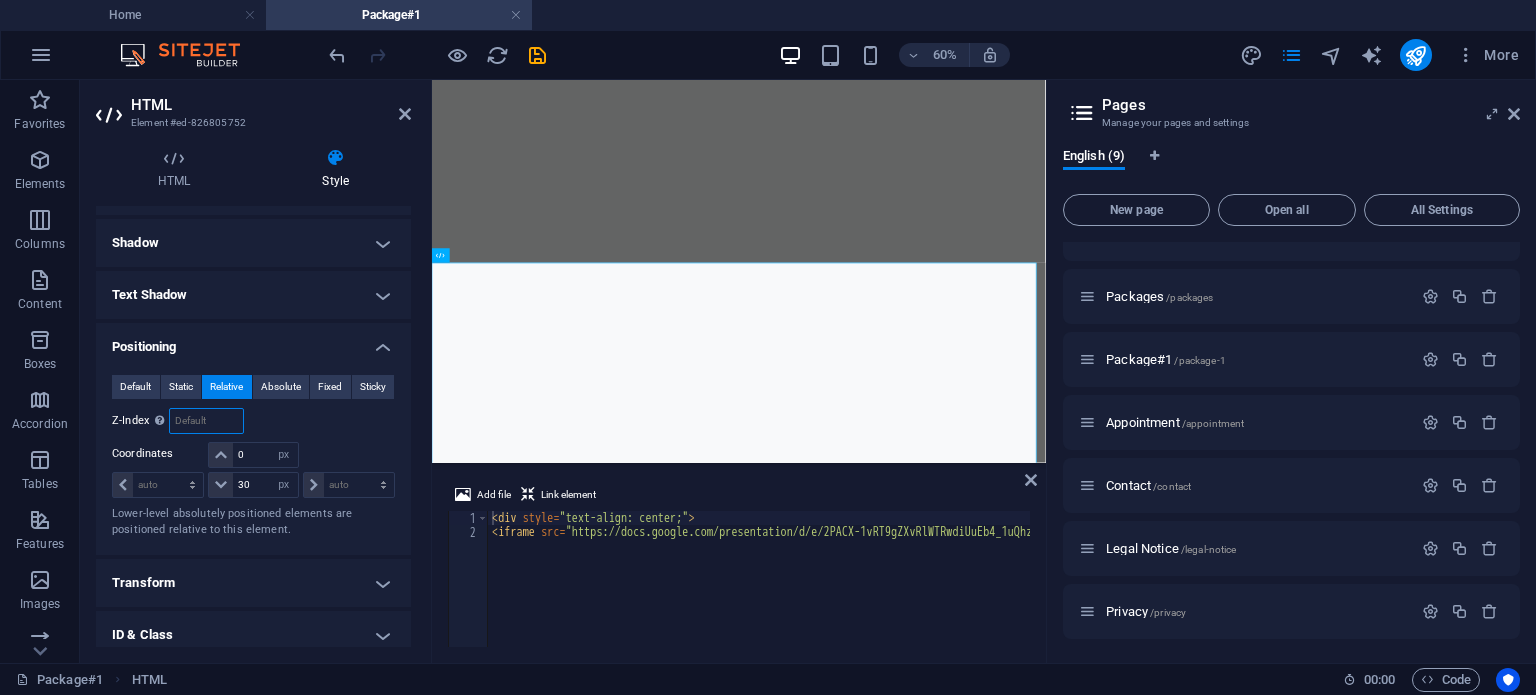 click at bounding box center (206, 421) 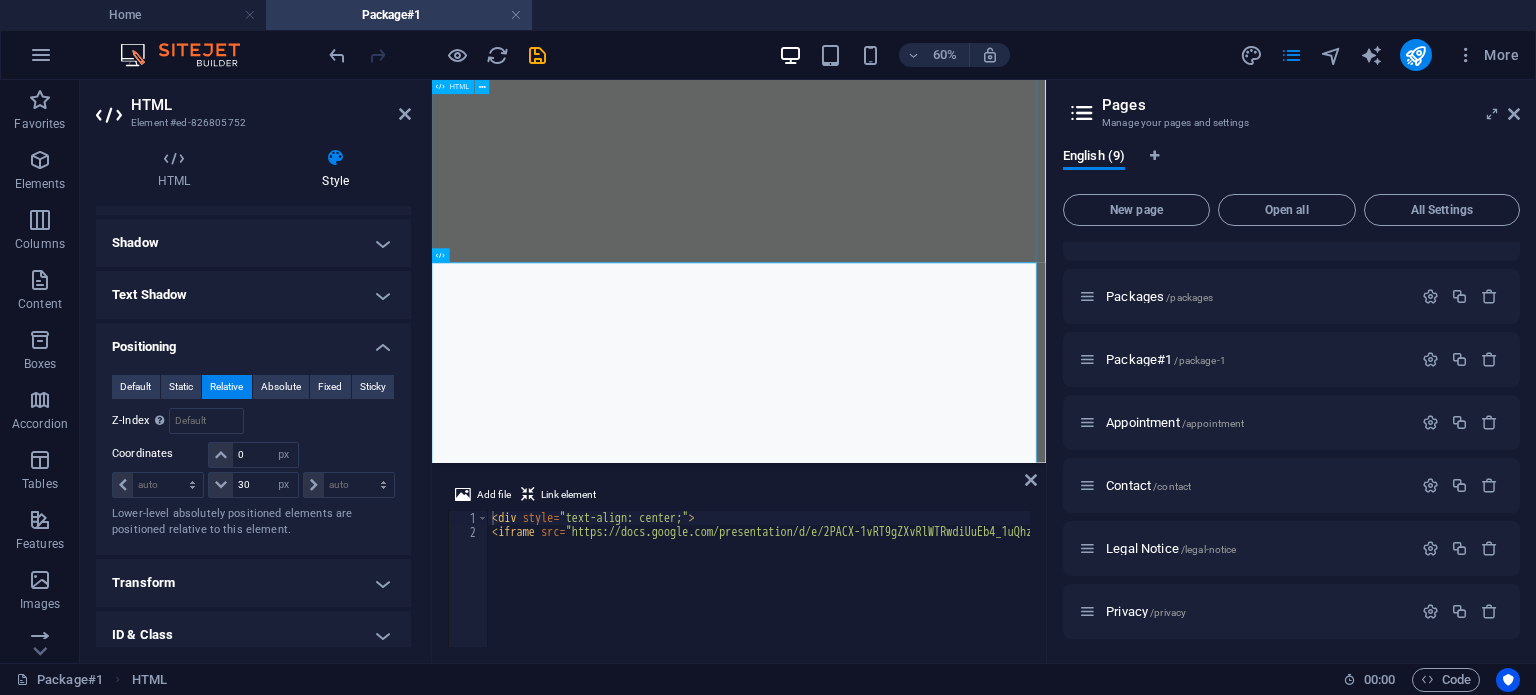 click at bounding box center [943, 130] 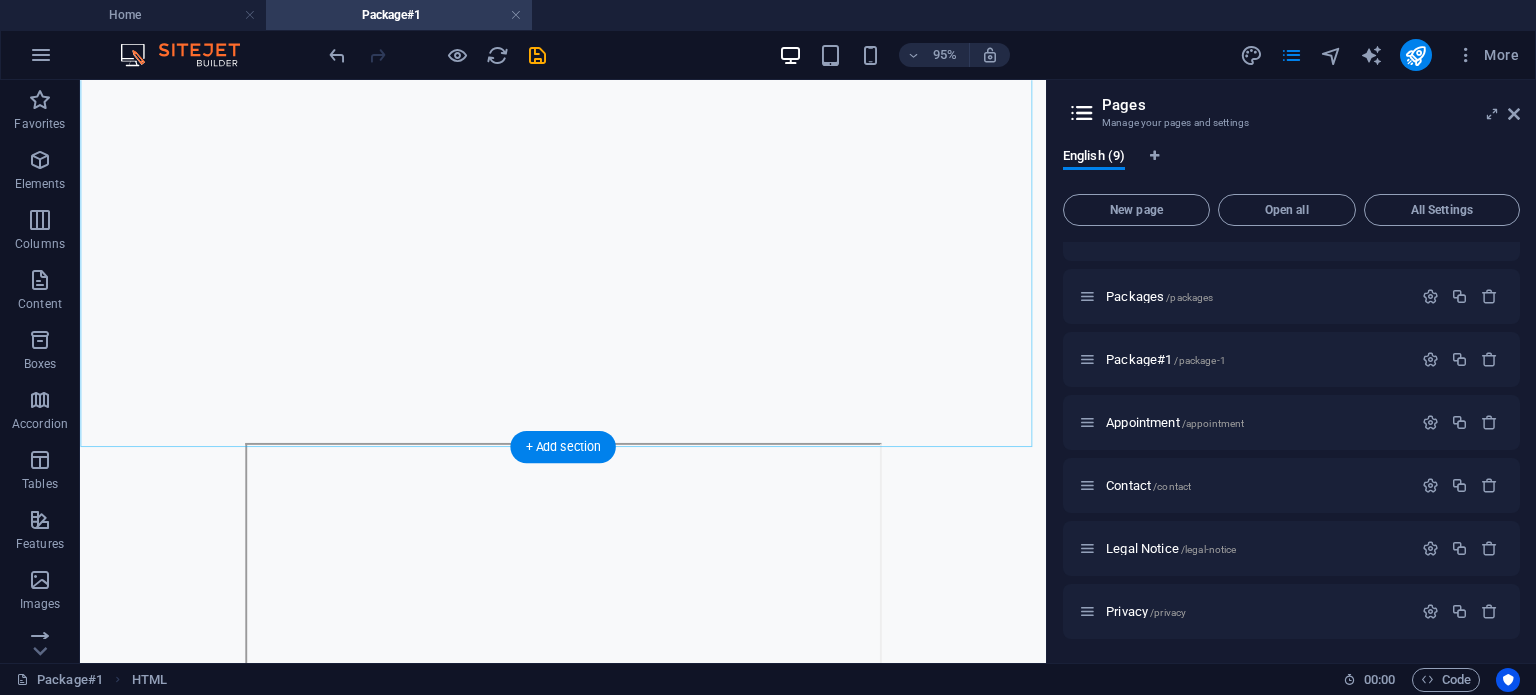 scroll, scrollTop: 661, scrollLeft: 0, axis: vertical 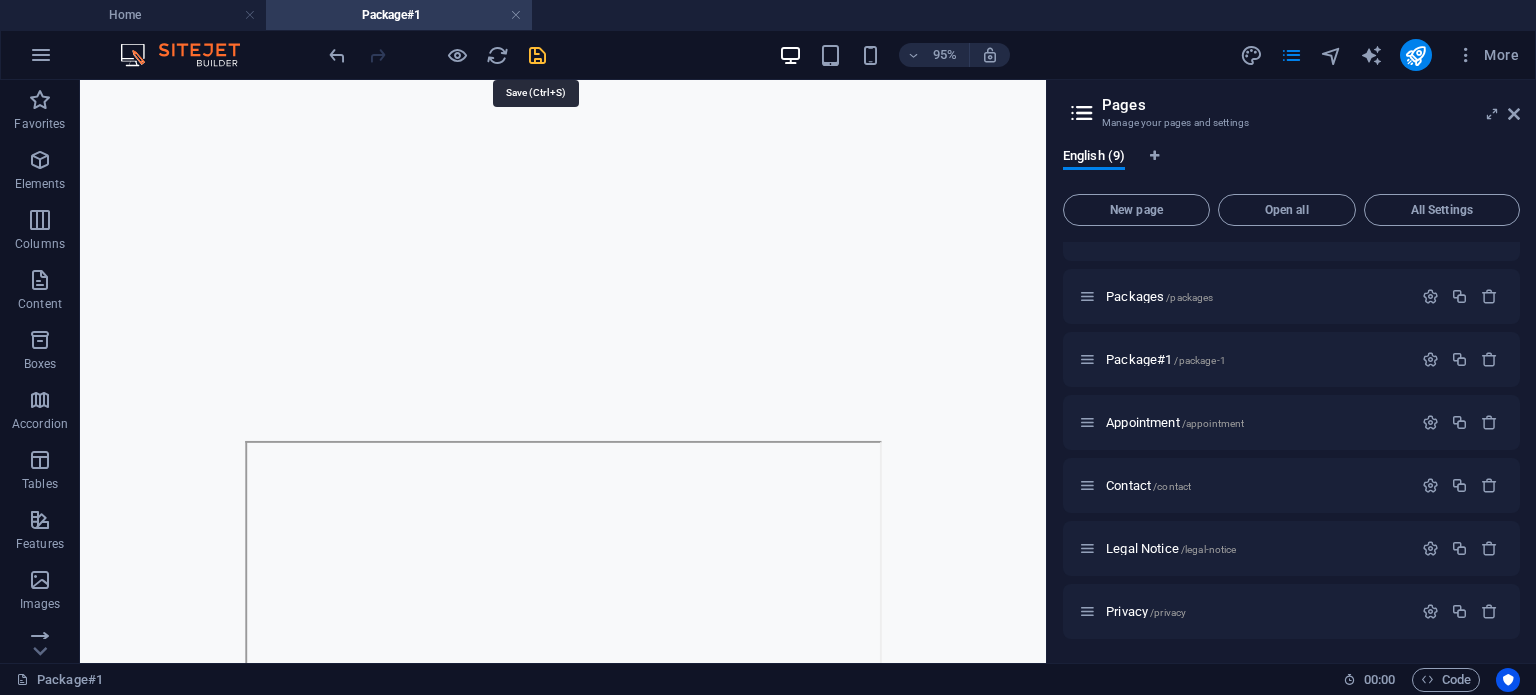 click at bounding box center (537, 55) 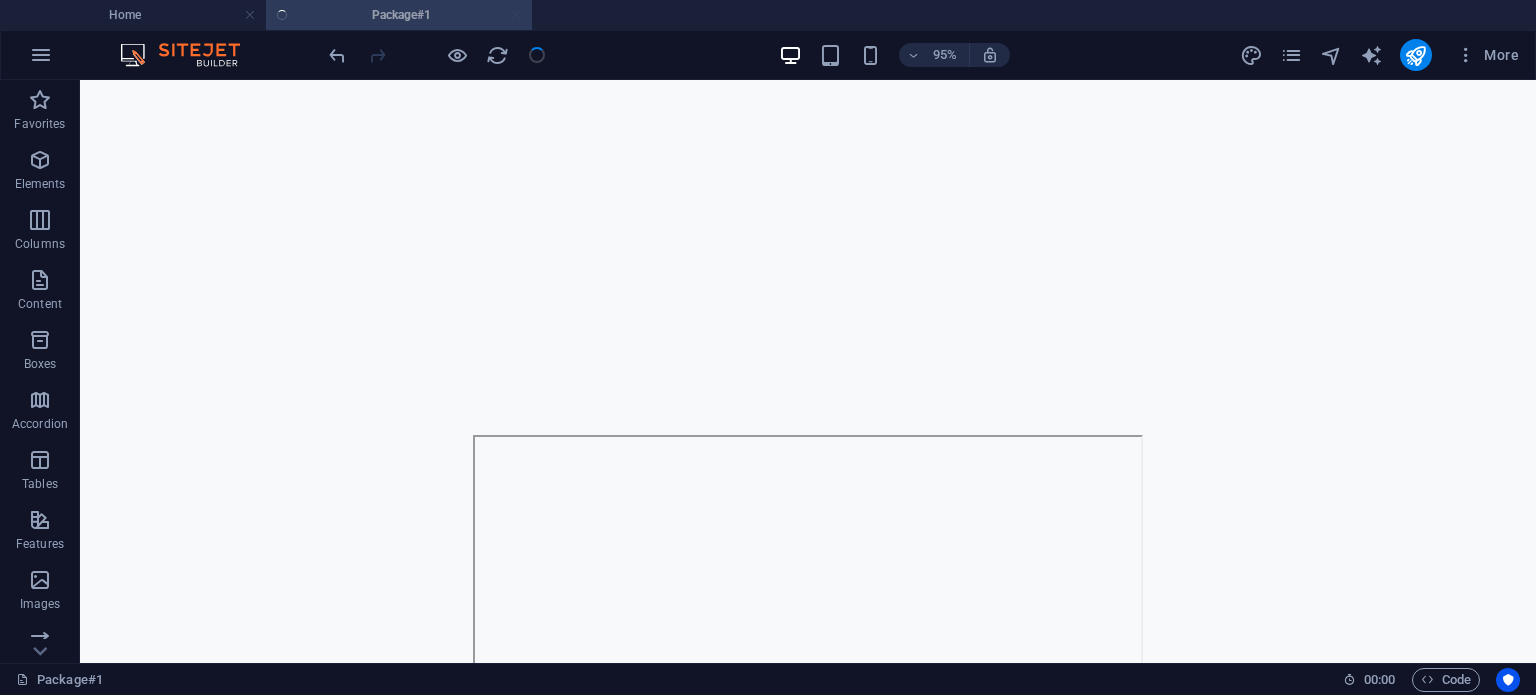 scroll, scrollTop: 636, scrollLeft: 0, axis: vertical 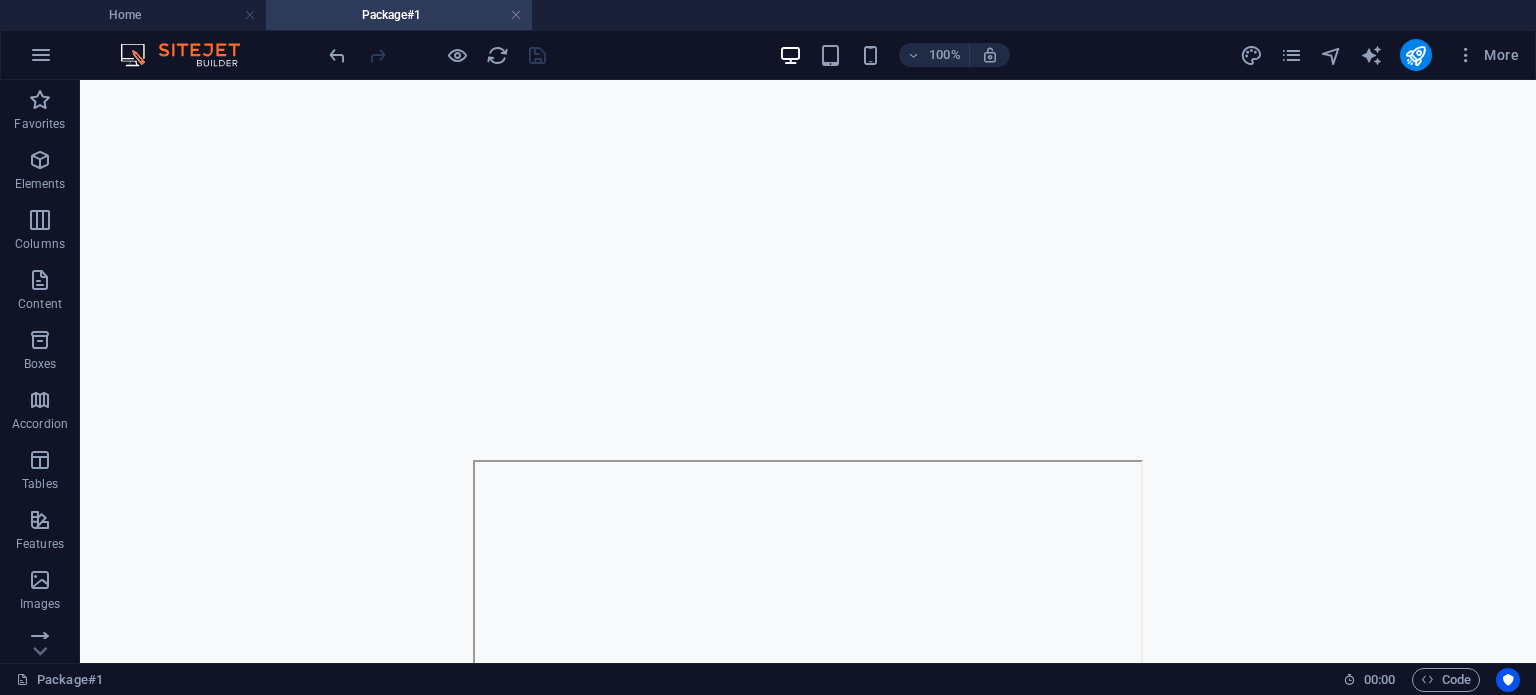 click on "Package#1" at bounding box center (399, 15) 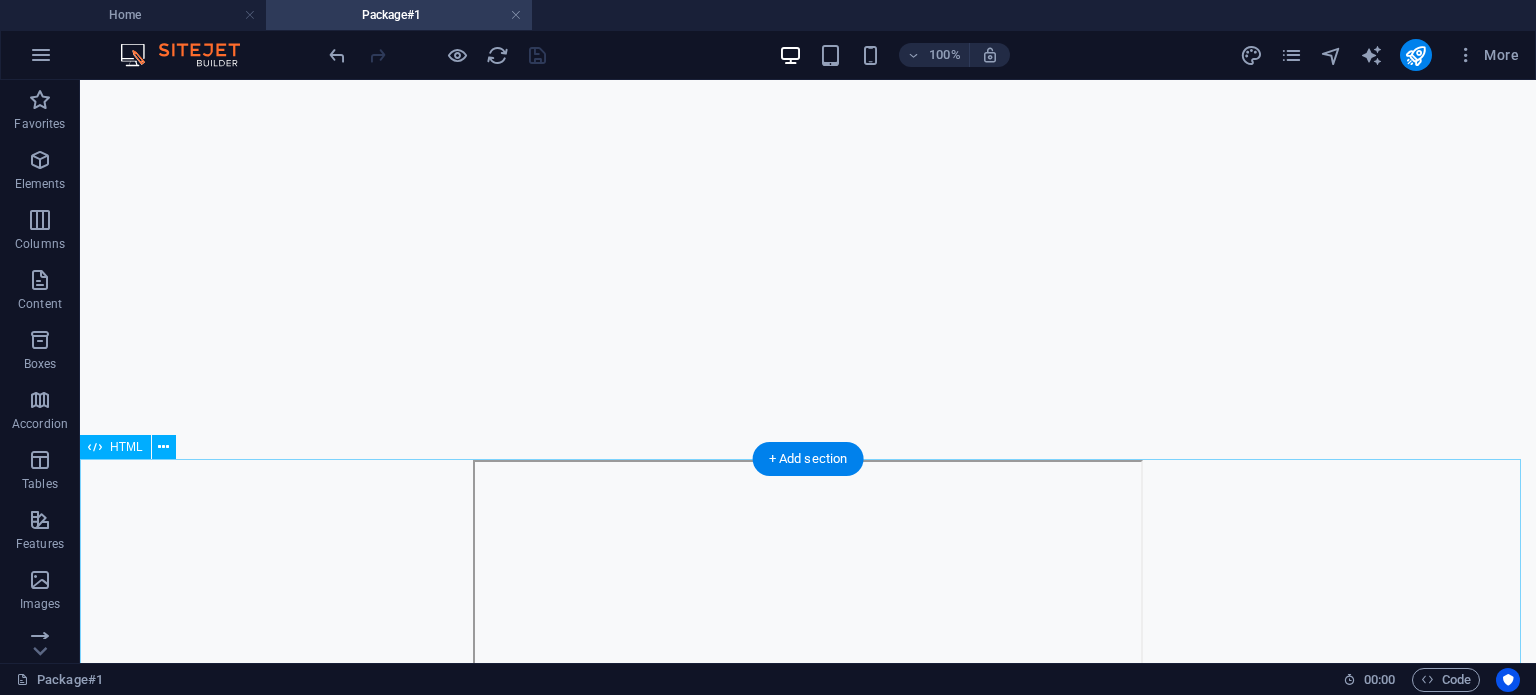 click at bounding box center [808, 598] 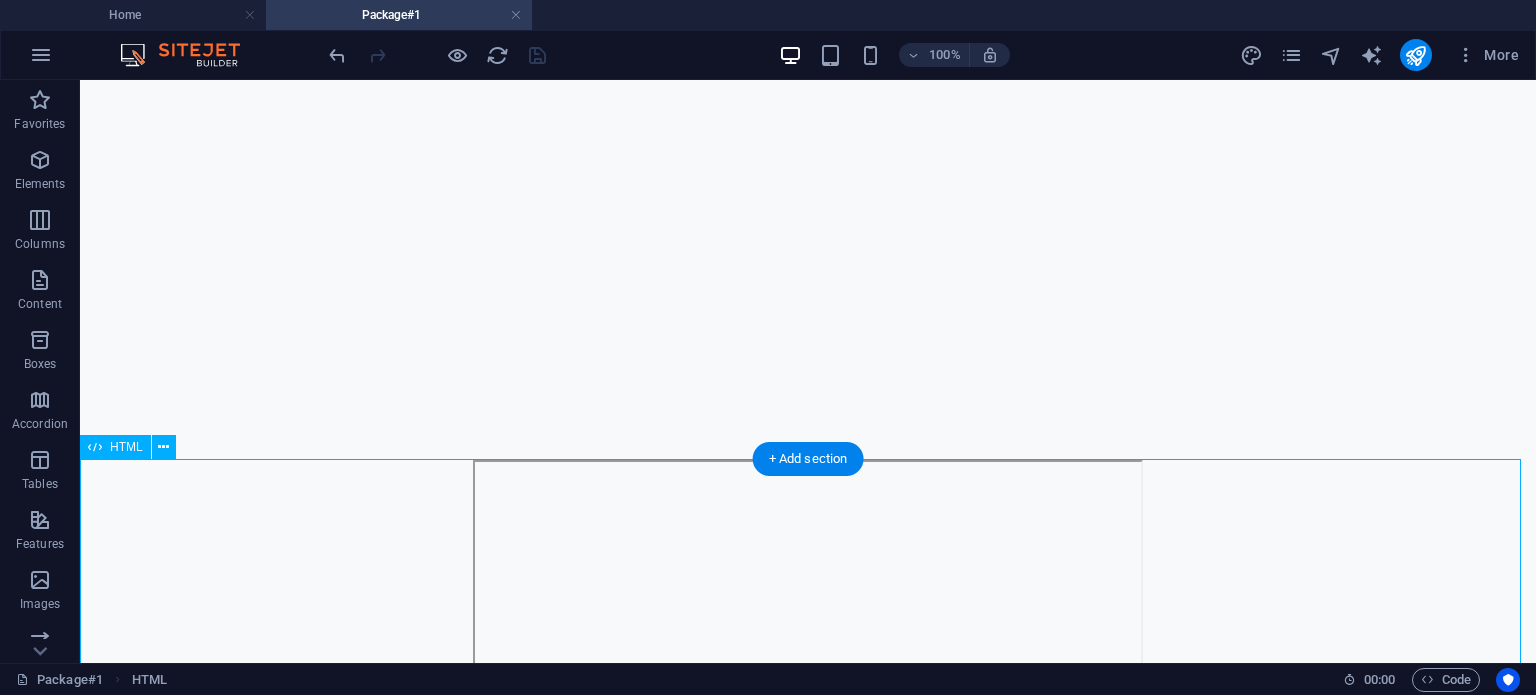click at bounding box center (808, 598) 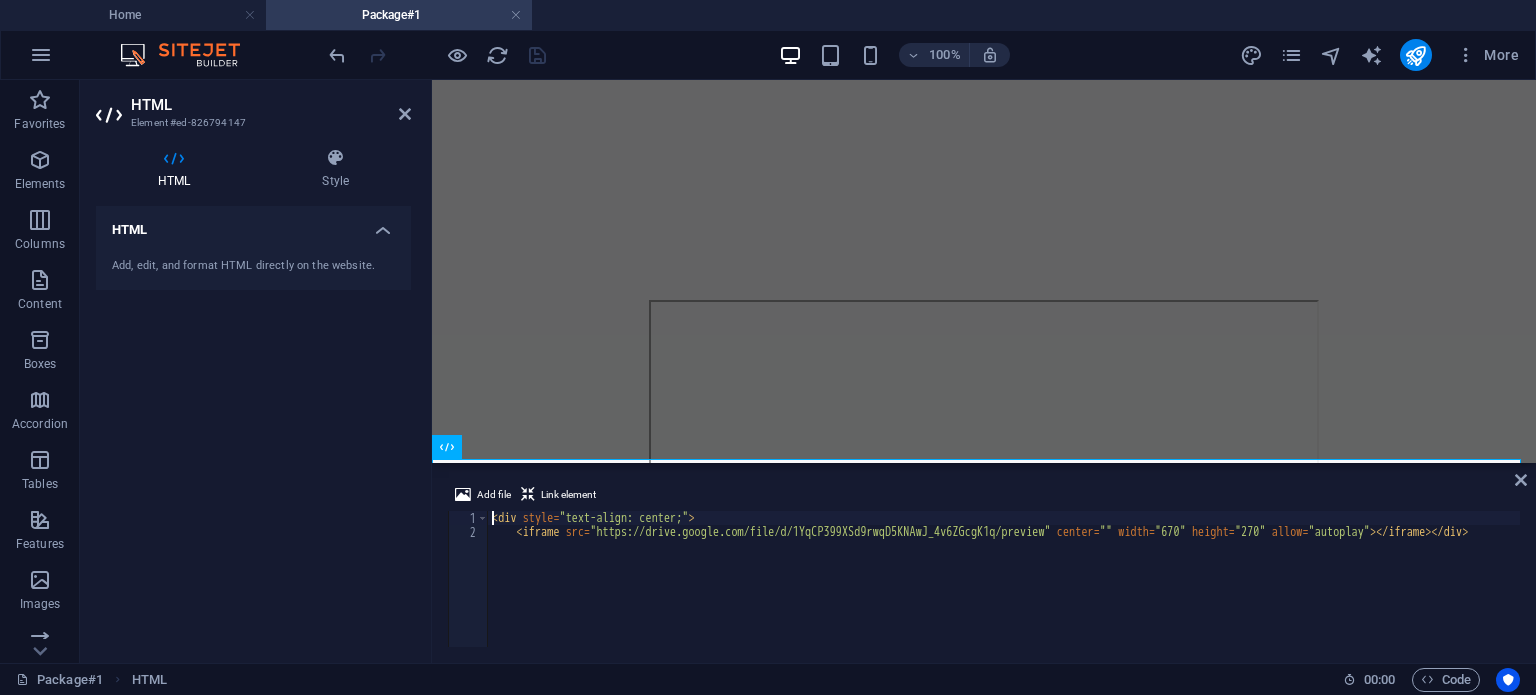 scroll, scrollTop: 476, scrollLeft: 0, axis: vertical 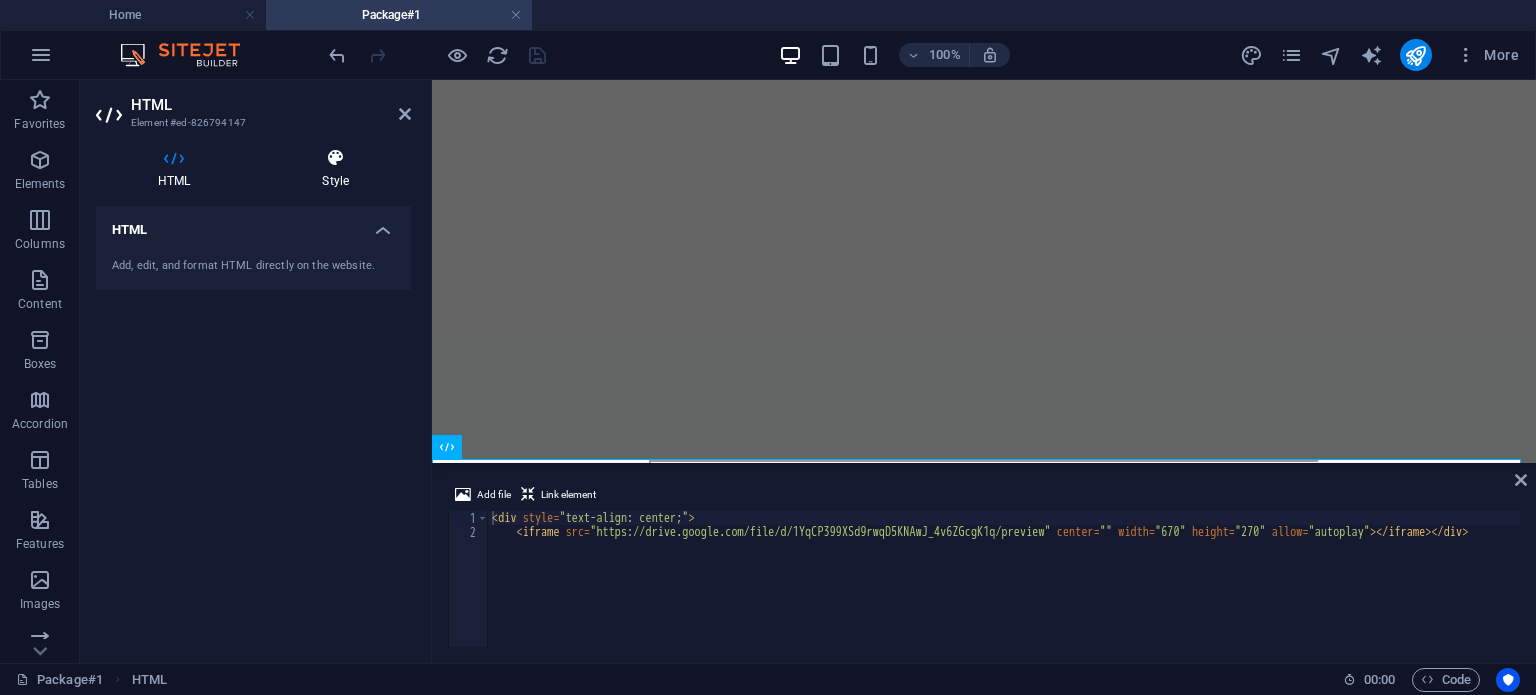 click on "Style" at bounding box center [335, 169] 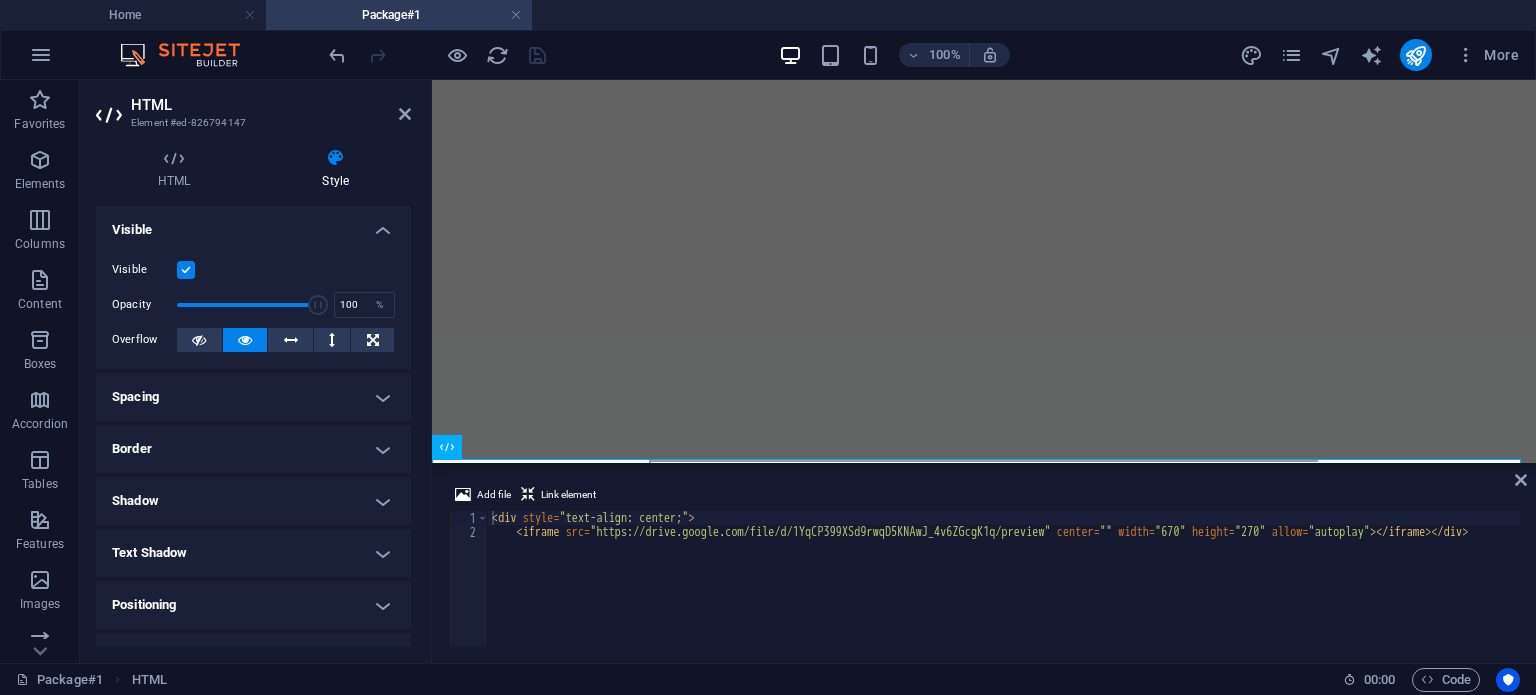 scroll, scrollTop: 189, scrollLeft: 0, axis: vertical 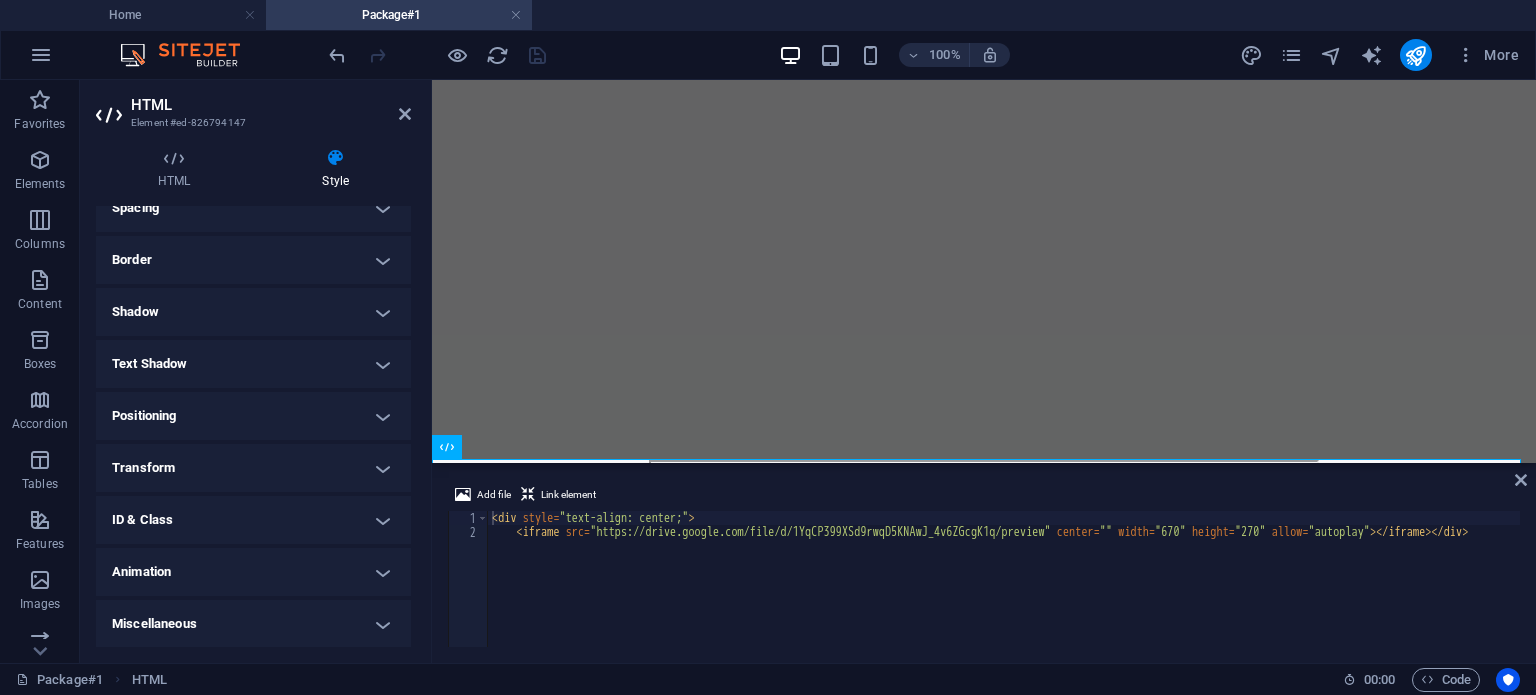 click on "Positioning" at bounding box center (253, 416) 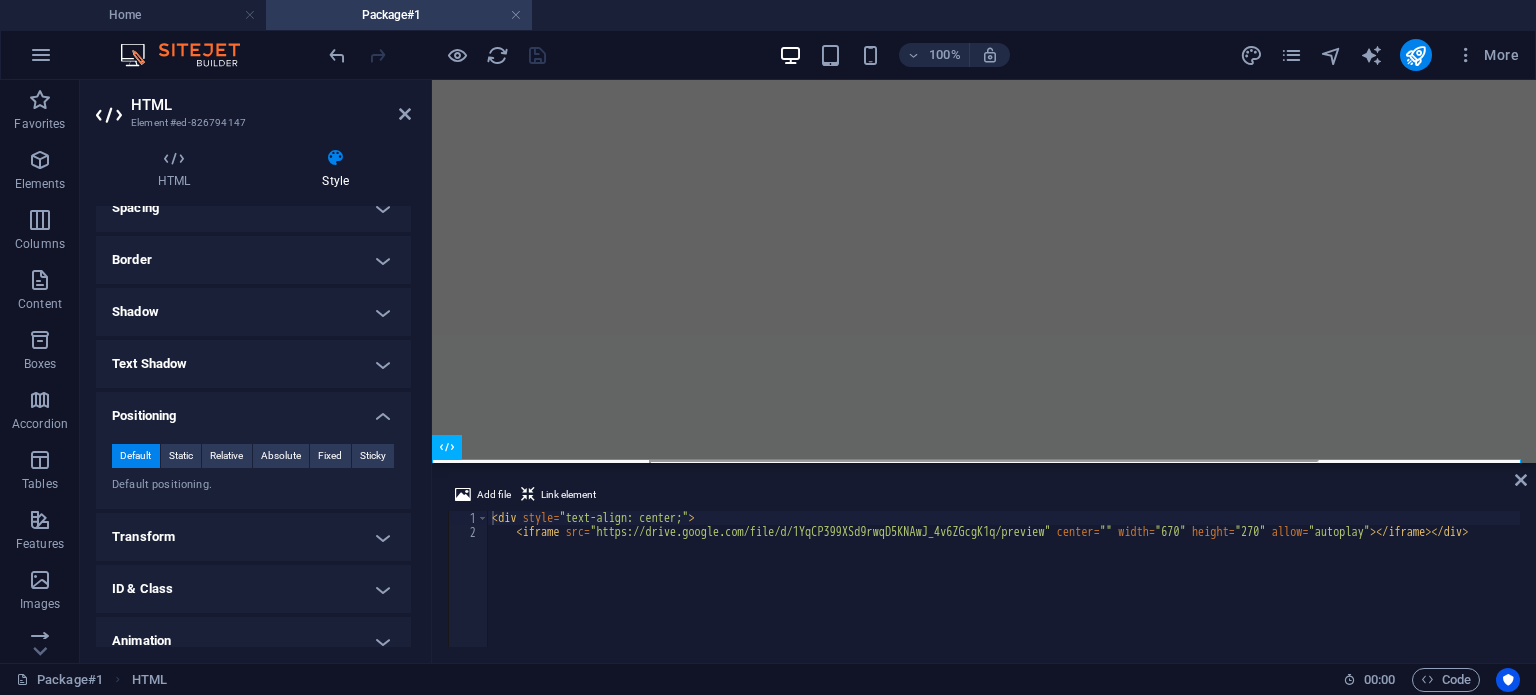 scroll, scrollTop: 205, scrollLeft: 0, axis: vertical 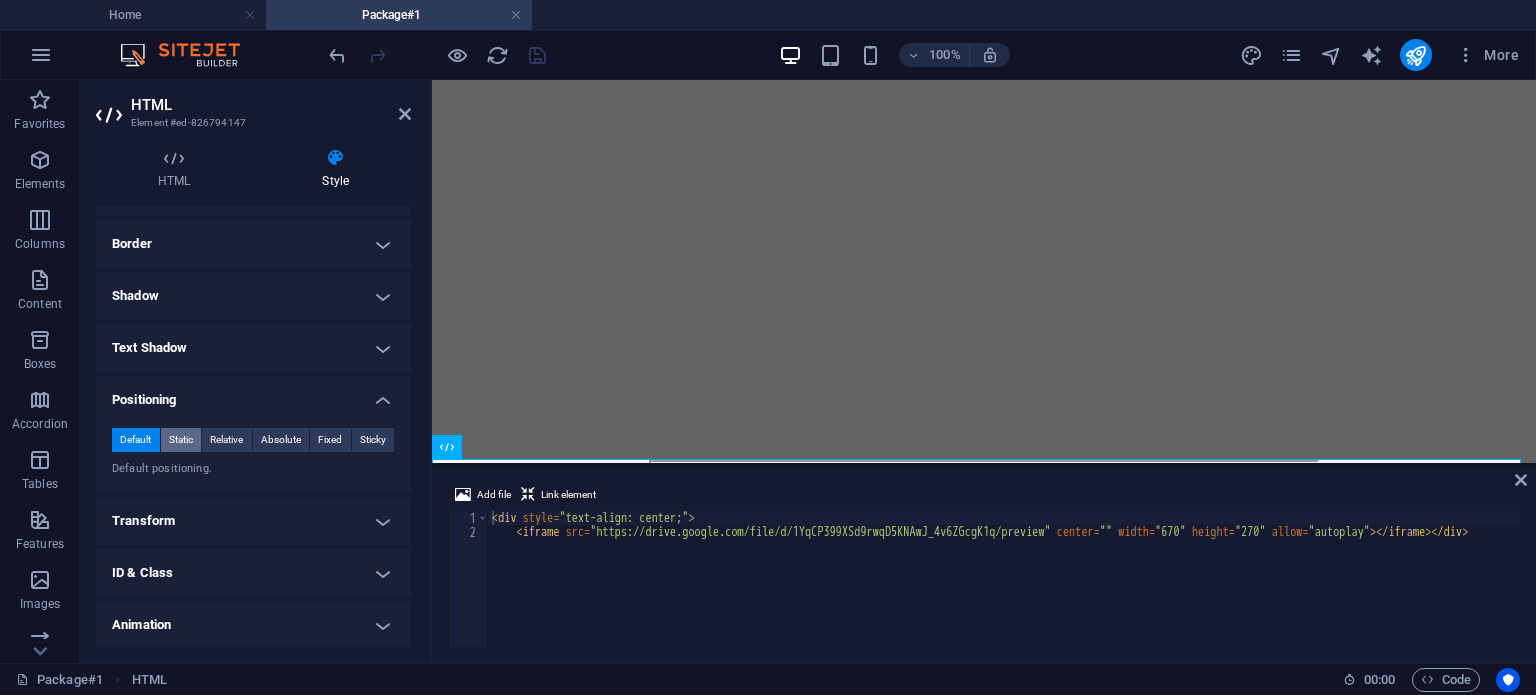 click on "Static" at bounding box center [181, 440] 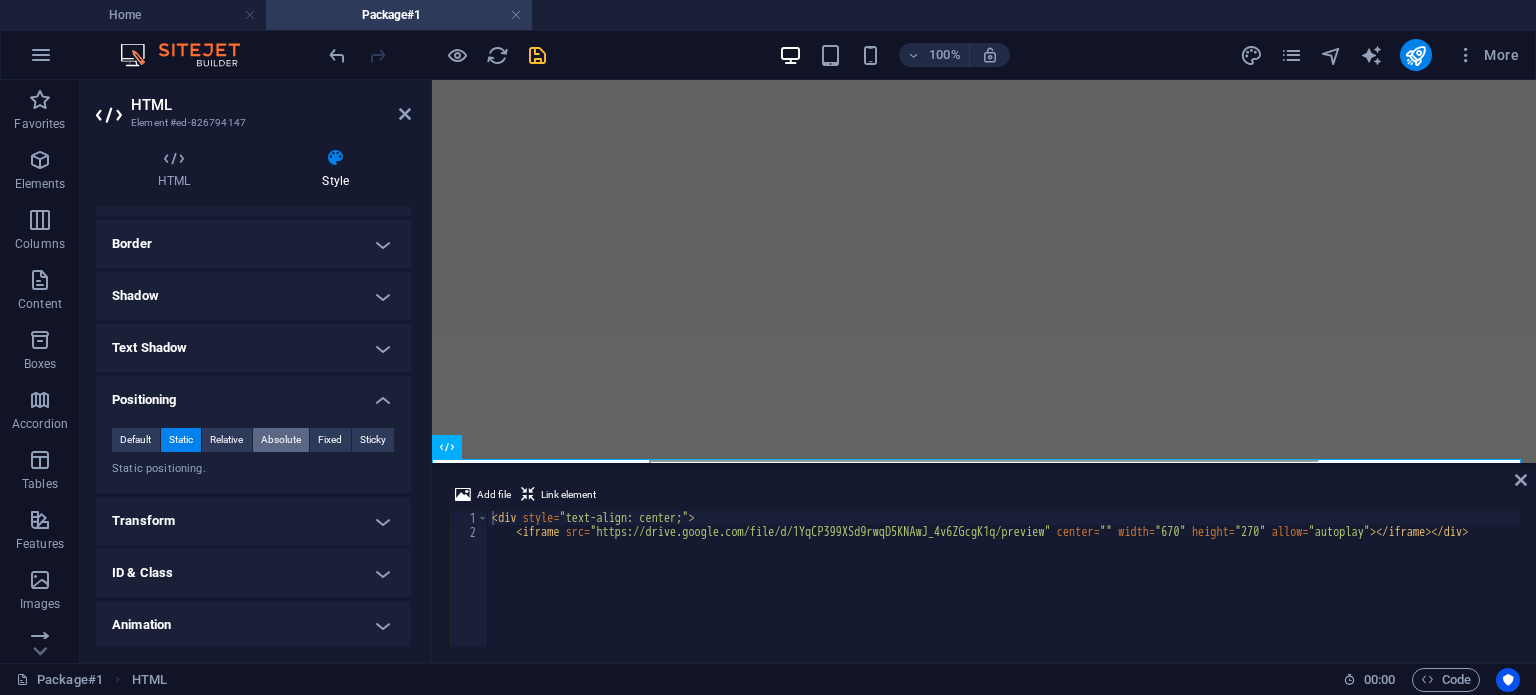 click on "Absolute" at bounding box center (281, 440) 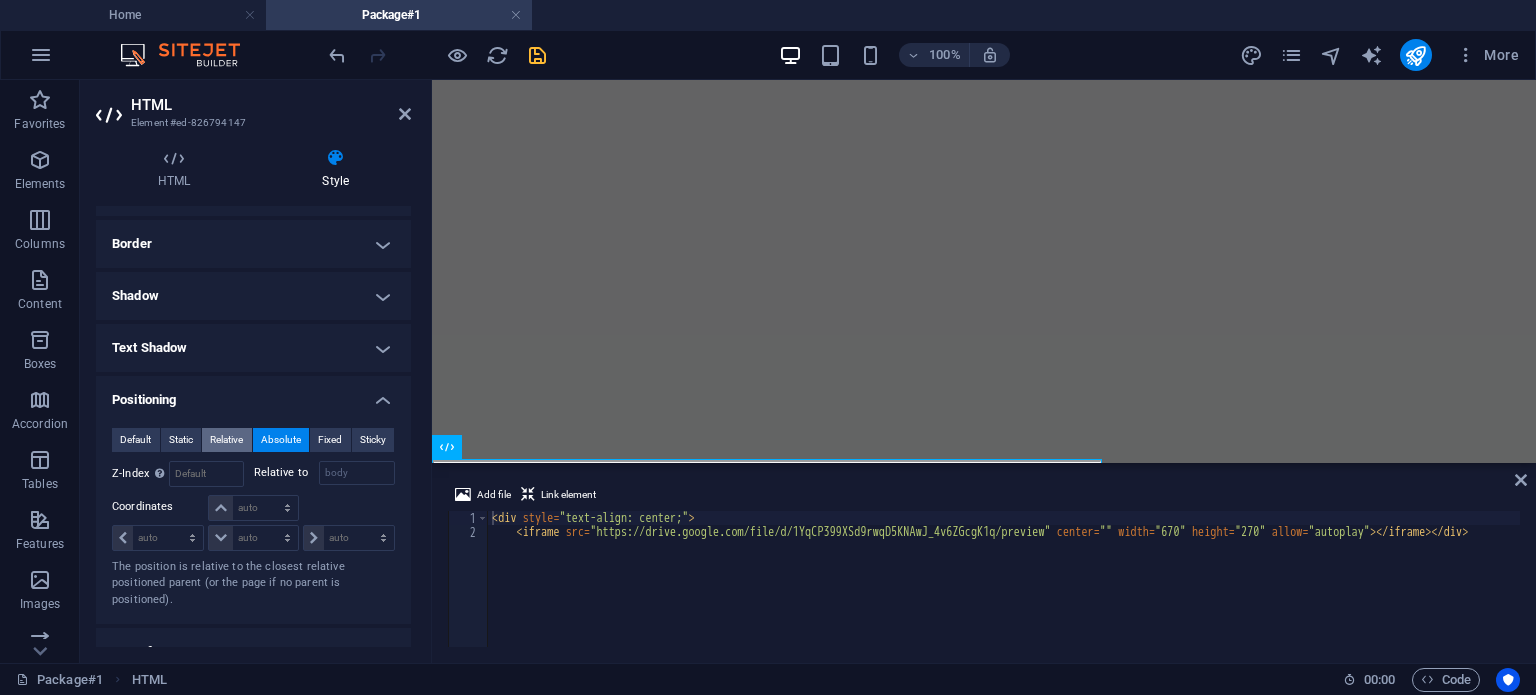 click on "Relative" at bounding box center (226, 440) 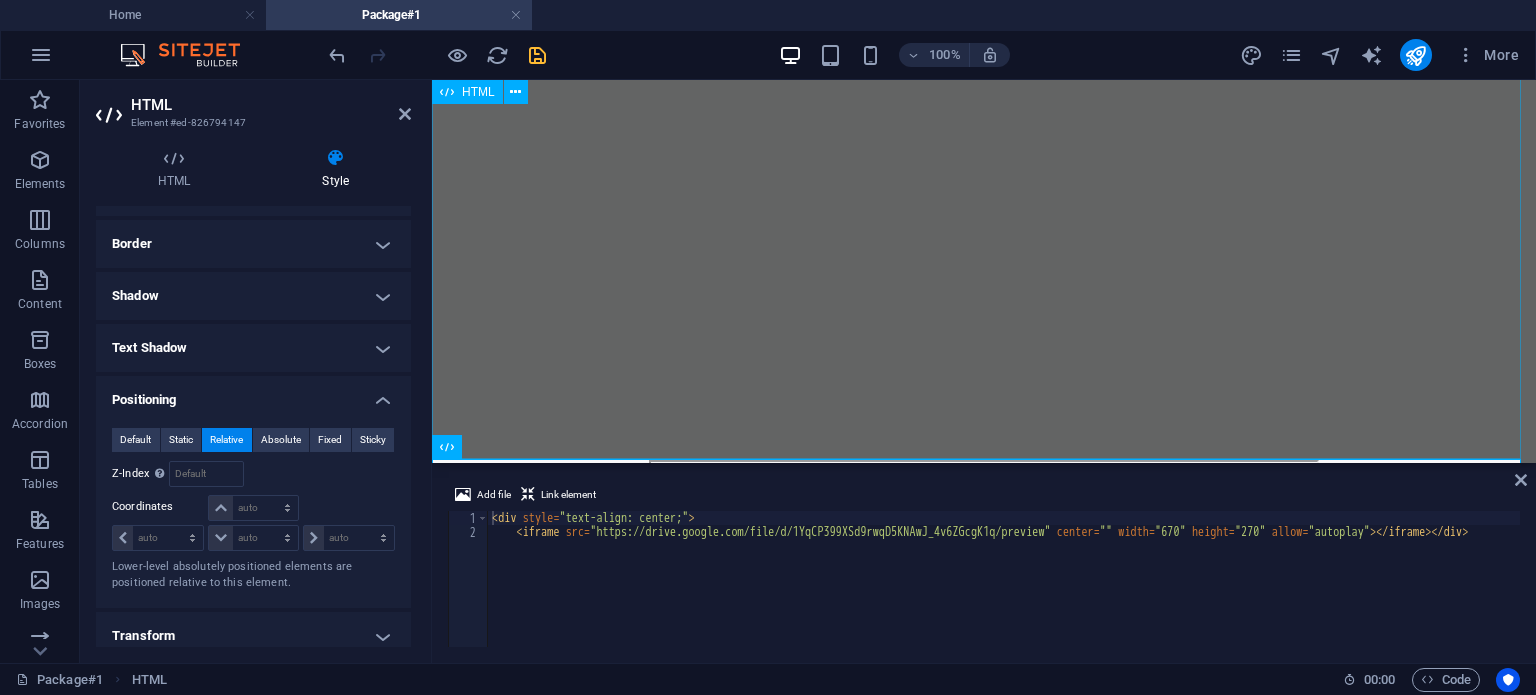 click at bounding box center [984, 251] 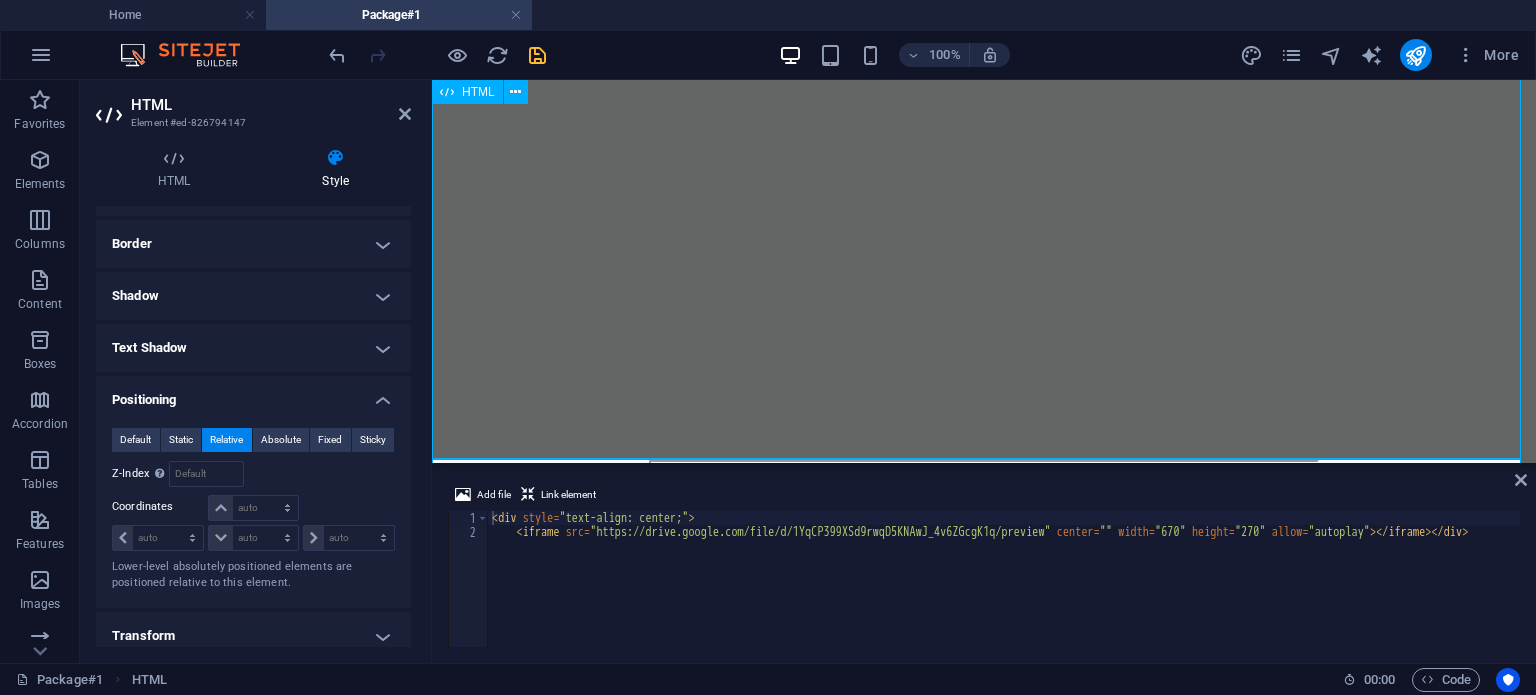 click at bounding box center (984, 251) 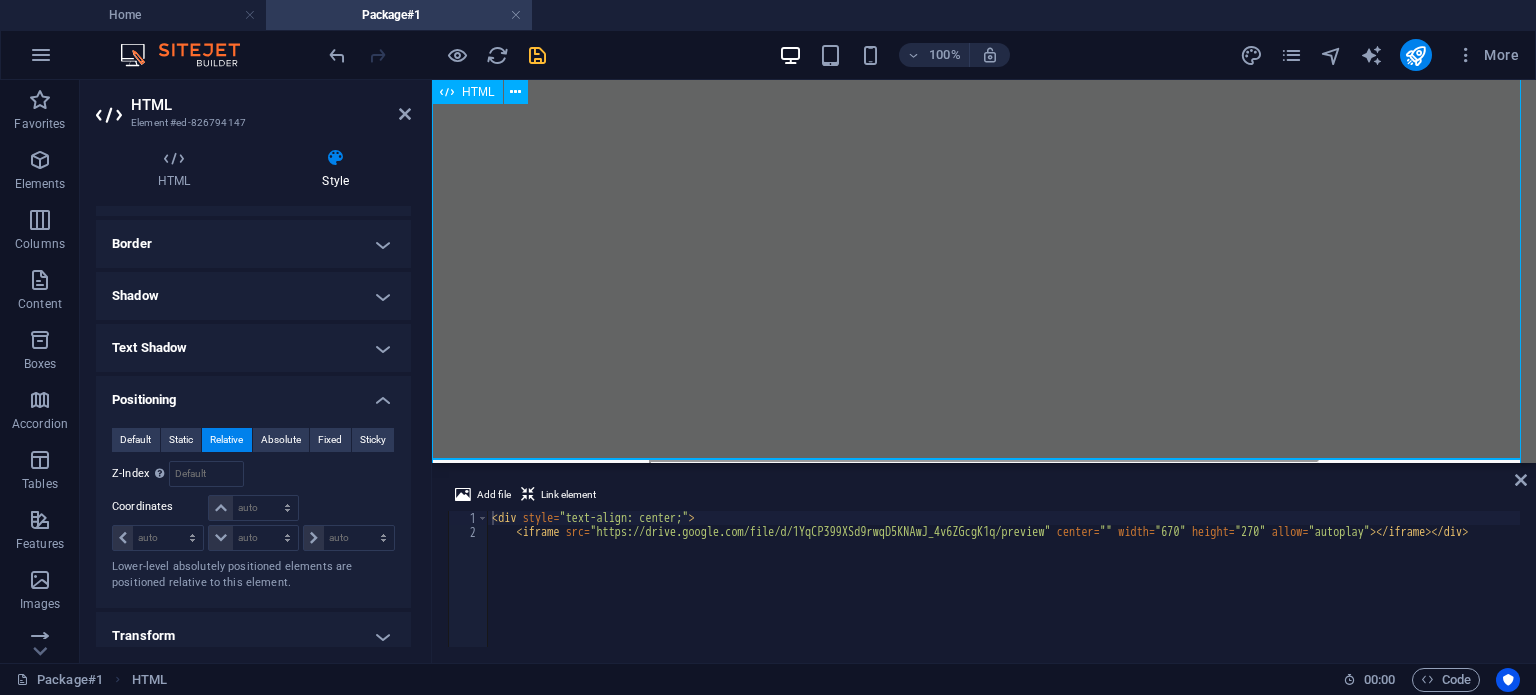 select on "px" 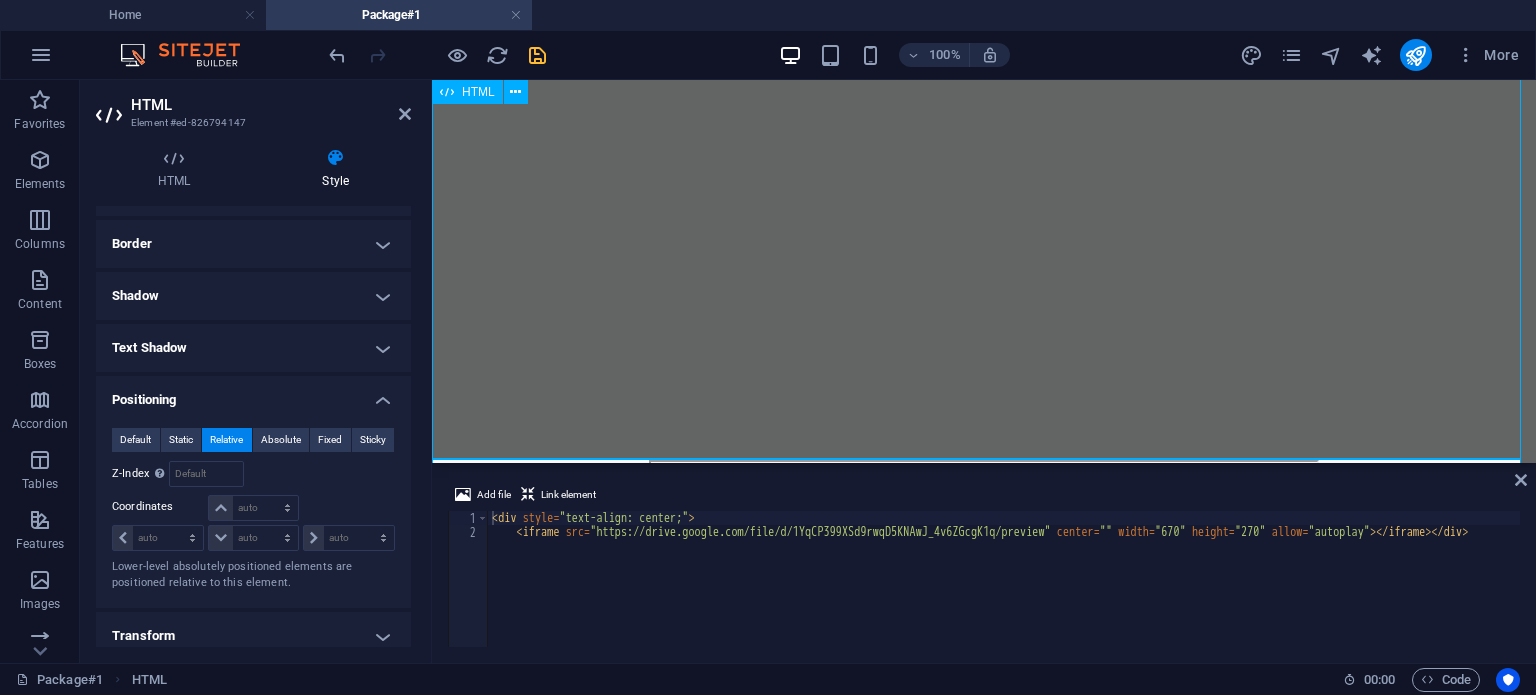 select on "px" 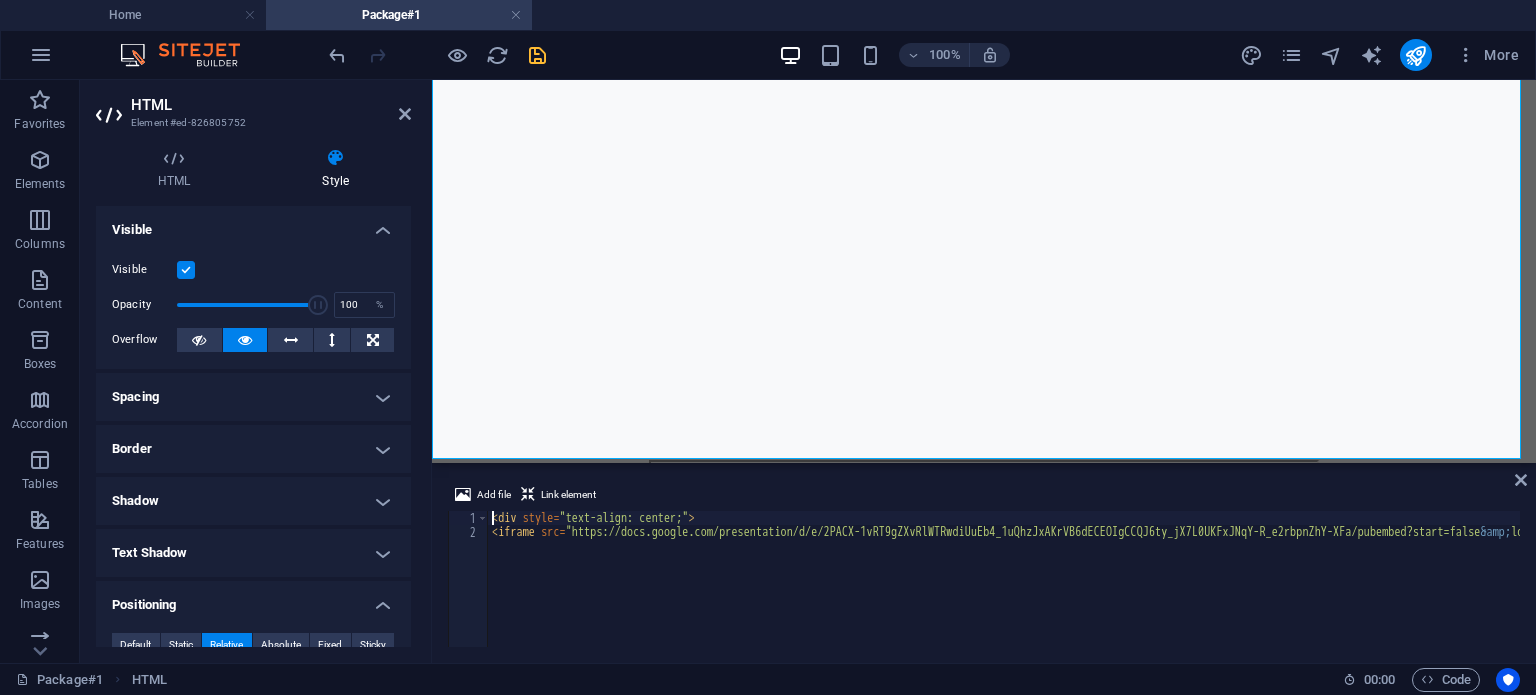 scroll, scrollTop: 211, scrollLeft: 0, axis: vertical 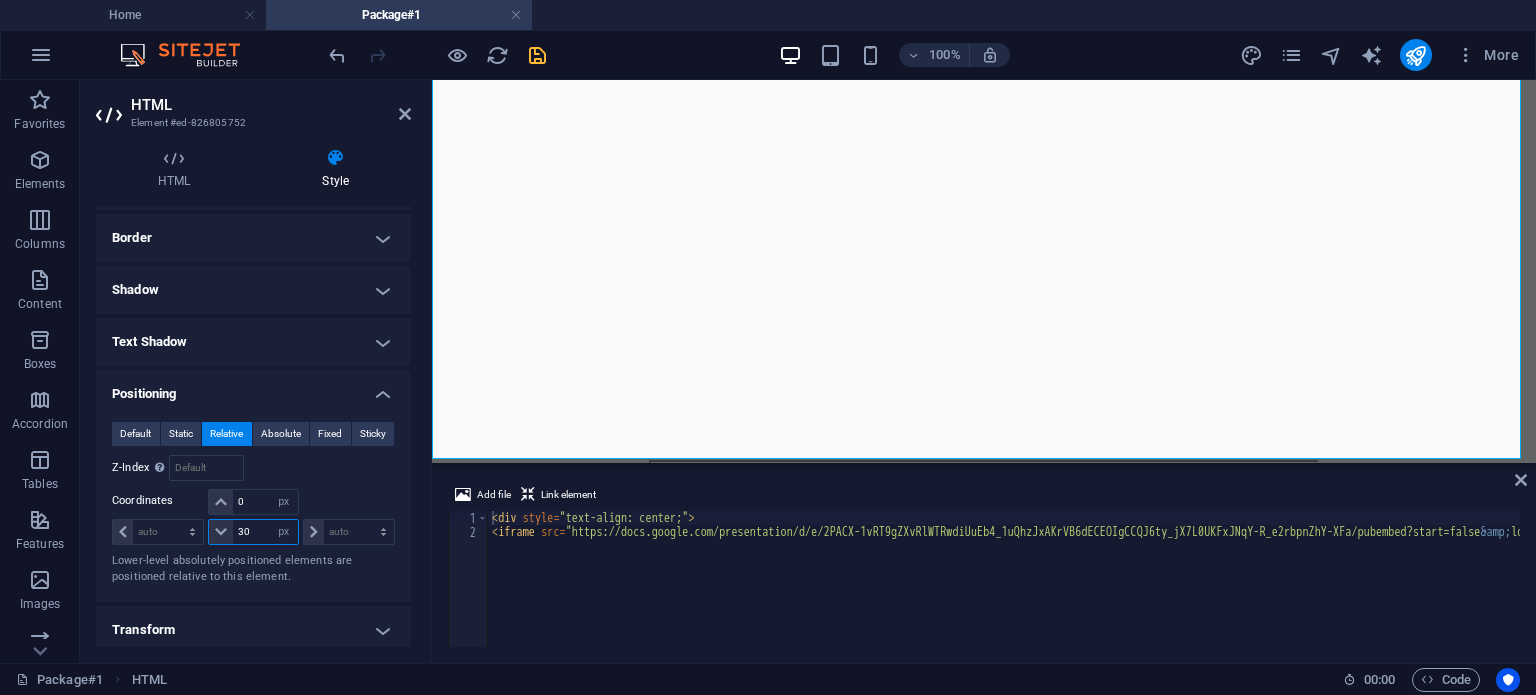 click on "30" at bounding box center [265, 532] 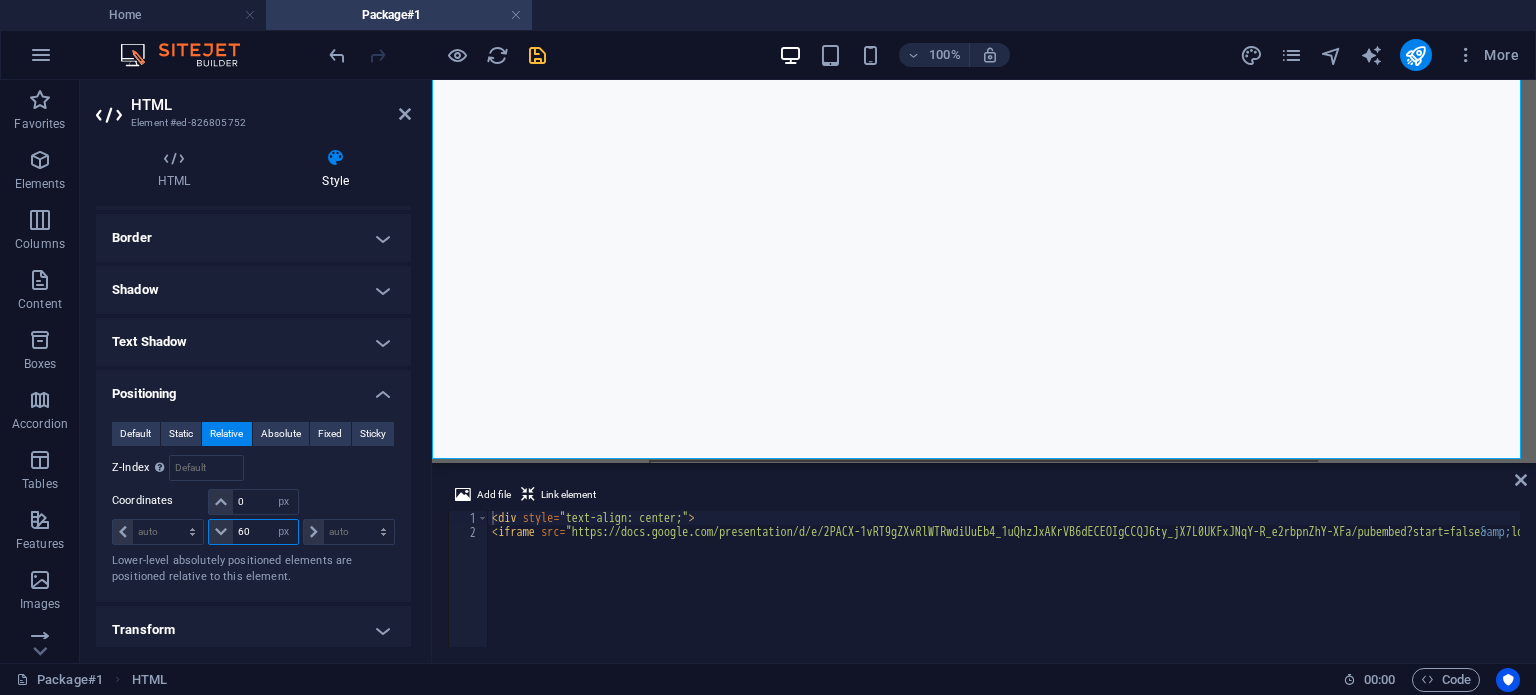 type on "60" 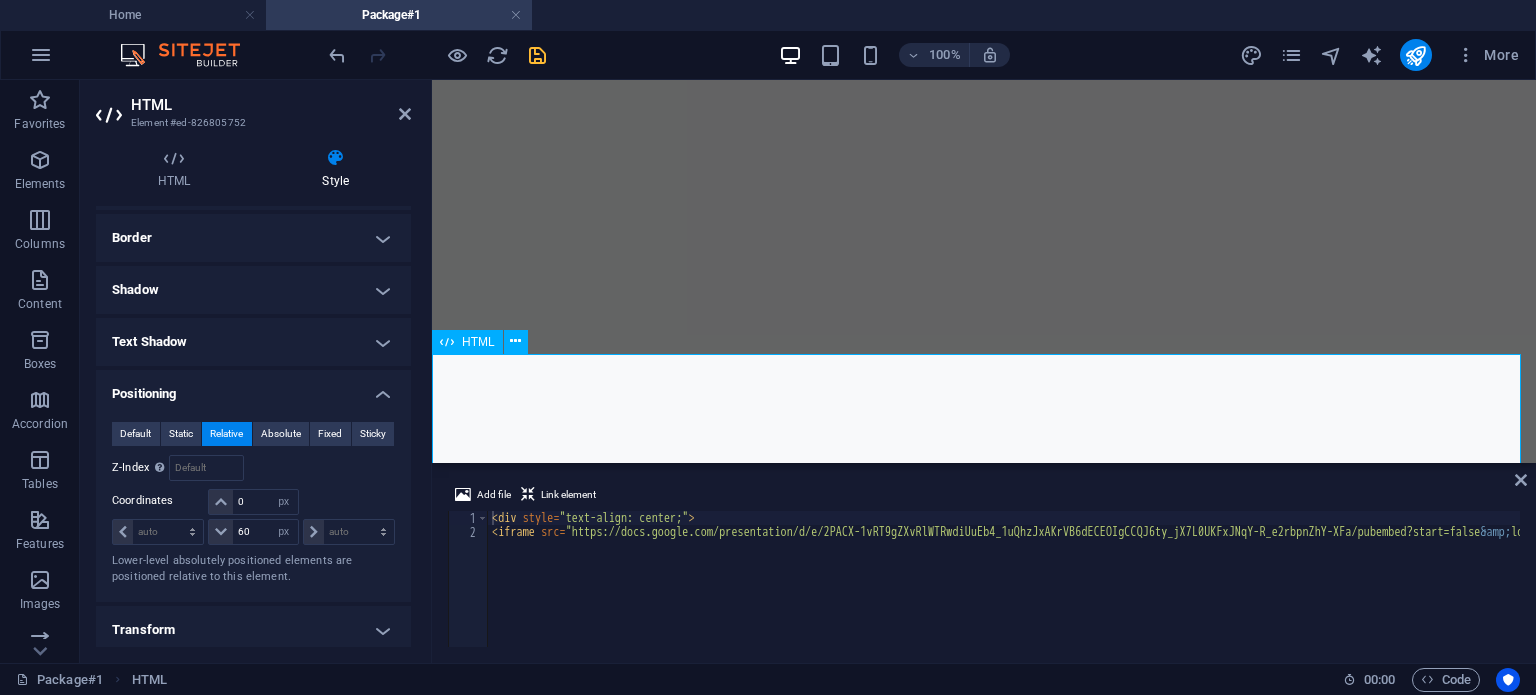 scroll, scrollTop: 162, scrollLeft: 0, axis: vertical 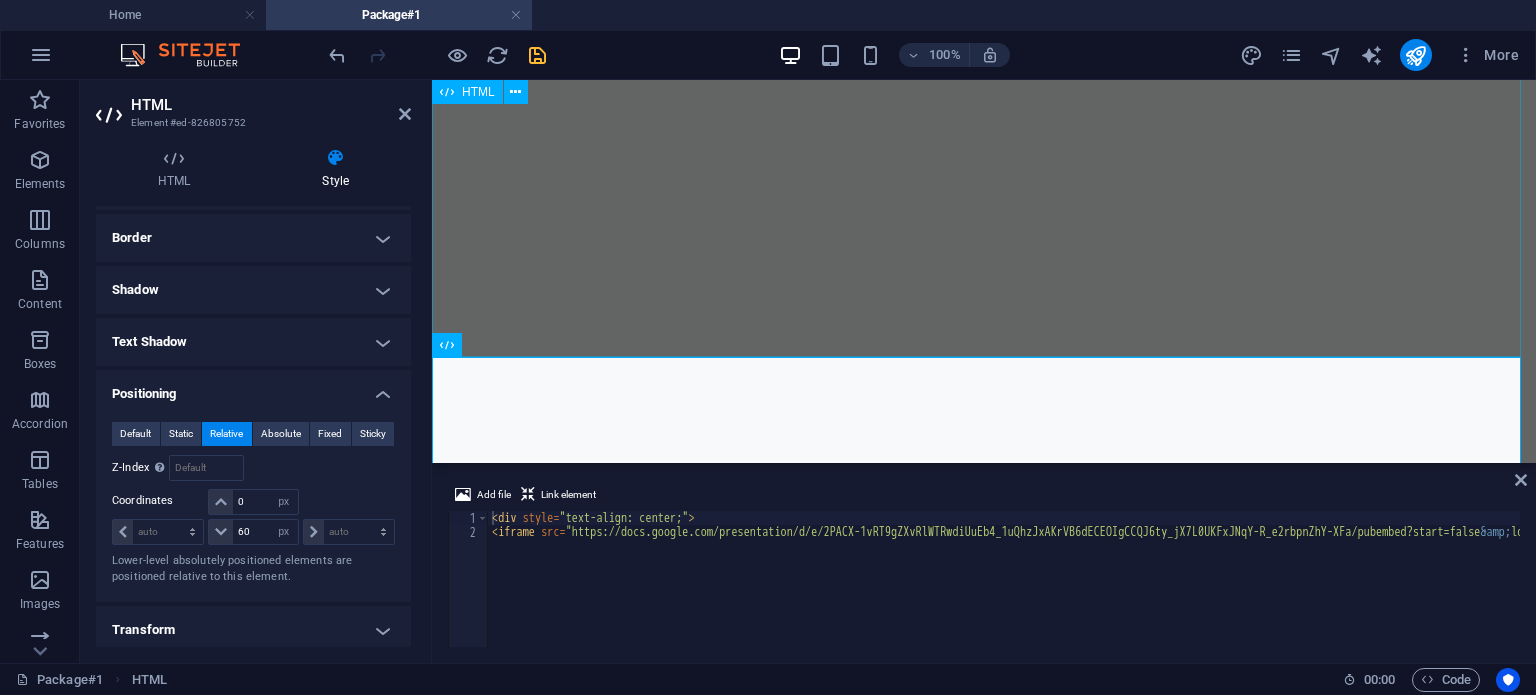 click at bounding box center (984, 204) 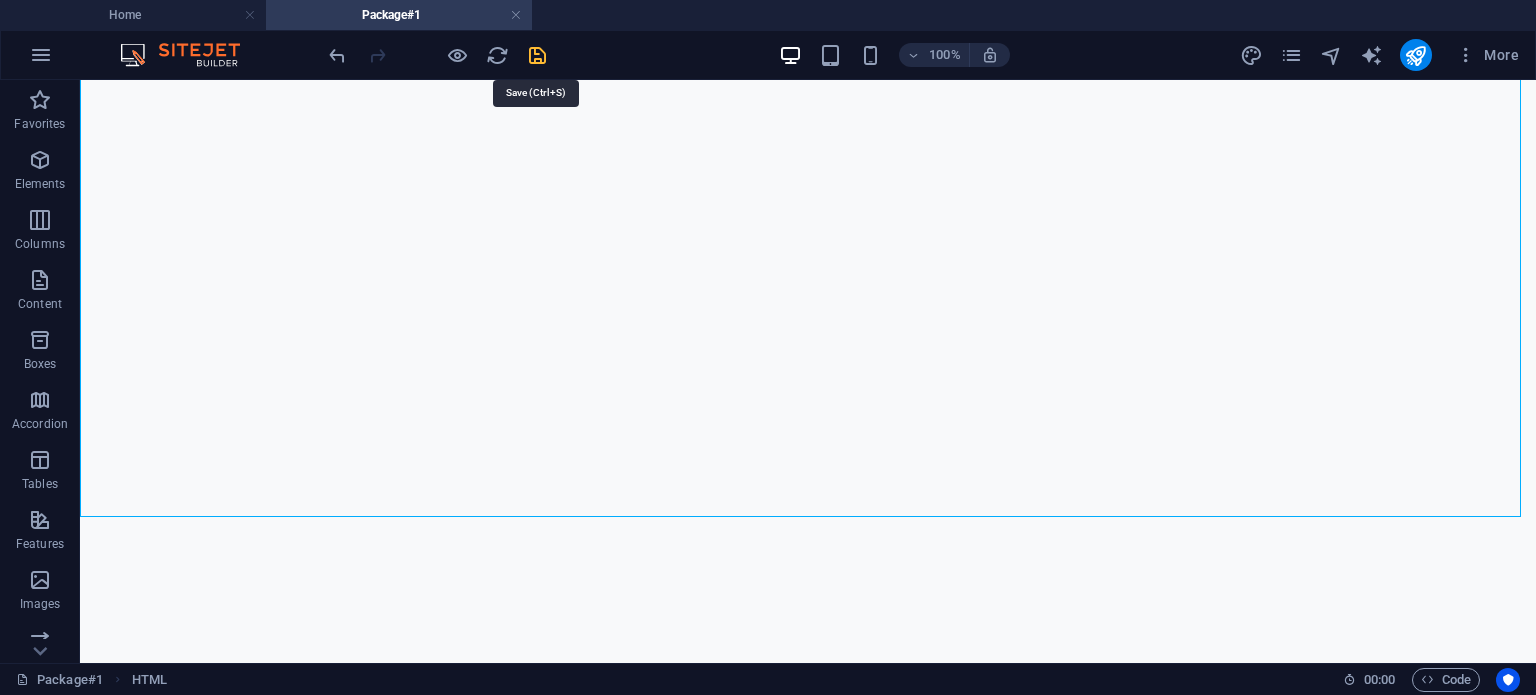 click at bounding box center (537, 55) 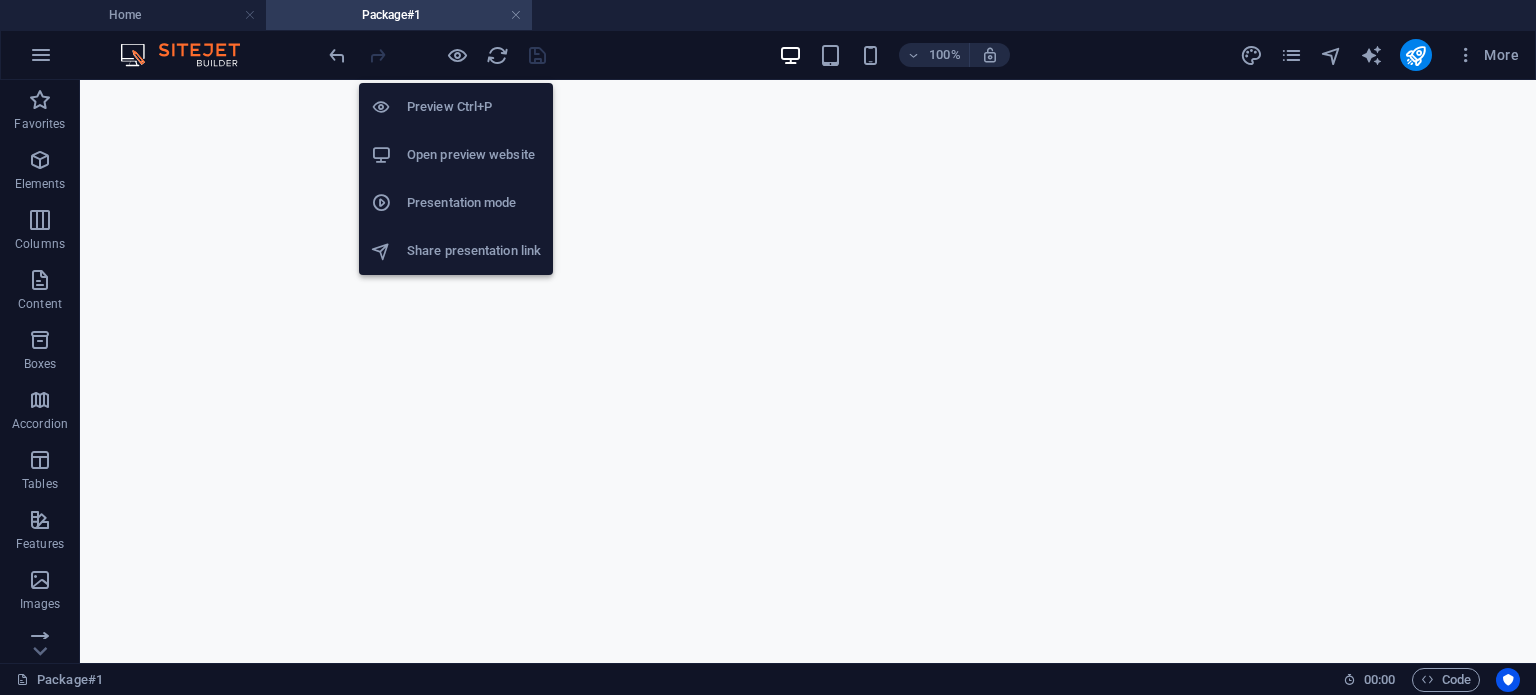 click on "Preview Ctrl+P" at bounding box center (474, 107) 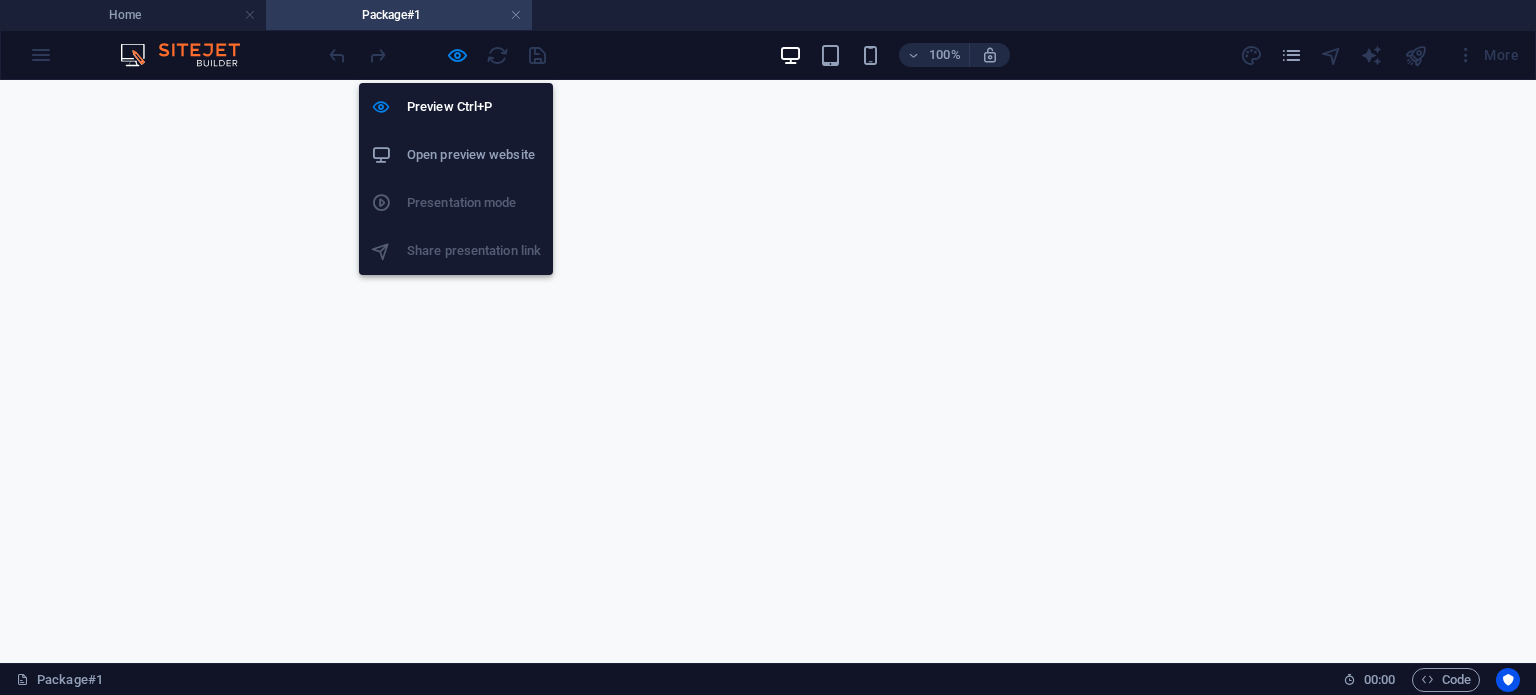 click on "Open preview website" at bounding box center [474, 155] 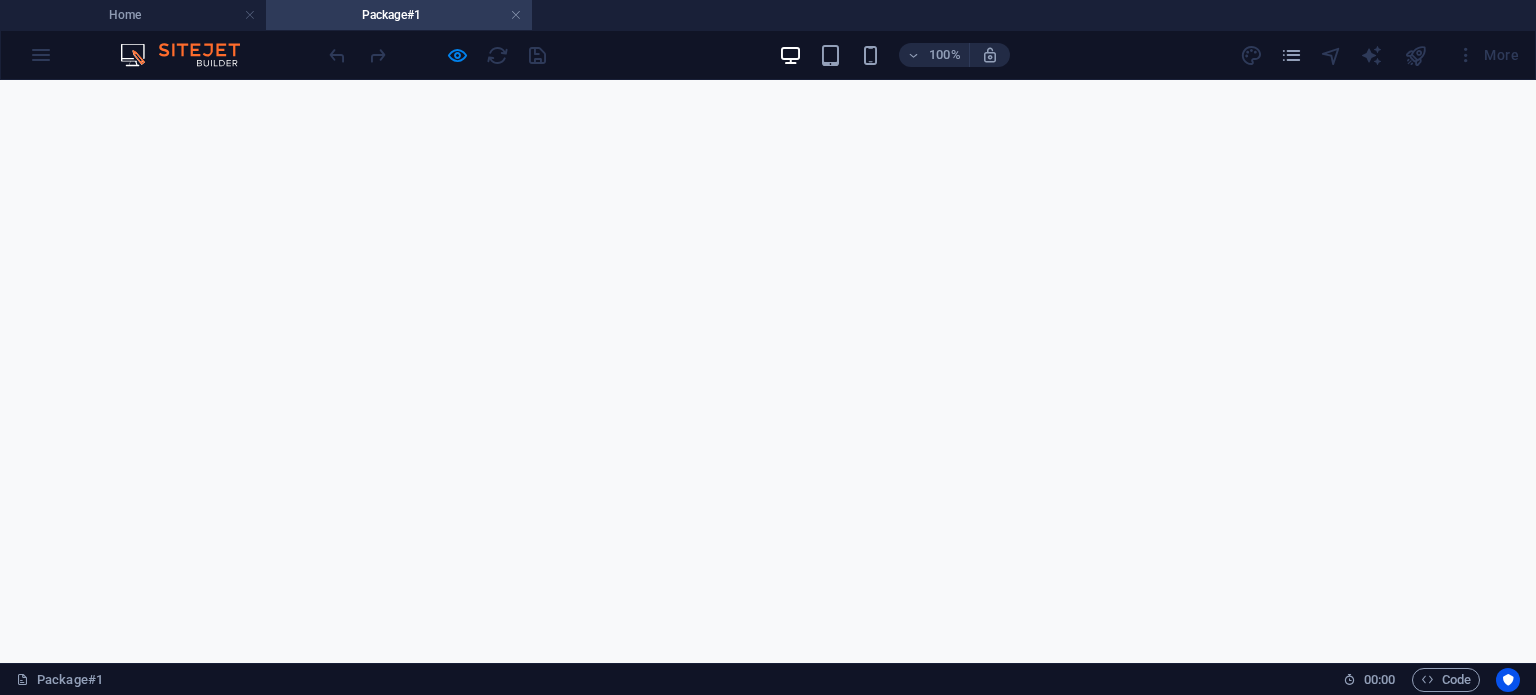 scroll, scrollTop: 0, scrollLeft: 0, axis: both 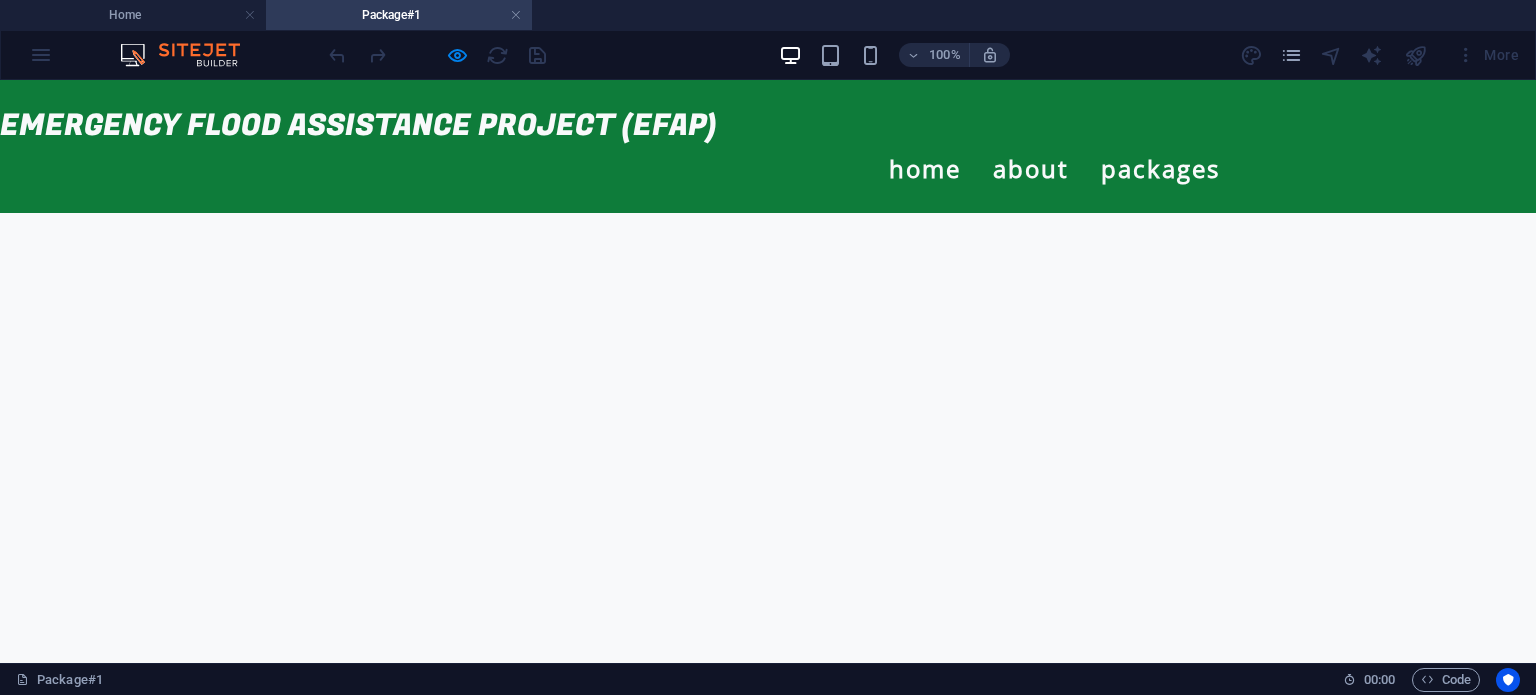click on "Home About Packages Package#1" at bounding box center [618, 169] 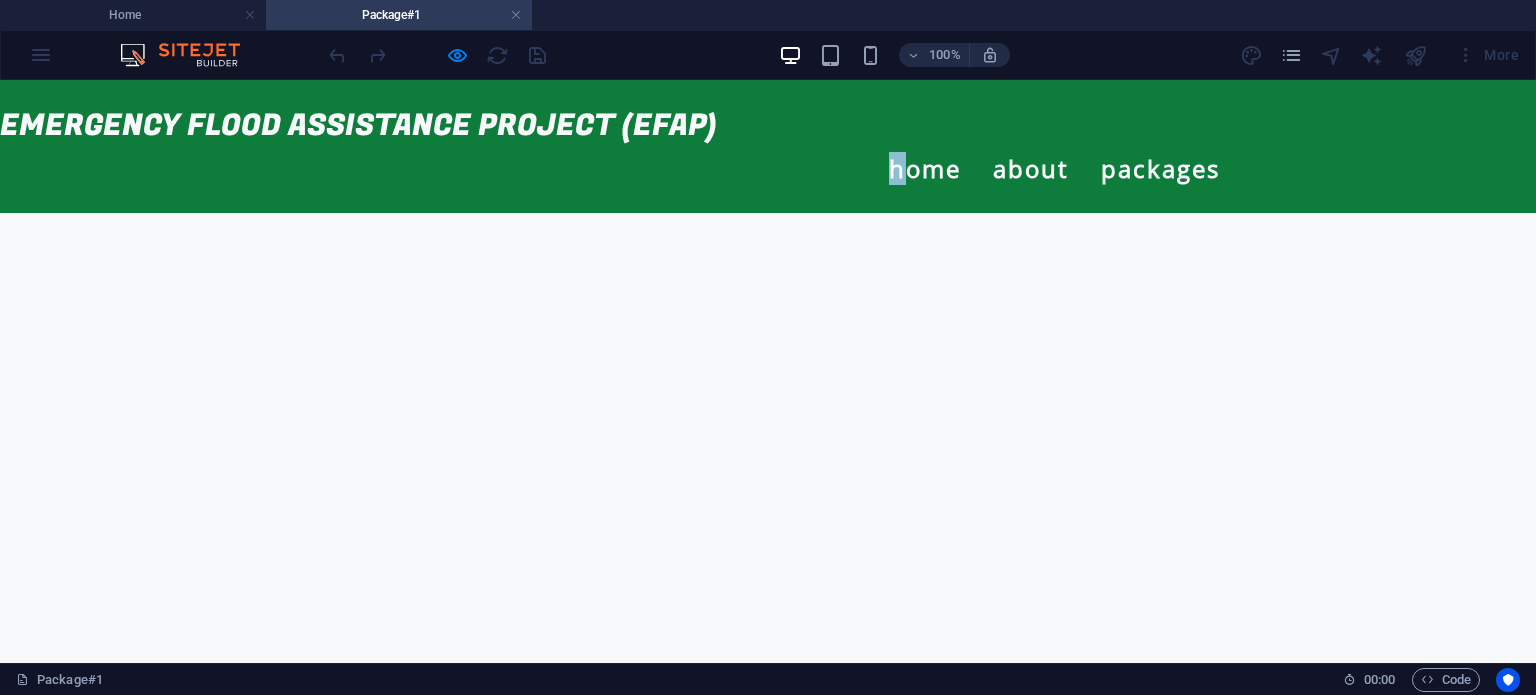 click on "Home About Packages Package#1" at bounding box center [618, 169] 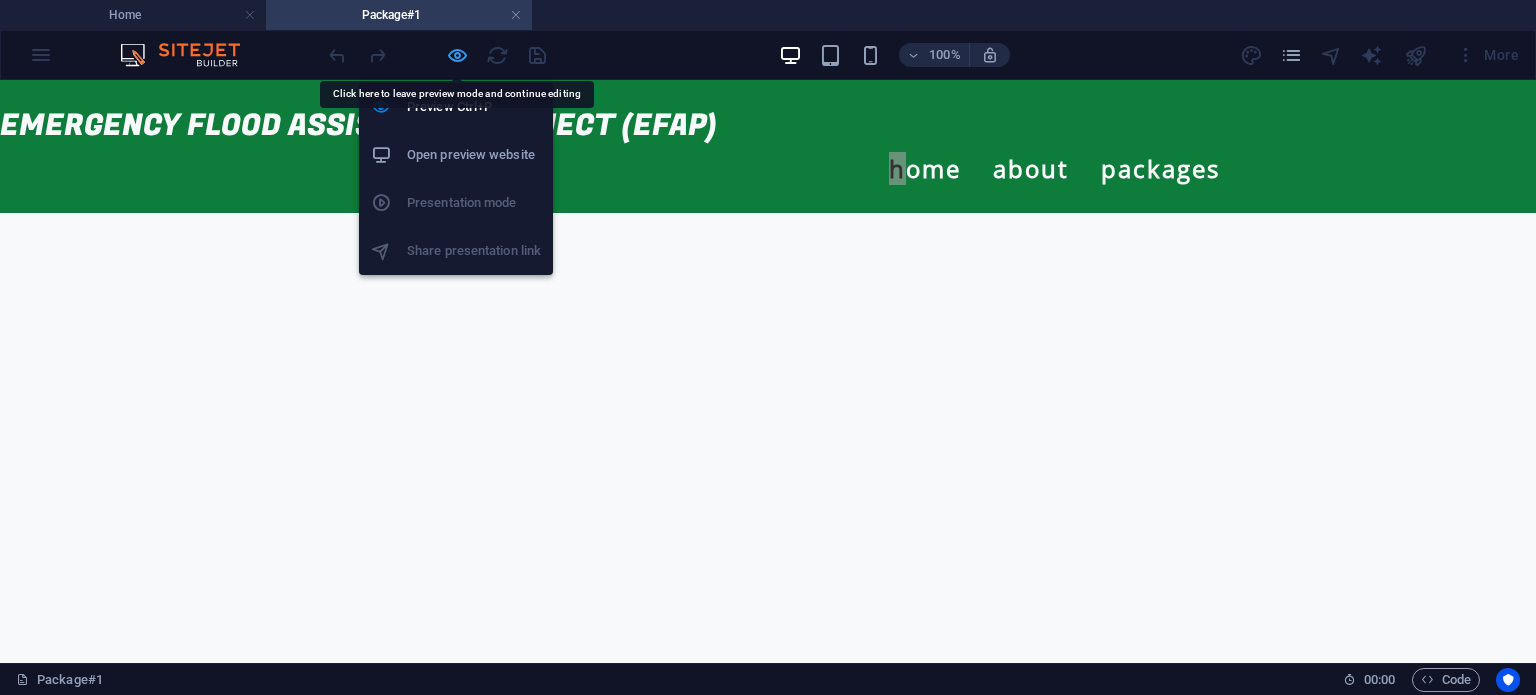 click at bounding box center [457, 55] 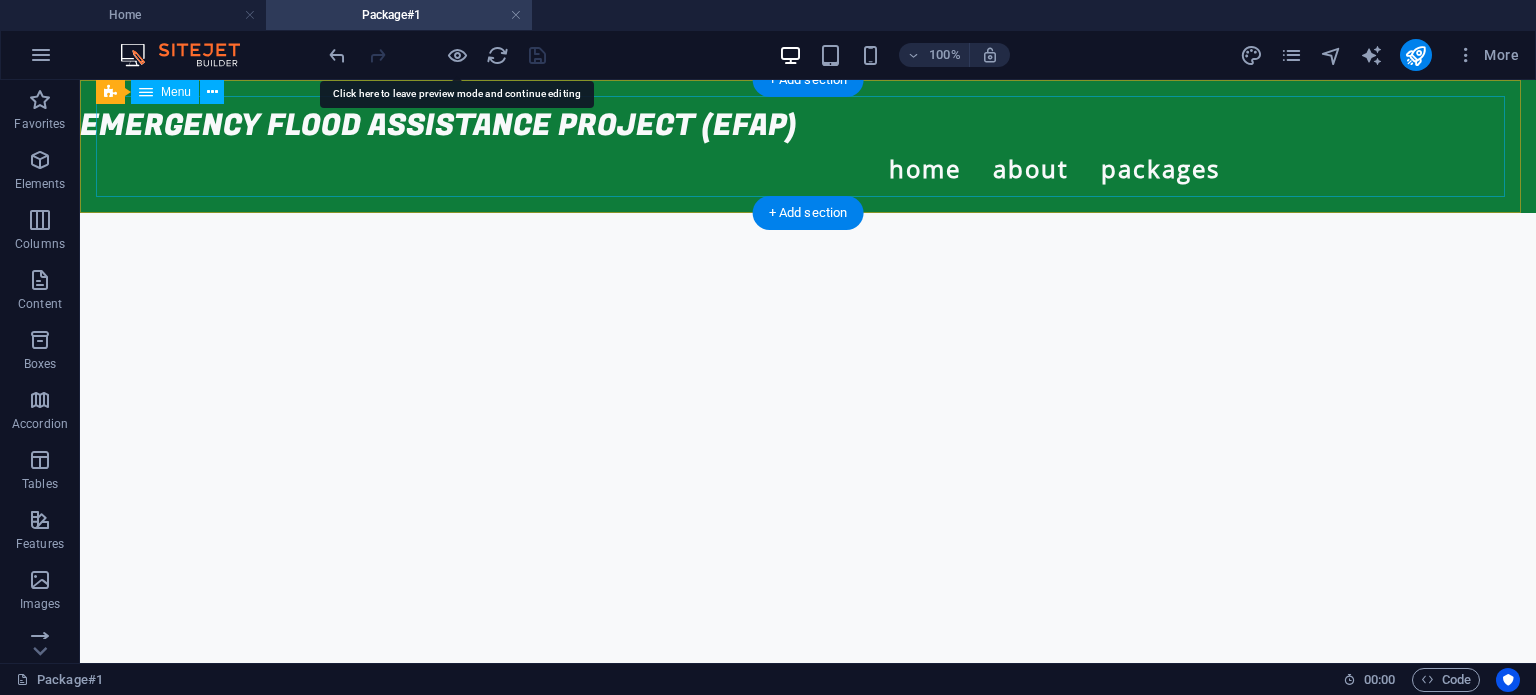 click on "Home About Packages Package#1" at bounding box center (808, 146) 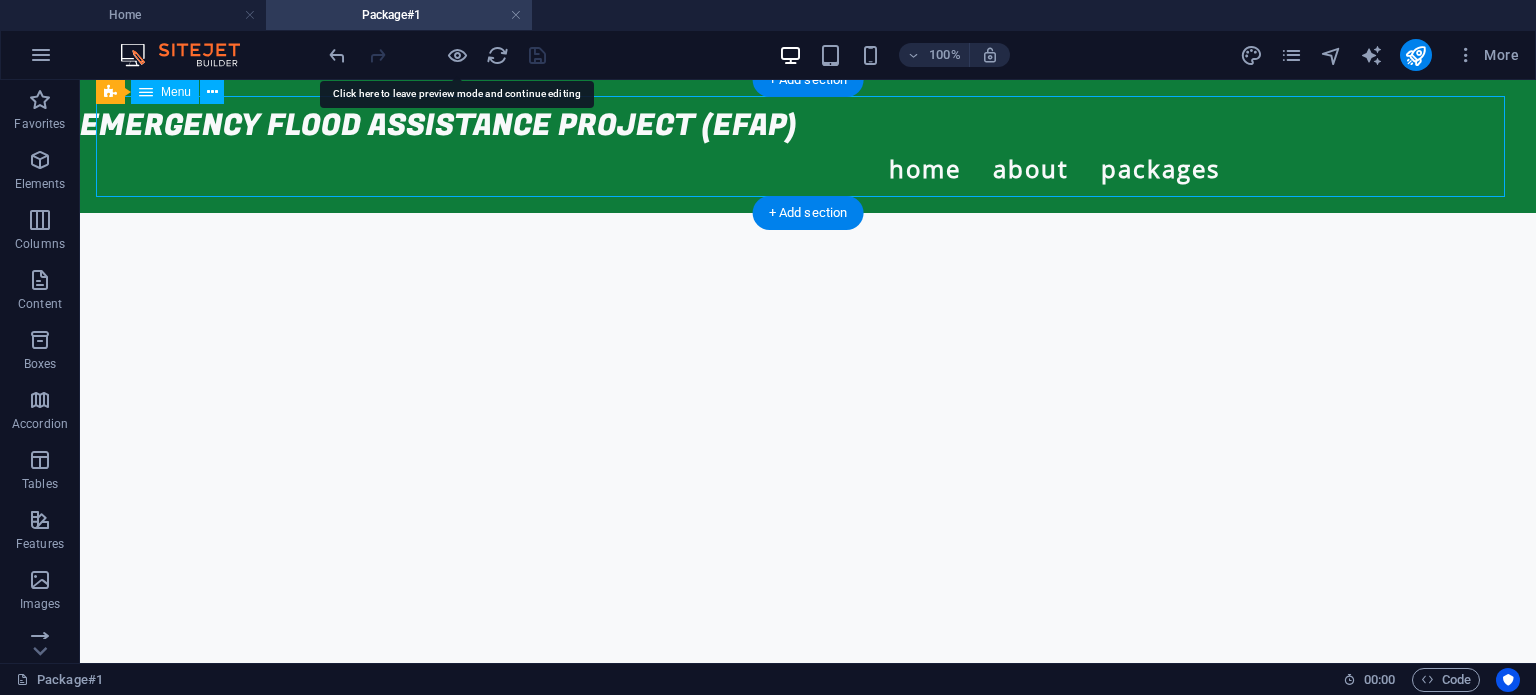 click on "Home About Packages Package#1" at bounding box center [808, 146] 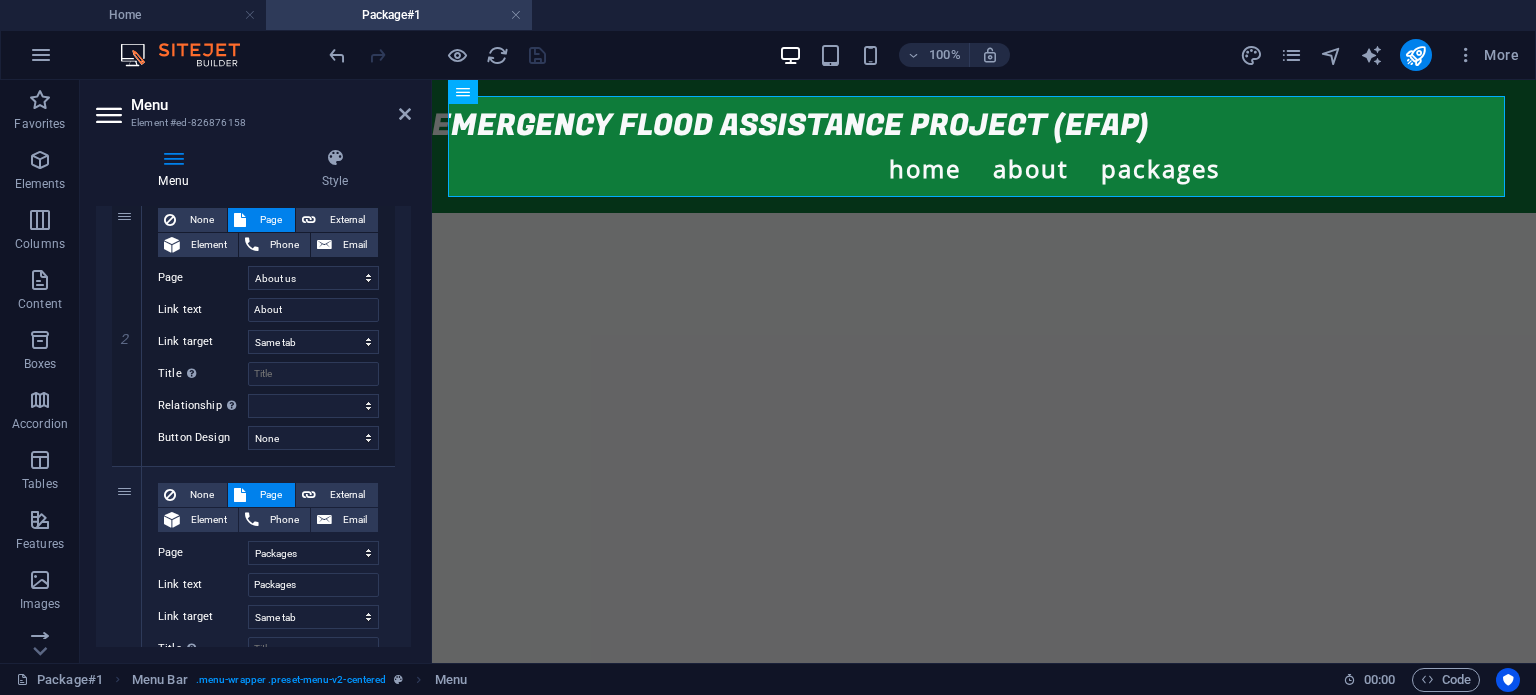 scroll, scrollTop: 928, scrollLeft: 0, axis: vertical 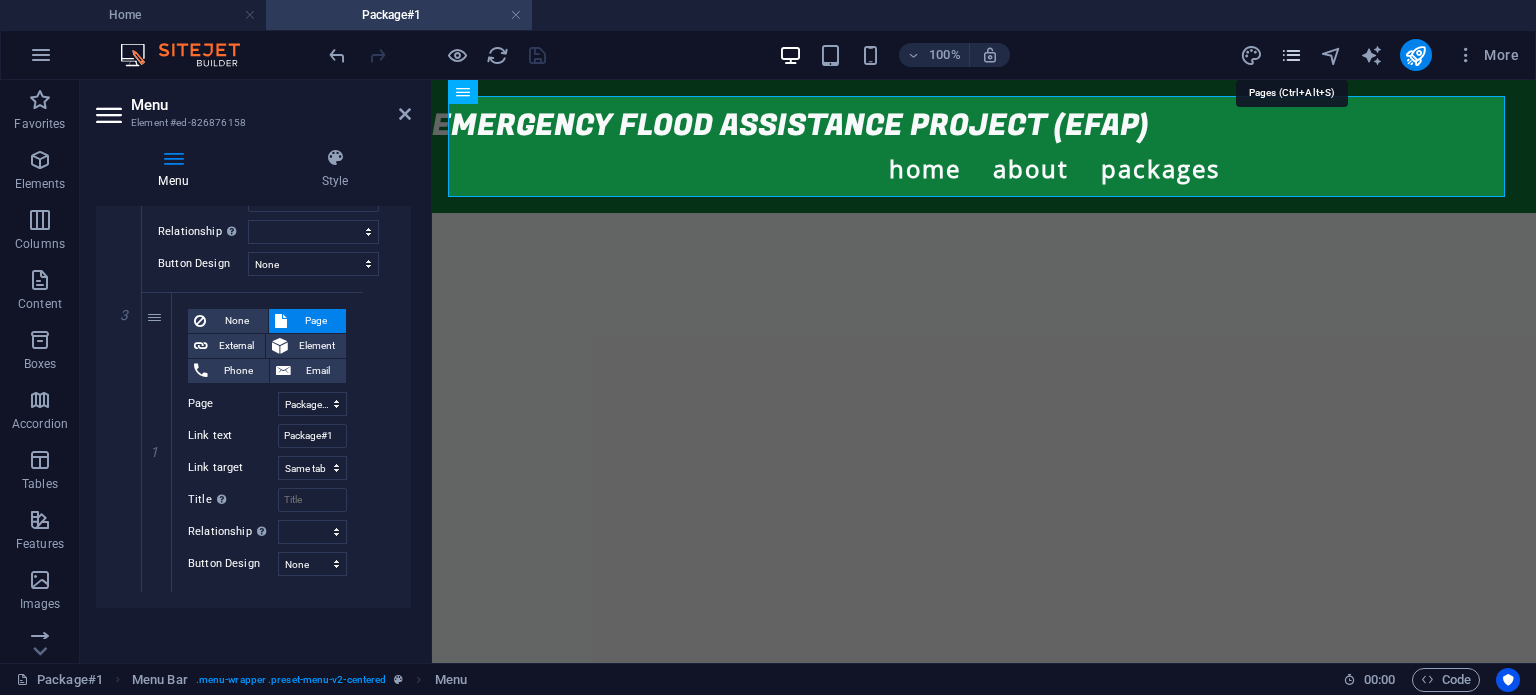 click at bounding box center [1291, 55] 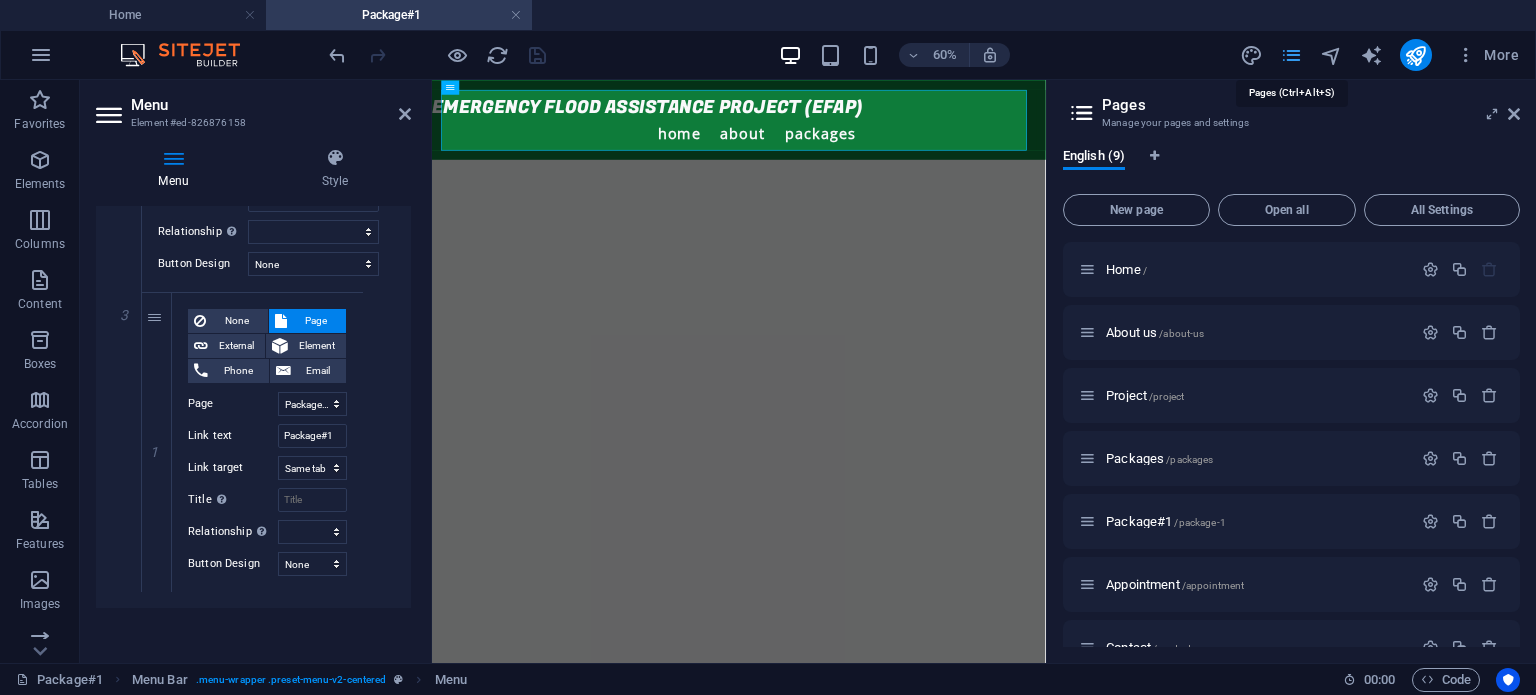 click at bounding box center (1291, 55) 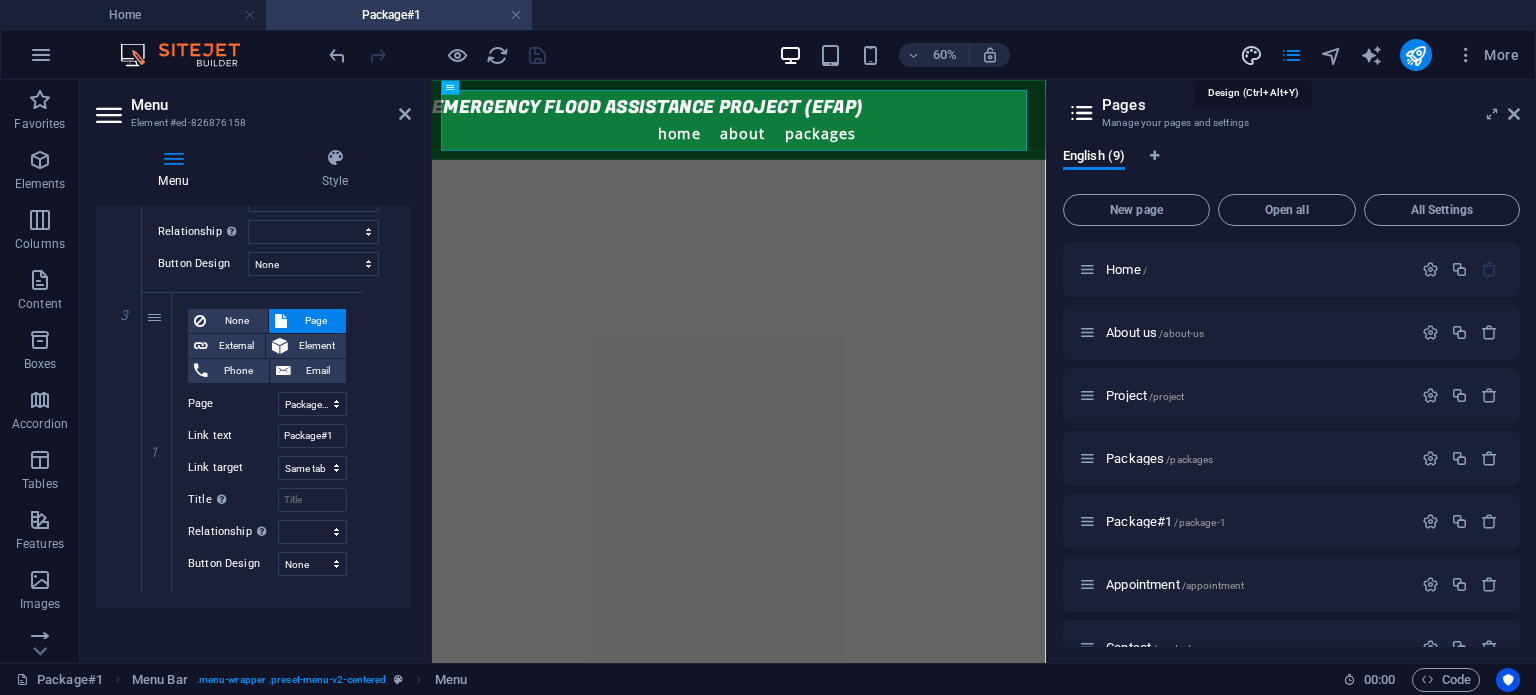click at bounding box center [1251, 55] 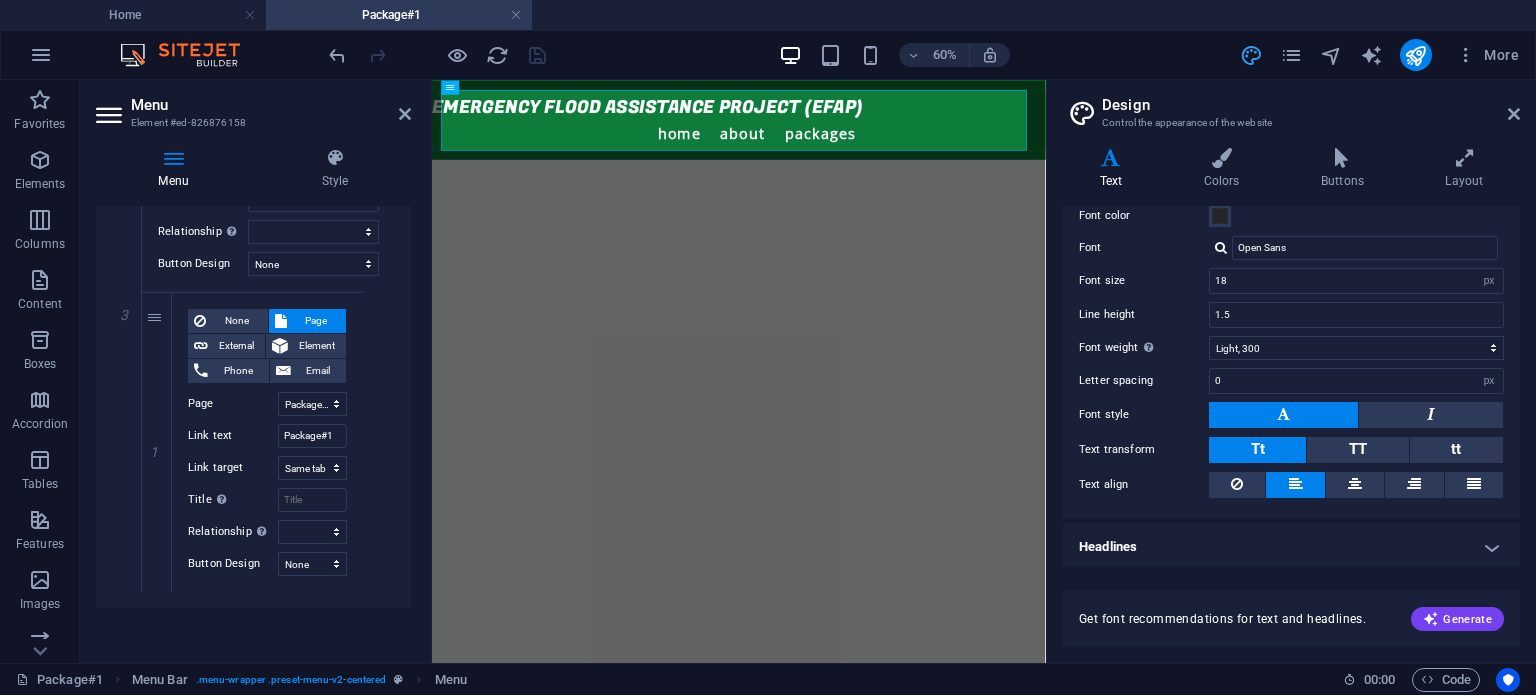 scroll, scrollTop: 0, scrollLeft: 0, axis: both 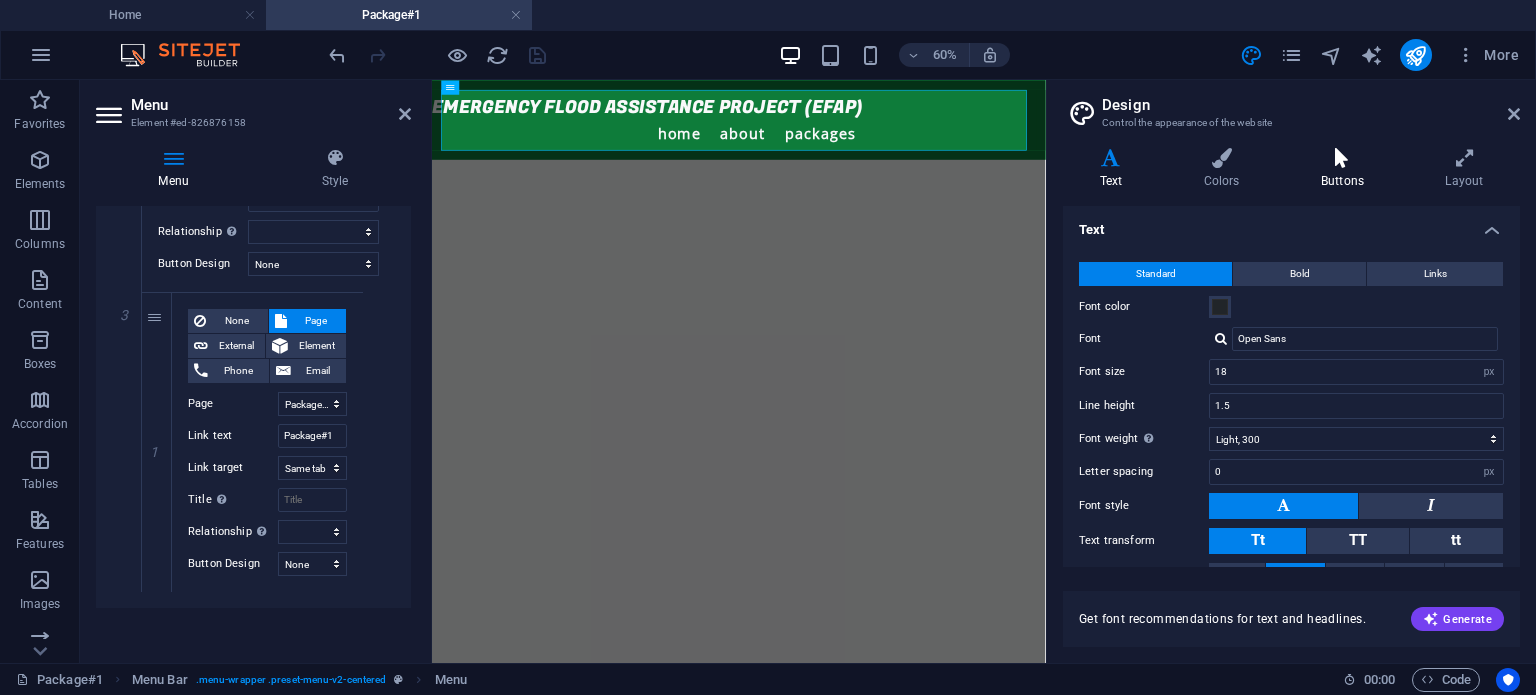 click at bounding box center (1342, 158) 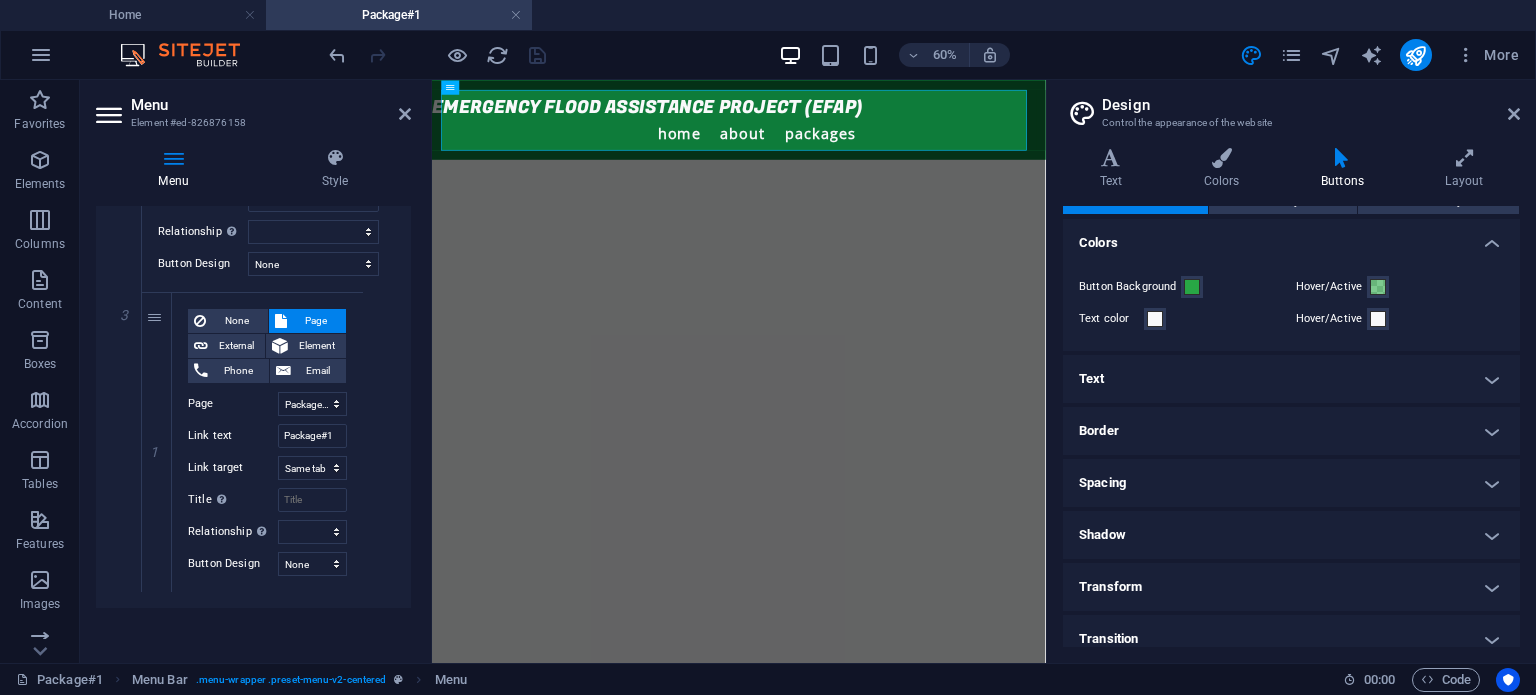 scroll, scrollTop: 0, scrollLeft: 0, axis: both 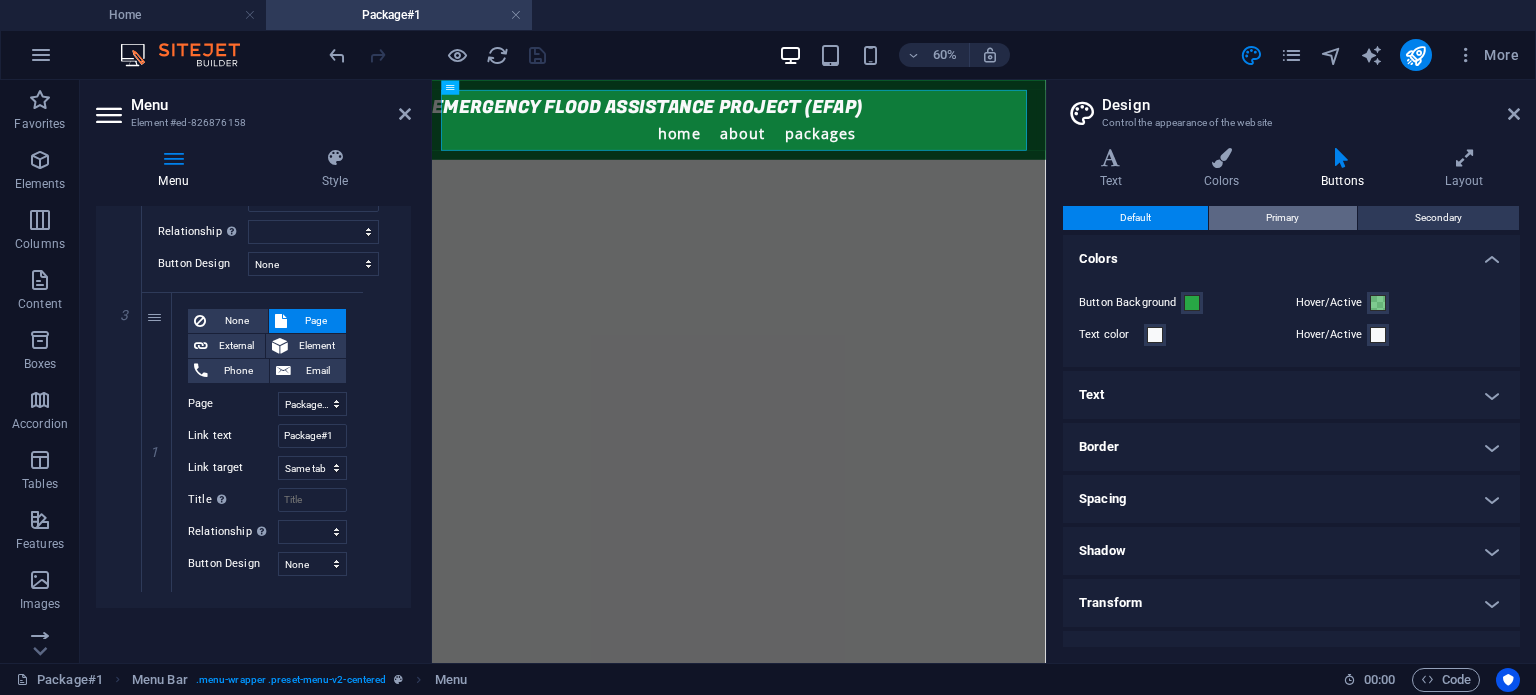 click on "Primary" at bounding box center (1282, 218) 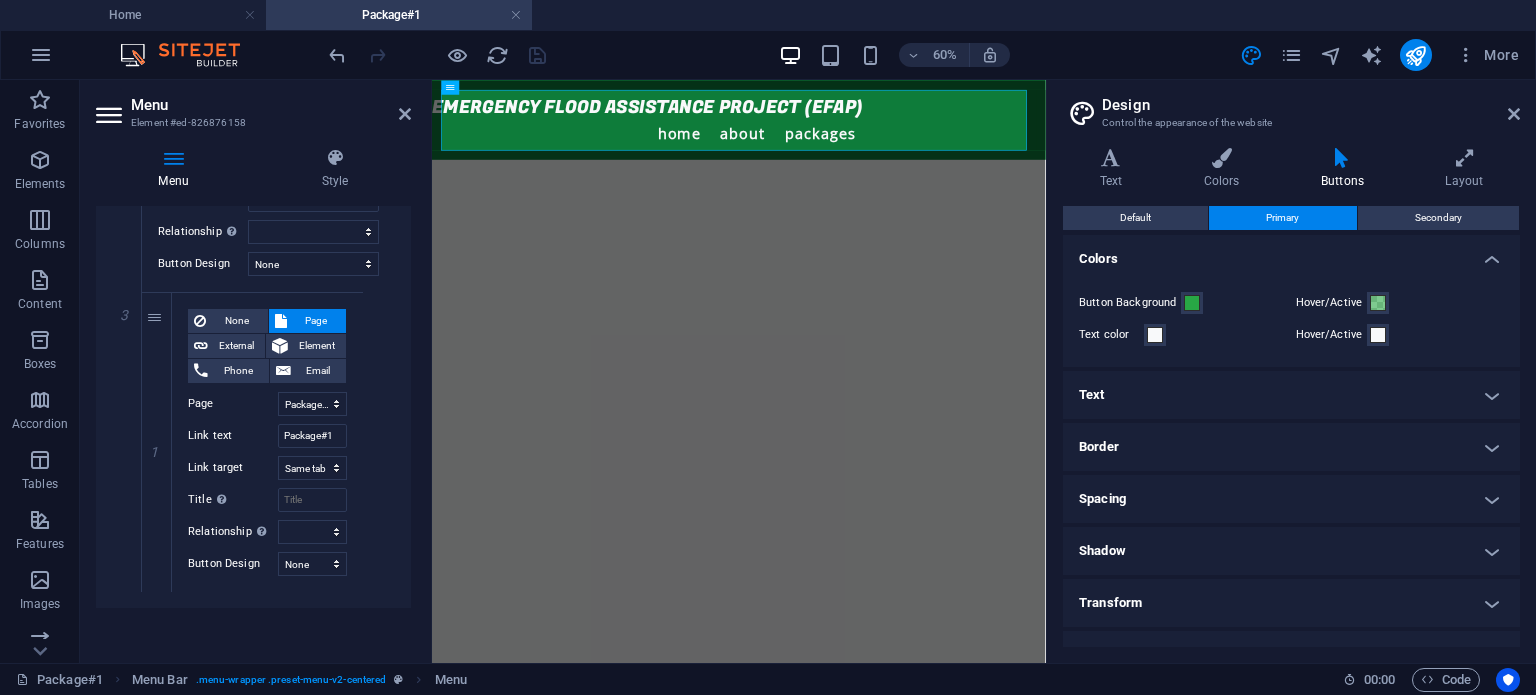 click on "Text" at bounding box center [1291, 395] 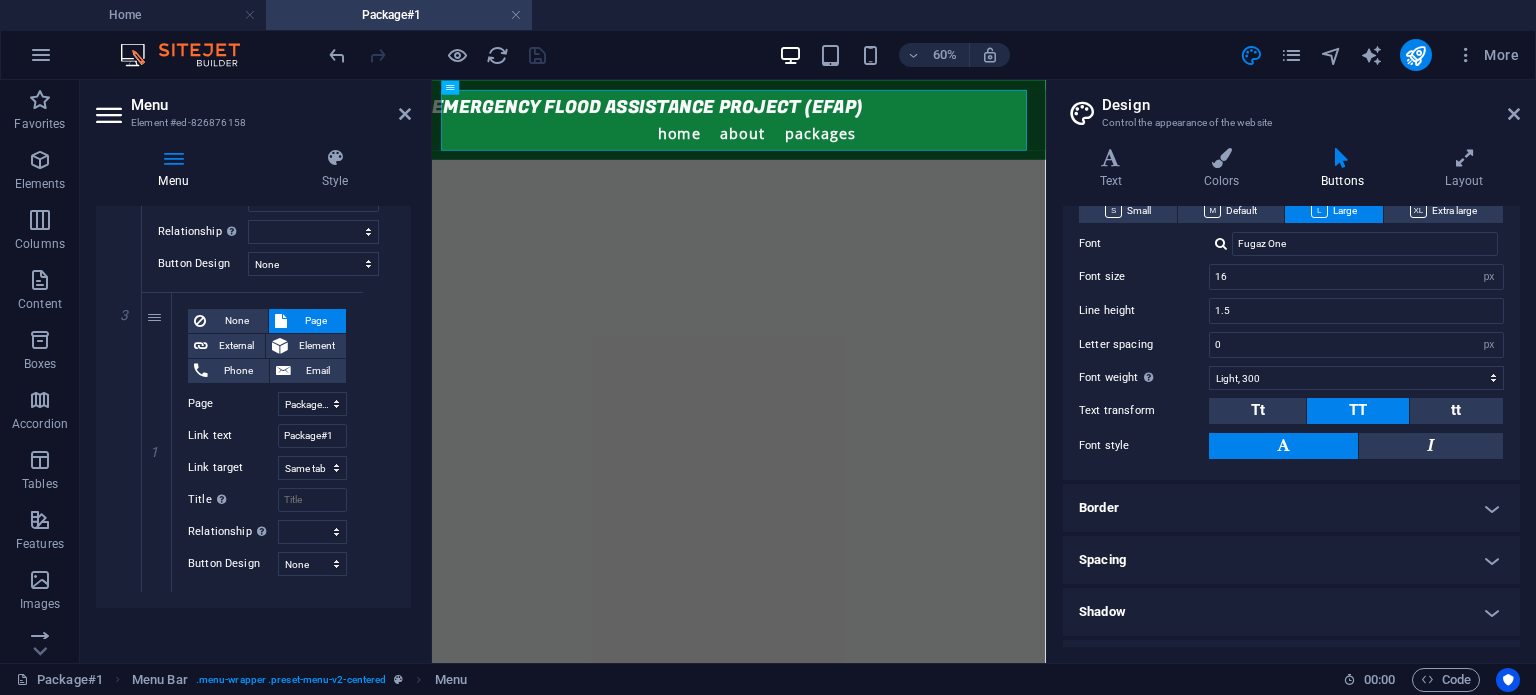 scroll, scrollTop: 240, scrollLeft: 0, axis: vertical 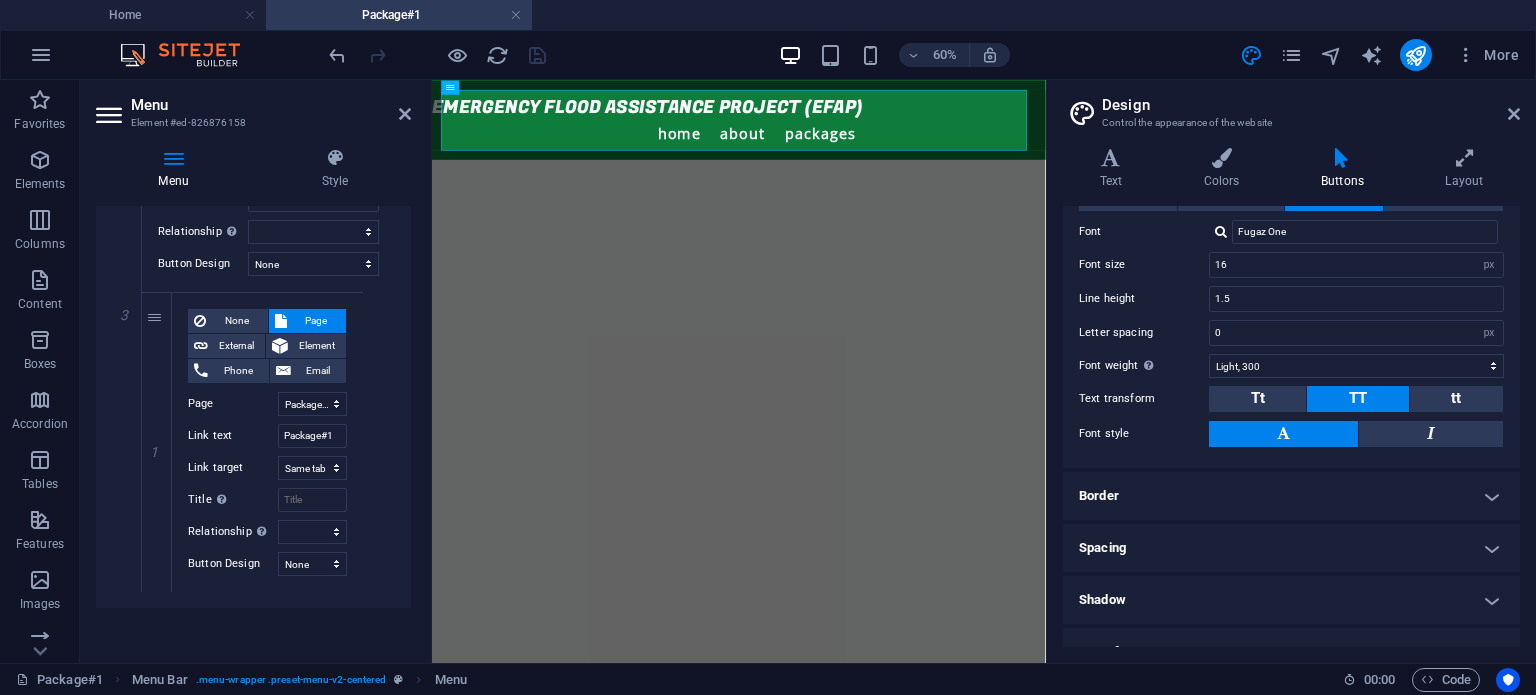 click on "Border" at bounding box center (1291, 496) 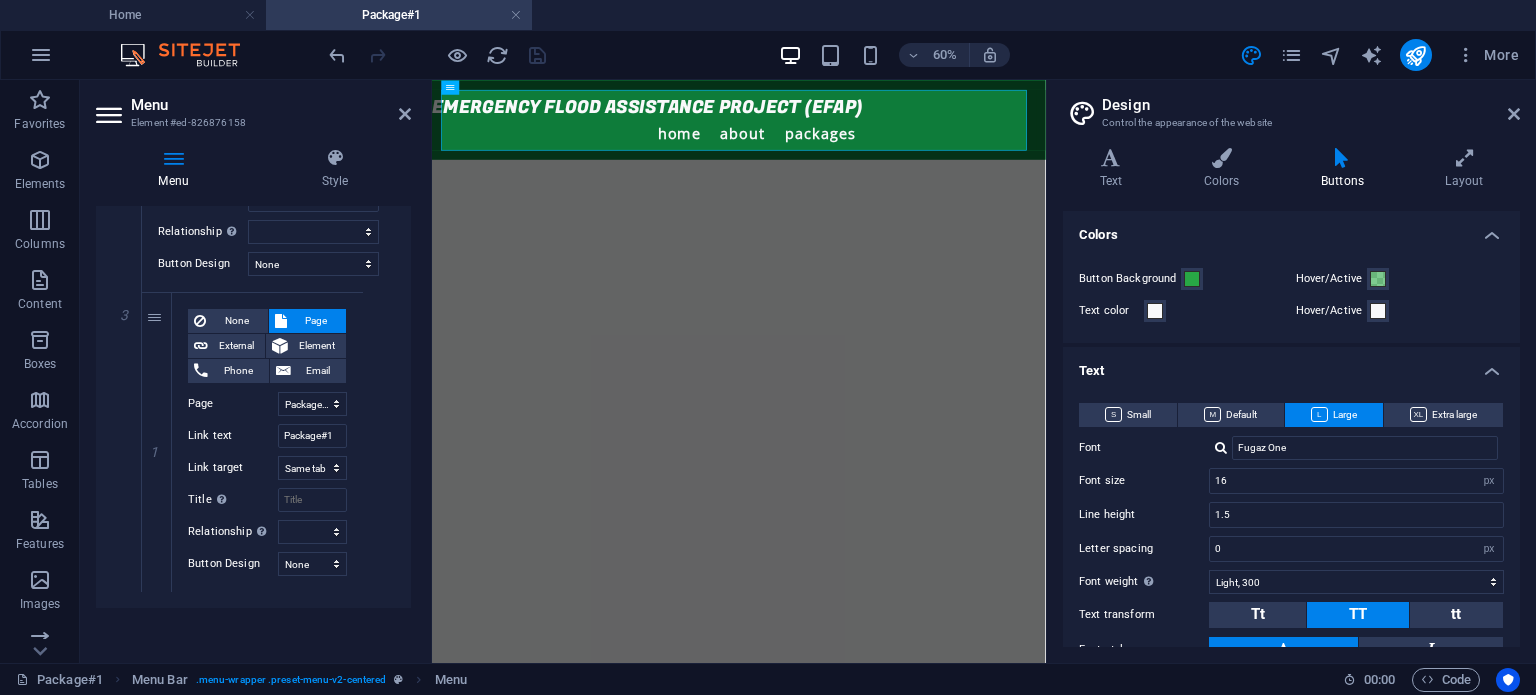 scroll, scrollTop: 0, scrollLeft: 0, axis: both 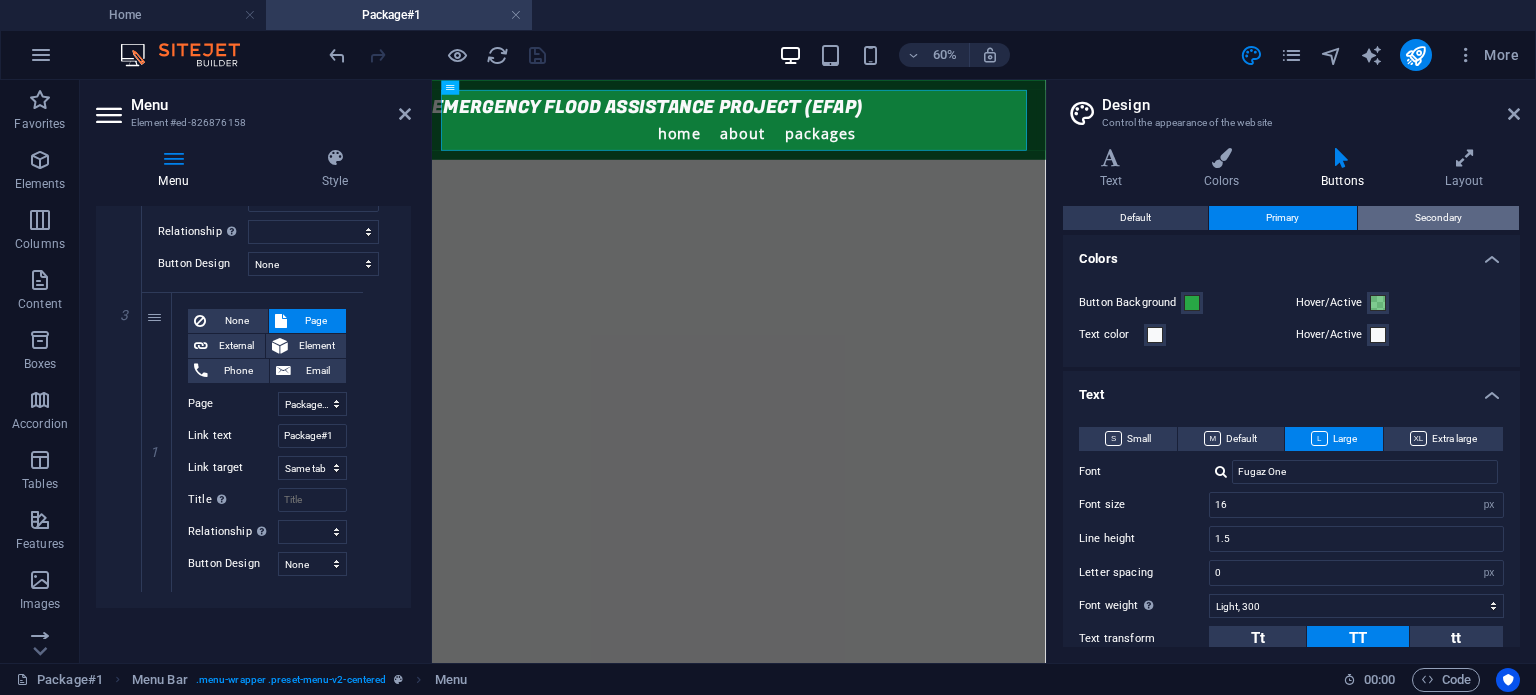 click on "Secondary" at bounding box center [1438, 218] 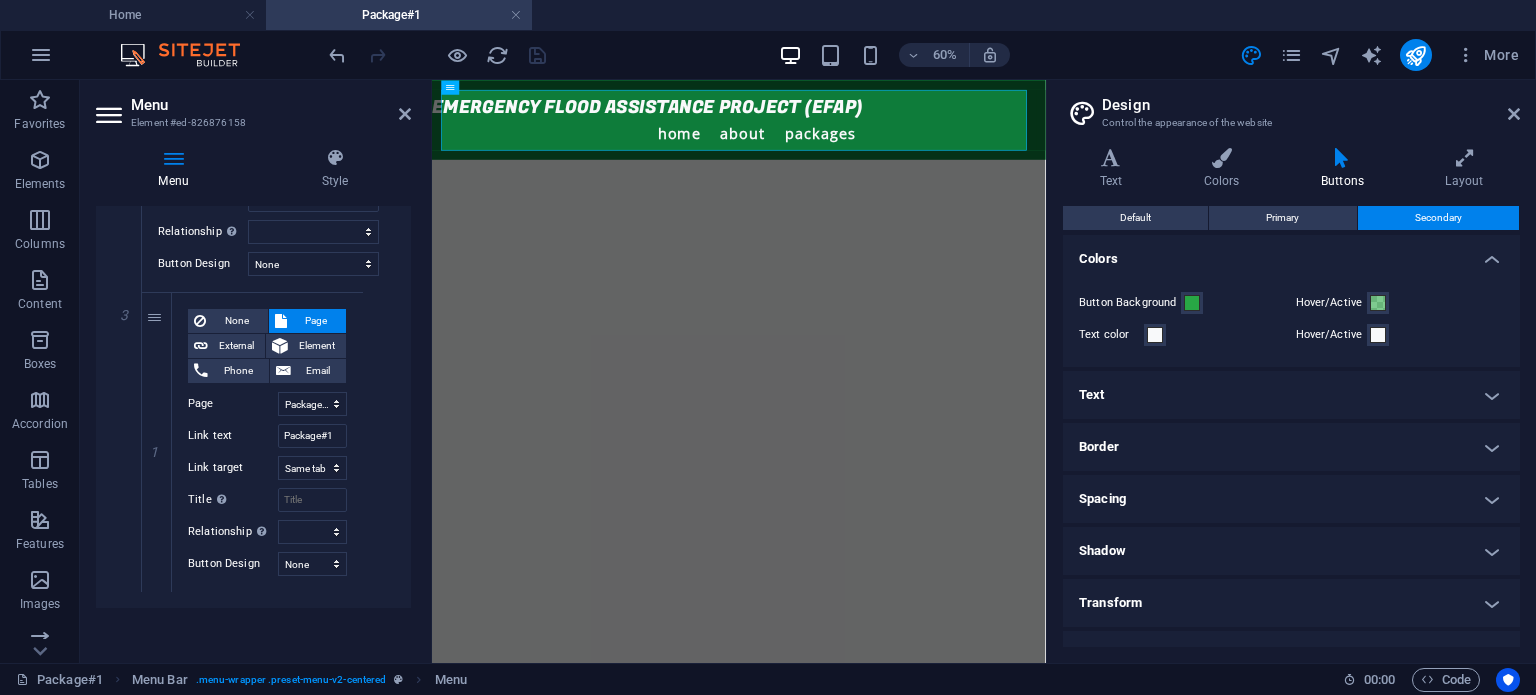 click on "Text" at bounding box center (1291, 395) 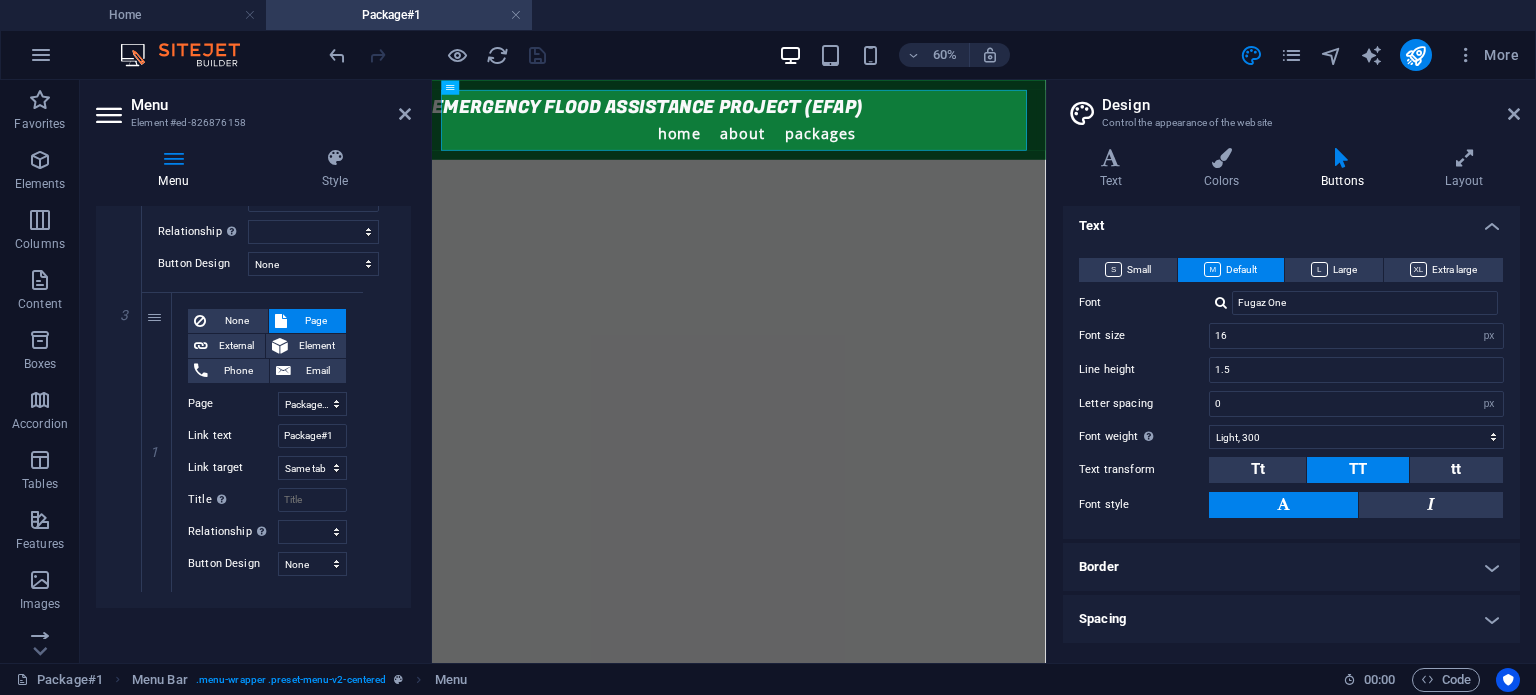 scroll, scrollTop: 182, scrollLeft: 0, axis: vertical 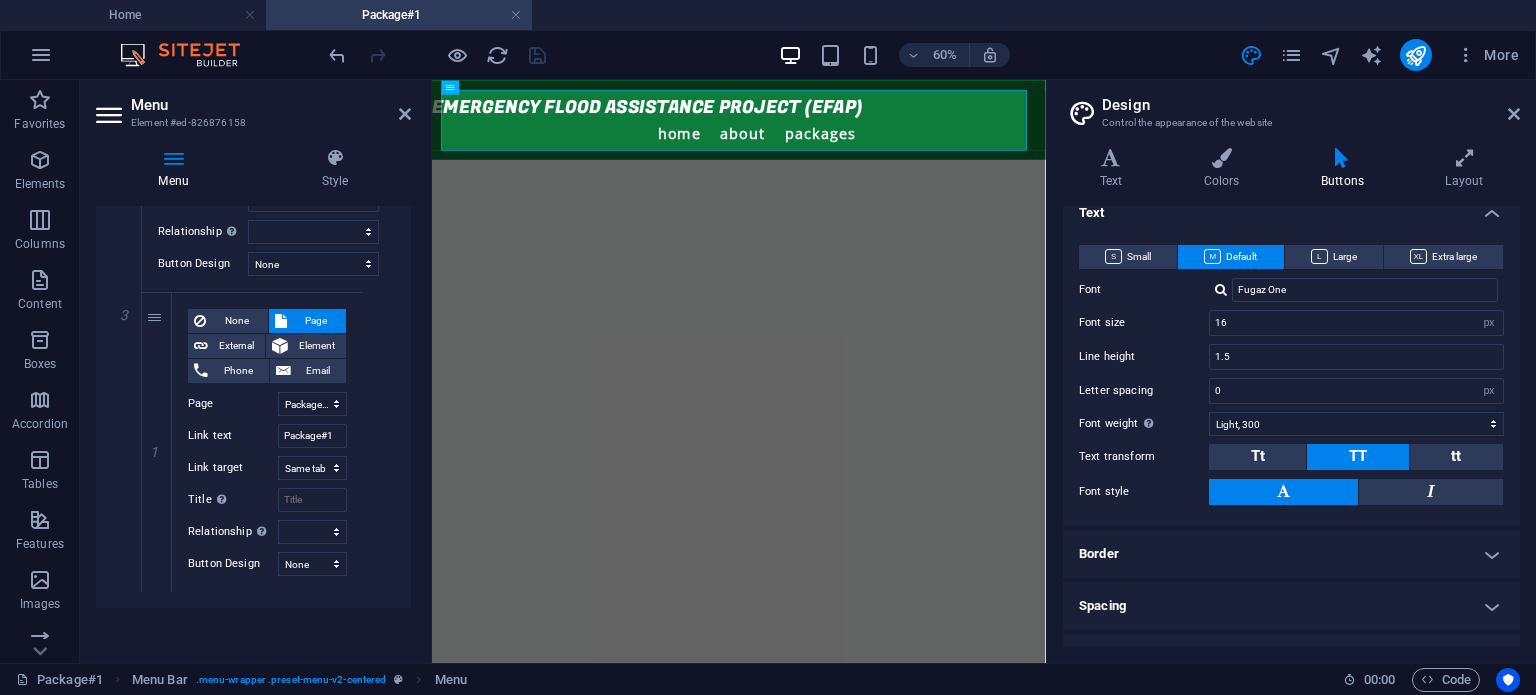 click on "Border" at bounding box center [1291, 554] 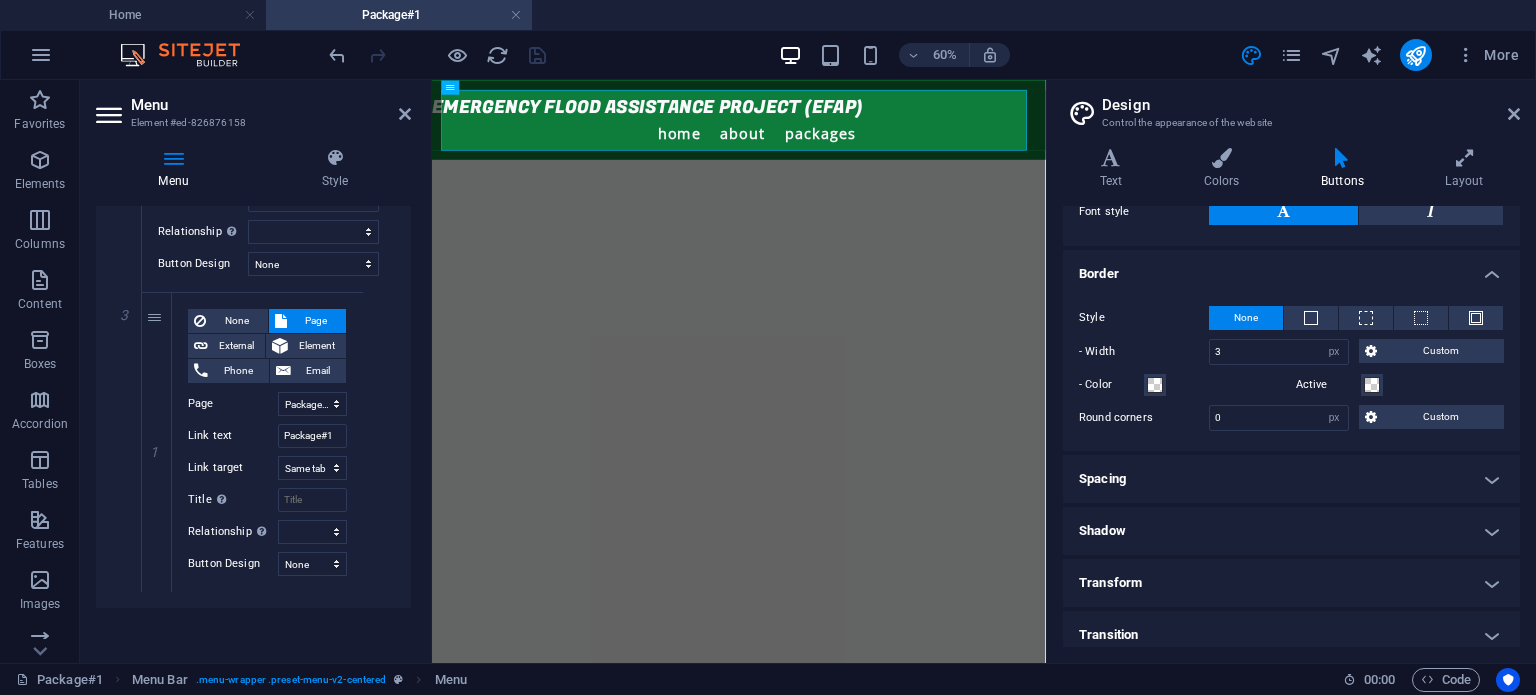 scroll, scrollTop: 470, scrollLeft: 0, axis: vertical 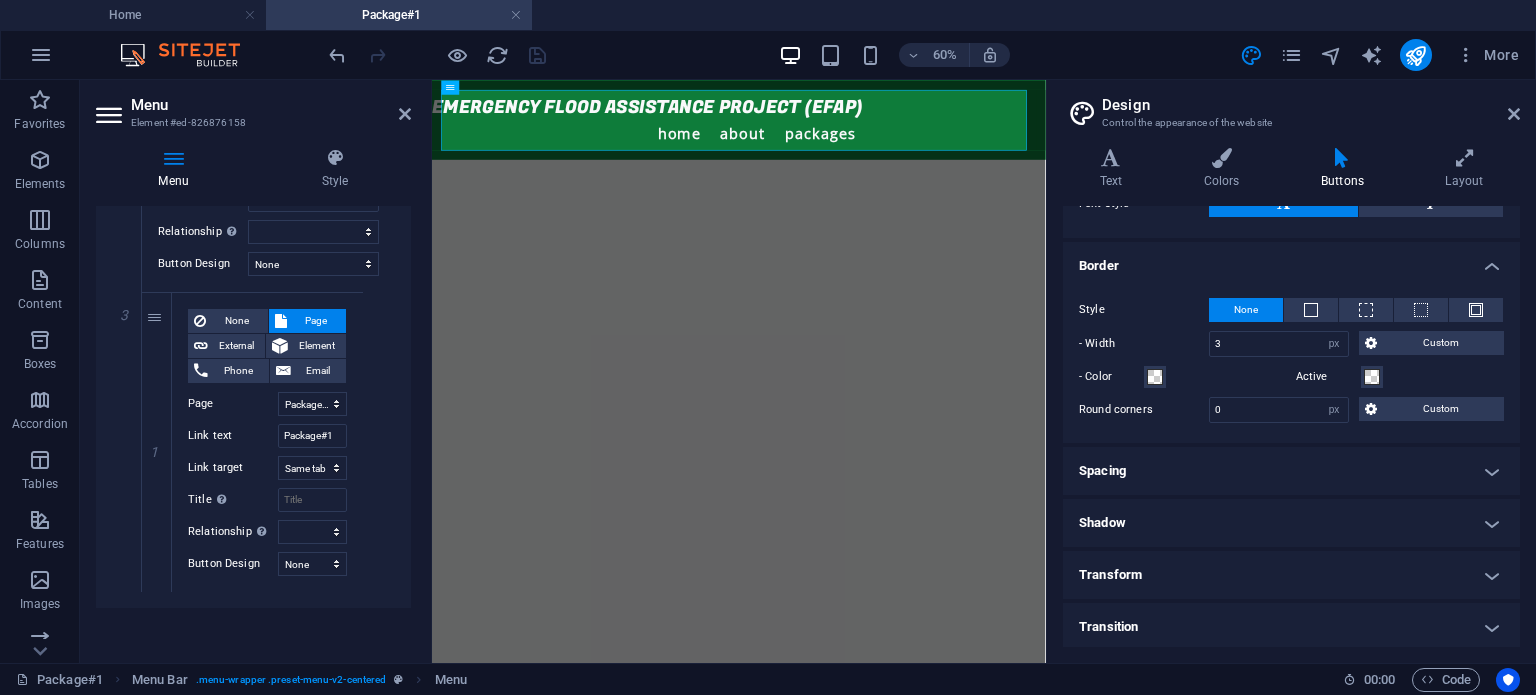 click on "Spacing" at bounding box center (1291, 471) 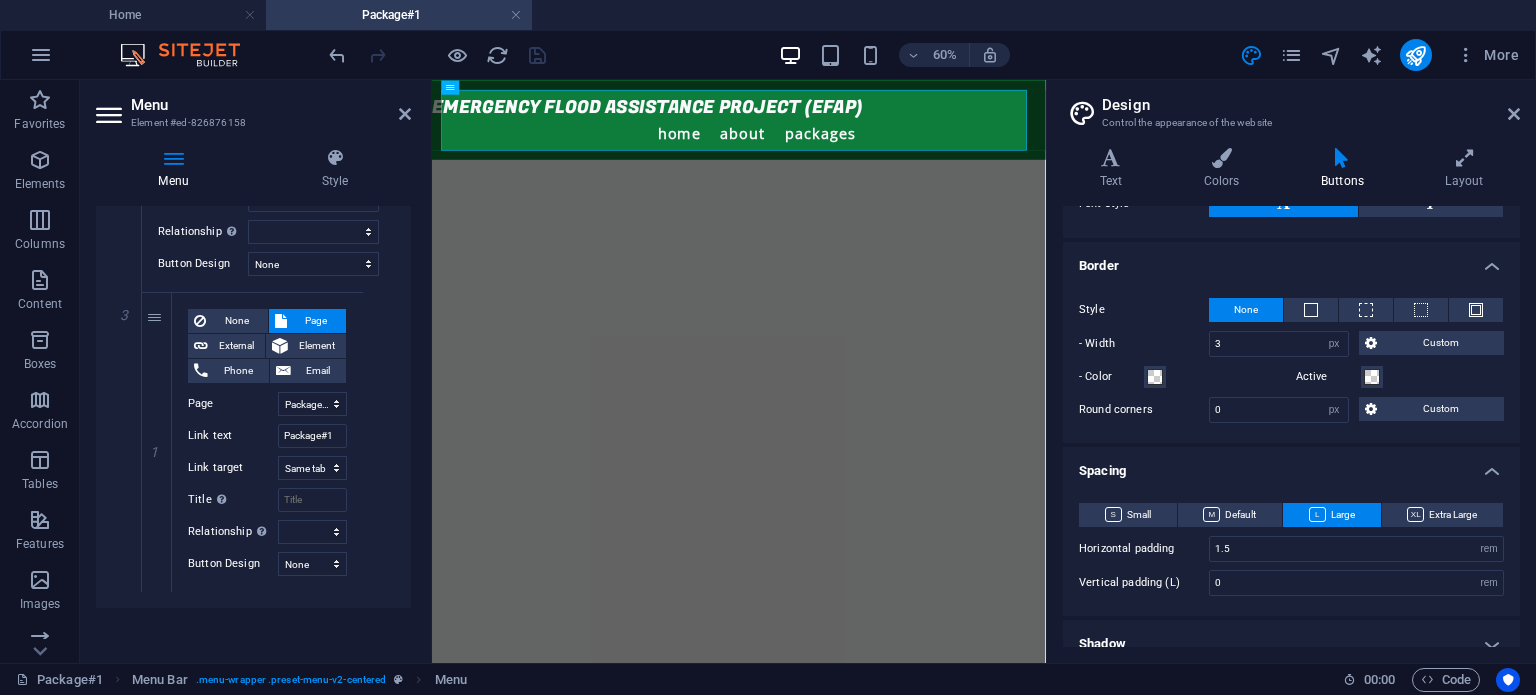 scroll, scrollTop: 590, scrollLeft: 0, axis: vertical 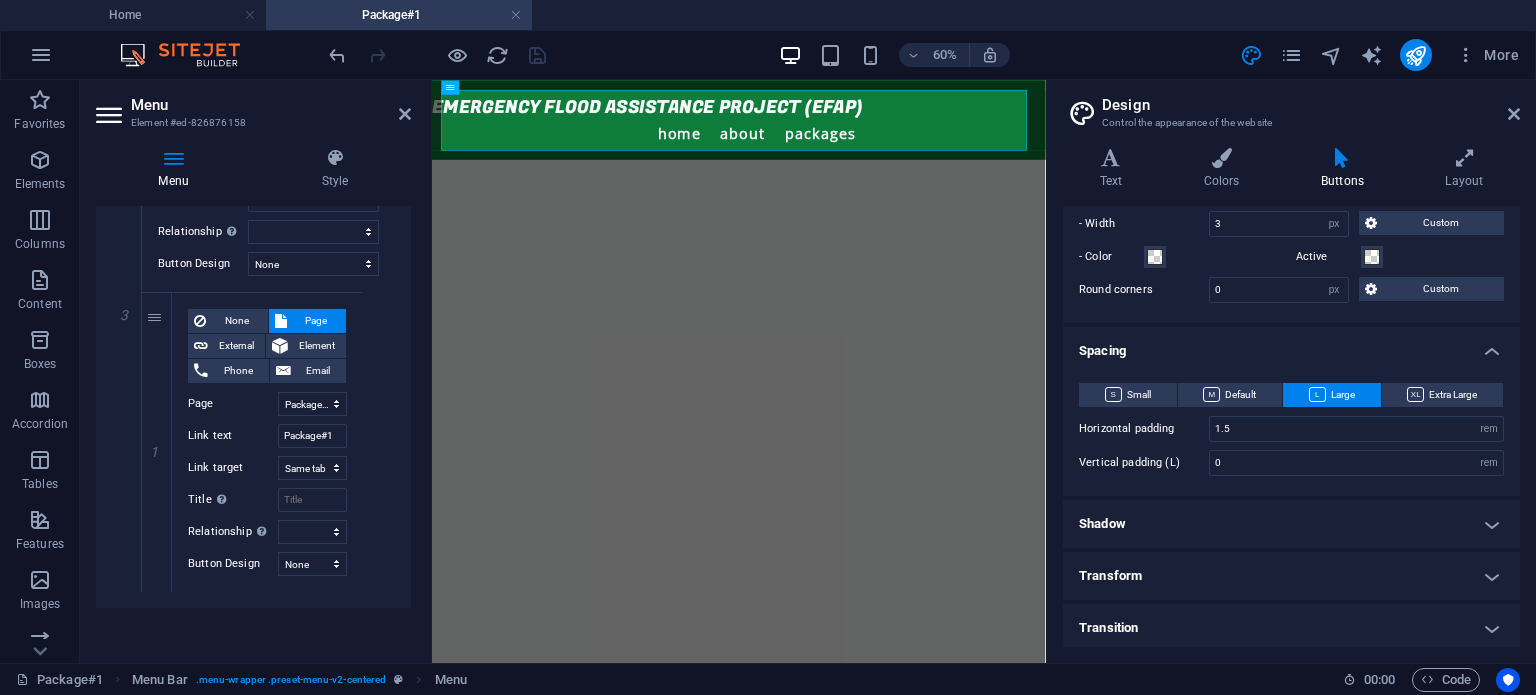 click on "Shadow" at bounding box center [1291, 524] 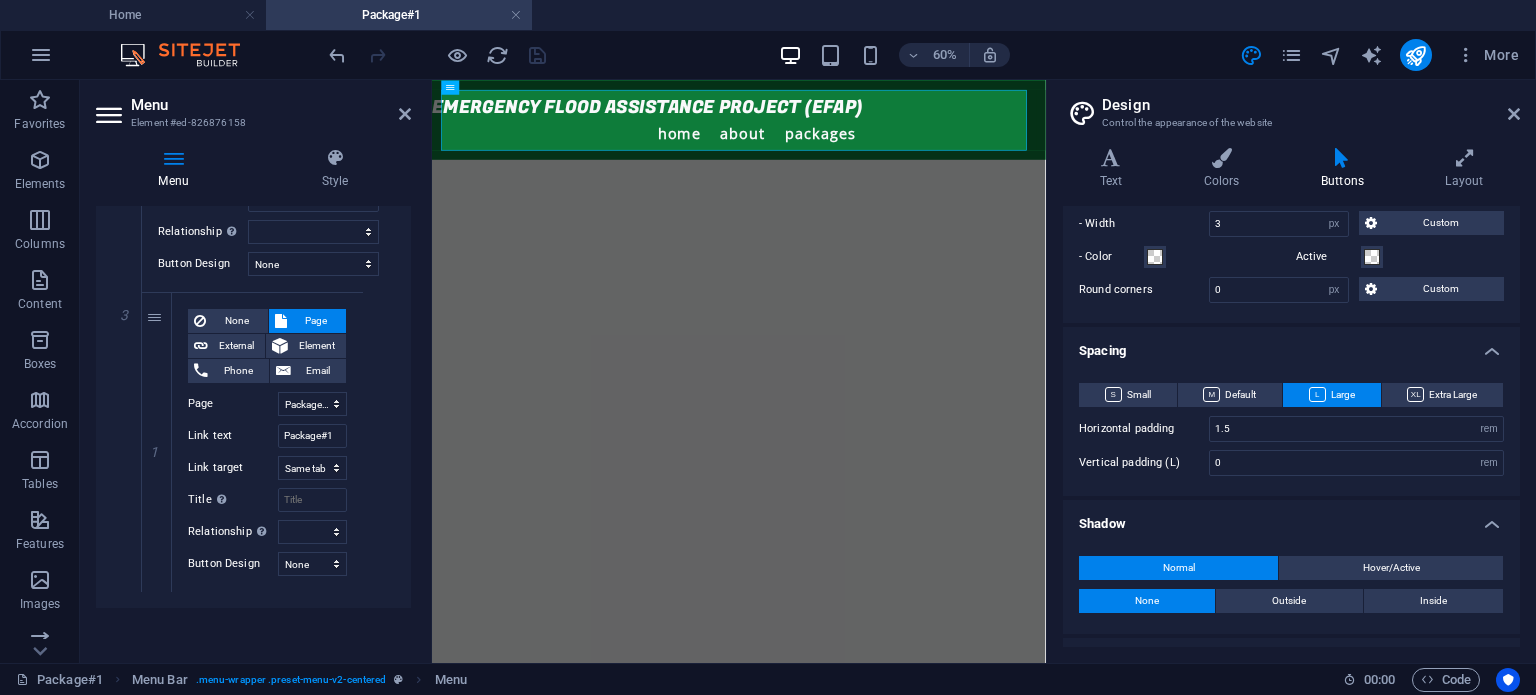 scroll, scrollTop: 676, scrollLeft: 0, axis: vertical 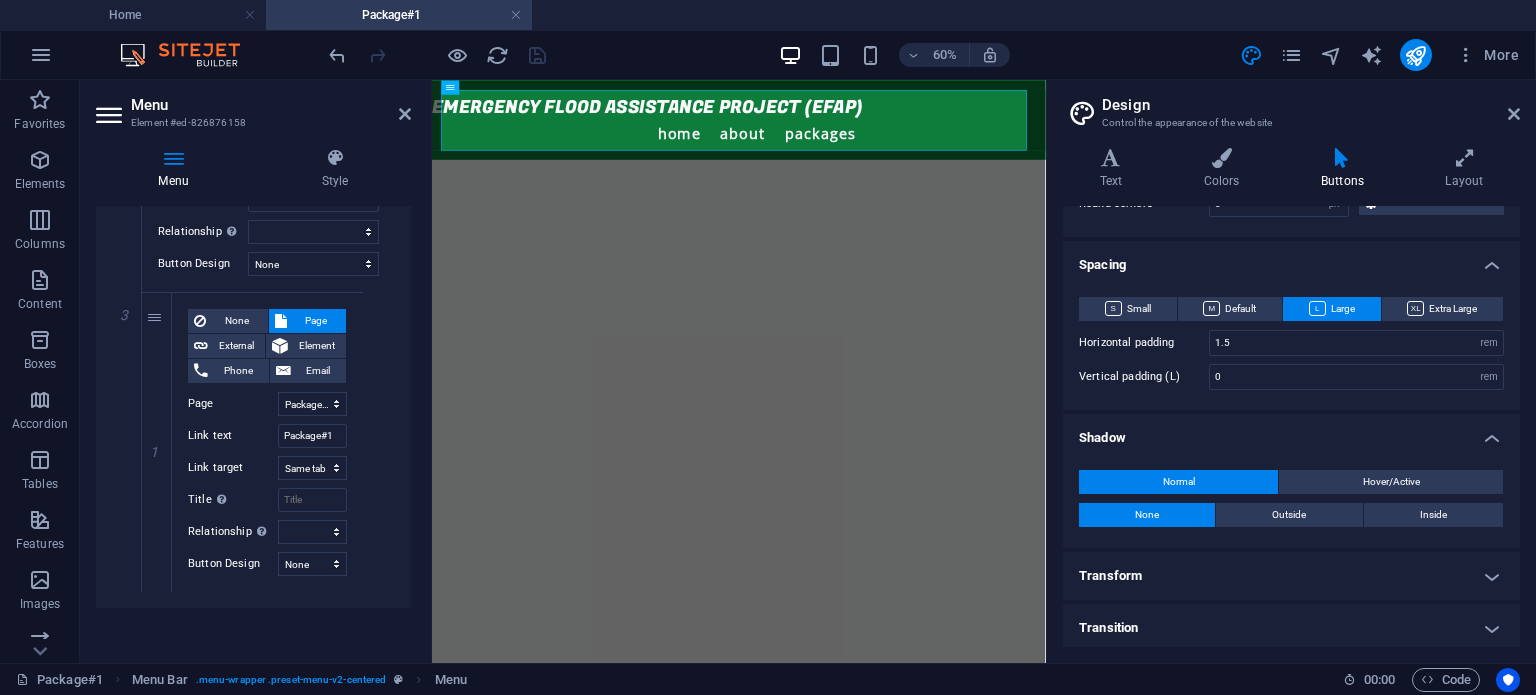click on "Transform" at bounding box center (1291, 576) 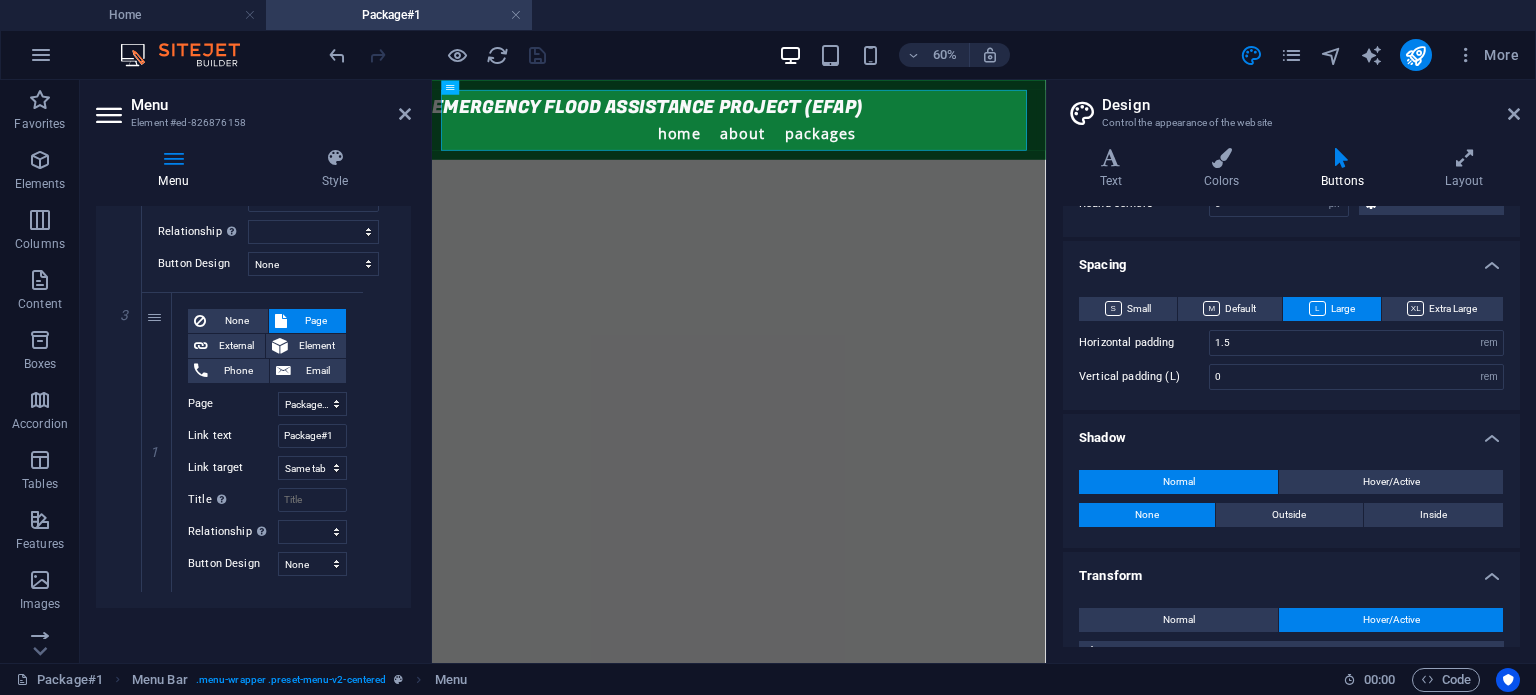 scroll, scrollTop: 857, scrollLeft: 0, axis: vertical 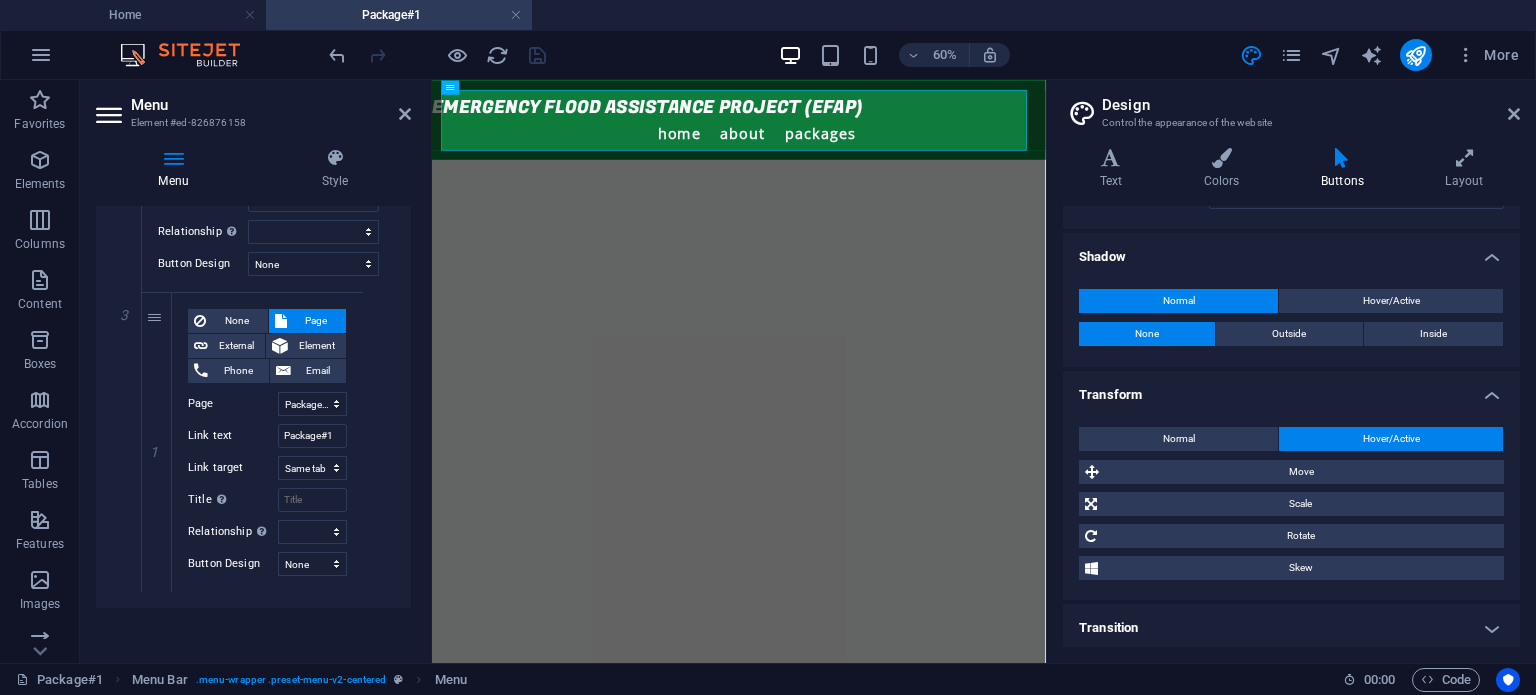 click on "Transition" at bounding box center [1291, 628] 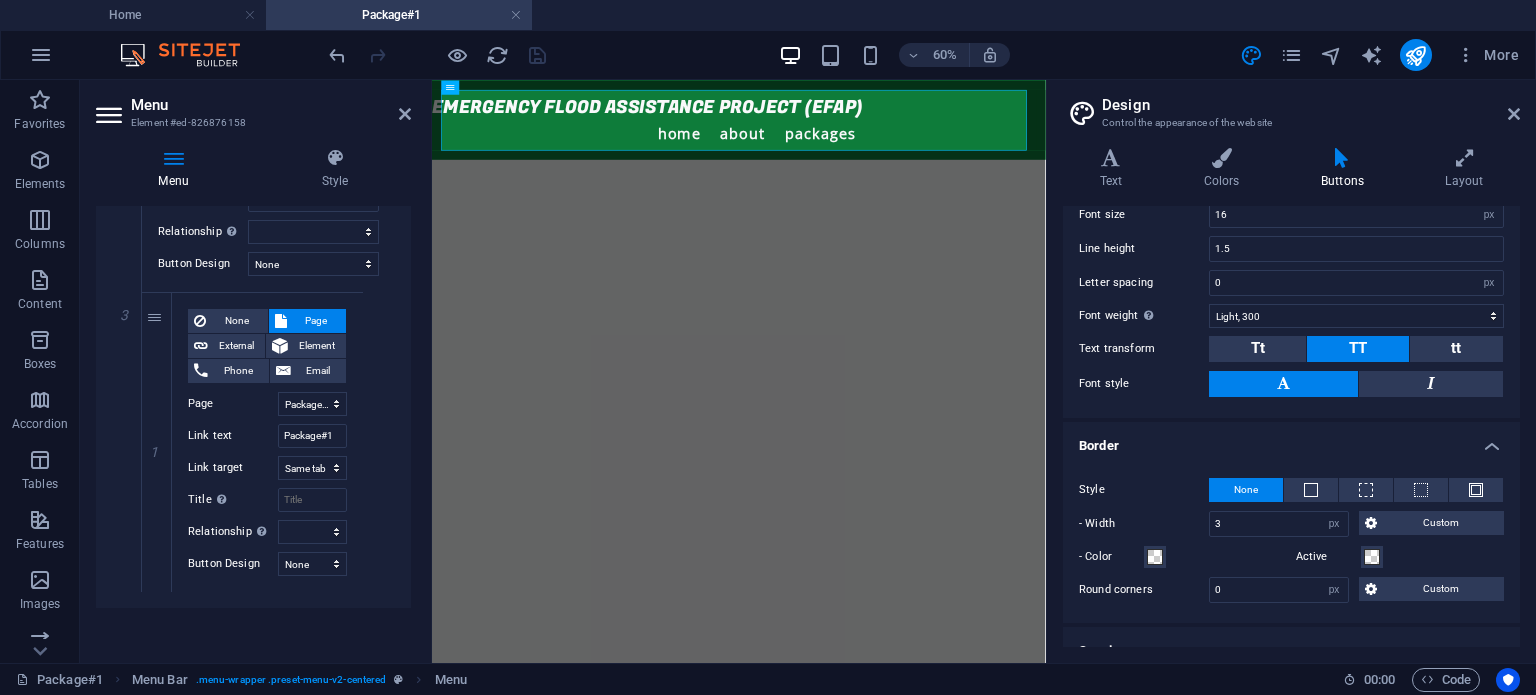 scroll, scrollTop: 0, scrollLeft: 0, axis: both 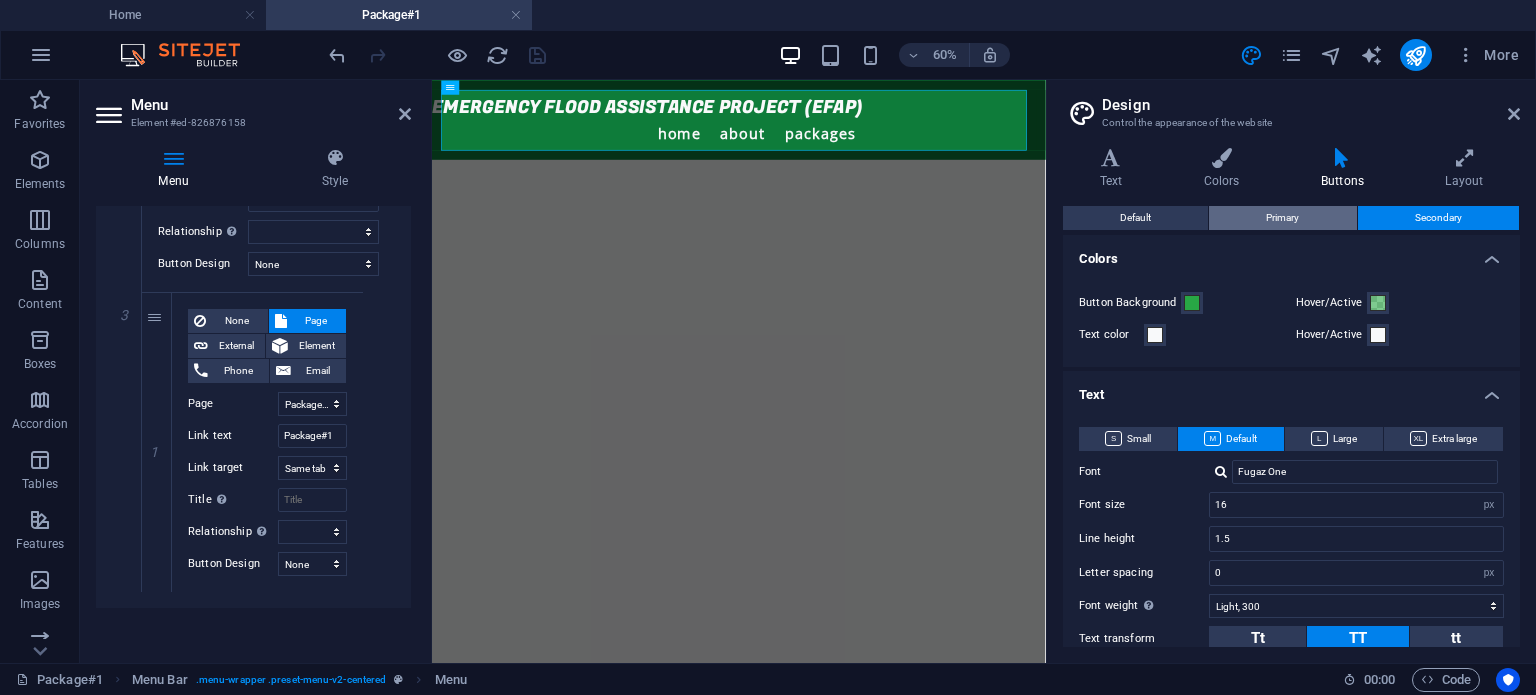 click on "Primary" at bounding box center [1282, 218] 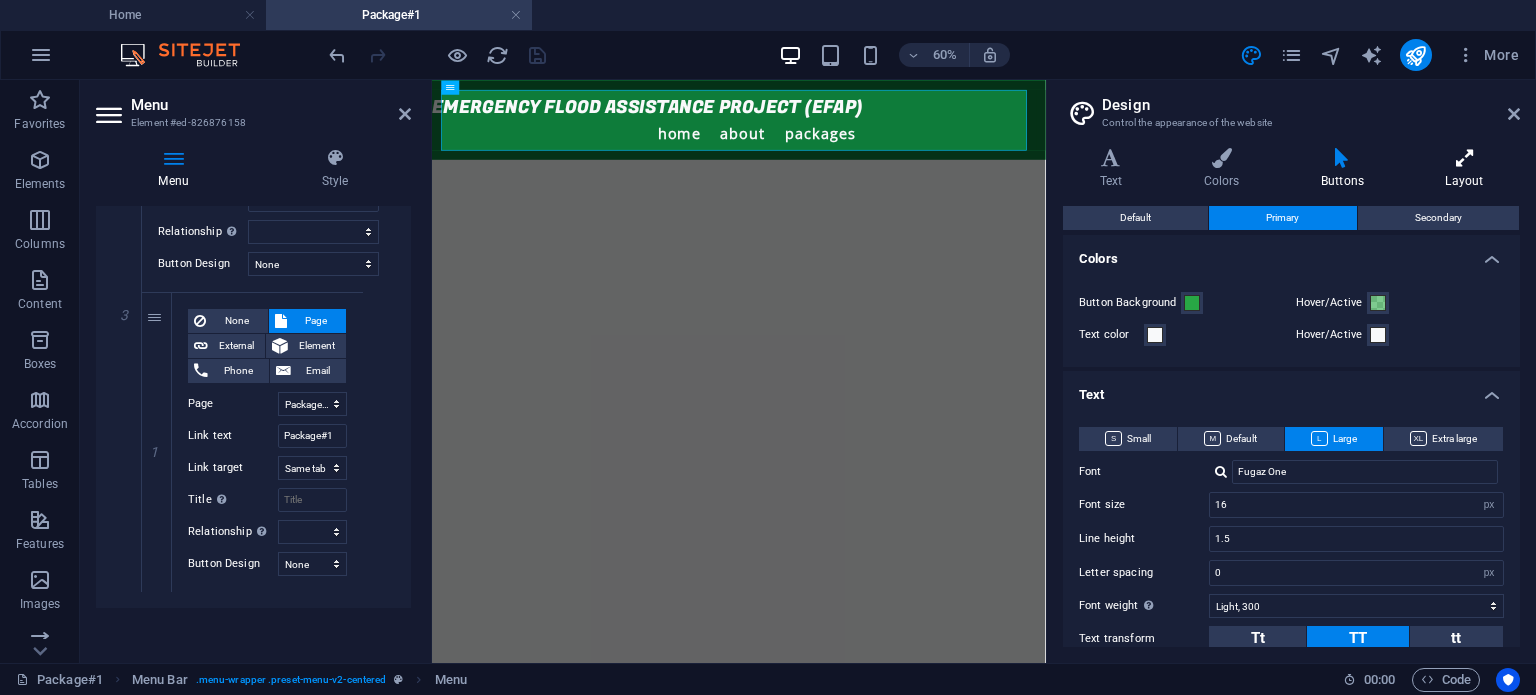 drag, startPoint x: 1442, startPoint y: 197, endPoint x: 1471, endPoint y: 167, distance: 41.725292 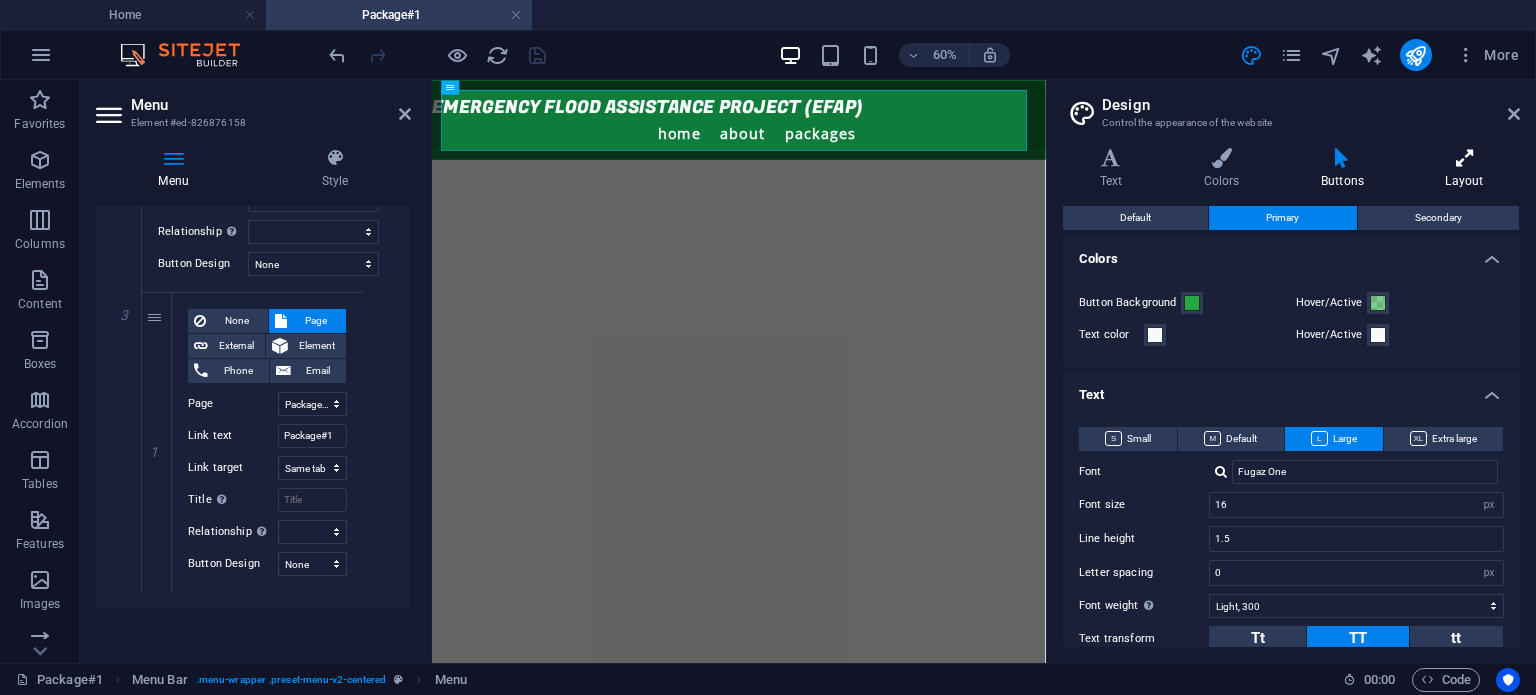 click on "Text  Colors  Buttons  Layout Text Standard Bold Links Font color Font Open Sans Font size 18 rem px Line height 1.5 Font weight To display the font weight correctly, it may need to be enabled.  Manage Fonts Thin, 100 Extra-light, 200 Light, 300 Regular, 400 Medium, 500 Semi-bold, 600 Bold, 700 Extra-bold, 800 Black, 900 Letter spacing 0 rem px Font style Text transform Tt TT tt Text align Font weight To display the font weight correctly, it may need to be enabled.  Manage Fonts Thin, 100 Extra-light, 200 Light, 300 Regular, 400 Medium, 500 Semi-bold, 600 Bold, 700 Extra-bold, 800 Black, 900 Default Hover / Active Font color Font color Decoration None Decoration None Transition duration 0.3 s Transition function Ease Ease In Ease Out Ease In/Ease Out Linear Headlines All H1 / Textlogo H2 H3 H4 H5 H6 Font color Font Fugaz One Line height 1.25 Font weight To display the font weight correctly, it may need to be enabled.  Manage Fonts Thin, 100 Extra-light, 200 Light, 300 Regular, 400 Medium, 500 Semi-bold, 600" at bounding box center (1291, 397) 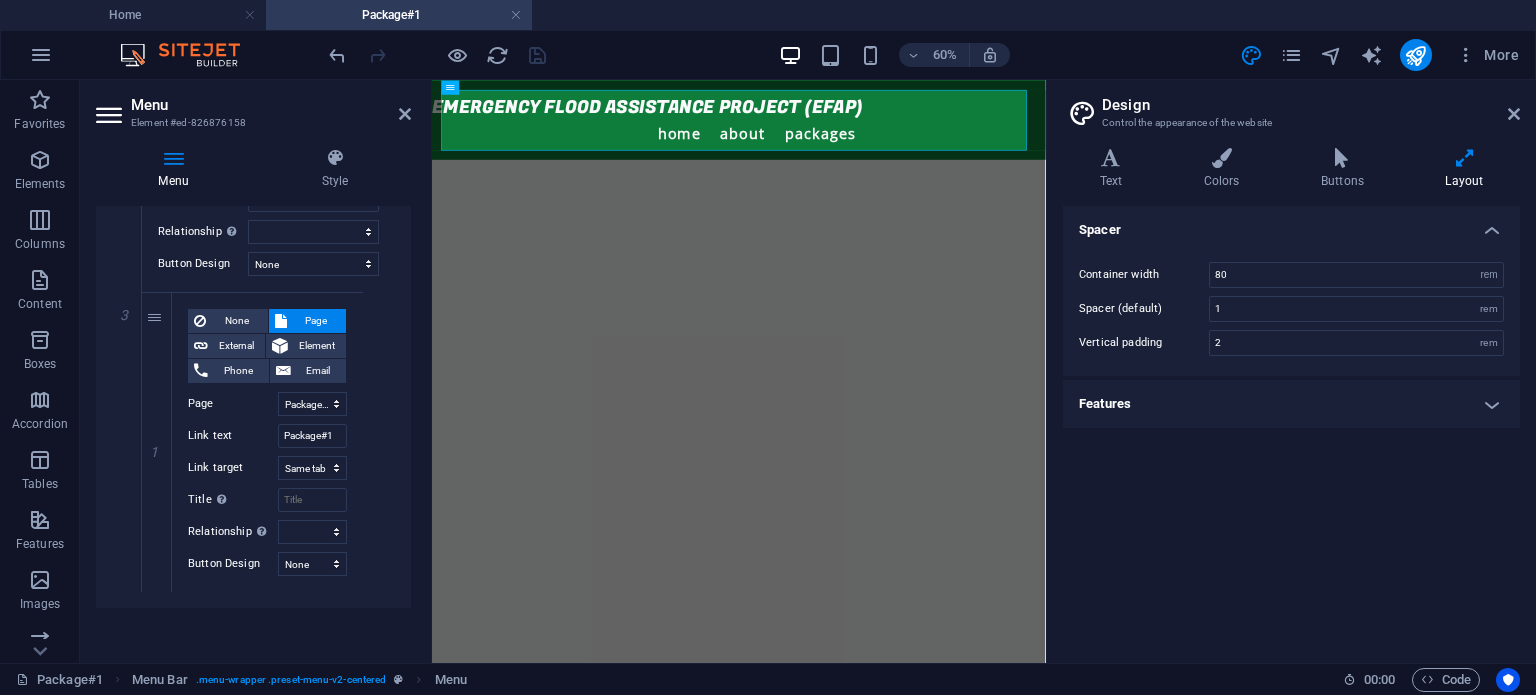 click on "Features" at bounding box center (1291, 404) 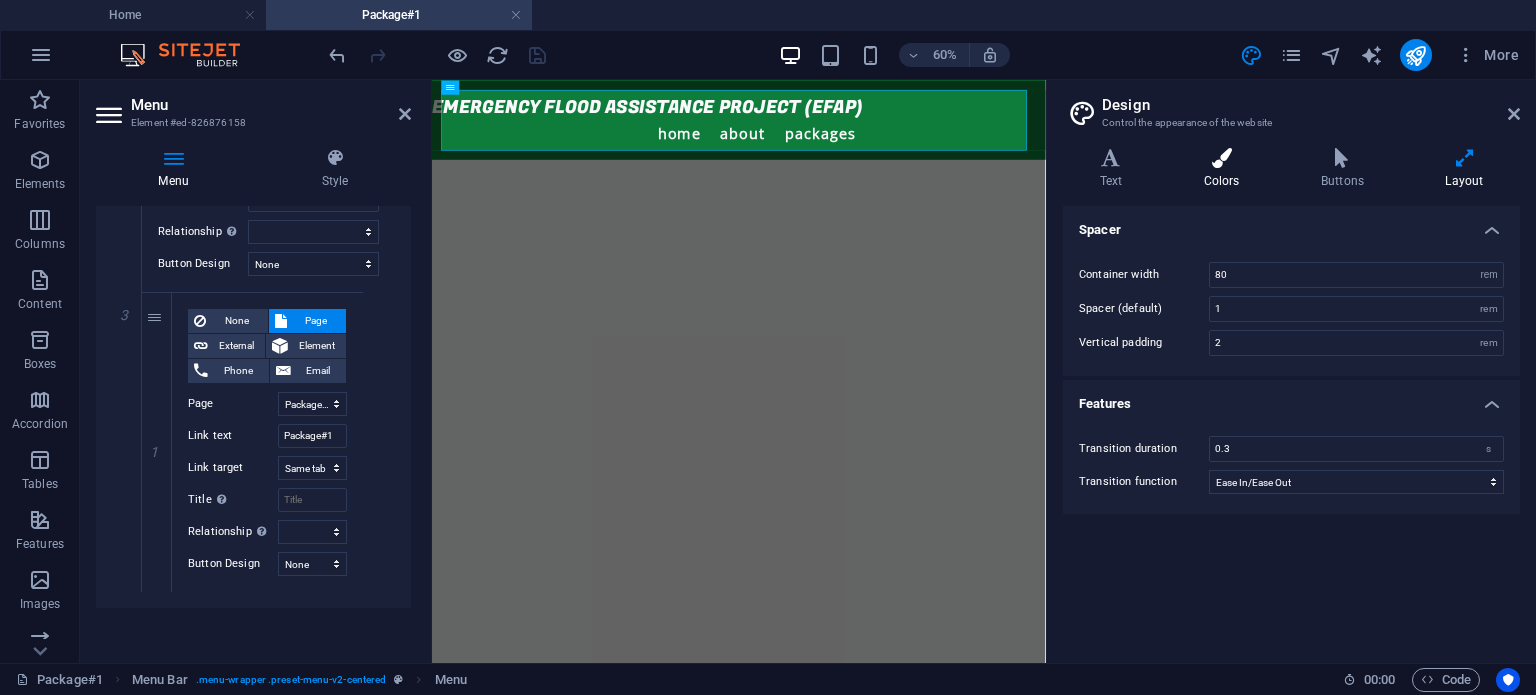 click on "Colors" at bounding box center [1225, 169] 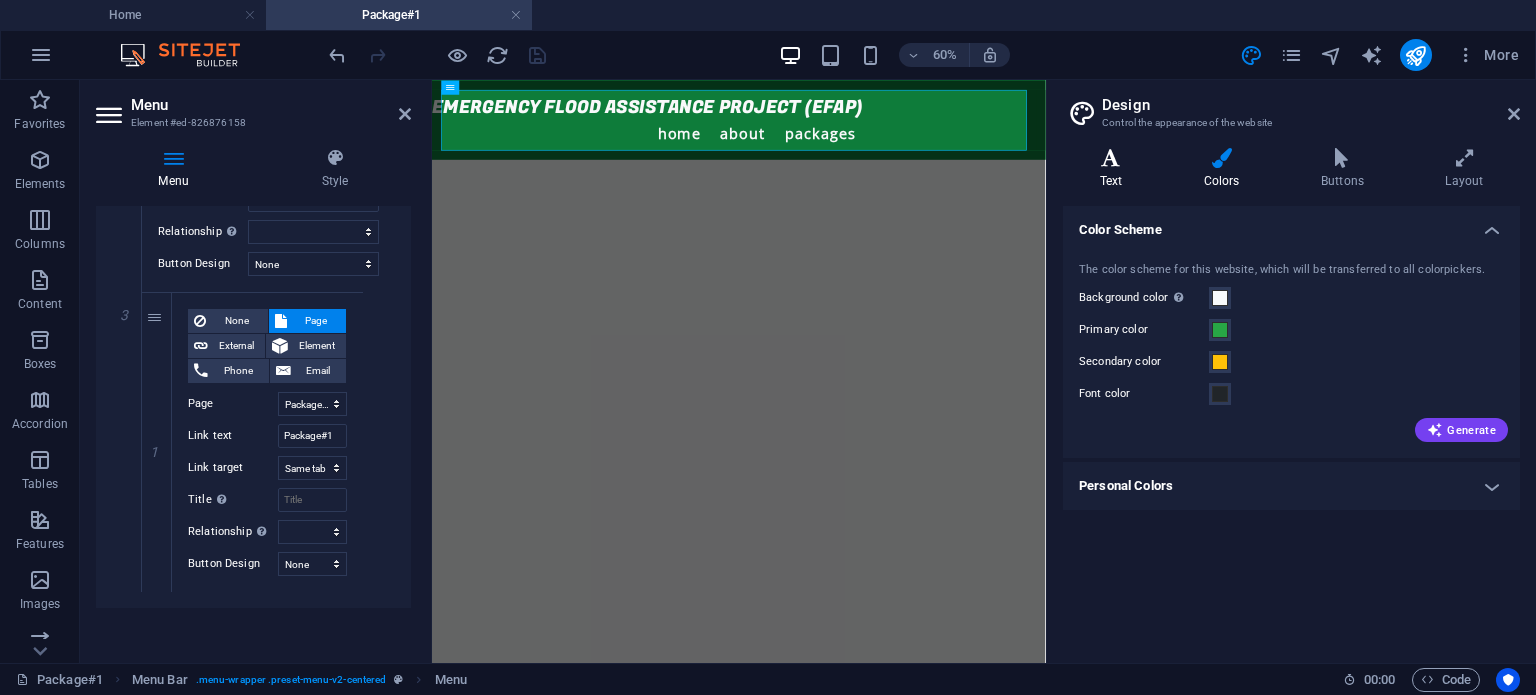 click at bounding box center (1111, 158) 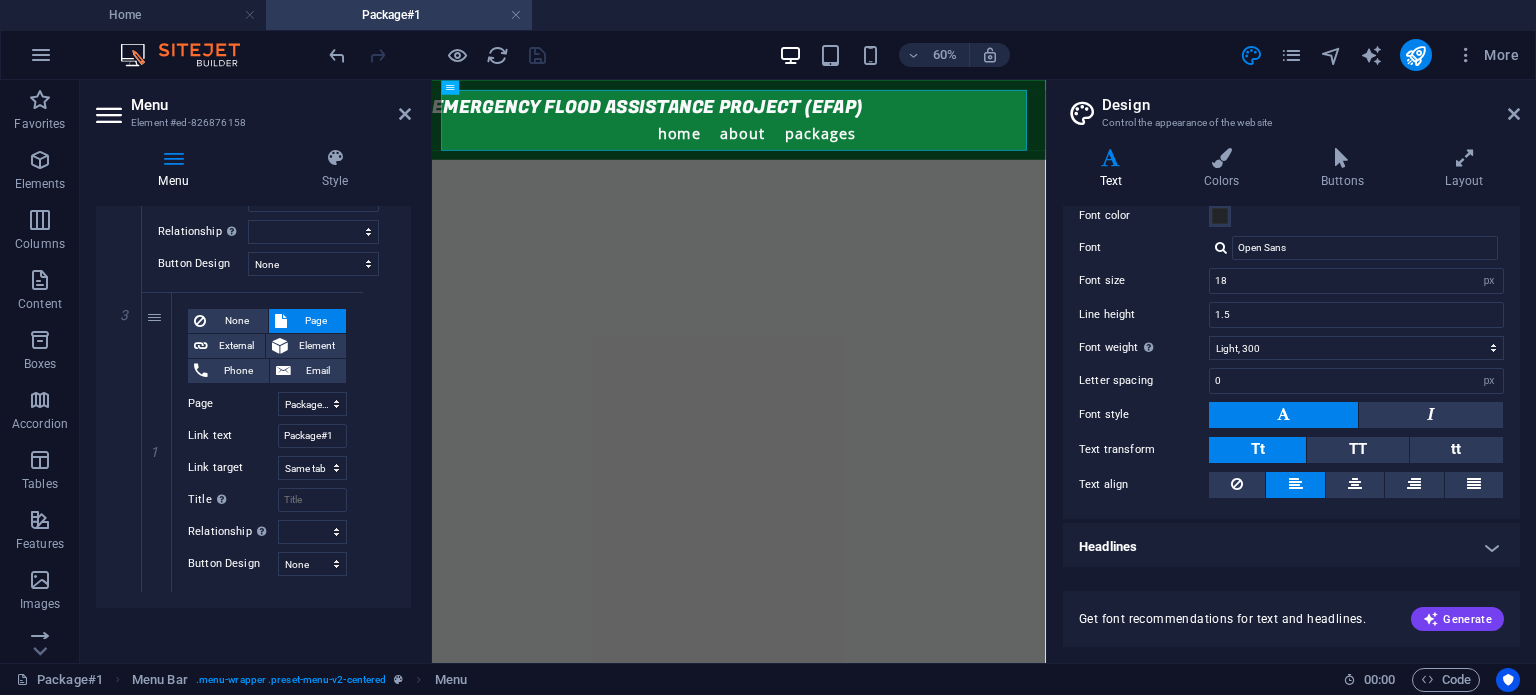 scroll, scrollTop: 0, scrollLeft: 0, axis: both 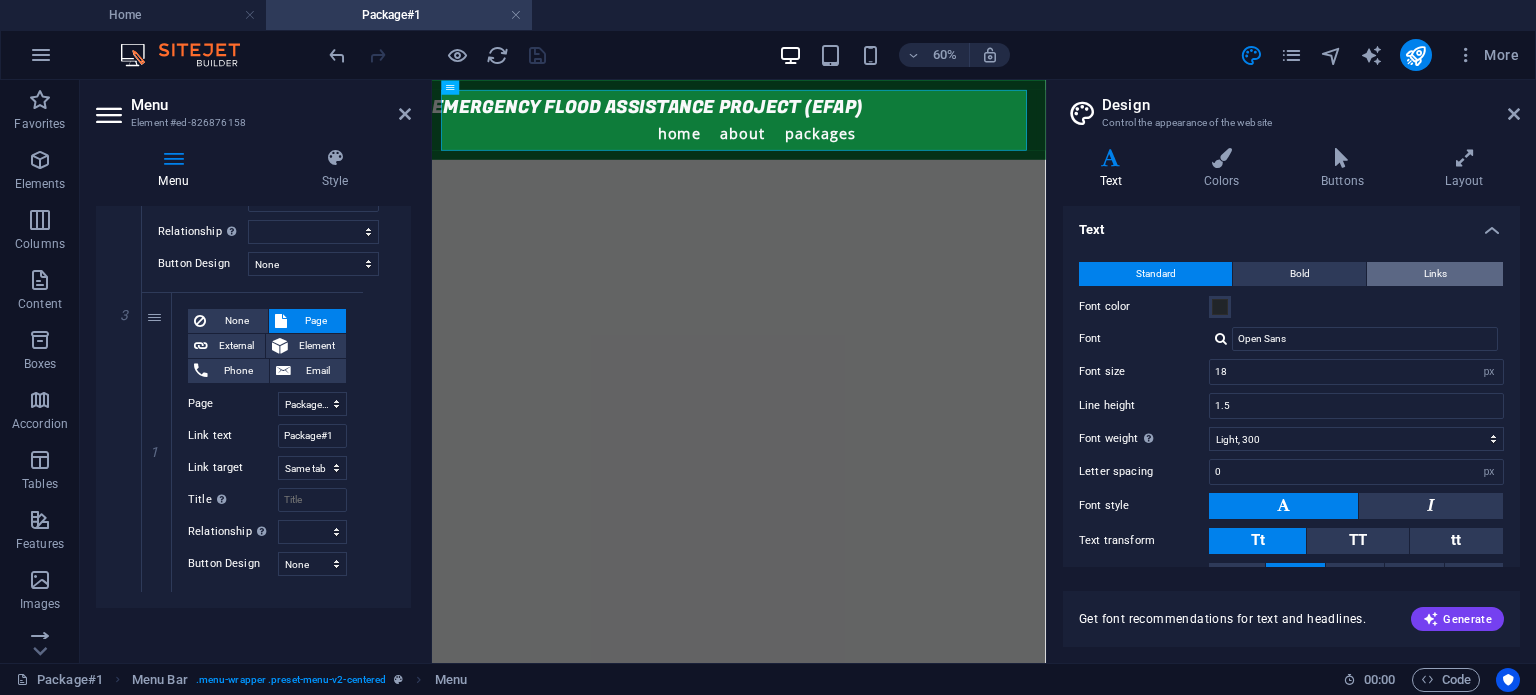 click on "Links" at bounding box center (1435, 274) 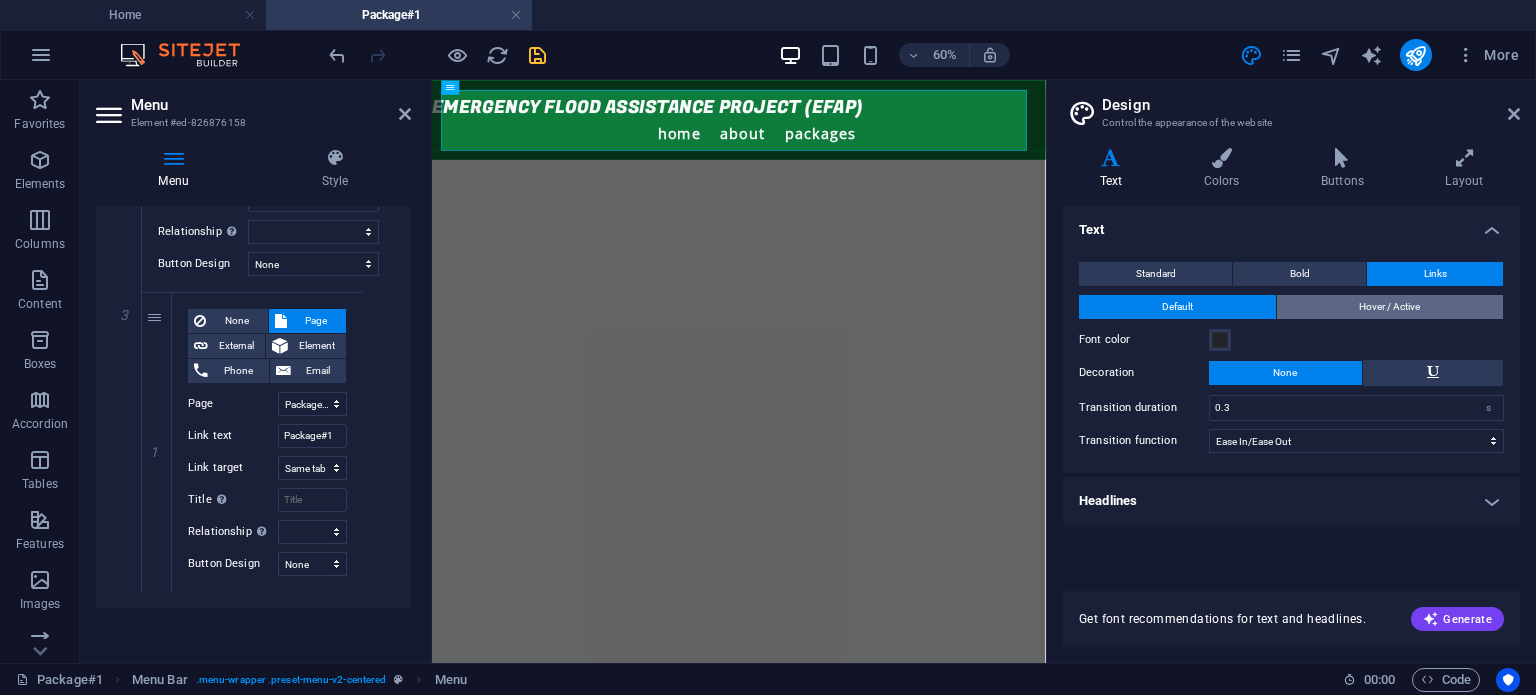 click on "Hover / Active" at bounding box center (1390, 307) 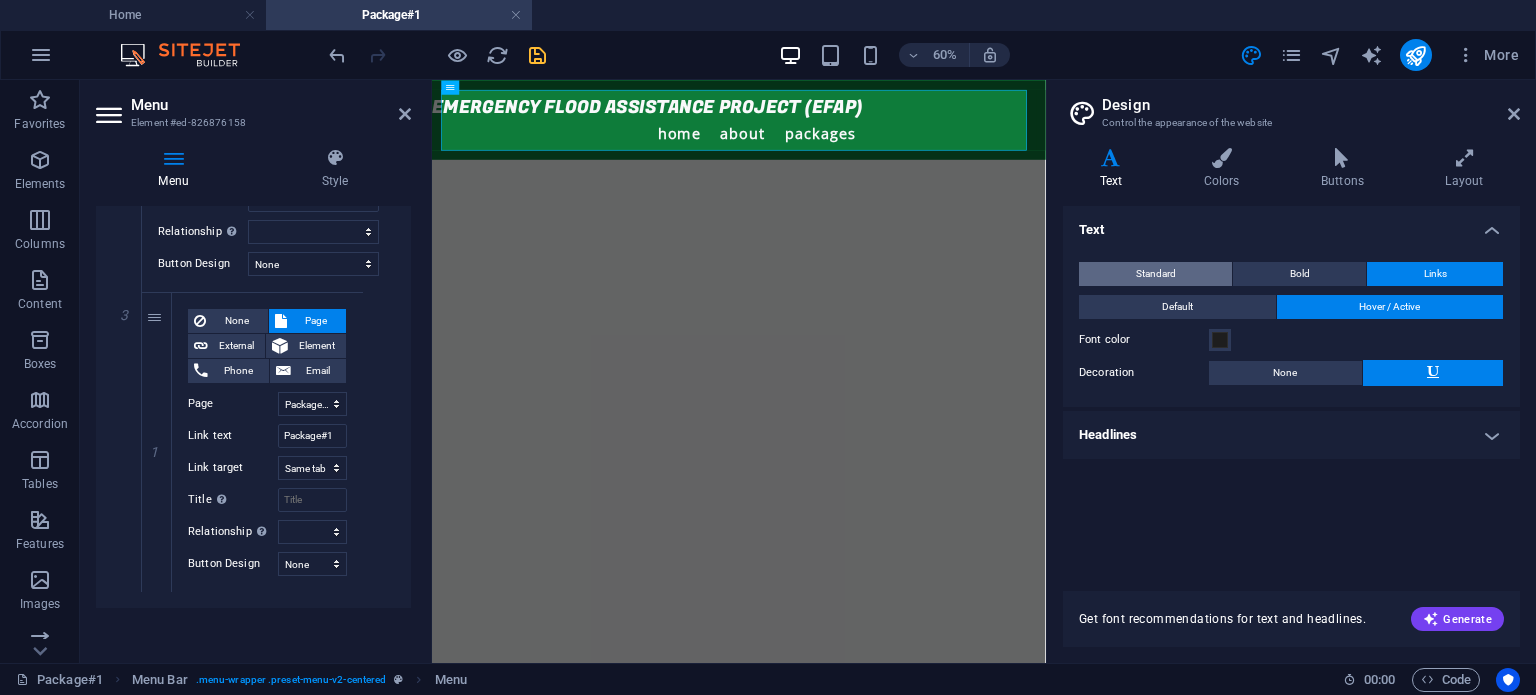 click on "Standard" at bounding box center [1155, 274] 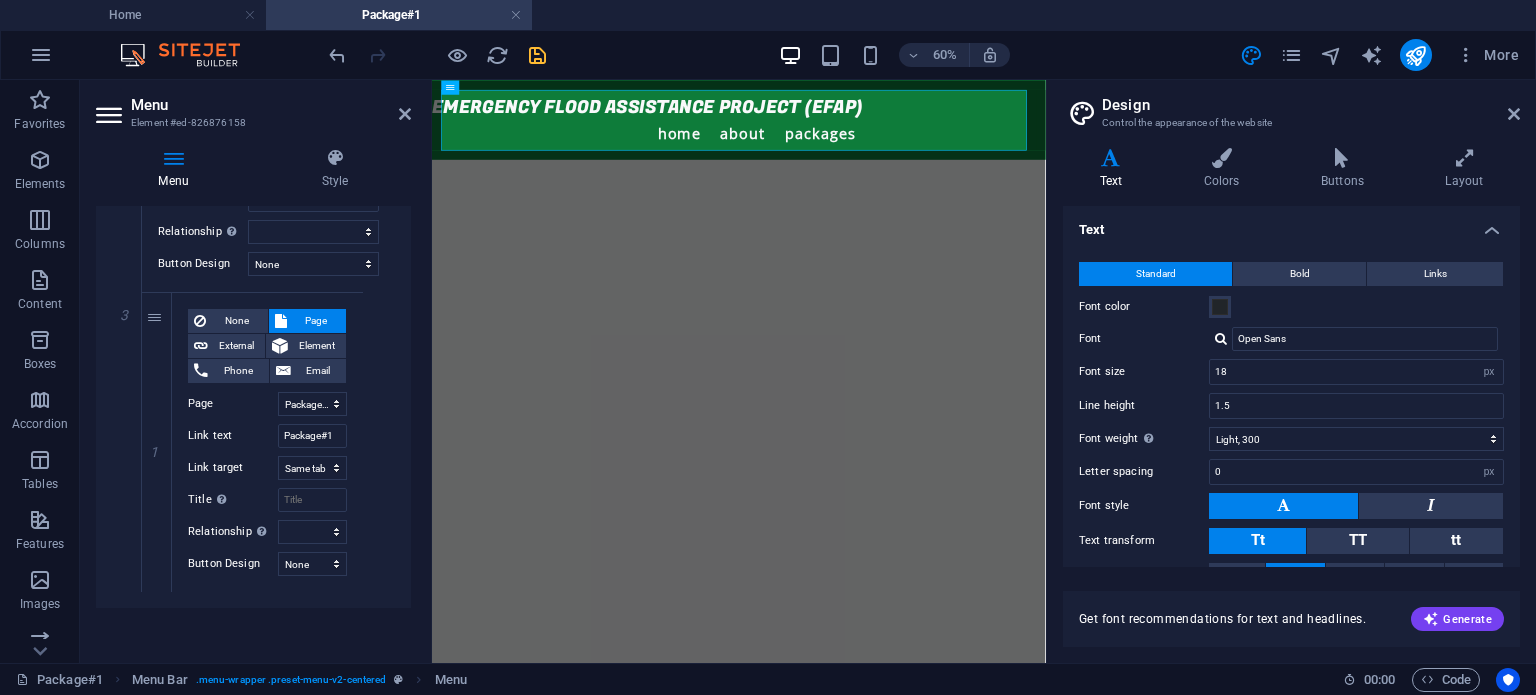 scroll, scrollTop: 91, scrollLeft: 0, axis: vertical 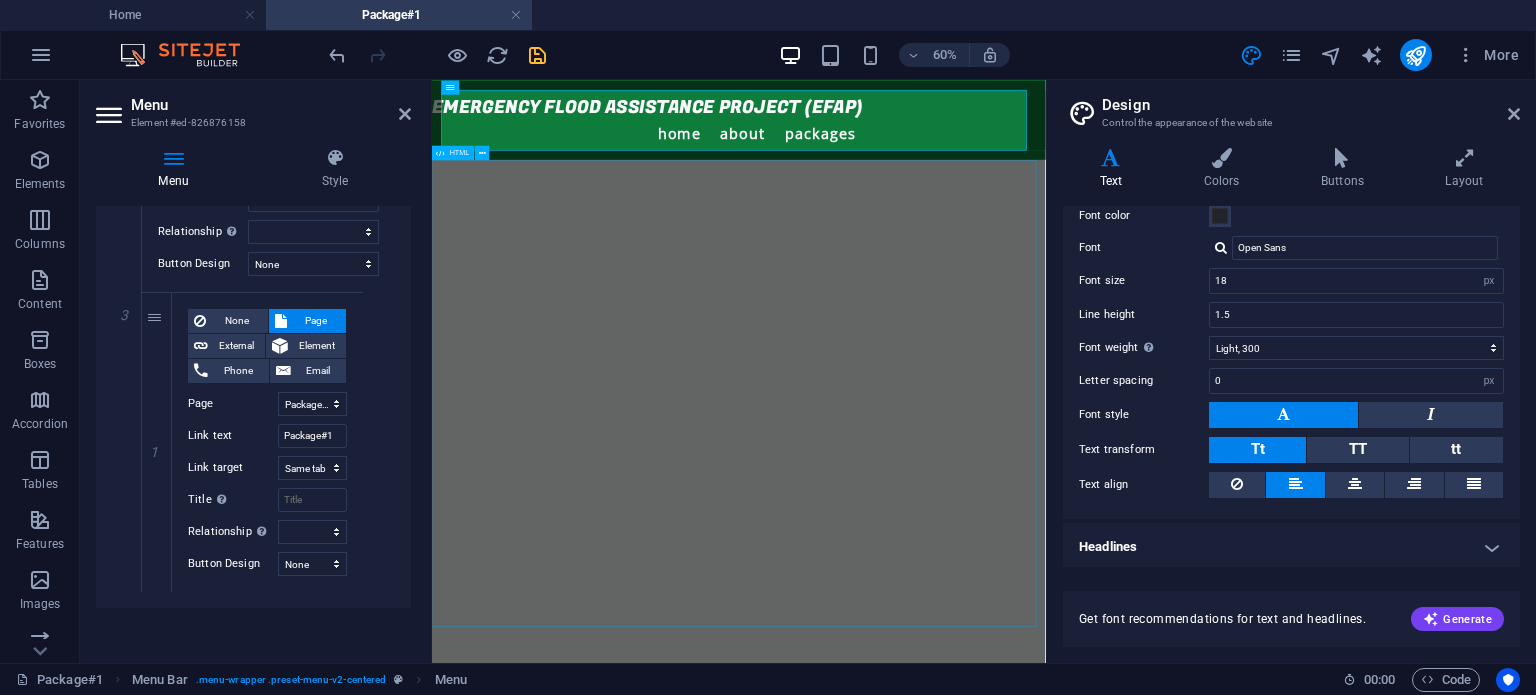 click at bounding box center [943, 602] 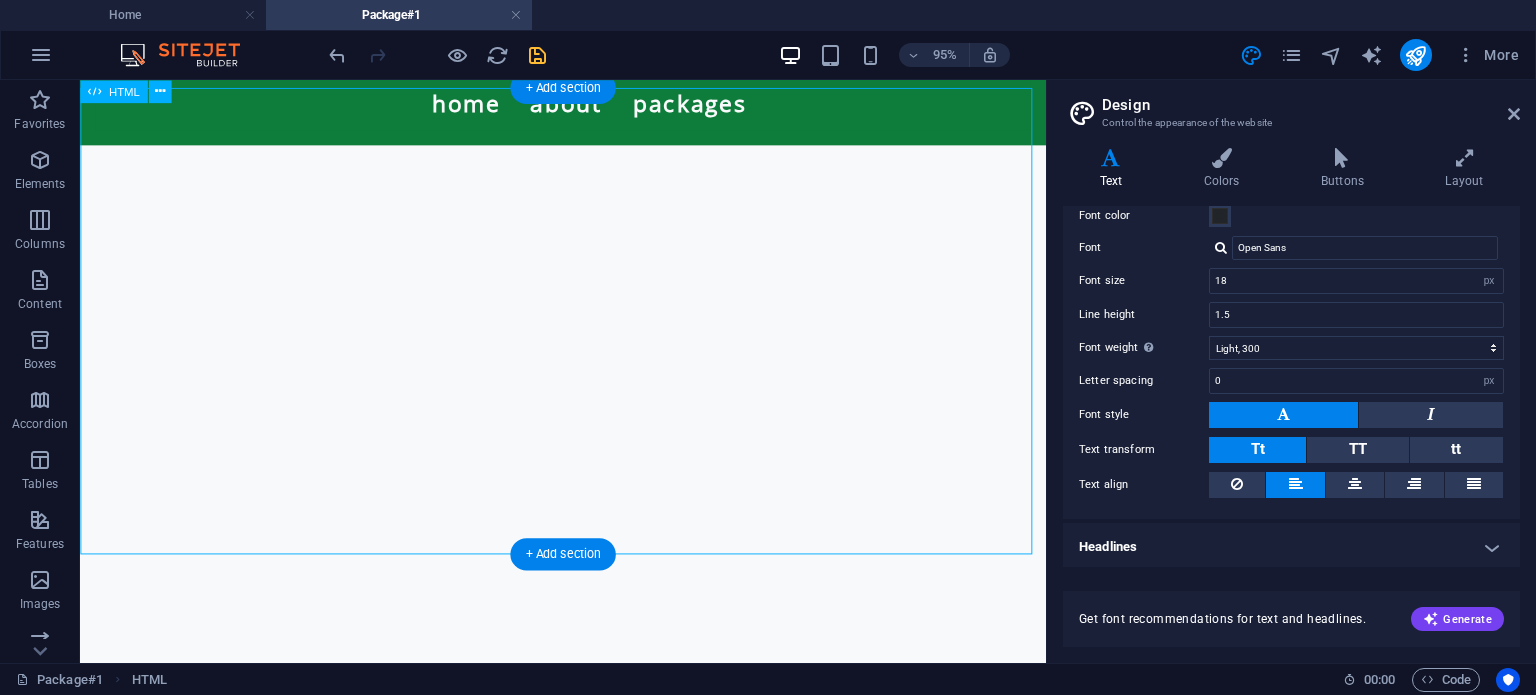 scroll, scrollTop: 0, scrollLeft: 0, axis: both 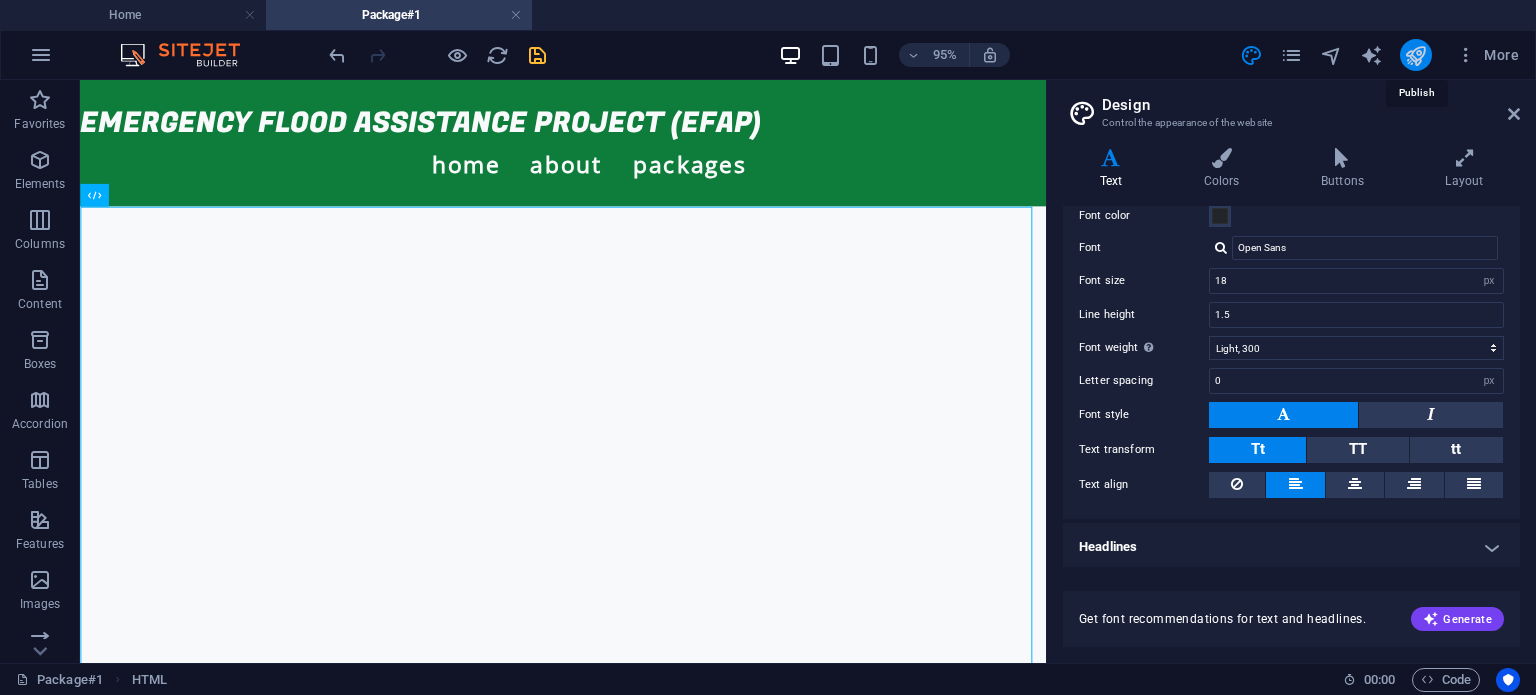 click at bounding box center [1415, 55] 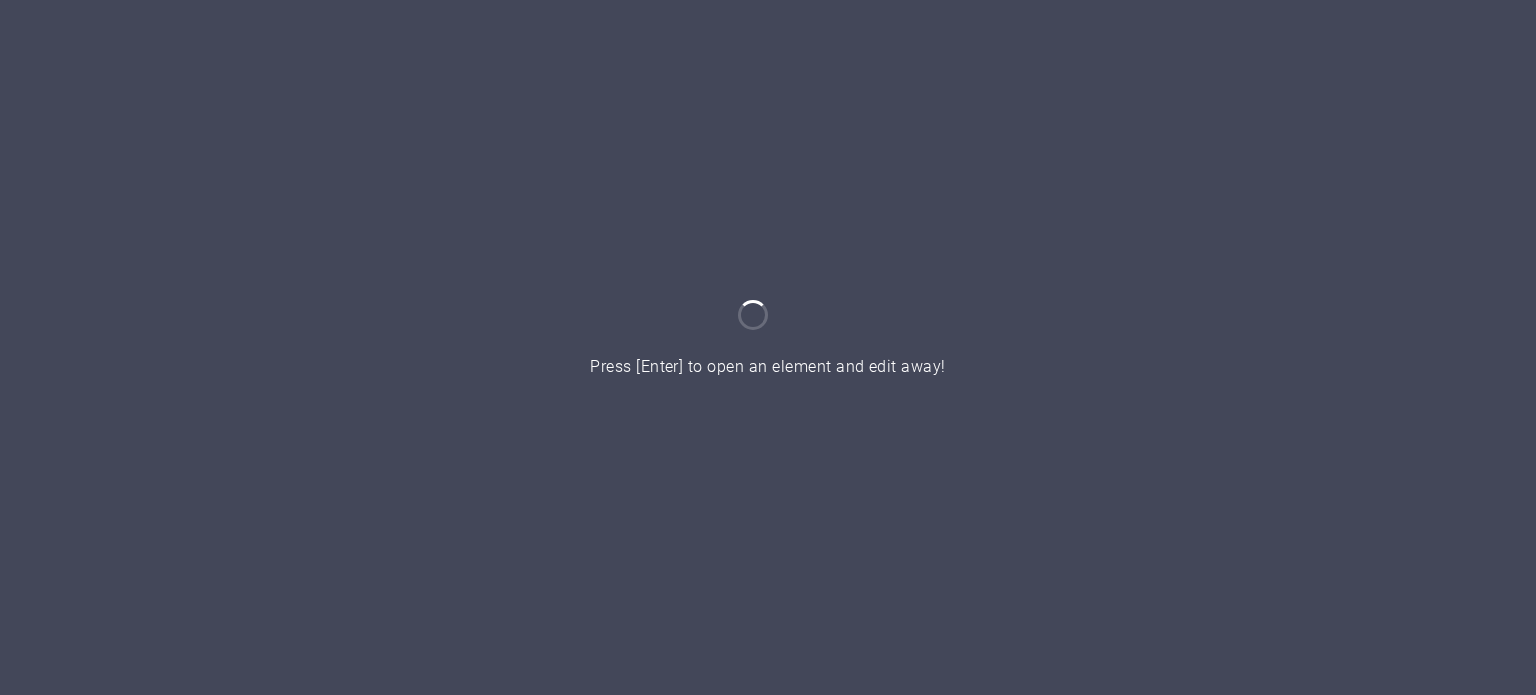 scroll, scrollTop: 0, scrollLeft: 0, axis: both 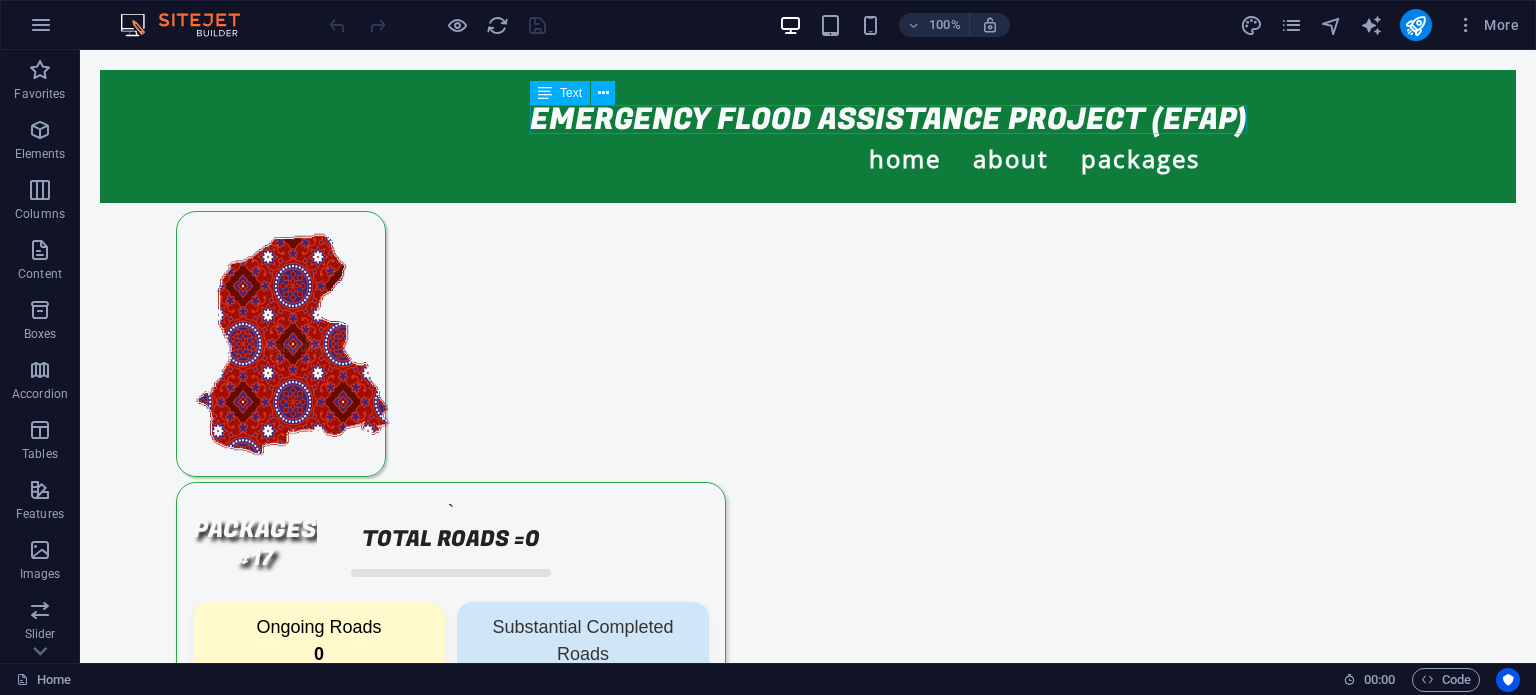 click on "EMERGENCY FLOOD ASSISTANCE PROJECT (EFAP)" at bounding box center [888, 119] 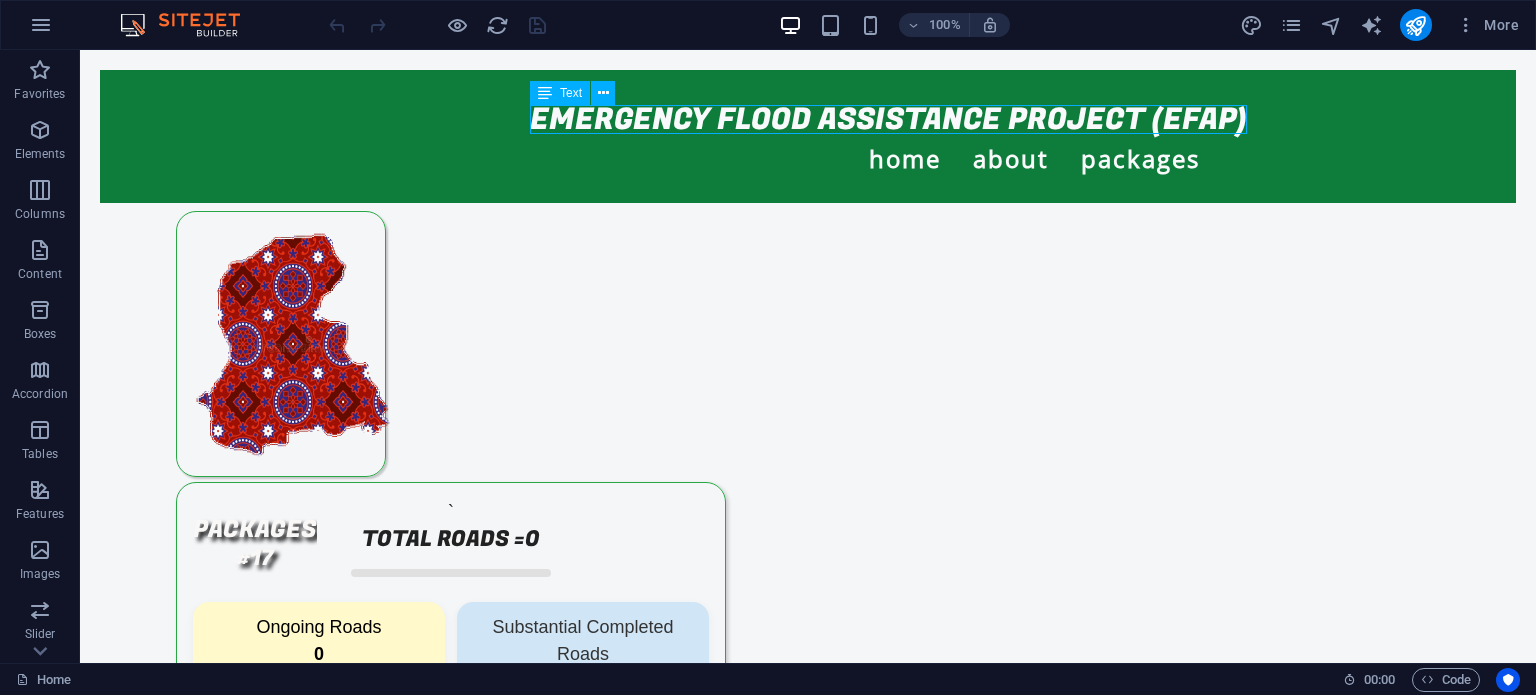 click on "EMERGENCY FLOOD ASSISTANCE PROJECT (EFAP)" at bounding box center (888, 119) 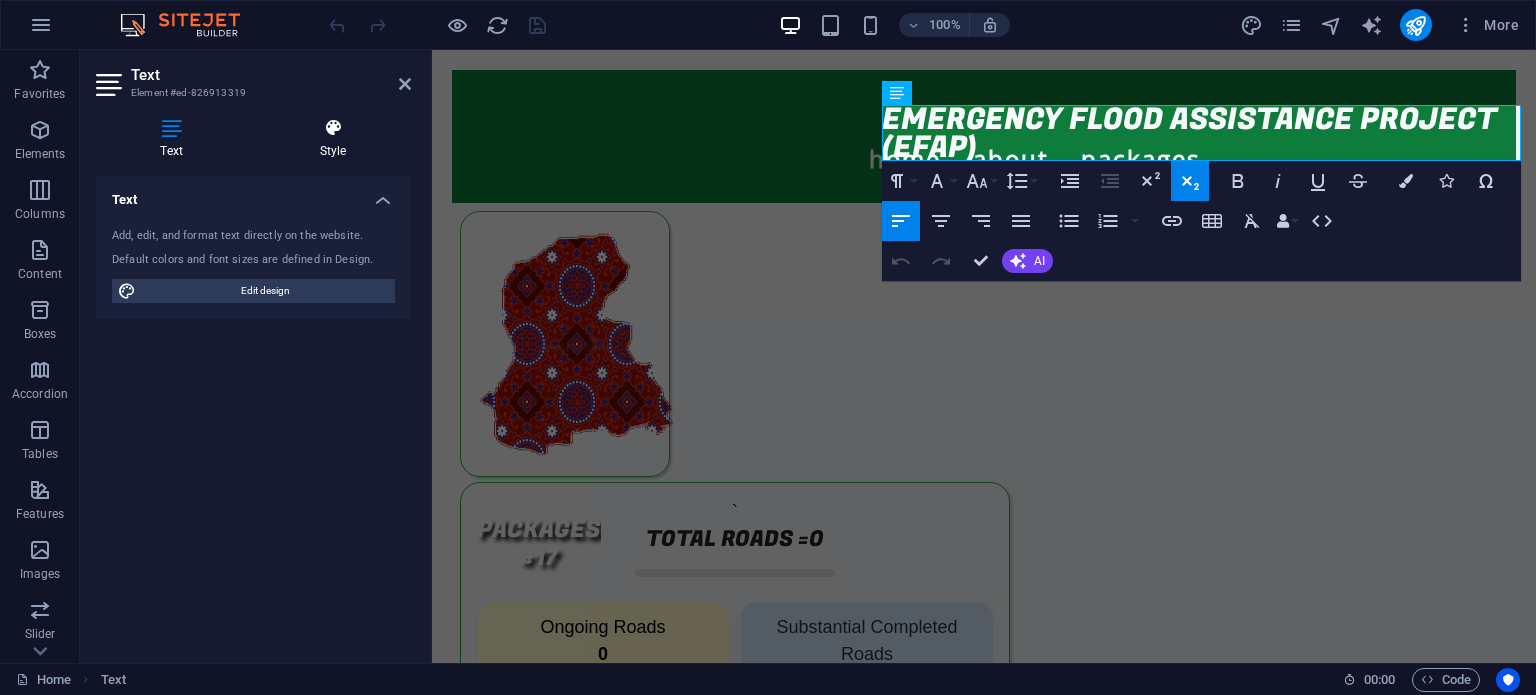 click at bounding box center (333, 128) 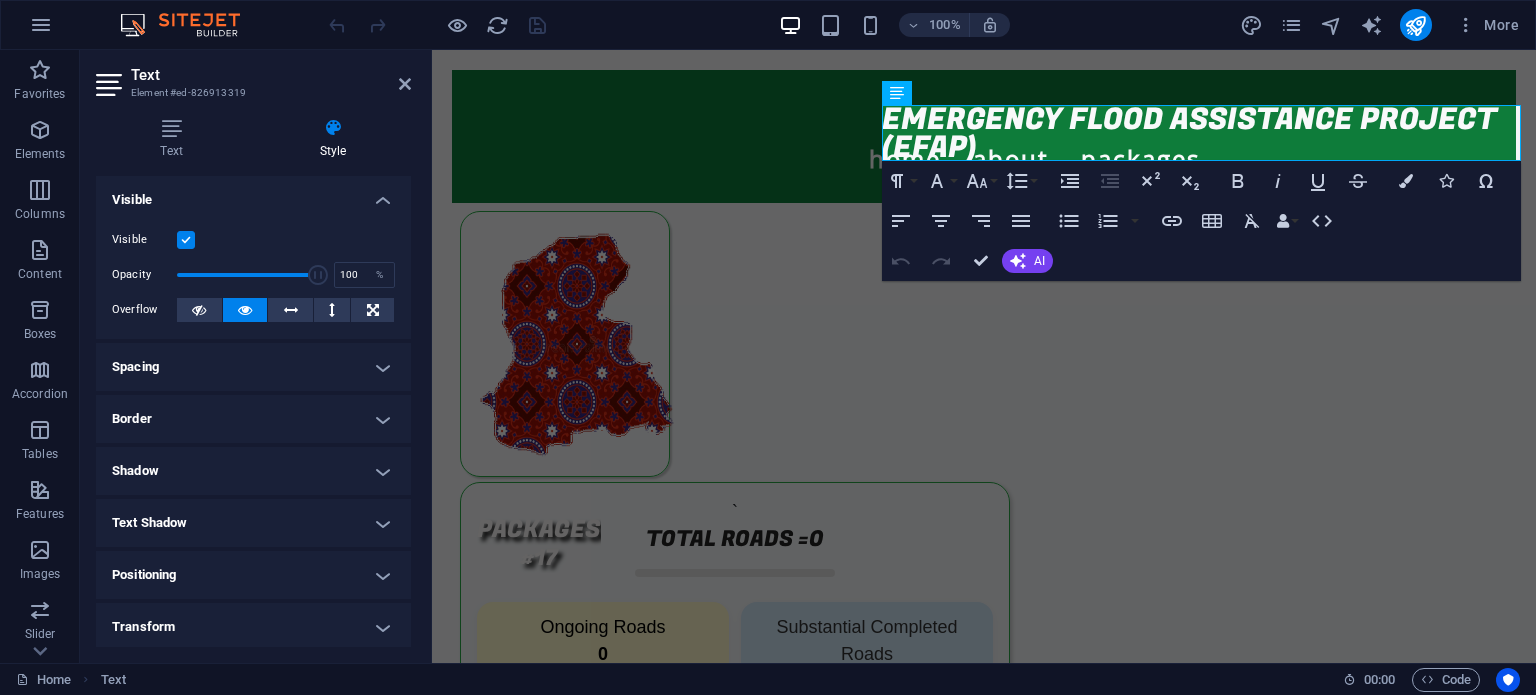 scroll, scrollTop: 159, scrollLeft: 0, axis: vertical 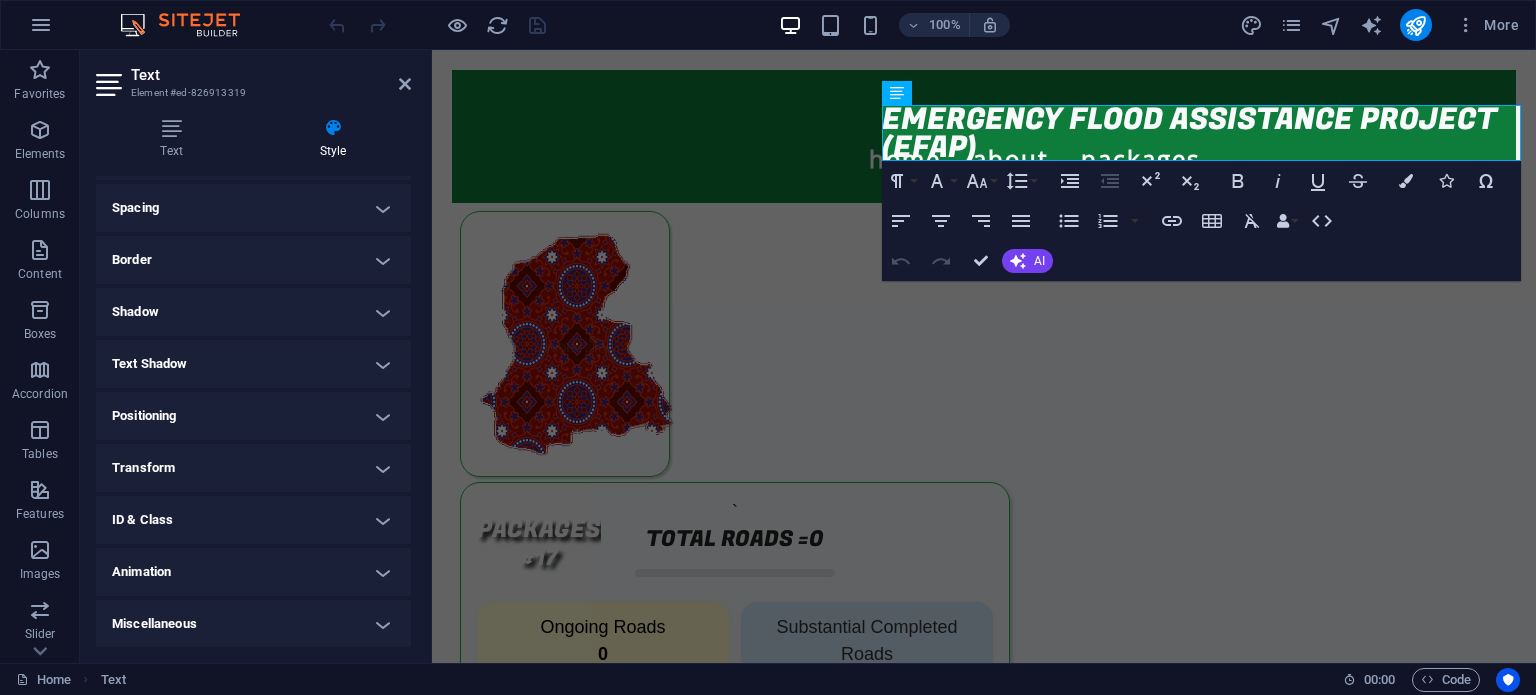 click on "Positioning" at bounding box center (253, 416) 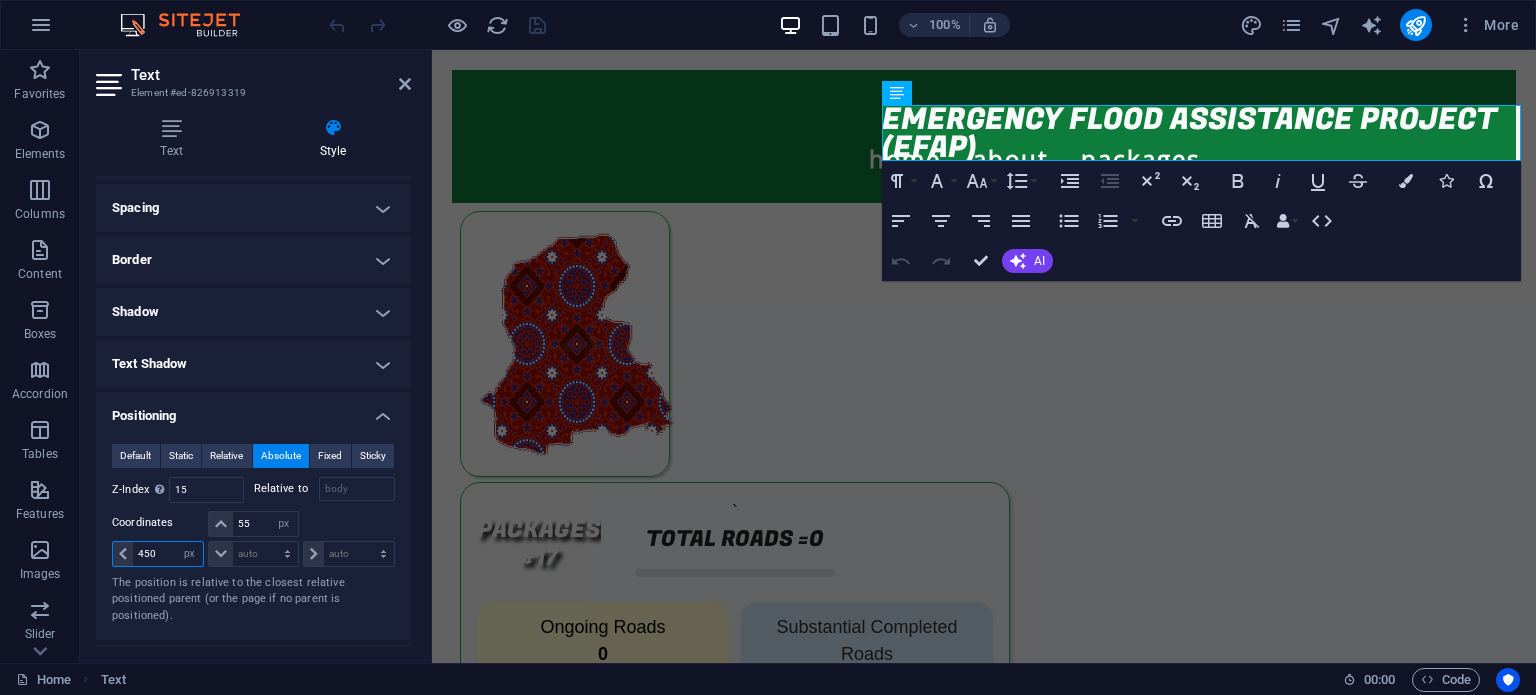 click on "450" at bounding box center [168, 554] 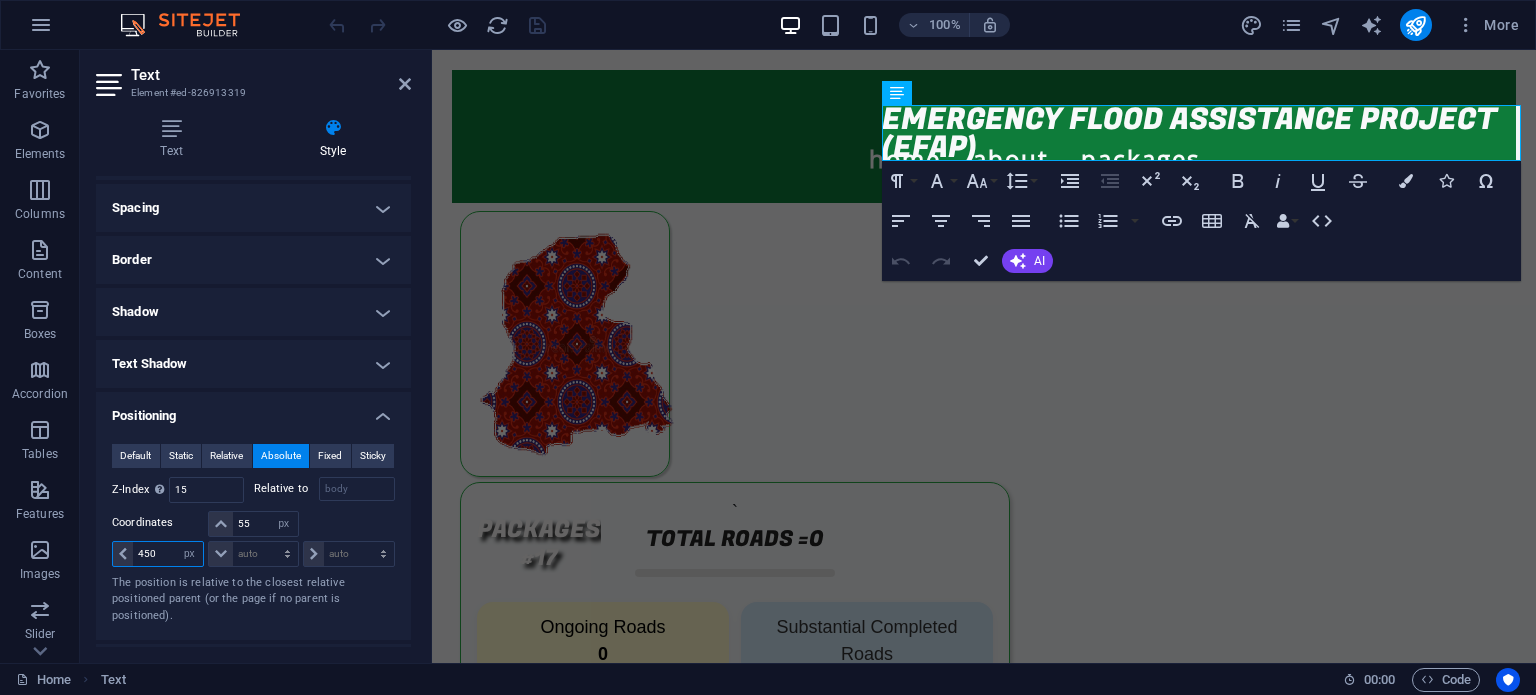 click on "450" at bounding box center (168, 554) 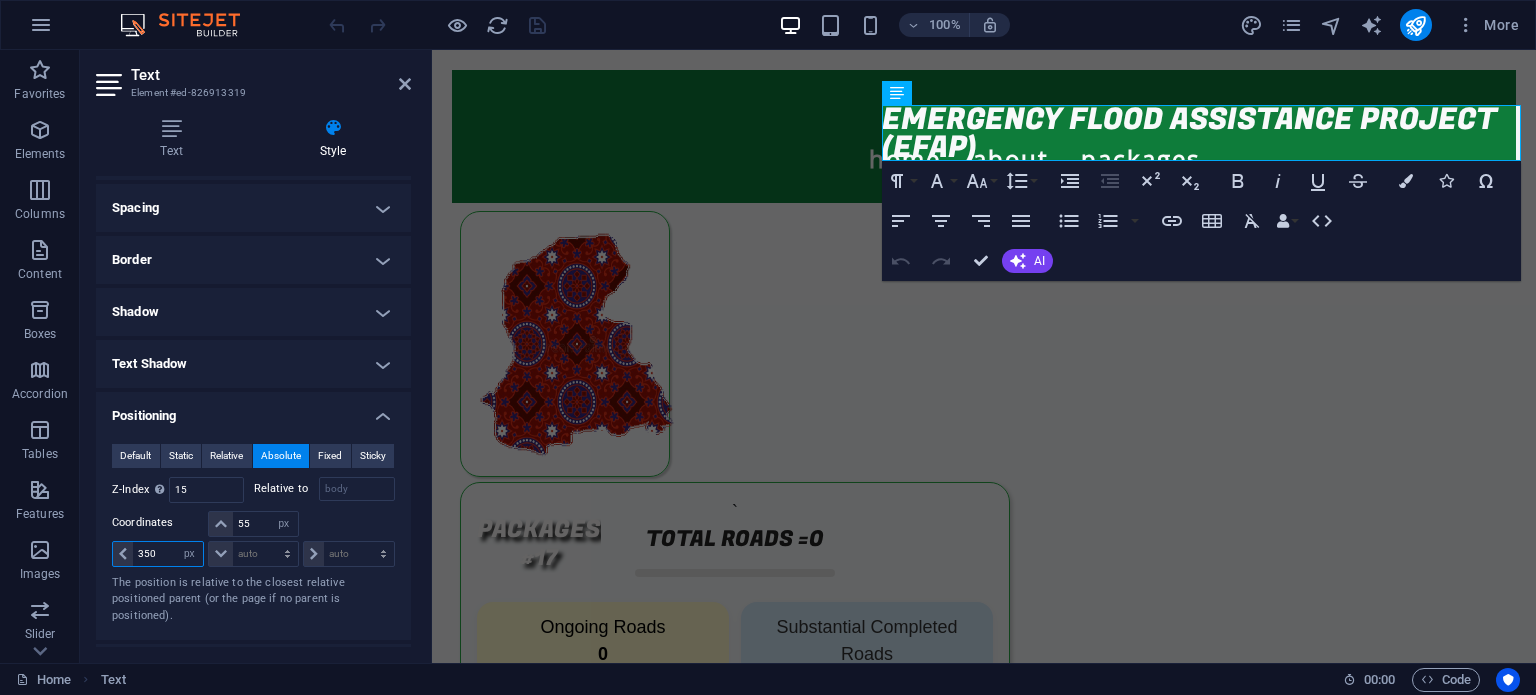 type on "350" 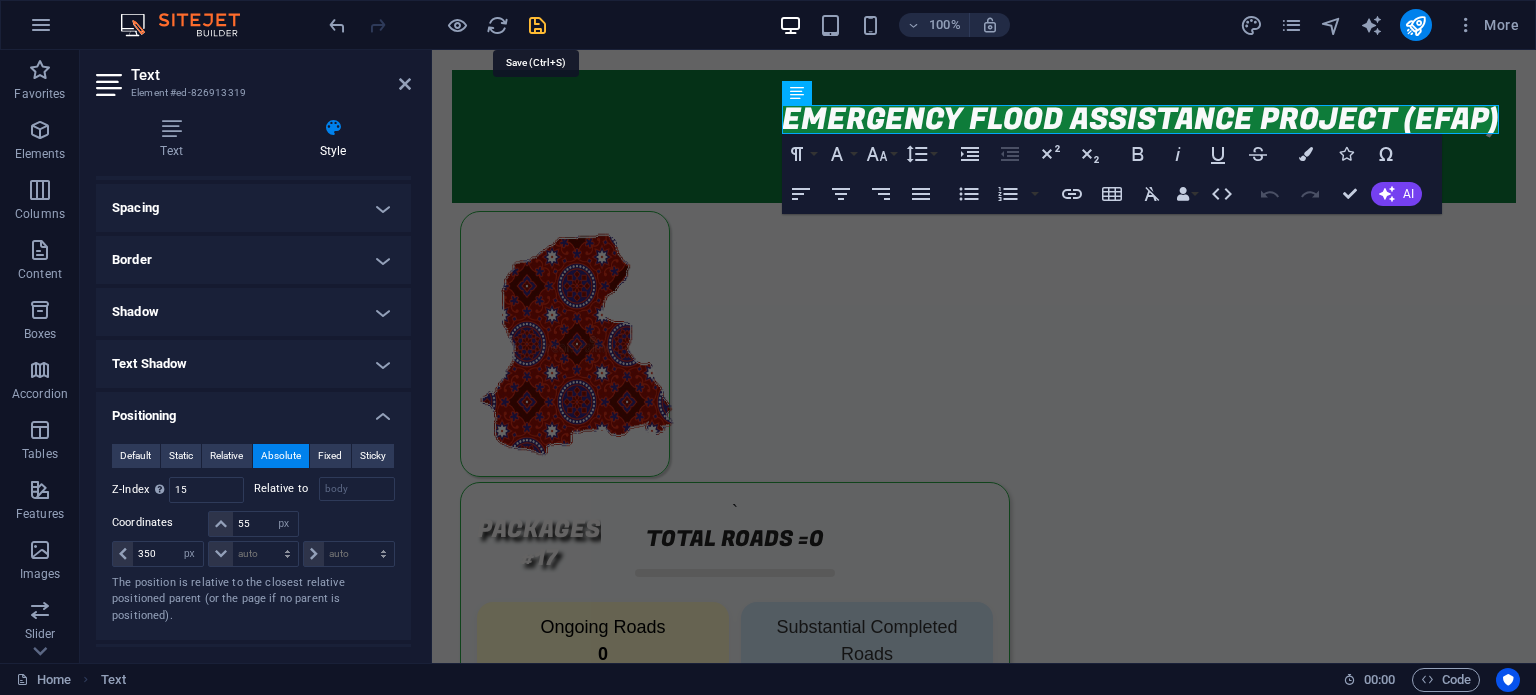 click at bounding box center [537, 25] 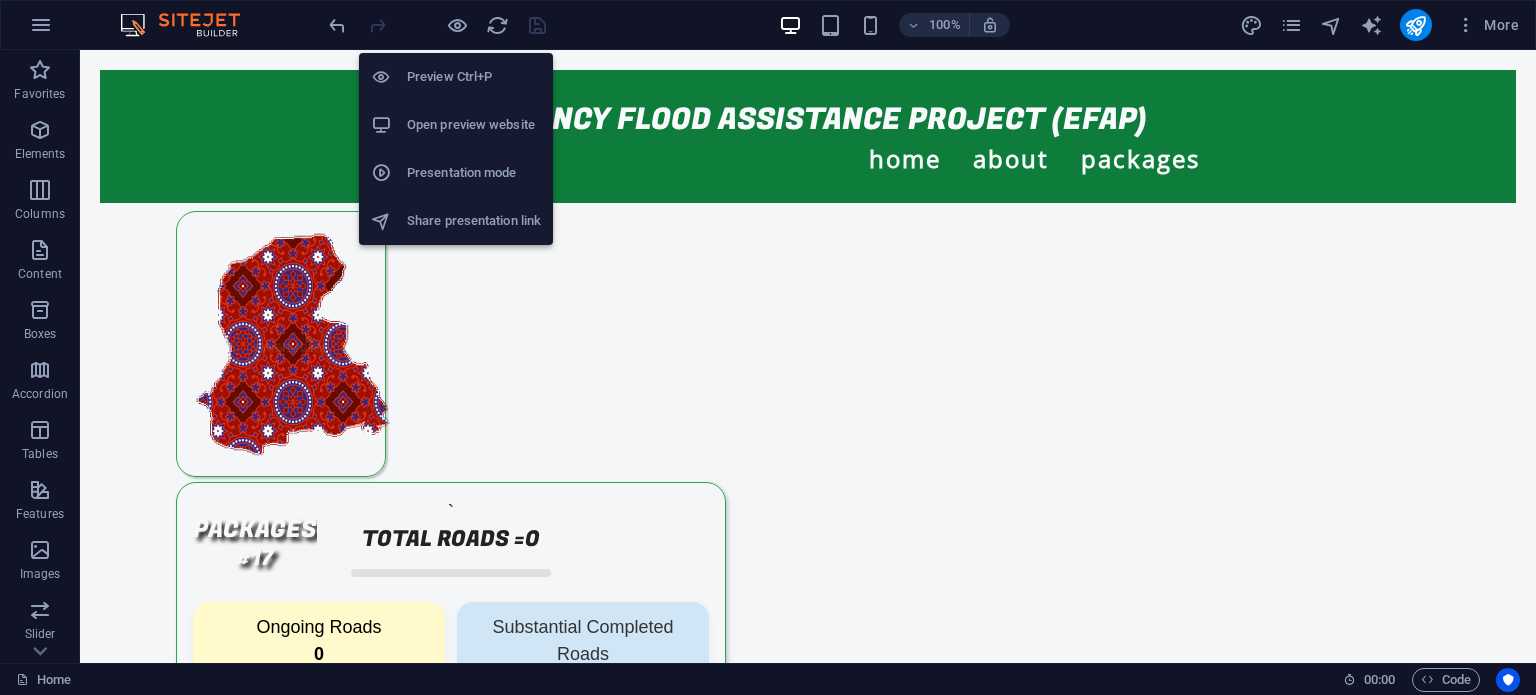 click on "Open preview website" at bounding box center (474, 125) 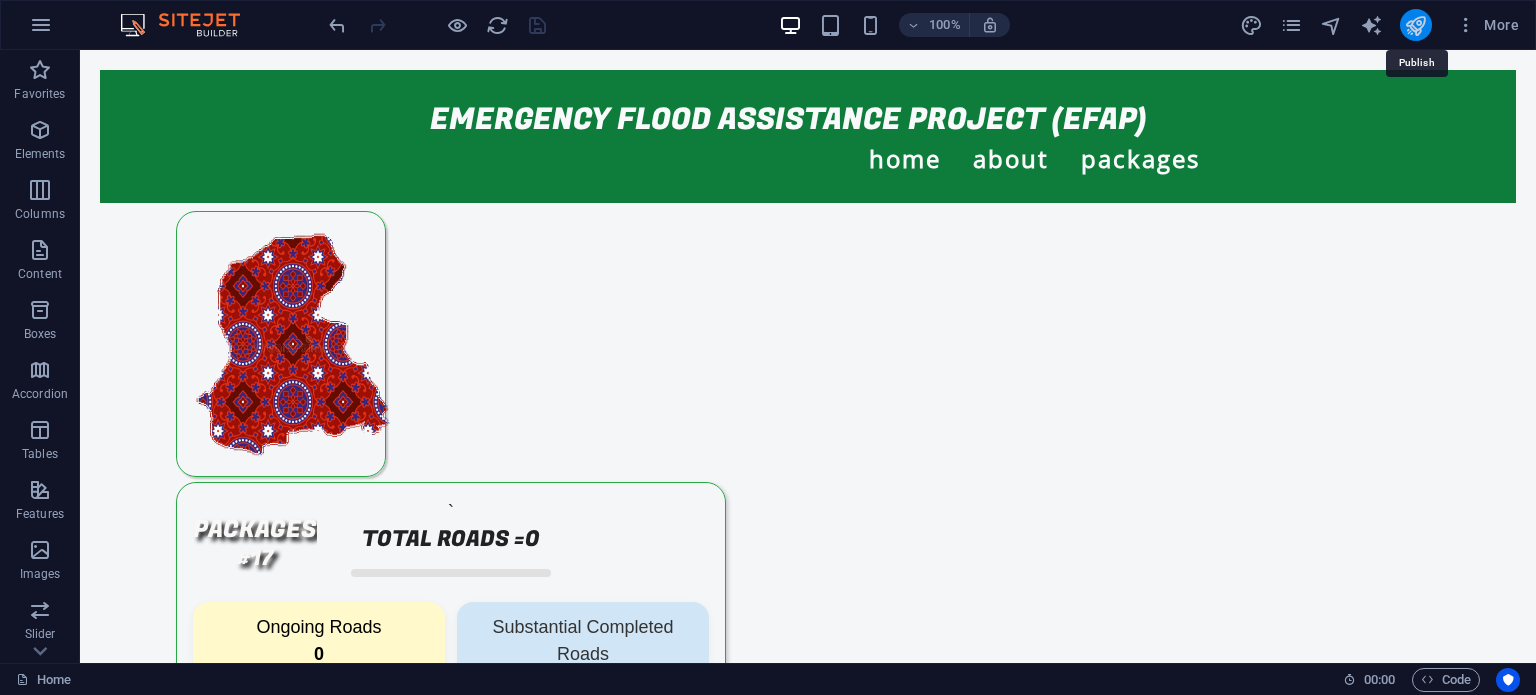 click at bounding box center [1415, 25] 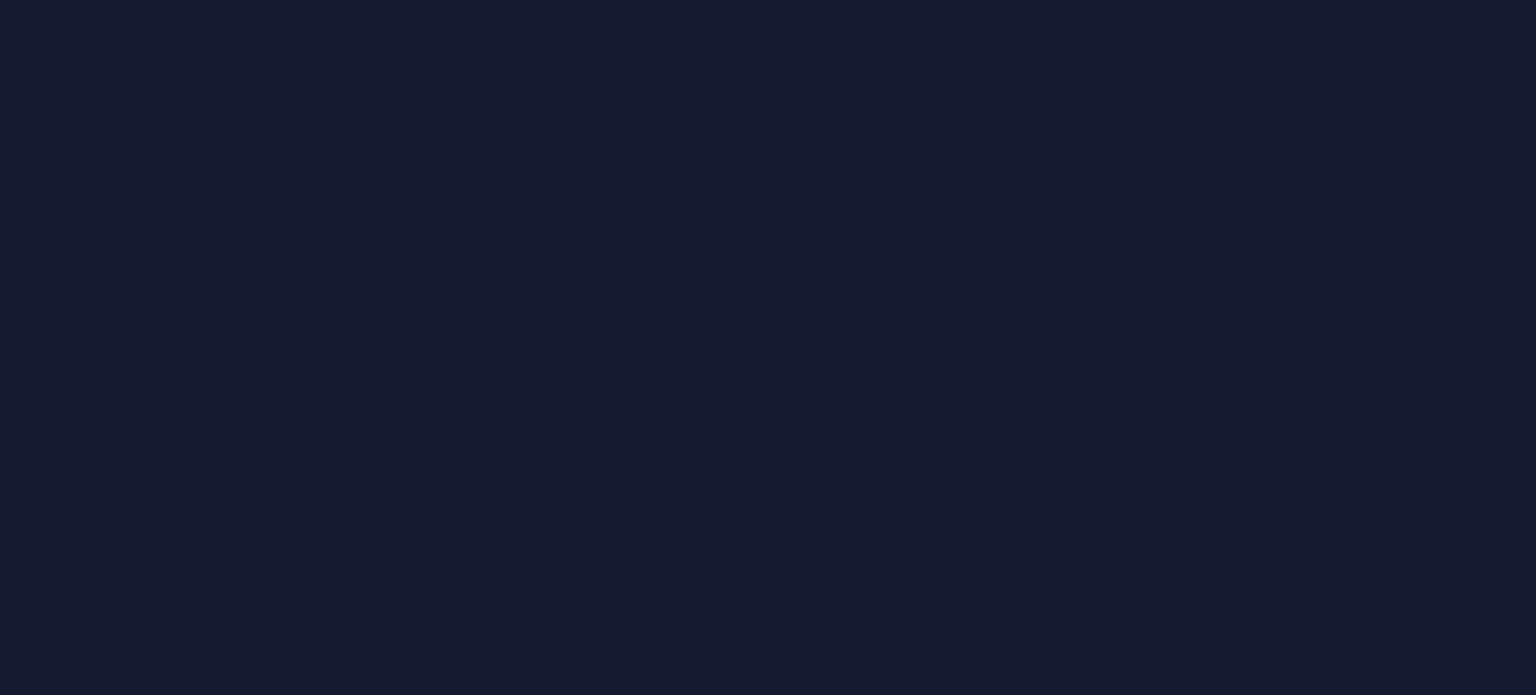 scroll, scrollTop: 0, scrollLeft: 0, axis: both 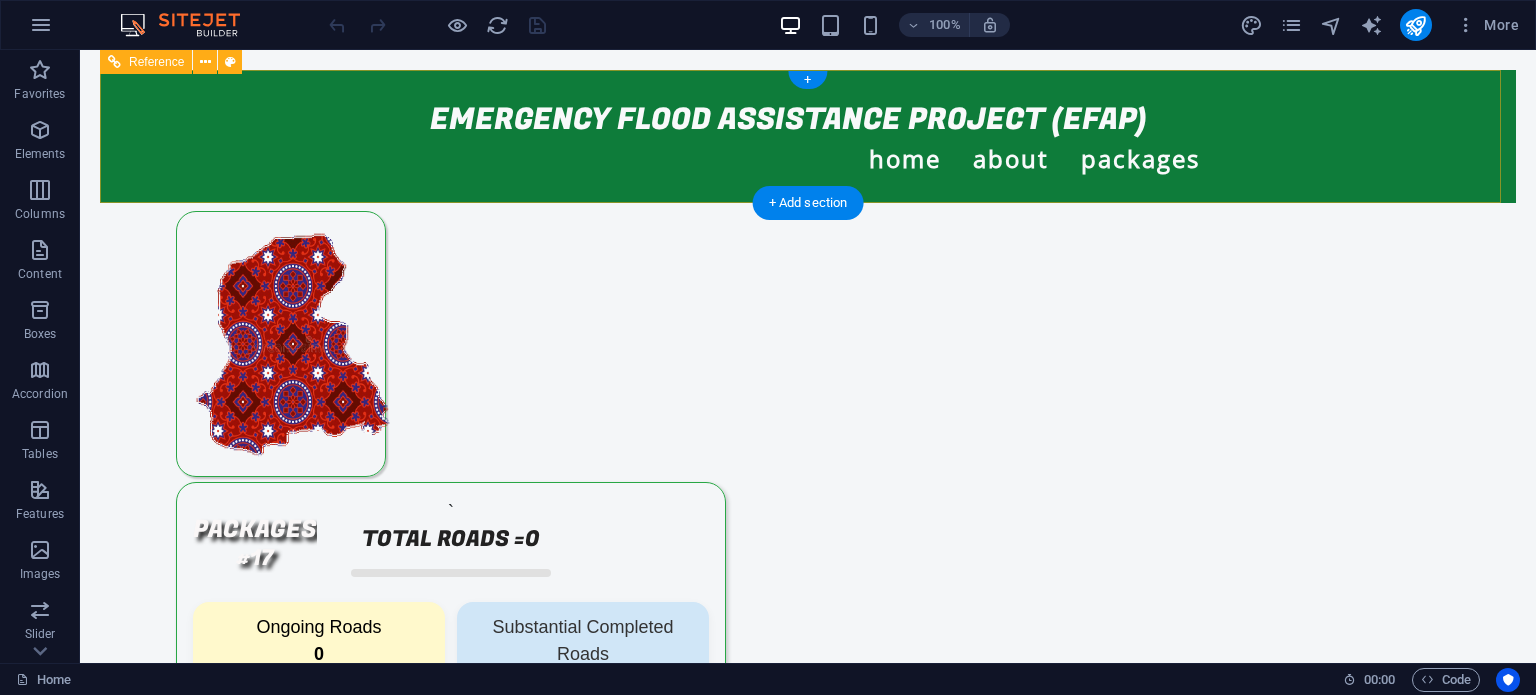 click on "Home About Packages Package#1" at bounding box center (808, 136) 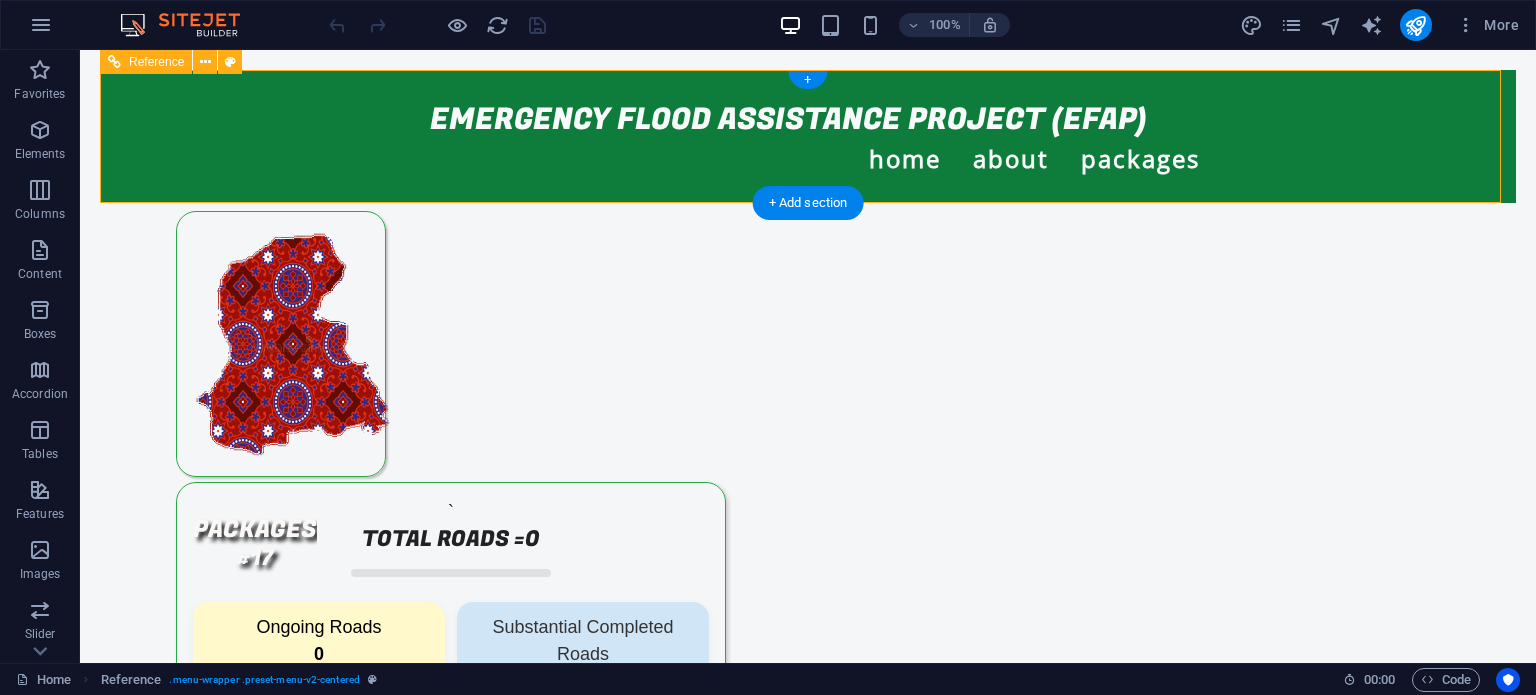 click on "Home About Packages Package#1" at bounding box center [808, 136] 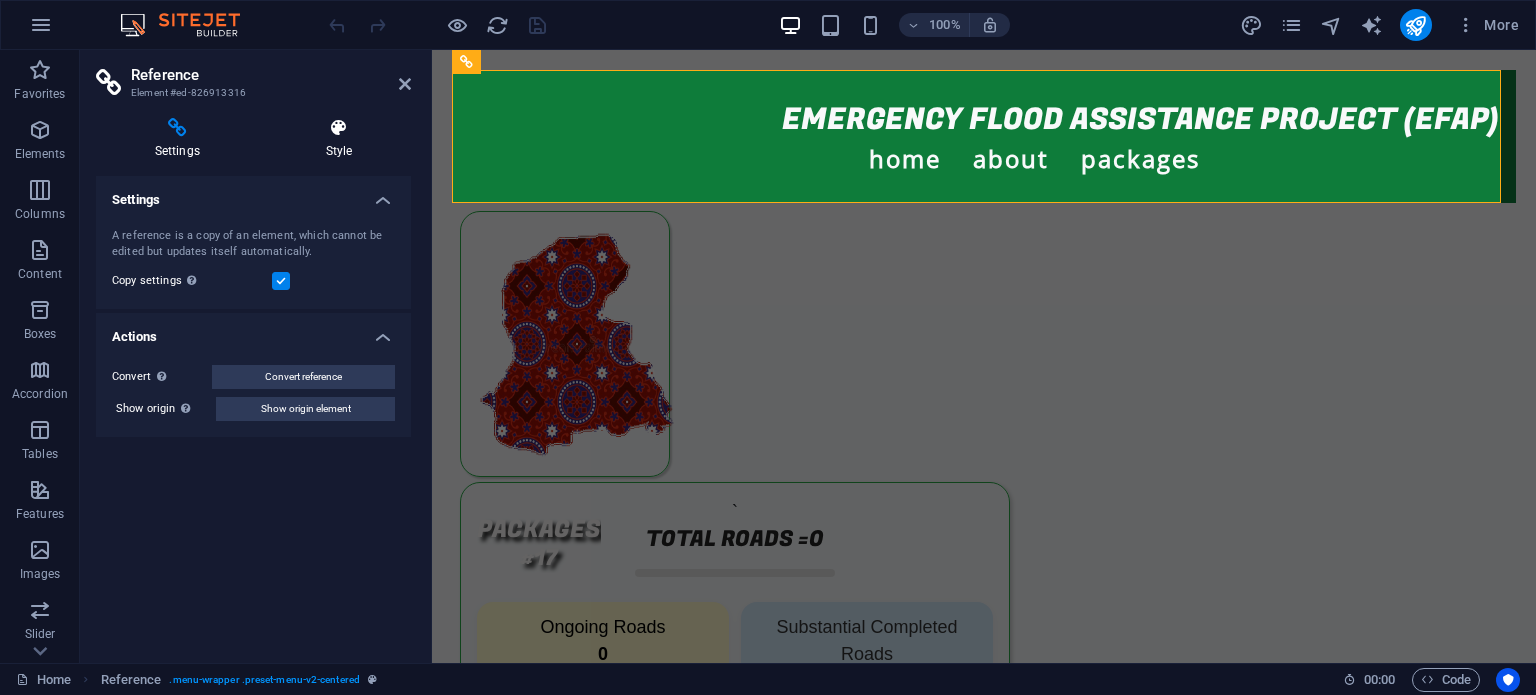 click at bounding box center (339, 128) 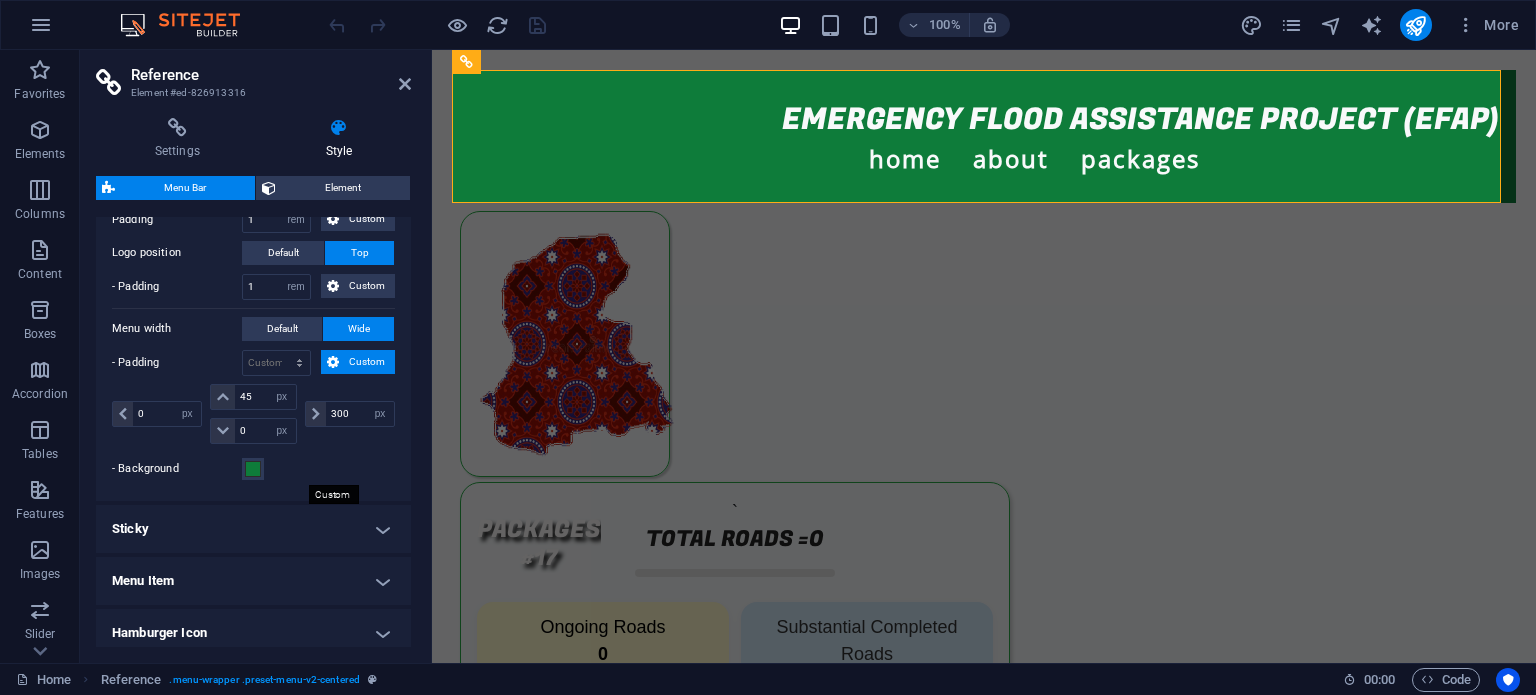 scroll, scrollTop: 477, scrollLeft: 0, axis: vertical 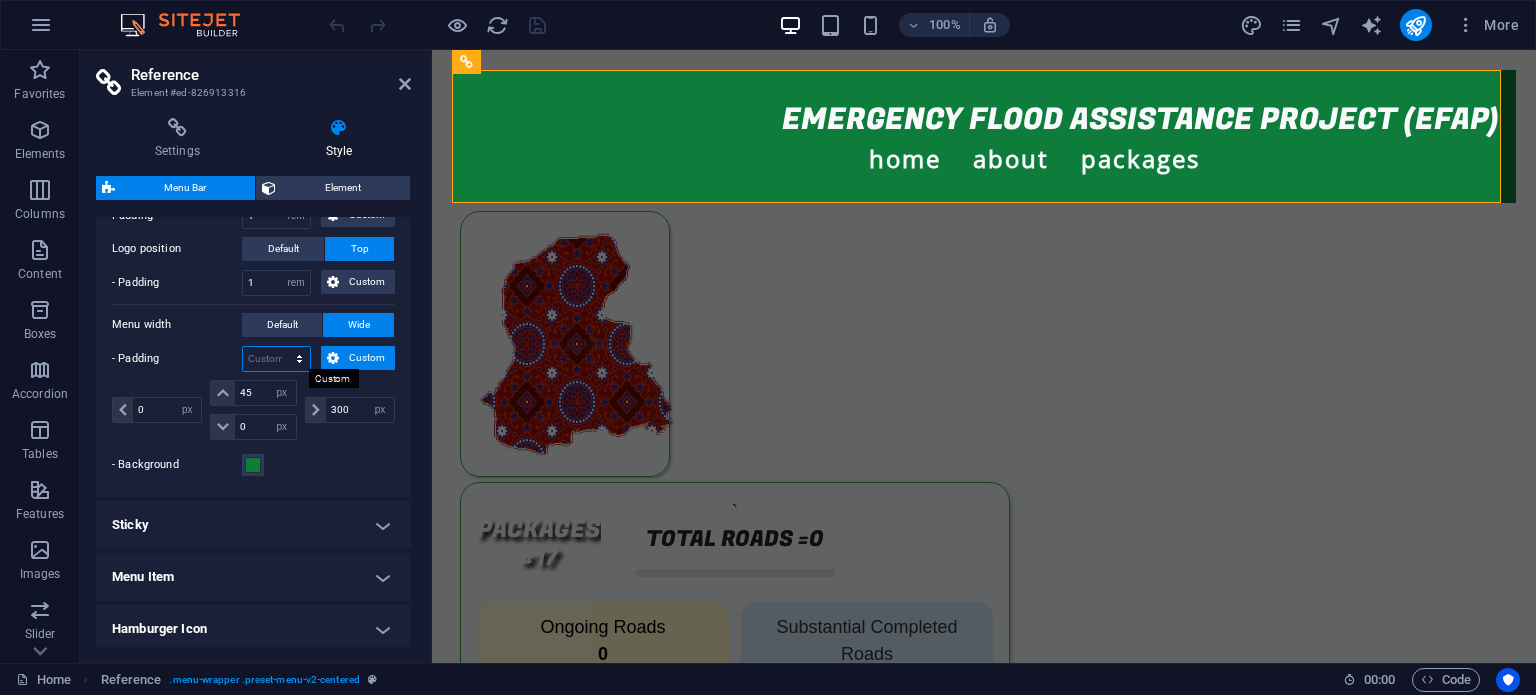 click on "px rem % vh vw Custom" at bounding box center [276, 359] 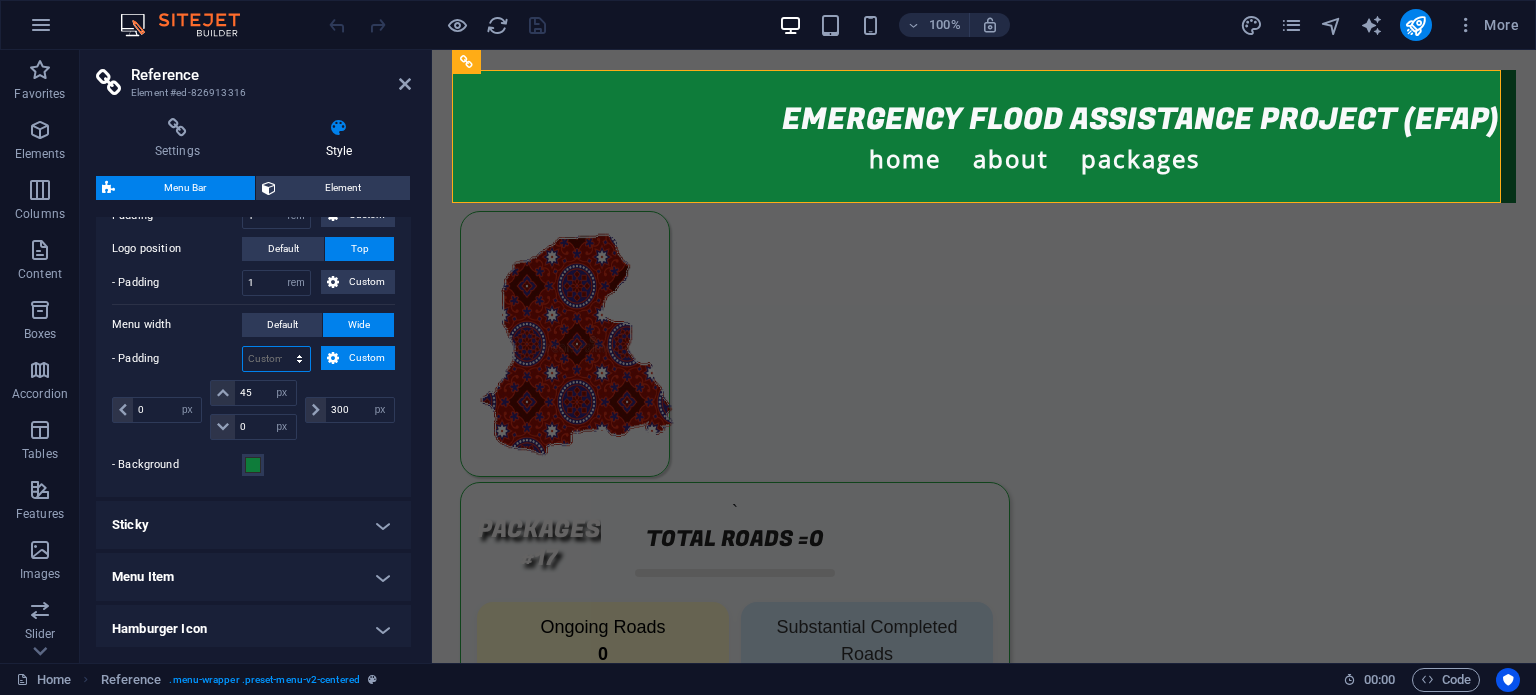 select on "px" 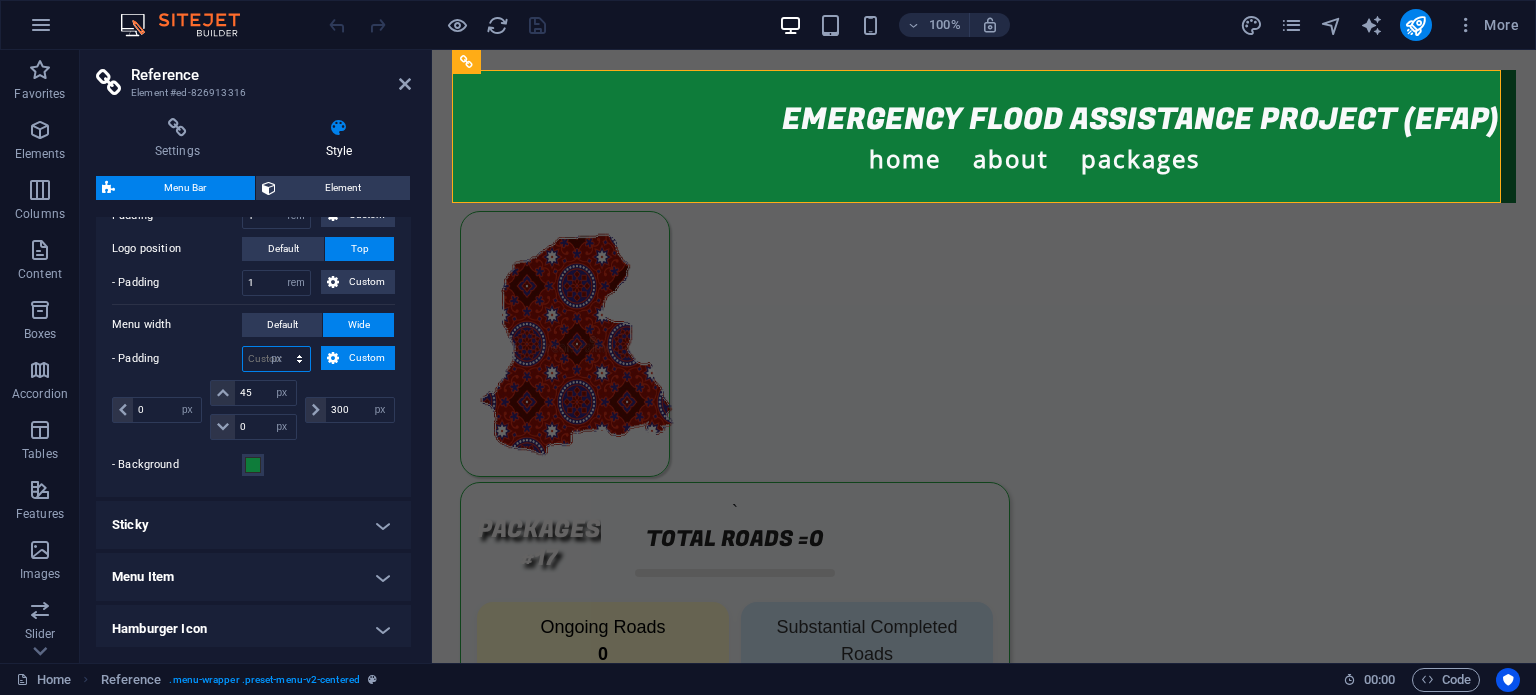 click on "px rem % vh vw Custom" at bounding box center (276, 359) 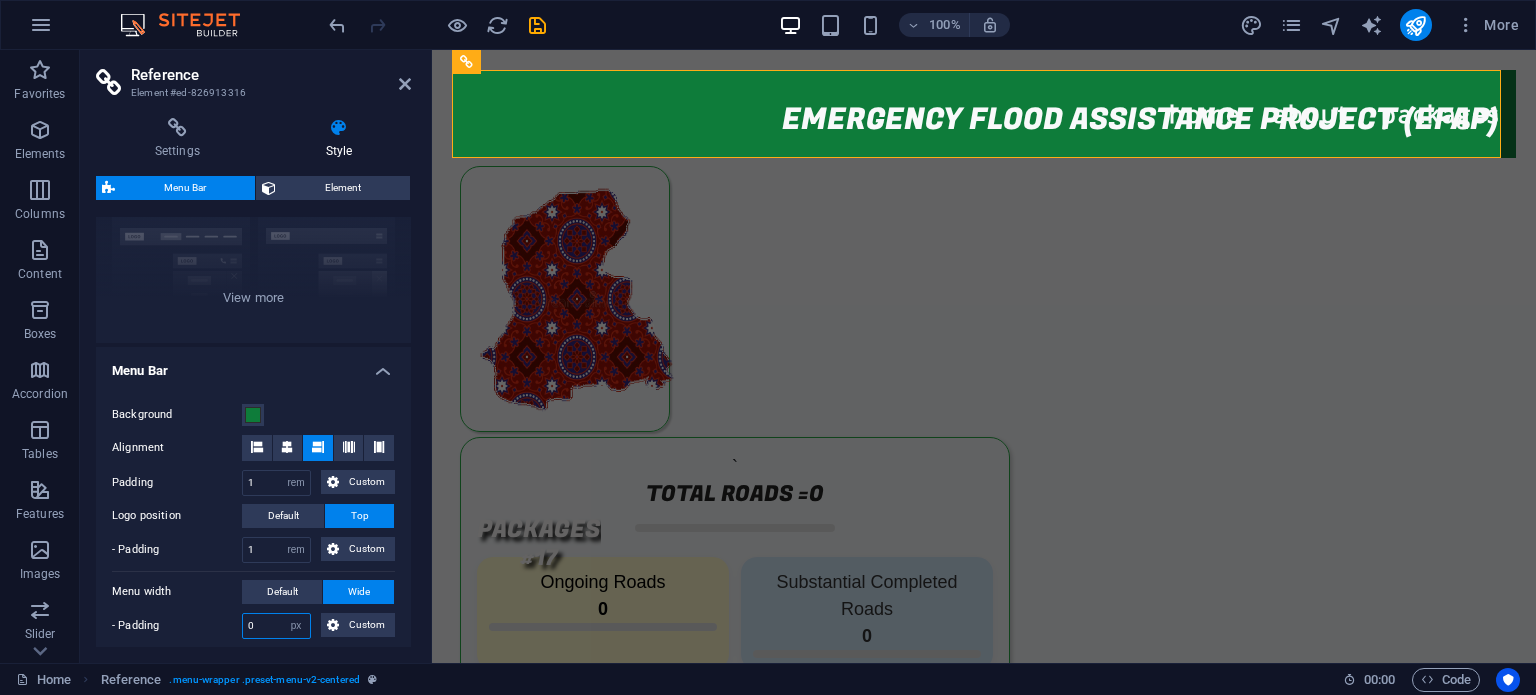 scroll, scrollTop: 205, scrollLeft: 0, axis: vertical 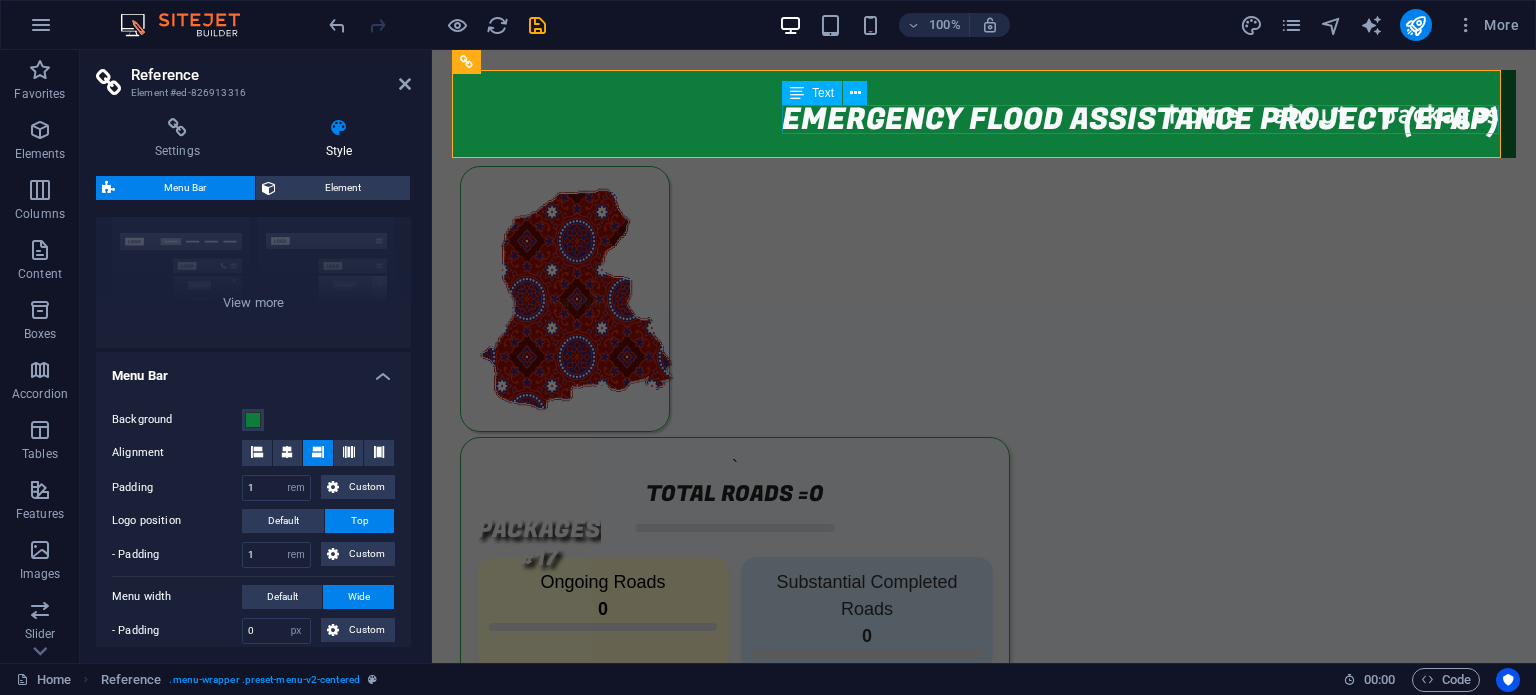 click on "EMERGENCY FLOOD ASSISTANCE PROJECT (EFAP)" at bounding box center [1140, 119] 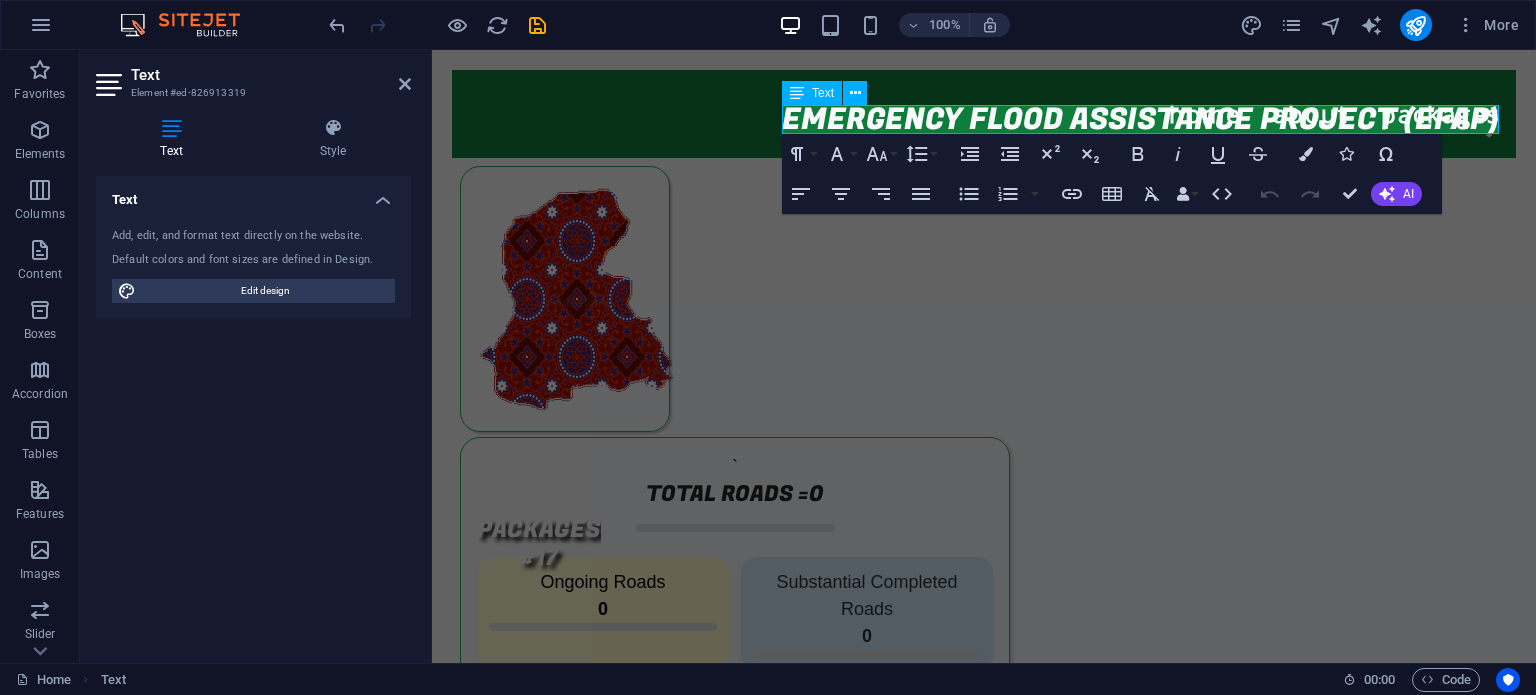 select on "px" 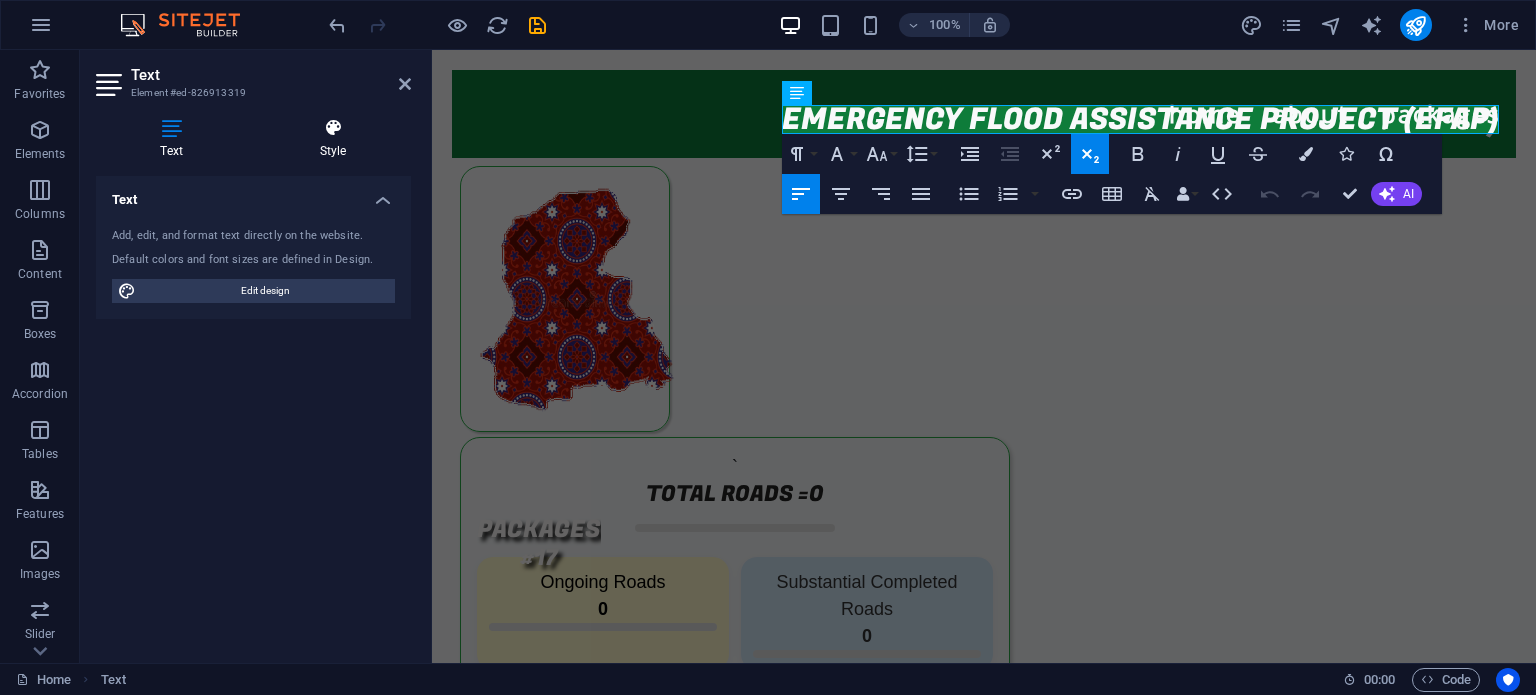click on "Style" at bounding box center (333, 139) 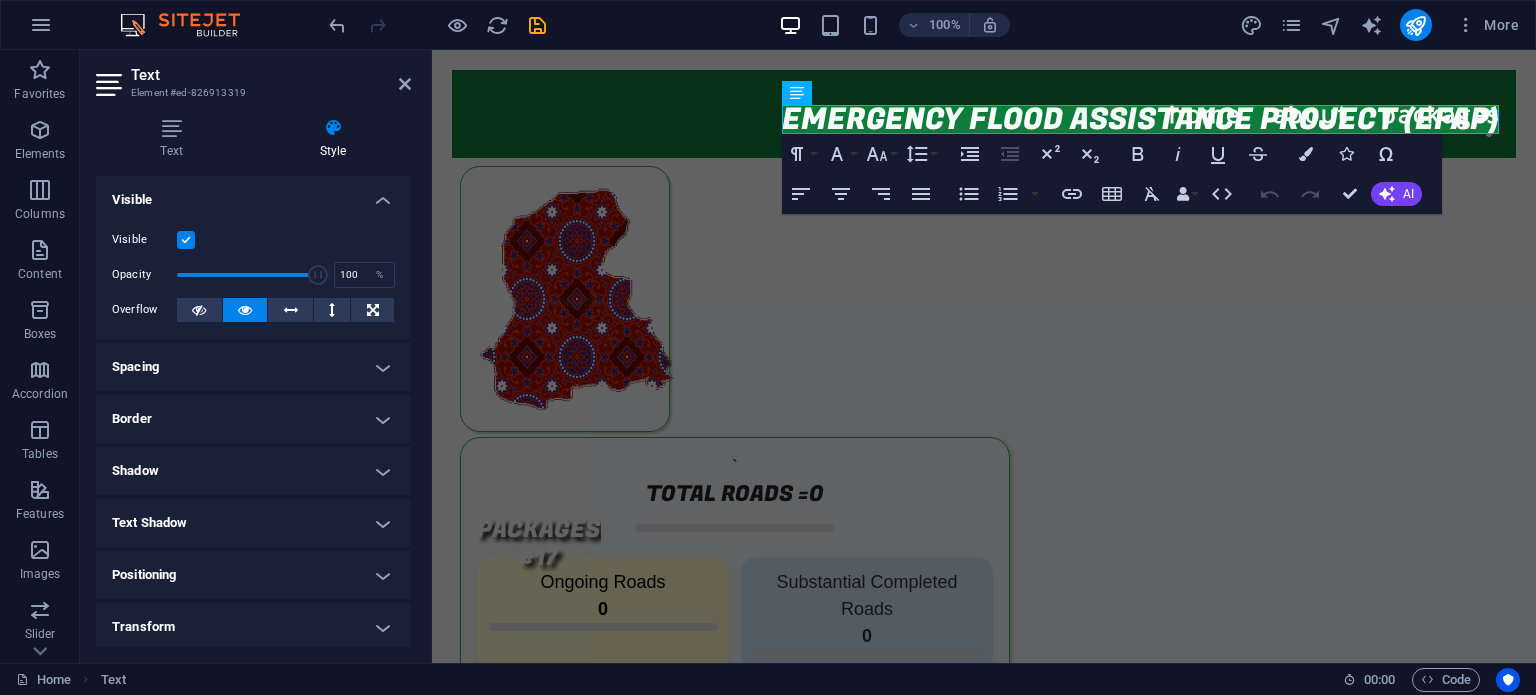 scroll, scrollTop: 159, scrollLeft: 0, axis: vertical 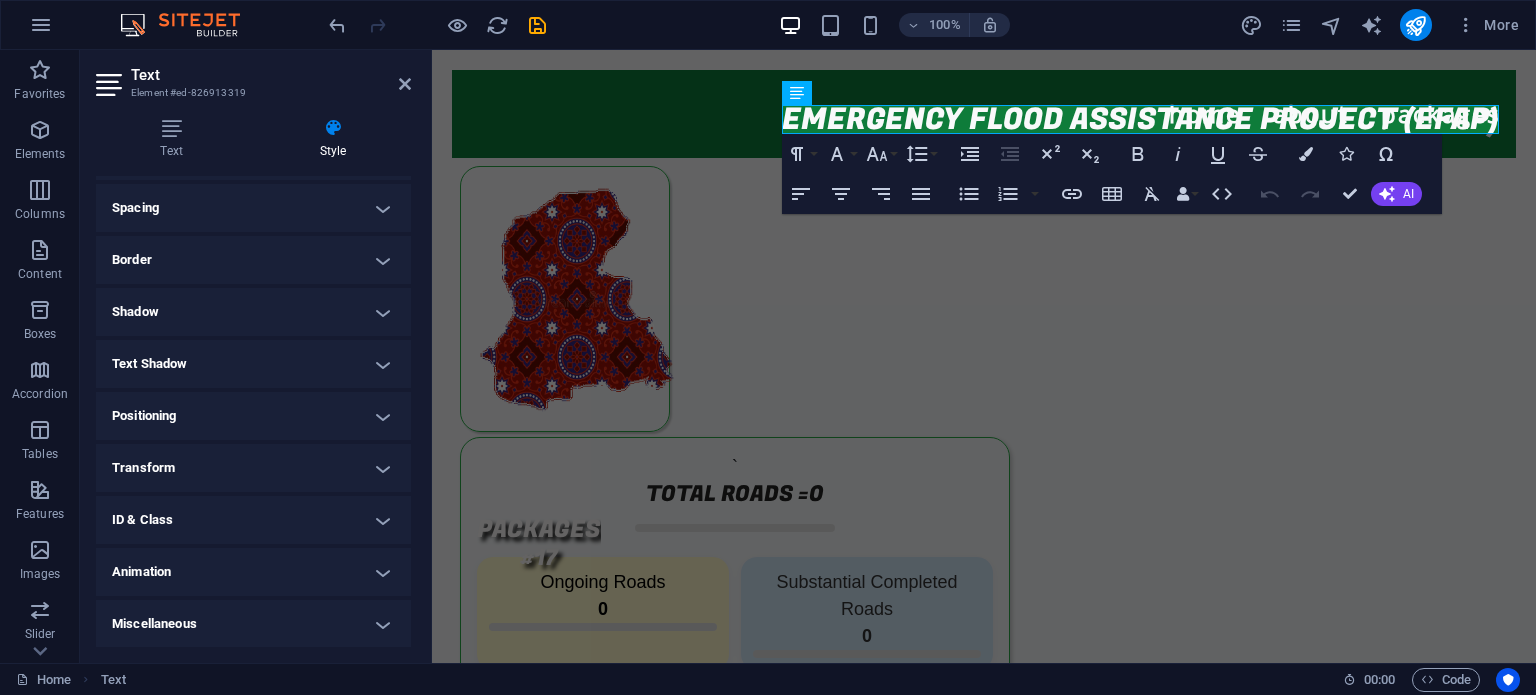 click on "Positioning" at bounding box center [253, 416] 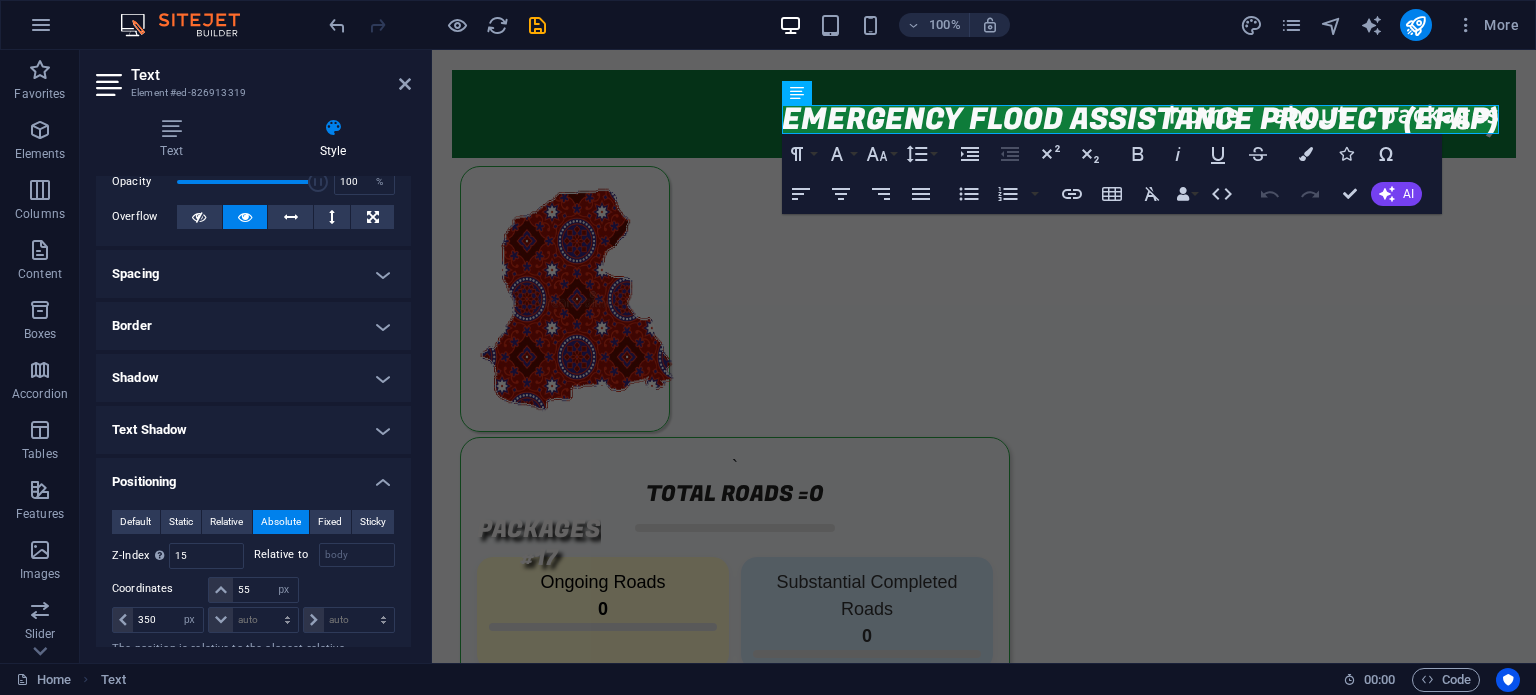 scroll, scrollTop: 92, scrollLeft: 0, axis: vertical 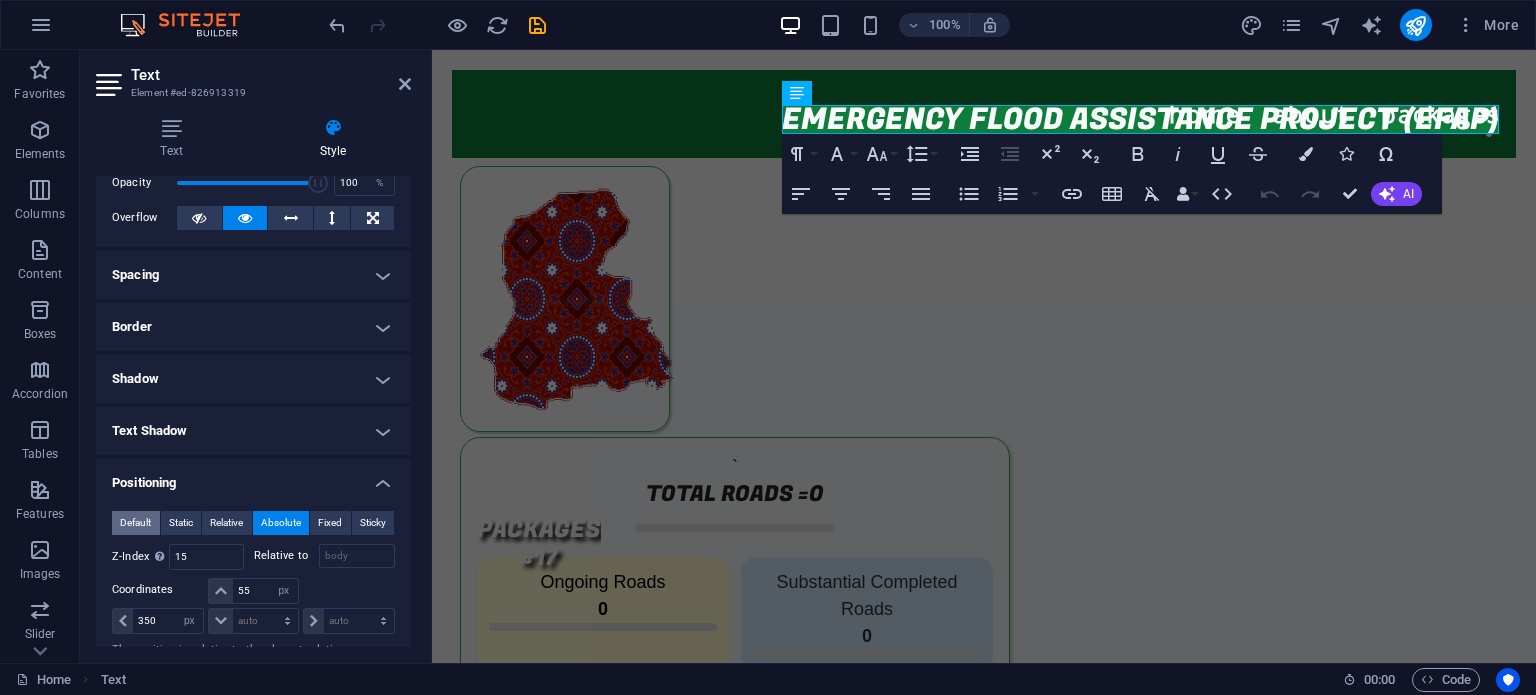 click on "Default" at bounding box center [135, 523] 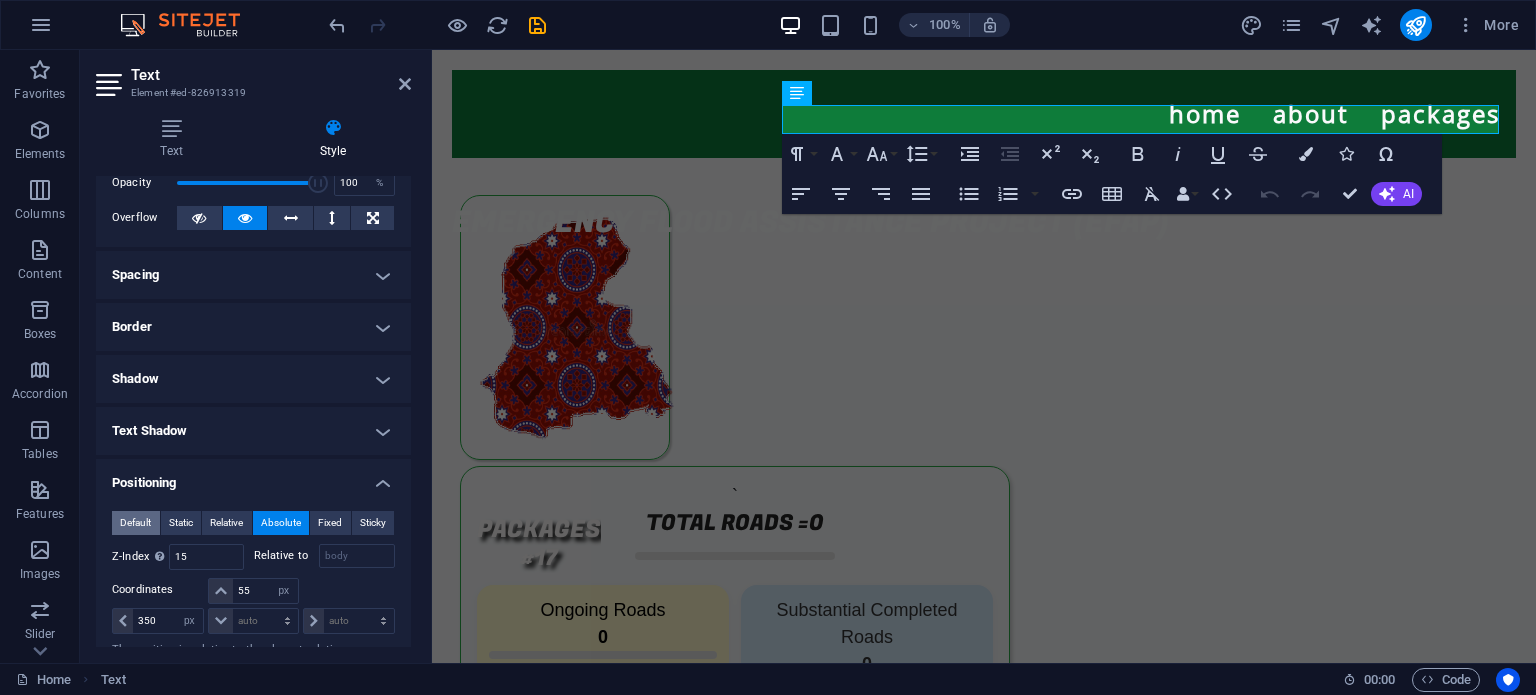 type 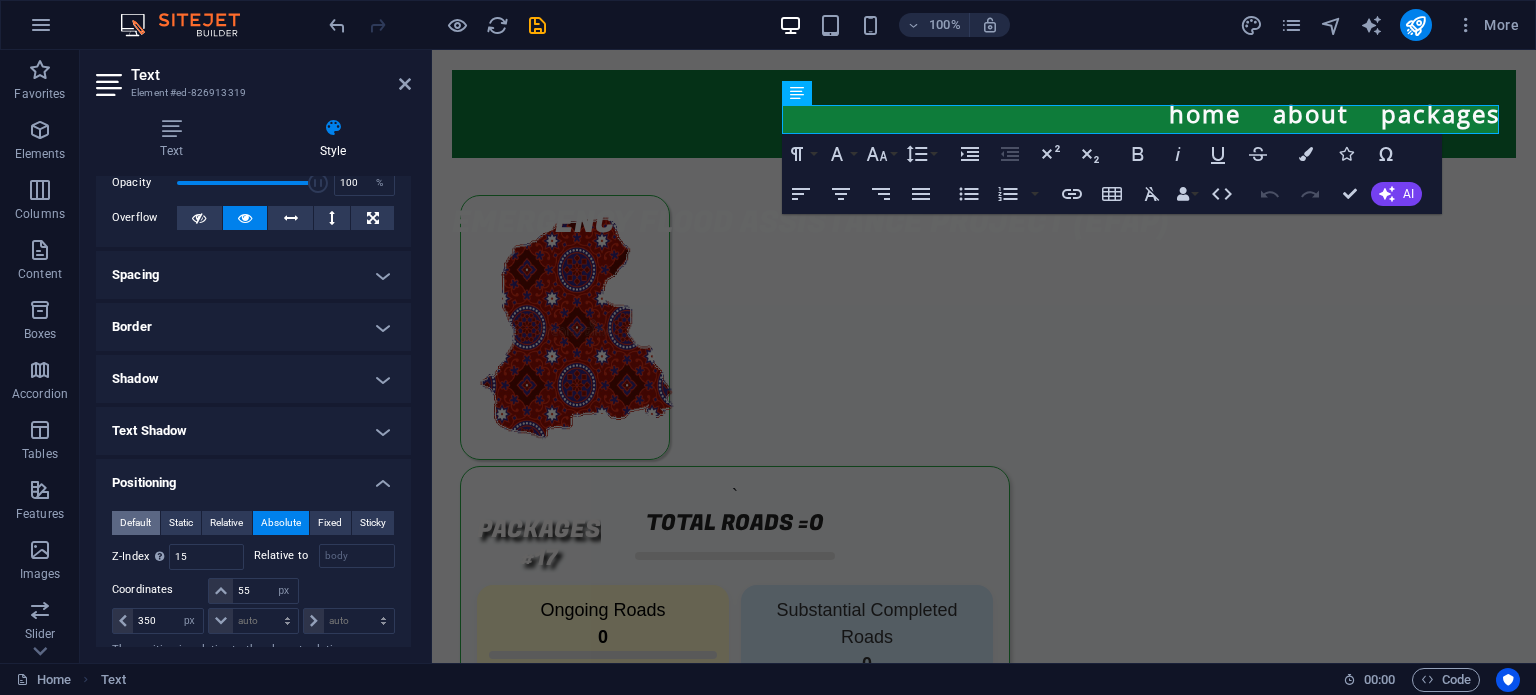 type 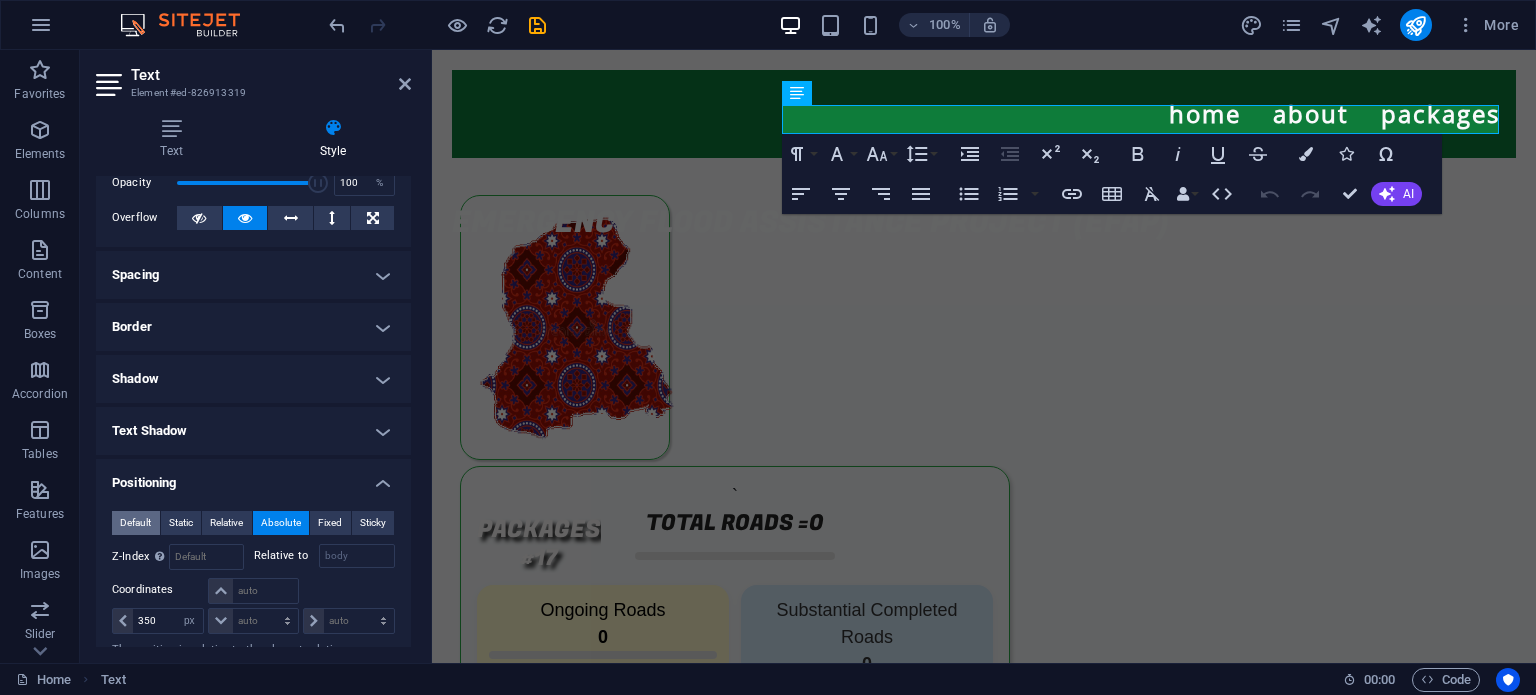 type 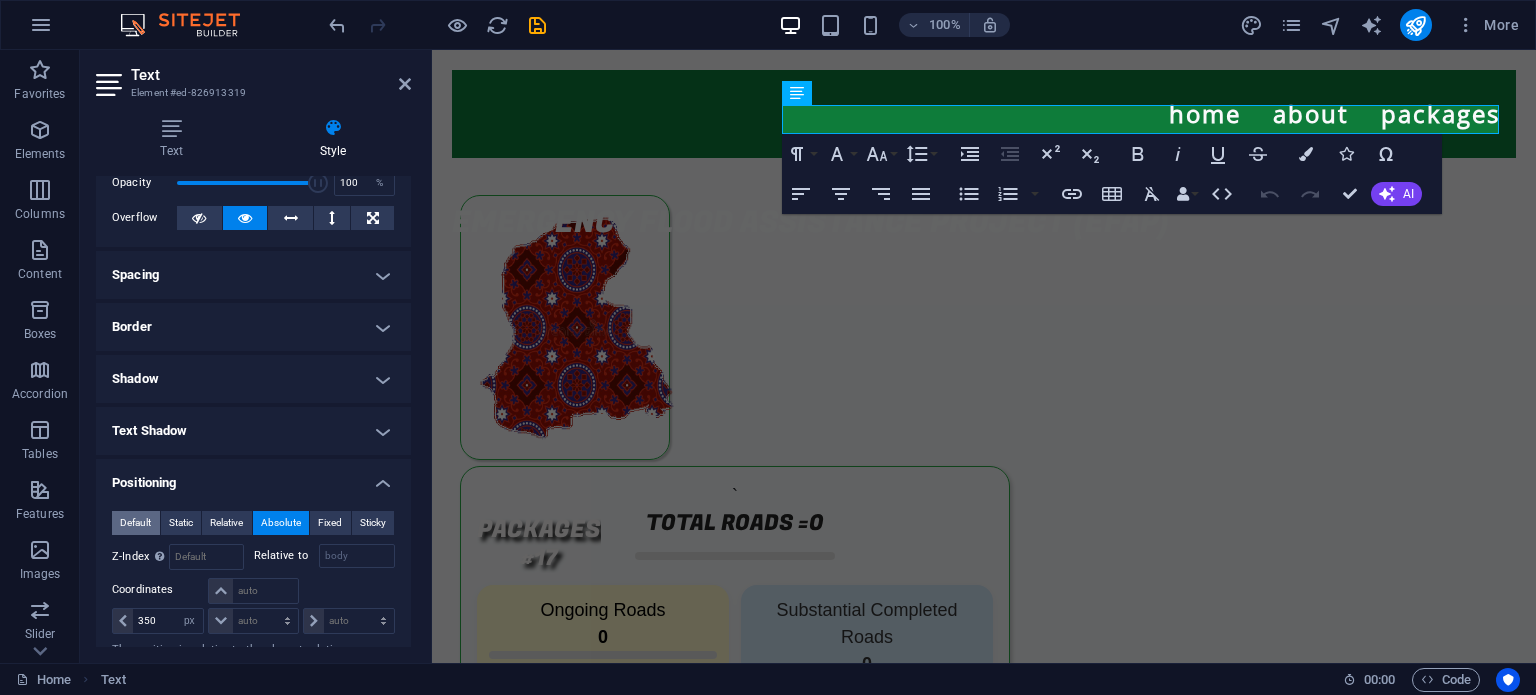 select on "DISABLED_OPTION_VALUE" 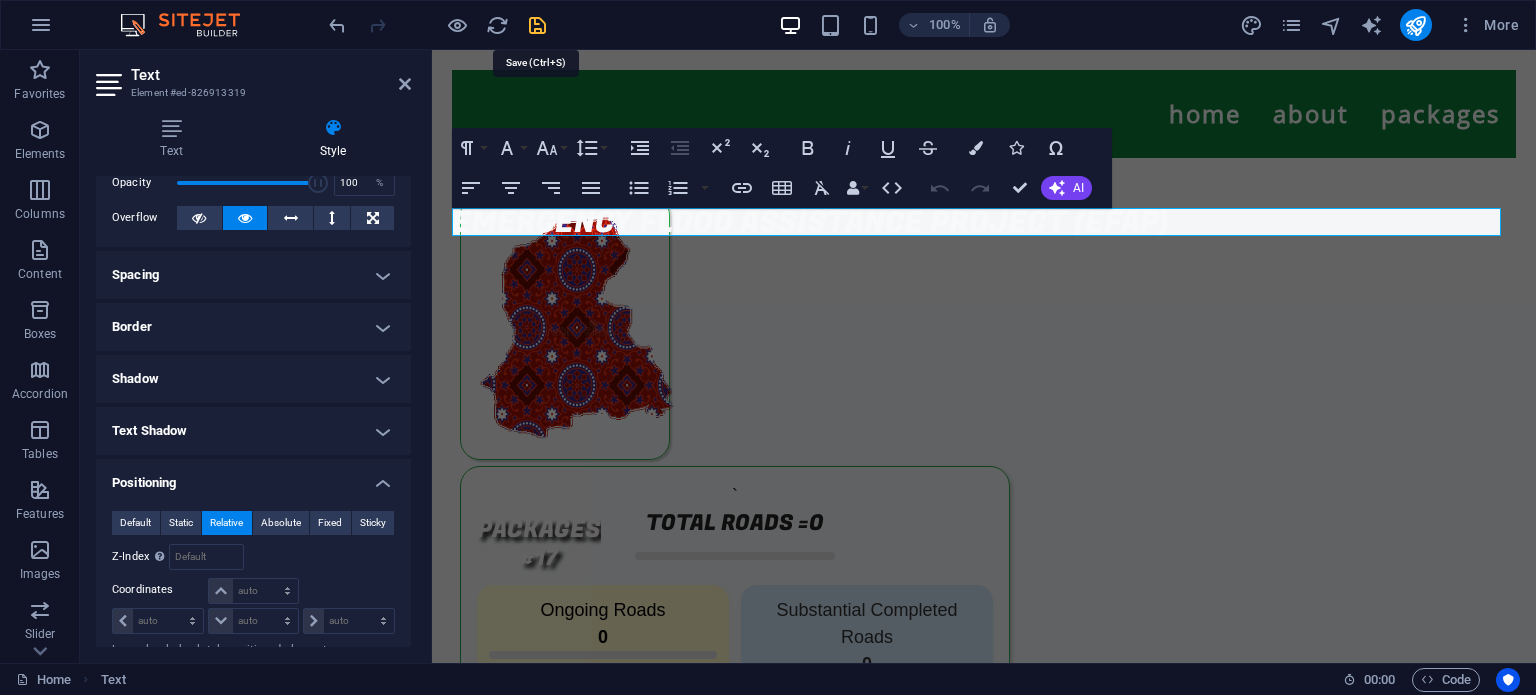 click at bounding box center (537, 25) 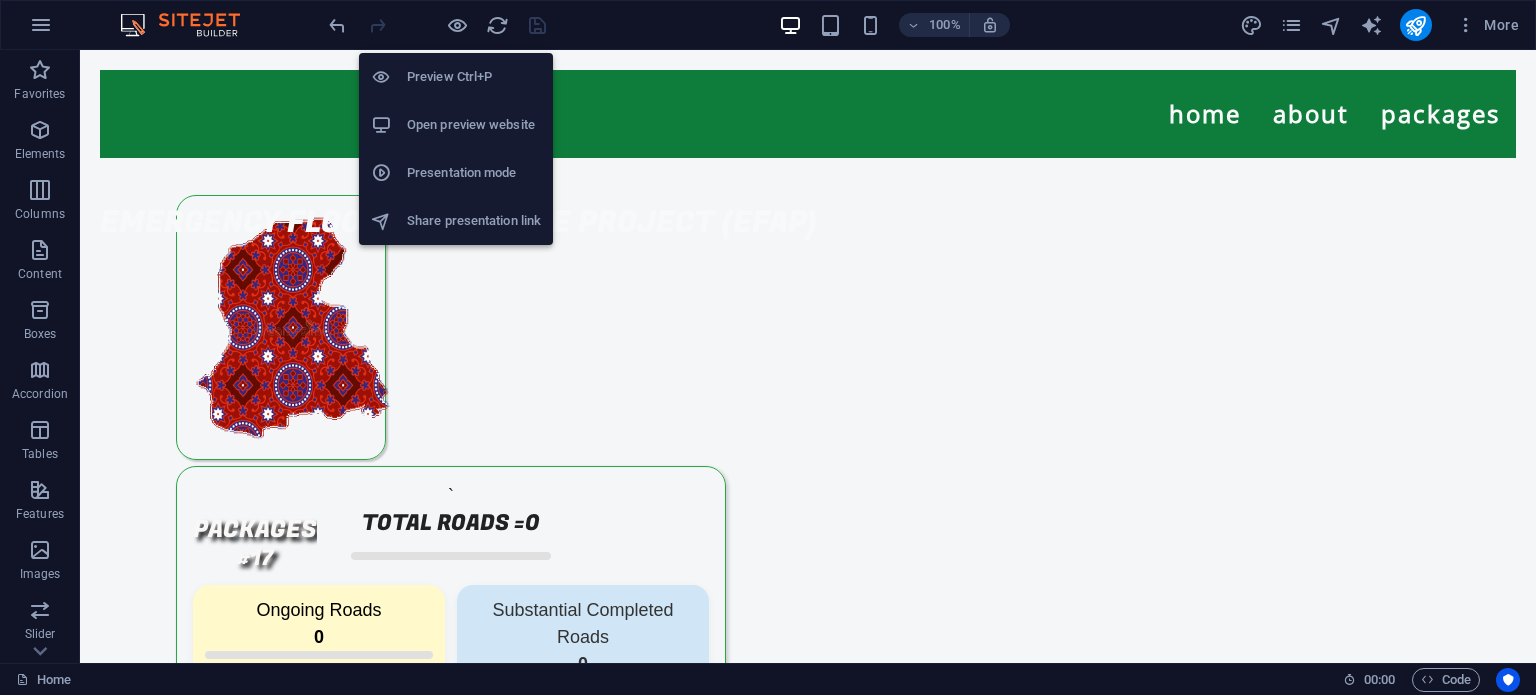 click on "Open preview website" at bounding box center [474, 125] 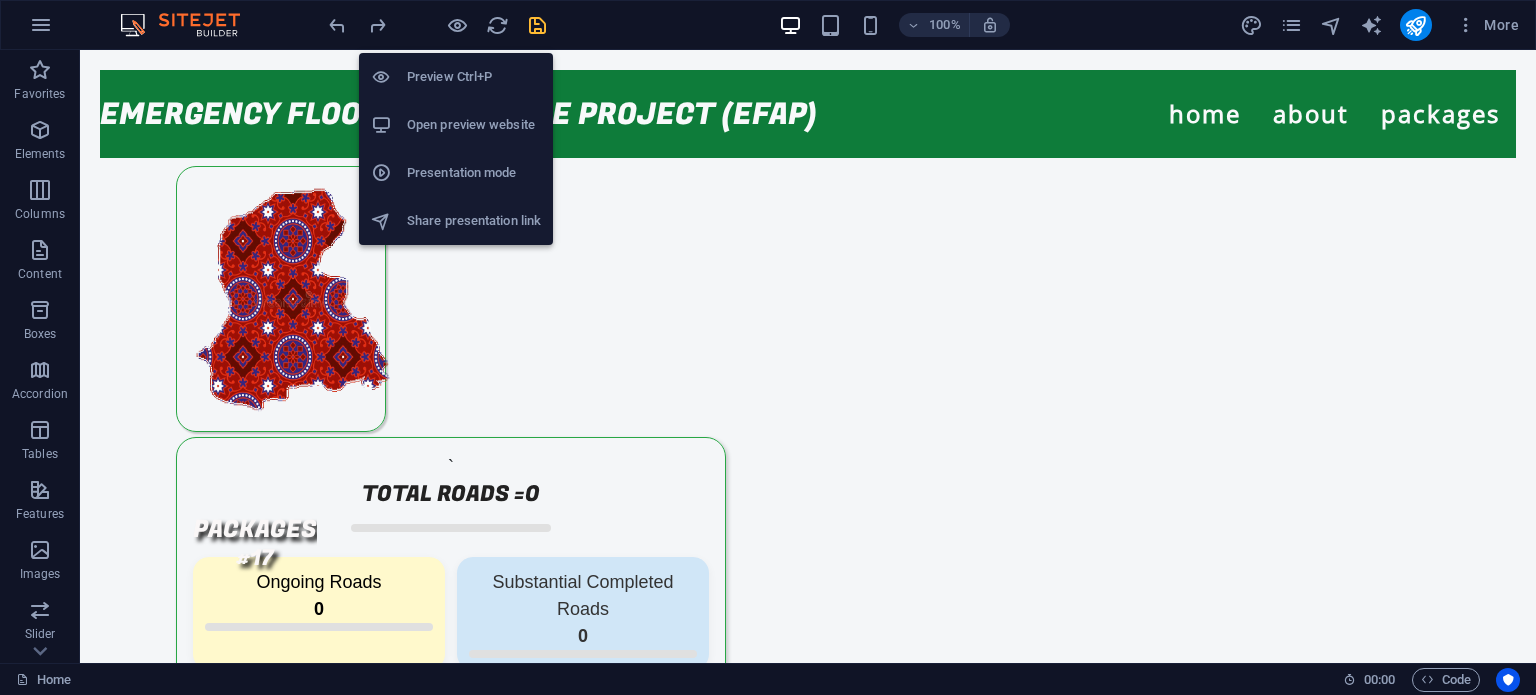 click on "Open preview website" at bounding box center [474, 125] 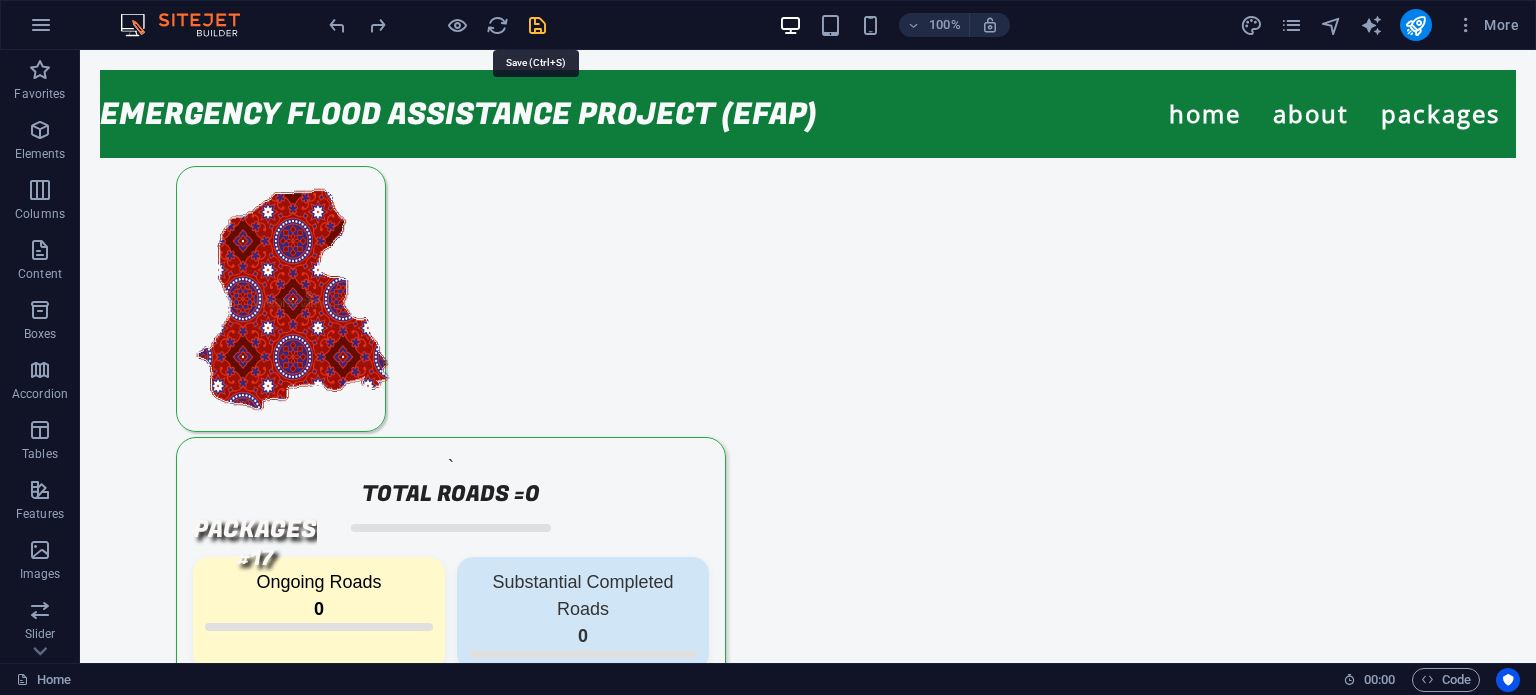 click at bounding box center (537, 25) 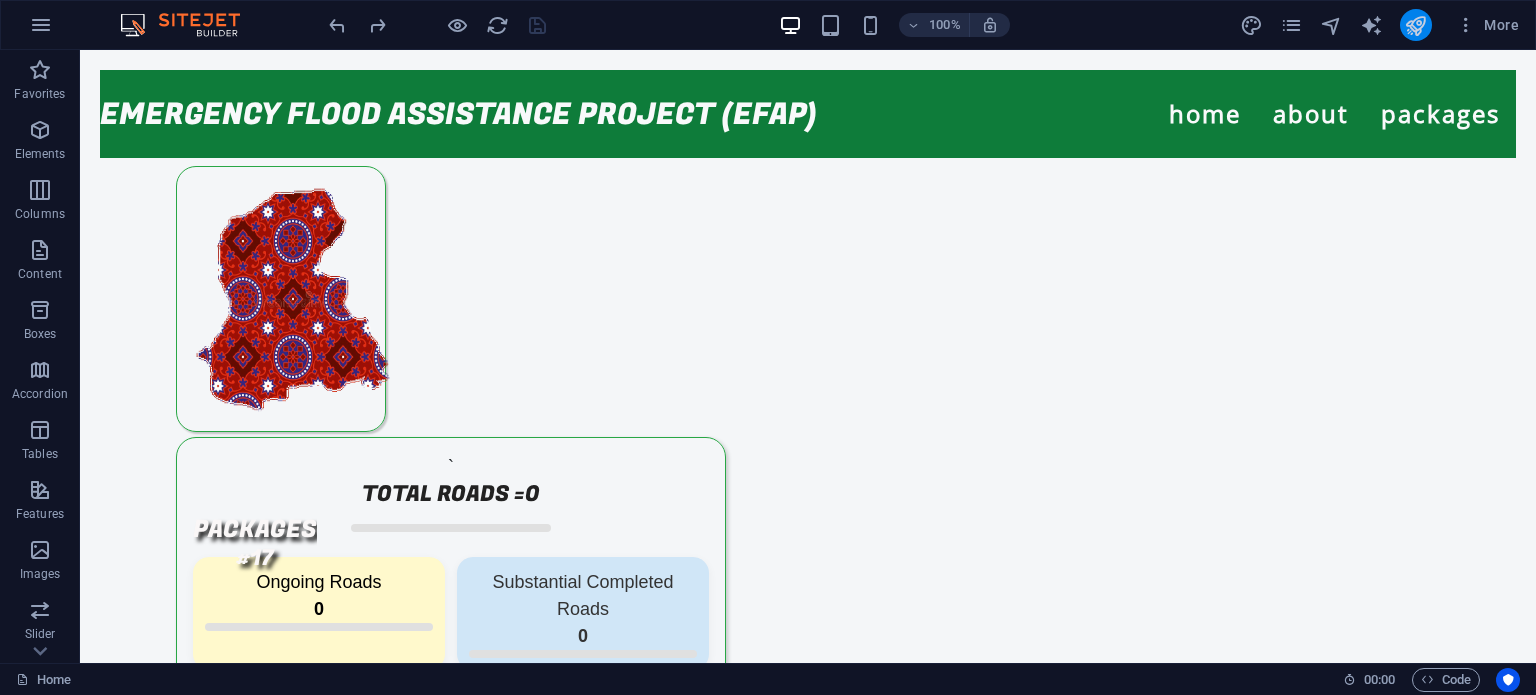 click at bounding box center [1416, 25] 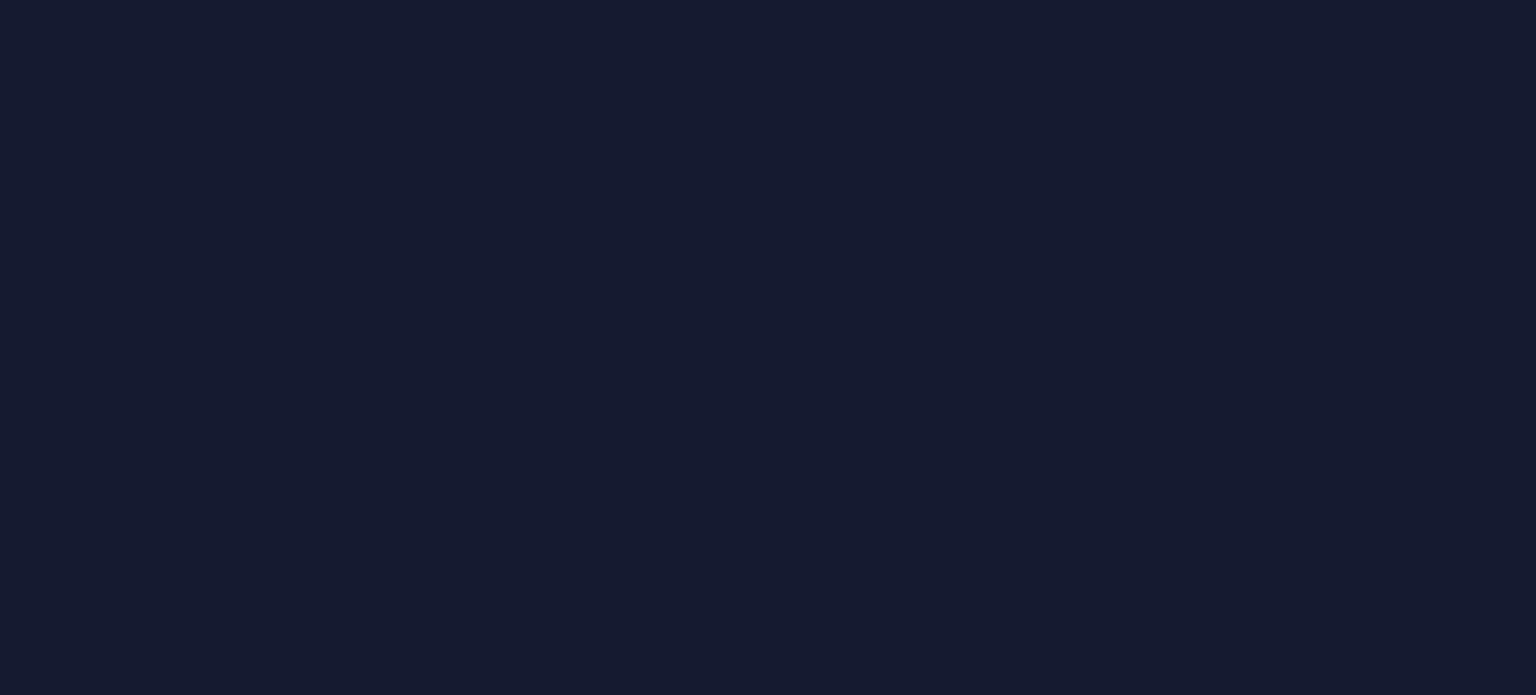 scroll, scrollTop: 0, scrollLeft: 0, axis: both 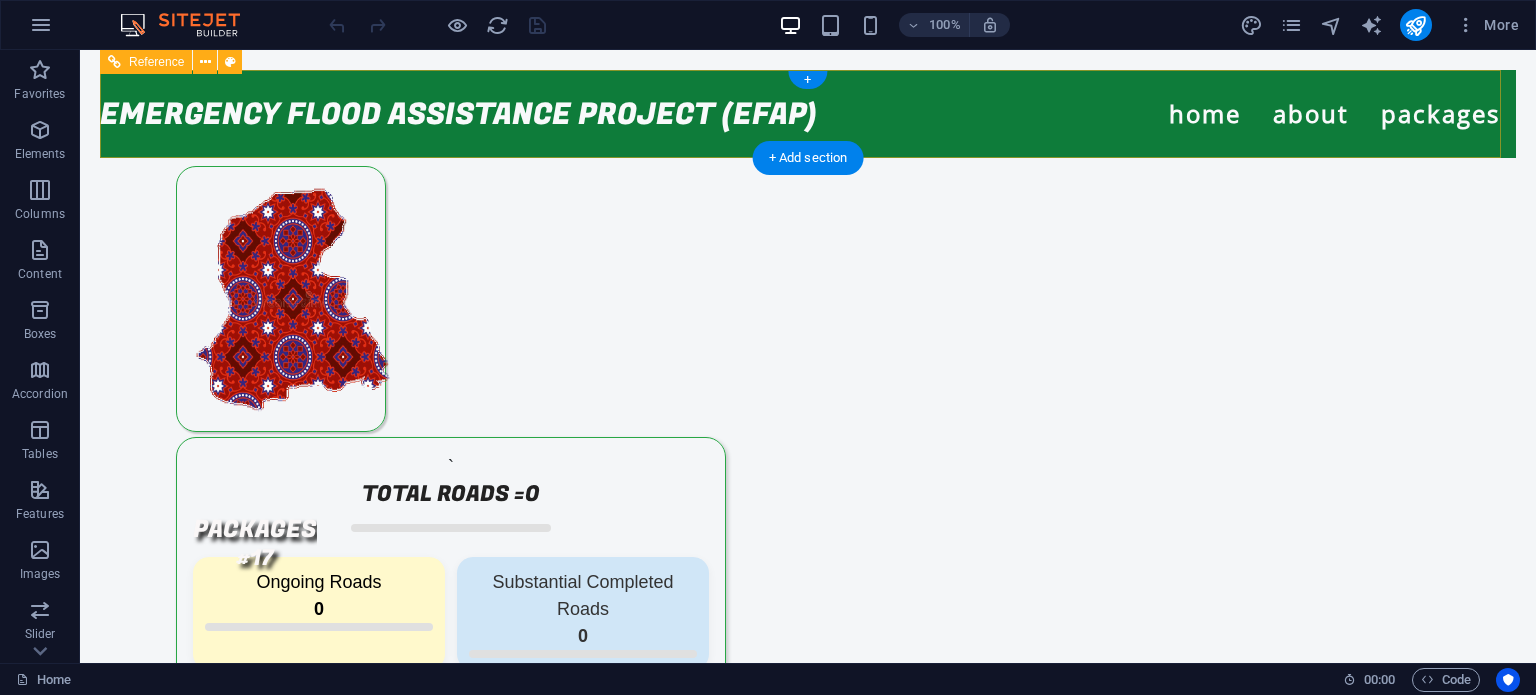 click on "Home About Packages Package#1" at bounding box center [808, 114] 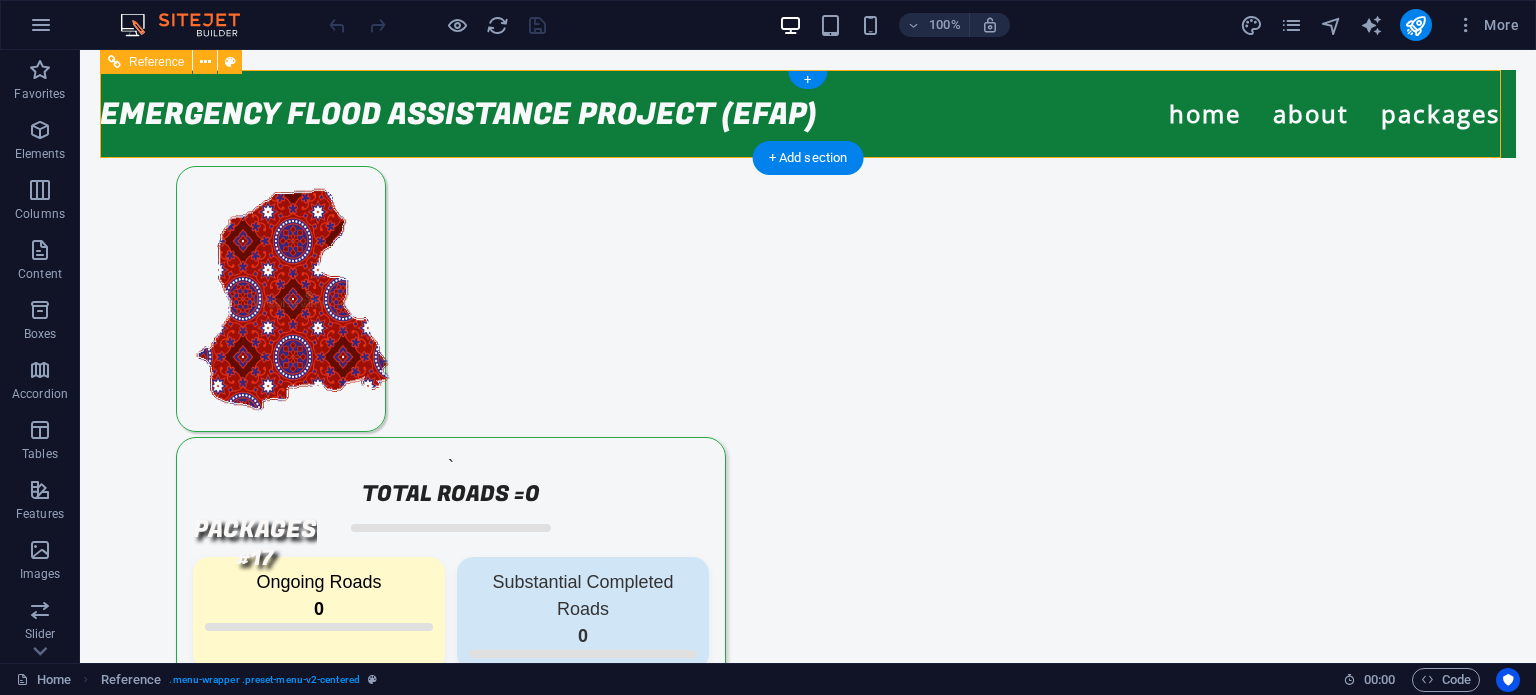 click on "Home About Packages Package#1" at bounding box center [808, 114] 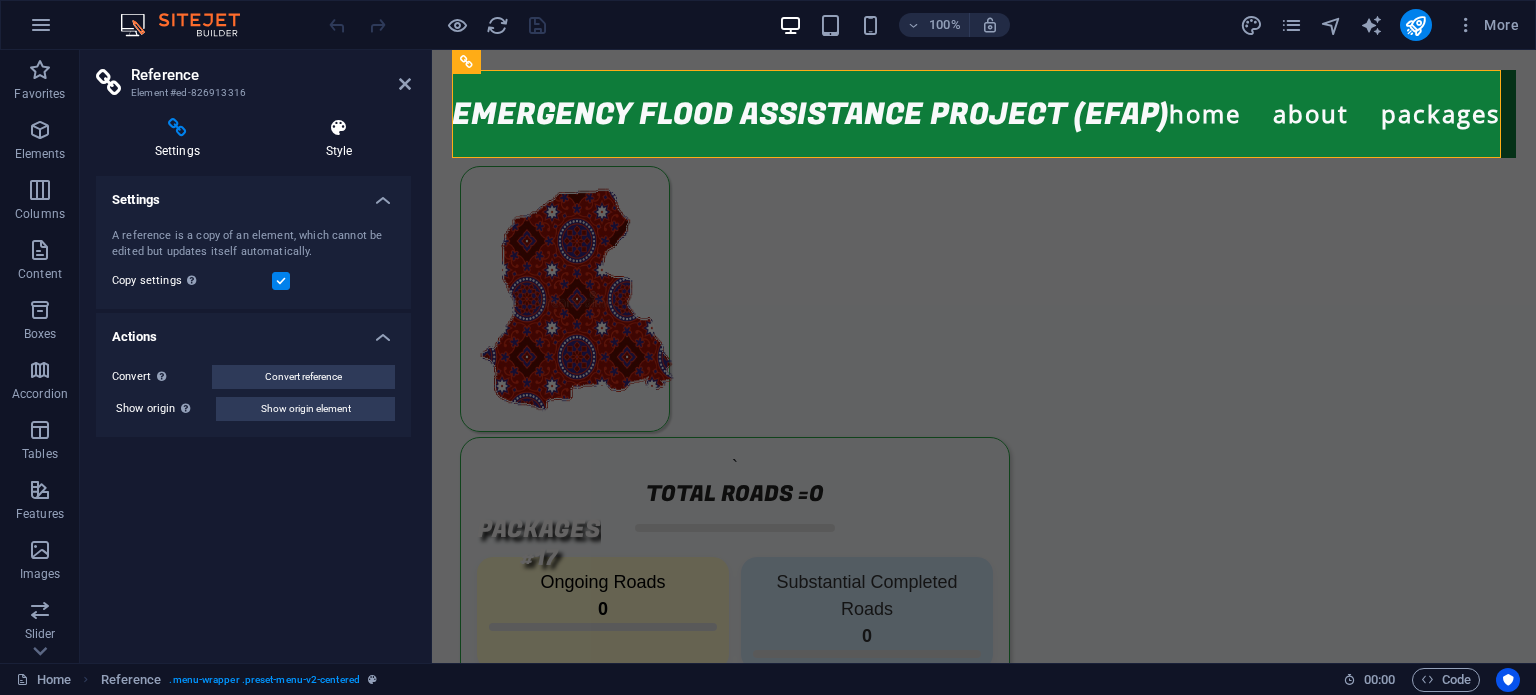 click at bounding box center (339, 128) 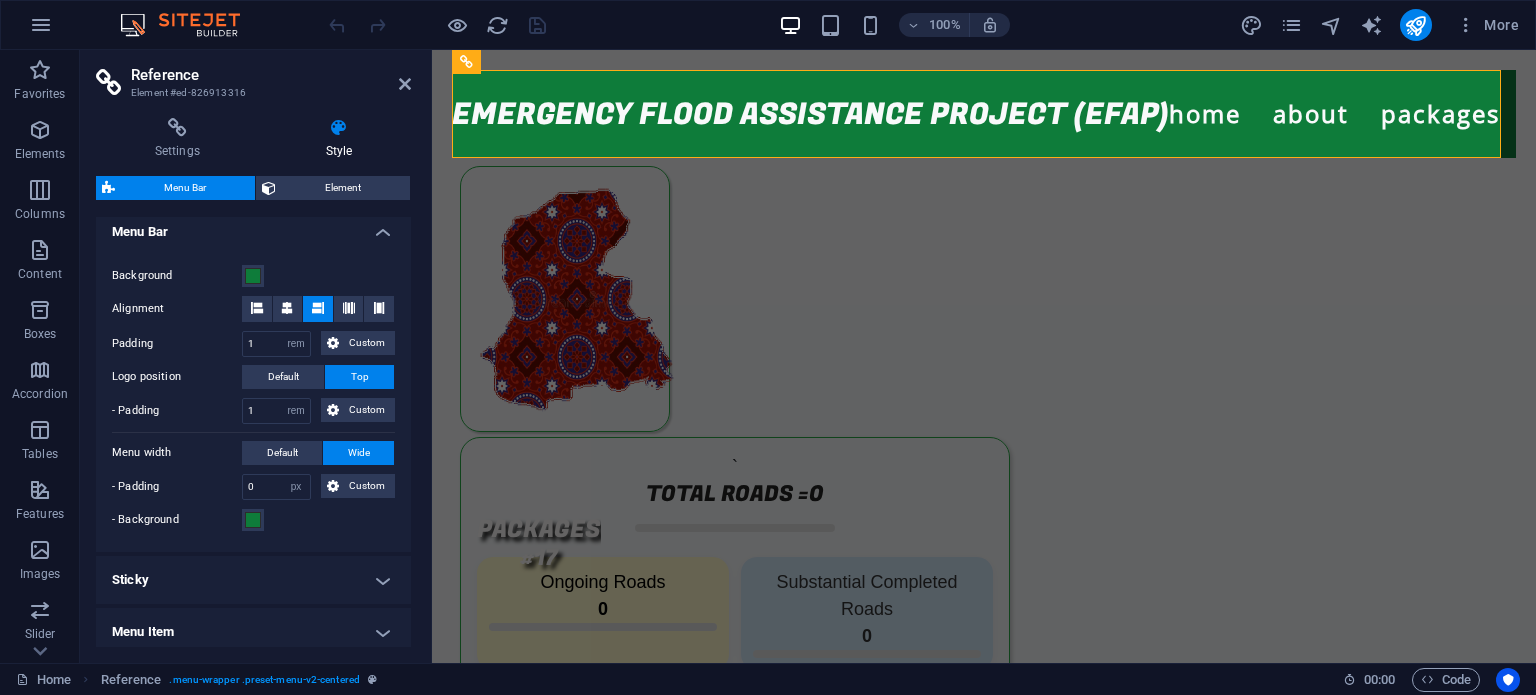 scroll, scrollTop: 350, scrollLeft: 0, axis: vertical 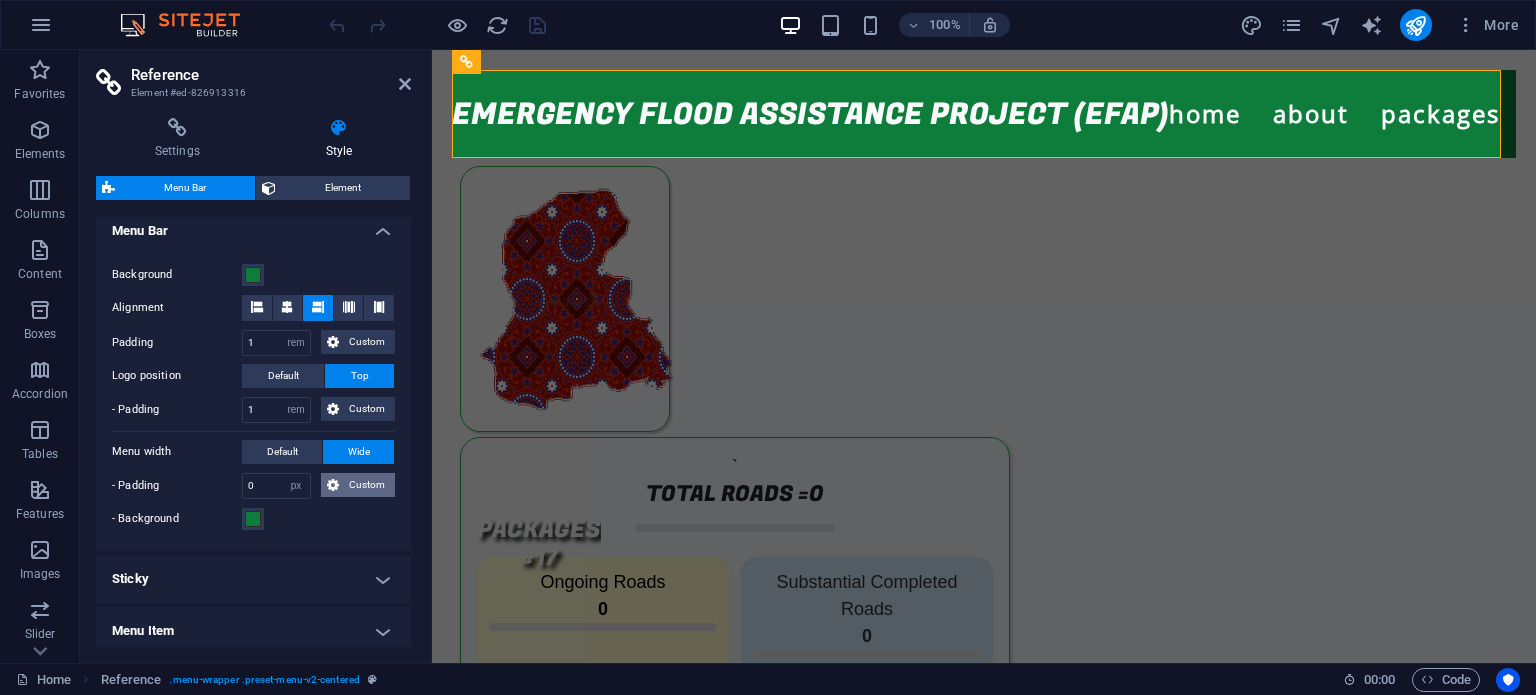 click at bounding box center (333, 485) 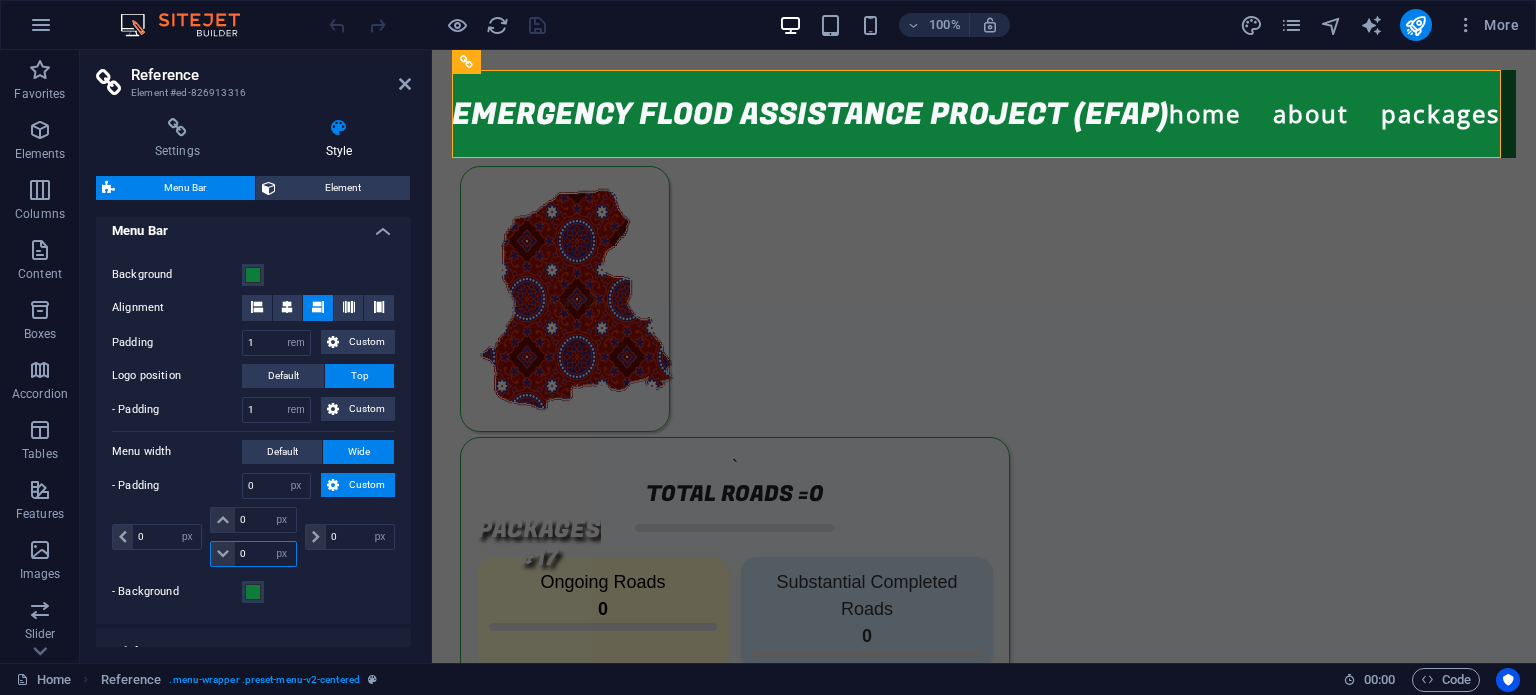 click on "0" at bounding box center [265, 554] 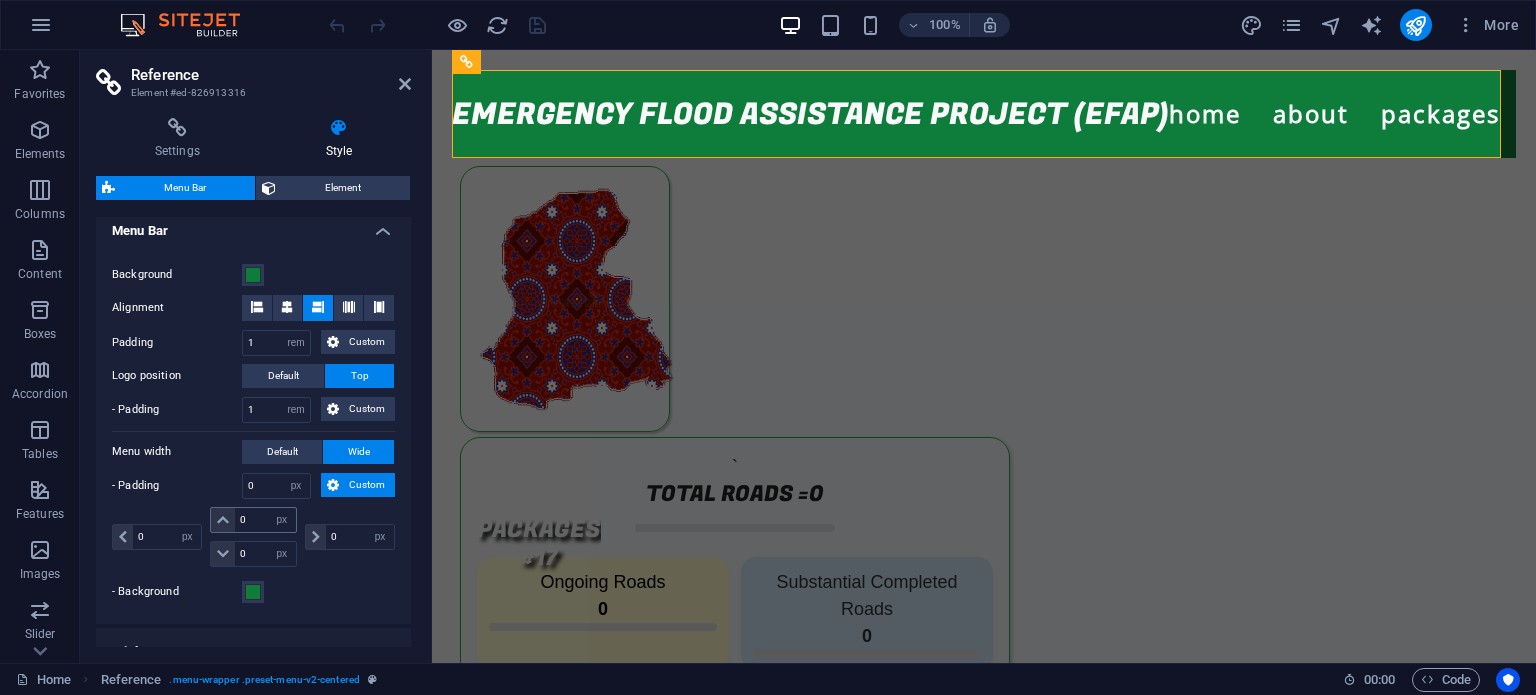 click on "- Padding 0 px rem % vh vw Custom Custom 0 px rem % vh vw 0 px rem % vh vw 0 px rem % vh vw 0 px rem % vh vw" at bounding box center [253, 522] 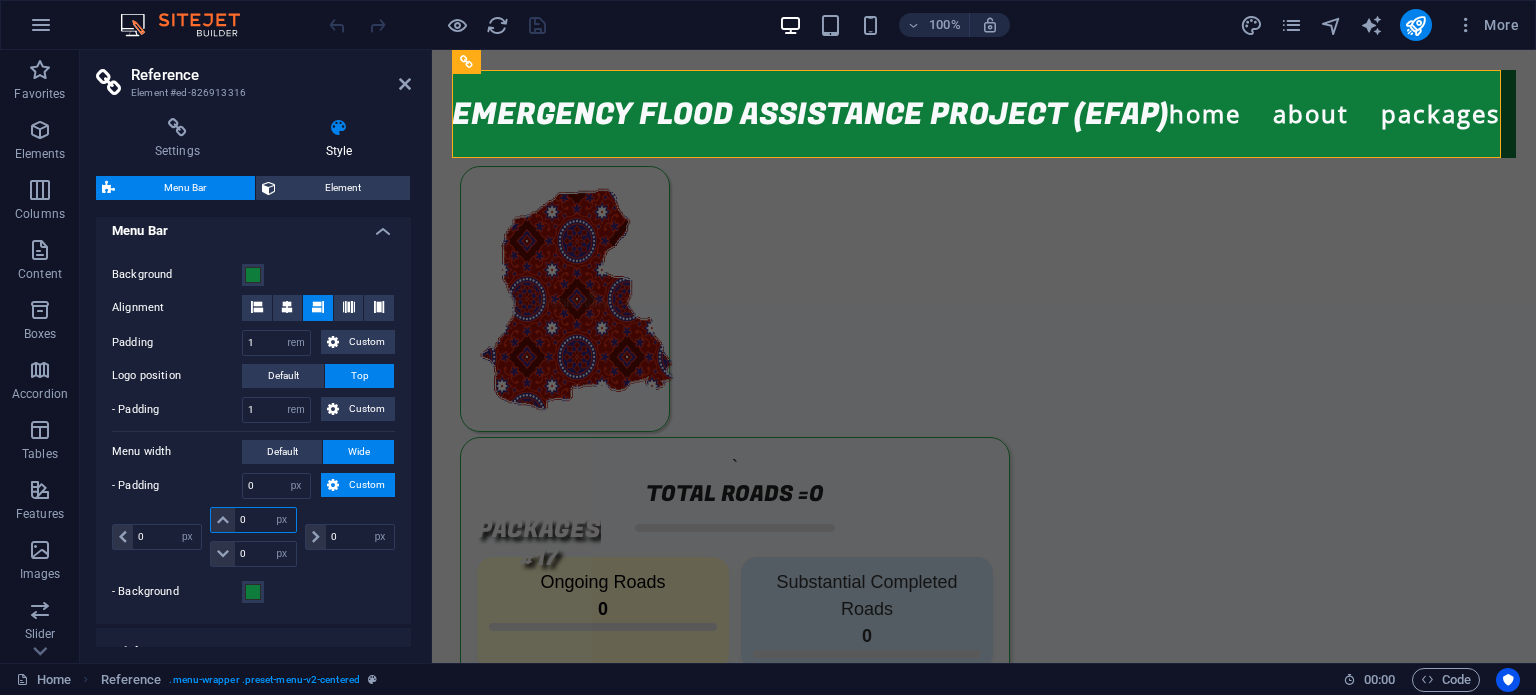 click on "0" at bounding box center (265, 520) 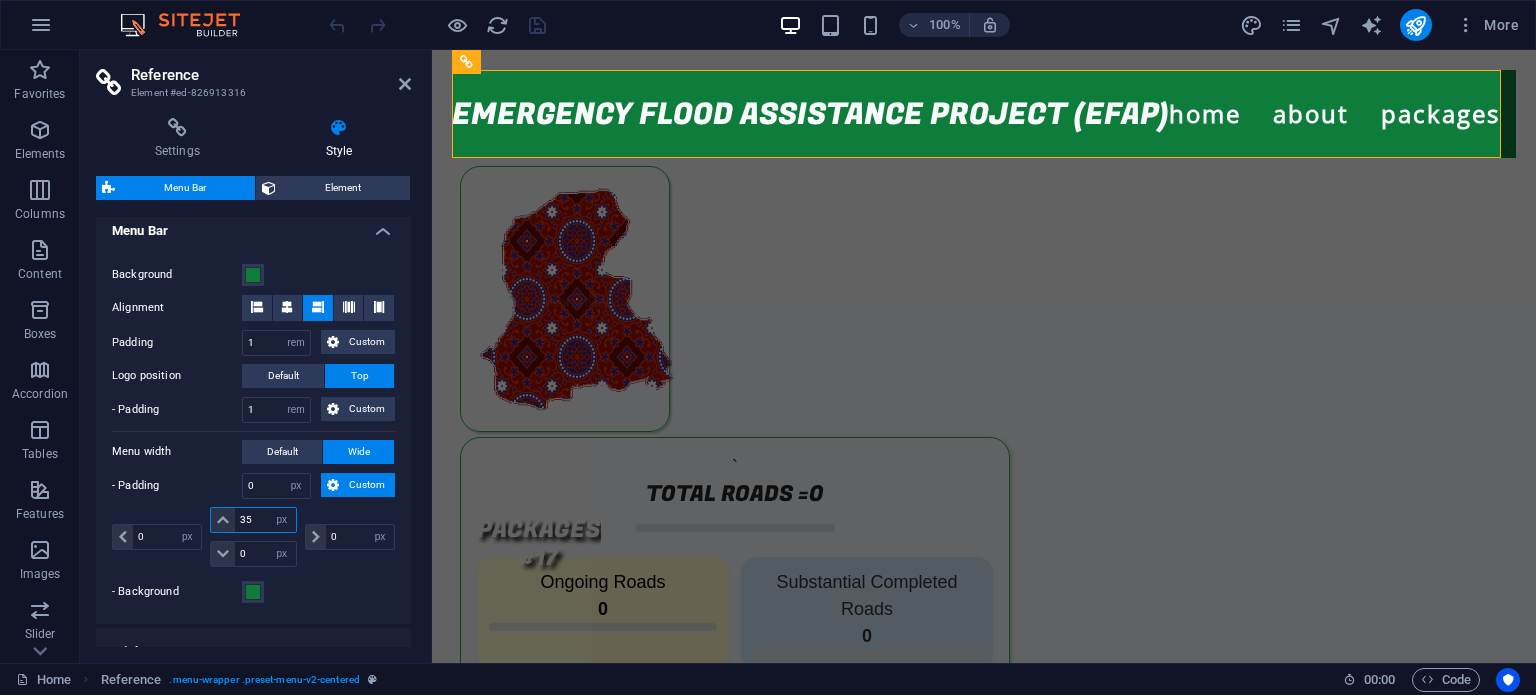 type on "35" 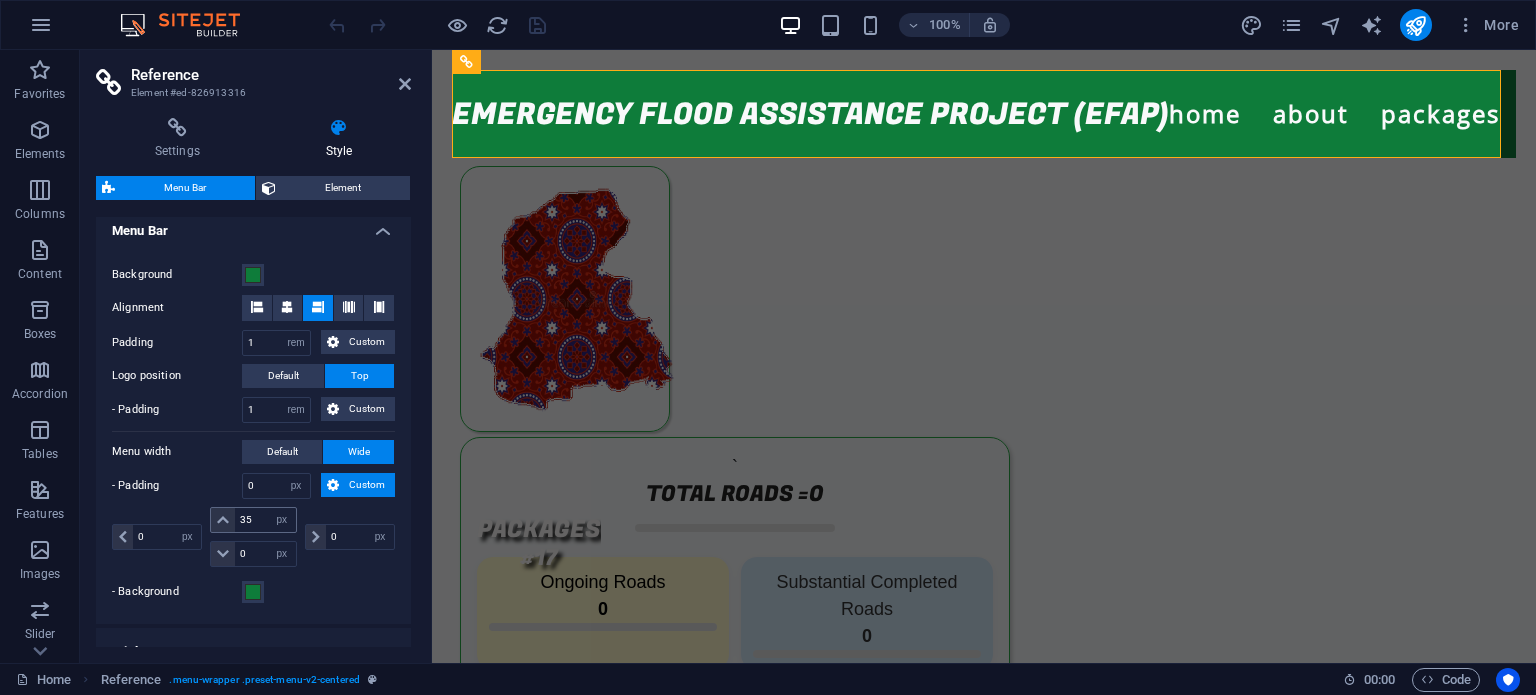 type 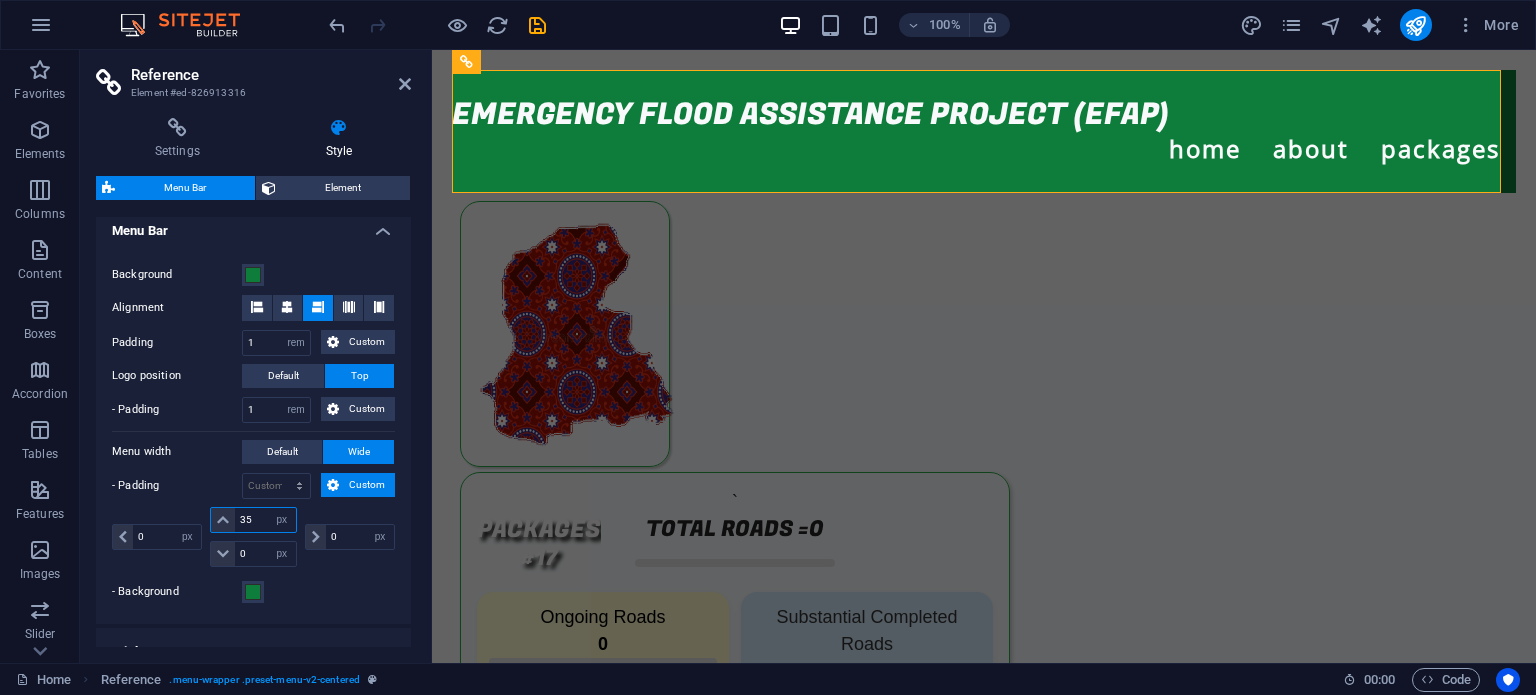 click on "35" at bounding box center (265, 520) 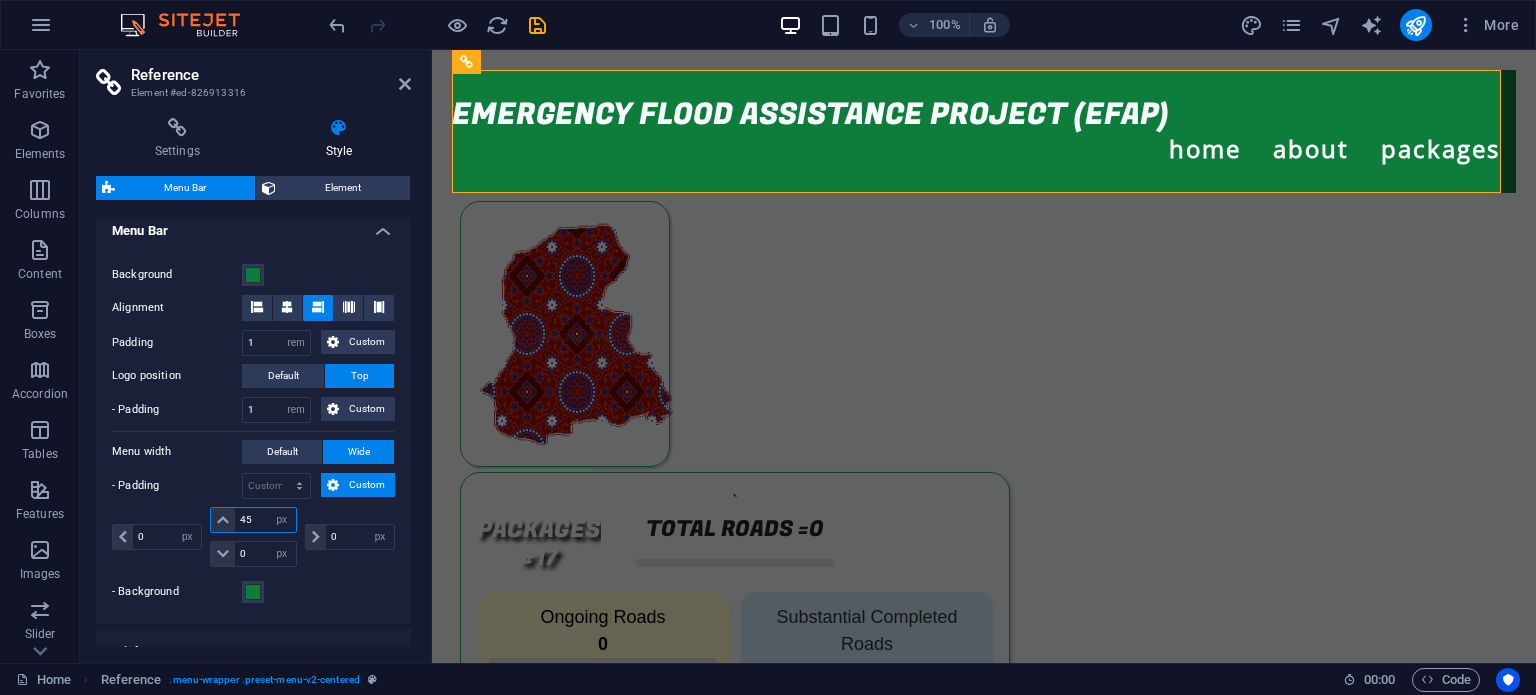 type on "45" 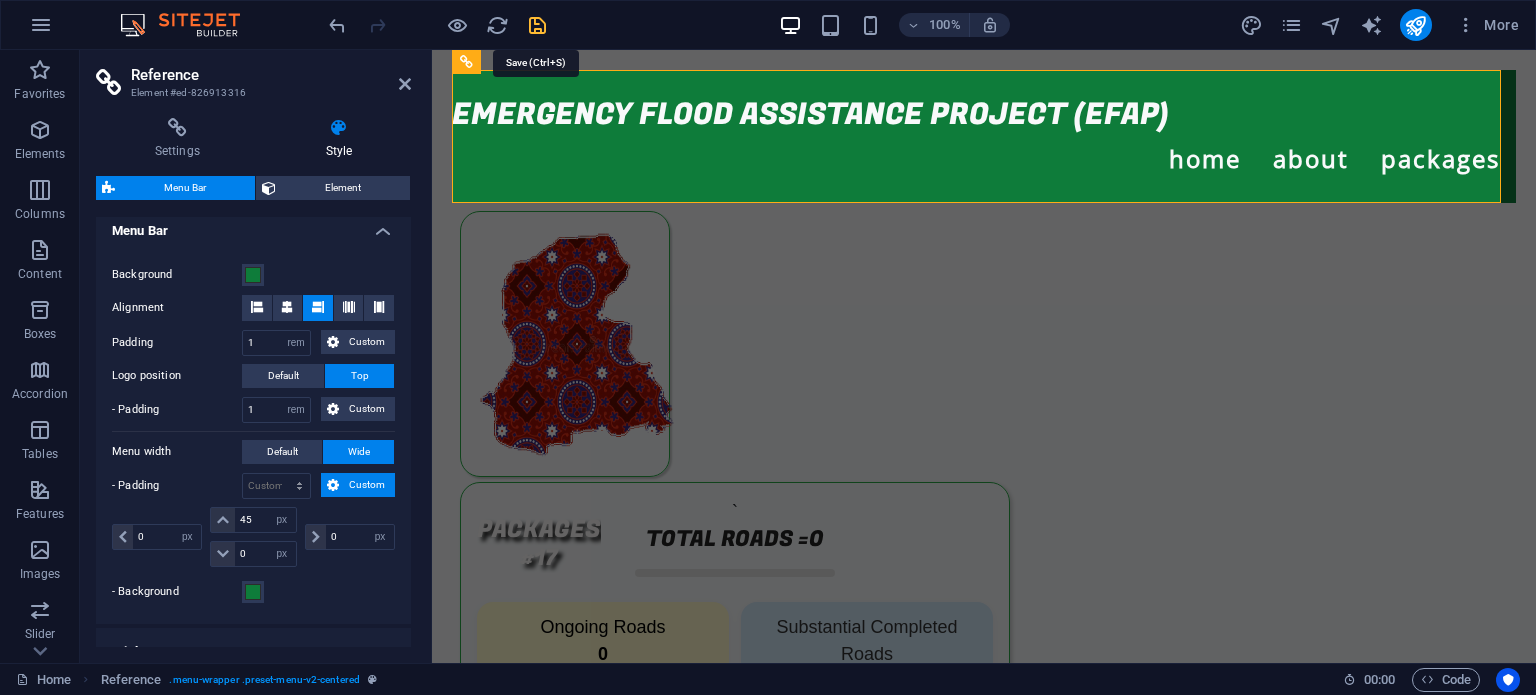 click at bounding box center (537, 25) 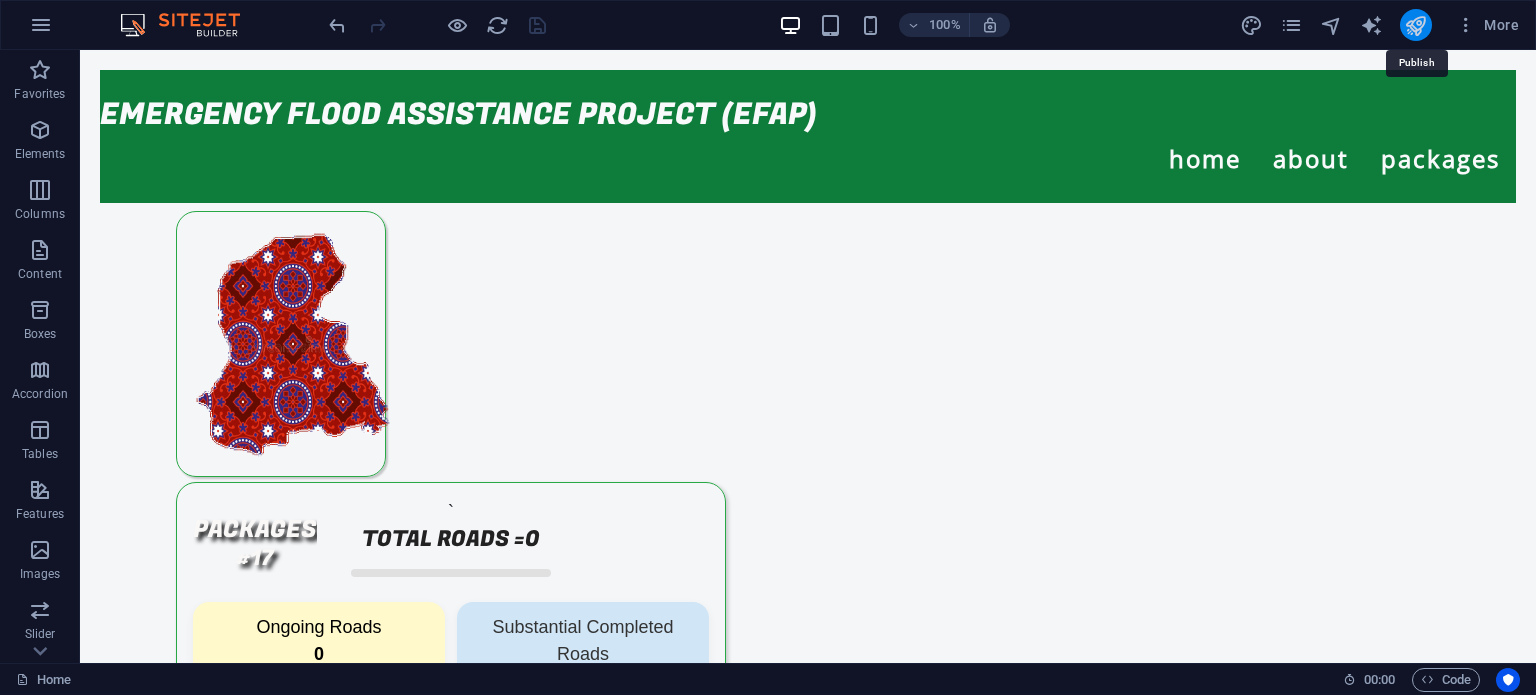 click at bounding box center [1415, 25] 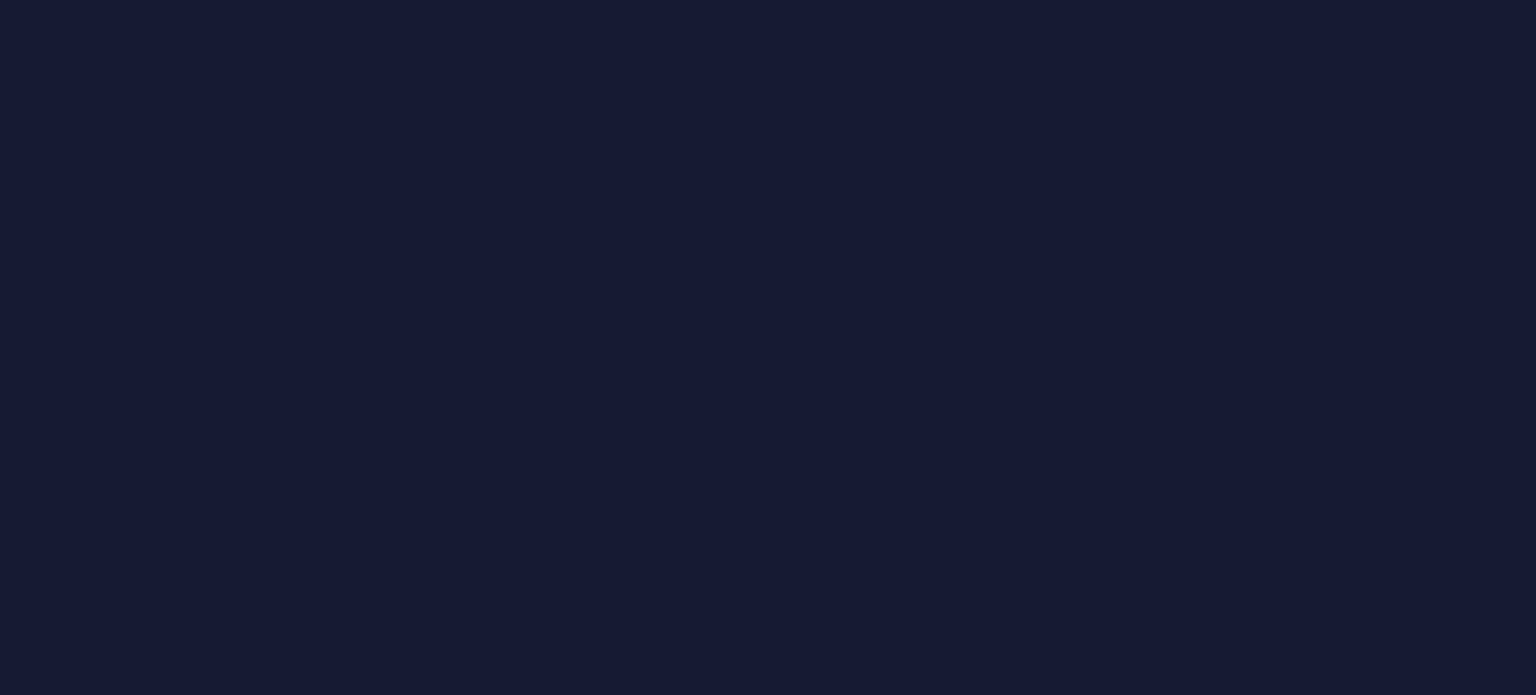 scroll, scrollTop: 0, scrollLeft: 0, axis: both 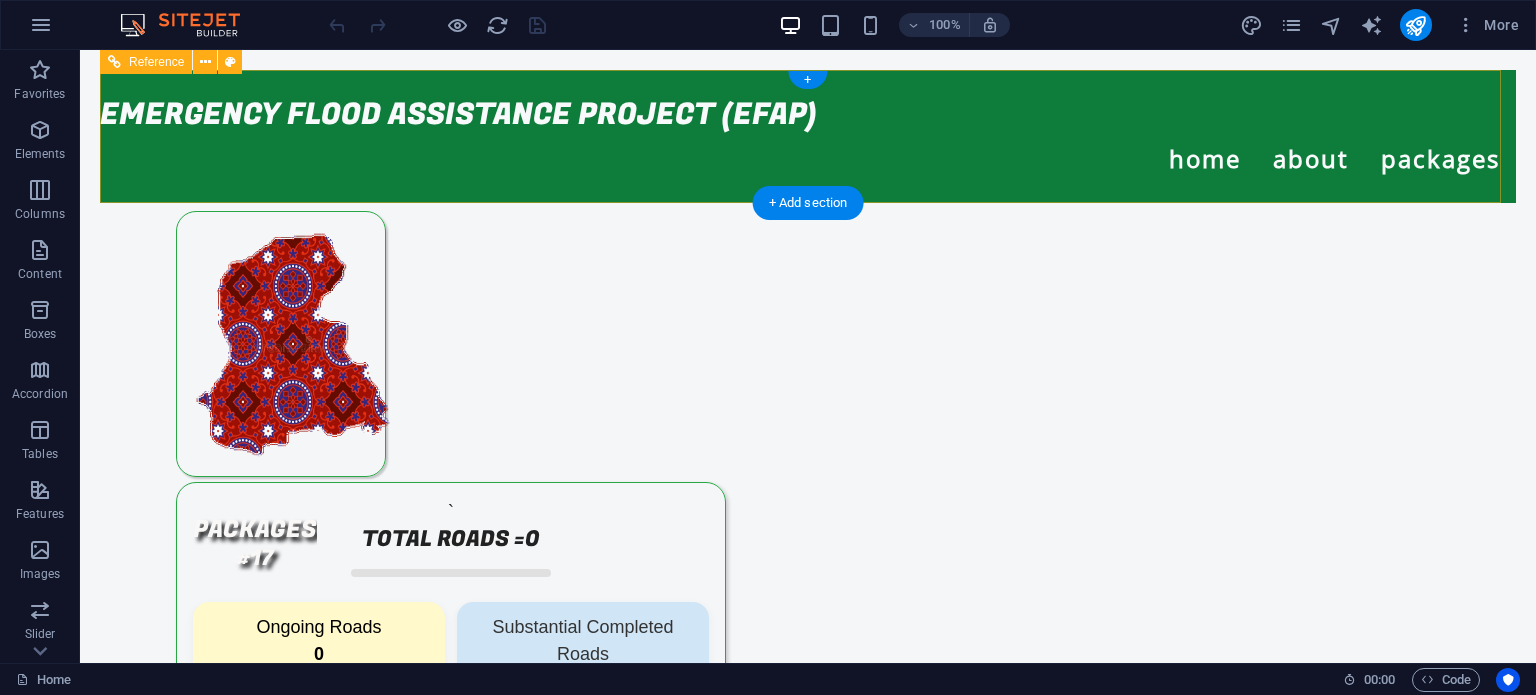 click on "Home About Packages Package#1" at bounding box center (808, 136) 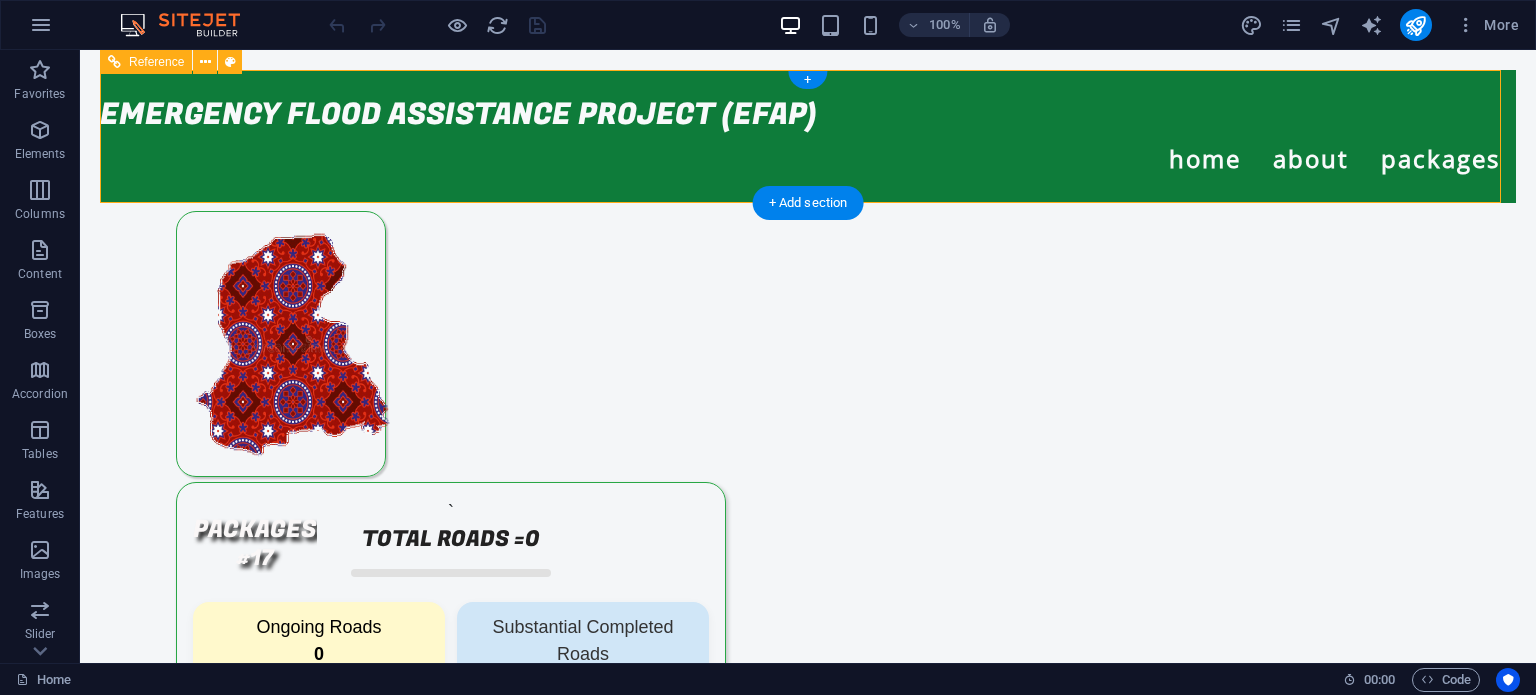 click on "Home About Packages Package#1" at bounding box center [808, 136] 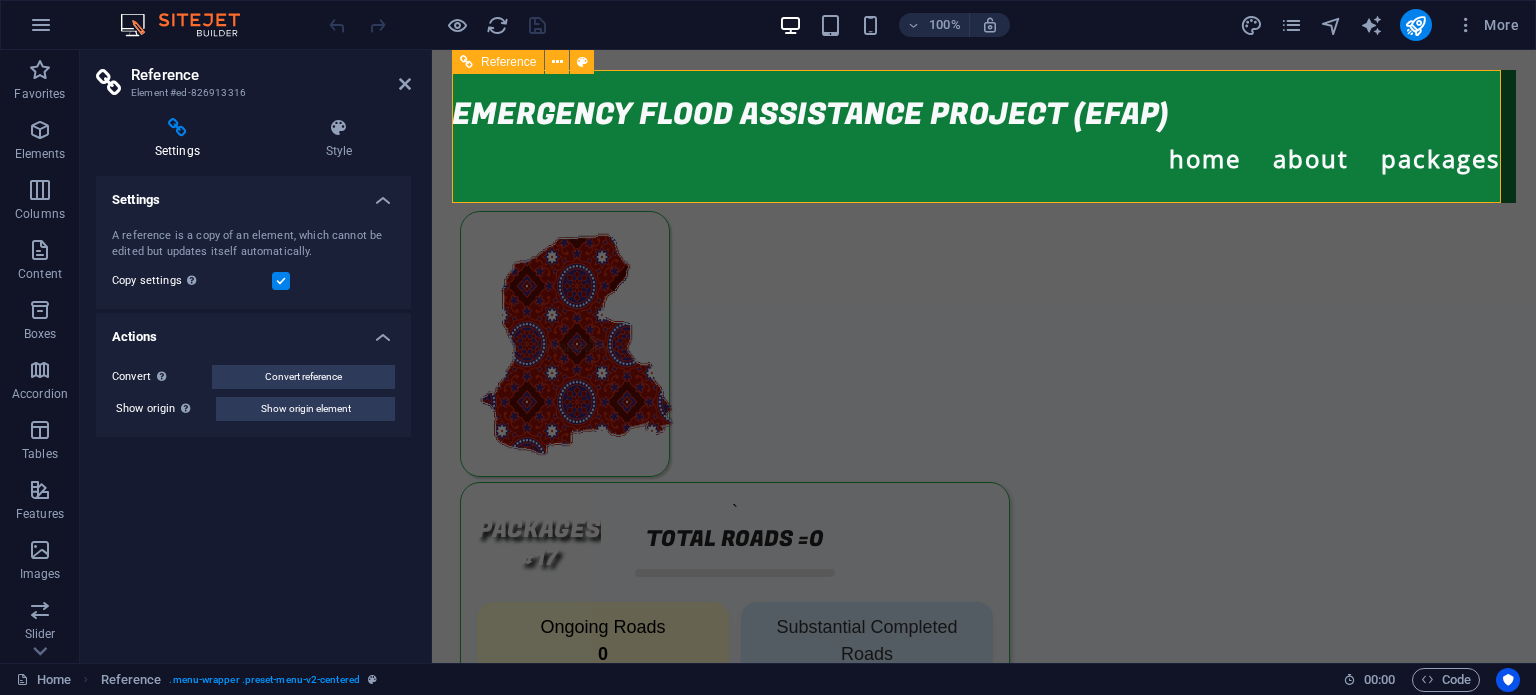 click on "Home About Packages Package#1" at bounding box center (984, 136) 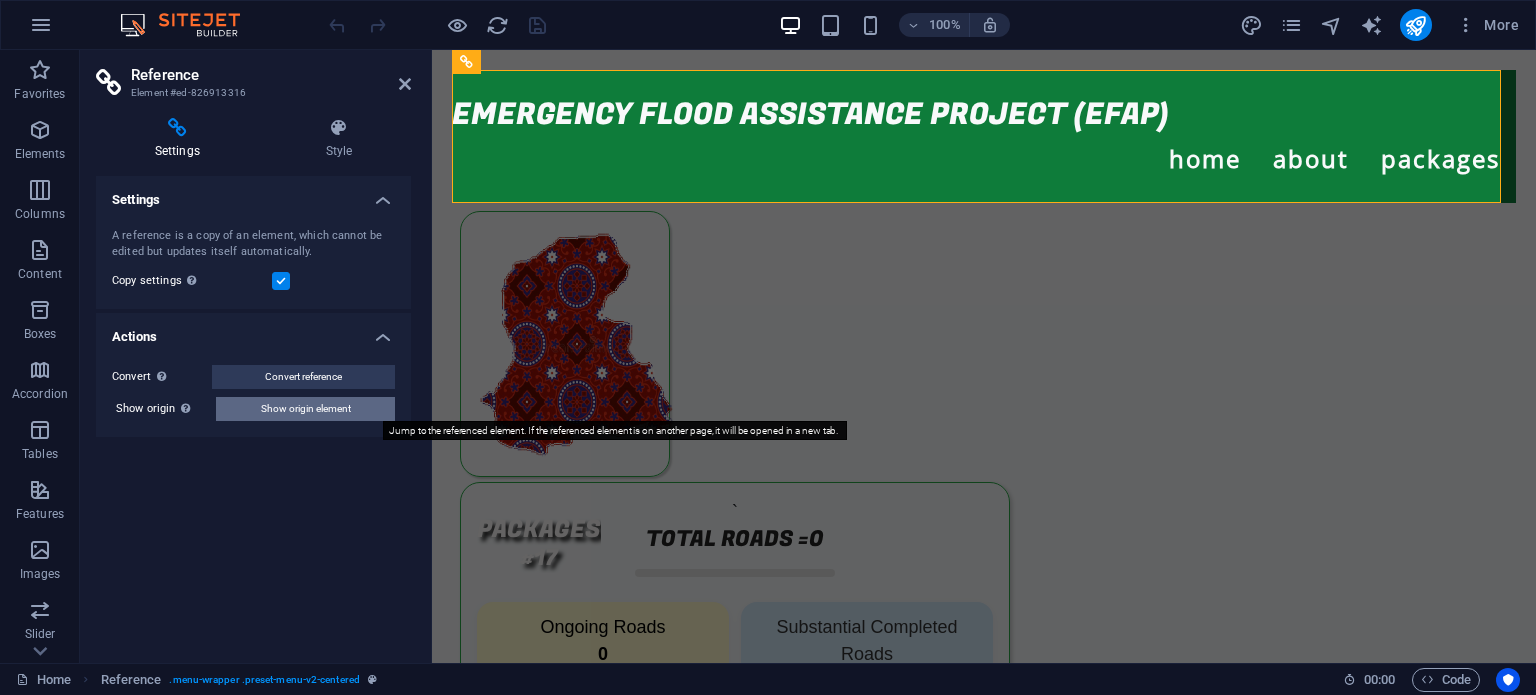 click on "Show origin element" at bounding box center [306, 409] 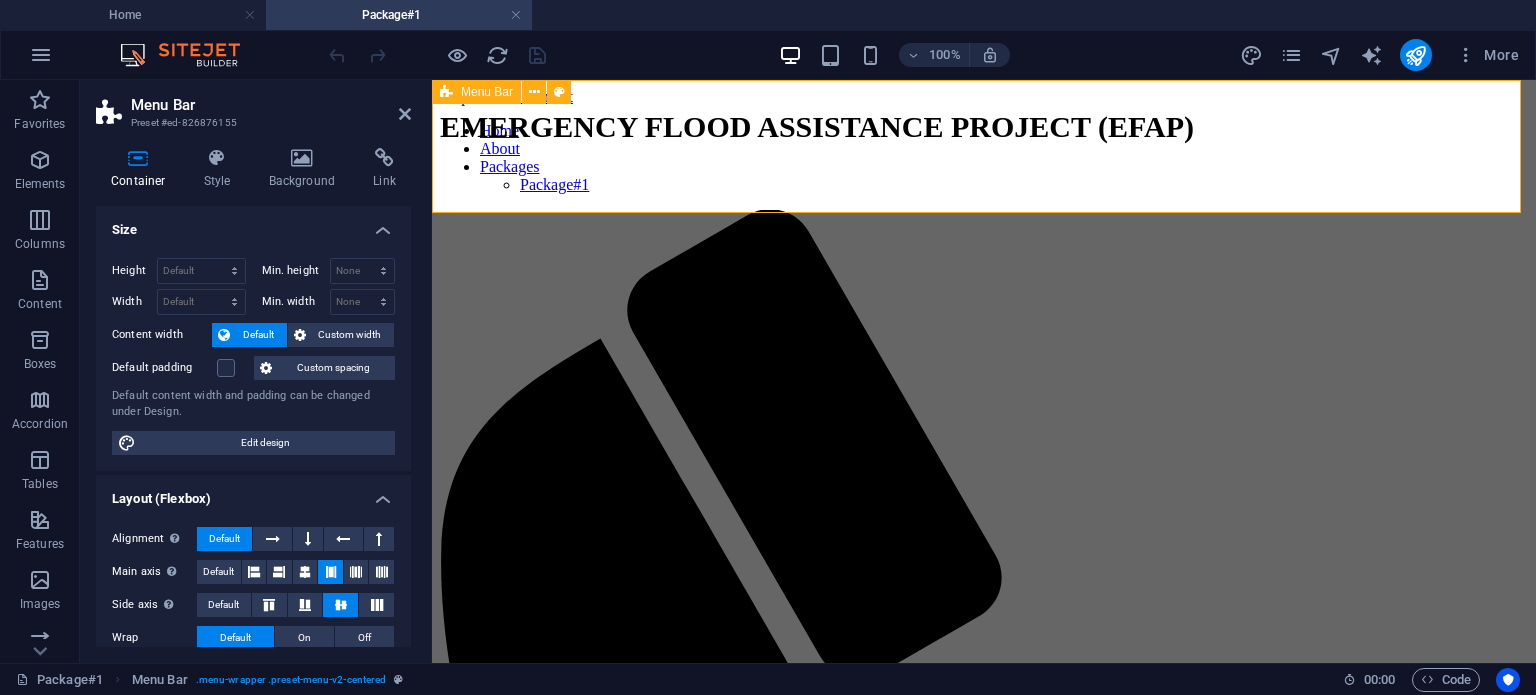 scroll, scrollTop: 0, scrollLeft: 0, axis: both 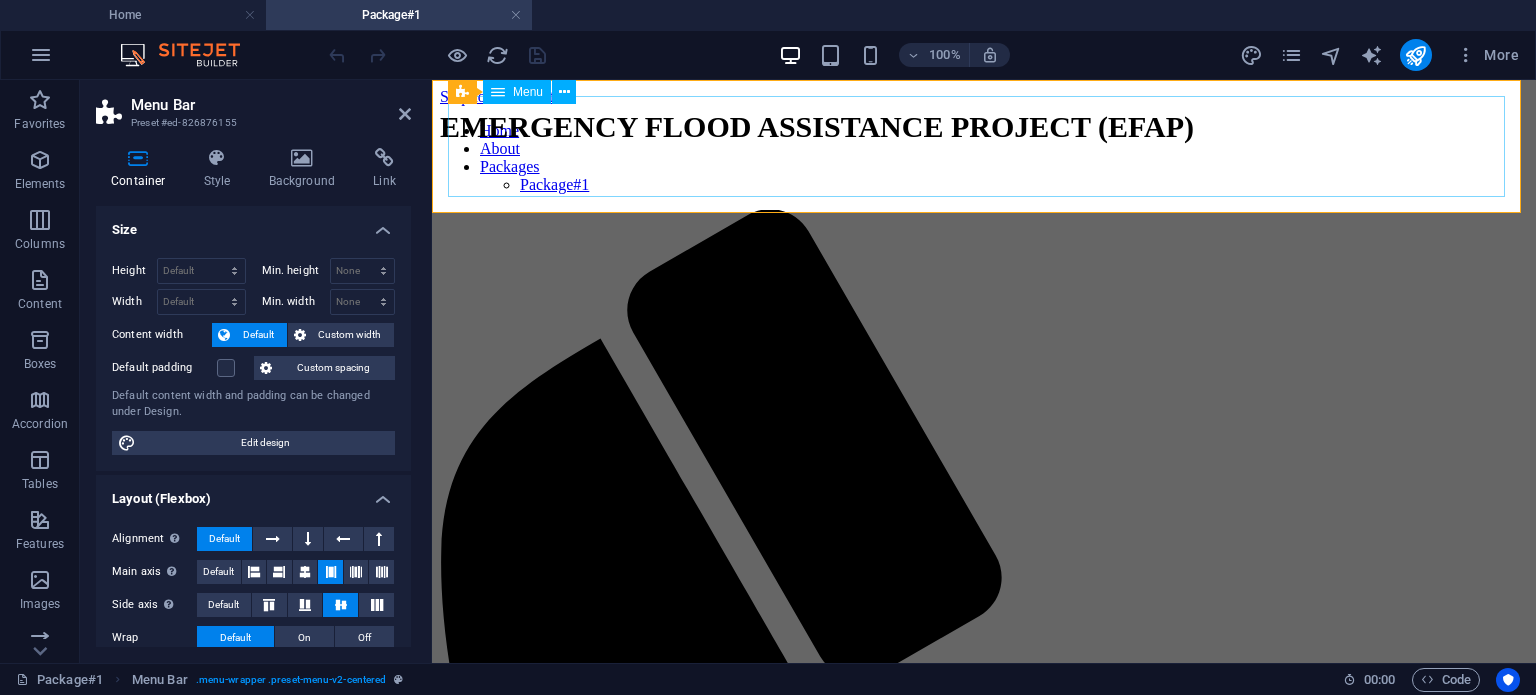 click on "Home About Packages Package#1" at bounding box center [984, 158] 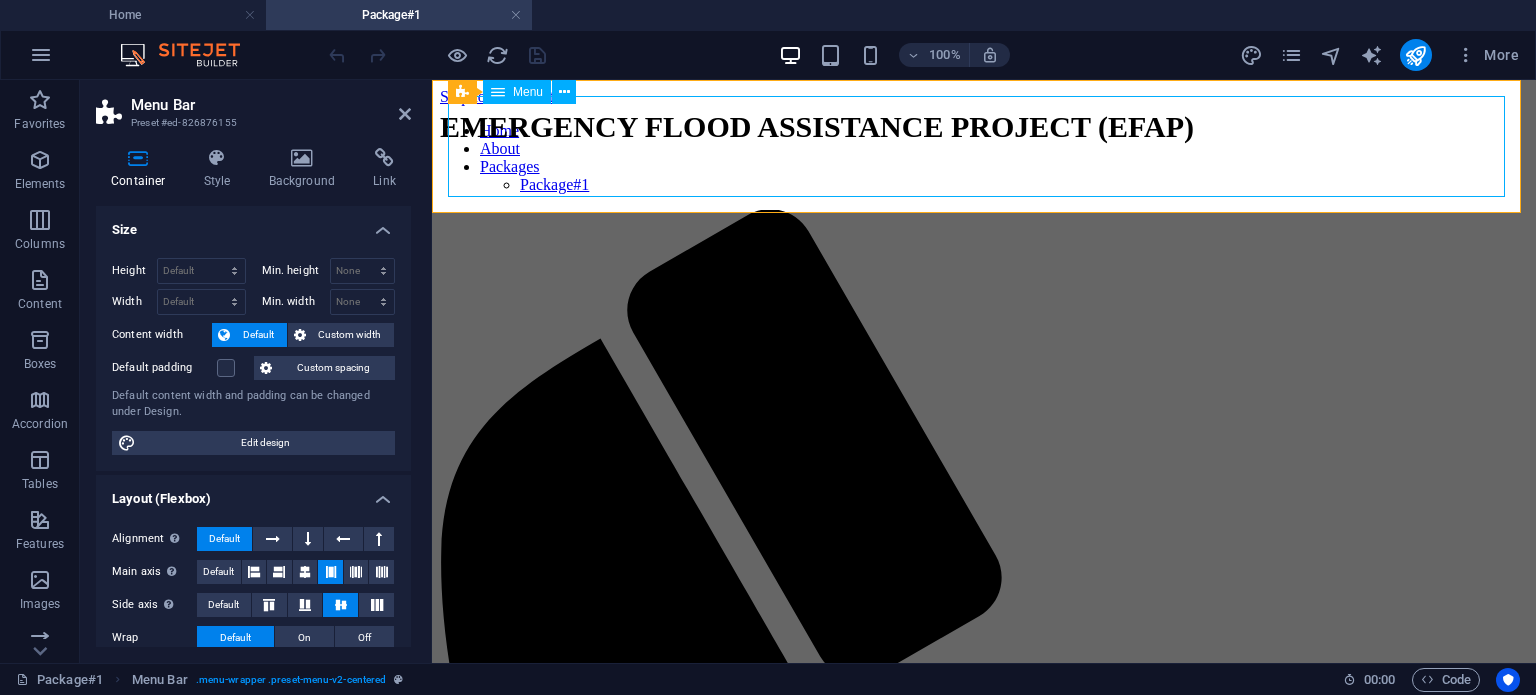 click on "Home About Packages Package#1" at bounding box center [984, 158] 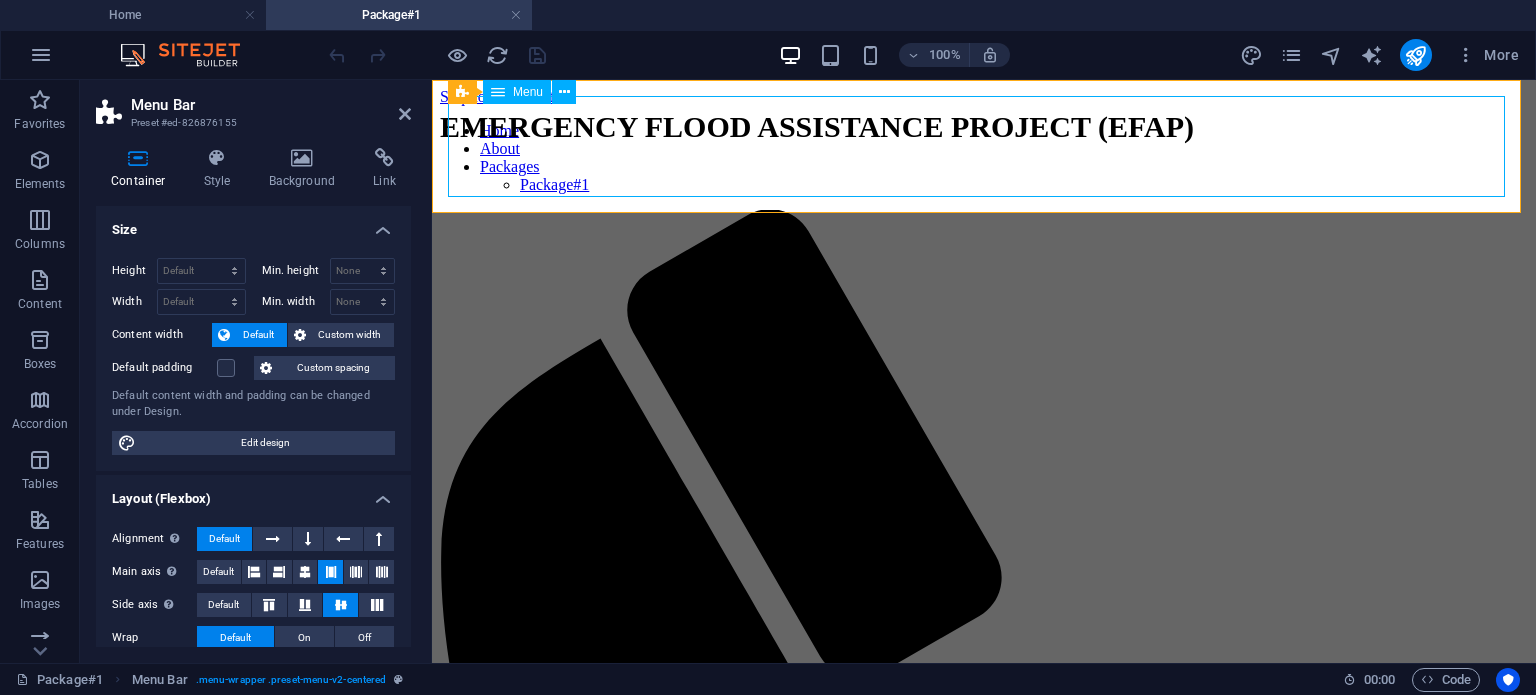 select 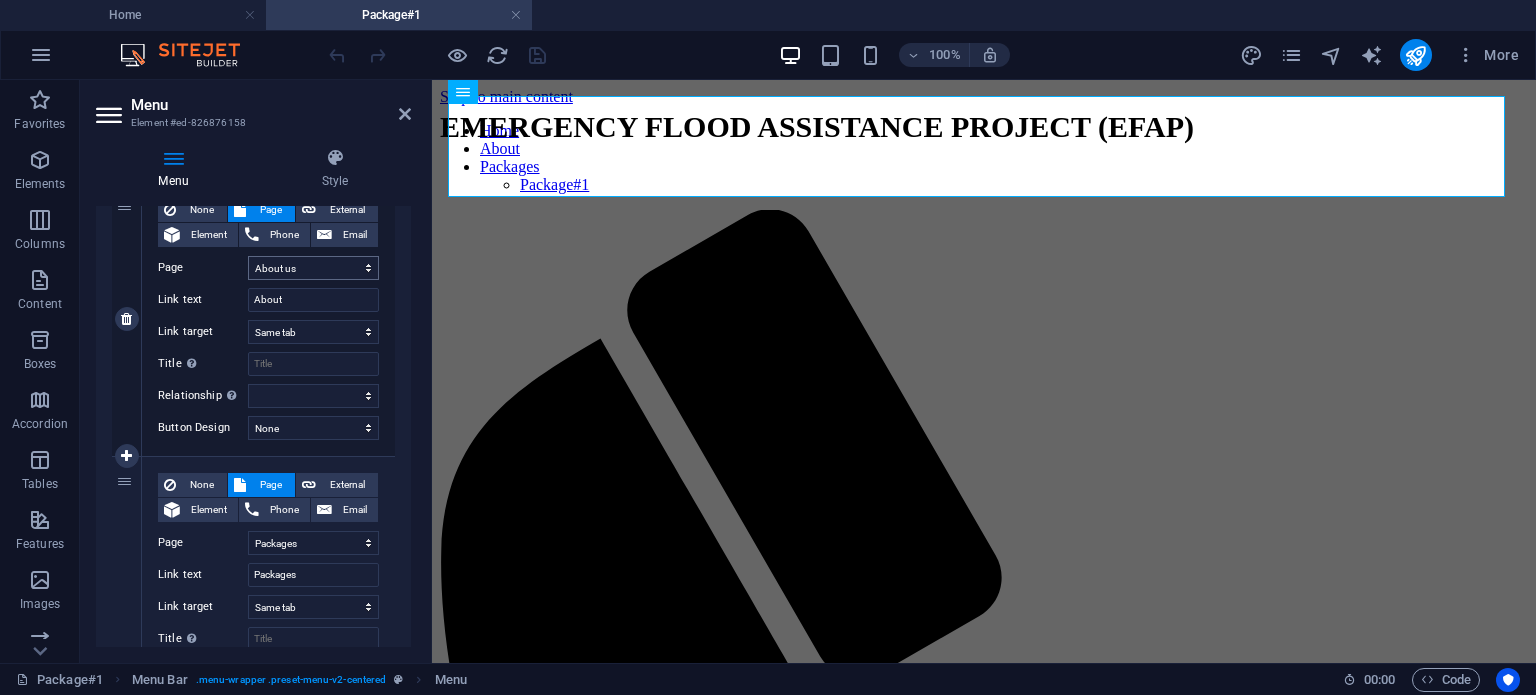 scroll, scrollTop: 490, scrollLeft: 0, axis: vertical 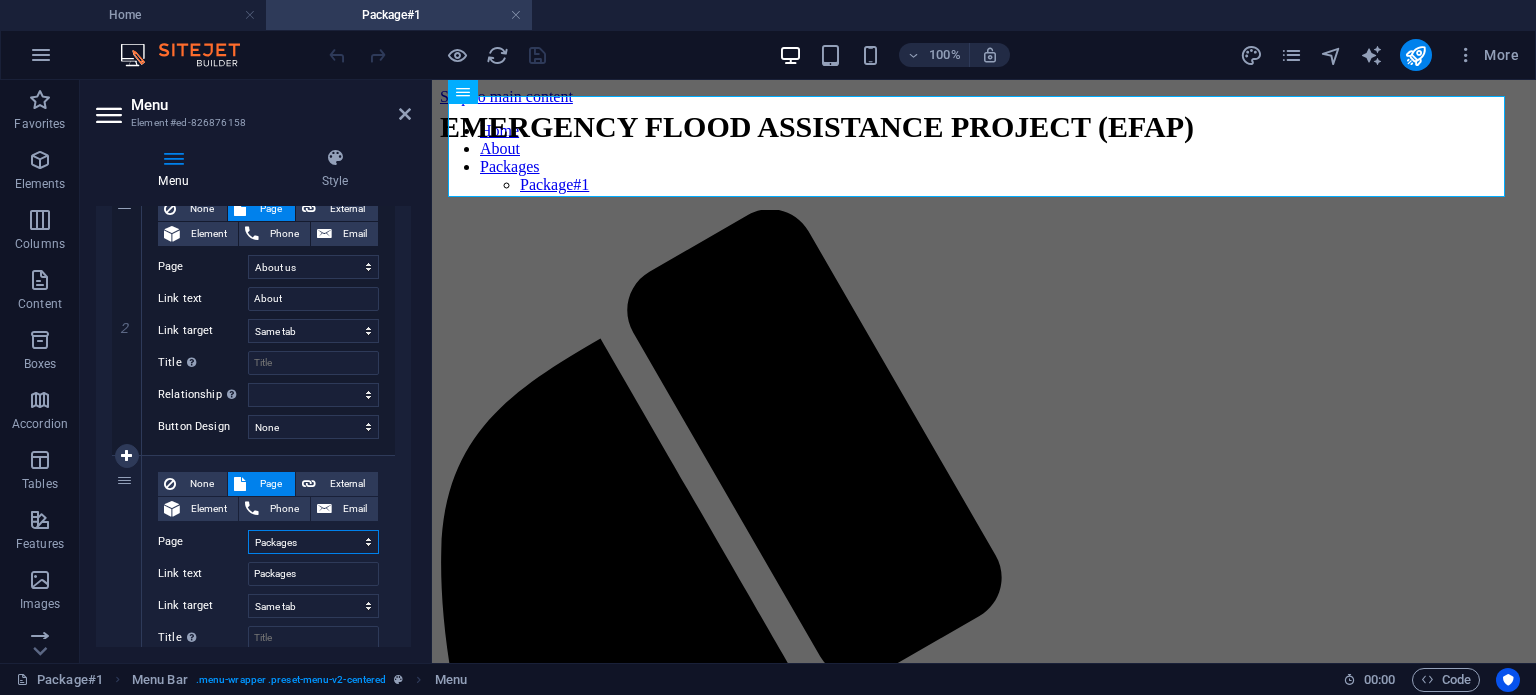 click on "Home About us Project Packages Package#1 Appointment Contact Legal Notice Privacy" at bounding box center [313, 542] 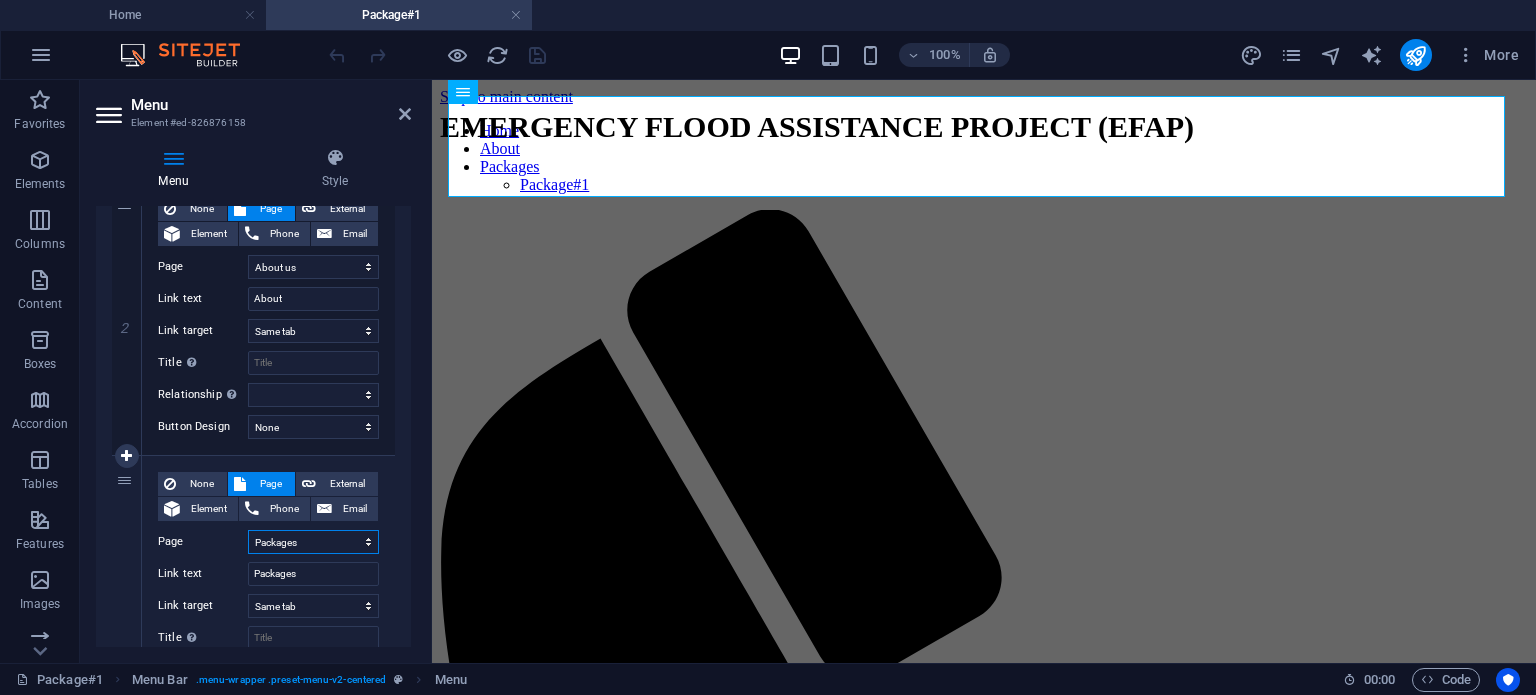 scroll, scrollTop: 594, scrollLeft: 0, axis: vertical 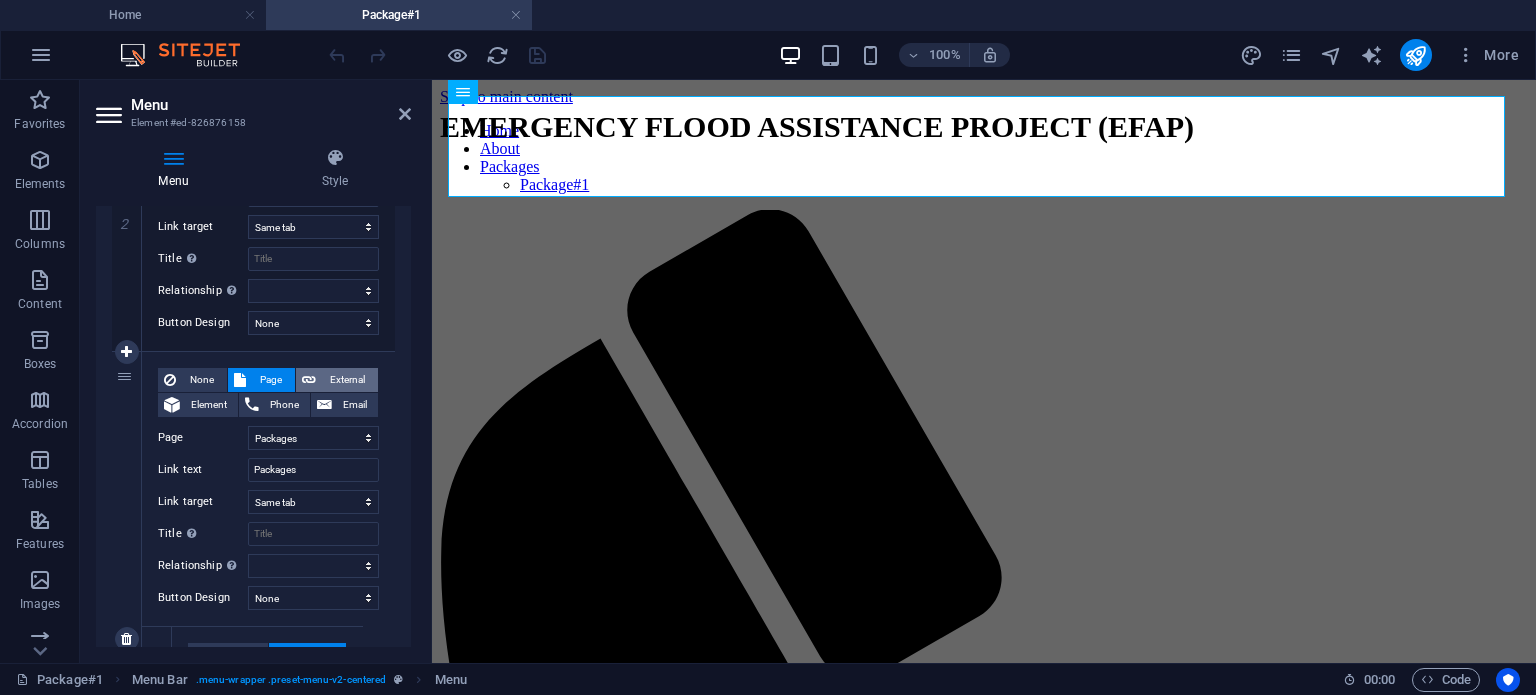 click on "External" at bounding box center (347, 380) 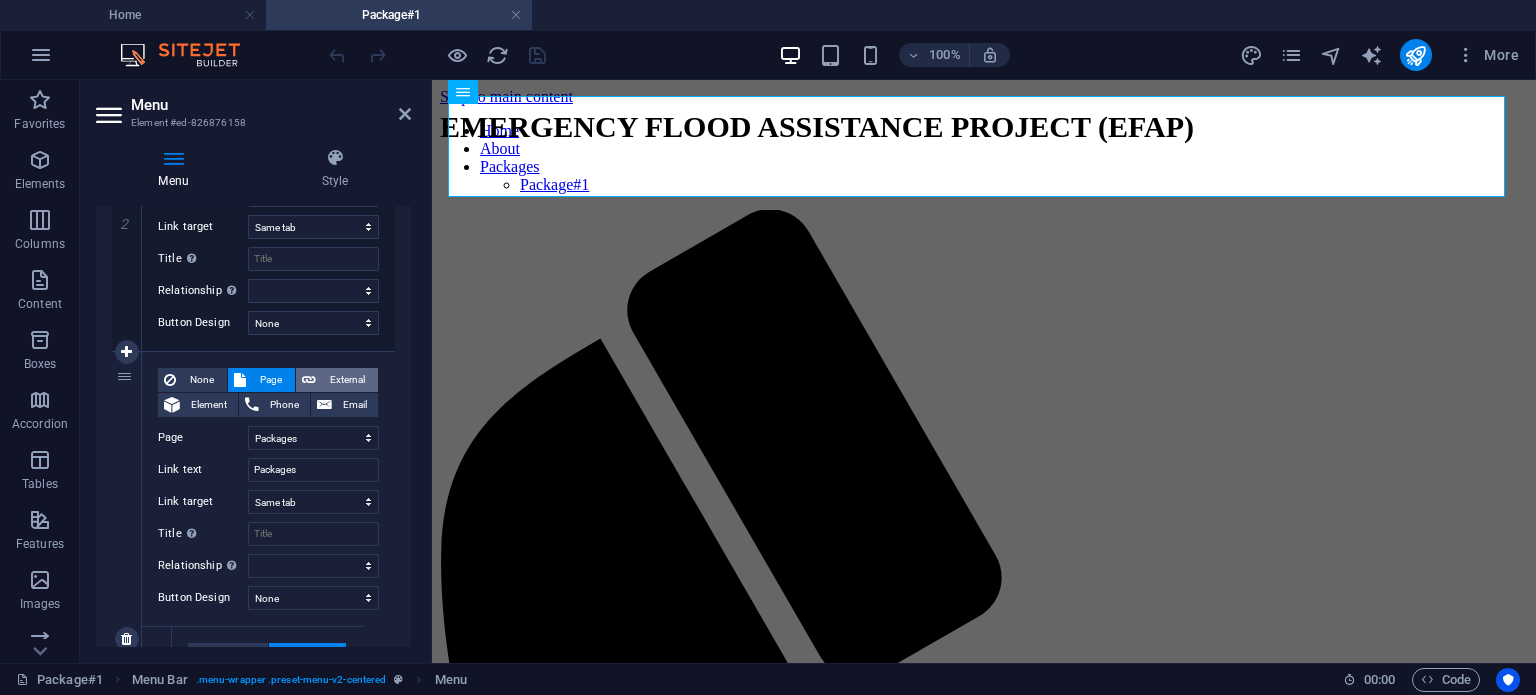 select 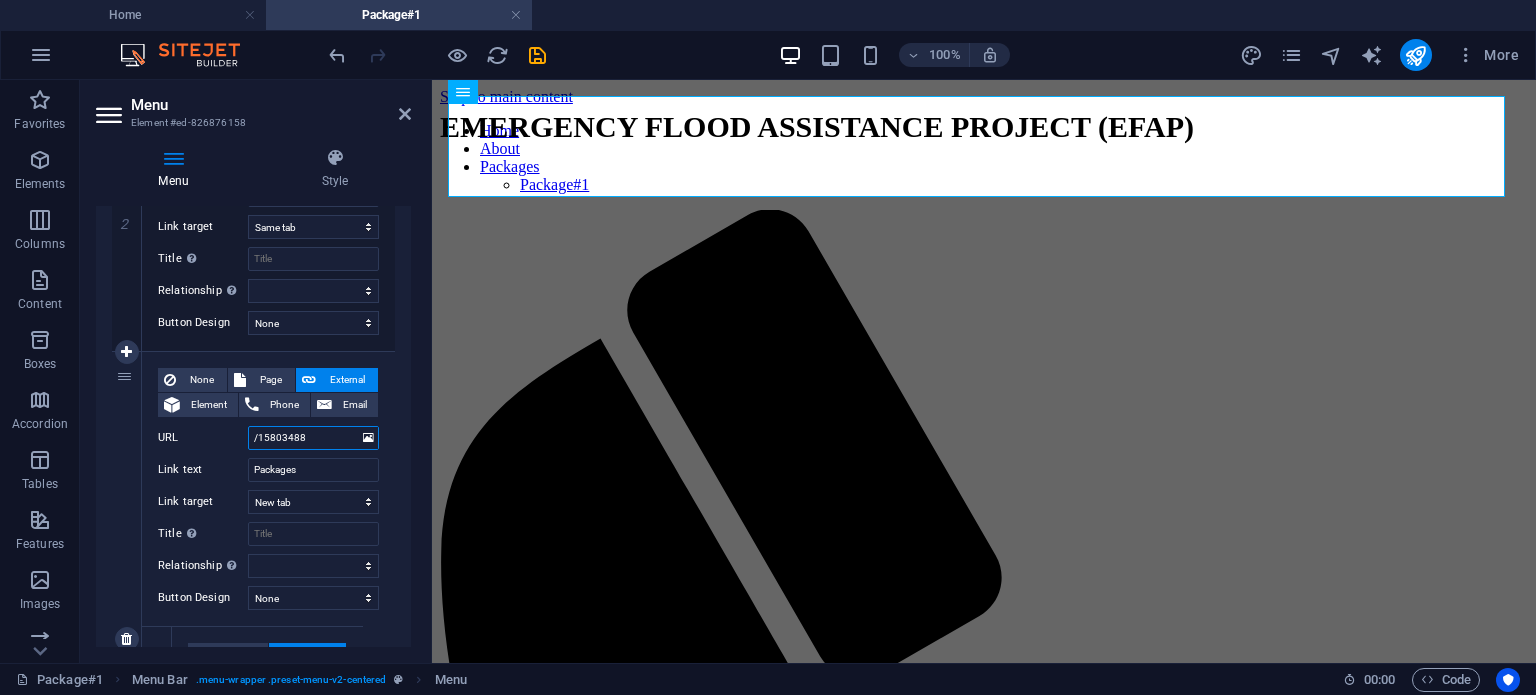 click on "/15803488" at bounding box center (313, 438) 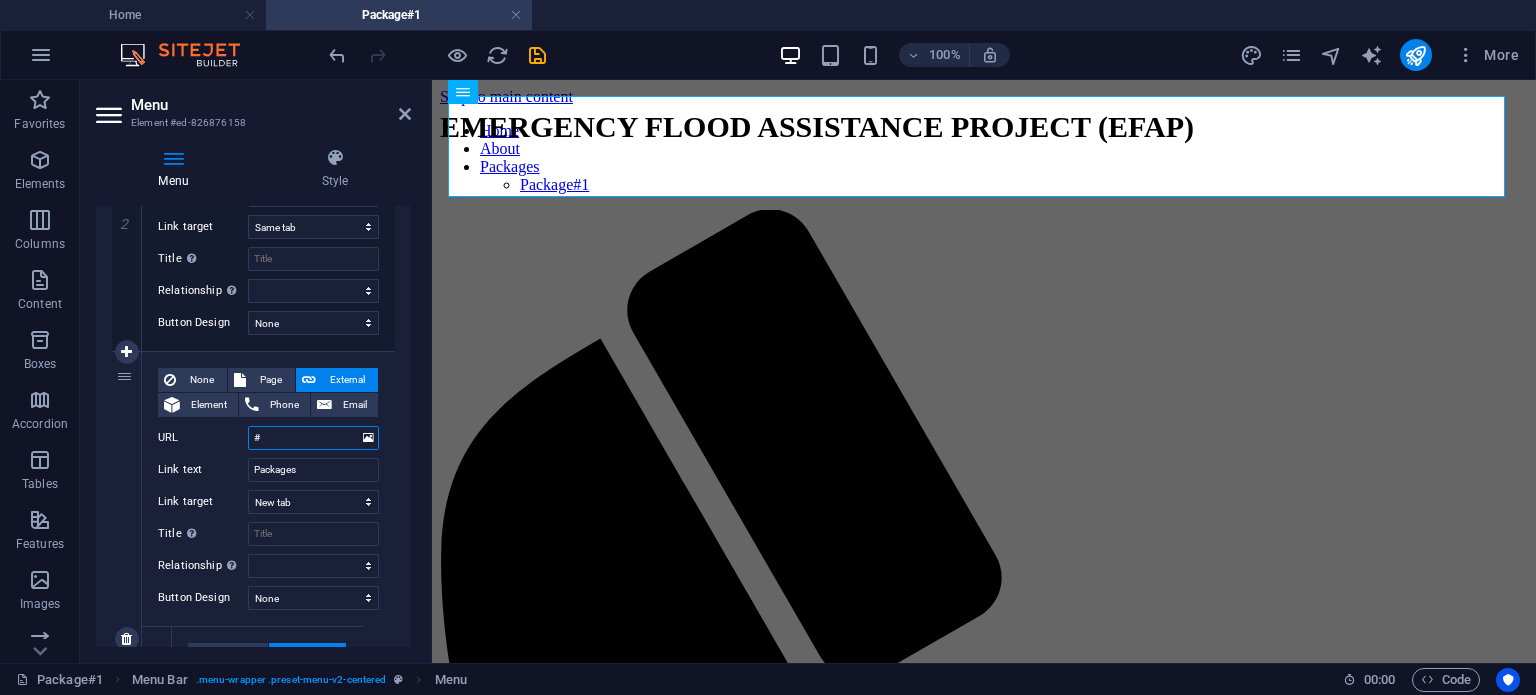 select 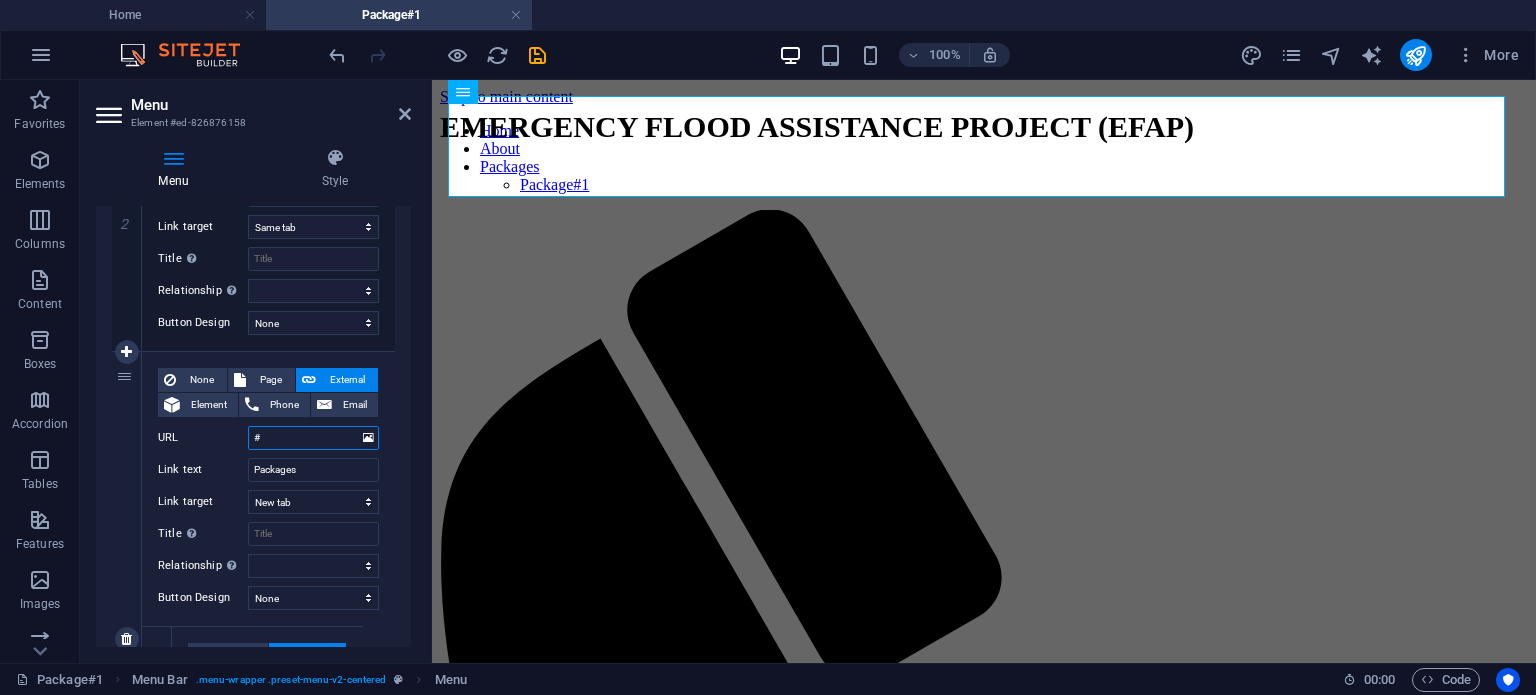 select 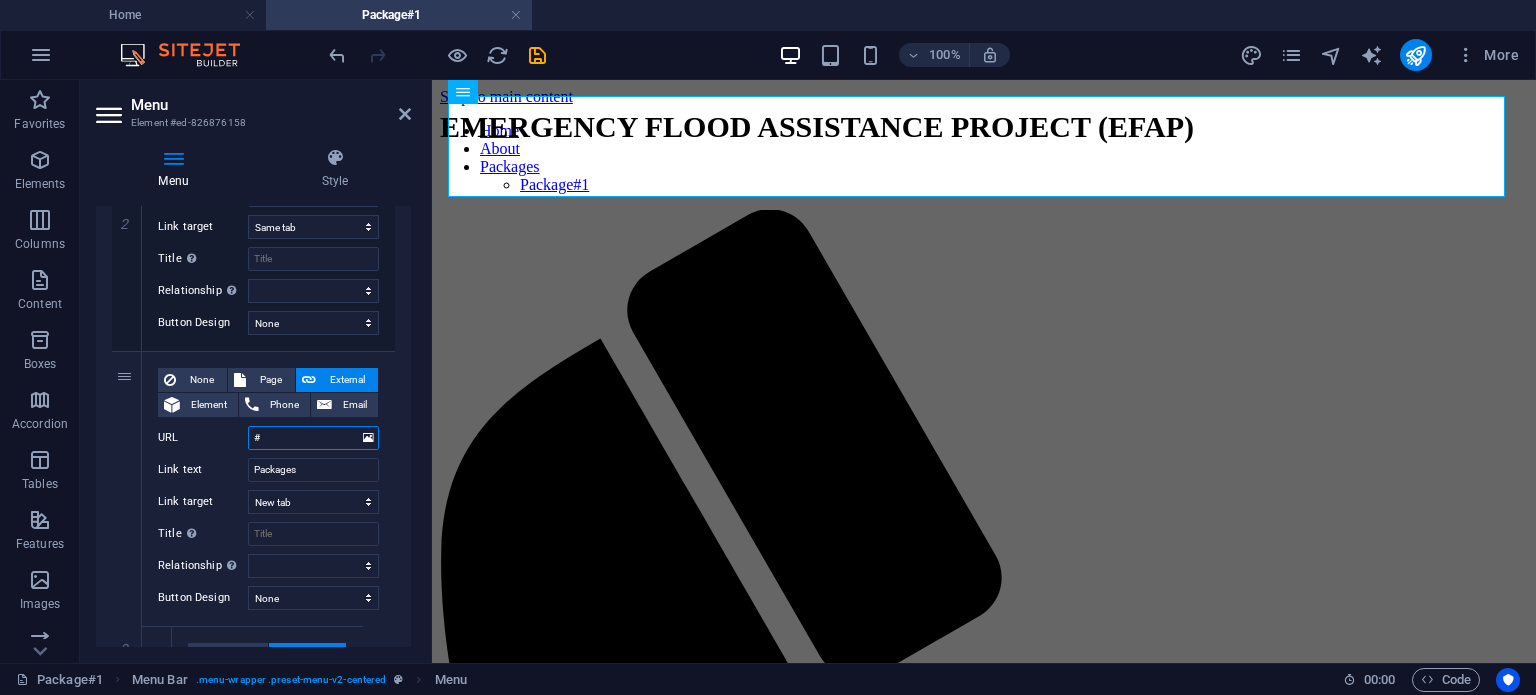 type on "#" 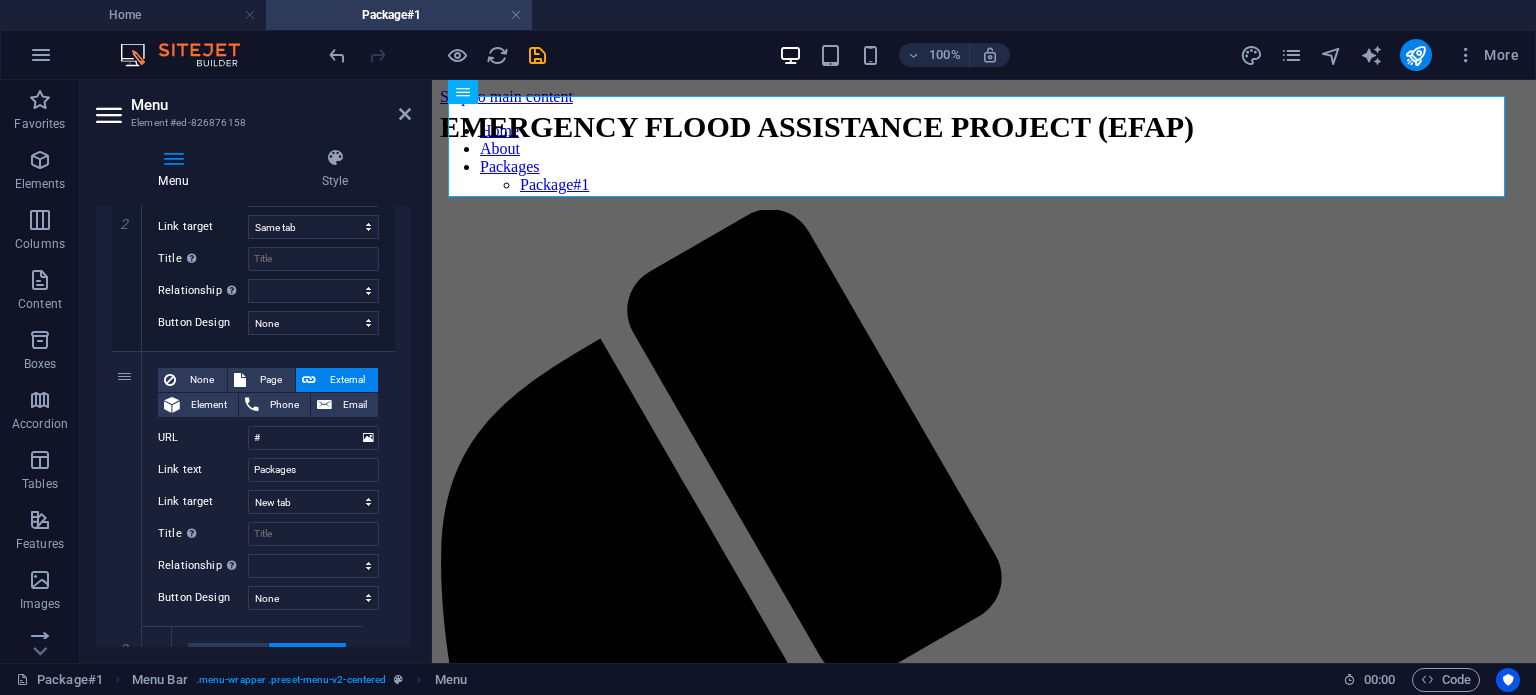 click on "1 None Page External Element [PHONE] [EMAIL] Page Home About us Project Packages Package#1 Appointment Contact Legal Notice Privacy Element
URL /15803479 [EMAIL] Link text Home Link target New tab Same tab Overlay Title Additional link description, should not be the same as the link text. The title is most often shown as a tooltip text when the mouse moves over the element. Leave empty if uncertain. Relationship Sets the  relationship of this link to the link target . For example, the value "nofollow" instructs search engines not to follow the link. Can be left empty. alternate author bookmark external help license next nofollow noreferrer noopener prev search tag Button Design None Default Primary Secondary 2 None Page External Element [PHONE] [EMAIL] Page Home About us Project Packages Package#1 Appointment Contact Legal Notice Privacy Element
URL /15803482 [EMAIL] Link text About Link target New tab Same tab Overlay Title Relationship Sets the  alternate help" at bounding box center (253, 364) 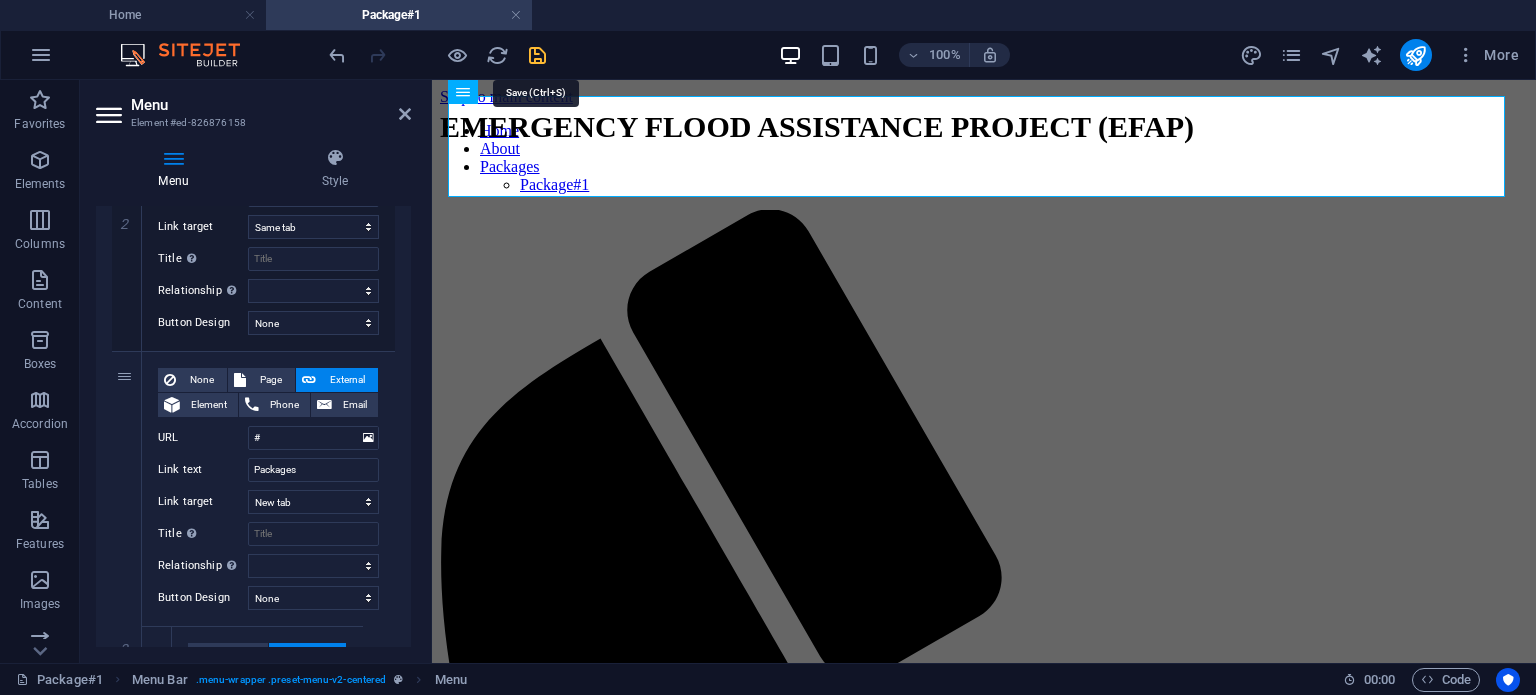 click at bounding box center [537, 55] 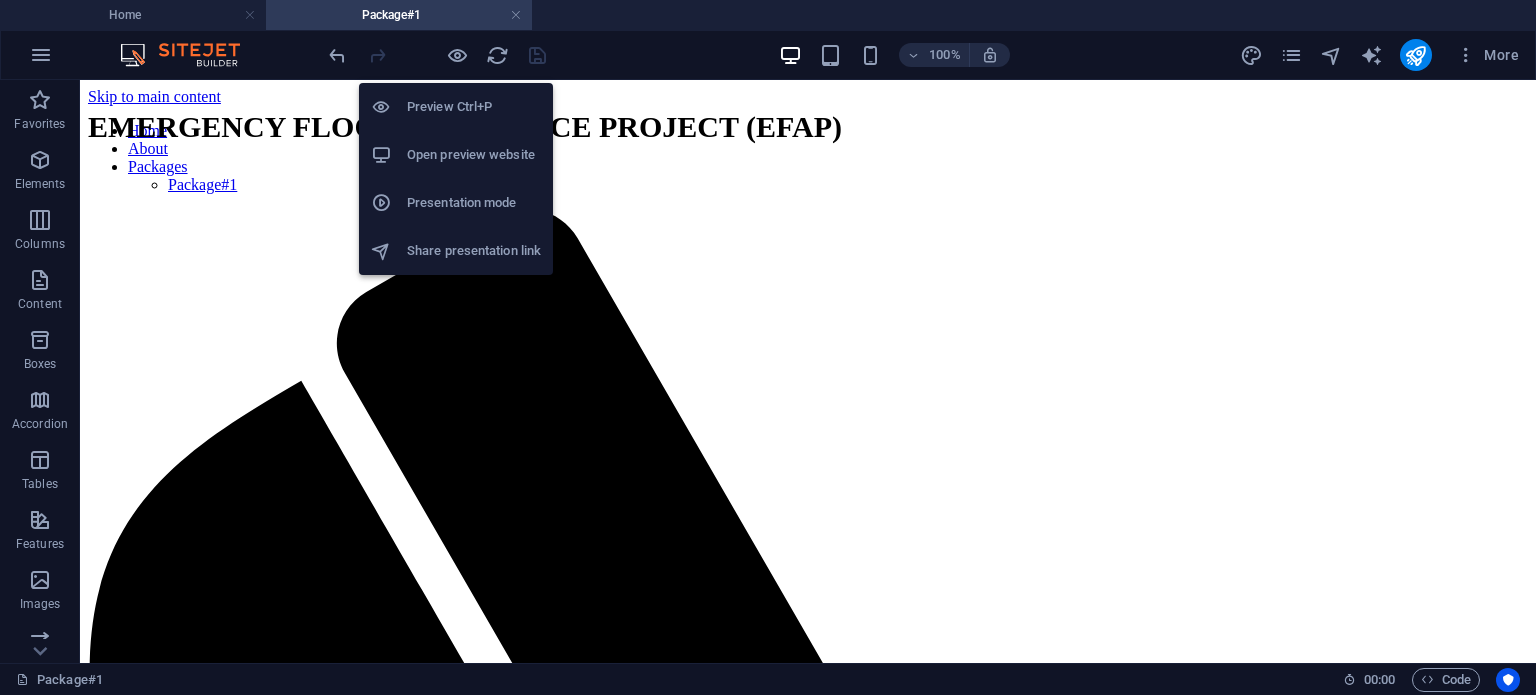 click on "Open preview website" at bounding box center [456, 155] 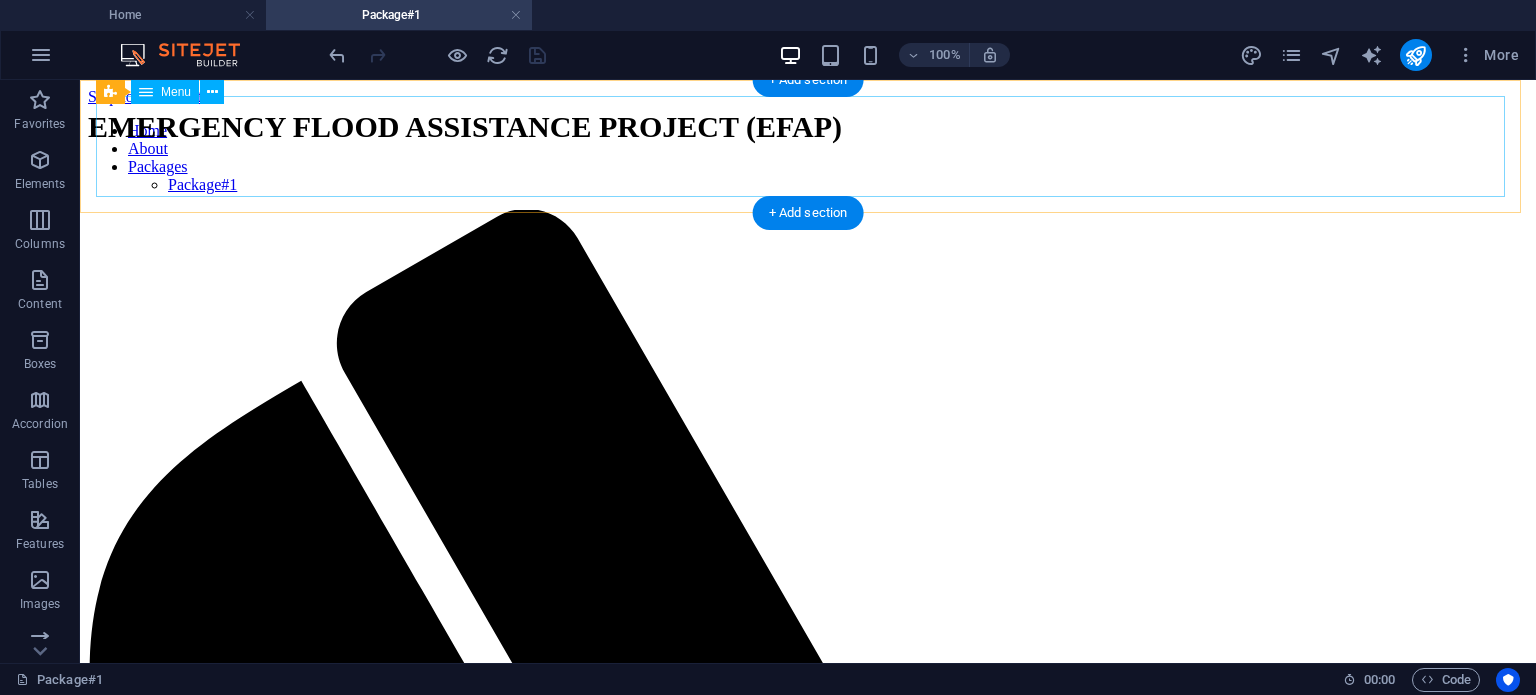 click on "Home About Packages Package#1" at bounding box center [808, 158] 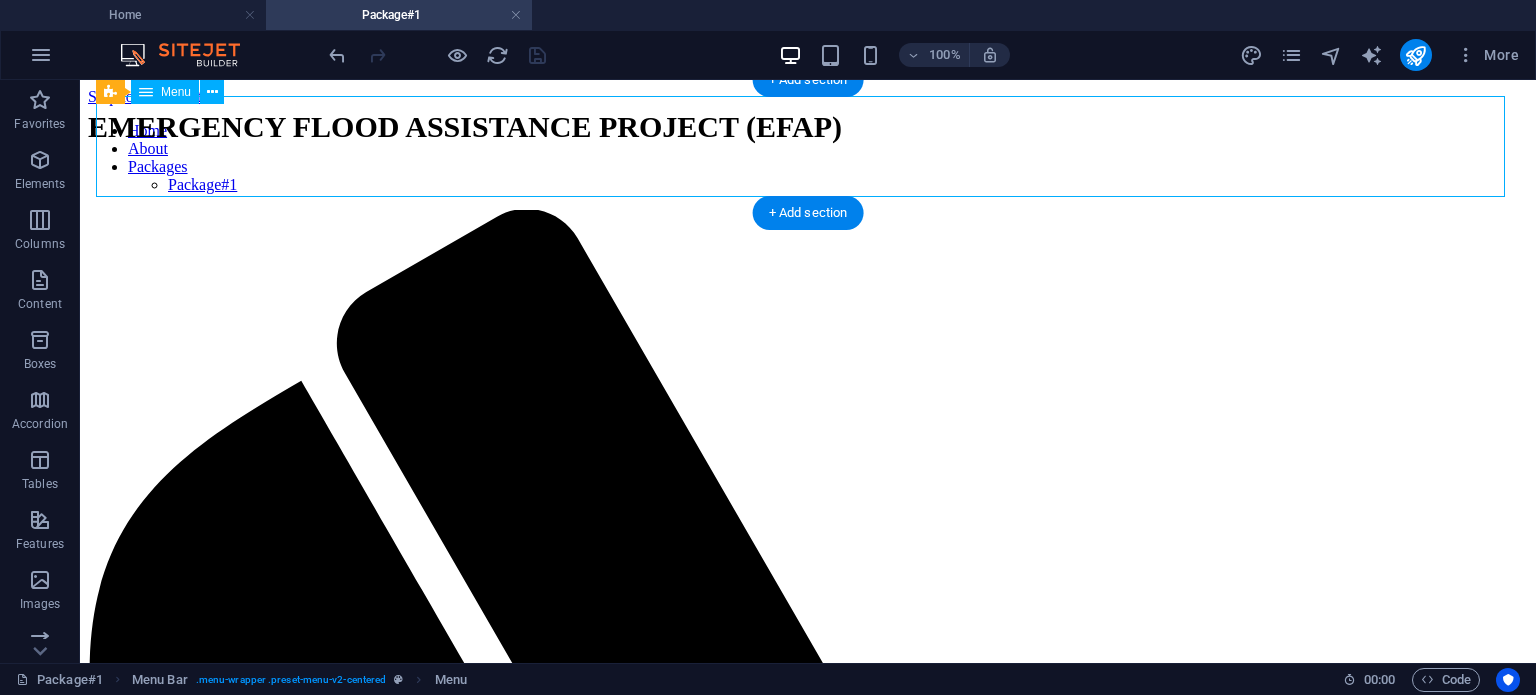 click on "Home About Packages Package#1" at bounding box center (808, 158) 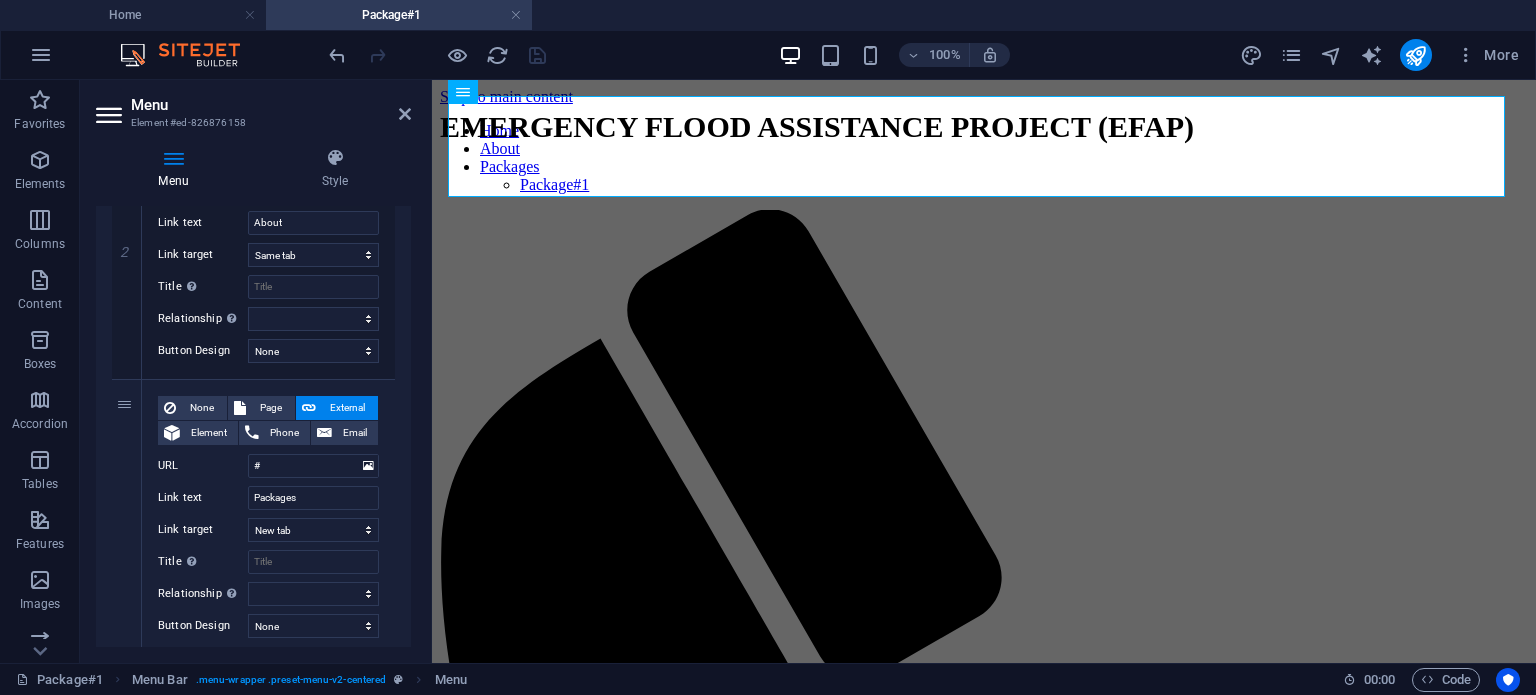 scroll, scrollTop: 567, scrollLeft: 0, axis: vertical 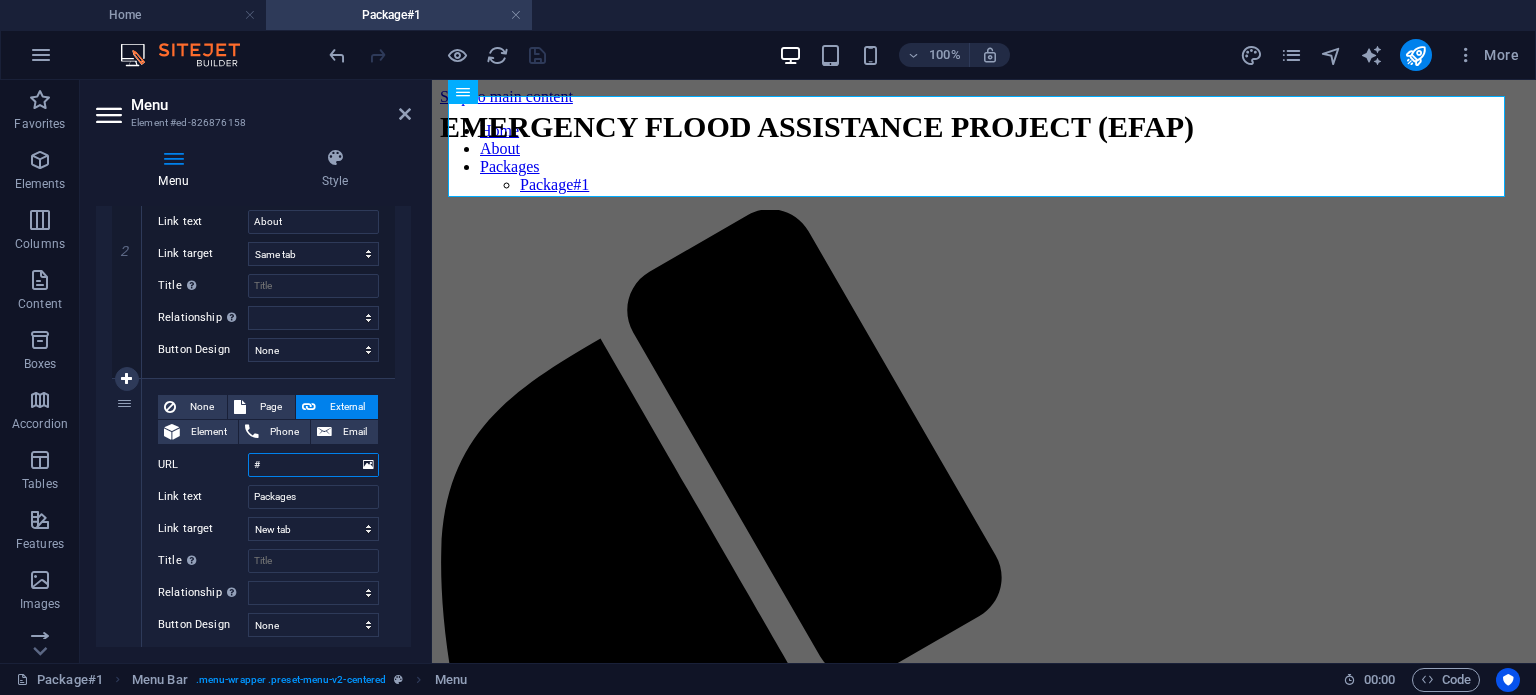 click on "#" at bounding box center (313, 465) 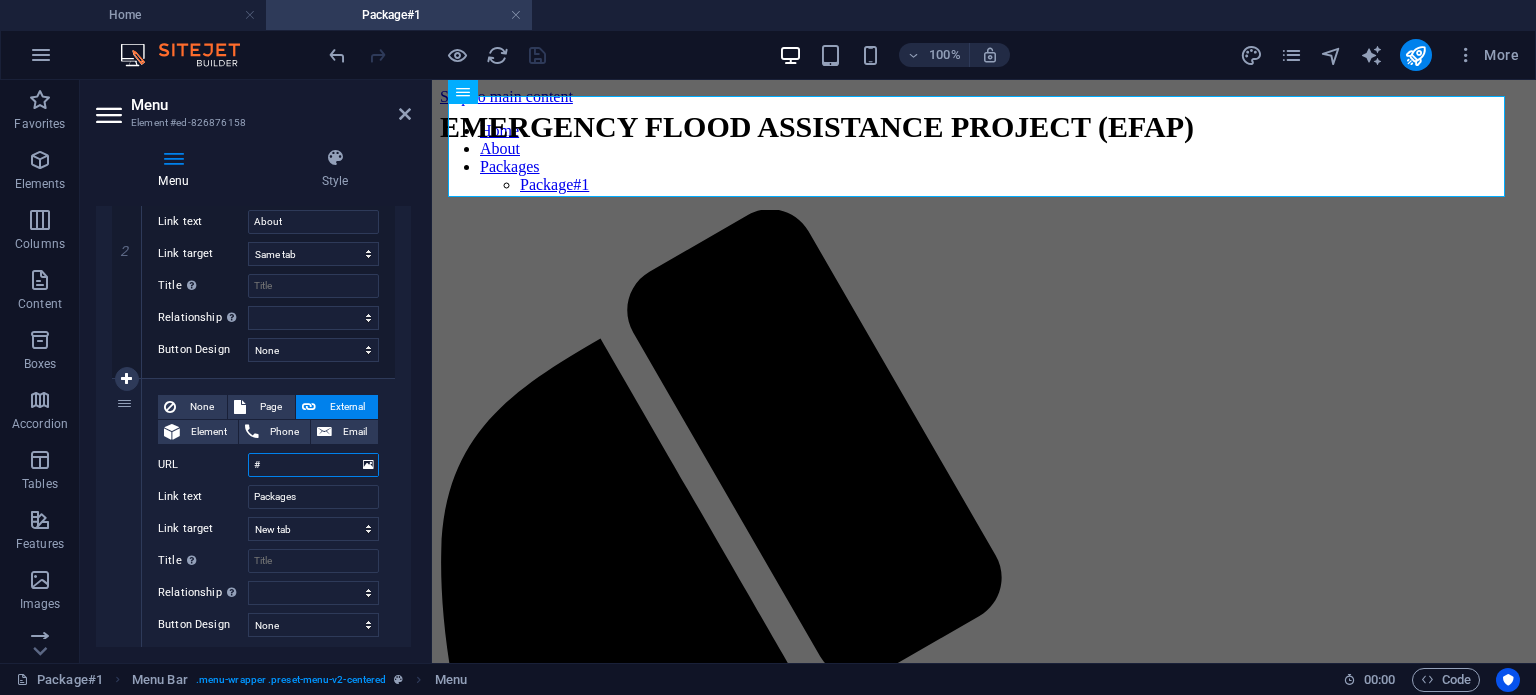 type on "/#" 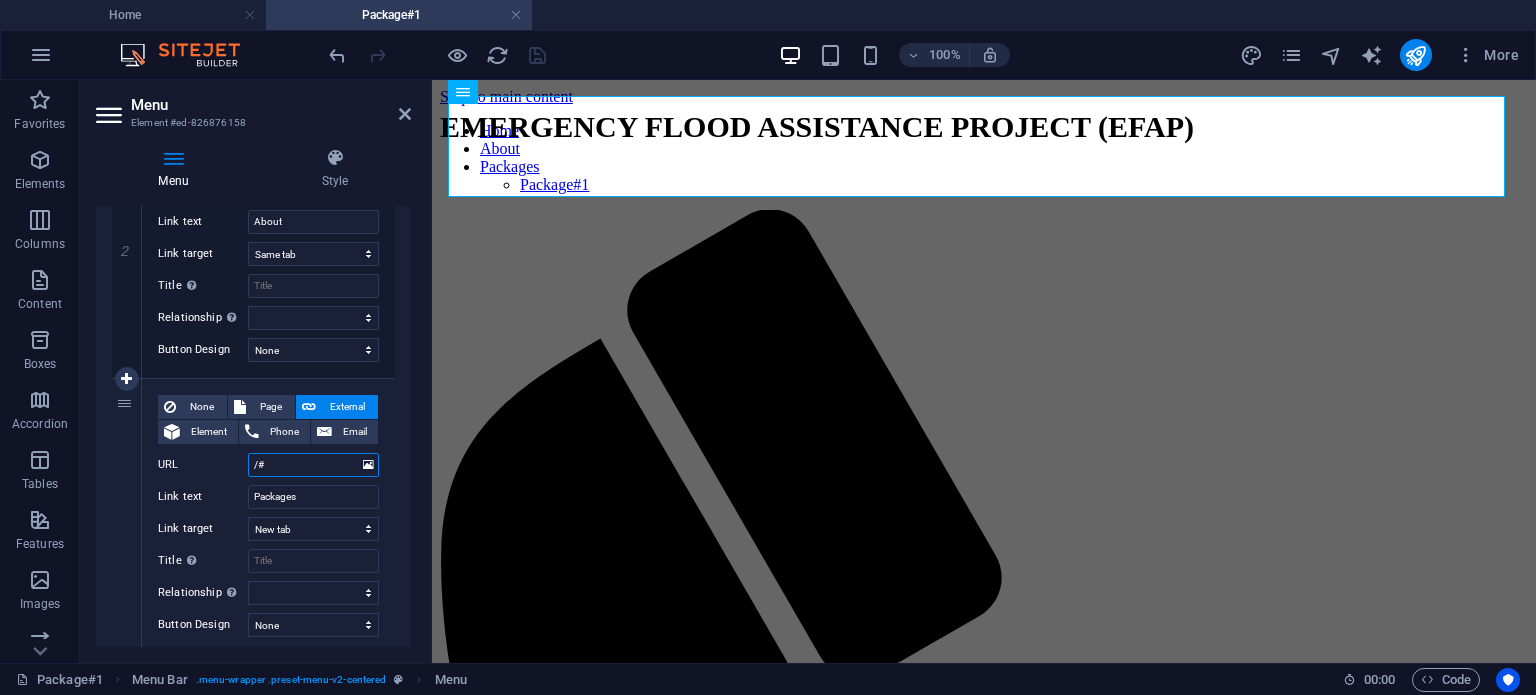 select 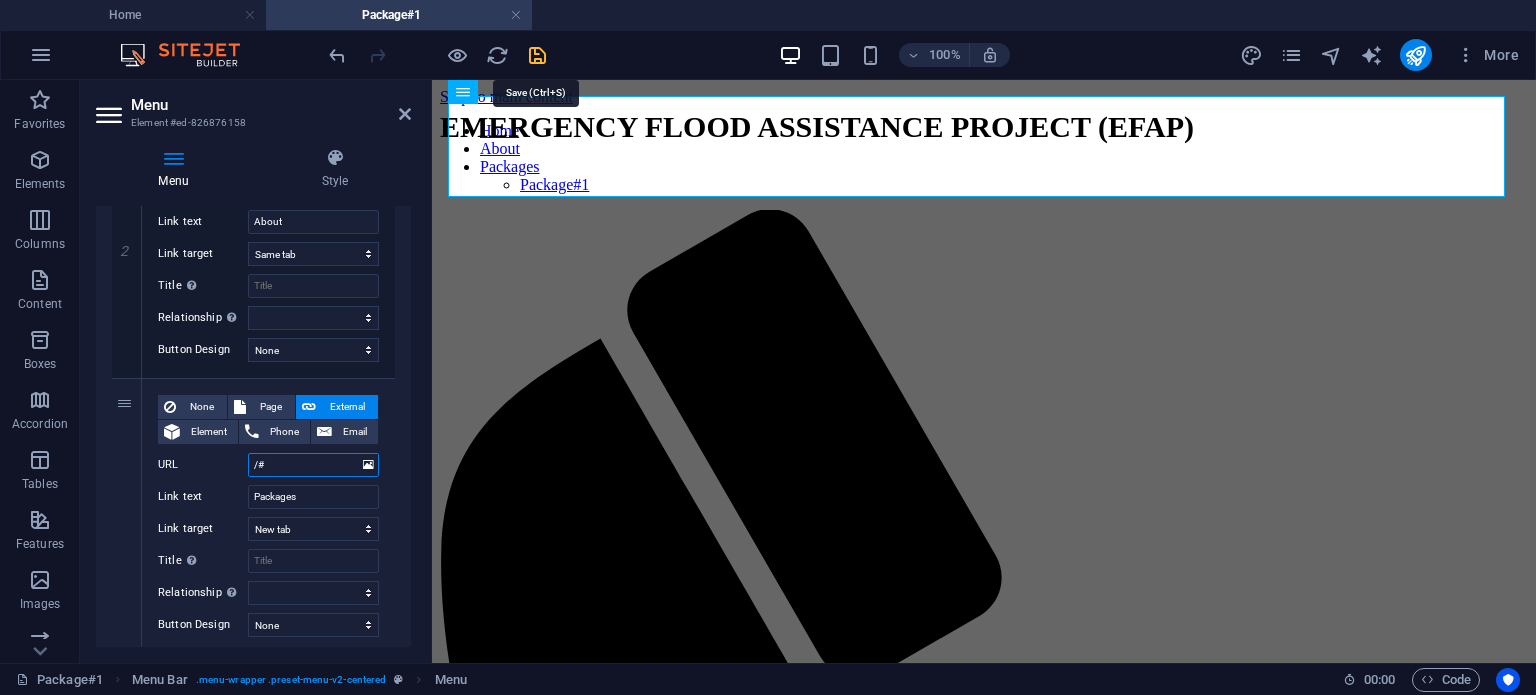 type on "/#" 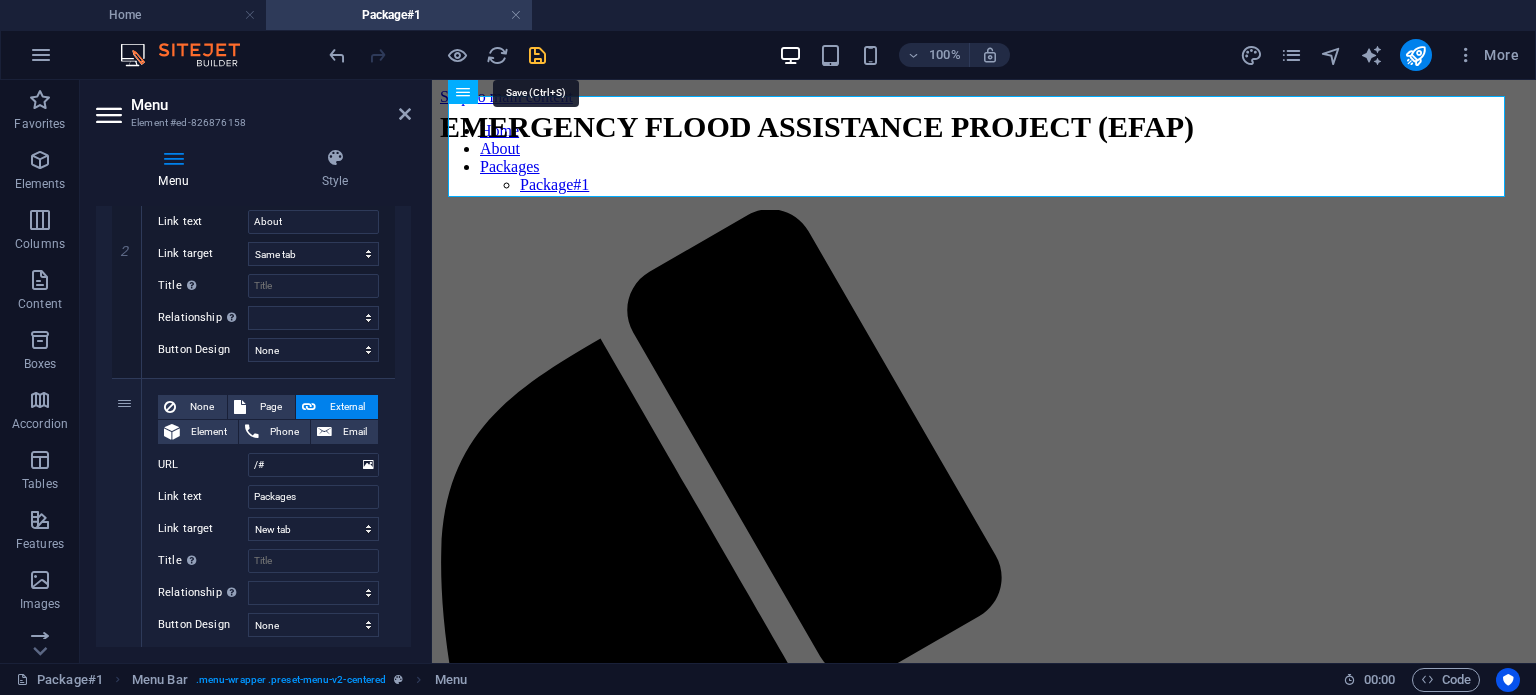 click at bounding box center [537, 55] 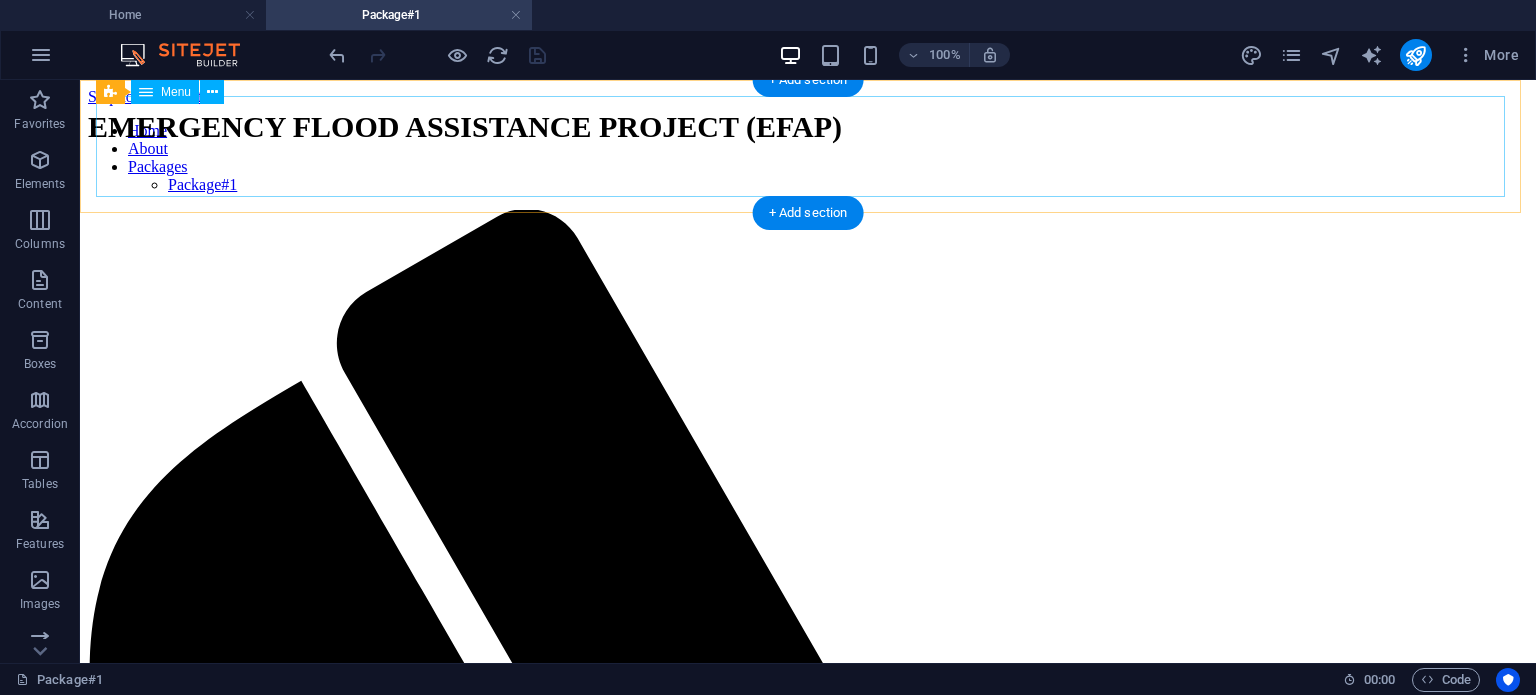 click on "Home About Packages Package#1" at bounding box center (808, 158) 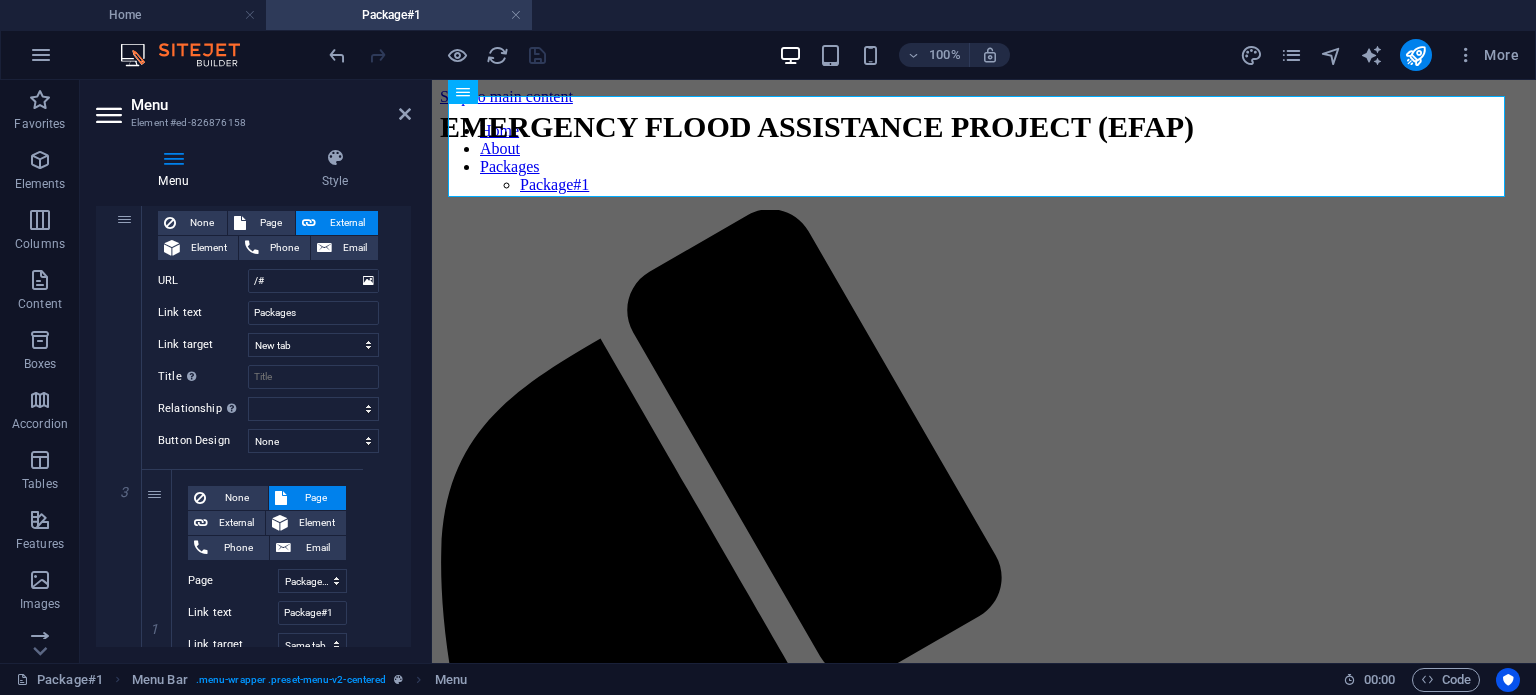 scroll, scrollTop: 785, scrollLeft: 0, axis: vertical 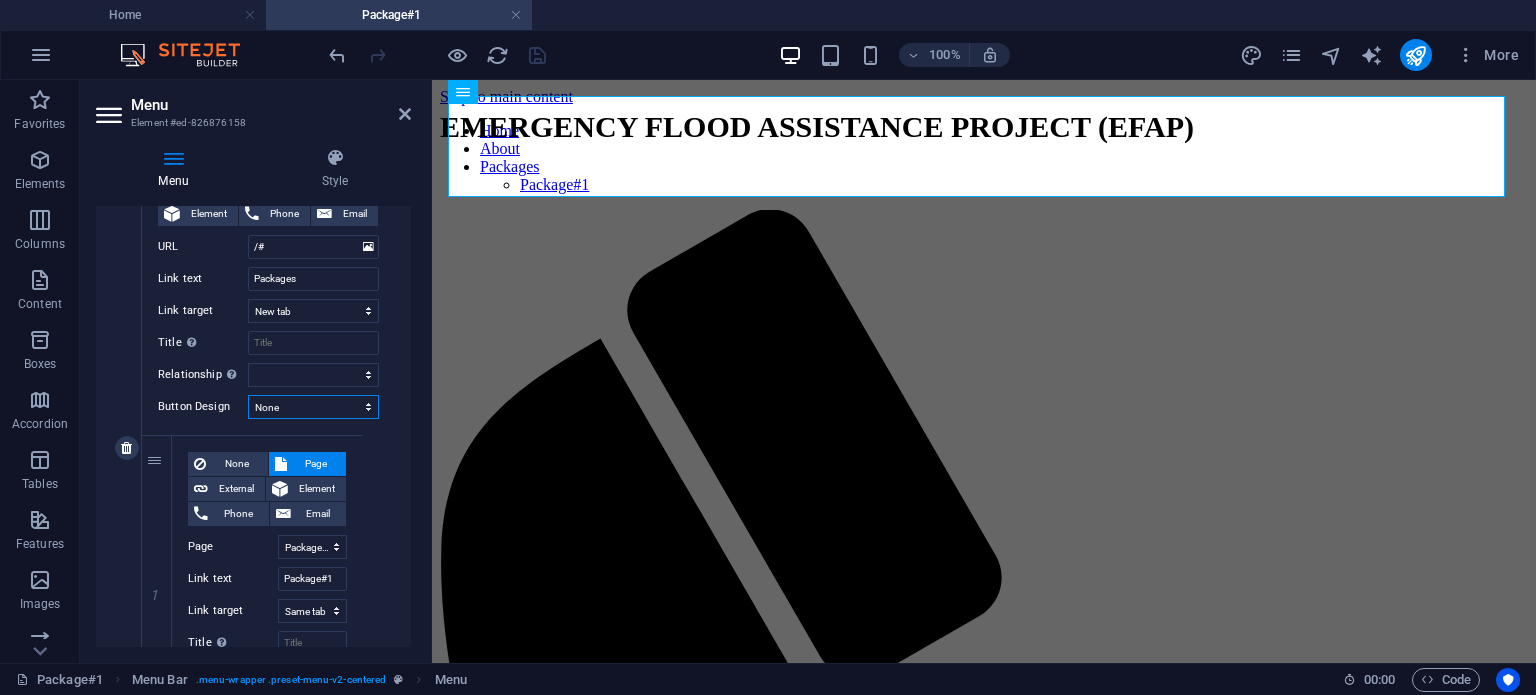 click on "None Default Primary Secondary" at bounding box center (313, 407) 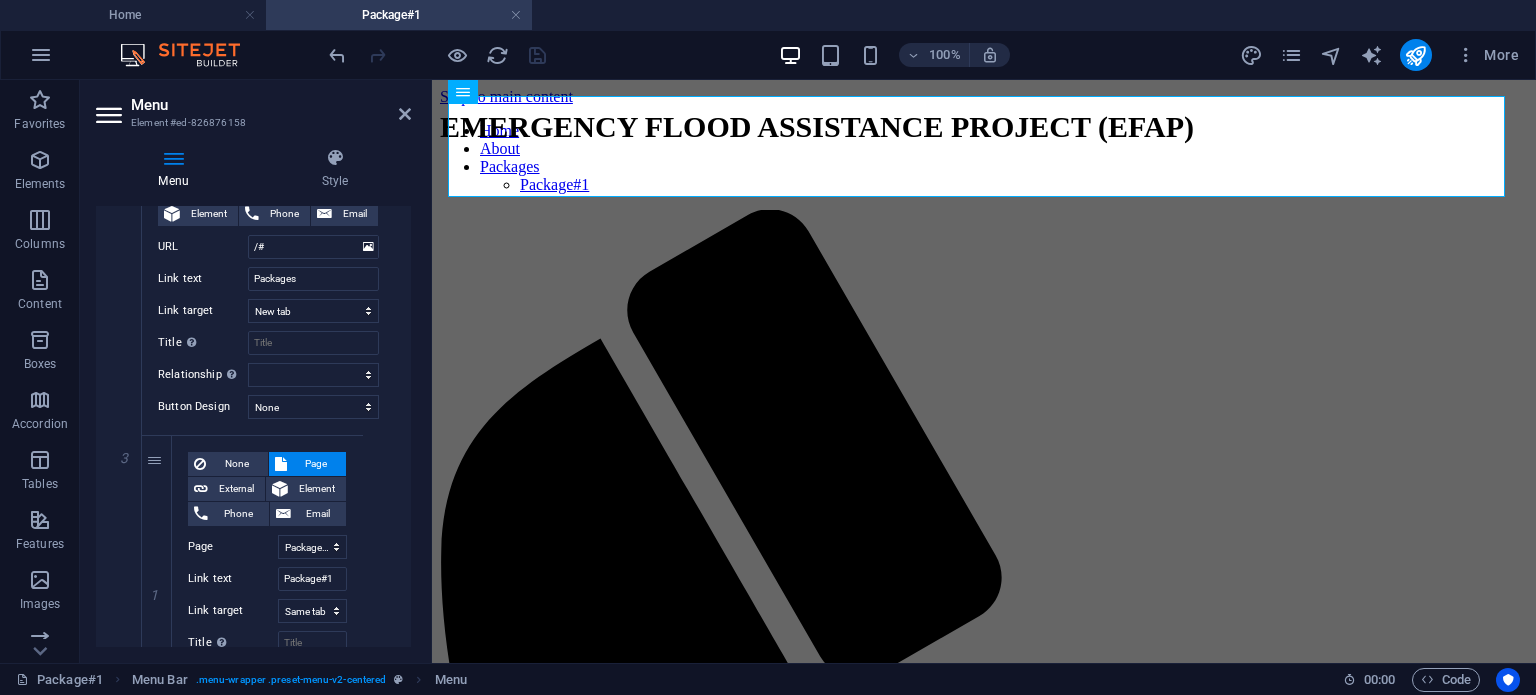 click on "1 None Page External Element [PHONE] [EMAIL] Page Home About us Project Packages Package#1 Appointment Contact Legal Notice Privacy Element
URL /15803479 [EMAIL] Link text Home Link target New tab Same tab Overlay Title Additional link description, should not be the same as the link text. The title is most often shown as a tooltip text when the mouse moves over the element. Leave empty if uncertain. Relationship Sets the  relationship of this link to the link target . For example, the value "nofollow" instructs search engines not to follow the link. Can be left empty. alternate author bookmark external help license next nofollow noreferrer noopener prev search tag Button Design None Default Primary Secondary 2 None Page External Element [PHONE] [EMAIL] Page Home About us Project Packages Package#1 Appointment Contact Legal Notice Privacy Element
URL /15803482 [EMAIL] Link text About Link target New tab Same tab Overlay Title Relationship Sets the  alternate help" at bounding box center [253, 173] 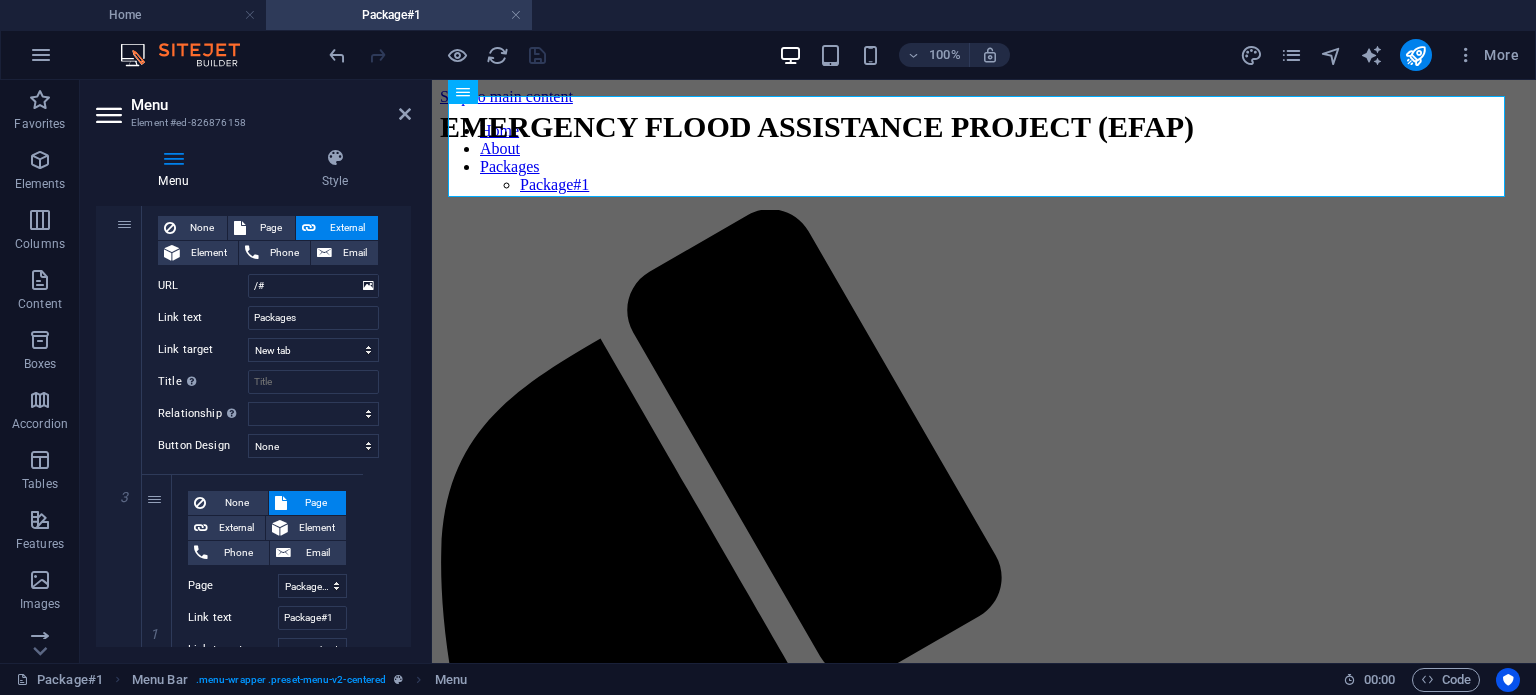 scroll, scrollTop: 736, scrollLeft: 0, axis: vertical 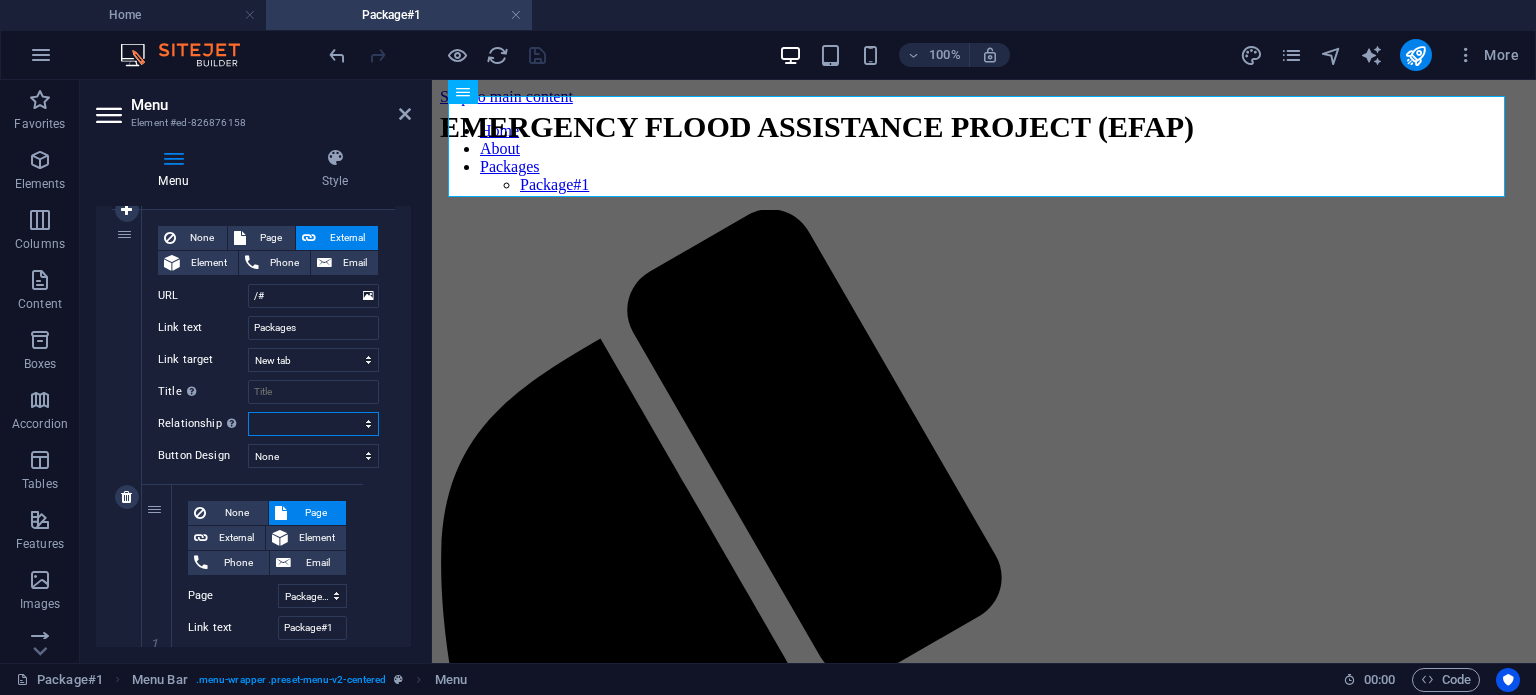 click on "alternate author bookmark external help license next nofollow noreferrer noopener prev search tag" at bounding box center [313, 424] 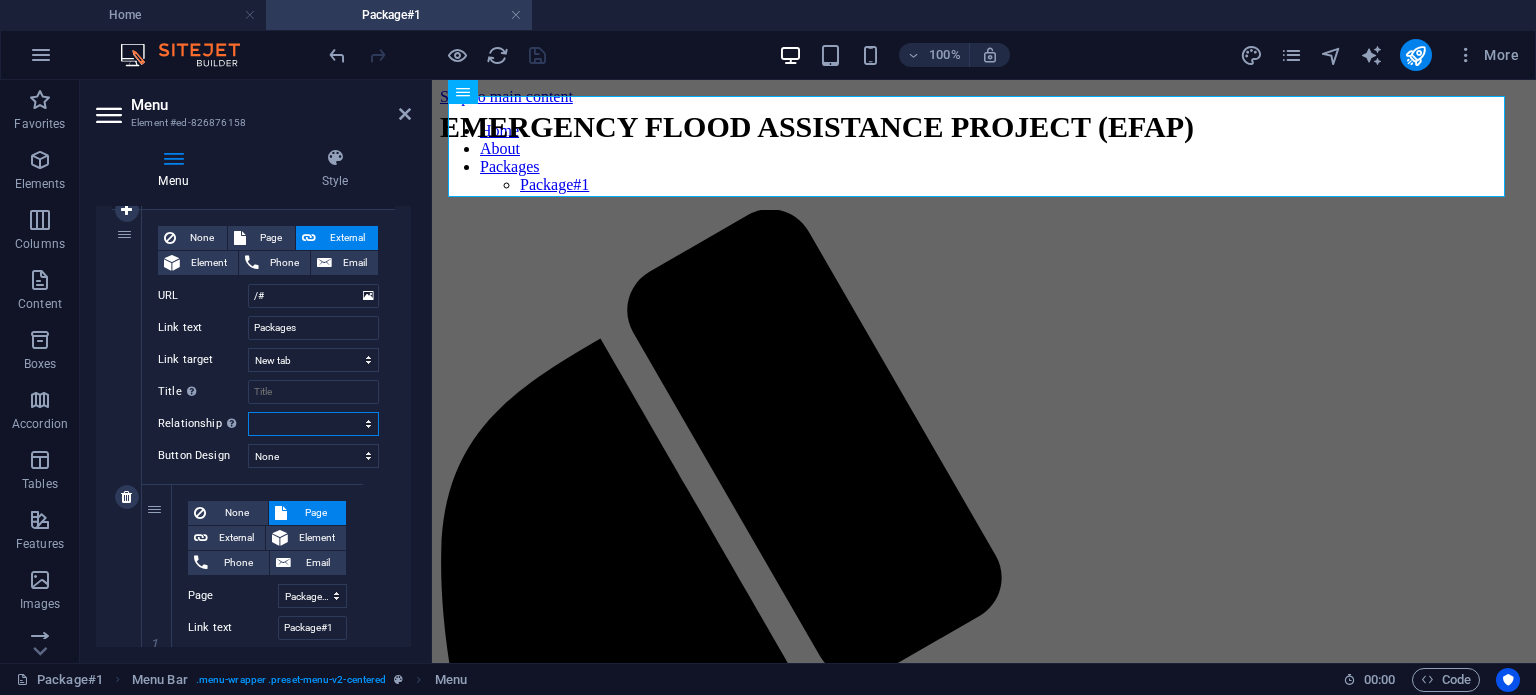 click on "alternate author bookmark external help license next nofollow noreferrer noopener prev search tag" at bounding box center (313, 424) 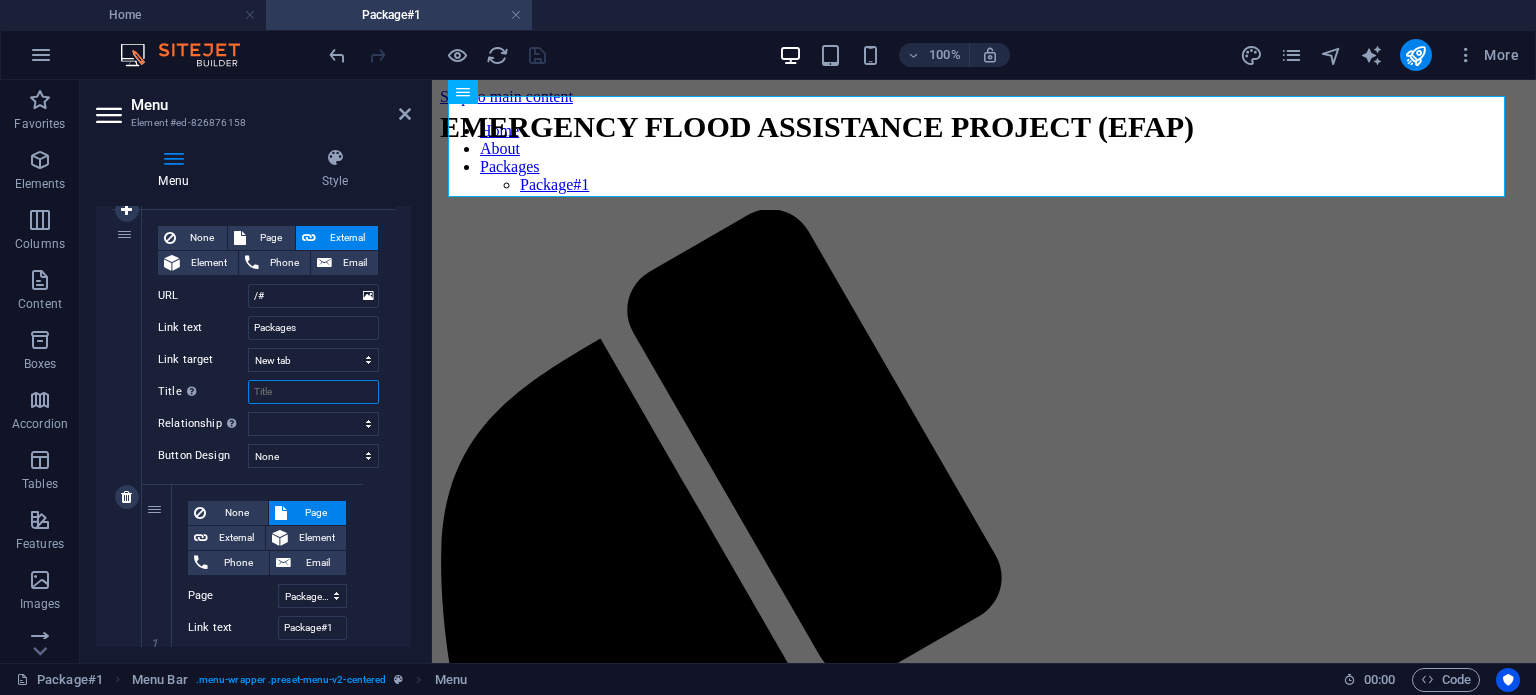 click on "Title Additional link description, should not be the same as the link text. The title is most often shown as a tooltip text when the mouse moves over the element. Leave empty if uncertain." at bounding box center [313, 392] 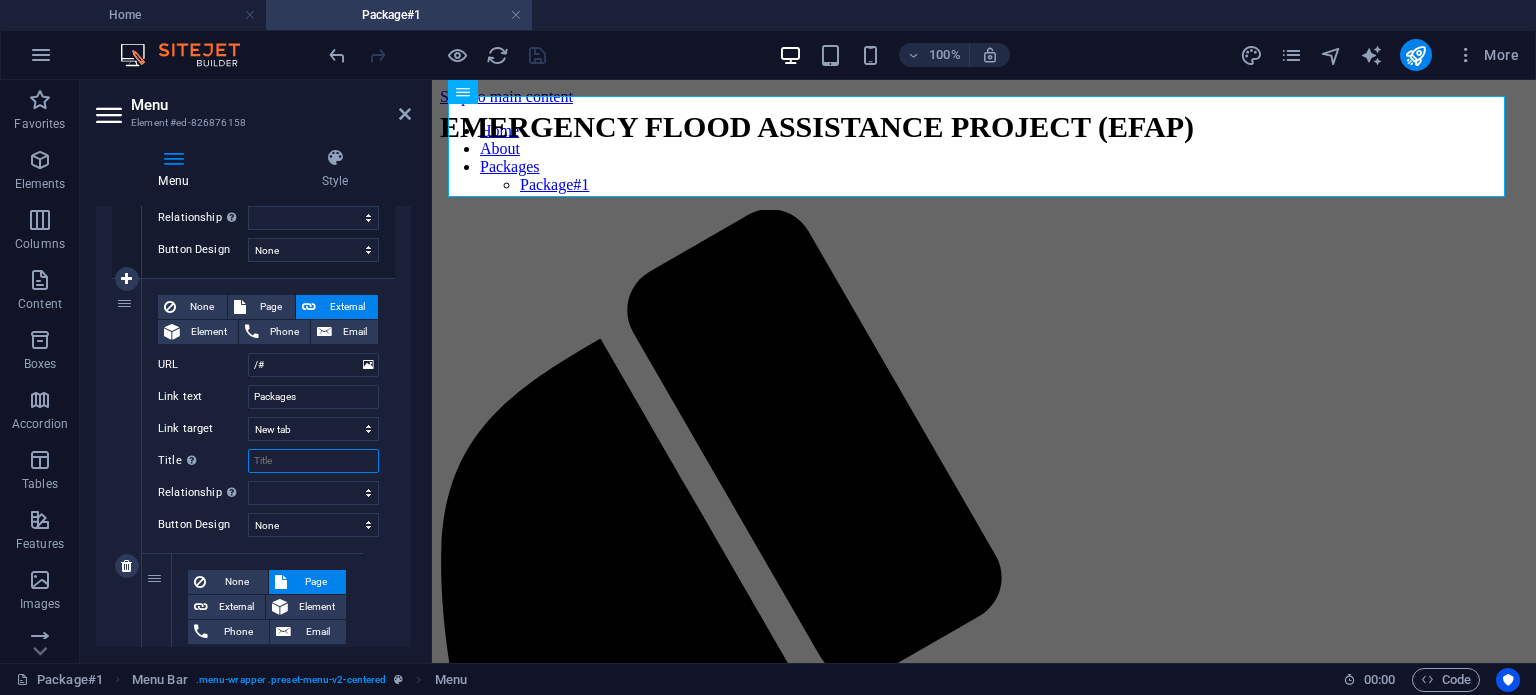 scroll, scrollTop: 666, scrollLeft: 0, axis: vertical 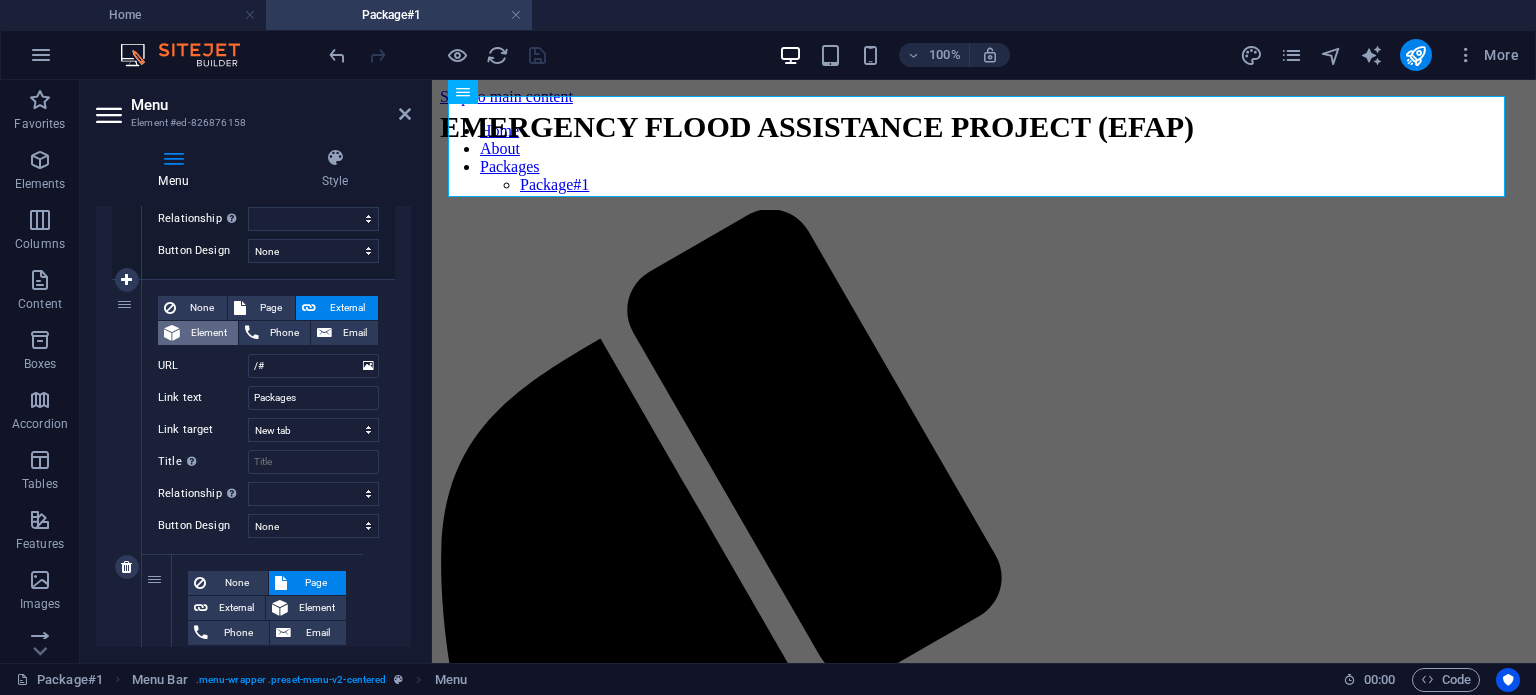 click on "Element" at bounding box center (209, 333) 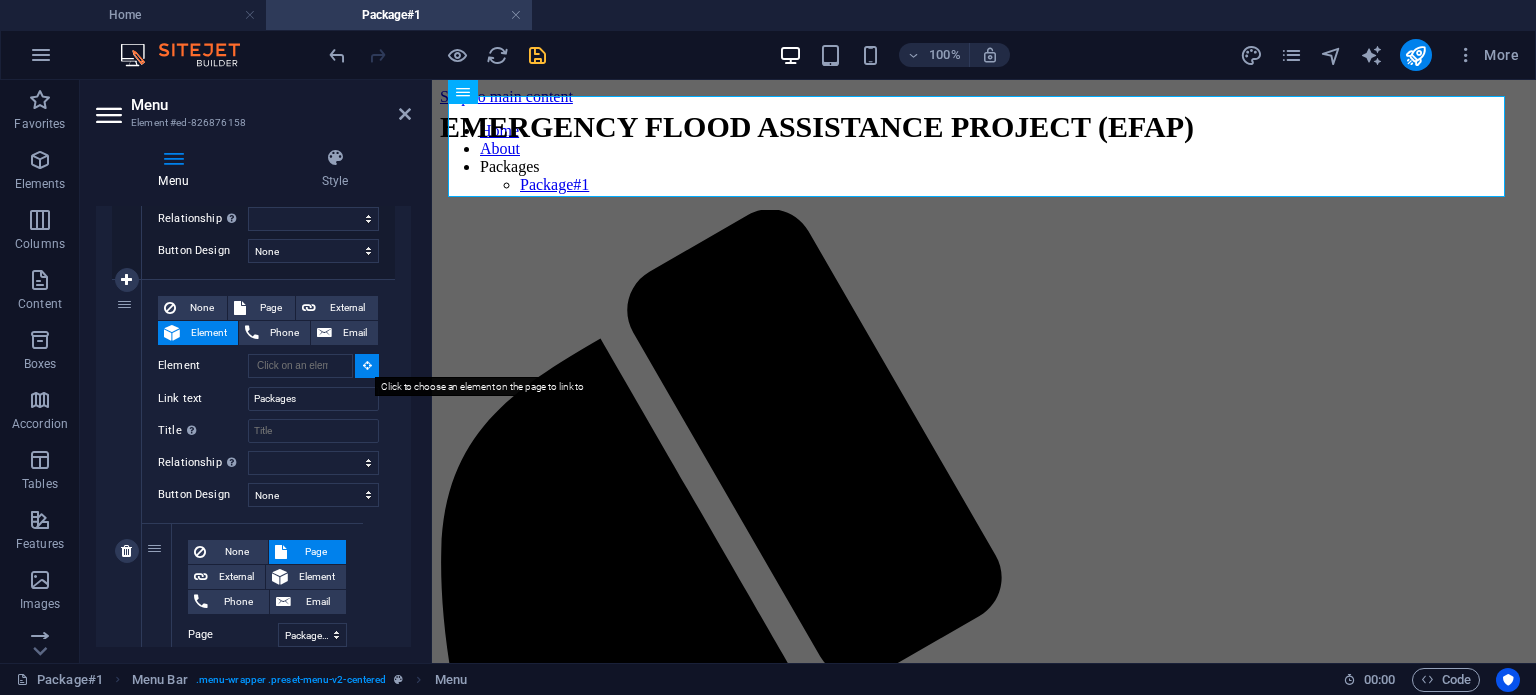click at bounding box center [367, 366] 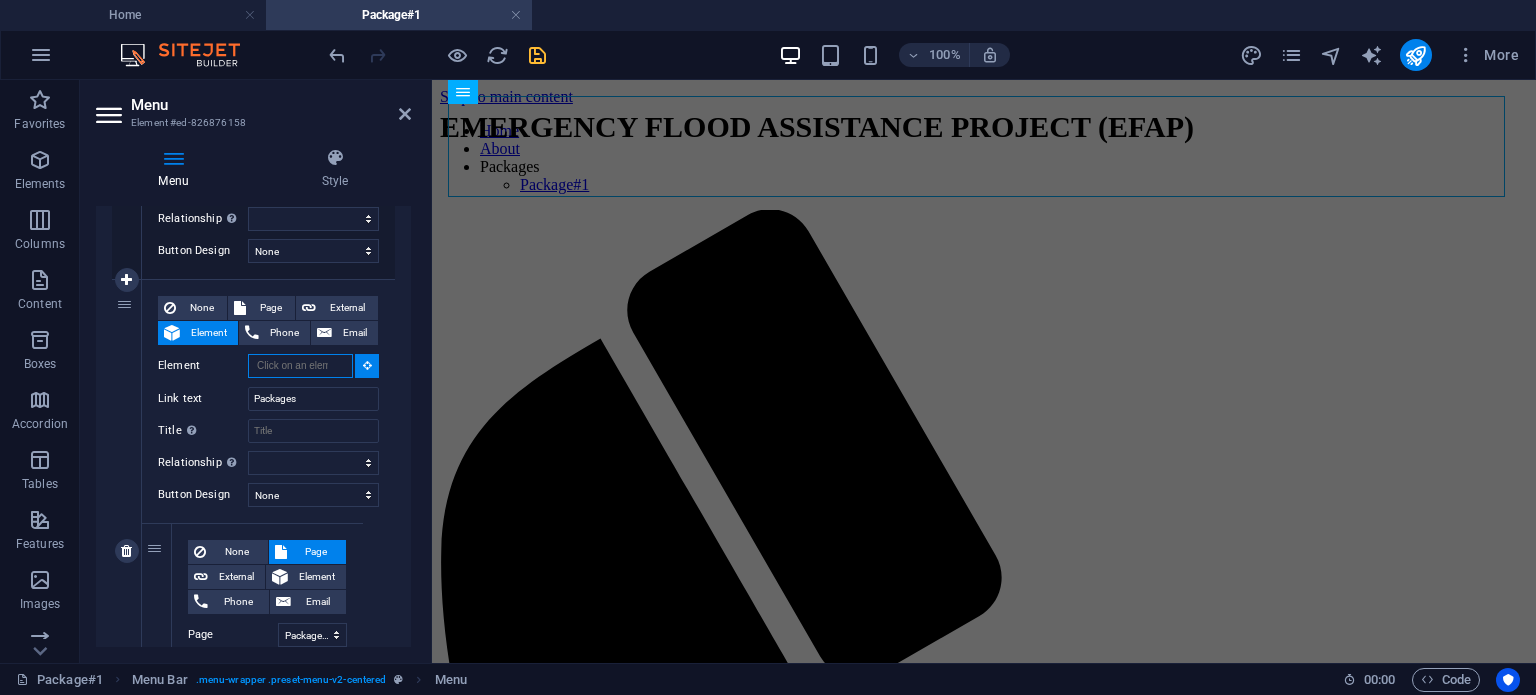 click on "Element" at bounding box center [300, 366] 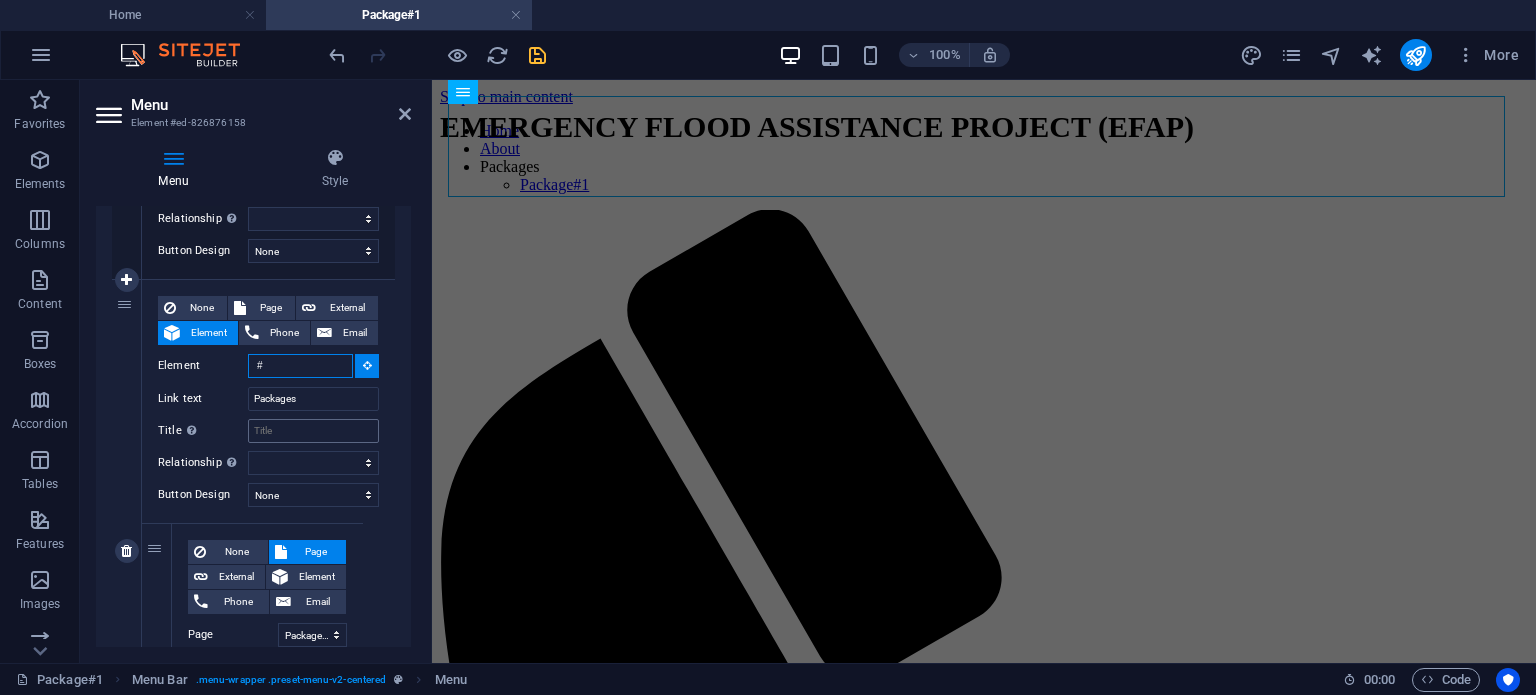 type on "#" 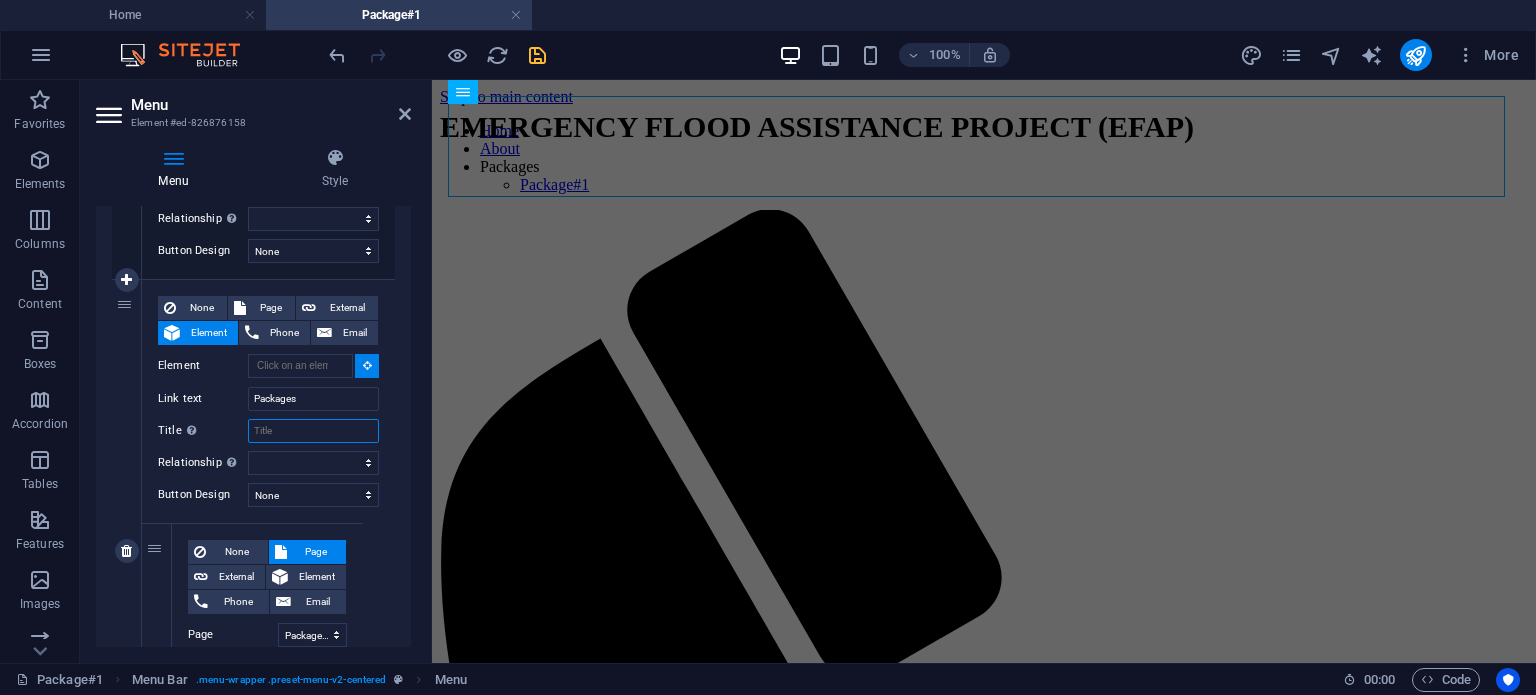 click on "Title Additional link description, should not be the same as the link text. The title is most often shown as a tooltip text when the mouse moves over the element. Leave empty if uncertain." at bounding box center (313, 431) 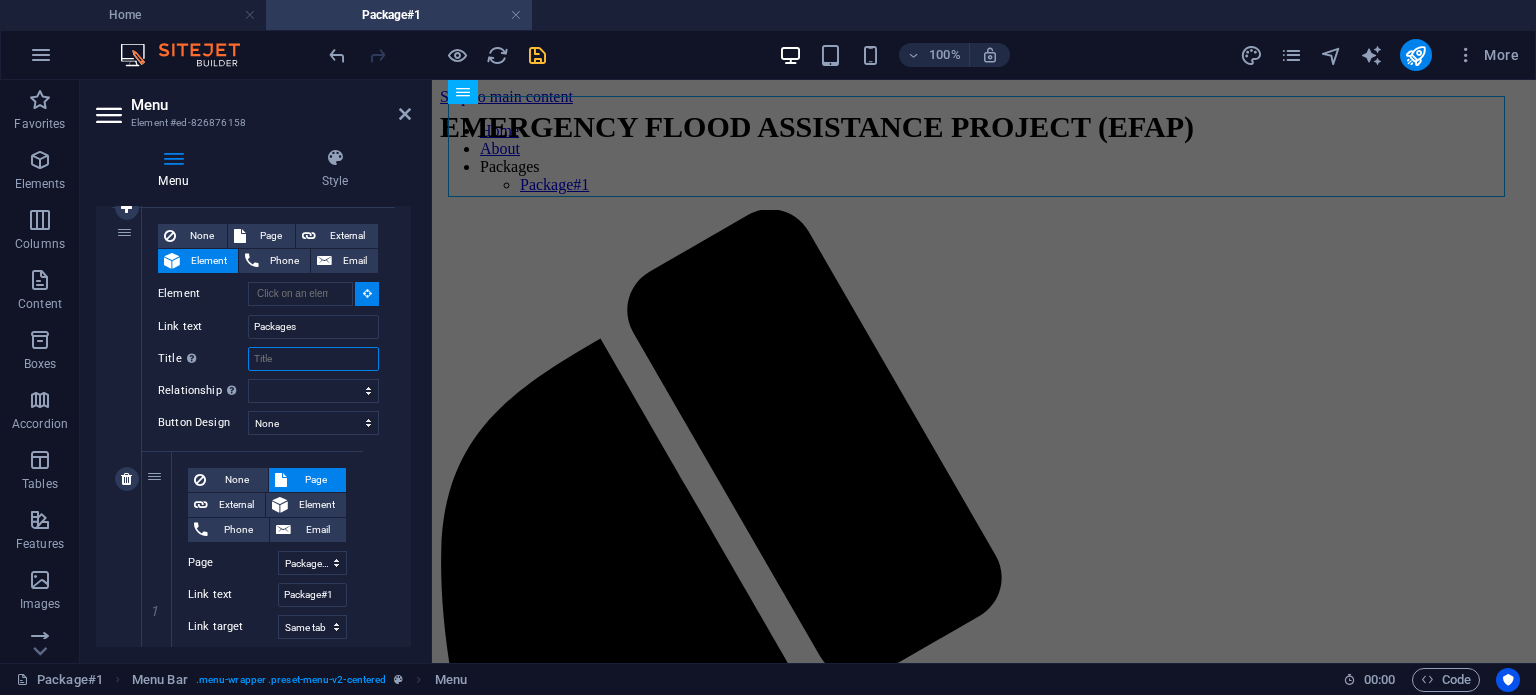 scroll, scrollTop: 732, scrollLeft: 0, axis: vertical 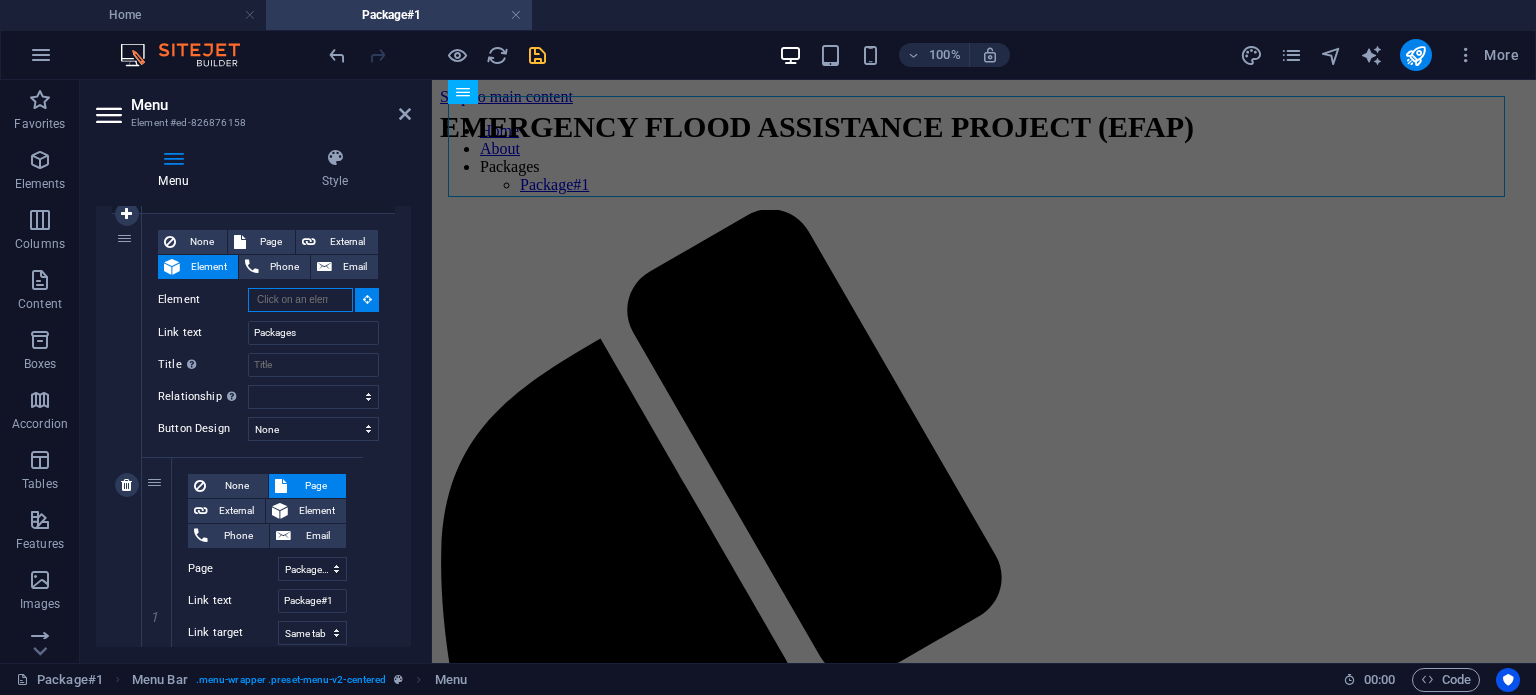 click on "Element" at bounding box center (300, 300) 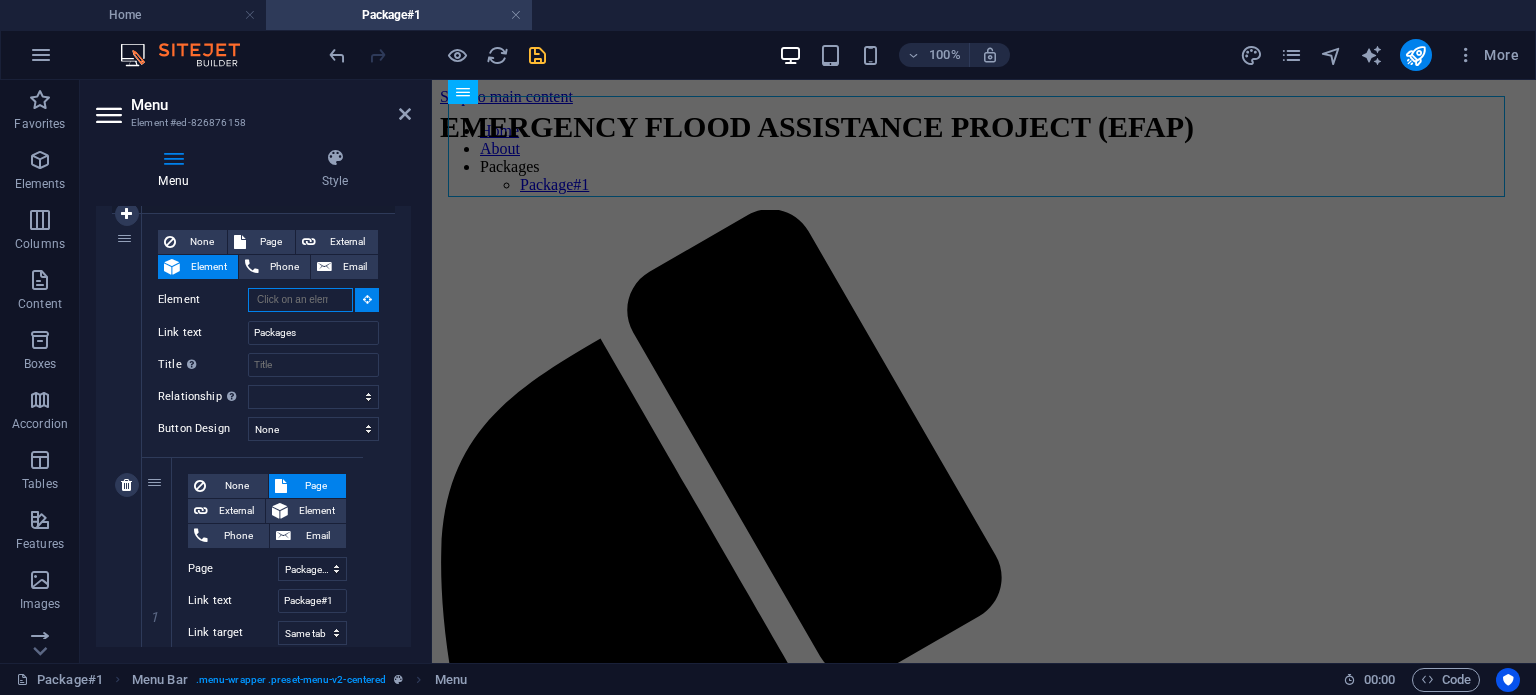 click on "Element" at bounding box center (300, 300) 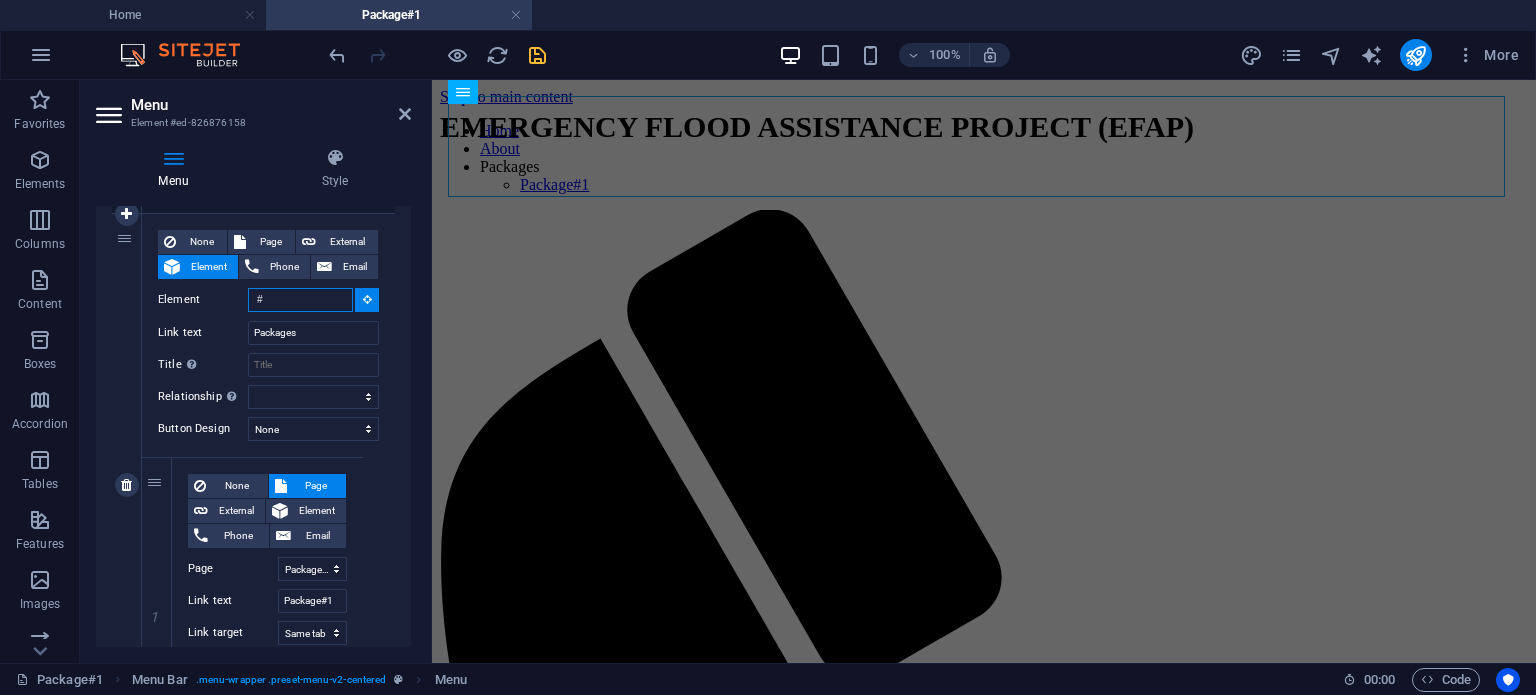 type on "#" 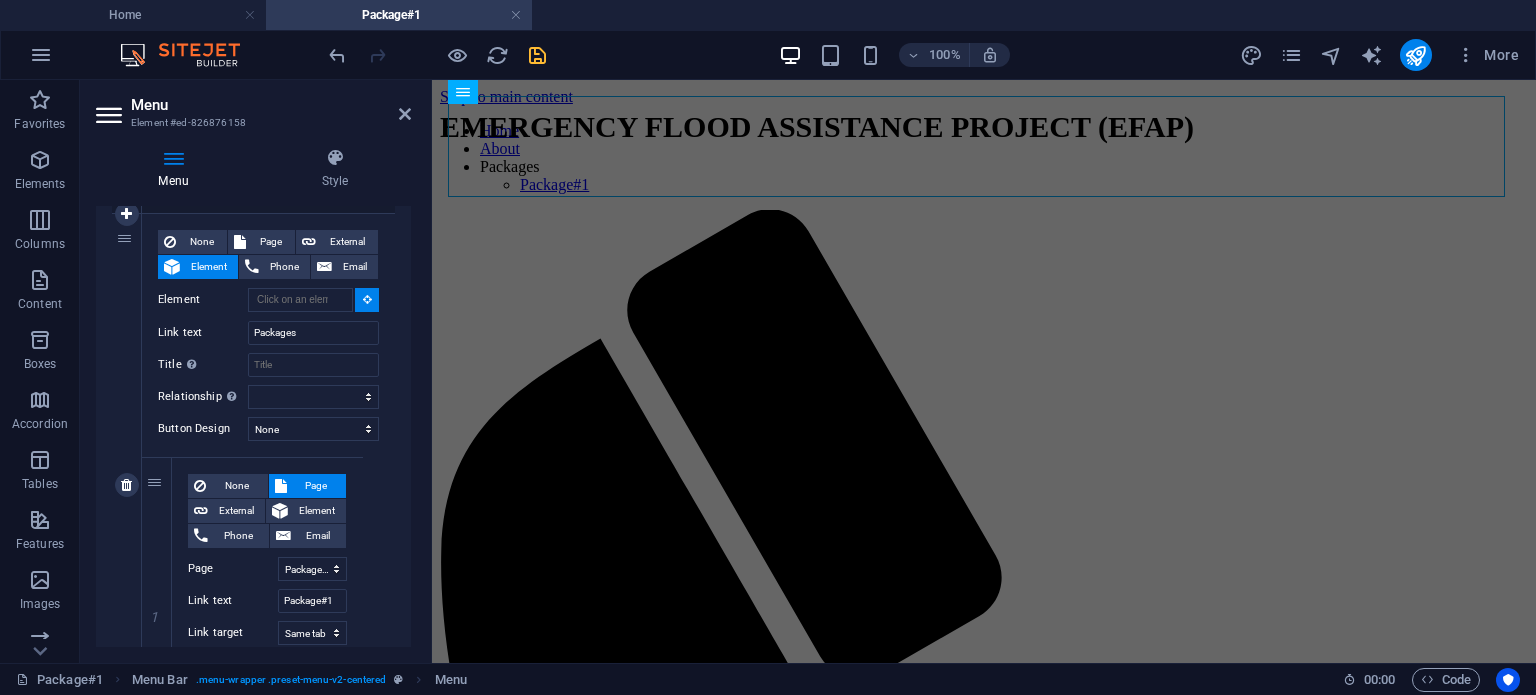 click on "None Page External Element [PHONE] [EMAIL] Page Home About us Project Packages Package#1 Appointment Contact Legal Notice Privacy Element
URL /# [EMAIL] Link text Packages Link target New tab Same tab Overlay Title Additional link description, should not be the same as the link text. The title is most often shown as a tooltip text when the mouse moves over the element. Leave empty if uncertain. Relationship Sets the  relationship of this link to the link target . For example, the value "nofollow" instructs search engines not to follow the link. Can be left empty. alternate author bookmark external help license next nofollow noreferrer noopener prev search tag" at bounding box center (268, 319) 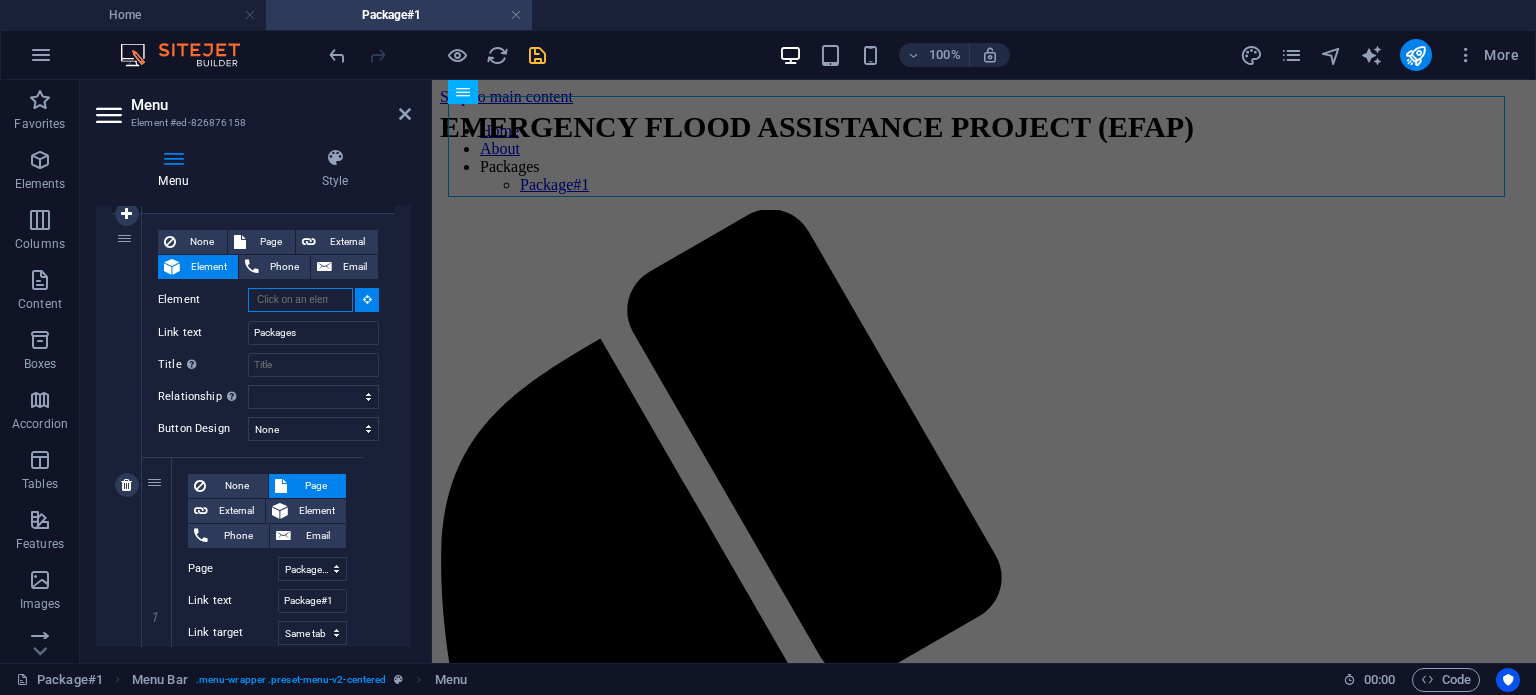 click on "Element" at bounding box center (300, 300) 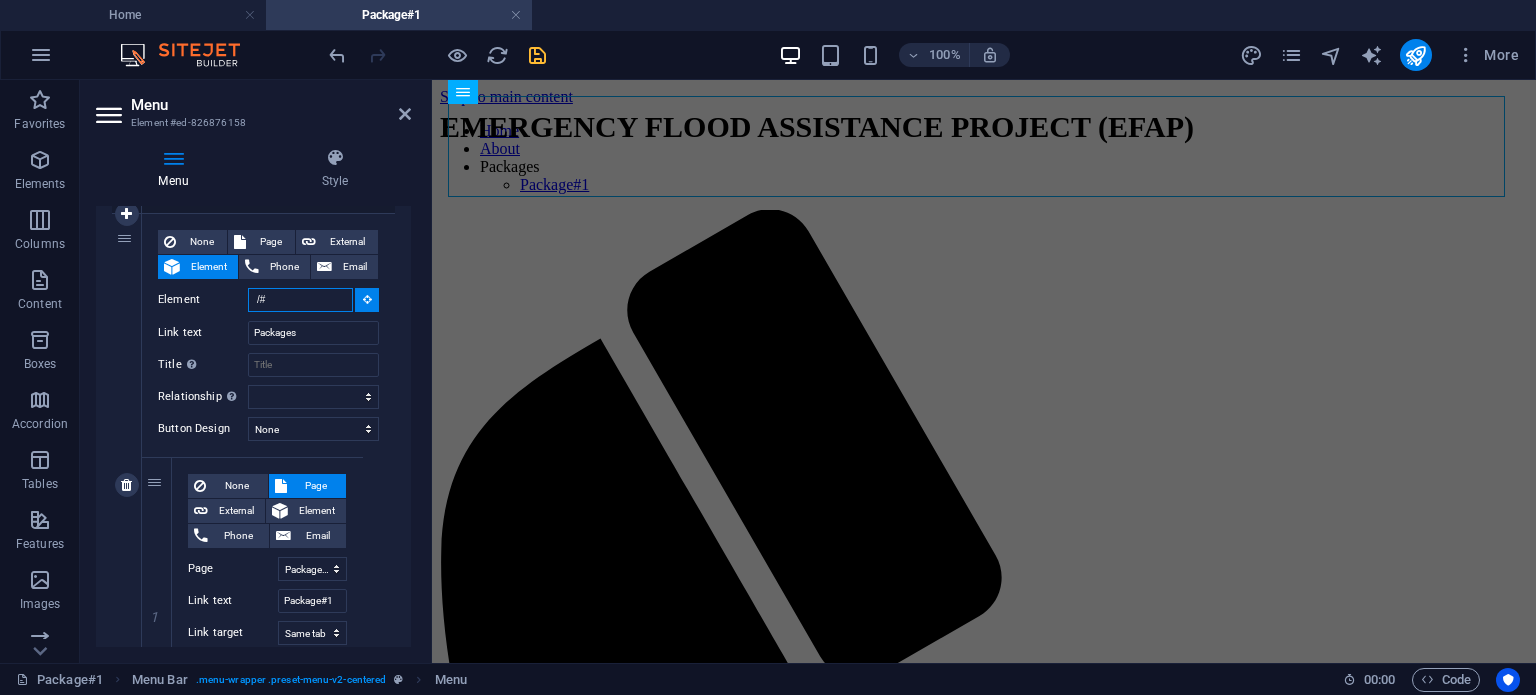 type on "/#" 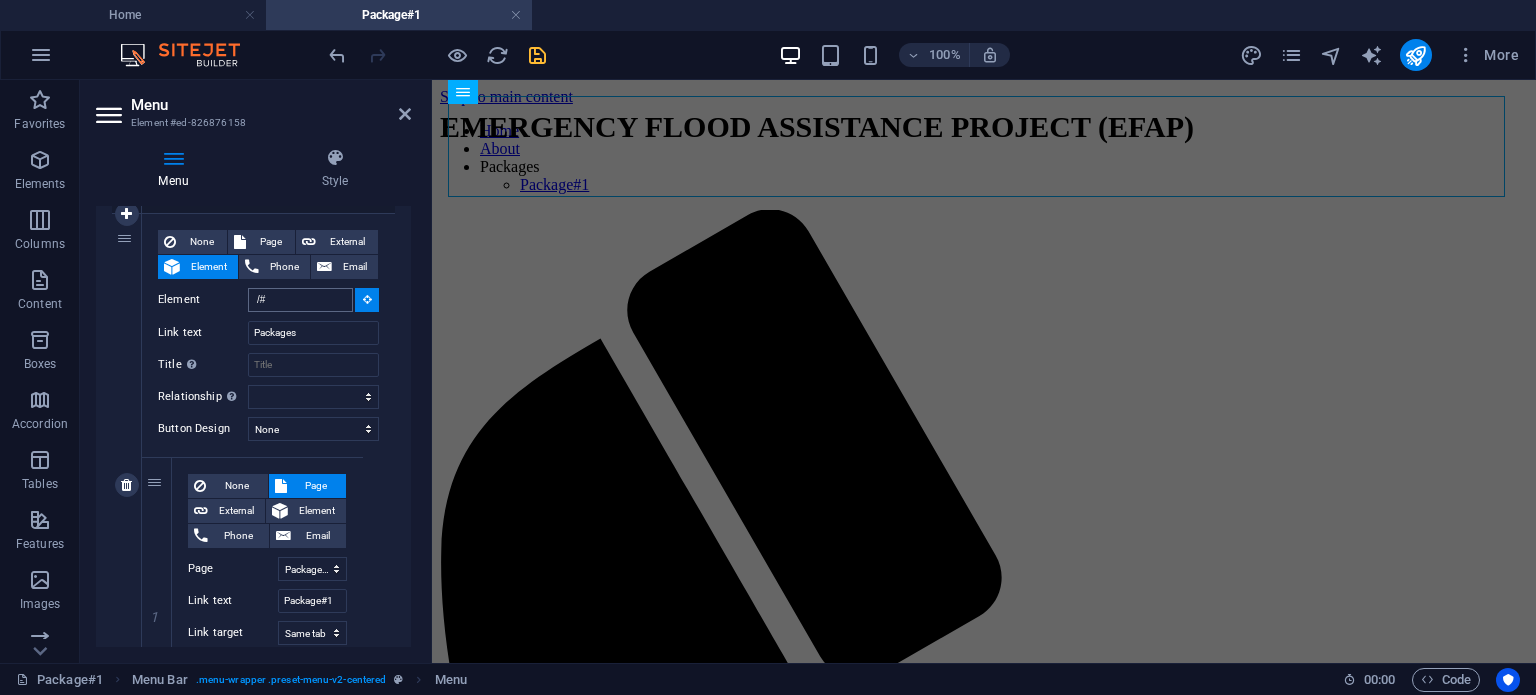 type 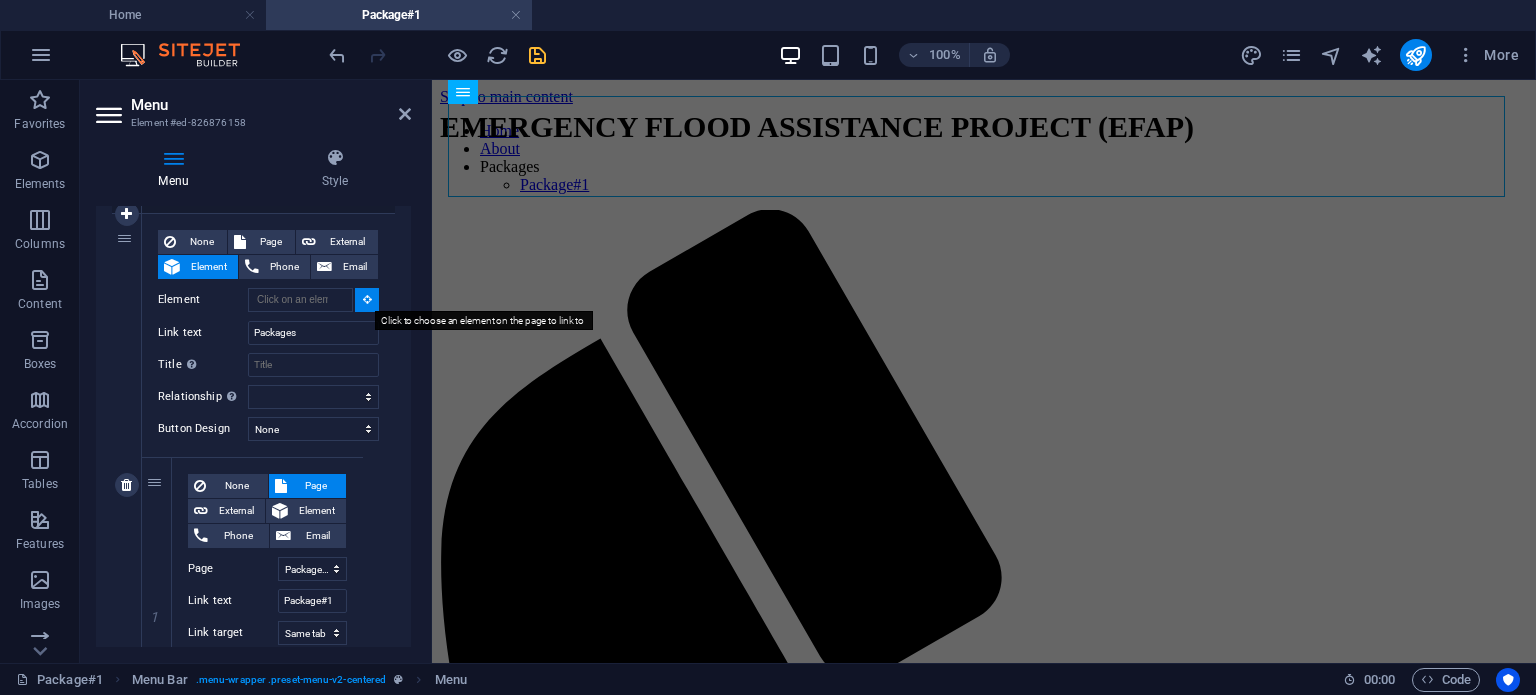 click at bounding box center [367, 300] 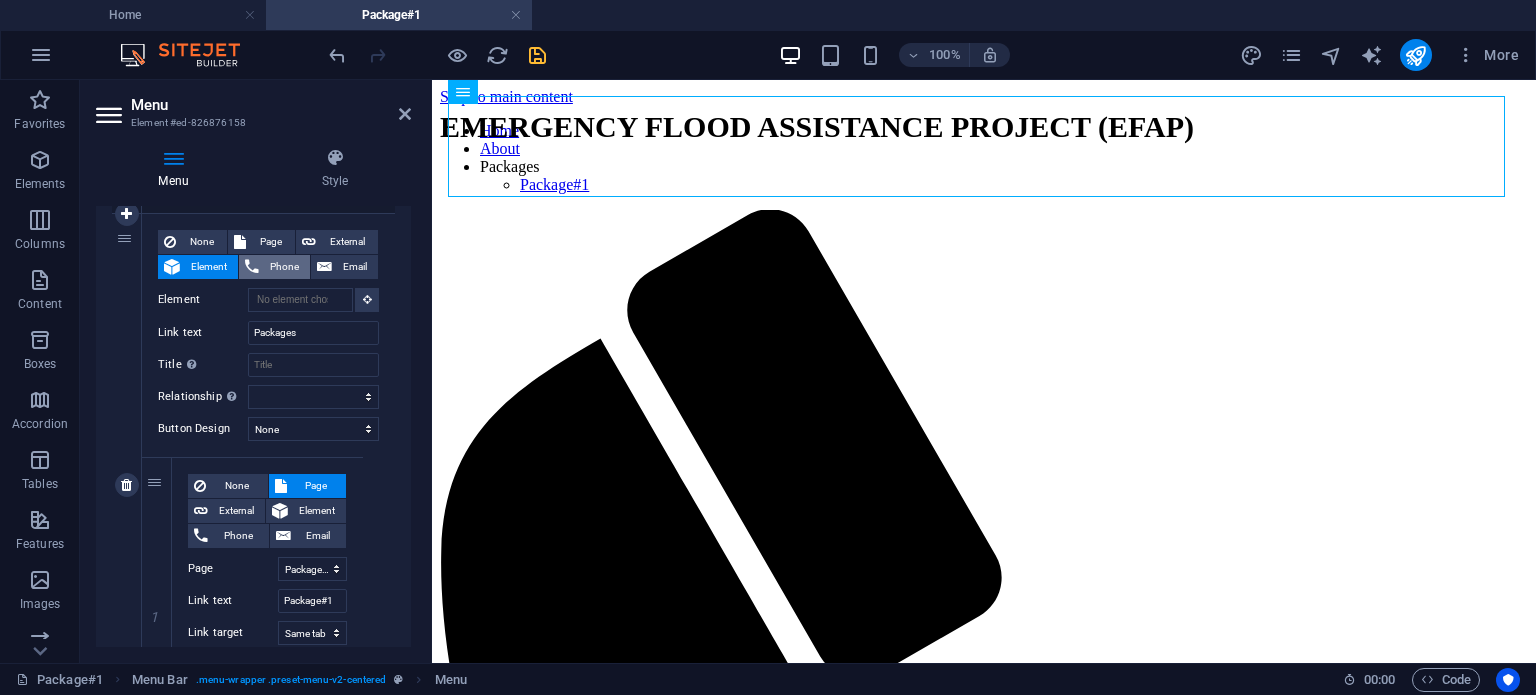click on "Phone" at bounding box center (284, 267) 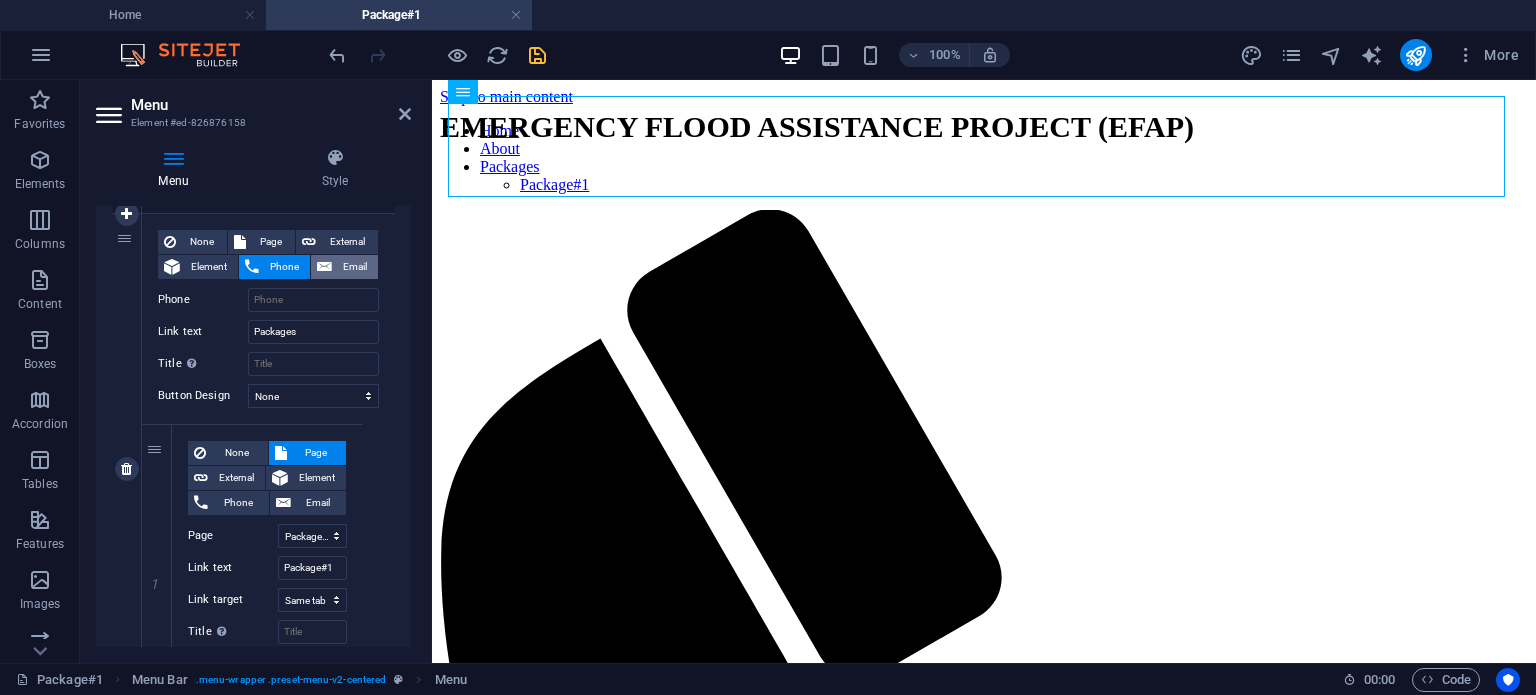 click on "Email" at bounding box center (344, 267) 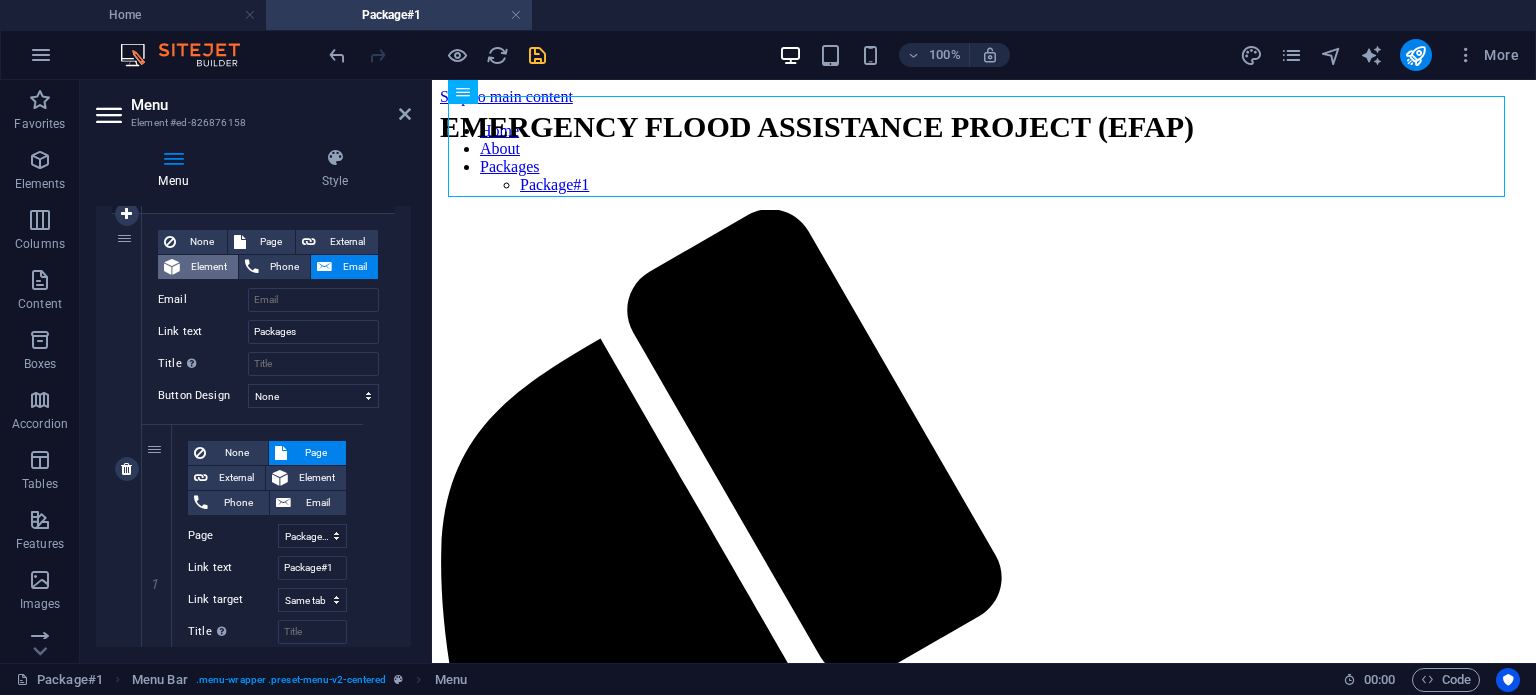 click on "Element" at bounding box center (209, 267) 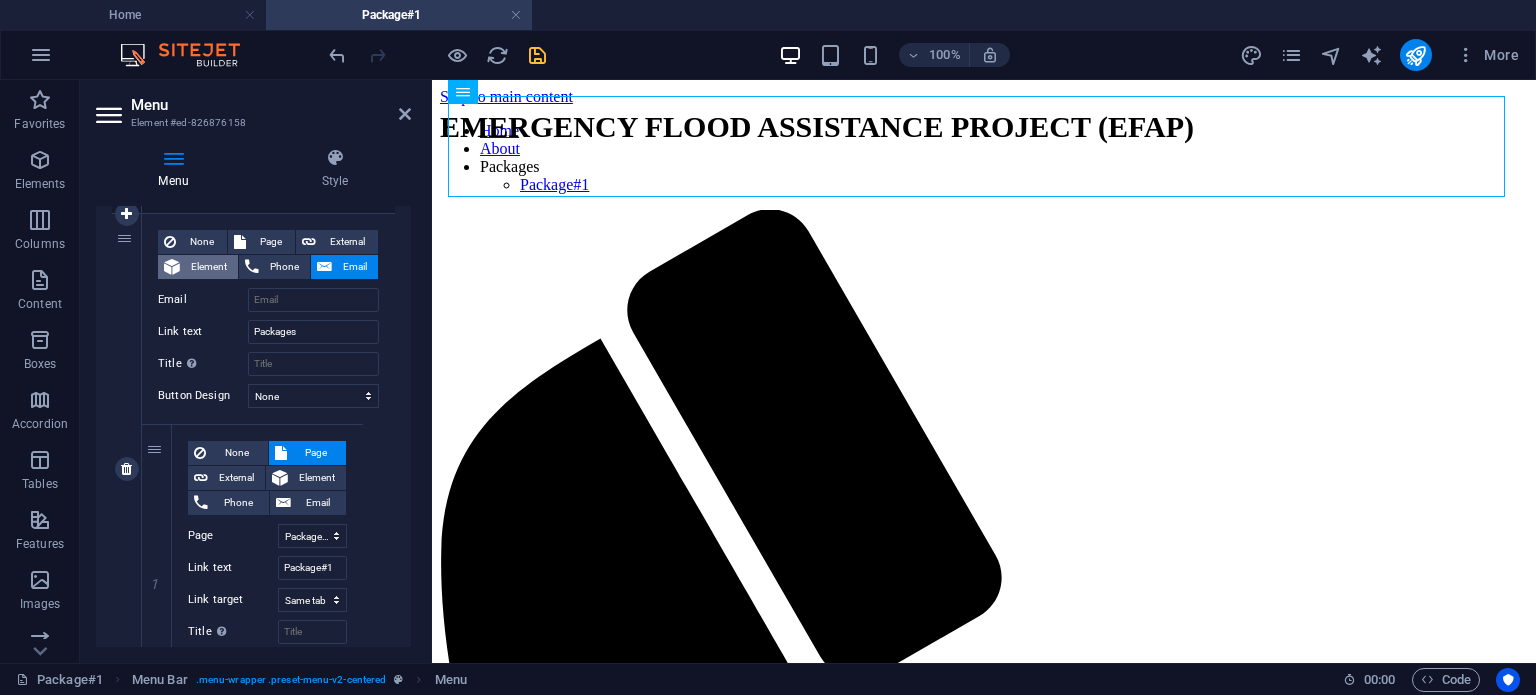 select 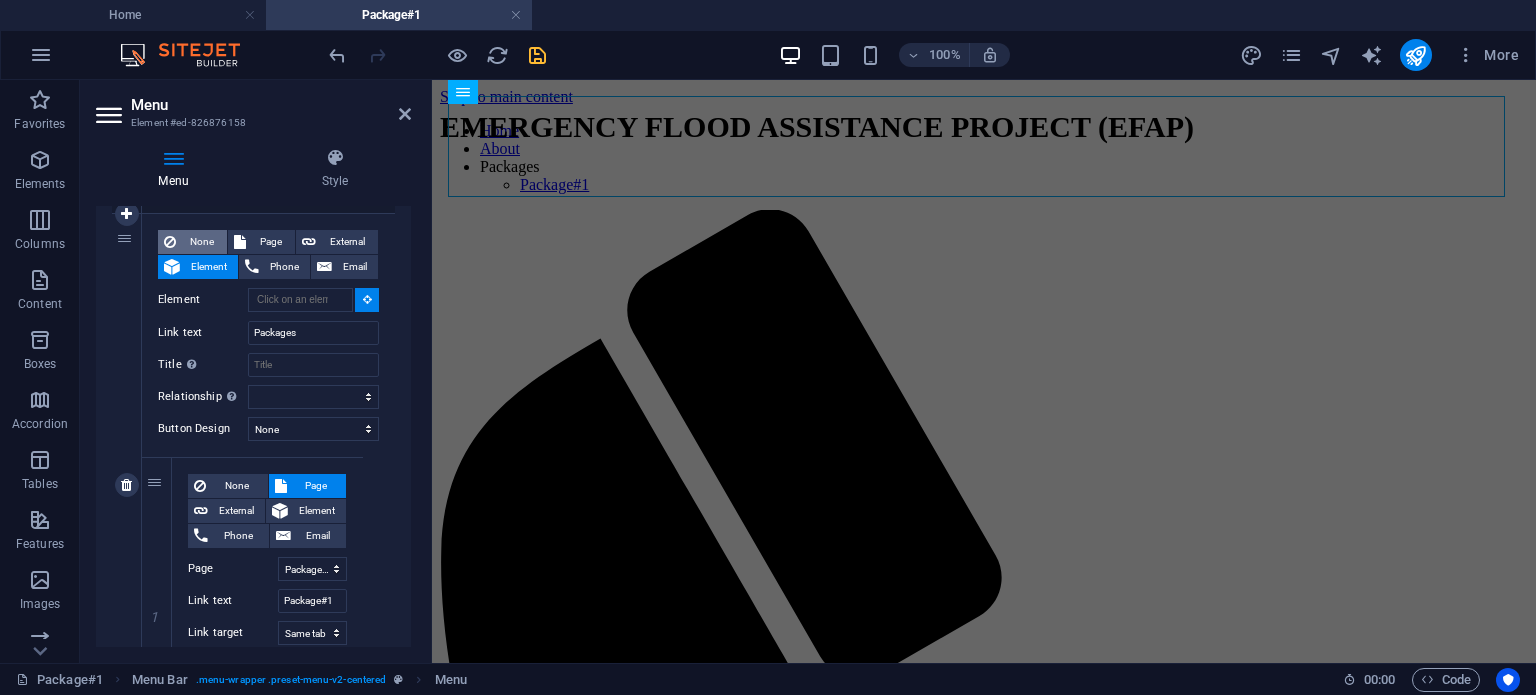 click on "None" at bounding box center (201, 242) 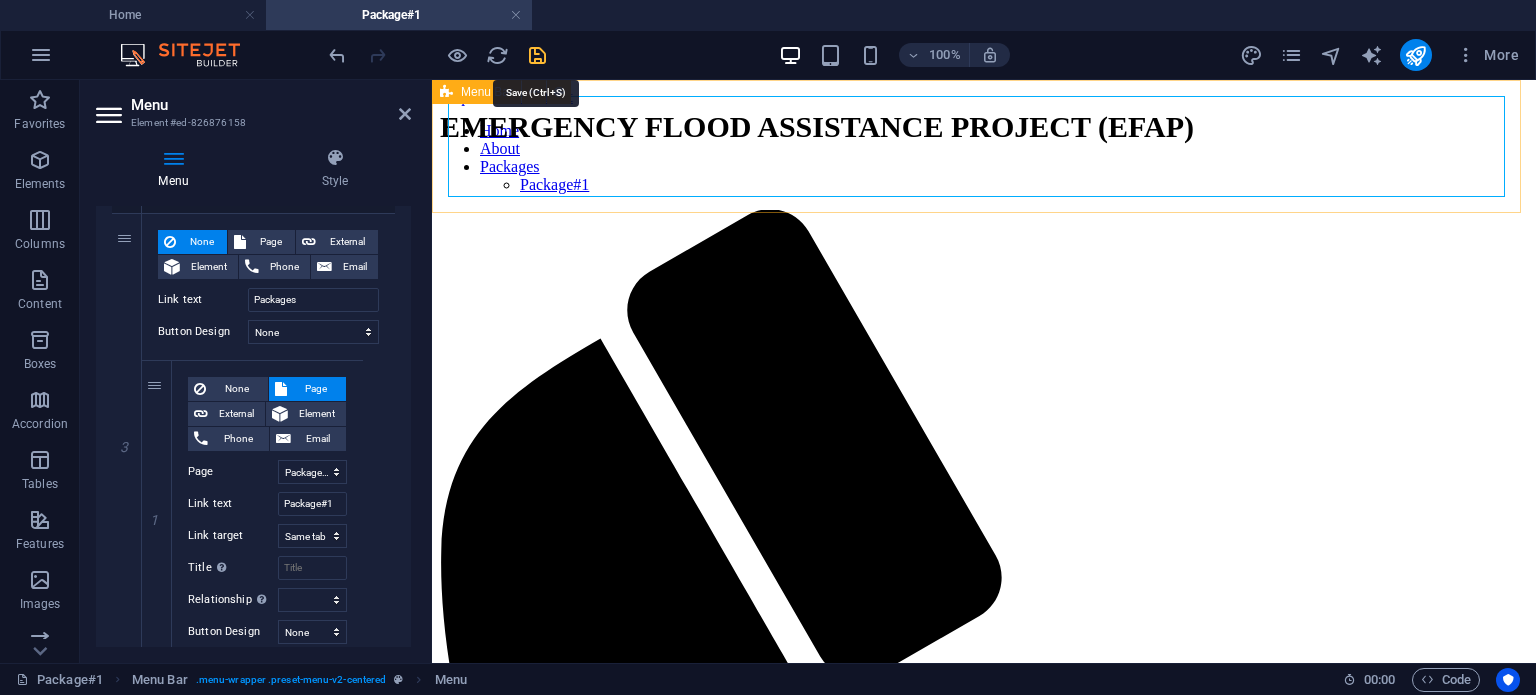 click at bounding box center (537, 55) 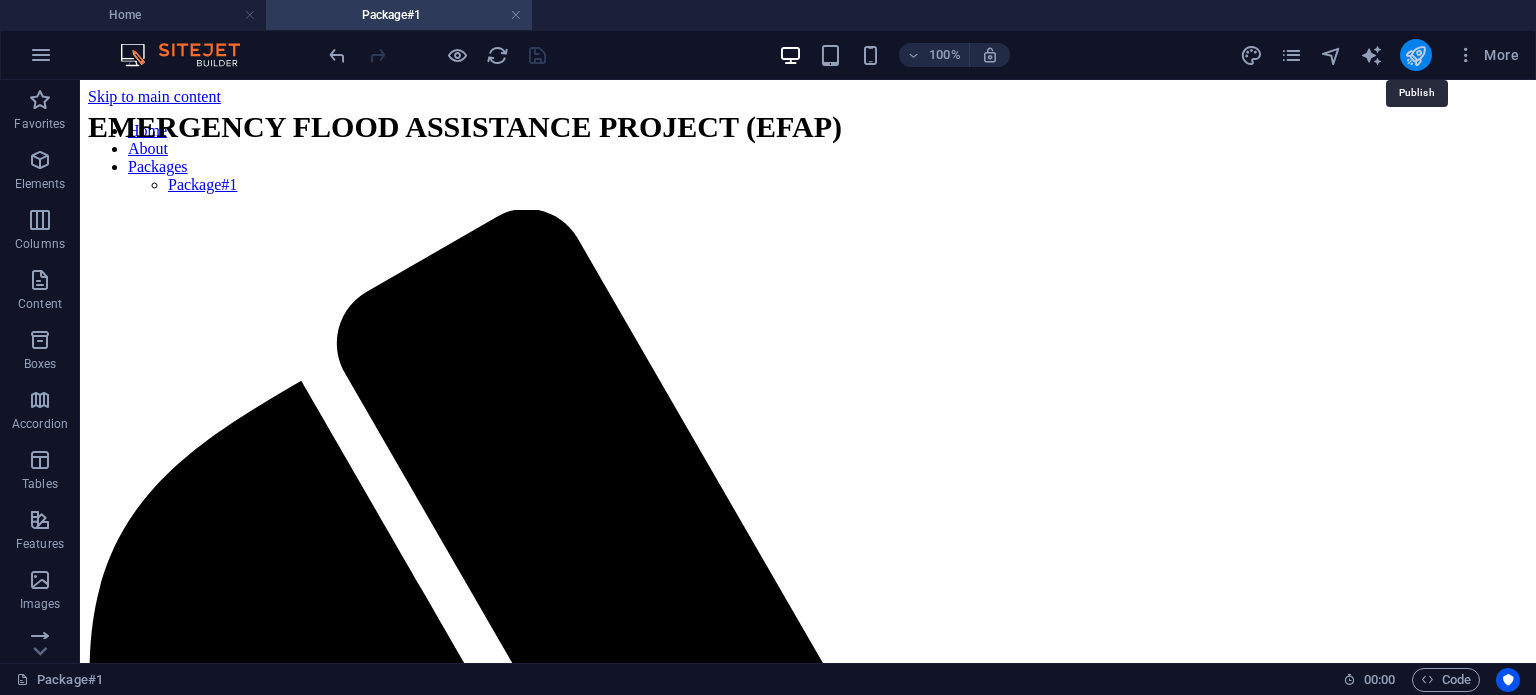 click at bounding box center [1415, 55] 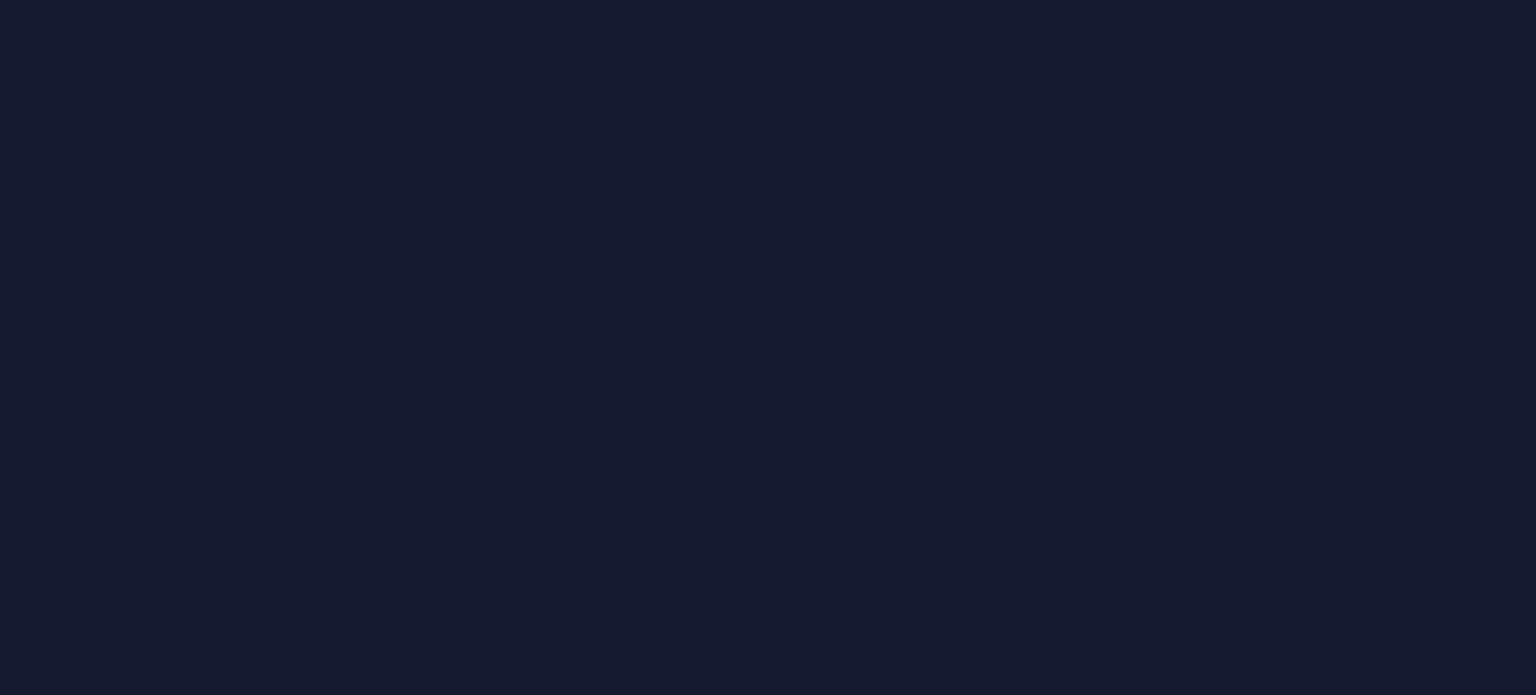 scroll, scrollTop: 0, scrollLeft: 0, axis: both 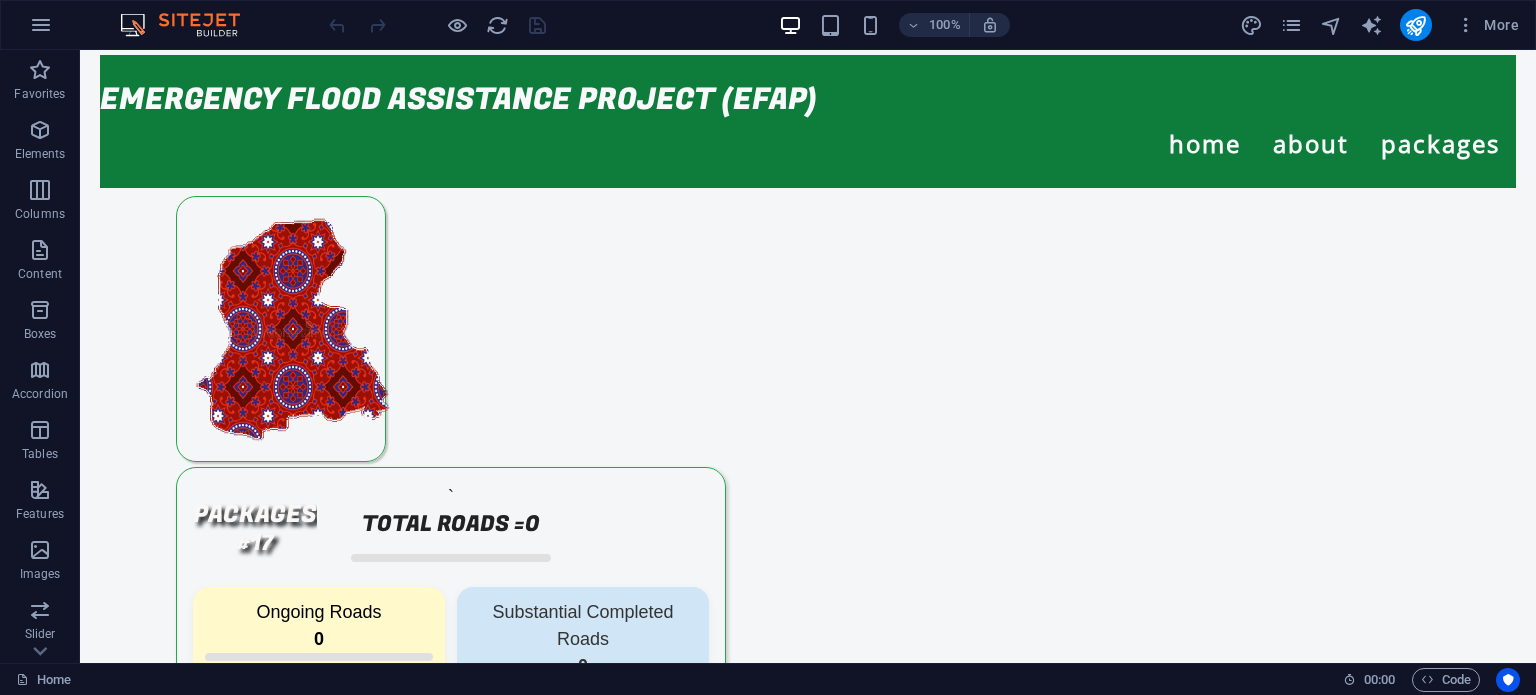 click on "More" at bounding box center (1383, 25) 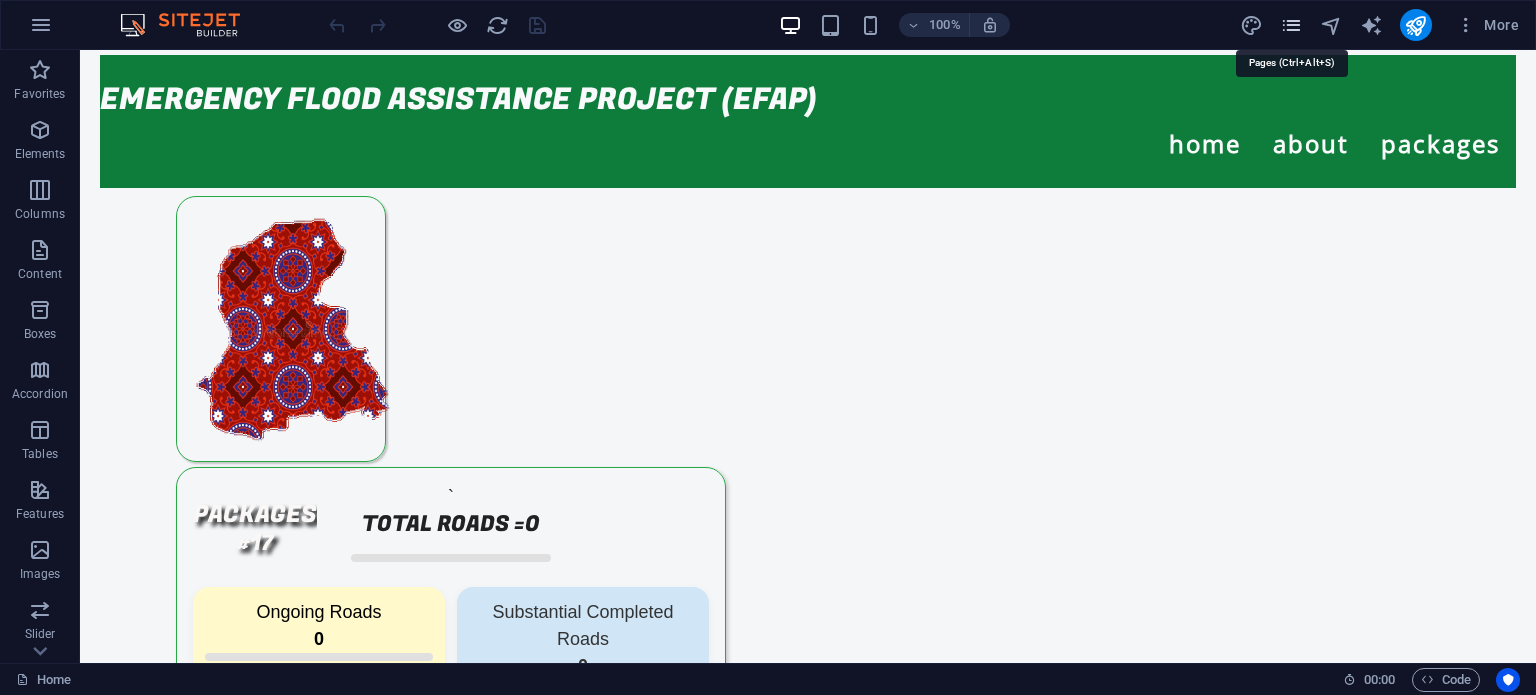 click at bounding box center [1291, 25] 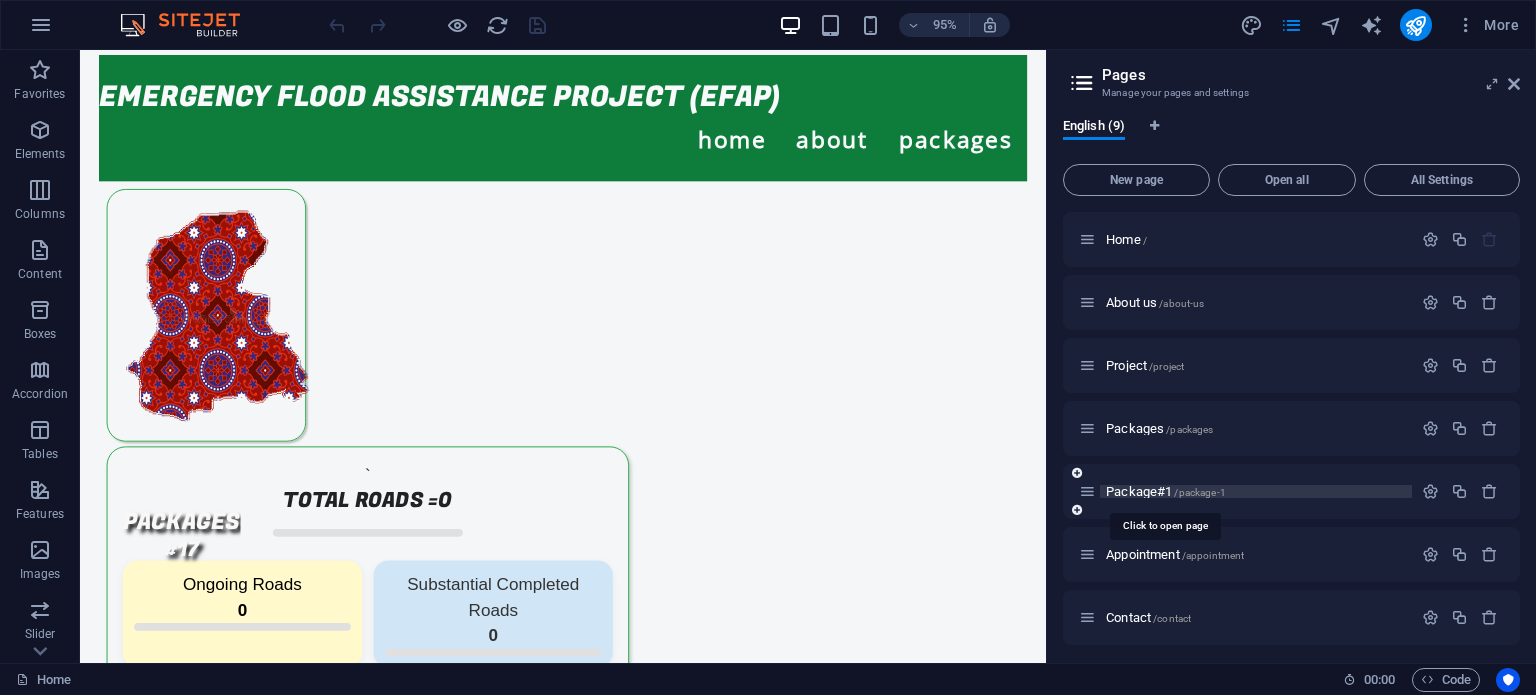 click on "Package#1 /package-1" at bounding box center (1166, 491) 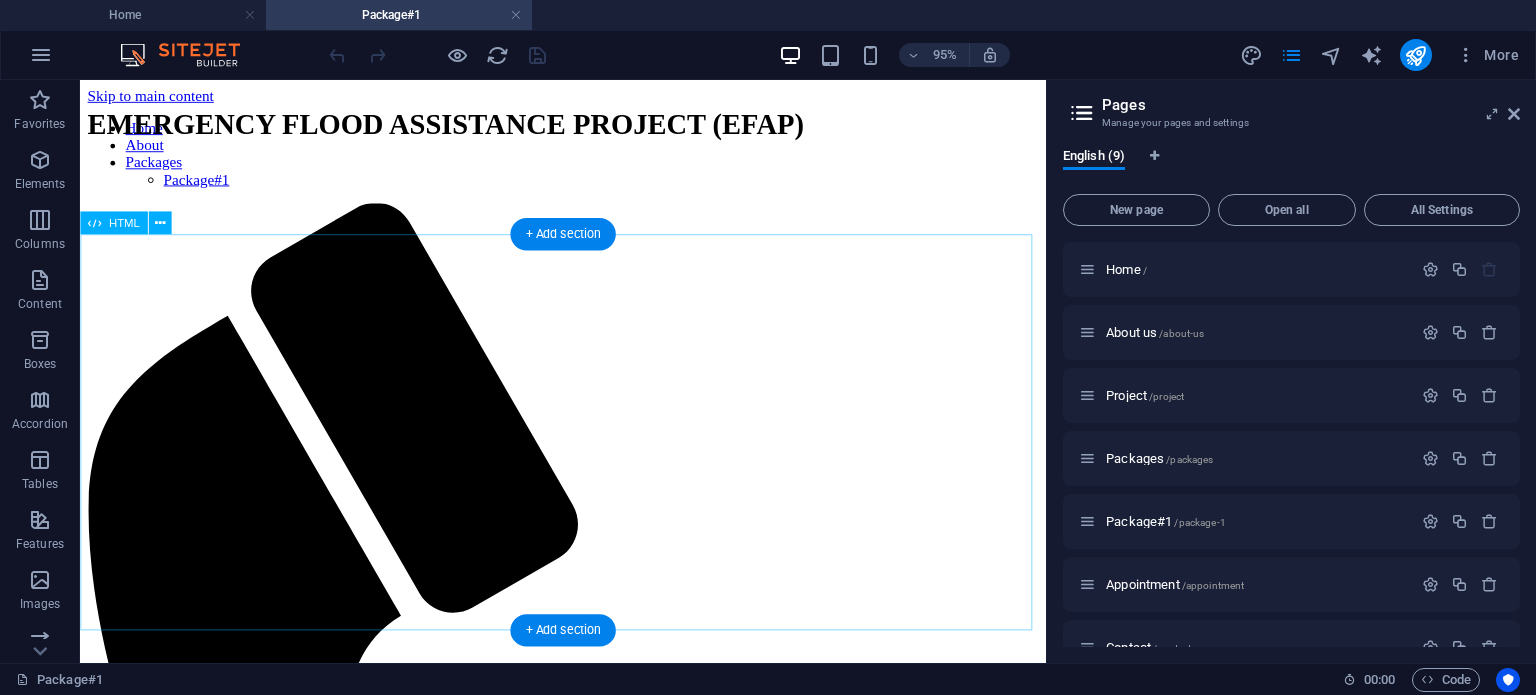 scroll, scrollTop: 462, scrollLeft: 0, axis: vertical 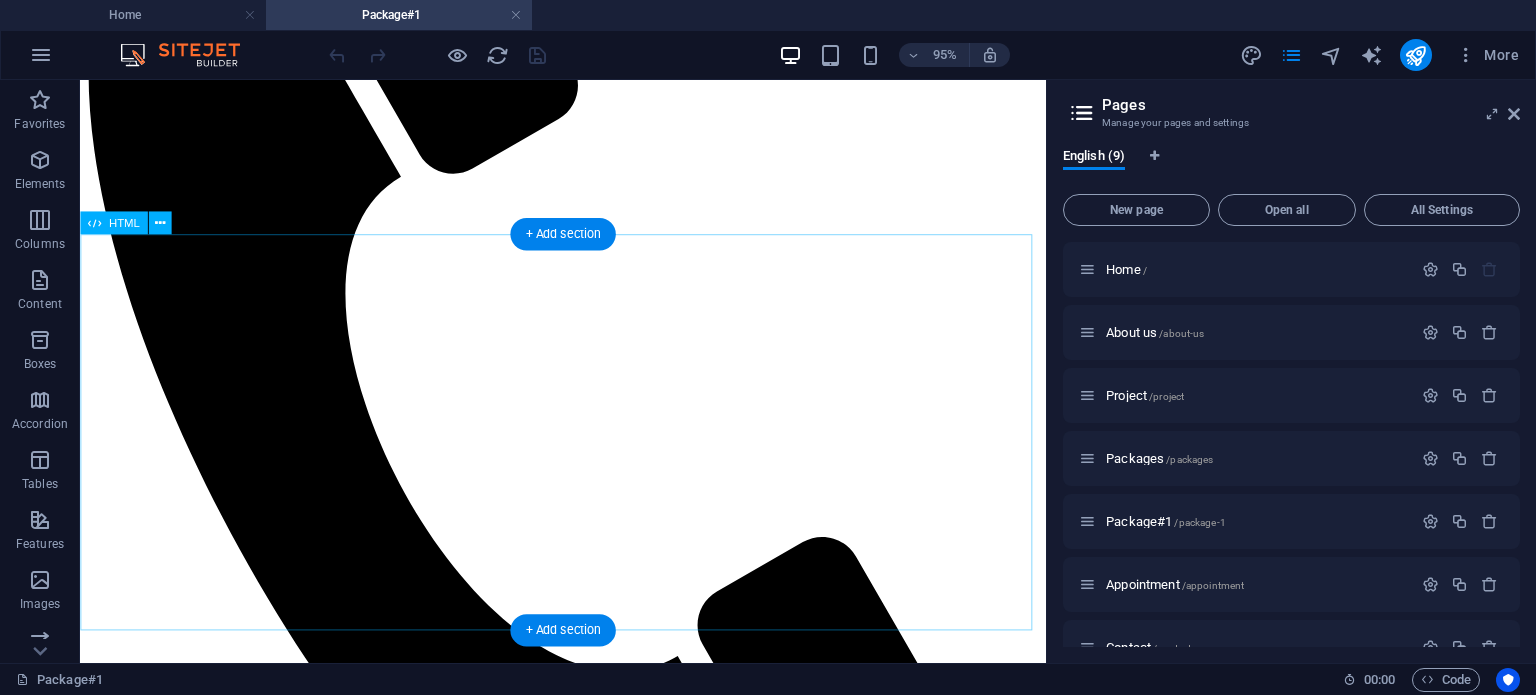 click at bounding box center (588, 1779) 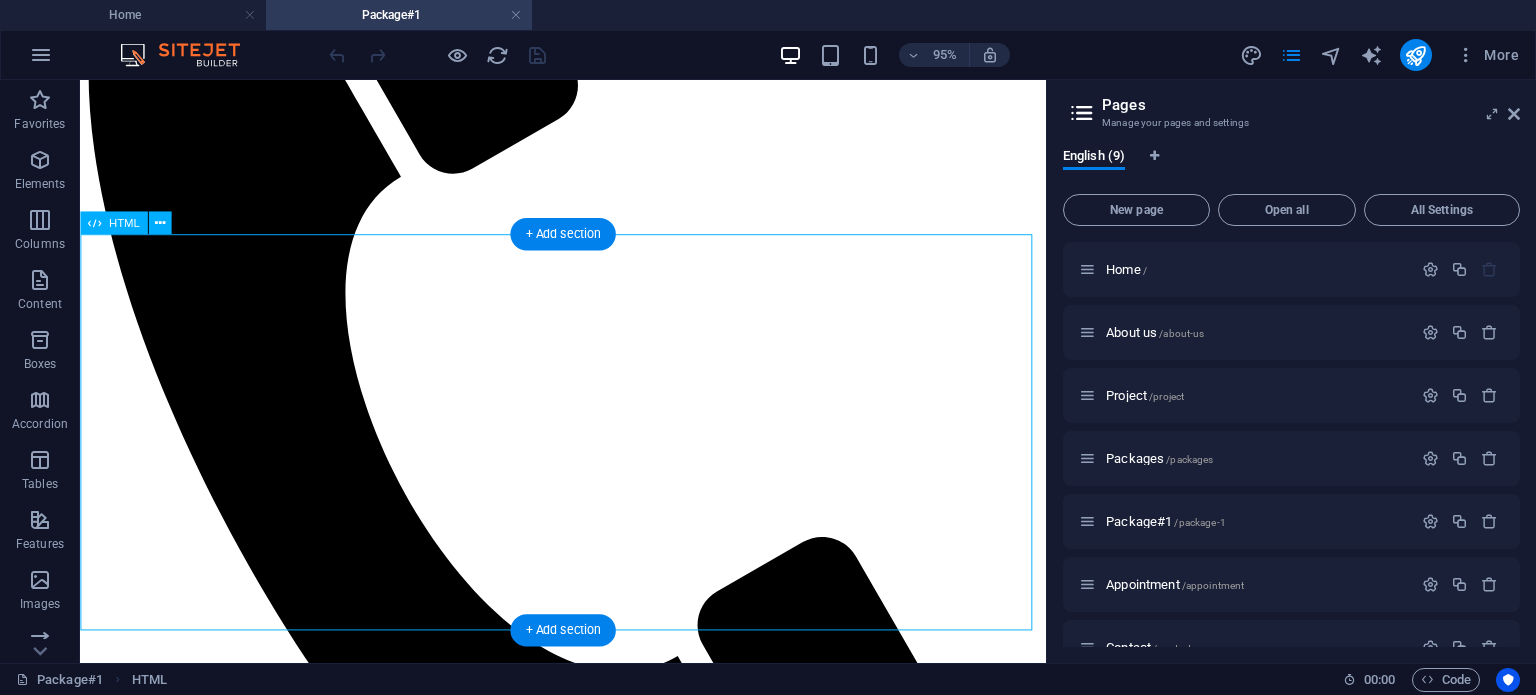 drag, startPoint x: 814, startPoint y: 392, endPoint x: 621, endPoint y: 448, distance: 200.96019 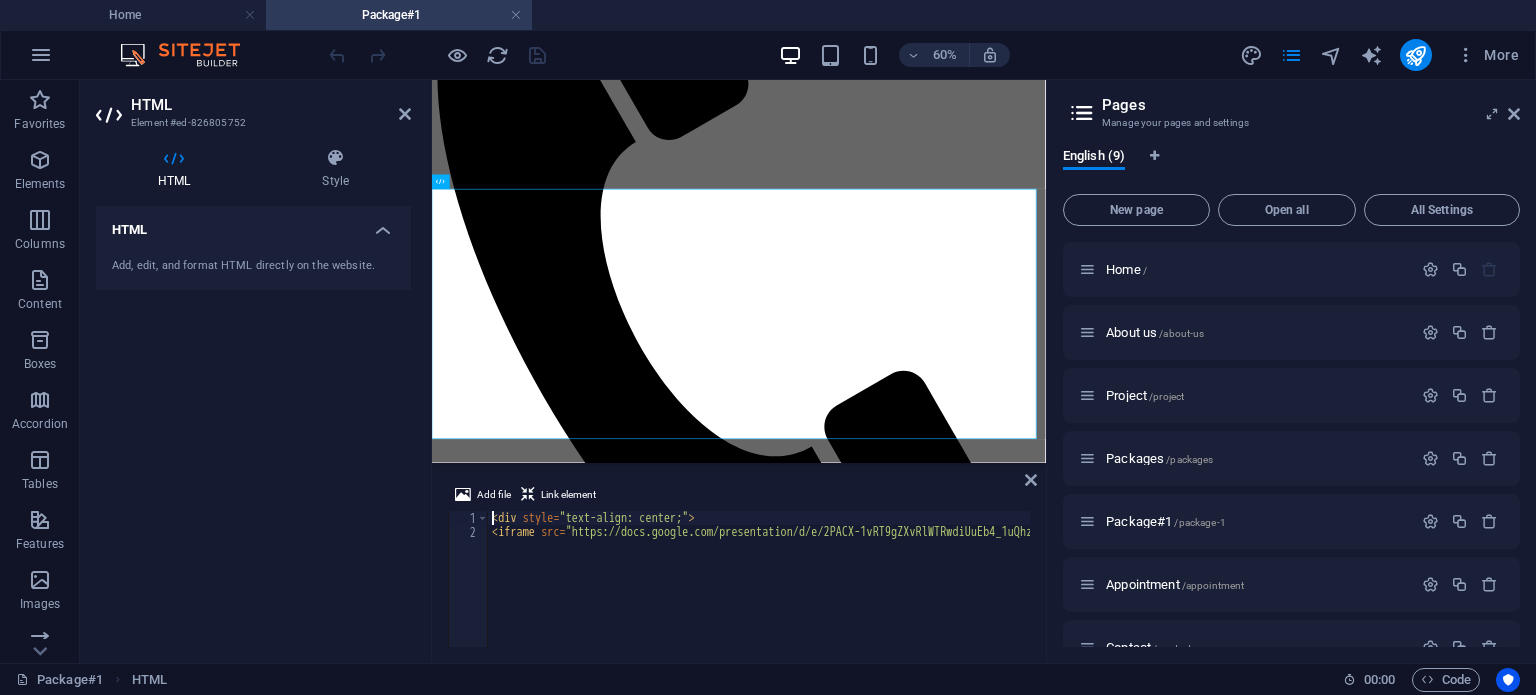 scroll, scrollTop: 0, scrollLeft: 2194, axis: horizontal 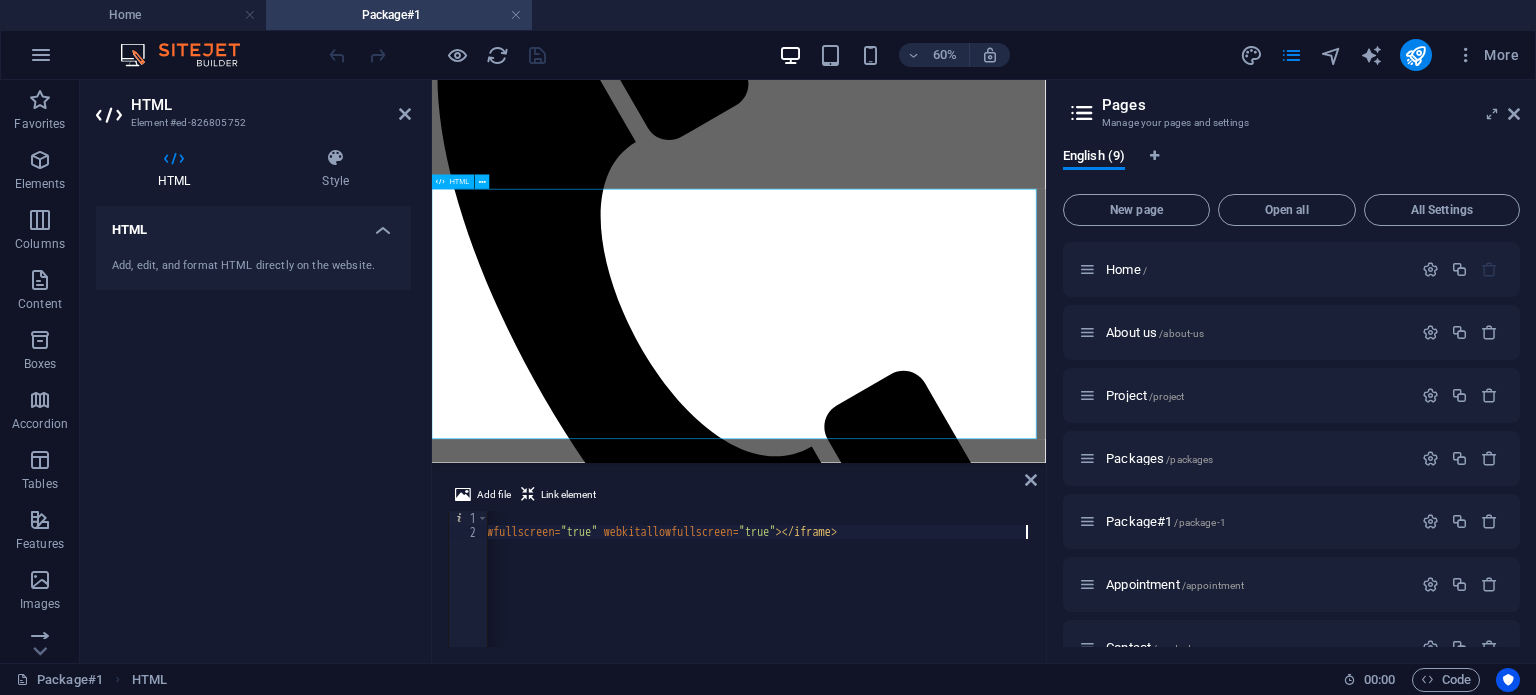 click at bounding box center (943, 1885) 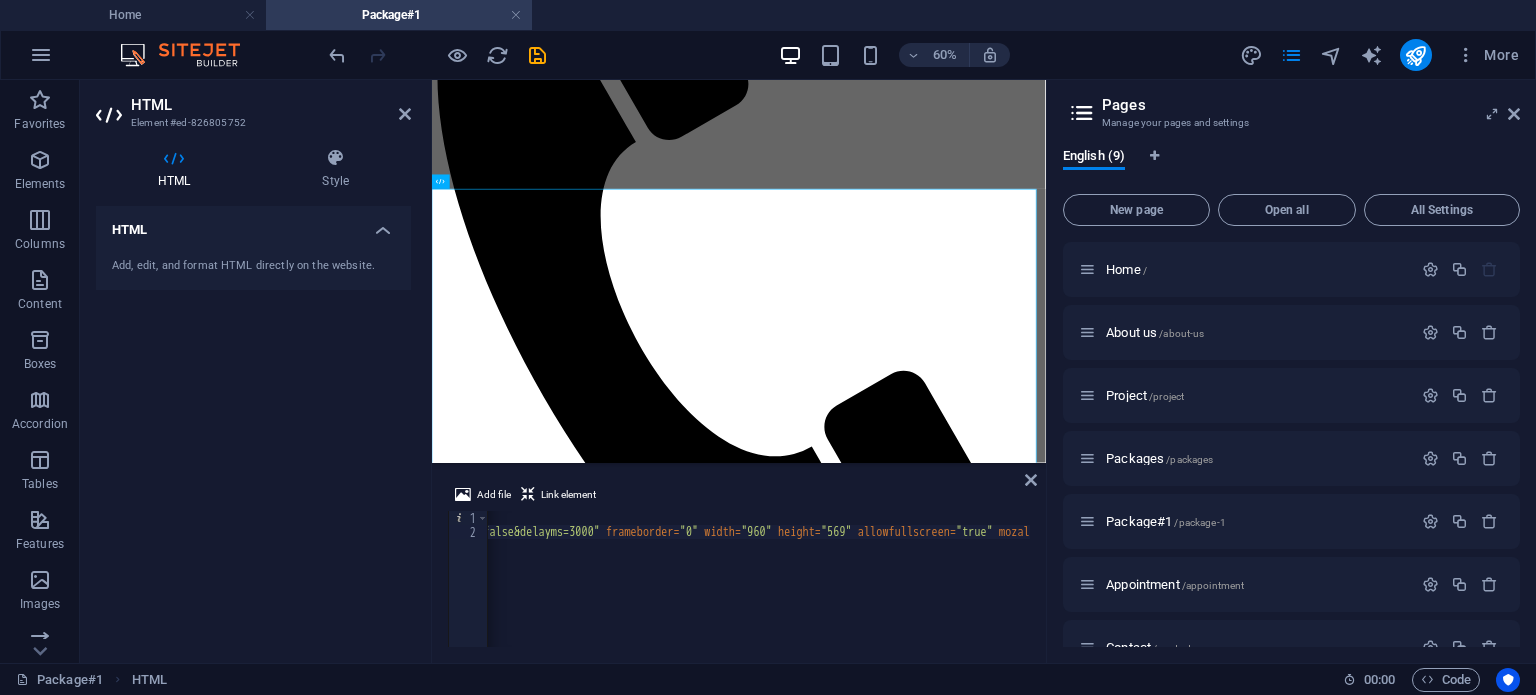 scroll, scrollTop: 0, scrollLeft: 1061, axis: horizontal 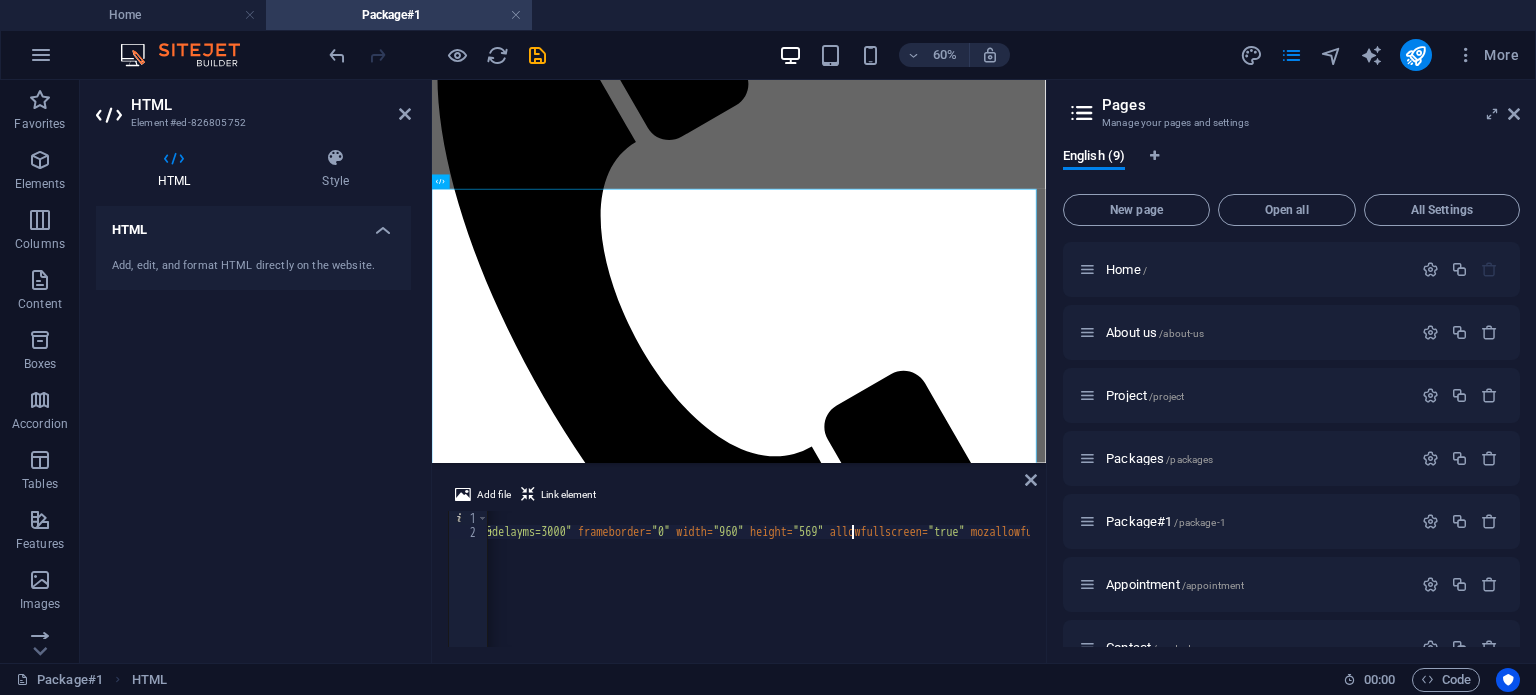 click on "< div   style = "text-align: center;" > < iframe   src = "https://docs.google.com/presentation/d/e/2PACX-1vRT9gZXvRlWTRwdiUuEb4_1uQhzJxAKrVB6dECEOIgCCQJ6ty_jX7L0UKFxJNqY-R_e2rbpnZhY-XFa/pubembed?start=false&loop=false&delayms=3000"   frameborder = "0"   width = "960"   height = "569"   allowfullscreen = "true"   mozallowfullscreen = "true"   webkitallowfullscreen = "true" > </ iframe >" at bounding box center (491, 591) 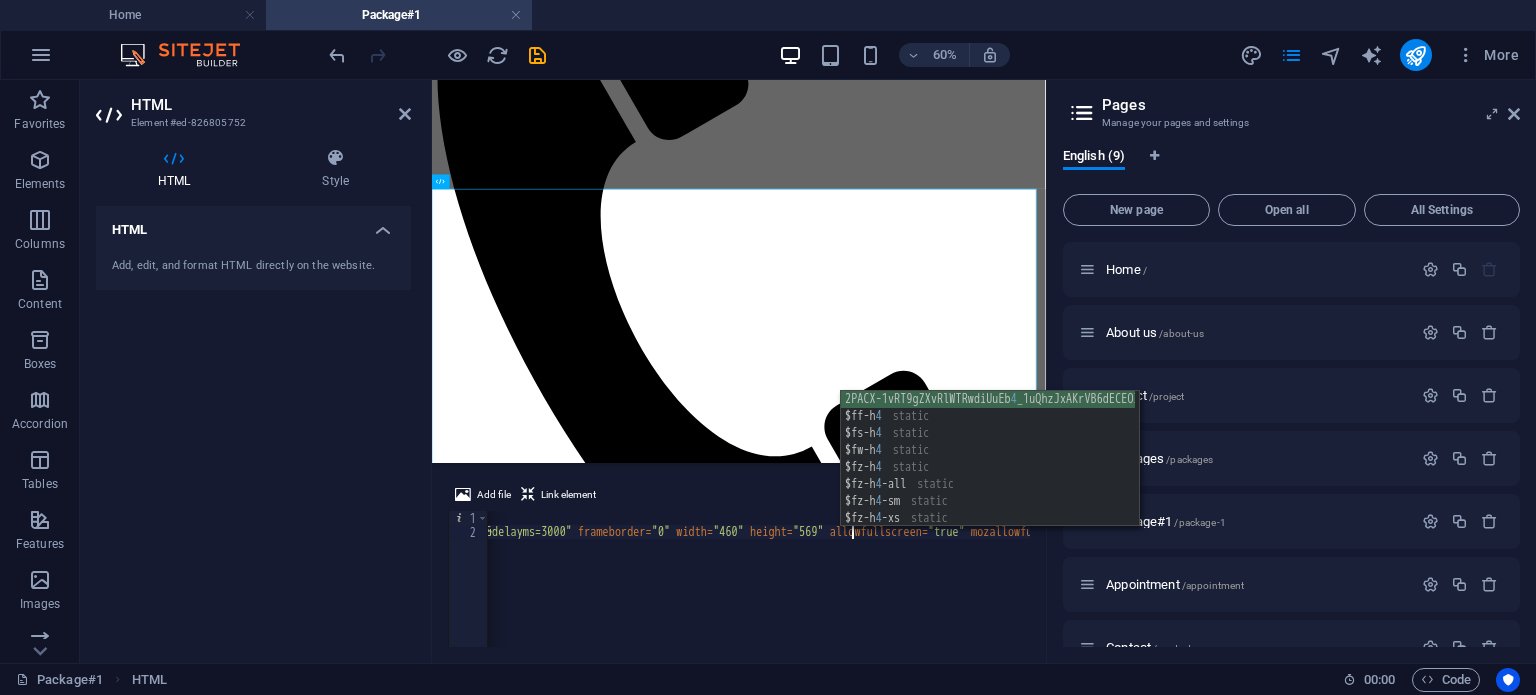 scroll, scrollTop: 0, scrollLeft: 115, axis: horizontal 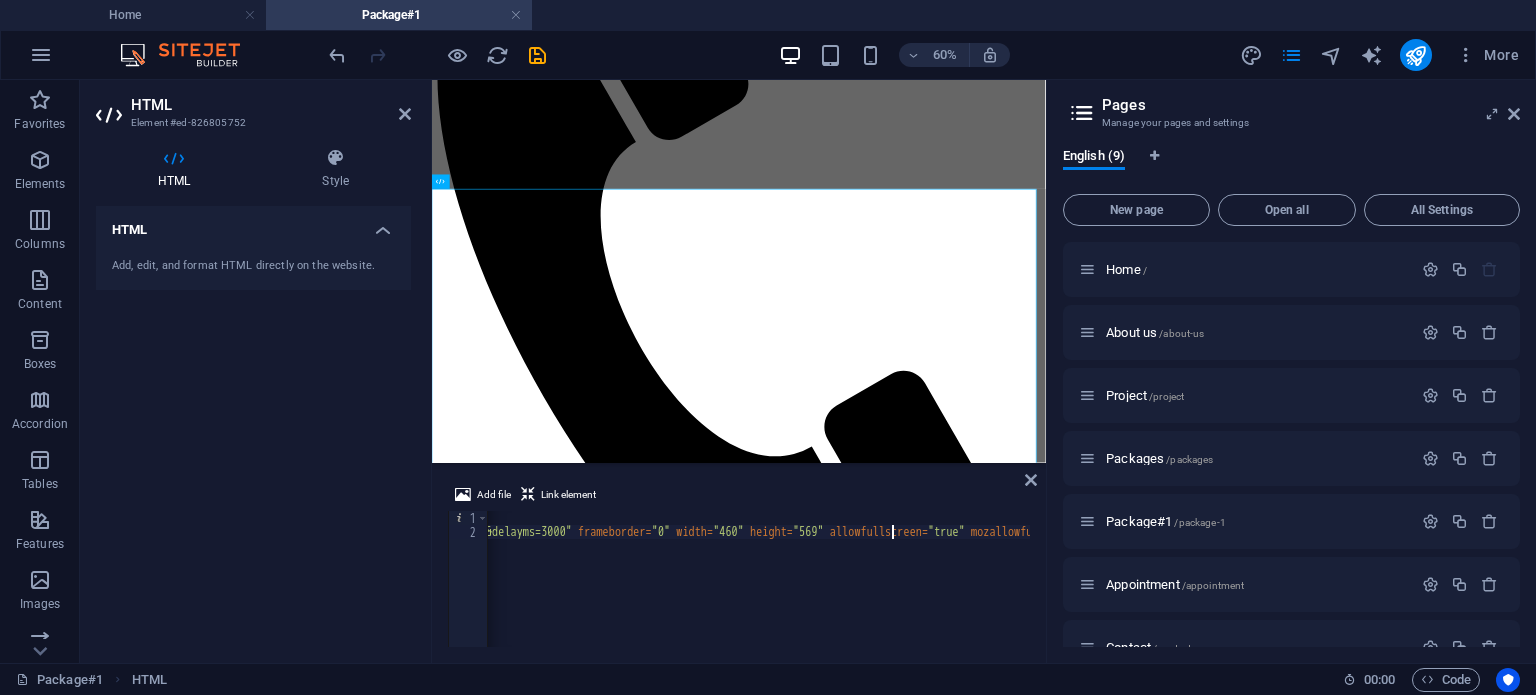click on "< div   style = "text-align: center;" > < iframe   src = "https://docs.google.com/presentation/d/e/2PACX-1vRT9gZXvRlWTRwdiUuEb4_1uQhzJxAKrVB6dECEOIgCCQJ6ty_jX7L0UKFxJNqY-R_e2rbpnZhY-XFa/pubembed?start=false&loop=false&delayms=3000"   frameborder = "0"   width = "460"   height = "569"   allowfullscreen = "true"   mozallowfullscreen = "true"   webkitallowfullscreen = "true" > </ iframe >" at bounding box center (491, 591) 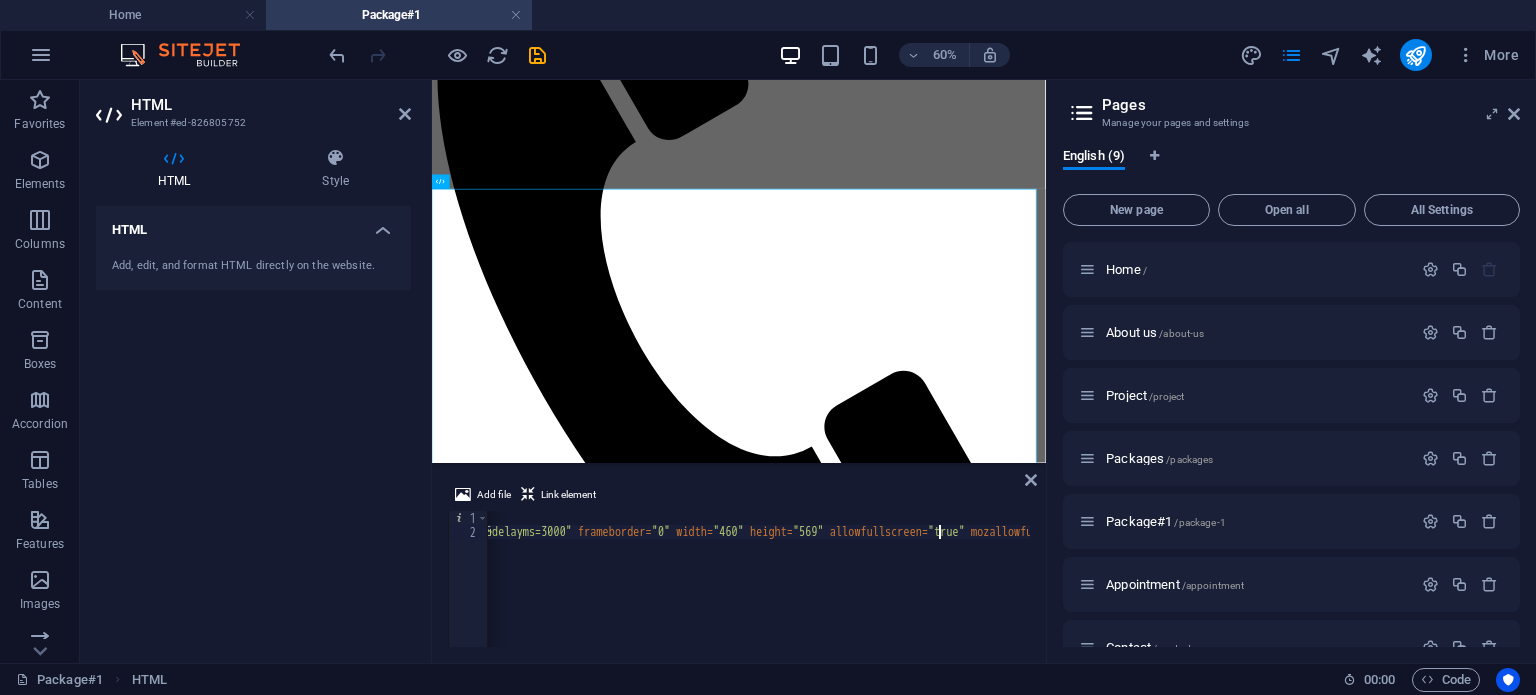 click on "< div   style = "text-align: center;" > < iframe   src = "https://docs.google.com/presentation/d/e/2PACX-1vRT9gZXvRlWTRwdiUuEb4_1uQhzJxAKrVB6dECEOIgCCQJ6ty_jX7L0UKFxJNqY-R_e2rbpnZhY-XFa/pubembed?start=false&loop=false&delayms=3000"   frameborder = "0"   width = "460"   height = "569"   allowfullscreen = "true"   mozallowfullscreen = "true"   webkitallowfullscreen = "true" > </ iframe >" at bounding box center (491, 591) 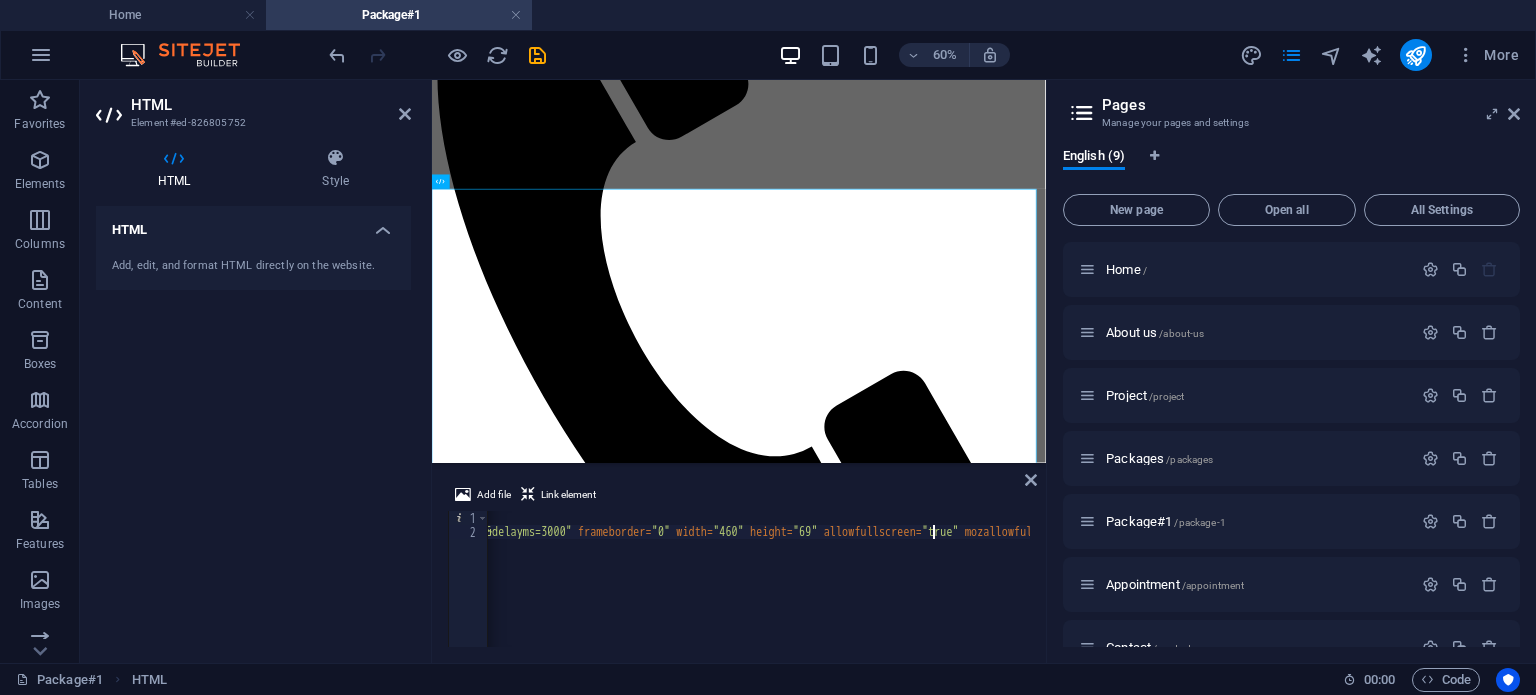 scroll, scrollTop: 0, scrollLeft: 122, axis: horizontal 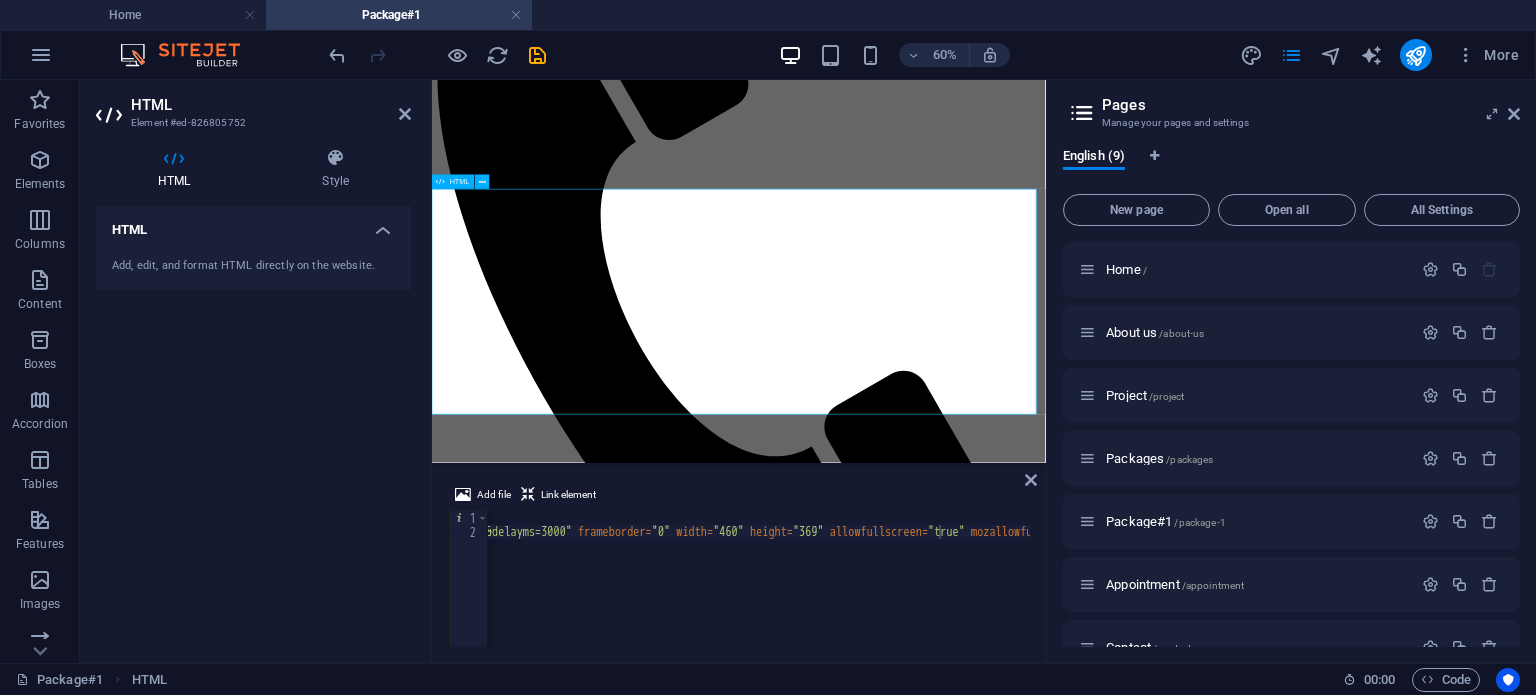 click at bounding box center [943, 1785] 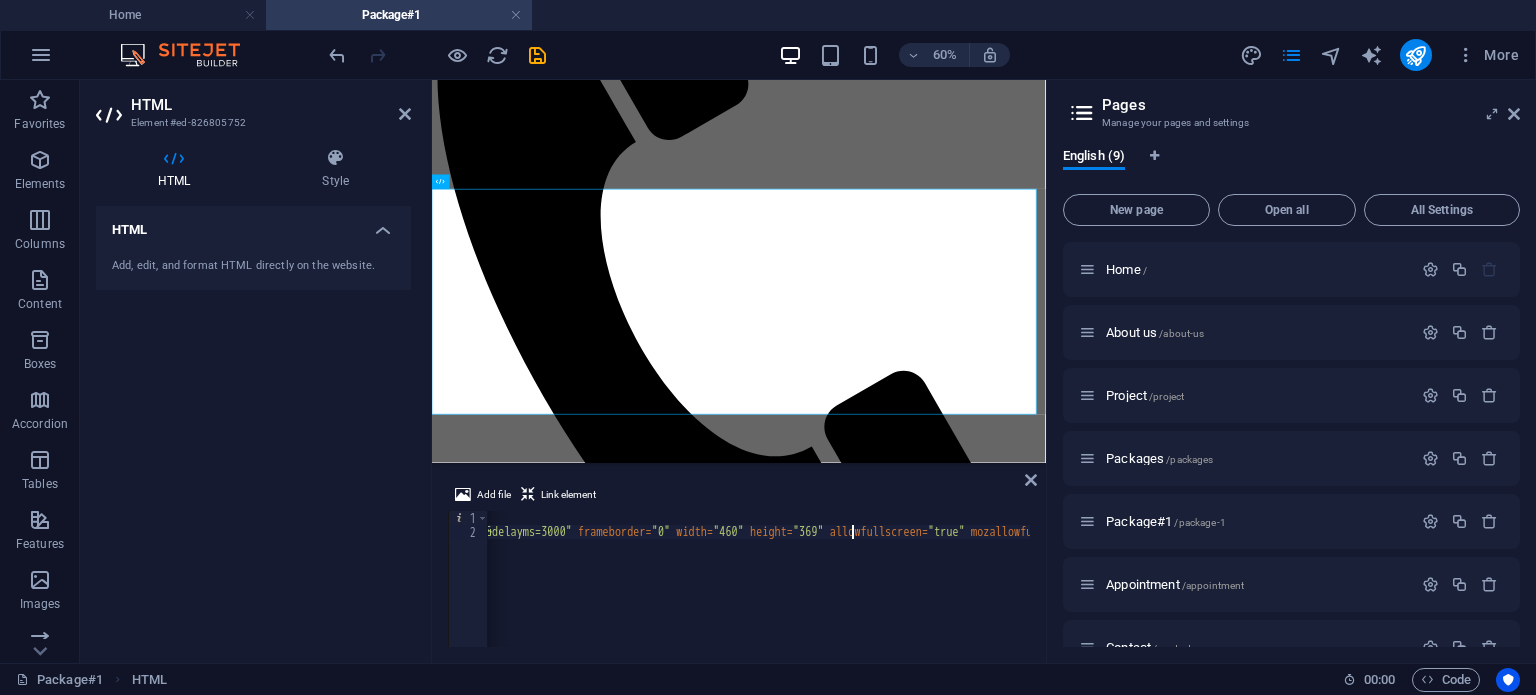 click on "< div   style = "text-align: center;" > < iframe   src = "https://docs.google.com/presentation/d/e/2PACX-1vRT9gZXvRlWTRwdiUuEb4_1uQhzJxAKrVB6dECEOIgCCQJ6ty_jX7L0UKFxJNqY-R_e2rbpnZhY-XFa/pubembed?start=false&loop=false&delayms=3000"   frameborder = "0"   width = "460"   height = "369"   allowfullscreen = "true"   mozallowfullscreen = "true"   webkitallowfullscreen = "true" > </ iframe >" at bounding box center (491, 591) 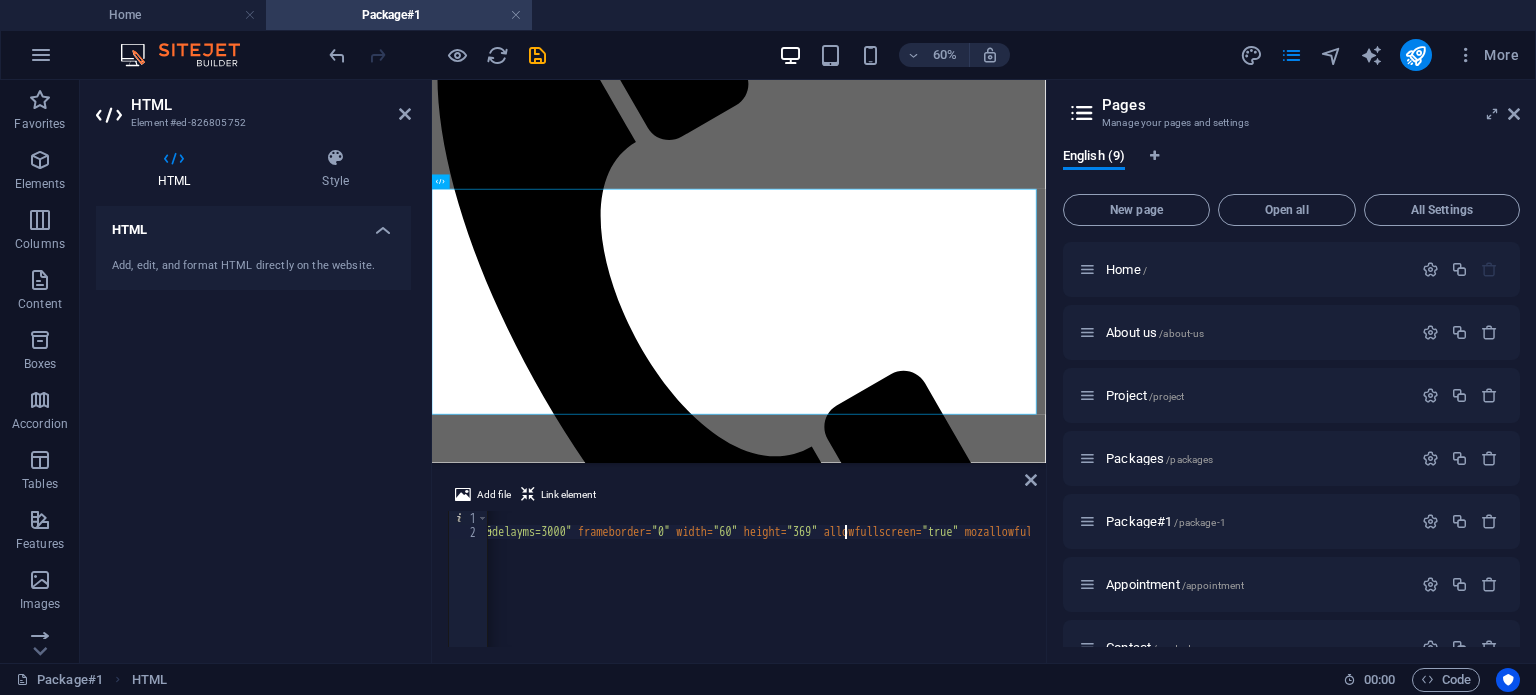 scroll, scrollTop: 0, scrollLeft: 116, axis: horizontal 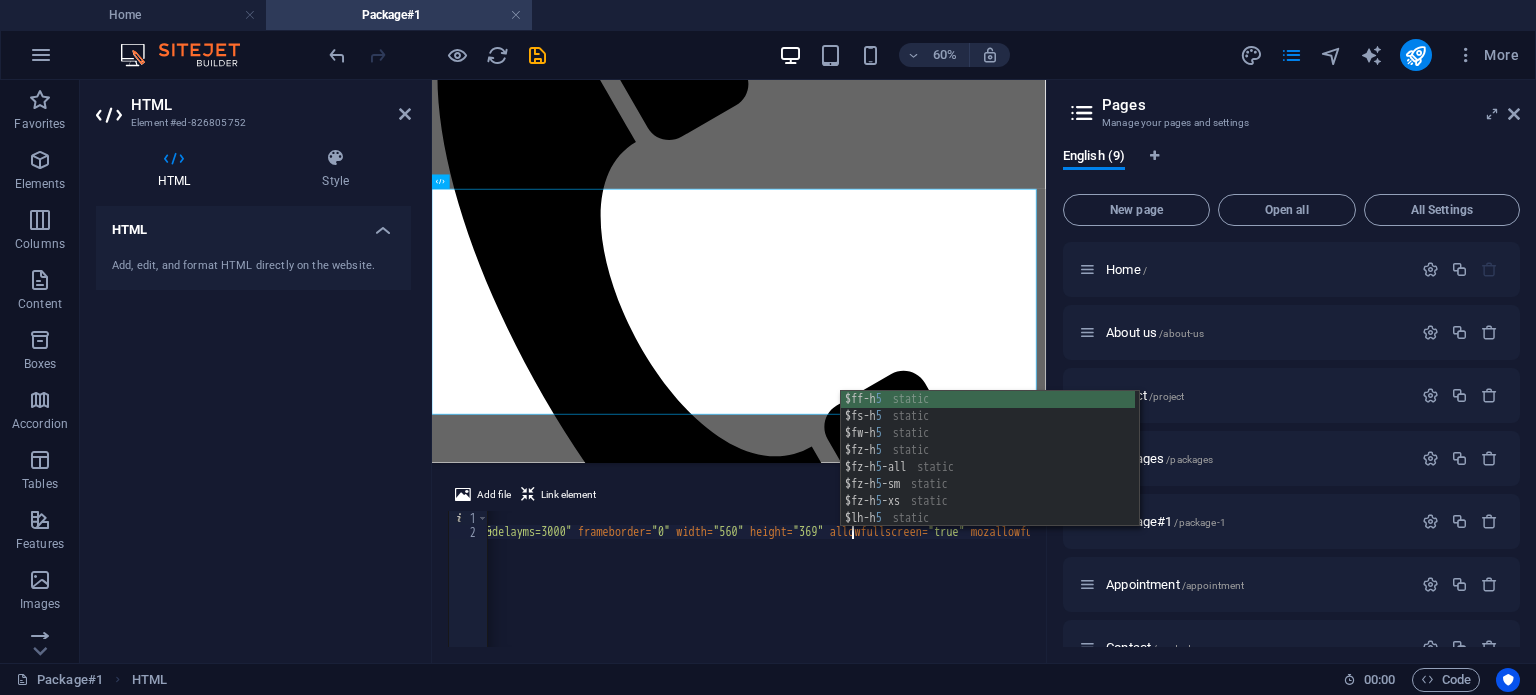 click on "< div   style = "text-align: center;" > < iframe   src = "https://docs.google.com/presentation/d/e/2PACX-1vRT9gZXvRlWTRwdiUuEb4_1uQhzJxAKrVB6dECEOIgCCQJ6ty_jX7L0UKFxJNqY-R_e2rbpnZhY-XFa/pubembed?start=false&loop=false&delayms=3000"   frameborder = "0"   width = "560"   height = "369"   allowfullscreen = "true"   mozallowfullscreen = "true"   webkitallowfullscreen = "true" > </ iframe >" at bounding box center (491, 591) 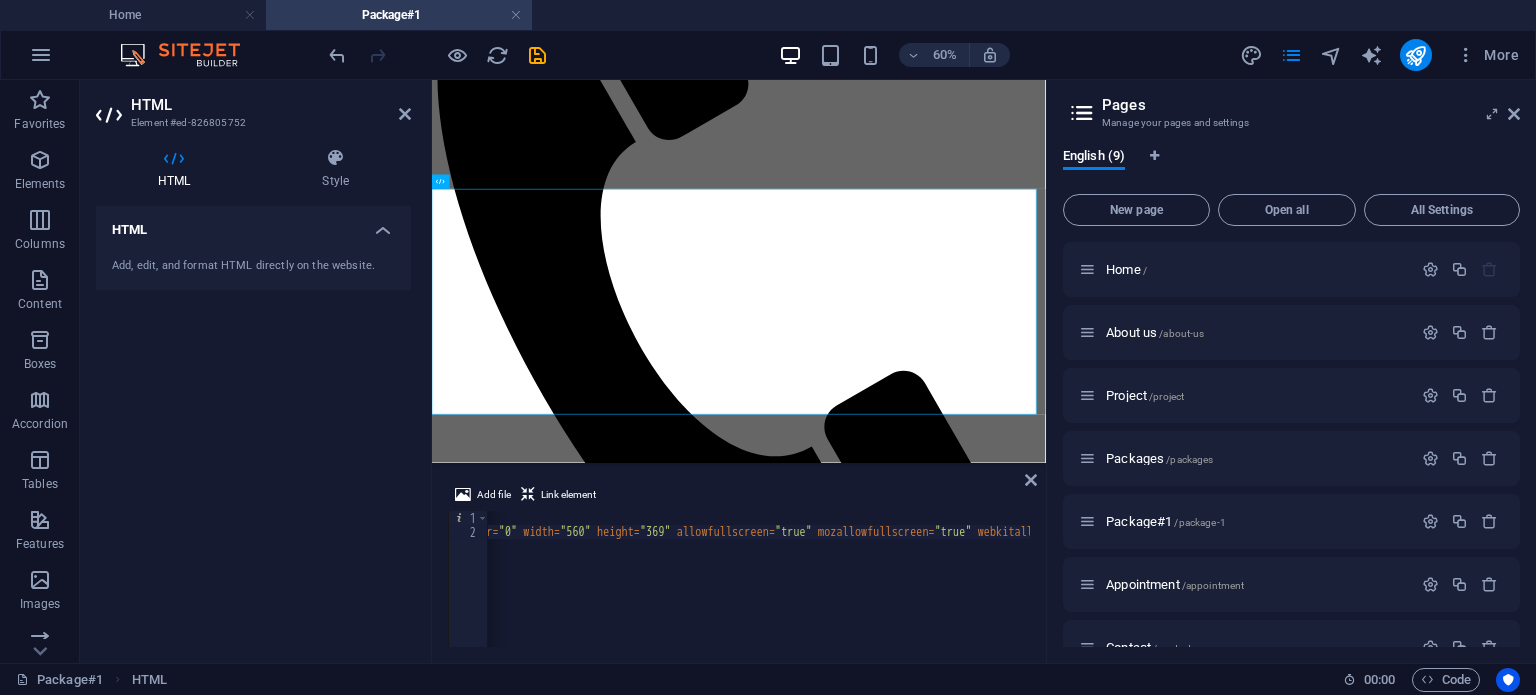 scroll, scrollTop: 0, scrollLeft: 1214, axis: horizontal 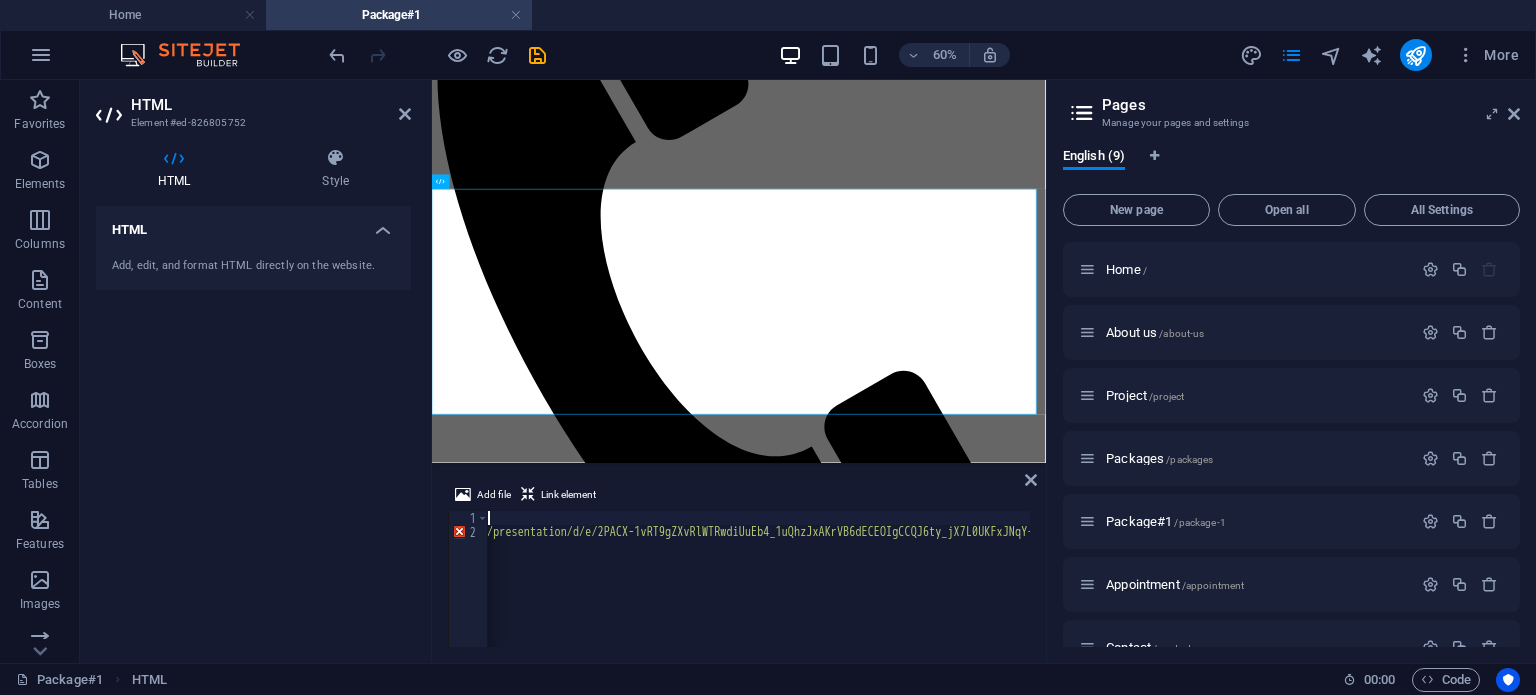 click on "< div   style = "text-align: center;" > < iframe   src = "https://docs.google.com/presentation/d/e/2PACX-1vRT9gZXvRlWTRwdiUuEb4_1uQhzJxAKrVB6dECEOIgCCQJ6ty_jX7L0UKFxJNqY-R_e2rbpnZhY-XFa/pubembed?start=false&loop=false&delayms=3000"   frameborder = "0"   width = "560"   height = "369"   allowfullscreen = "true"   mozallowfullscreen = "true"   webkitallowfullscreen = "true" > </ iframe >" at bounding box center (1327, 591) 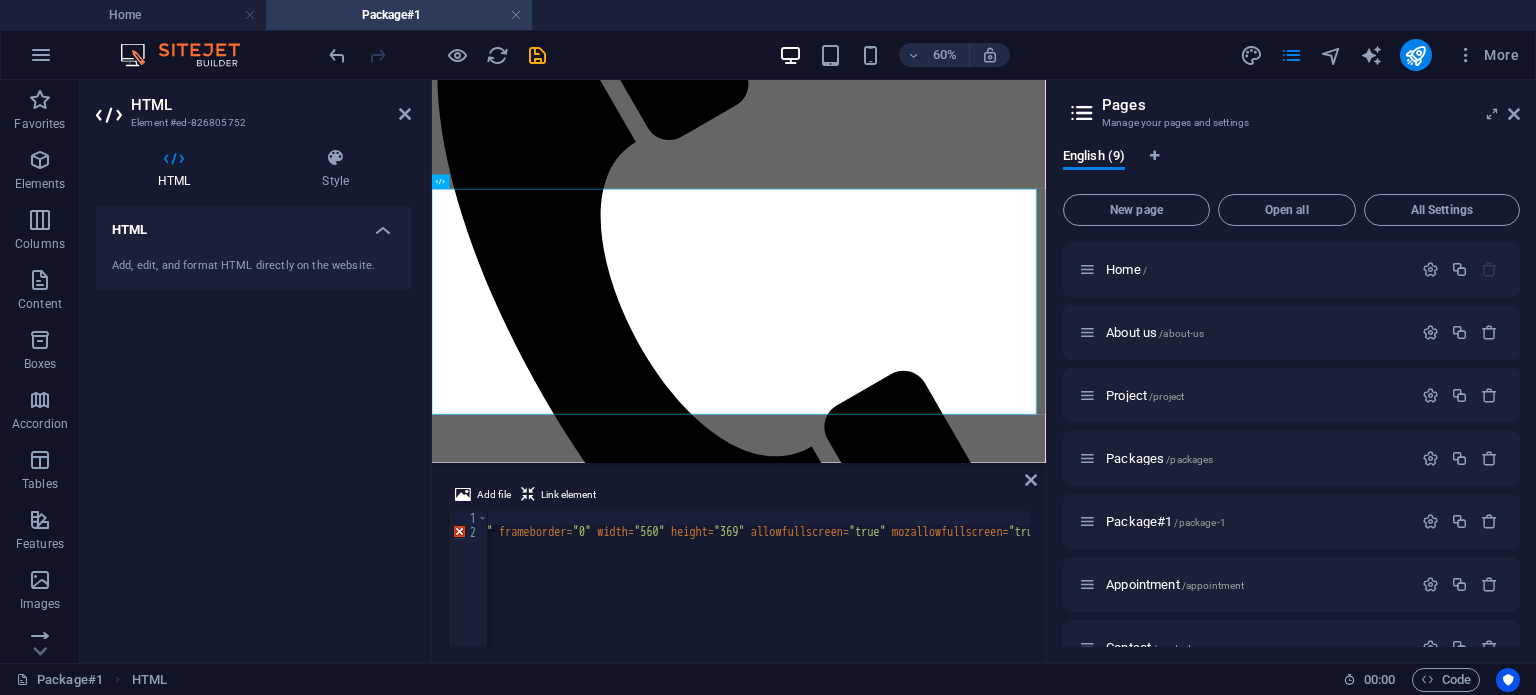 scroll, scrollTop: 0, scrollLeft: 1141, axis: horizontal 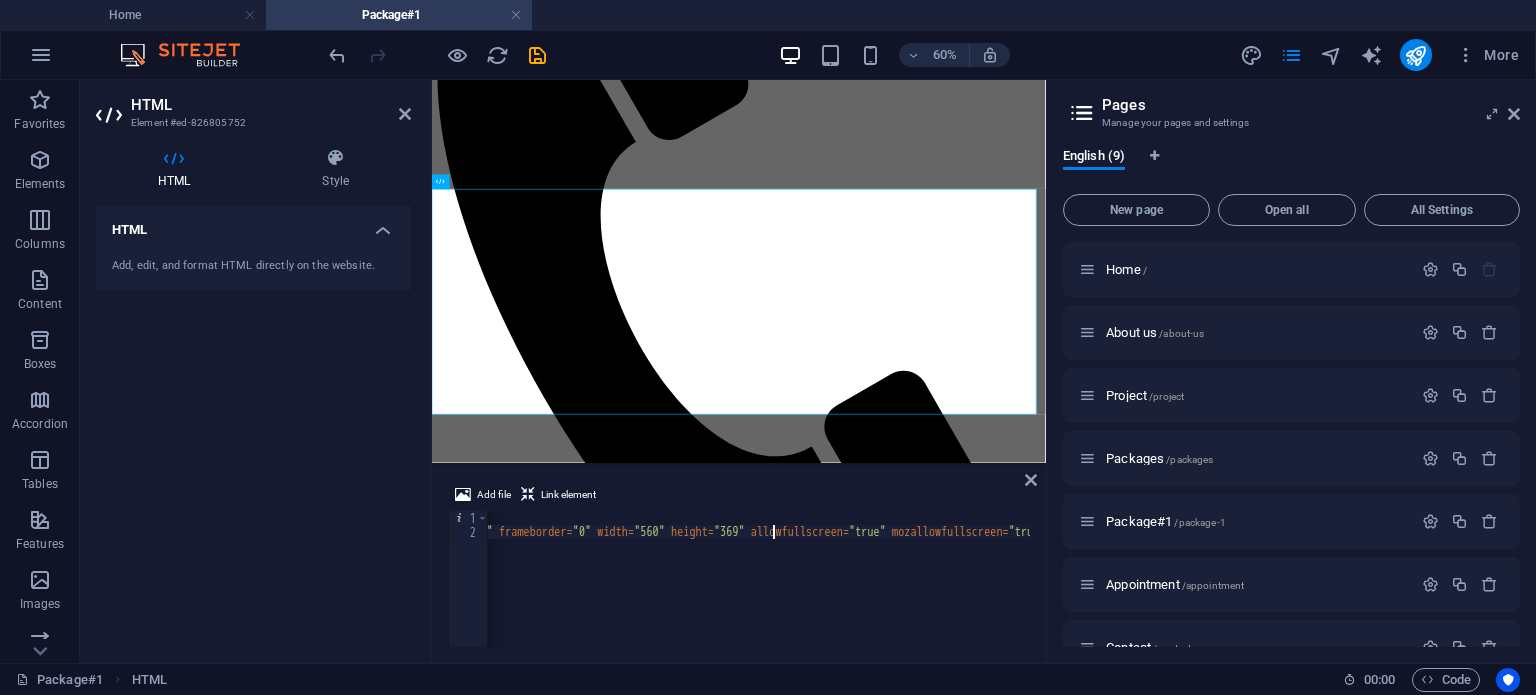 click on "< div   style = "text-align: center;" > < iframe   src = "https://docs.google.com/presentation/d/e/2PACX-1vRT9gZXvRlWTRwdiUuEb4_1uQhzJxAKrVB6dECEOIgCCQJ6ty_jX7L0UKFxJNqY-R_e2rbpnZhY-XFa/pubembed?start=false&loop=false&delayms=3000"   frameborder = "0"   width = "560"   height = "369"   allowfullscreen = "true"   mozallowfullscreen = "true"   webkitallowfullscreen = "true" > </ iframe >" at bounding box center [412, 591] 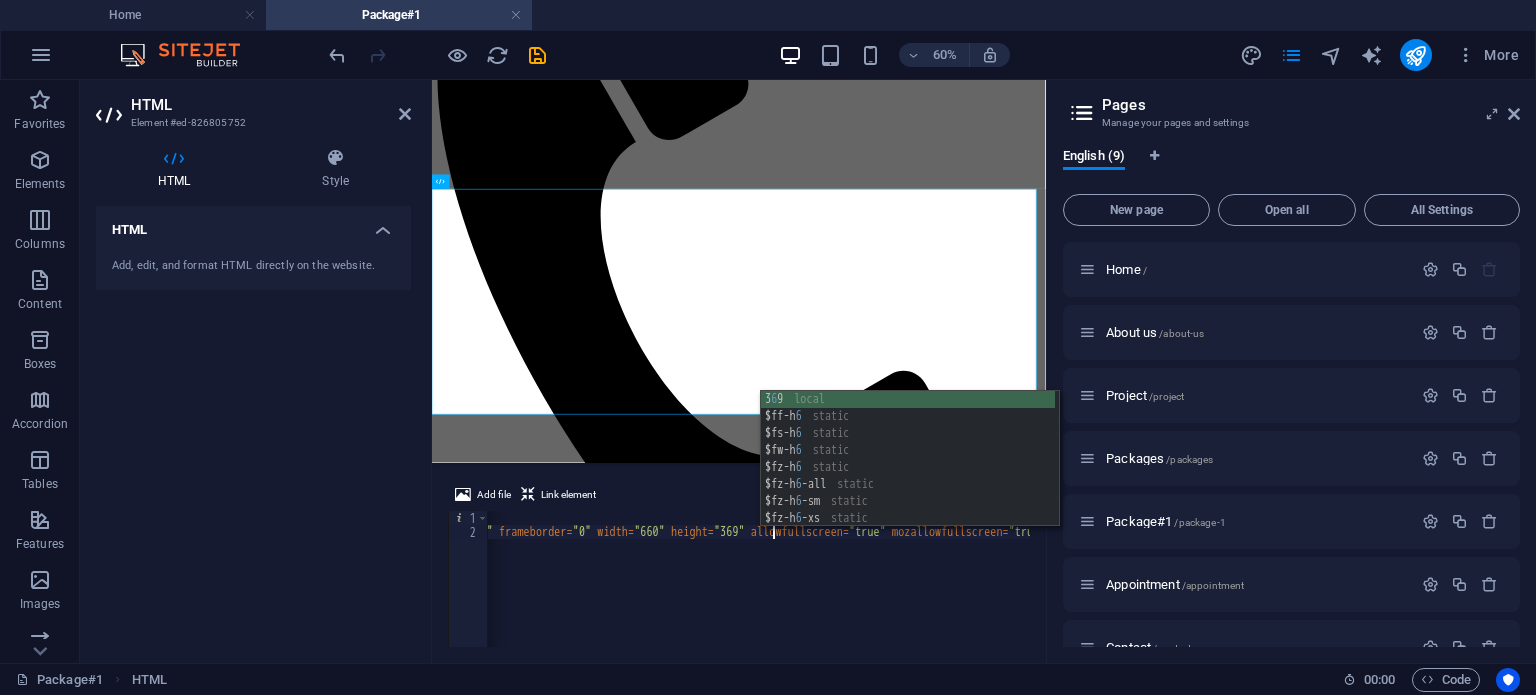 scroll, scrollTop: 0, scrollLeft: 115, axis: horizontal 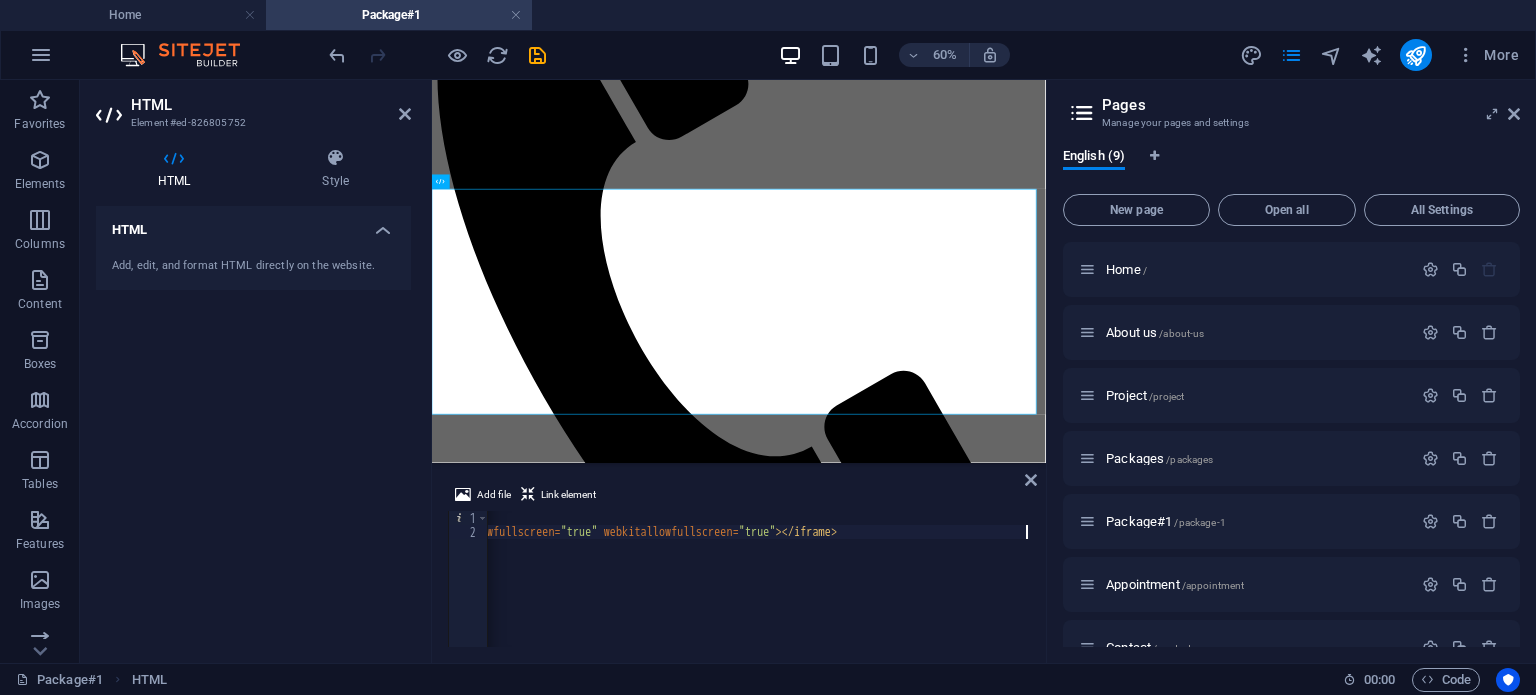 click on "< div   style = "text-align: center;" > < iframe   src = "https://docs.google.com/presentation/d/e/2PACX-1vRT9gZXvRlWTRwdiUuEb4_1uQhzJxAKrVB6dECEOIgCCQJ6ty_jX7L0UKFxJNqY-R_e2rbpnZhY-XFa/pubembed?start=false&loop=false&delayms=3000"   frameborder = "0"   width = "660"   height = "369"   allowfullscreen = "true"   mozallowfullscreen = "true"   webkitallowfullscreen = "true" > </ iframe >" at bounding box center (-36, 591) 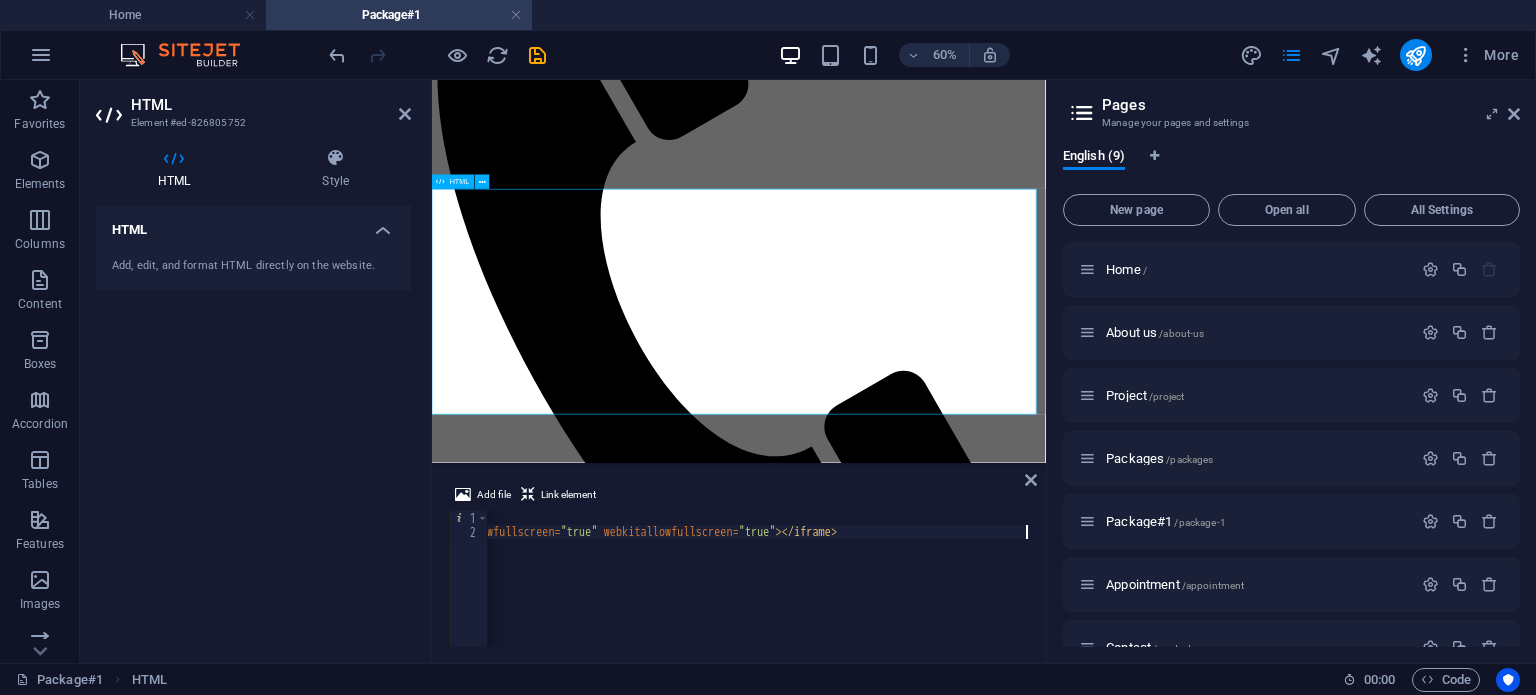 type on "<iframe src="https://docs.google.com/presentation/d/e/2PACX-1vRT9gZXvRlWTRwdiUuEb4_1uQhzJxAKrVB6dECEOIgCCQJ6ty_jX7L0UKFxJNqY-R_e2rbpnZhY-XFa/pubembed?start=false&loop=false&delayms=3000" frameborder="0" width="660" height="369" allowfullscreen="true" mozallowfullscreen="true" webkitallowfullscreen="true"></iframe>" 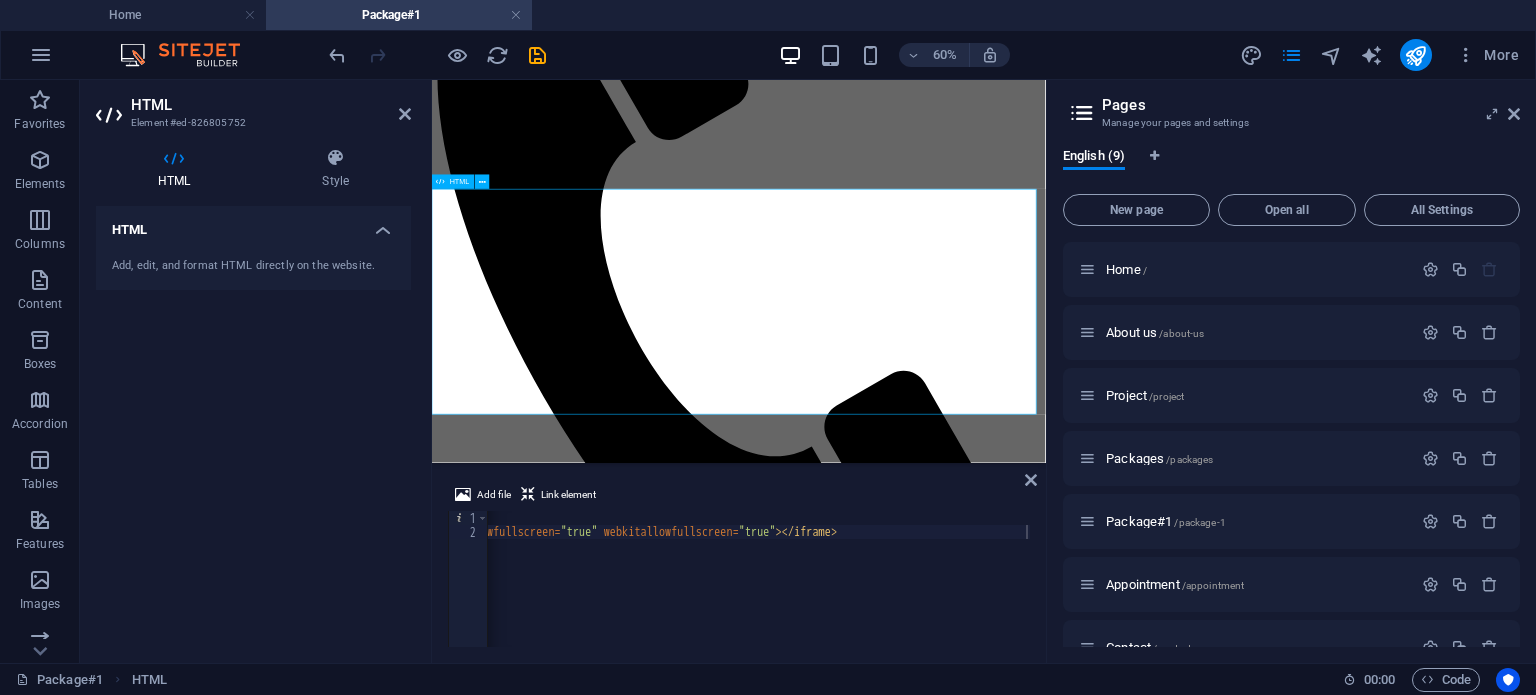 click at bounding box center (943, 1785) 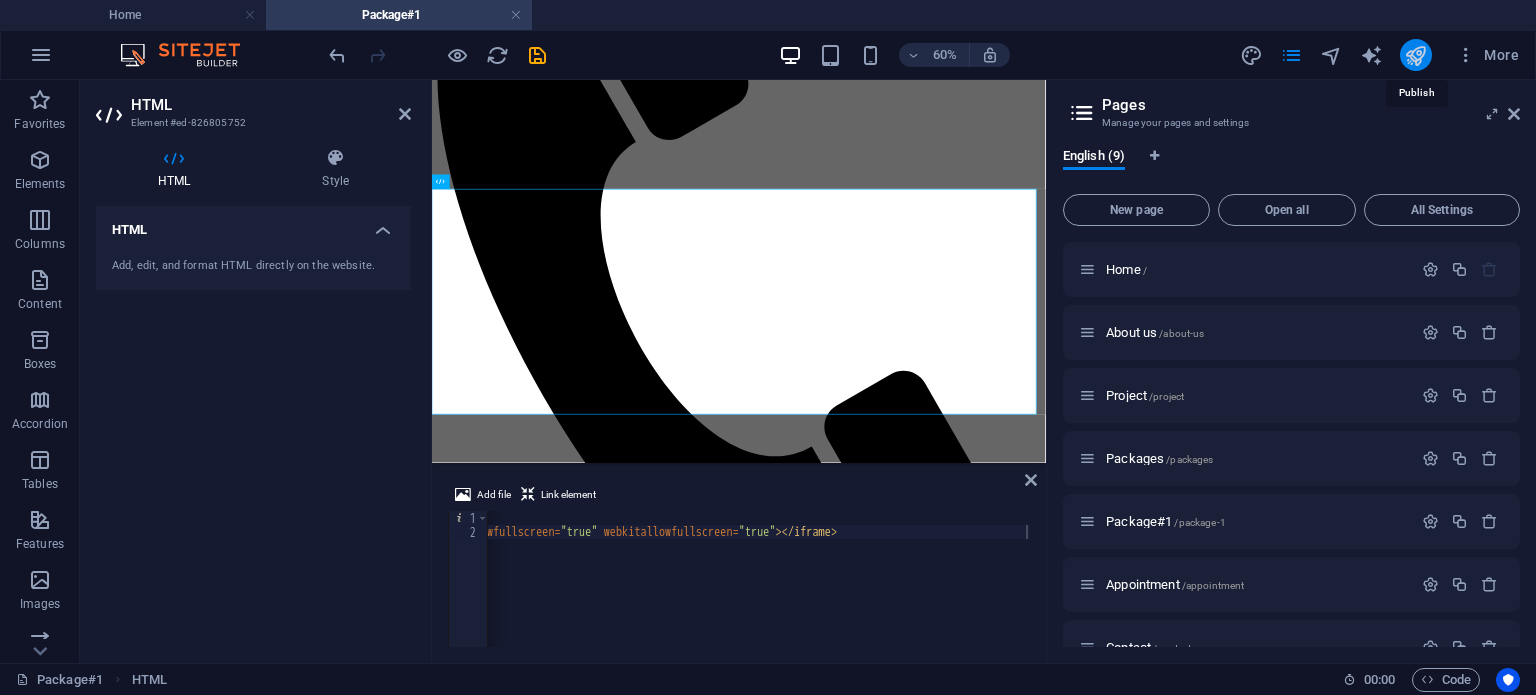 click at bounding box center [1415, 55] 